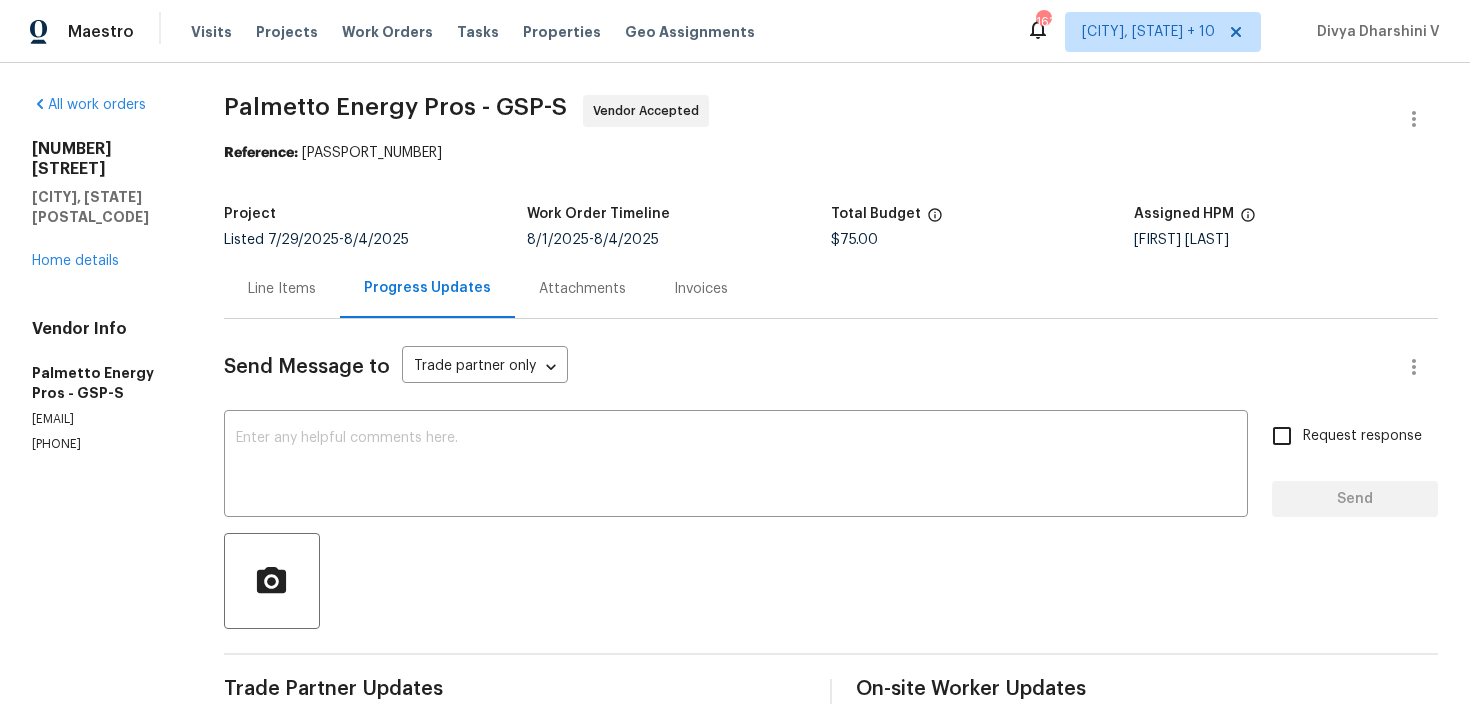 scroll, scrollTop: 0, scrollLeft: 0, axis: both 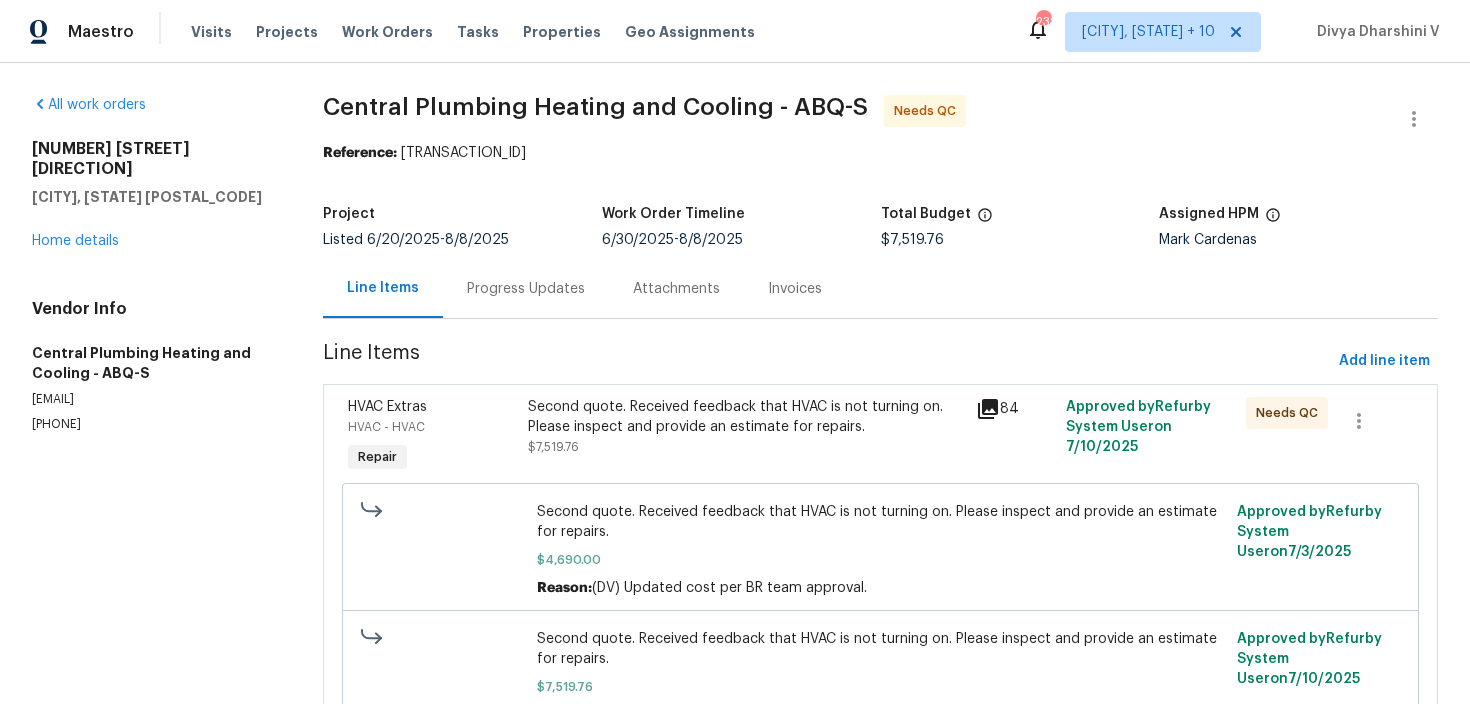 click on "Progress Updates" at bounding box center [526, 288] 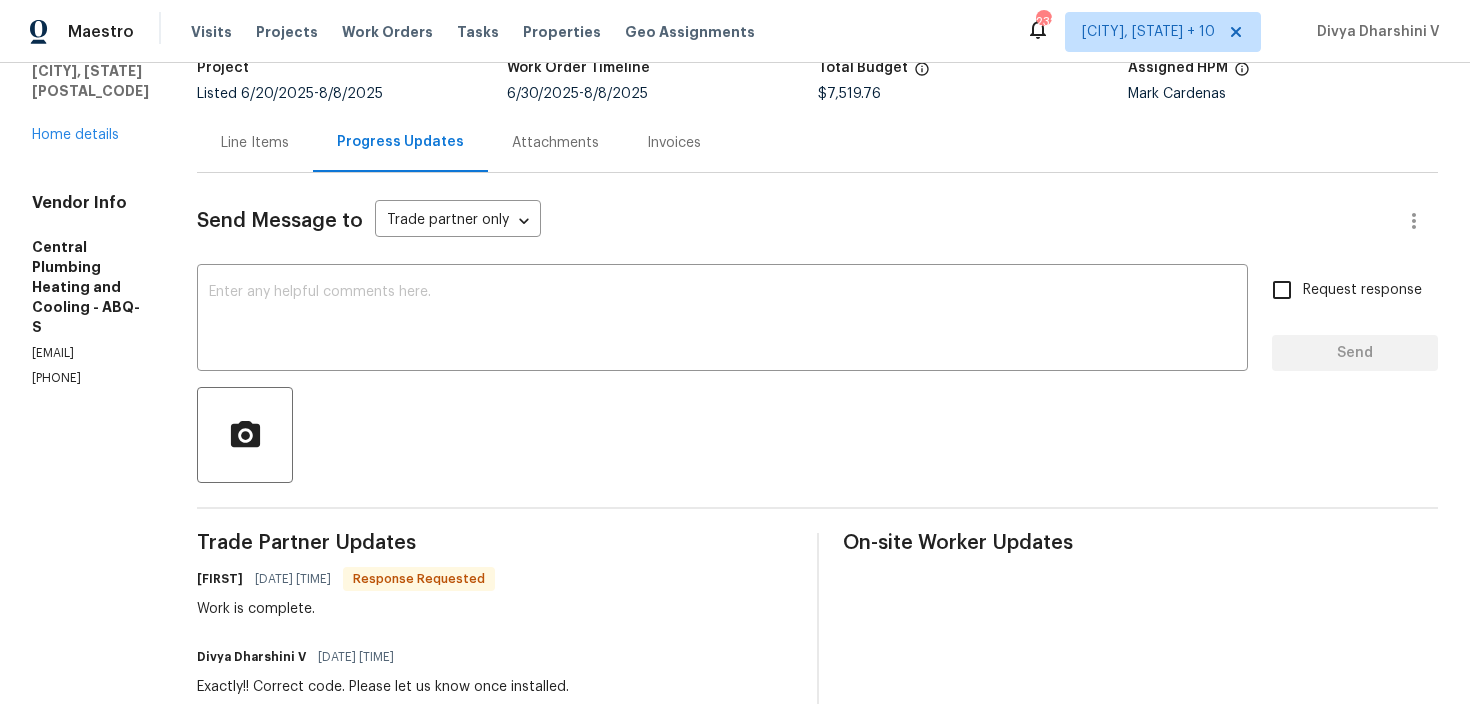 scroll, scrollTop: 51, scrollLeft: 0, axis: vertical 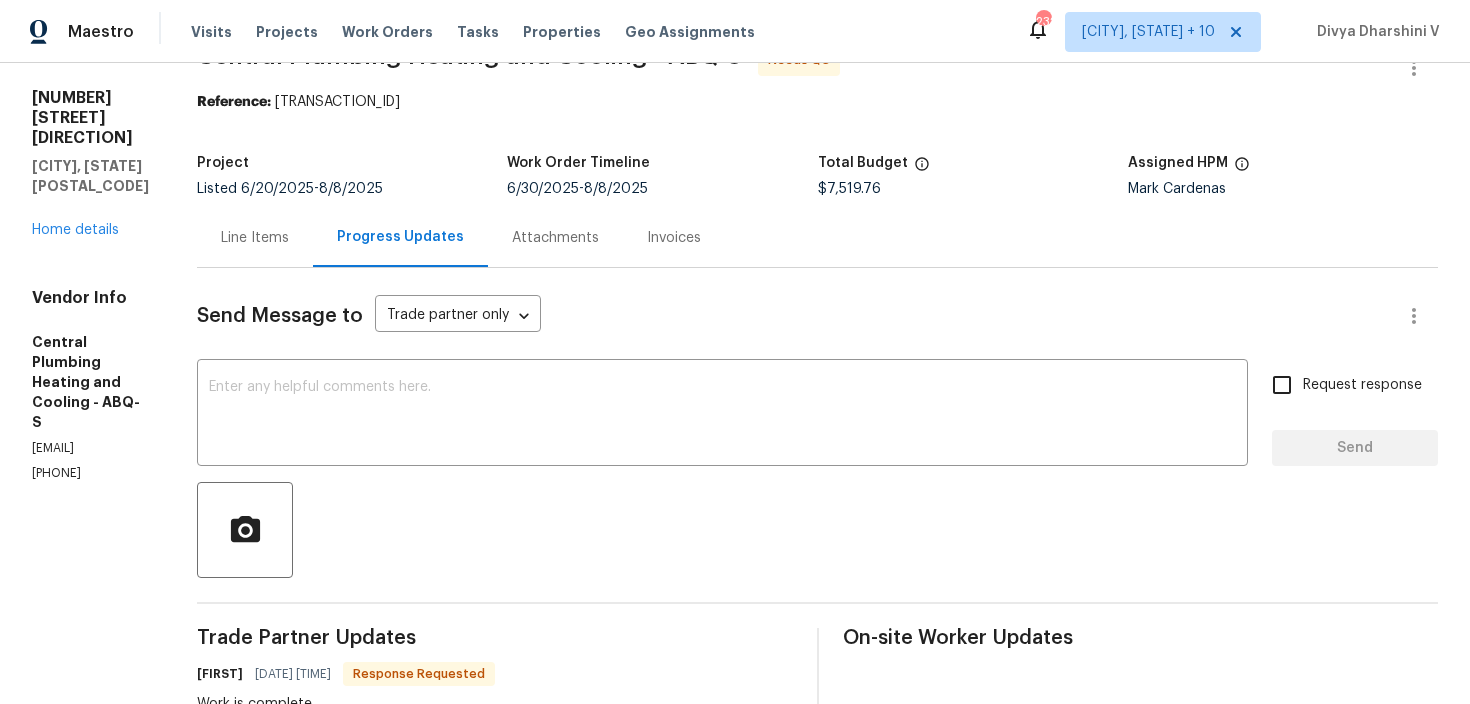 click on "Line Items" at bounding box center (255, 237) 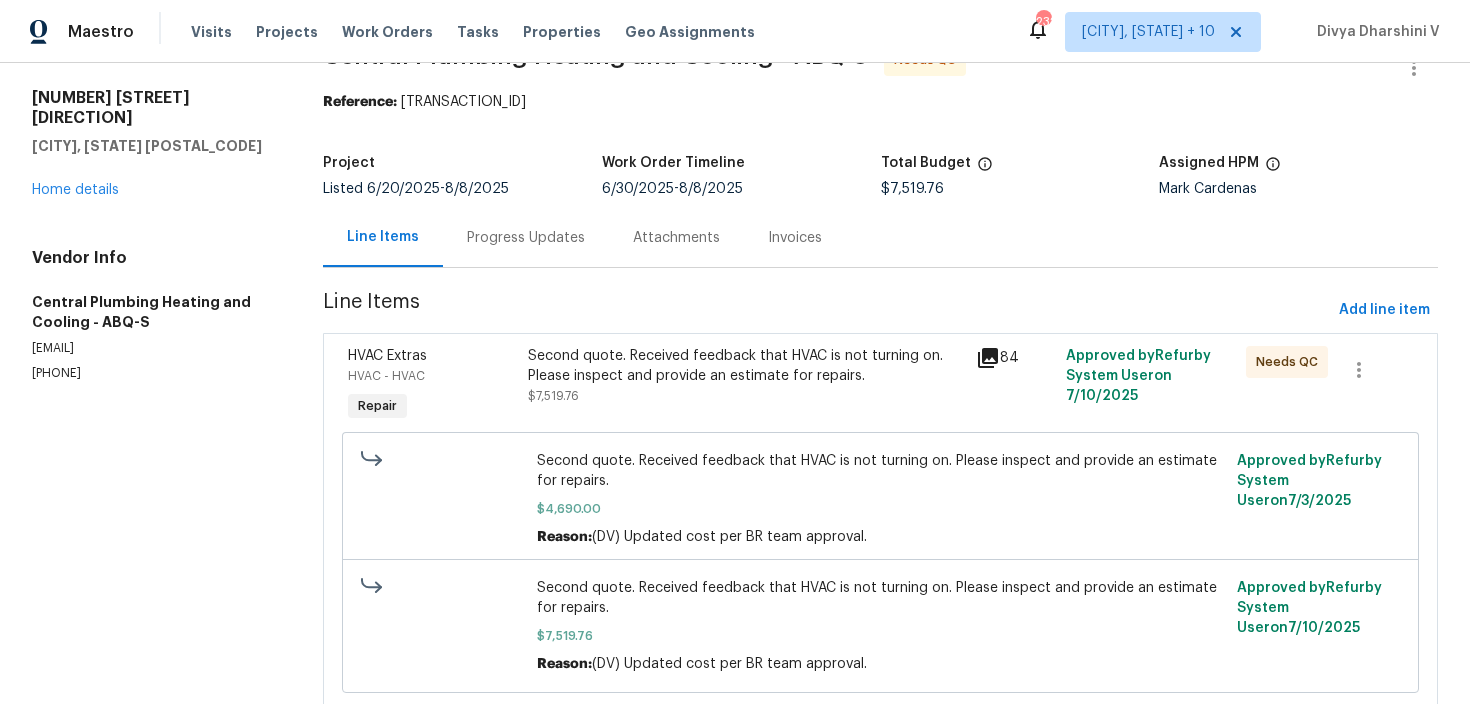 click on "Second quote. Received feedback that HVAC is not turning on. Please inspect and provide an estimate for repairs." at bounding box center [746, 366] 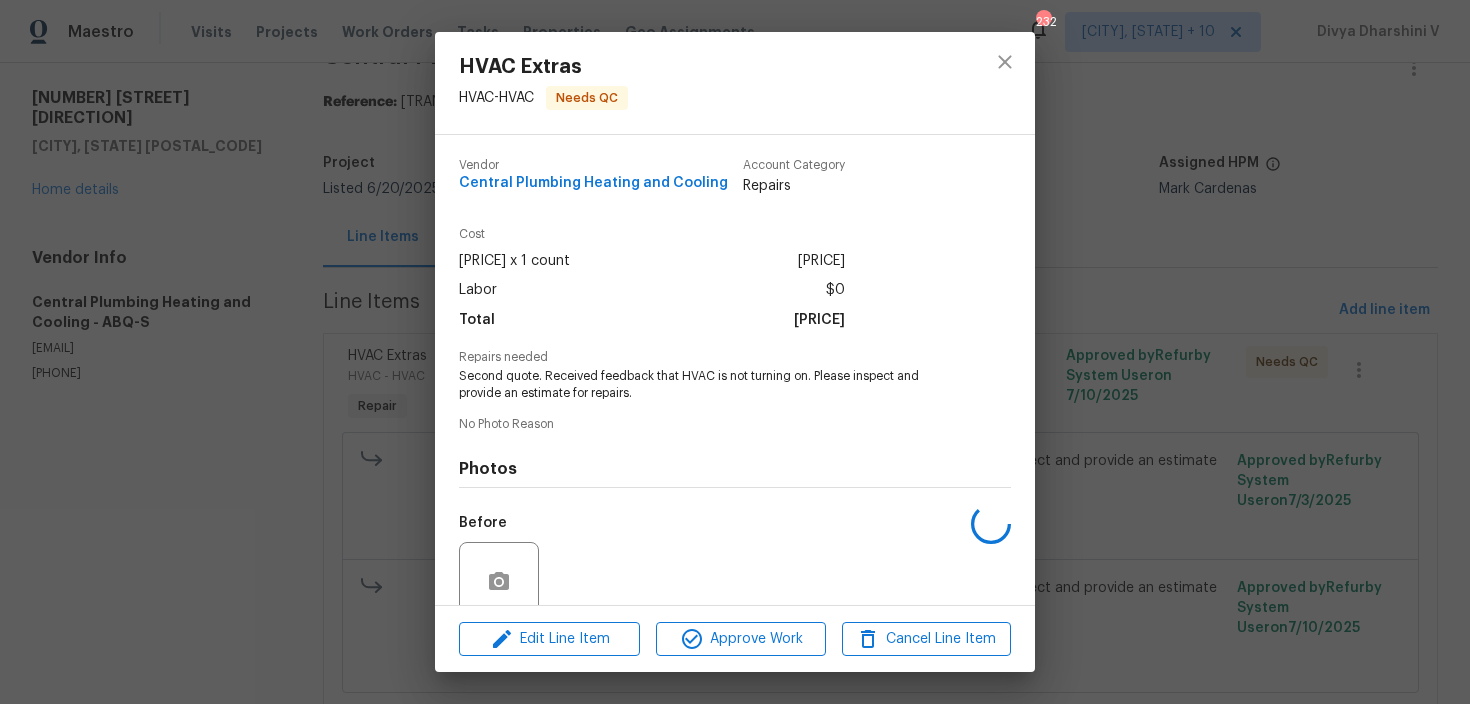 scroll, scrollTop: 166, scrollLeft: 0, axis: vertical 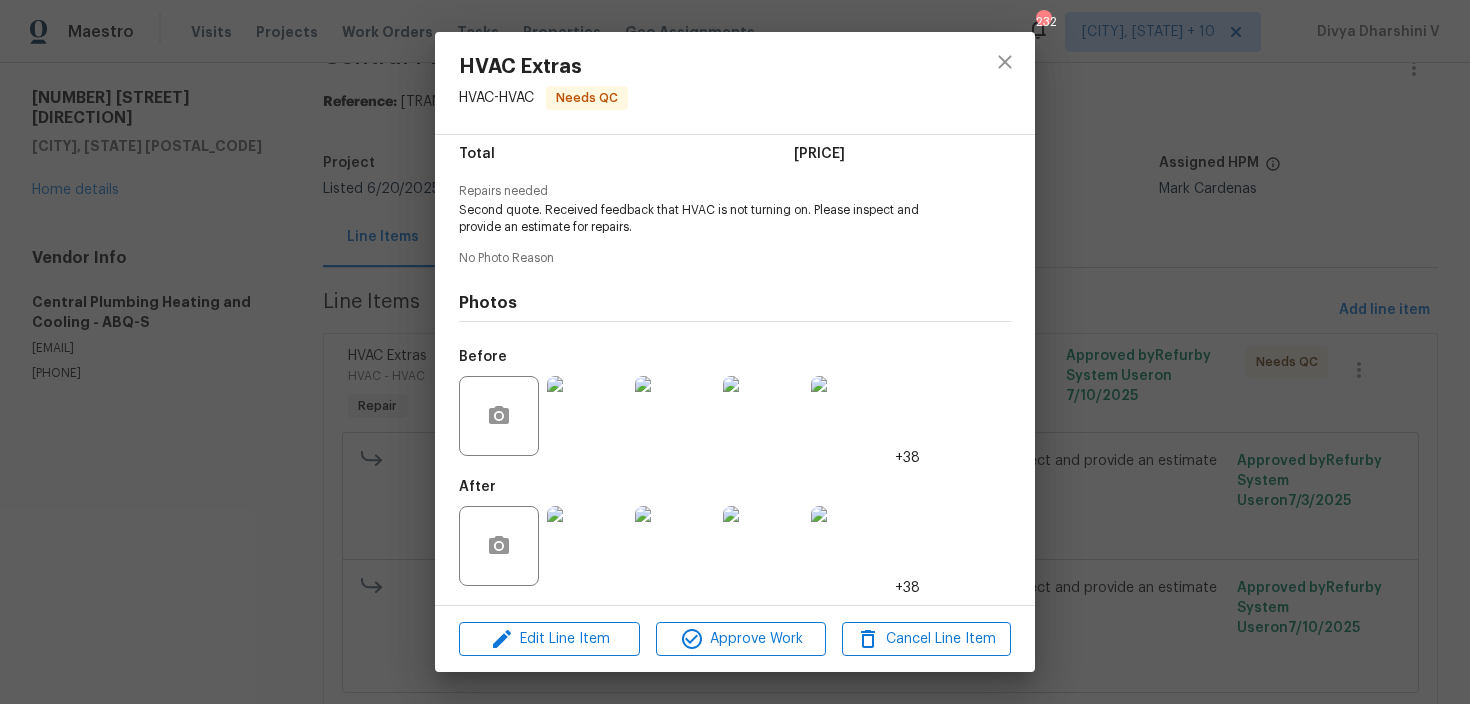 click at bounding box center [587, 546] 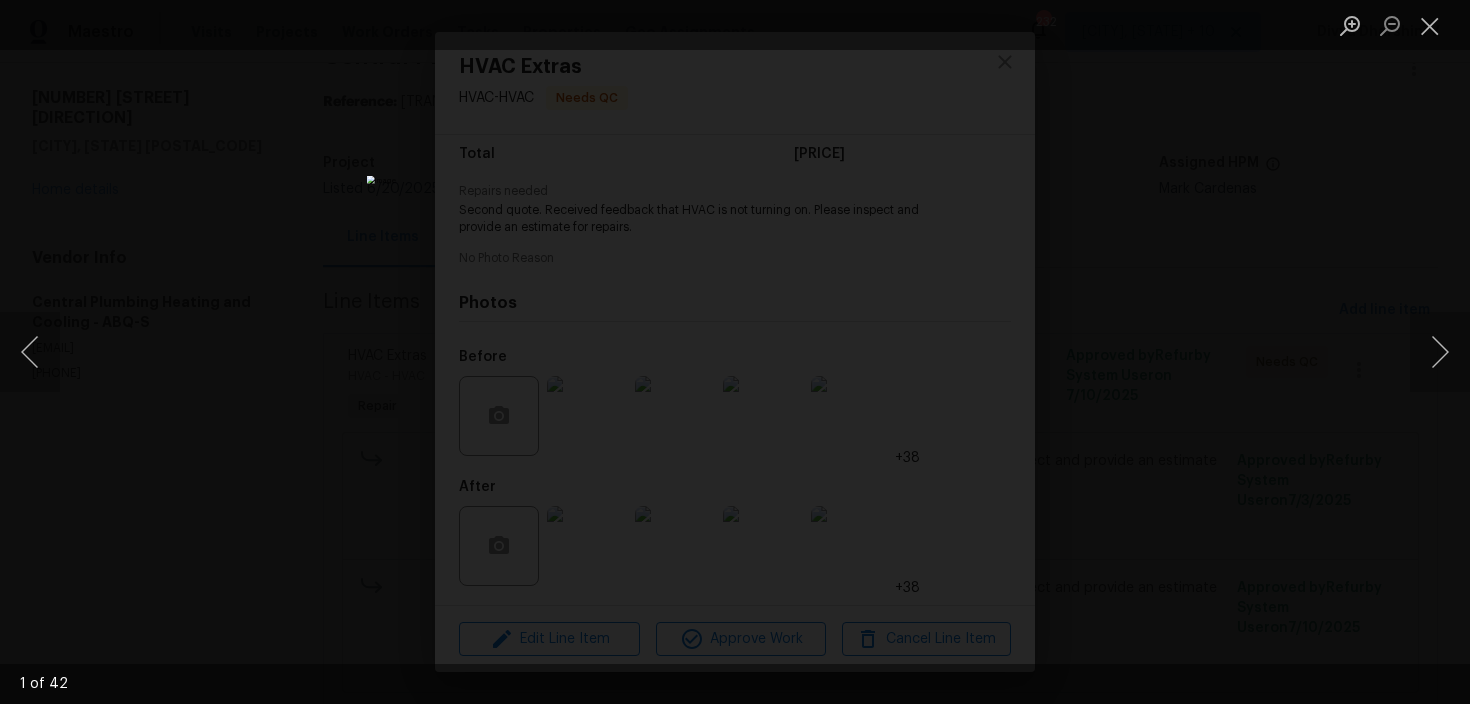 click at bounding box center (735, 352) 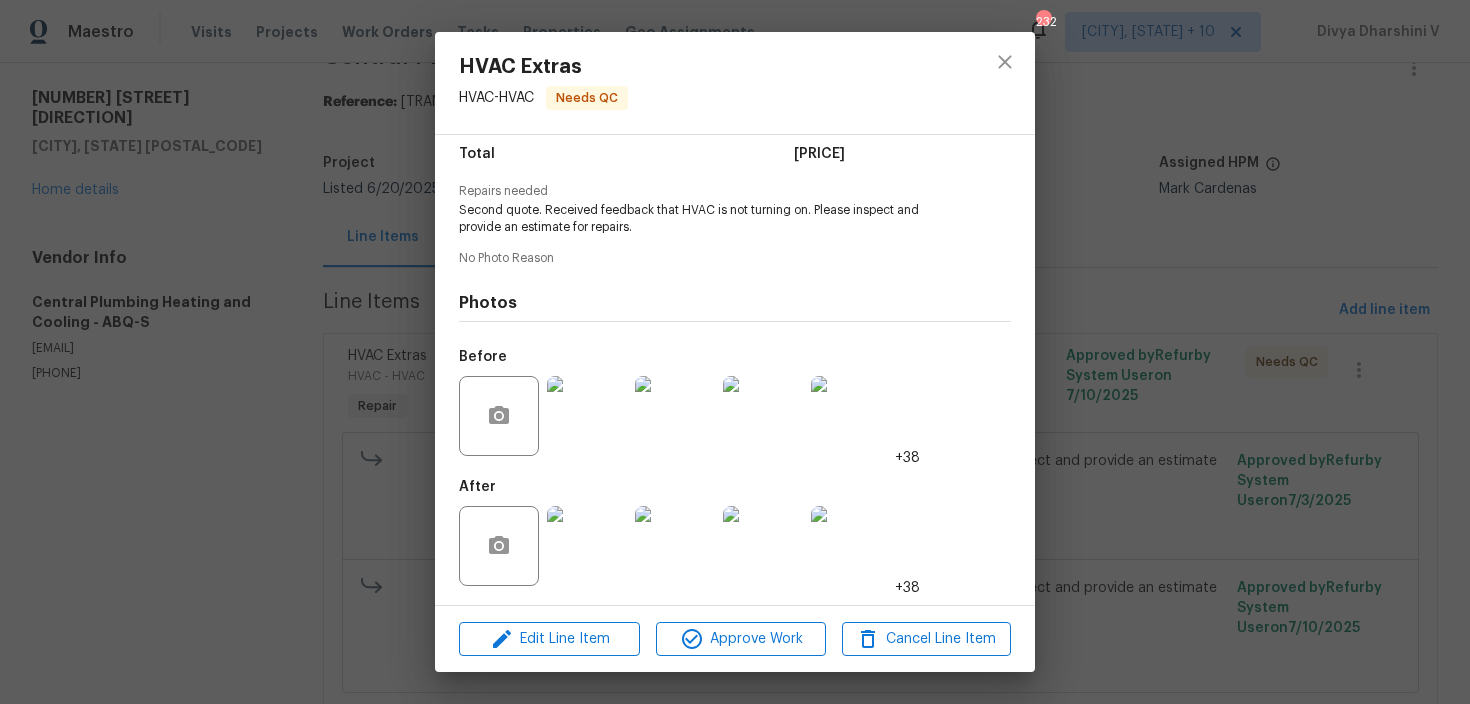 click on "HVAC Extras HVAC  -  HVAC Needs QC Vendor Central Plumbing Heating and Cooling Account Category Repairs Cost $7519.76 x 1 count $7519.76 Labor $0 Total $7519.76 Repairs needed Second quote. Received feedback that HVAC is not turning on. Please inspect and provide an estimate for repairs. No Photo Reason   Photos Before  +38 After  +38  Edit Line Item  Approve Work  Cancel Line Item" at bounding box center (735, 352) 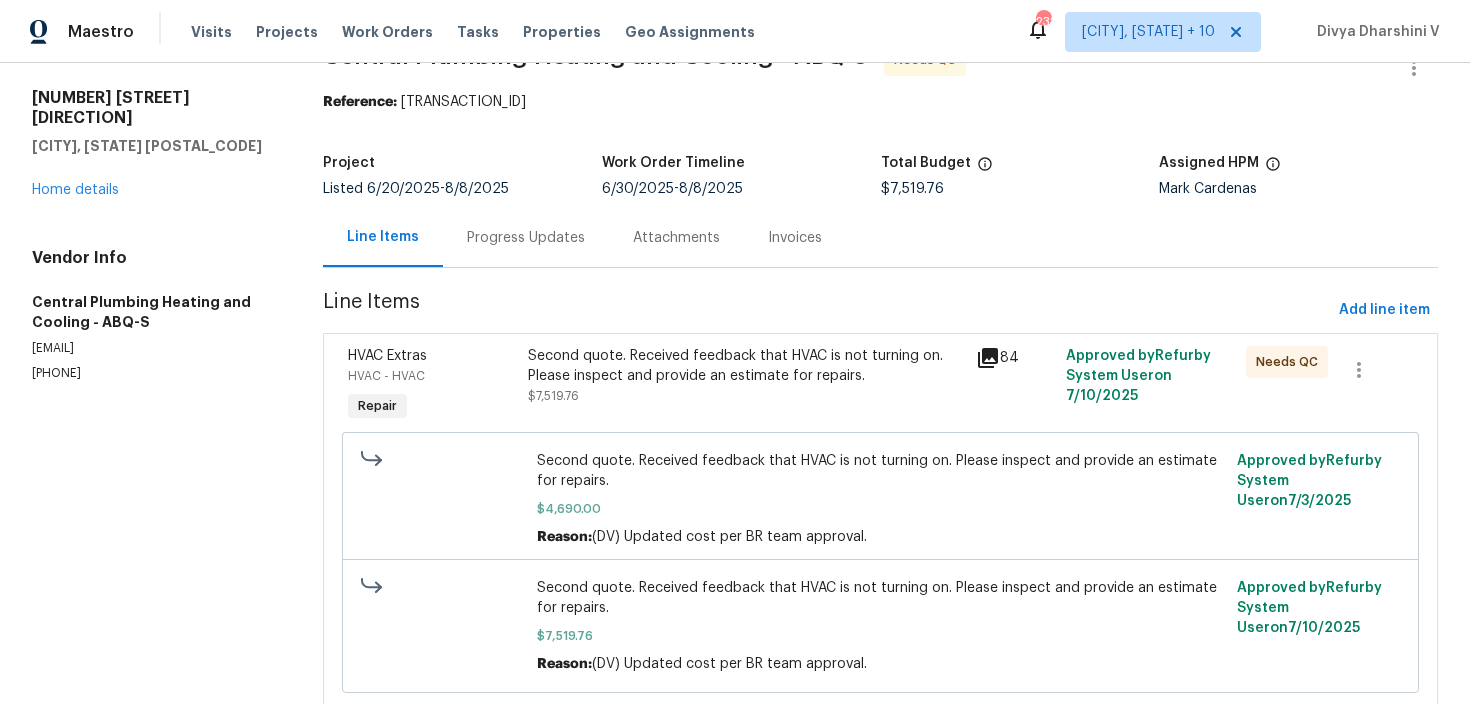 click on "Second quote. Received feedback that HVAC is not turning on. Please inspect and provide an estimate for repairs. $7,519.76" at bounding box center [746, 386] 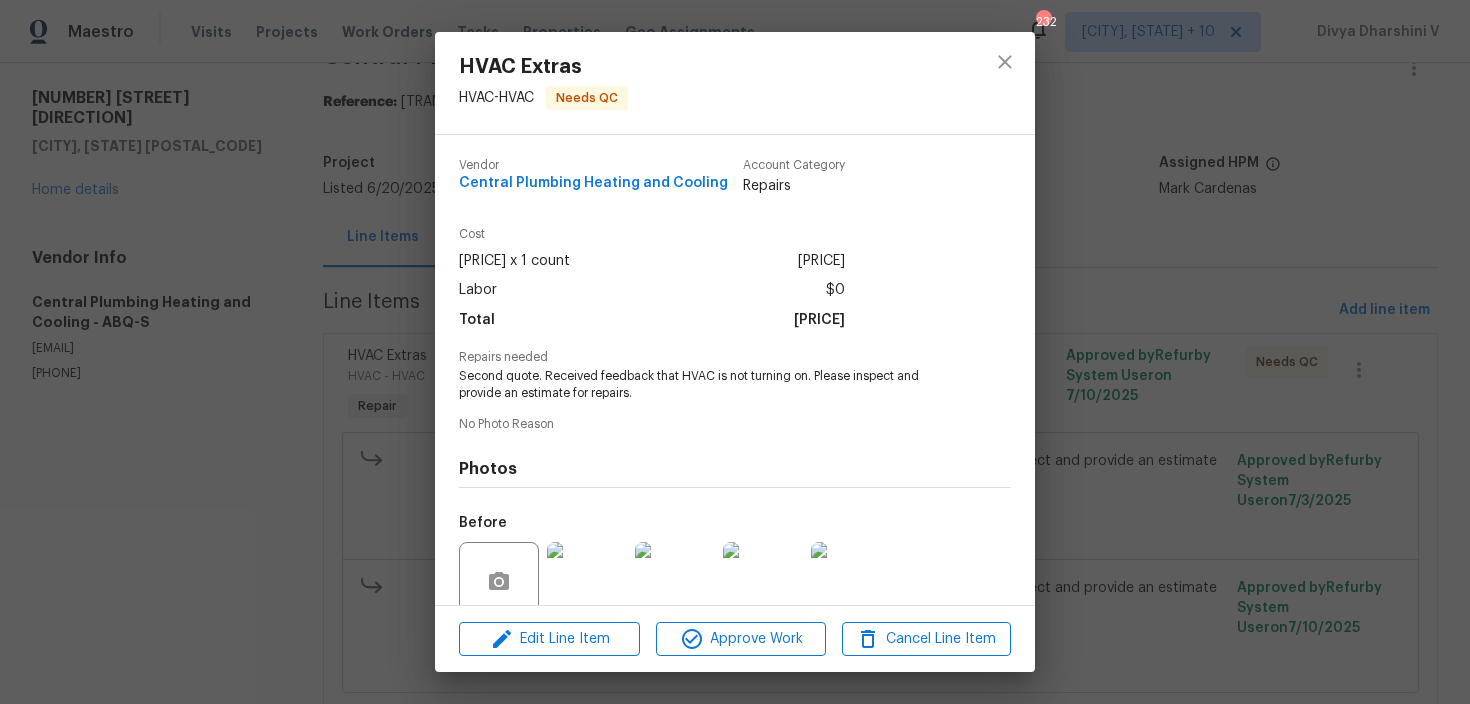 scroll, scrollTop: 166, scrollLeft: 0, axis: vertical 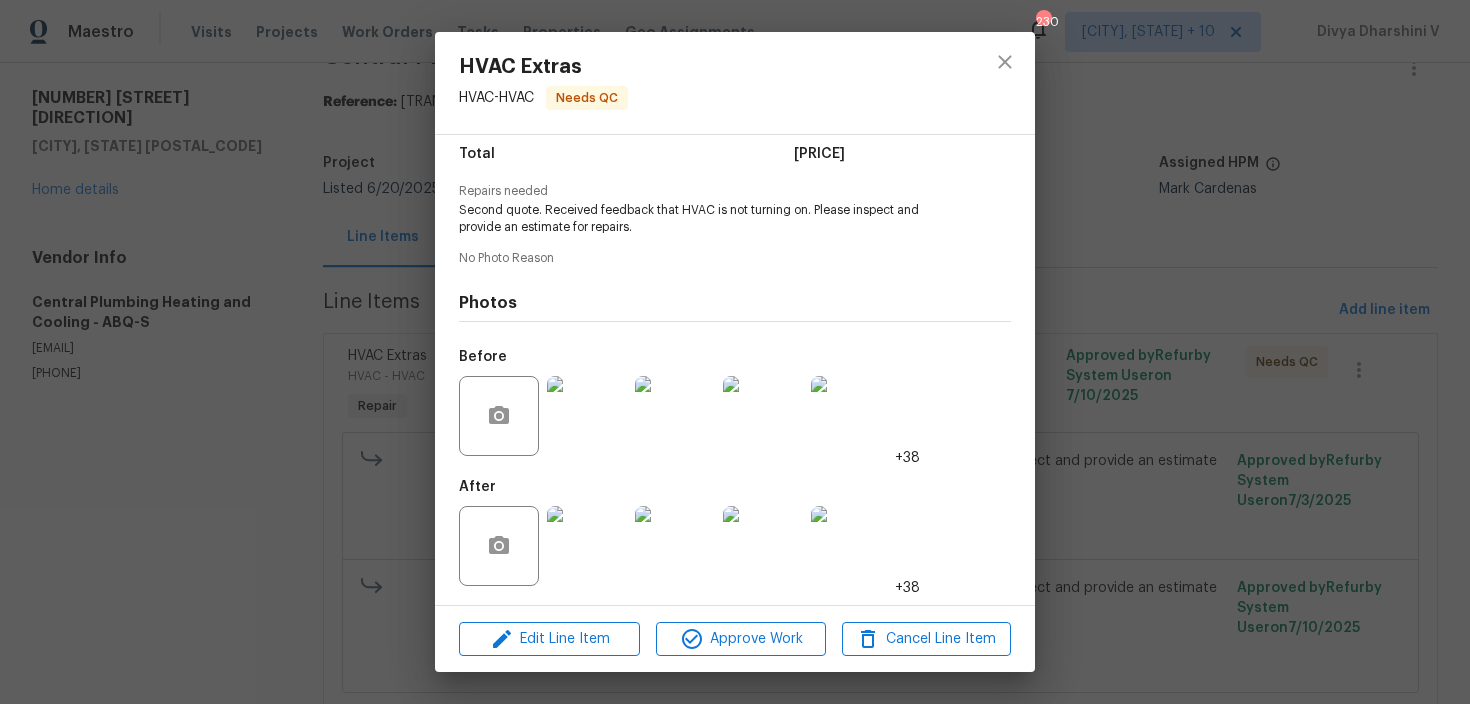 click at bounding box center [587, 546] 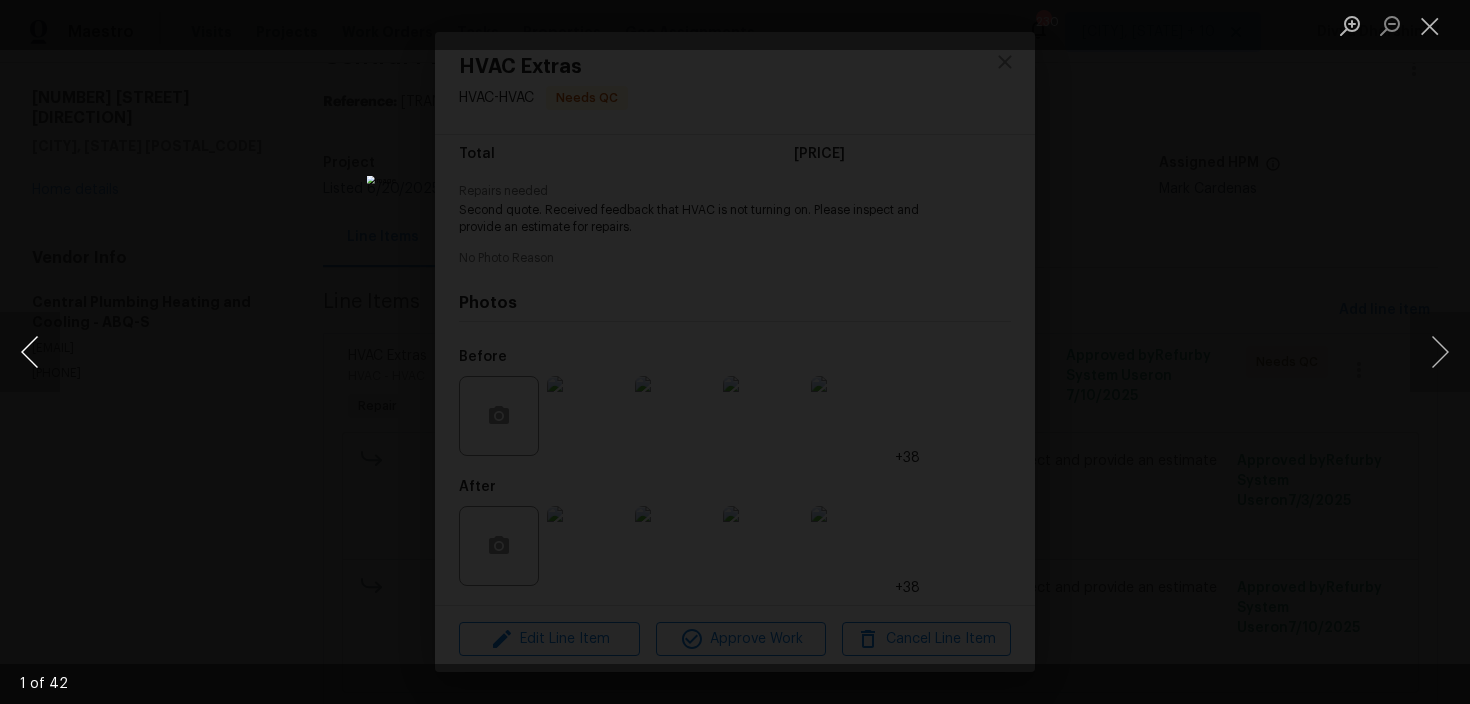 click at bounding box center [30, 352] 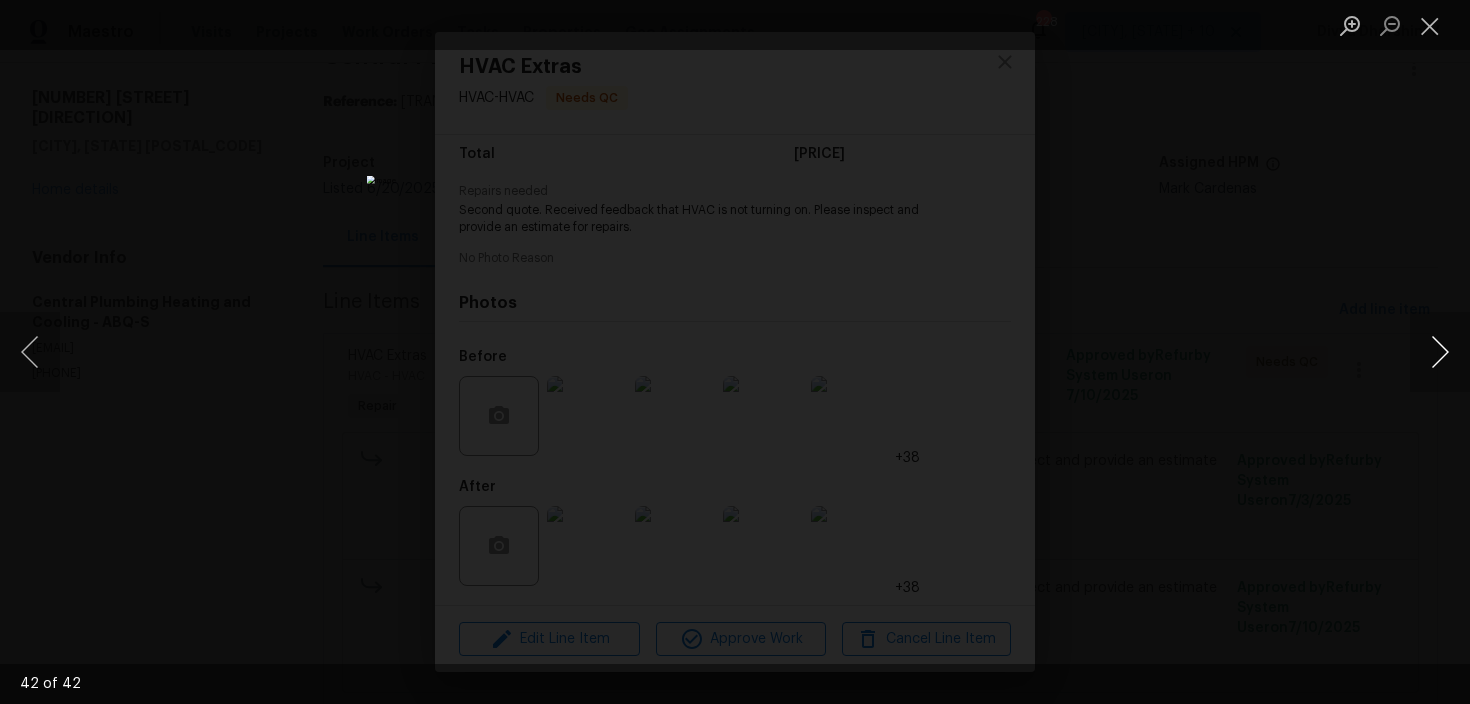 click at bounding box center [1440, 352] 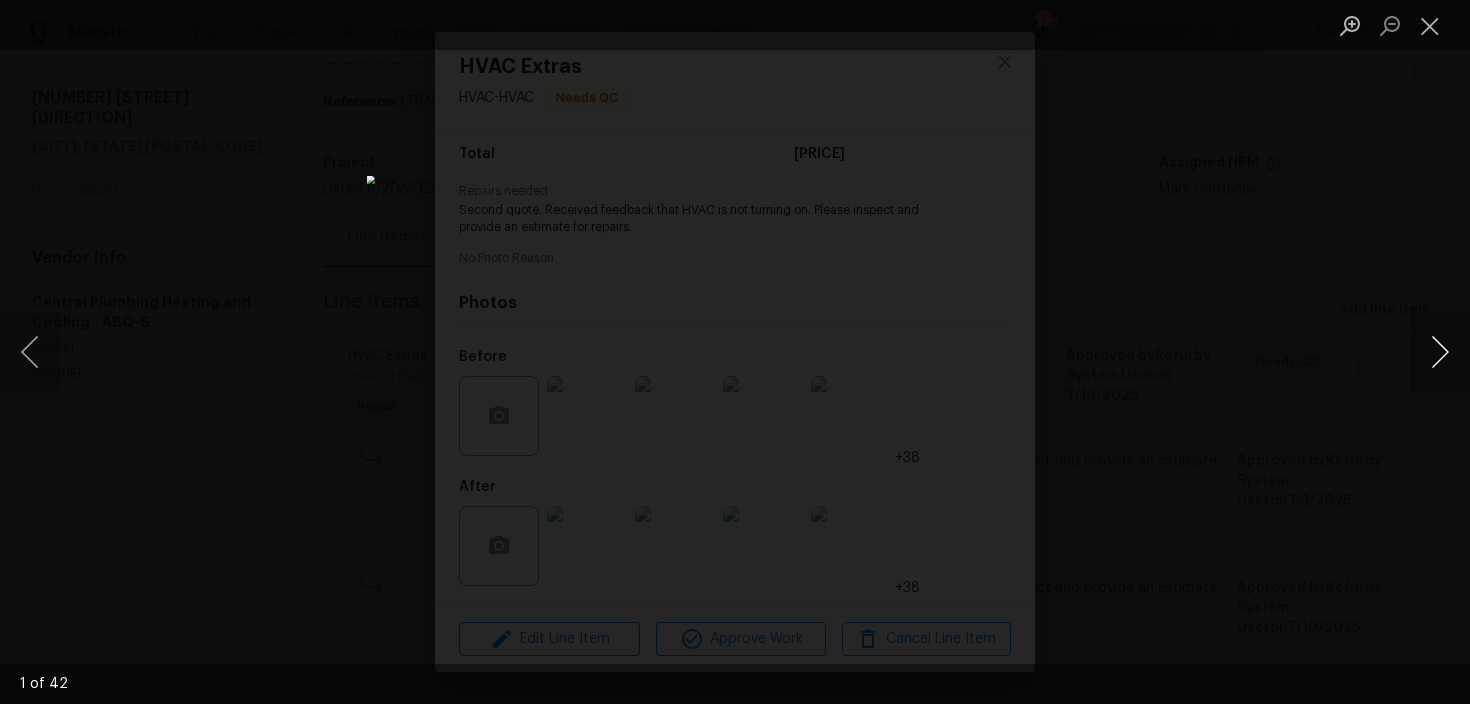 click at bounding box center [1440, 352] 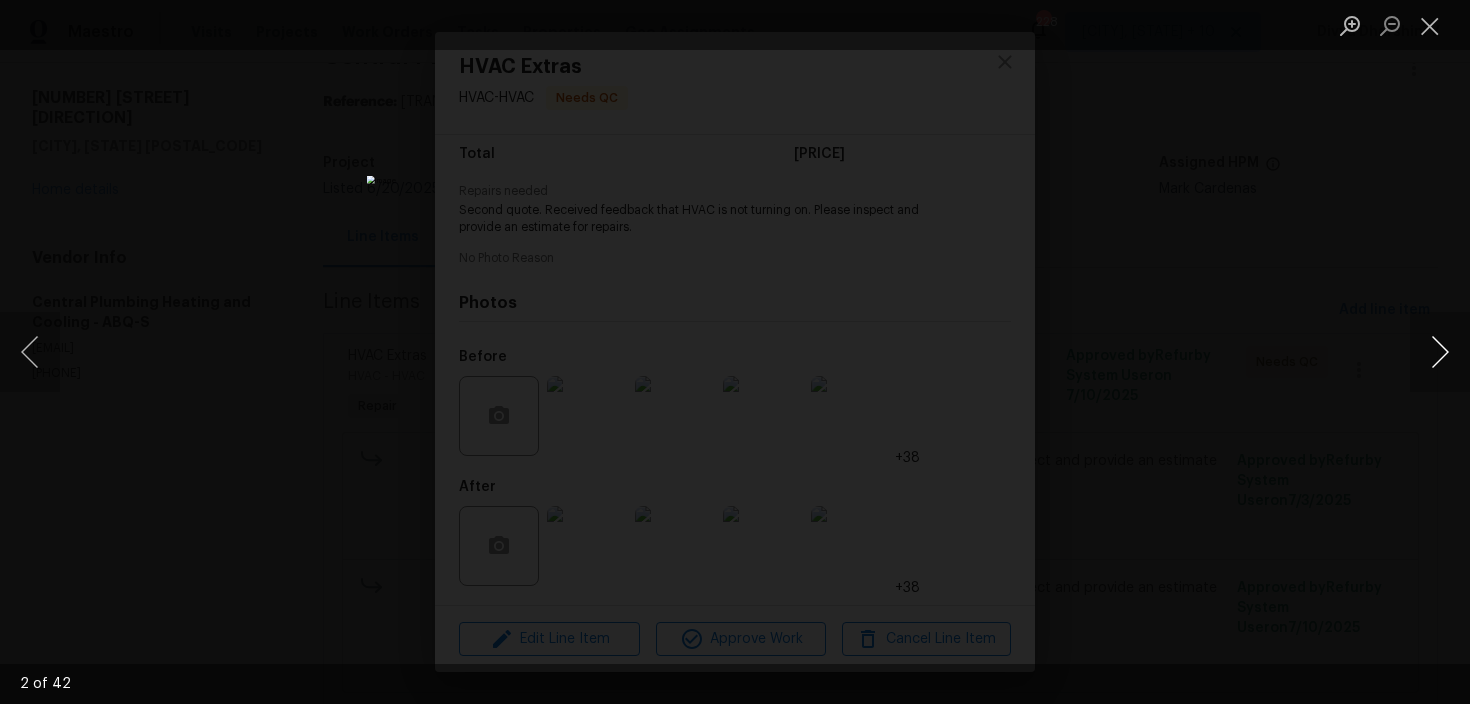 click at bounding box center [1440, 352] 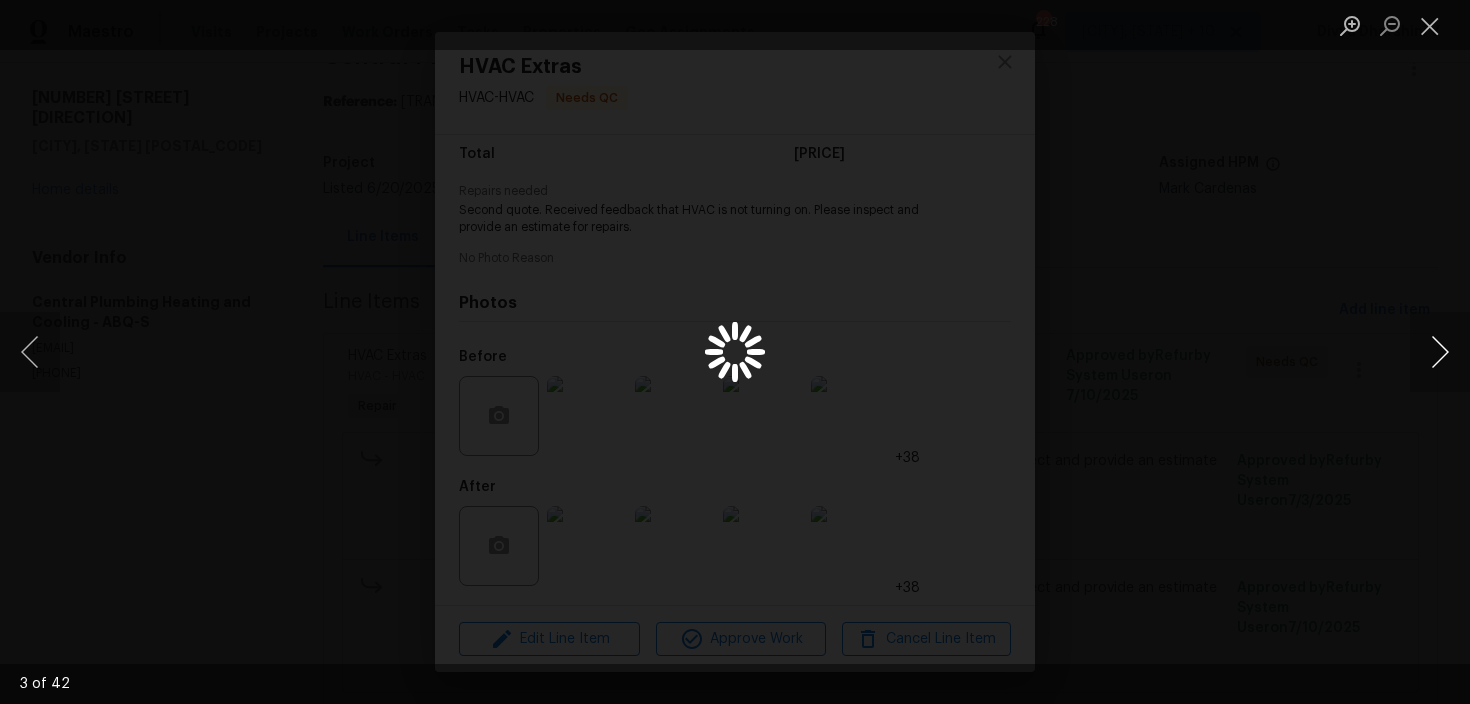 click at bounding box center (1440, 352) 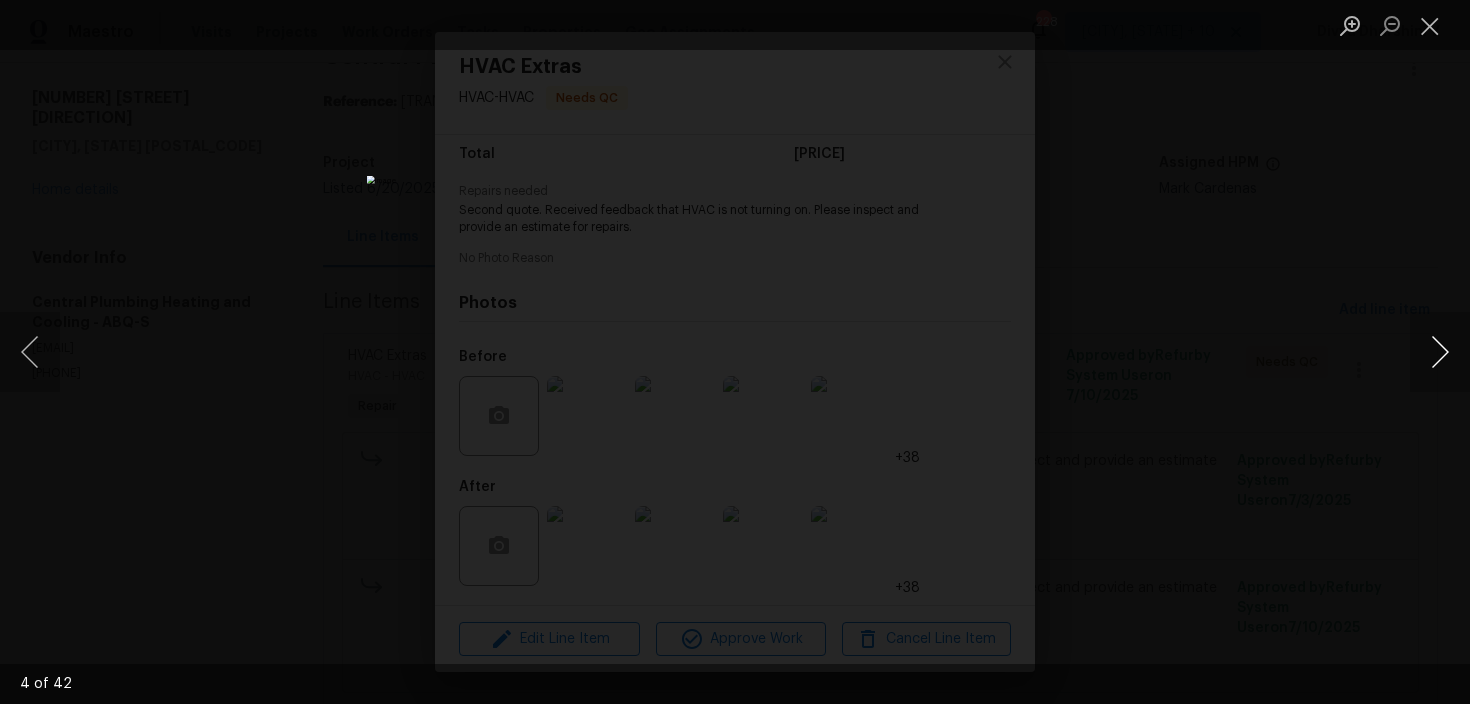 click at bounding box center (1440, 352) 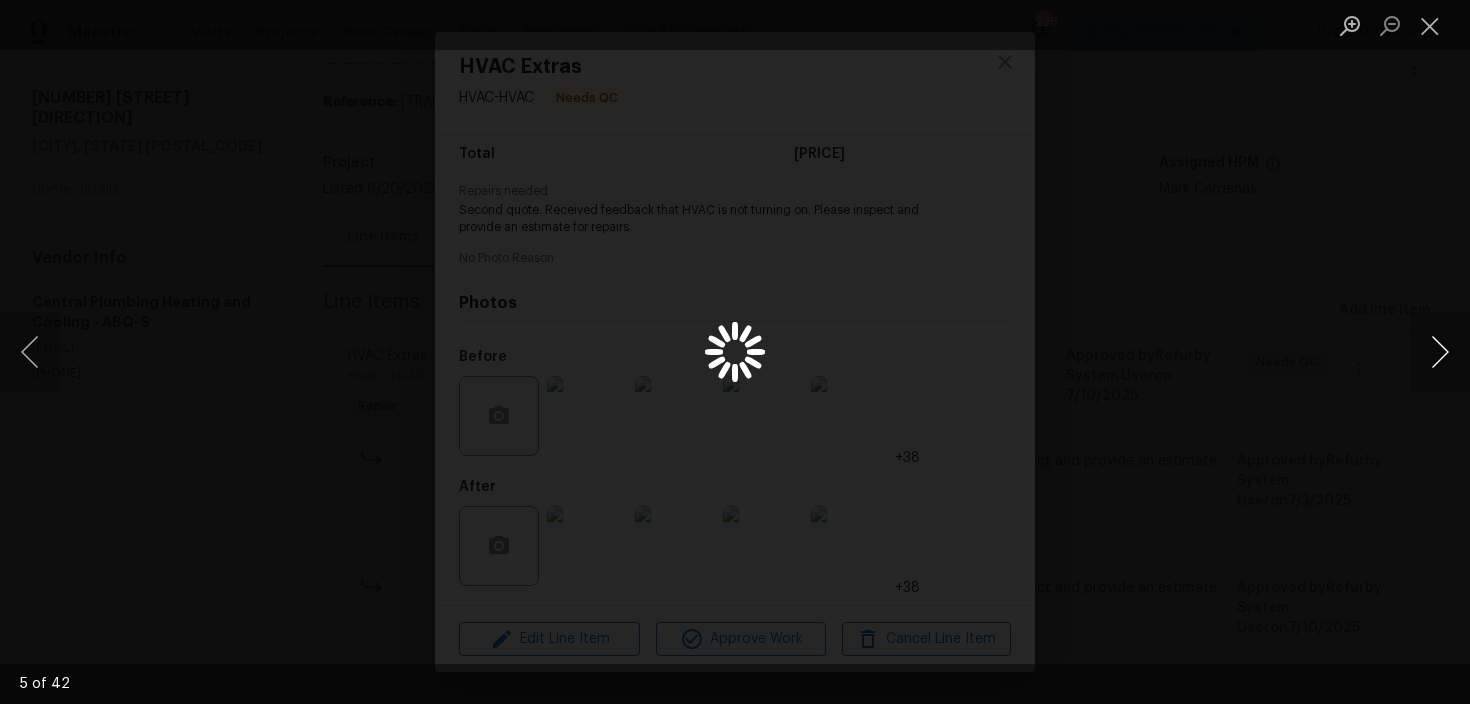 click at bounding box center [1440, 352] 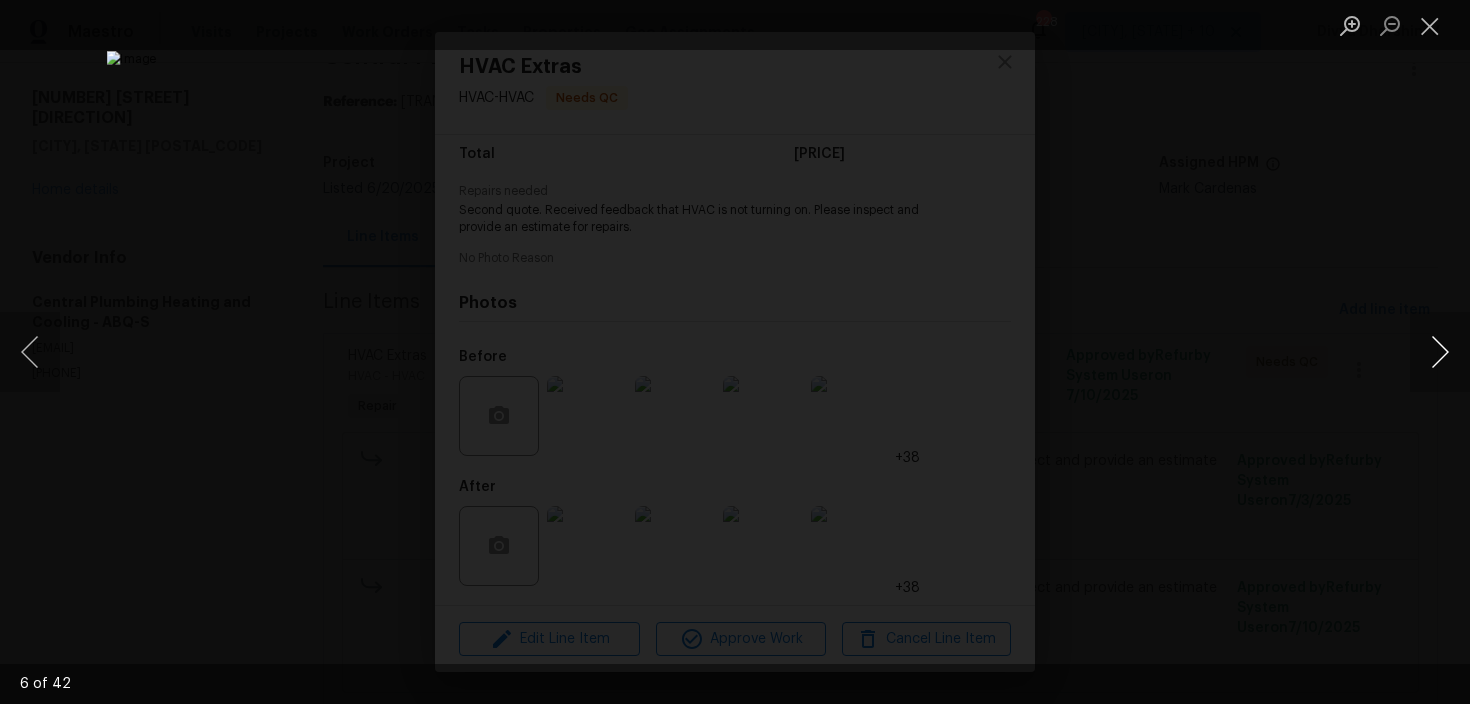 click at bounding box center [1440, 352] 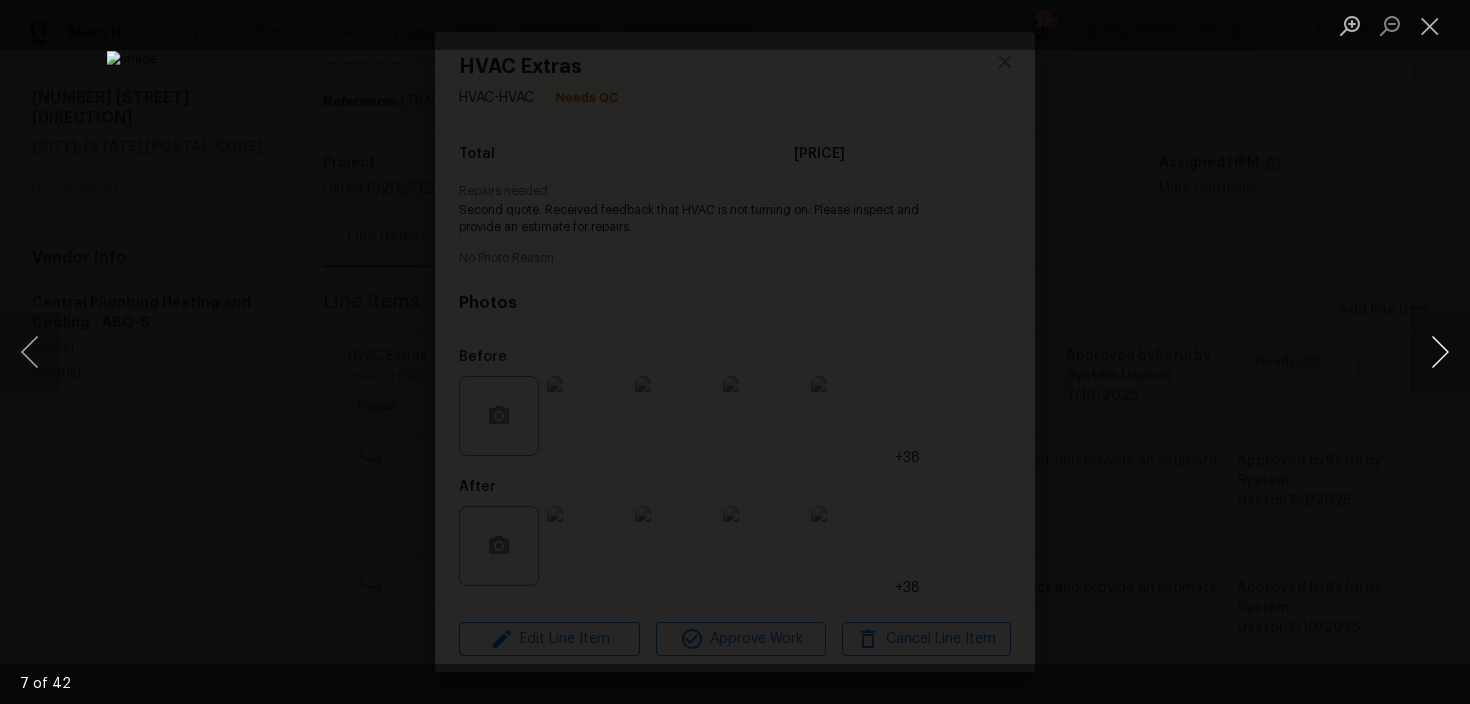 click at bounding box center [1440, 352] 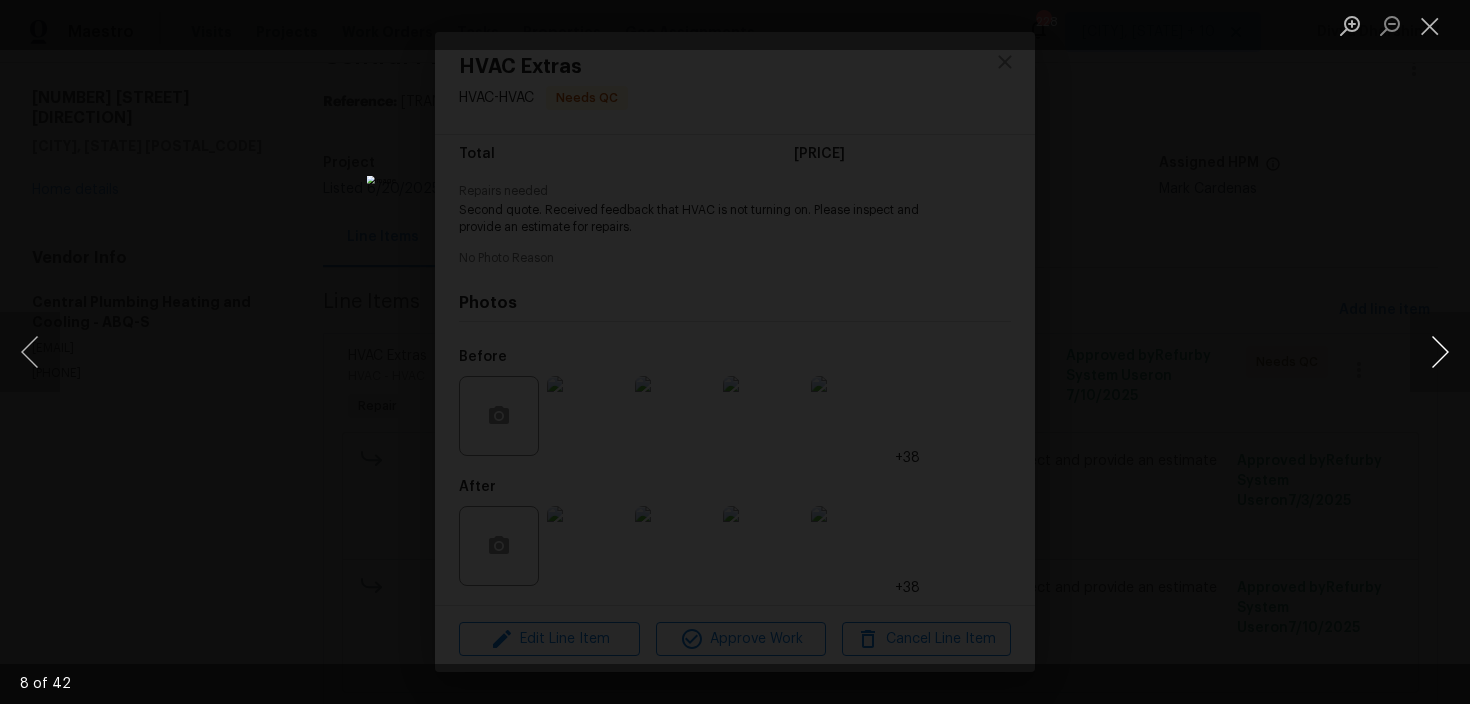 click at bounding box center (1440, 352) 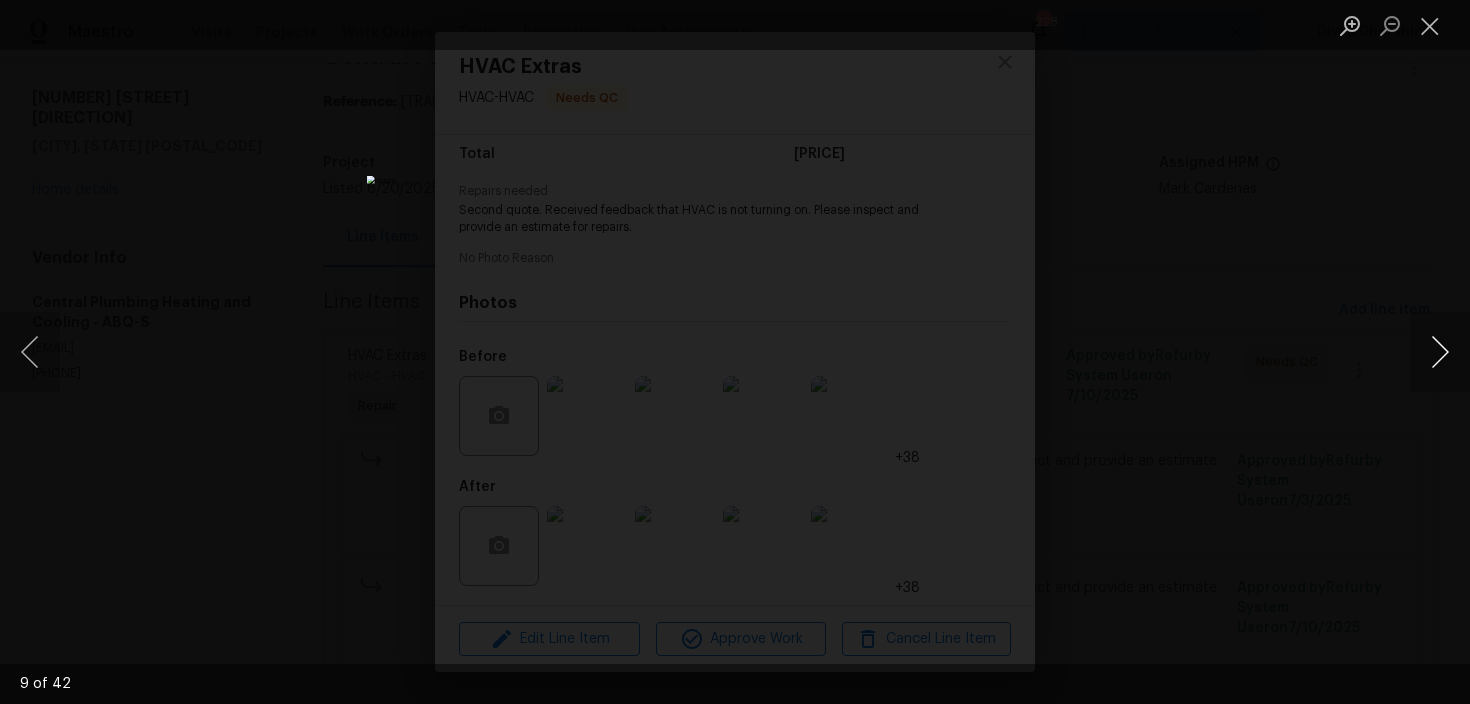 click at bounding box center (1440, 352) 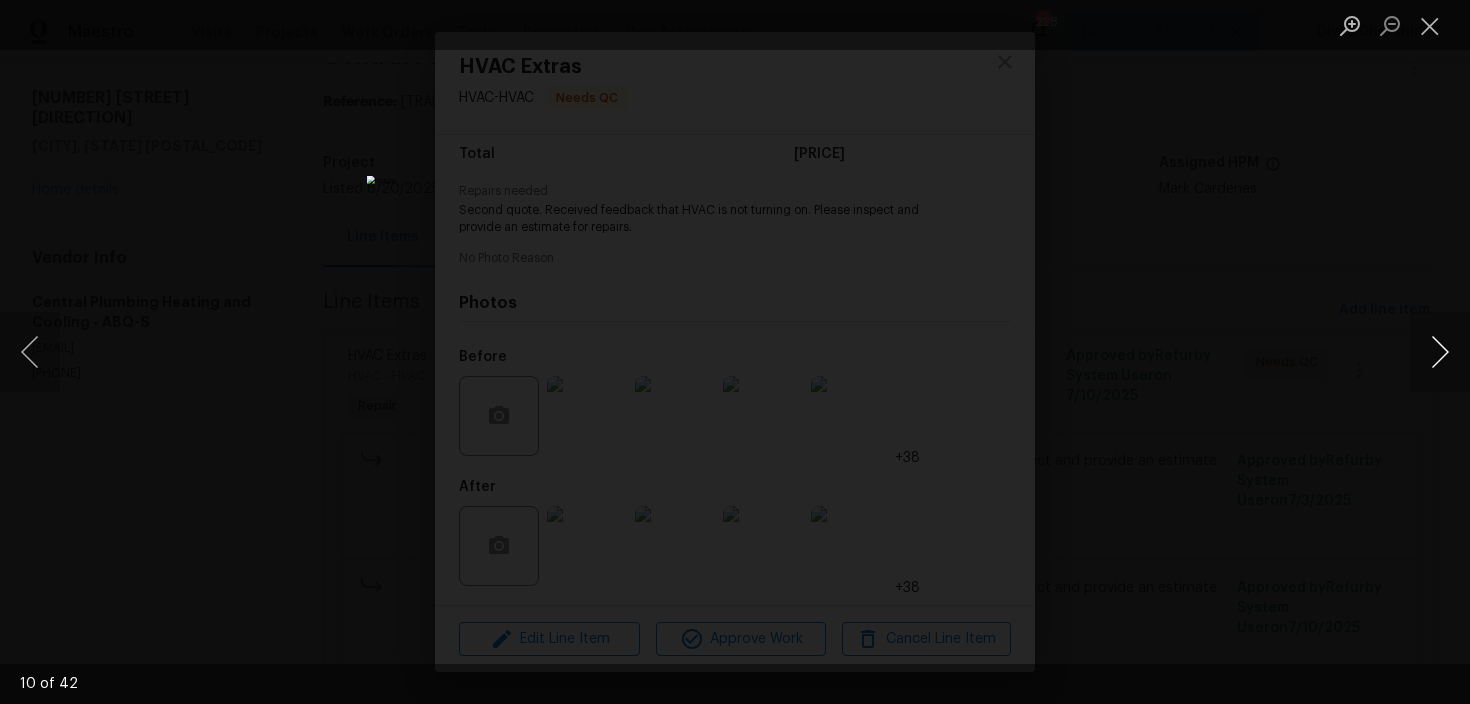 click at bounding box center [1440, 352] 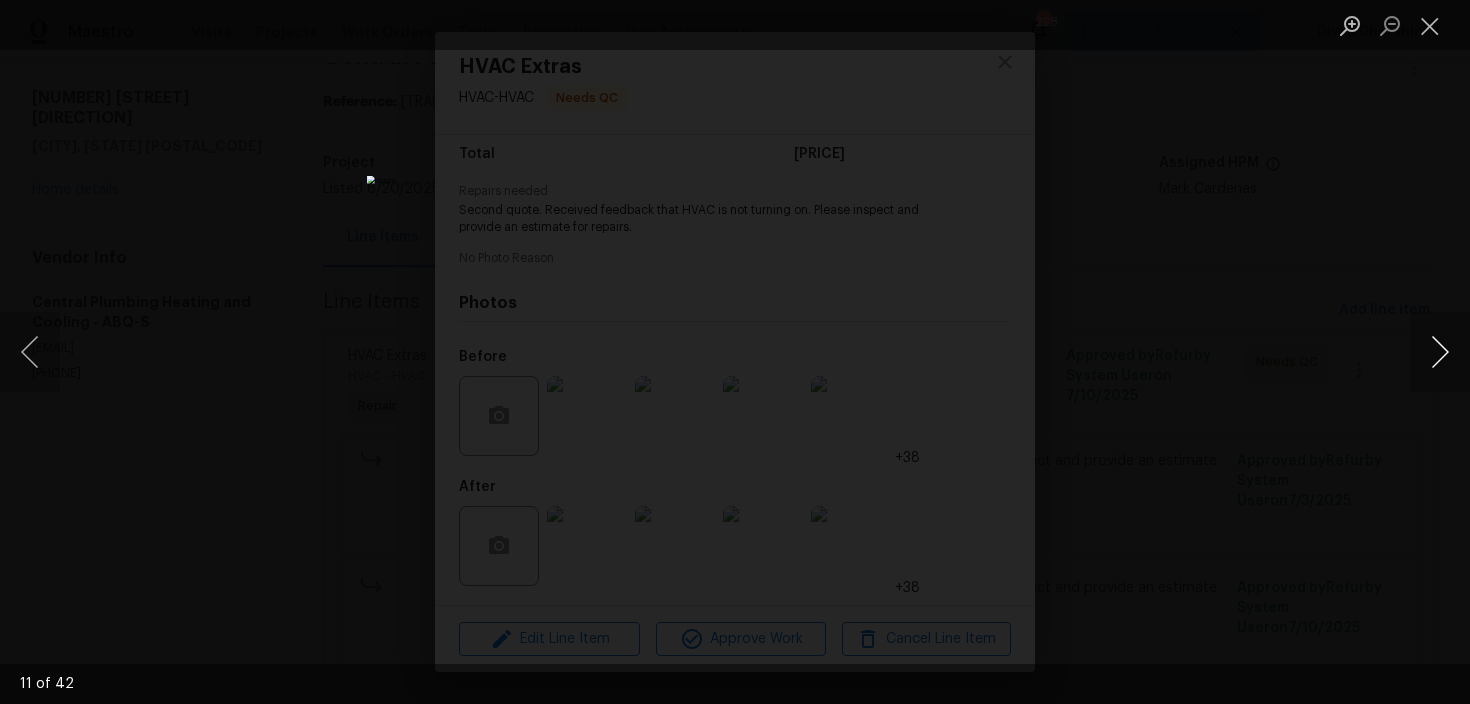 click at bounding box center [1440, 352] 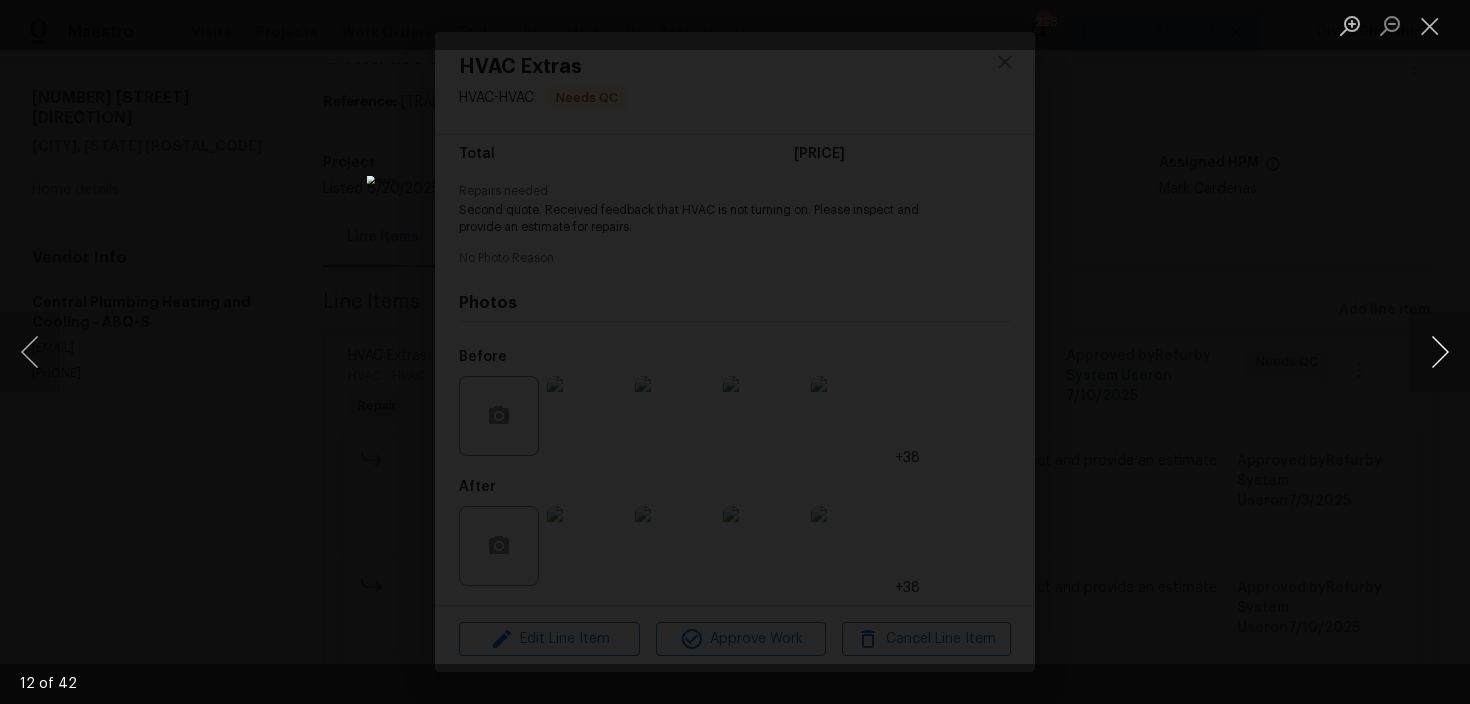 click at bounding box center (1440, 352) 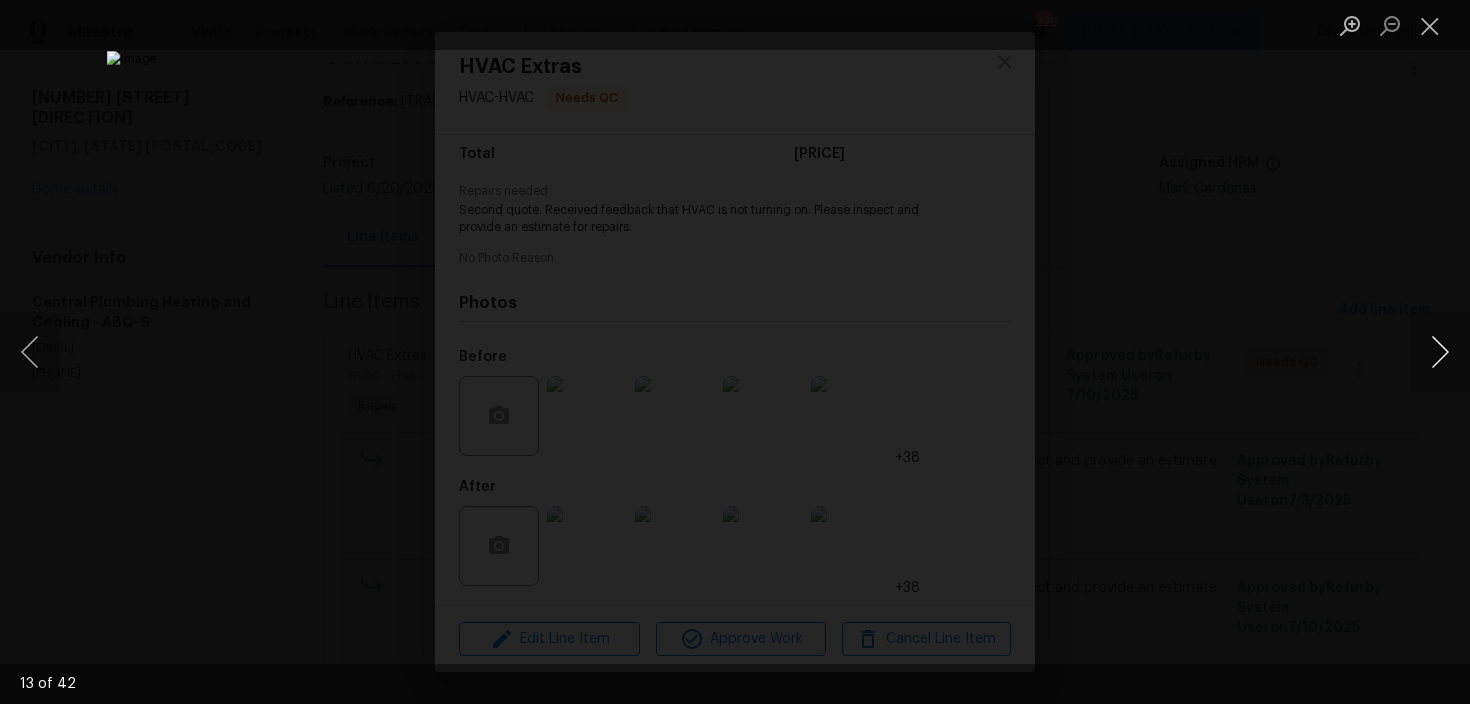 click at bounding box center (1440, 352) 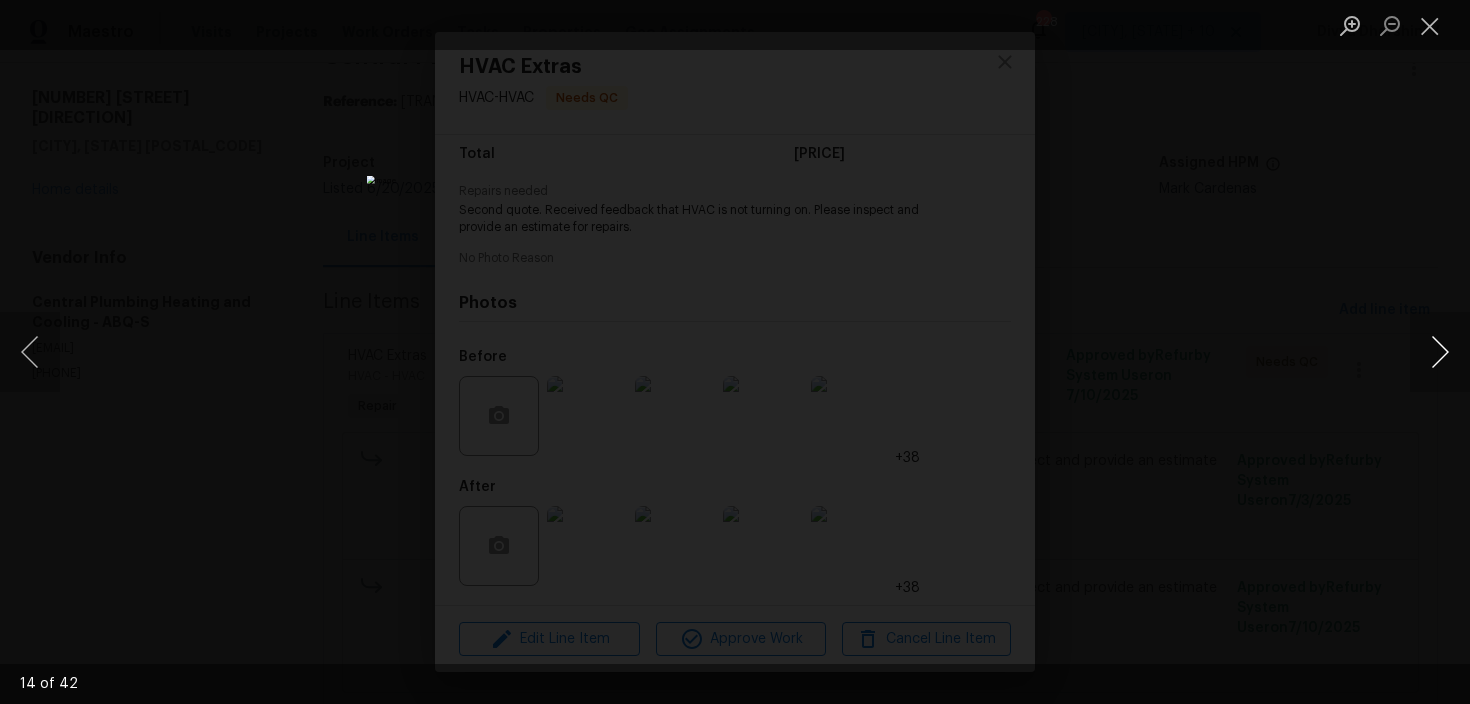 click at bounding box center (1440, 352) 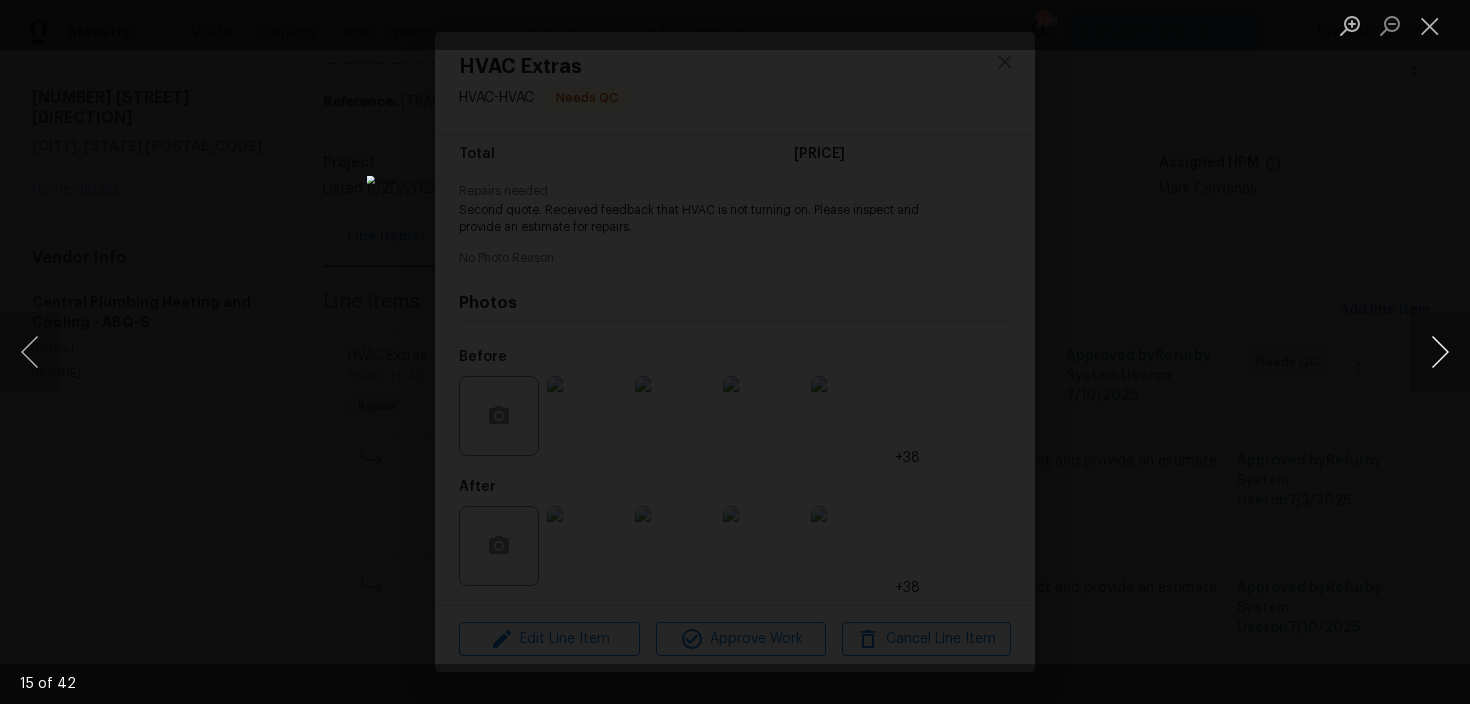 click at bounding box center (1440, 352) 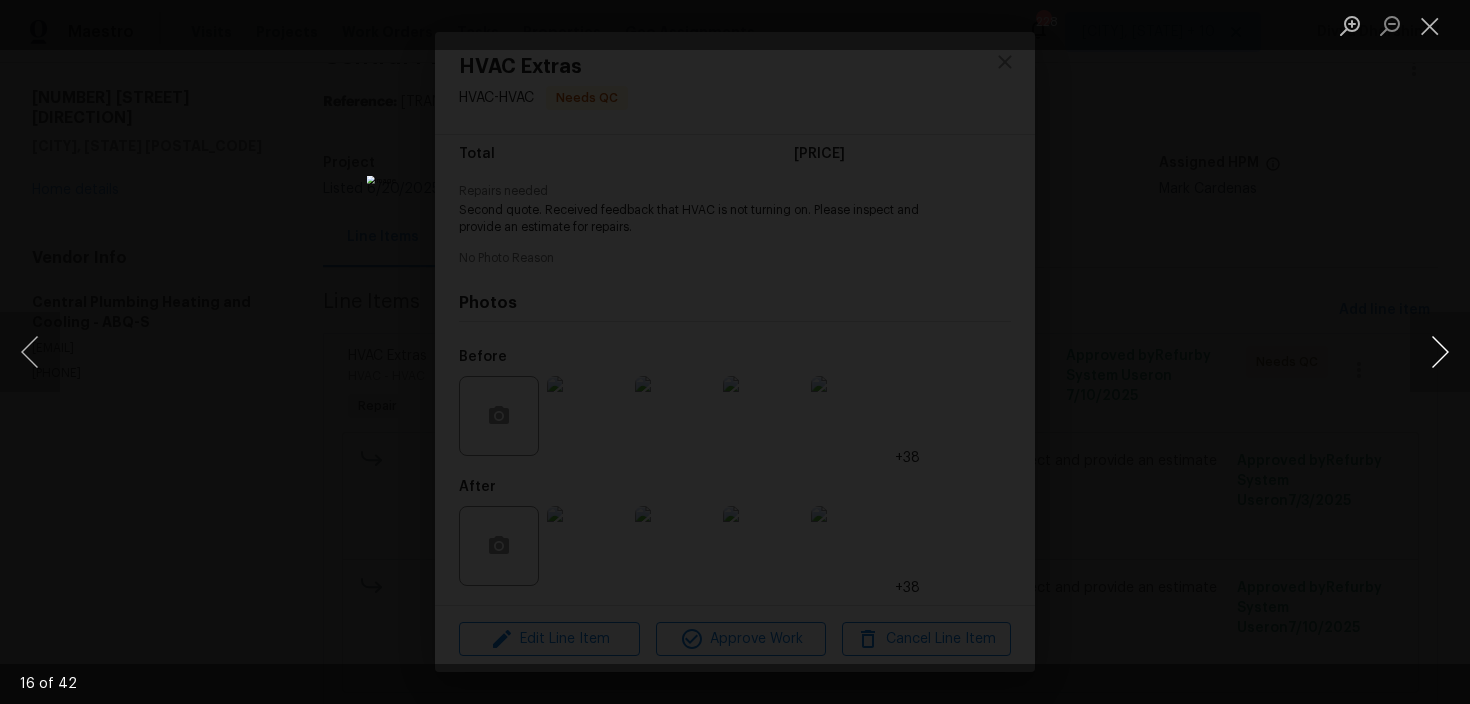 click at bounding box center [1440, 352] 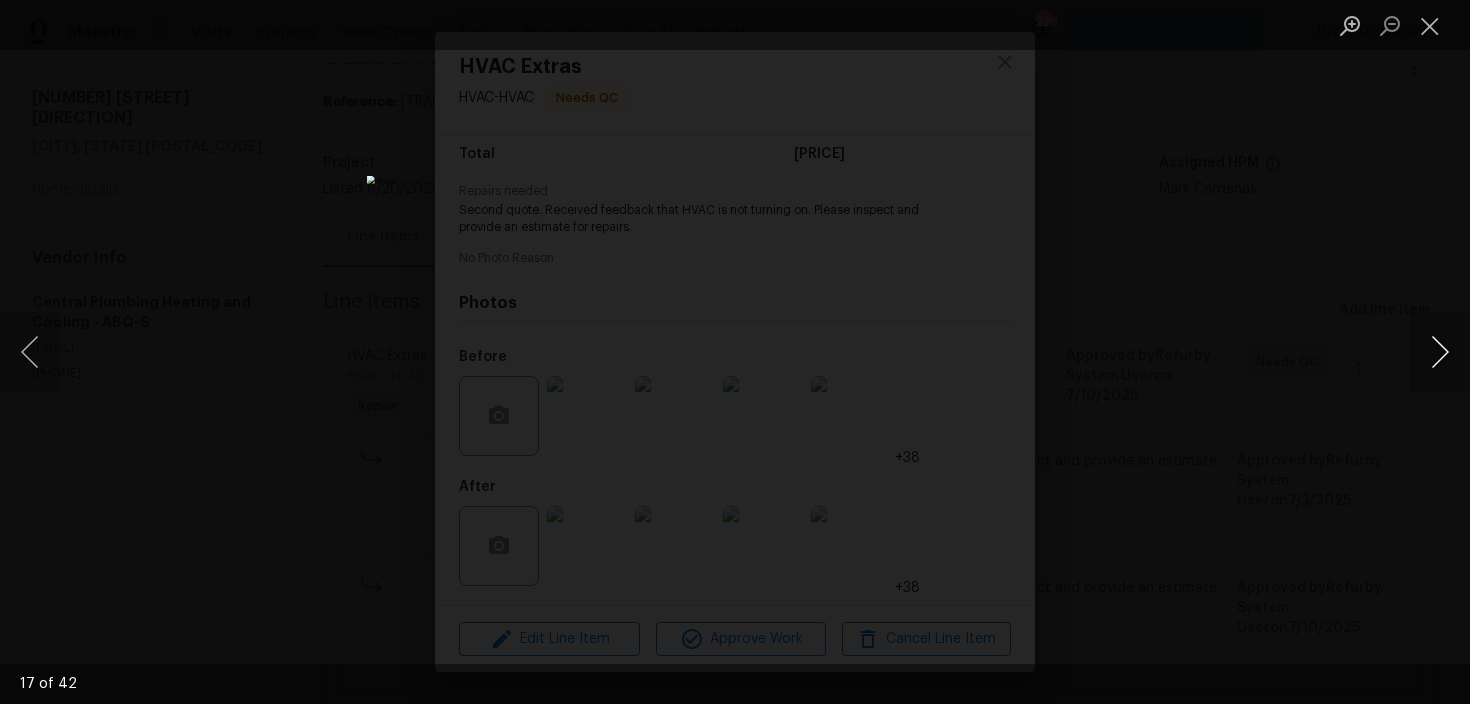 click at bounding box center (1440, 352) 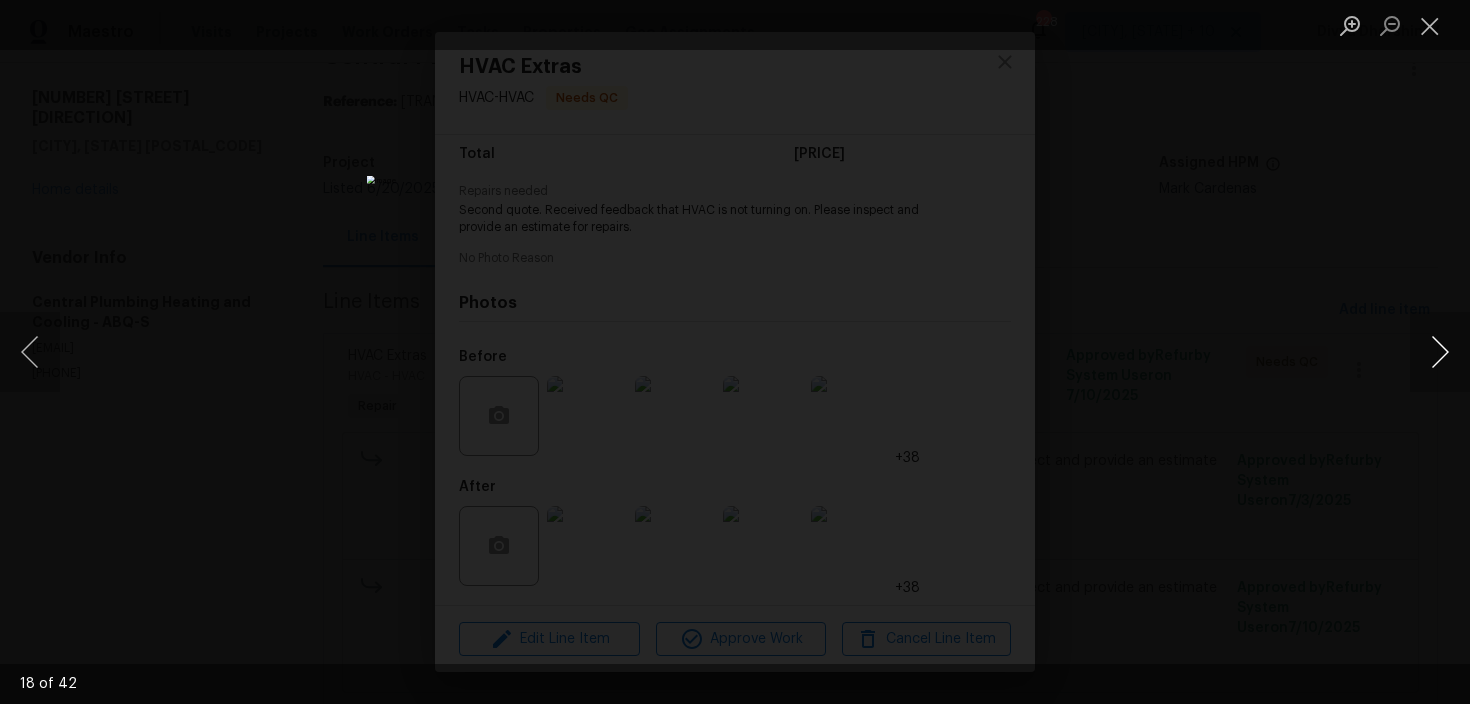 click at bounding box center (1440, 352) 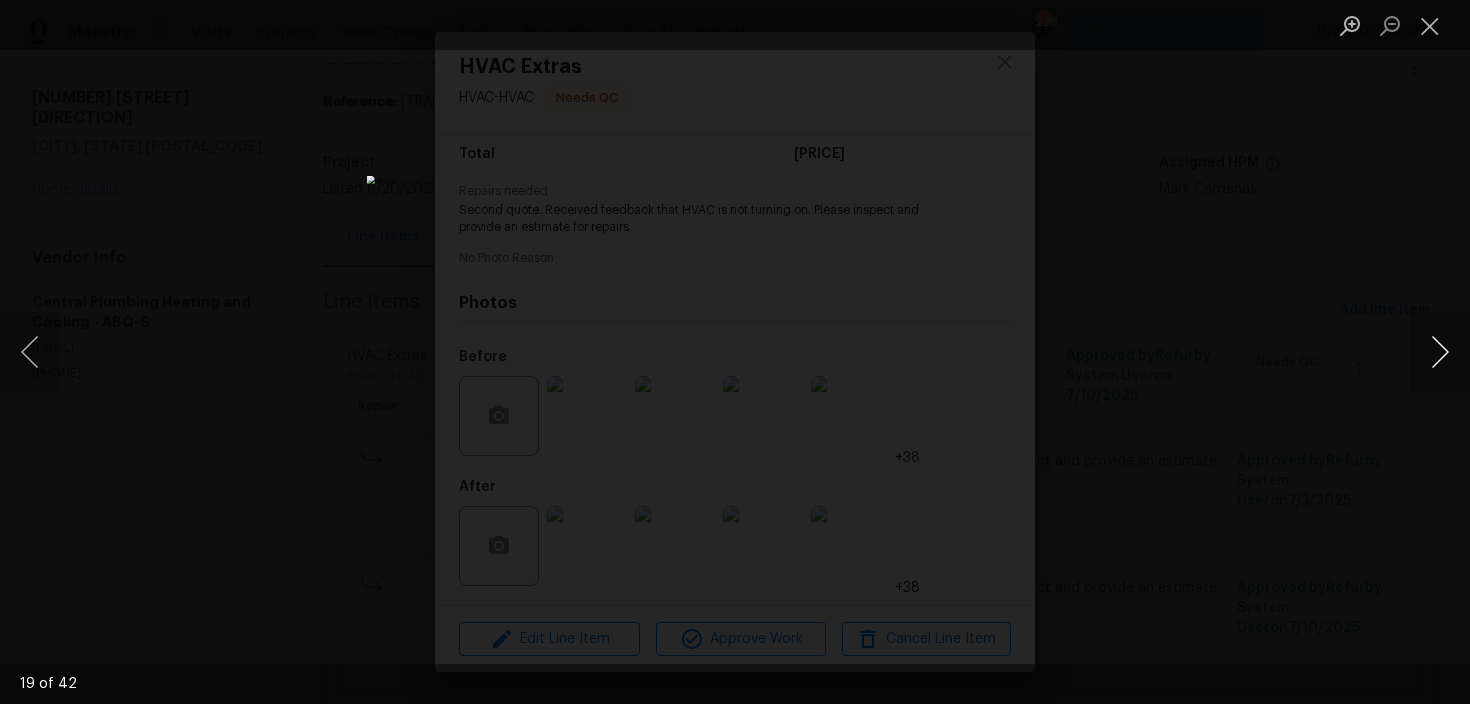 click at bounding box center (1440, 352) 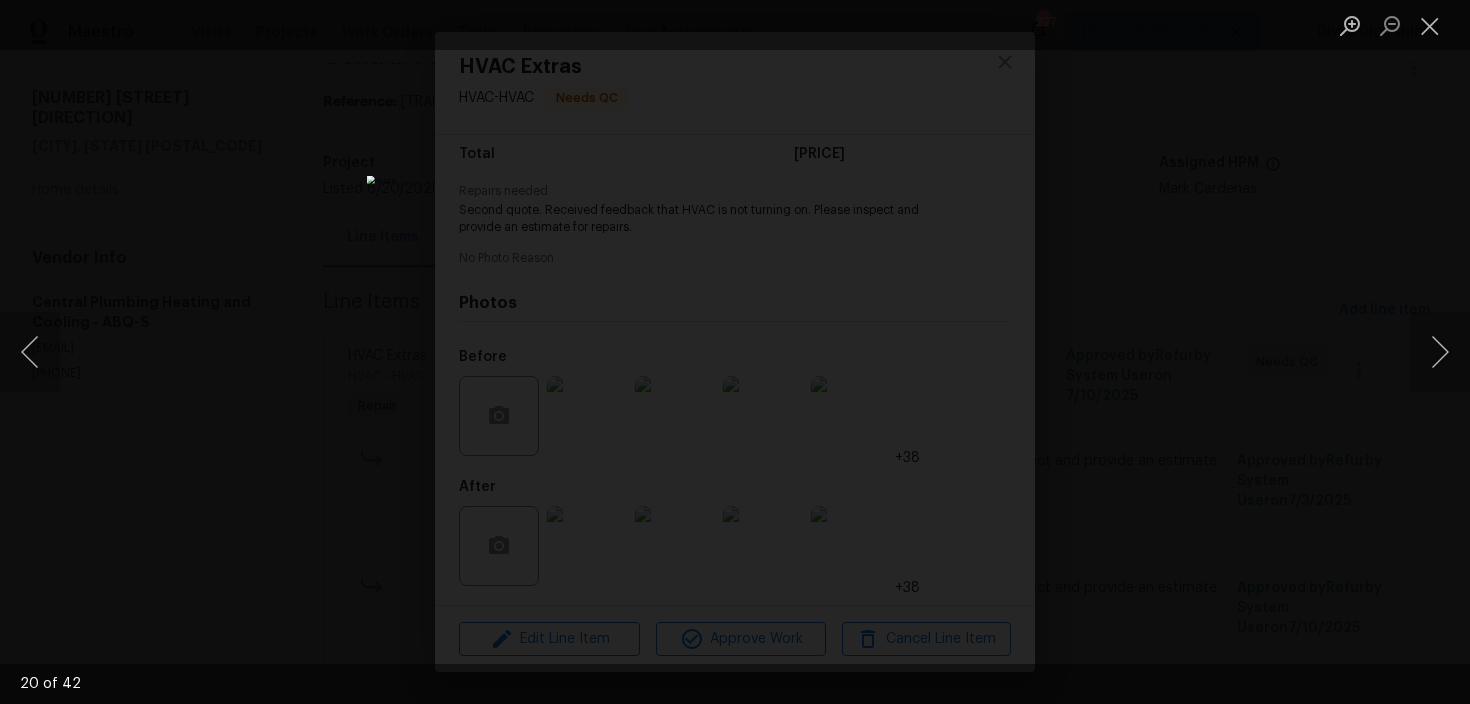 click at bounding box center (735, 352) 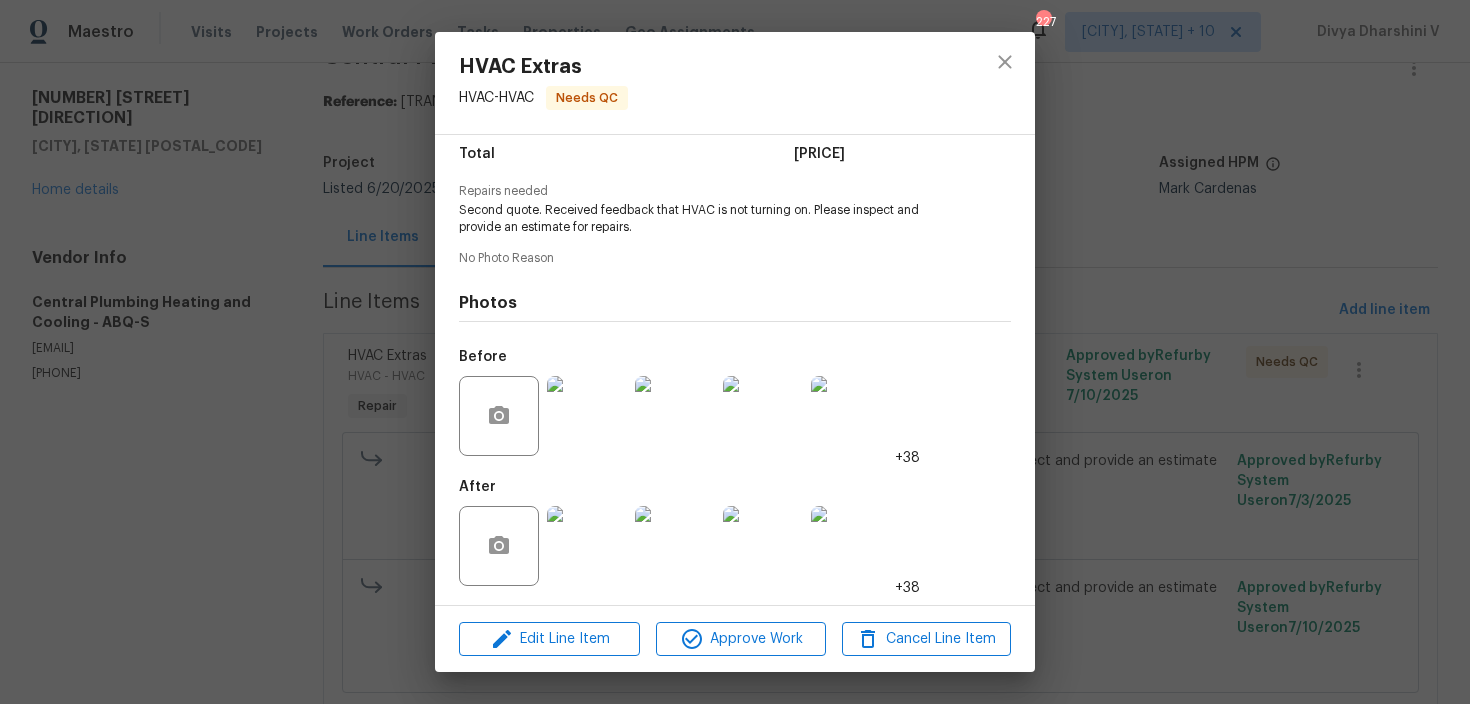 click on "HVAC Extras HVAC  -  HVAC Needs QC Vendor Central Plumbing Heating and Cooling Account Category Repairs Cost $7519.76 x 1 count $7519.76 Labor $0 Total $7519.76 Repairs needed Second quote. Received feedback that HVAC is not turning on. Please inspect and provide an estimate for repairs. No Photo Reason   Photos Before  +38 After  +38  Edit Line Item  Approve Work  Cancel Line Item" at bounding box center (735, 352) 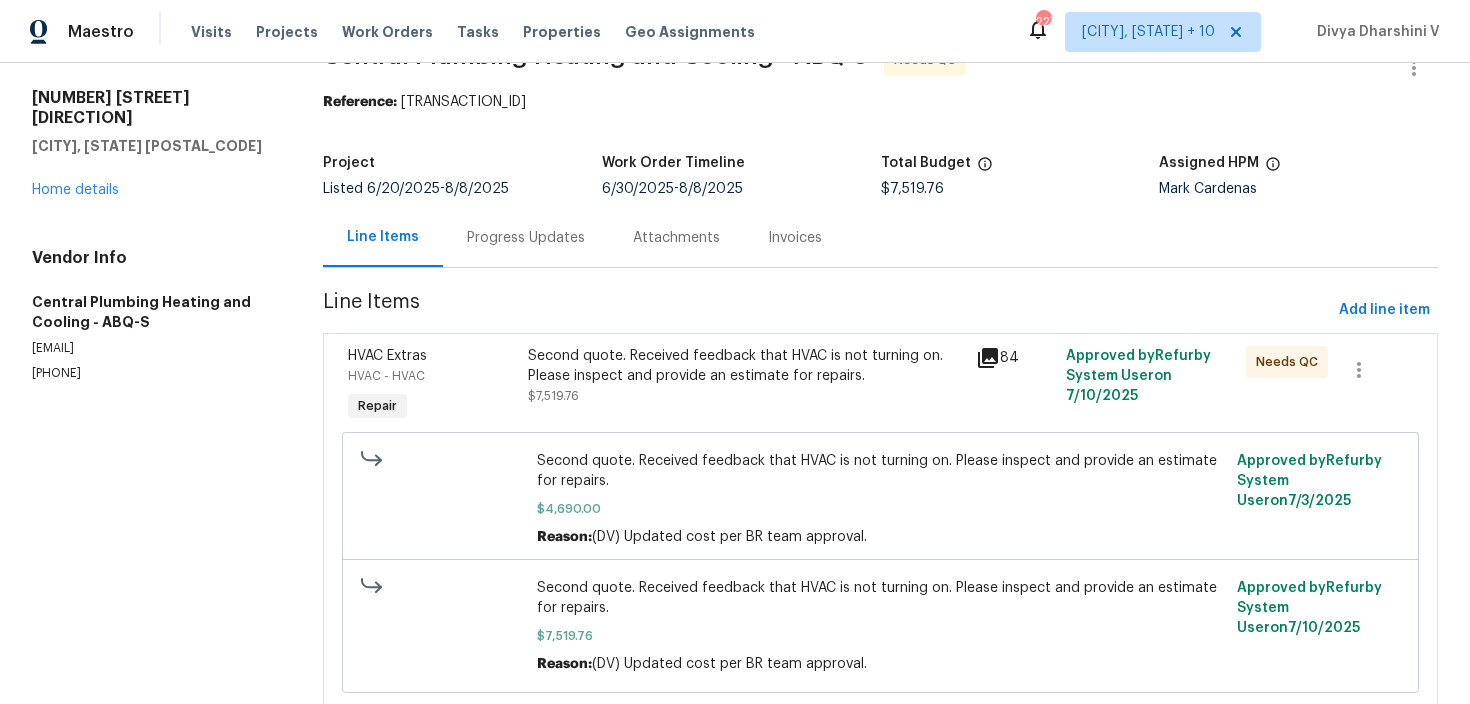 scroll, scrollTop: 0, scrollLeft: 0, axis: both 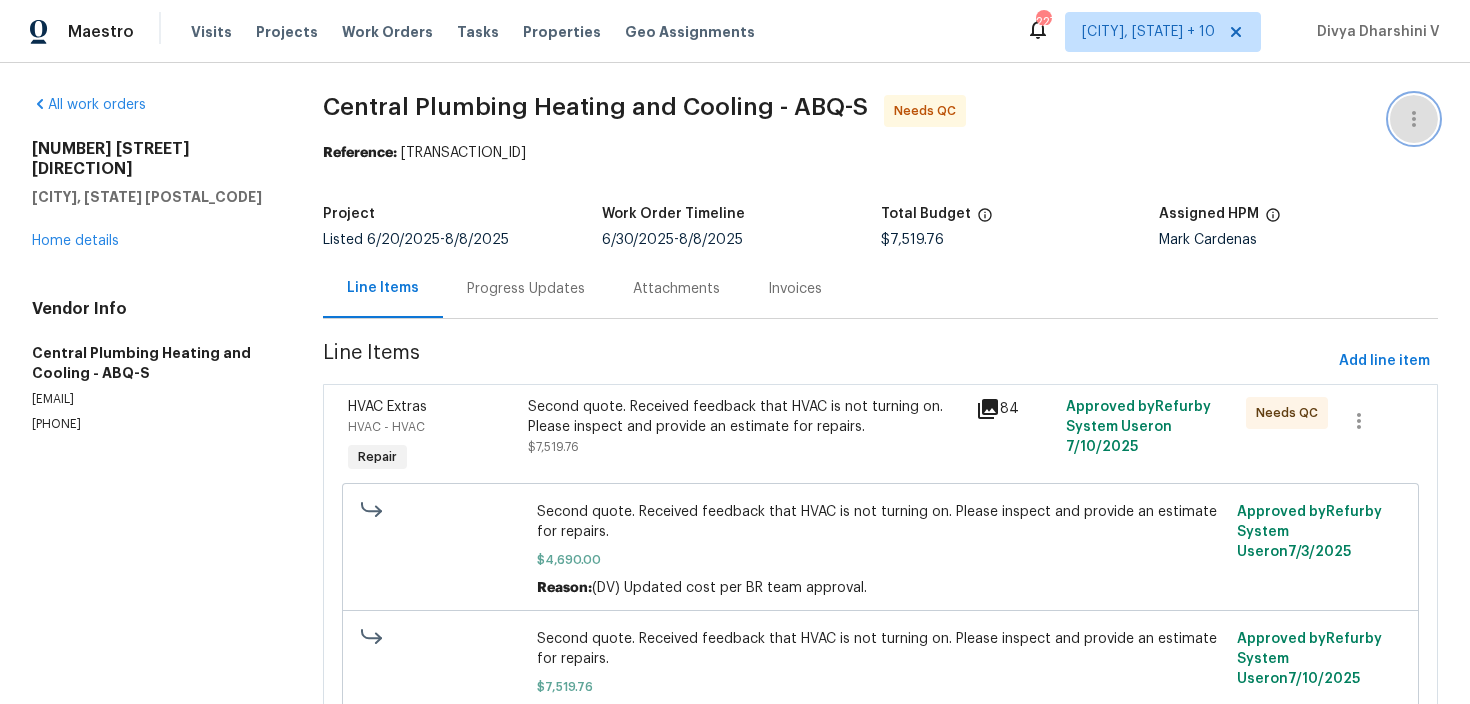 click at bounding box center (1414, 119) 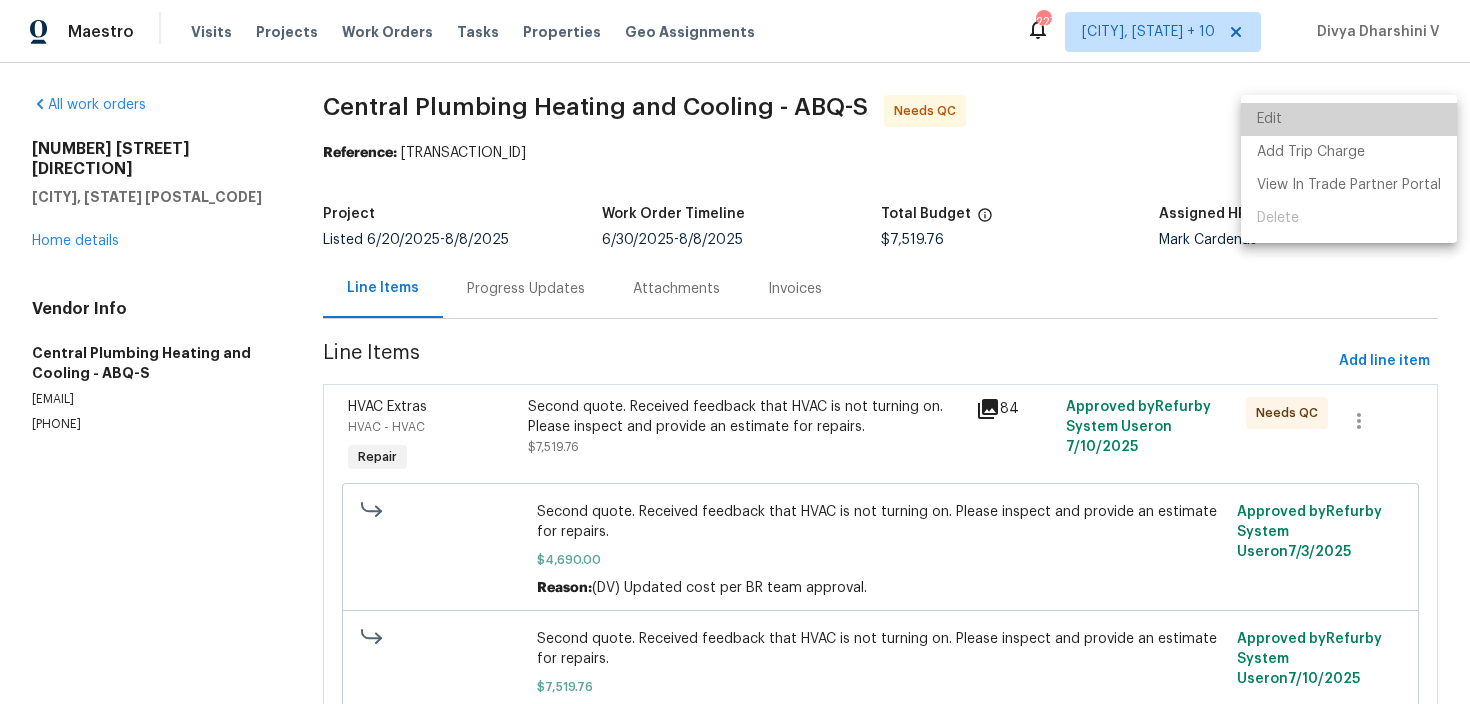 click on "Edit" at bounding box center [1349, 119] 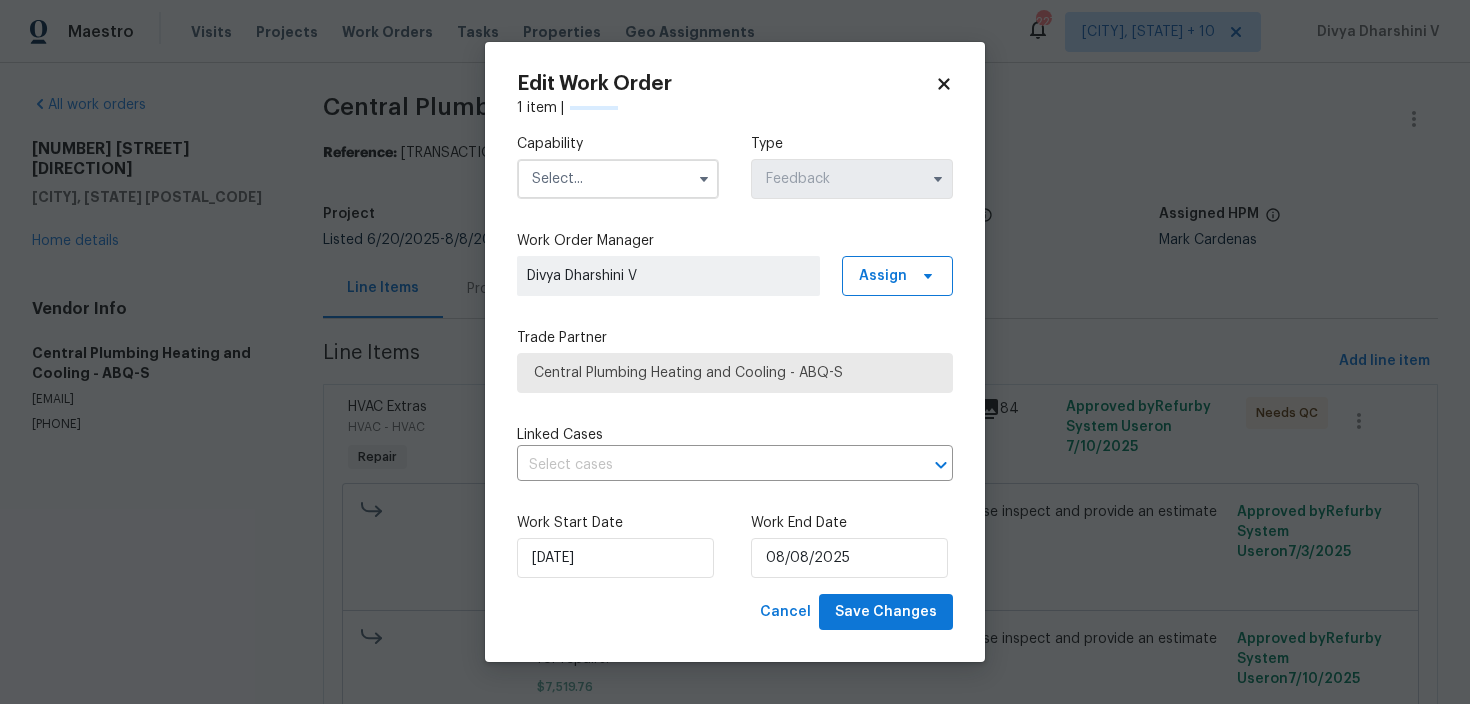 click at bounding box center [618, 179] 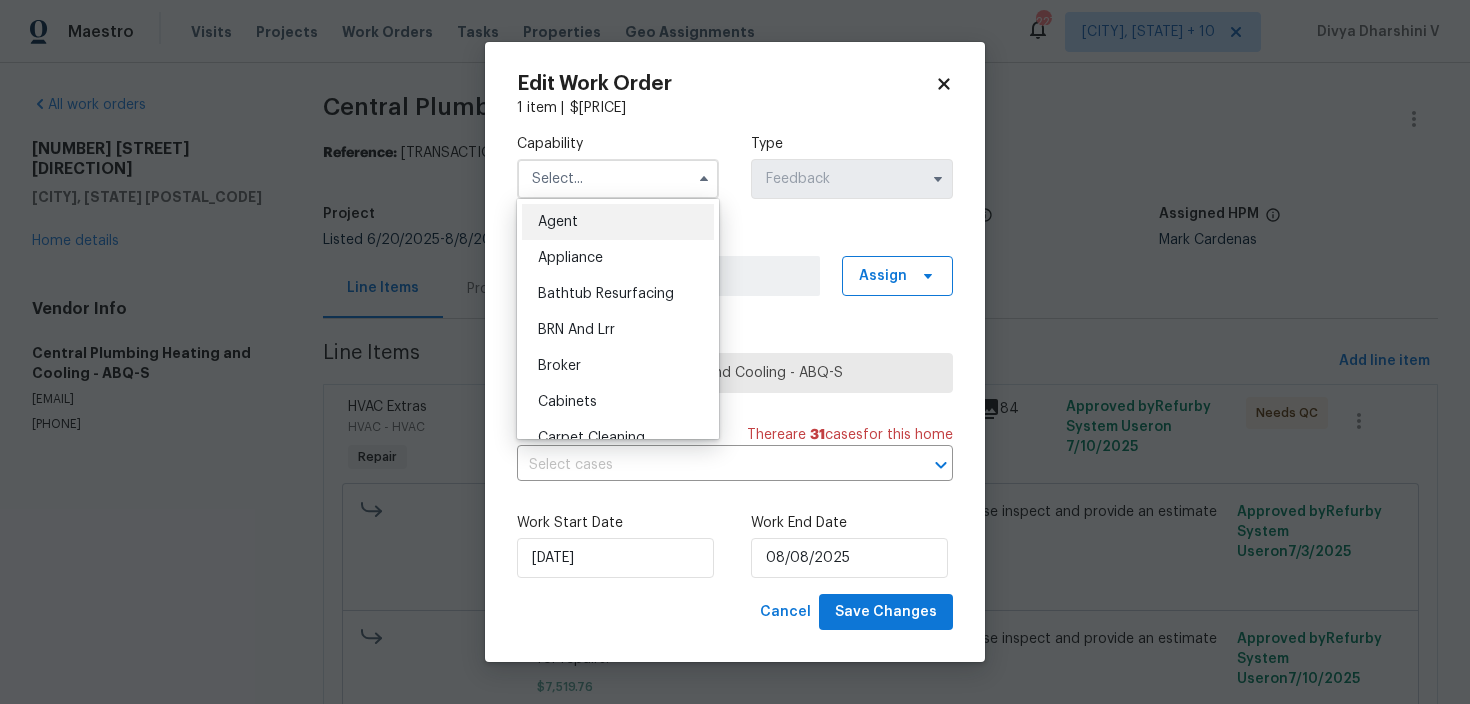 click on "Agent" at bounding box center [618, 222] 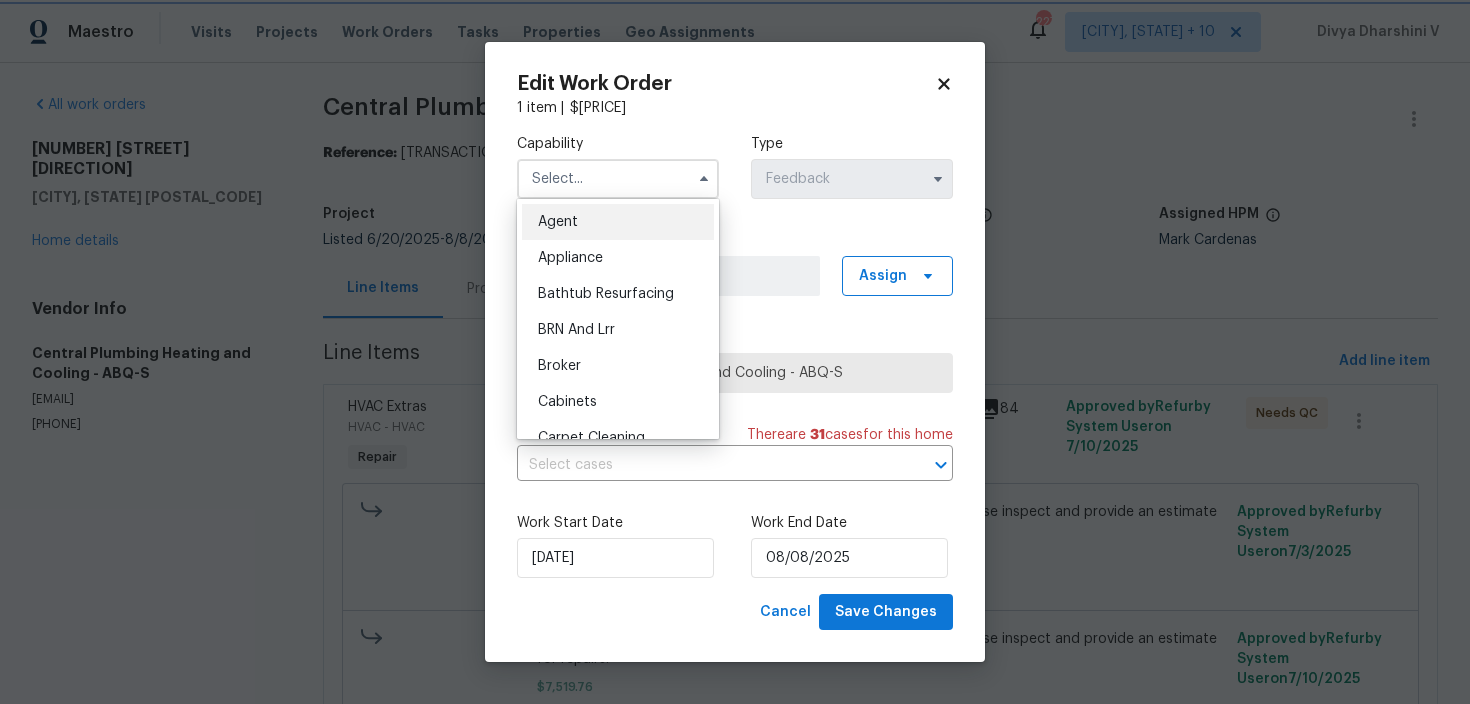 type on "Agent" 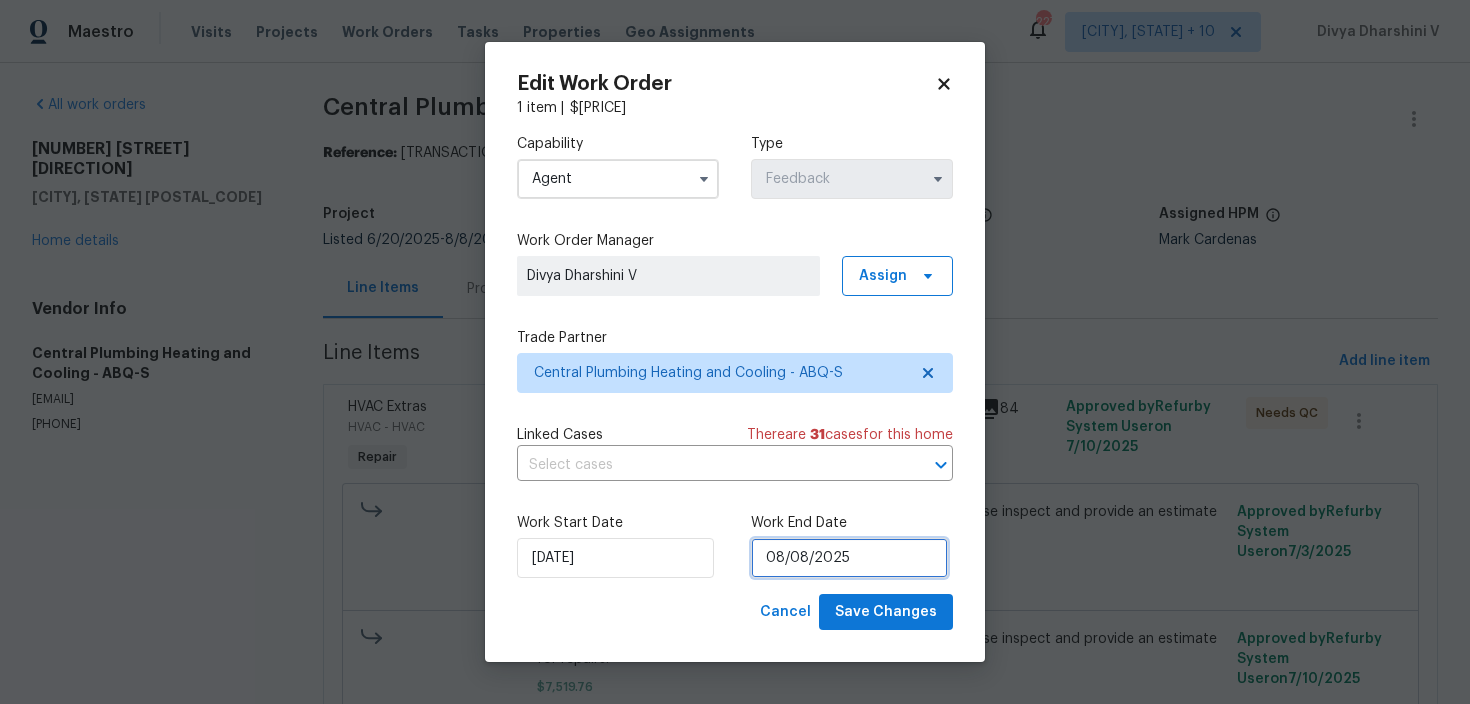 select on "7" 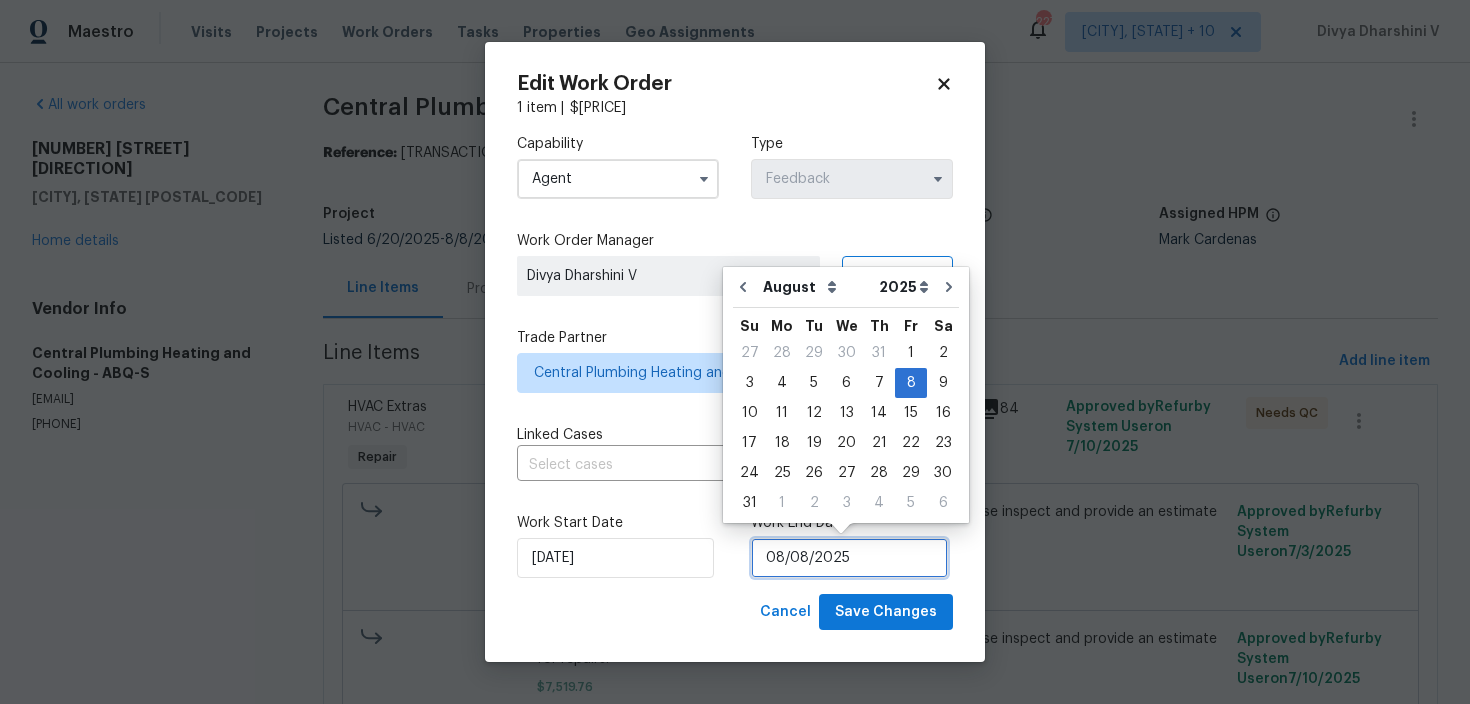 click on "08/08/2025" at bounding box center (849, 558) 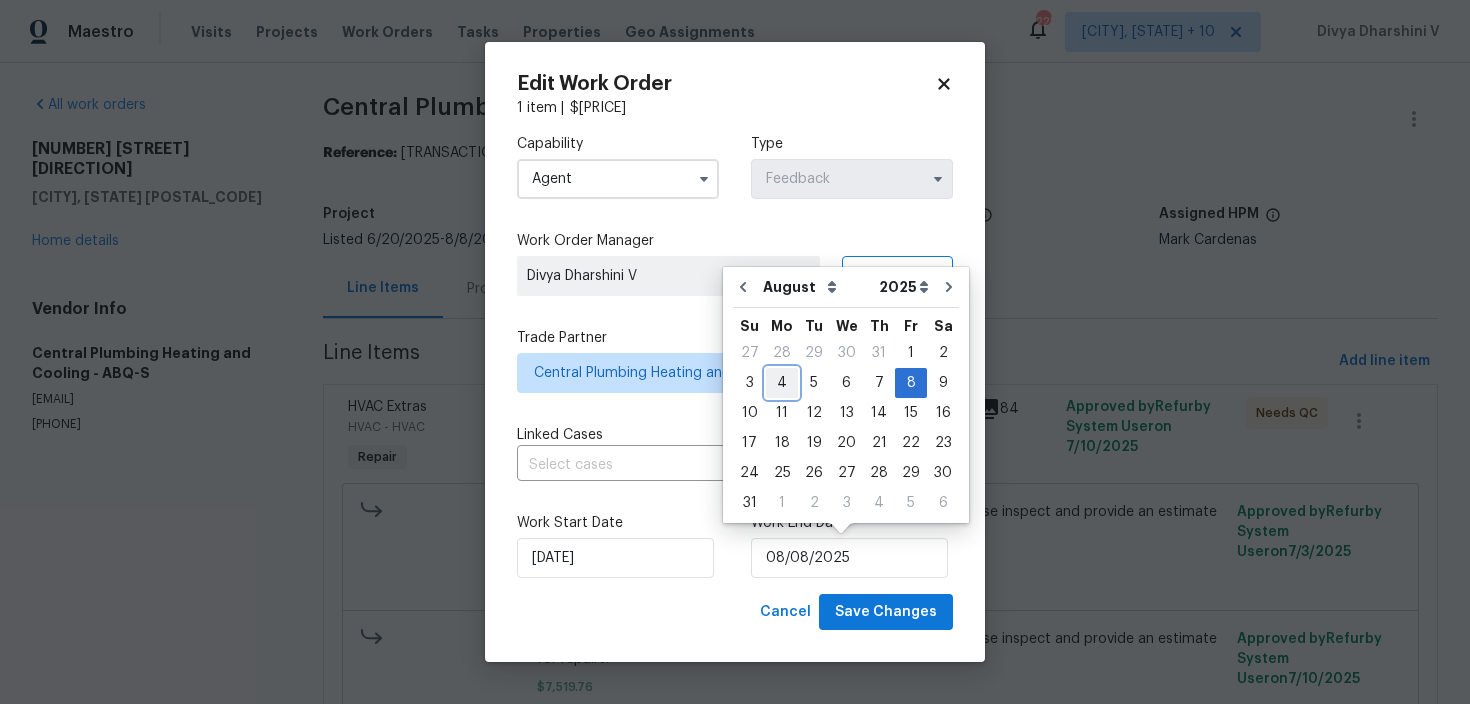 click on "4" at bounding box center (782, 383) 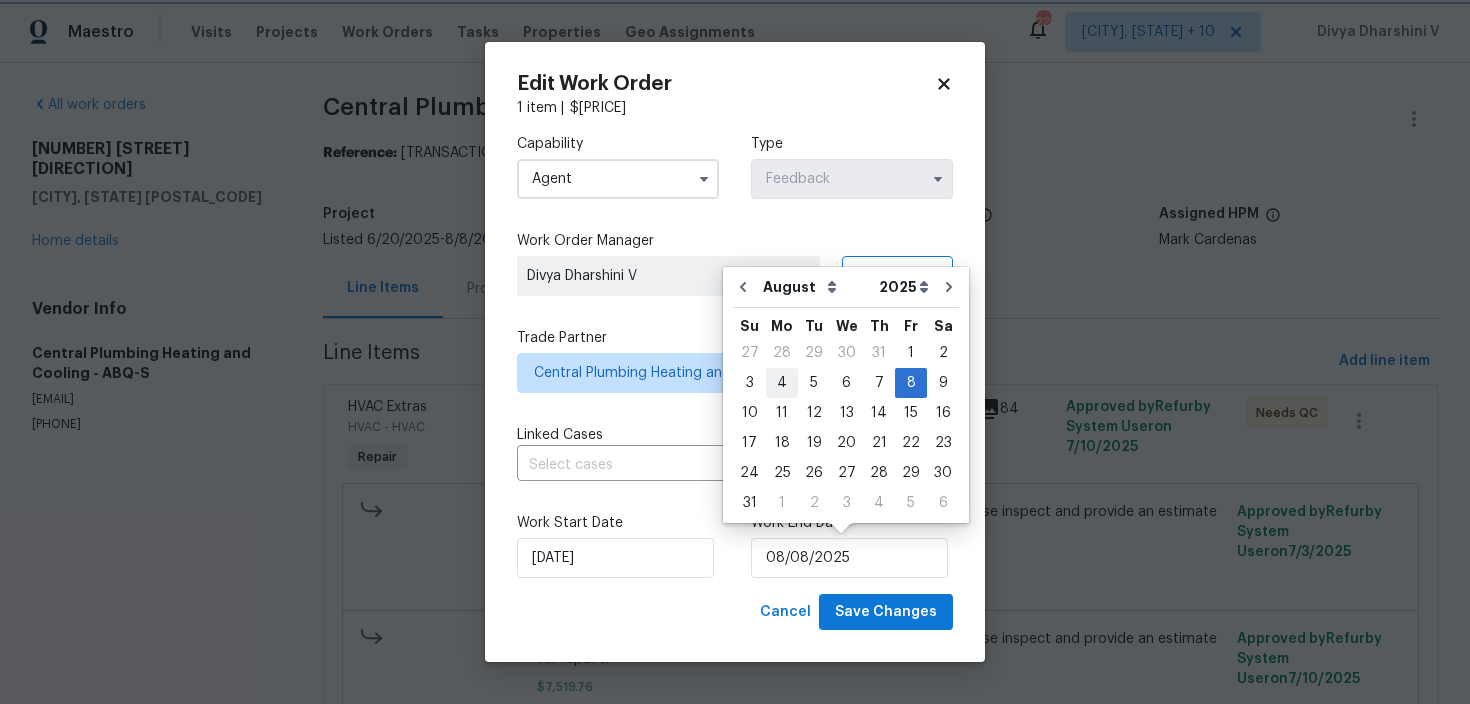 type on "04/08/2025" 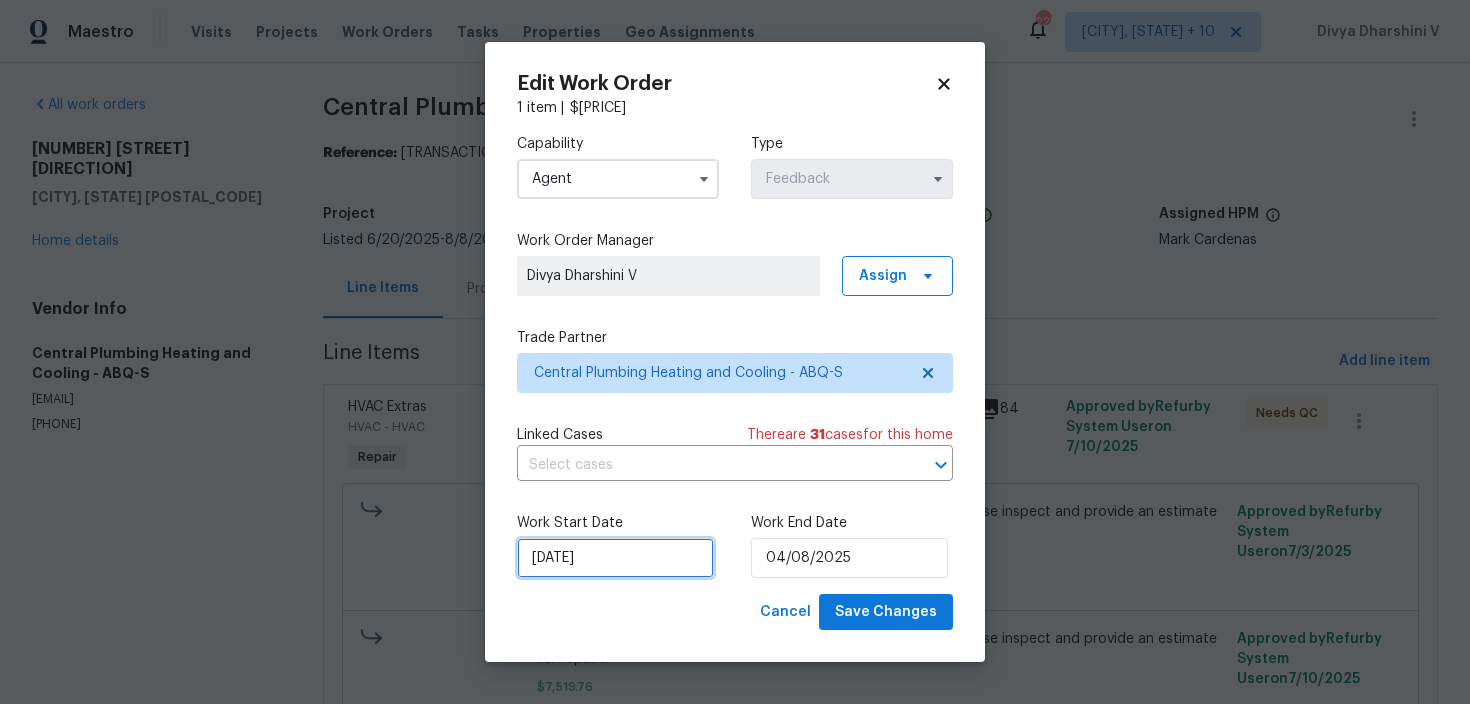 click on "30/06/2025" at bounding box center (615, 558) 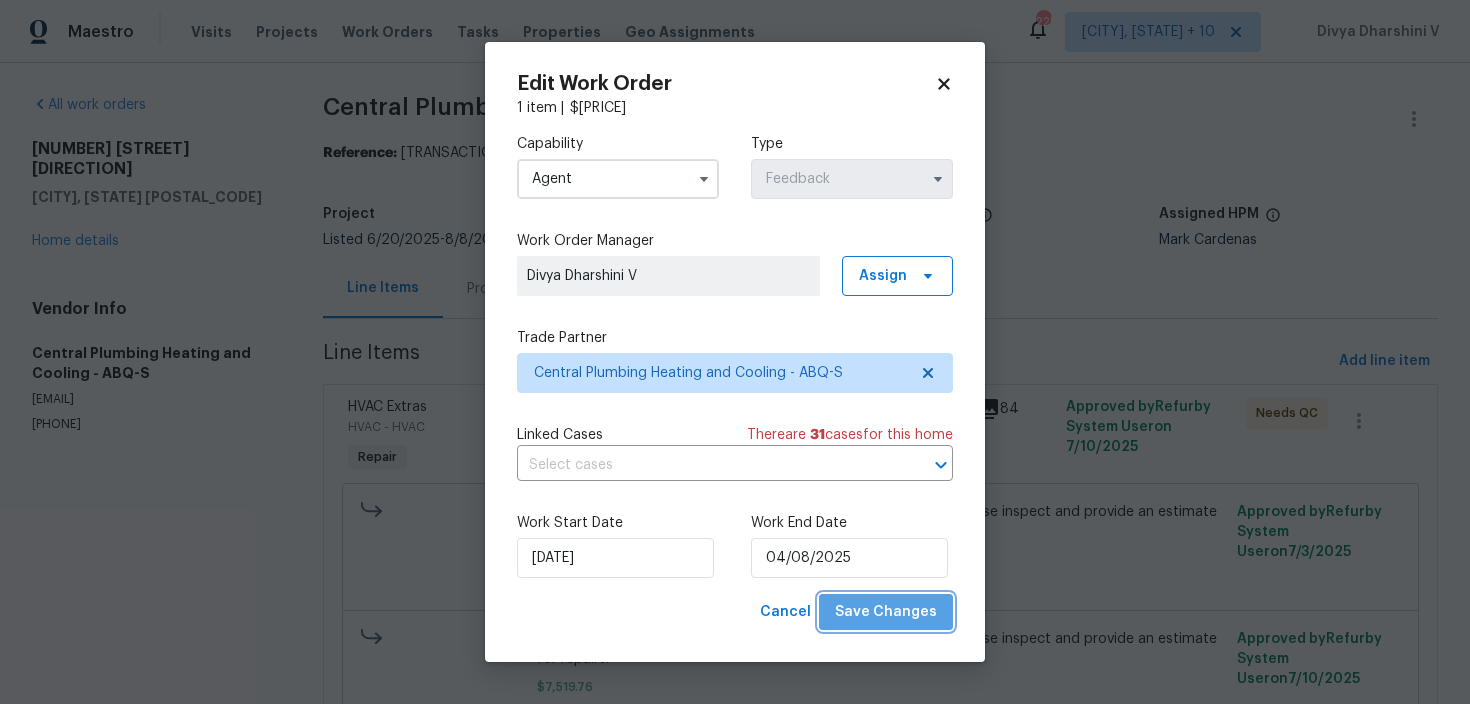 click on "Save Changes" at bounding box center (886, 612) 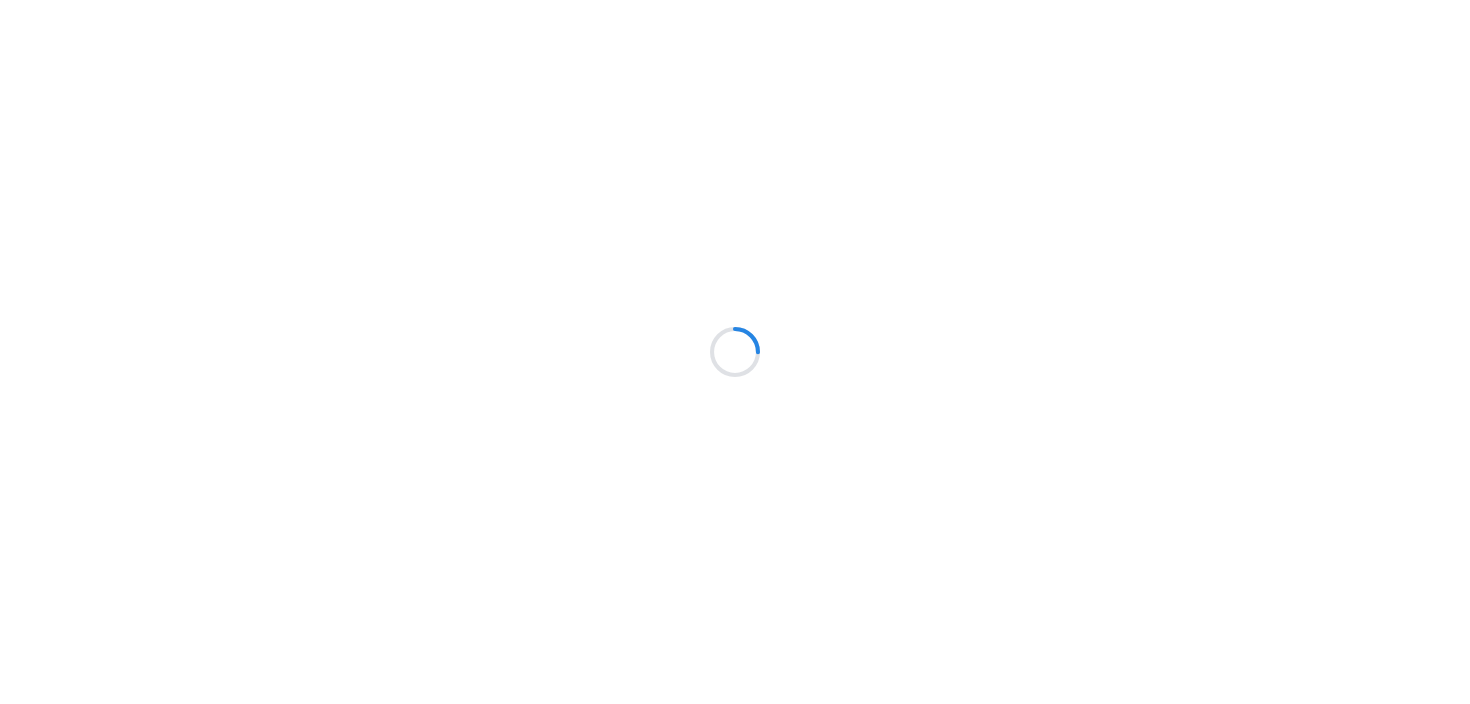 scroll, scrollTop: 0, scrollLeft: 0, axis: both 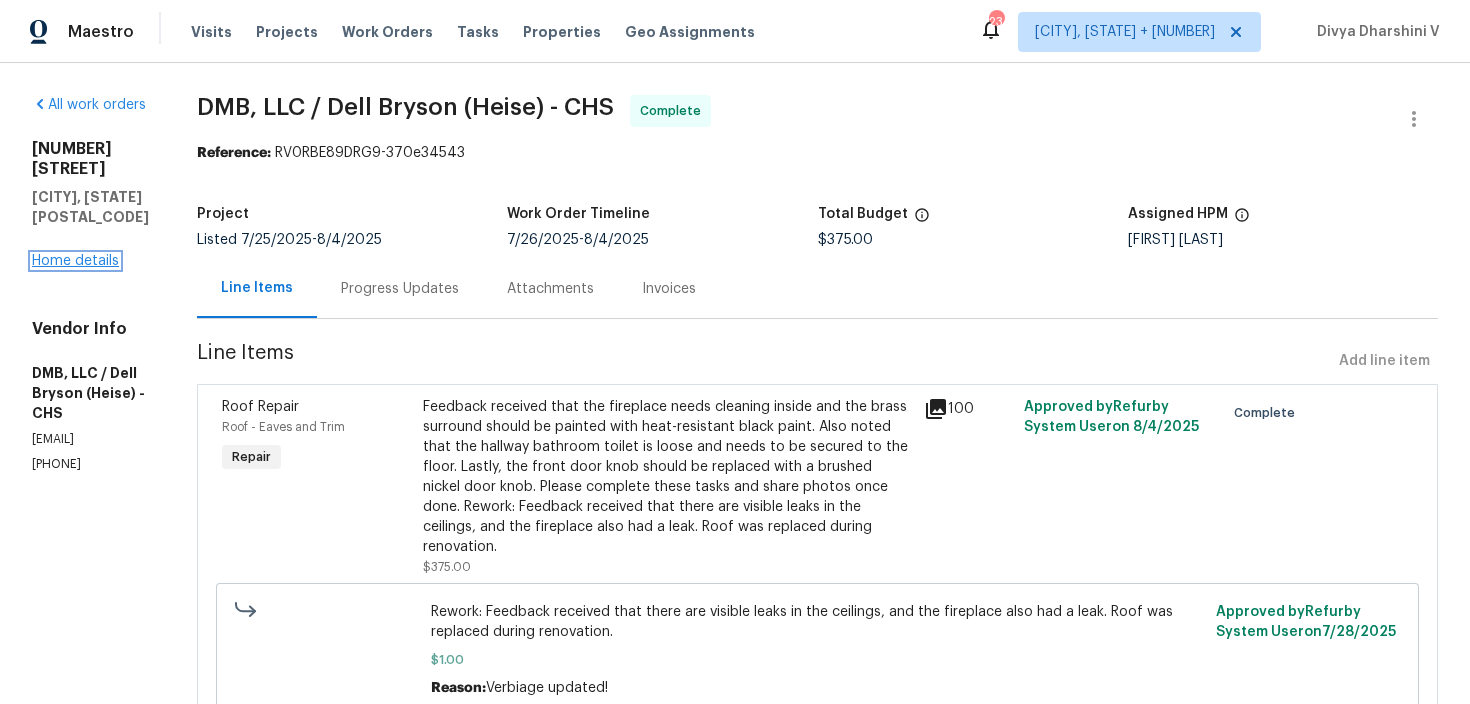 click on "Home details" at bounding box center [75, 261] 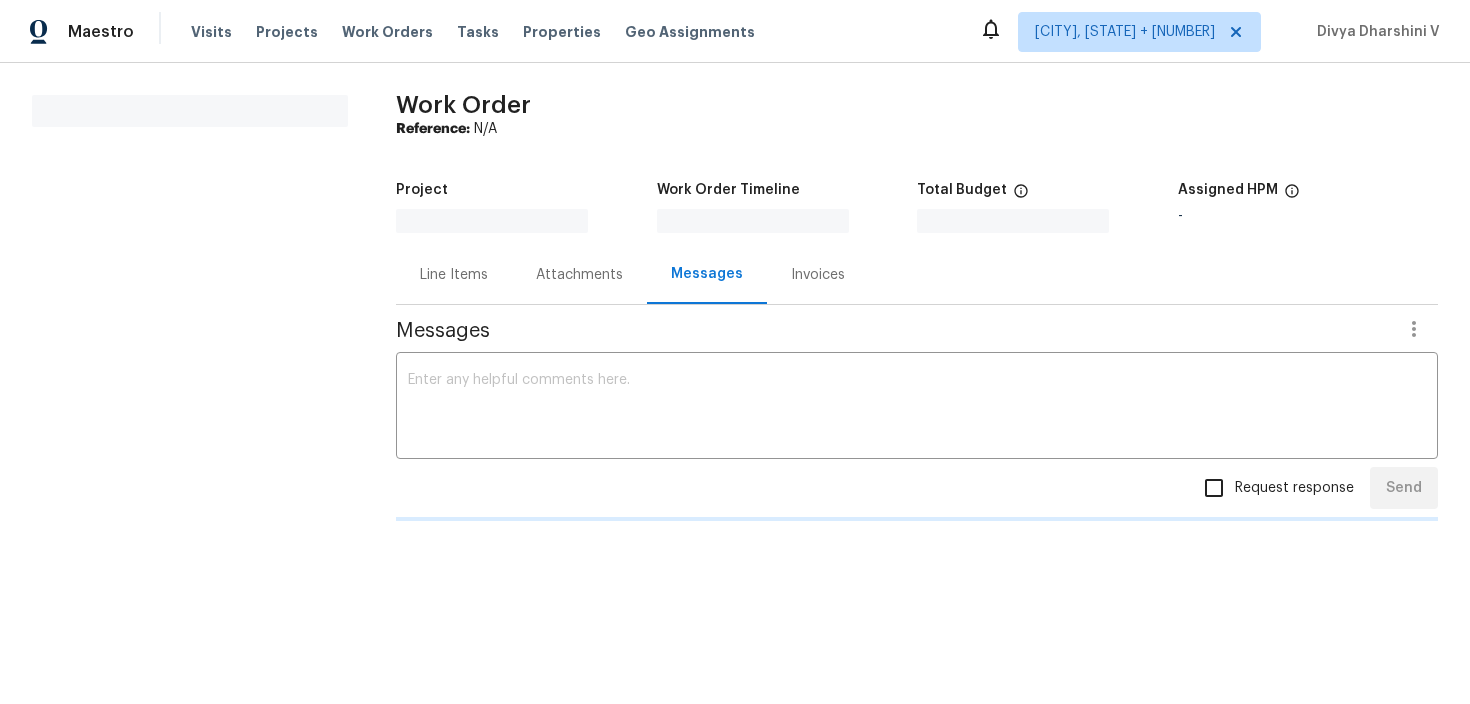 scroll, scrollTop: 0, scrollLeft: 0, axis: both 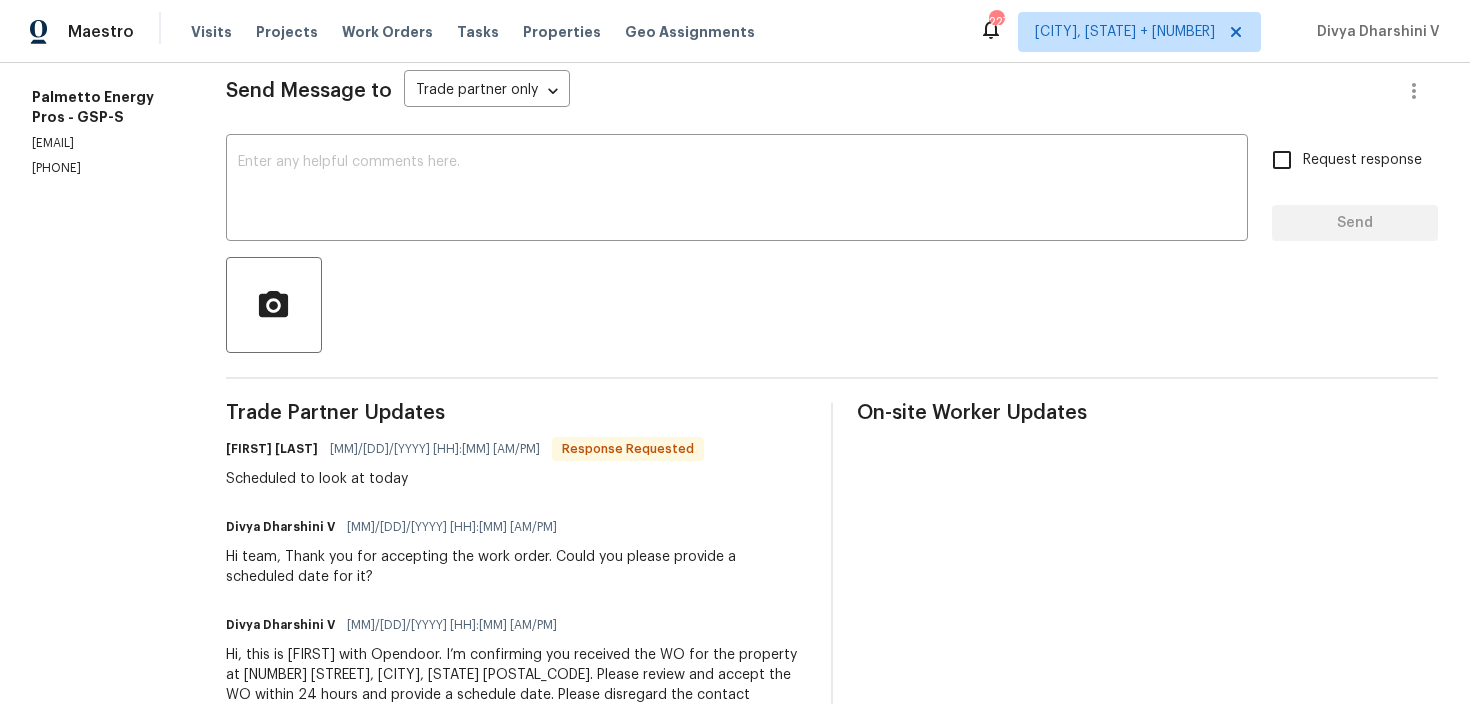 click on "Send Message to Trade partner only Trade partner only ​ x ​ Request response Send Trade Partner Updates Jeff Green 08/05/2025 5:25 AM Response Requested Scheduled to look at today Divya Dharshini V 08/04/2025 10:53 AM Hi team, Thank you for accepting the work order. Could you please provide a scheduled date for it? Divya Dharshini V 08/01/2025 2:50 PM Hi, this is Divya with Opendoor. I’m confirming you received the WO for the property at 71 Birdsong Ln, Taylors, SC 29687. Please review and accept the WO within 24 hours and provide a schedule date. Please disregard the contact information for the HPM included in the WO. Our Centralised LWO Team is responsible for Listed WOs. On-site Worker Updates" at bounding box center (832, 406) 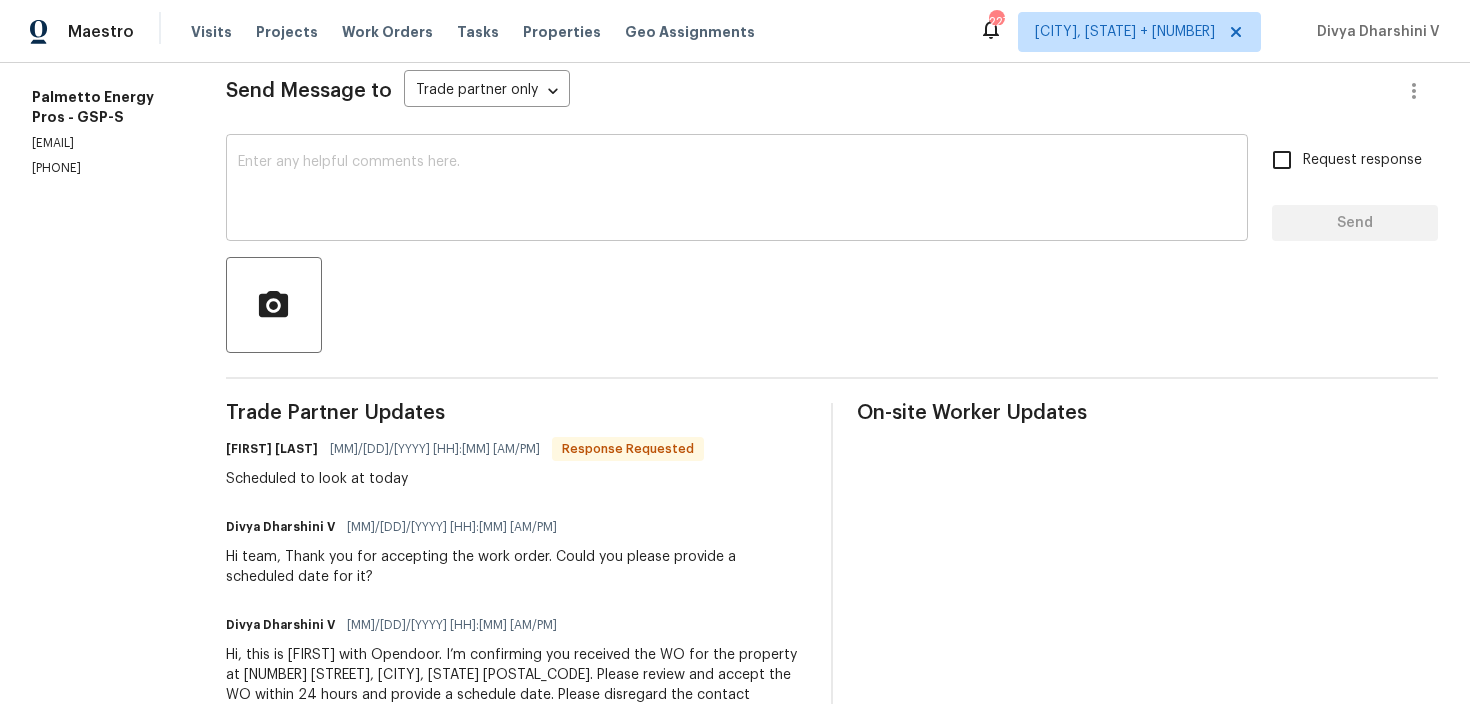 click at bounding box center [737, 190] 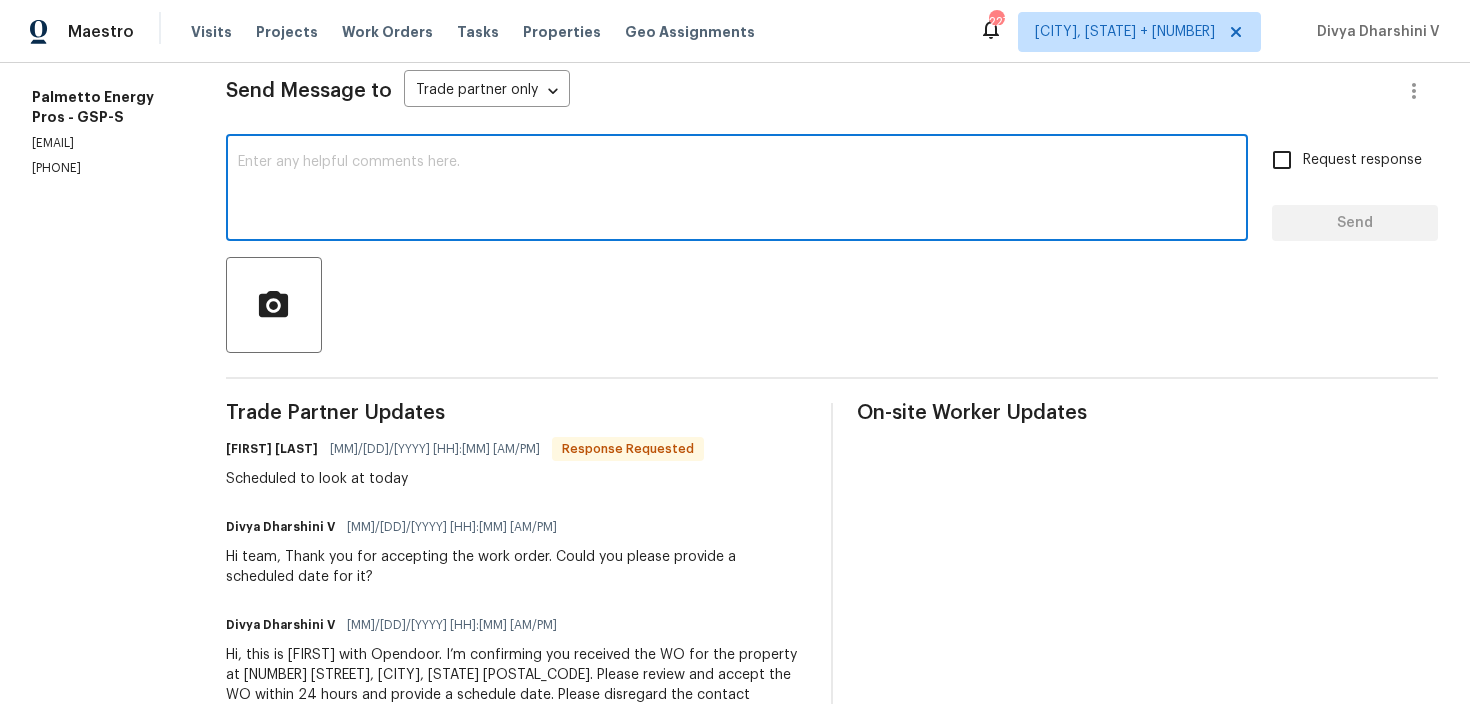 paste on "Please let us know if there’s any progress or if the team is already on site today." 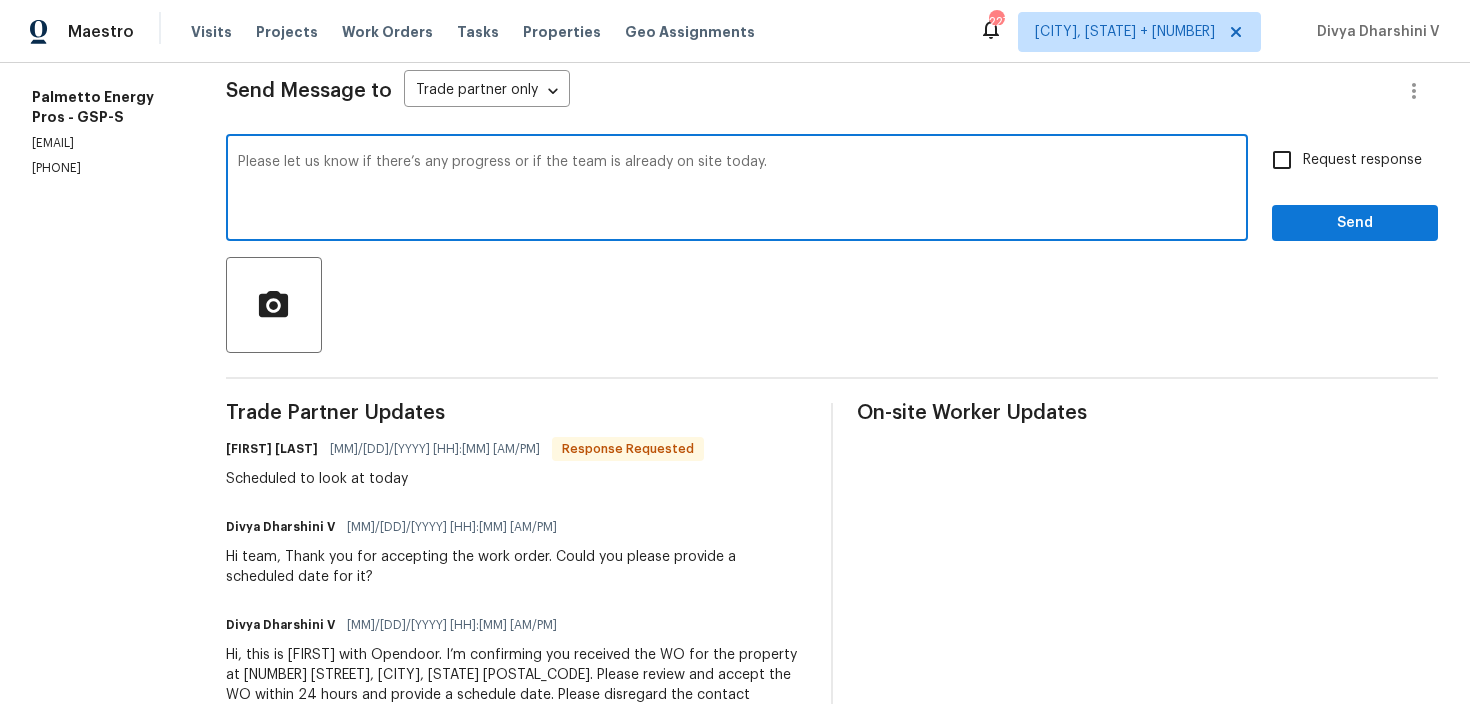 type on "Please let us know if there’s any progress or if the team is already on site today." 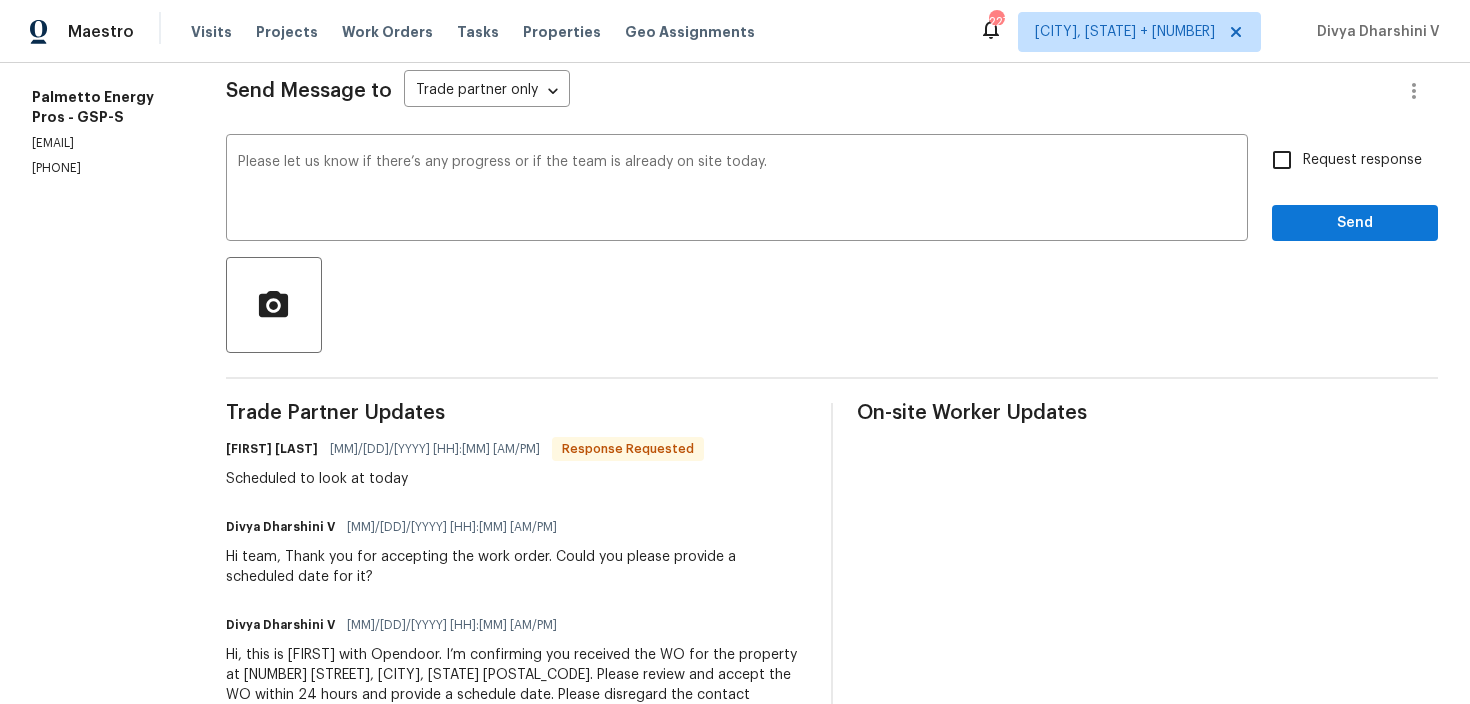 click on "Request response Send" at bounding box center (1355, 190) 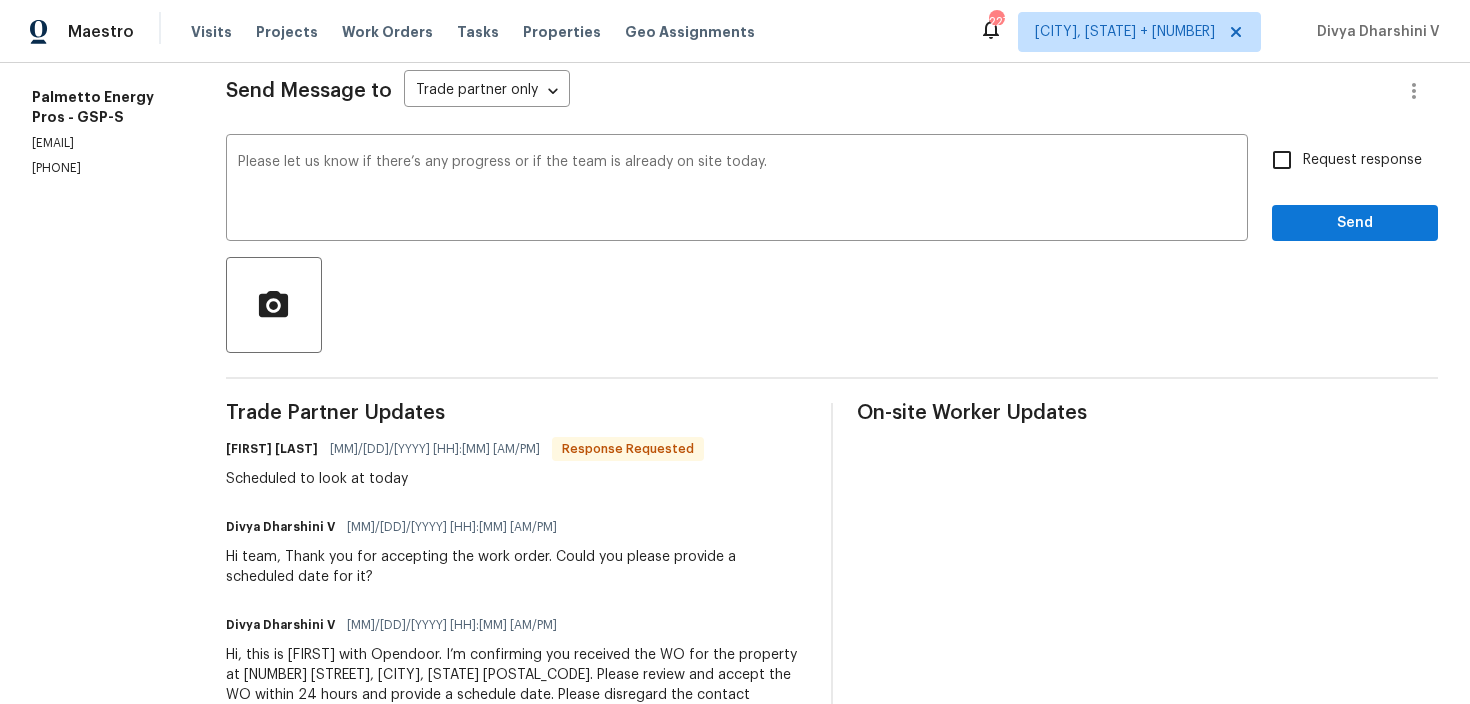 click on "Request response" at bounding box center (1282, 160) 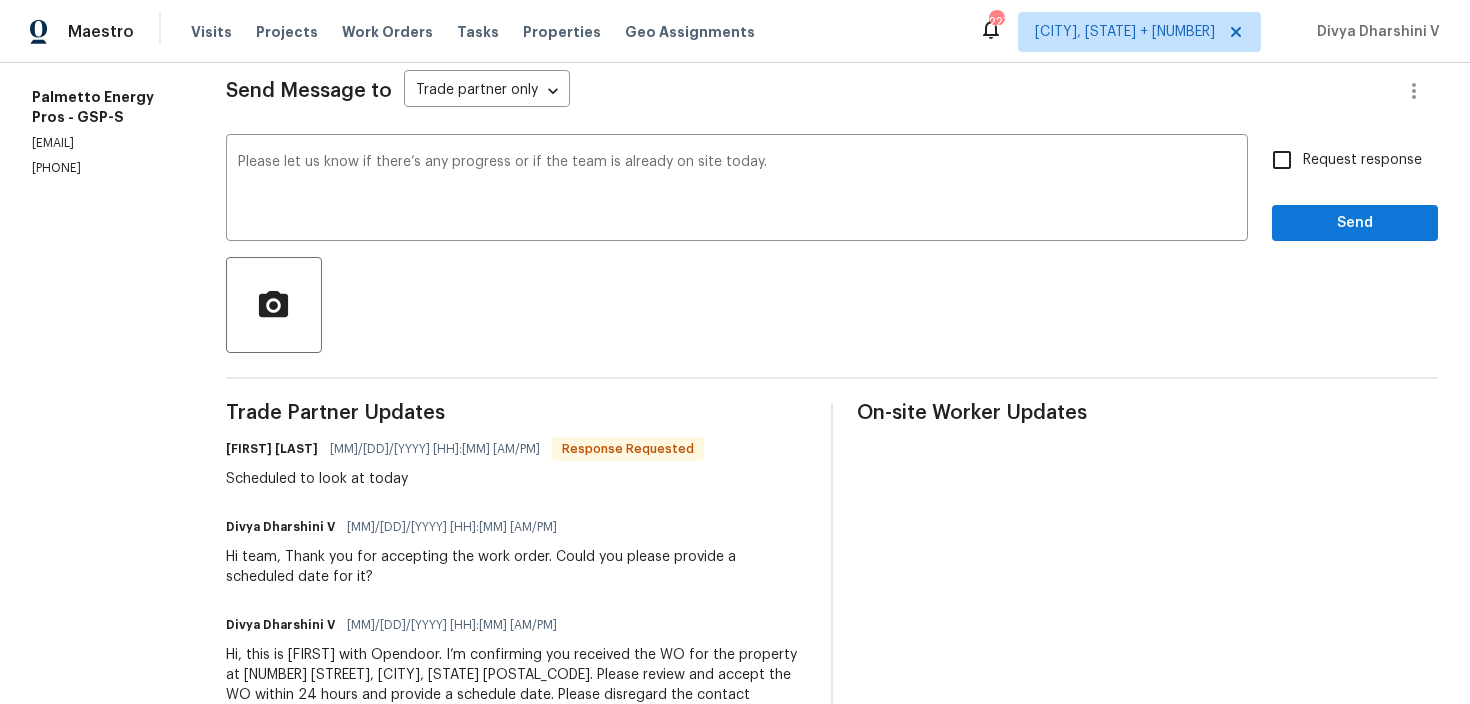 checkbox on "true" 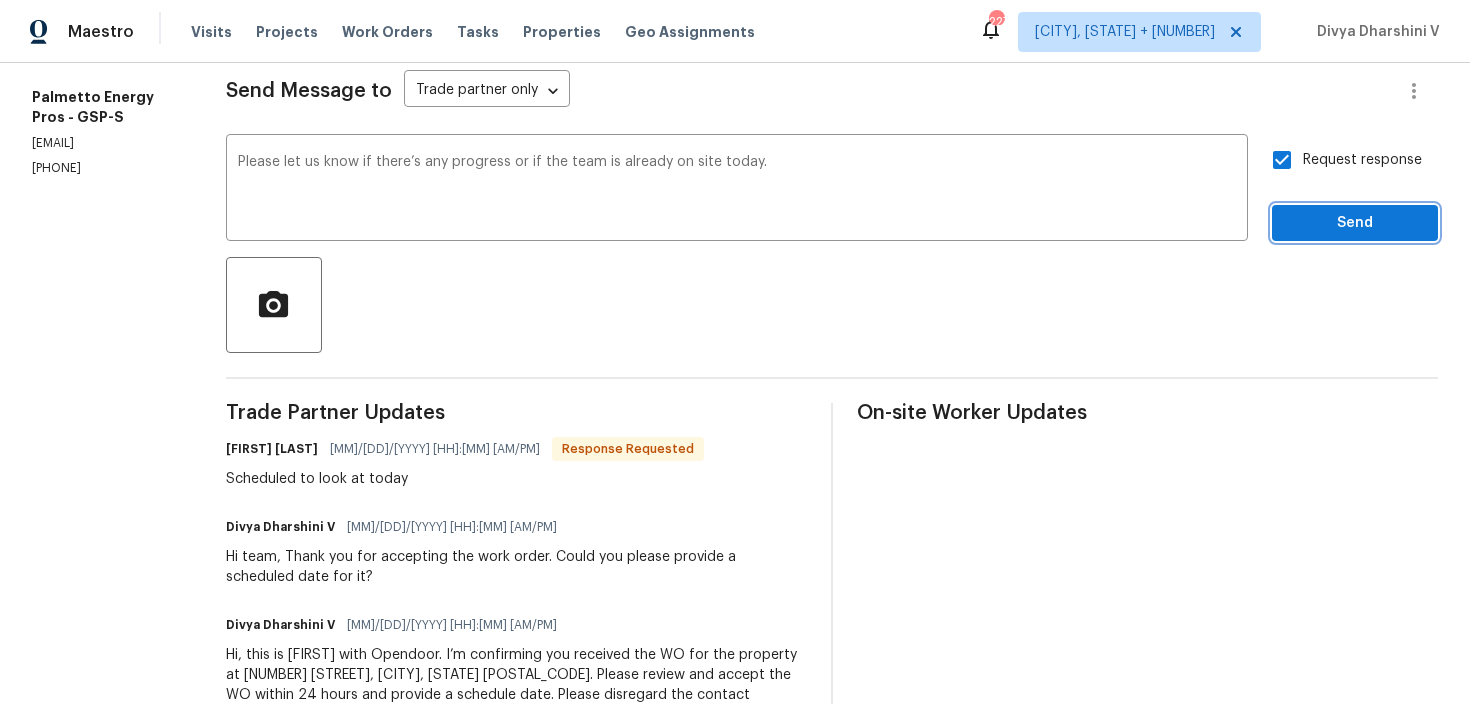 click on "Send" at bounding box center (1355, 223) 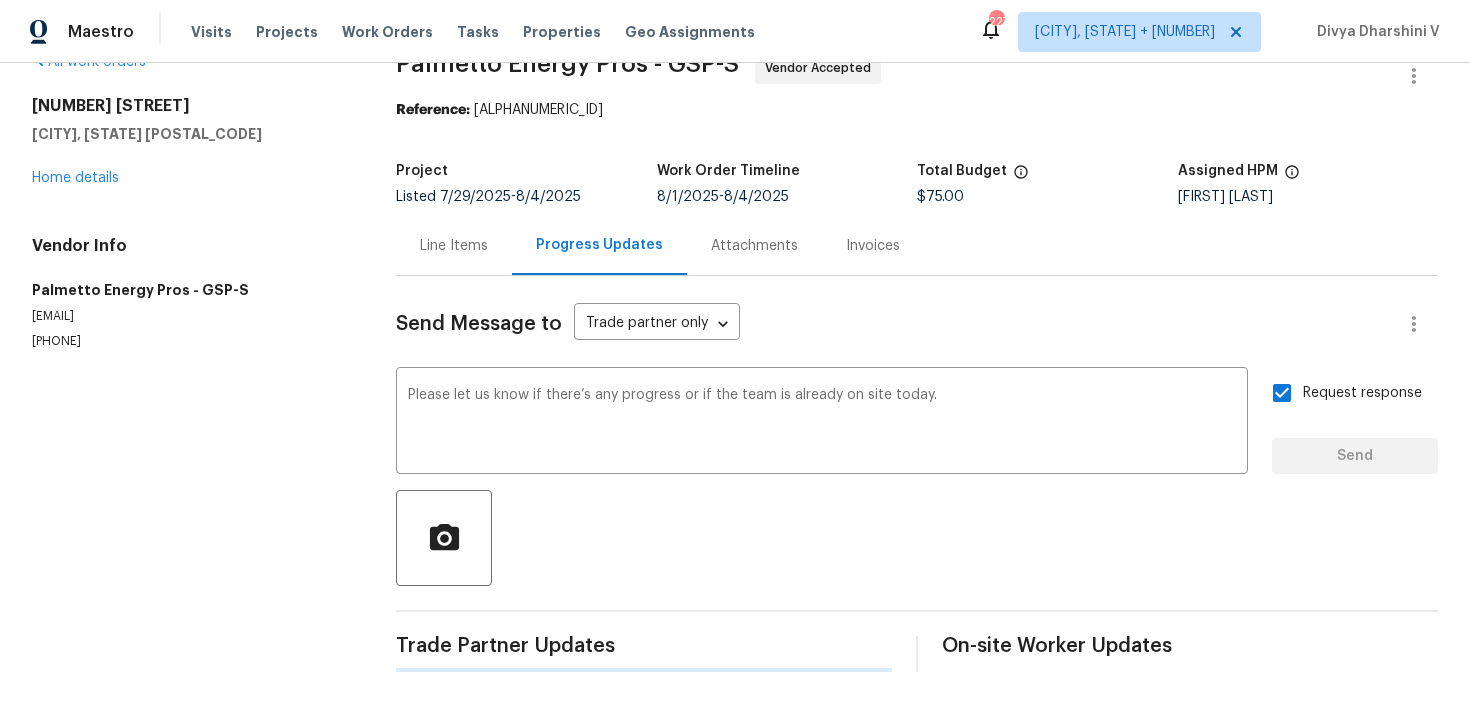 type 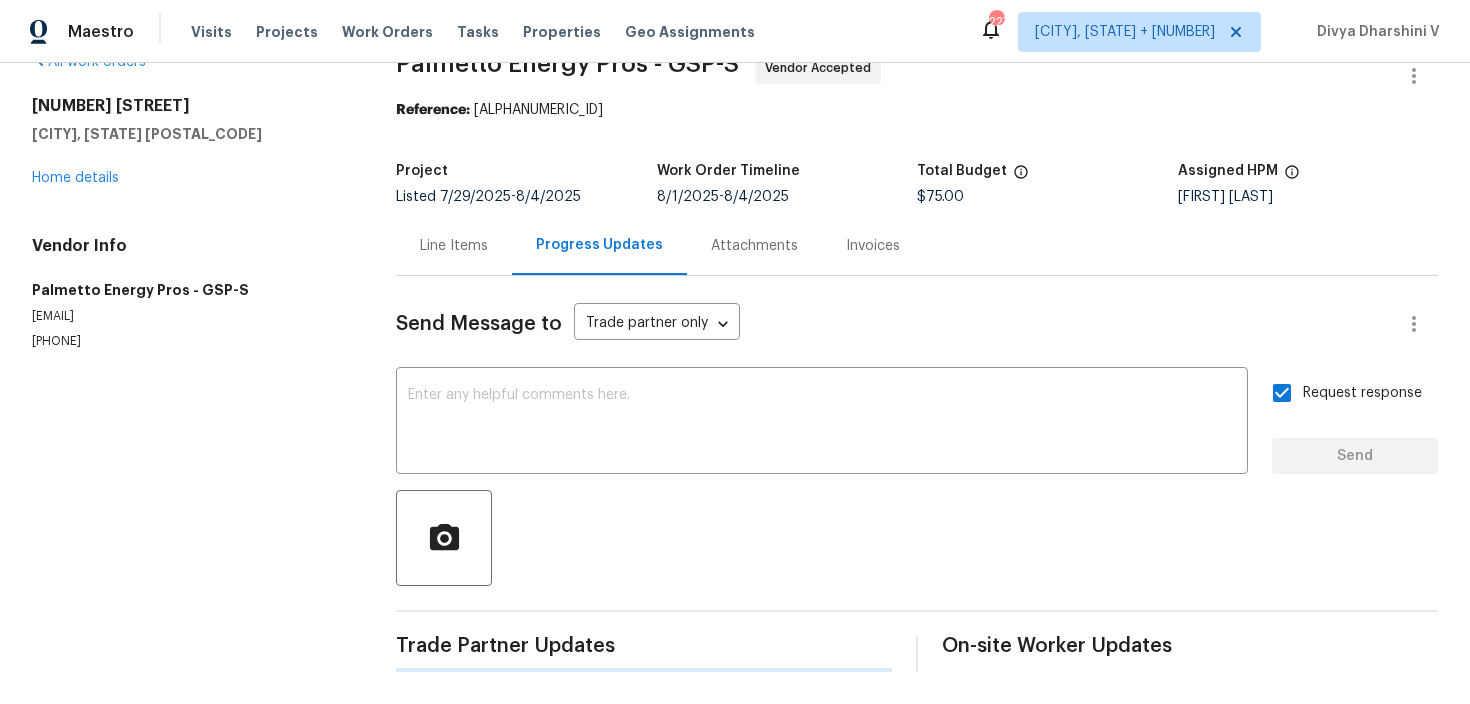 scroll, scrollTop: 276, scrollLeft: 0, axis: vertical 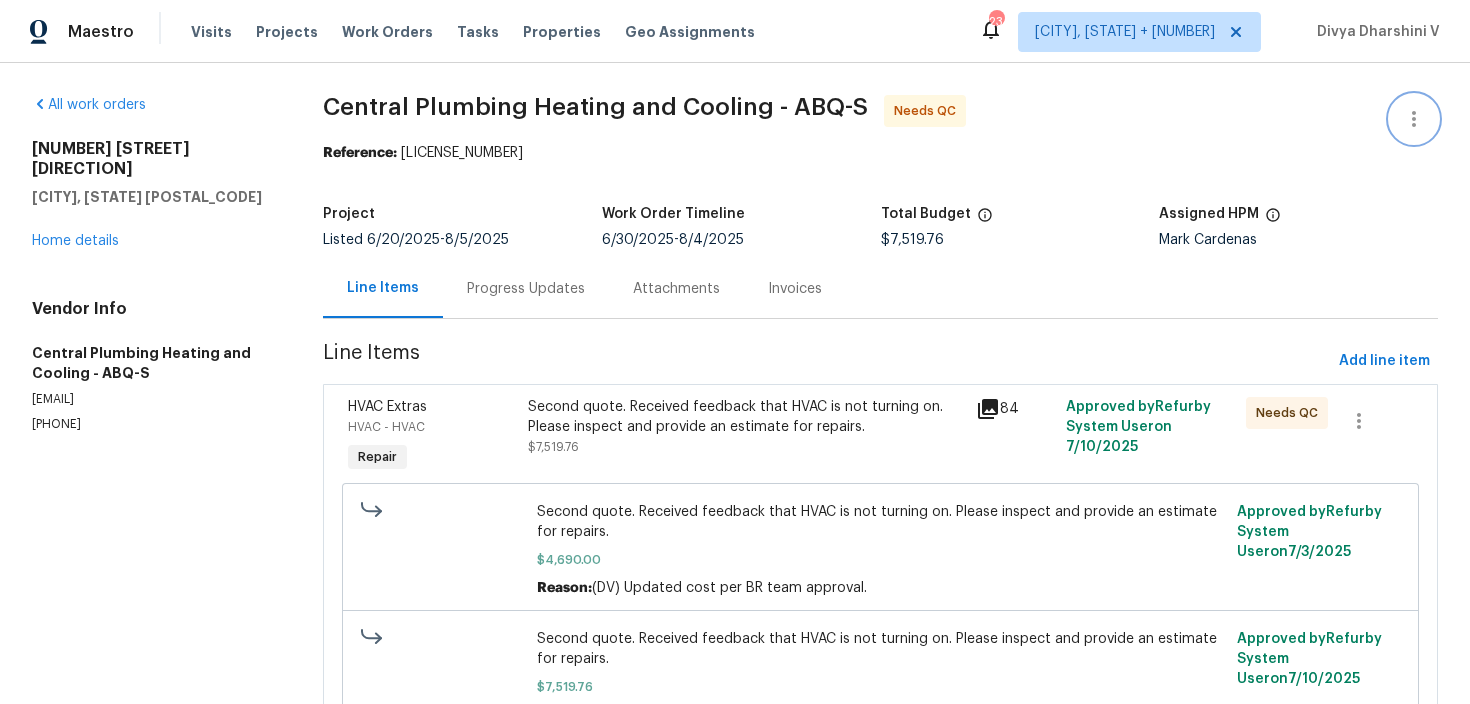 click 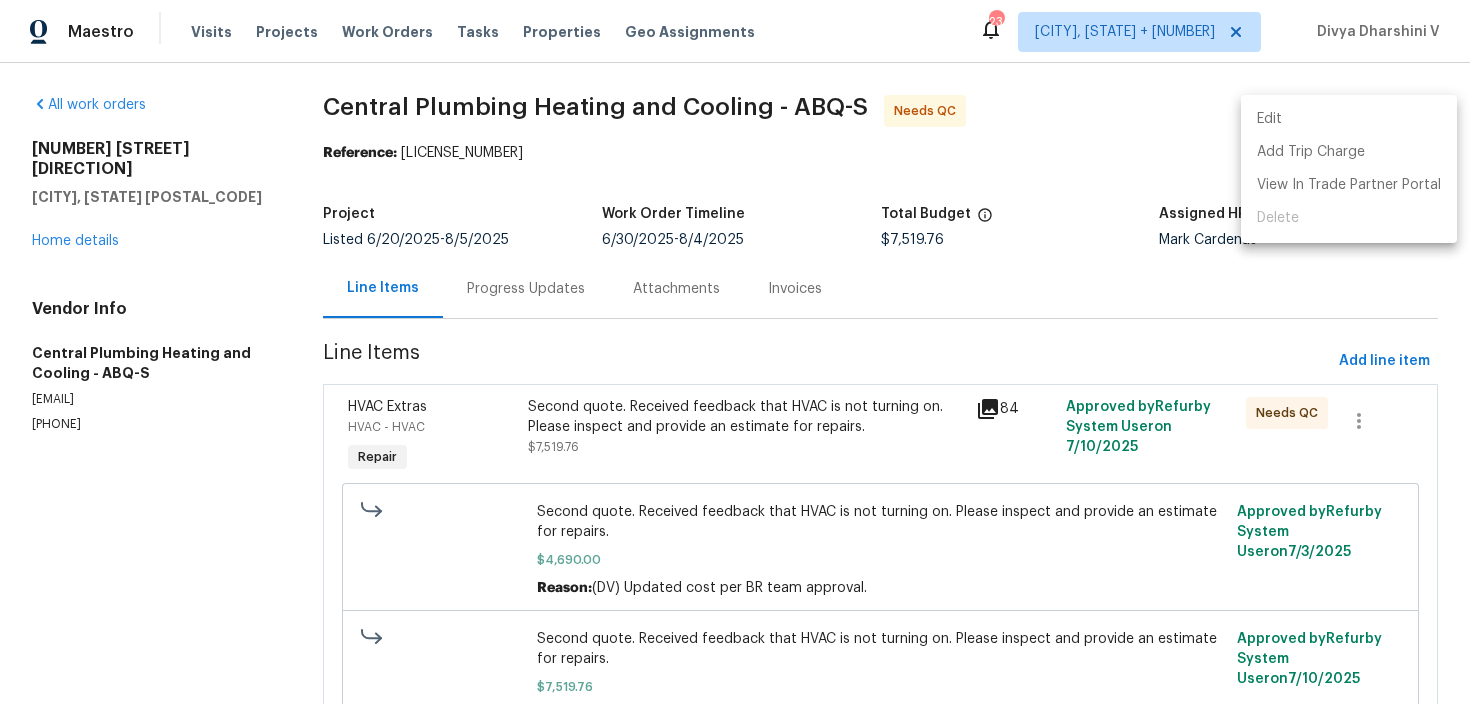 click on "Edit" at bounding box center (1349, 119) 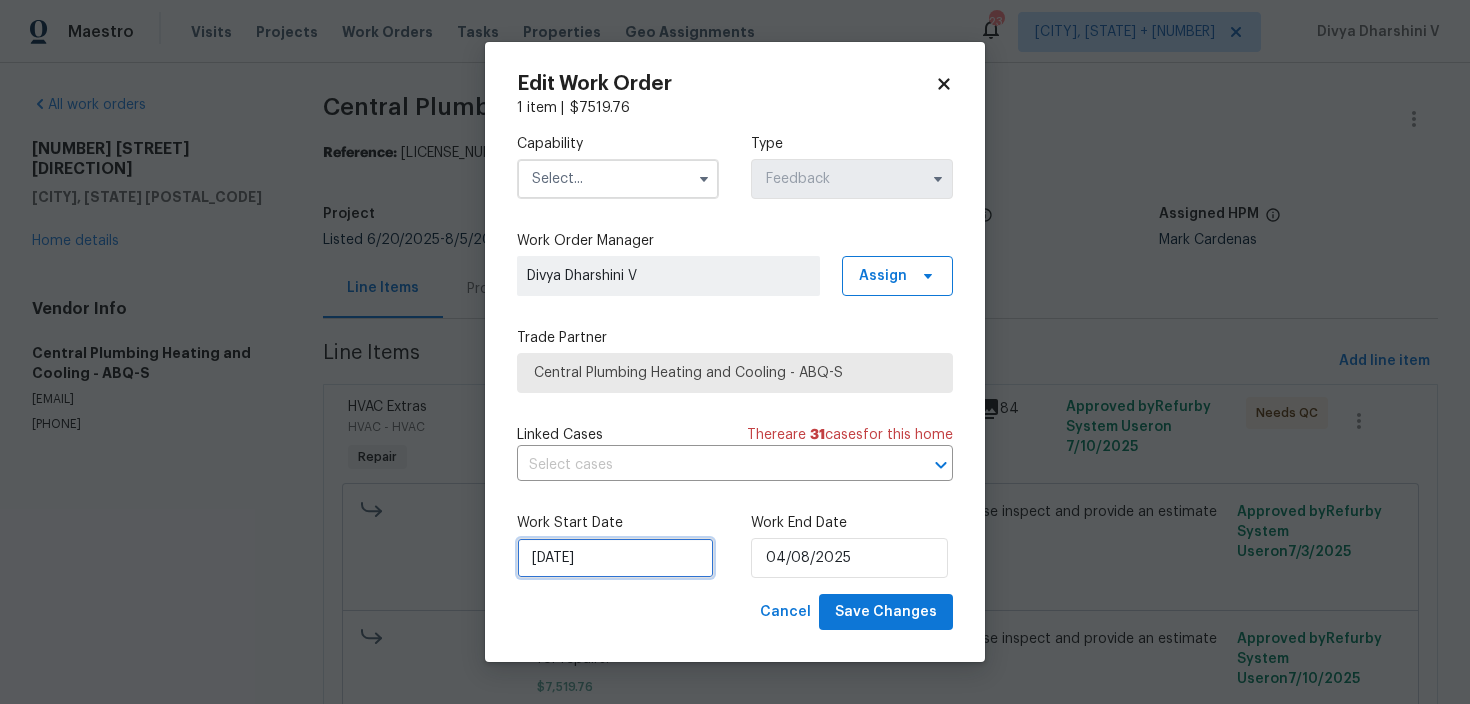 click on "[DATE]" at bounding box center [615, 558] 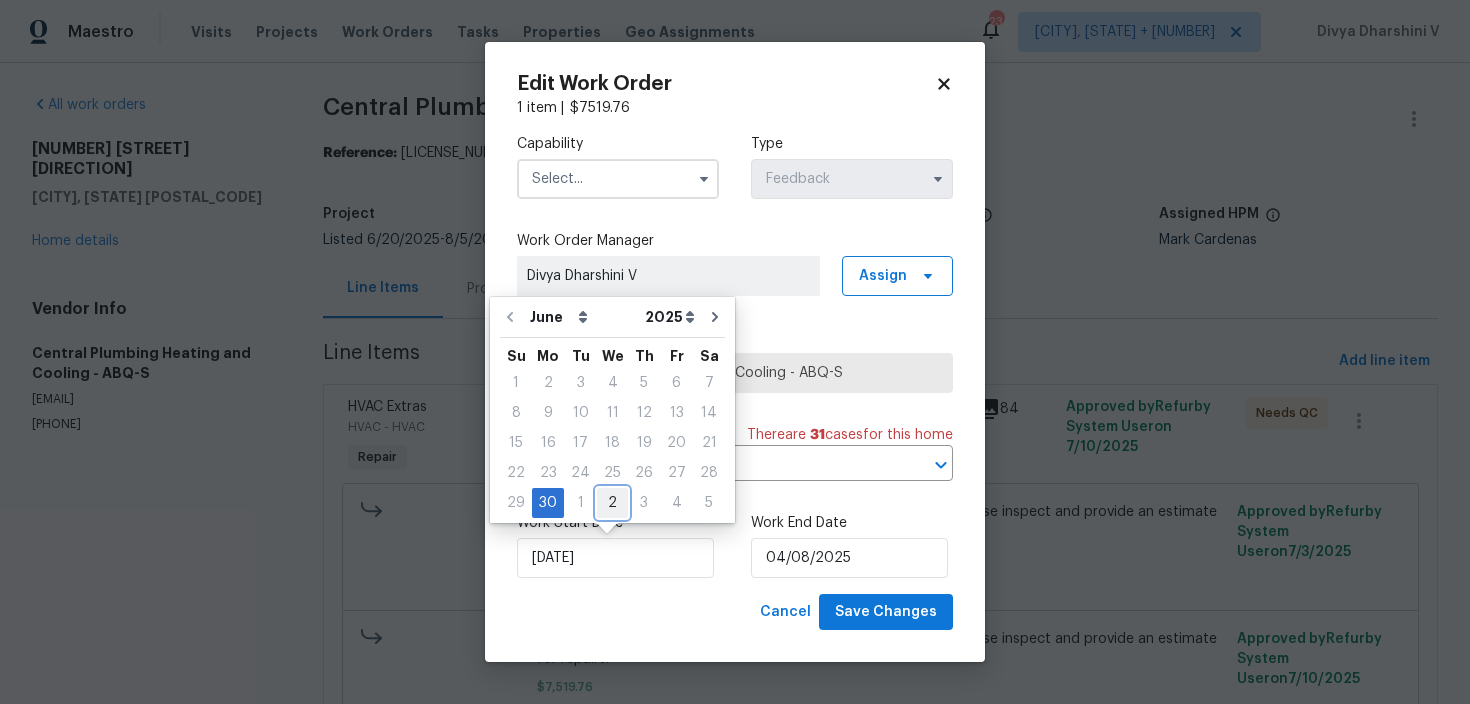 click on "2" at bounding box center [612, 503] 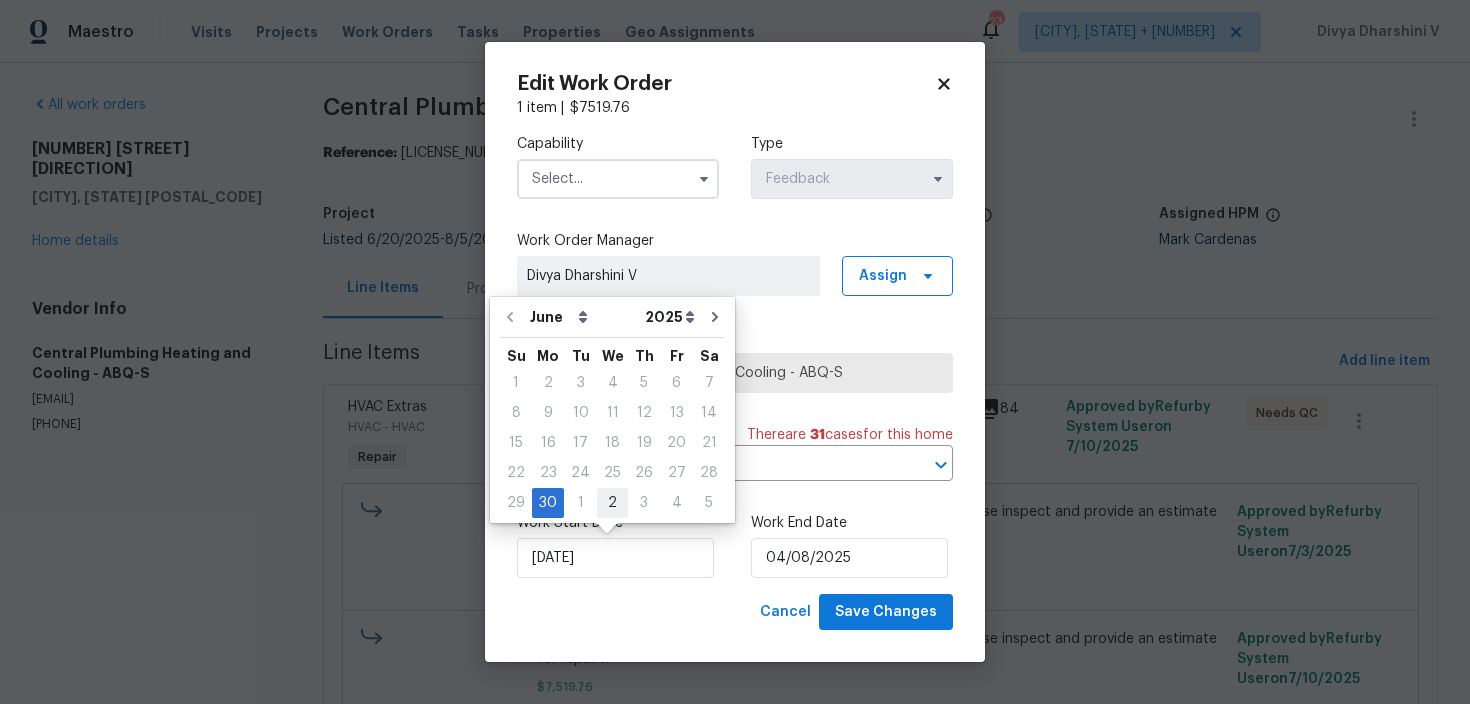 type on "02/07/2025" 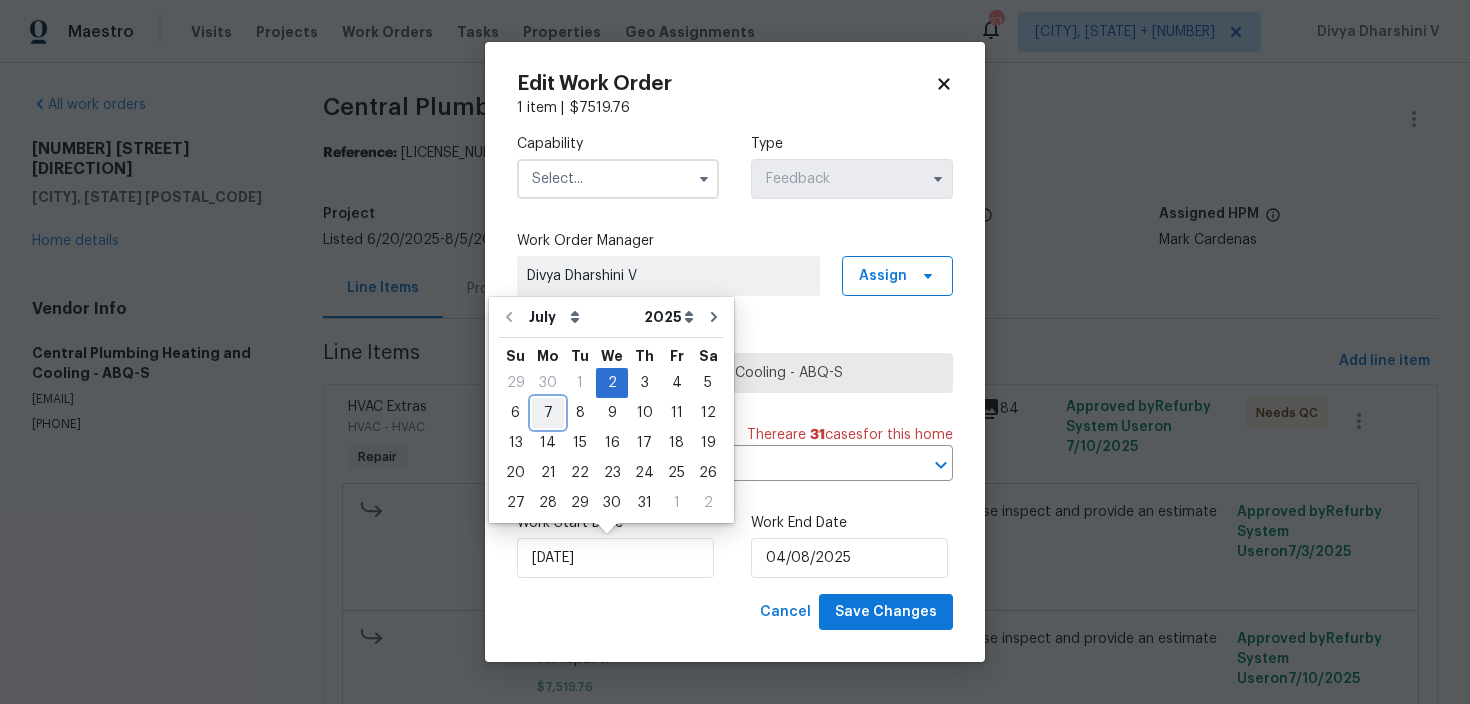 click on "7" at bounding box center [548, 413] 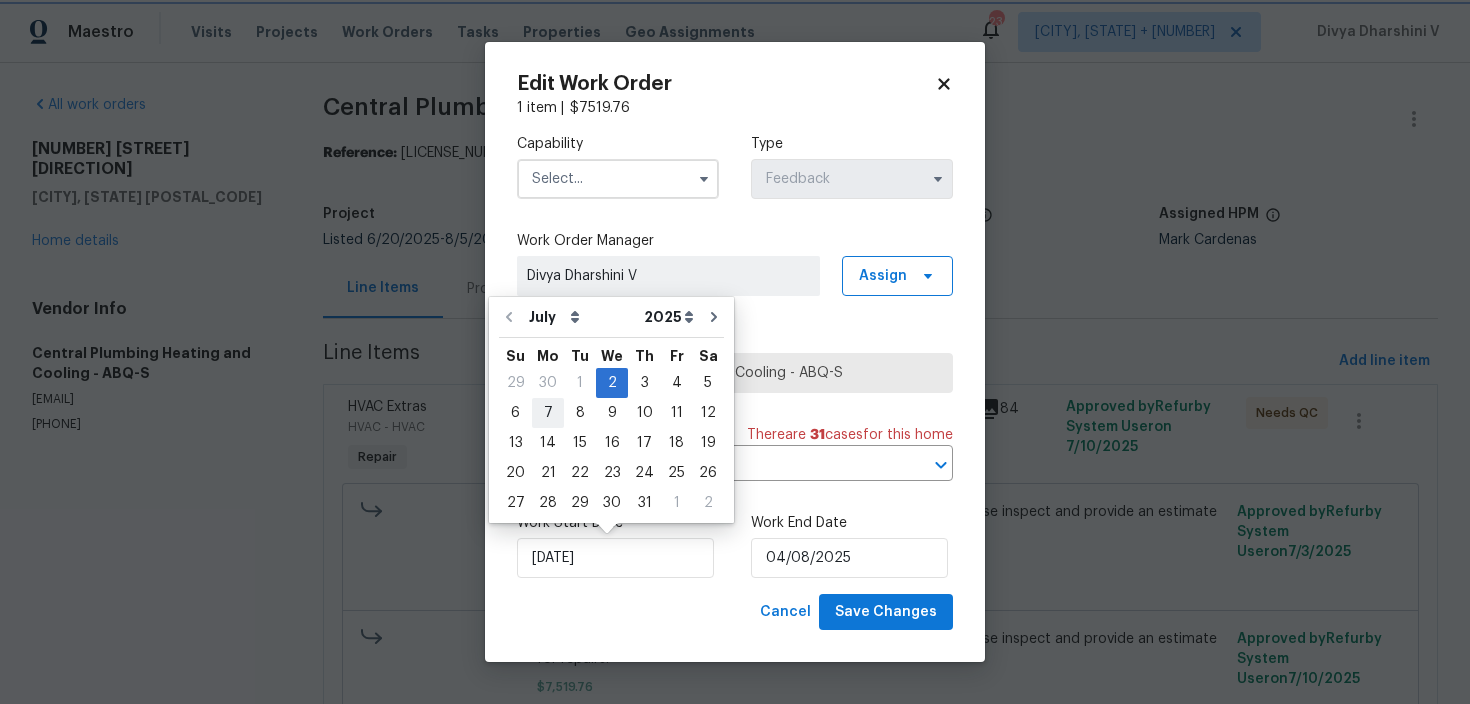 type on "07/07/2025" 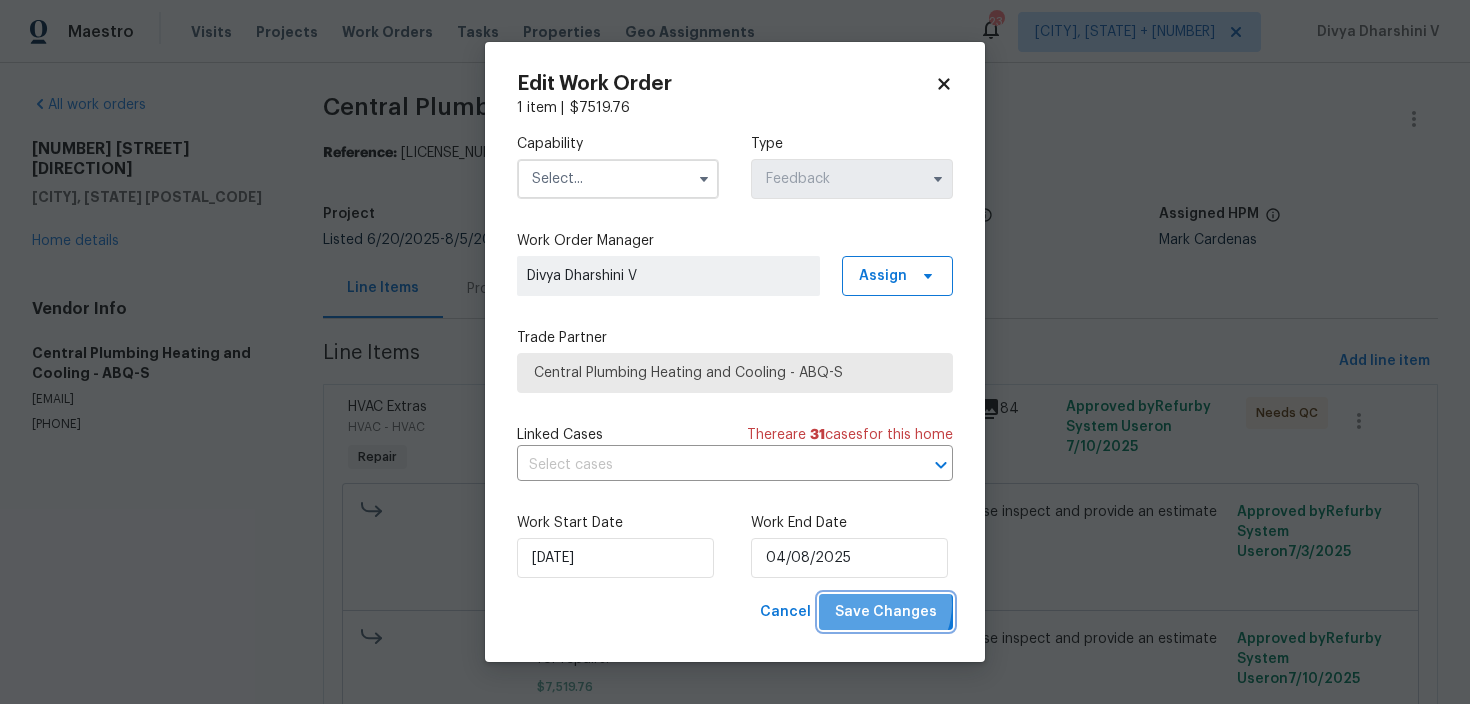 click on "Save Changes" at bounding box center [886, 612] 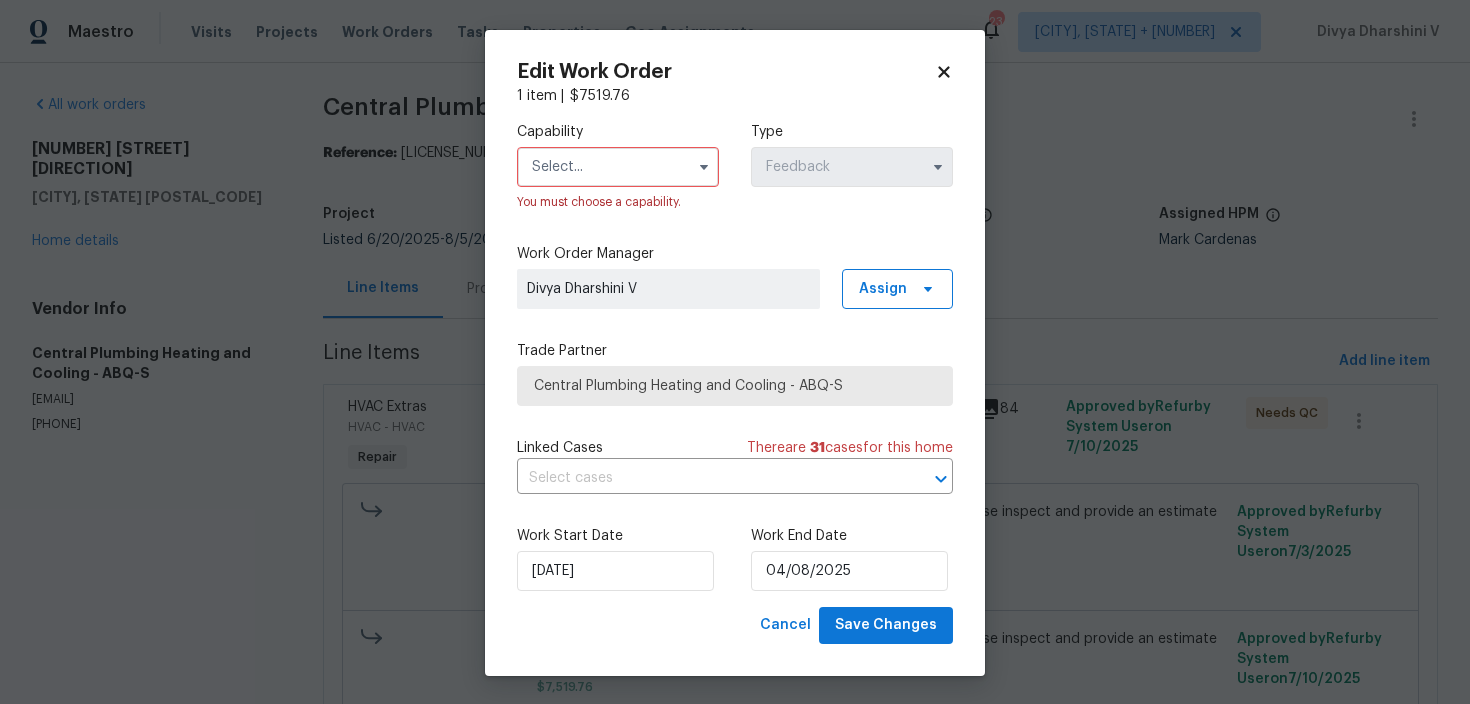 drag, startPoint x: 679, startPoint y: 159, endPoint x: 667, endPoint y: 162, distance: 12.369317 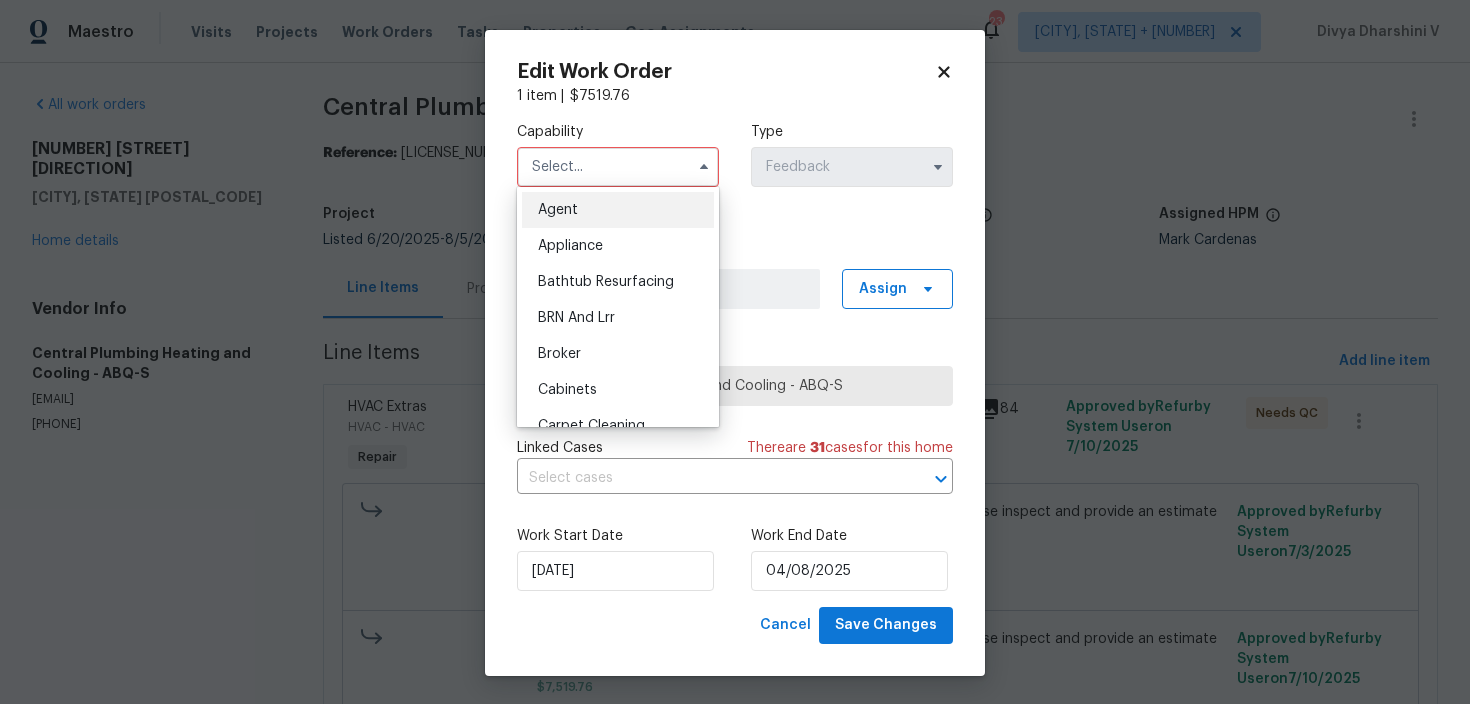 click on "Agent Appliance Bathtub Resurfacing BRN And Lrr Broker Cabinets Carpet Cleaning Chimney Cleaning Cleaning Maintenance Concrete Flatwork Countertop Countertop Resurfacing Crawl Space Data Labeling Day One Walk Dispatch Electrical Engineering Fencing Fireplace Flooring Floor Refinishing Foundation Garage Door Gas Line Service General Contractor General Inspector Glass Window Gutters Handyman Hardscape Landscape Home Assessment HVAC Irrigation Junk Removal Landscaping Maintenance Land Surveying Living Area Measurement Locksmith Masonry Mold Remediation Odor Remediation Od Select Oil Tank Services Painting Pests Photography Plumbing Pool Pool Repair Pressure Washing Radon Testing Reno Valuations Restoration Roof Security Septic Sewer Inspections And Repairs Siding Snow Structural Tree Services Valuations Wells Wildlife" at bounding box center [618, 307] 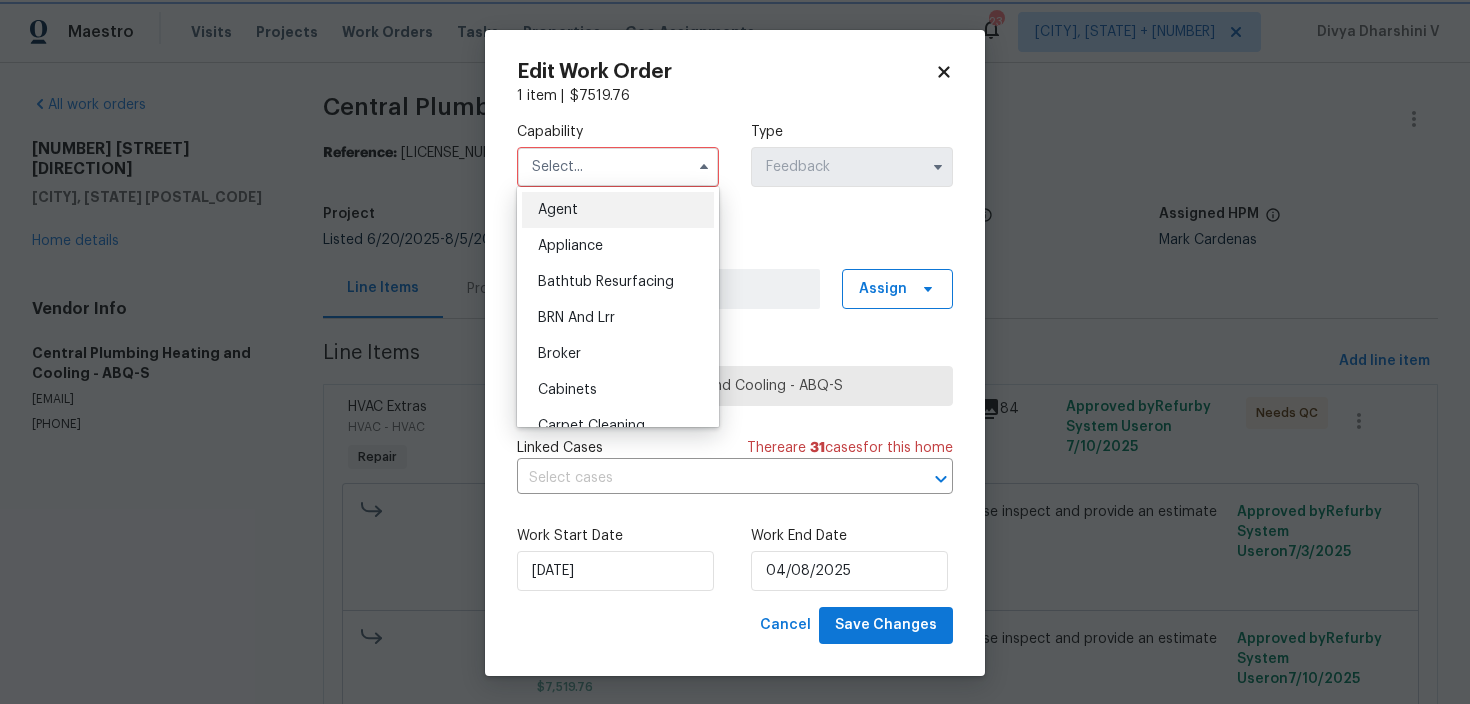 type on "Agent" 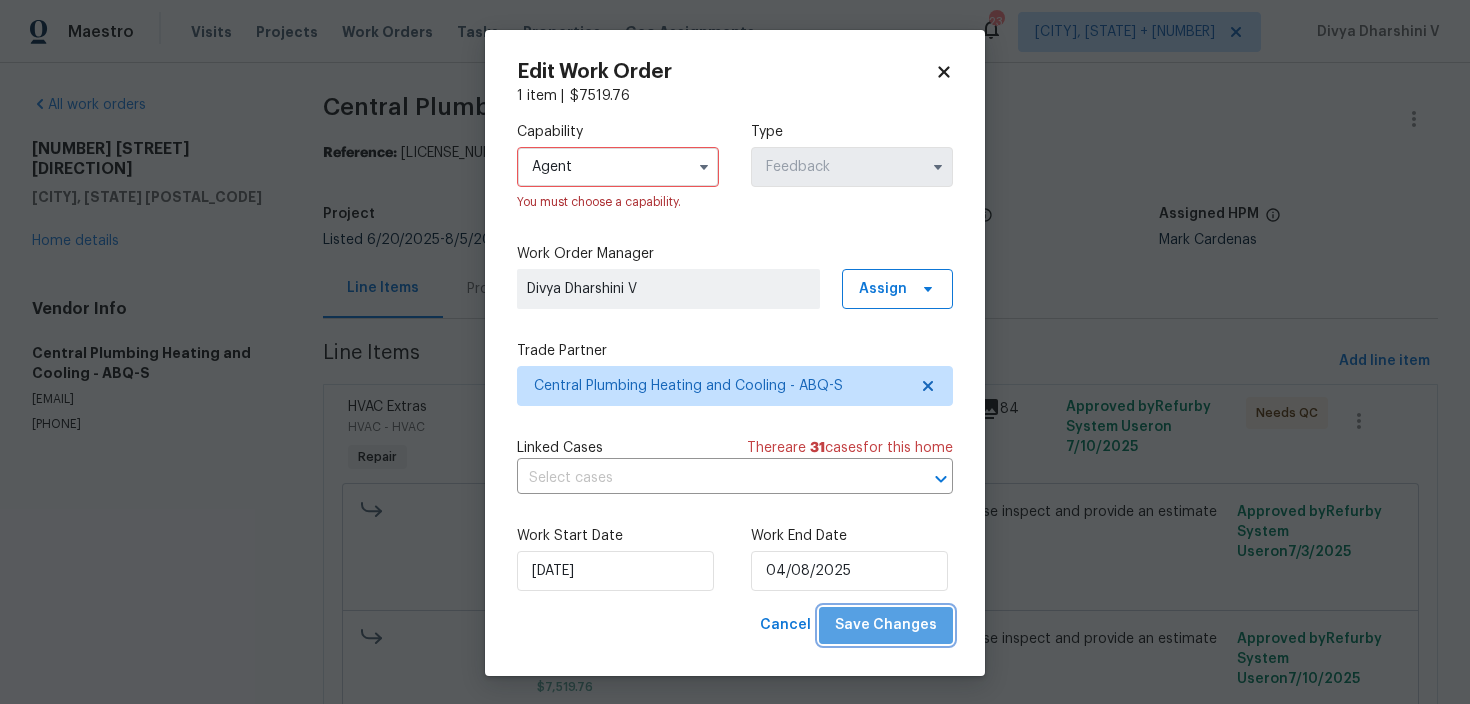 click on "Save Changes" at bounding box center (886, 625) 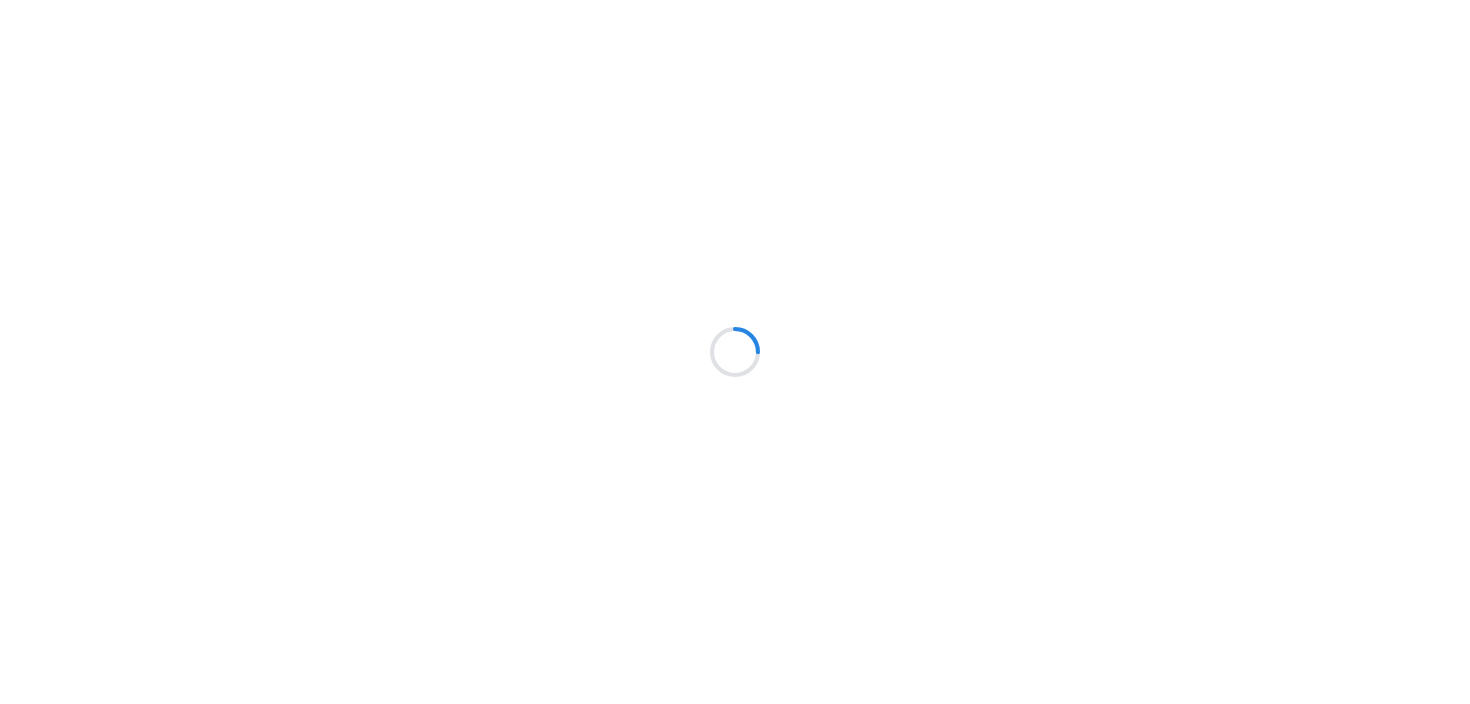scroll, scrollTop: 0, scrollLeft: 0, axis: both 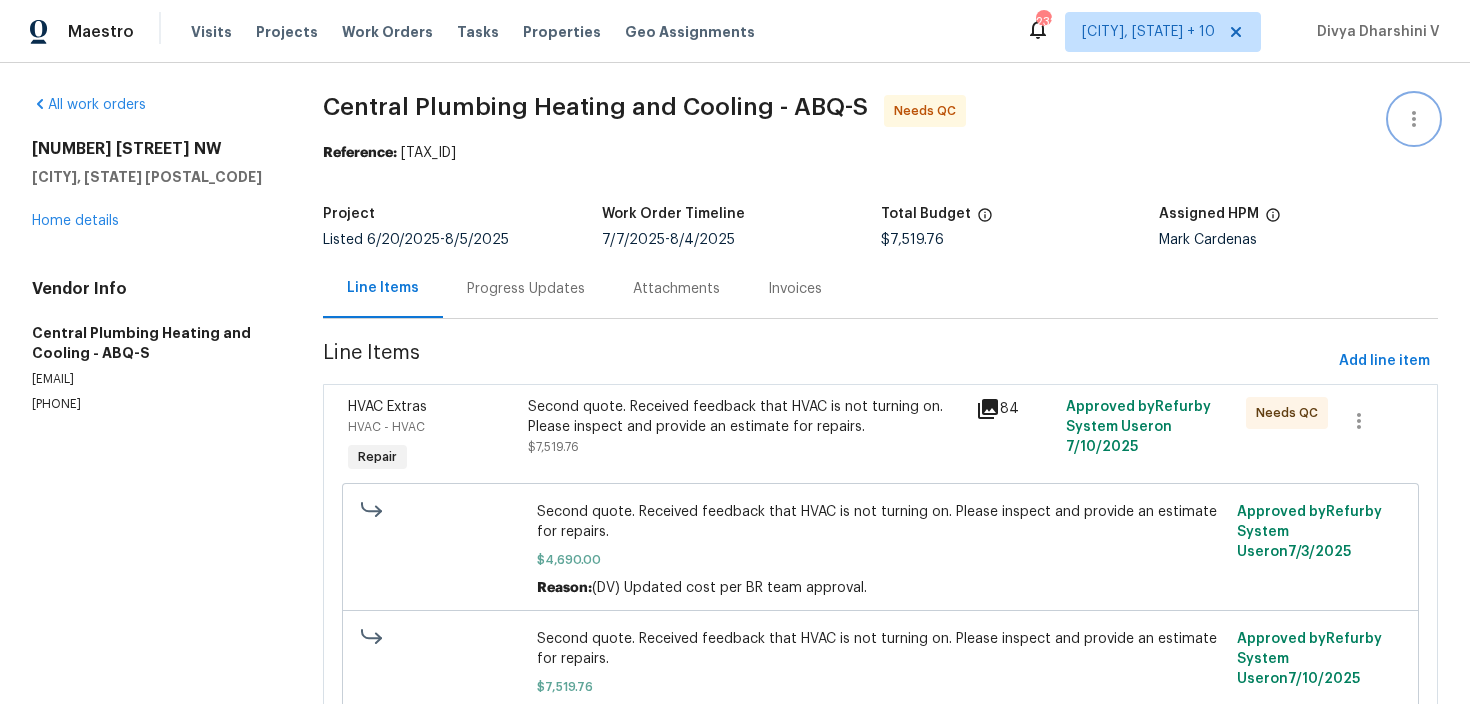 click 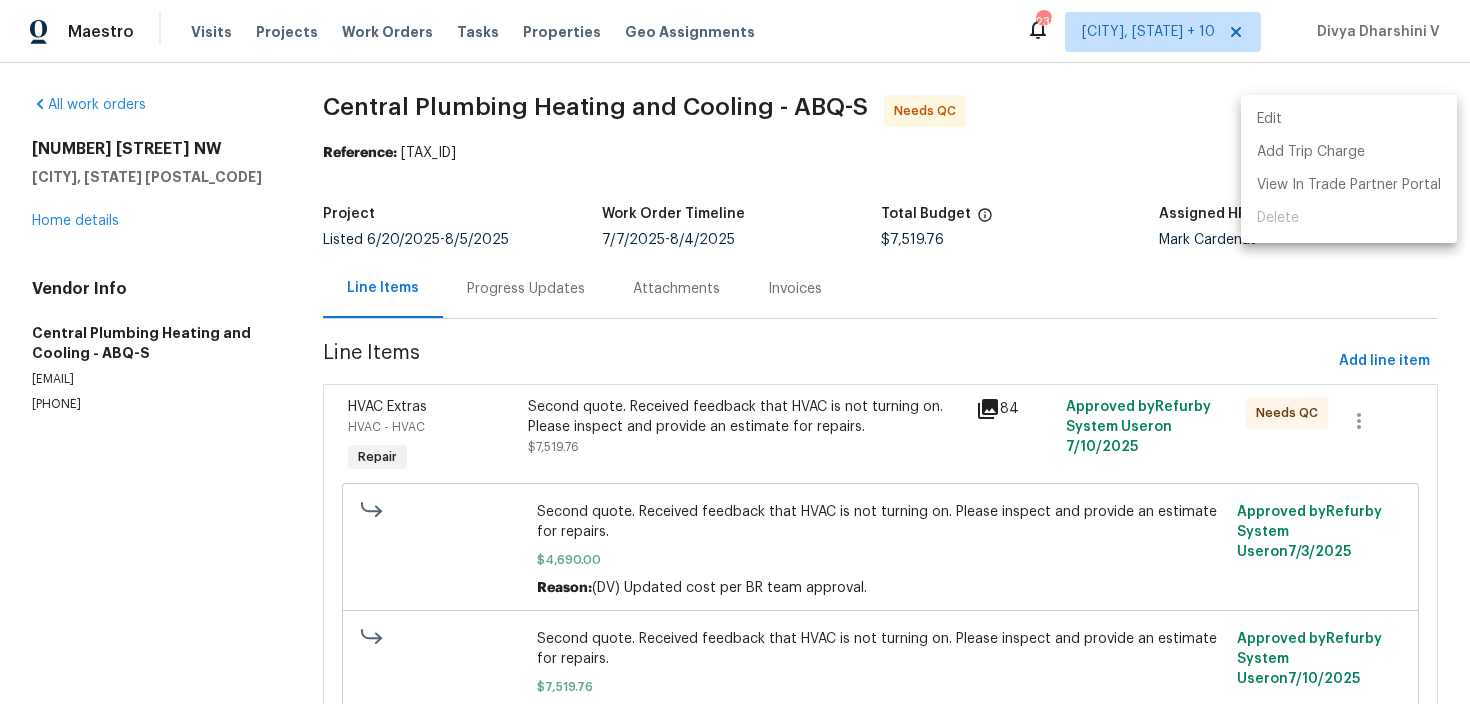 click on "Edit" at bounding box center (1349, 119) 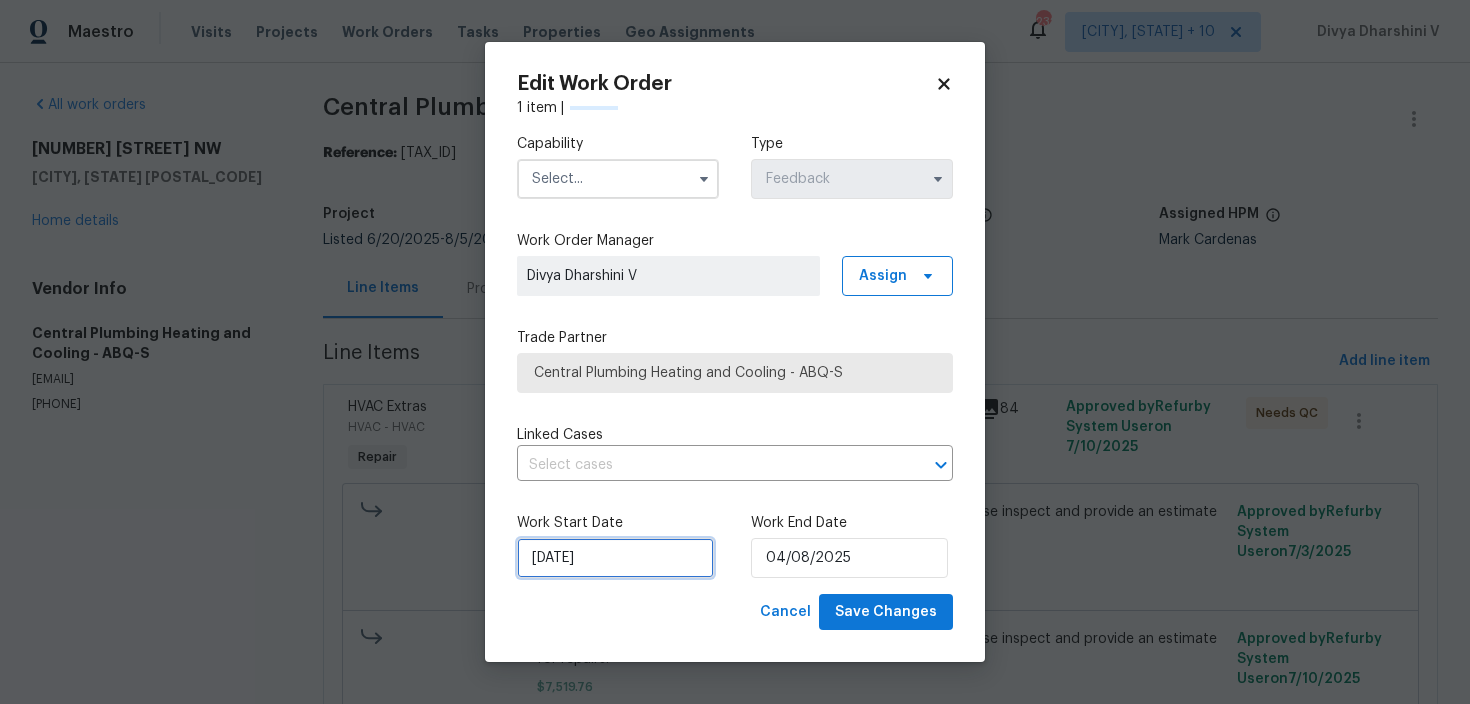 click on "[DATE]" at bounding box center (615, 558) 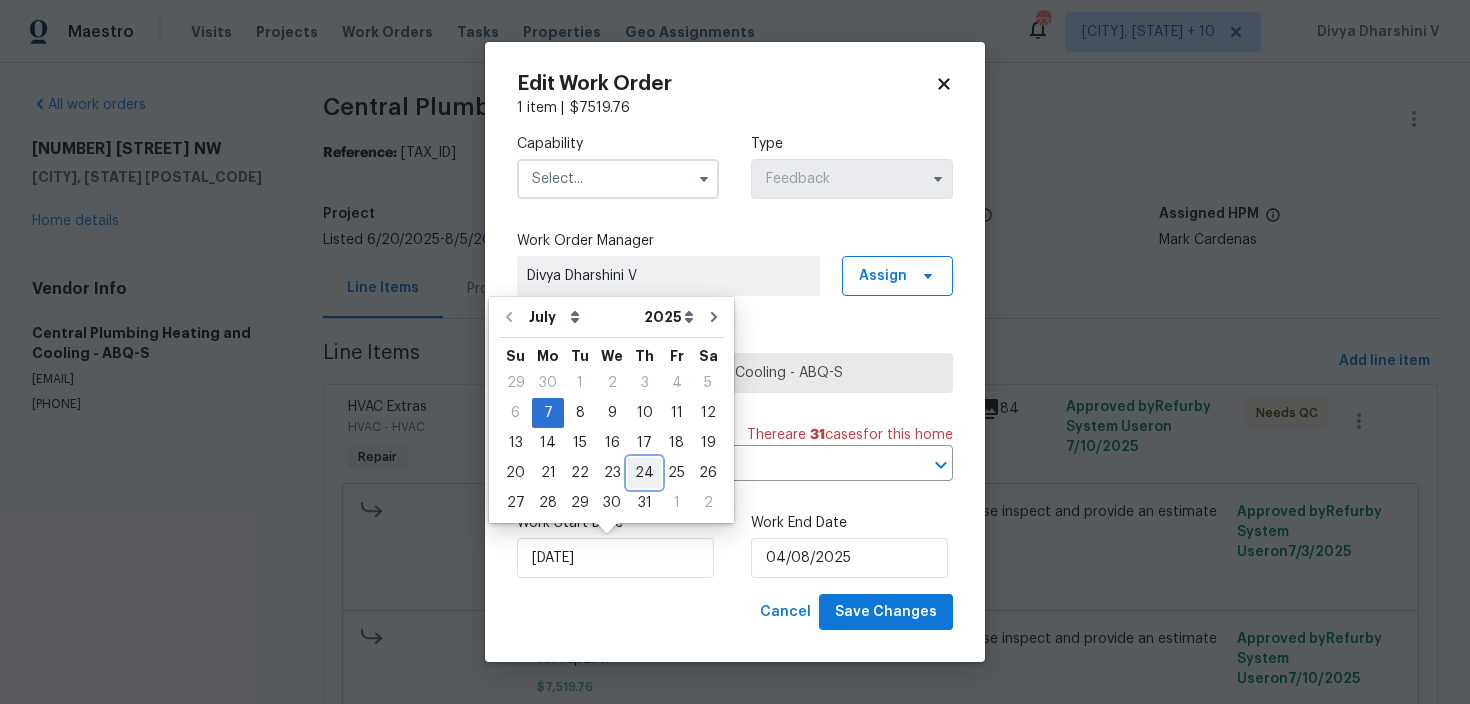 click on "24" at bounding box center [644, 473] 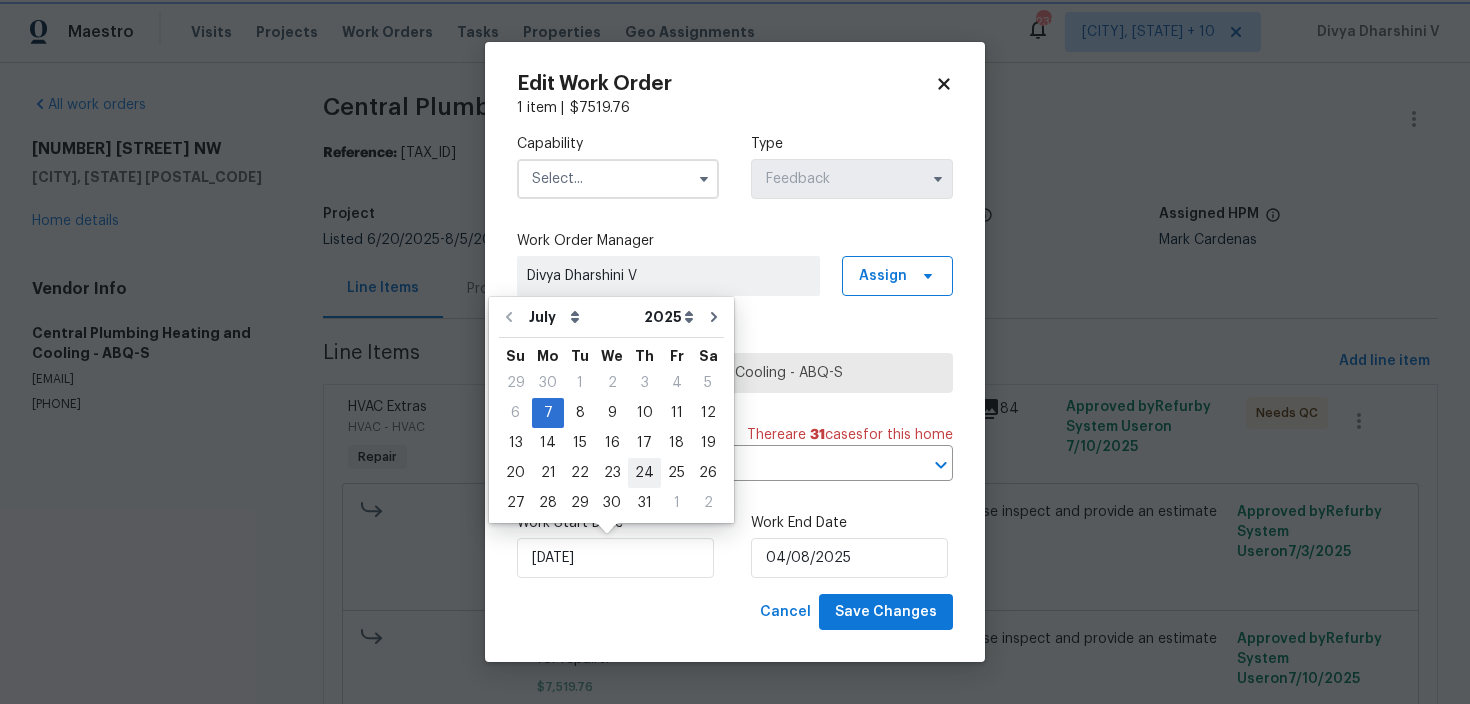 type on "[DATE]" 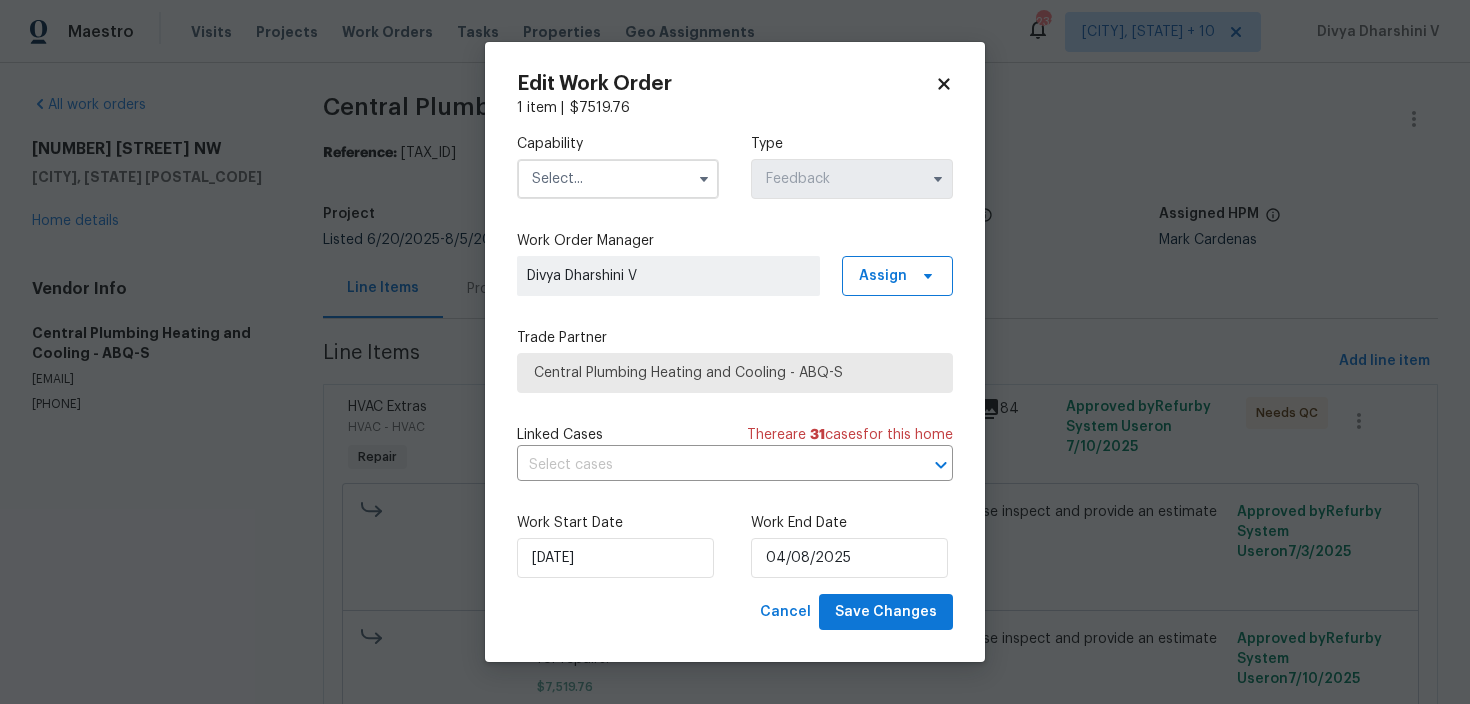 click on "Work Start Date   [DATE] Work End Date   [DATE]" at bounding box center (735, 545) 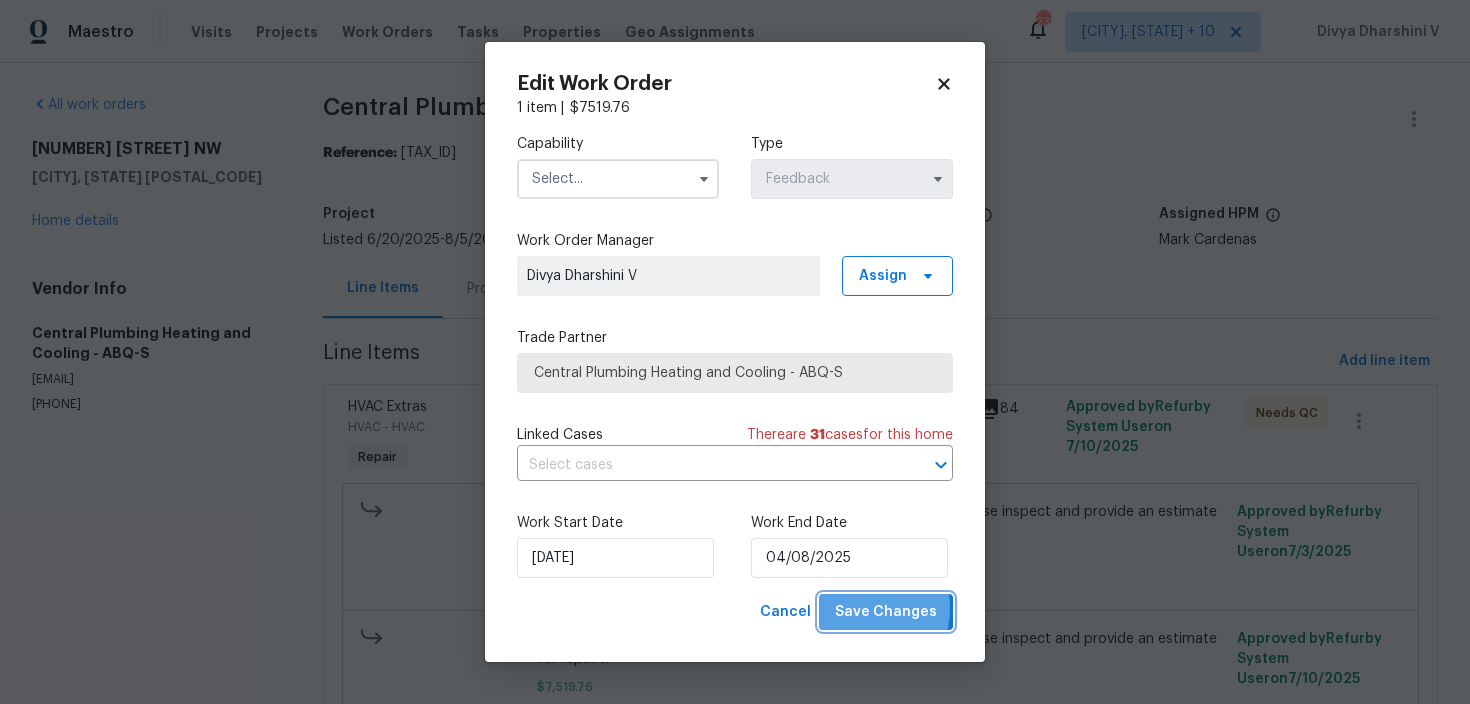 click on "Save Changes" at bounding box center [886, 612] 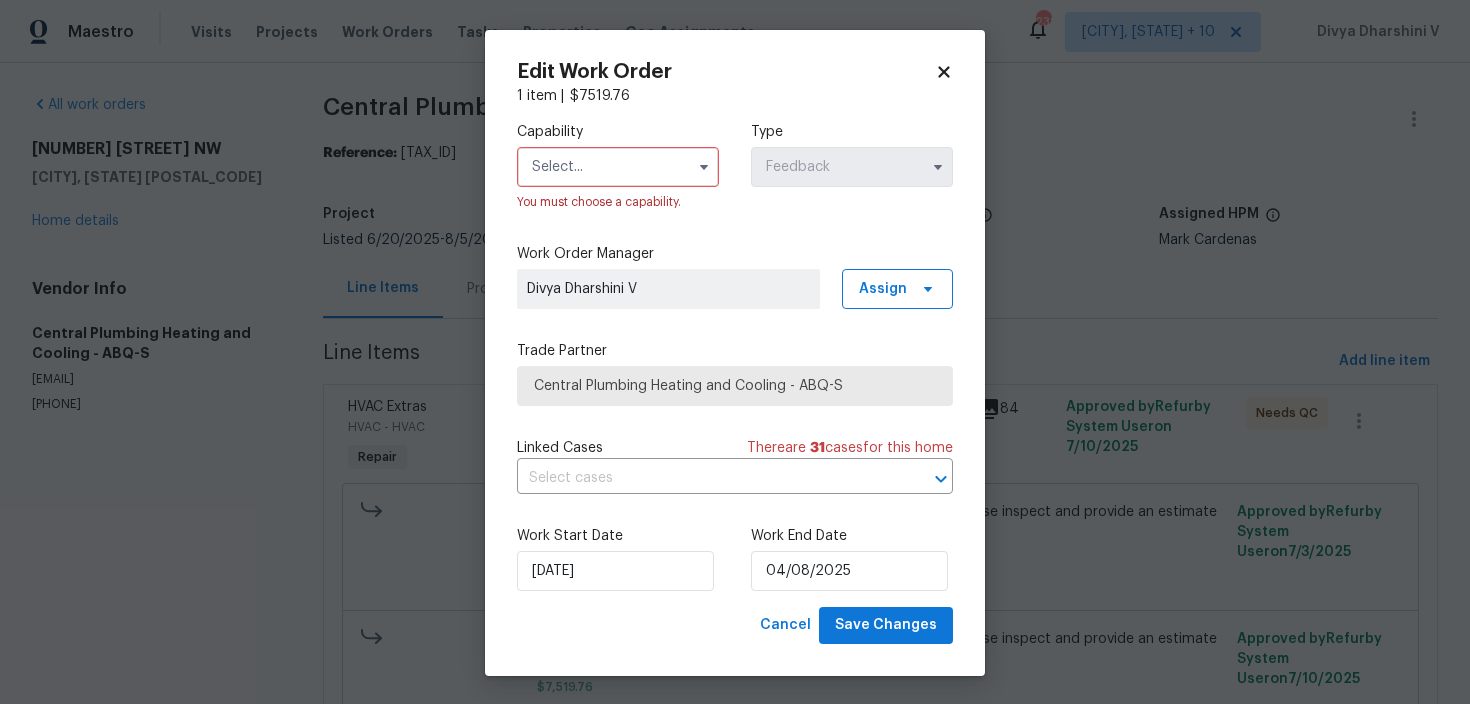 click at bounding box center [618, 167] 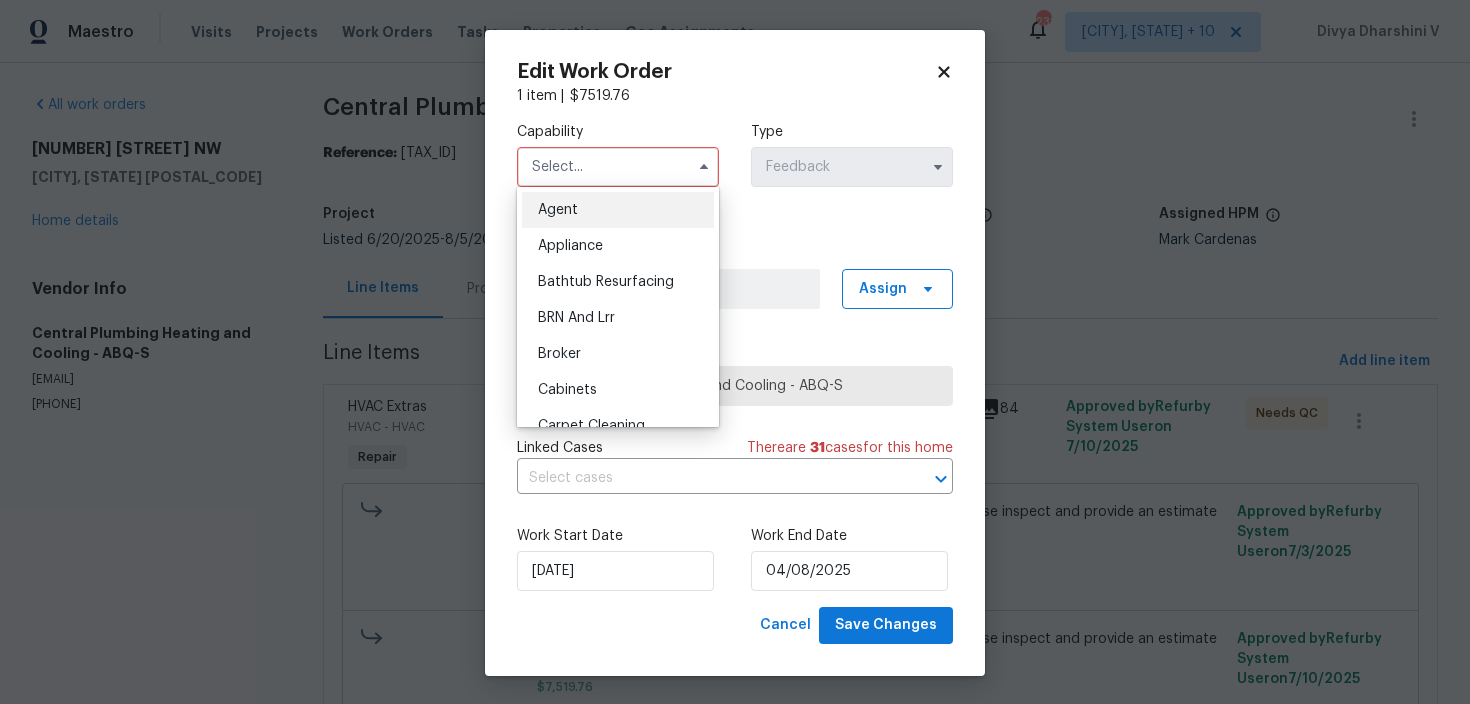 click on "Agent" at bounding box center (618, 210) 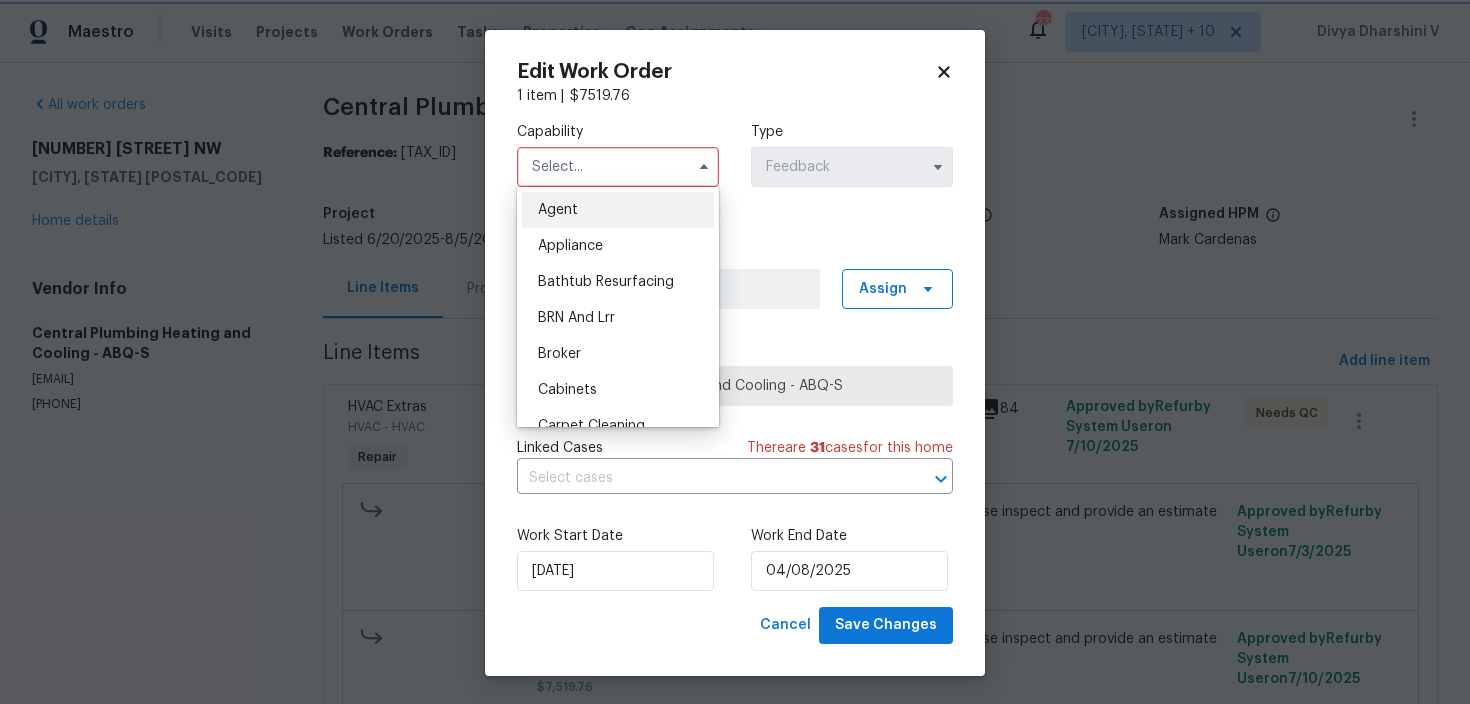 type on "Agent" 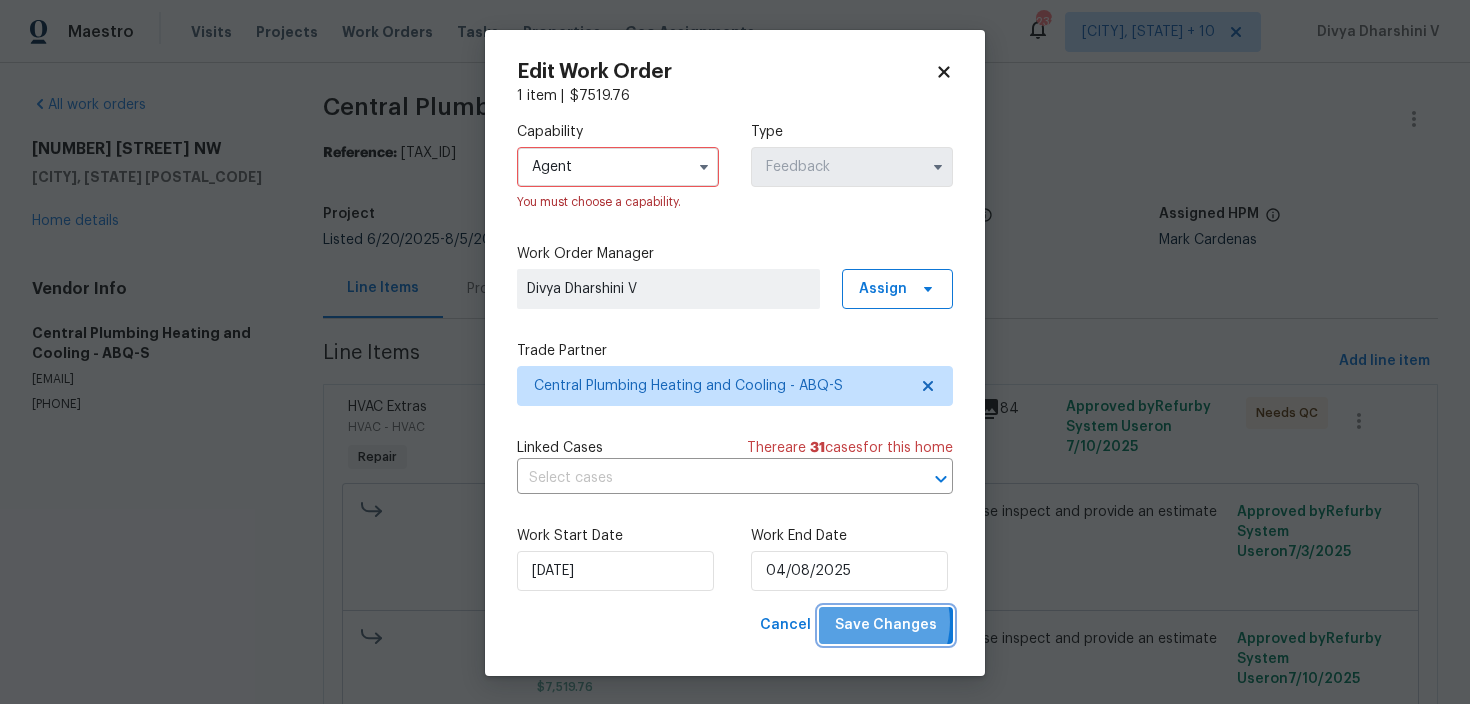 click on "Save Changes" at bounding box center (886, 625) 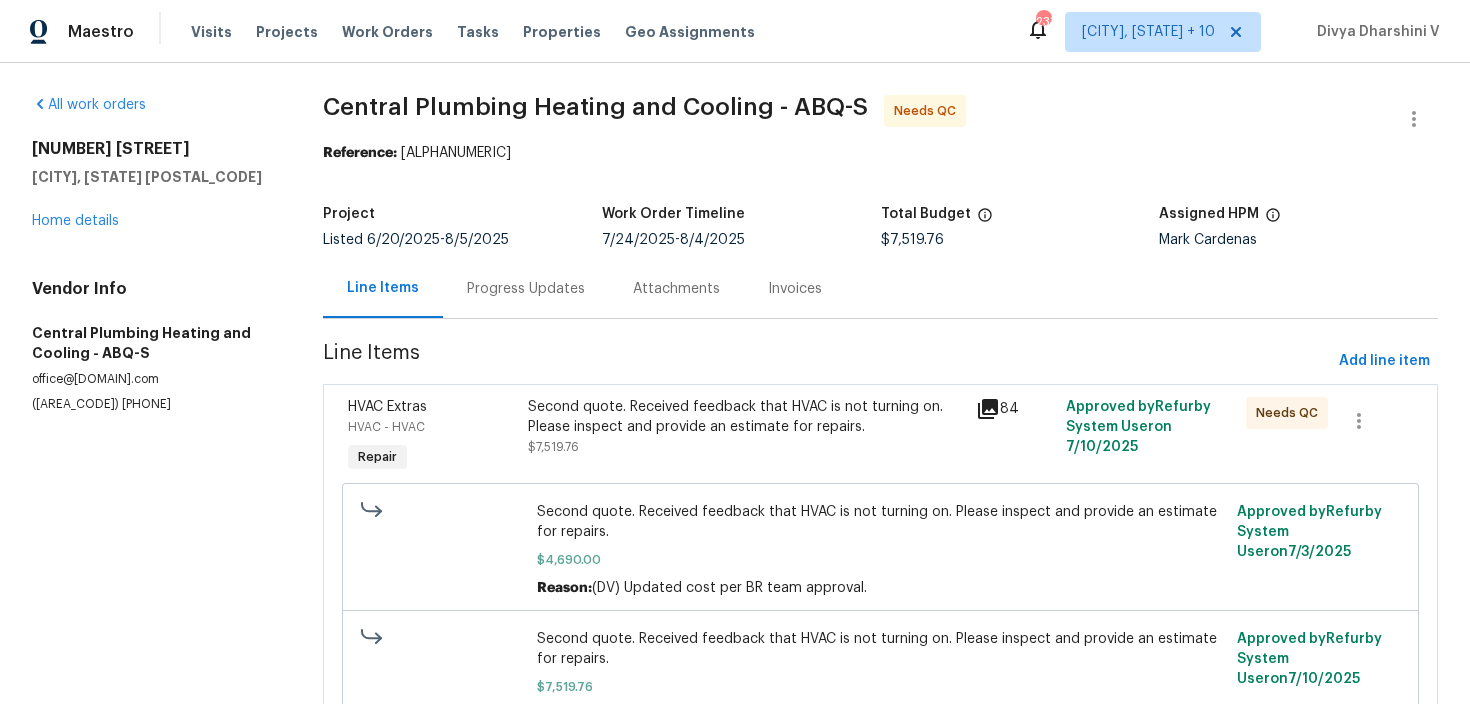 scroll, scrollTop: 0, scrollLeft: 0, axis: both 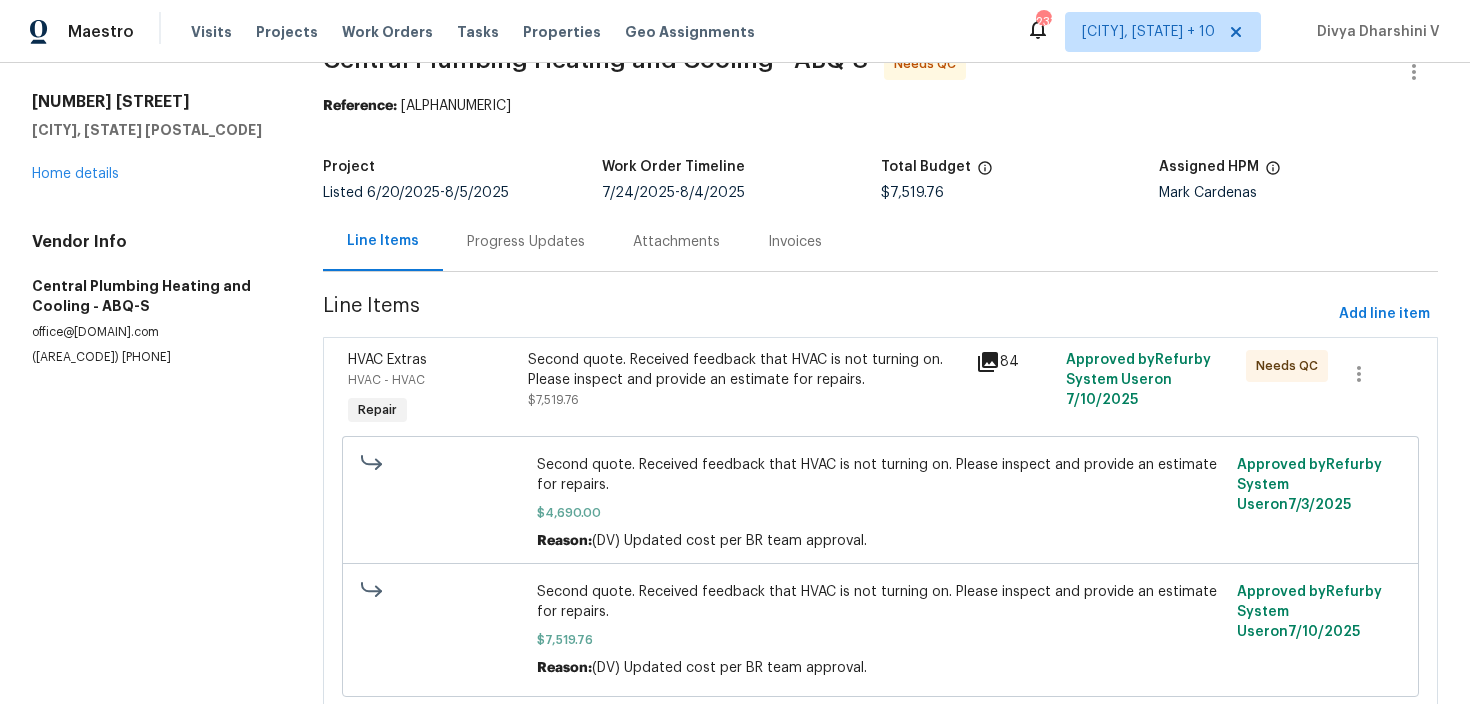 click on "Progress Updates" at bounding box center (526, 242) 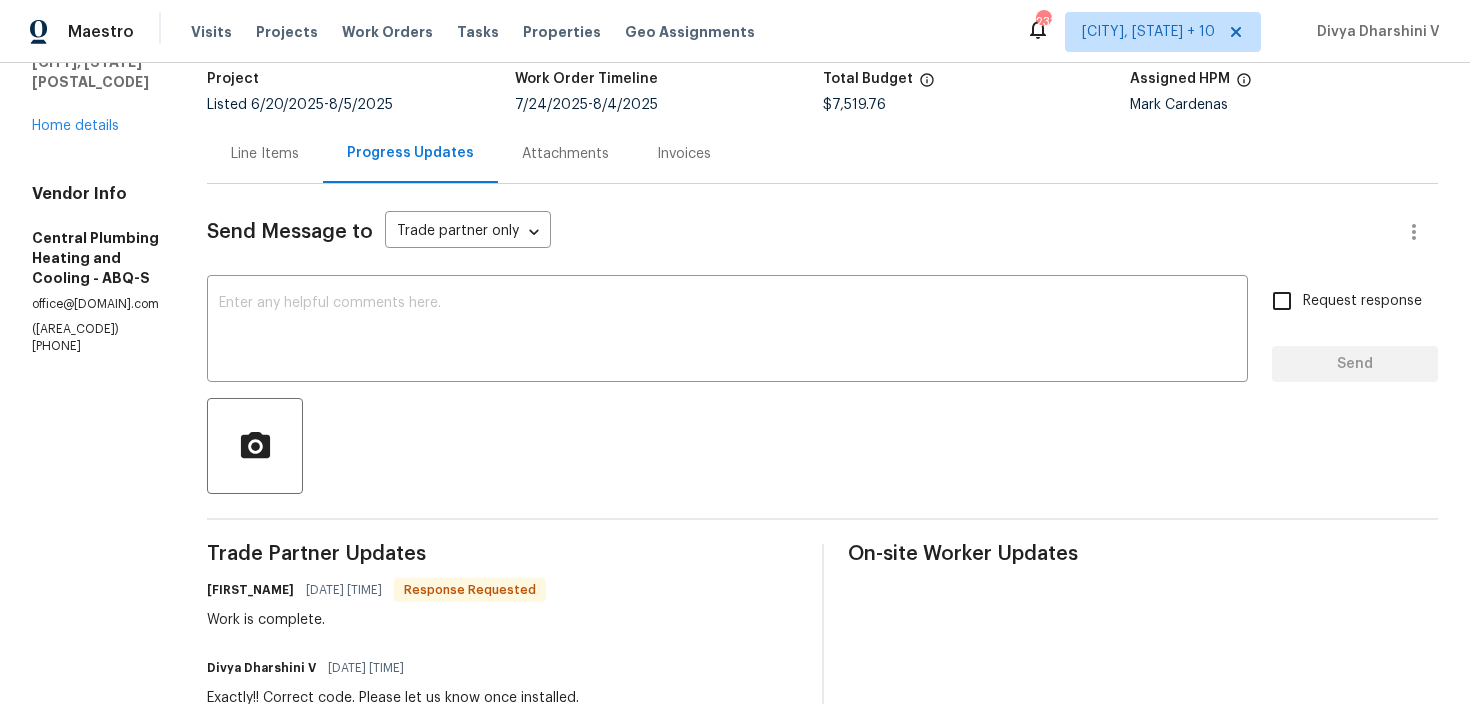 scroll, scrollTop: 0, scrollLeft: 0, axis: both 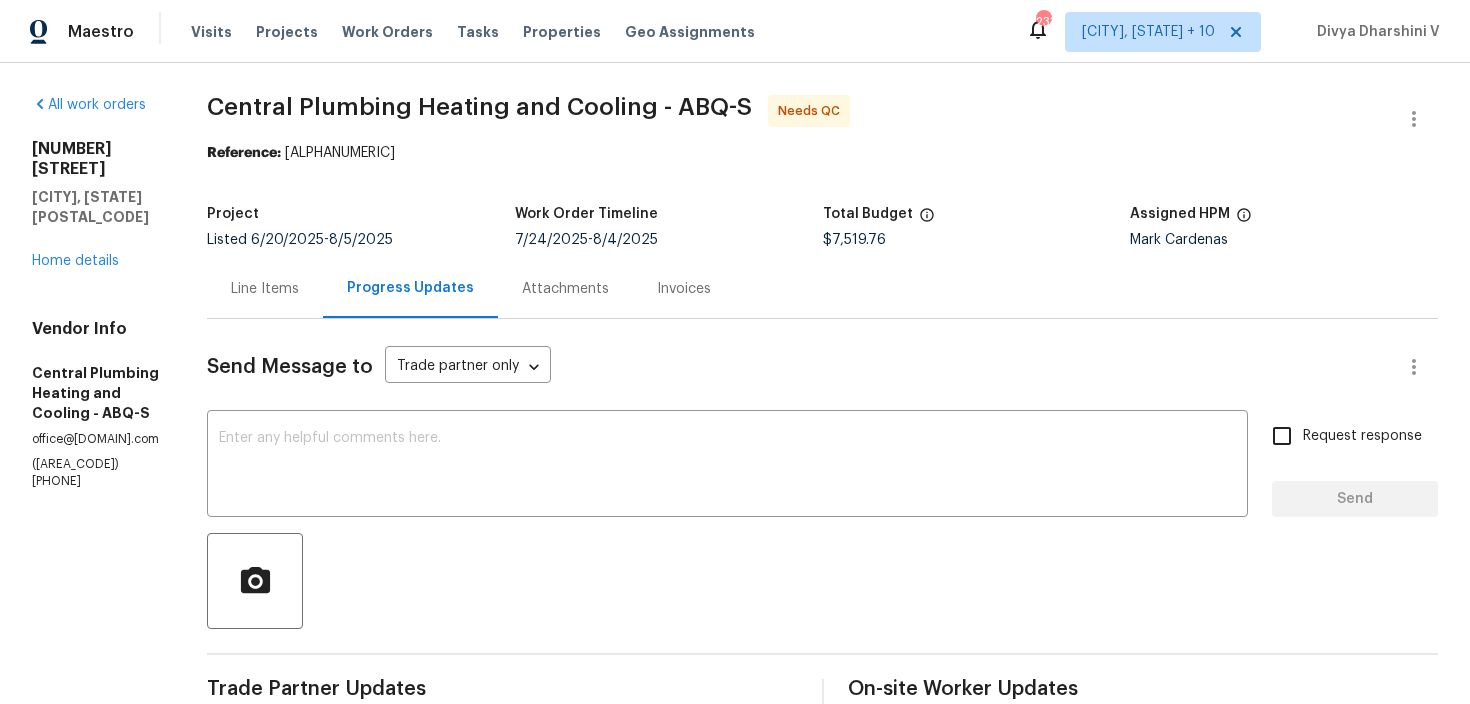 click on "Project Listed   6/20/2025  -  8/5/2025 Work Order Timeline 7/24/2025  -  8/4/2025 Total Budget $7,519.76 Assigned HPM Mark Cardenas" at bounding box center [822, 227] 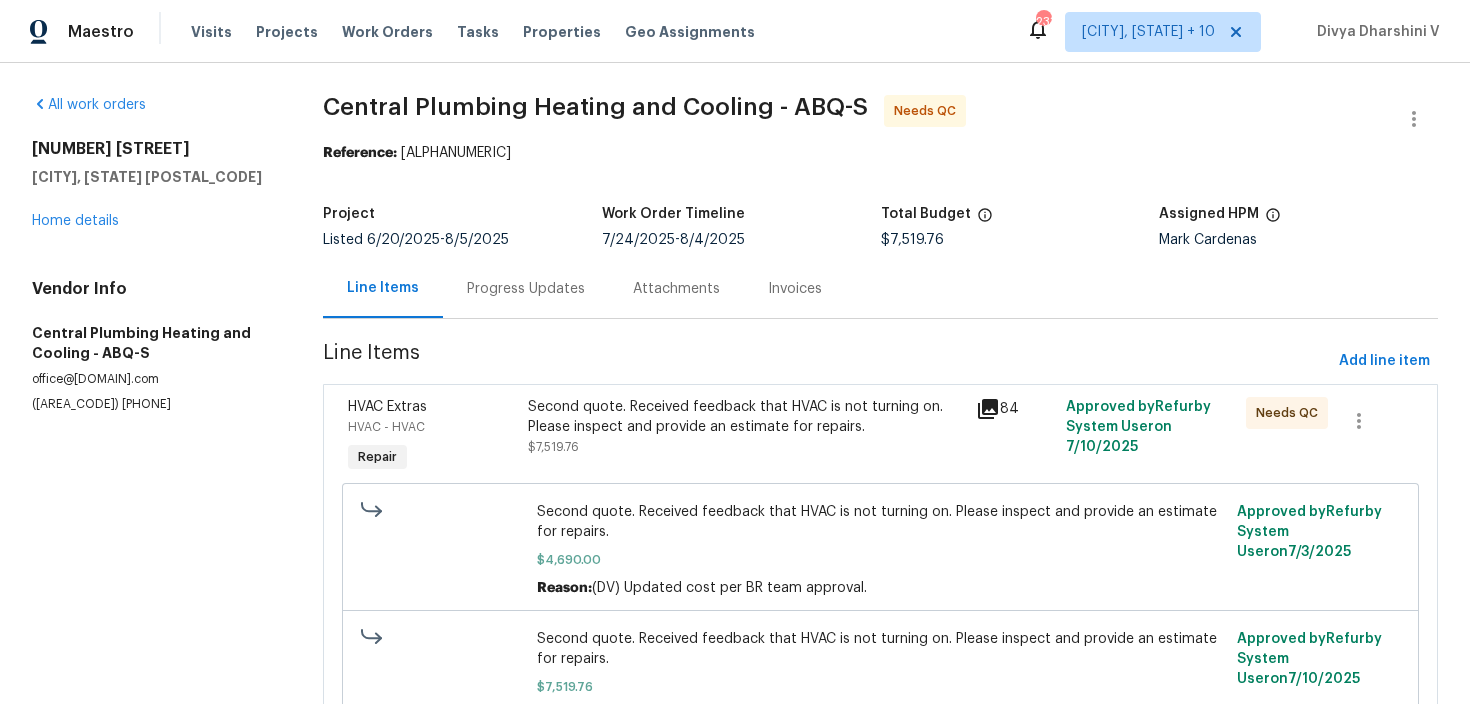 click on "Second quote. Received feedback that HVAC is not turning on. Please inspect and provide an estimate for repairs. $7,519.76" at bounding box center [746, 427] 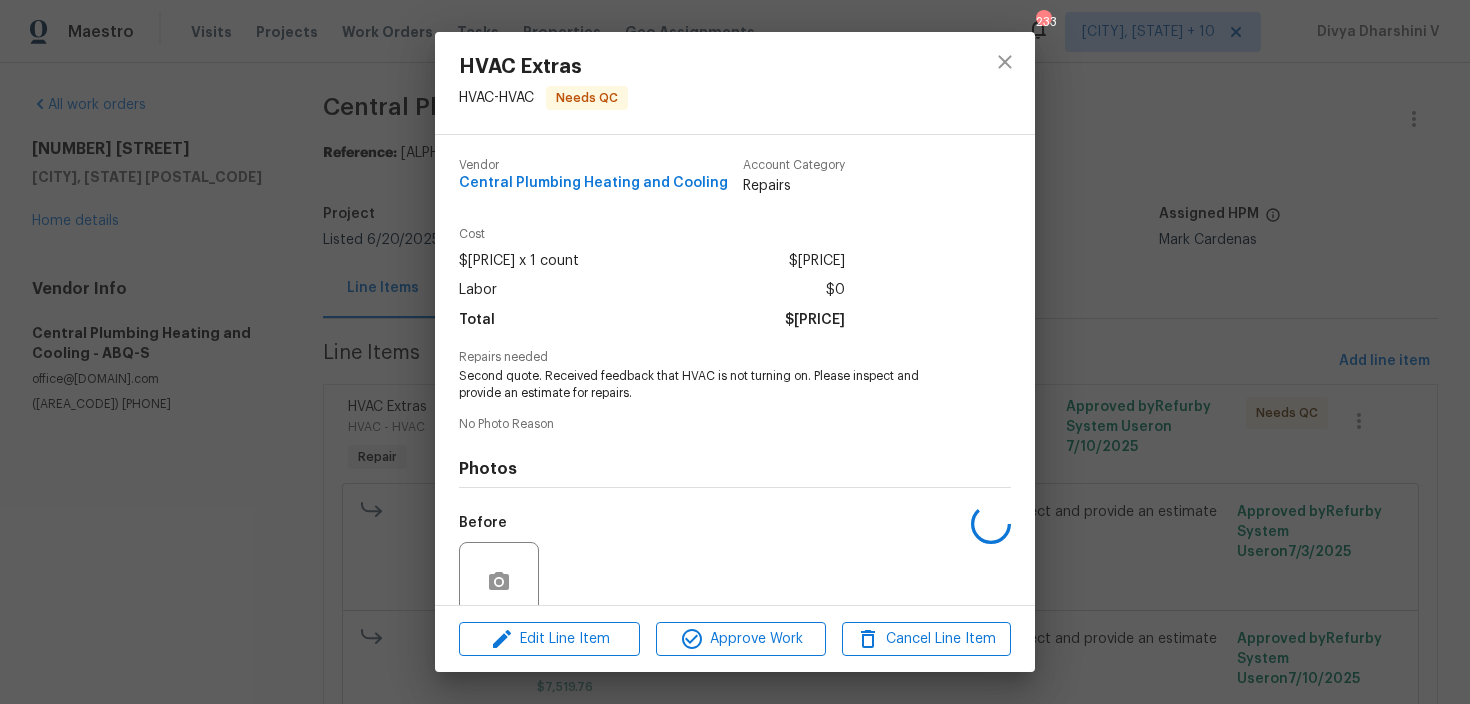 scroll, scrollTop: 166, scrollLeft: 0, axis: vertical 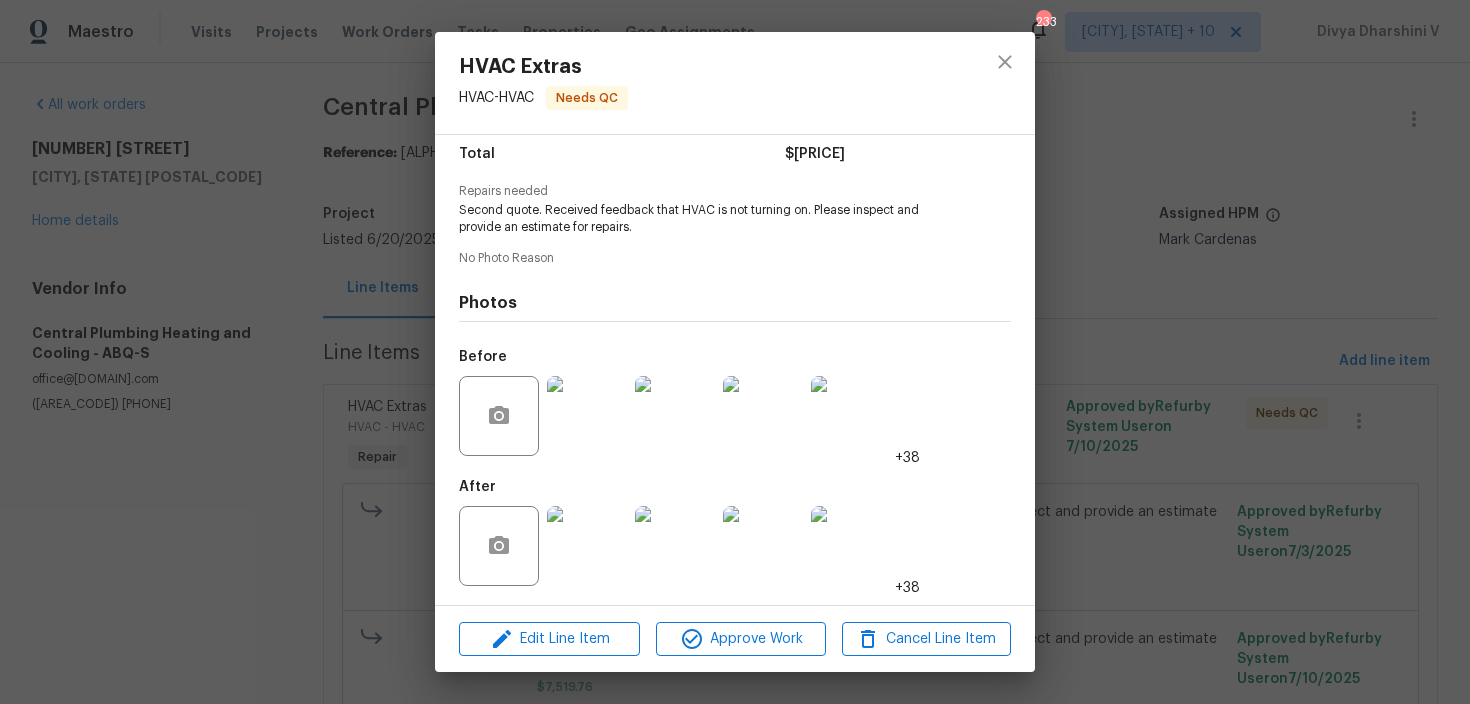 click at bounding box center [587, 546] 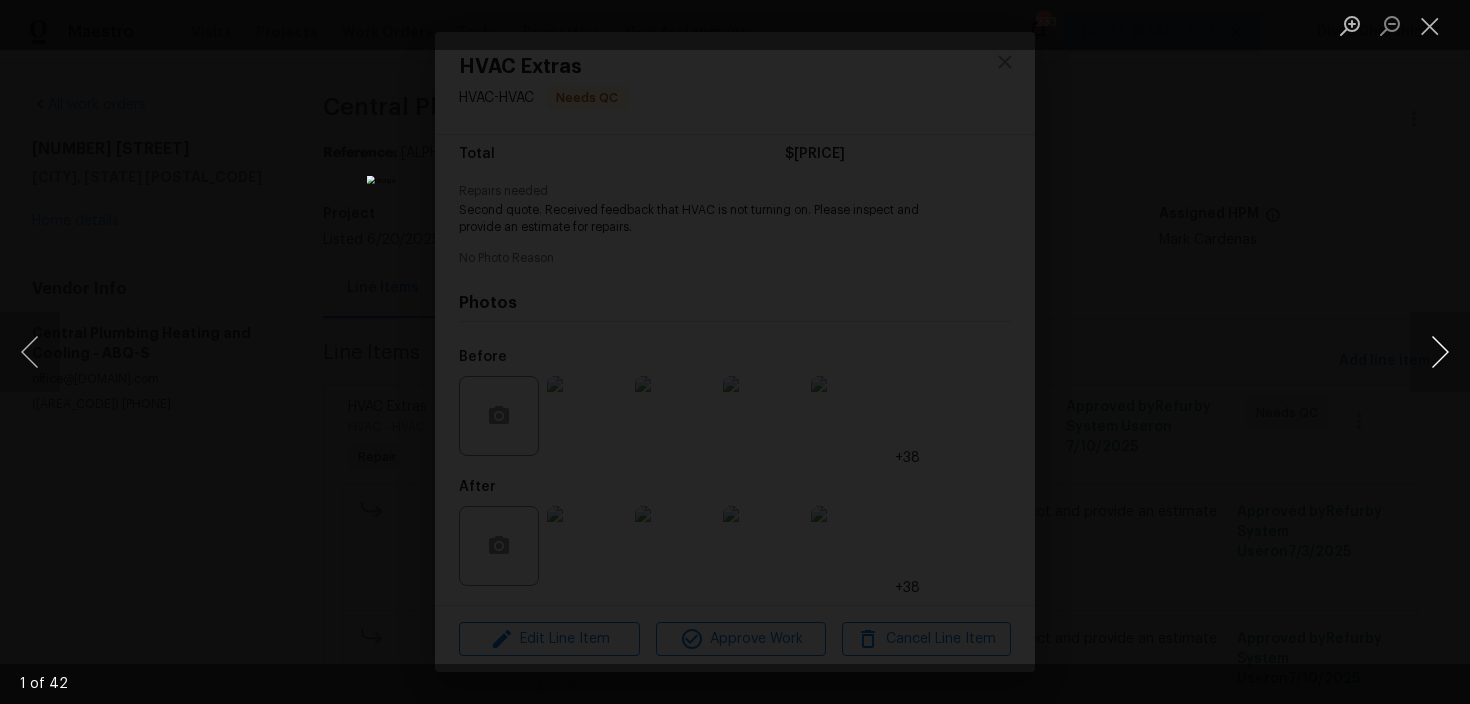 click at bounding box center [1440, 352] 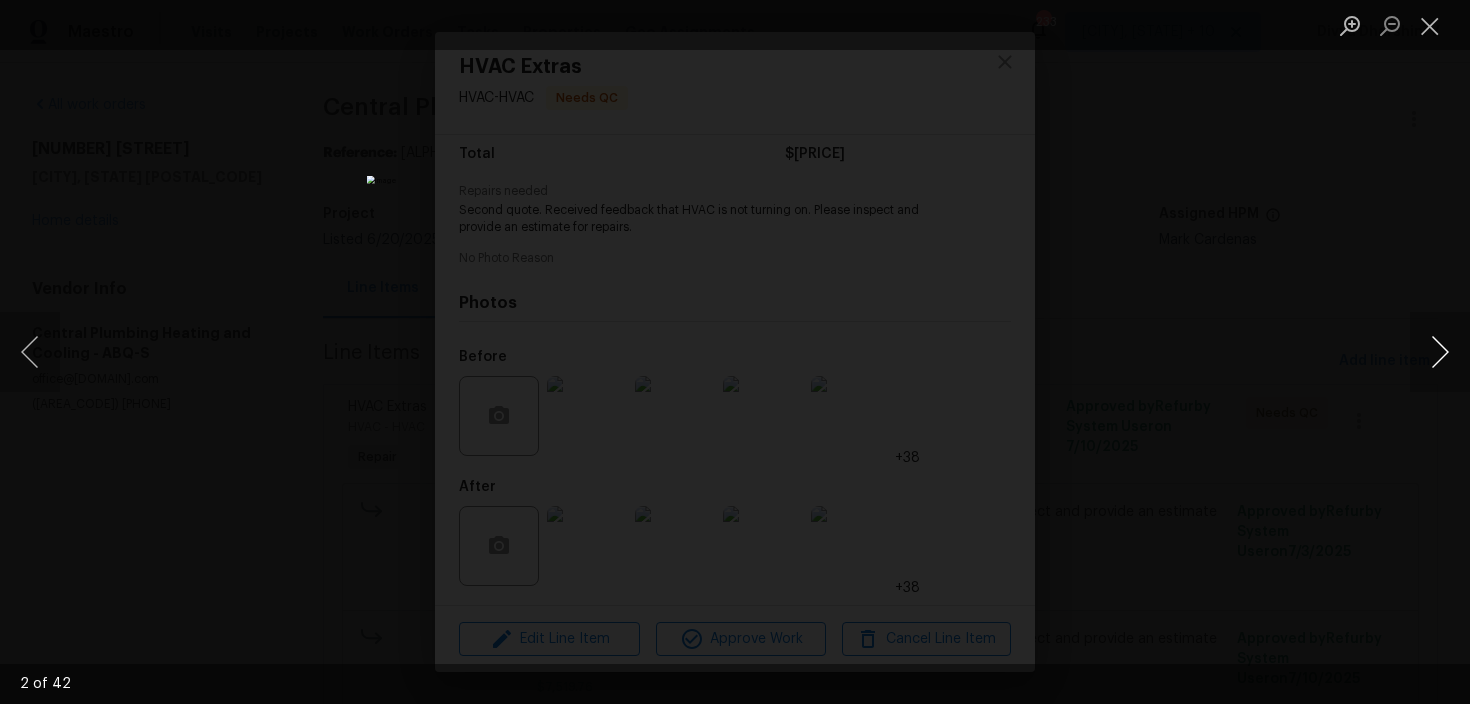 click at bounding box center [1440, 352] 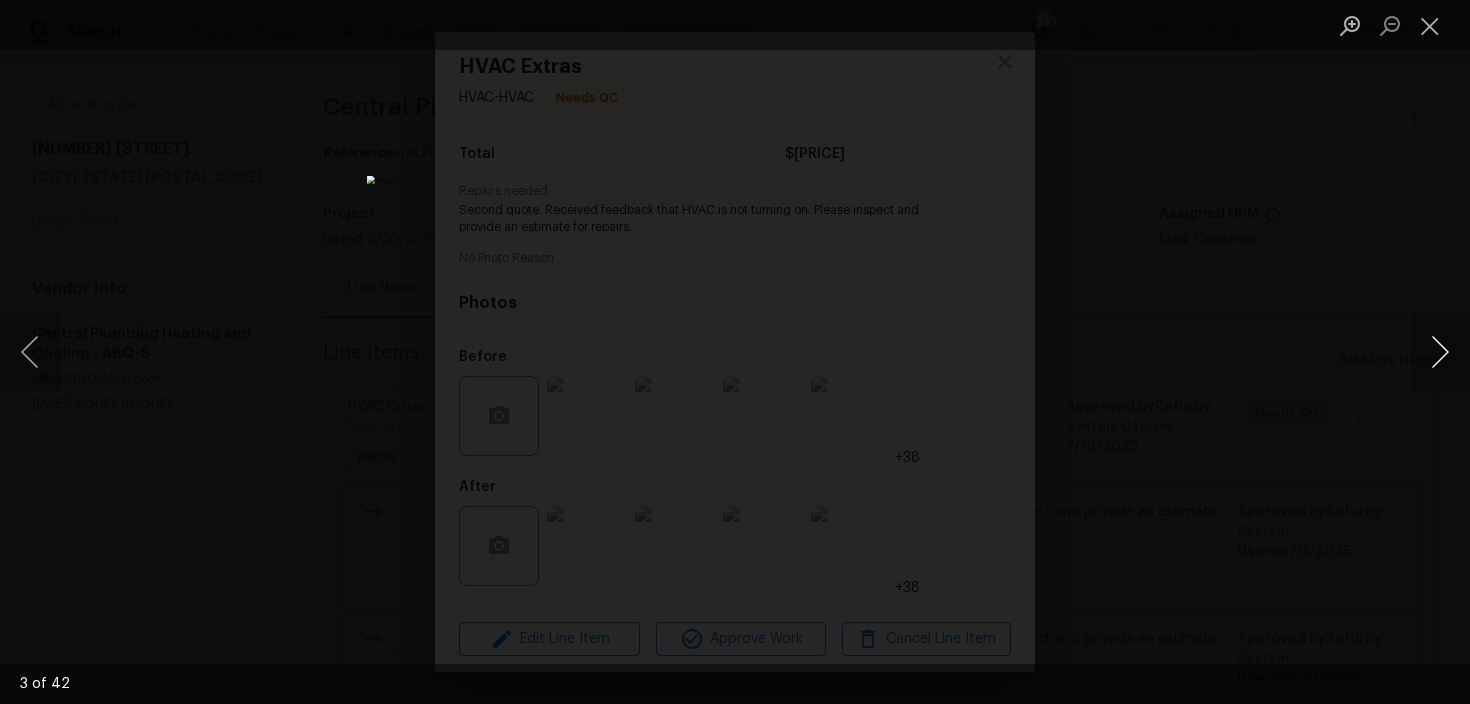 click at bounding box center [1440, 352] 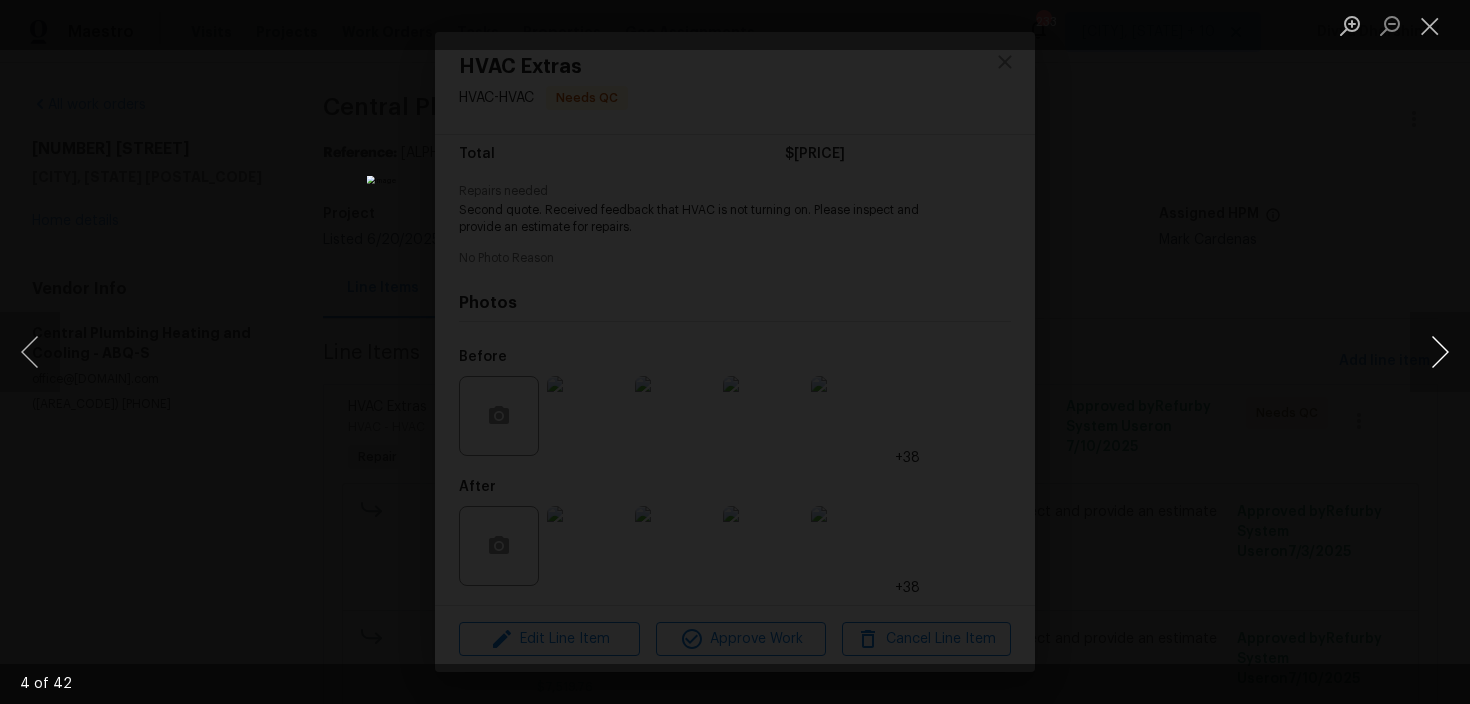 click at bounding box center (1440, 352) 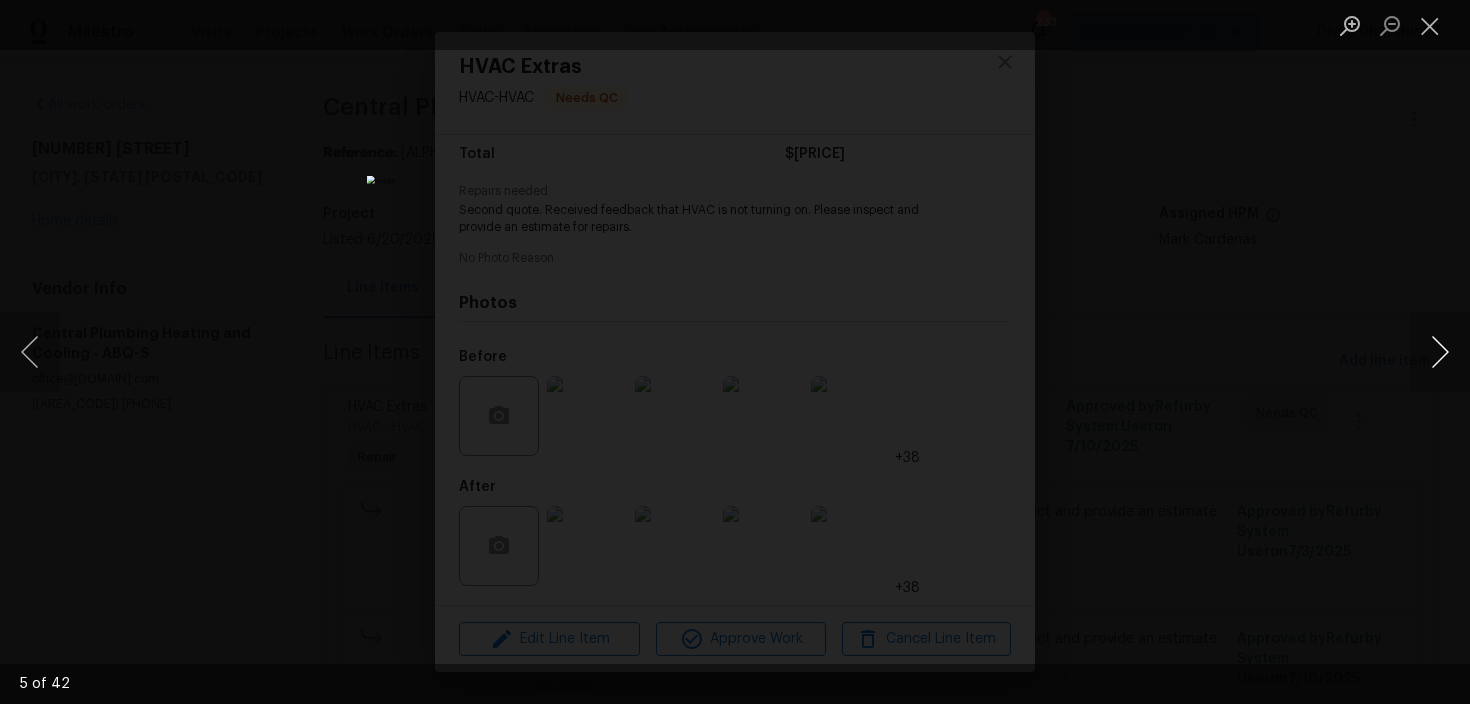 click at bounding box center (1440, 352) 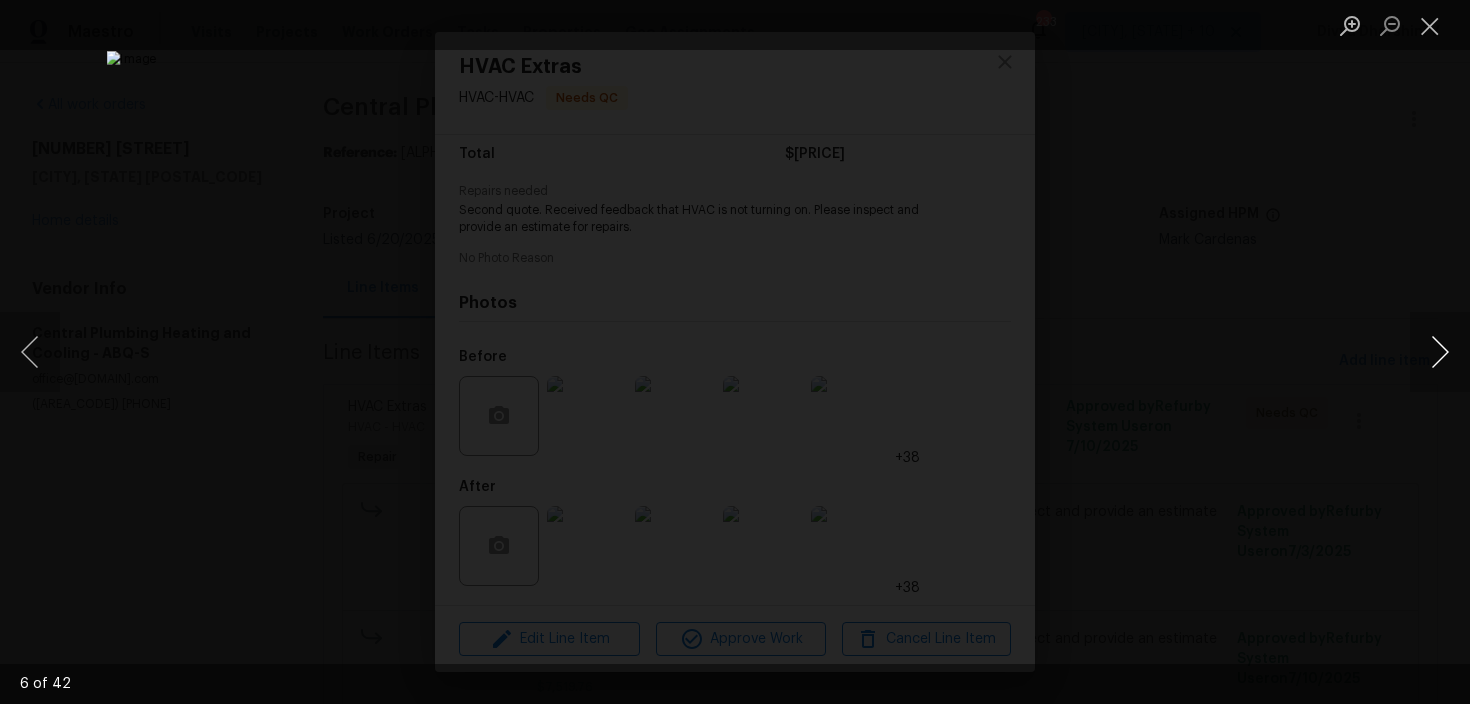 click at bounding box center [1440, 352] 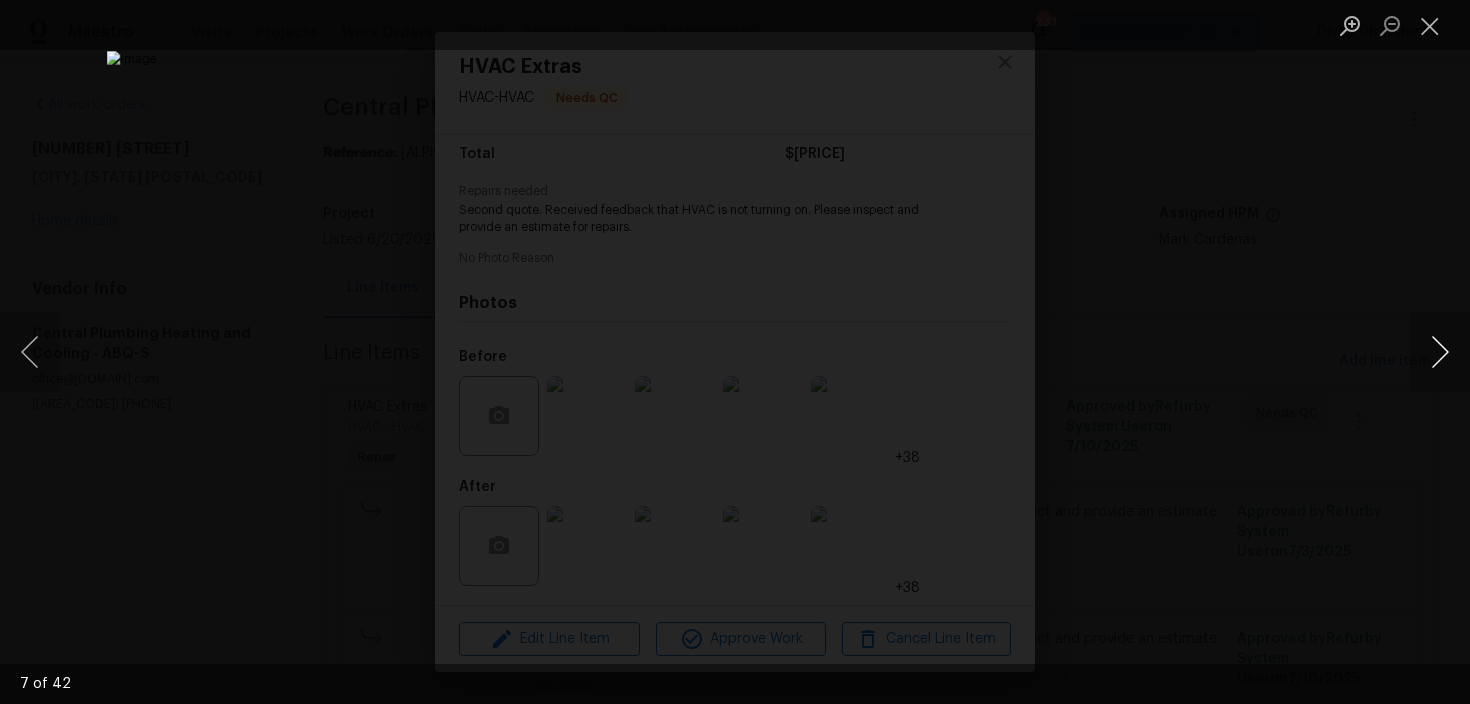 click at bounding box center (1440, 352) 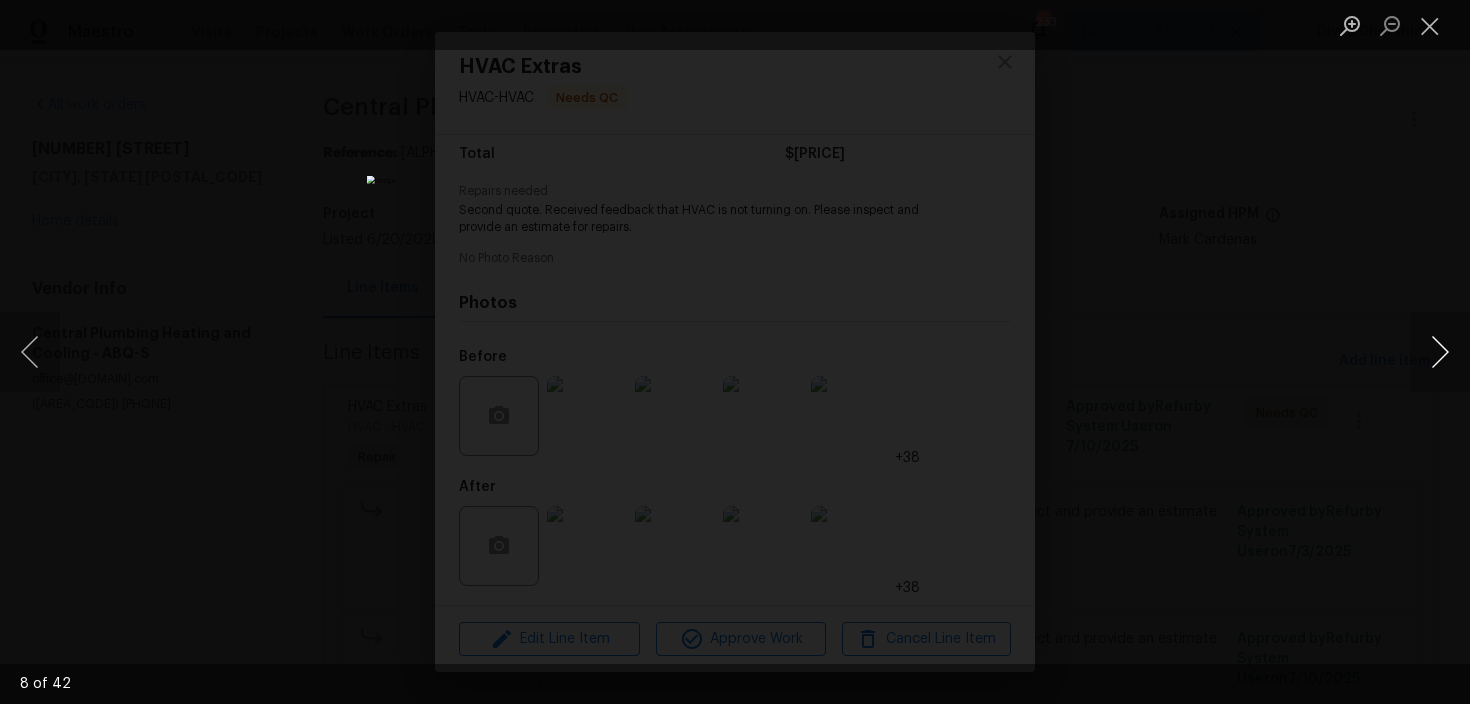 click at bounding box center [1440, 352] 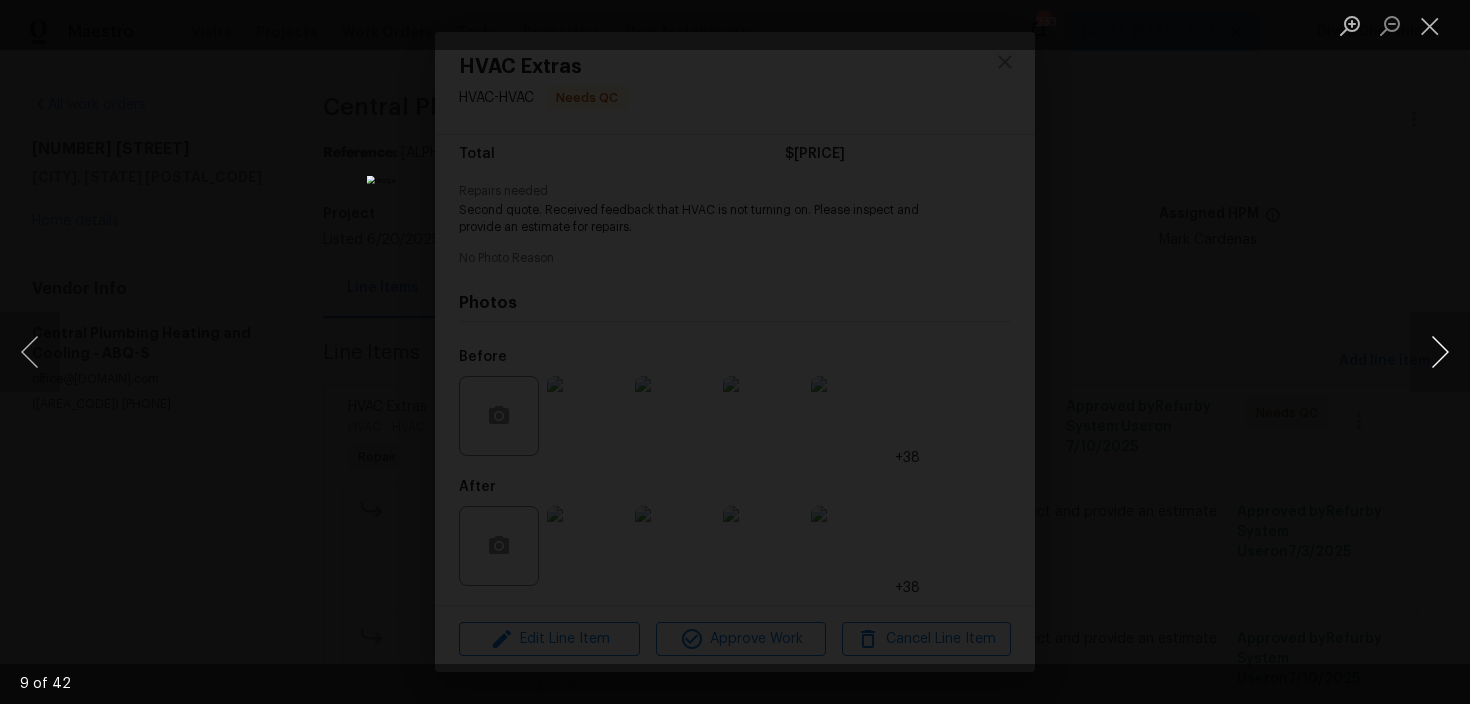 click at bounding box center (1440, 352) 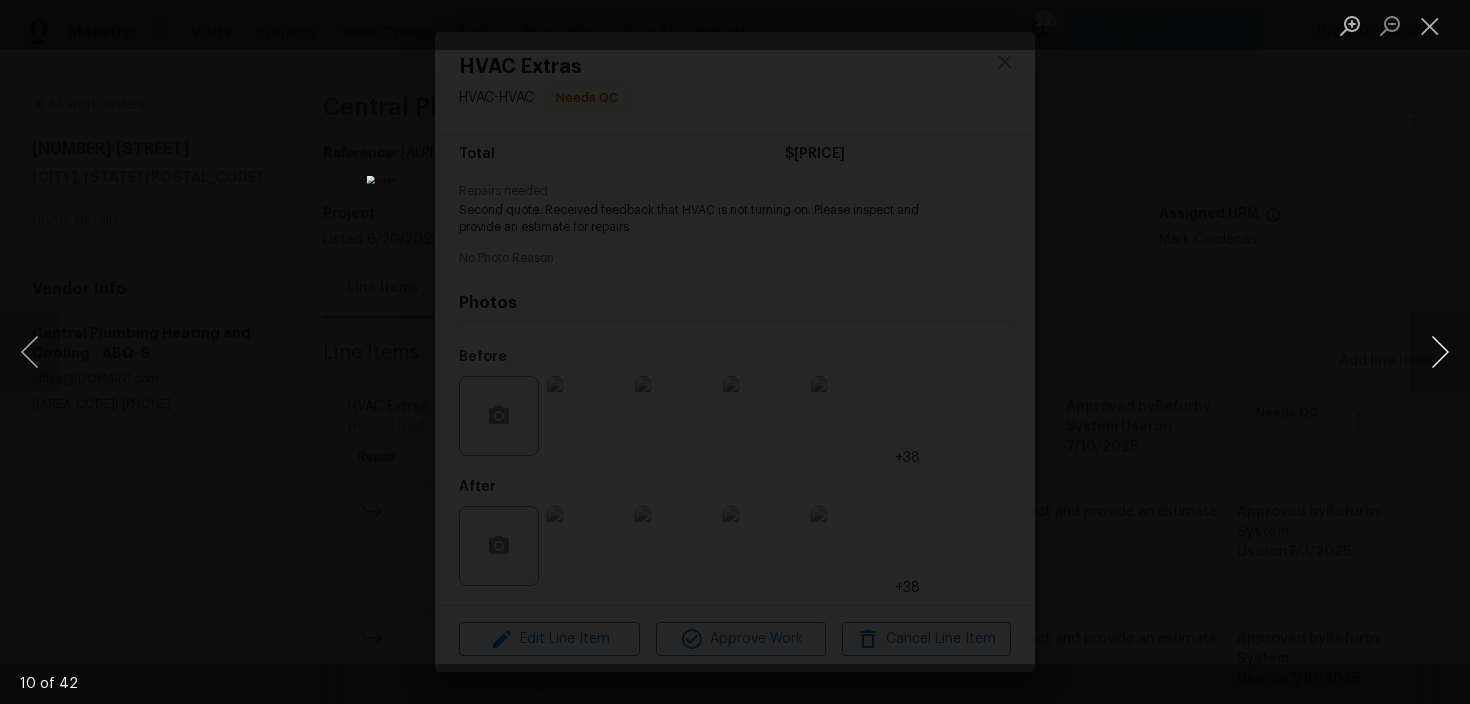 click at bounding box center [1440, 352] 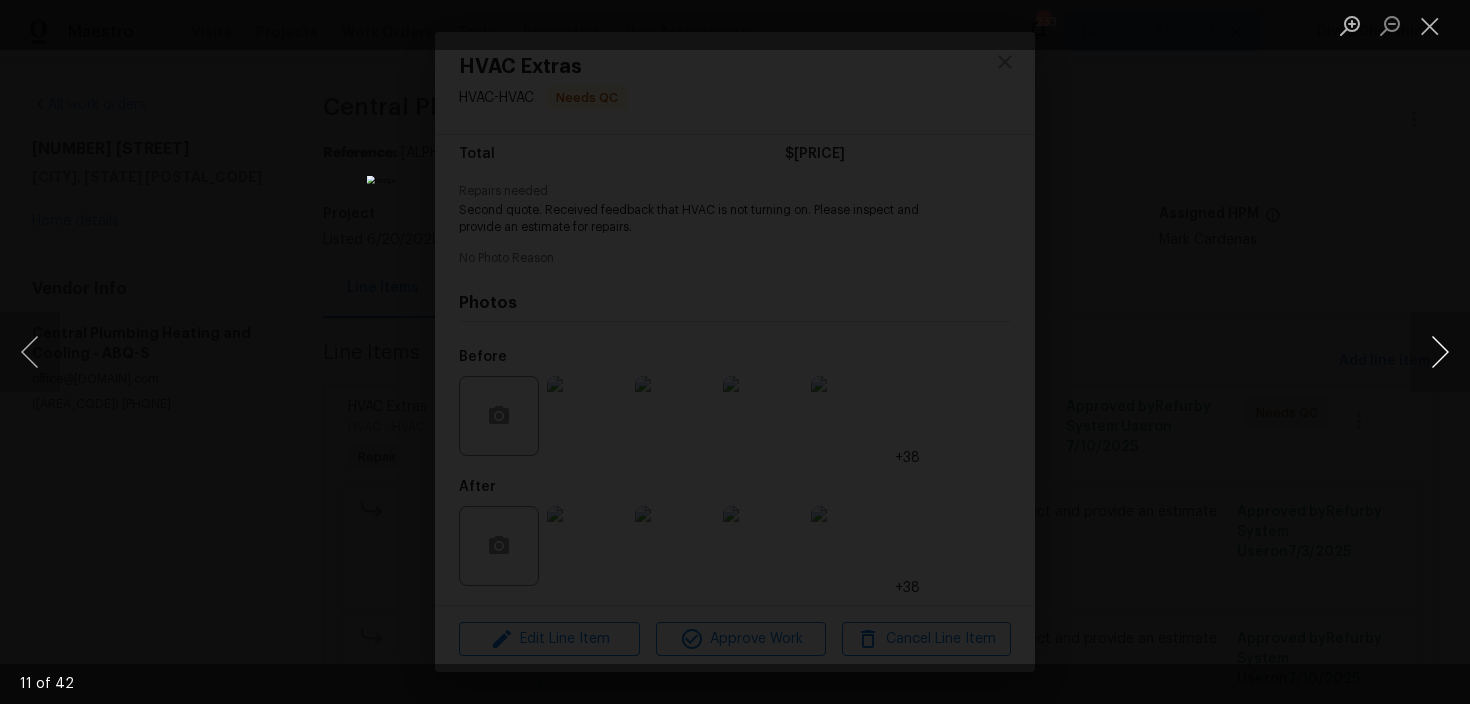 click at bounding box center [1440, 352] 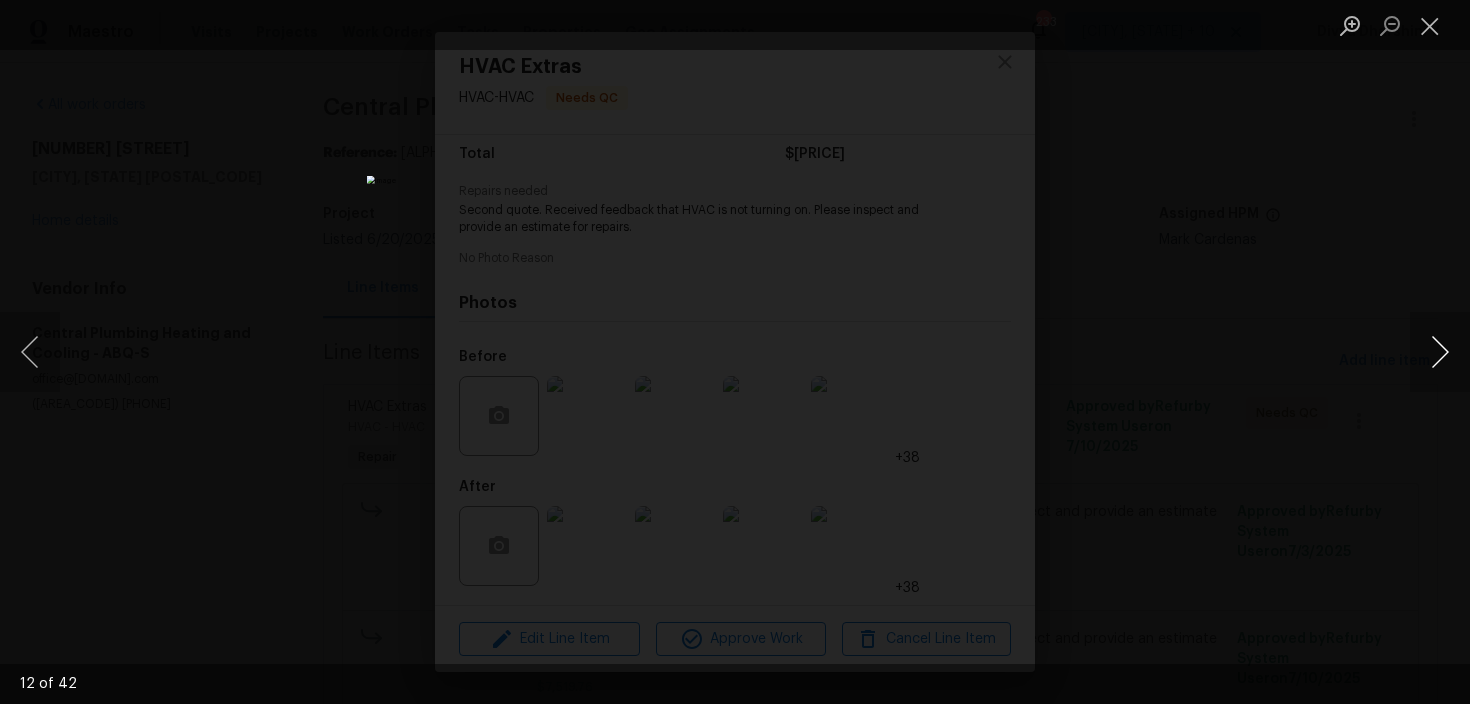 click at bounding box center [1440, 352] 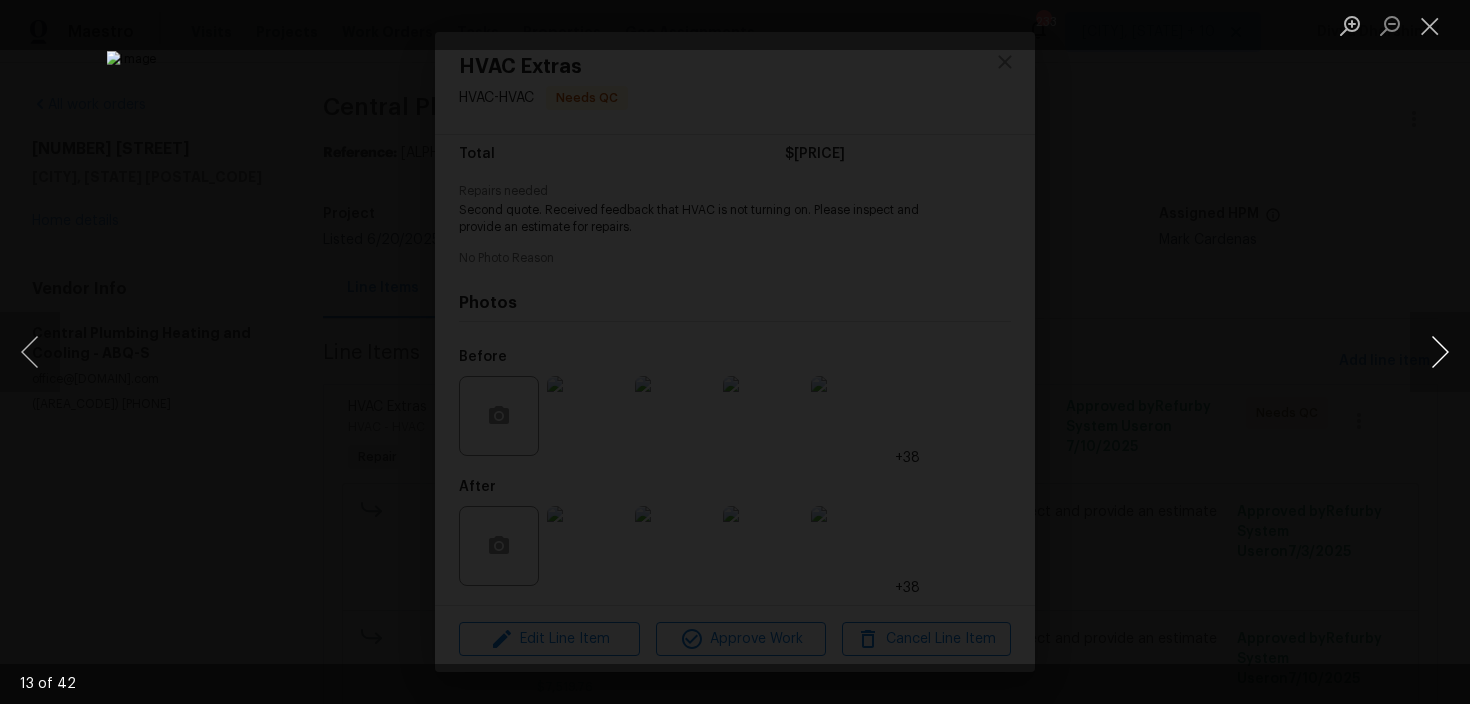 click at bounding box center [1440, 352] 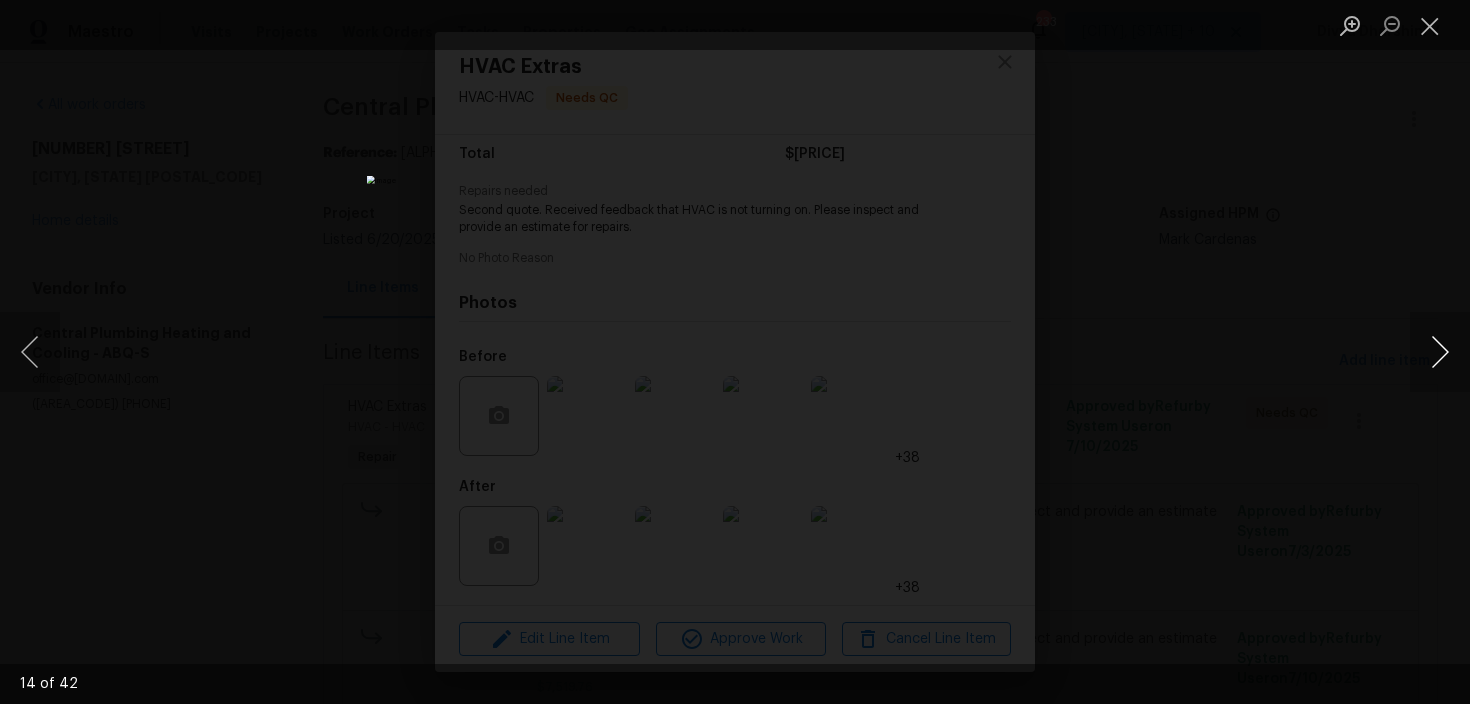 click at bounding box center [1440, 352] 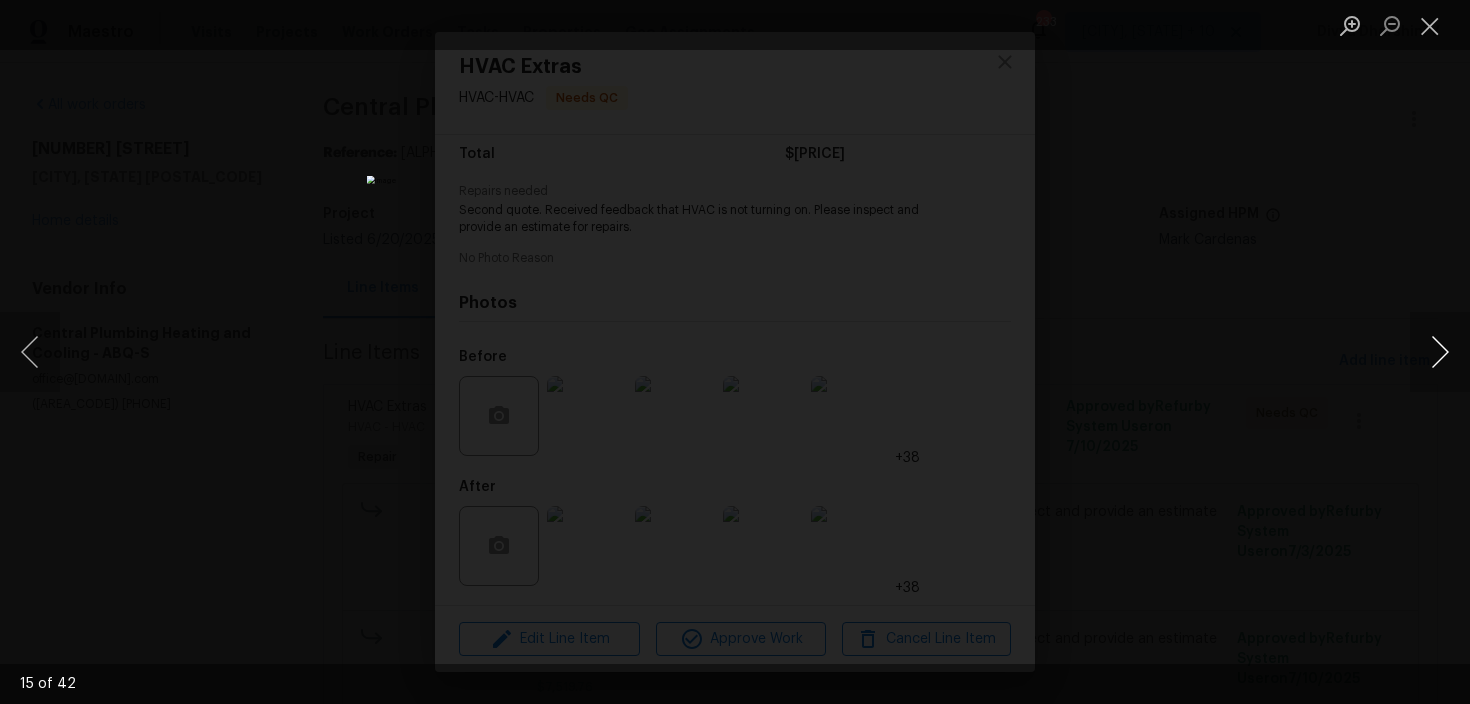 click at bounding box center [1440, 352] 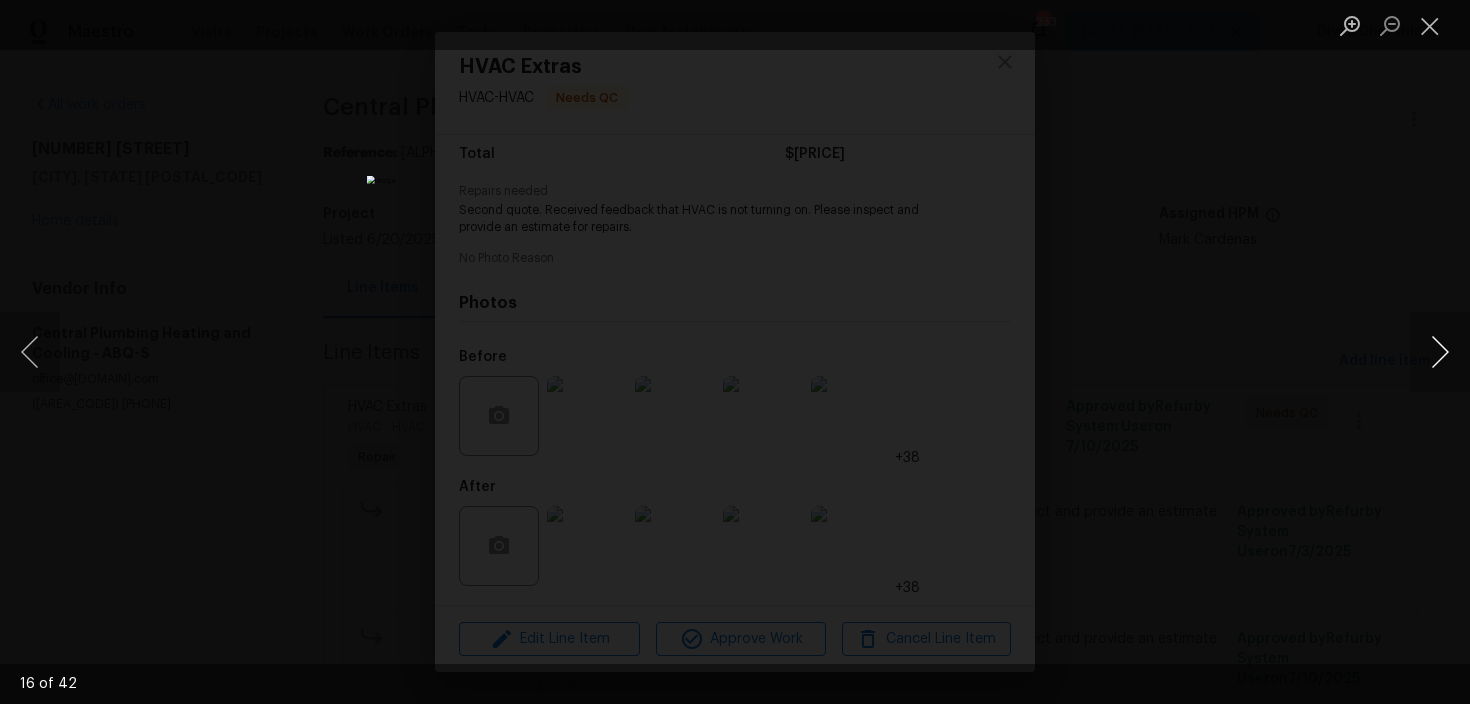 click at bounding box center [1440, 352] 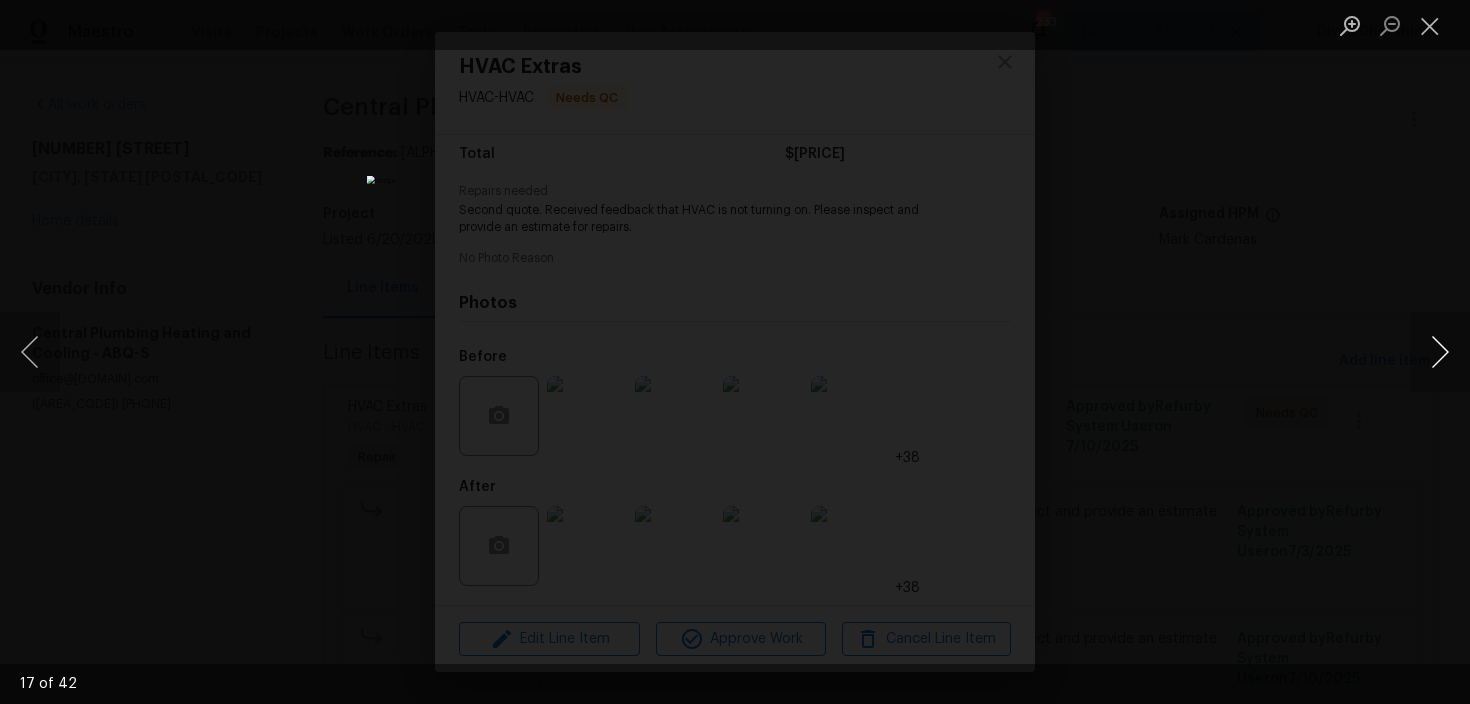 click at bounding box center (1440, 352) 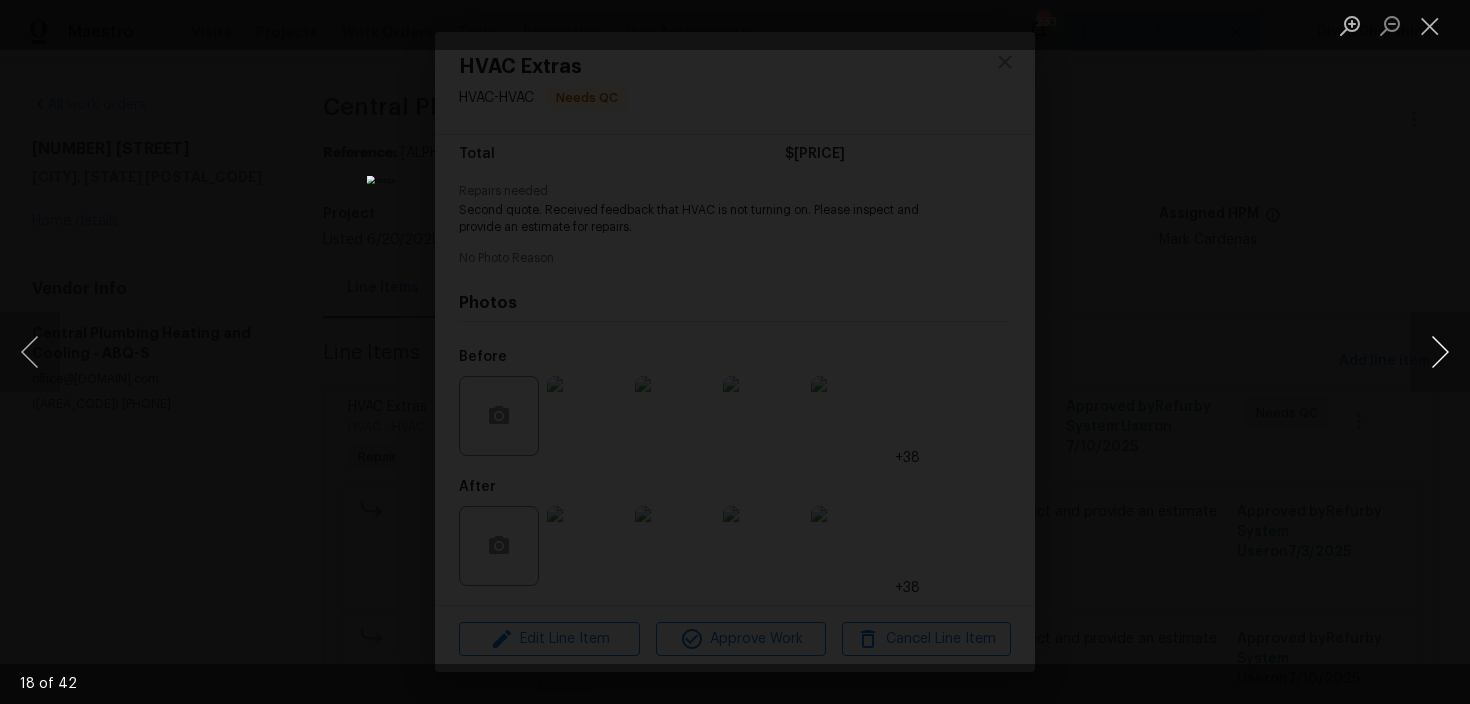 click at bounding box center [1440, 352] 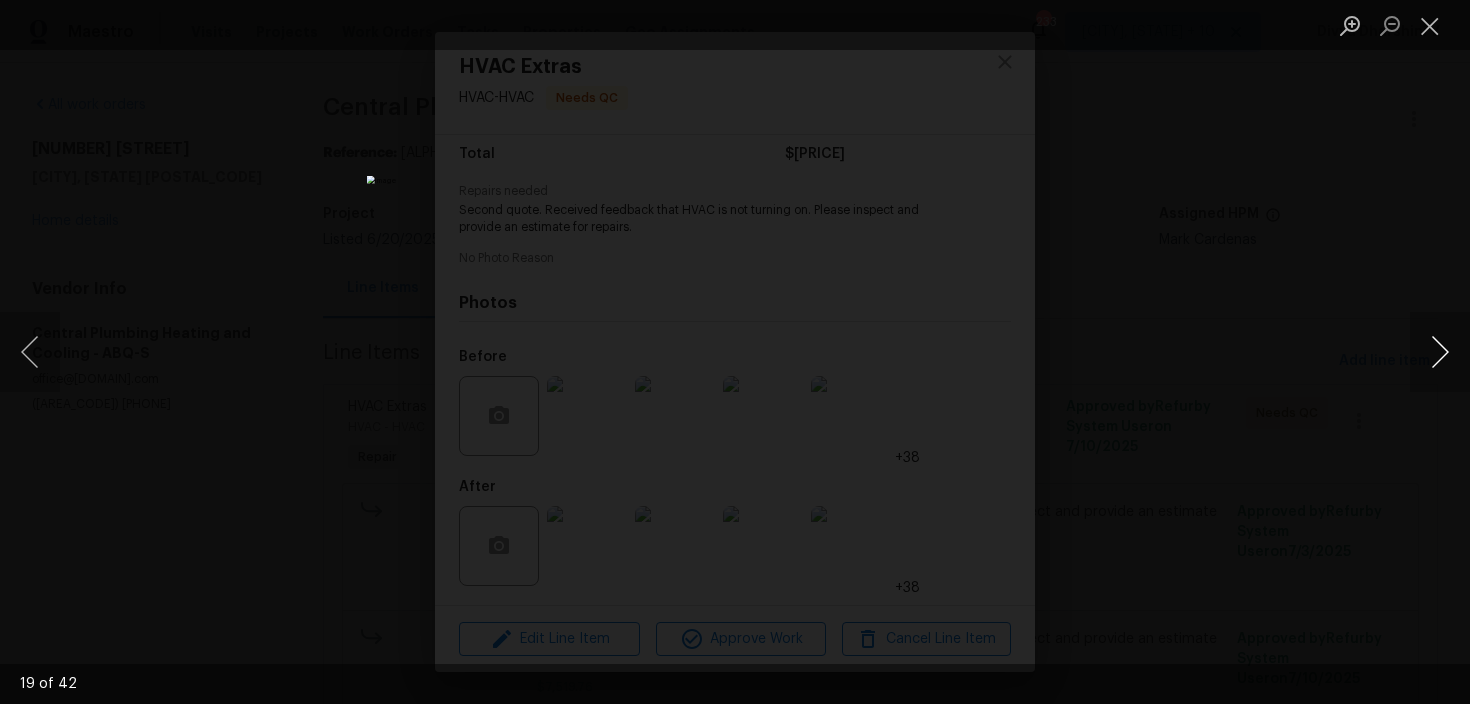 click at bounding box center [1440, 352] 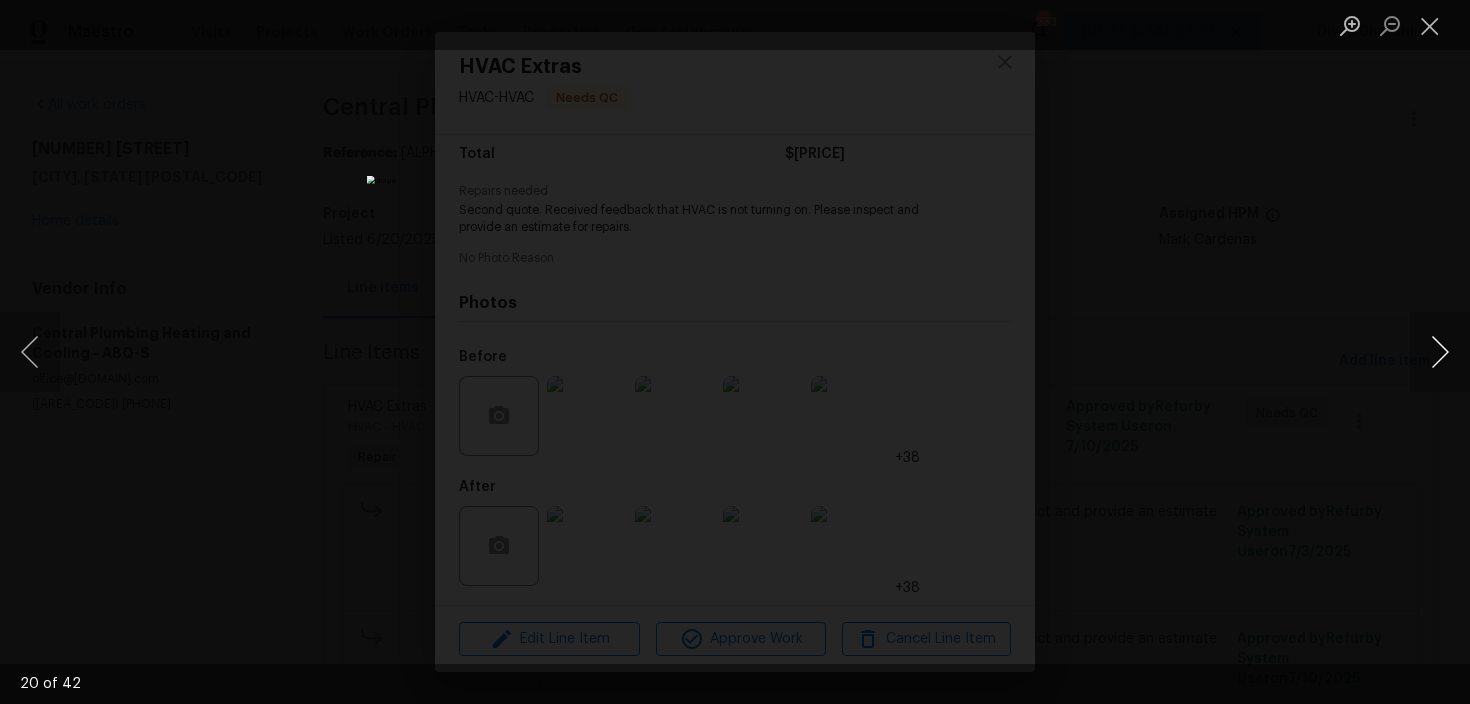 click at bounding box center [1440, 352] 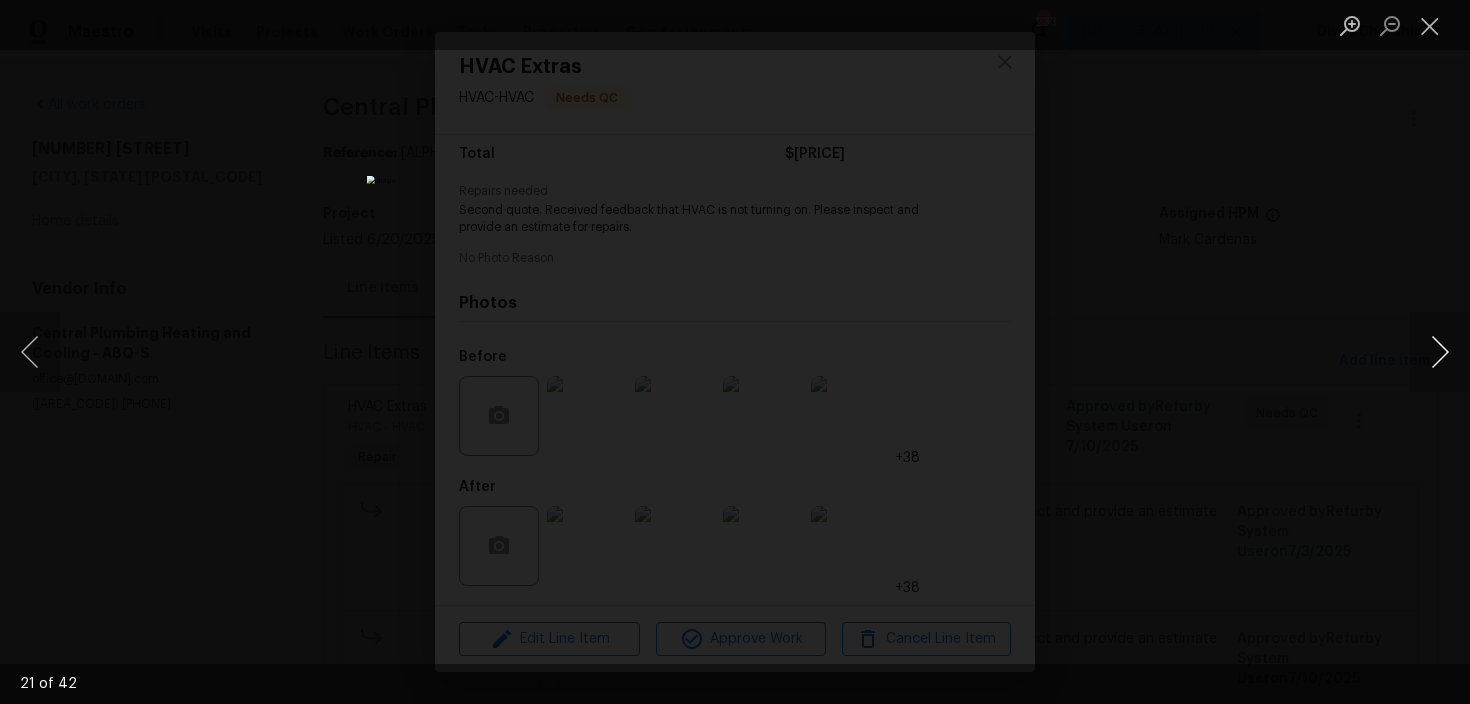 click at bounding box center (1440, 352) 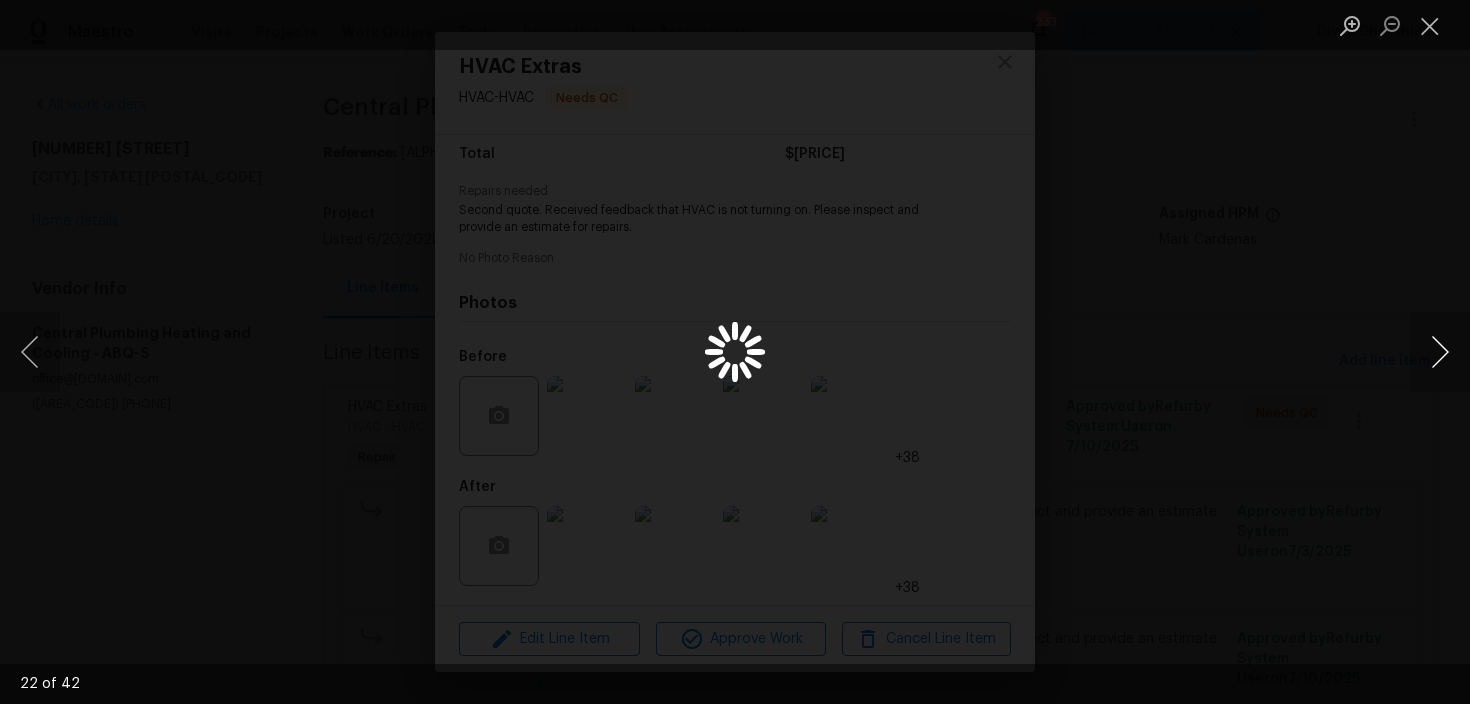 click at bounding box center (1440, 352) 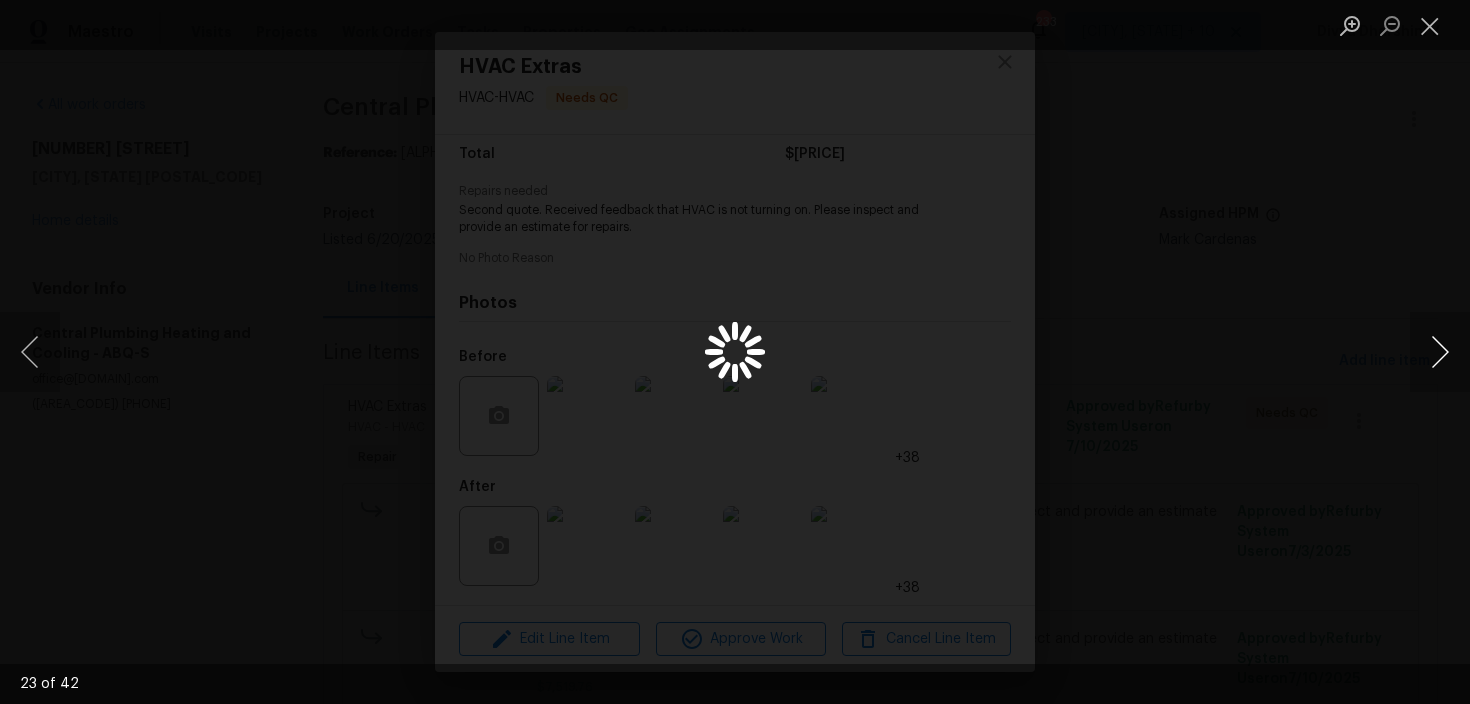 click at bounding box center [1440, 352] 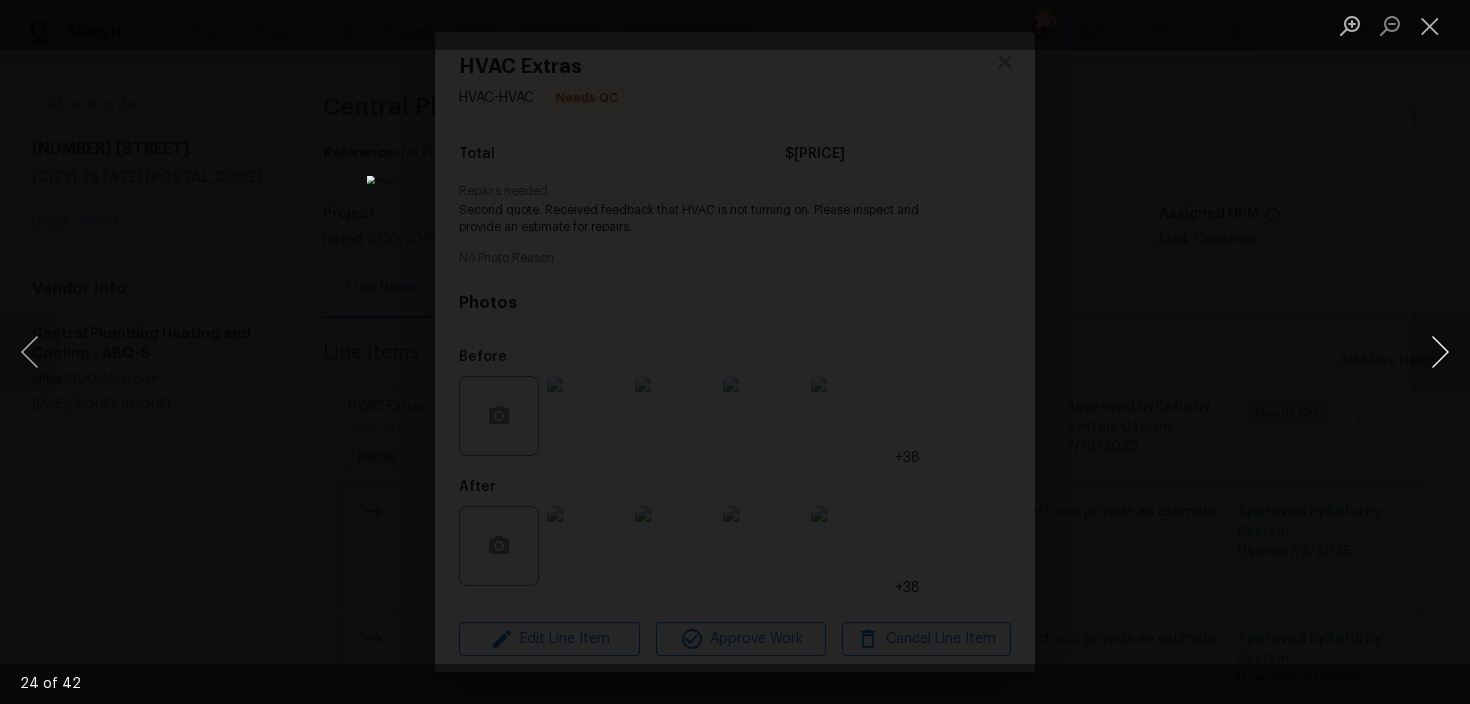 click at bounding box center [1440, 352] 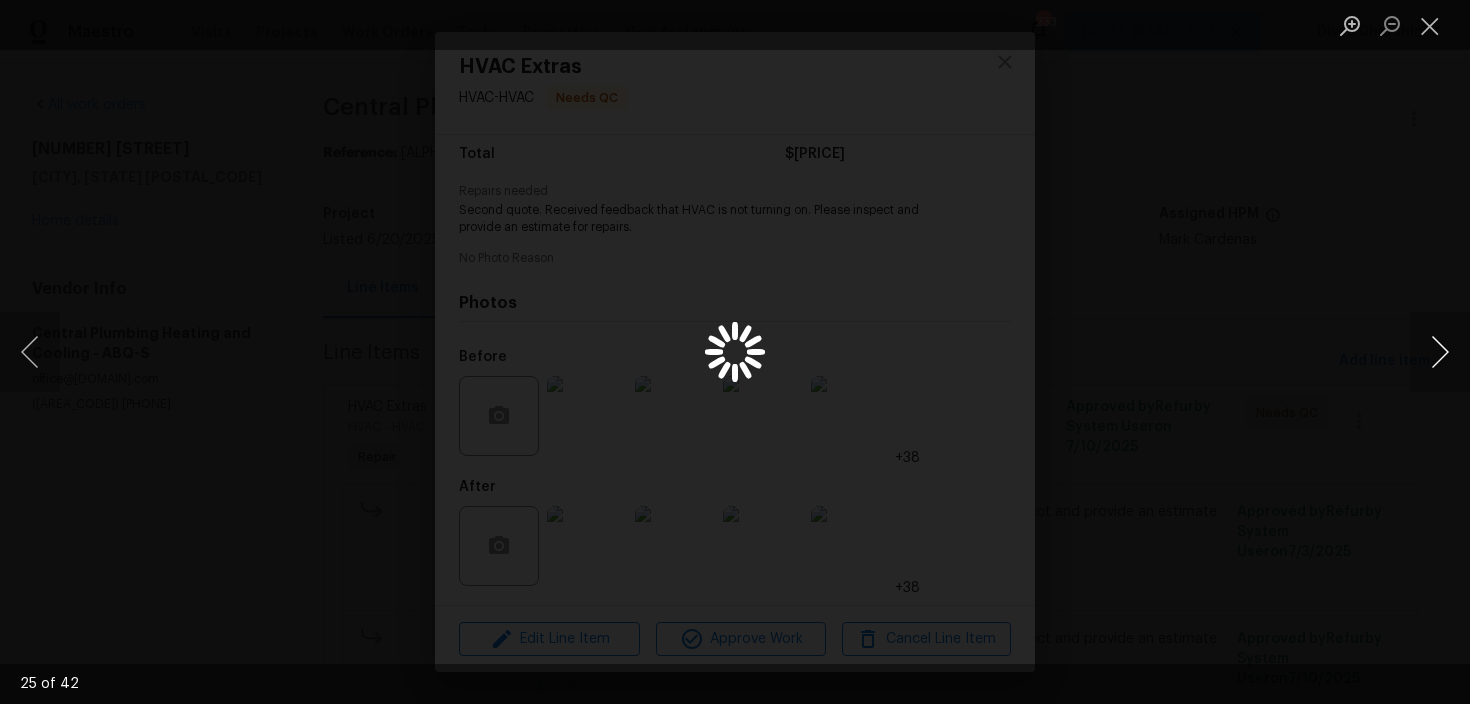 click at bounding box center (1440, 352) 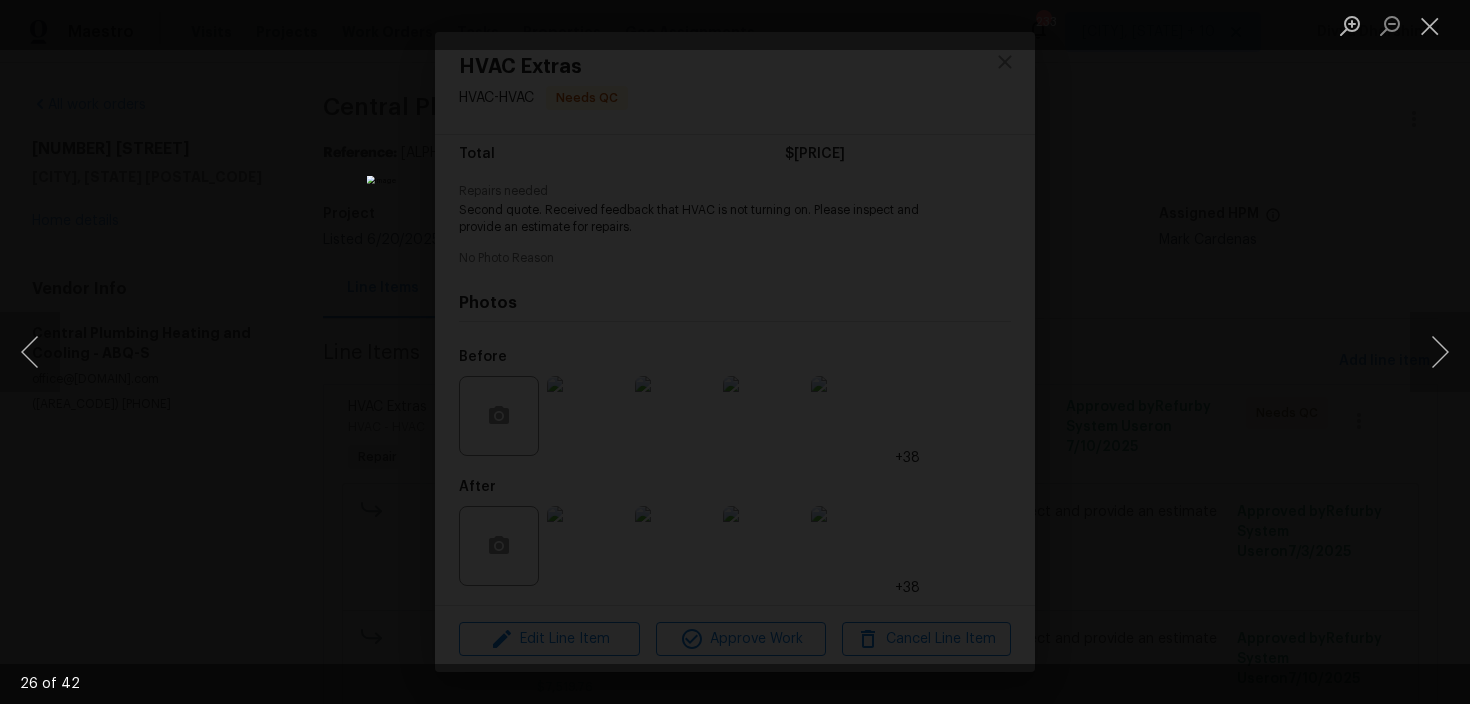 click at bounding box center (735, 352) 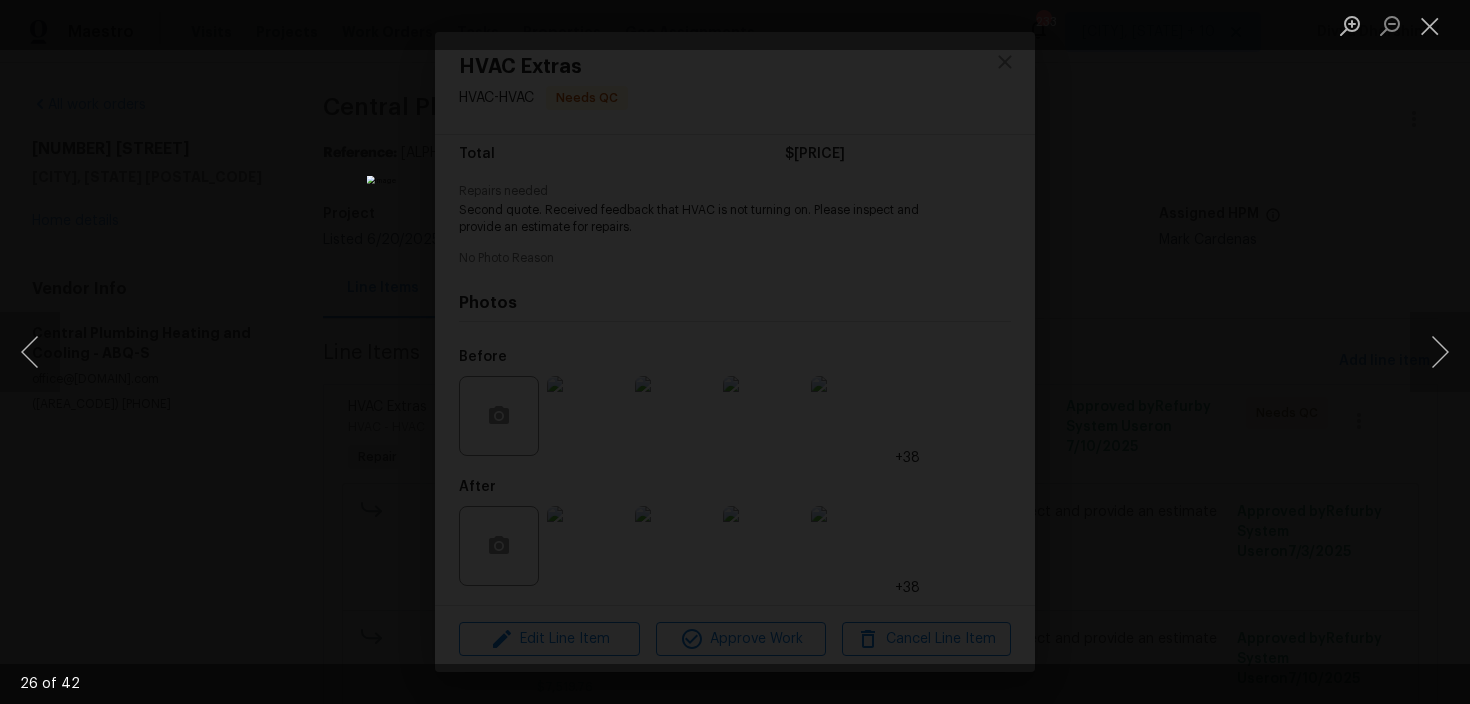 click at bounding box center (735, 352) 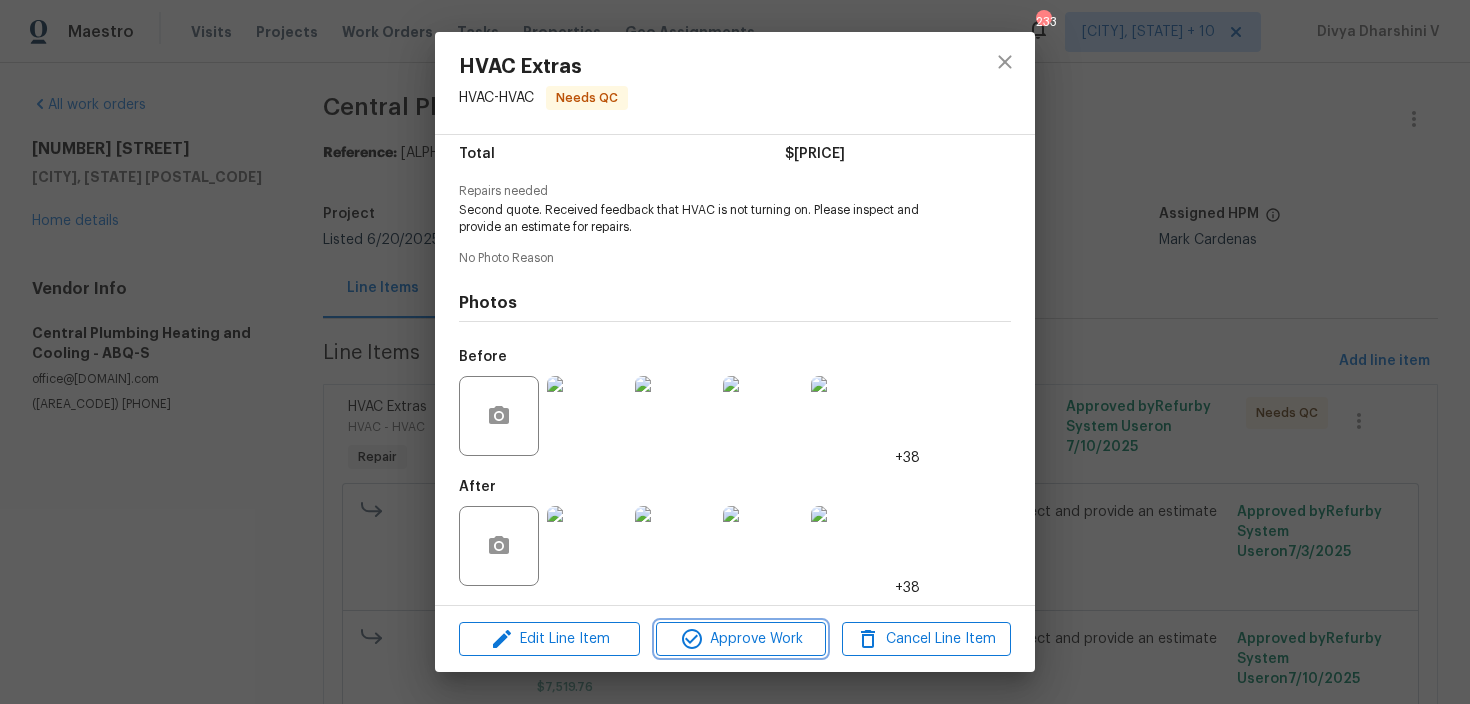 click on "Approve Work" at bounding box center [740, 639] 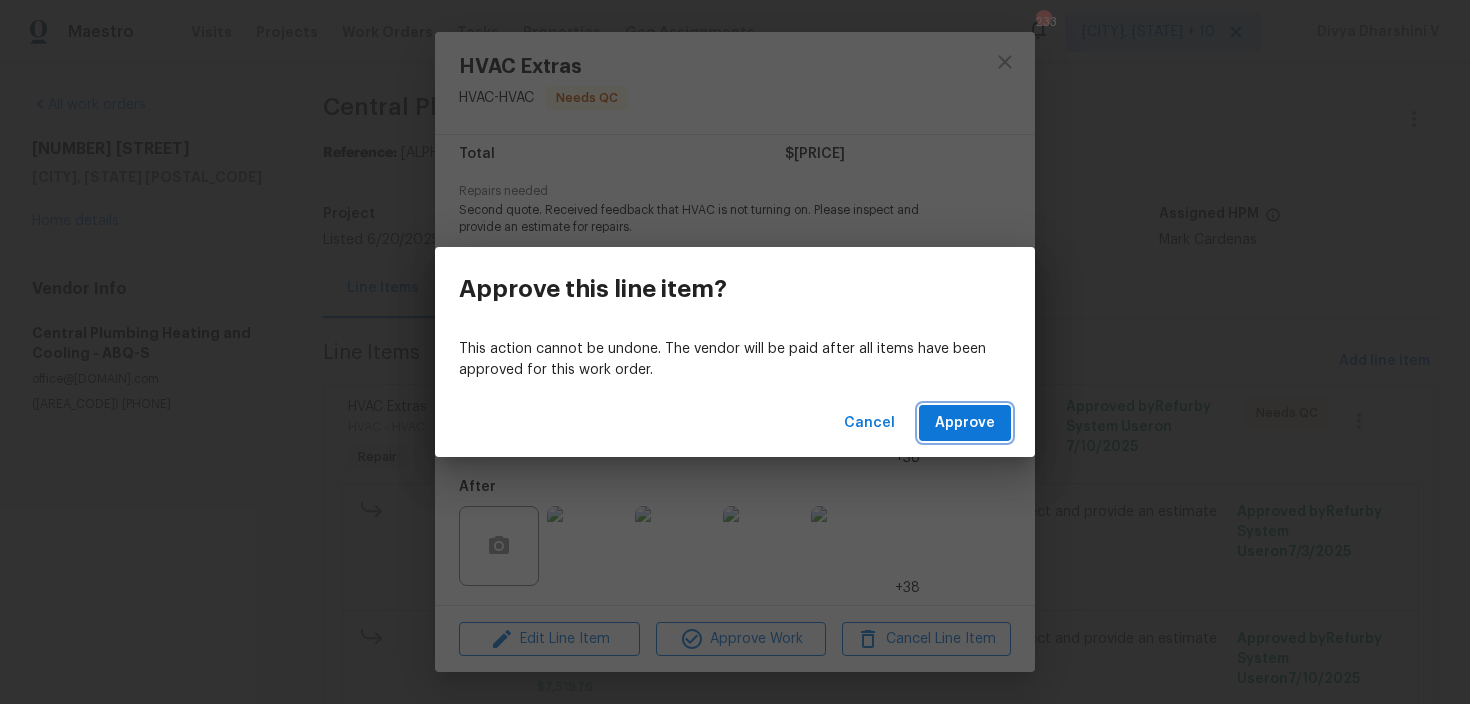 click on "Approve" at bounding box center [965, 423] 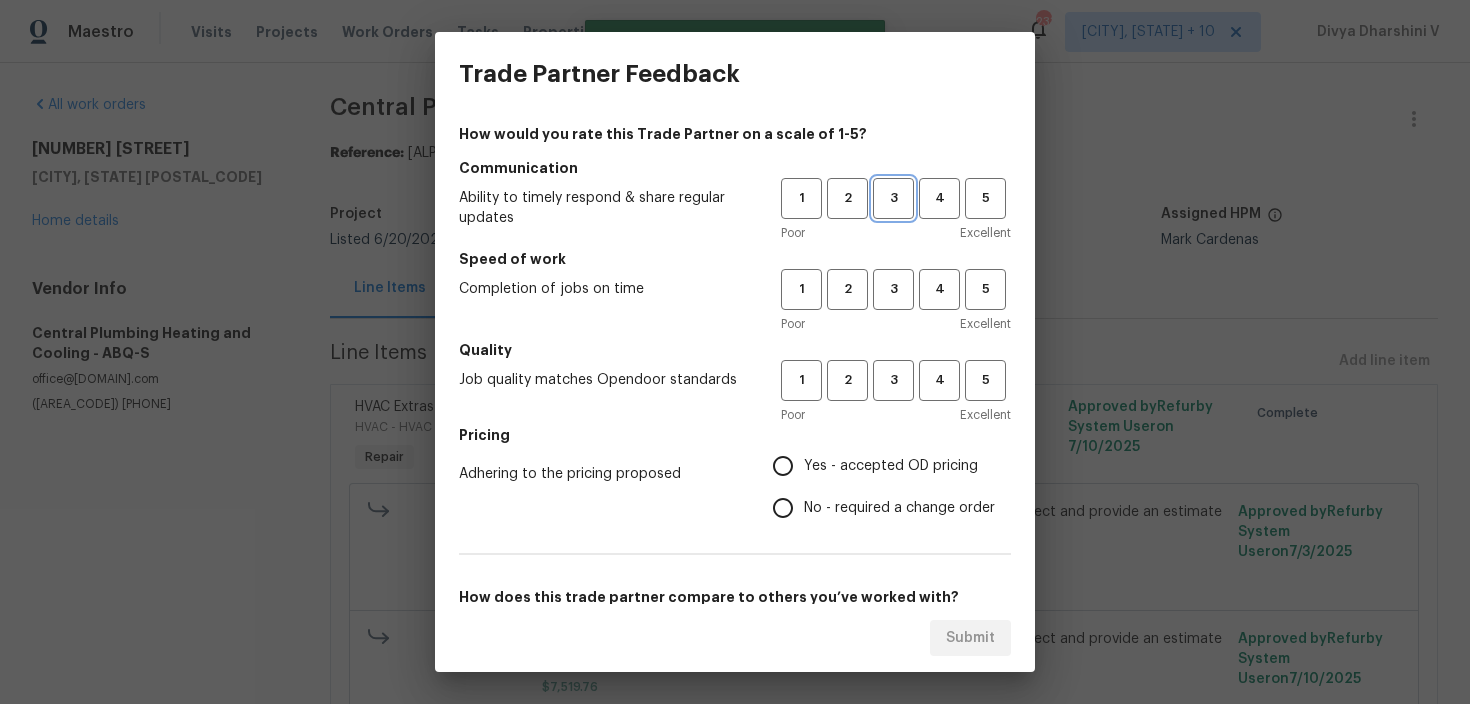 click on "3" at bounding box center [893, 198] 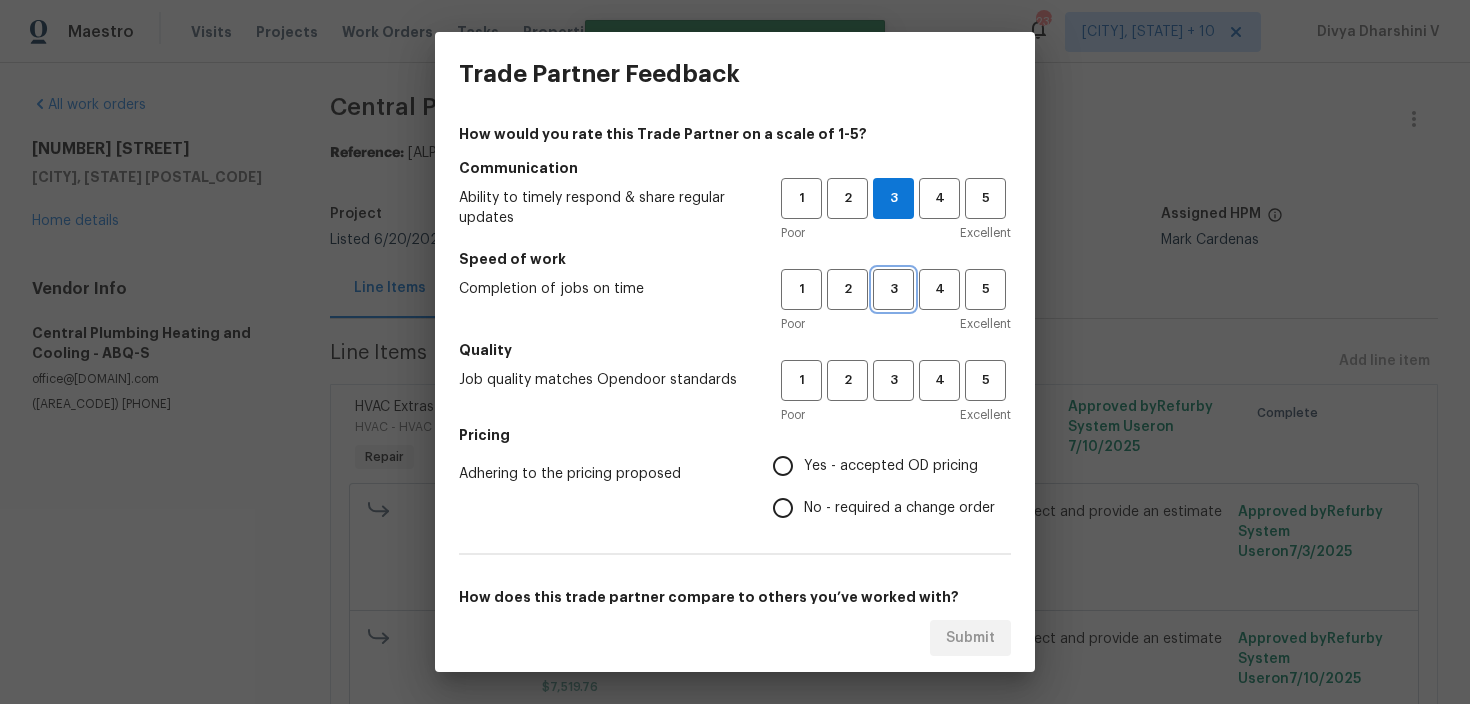 click on "3" at bounding box center [893, 289] 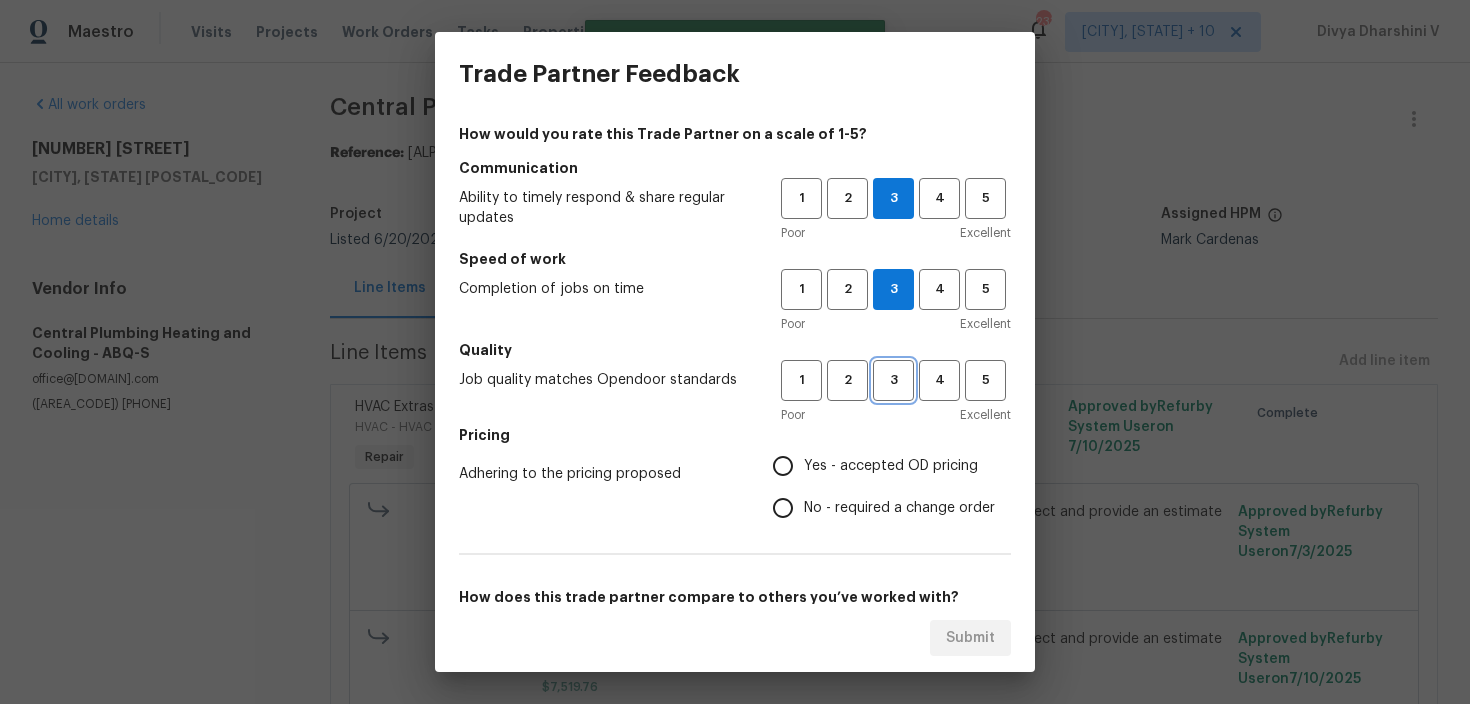 click on "3" at bounding box center (893, 380) 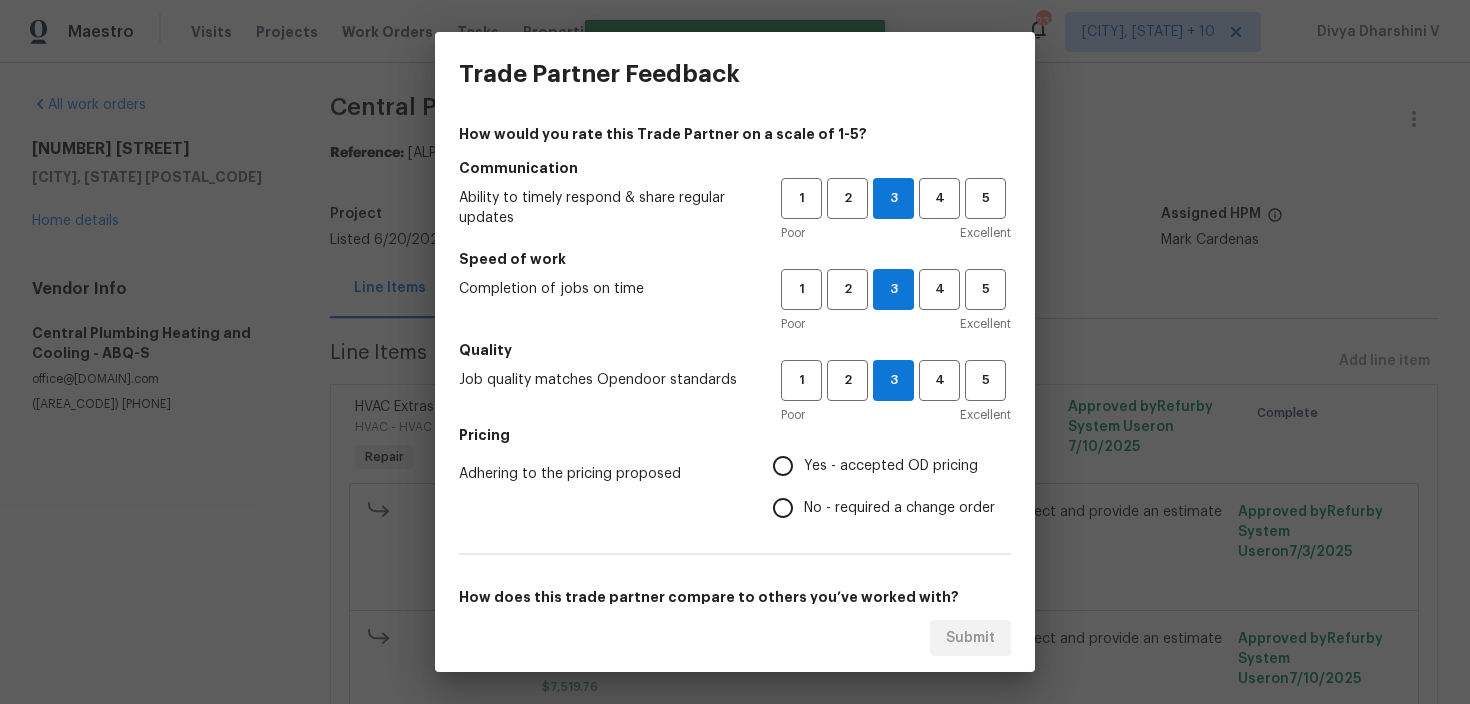click on "No - required a change order" at bounding box center [783, 508] 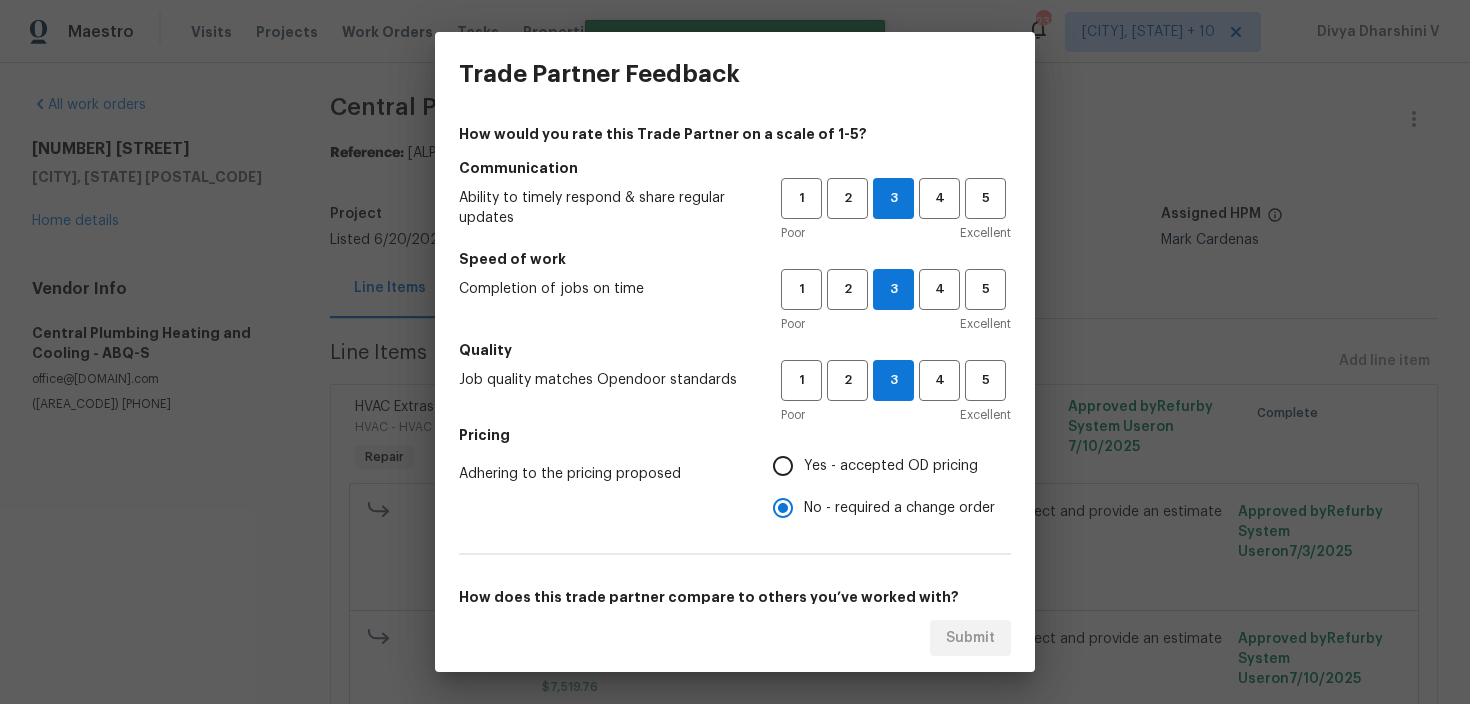 scroll, scrollTop: 181, scrollLeft: 0, axis: vertical 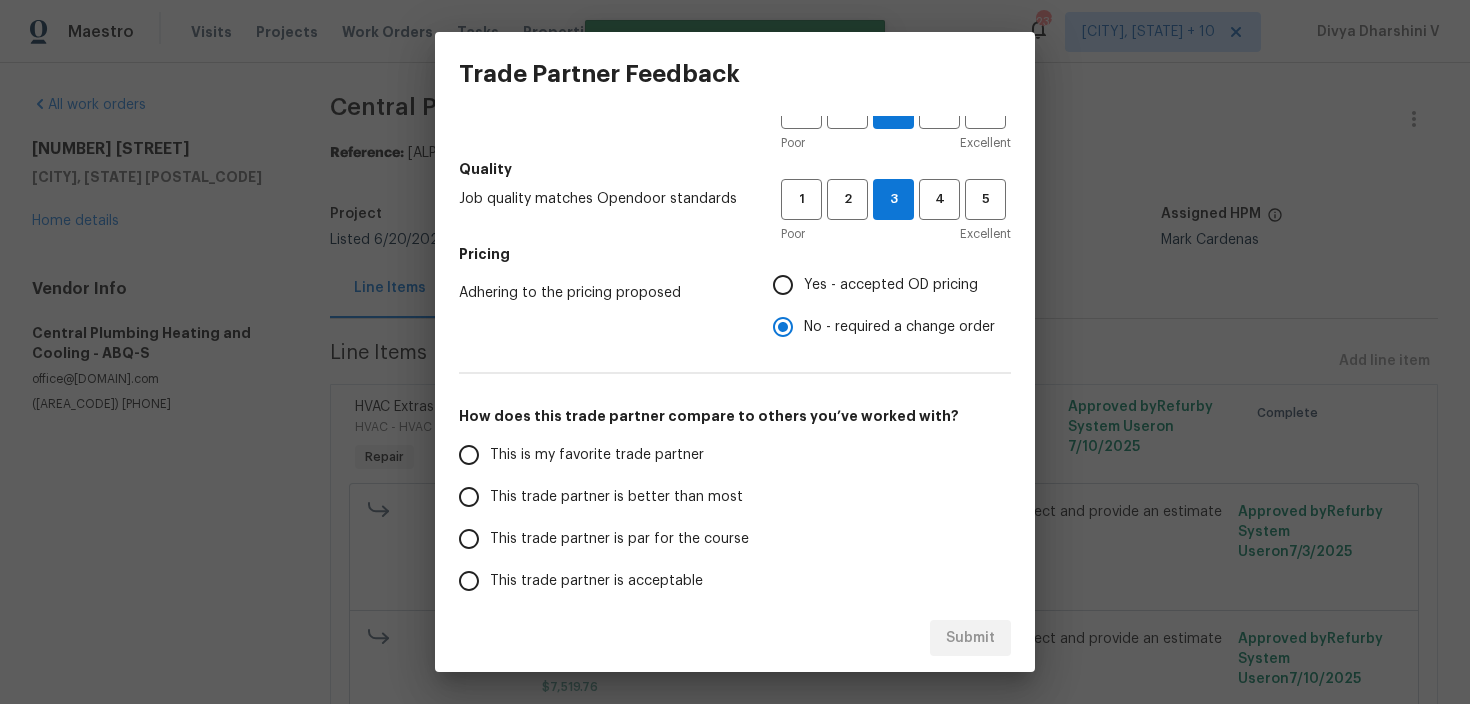 click on "This trade partner is par for the course" at bounding box center (619, 539) 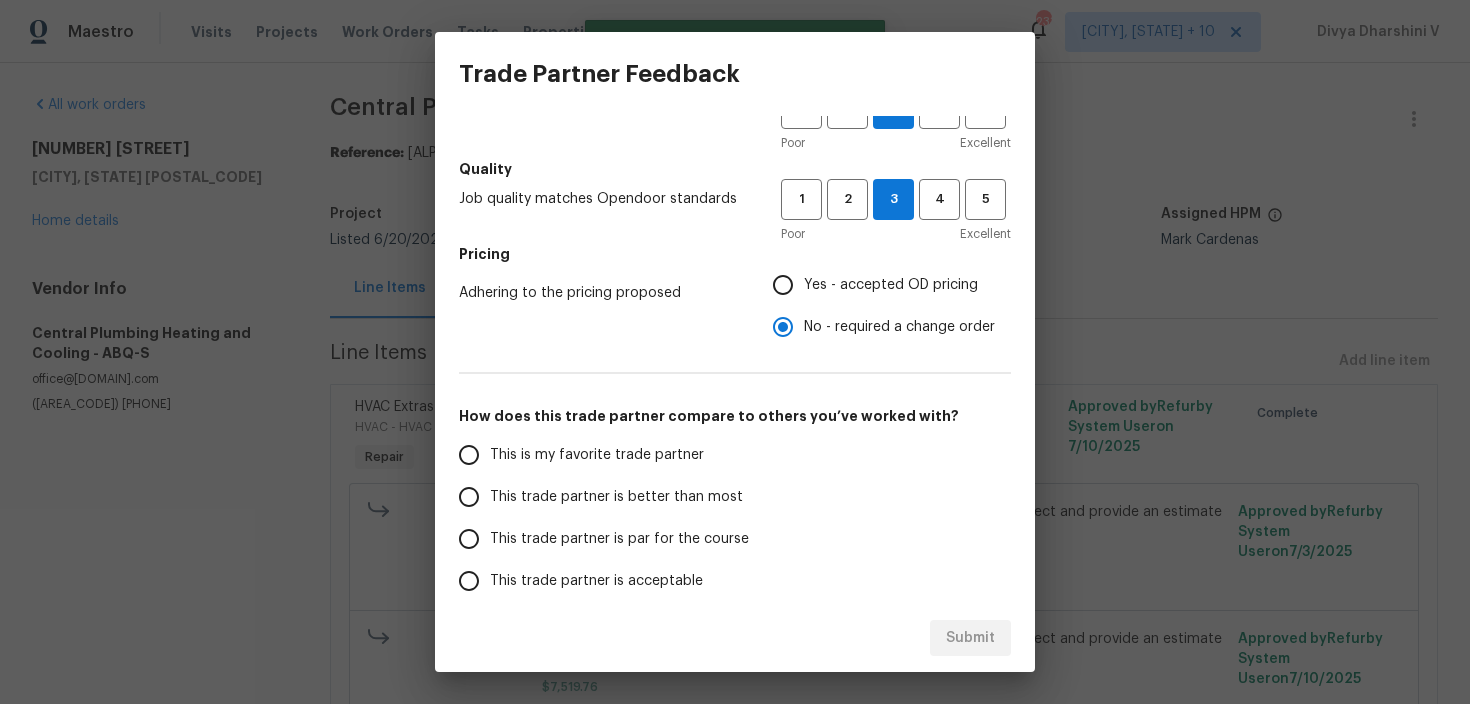 click on "This trade partner is par for the course" at bounding box center [469, 539] 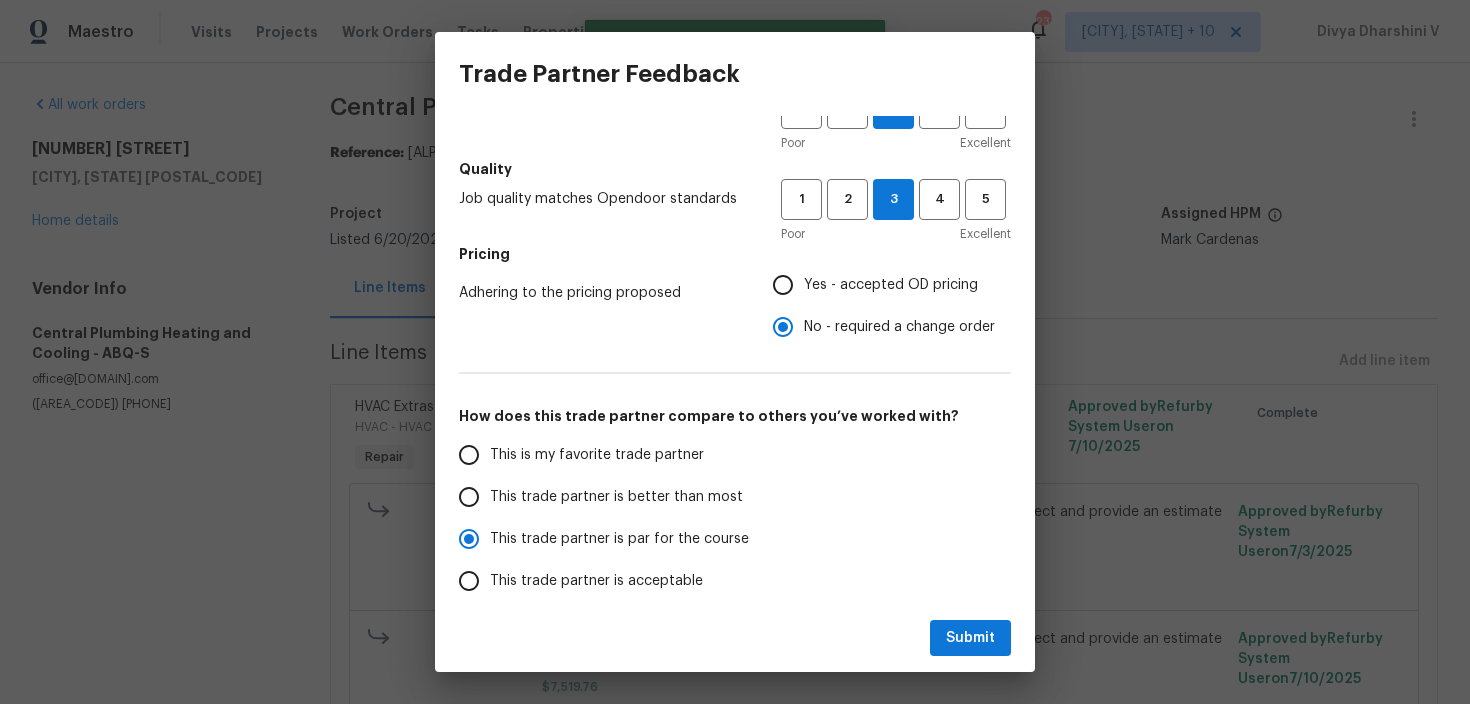click on "Submit" at bounding box center (735, 638) 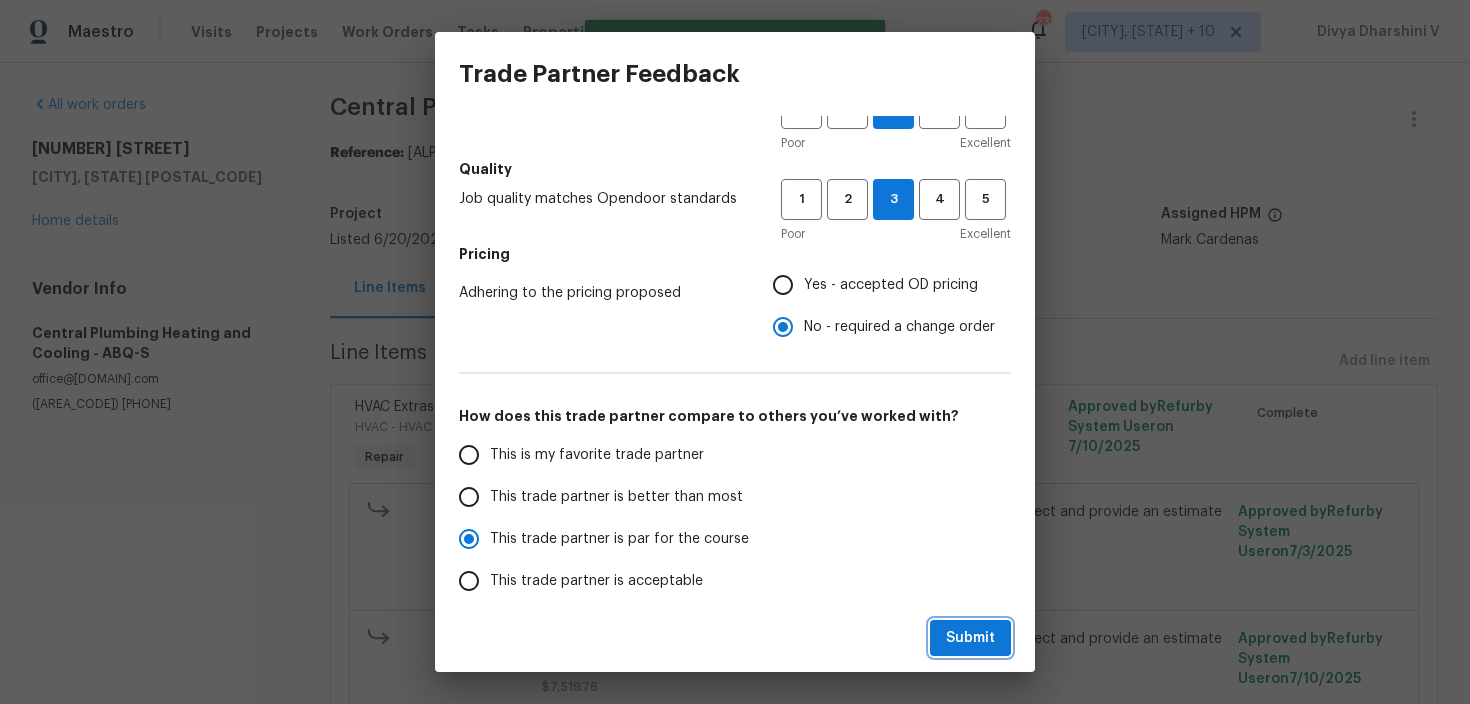 click on "Submit" at bounding box center [970, 638] 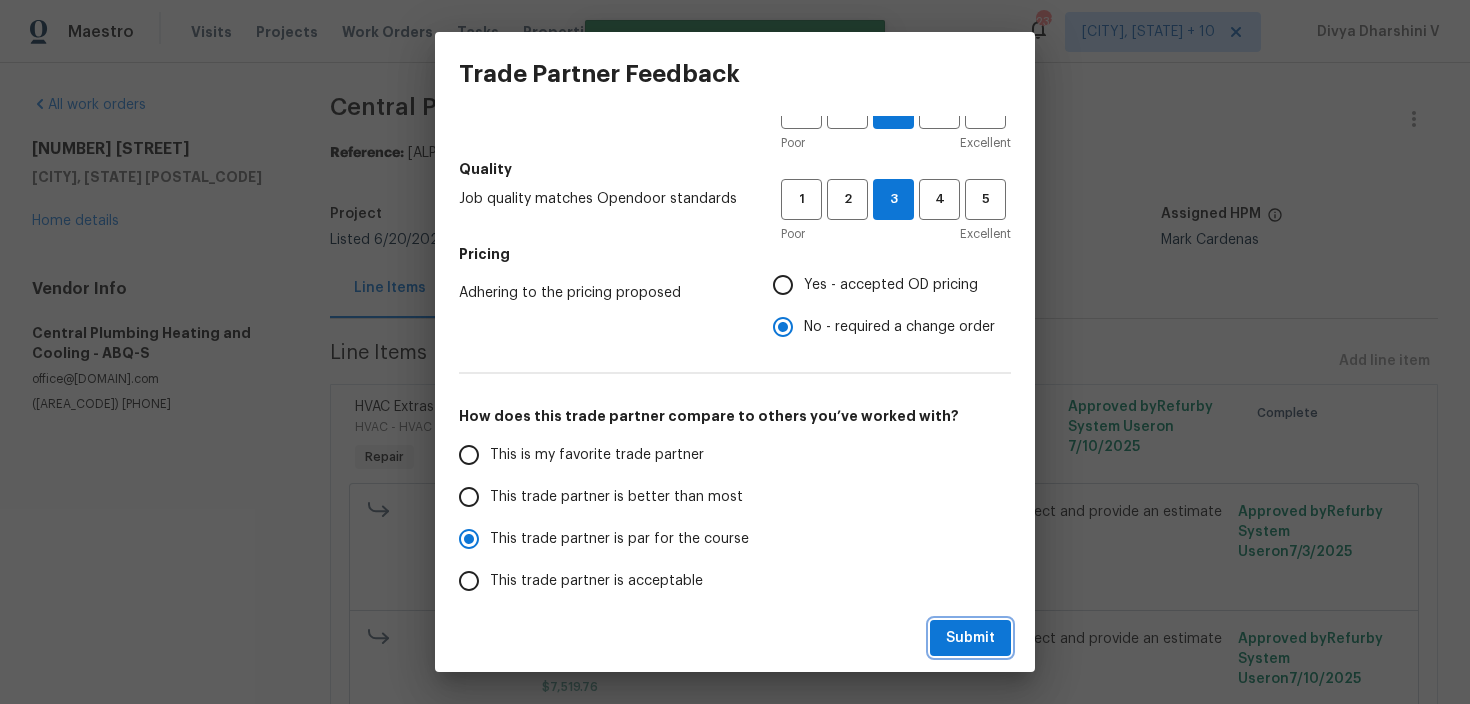 radio on "true" 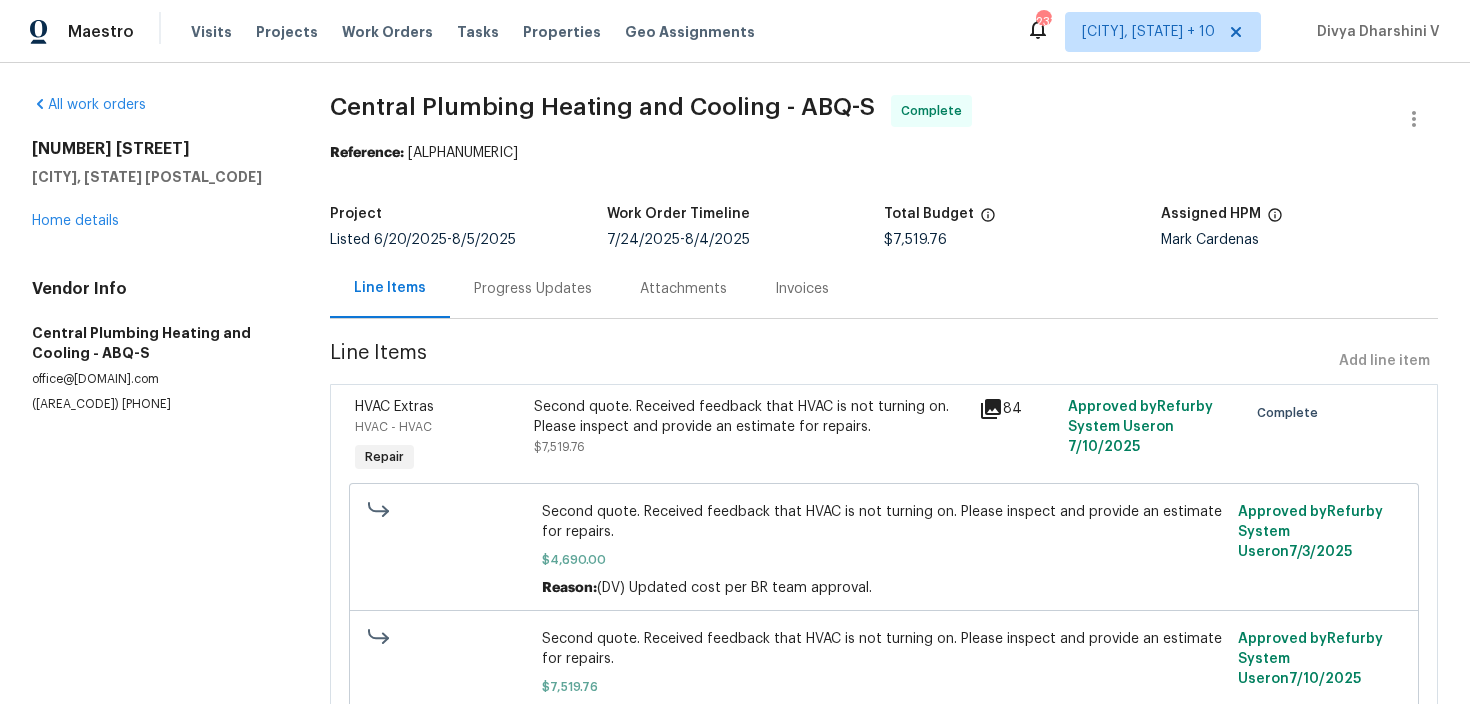 click on "Central Plumbing Heating and Cooling - ABQ-S Complete Reference:   3TRN0BG57GK4D-772c3d68b Project Listed   6/20/2025  -  8/5/2025 Work Order Timeline 7/24/2025  -  8/4/2025 Total Budget $7,519.76 Assigned HPM Mark Cardenas Line Items Progress Updates Attachments Invoices Line Items Add line item HVAC Extras HVAC - HVAC Repair Second quote. Received feedback that HVAC is not turning on. Please inspect and provide an estimate for repairs. $7,519.76   84 Approved by  Refurby System User  on   7/10/2025 Complete Second quote. Received feedback that HVAC is not turning on. Please inspect and provide an estimate for repairs. $4,690.00 Reason:  (DV) Updated cost per BR team approval. Approved by  Refurby System User  on  7/3/2025 Second quote. Received feedback that HVAC is not turning on. Please inspect and provide an estimate for repairs. $7,519.76 Reason:  (DV) Updated cost per BR team approval. Approved by  Refurby System User  on  7/10/2025" at bounding box center (884, 441) 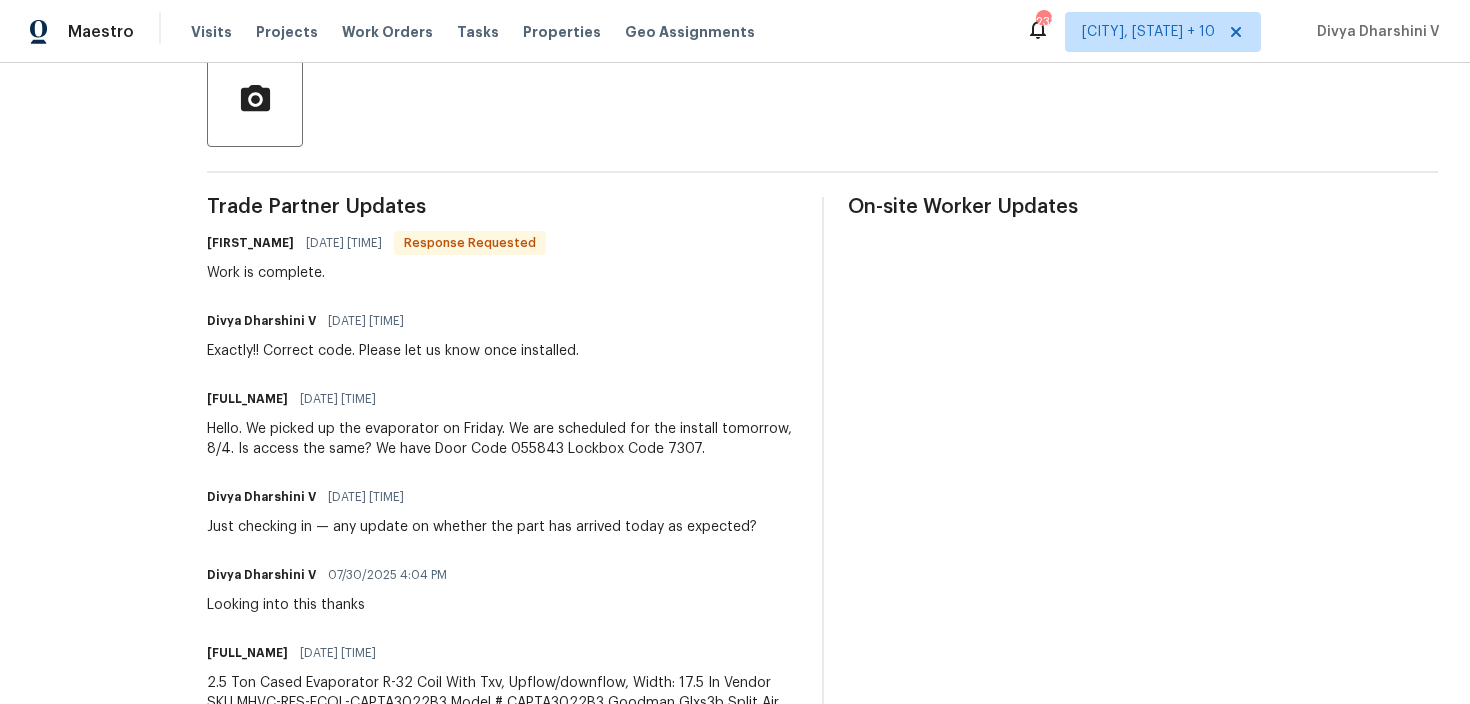 scroll, scrollTop: 0, scrollLeft: 0, axis: both 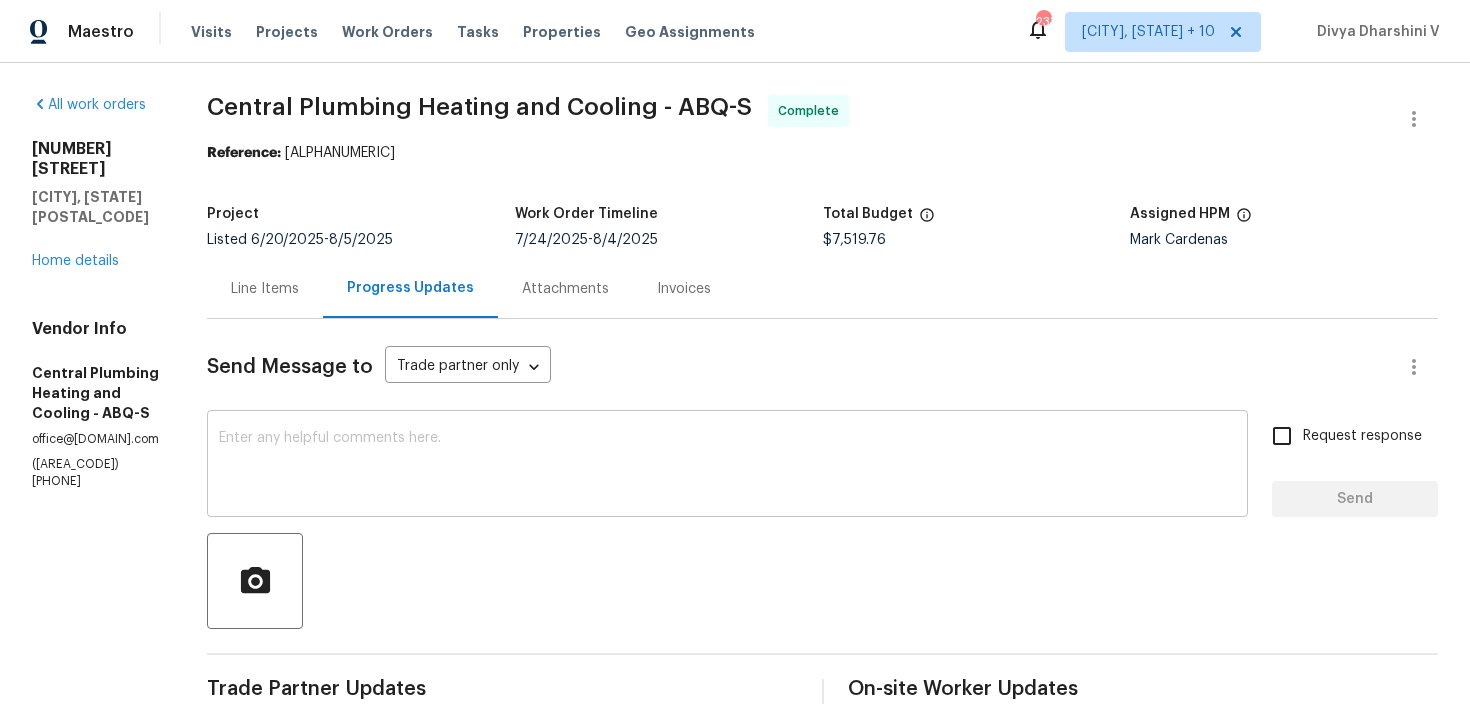 click at bounding box center [727, 466] 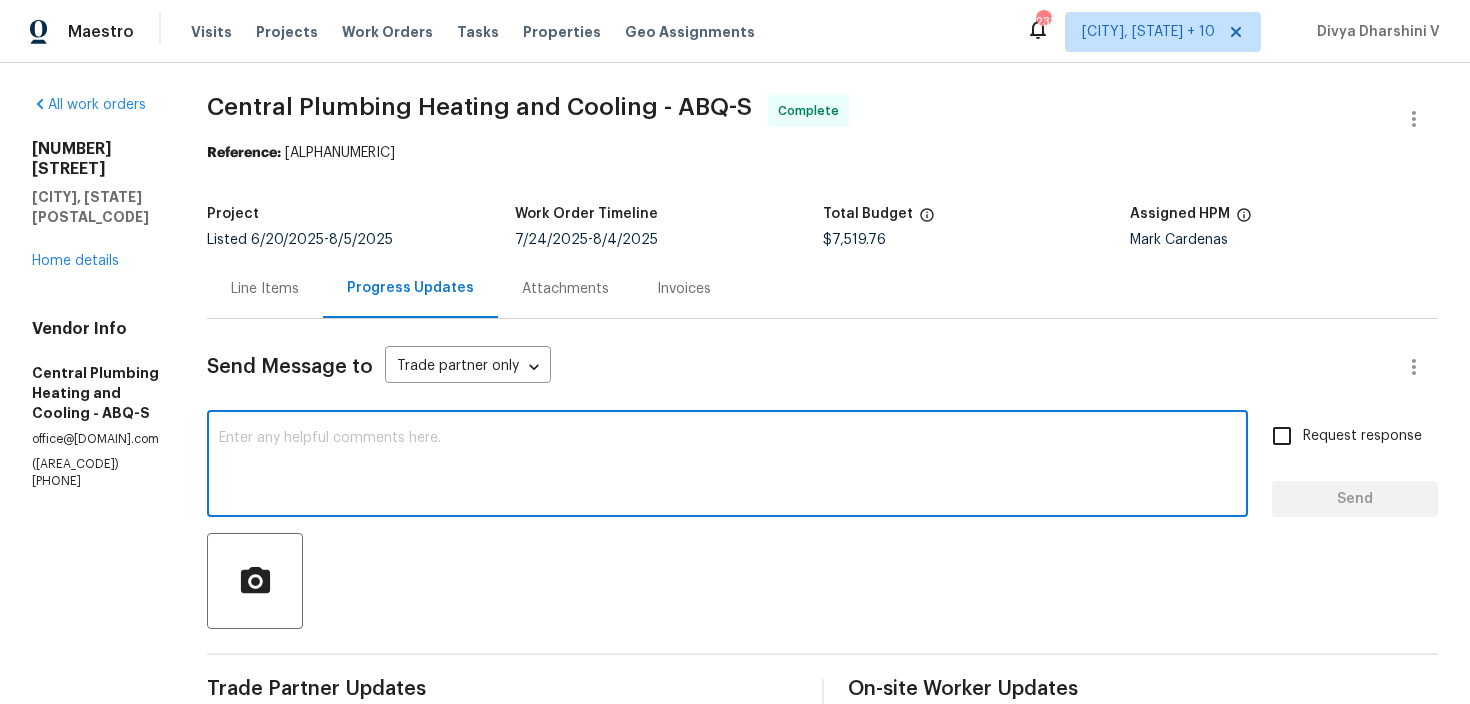 paste on "Hey, the work order has been approved. Thanks" 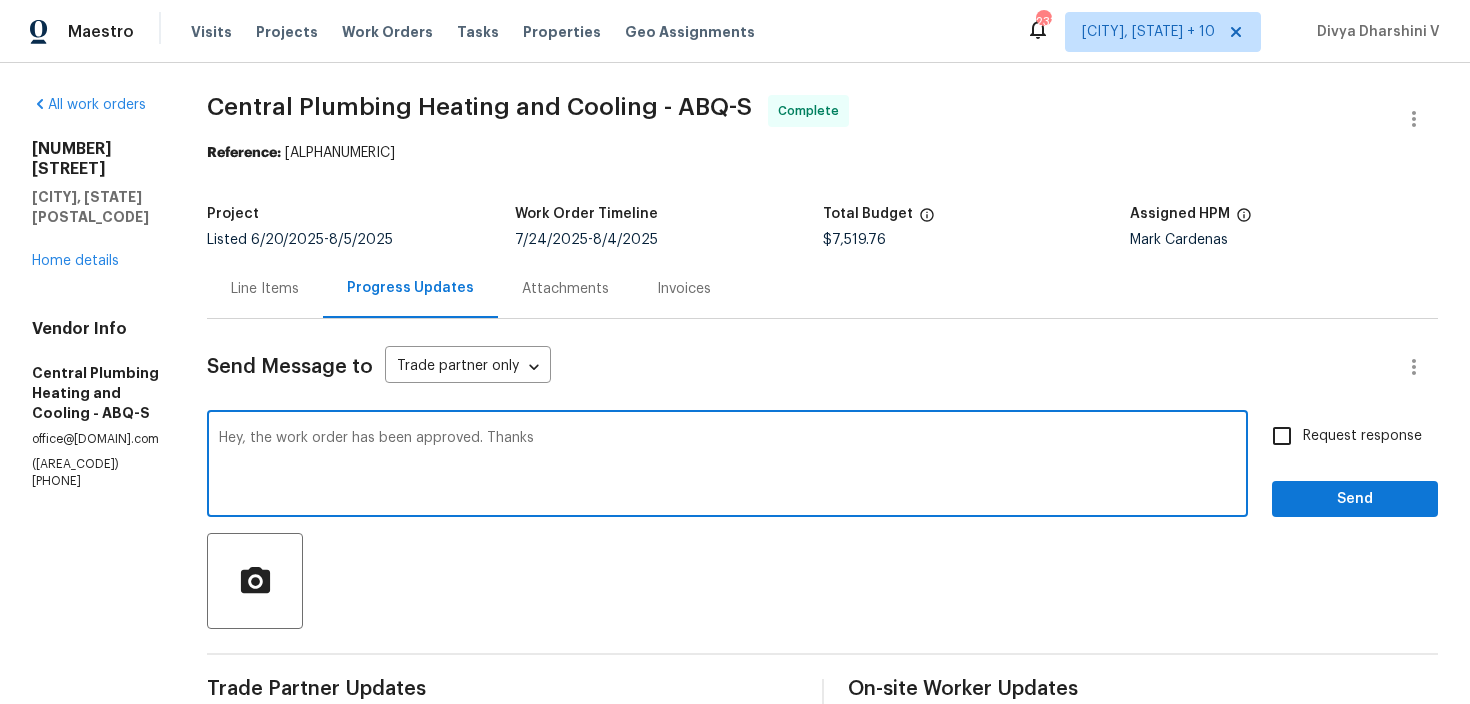 type on "Hey, the work order has been approved. Thanks" 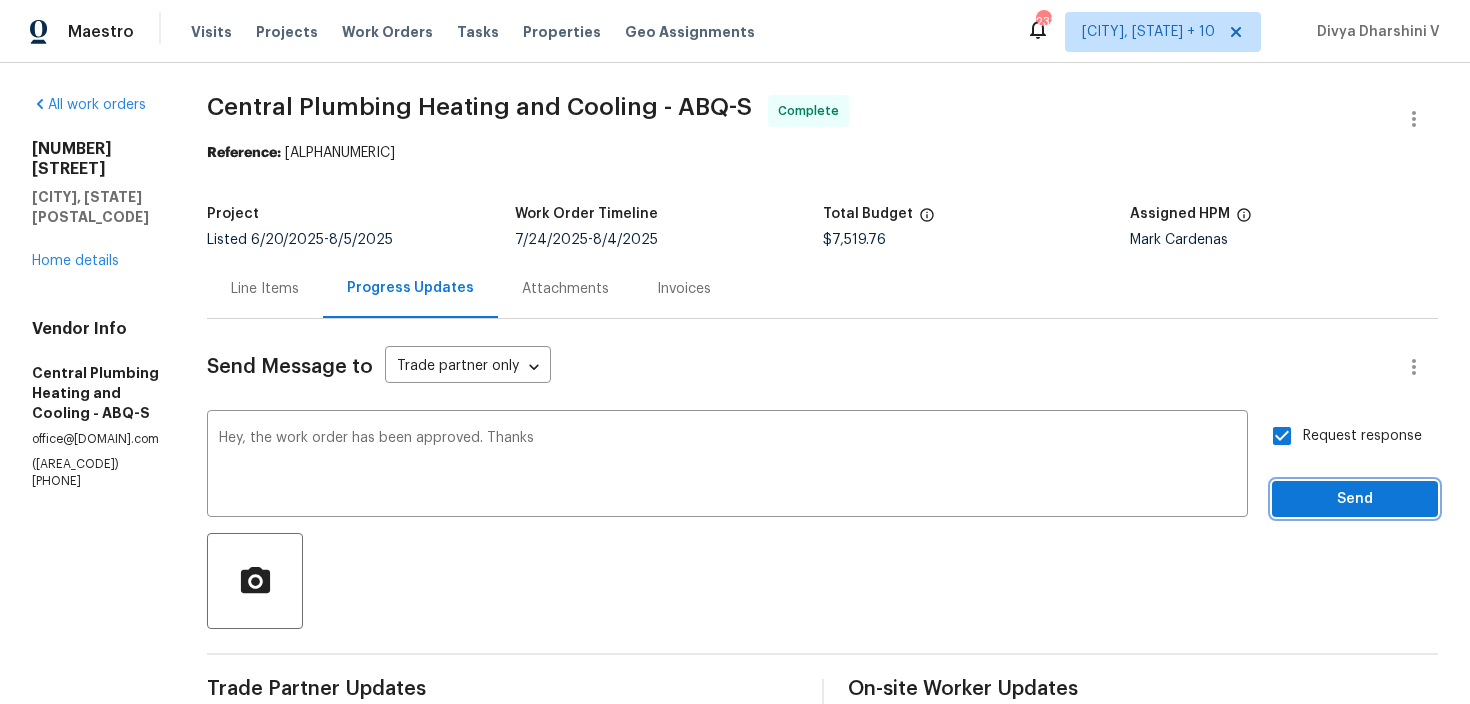 click on "Send" at bounding box center (1355, 499) 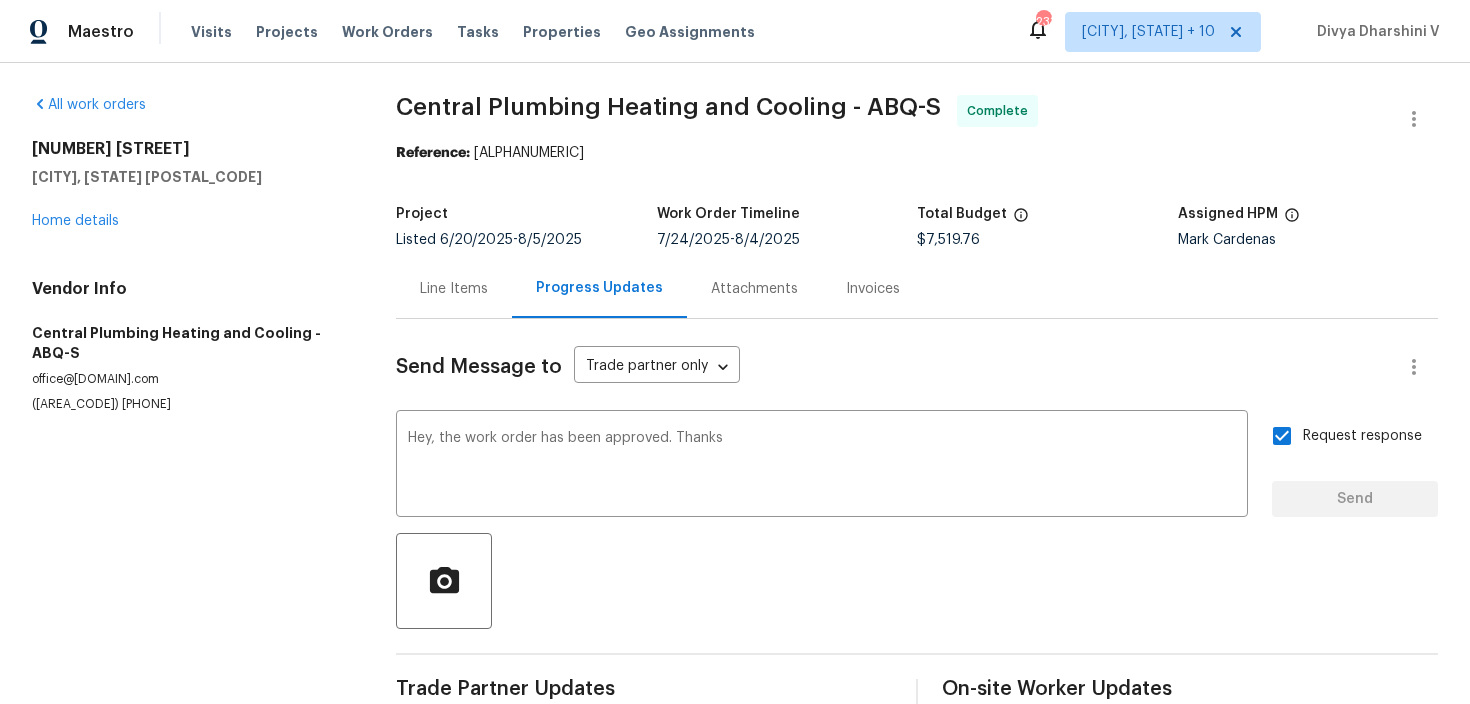 type 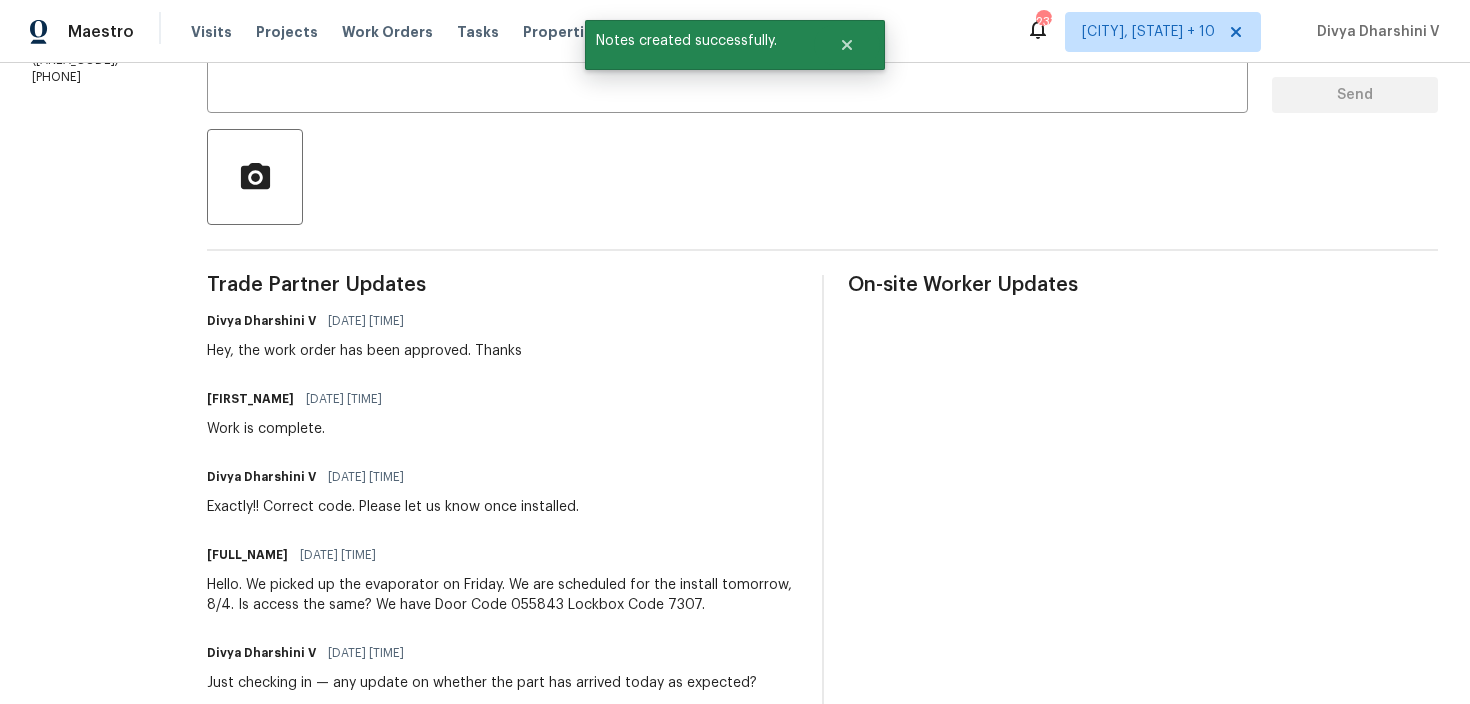 scroll, scrollTop: 0, scrollLeft: 0, axis: both 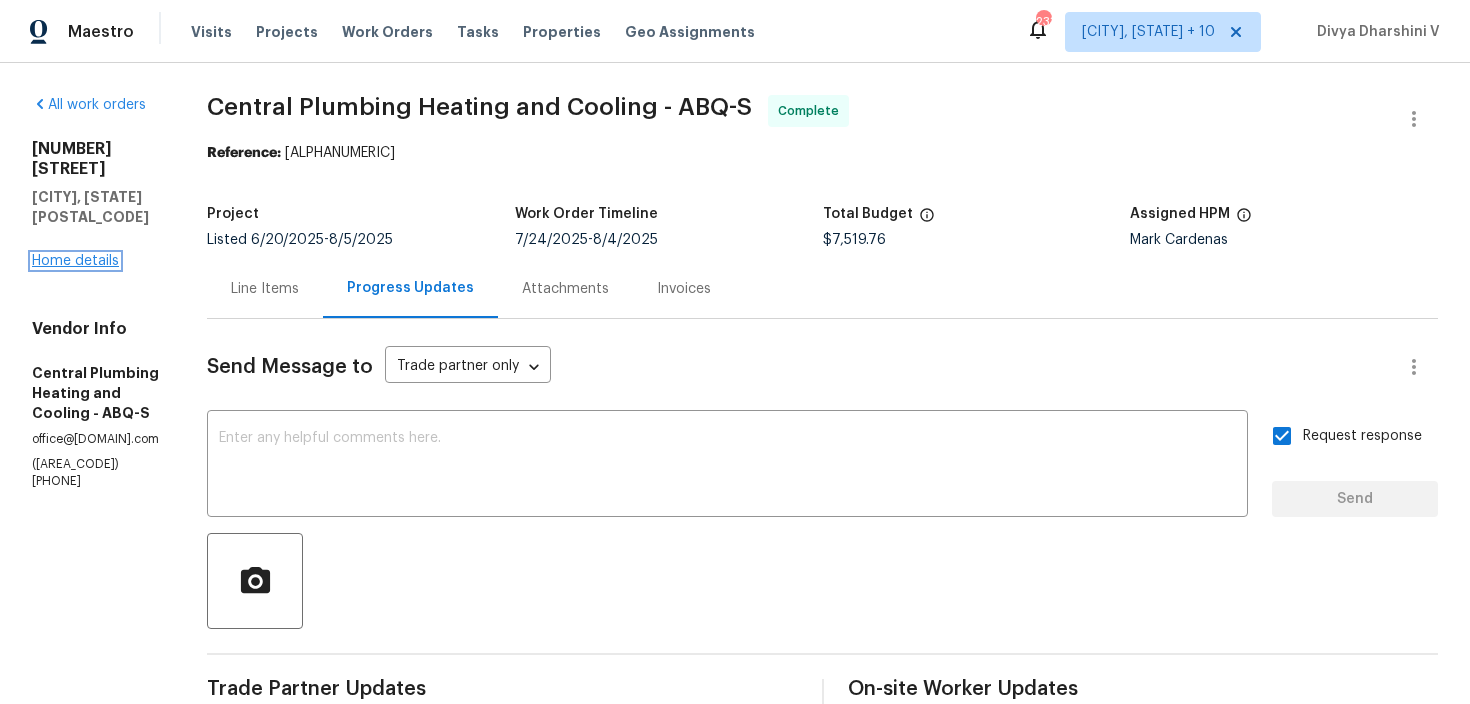 click on "Home details" at bounding box center [75, 261] 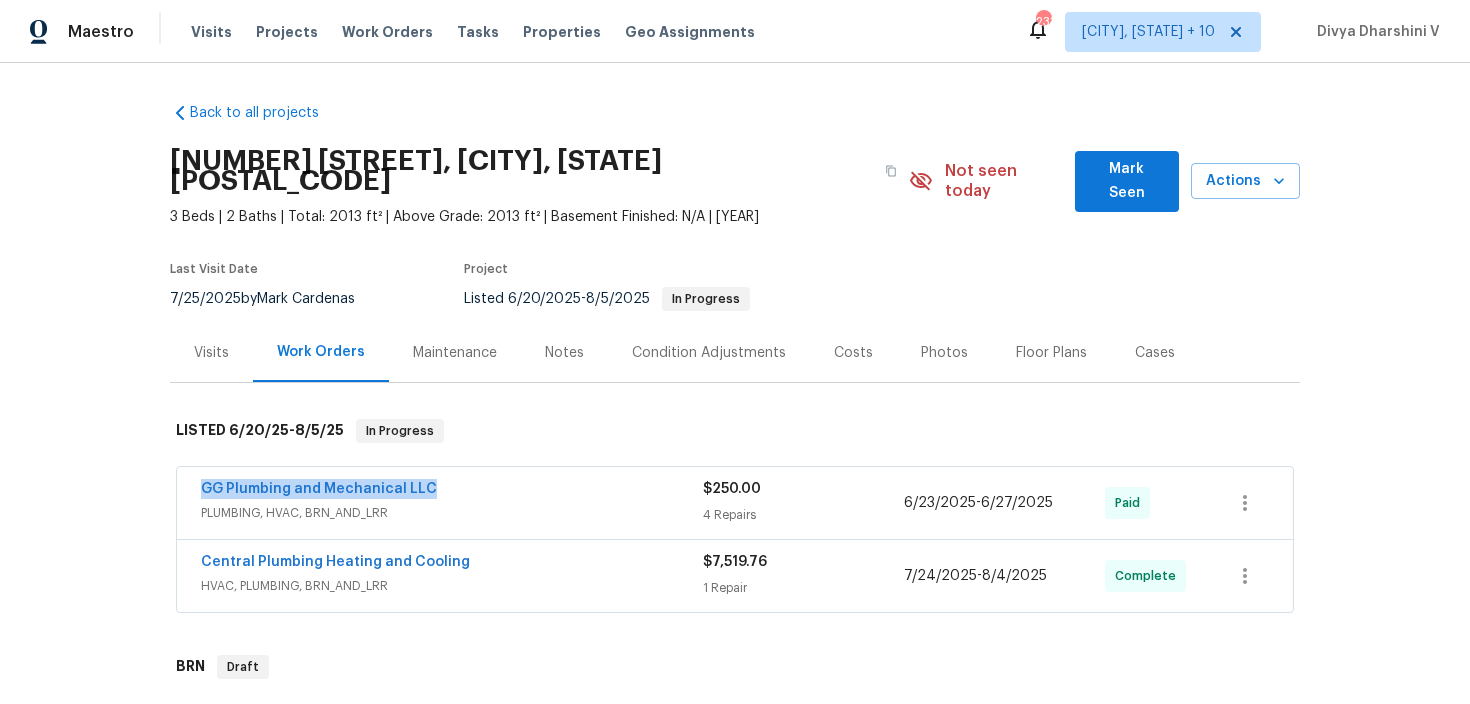 drag, startPoint x: 178, startPoint y: 467, endPoint x: 464, endPoint y: 466, distance: 286.00174 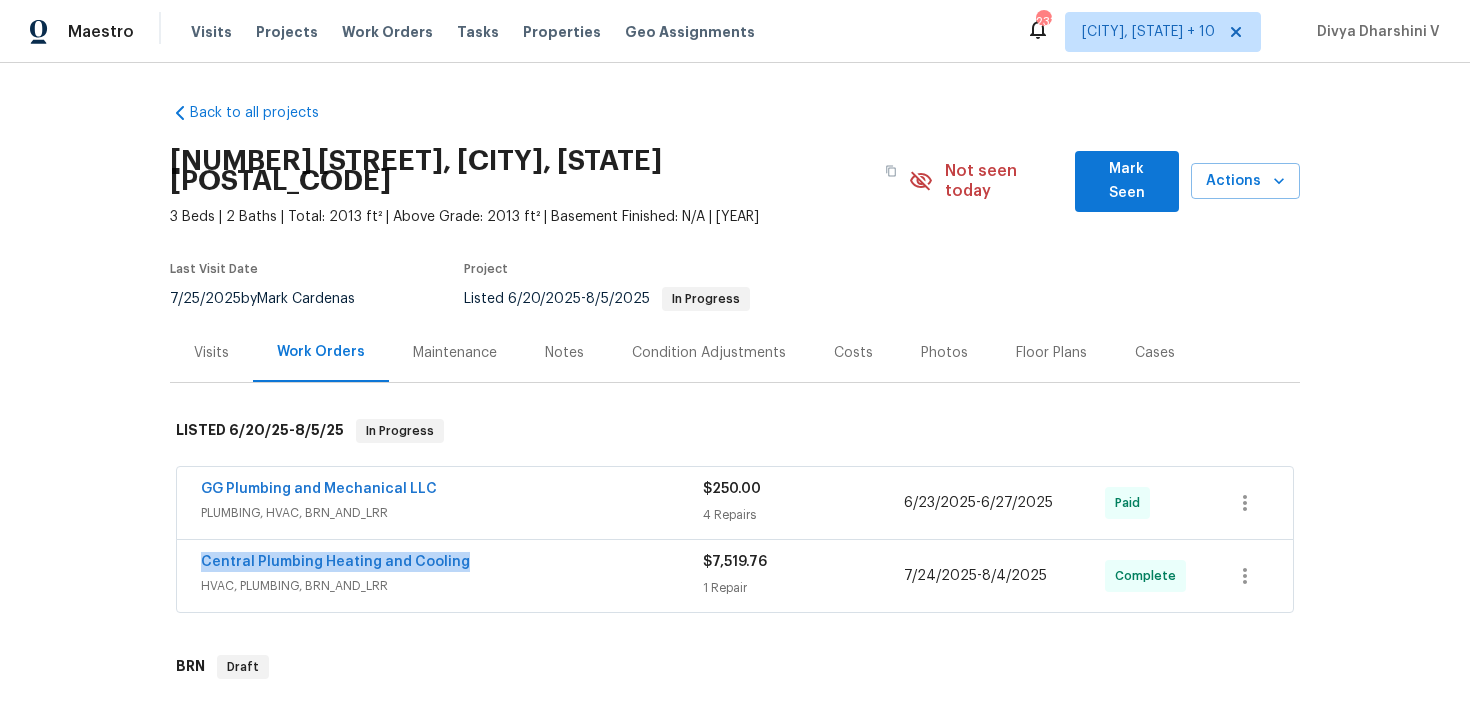 drag, startPoint x: 176, startPoint y: 544, endPoint x: 621, endPoint y: 544, distance: 445 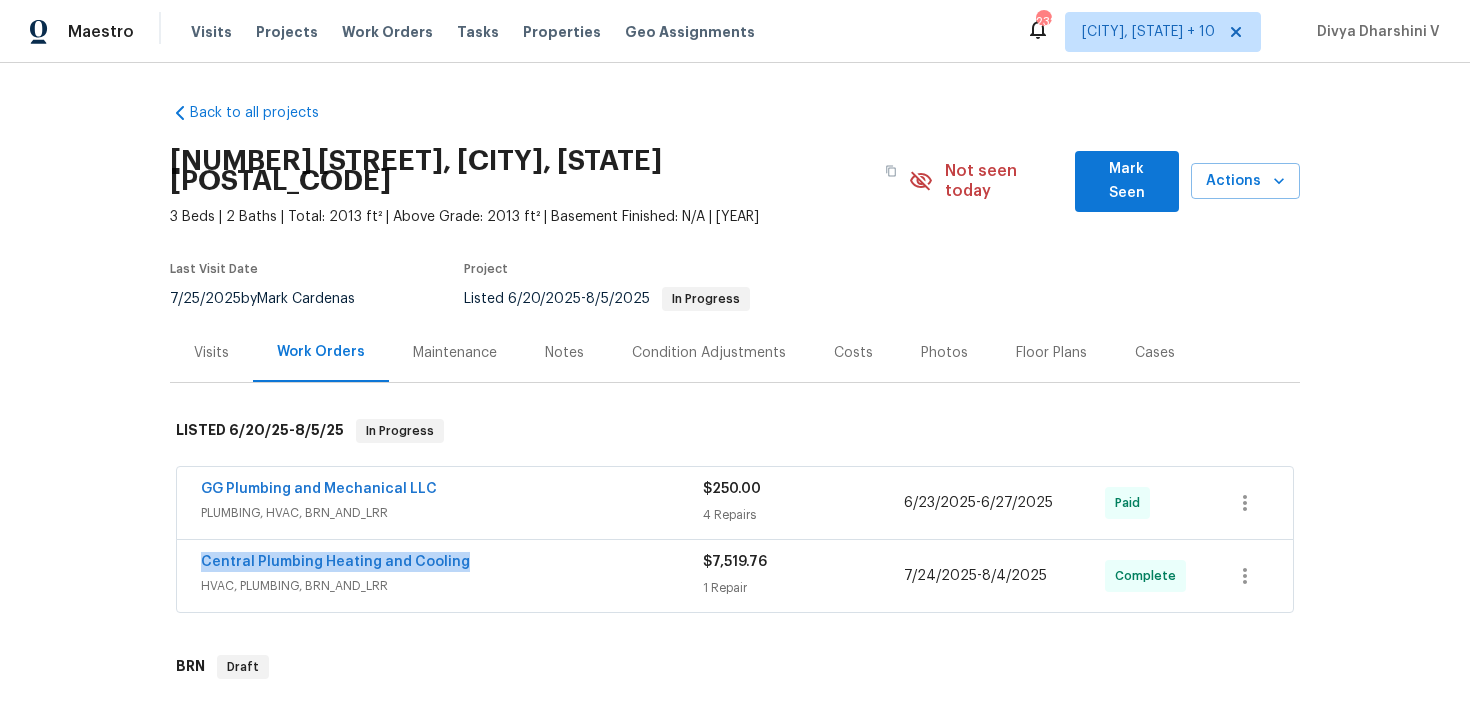 click on "Central Plumbing Heating and Cooling" at bounding box center [452, 564] 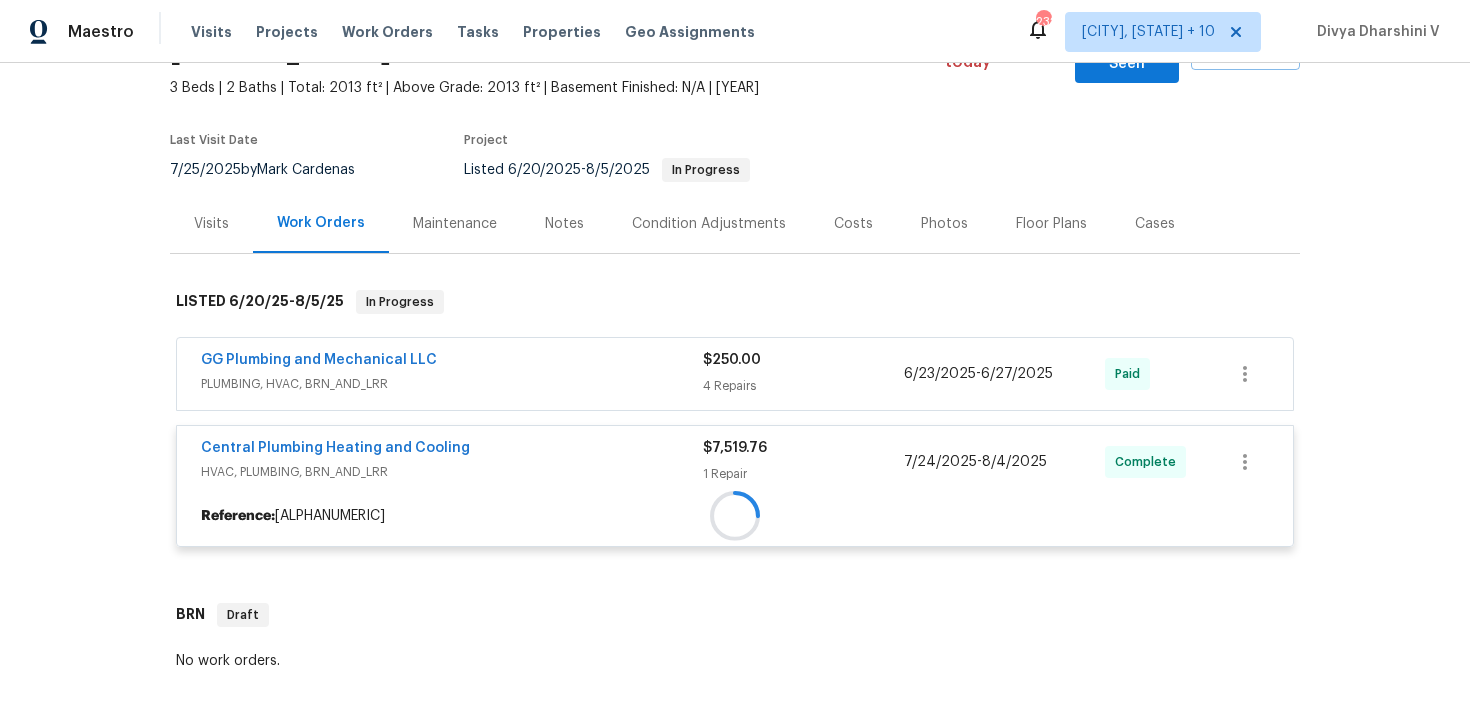 scroll, scrollTop: 362, scrollLeft: 0, axis: vertical 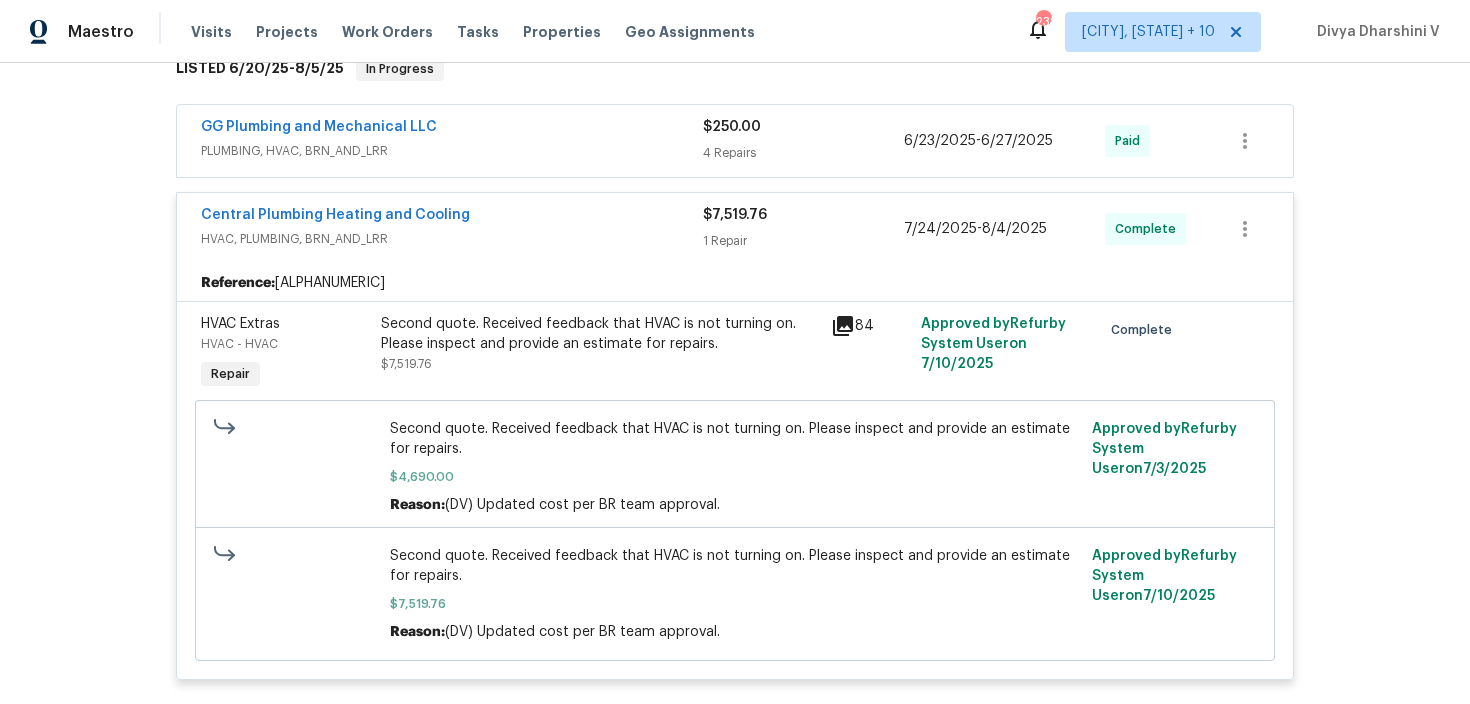 click on "Second quote. Received feedback that HVAC is not turning on. Please inspect and provide an estimate for repairs. $7,519.76" at bounding box center [600, 344] 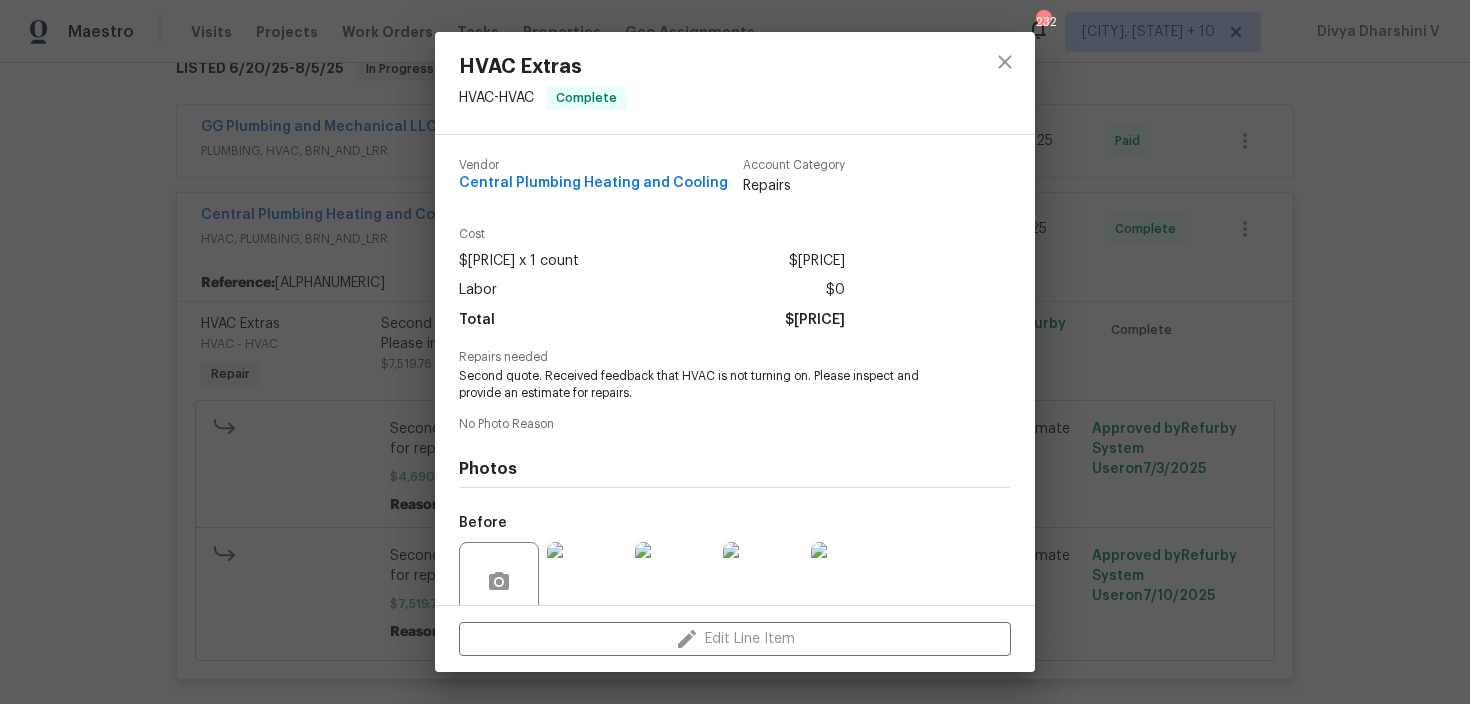scroll, scrollTop: 166, scrollLeft: 0, axis: vertical 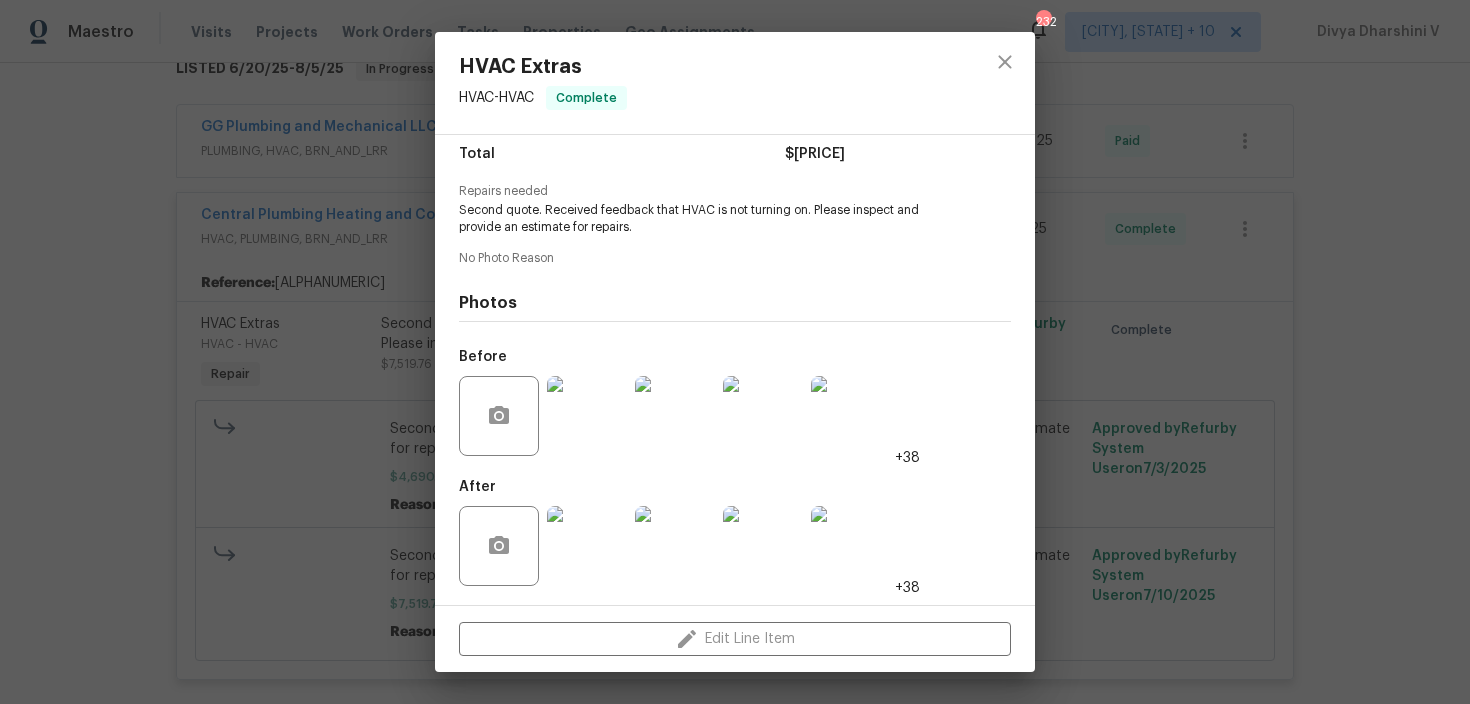 click at bounding box center (675, 546) 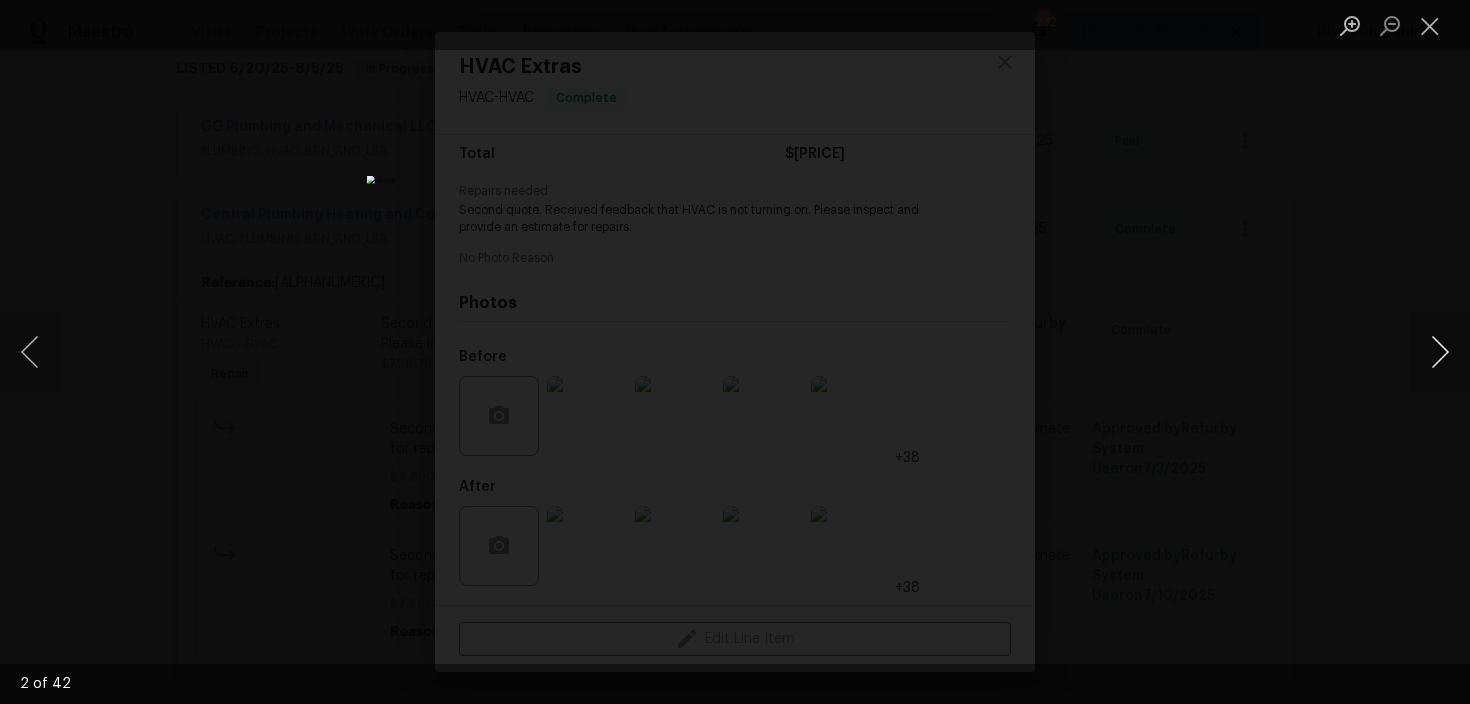 click at bounding box center [1440, 352] 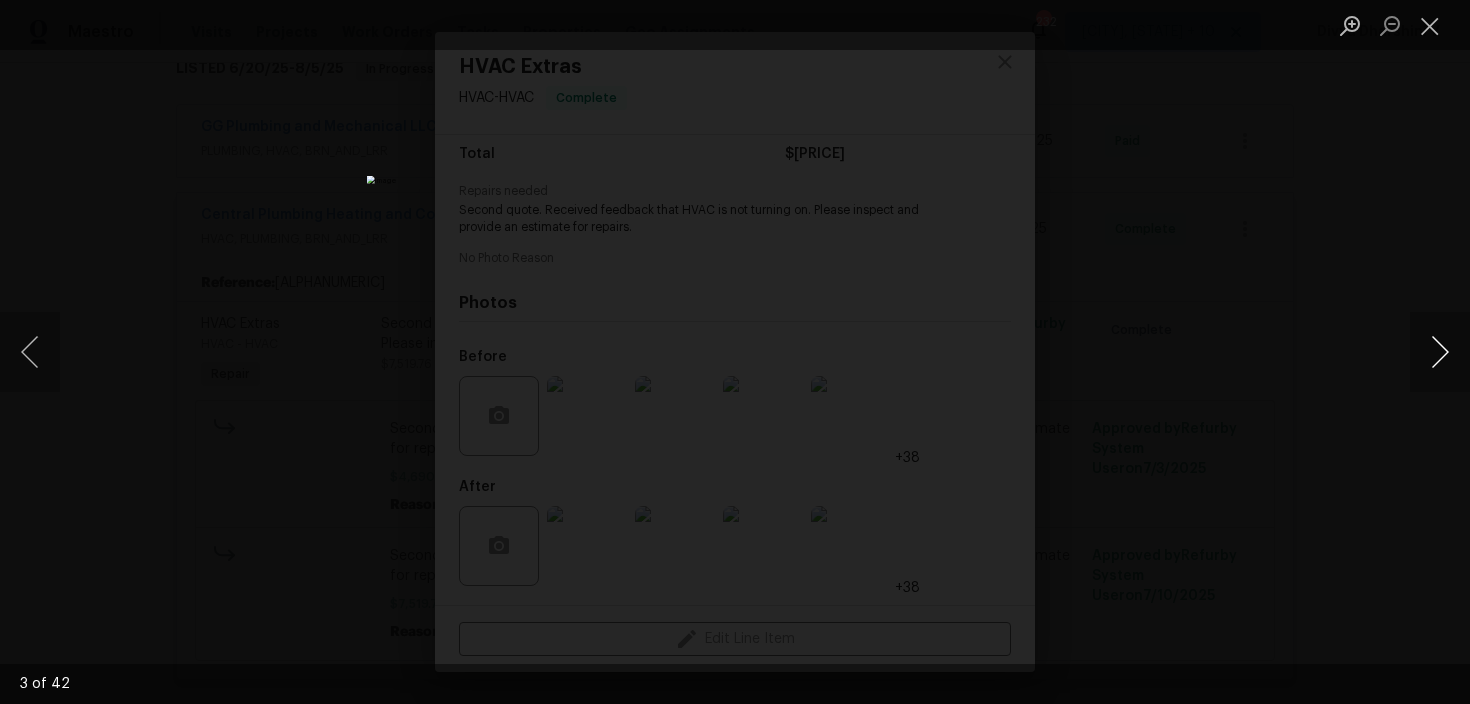 click at bounding box center [1440, 352] 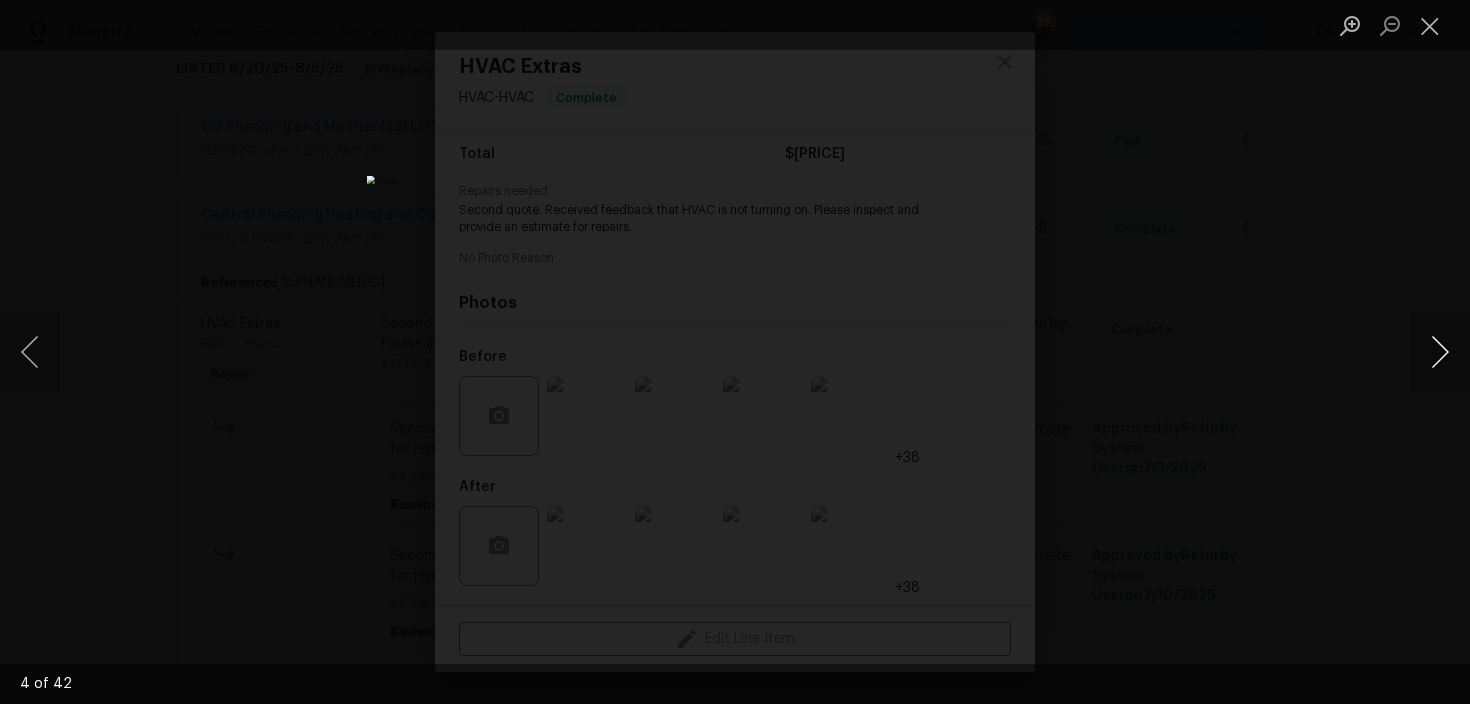 click at bounding box center (1440, 352) 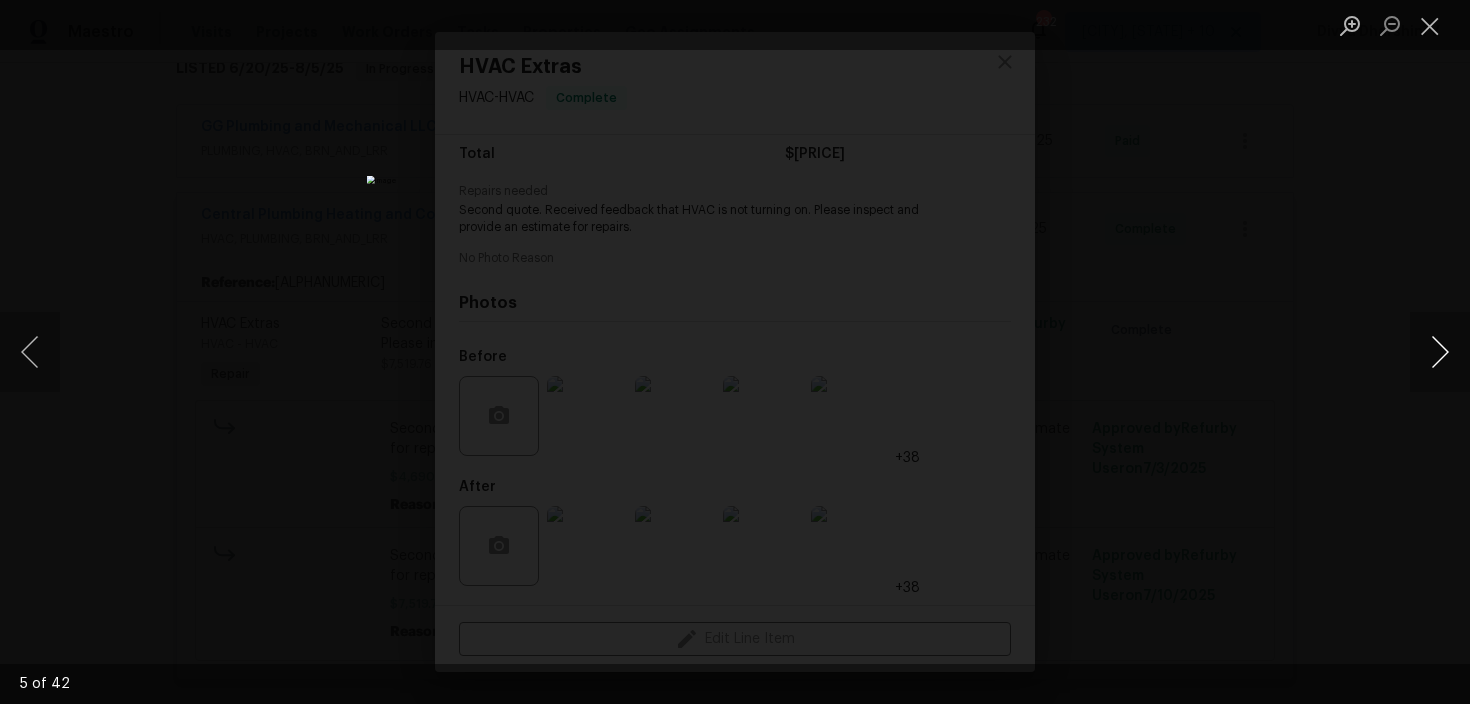 click at bounding box center [1440, 352] 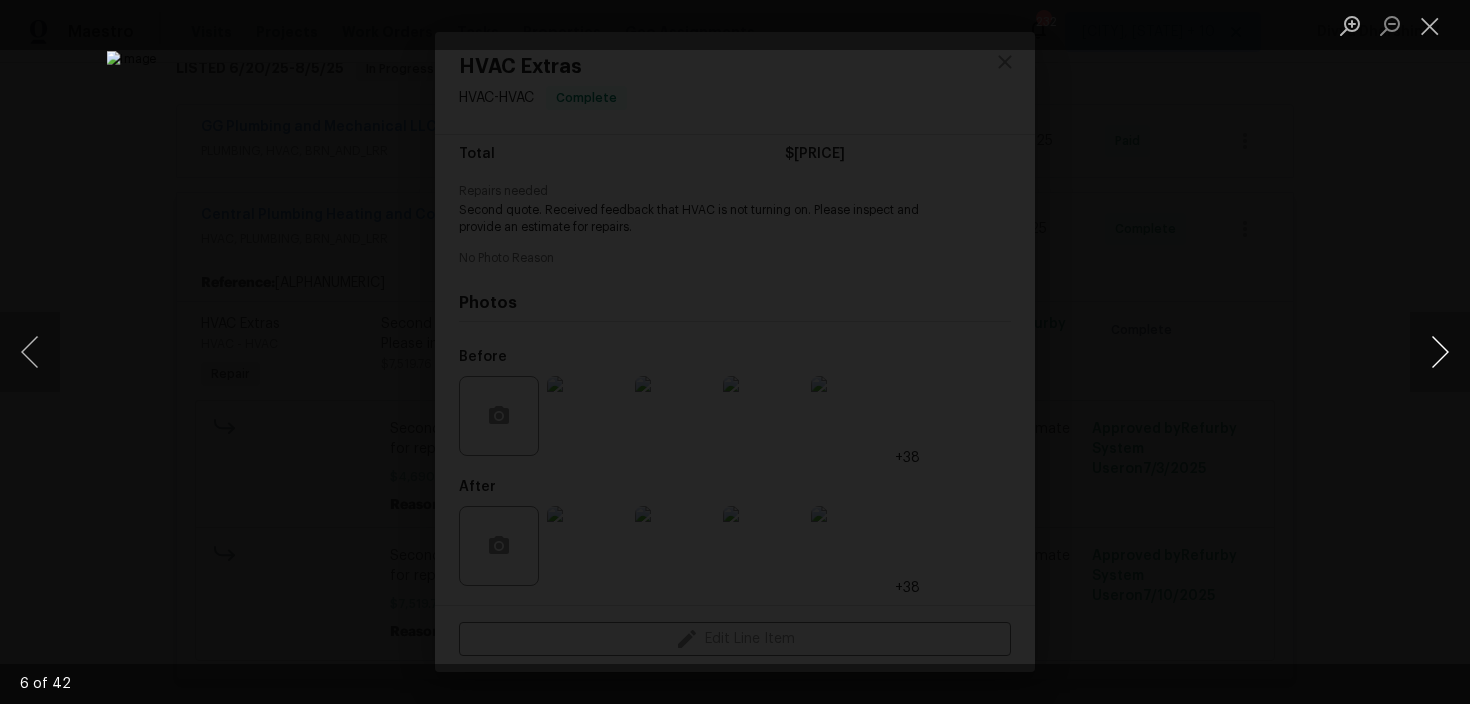 click at bounding box center (1440, 352) 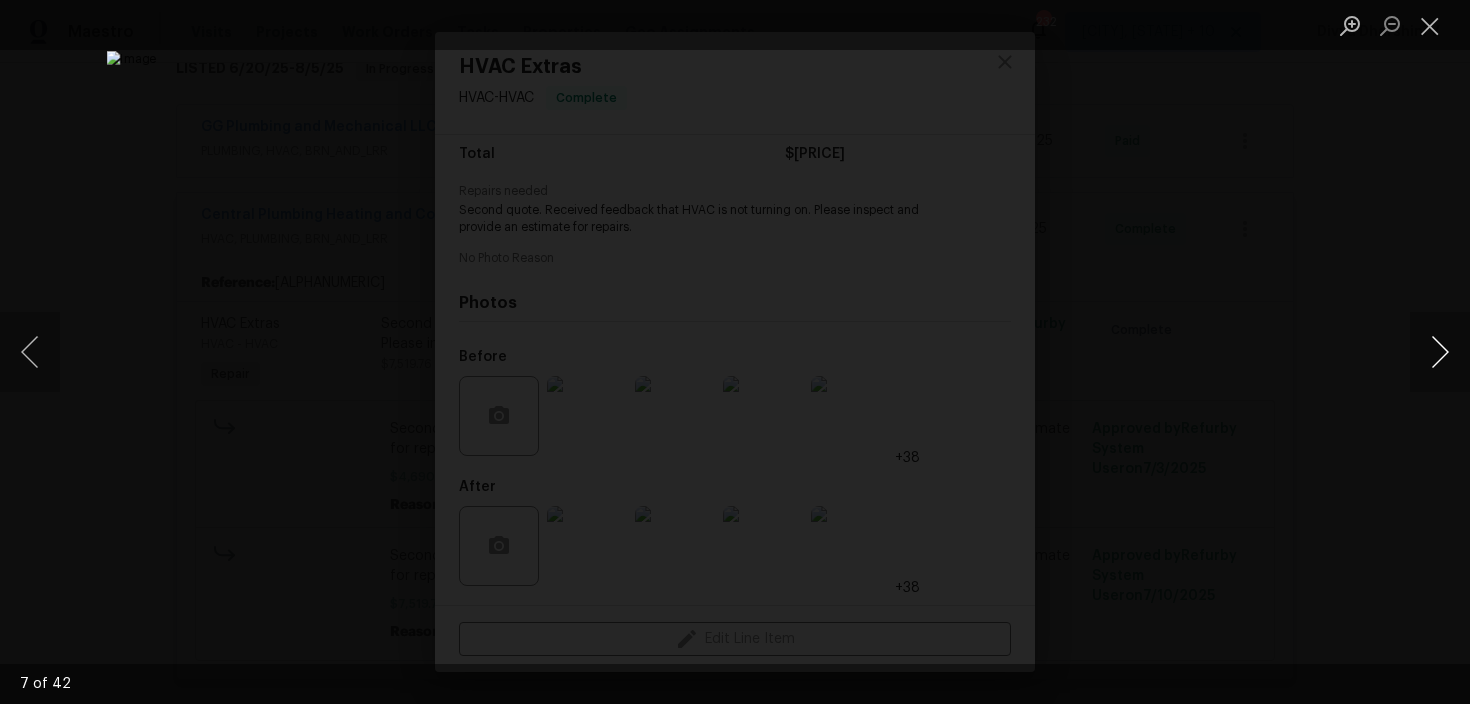 click at bounding box center [1440, 352] 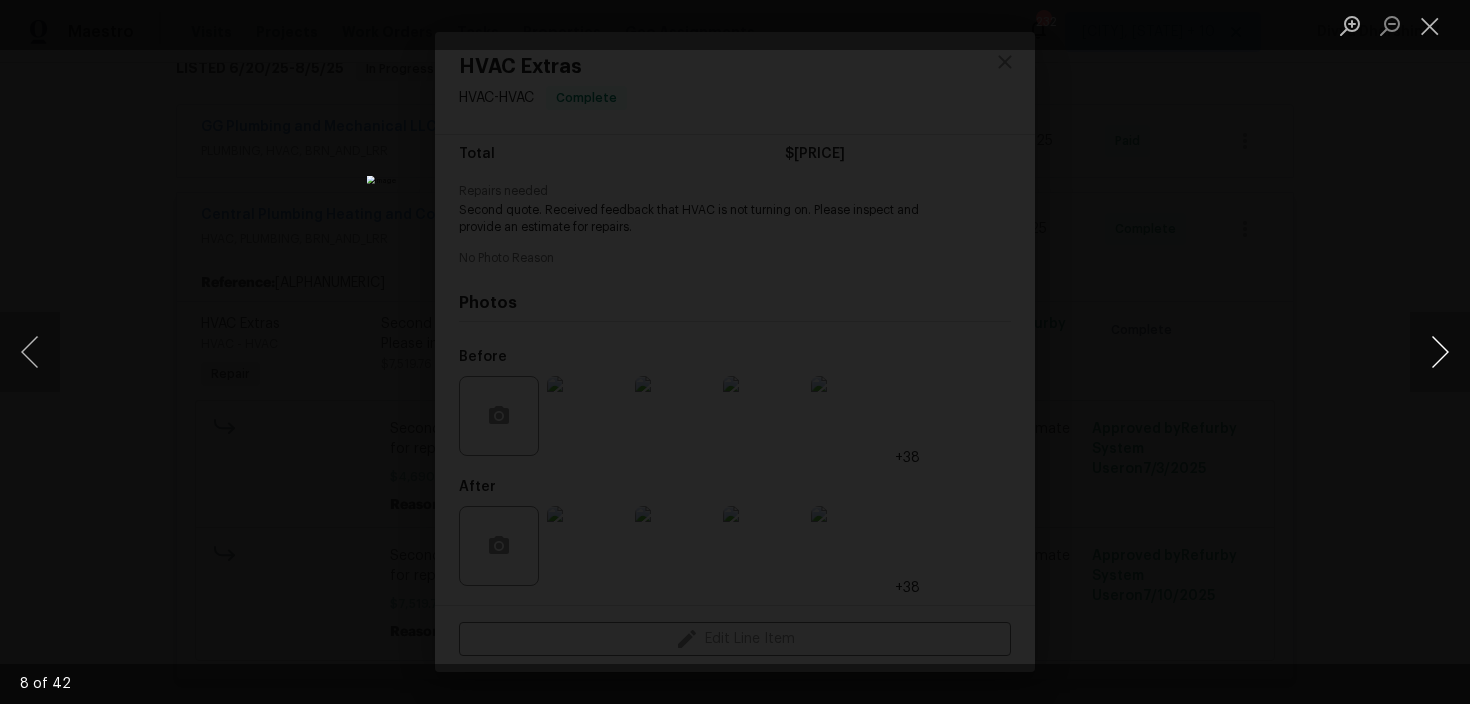 click at bounding box center (1440, 352) 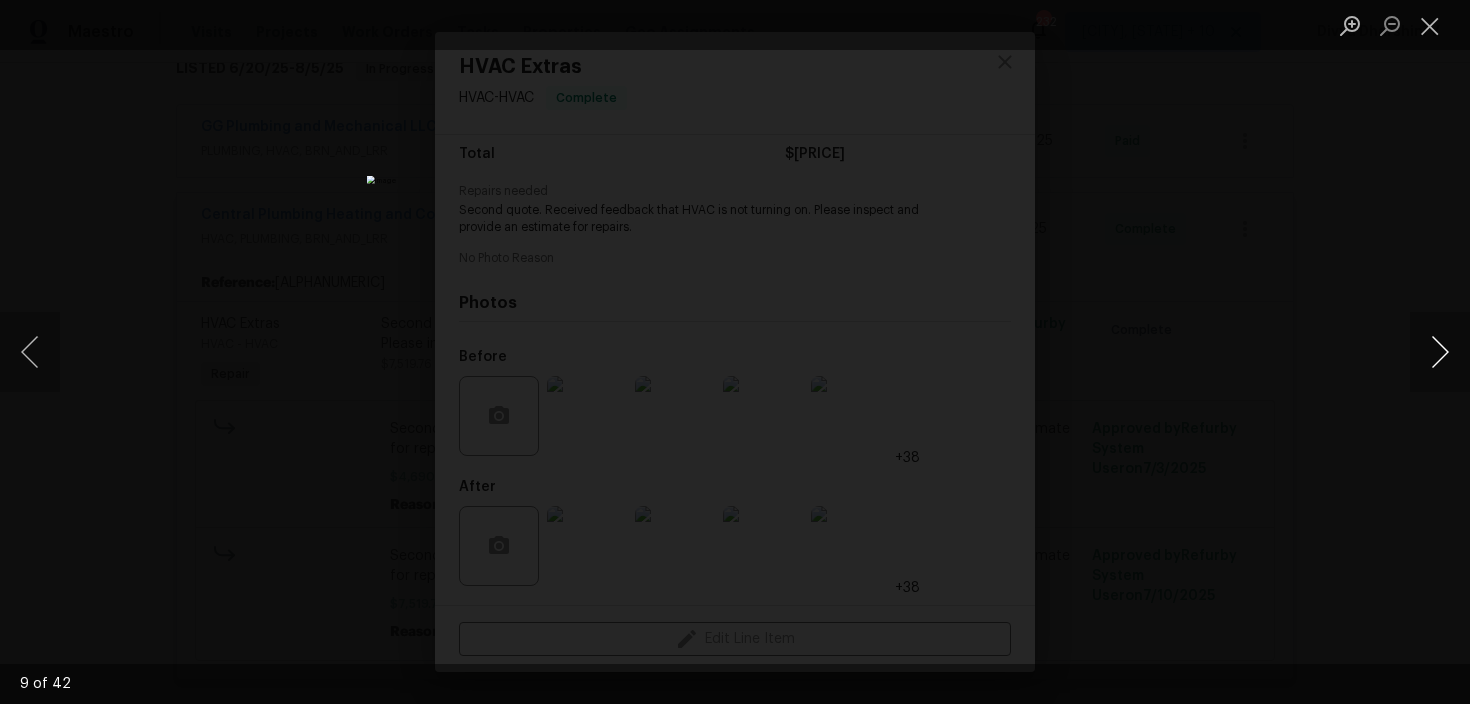 click at bounding box center (1440, 352) 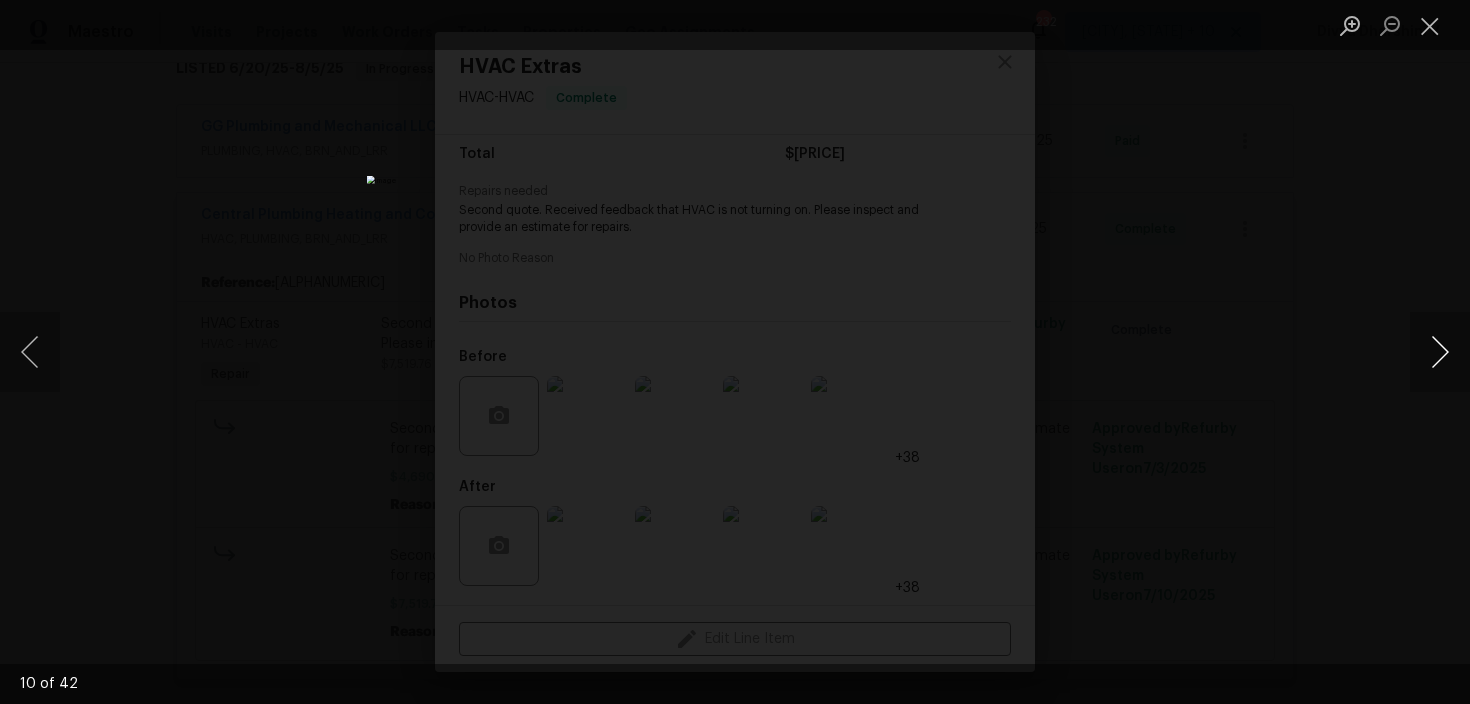 click at bounding box center (1440, 352) 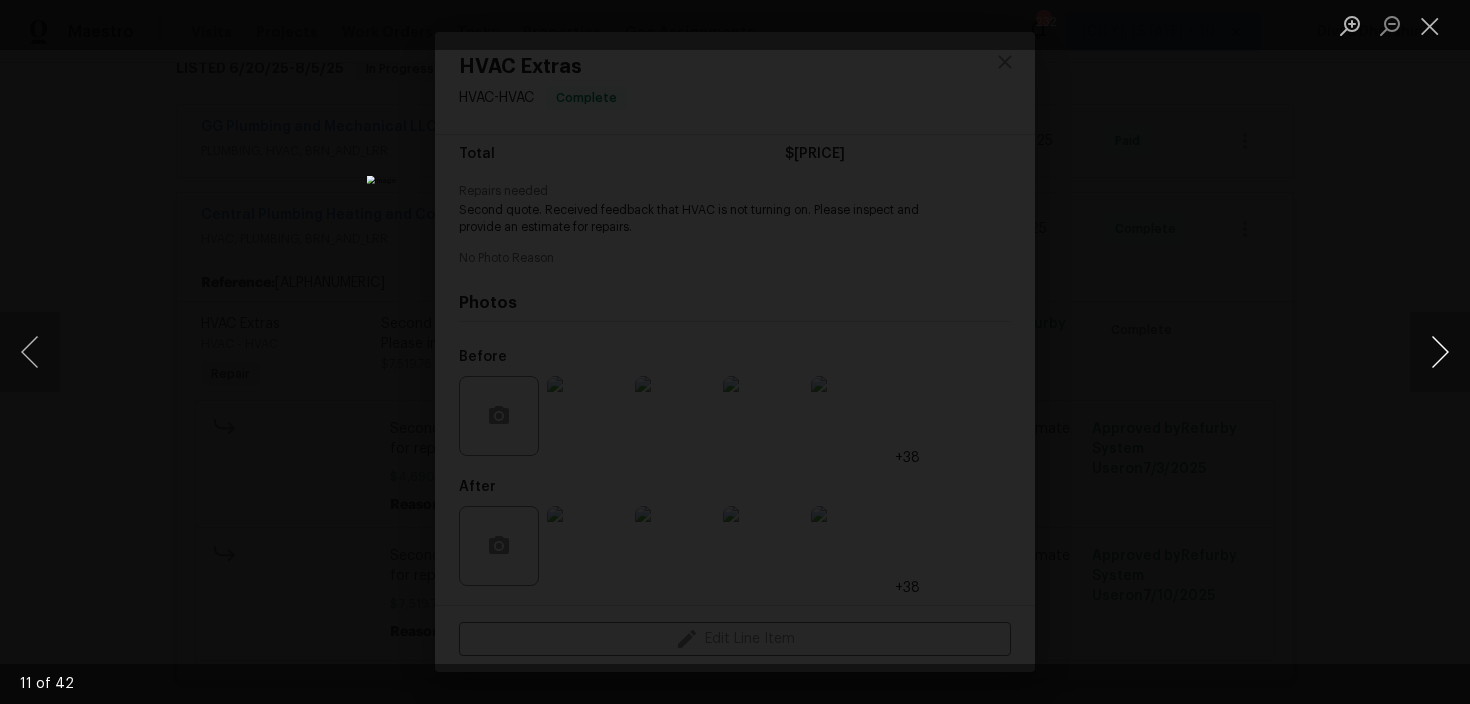 click at bounding box center [1440, 352] 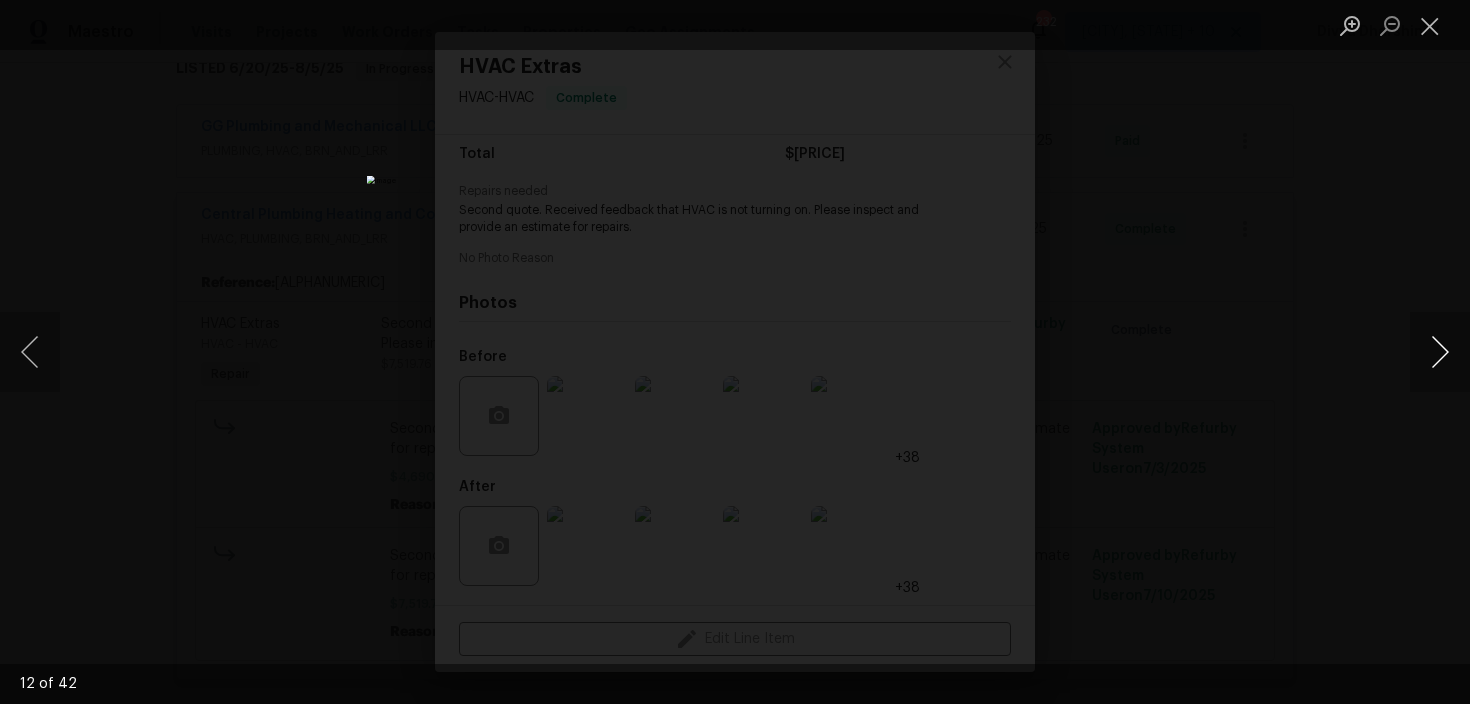 click at bounding box center (1440, 352) 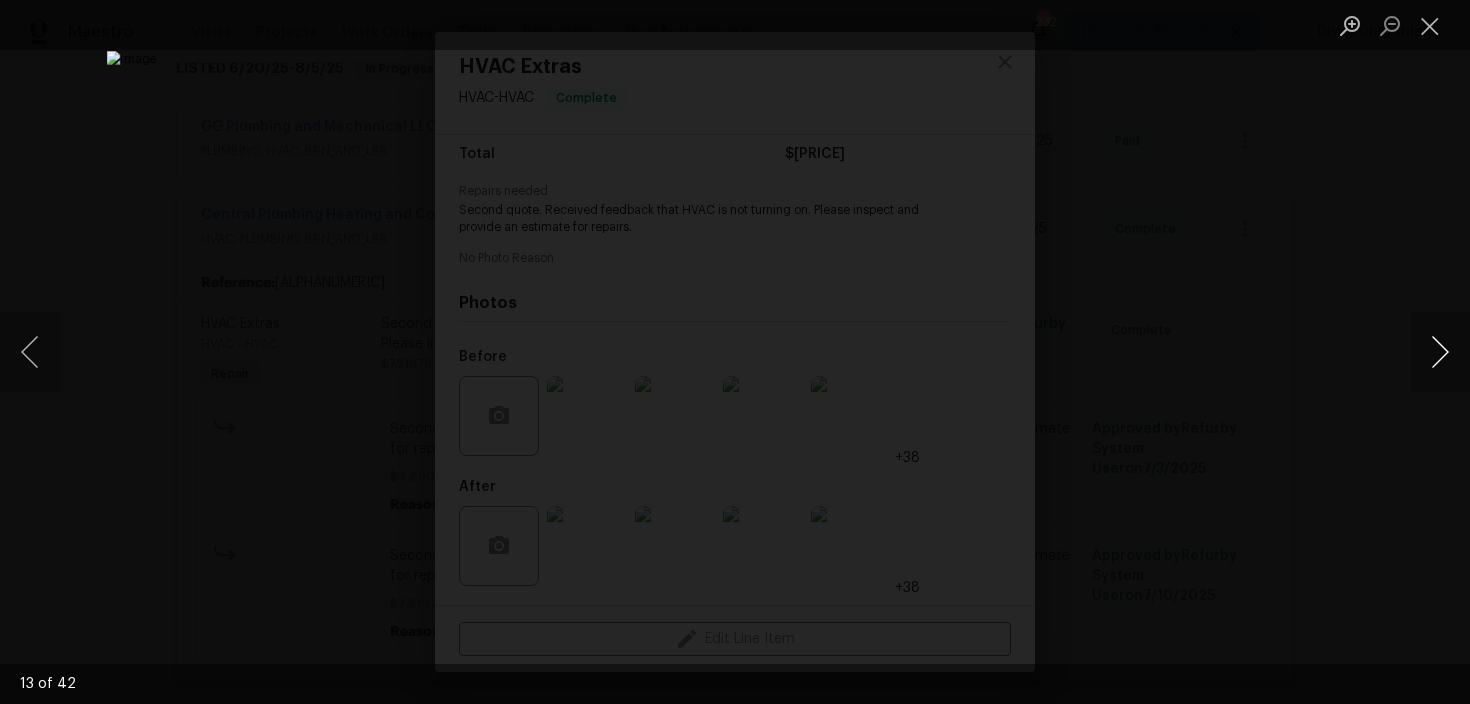 click at bounding box center (1440, 352) 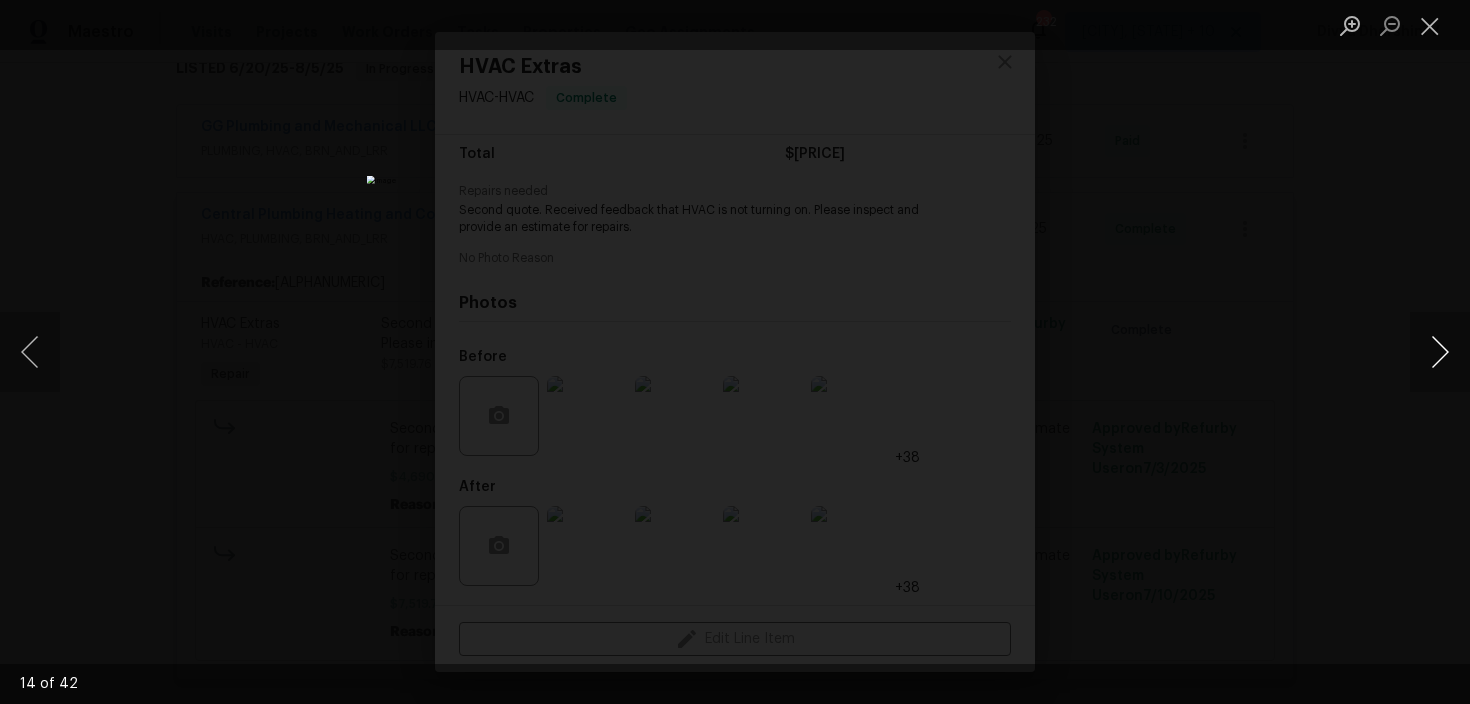 click at bounding box center [1440, 352] 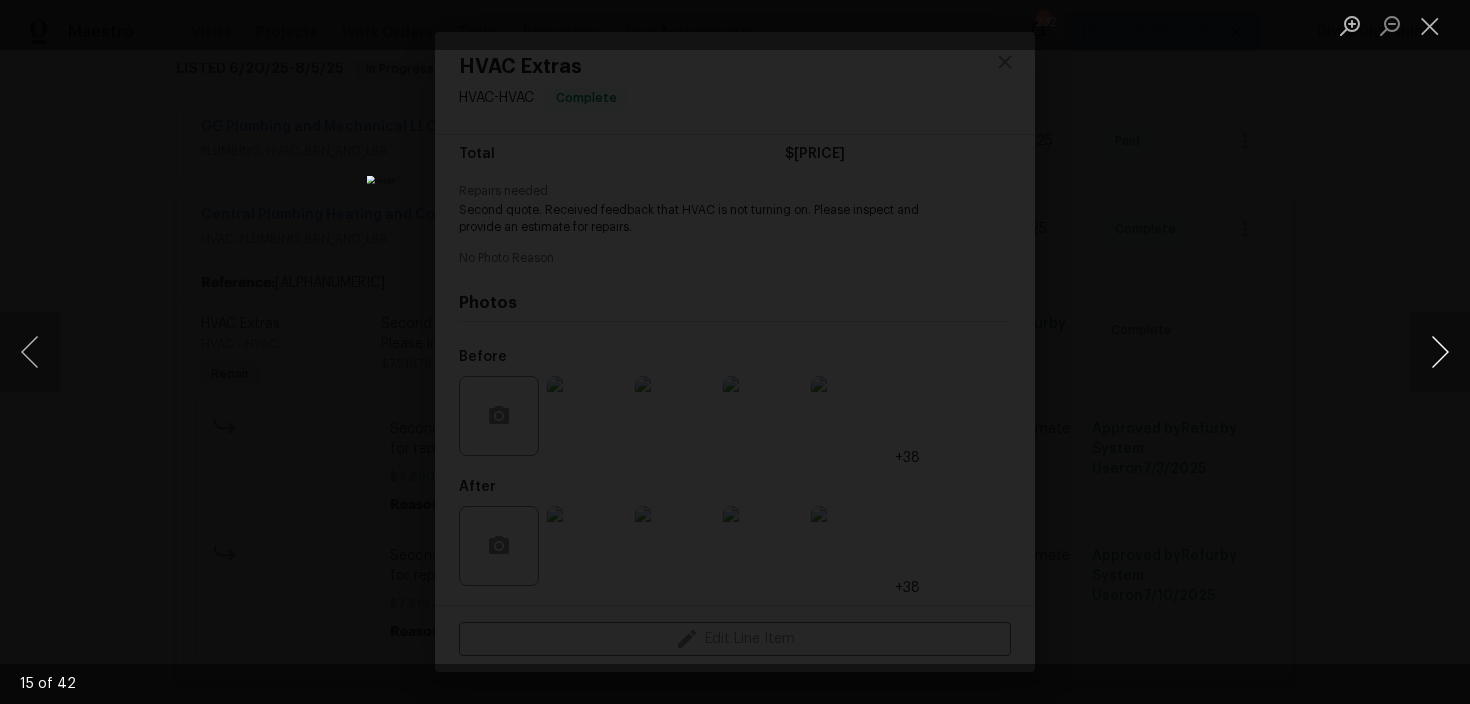 click at bounding box center [1440, 352] 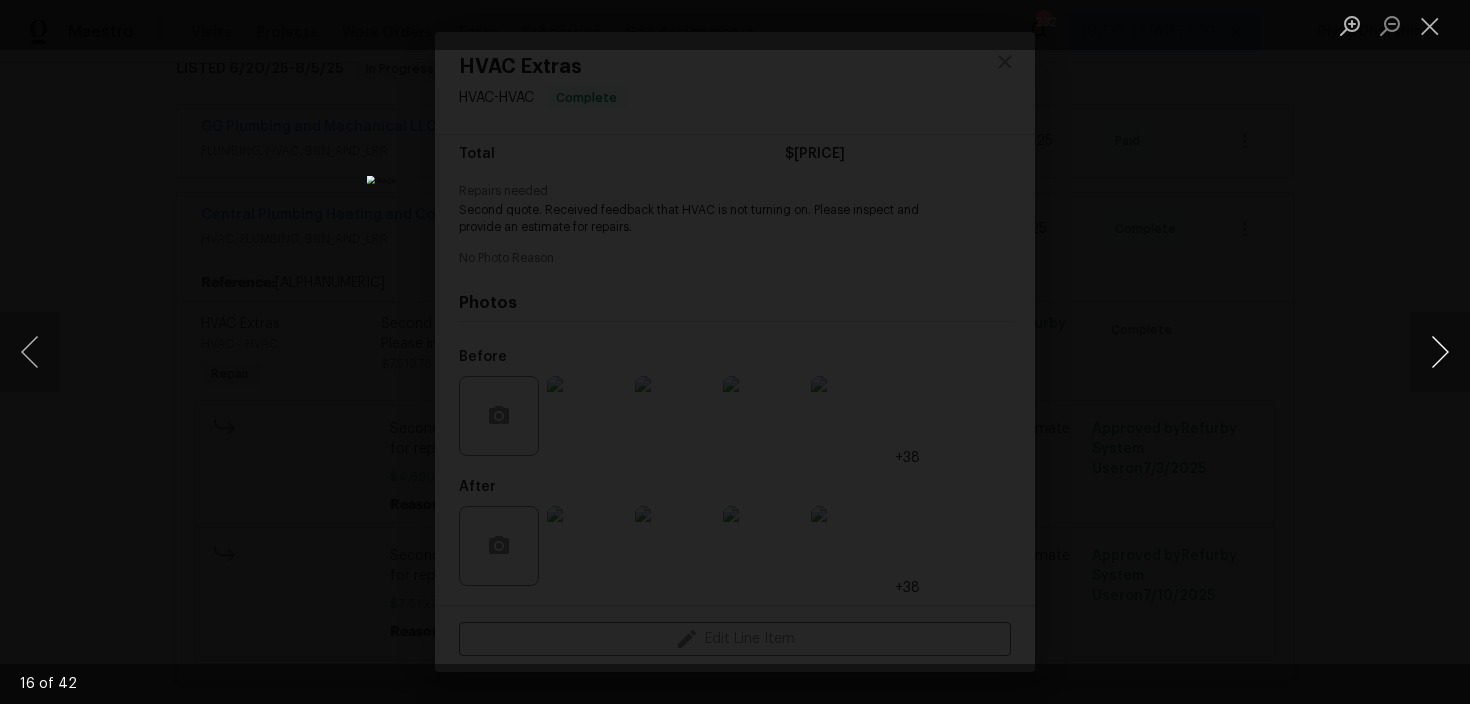 click at bounding box center [1440, 352] 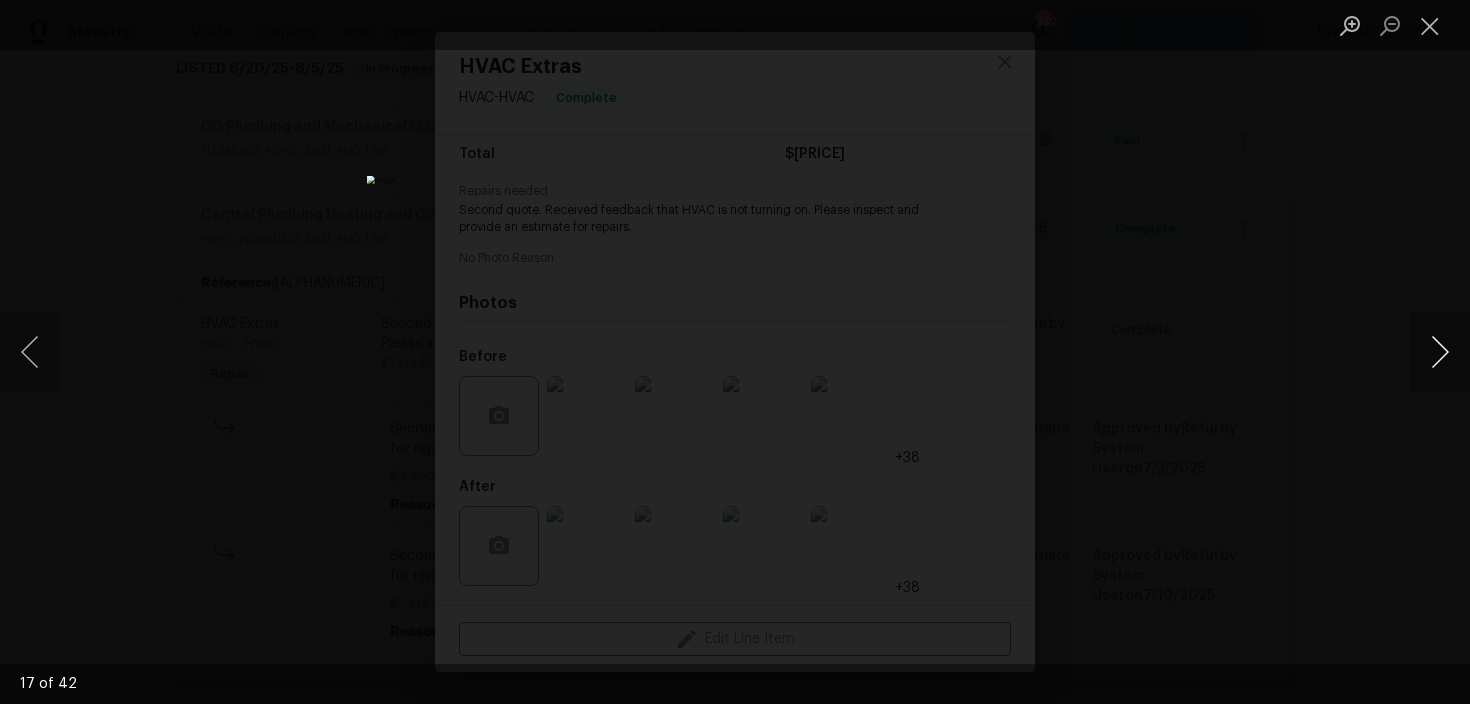 click at bounding box center (1440, 352) 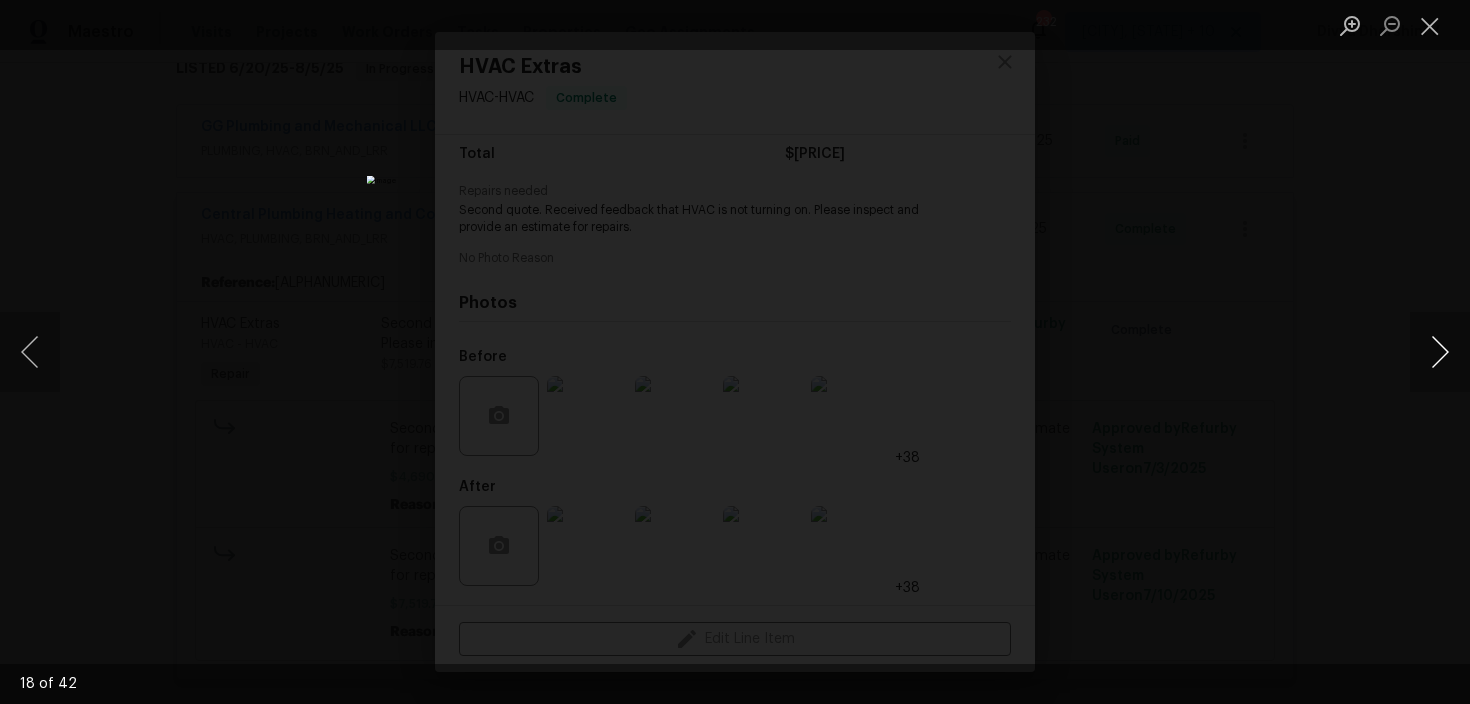 click at bounding box center (1440, 352) 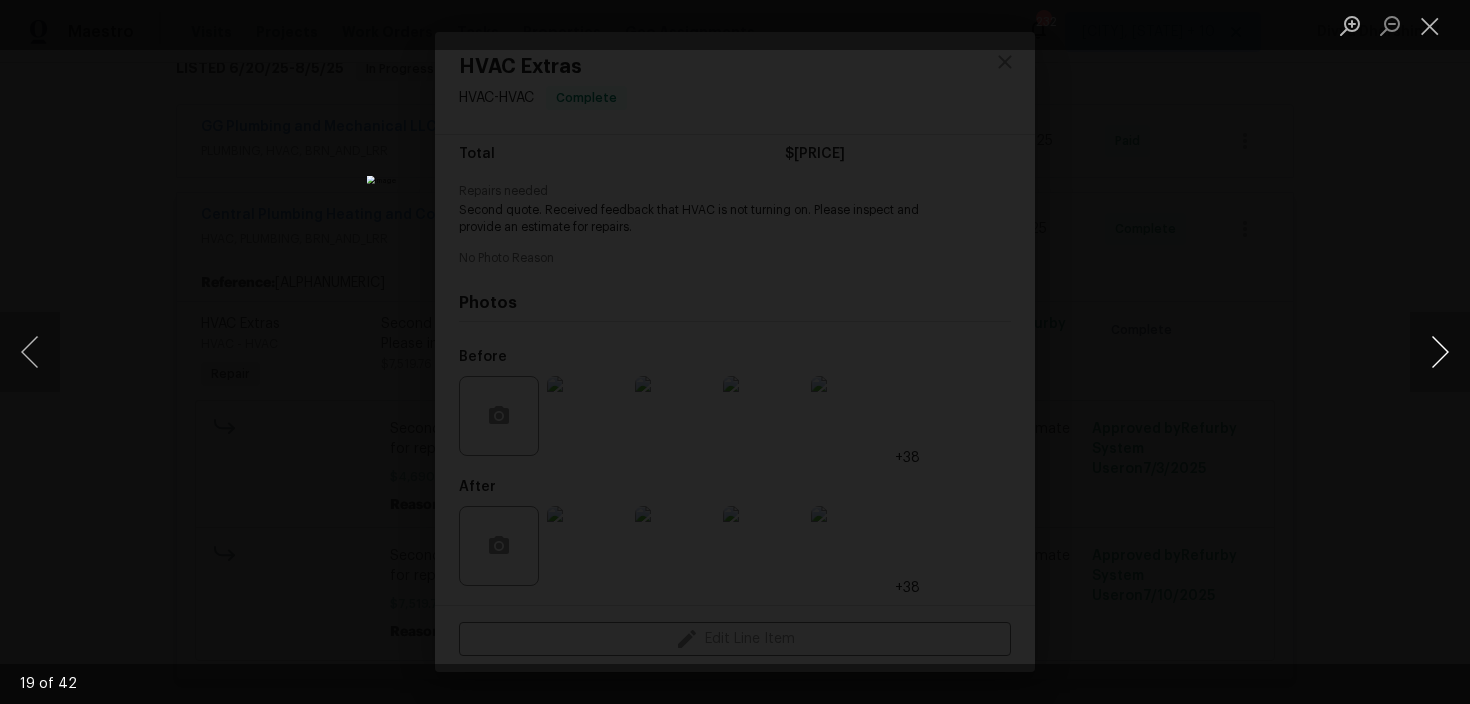click at bounding box center [1440, 352] 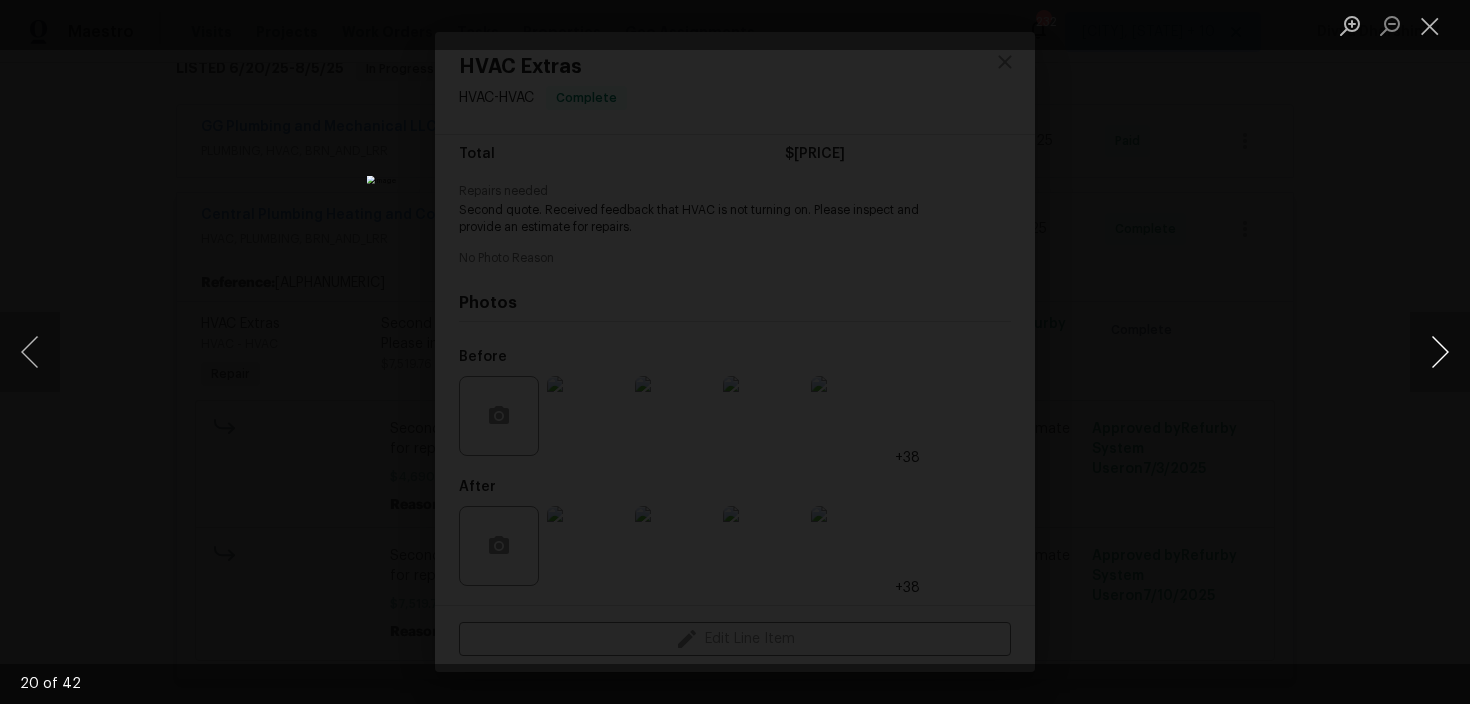 click at bounding box center [1440, 352] 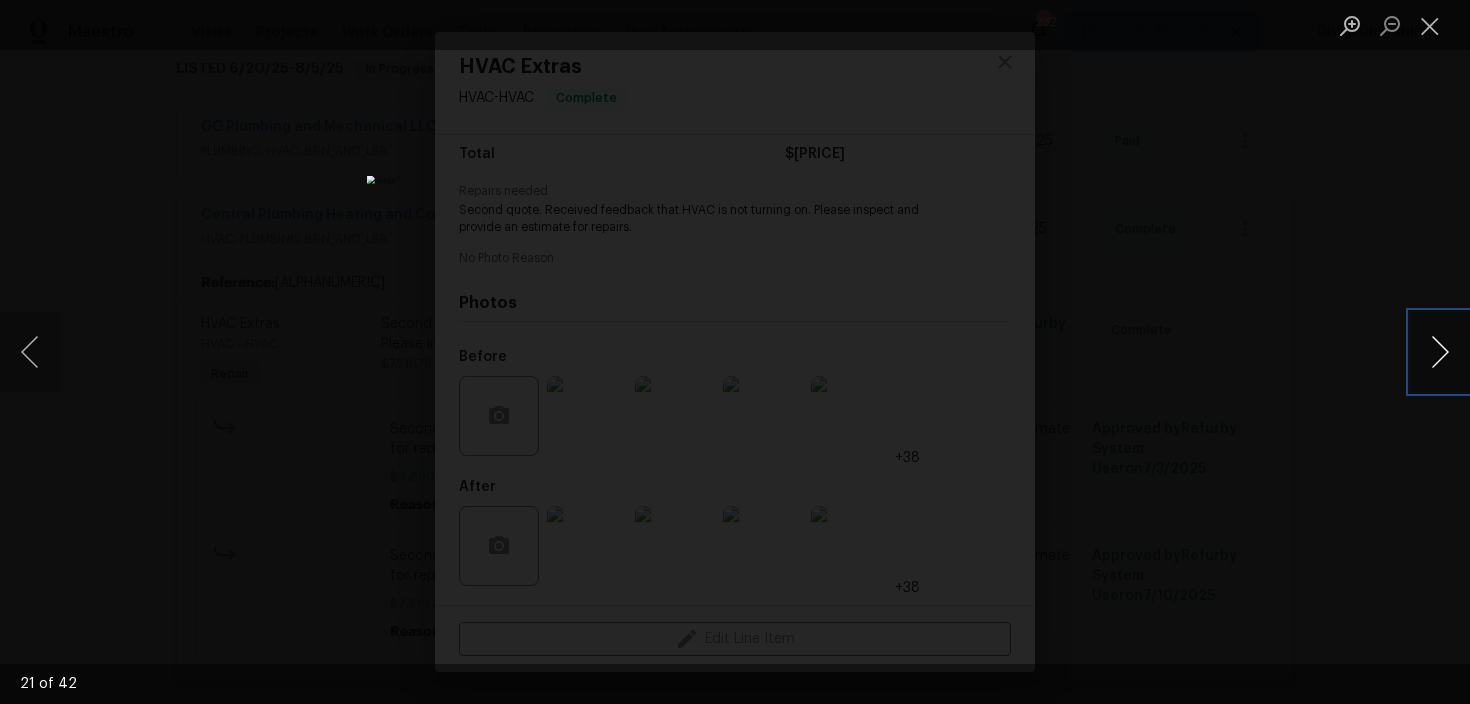 click at bounding box center (1440, 352) 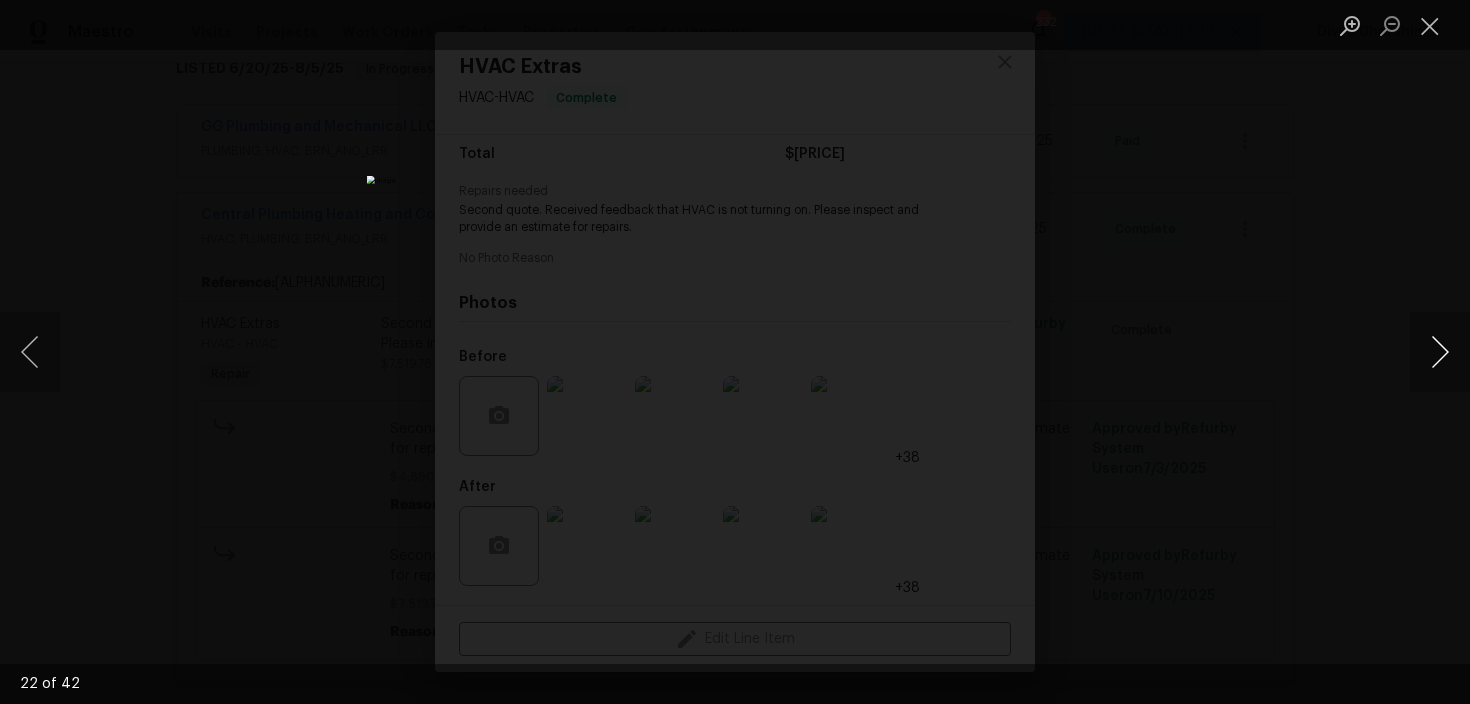 click at bounding box center [1440, 352] 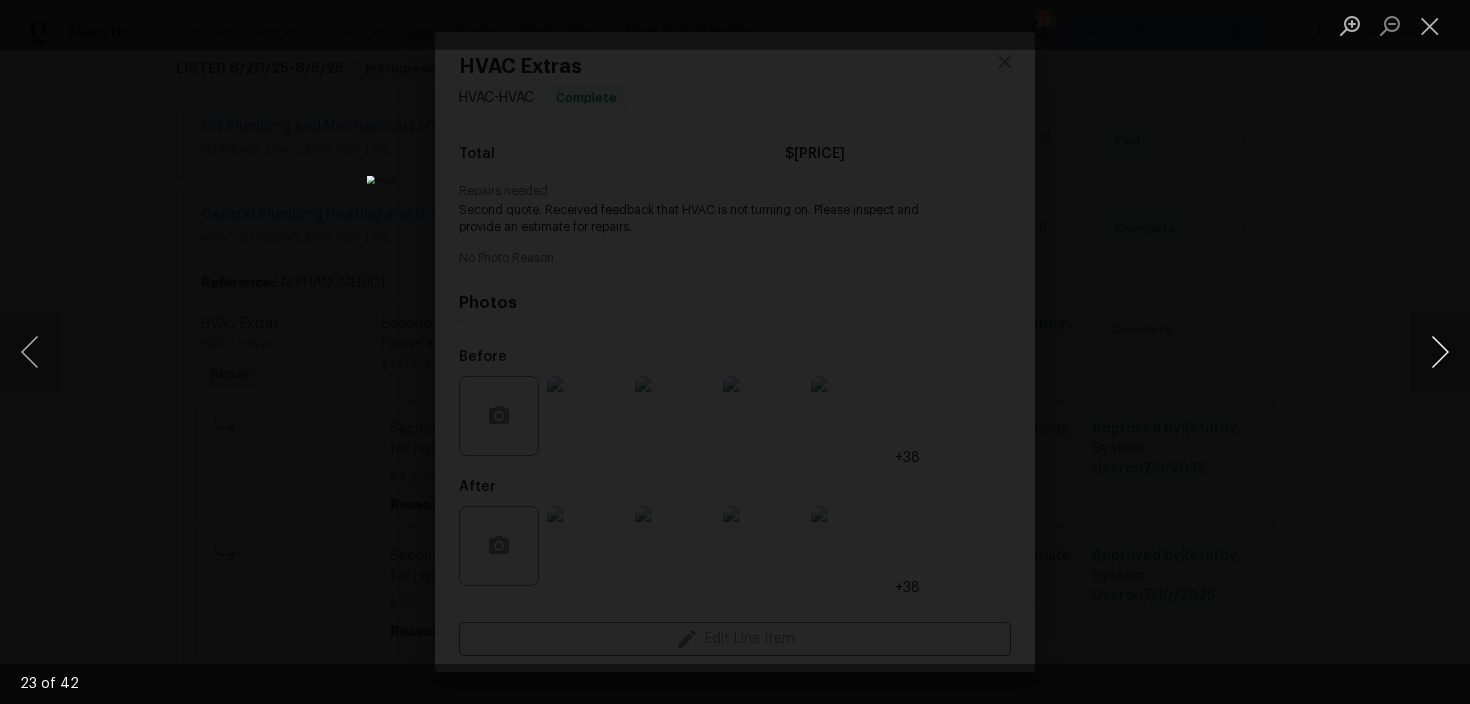 click at bounding box center [1440, 352] 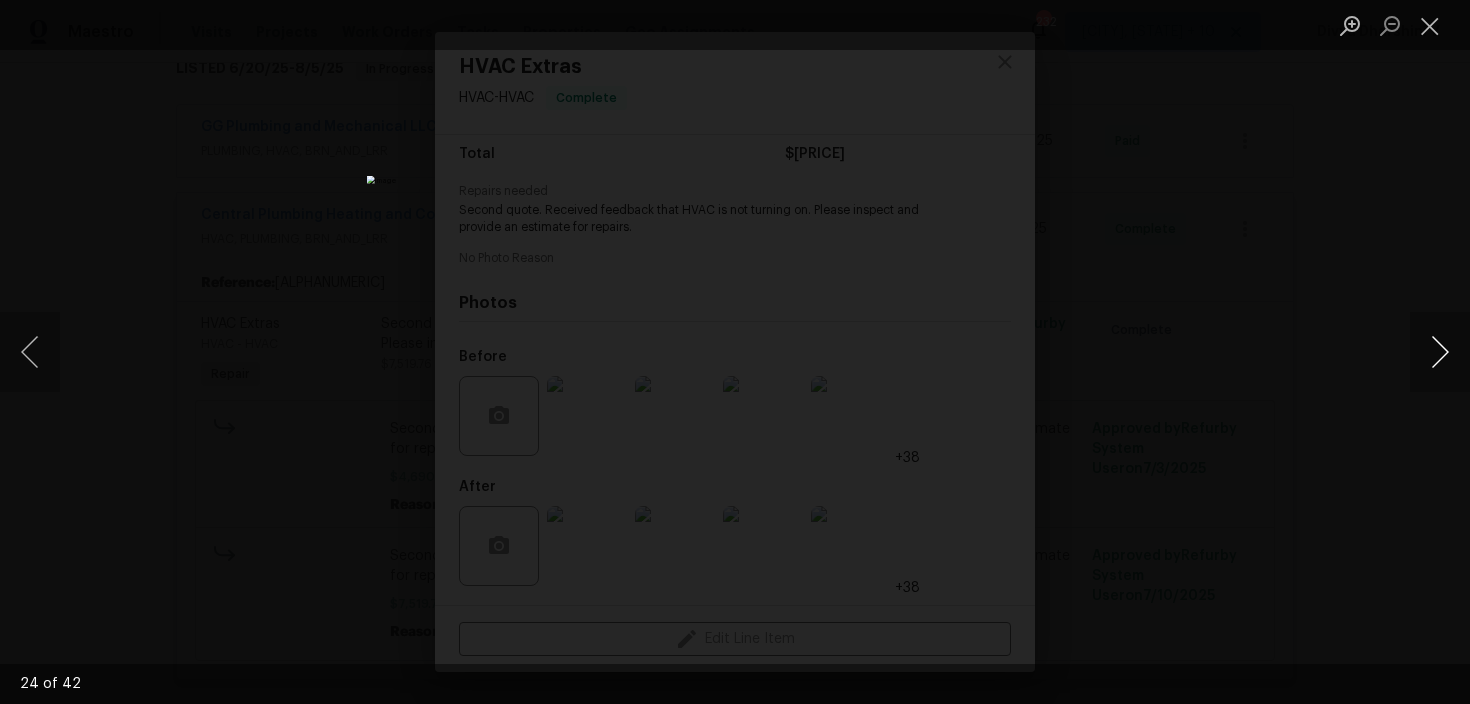 click at bounding box center [1440, 352] 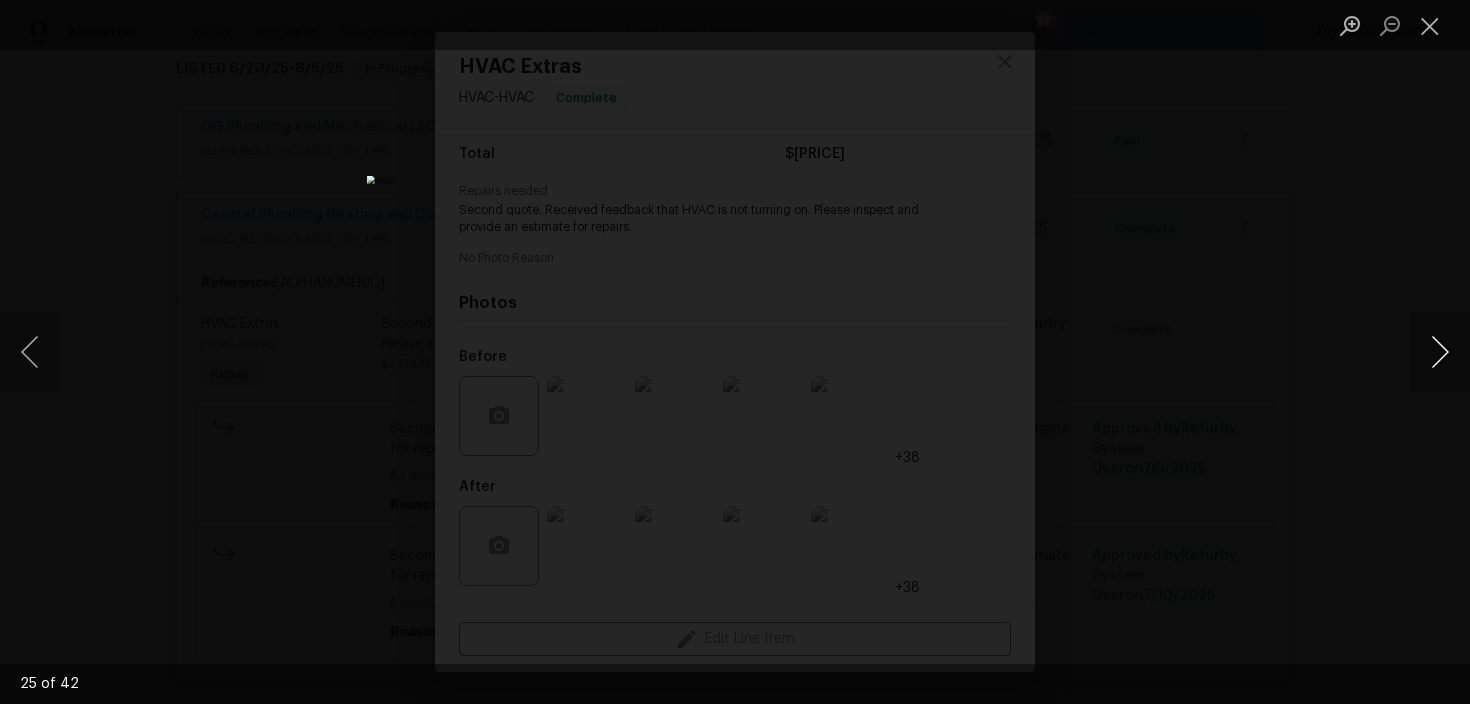 click at bounding box center [1440, 352] 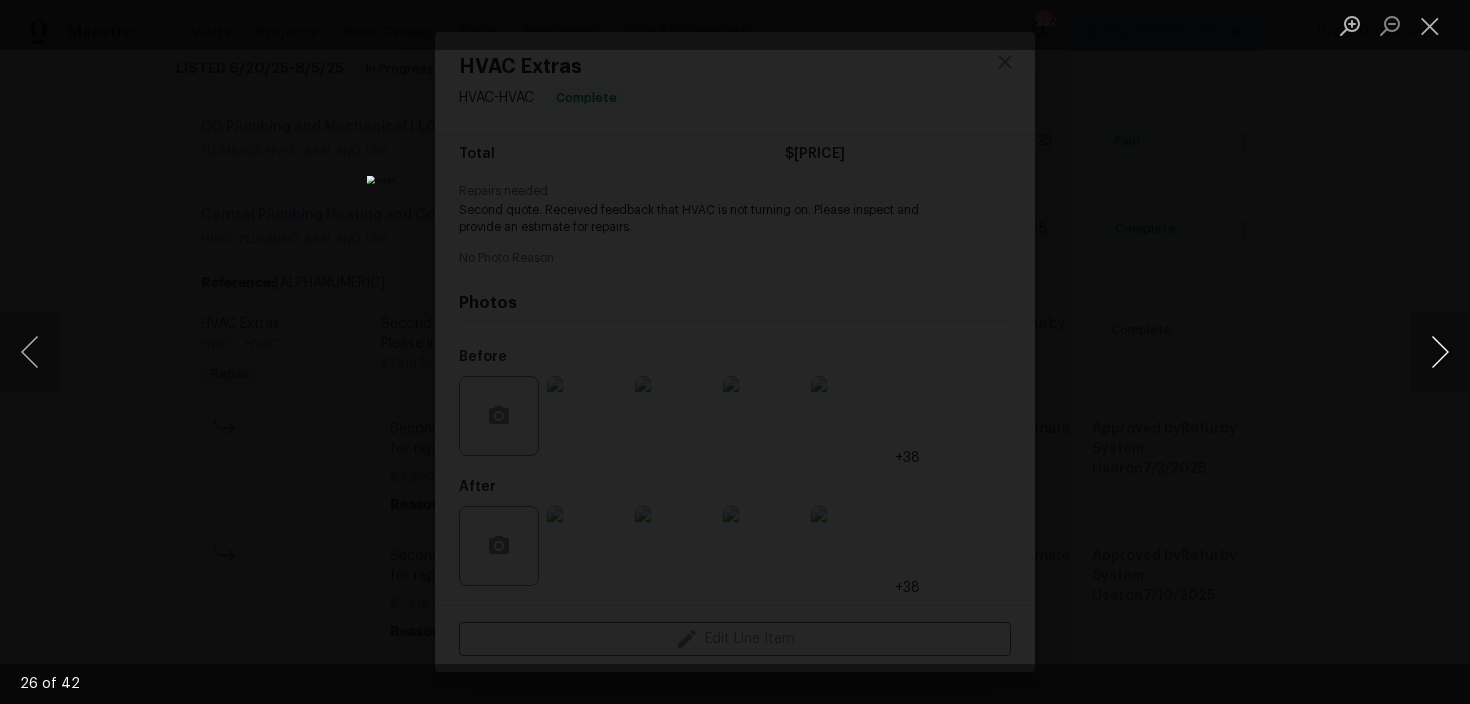 click at bounding box center (1440, 352) 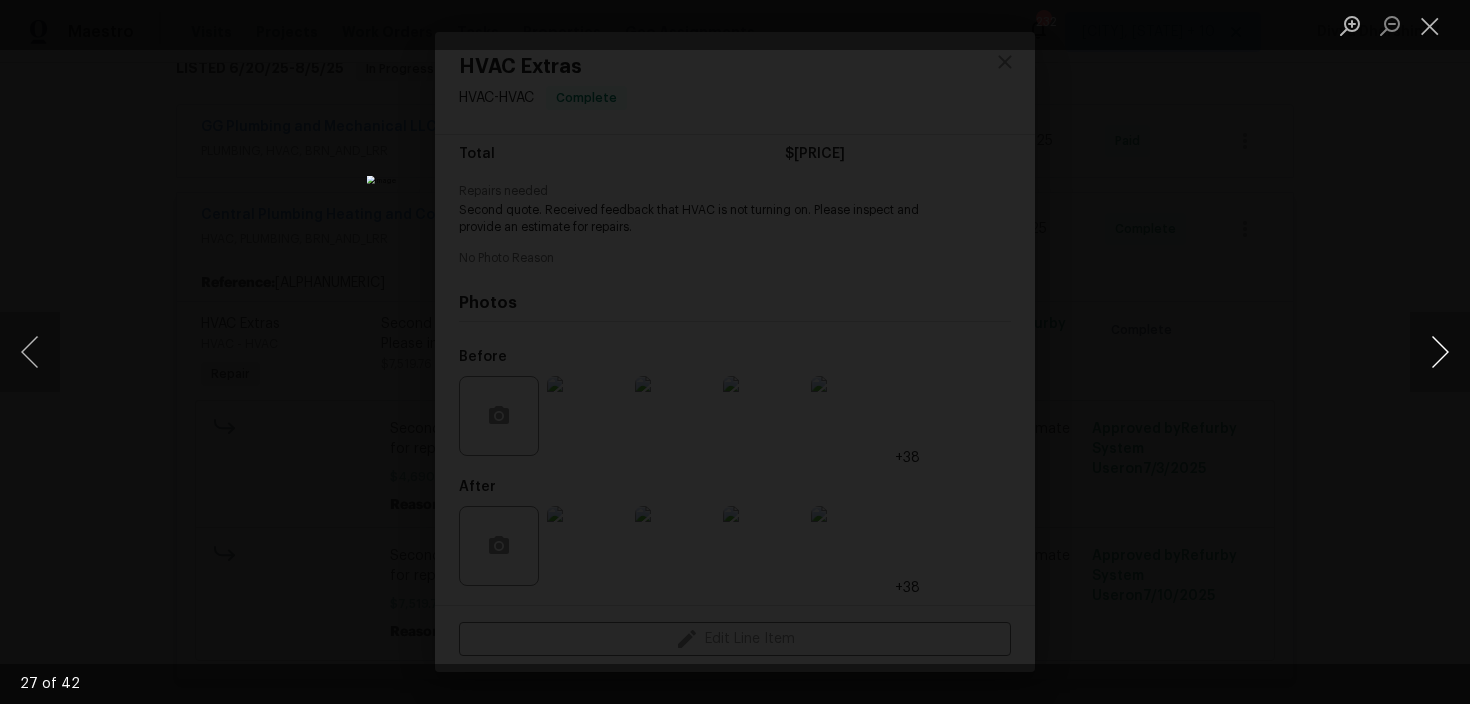 click at bounding box center [1440, 352] 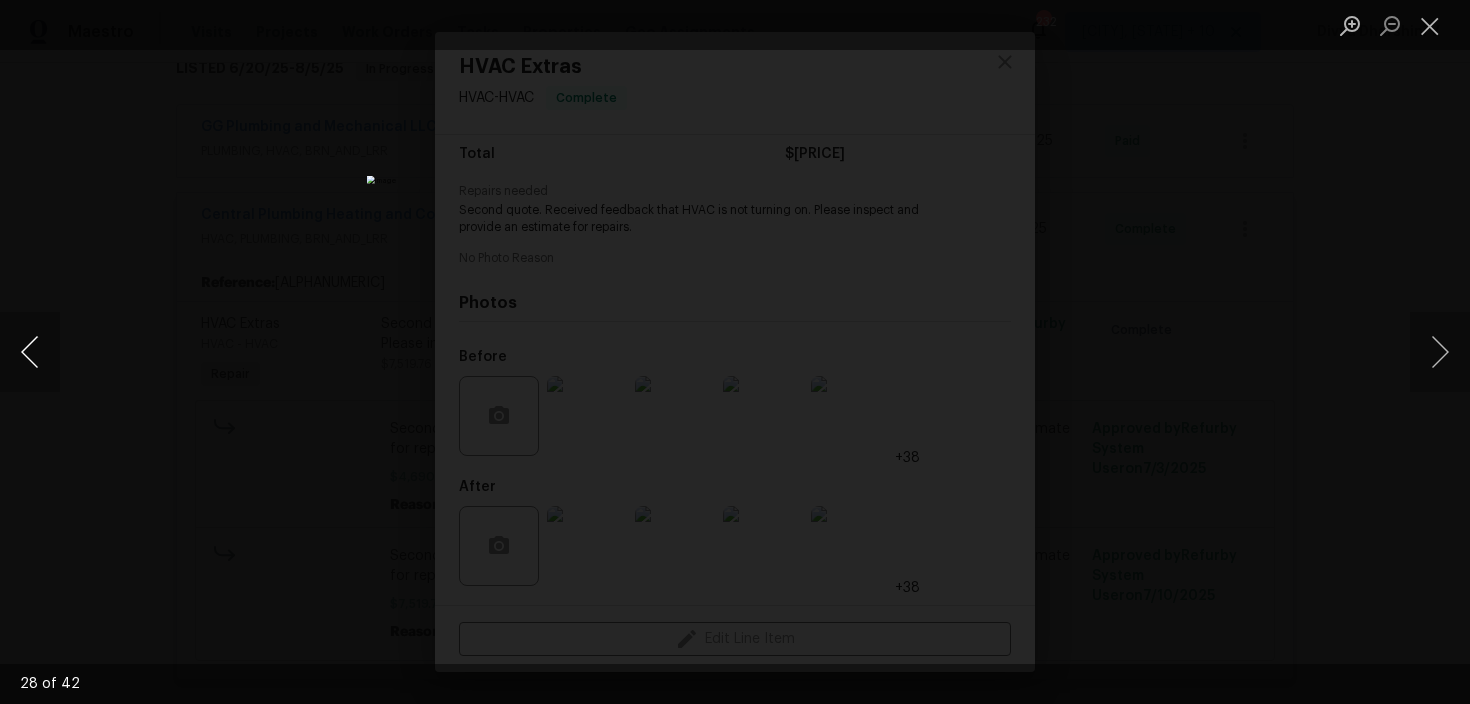 click at bounding box center (30, 352) 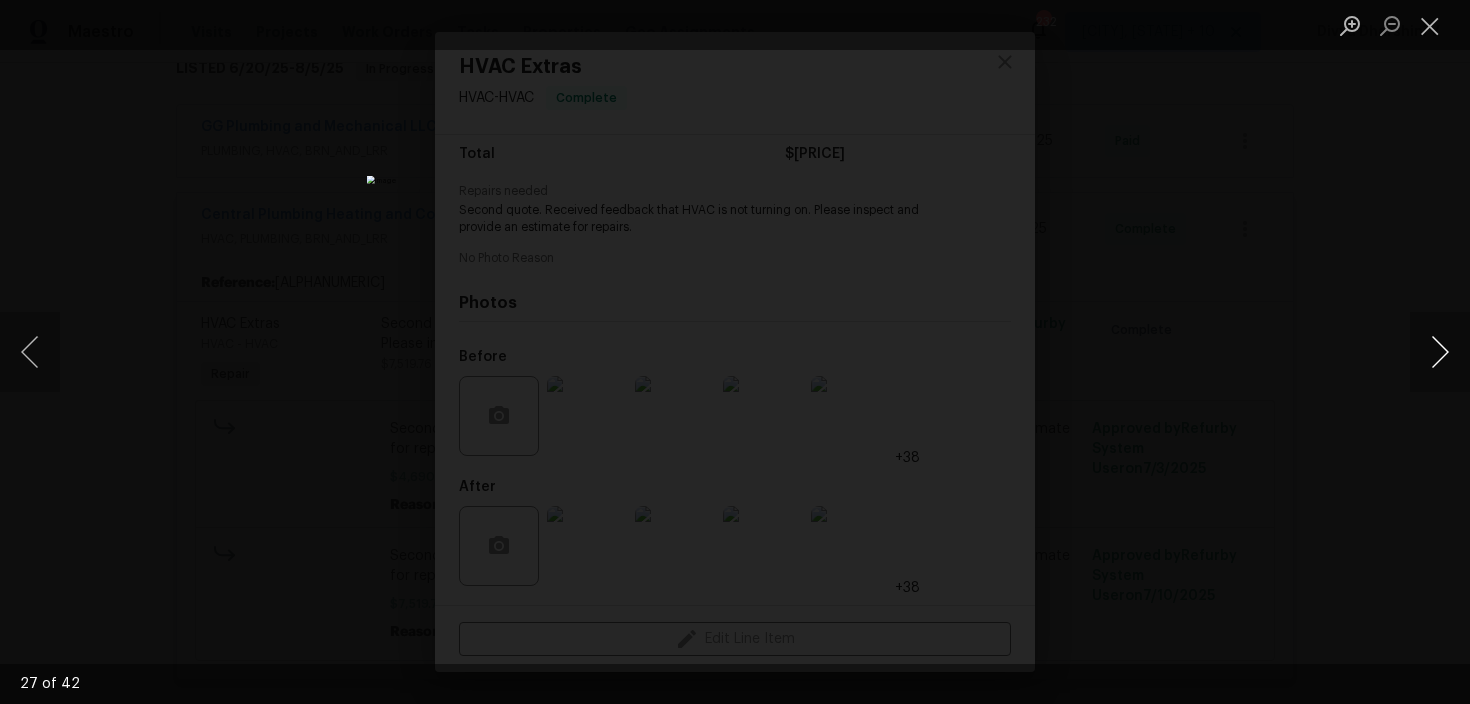 click at bounding box center (1440, 352) 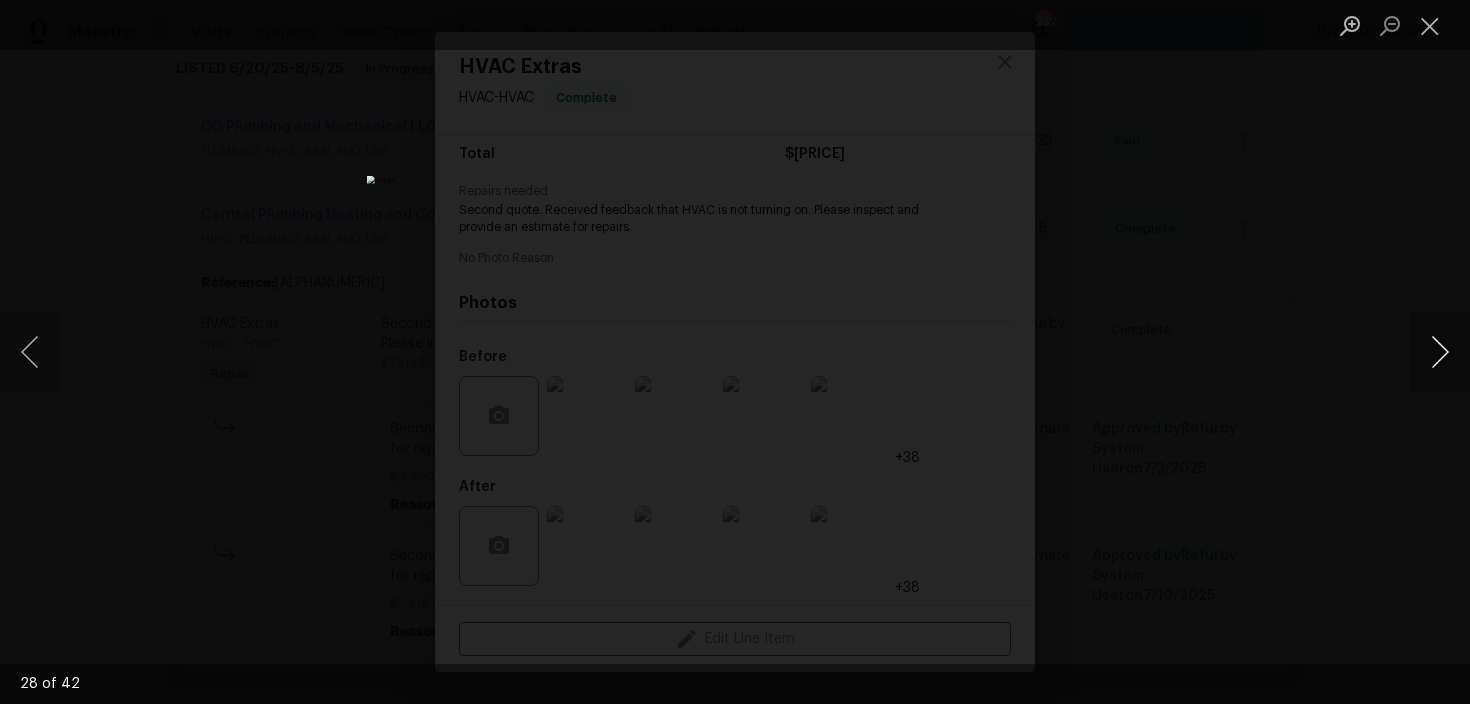 click at bounding box center [1440, 352] 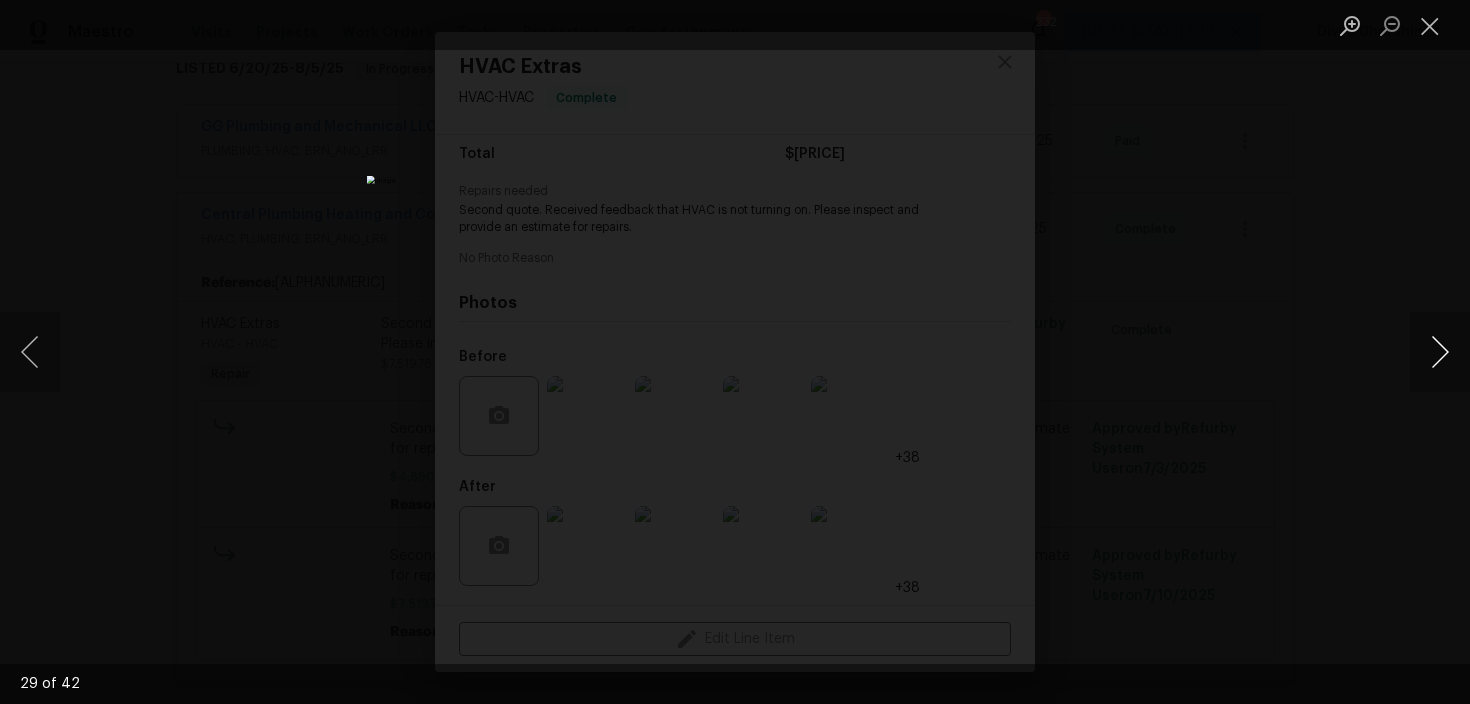 click at bounding box center (1440, 352) 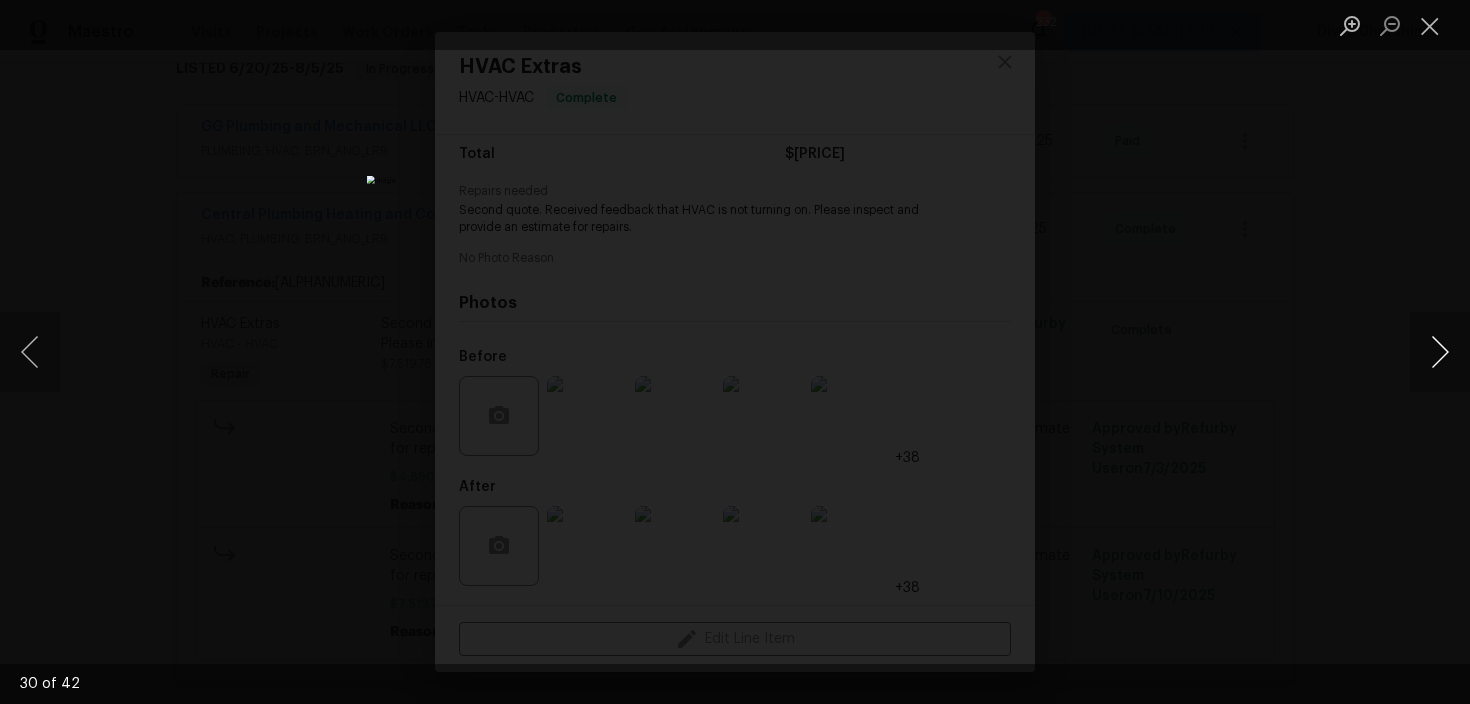 click at bounding box center (1440, 352) 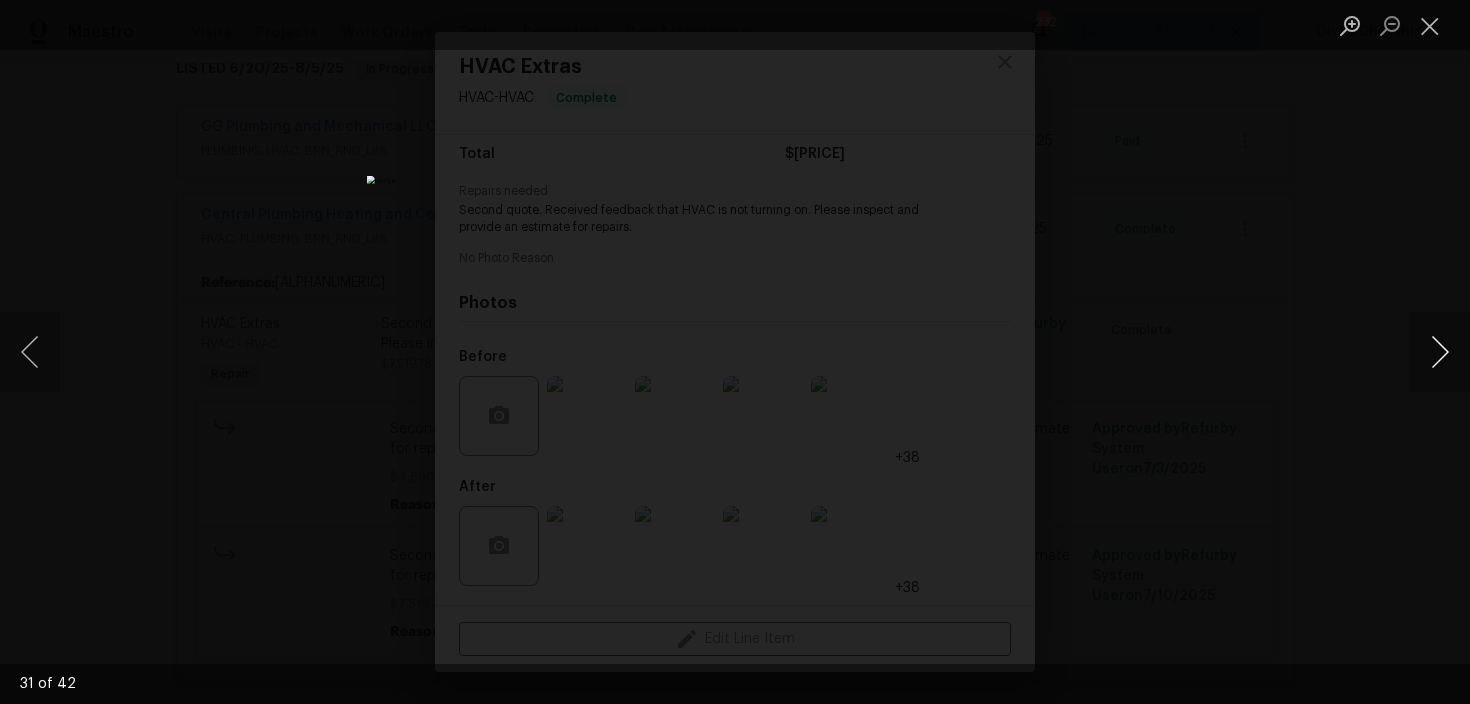 click at bounding box center [1440, 352] 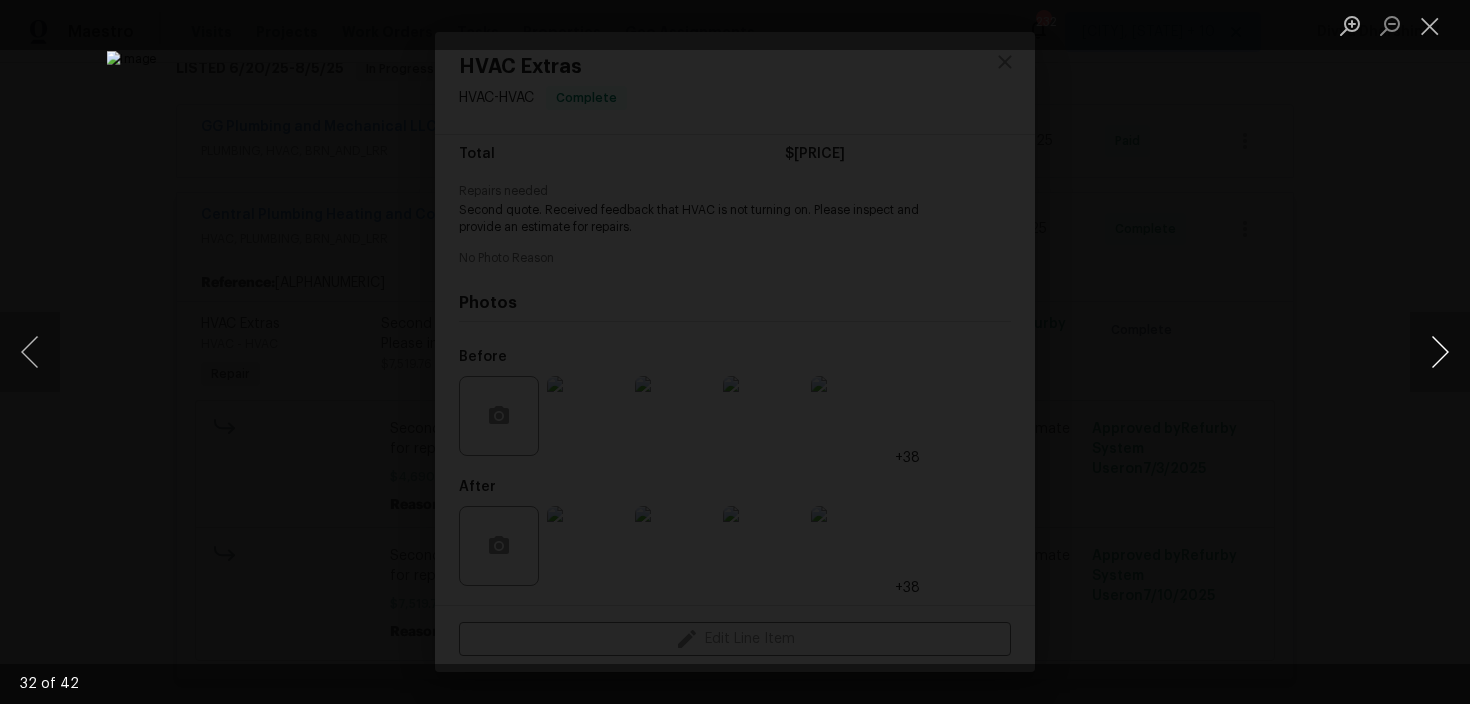 click at bounding box center [1440, 352] 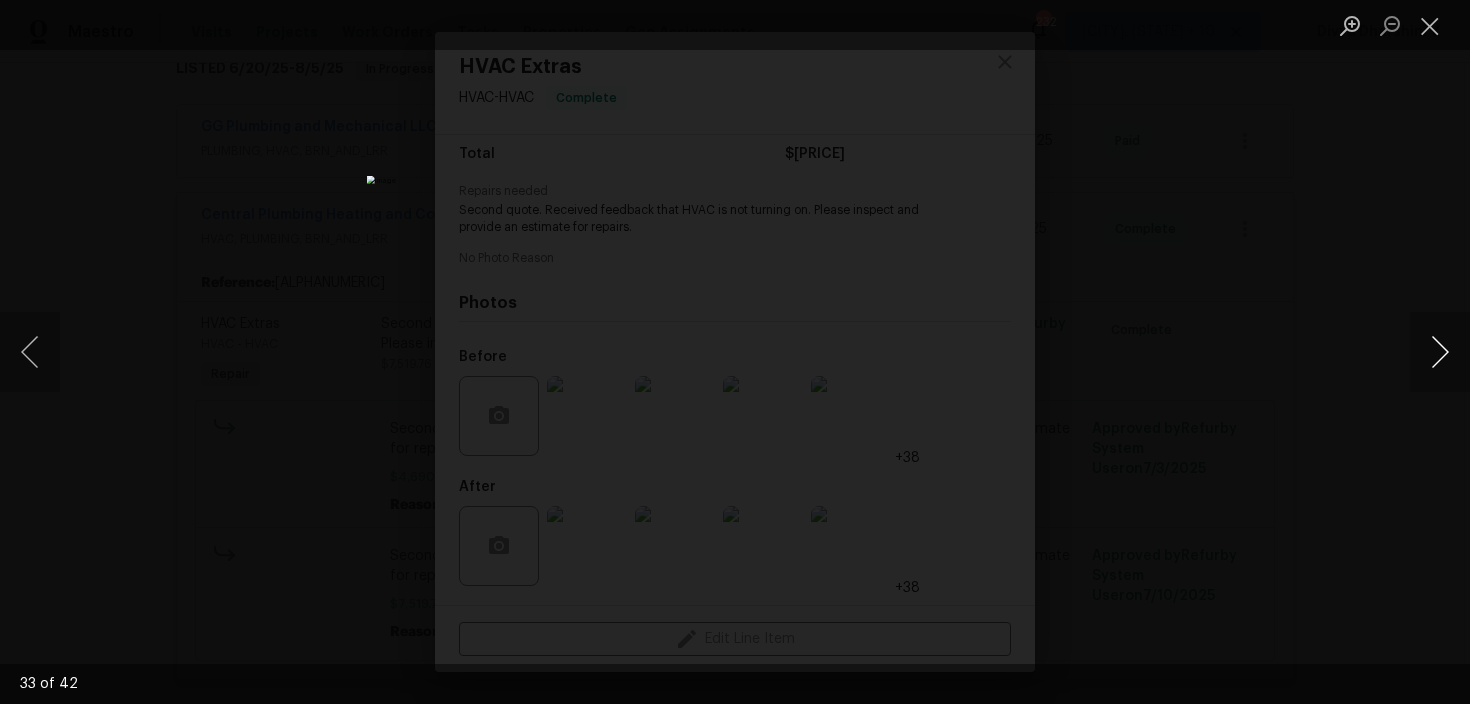 click at bounding box center (1440, 352) 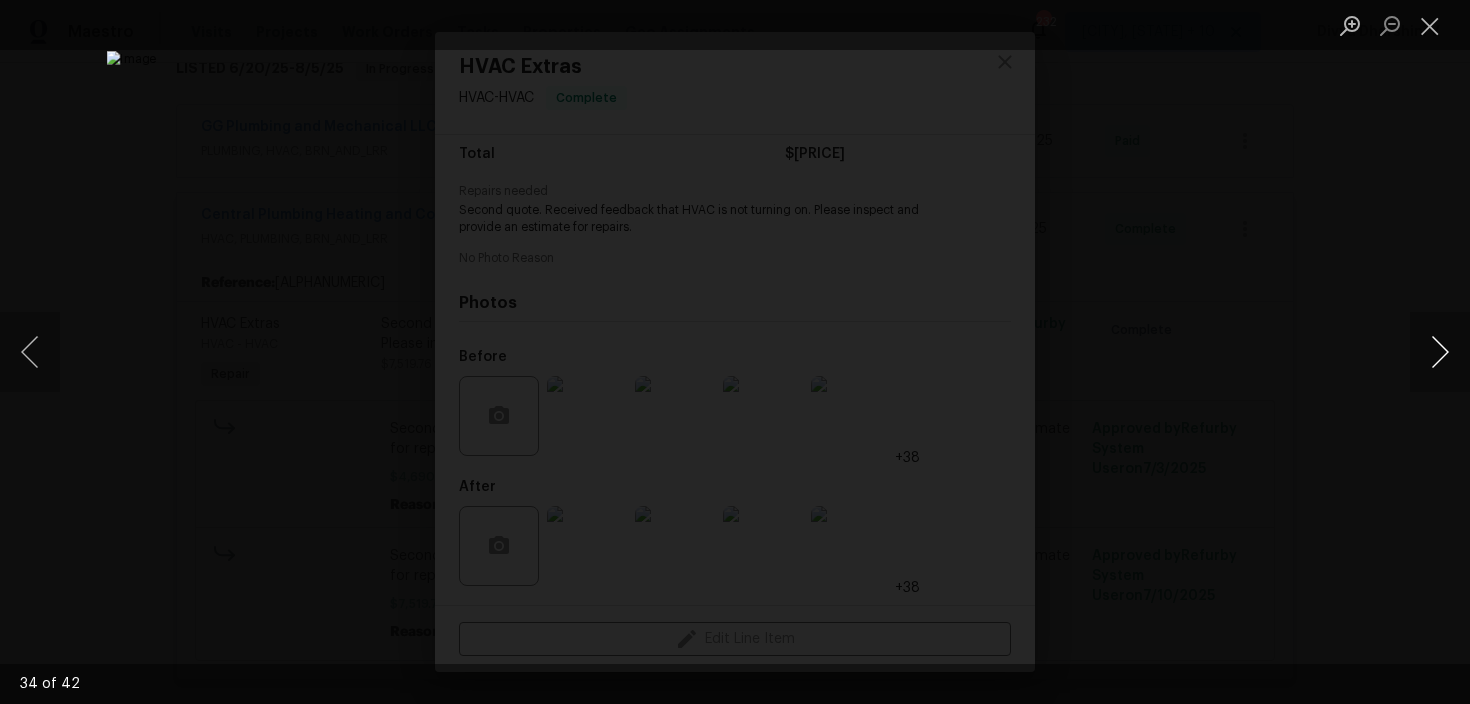 click at bounding box center (1440, 352) 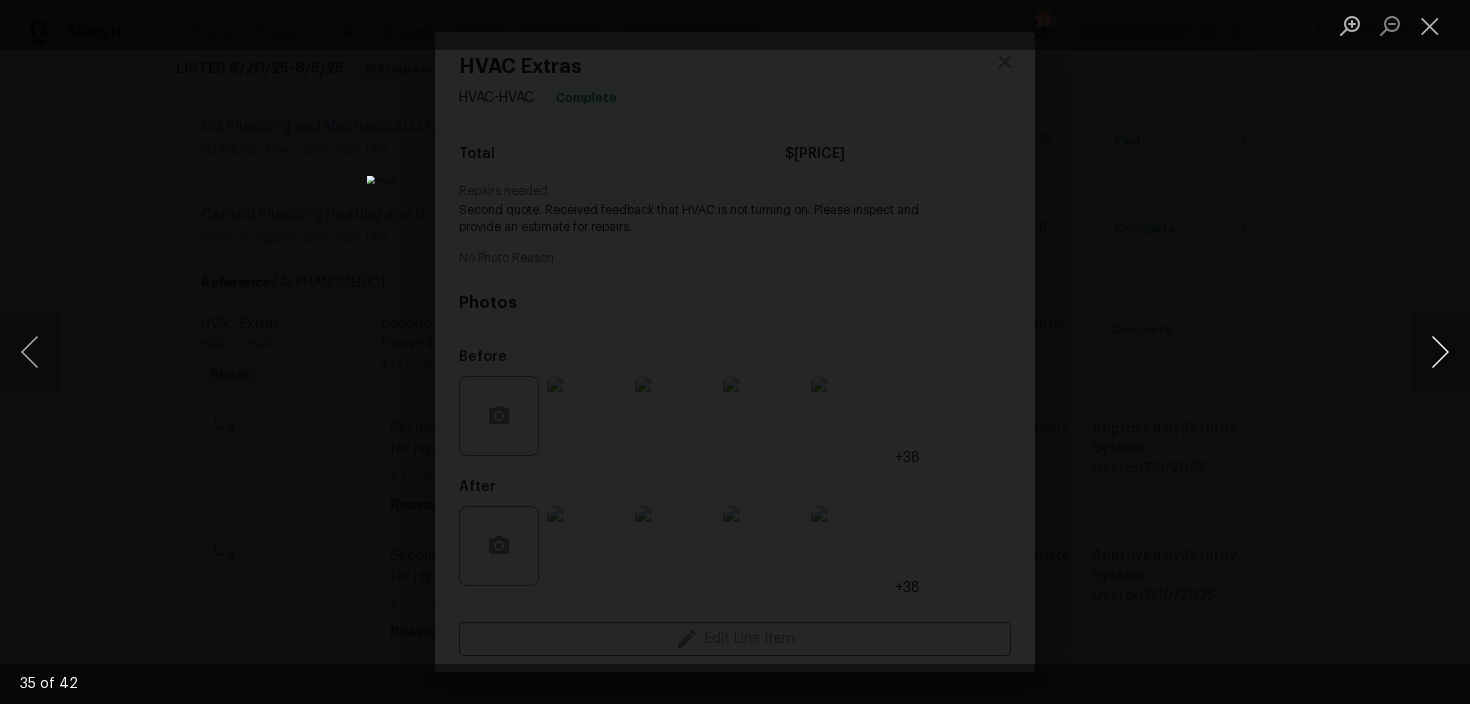 click at bounding box center (1440, 352) 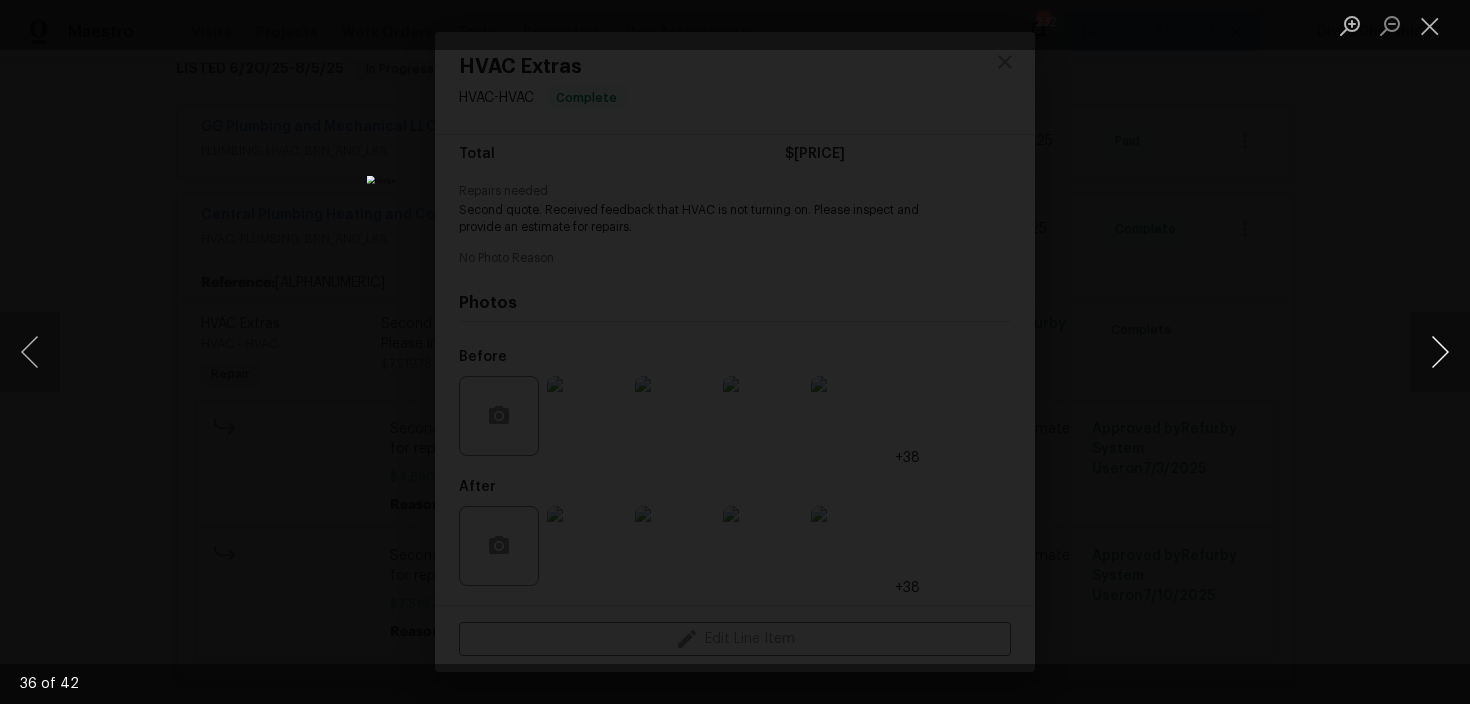 click at bounding box center (1440, 352) 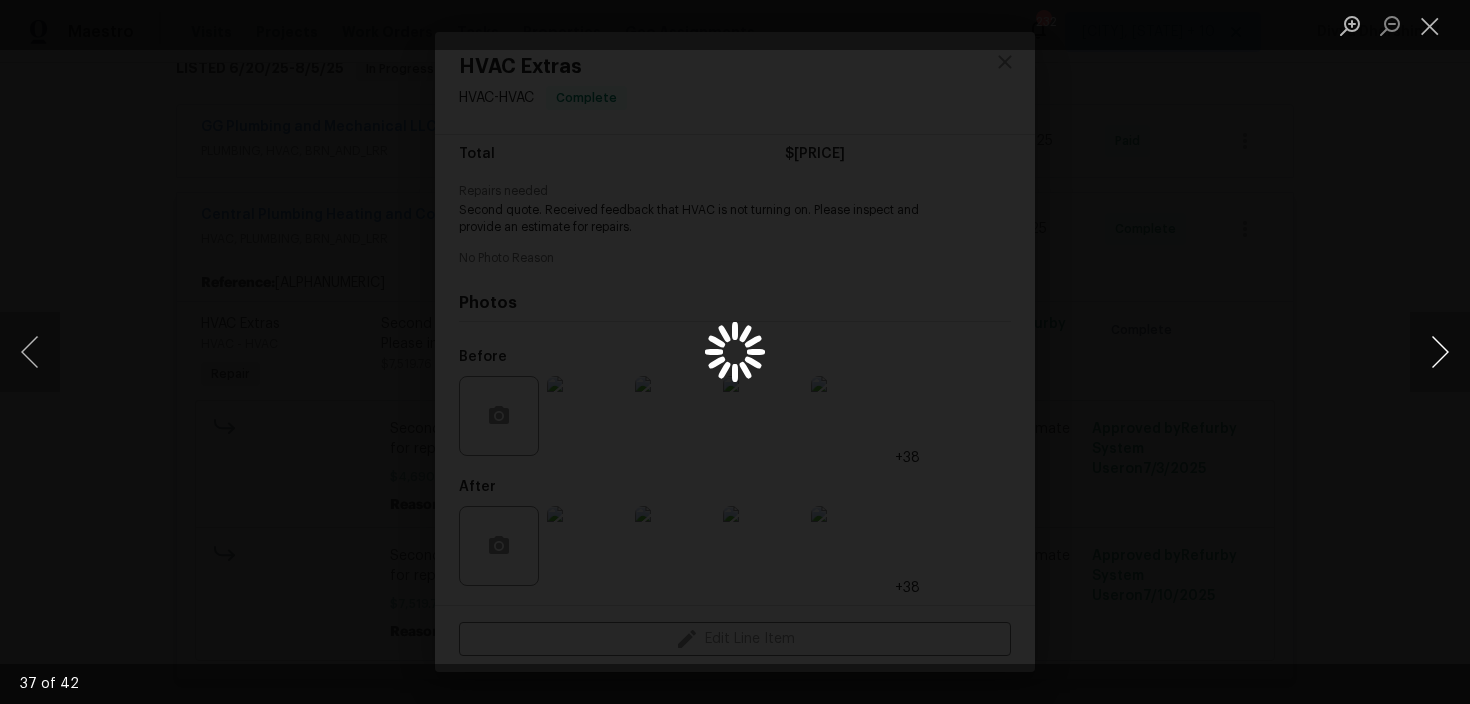 click at bounding box center [1440, 352] 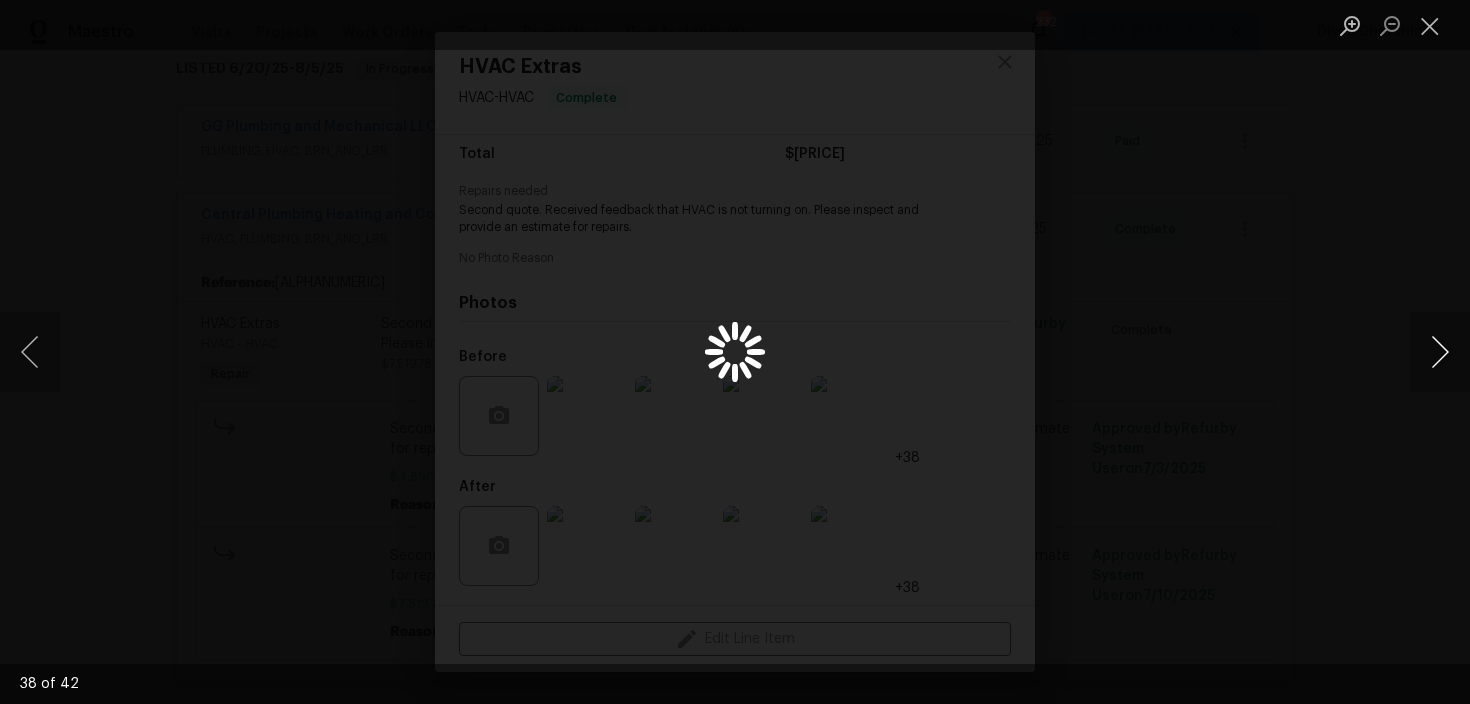 click at bounding box center [1440, 352] 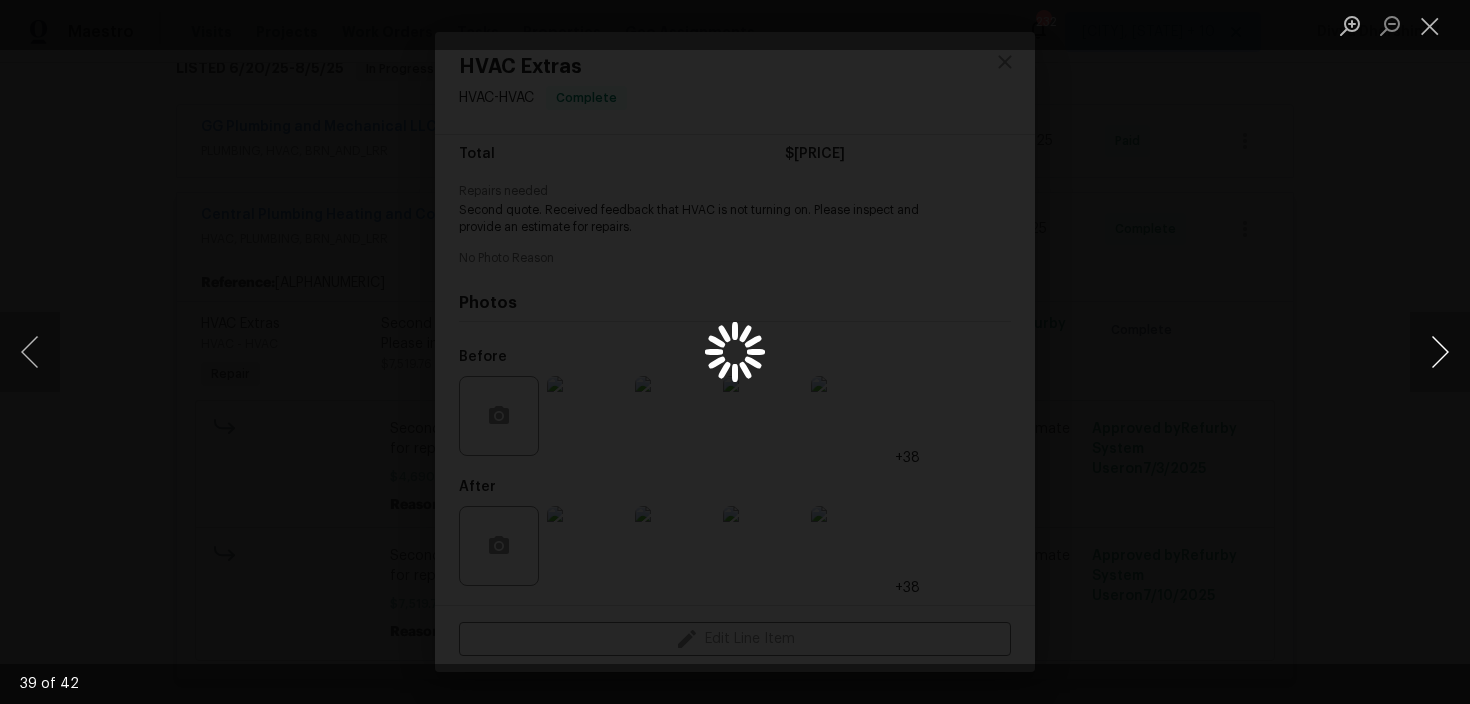 click at bounding box center [1440, 352] 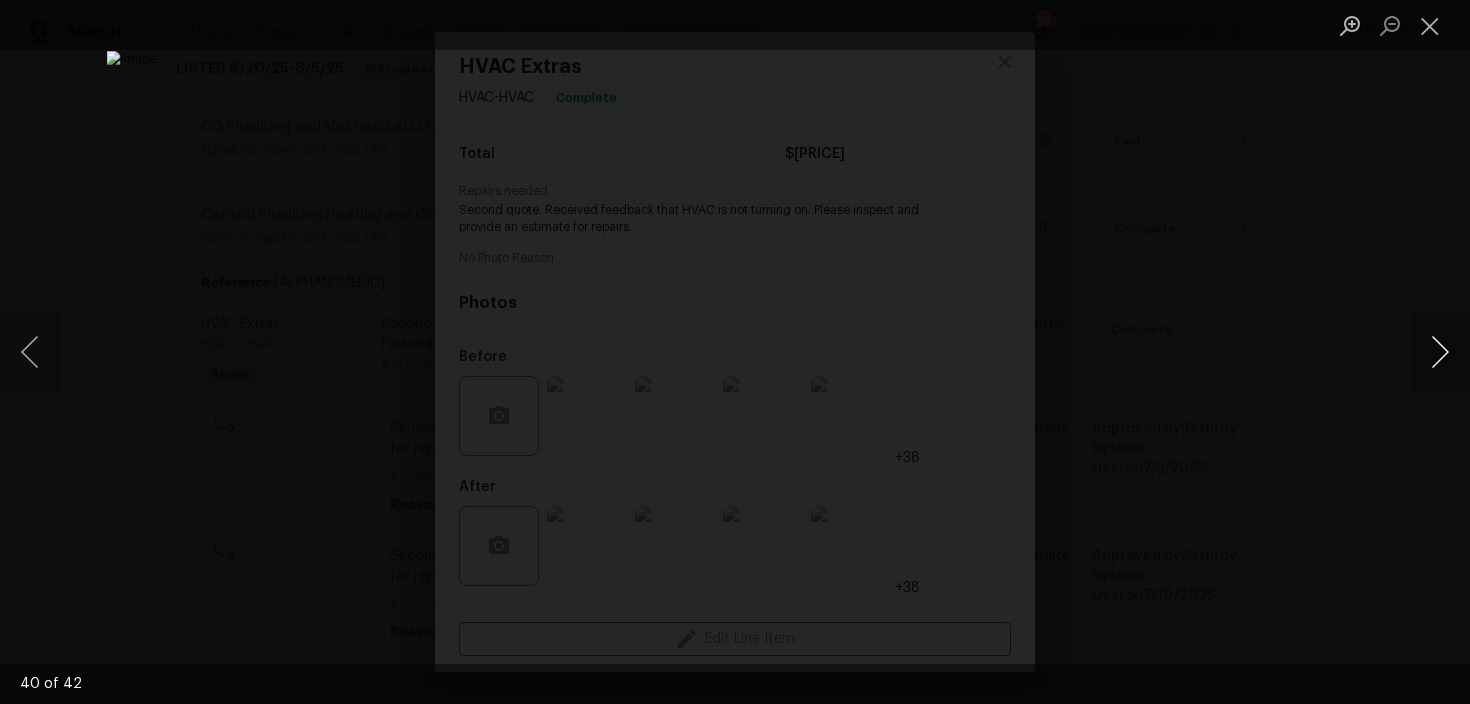 click at bounding box center [1440, 352] 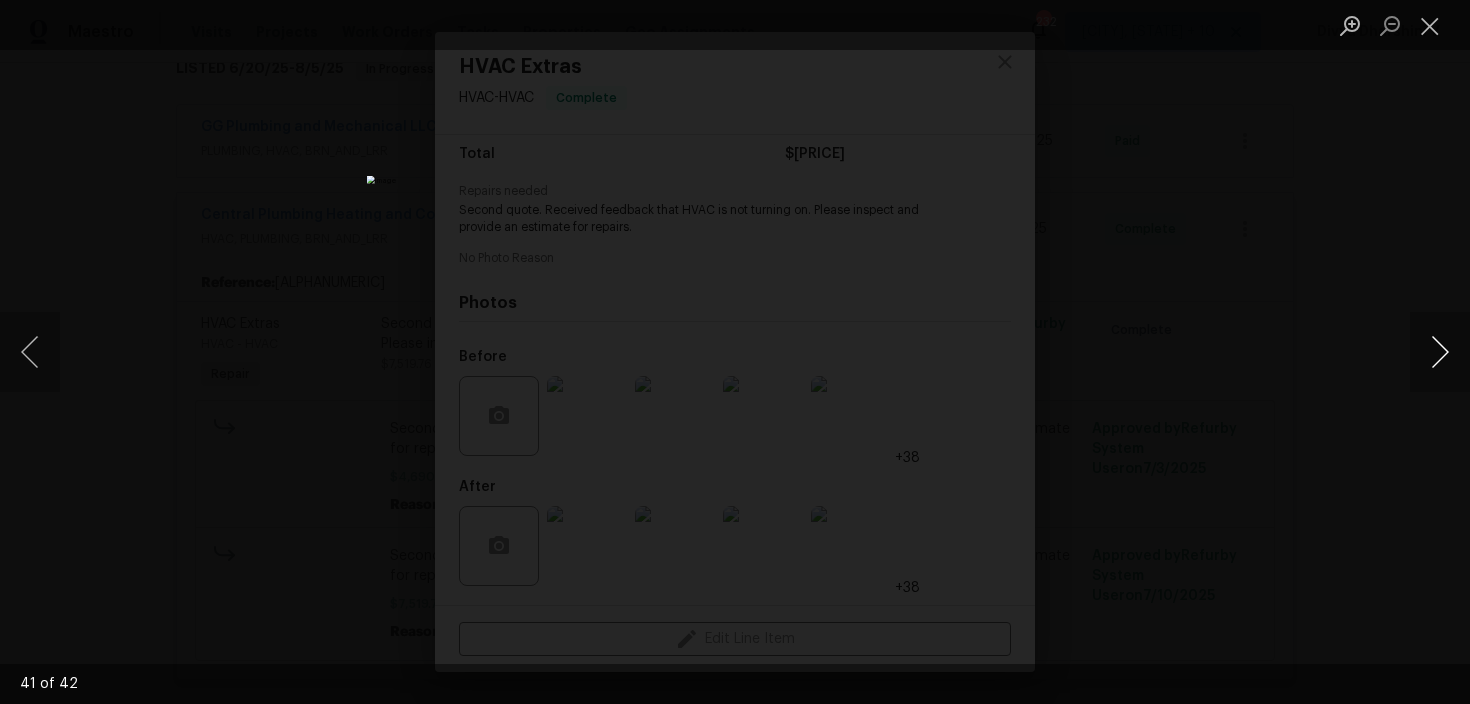click at bounding box center (1440, 352) 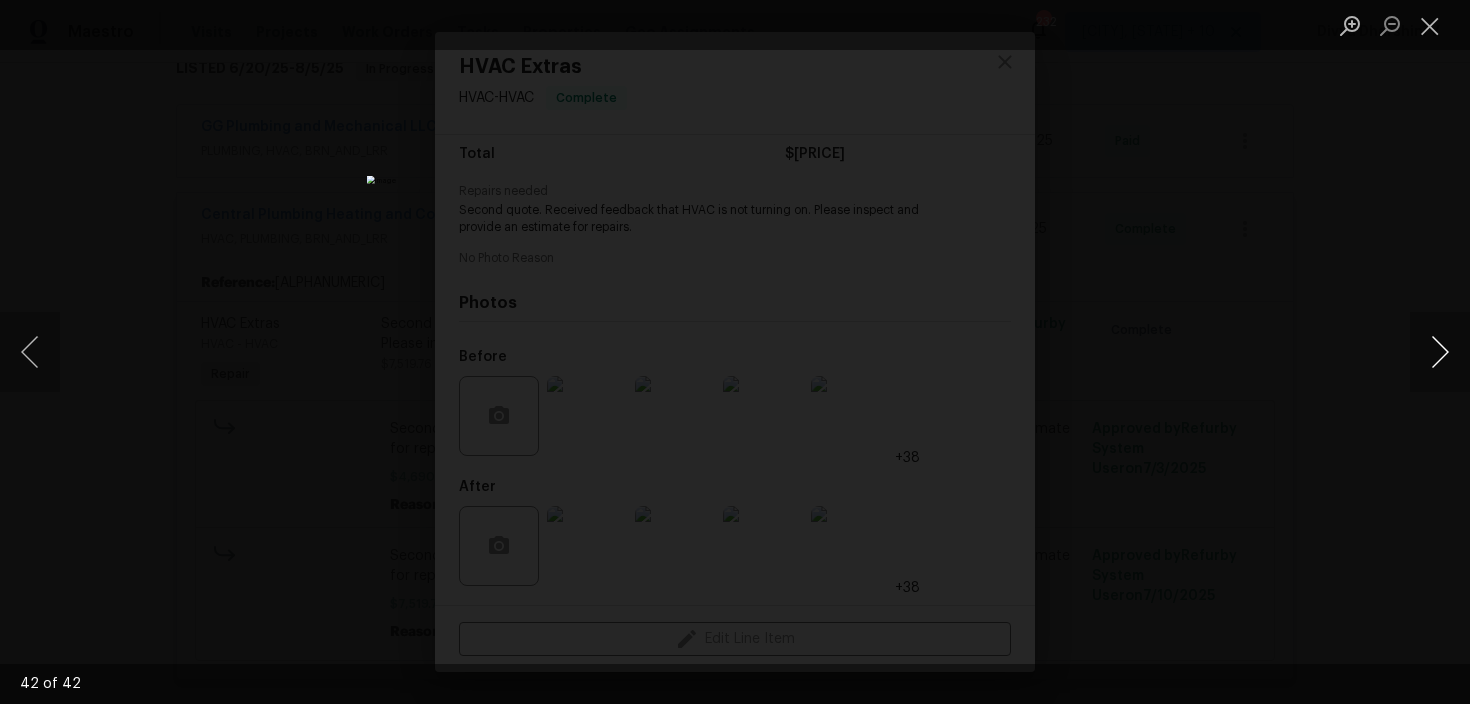 click at bounding box center (1440, 352) 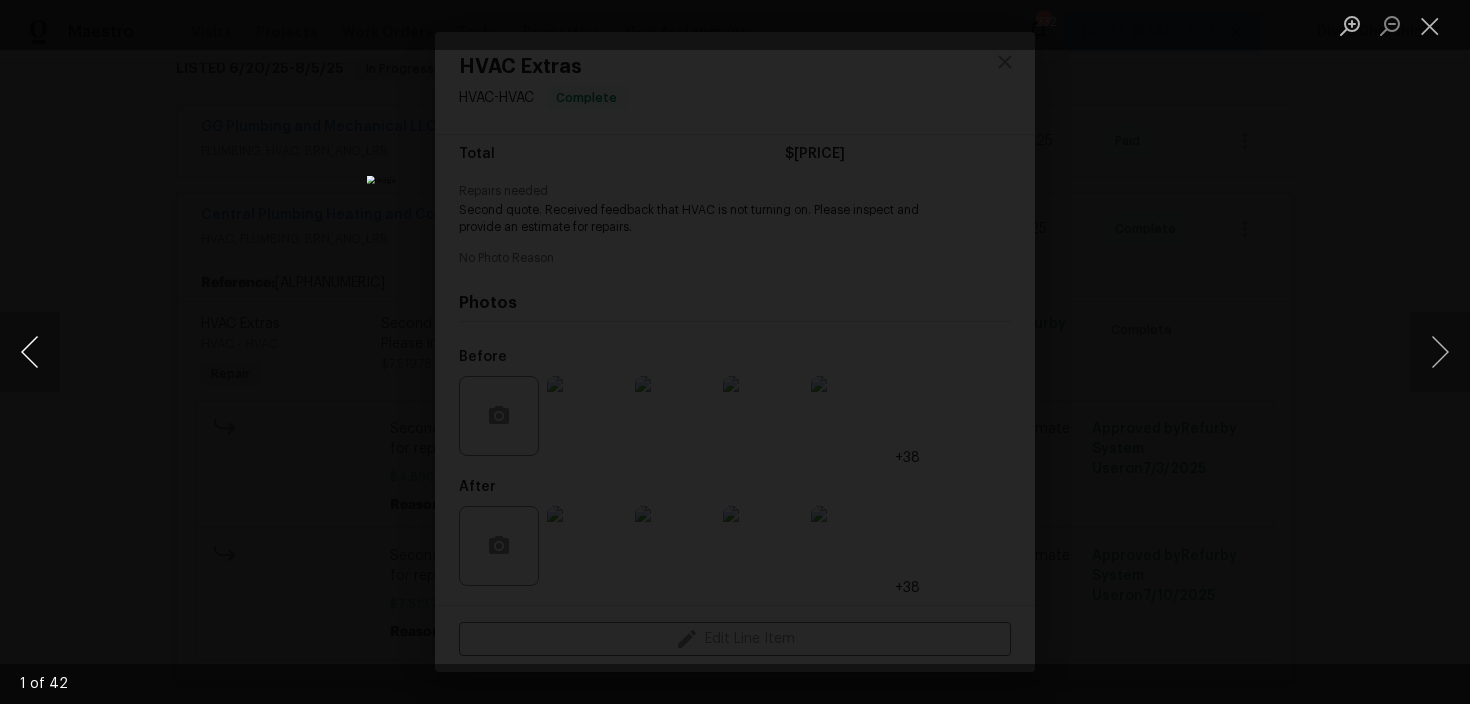 click at bounding box center [30, 352] 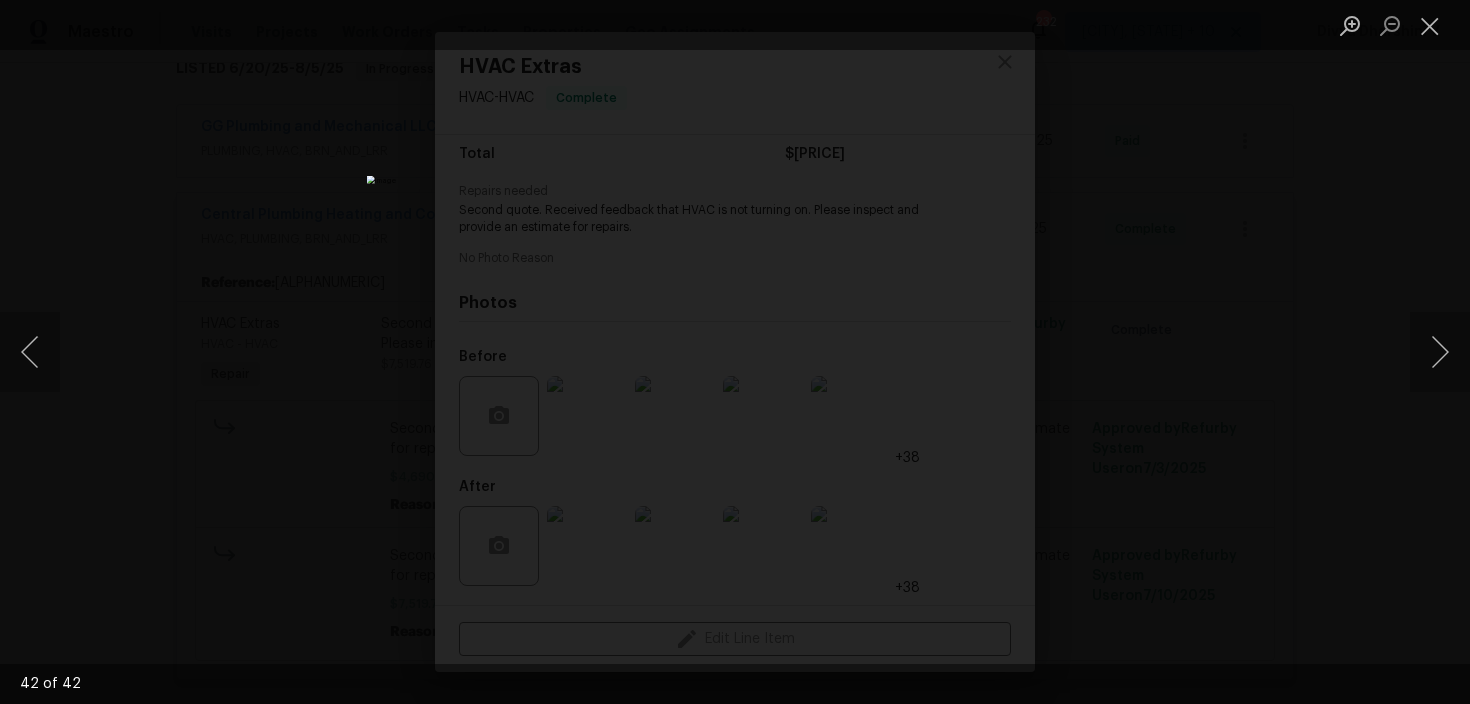 click at bounding box center [735, 352] 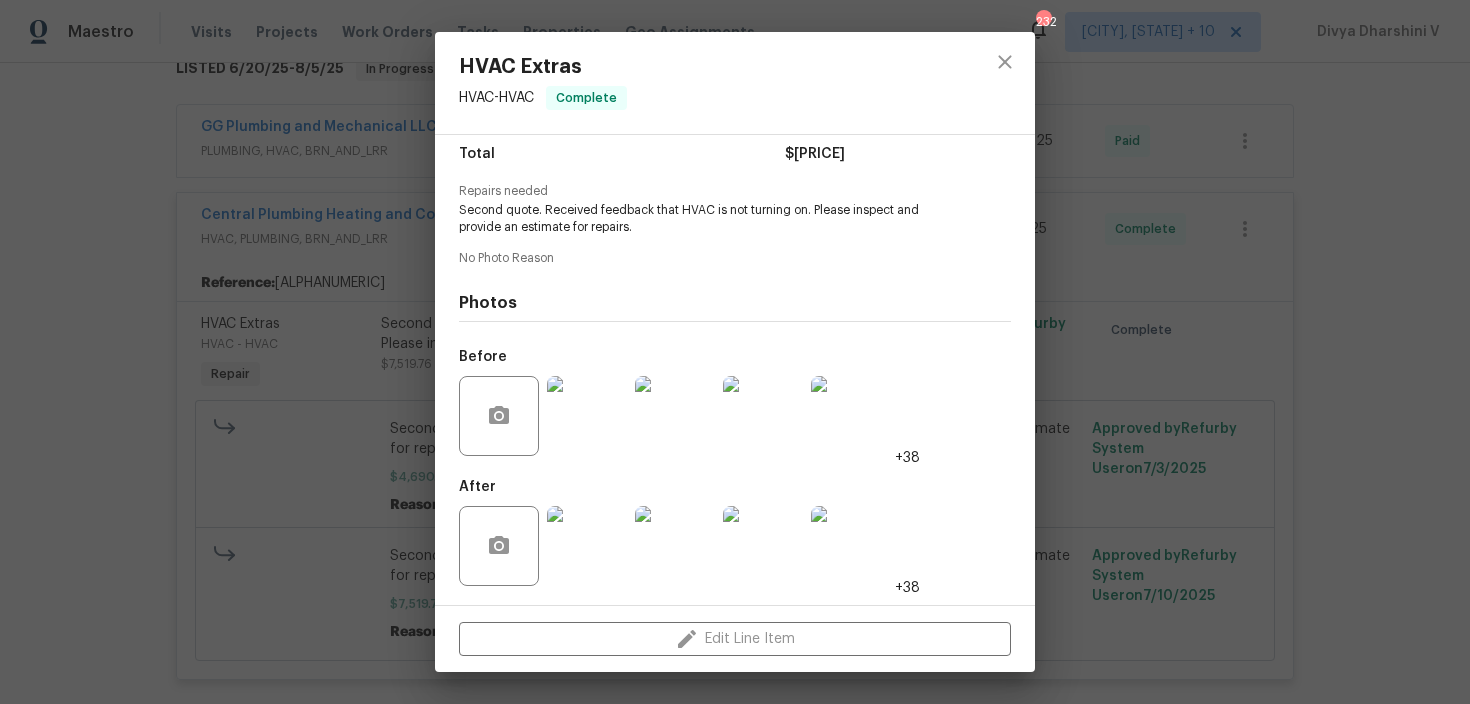 click on "HVAC Extras HVAC  -  HVAC Complete Vendor Central Plumbing Heating and Cooling Account Category Repairs Cost $7519.76 x 1 count $7519.76 Labor $0 Total $7519.76 Repairs needed Second quote. Received feedback that HVAC is not turning on. Please inspect and provide an estimate for repairs. No Photo Reason   Photos Before  +38 After  +38  Edit Line Item" at bounding box center (735, 352) 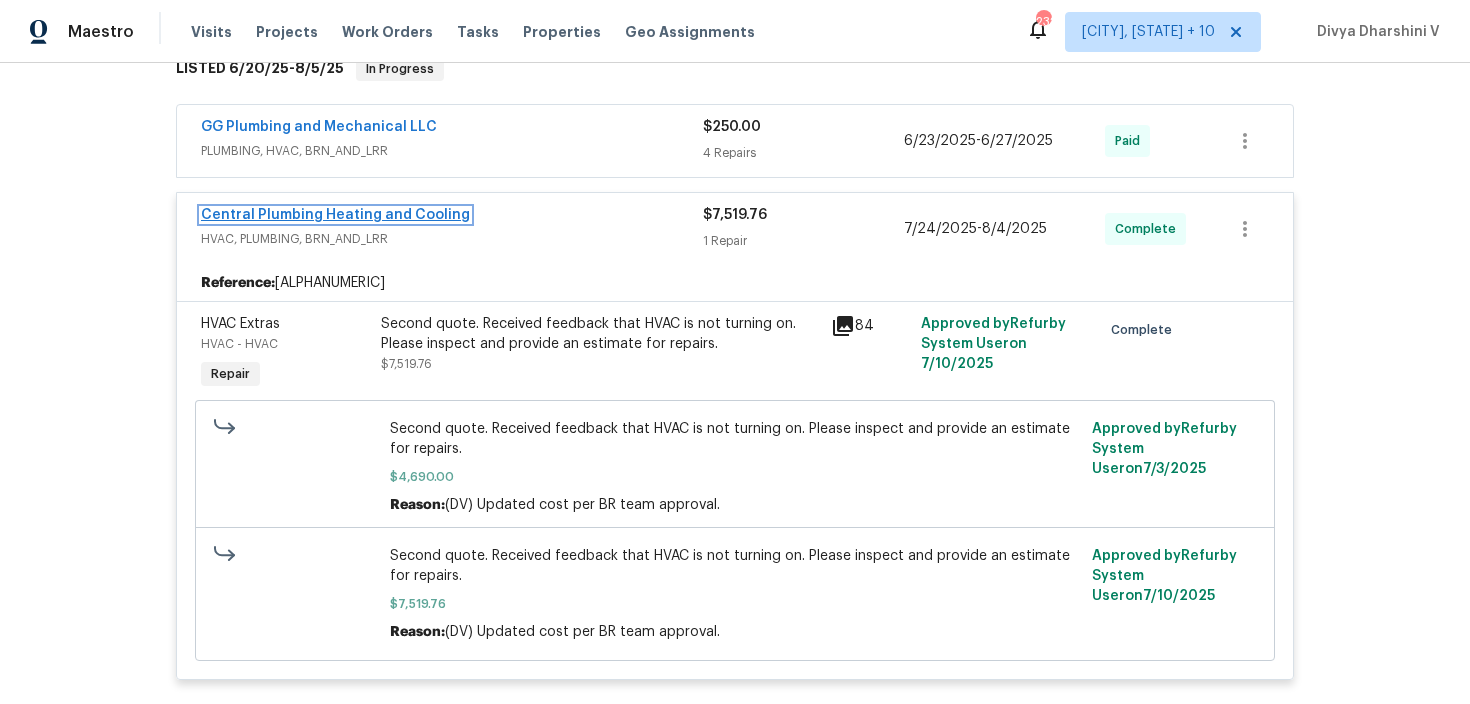 click on "Central Plumbing Heating and Cooling" at bounding box center [335, 215] 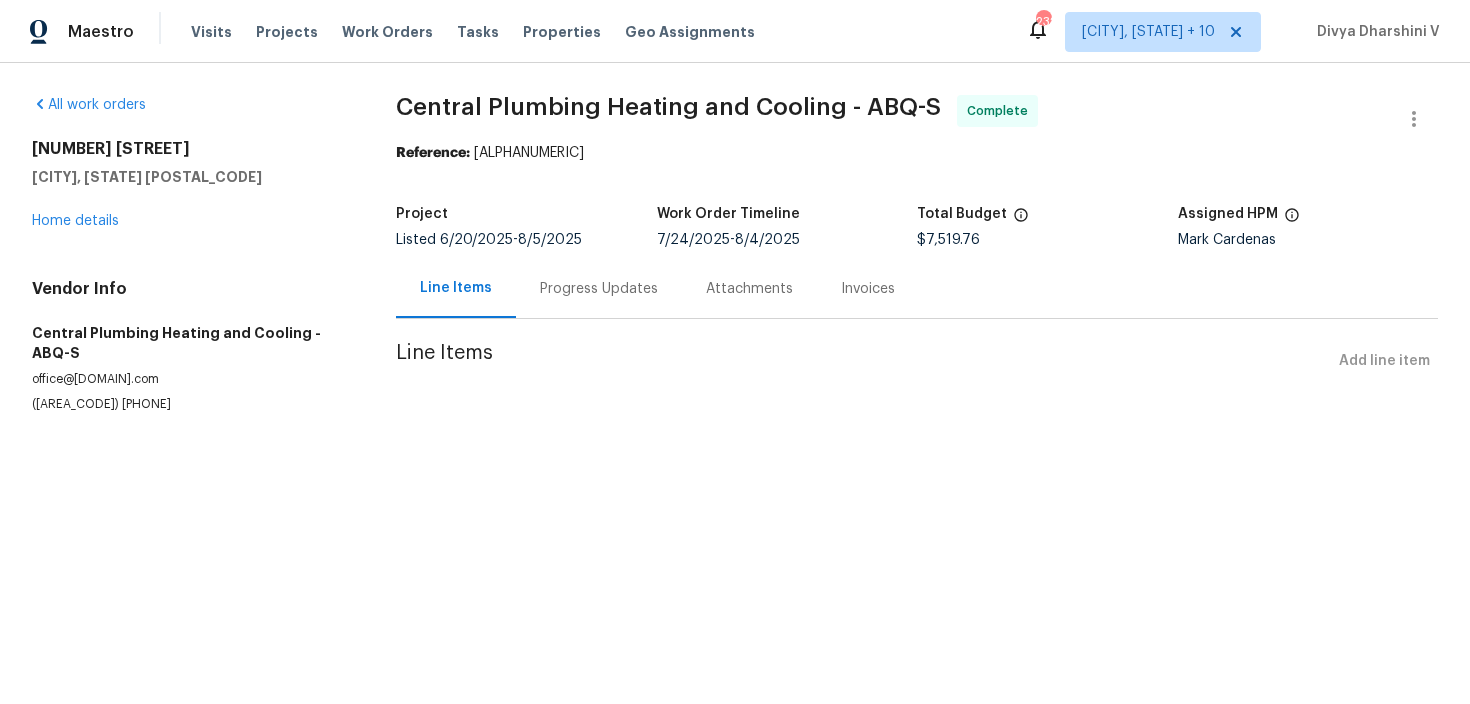 click on "Project Listed   6/20/2025  -  8/5/2025 Work Order Timeline 7/24/2025  -  8/4/2025 Total Budget $7,519.76 Assigned HPM Mark Cardenas" at bounding box center [917, 227] 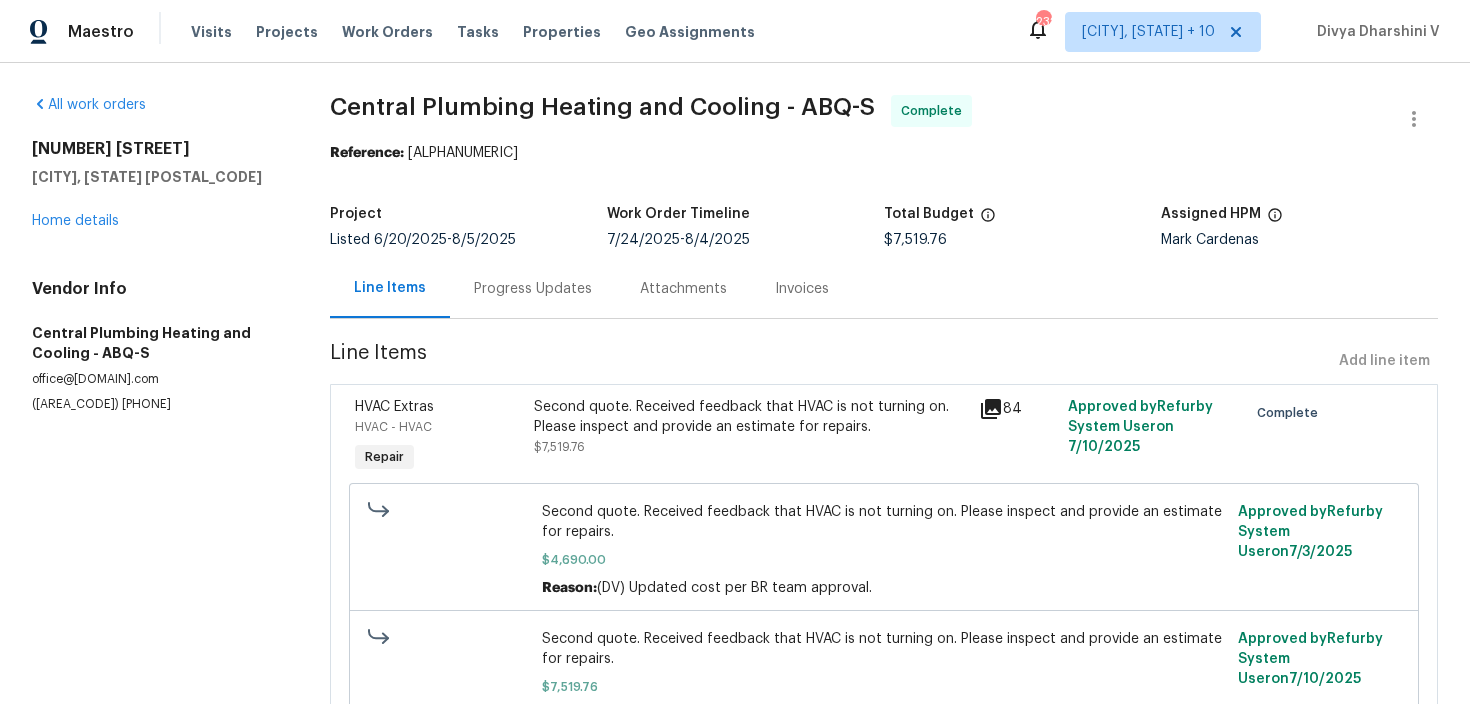 click on "Progress Updates" at bounding box center [533, 289] 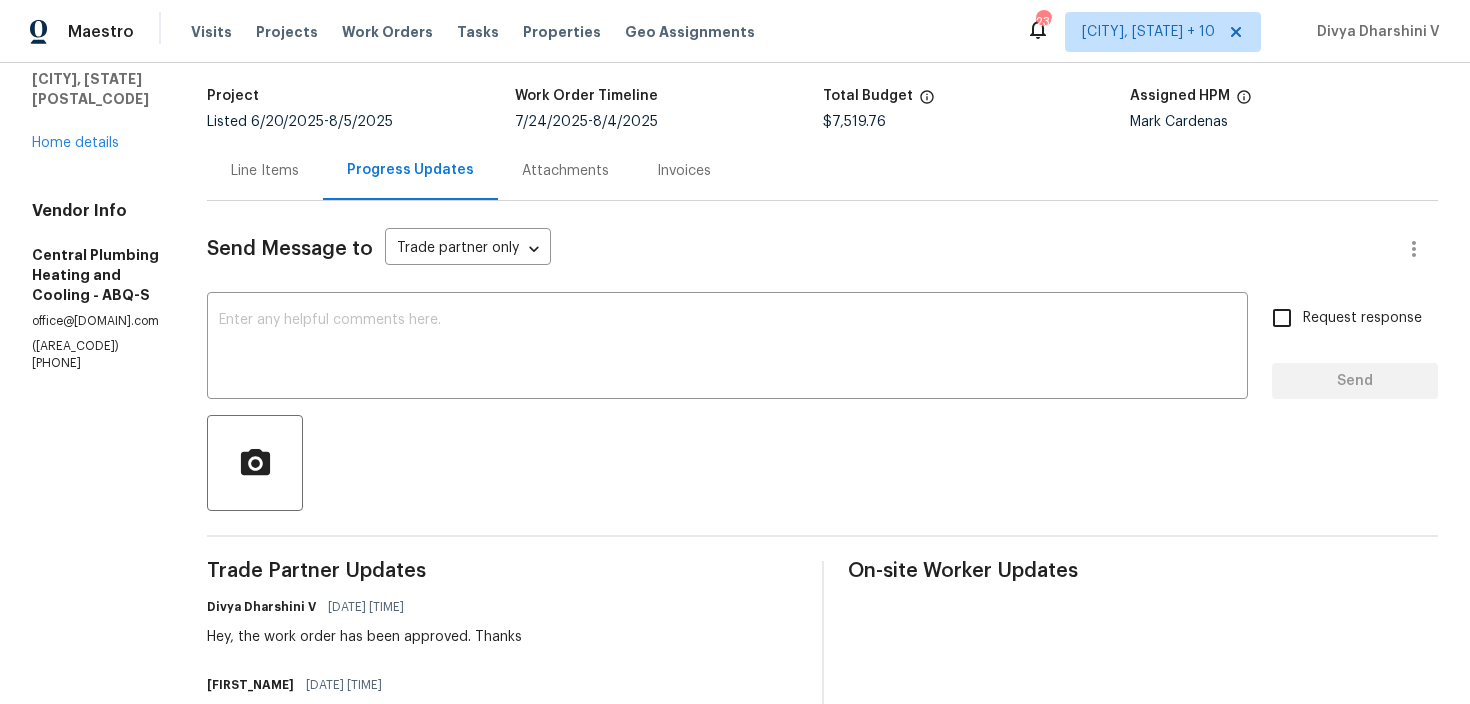 scroll, scrollTop: 0, scrollLeft: 0, axis: both 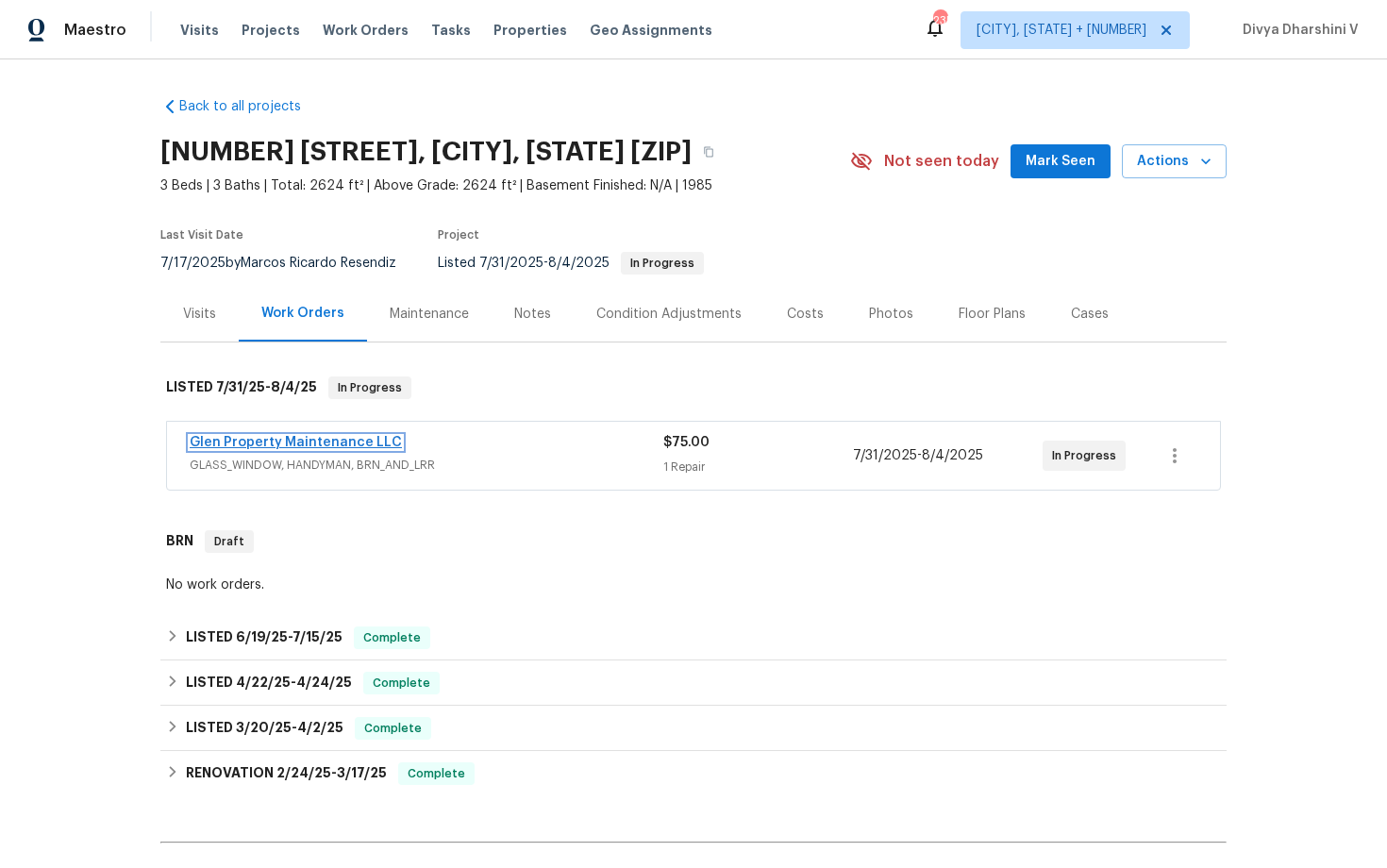 click on "Glen Property Maintenance LLC" at bounding box center (295, 442) 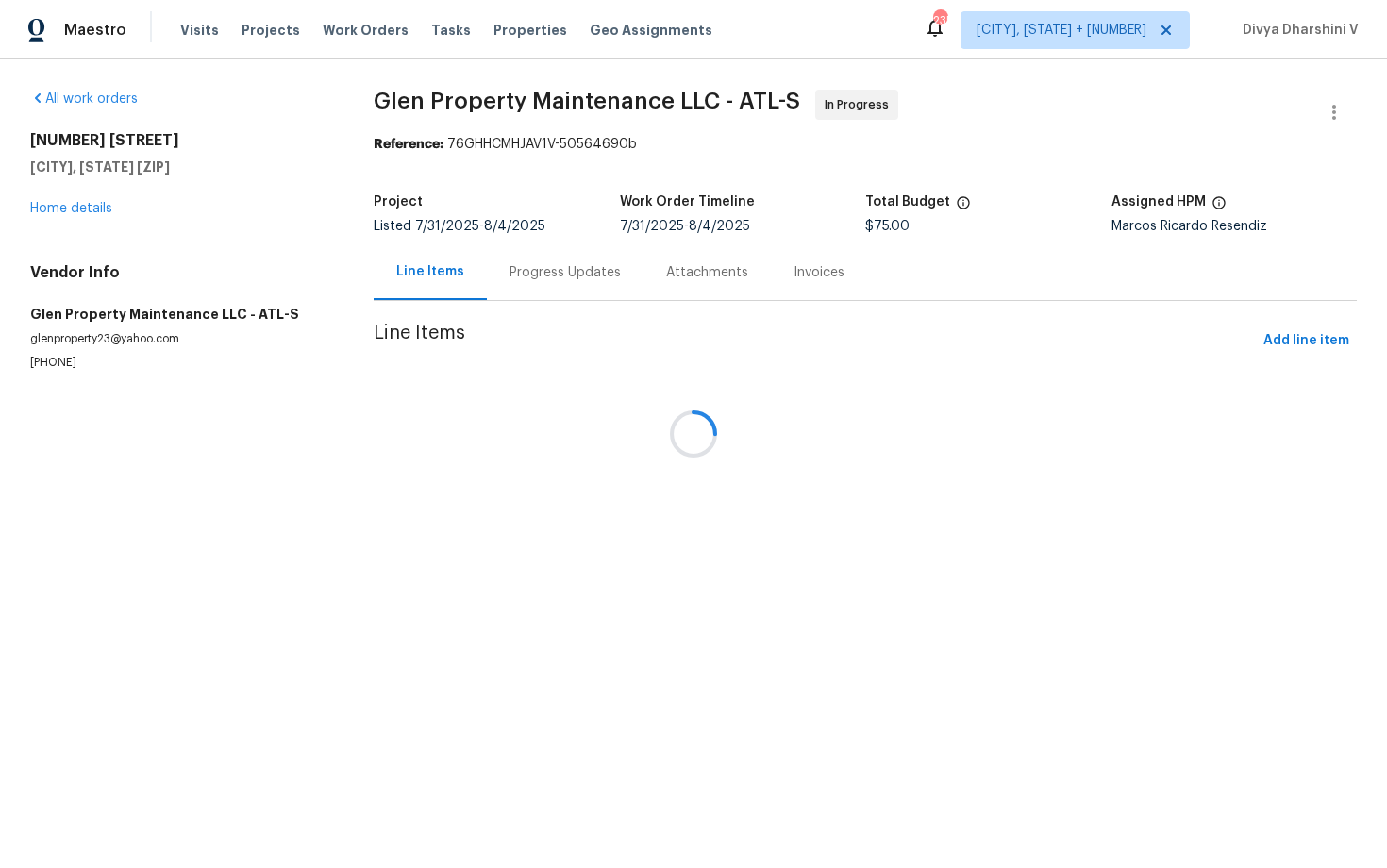 click on "Attachments" at bounding box center (707, 272) 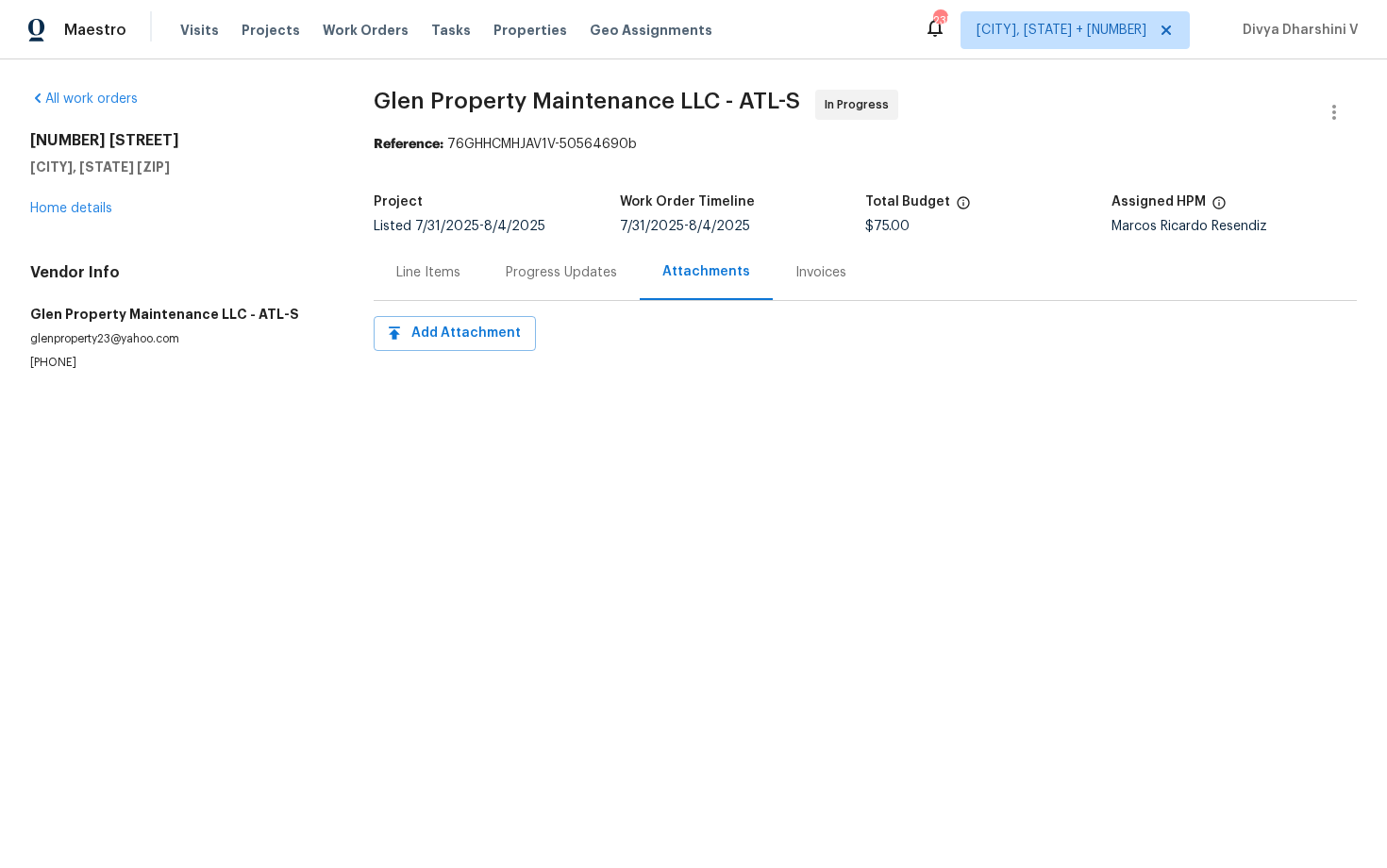 click on "Progress Updates" at bounding box center [561, 272] 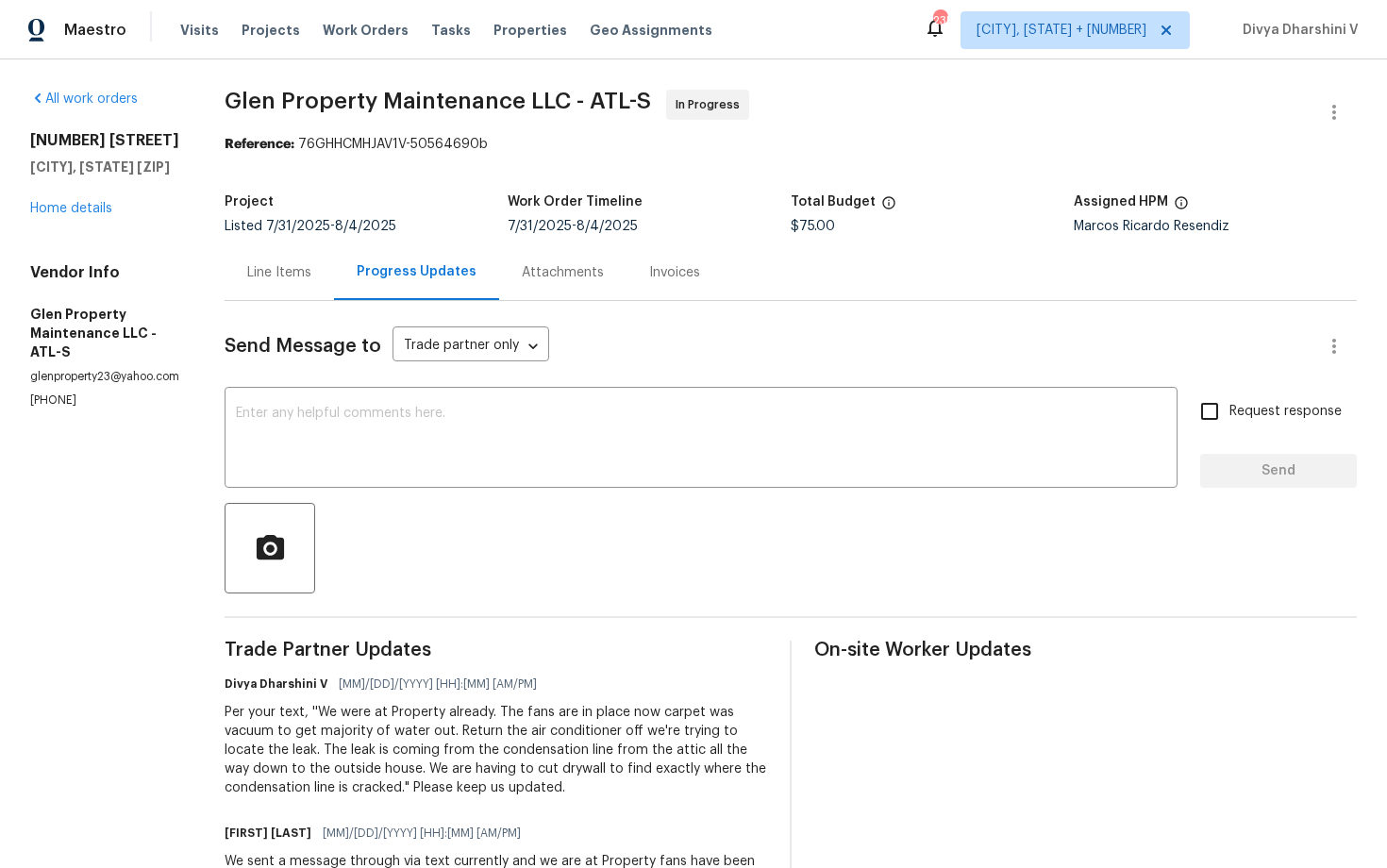 click on "[PHONE]" at bounding box center [105, 400] 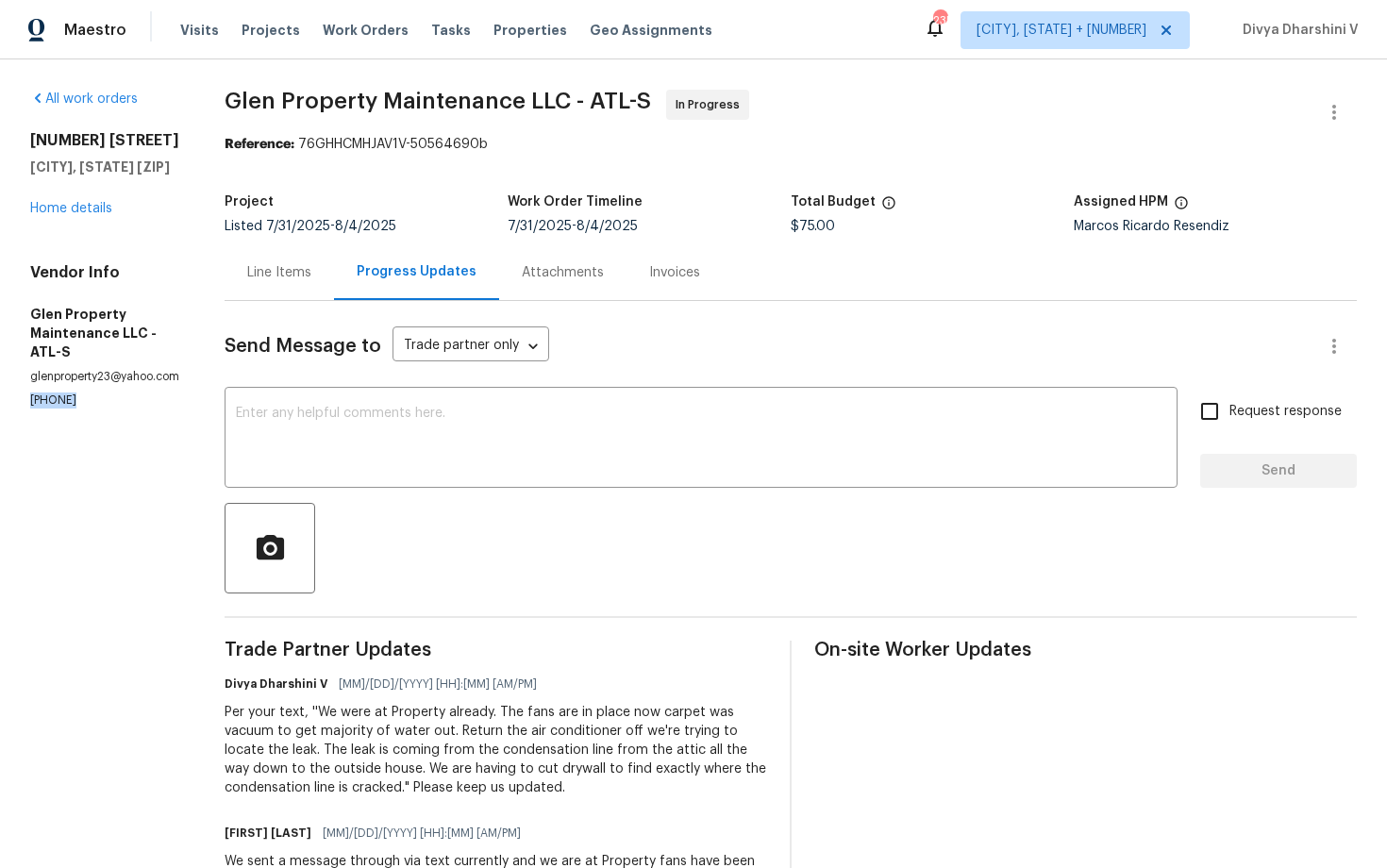 copy on "[PHONE]" 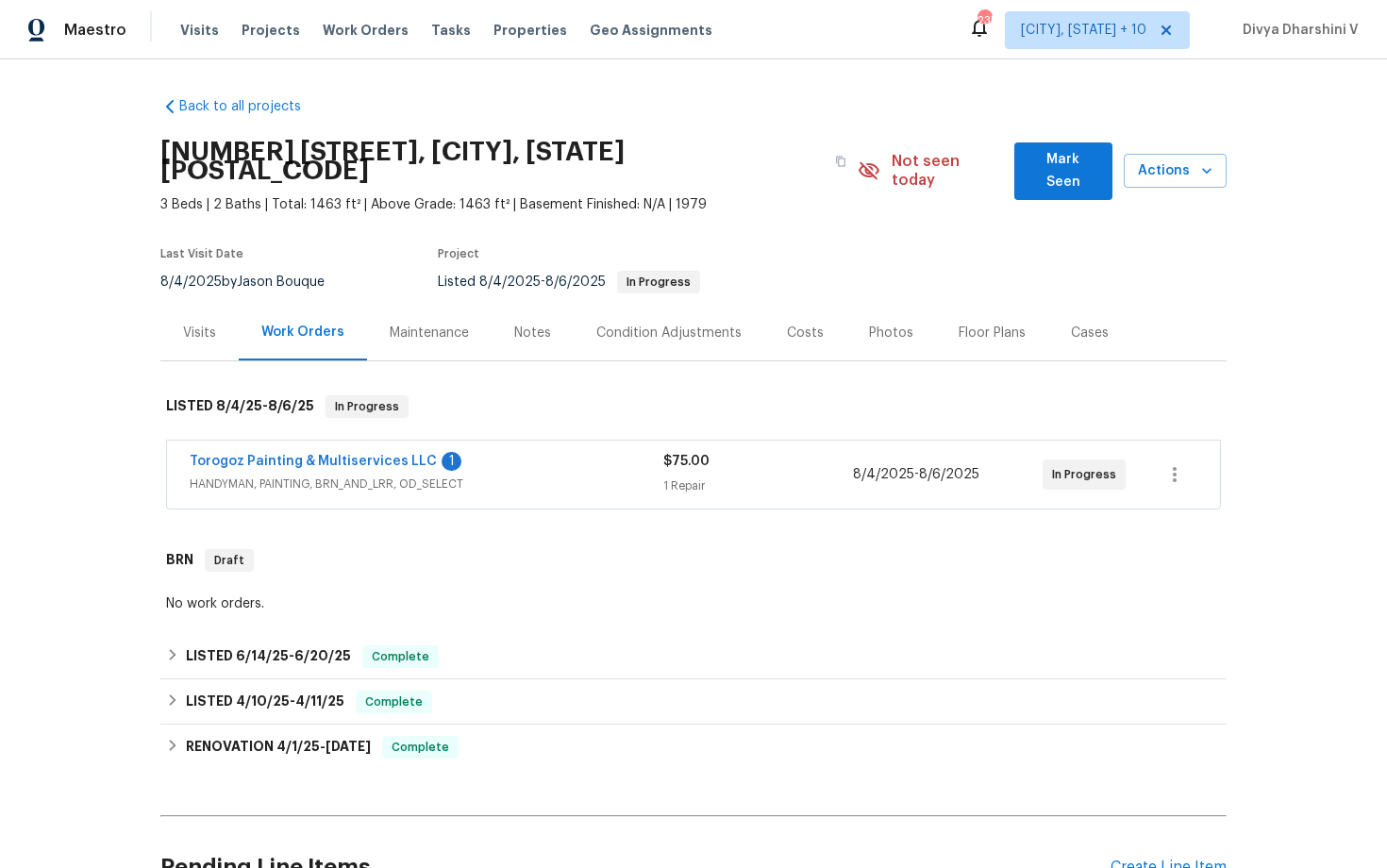 scroll, scrollTop: 0, scrollLeft: 0, axis: both 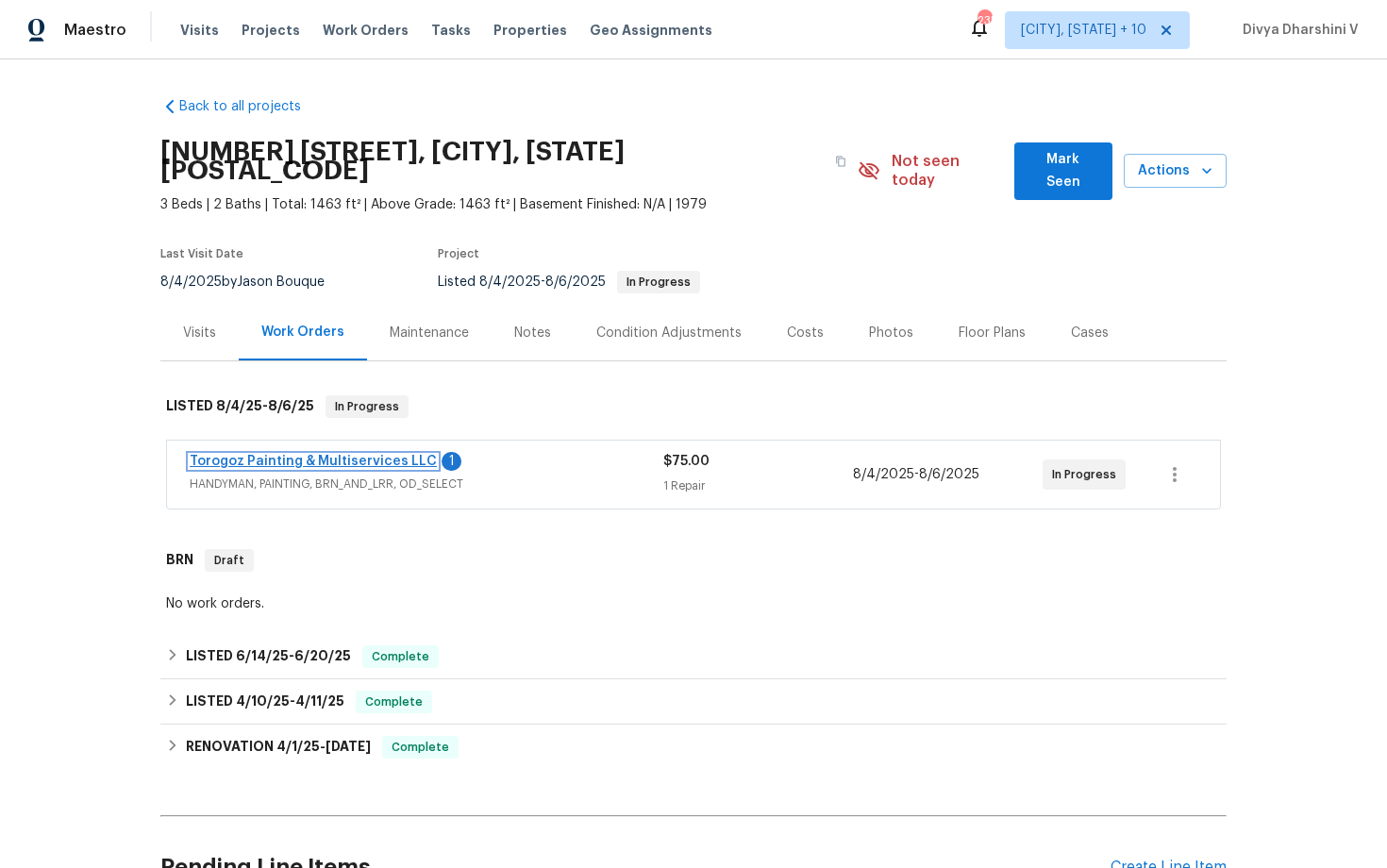 click on "Torogoz Painting & Multiservices LLC" at bounding box center (313, 461) 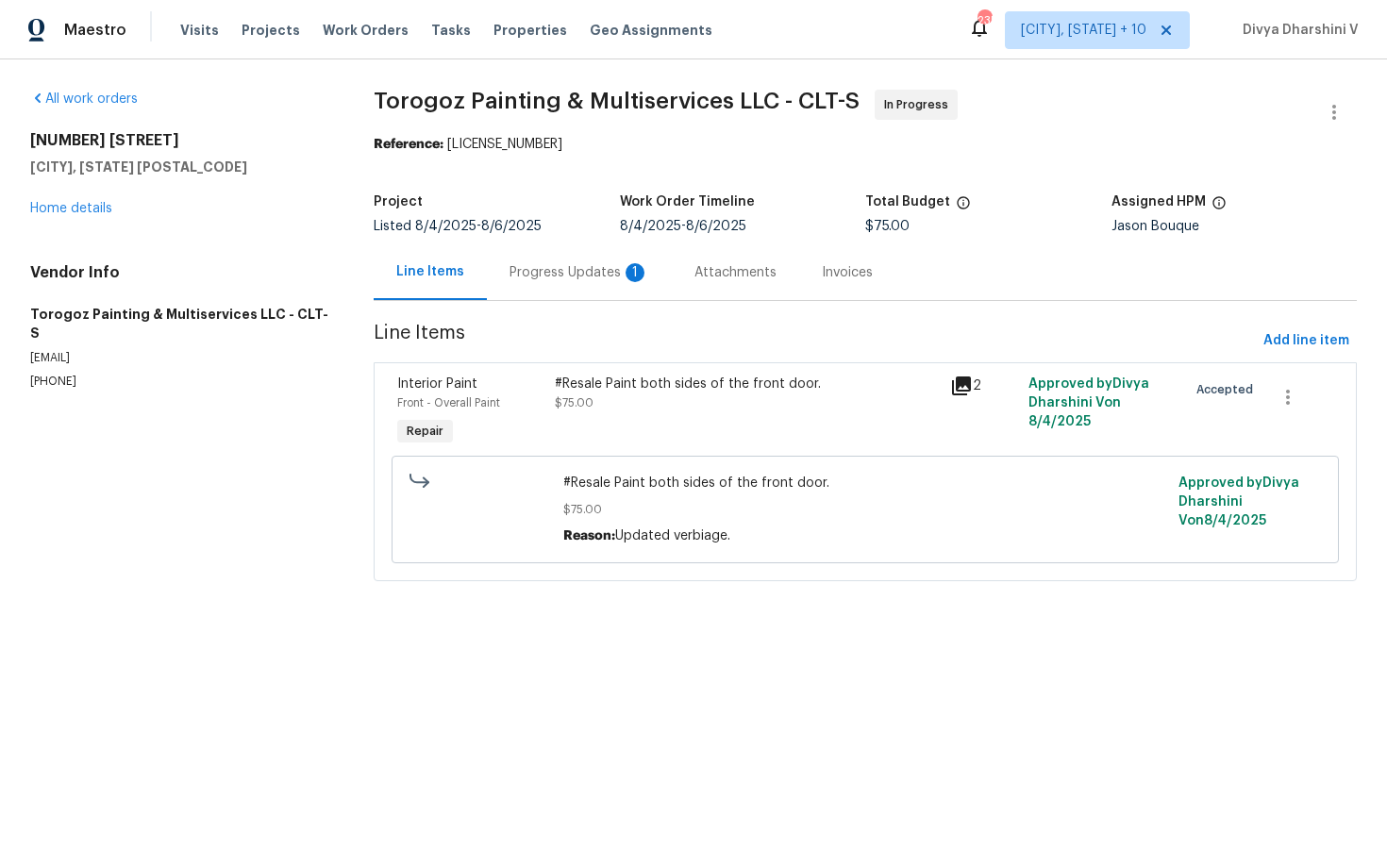 click on "Progress Updates 1" at bounding box center (579, 272) 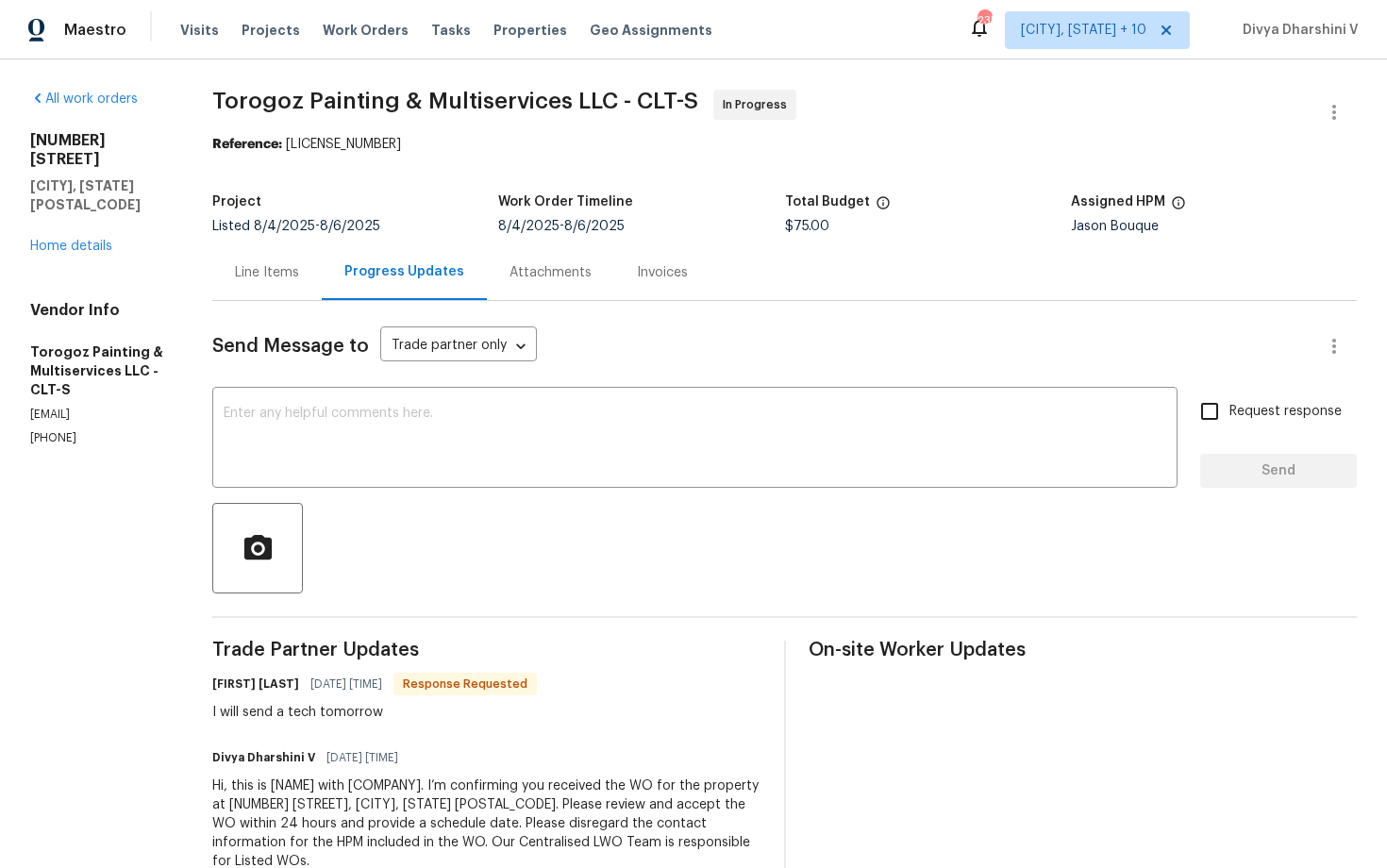 scroll, scrollTop: 15, scrollLeft: 0, axis: vertical 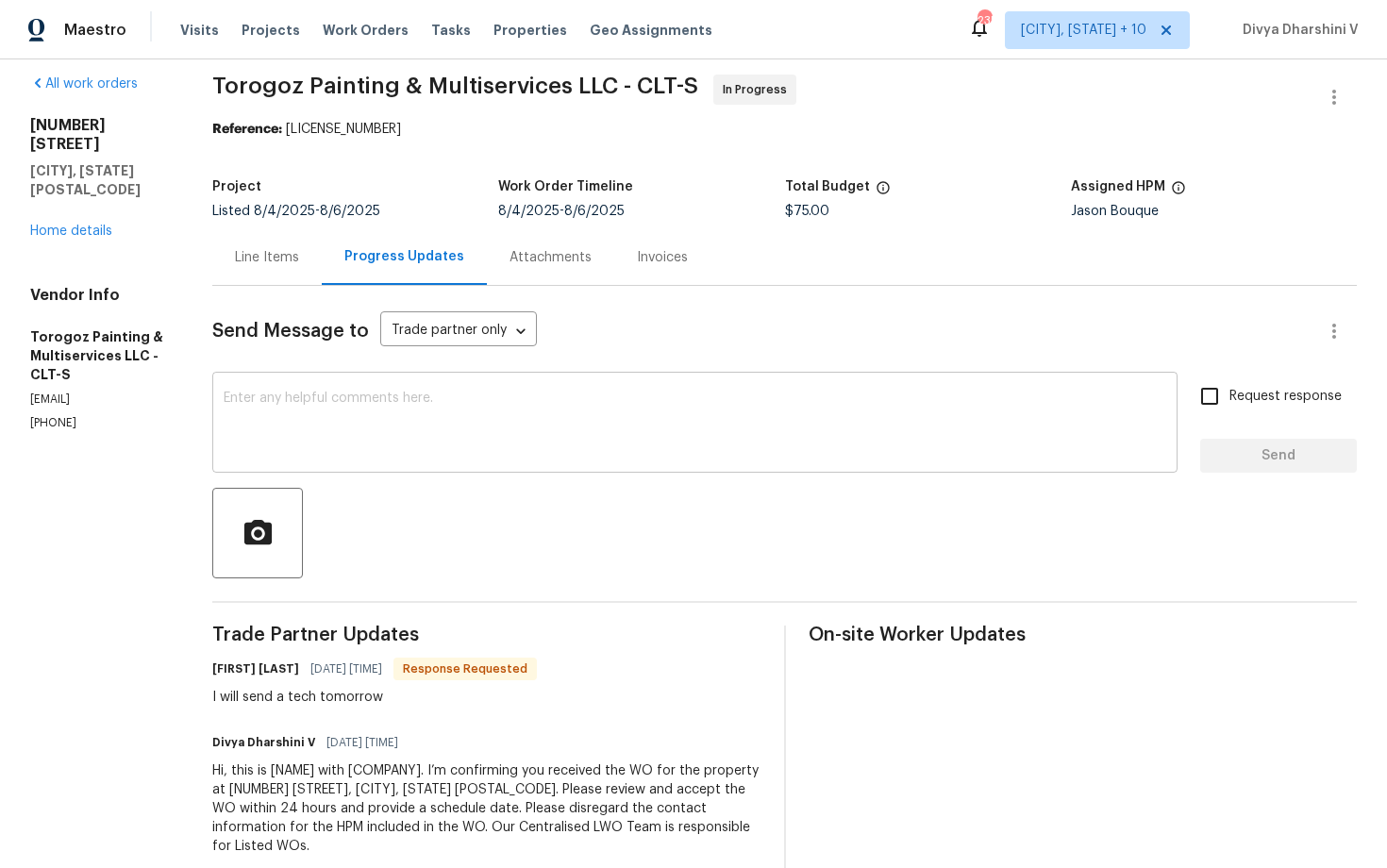 click at bounding box center [694, 425] 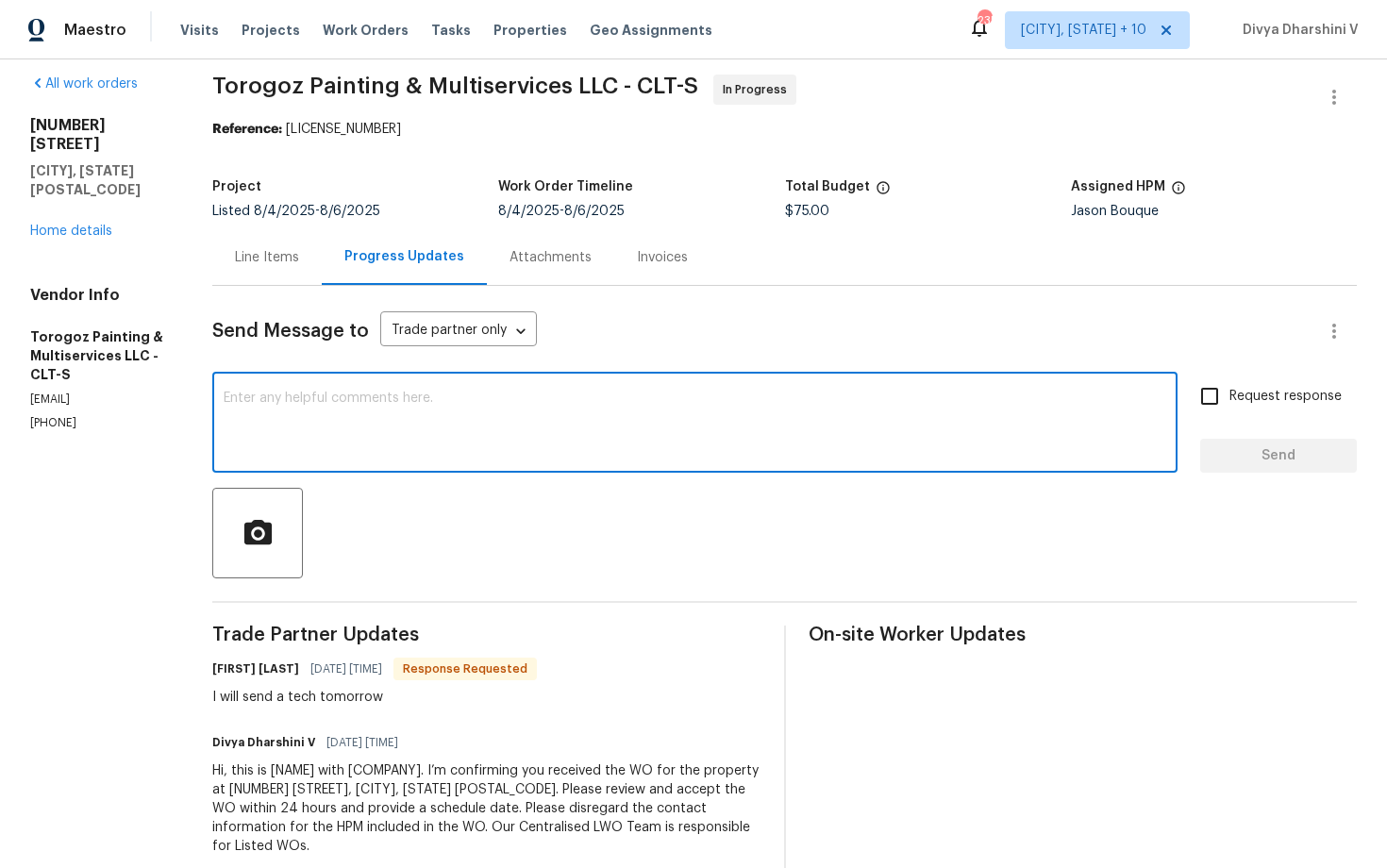 scroll, scrollTop: 0, scrollLeft: 0, axis: both 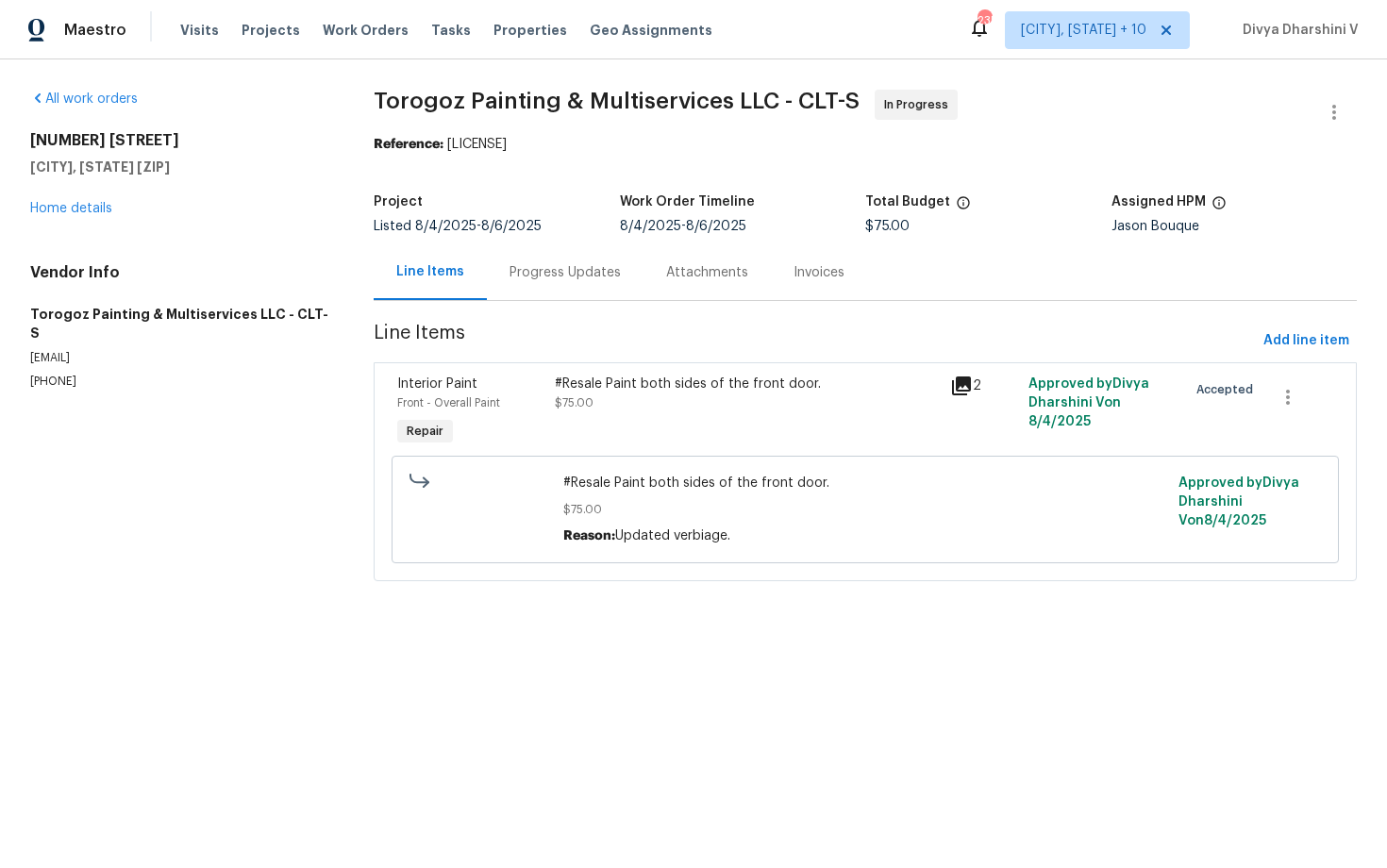 click on "Progress Updates" at bounding box center (565, 273) 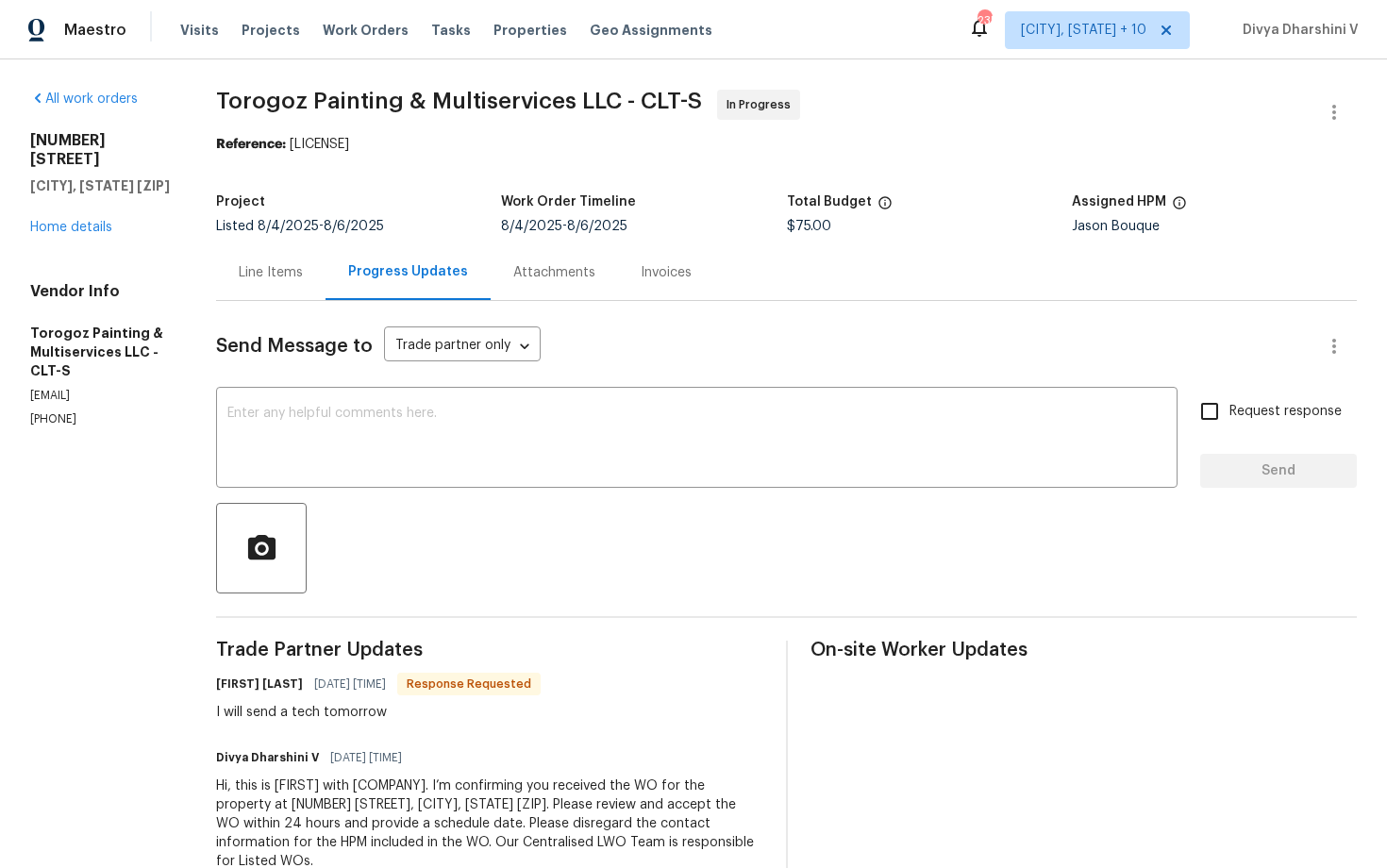 scroll, scrollTop: 56, scrollLeft: 0, axis: vertical 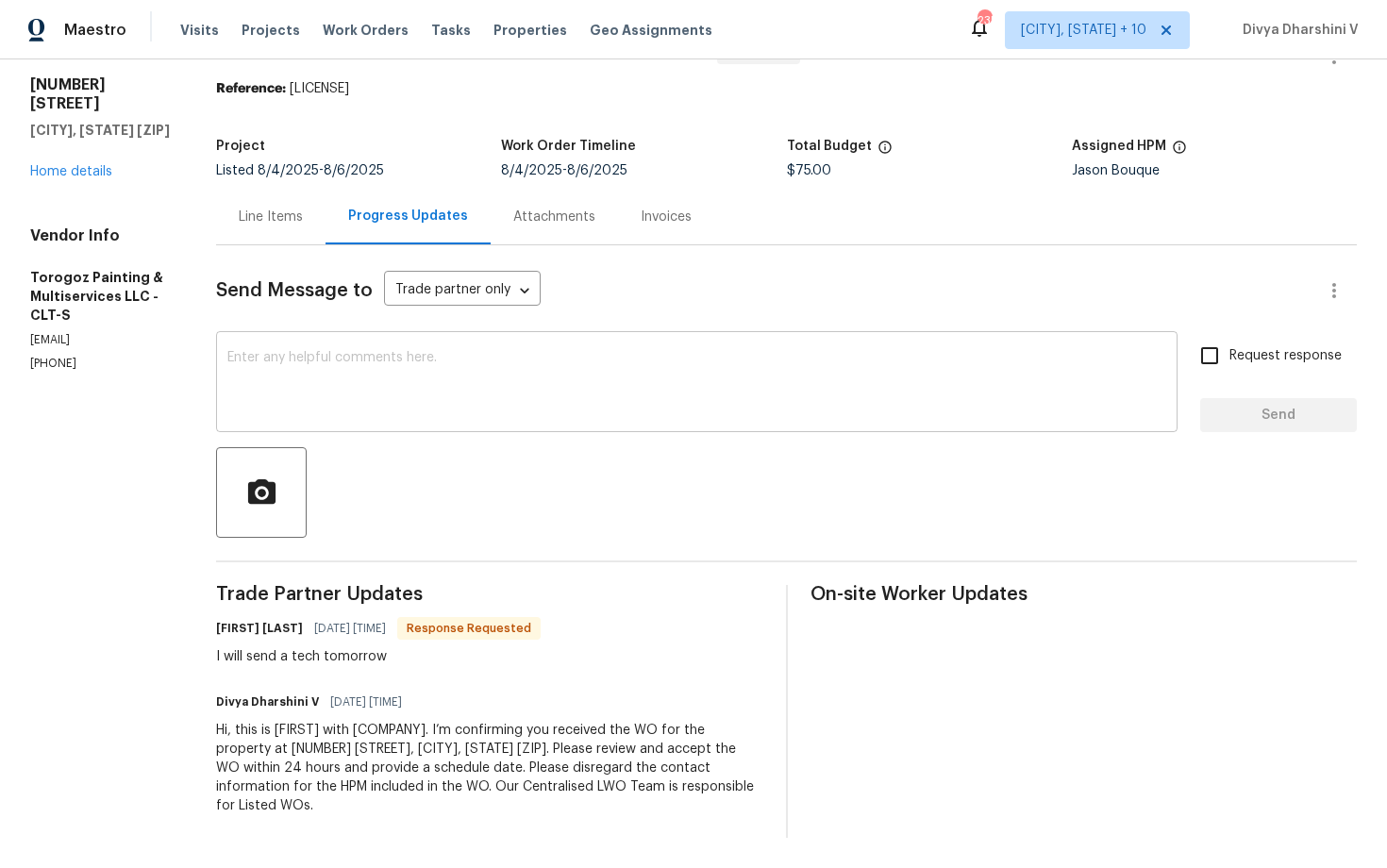 click at bounding box center (696, 384) 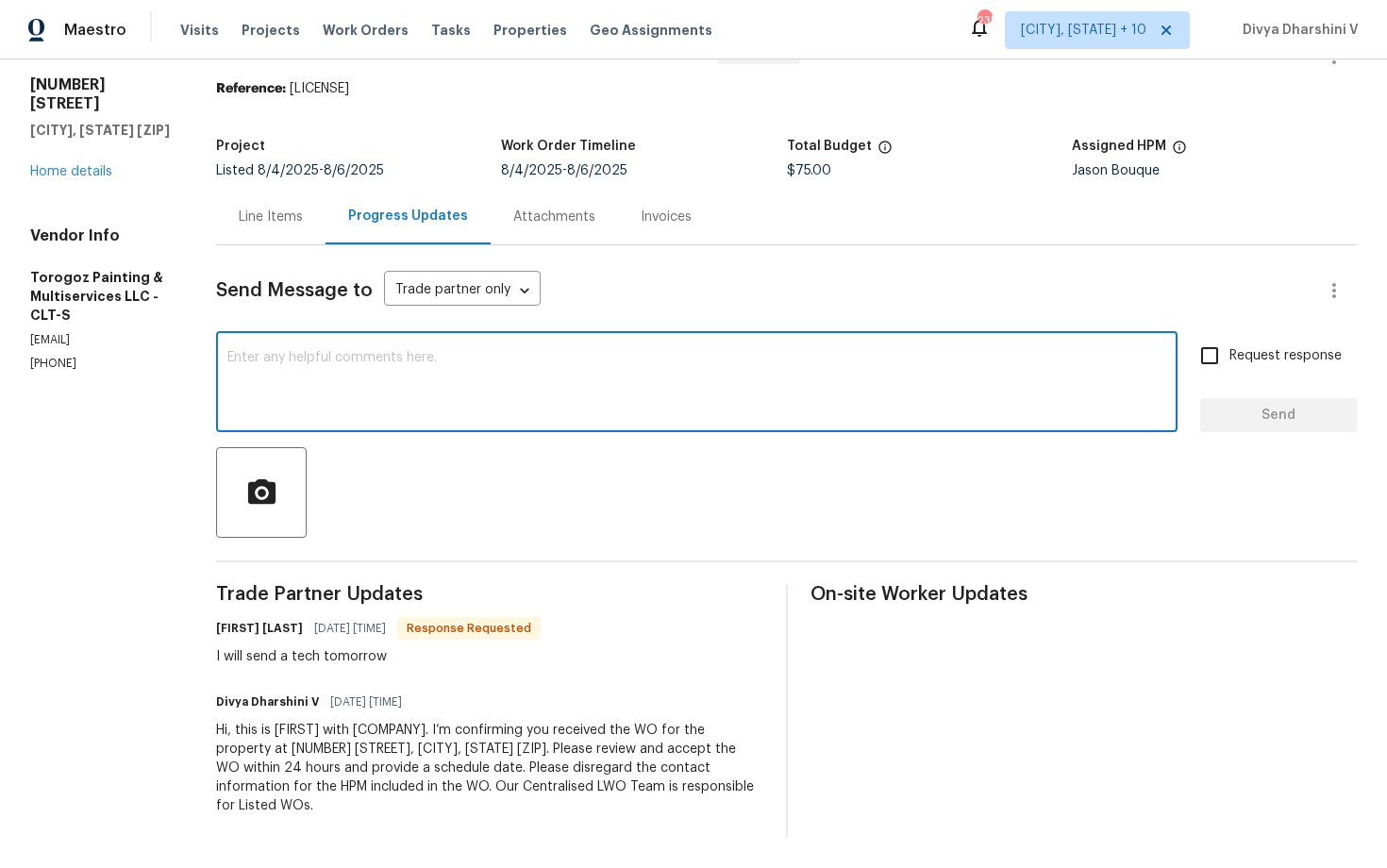 paste on "Hi, hope everything is on track with the WO scheduled for today. Please let us know if there are any updates. Thank you!" 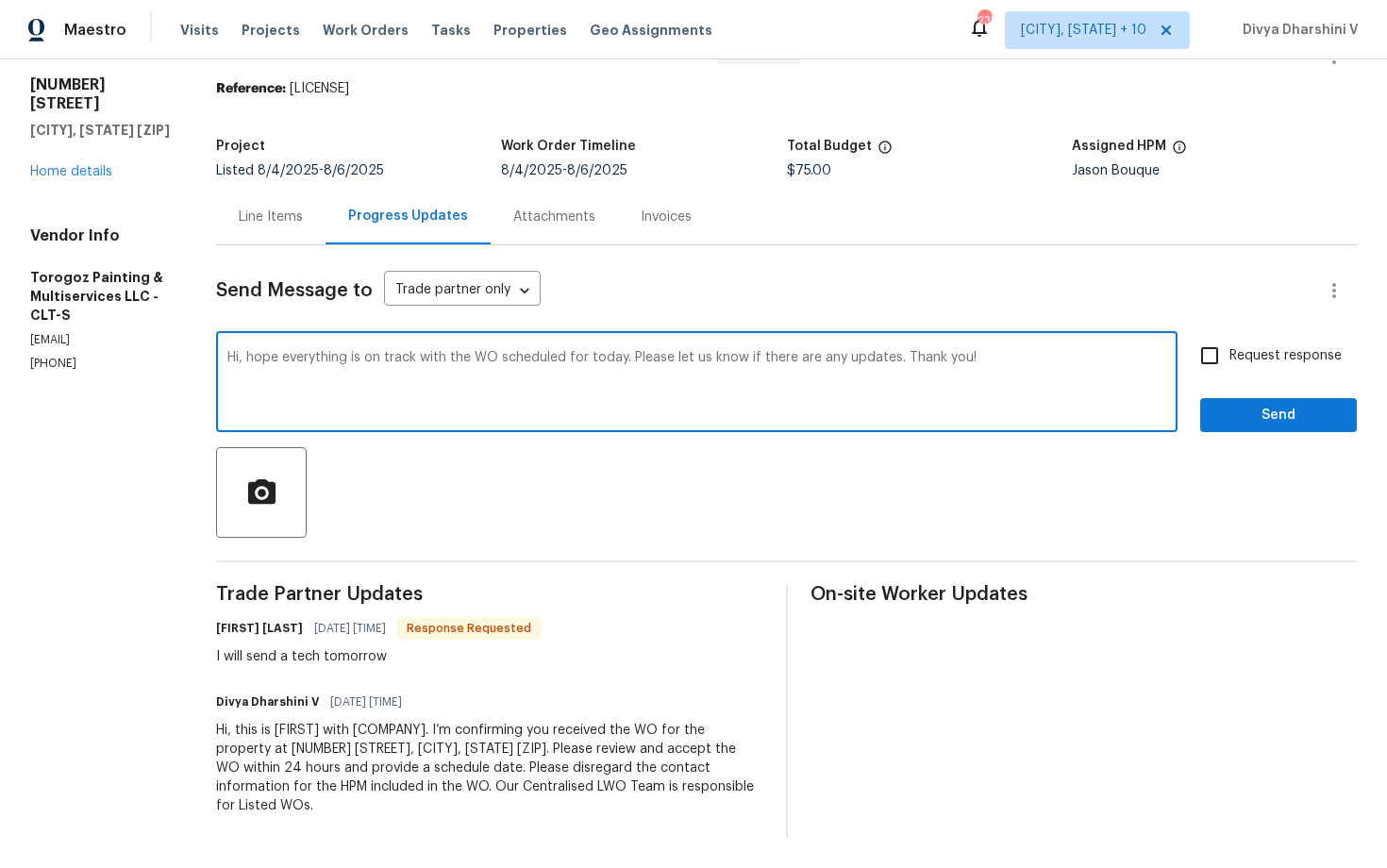 type on "Hi, hope everything is on track with the WO scheduled for today. Please let us know if there are any updates. Thank you!" 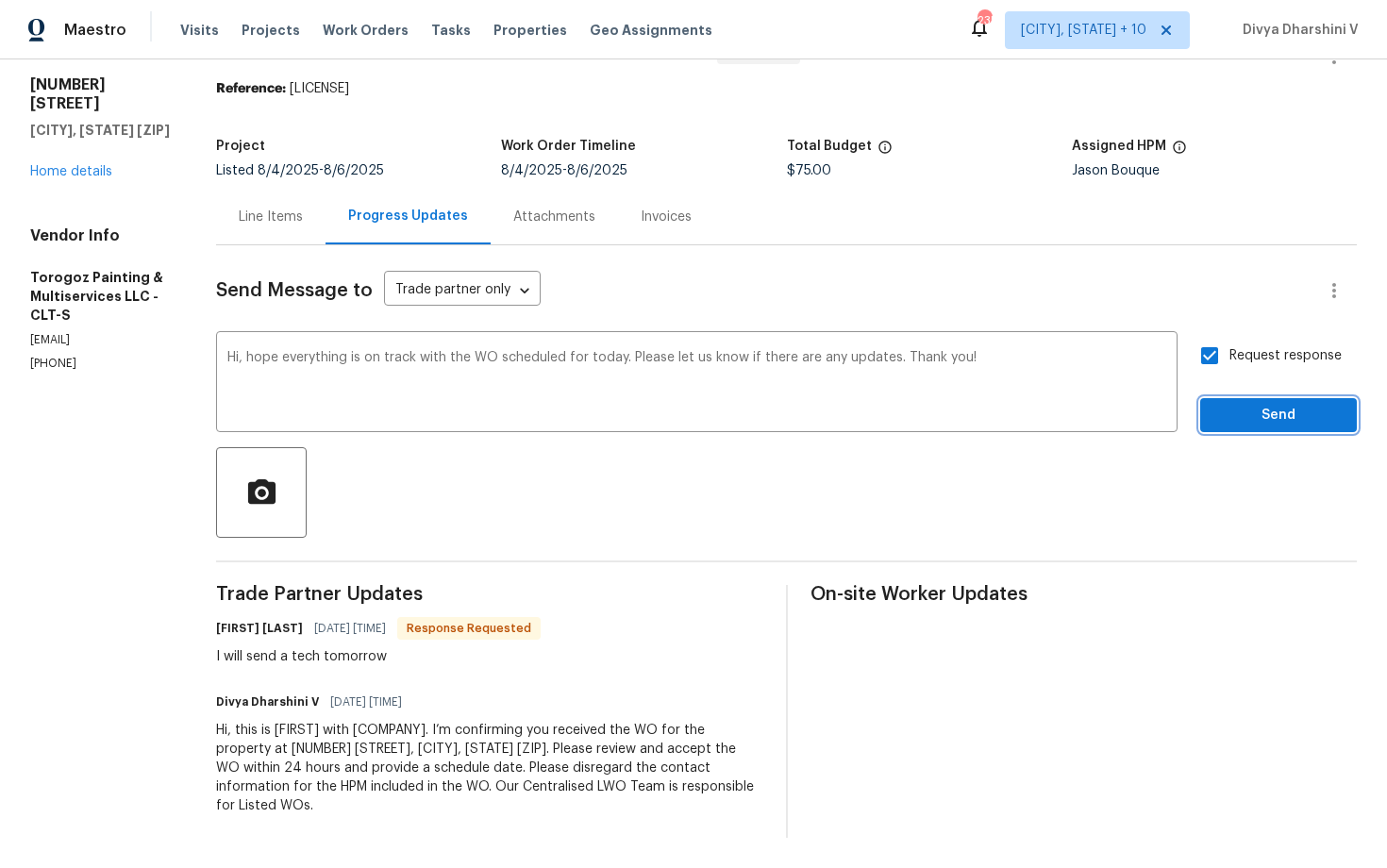click on "Send" at bounding box center [1278, 415] 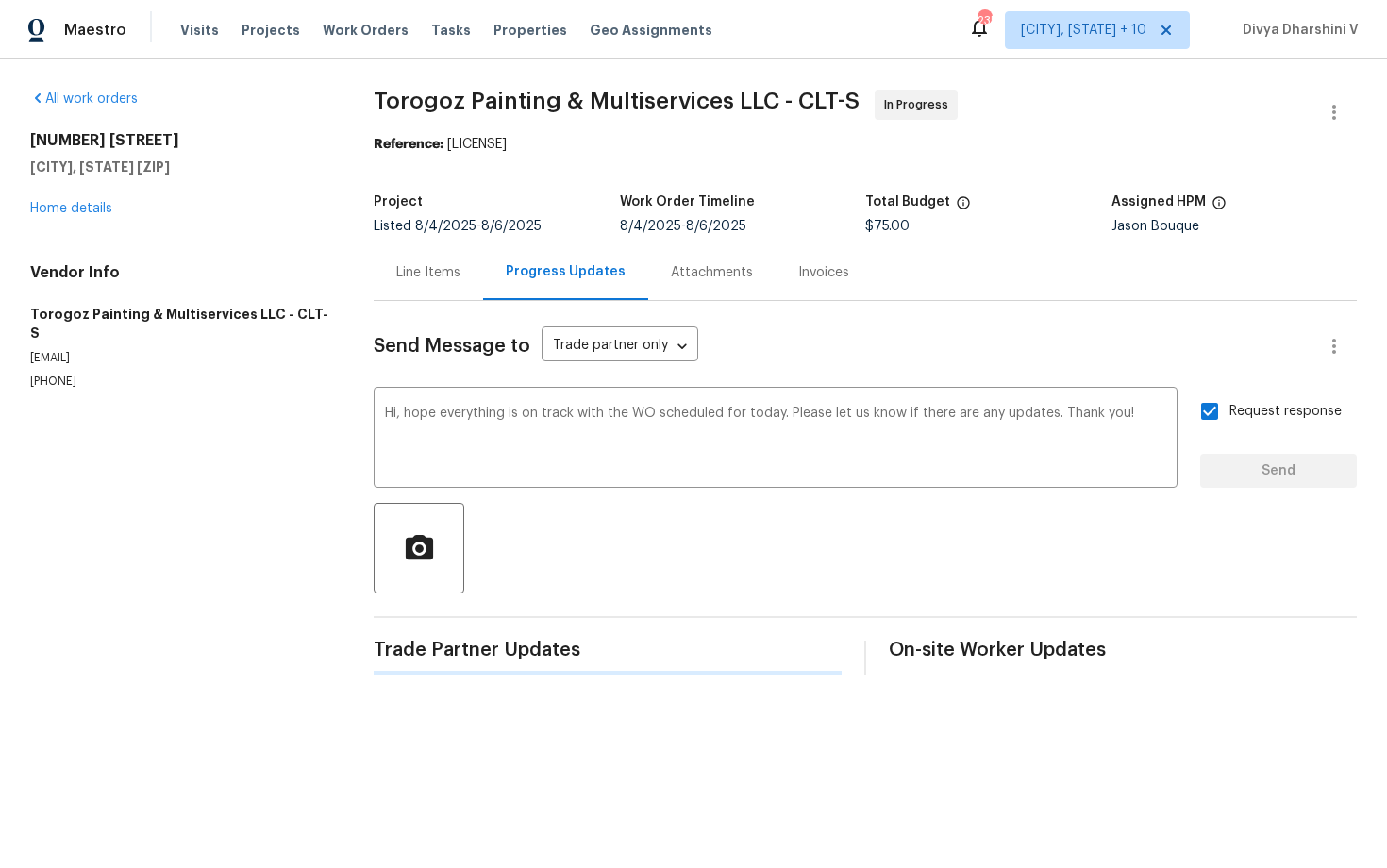 scroll, scrollTop: 0, scrollLeft: 0, axis: both 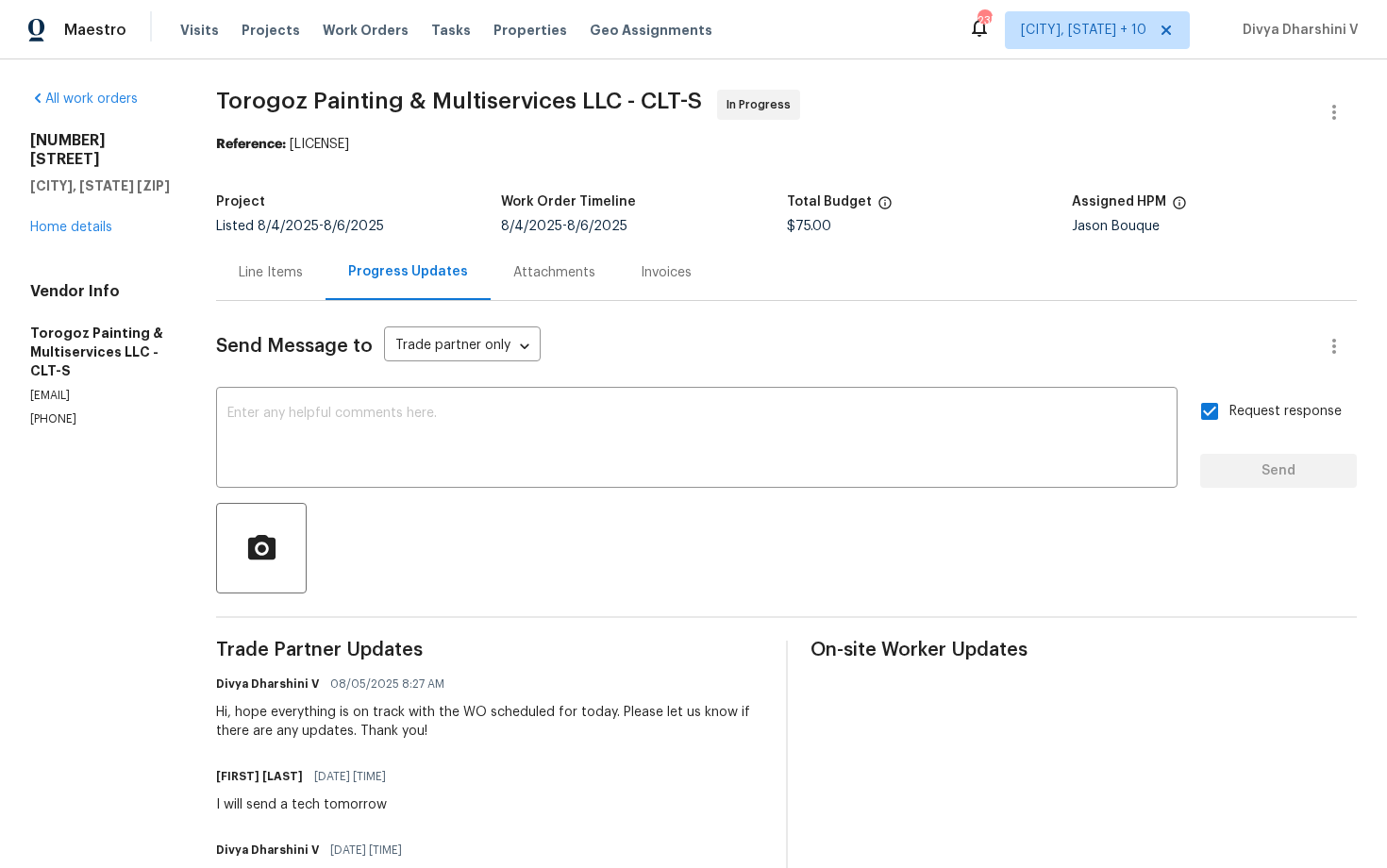 click on "Send Message to Trade partner only Trade partner only ​" at bounding box center (763, 346) 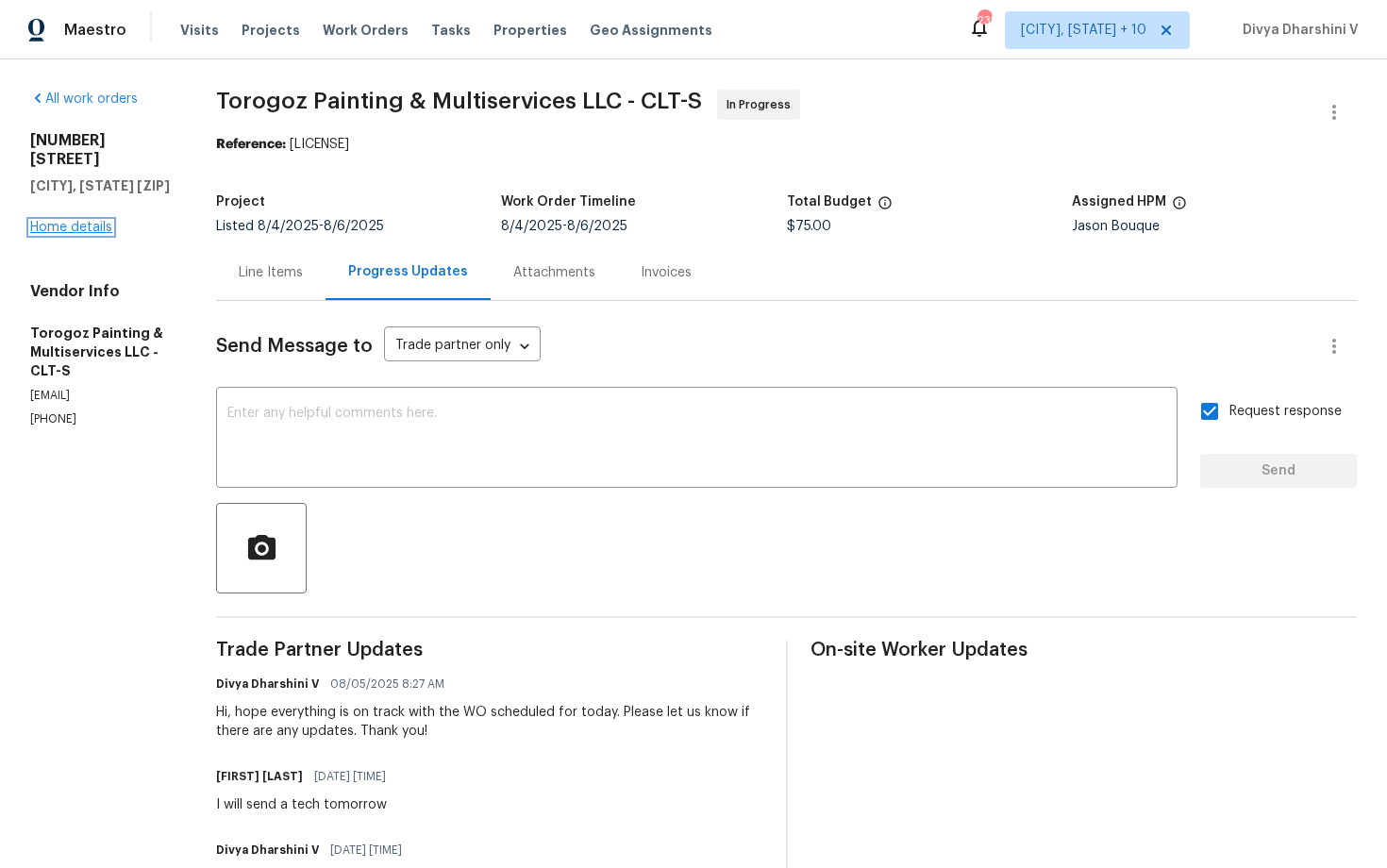 click on "Home details" at bounding box center (71, 227) 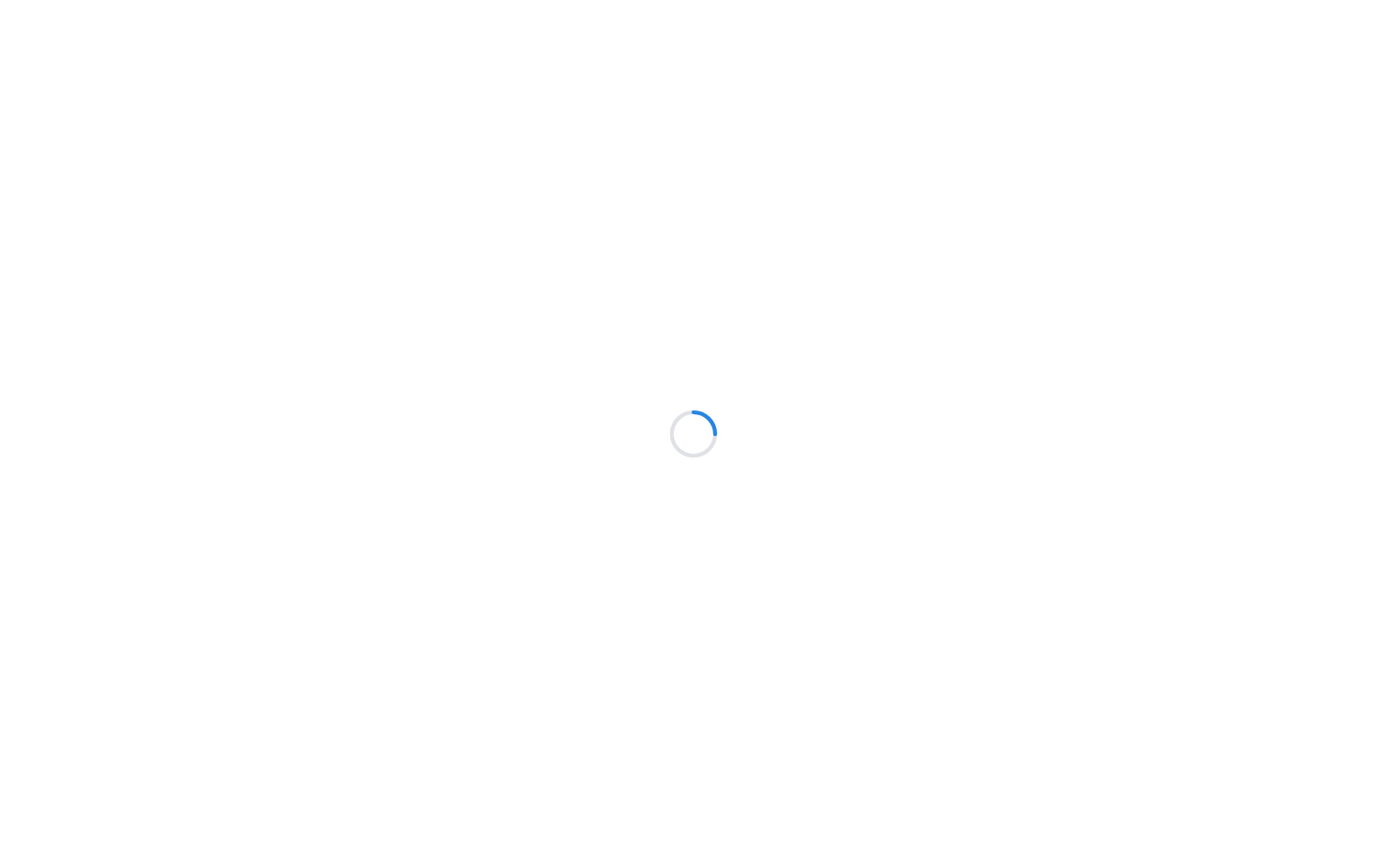 scroll, scrollTop: 0, scrollLeft: 0, axis: both 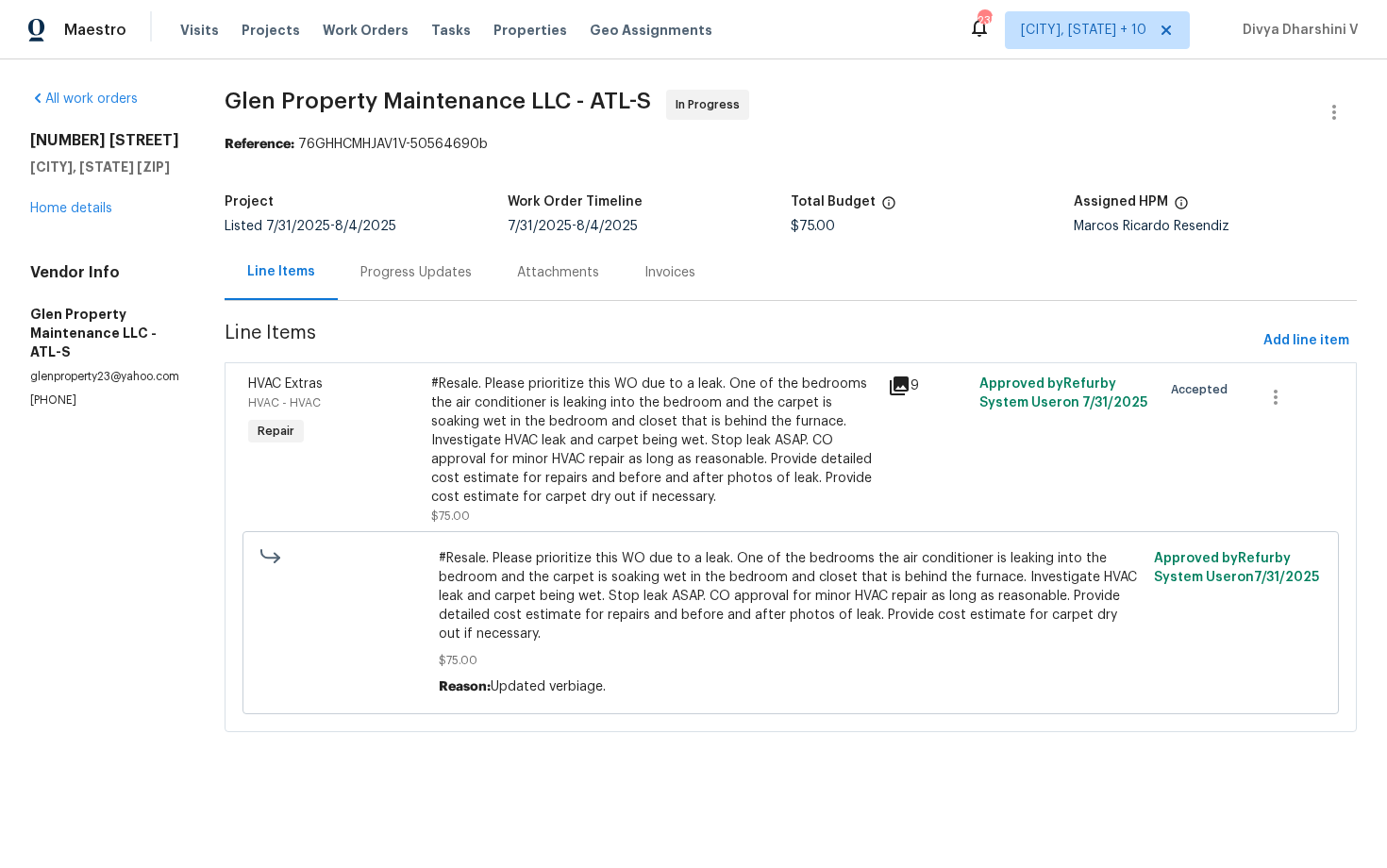 click on "All work orders 105 Creekwood Ln Fayetteville, GA 30214 Home details Vendor Info Glen Property Maintenance LLC - ATL-S glenproperty23@yahoo.com (770) 235-8482" at bounding box center [105, 422] 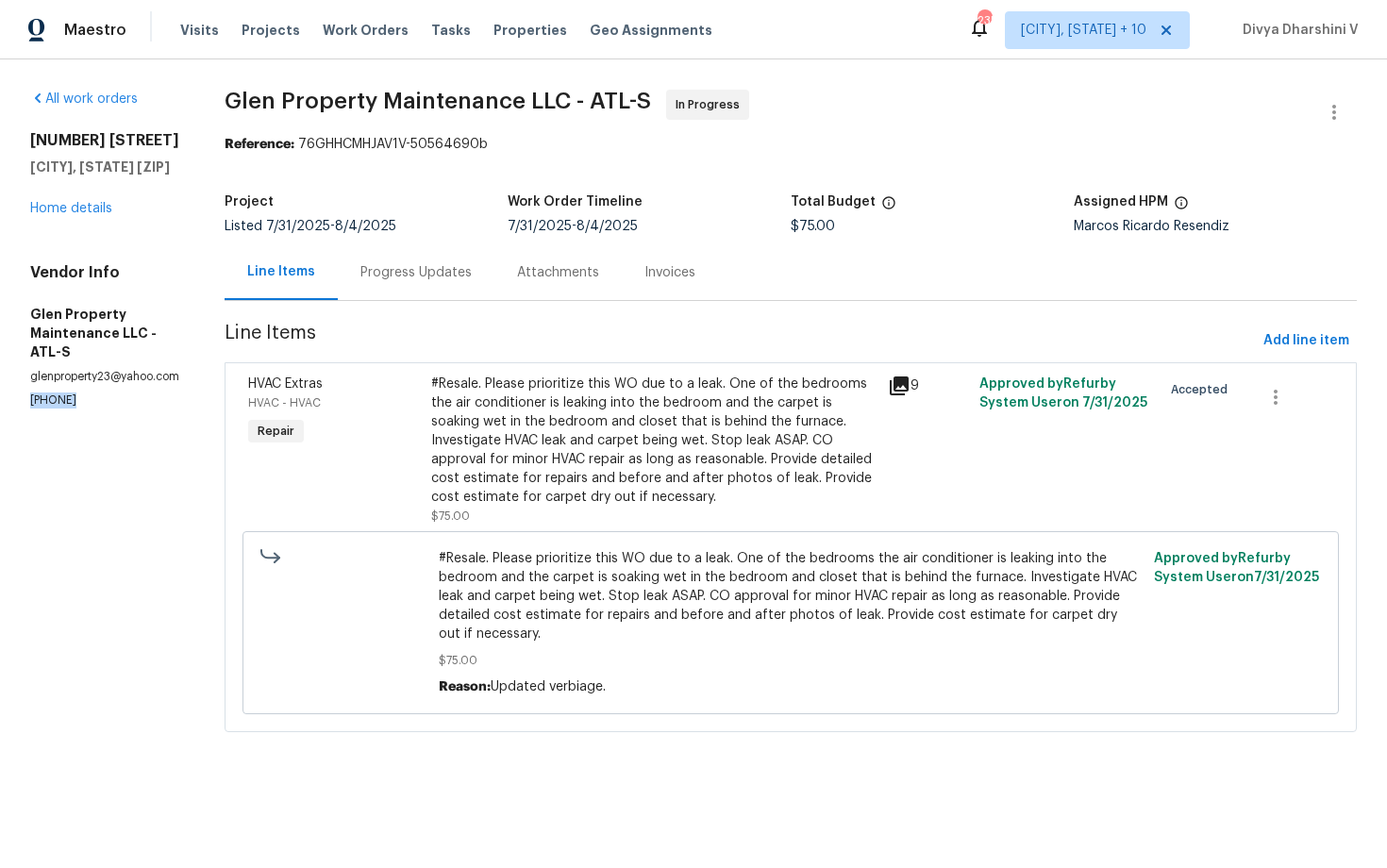 copy on "(770) 235-8482" 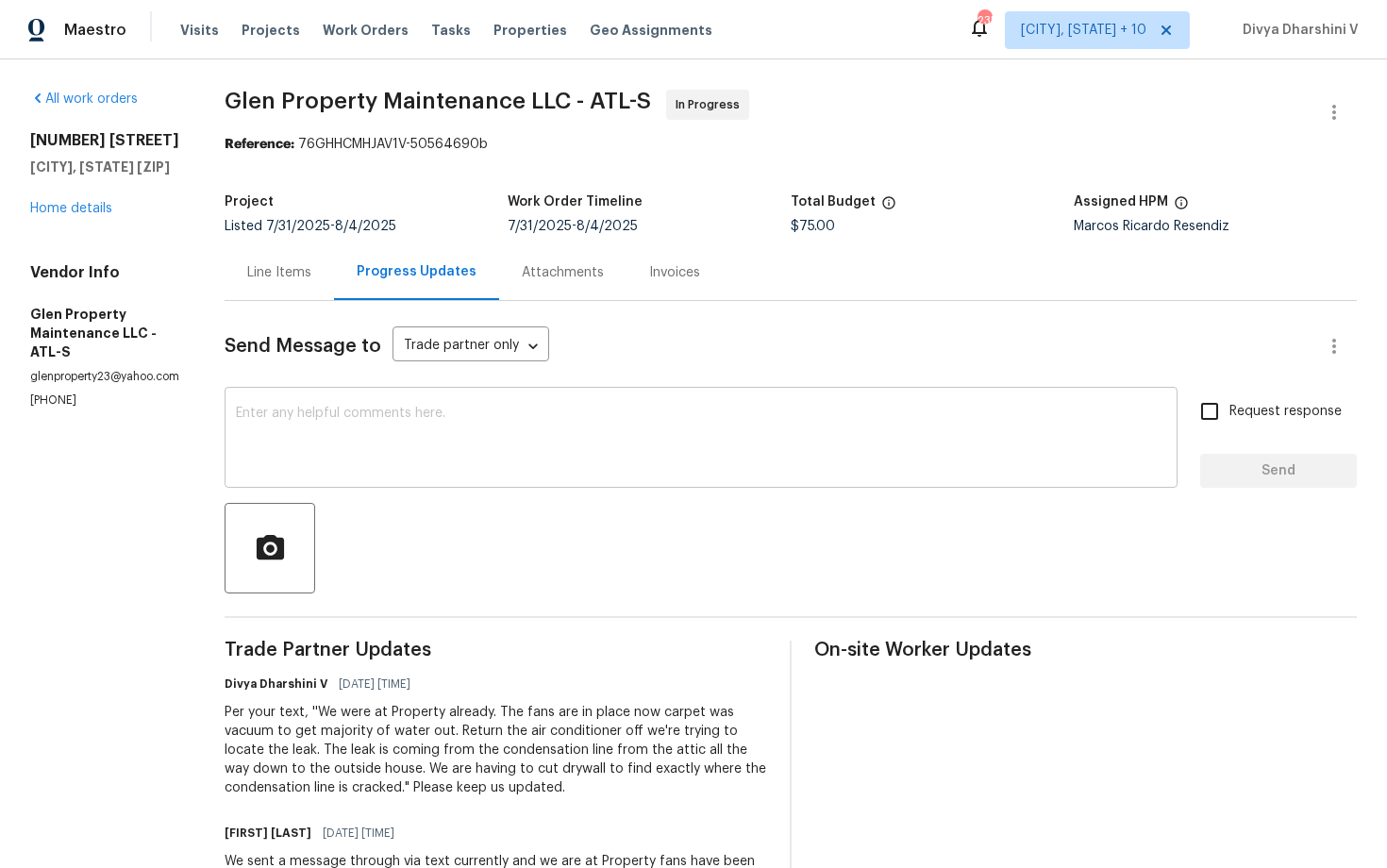 click at bounding box center (701, 440) 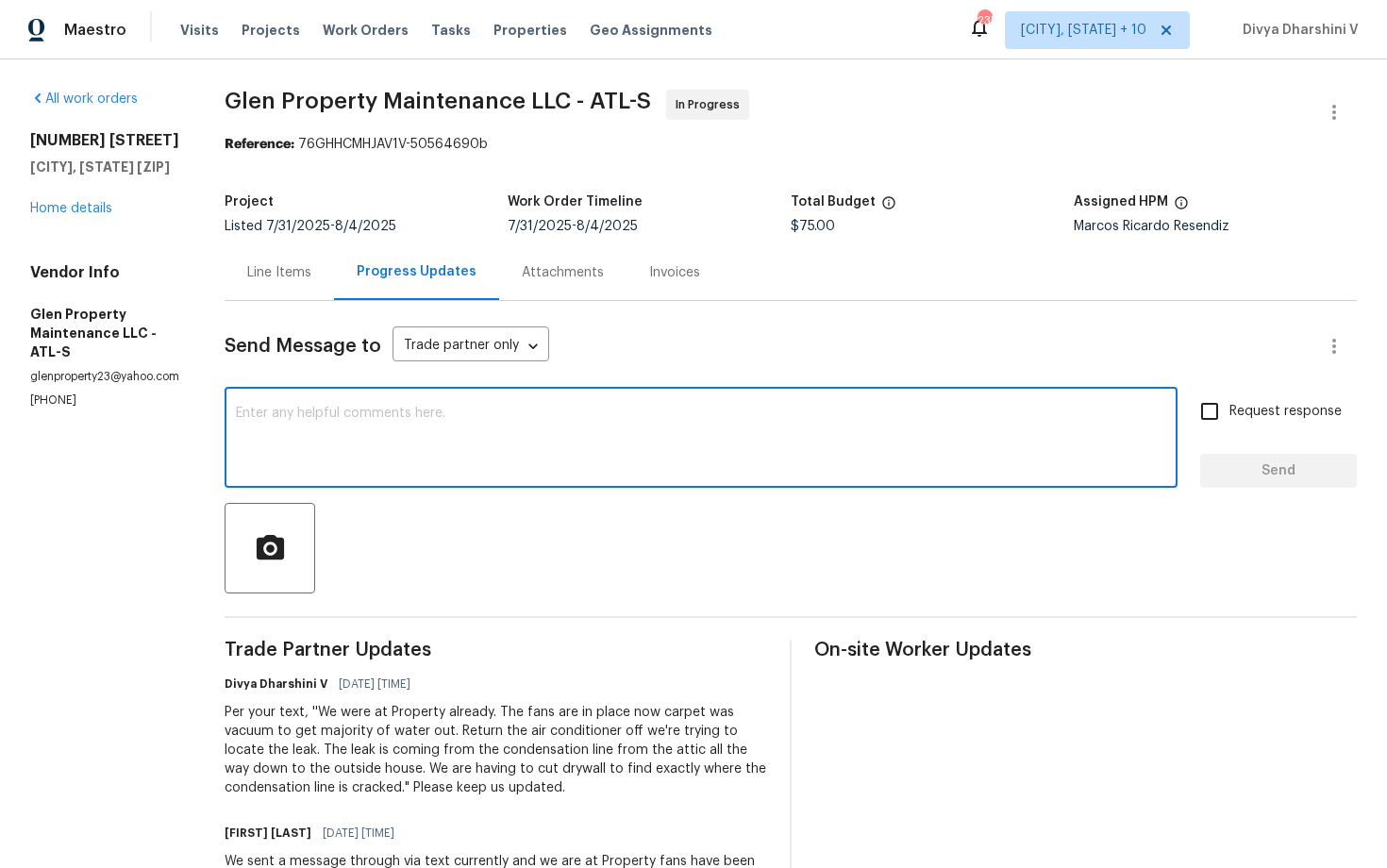 paste on "We tried calling but didn’t get a response, so sent a text. Could you please provide an update on this work order?" 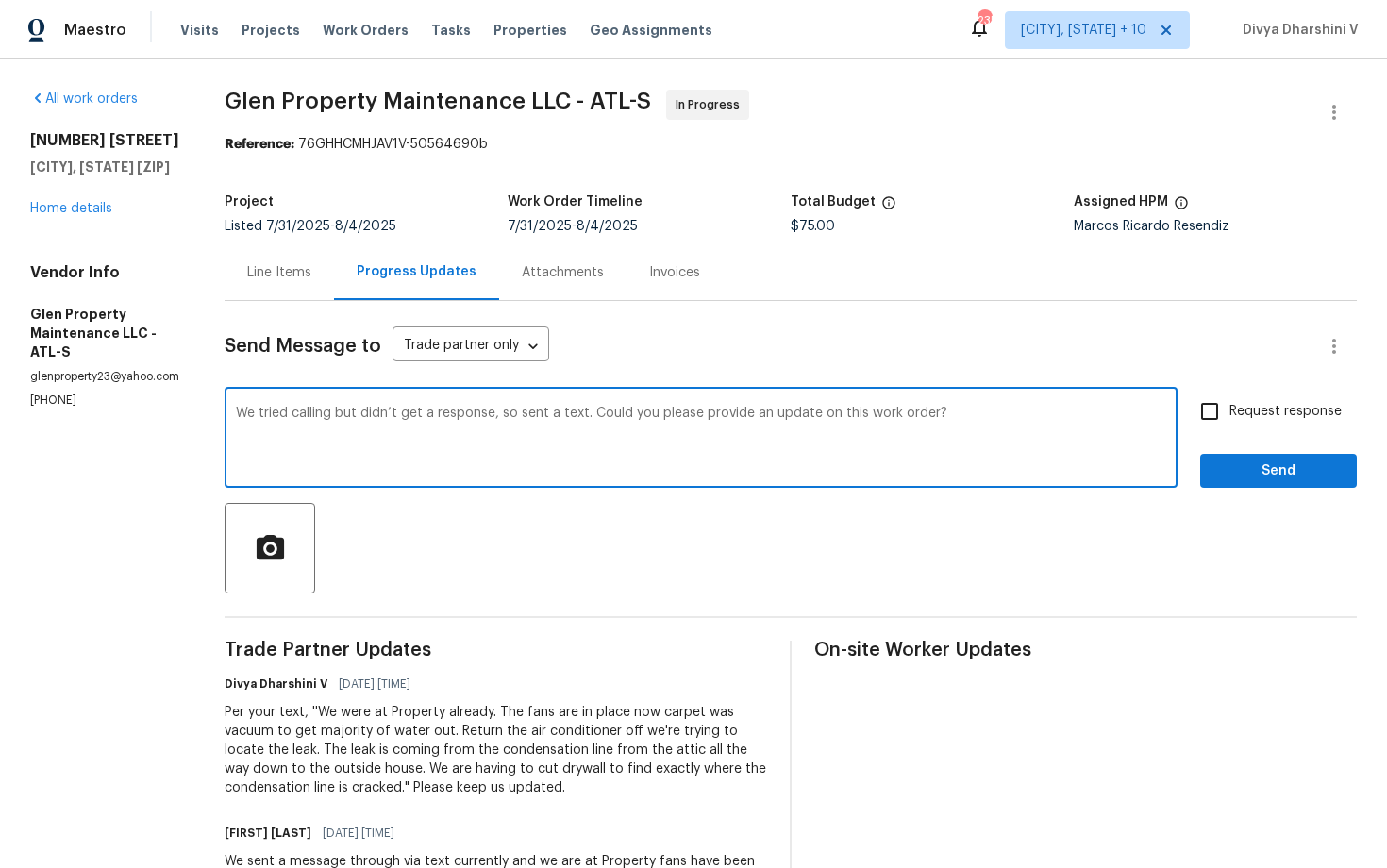 type on "We tried calling but didn’t get a response, so sent a text. Could you please provide an update on this work order?" 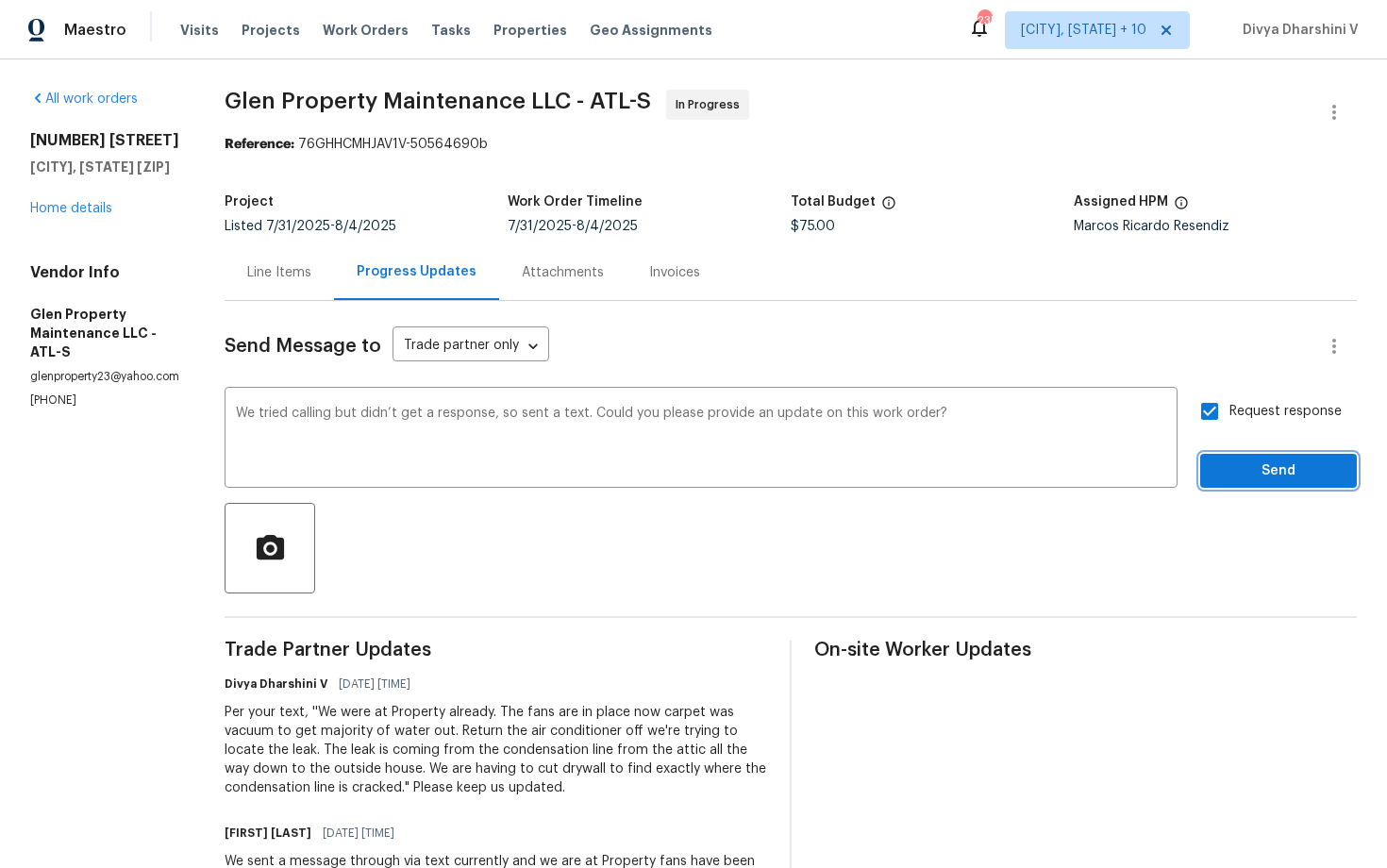 click on "Send" at bounding box center [1278, 471] 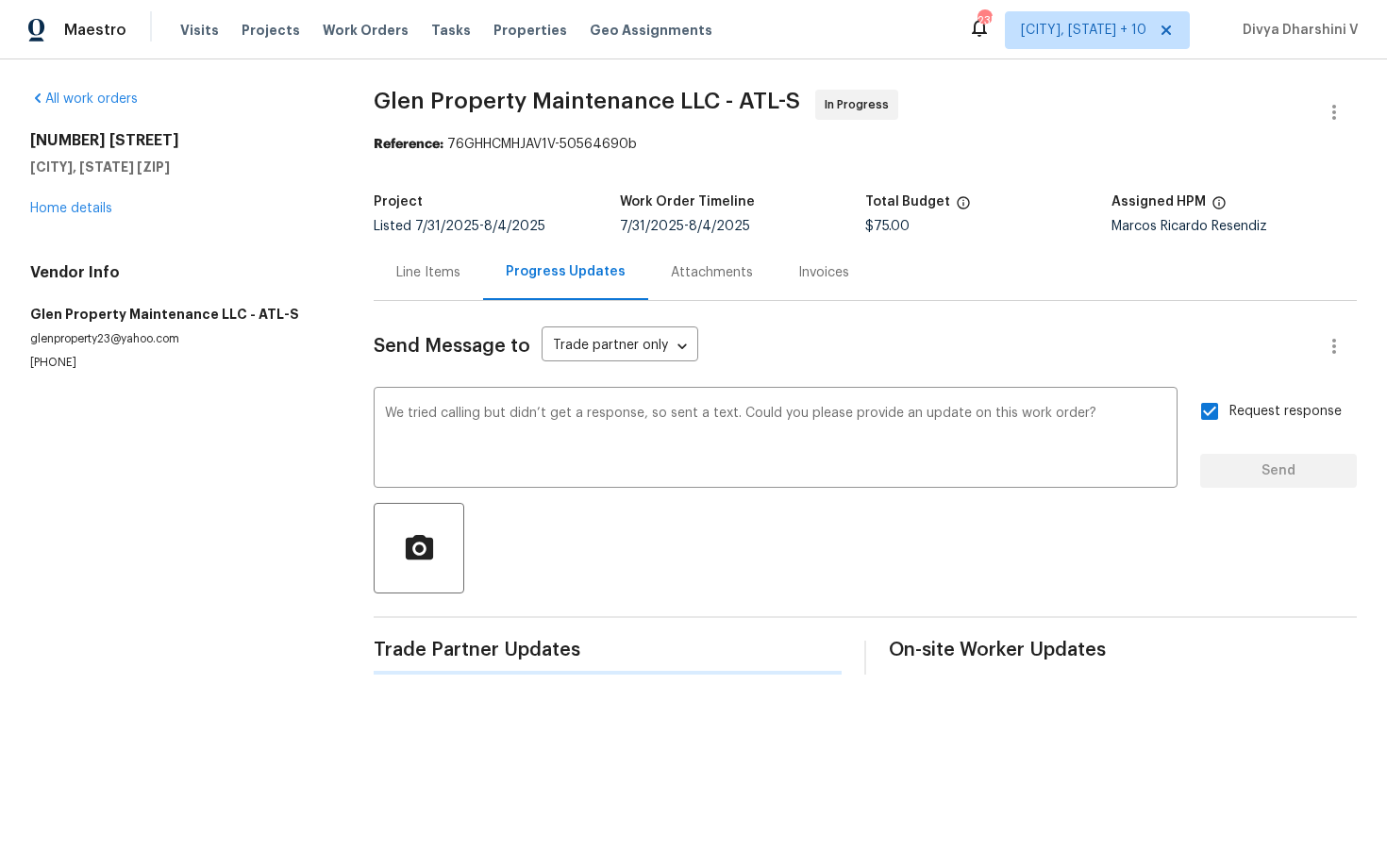 type 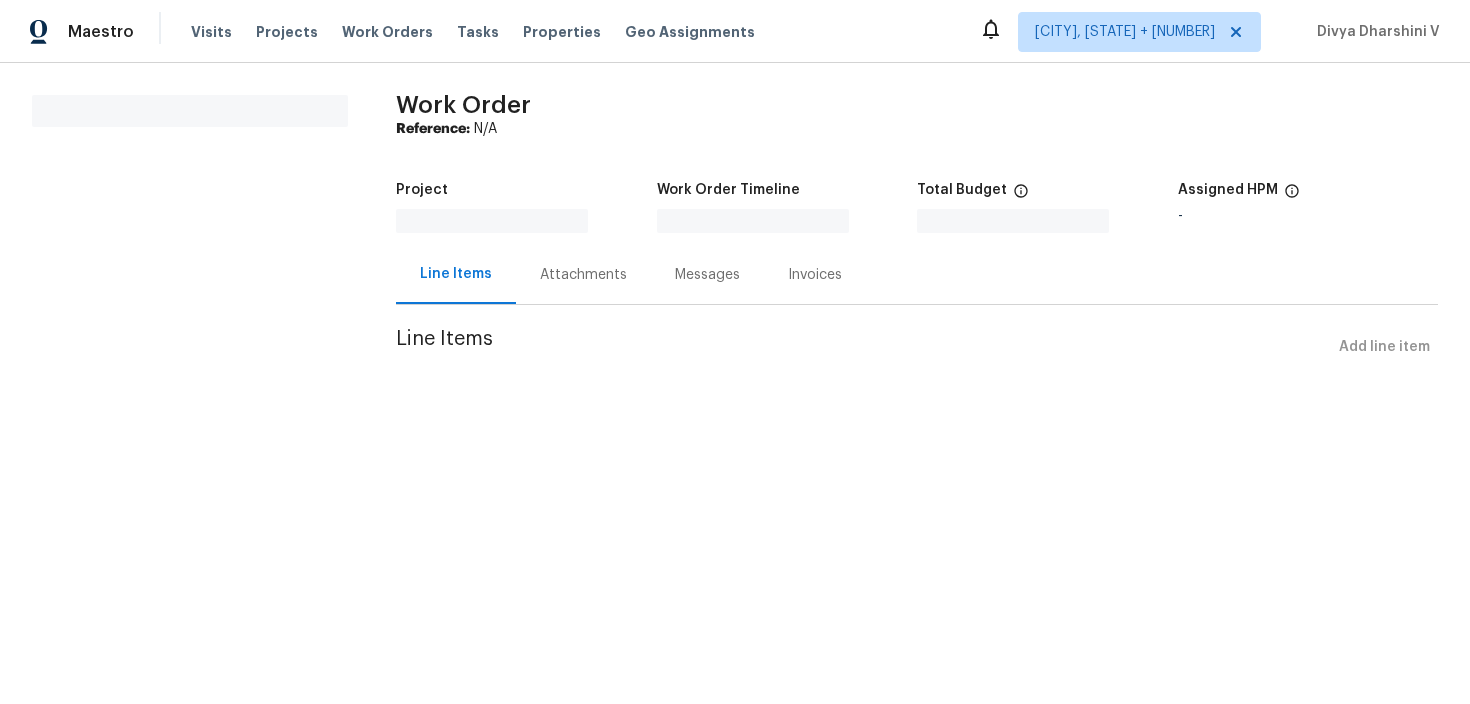 scroll, scrollTop: 0, scrollLeft: 0, axis: both 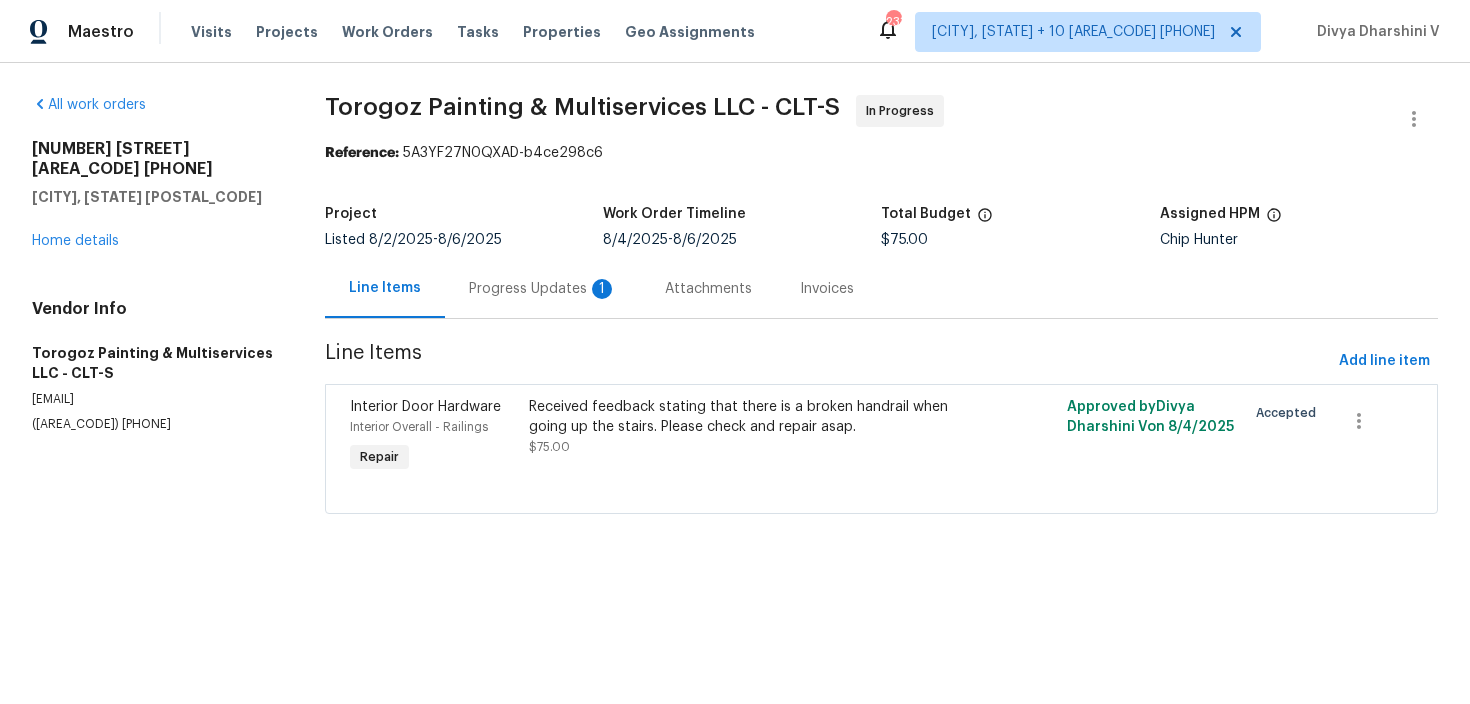 click on "Progress Updates 1" at bounding box center [543, 288] 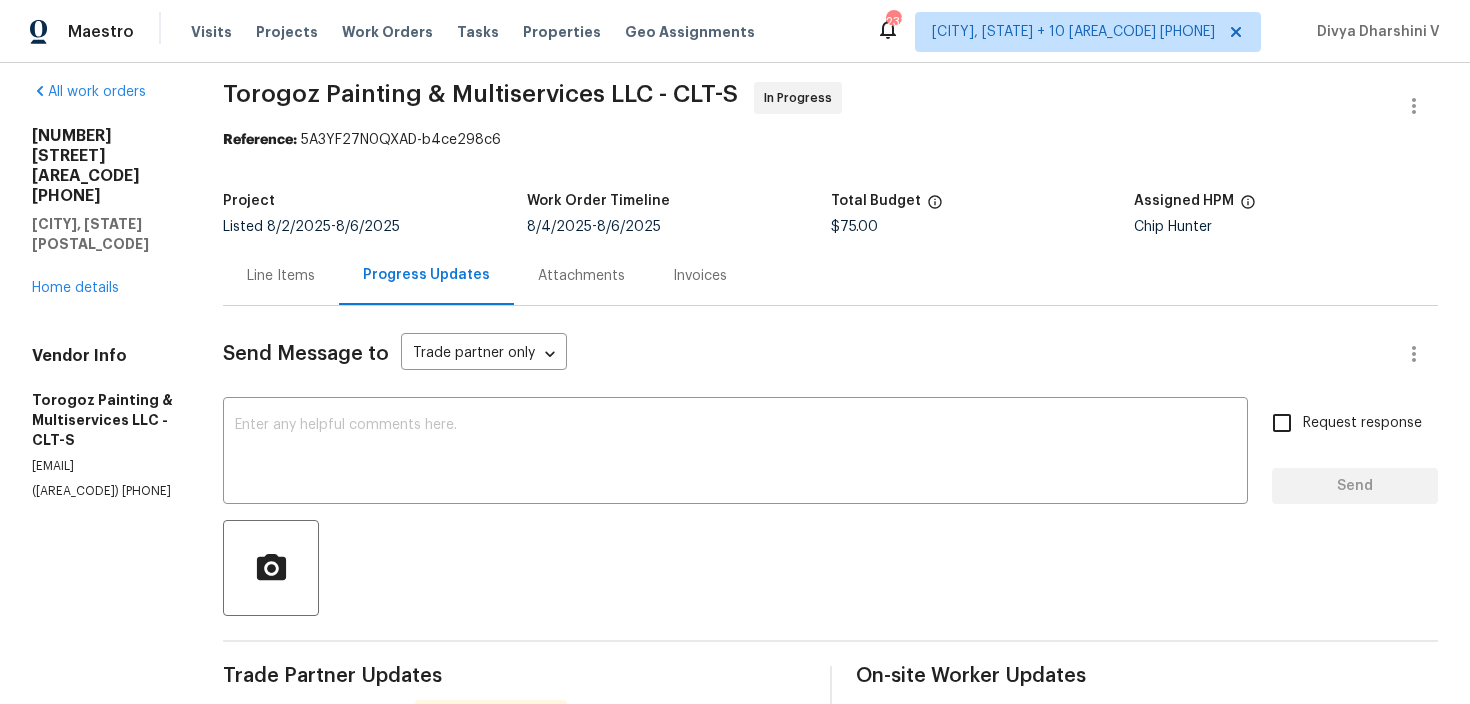 scroll, scrollTop: 0, scrollLeft: 0, axis: both 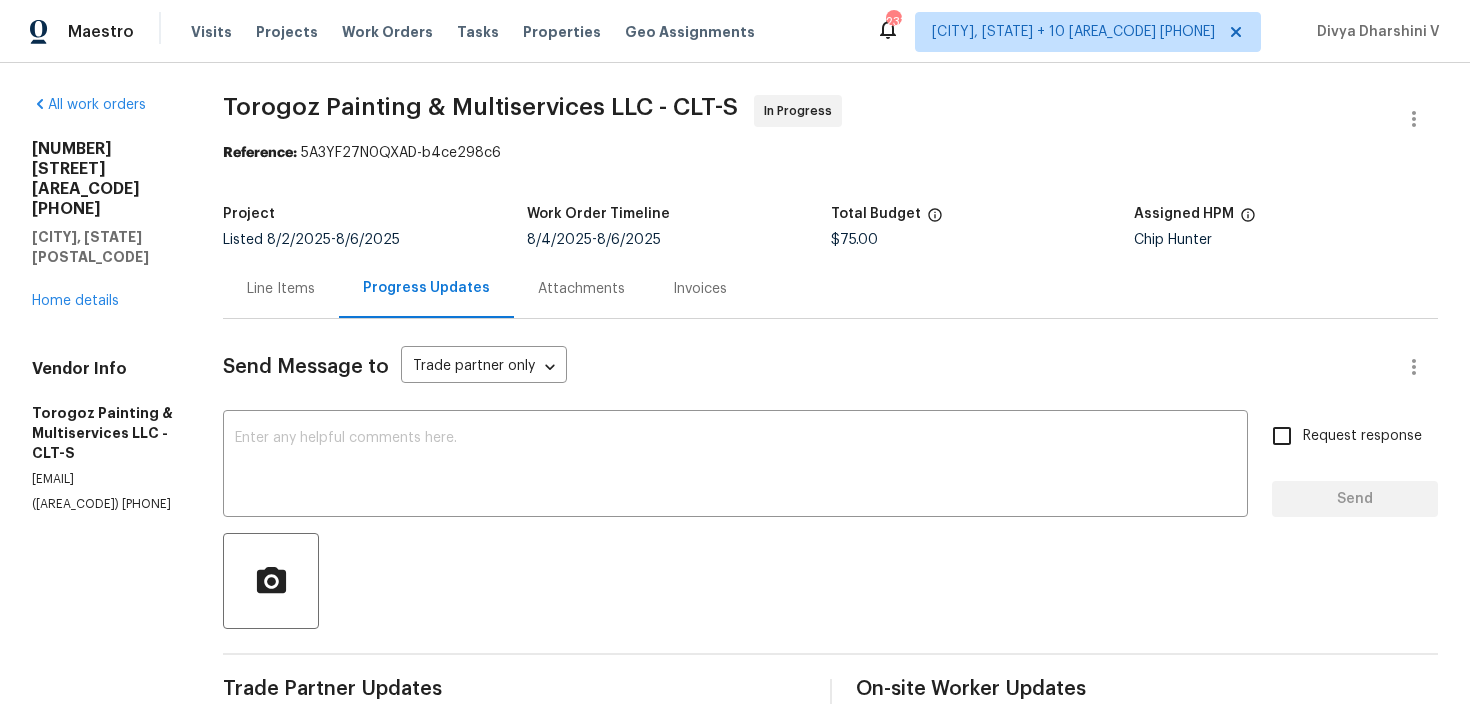 click on "Line Items" at bounding box center (281, 288) 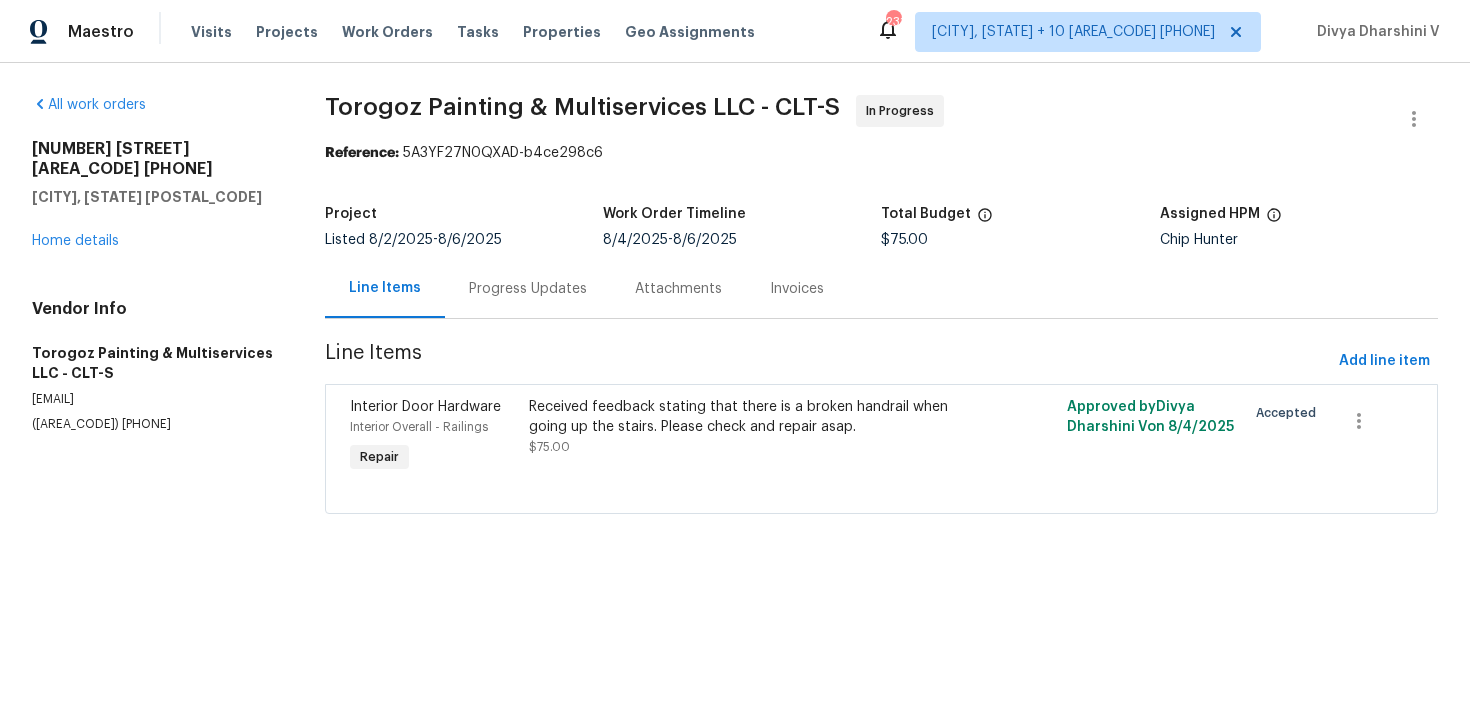 click on "Line Items" at bounding box center [828, 361] 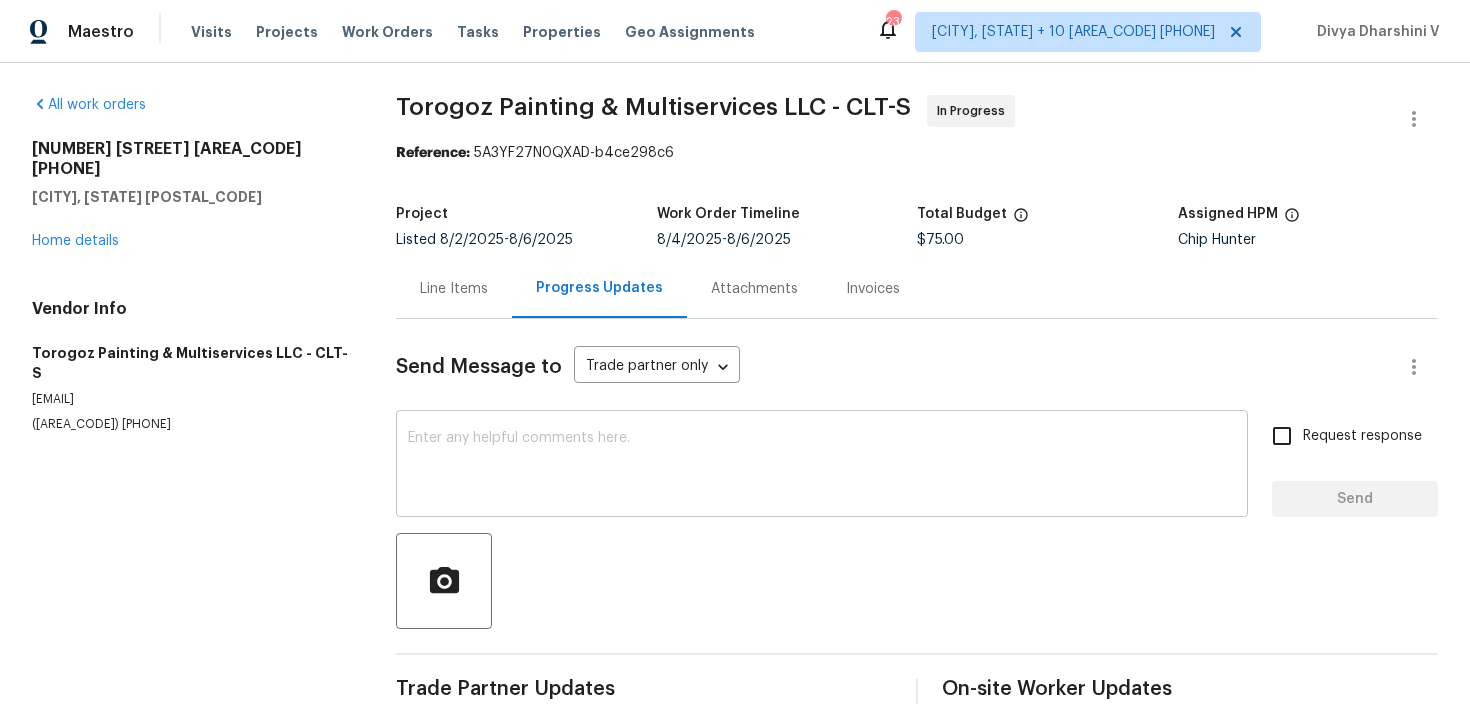 click at bounding box center [822, 466] 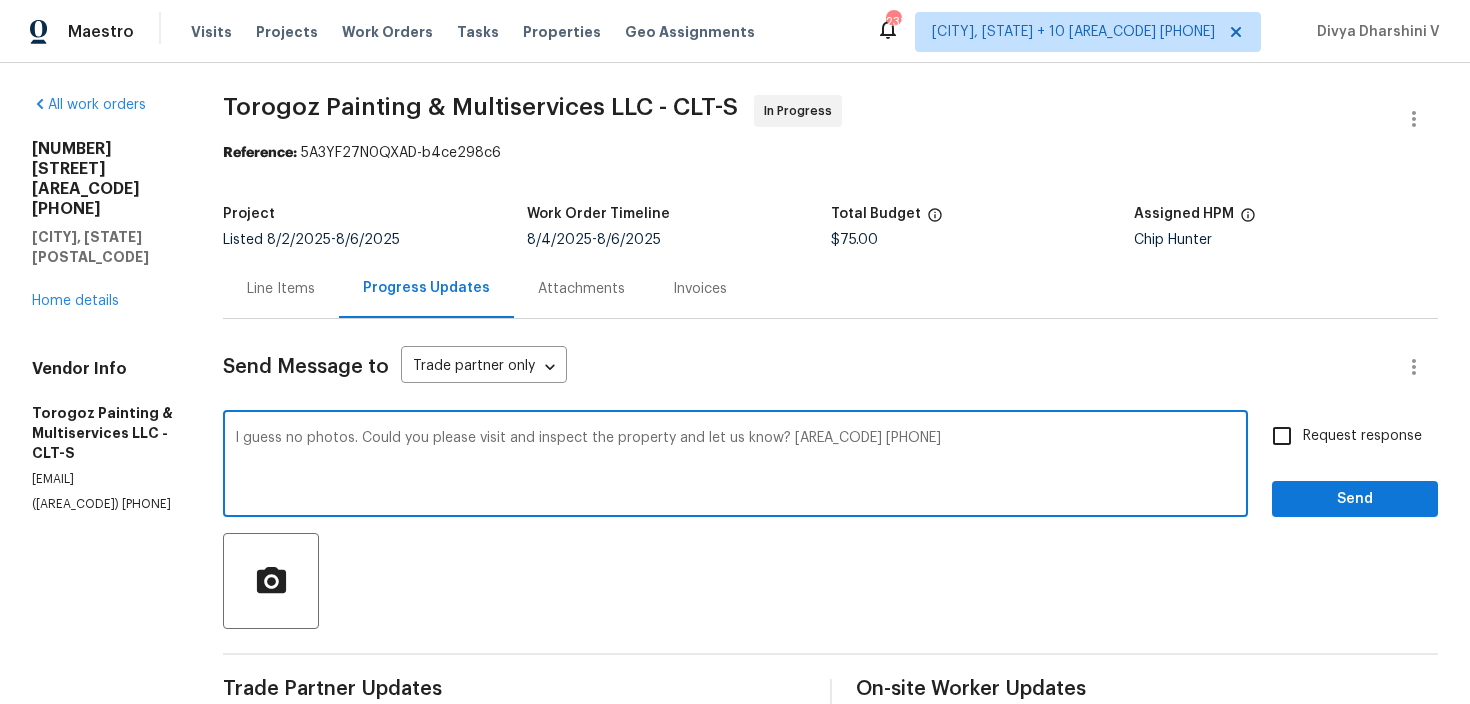 drag, startPoint x: 730, startPoint y: 442, endPoint x: 957, endPoint y: 443, distance: 227.0022 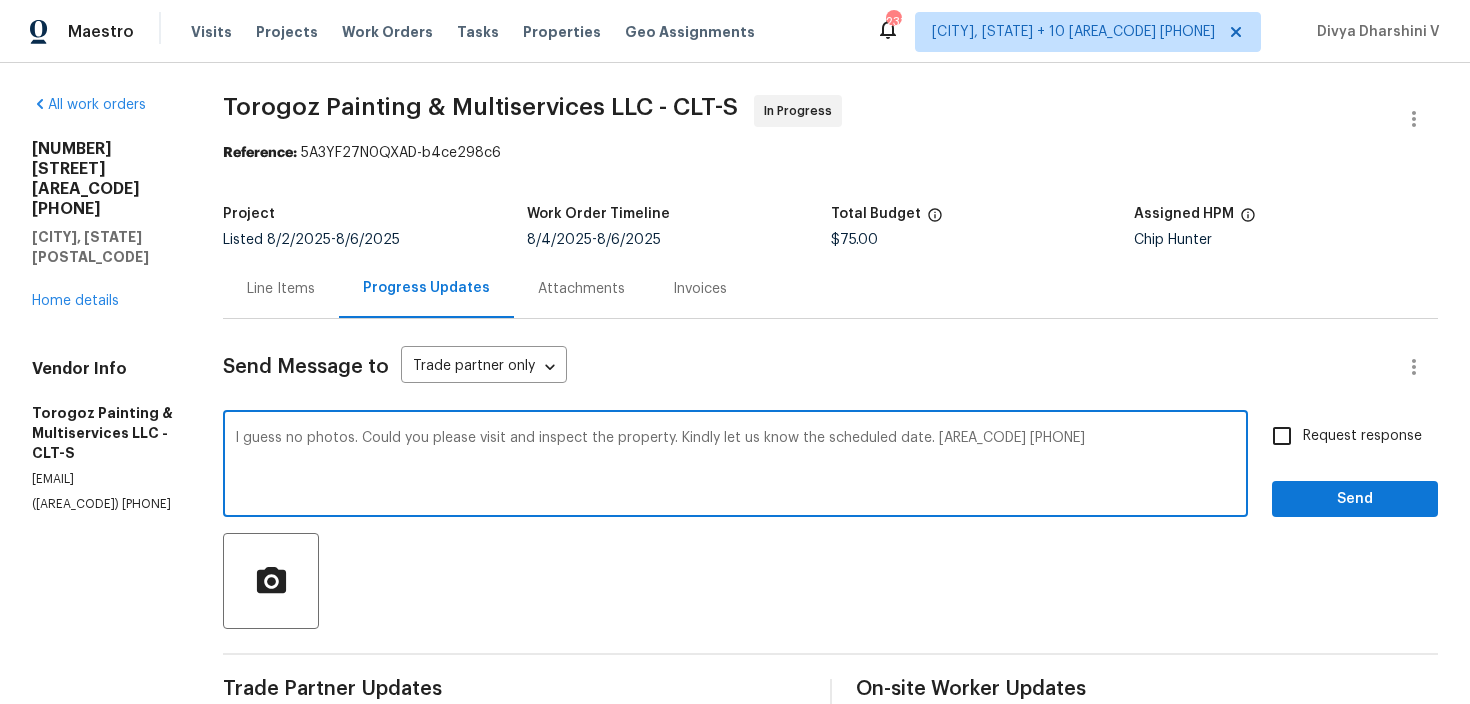 type on "I guess no photos. Could you please visit and inspect the property. Kindly let us know the scheduled date." 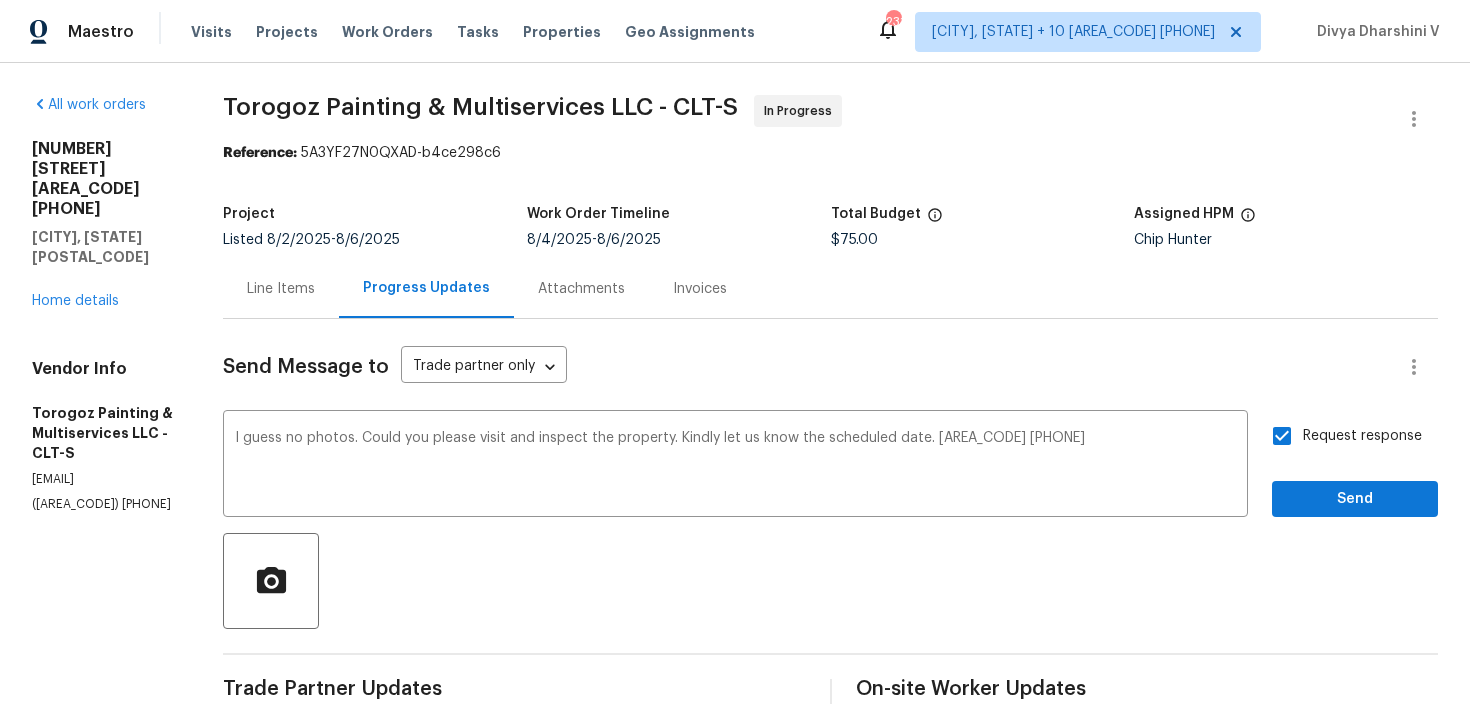 click on "property?" at bounding box center (0, 0) 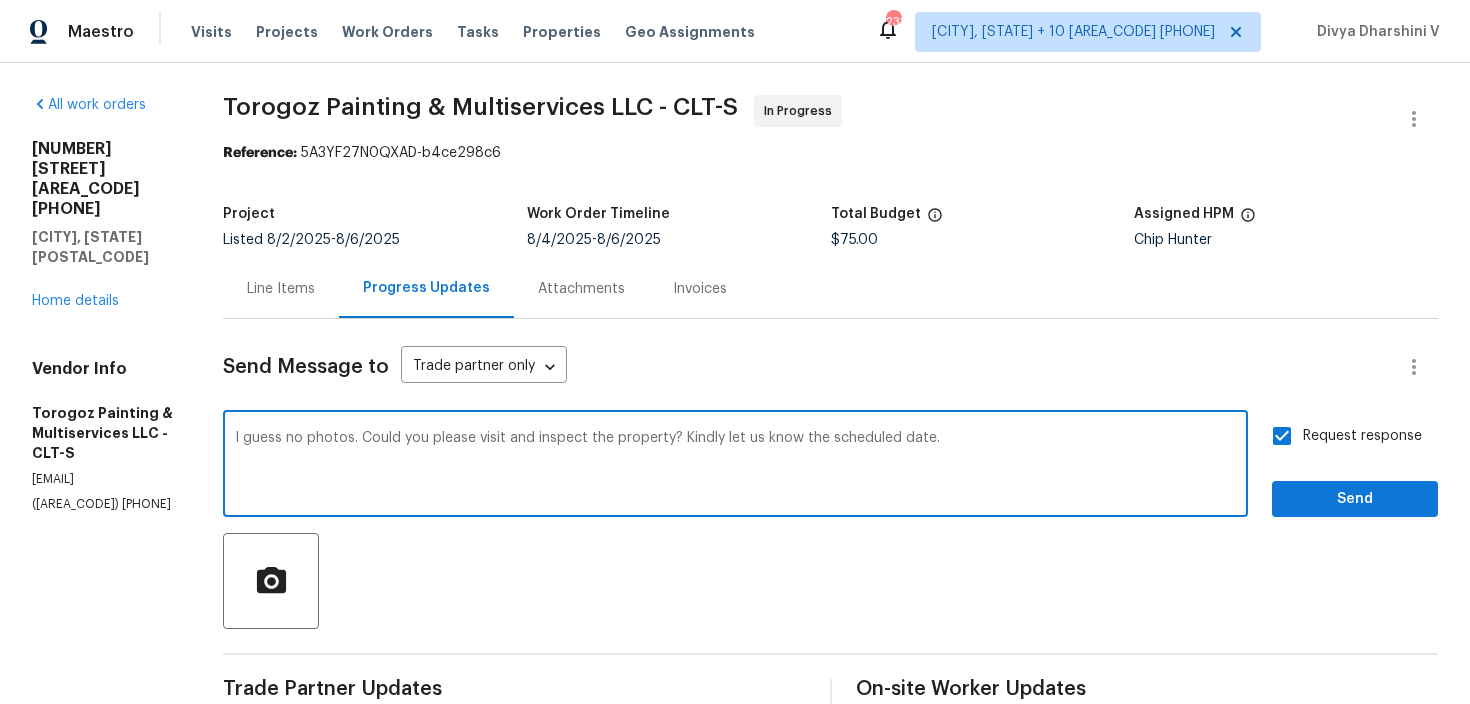 type on "I guess no photos. Could you please visit and inspect the property? Kindly let us know the scheduled date." 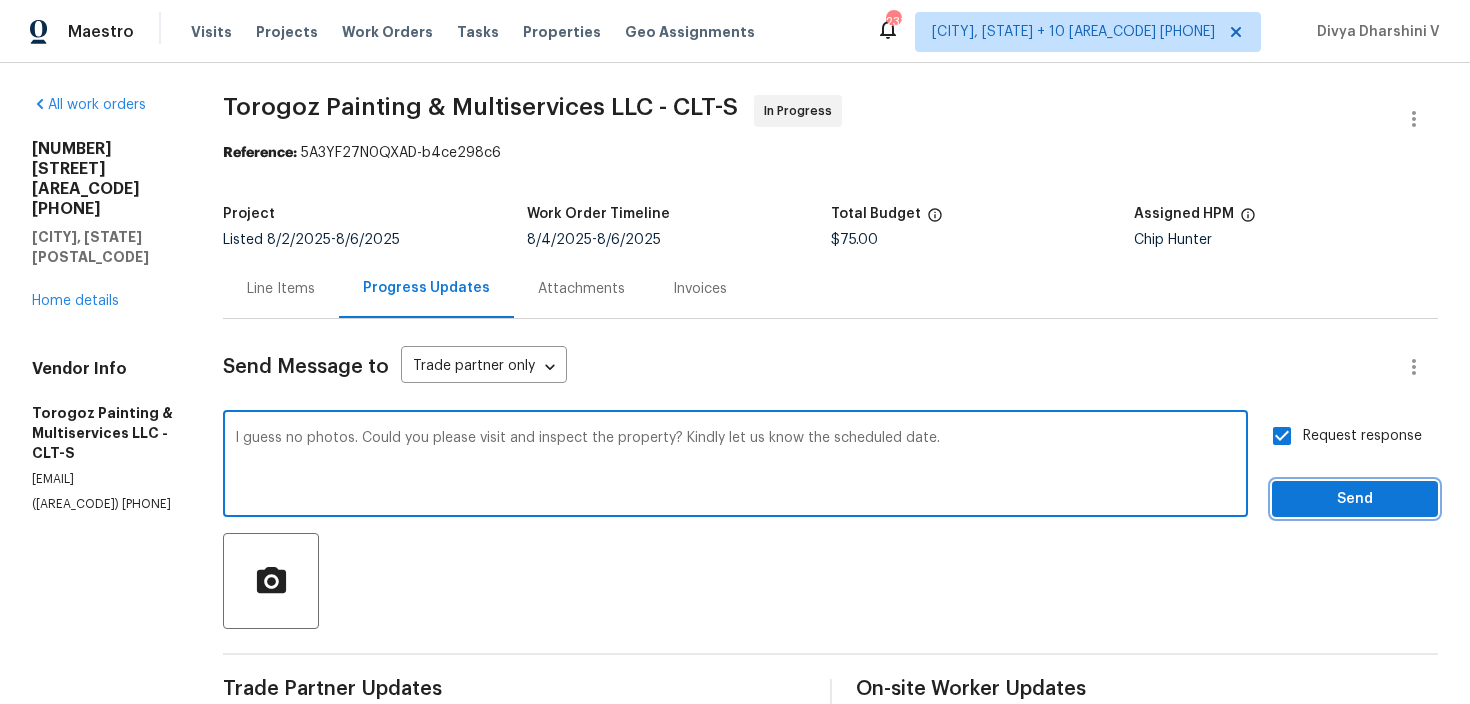 click on "Send" at bounding box center [1355, 499] 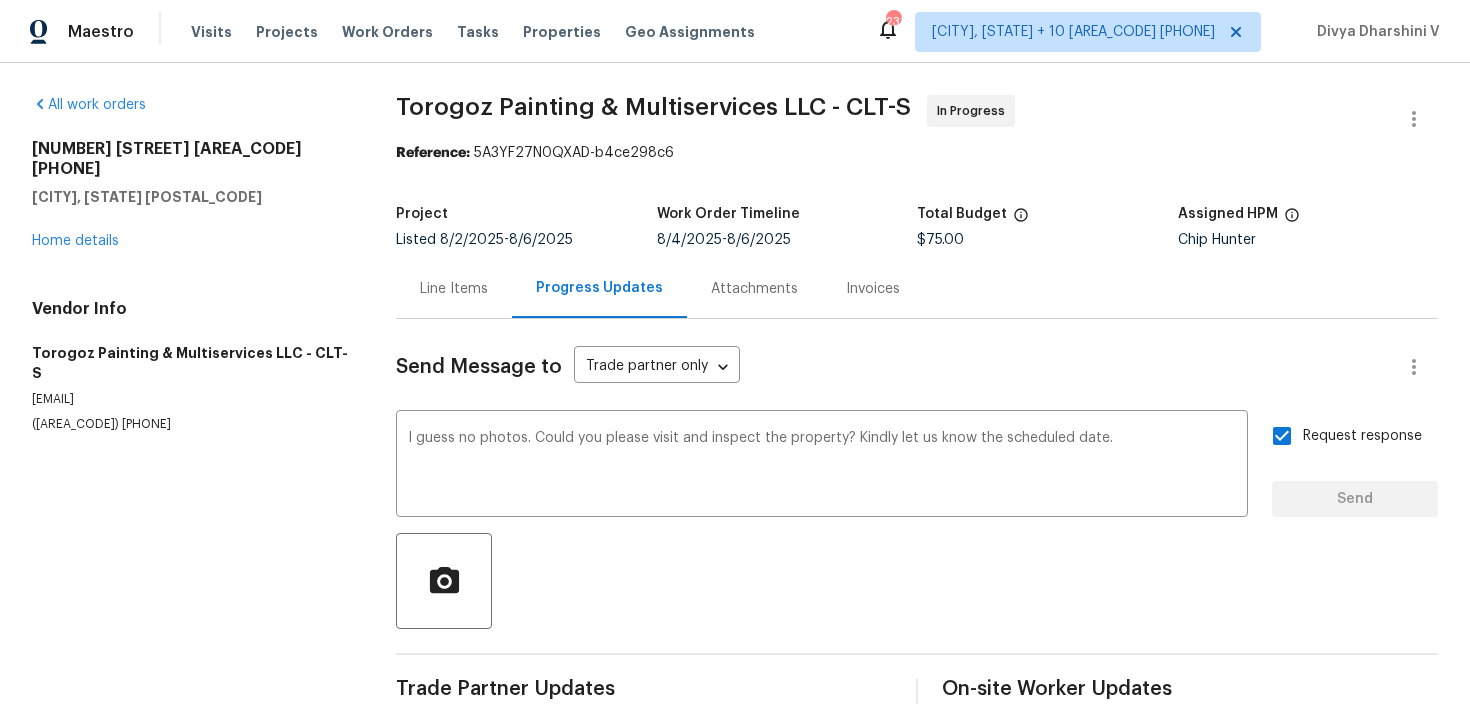 type 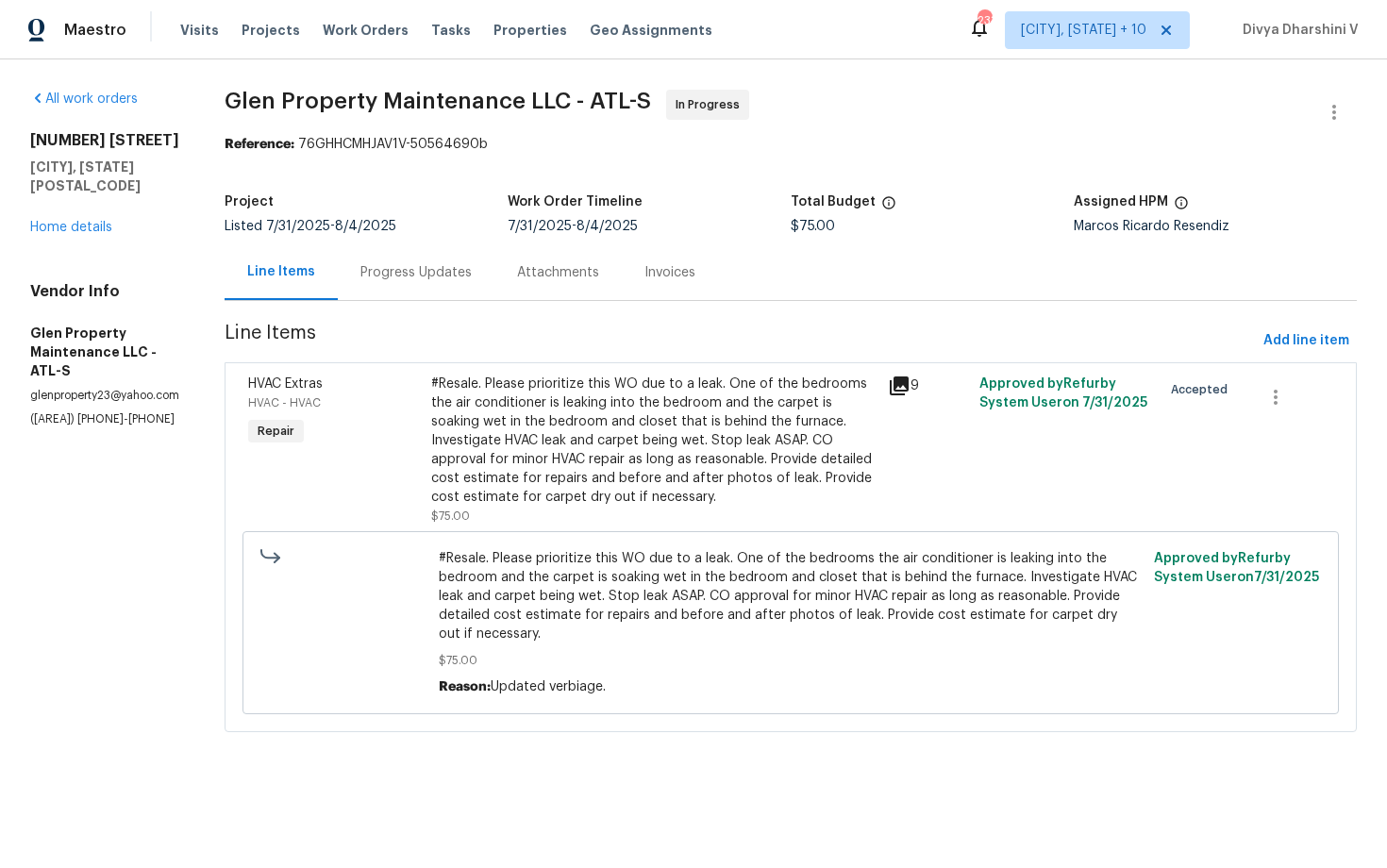 scroll, scrollTop: 0, scrollLeft: 0, axis: both 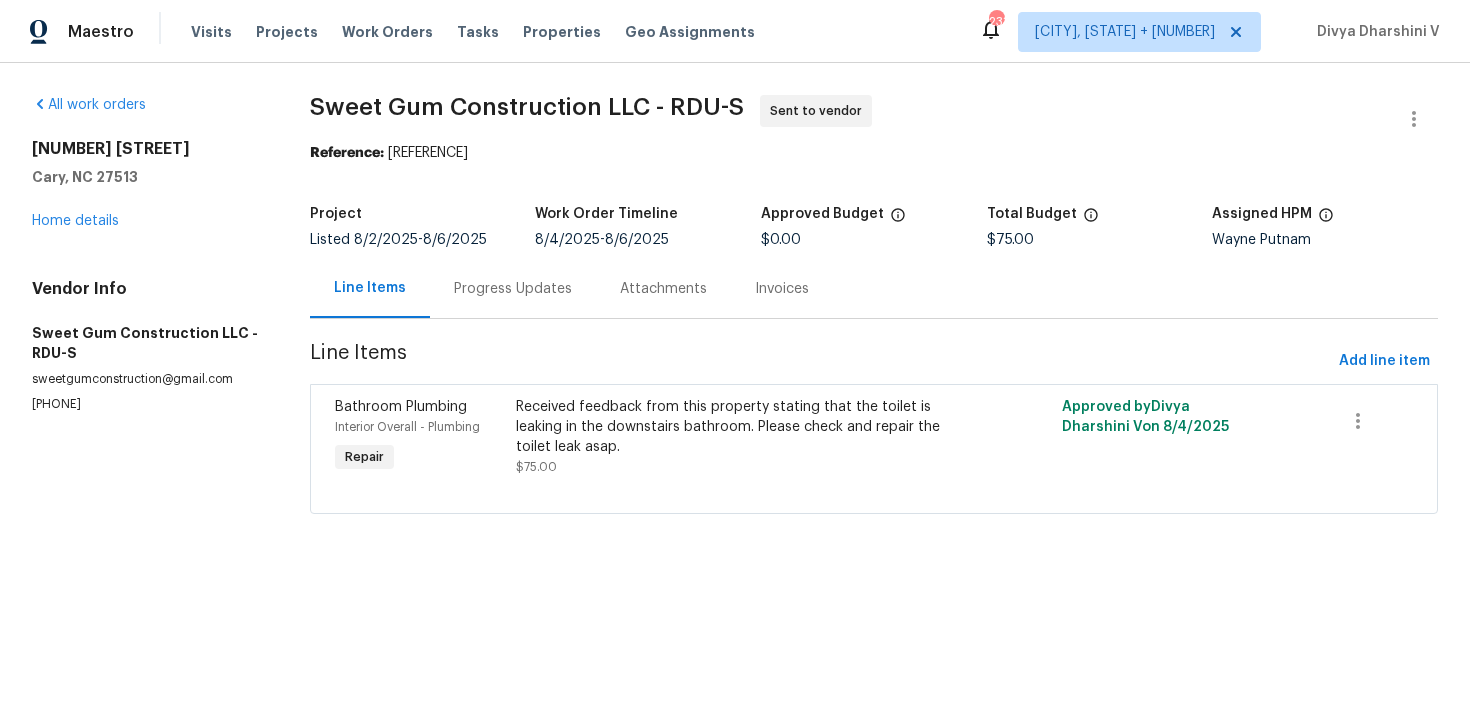 click on "Progress Updates" at bounding box center (513, 289) 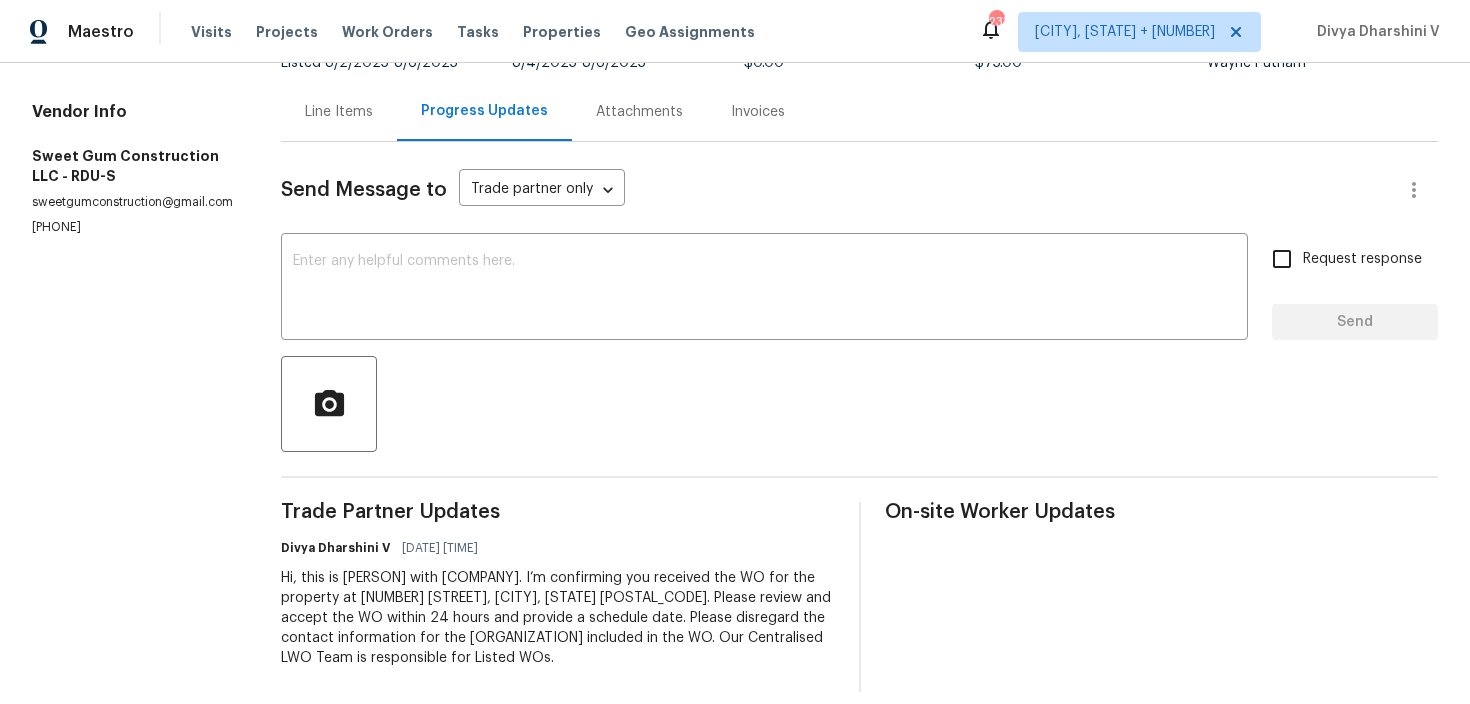 scroll, scrollTop: 0, scrollLeft: 0, axis: both 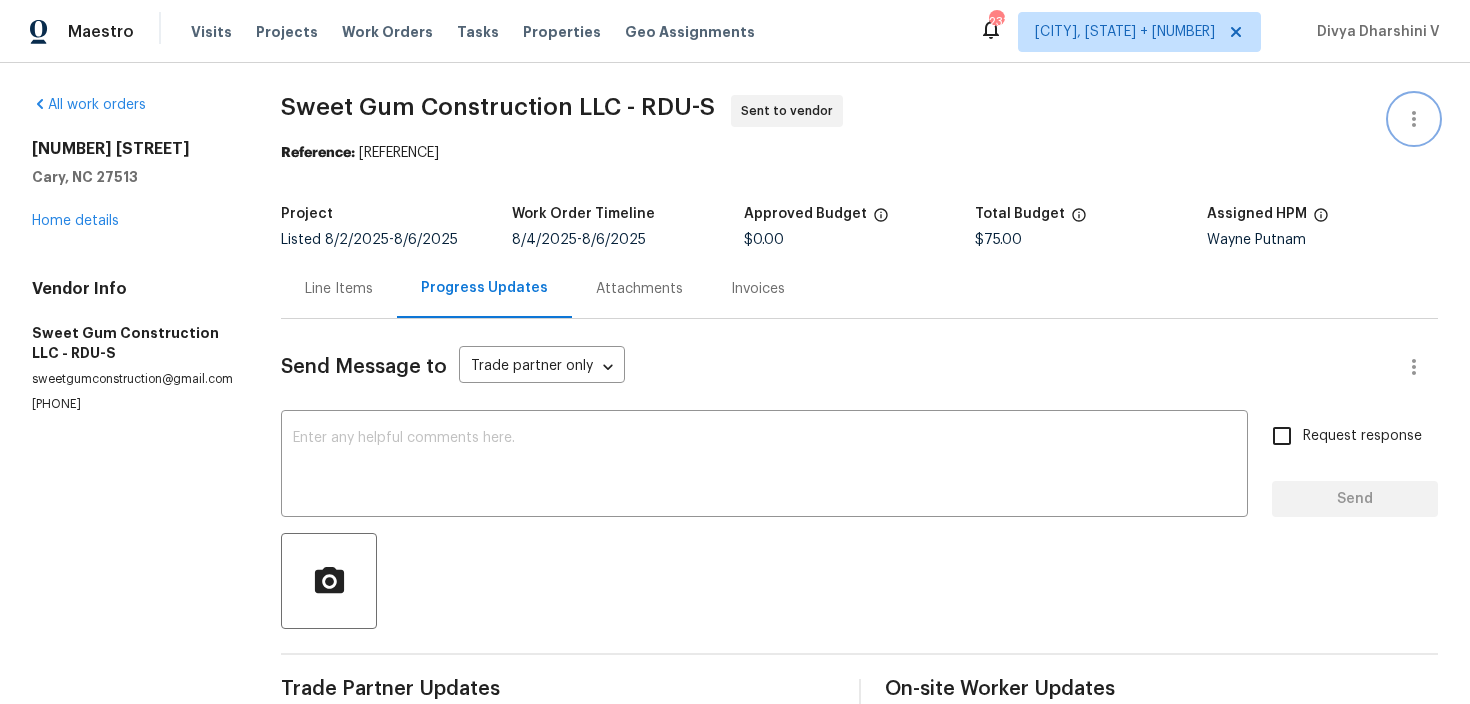 click at bounding box center [1414, 119] 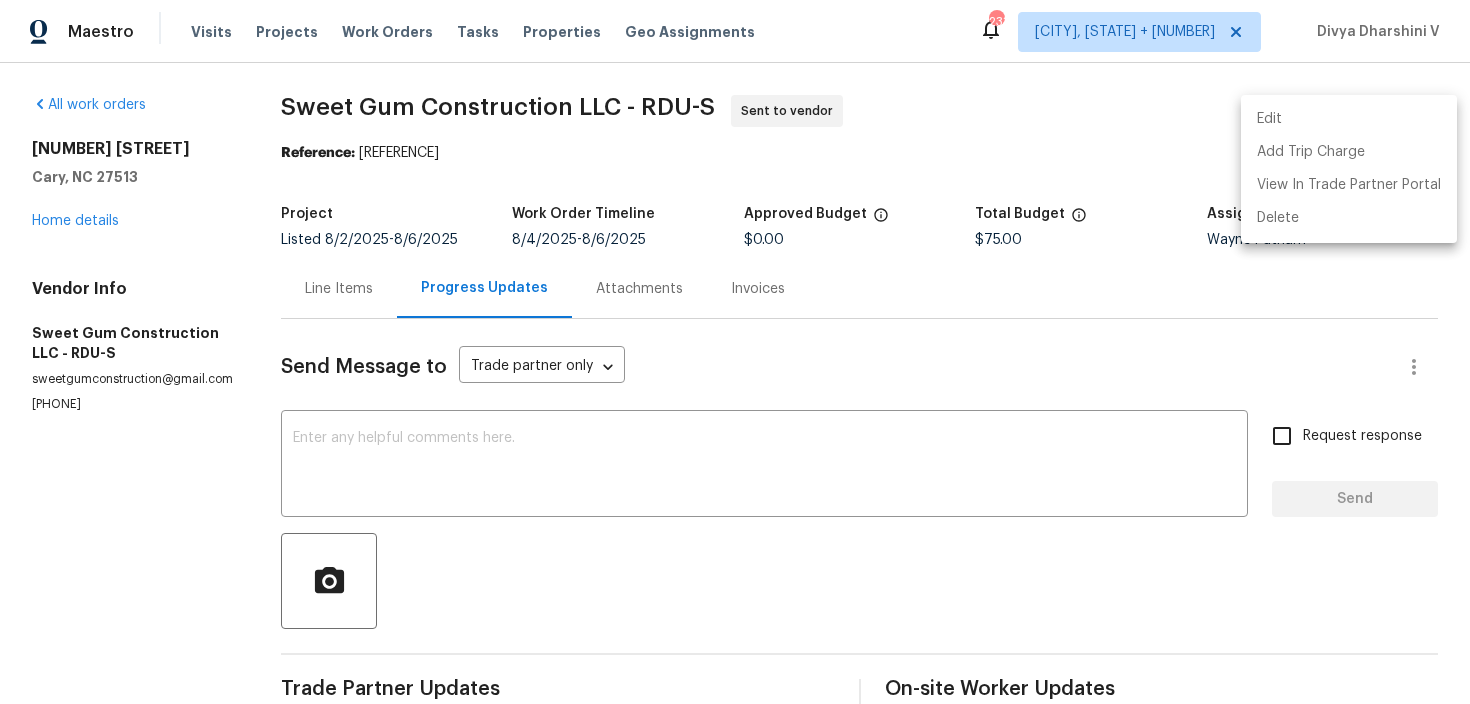 click on "Edit Add Trip Charge View In Trade Partner Portal Delete" at bounding box center [1349, 169] 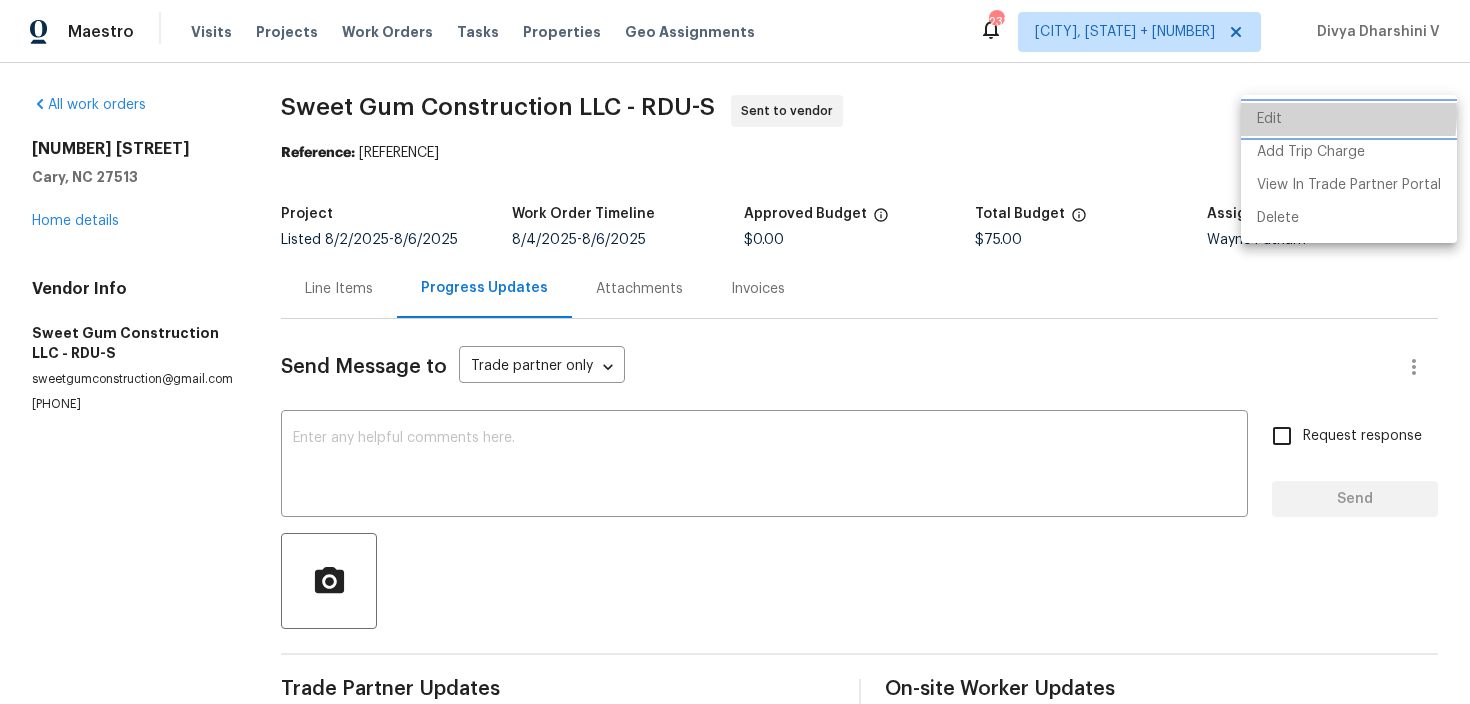 click on "Edit" at bounding box center (1349, 119) 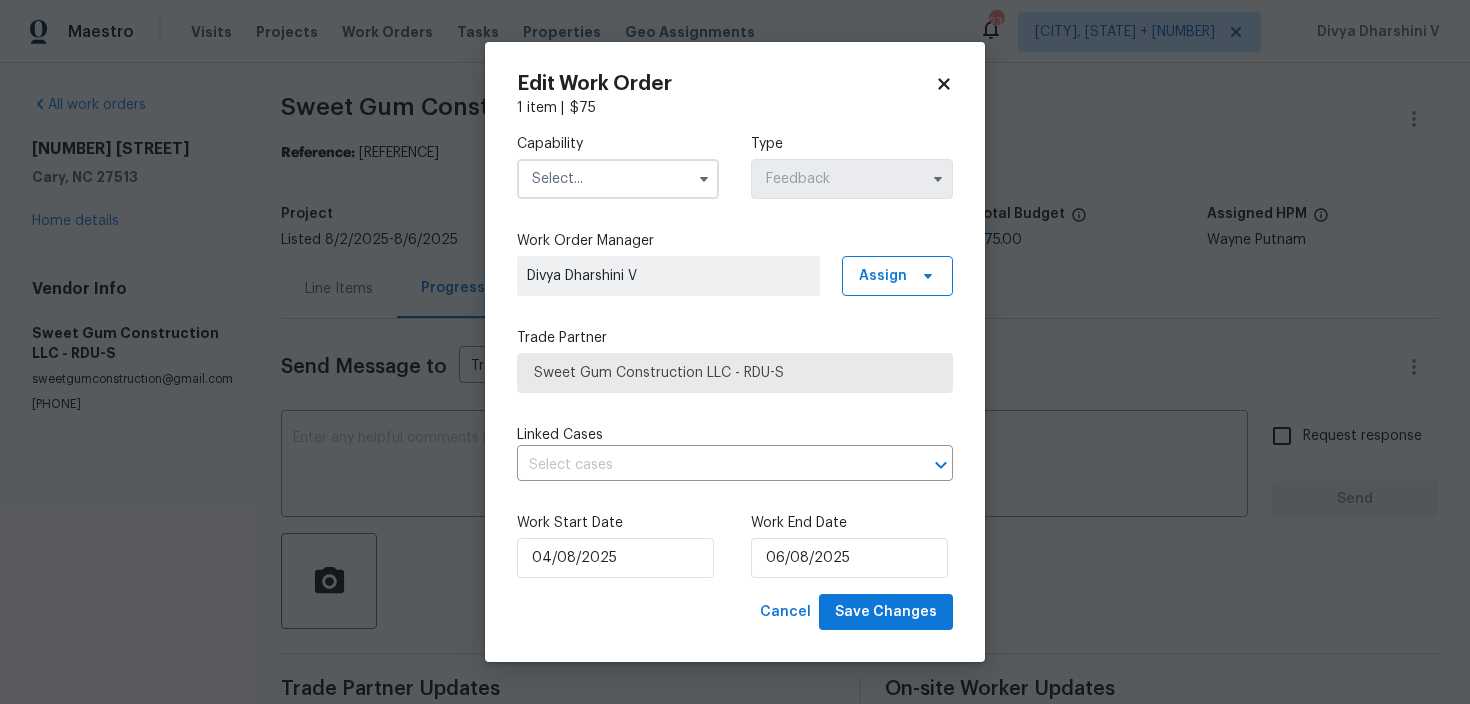 click on "Capability" at bounding box center [618, 166] 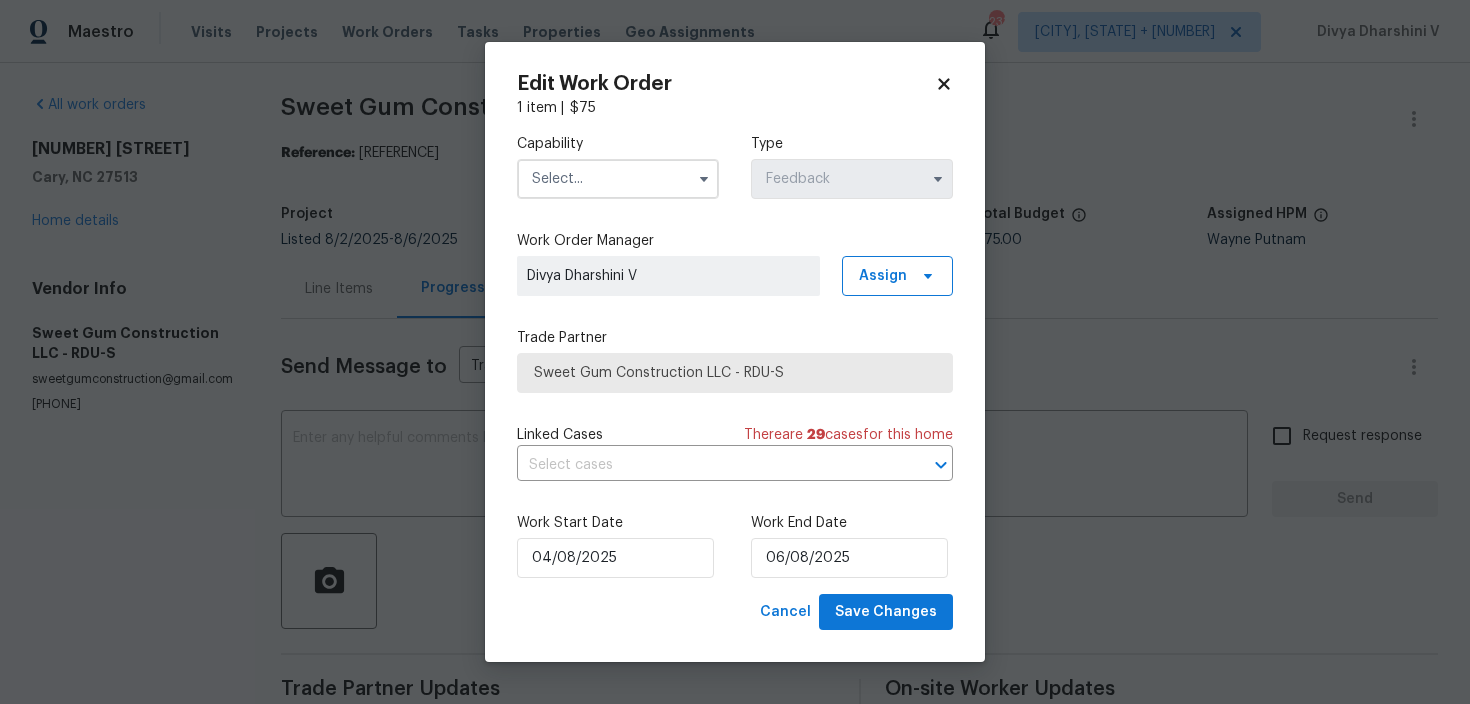 click on "Capability" at bounding box center [618, 166] 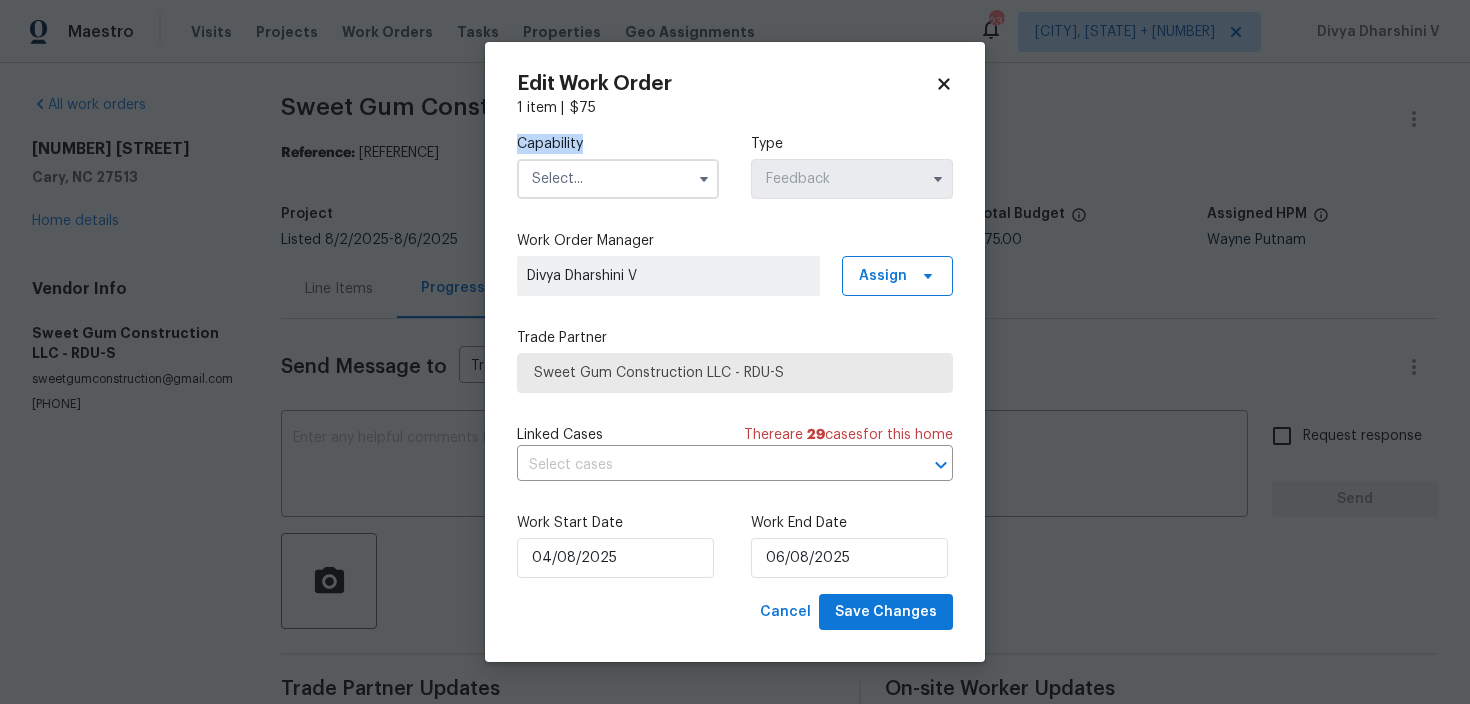 click on "Capability" at bounding box center (618, 166) 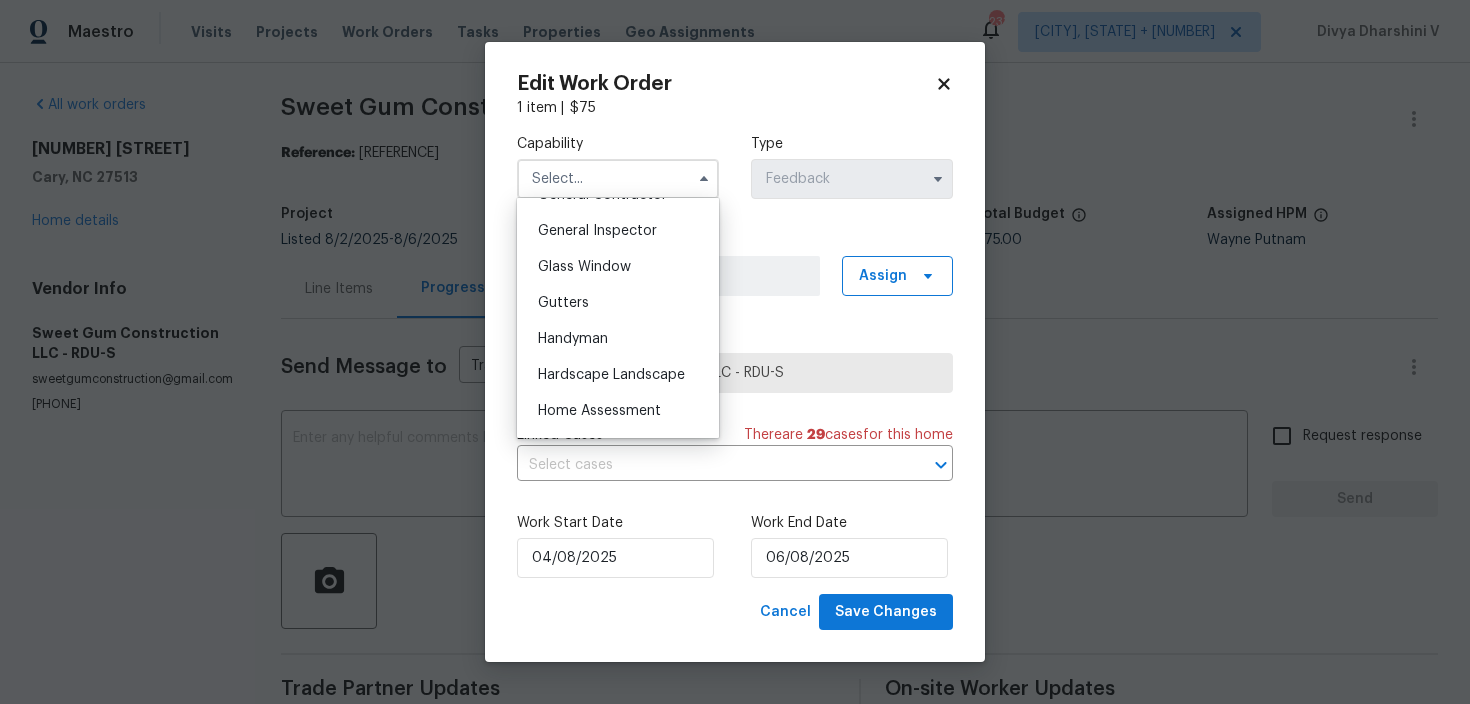 scroll, scrollTop: 1004, scrollLeft: 0, axis: vertical 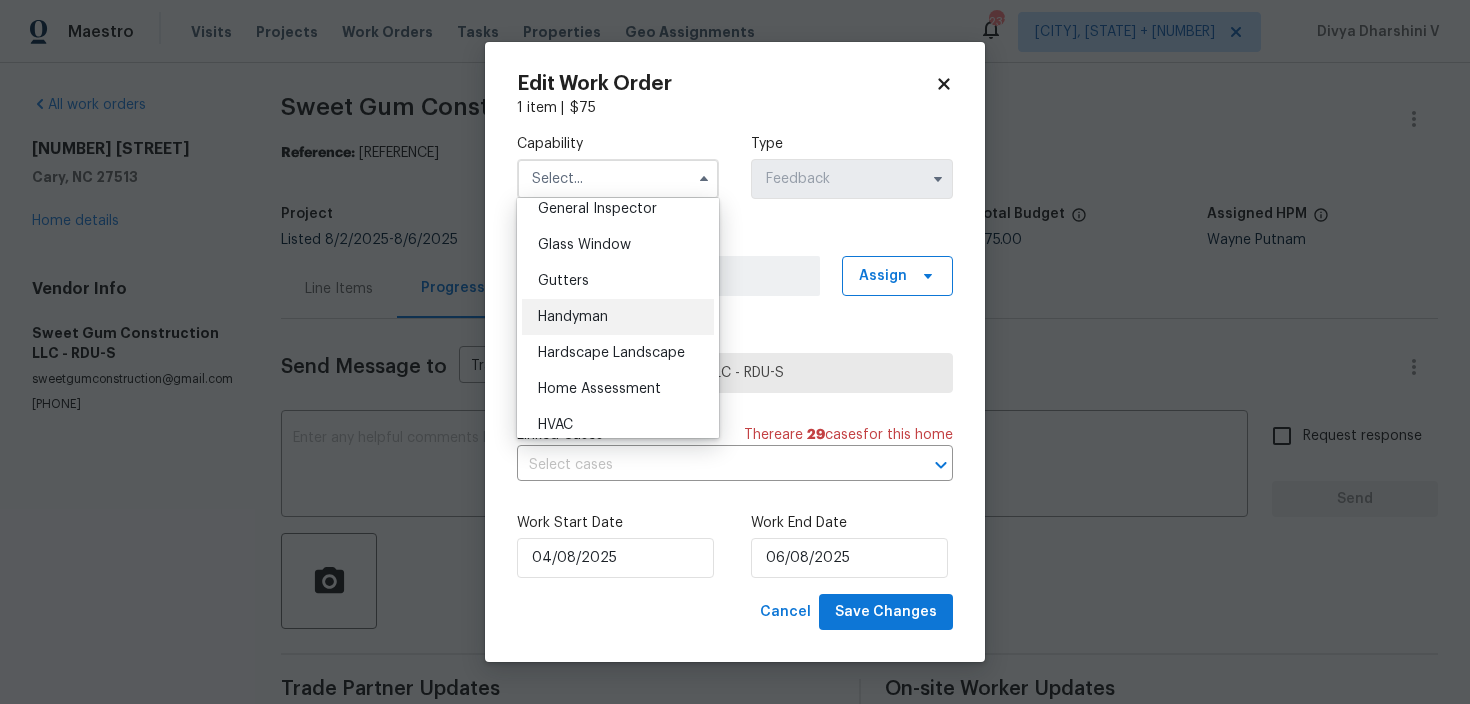 click on "Handyman" at bounding box center (618, 317) 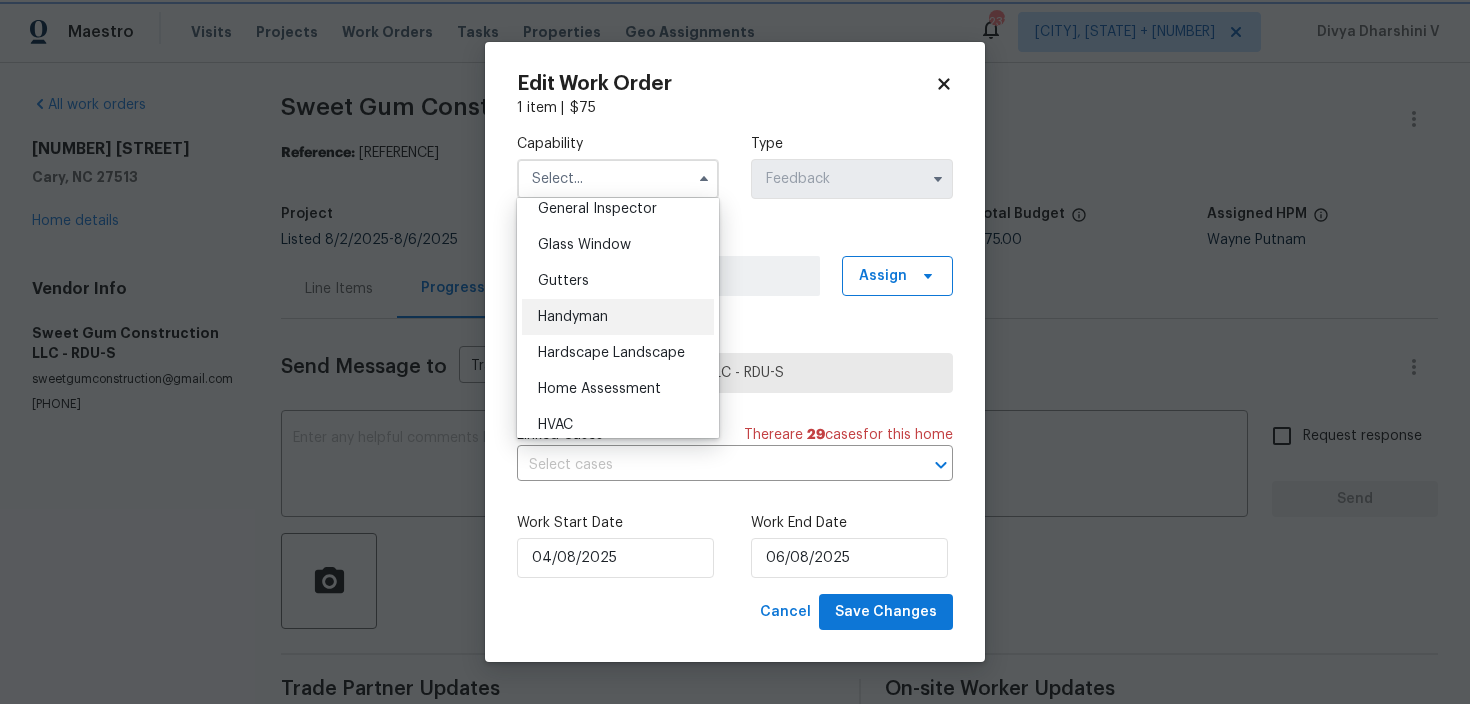 type on "Handyman" 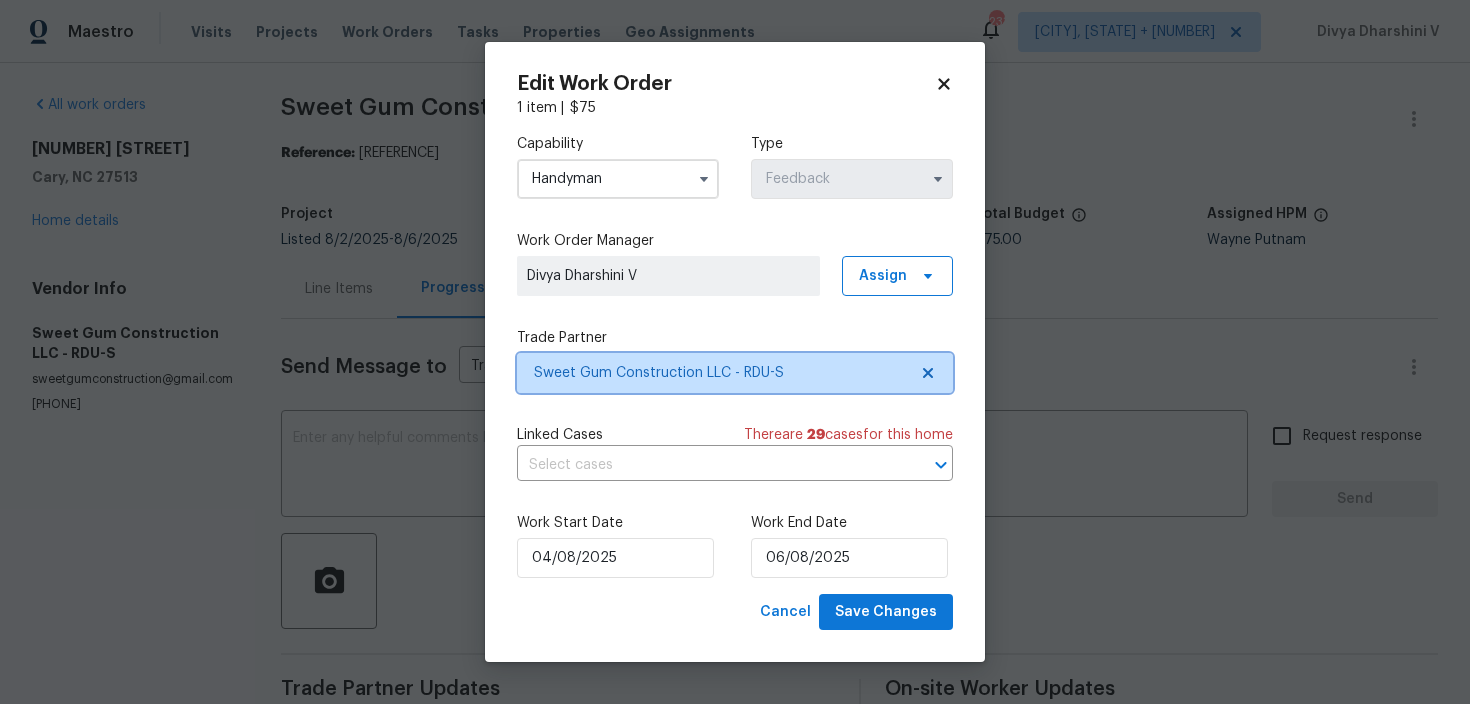 click 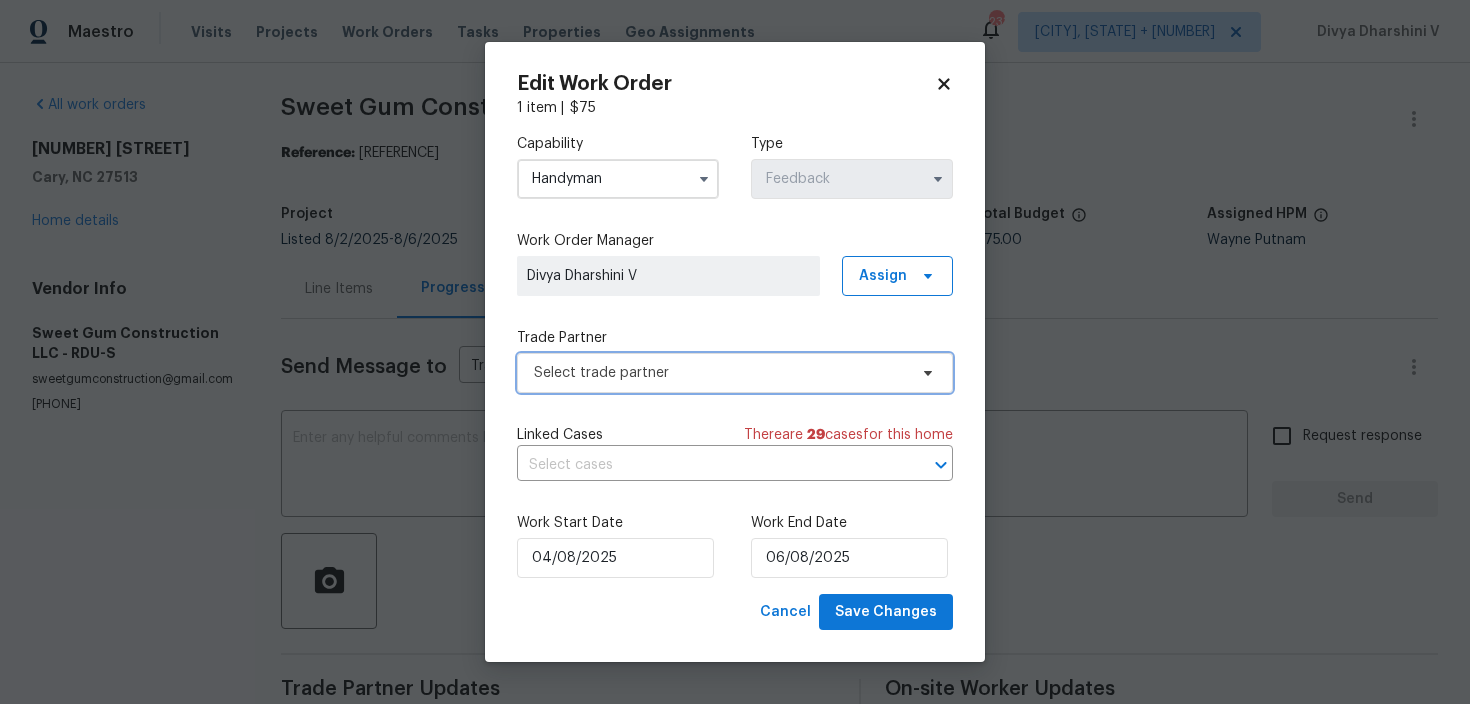 click 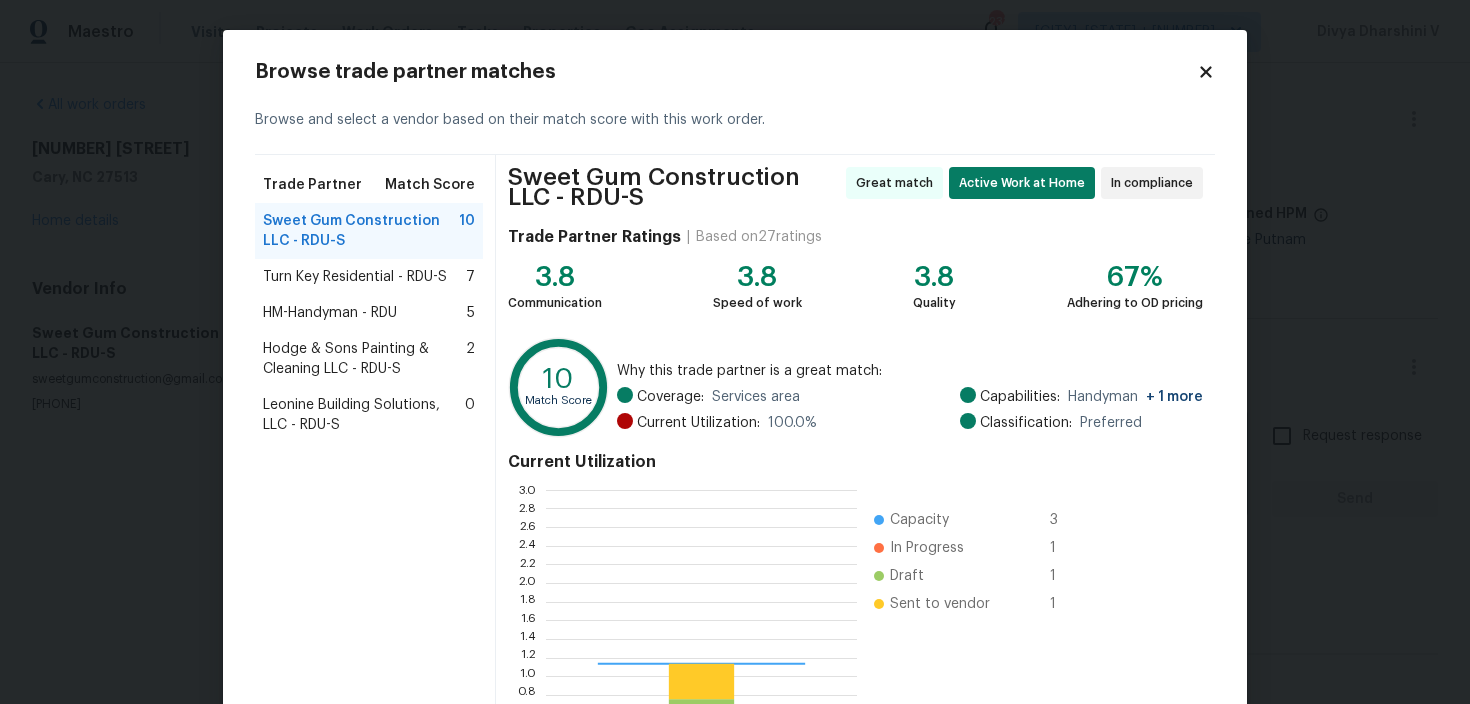 scroll, scrollTop: 2, scrollLeft: 1, axis: both 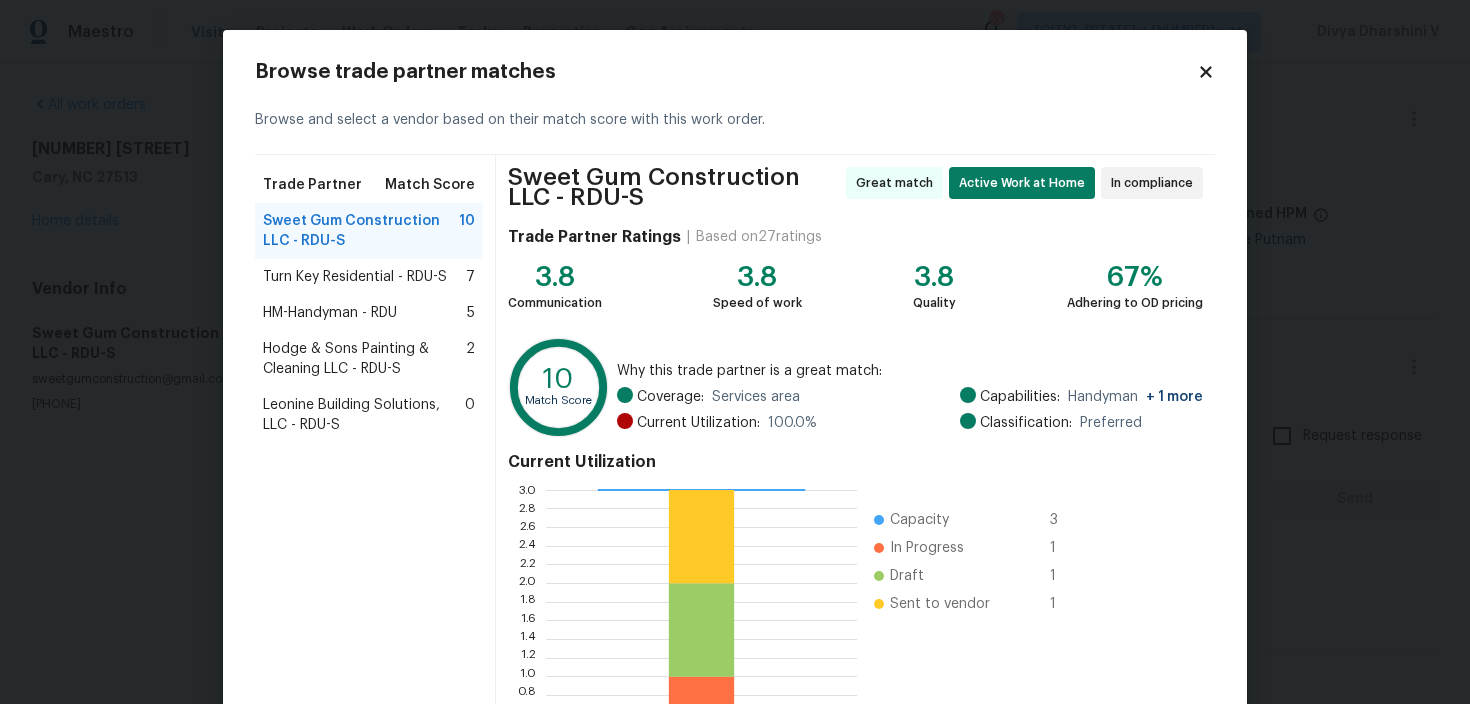 click on "Turn Key Residential - RDU-S" at bounding box center (355, 277) 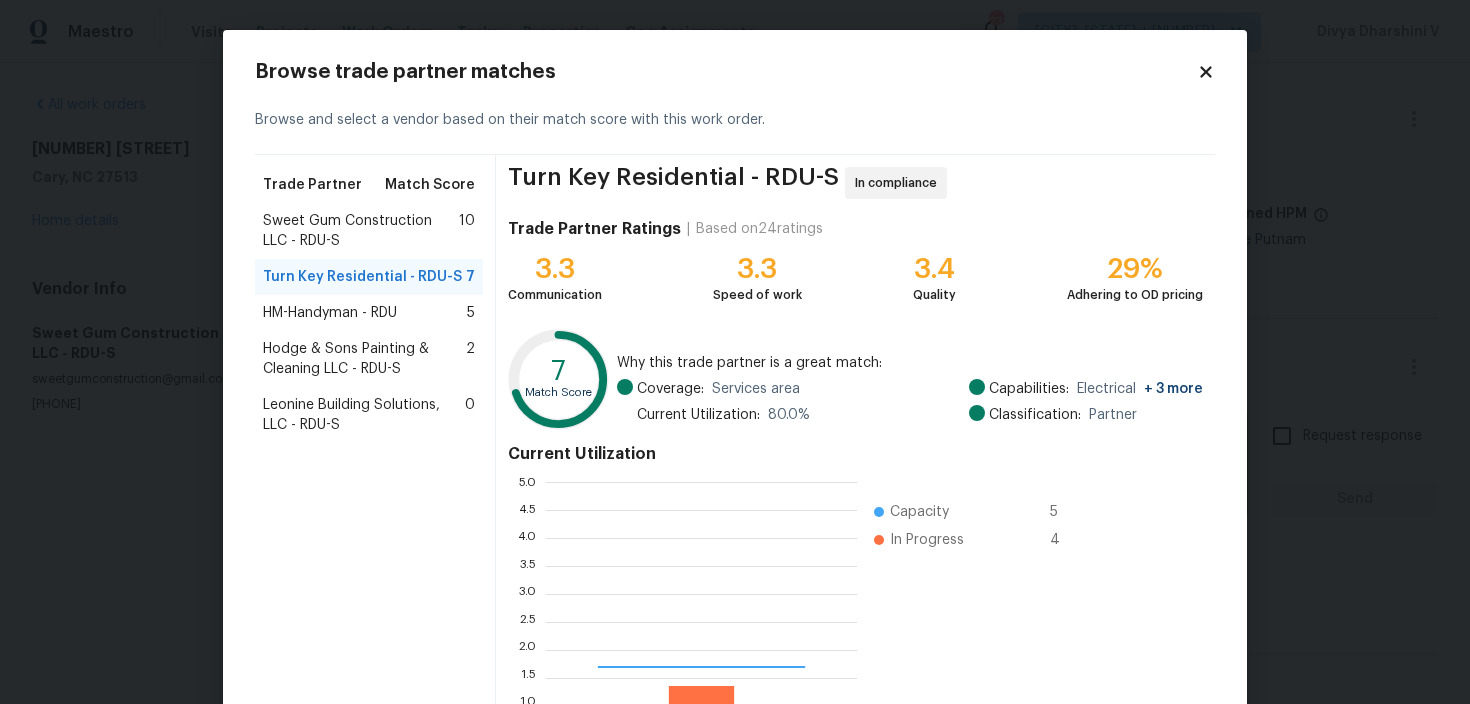 scroll, scrollTop: 2, scrollLeft: 1, axis: both 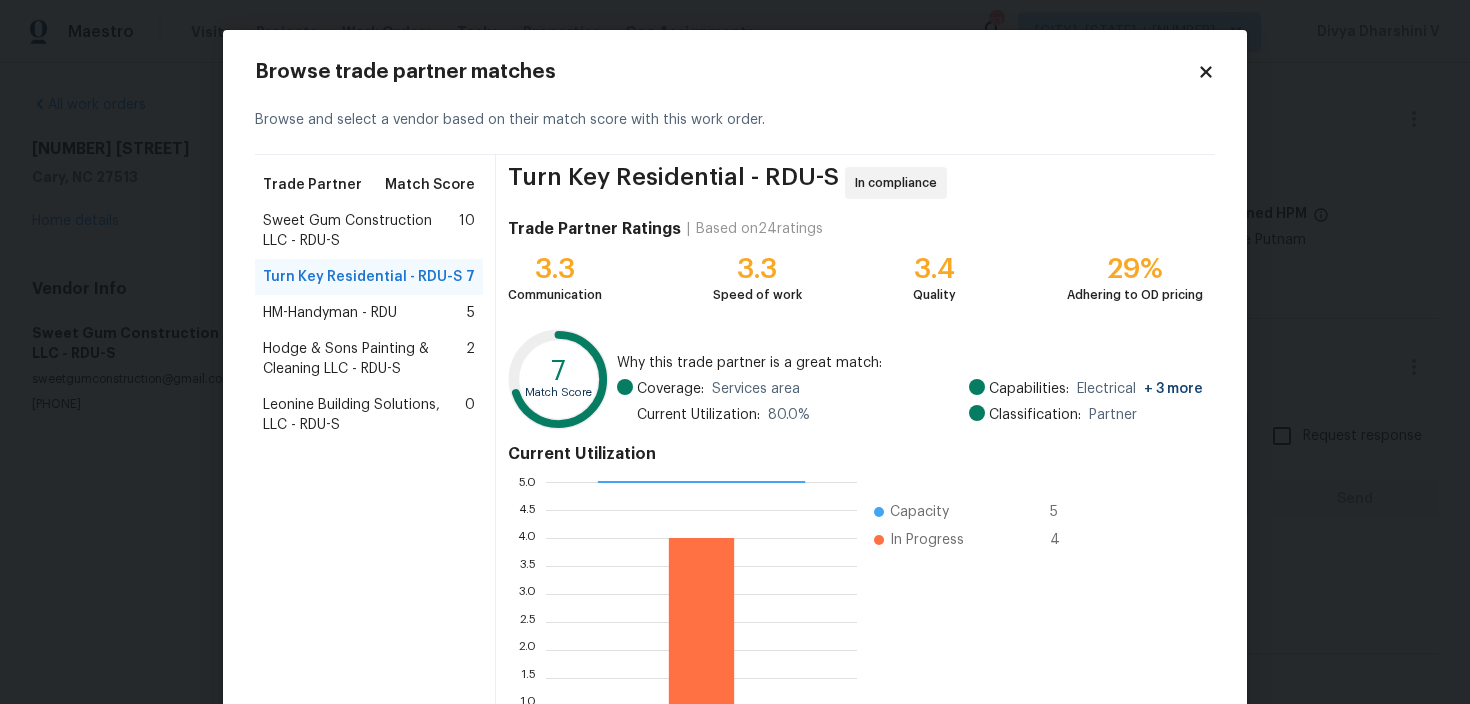 click on "Hodge & Sons Painting & Cleaning LLC - RDU-S" at bounding box center [364, 359] 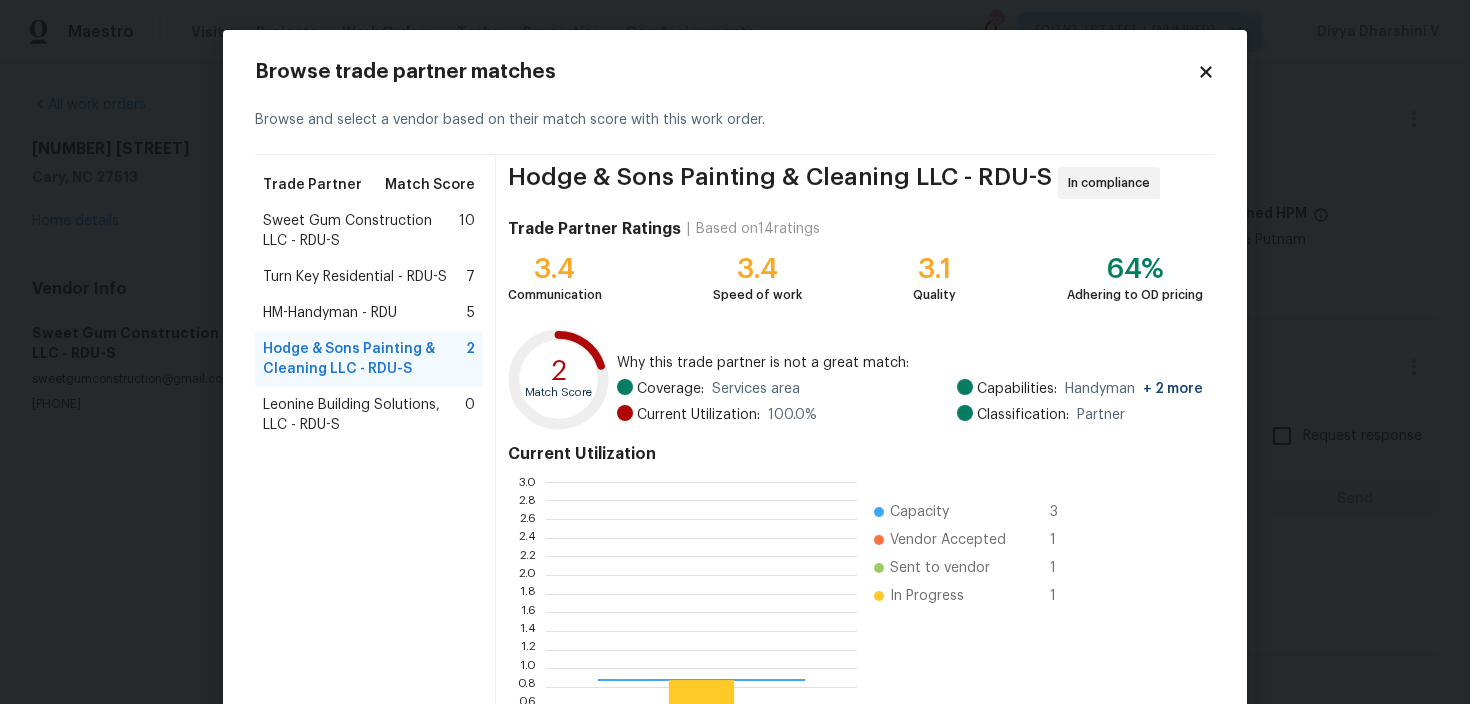 scroll, scrollTop: 2, scrollLeft: 1, axis: both 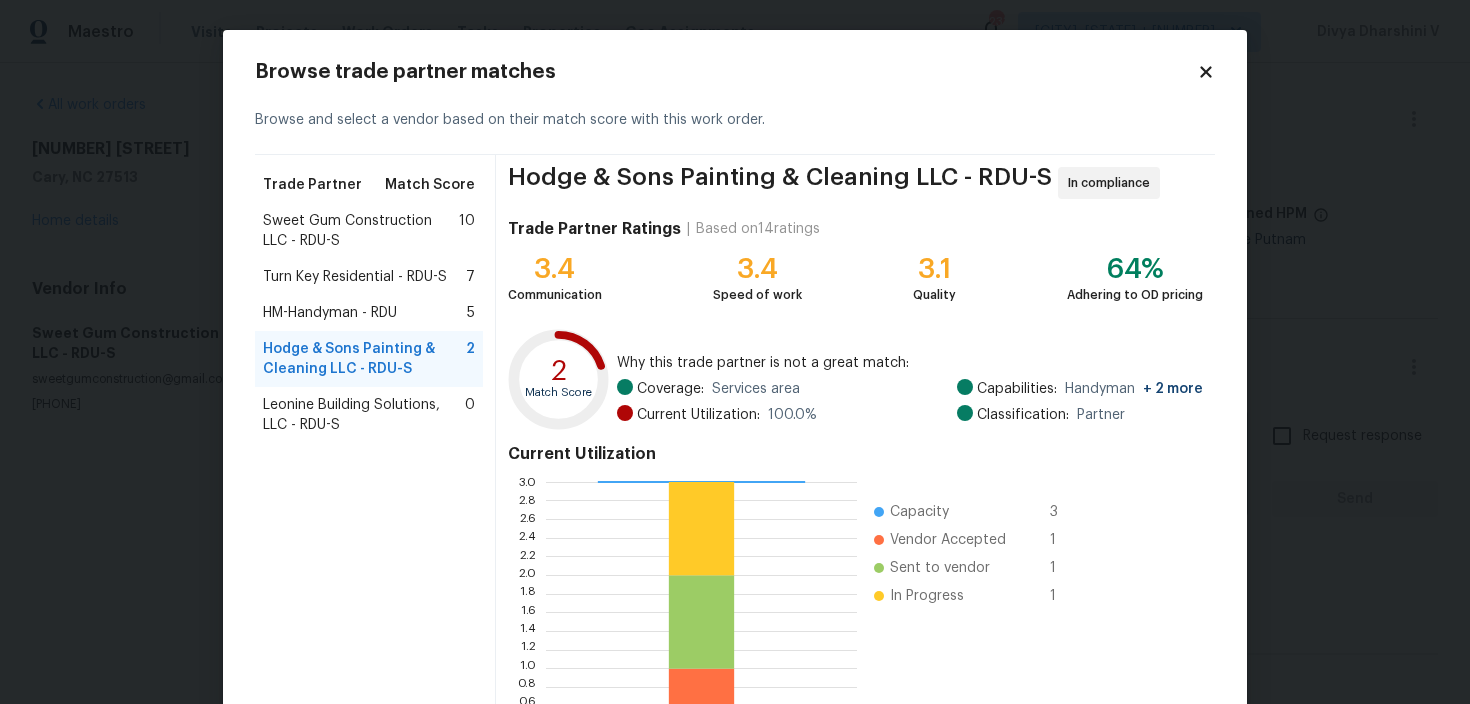 click on "HM-Handyman - RDU" at bounding box center (330, 313) 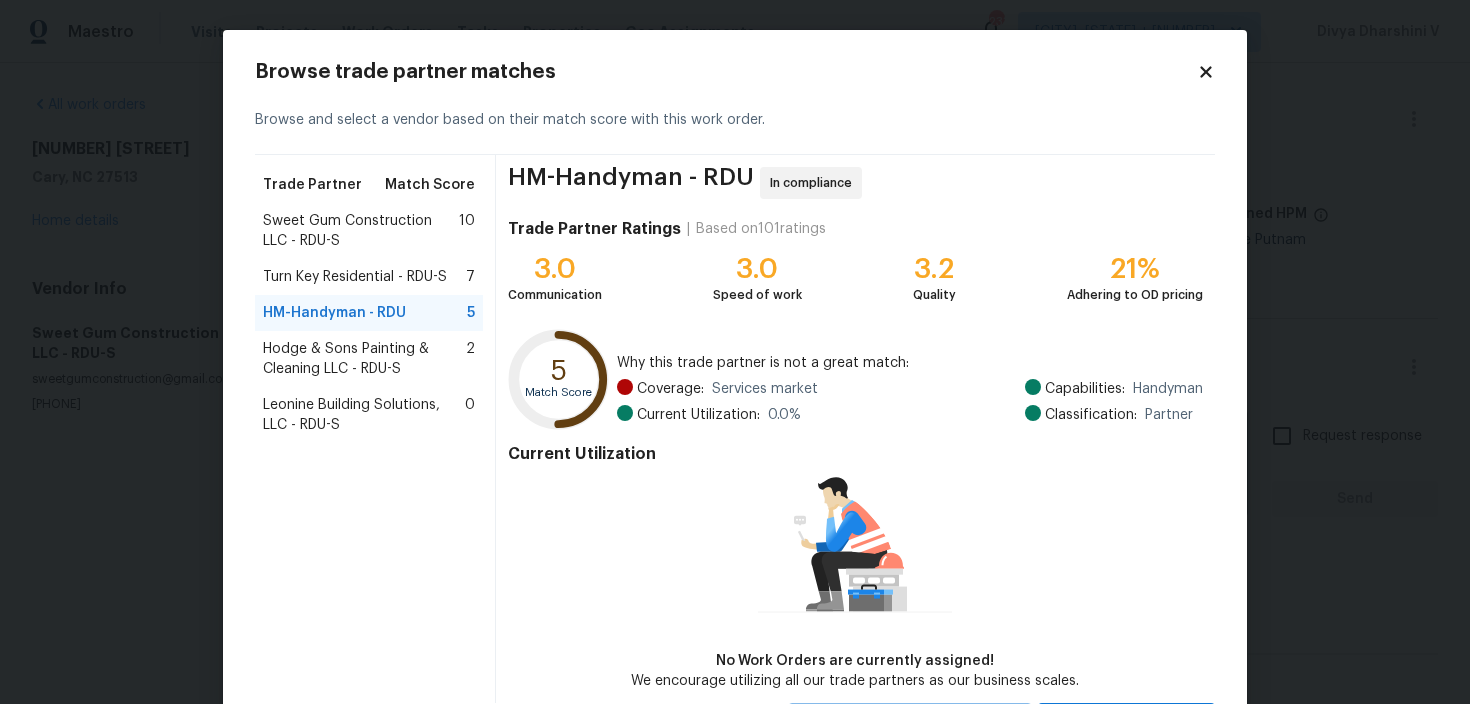click on "Turn Key Residential - RDU-S 7" at bounding box center (369, 277) 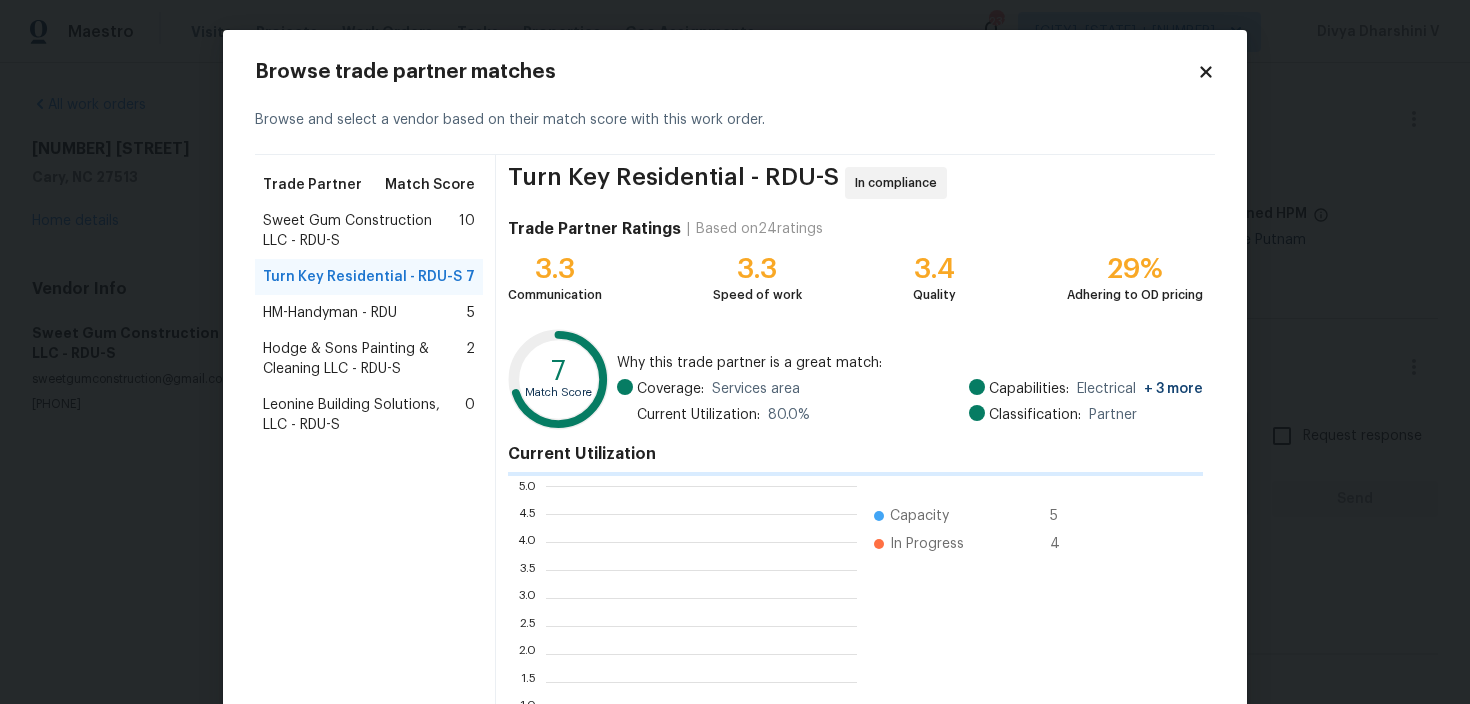 scroll, scrollTop: 2, scrollLeft: 1, axis: both 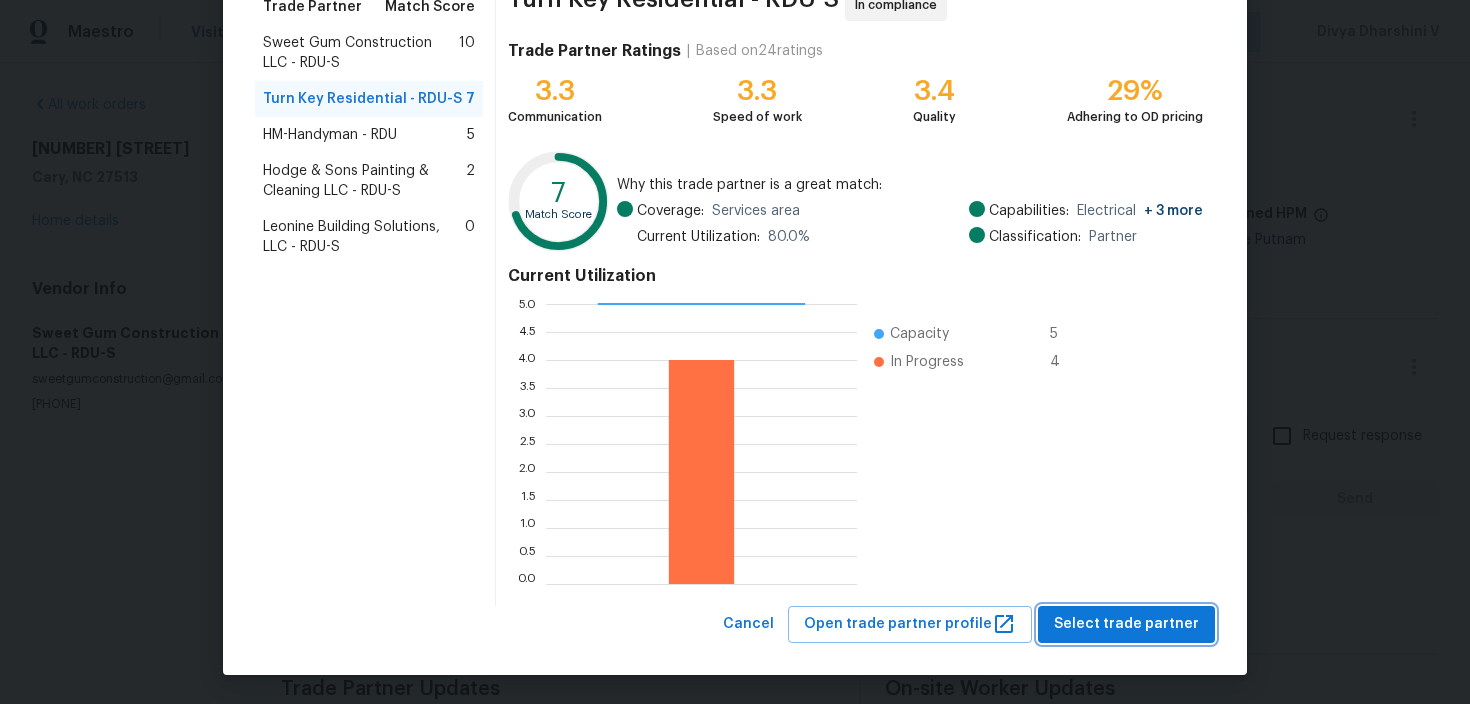 click on "Select trade partner" at bounding box center [1126, 624] 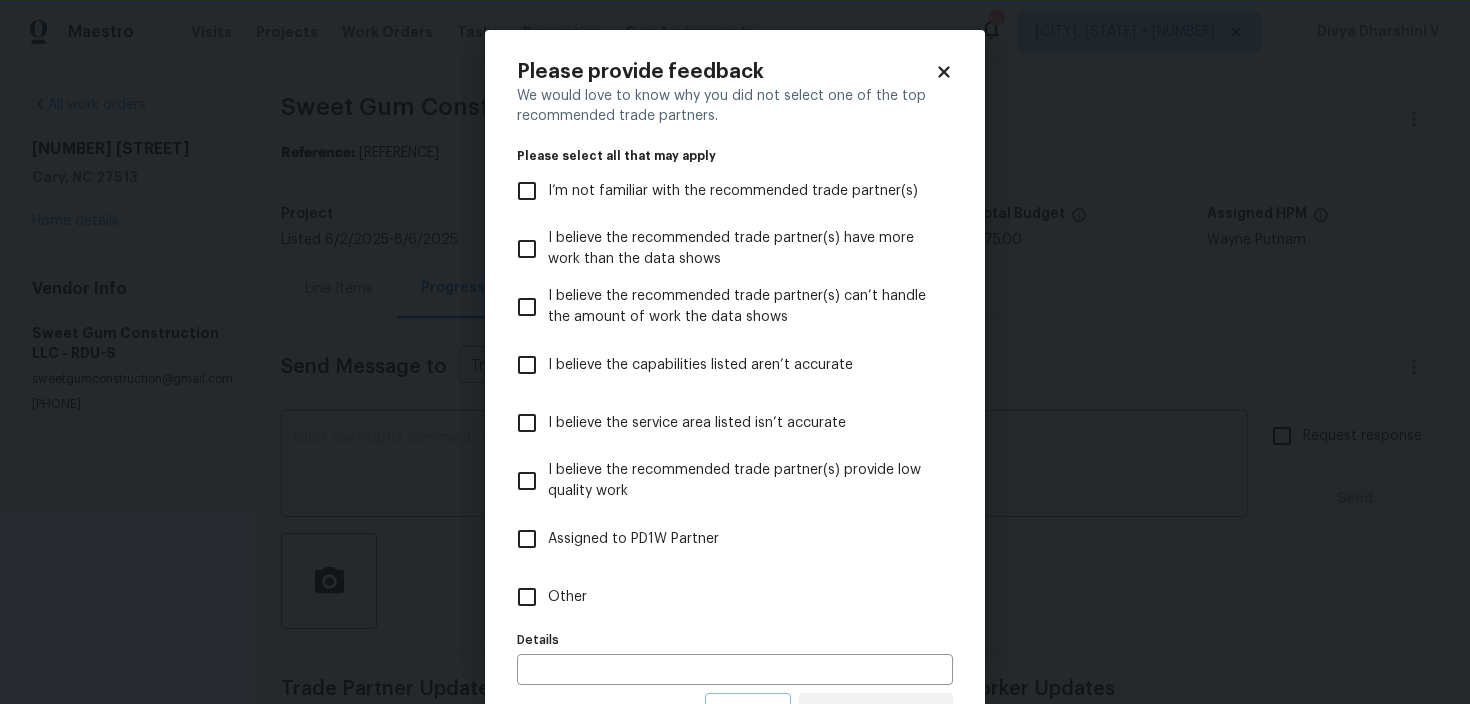 scroll, scrollTop: 0, scrollLeft: 0, axis: both 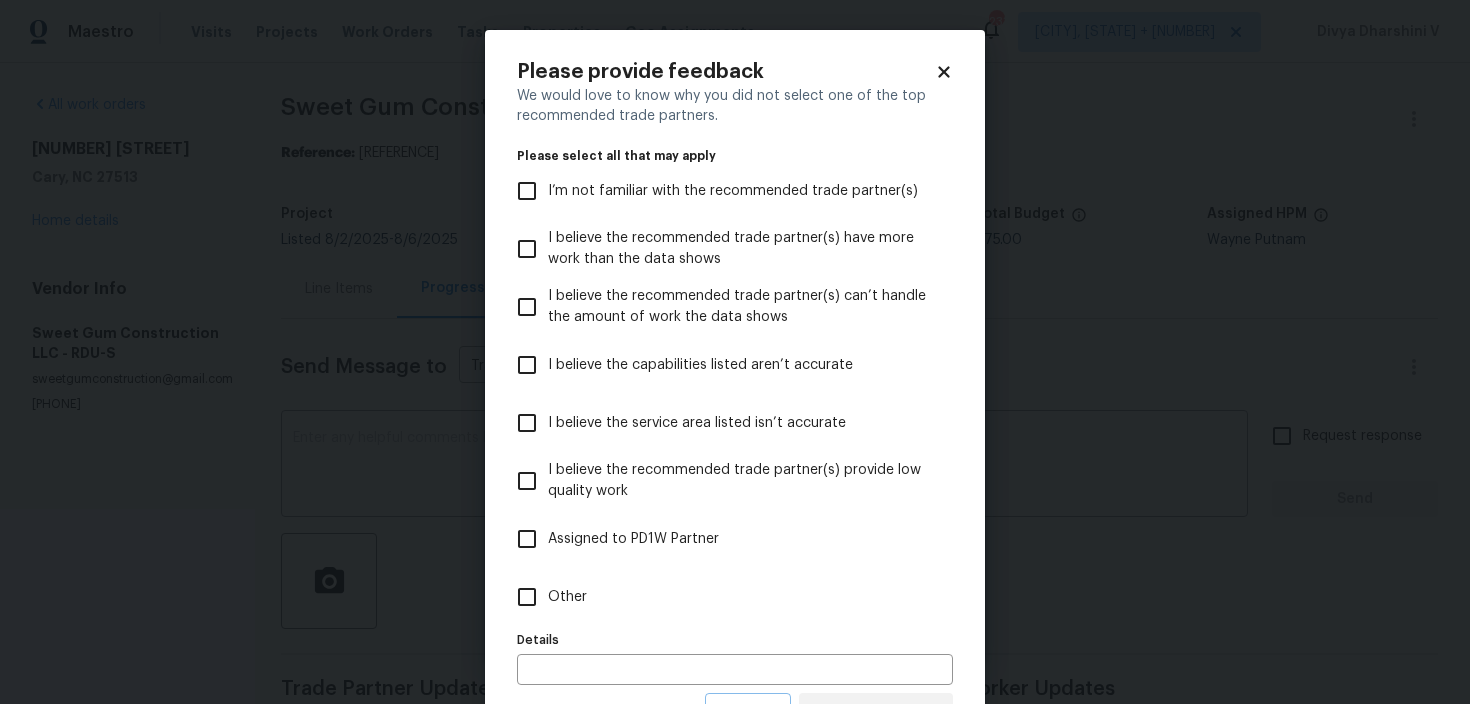 click on "Other" at bounding box center [721, 597] 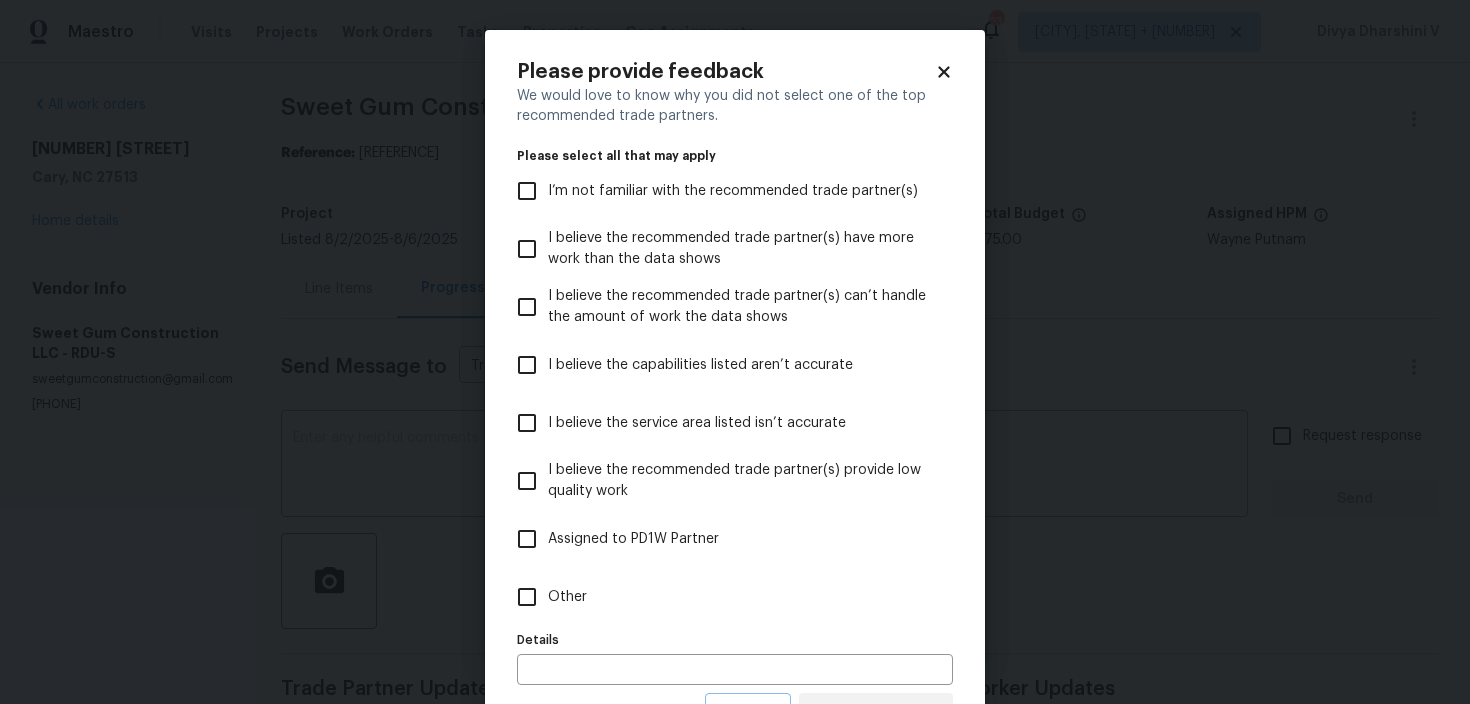 click on "Other" at bounding box center [527, 597] 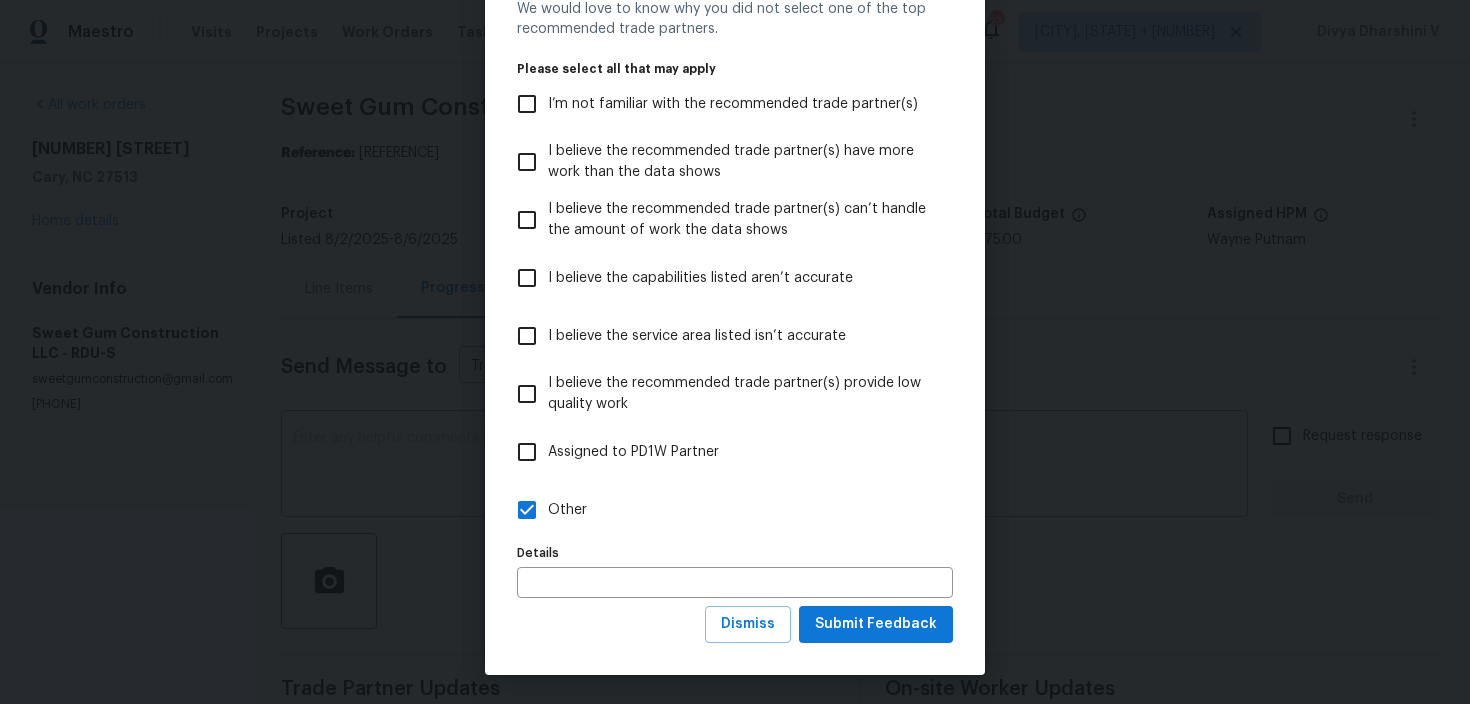 scroll, scrollTop: 88, scrollLeft: 0, axis: vertical 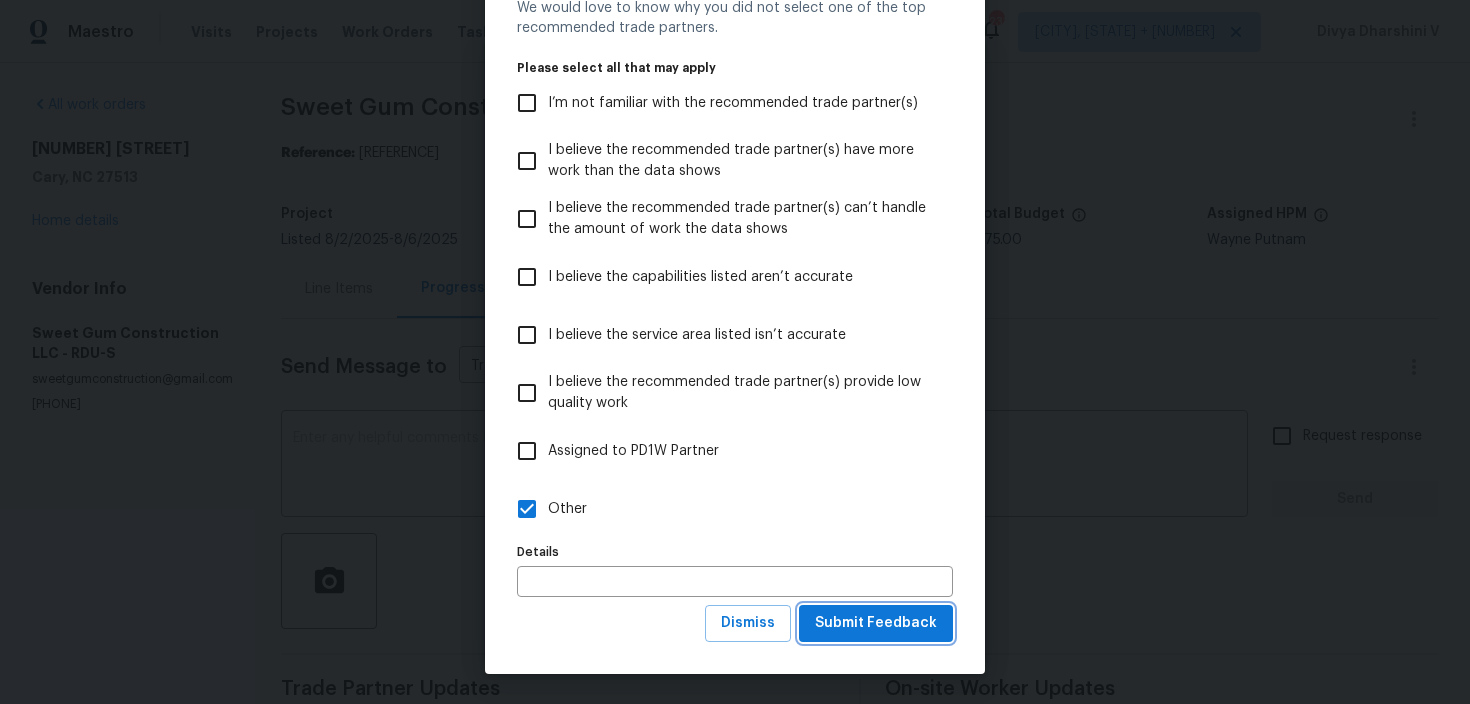 click on "Submit Feedback" at bounding box center [876, 623] 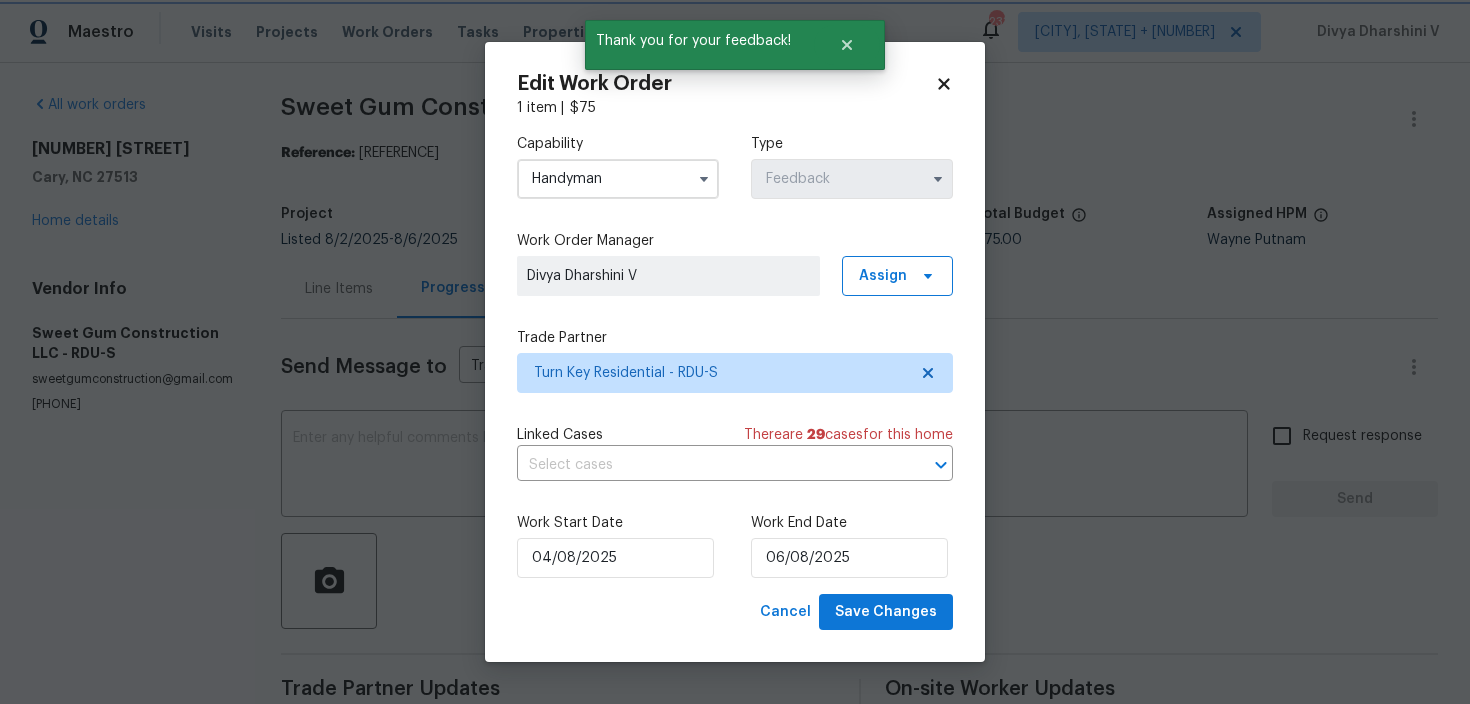 scroll, scrollTop: 0, scrollLeft: 0, axis: both 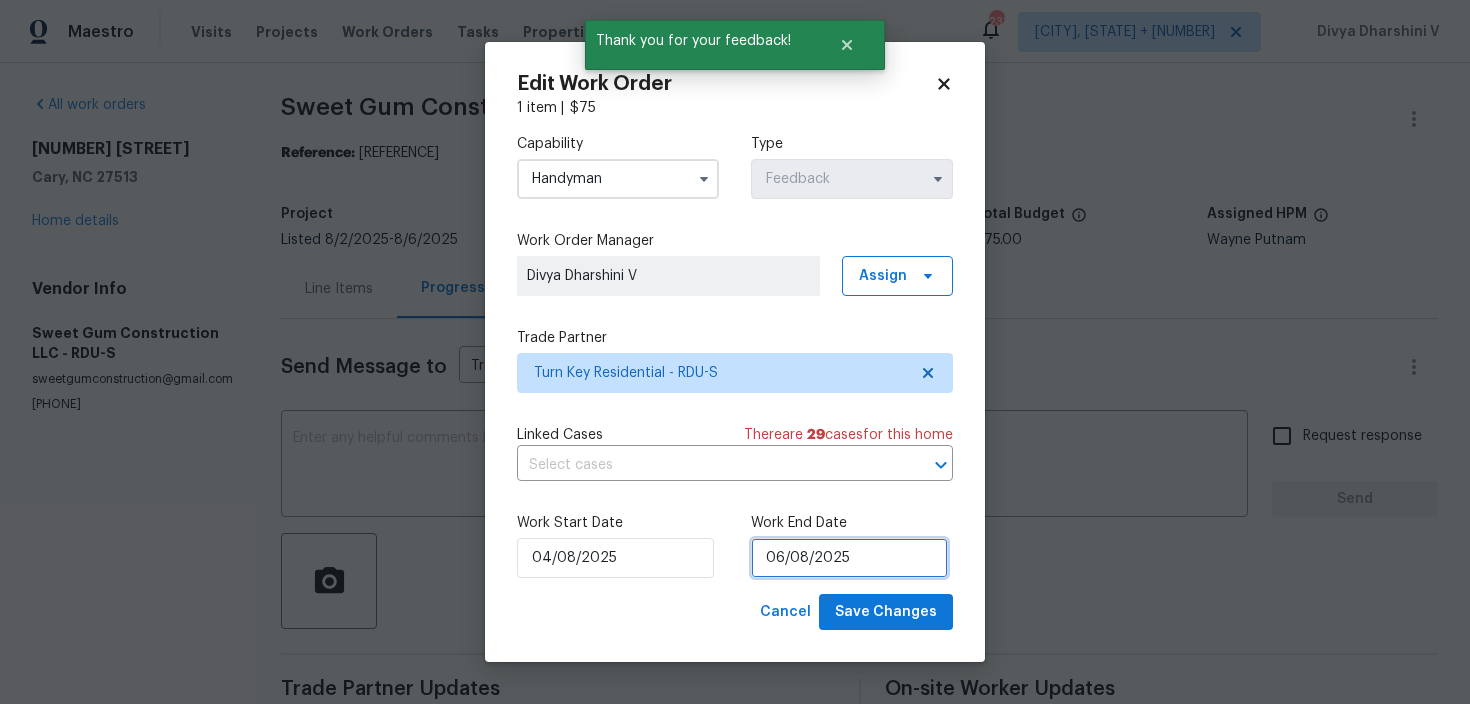click on "06/08/2025" at bounding box center (849, 558) 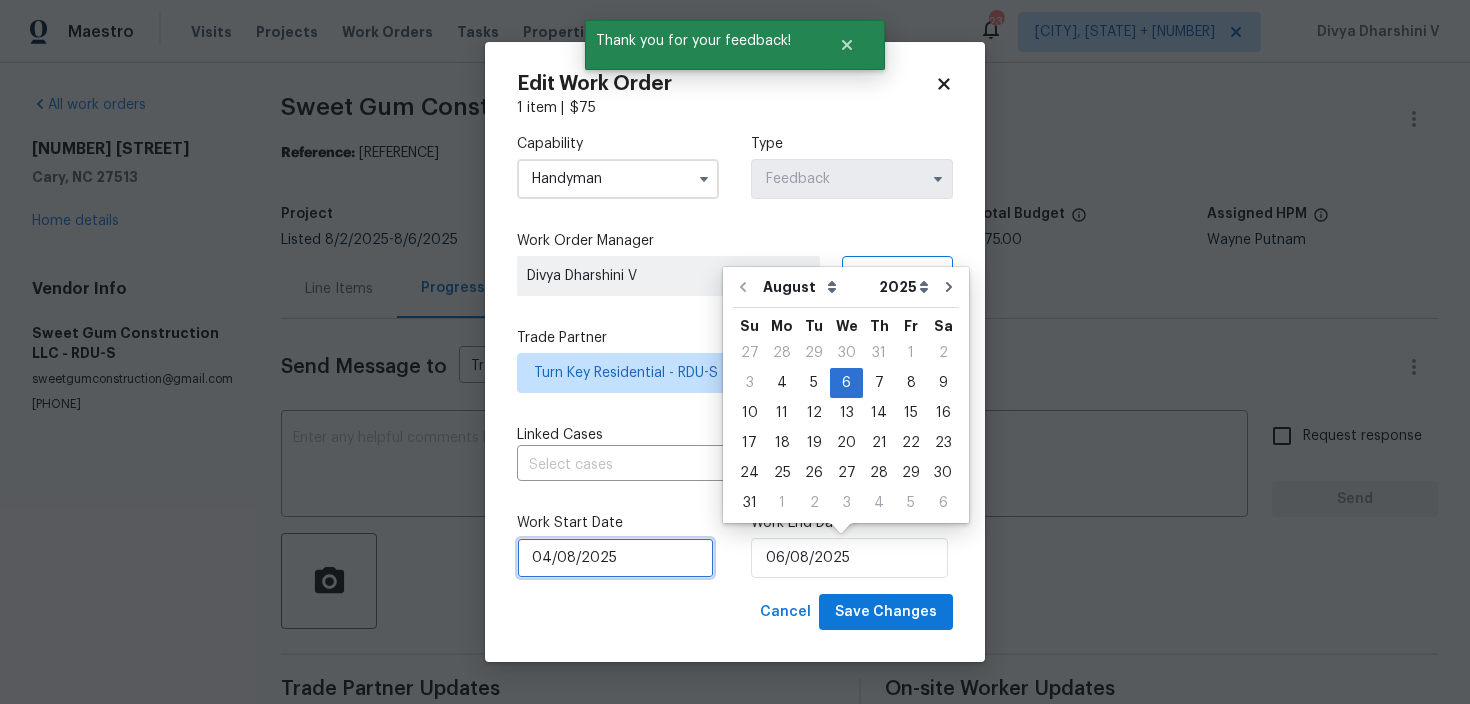 click on "04/08/2025" at bounding box center (615, 558) 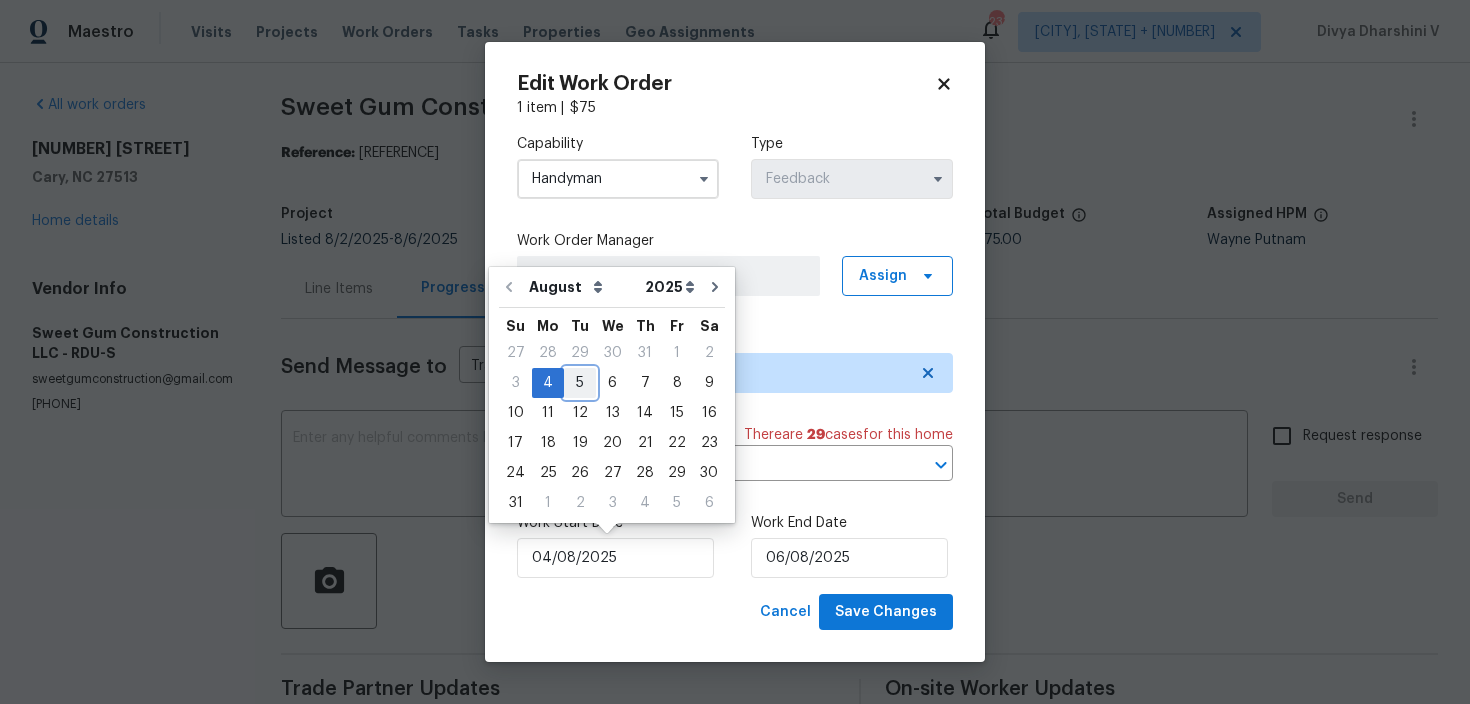 click on "5" at bounding box center [580, 383] 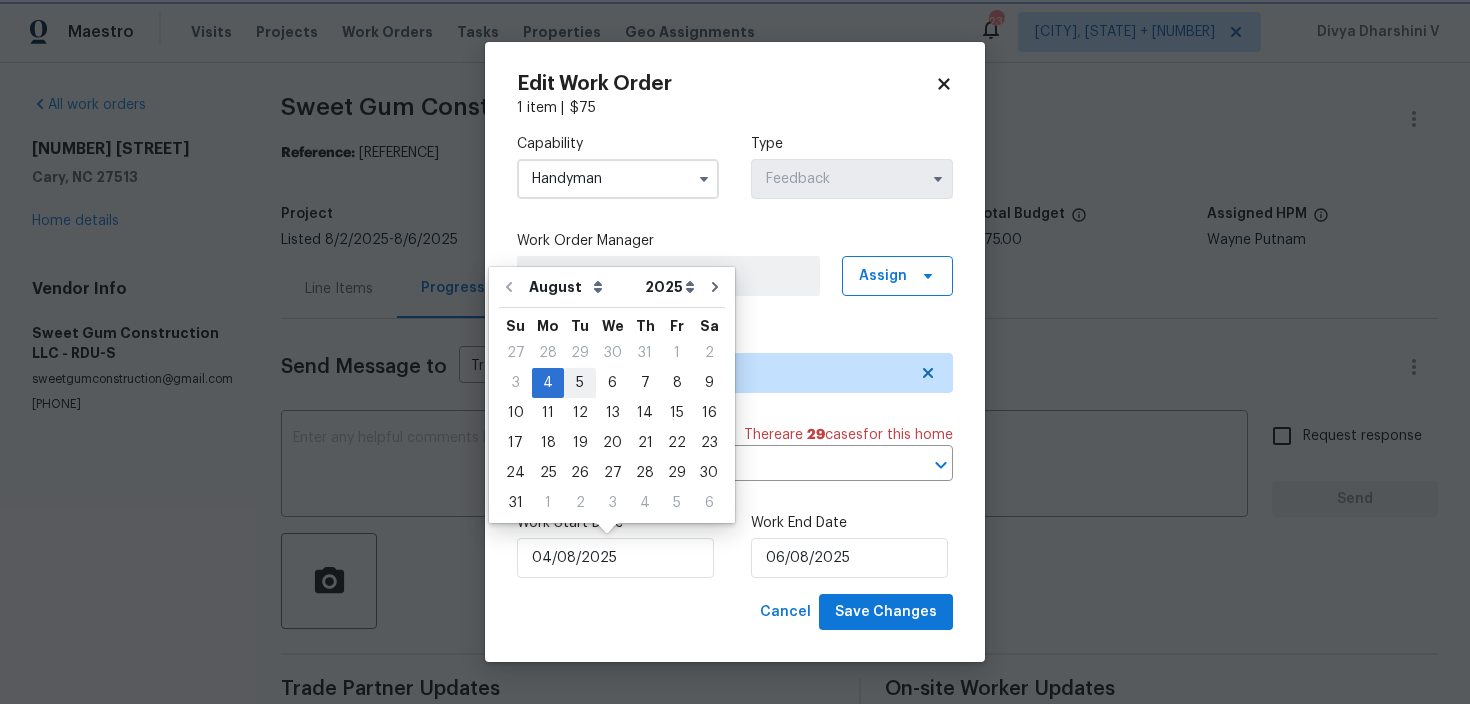 type on "05/08/2025" 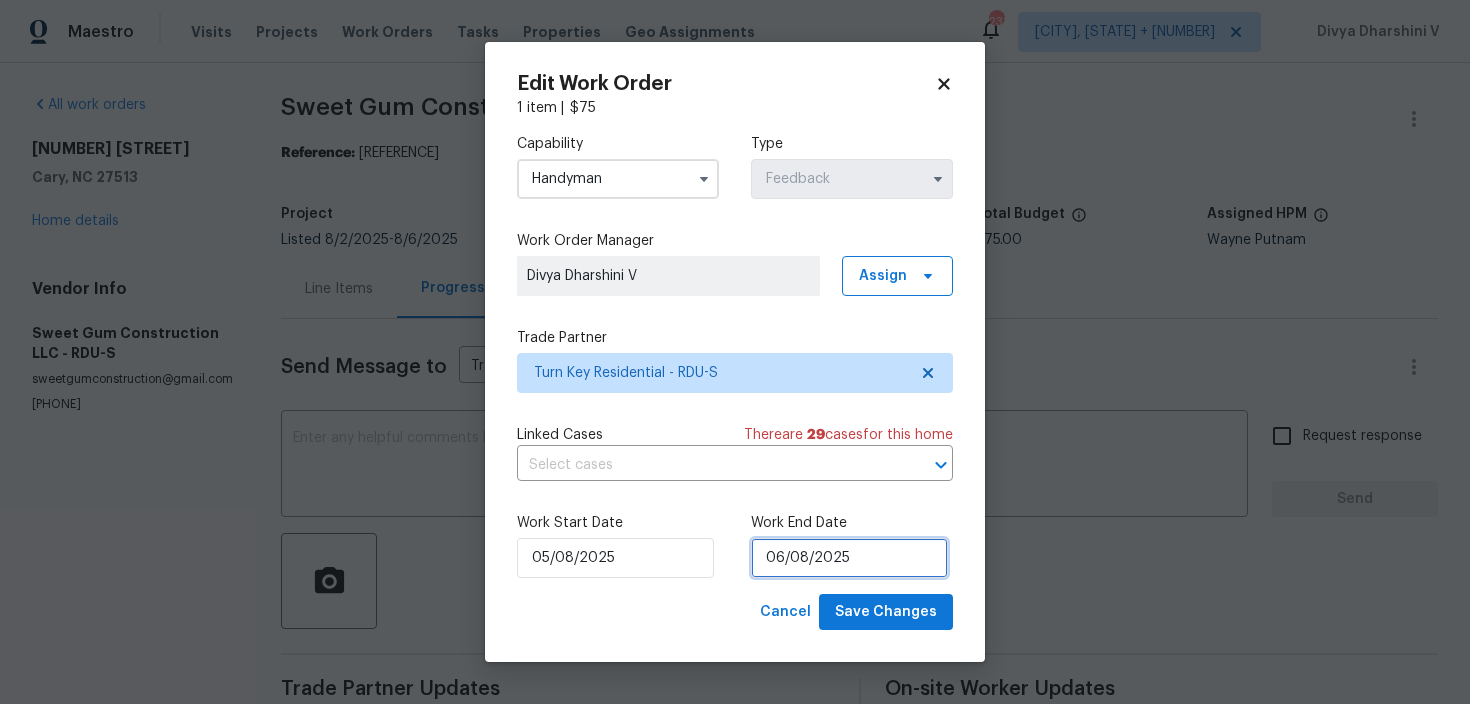 click on "06/08/2025" at bounding box center [849, 558] 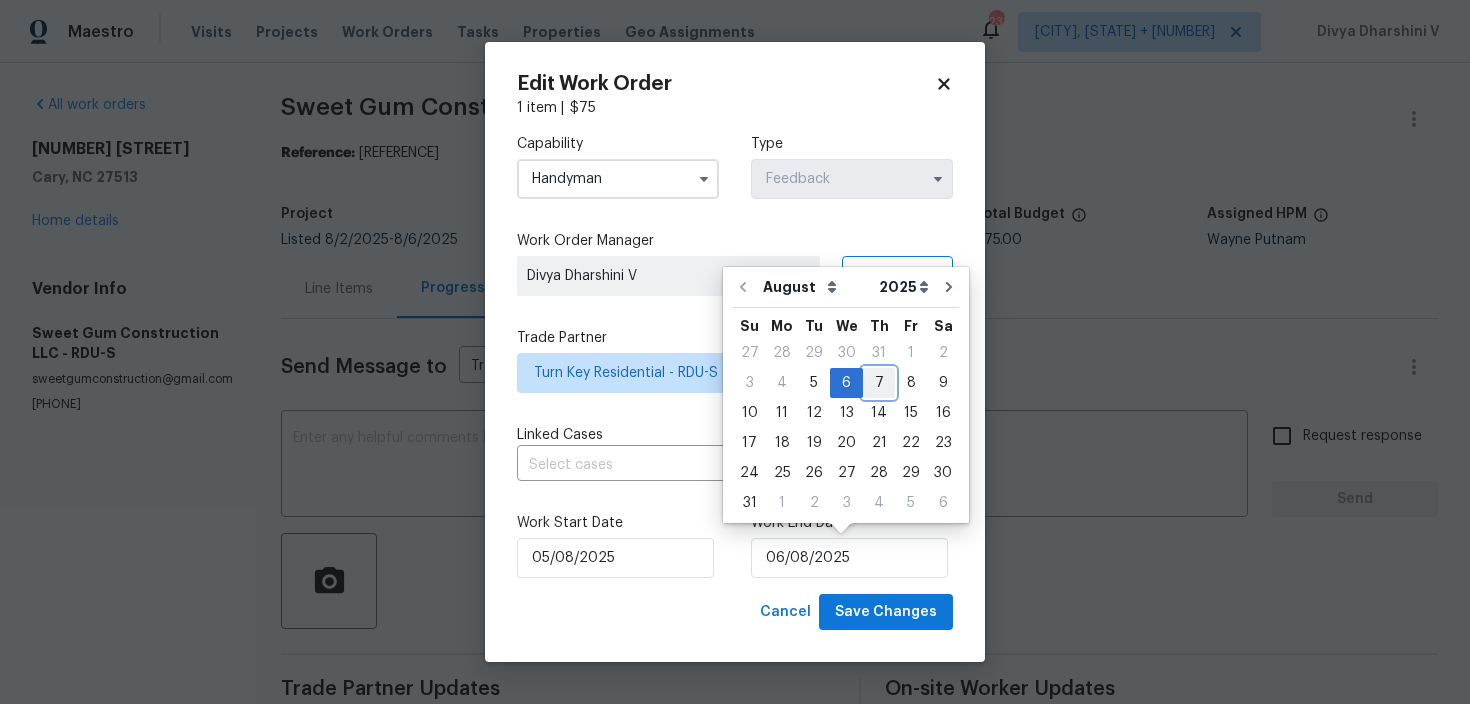 click on "7" at bounding box center (879, 383) 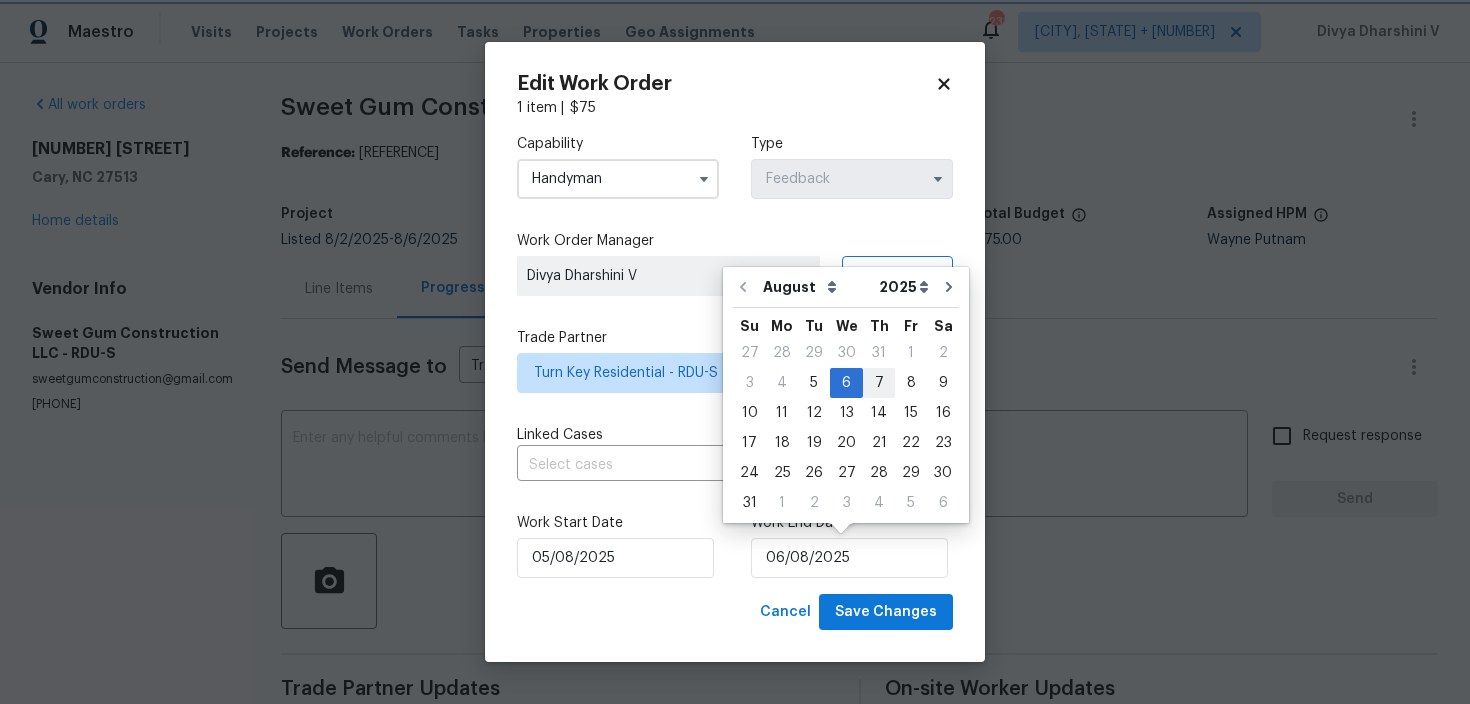 type on "07/08/2025" 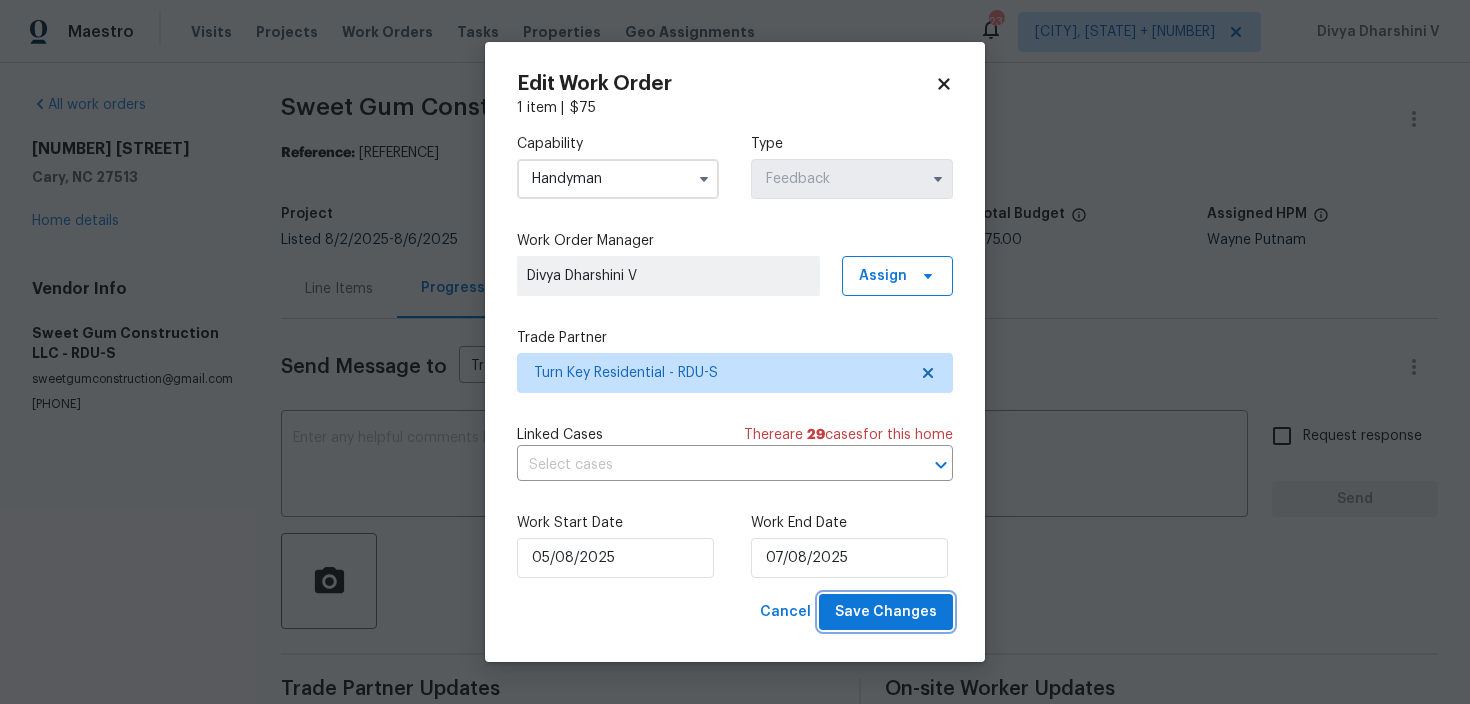 click on "Save Changes" at bounding box center [886, 612] 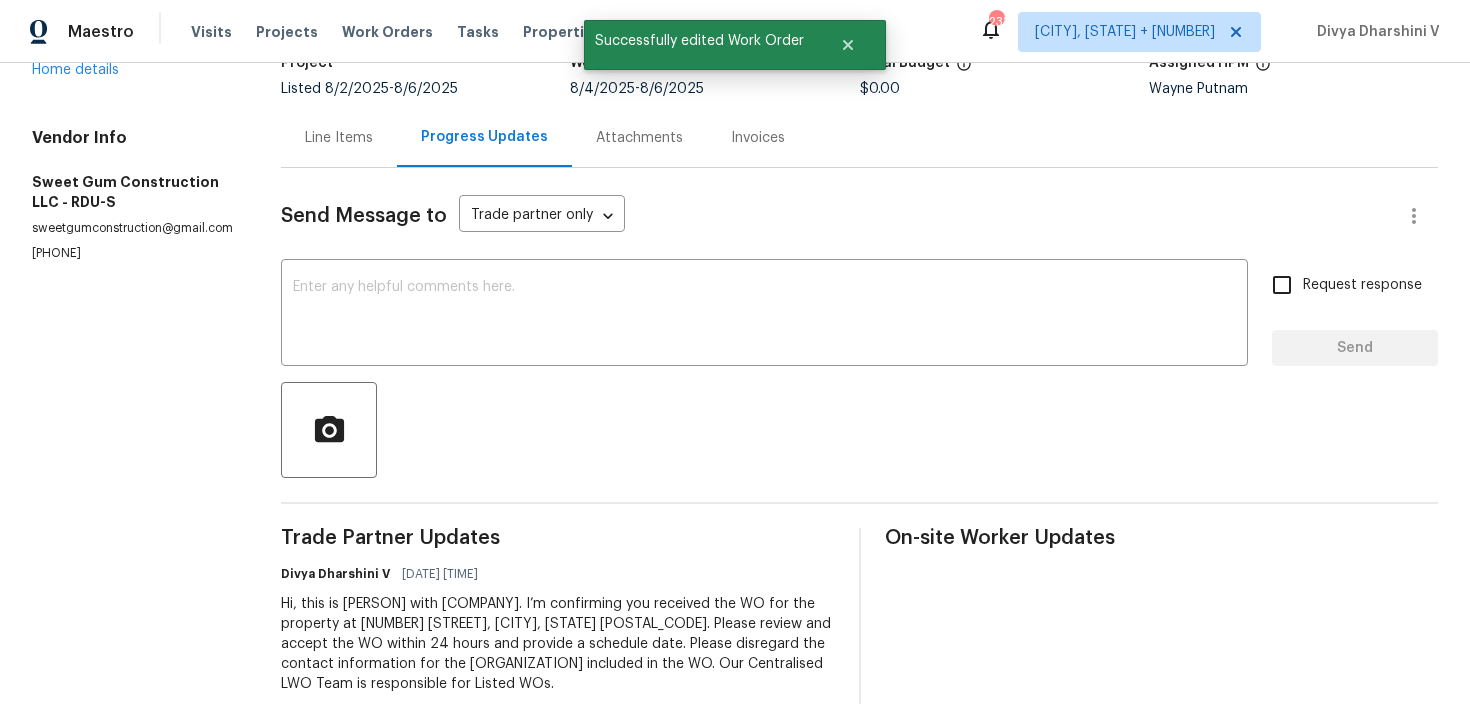 scroll, scrollTop: 177, scrollLeft: 0, axis: vertical 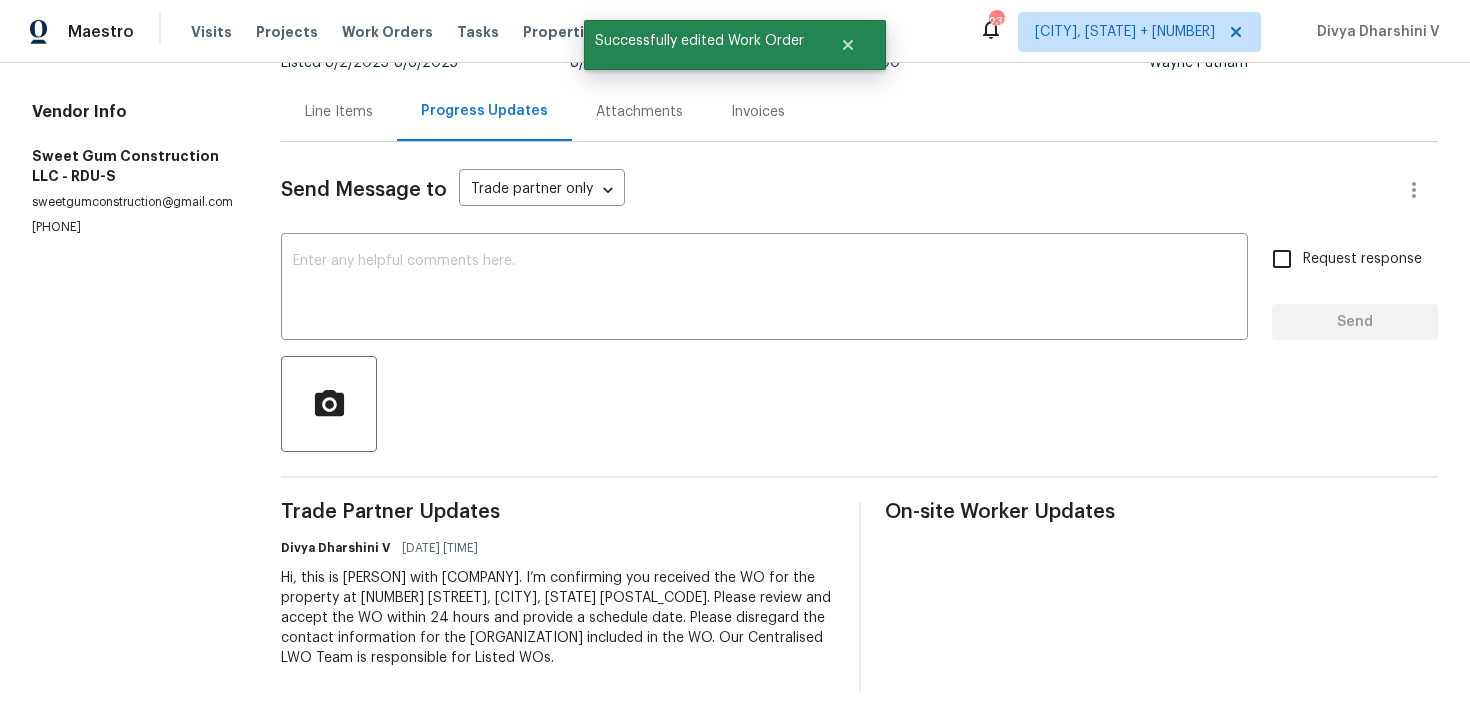 click on "Hi, this is Divya with Opendoor. I’m confirming you received the WO for the property at 113 Crosswind Dr, Cary, NC 27513. Please review and accept the WO within 24 hours and provide a schedule date. Please disregard the contact information for the HPM included in the WO. Our Centralised LWO Team is responsible for Listed WOs." at bounding box center [558, 618] 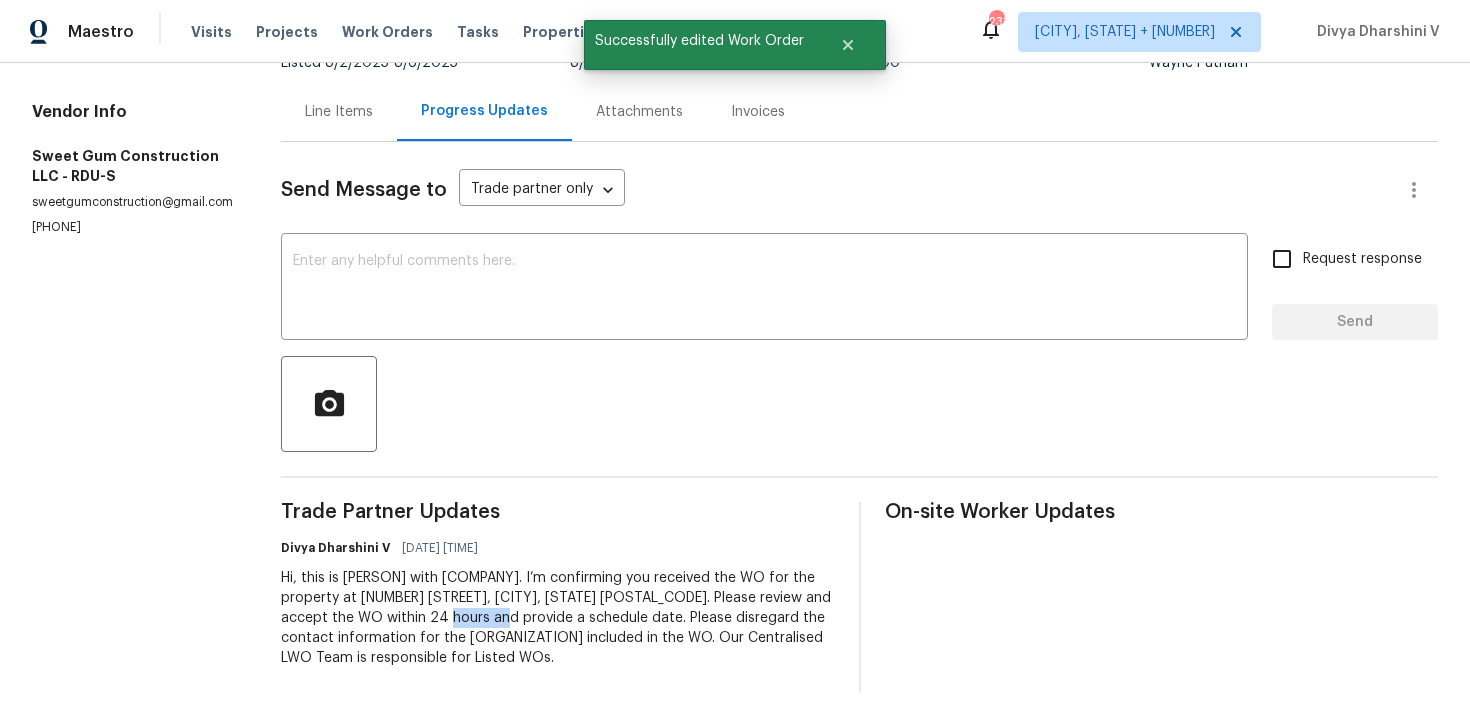 click on "Hi, this is Divya with Opendoor. I’m confirming you received the WO for the property at 113 Crosswind Dr, Cary, NC 27513. Please review and accept the WO within 24 hours and provide a schedule date. Please disregard the contact information for the HPM included in the WO. Our Centralised LWO Team is responsible for Listed WOs." at bounding box center (558, 618) 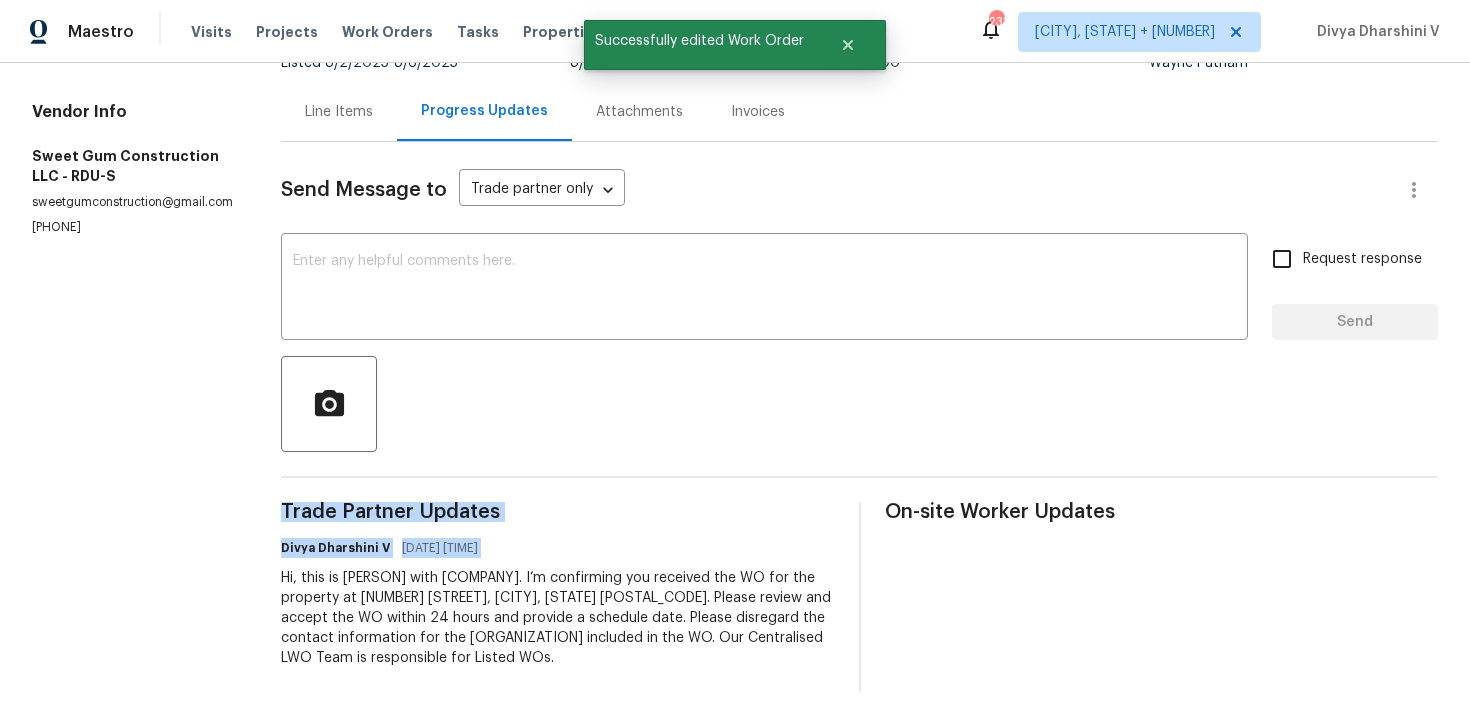 copy on "Trade Partner Updates Divya Dharshini V 08/04/2025 8:32 AM" 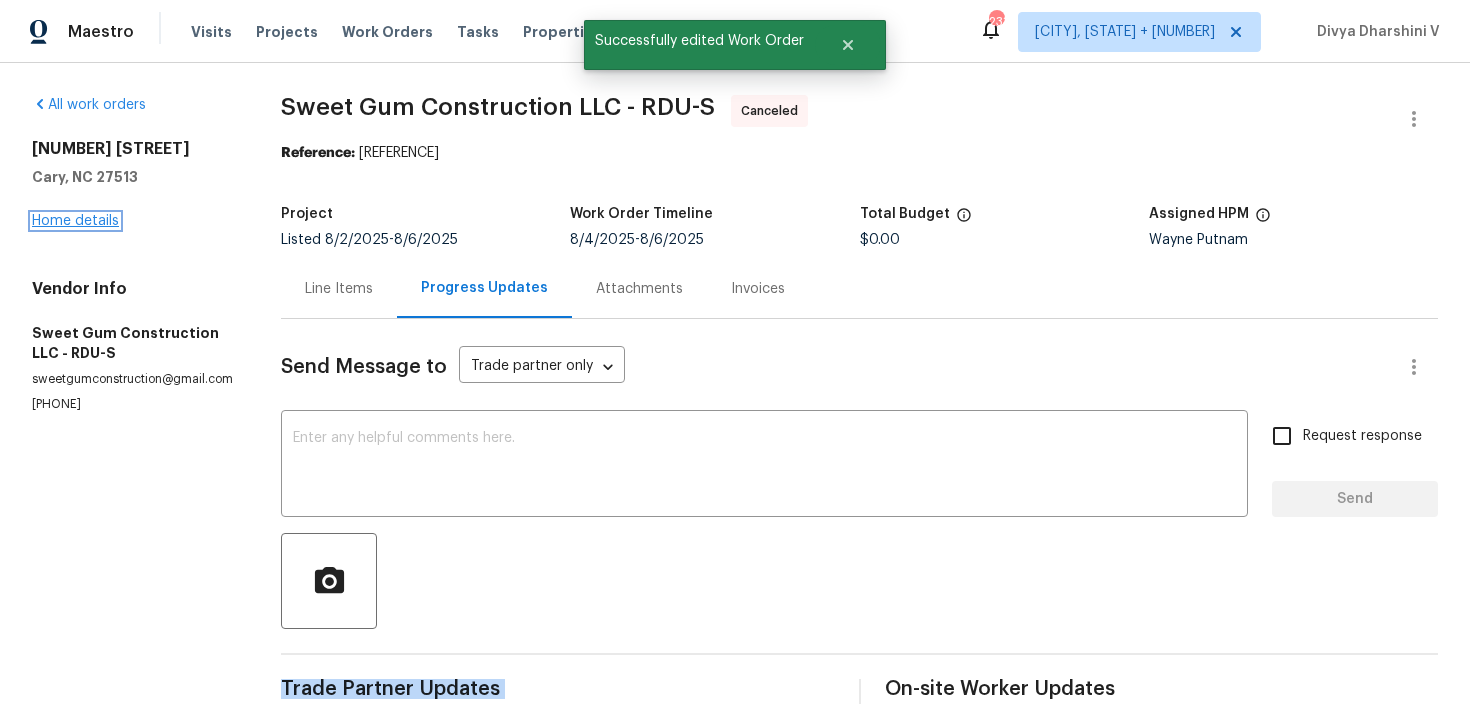 click on "Home details" at bounding box center (75, 221) 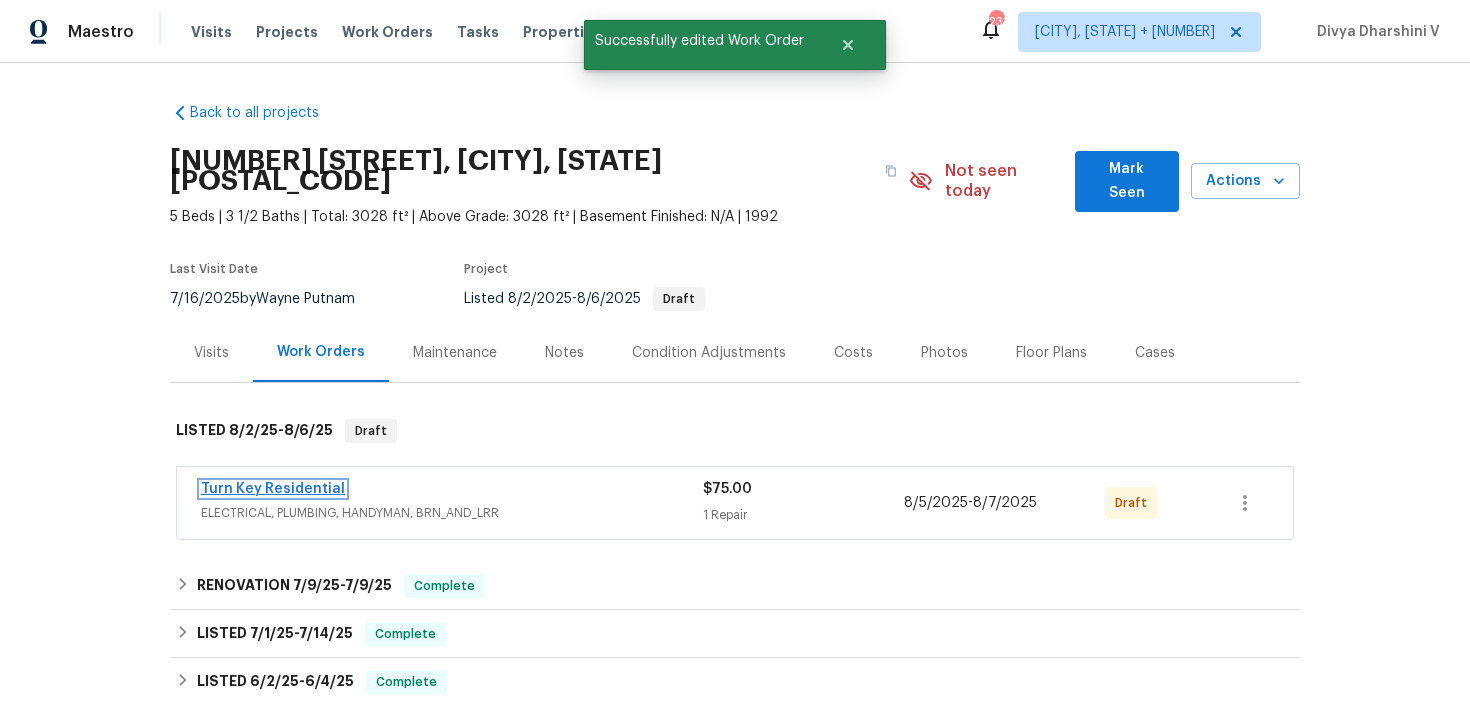 click on "Turn Key Residential" at bounding box center [273, 489] 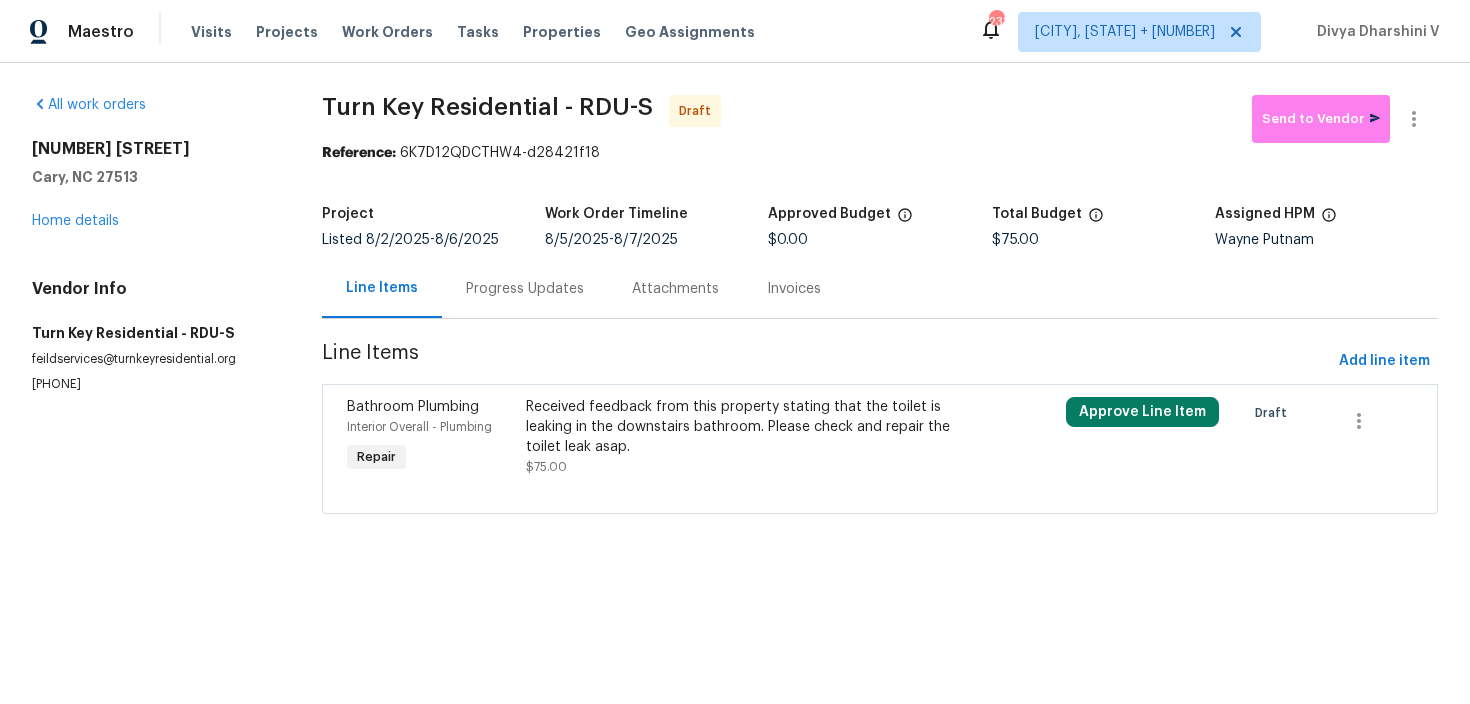 click on "Attachments" at bounding box center (675, 288) 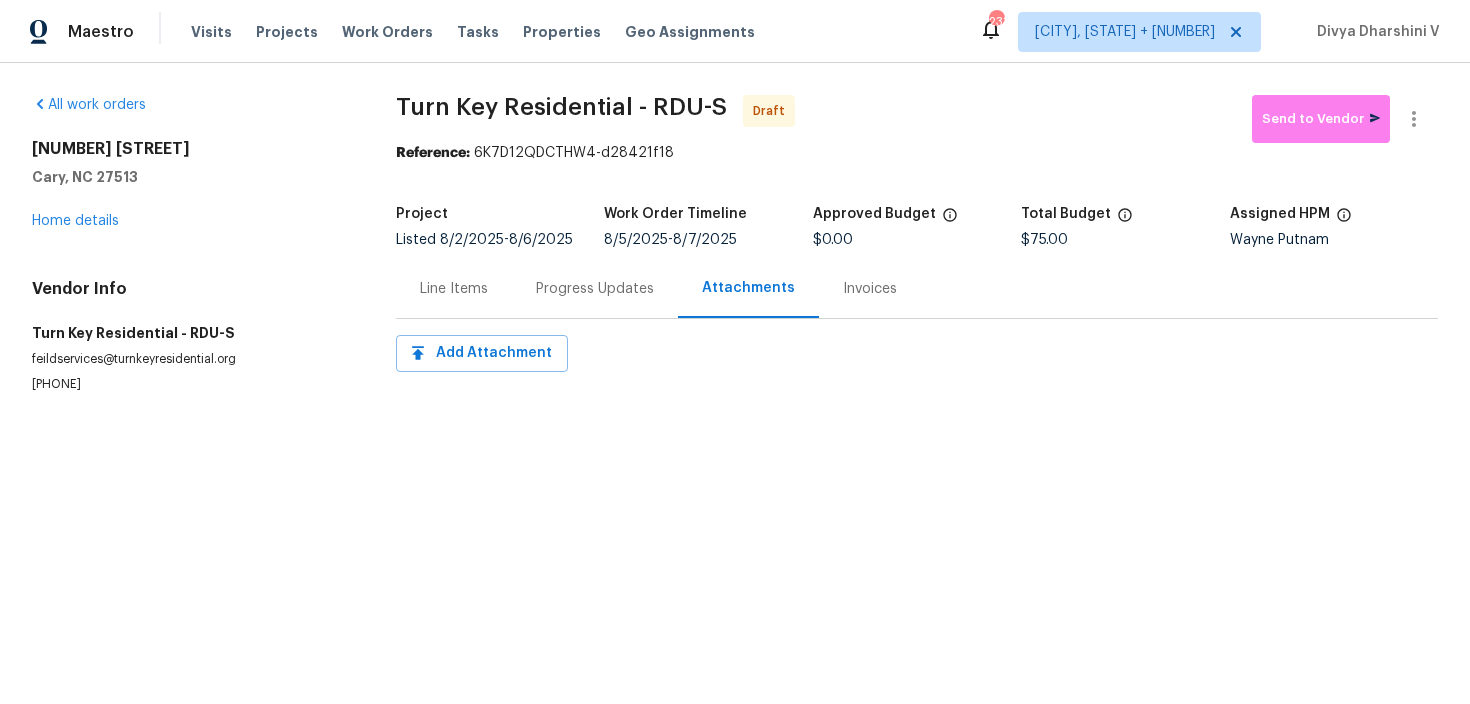 click on "Progress Updates" at bounding box center [595, 289] 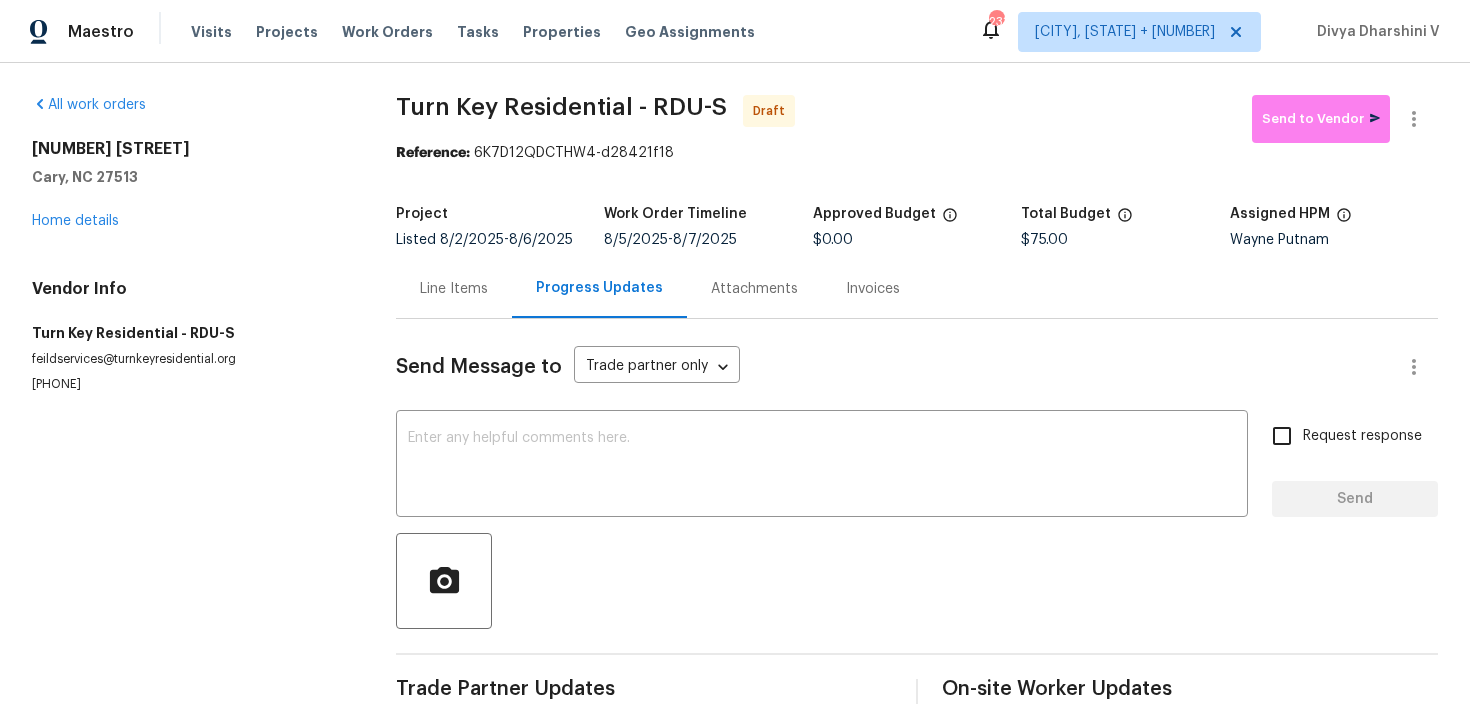 click at bounding box center (822, 466) 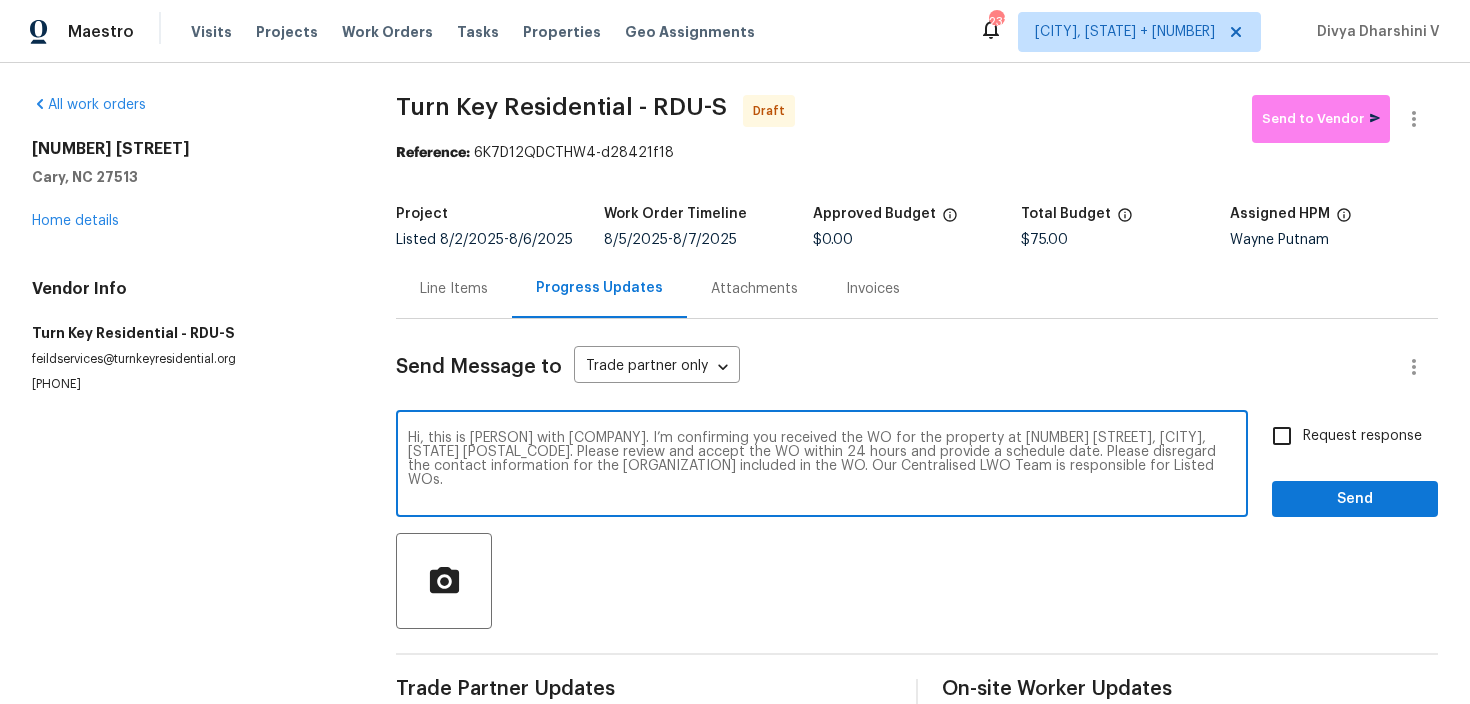type on "Hi, this is Divya with Opendoor. I’m confirming you received the WO for the property at 113 Crosswind Dr, Cary, NC 27513. Please review and accept the WO within 24 hours and provide a schedule date. Please disregard the contact information for the HPM included in the WO. Our Centralised LWO Team is responsible for Listed WOs." 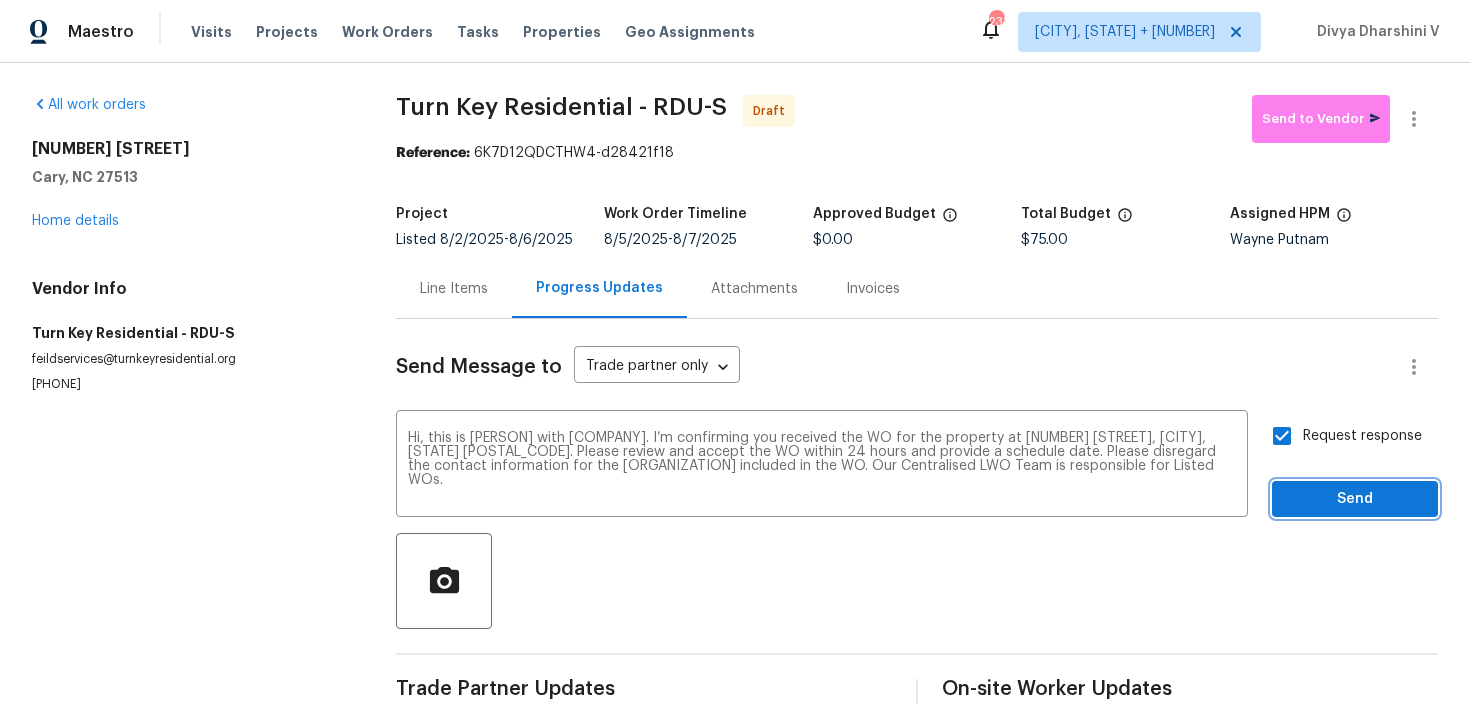 click on "Send" at bounding box center [1355, 499] 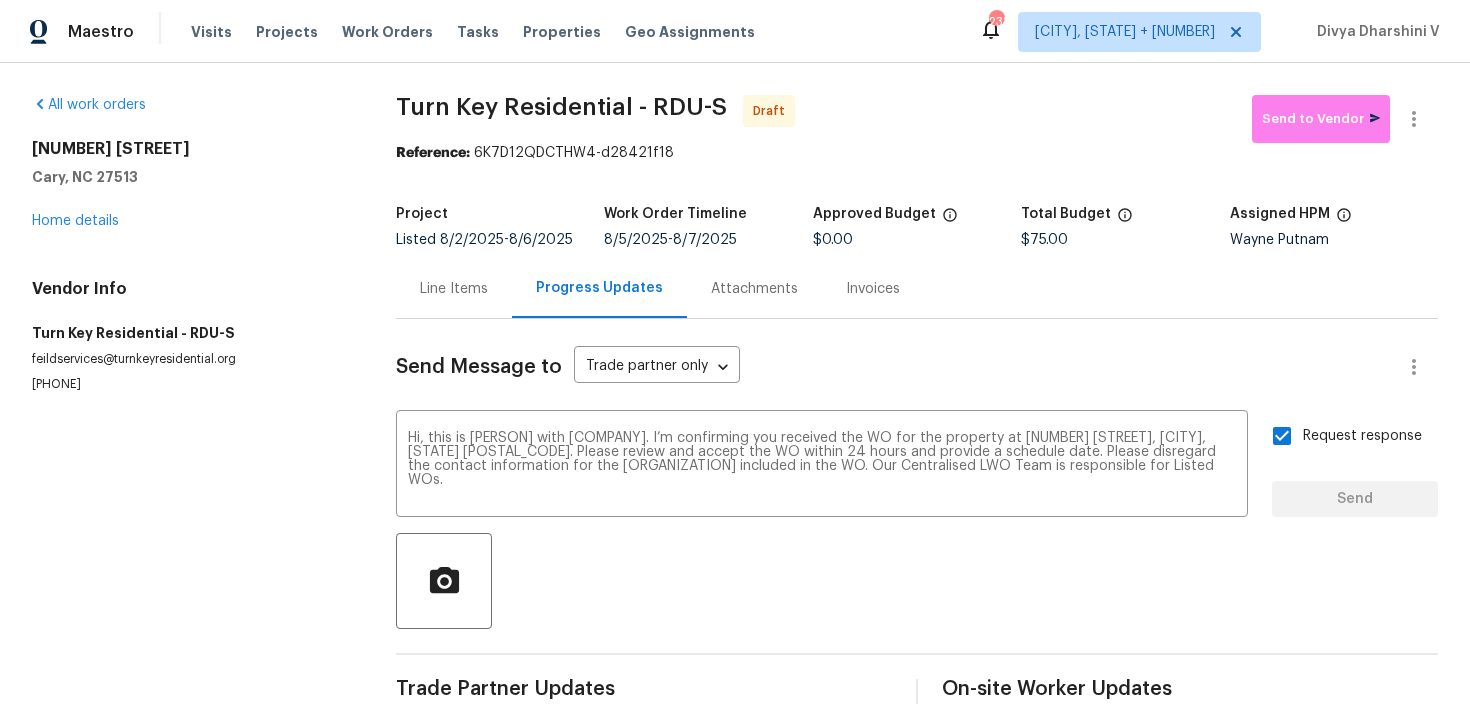 type 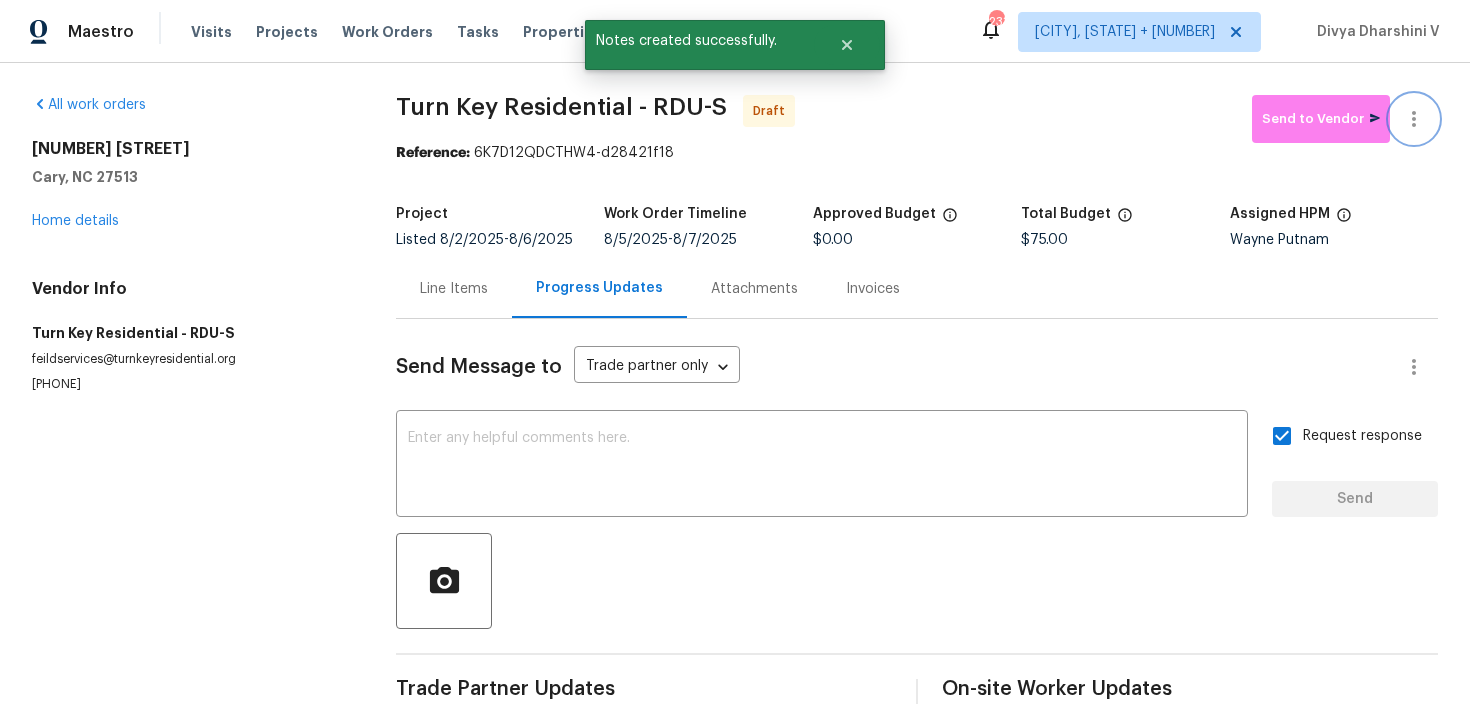 click 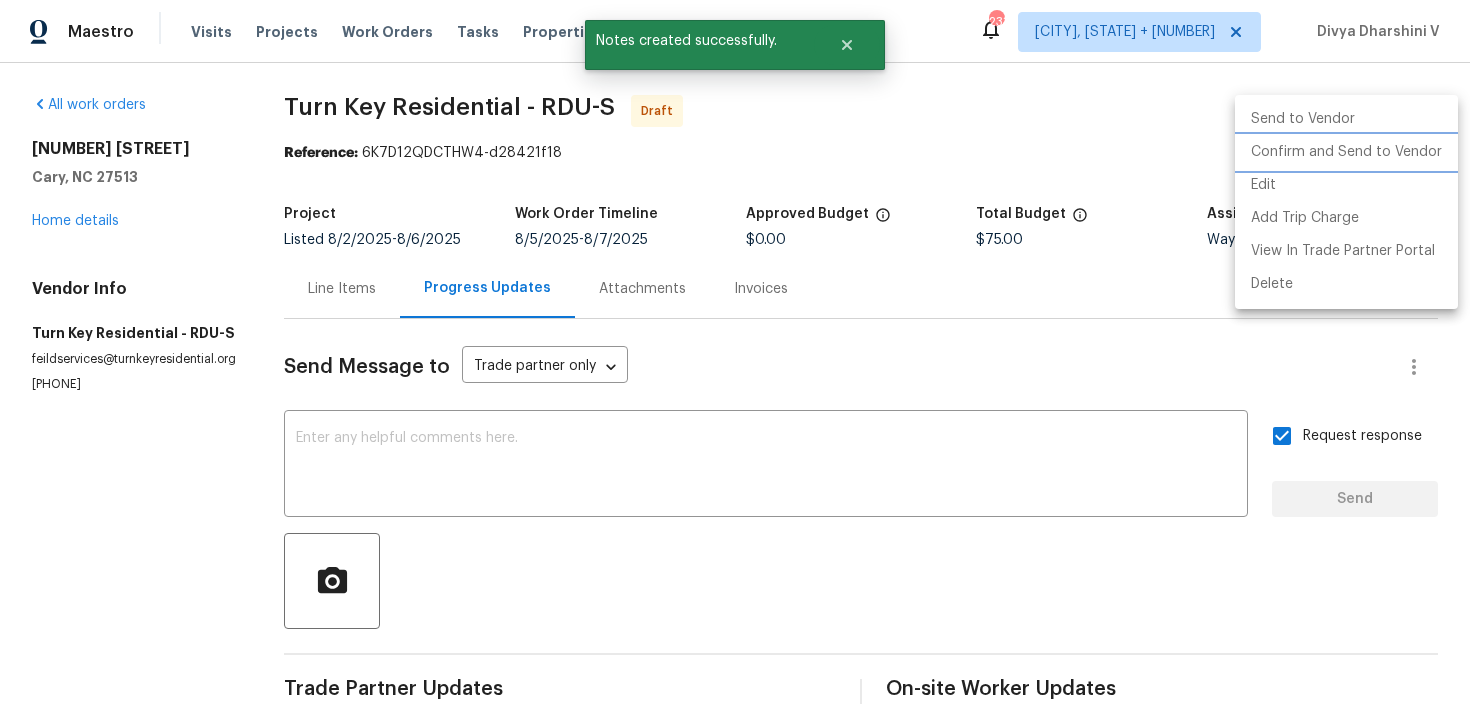 click on "Confirm and Send to Vendor" at bounding box center (1346, 152) 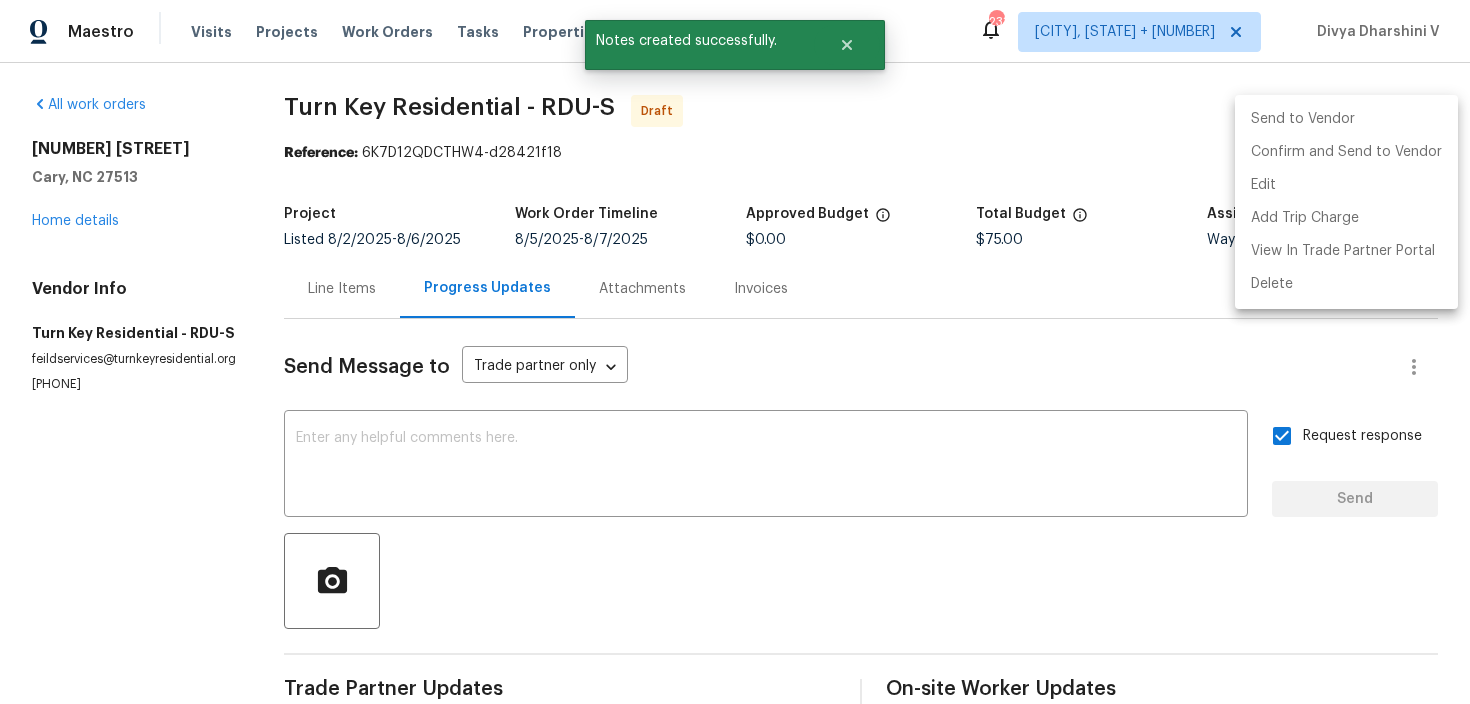 click at bounding box center [735, 352] 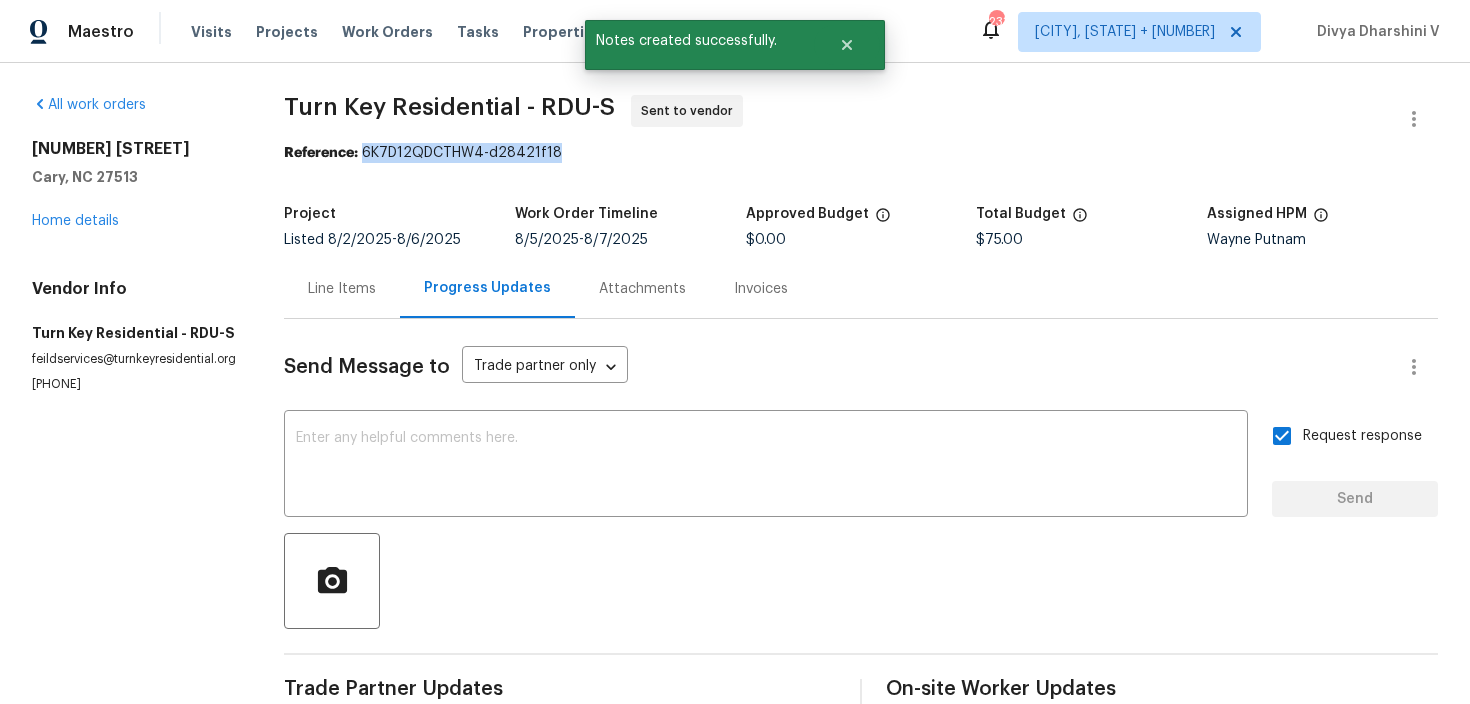 drag, startPoint x: 361, startPoint y: 151, endPoint x: 667, endPoint y: 149, distance: 306.00653 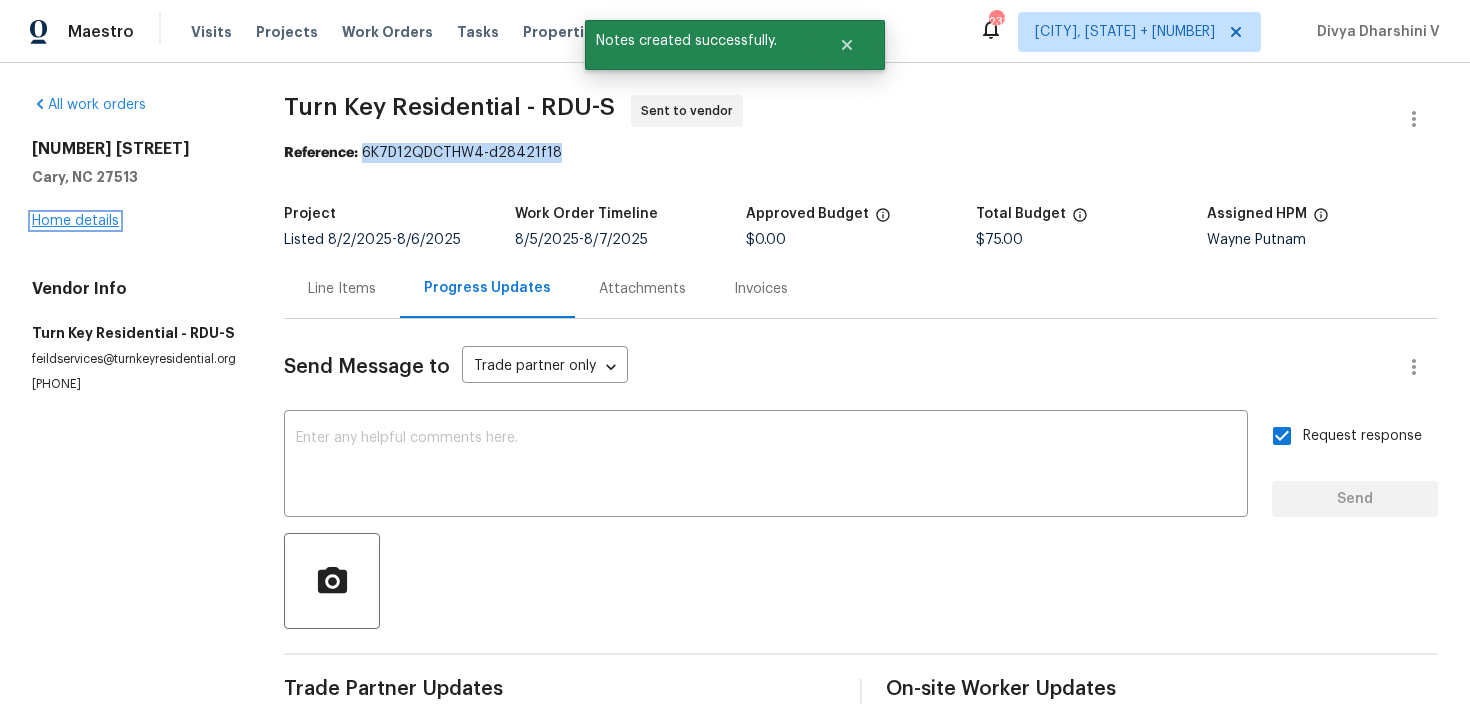 click on "Home details" at bounding box center (75, 221) 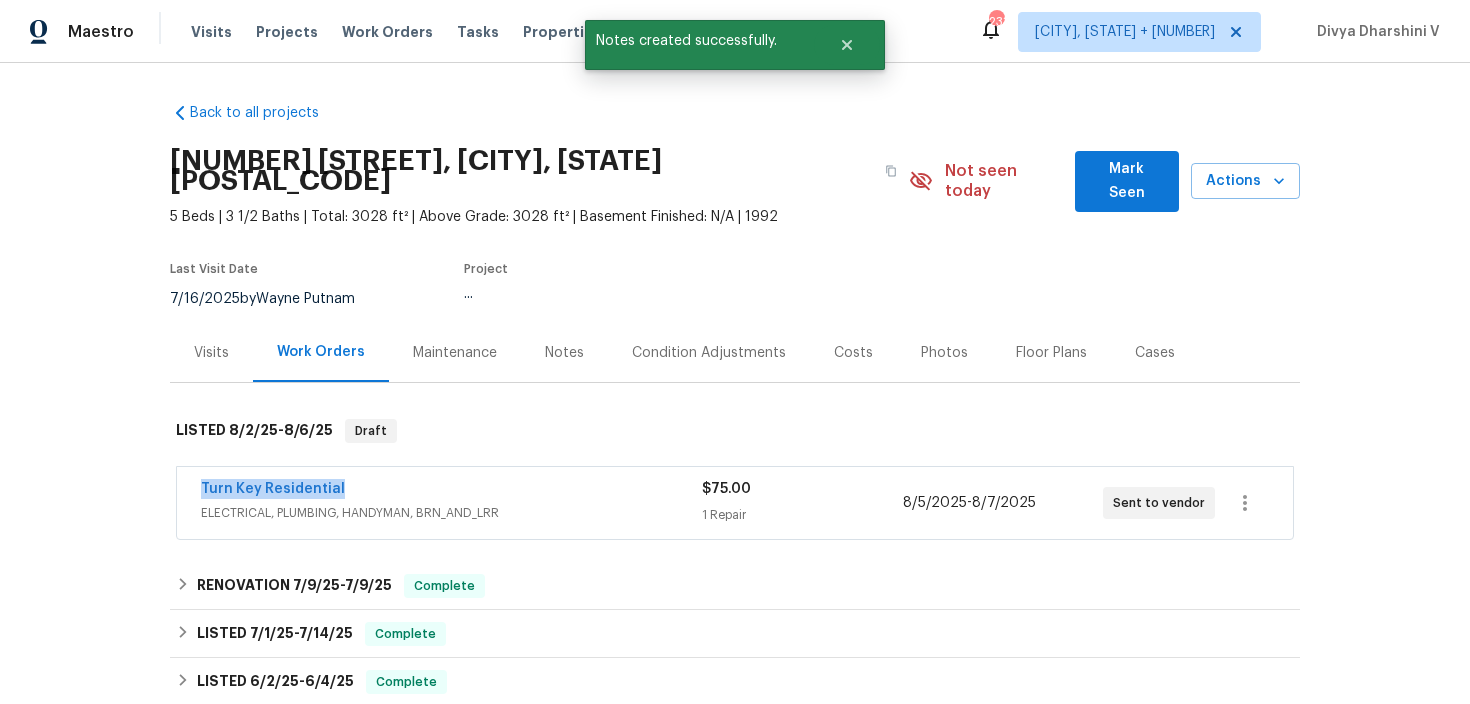 drag, startPoint x: 189, startPoint y: 471, endPoint x: 454, endPoint y: 471, distance: 265 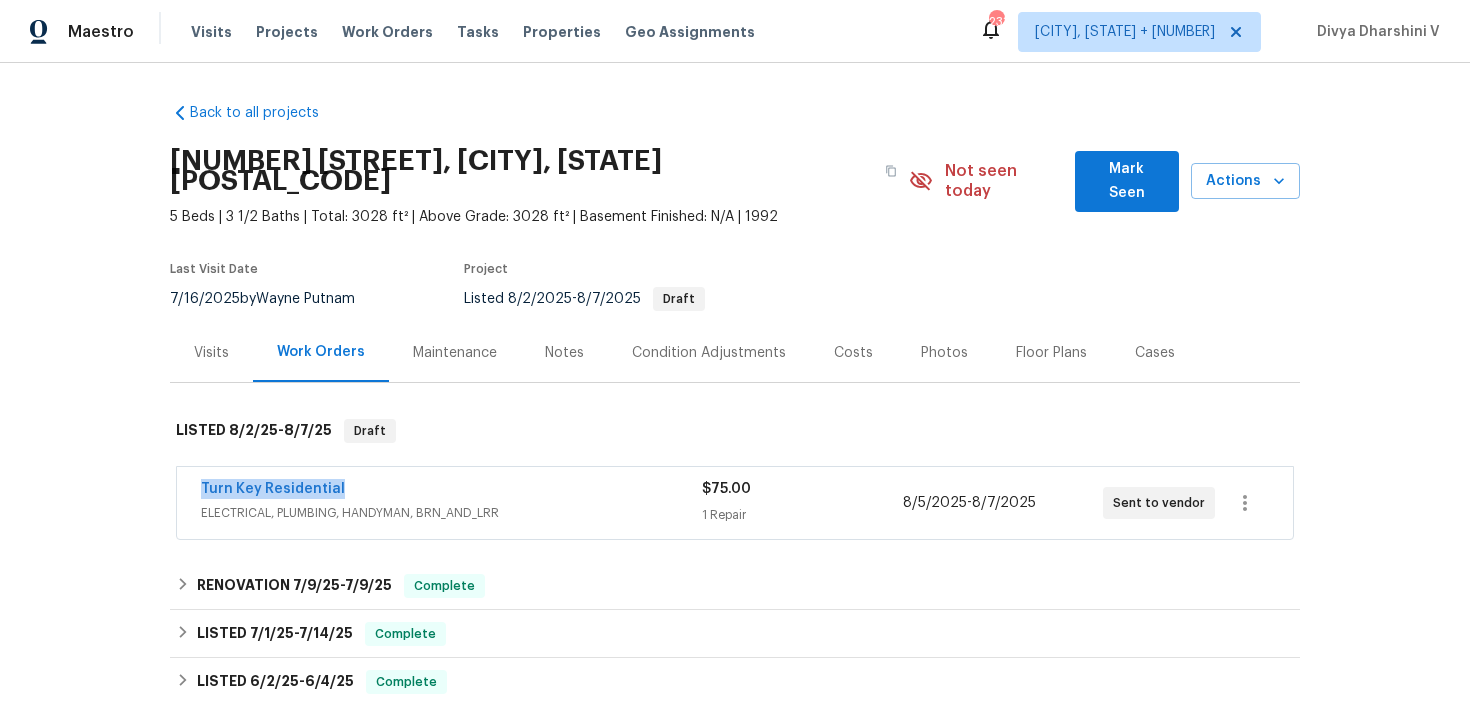 copy on "Turn Key Residential" 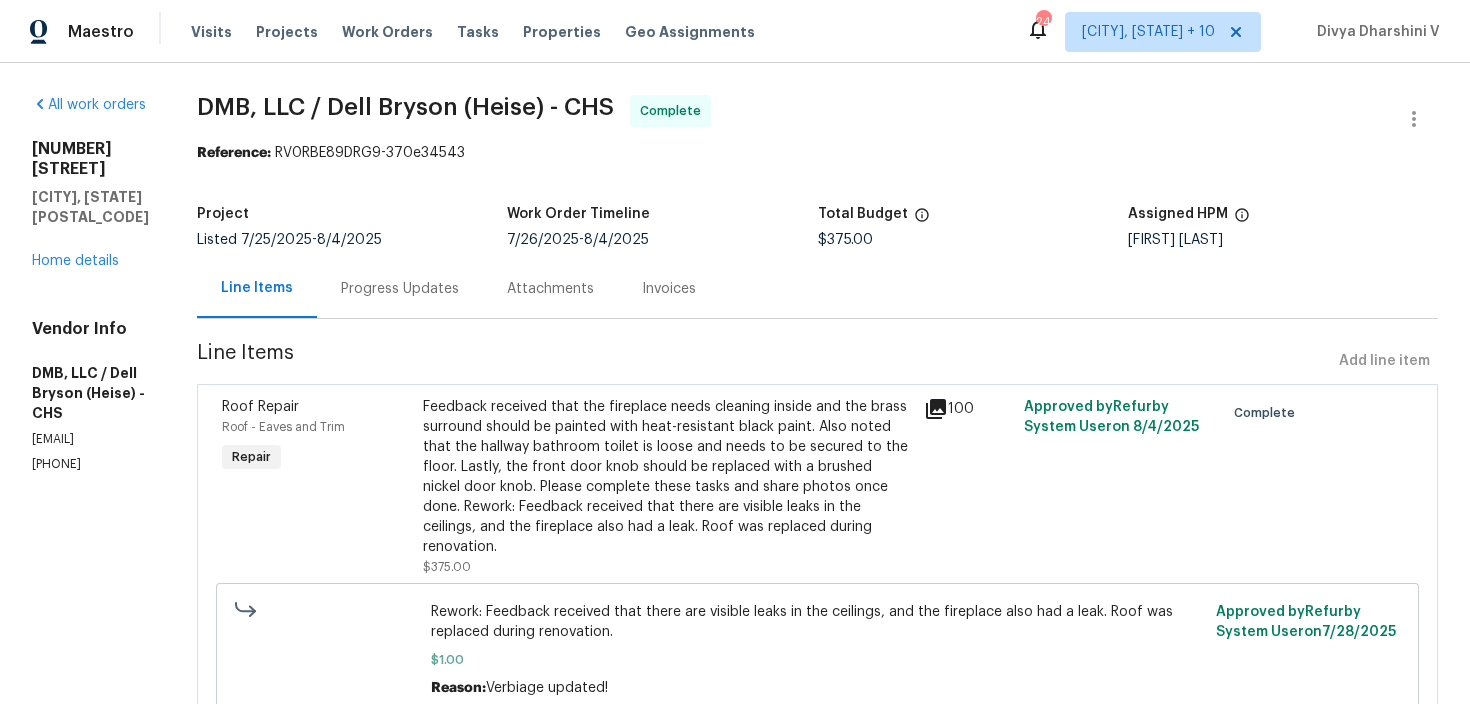 scroll, scrollTop: 0, scrollLeft: 0, axis: both 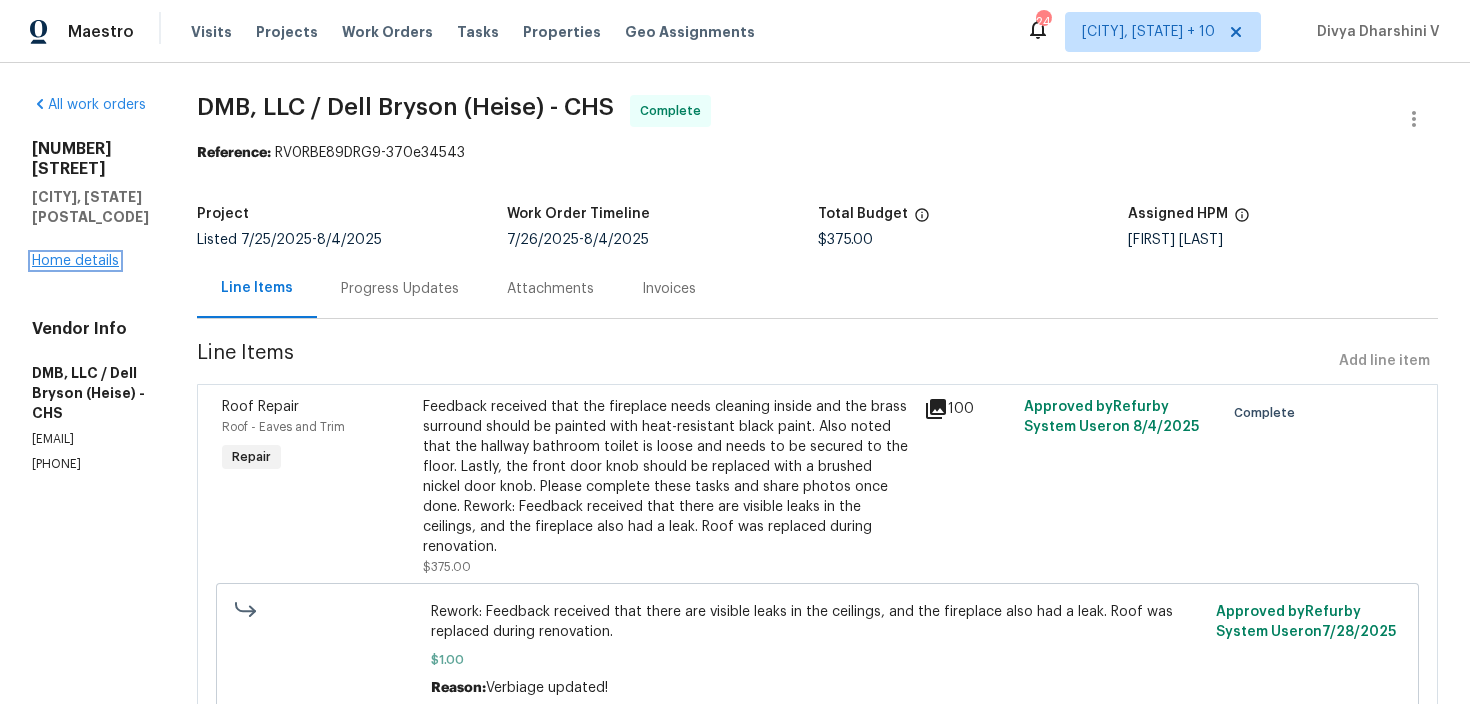 click on "Home details" at bounding box center [75, 261] 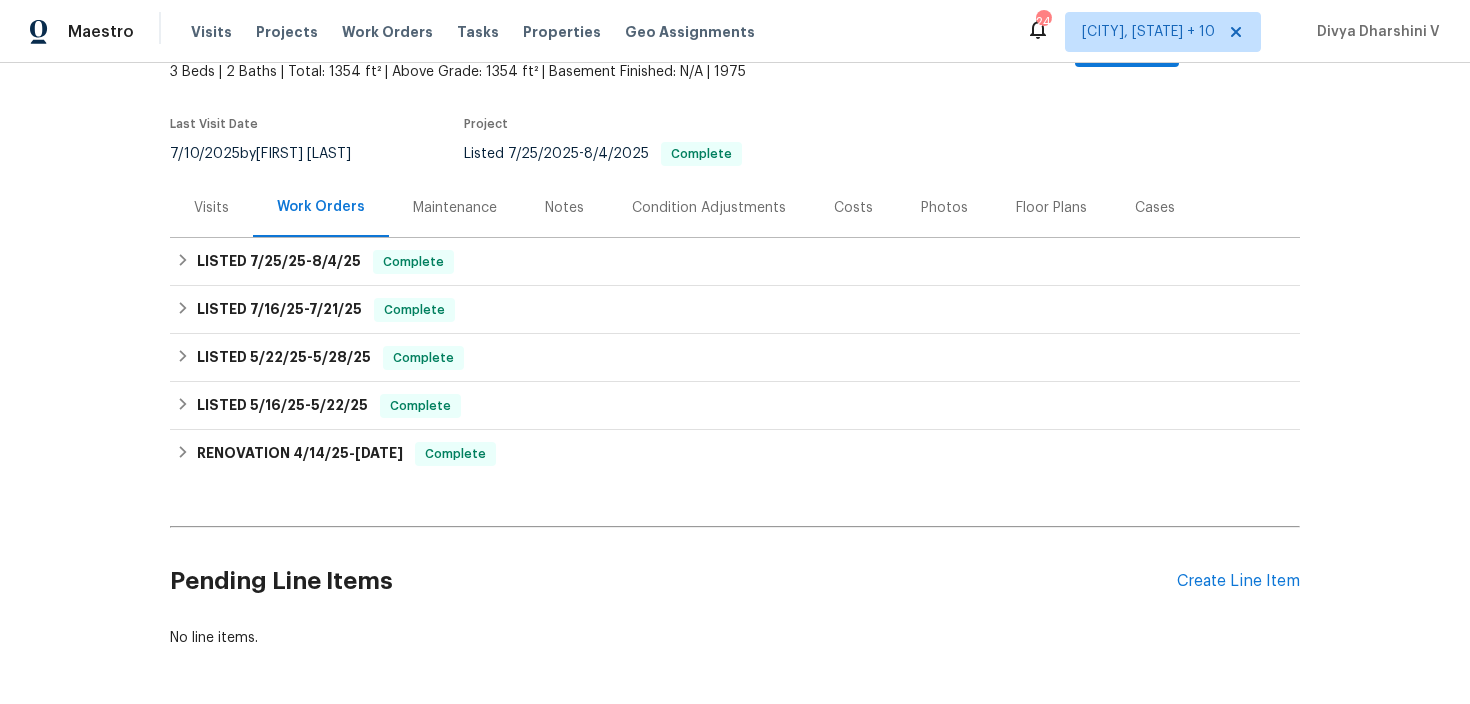 scroll, scrollTop: 177, scrollLeft: 0, axis: vertical 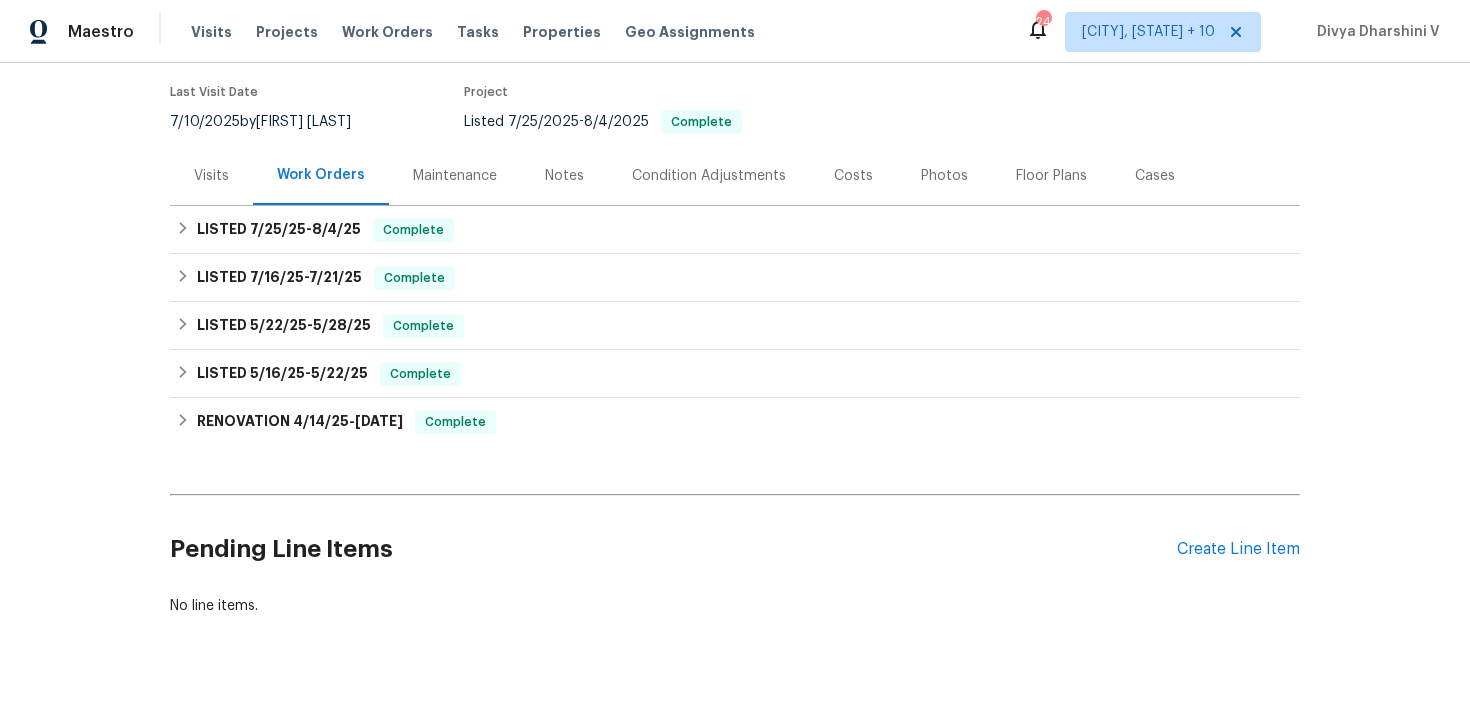 click on "Pending Line Items" at bounding box center [673, 549] 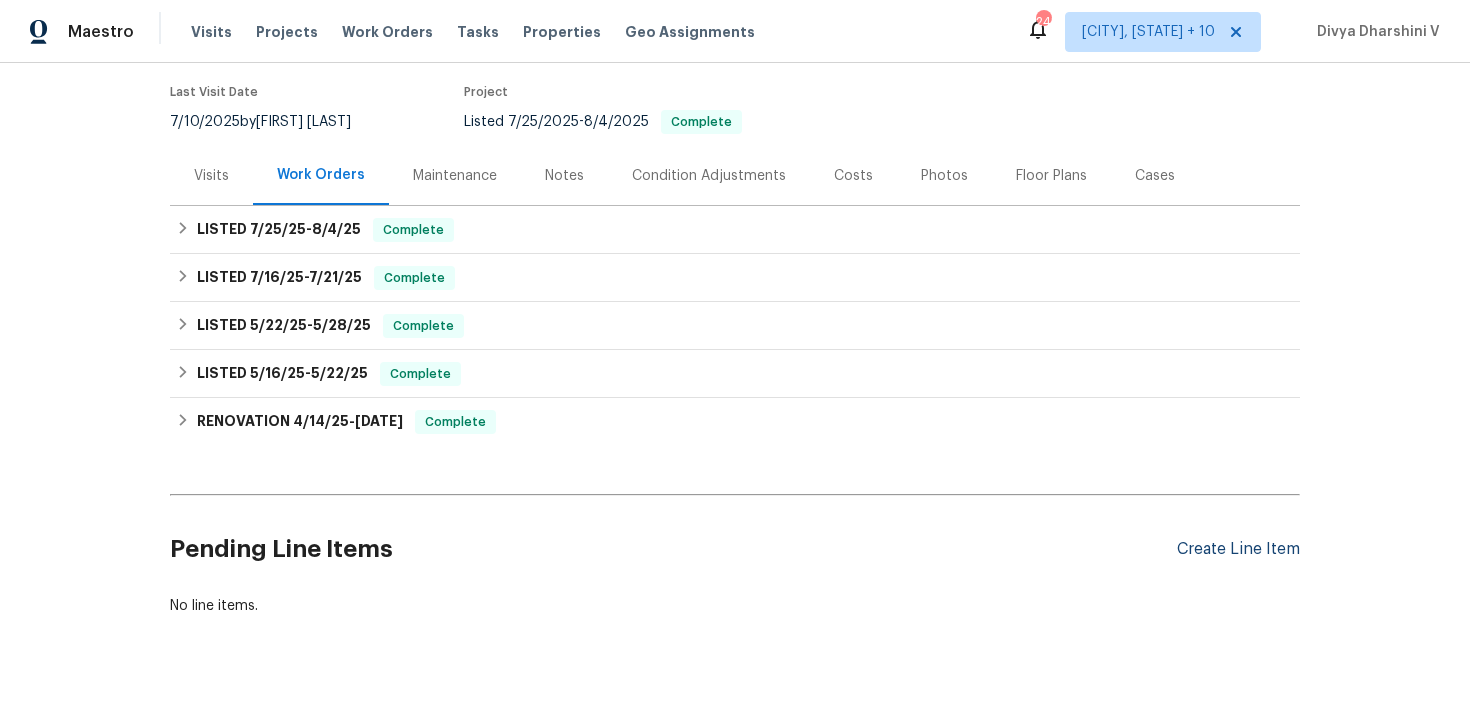click on "Create Line Item" at bounding box center [1238, 549] 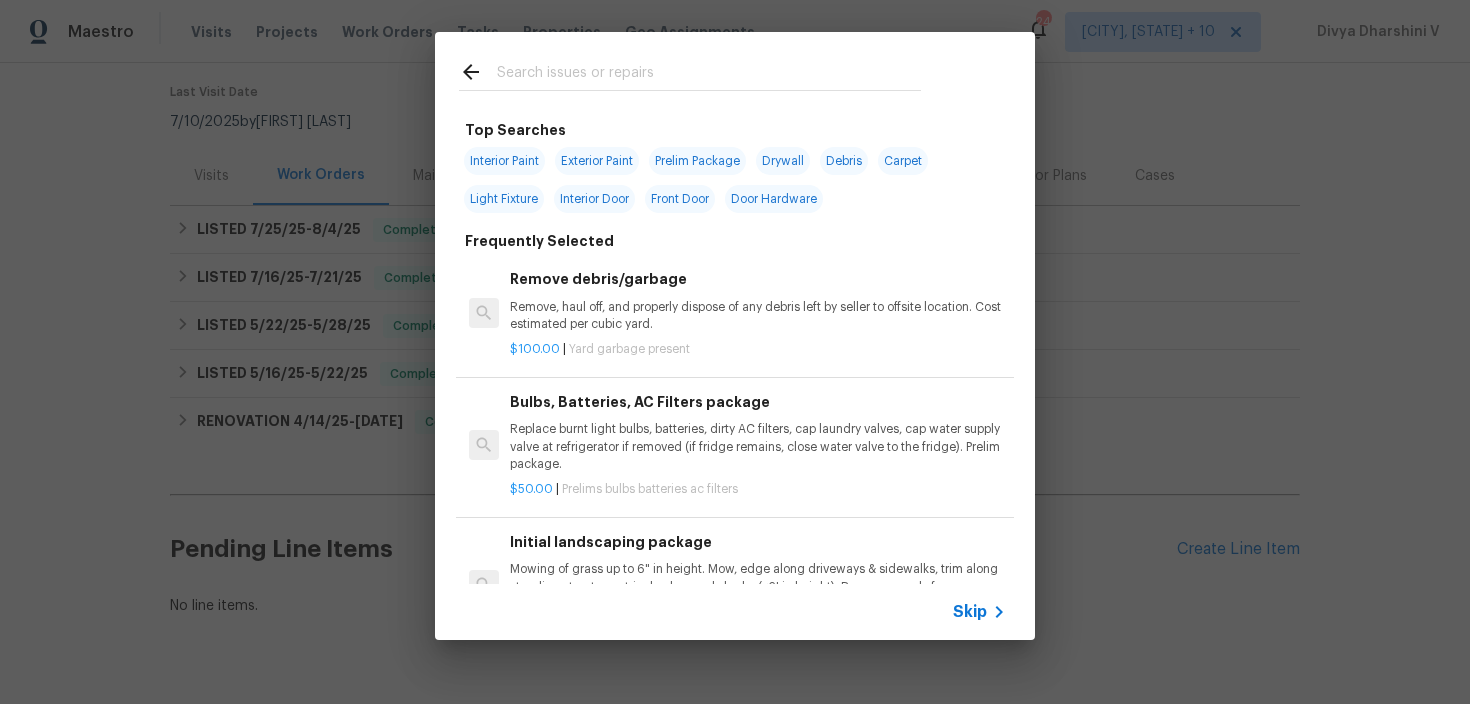 click on "Skip" at bounding box center [970, 612] 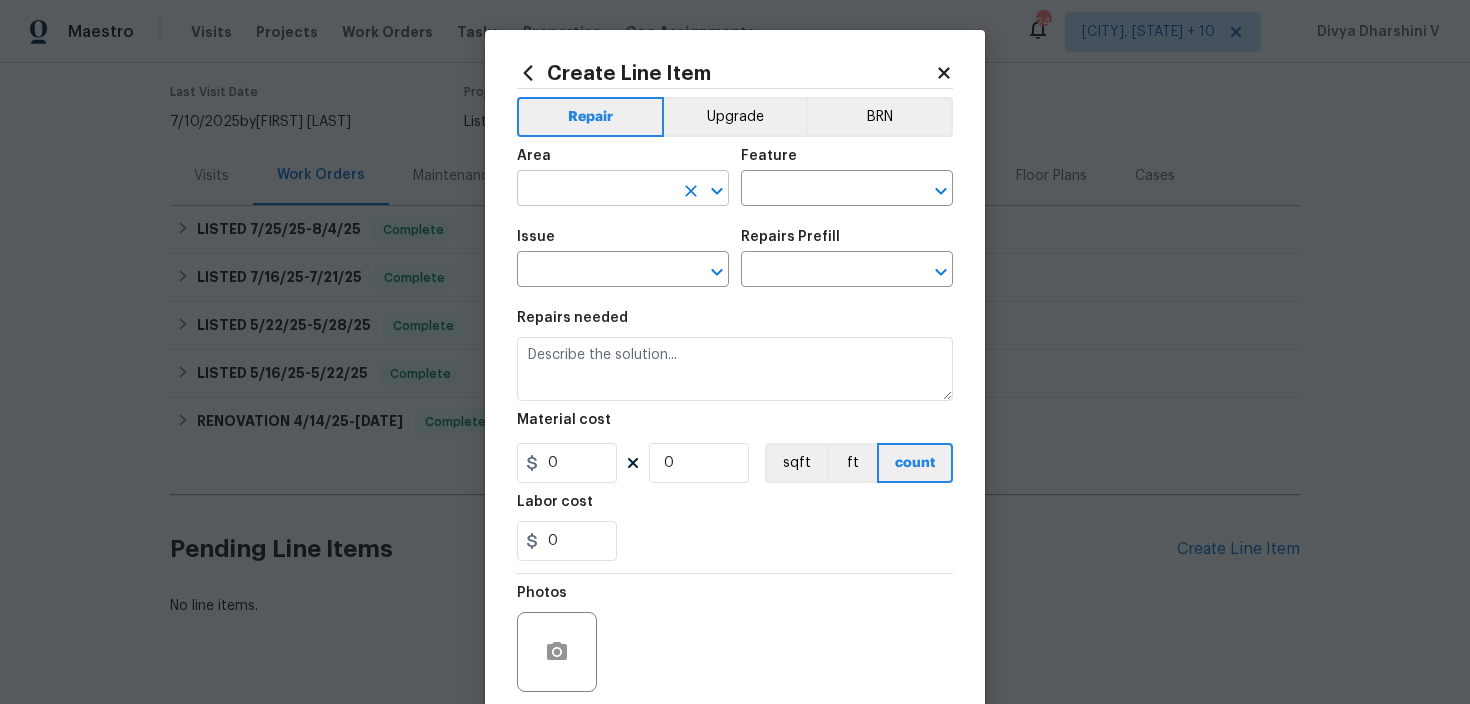 click at bounding box center (595, 190) 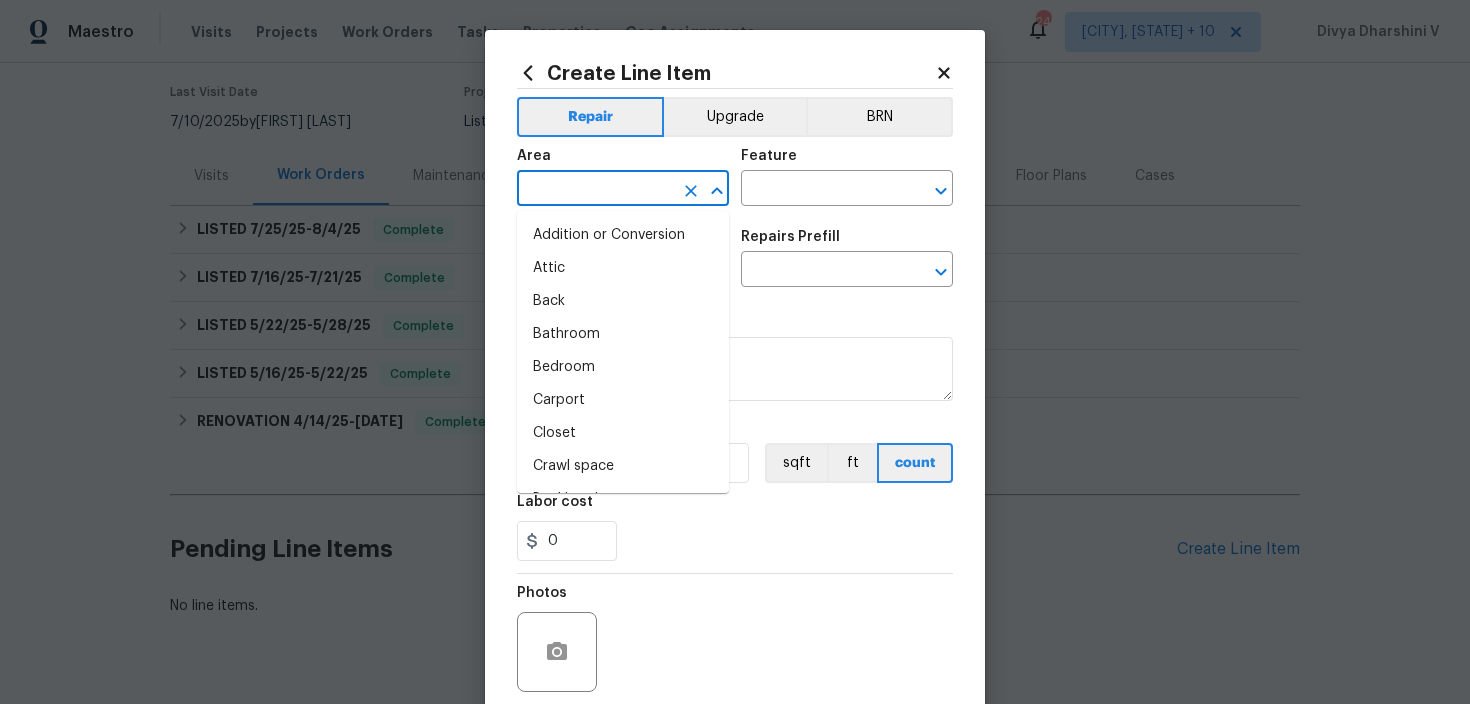 type on "o" 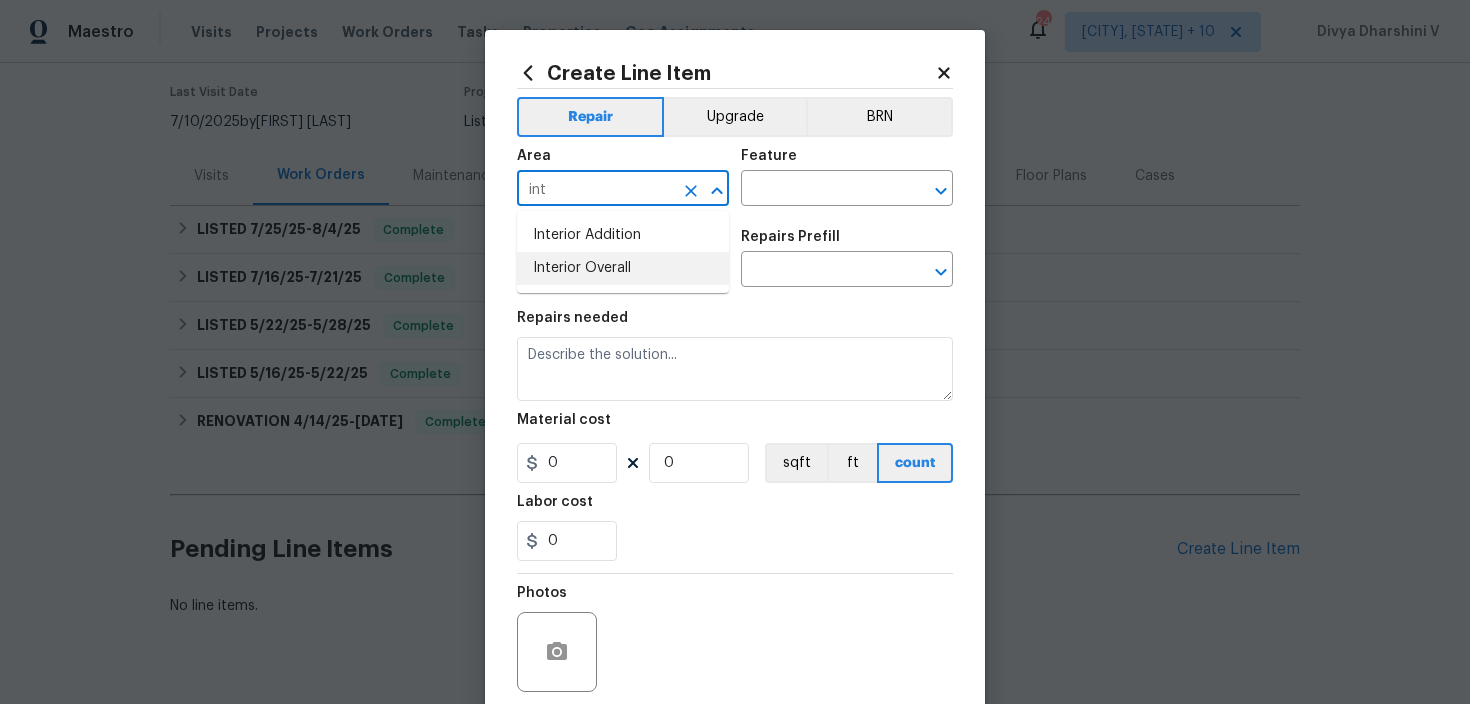 click on "Interior Overall" at bounding box center (623, 268) 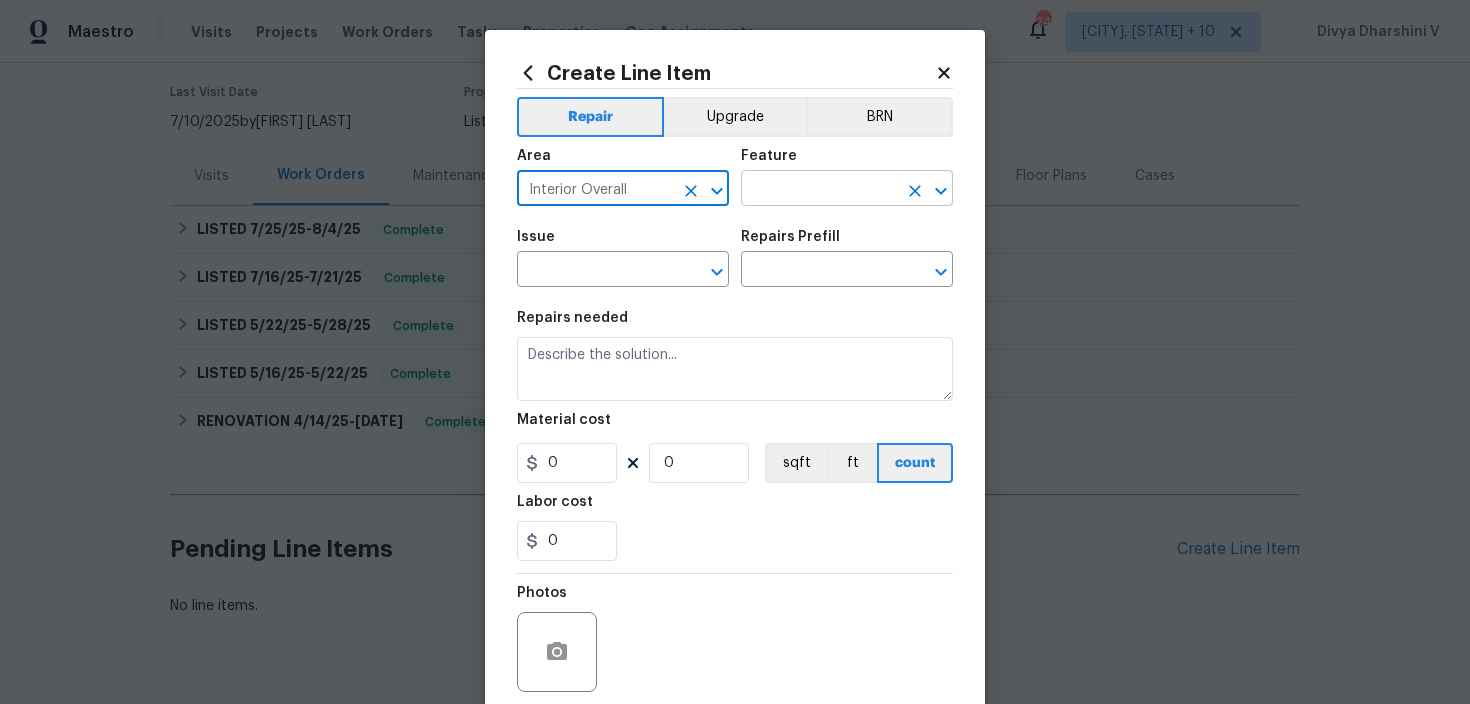 type on "Interior Overall" 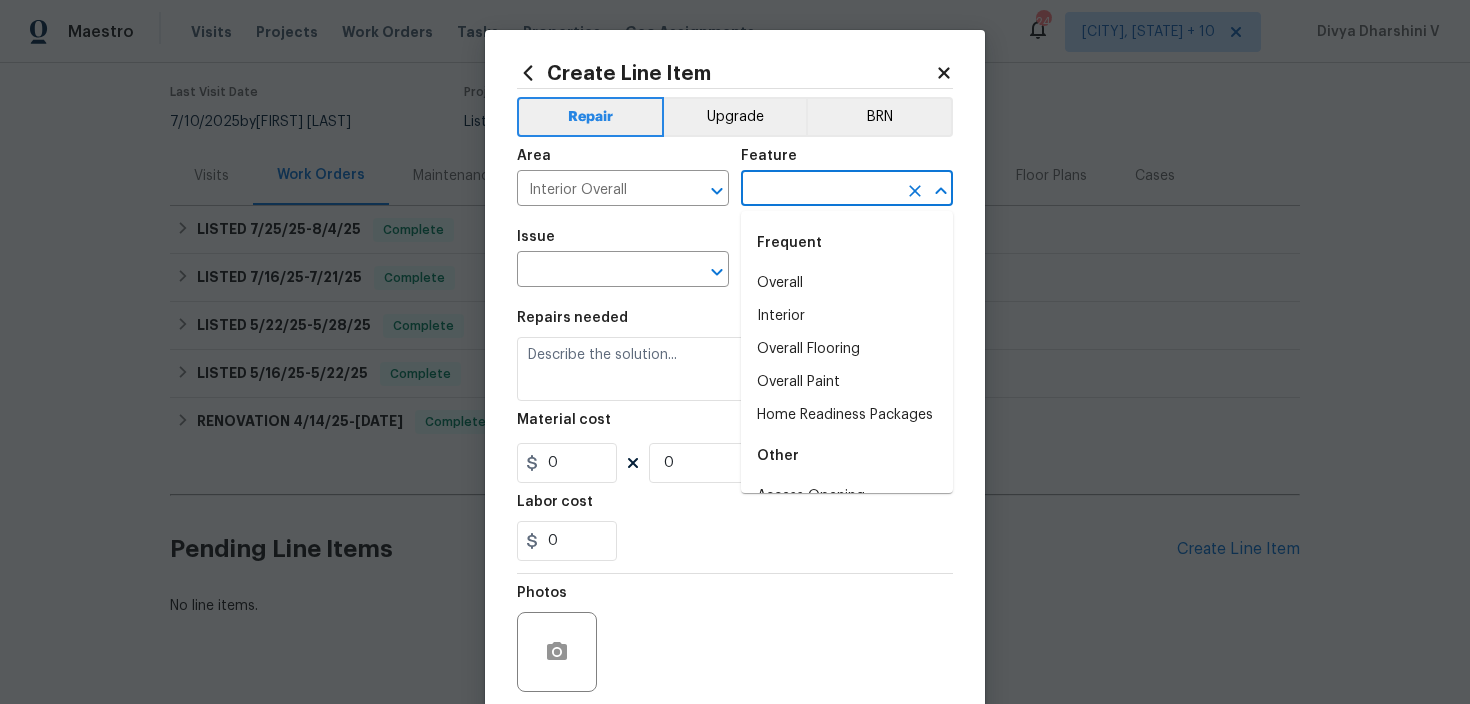 type on "d" 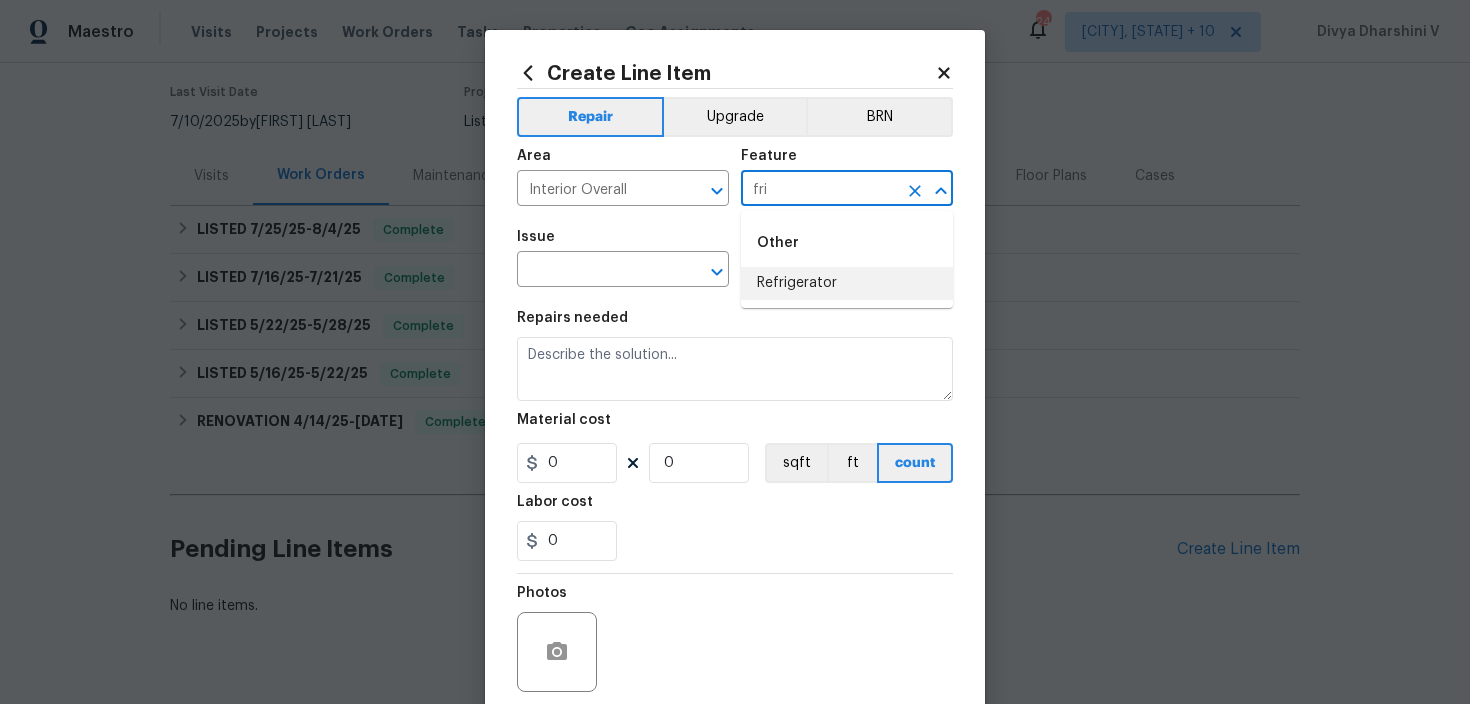 click on "Refrigerator" at bounding box center [847, 283] 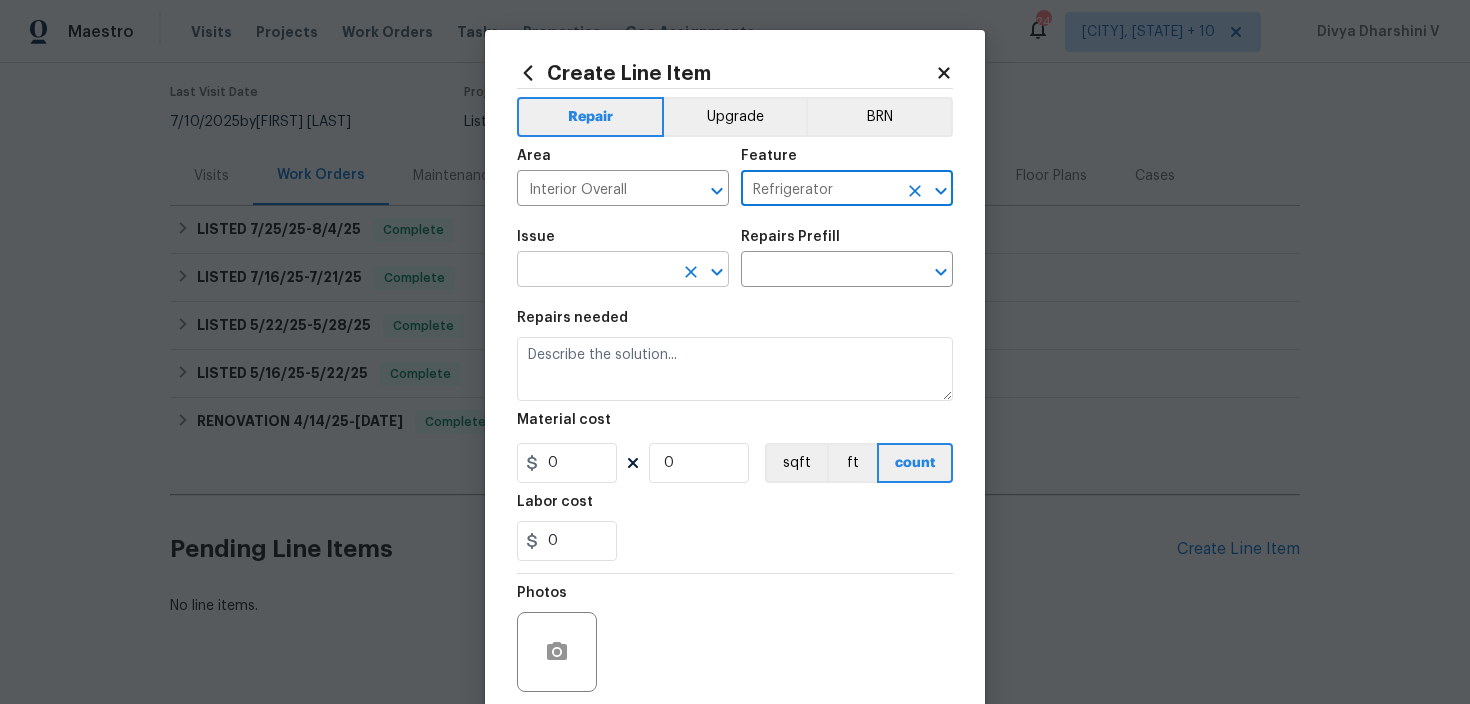 type on "Refrigerator" 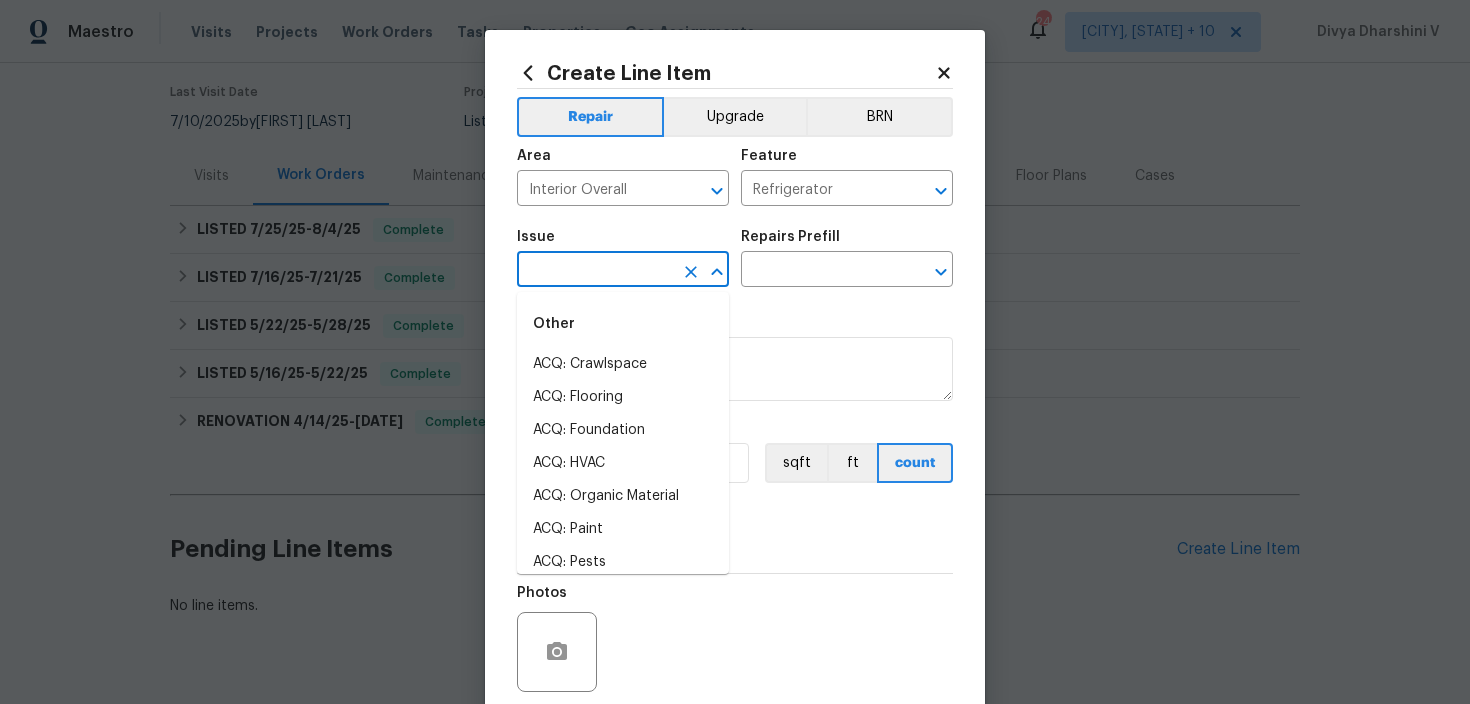 type on "p" 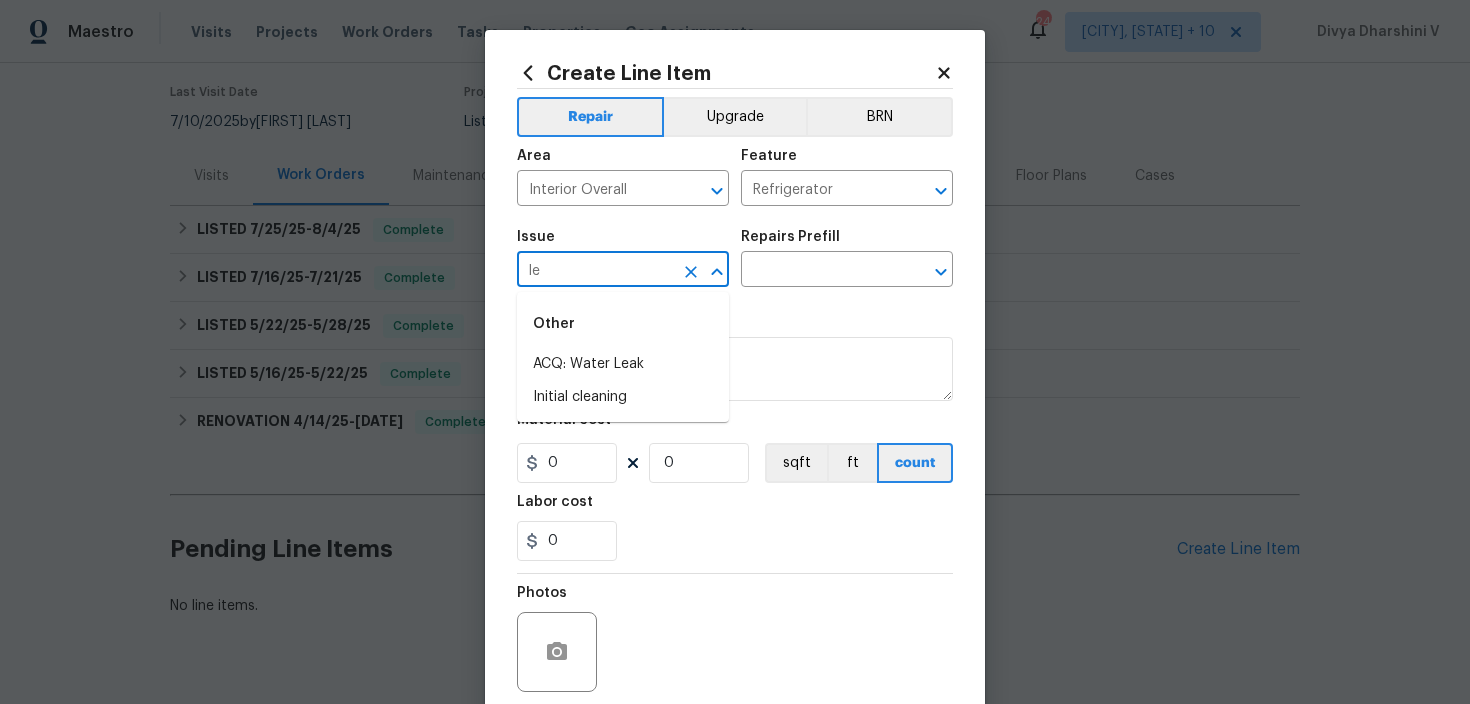 type on "l" 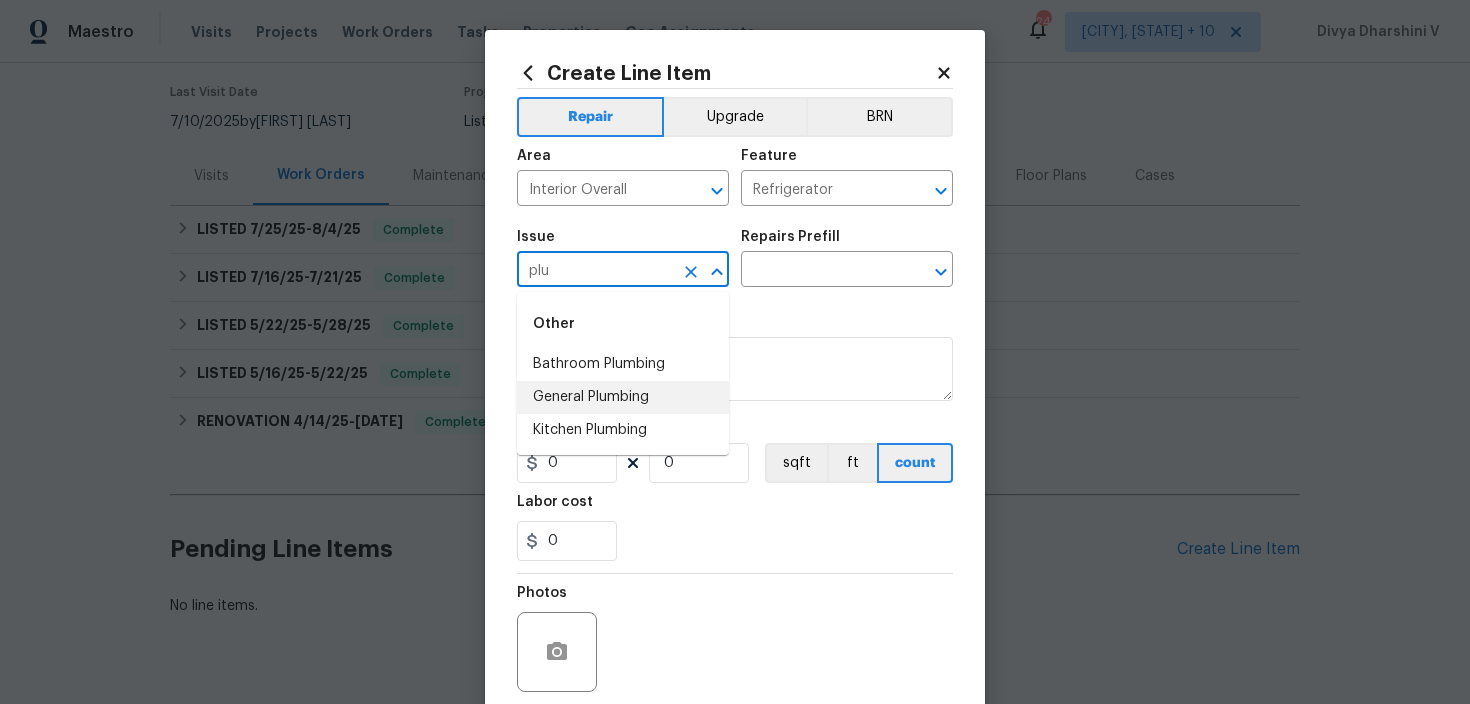 click on "General Plumbing" at bounding box center (623, 397) 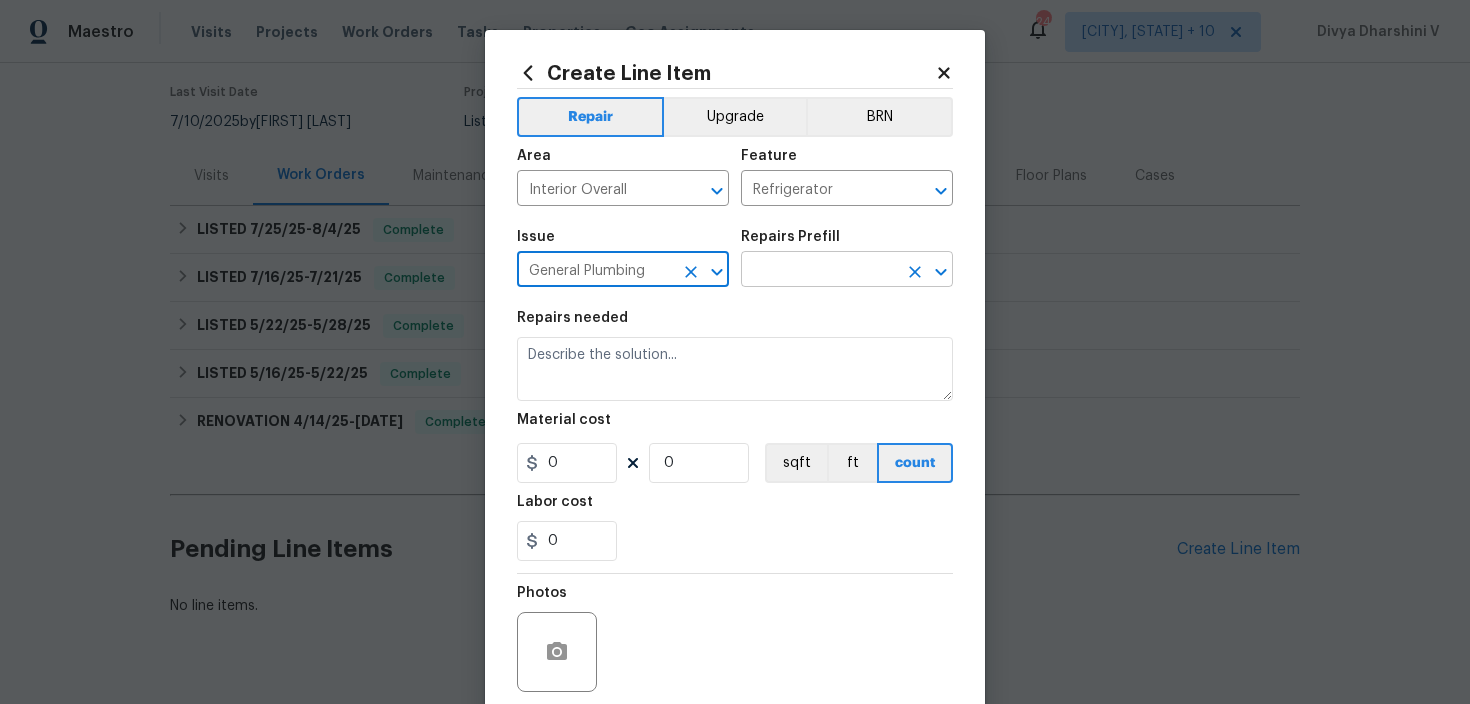 type on "General Plumbing" 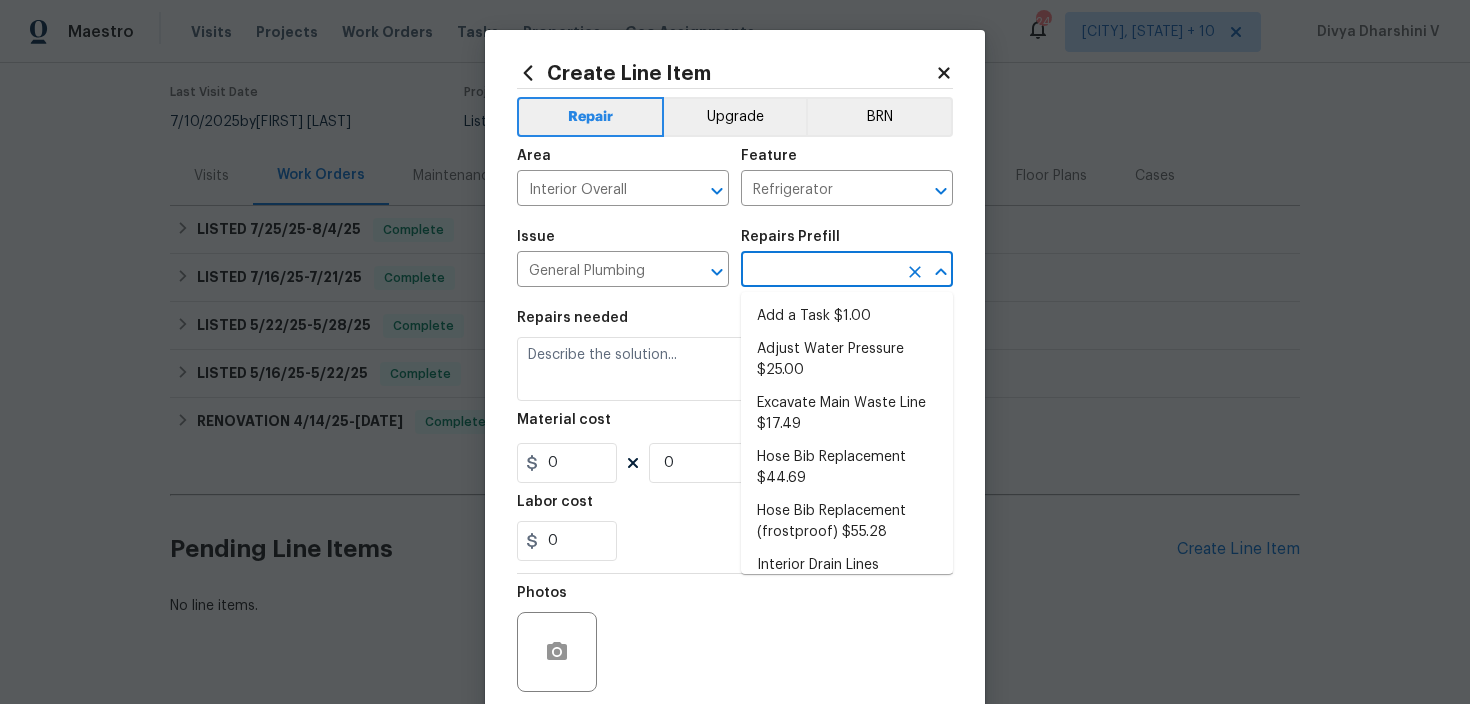 click on "Add a Task $1.00 Adjust Water Pressure $25.00 Excavate Main Waste Line $17.49 Hose Bib Replacement $44.69 Hose Bib Replacement (frostproof) $55.28 Interior Drain Lines (snake/clean) $40.30 Laundry Box/Connections $125.00 Main Waste Line (cleaning) $74.84 OD Select $1.00 Pipe Fittings $40.00 Remove Water Softener $50.00 Replace Flex Drain $25.00 Replace Water Main Shutoff $60.00 Replace Water Pressure Regulator $200.00 Service Well $400.00 Sump Pump Repair $86.36 Sump Pump Replacement $374.50 Thermostat Replacement $93.69 Water Heater (electric) Replacement $1,535.56 Water Heater (gas) Replacement $1,952.71 Water Heater (seismic straps) $70.63 Water Heater (tankless) Replacement $741.91 Water Heater New base $75.00 Water Heater TP line $250.00 Water Supply Line 1'' Replacement $6.67 Water Supply Line 1/2'' Copper Replacement $6.76 Water Supply Line 1/2'' Replacement Pex $5.11" at bounding box center [847, 433] 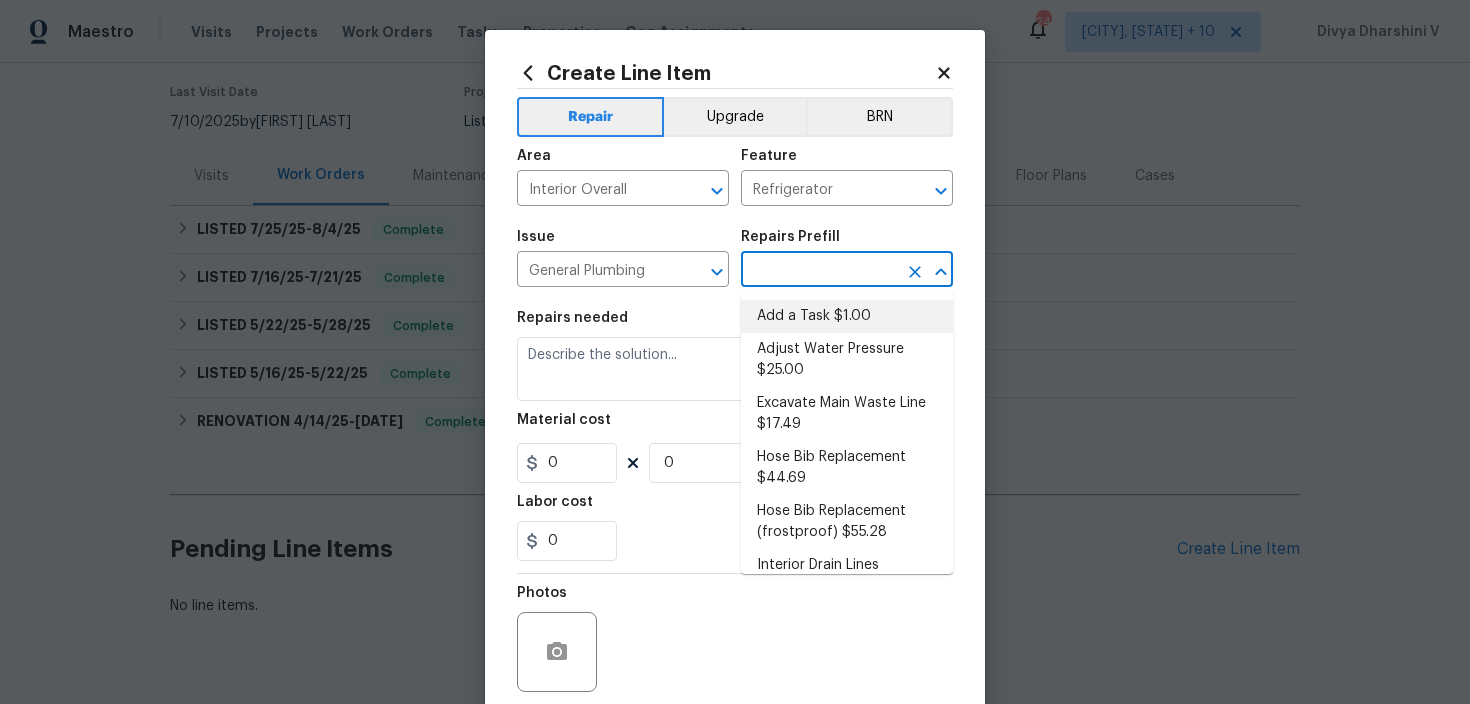 click on "Add a Task $1.00" at bounding box center (847, 316) 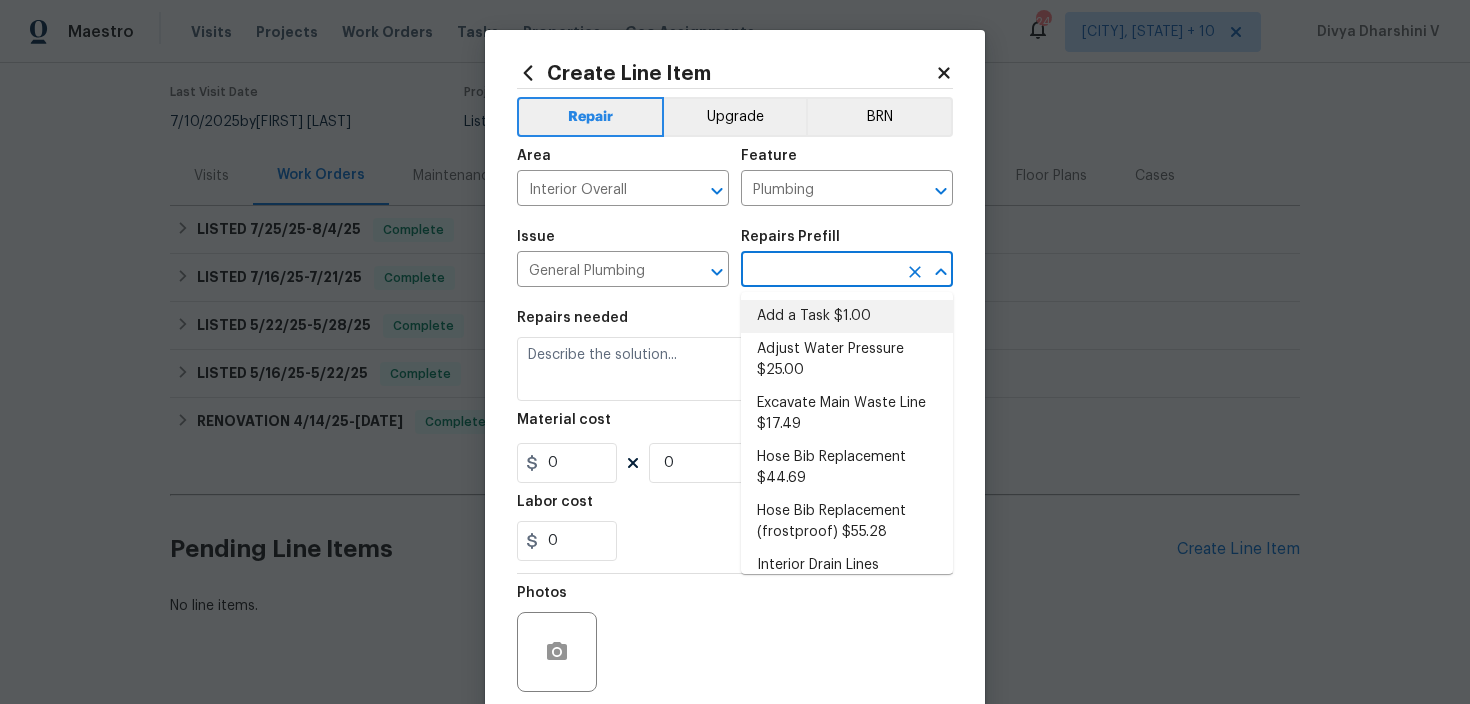 type on "Add a Task $1.00" 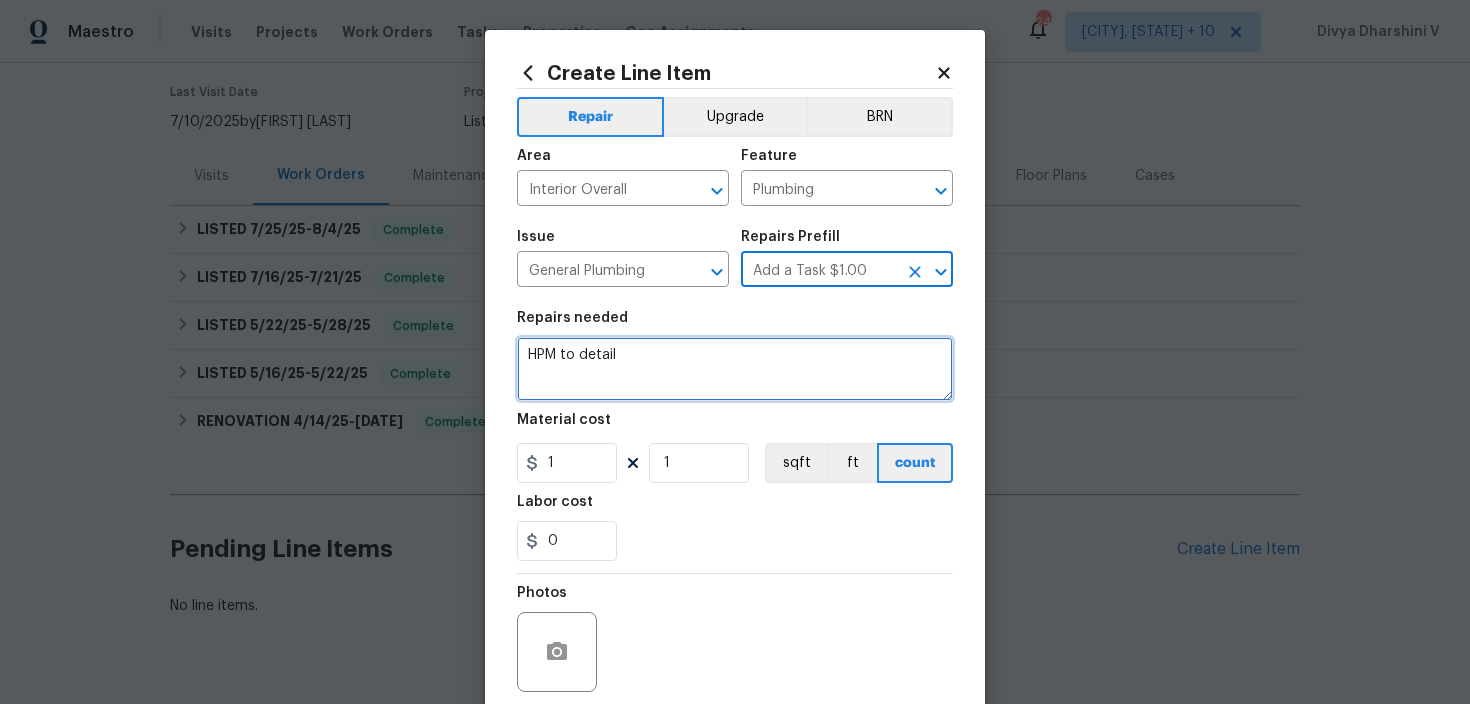 click on "HPM to detail" at bounding box center (735, 369) 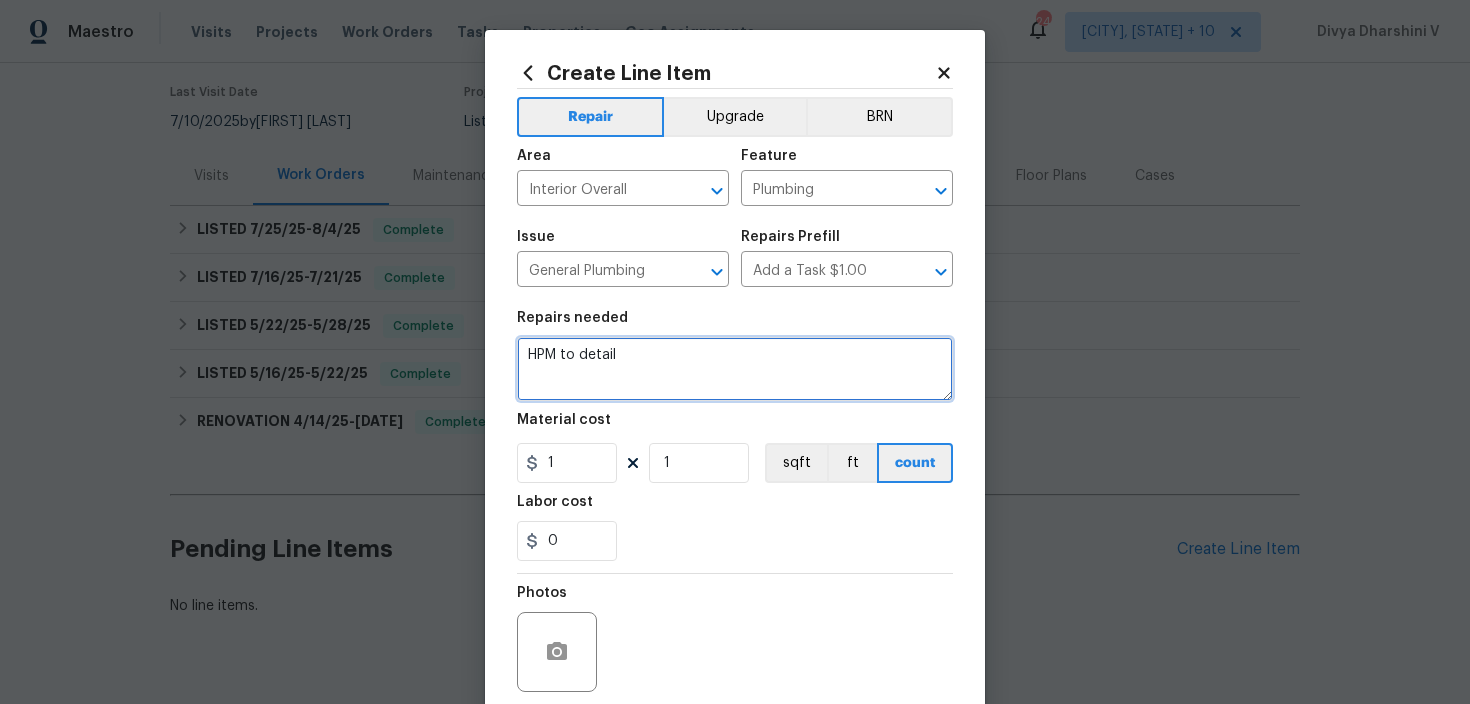 click on "HPM to detail" at bounding box center [735, 369] 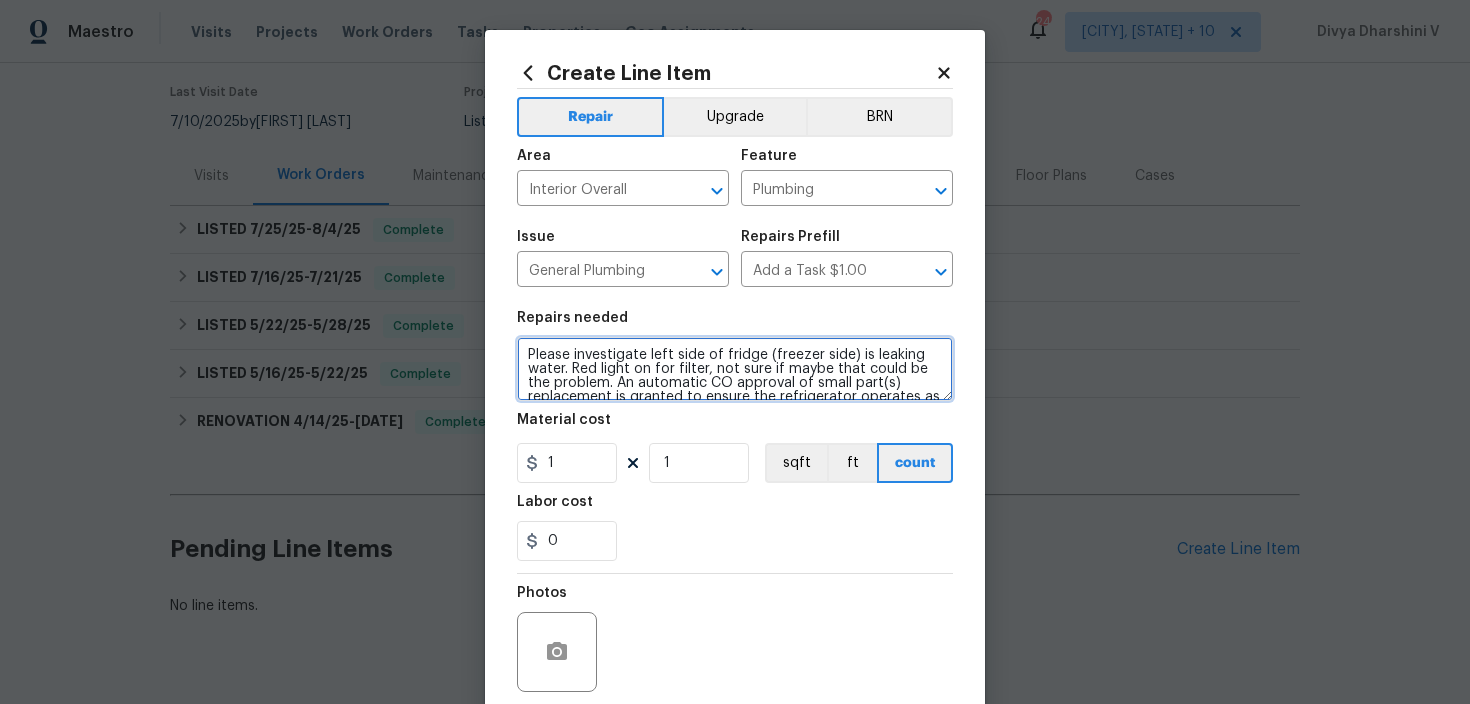scroll, scrollTop: 46, scrollLeft: 0, axis: vertical 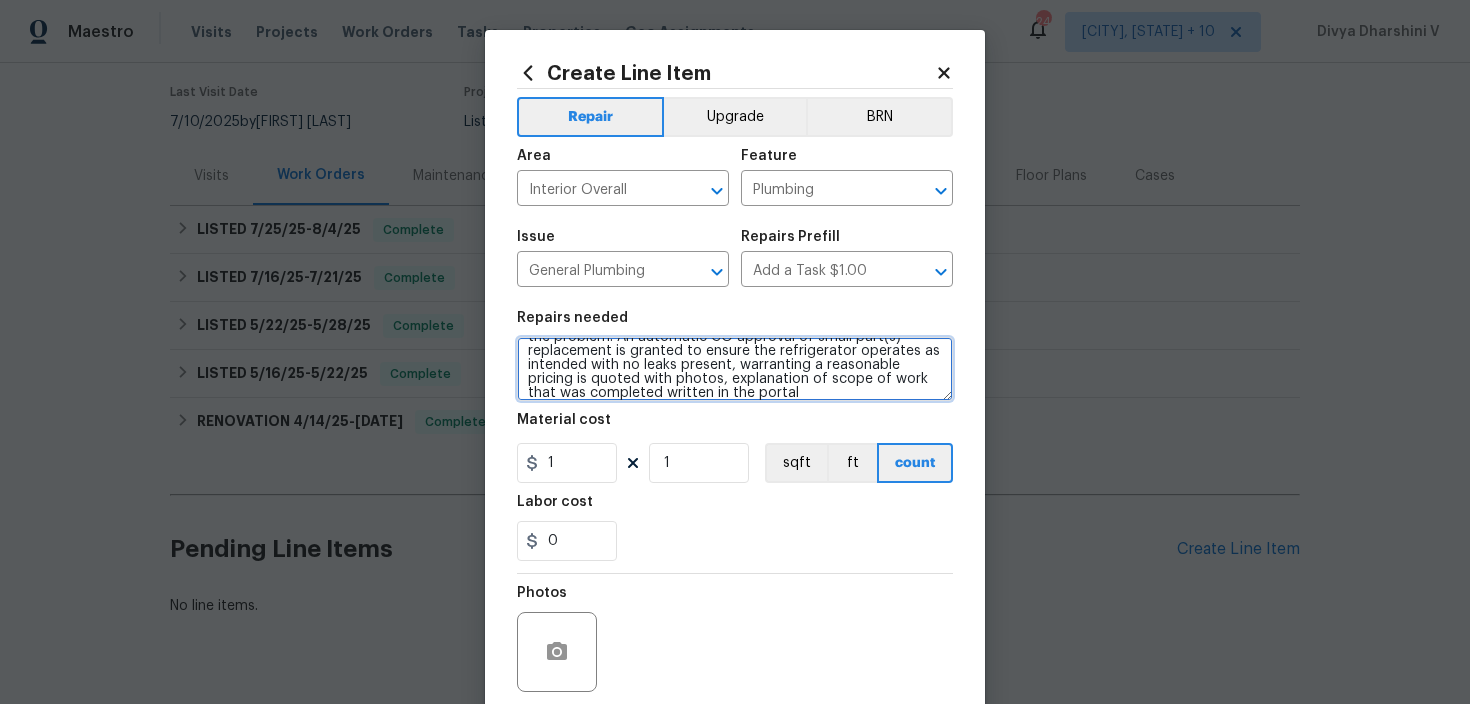 type on "Please investigate left side of fridge (freezer side) is leaking water. Red light on for filter, not sure if maybe that could be the problem. An automatic CO approval of small part(s) replacement is granted to ensure the refrigerator operates as intended with no leaks present, warranting a reasonable pricing is quoted with photos, explanation of scope of work that was completed written in the portal" 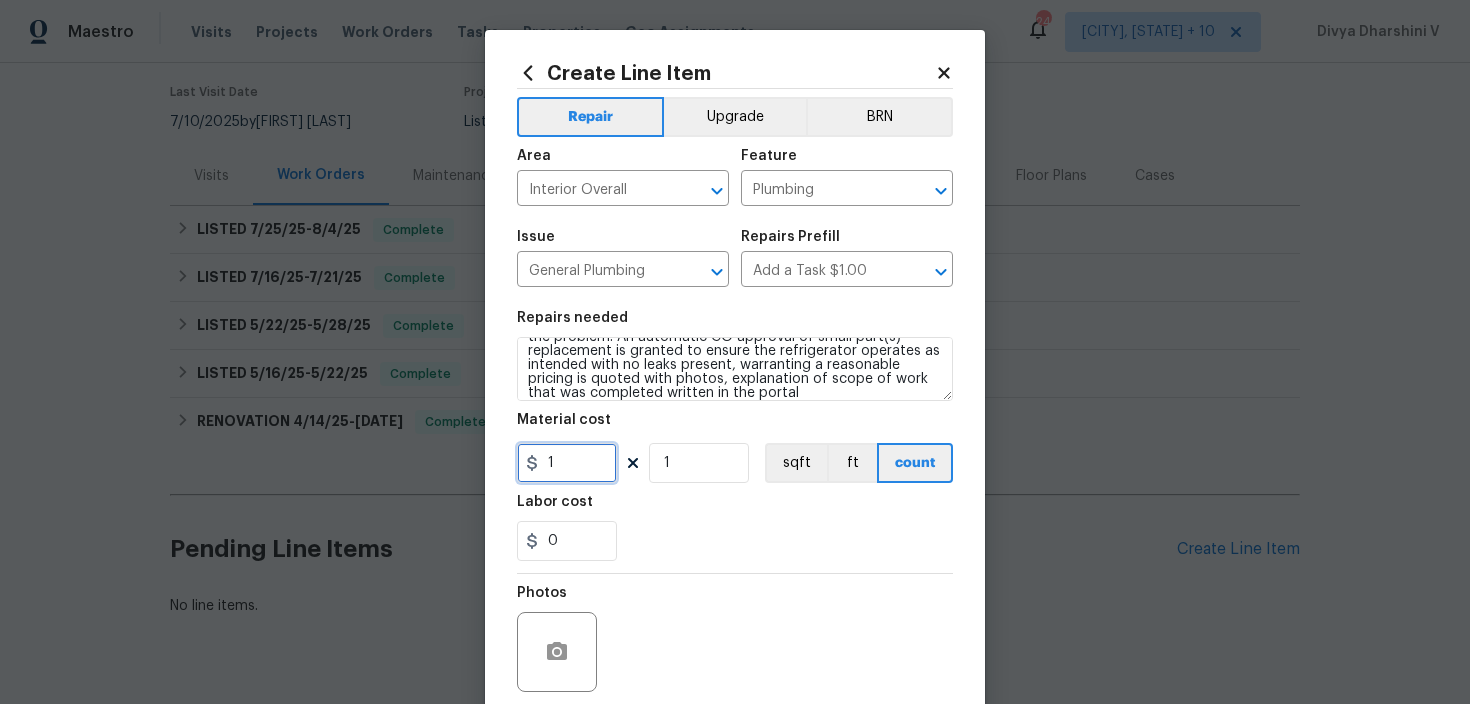 click on "1" at bounding box center [567, 463] 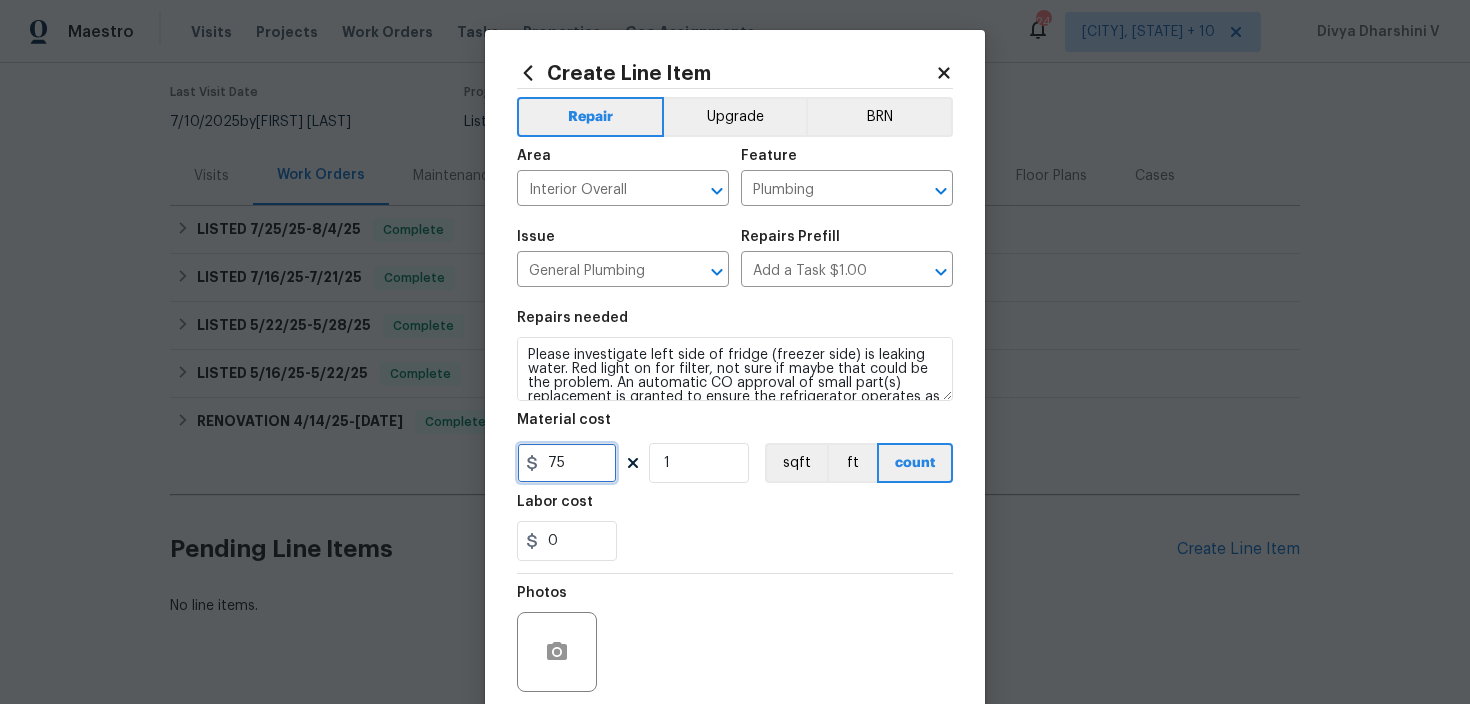 scroll, scrollTop: 56, scrollLeft: 0, axis: vertical 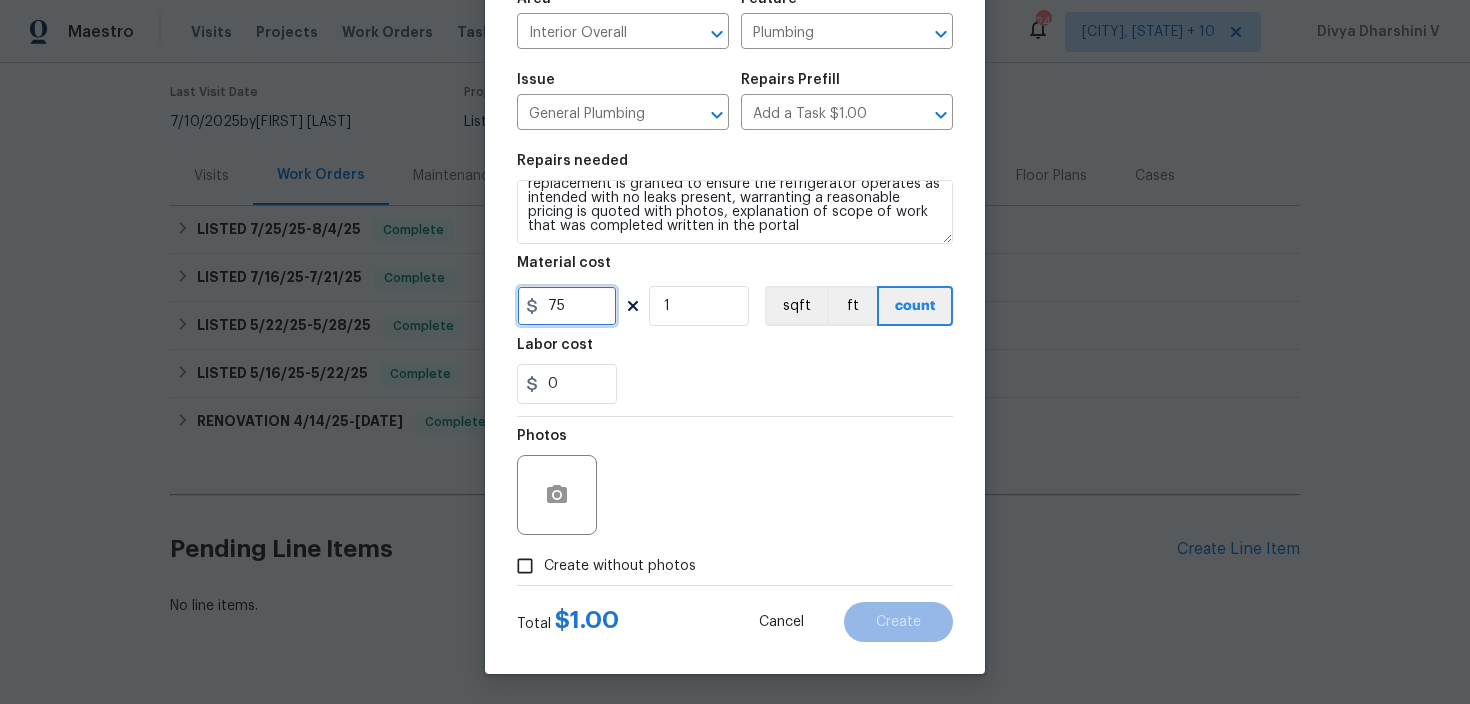 type on "75" 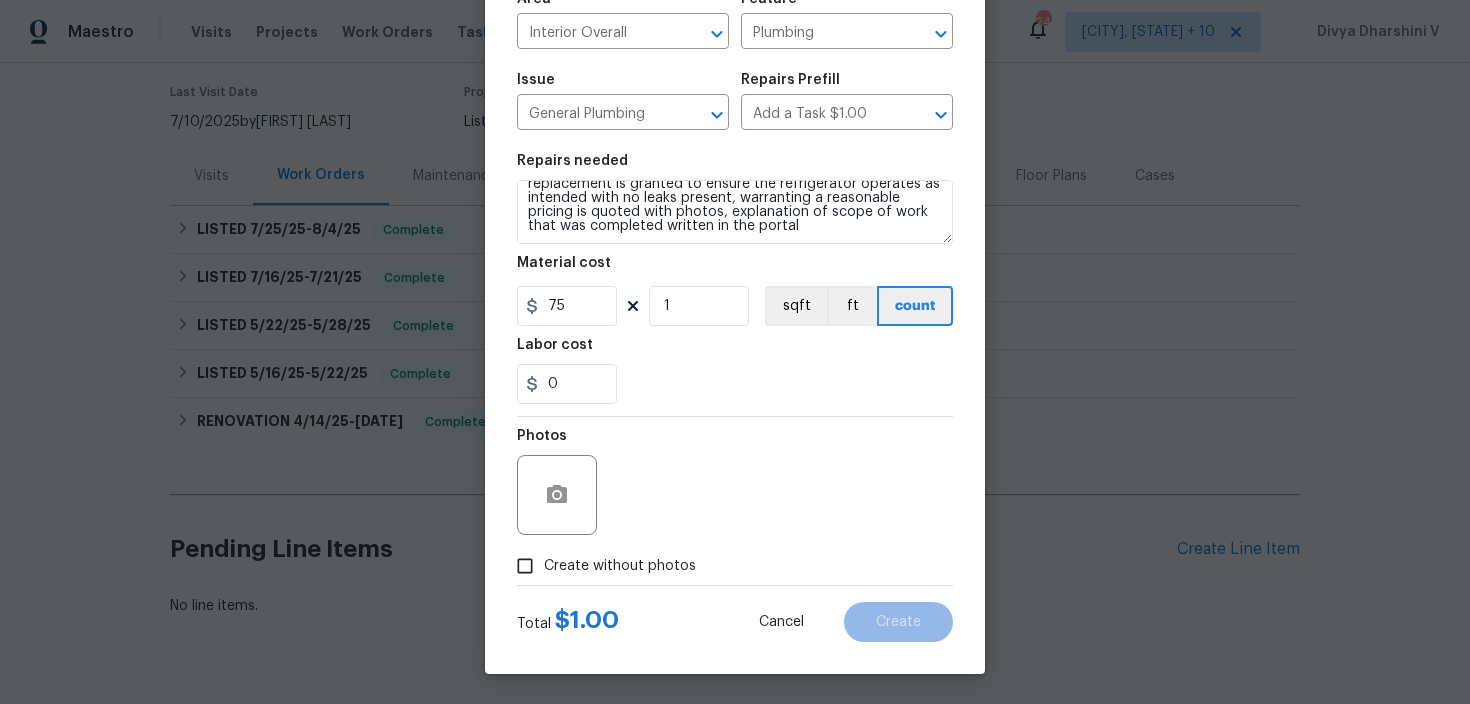 click on "Photos" at bounding box center [735, 482] 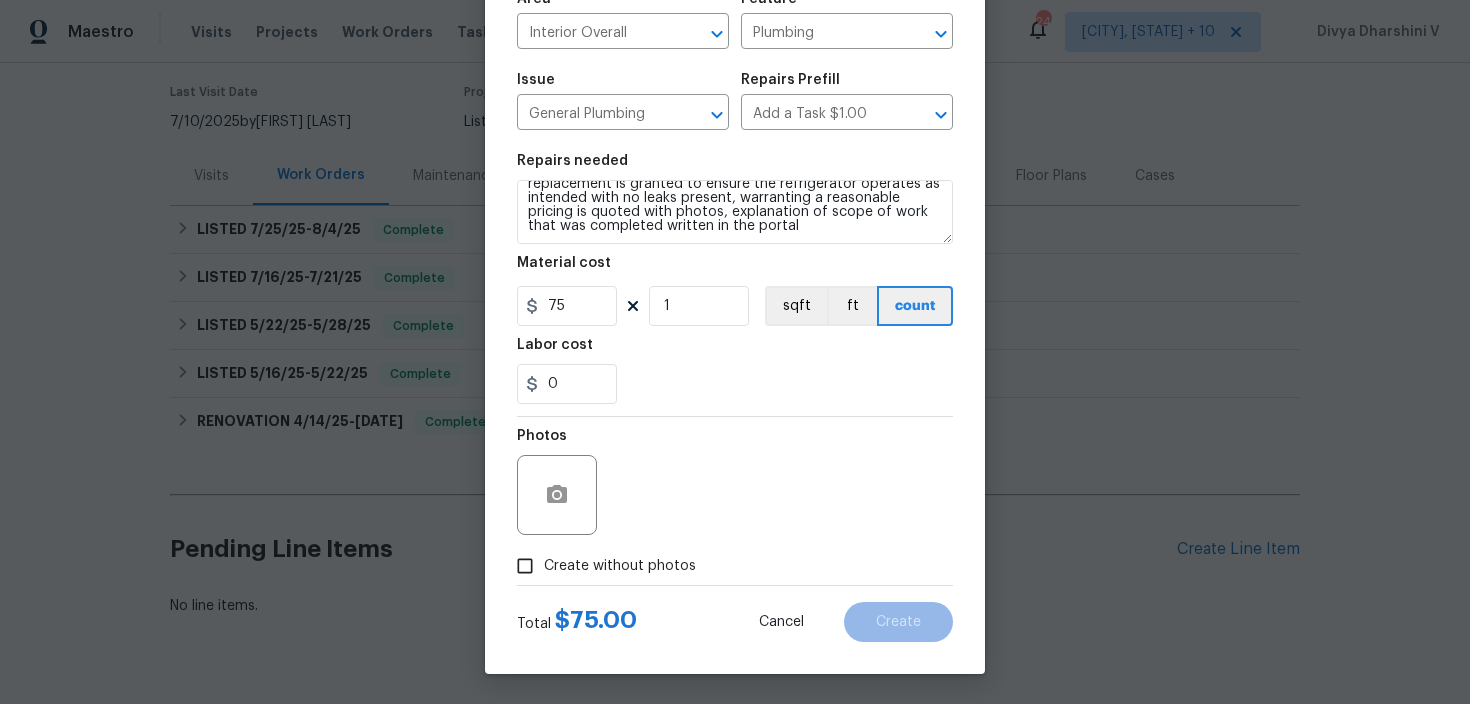click on "Create without photos" at bounding box center [620, 566] 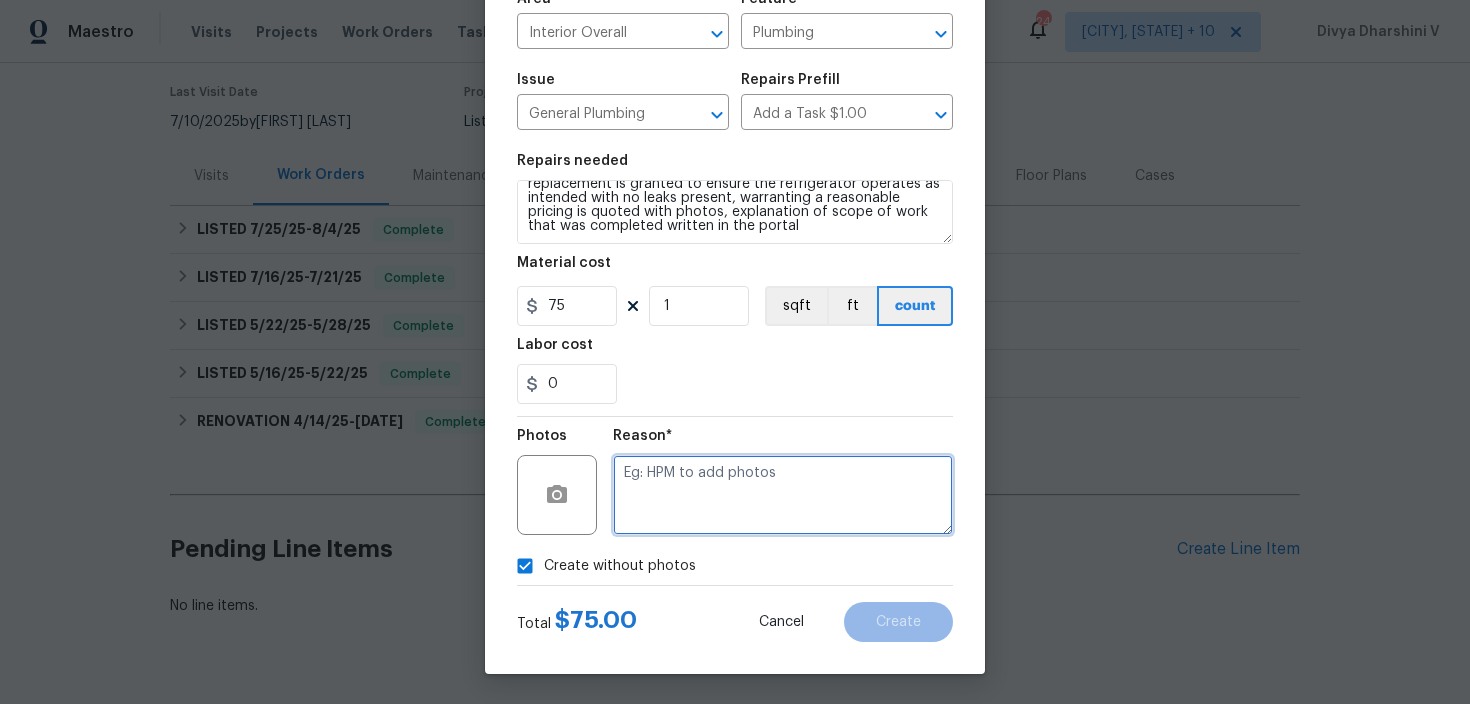 click at bounding box center (783, 495) 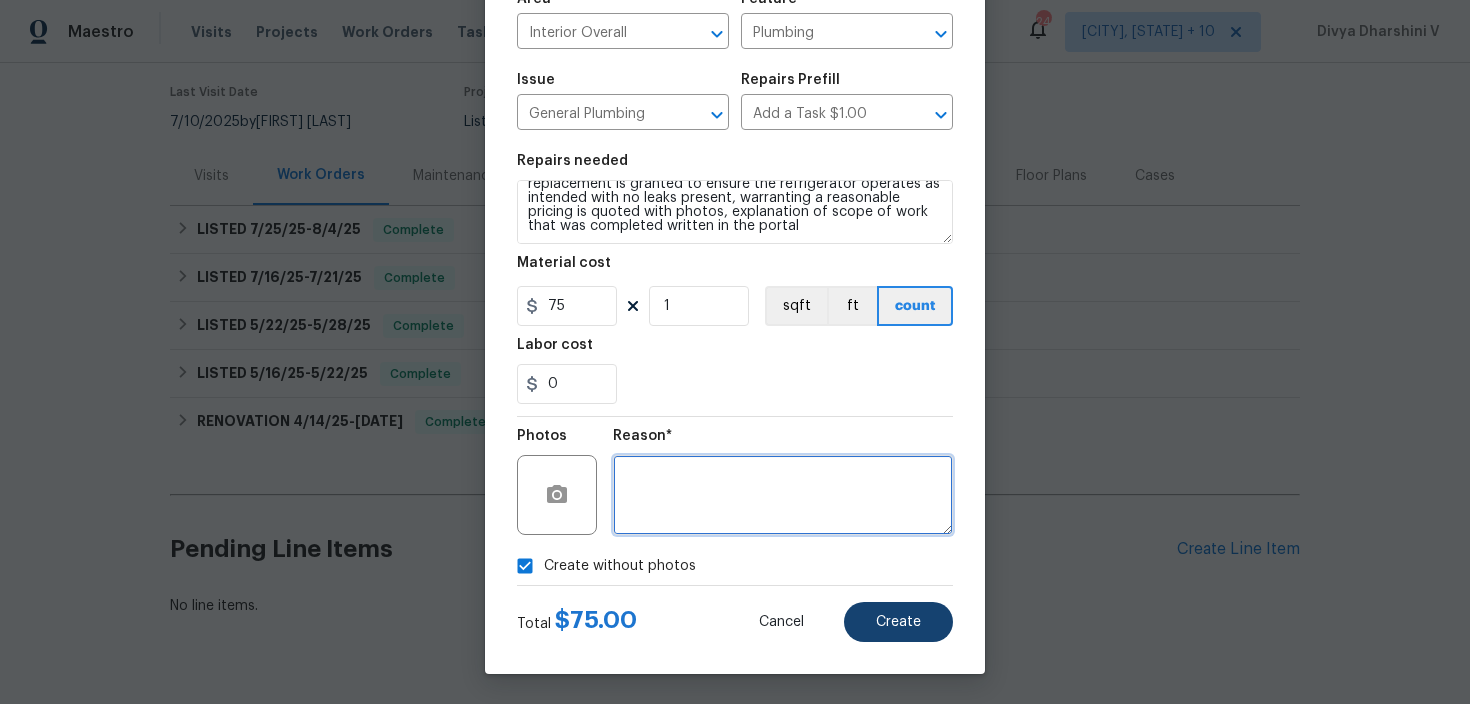 type 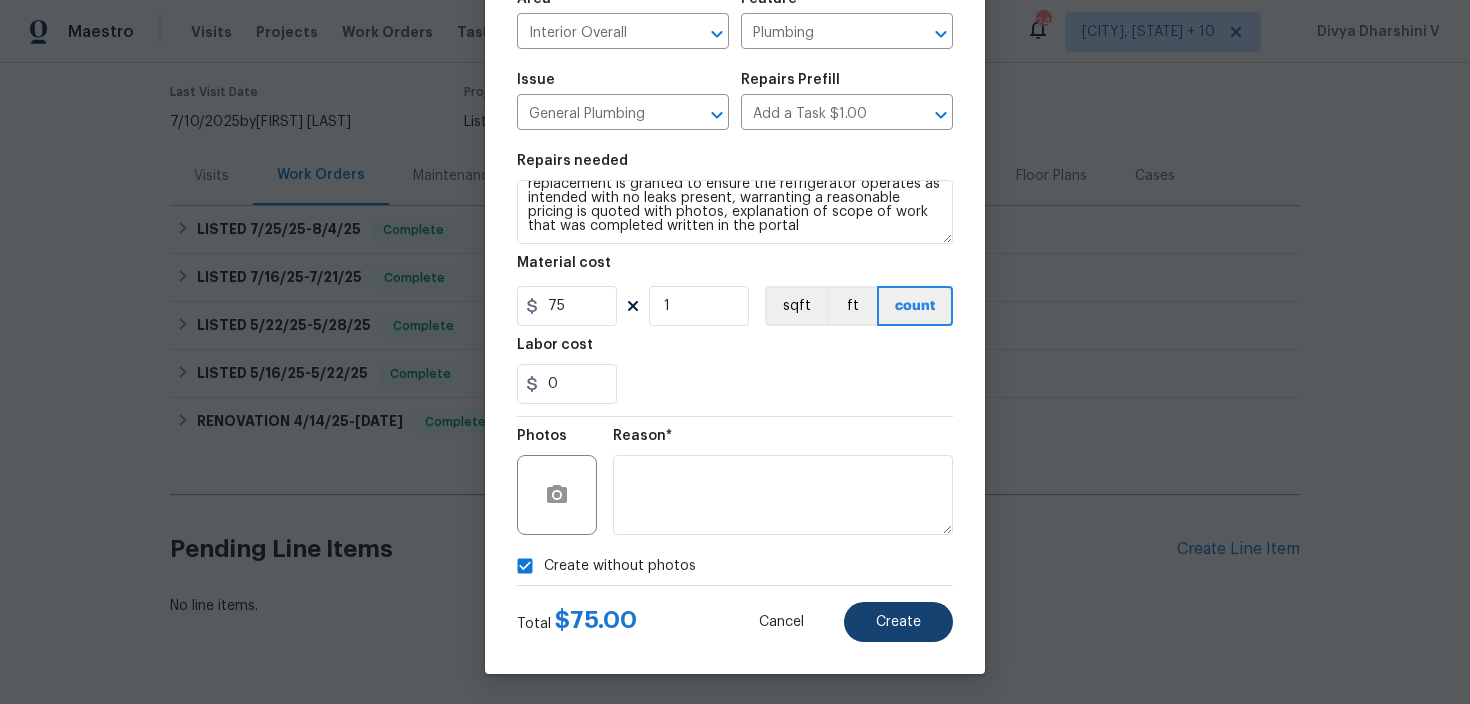 click on "Create" at bounding box center [898, 622] 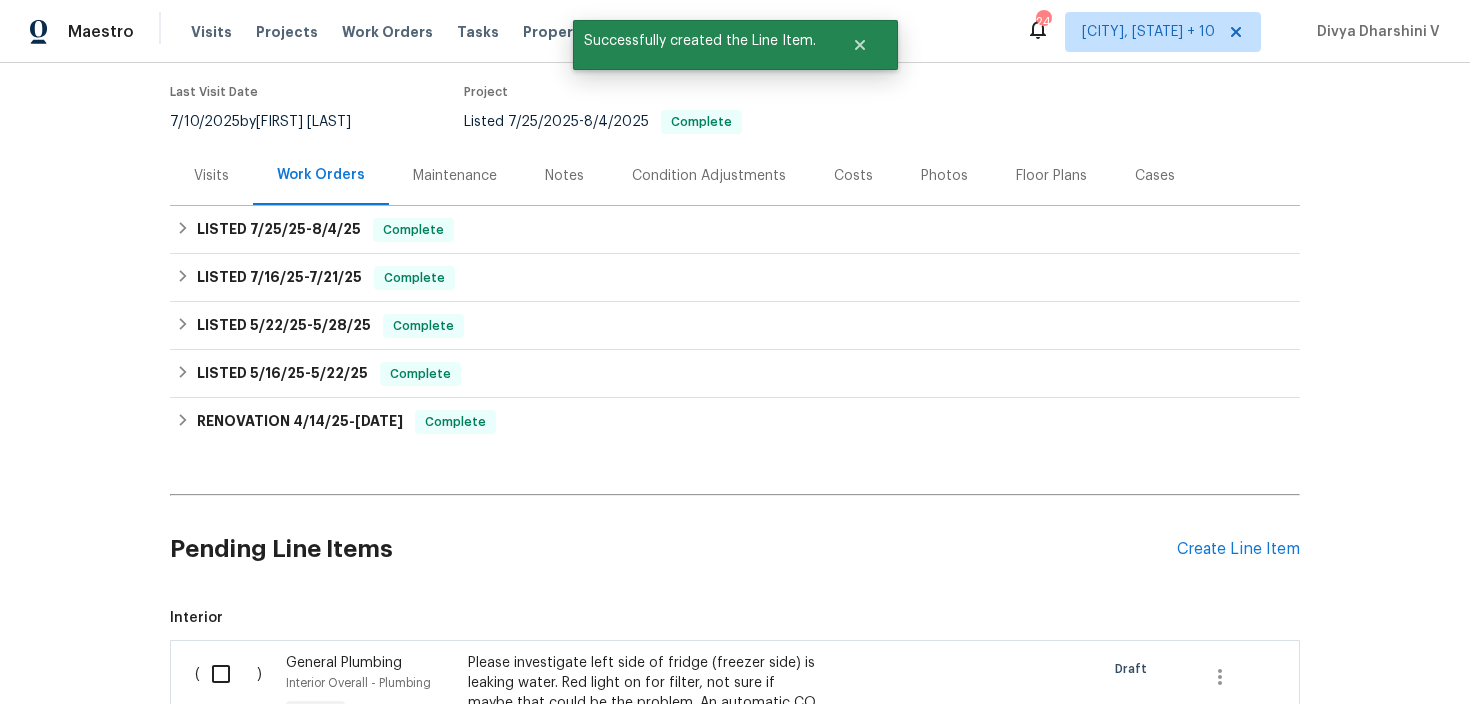 click on "Interior ( ) General Plumbing Interior Overall - Plumbing Repair Please investigate left side of fridge (freezer side) is leaking water. Red light on for filter, not sure if maybe that could be the problem. An automatic CO approval of small part(s) replacement is granted to ensure the refrigerator operates as intended with no leaks present, warranting a reasonable pricing is quoted with photos, explanation of scope of work that was completed written in the portal $75.00 Draft Change proposed Please investigate left side of fridge (freezer side) is leaking water. Red light on for filter, not sure if maybe that could be the problem. An automatic CO approval of small part(s) replacement is granted to ensure the refrigerator operates as intended with no leaks present, warranting a reasonable pricing is quoted with photos, explanation of scope of work that was completed written in the portal $75.00 Deny Approve" at bounding box center [735, 806] 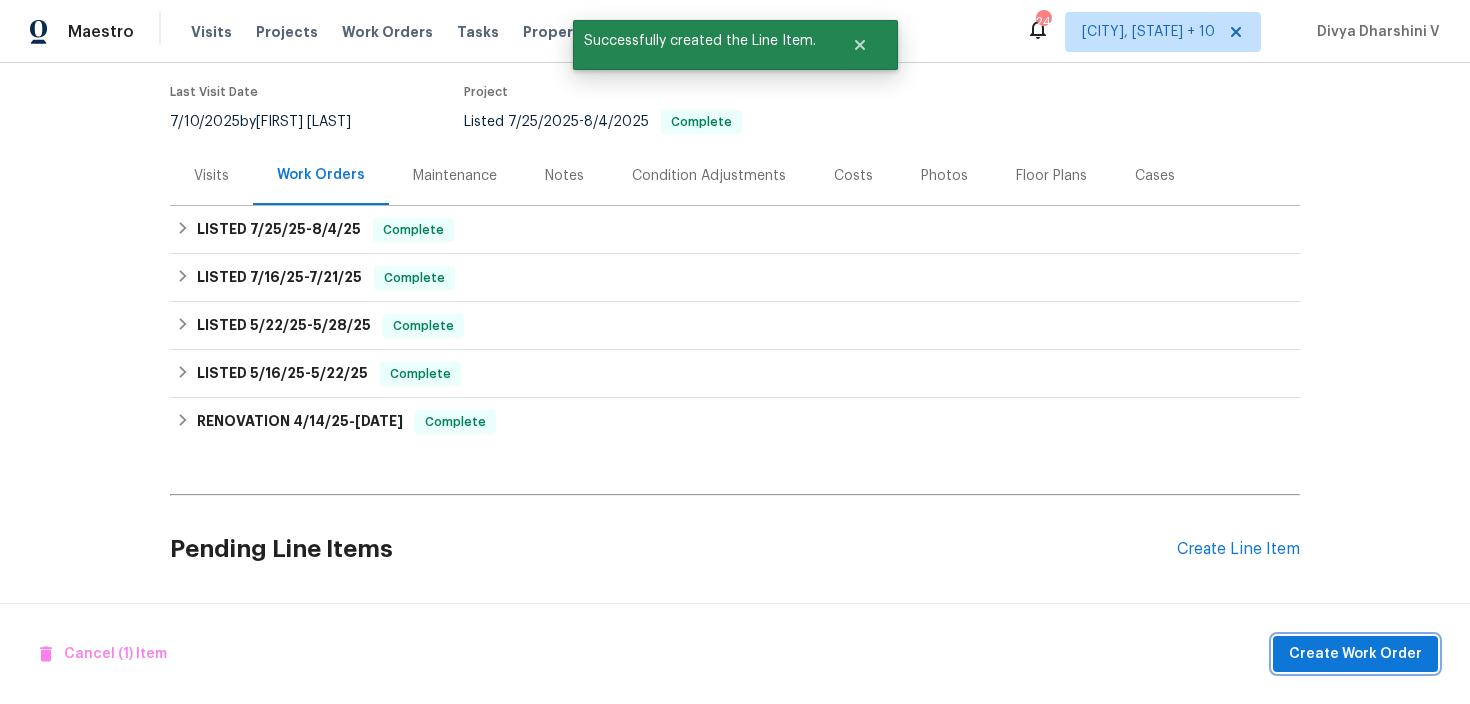 click on "Create Work Order" at bounding box center (1355, 654) 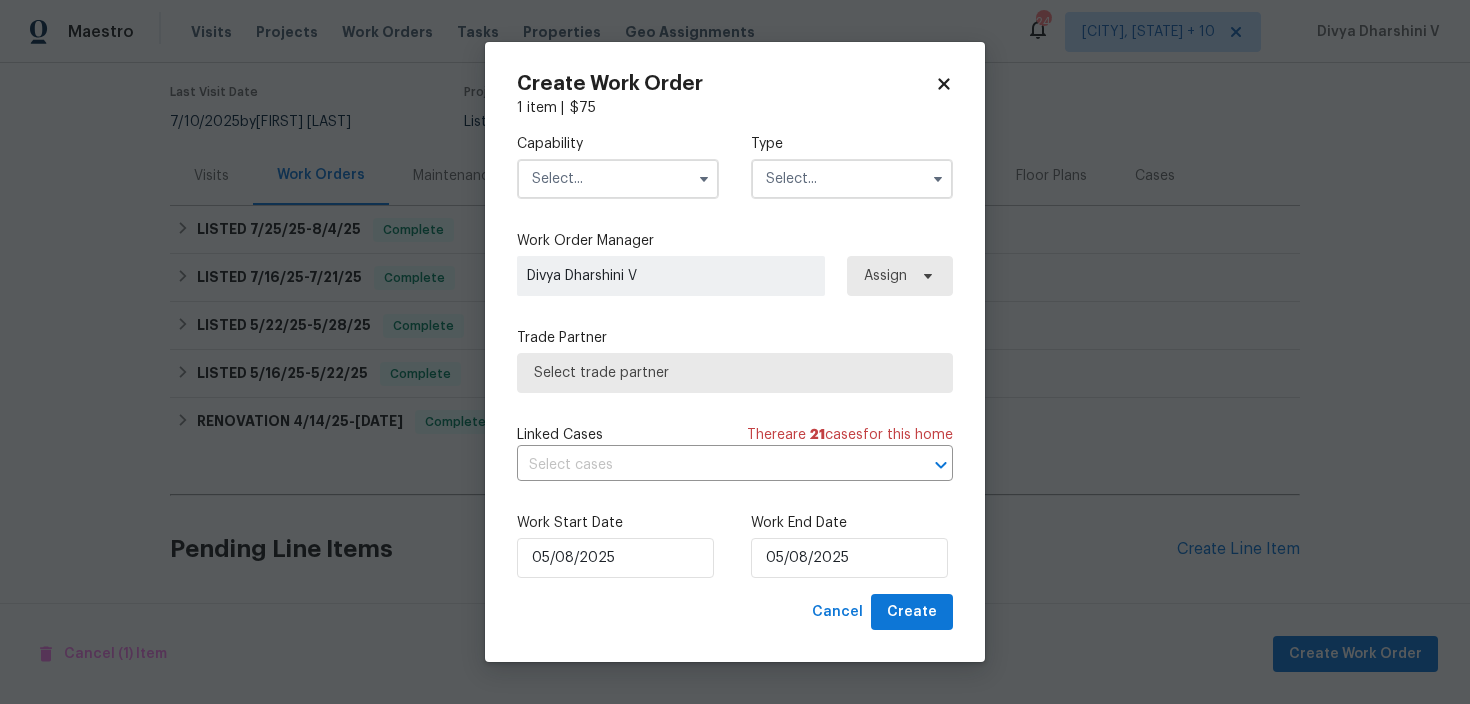 click at bounding box center (618, 179) 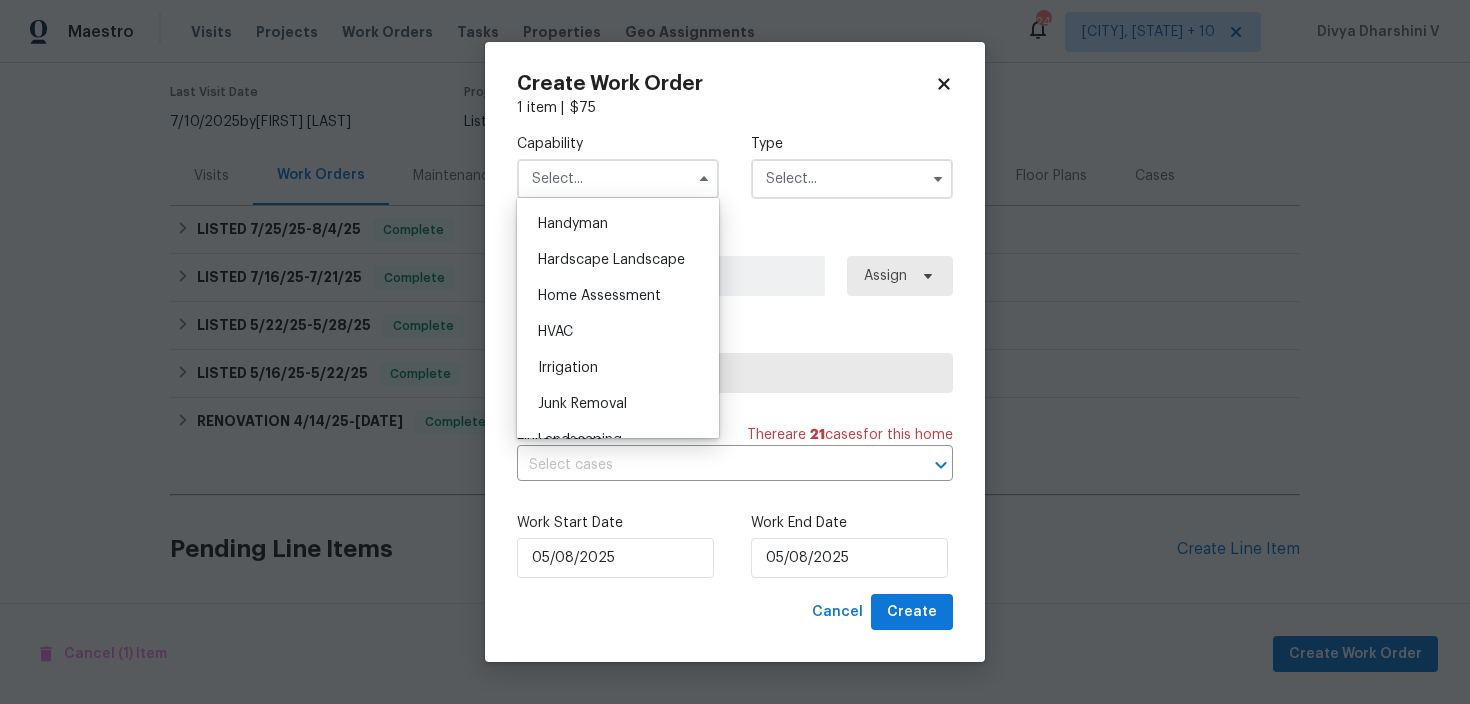 scroll, scrollTop: 1012, scrollLeft: 0, axis: vertical 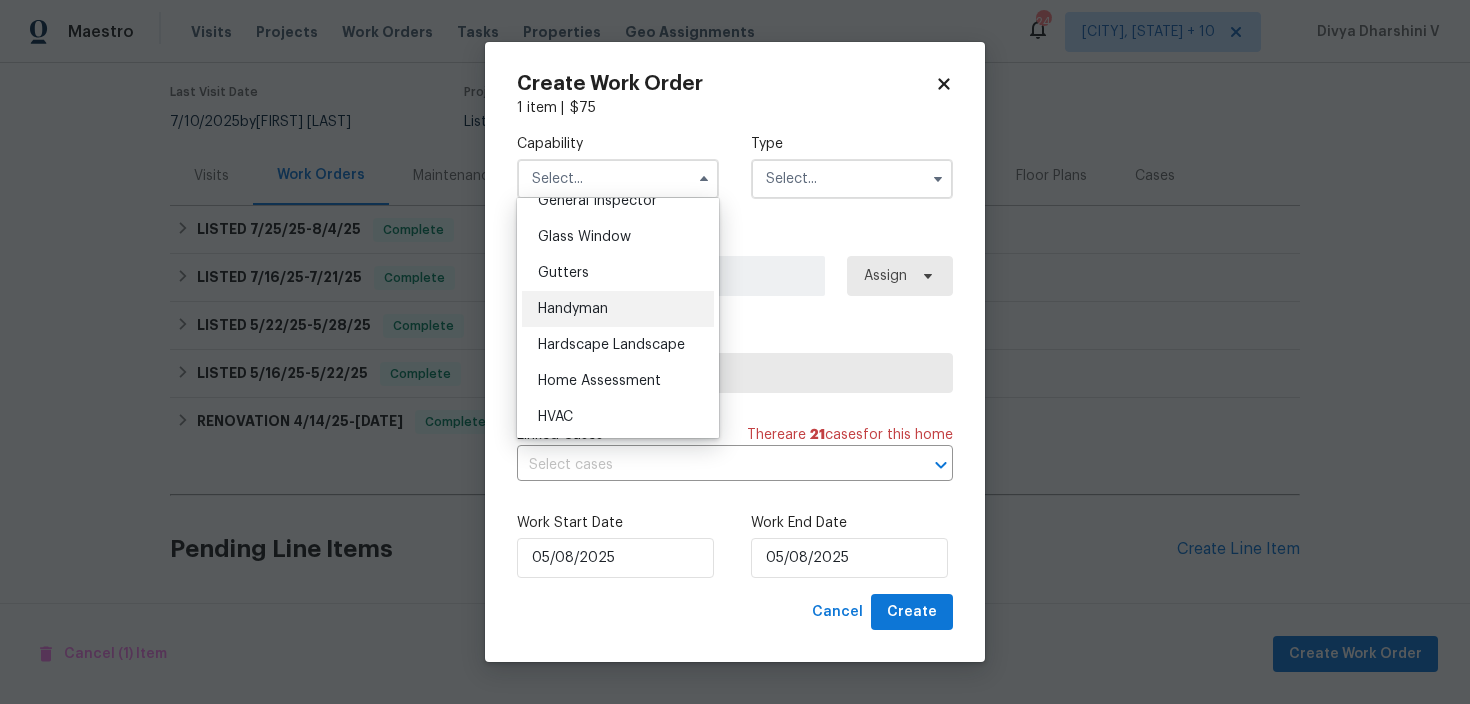 click on "Handyman" at bounding box center (618, 309) 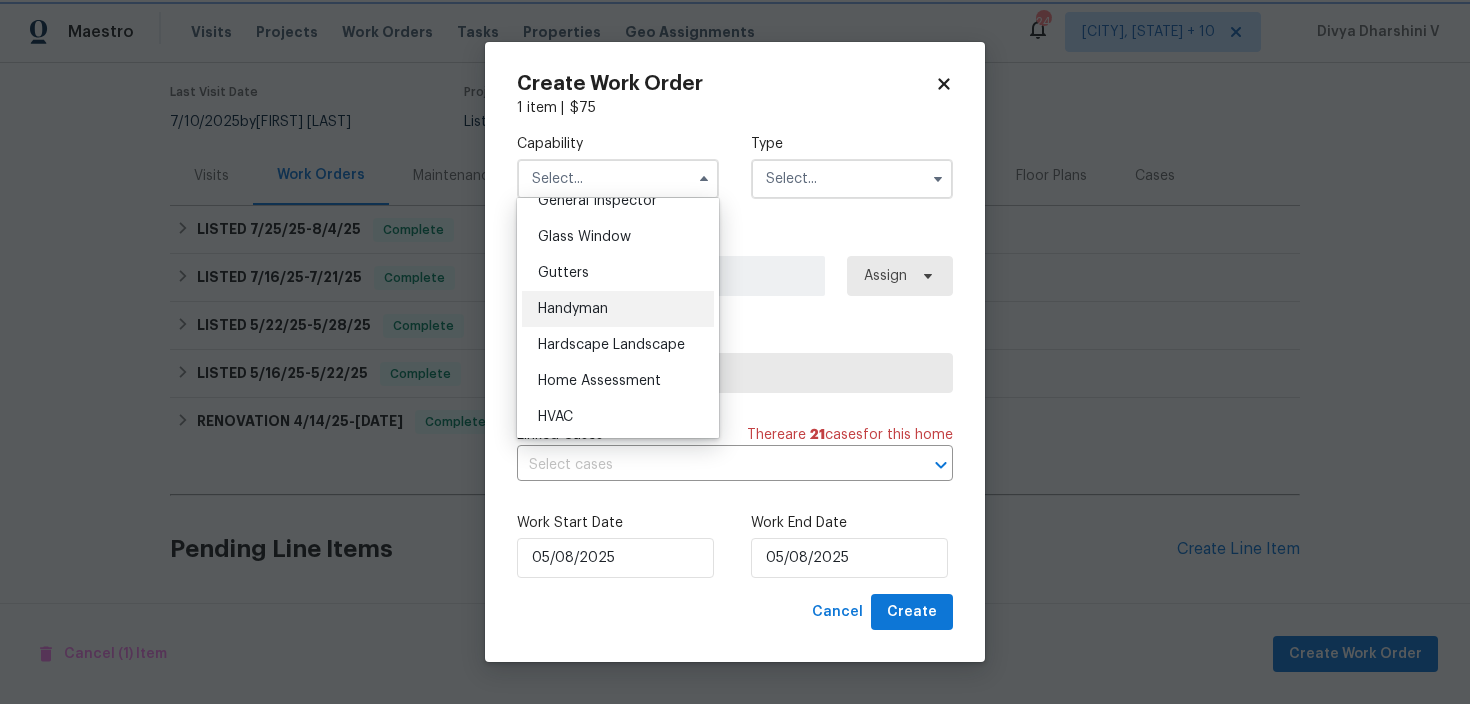 type on "Handyman" 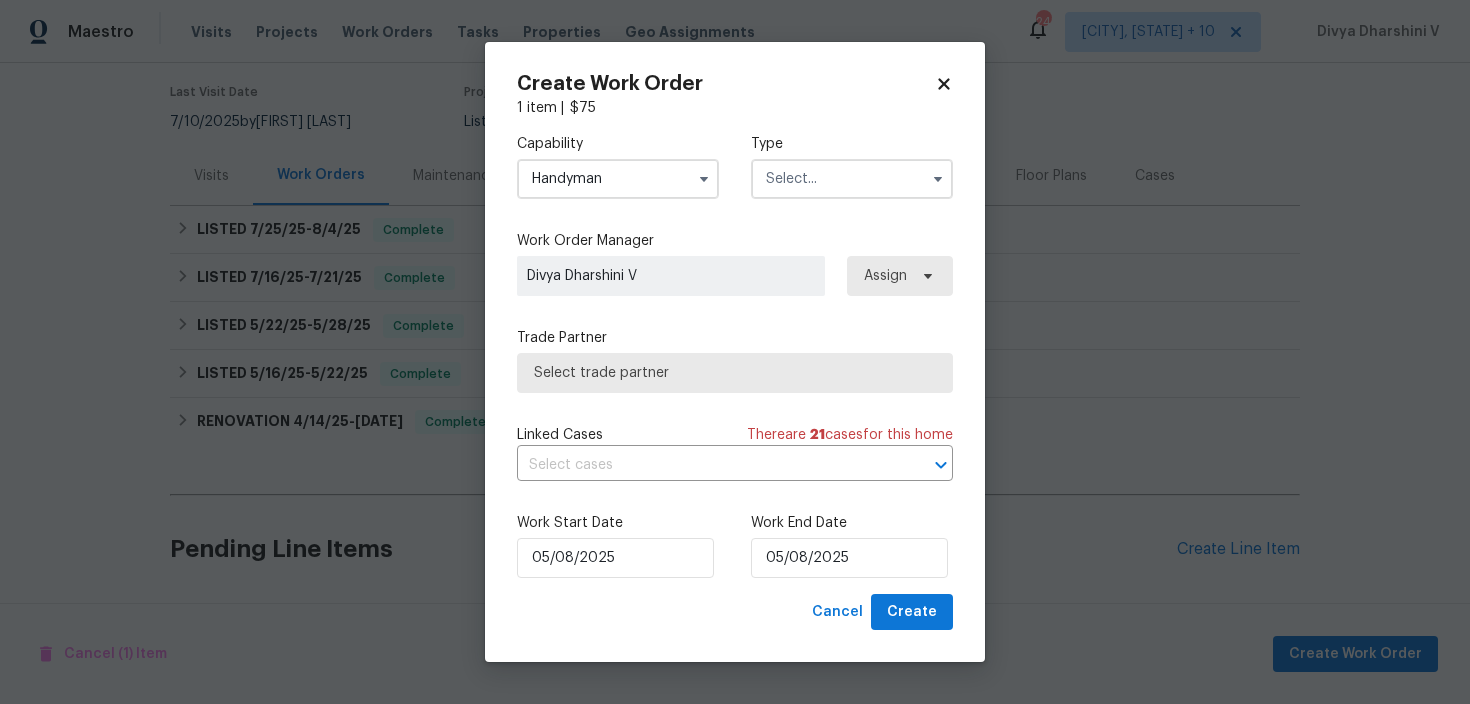click on "Capability   Handyman Type" at bounding box center [735, 166] 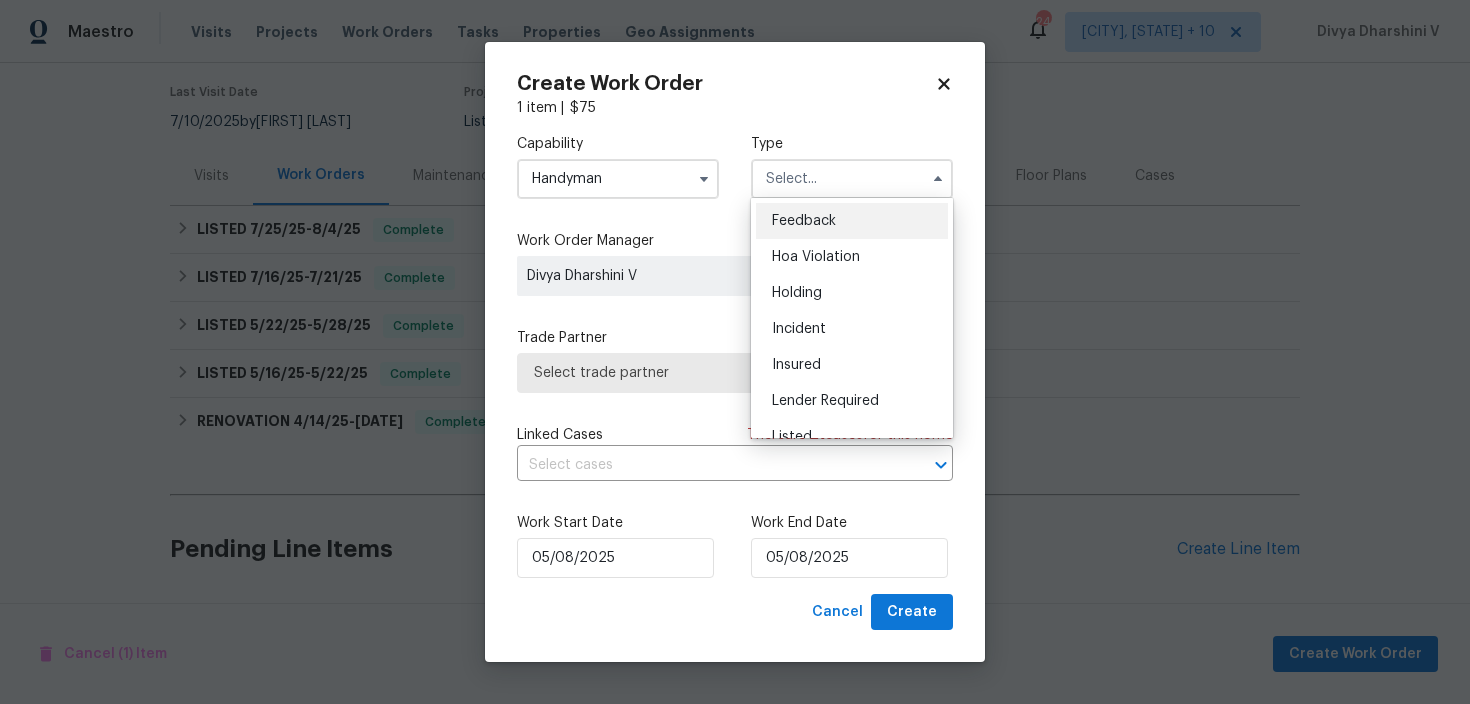 click on "Feedback" at bounding box center (852, 221) 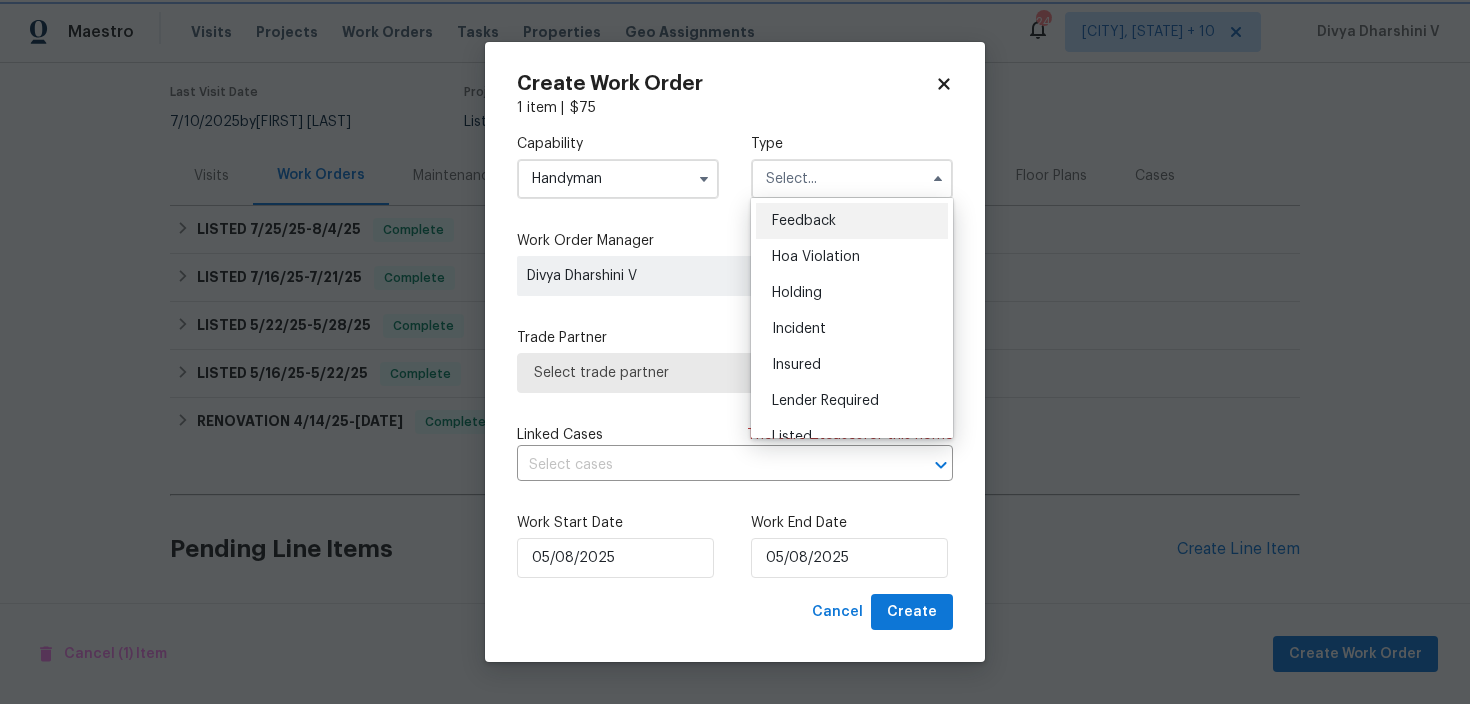 type on "Feedback" 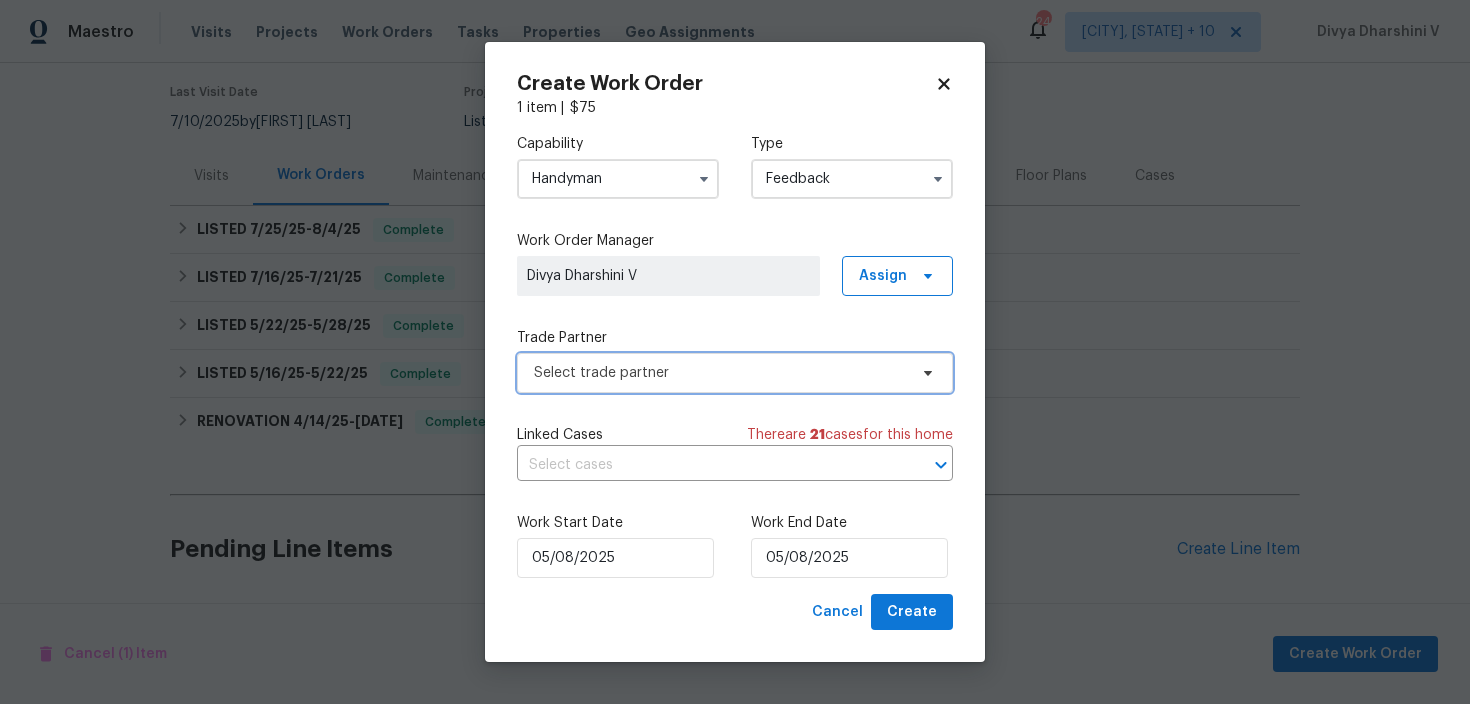 click on "Select trade partner" at bounding box center (735, 373) 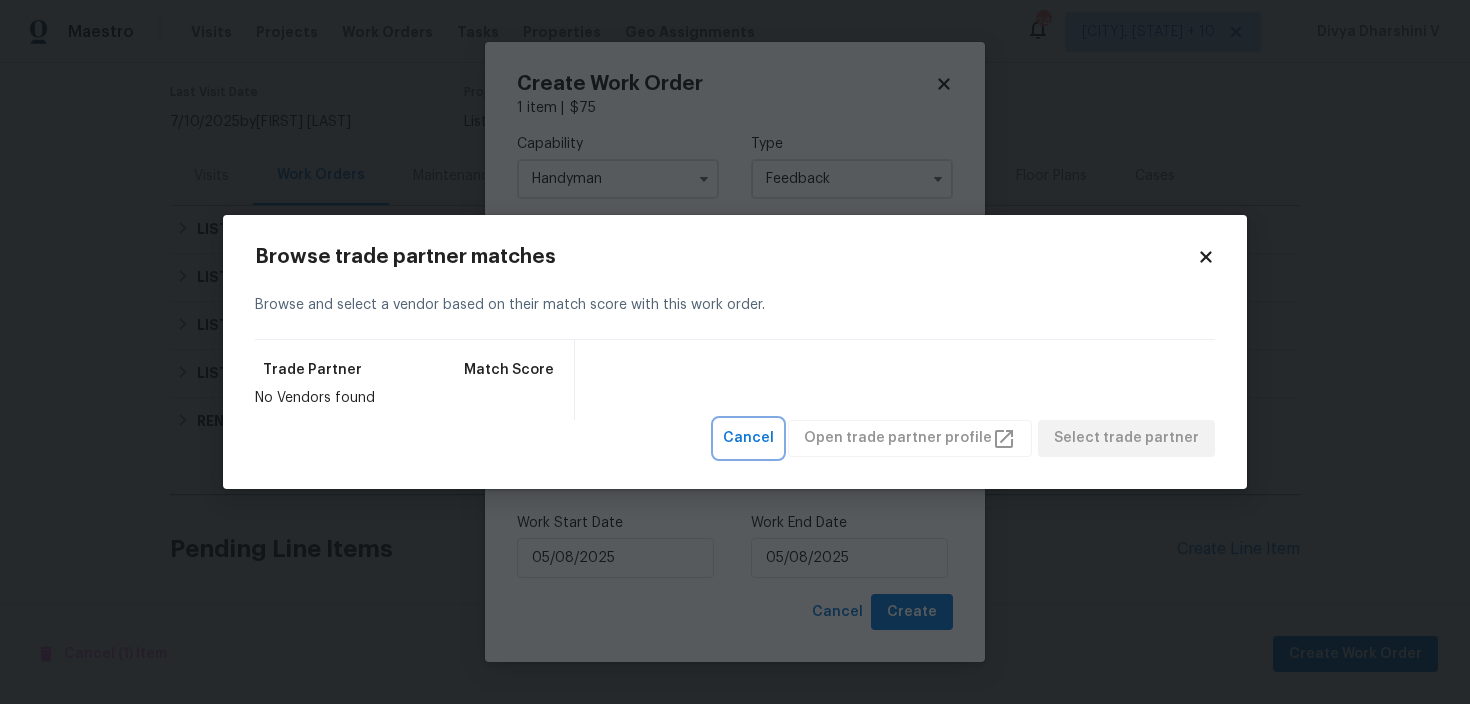 click on "Cancel" at bounding box center [748, 438] 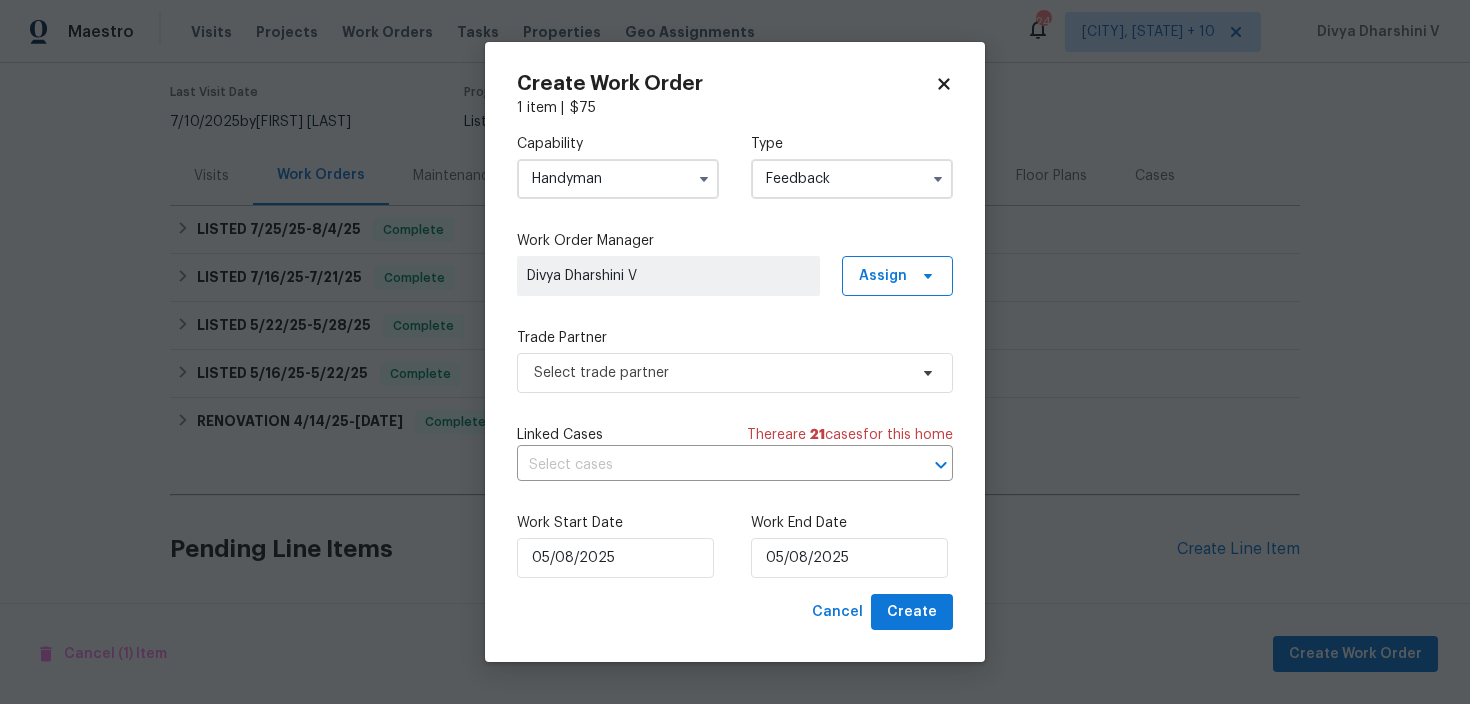 click on "Handyman" at bounding box center [618, 179] 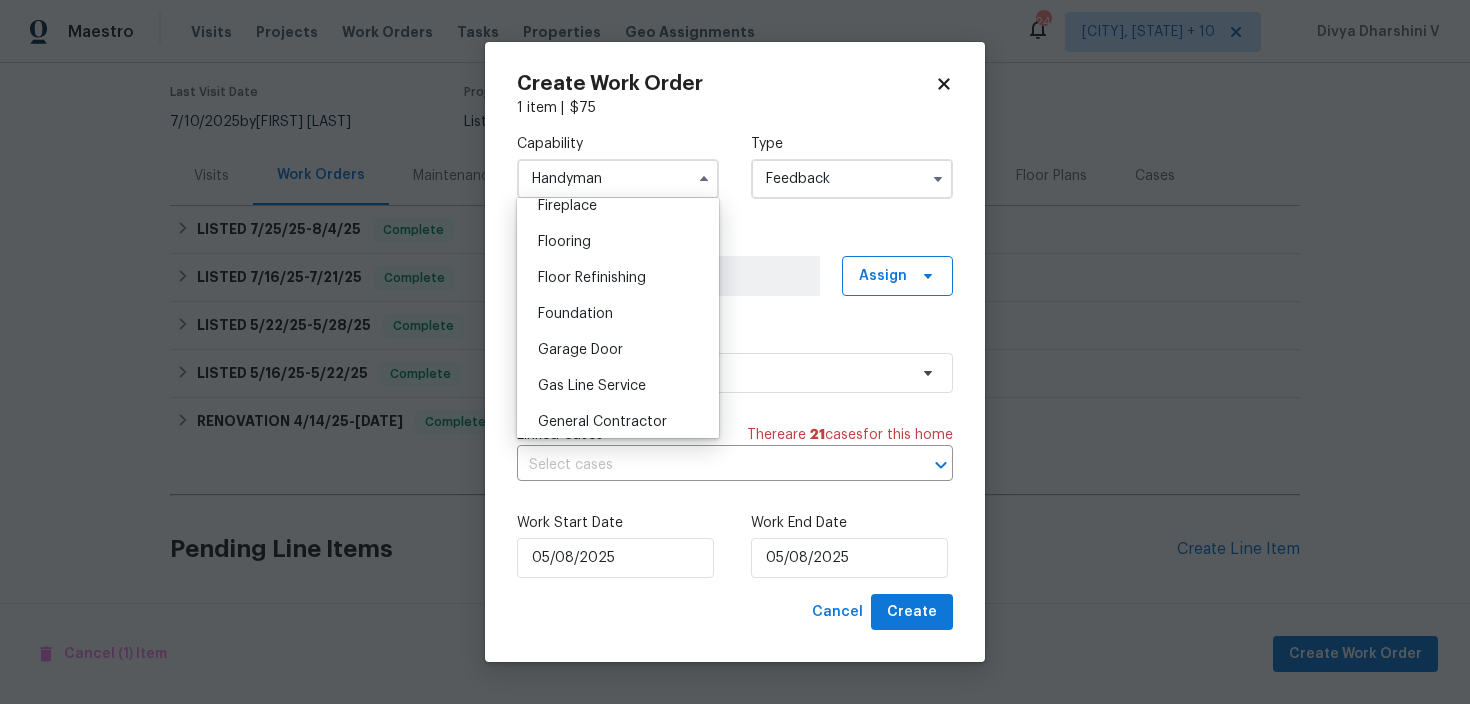 scroll, scrollTop: 874, scrollLeft: 0, axis: vertical 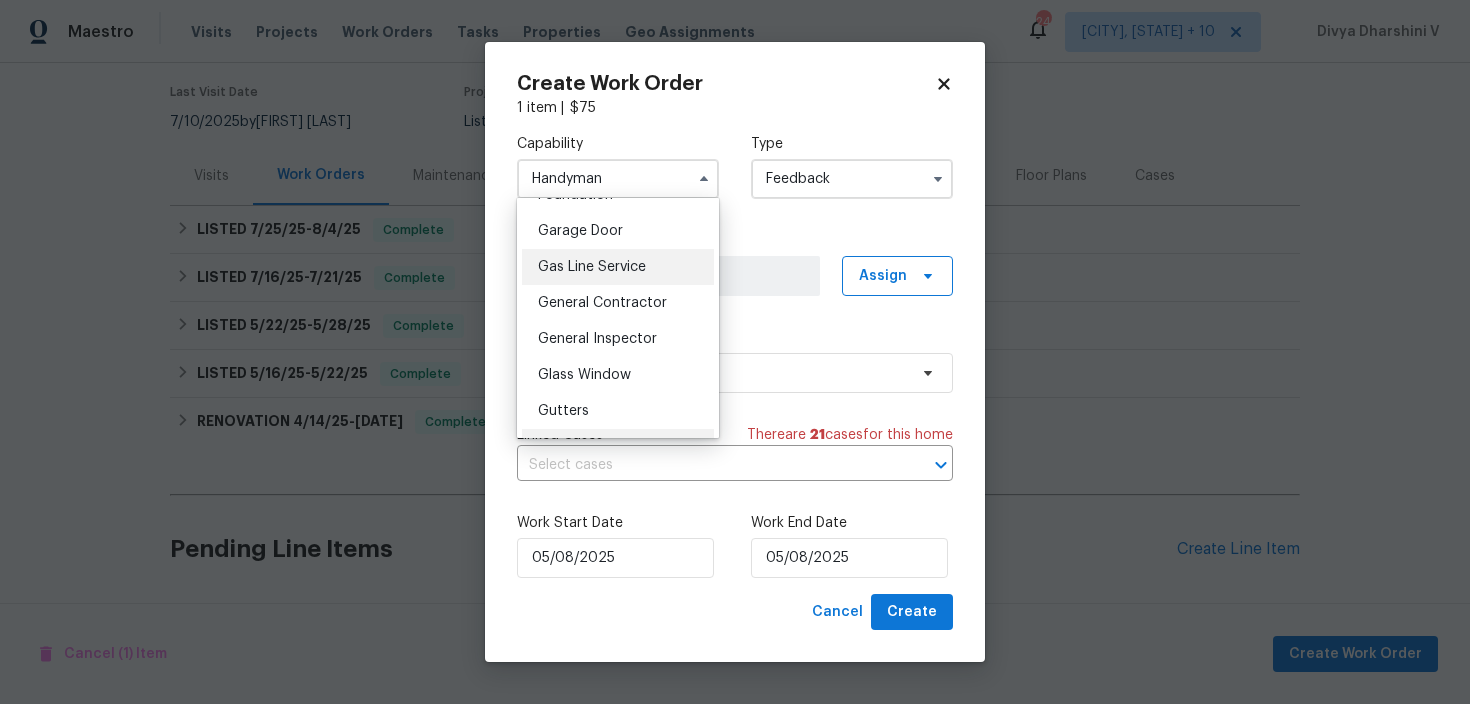 click on "Gas Line Service" at bounding box center [618, 267] 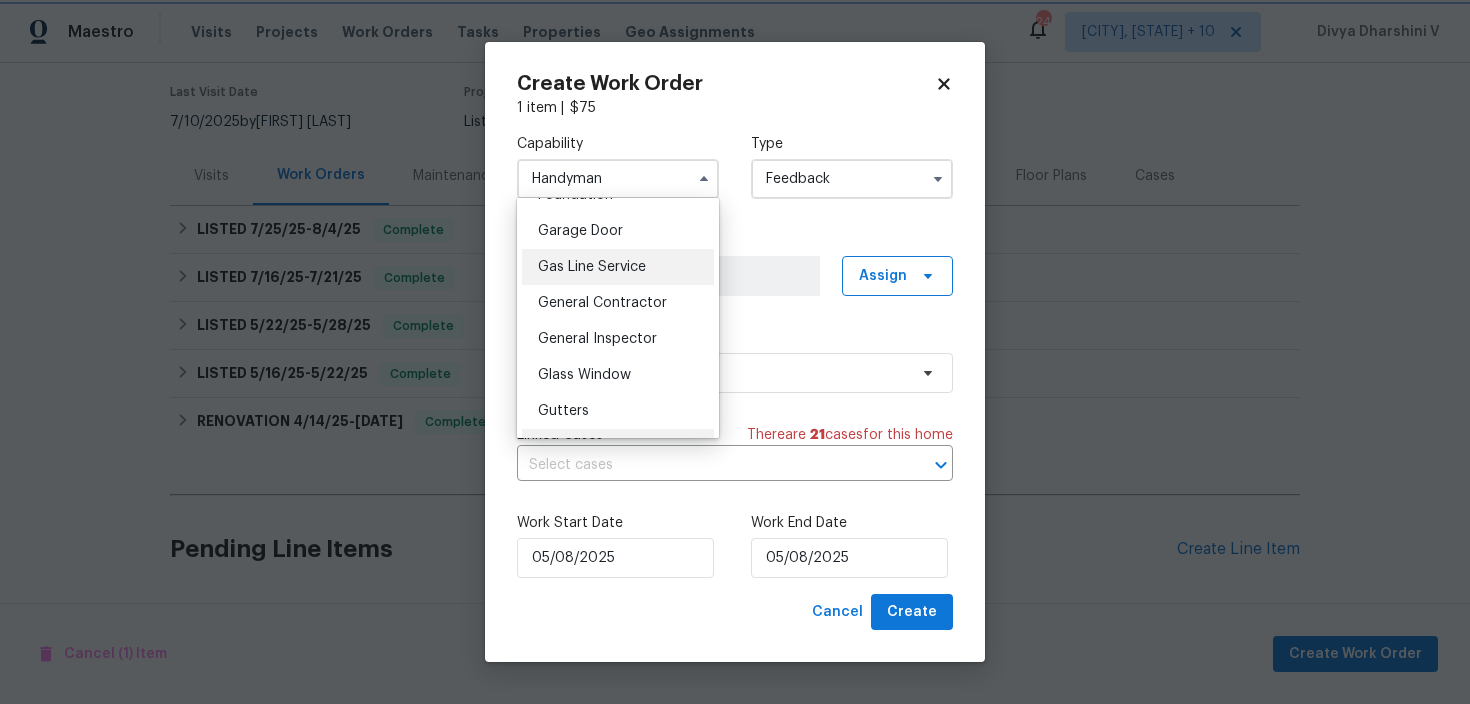type on "Gas Line Service" 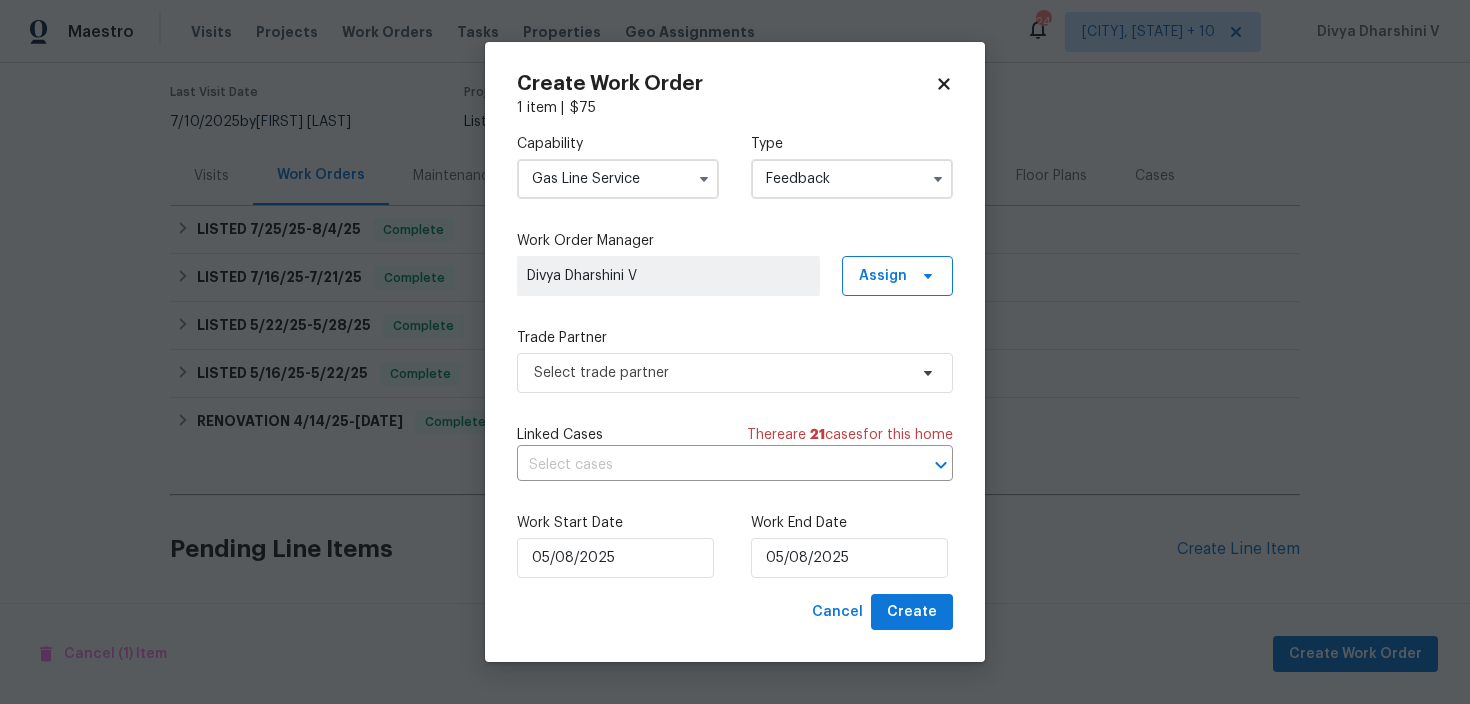 click on "Gas Line Service" at bounding box center (618, 179) 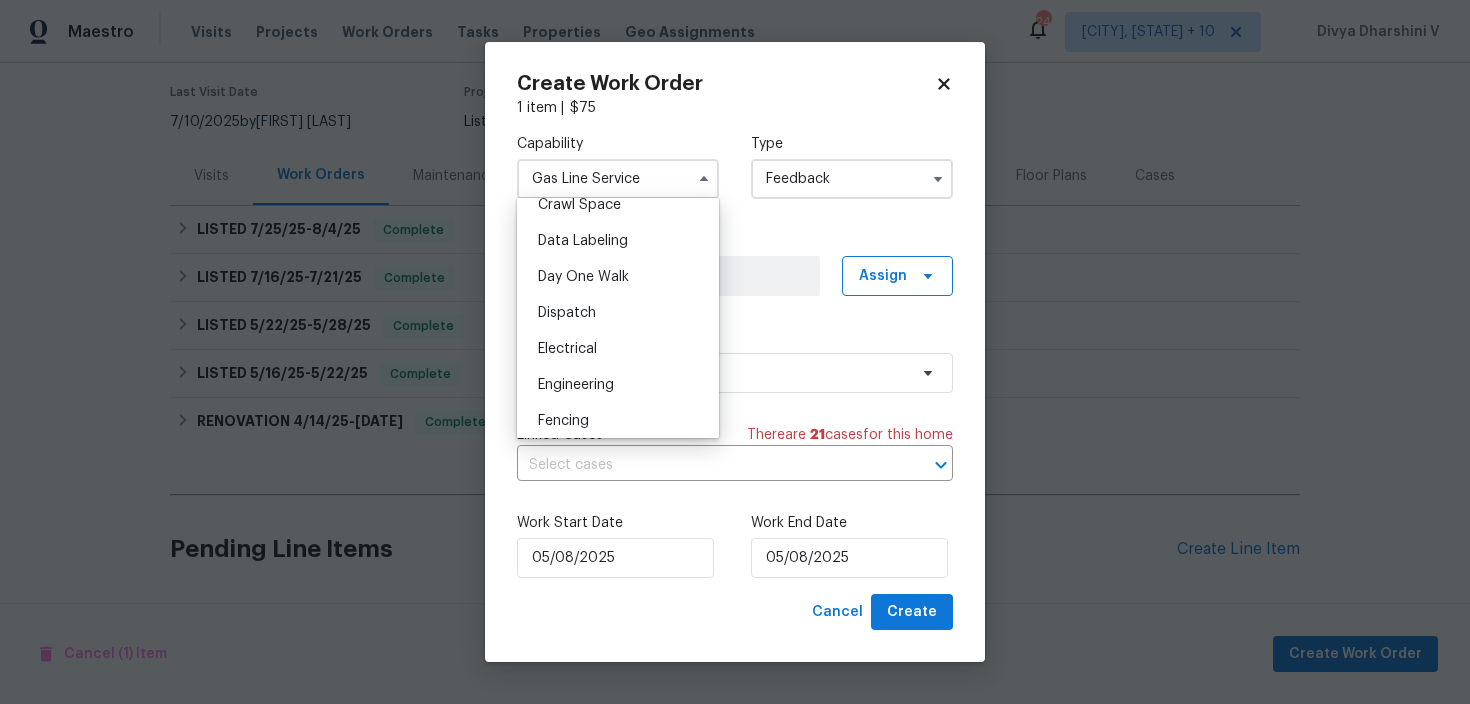 scroll, scrollTop: 73, scrollLeft: 0, axis: vertical 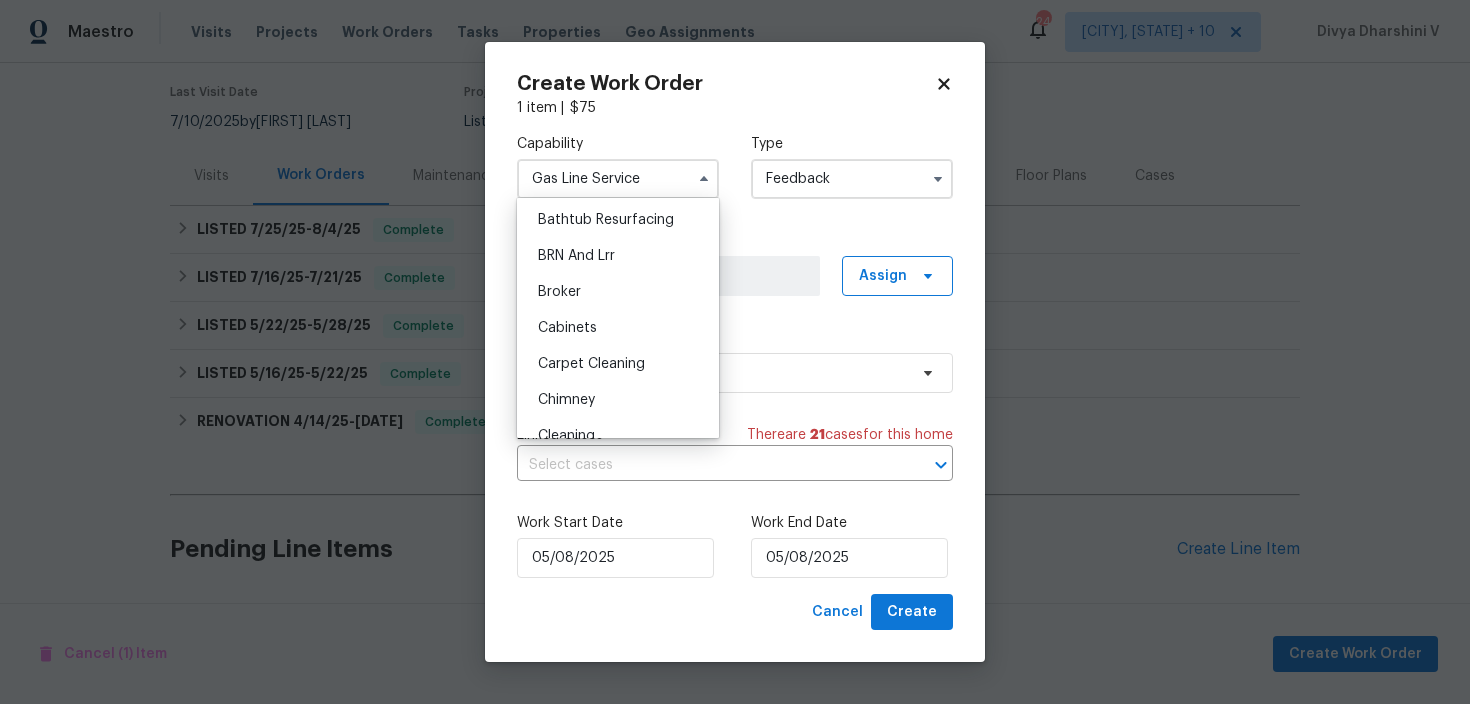 checkbox on "false" 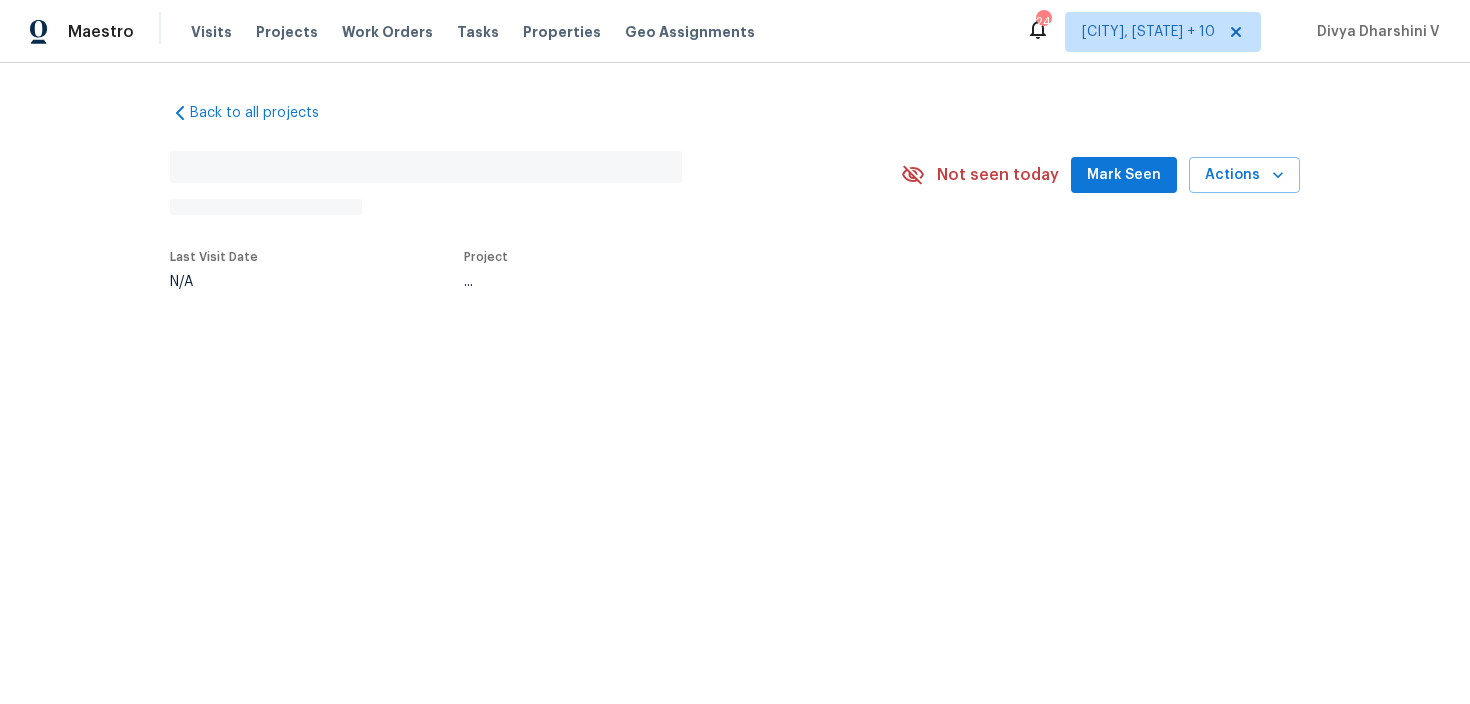 scroll, scrollTop: 0, scrollLeft: 0, axis: both 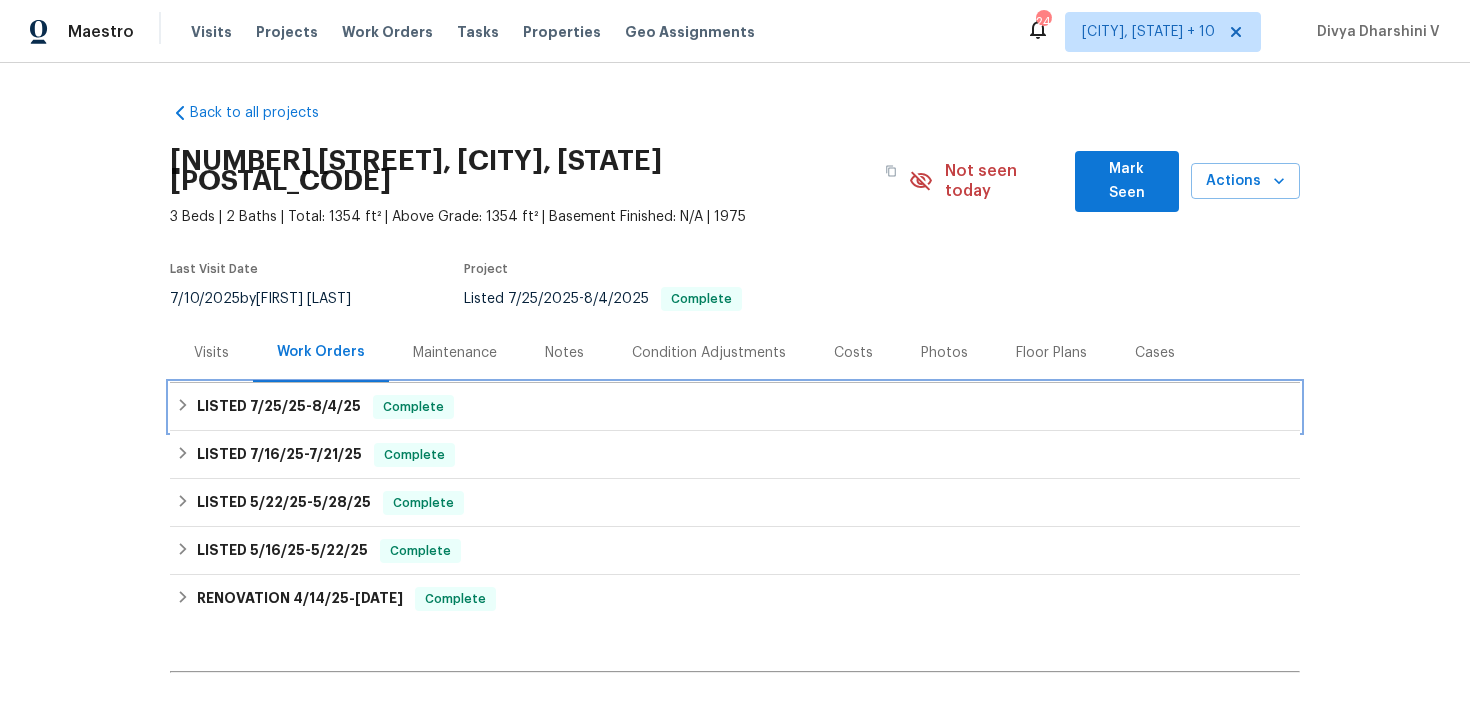 click on "LISTED   [DATE]  -  [DATE] Complete" at bounding box center (735, 407) 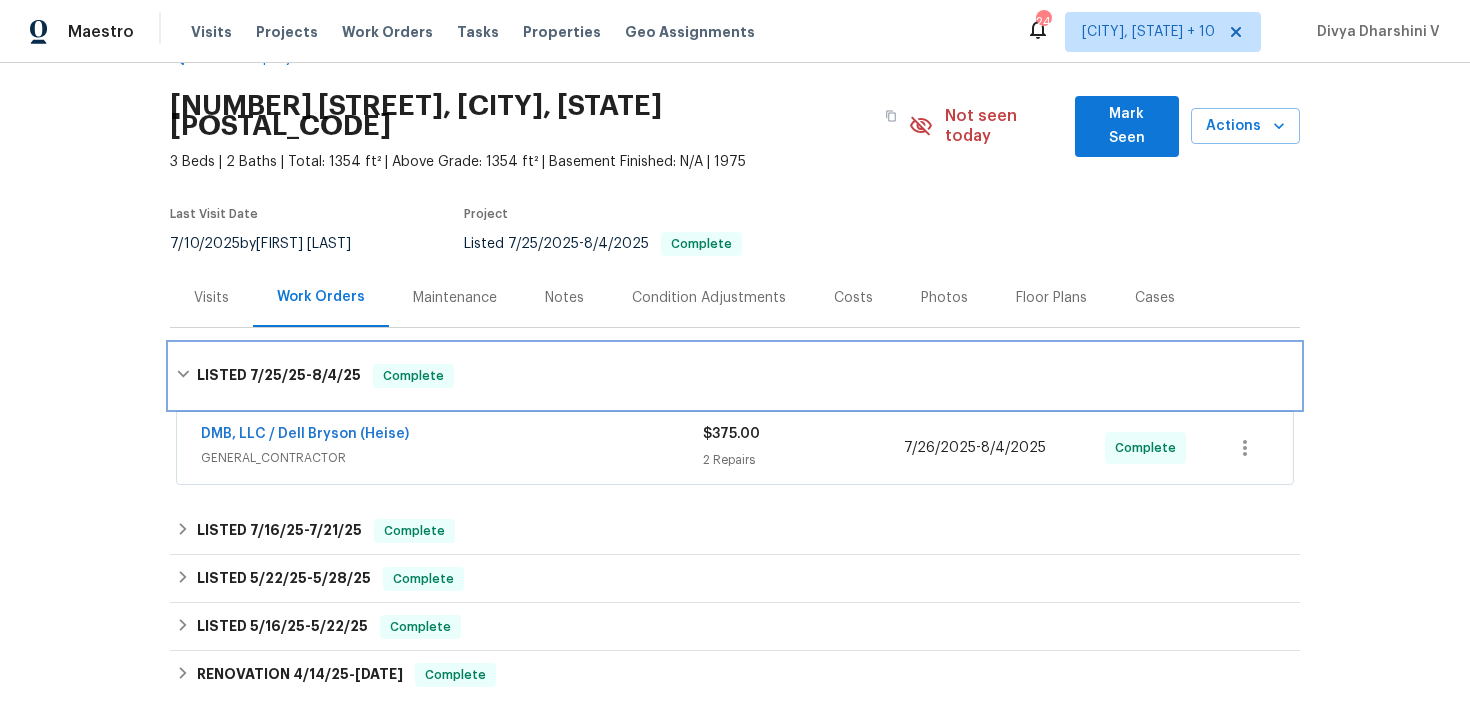 scroll, scrollTop: 173, scrollLeft: 0, axis: vertical 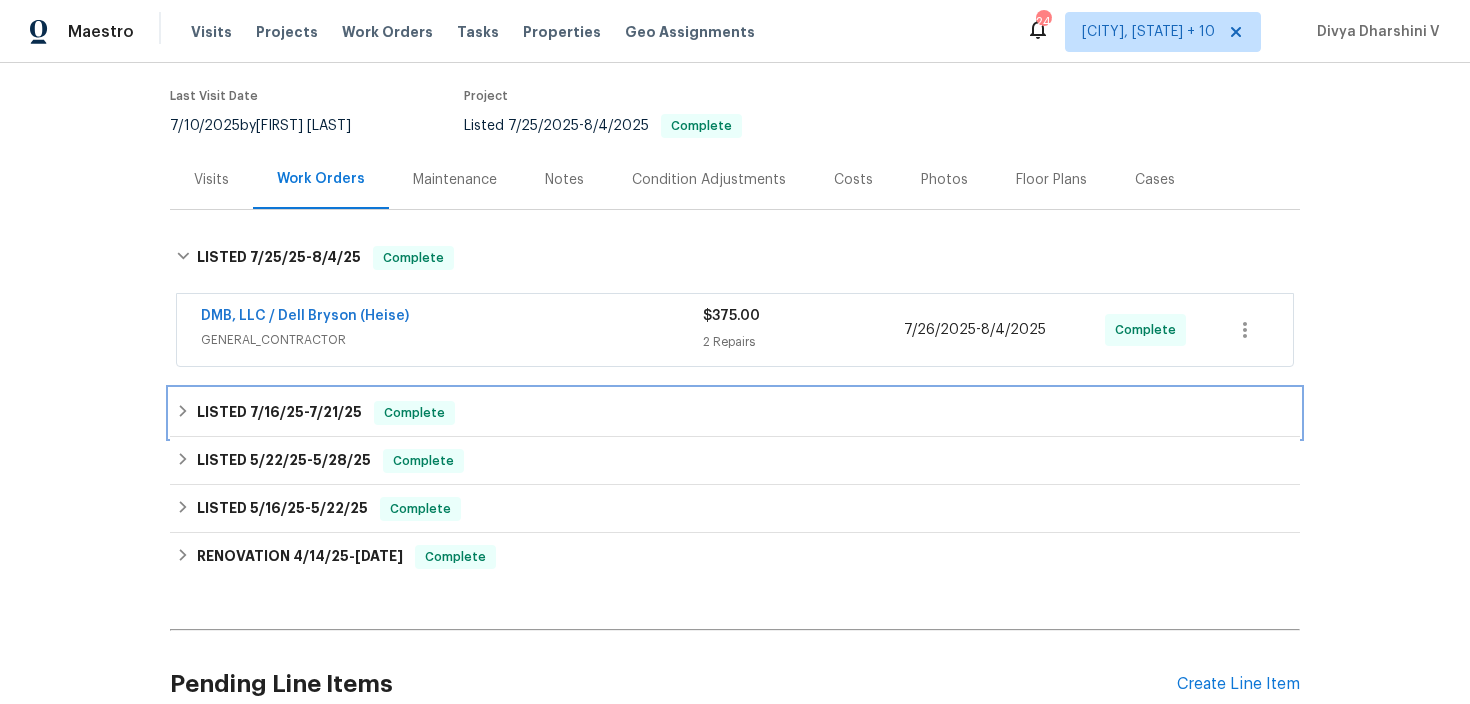 click on "LISTED   [DATE]  -  [DATE] Complete" at bounding box center (735, 413) 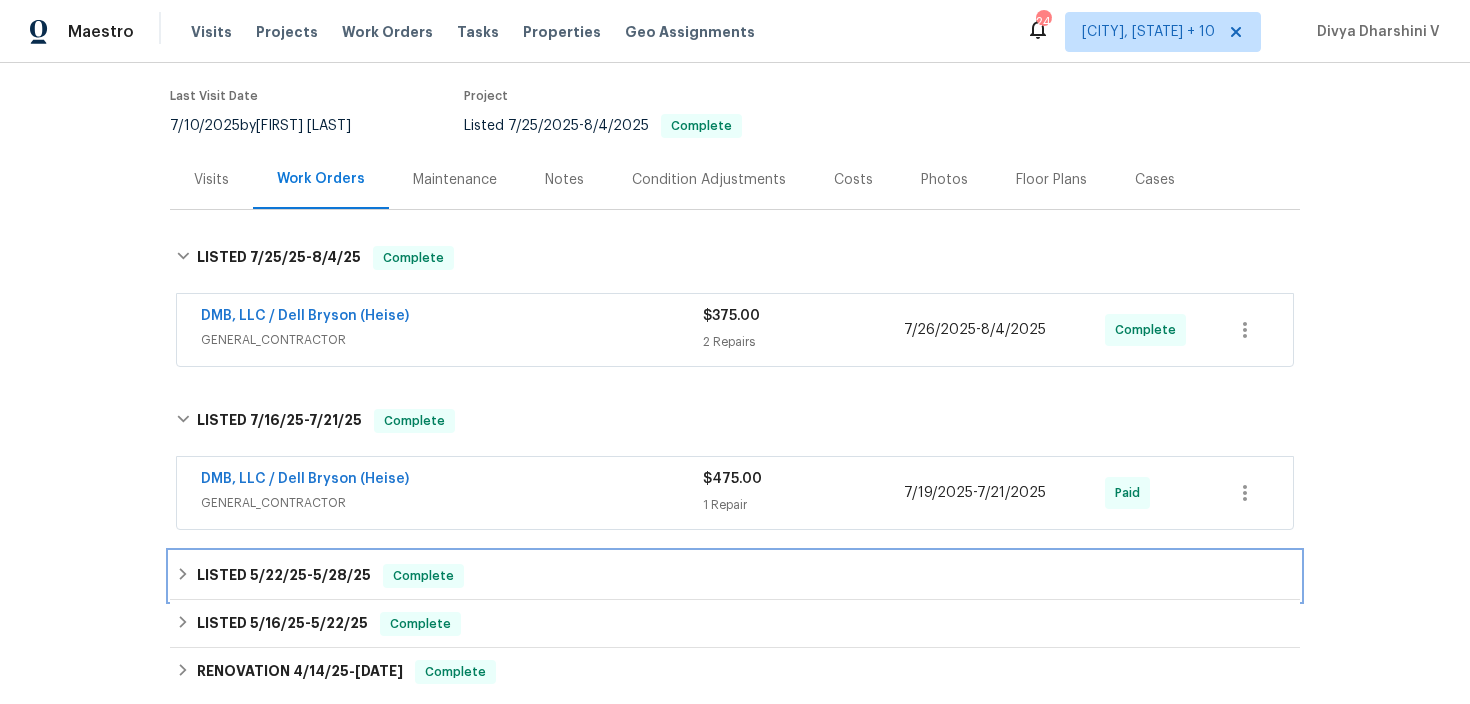 click on "LISTED   [DATE]  -  [DATE] Complete" at bounding box center (735, 576) 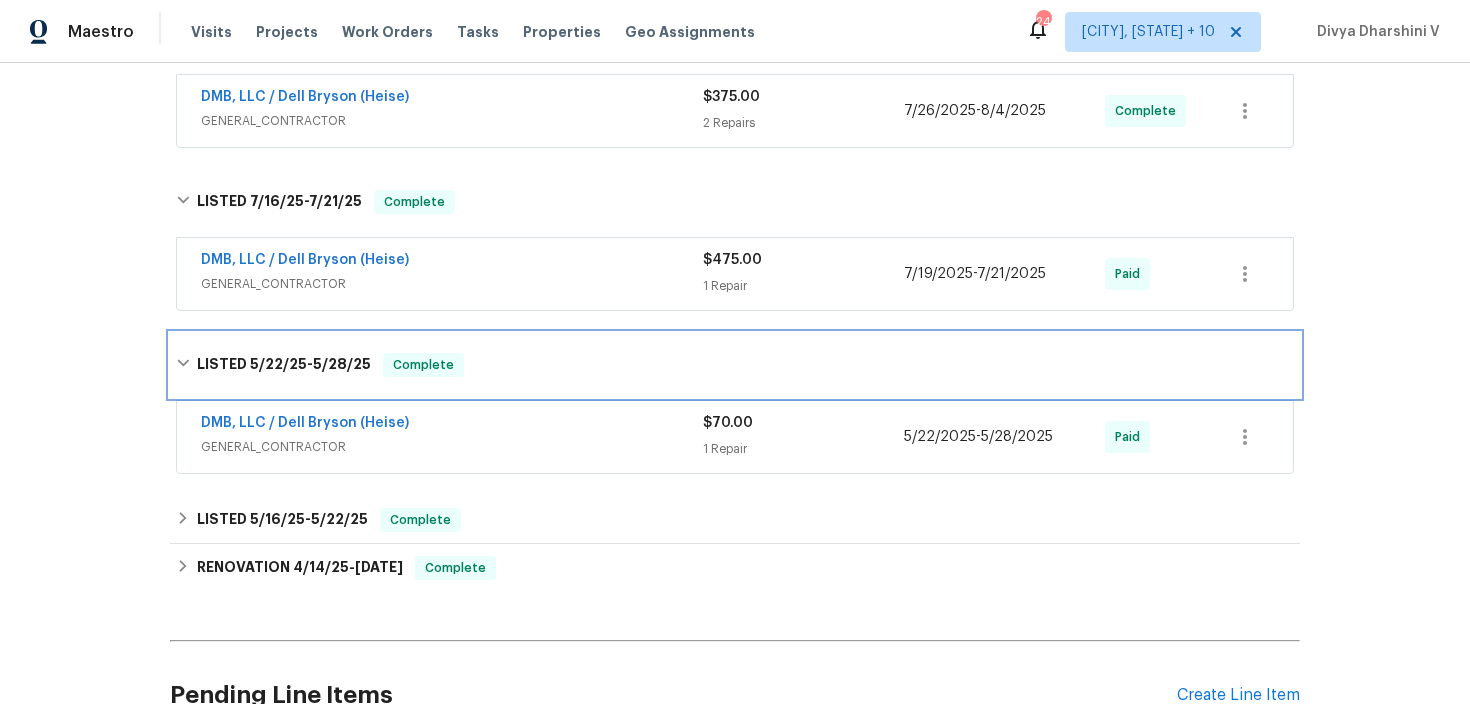 scroll, scrollTop: 431, scrollLeft: 0, axis: vertical 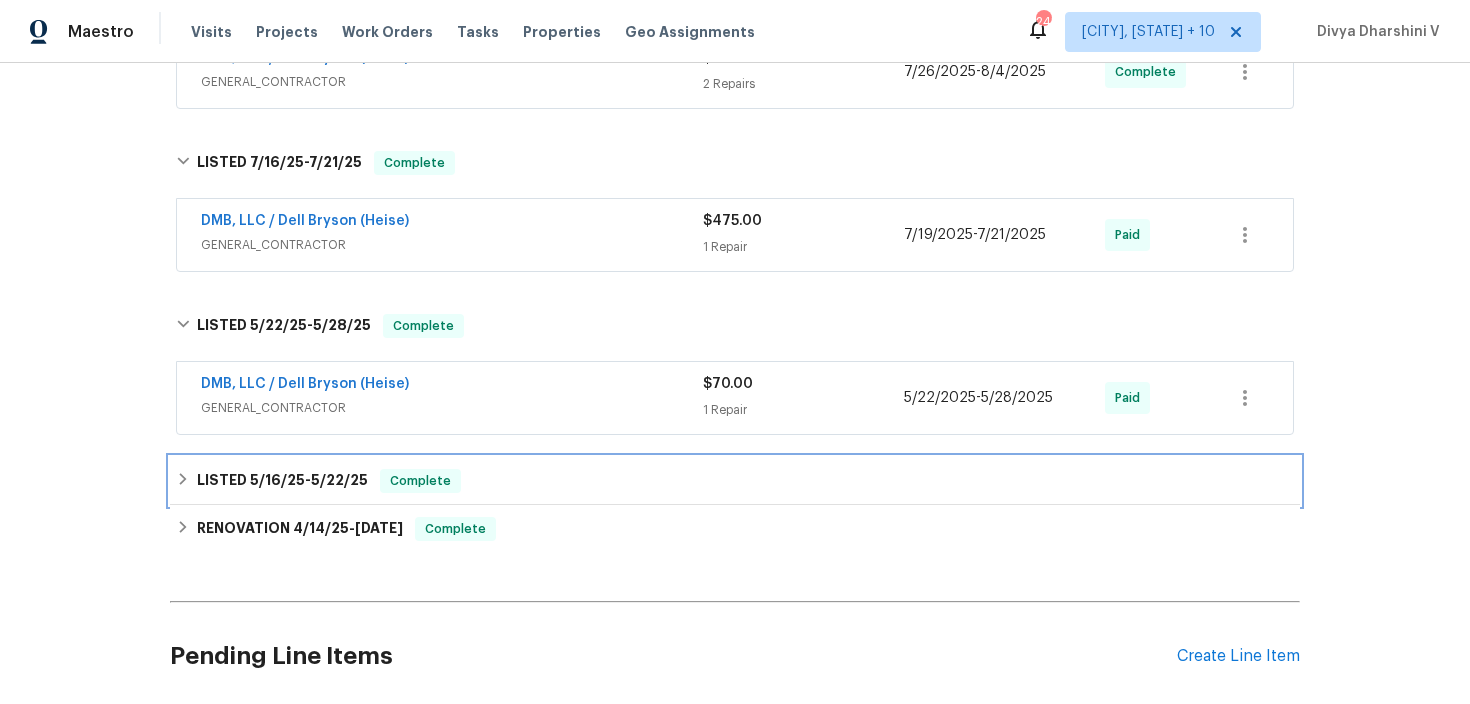 click on "LISTED   [DATE]  -  [DATE] Complete" at bounding box center [735, 481] 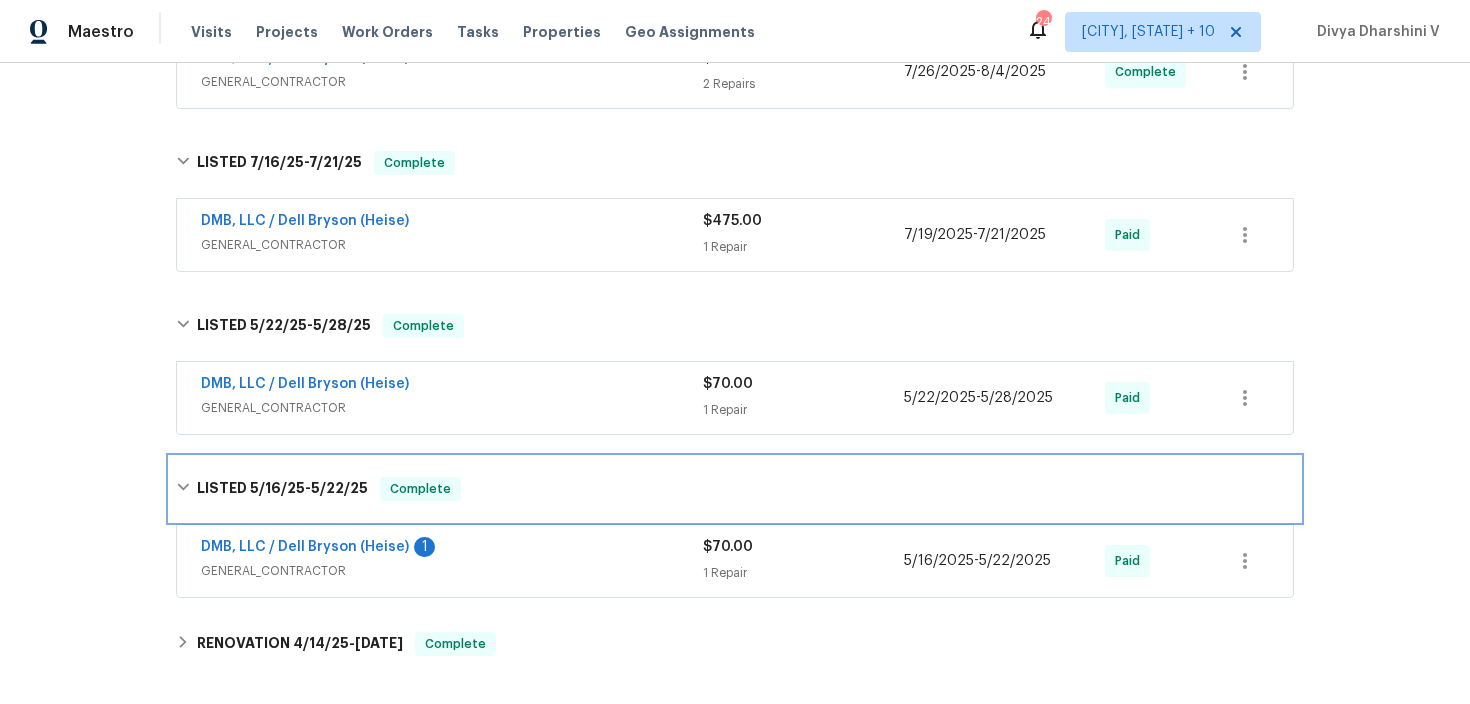 scroll, scrollTop: 521, scrollLeft: 0, axis: vertical 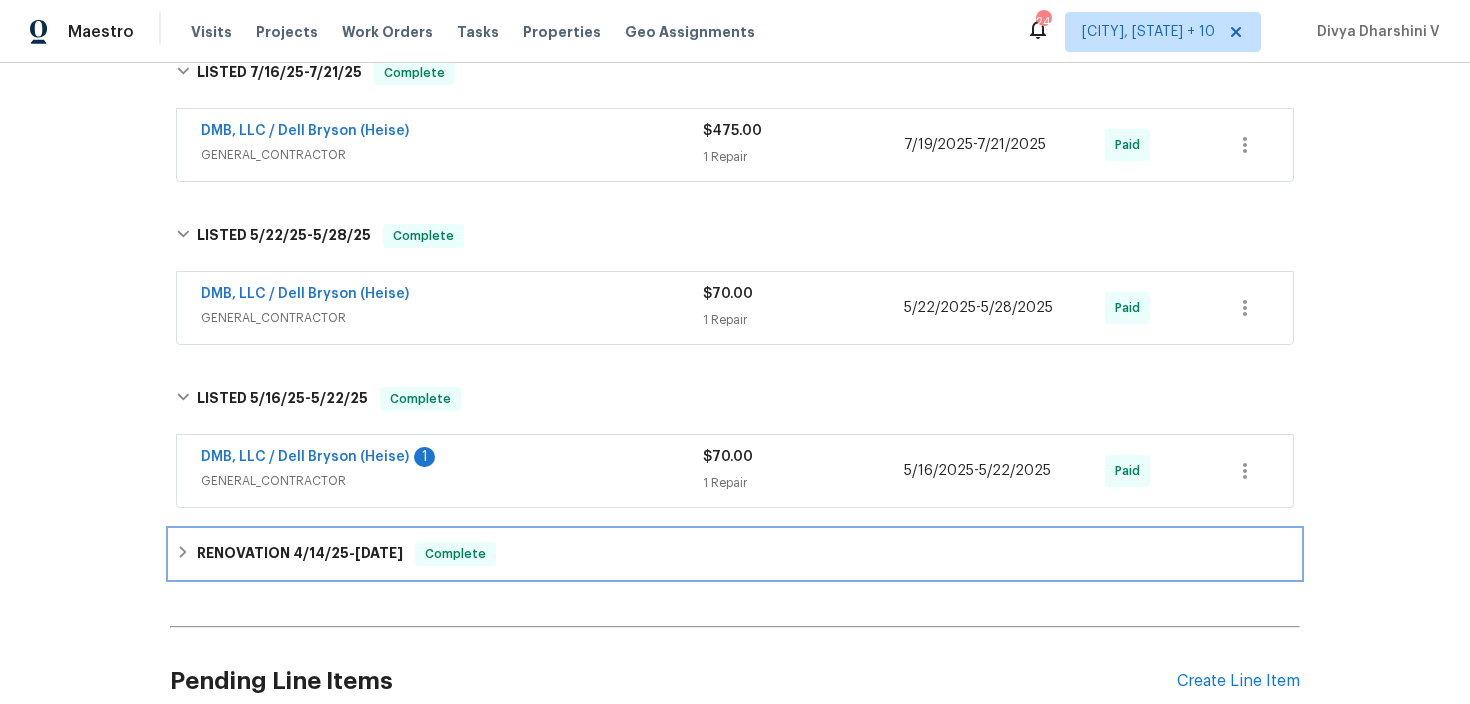 click on "RENOVATION   [DATE]  -  [DATE] Complete" at bounding box center (735, 554) 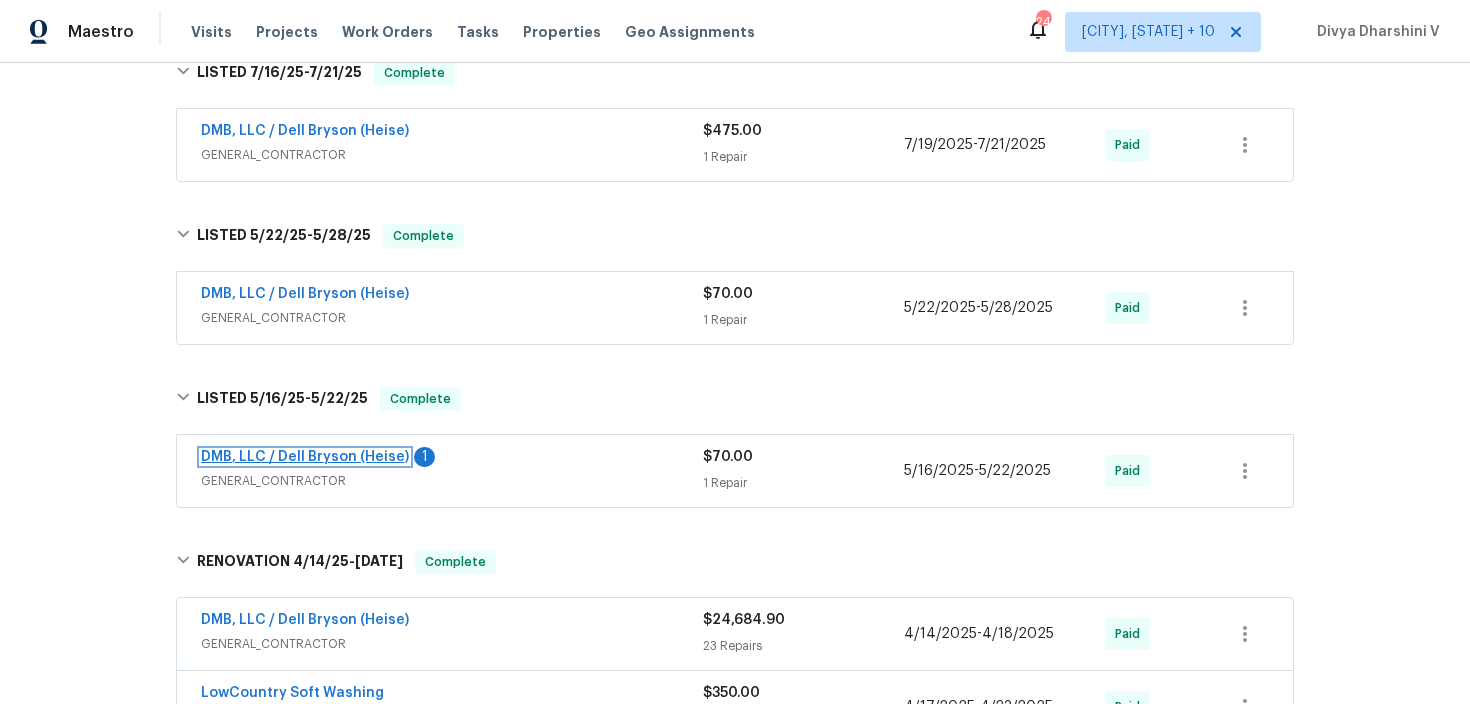 click on "DMB, LLC / Dell Bryson (Heise)" at bounding box center (305, 457) 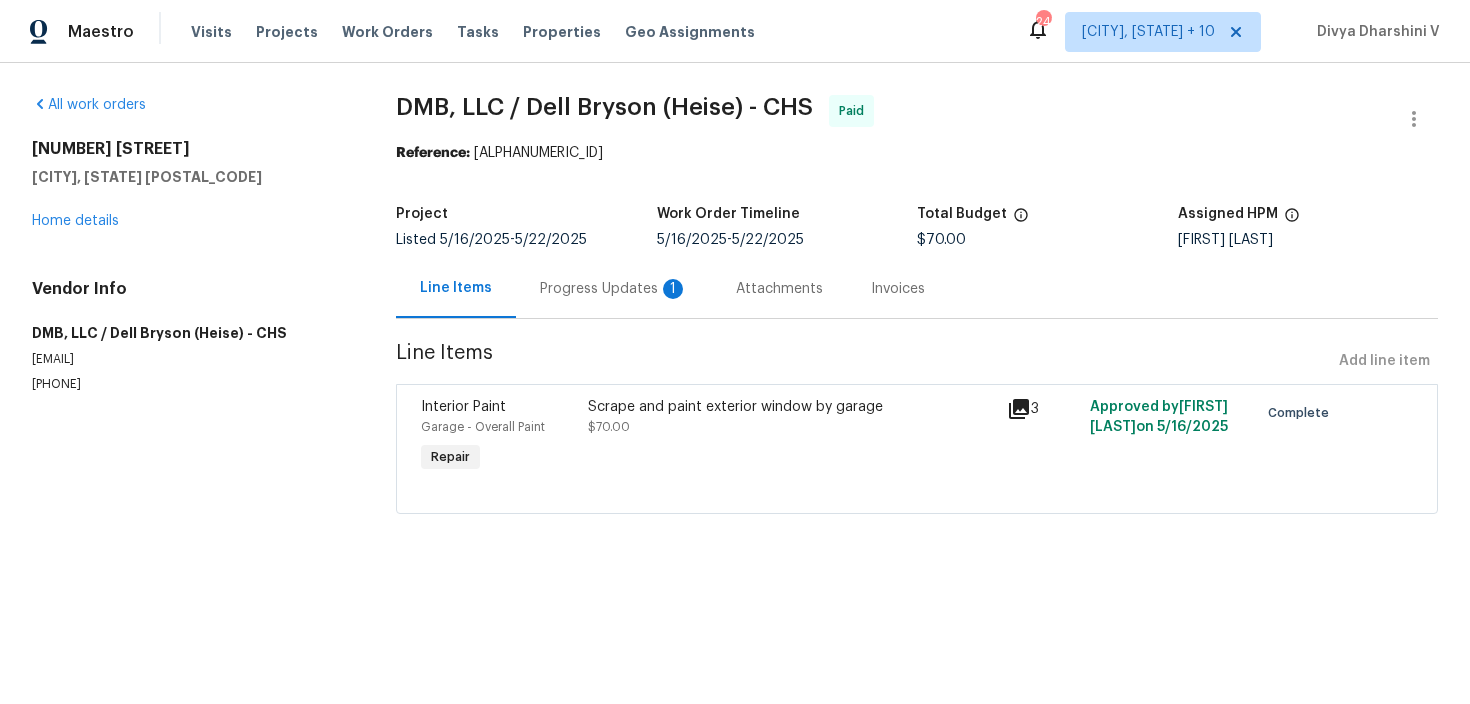 click on "Progress Updates 1" at bounding box center [614, 288] 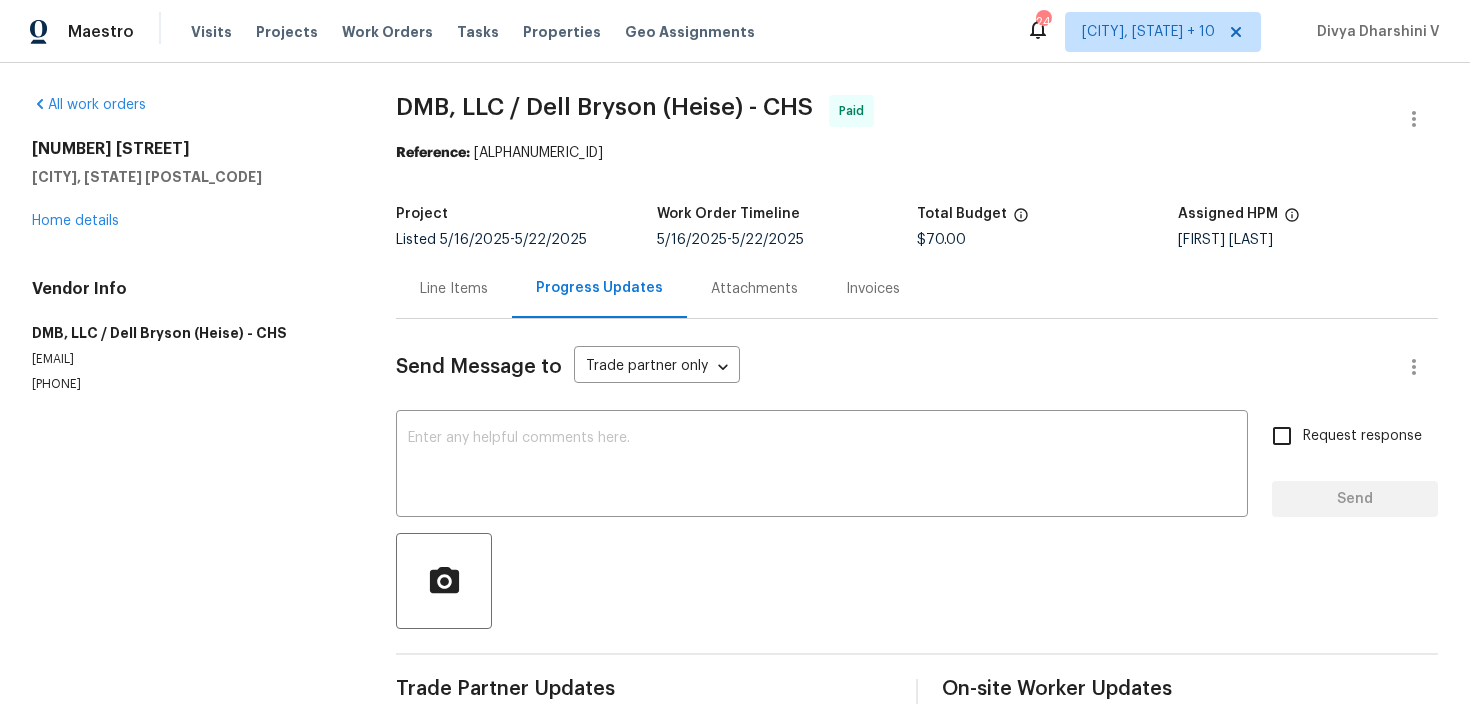 scroll, scrollTop: 195, scrollLeft: 0, axis: vertical 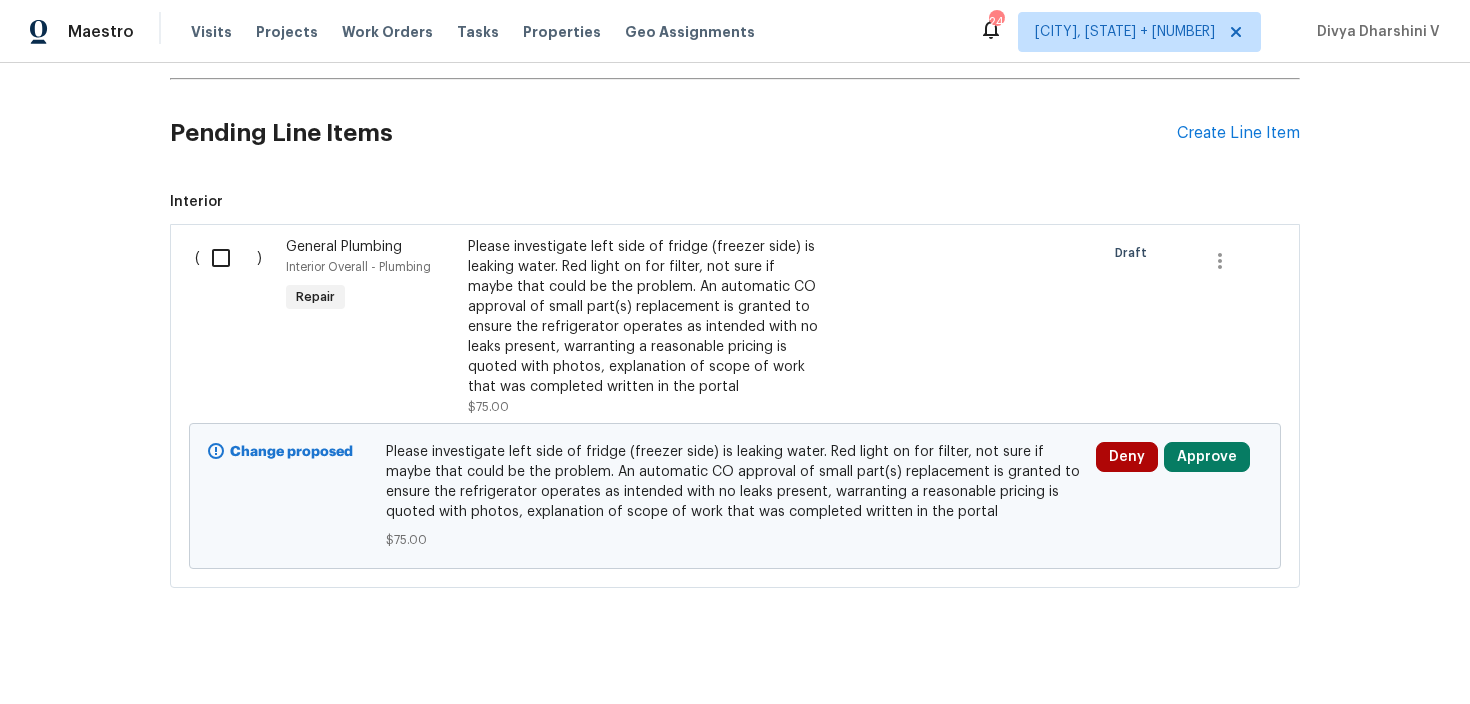 click at bounding box center (228, 258) 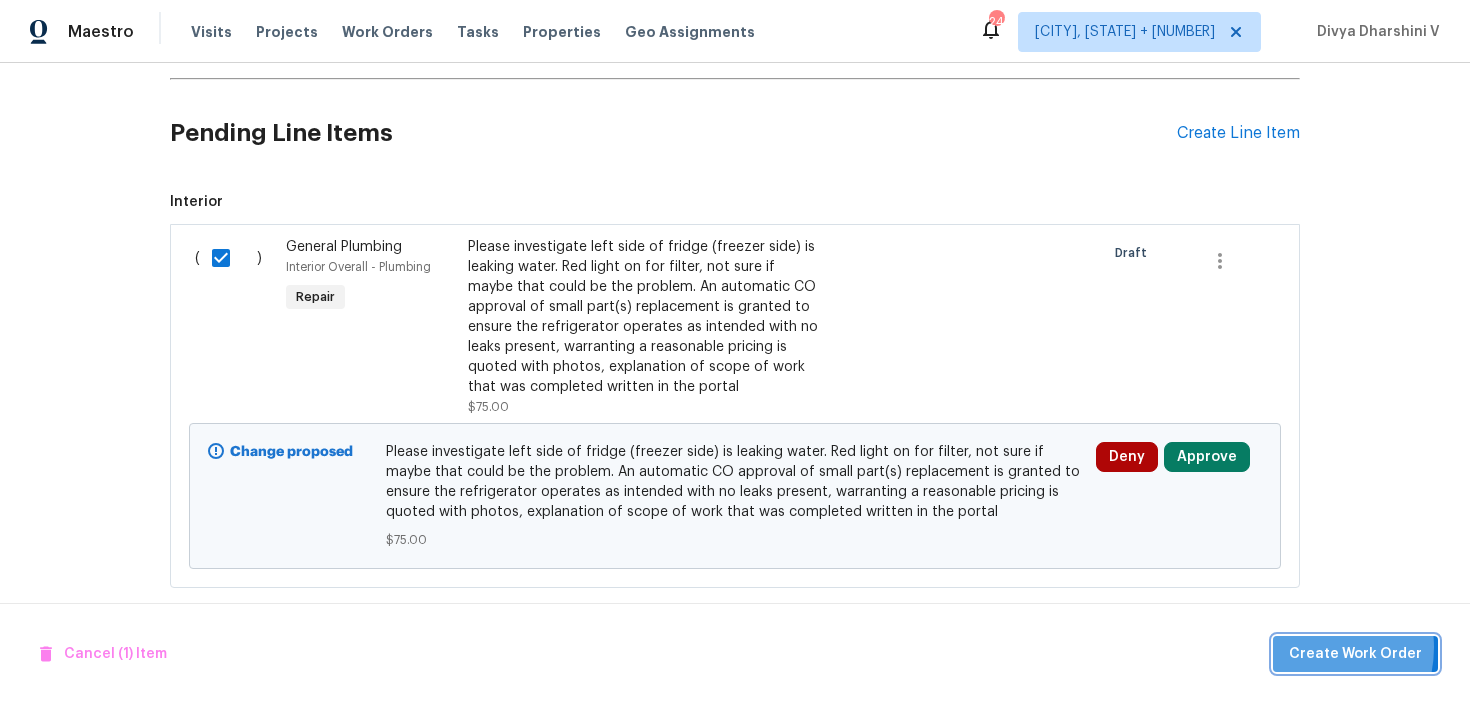 click on "Create Work Order" at bounding box center (1355, 654) 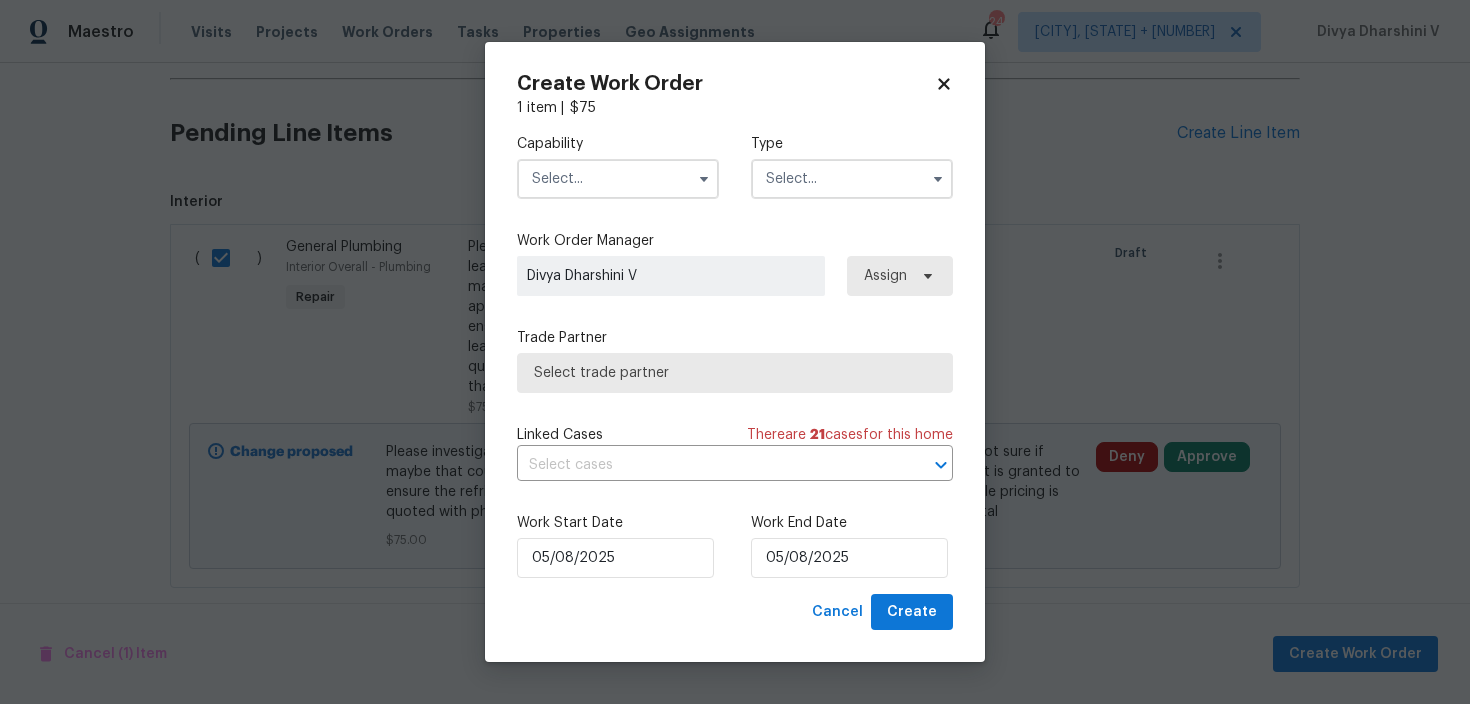 click at bounding box center [618, 179] 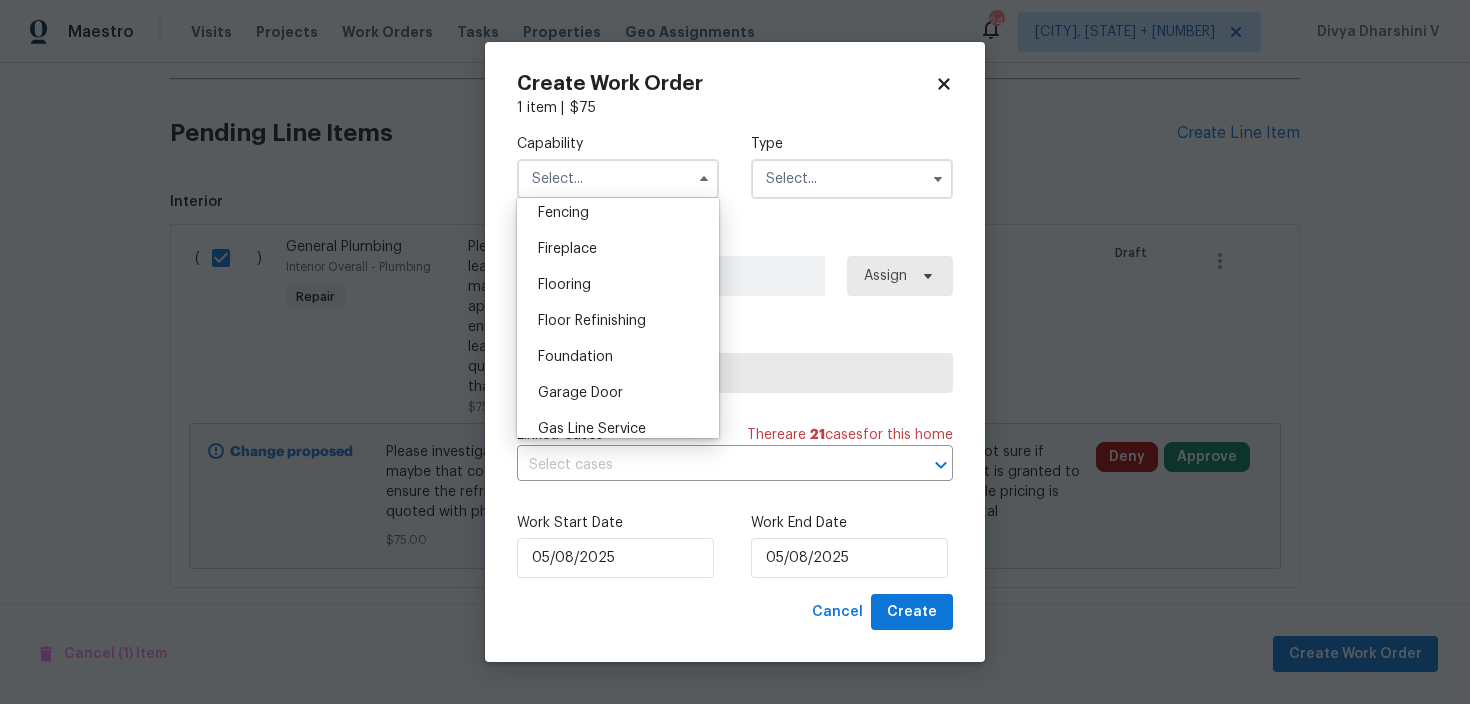 scroll, scrollTop: 909, scrollLeft: 0, axis: vertical 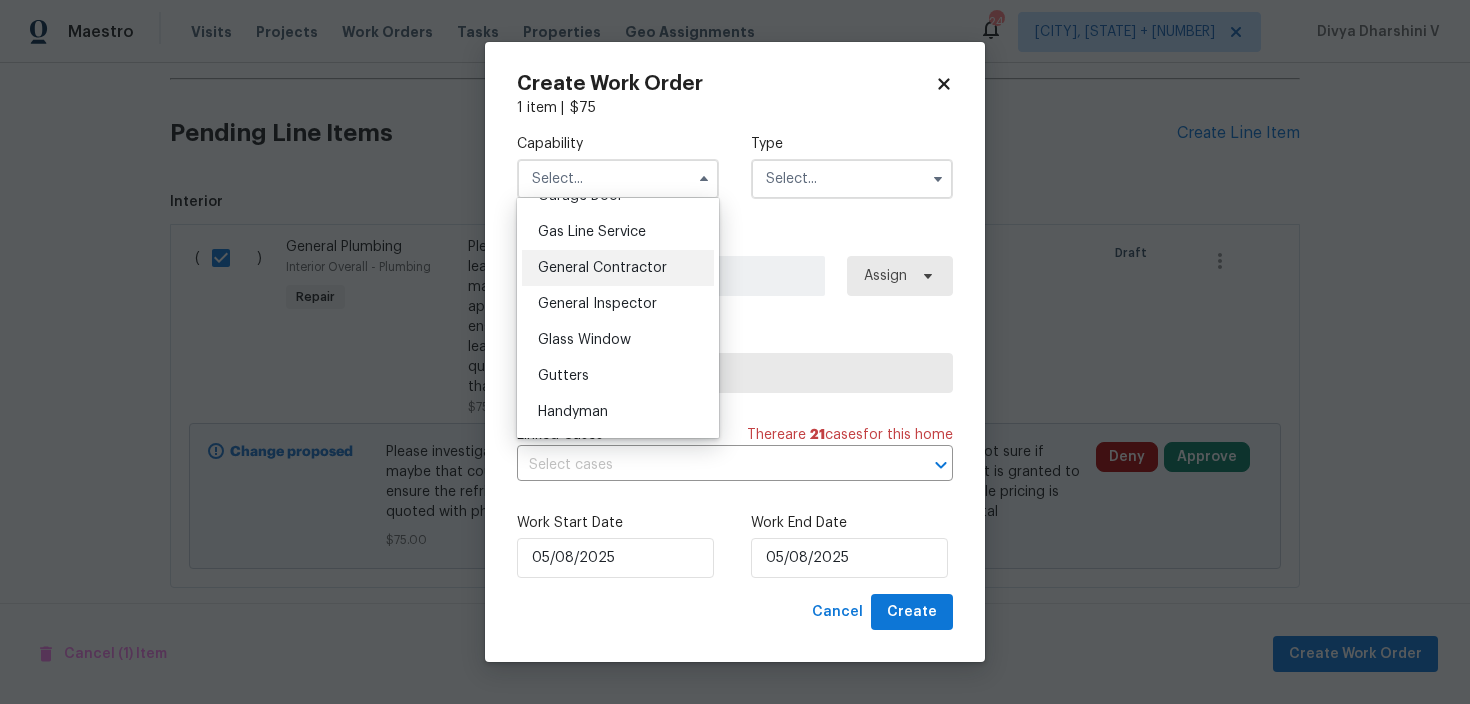 click on "General Contractor" at bounding box center [602, 268] 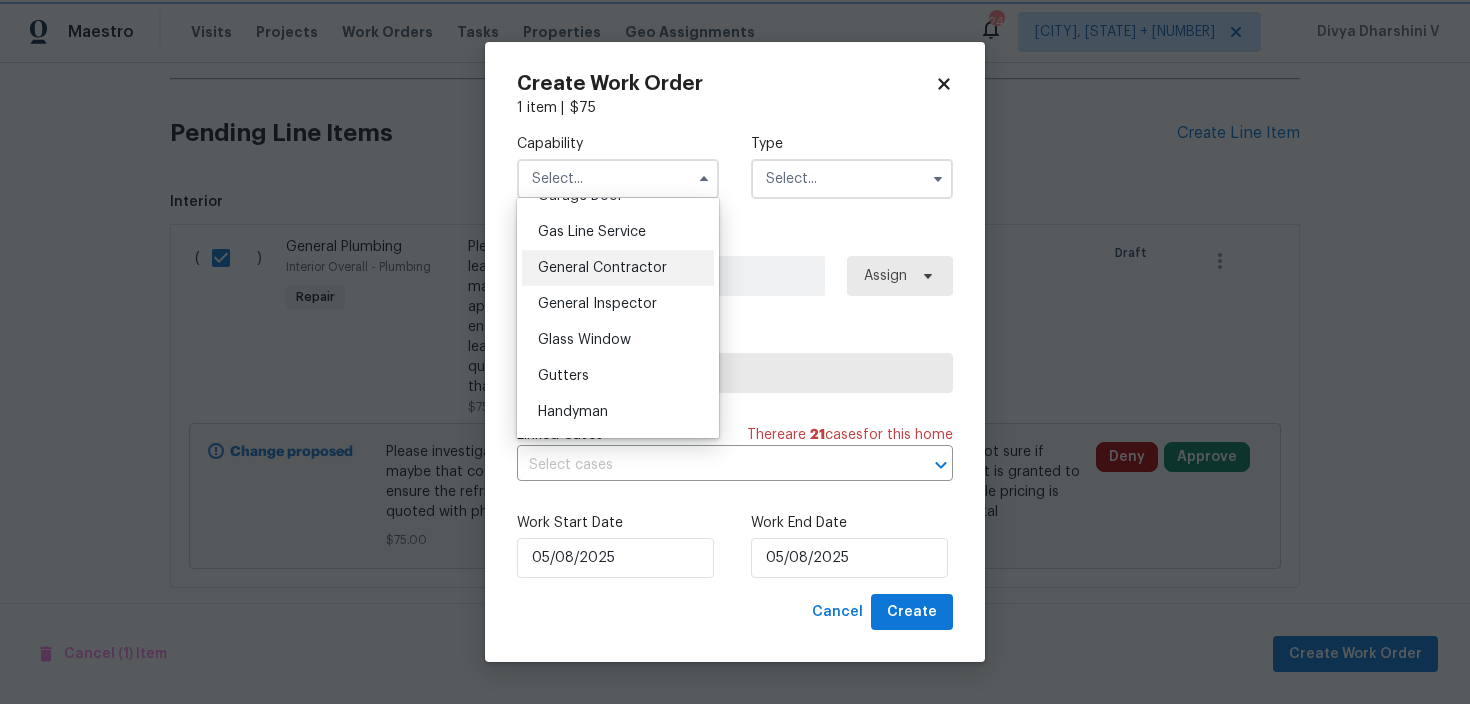 type on "General Contractor" 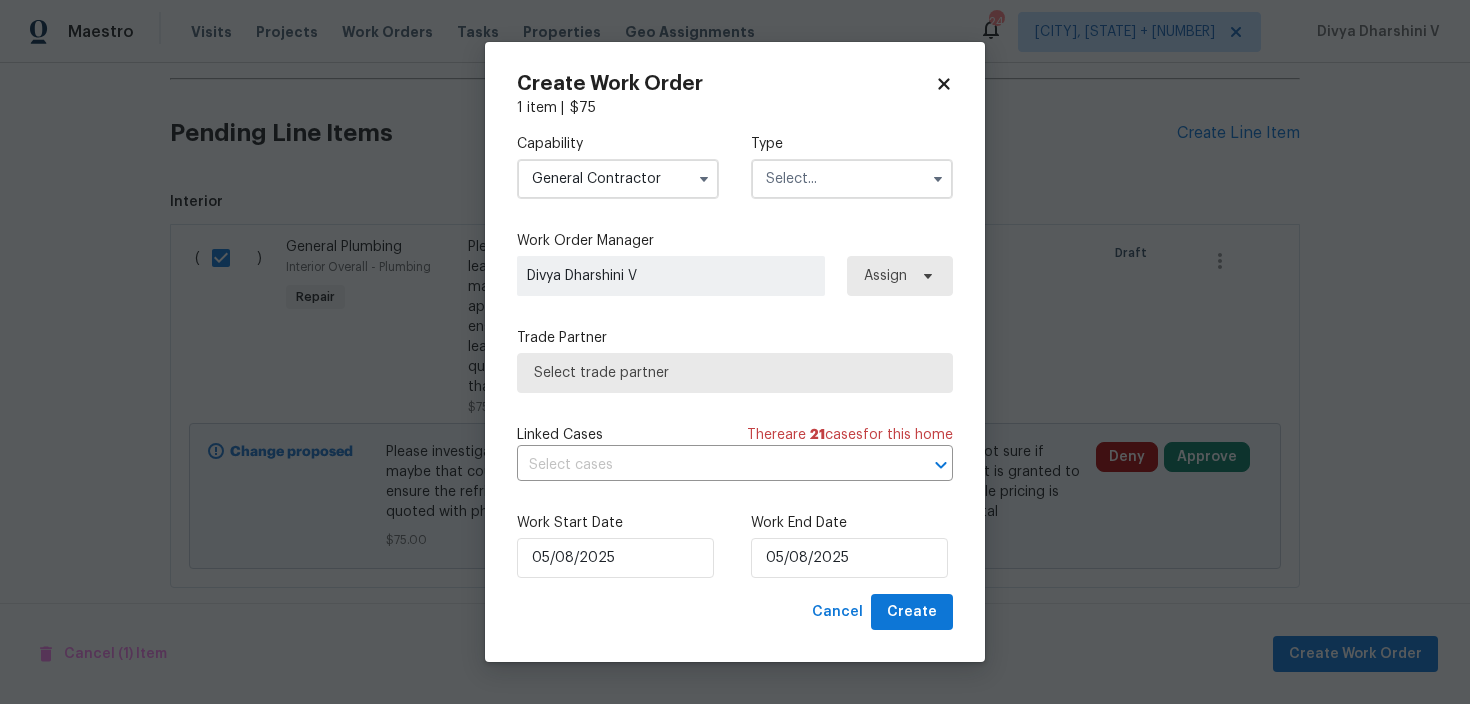 click at bounding box center [852, 179] 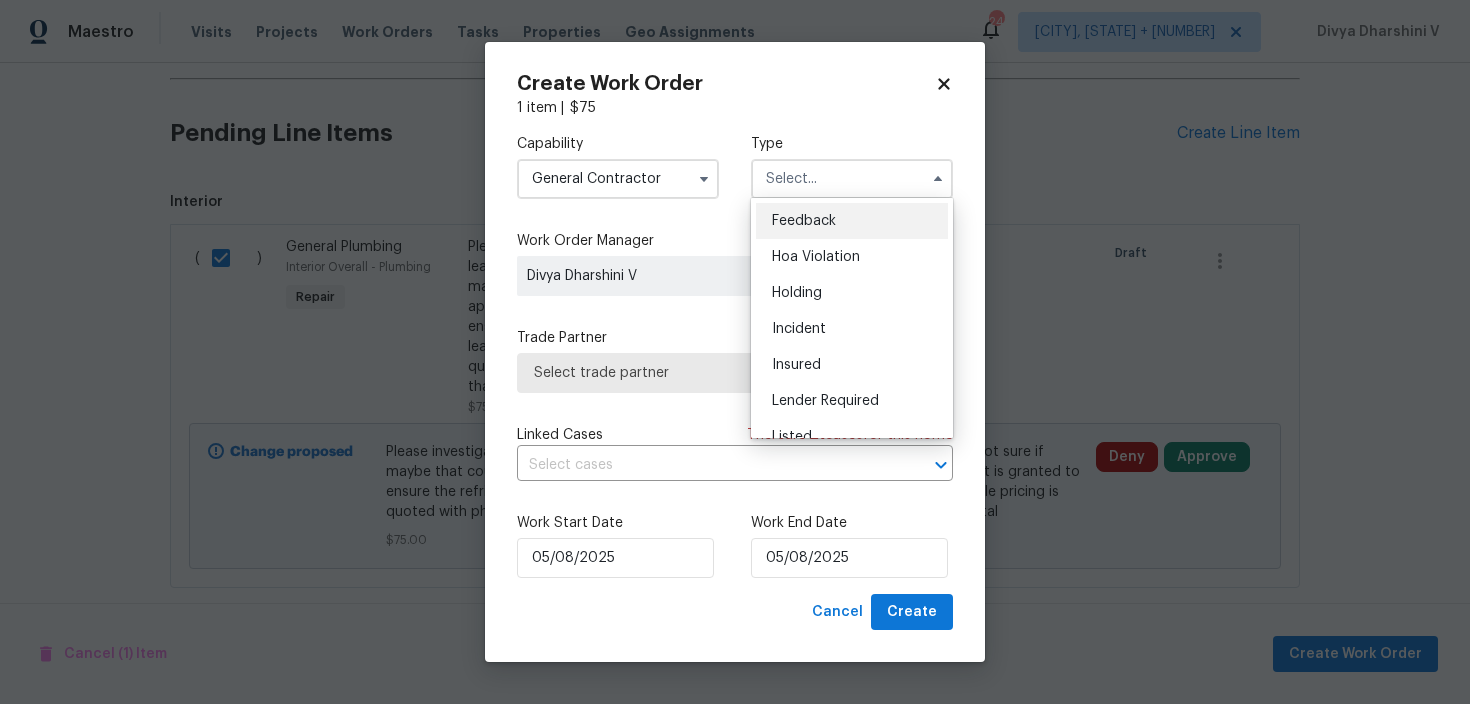 click on "Feedback" at bounding box center (852, 221) 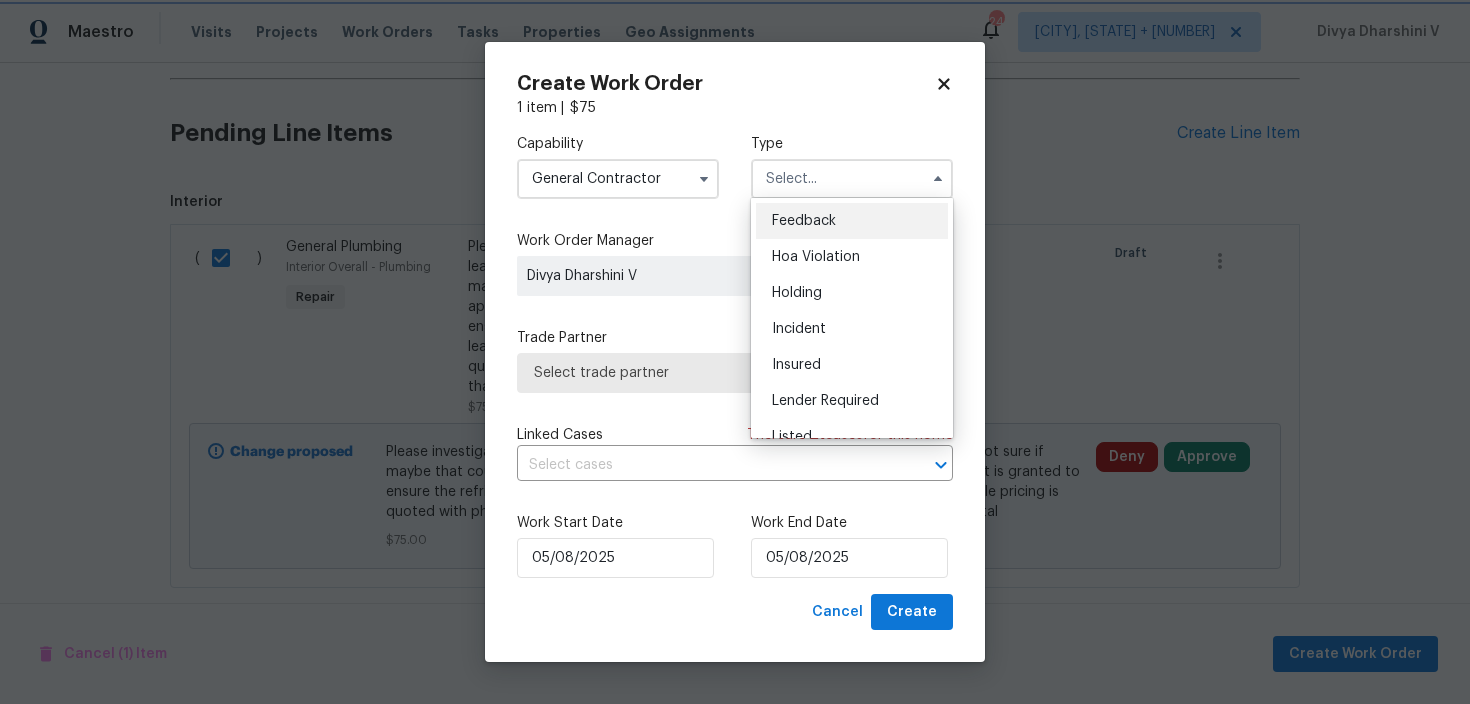 type on "Feedback" 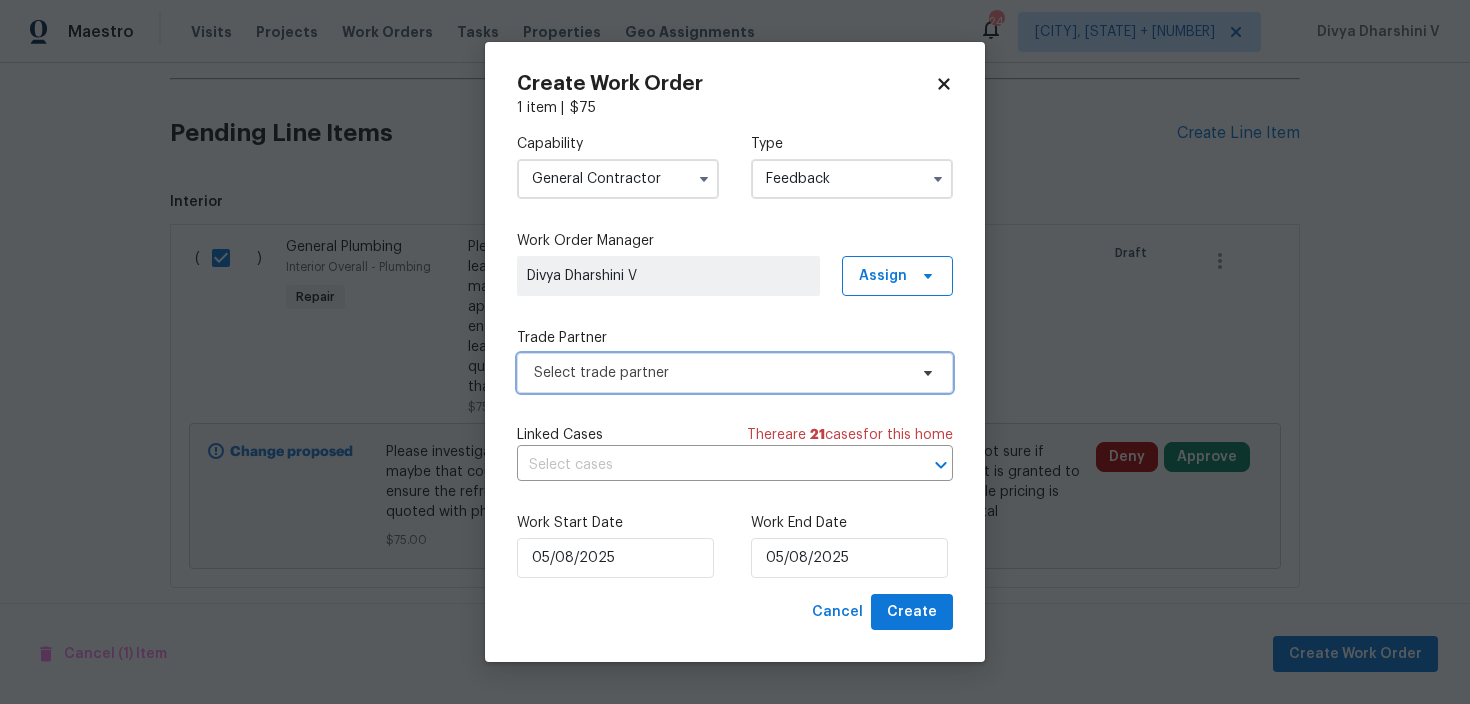 click on "Select trade partner" at bounding box center (720, 373) 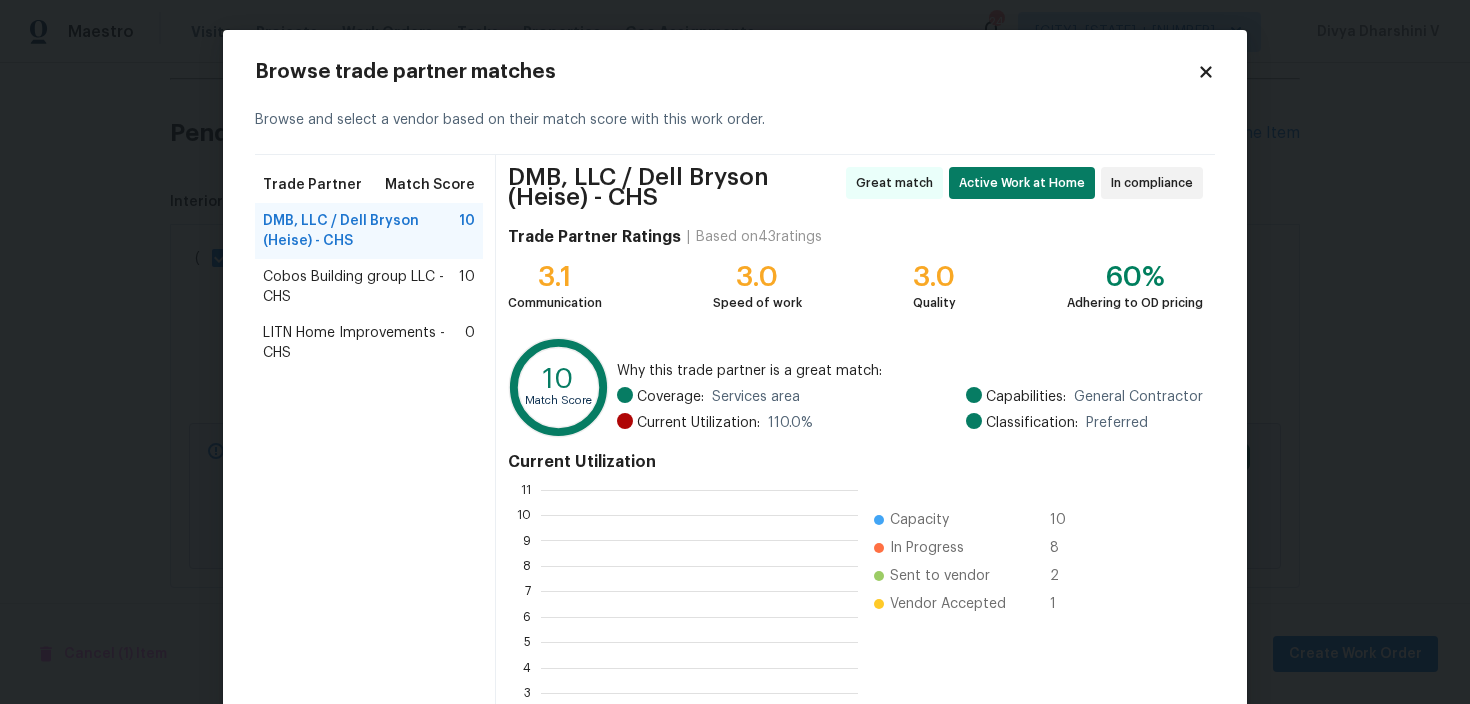 scroll, scrollTop: 2, scrollLeft: 2, axis: both 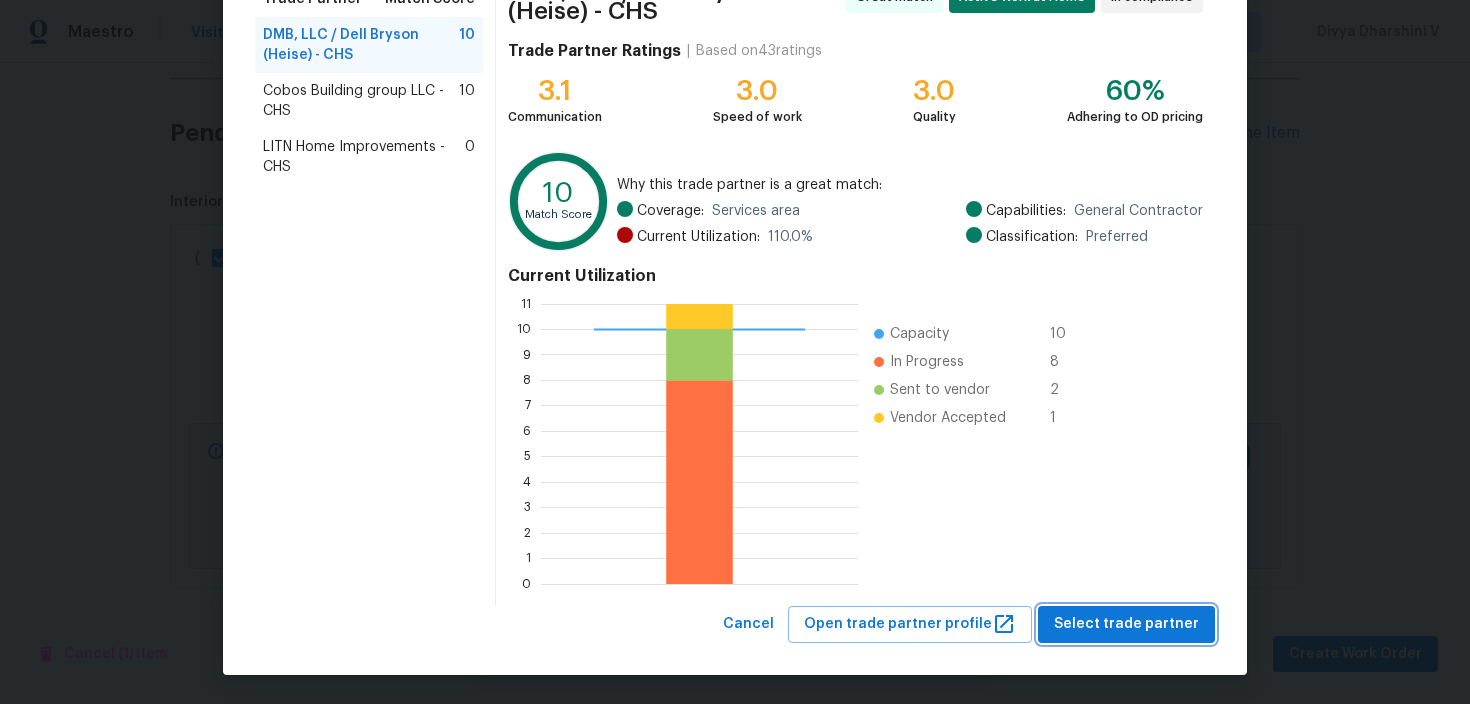 click on "Select trade partner" at bounding box center [1126, 624] 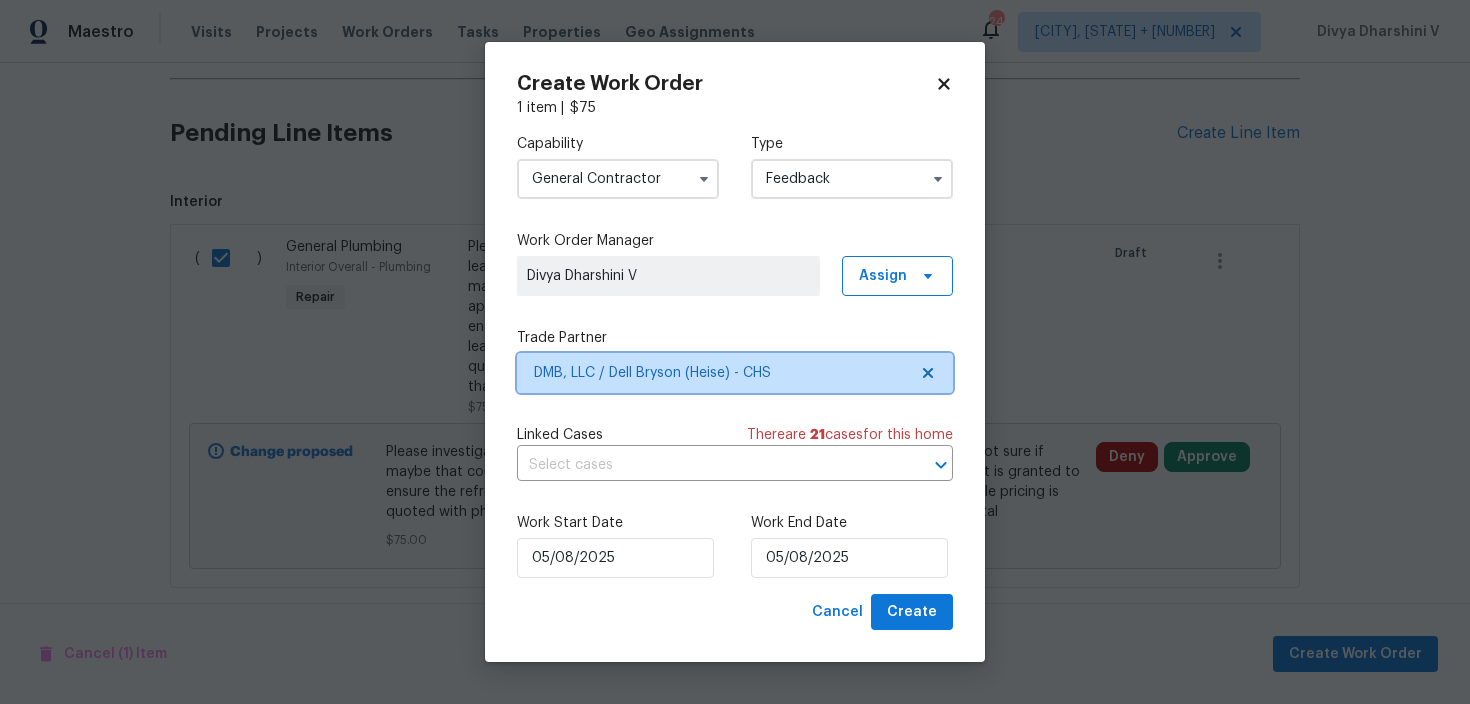 scroll, scrollTop: 0, scrollLeft: 0, axis: both 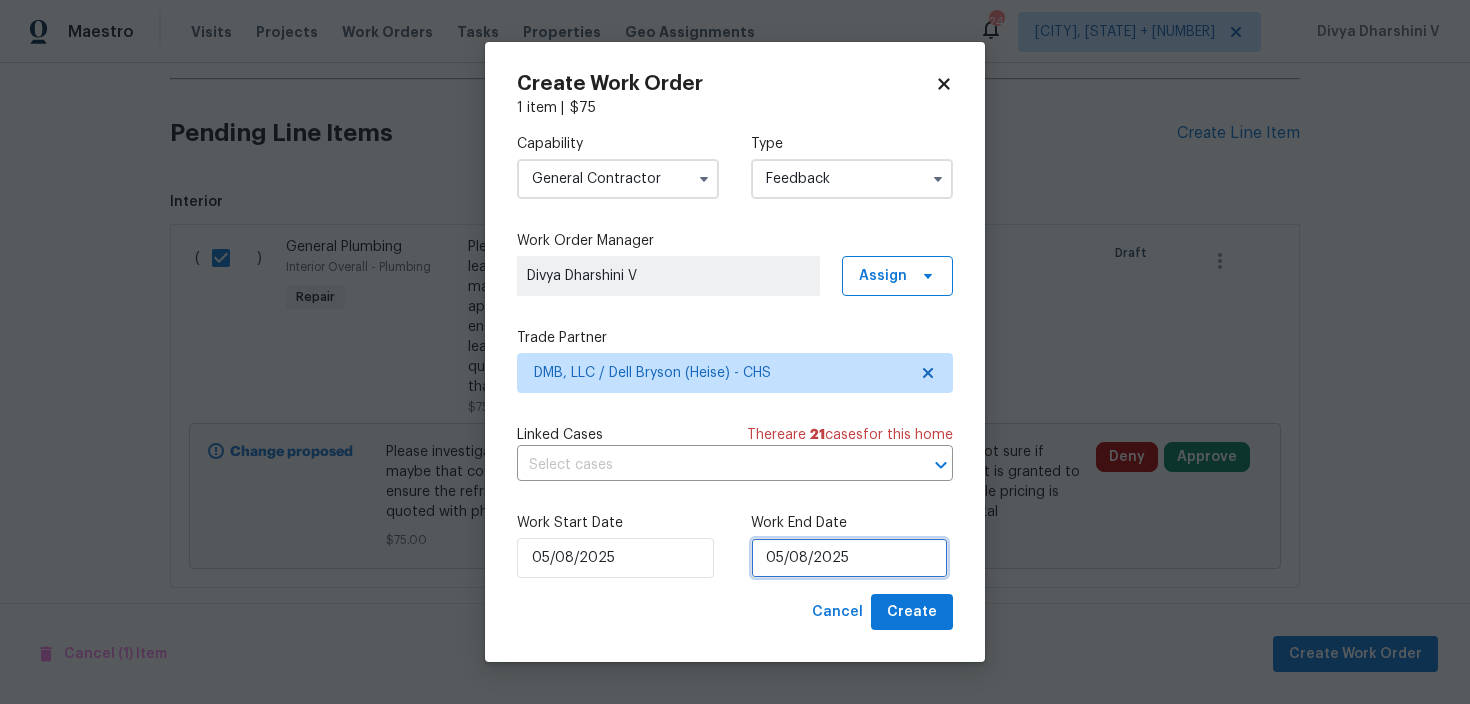 click on "05/08/2025" at bounding box center (849, 558) 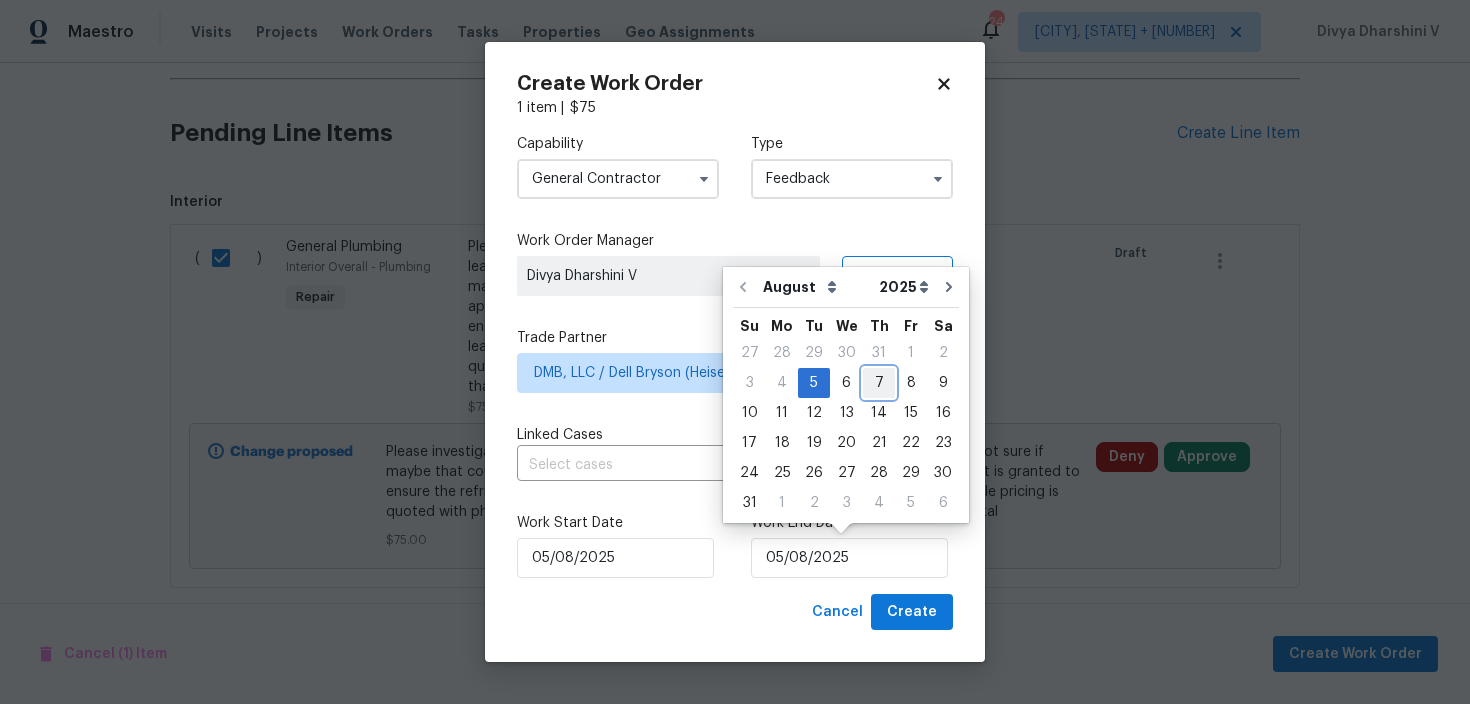 click on "7" at bounding box center (879, 383) 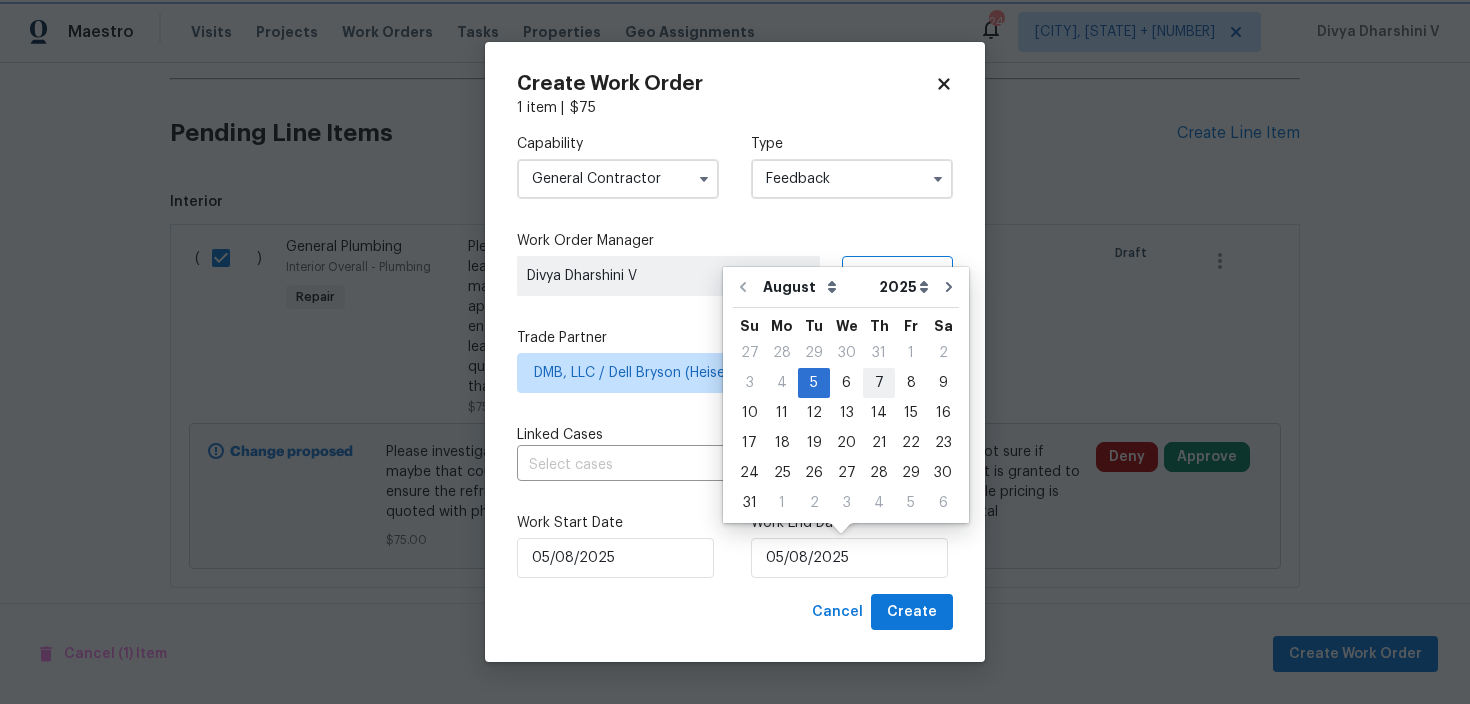 type on "07/08/2025" 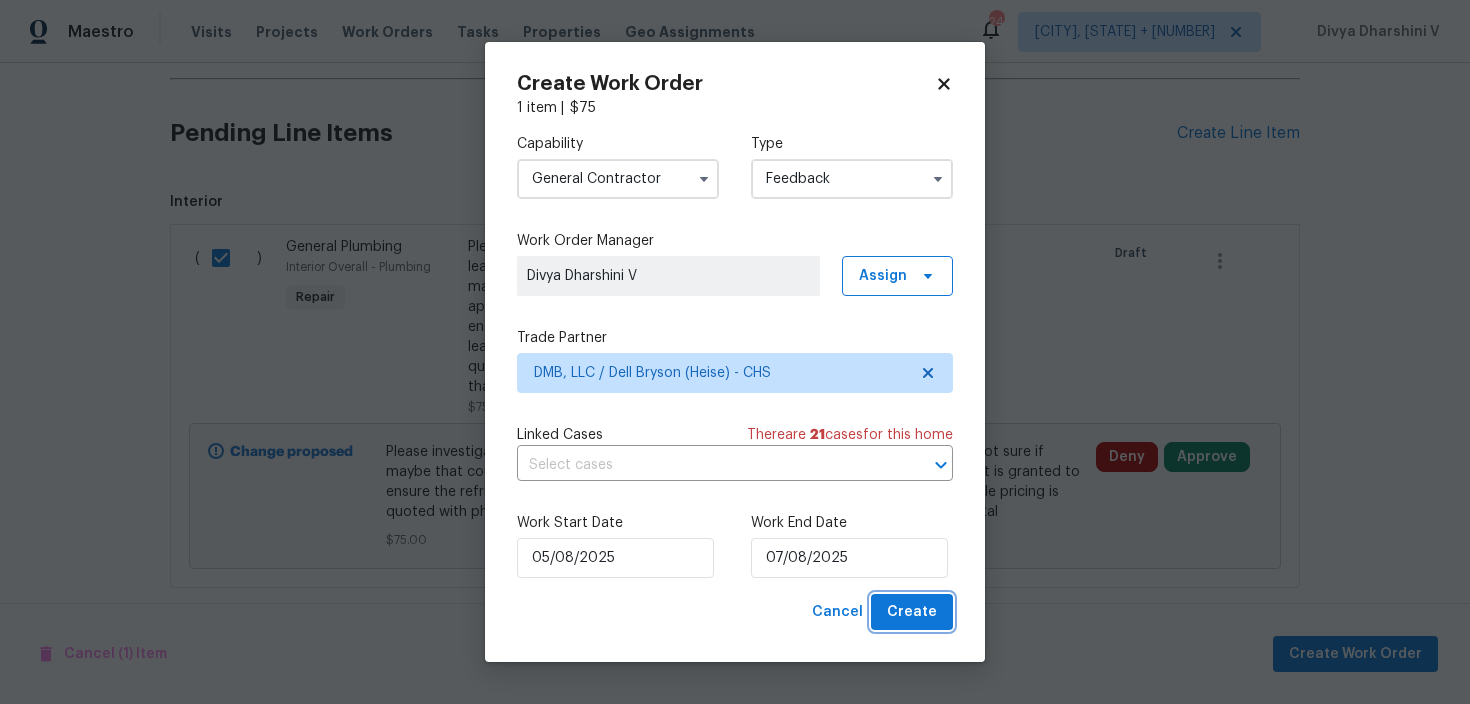 click on "Create" at bounding box center [912, 612] 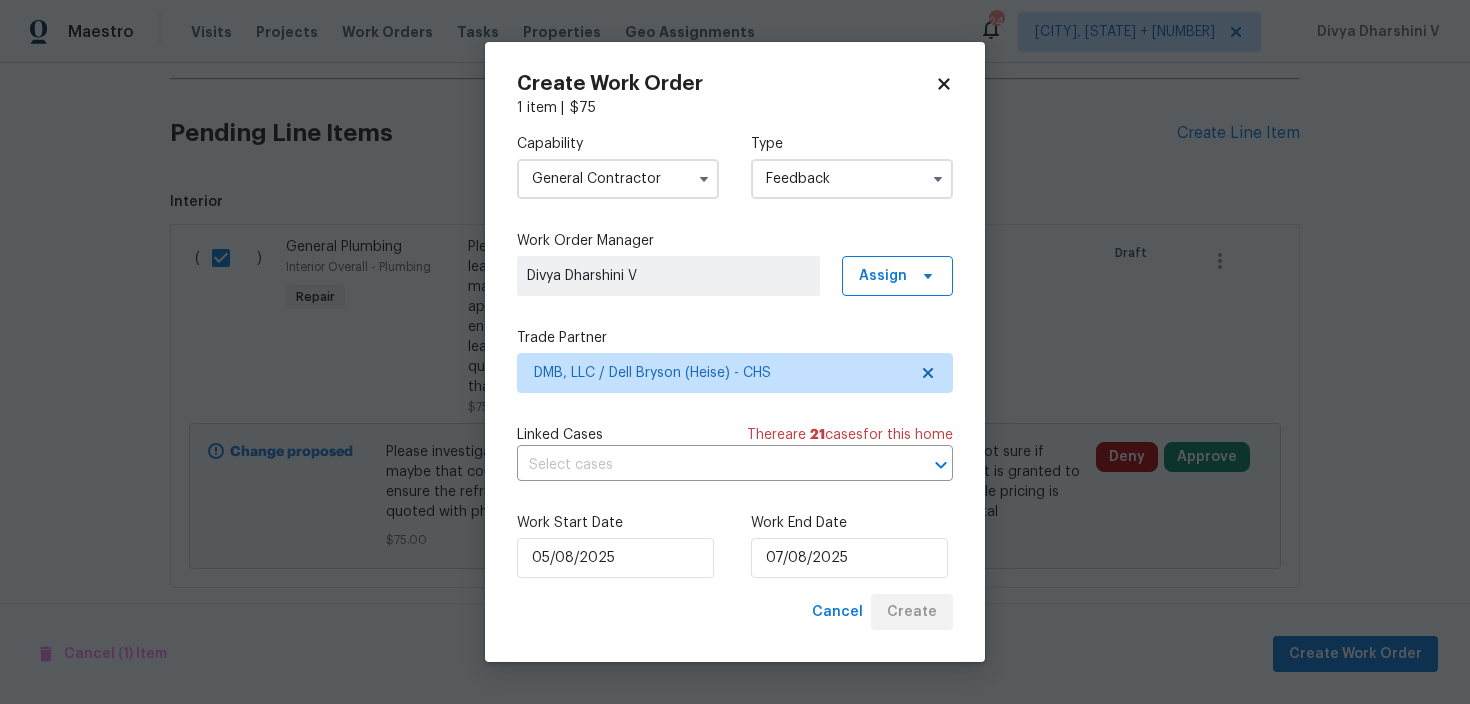 checkbox on "false" 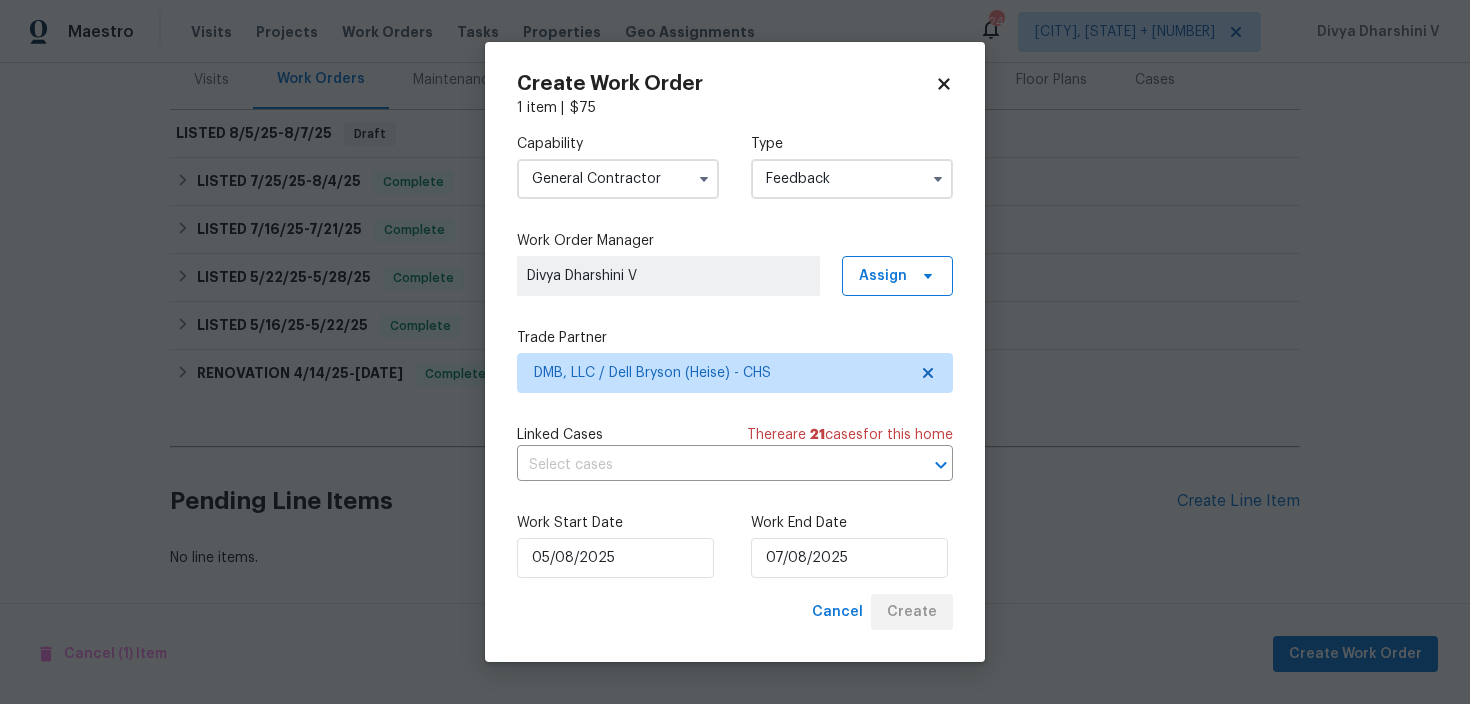 scroll, scrollTop: 253, scrollLeft: 0, axis: vertical 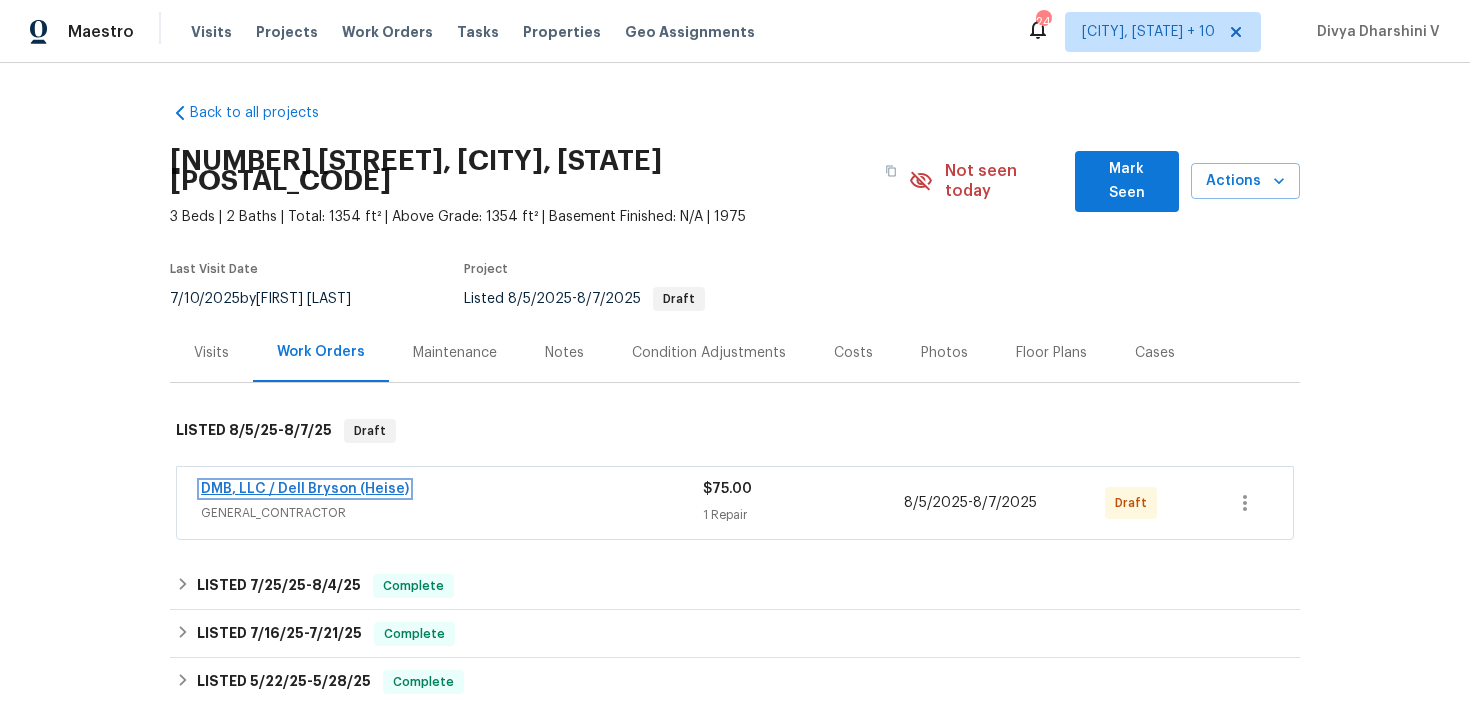 click on "DMB, LLC / Dell Bryson (Heise)" at bounding box center [305, 489] 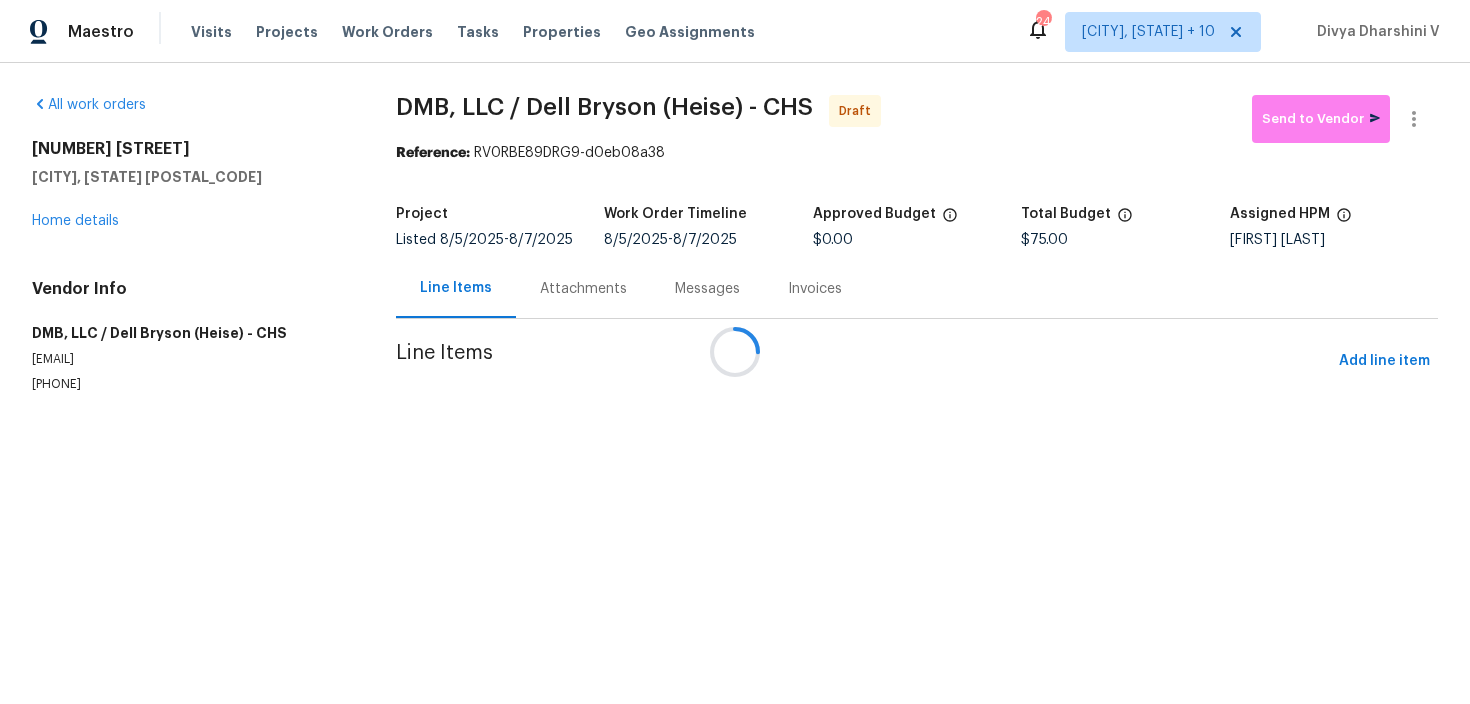 click on "Attachments" at bounding box center (583, 288) 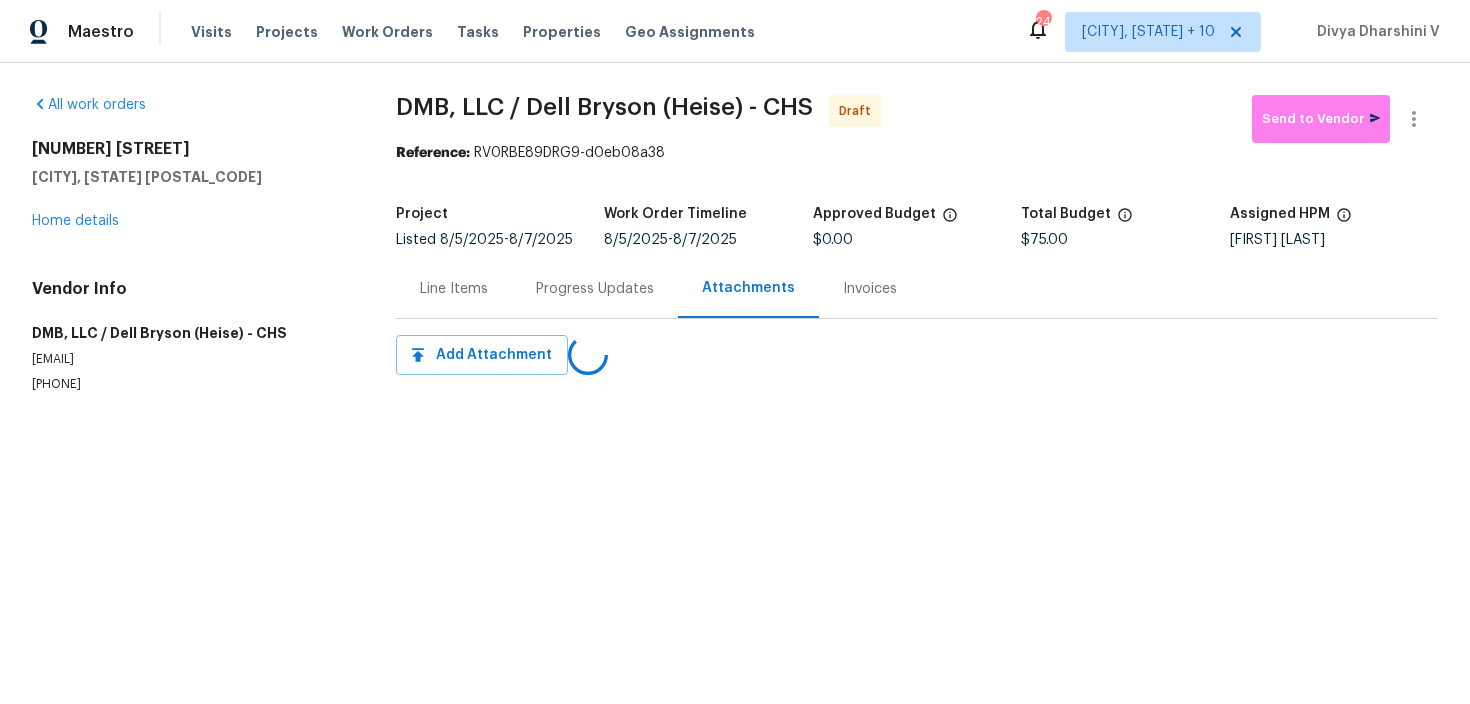 click on "Progress Updates" at bounding box center (595, 288) 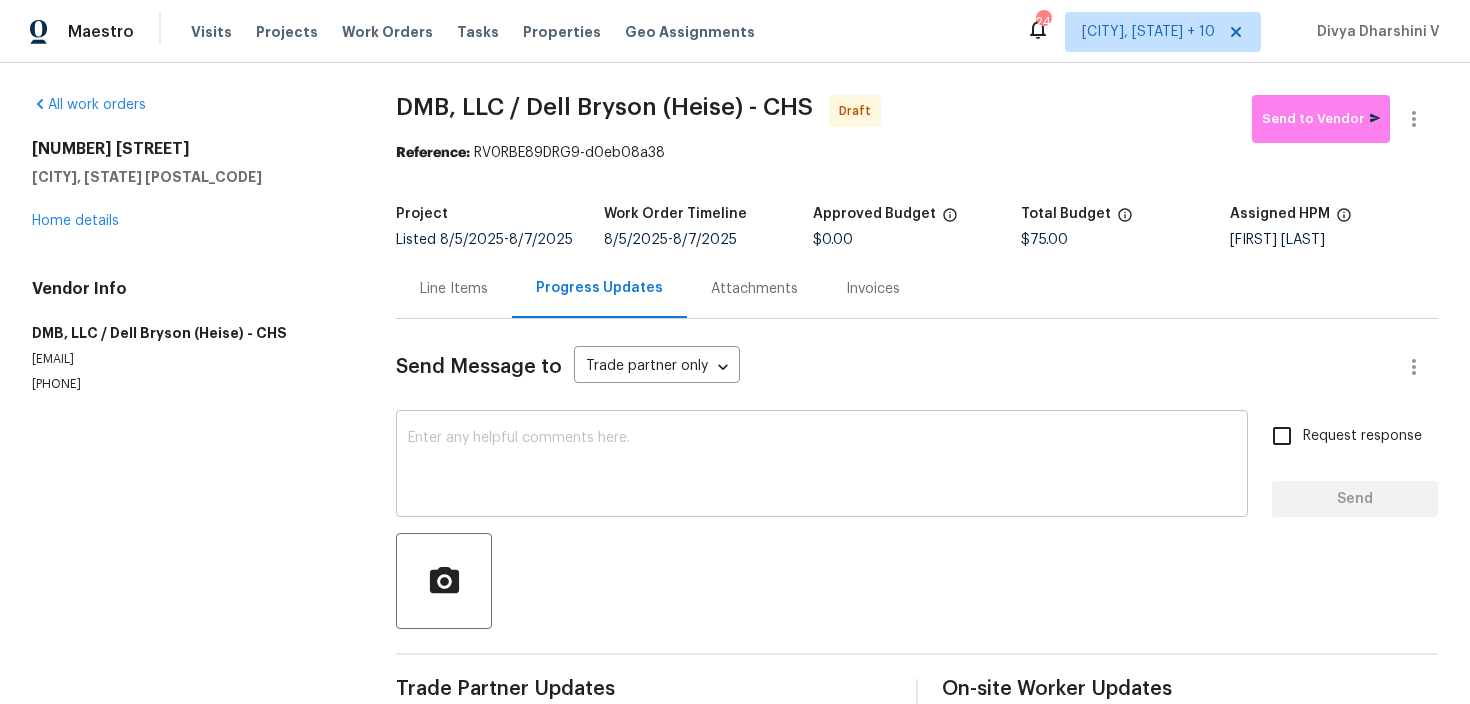 click at bounding box center (822, 466) 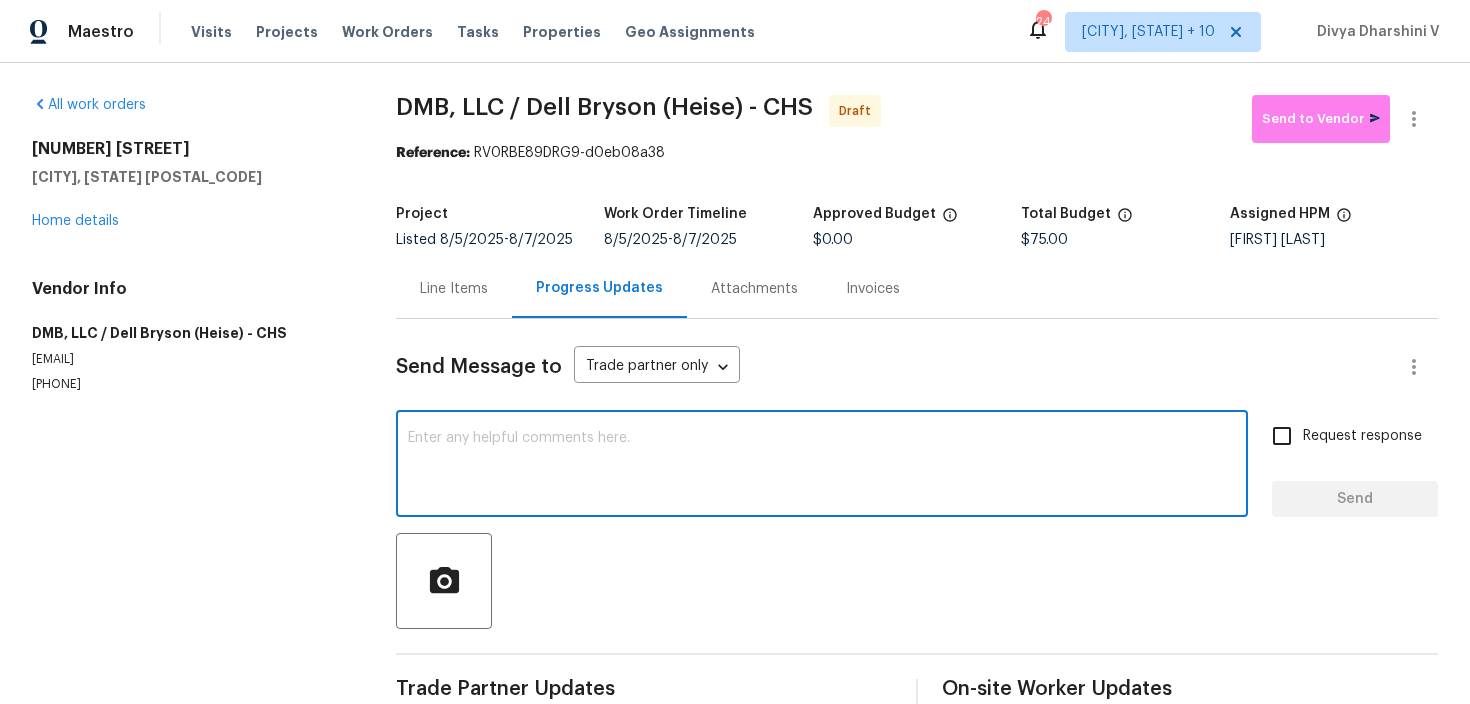 paste on "Hi, this is [FIRST] with Opendoor. I’m confirming you received the WO for the property at [NUMBER] [STREET], [CITY], [STATE] . Please review and accept the WO within 24 hours and provide a schedule date. Please disregard the contact information for the HPM included in the WO. Our Centralised LWO Team is responsible for Listed WOs." 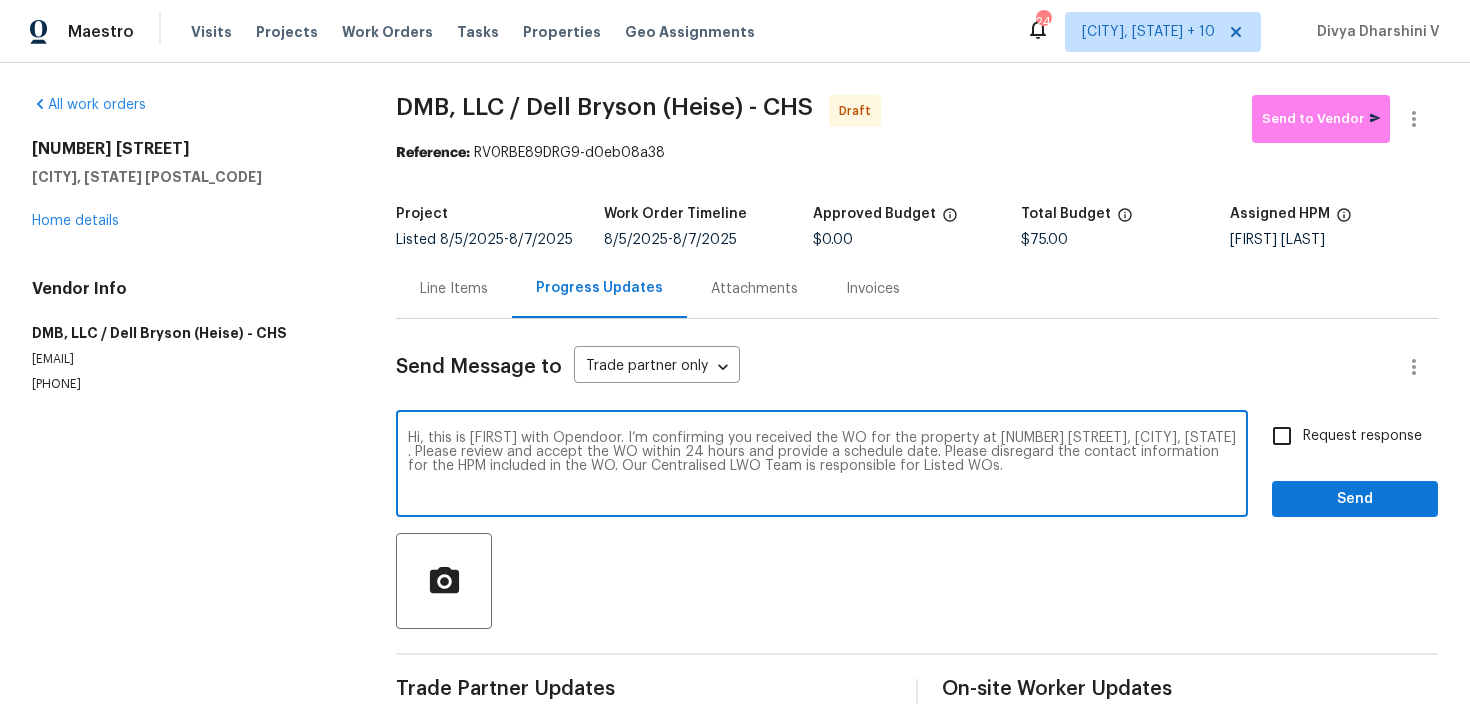 click on "Hi, this is [FIRST] with Opendoor. I’m confirming you received the WO for the property at [NUMBER] [STREET], [CITY], [STATE] . Please review and accept the WO within 24 hours and provide a schedule date. Please disregard the contact information for the HPM included in the WO. Our Centralised LWO Team is responsible for Listed WOs." at bounding box center (822, 466) 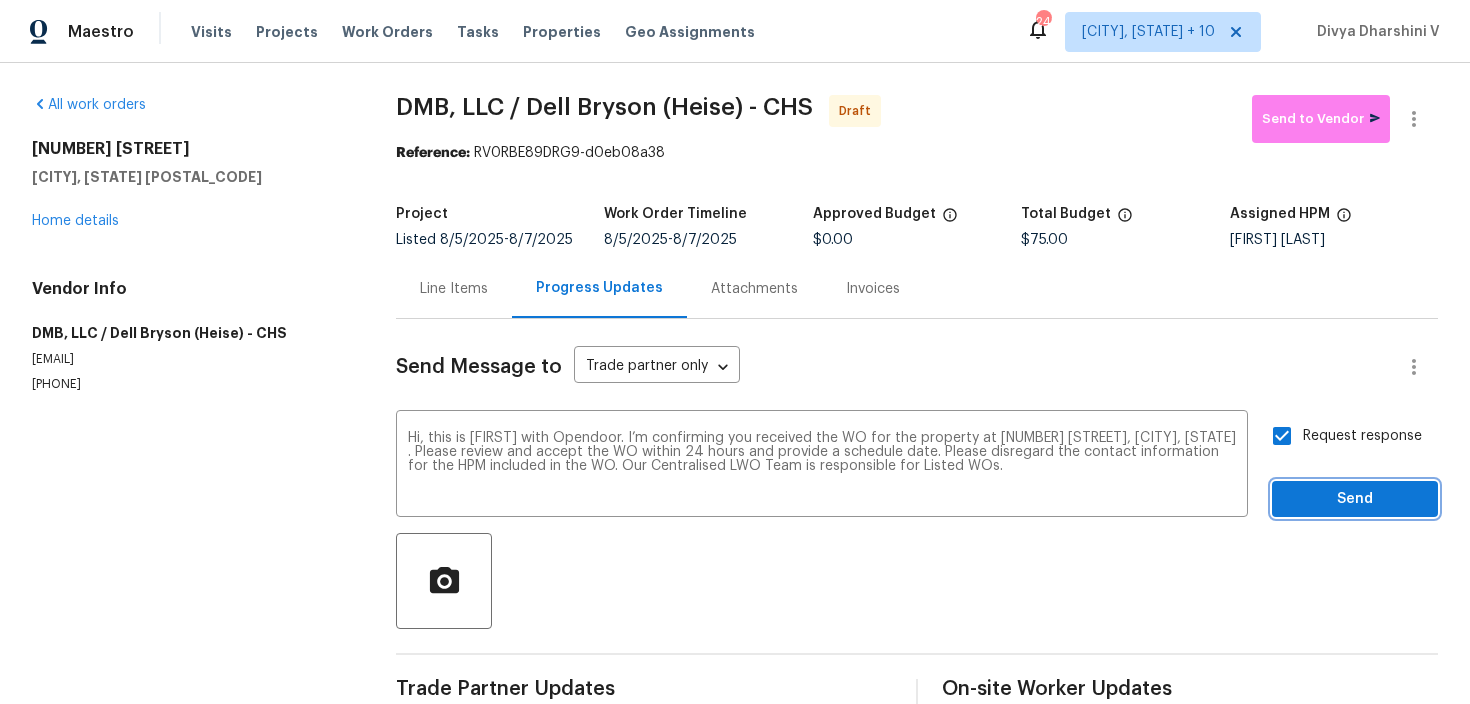 click on "Send" at bounding box center [1355, 499] 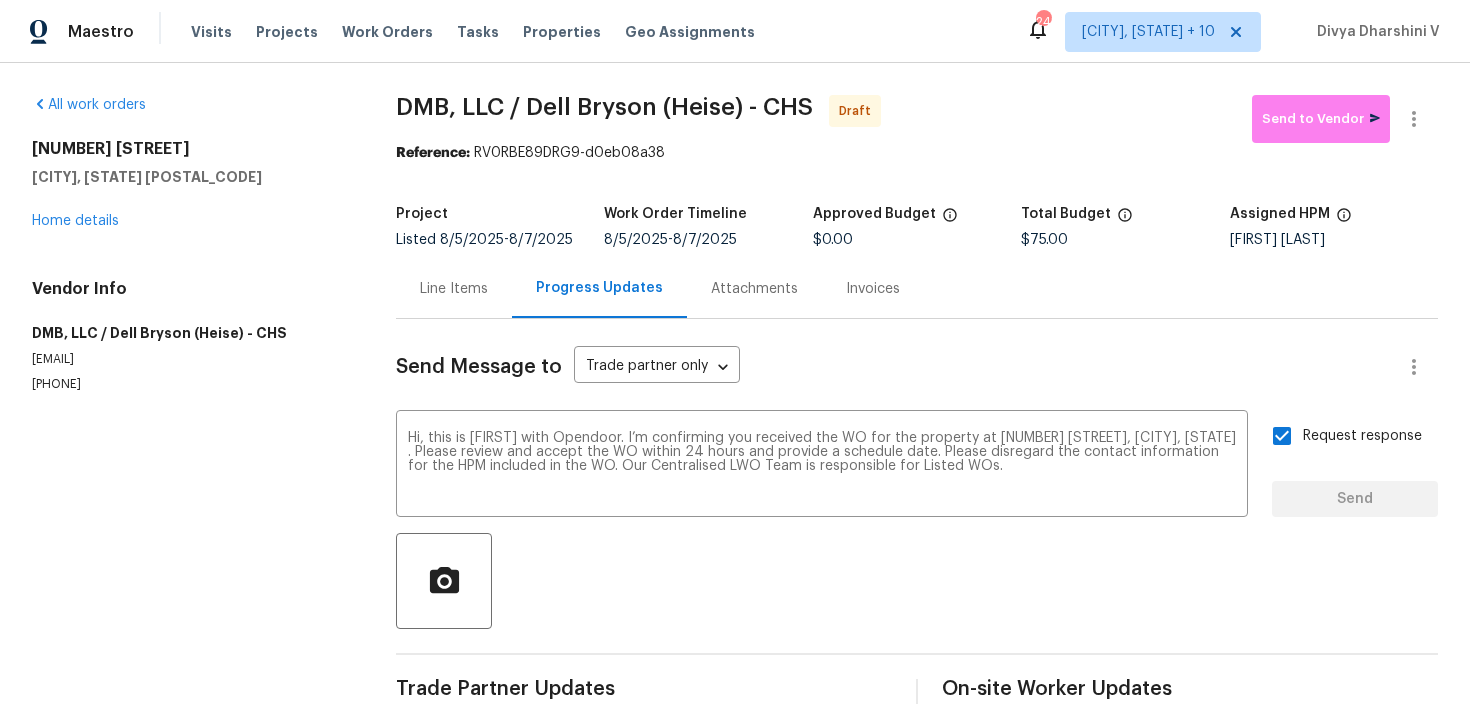 type 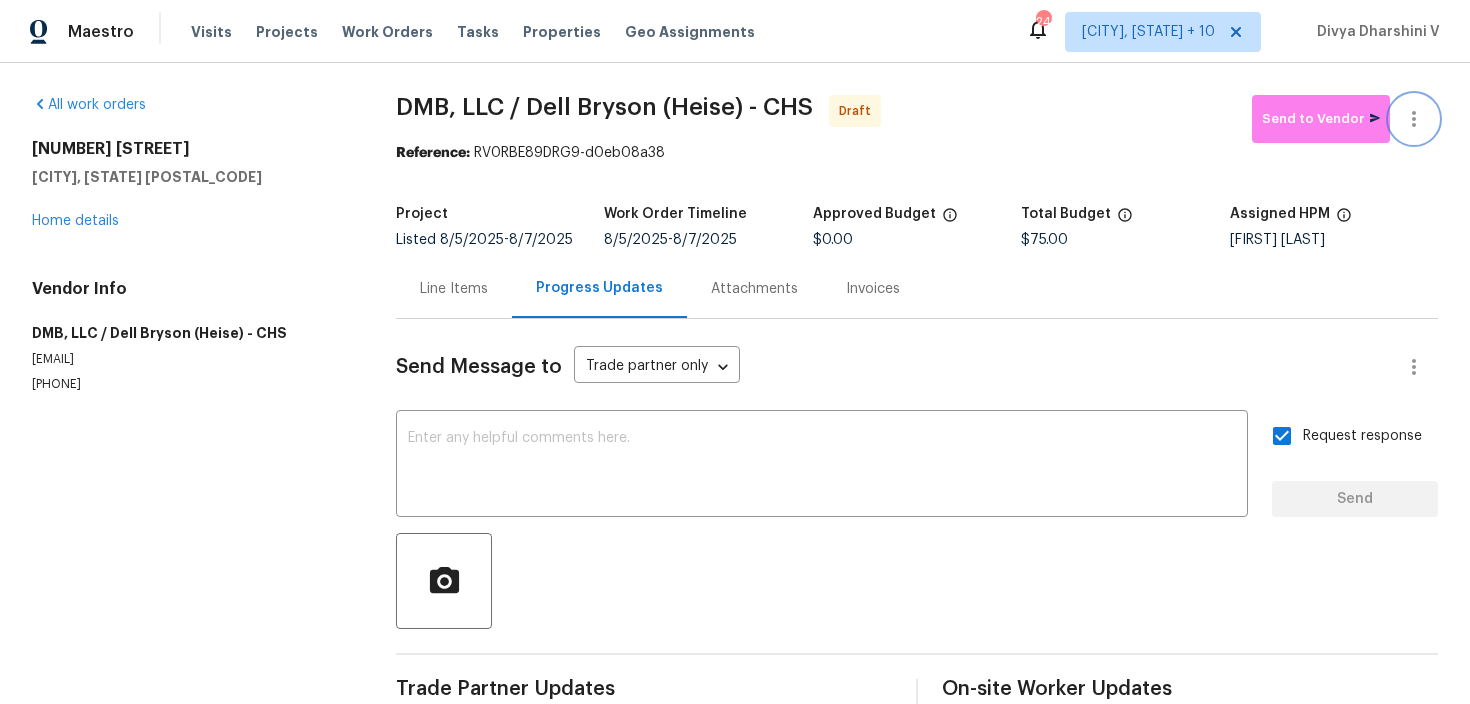 click at bounding box center [1414, 119] 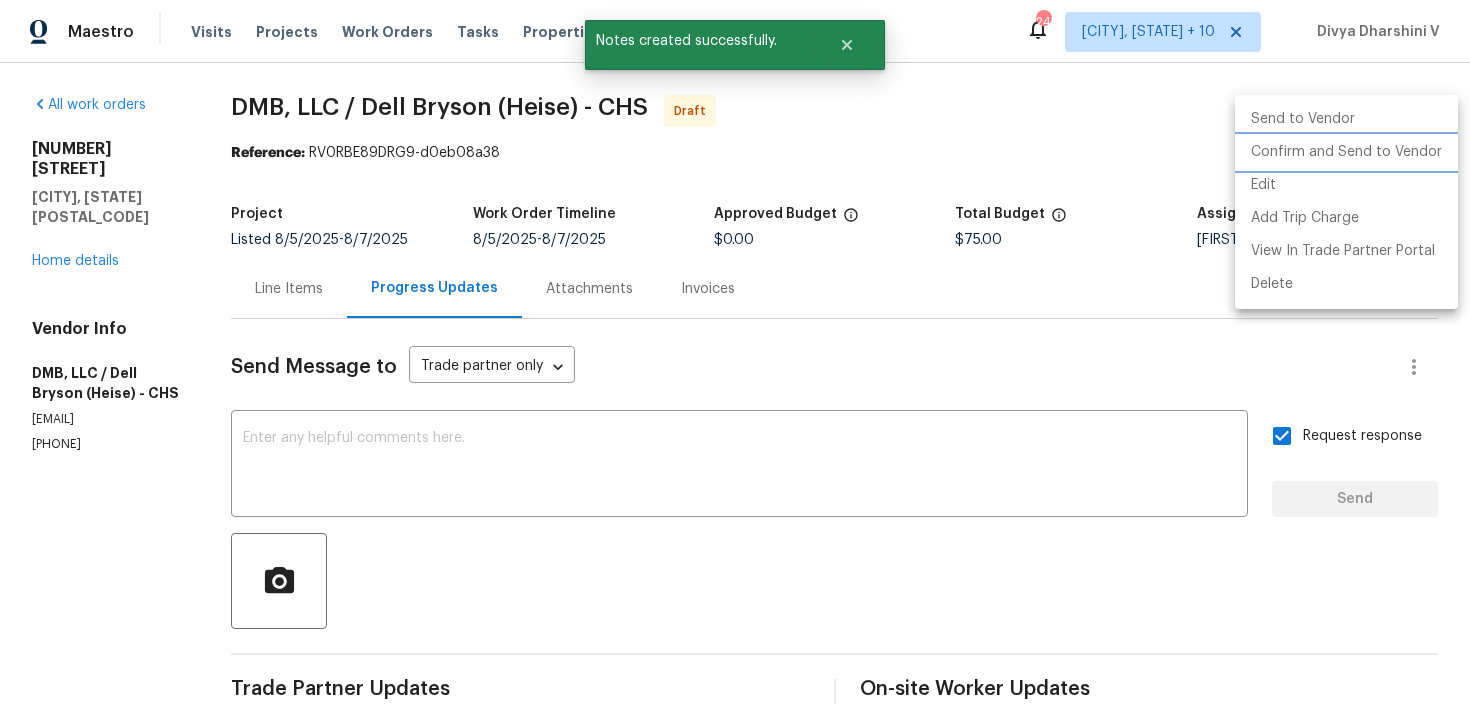 click on "Confirm and Send to Vendor" at bounding box center [1346, 152] 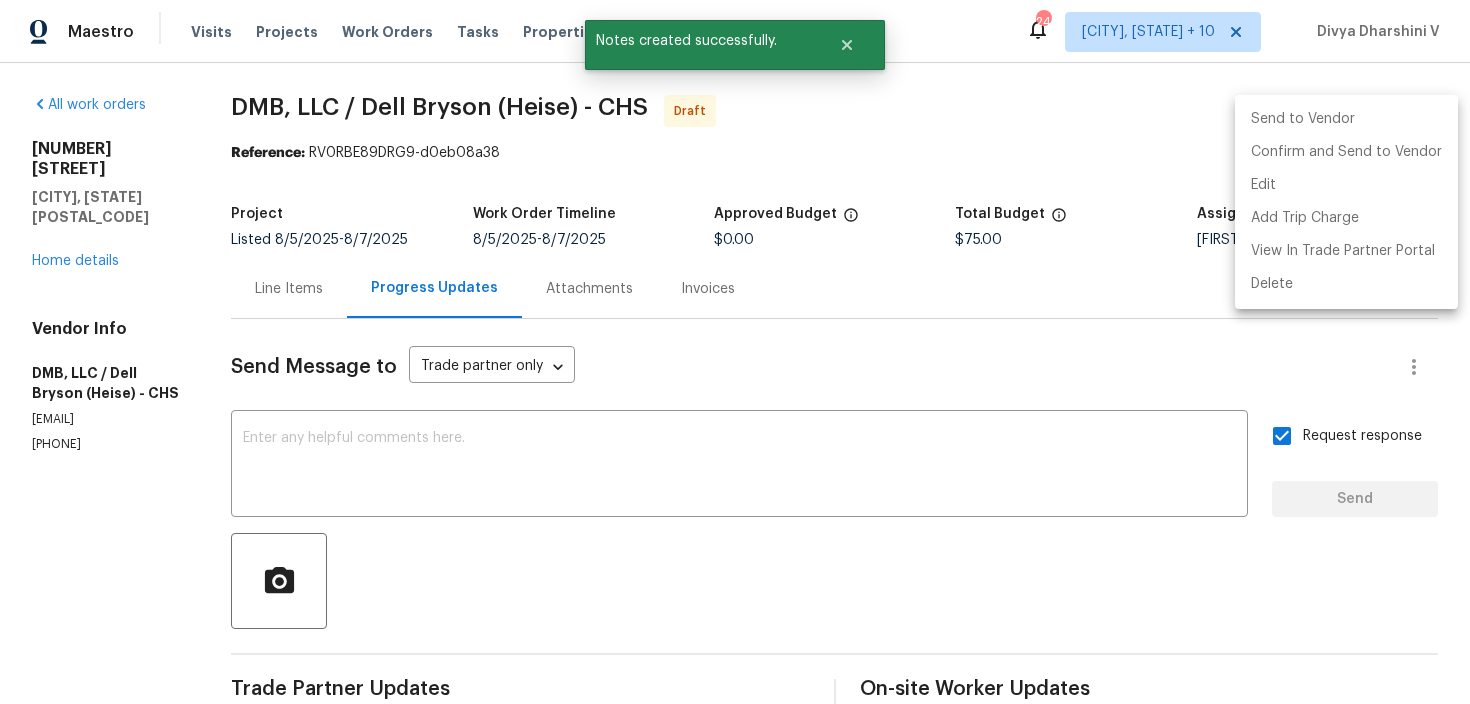click at bounding box center [735, 352] 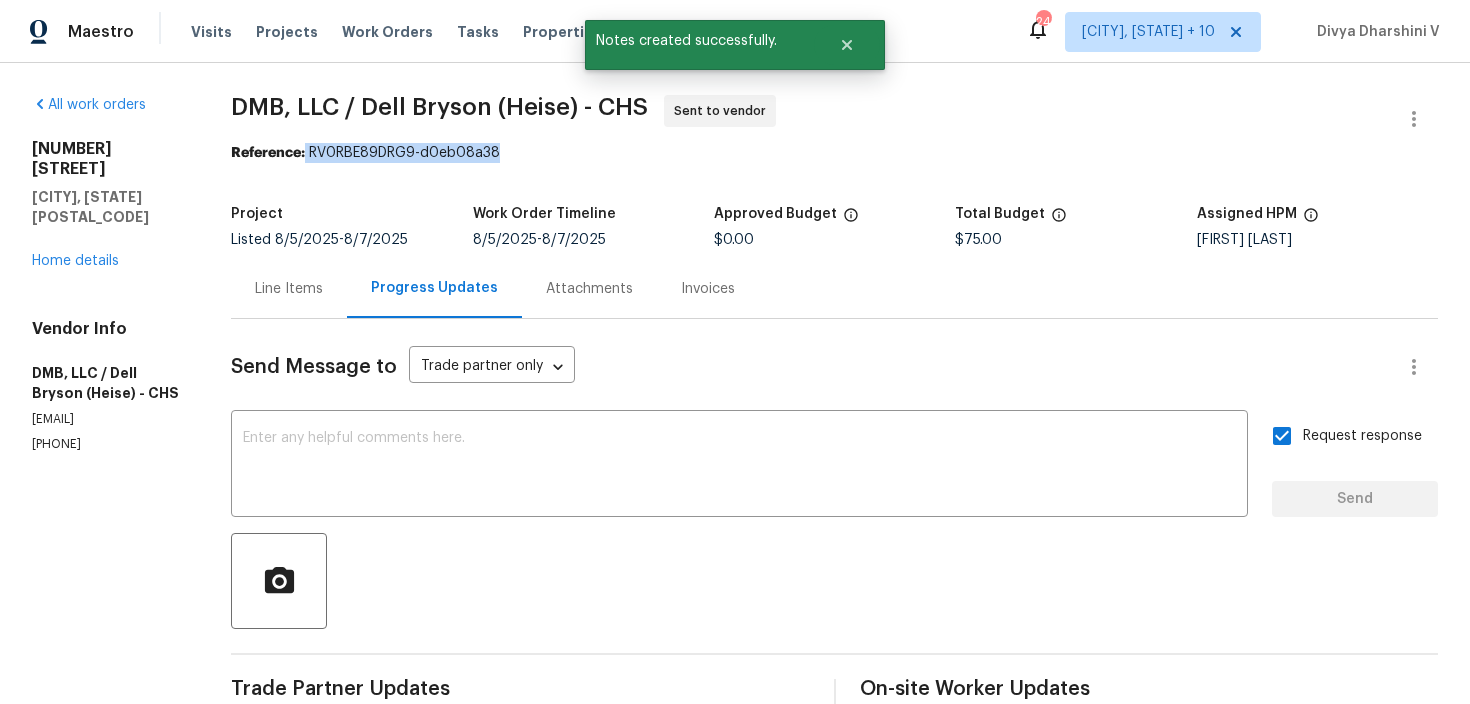 drag, startPoint x: 307, startPoint y: 151, endPoint x: 678, endPoint y: 148, distance: 371.01212 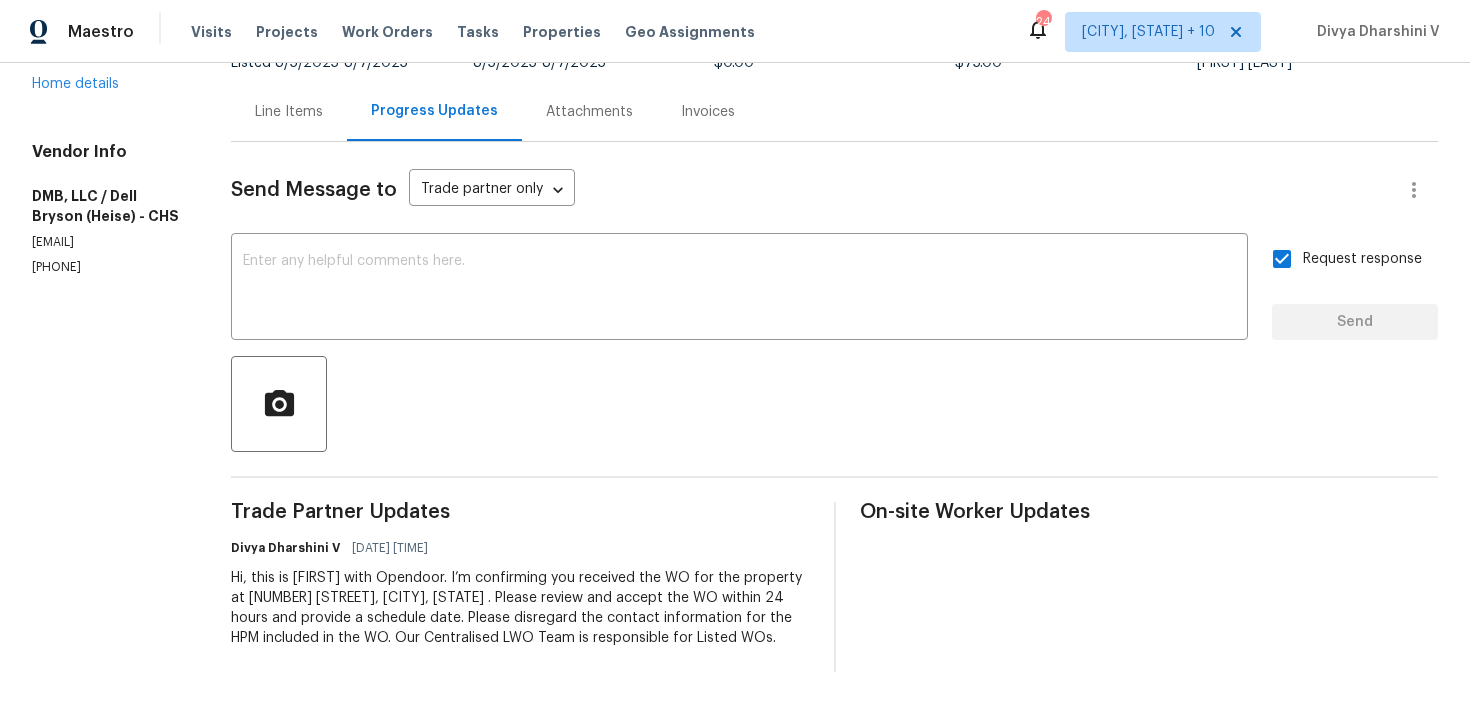 scroll, scrollTop: 0, scrollLeft: 0, axis: both 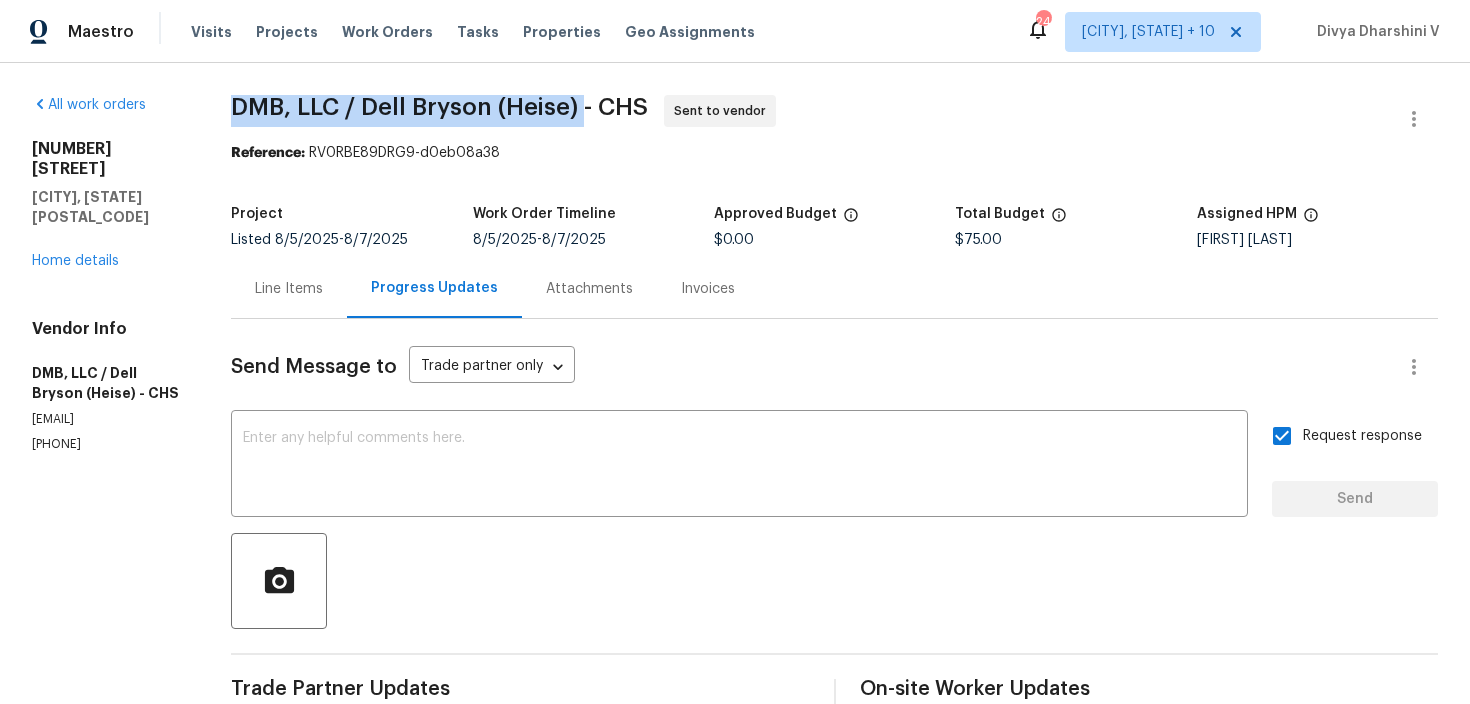 drag, startPoint x: 229, startPoint y: 103, endPoint x: 583, endPoint y: 95, distance: 354.0904 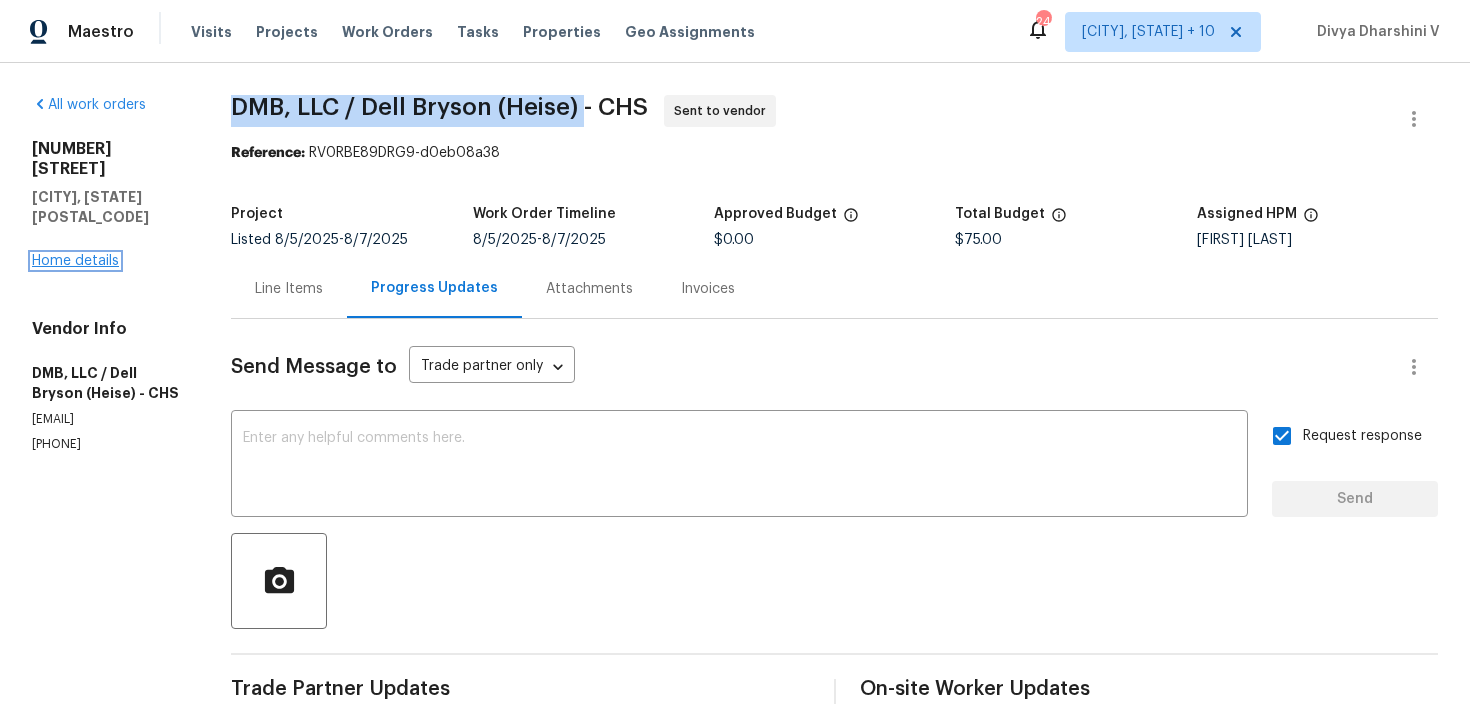 click on "Home details" at bounding box center (75, 261) 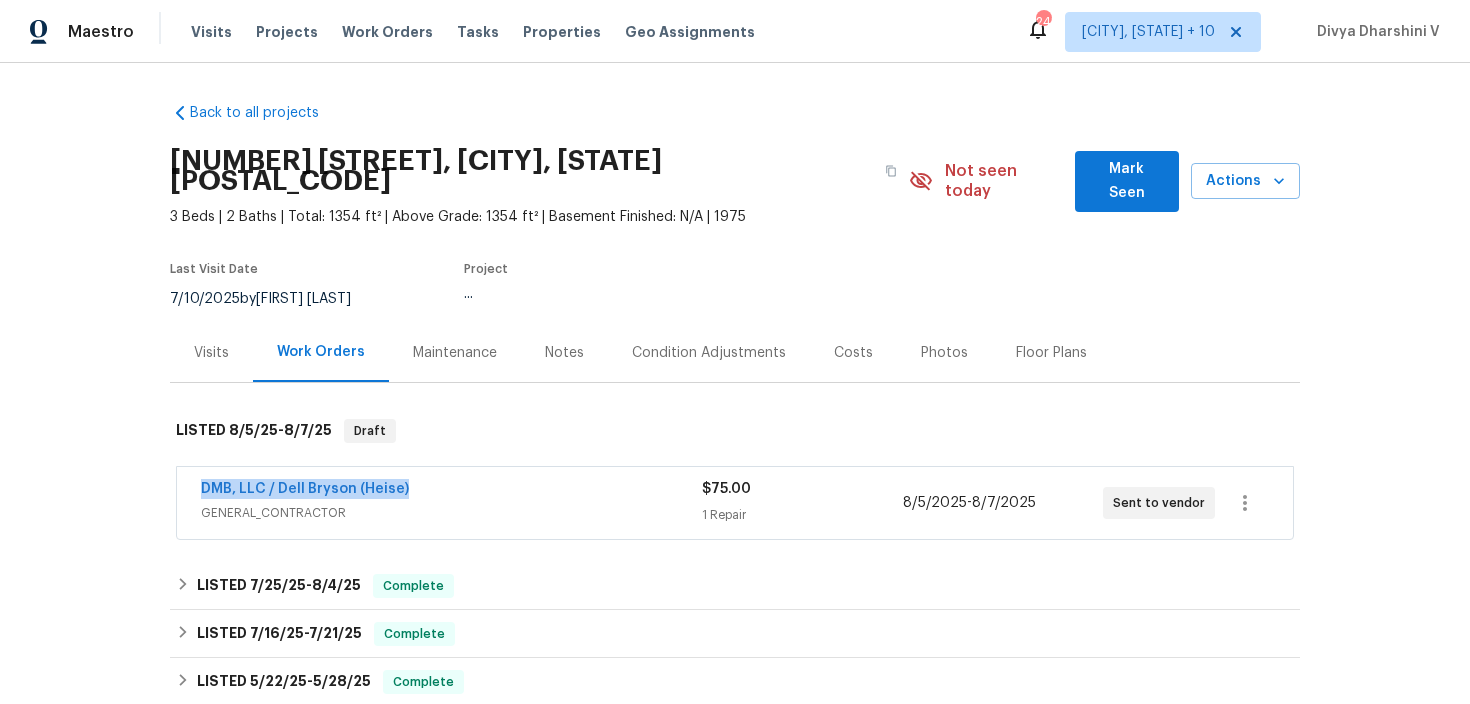 drag, startPoint x: 187, startPoint y: 468, endPoint x: 584, endPoint y: 468, distance: 397 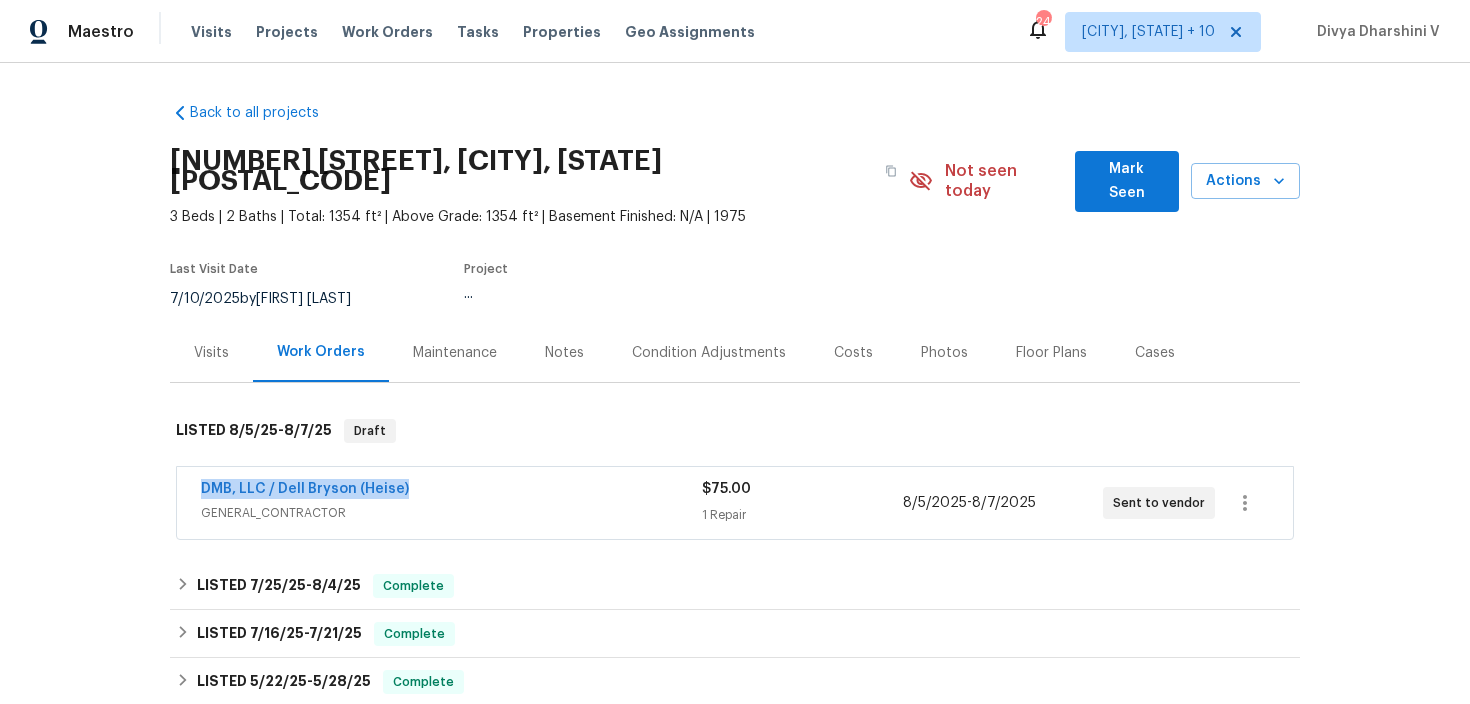 copy on "DMB, LLC / Dell Bryson (Heise)" 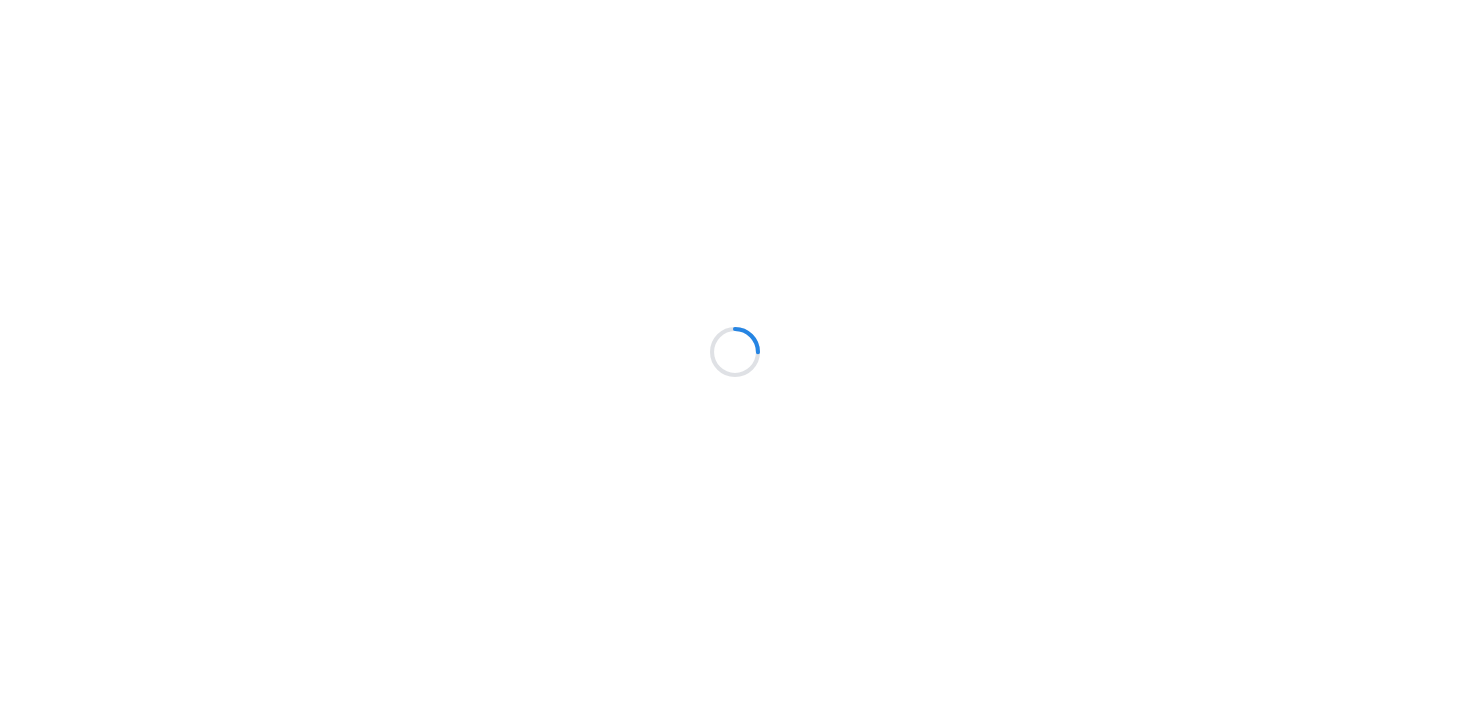 scroll, scrollTop: 0, scrollLeft: 0, axis: both 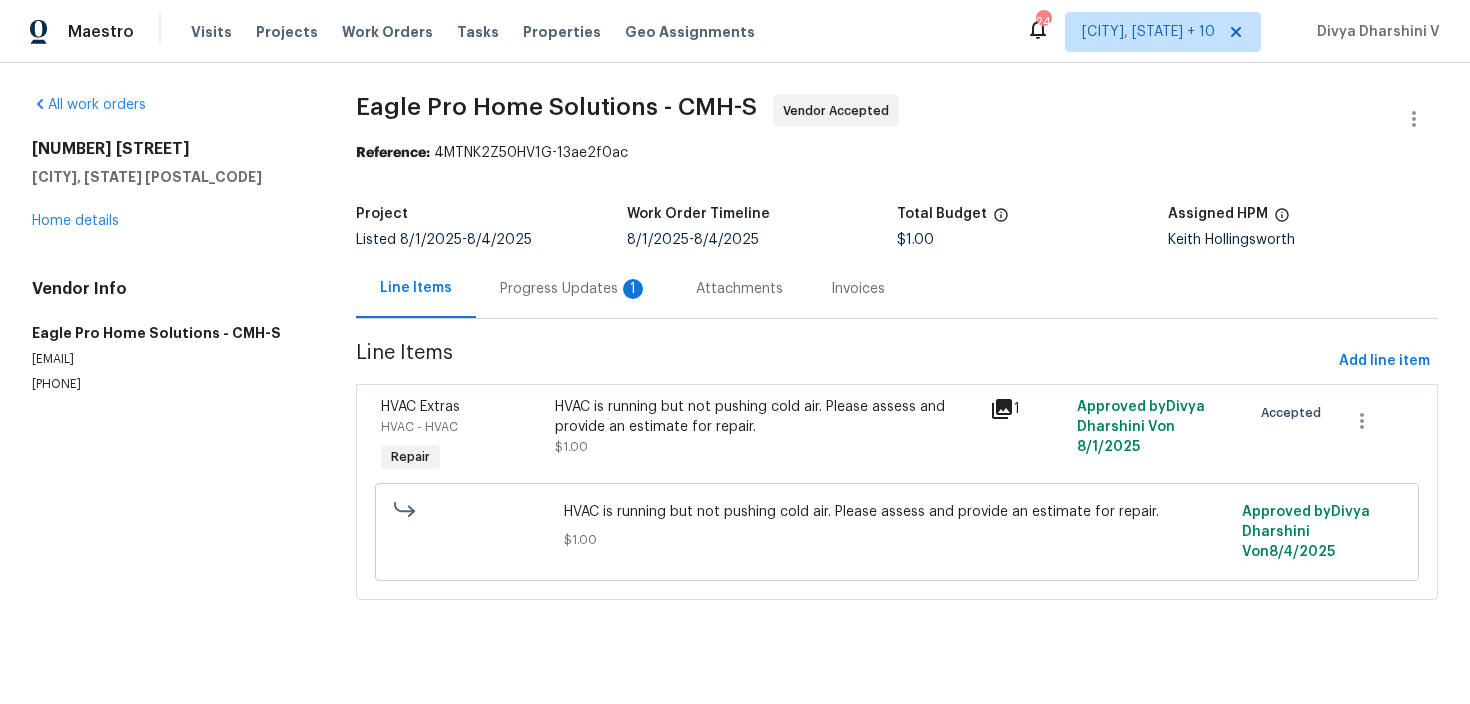click on "Line Items Progress Updates 1 Attachments Invoices" at bounding box center [897, 289] 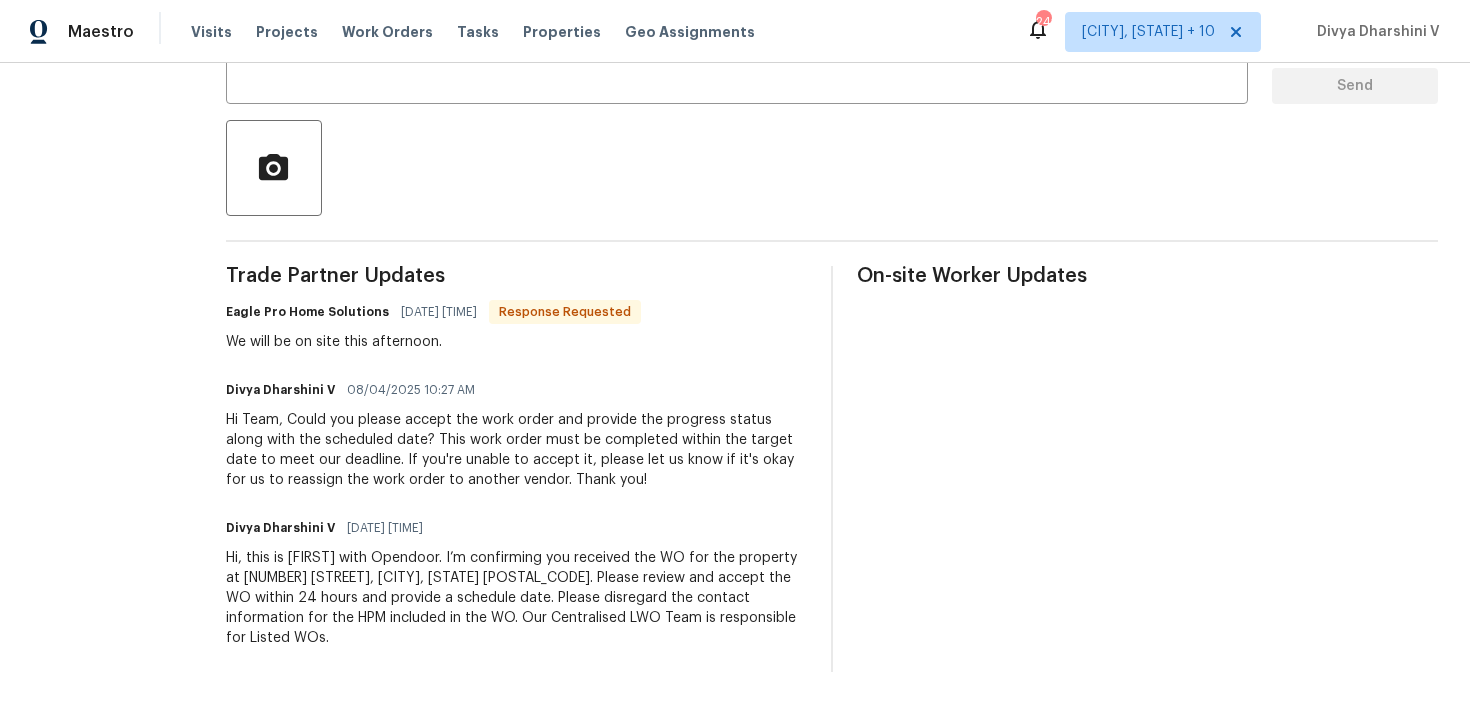 scroll, scrollTop: 0, scrollLeft: 0, axis: both 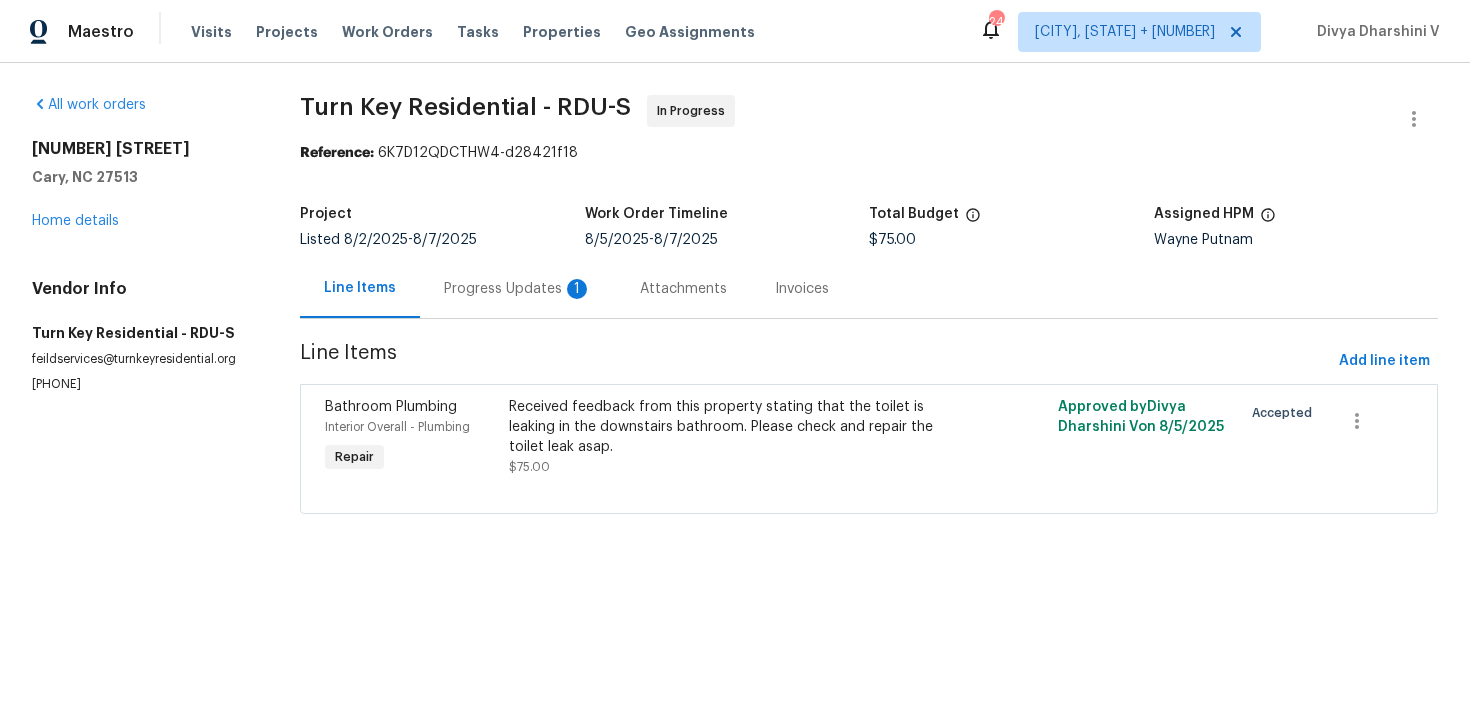 click on "Progress Updates 1" at bounding box center (518, 288) 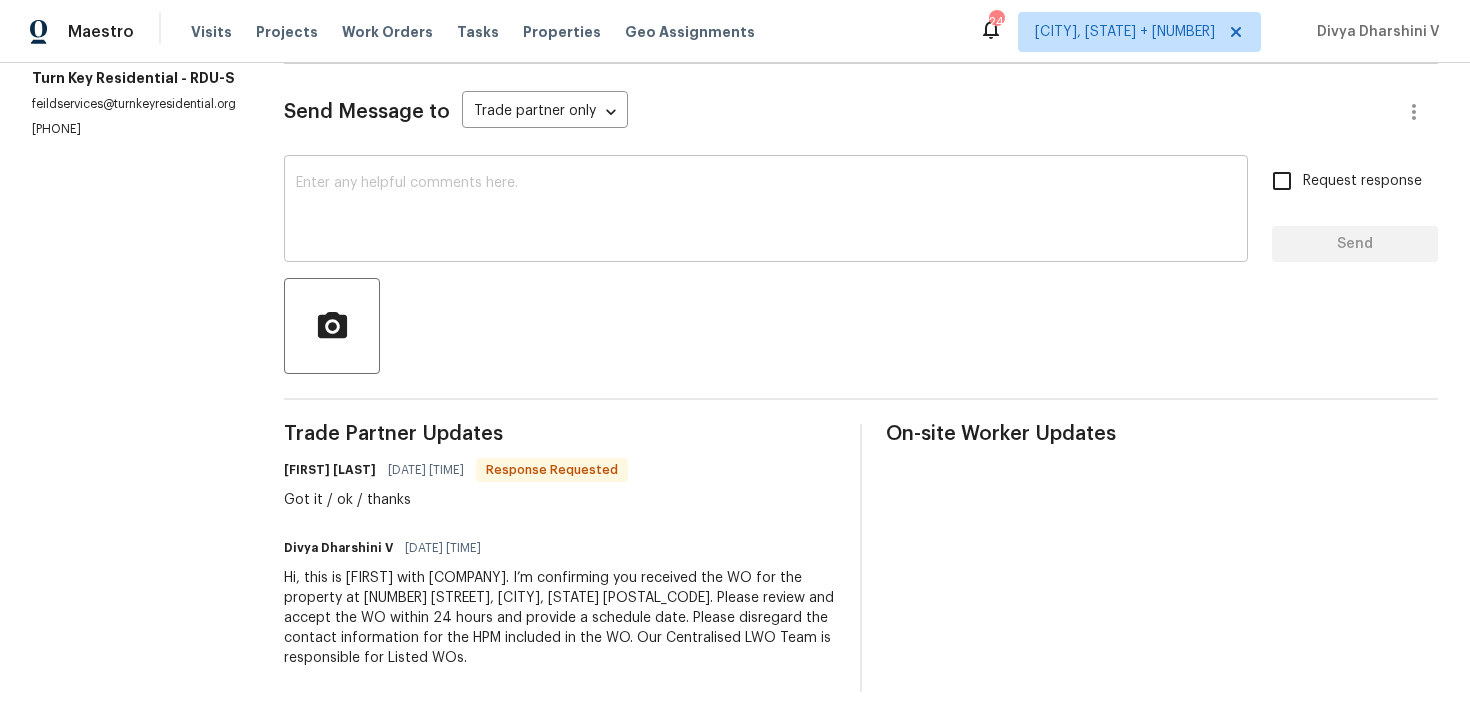 scroll, scrollTop: 0, scrollLeft: 0, axis: both 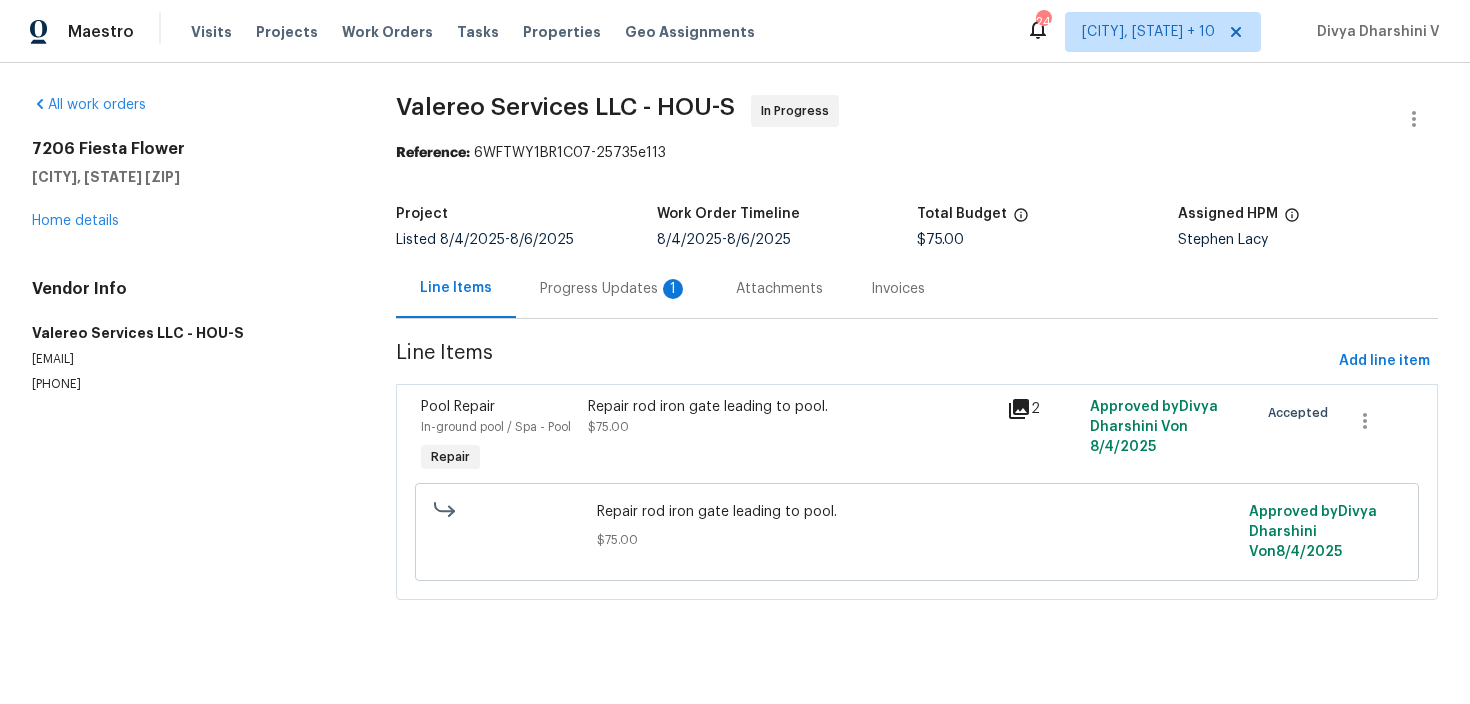 click on "Progress Updates 1" at bounding box center [614, 289] 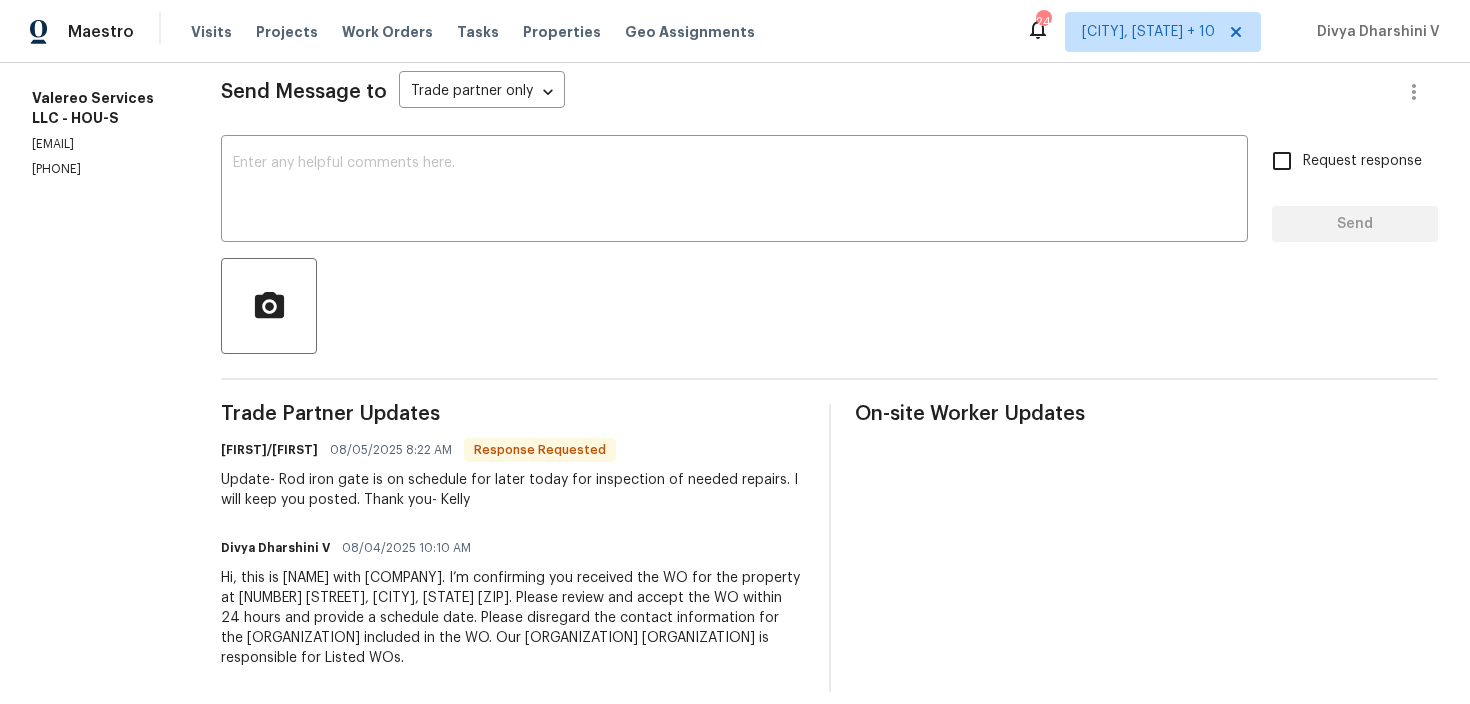 scroll, scrollTop: 0, scrollLeft: 0, axis: both 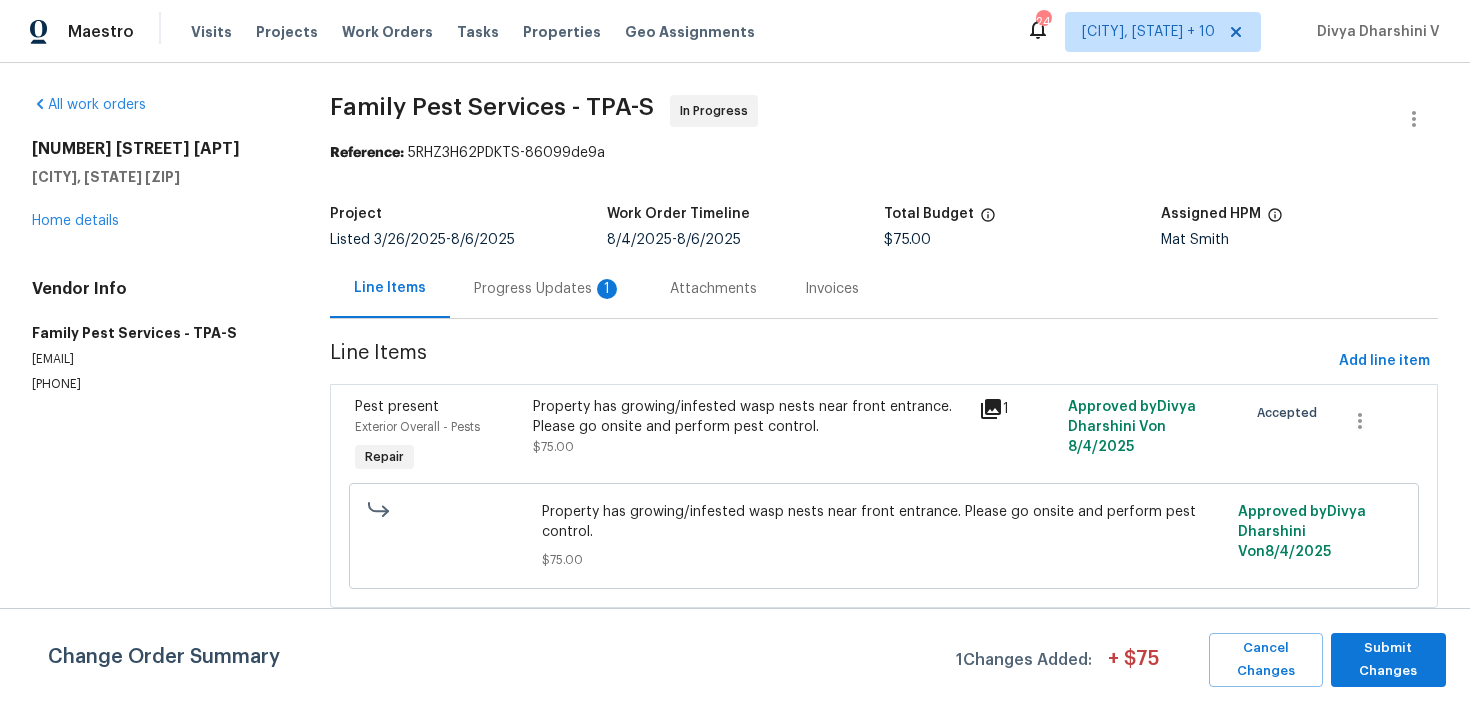 click on "Progress Updates 1" at bounding box center (548, 289) 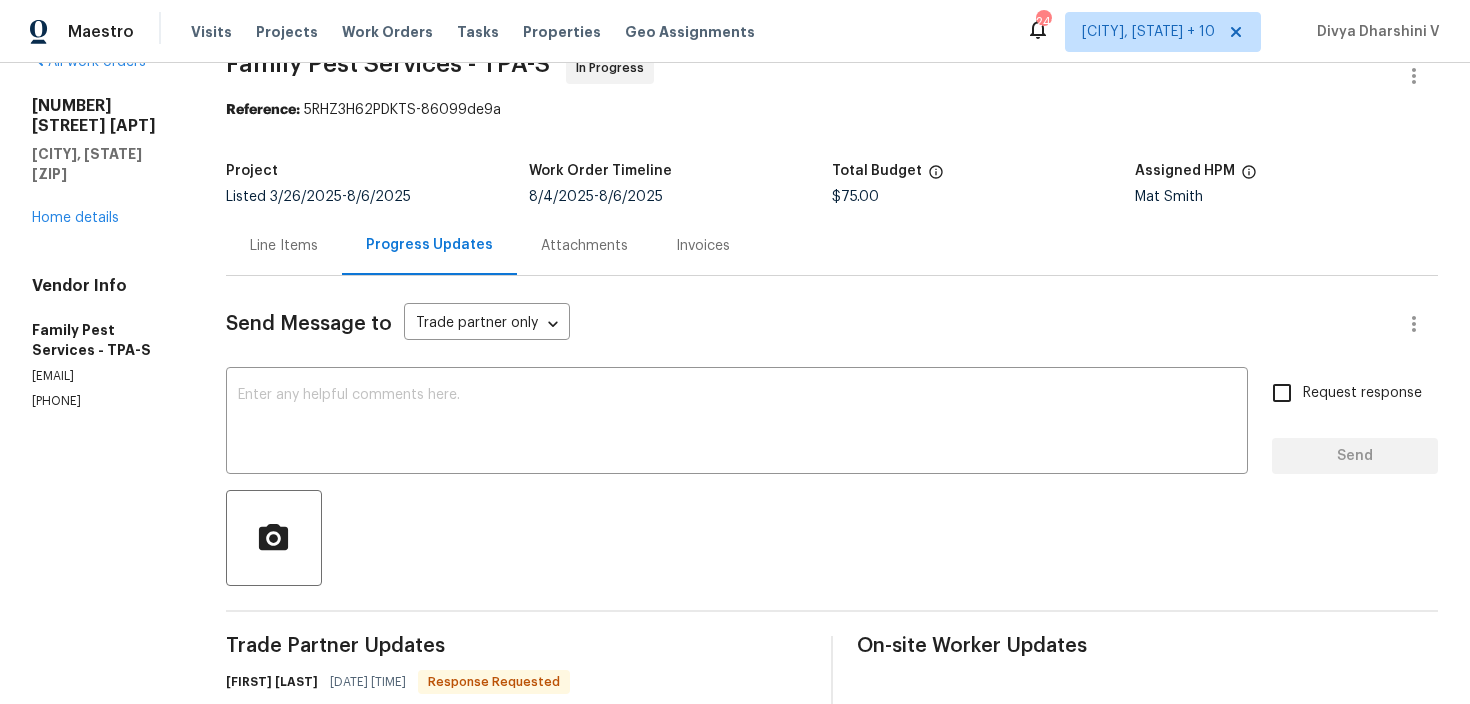 scroll, scrollTop: 255, scrollLeft: 0, axis: vertical 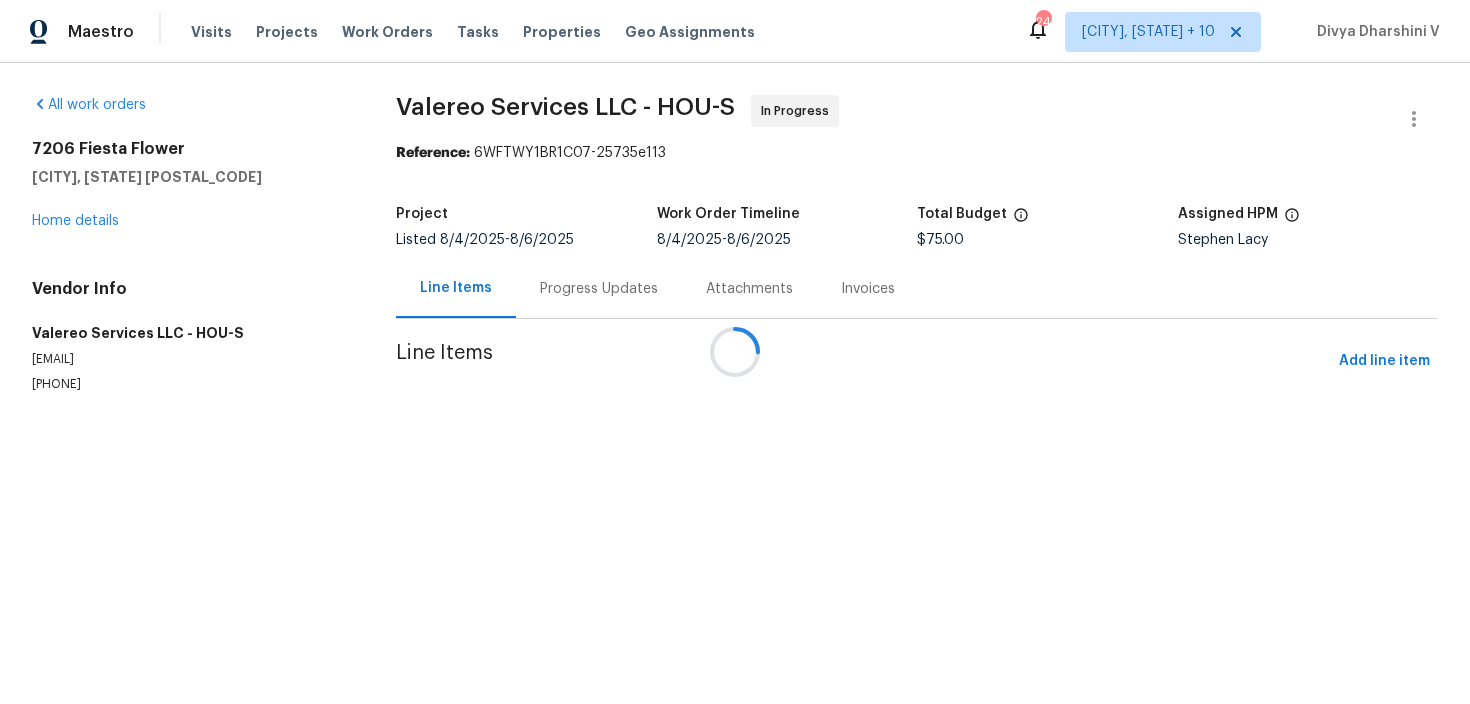 click at bounding box center [735, 352] 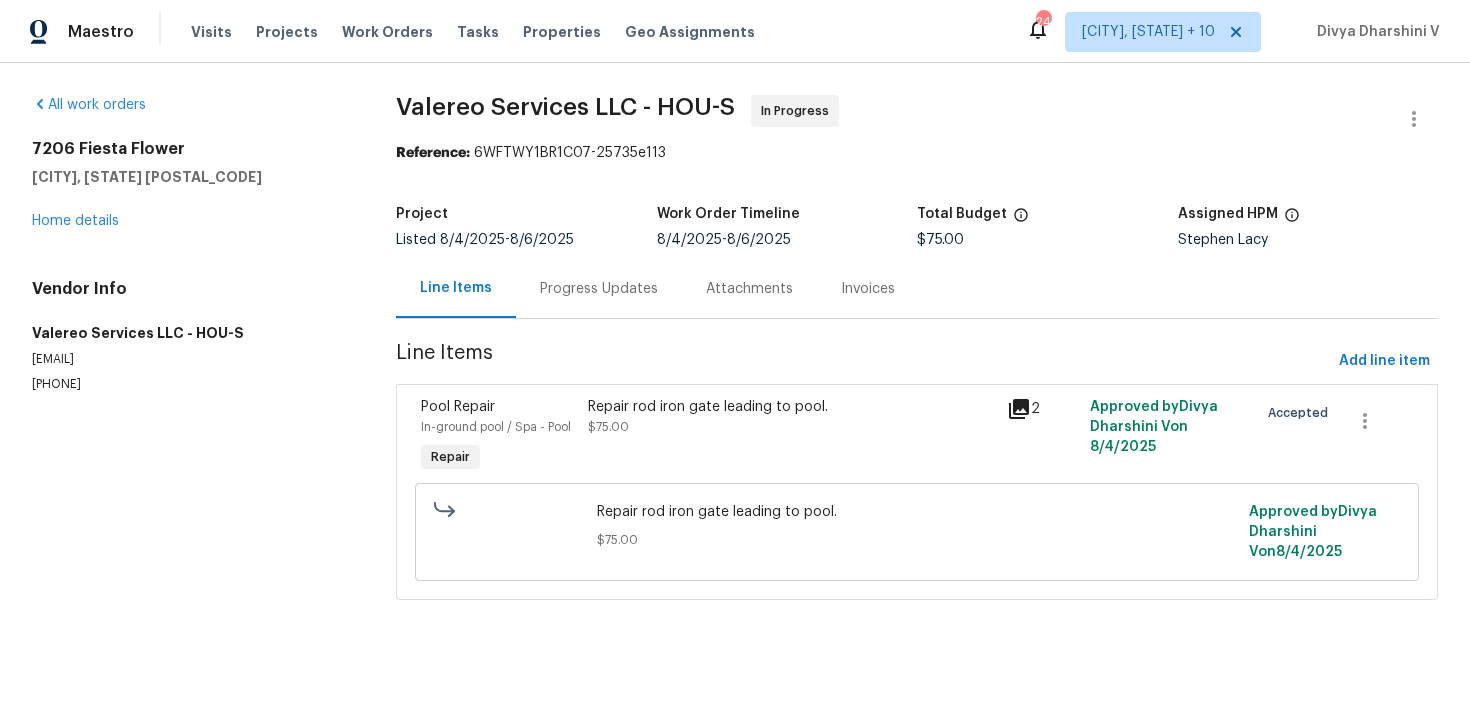 click on "Progress Updates" at bounding box center [599, 288] 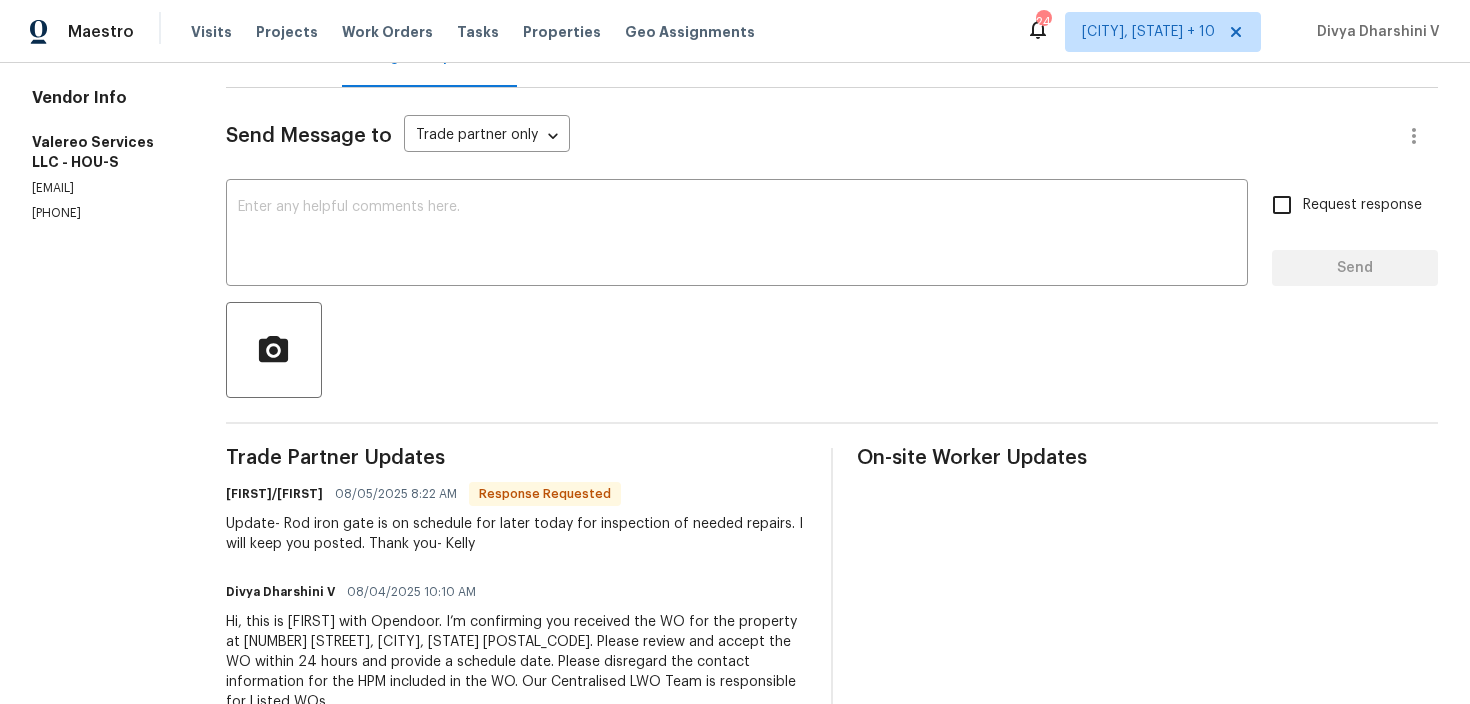 scroll, scrollTop: 214, scrollLeft: 0, axis: vertical 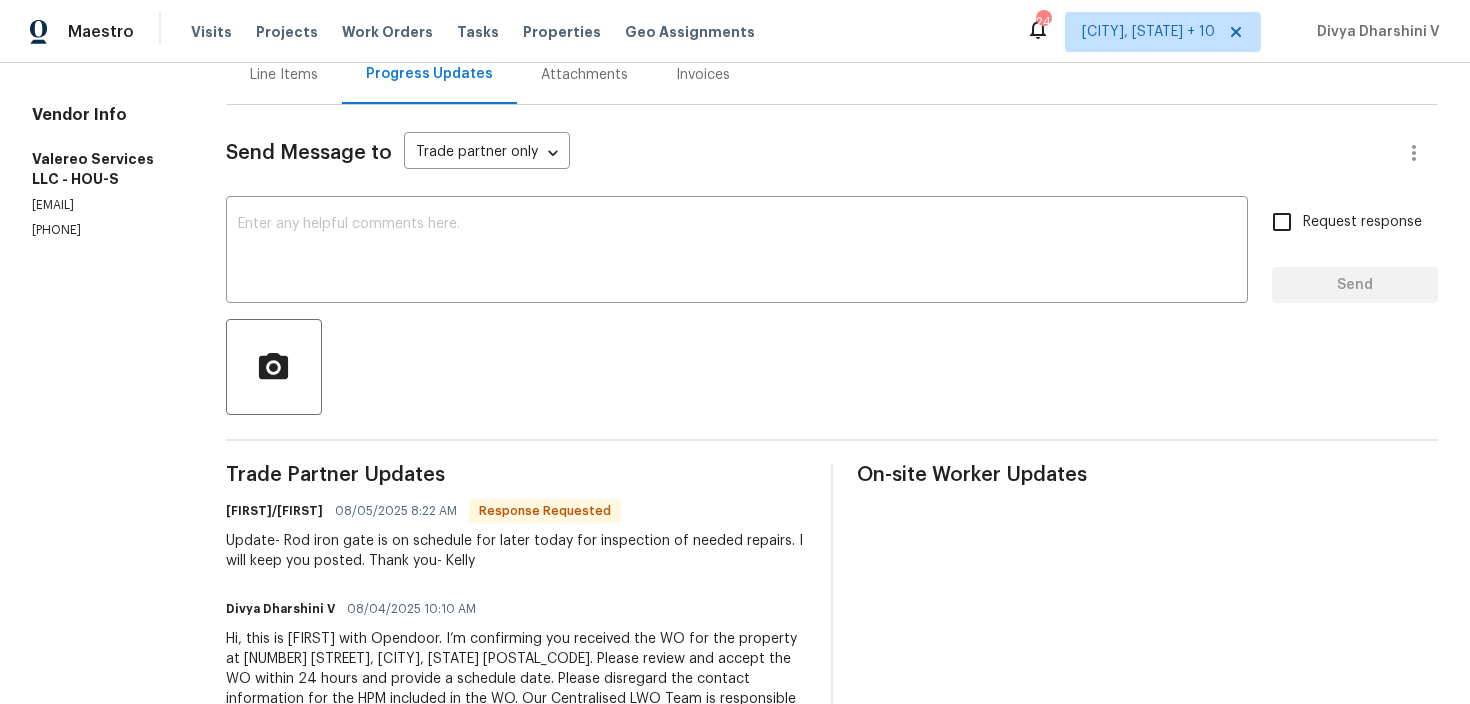 click on "Line Items" at bounding box center [284, 74] 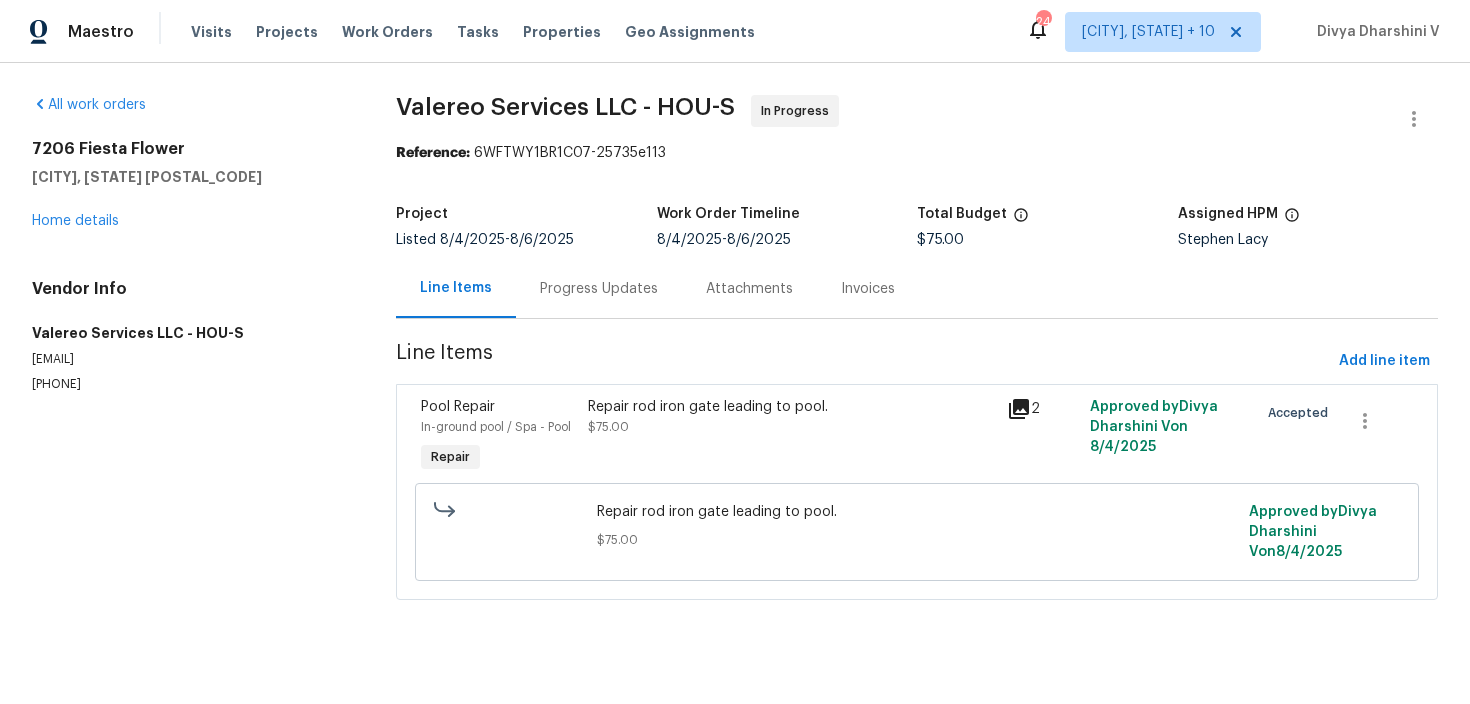 scroll, scrollTop: 0, scrollLeft: 0, axis: both 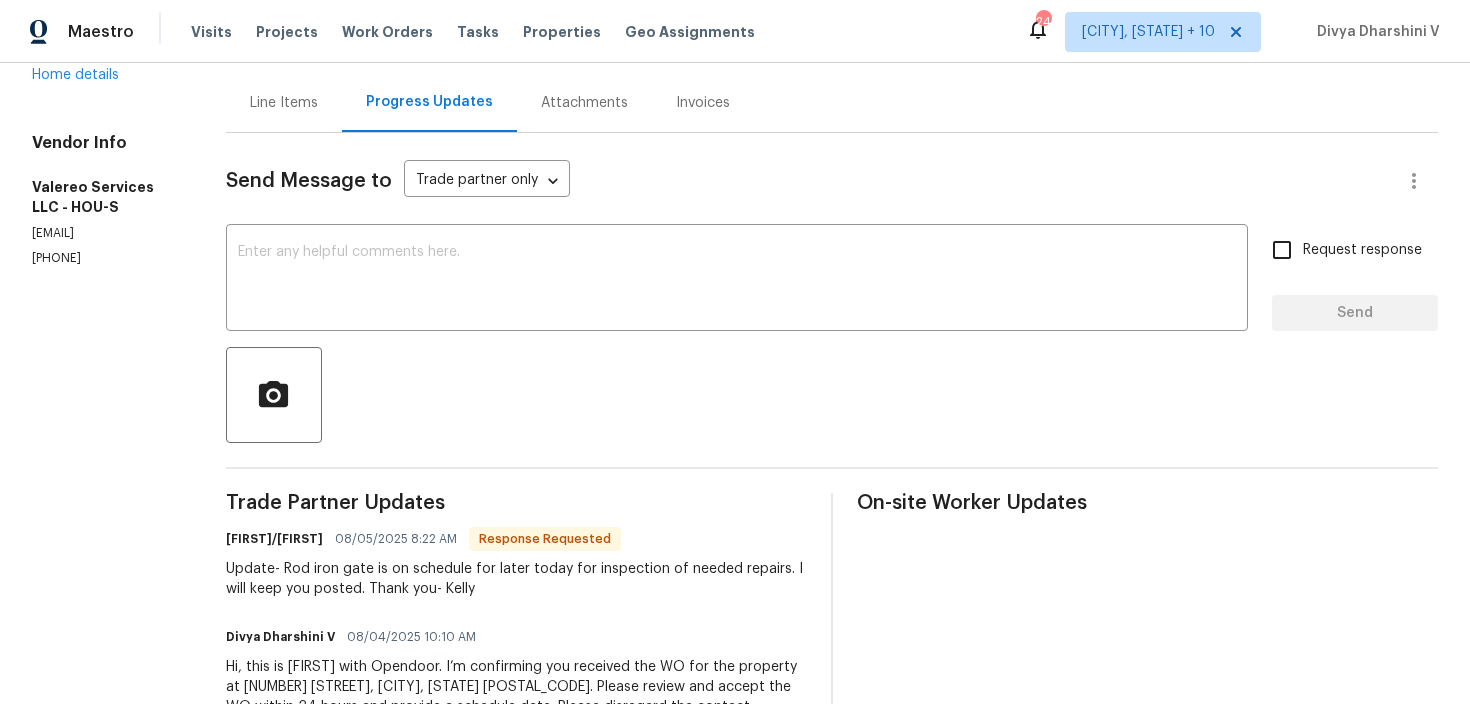 click on "Thank you- [FIRST] [FIRST] [FIRST] [DATE] [TIME] Hi, this is [FIRST] with Opendoor. I’m confirming you received the WO for the property at [NUMBER] [STREET], [CITY], [STATE] [POSTAL_CODE]. Please review and accept the WO within 24 hours and provide a schedule date. Please disregard the contact information for the HPM included in the WO. Our Centralised LWO Team is responsible for Listed WOs. On-site Worker Updates" at bounding box center [832, 457] 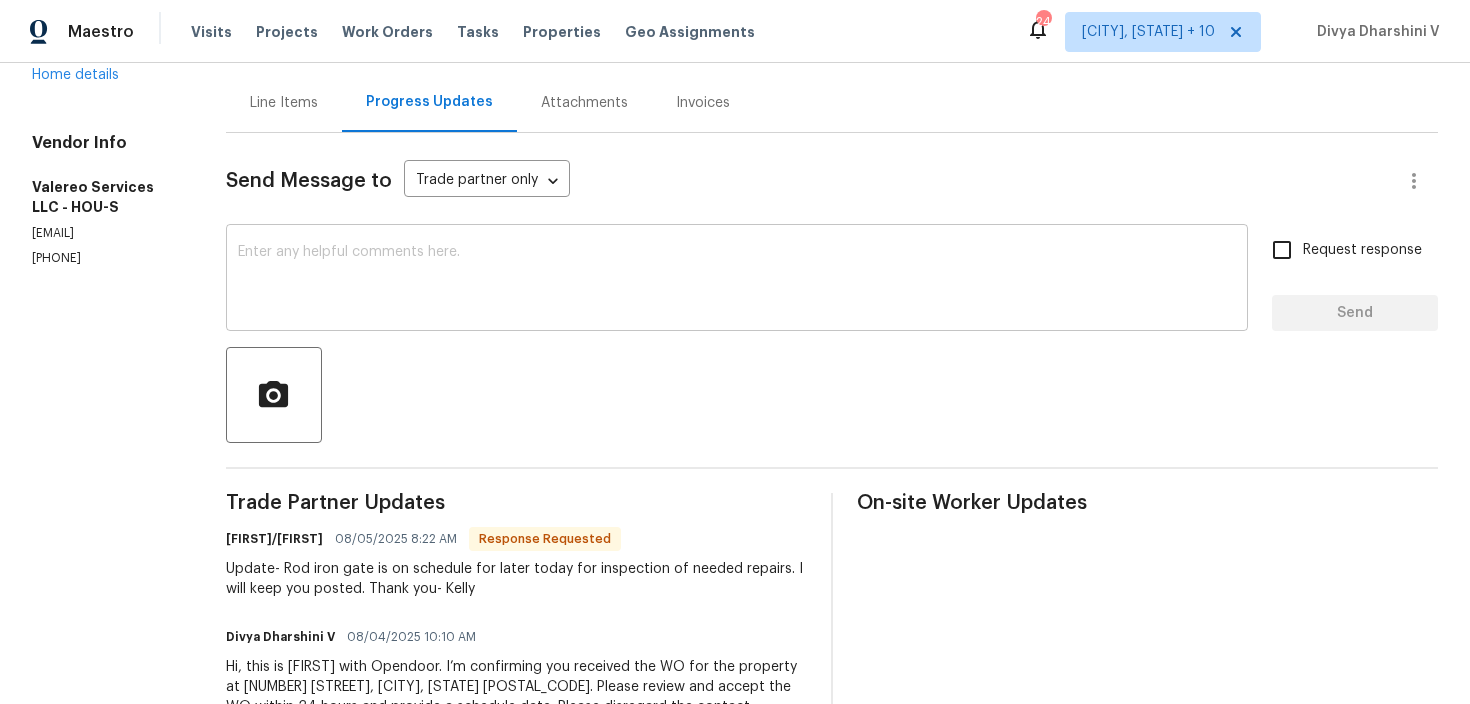 click at bounding box center (737, 280) 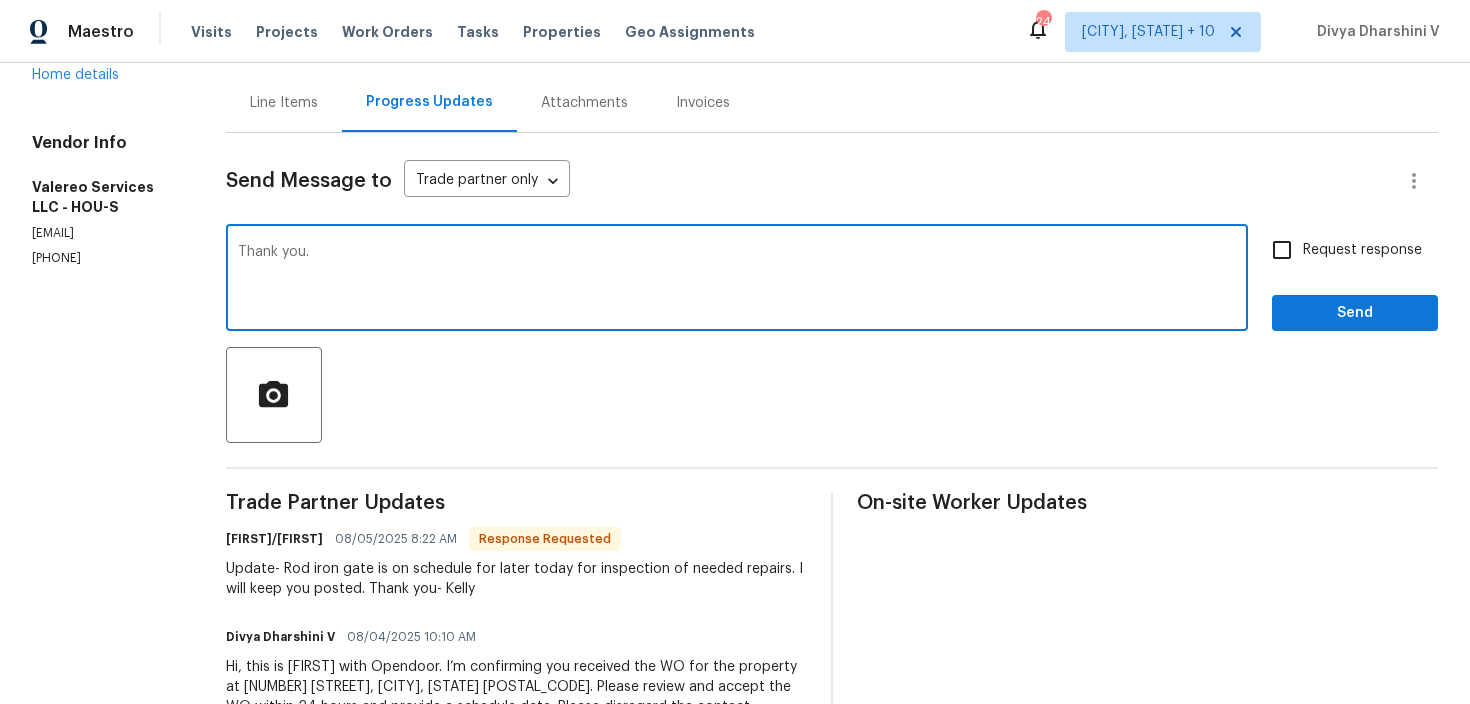 type on "Thank you." 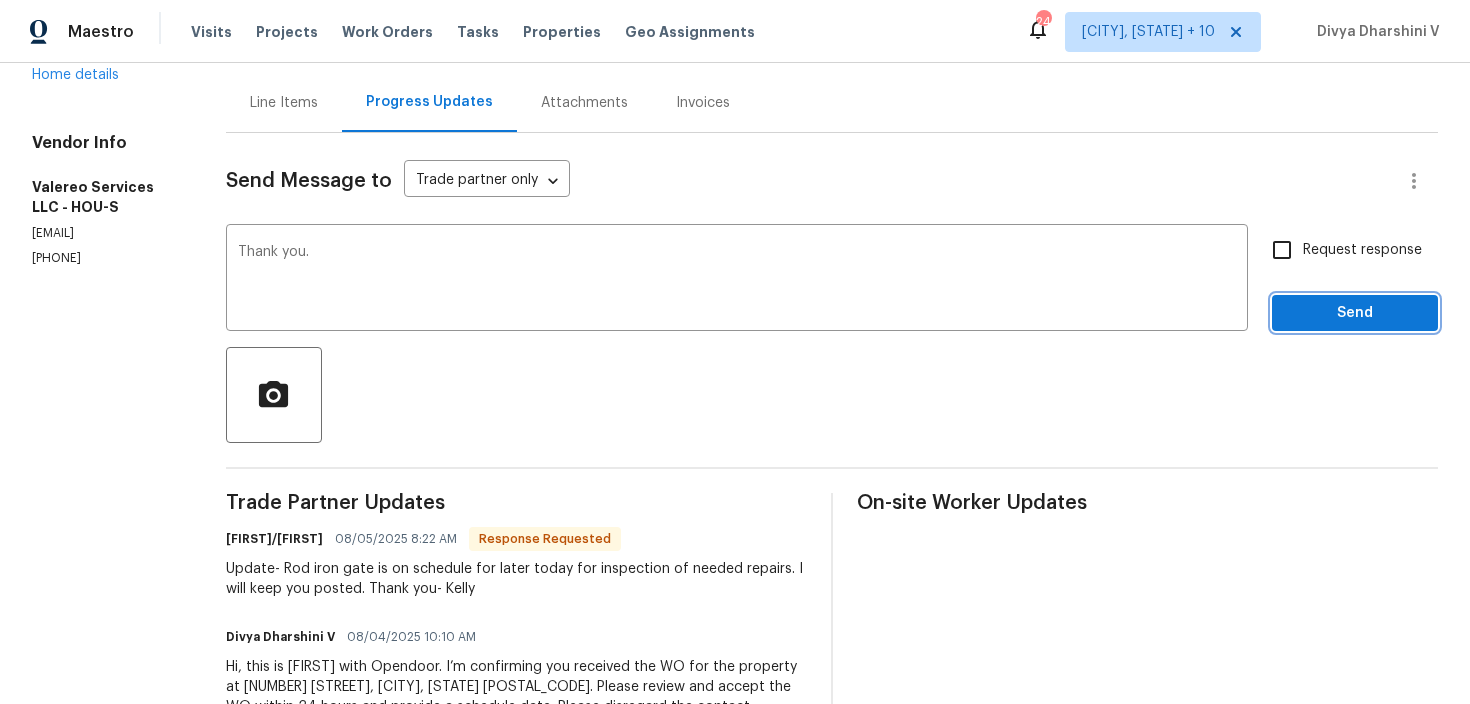 click on "Send" at bounding box center (1355, 313) 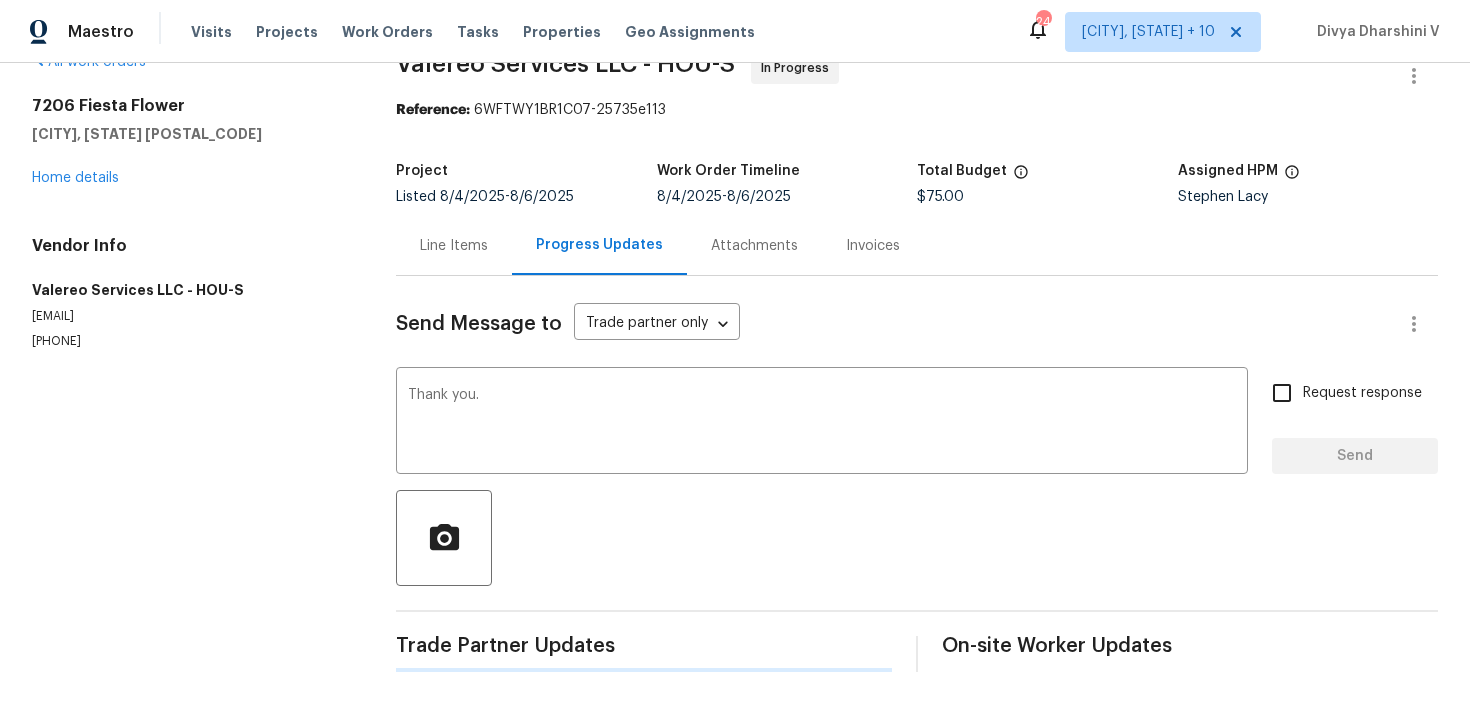 type 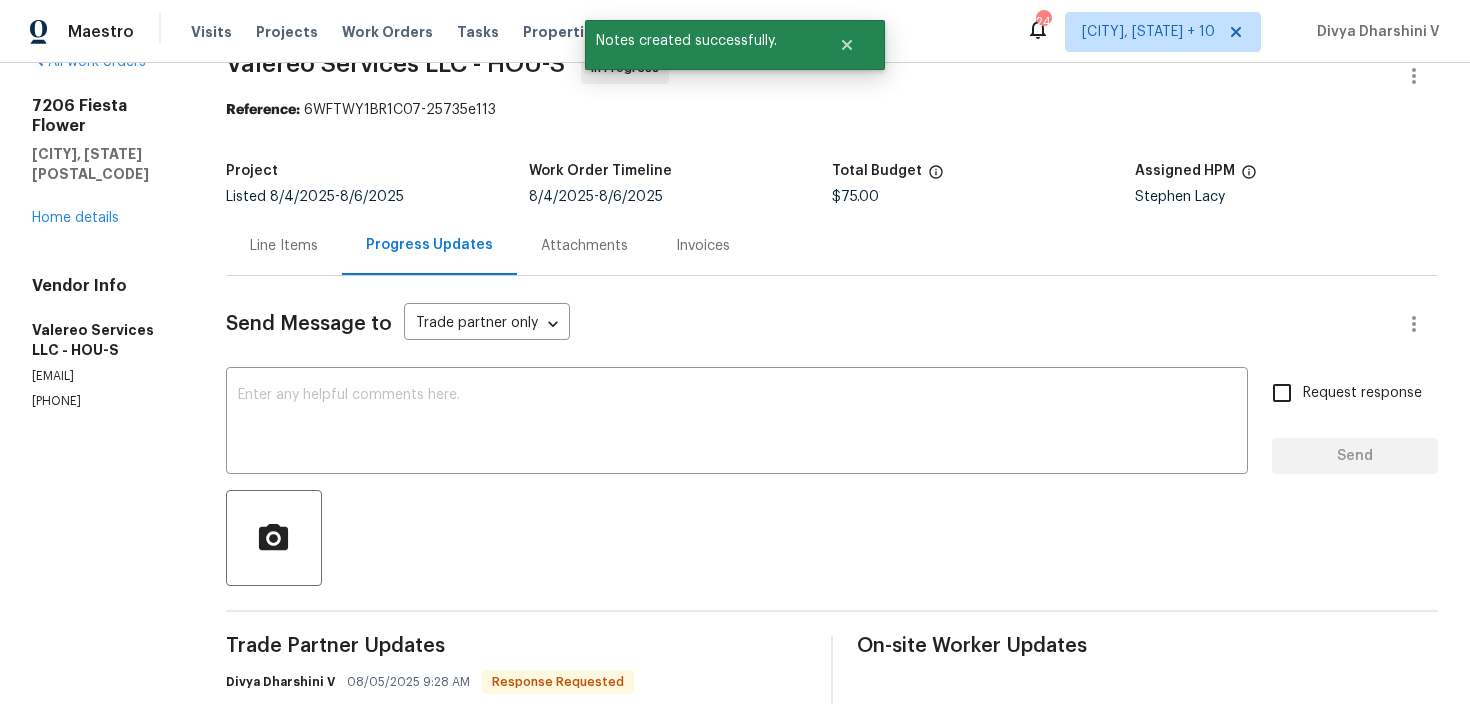 scroll, scrollTop: 186, scrollLeft: 0, axis: vertical 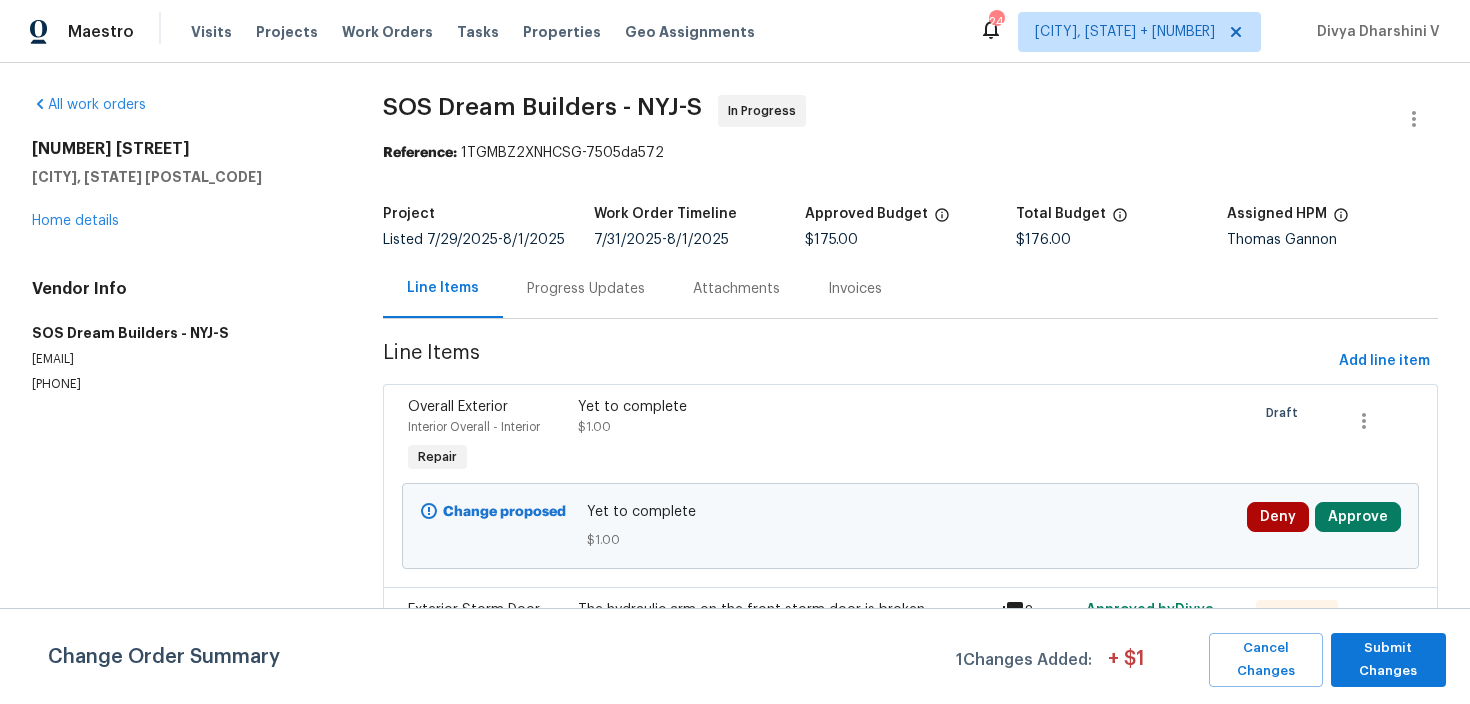 click on "SOS Dream Builders - NYJ-S In Progress Reference:   1TGMBZ2XNHCSG-7505da572 Project Listed   7/29/2025  -  8/1/2025 Work Order Timeline 7/31/2025  -  8/1/2025 Approved Budget $175.00 Total Budget $176.00 Assigned HPM Thomas Gannon Line Items Progress Updates Attachments Invoices Line Items Add line item Overall Exterior Interior Overall - Interior Repair Yet to complete $1.00 Draft Change proposed Yet to complete $1.00 Deny Approve Exterior Storm Door Exterior Overall - Interior Door Repair The hydraulic arm on the front storm door is broken $75.00   8 Approved by  Divya Dharshini V  on   7/31/2025 Needs QC Interior Door Kitchen - Interior Door Repair The rear kitchen door is not operational $50.00   1 Approved by  Divya Dharshini V  on   7/31/2025 Needs QC Exterior Storm Door Exterior Overall - Interior Door Repair The glass enclosure on the front storm door is broken $50.00   3 Approved by  Divya Dharshini V  on   7/31/2025 Needs QC Change Order Summary 1  Changes Added: + $ 1 Cancel Changes Submit Changes" at bounding box center (910, 567) 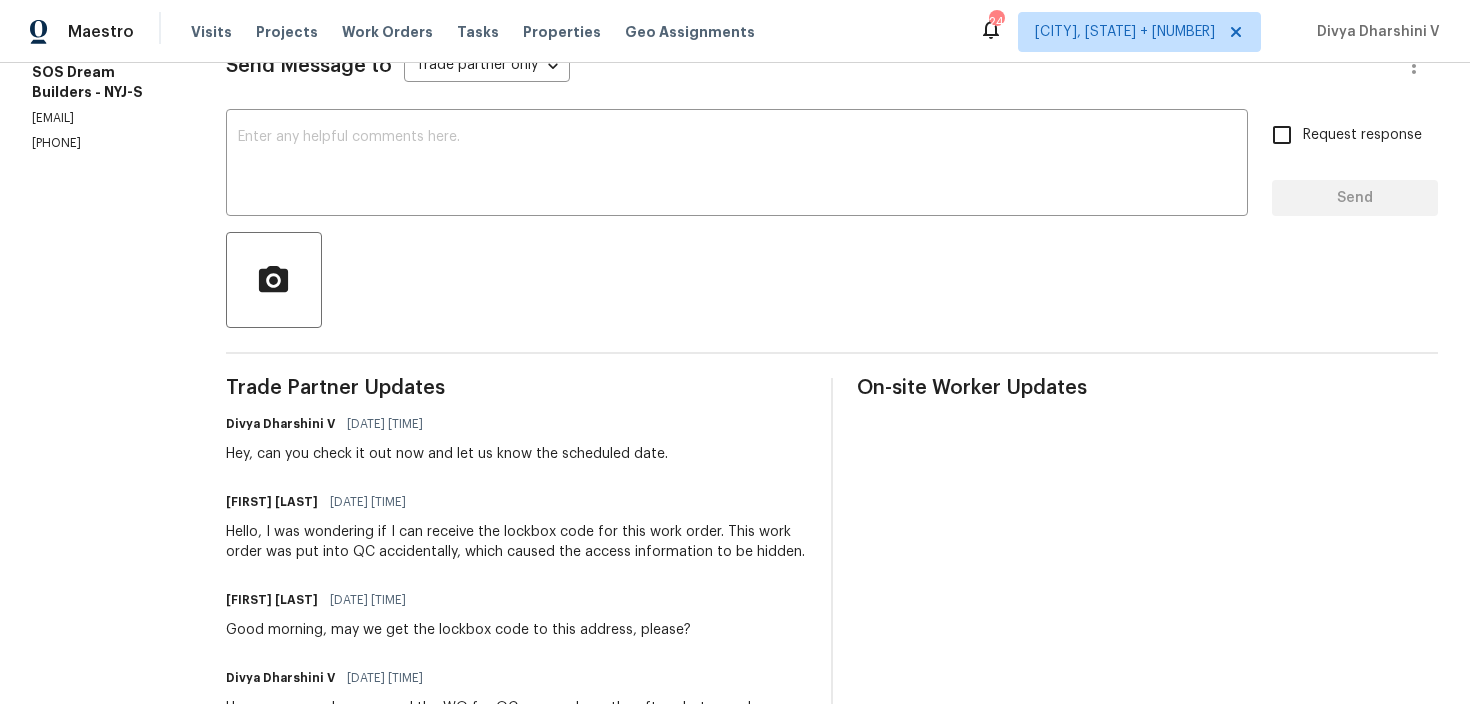 scroll, scrollTop: 236, scrollLeft: 0, axis: vertical 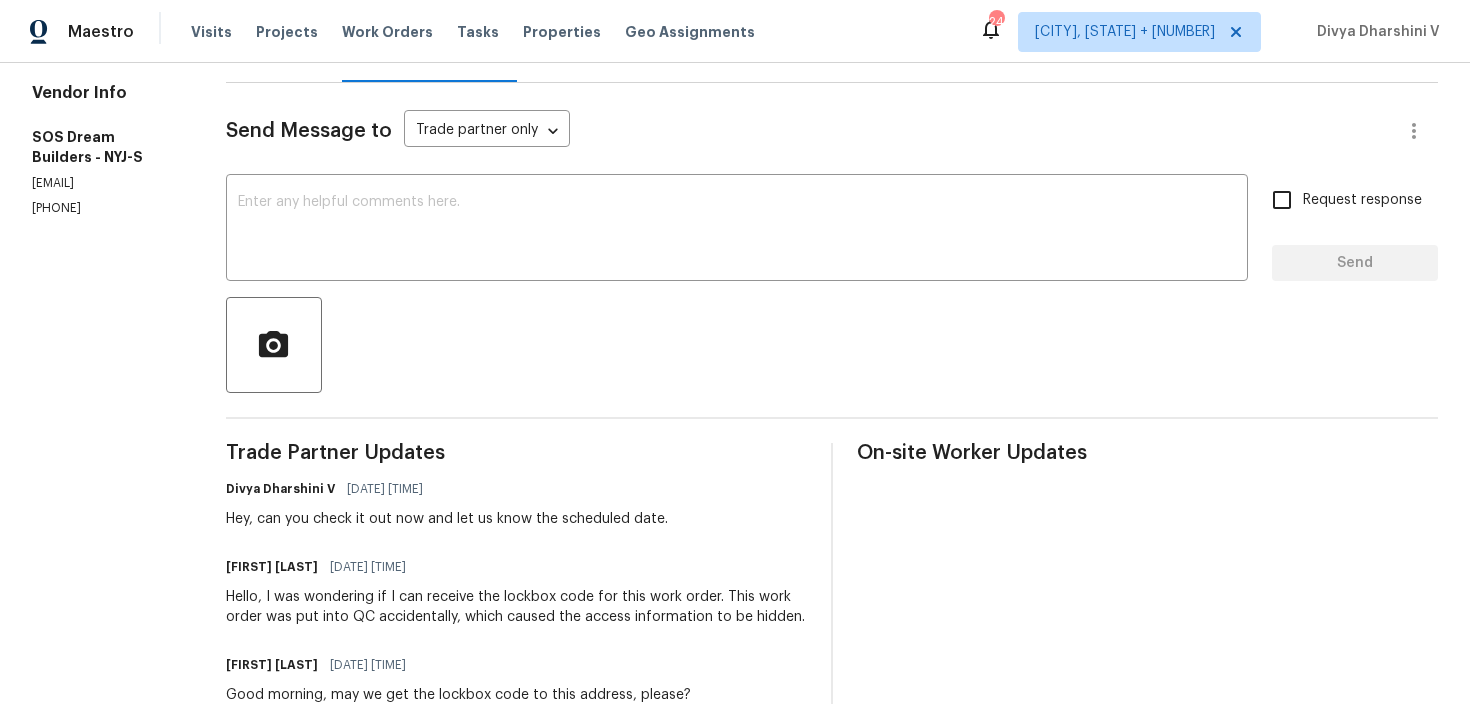 click on "(856) 553-7326" at bounding box center (105, 208) 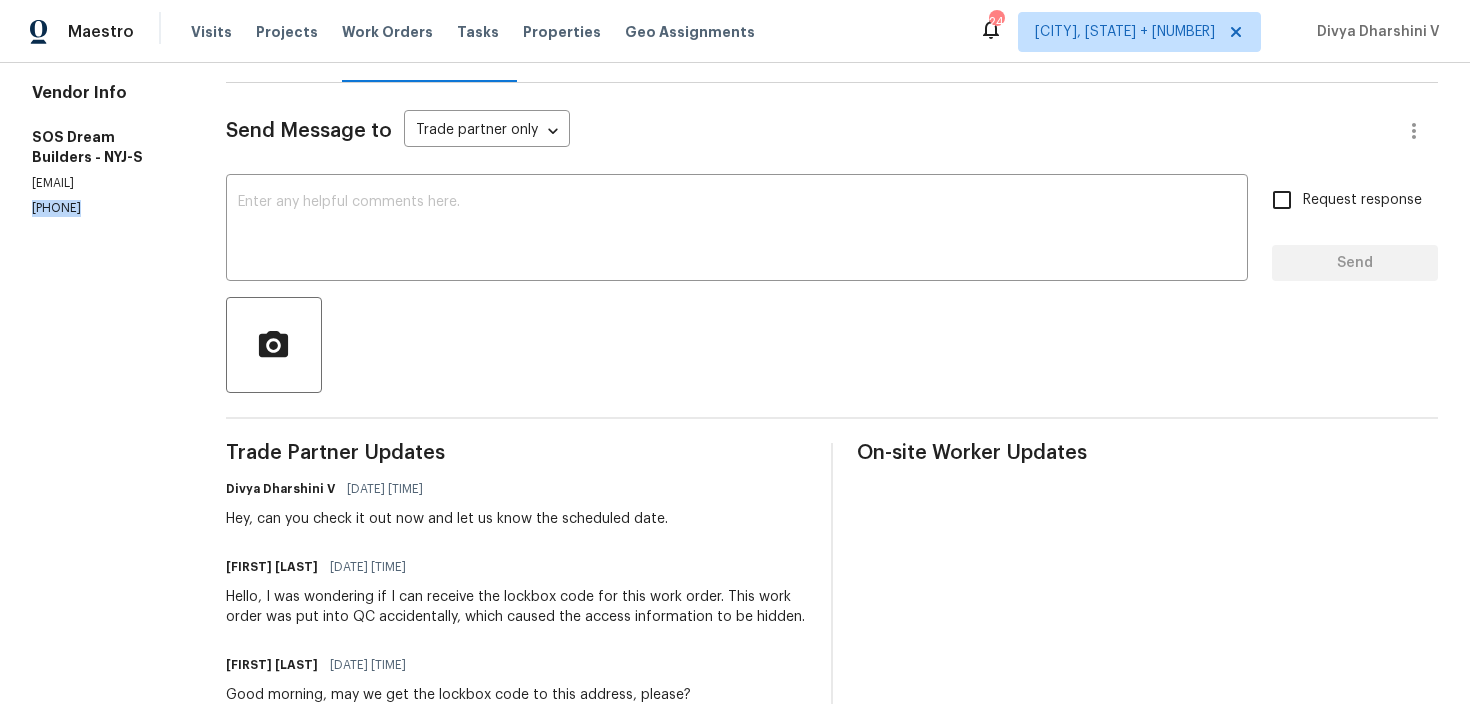 copy on "(856) 553-7326" 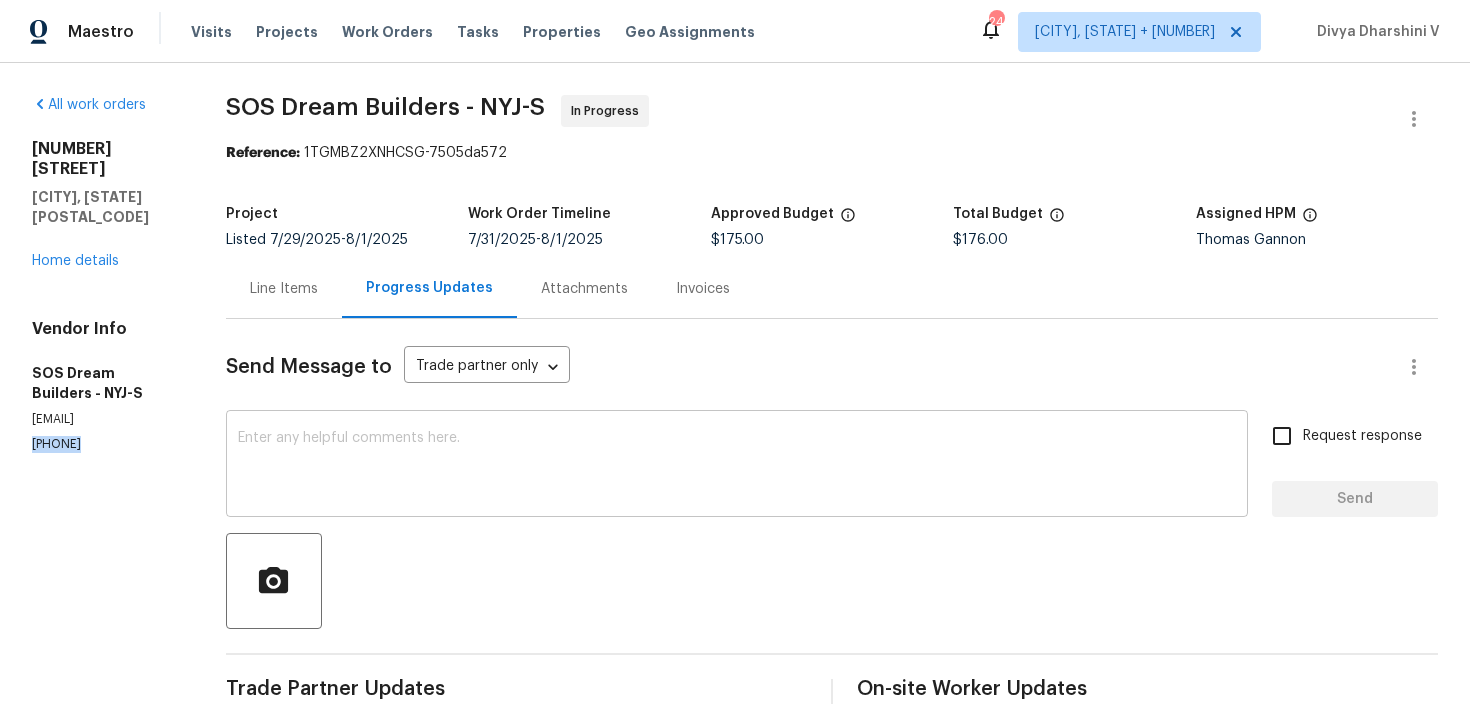 click at bounding box center [737, 466] 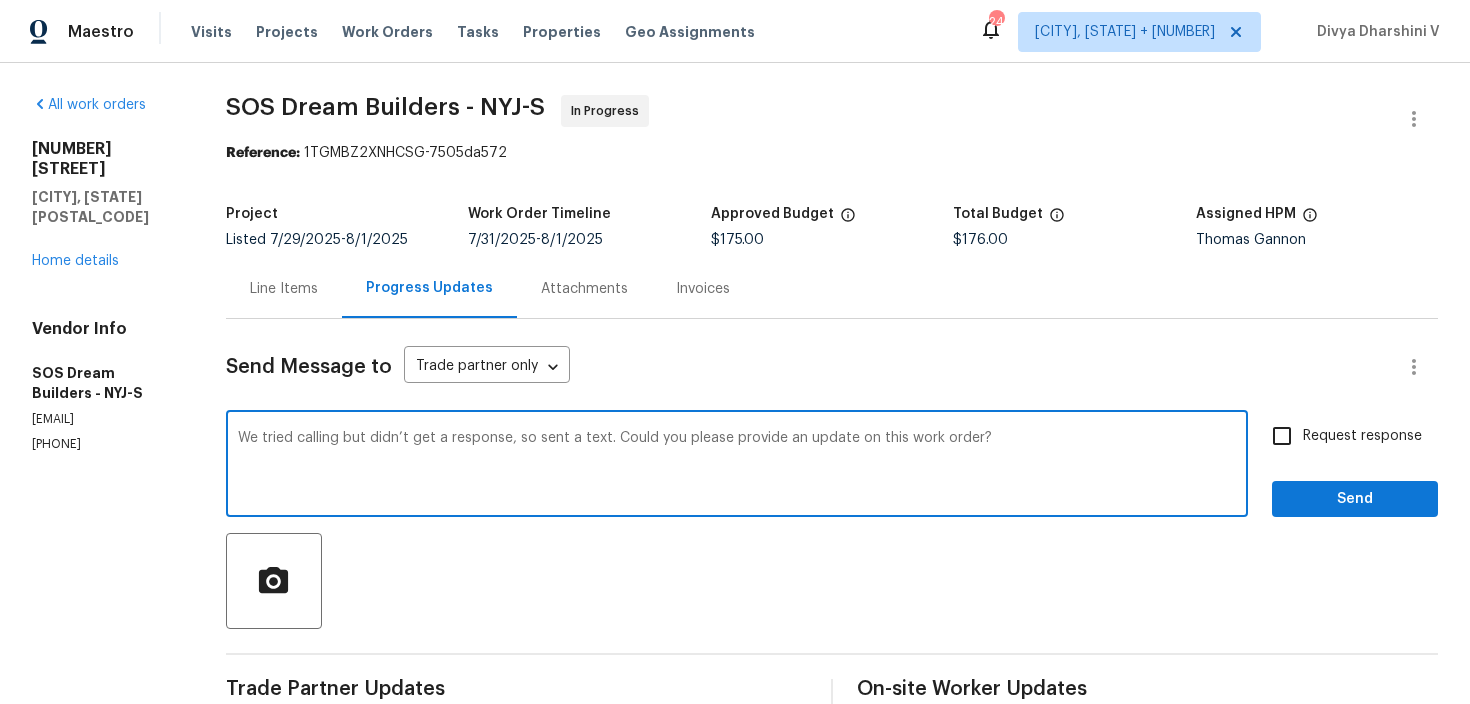 scroll, scrollTop: 78, scrollLeft: 0, axis: vertical 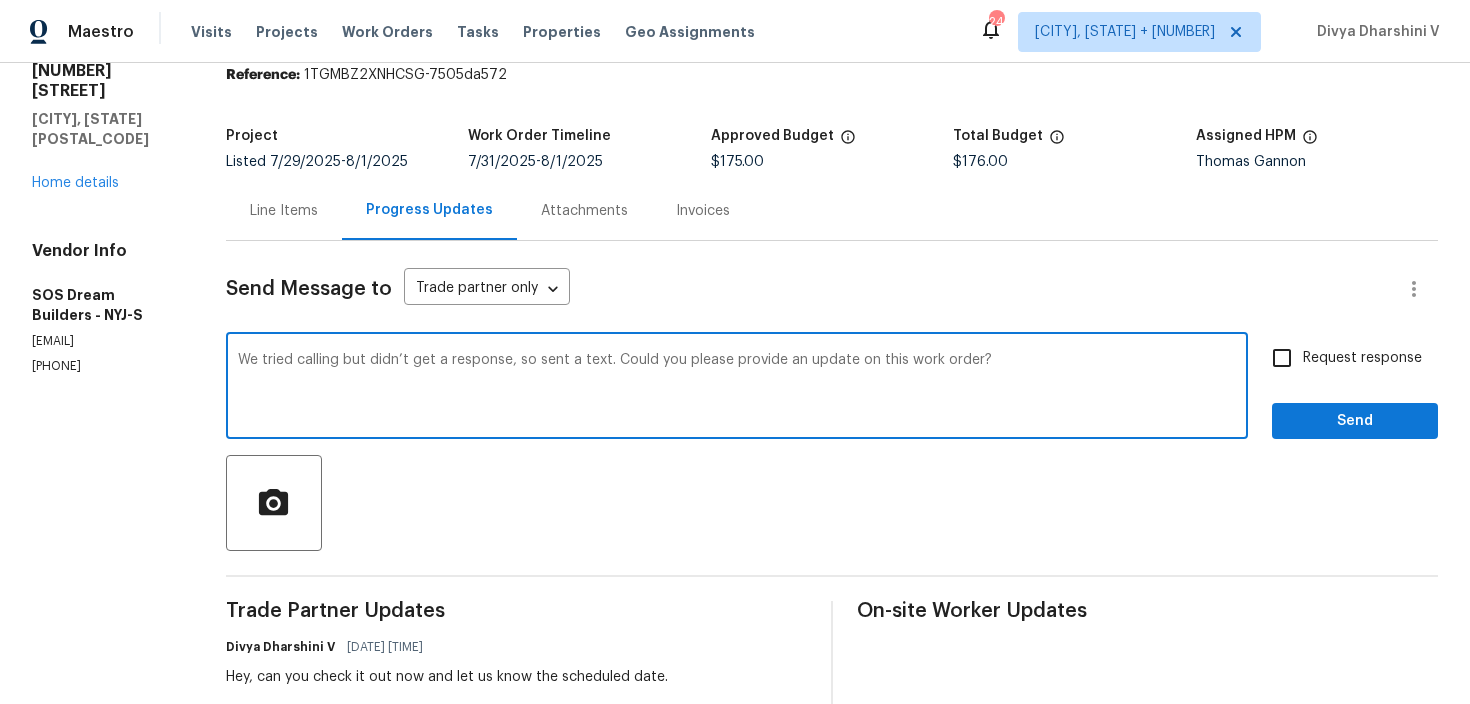 type on "We tried calling but didn’t get a response, so sent a text. Could you please provide an update on this work order?" 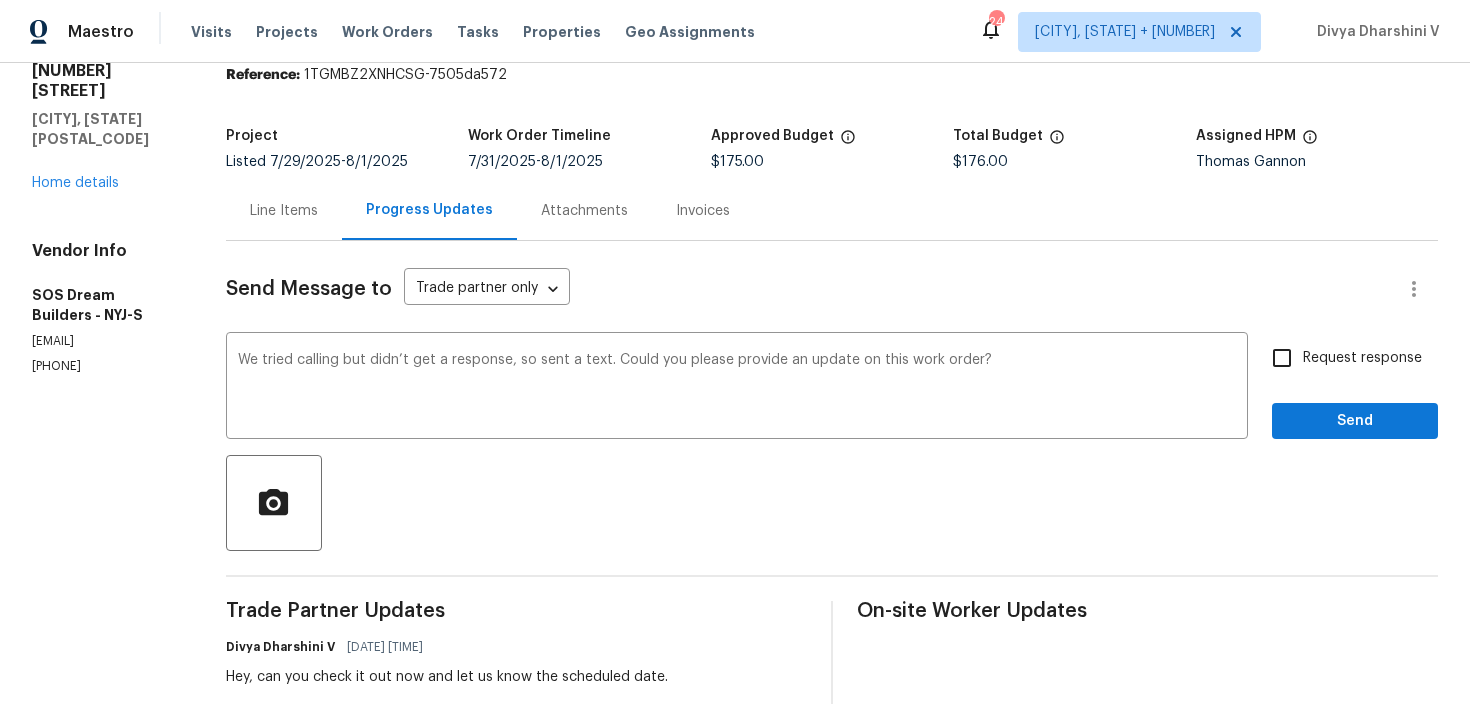 click on "Request response" at bounding box center [1282, 358] 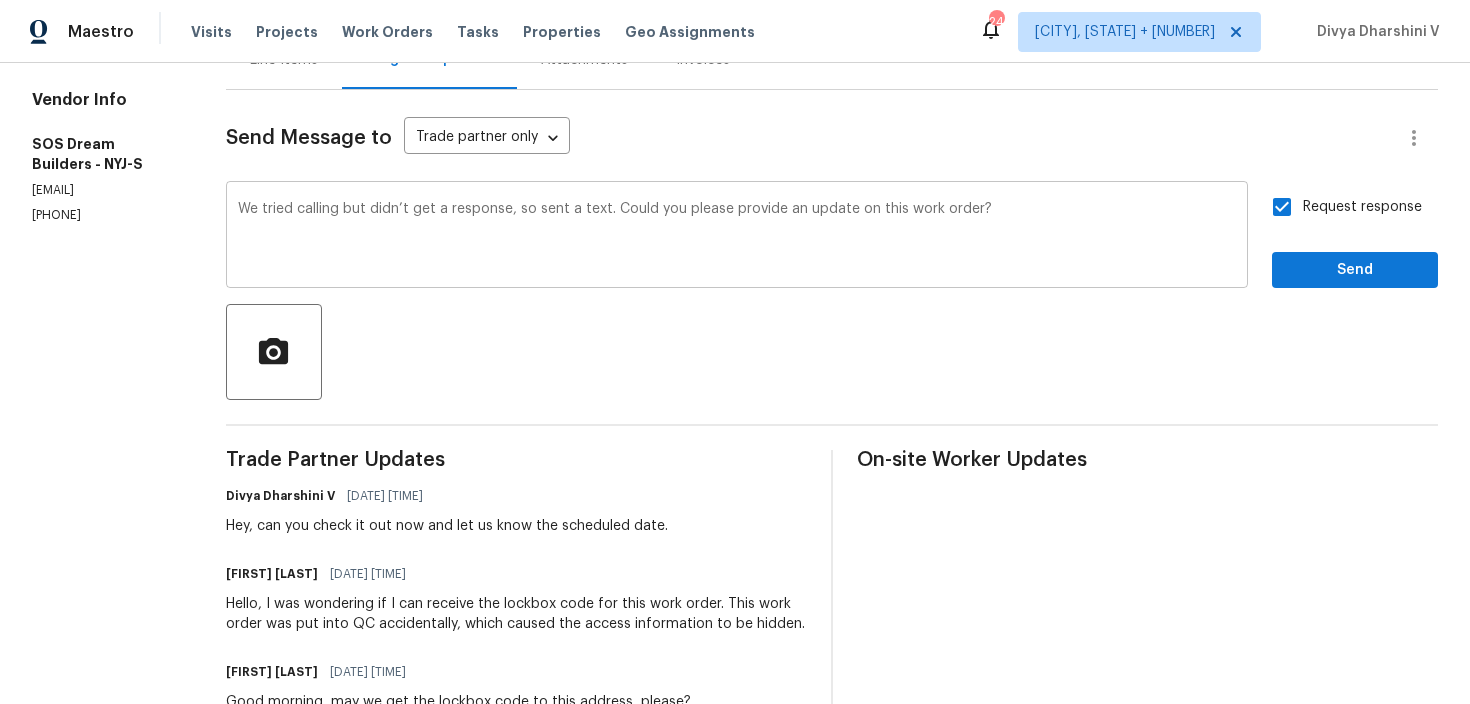 scroll, scrollTop: 250, scrollLeft: 0, axis: vertical 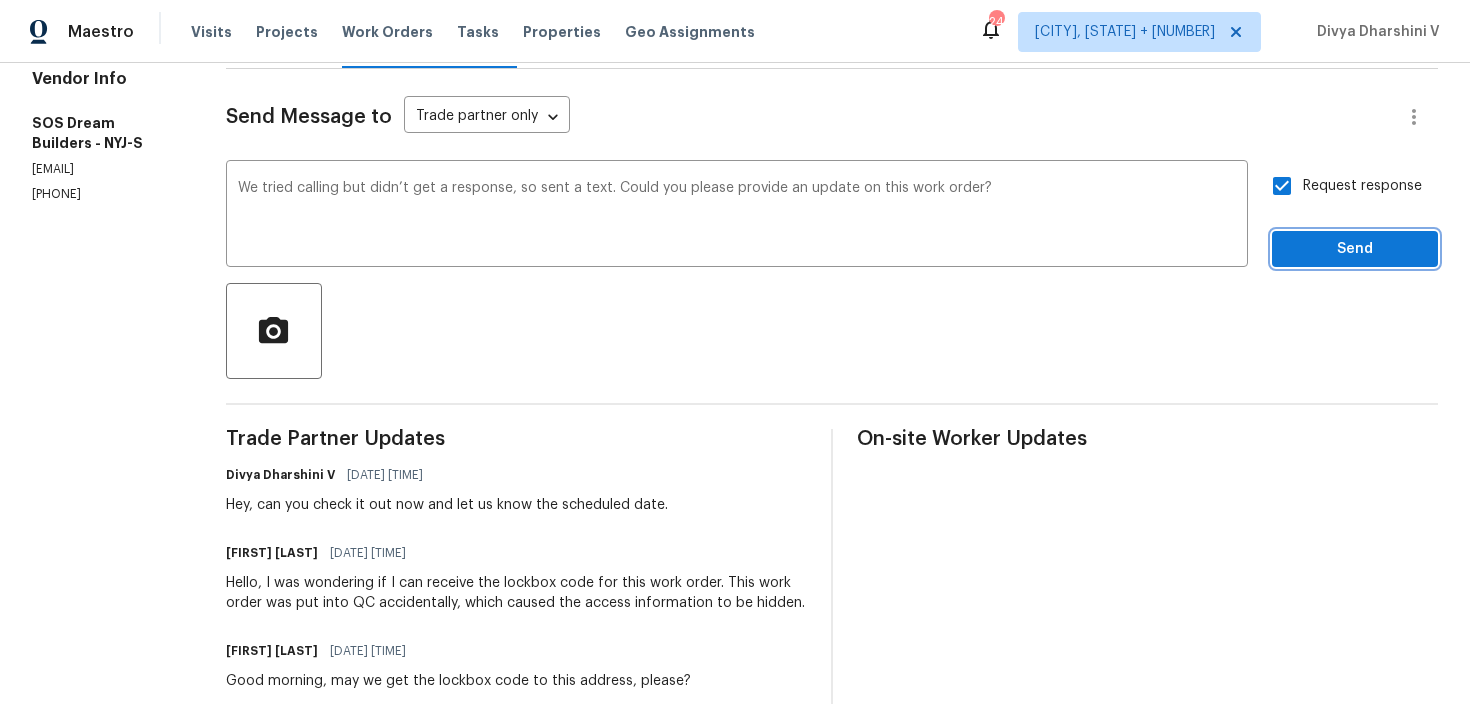 click on "Send" at bounding box center [1355, 249] 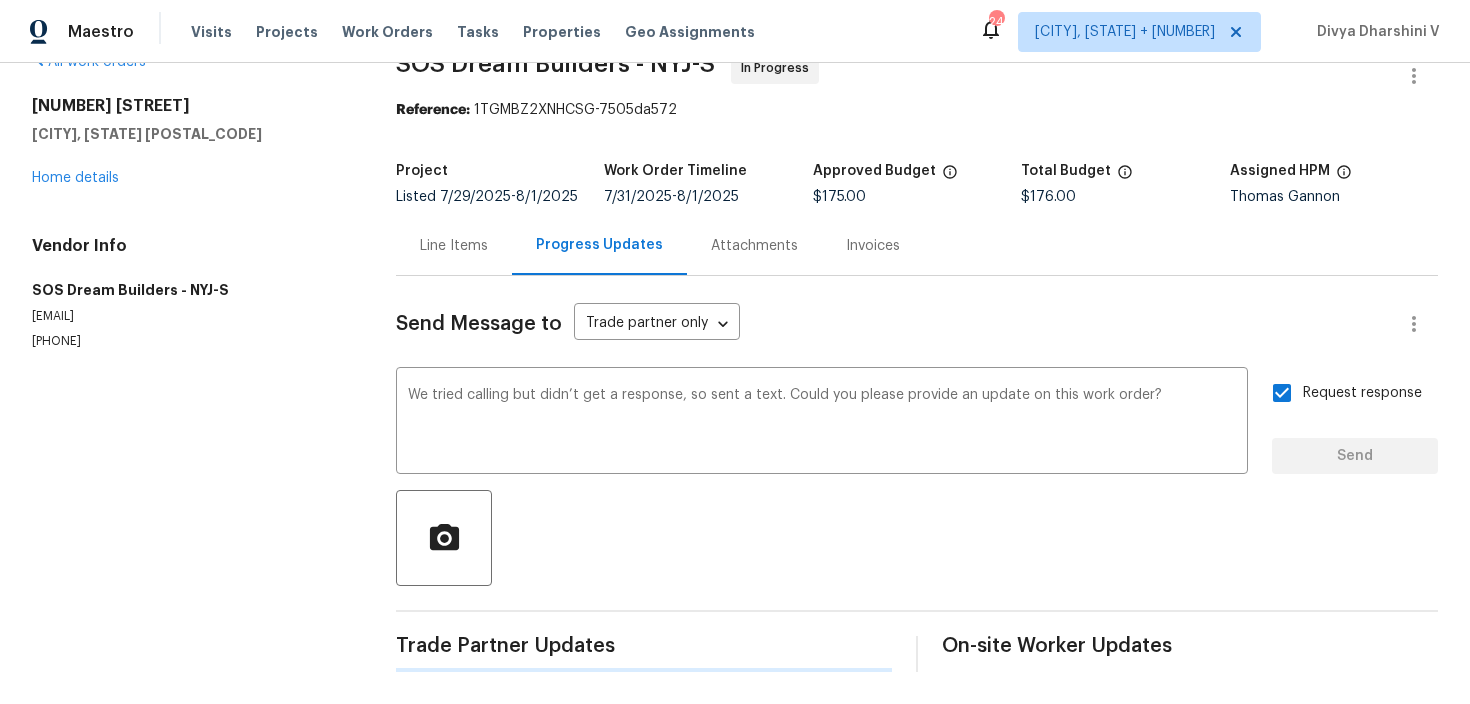 type 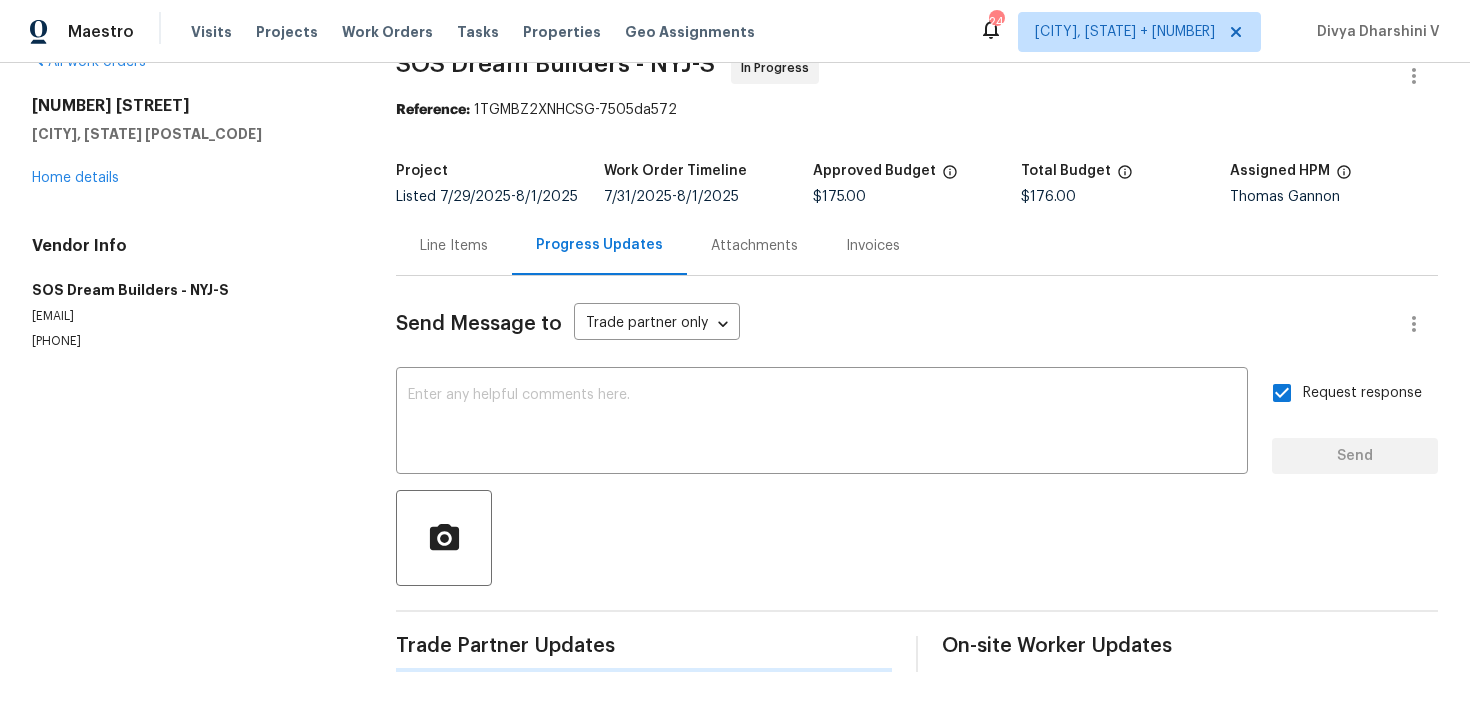 scroll, scrollTop: 250, scrollLeft: 0, axis: vertical 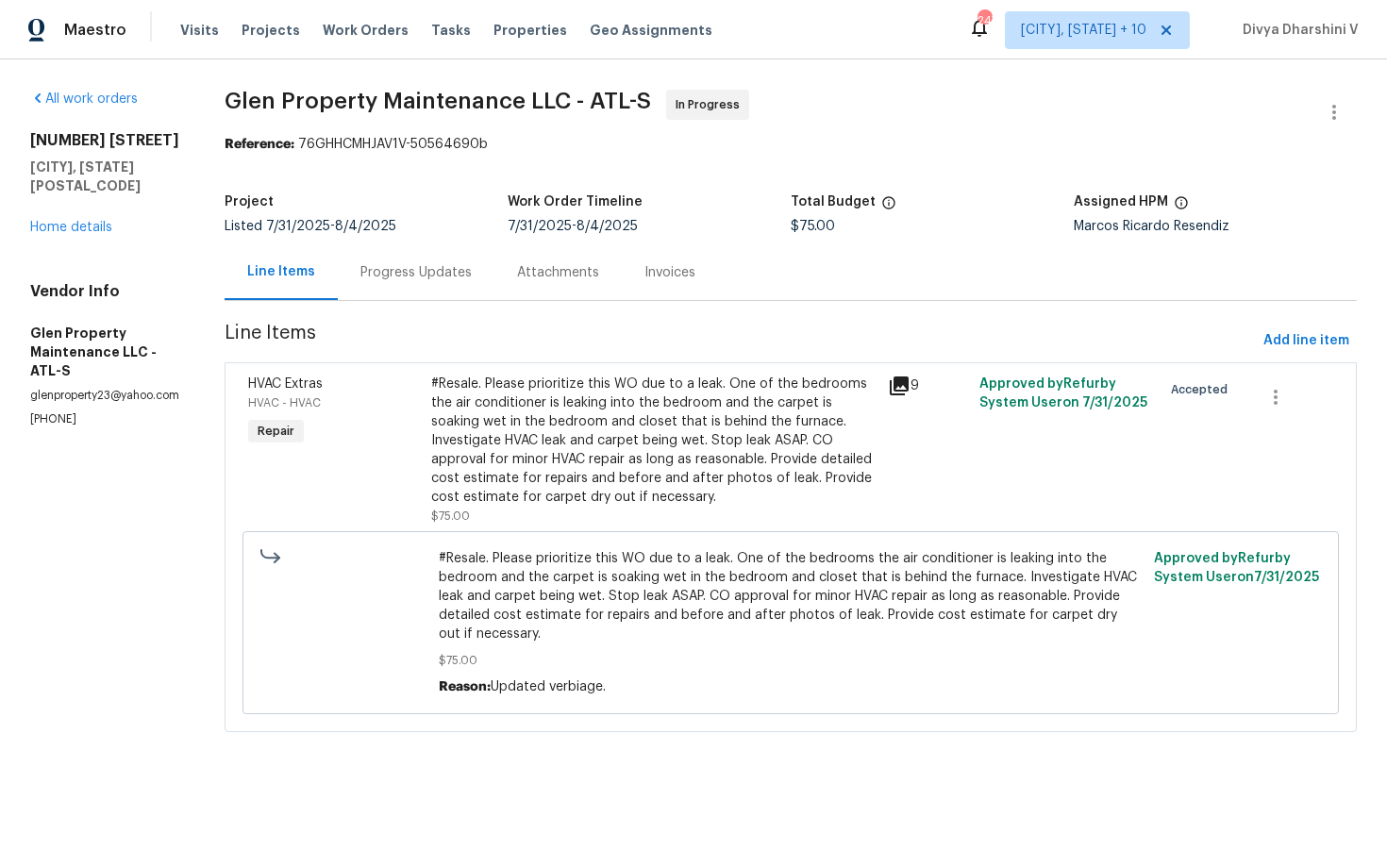 click on "Attachments" at bounding box center (558, 272) 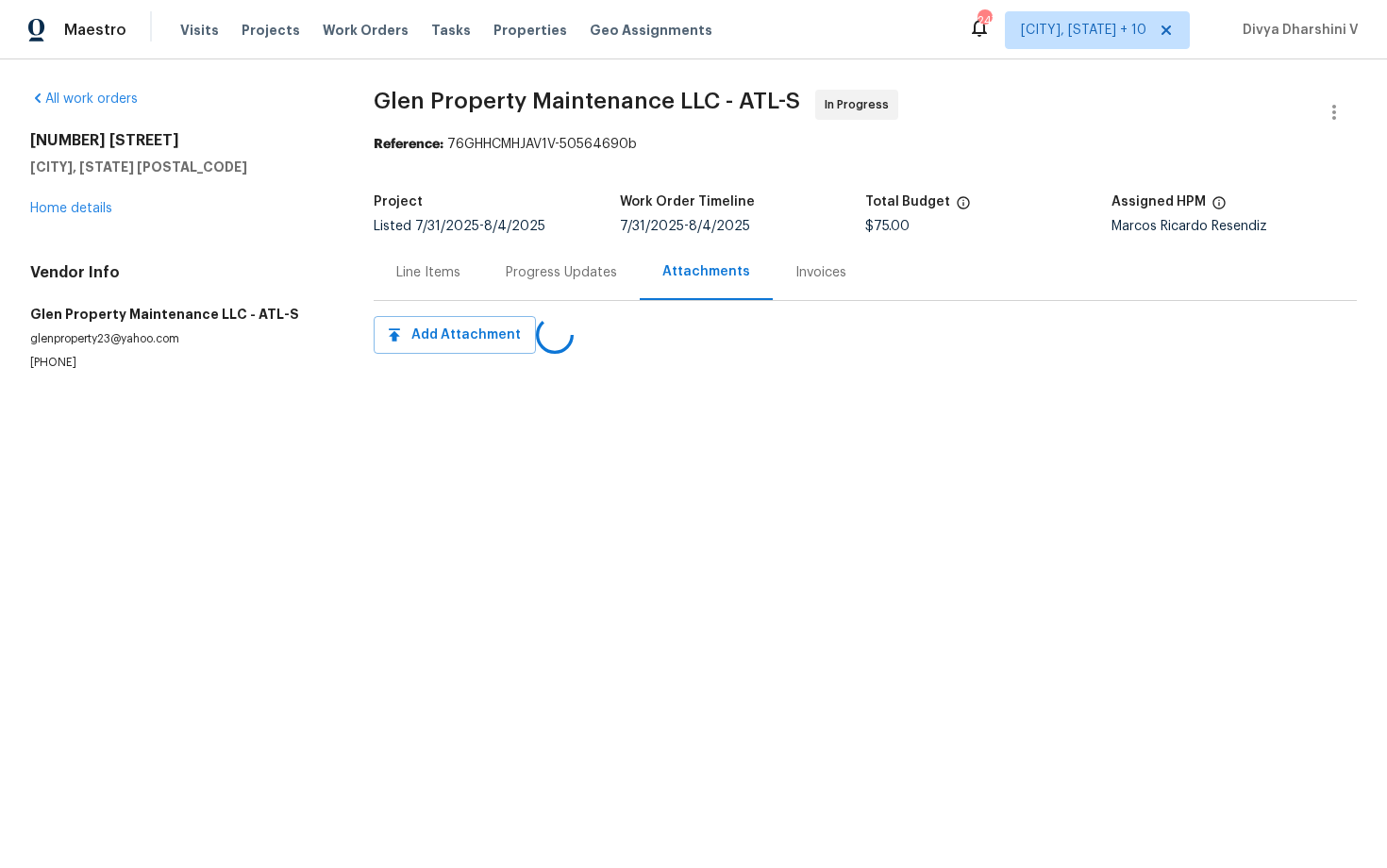 click on "Progress Updates" at bounding box center (561, 272) 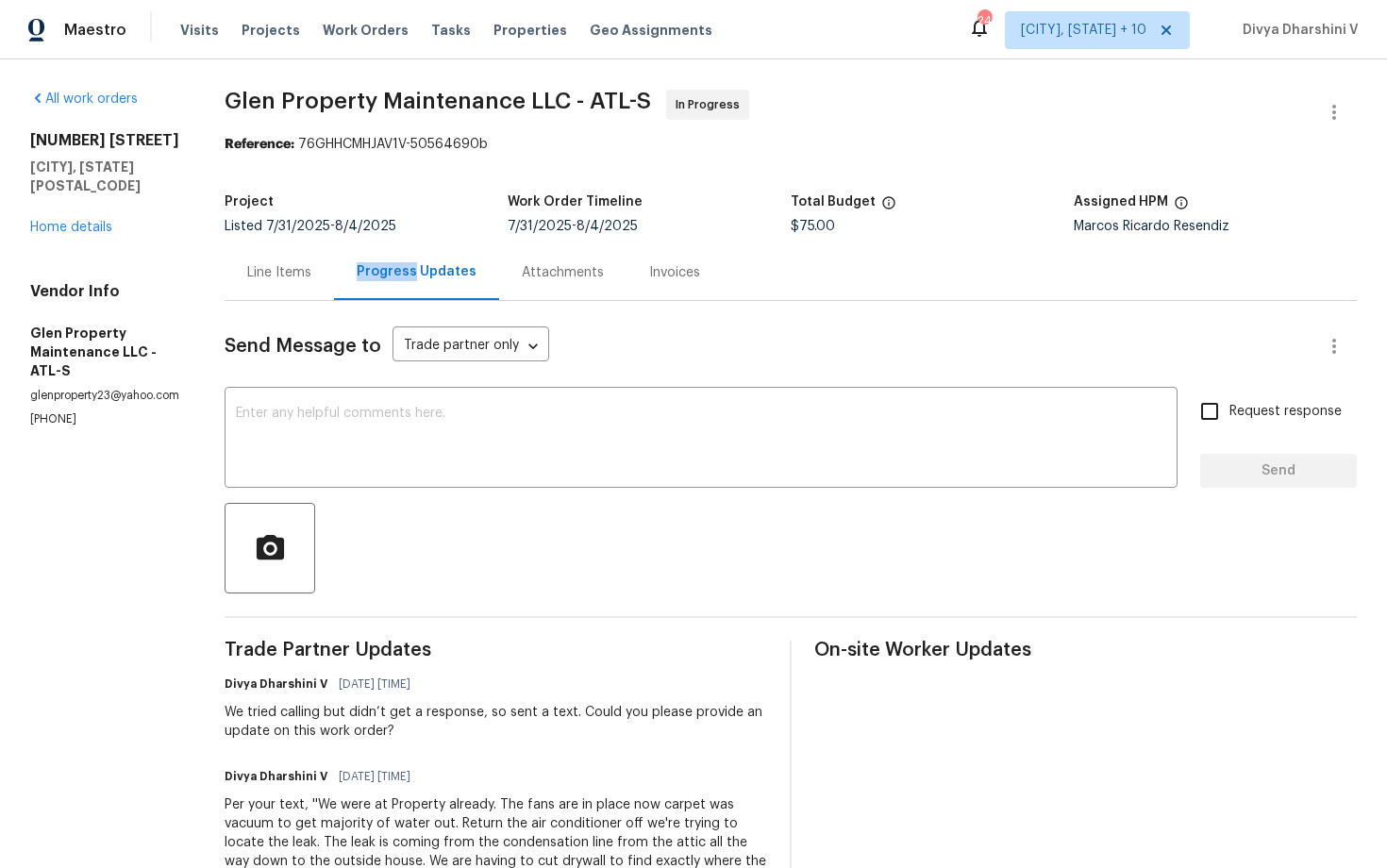scroll, scrollTop: 122, scrollLeft: 0, axis: vertical 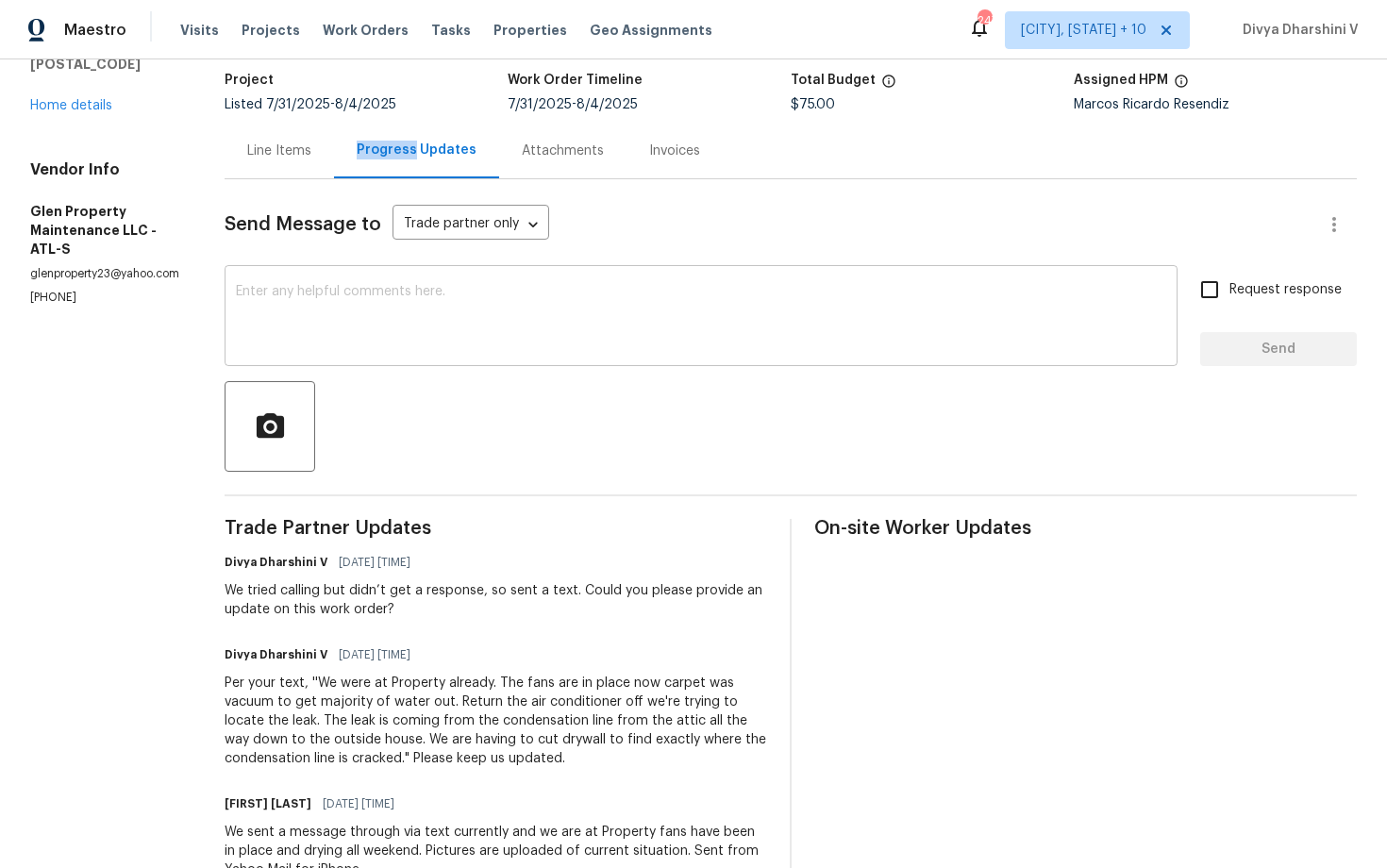 click at bounding box center [701, 318] 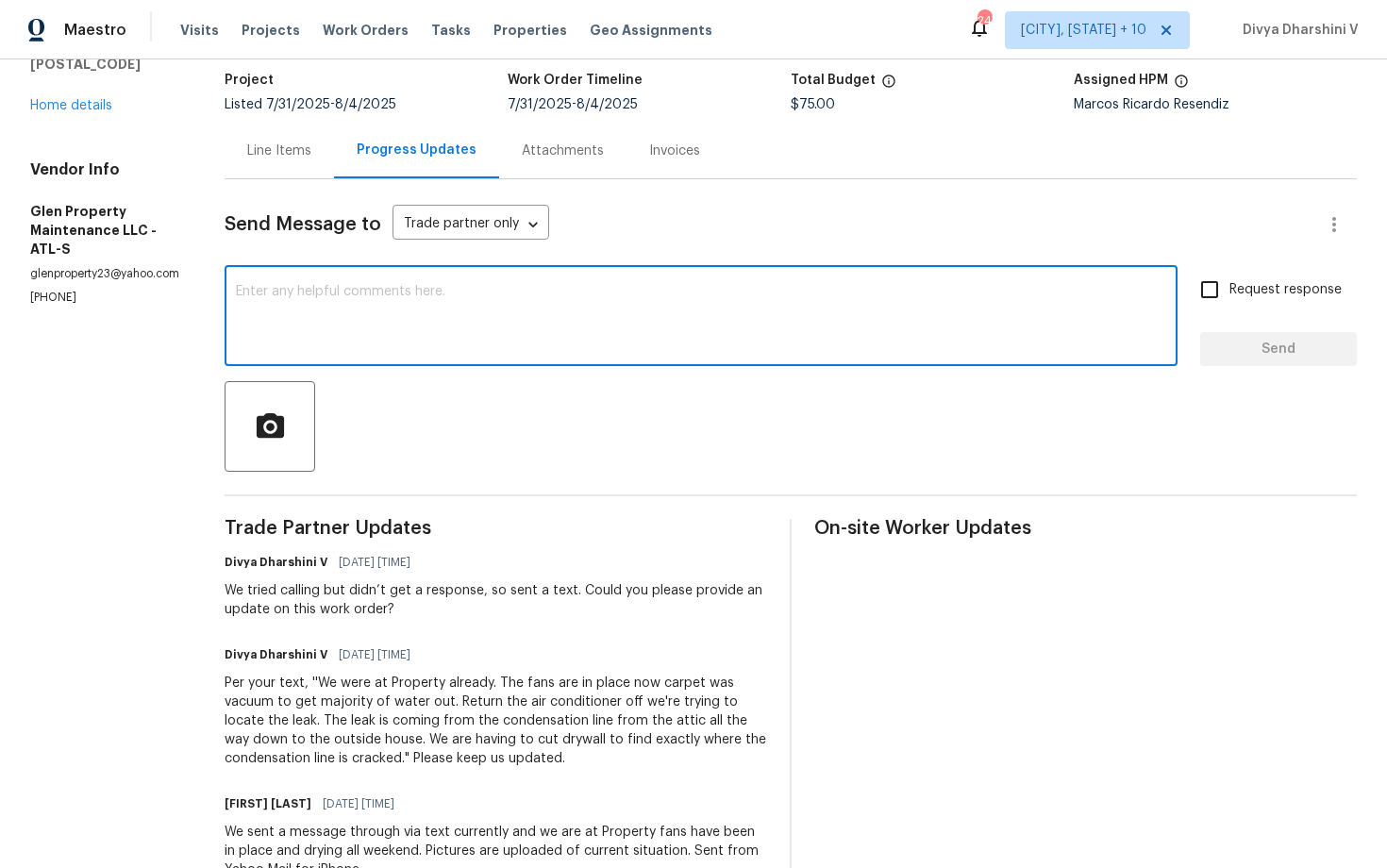 click on "All work orders 105 Creekwood Ln Fayetteville, GA 30214 Home details Vendor Info Glen Property Maintenance LLC - ATL-S glenproperty23@yahoo.com (770) 235-8482 Glen Property Maintenance LLC - ATL-S In Progress Reference:   76GHHCMHJAV1V-50564690b Project Listed   7/31/2025  -  8/4/2025 Work Order Timeline 7/31/2025  -  8/4/2025 Total Budget $75.00 Assigned HPM Marcos Ricardo Resendiz Line Items Progress Updates Attachments Invoices Send Message to Trade partner only Trade partner only ​ x ​ Request response Send Trade Partner Updates Divya Dharshini V 08/05/2025 8:30 AM We tried calling but didn’t get a response, so sent a text. Could you please provide an update on this work order? Divya Dharshini V 08/04/2025 12:50 PM Daniel glen  08/04/2025 12:39 PM We sent a message through via text currently and we are at Property fans have been in place and drying all weekend. Pictures are uploaded of current situation.
Sent from Yahoo Mail for iPhone Divya Dharshini V 08/04/2025 12:34 PM Divya Dharshini V" at bounding box center (694, 722) 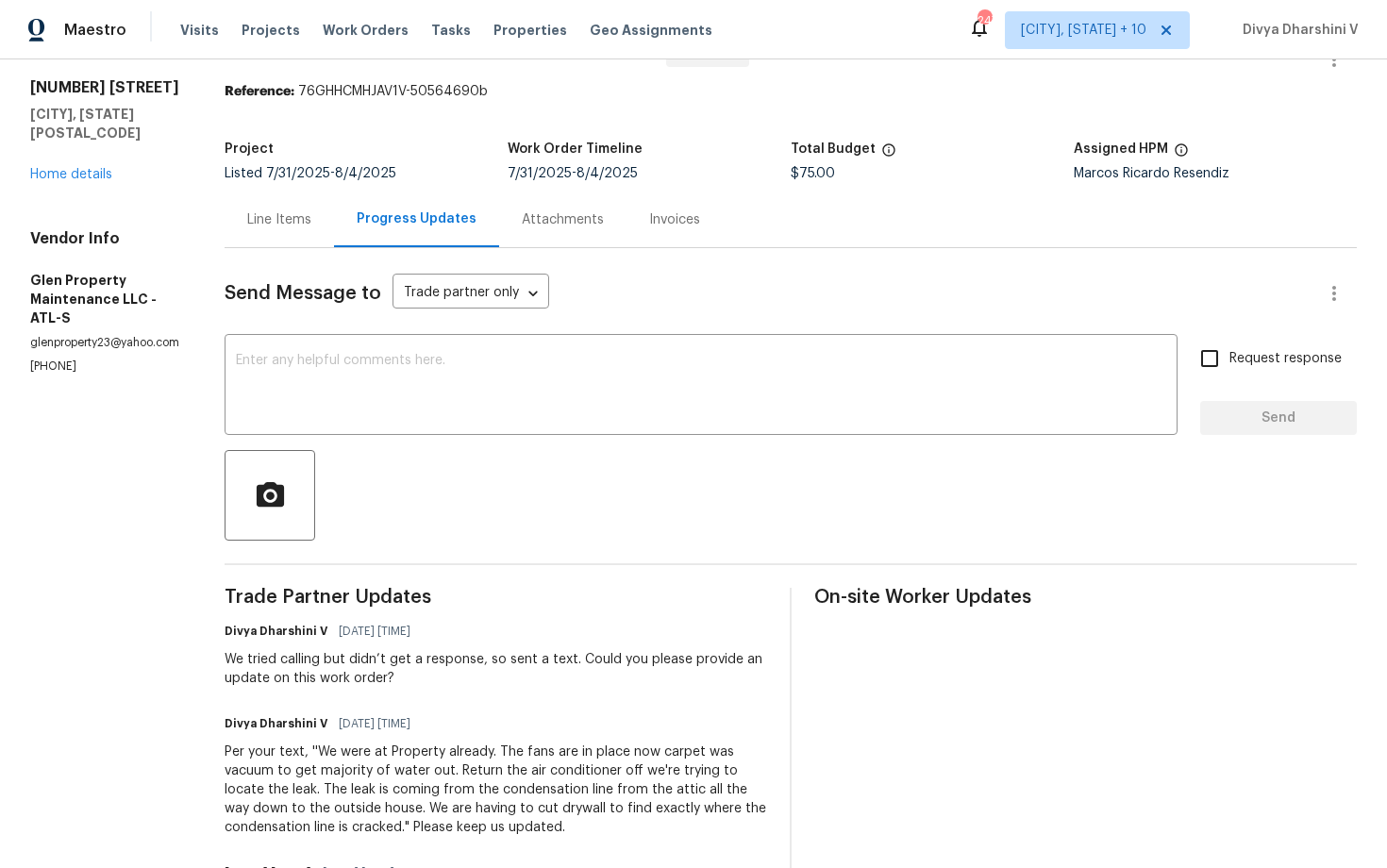 scroll, scrollTop: 5, scrollLeft: 0, axis: vertical 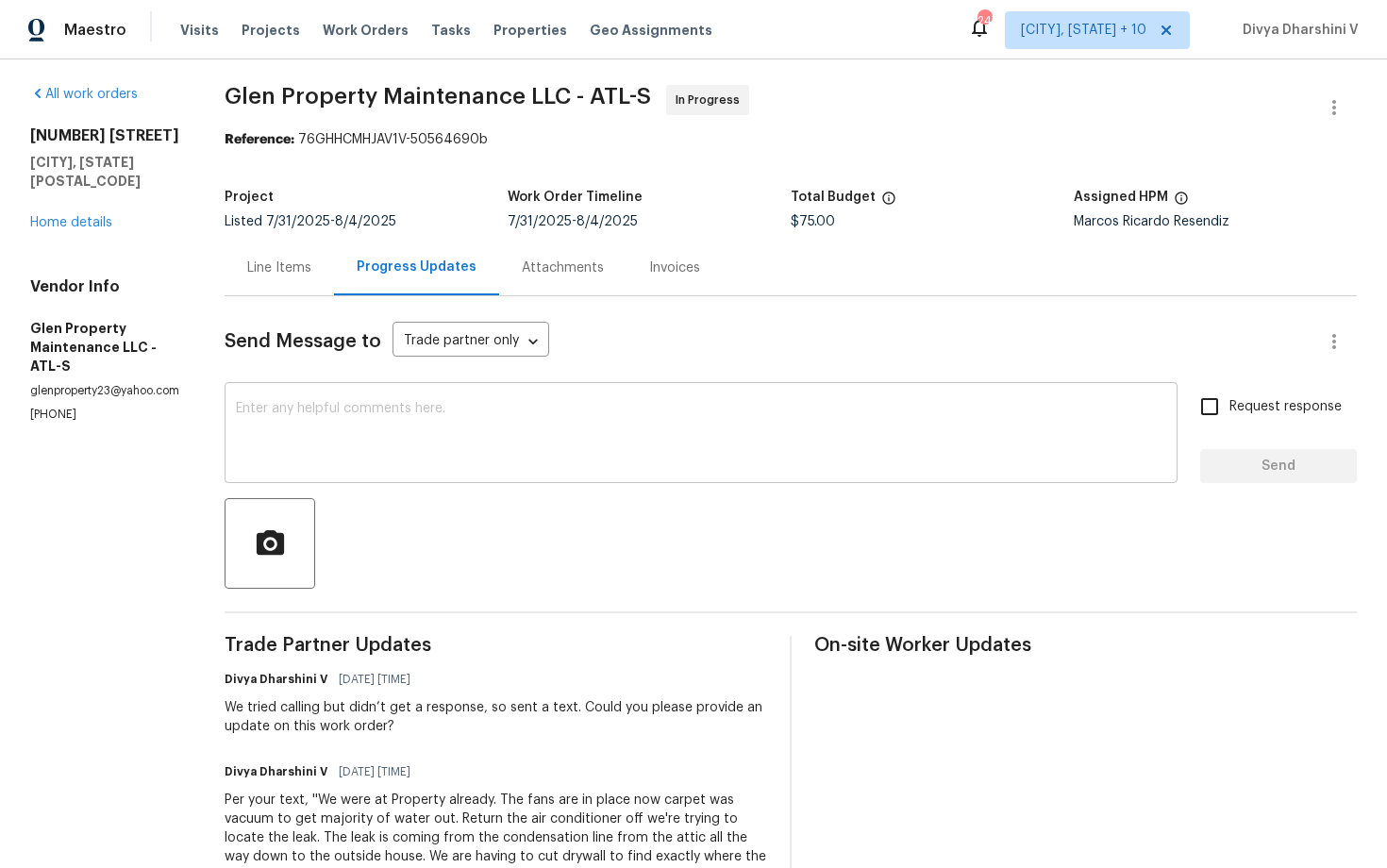 click on "x ​" at bounding box center (701, 435) 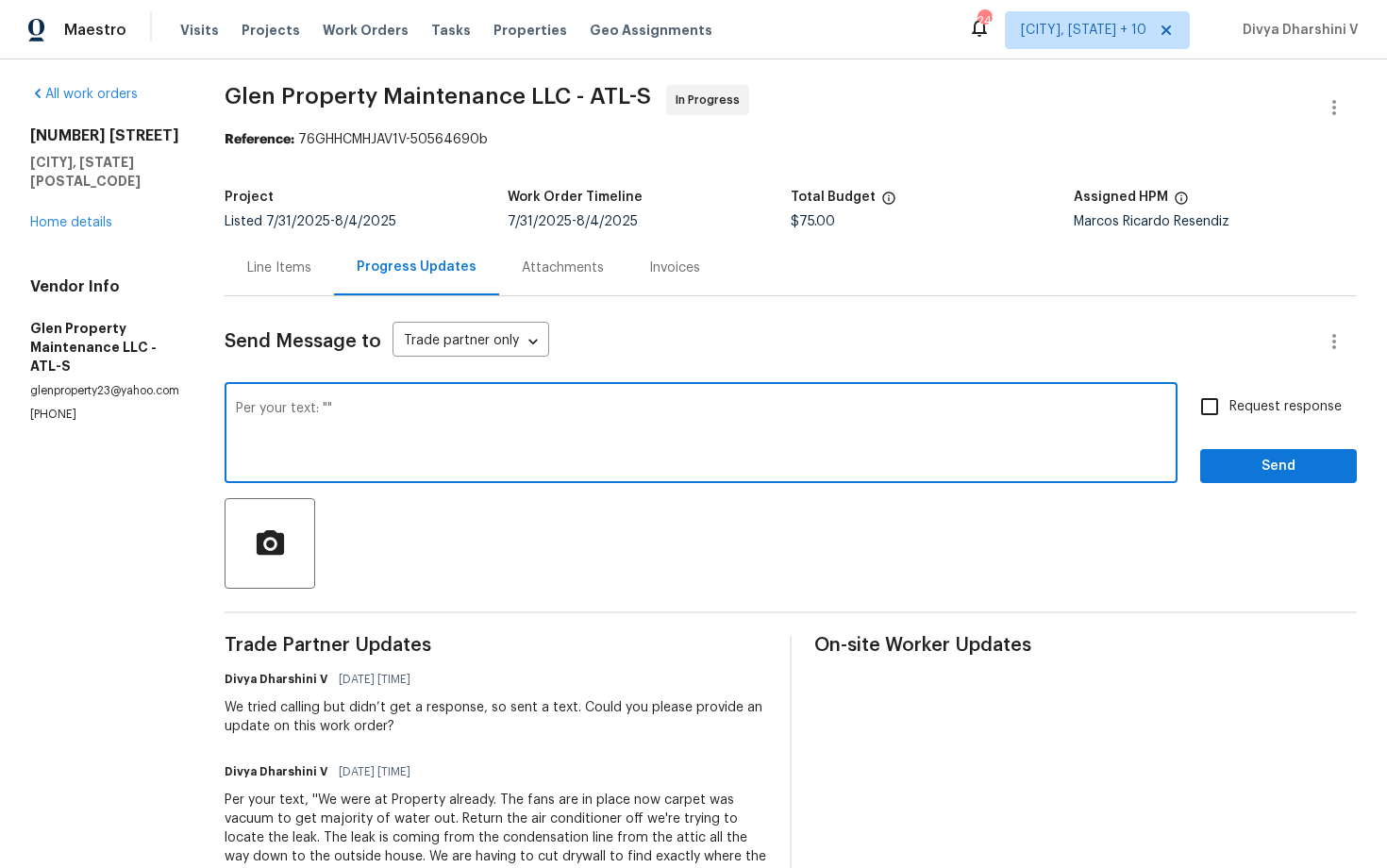 paste on "We are still trying to locate the leak. We are at the property currently now.  It's dripping behind the walls, possibly a crack pipe behind the walls of the condensation line. We're having to cut sheet rock to investigate and find crack line." 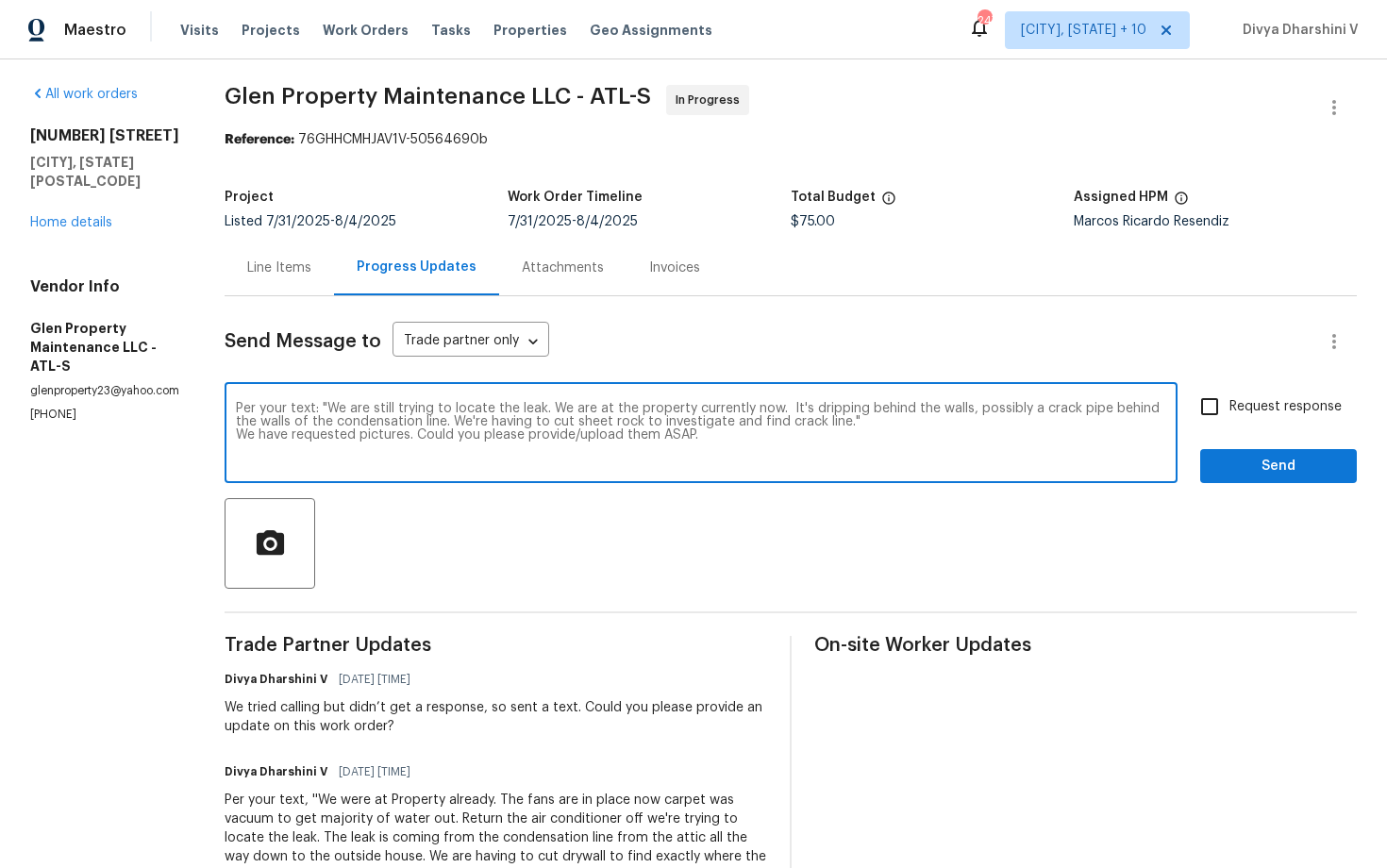 type on "Per your text: "We are still trying to locate the leak. We are at the property currently now.  It's dripping behind the walls, possibly a crack pipe behind the walls of the condensation line. We're having to cut sheet rock to investigate and find crack line."
We have requested pictures. Could you please provide/upload them ASAP." 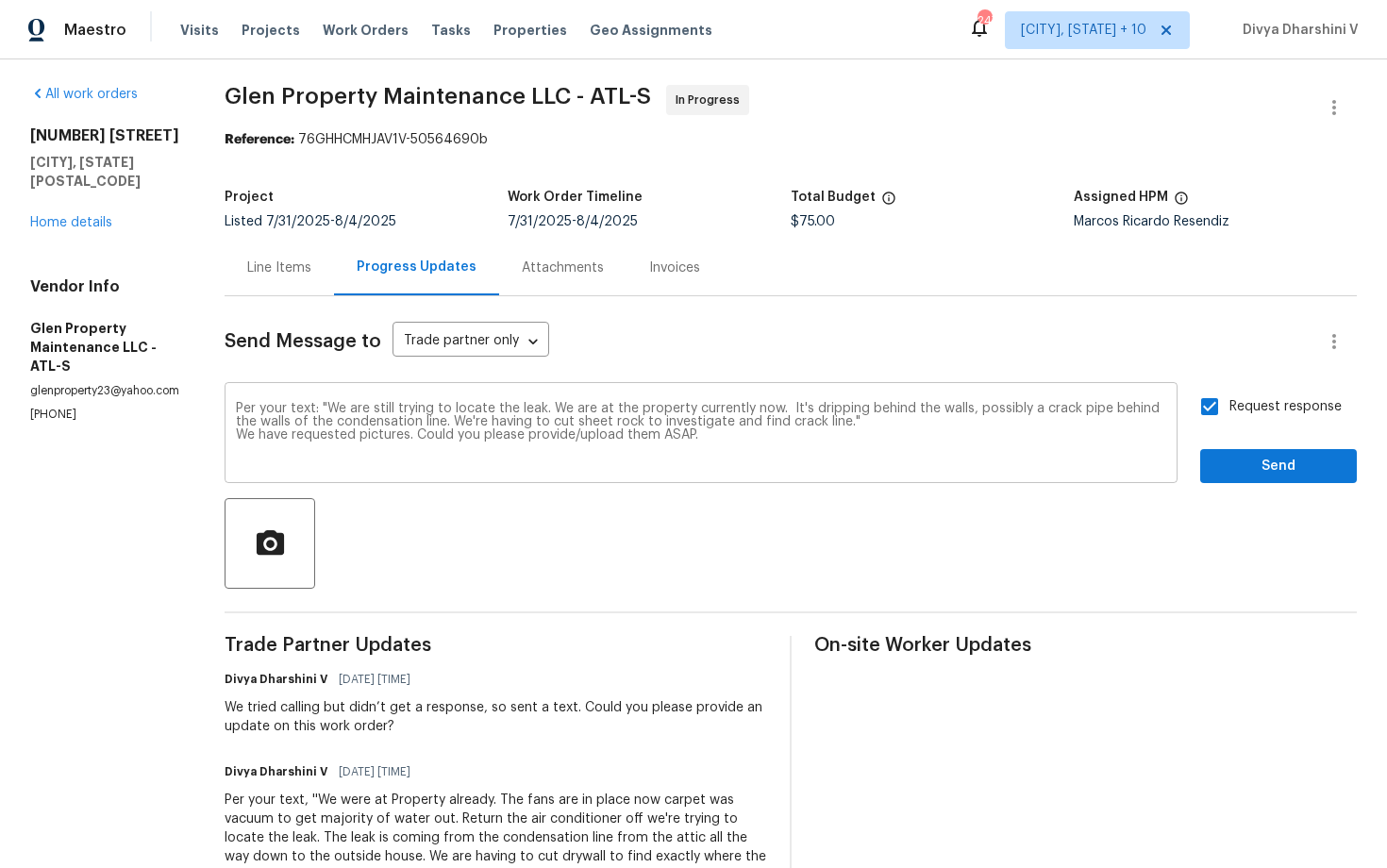 scroll, scrollTop: 0, scrollLeft: 0, axis: both 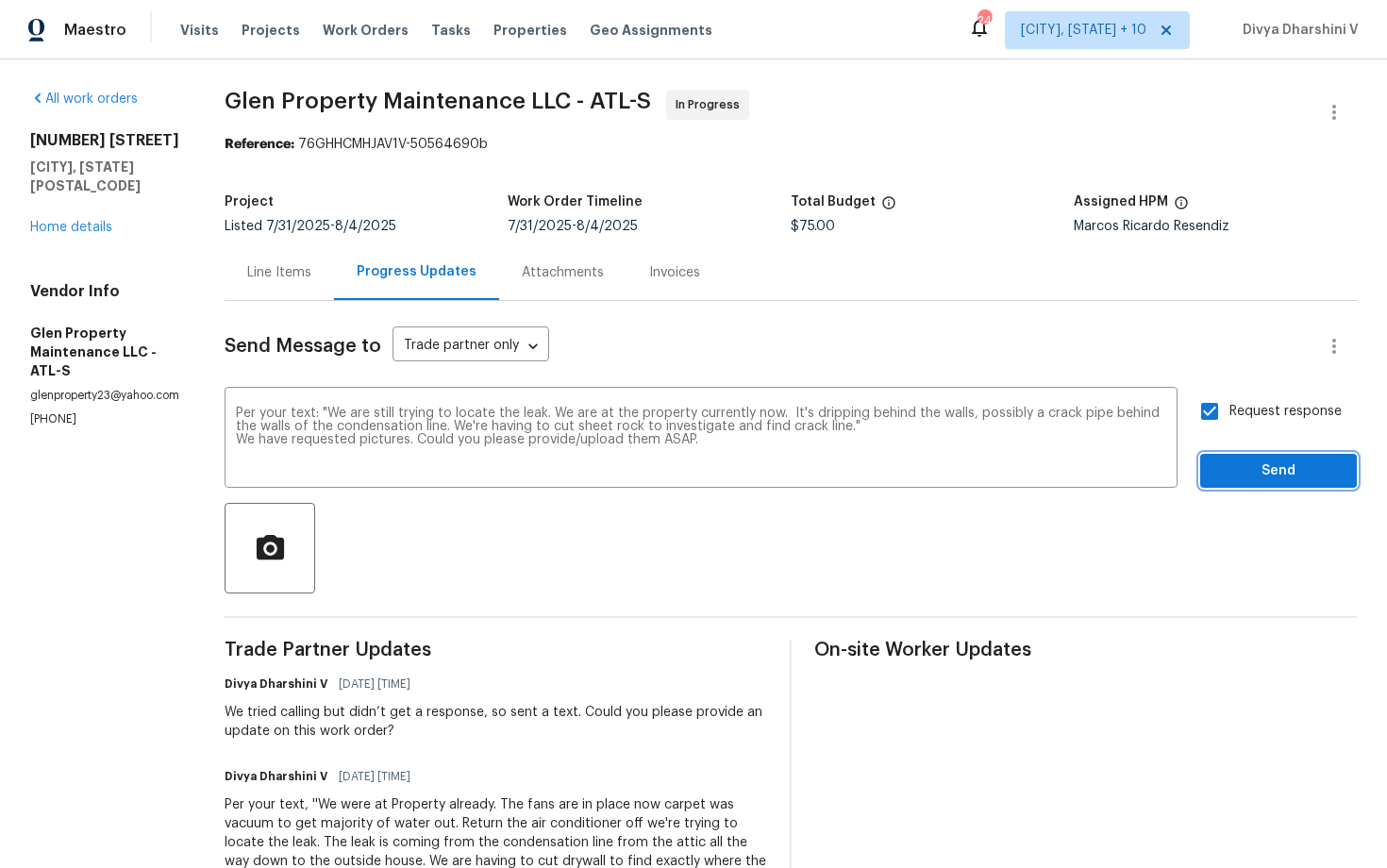 click on "Send" at bounding box center (1278, 471) 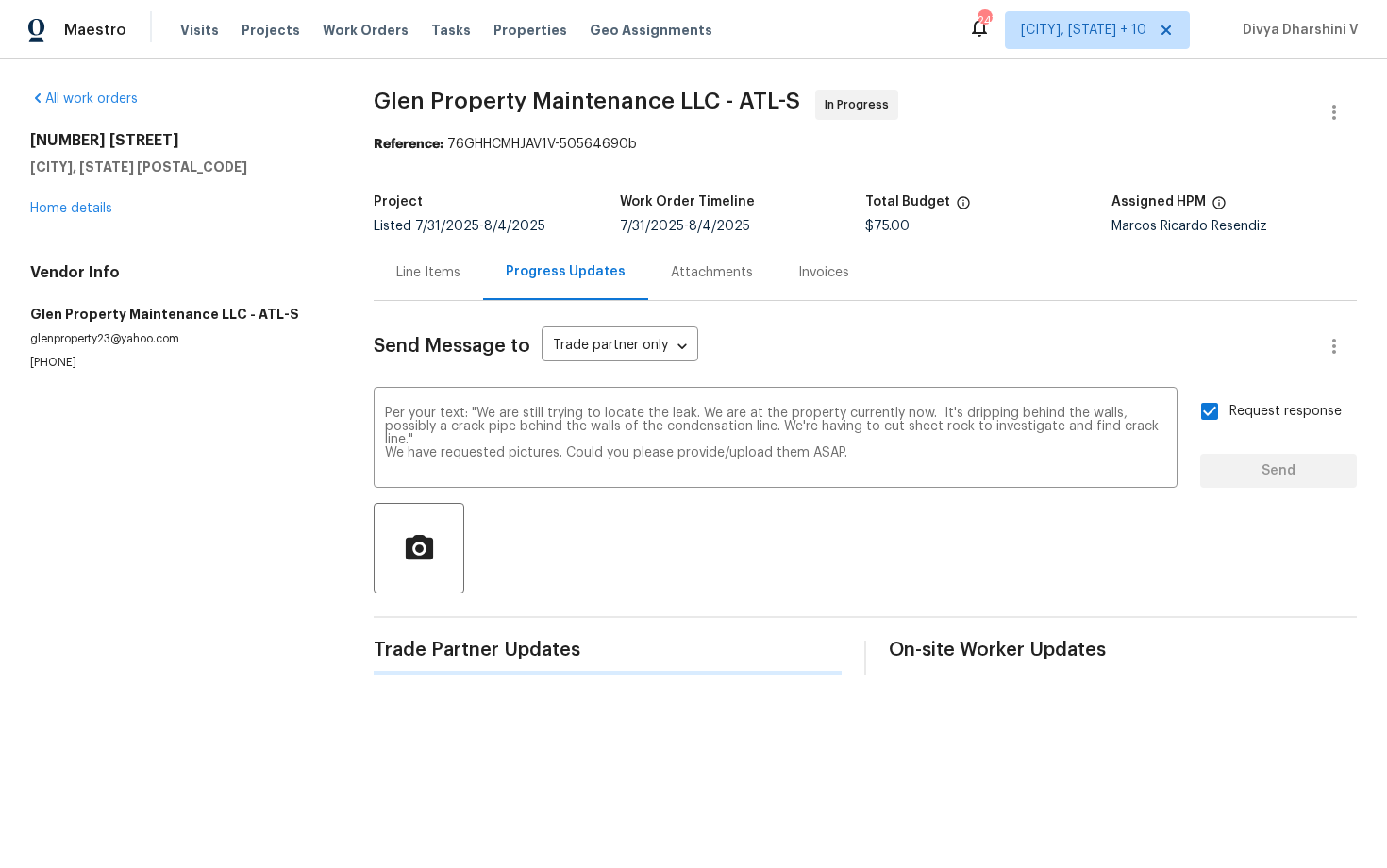 type 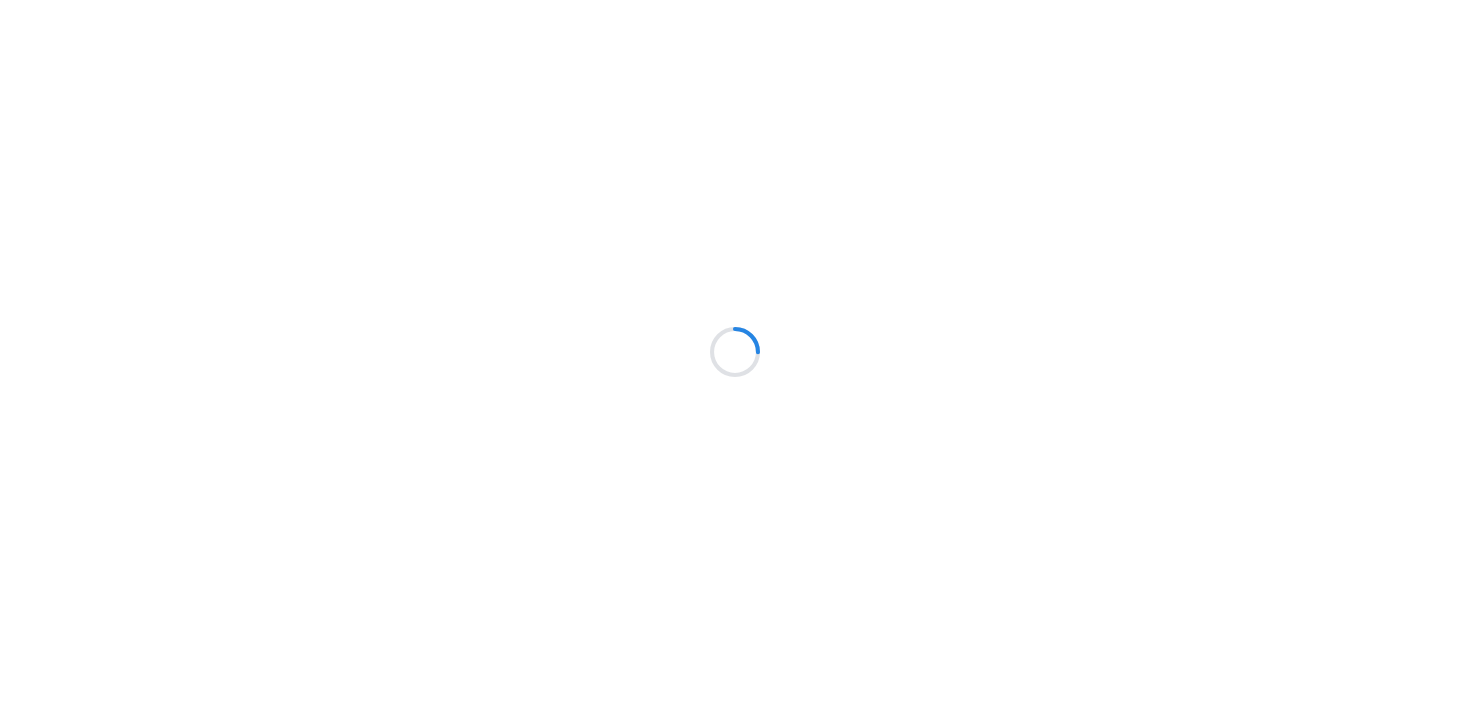 scroll, scrollTop: 0, scrollLeft: 0, axis: both 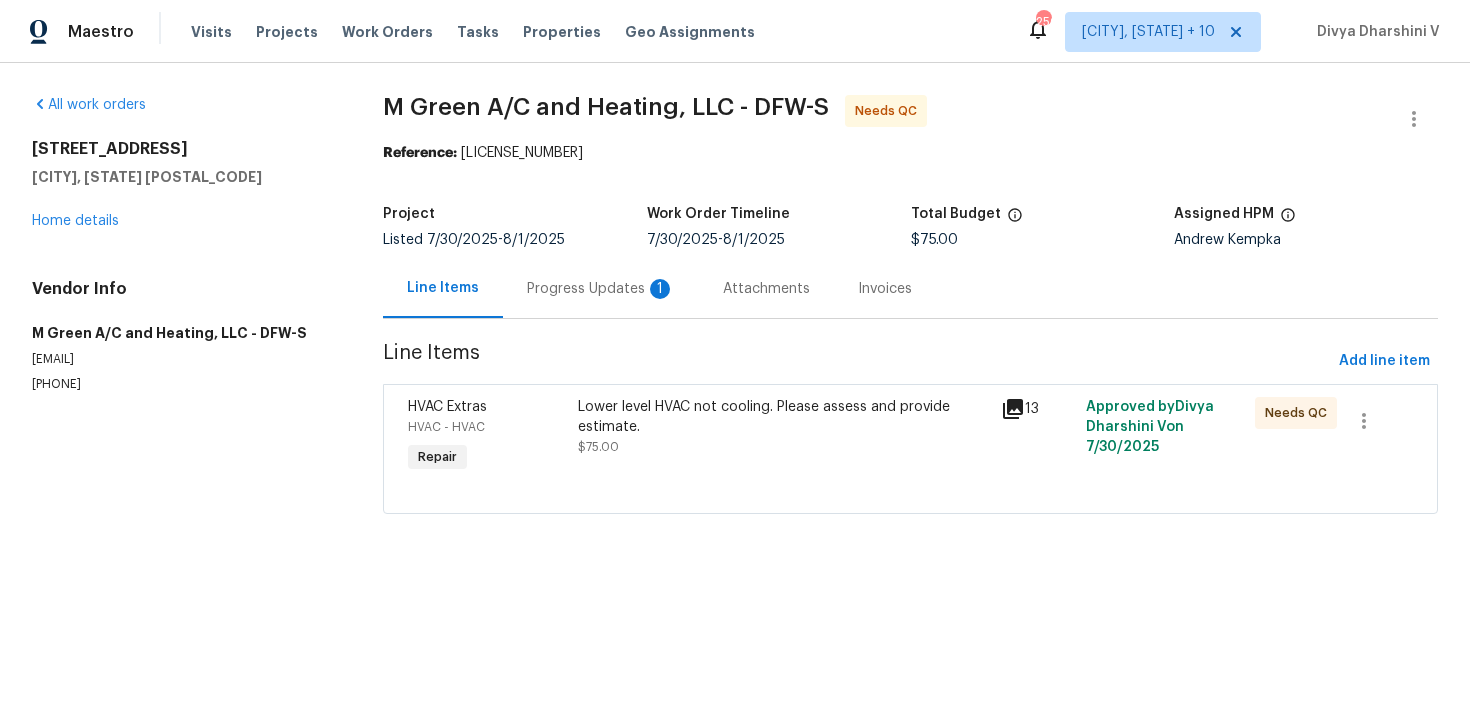 click on "Line Items Progress Updates 1 Attachments Invoices" at bounding box center (910, 289) 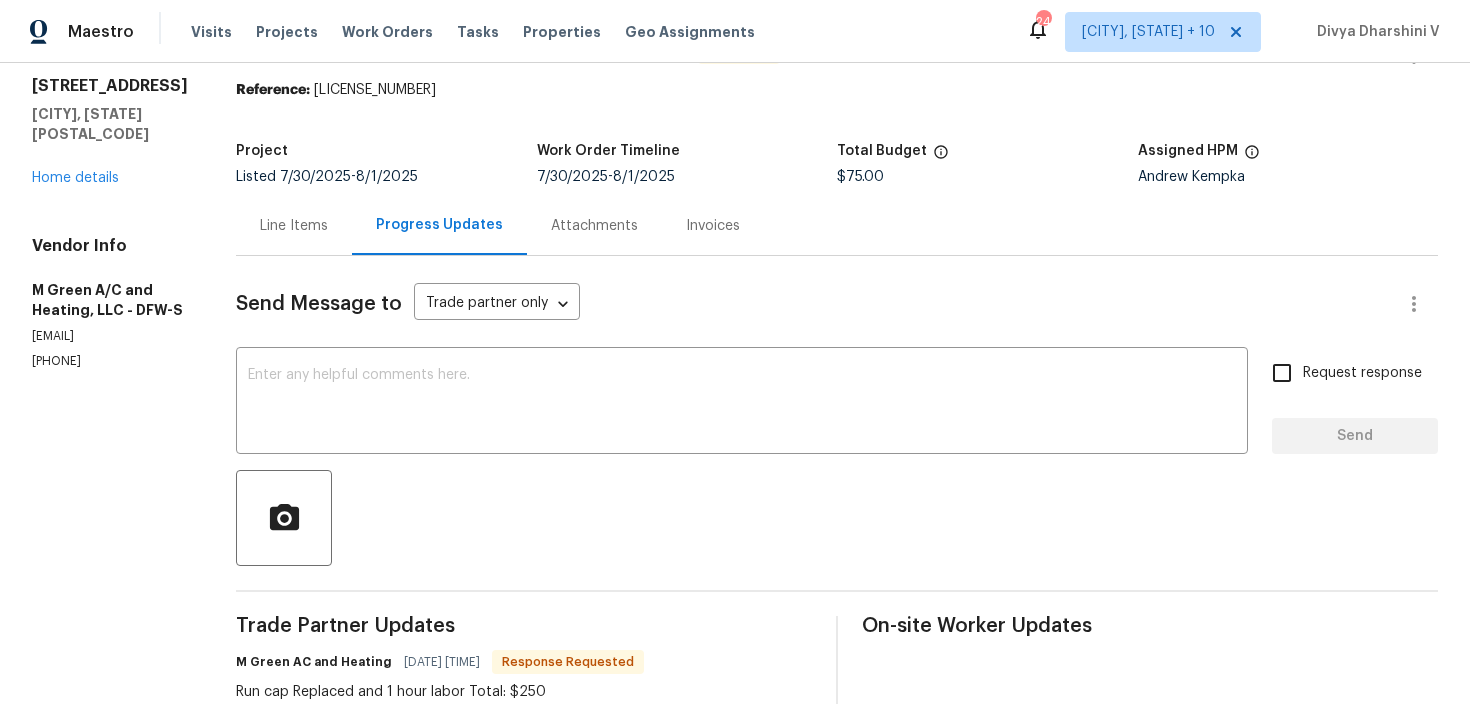 scroll, scrollTop: 40, scrollLeft: 0, axis: vertical 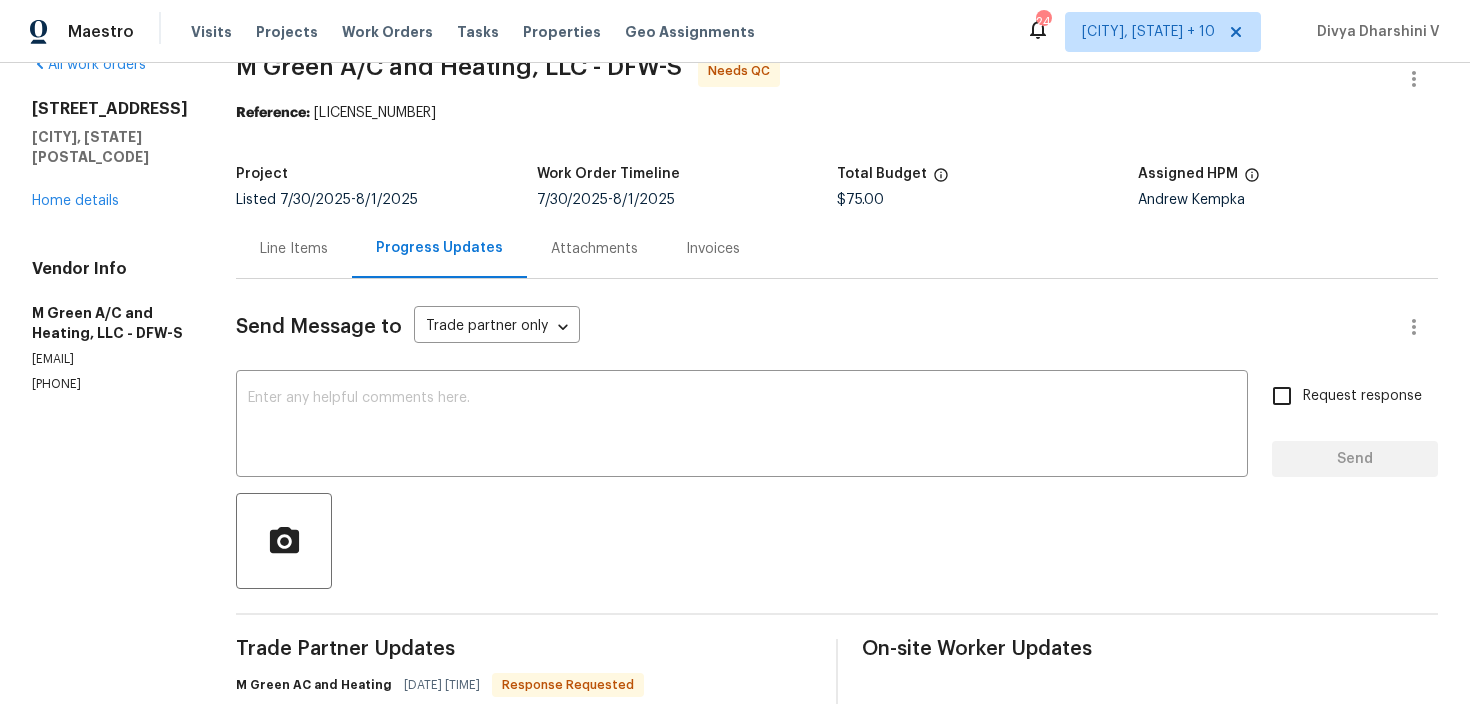 click on "Line Items" at bounding box center [294, 248] 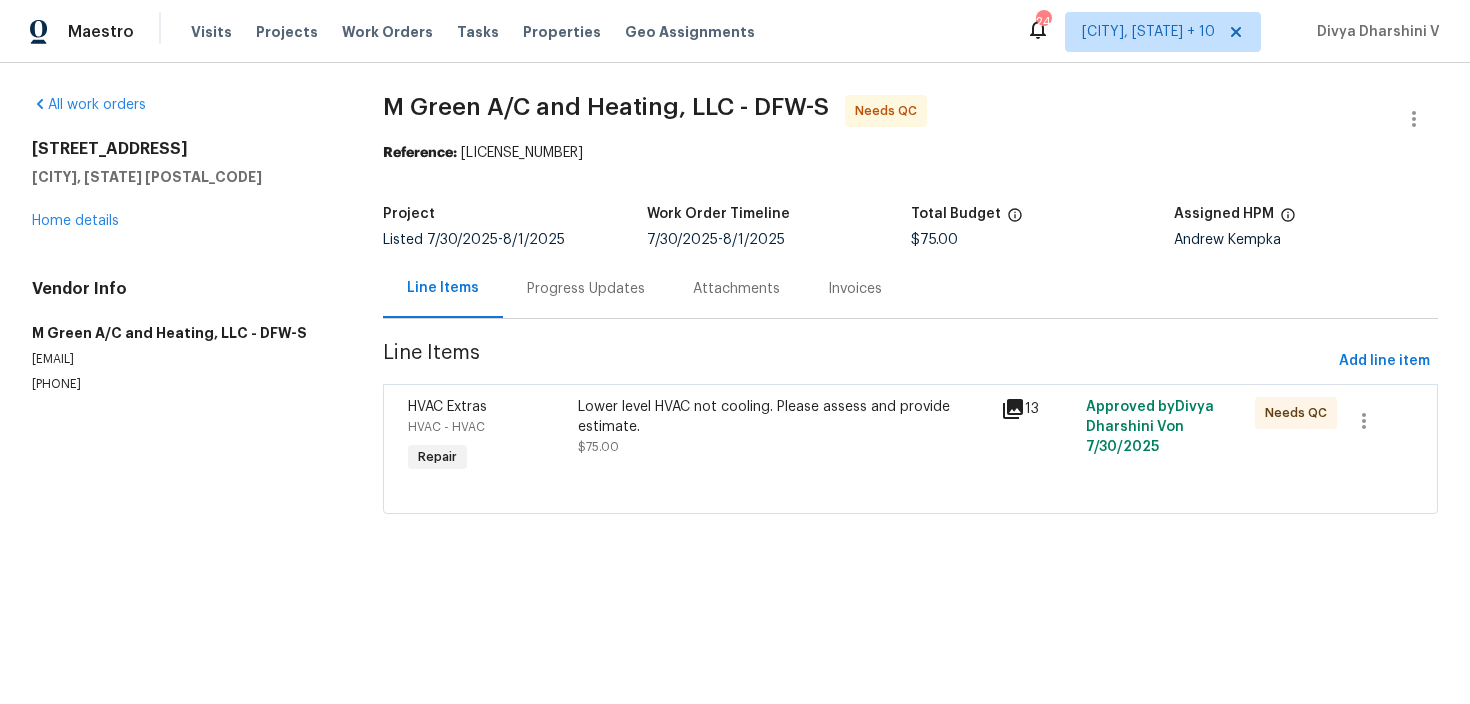 scroll, scrollTop: 0, scrollLeft: 0, axis: both 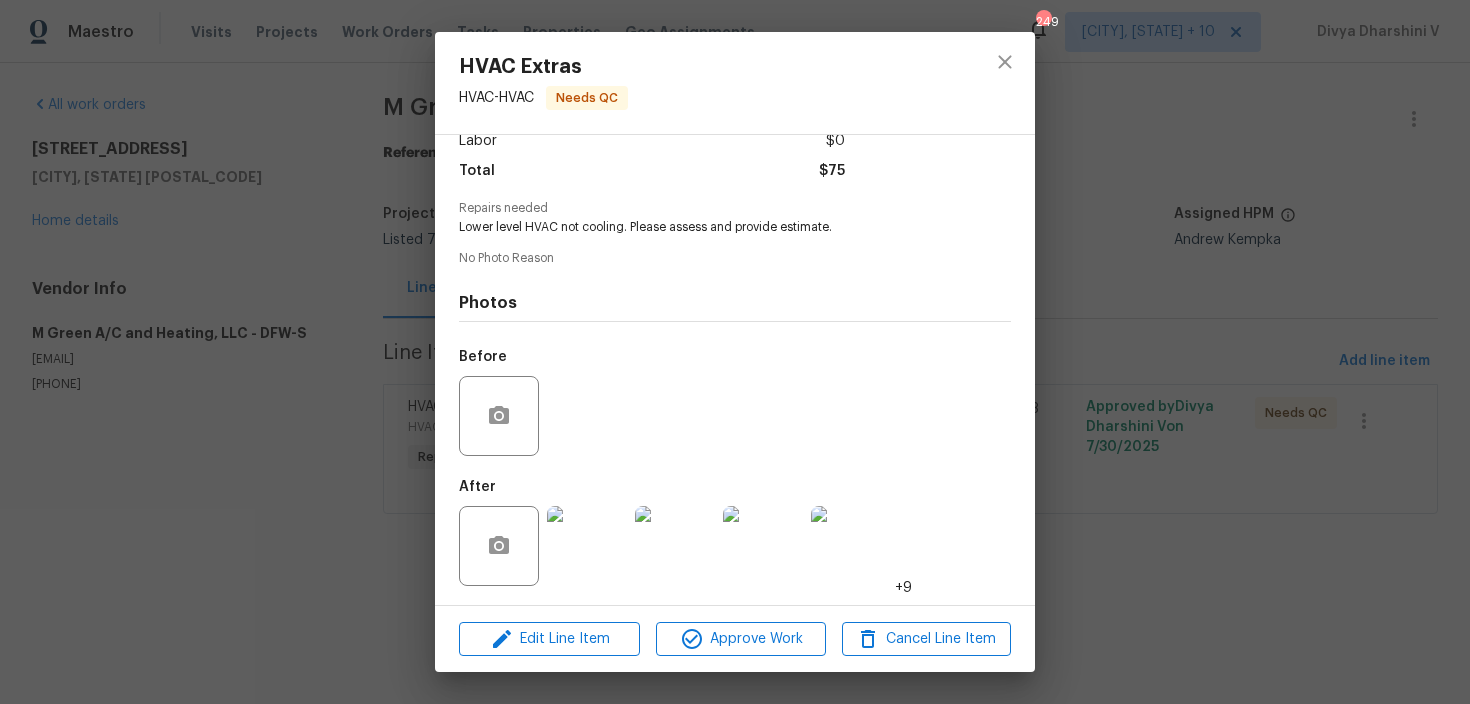 click at bounding box center (587, 546) 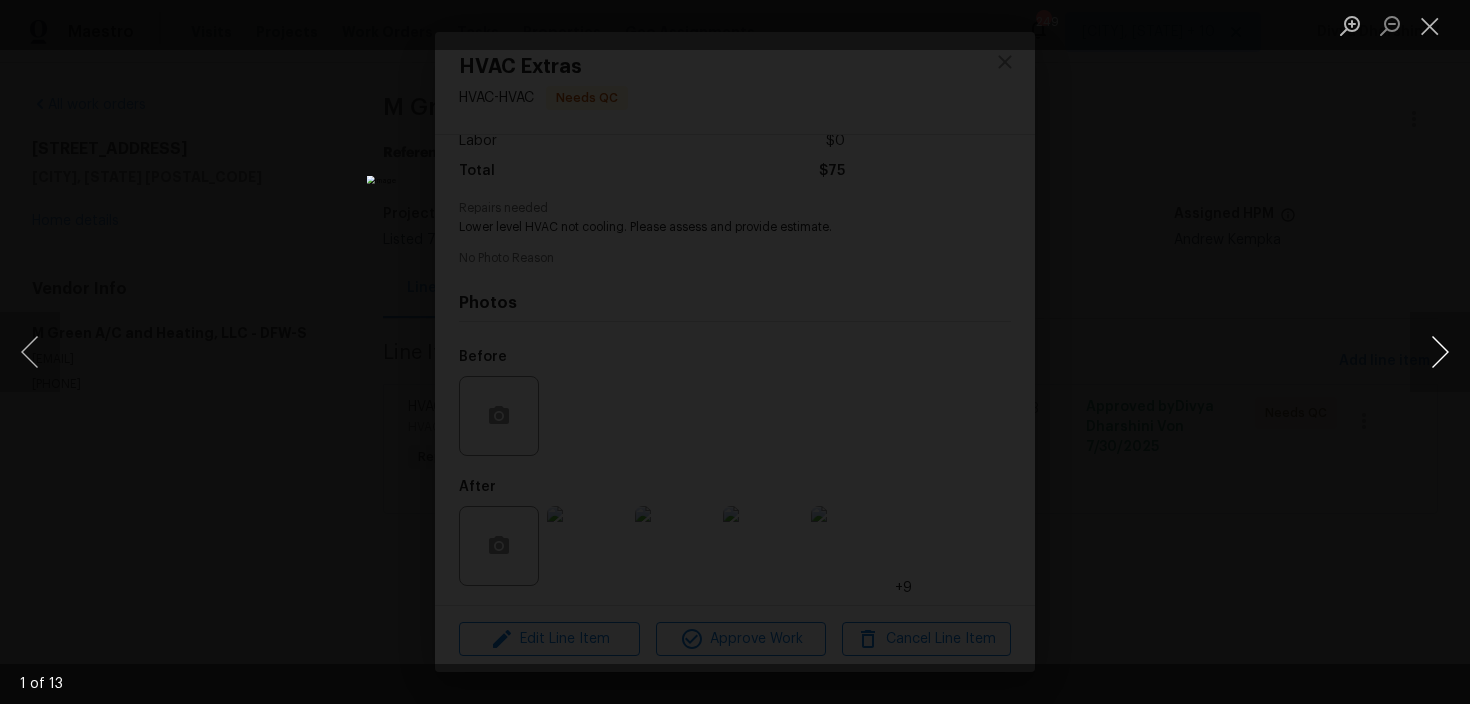 click at bounding box center (1440, 352) 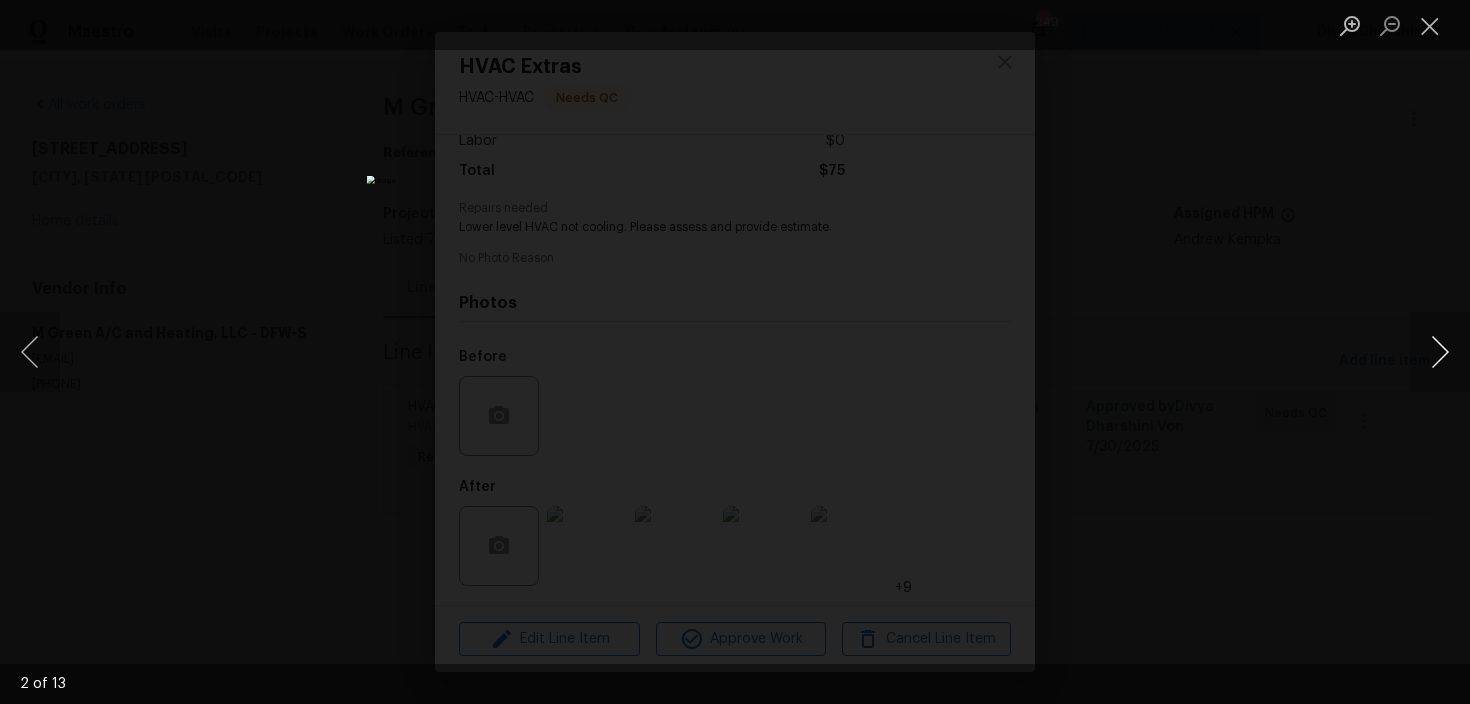 click at bounding box center (1440, 352) 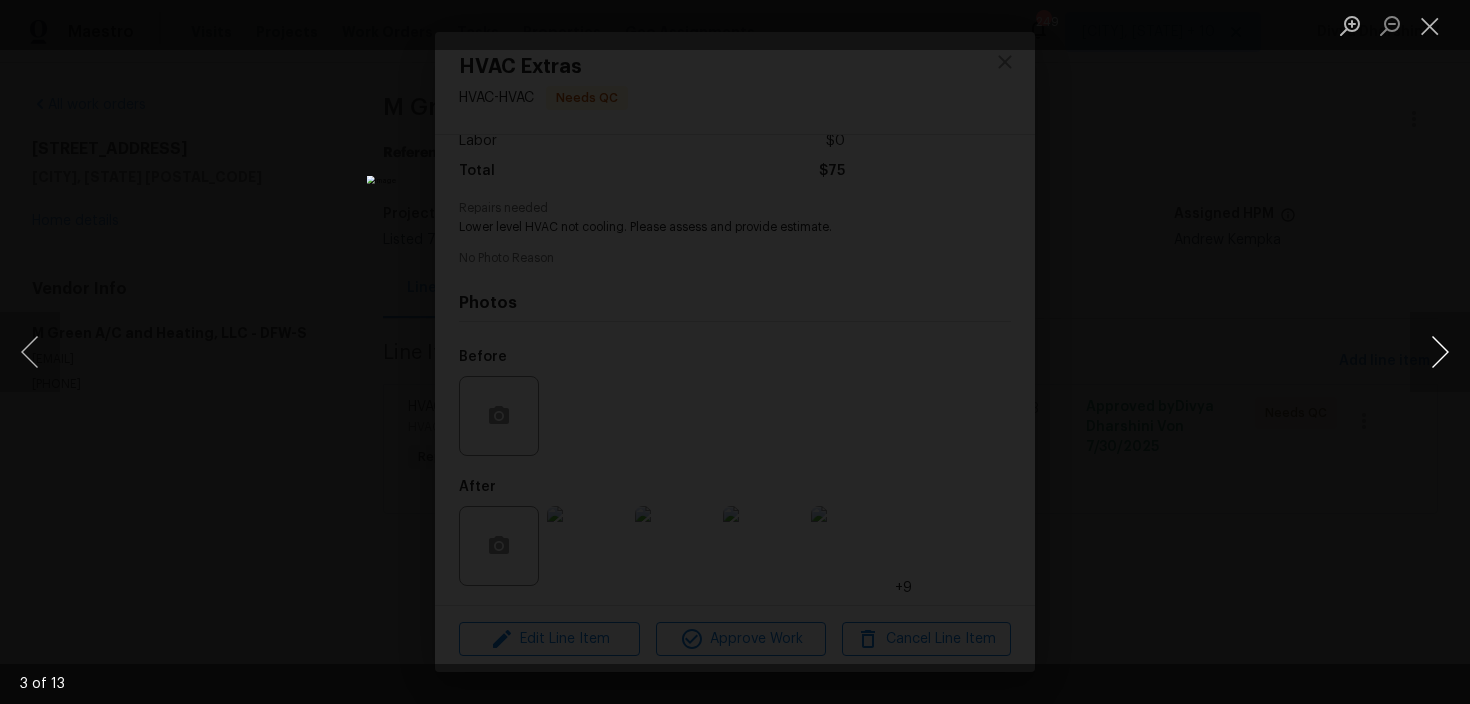 click at bounding box center [1440, 352] 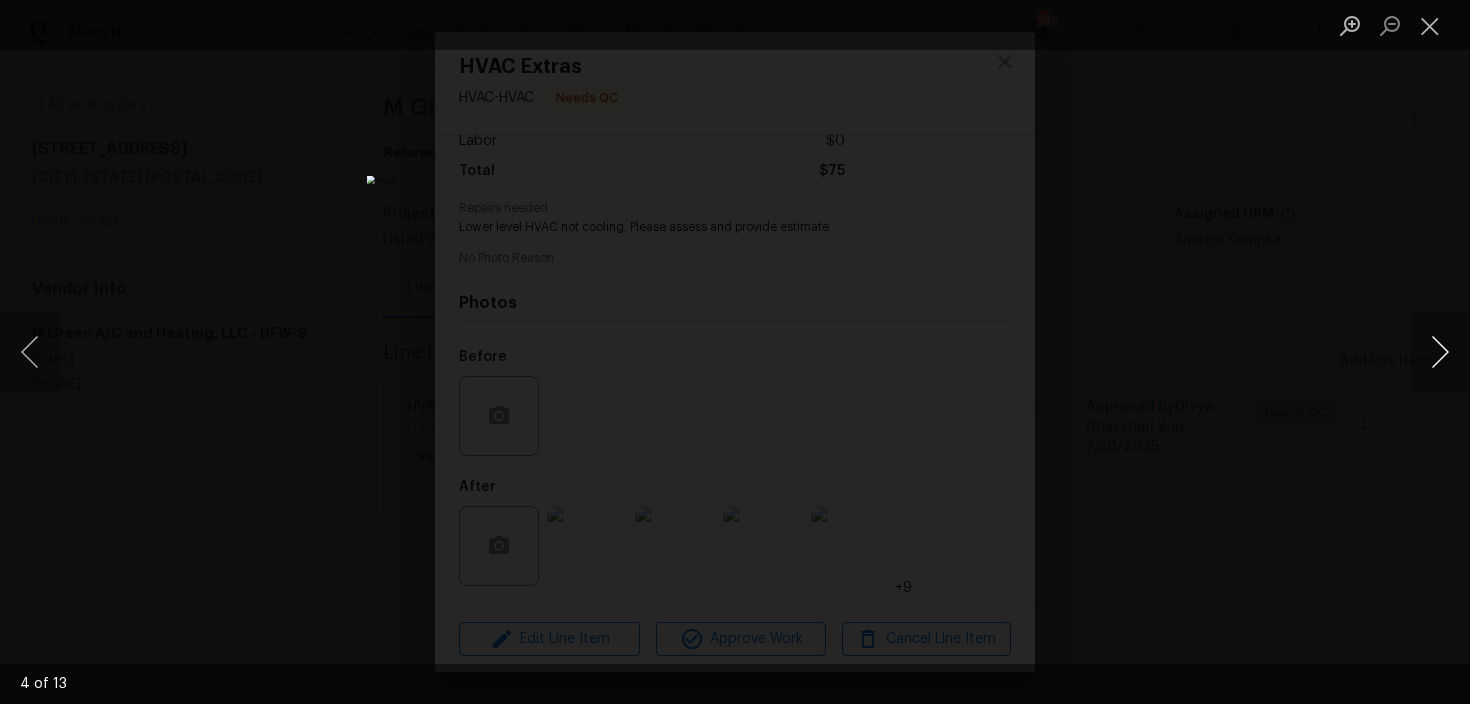 click at bounding box center [1440, 352] 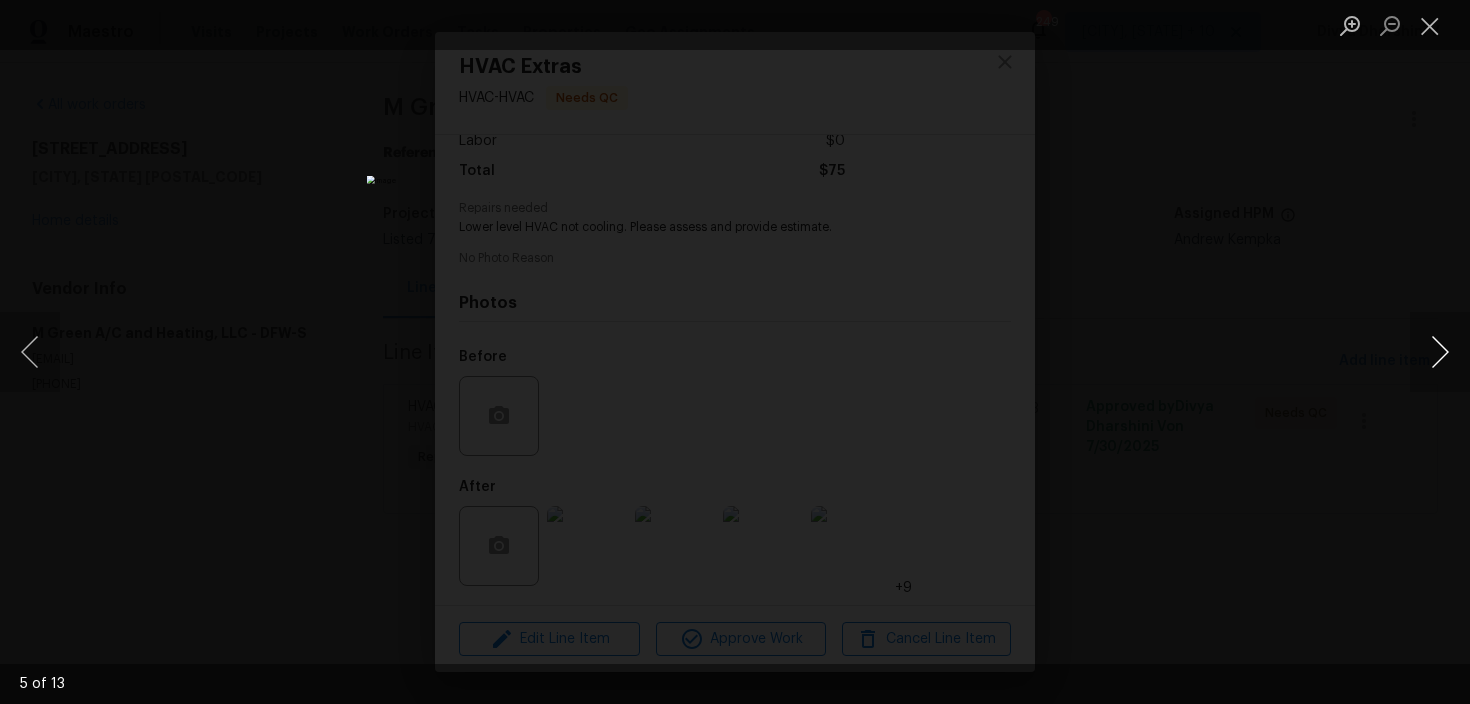 click at bounding box center (1440, 352) 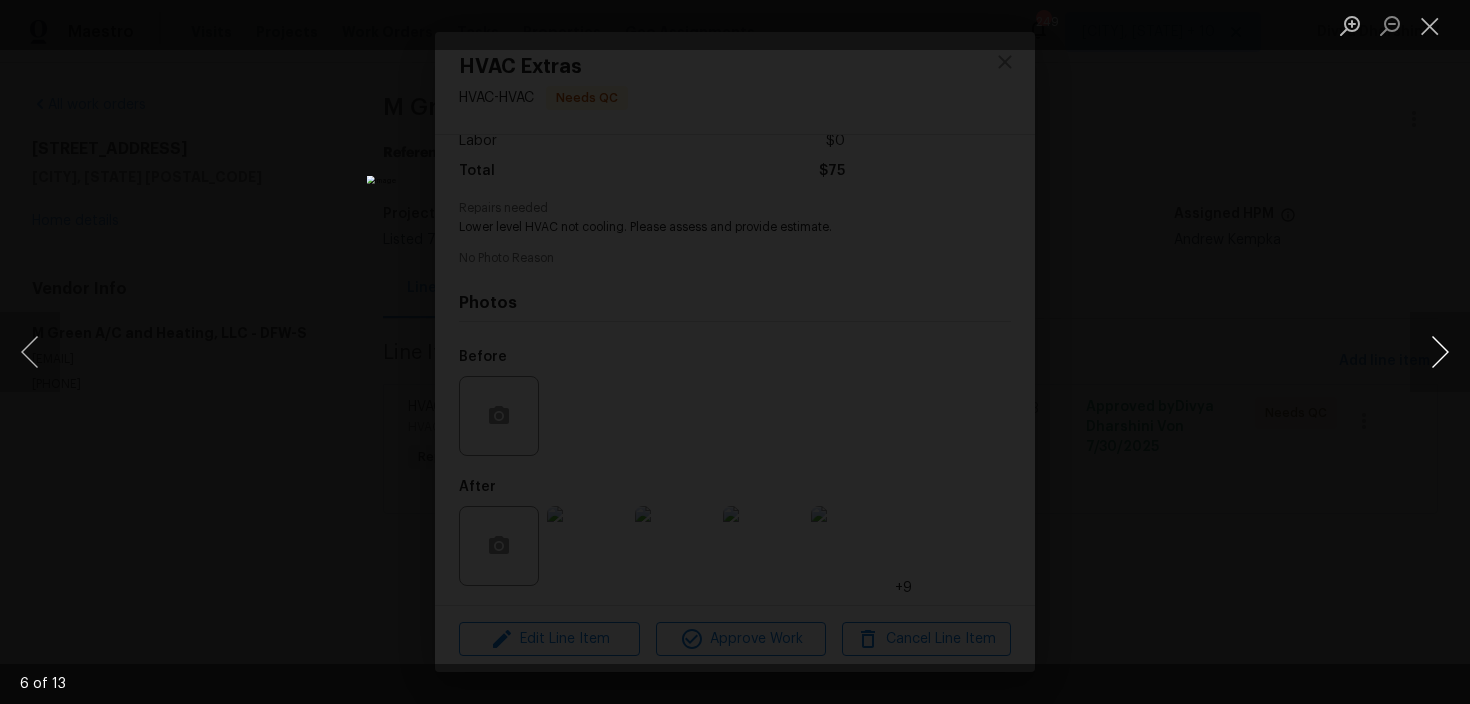 click at bounding box center (1440, 352) 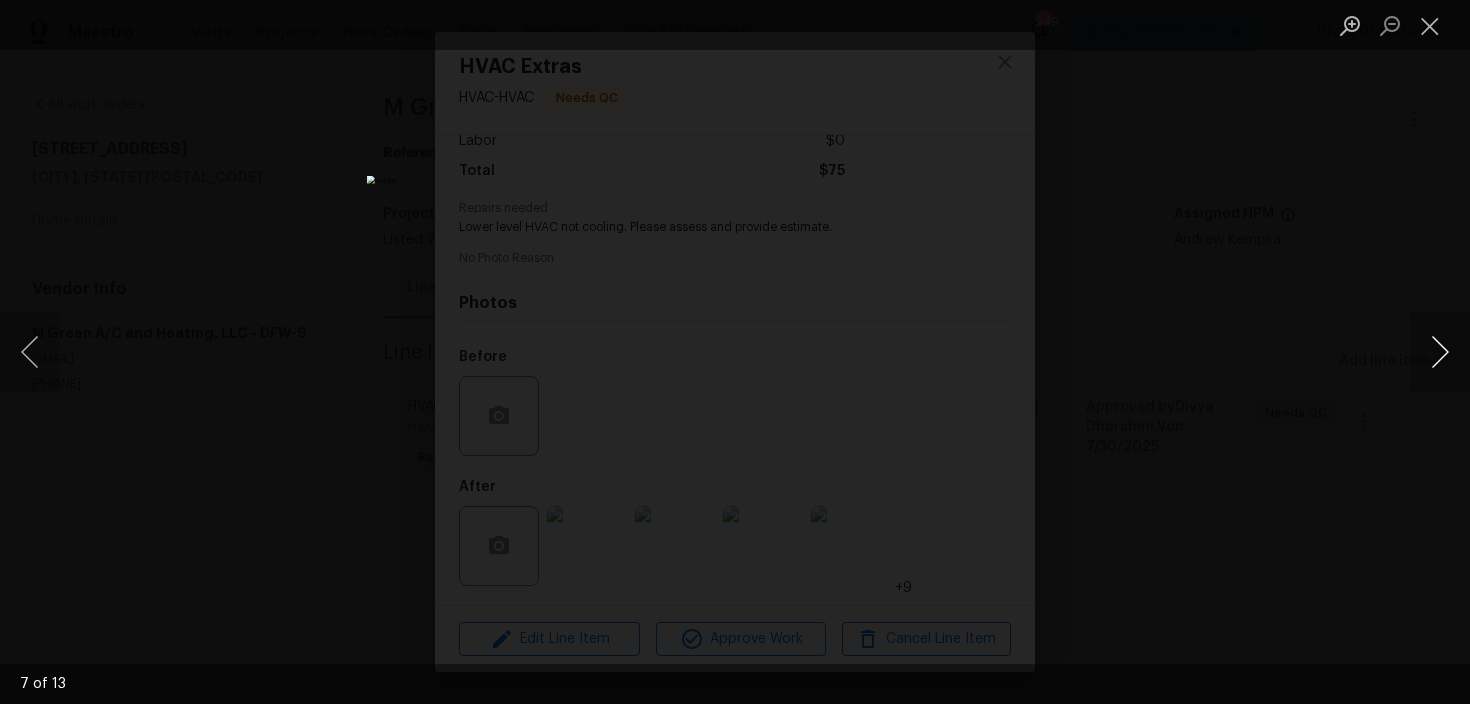 click at bounding box center (1440, 352) 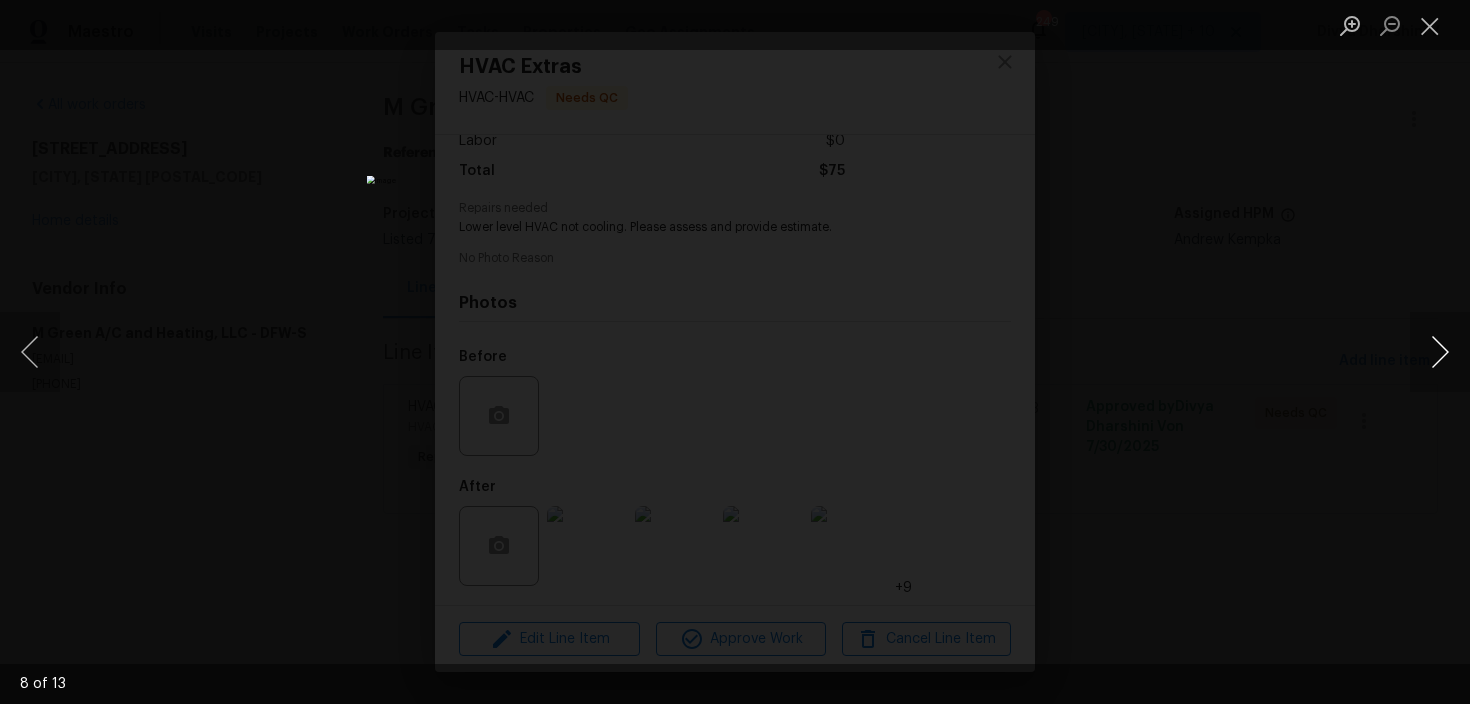 click at bounding box center (1440, 352) 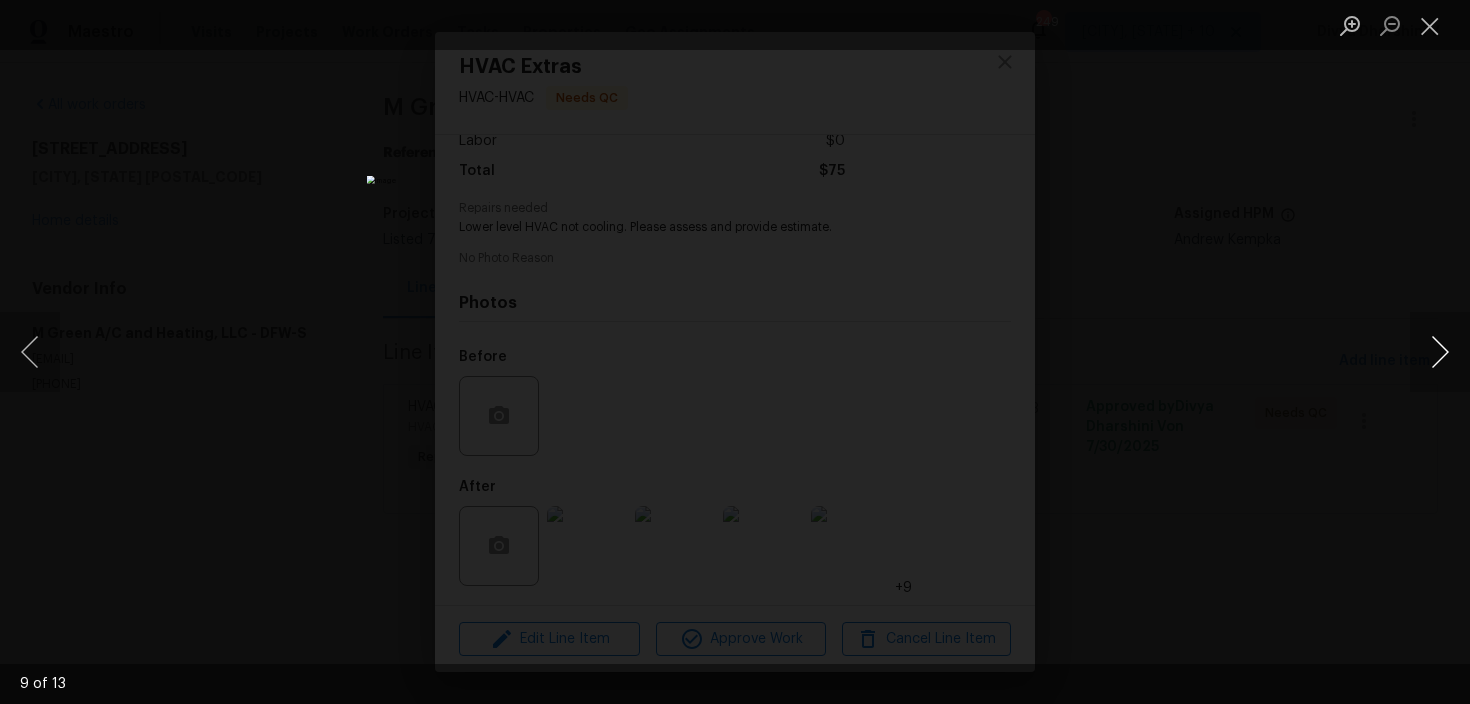 click at bounding box center (1440, 352) 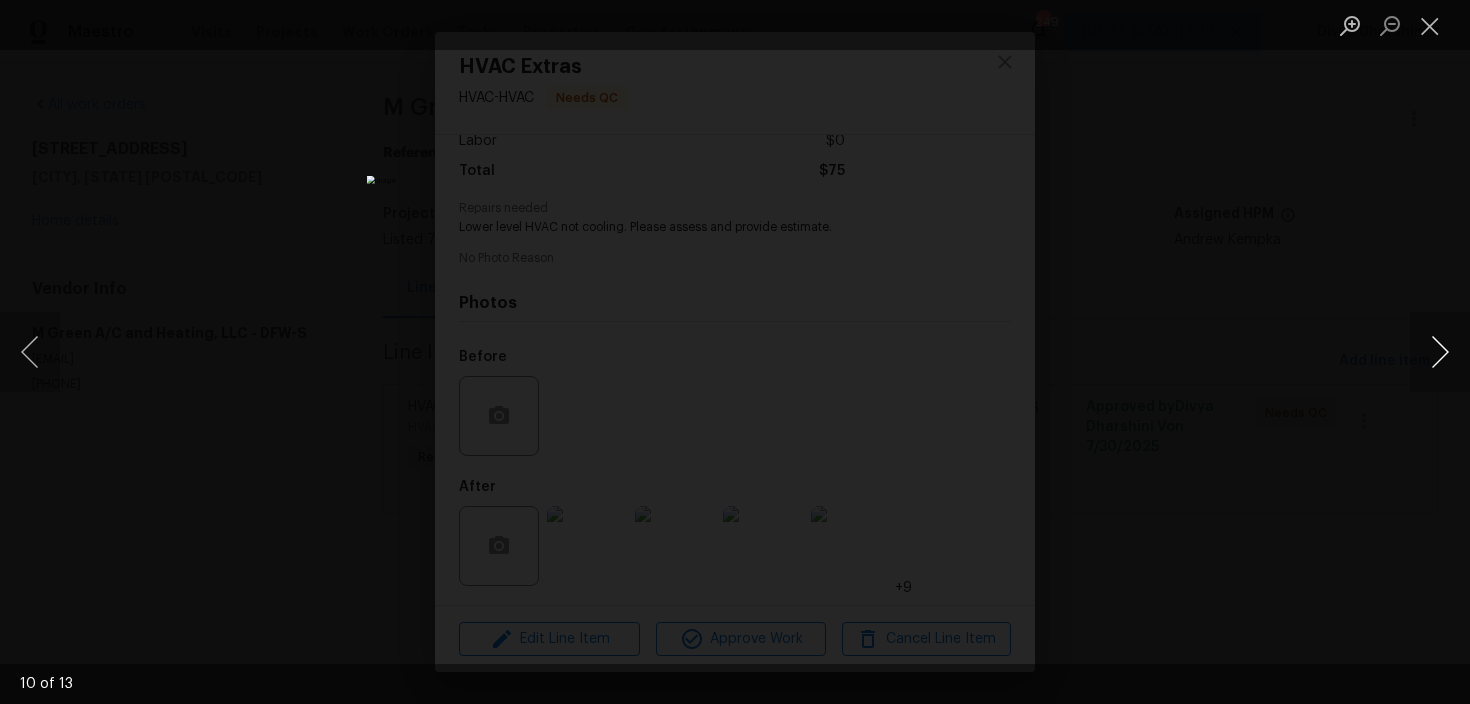 click at bounding box center [1440, 352] 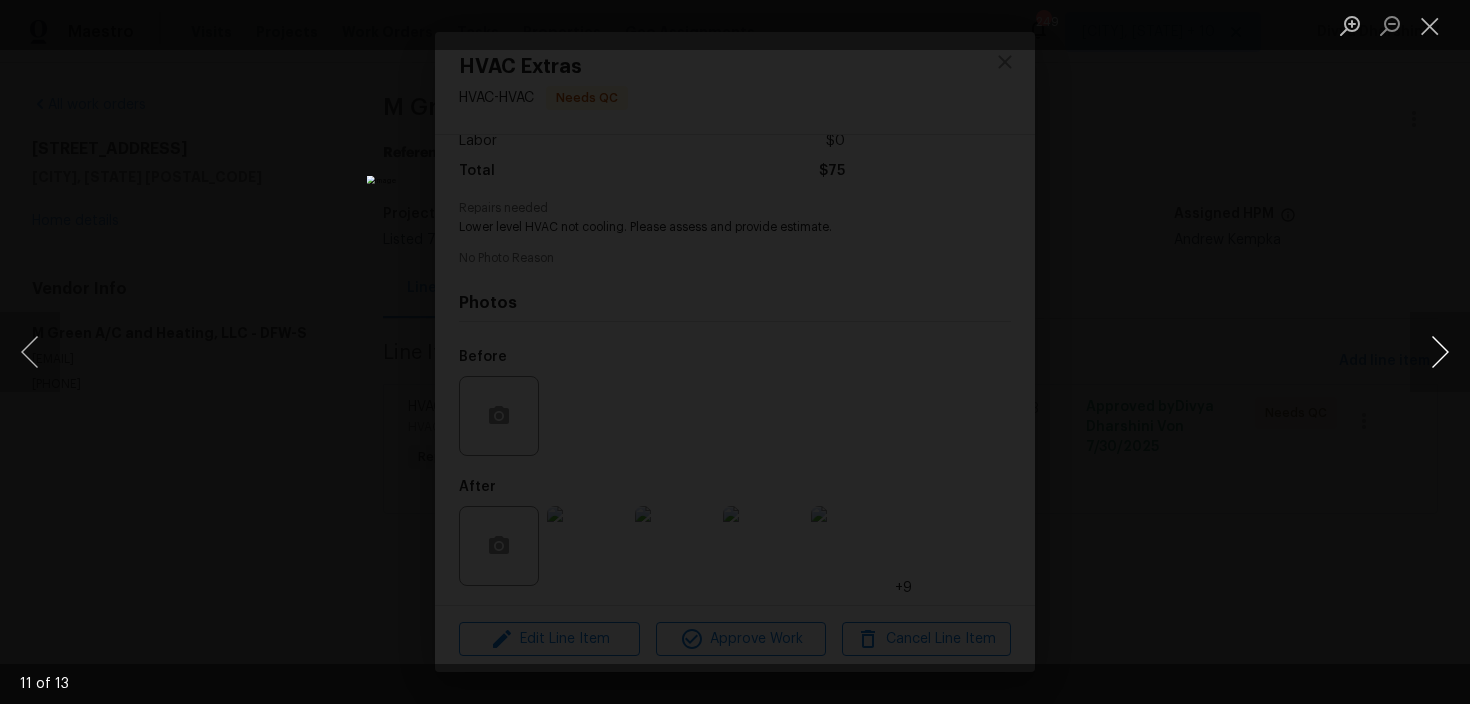 click at bounding box center [1440, 352] 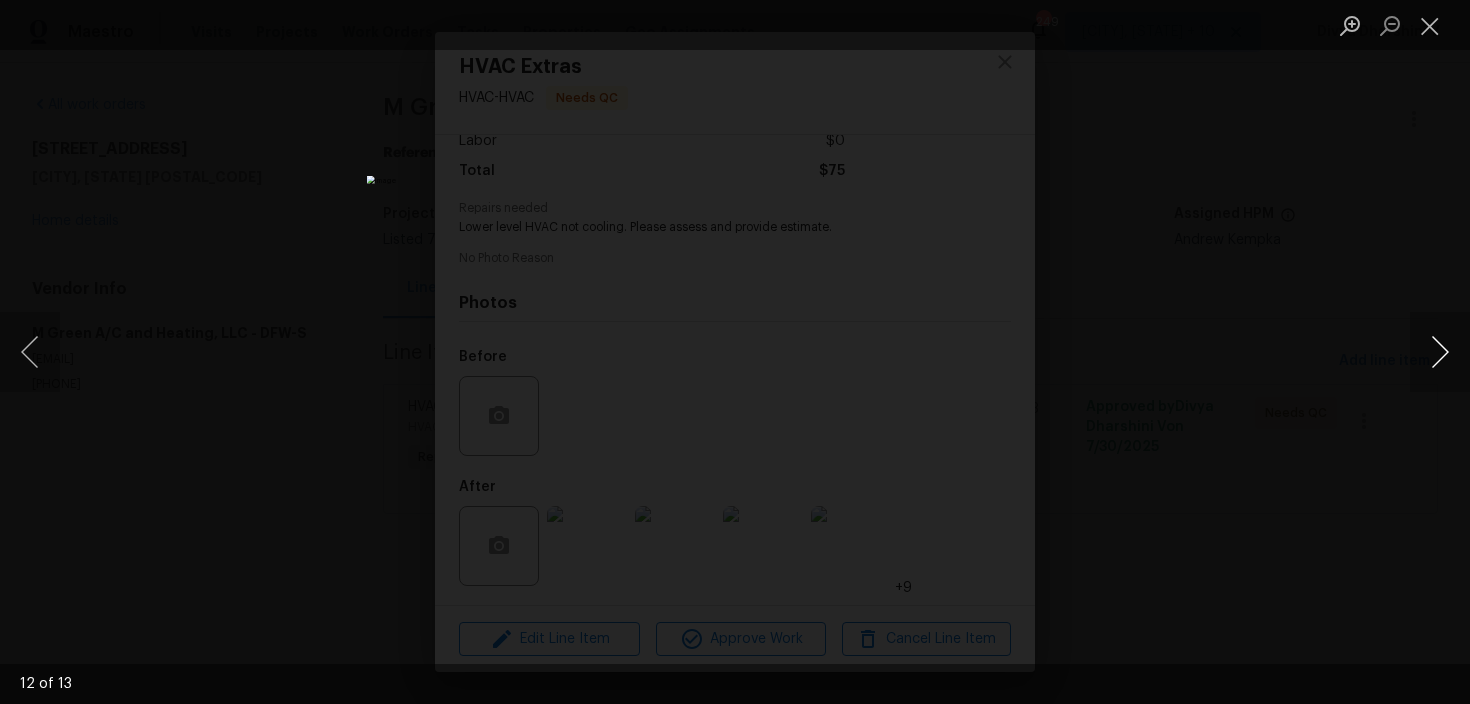 click at bounding box center [1440, 352] 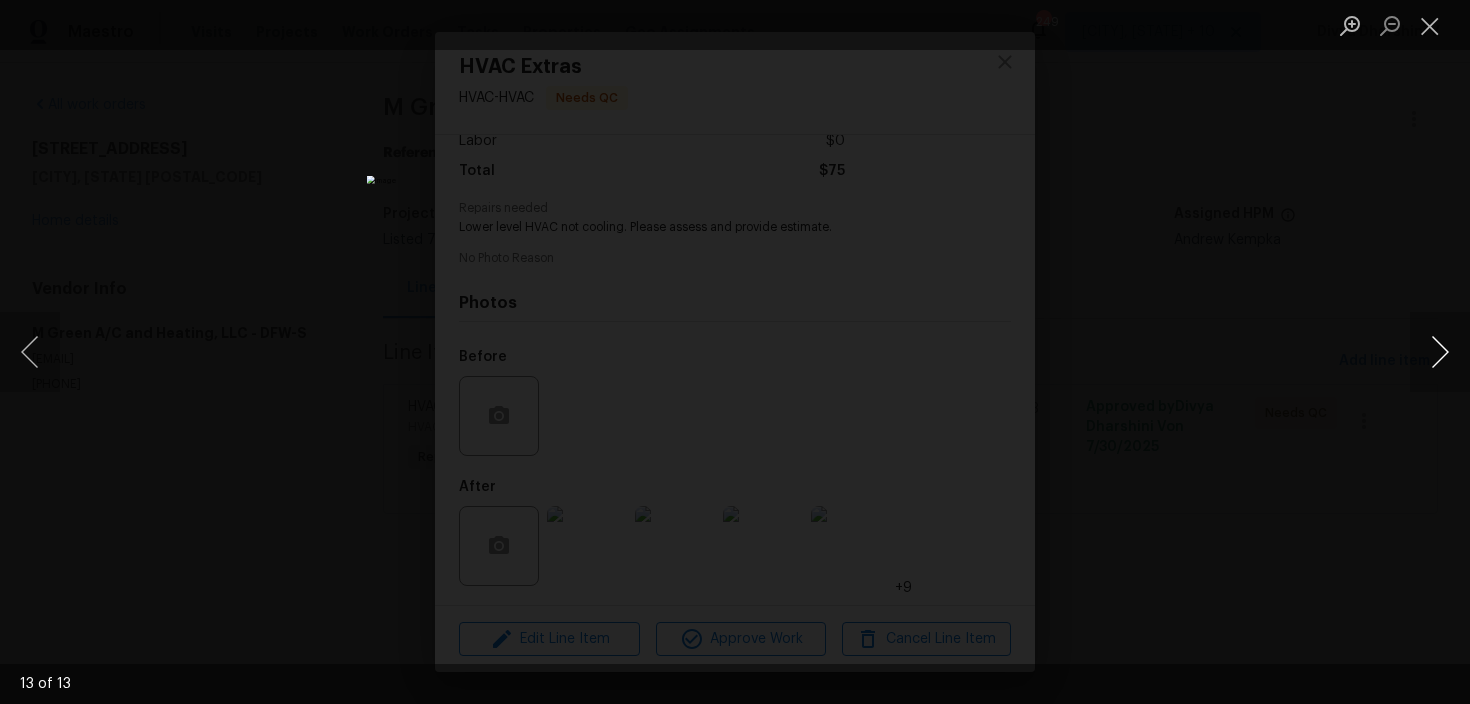 click at bounding box center [1440, 352] 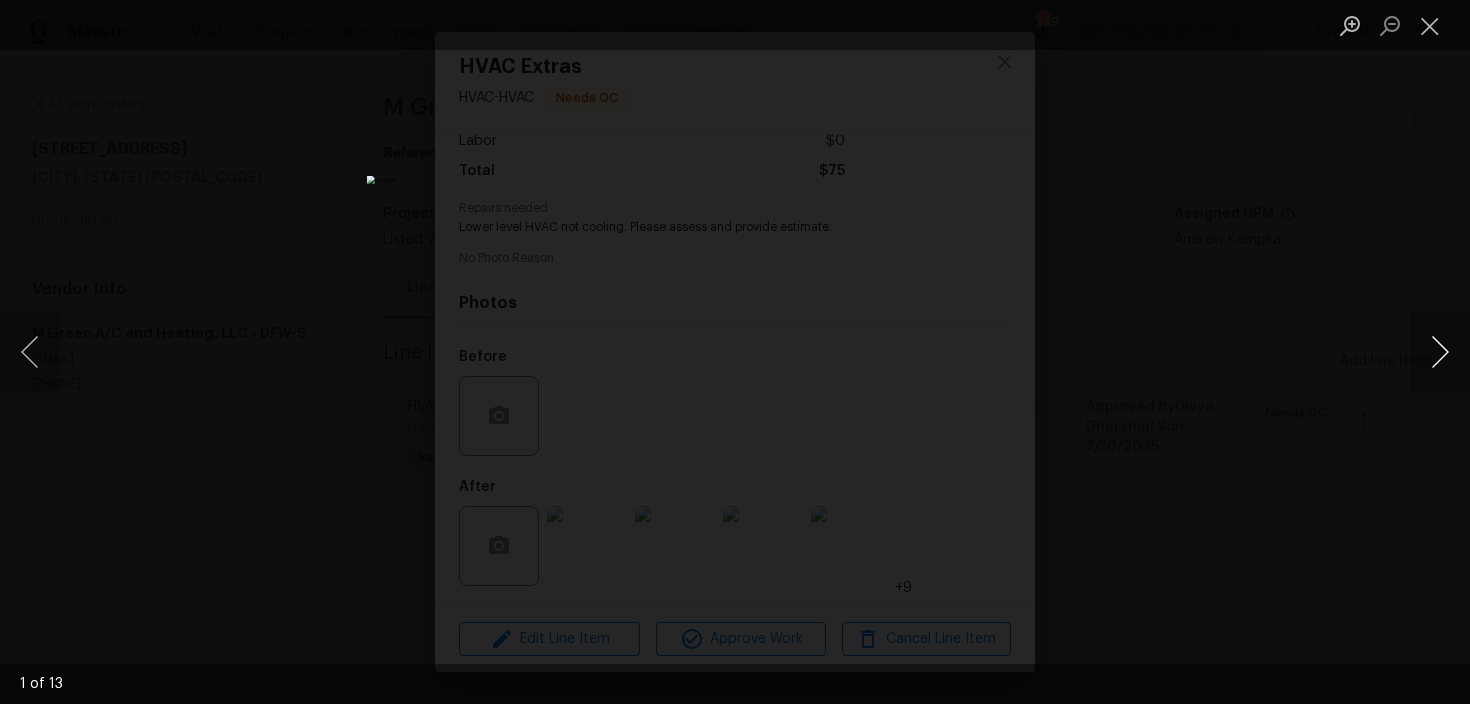 click at bounding box center (1440, 352) 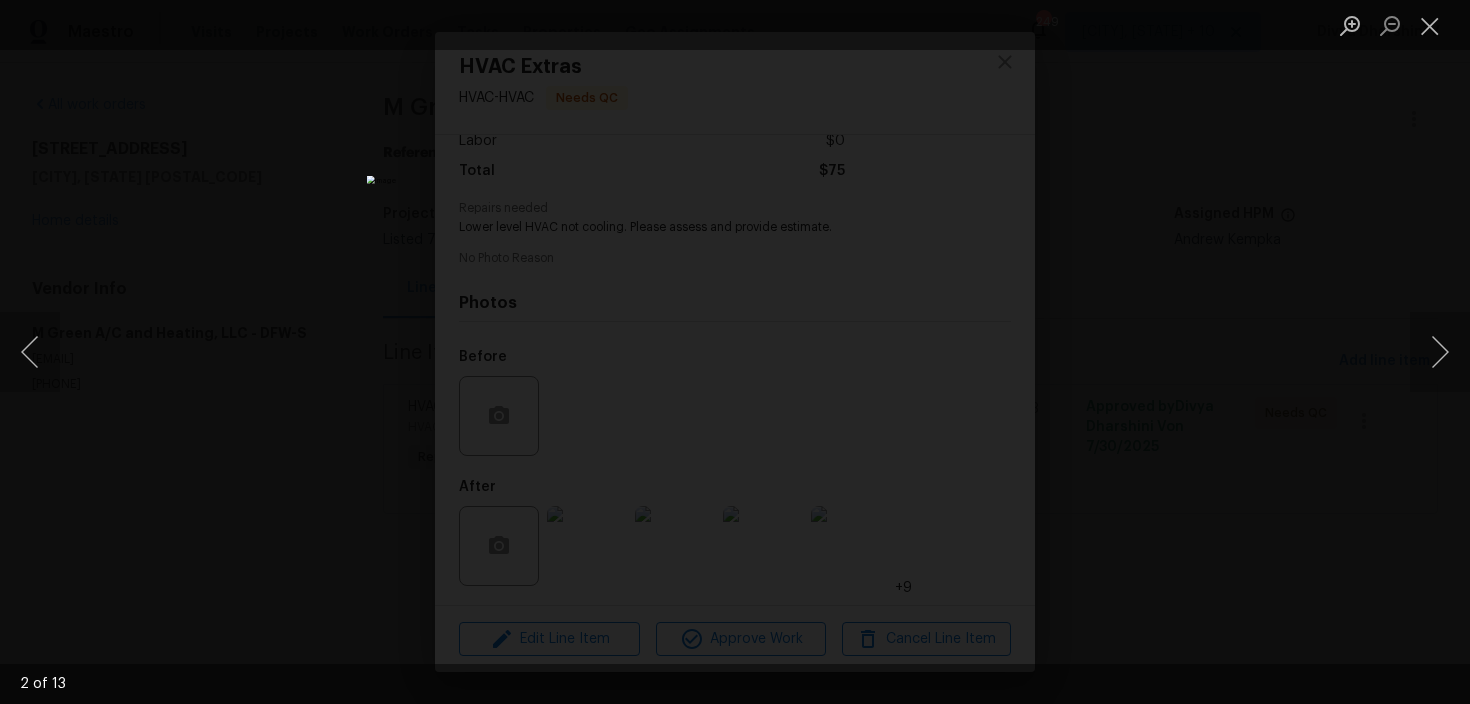 click at bounding box center [735, 352] 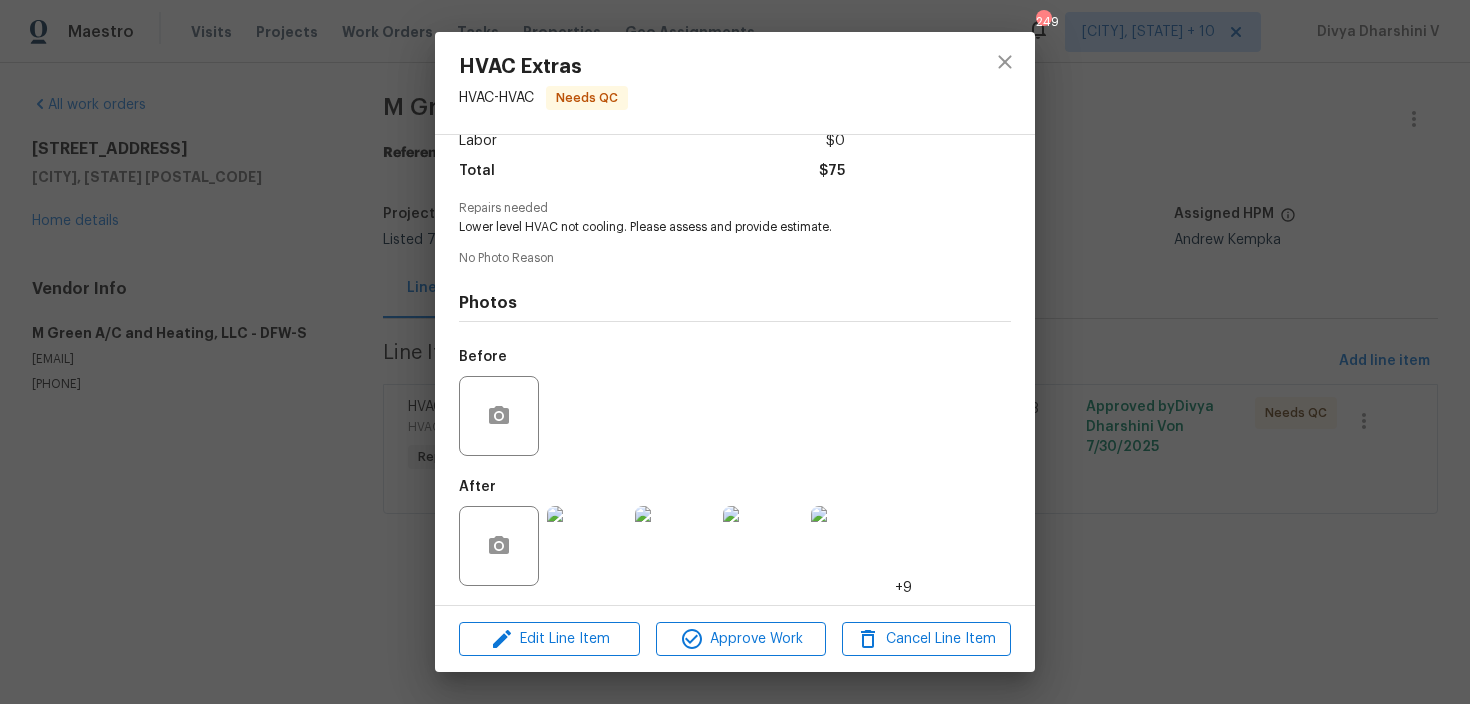 click on "HVAC Extras HVAC  -  HVAC Needs QC Vendor M Green A/C and Heating, LLC Account Category Repairs Cost $75 x 1 count $75 Labor $0 Total $75 Repairs needed Lower level HVAC not cooling. Please assess and provide estimate. No Photo Reason   Photos Before After  +9  Edit Line Item  Approve Work  Cancel Line Item" at bounding box center [735, 352] 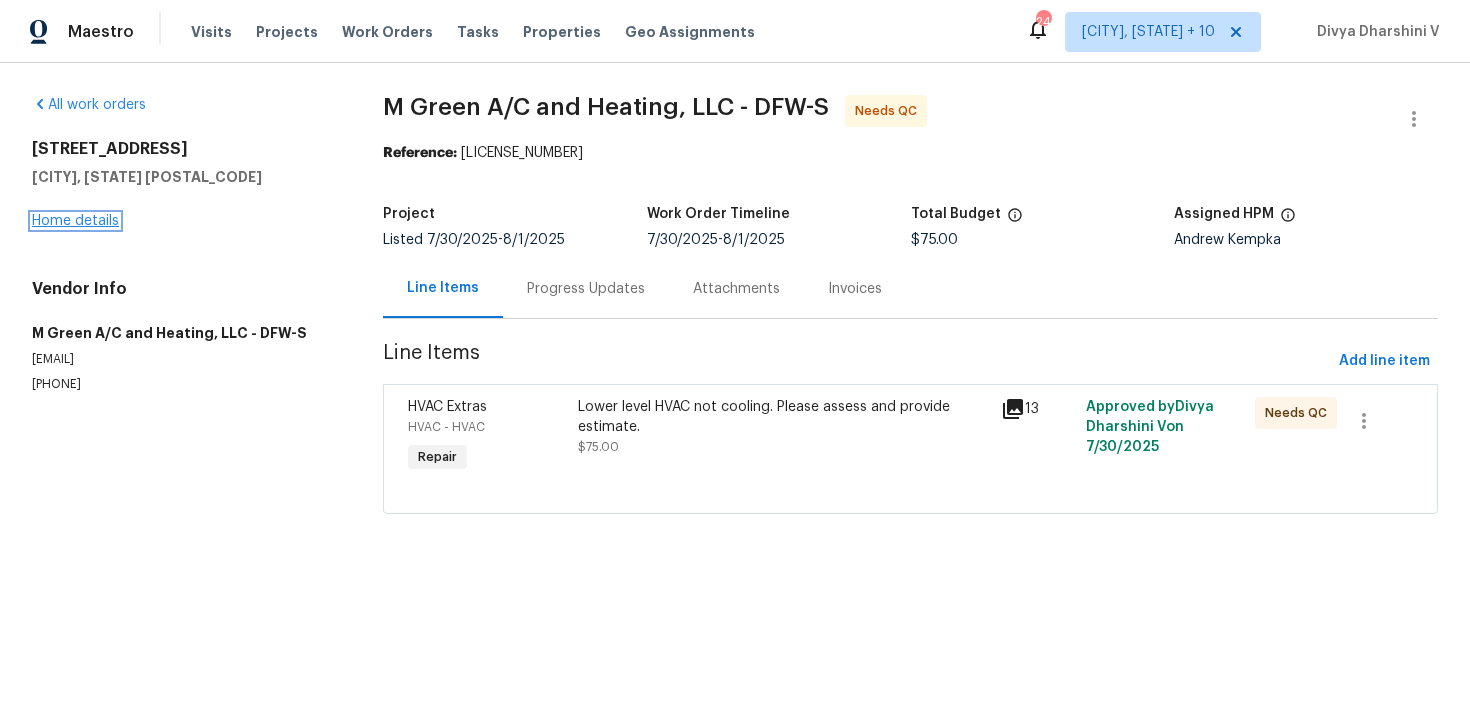 click on "Home details" at bounding box center [75, 221] 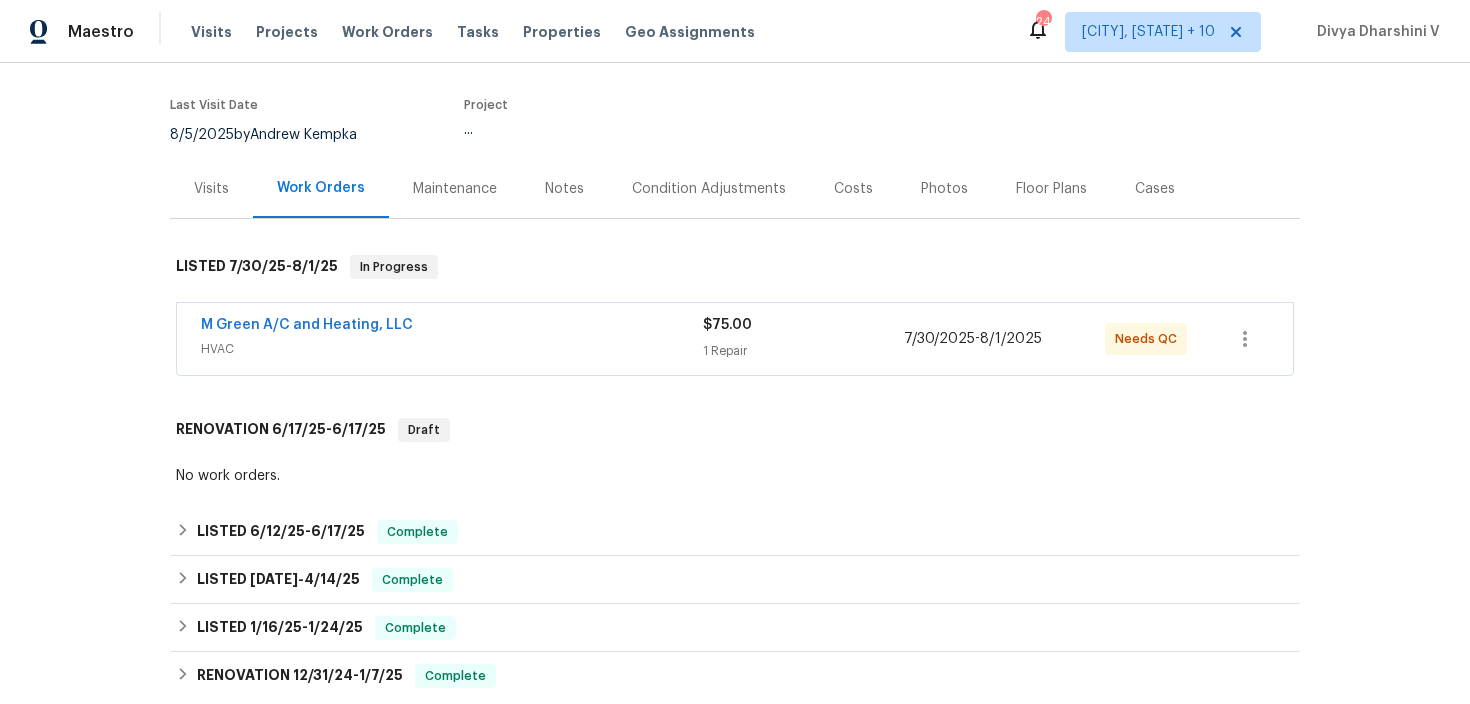 scroll, scrollTop: 236, scrollLeft: 0, axis: vertical 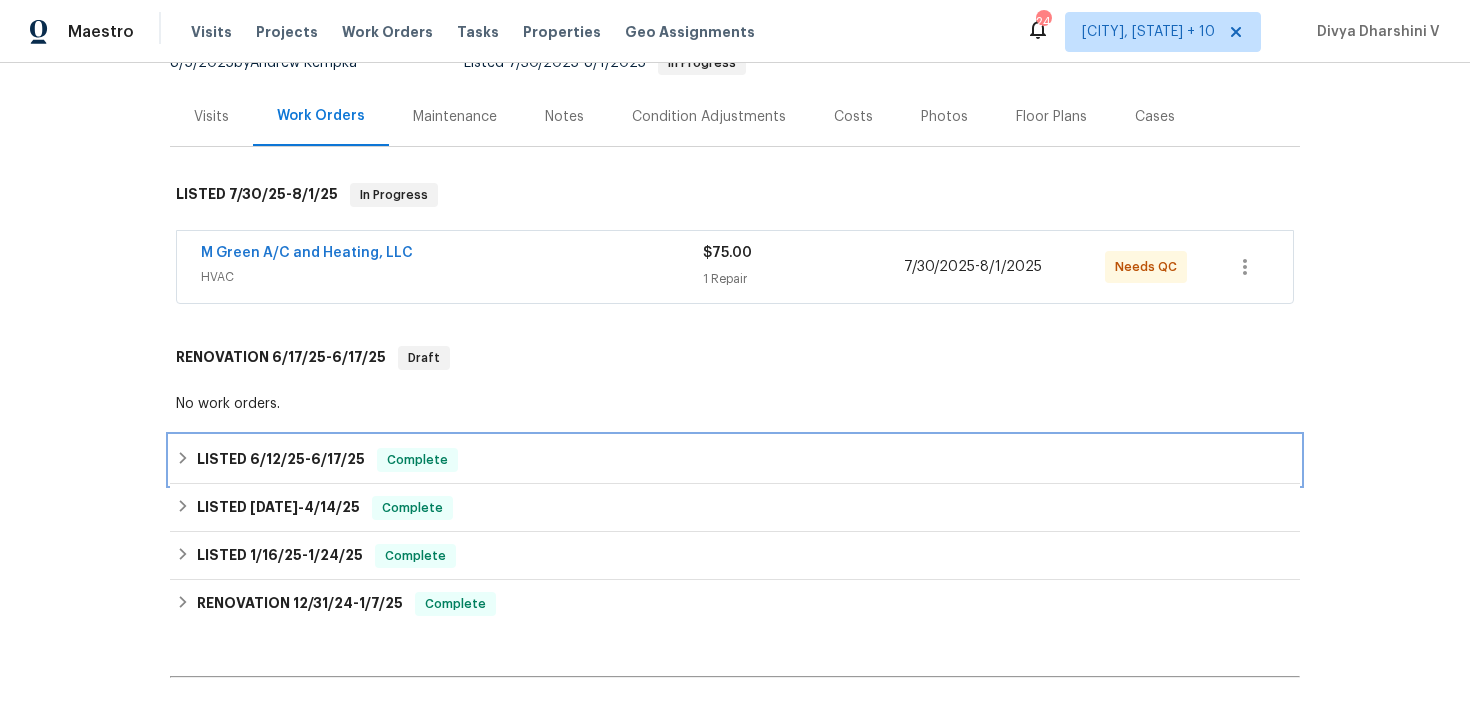 click on "LISTED   6/12/25  -  6/17/25 Complete" at bounding box center [735, 460] 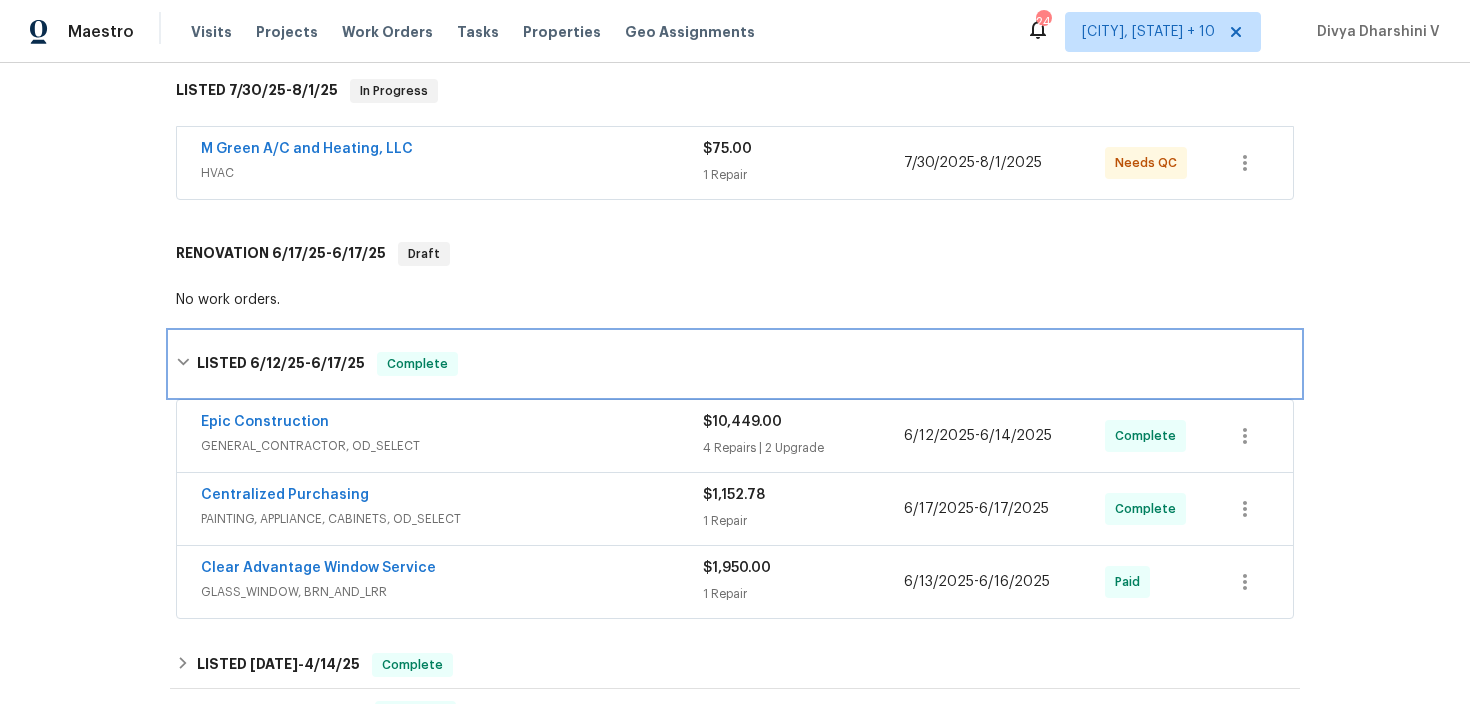scroll, scrollTop: 499, scrollLeft: 0, axis: vertical 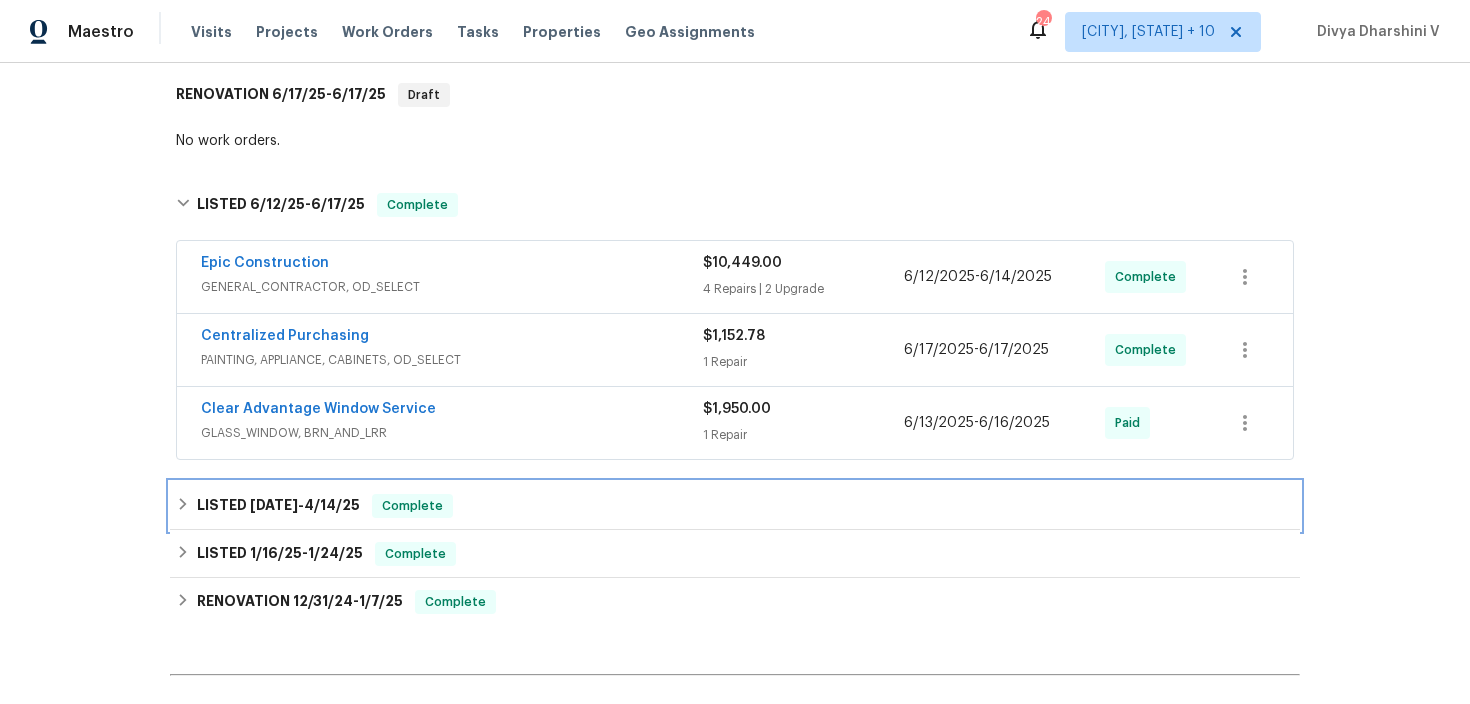 click on "LISTED   1/27/25  -  4/14/25 Complete" at bounding box center [735, 506] 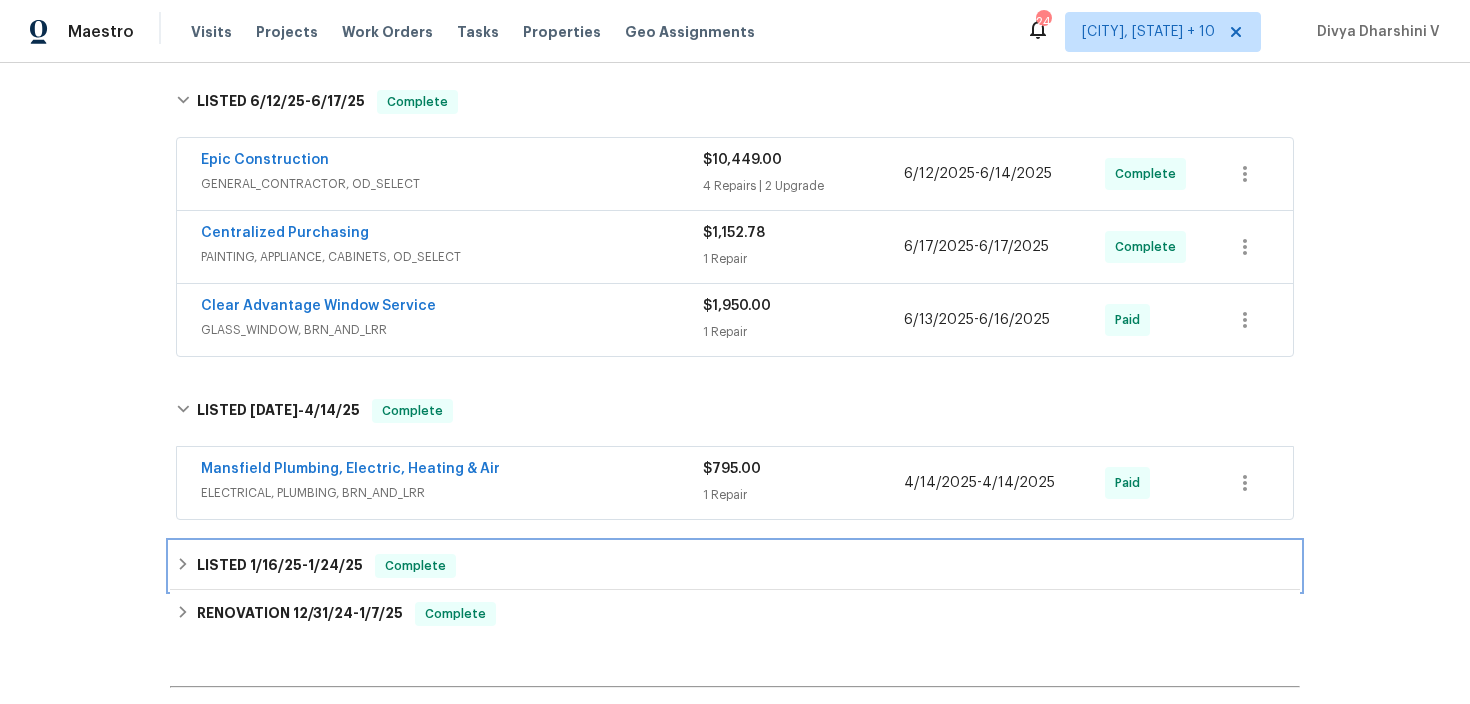 click on "LISTED   1/16/25  -  1/24/25 Complete" at bounding box center (735, 566) 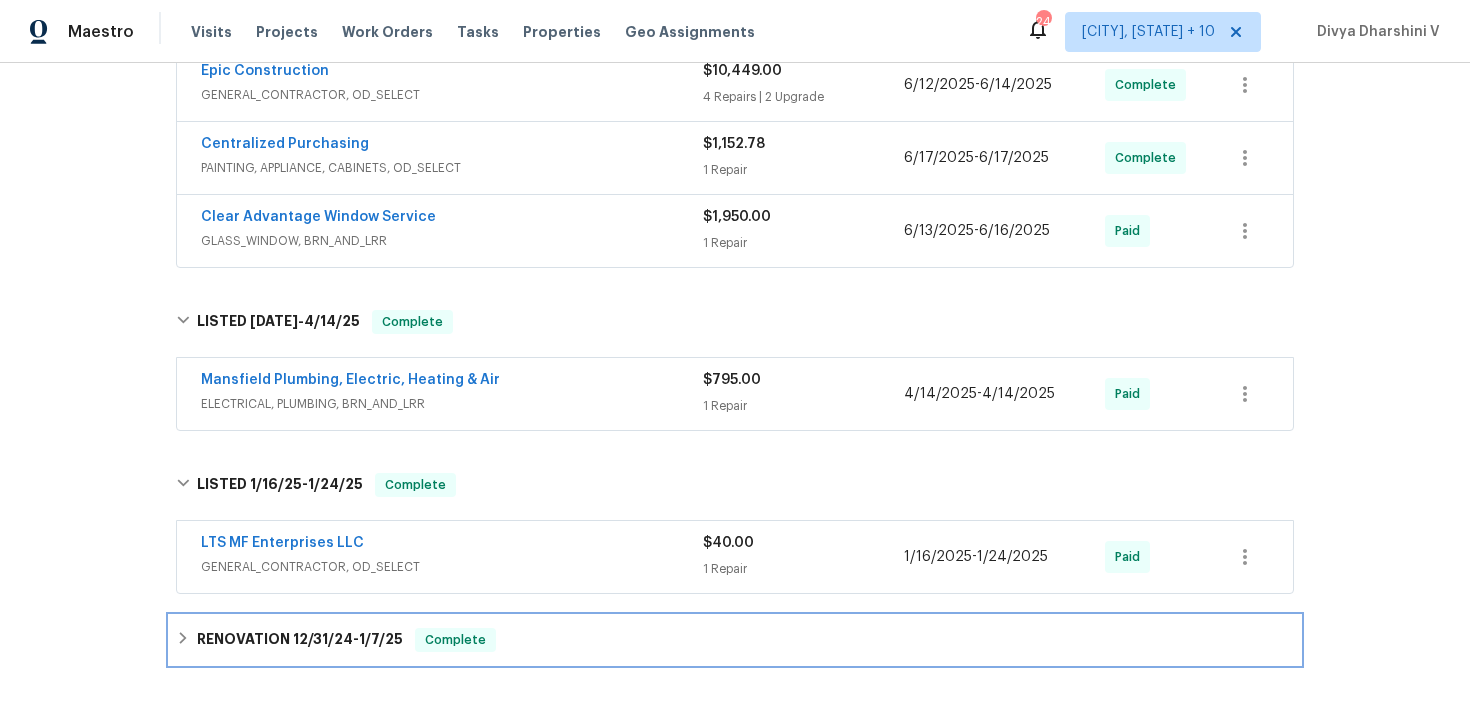 click on "Complete" at bounding box center (455, 640) 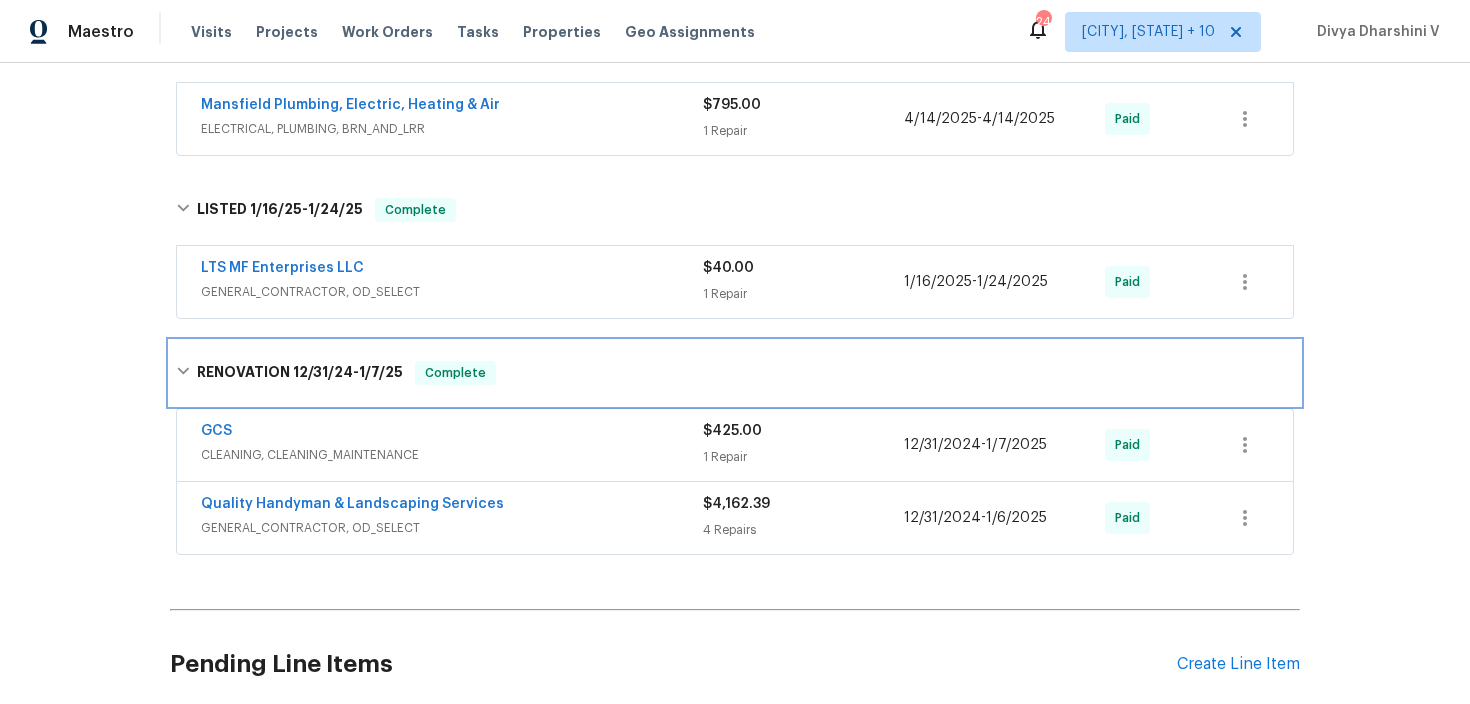 scroll, scrollTop: 918, scrollLeft: 0, axis: vertical 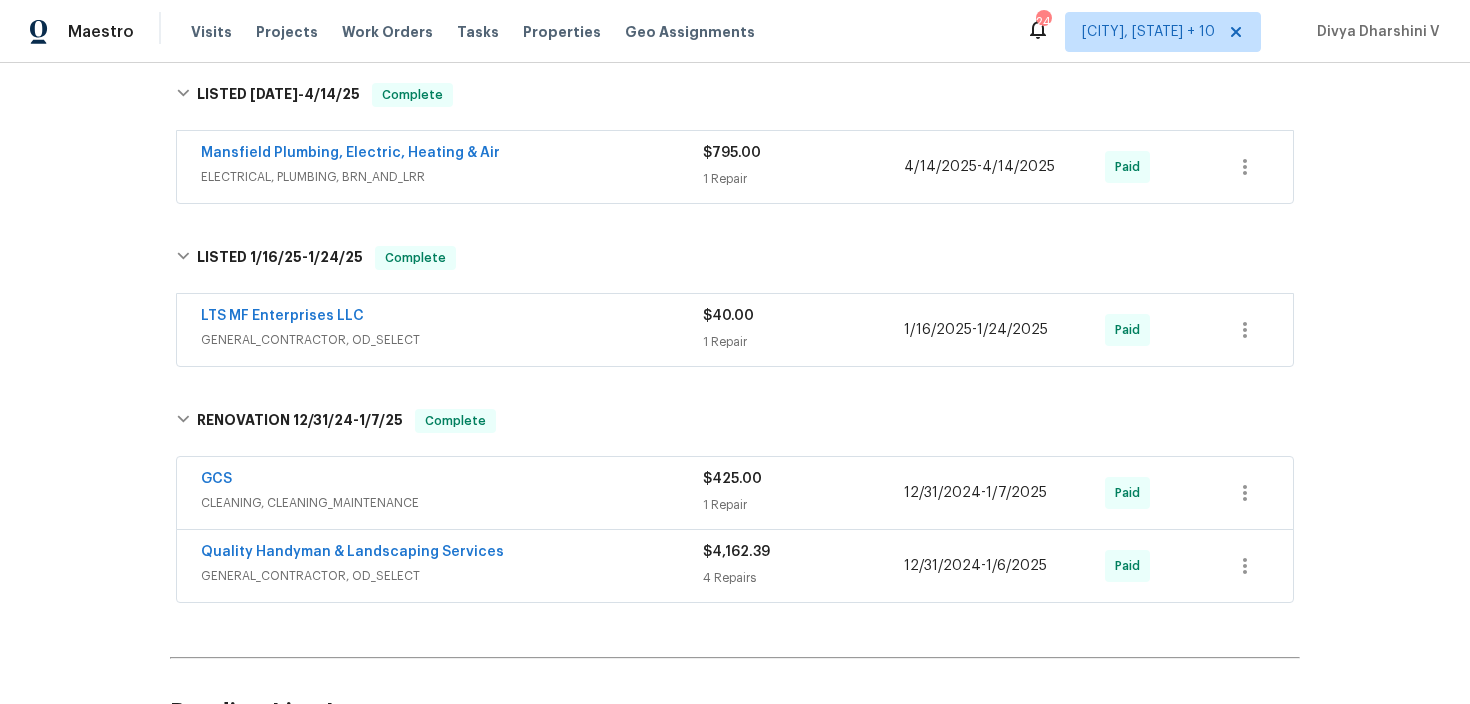 click on "GENERAL_CONTRACTOR, OD_SELECT" at bounding box center (452, 340) 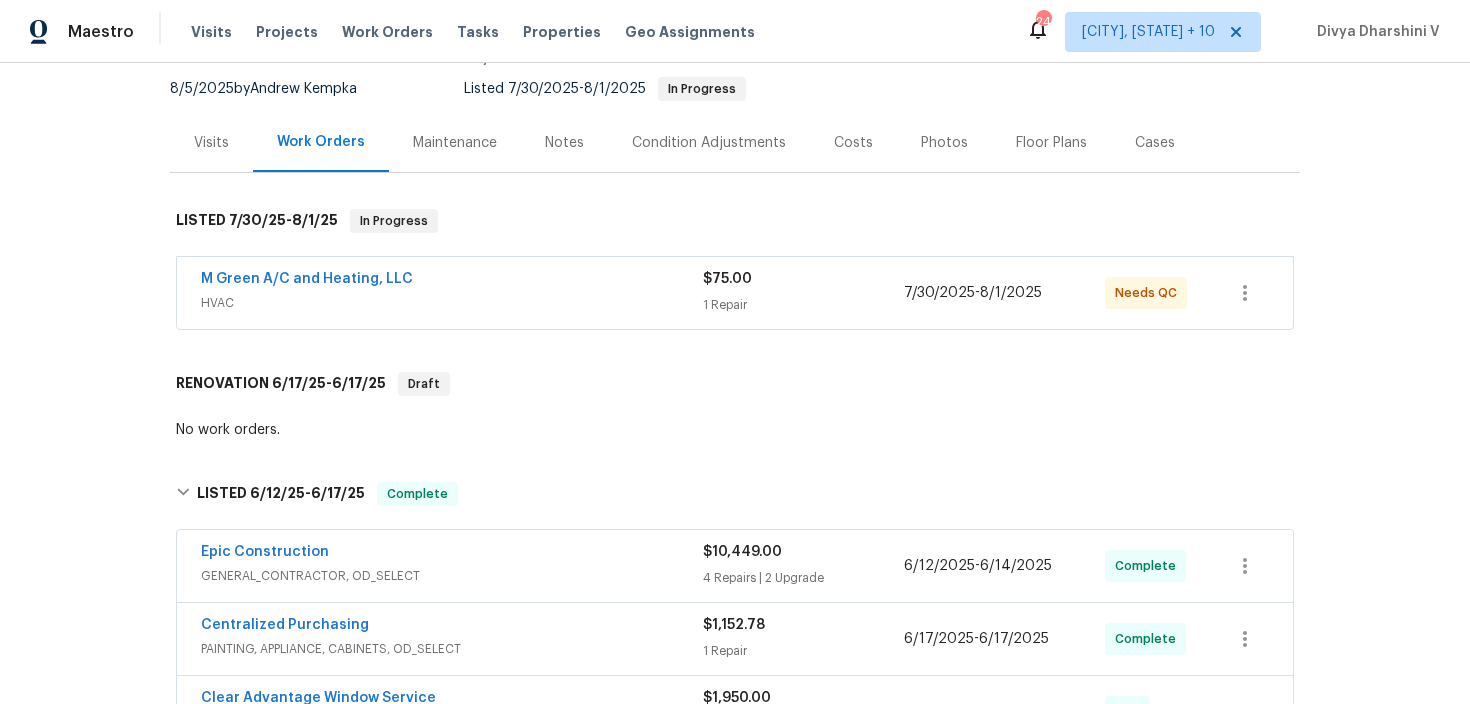 scroll, scrollTop: 183, scrollLeft: 0, axis: vertical 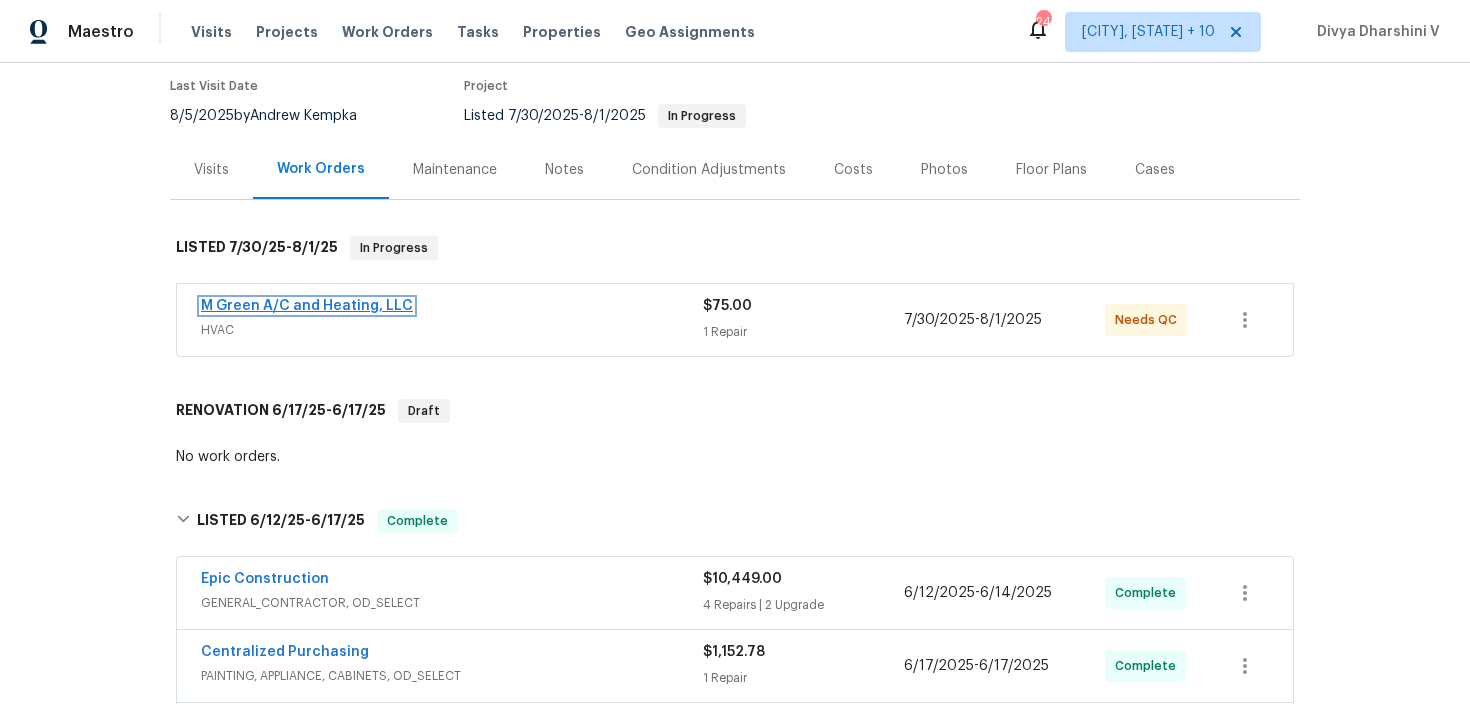 click on "M Green A/C and Heating, LLC" at bounding box center [307, 306] 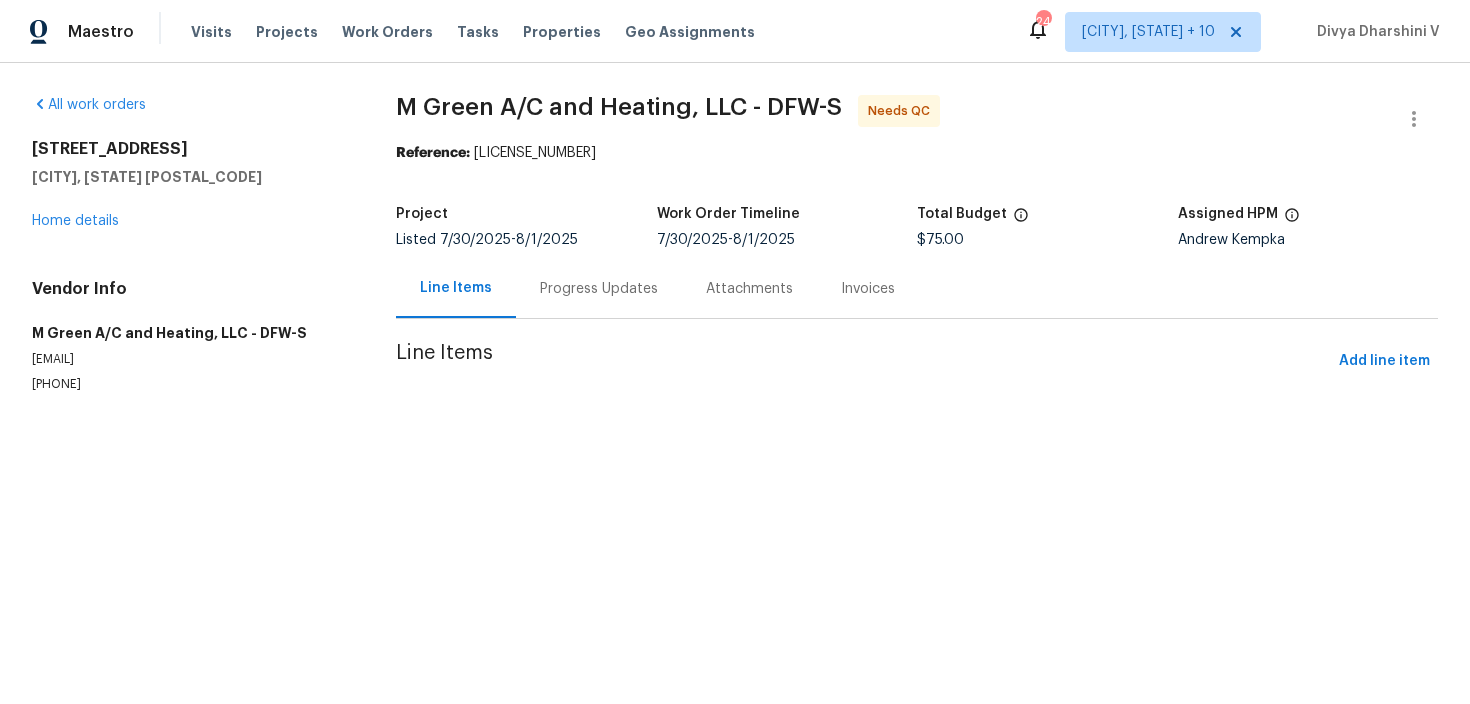 click on "Progress Updates" at bounding box center (599, 289) 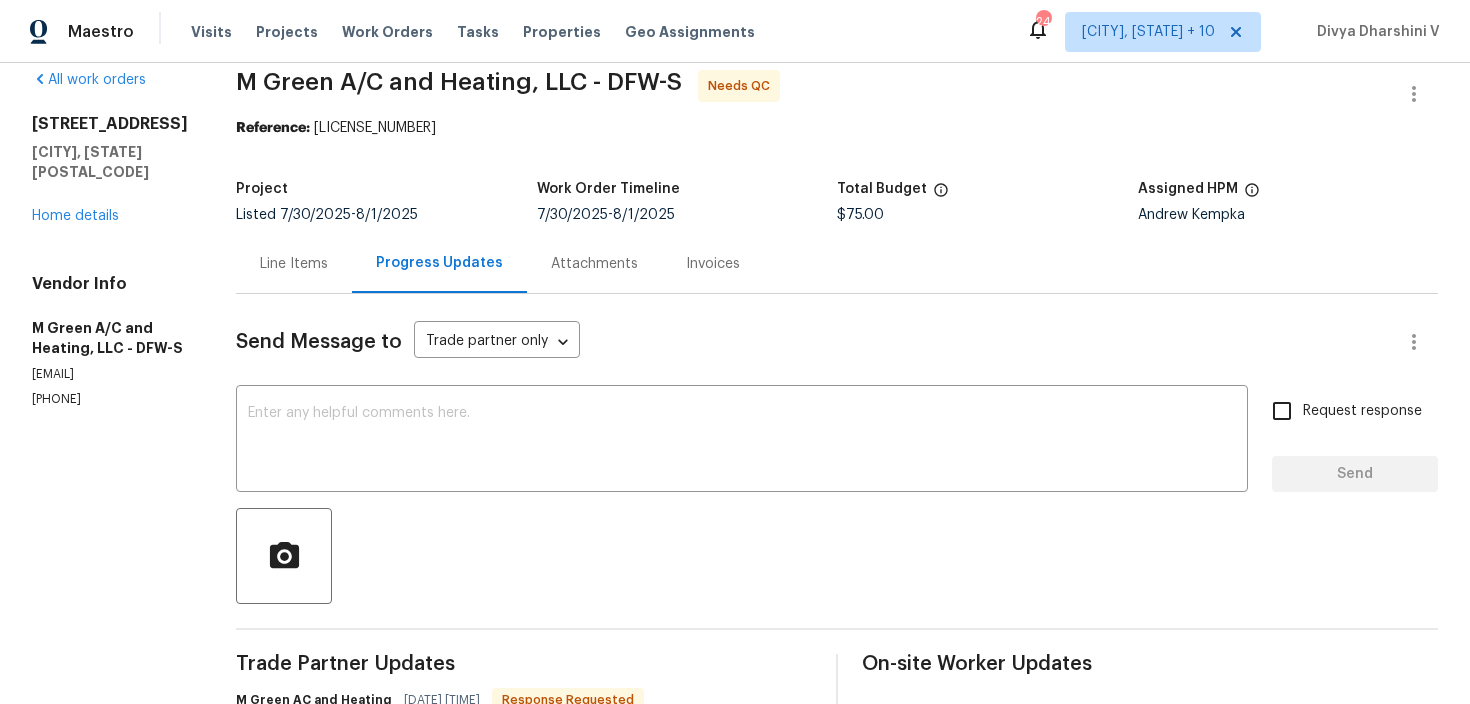 scroll, scrollTop: 3, scrollLeft: 0, axis: vertical 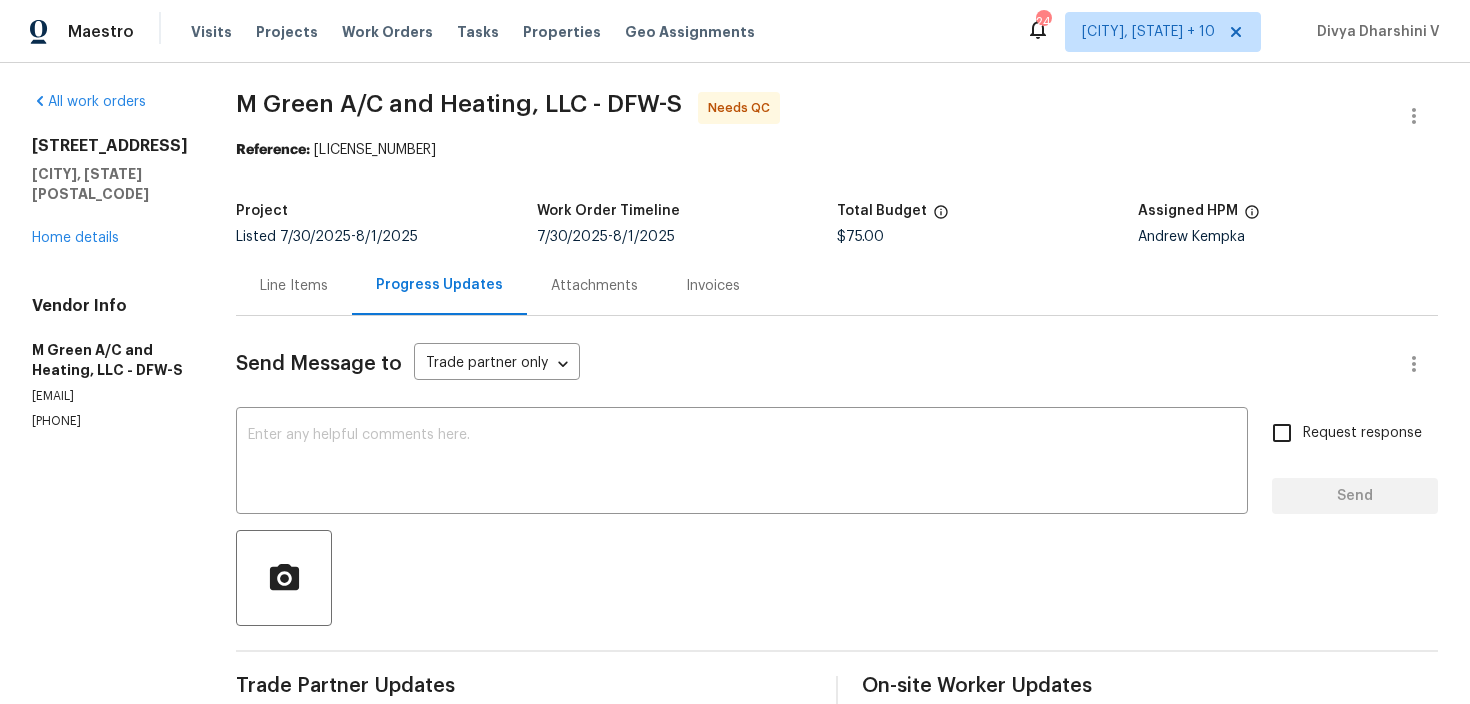 click on "Line Items" at bounding box center (294, 285) 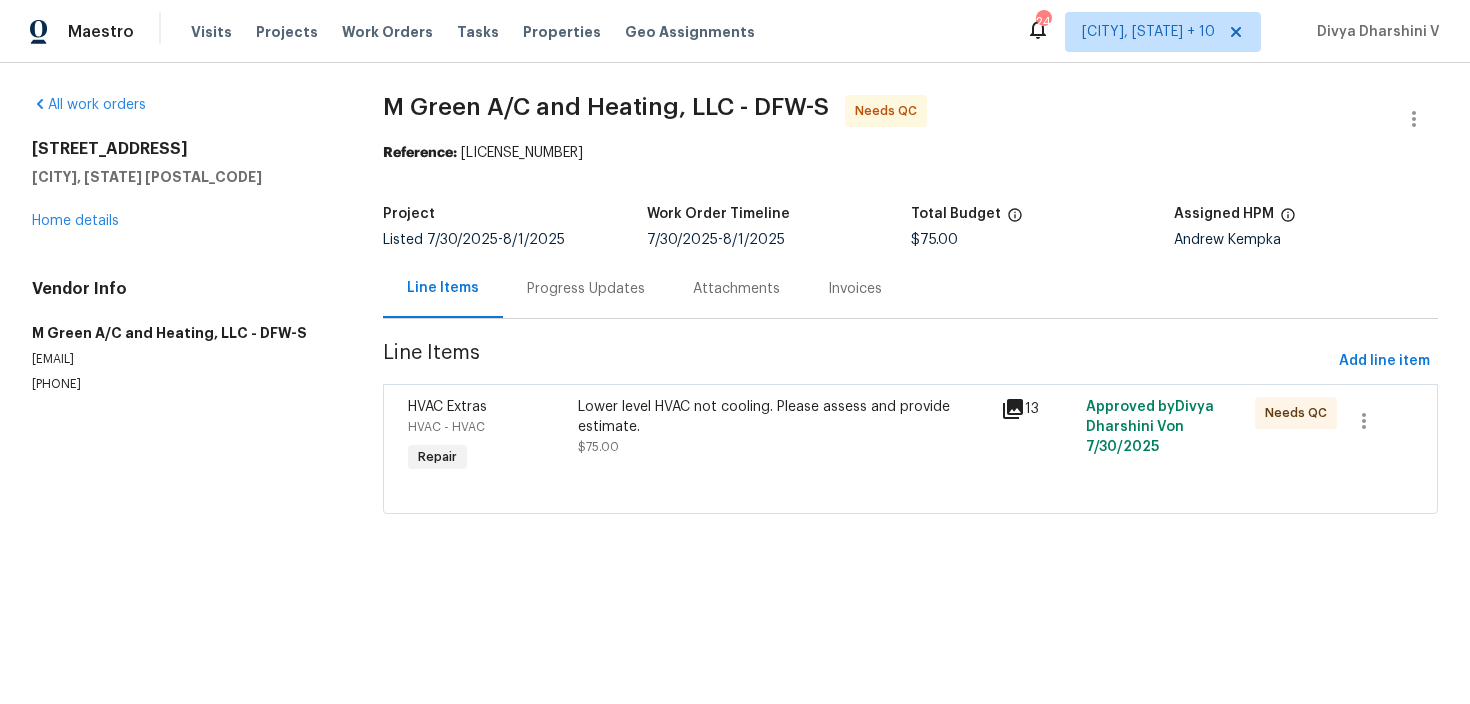 click on "HVAC Extras HVAC - HVAC Repair" at bounding box center [486, 437] 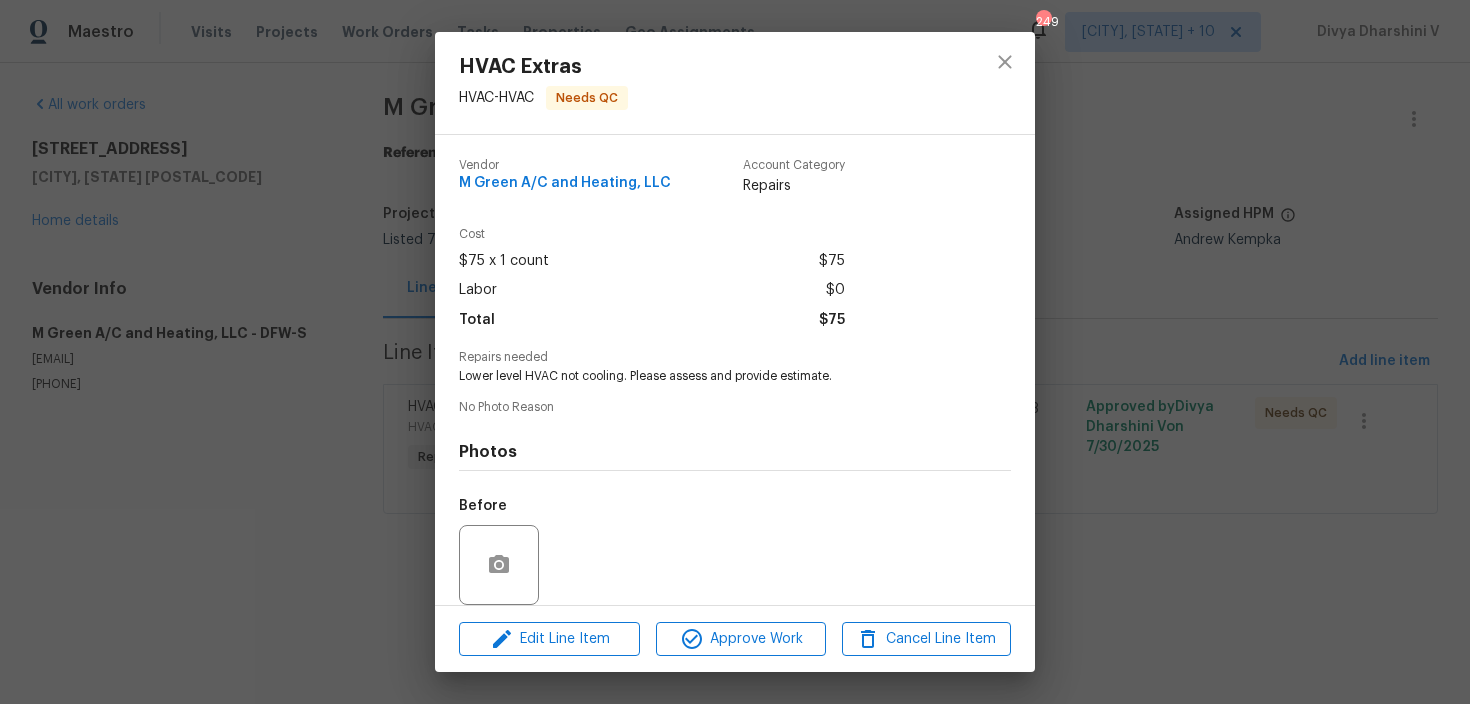 scroll, scrollTop: 146, scrollLeft: 0, axis: vertical 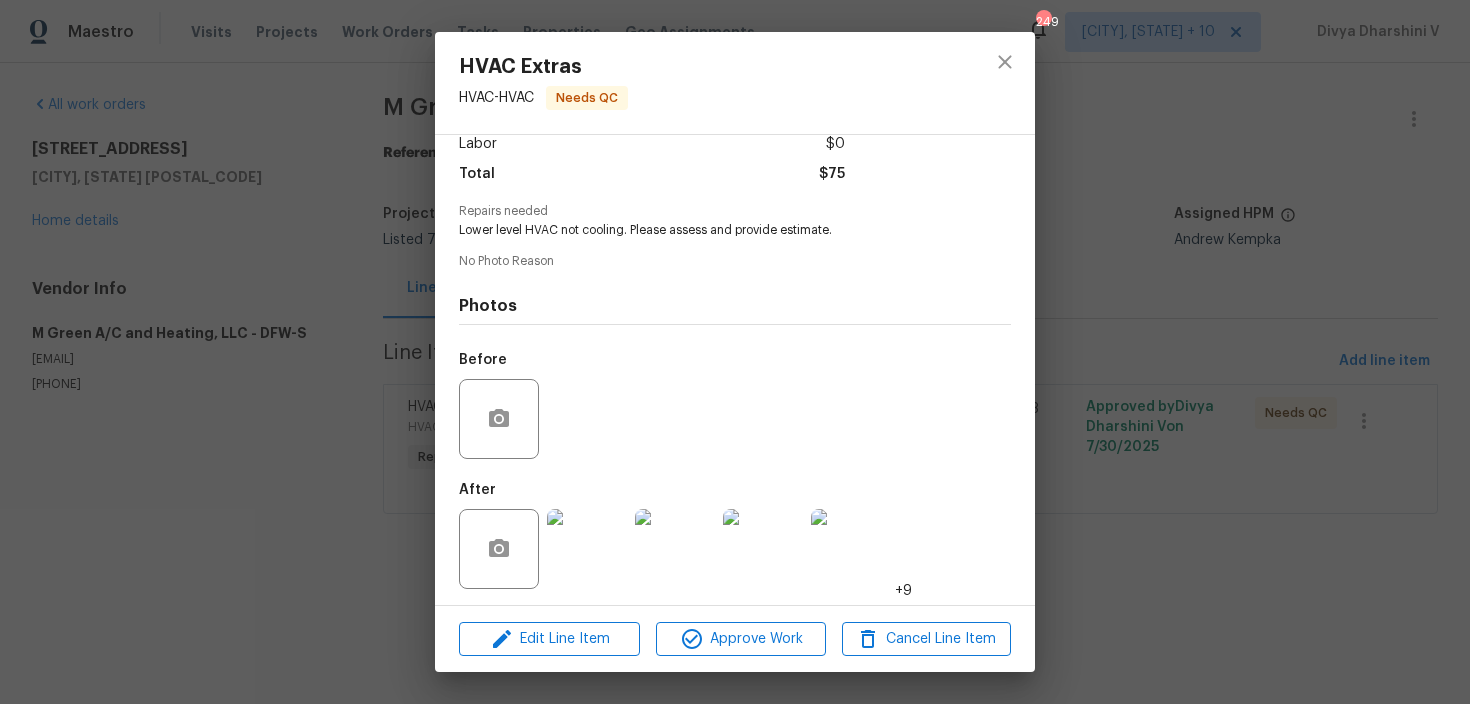 click on "Edit Line Item  Approve Work  Cancel Line Item" at bounding box center [735, 639] 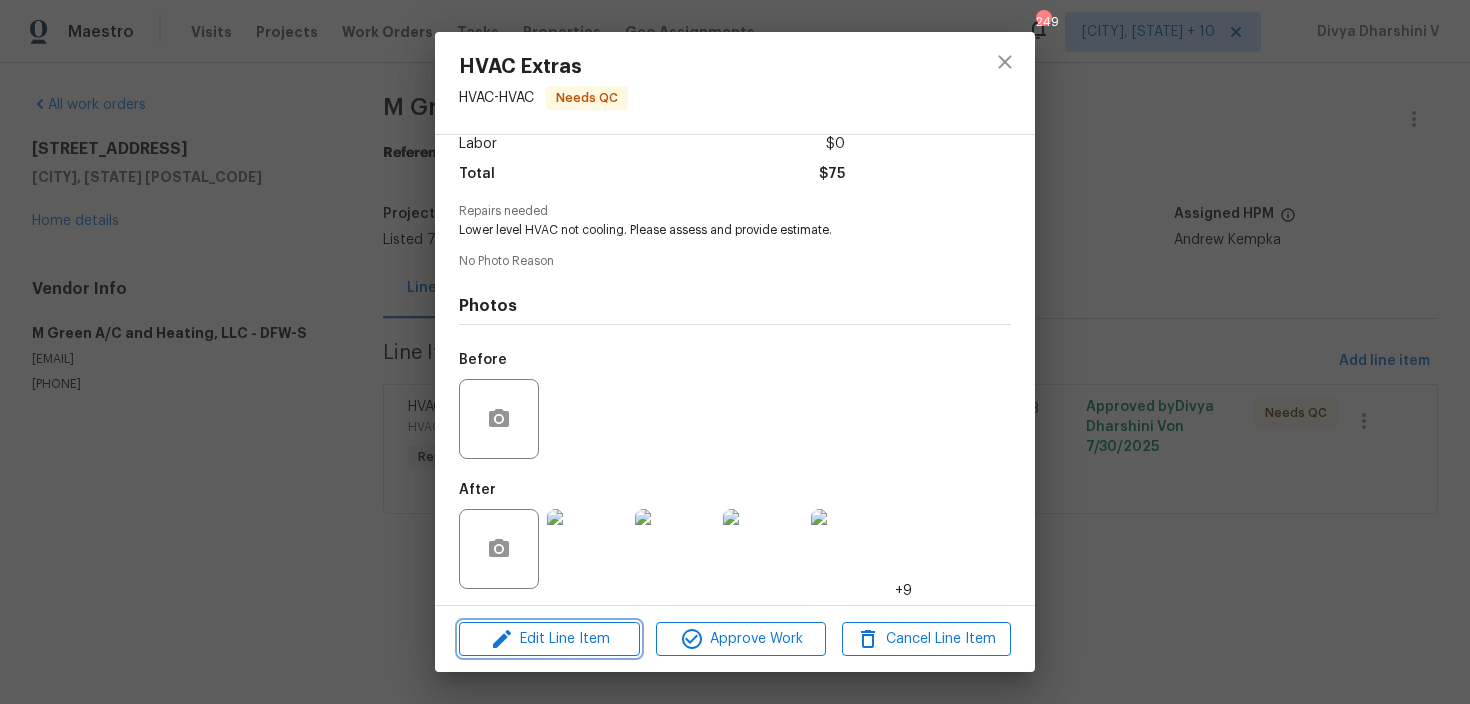 click on "Edit Line Item" at bounding box center [549, 639] 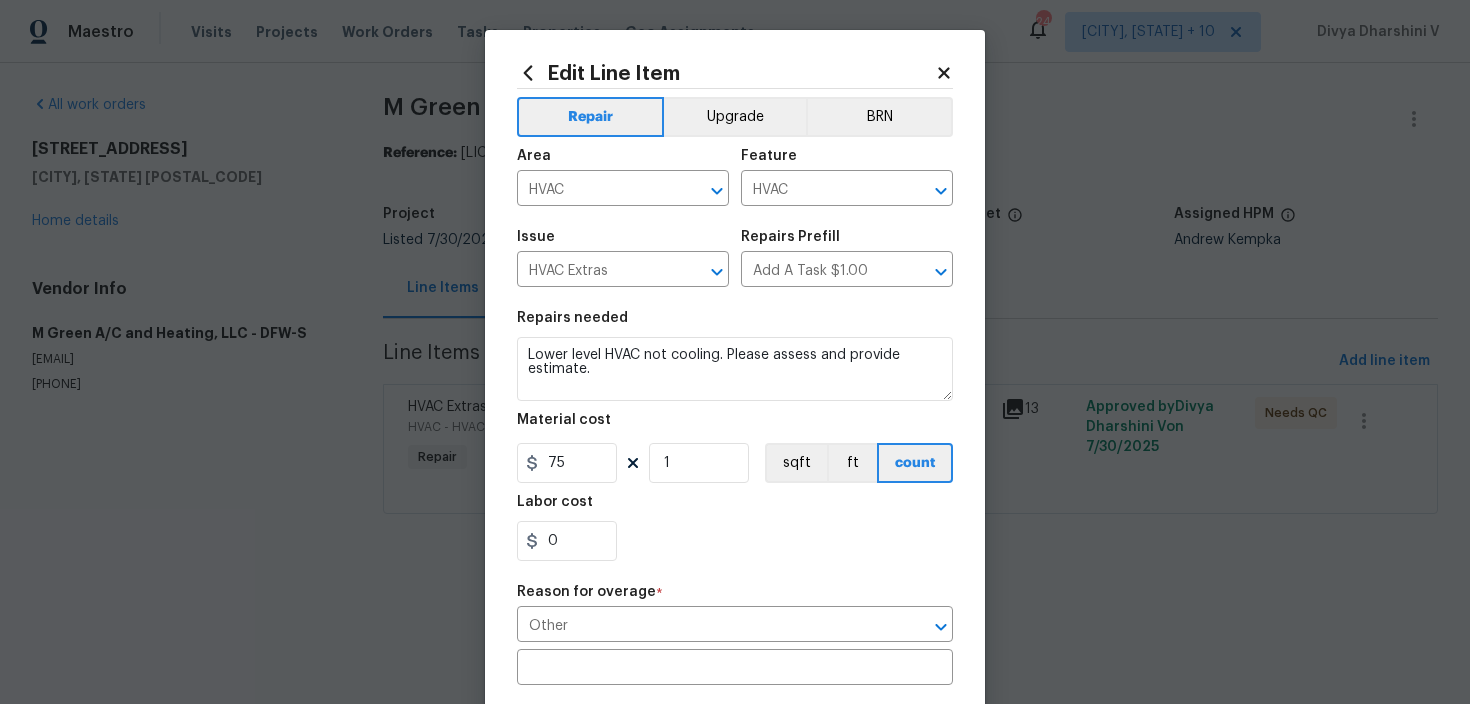 click on "Repairs needed Lower level HVAC not cooling. Please assess and provide estimate. Material cost 75 1 sqft ft count Labor cost 0" at bounding box center [735, 436] 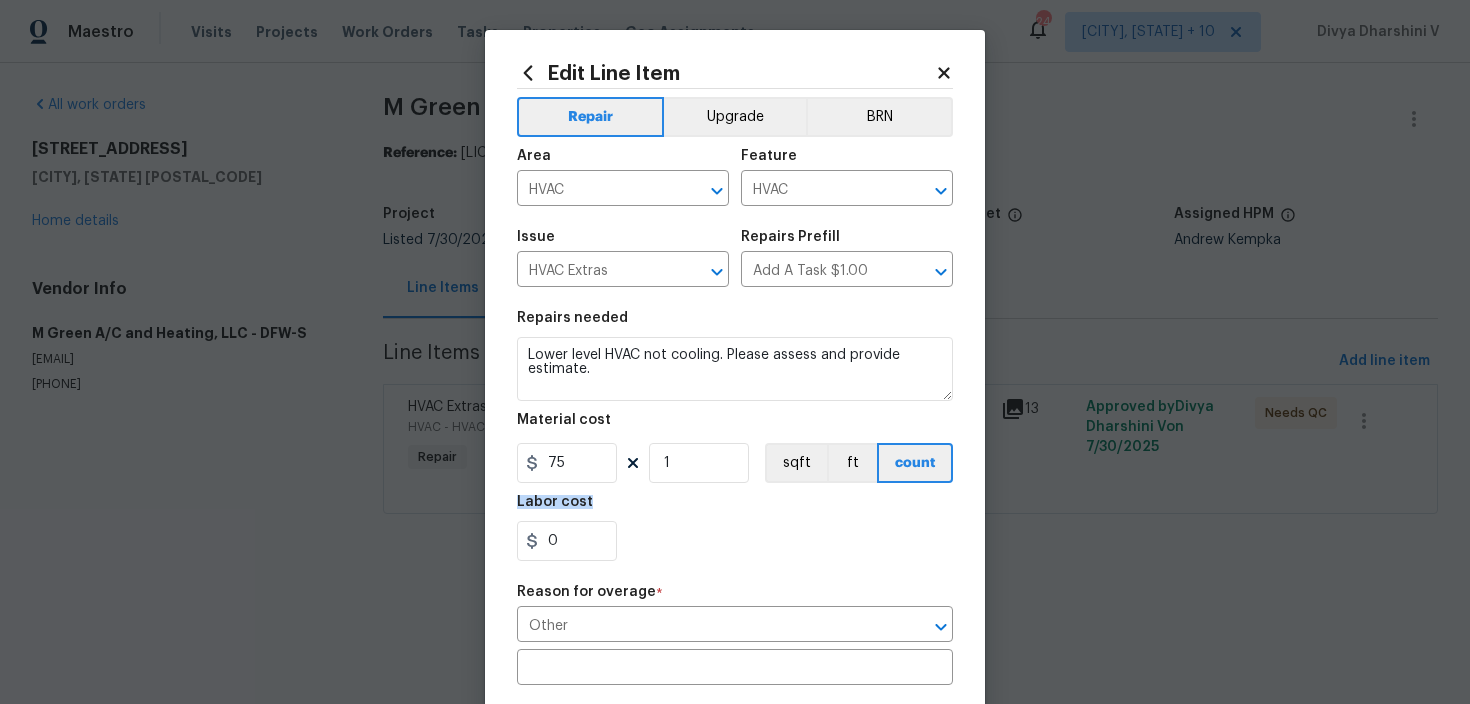 click on "Repairs needed Lower level HVAC not cooling. Please assess and provide estimate. Material cost 75 1 sqft ft count Labor cost 0" at bounding box center [735, 436] 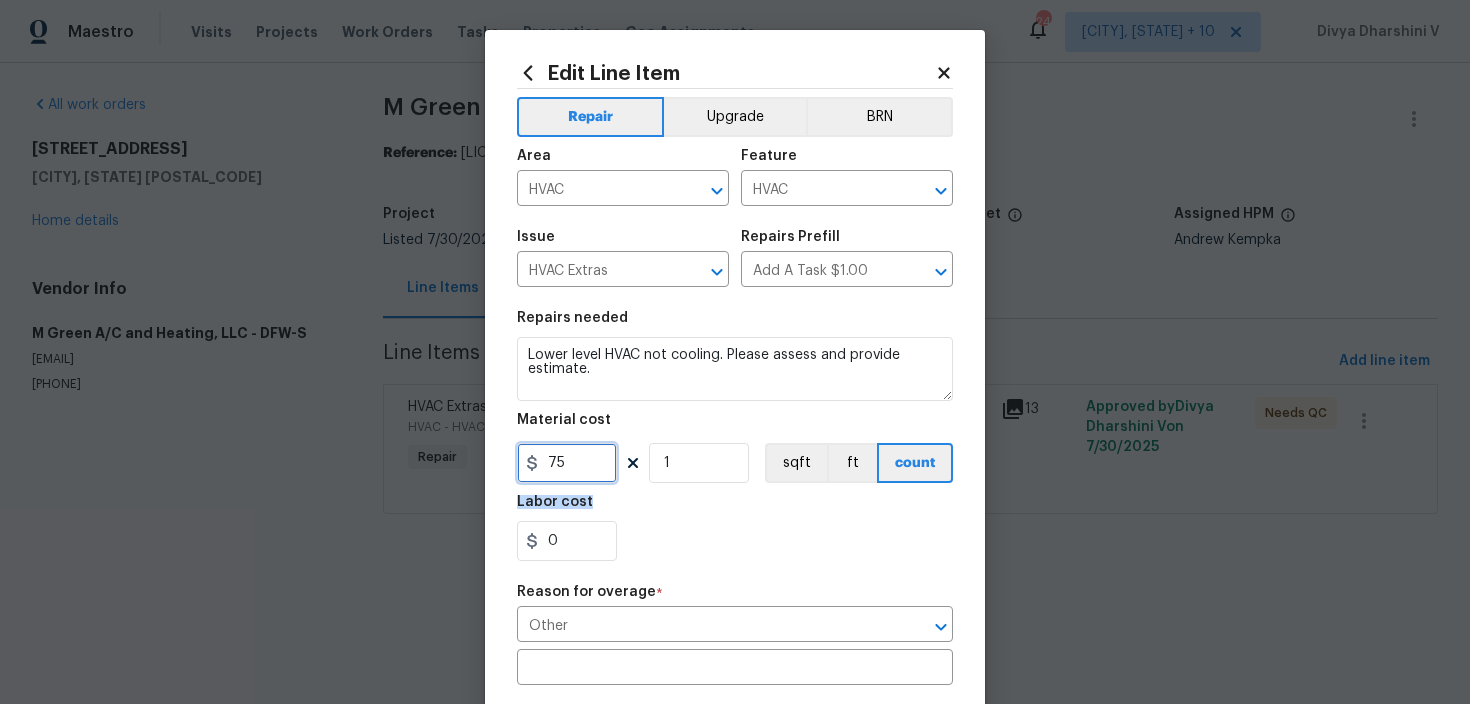 click on "75" at bounding box center (567, 463) 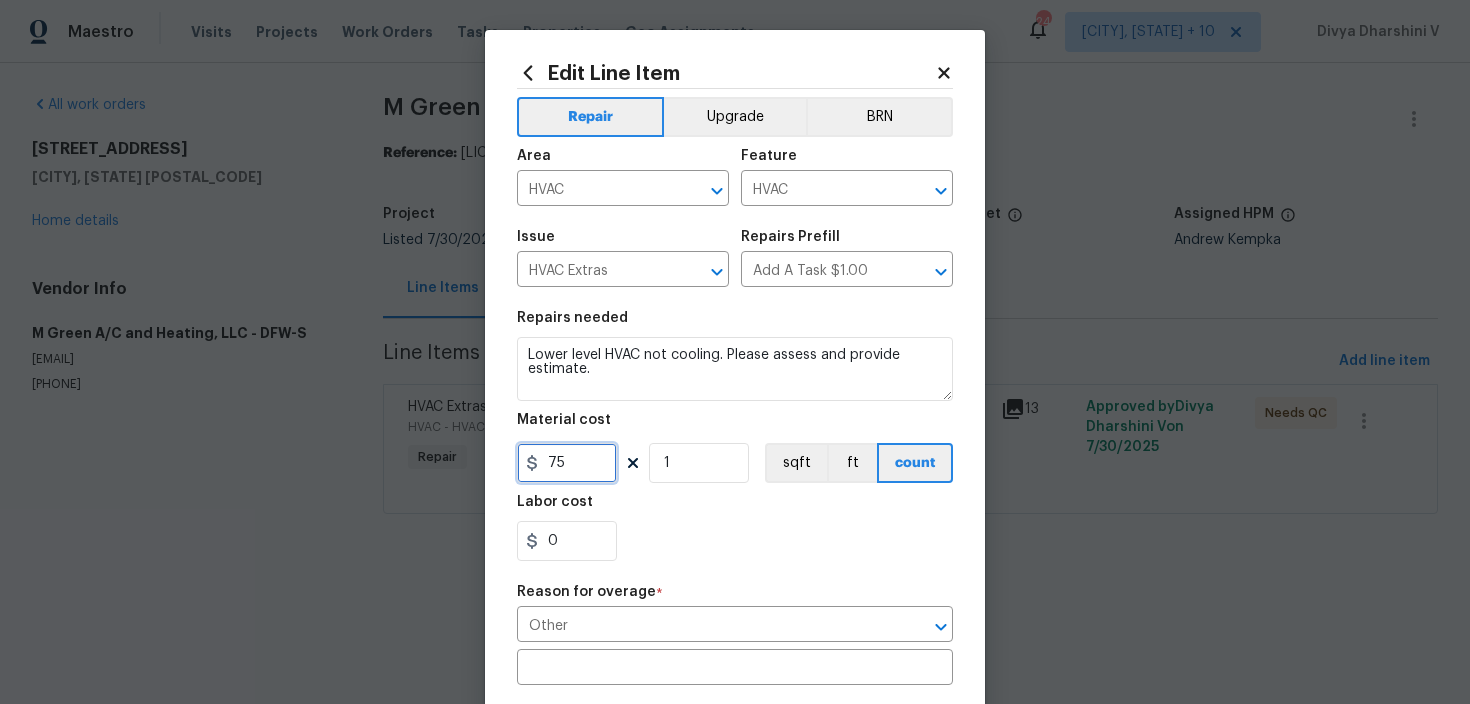 click on "75" at bounding box center (567, 463) 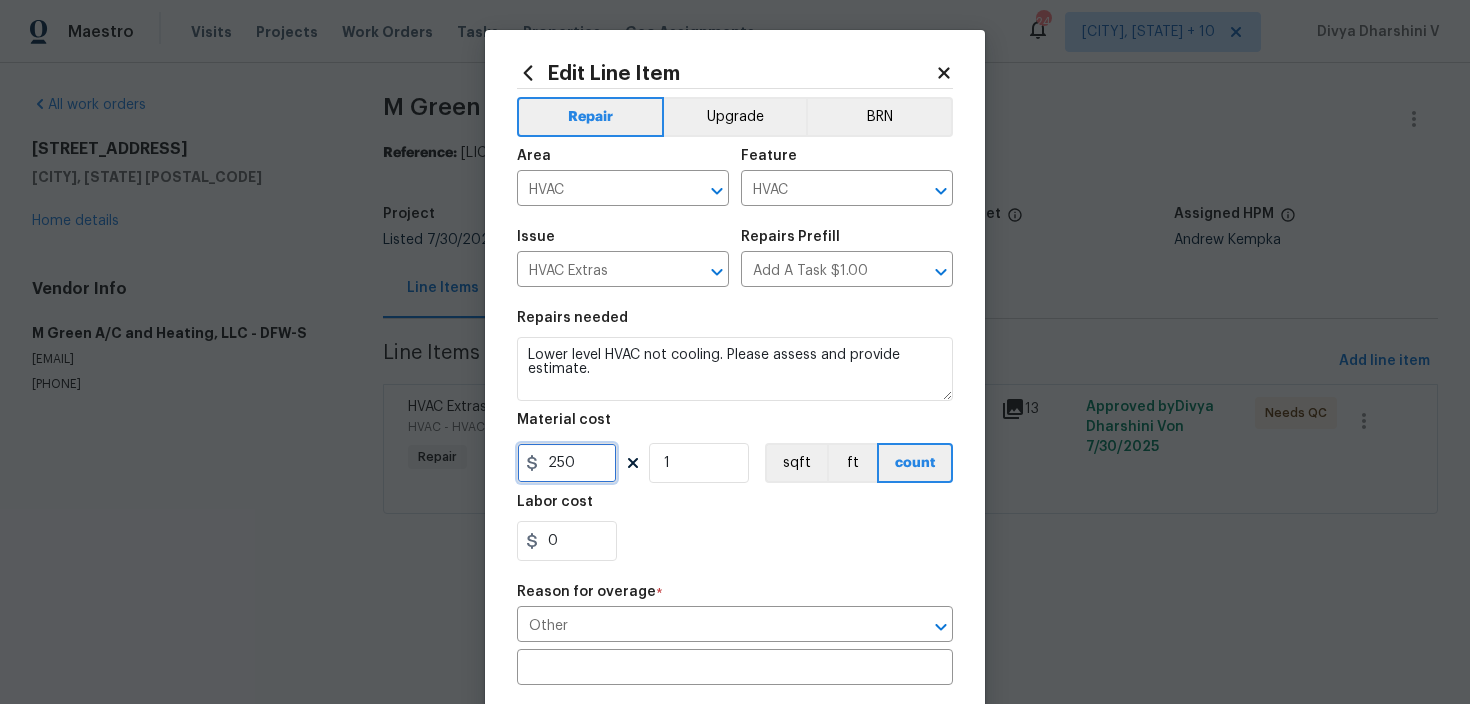 type on "250" 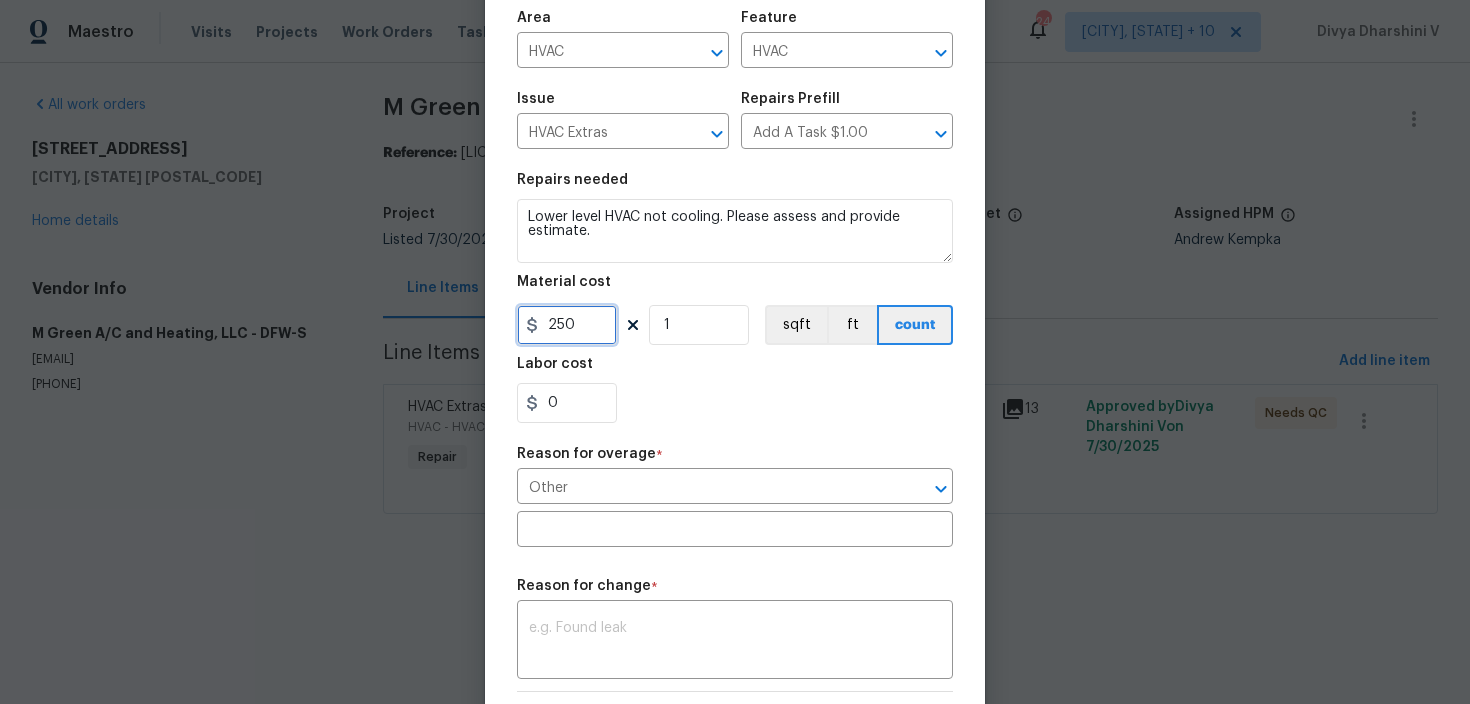 scroll, scrollTop: 270, scrollLeft: 0, axis: vertical 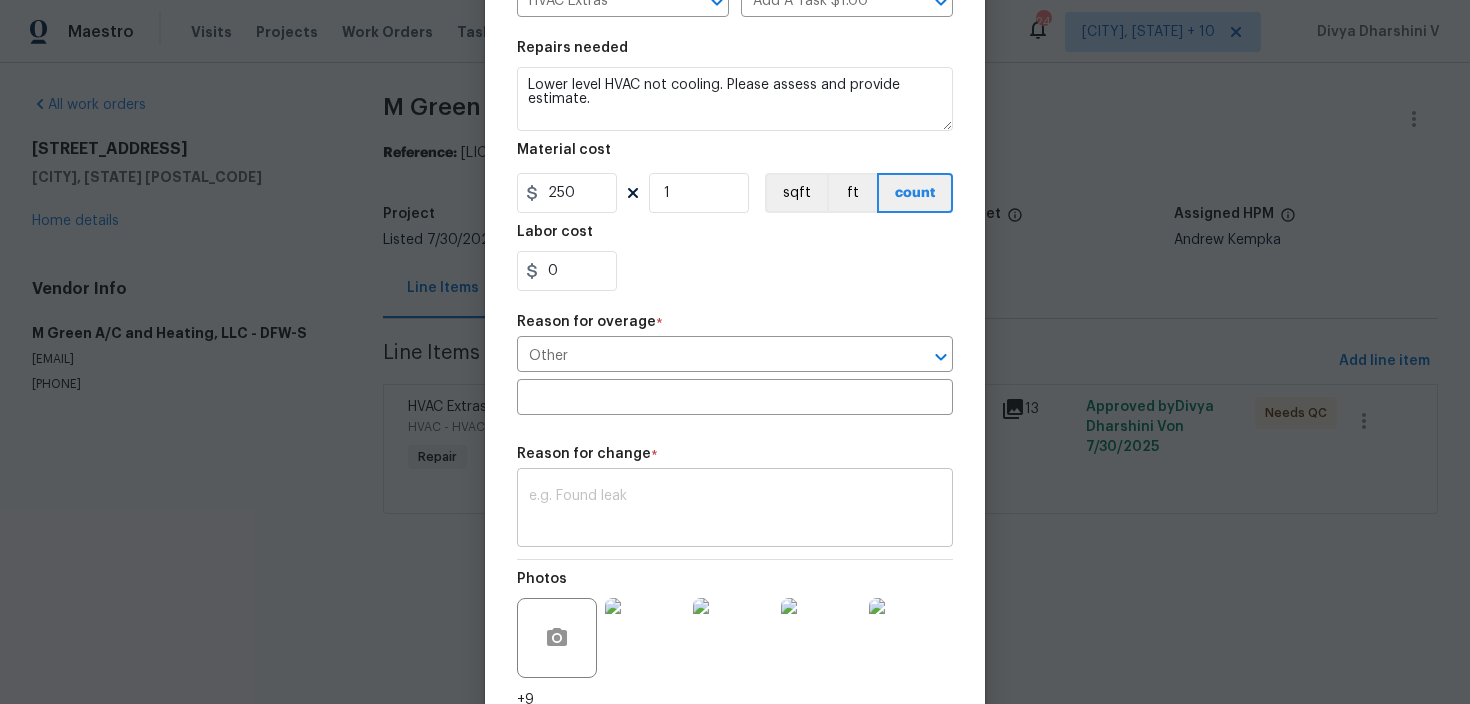 click on "x ​" at bounding box center [735, 510] 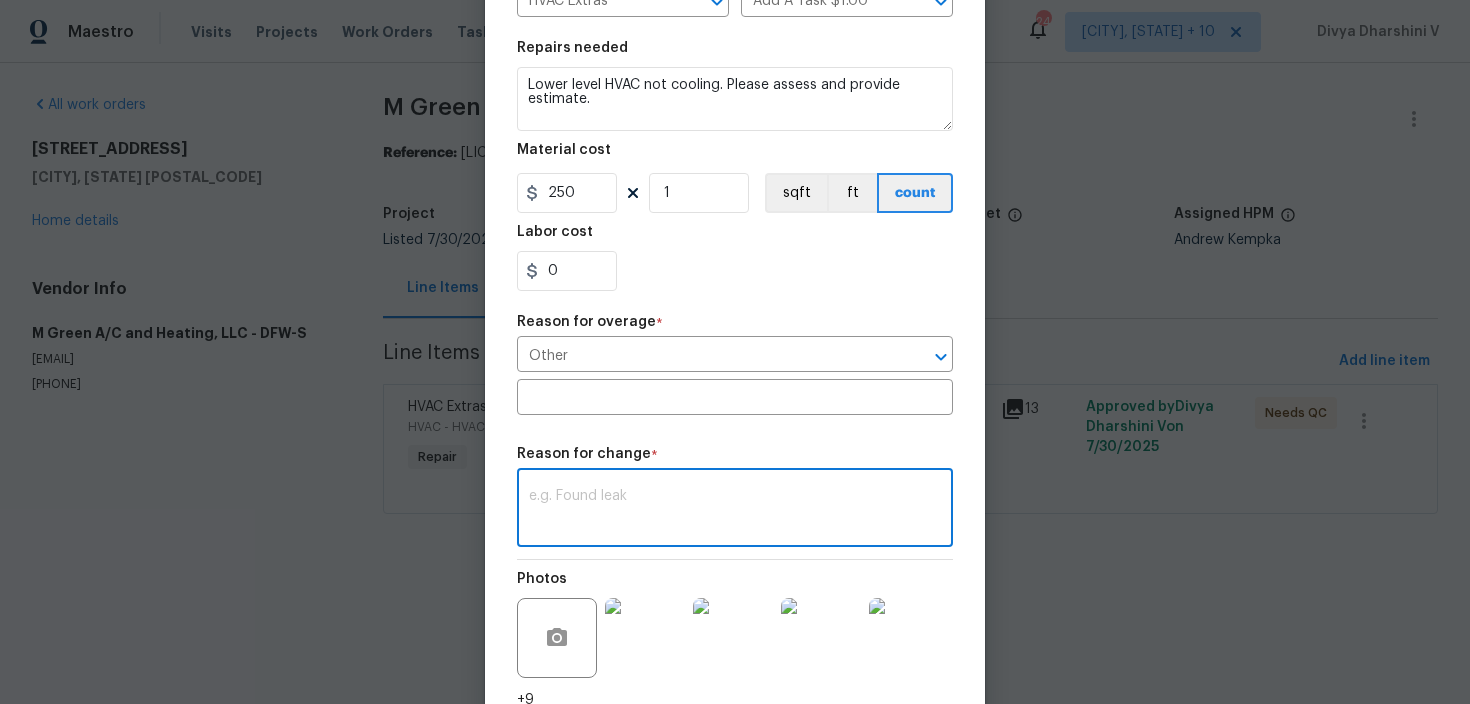 type on "v" 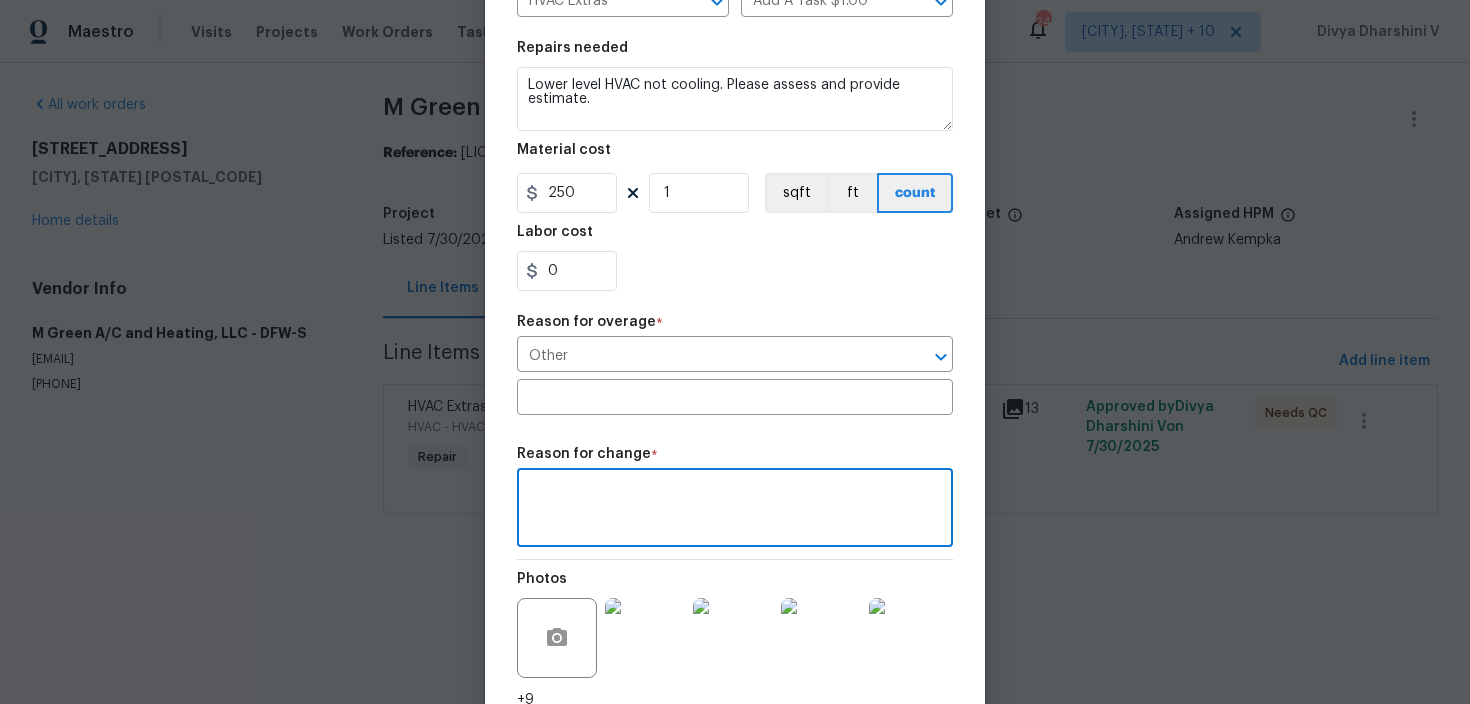 paste on "(DV) Updated per vendor’s final cost." 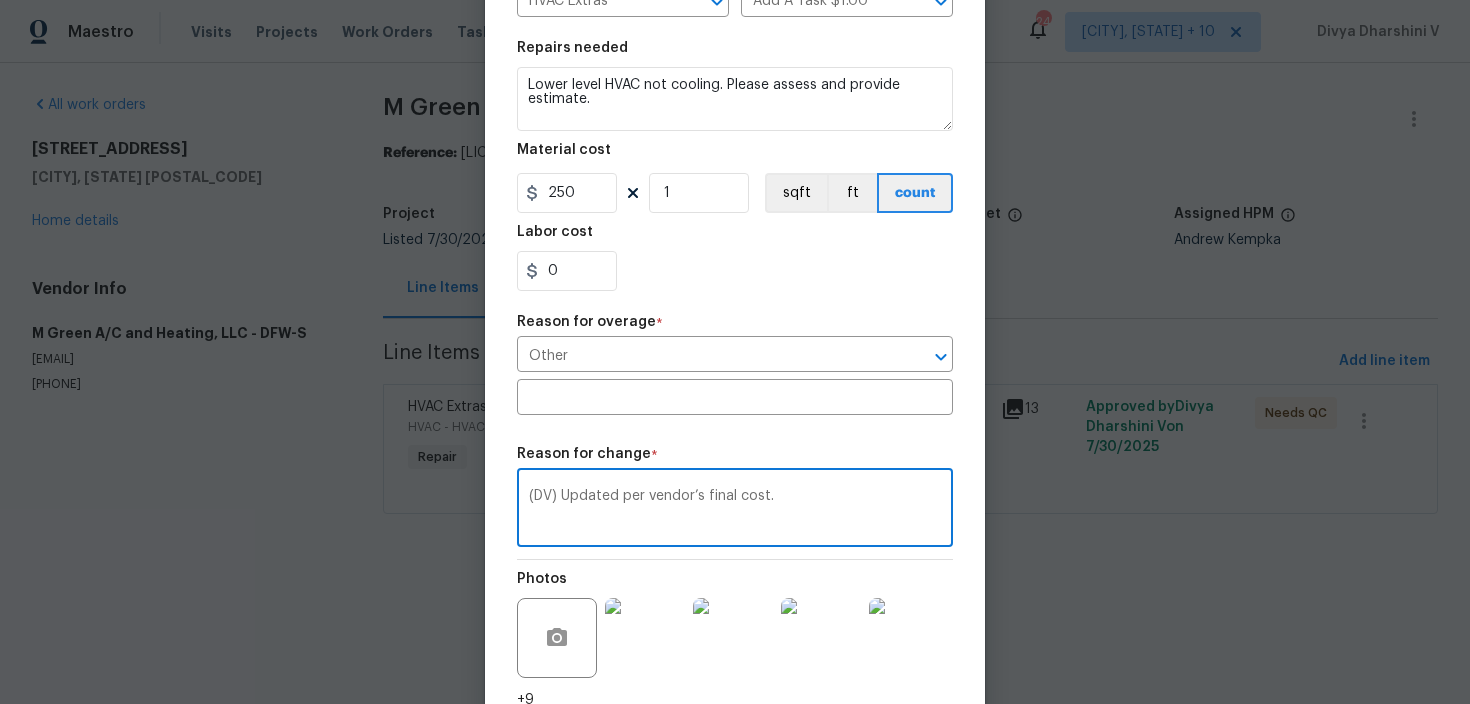scroll, scrollTop: 435, scrollLeft: 0, axis: vertical 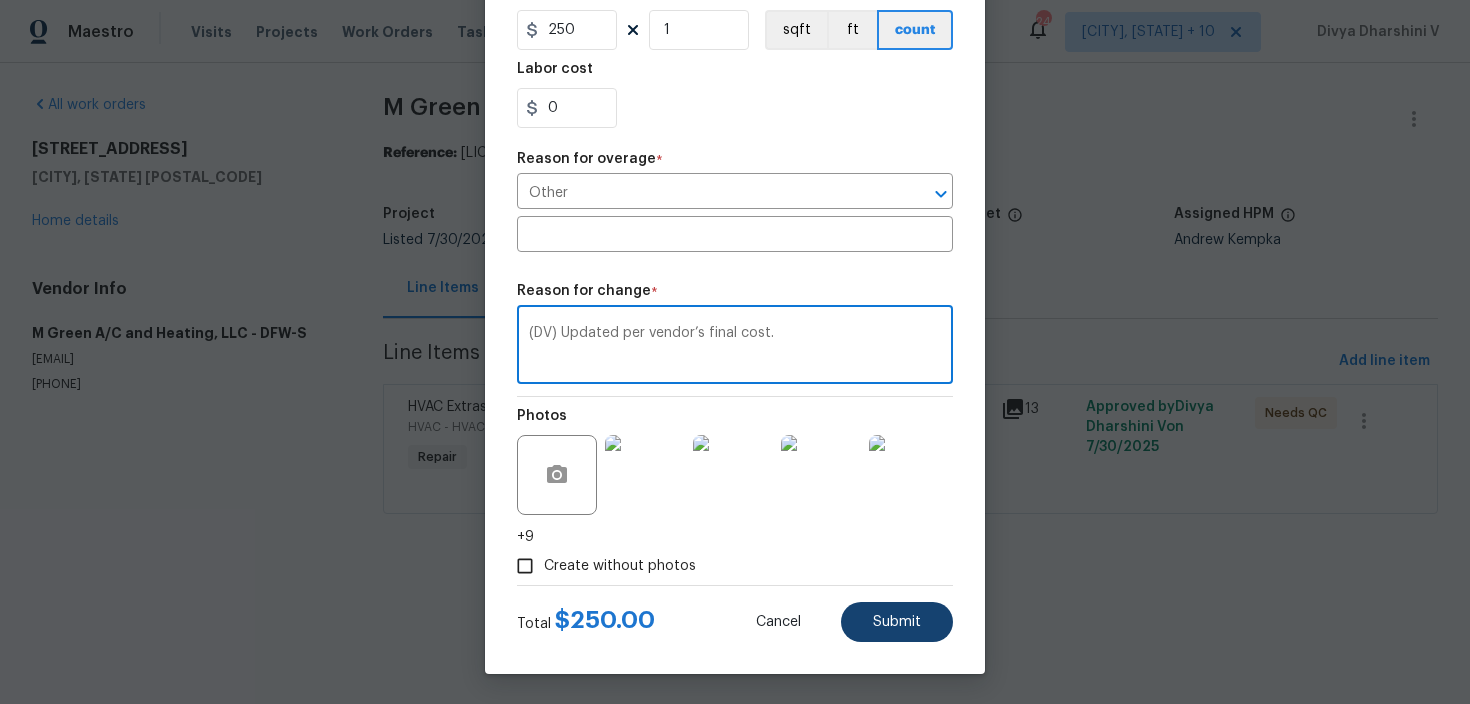 type on "(DV) Updated per vendor’s final cost." 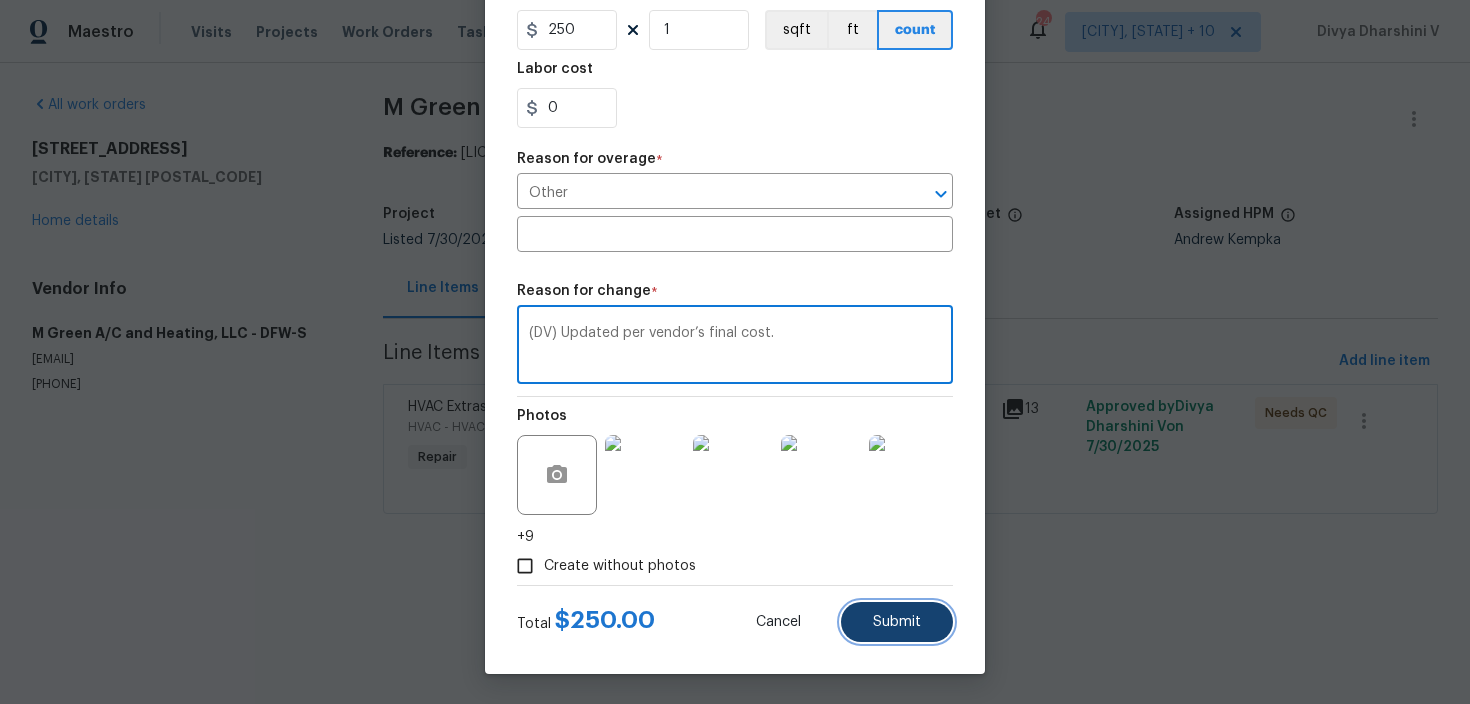 click on "Submit" at bounding box center (897, 622) 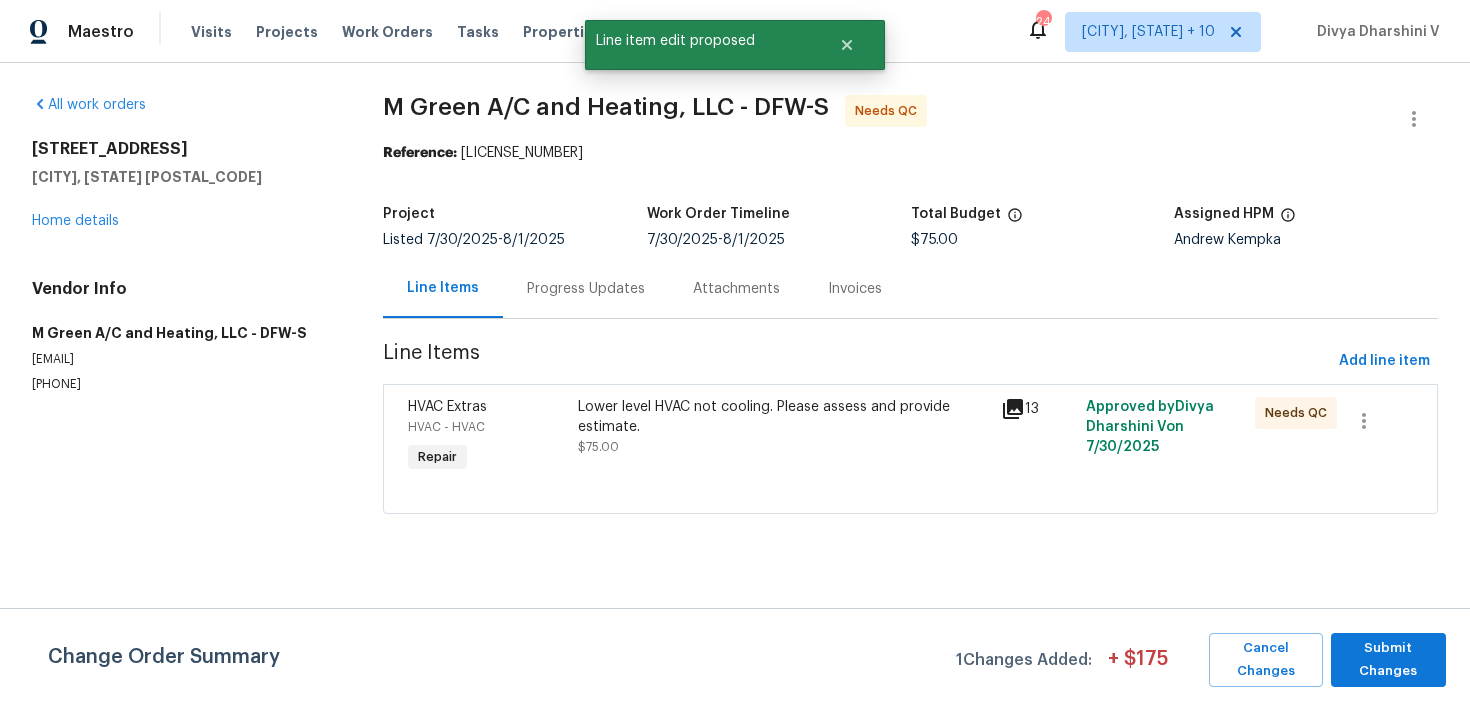 scroll, scrollTop: 0, scrollLeft: 0, axis: both 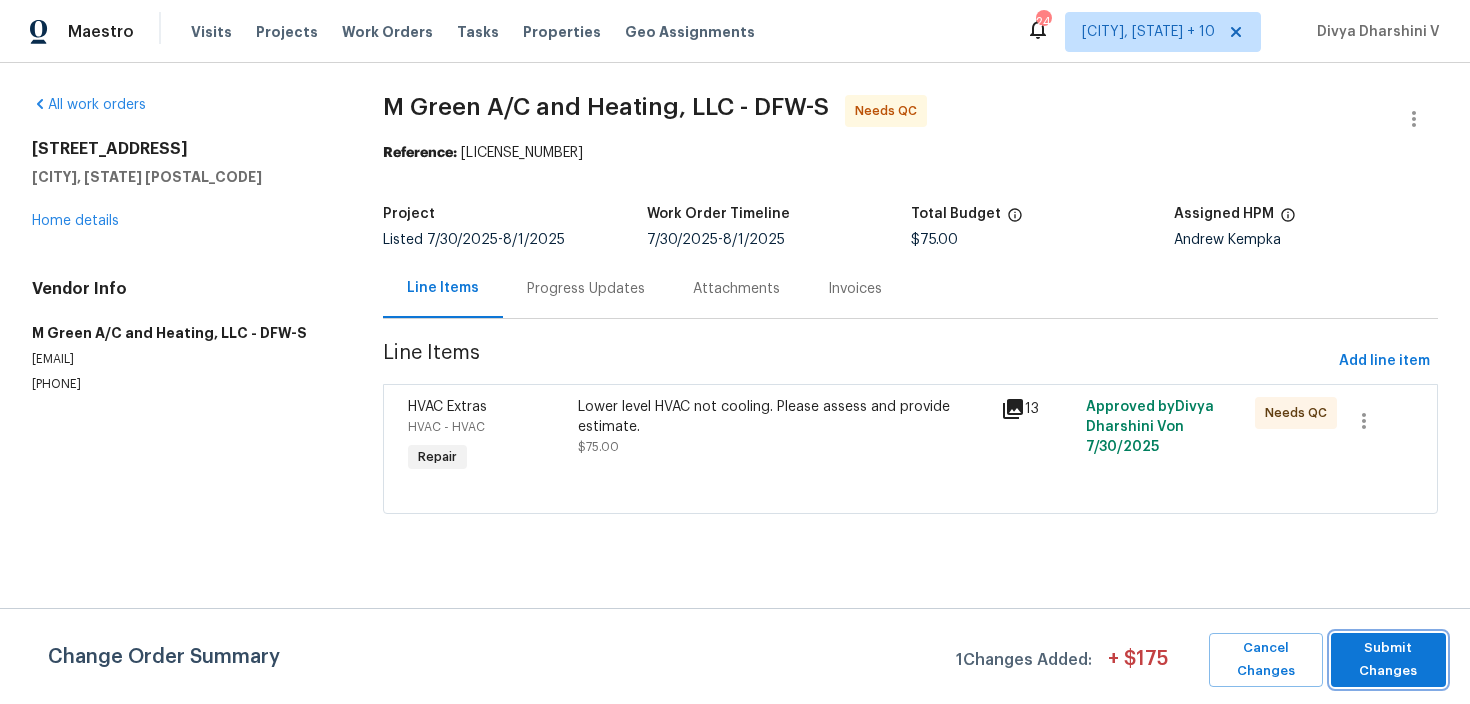click on "Submit Changes" at bounding box center [1388, 660] 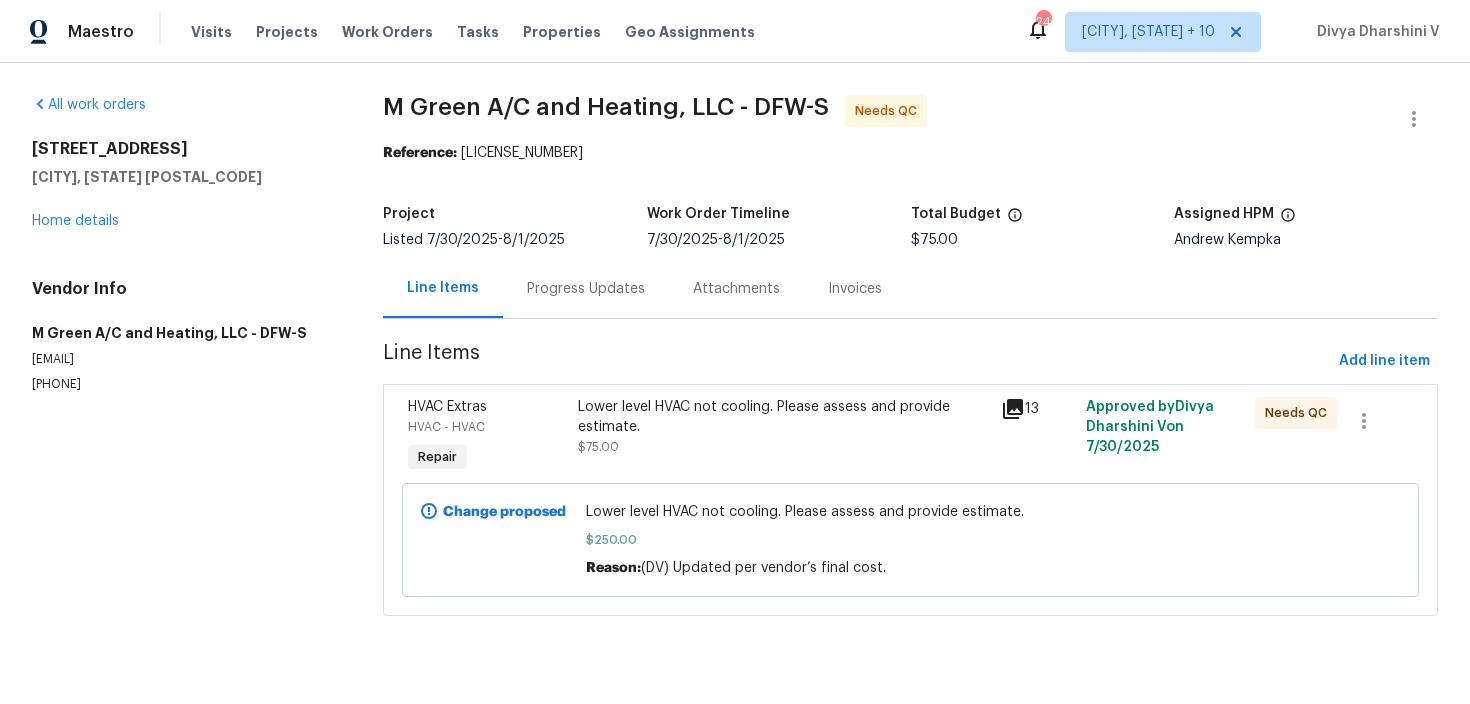 click on "Progress Updates" at bounding box center [586, 288] 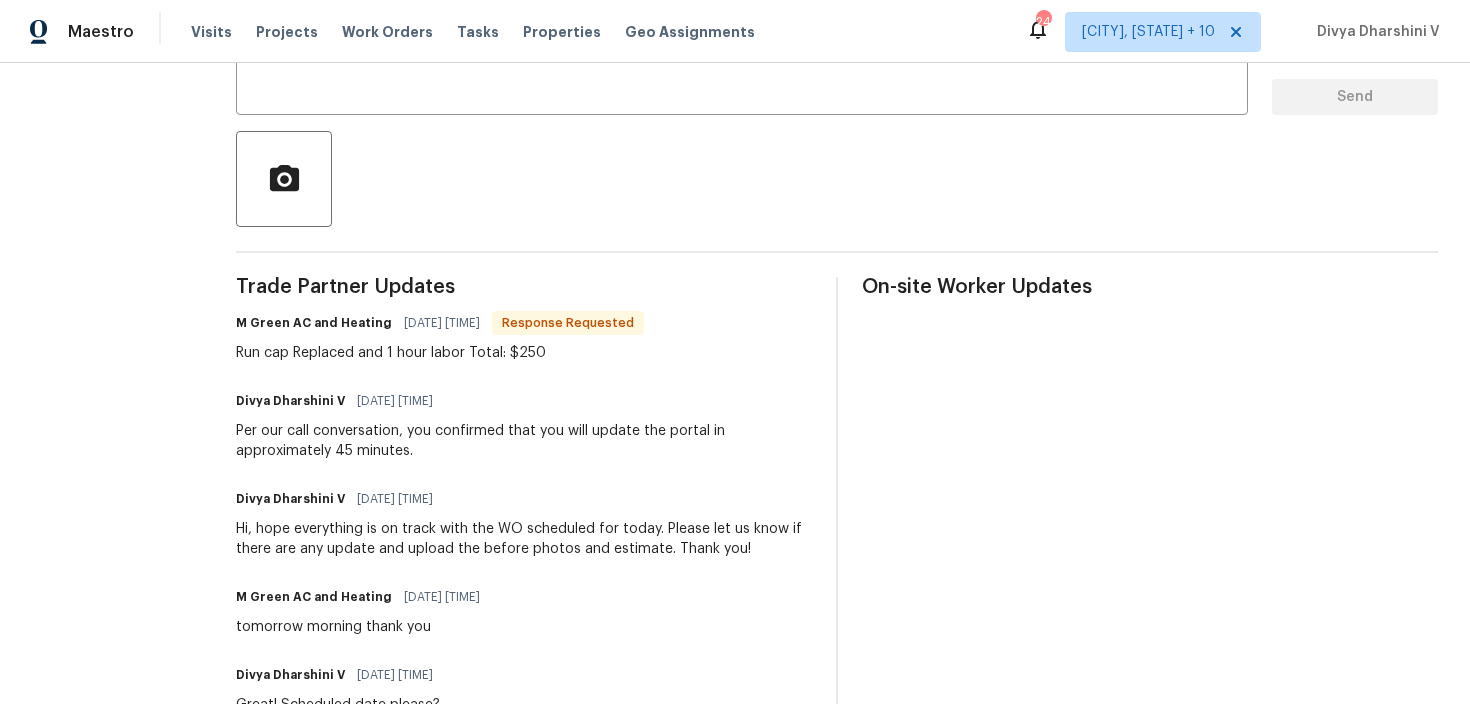 scroll, scrollTop: 0, scrollLeft: 0, axis: both 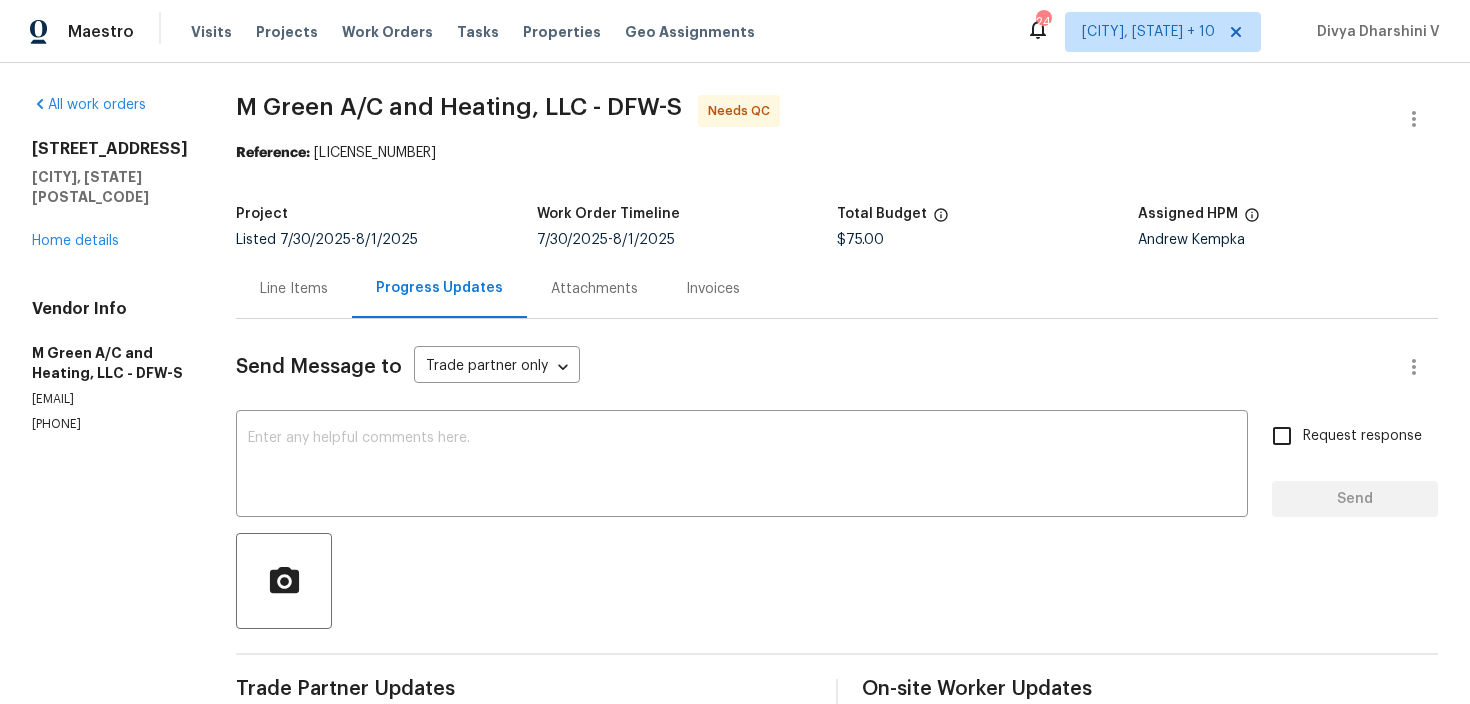 click on "Line Items" at bounding box center (294, 289) 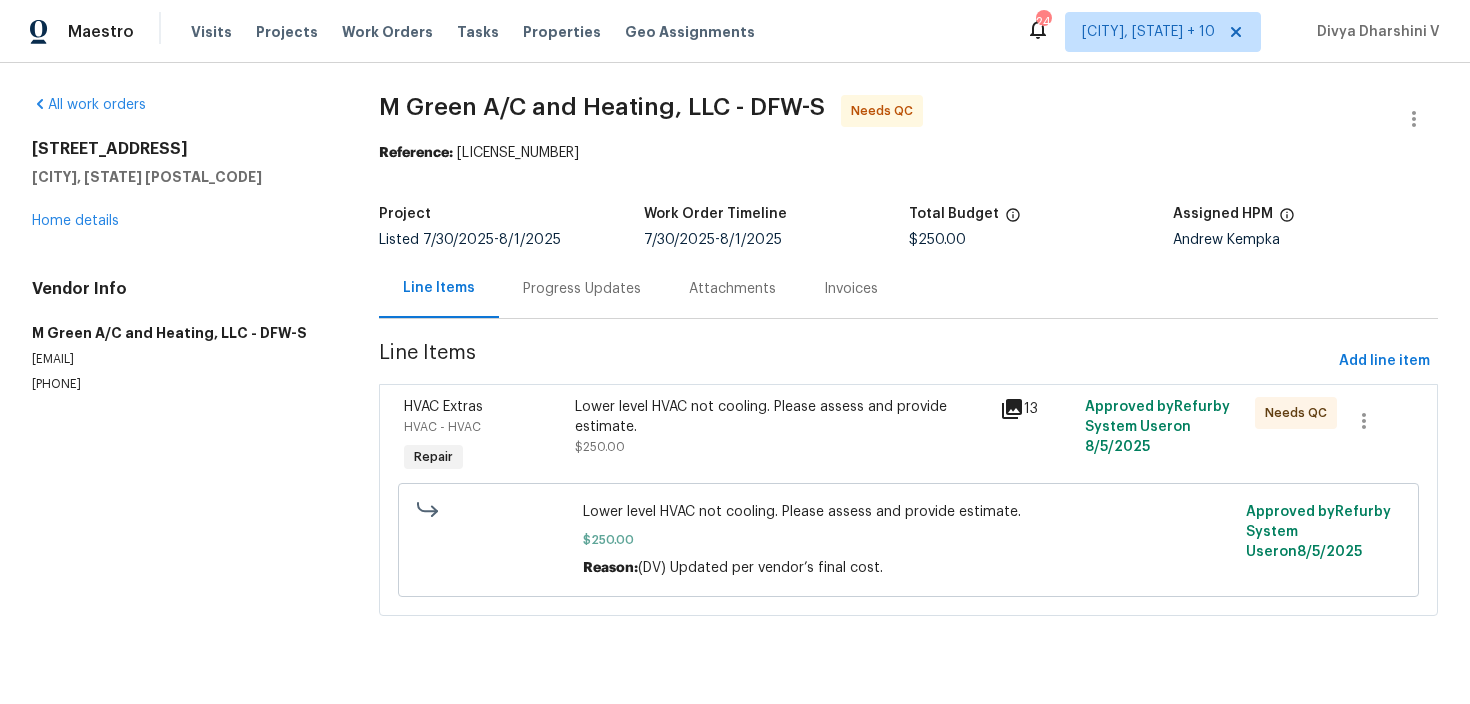 click on "Lower level HVAC not cooling. Please assess and provide estimate. $250.00" at bounding box center (781, 427) 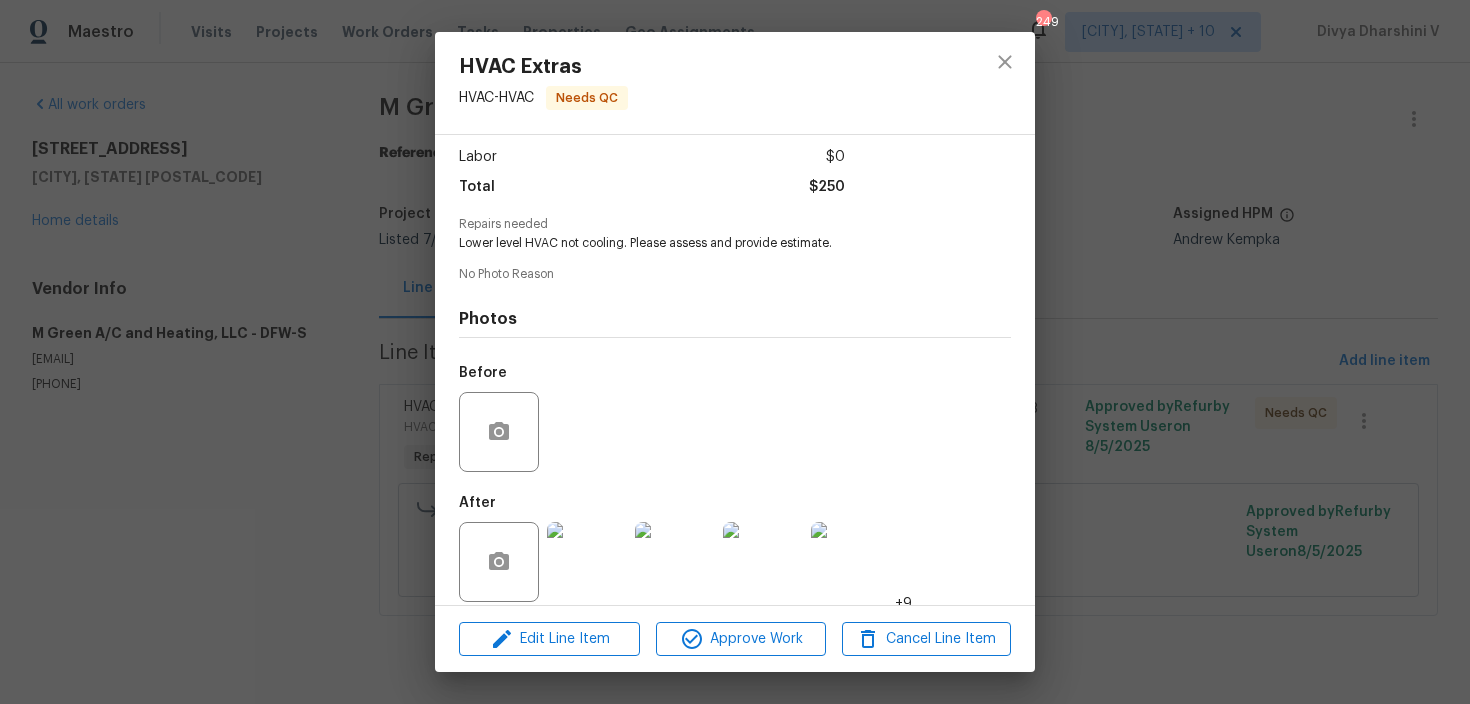 scroll, scrollTop: 149, scrollLeft: 0, axis: vertical 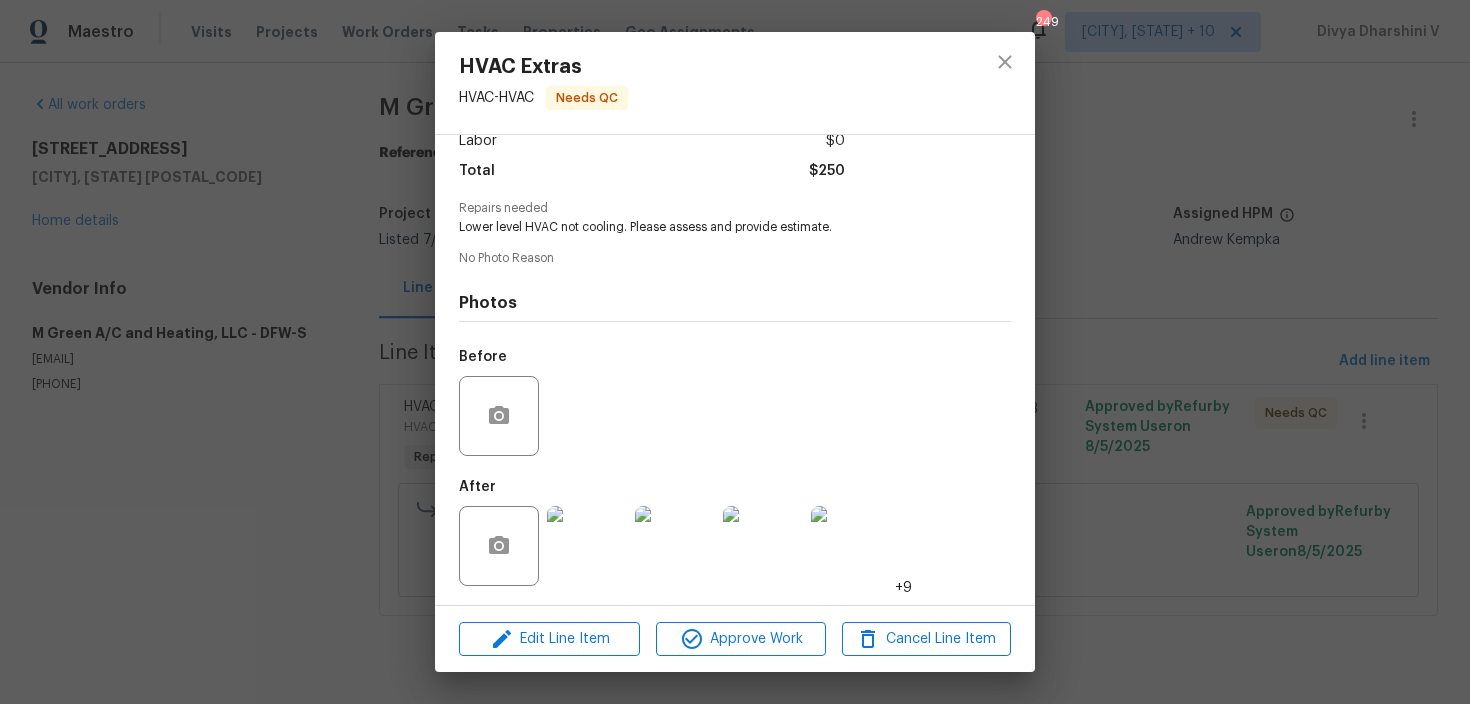 click at bounding box center [587, 546] 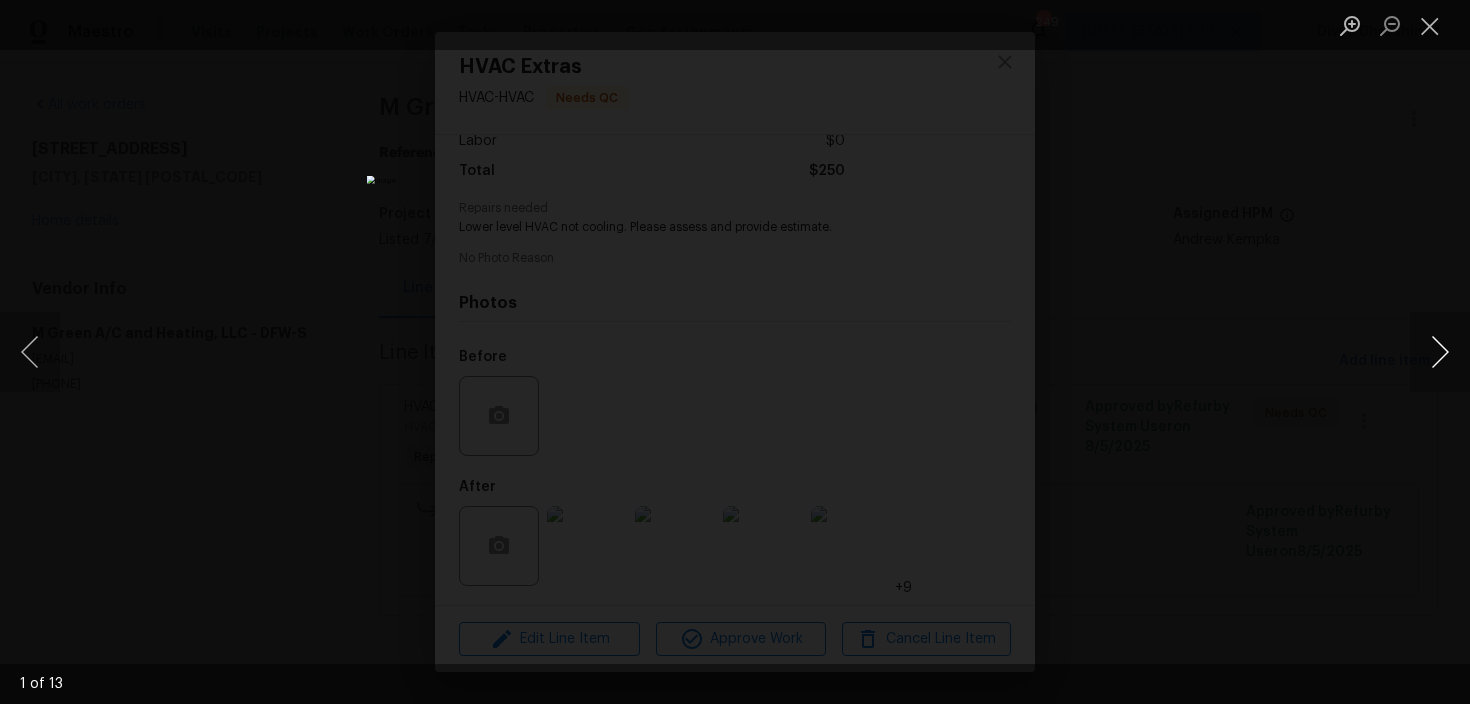click at bounding box center (1440, 352) 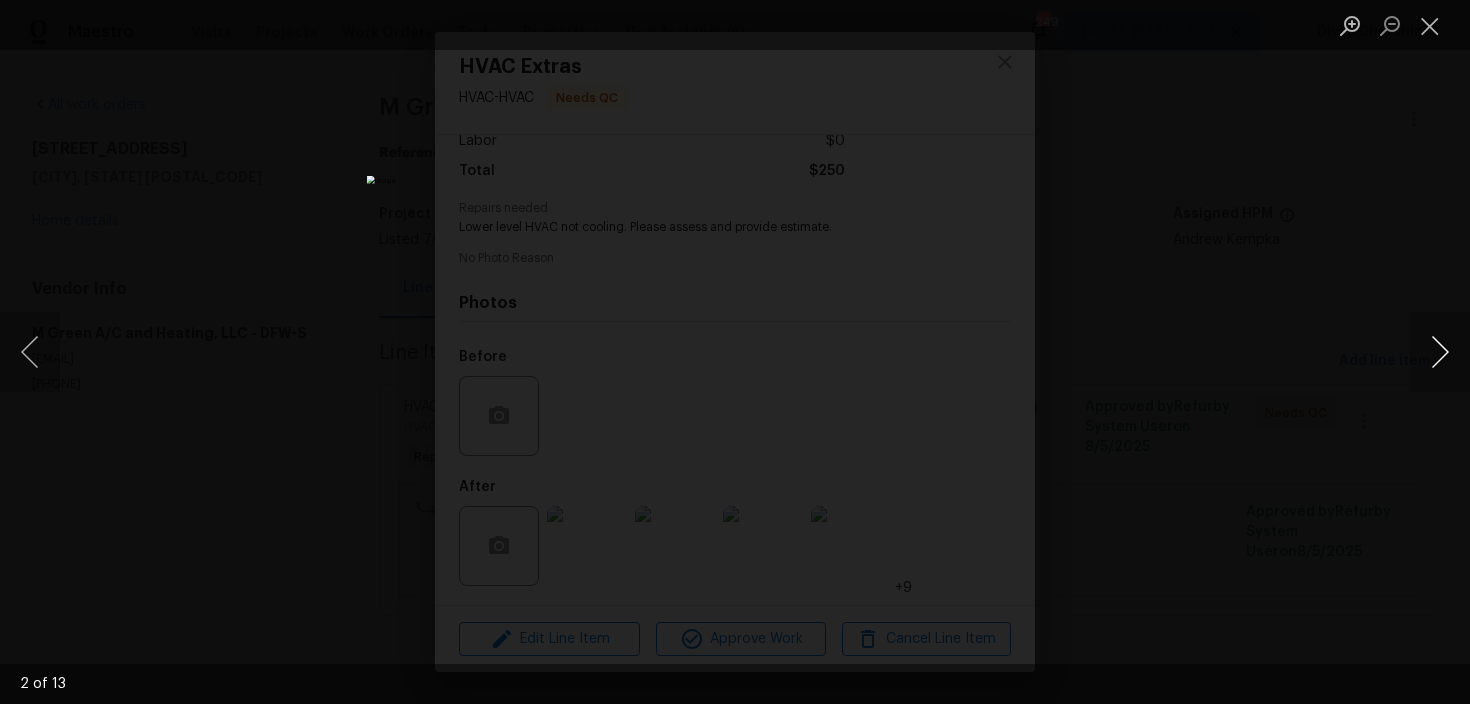 click at bounding box center [1440, 352] 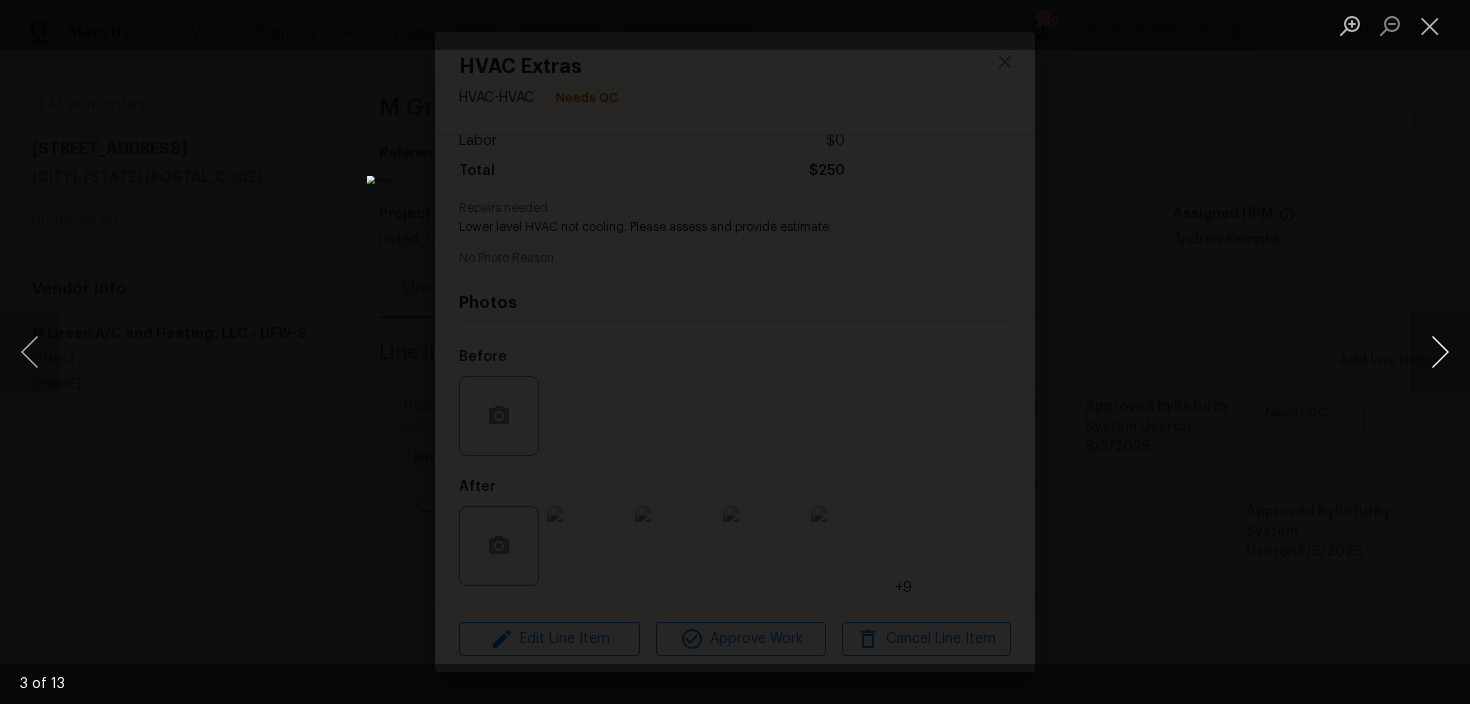 click at bounding box center (1440, 352) 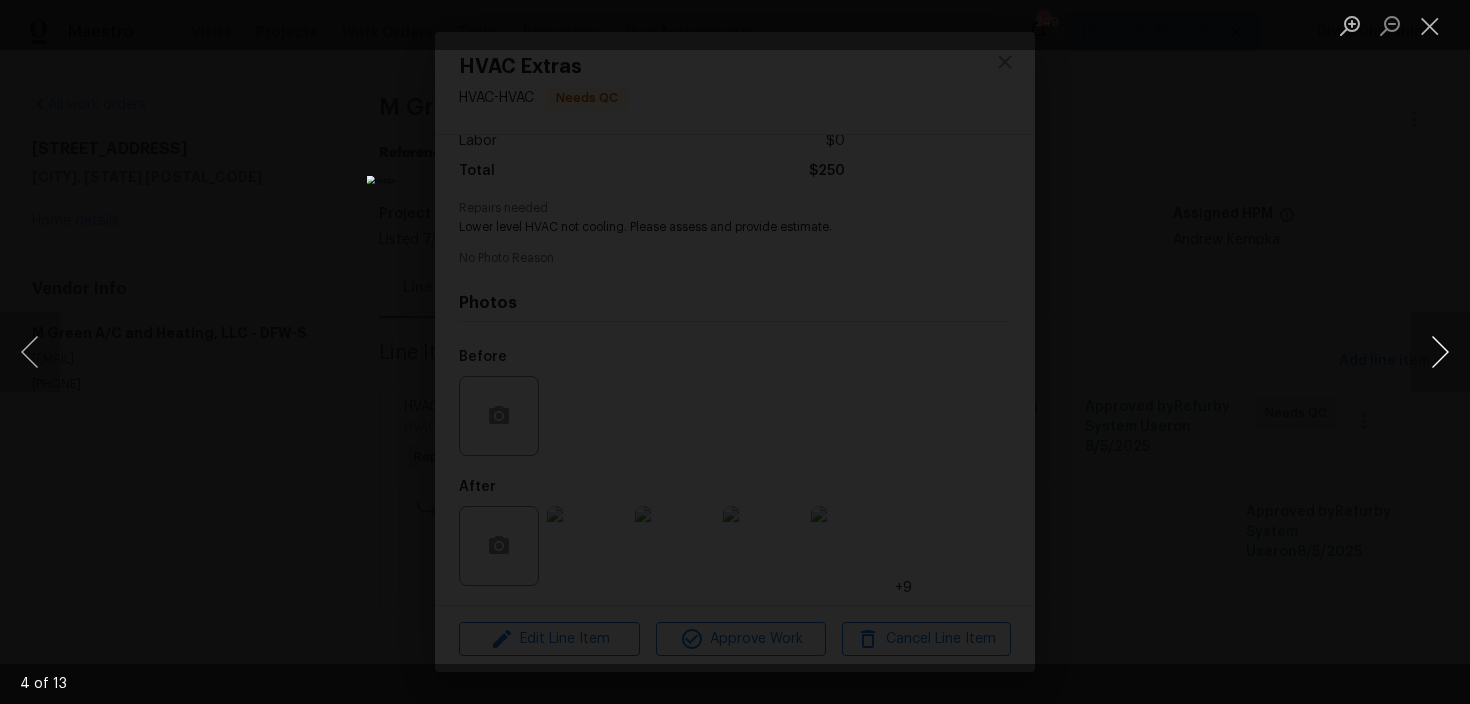 click at bounding box center (1440, 352) 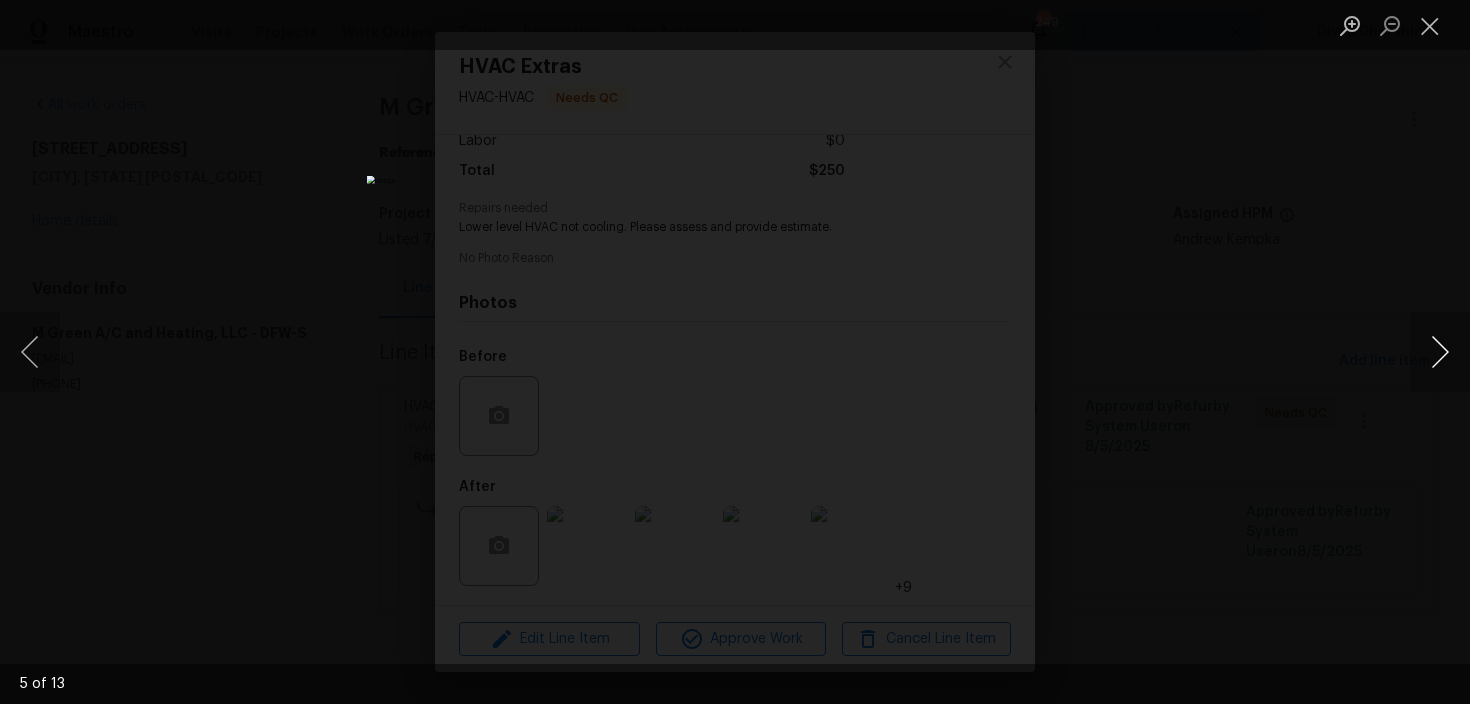 click at bounding box center (1440, 352) 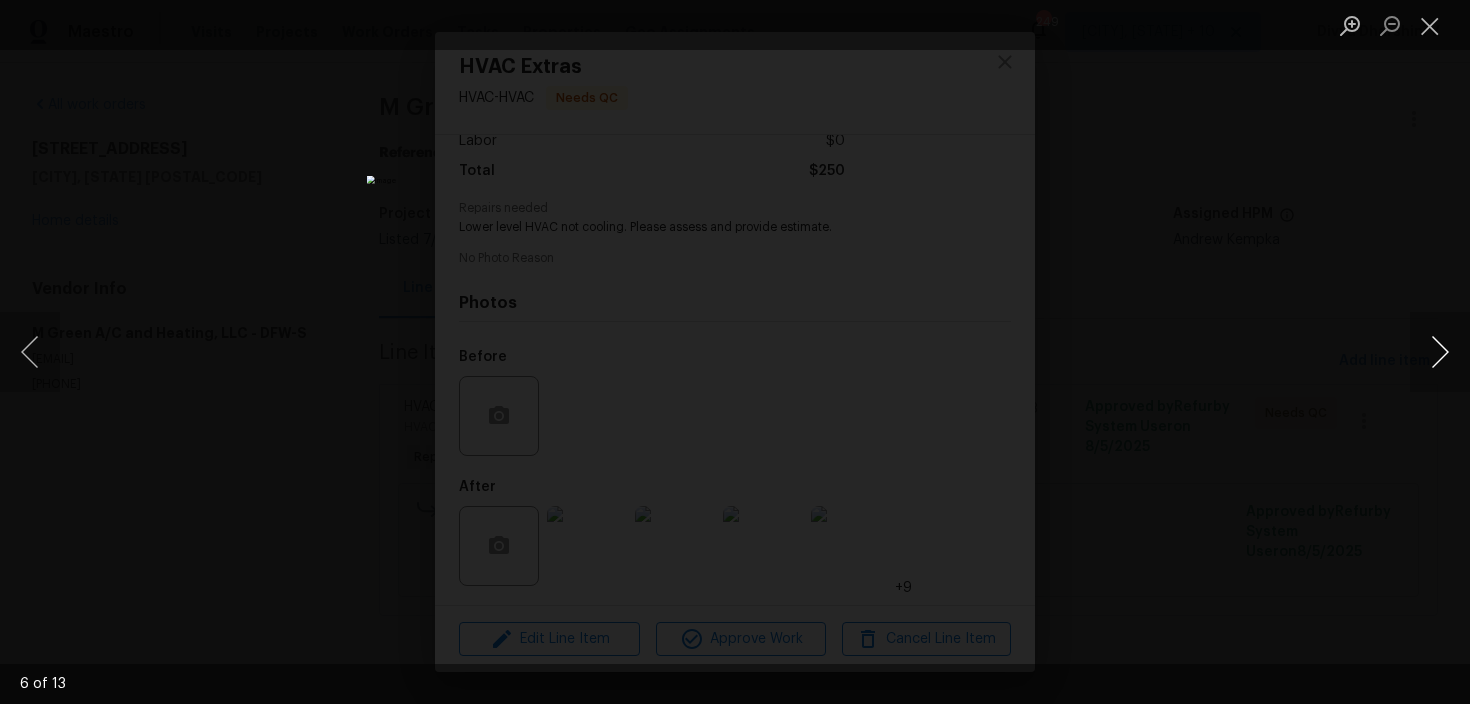 click at bounding box center [1440, 352] 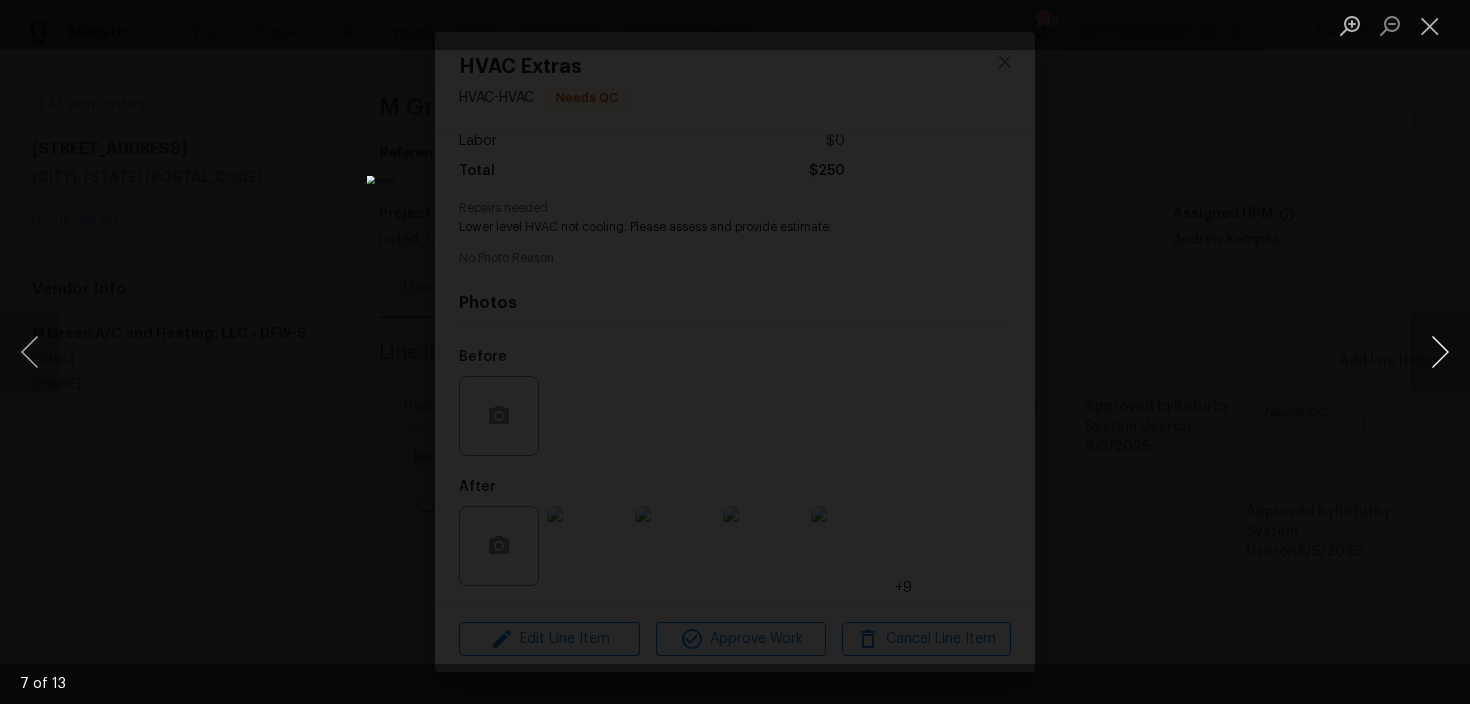 click at bounding box center [1440, 352] 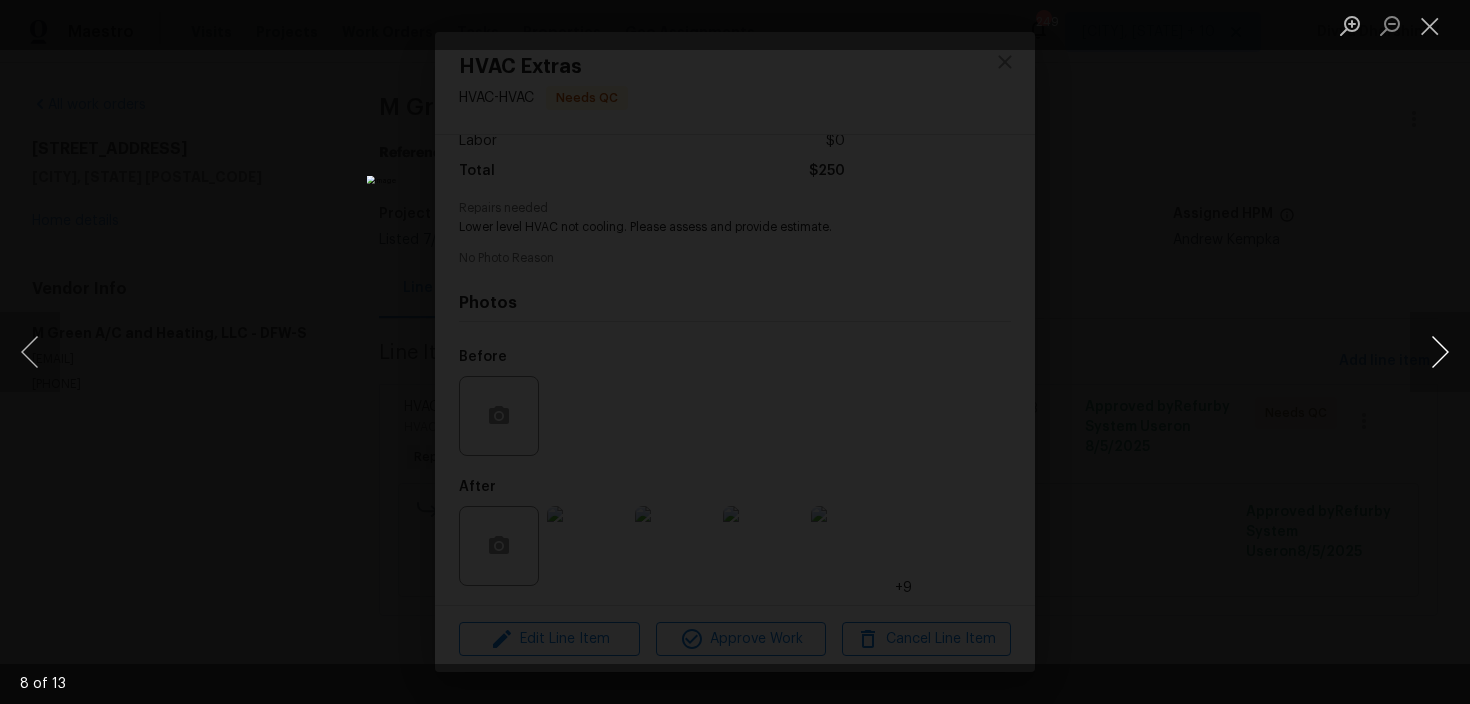 click at bounding box center (1440, 352) 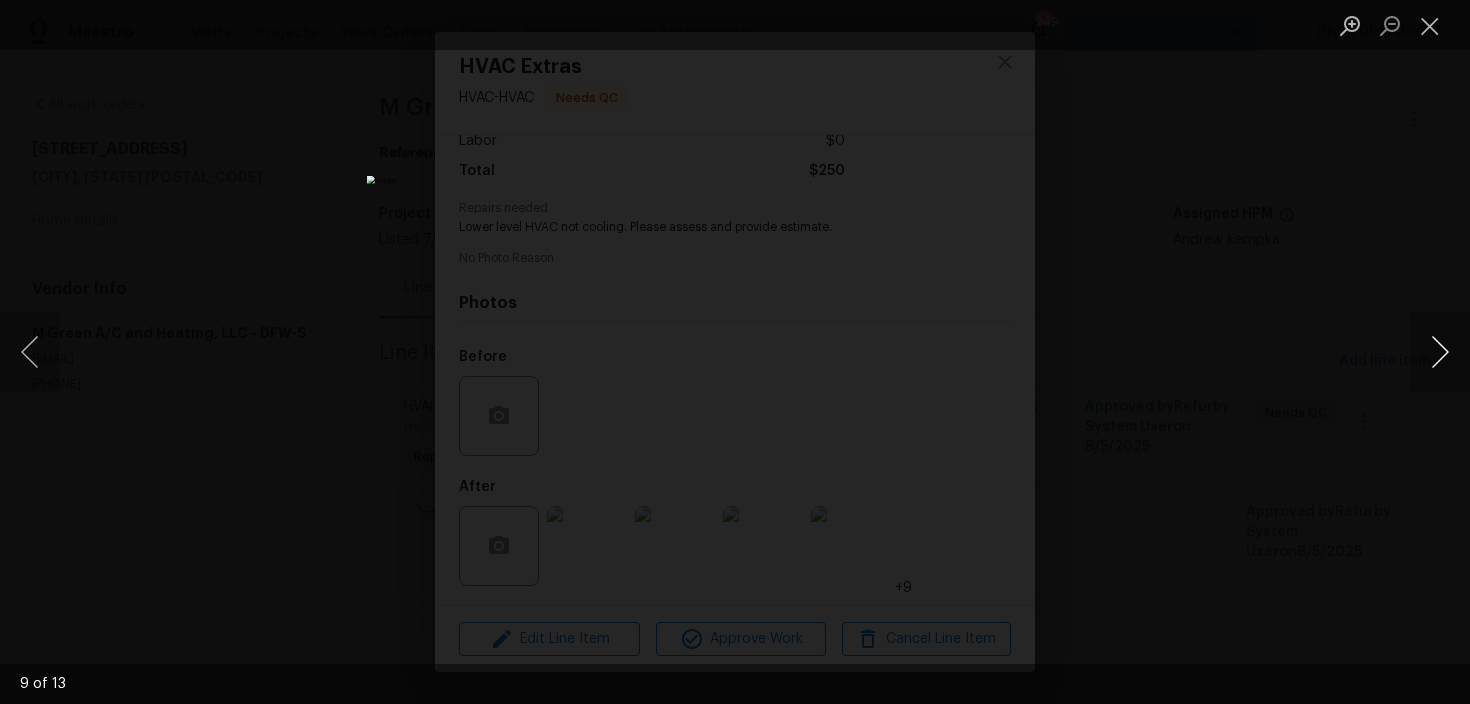 click at bounding box center (1440, 352) 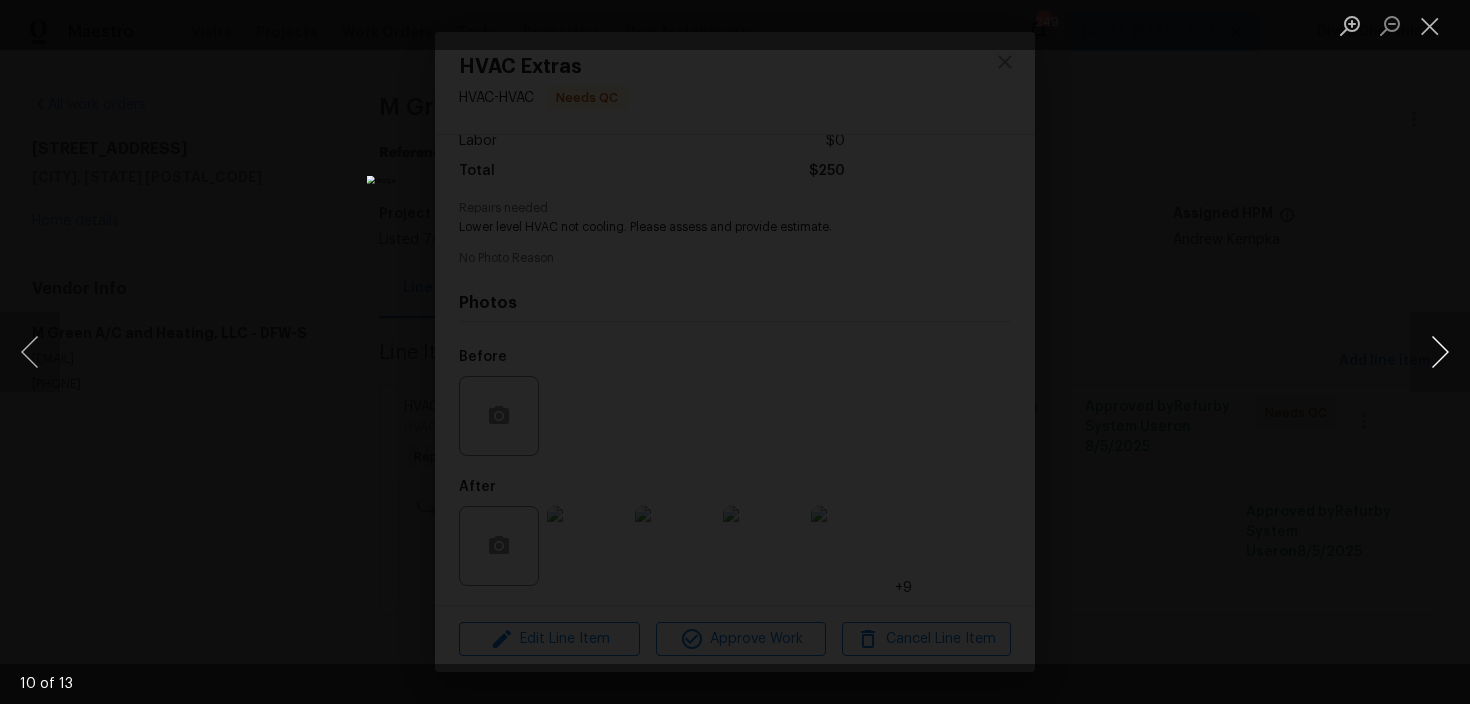click at bounding box center (1440, 352) 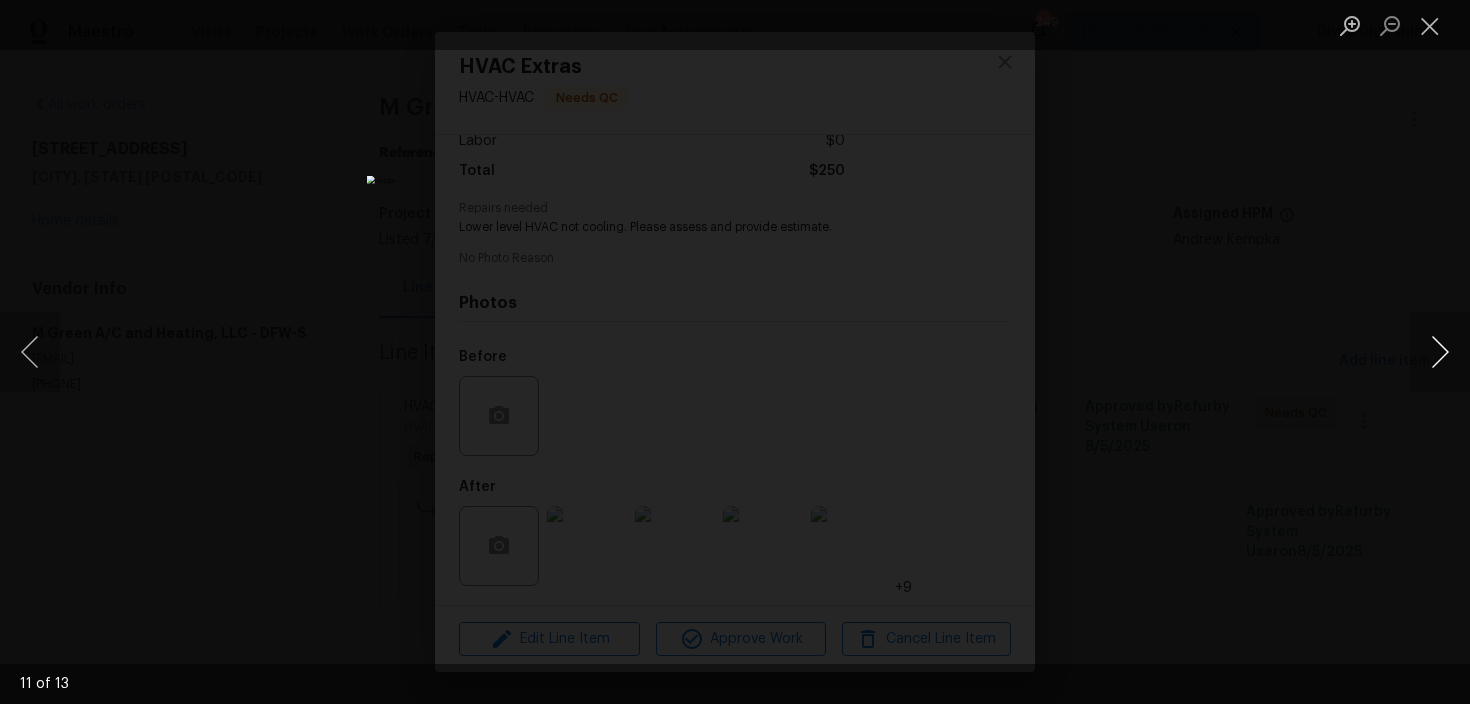 click at bounding box center (1440, 352) 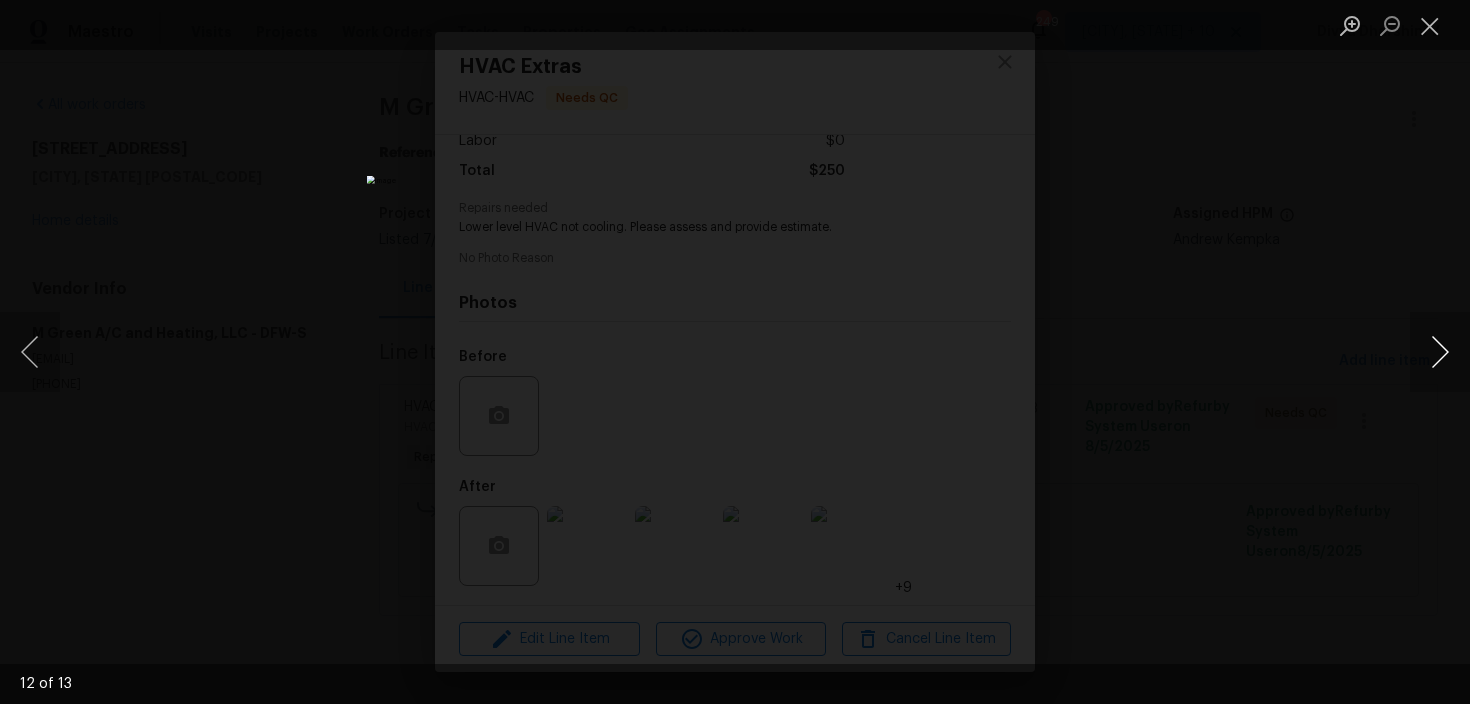 click at bounding box center [1440, 352] 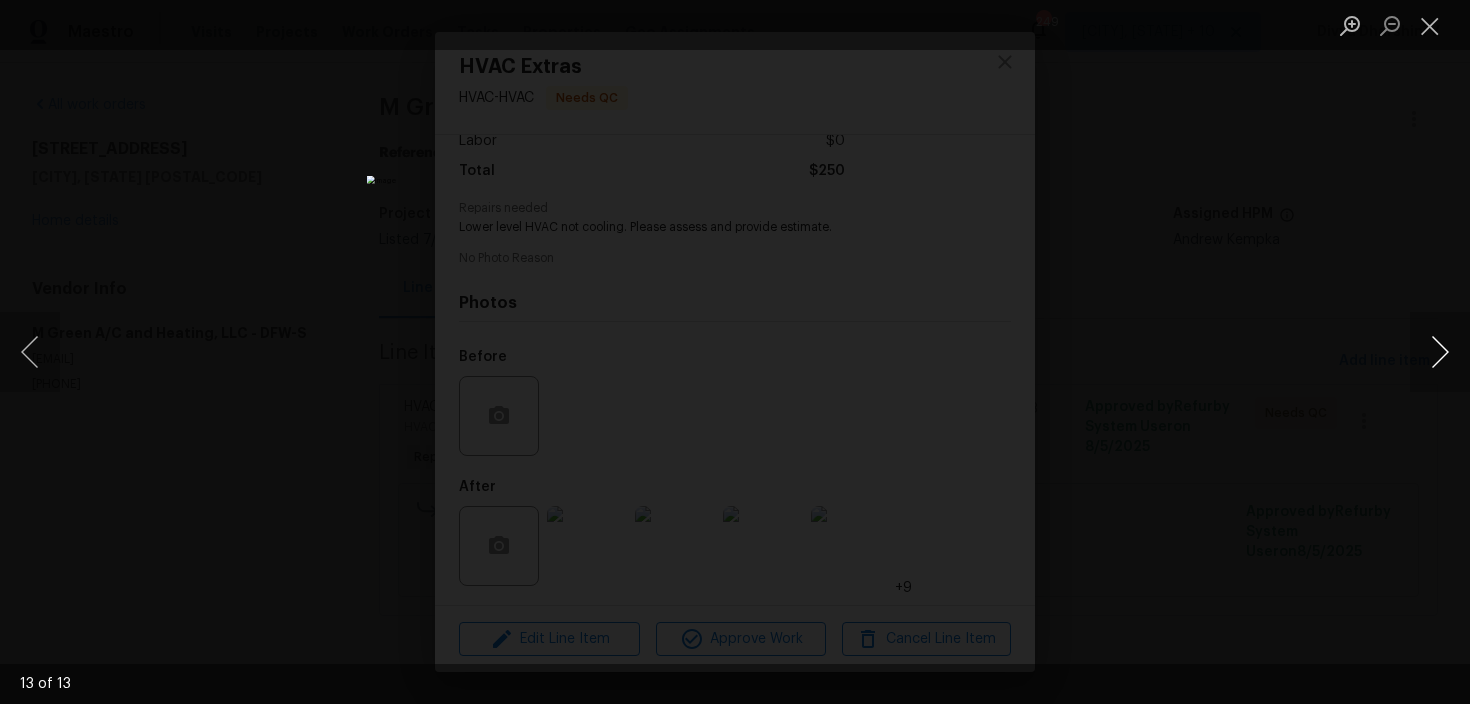 click at bounding box center [1440, 352] 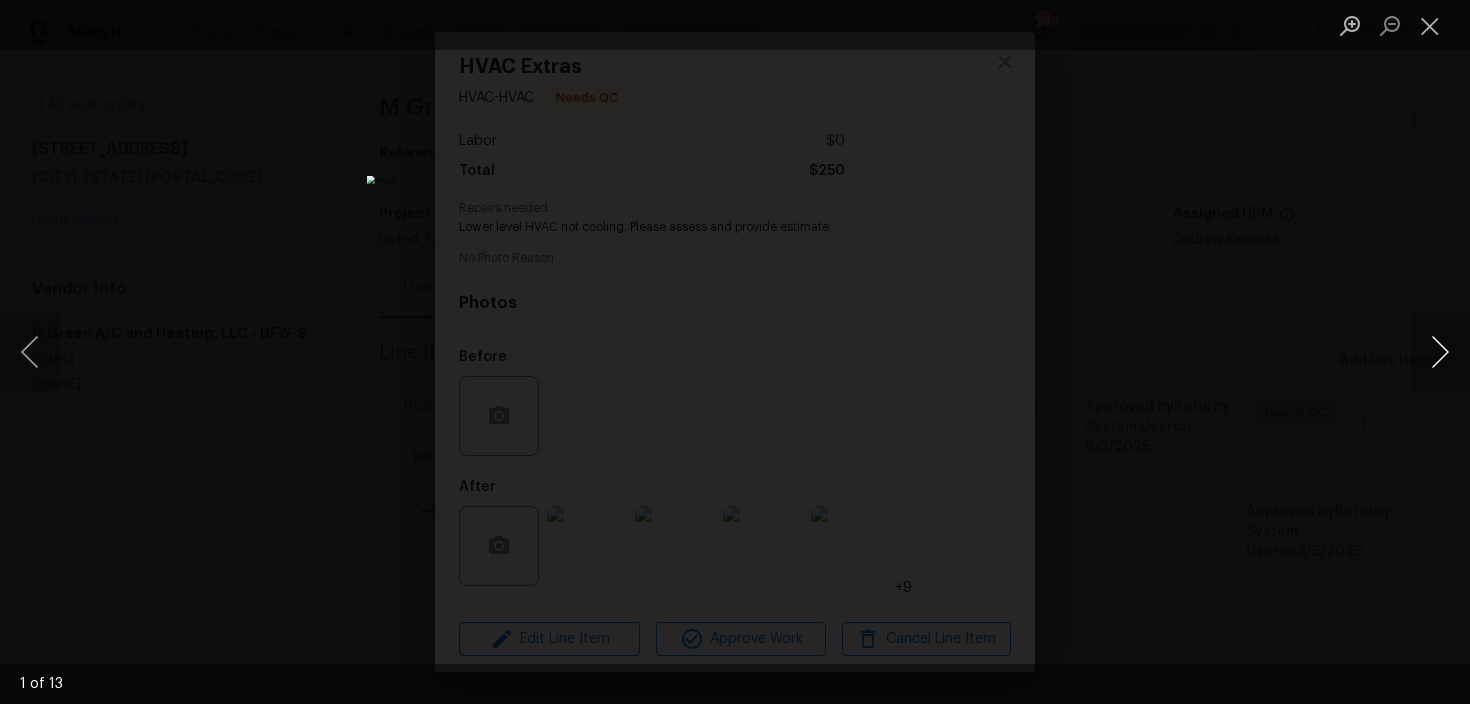 click at bounding box center (1440, 352) 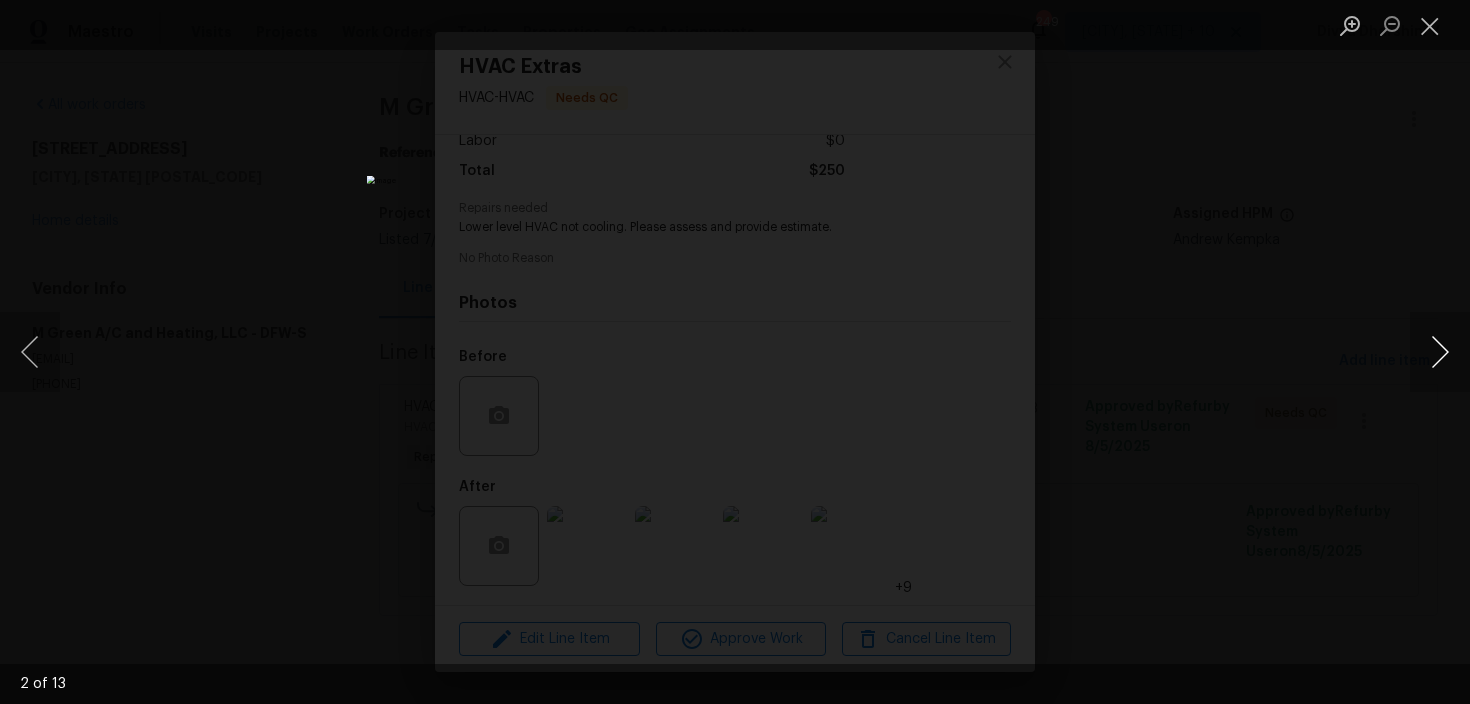 click at bounding box center [1440, 352] 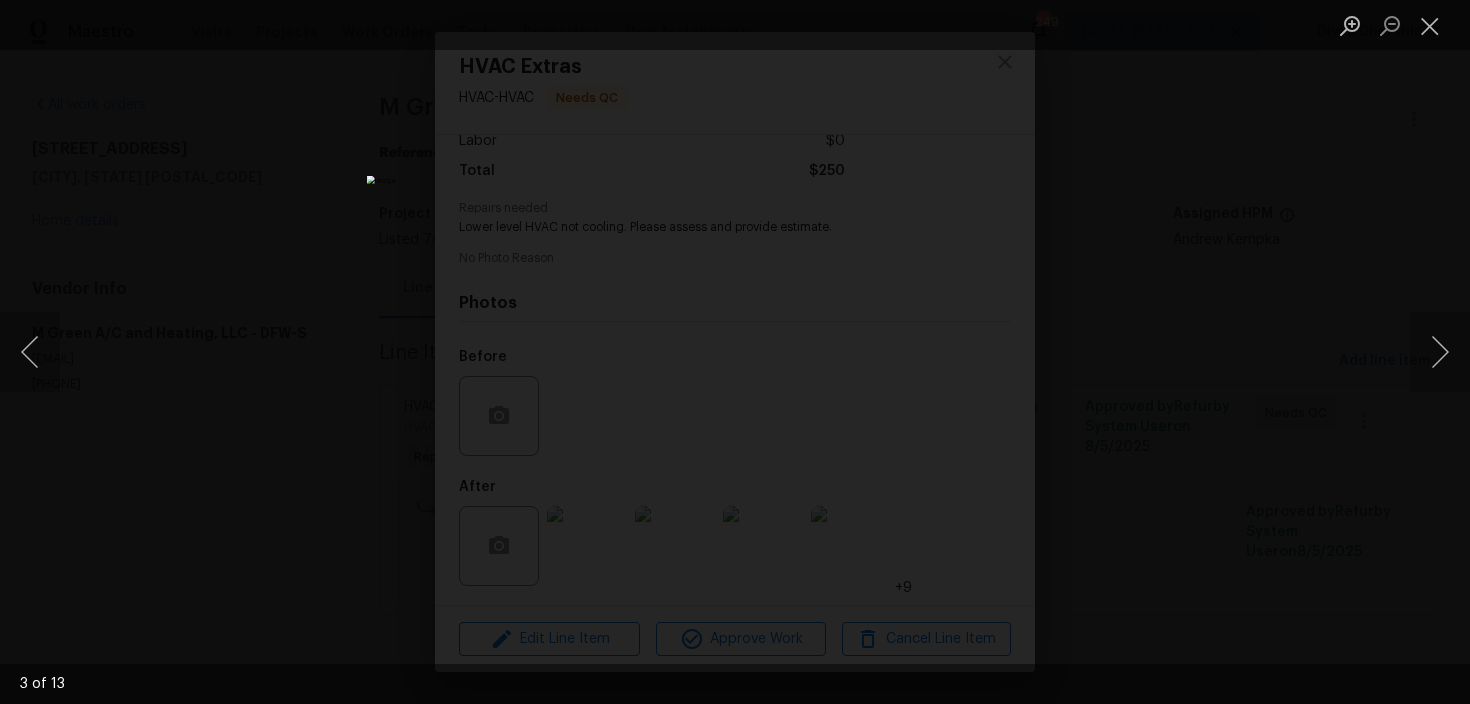 click at bounding box center (735, 352) 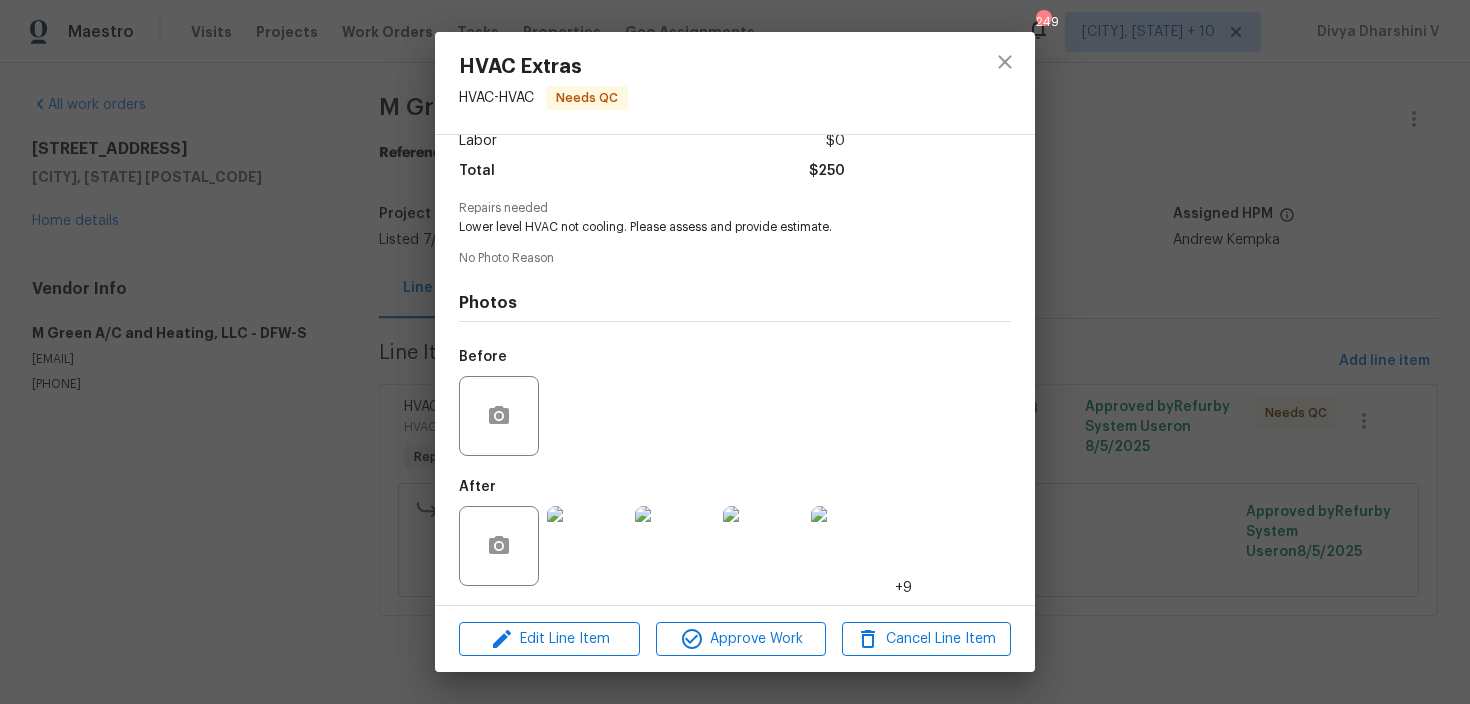 click on "HVAC Extras HVAC  -  HVAC Needs QC Vendor M Green A/C and Heating, LLC Account Category Repairs Cost $250 x 1 count $250 Labor $0 Total $250 Repairs needed Lower level HVAC not cooling. Please assess and provide estimate. No Photo Reason   Photos Before After  +9  Edit Line Item  Approve Work  Cancel Line Item" at bounding box center (735, 352) 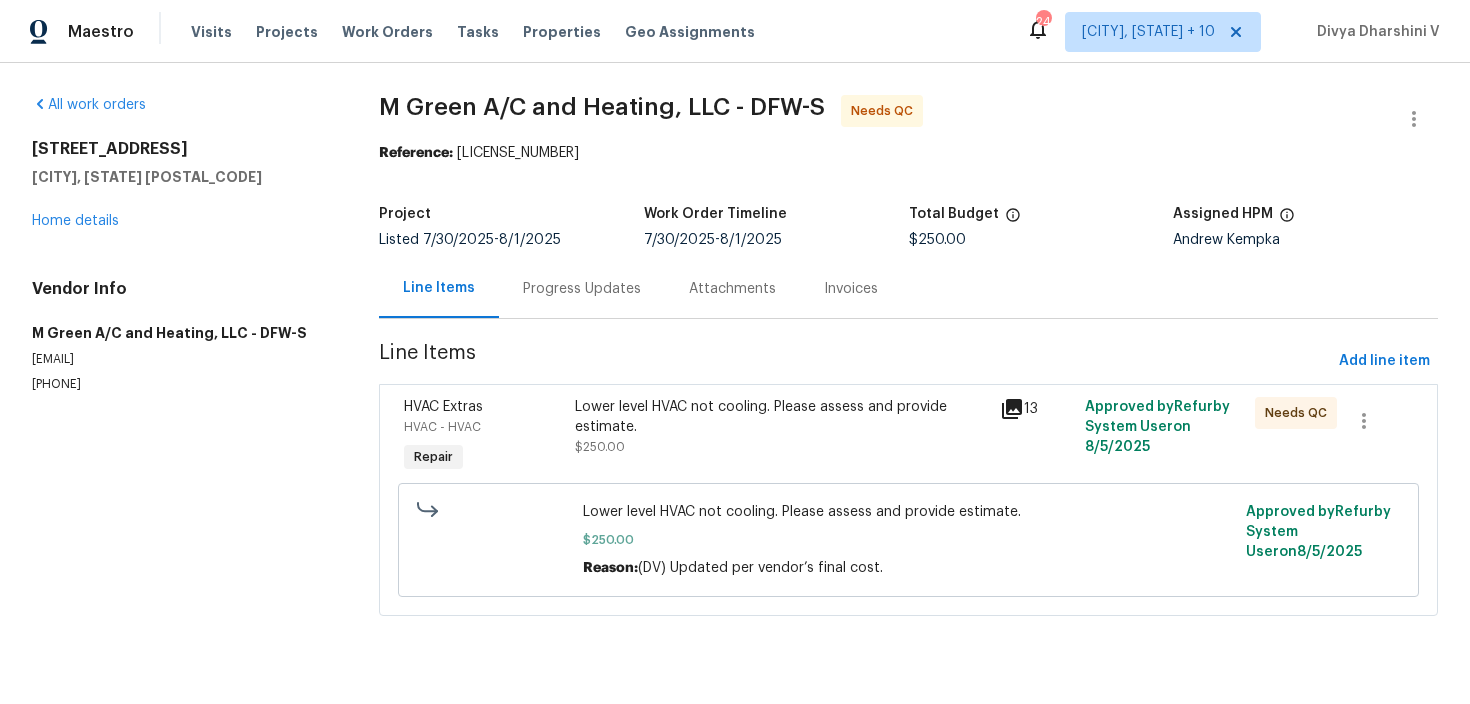 click on "Progress Updates" at bounding box center [582, 288] 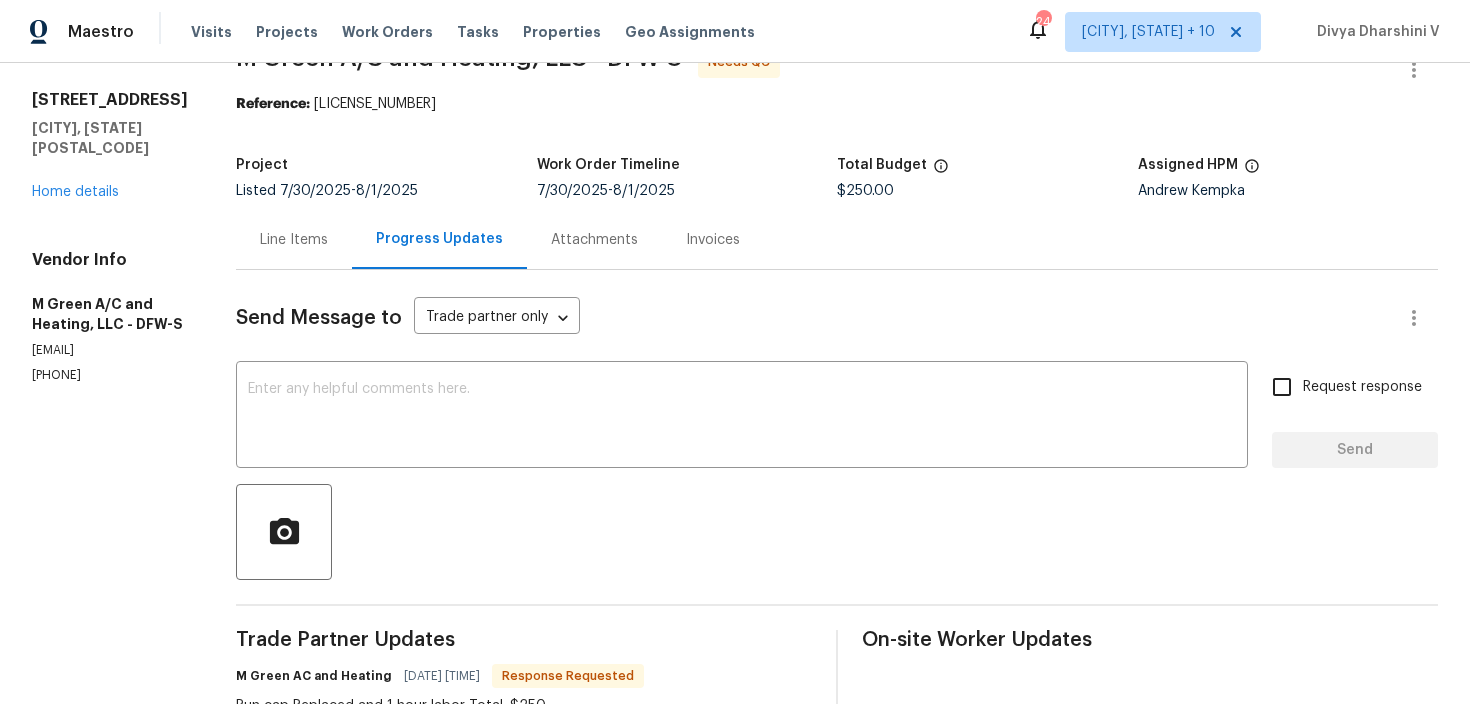 scroll, scrollTop: 0, scrollLeft: 0, axis: both 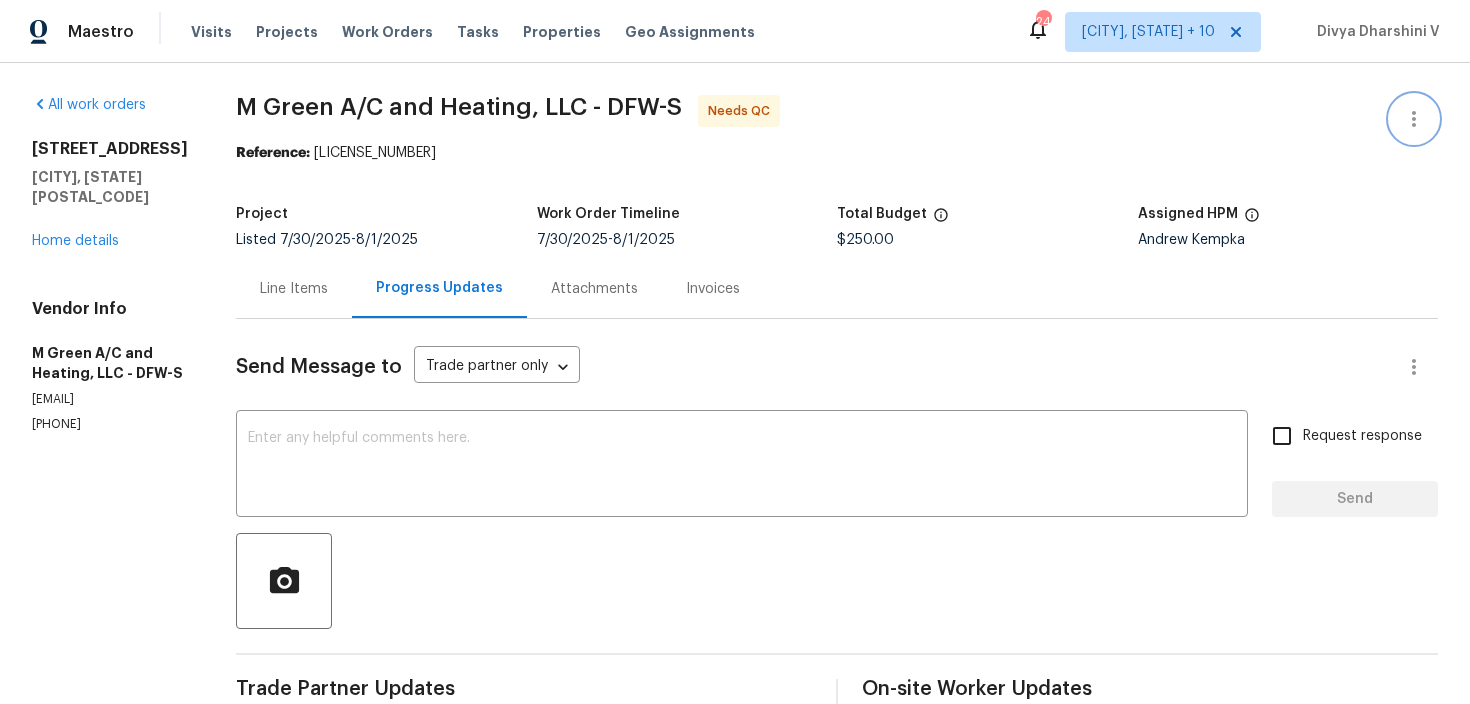 click at bounding box center [1414, 119] 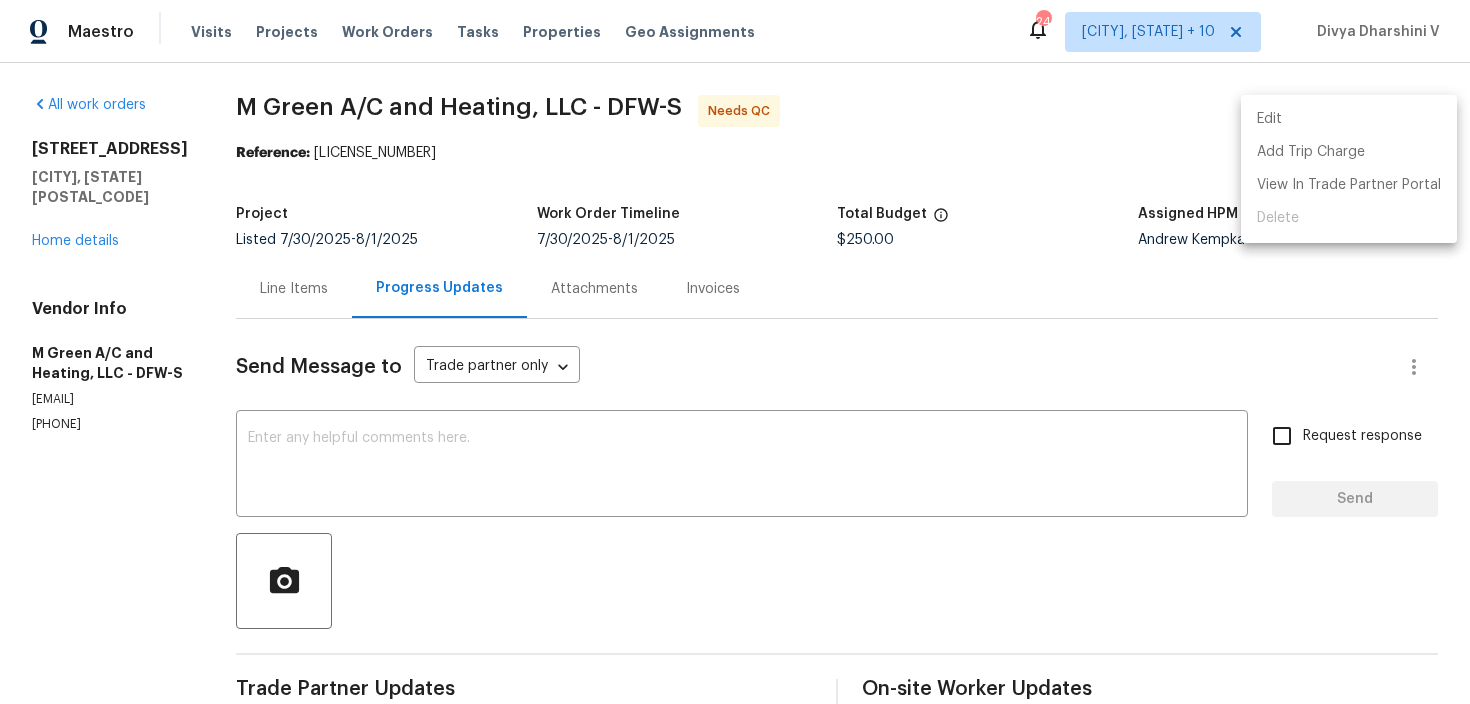 click on "Edit Add Trip Charge View In Trade Partner Portal Delete" at bounding box center (1349, 169) 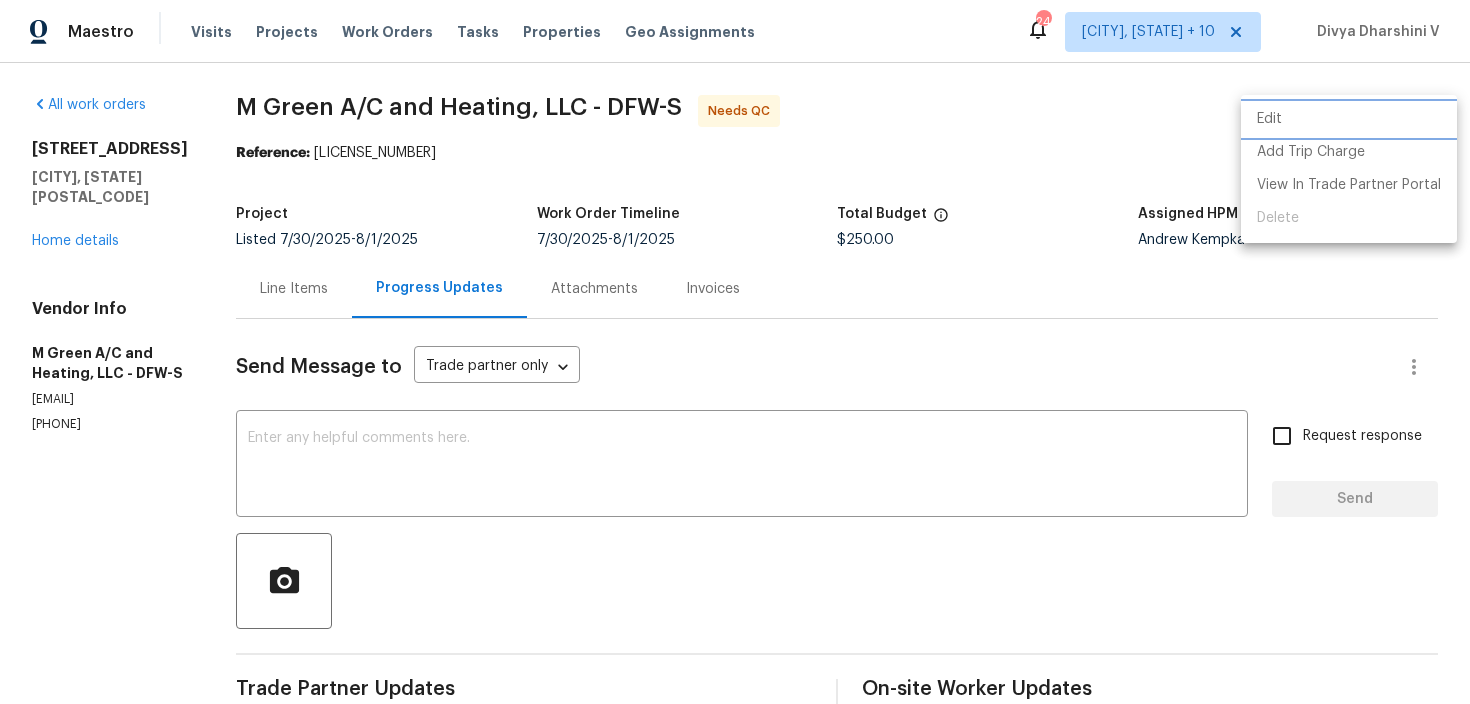 click on "Edit" at bounding box center (1349, 119) 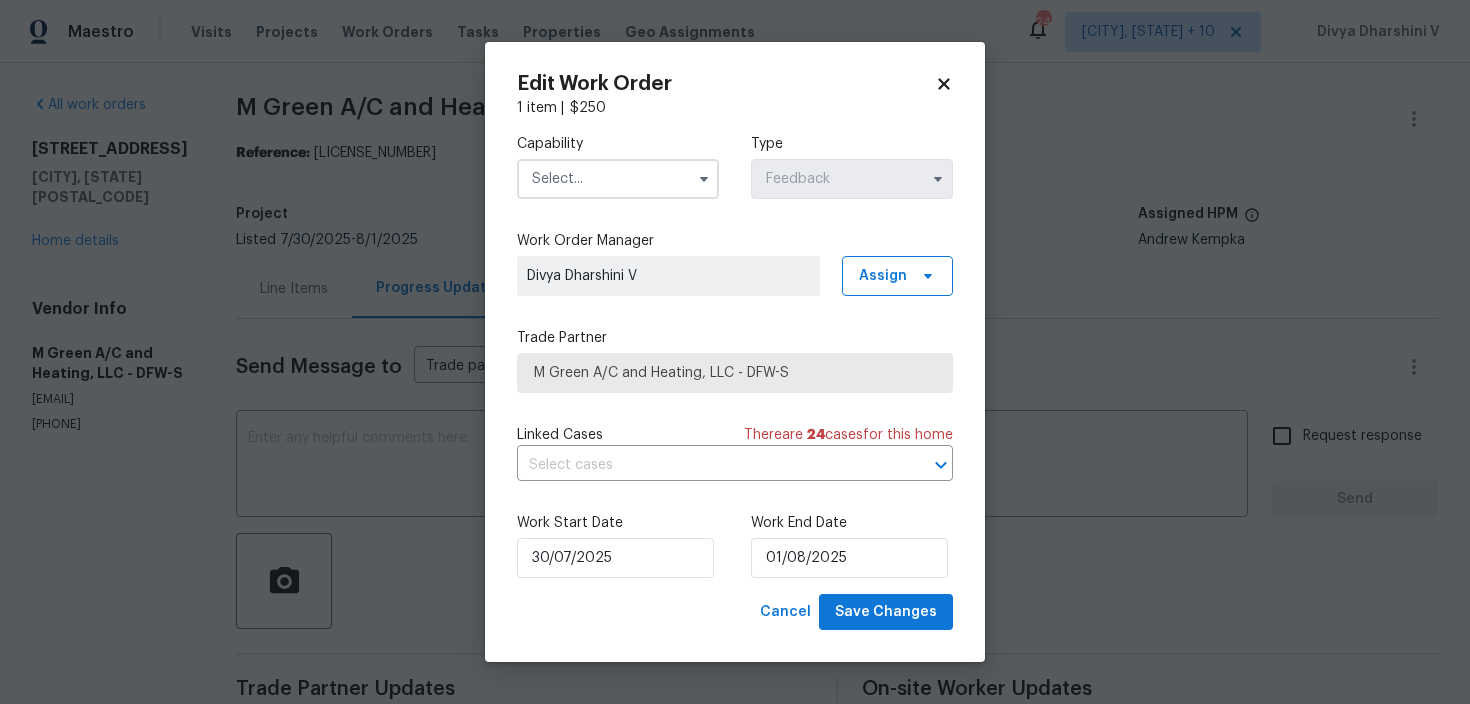 click at bounding box center [618, 179] 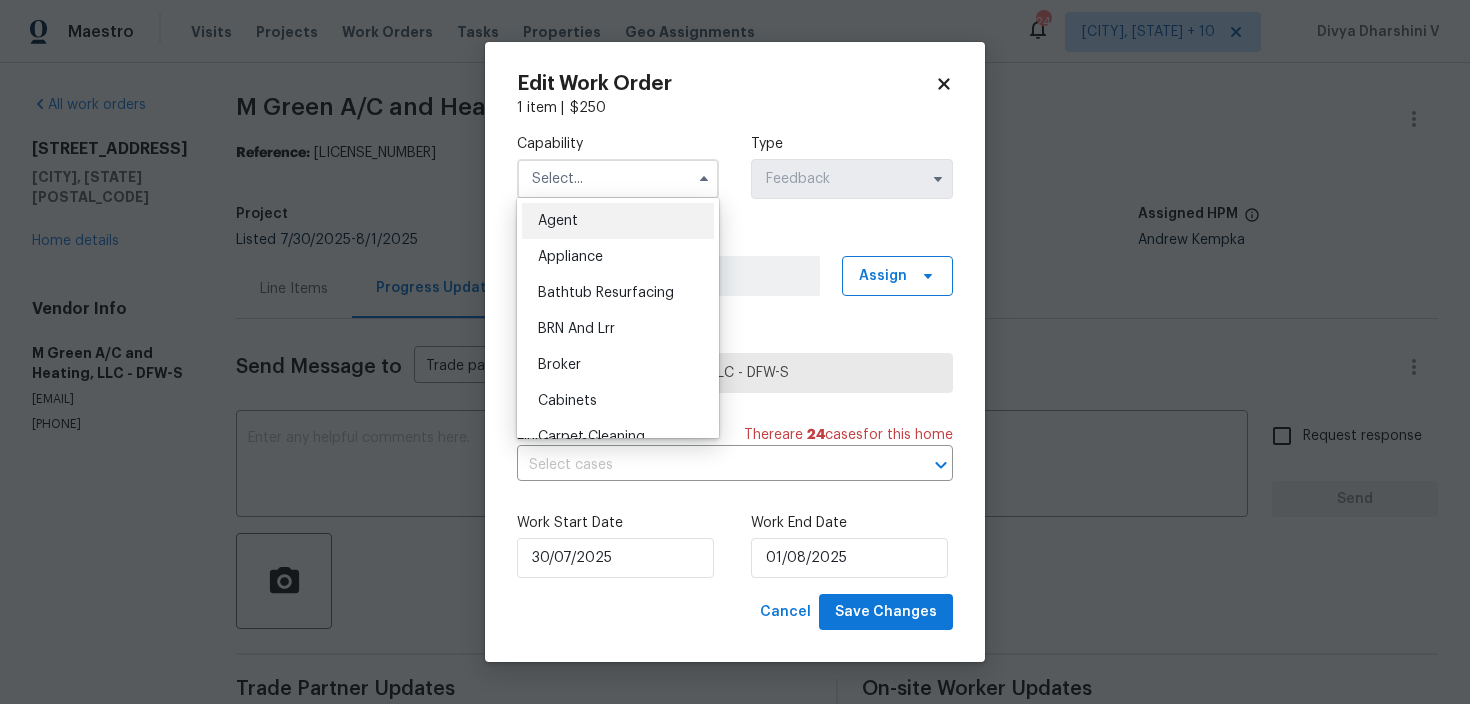 click on "Agent" at bounding box center [618, 221] 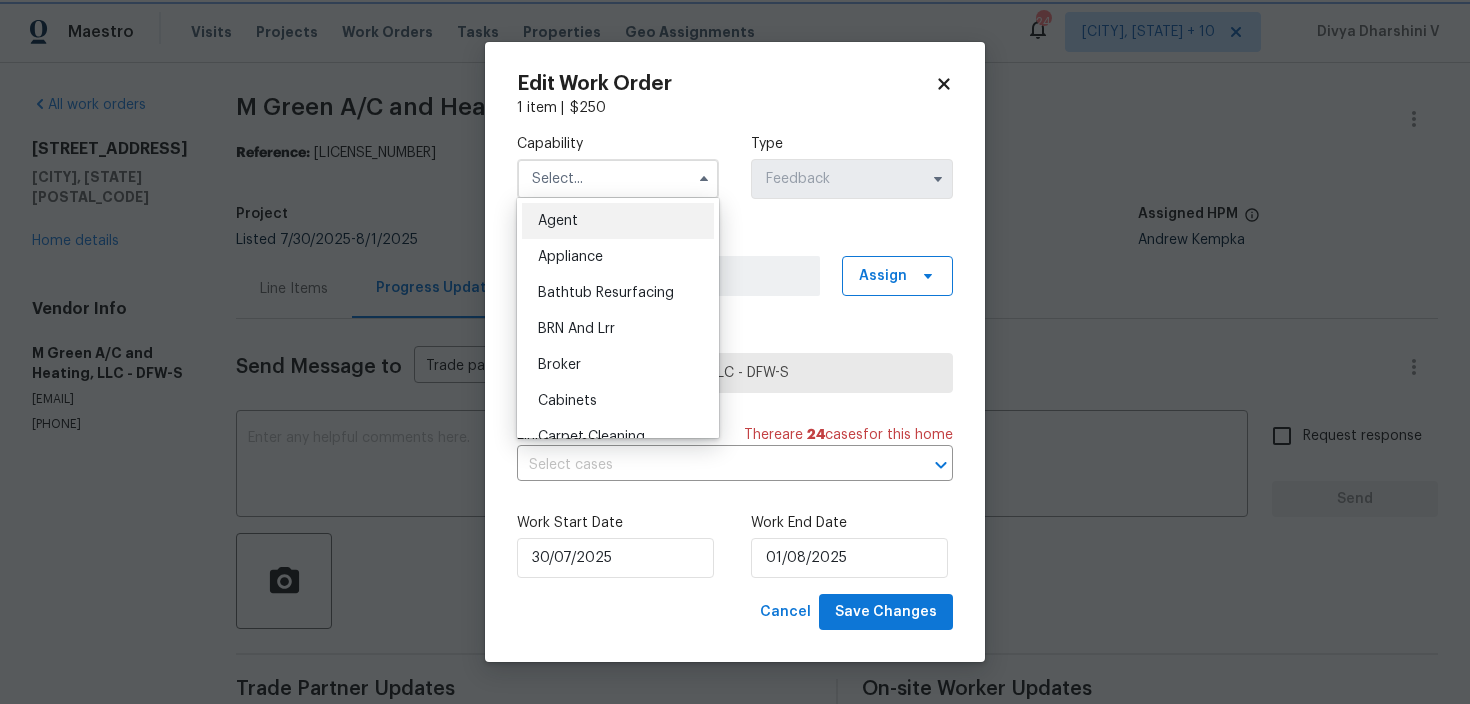 type on "Agent" 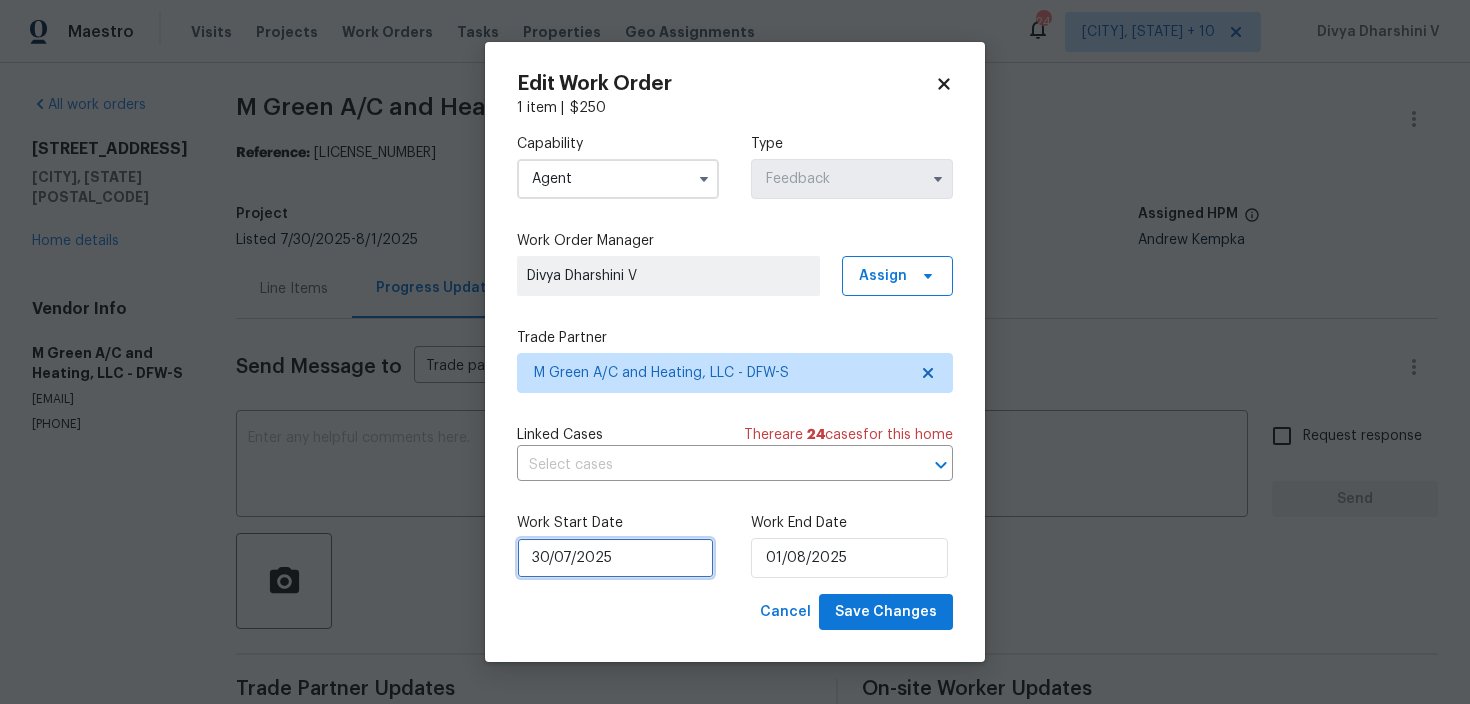 click on "30/07/2025" at bounding box center [615, 558] 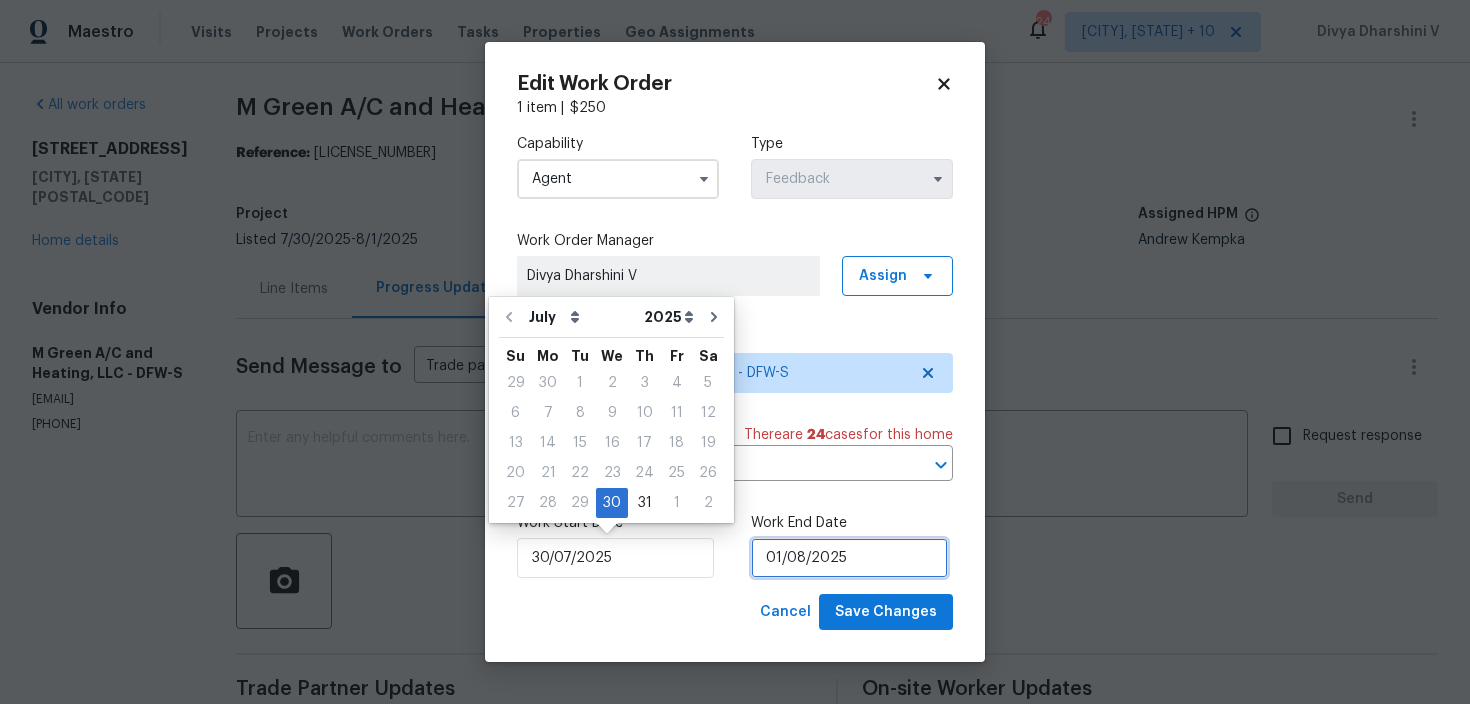 click on "01/08/2025" at bounding box center (849, 558) 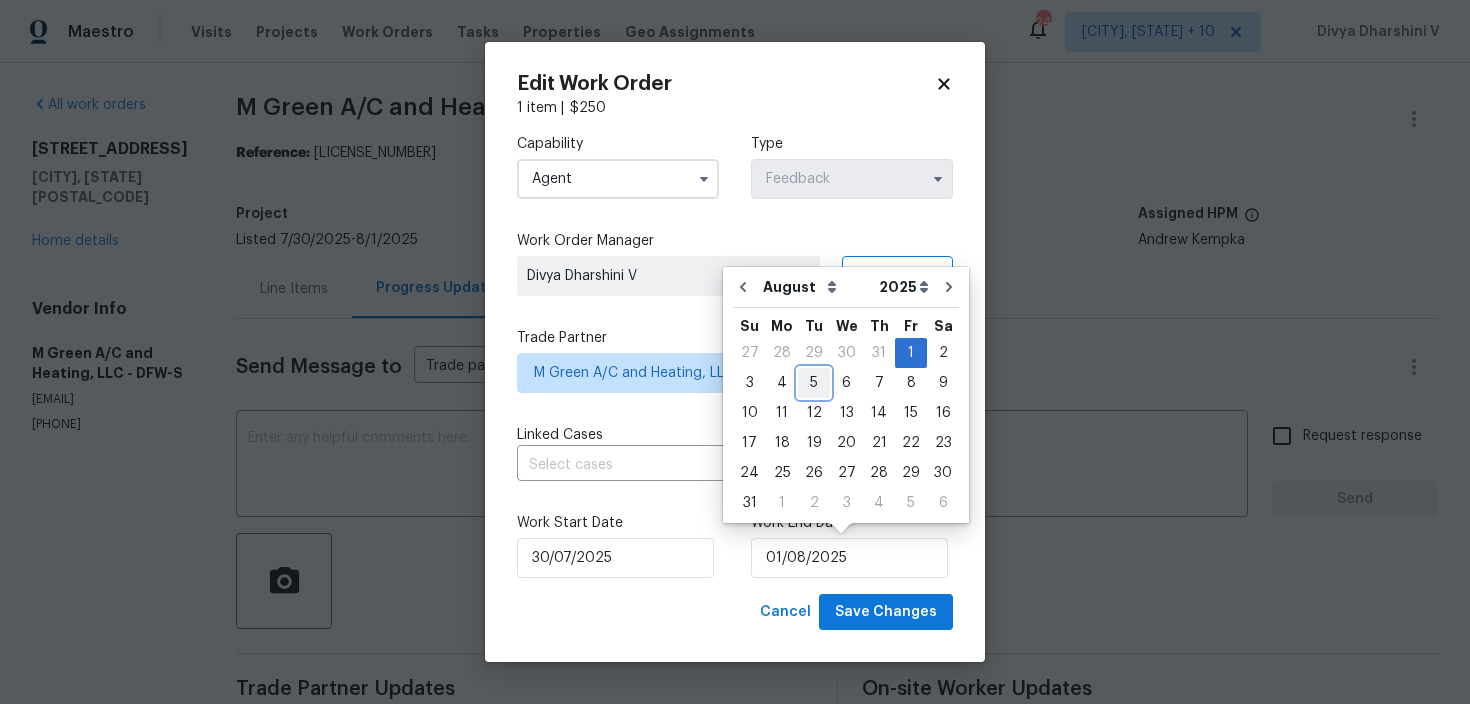 click on "5" at bounding box center (814, 383) 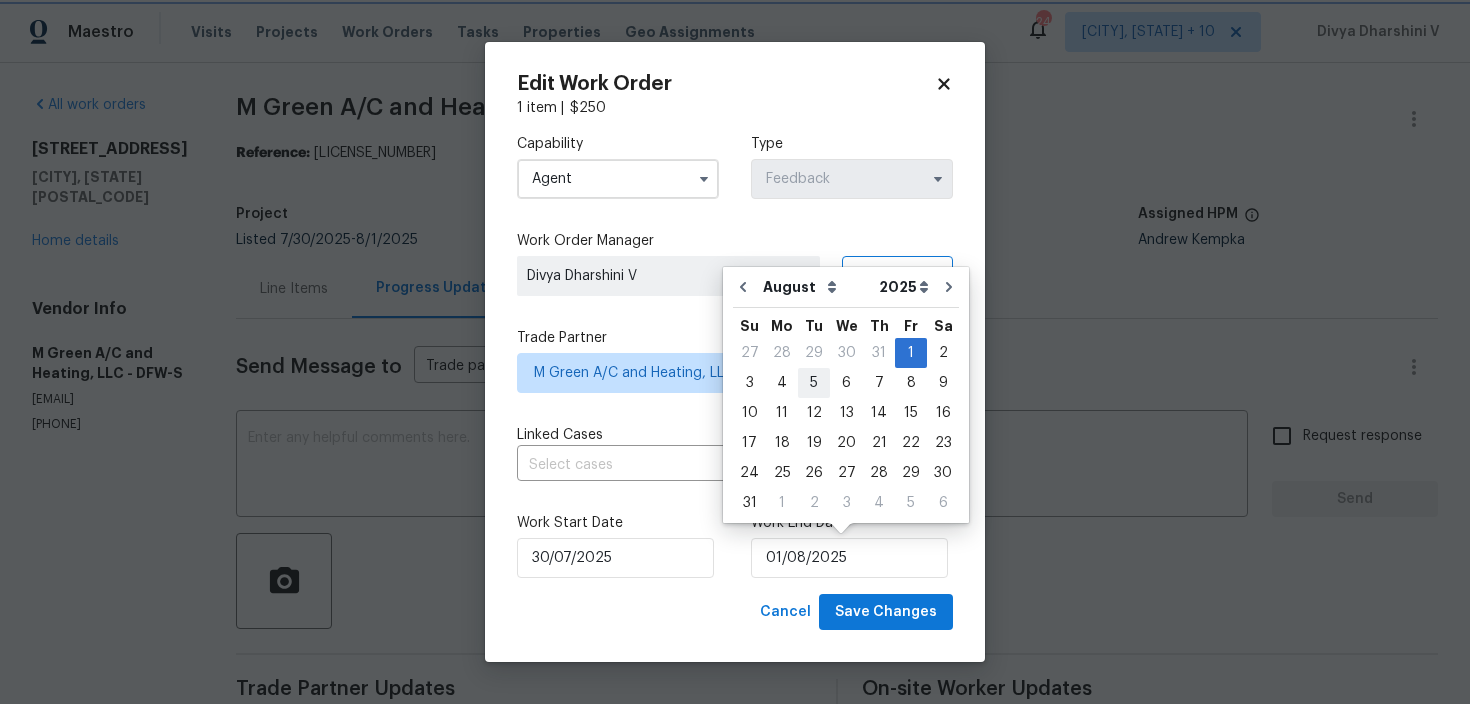 type on "05/08/2025" 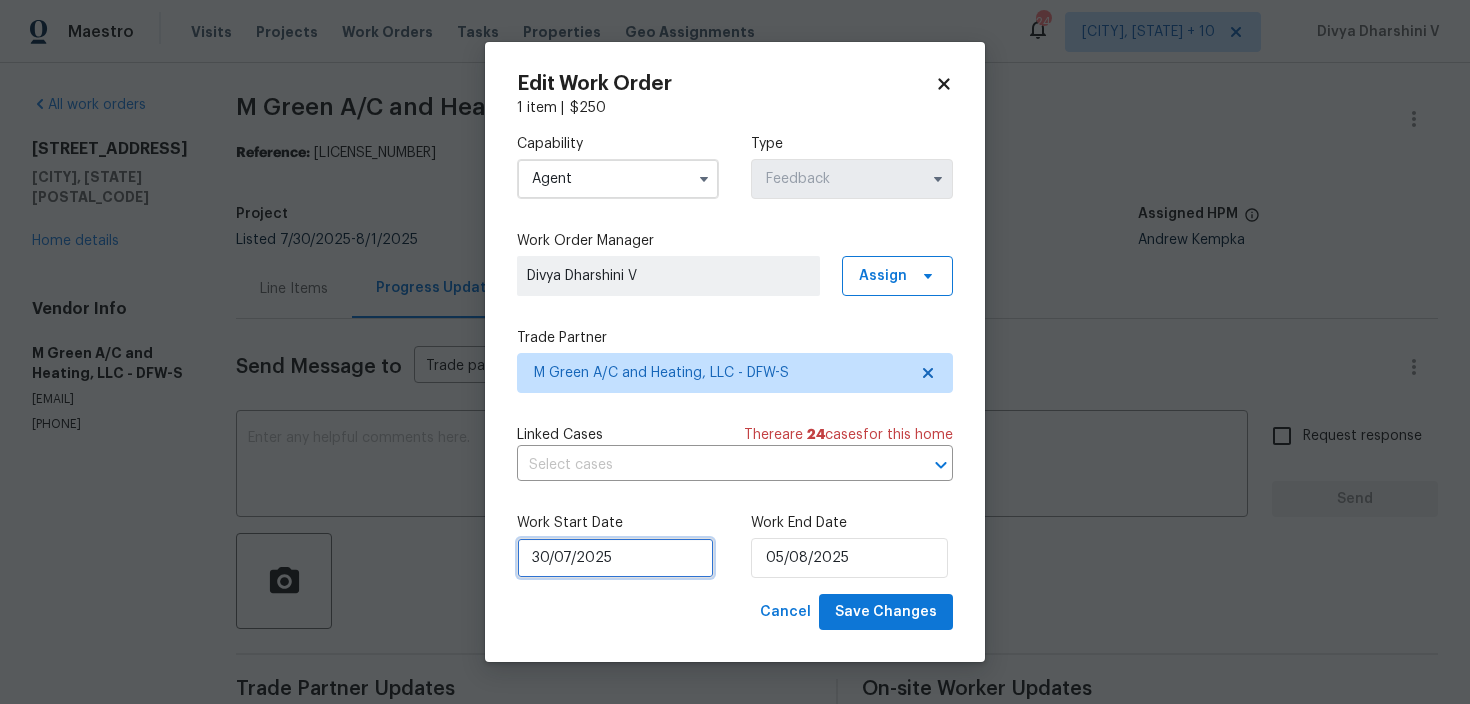 click on "30/07/2025" at bounding box center (615, 558) 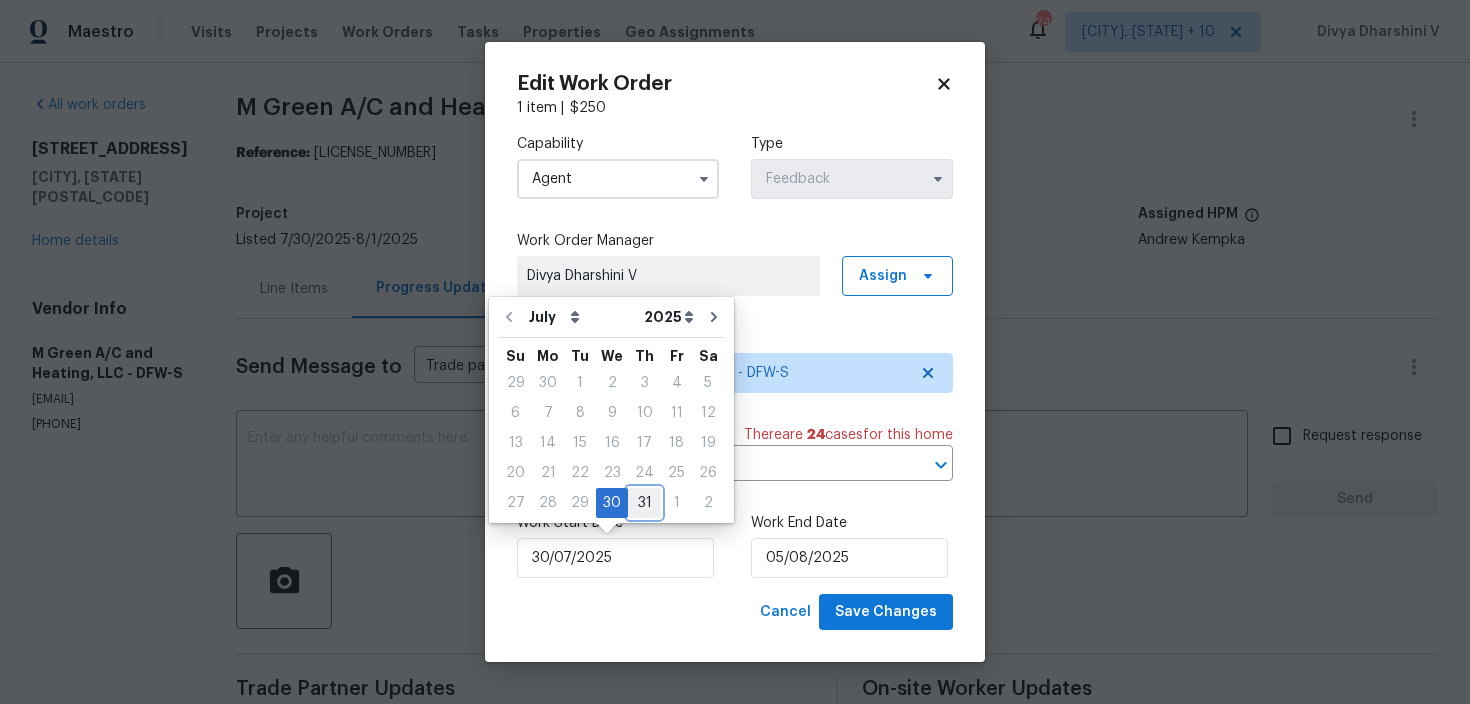 click on "31" at bounding box center (644, 503) 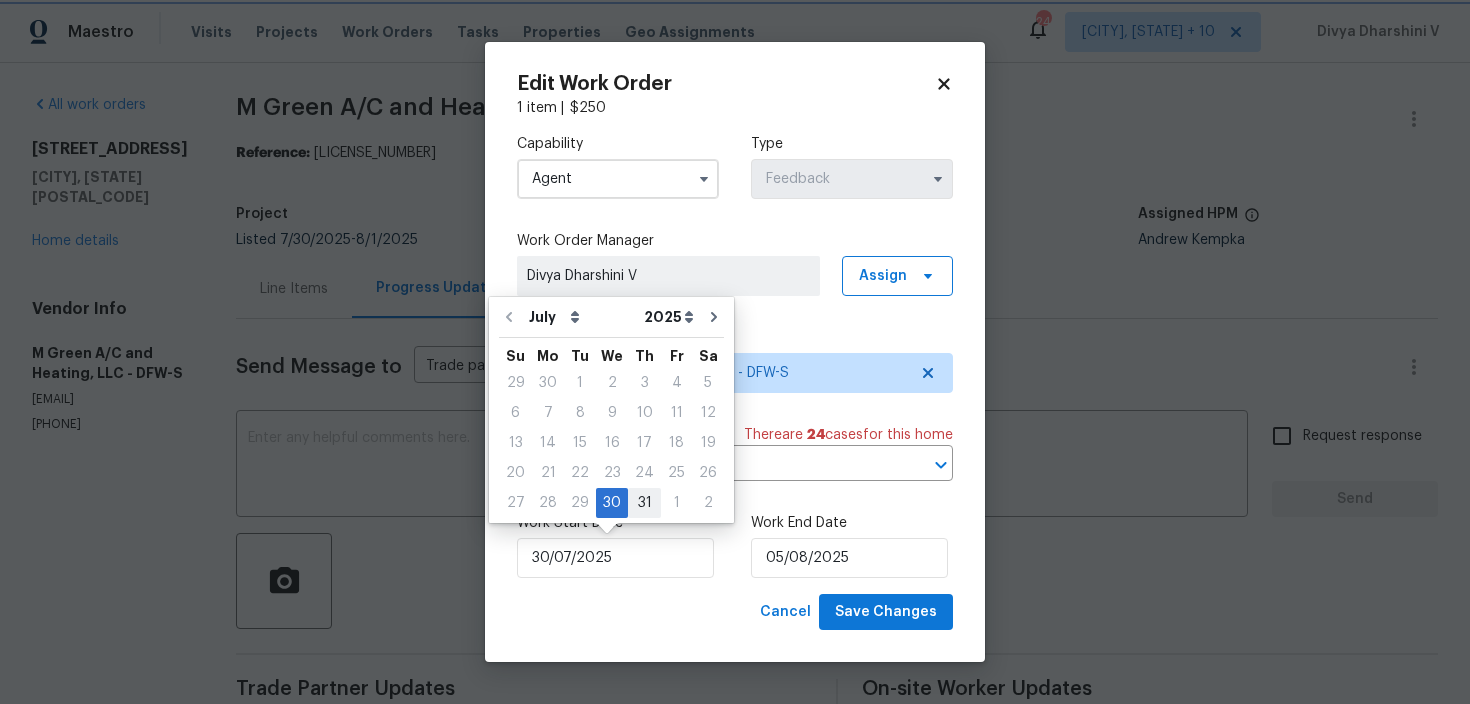 type on "31/07/2025" 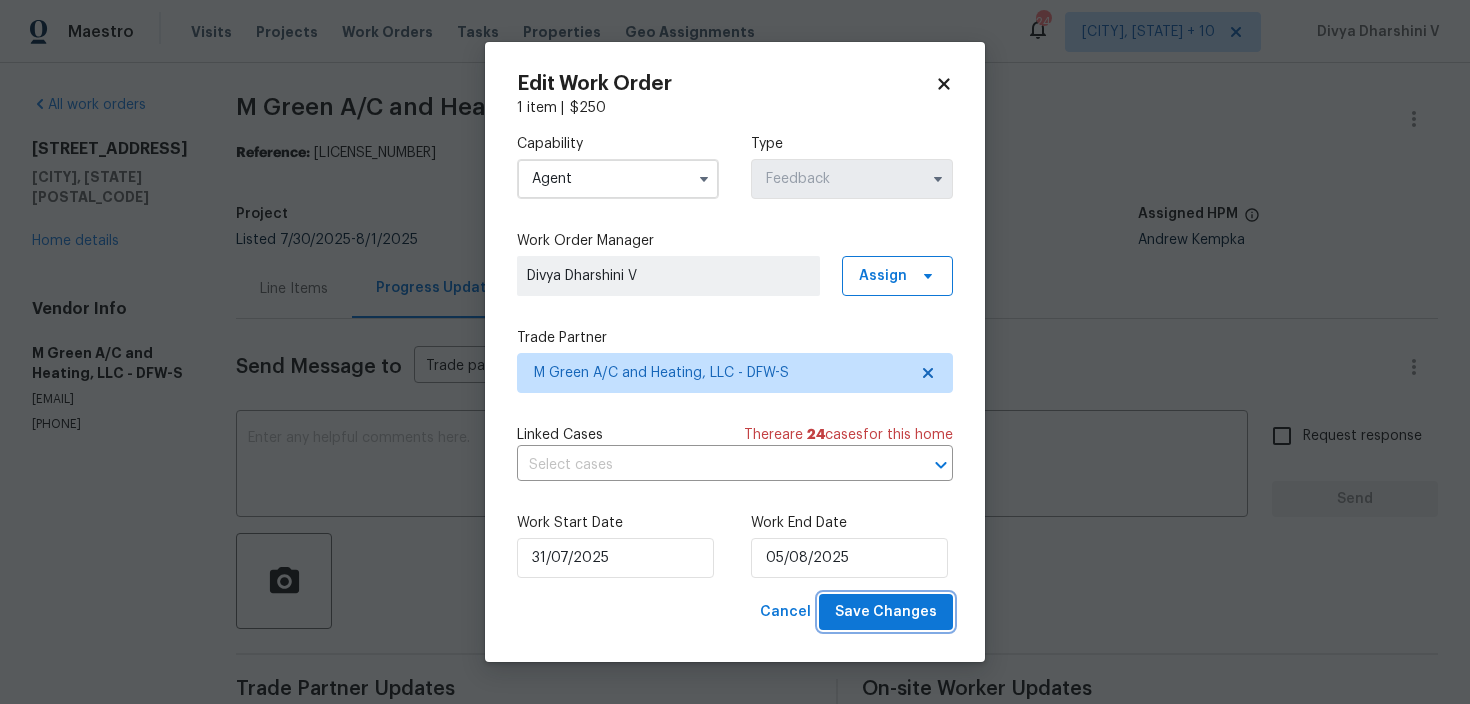 click on "Save Changes" at bounding box center (886, 612) 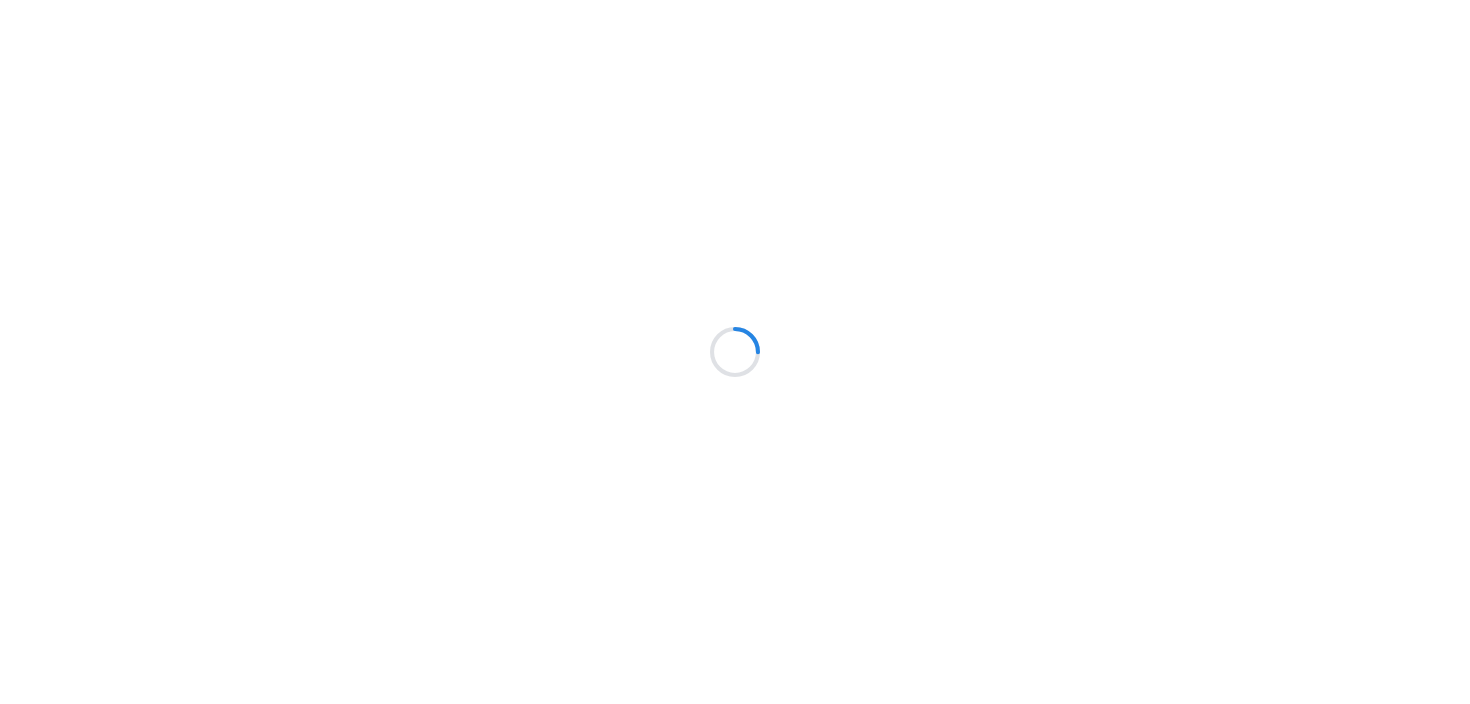 scroll, scrollTop: 0, scrollLeft: 0, axis: both 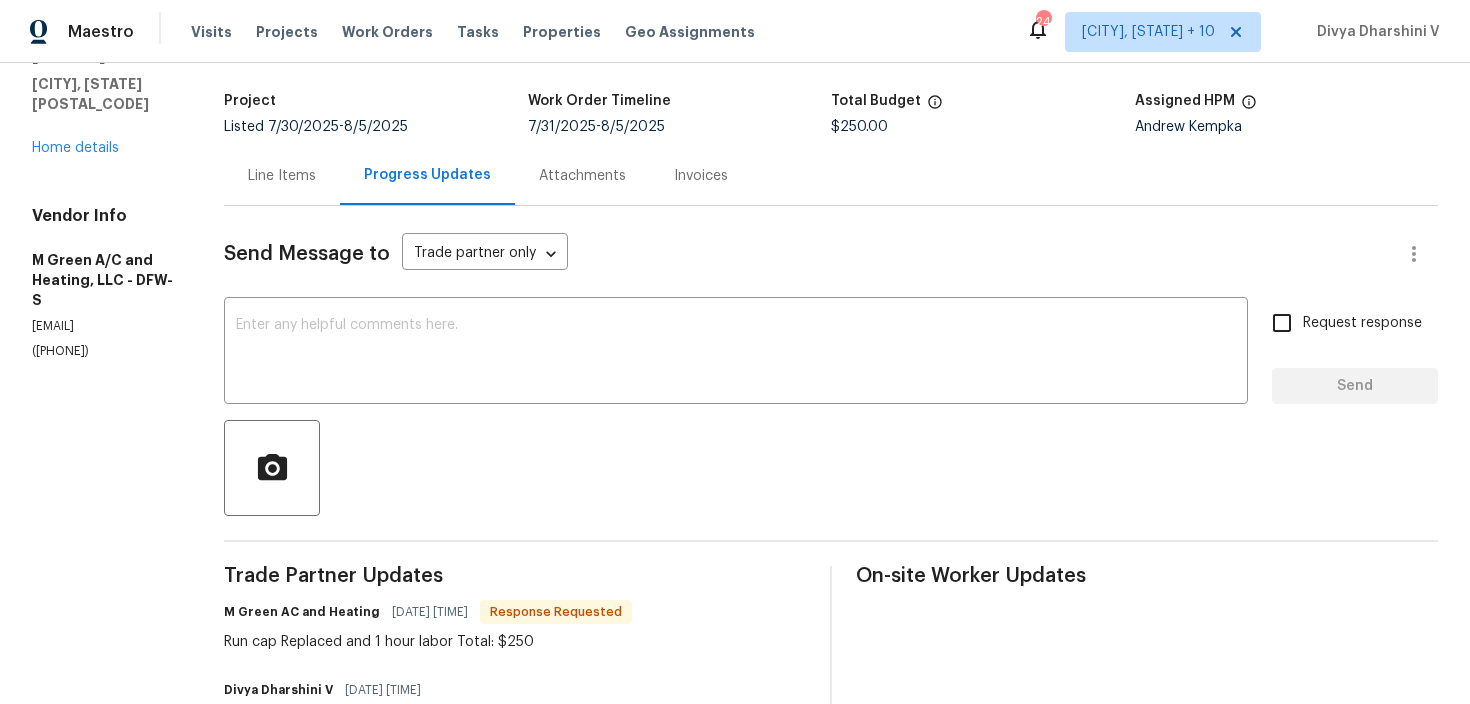 click on "Line Items" at bounding box center [282, 175] 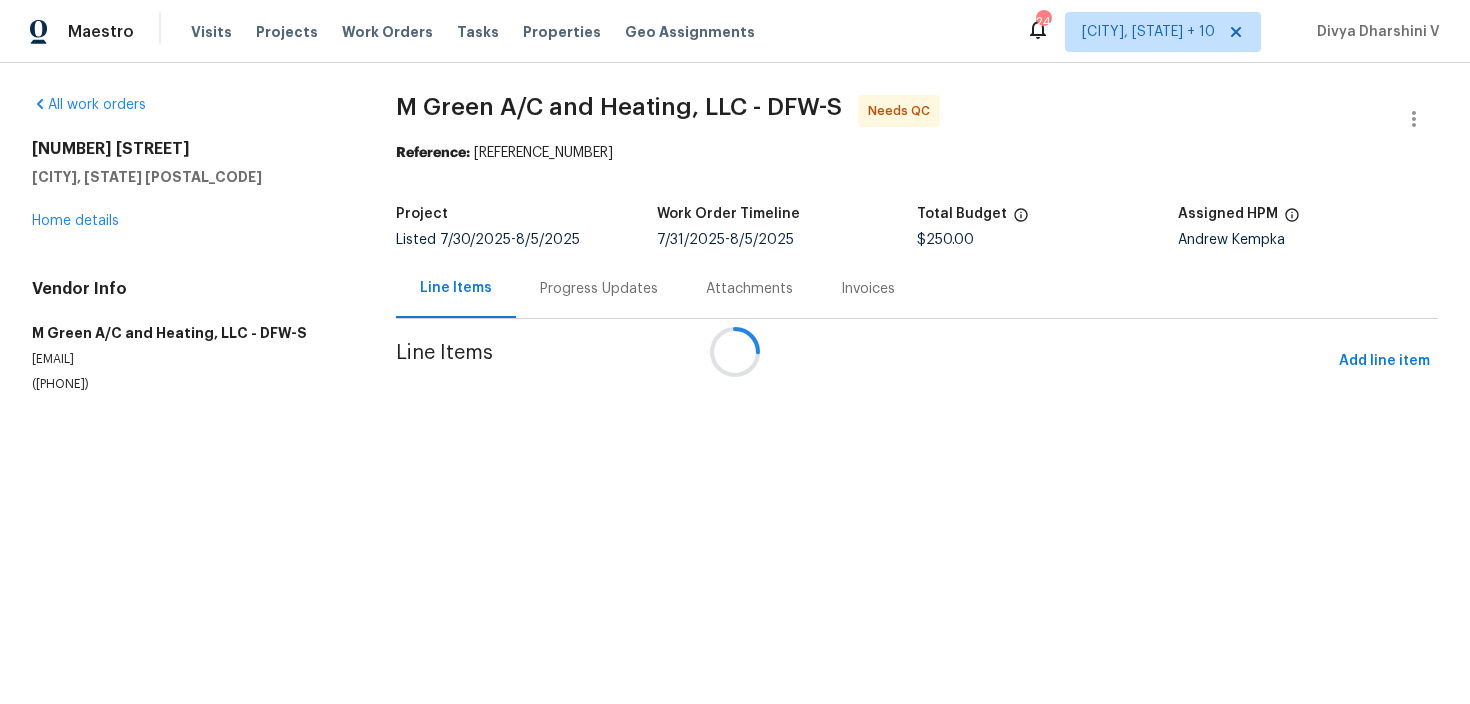 scroll, scrollTop: 0, scrollLeft: 0, axis: both 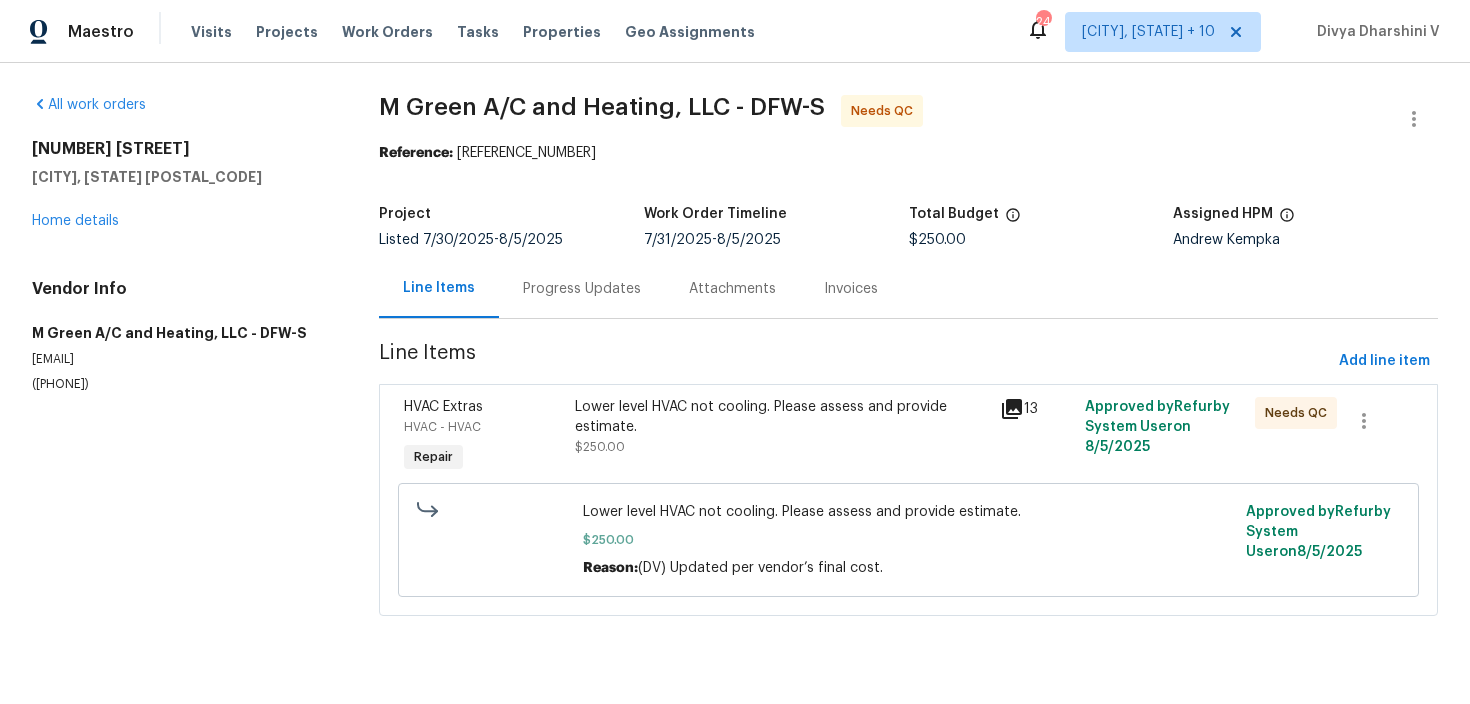 click on "Progress Updates" at bounding box center [582, 288] 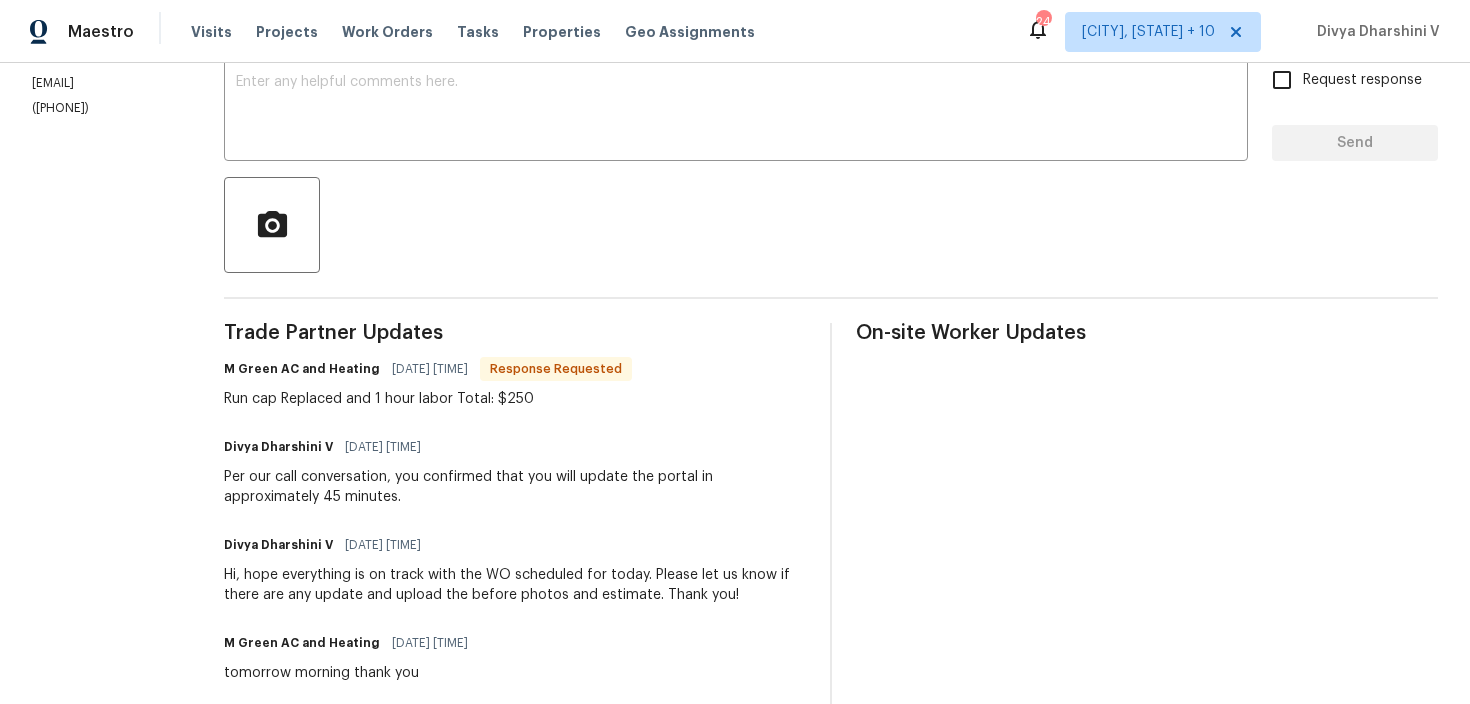 scroll, scrollTop: 47, scrollLeft: 0, axis: vertical 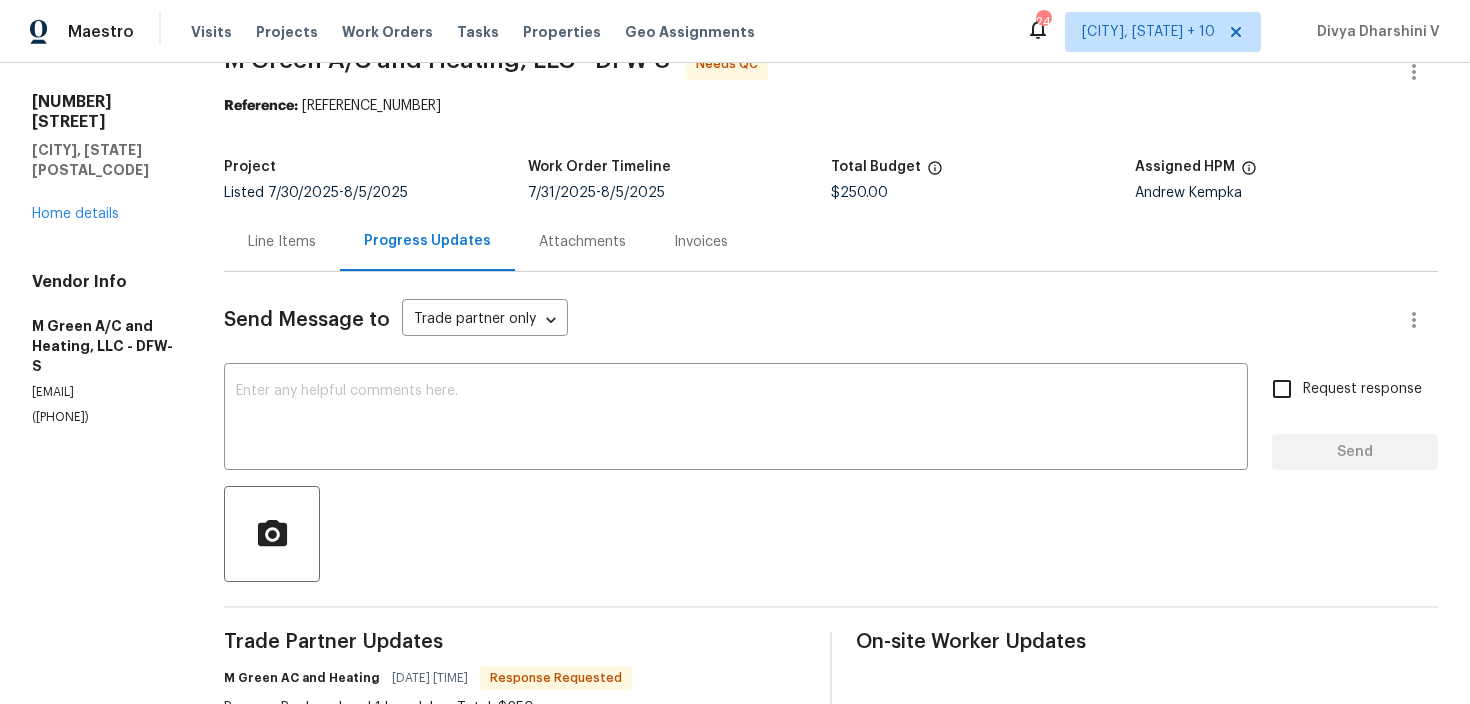 click on "Line Items" at bounding box center [282, 241] 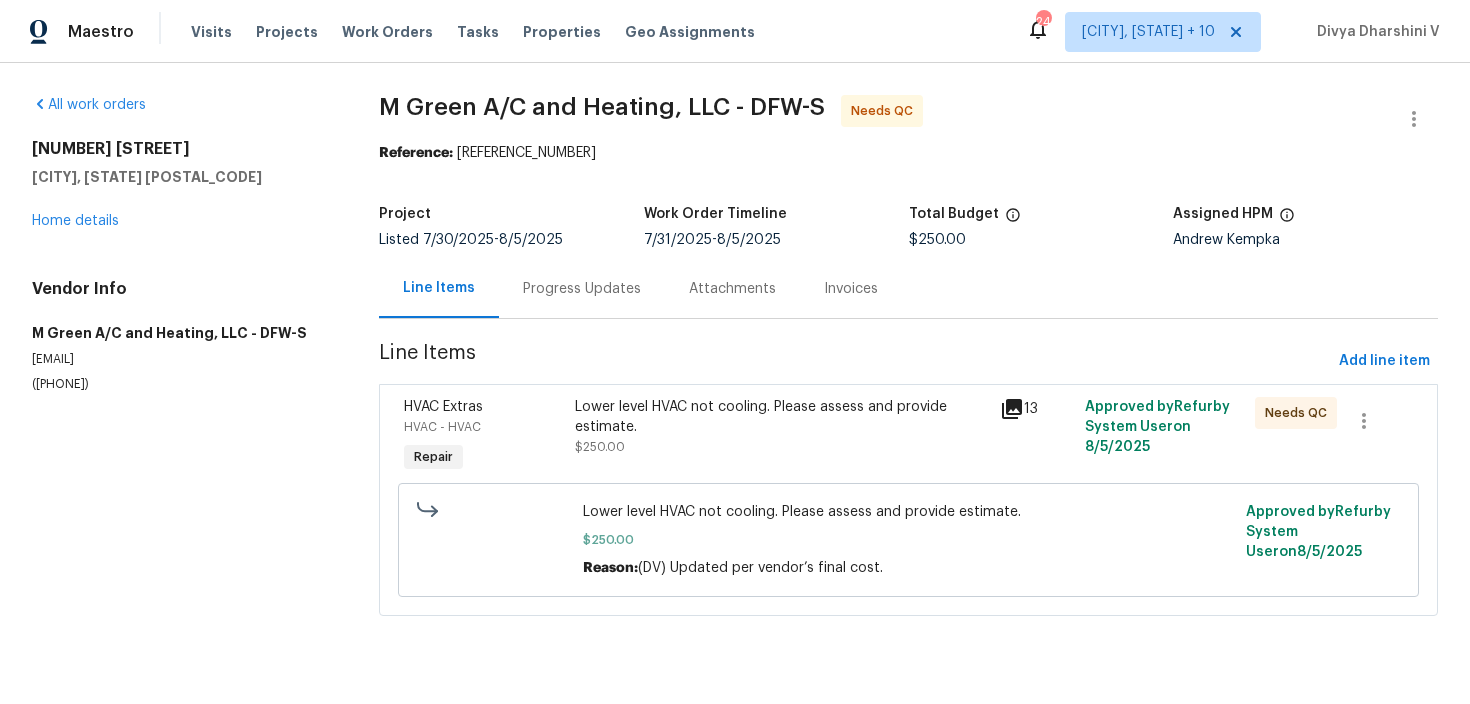 scroll, scrollTop: 0, scrollLeft: 0, axis: both 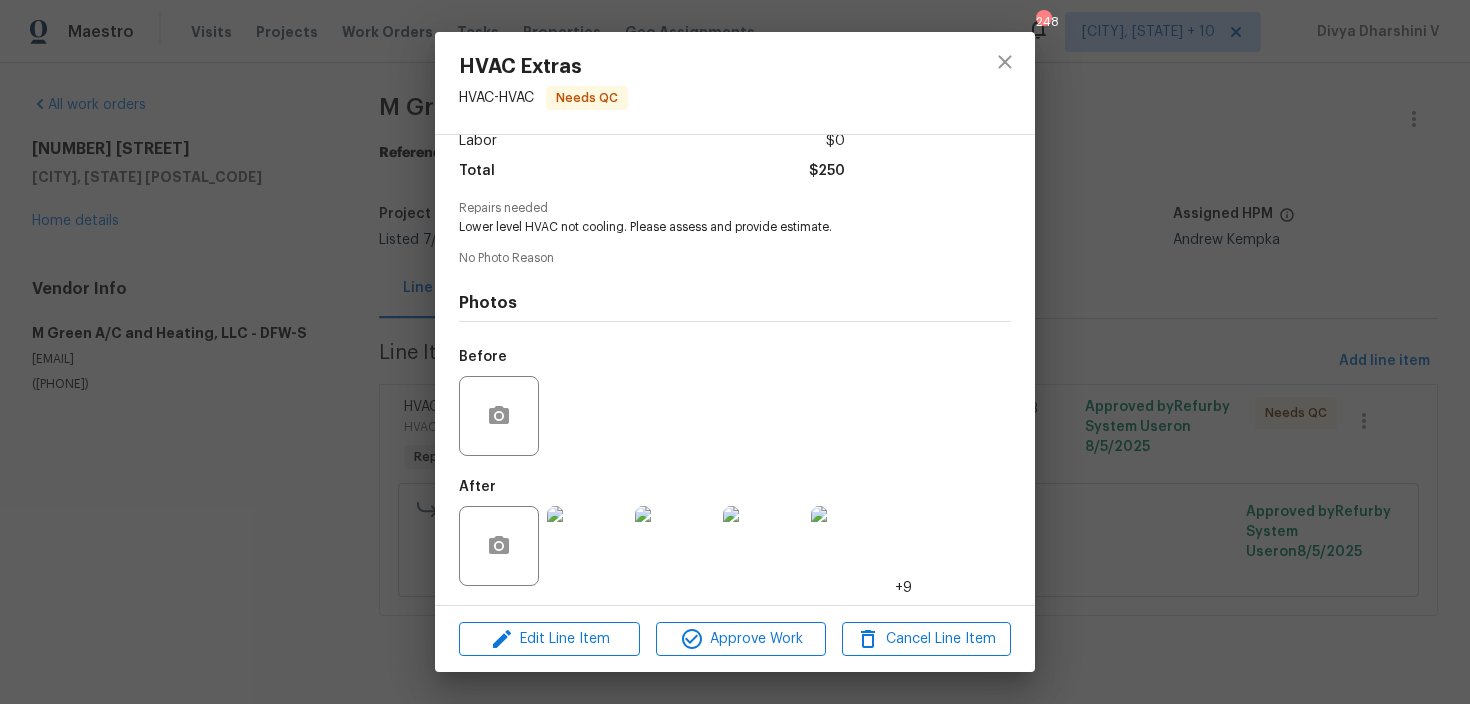 click at bounding box center (587, 546) 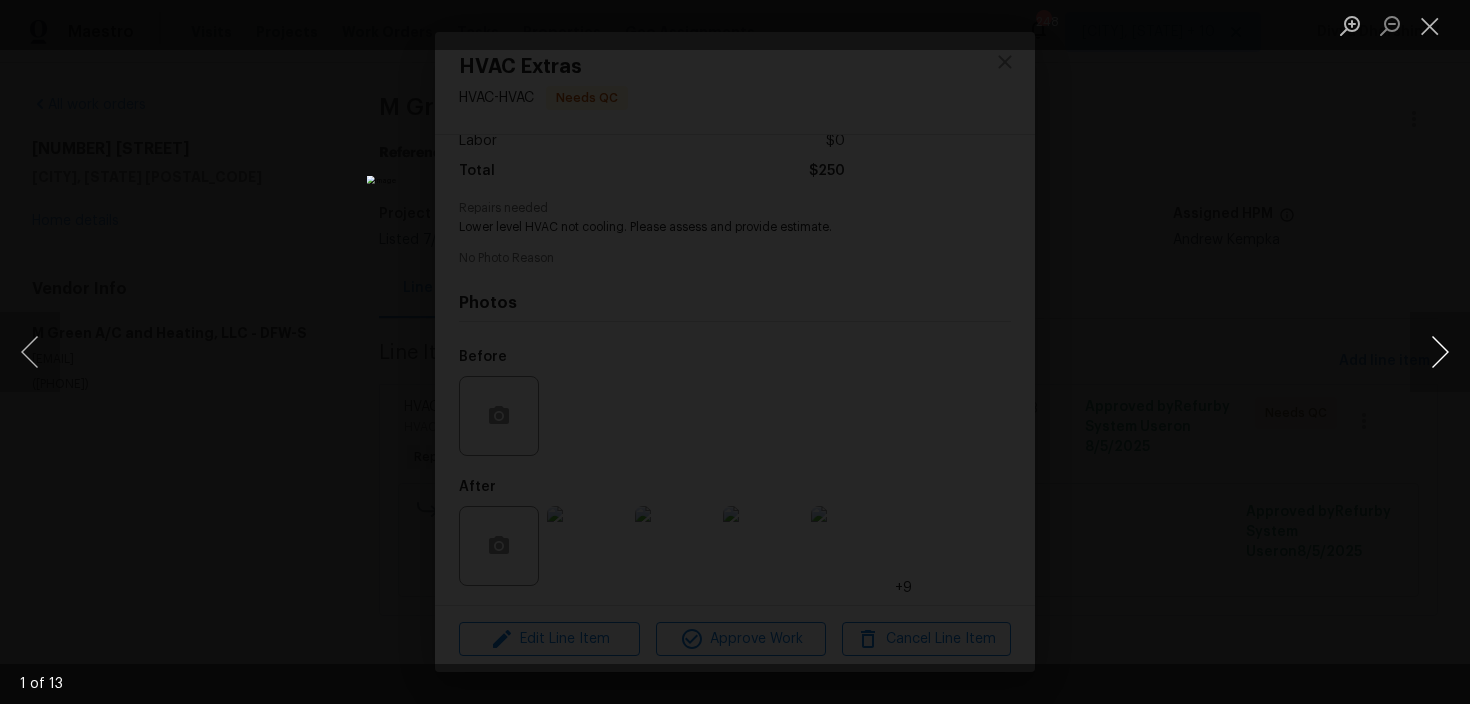 click at bounding box center [1440, 352] 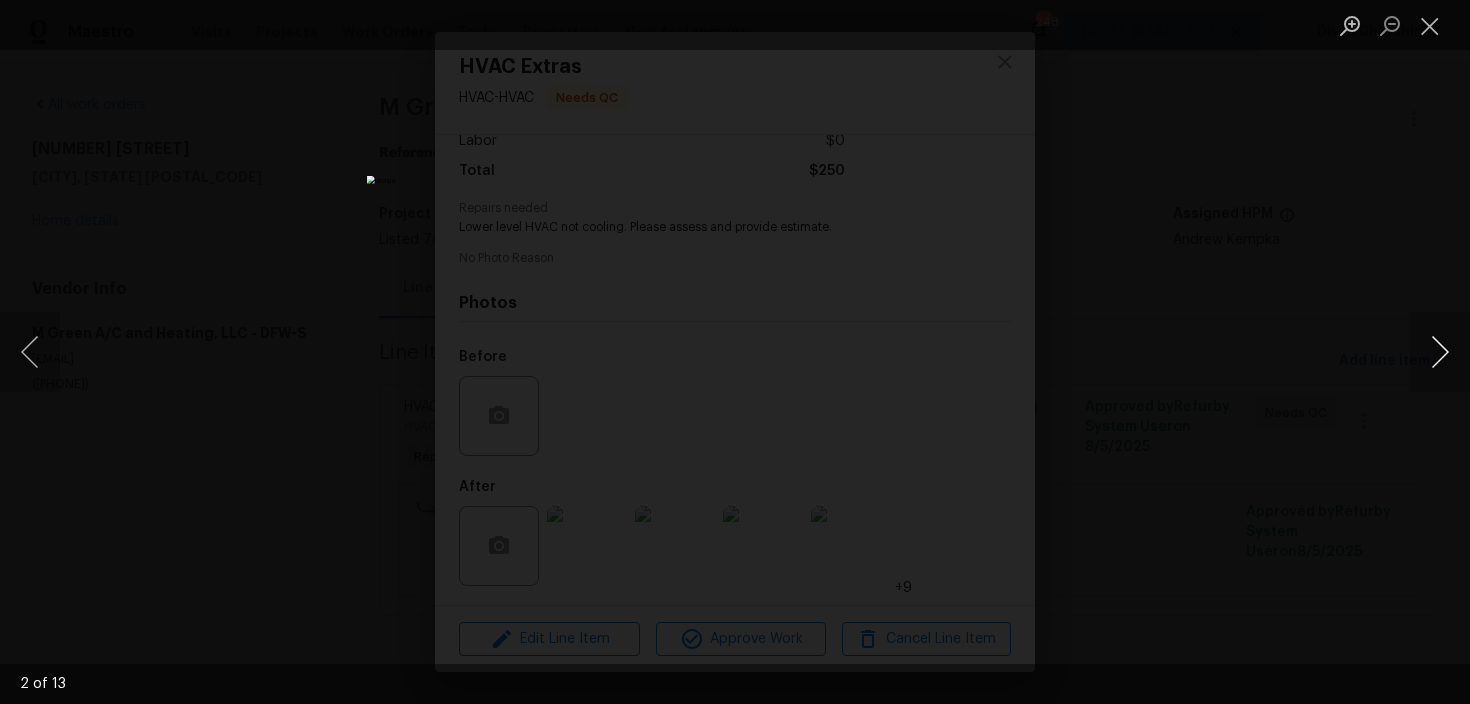 click at bounding box center [1440, 352] 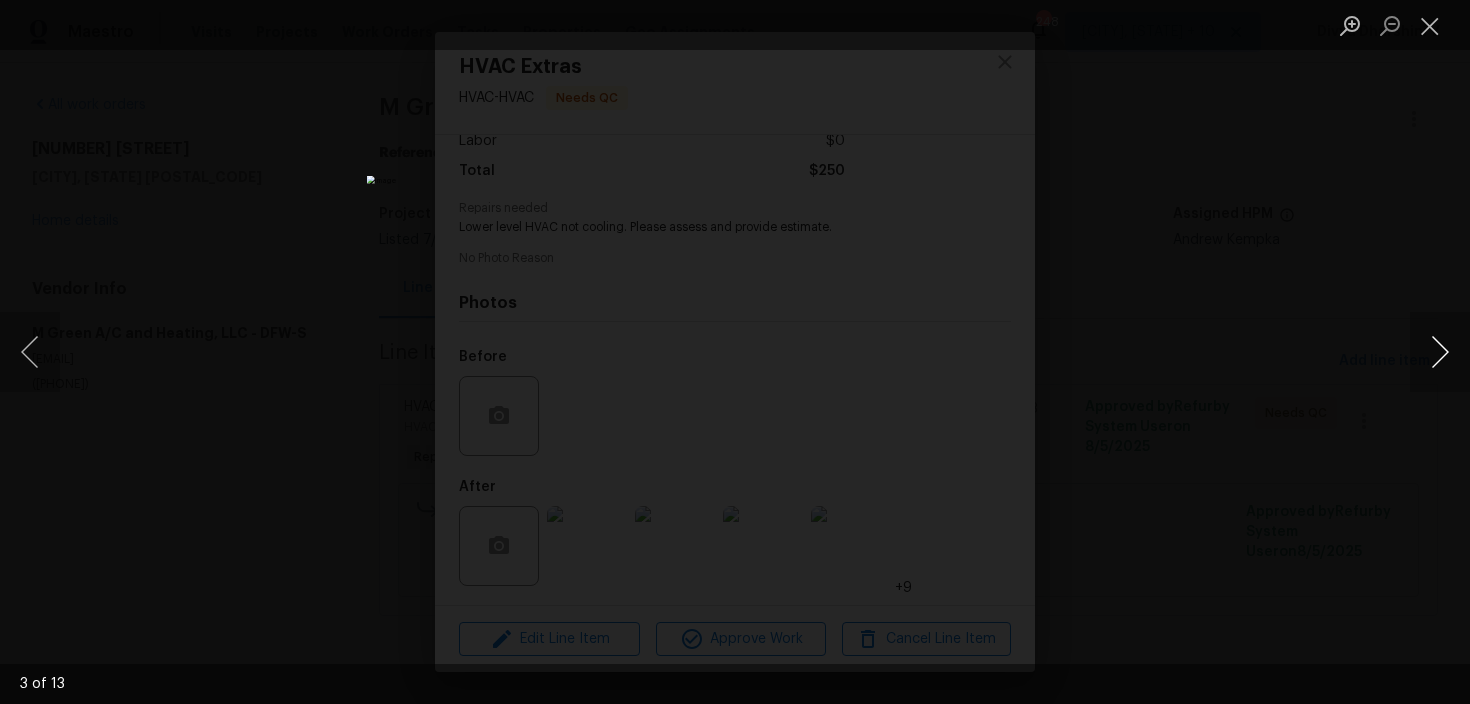 click at bounding box center (1440, 352) 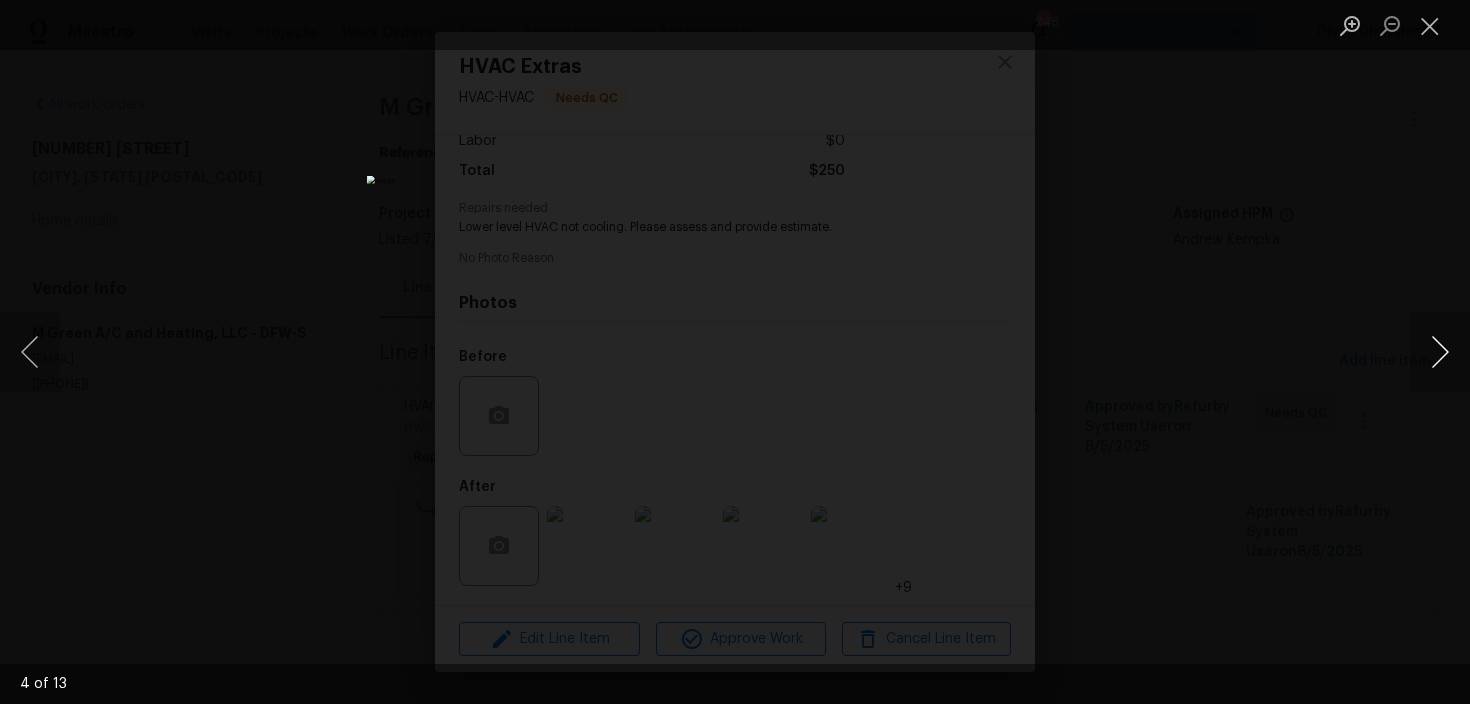 click at bounding box center [1440, 352] 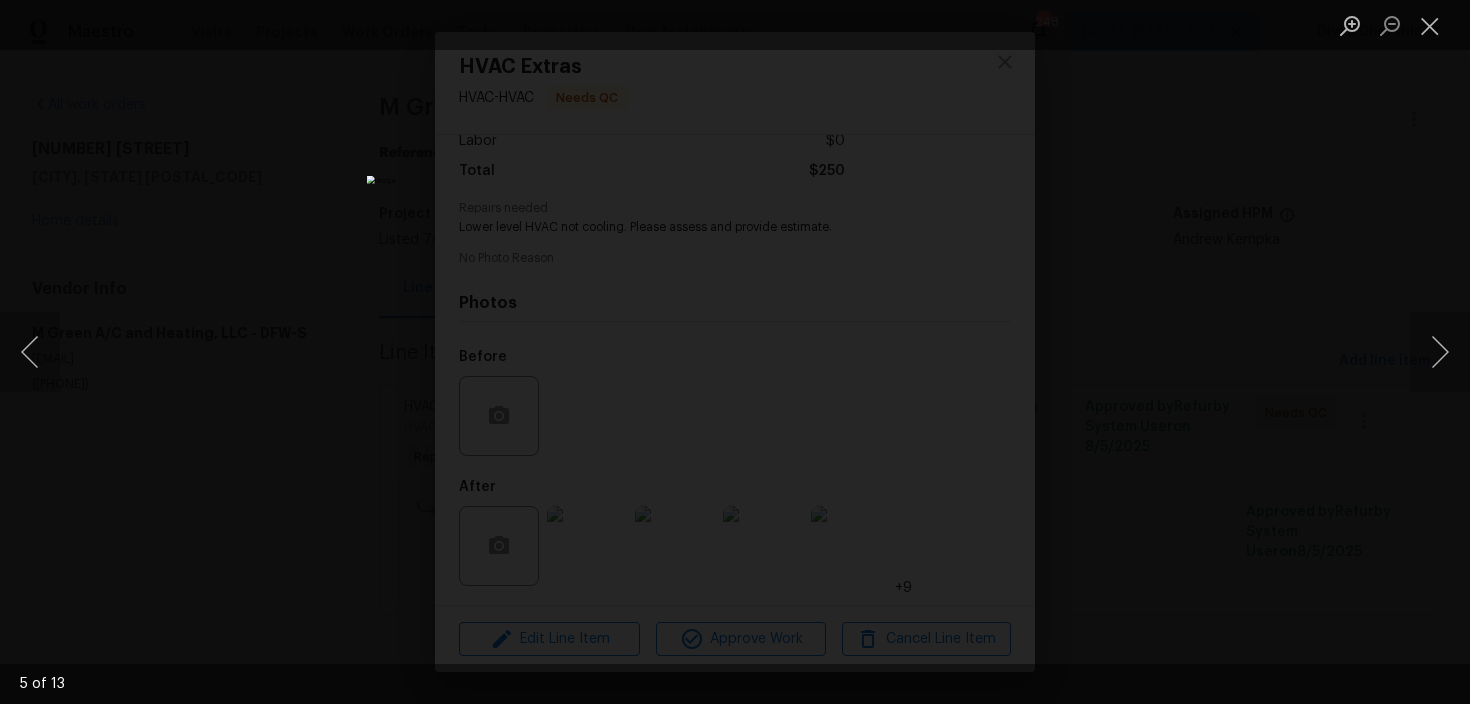 click at bounding box center [735, 352] 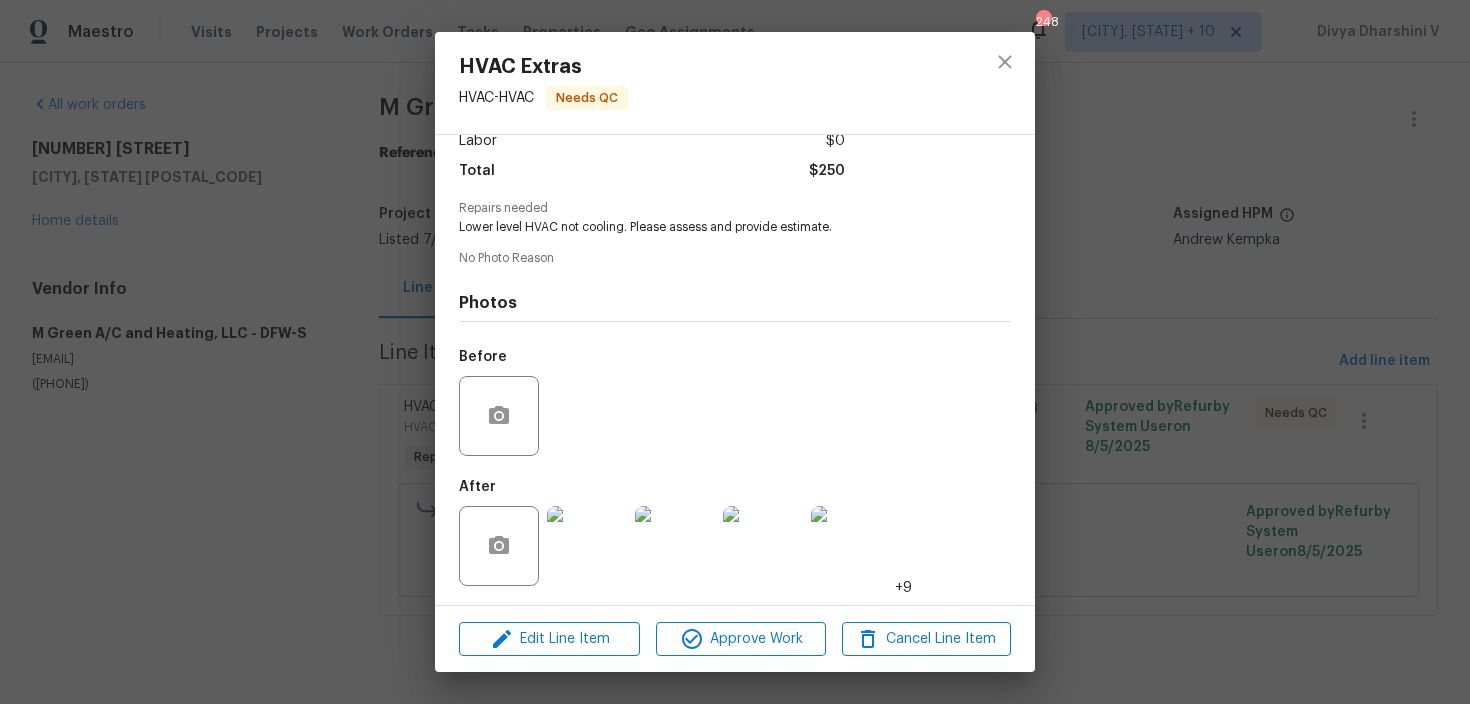 click on "HVAC Extras HVAC  -  HVAC Needs QC Vendor M Green A/C and Heating, LLC Account Category Repairs Cost $250 x 1 count $250 Labor $0 Total $250 Repairs needed Lower level HVAC not cooling. Please assess and provide estimate. No Photo Reason   Photos Before After  +9  Edit Line Item  Approve Work  Cancel Line Item" at bounding box center [735, 352] 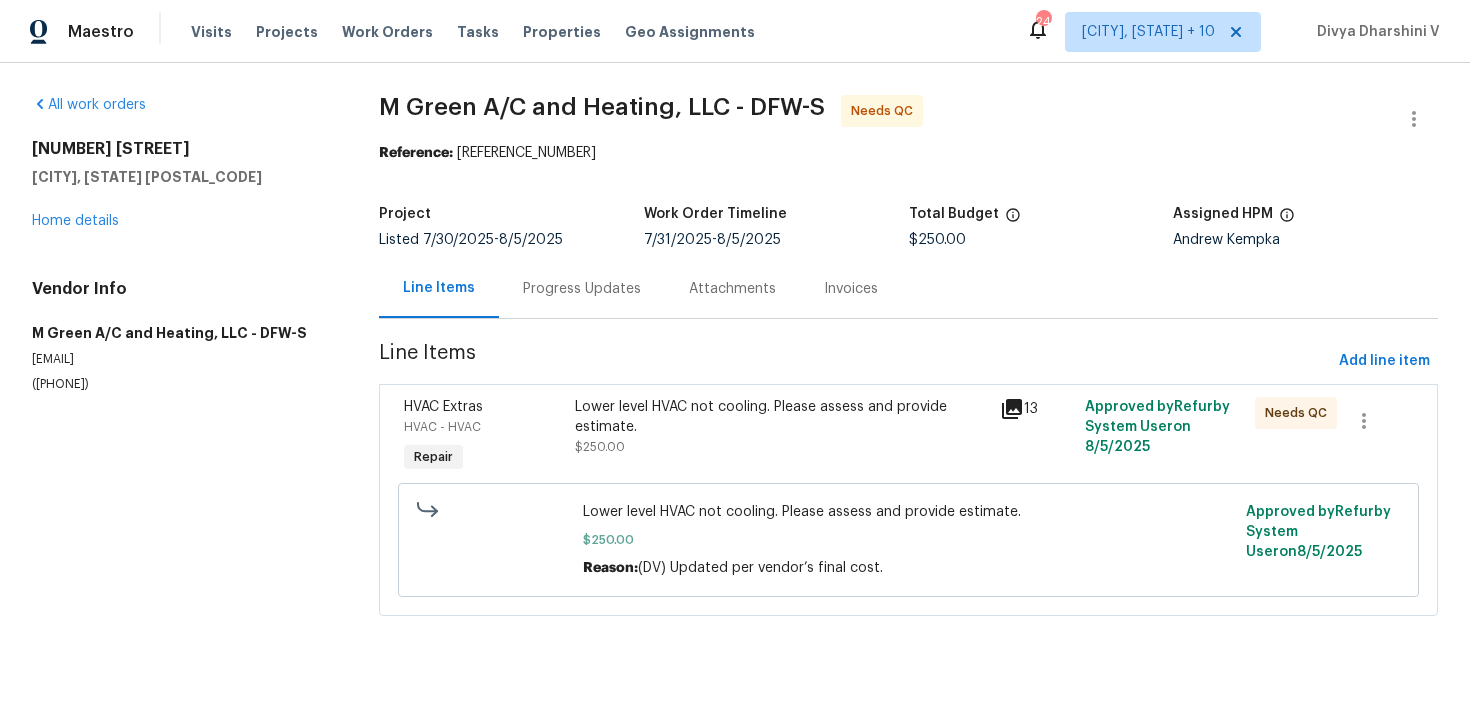 click on "Progress Updates" at bounding box center [582, 288] 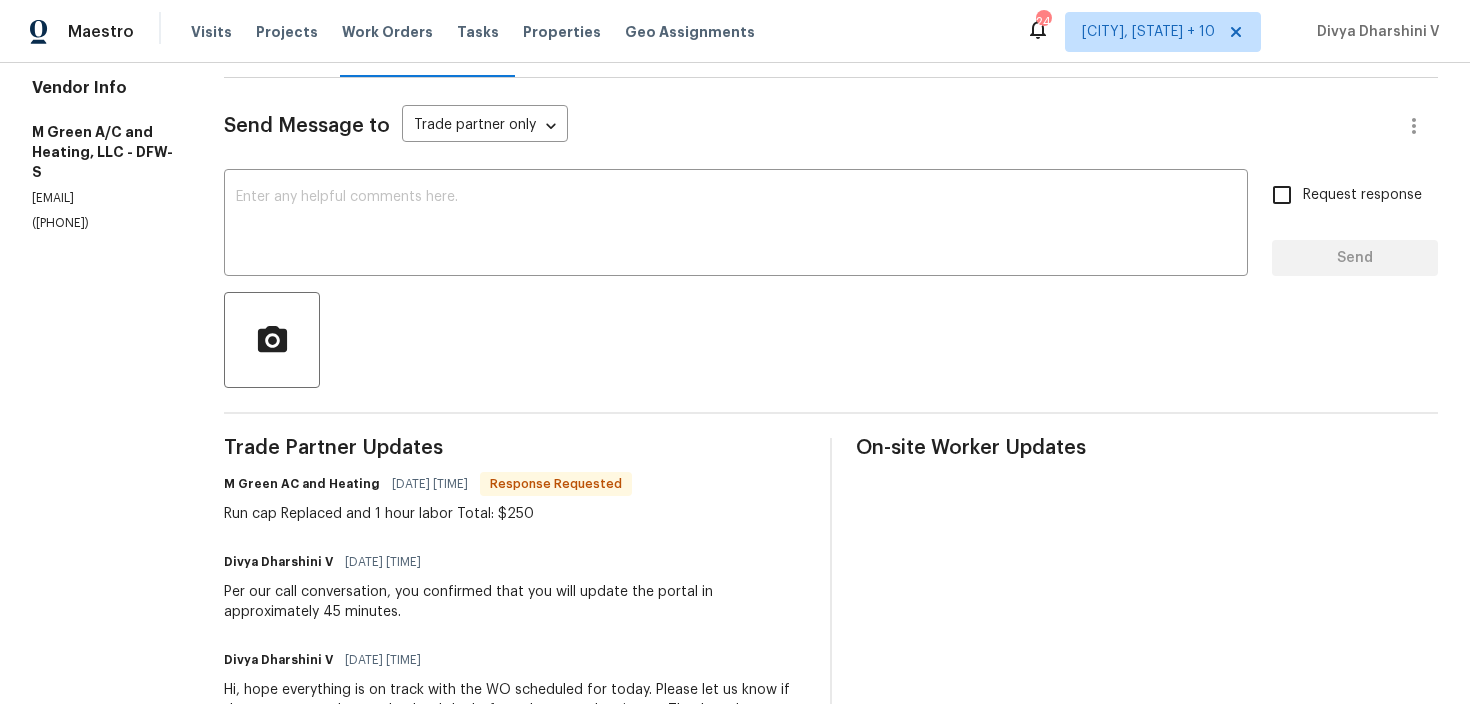 scroll, scrollTop: 261, scrollLeft: 0, axis: vertical 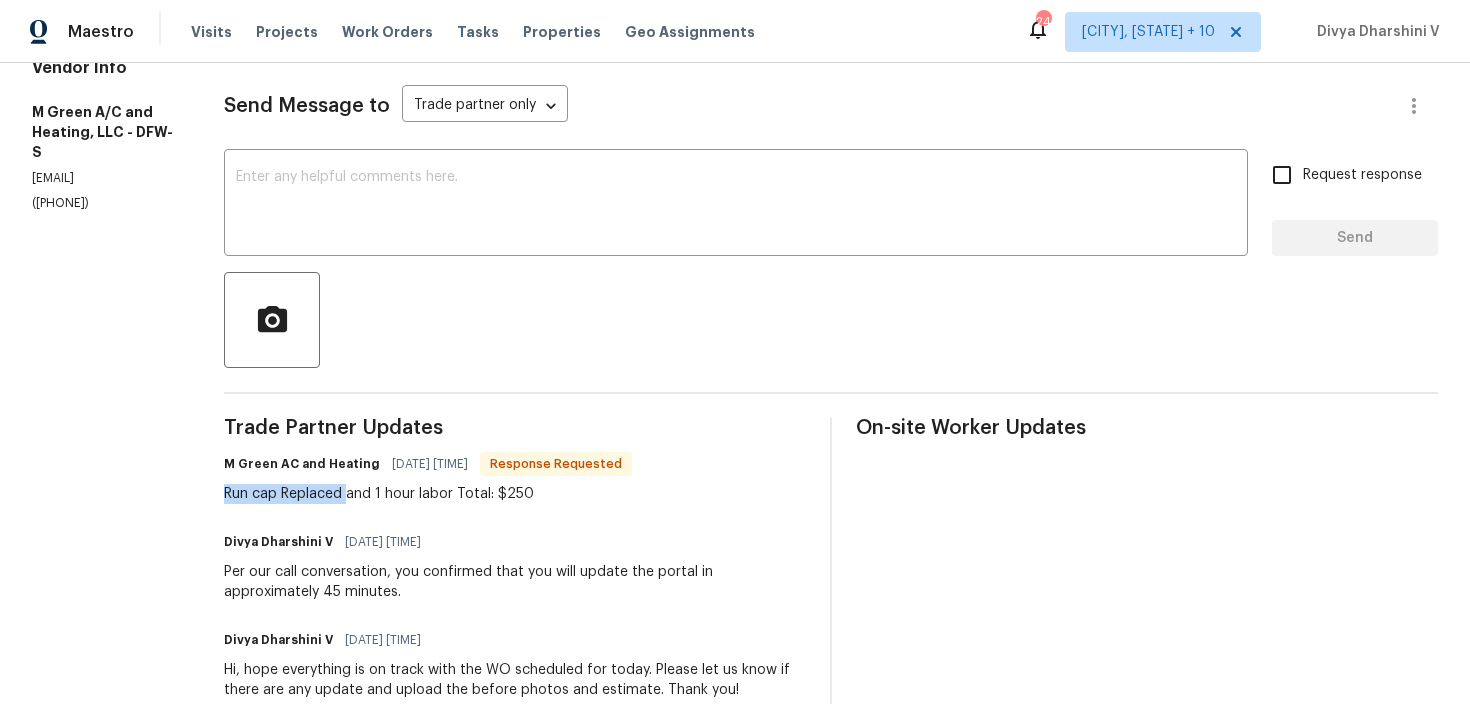 drag, startPoint x: 272, startPoint y: 499, endPoint x: 405, endPoint y: 494, distance: 133.09395 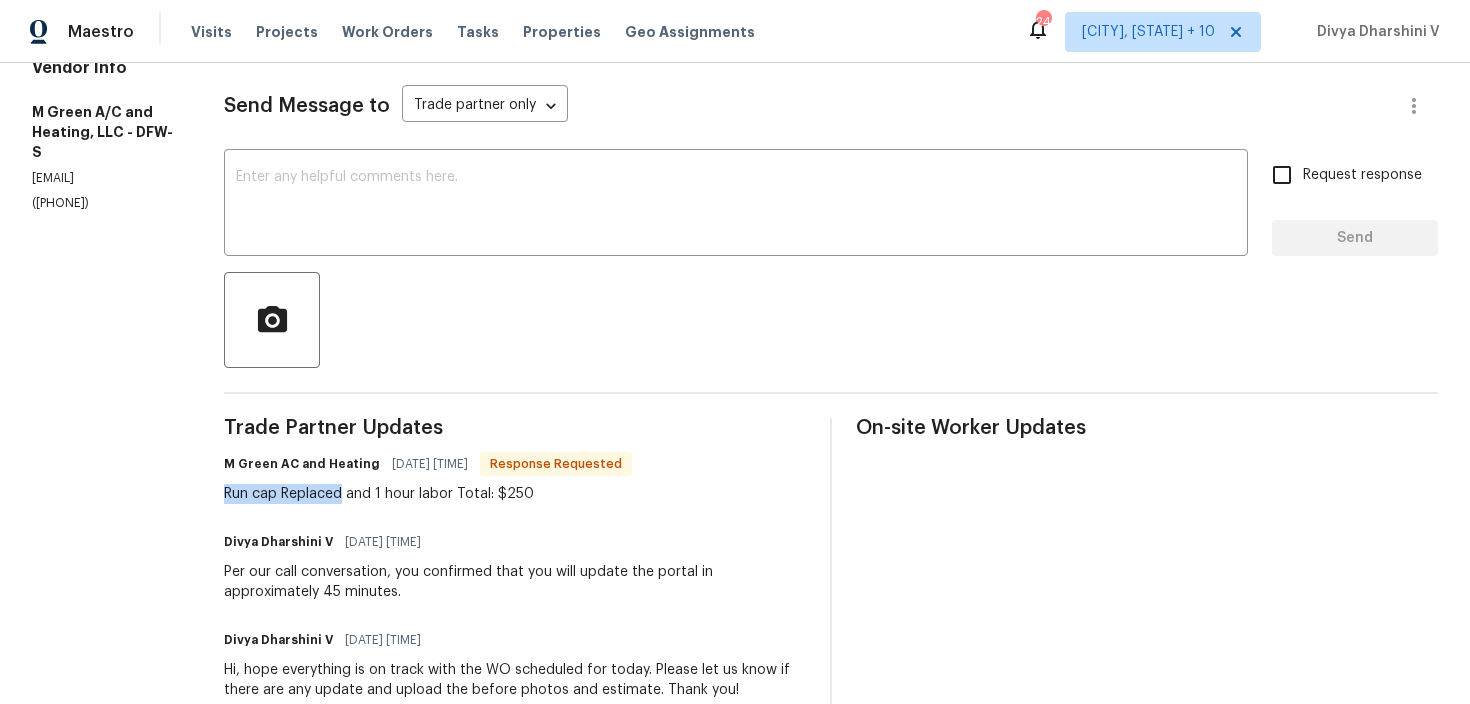 copy on "Run cap Replaced" 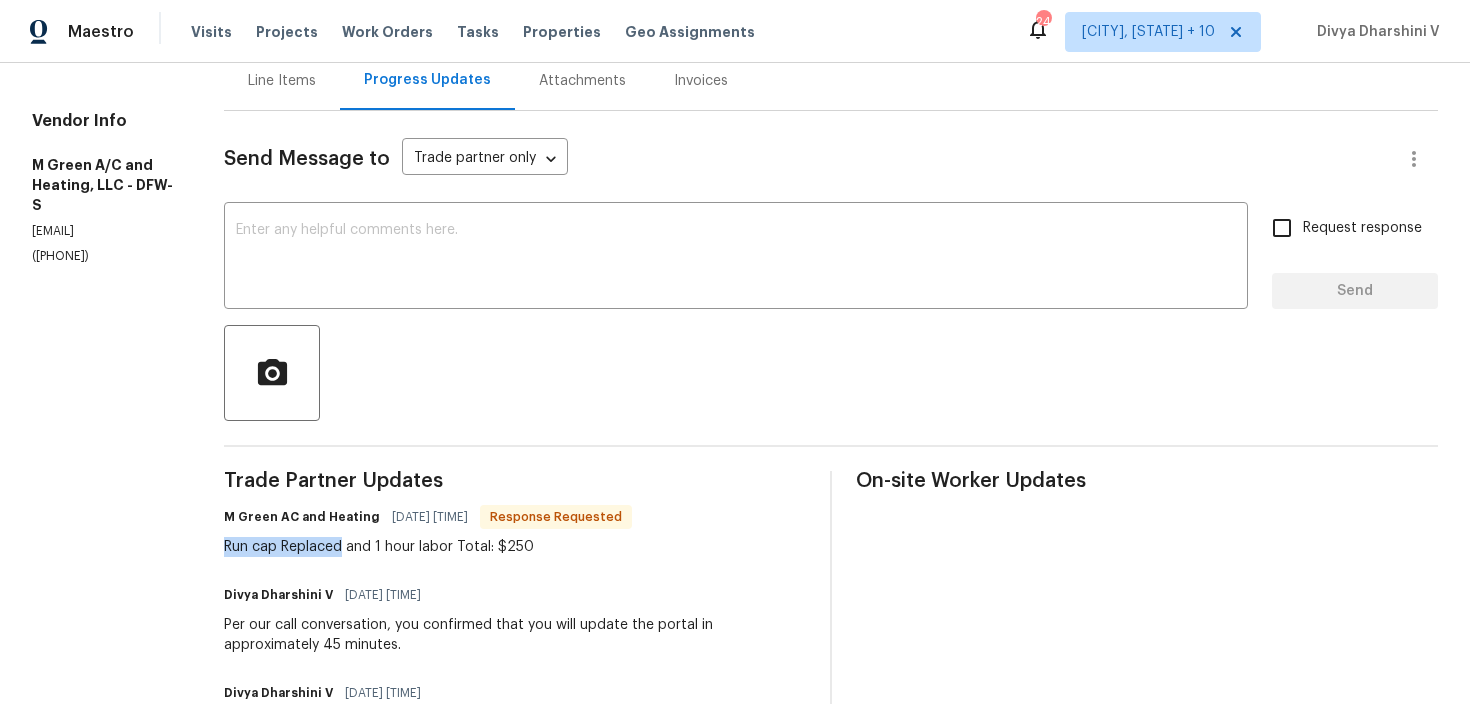 scroll, scrollTop: 161, scrollLeft: 0, axis: vertical 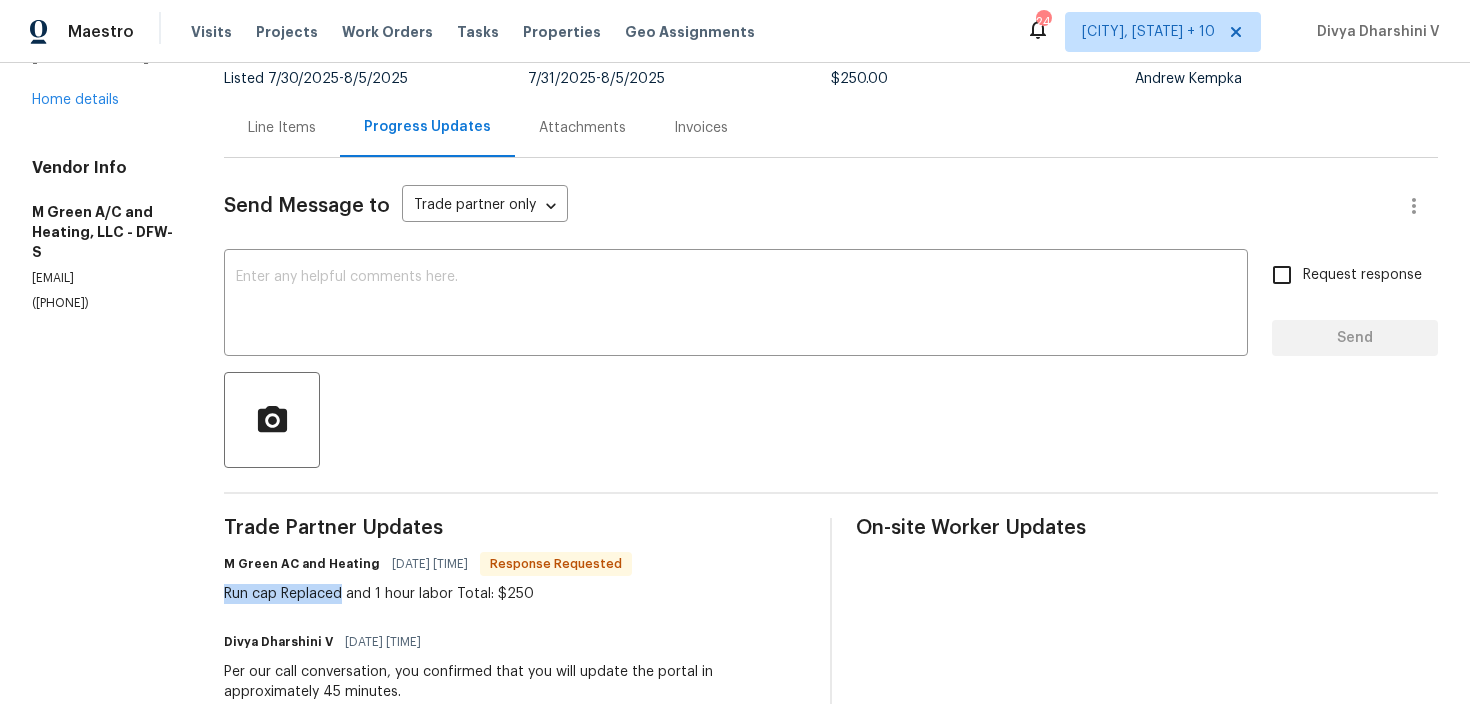 click on "Line Items" at bounding box center [282, 127] 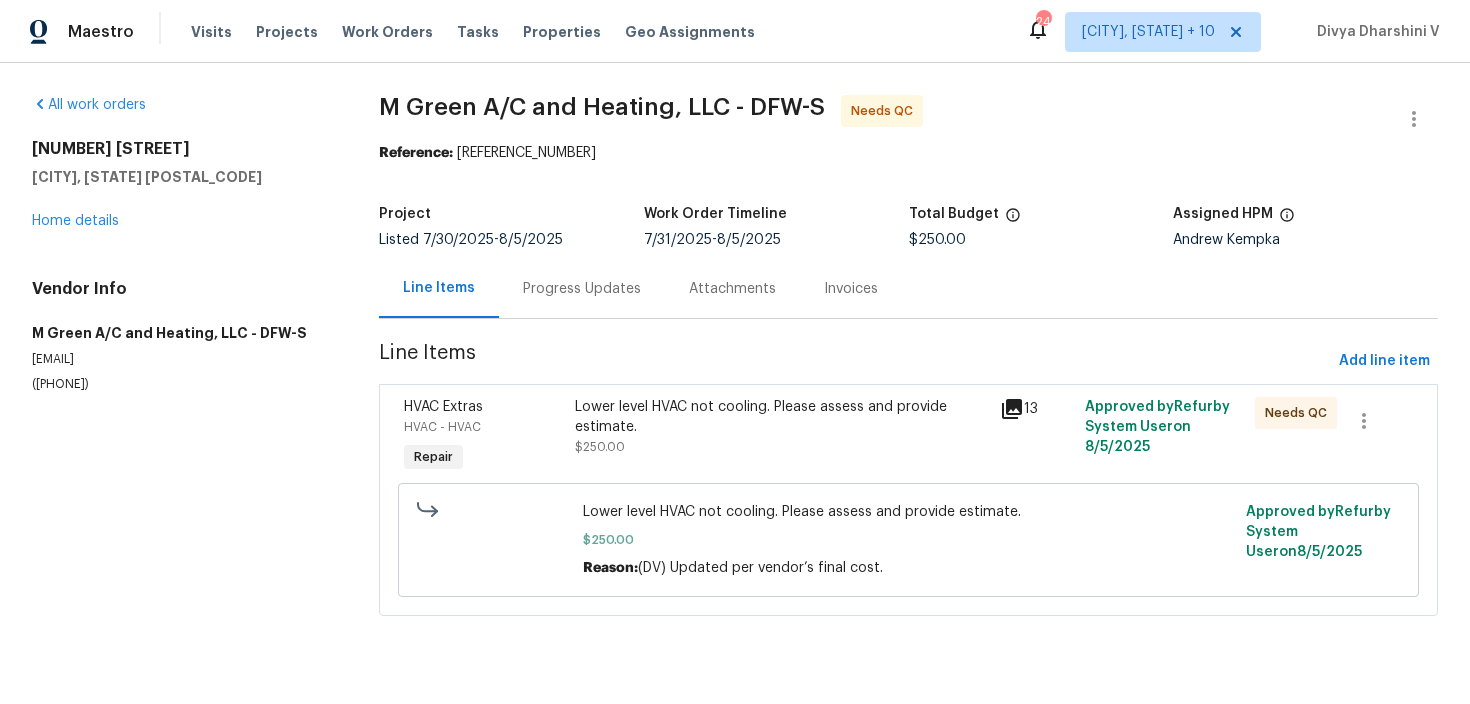 scroll, scrollTop: 0, scrollLeft: 0, axis: both 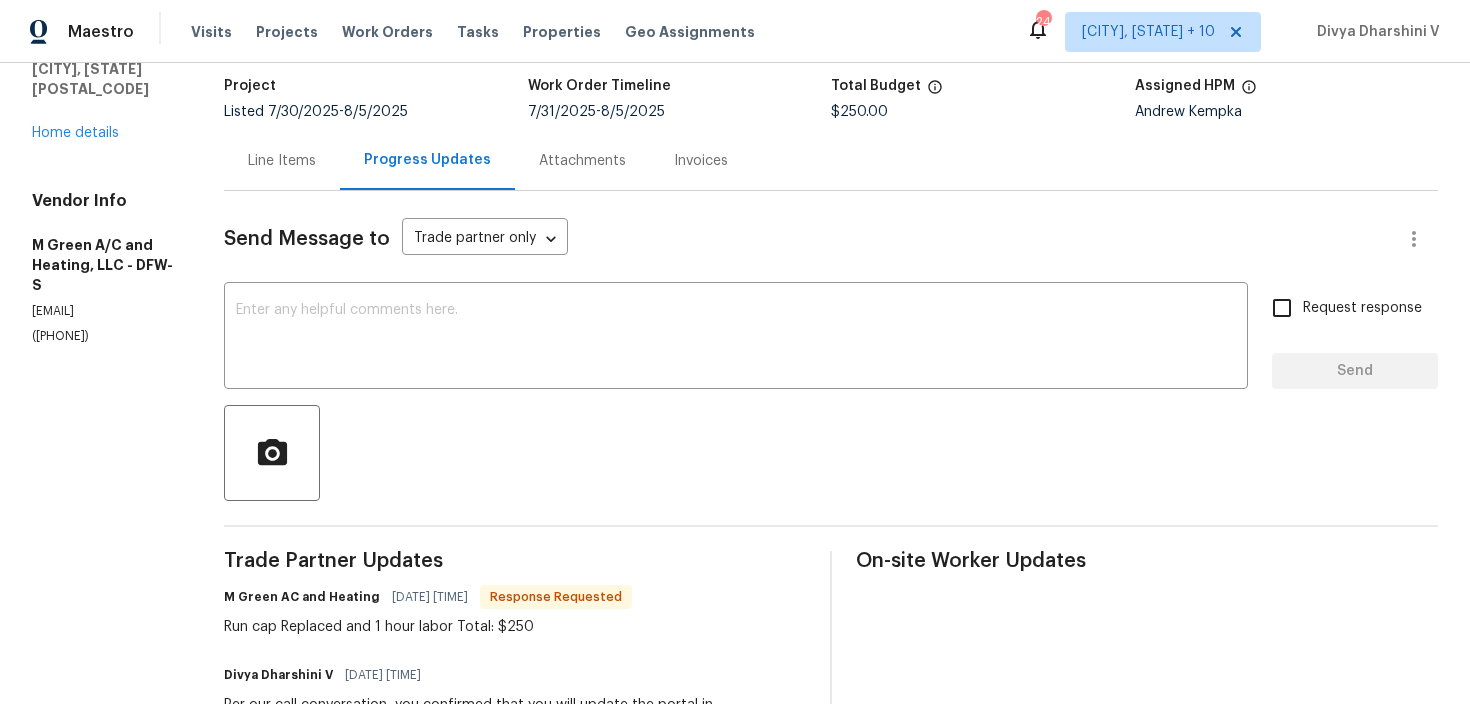 click on "Line Items" at bounding box center (282, 160) 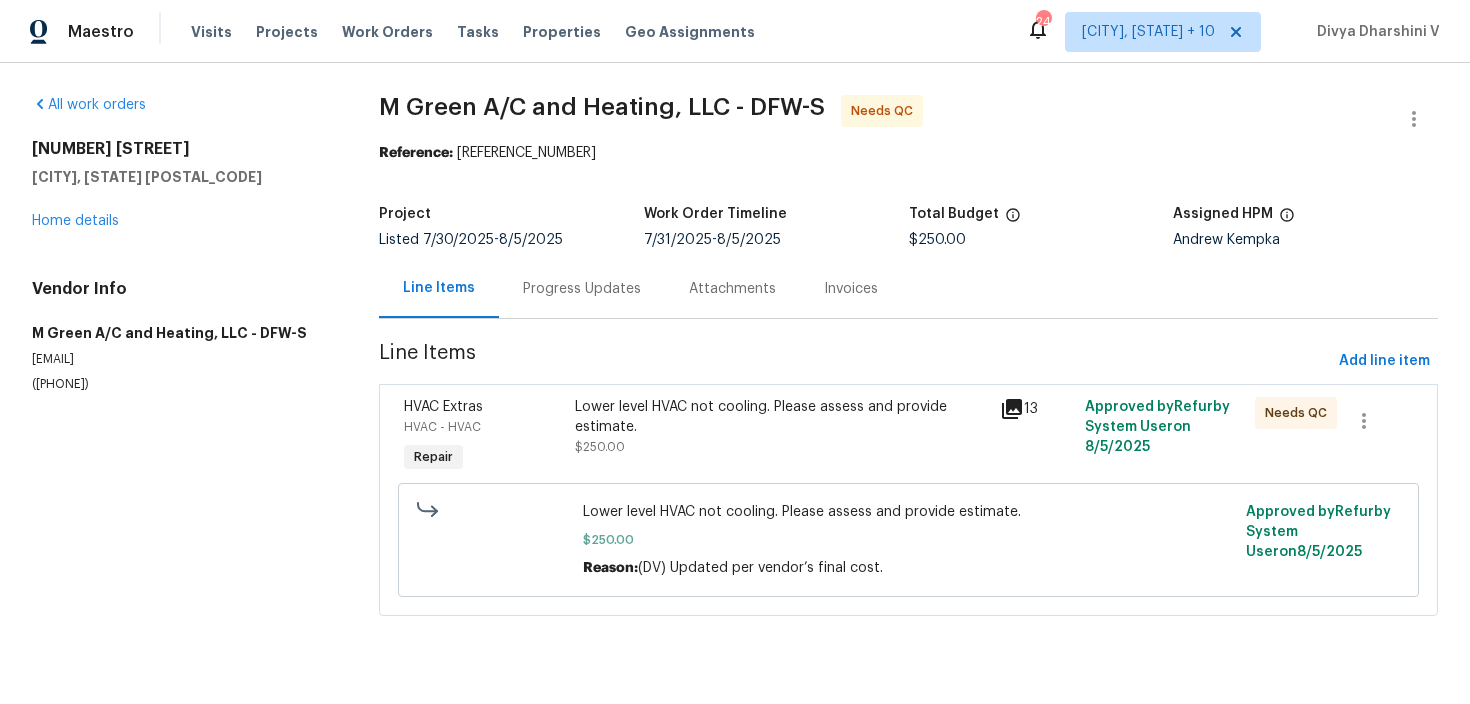 click on "Lower level HVAC not cooling. Please assess and provide estimate." at bounding box center (781, 417) 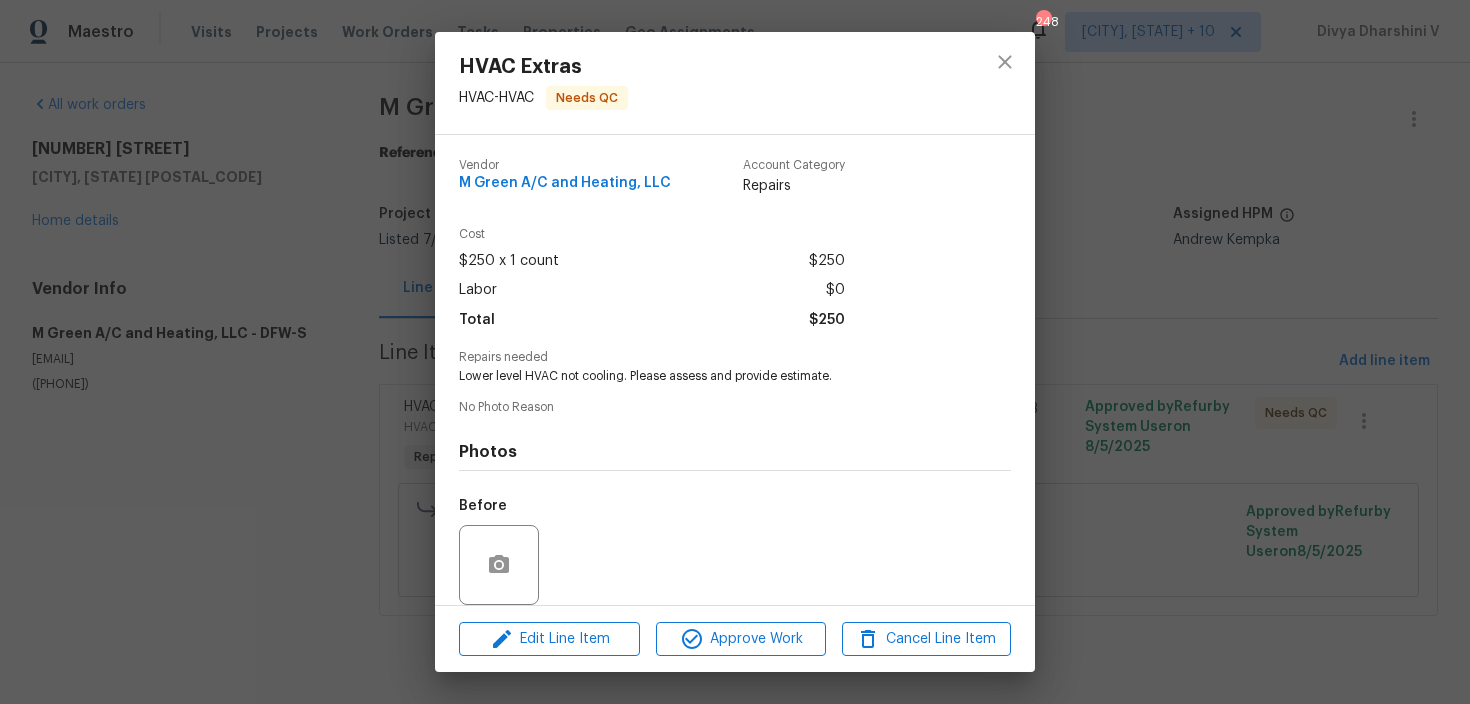 scroll, scrollTop: 149, scrollLeft: 0, axis: vertical 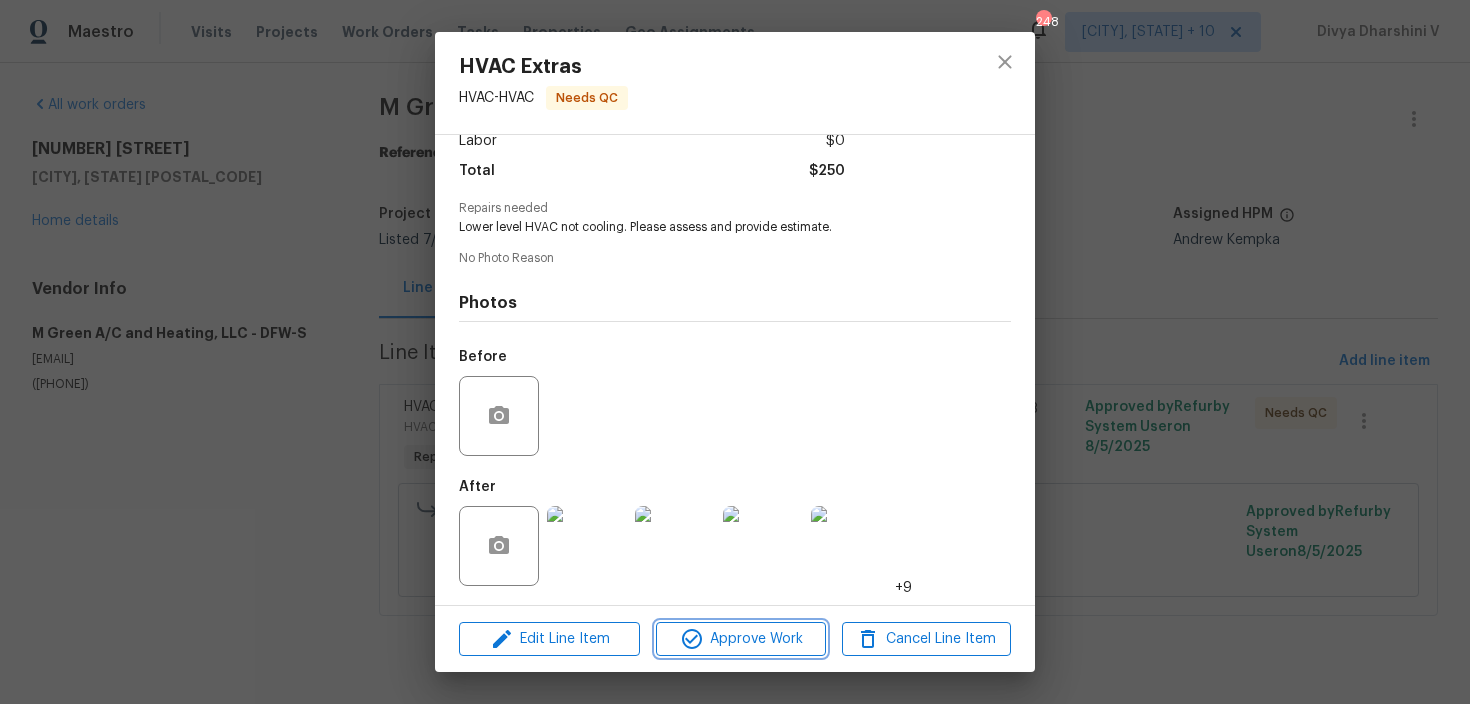 click on "Approve Work" at bounding box center (740, 639) 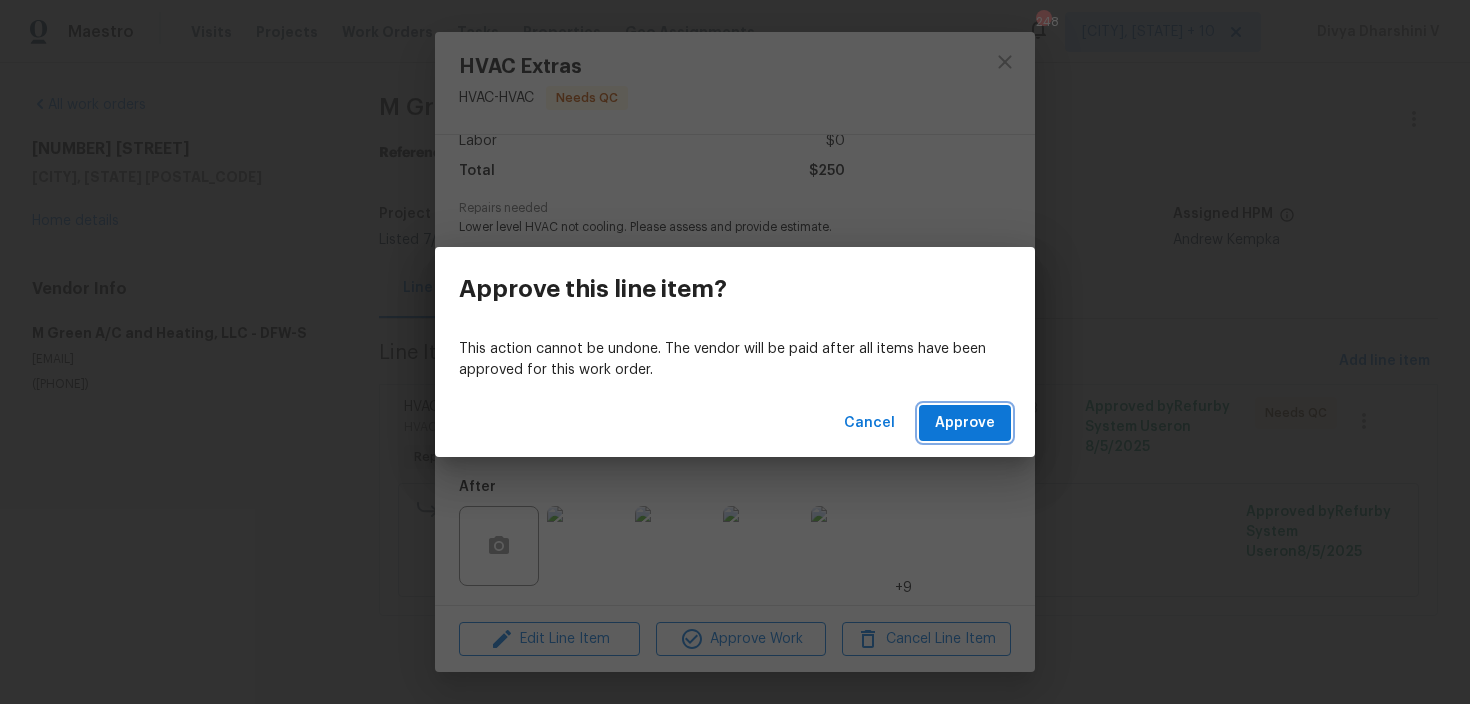 click on "Approve" at bounding box center [965, 423] 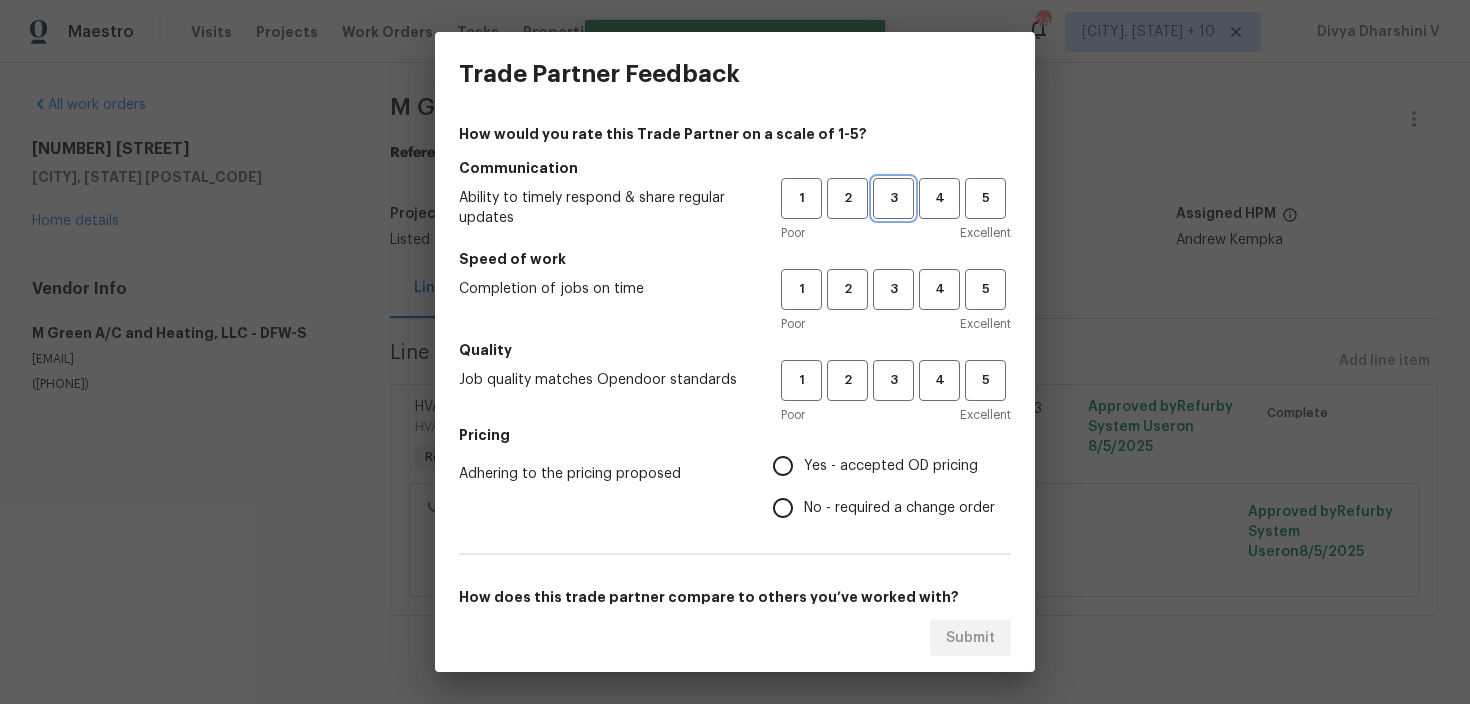 click on "3" at bounding box center (893, 198) 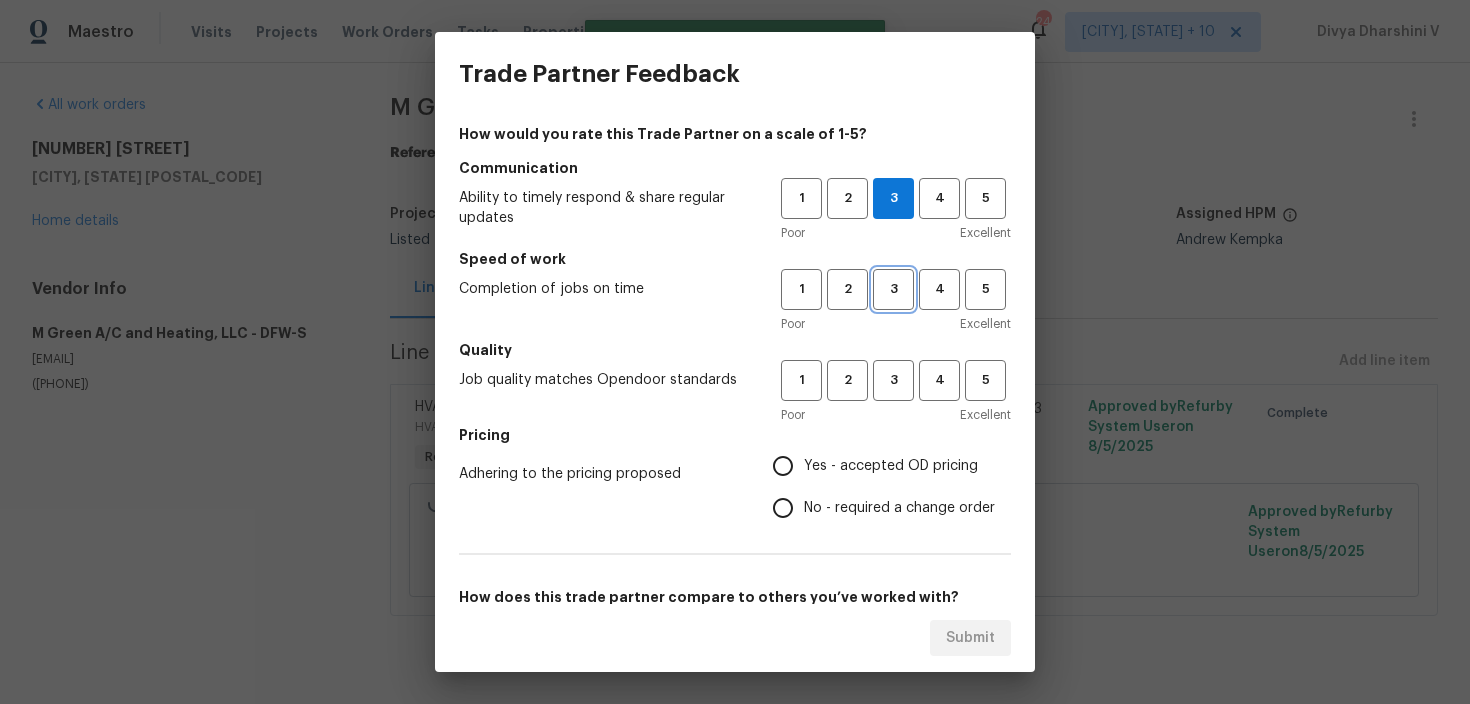 click on "3" at bounding box center (893, 289) 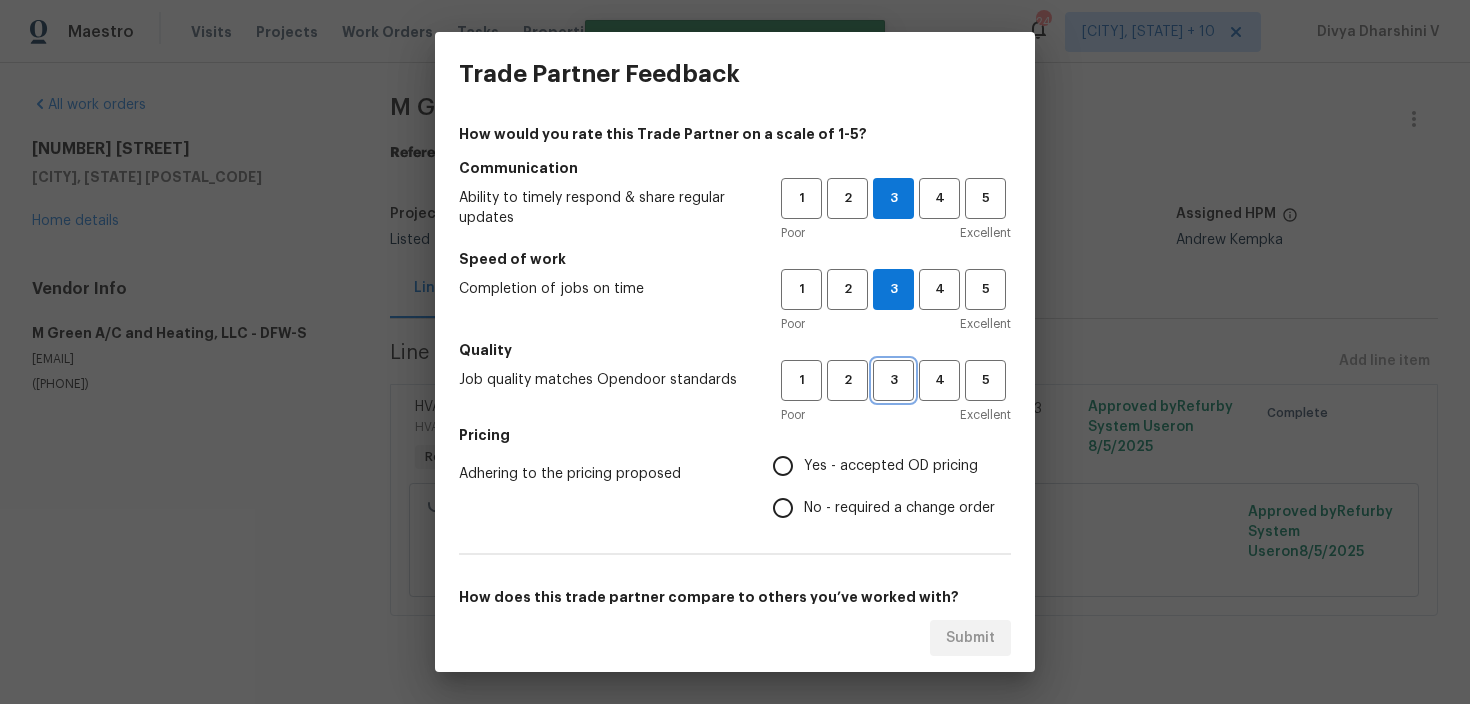 click on "3" at bounding box center [893, 380] 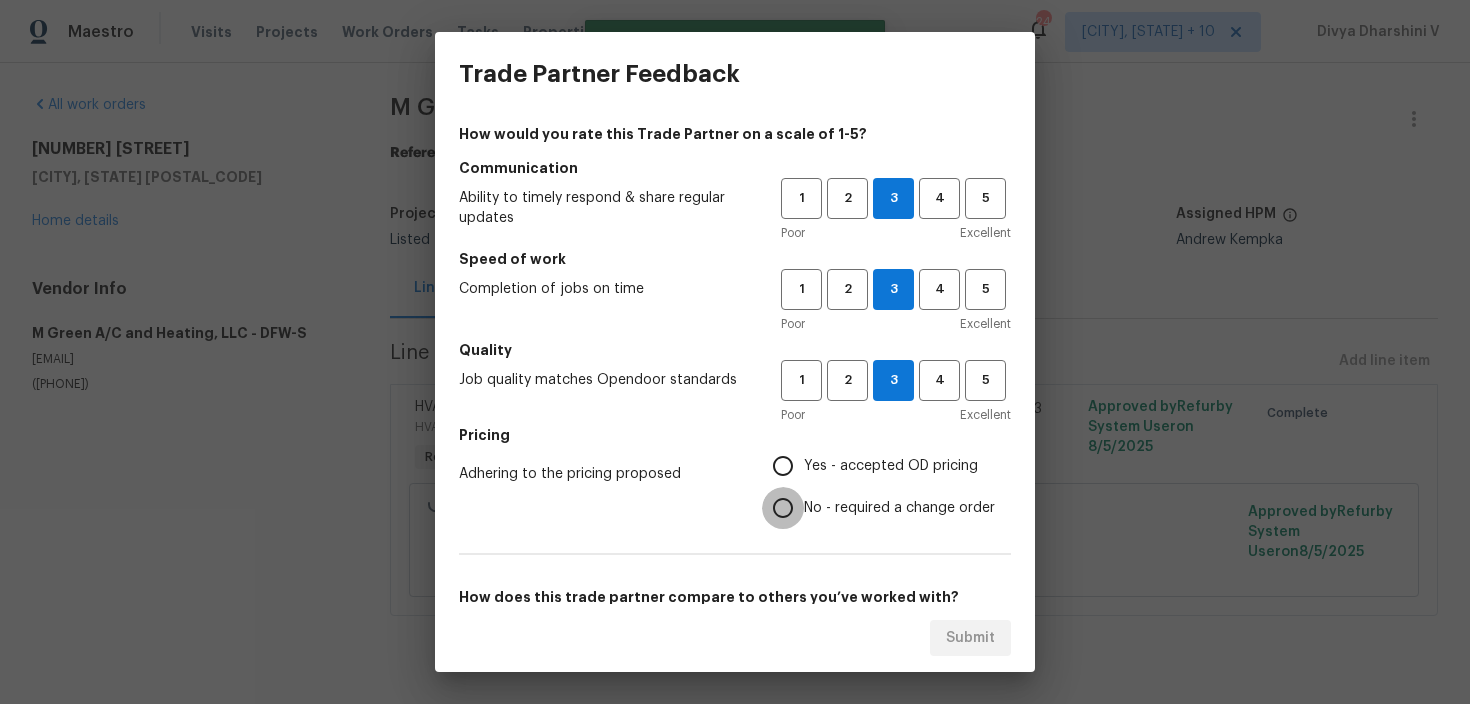 click on "No - required a change order" at bounding box center (783, 508) 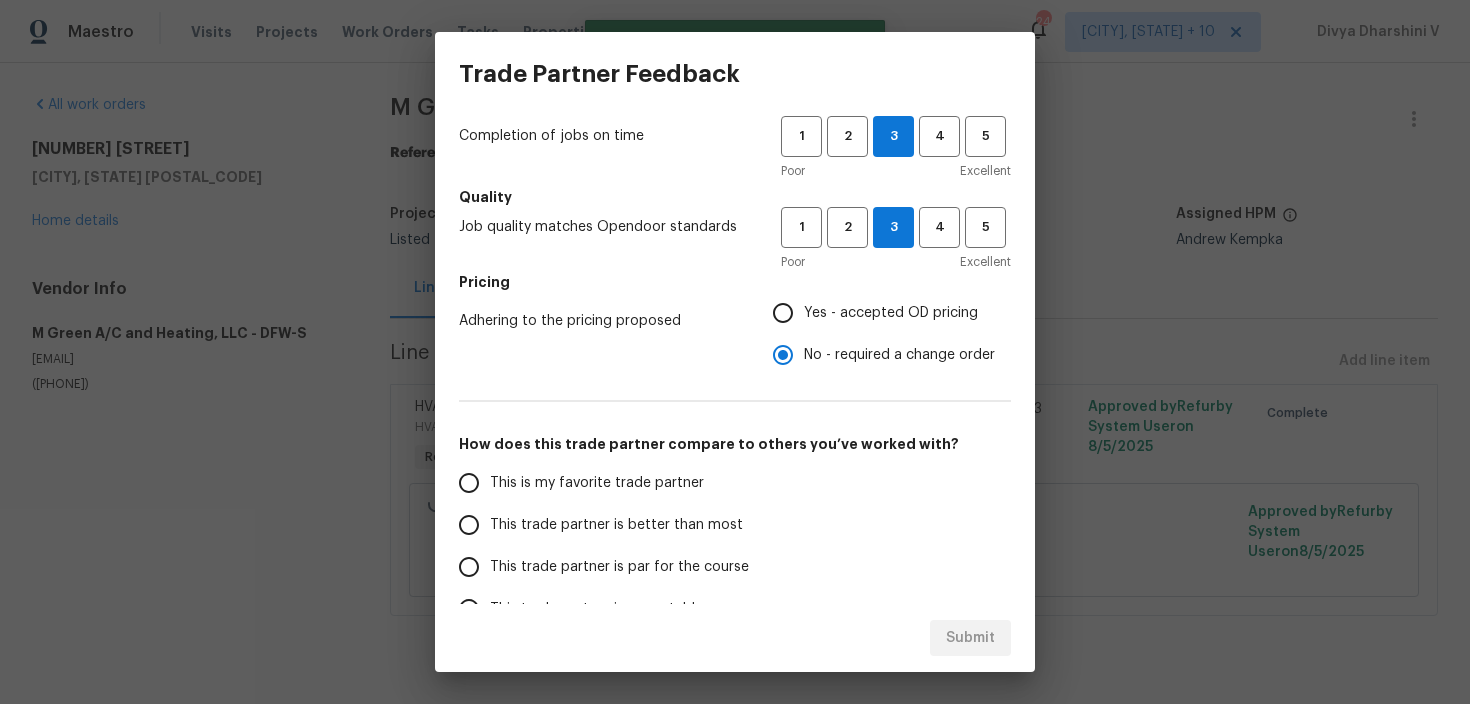 scroll, scrollTop: 172, scrollLeft: 0, axis: vertical 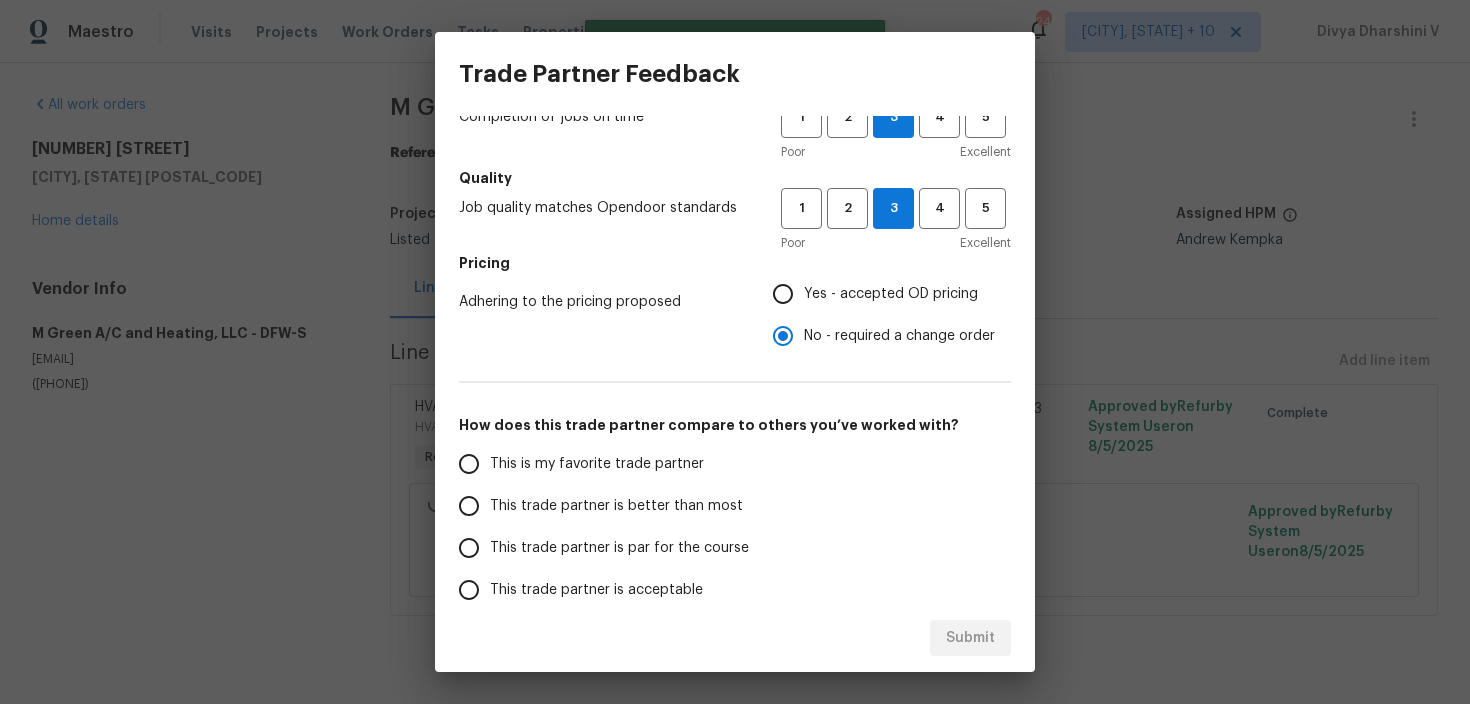 click on "This trade partner is better than most" at bounding box center (606, 506) 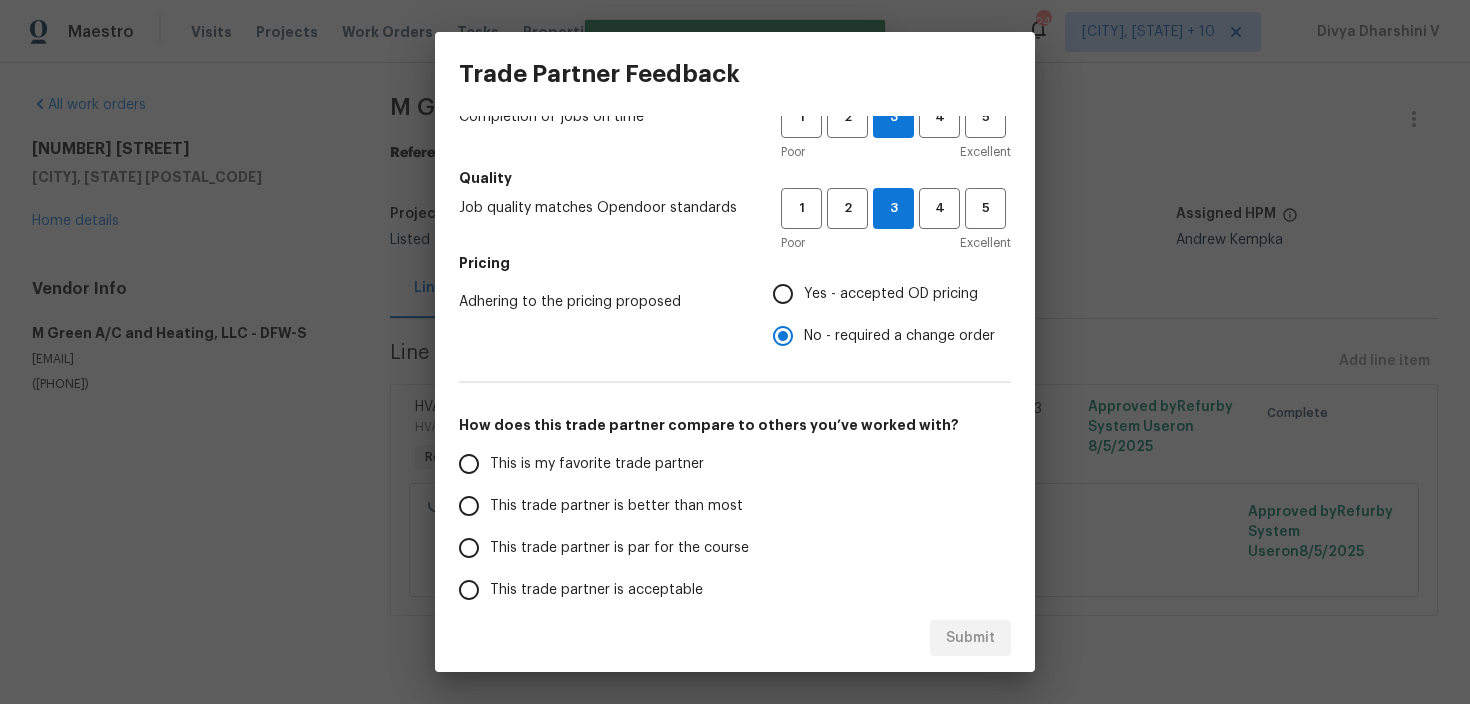 click on "This trade partner is better than most" at bounding box center [469, 506] 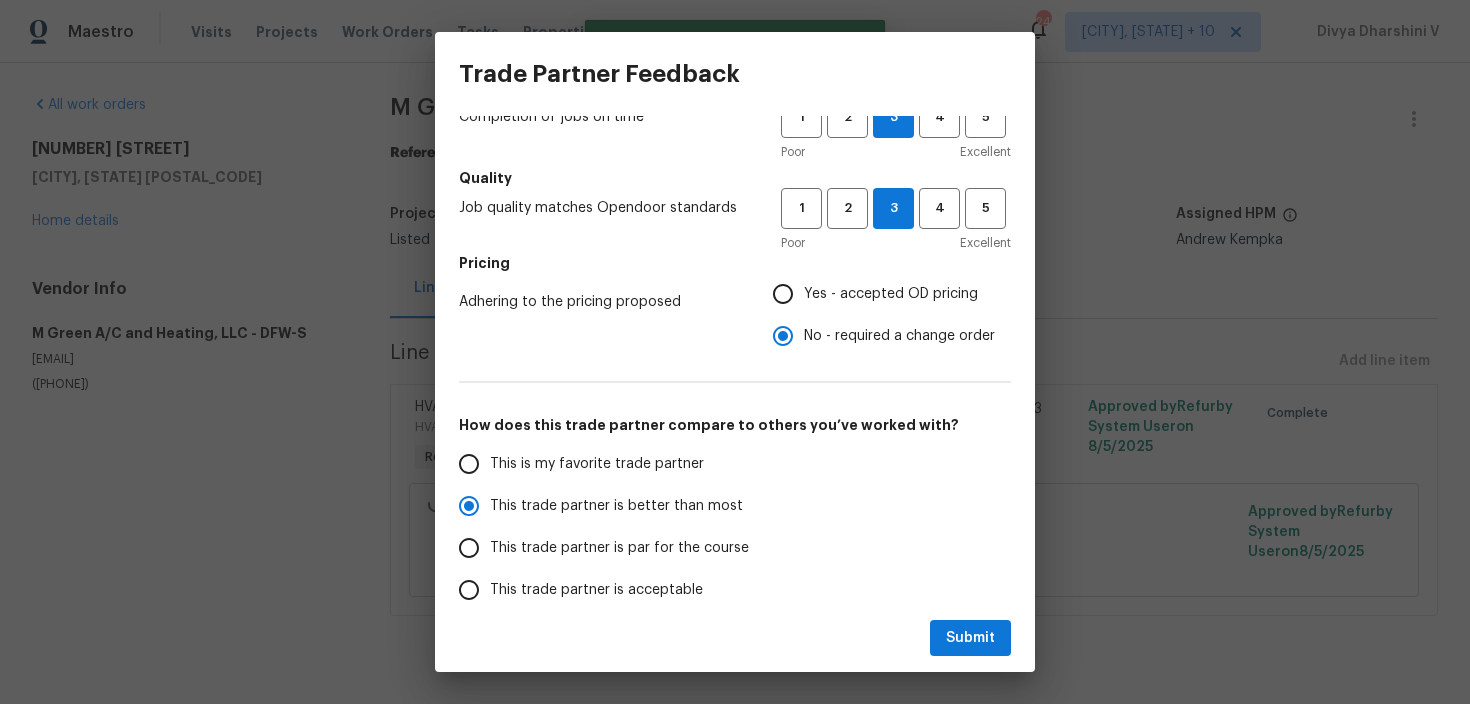 click on "Submit" at bounding box center [735, 638] 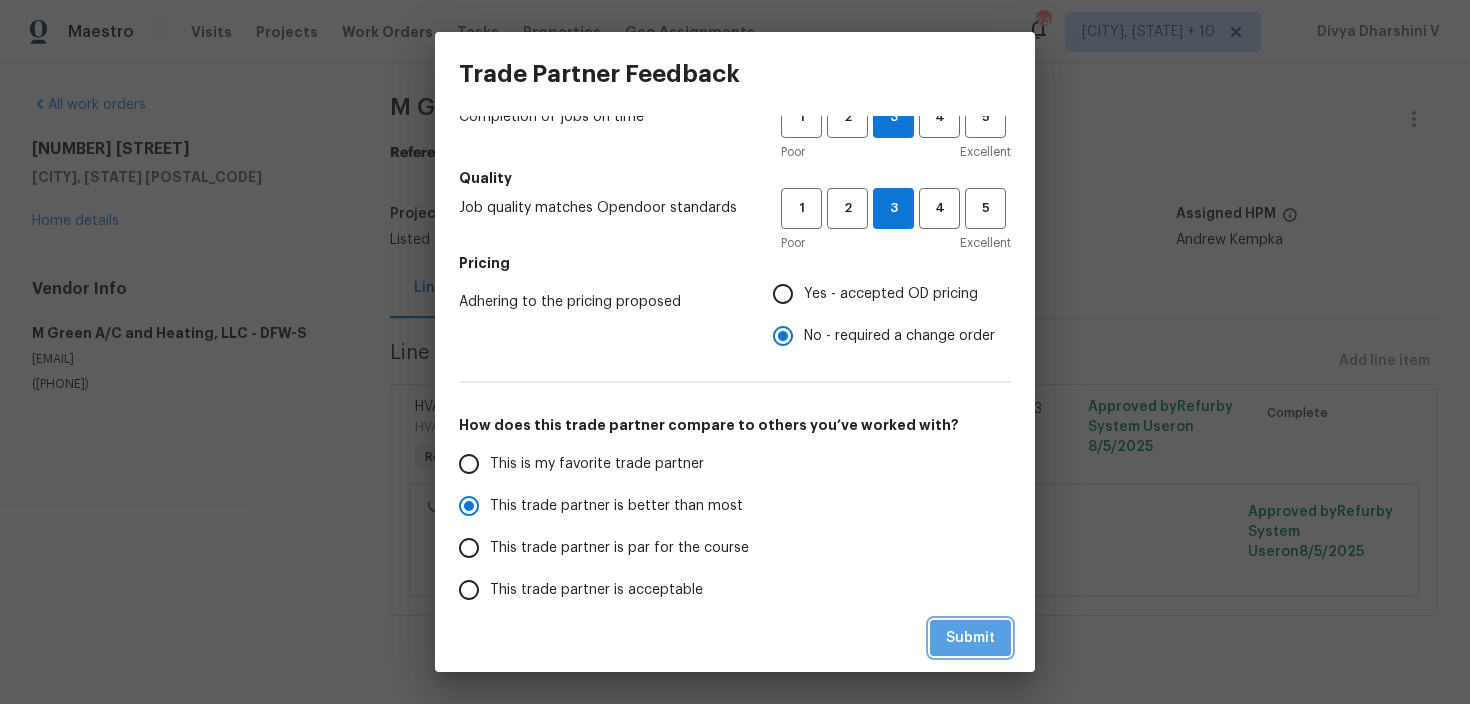 click on "Submit" at bounding box center (970, 638) 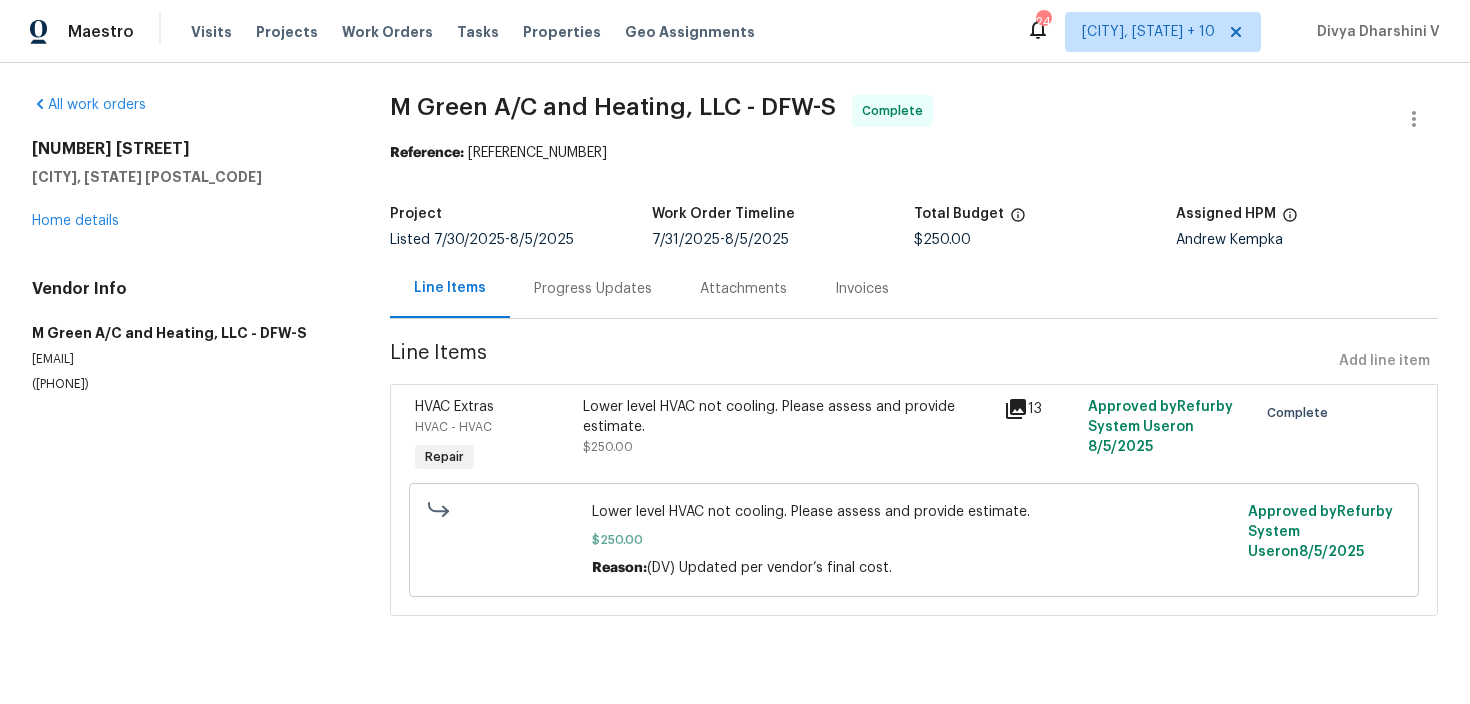 click on "Progress Updates" at bounding box center [593, 289] 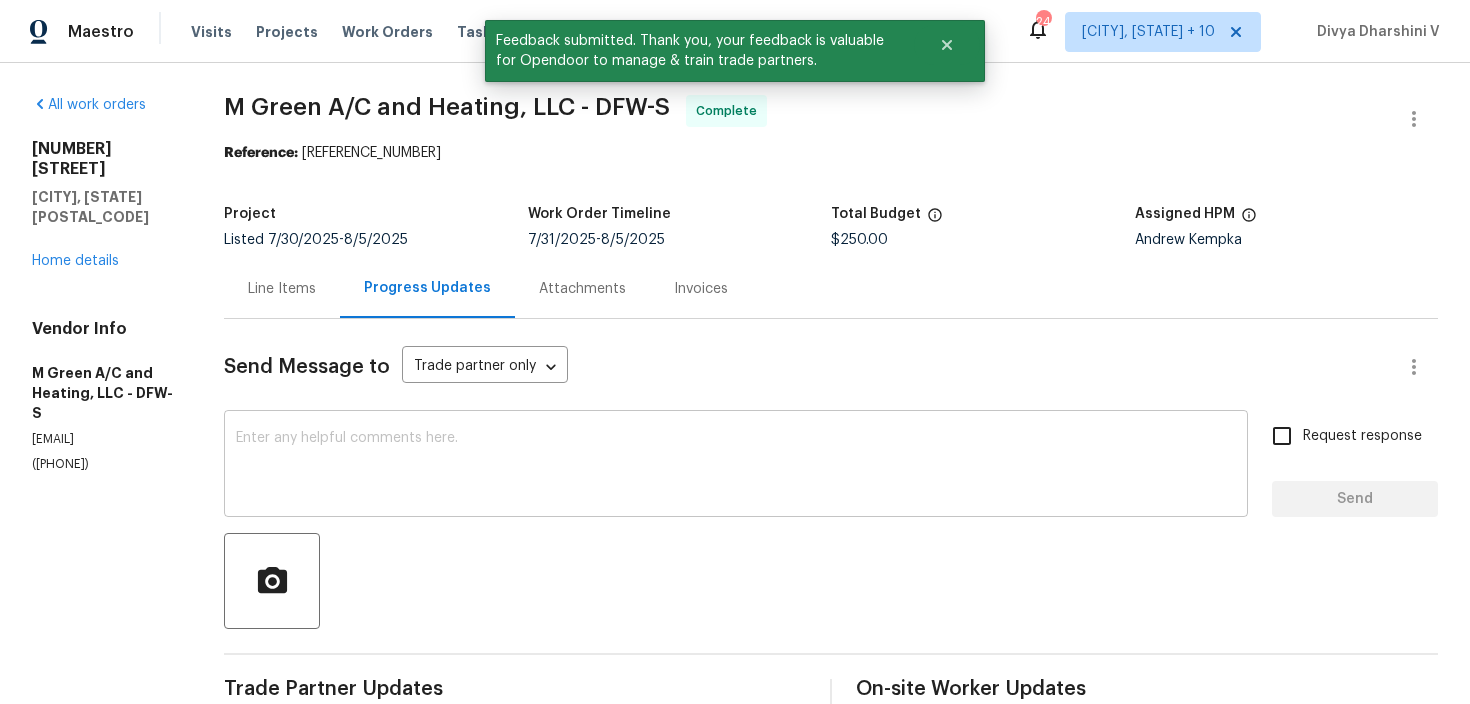 click at bounding box center [736, 466] 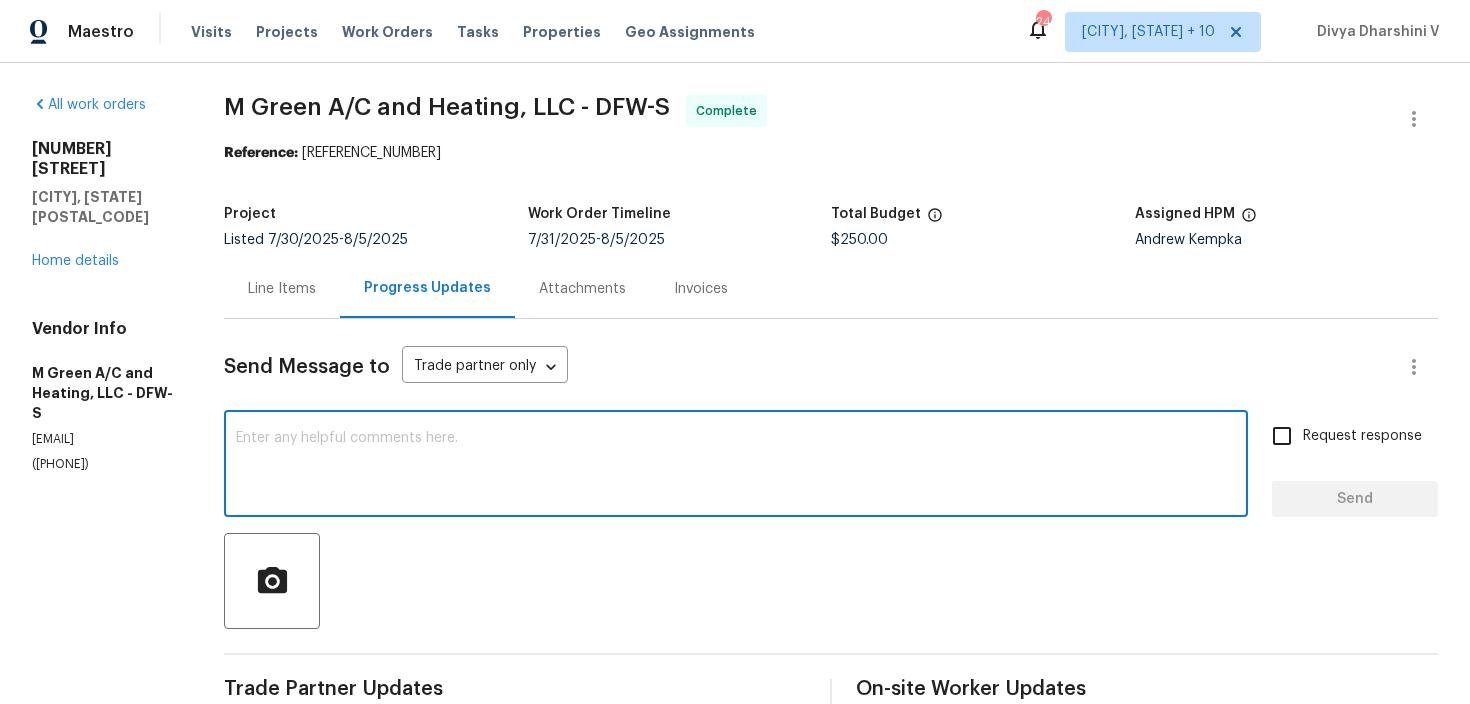 paste on "Hey, we have updated the cost to $ and the work order has been approved. Thanks for the job :)" 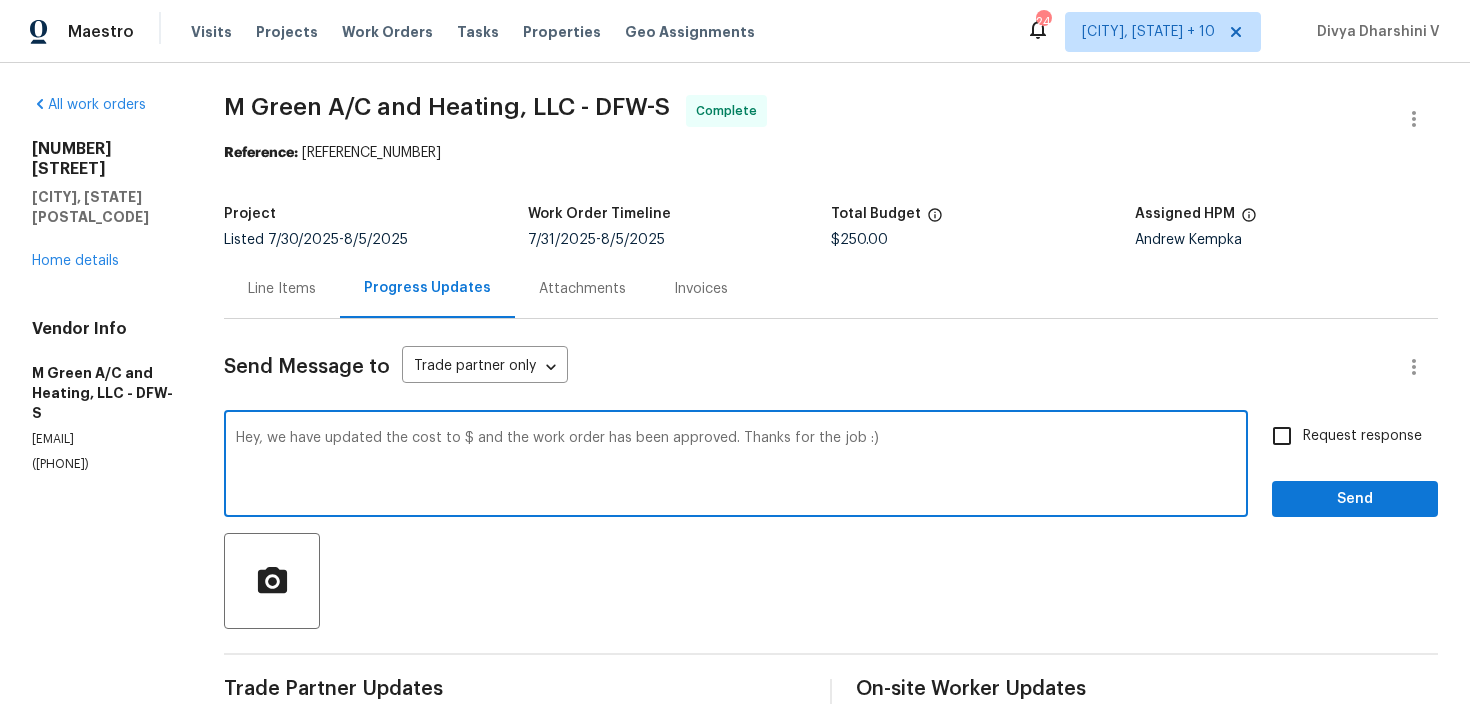 click on "Hey, we have updated the cost to $ and the work order has been approved. Thanks for the job :)" at bounding box center (736, 466) 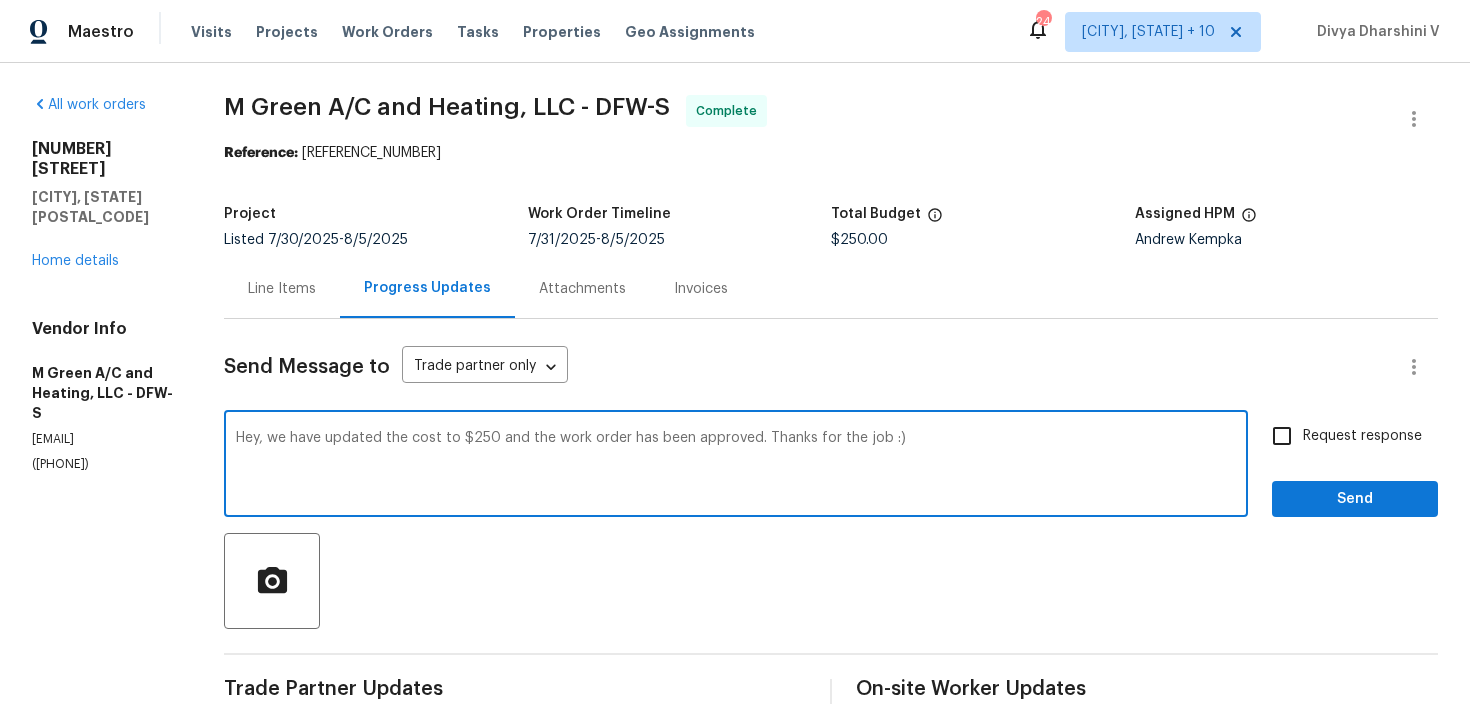 type on "Hey, we have updated the cost to $250 and the work order has been approved. Thanks for the job :)" 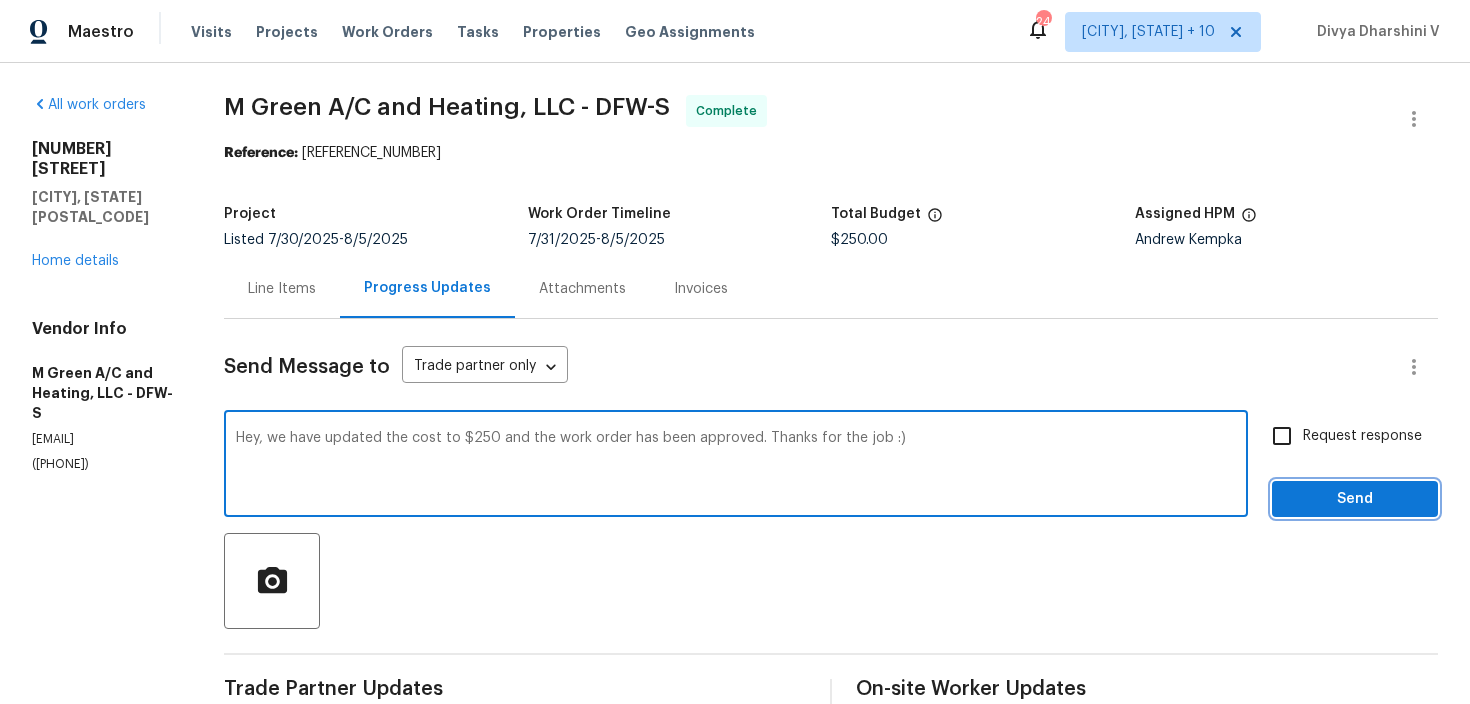 click on "Send" at bounding box center (1355, 499) 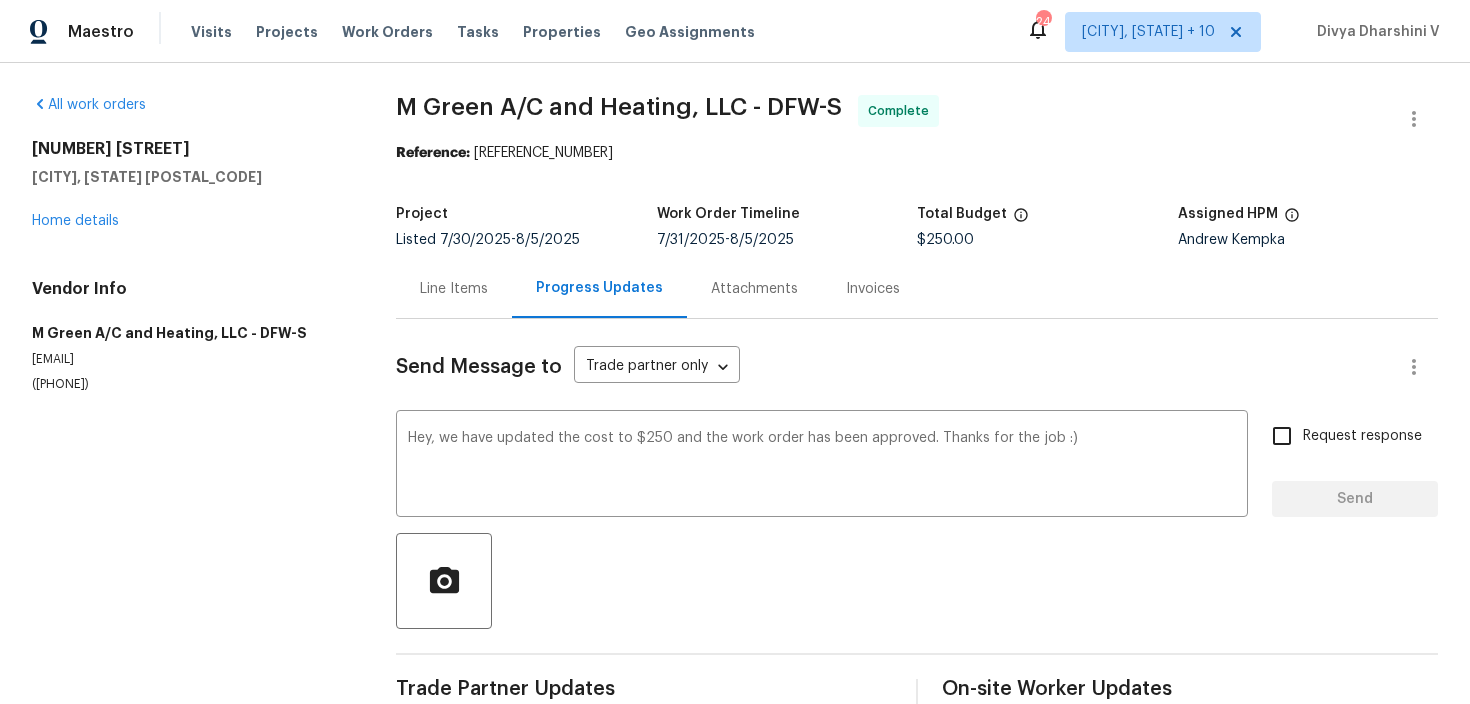 type 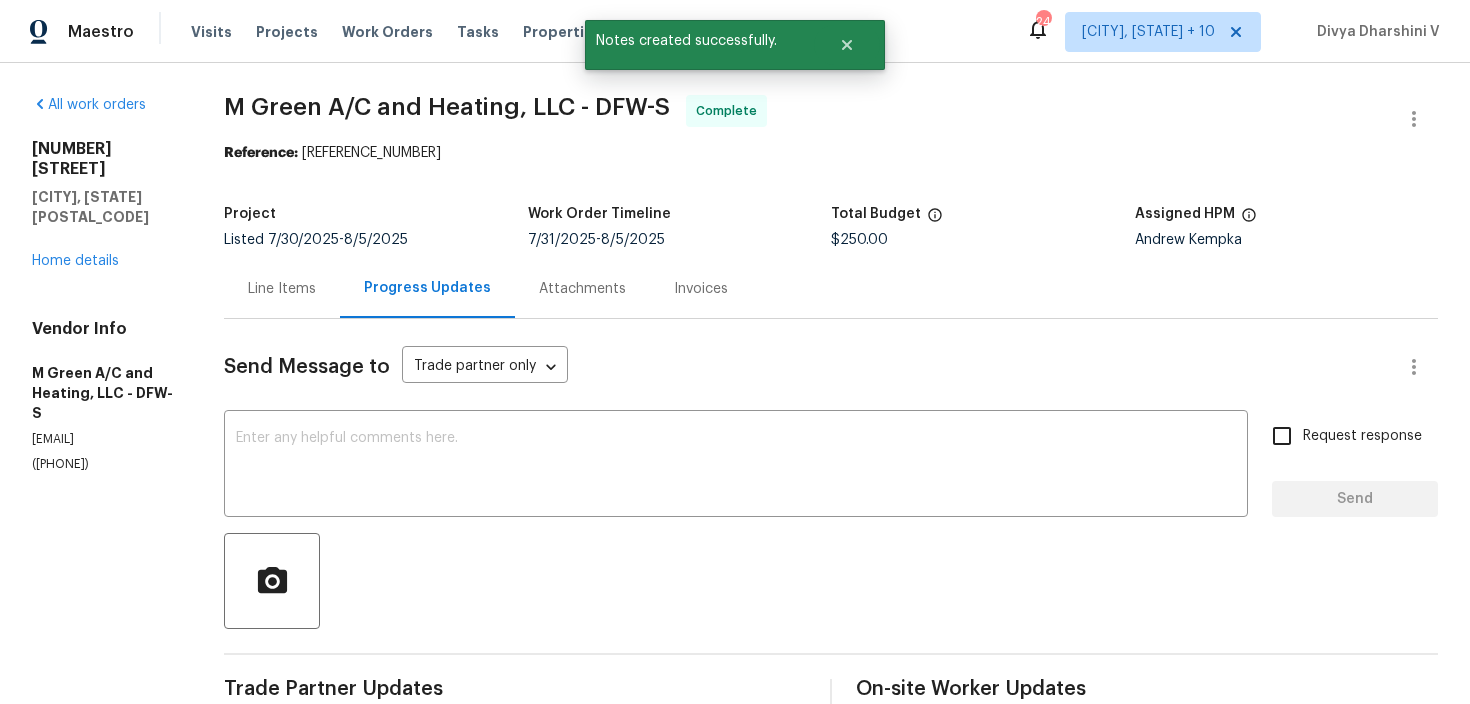 click on "Line Items" at bounding box center [282, 288] 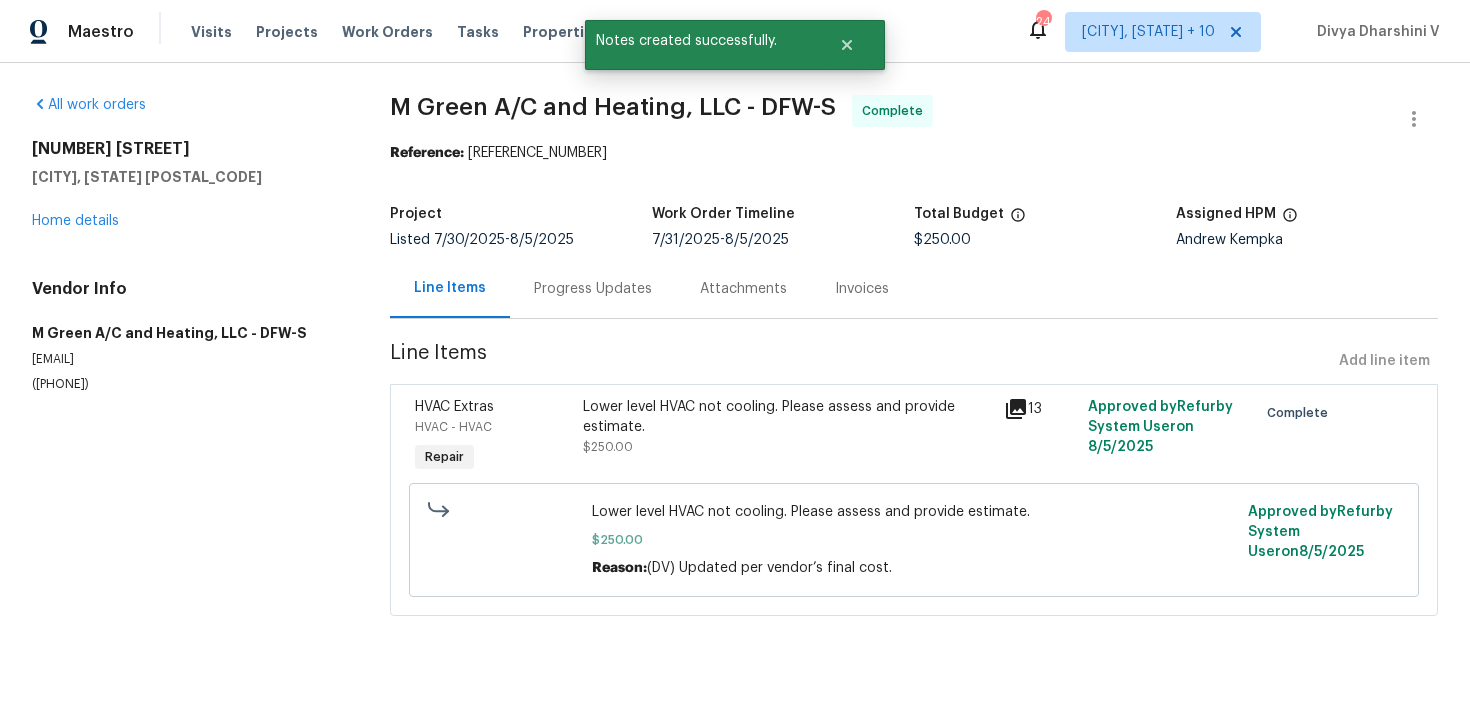 click on "Lower level HVAC not cooling. Please assess and provide estimate. $250.00" at bounding box center (787, 437) 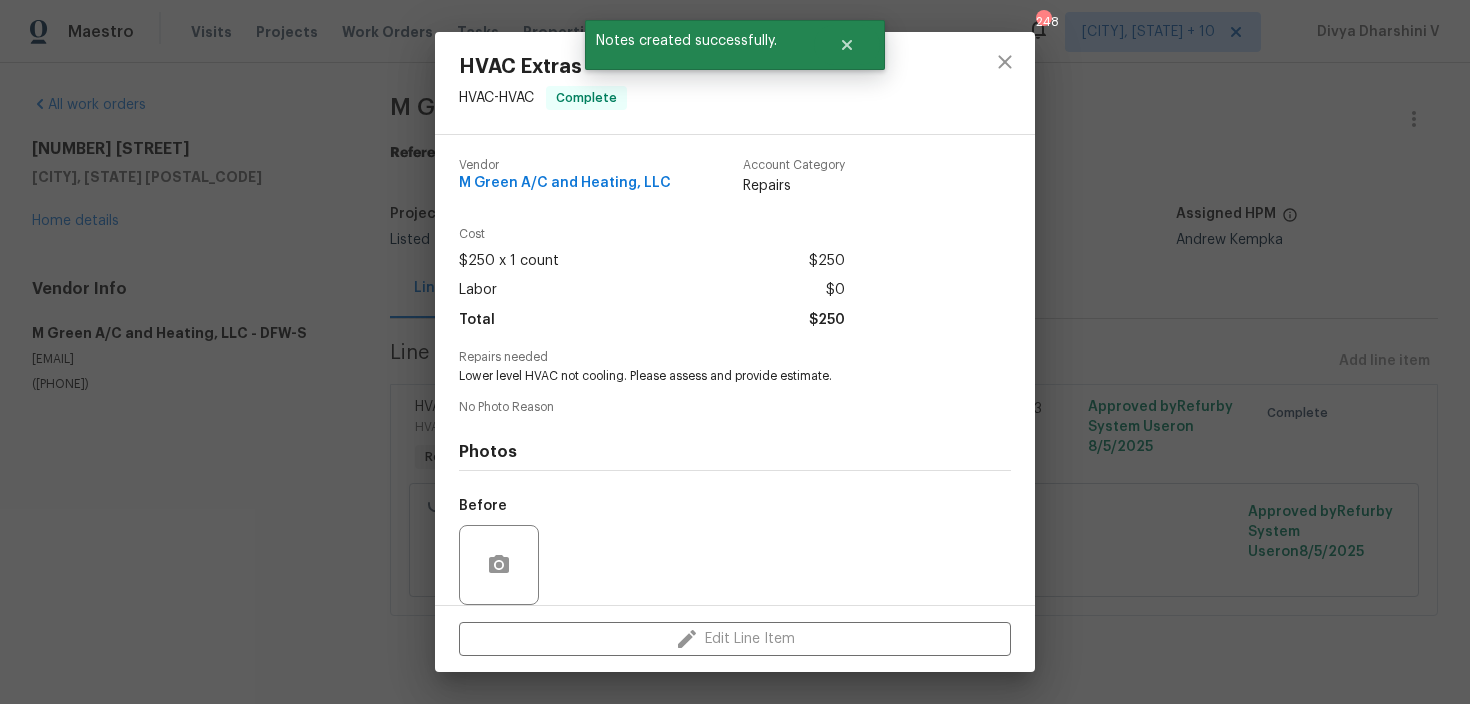 scroll, scrollTop: 149, scrollLeft: 0, axis: vertical 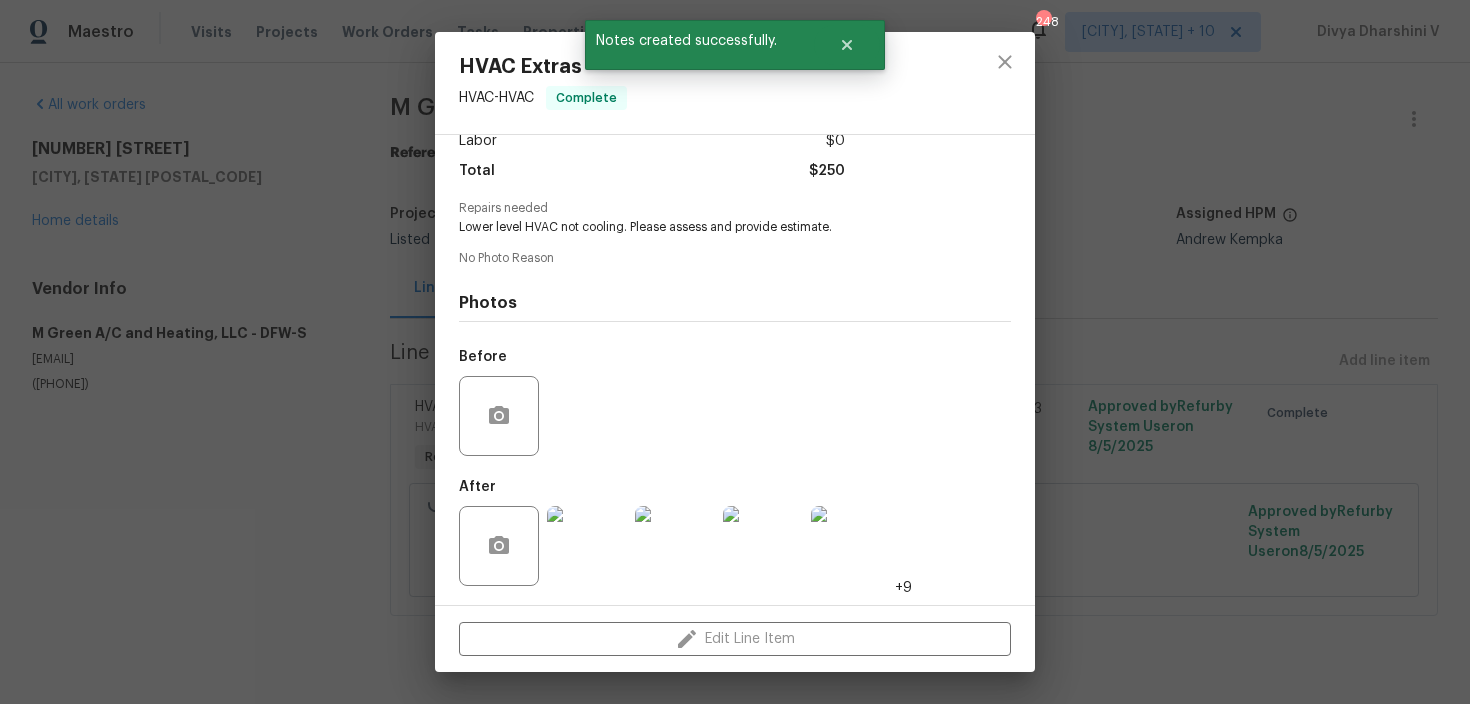 click at bounding box center [587, 546] 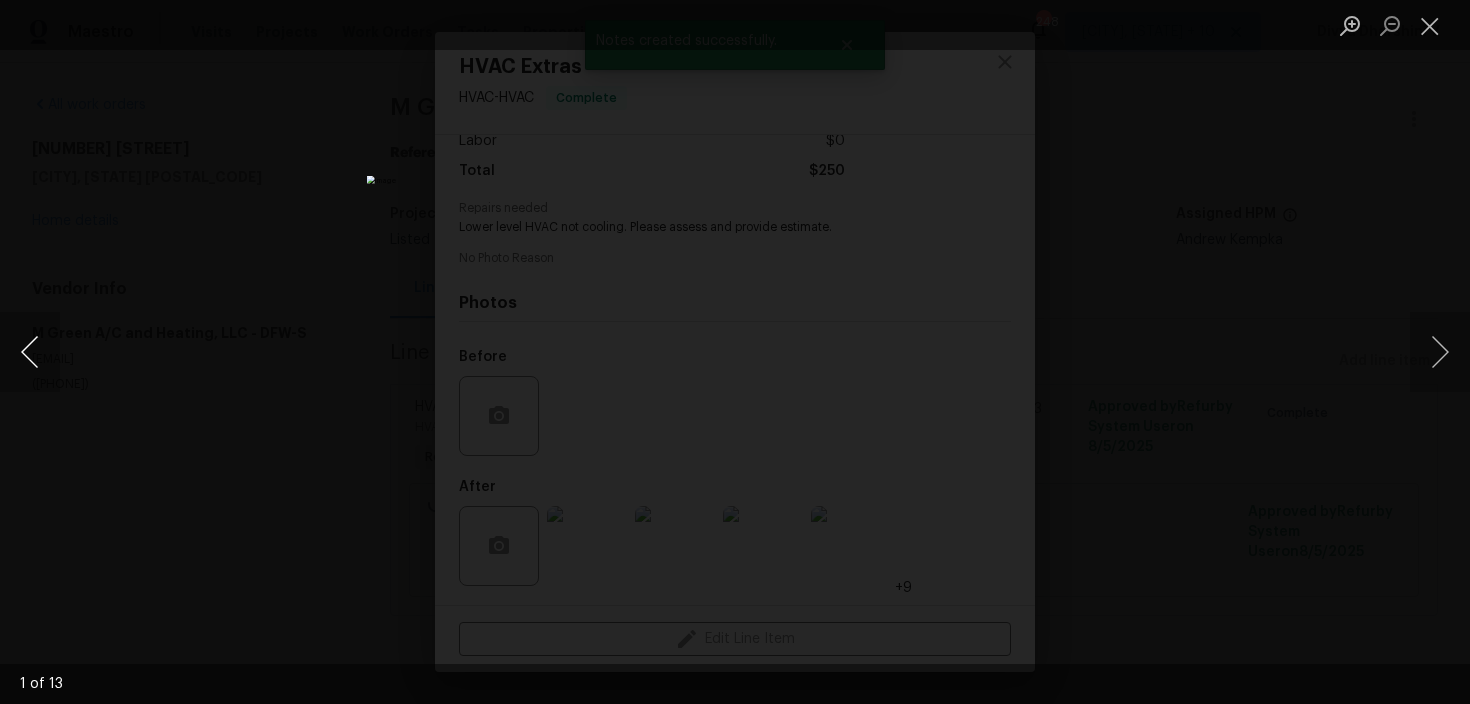 click at bounding box center (30, 352) 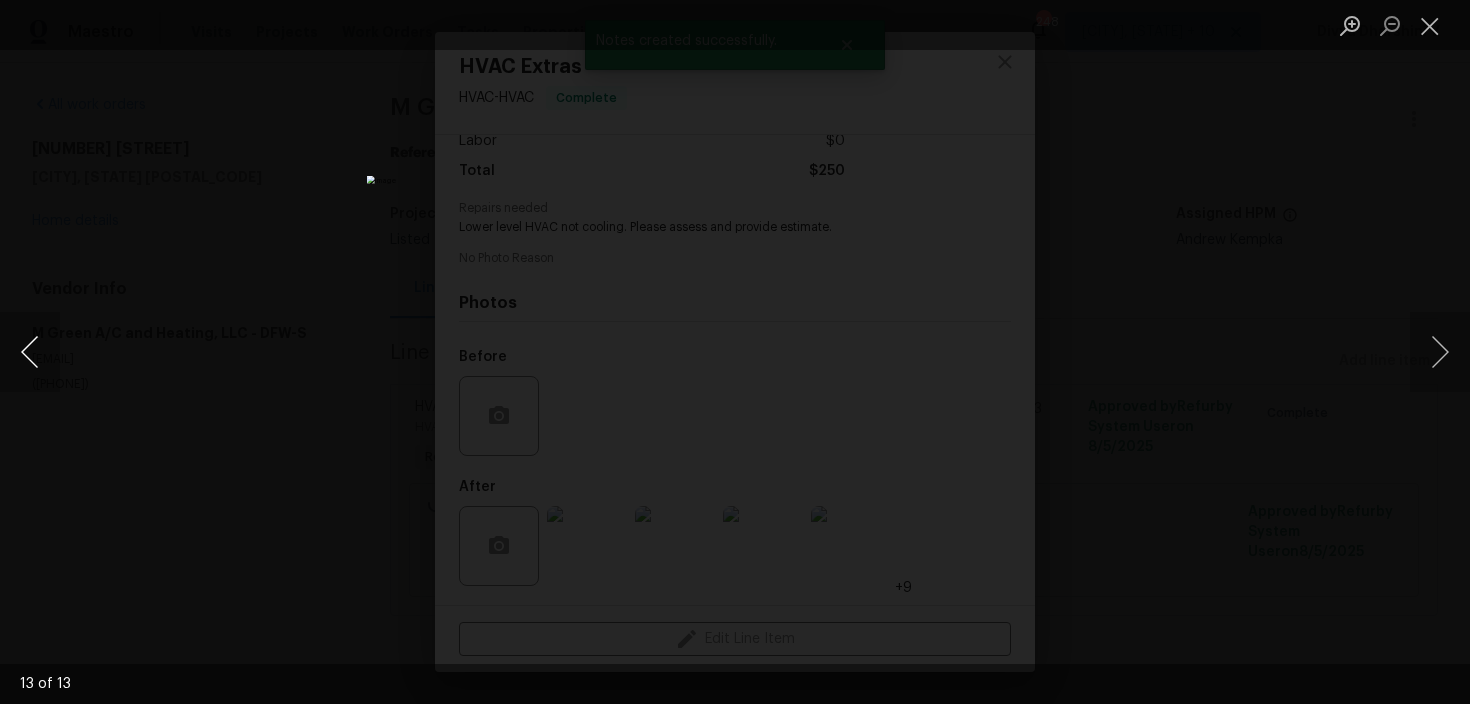 click at bounding box center (30, 352) 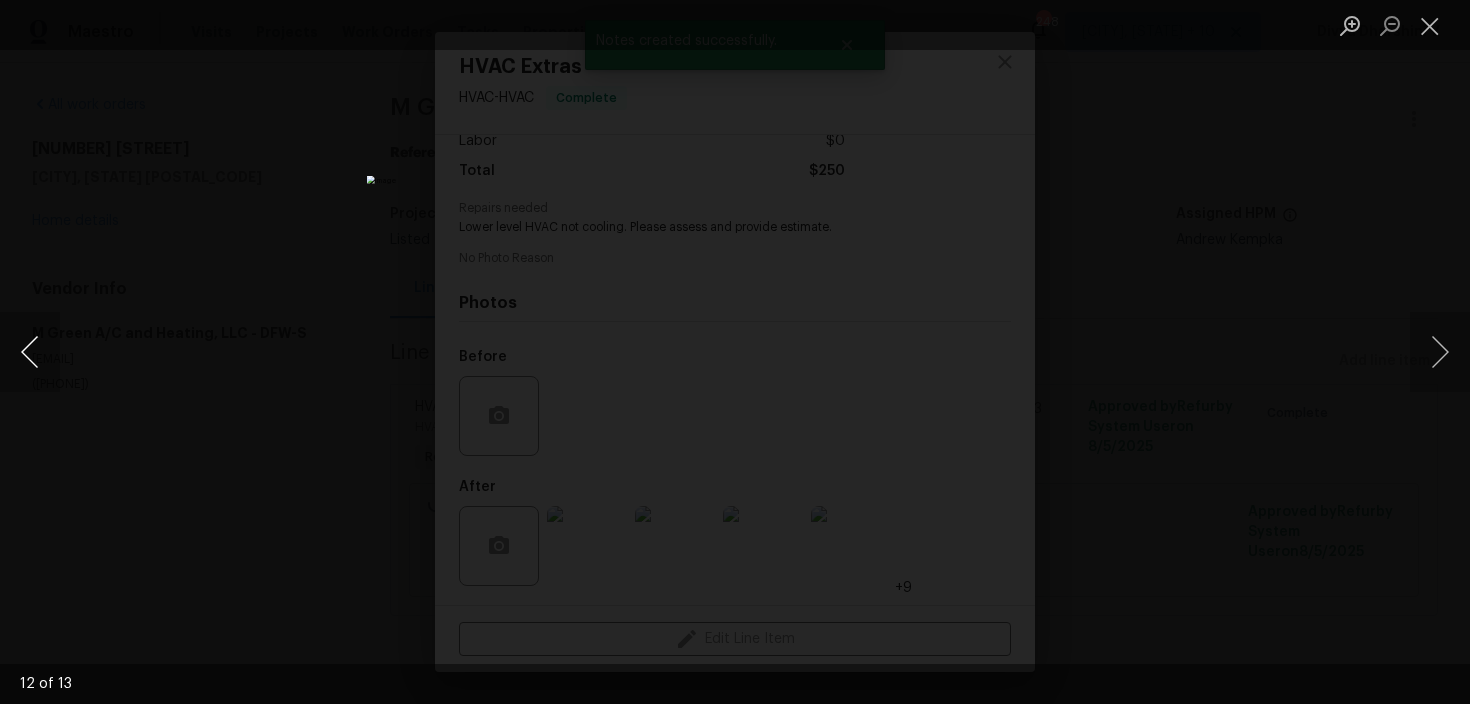 click at bounding box center [30, 352] 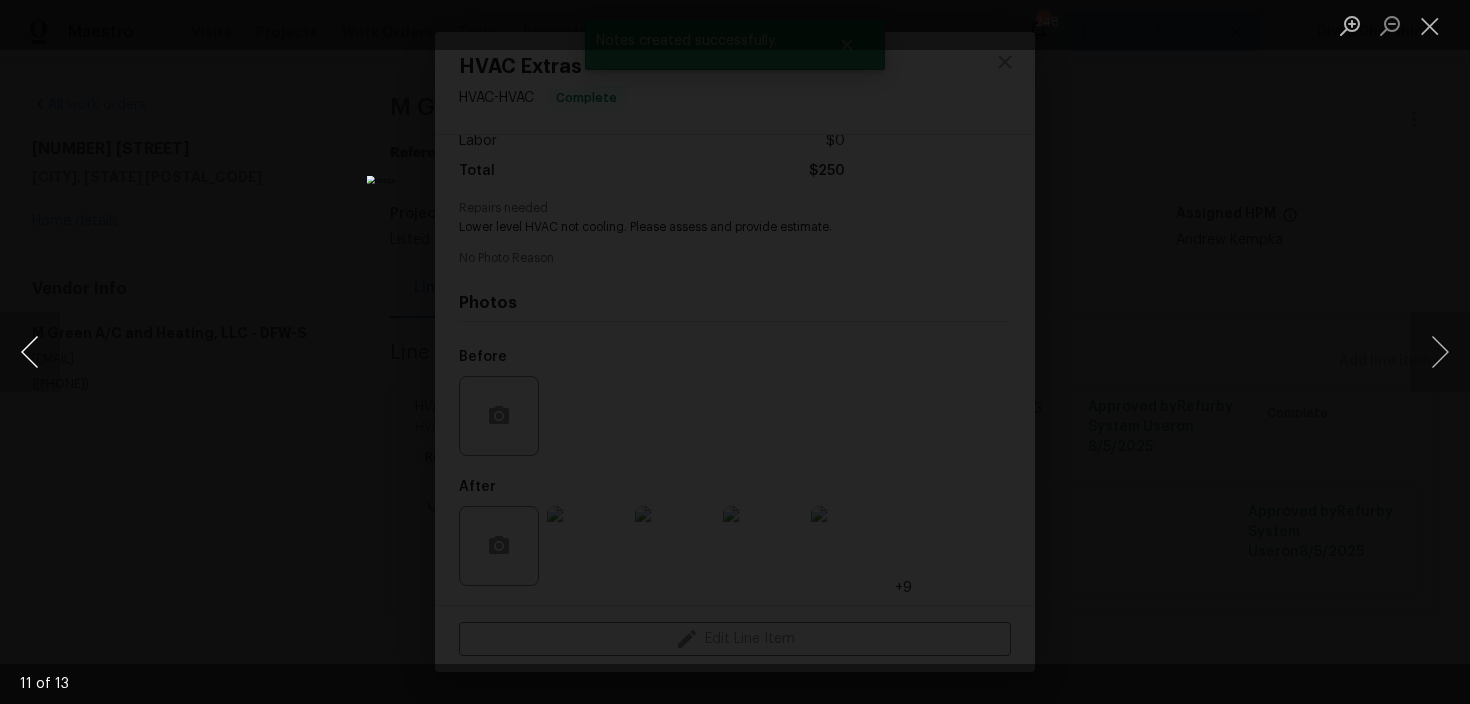 click at bounding box center [30, 352] 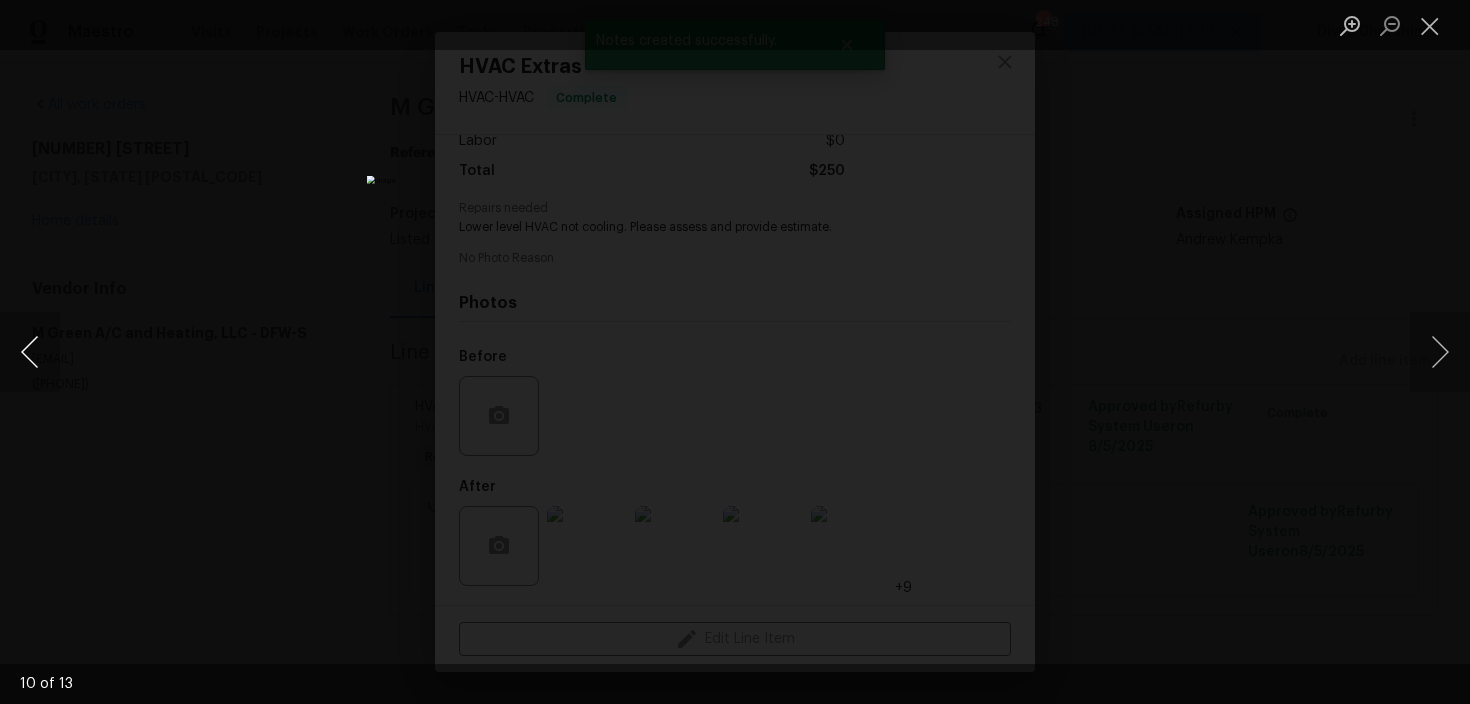 click at bounding box center [30, 352] 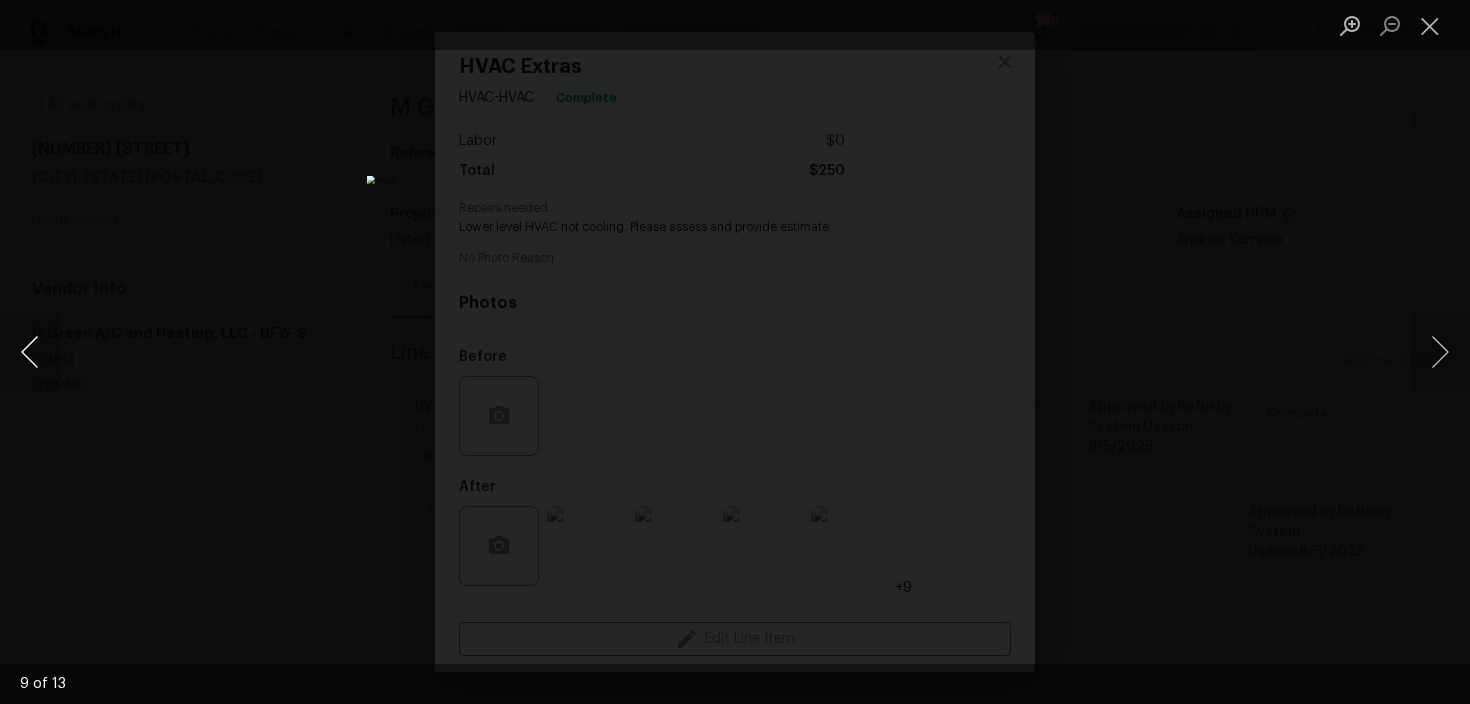 click at bounding box center (30, 352) 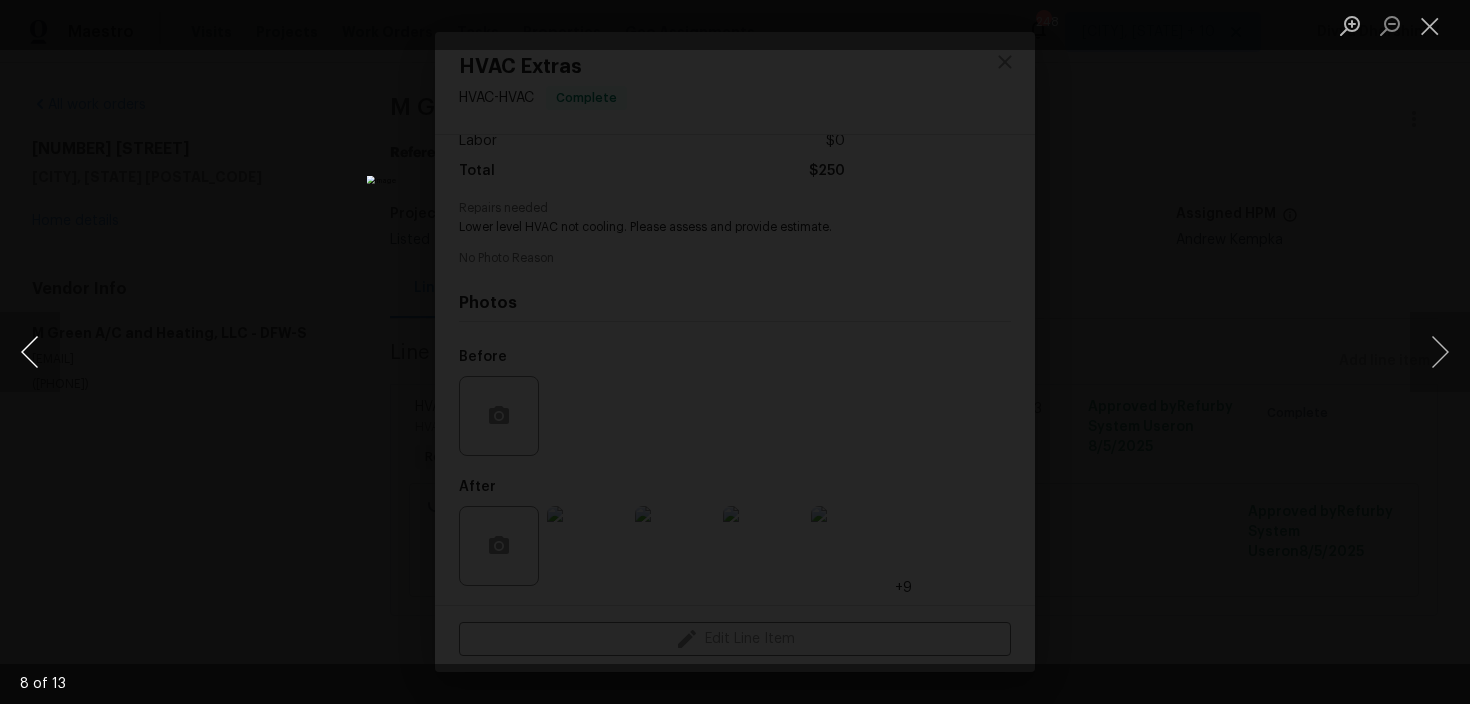 click at bounding box center (30, 352) 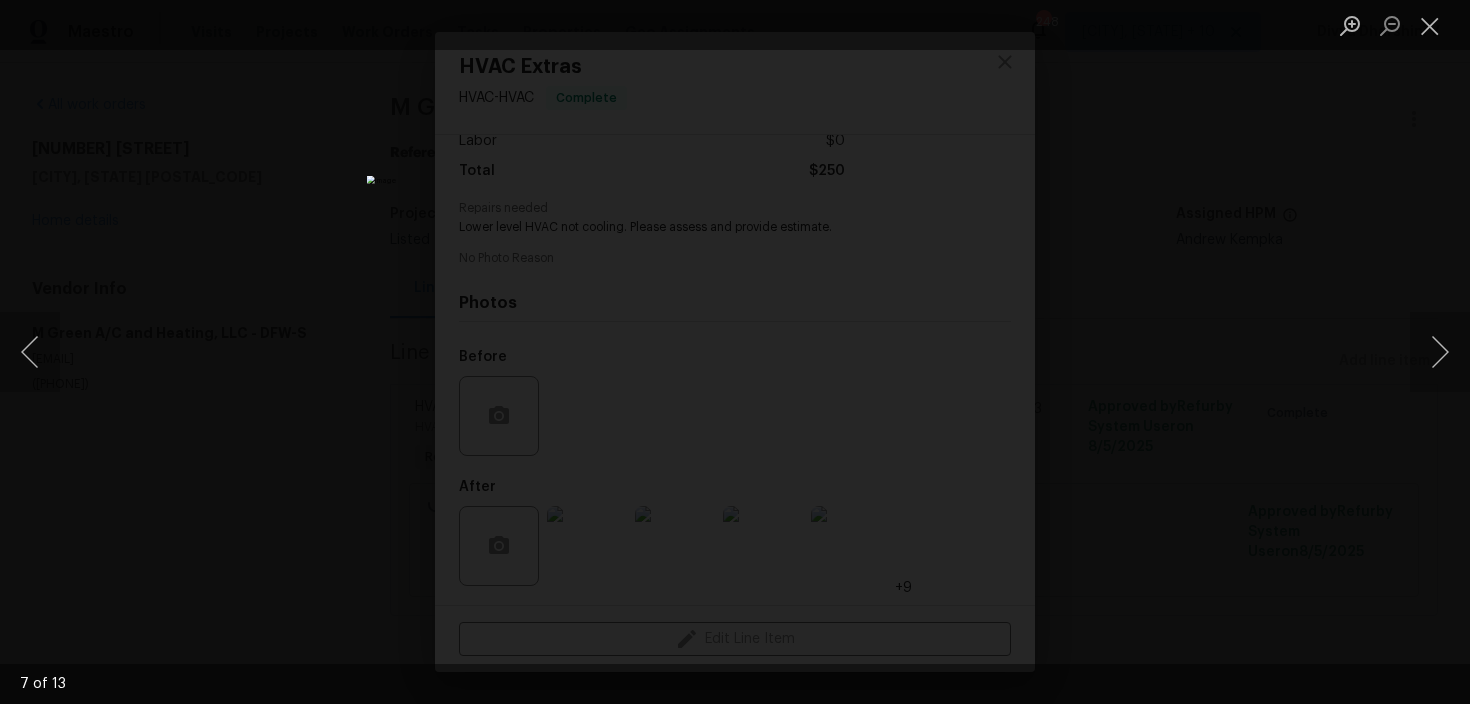 click at bounding box center [735, 352] 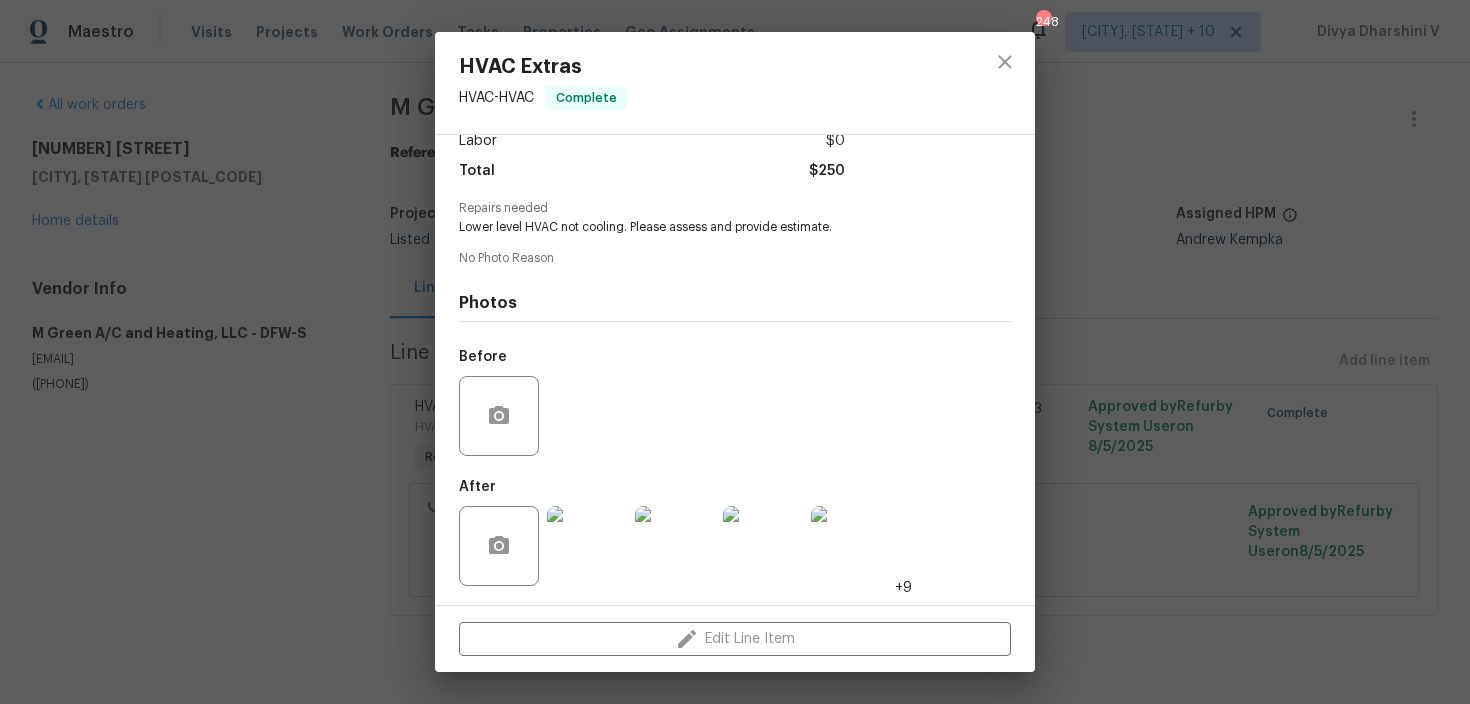 click on "HVAC Extras HVAC  -  HVAC Complete Vendor M Green A/C and Heating, LLC Account Category Repairs Cost $250 x 1 count $250 Labor $0 Total $250 Repairs needed Lower level HVAC not cooling. Please assess and provide estimate. No Photo Reason   Photos Before After  +9  Edit Line Item" at bounding box center [735, 352] 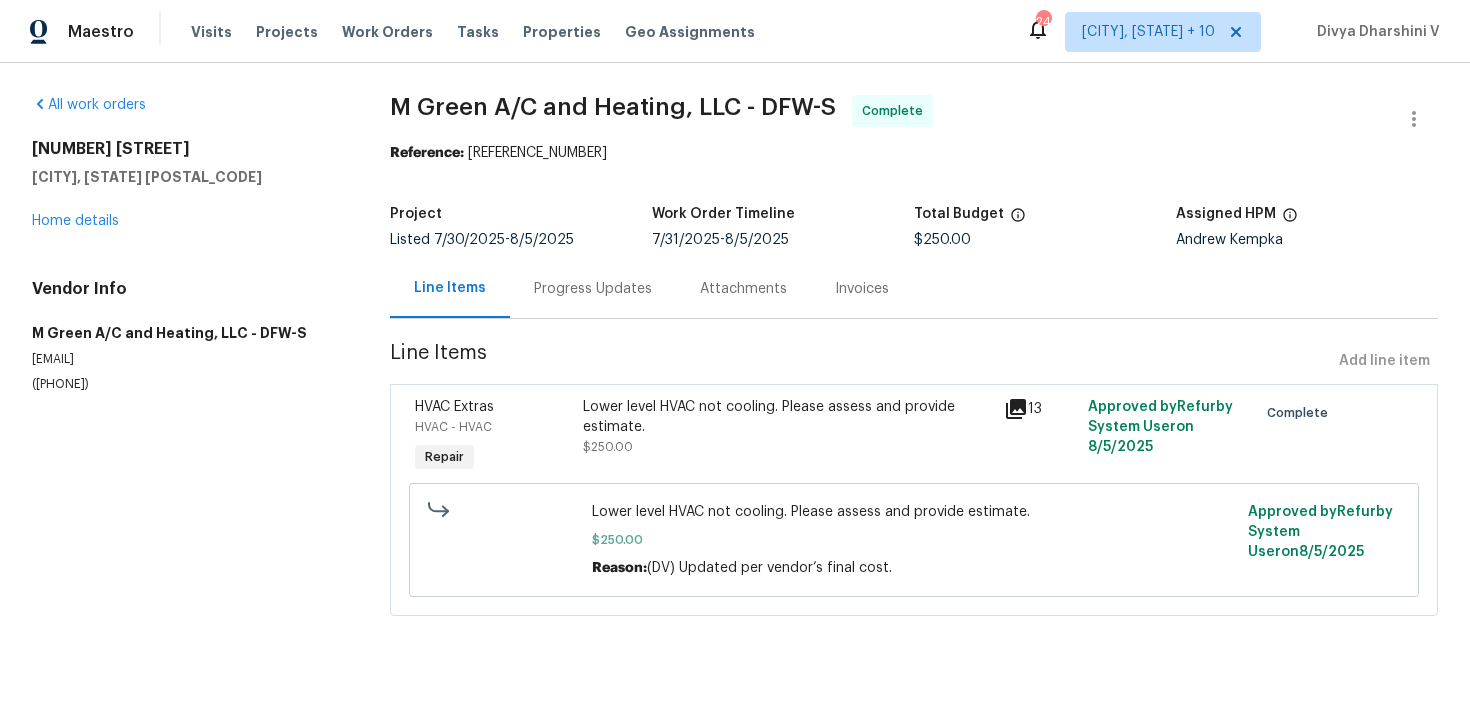 click on "Progress Updates" at bounding box center (593, 289) 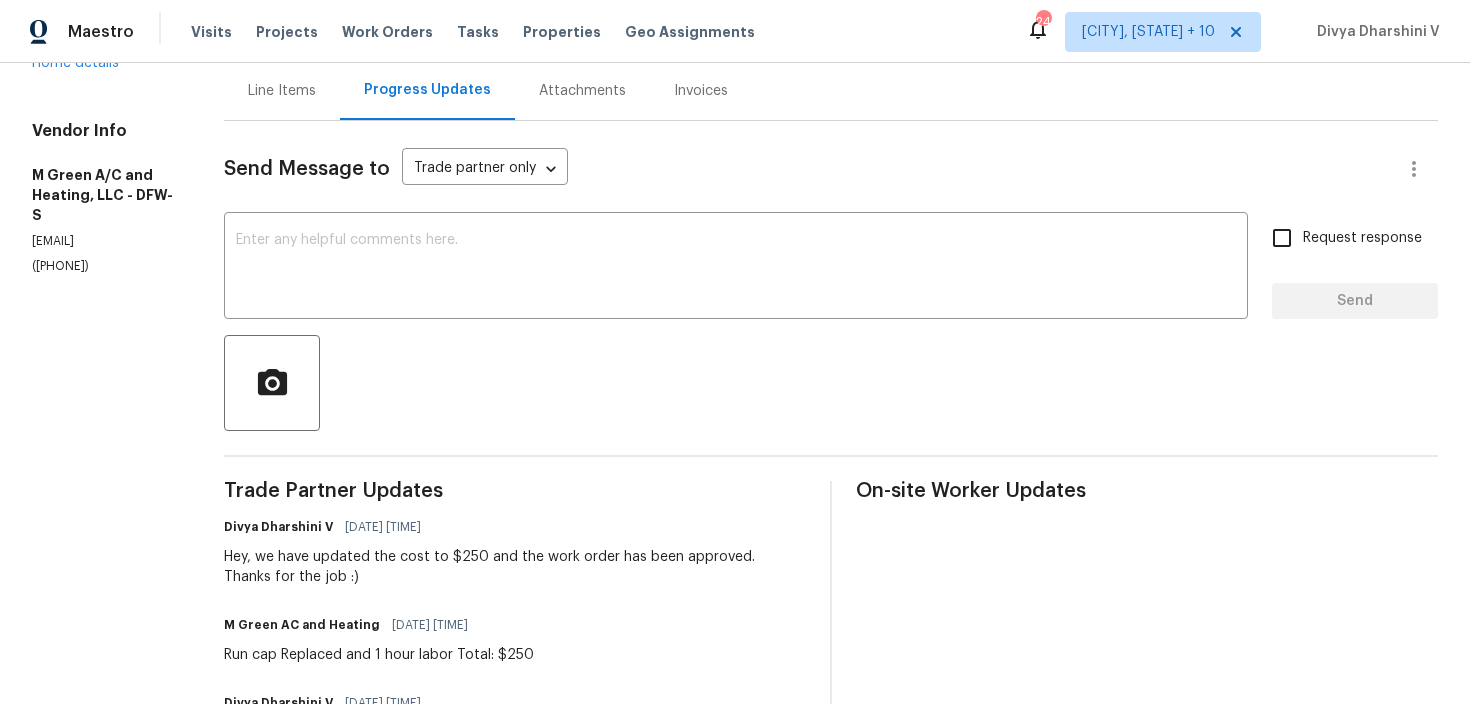 scroll, scrollTop: 0, scrollLeft: 0, axis: both 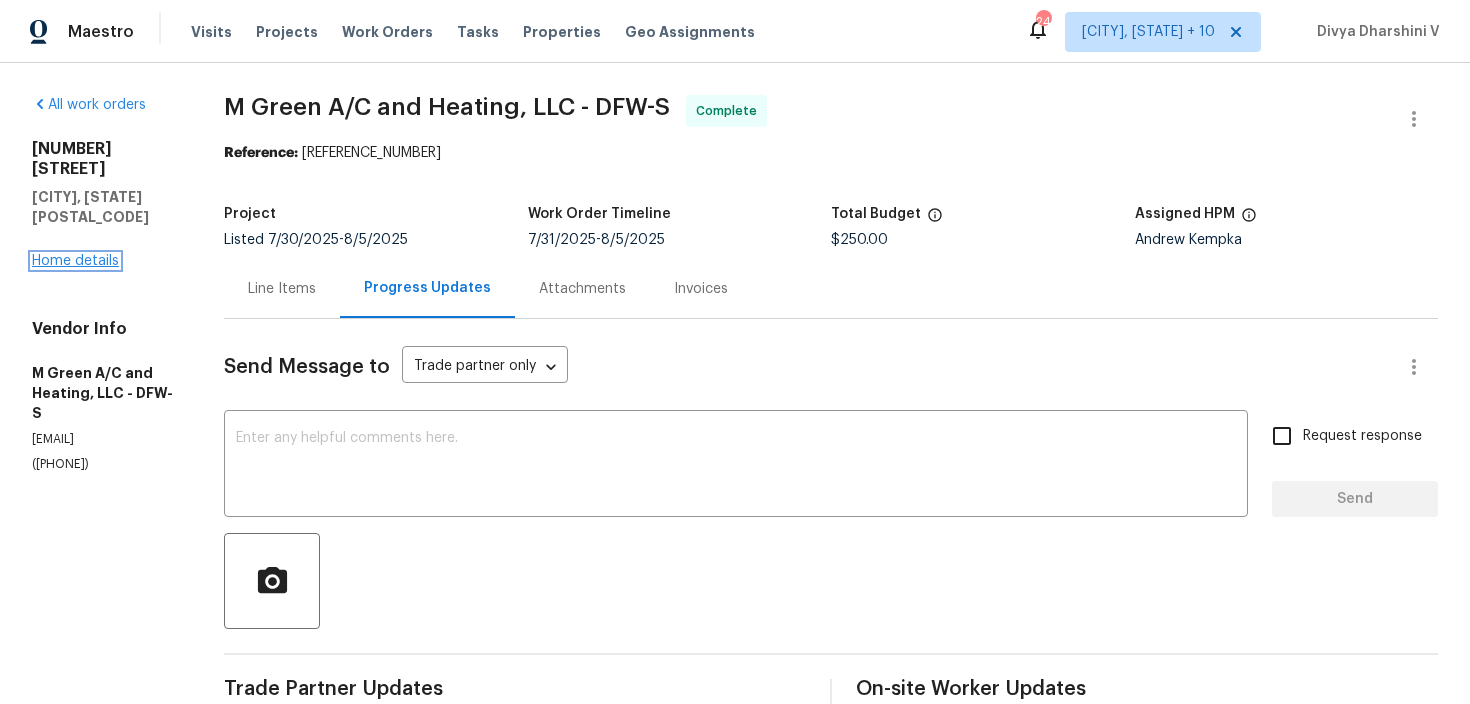 click on "Home details" at bounding box center (75, 261) 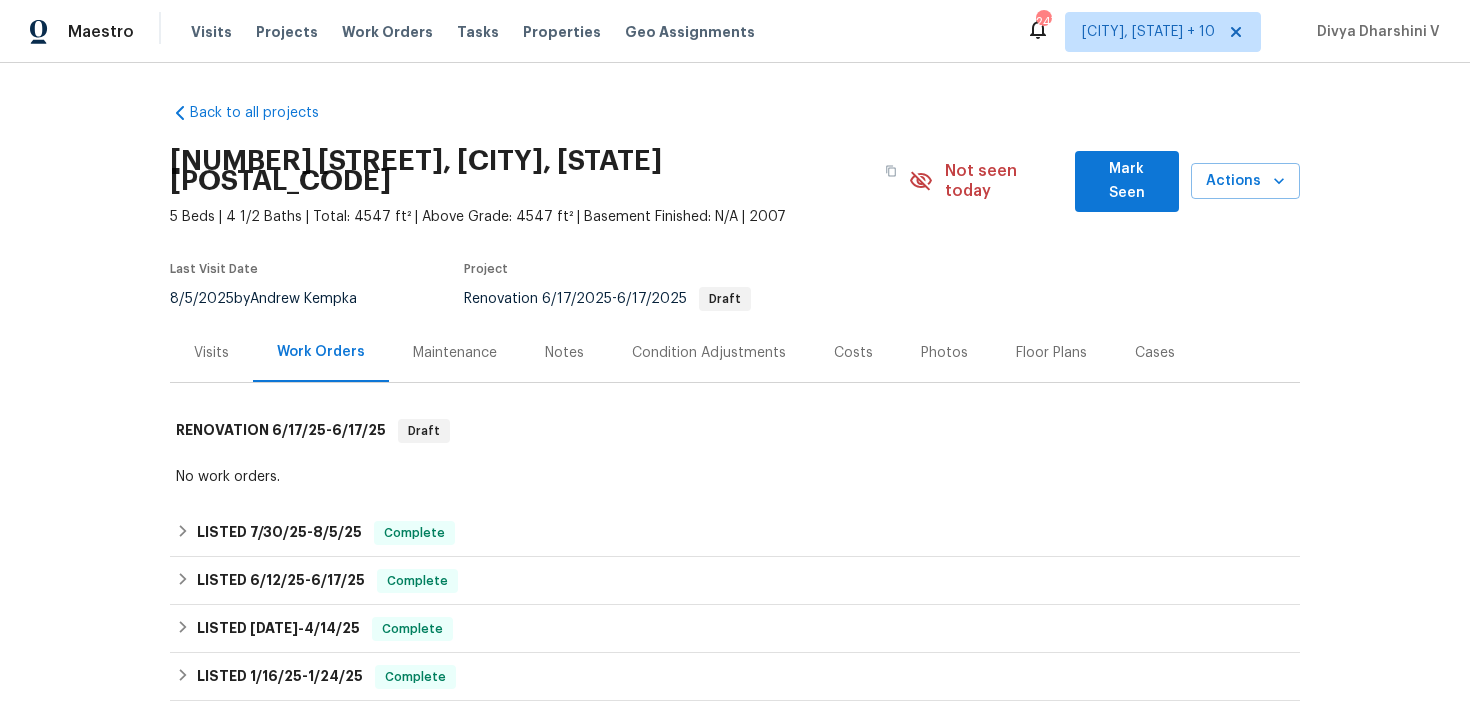 scroll, scrollTop: 173, scrollLeft: 0, axis: vertical 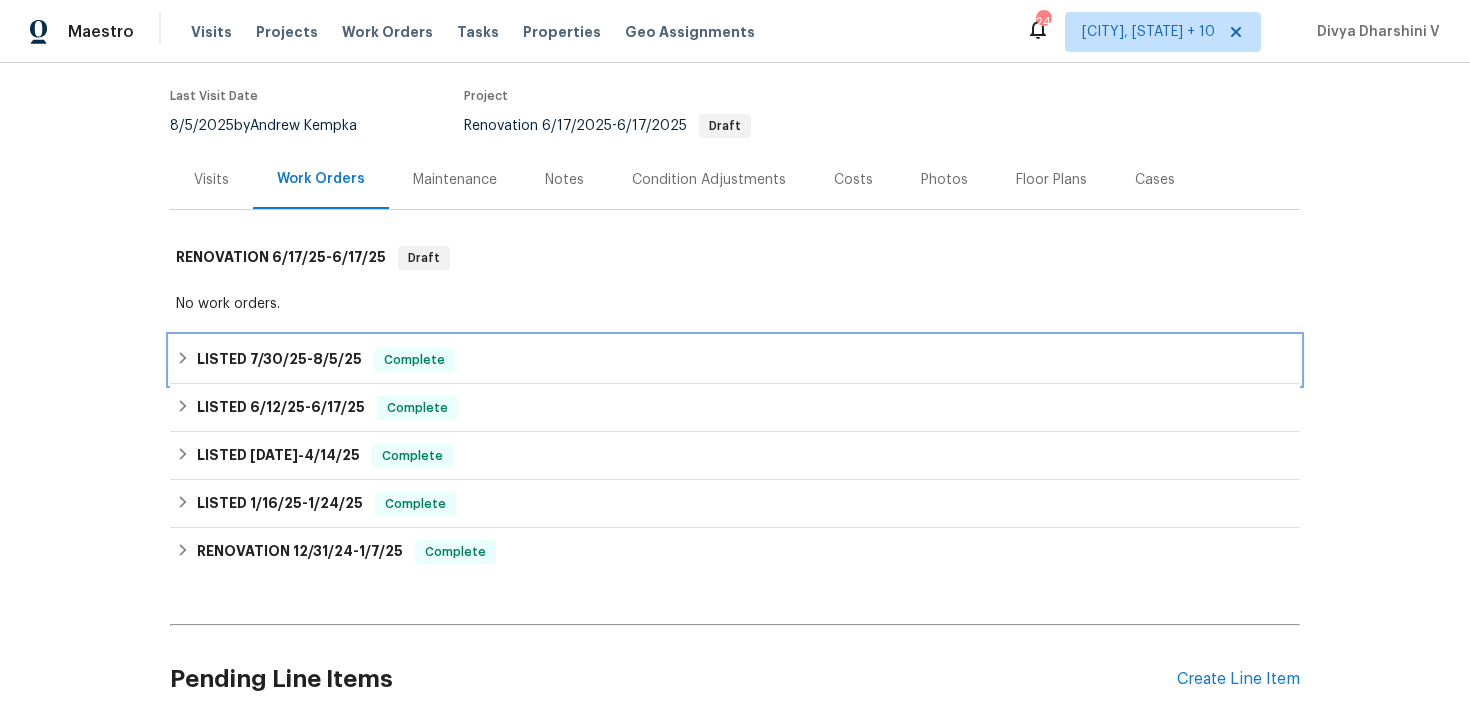 click on "LISTED   7/30/25  -  8/5/25 Complete" at bounding box center (735, 360) 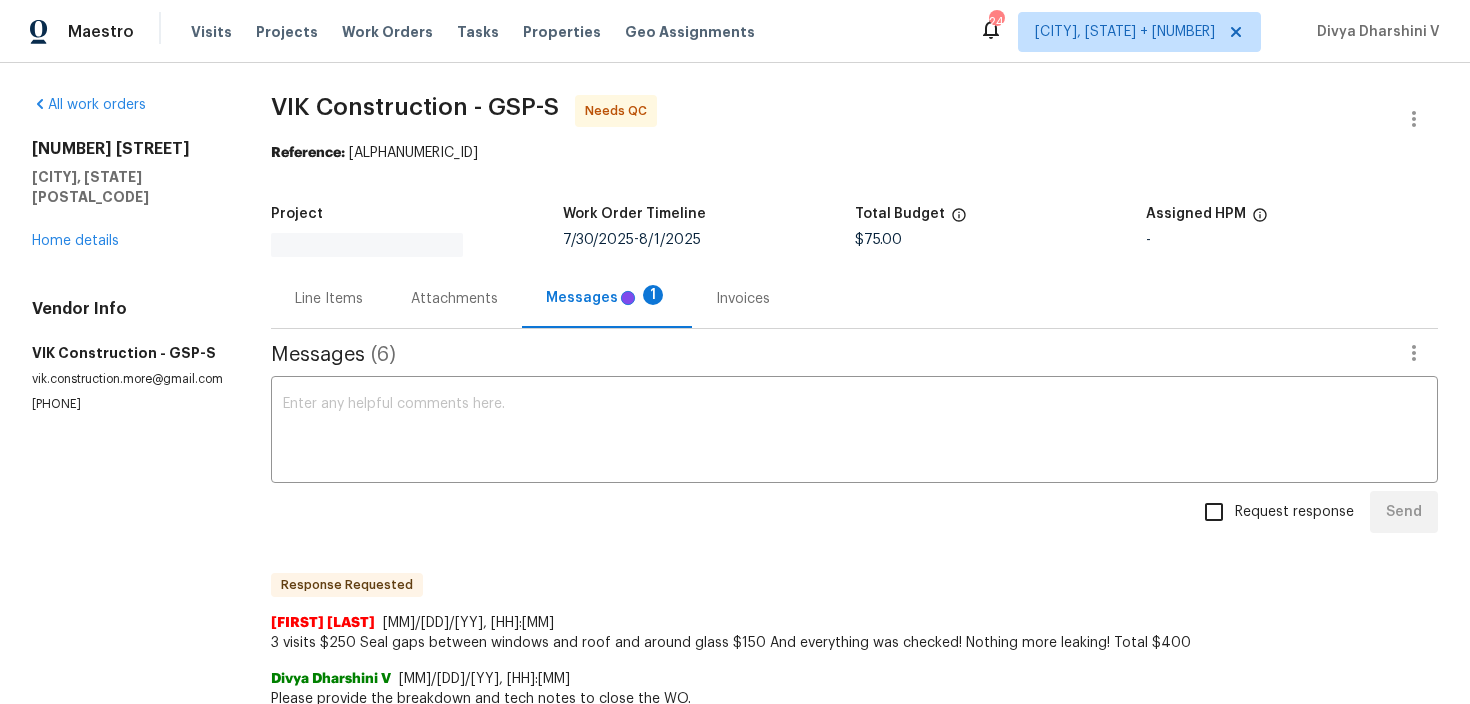 scroll, scrollTop: 0, scrollLeft: 0, axis: both 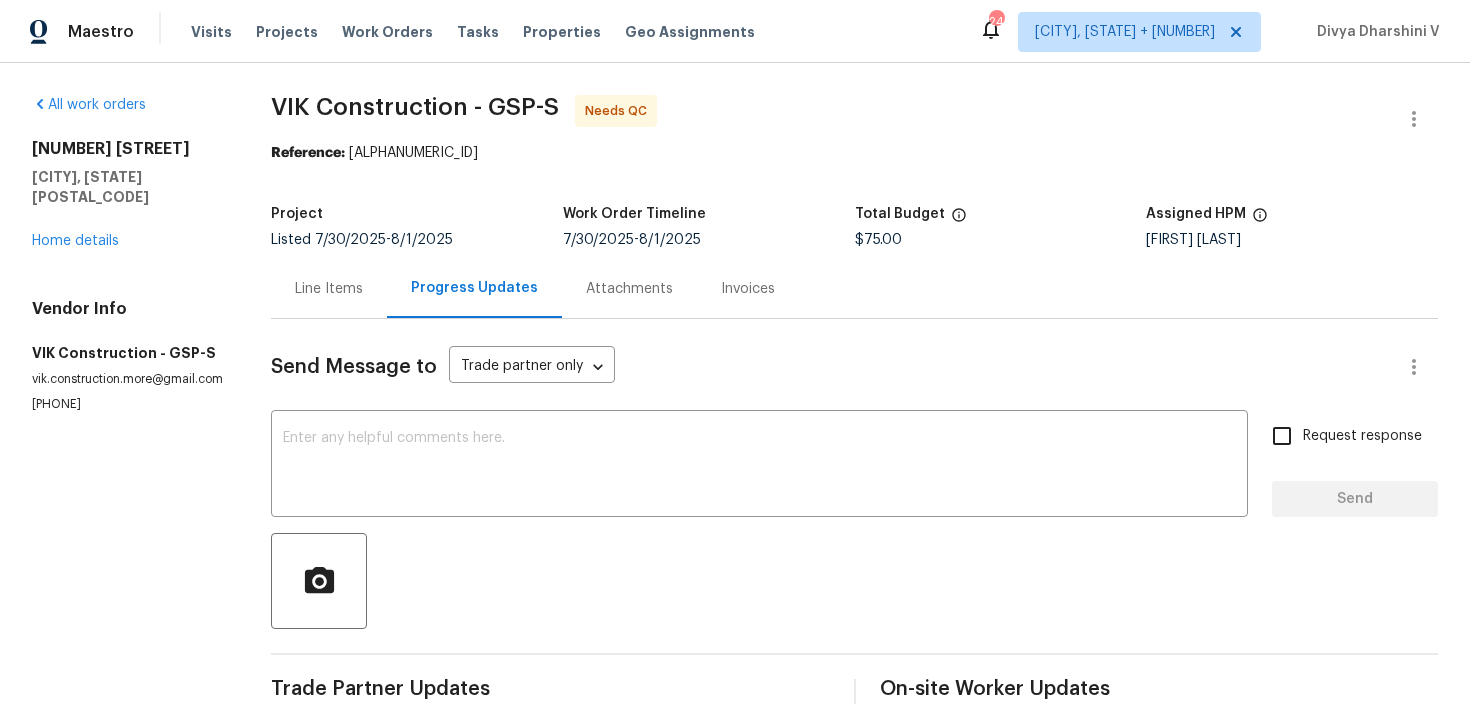 click on "Line Items" at bounding box center [329, 289] 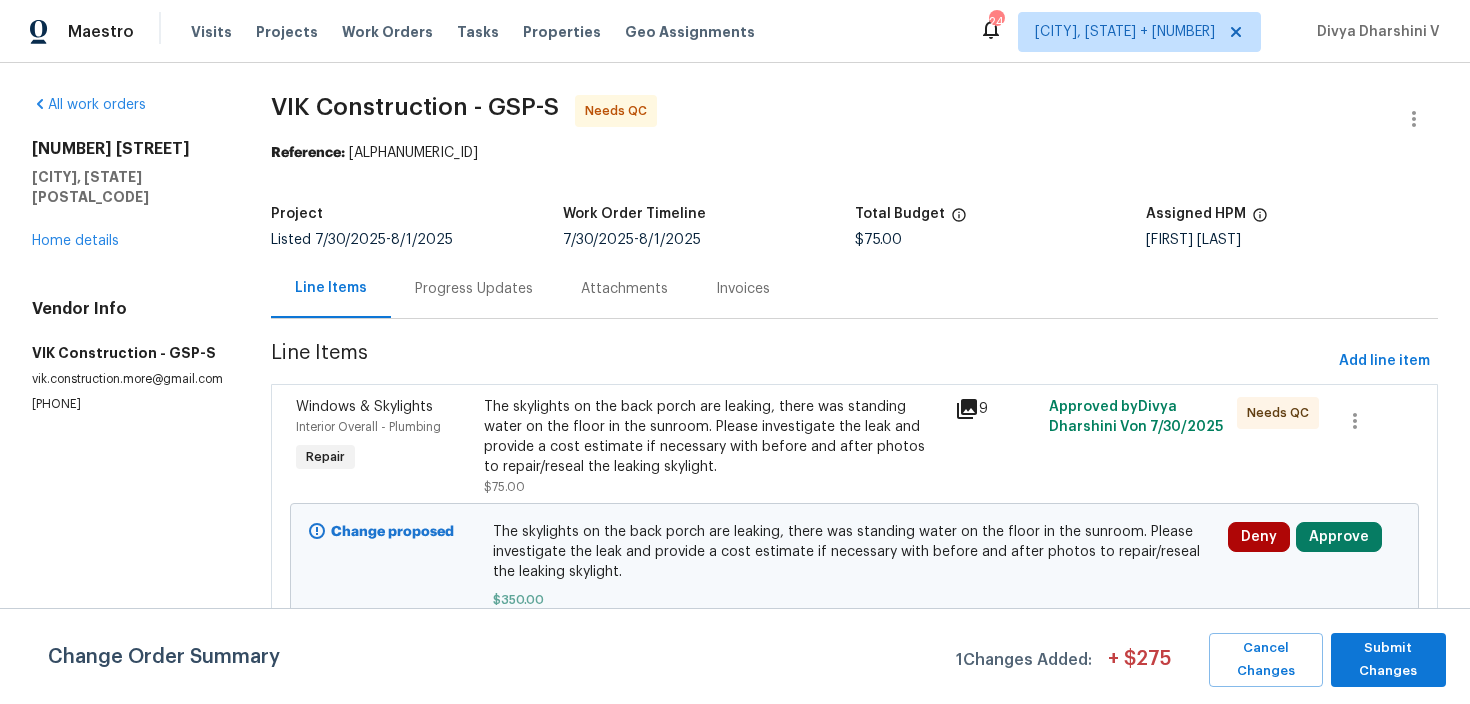 scroll, scrollTop: 29, scrollLeft: 0, axis: vertical 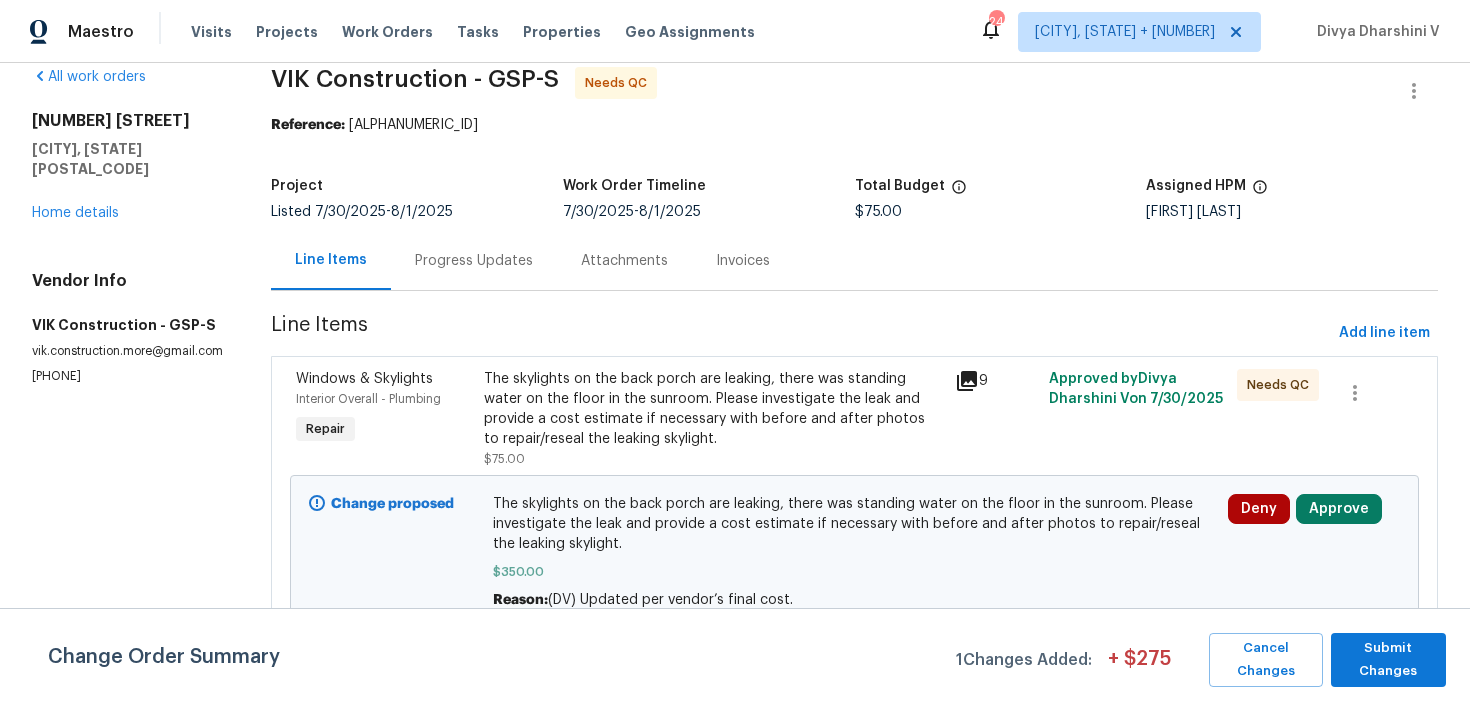click on "The skylights on the back porch are leaking, there was standing water on the floor in the sunroom. Please investigate the leak and provide a cost estimate if necessary with before and after photos to repair/reseal the leaking skylight." at bounding box center [713, 409] 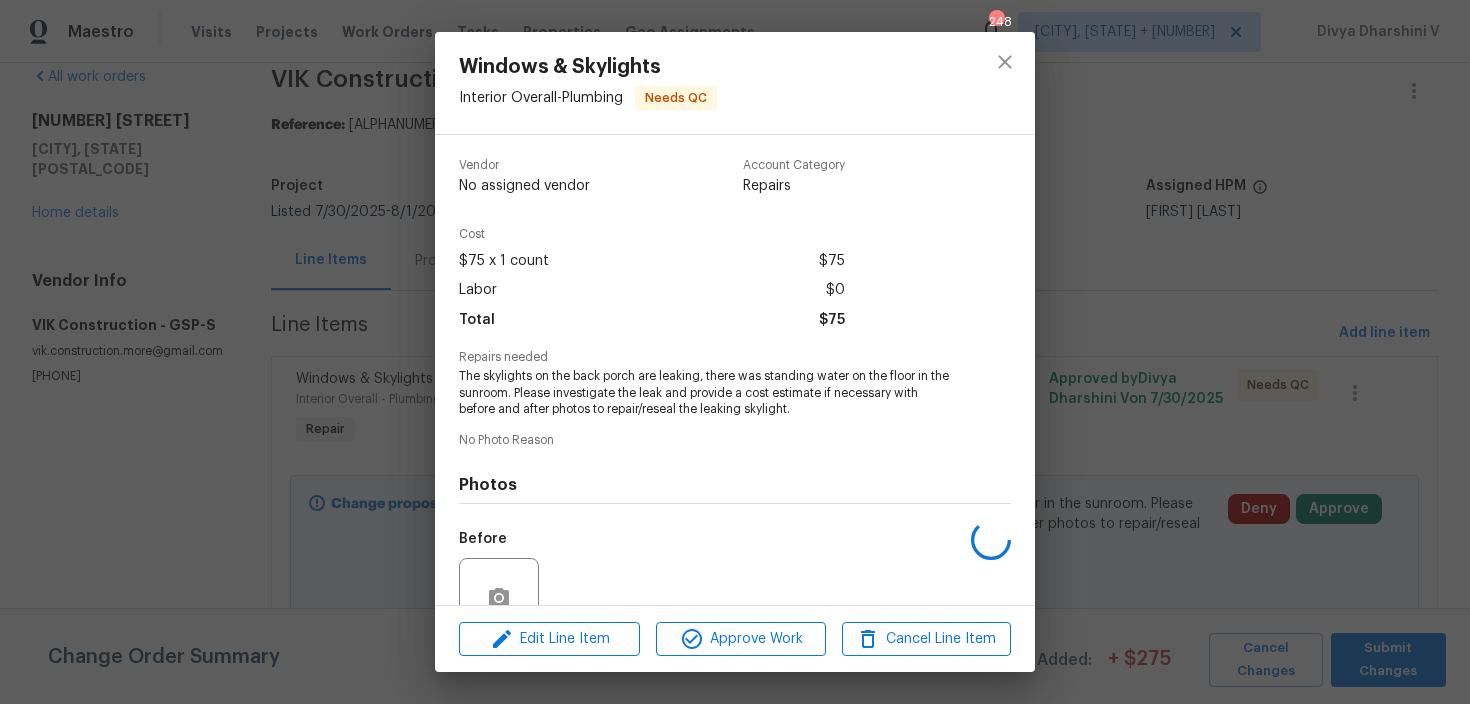 scroll, scrollTop: 183, scrollLeft: 0, axis: vertical 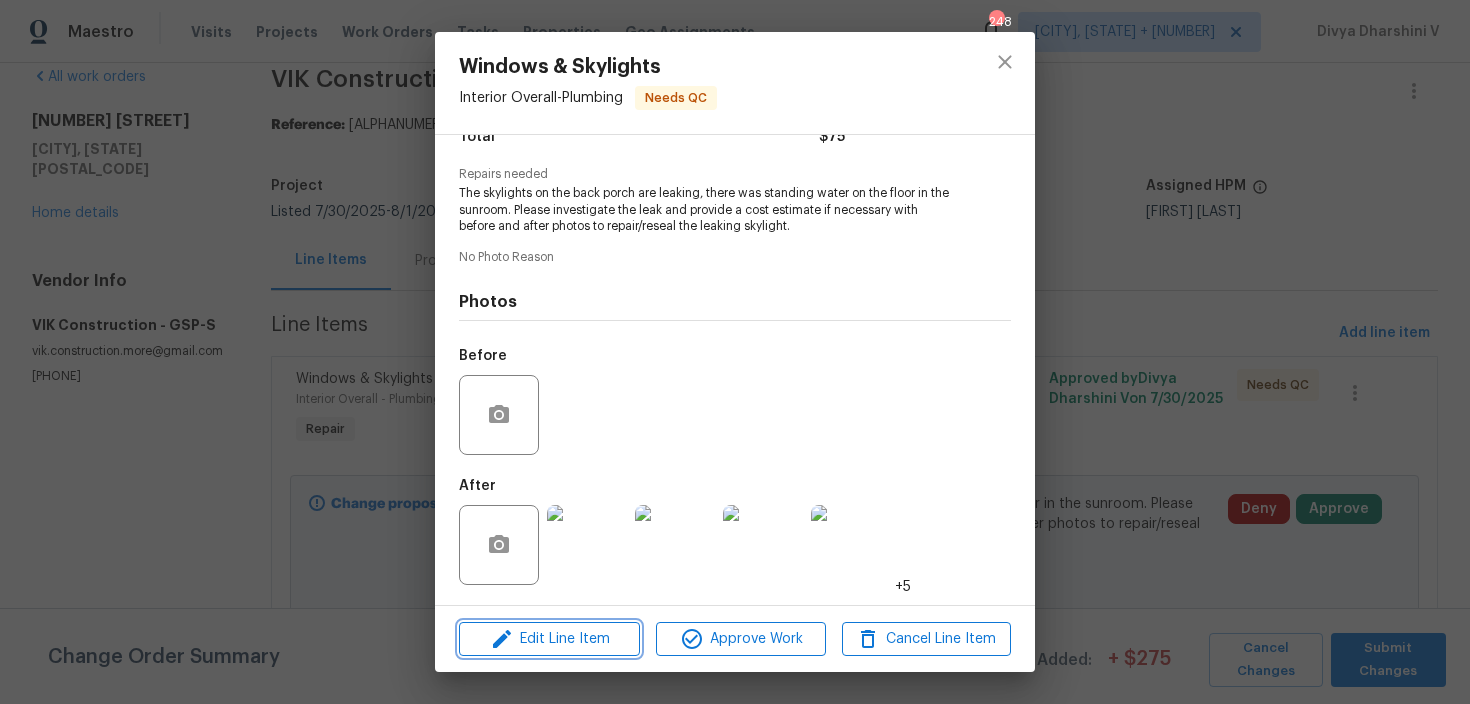 click on "Edit Line Item" at bounding box center (549, 639) 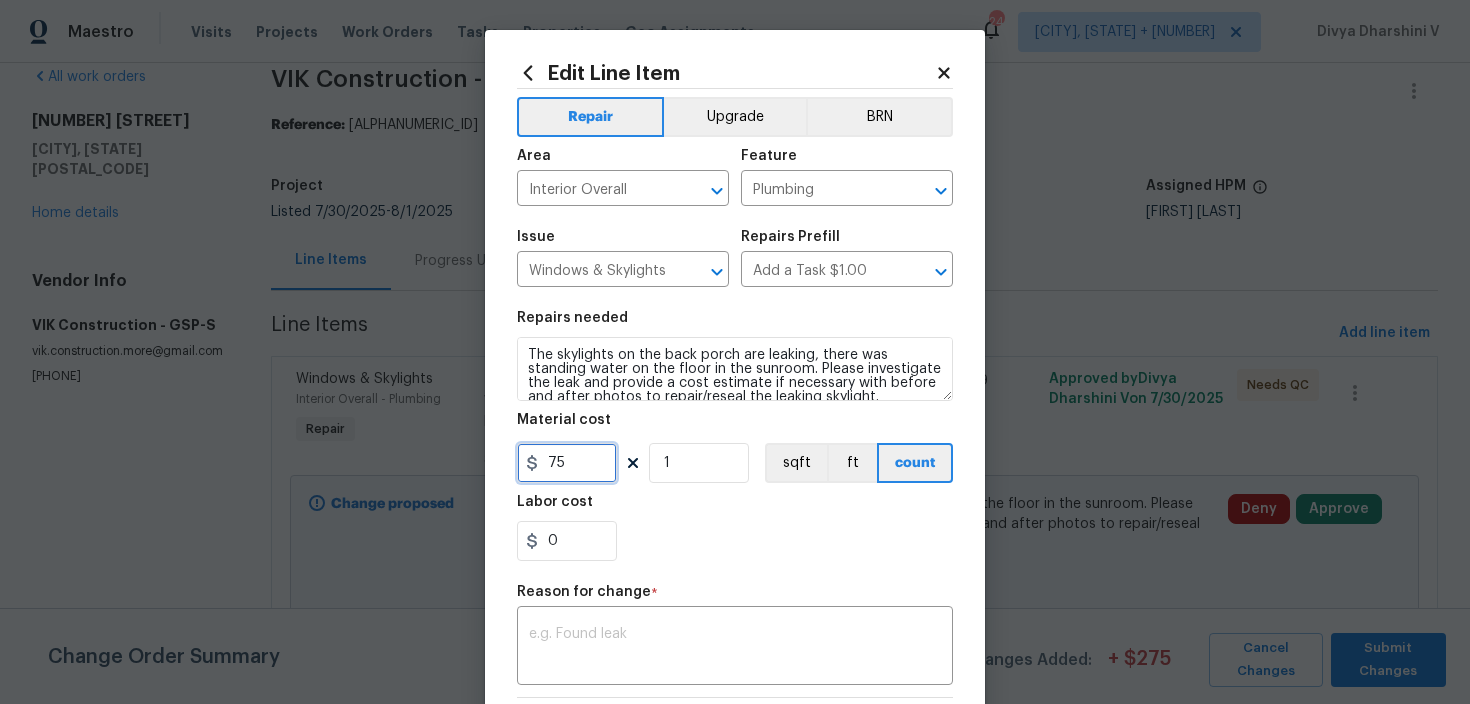 click on "75" at bounding box center (567, 463) 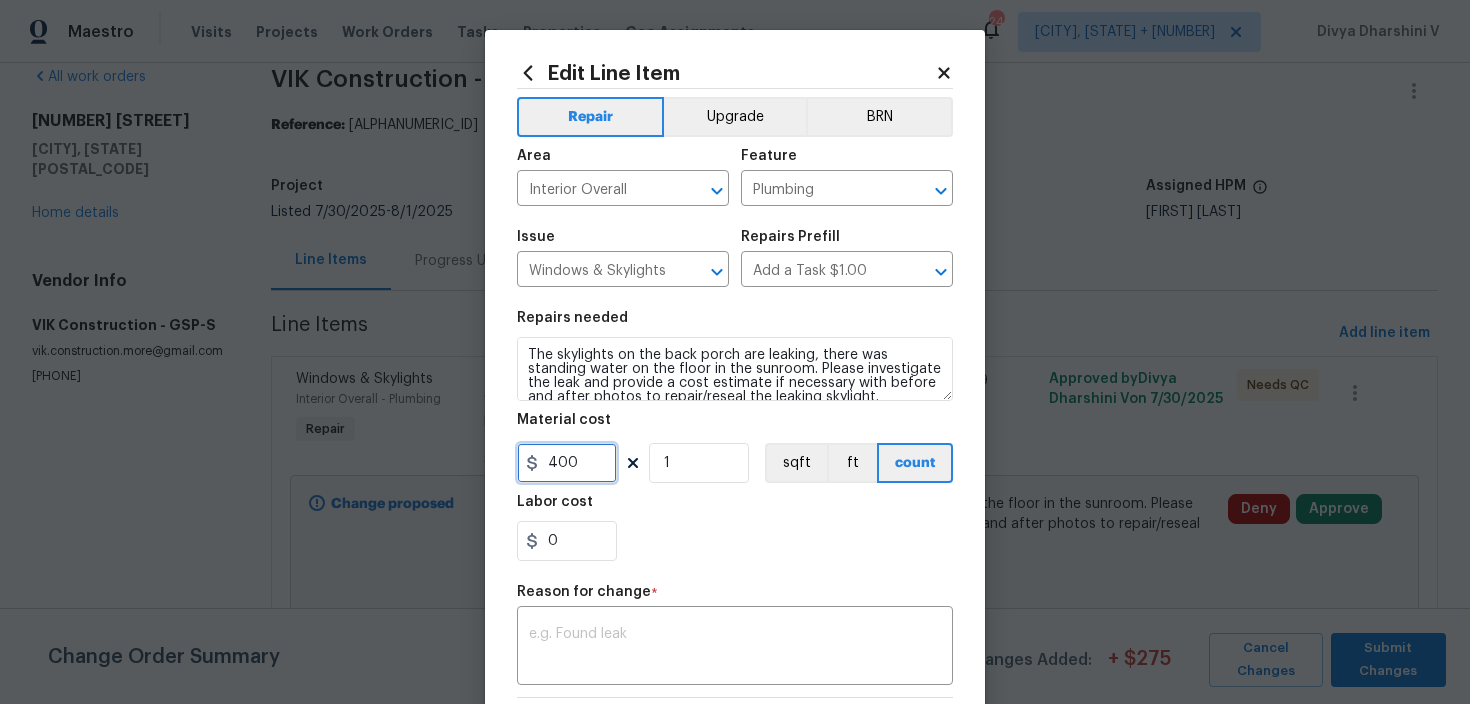type on "400" 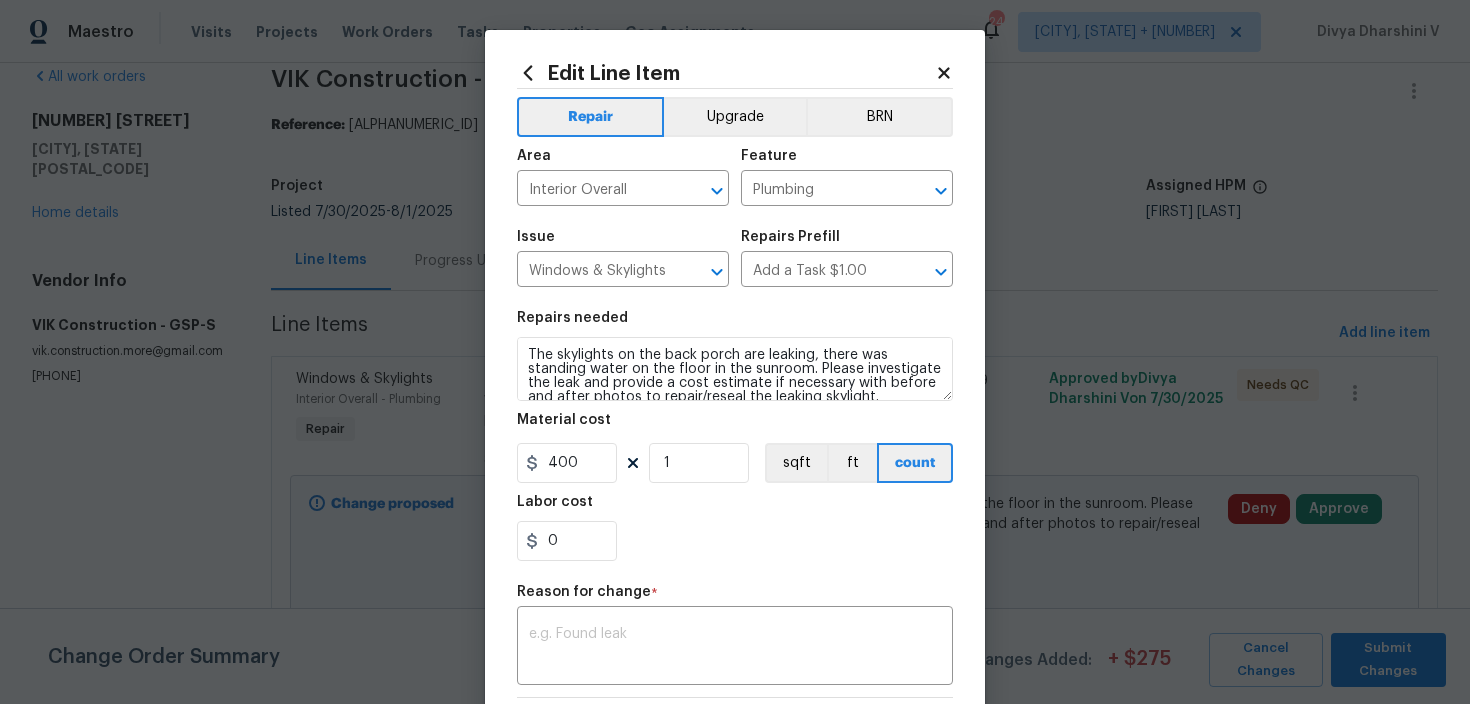 click on "Reason for change *" at bounding box center (735, 598) 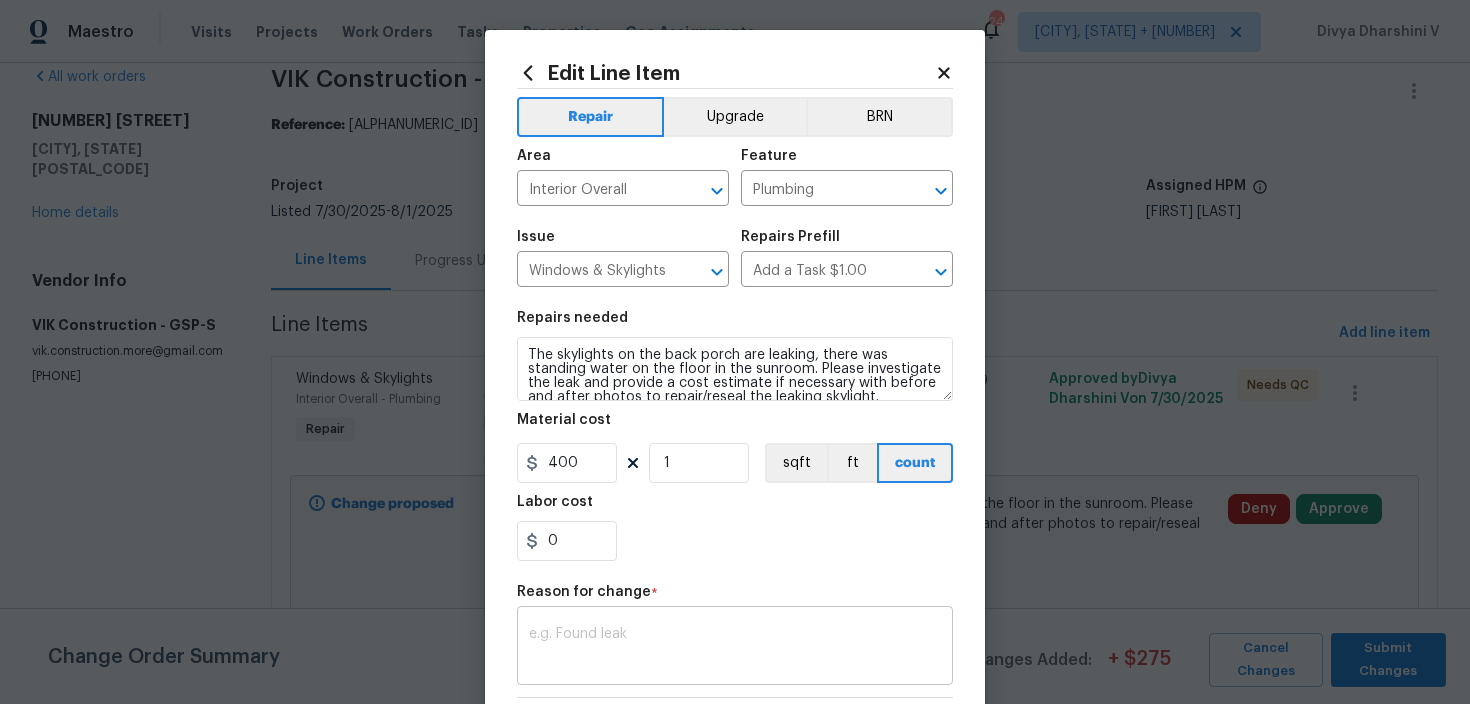 click on "x ​" at bounding box center [735, 648] 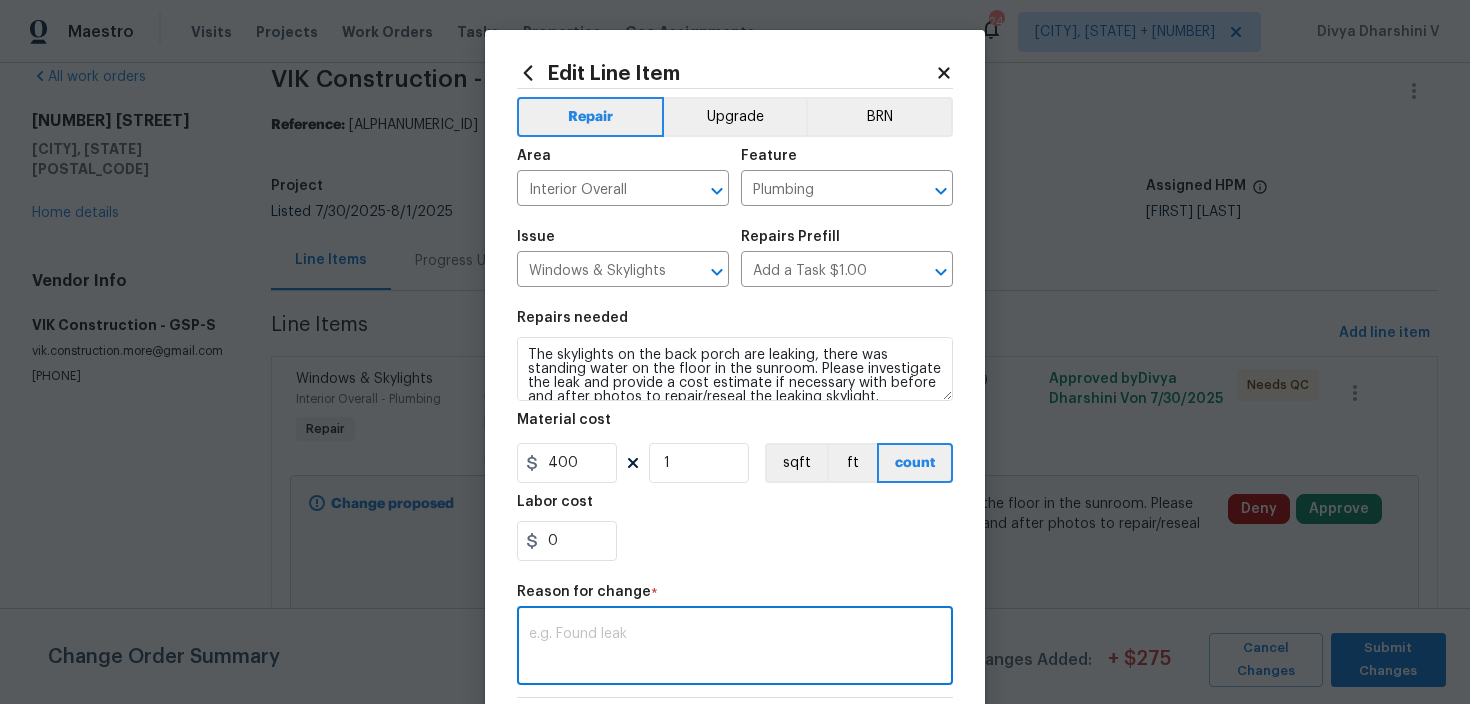paste on "(DV) Updated per vendor’s final cost." 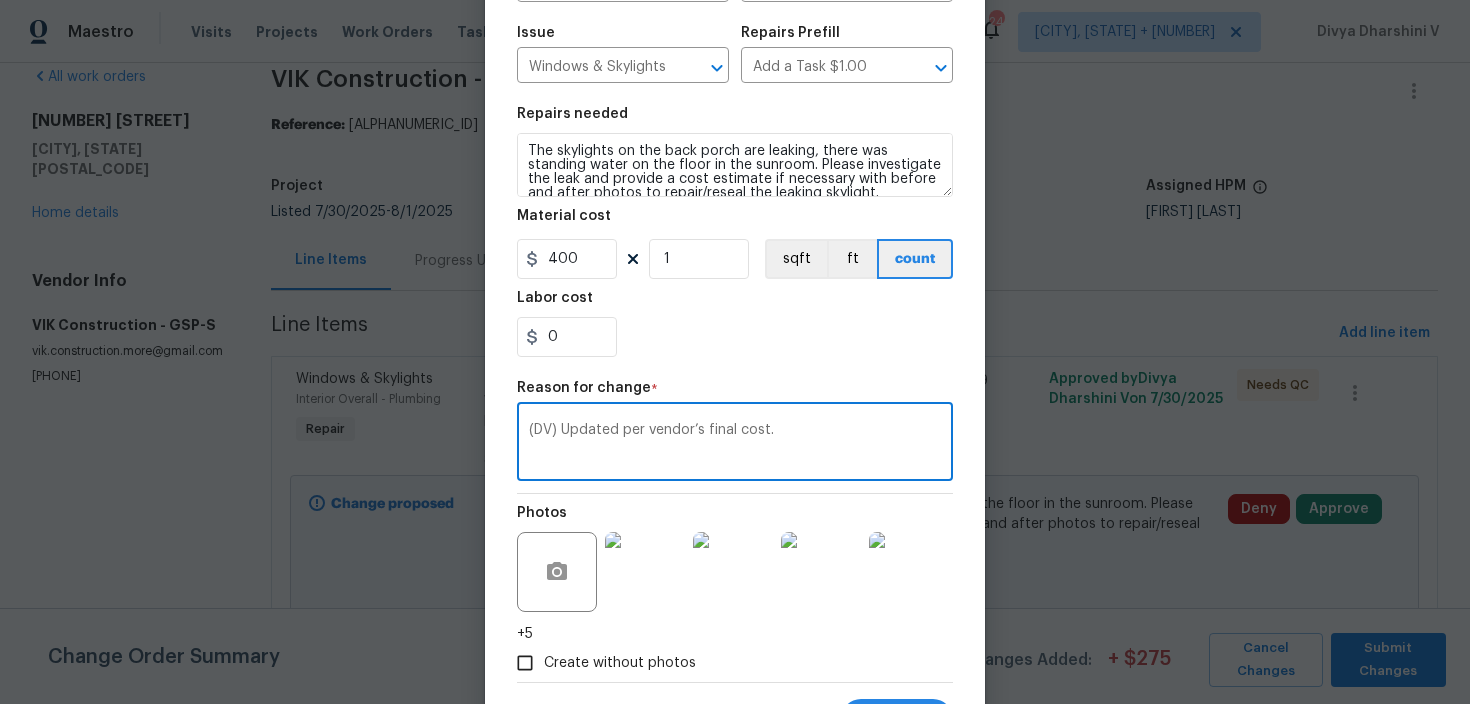 scroll, scrollTop: 269, scrollLeft: 0, axis: vertical 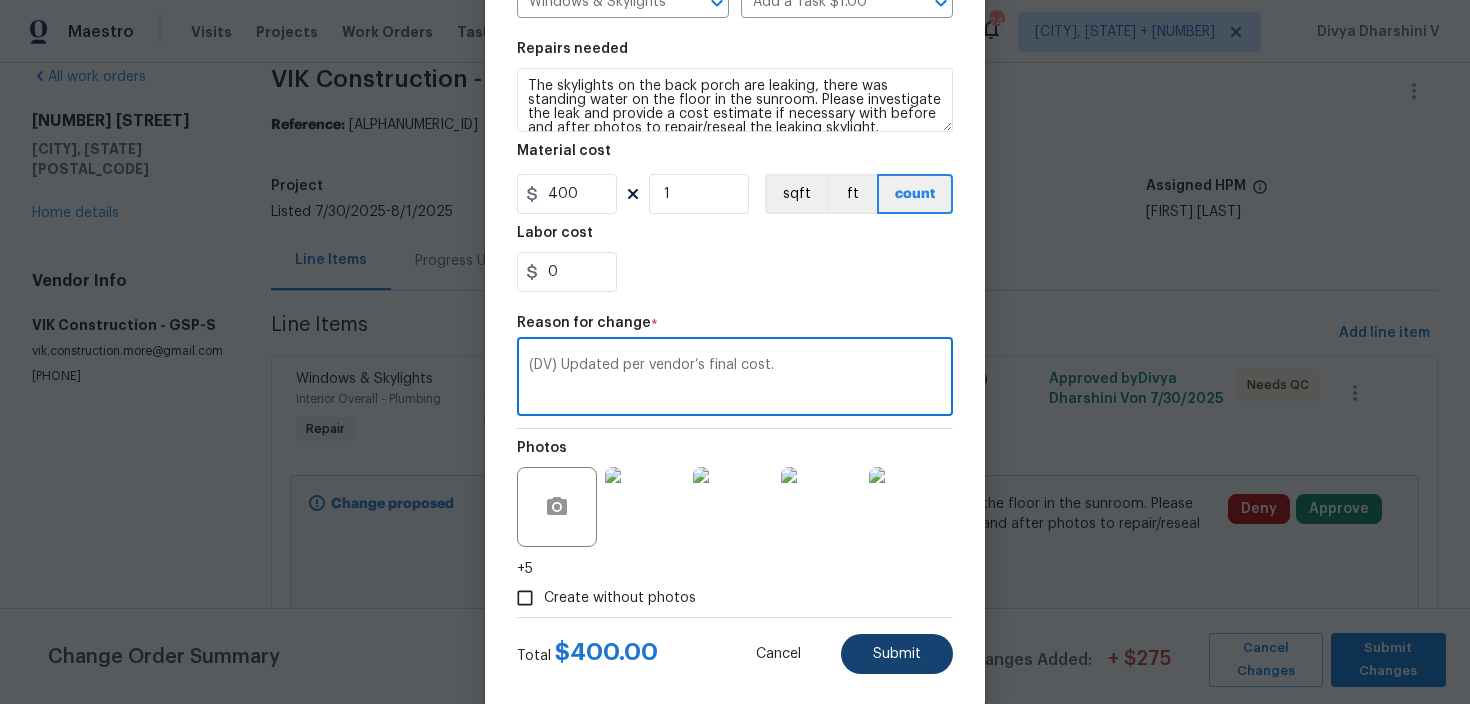 type on "(DV) Updated per vendor’s final cost." 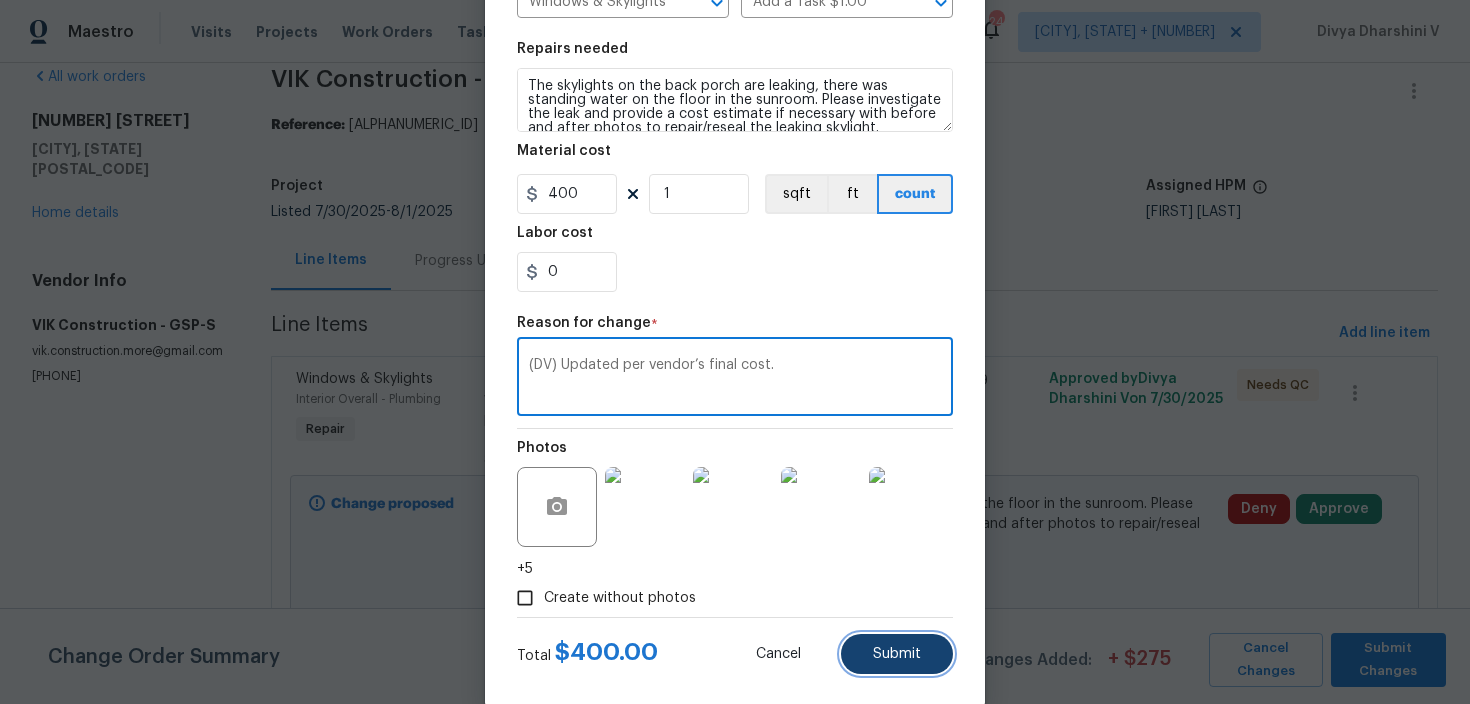 click on "Submit" at bounding box center [897, 654] 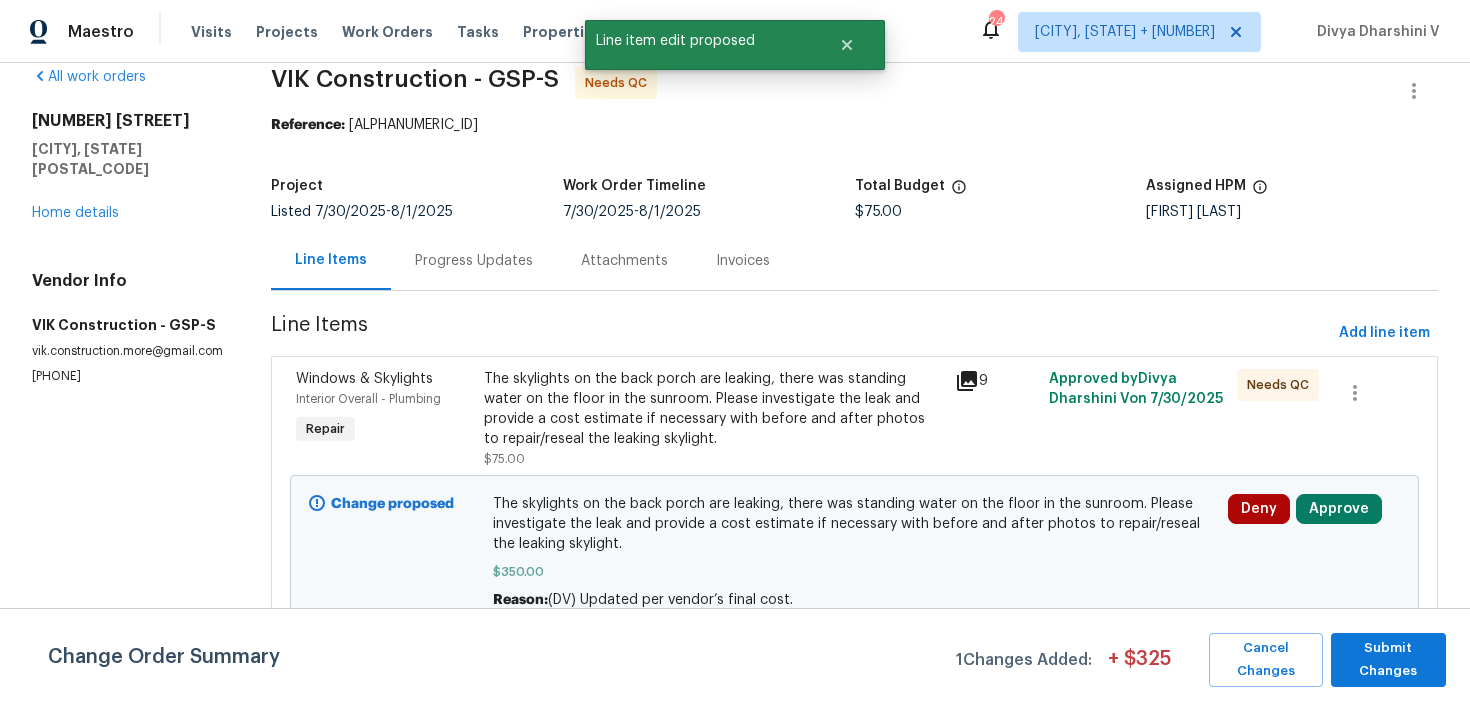 scroll, scrollTop: 0, scrollLeft: 0, axis: both 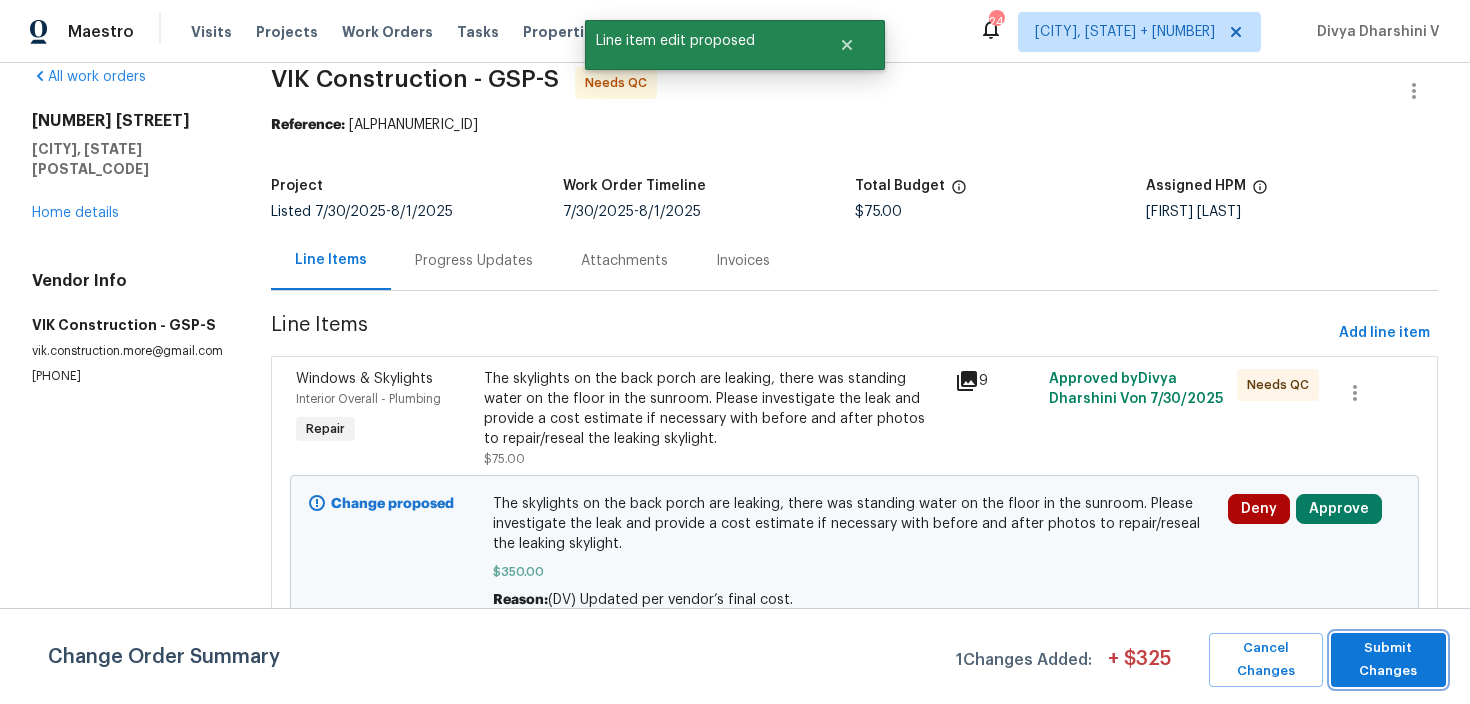 click on "Submit Changes" at bounding box center (1388, 660) 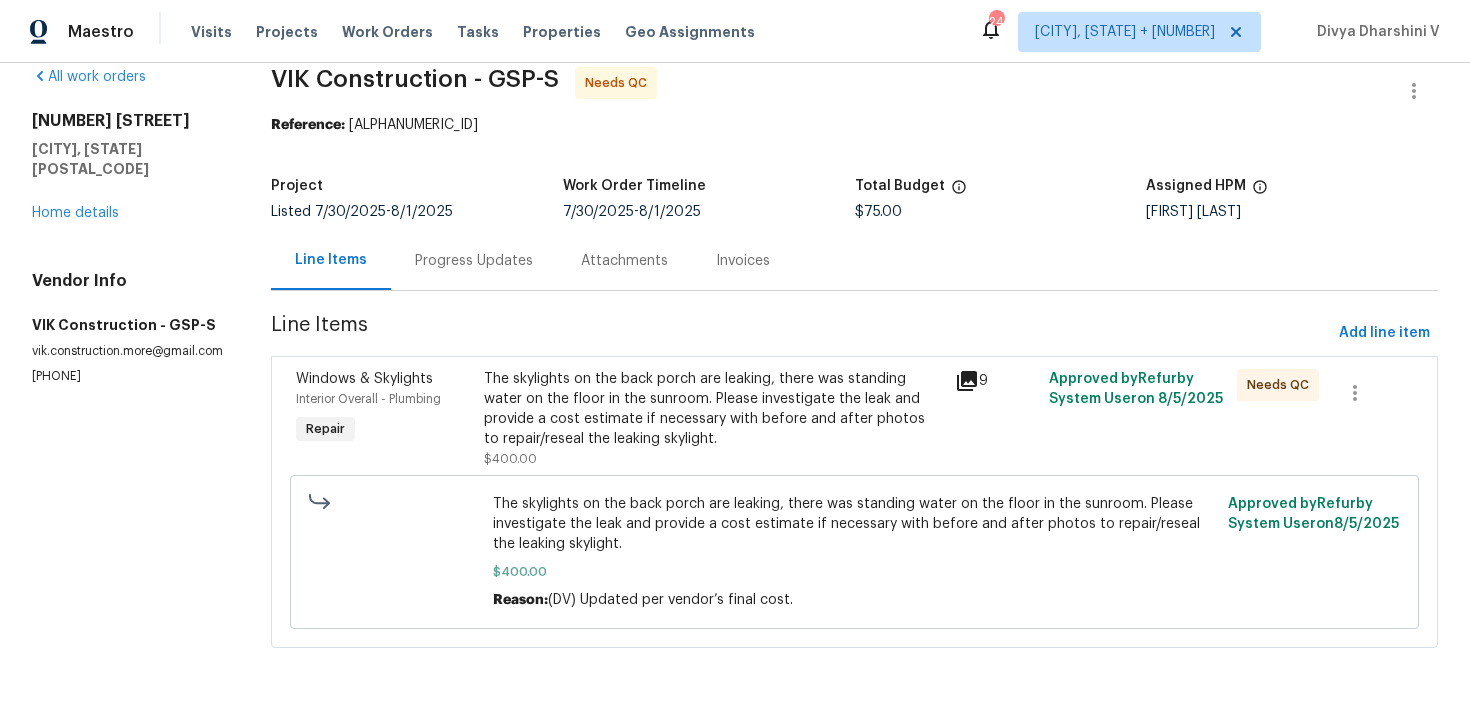 click on "Progress Updates" at bounding box center [474, 260] 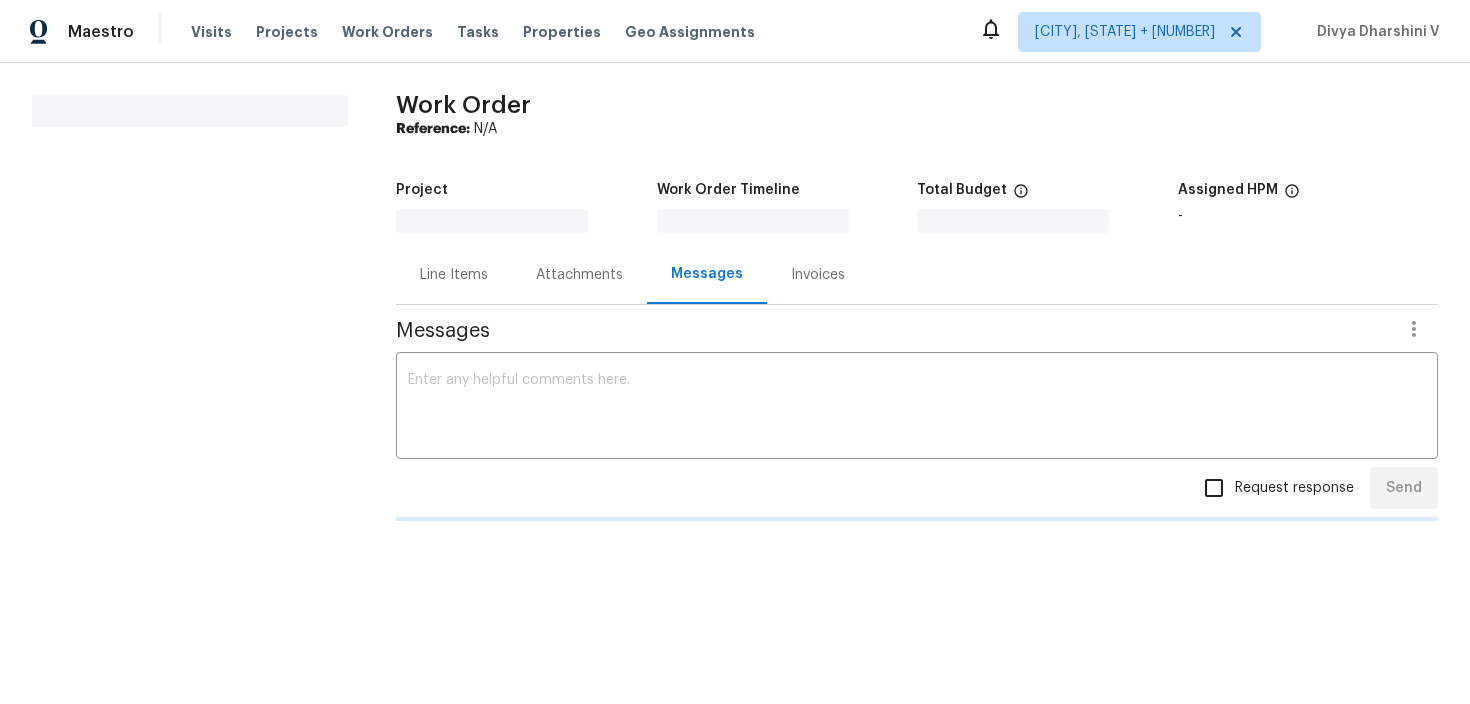 scroll, scrollTop: 0, scrollLeft: 0, axis: both 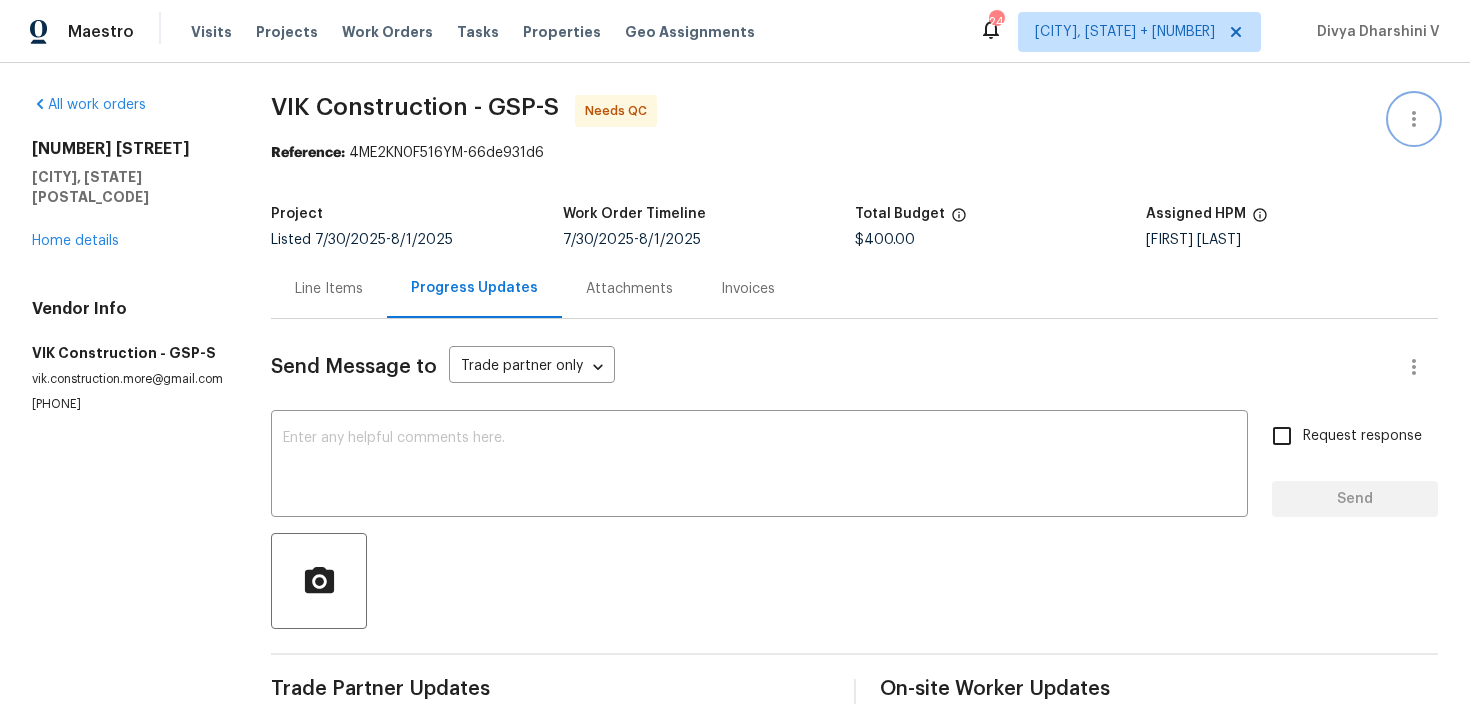 click at bounding box center [1414, 119] 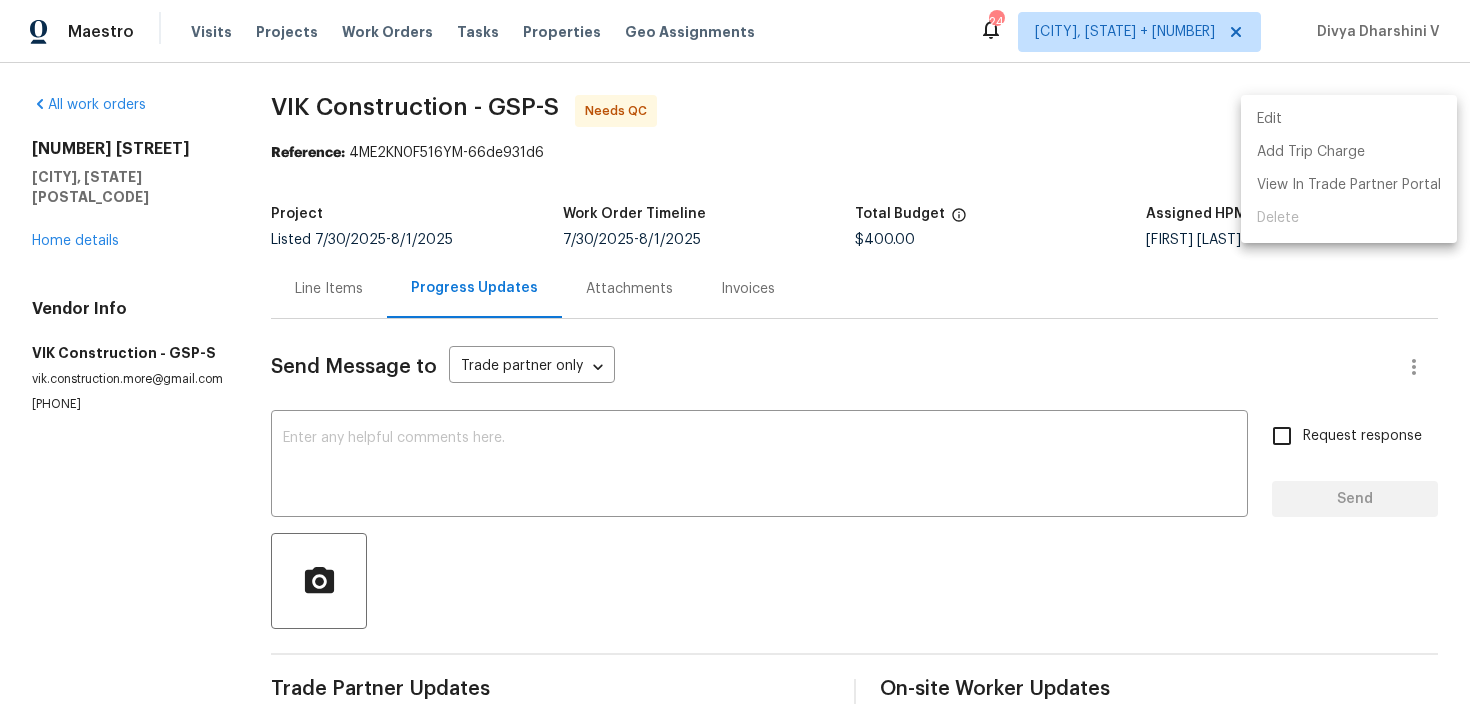 click on "Edit" at bounding box center (1349, 119) 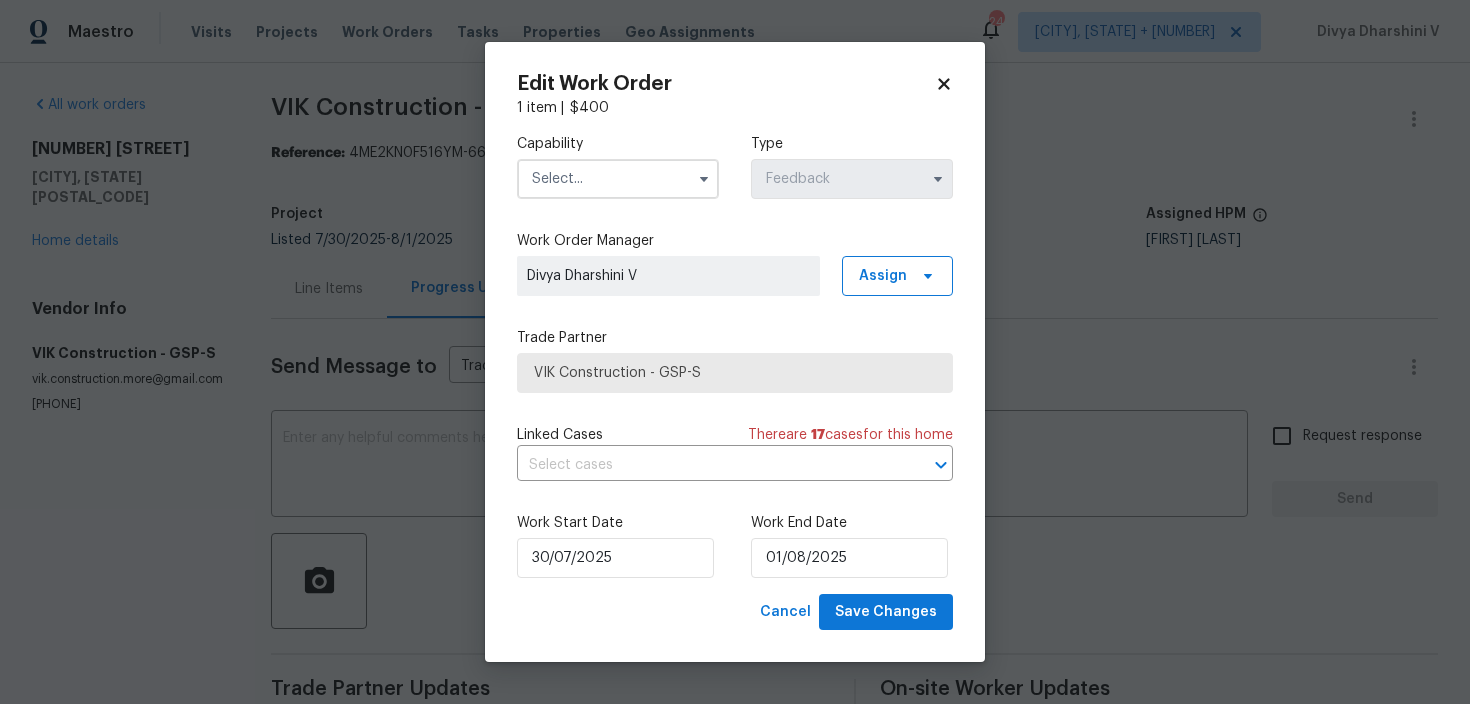 click at bounding box center [618, 179] 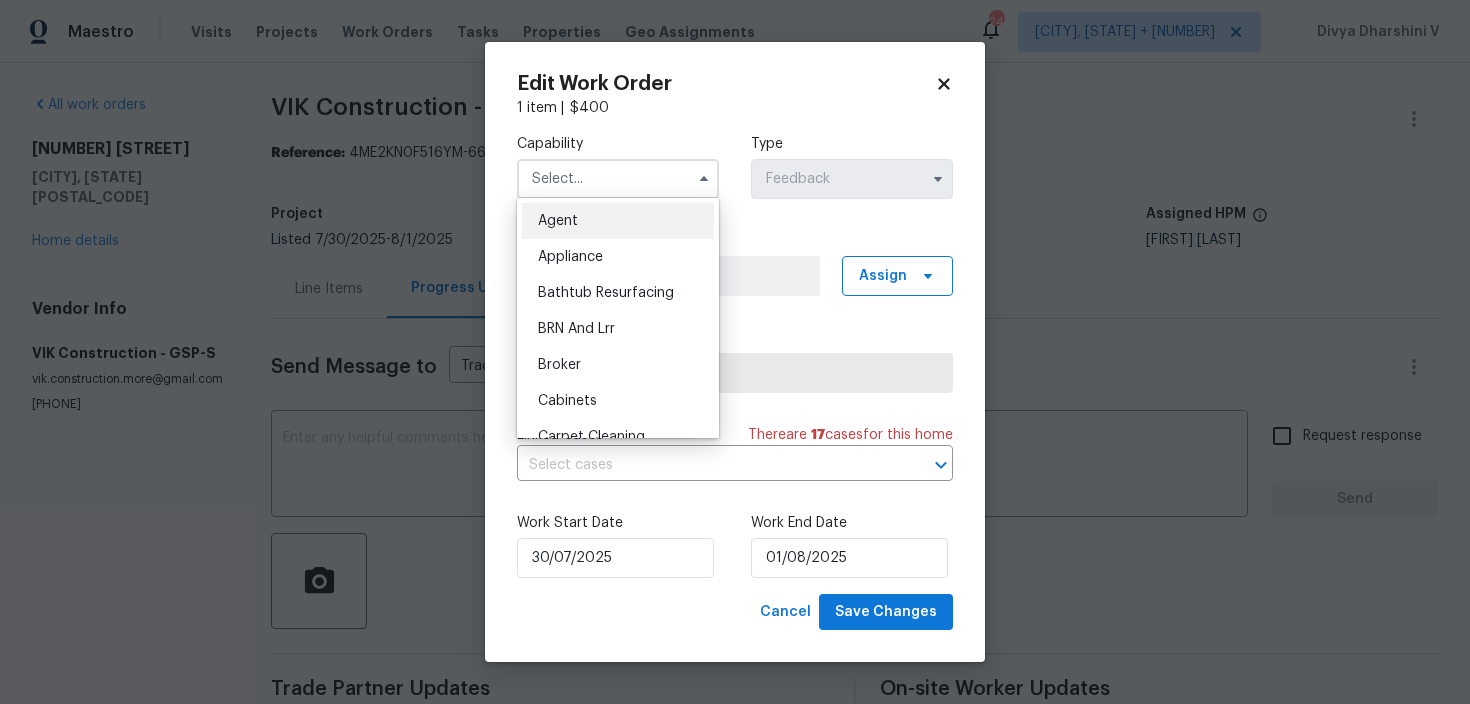 click on "Appliance" at bounding box center [618, 257] 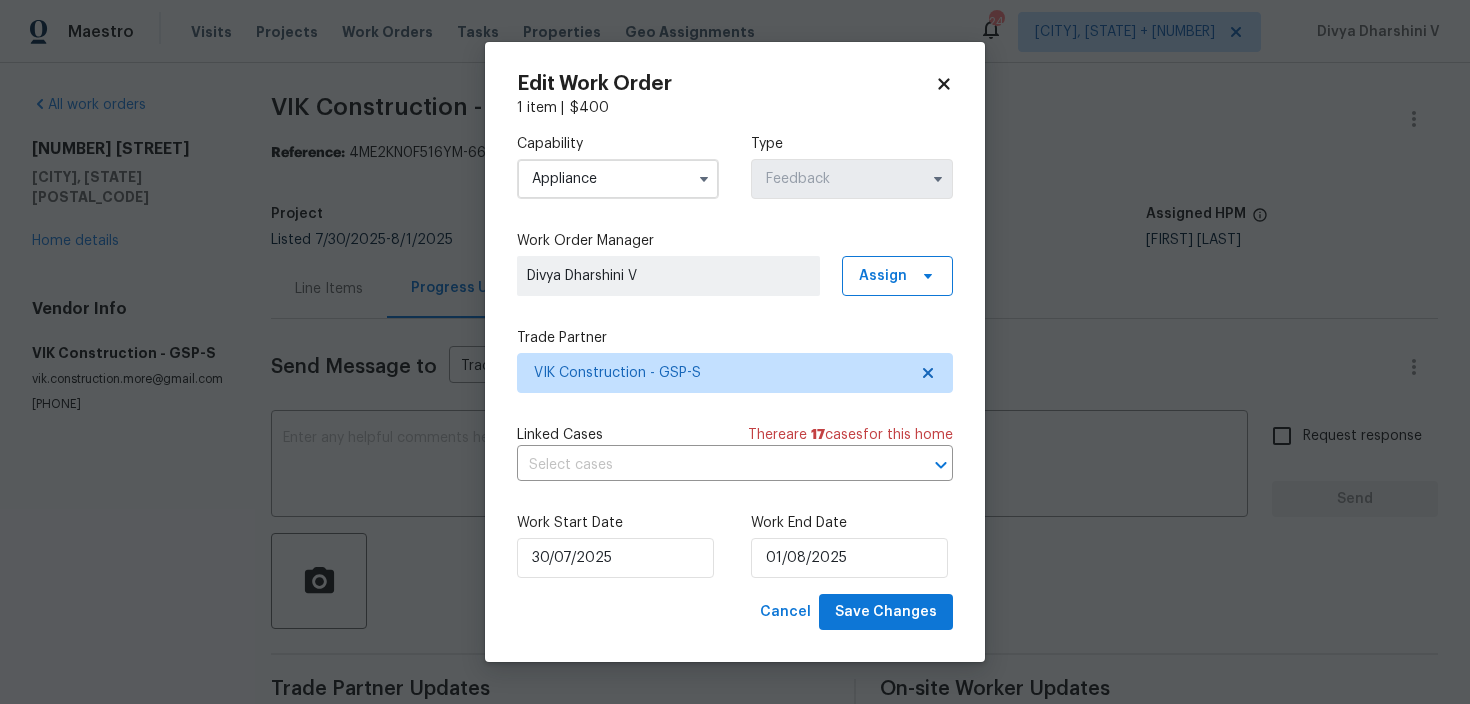 click on "Appliance" at bounding box center [618, 179] 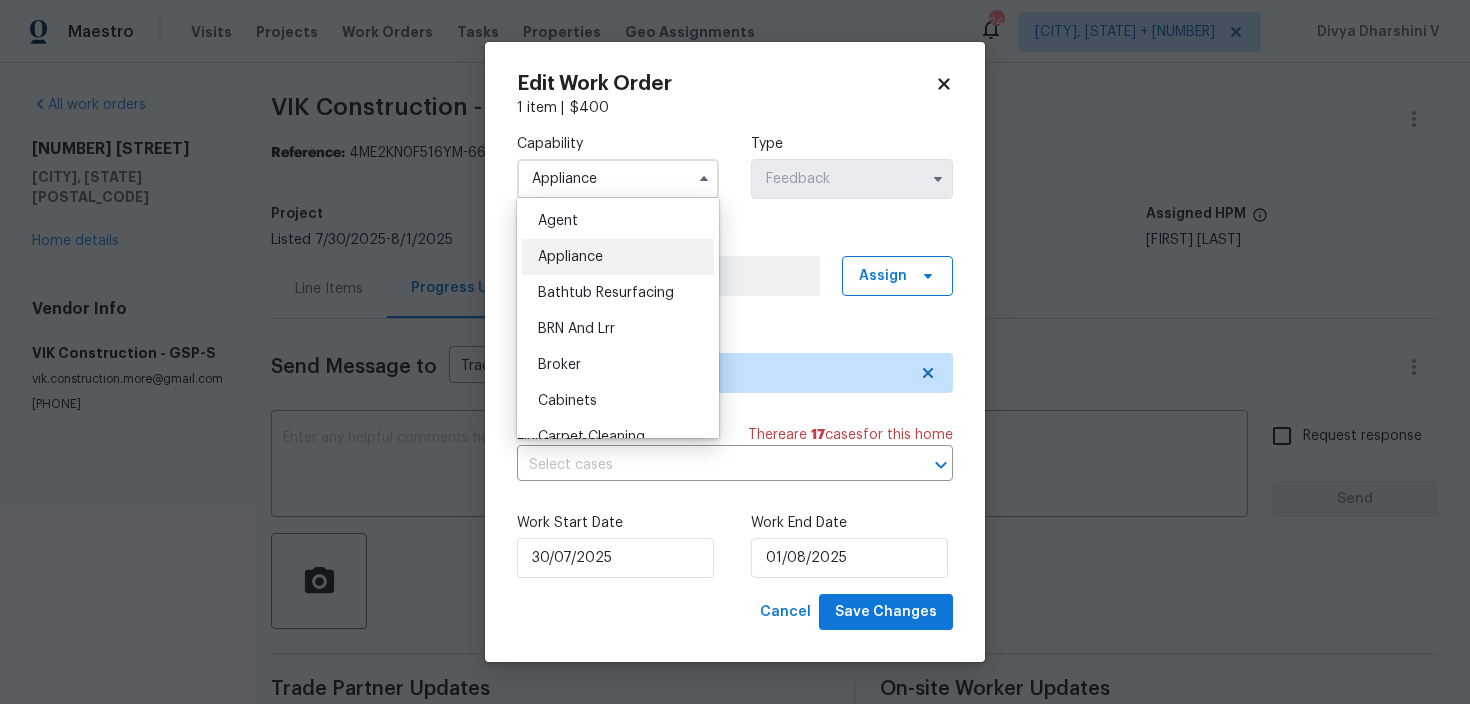 click on "Agent Appliance Bathtub Resurfacing BRN And Lrr Broker Cabinets Carpet Cleaning Chimney Cleaning Cleaning Maintenance Concrete Flatwork Countertop Countertop Resurfacing Crawl Space Data Labeling Day One Walk Dispatch Electrical Engineering Fencing Fireplace Flooring Floor Refinishing Foundation Garage Door Gas Line Service General Contractor General Inspector Glass Window Gutters Handyman Hardscape Landscape Home Assessment HVAC Irrigation Junk Removal Landscaping Maintenance Land Surveying Living Area Measurement Locksmith Masonry Mold Remediation Odor Remediation Od Select Oil Tank Services Painting Pests Photography Plumbing Pool Pool Repair Pressure Washing Radon Testing Reno Valuations Restoration Roof Security Septic Sewer Inspections And Repairs Siding Snow Structural Tree Services Valuations Wells Wildlife" at bounding box center [618, 318] 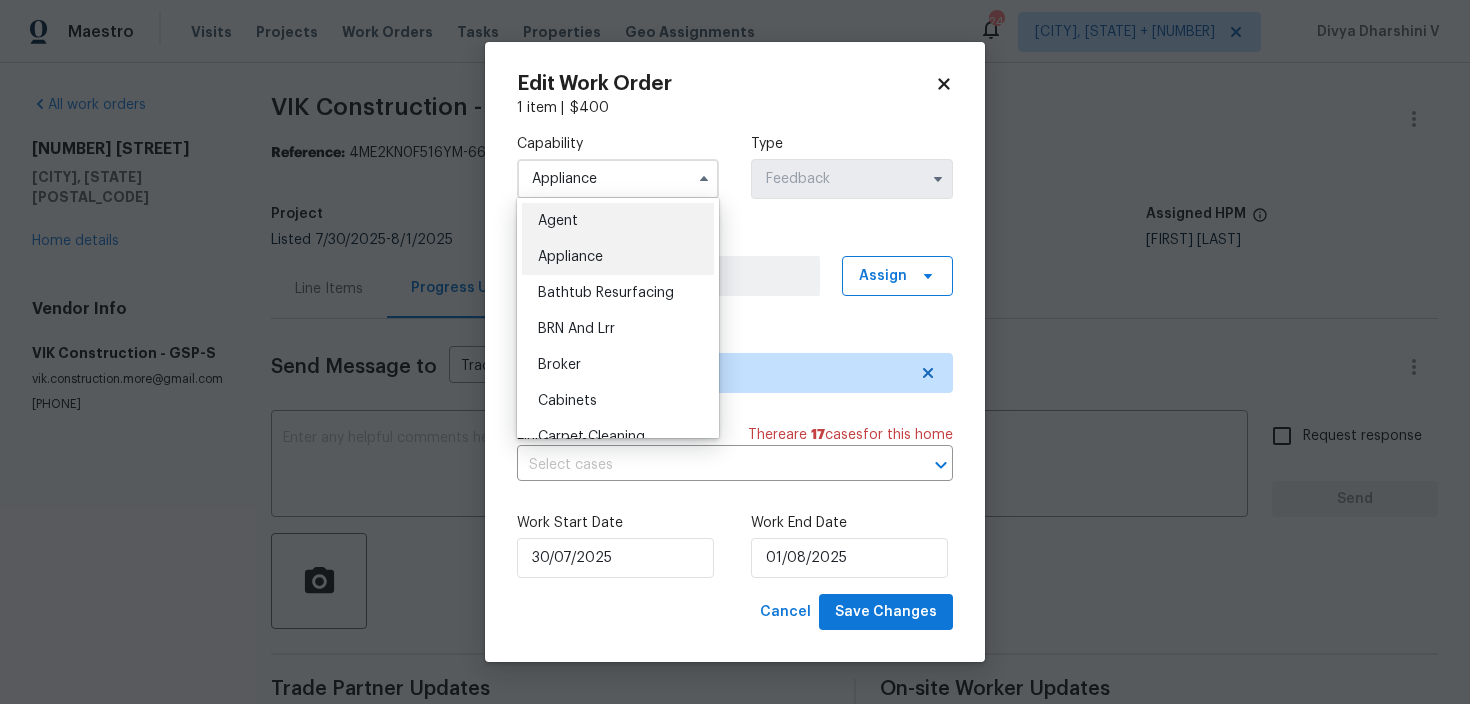 click on "Agent" at bounding box center [618, 221] 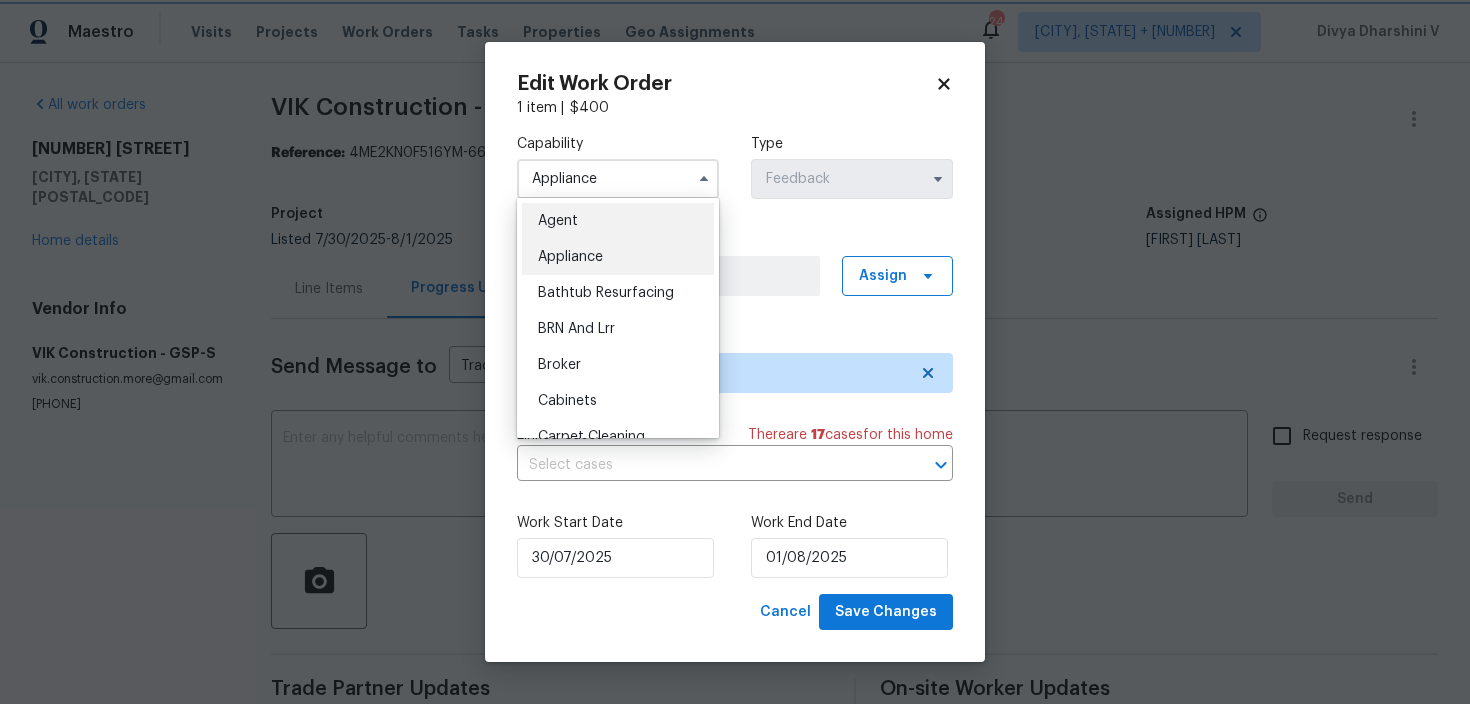 type on "Agent" 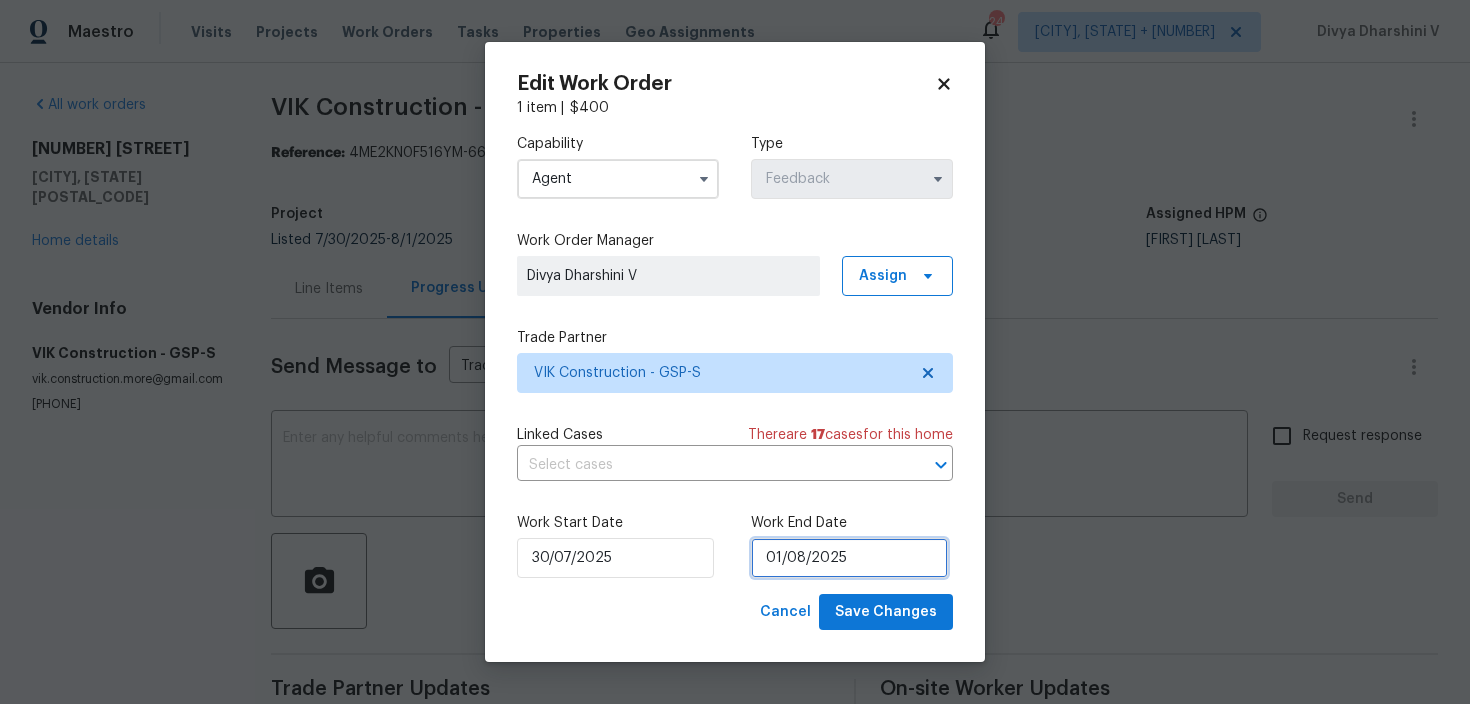 click on "01/08/2025" at bounding box center [849, 558] 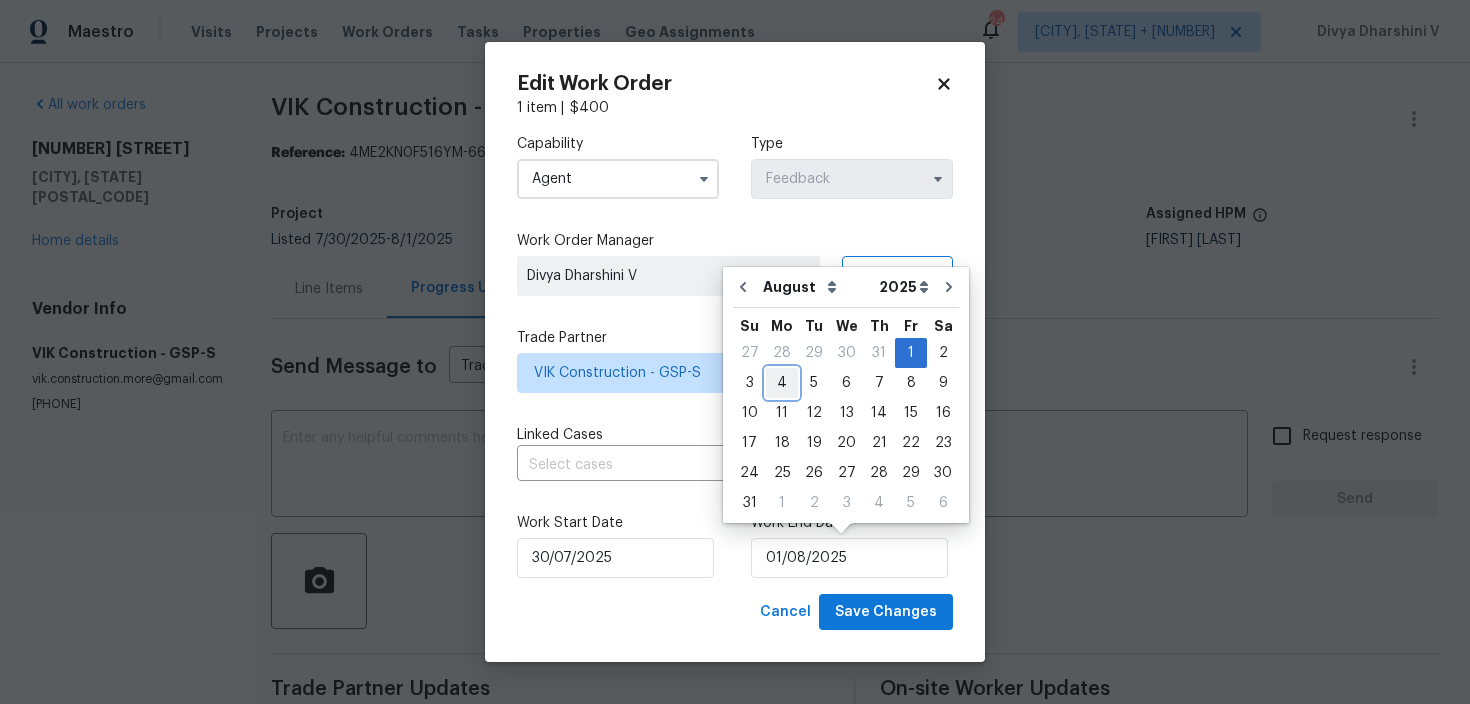 click on "4" at bounding box center [782, 383] 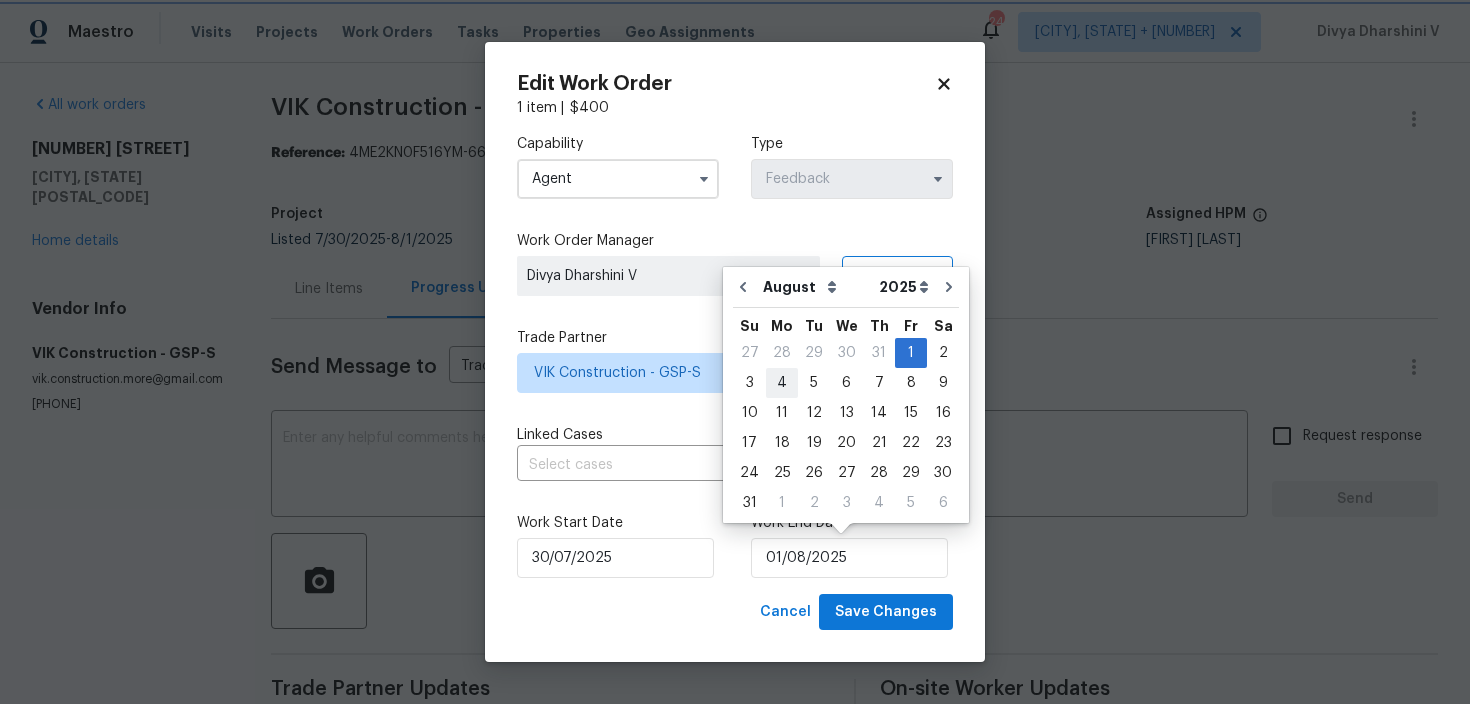 type on "04/08/2025" 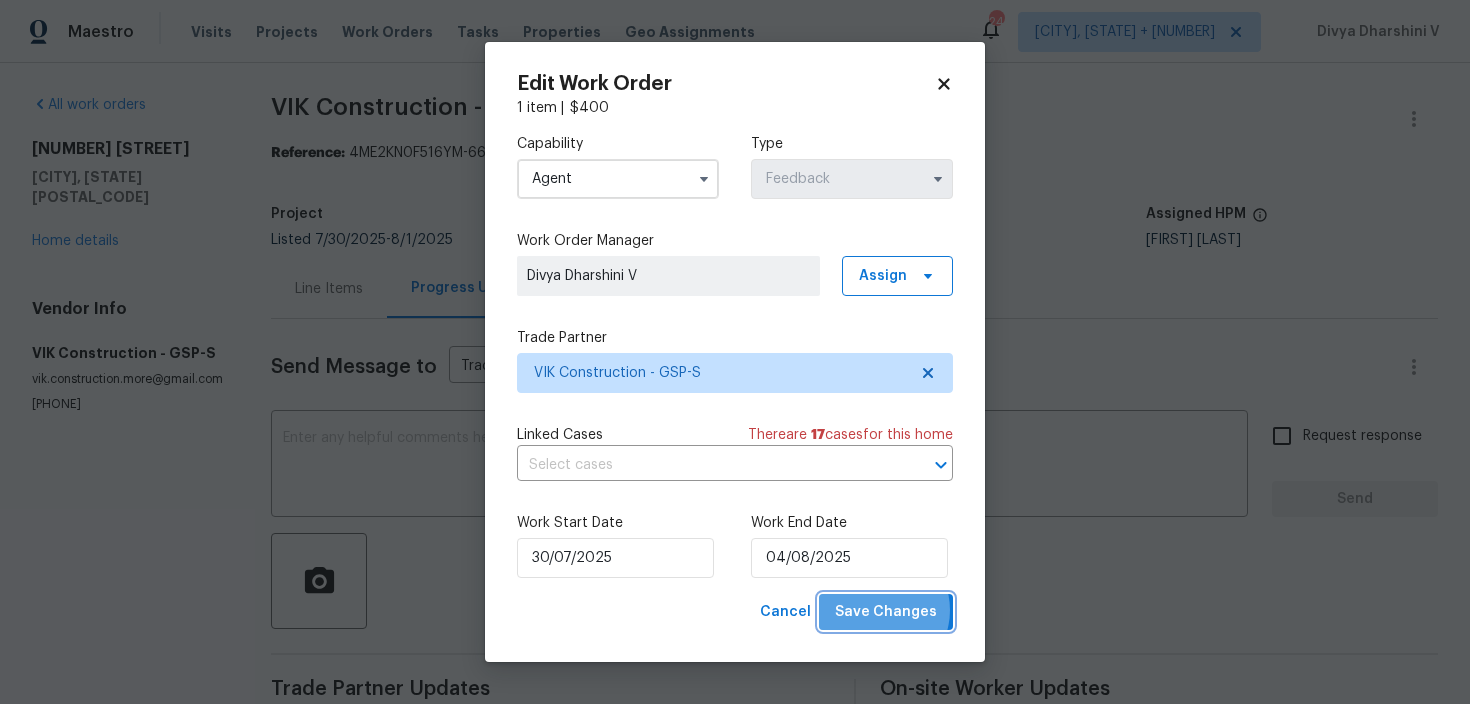 click on "Save Changes" at bounding box center [886, 612] 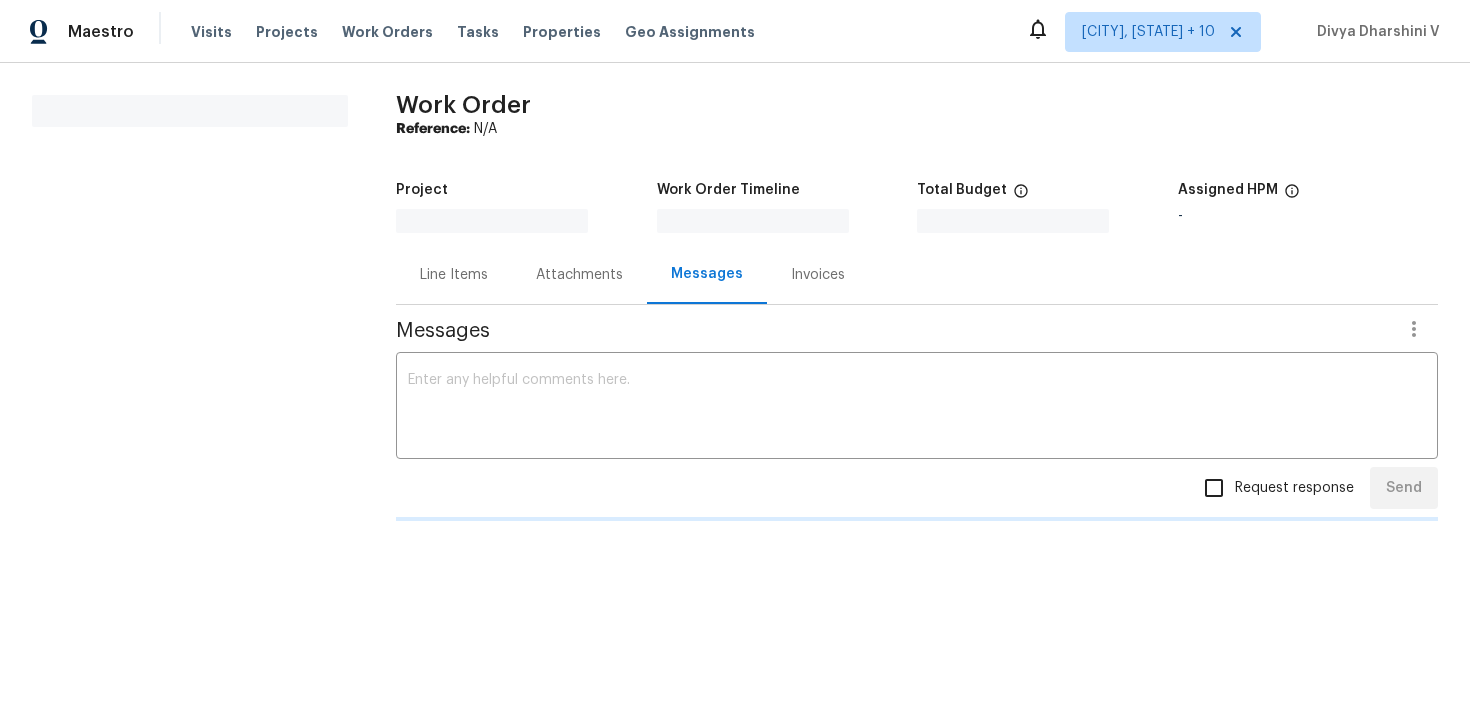 scroll, scrollTop: 0, scrollLeft: 0, axis: both 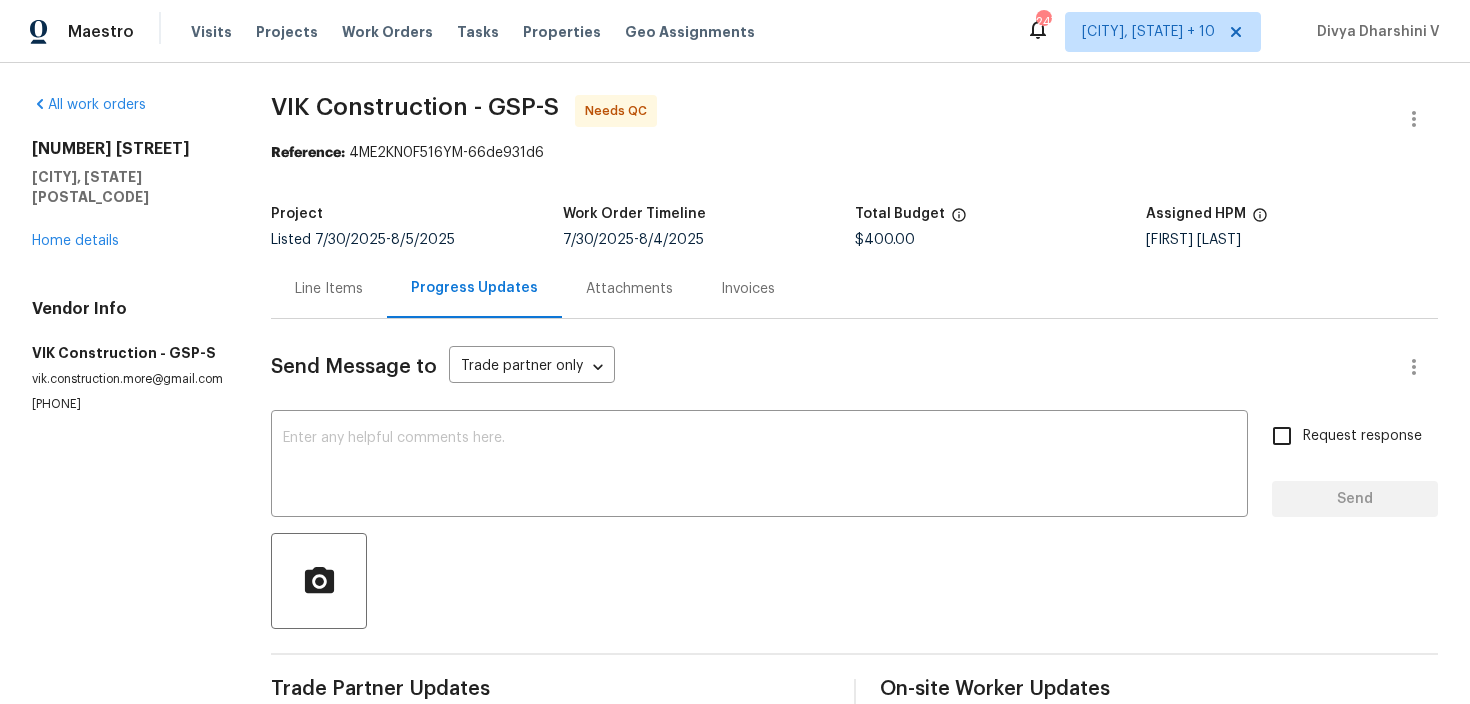 click on "Line Items" at bounding box center [329, 288] 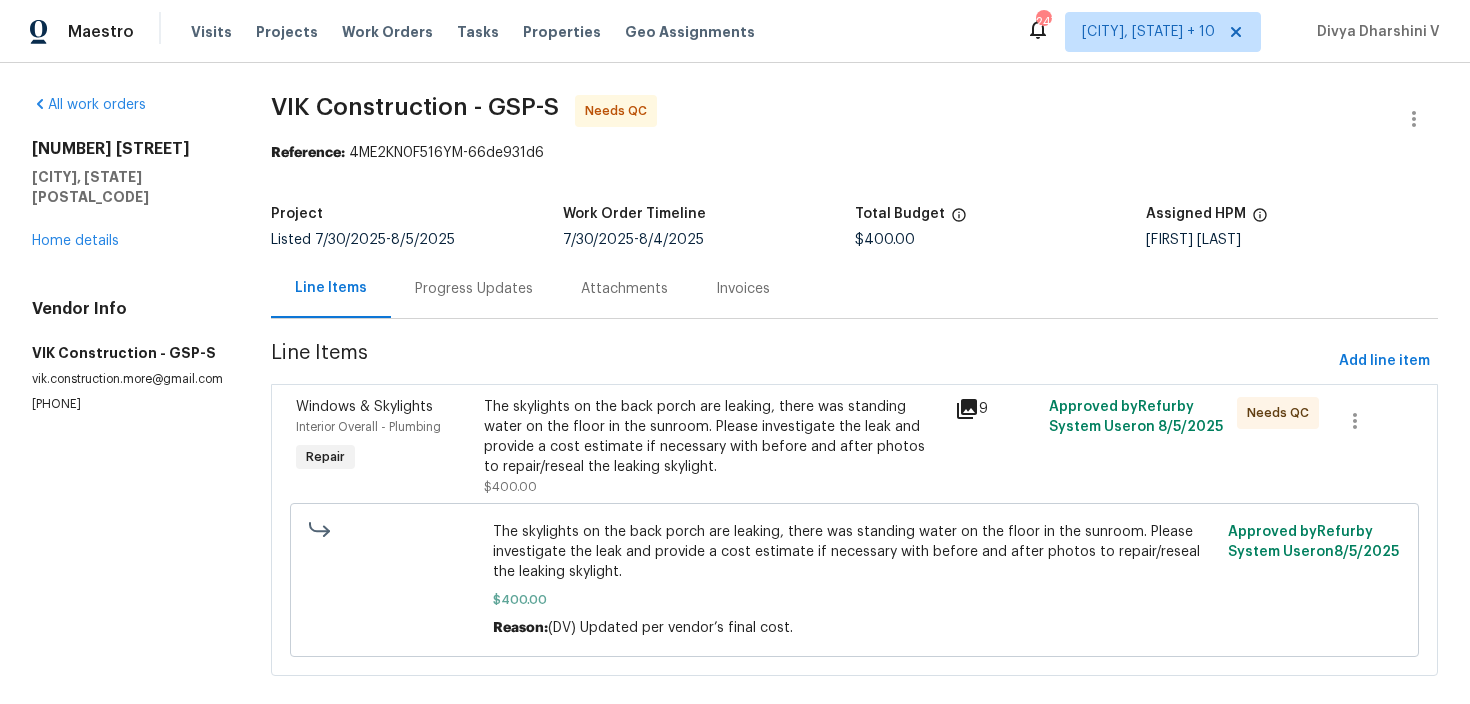 click on "The skylights on the back porch are leaking, there was standing water on the floor in the sunroom. Please investigate the leak and provide a cost estimate if necessary with before and after photos to repair/reseal the leaking skylight." at bounding box center (713, 437) 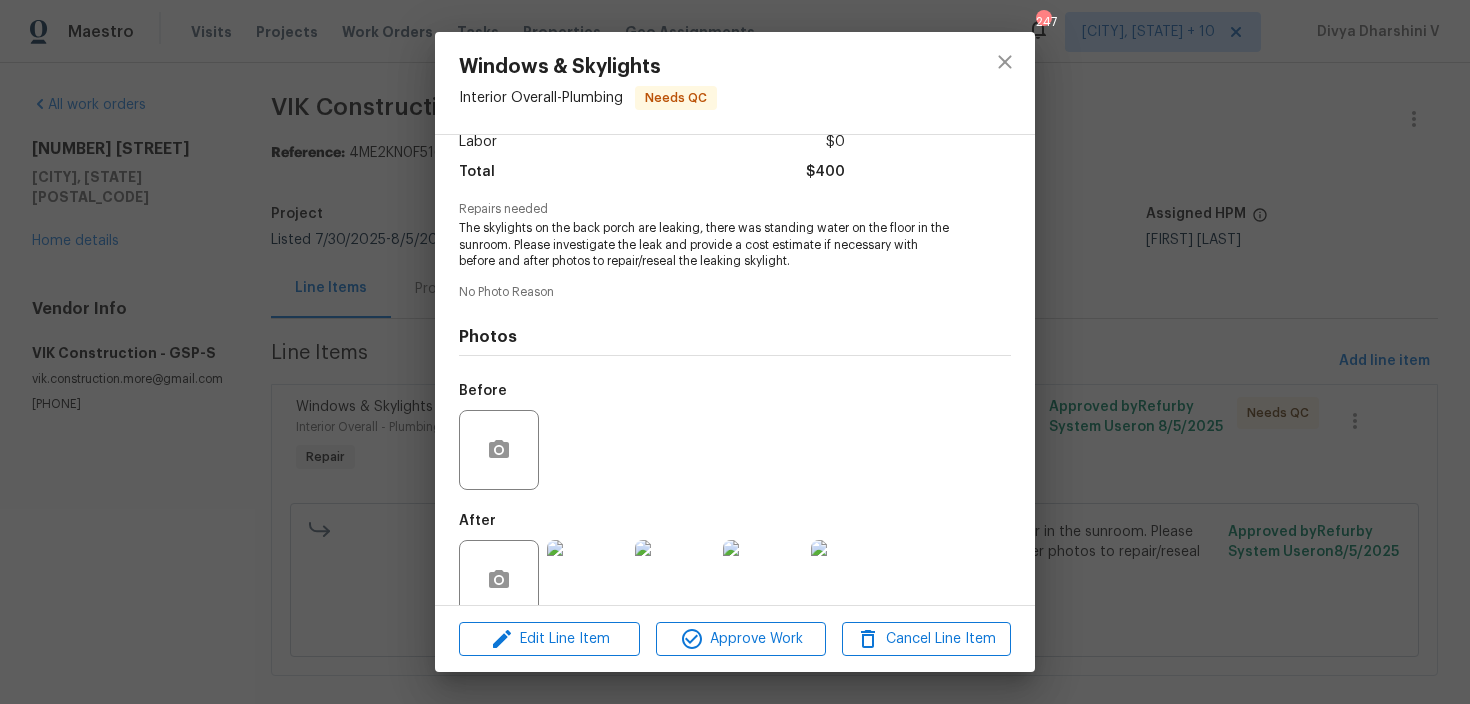 scroll, scrollTop: 183, scrollLeft: 0, axis: vertical 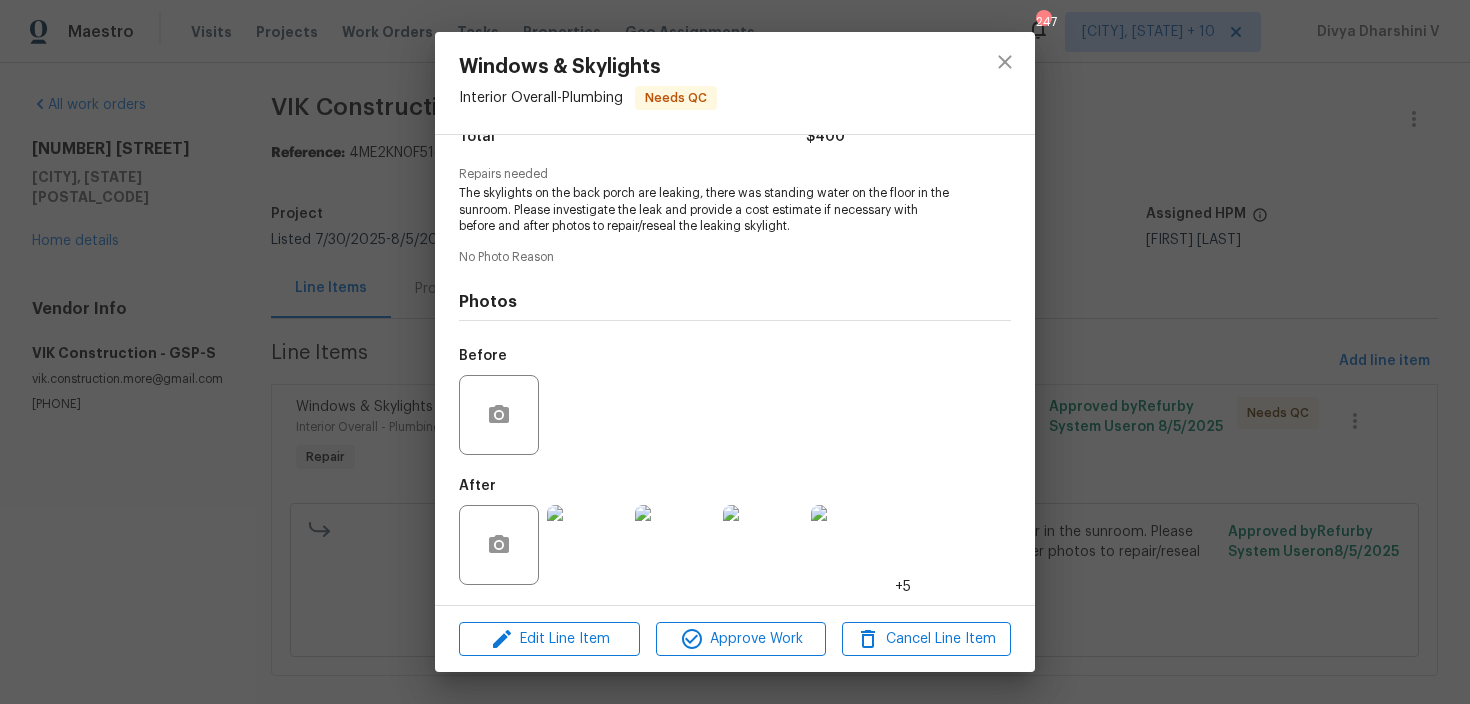 click at bounding box center [587, 545] 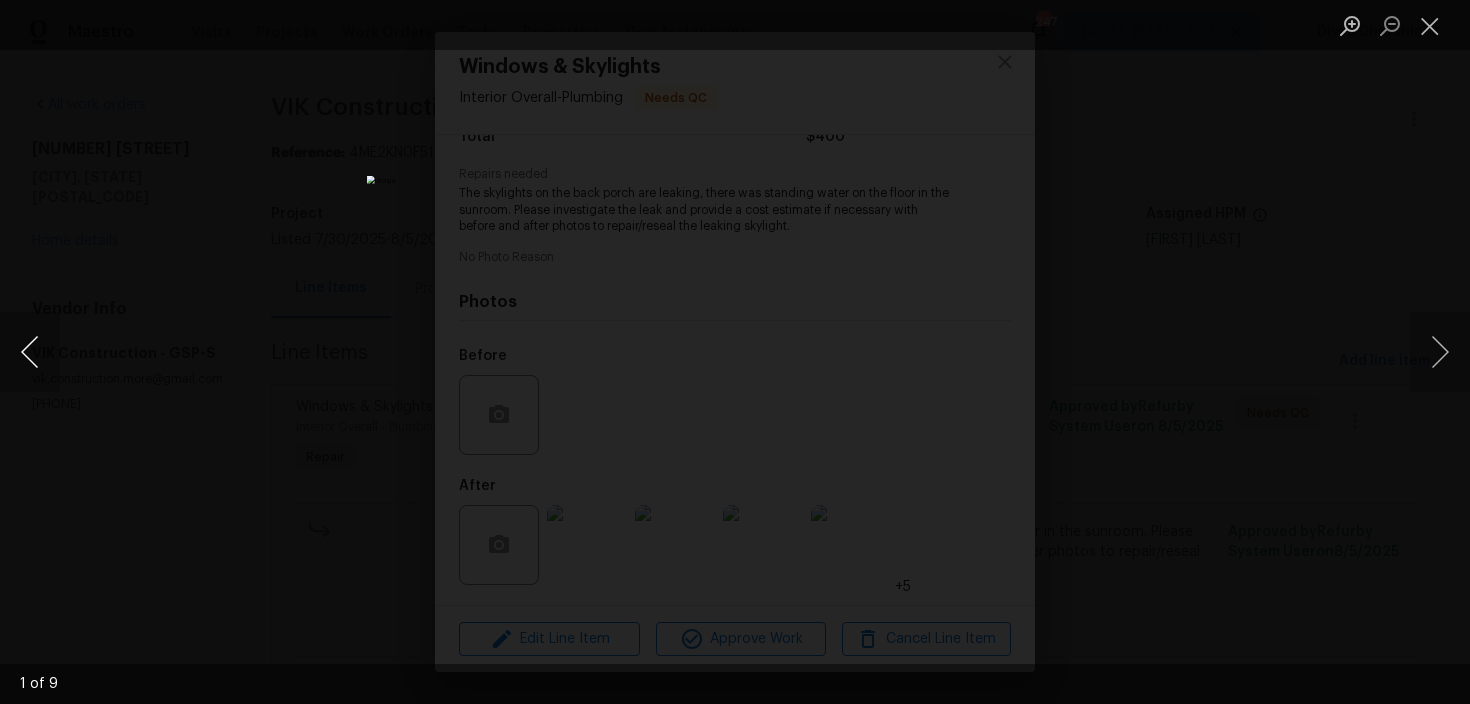 click at bounding box center [30, 352] 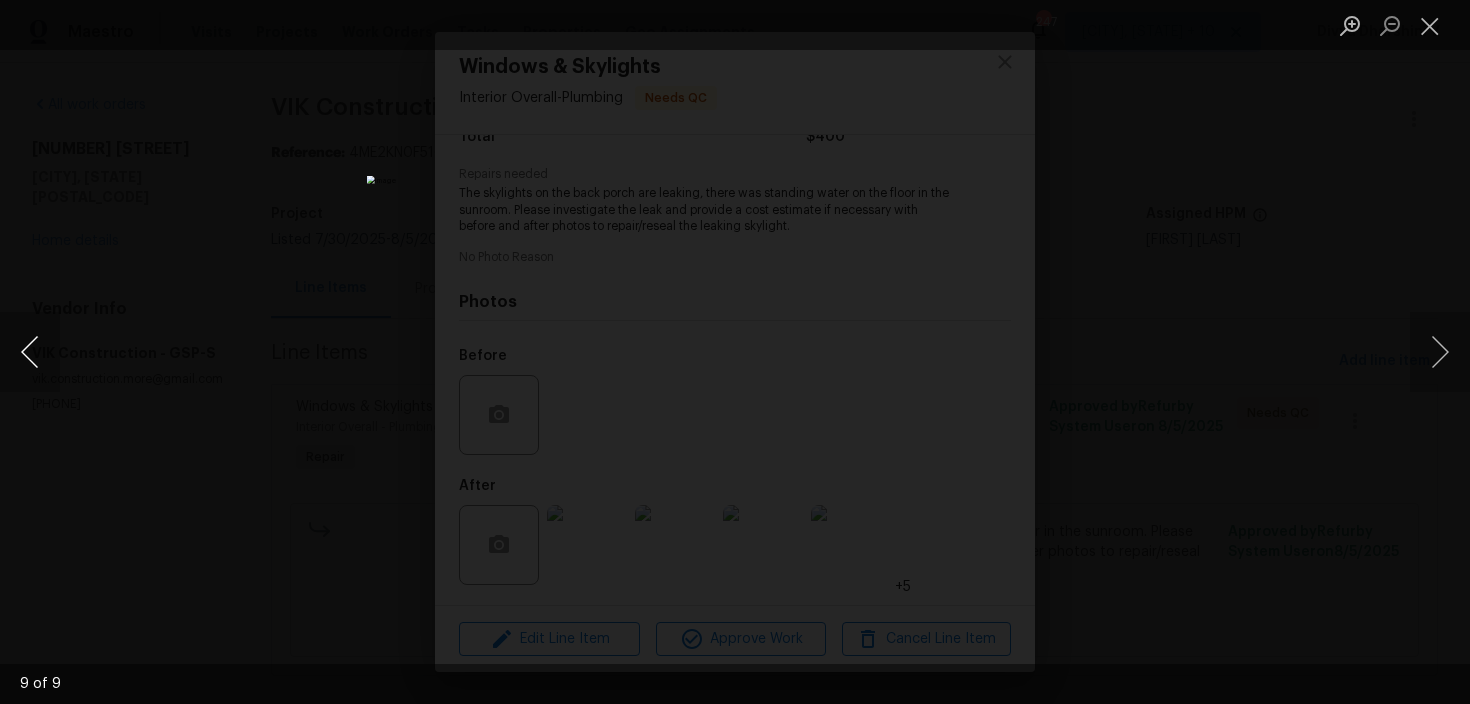 click at bounding box center [30, 352] 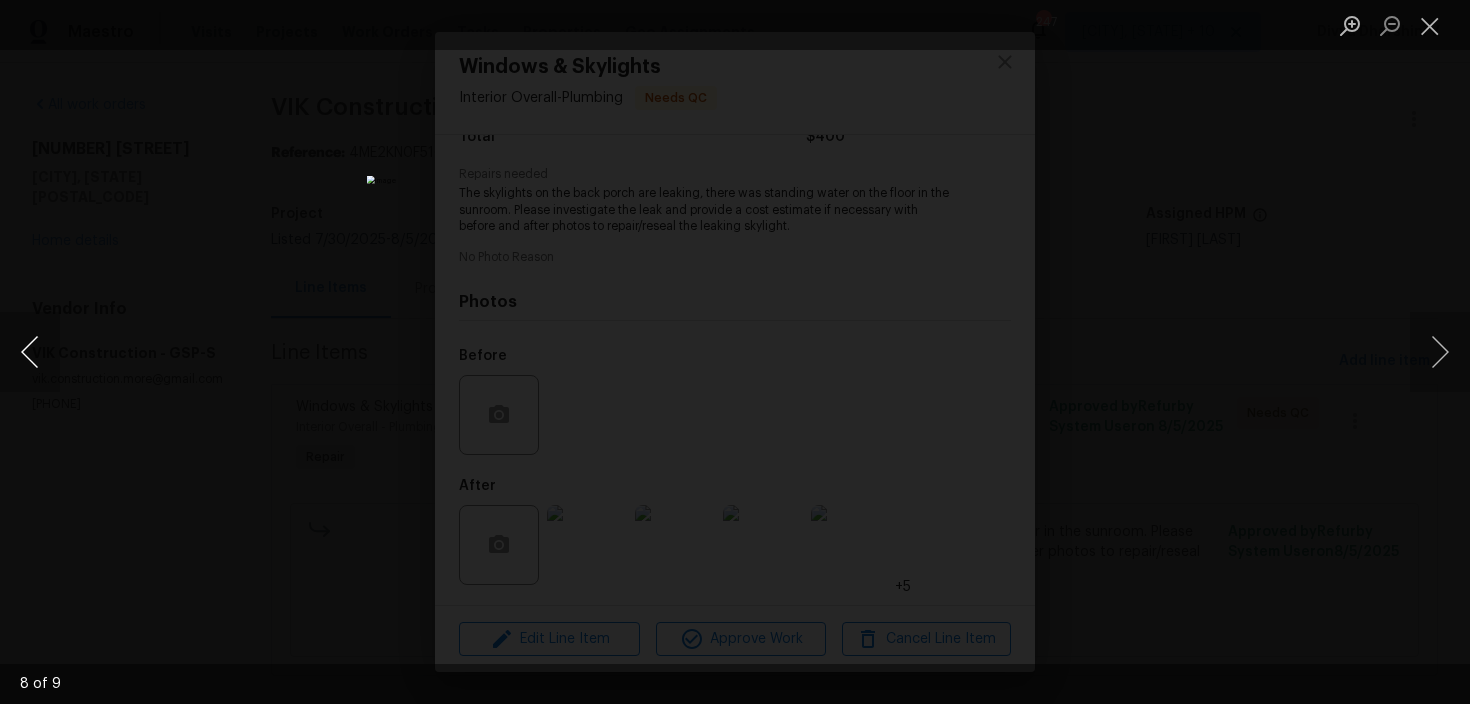 click at bounding box center [30, 352] 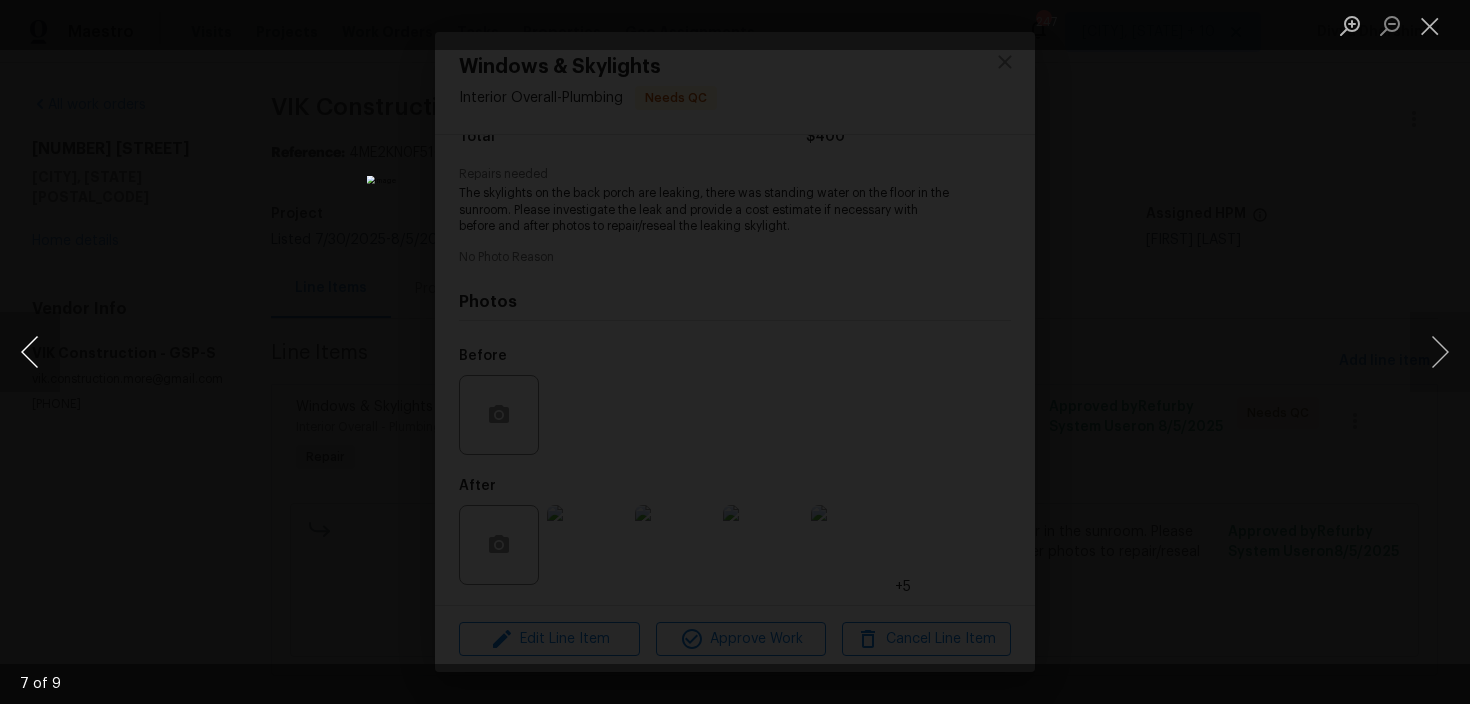 click at bounding box center [30, 352] 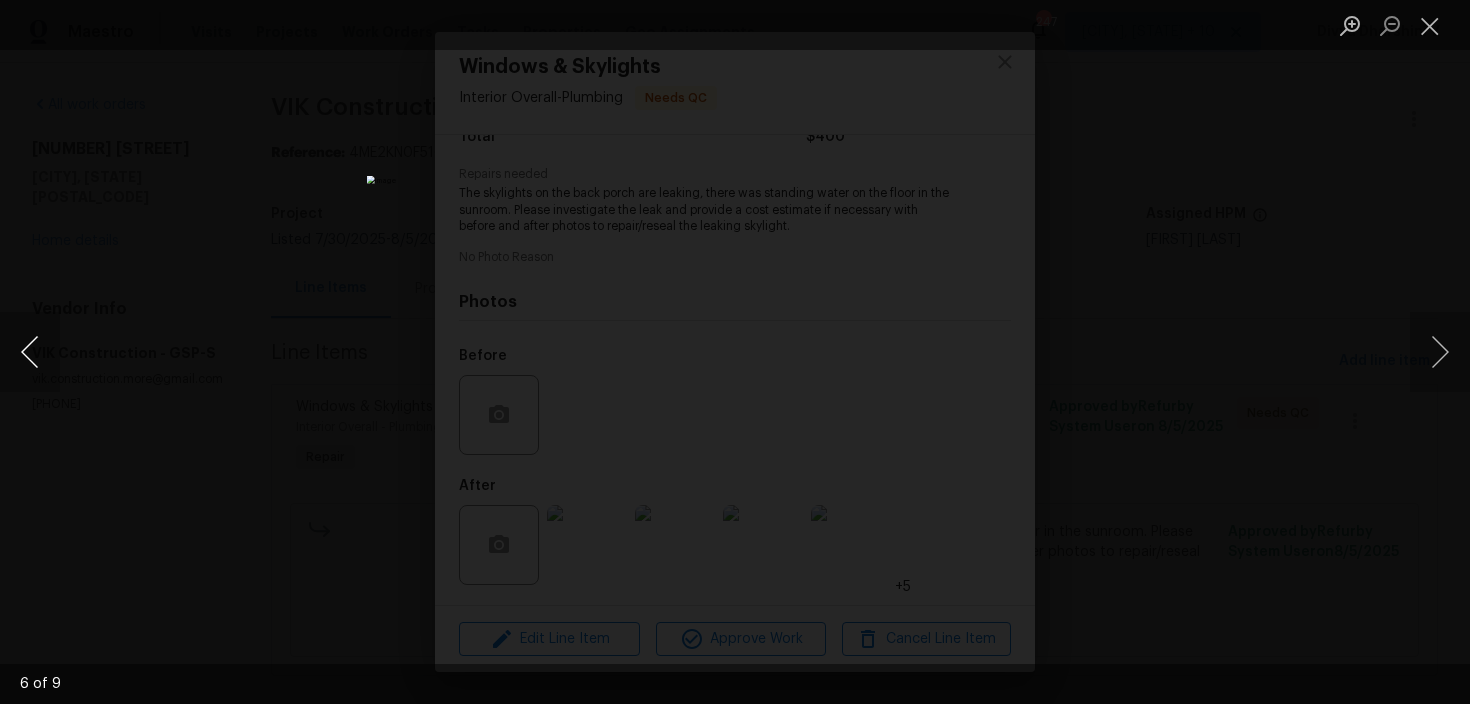 click at bounding box center (30, 352) 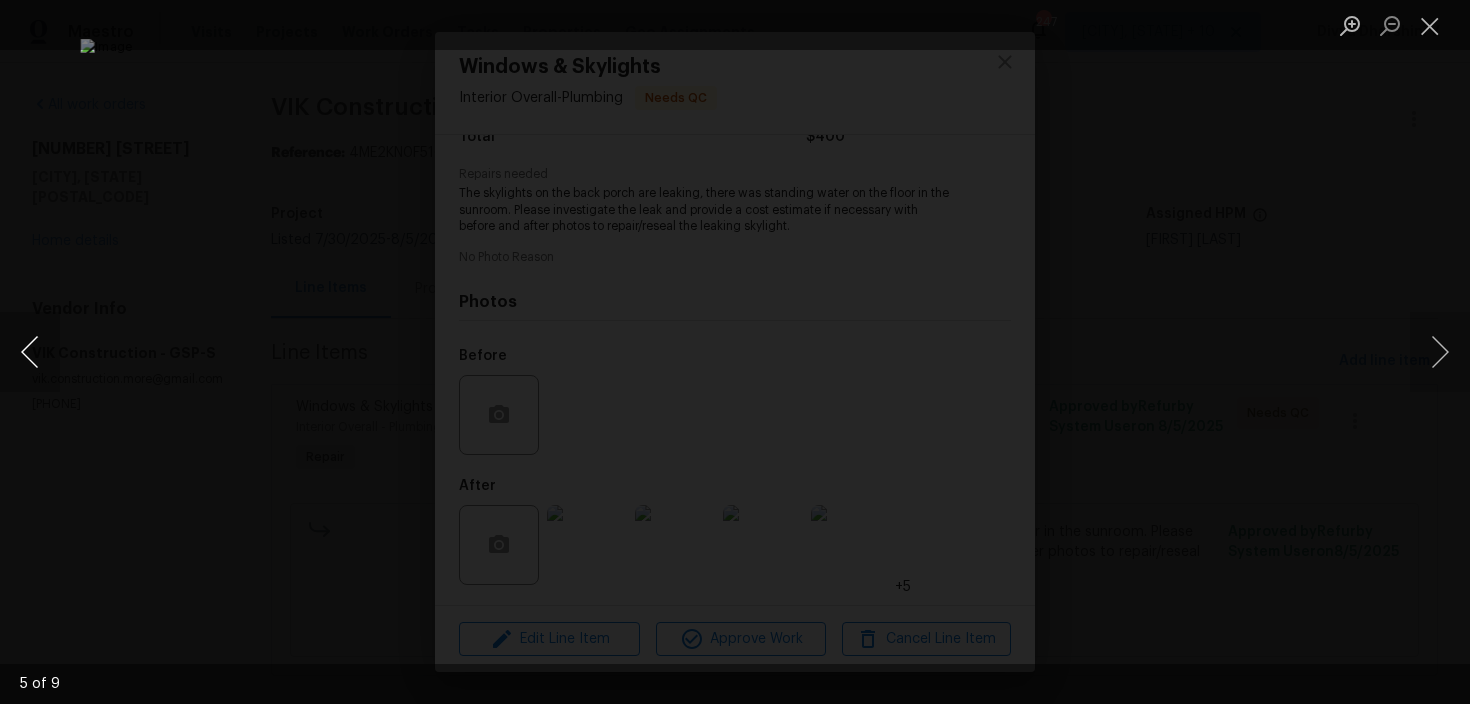 click at bounding box center (30, 352) 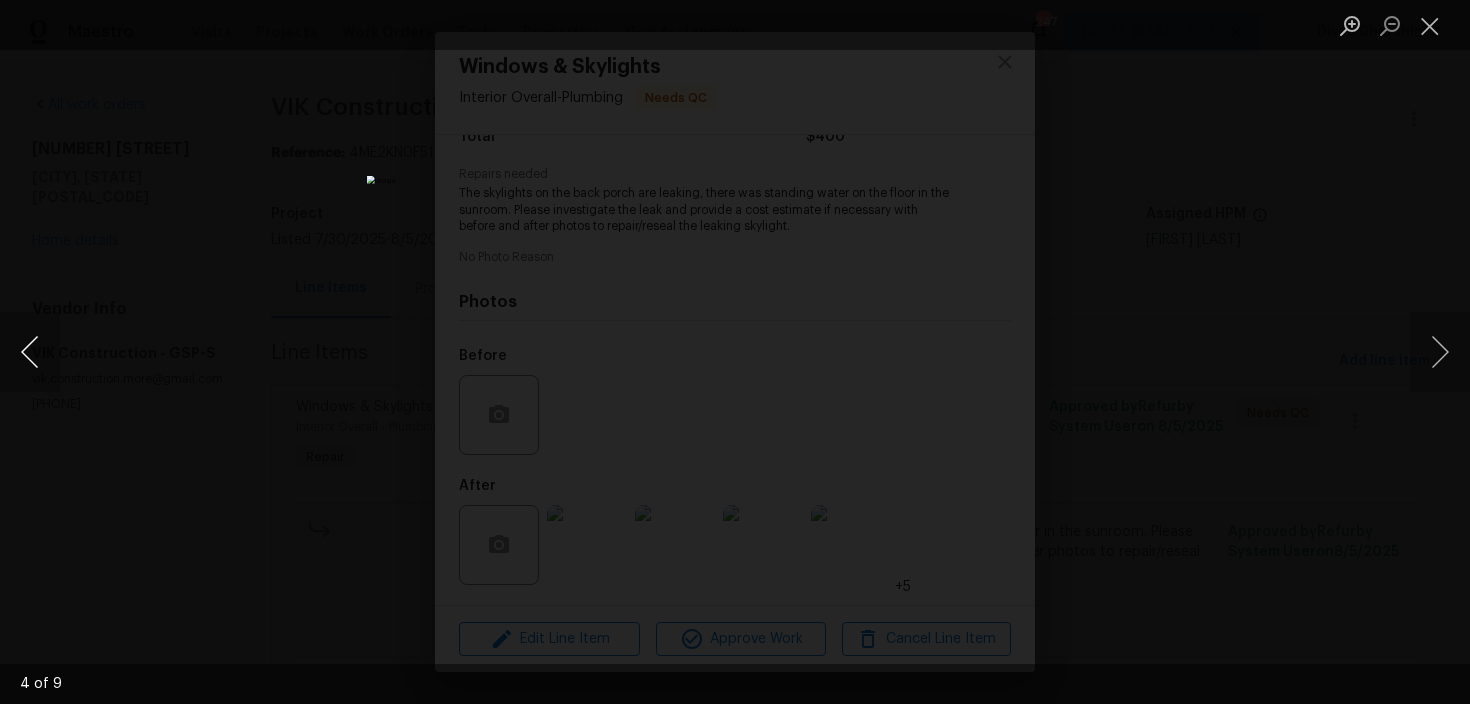 click at bounding box center [30, 352] 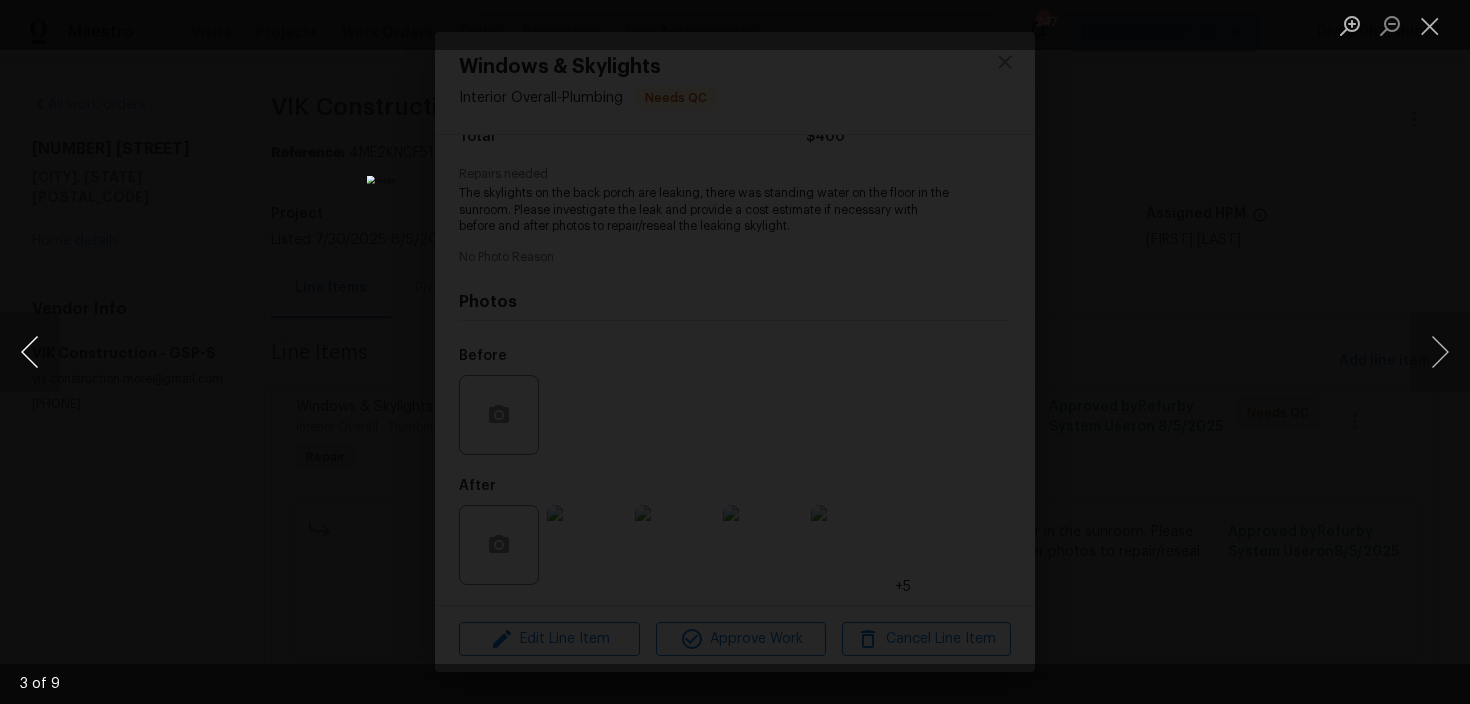 click at bounding box center (30, 352) 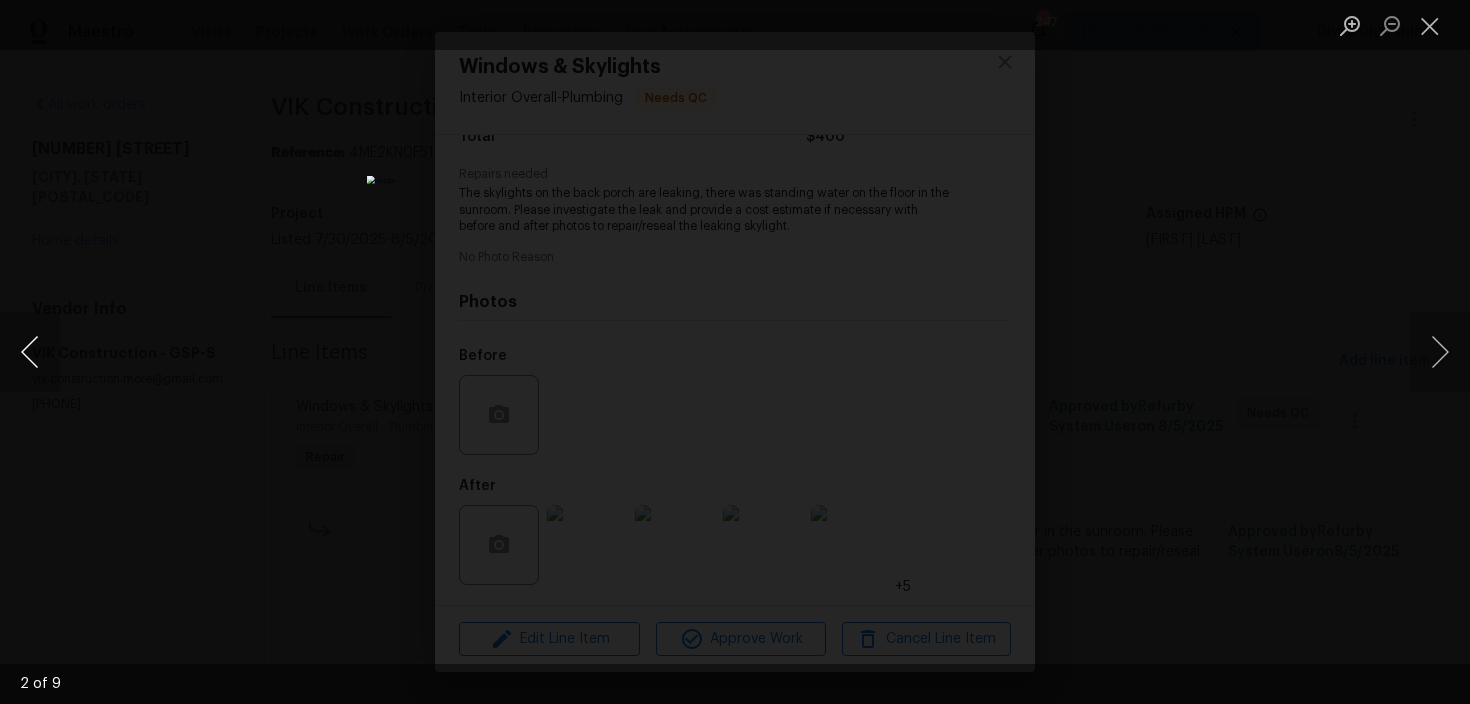 click at bounding box center (30, 352) 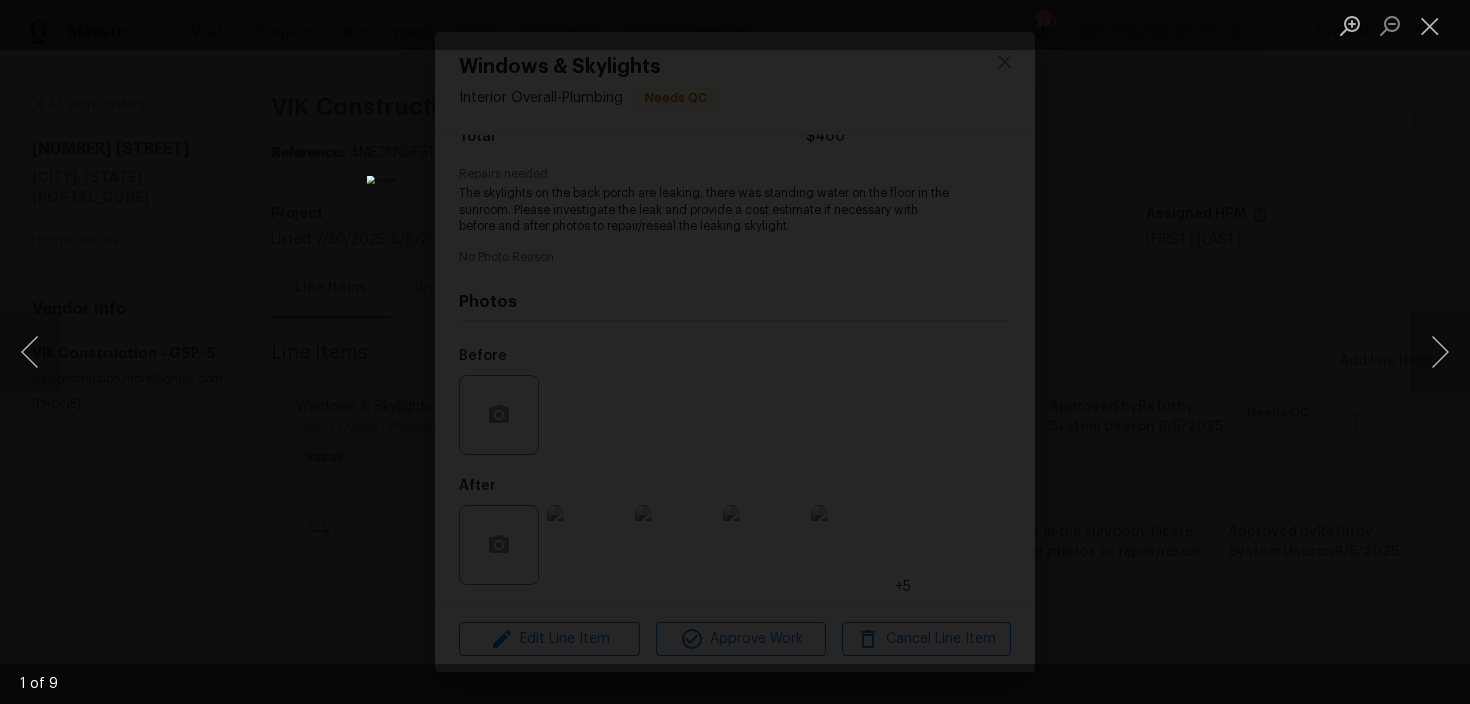 click at bounding box center (735, 352) 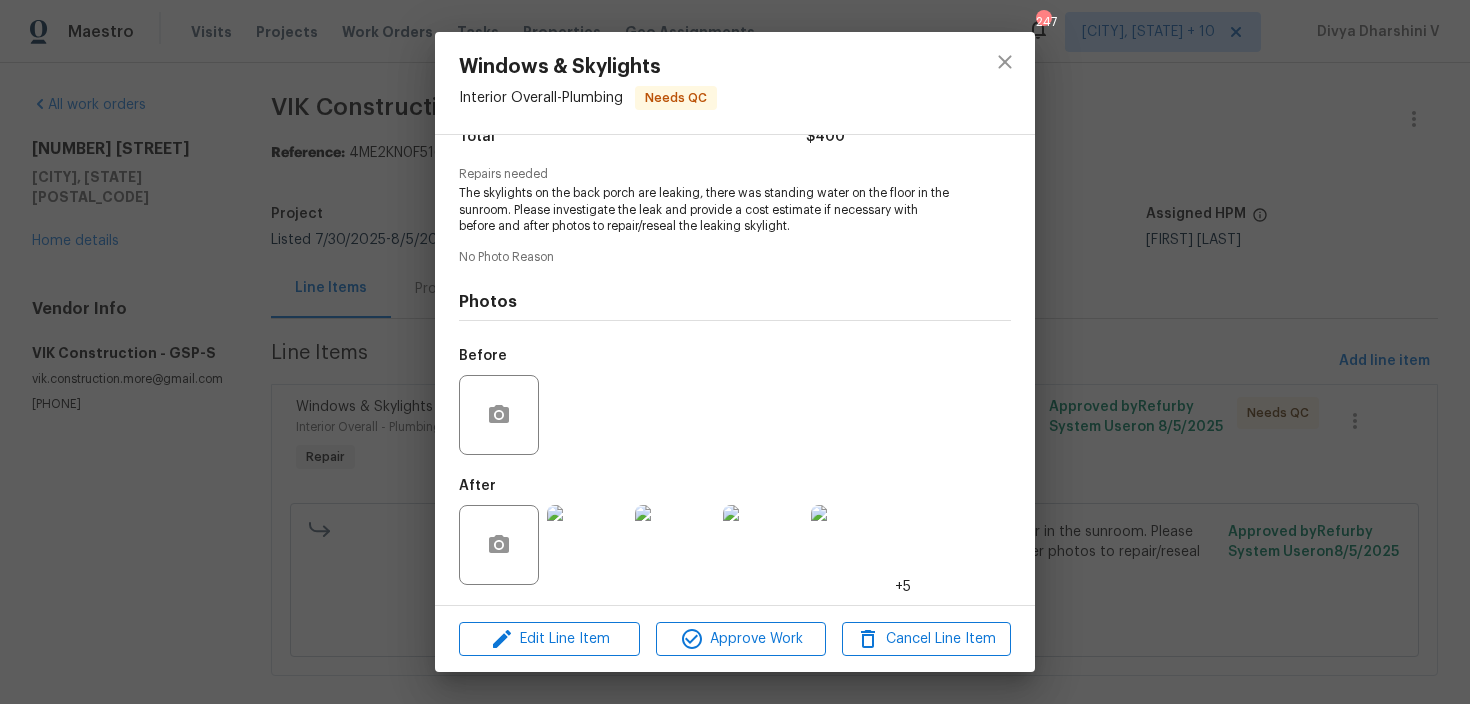 click on "Windows & Skylights Interior Overall  -  Plumbing Needs QC Vendor VIK Construction Account Category Repairs Cost $400 x 1 count $400 Labor $0 Total $400 Repairs needed The skylights on the back porch are leaking, there was standing water on the floor in the sunroom. Please investigate the leak and provide a cost estimate if necessary with before and after photos to repair/reseal the leaking skylight. No Photo Reason   Photos Before After  +5  Edit Line Item  Approve Work  Cancel Line Item" at bounding box center (735, 352) 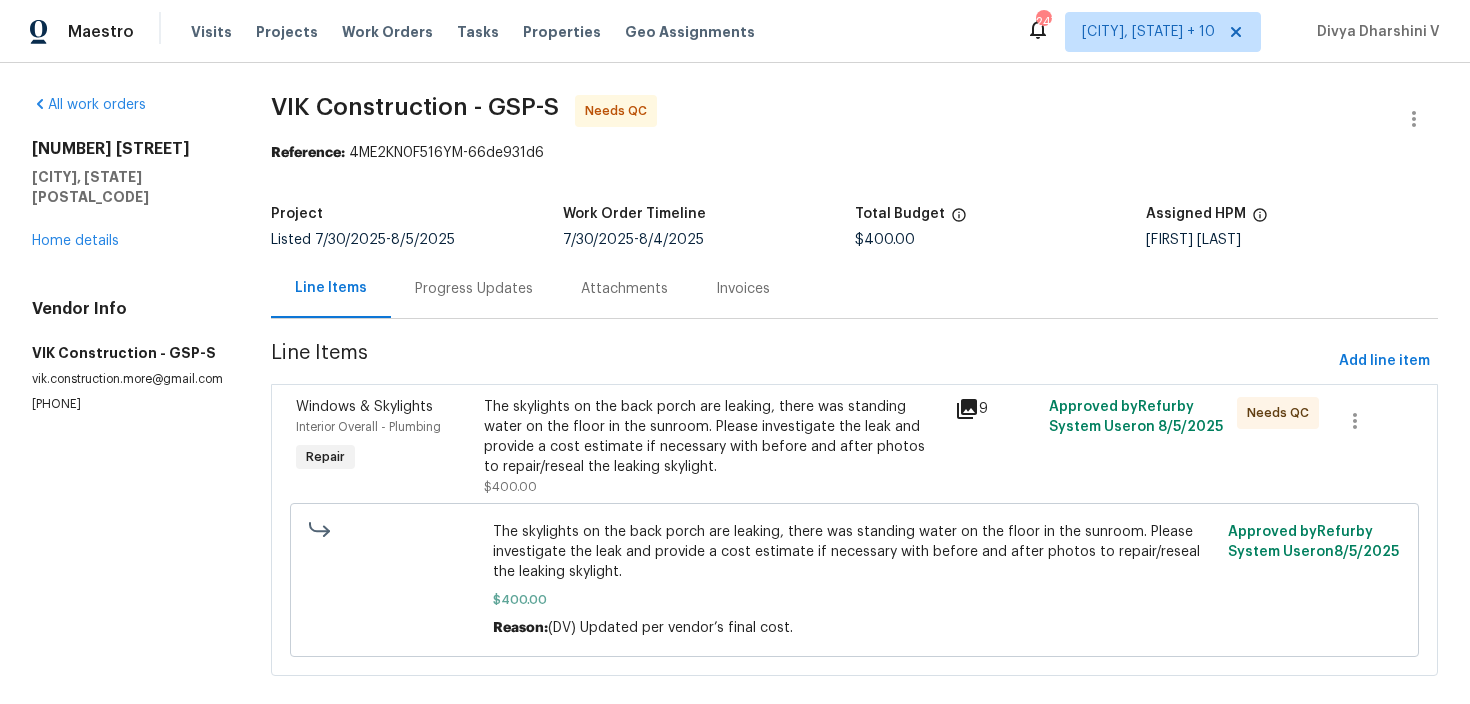 click on "Progress Updates" at bounding box center [474, 288] 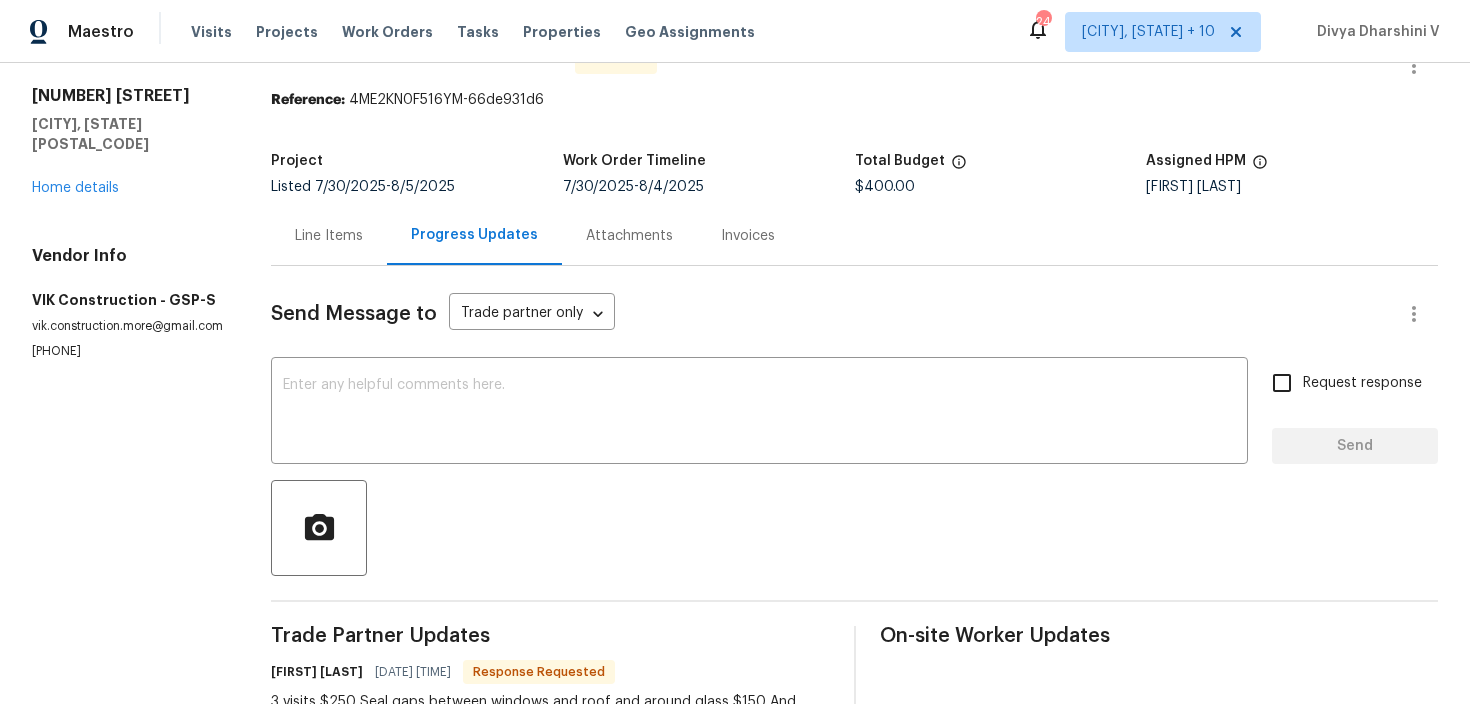 scroll, scrollTop: 172, scrollLeft: 0, axis: vertical 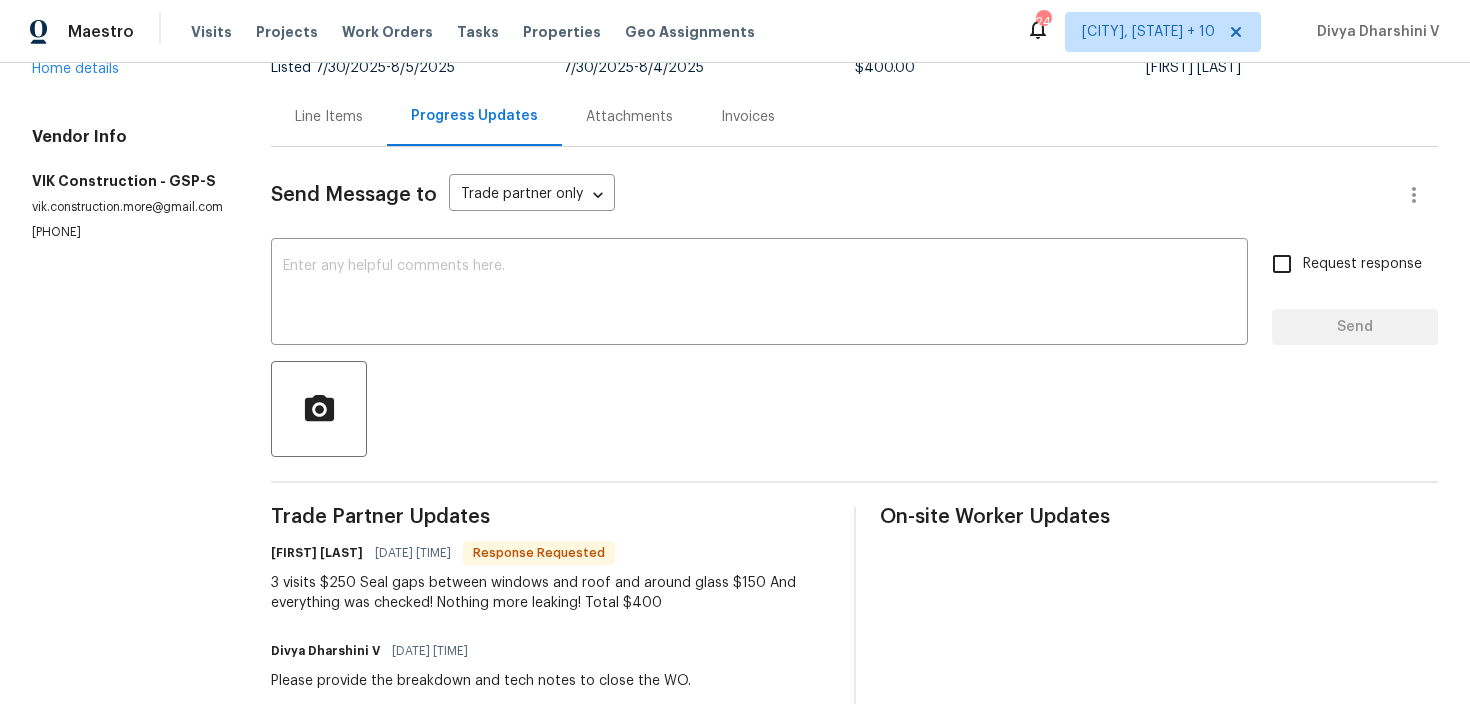 click on "Line Items" at bounding box center (329, 116) 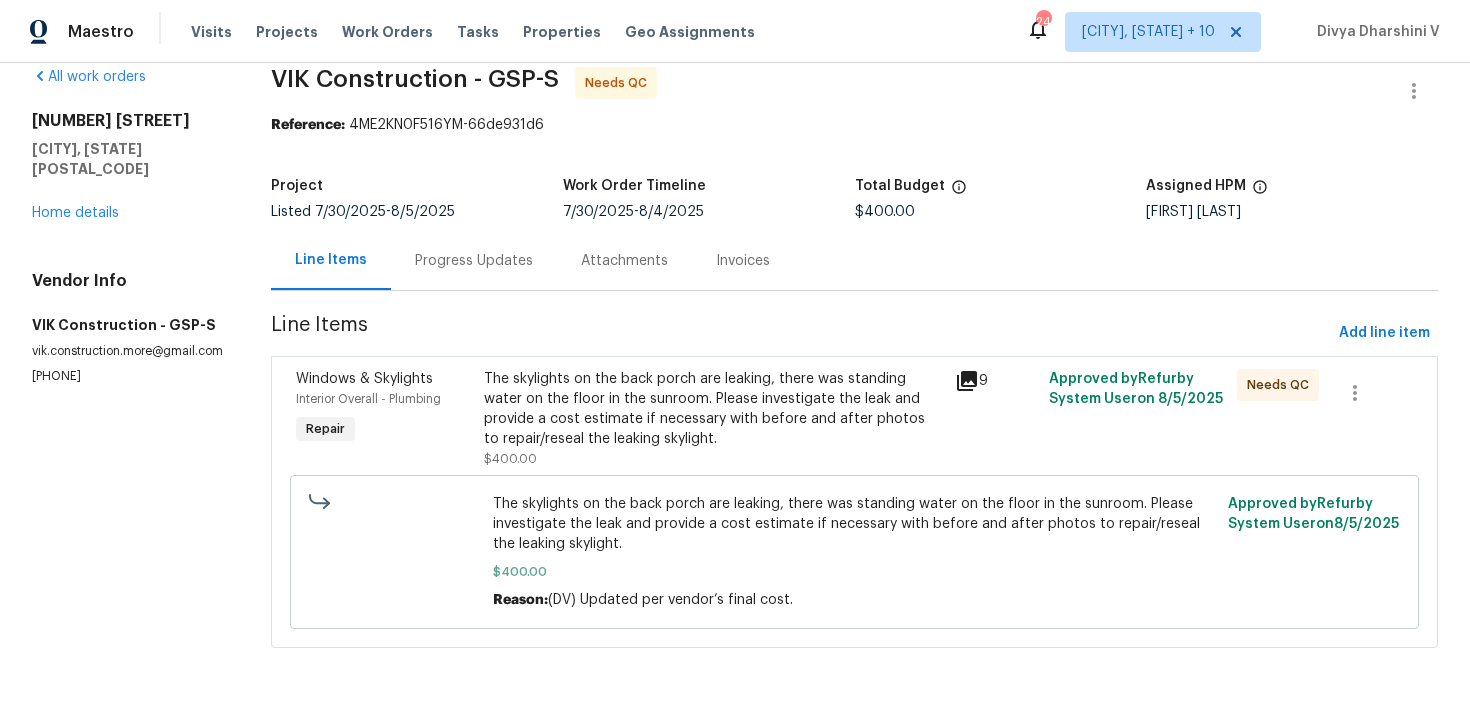 scroll, scrollTop: 29, scrollLeft: 0, axis: vertical 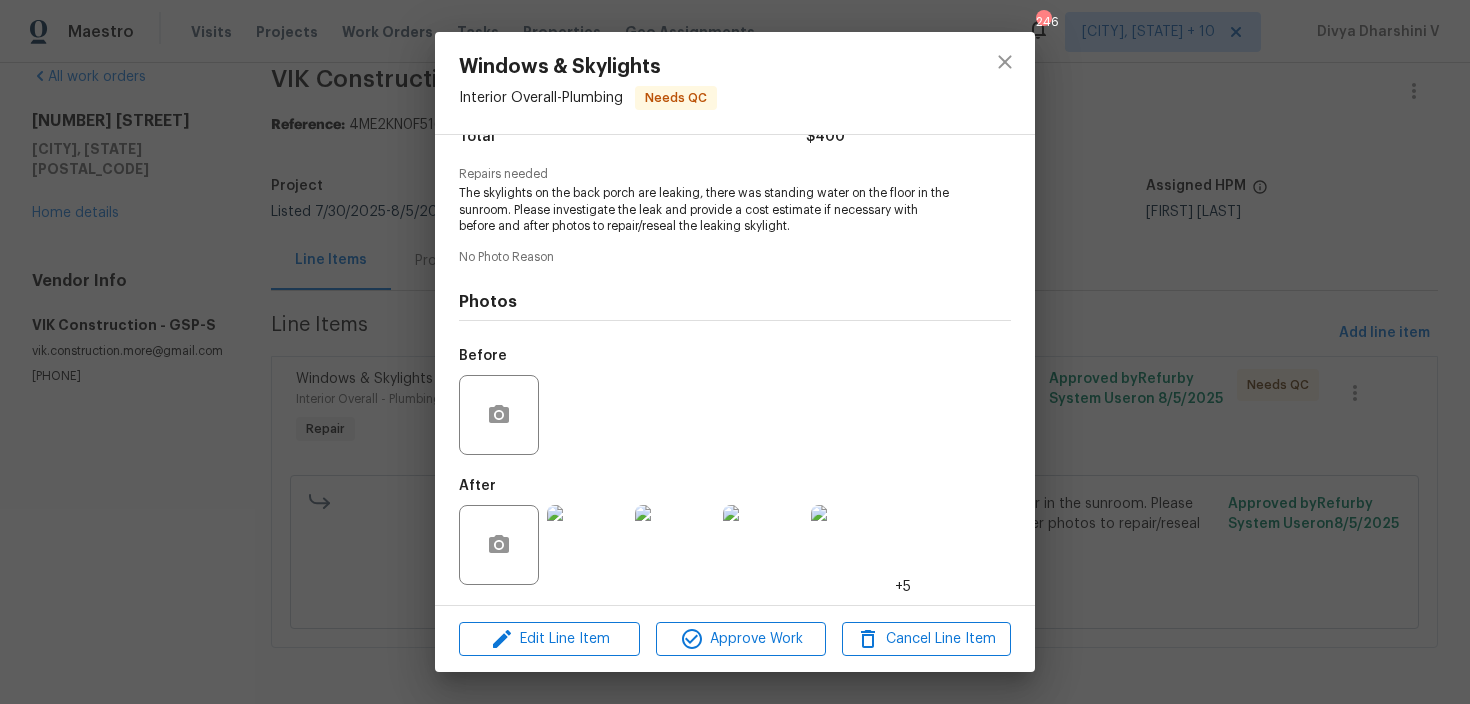 click at bounding box center [587, 545] 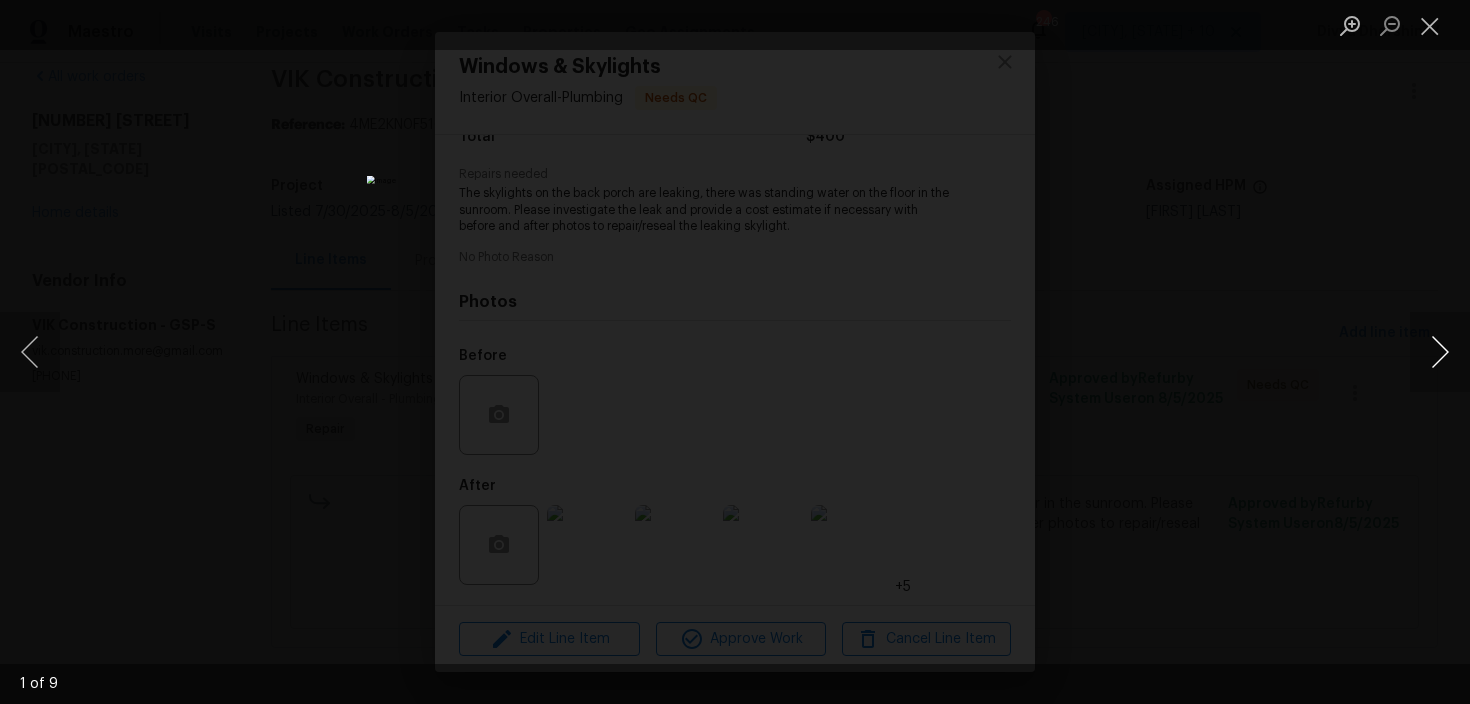 click at bounding box center (1440, 352) 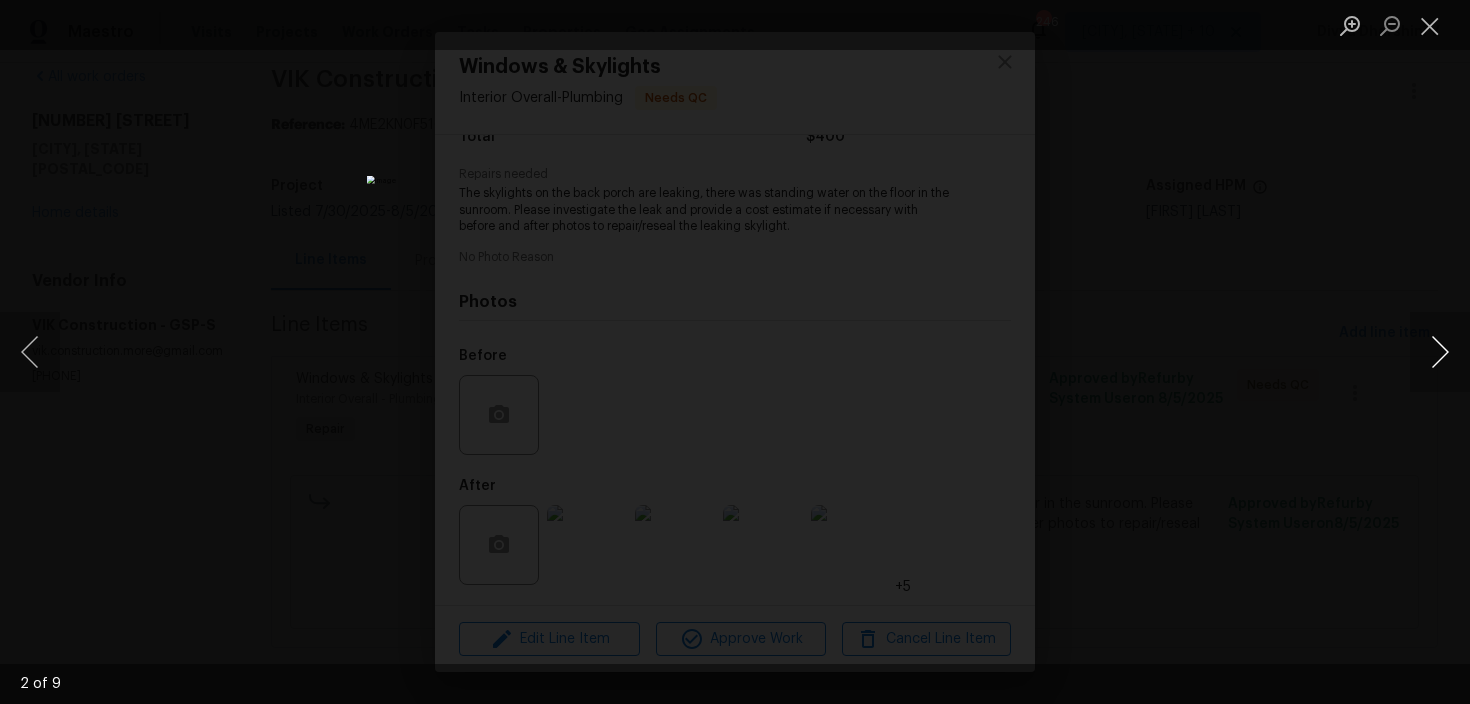 click at bounding box center (1440, 352) 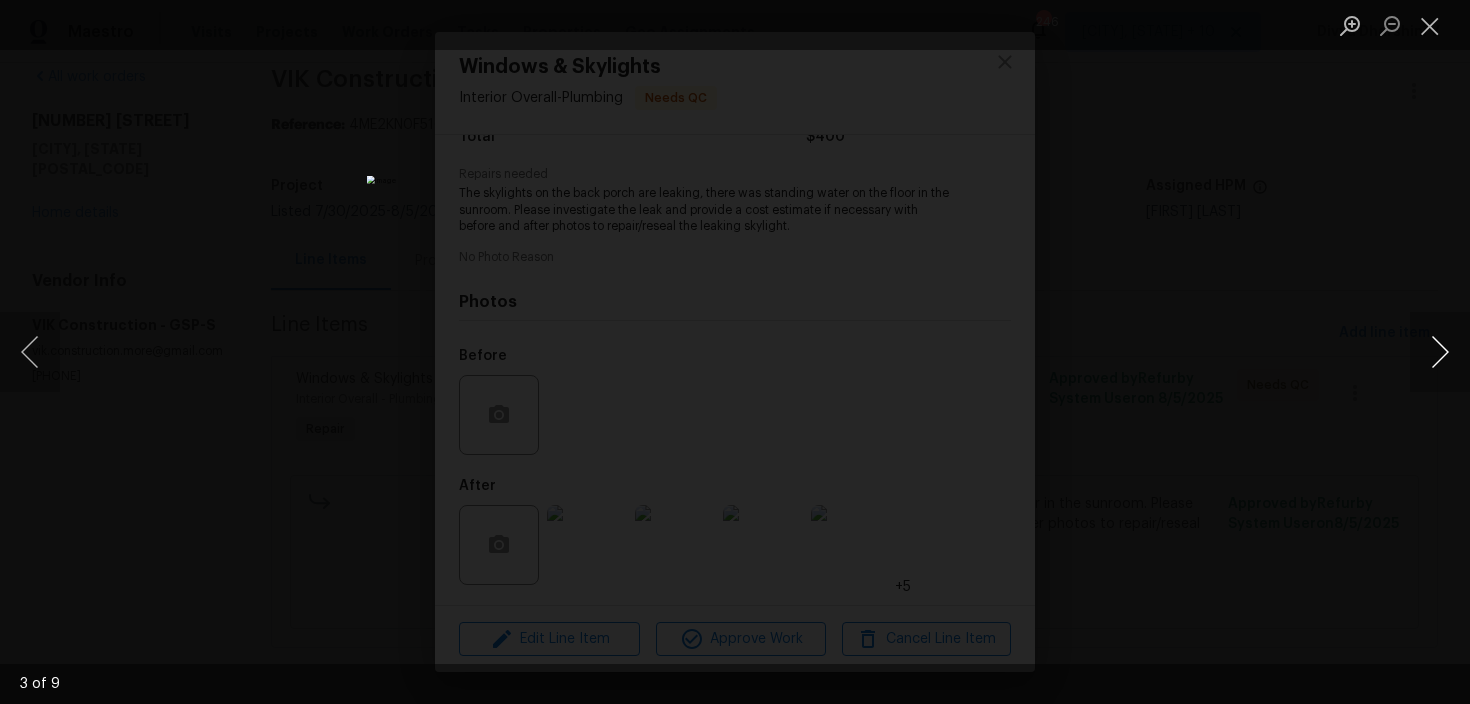 click at bounding box center [1440, 352] 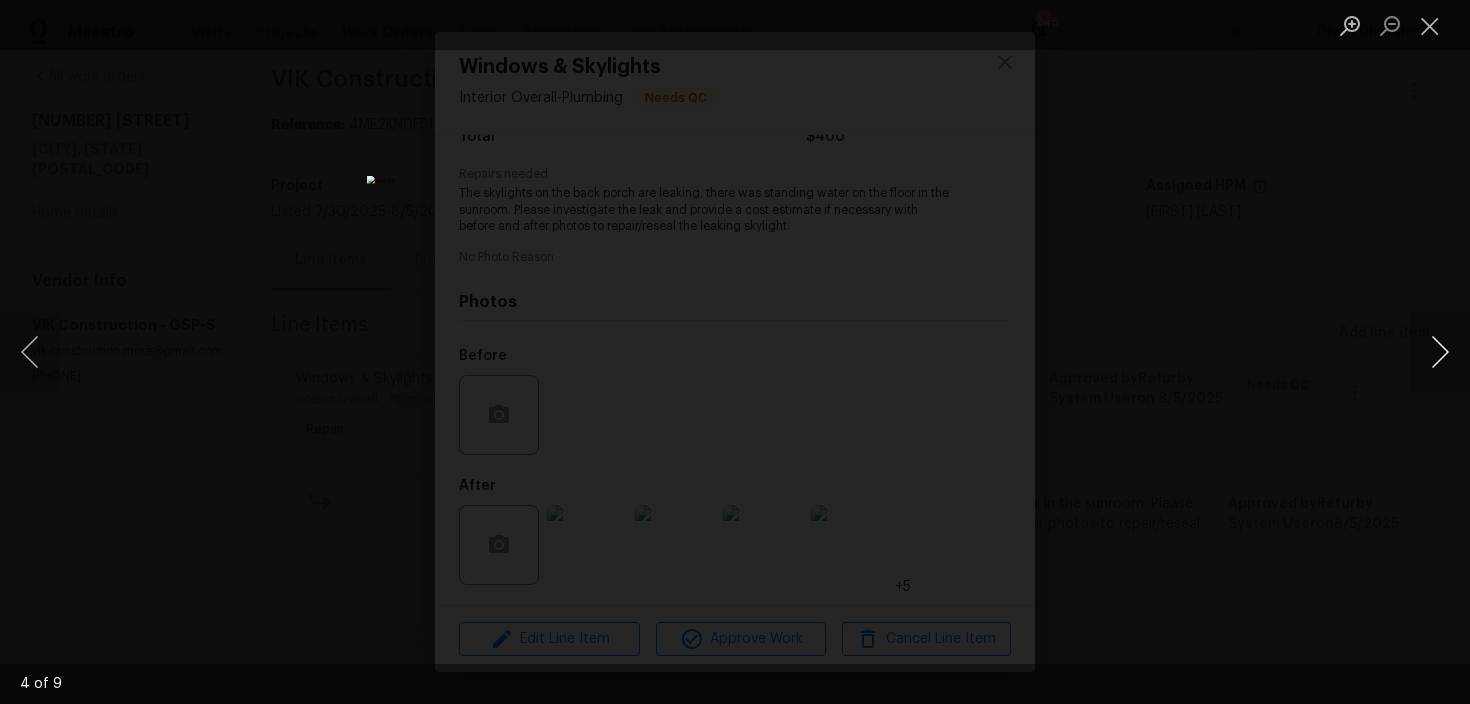 click at bounding box center [1440, 352] 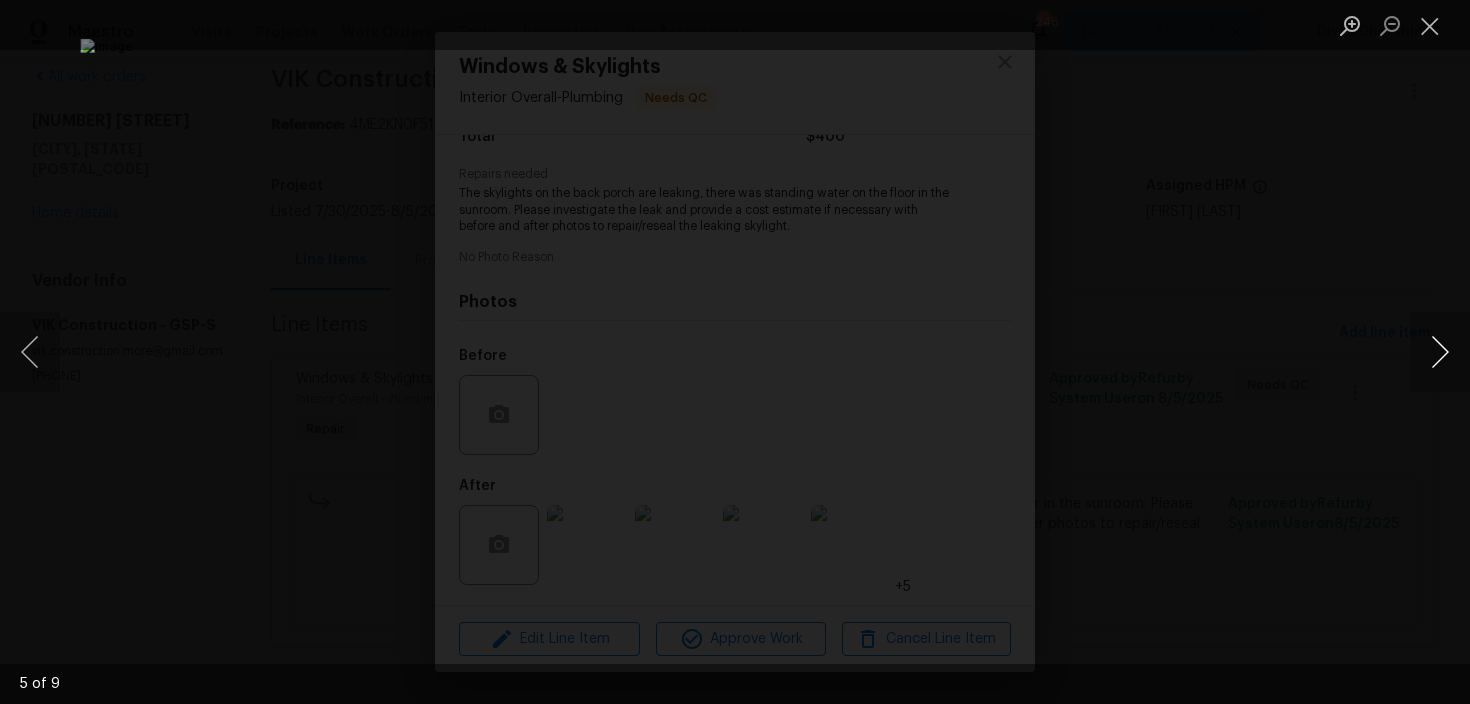 click at bounding box center [1440, 352] 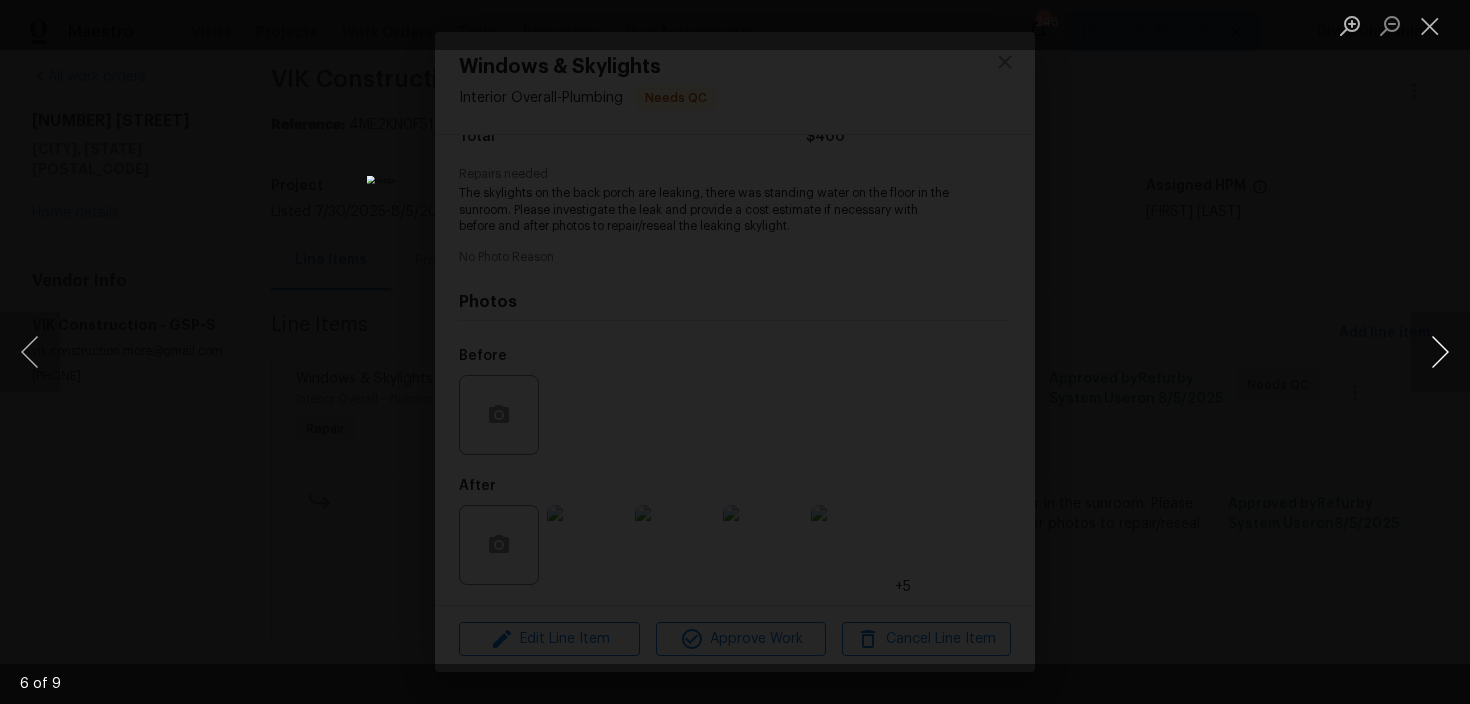 click at bounding box center [1440, 352] 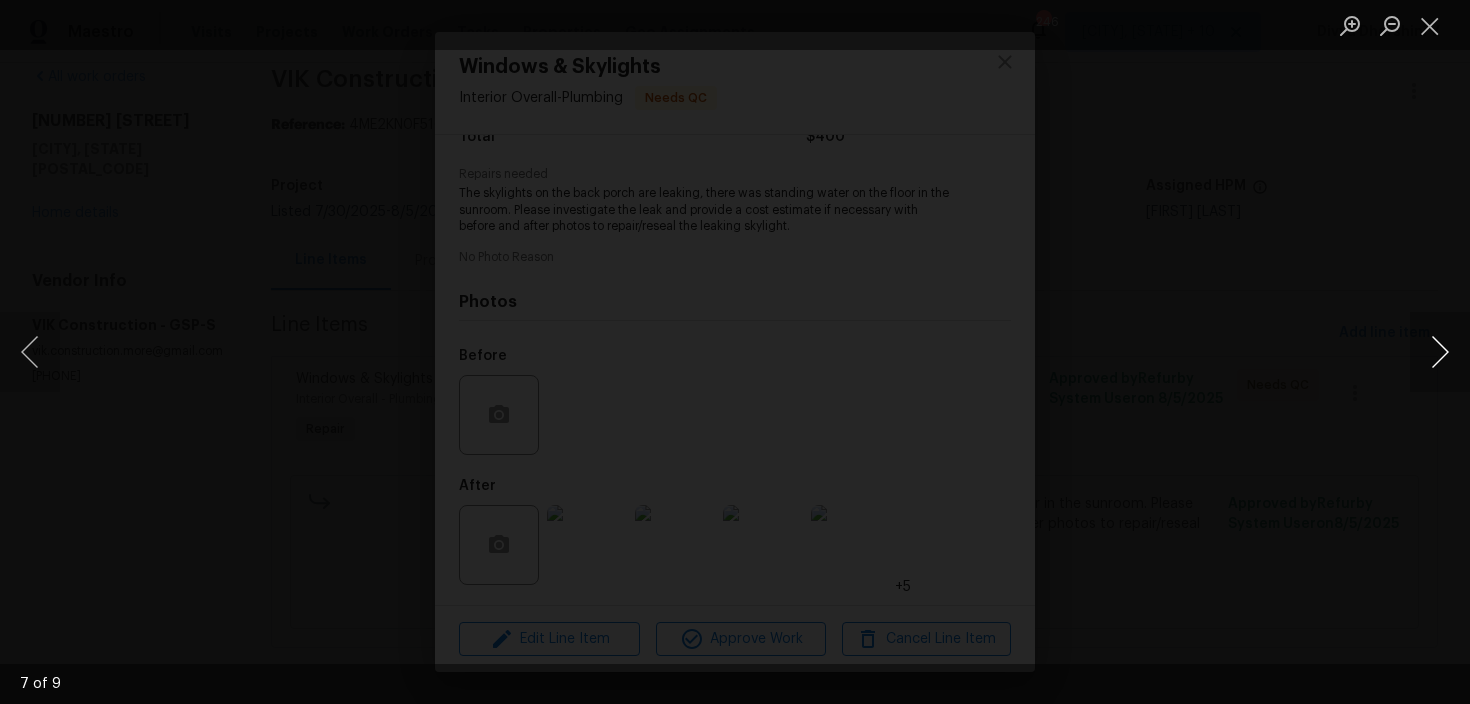 click at bounding box center [1440, 352] 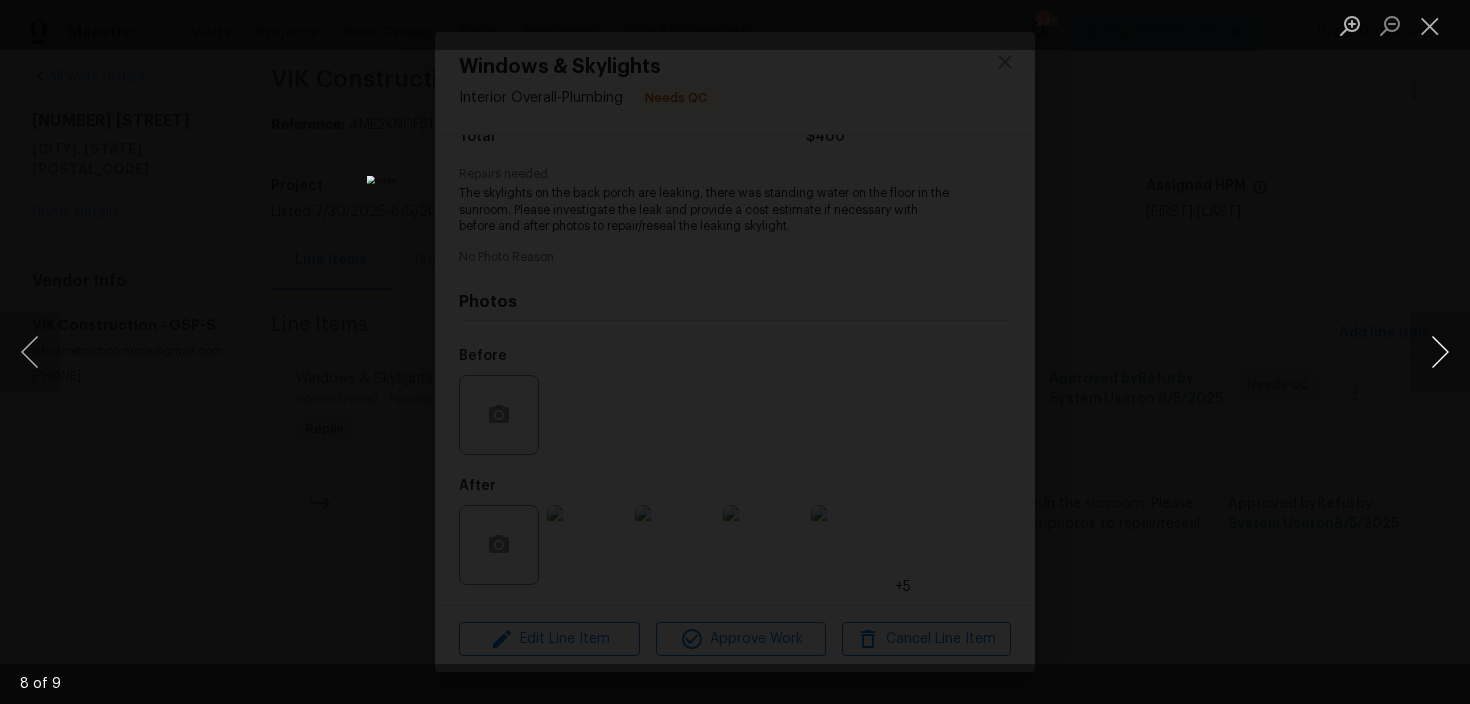 click at bounding box center (1440, 352) 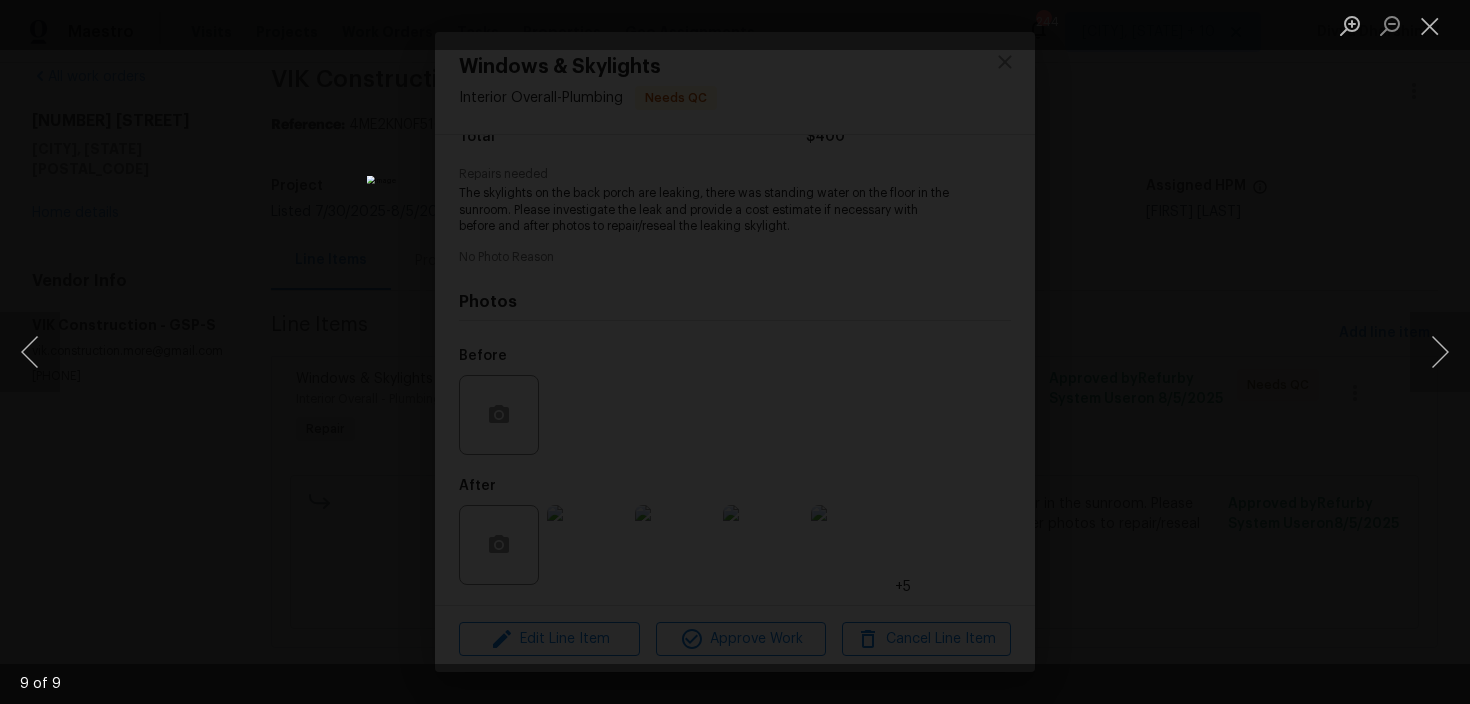 click at bounding box center [735, 352] 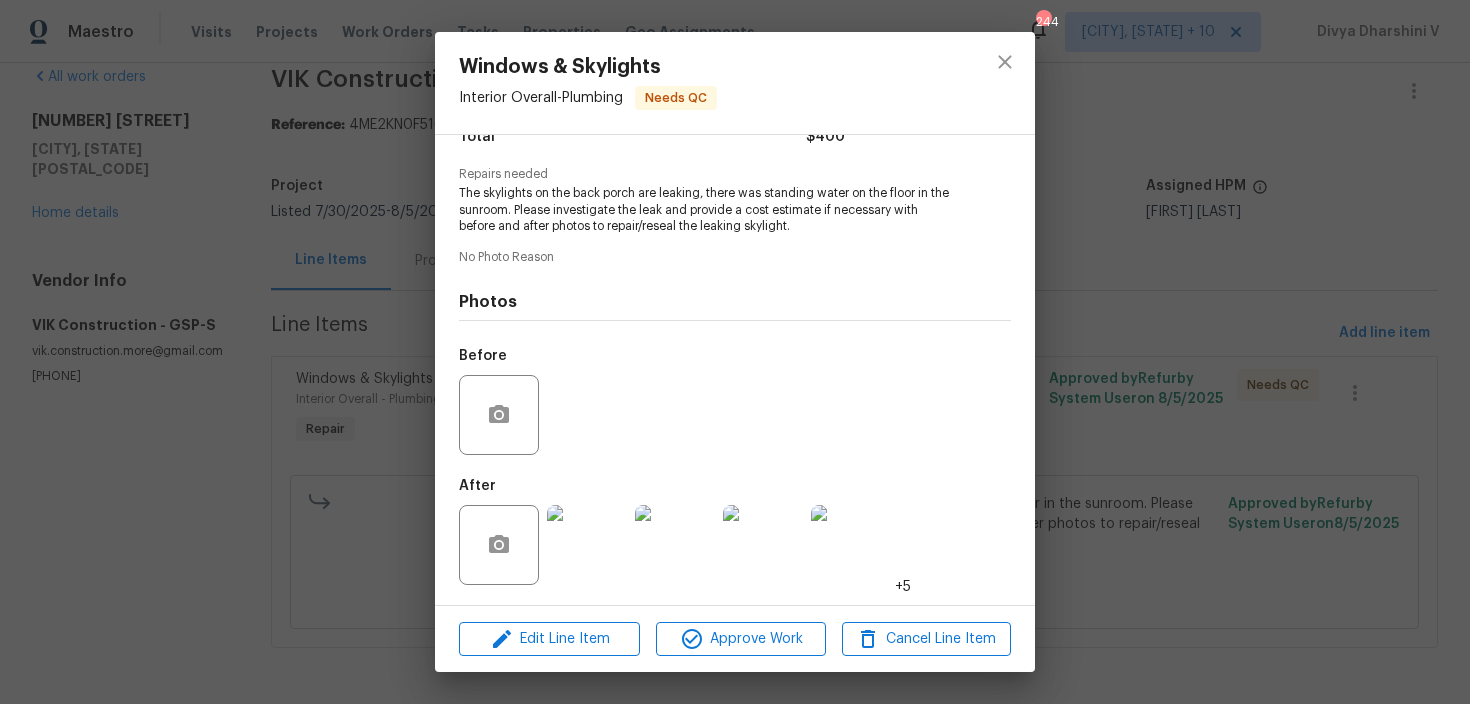 click on "Windows & Skylights Interior Overall  -  Plumbing Needs QC Vendor VIK Construction Account Category Repairs Cost $400 x 1 count $400 Labor $0 Total $400 Repairs needed The skylights on the back porch are leaking, there was standing water on the floor in the sunroom. Please investigate the leak and provide a cost estimate if necessary with before and after photos to repair/reseal the leaking skylight. No Photo Reason   Photos Before After  +5  Edit Line Item  Approve Work  Cancel Line Item" at bounding box center (735, 352) 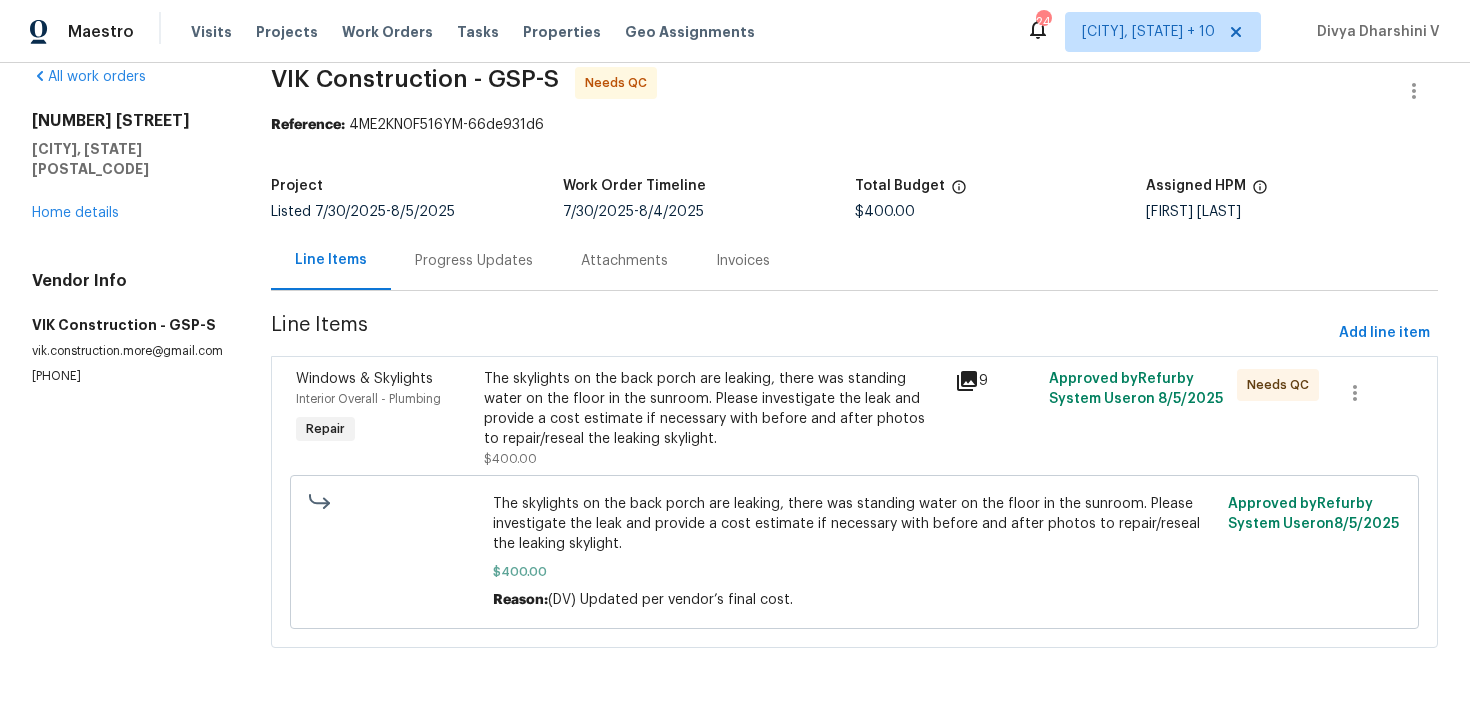 click on "Progress Updates" at bounding box center (474, 260) 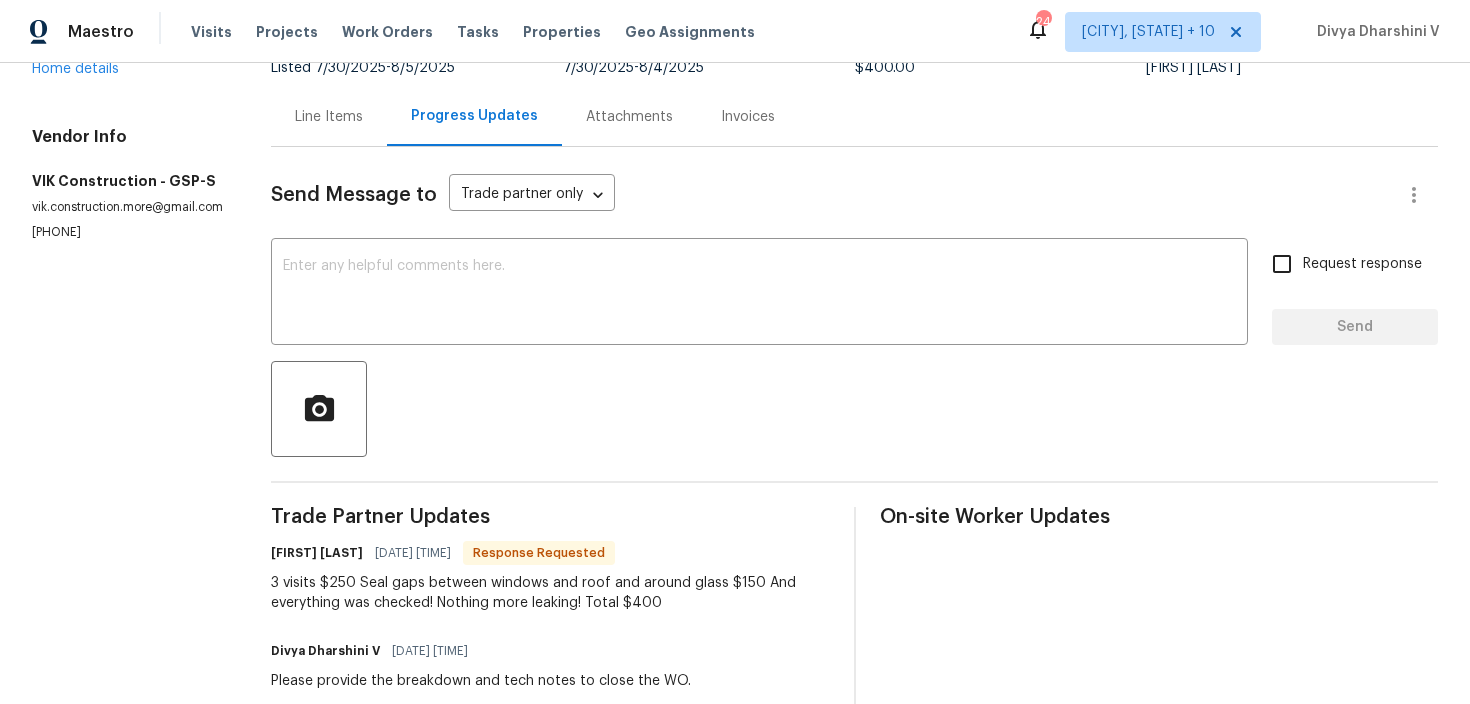 click on "Line Items" at bounding box center (329, 116) 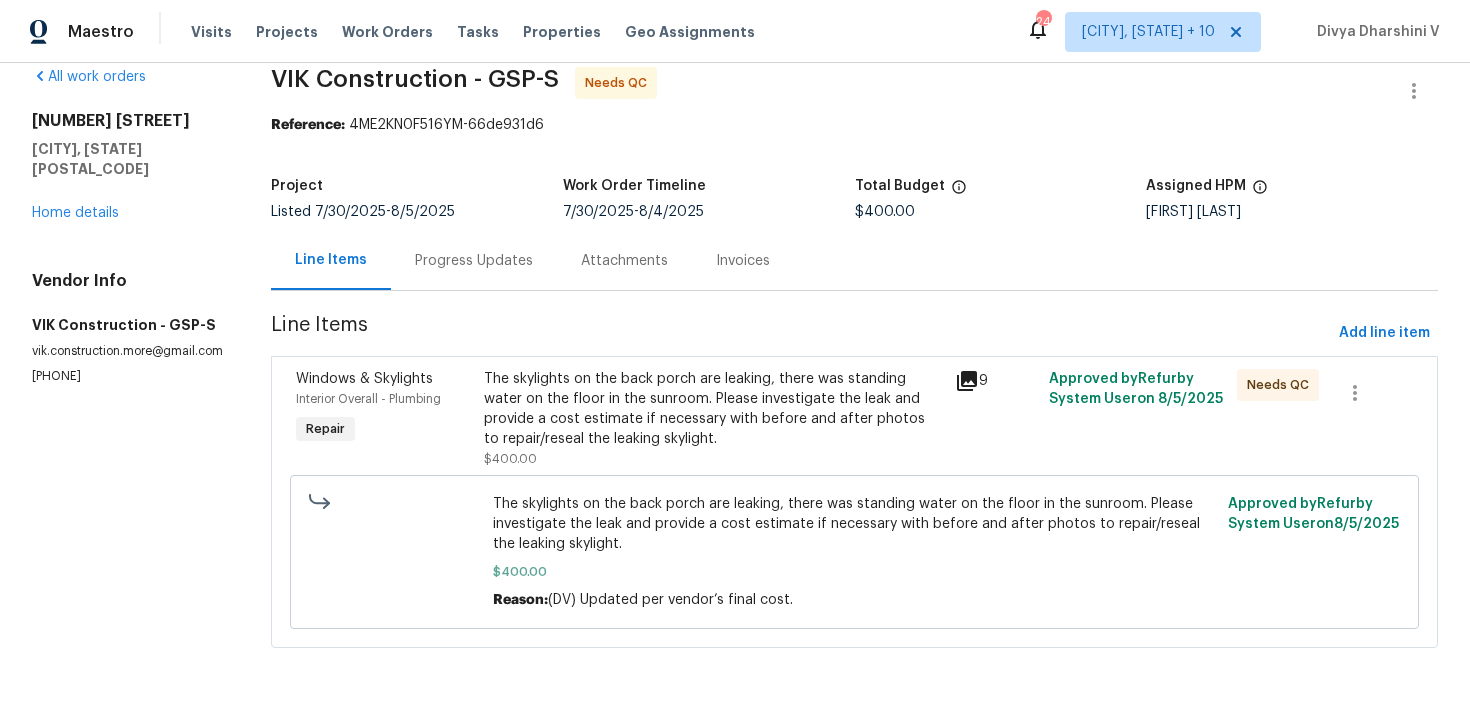 scroll, scrollTop: 29, scrollLeft: 0, axis: vertical 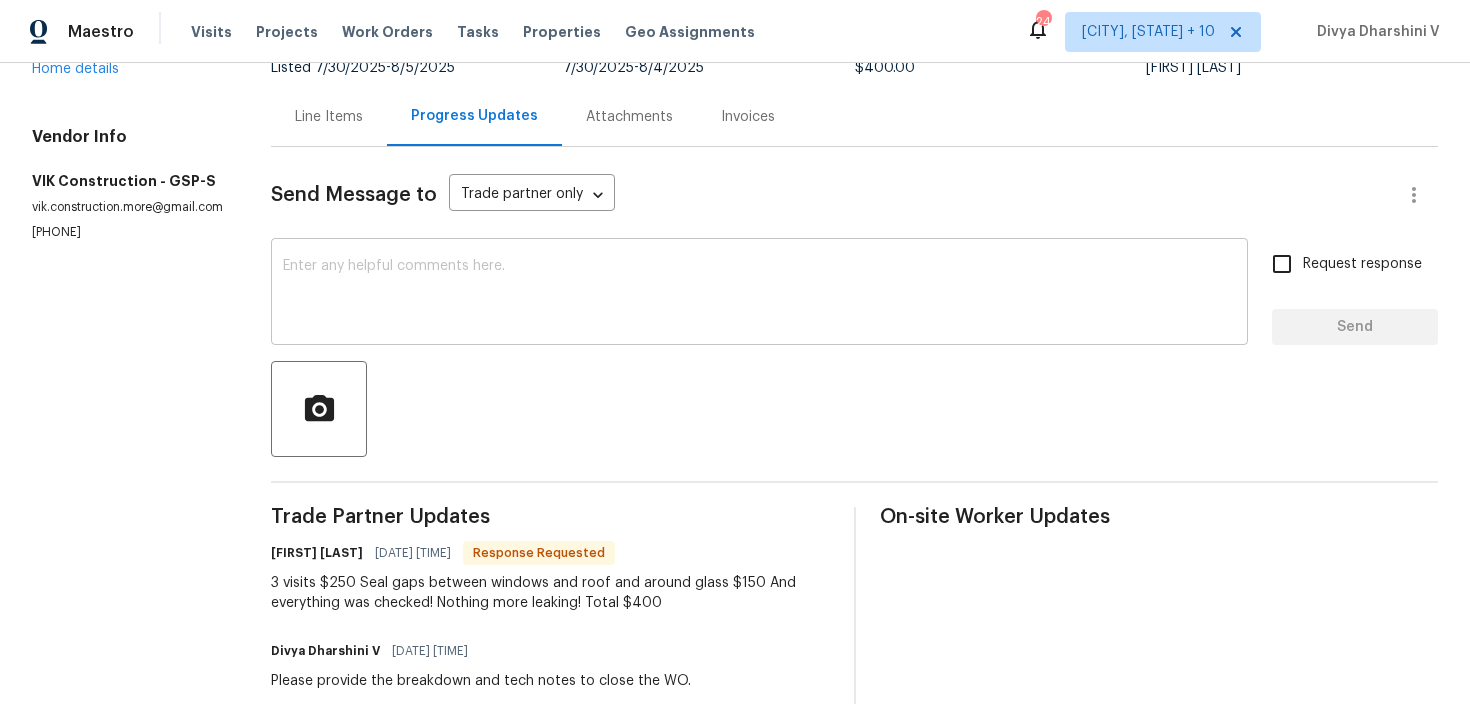 click at bounding box center (759, 294) 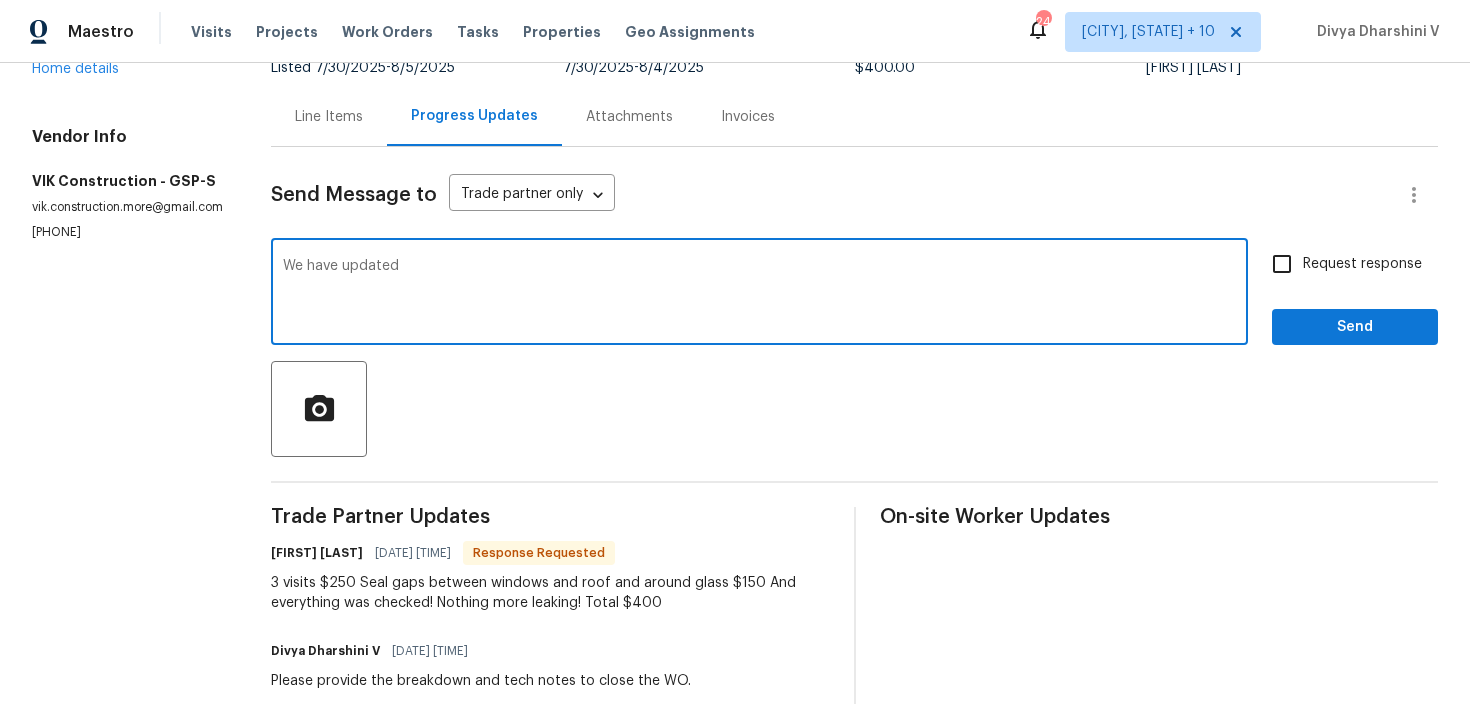 type on "We have updated" 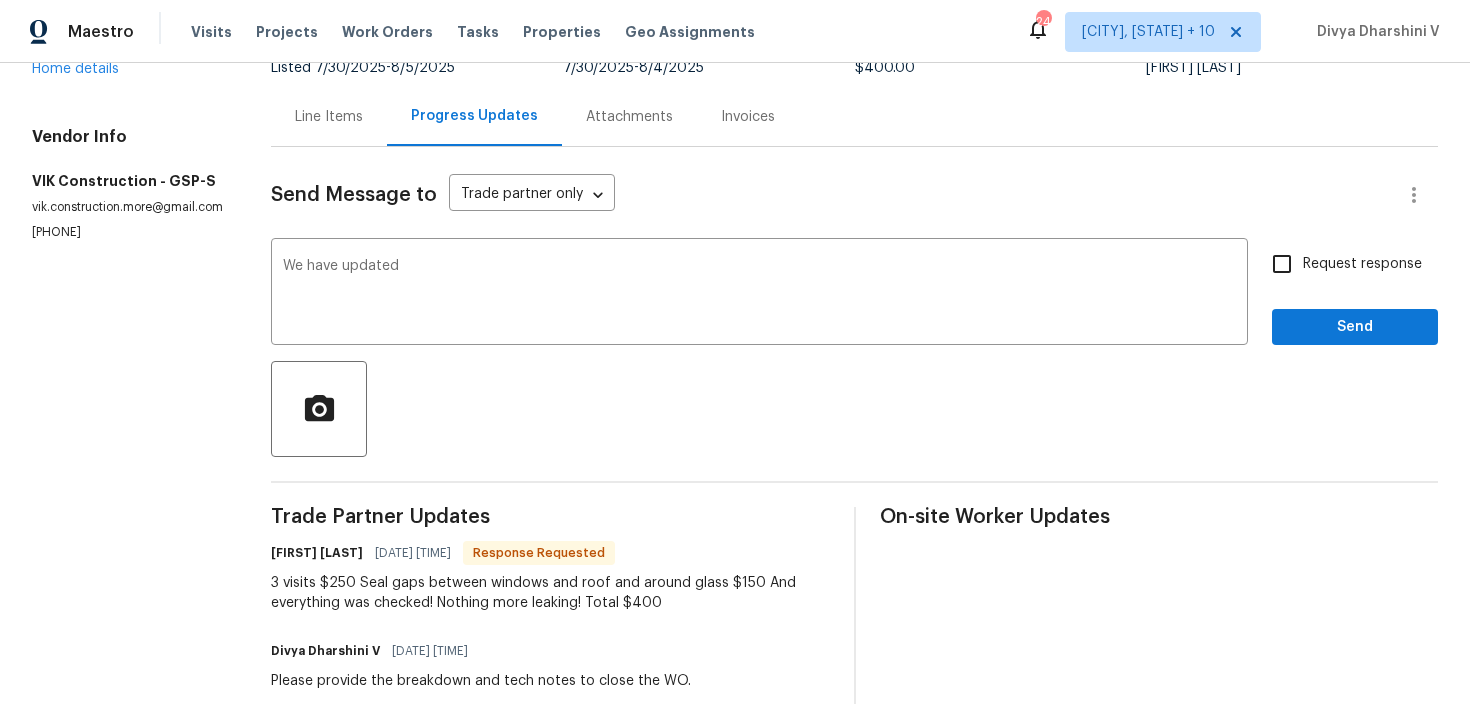 click on "Send Message to Trade partner only Trade partner only ​ We have updated x ​ Request response Send Trade Partner Updates Viktor Matviiv 08/04/2025 3:51 PM Response Requested 3 visits $250
Seal gaps between windows and roof and around glass $150
And everything was checked! Nothing more leaking!
Total $400 Divya Dharshini V 08/04/2025 10:58 AM Please provide the breakdown and tech notes to close the WO. Viktor Matviiv 08/04/2025 5:28 AM Hi, the total $350 Divya Dharshini V 08/01/2025 2:09 PM Hello! We've sent you a text to get an update on the work order. Could you please get back to us with a scheduled date? Thanks! Divya Dharshini V 07/31/2025 10:14 AM Hi team, Thank you for accepting the work order. Could you please provide a scheduled date for it? Divya Dharshini V 07/30/2025 9:18 AM On-site Worker Updates" at bounding box center (854, 647) 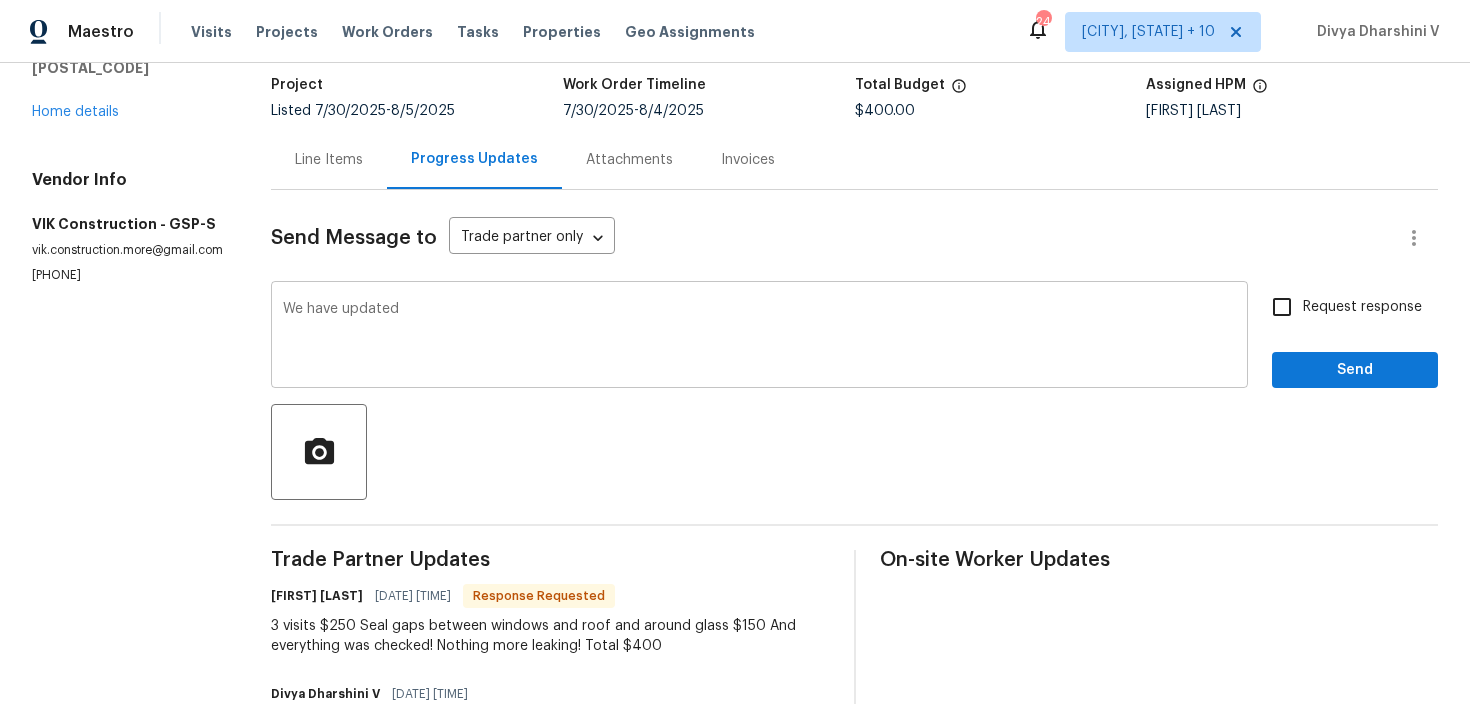 scroll, scrollTop: 133, scrollLeft: 0, axis: vertical 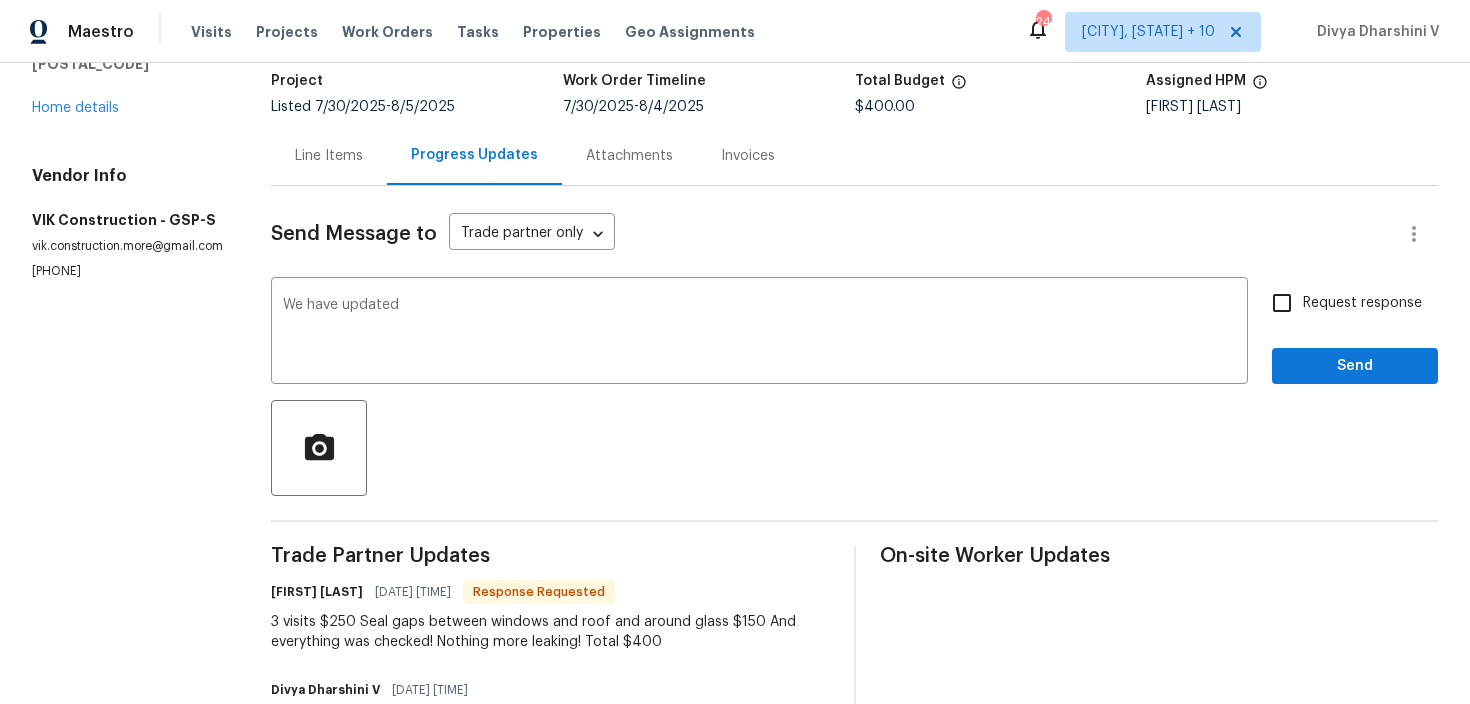click on "Line Items" at bounding box center [329, 155] 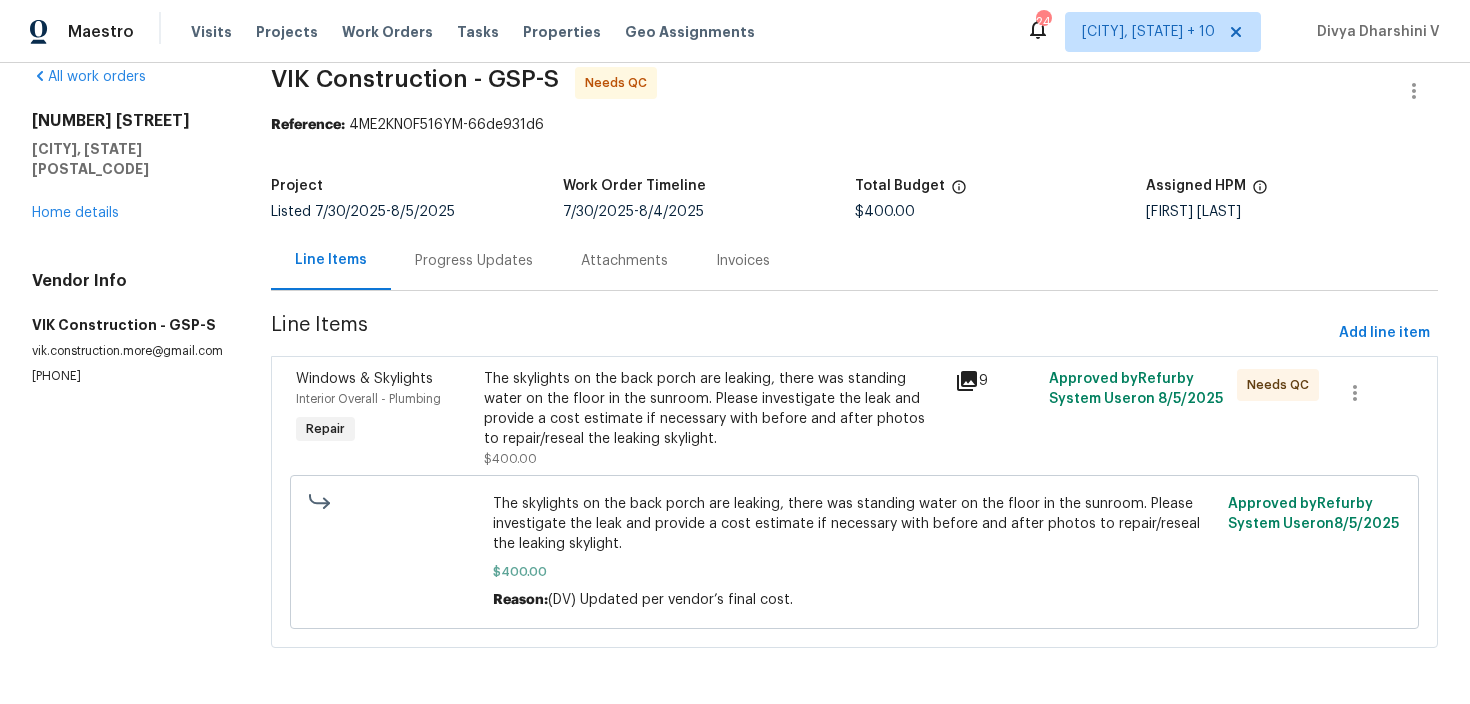 click on "Progress Updates" at bounding box center (474, 260) 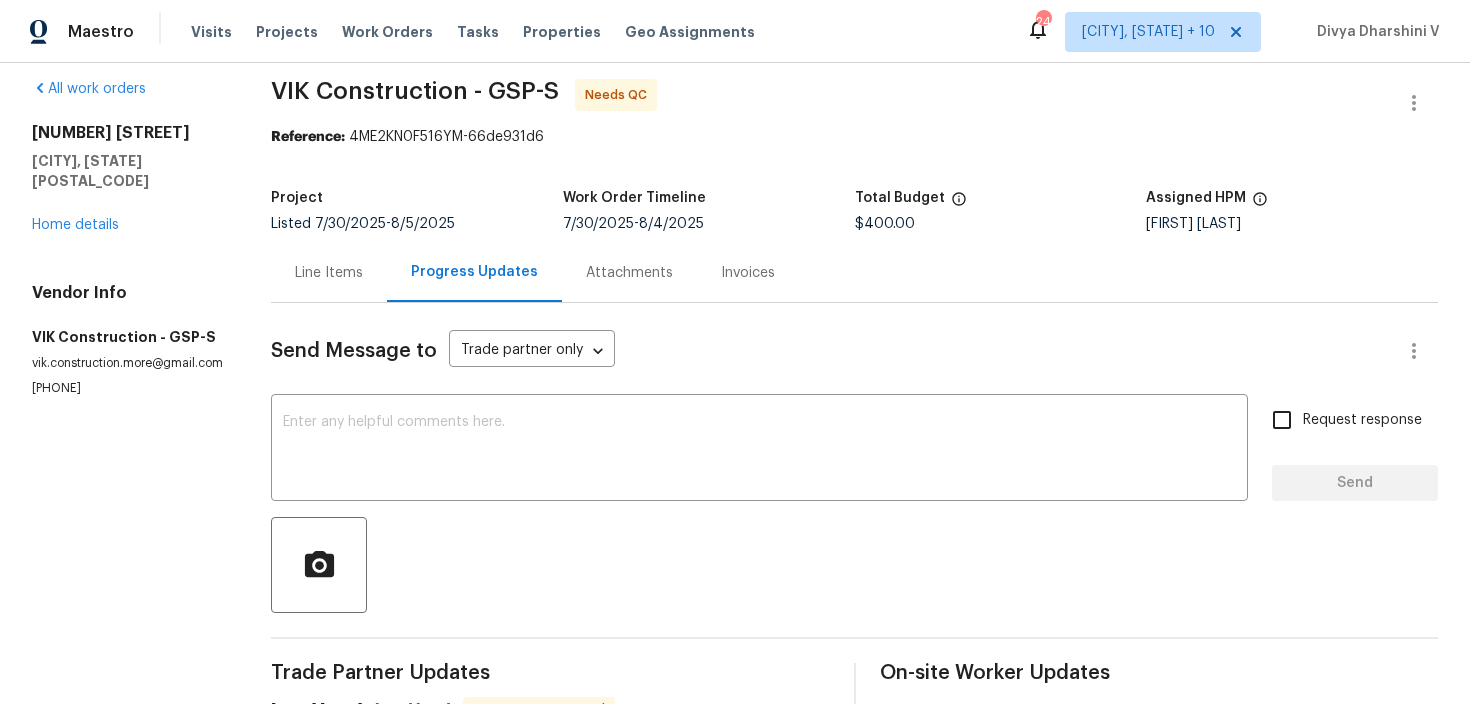scroll, scrollTop: 0, scrollLeft: 0, axis: both 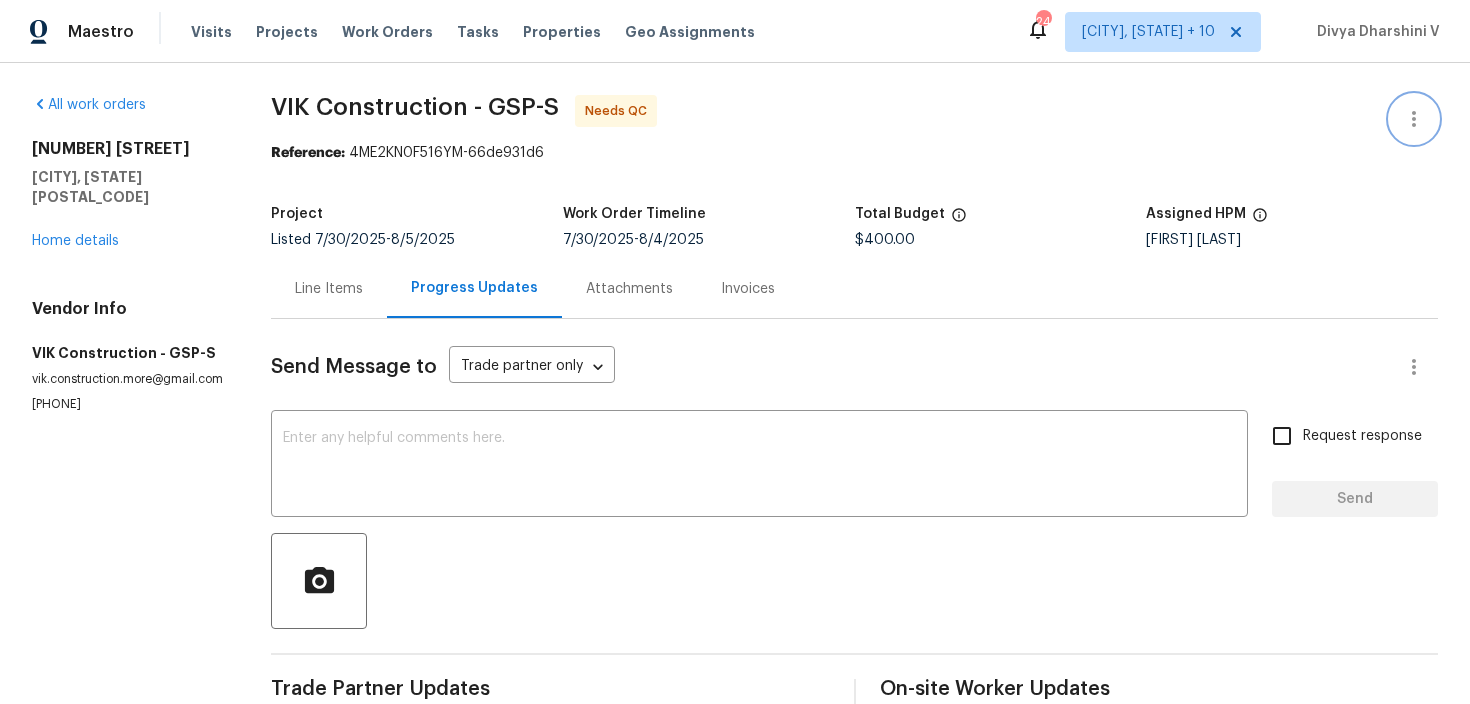 click at bounding box center [1414, 119] 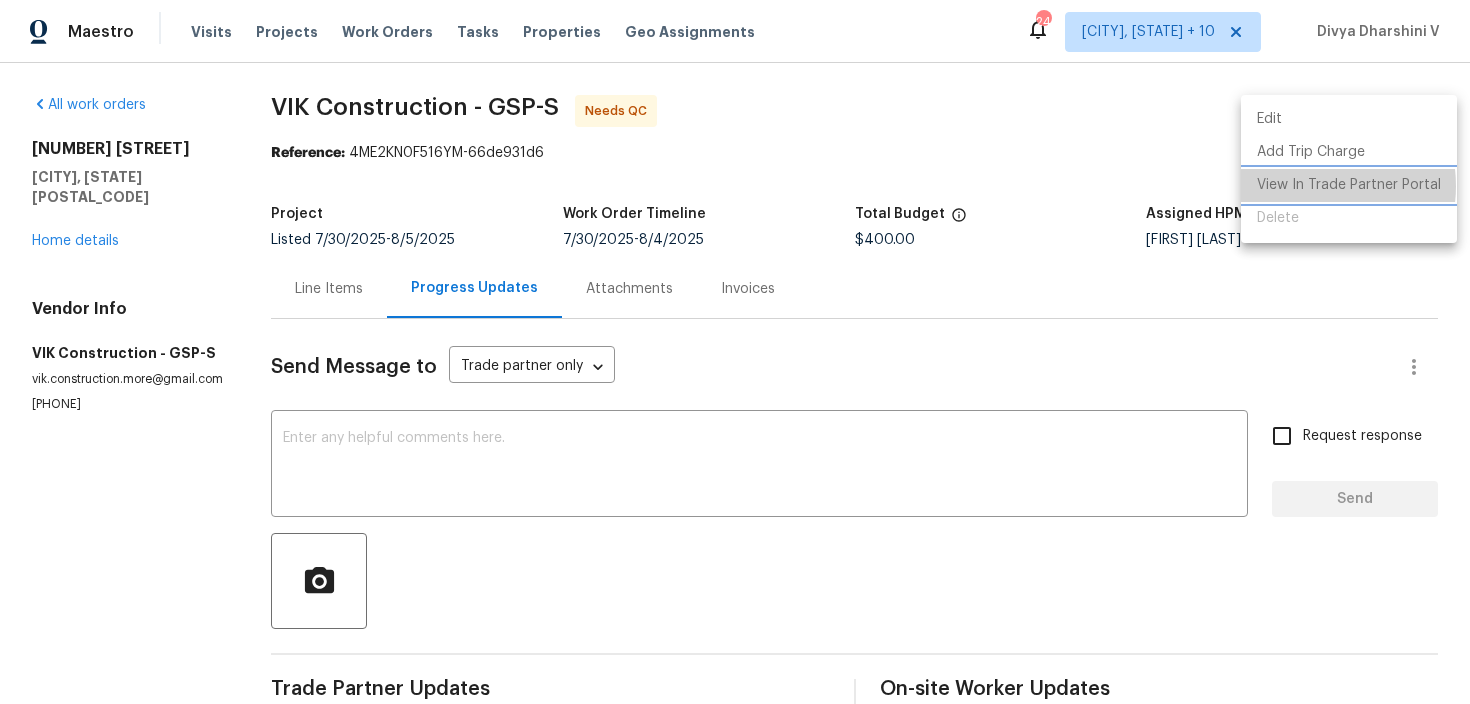 click on "View In Trade Partner Portal" at bounding box center [1349, 185] 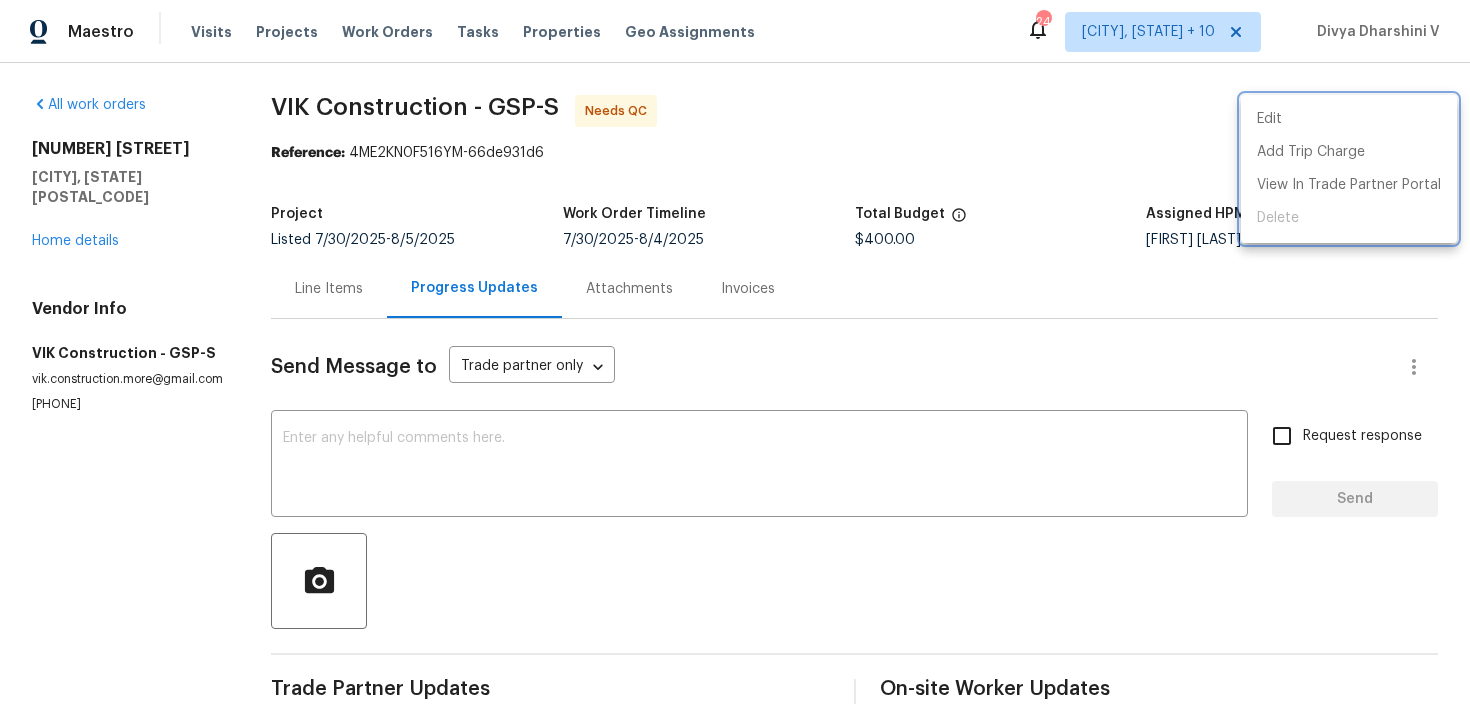 click at bounding box center (735, 352) 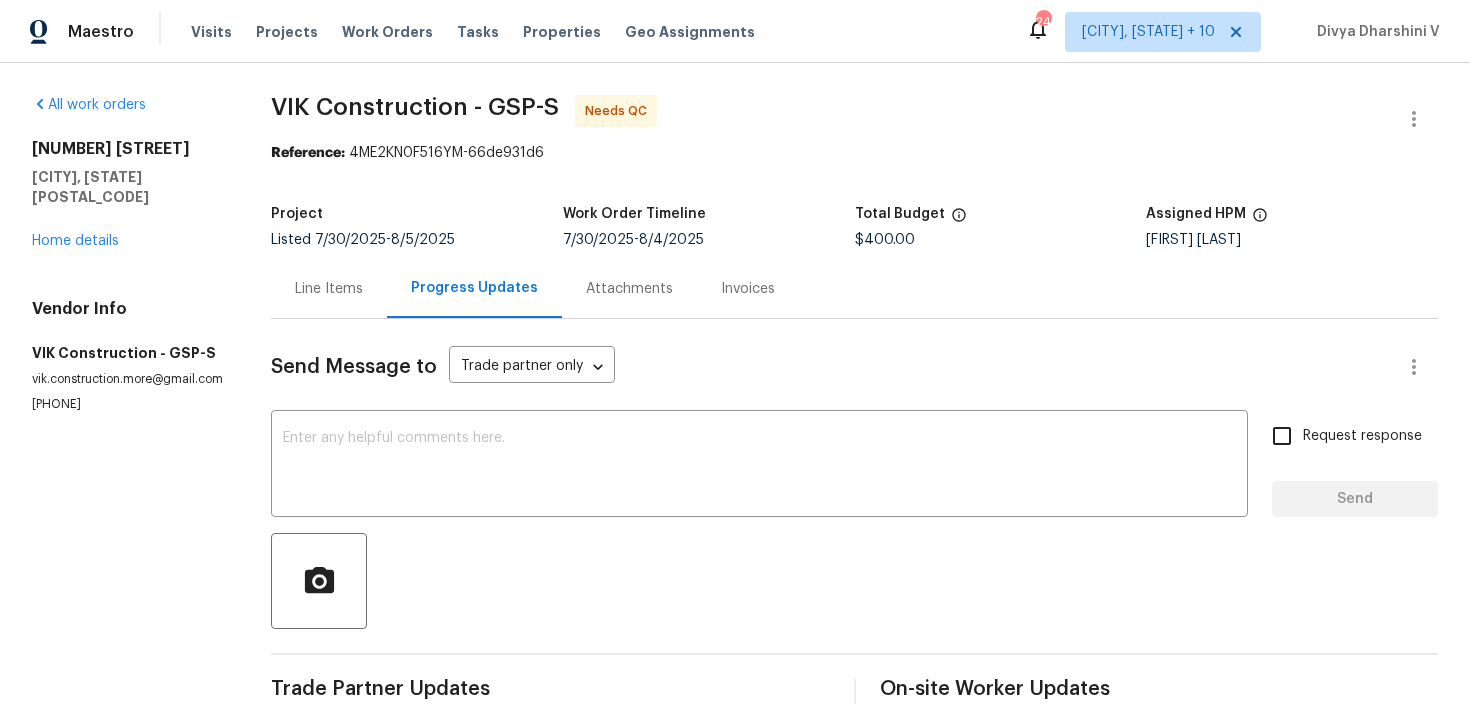 click on "Line Items" at bounding box center [329, 289] 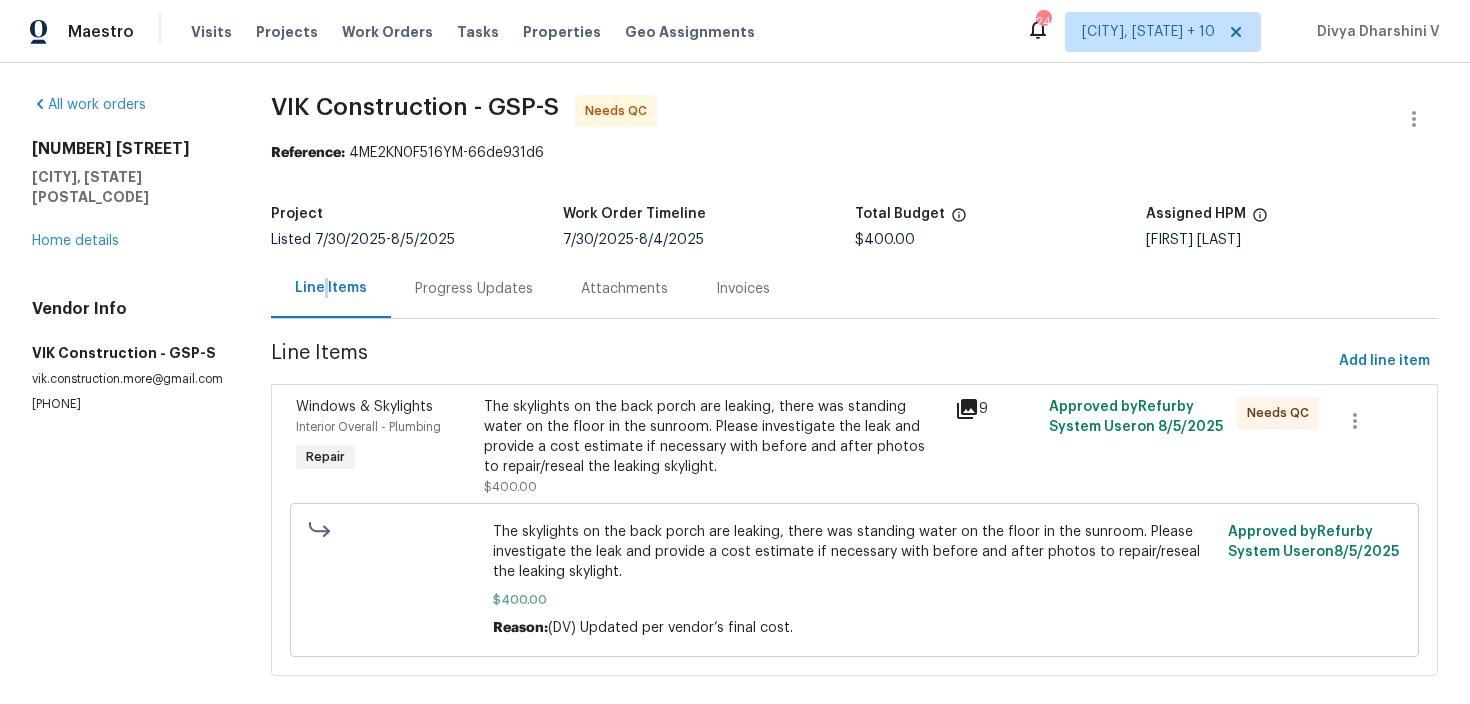 click on "The skylights on the back porch are leaking, there was standing water on the floor in the sunroom. Please investigate the leak and provide a cost estimate if necessary with before and after photos to repair/reseal the leaking skylight." at bounding box center (713, 437) 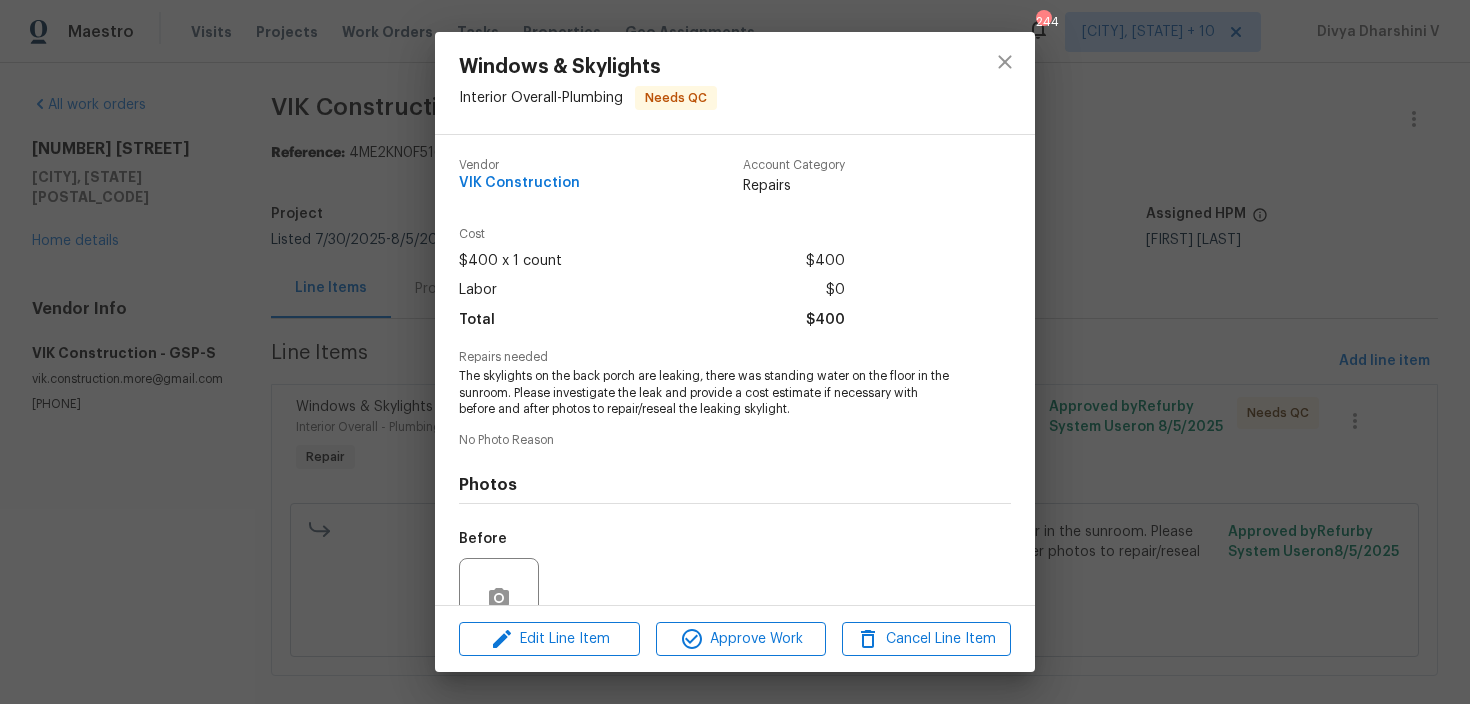 scroll, scrollTop: 183, scrollLeft: 0, axis: vertical 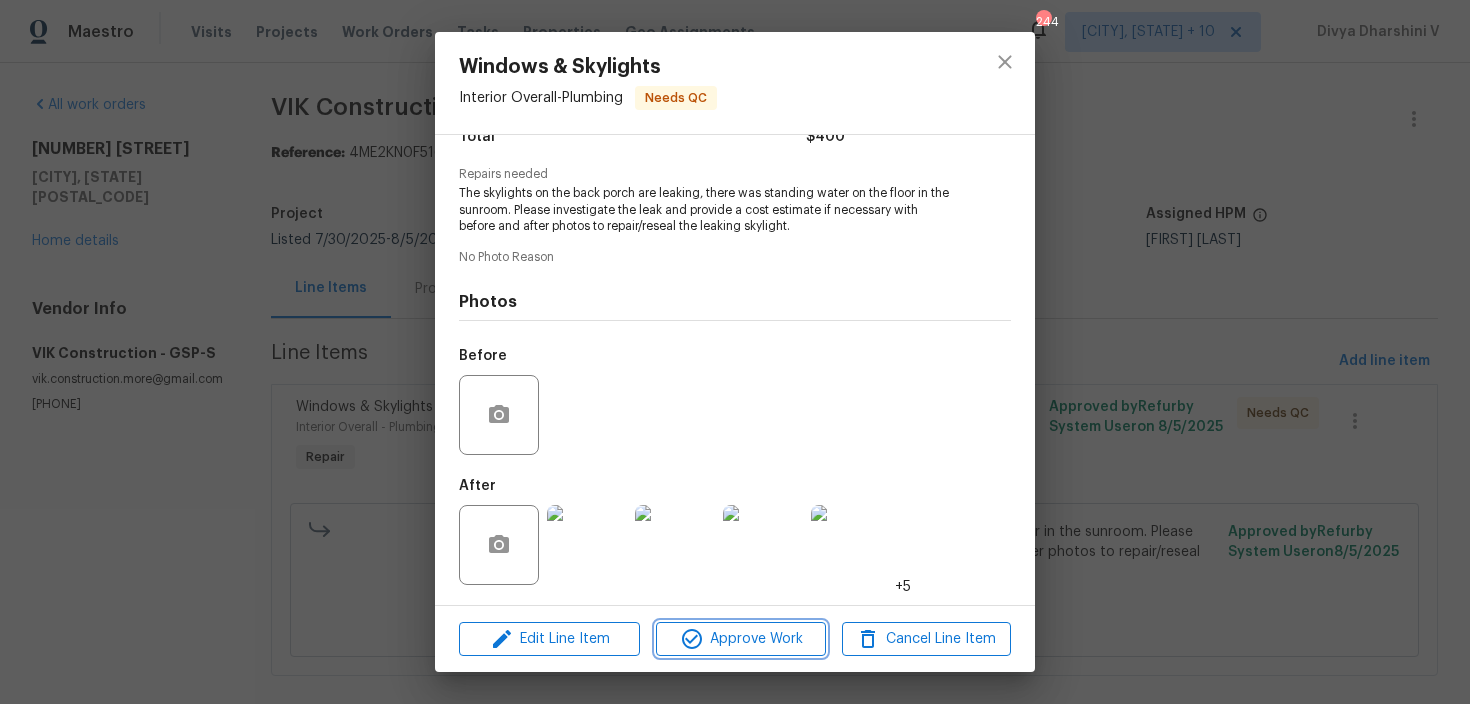 click on "Approve Work" at bounding box center (740, 639) 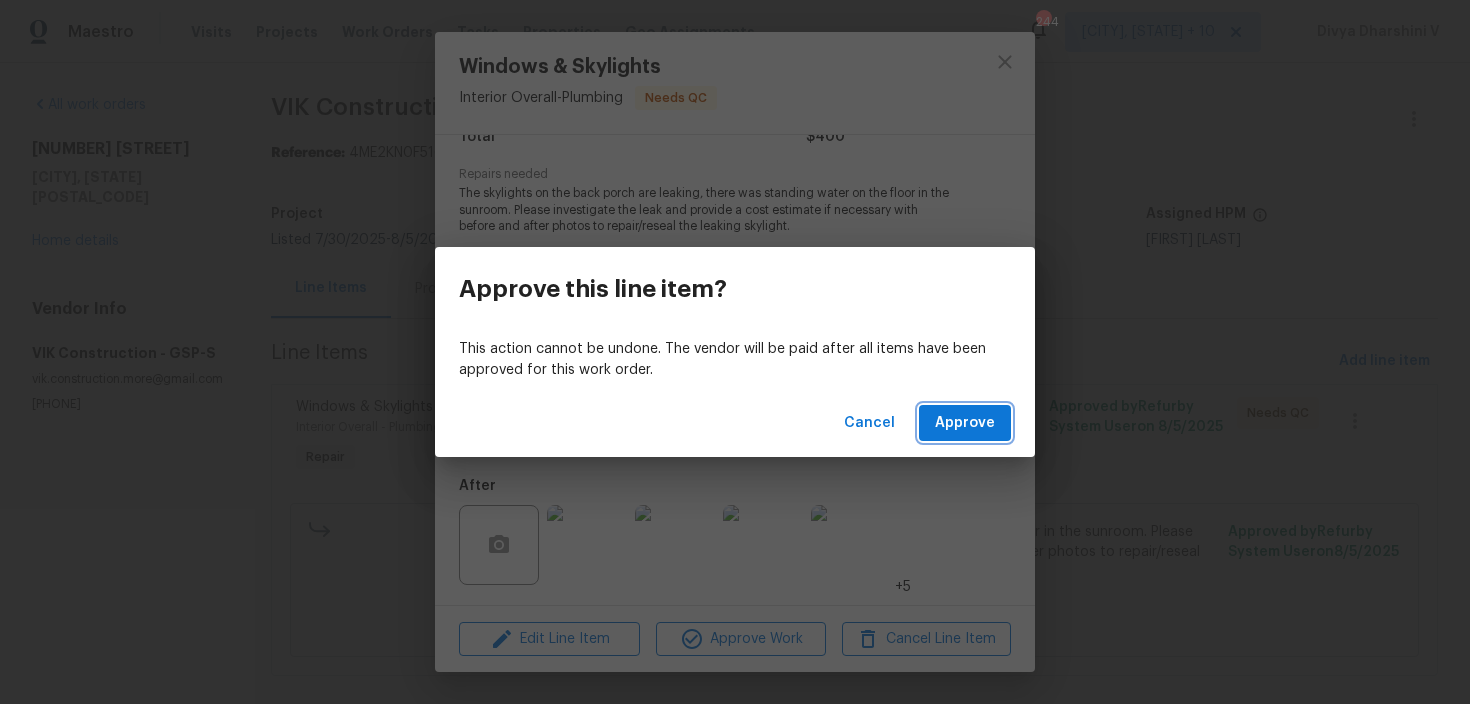 click on "Approve" at bounding box center (965, 423) 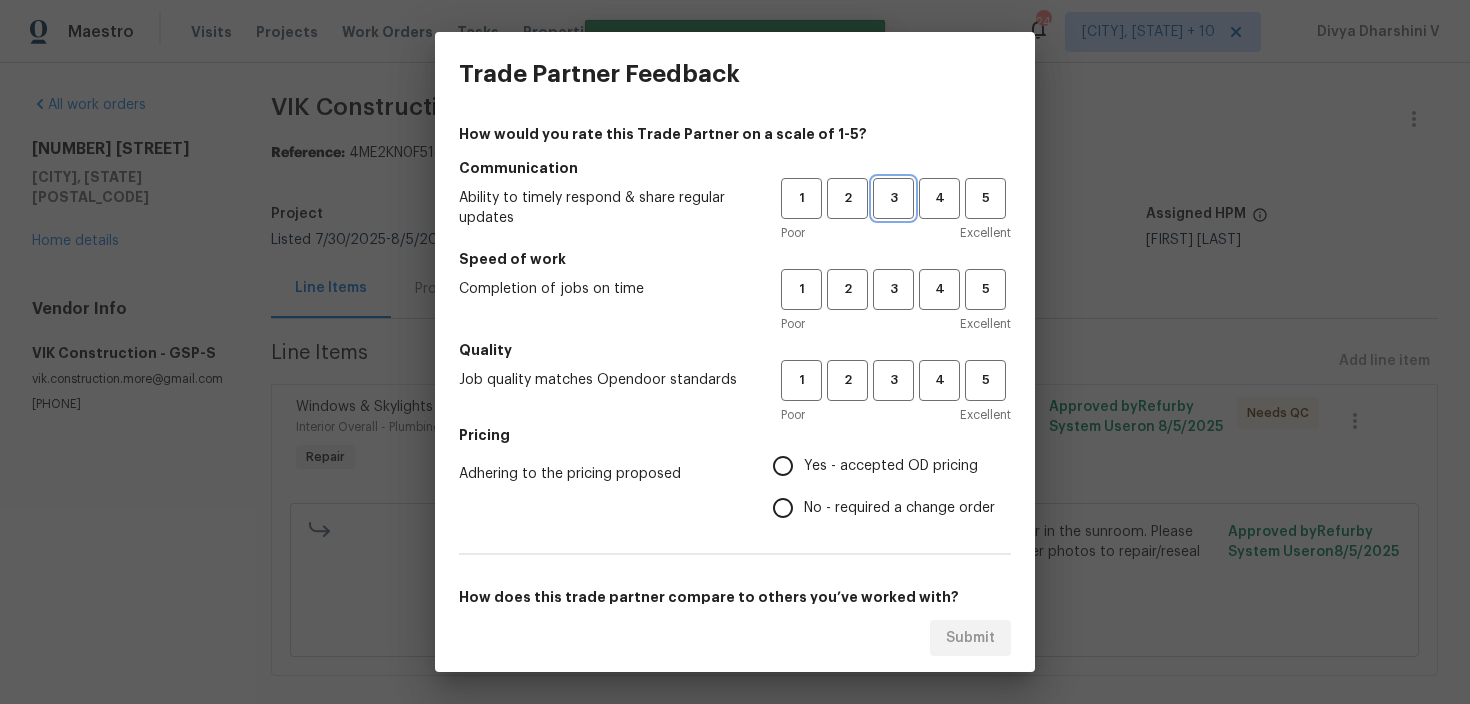 click on "3" at bounding box center (893, 198) 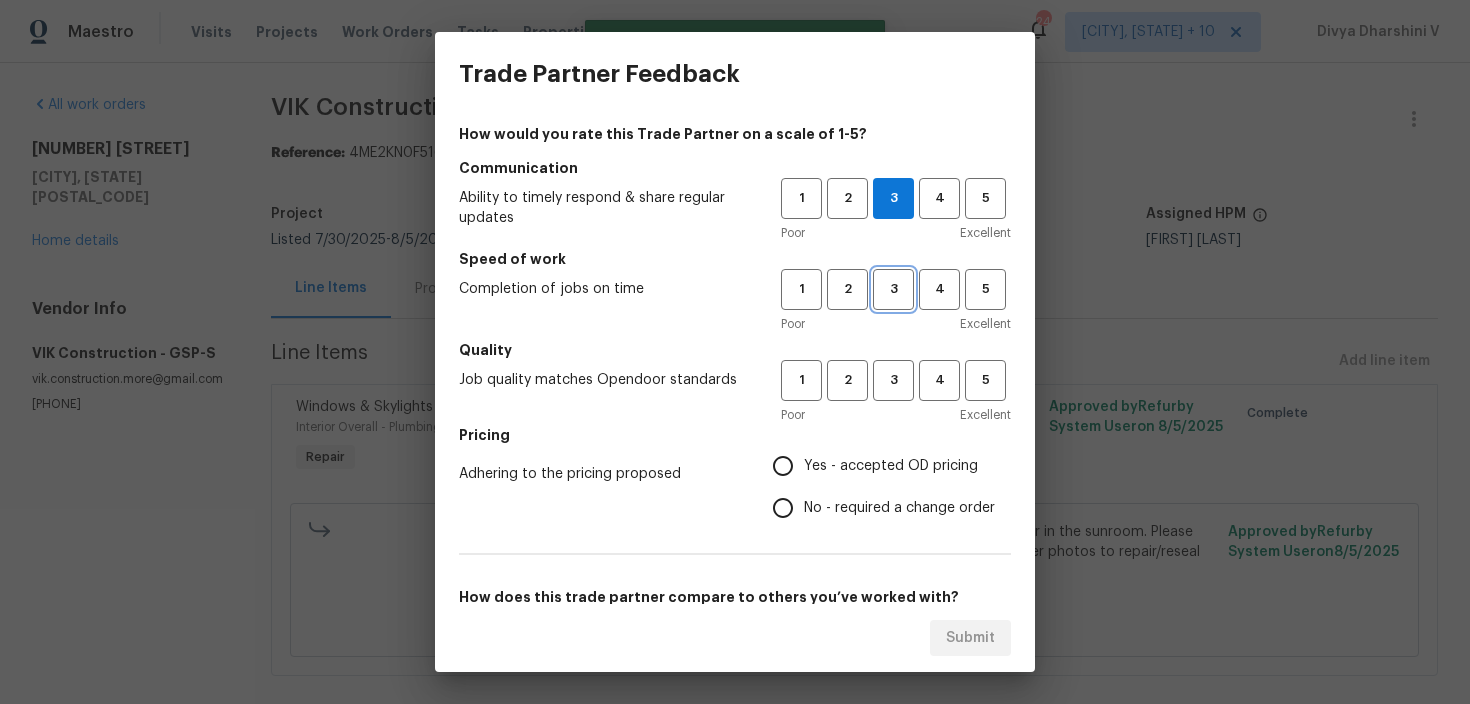 click on "3" at bounding box center (893, 289) 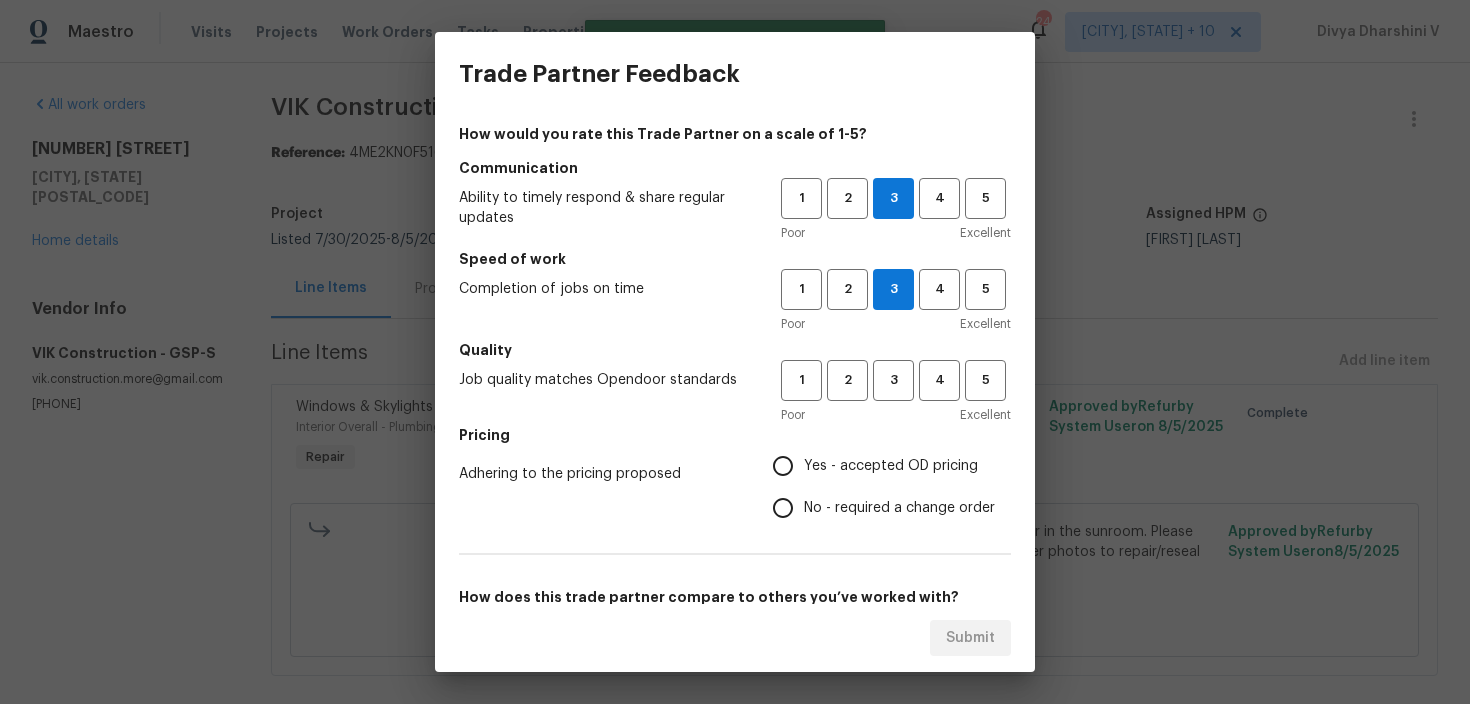 click on "Poor Excellent" at bounding box center [896, 415] 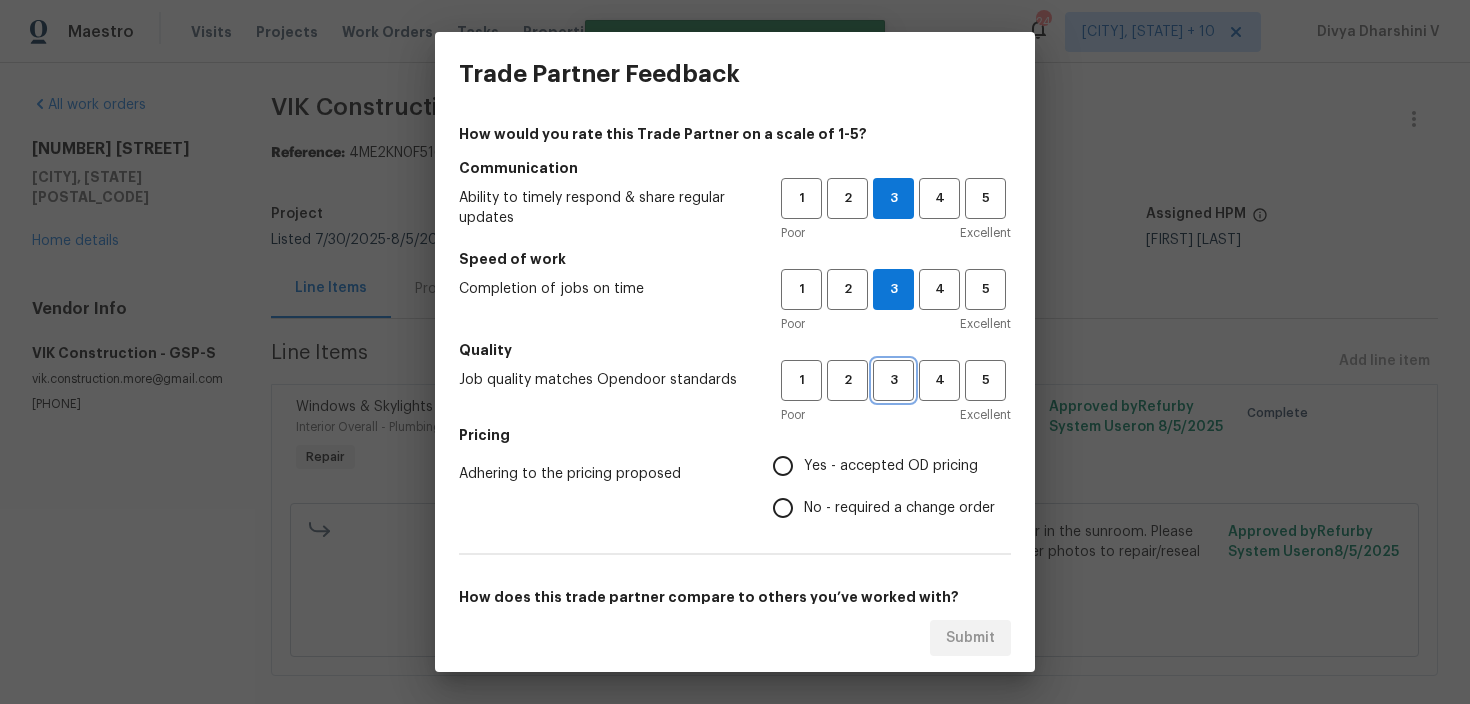click on "3" at bounding box center (893, 380) 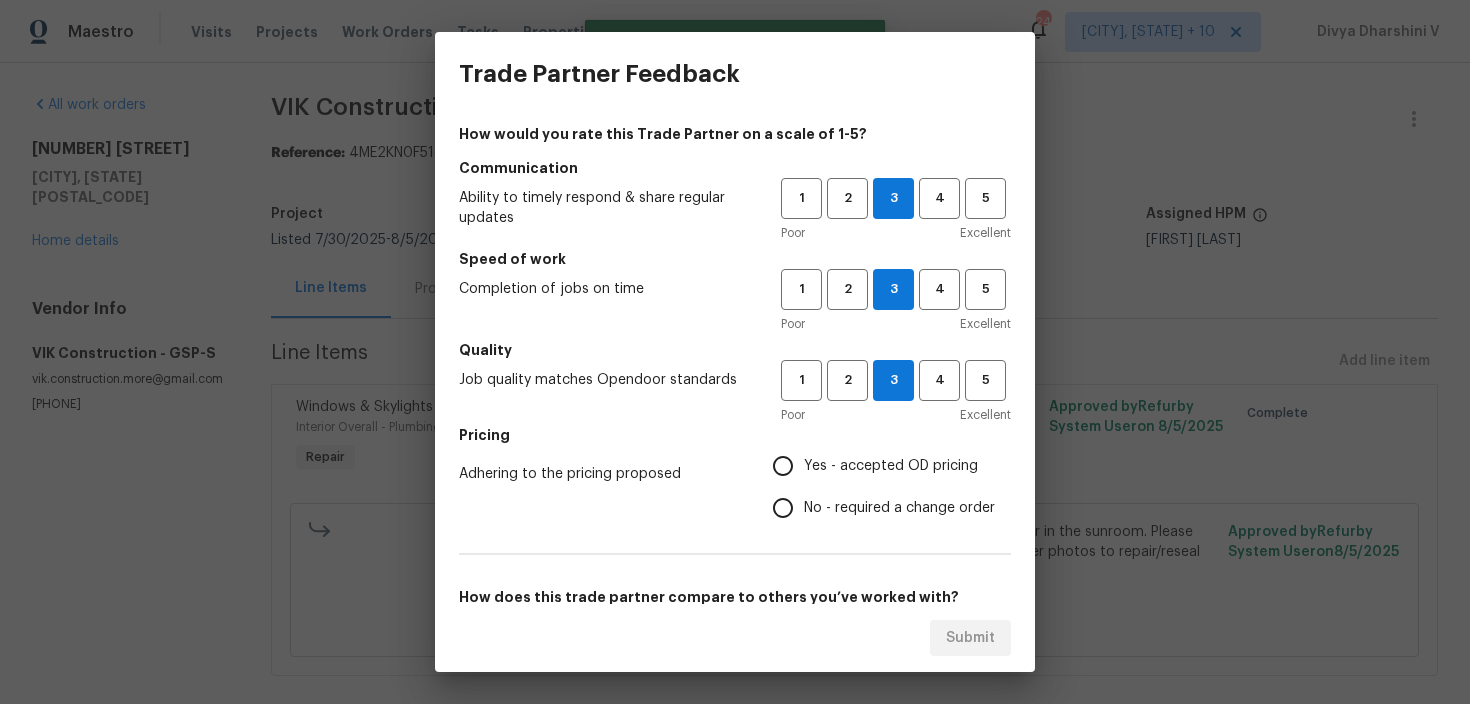 click on "No - required a change order" at bounding box center [878, 508] 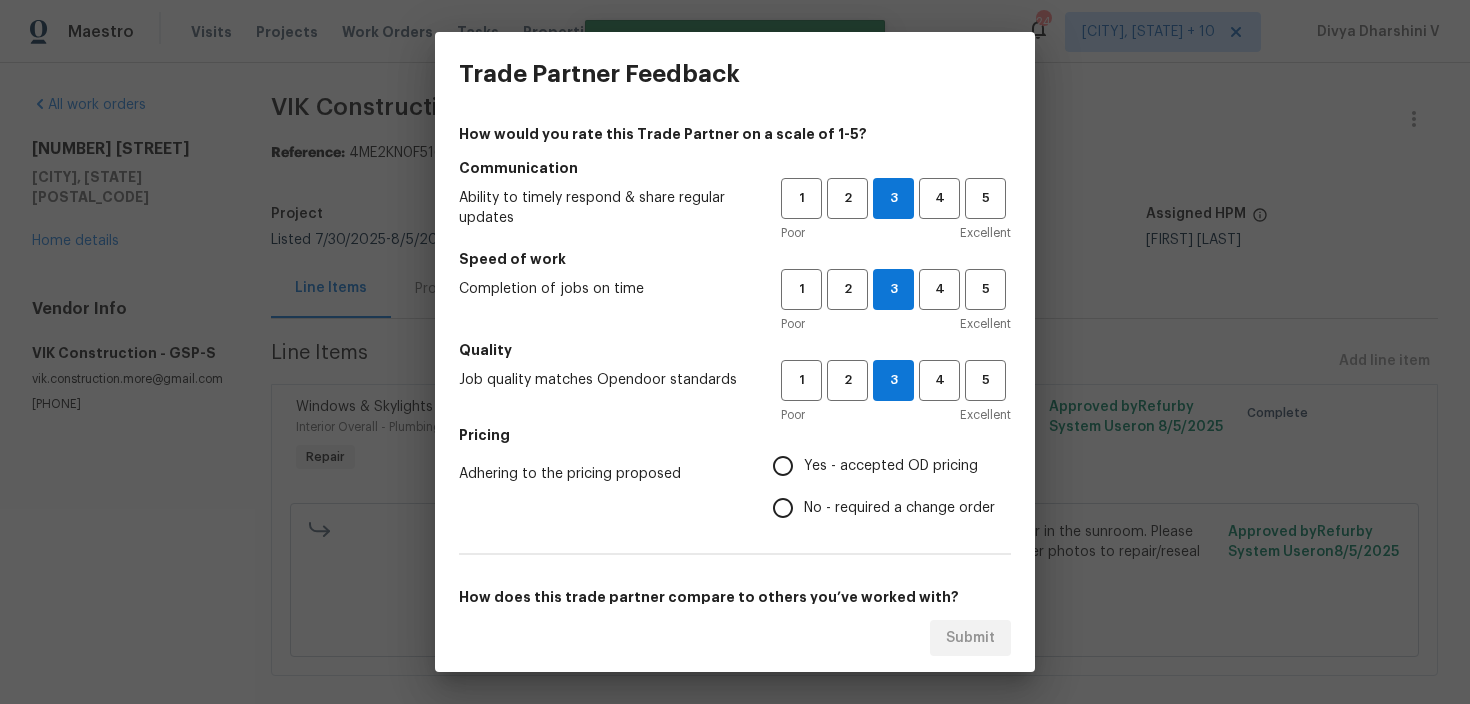 click on "No - required a change order" at bounding box center (783, 508) 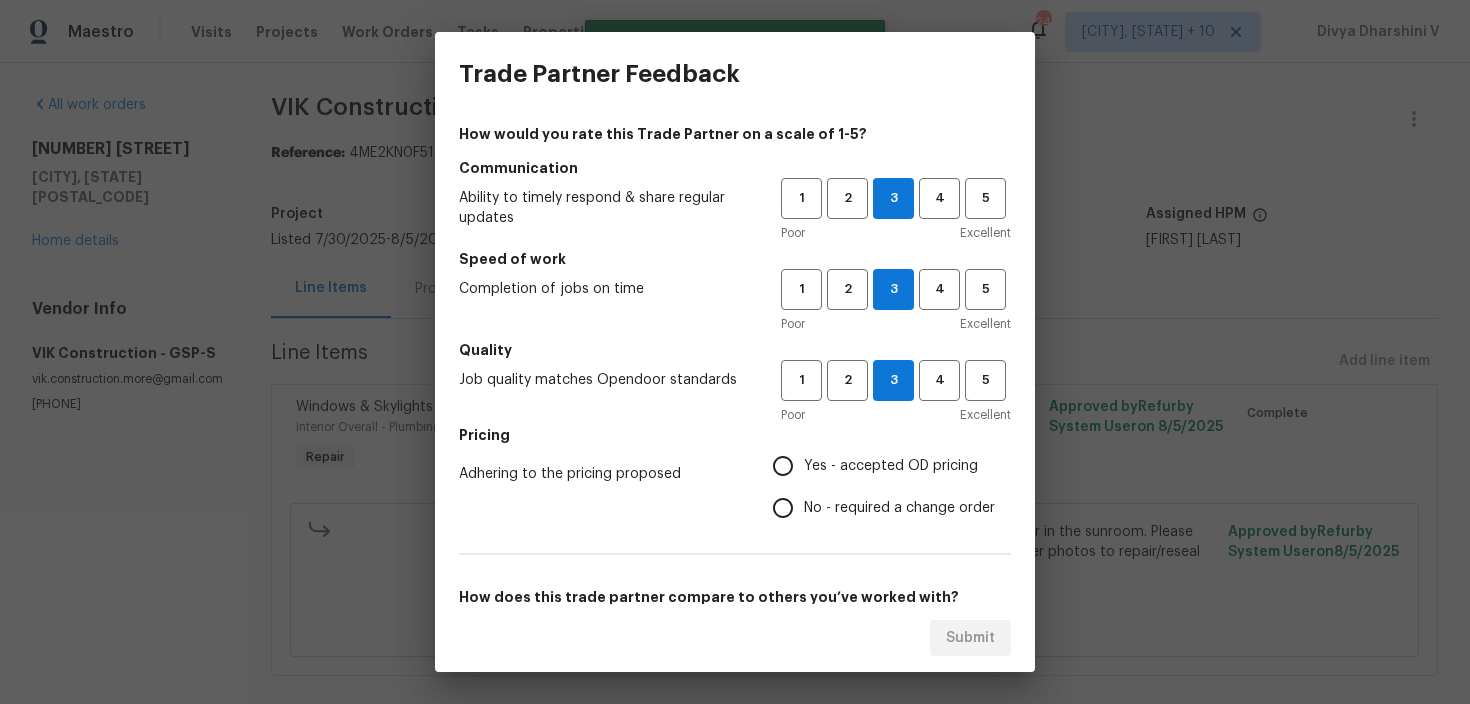 radio on "true" 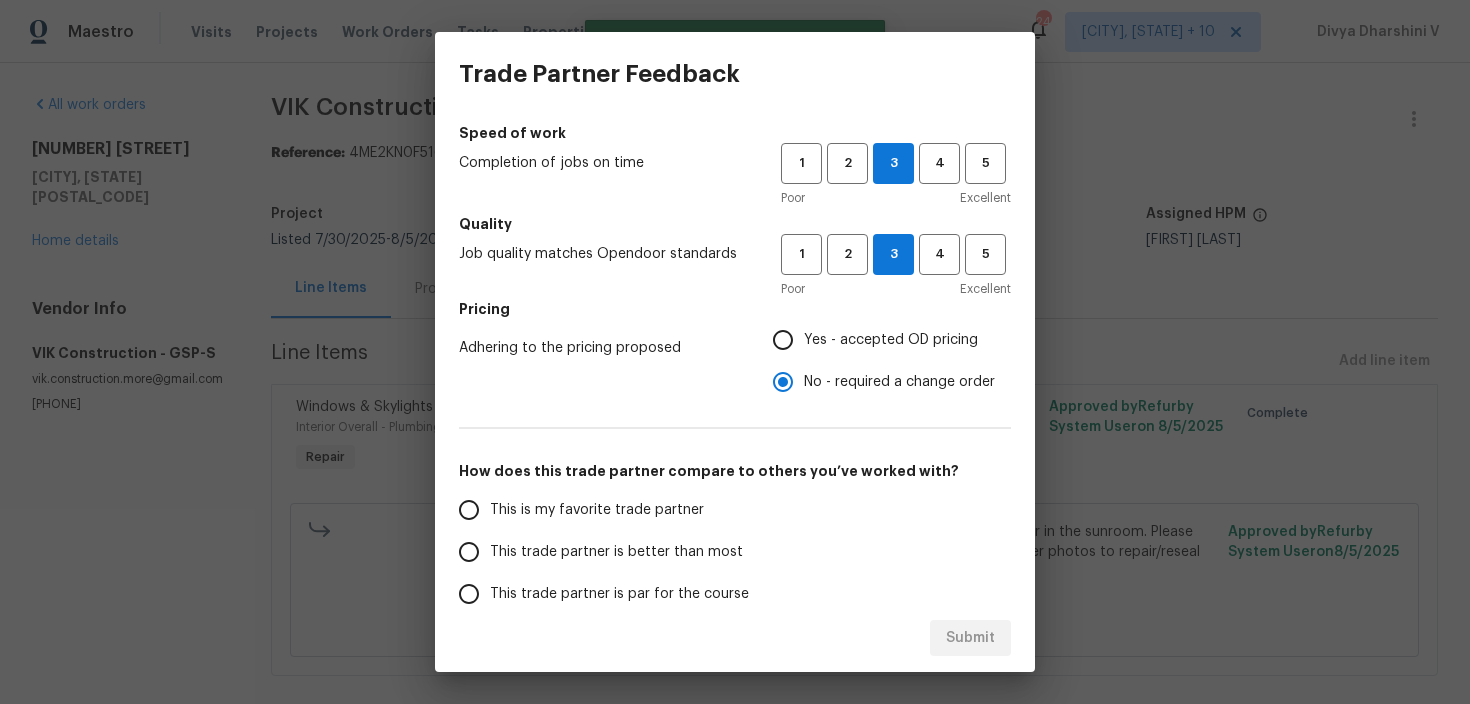 scroll, scrollTop: 145, scrollLeft: 0, axis: vertical 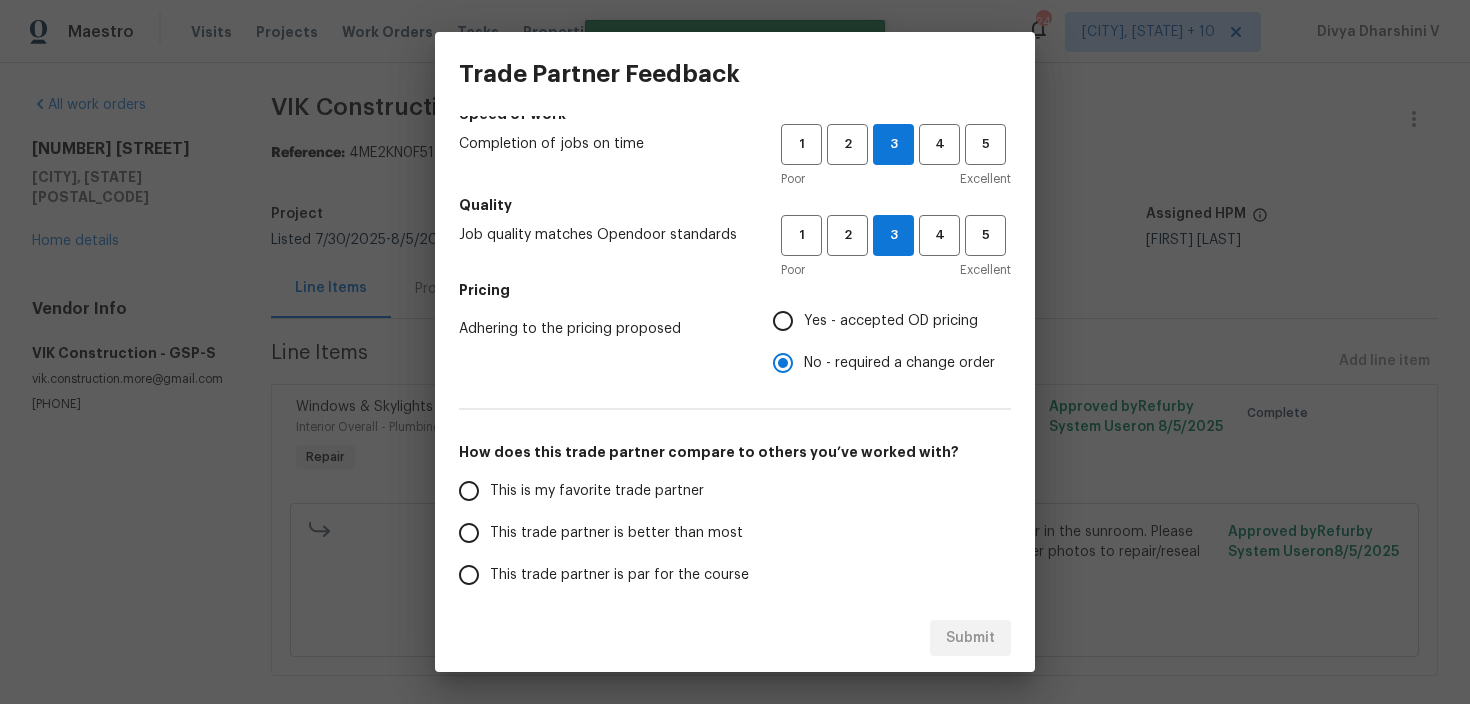 click on "This trade partner is better than most" at bounding box center [606, 533] 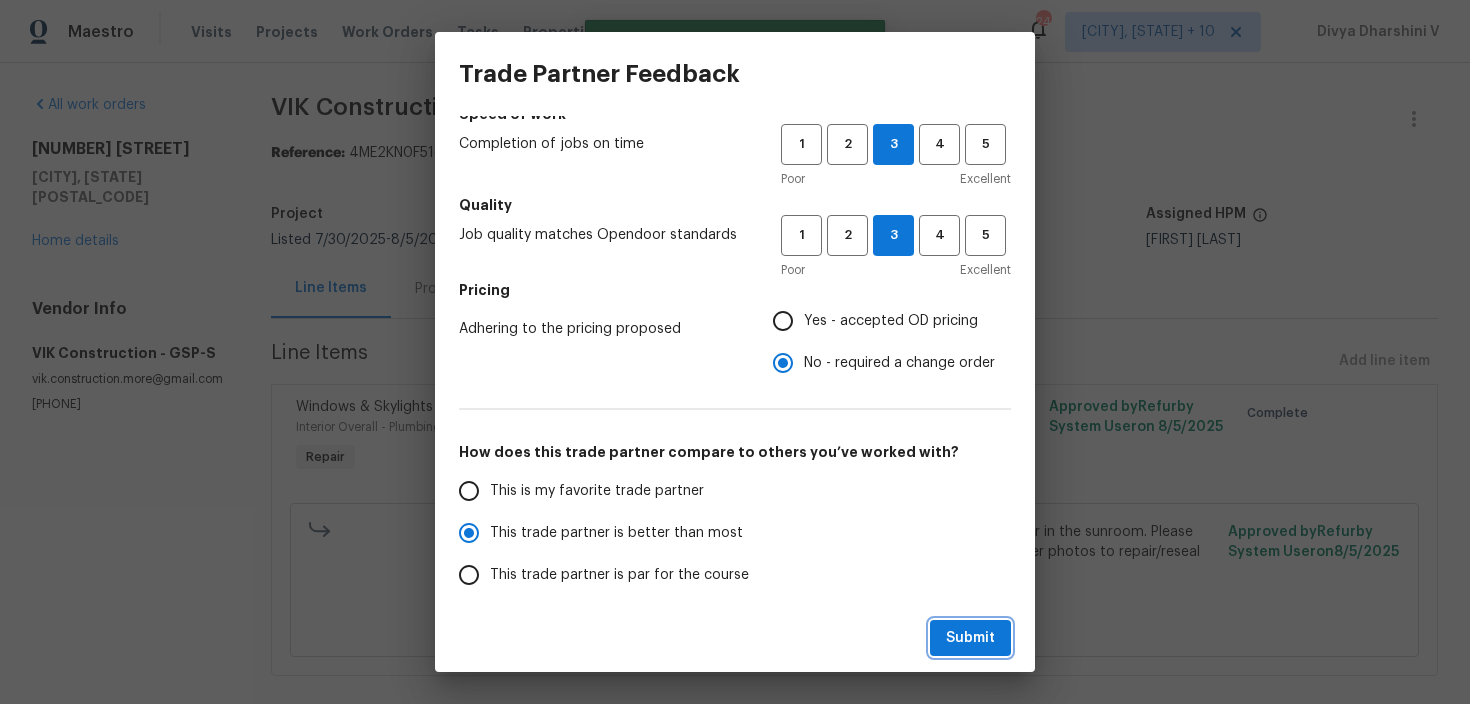 click on "Submit" at bounding box center (970, 638) 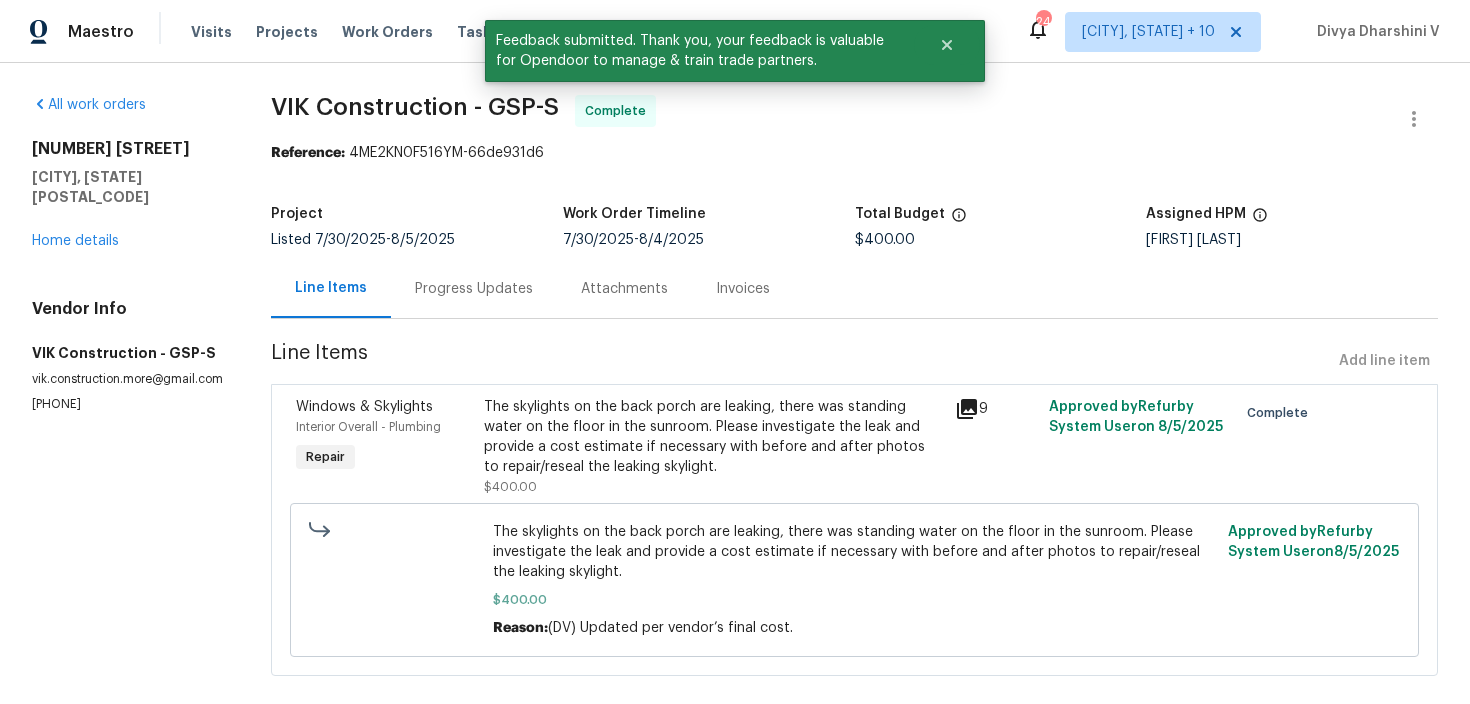 click on "Progress Updates" at bounding box center [474, 289] 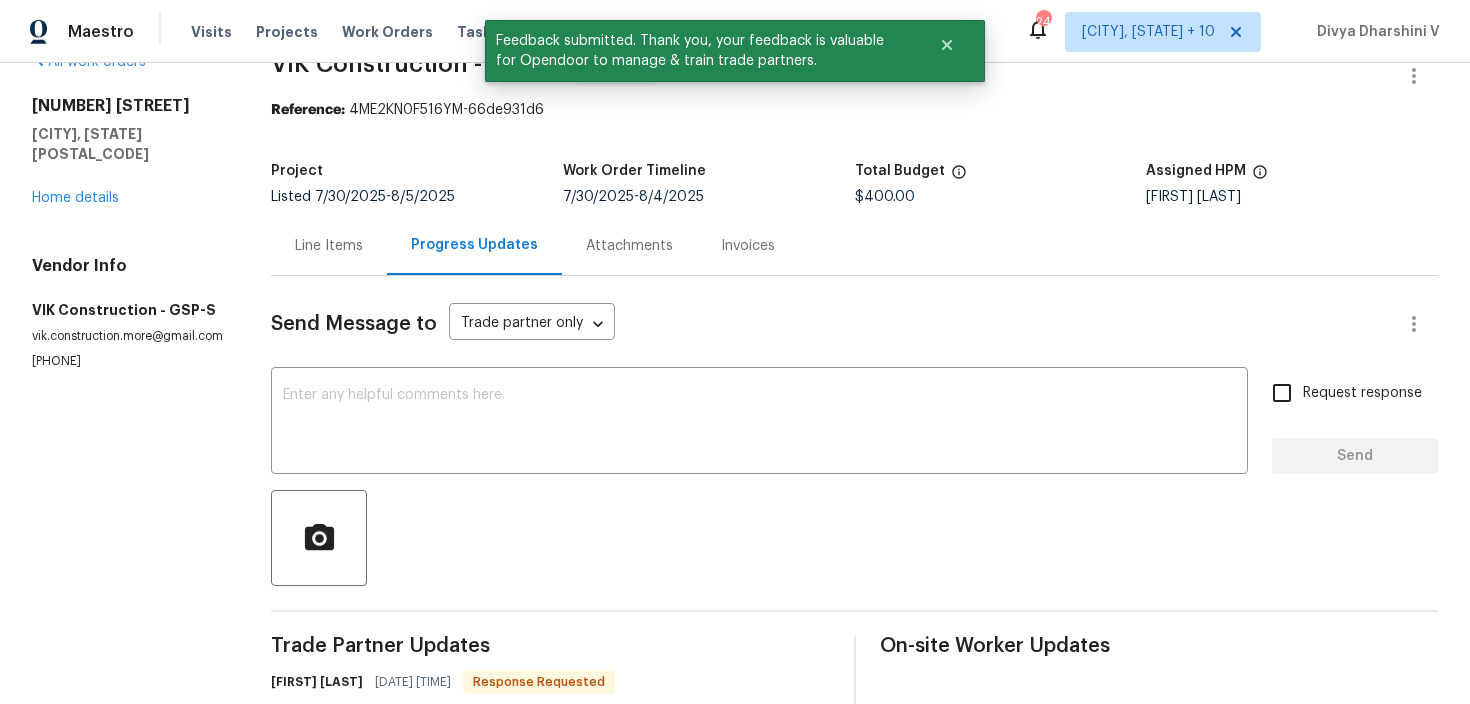 scroll, scrollTop: 202, scrollLeft: 0, axis: vertical 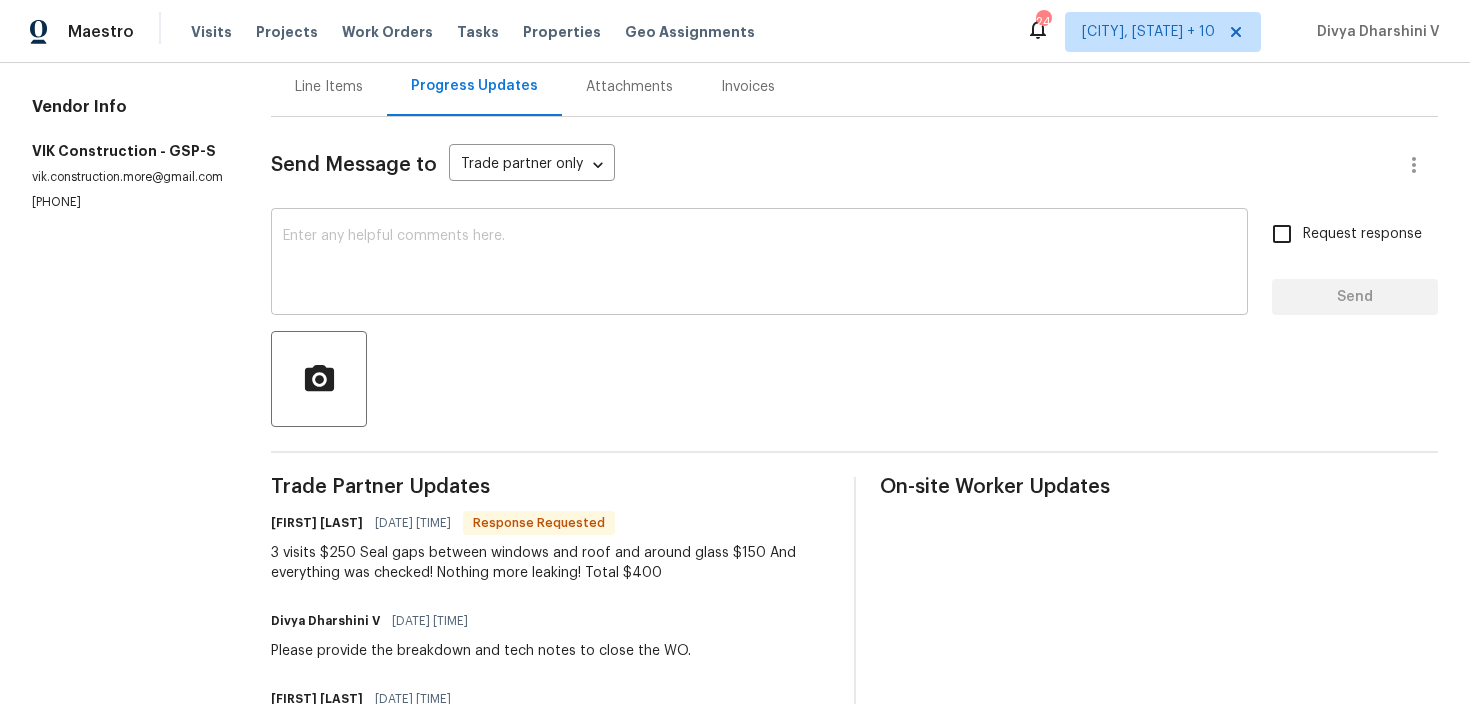 click at bounding box center [759, 264] 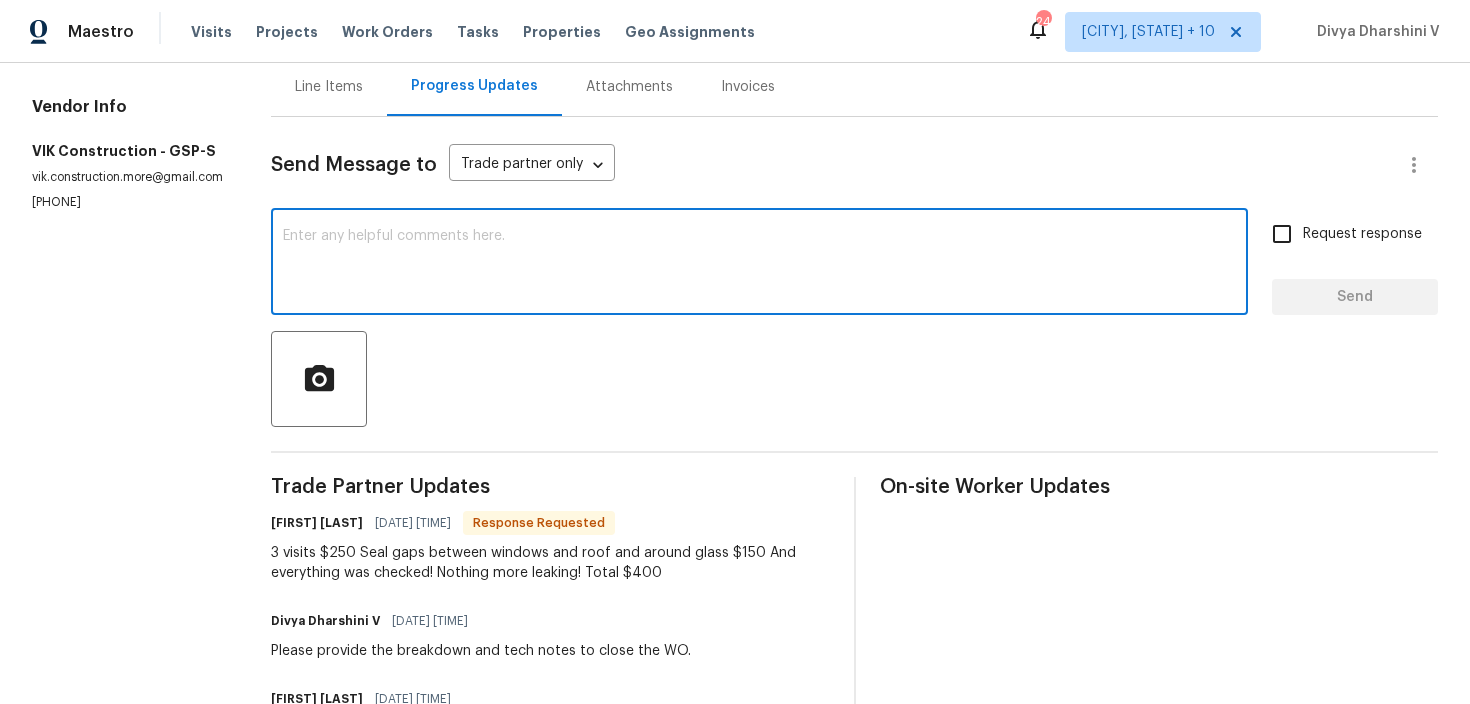 paste on "Hey, we have updated the cost to $ and the work order has been approved. Thanks for the job :)" 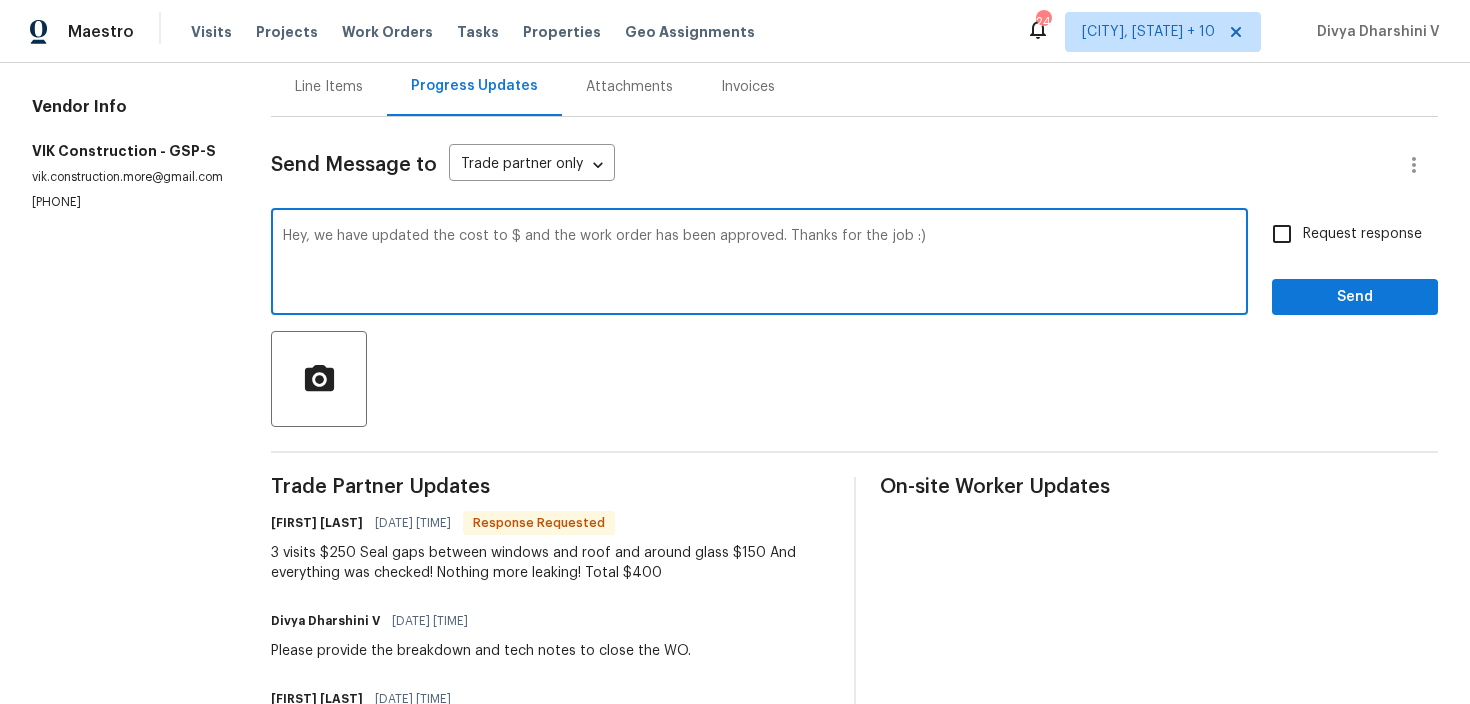click on "Hey, we have updated the cost to $ and the work order has been approved. Thanks for the job :)" at bounding box center [759, 264] 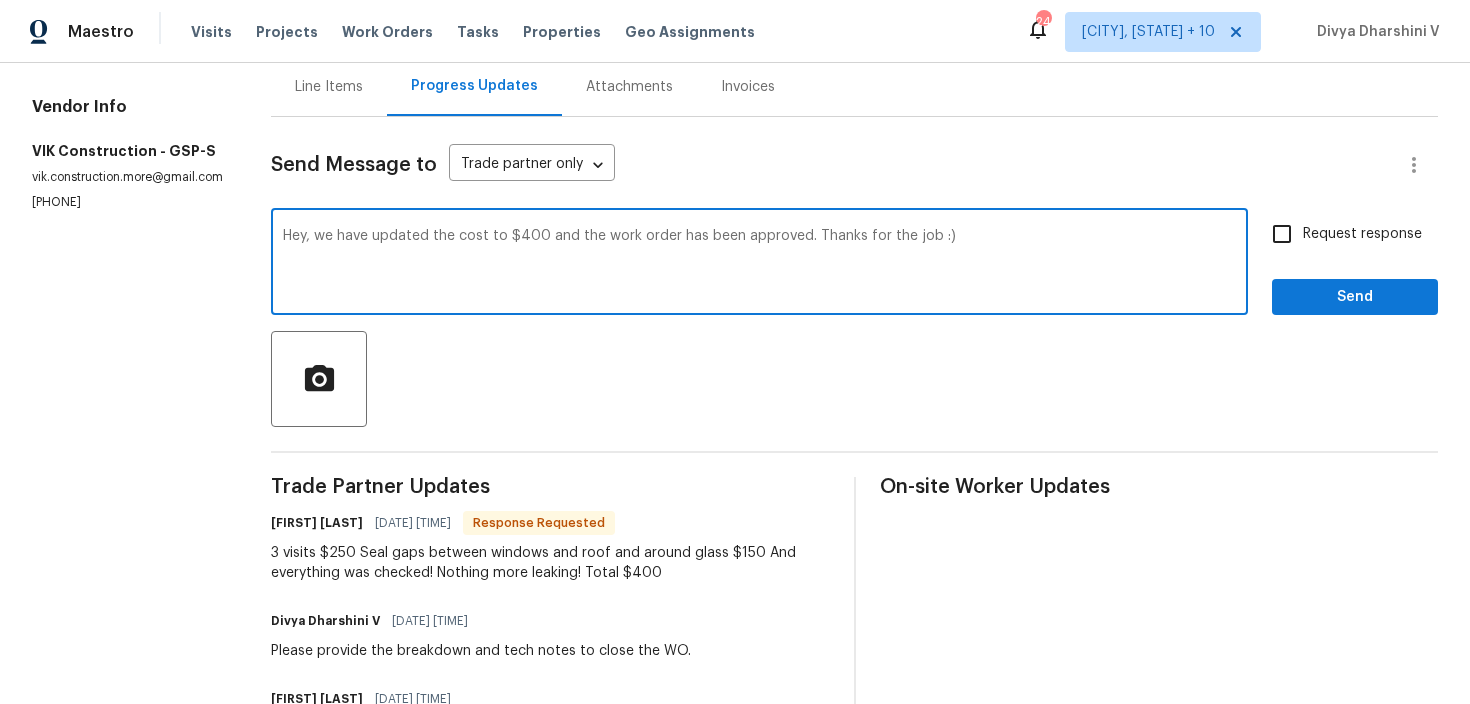 type on "Hey, we have updated the cost to $400 and the work order has been approved. Thanks for the job :)" 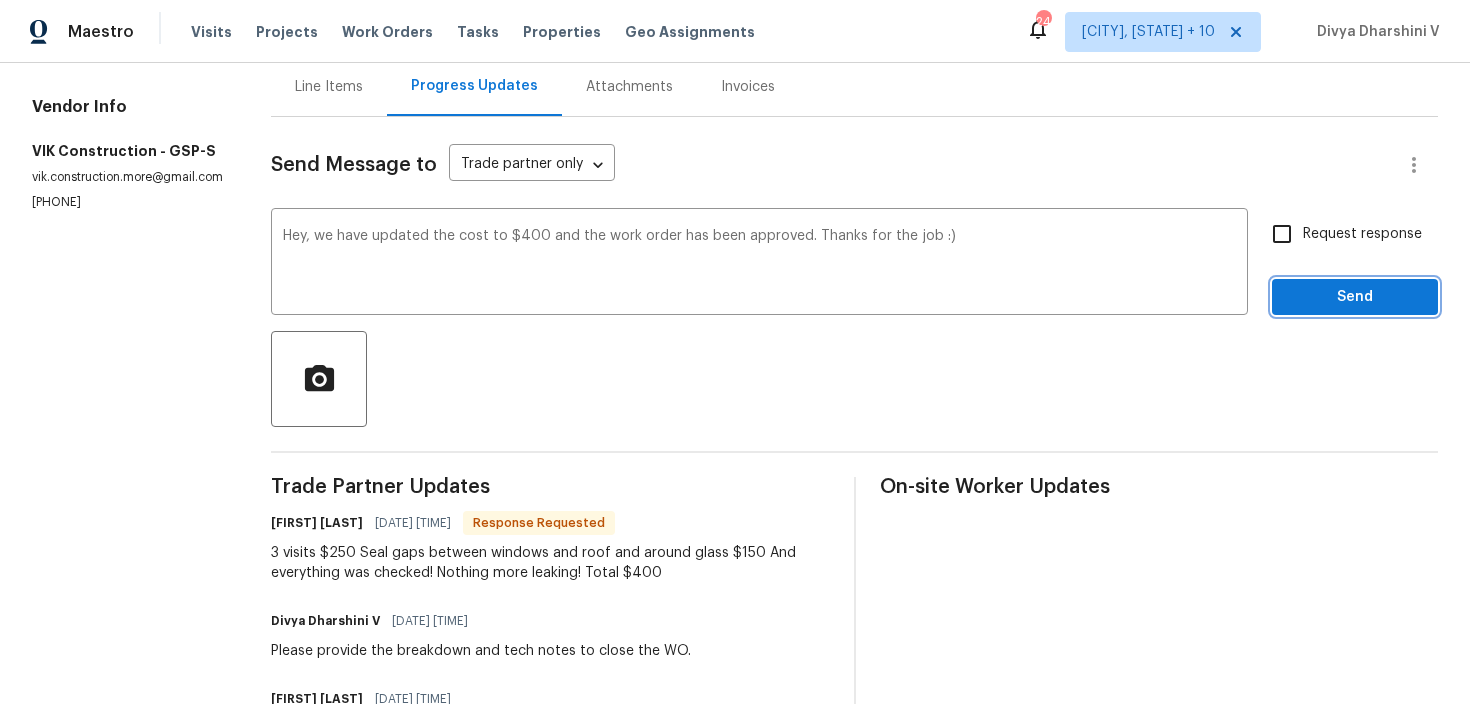 click on "Send" at bounding box center (1355, 297) 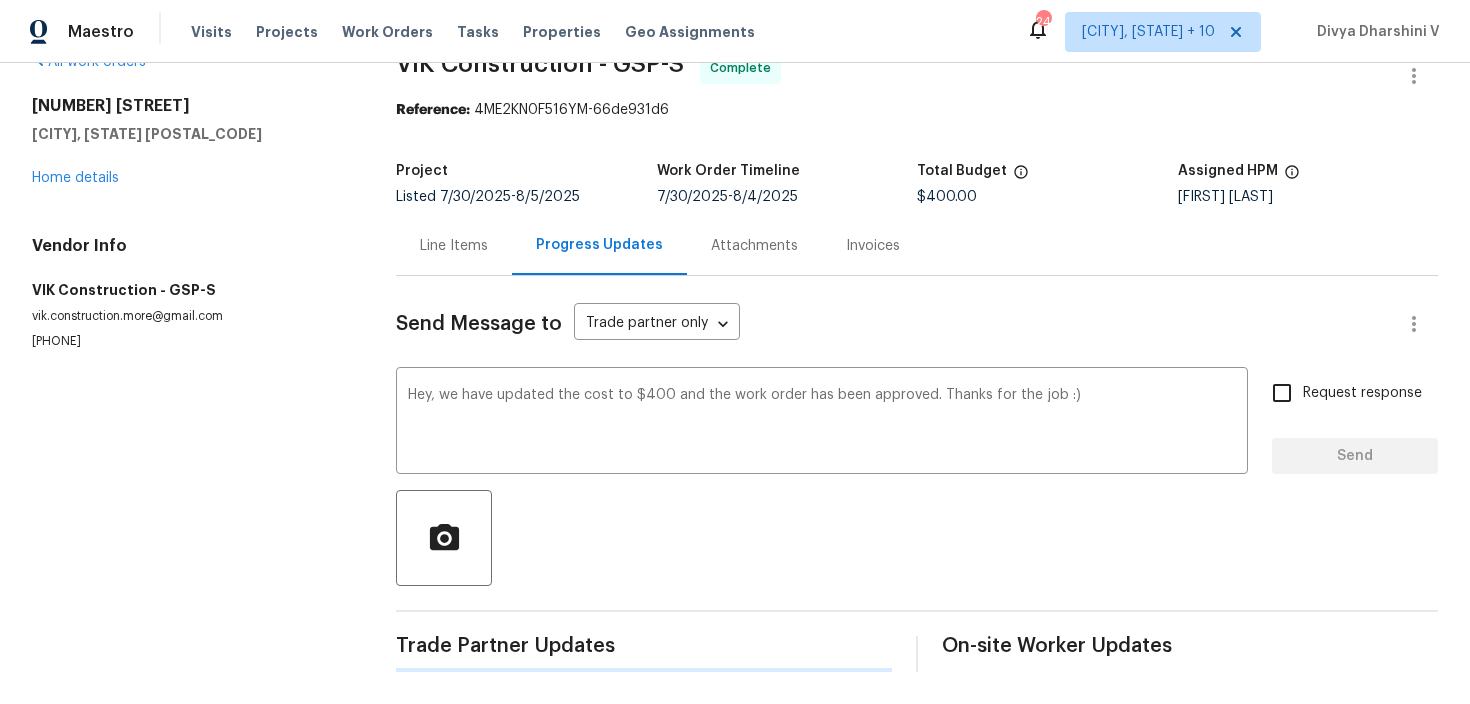 type 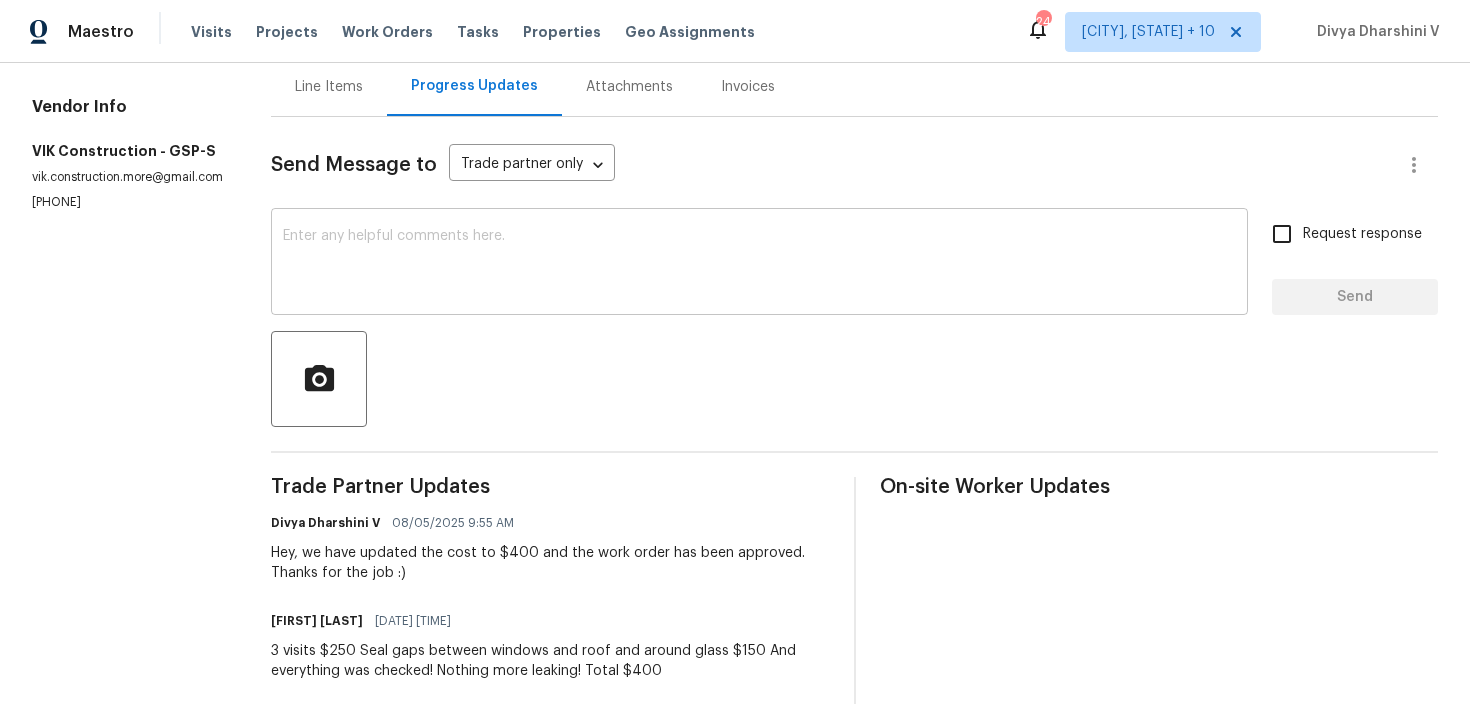 scroll, scrollTop: 0, scrollLeft: 0, axis: both 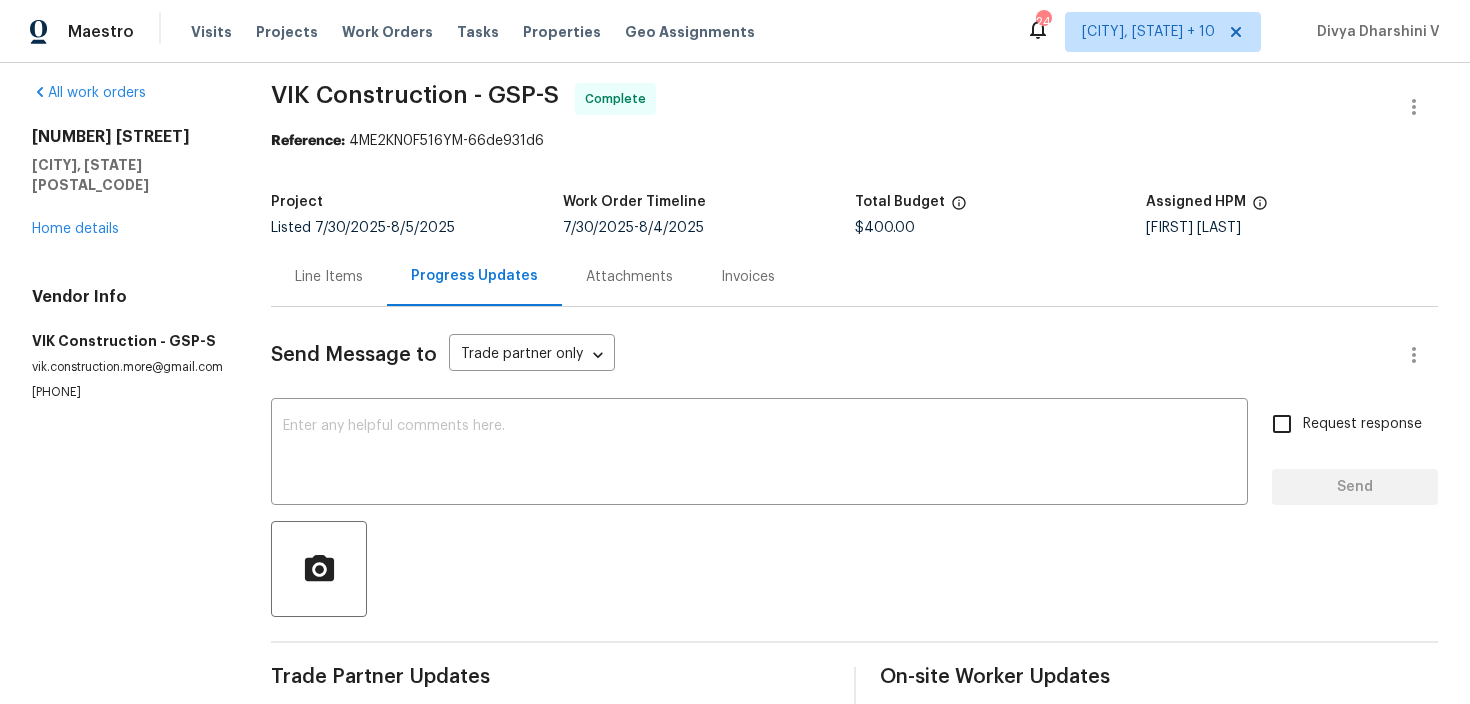 click on "Line Items" at bounding box center (329, 277) 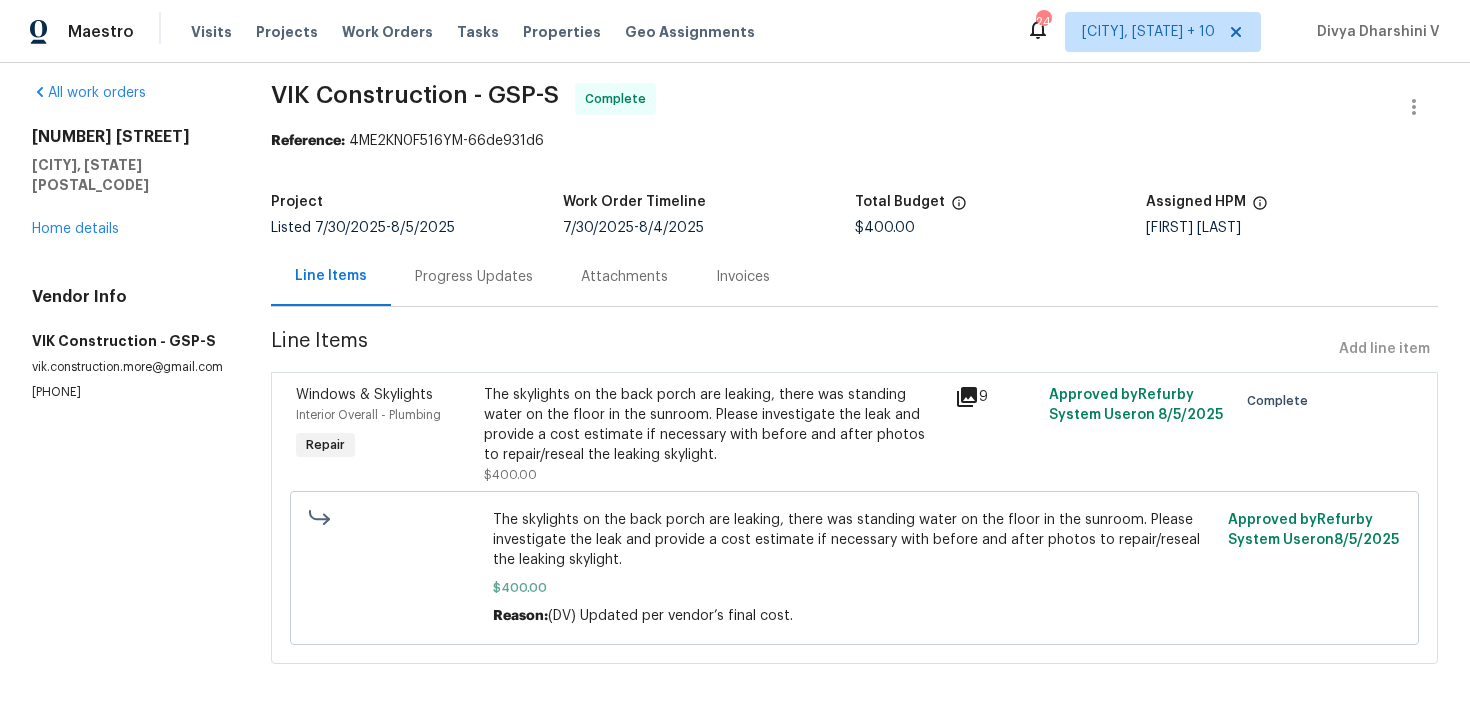 scroll, scrollTop: 29, scrollLeft: 0, axis: vertical 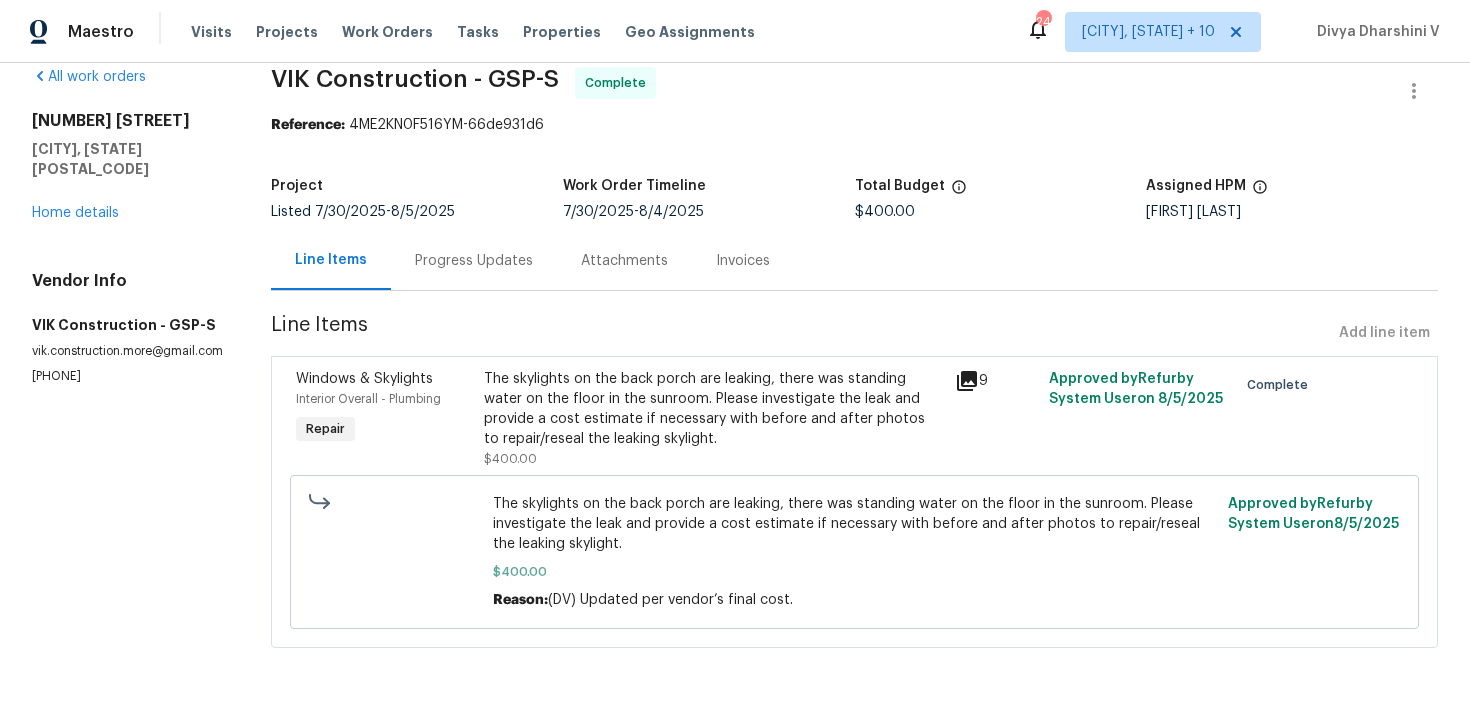 click on "The skylights on the back porch are leaking, there was standing water on the floor in the sunroom. Please investigate the leak and provide a cost estimate if necessary with before and after photos to repair/reseal the leaking skylight." at bounding box center [713, 409] 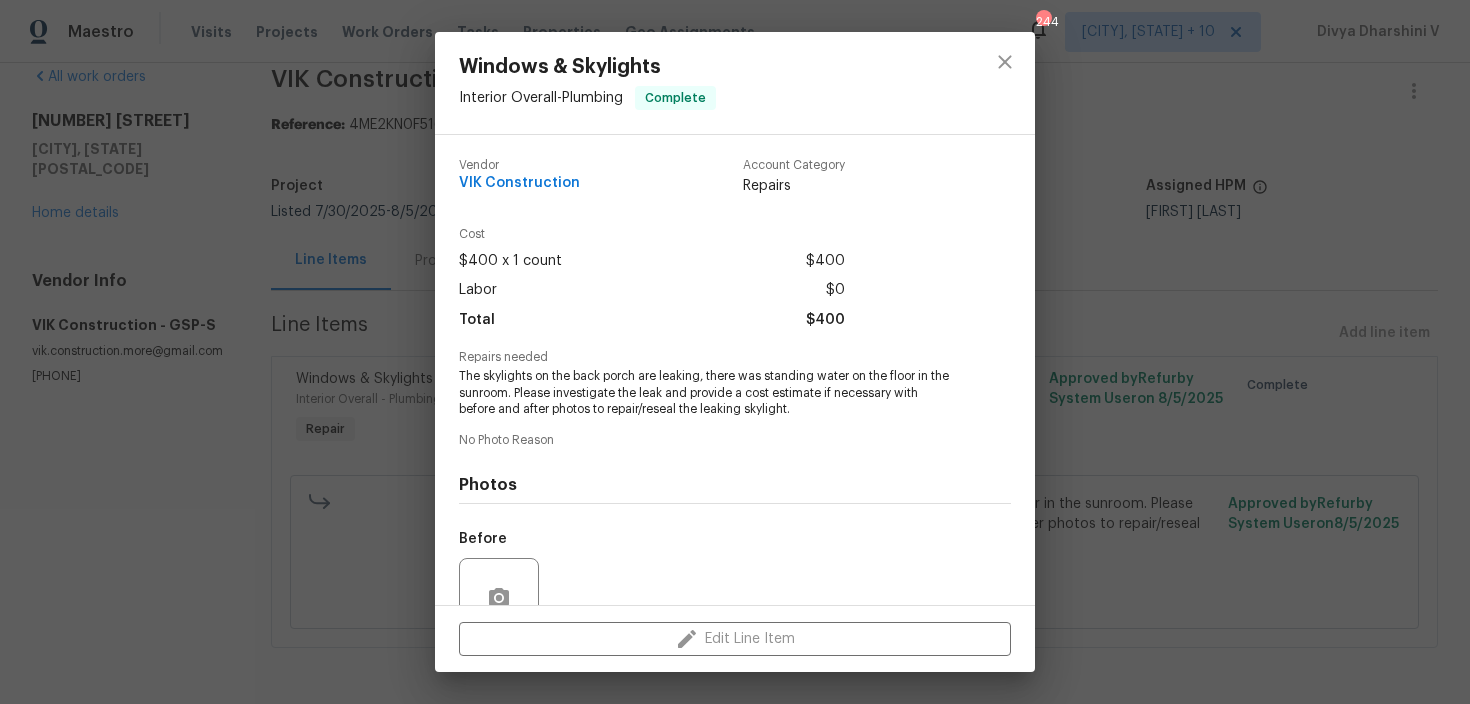 scroll, scrollTop: 183, scrollLeft: 0, axis: vertical 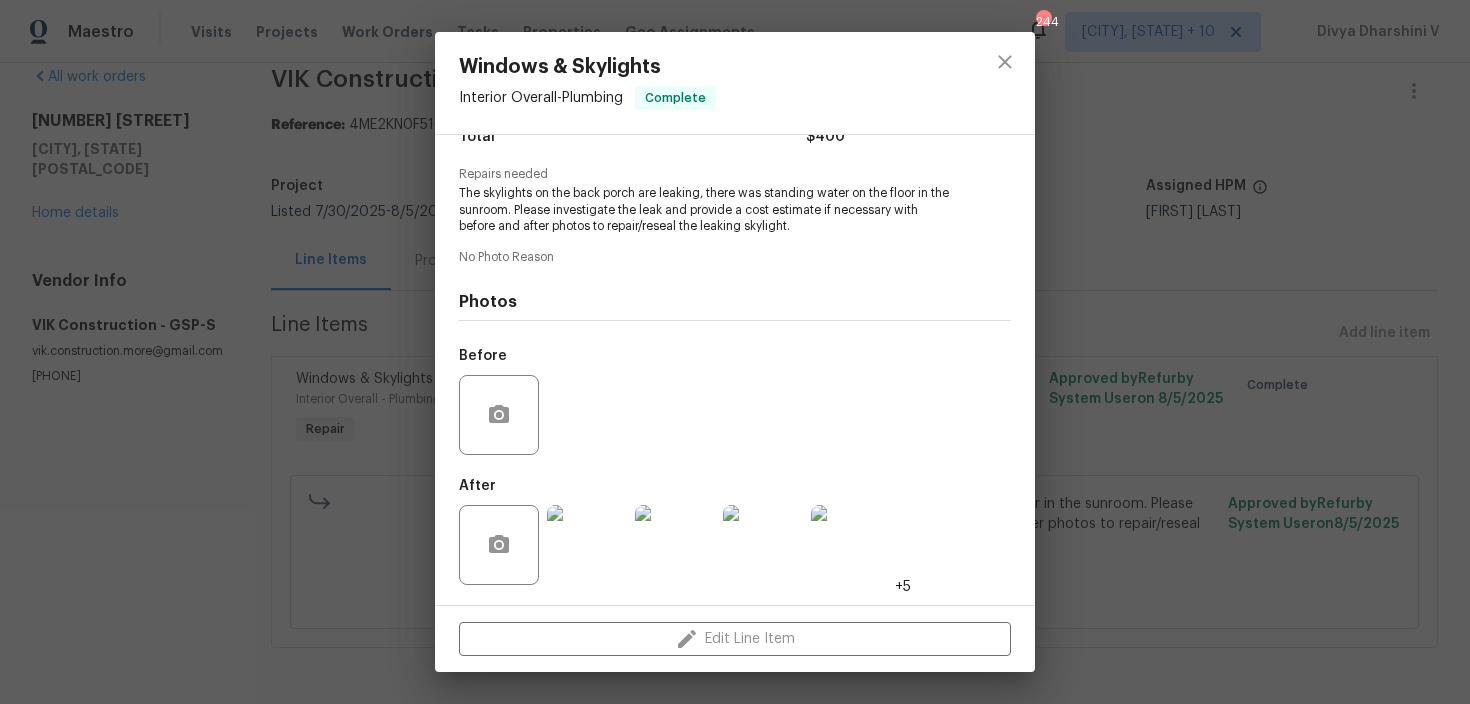 click at bounding box center (587, 545) 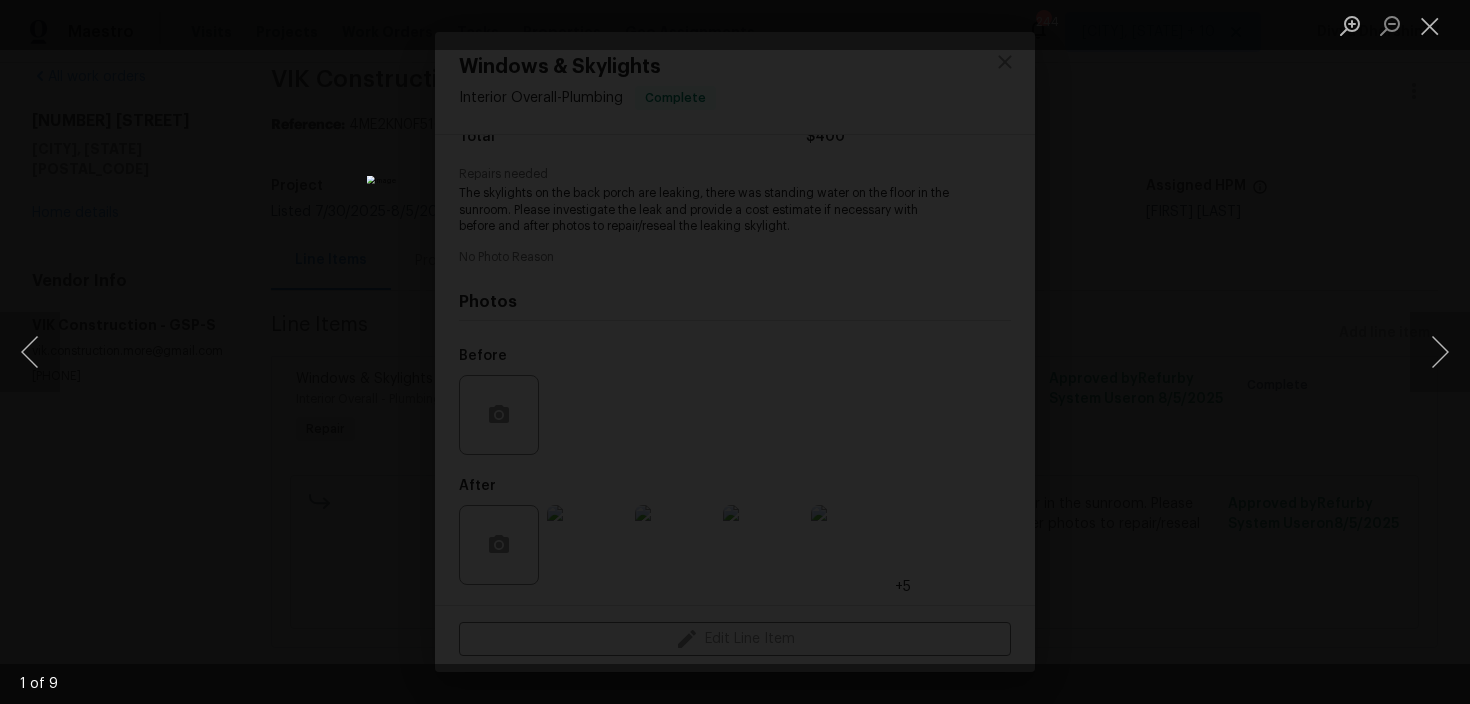 click at bounding box center (735, 352) 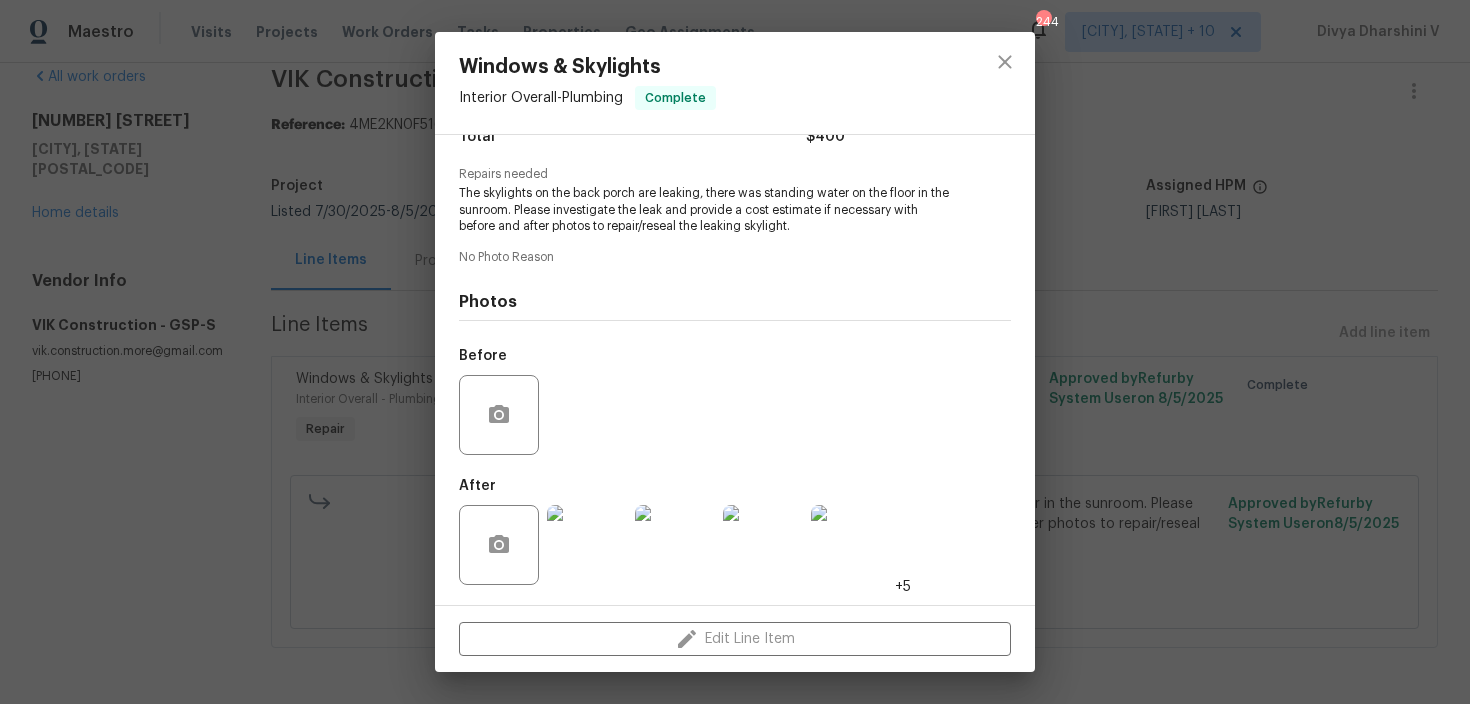 click on "Windows & Skylights Interior Overall  -  Plumbing Complete Vendor VIK Construction Account Category Repairs Cost $400 x 1 count $400 Labor $0 Total $400 Repairs needed The skylights on the back porch are leaking, there was standing water on the floor in the sunroom. Please investigate the leak and provide a cost estimate if necessary with before and after photos to repair/reseal the leaking skylight. No Photo Reason   Photos Before After  +5  Edit Line Item" at bounding box center [735, 352] 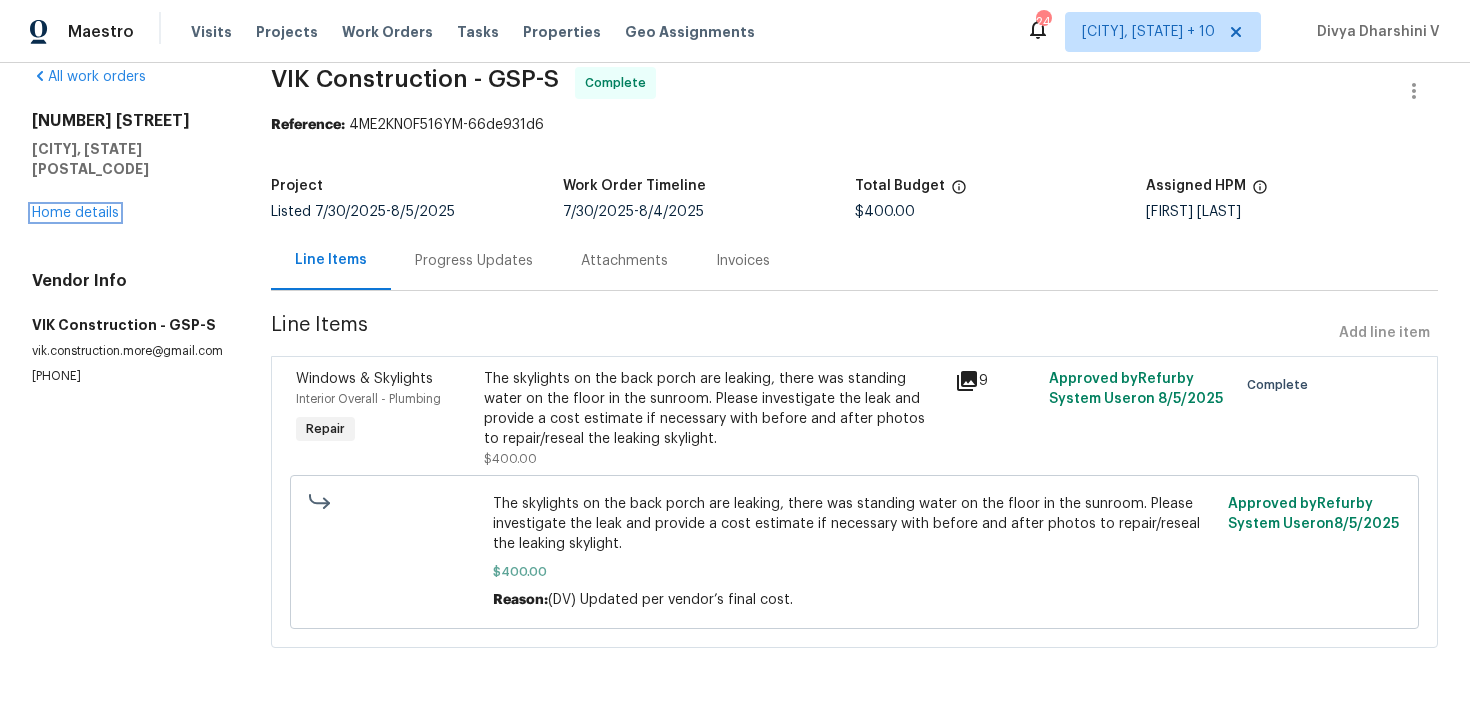 click on "Home details" at bounding box center [75, 213] 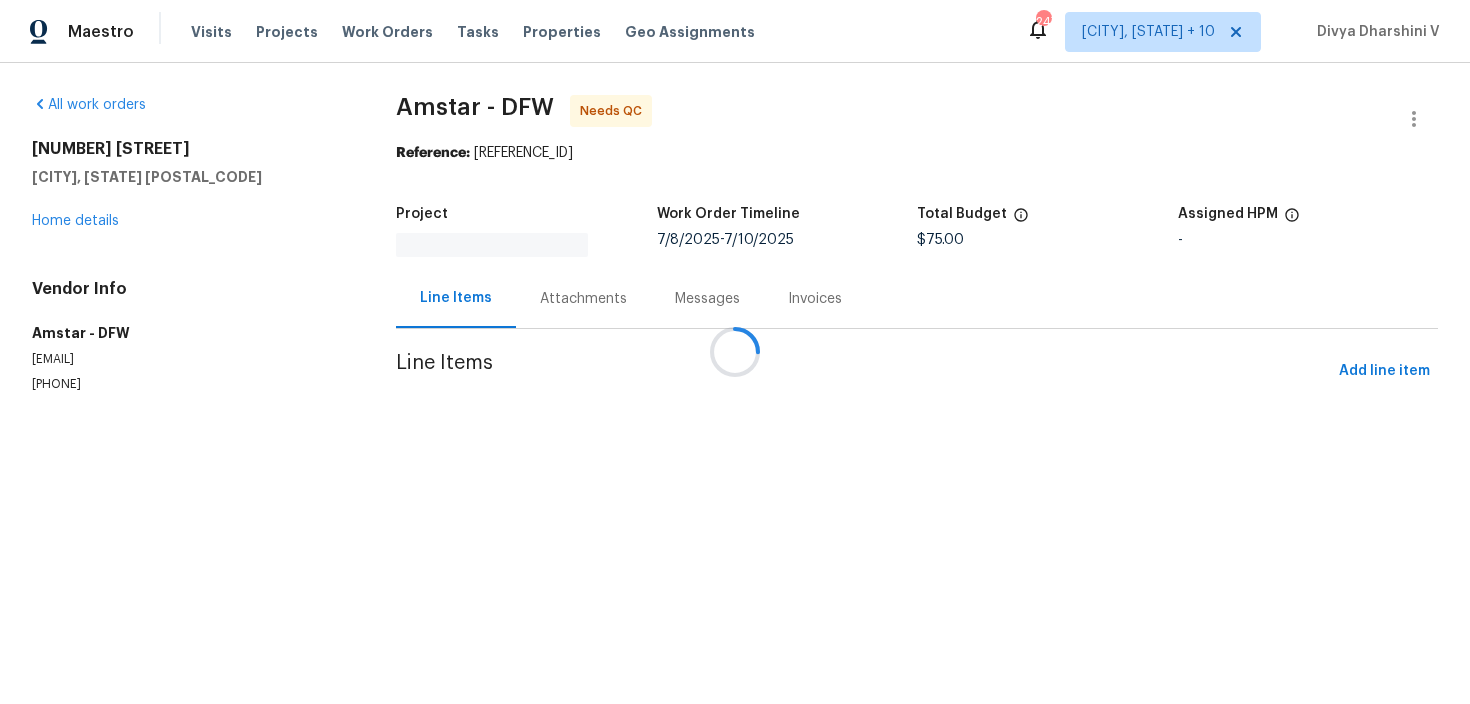 scroll, scrollTop: 0, scrollLeft: 0, axis: both 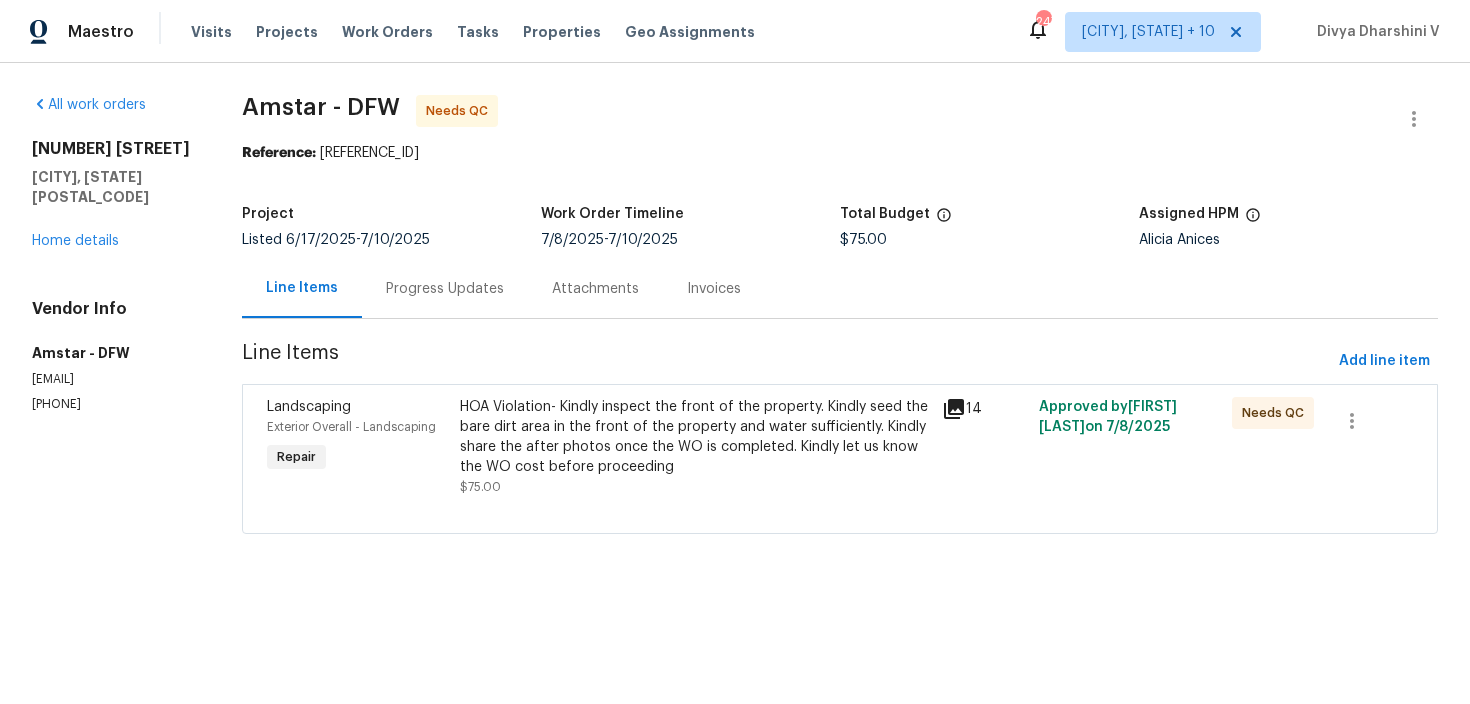 click on "Progress Updates" at bounding box center [445, 288] 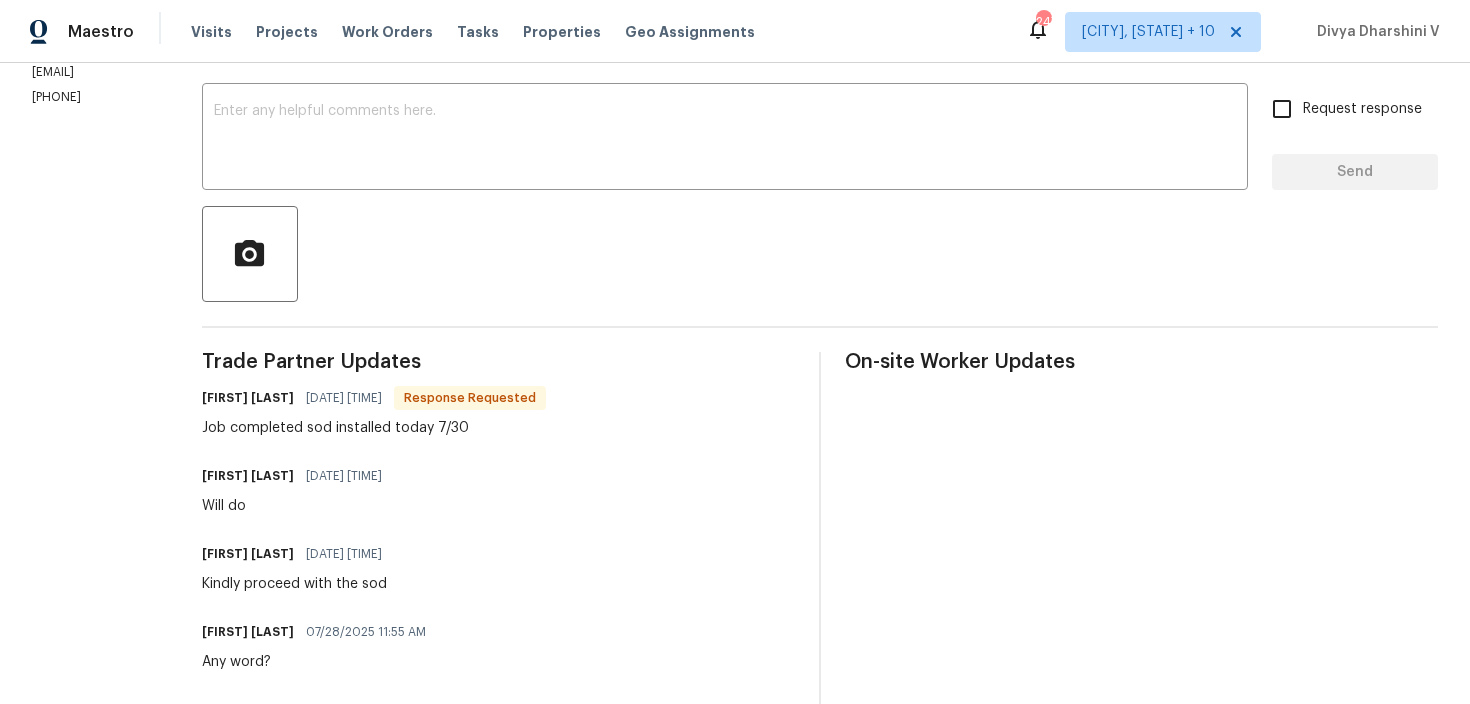 scroll, scrollTop: 116, scrollLeft: 0, axis: vertical 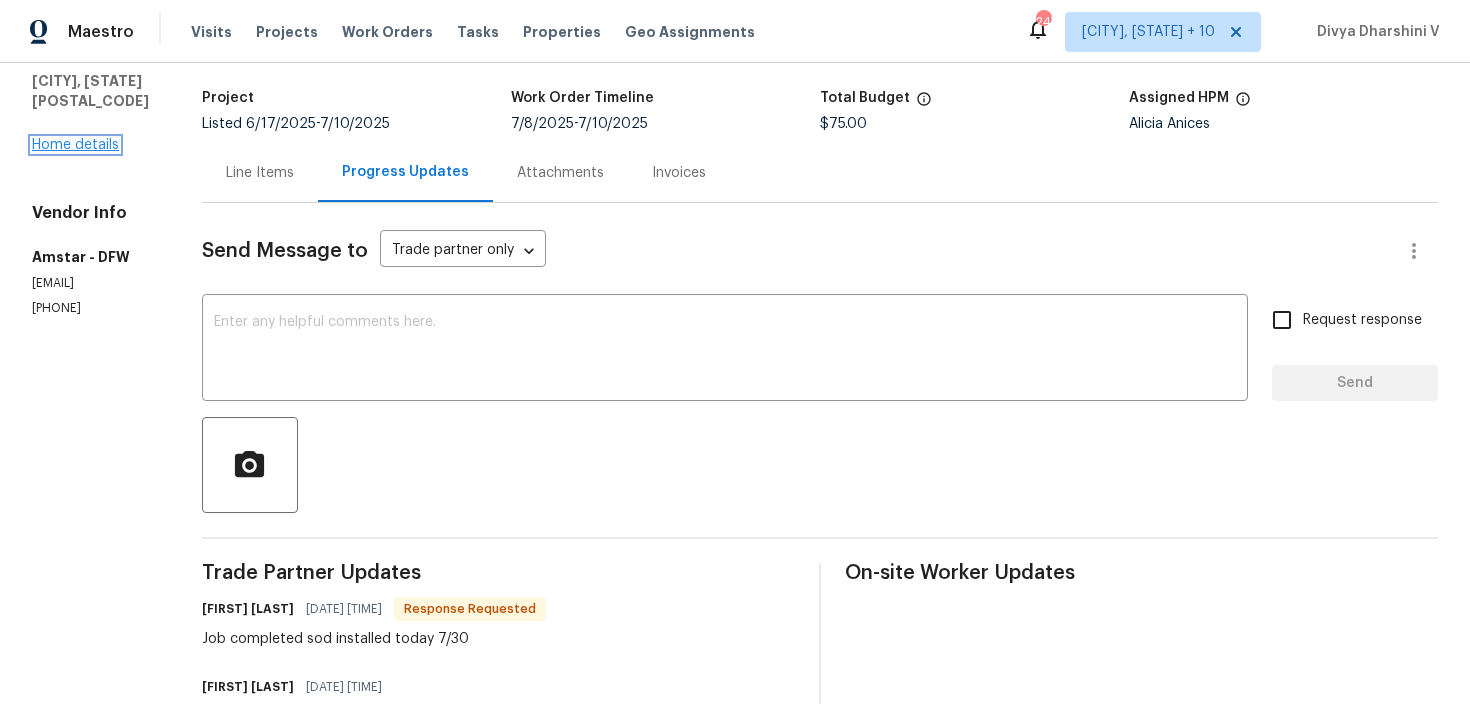 click on "Home details" at bounding box center [75, 145] 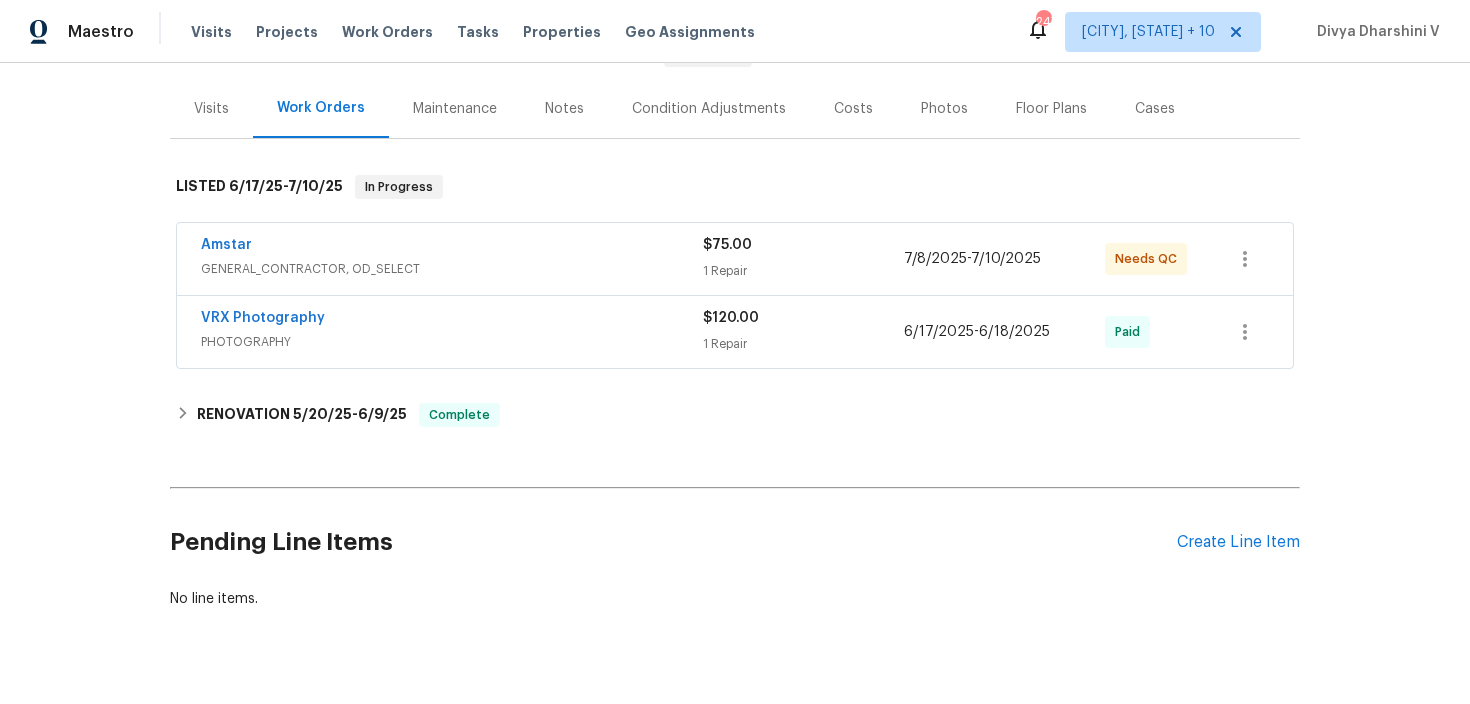 scroll, scrollTop: 261, scrollLeft: 0, axis: vertical 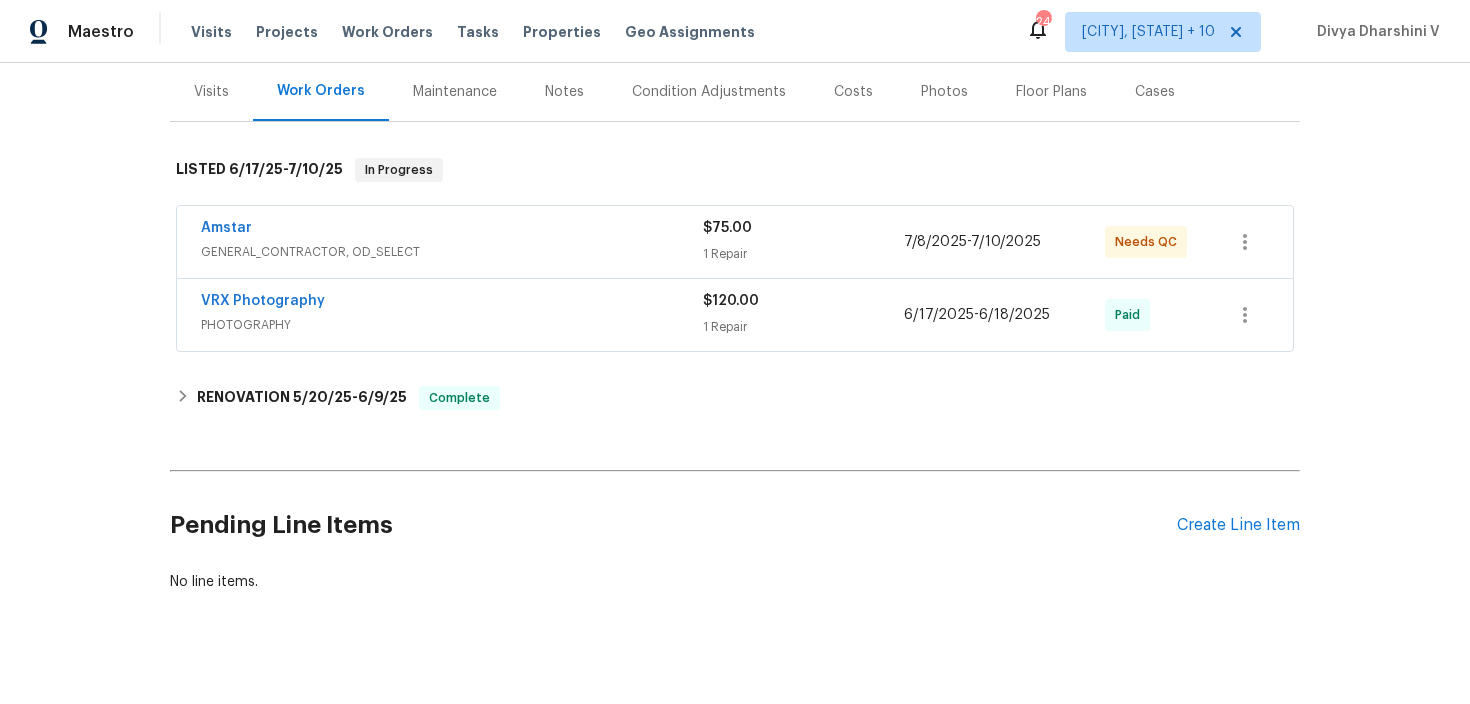 click on "Pending Line Items Create Line Item" at bounding box center [735, 525] 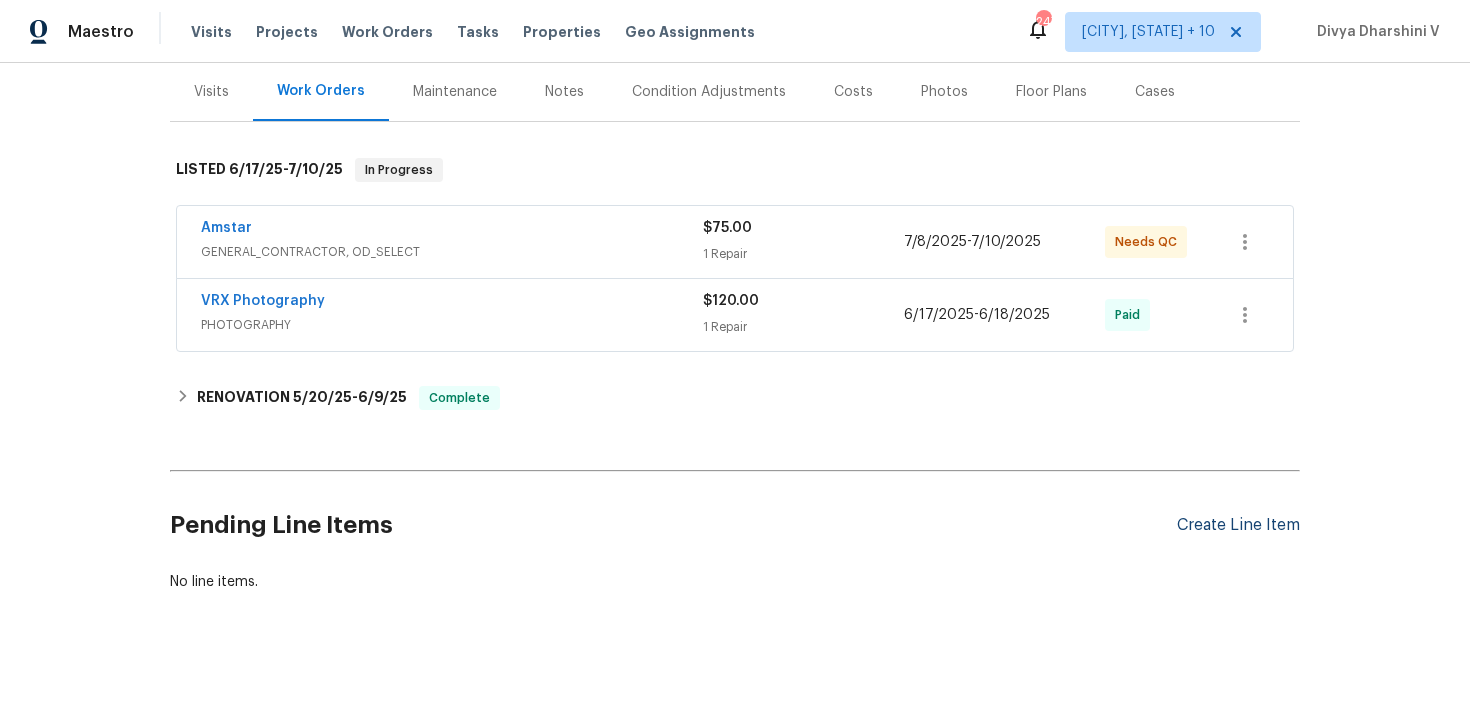 click on "Create Line Item" at bounding box center [1238, 525] 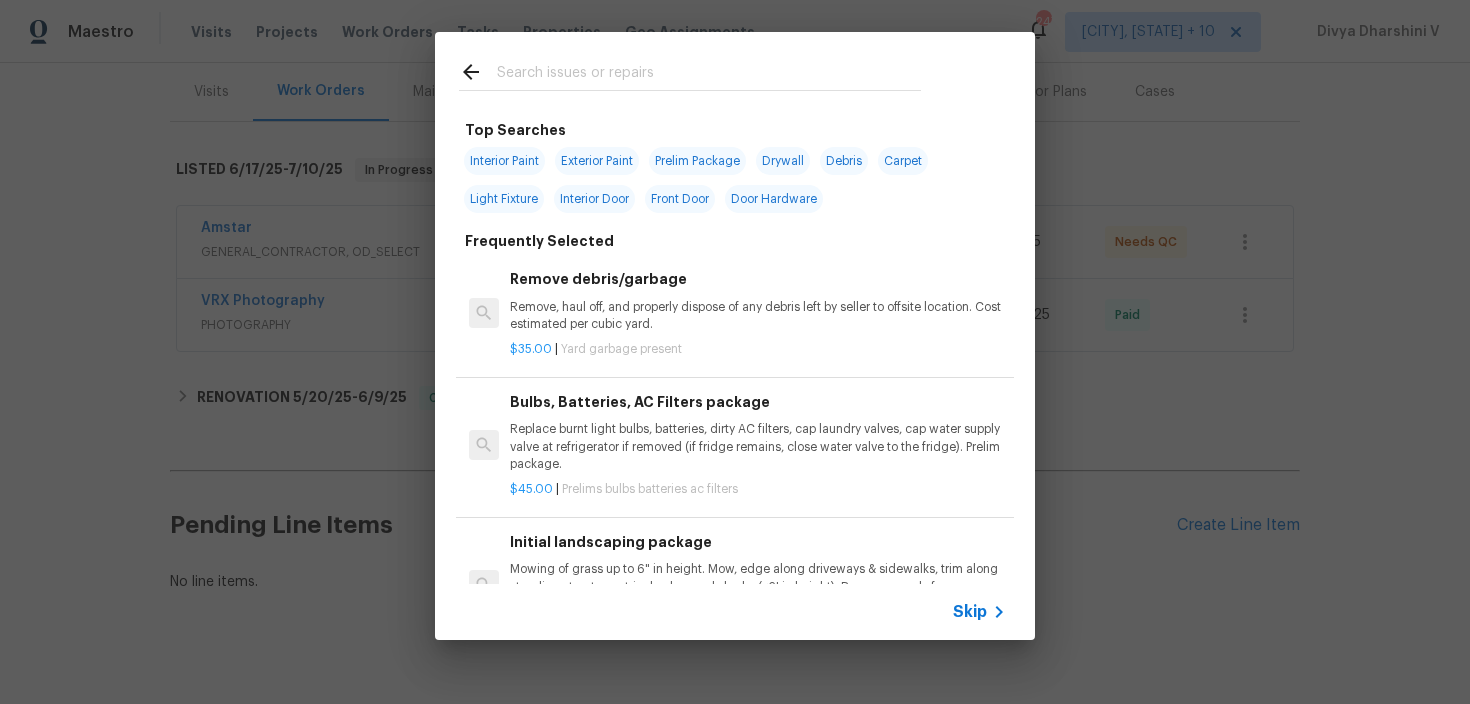 click on "Skip" at bounding box center (982, 612) 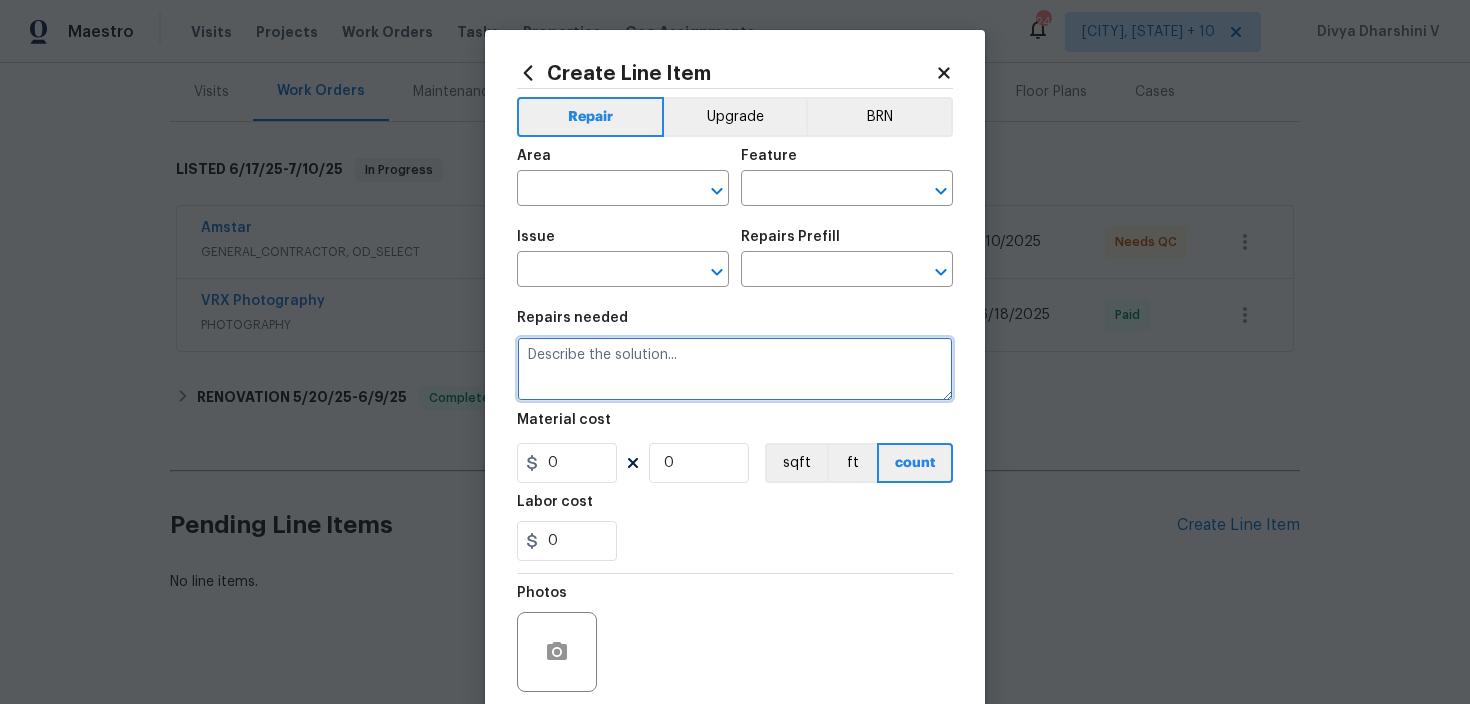 click at bounding box center [735, 369] 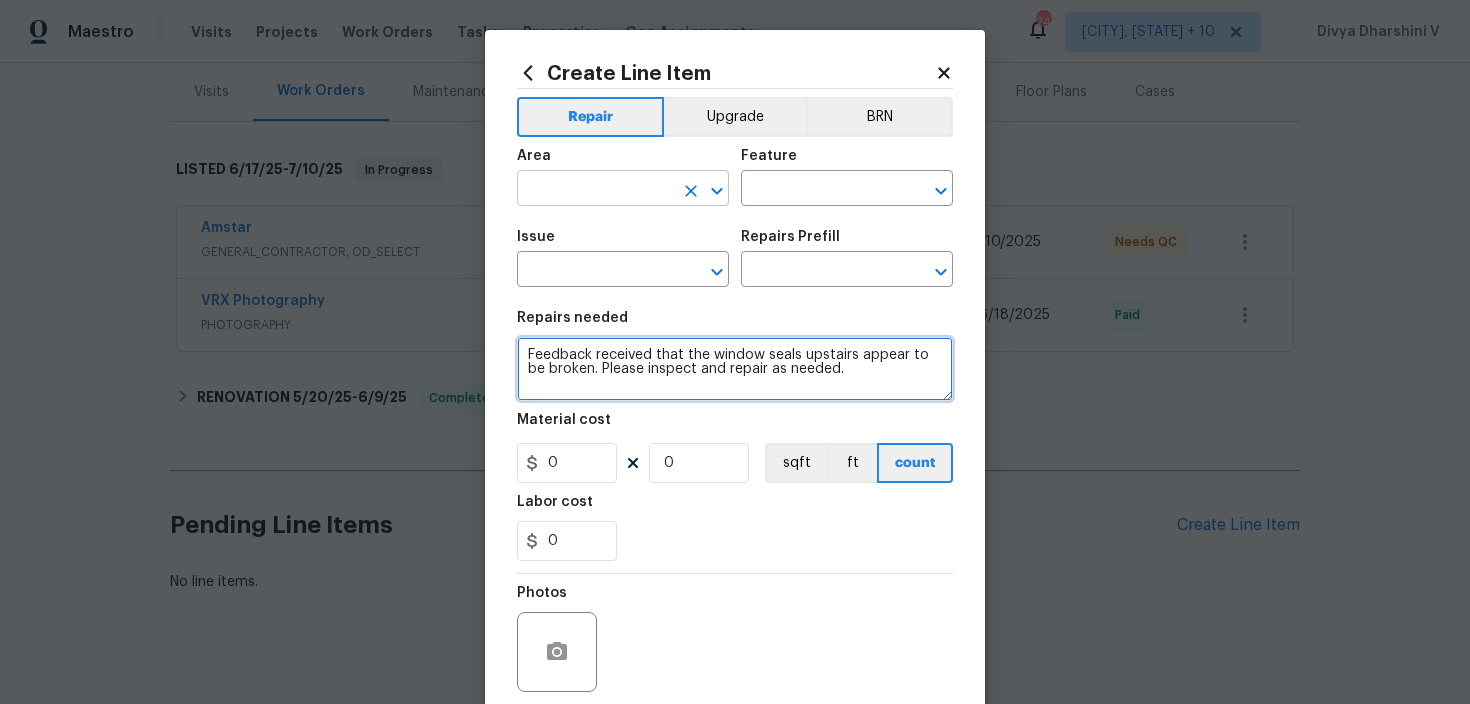 type on "Feedback received that the window seals upstairs appear to be broken. Please inspect and repair as needed." 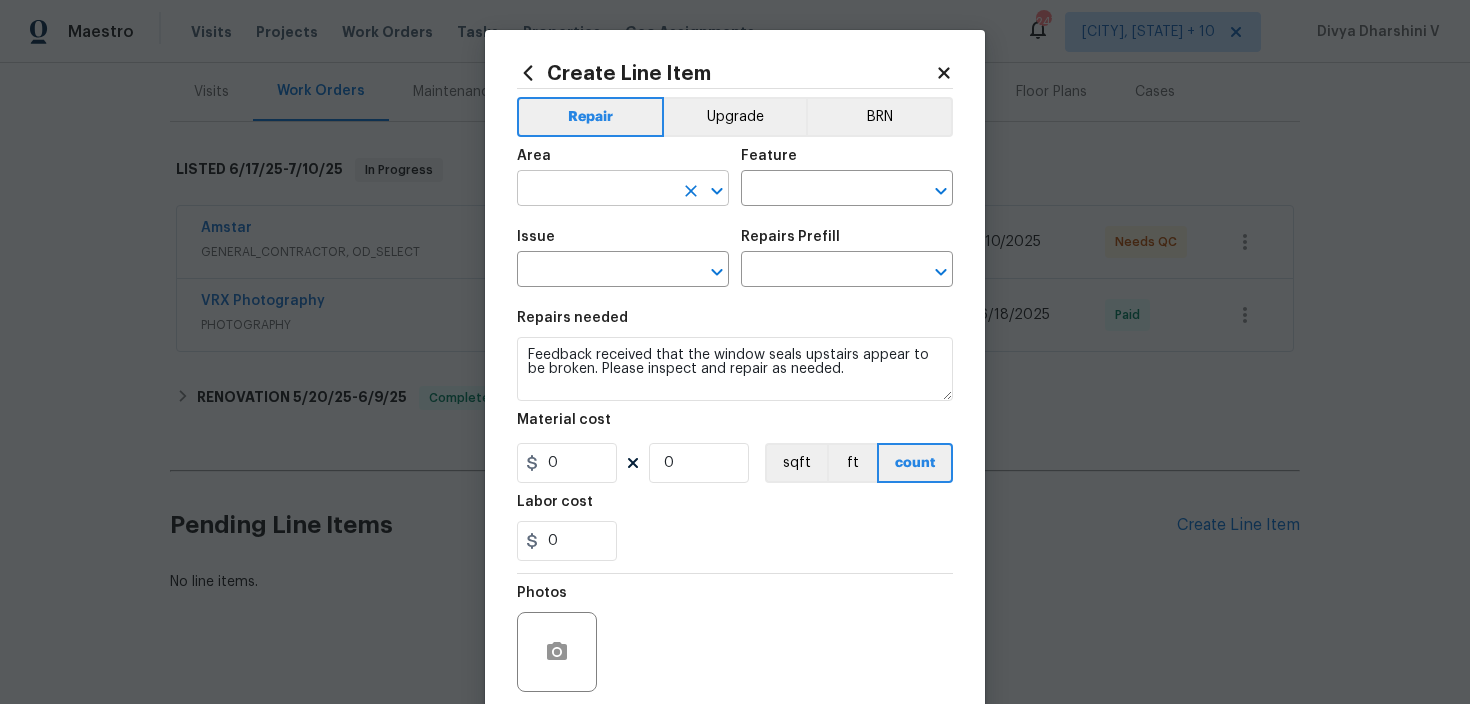 click at bounding box center (595, 190) 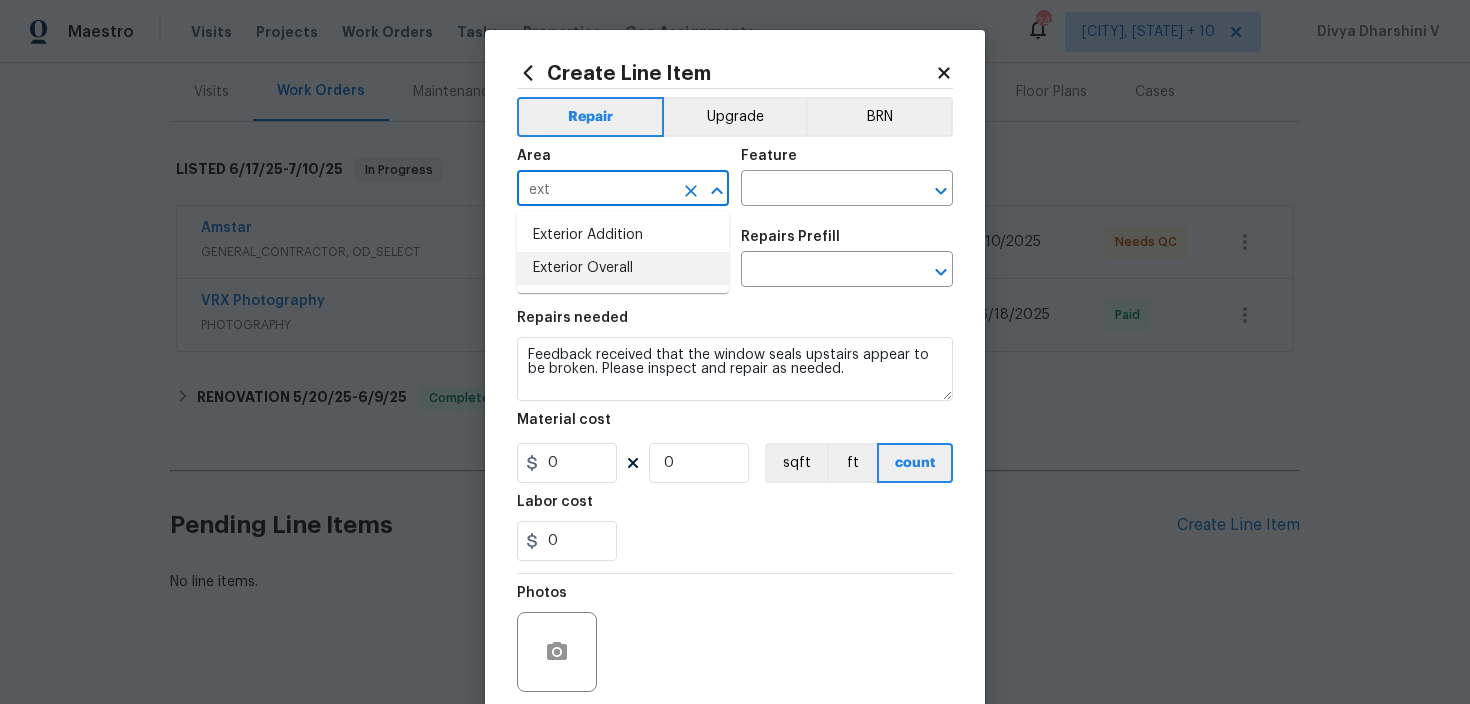 click on "Exterior Overall" at bounding box center [623, 268] 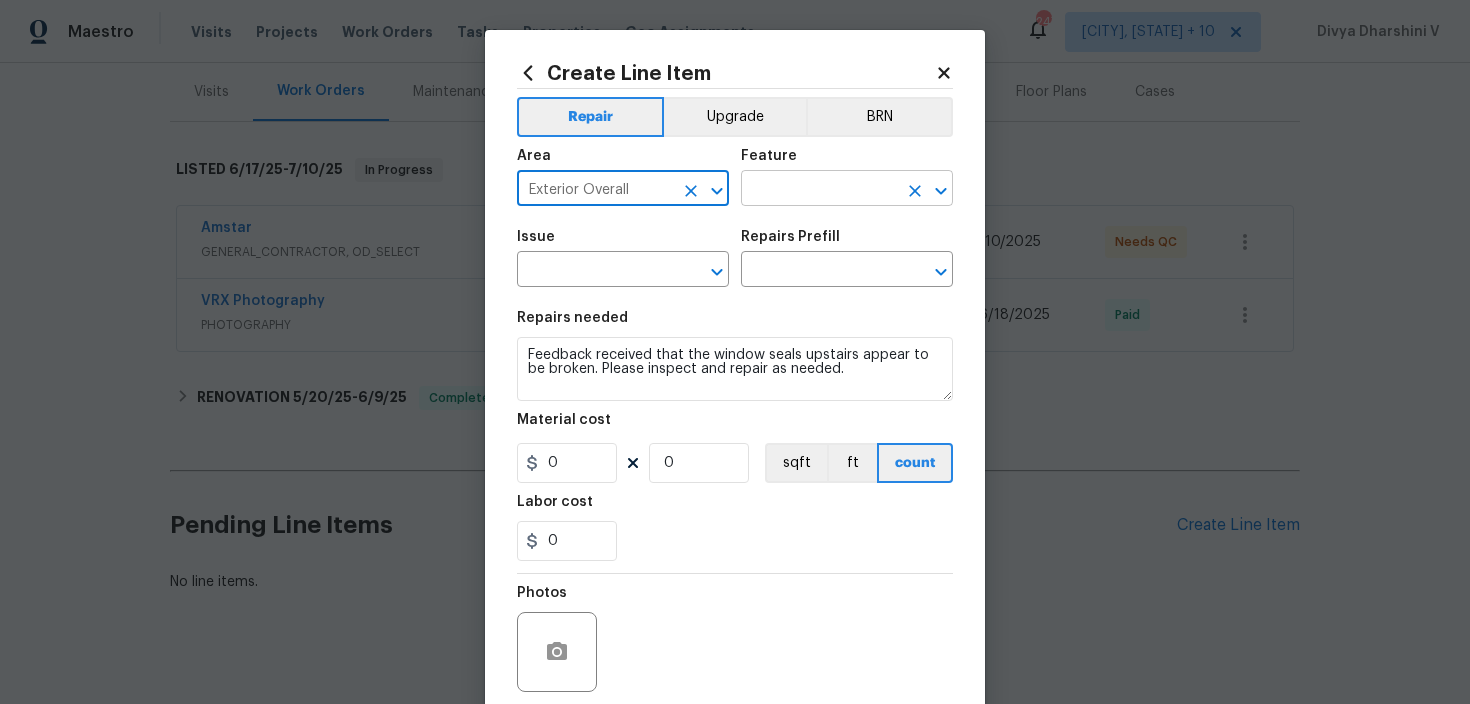 type on "Exterior Overall" 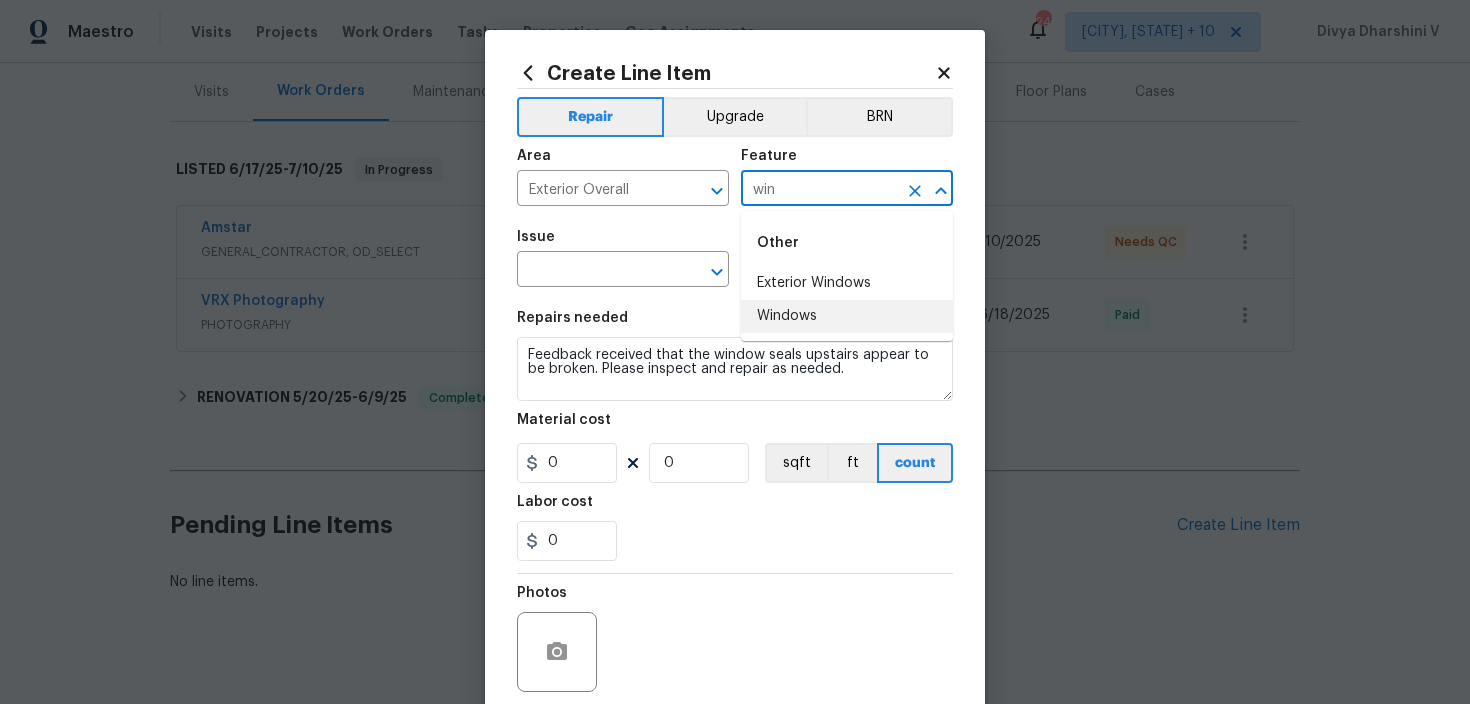 click on "Windows" at bounding box center (847, 316) 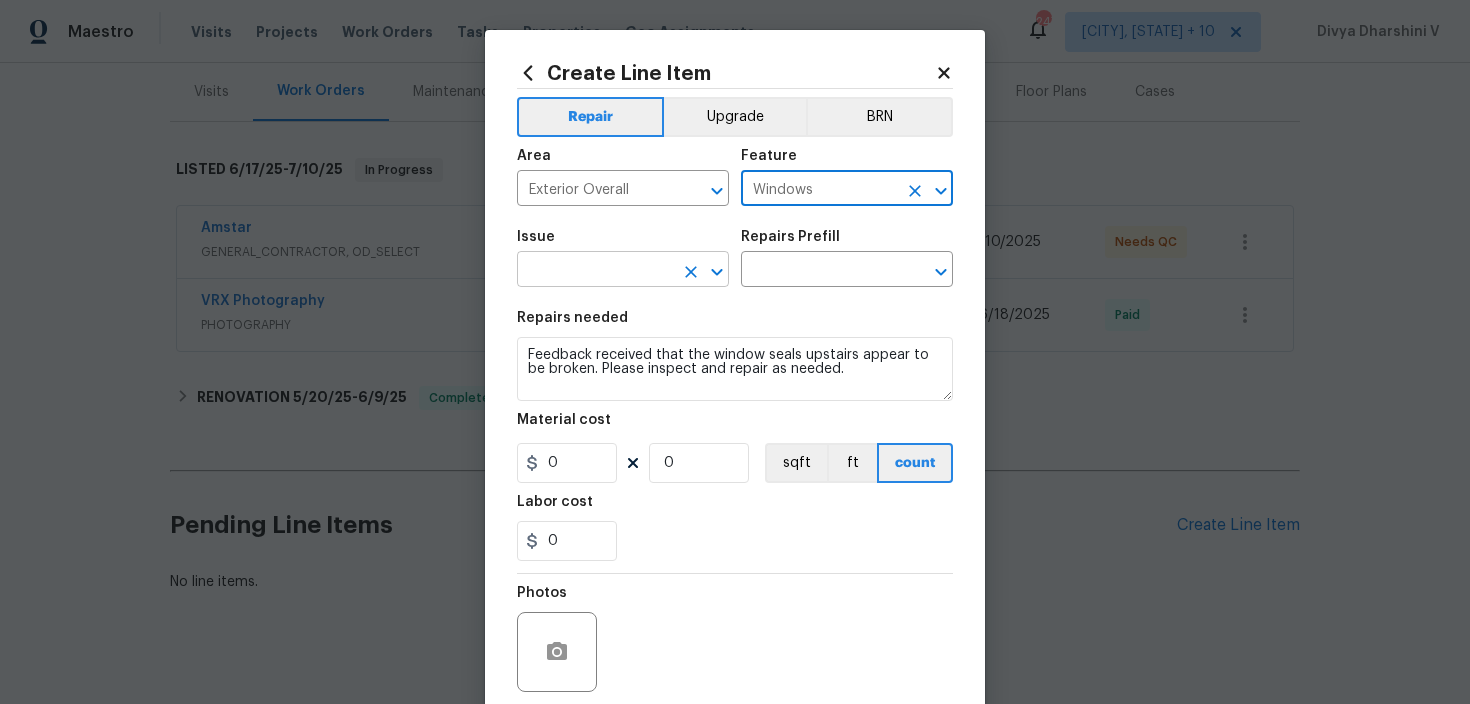 type on "Windows" 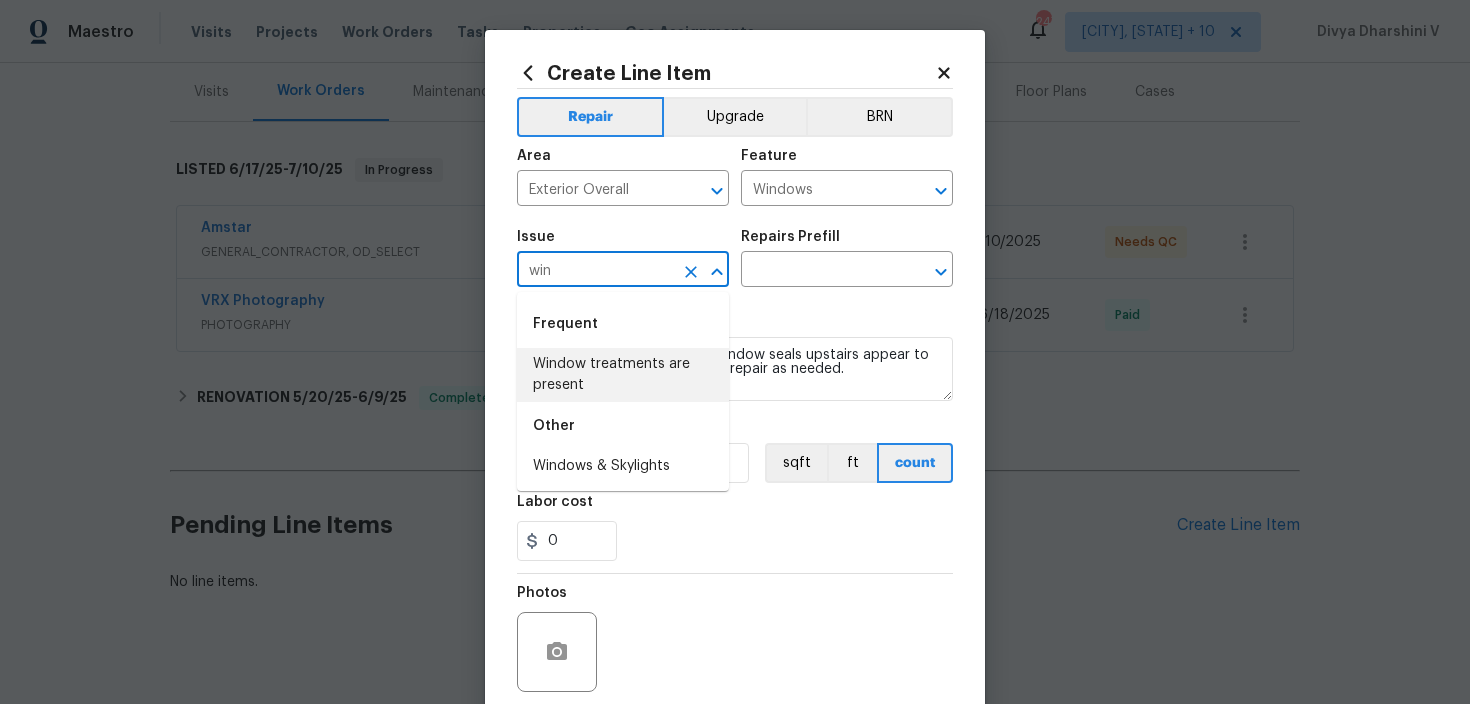 click on "Window treatments are present" at bounding box center (623, 375) 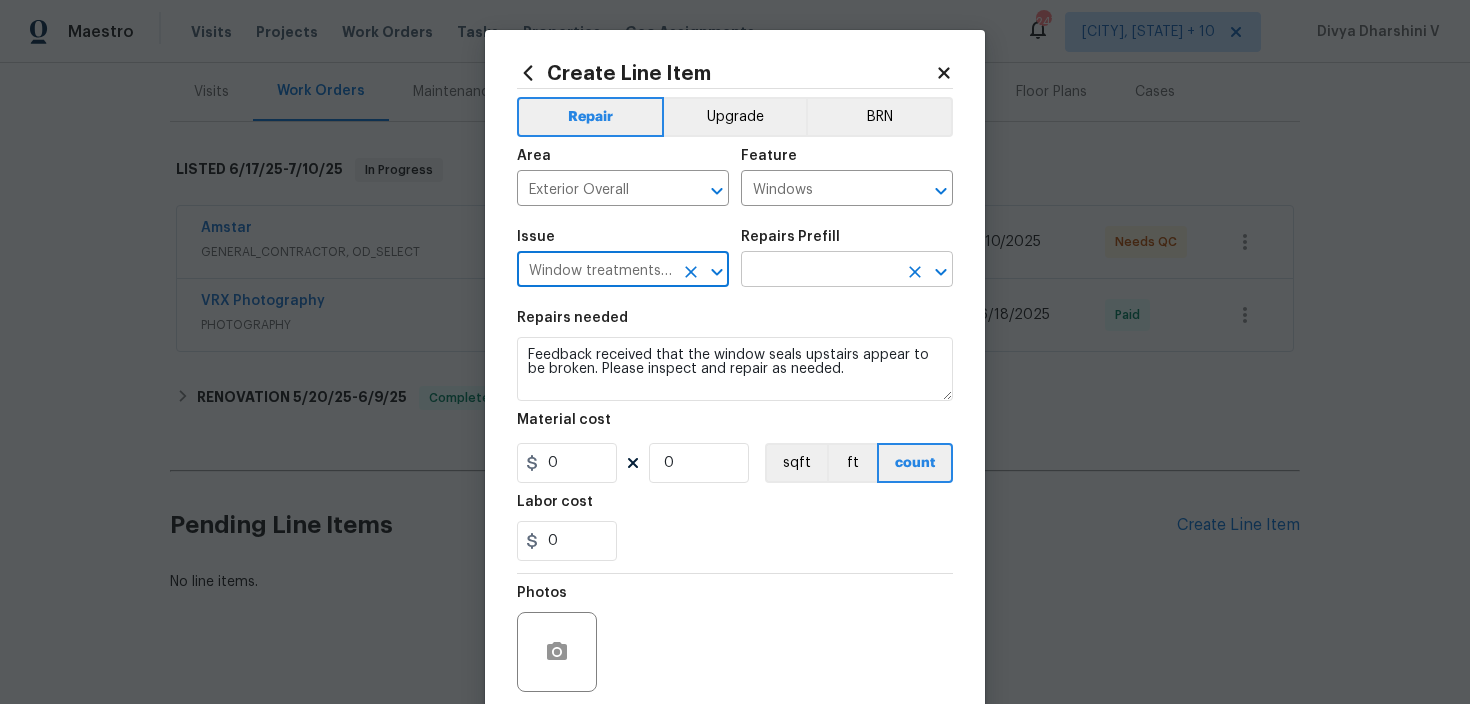 type on "Window treatments are present" 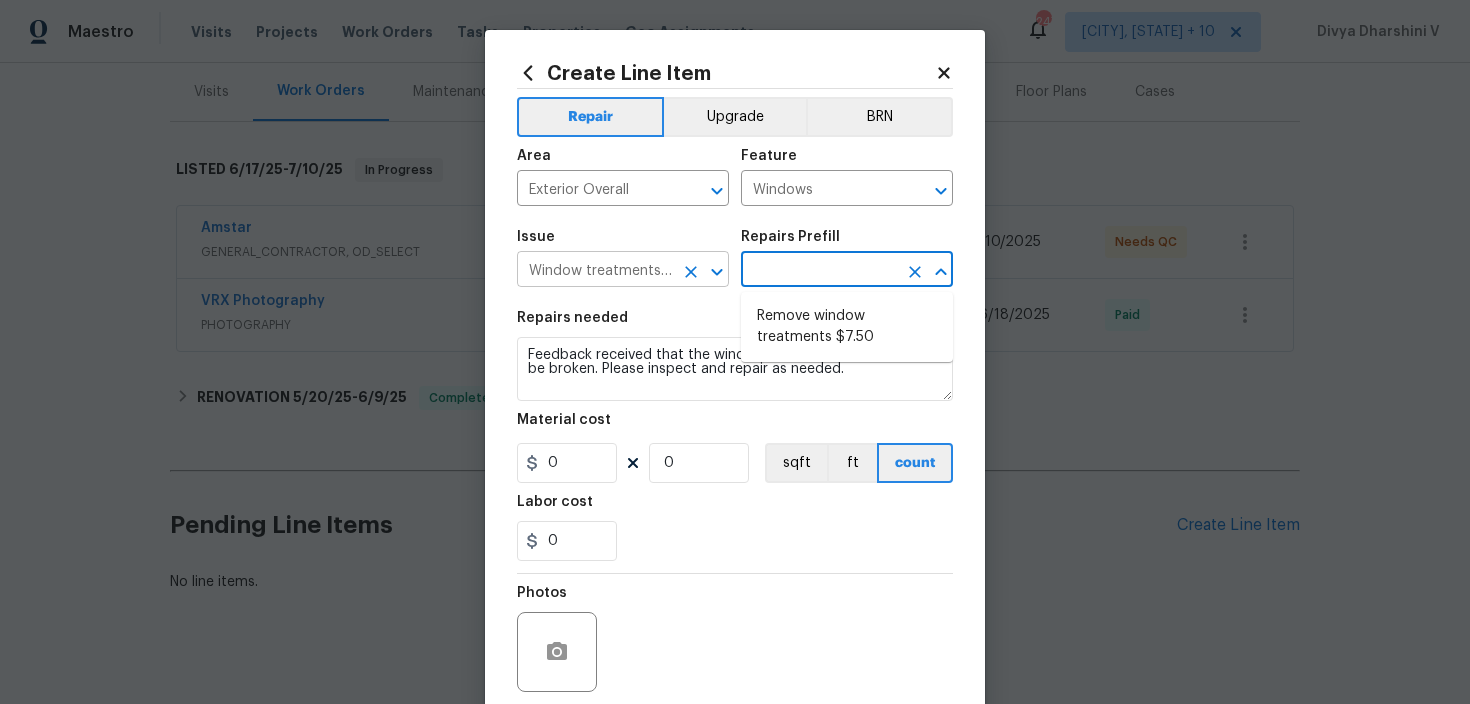 click 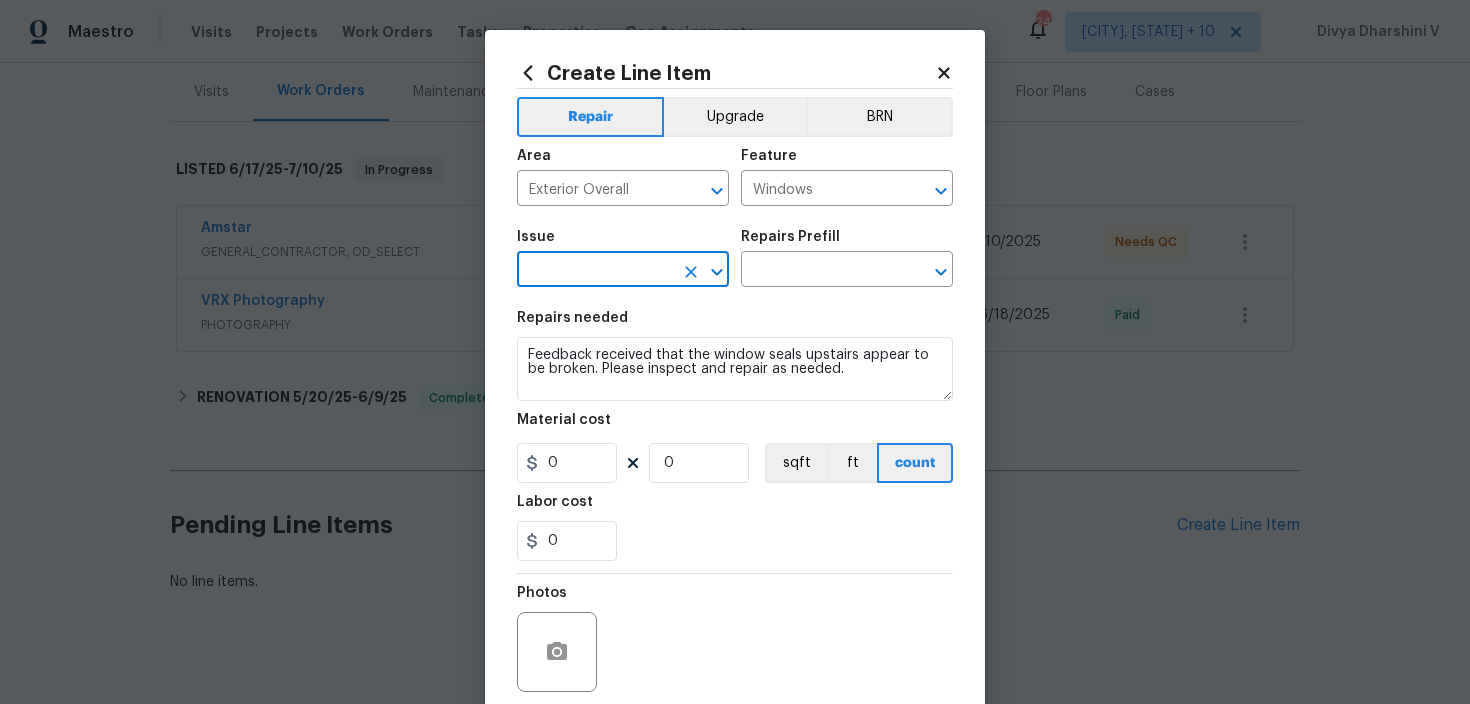 scroll, scrollTop: 0, scrollLeft: 0, axis: both 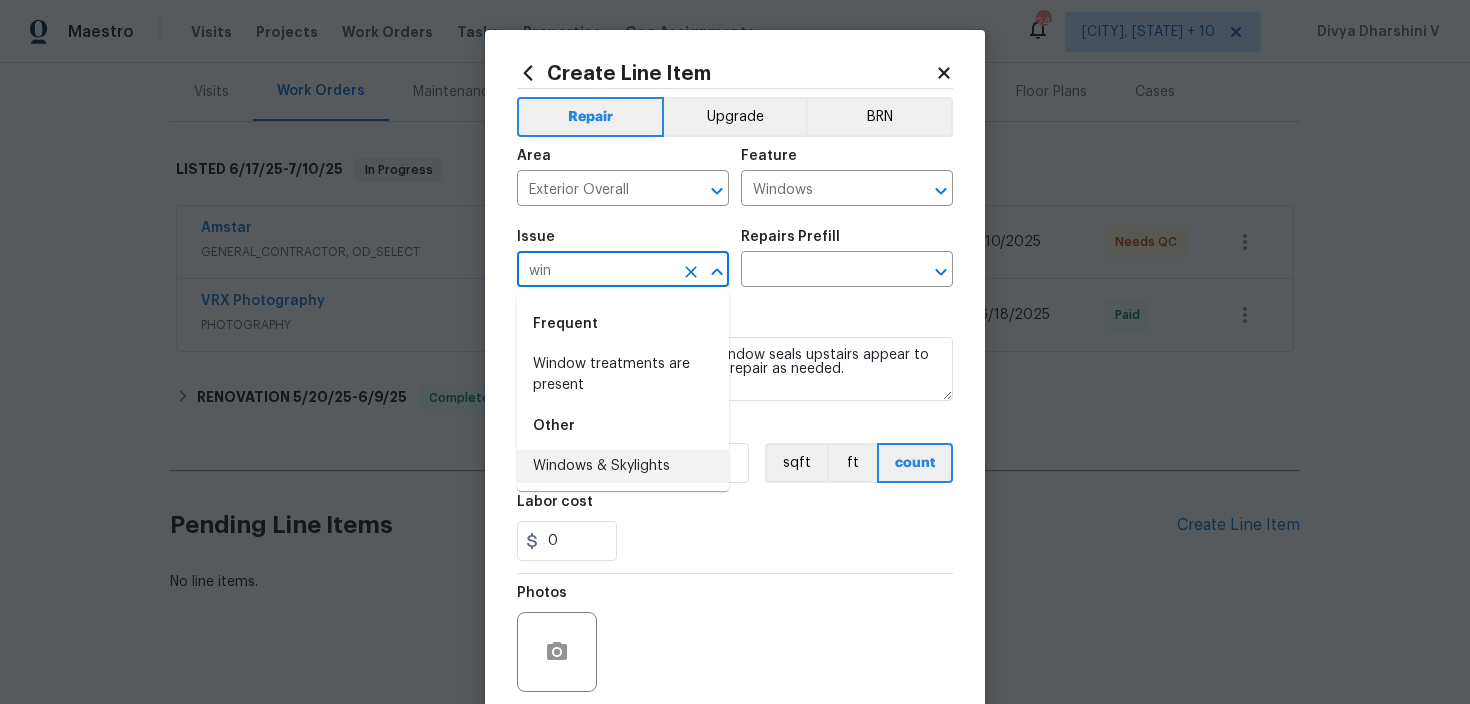 click on "Windows & Skylights" at bounding box center [623, 466] 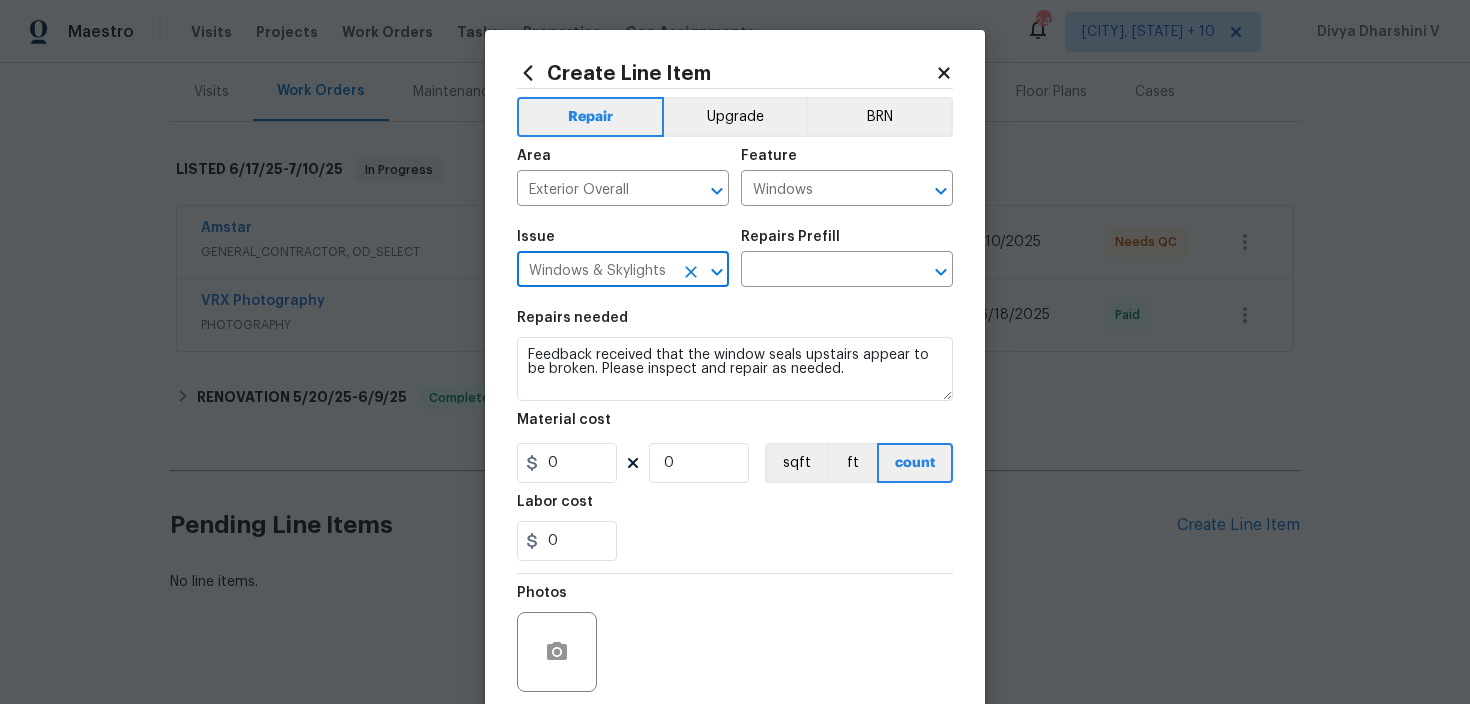 type on "Windows & Skylights" 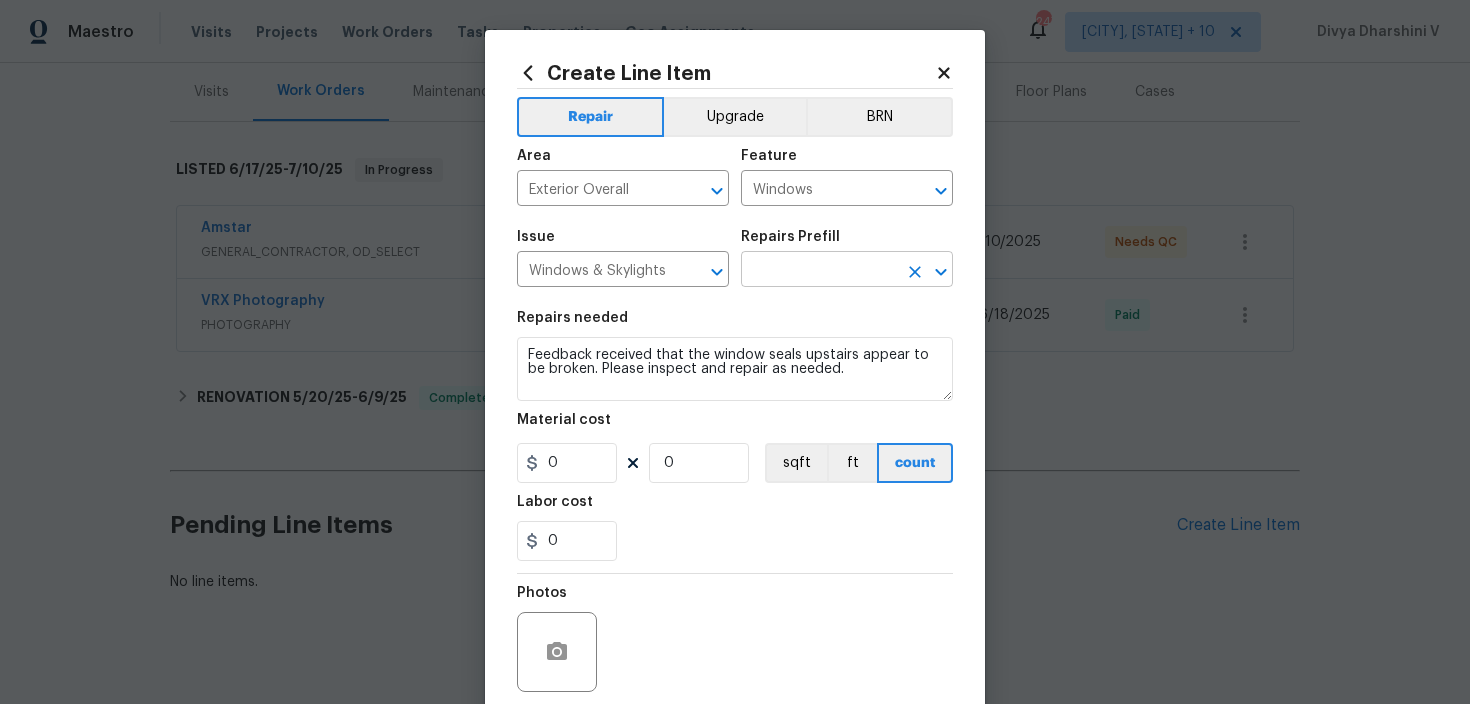 click at bounding box center [819, 271] 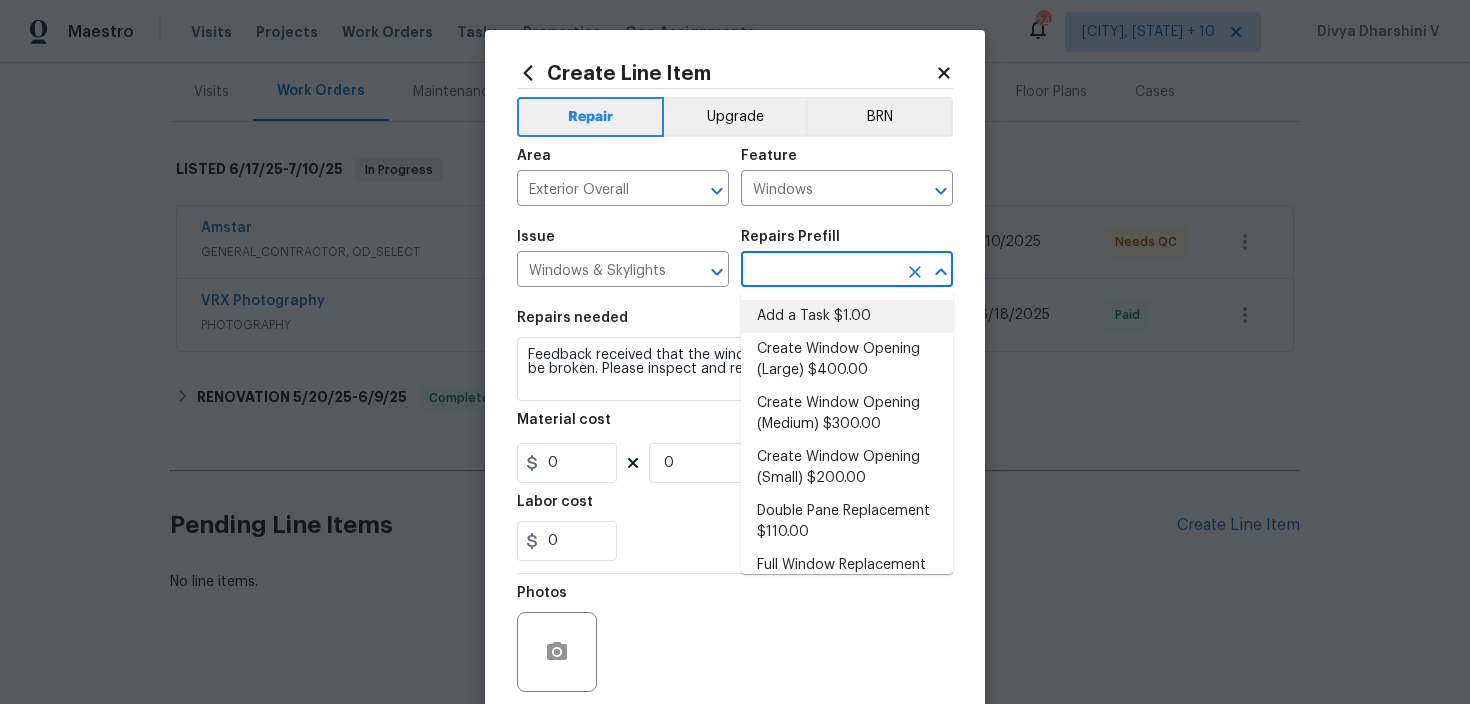 click on "Add a Task $1.00" at bounding box center (847, 316) 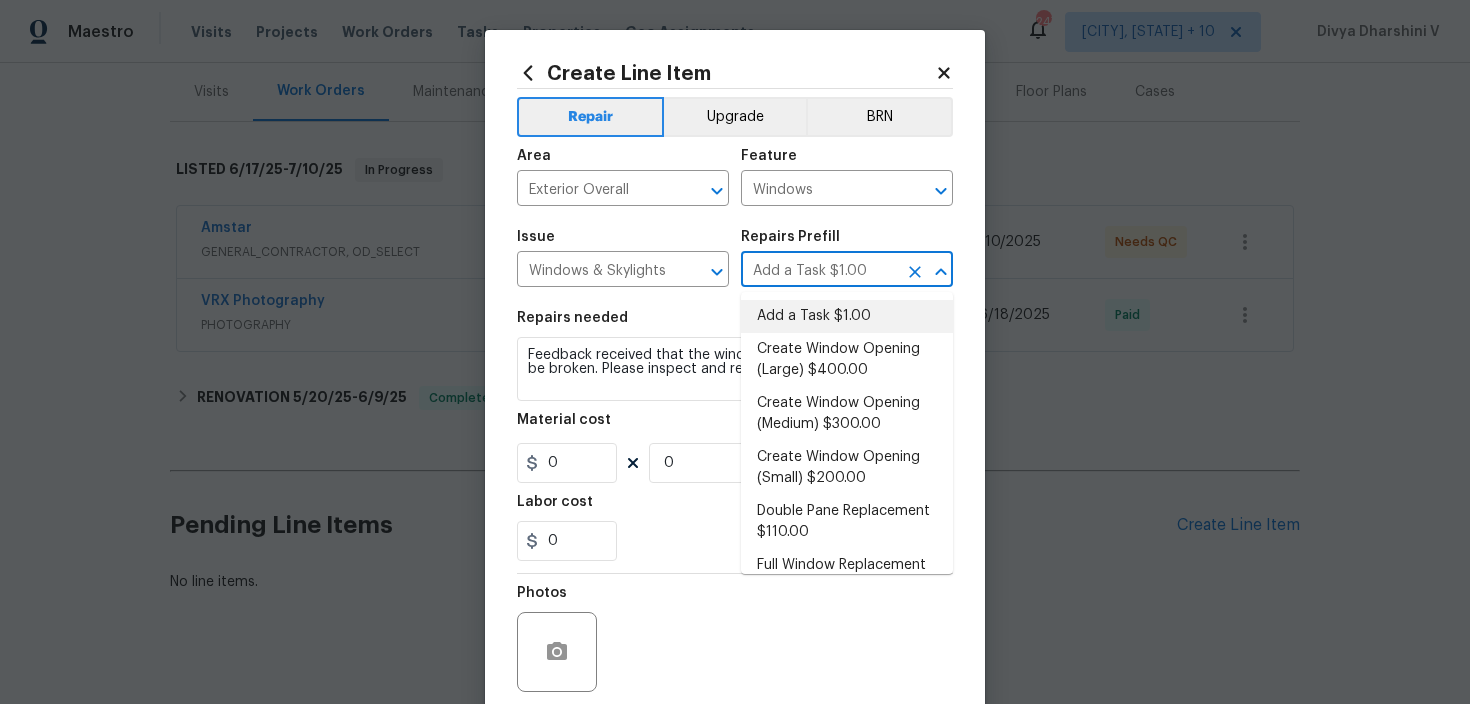 type on "HPM to detail" 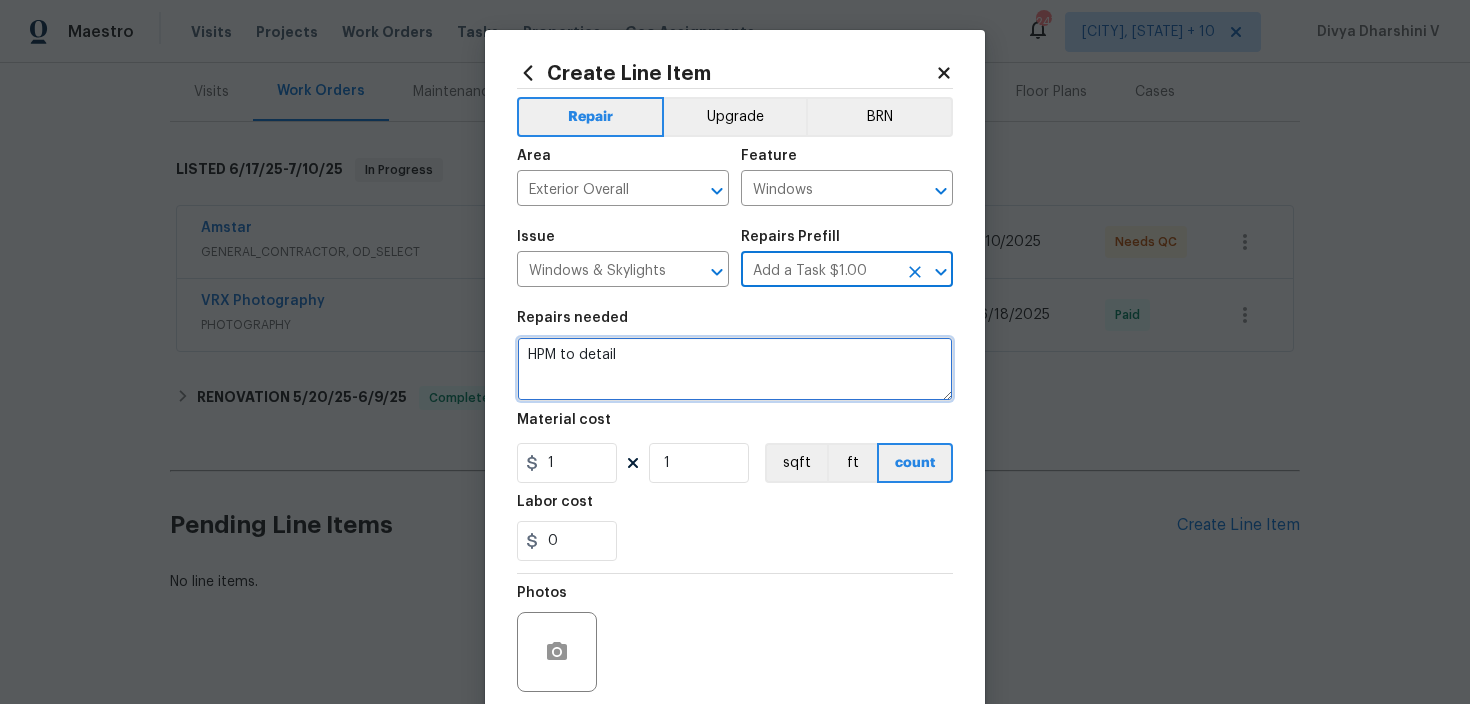 click on "HPM to detail" at bounding box center (735, 369) 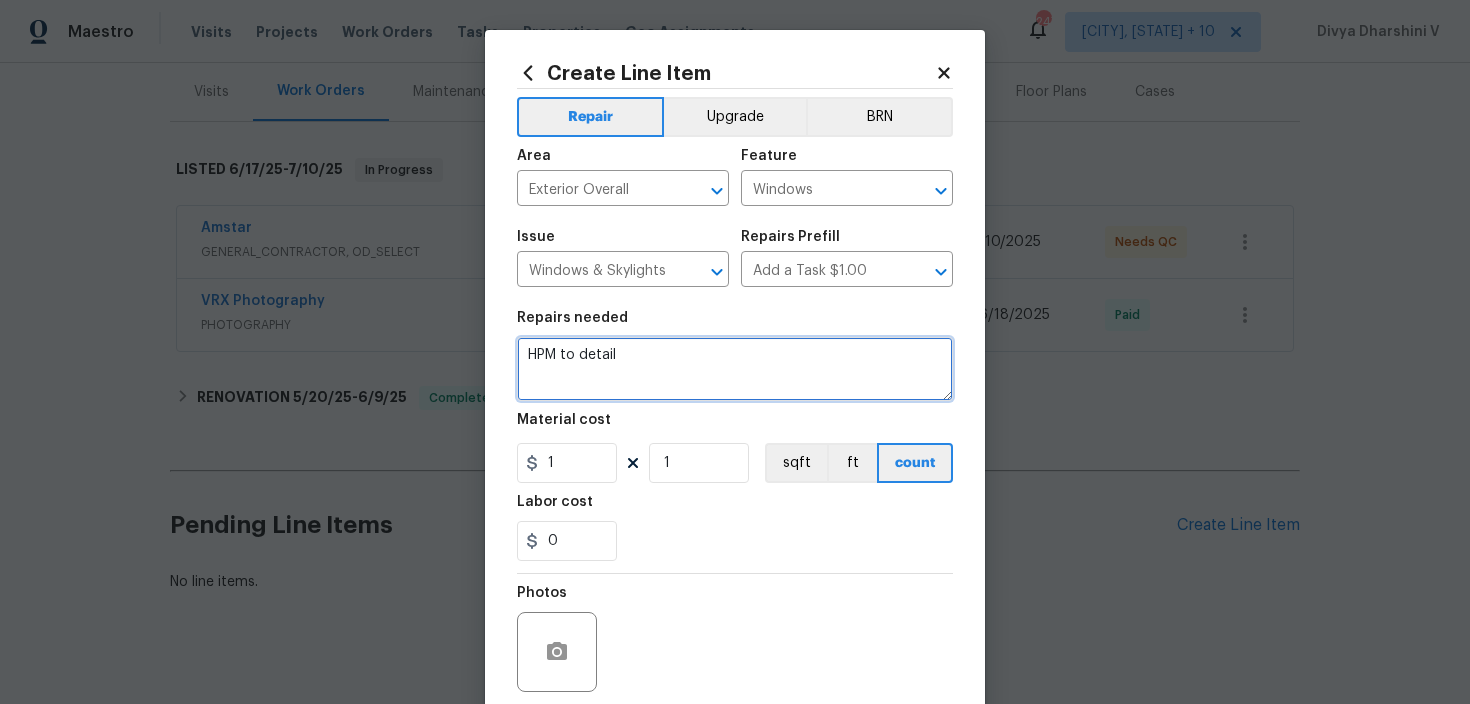 click on "HPM to detail" at bounding box center [735, 369] 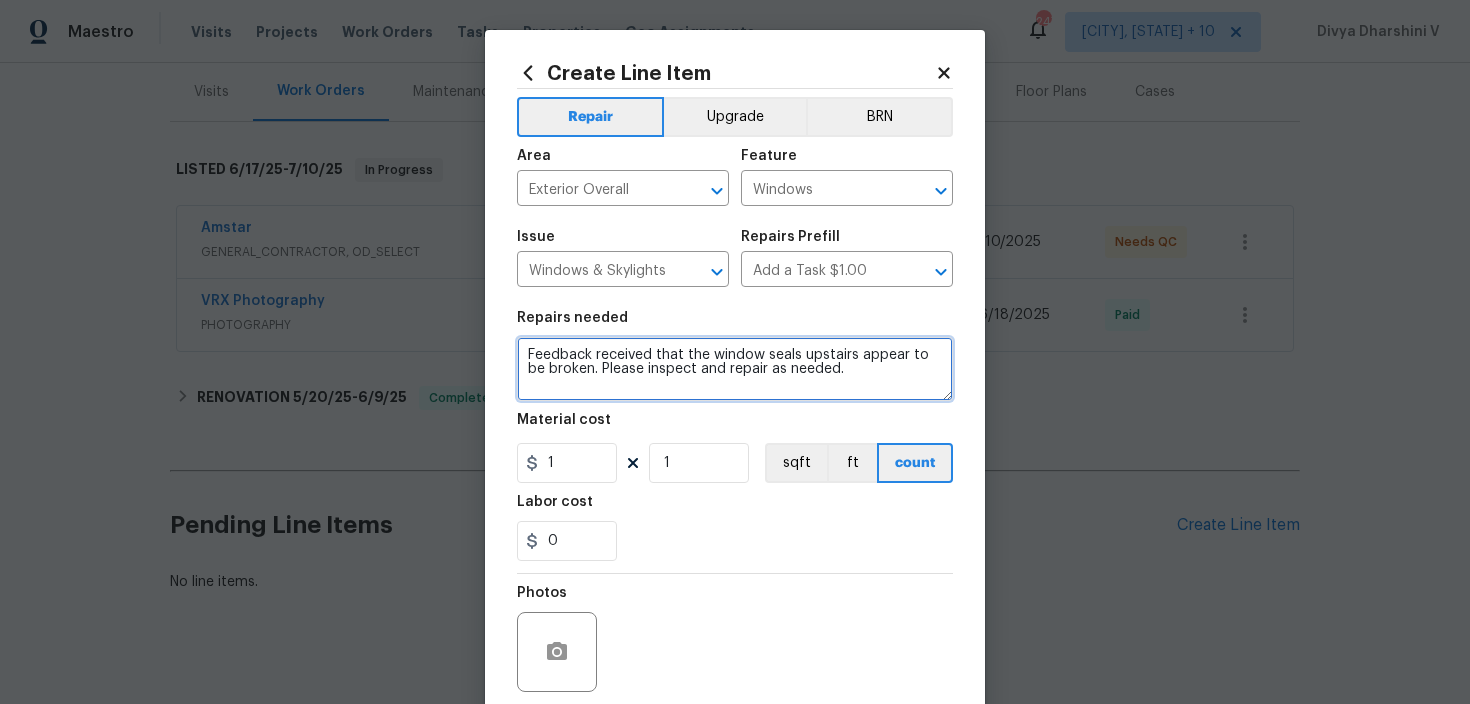 type on "Feedback received that the window seals upstairs appear to be broken. Please inspect and repair as needed." 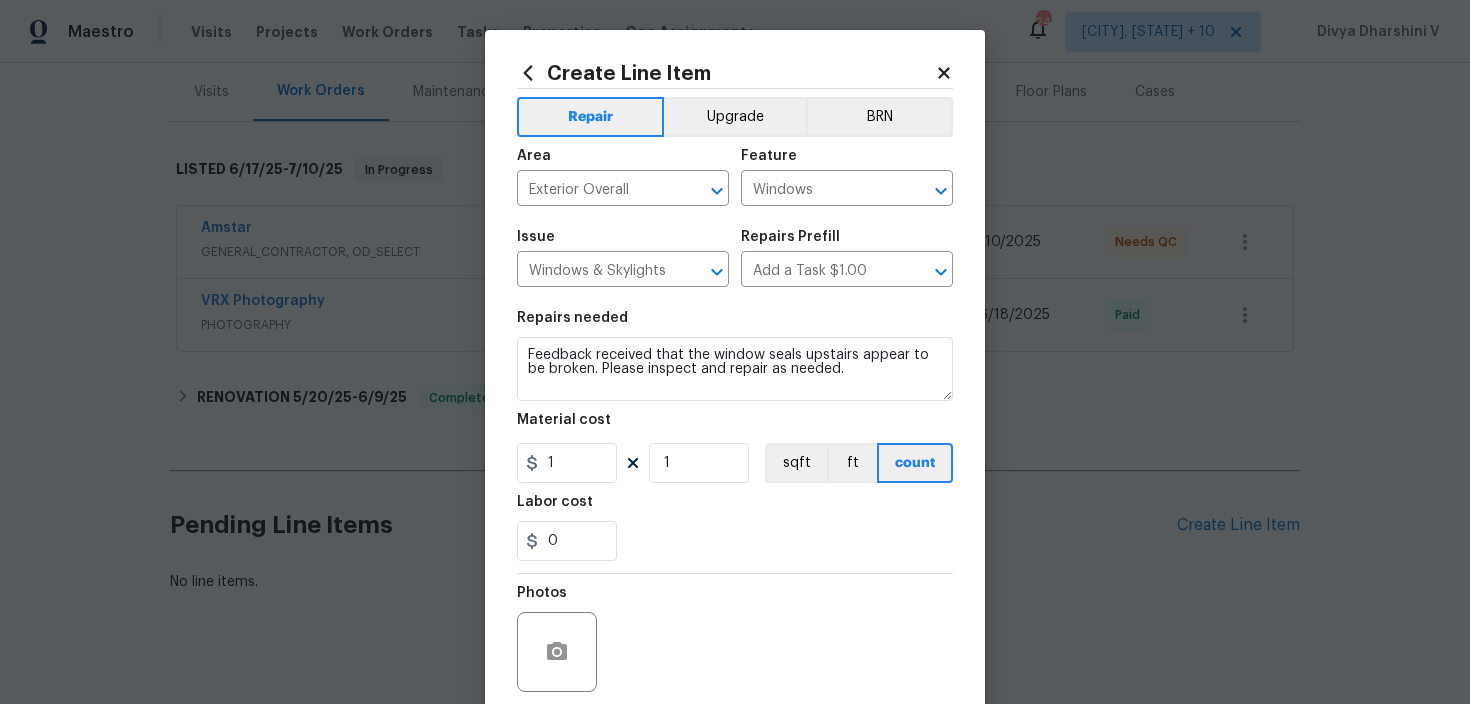 click on "Material cost" at bounding box center [735, 426] 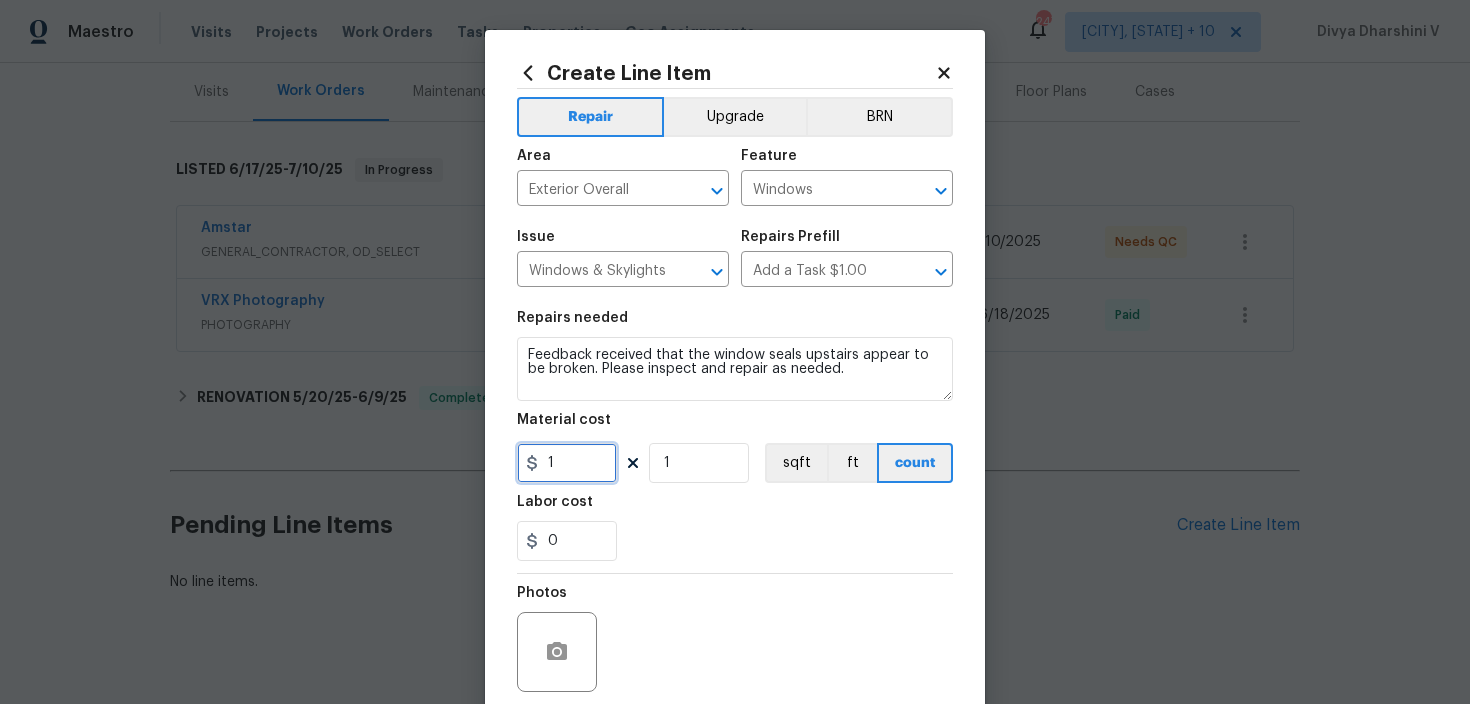 click on "1" at bounding box center (567, 463) 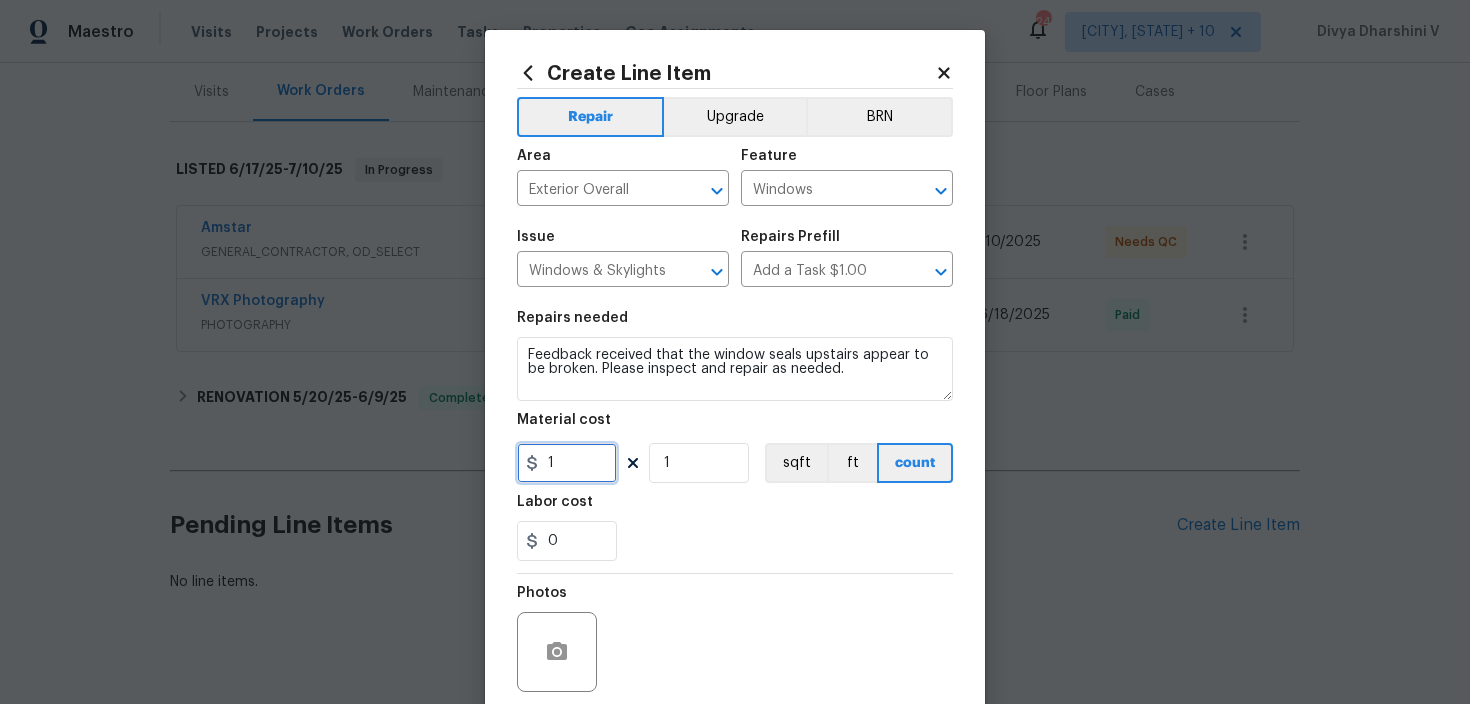 click on "1" at bounding box center [567, 463] 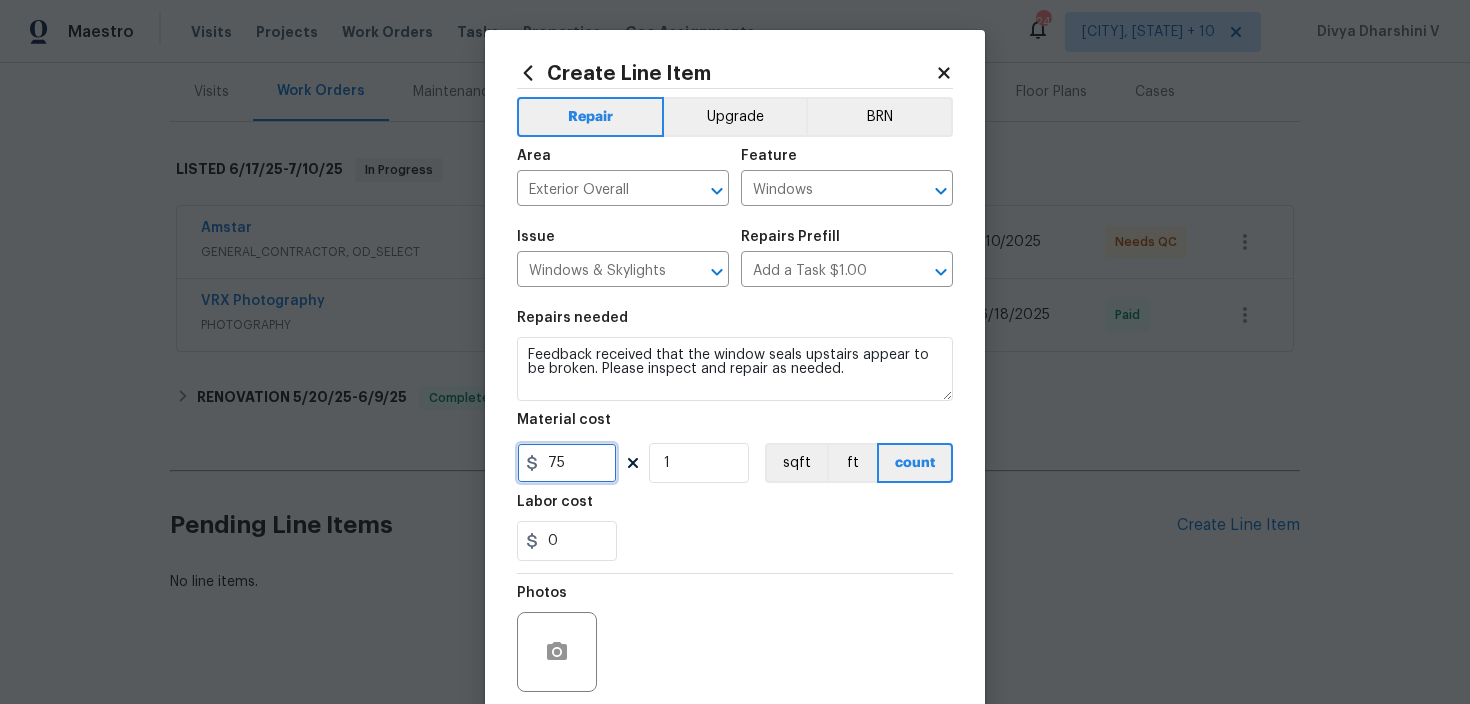 scroll, scrollTop: 158, scrollLeft: 0, axis: vertical 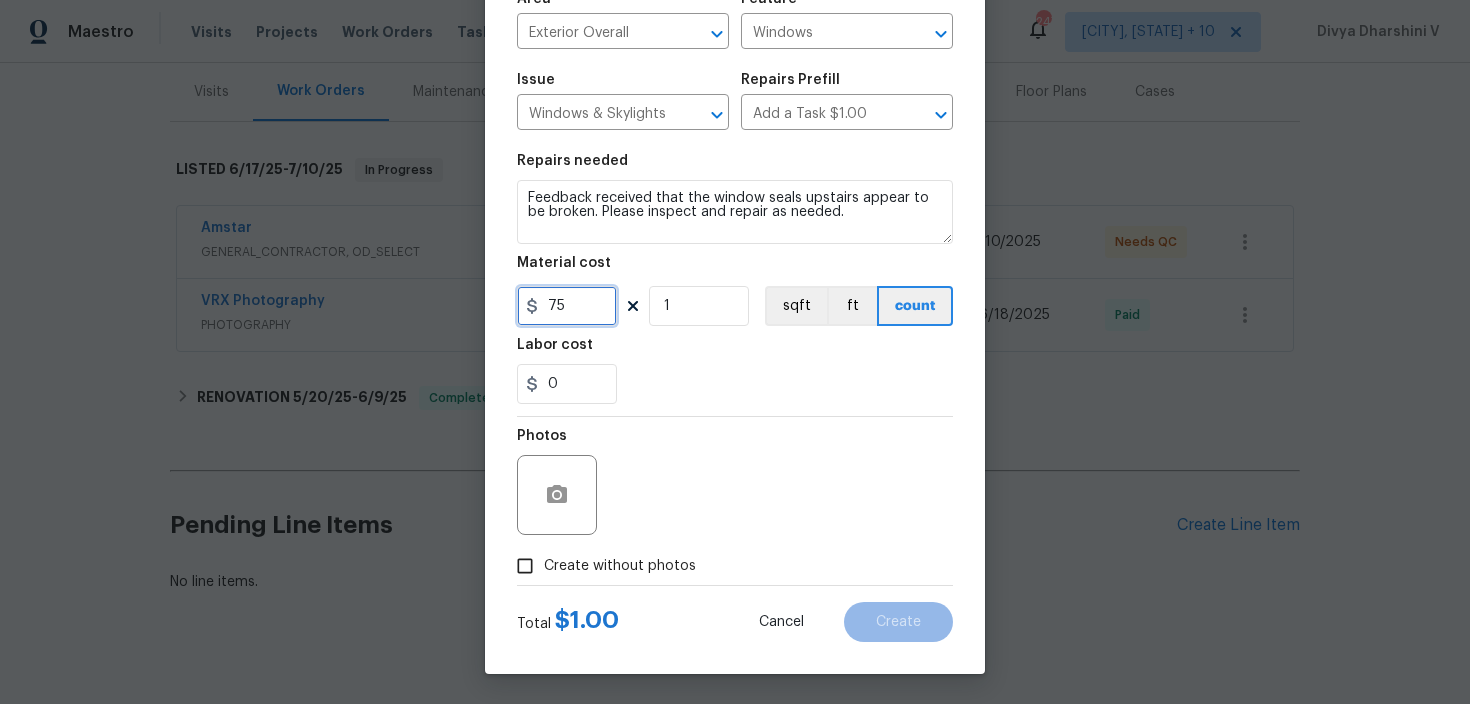 type on "75" 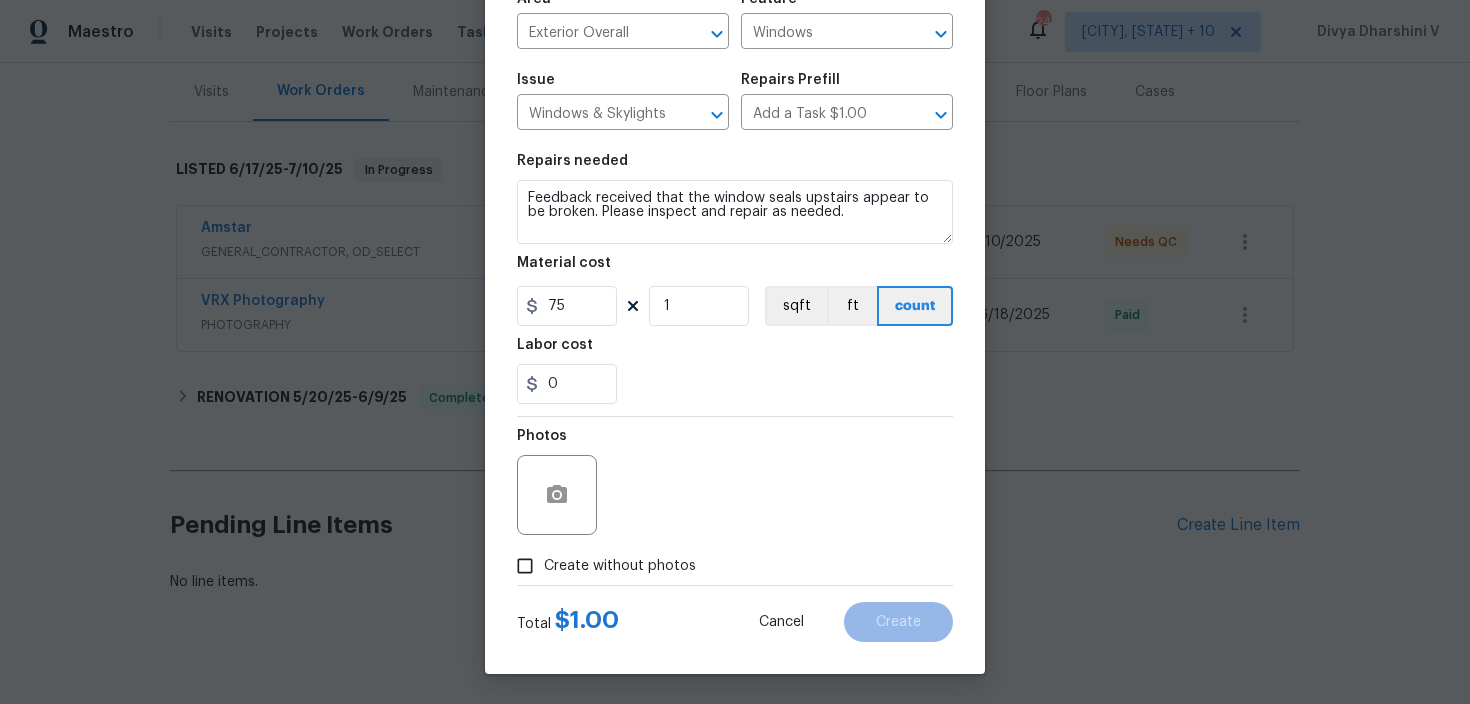 click on "Create without photos" at bounding box center (525, 566) 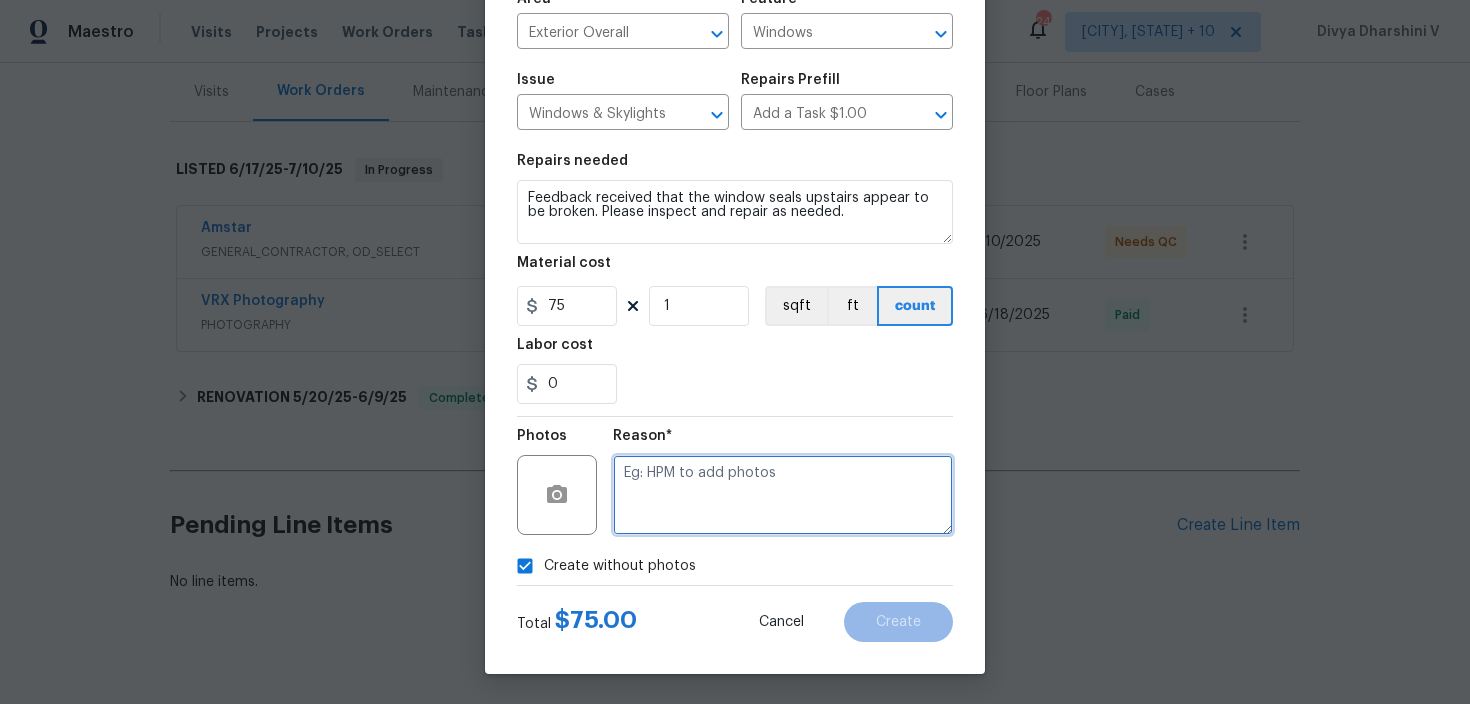 click at bounding box center [783, 495] 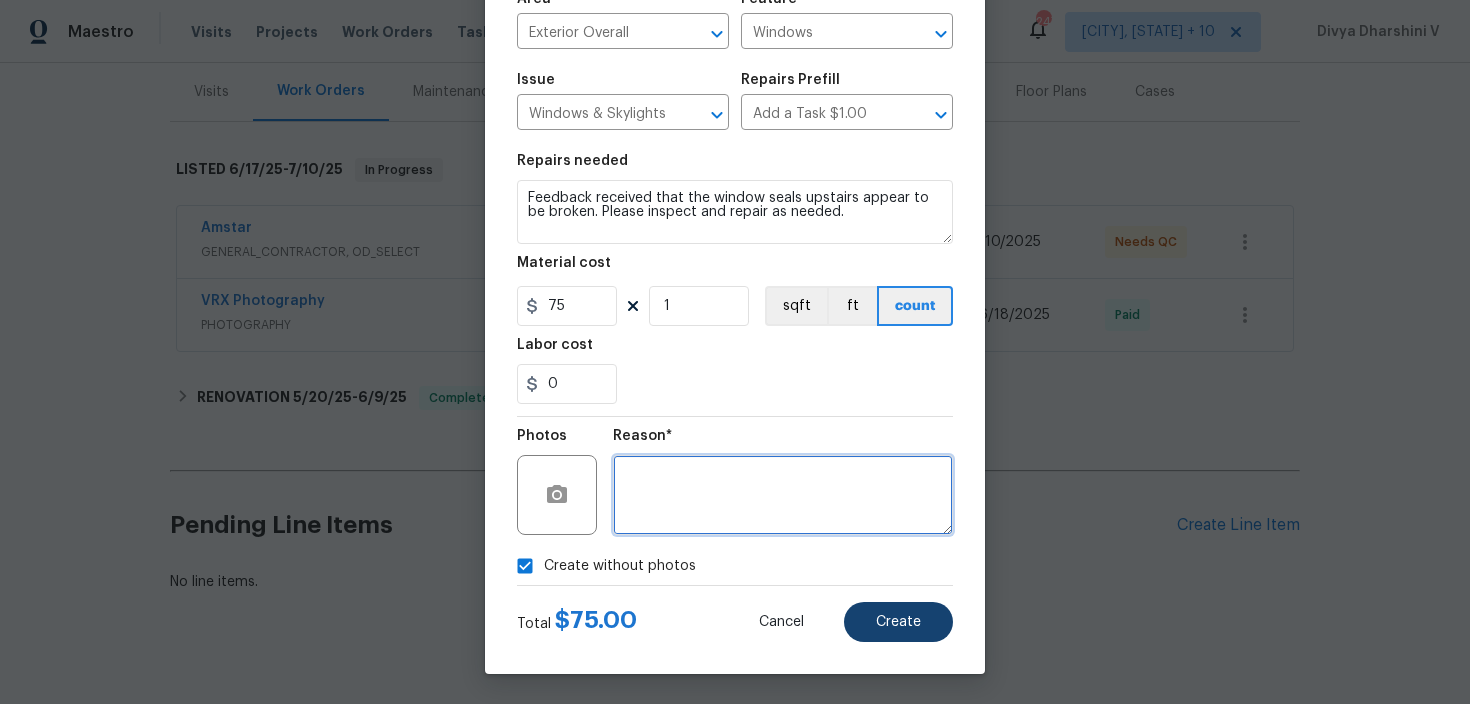 type 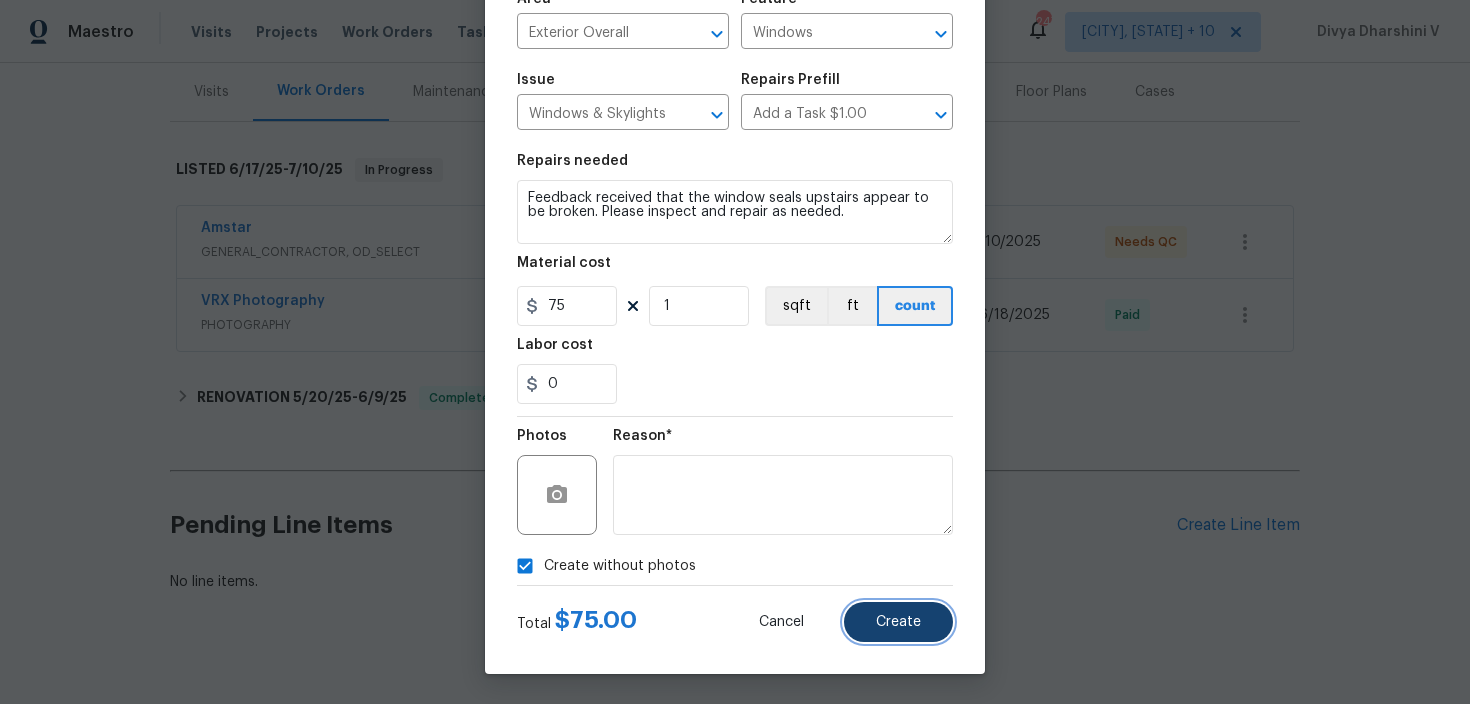 click on "Create" at bounding box center [898, 622] 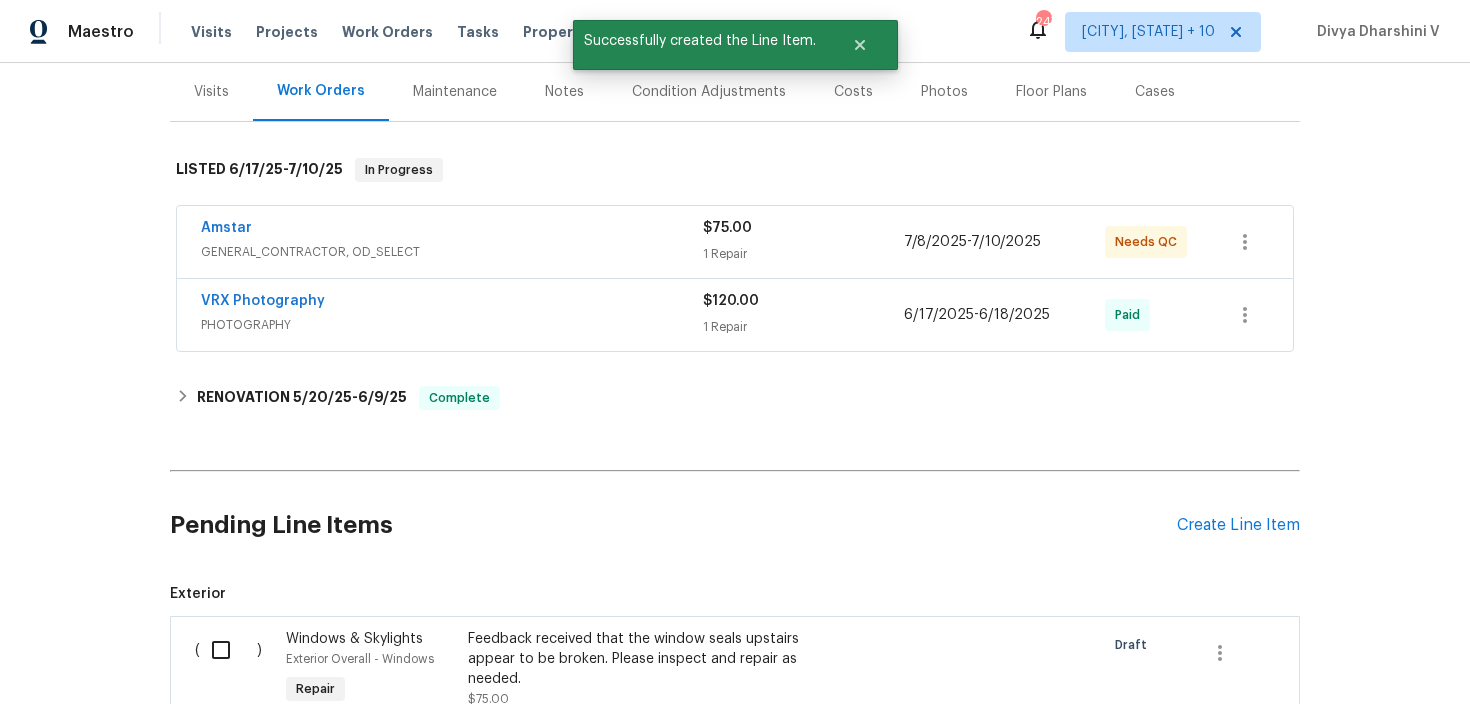 scroll, scrollTop: 388, scrollLeft: 0, axis: vertical 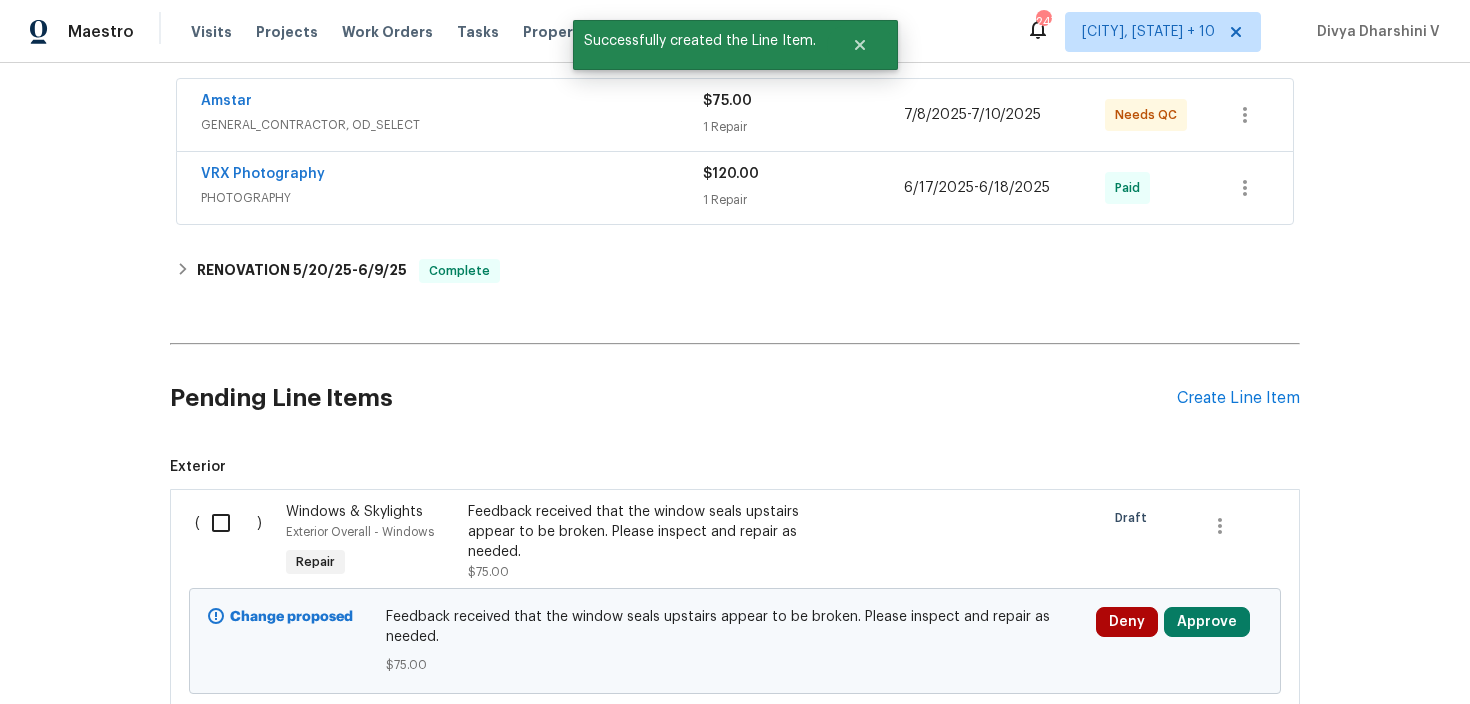 click at bounding box center (228, 523) 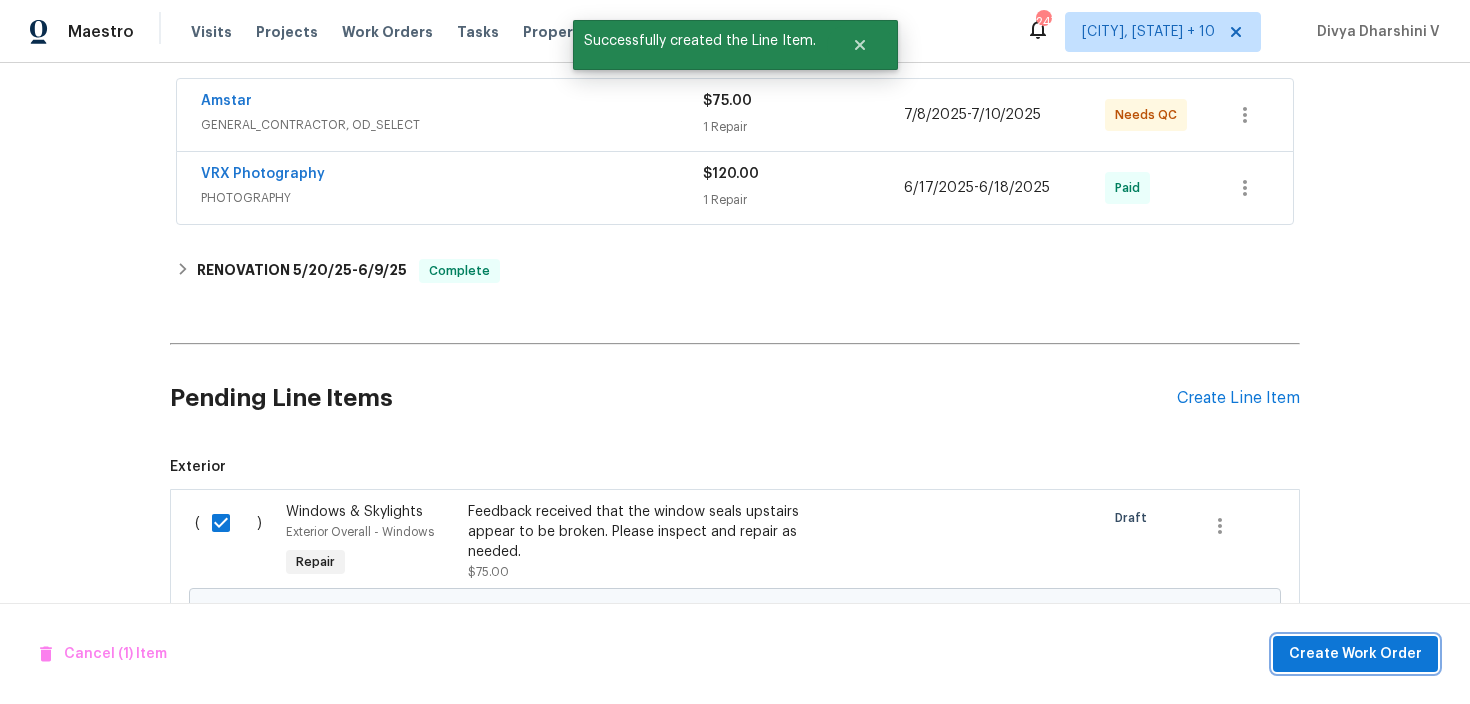 click on "Create Work Order" at bounding box center [1355, 654] 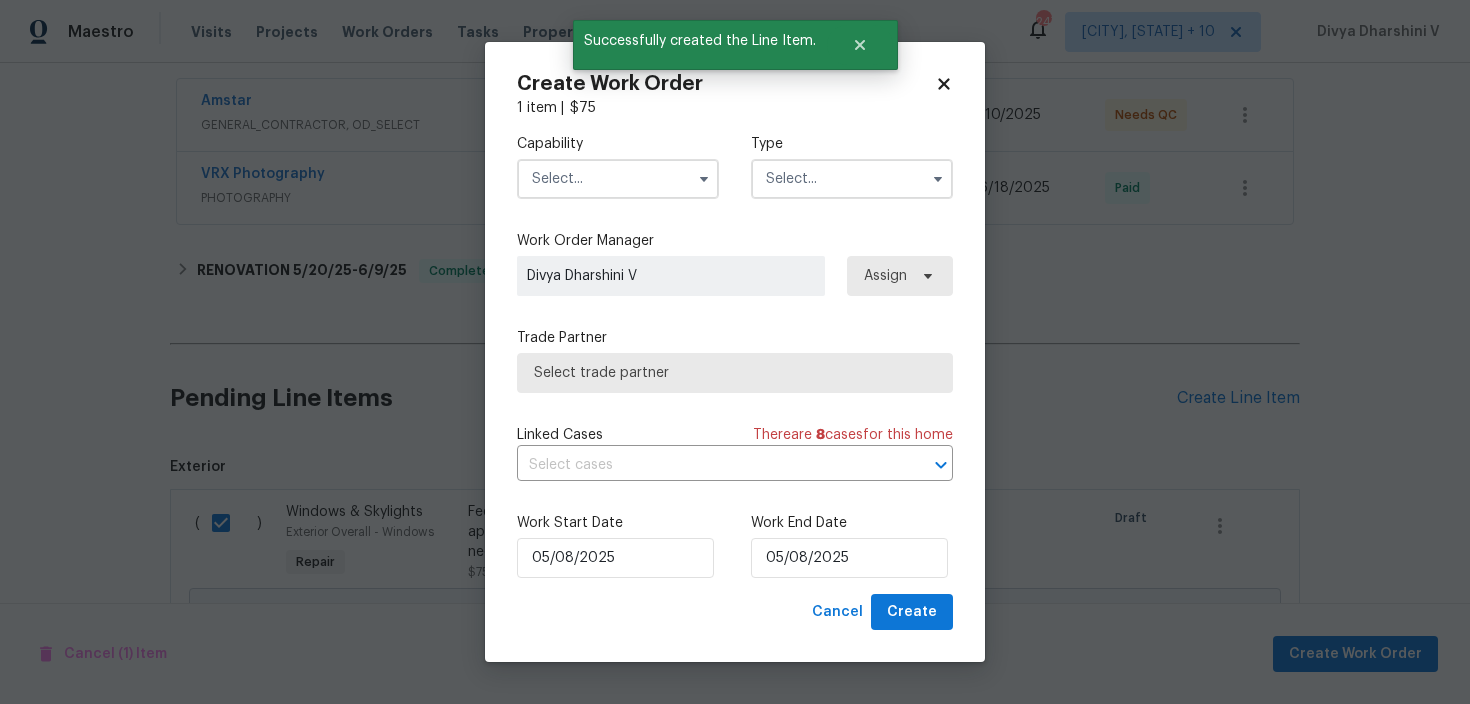 click at bounding box center (618, 179) 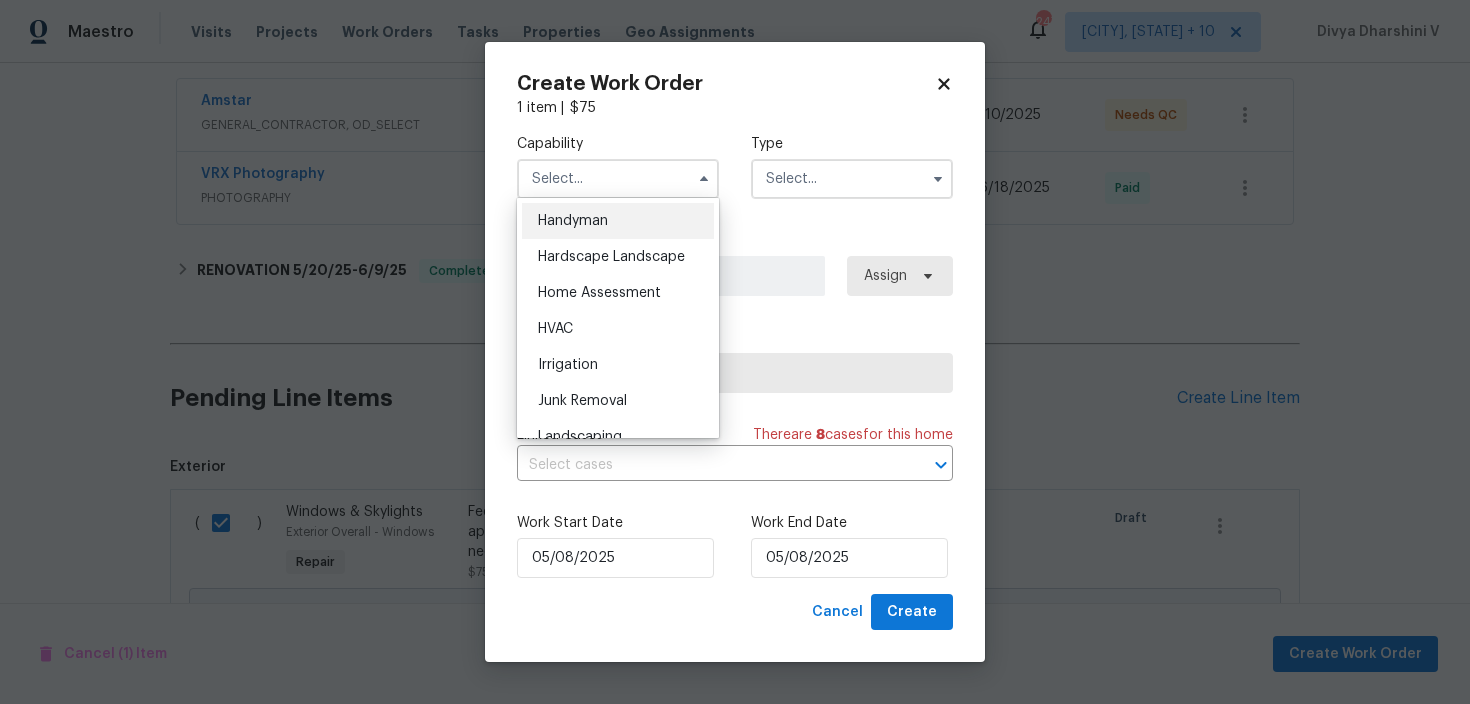 click on "Handyman" at bounding box center (618, 221) 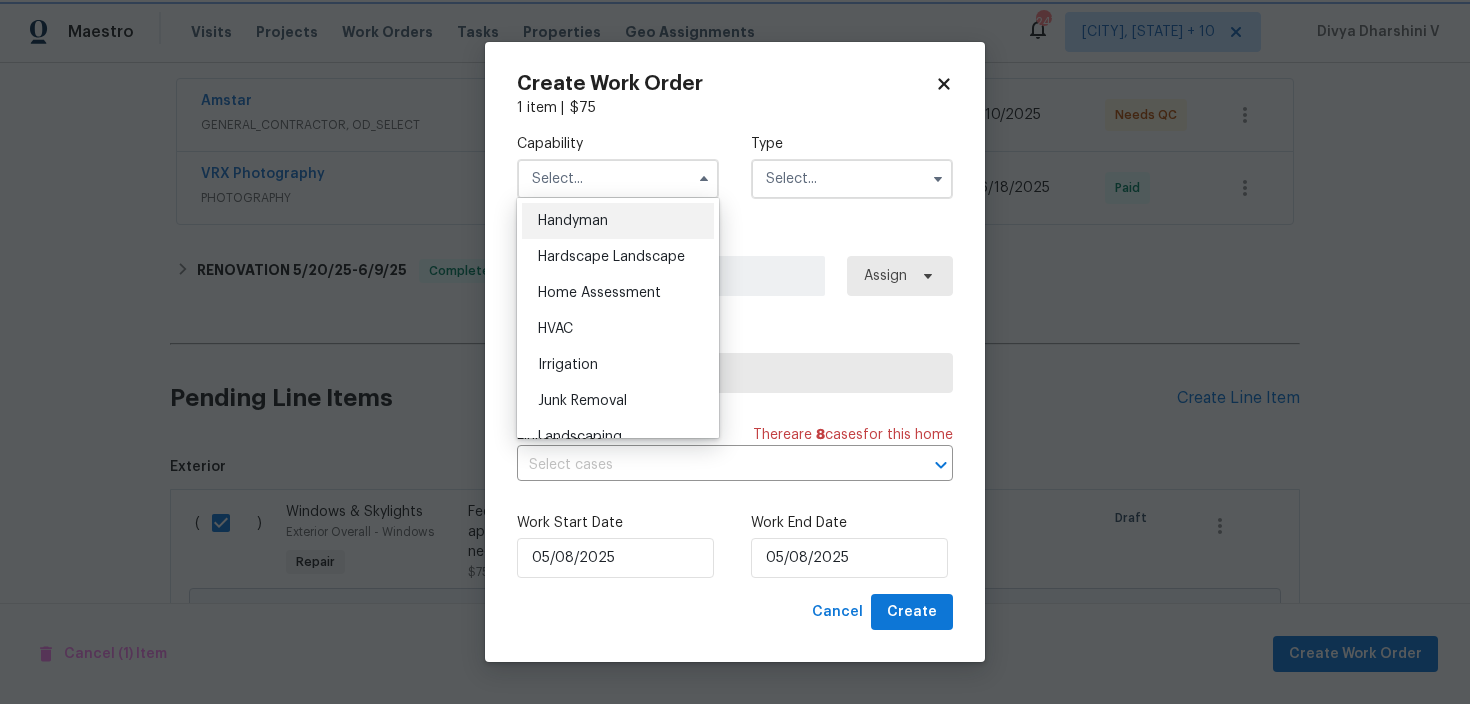 type on "Handyman" 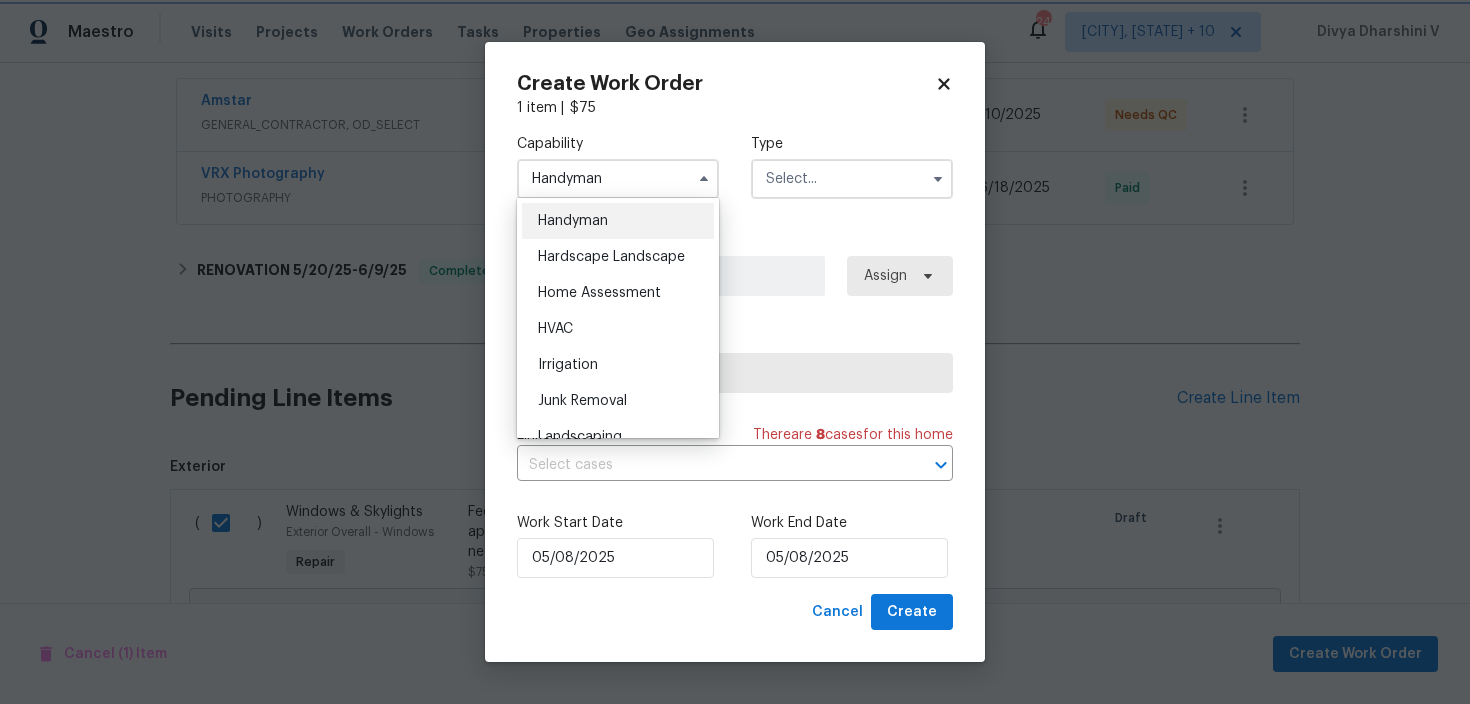 scroll, scrollTop: 1064, scrollLeft: 0, axis: vertical 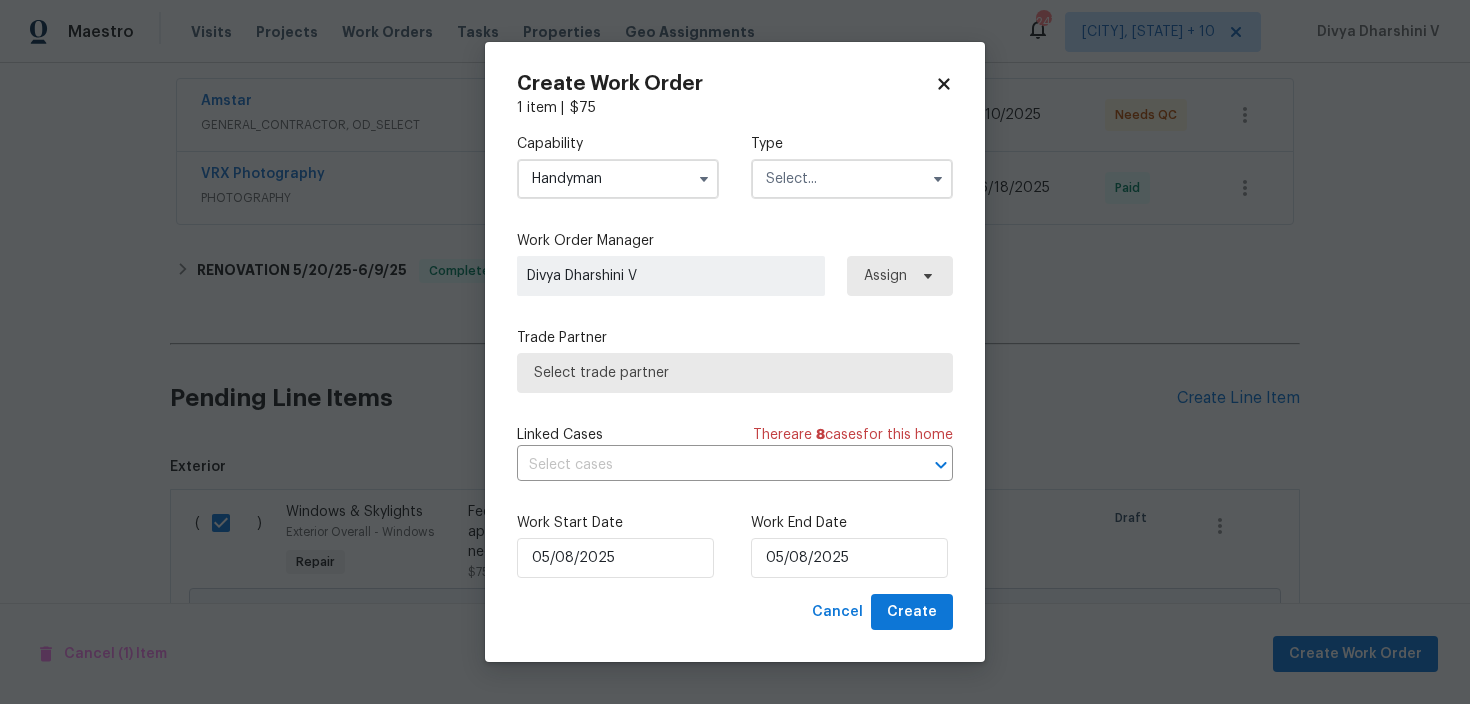 click on "Capability   Handyman Type" at bounding box center [735, 166] 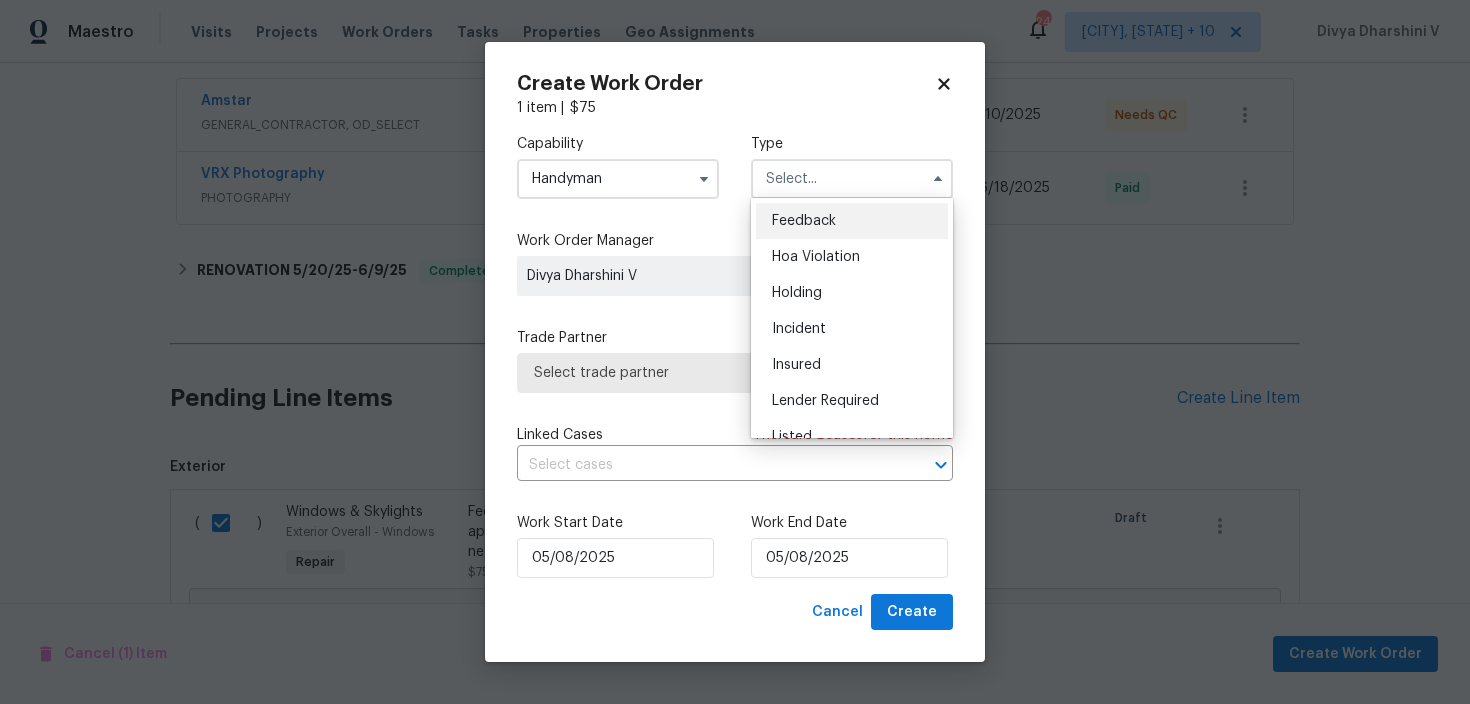 click on "Feedback" at bounding box center [852, 221] 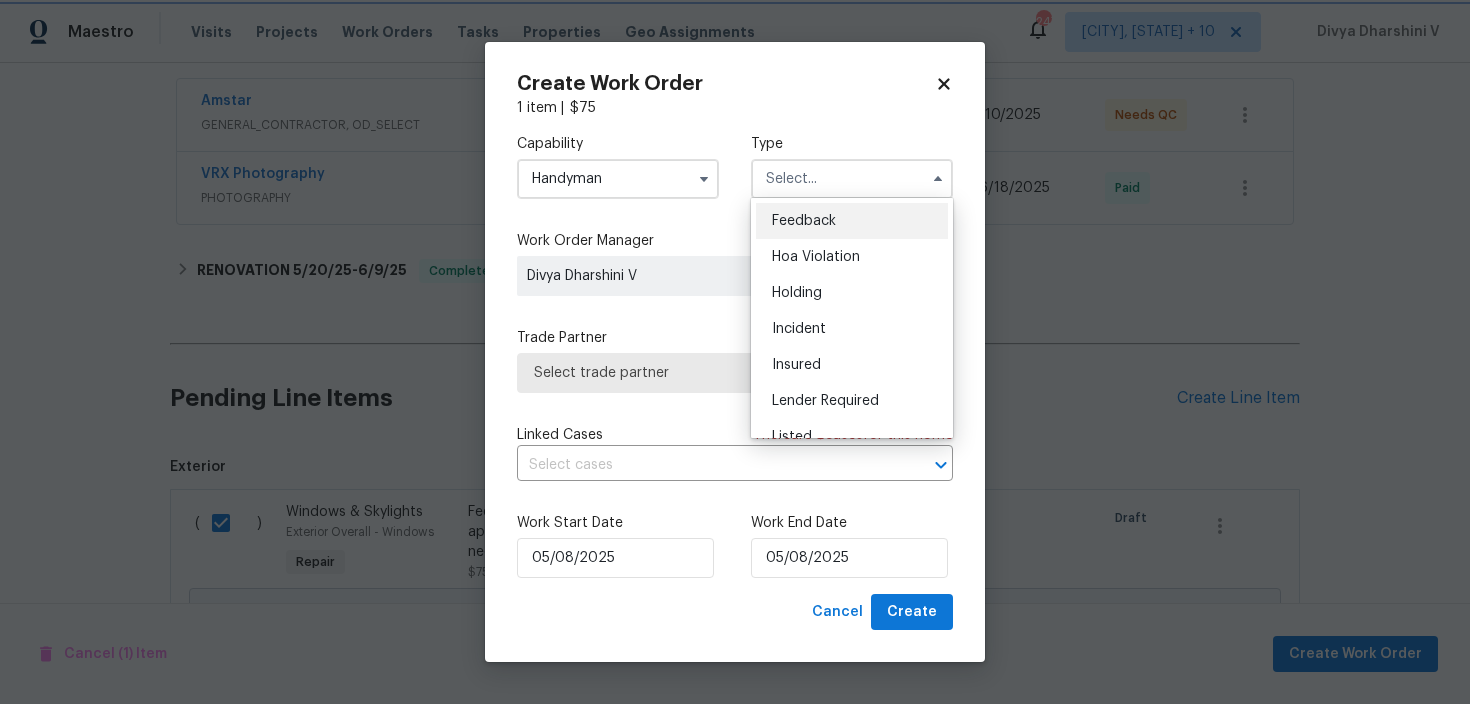 type on "Feedback" 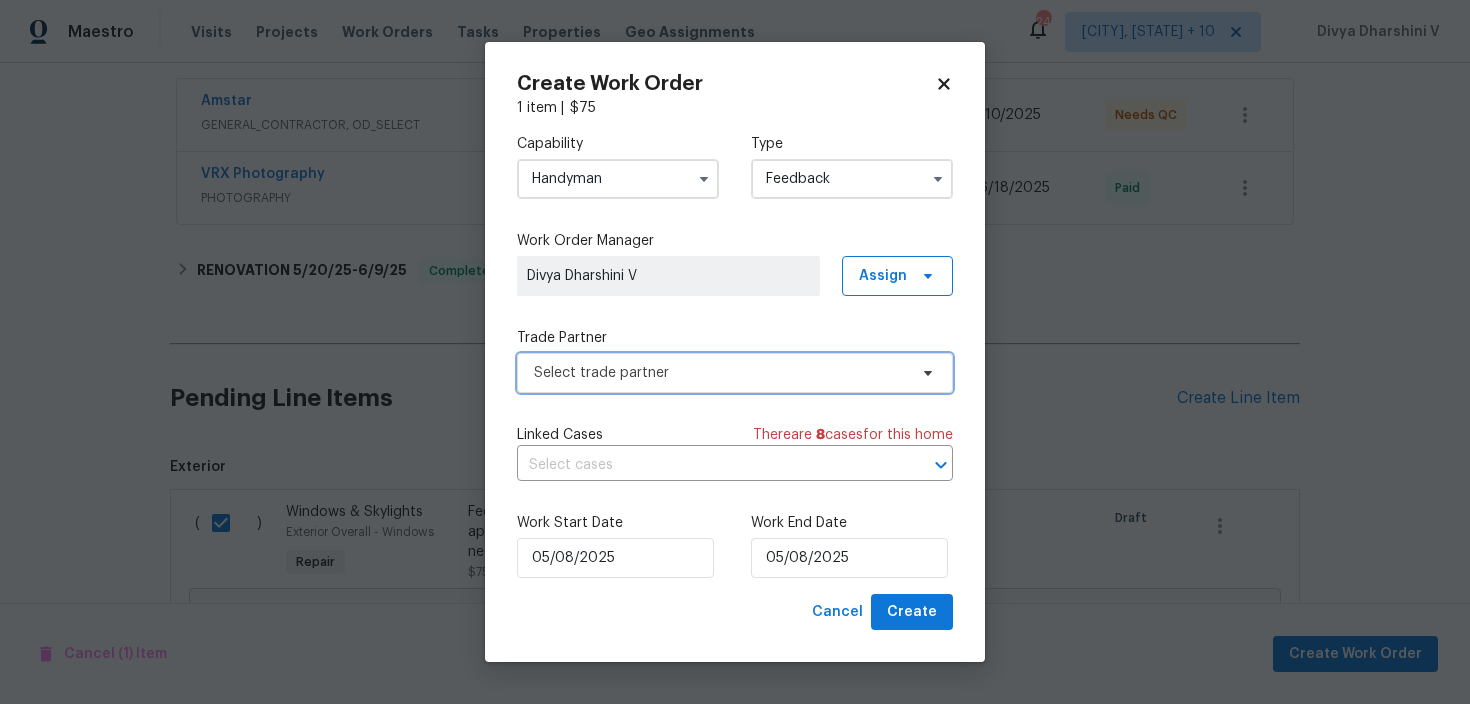 click on "Select trade partner" at bounding box center [720, 373] 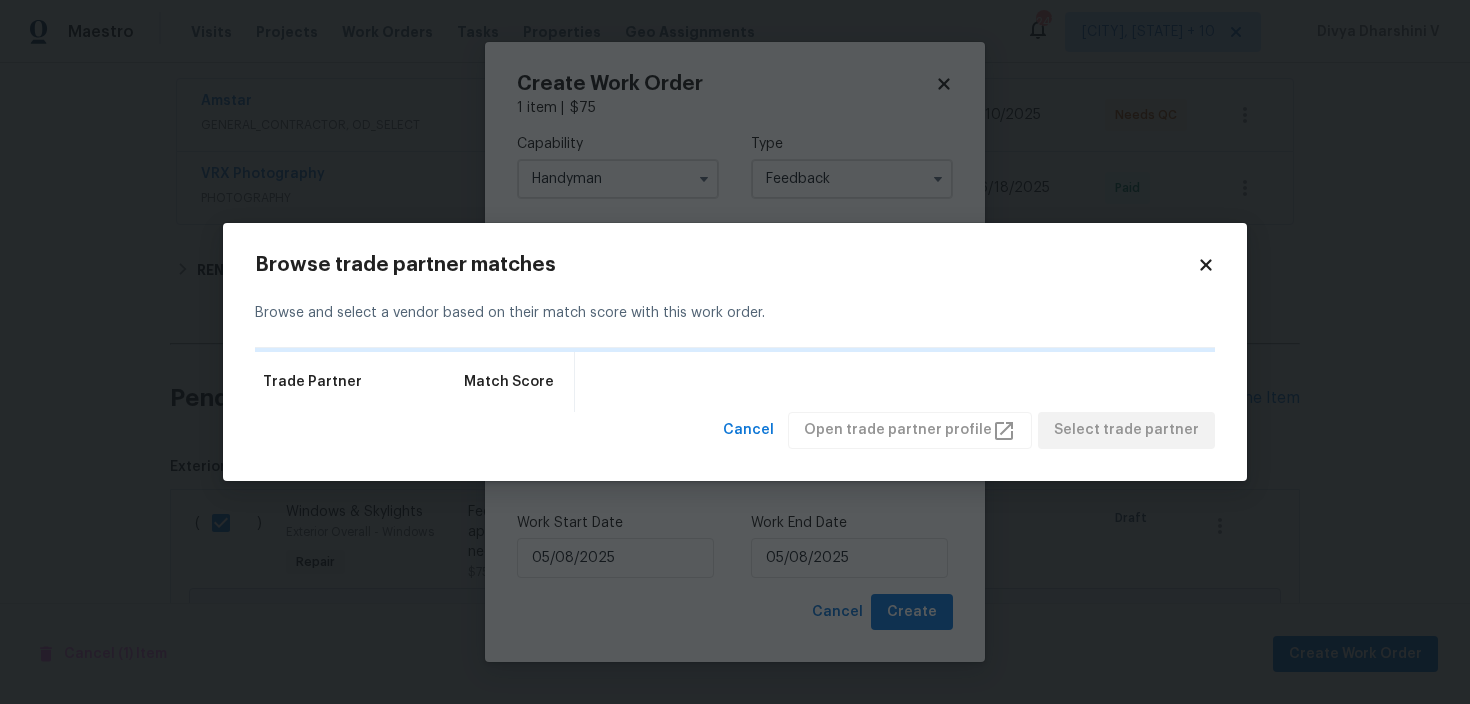 click on "Match Score" at bounding box center (509, 382) 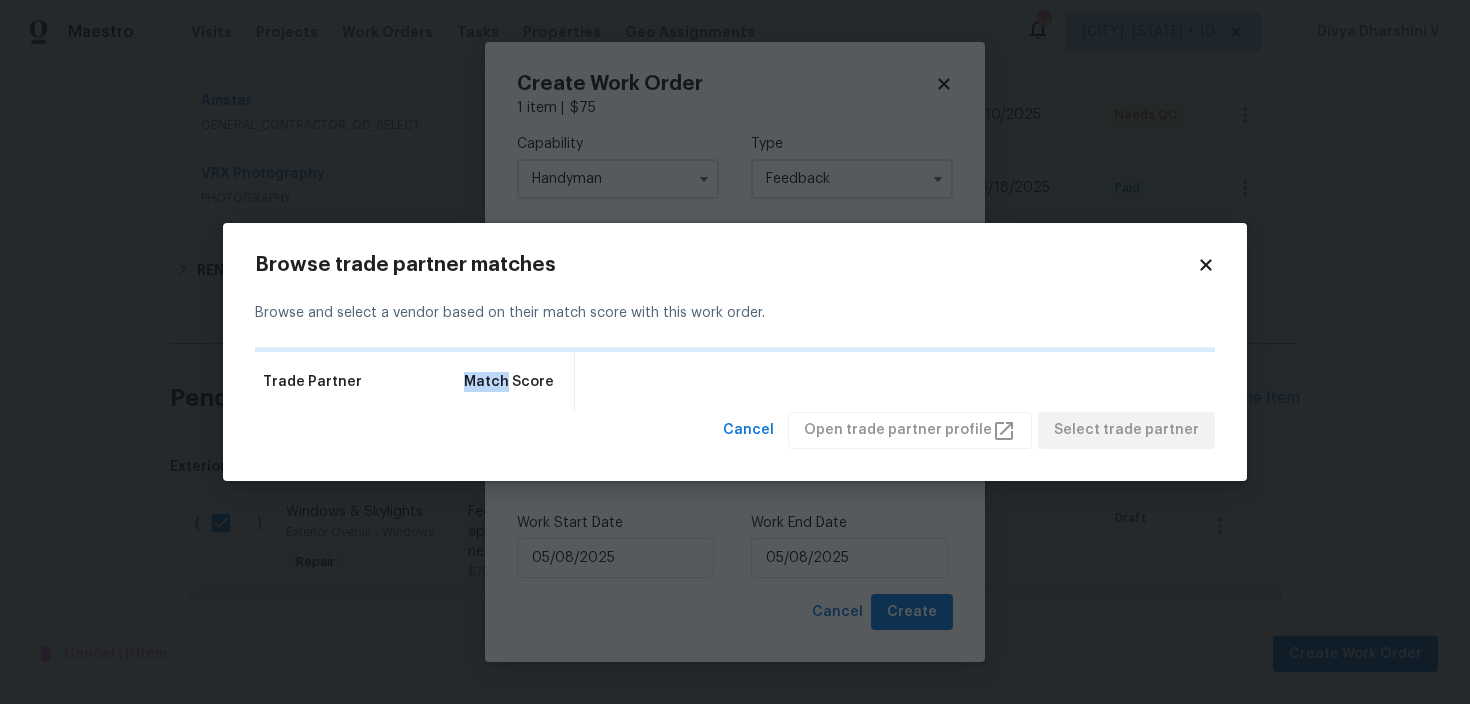 click on "Match Score" at bounding box center [509, 382] 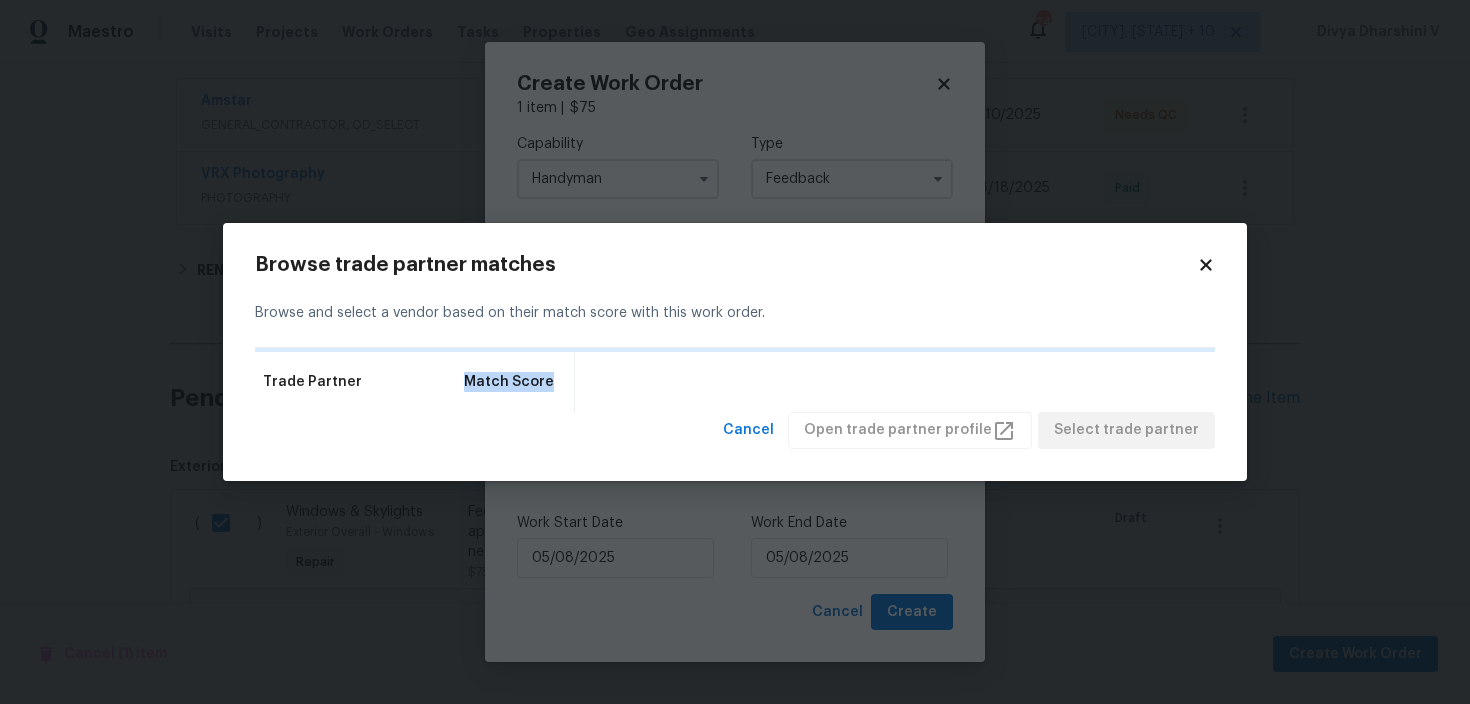 click on "Browse trade partner matches" at bounding box center [726, 265] 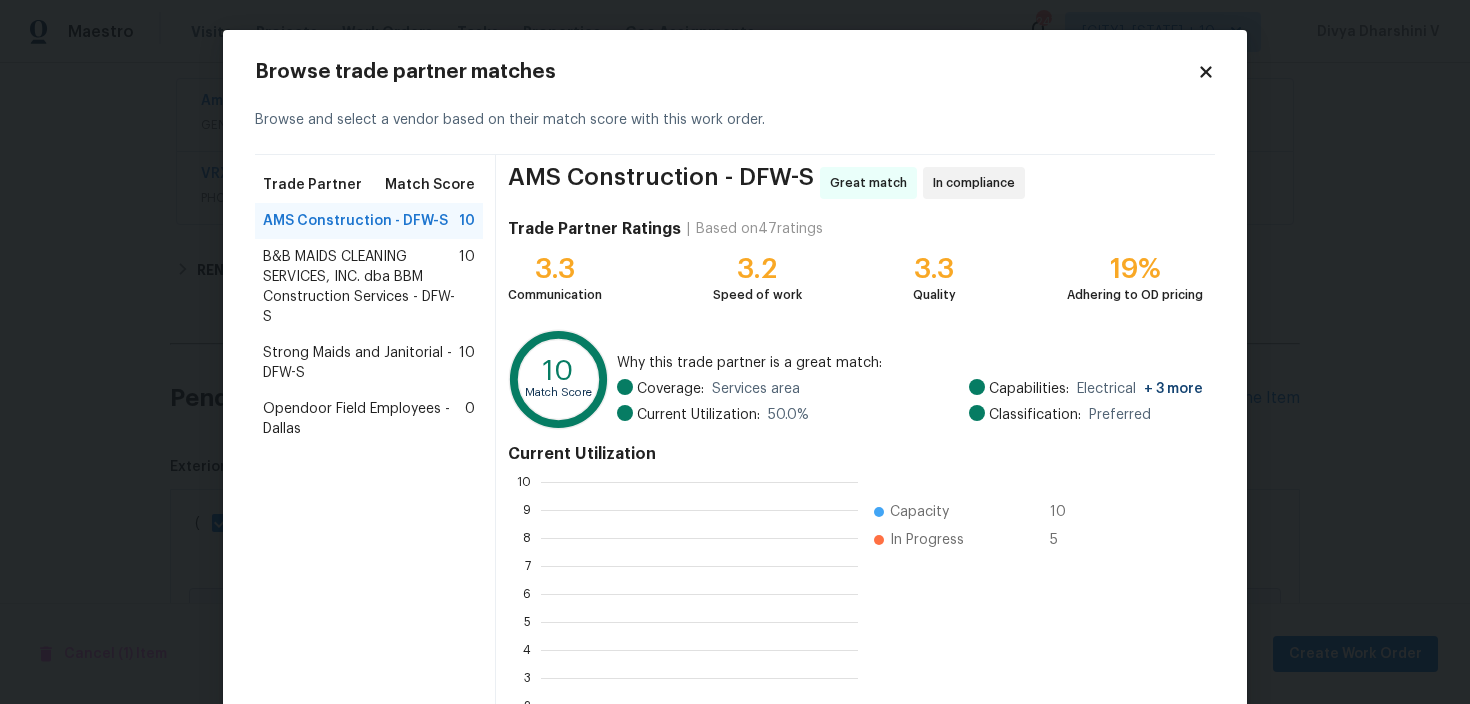 scroll, scrollTop: 2, scrollLeft: 2, axis: both 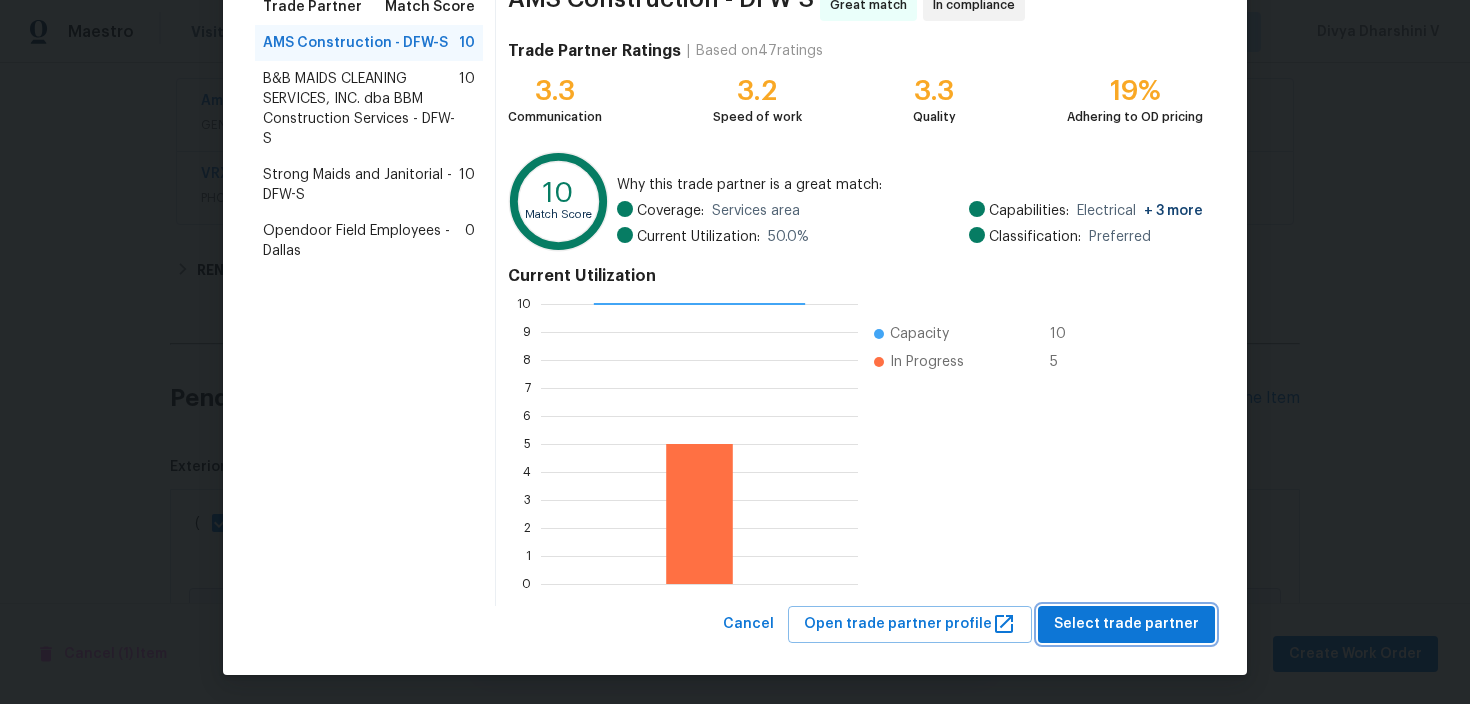 click on "Select trade partner" at bounding box center (1126, 624) 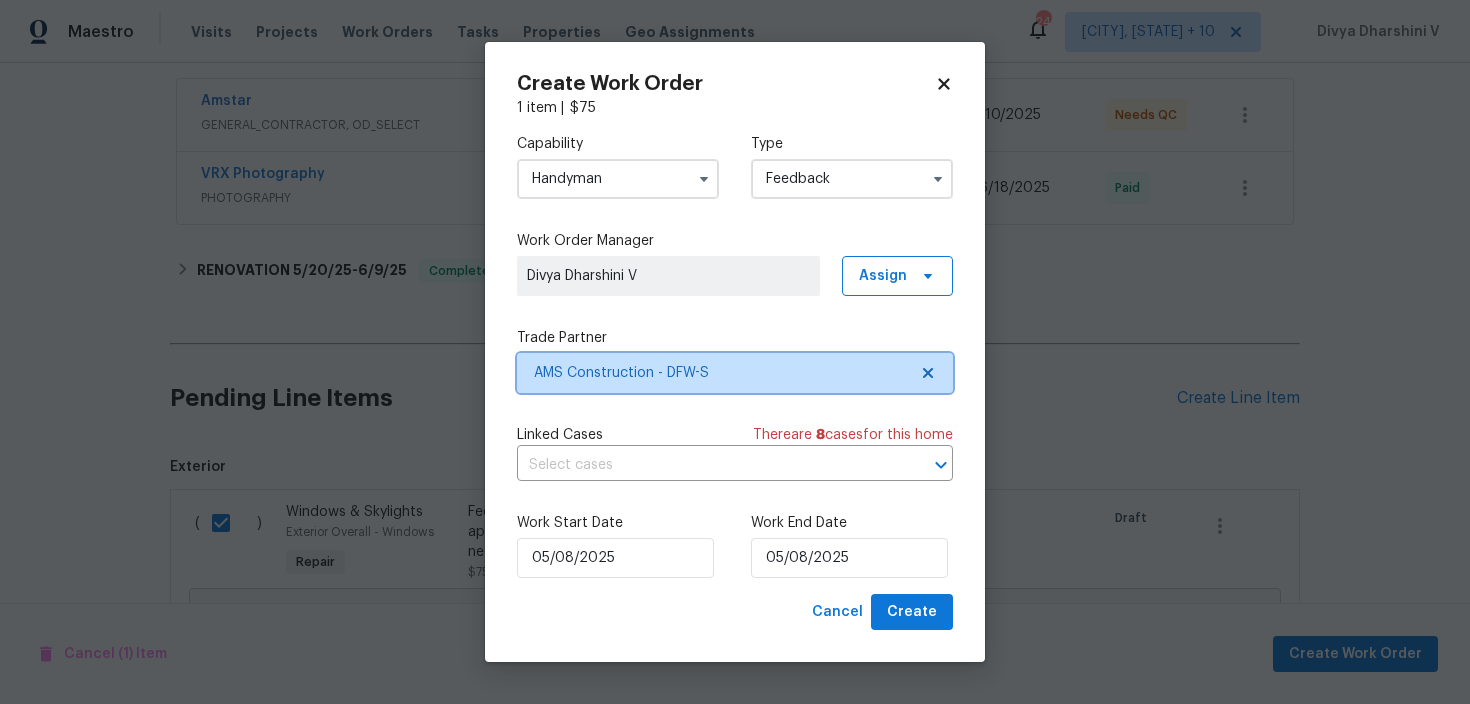 scroll, scrollTop: 0, scrollLeft: 0, axis: both 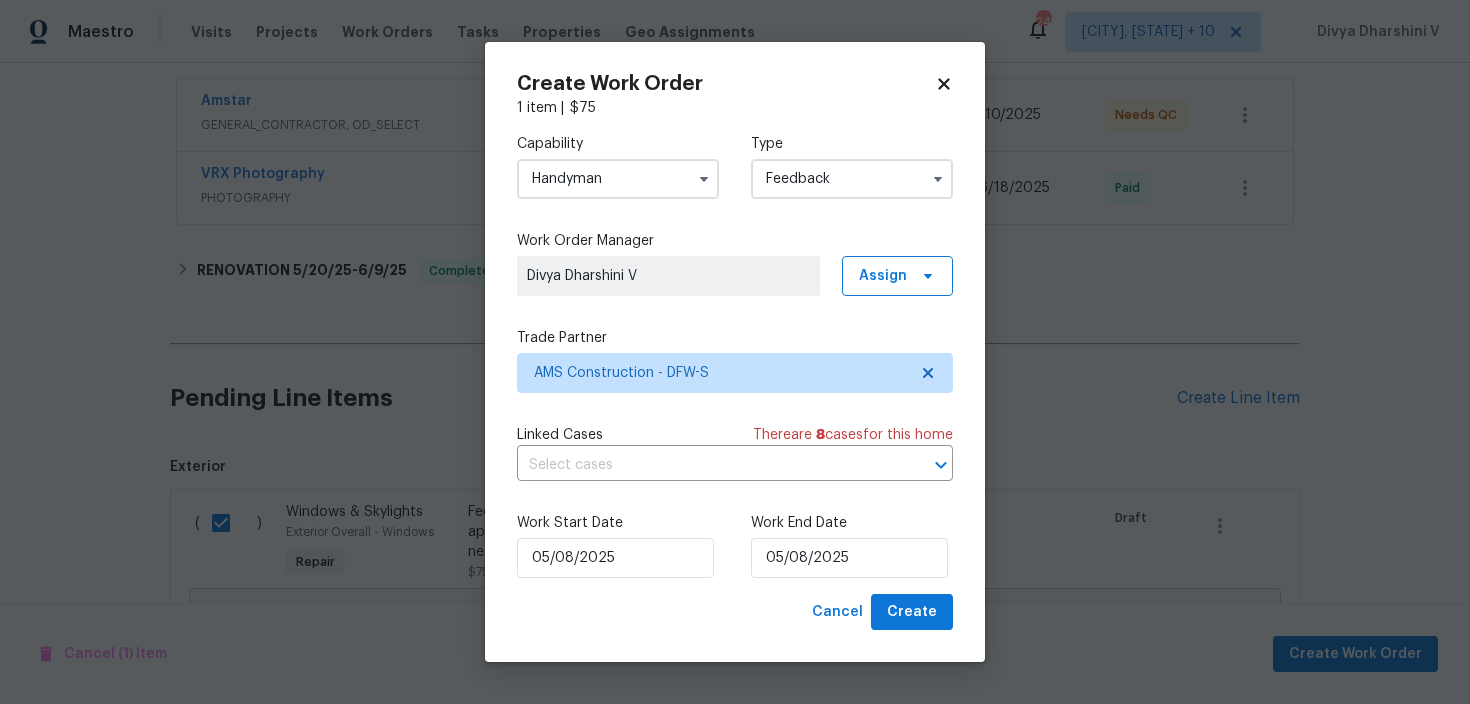 click on "Work End Date   05/08/2025" at bounding box center (852, 545) 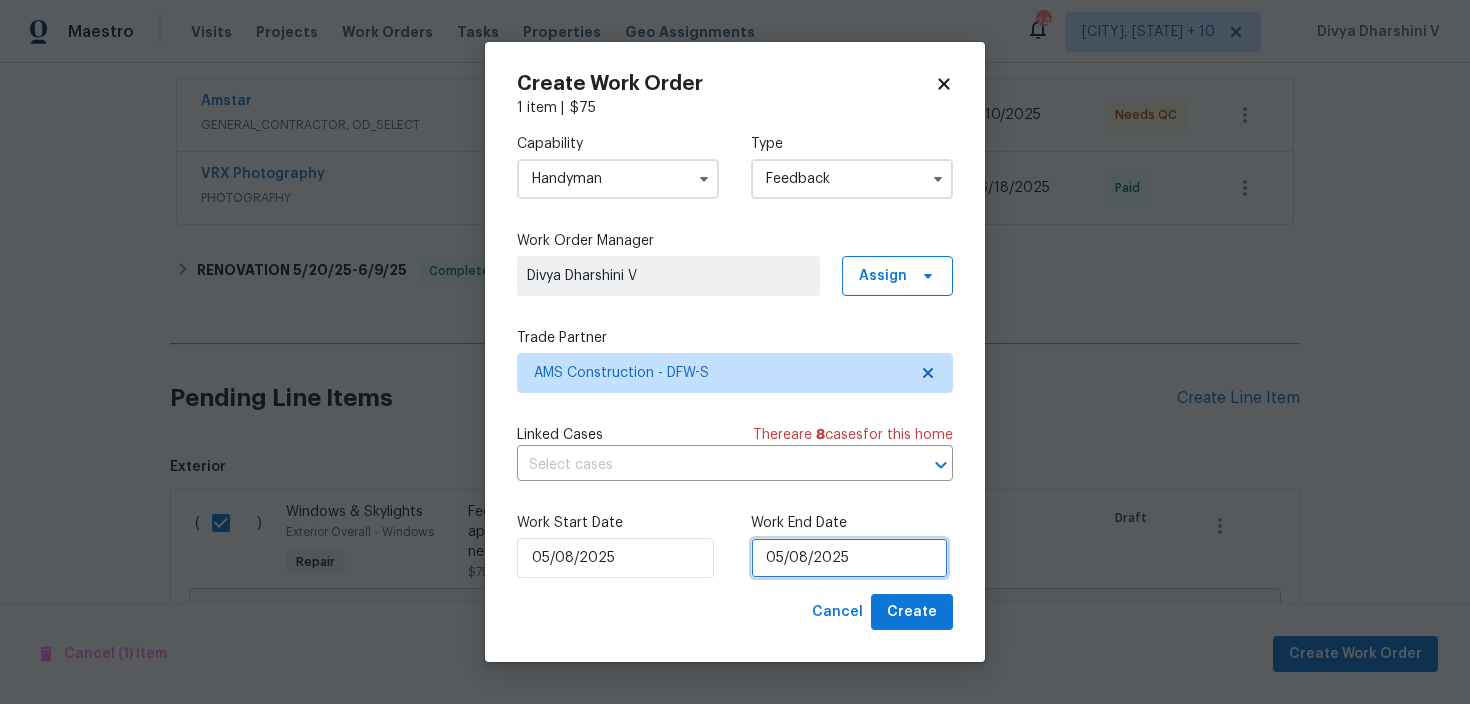 click on "05/08/2025" at bounding box center [849, 558] 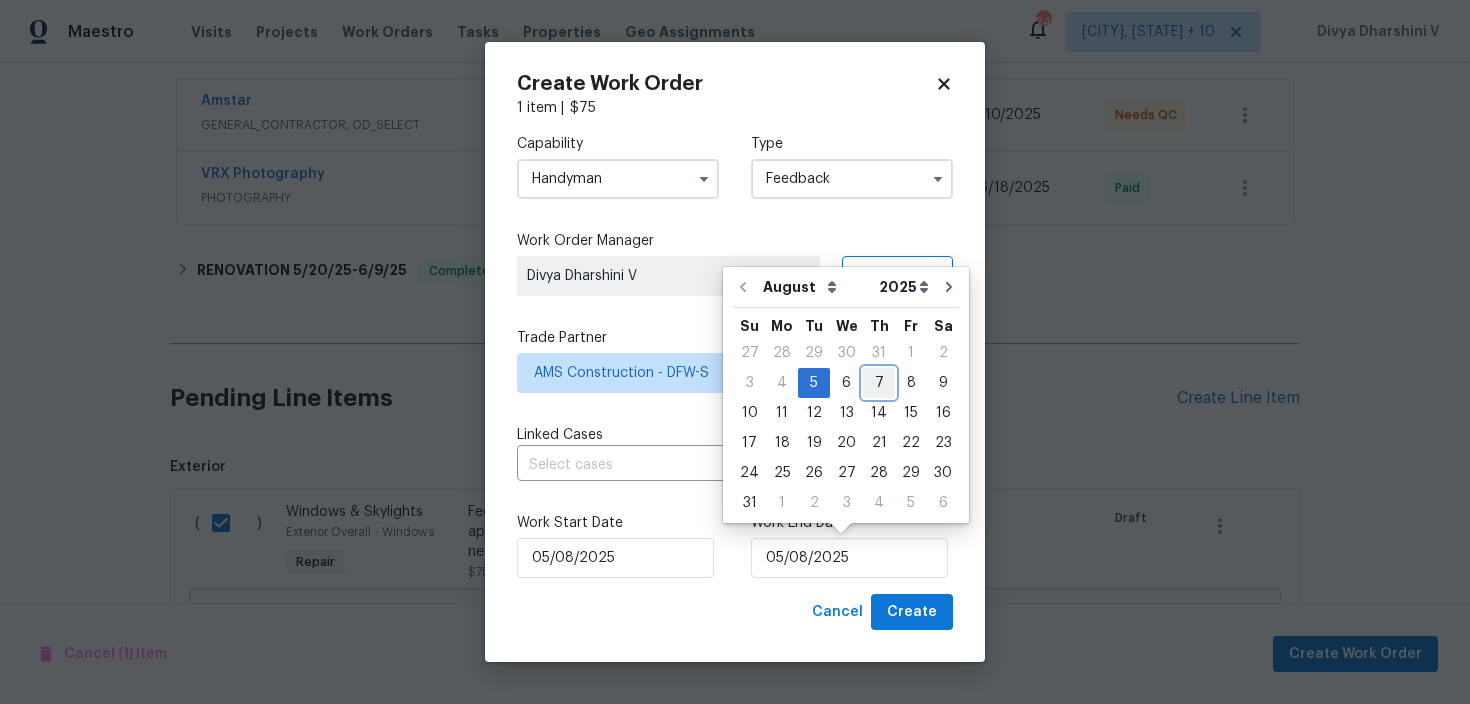 click on "7" at bounding box center [879, 383] 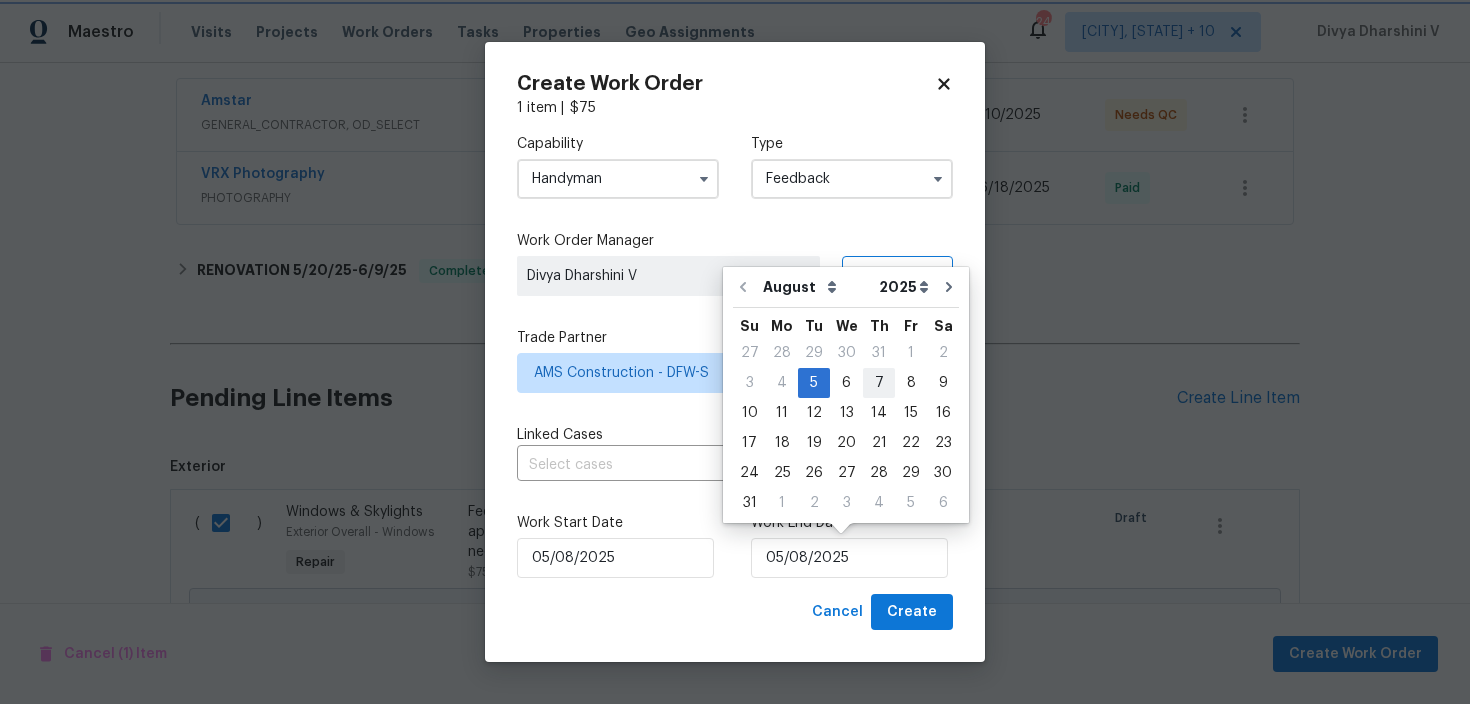 type on "07/08/2025" 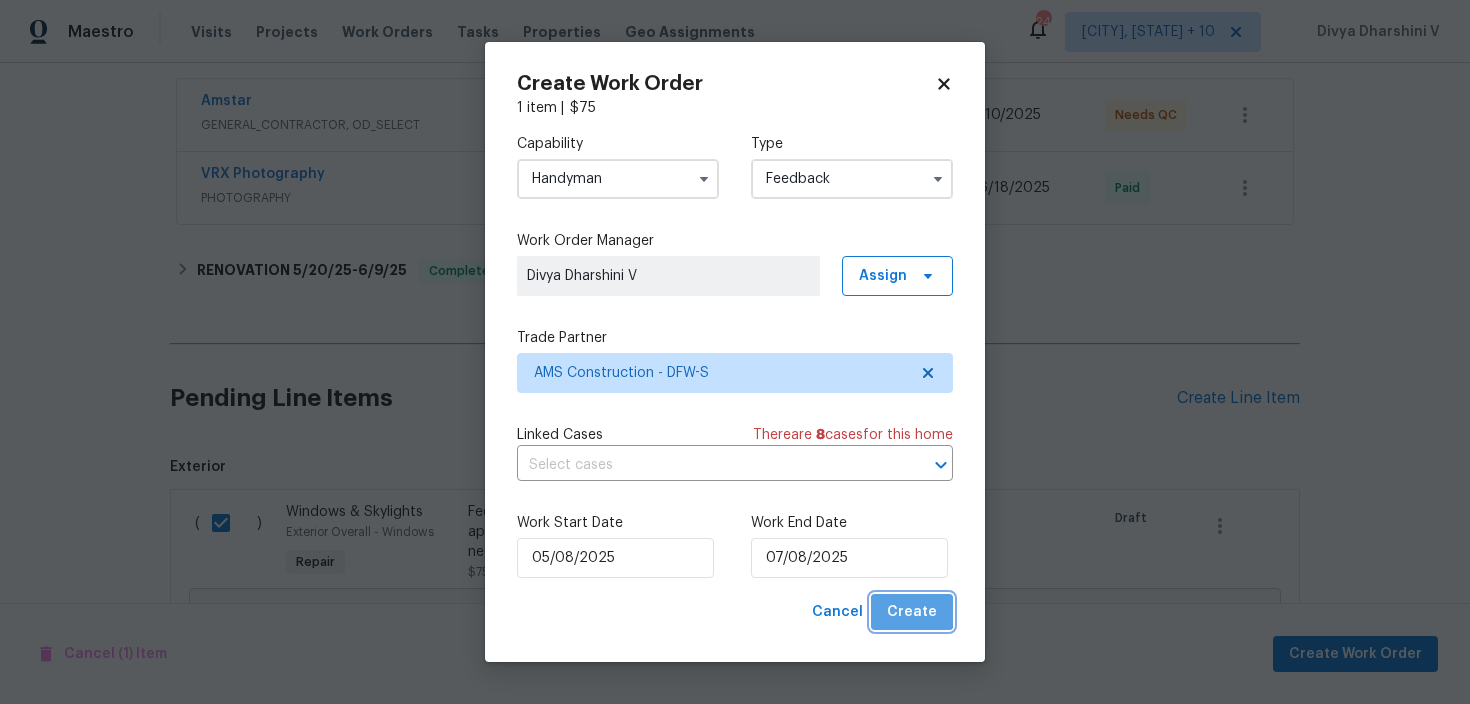 click on "Create" at bounding box center (912, 612) 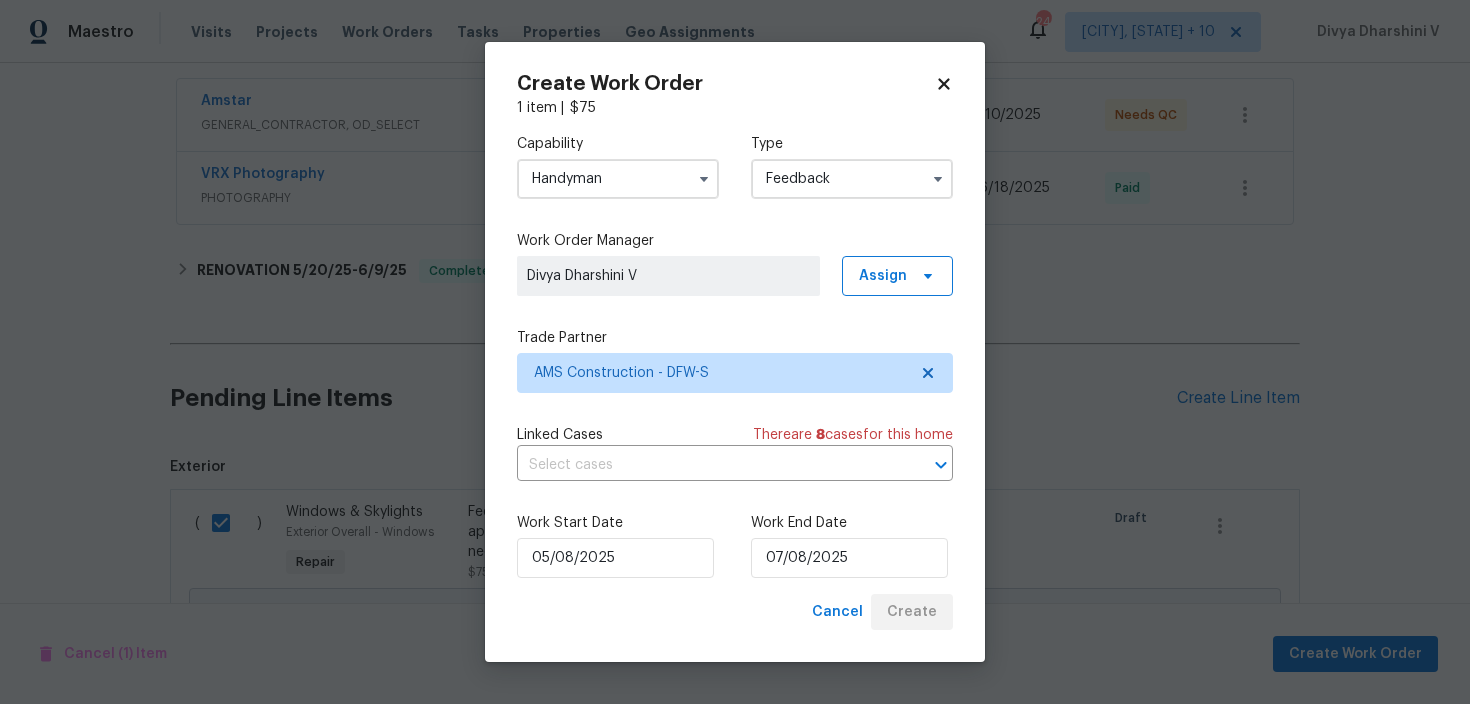 checkbox on "false" 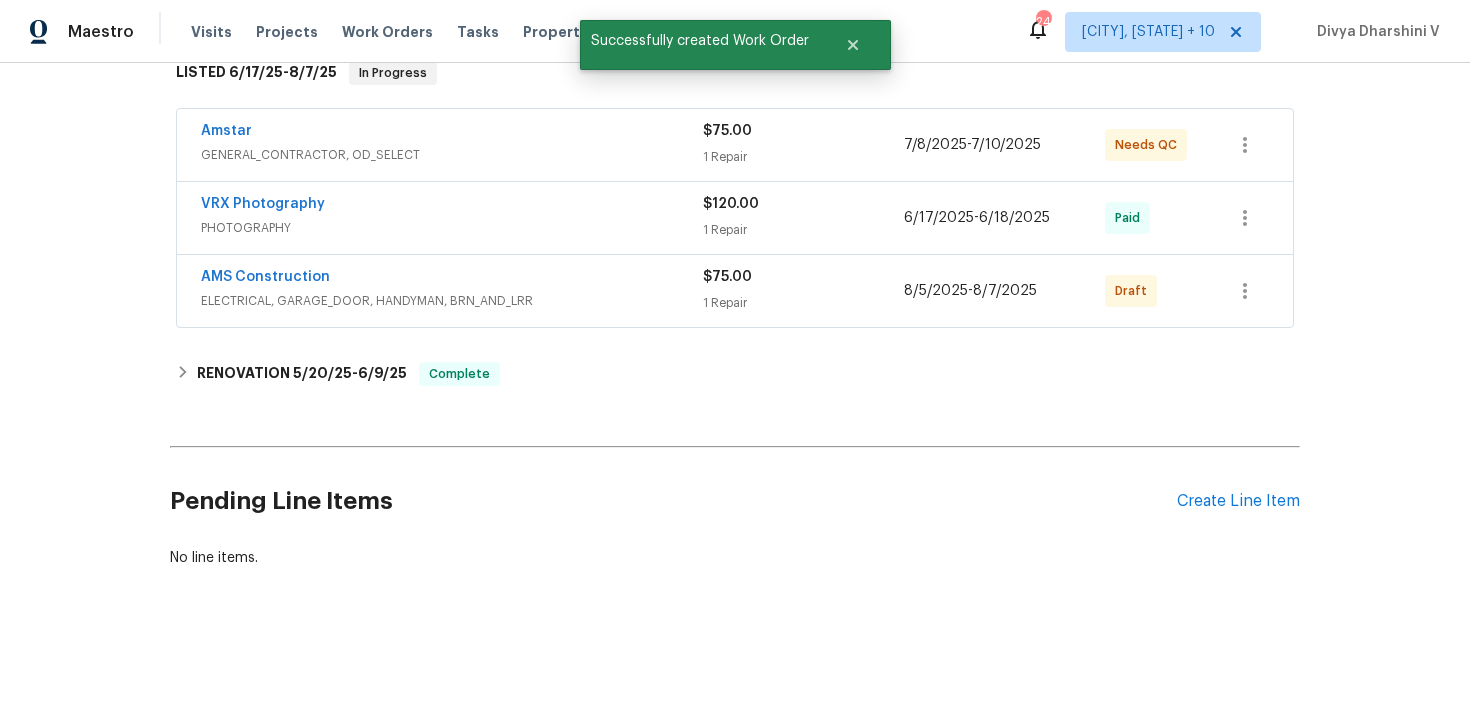 scroll, scrollTop: 338, scrollLeft: 0, axis: vertical 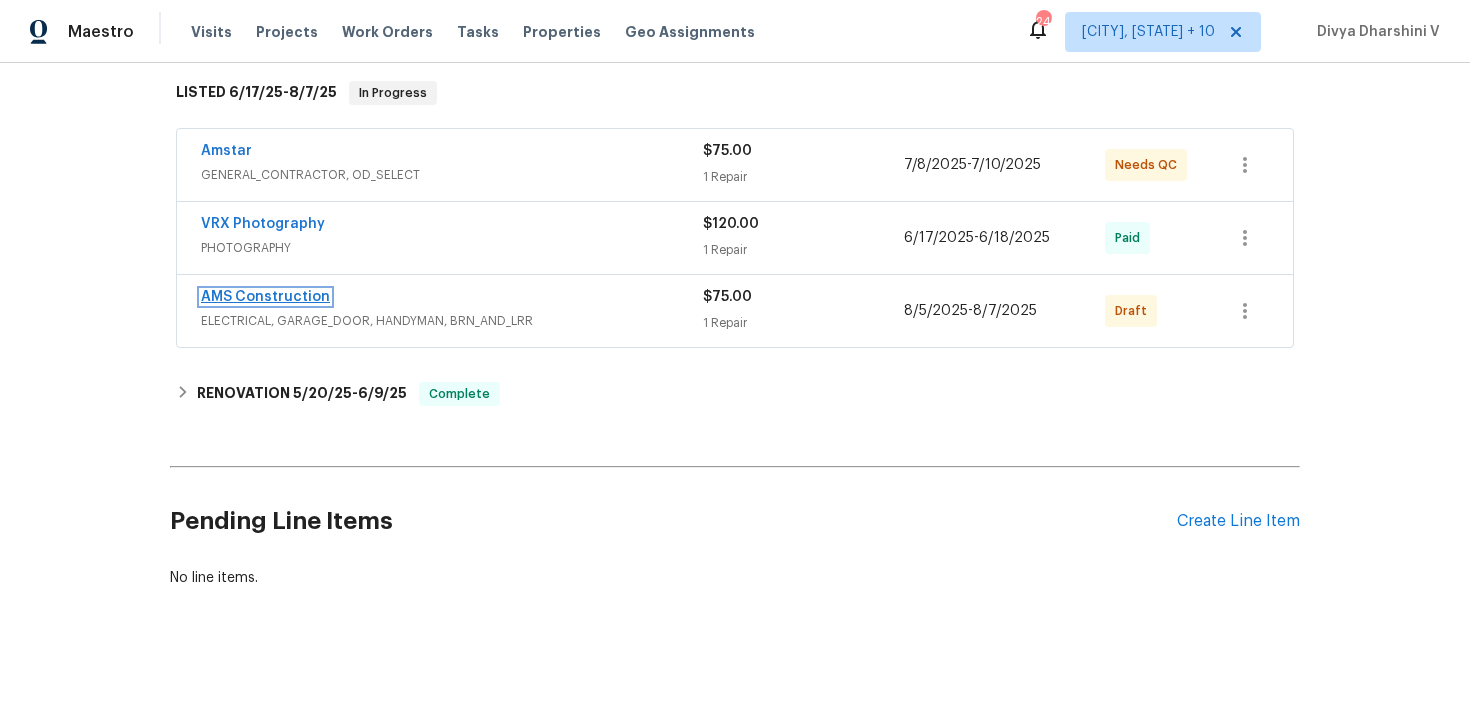 click on "AMS Construction" at bounding box center [265, 297] 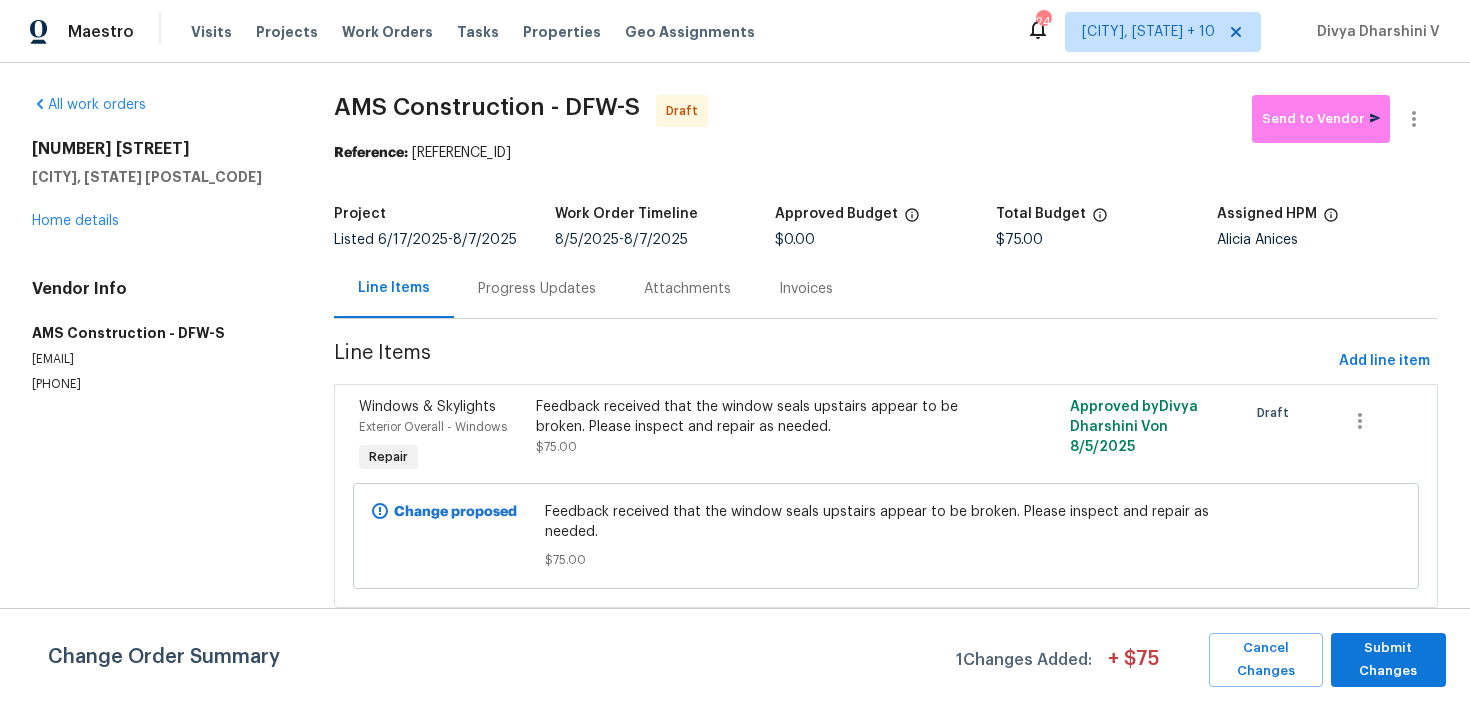 click on "Progress Updates" at bounding box center [537, 288] 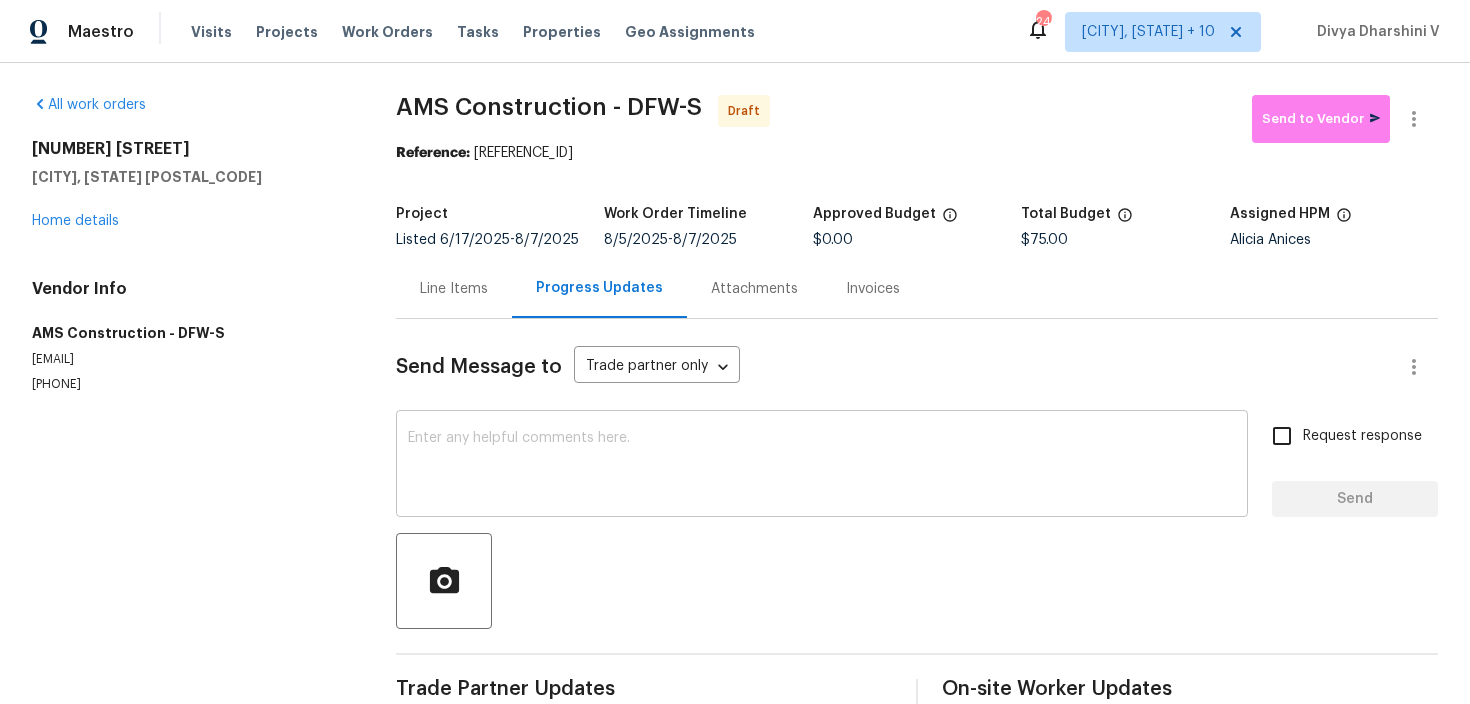 click at bounding box center (822, 466) 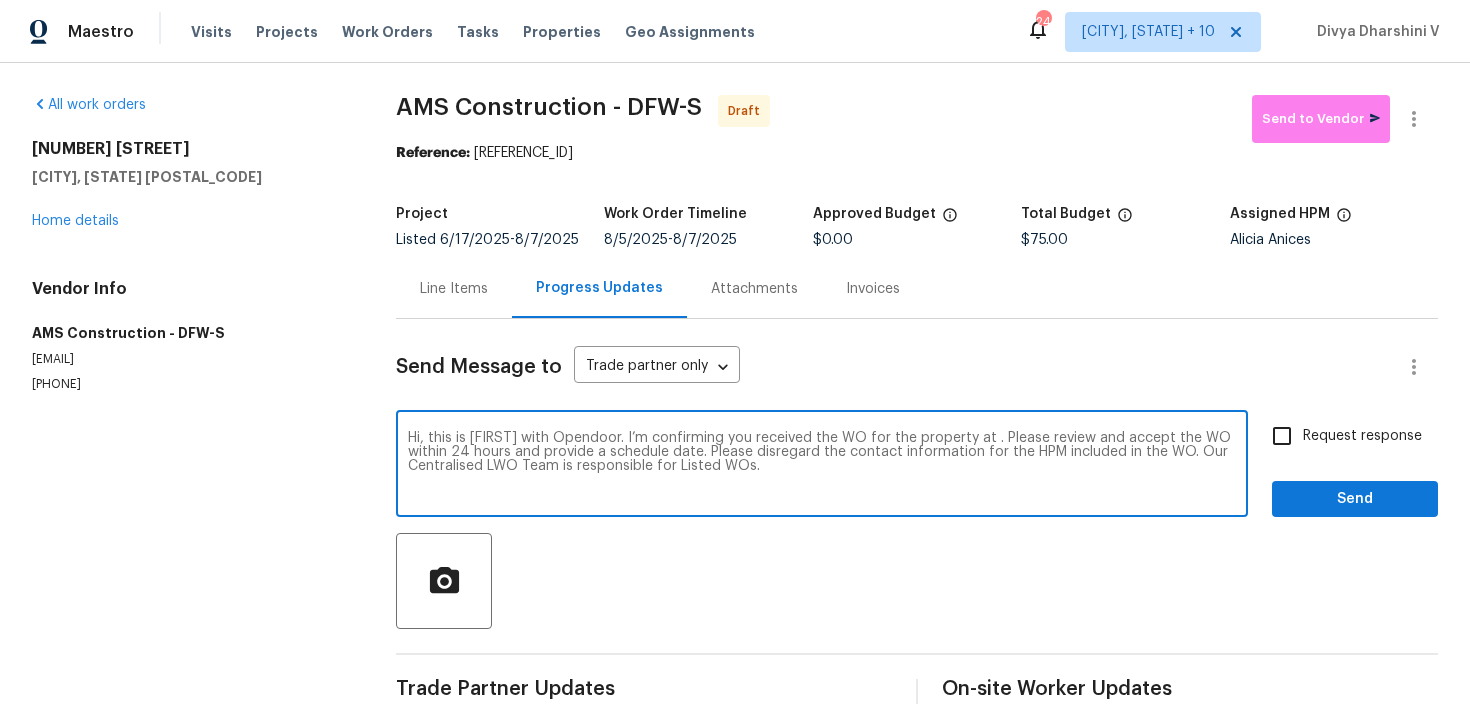 click on "Hi, this is Divya with Opendoor. I’m confirming you received the WO for the property at . Please review and accept the WO within 24 hours and provide a schedule date. Please disregard the contact information for the HPM included in the WO. Our Centralised LWO Team is responsible for Listed WOs." at bounding box center (822, 466) 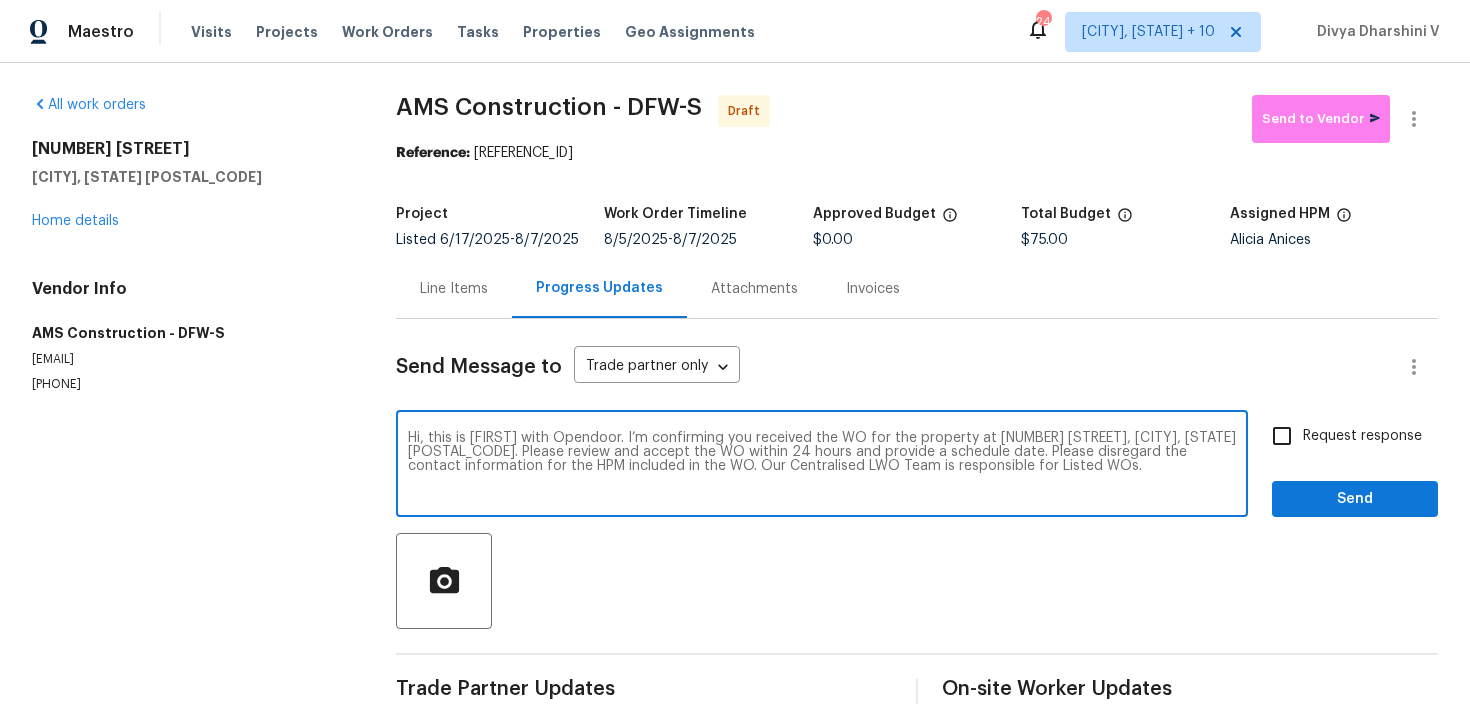 type on "Hi, this is Divya with Opendoor. I’m confirming you received the WO for the property at 9903 Cedarcrest Dr, AUBREY, TX 76227. Please review and accept the WO within 24 hours and provide a schedule date. Please disregard the contact information for the HPM included in the WO. Our Centralised LWO Team is responsible for Listed WOs." 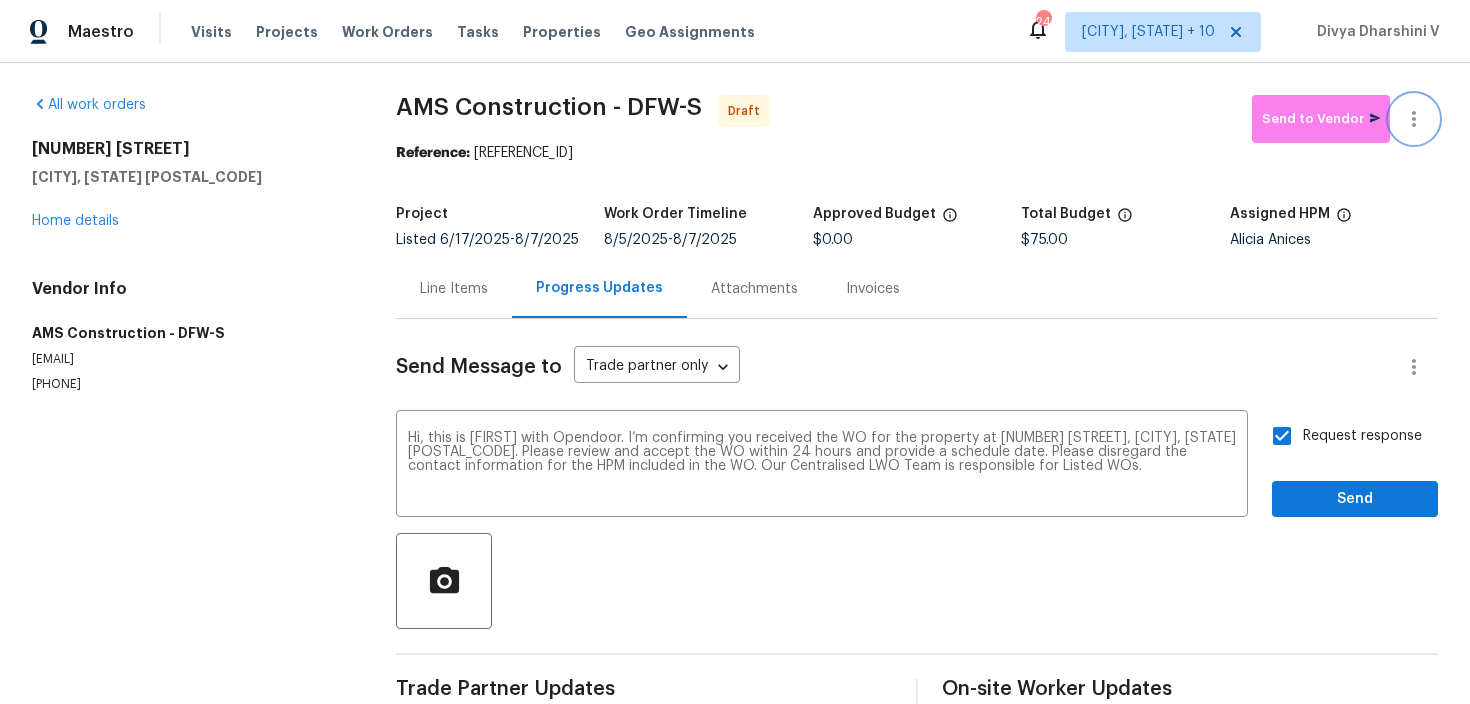 click 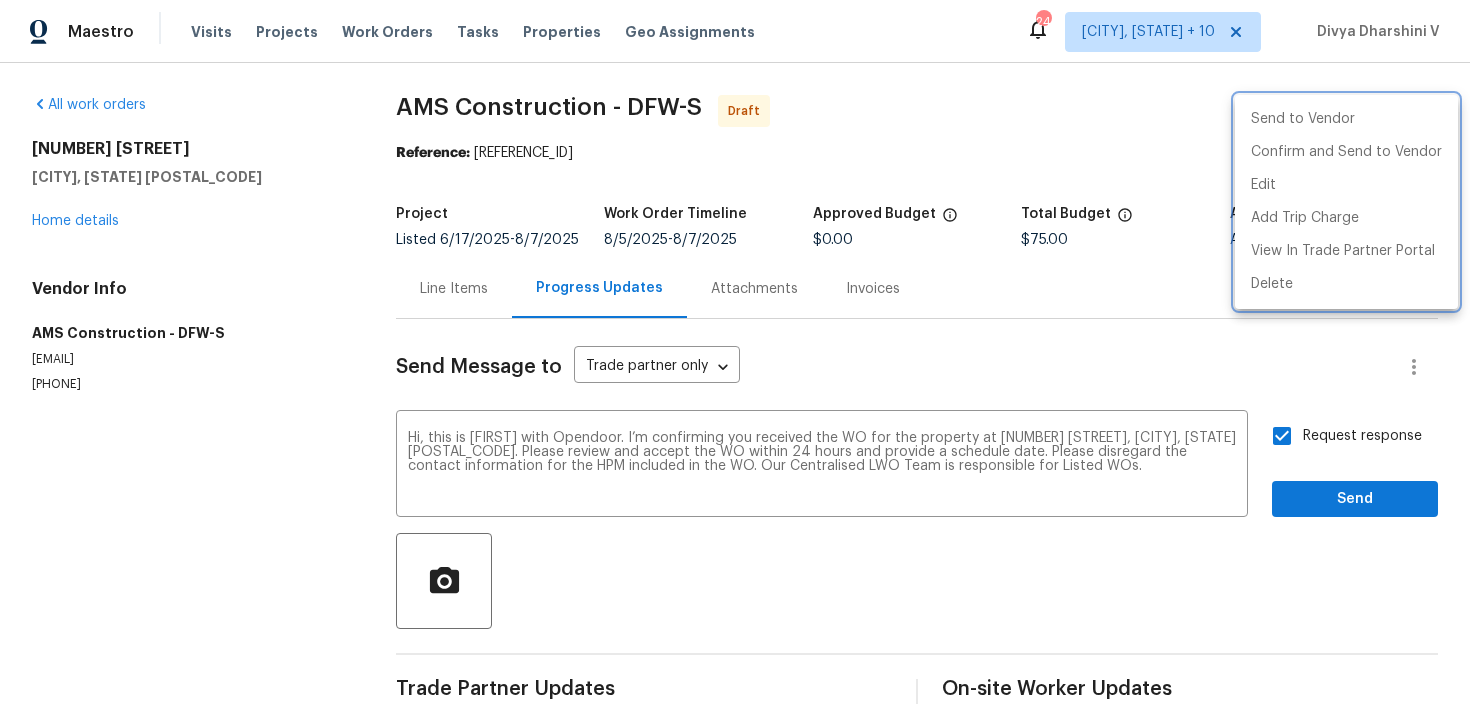 click at bounding box center (735, 352) 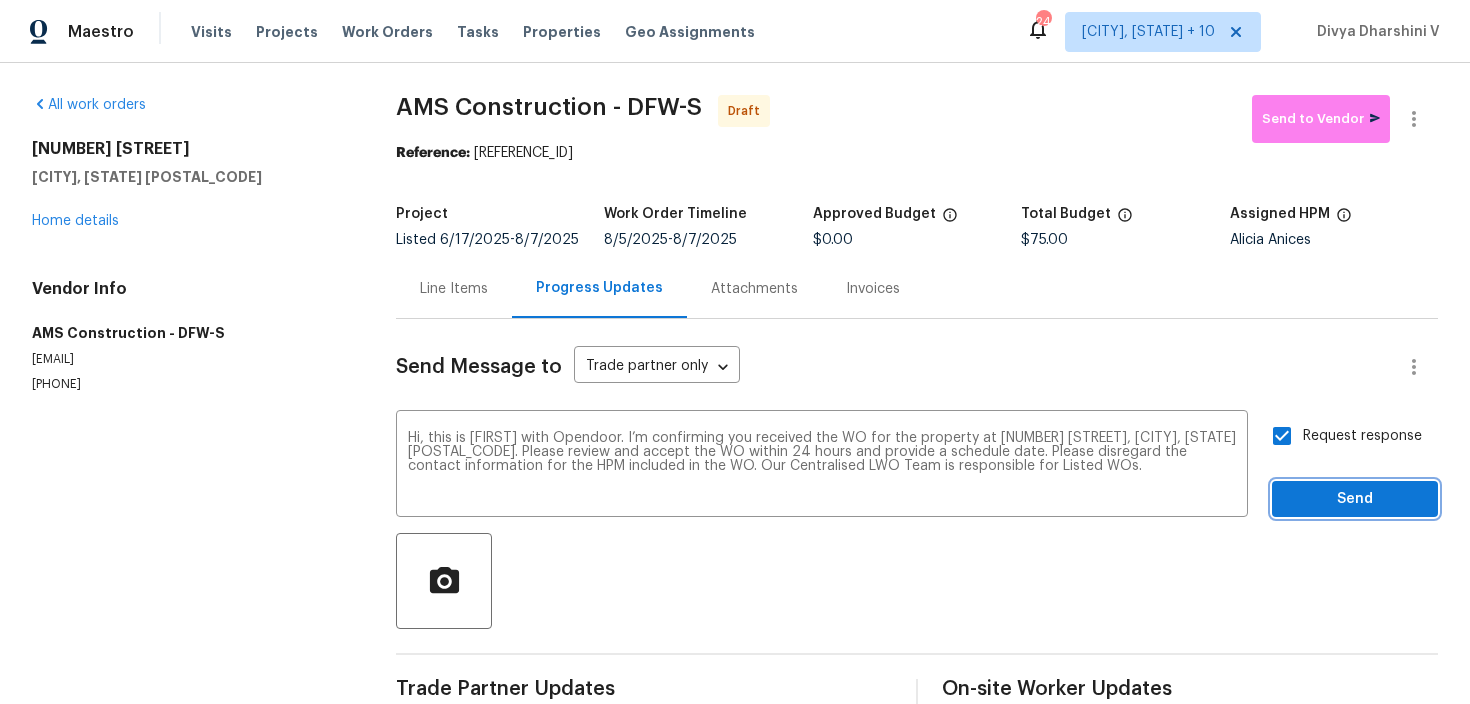 click on "Send" at bounding box center [1355, 499] 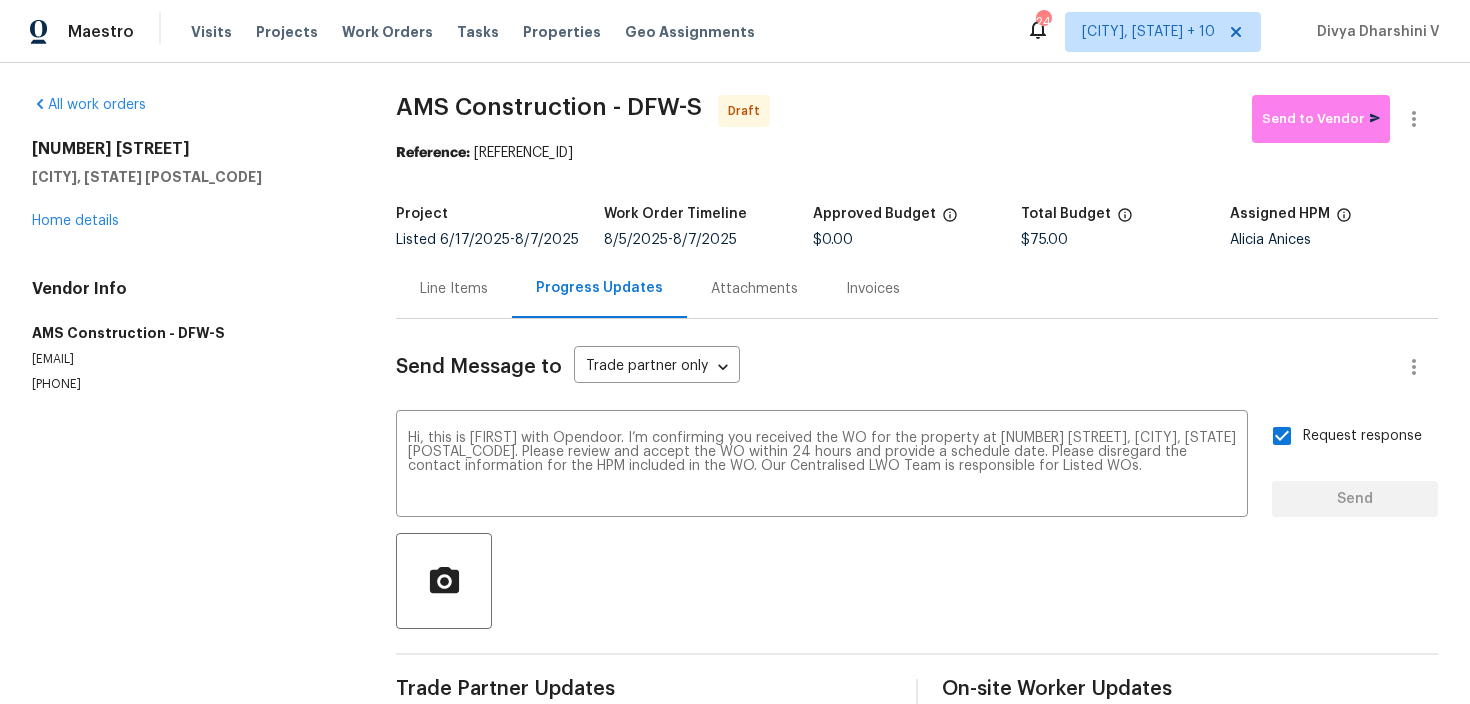 type 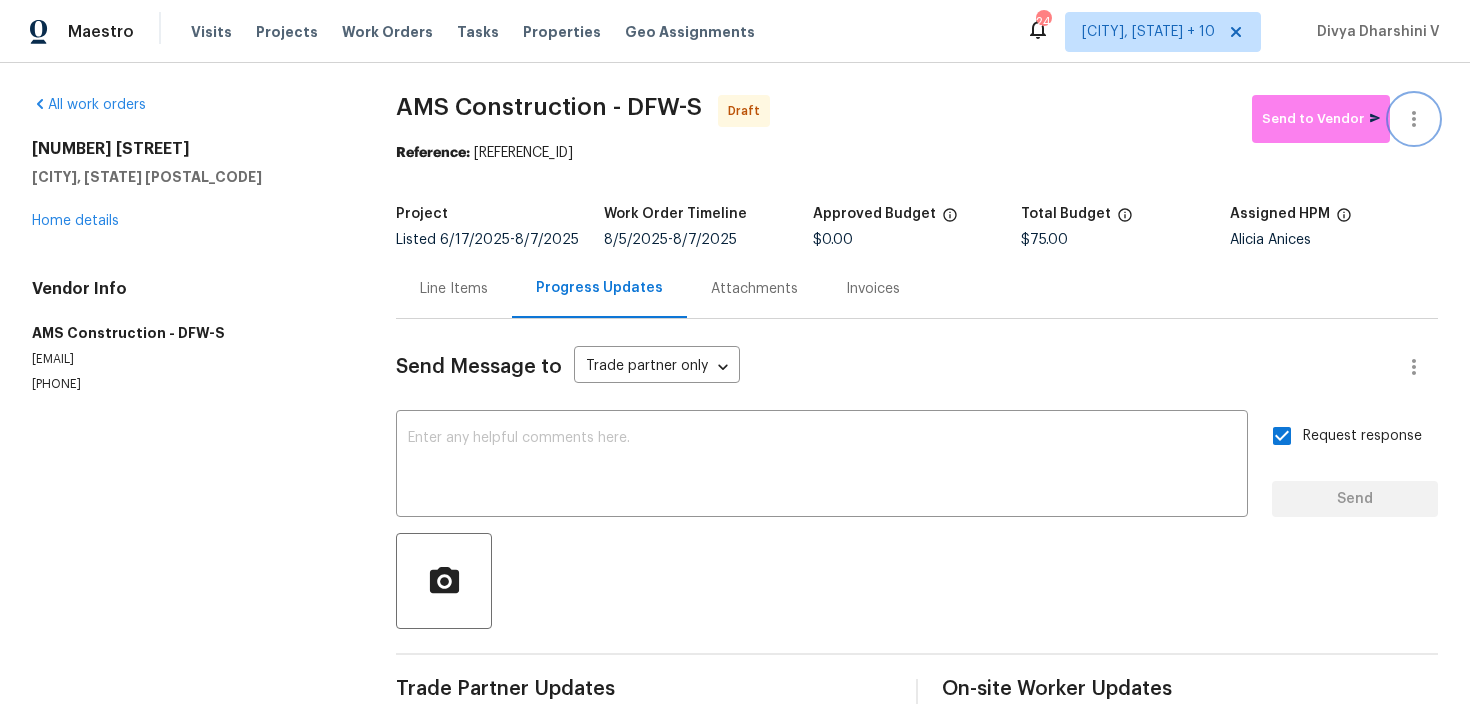 click 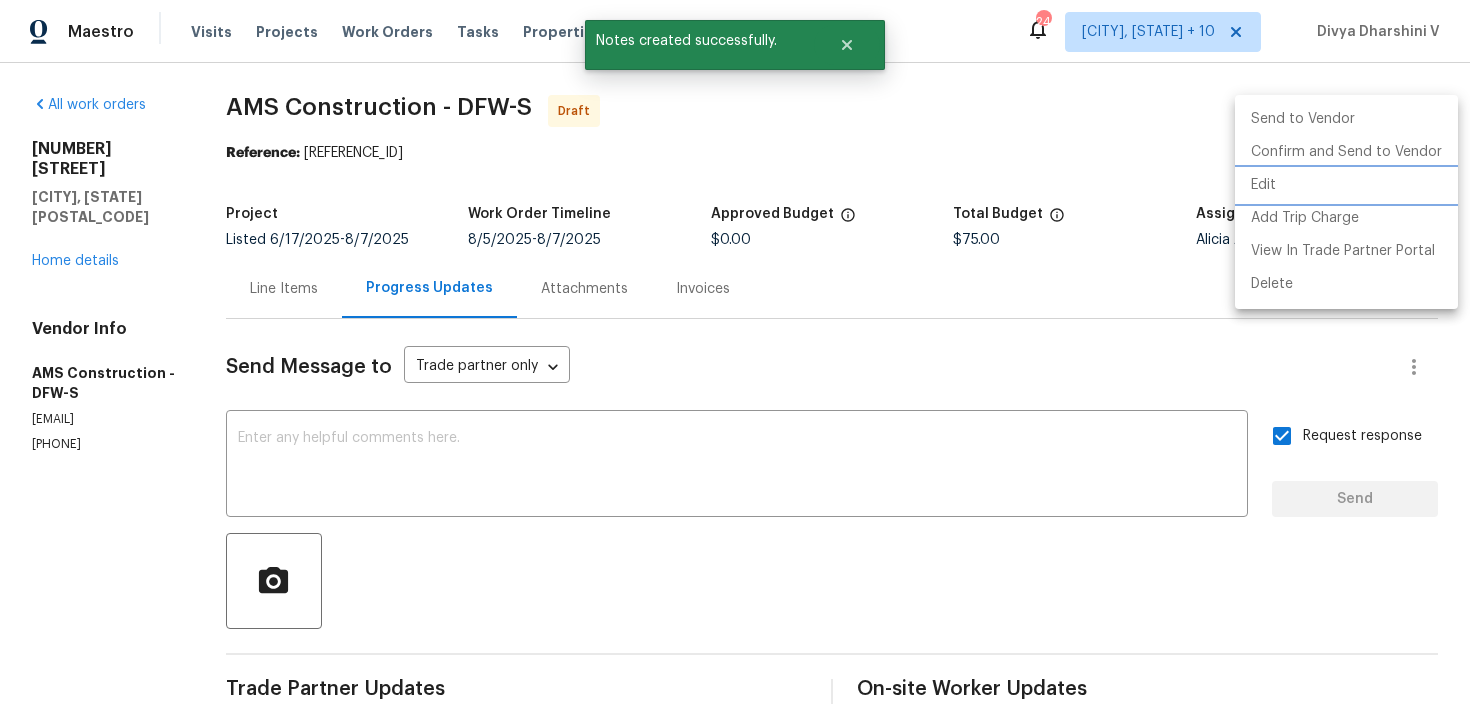 click on "Edit" at bounding box center [1346, 185] 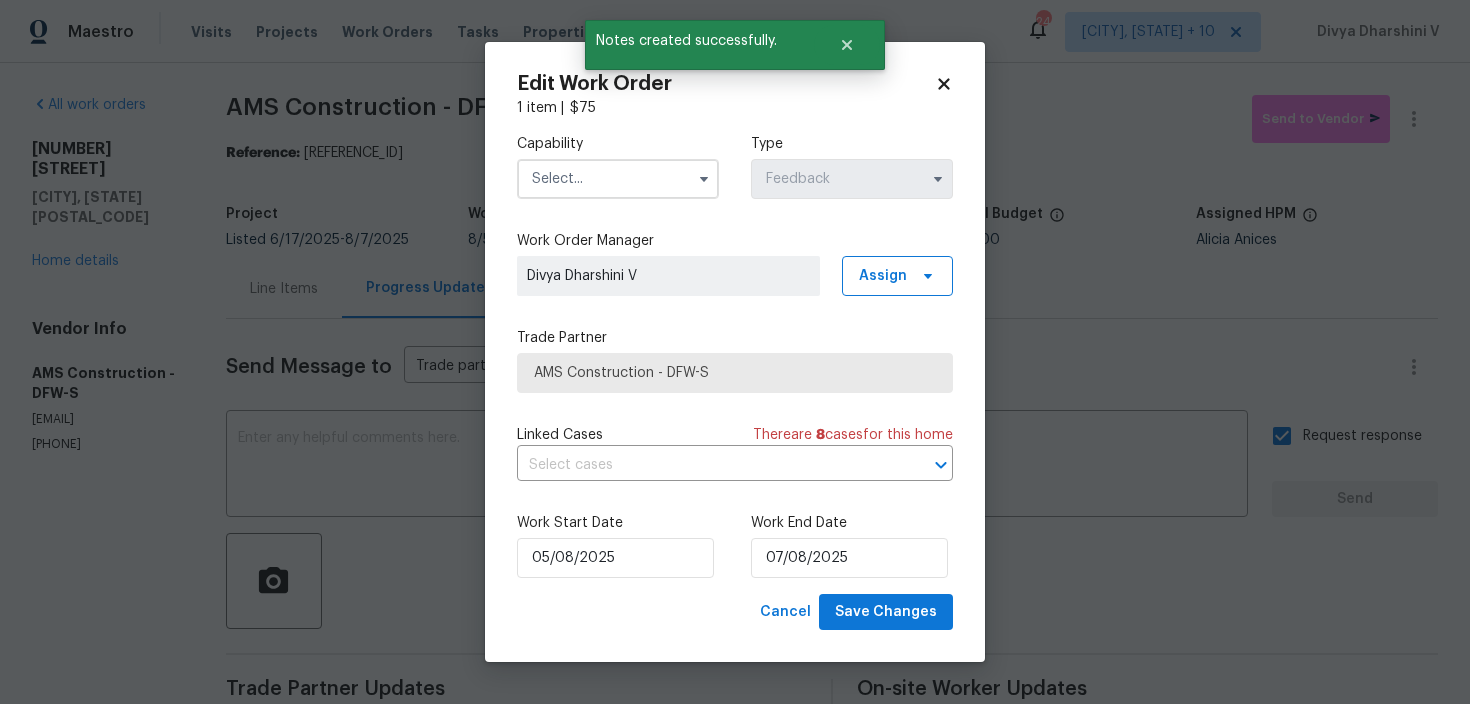click on "Maestro Visits Projects Work Orders Tasks Properties Geo Assignments 244 Cincinnati, OH + 10 Divya Dharshini V All work orders 9903 Cedarcrest Dr AUBREY, TX 76227 Home details Vendor Info AMS Construction - DFW-S opendoor@amsgc.com (469) 363-1173 AMS Construction - DFW-S Draft Send to Vendor   Reference:   51J1NDSE9MVVG-b820831b3 Project Listed   6/17/2025  -  8/7/2025 Work Order Timeline 8/5/2025  -  8/7/2025 Approved Budget $0.00 Total Budget $75.00 Assigned HPM Alicia Anices Line Items Progress Updates Attachments Invoices Send Message to Trade partner only Trade partner only ​ x ​ Request response Send Trade Partner Updates Divya Dharshini V 08/05/2025 10:03 AM Hi, this is Divya with Opendoor. I’m confirming you received the WO for the property at 9903 Cedarcrest Dr, AUBREY, TX 76227. Please review and accept the WO within 24 hours and provide a schedule date. Please disregard the contact information for the HPM included in the WO. Our Centralised LWO Team is responsible for Listed WOs.
$ 75" at bounding box center (735, 352) 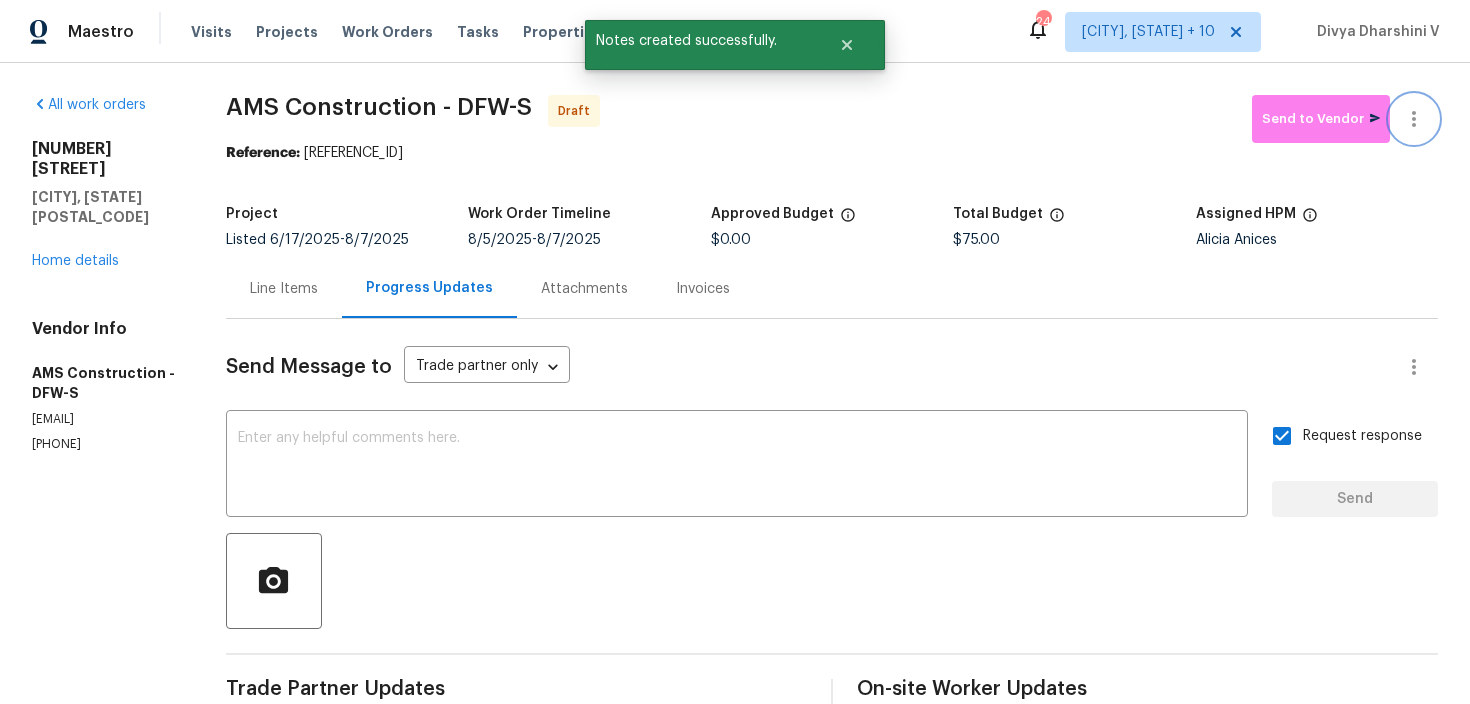 click 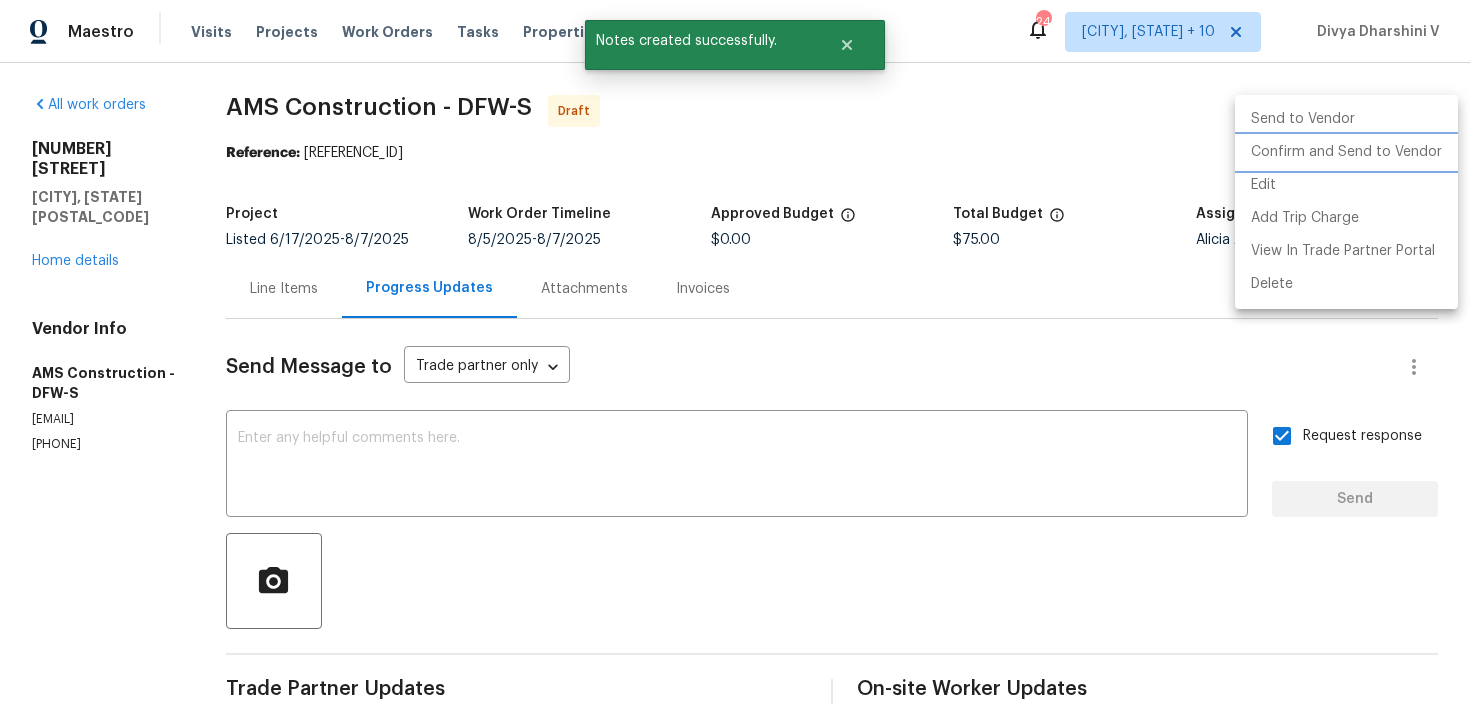 click on "Confirm and Send to Vendor" at bounding box center [1346, 152] 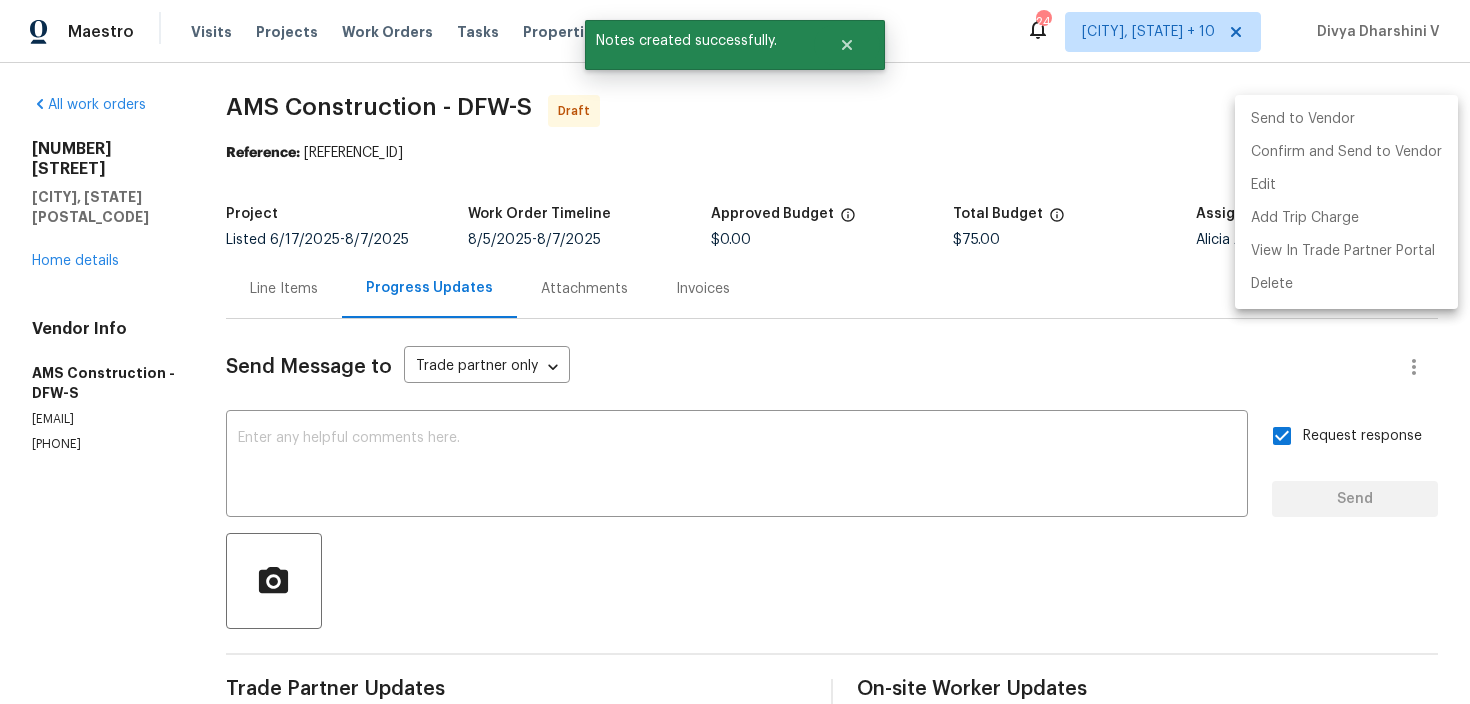 click at bounding box center (735, 352) 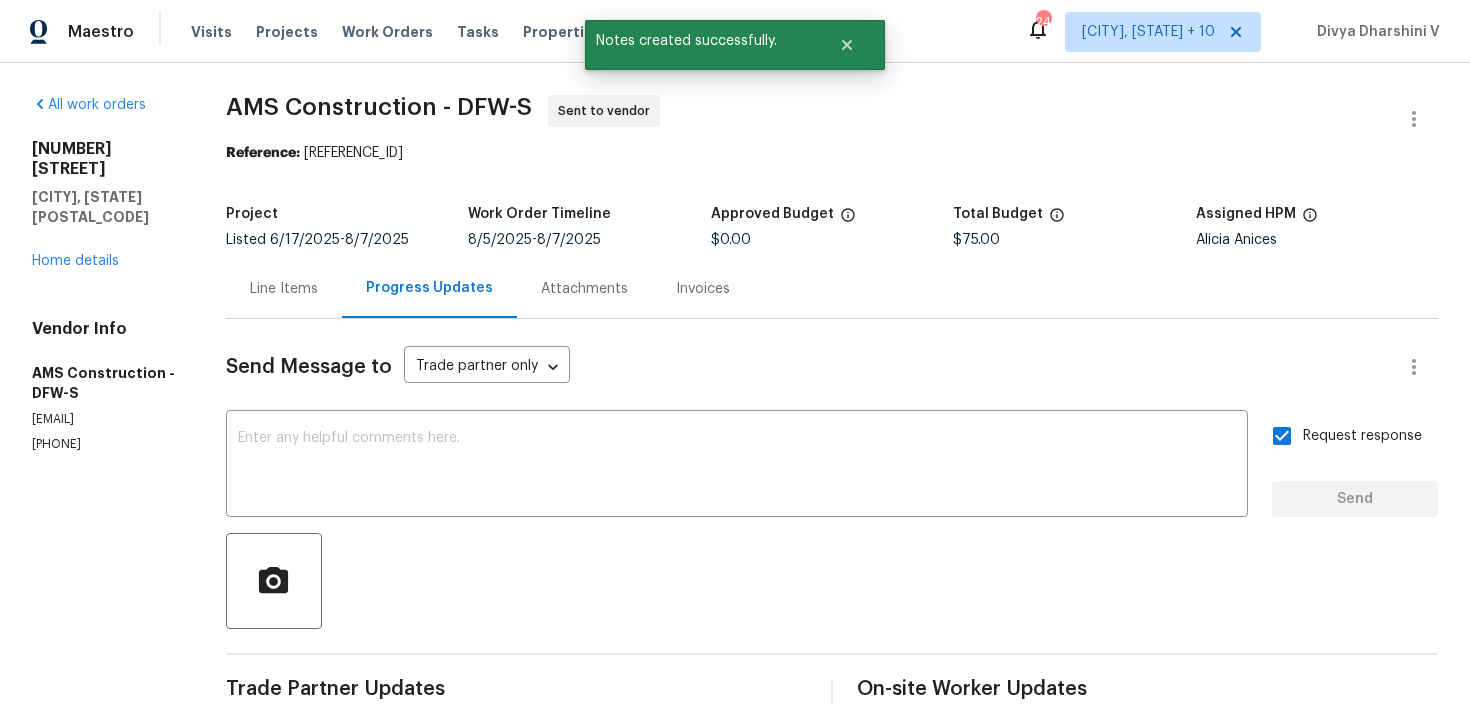 drag, startPoint x: 312, startPoint y: 151, endPoint x: 699, endPoint y: 150, distance: 387.00128 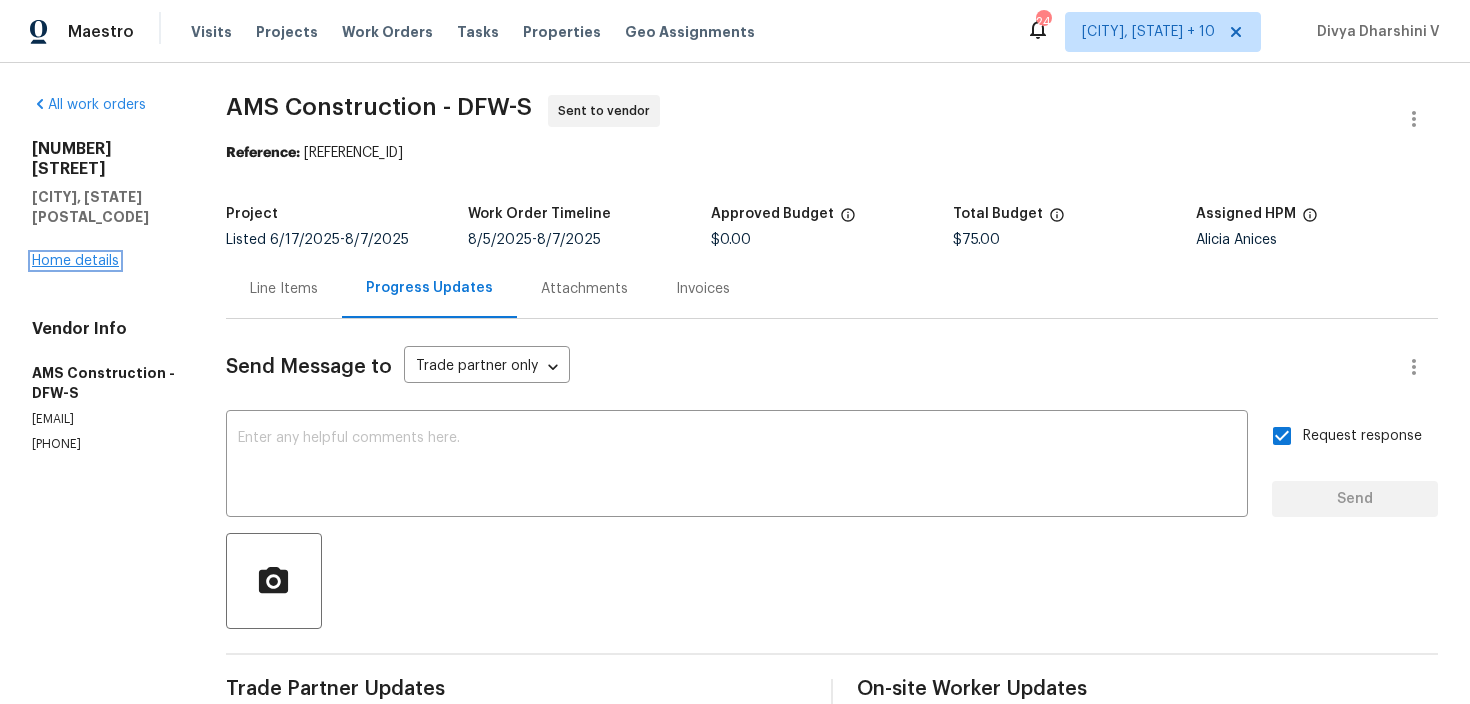 click on "Home details" at bounding box center (75, 261) 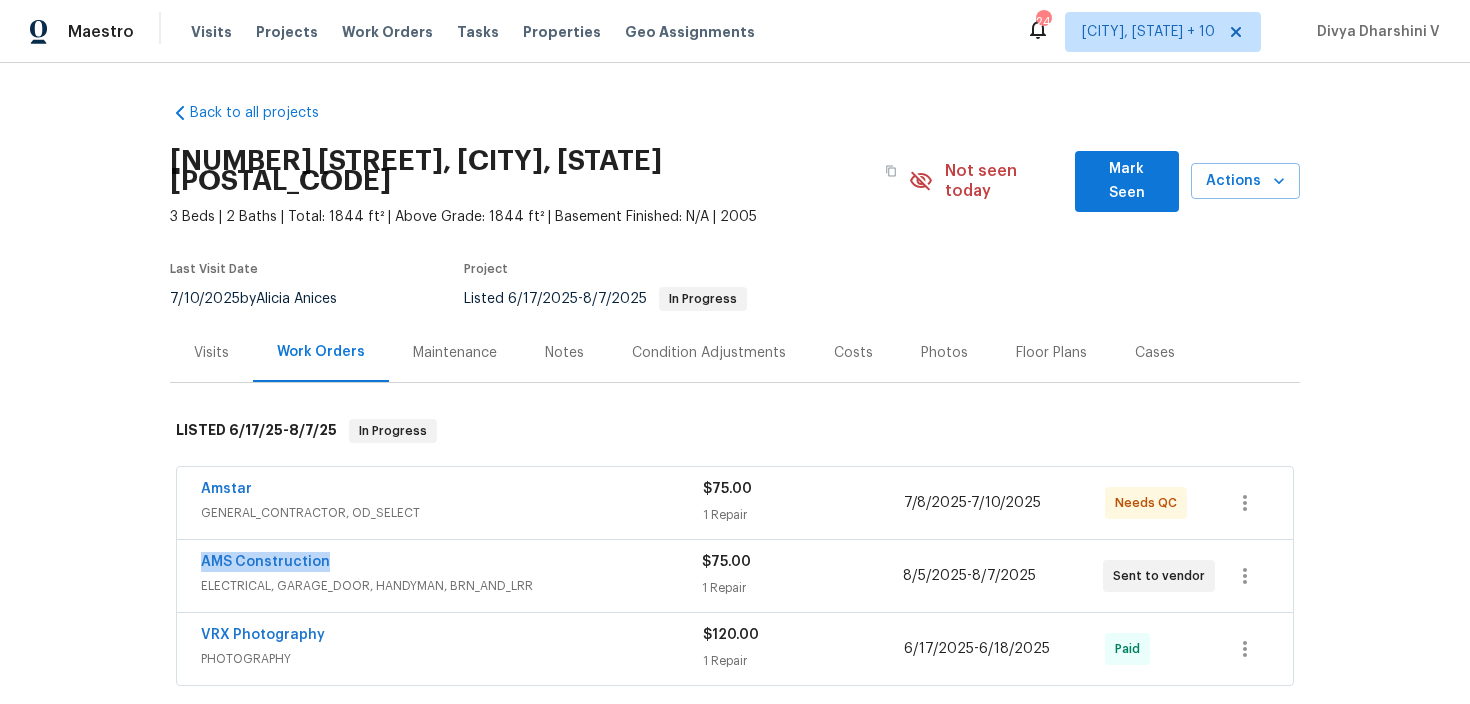 drag, startPoint x: 182, startPoint y: 551, endPoint x: 498, endPoint y: 550, distance: 316.0016 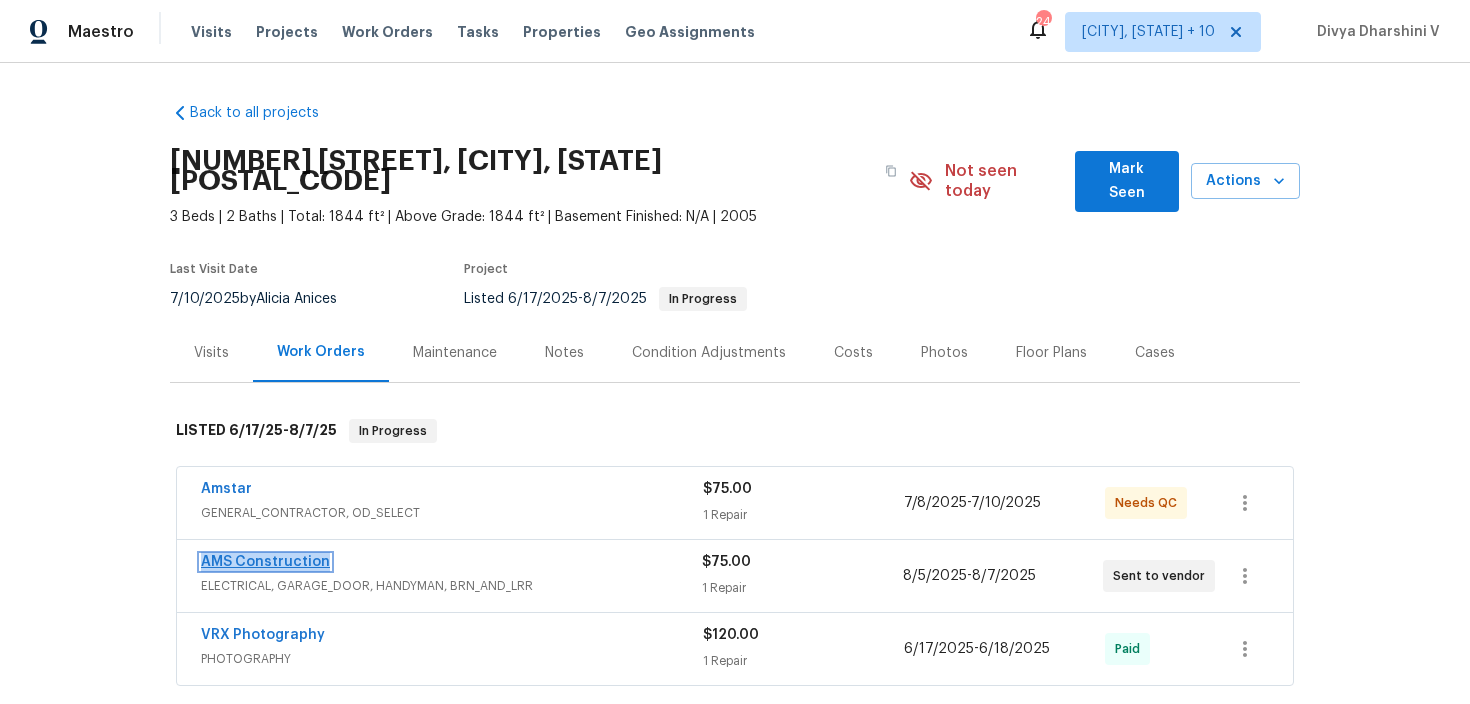click on "AMS Construction" at bounding box center (265, 562) 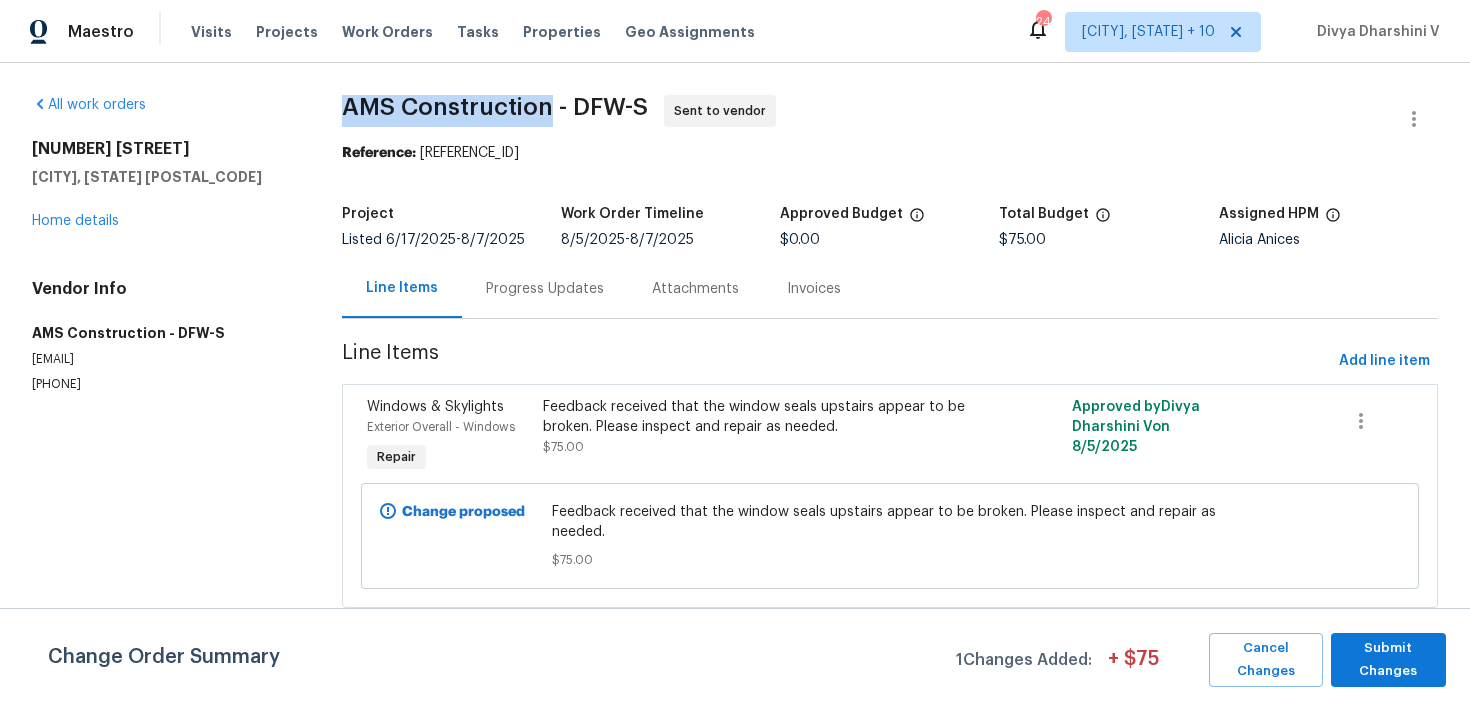 drag, startPoint x: 332, startPoint y: 101, endPoint x: 549, endPoint y: 103, distance: 217.00922 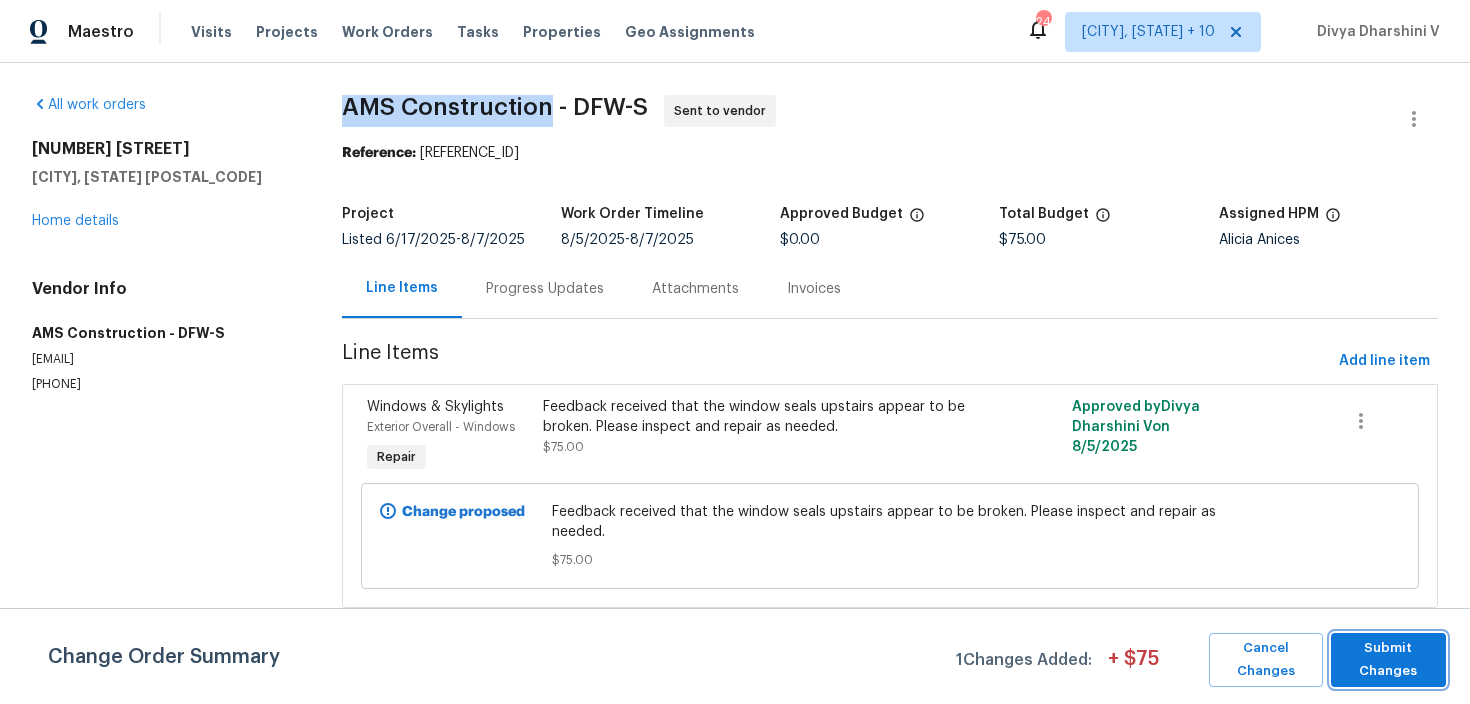 click on "Submit Changes" at bounding box center (1388, 660) 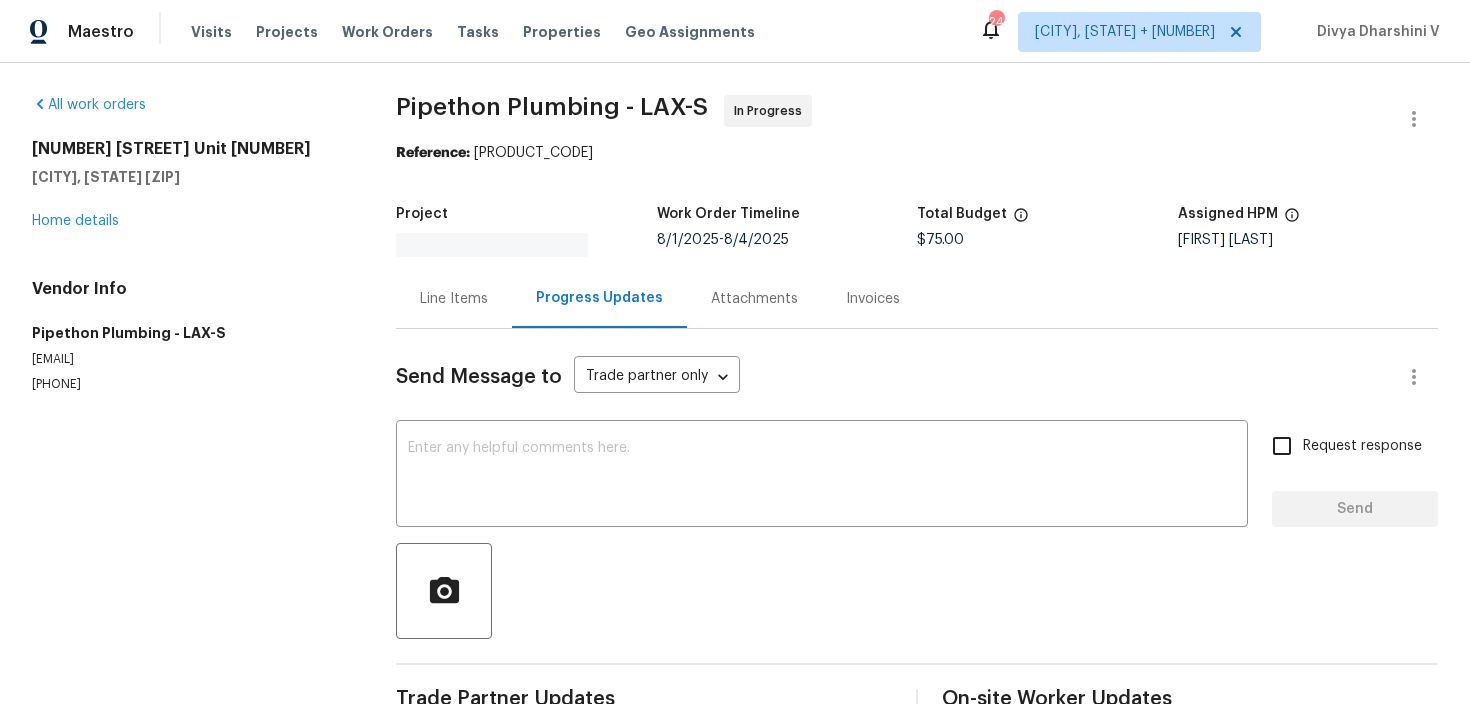 scroll, scrollTop: 0, scrollLeft: 0, axis: both 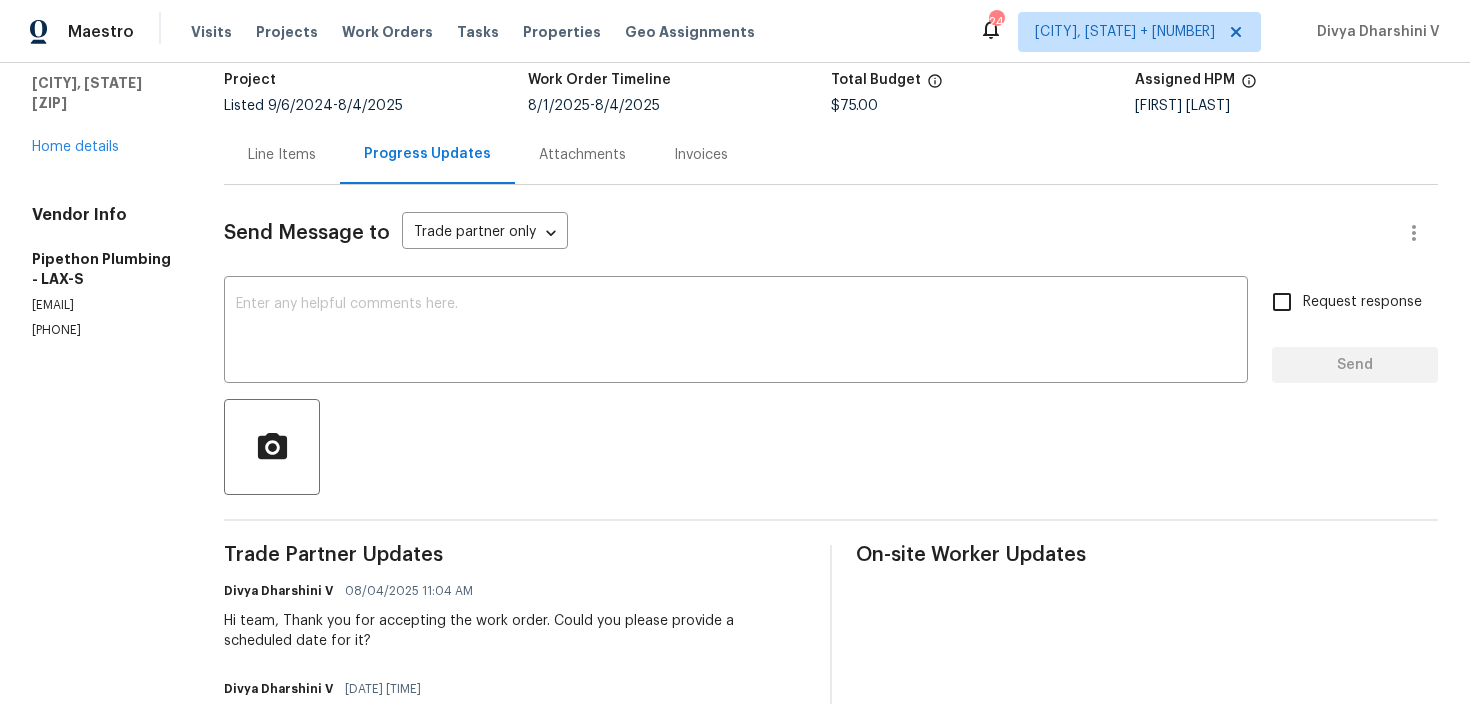click on "[PHONE]" at bounding box center [104, 330] 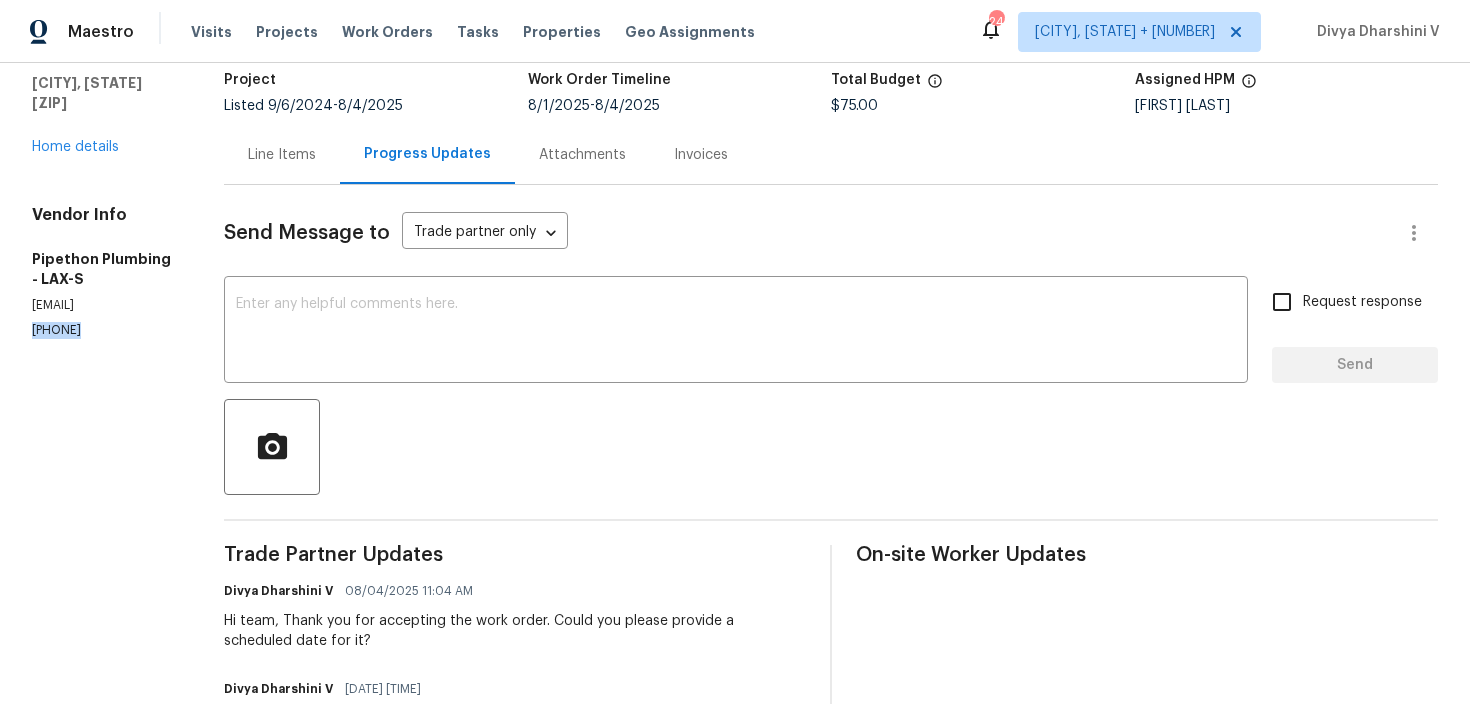 click on "[PHONE]" at bounding box center [104, 330] 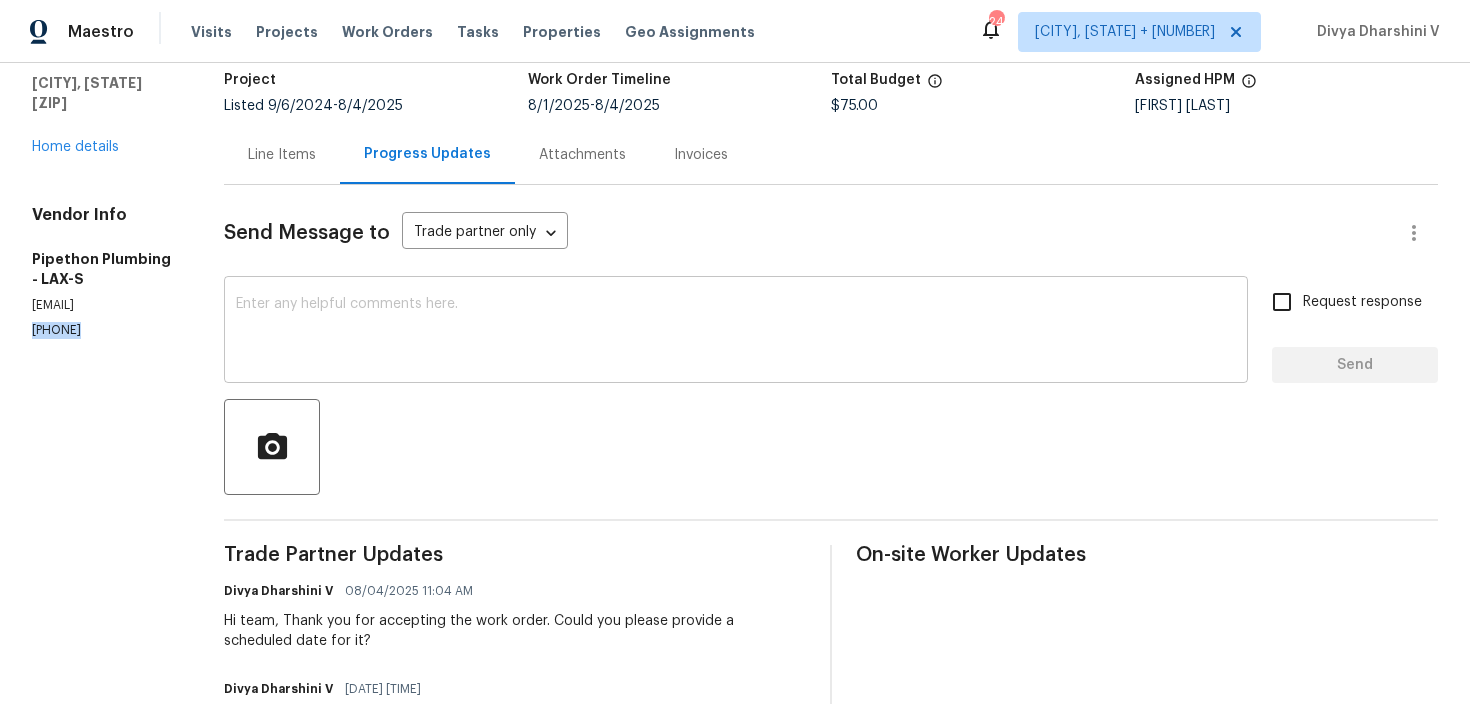 click at bounding box center (736, 332) 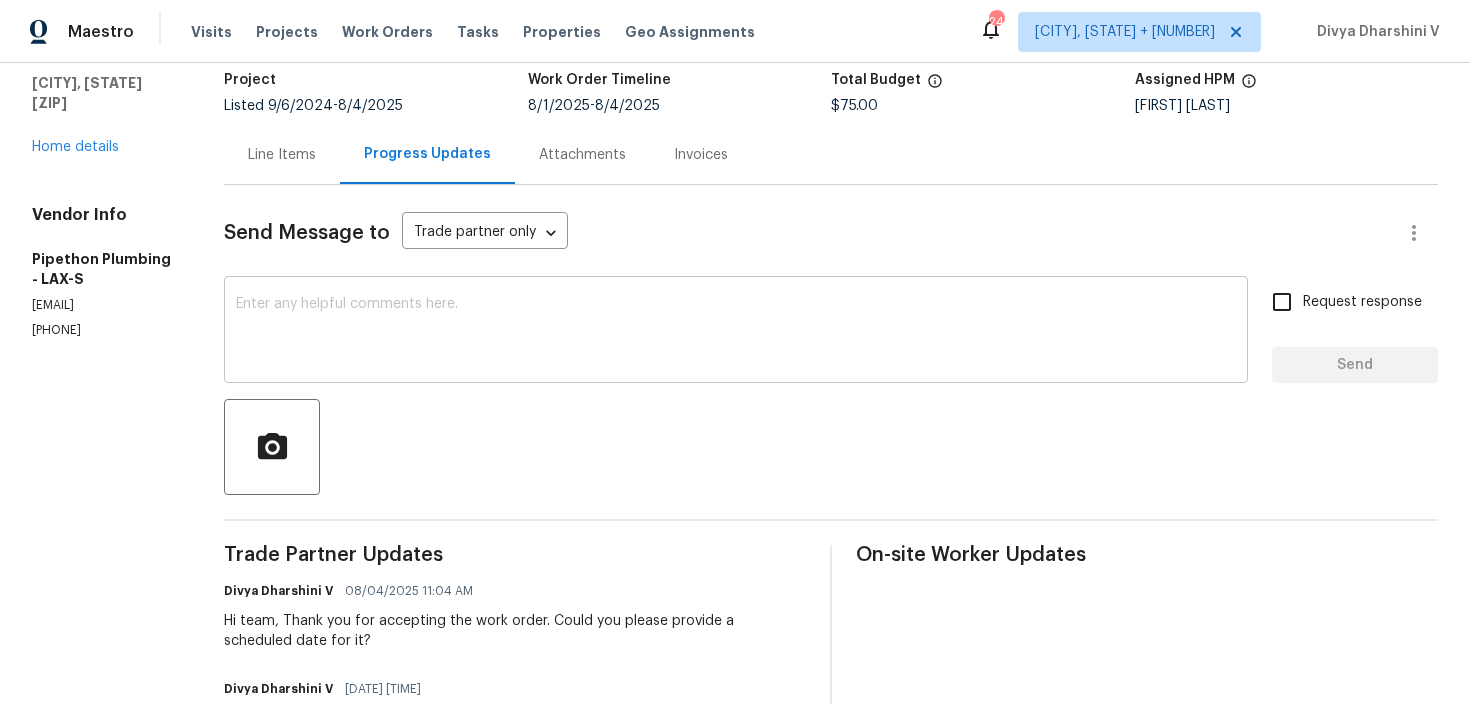 paste on "Hello! We've sent you a text to get an update on the work order. Could you please get back to us with a scheduled date? Thanks!" 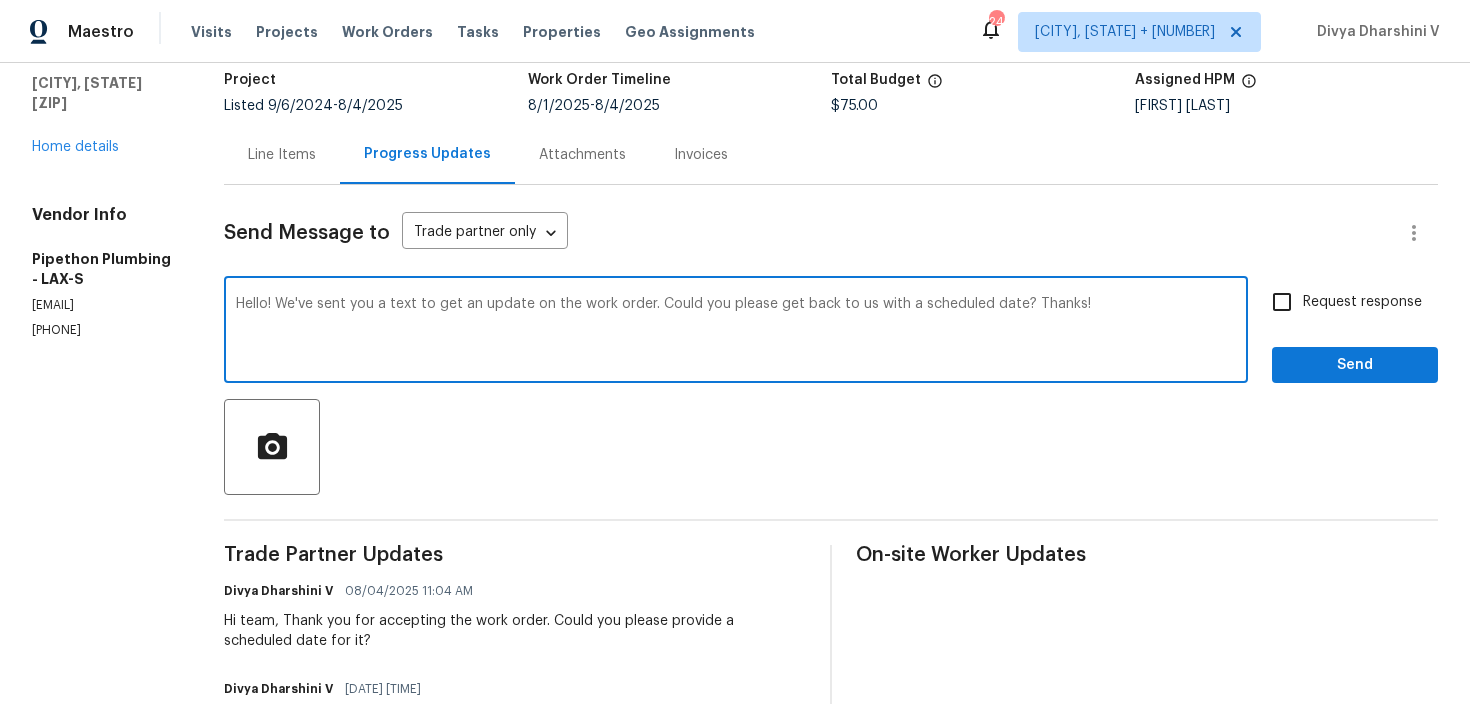 drag, startPoint x: 941, startPoint y: 302, endPoint x: 1185, endPoint y: 299, distance: 244.01845 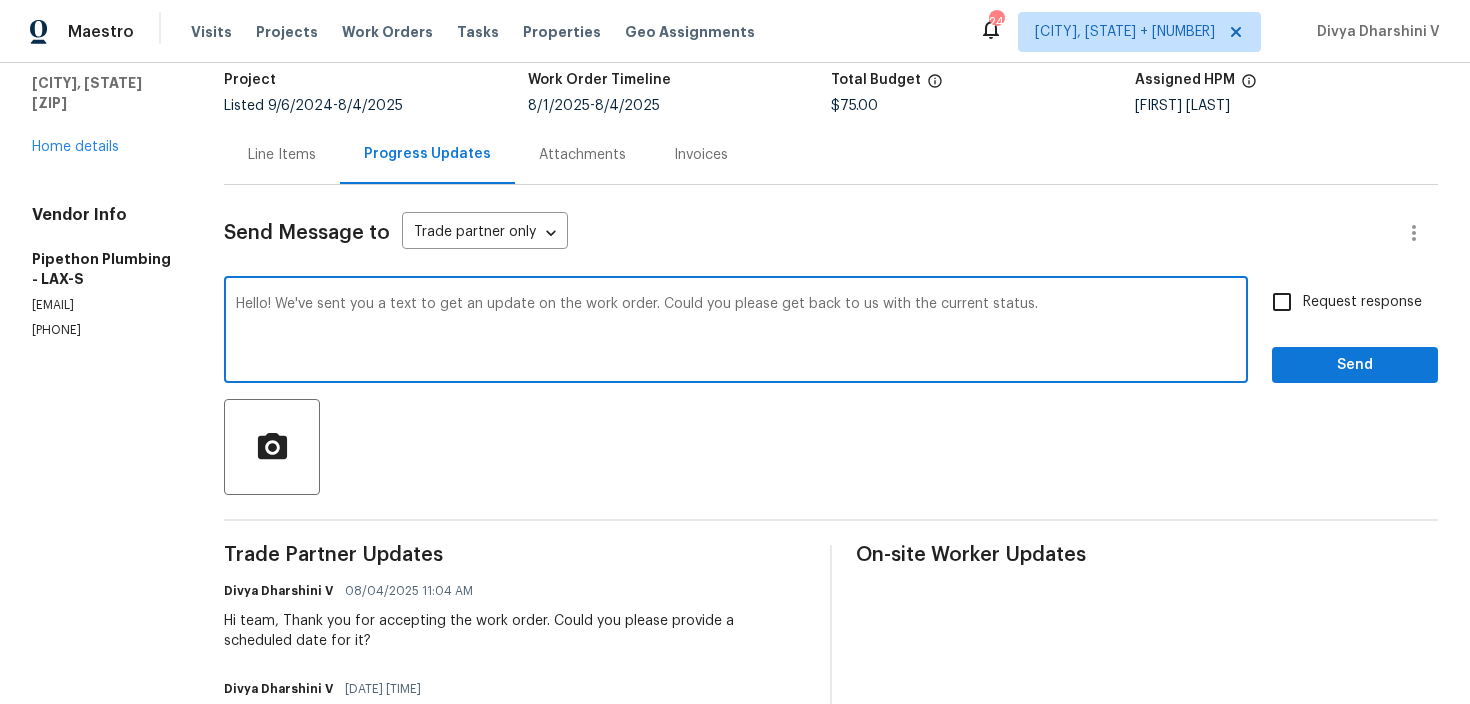 type on "Hello! We've sent you a text to get an update on the work order. Could you please get back to us with the current status." 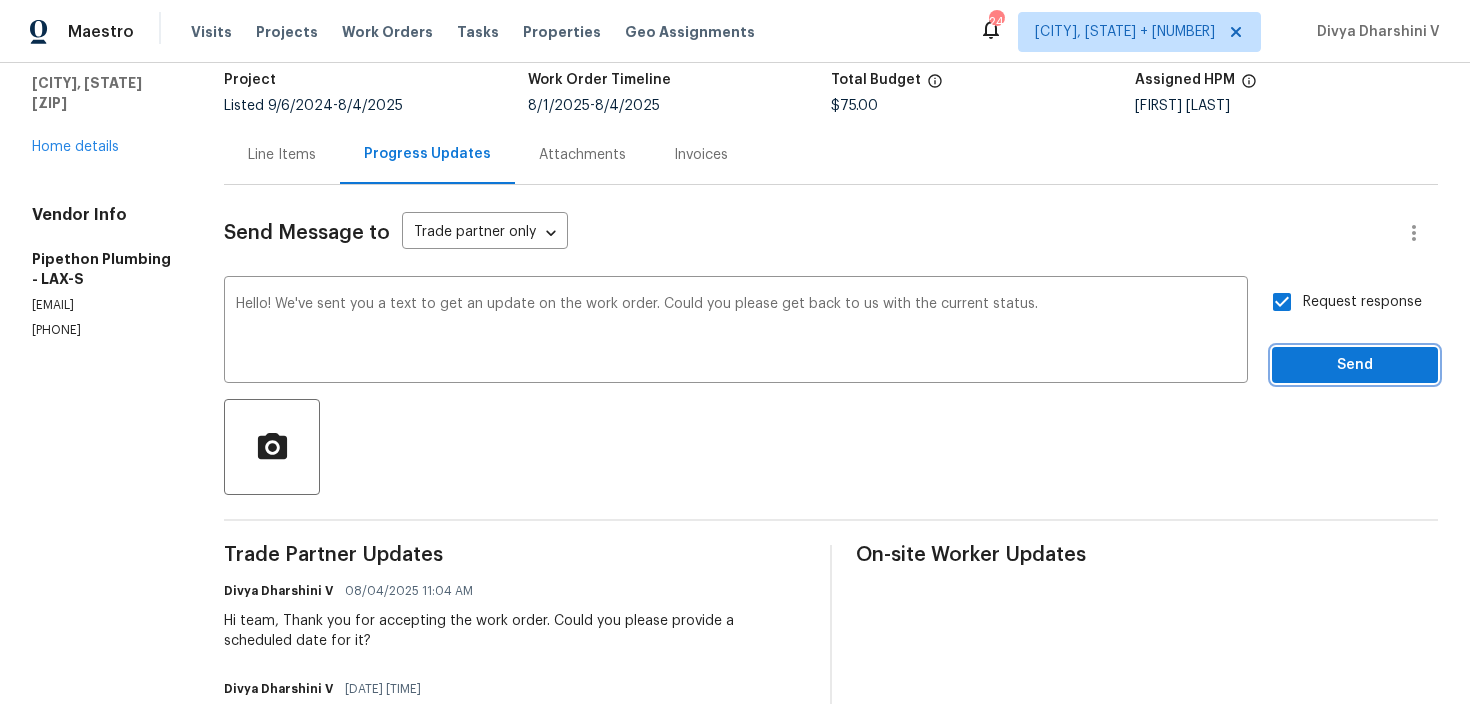 click on "Send" at bounding box center (1355, 365) 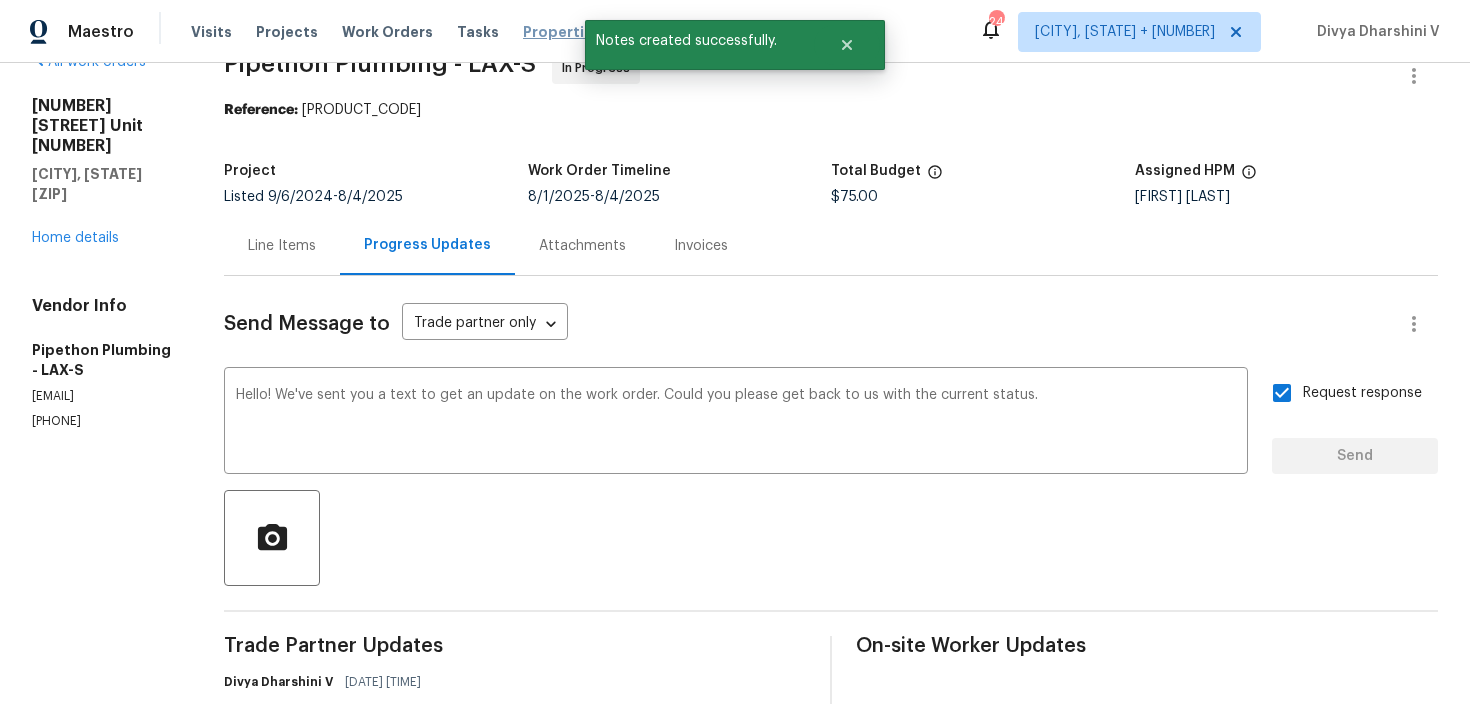 scroll, scrollTop: 134, scrollLeft: 0, axis: vertical 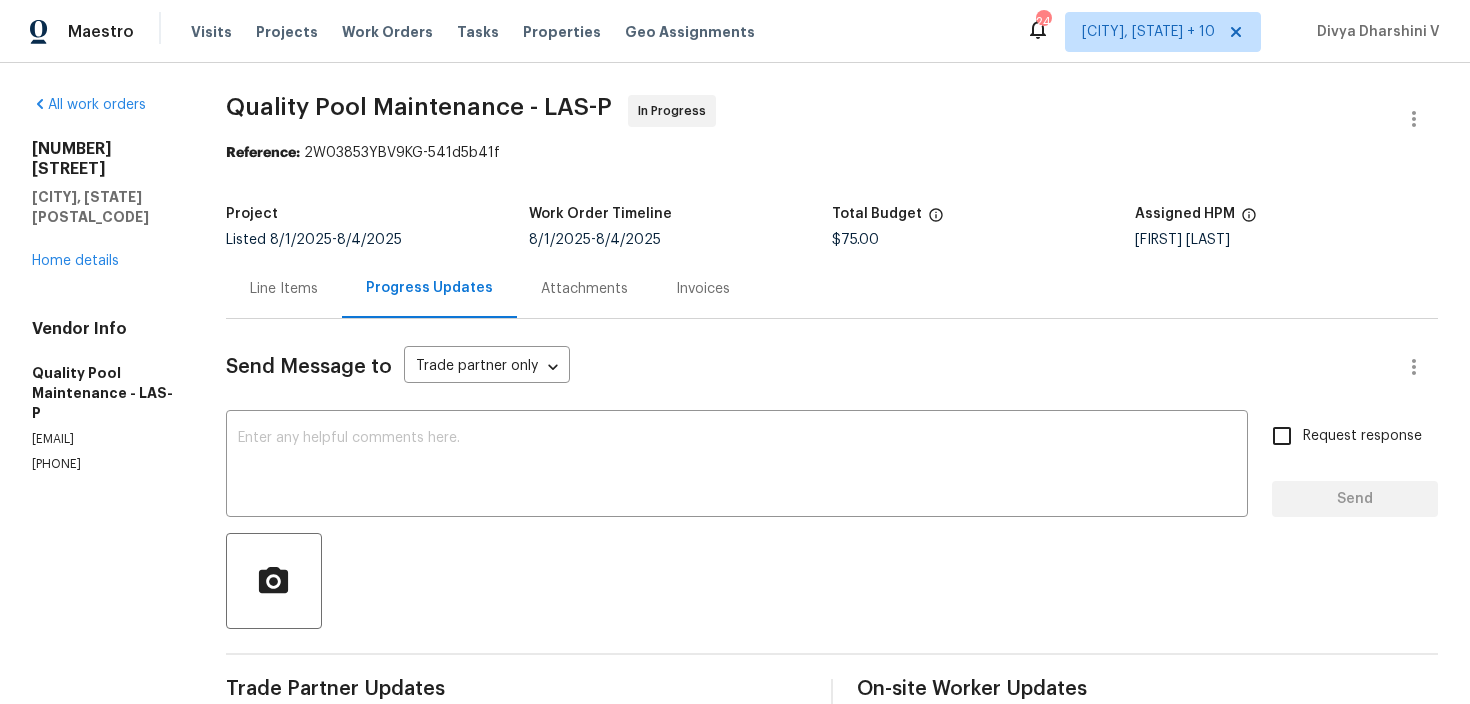 click on "Line Items" at bounding box center (284, 288) 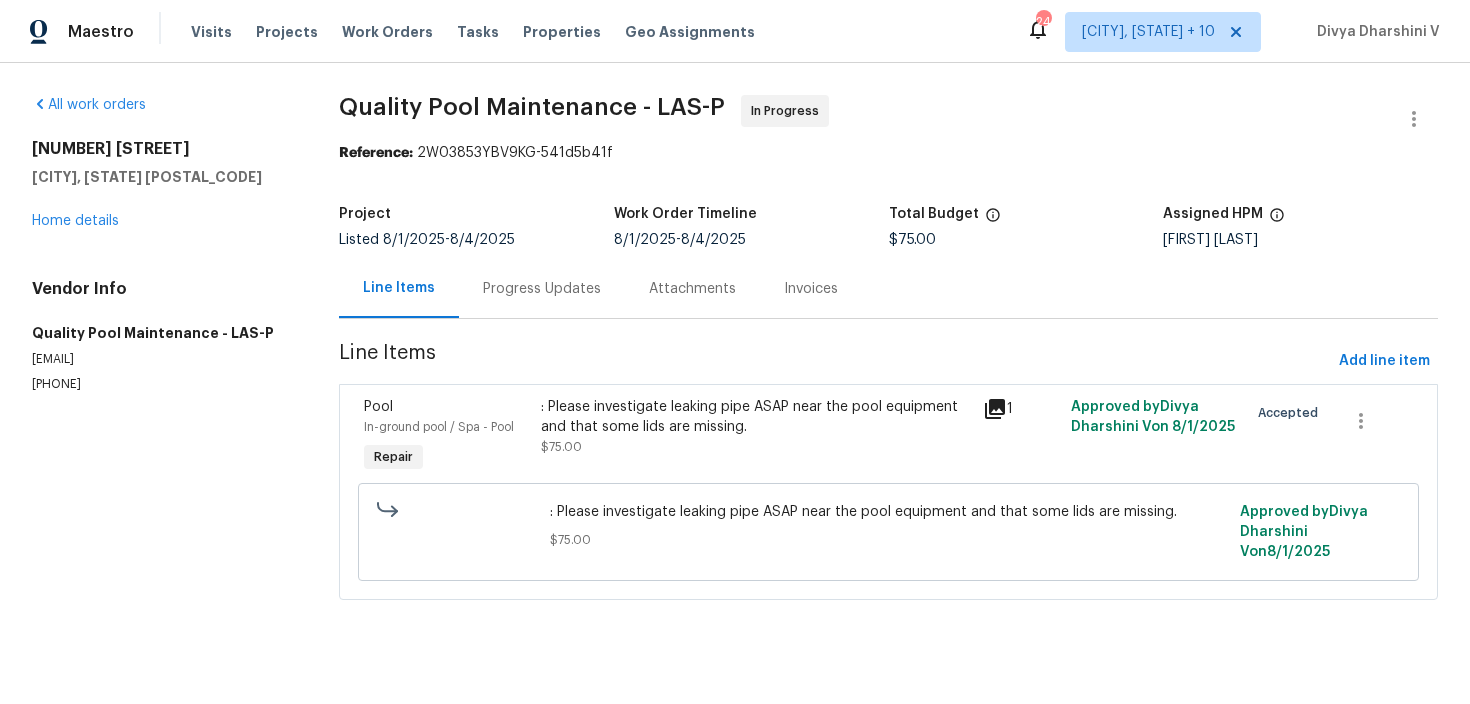 click on ": Please investigate leaking pipe ASAP near the pool equipment and that some lids are missing." at bounding box center (756, 417) 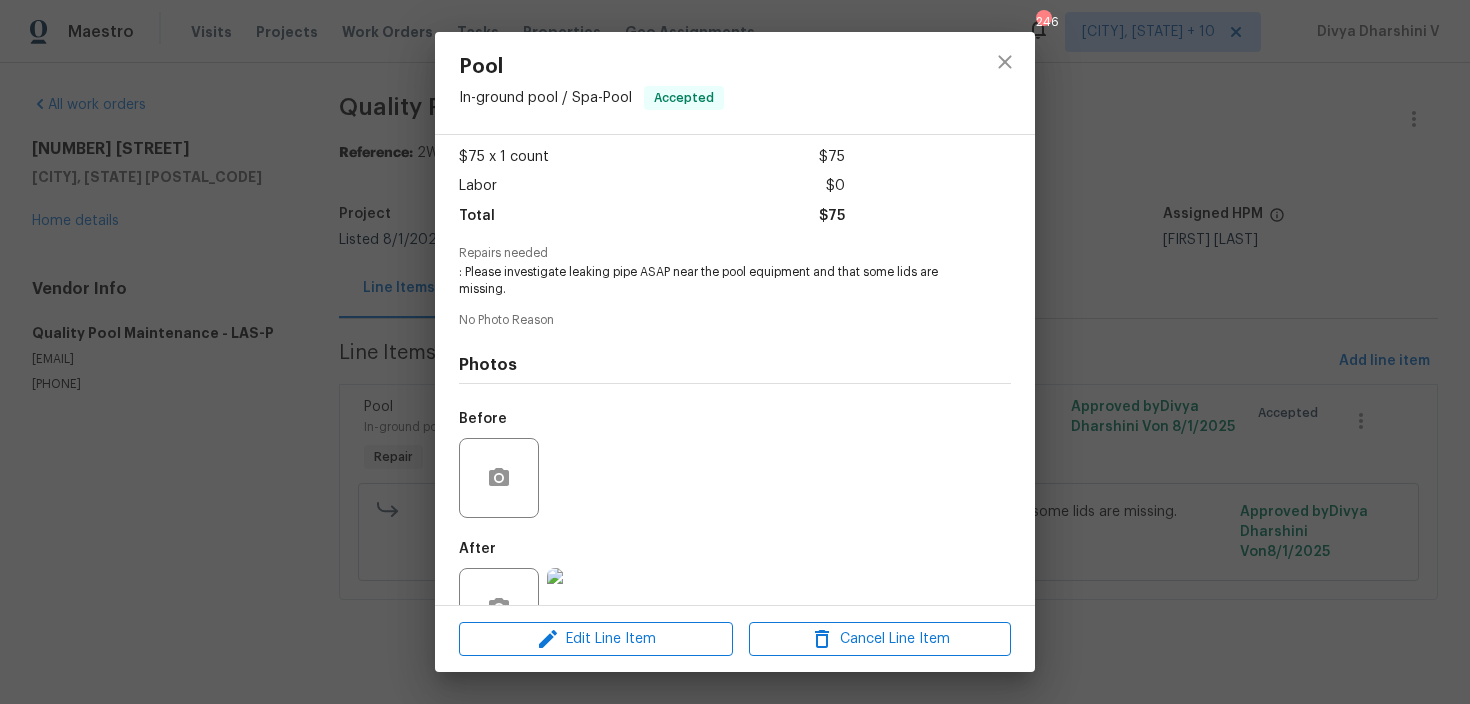 scroll, scrollTop: 166, scrollLeft: 0, axis: vertical 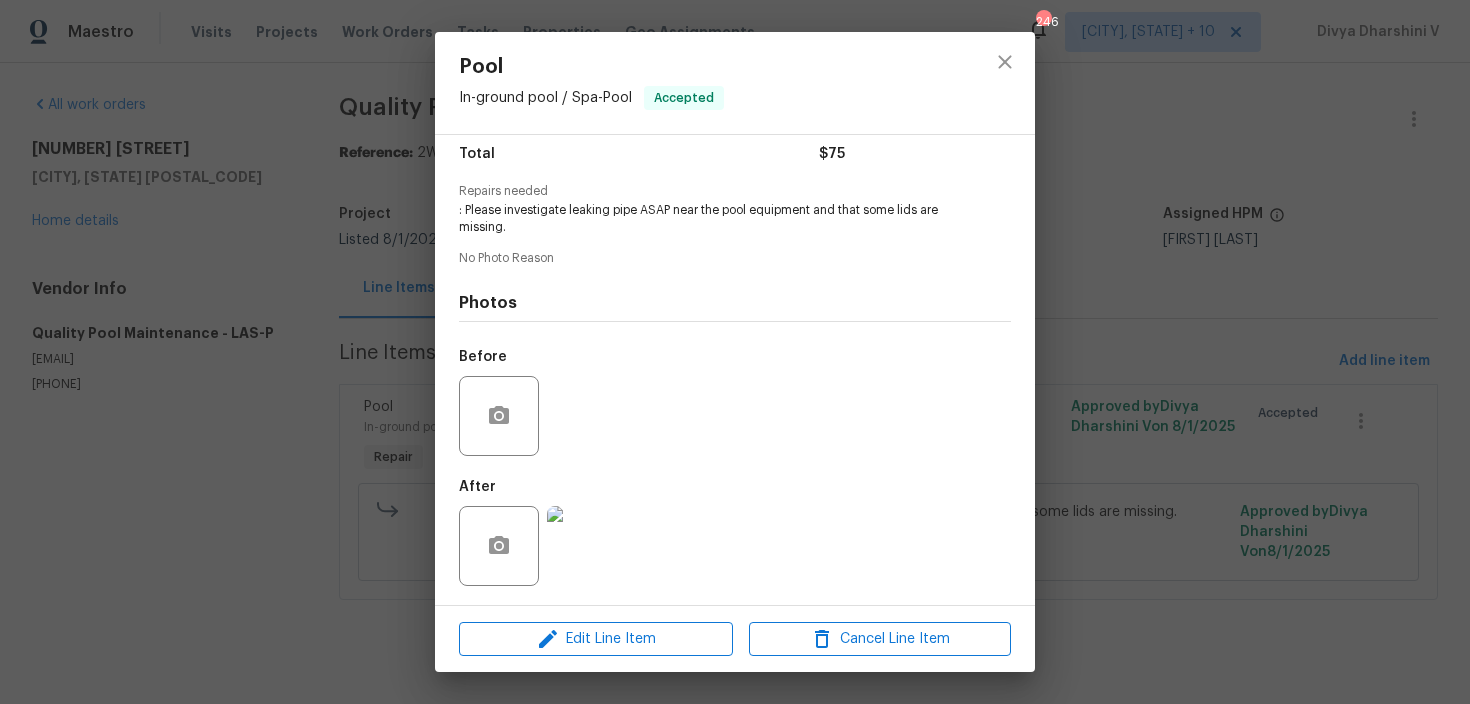 click on "Pool In-ground pool / Spa  -  Pool Accepted Vendor Quality Pool Maintenance Account Category Repairs Cost $75 x 1 count $75 Labor $0 Total $75 Repairs needed : Please investigate leaking pipe ASAP near the pool equipment and that some lids are missing. No Photo Reason   Photos Before After  Edit Line Item  Cancel Line Item" at bounding box center [735, 352] 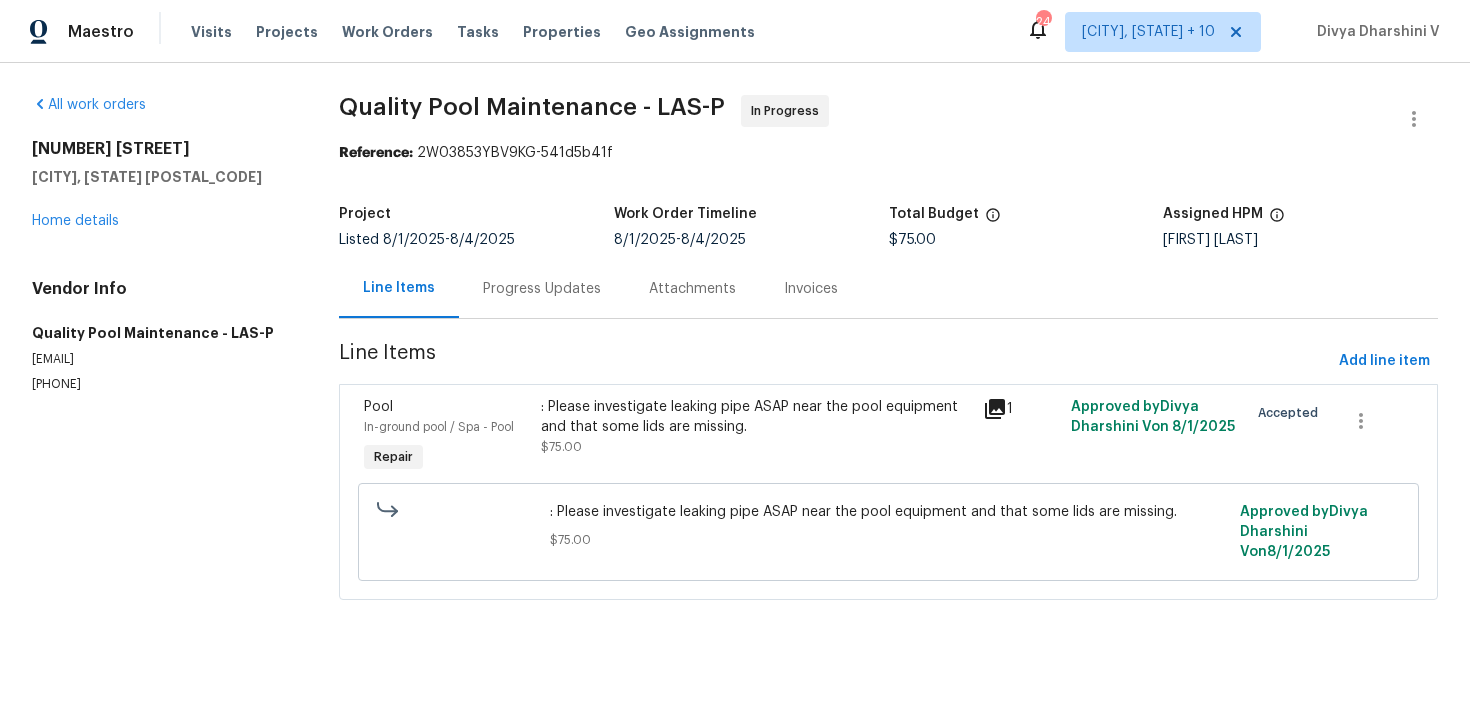 click on "Progress Updates" at bounding box center [542, 288] 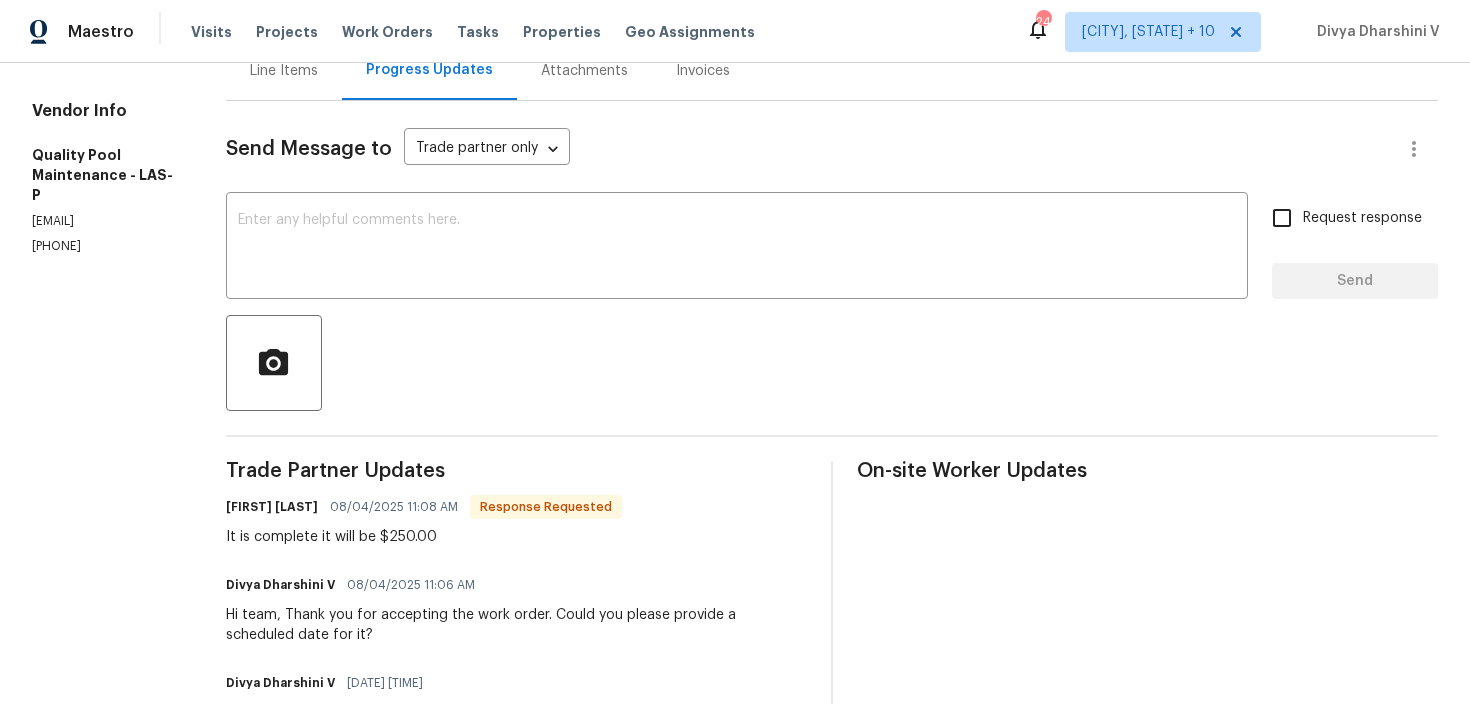 scroll, scrollTop: 0, scrollLeft: 0, axis: both 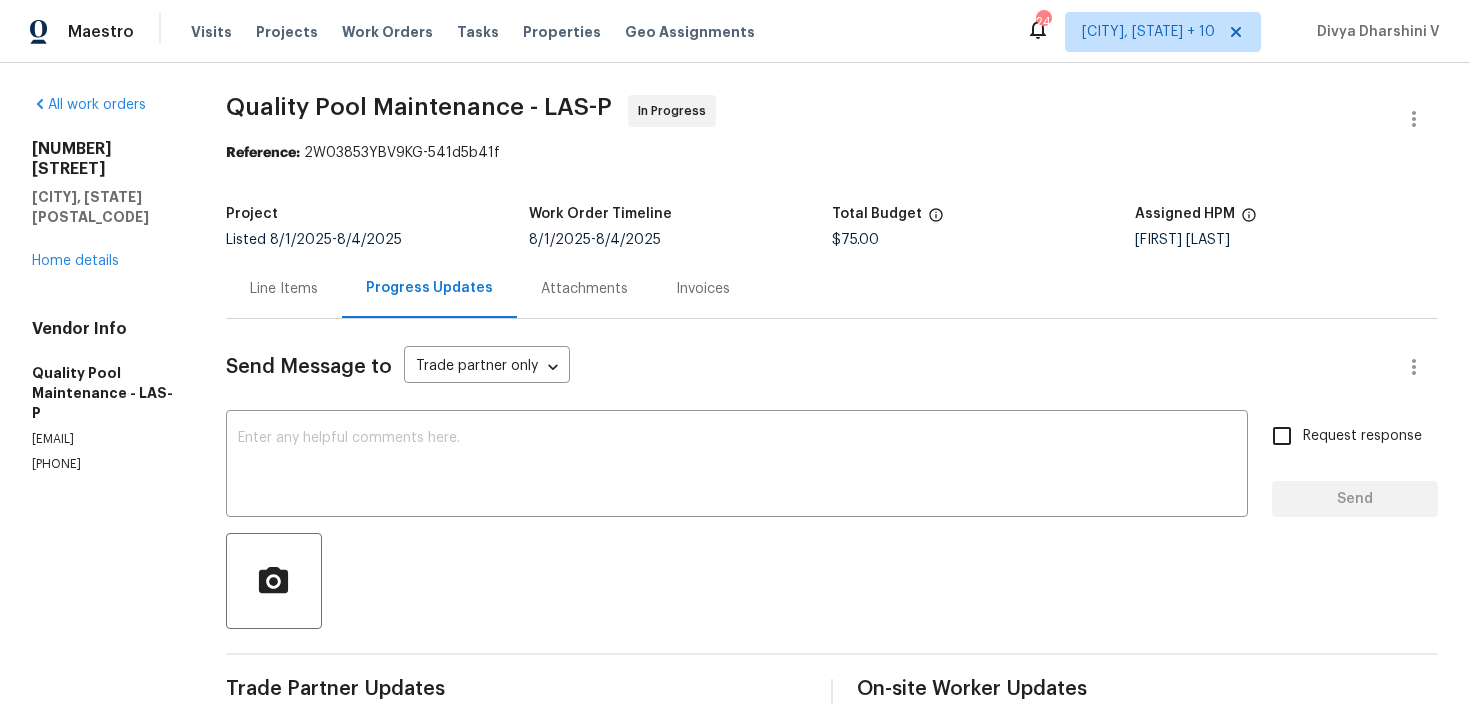 click on "Line Items" at bounding box center [284, 289] 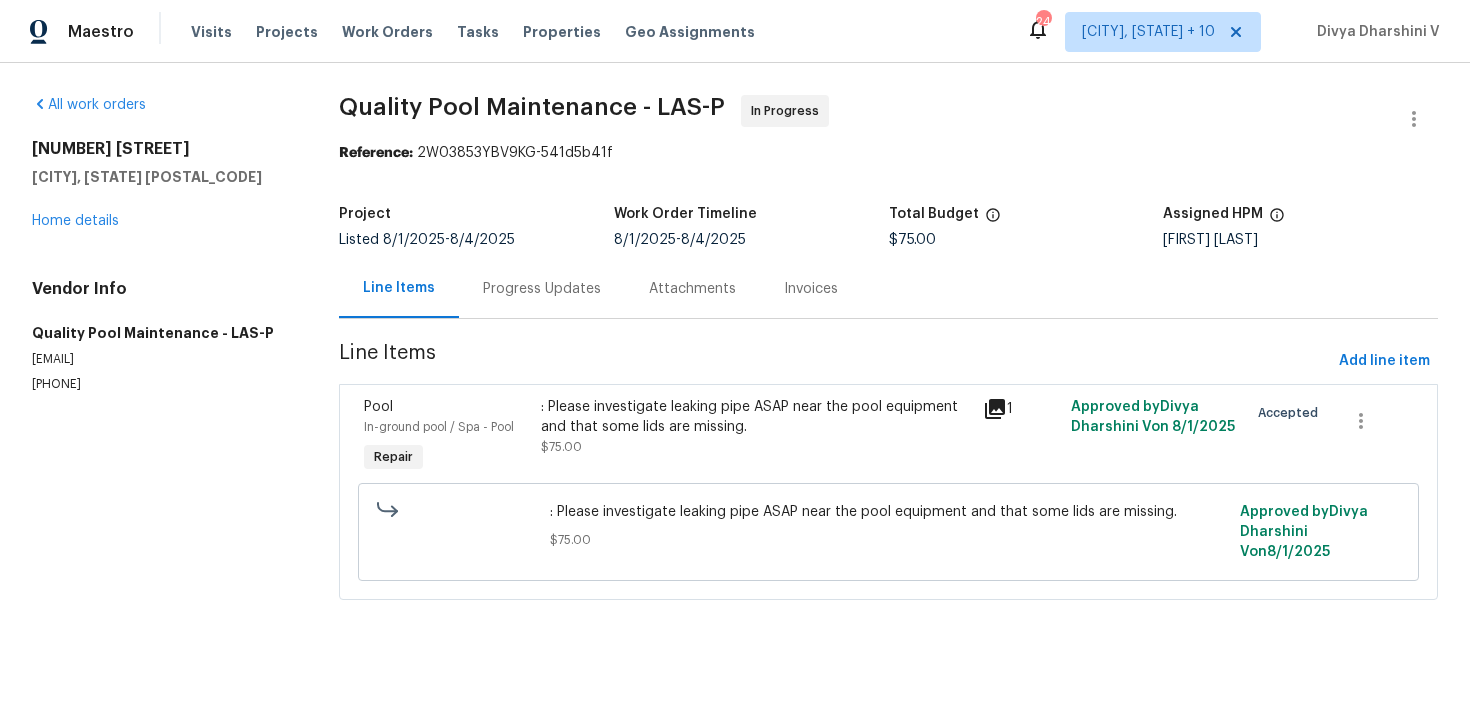 click on ": Please investigate leaking pipe ASAP near the pool equipment and that some lids are missing. $75.00" at bounding box center [756, 437] 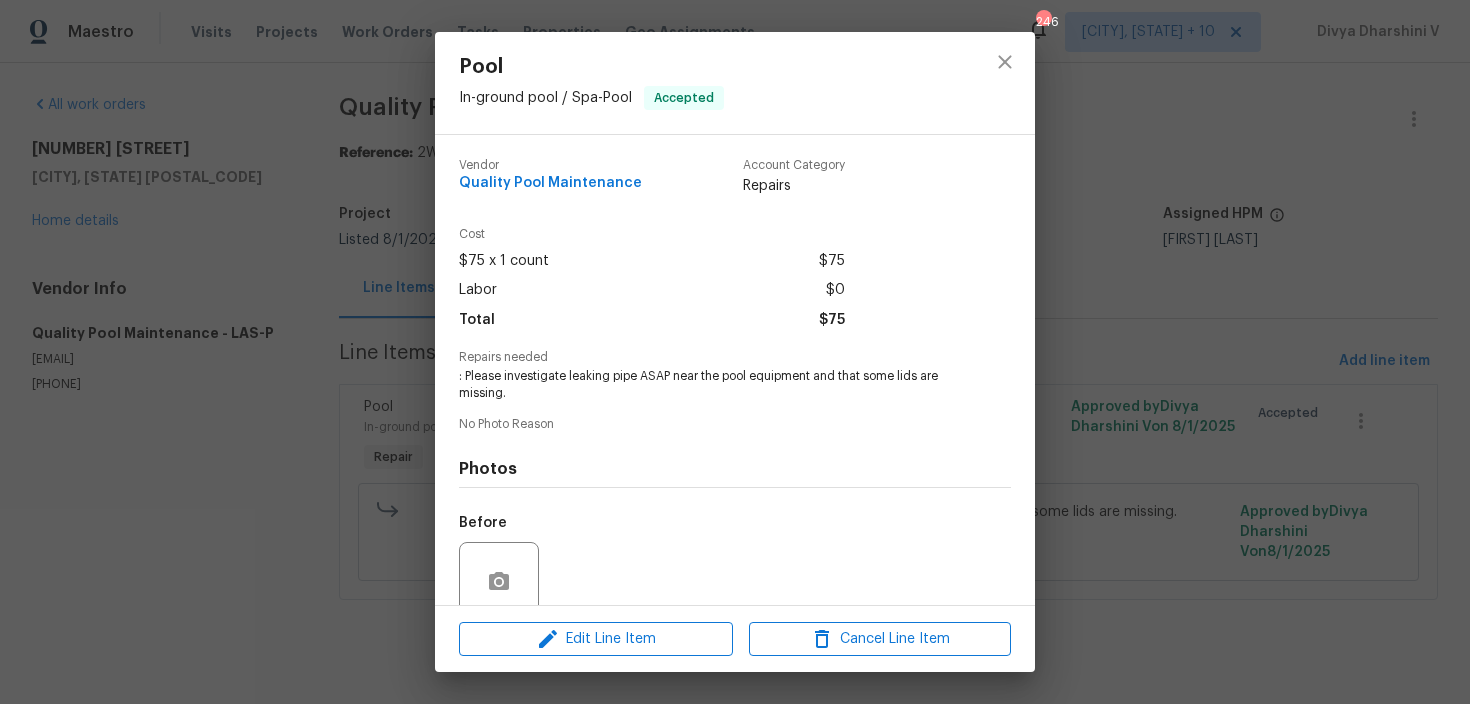 scroll, scrollTop: 166, scrollLeft: 0, axis: vertical 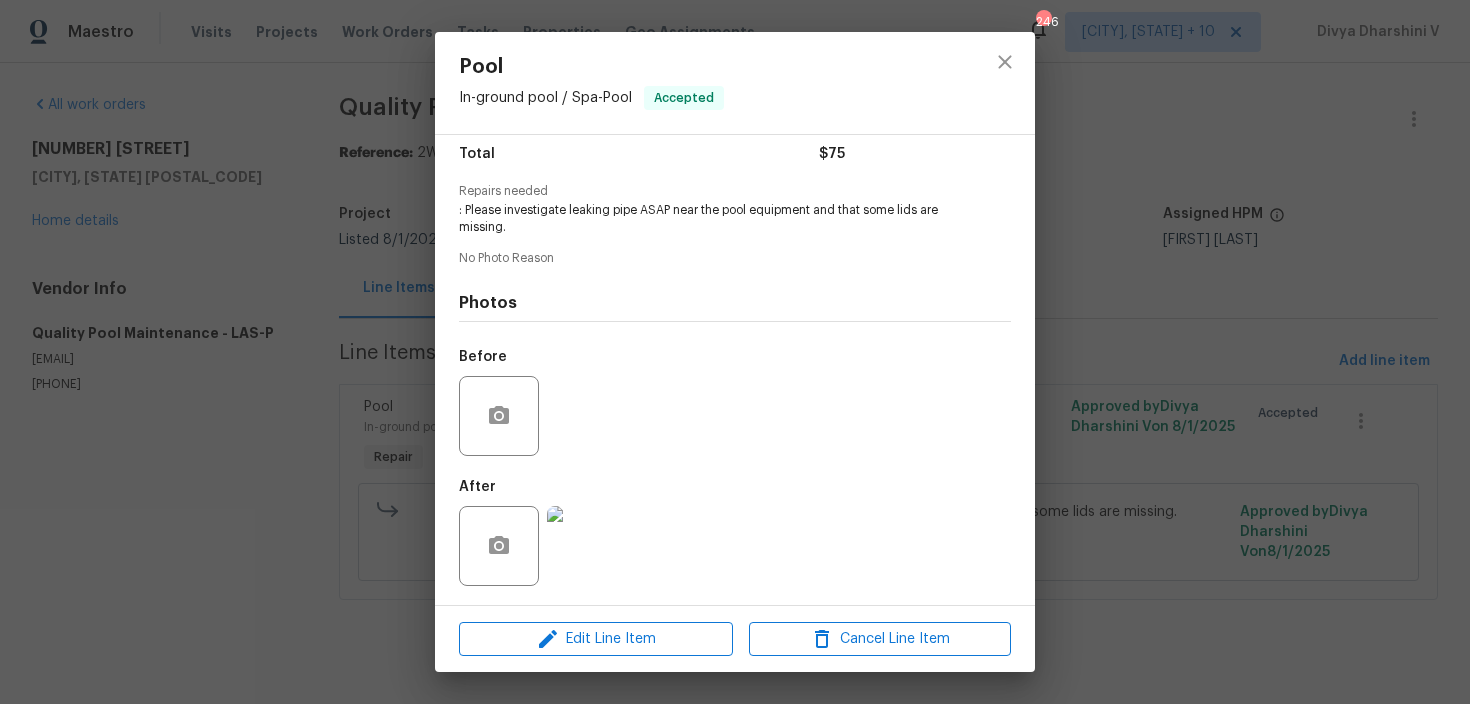 click on "Edit Line Item  Cancel Line Item" at bounding box center (735, 639) 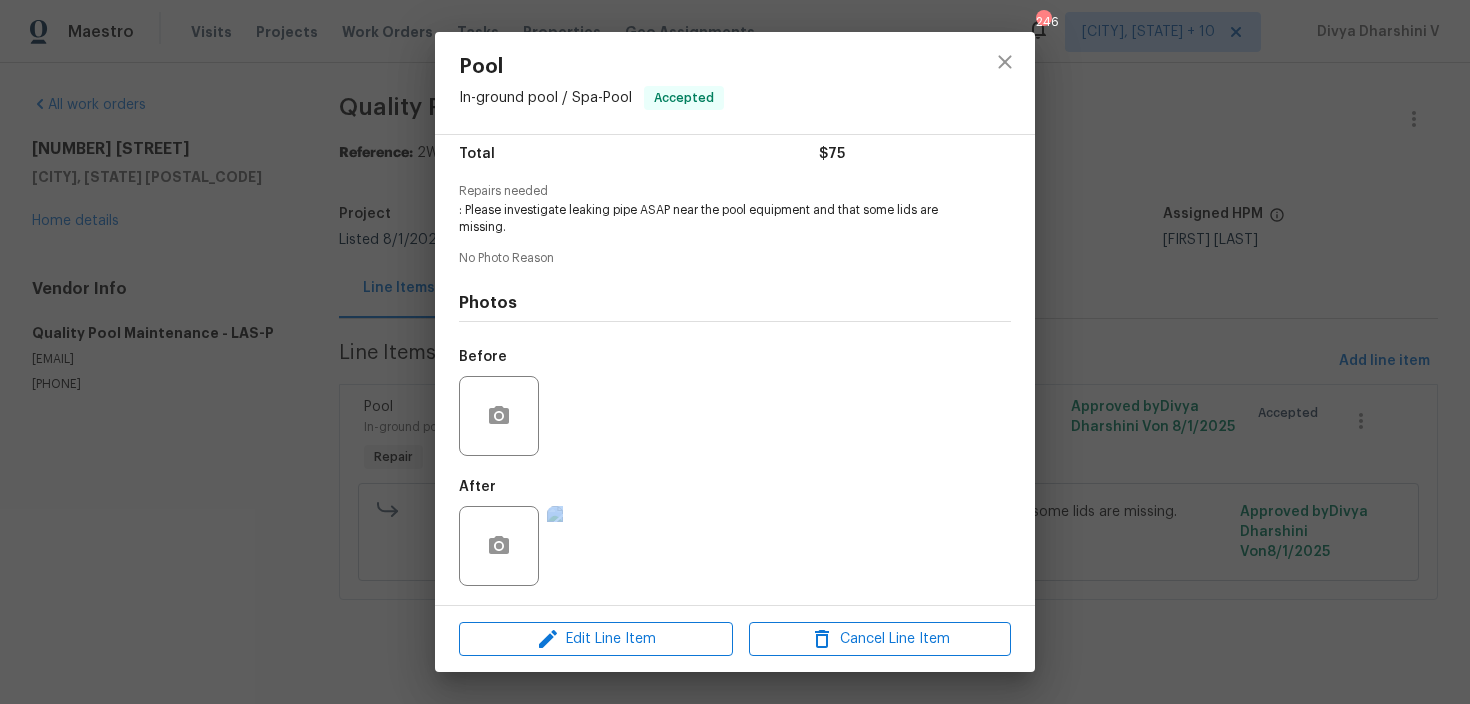 click on "Edit Line Item  Cancel Line Item" at bounding box center (735, 639) 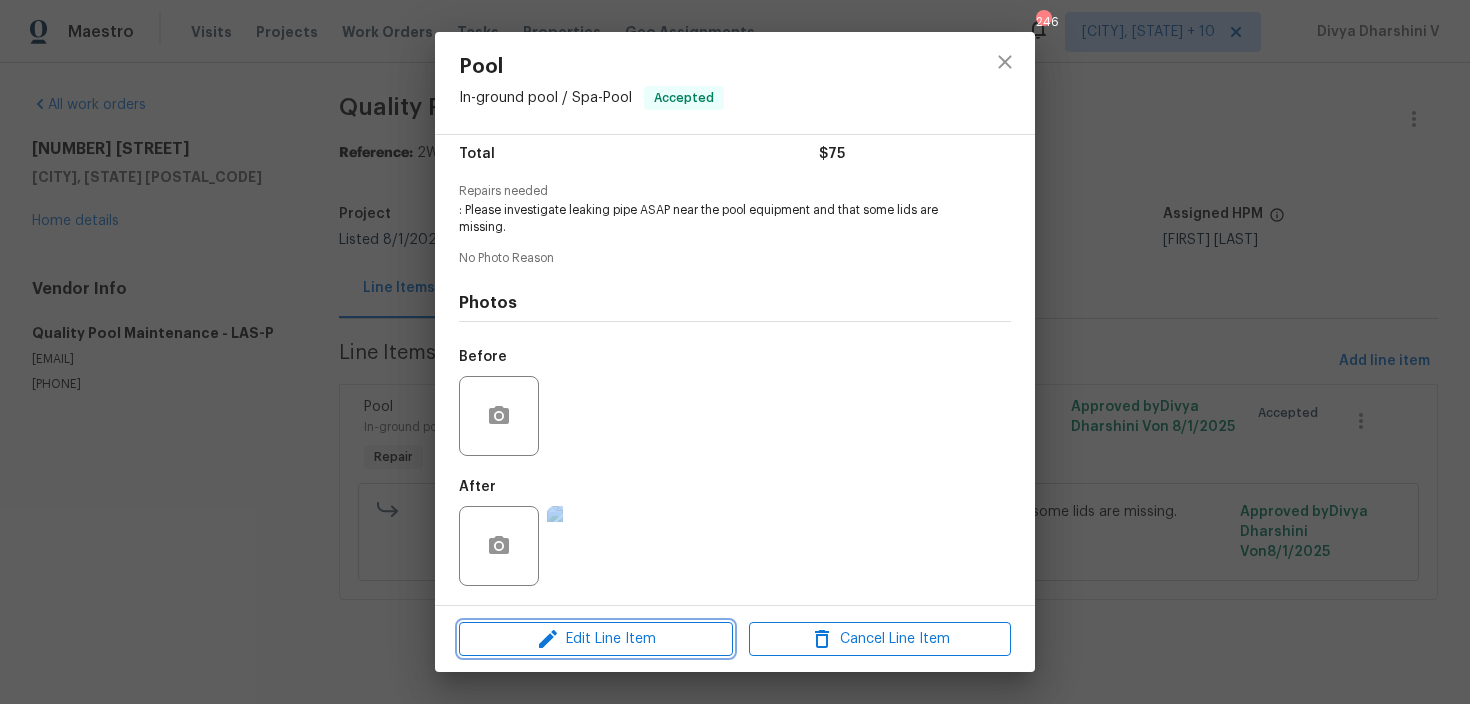 click on "Edit Line Item" at bounding box center [596, 639] 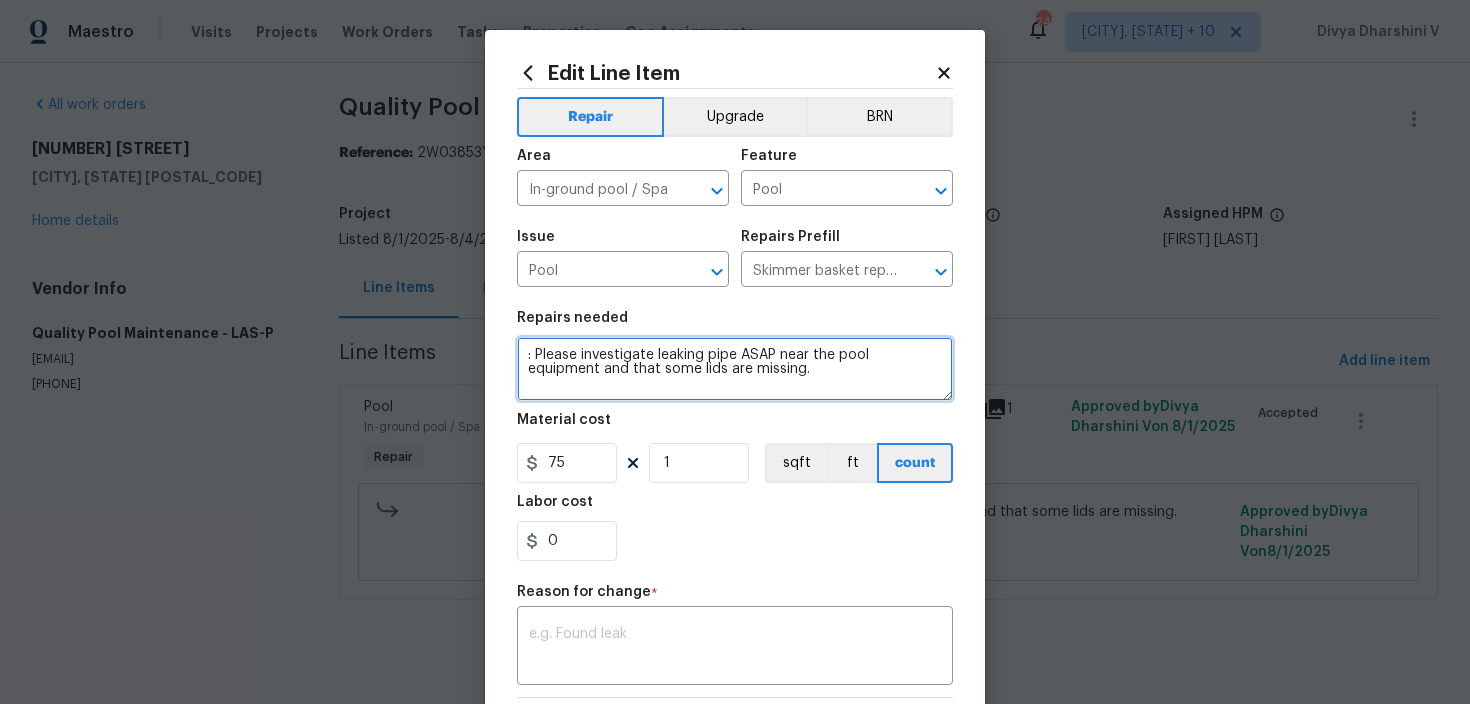 drag, startPoint x: 538, startPoint y: 350, endPoint x: 505, endPoint y: 350, distance: 33 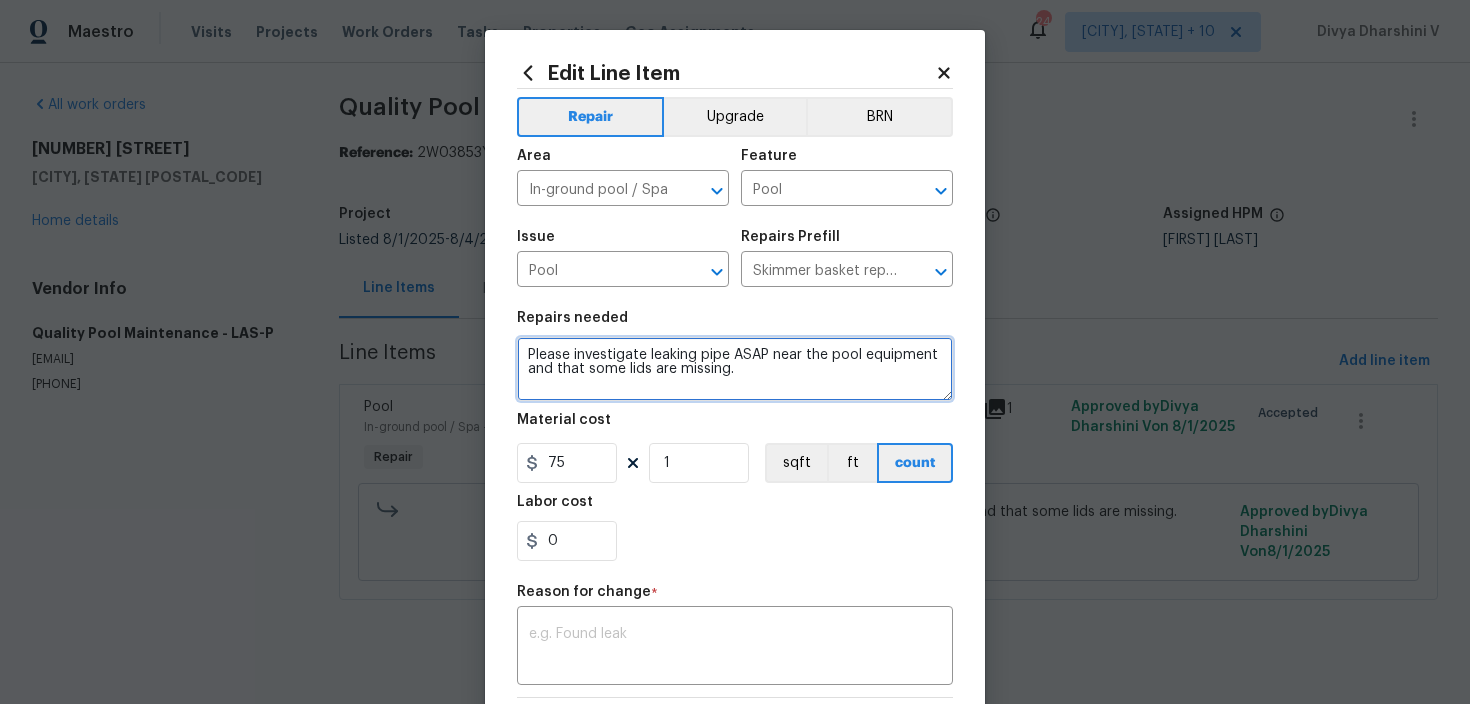 type on "Please investigate leaking pipe ASAP near the pool equipment and that some lids are missing." 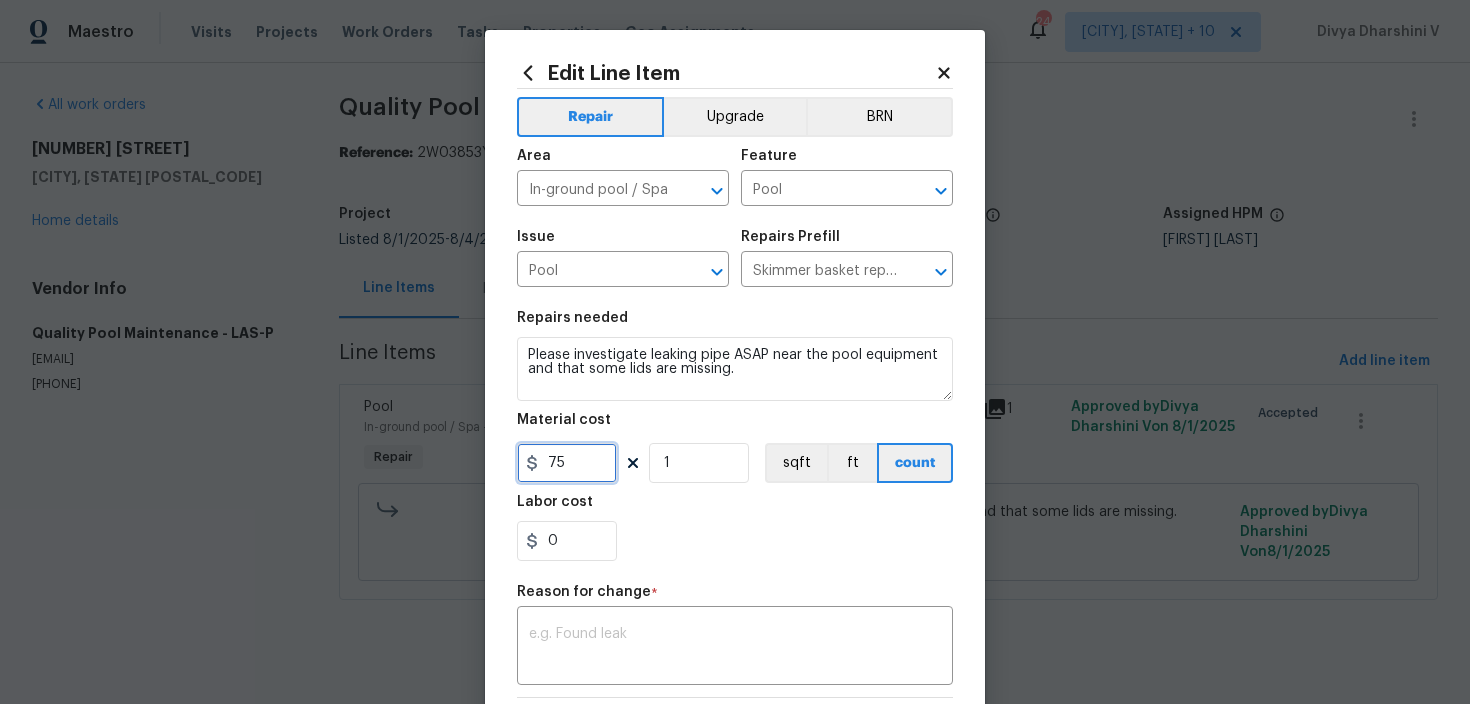 click on "75" at bounding box center (567, 463) 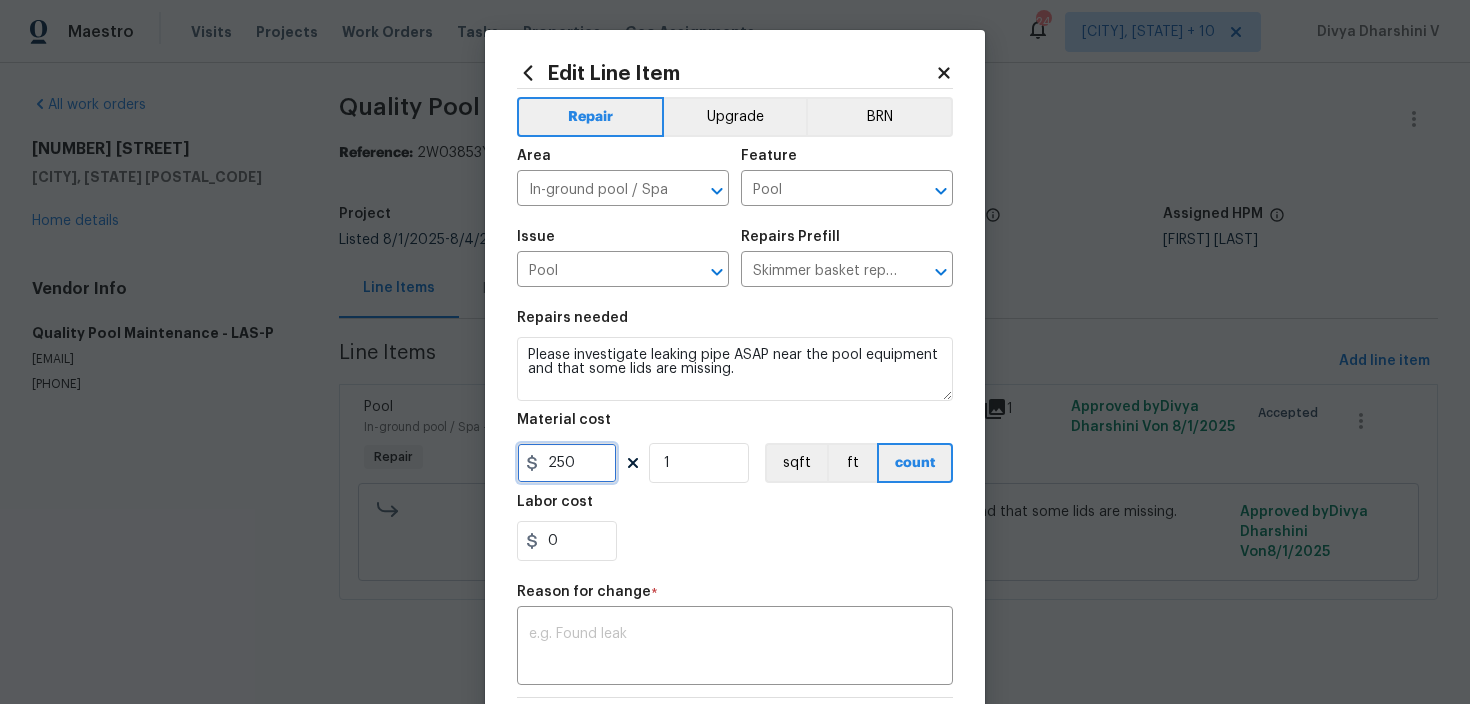 type on "250" 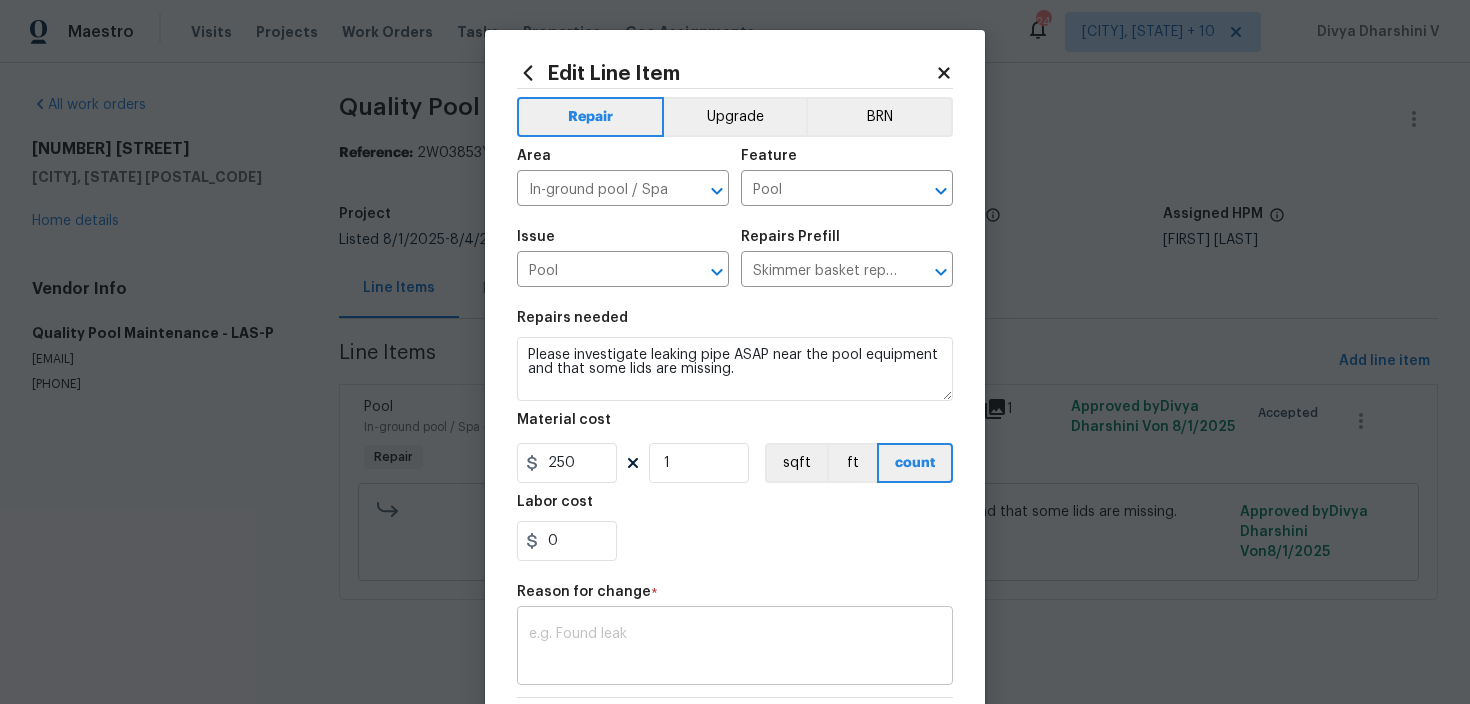 click at bounding box center (735, 648) 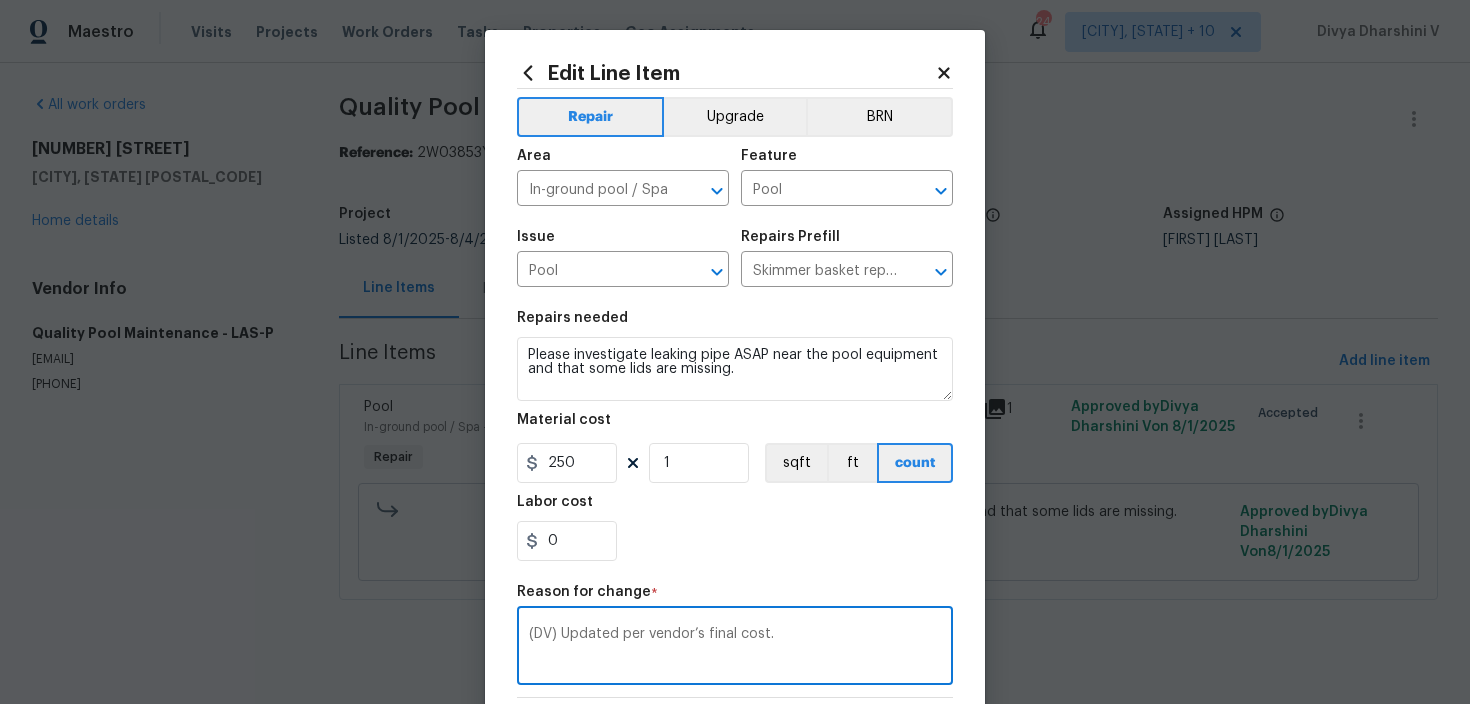 scroll, scrollTop: 282, scrollLeft: 0, axis: vertical 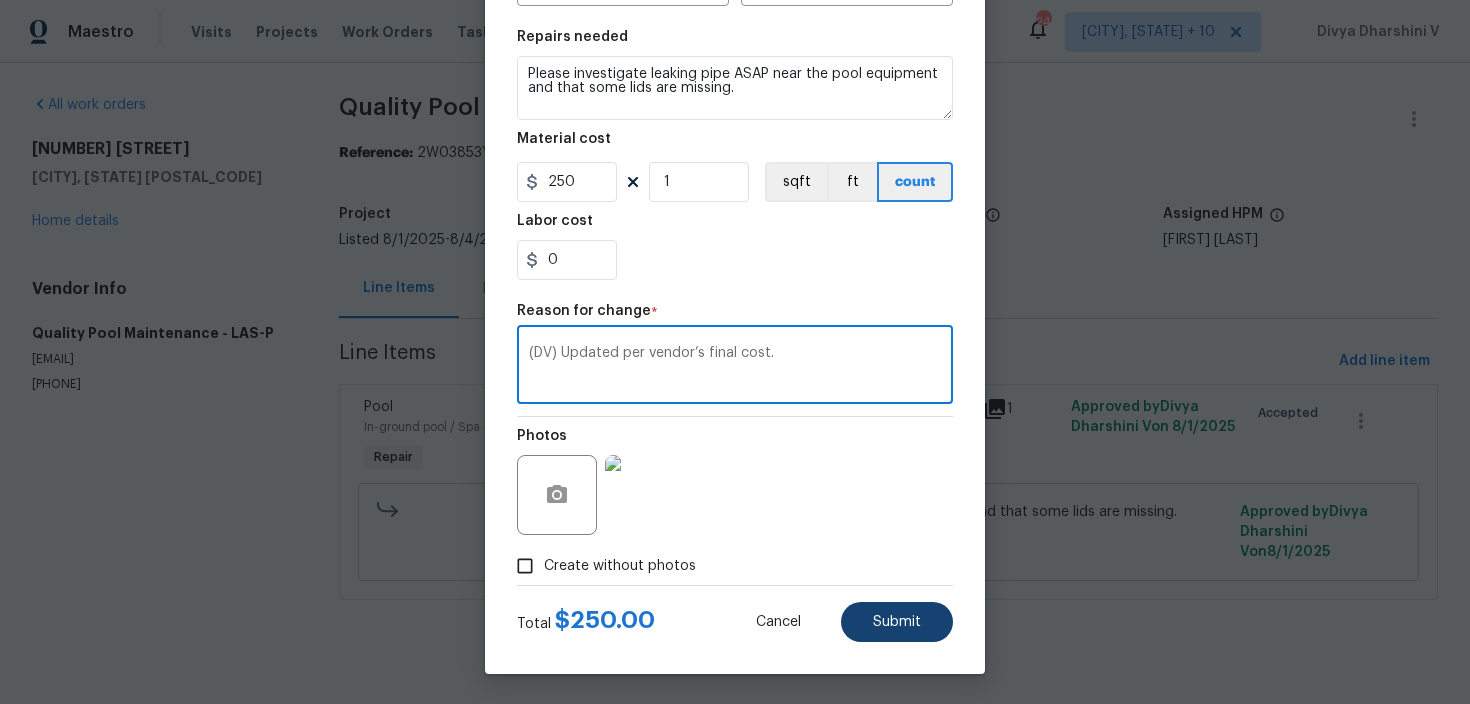type on "(DV) Updated per vendor’s final cost." 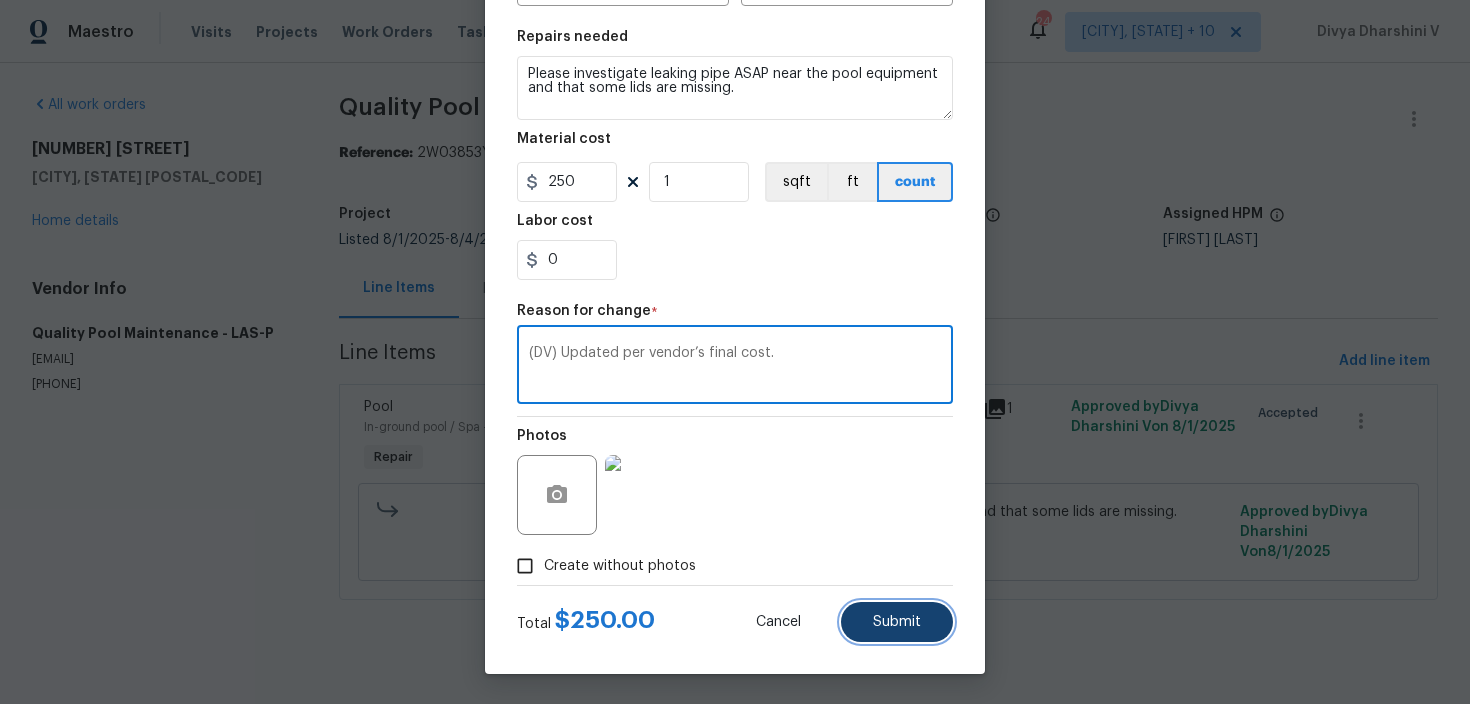 click on "Submit" at bounding box center (897, 622) 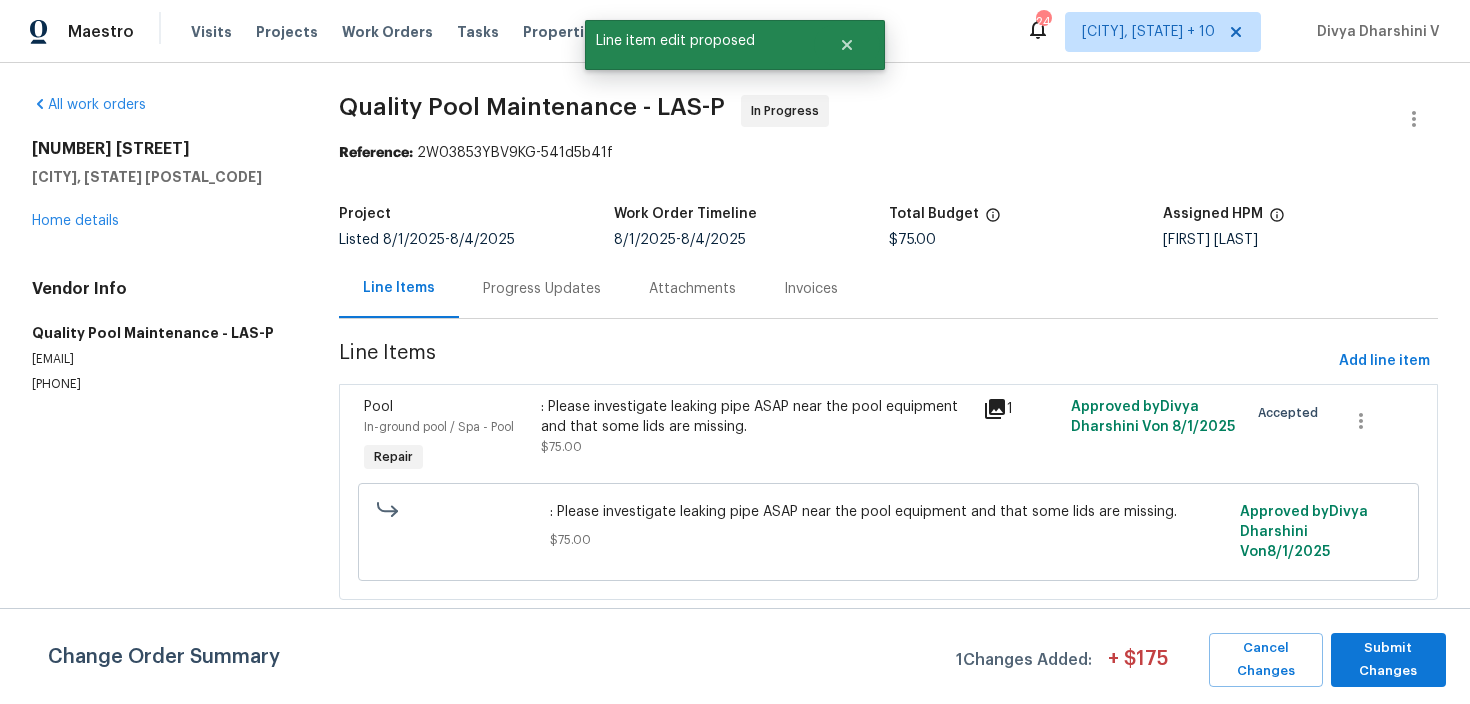 scroll, scrollTop: 0, scrollLeft: 0, axis: both 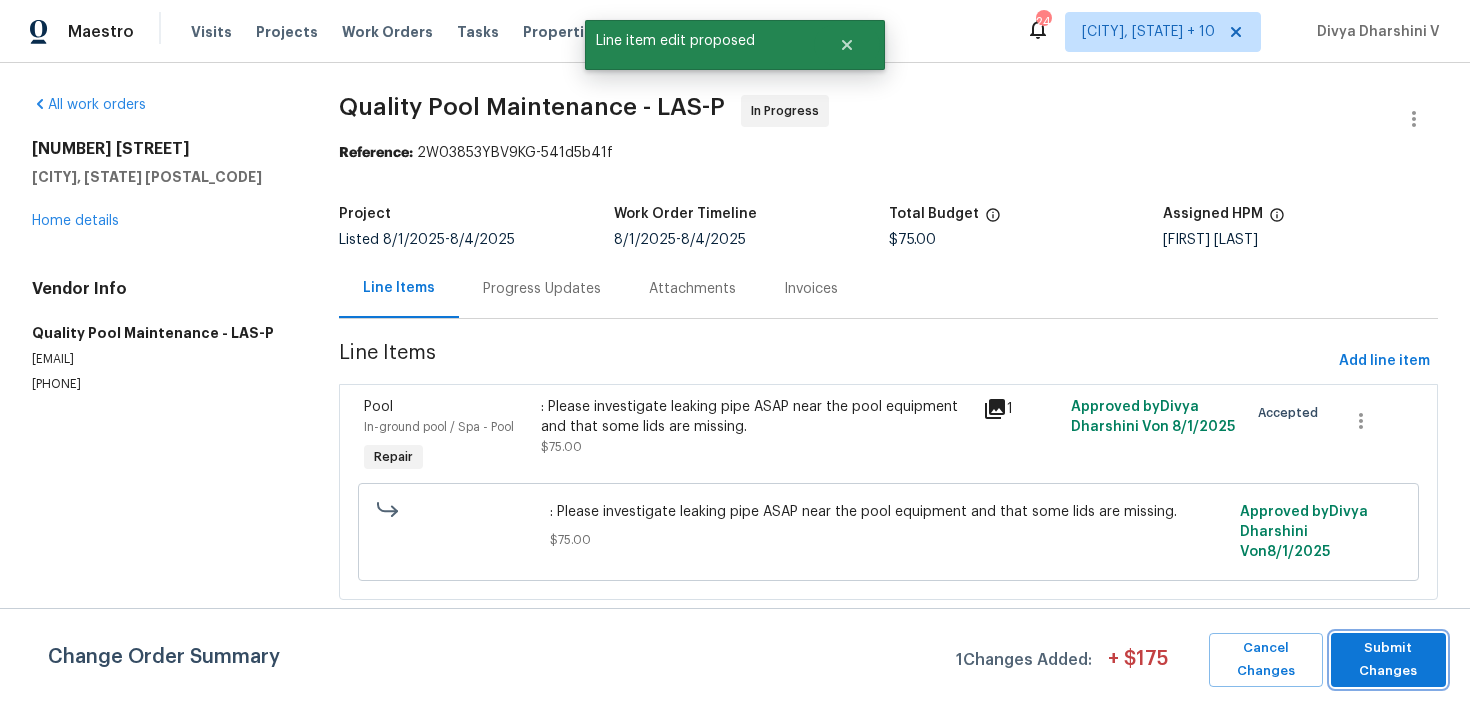 click on "Submit Changes" at bounding box center (1388, 660) 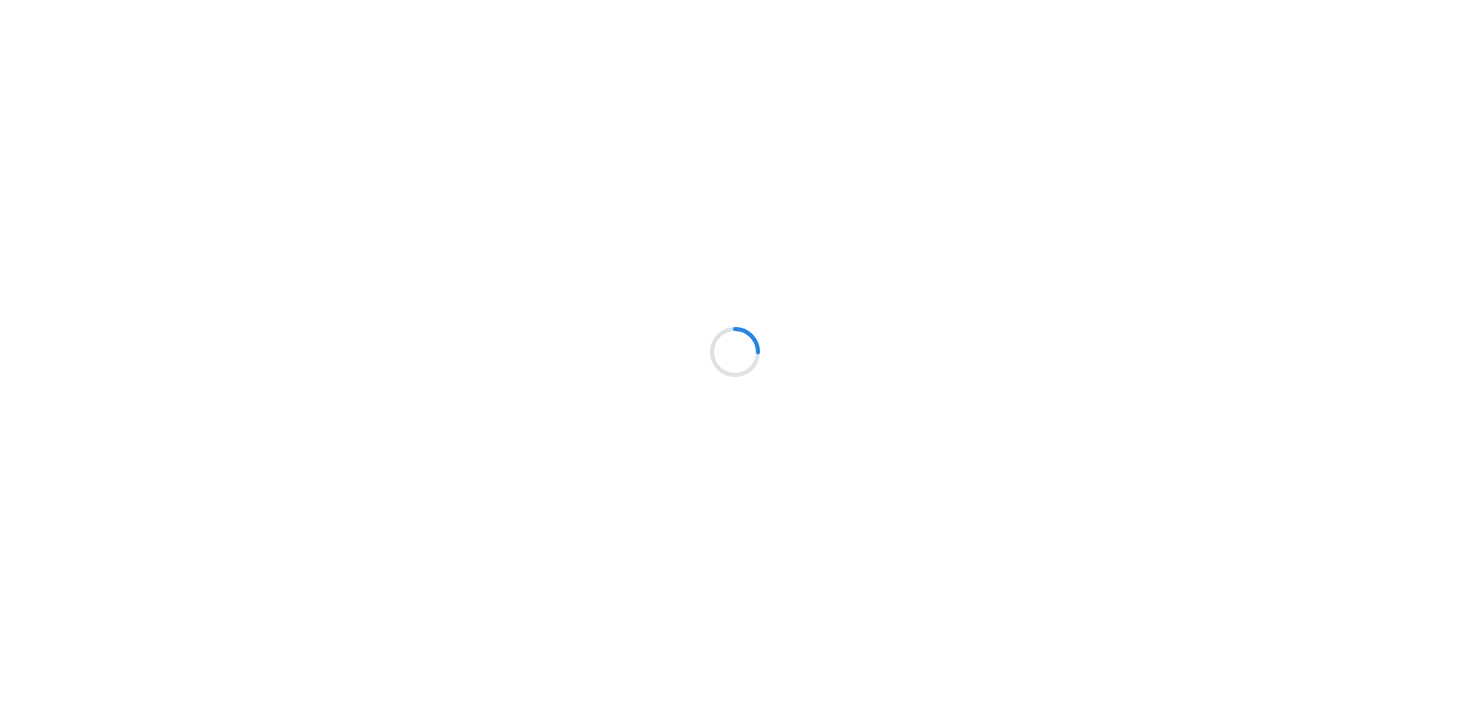 scroll, scrollTop: 0, scrollLeft: 0, axis: both 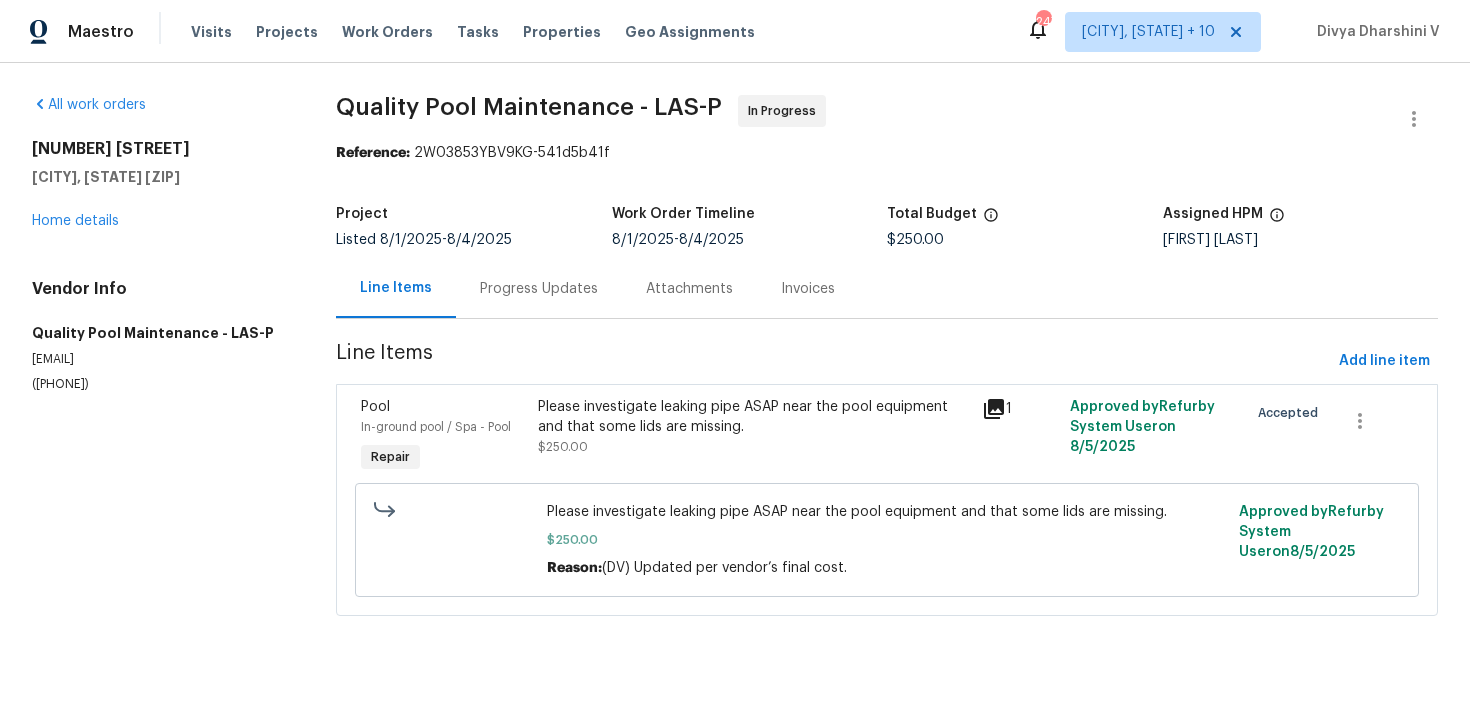 click on "Progress Updates" at bounding box center [539, 288] 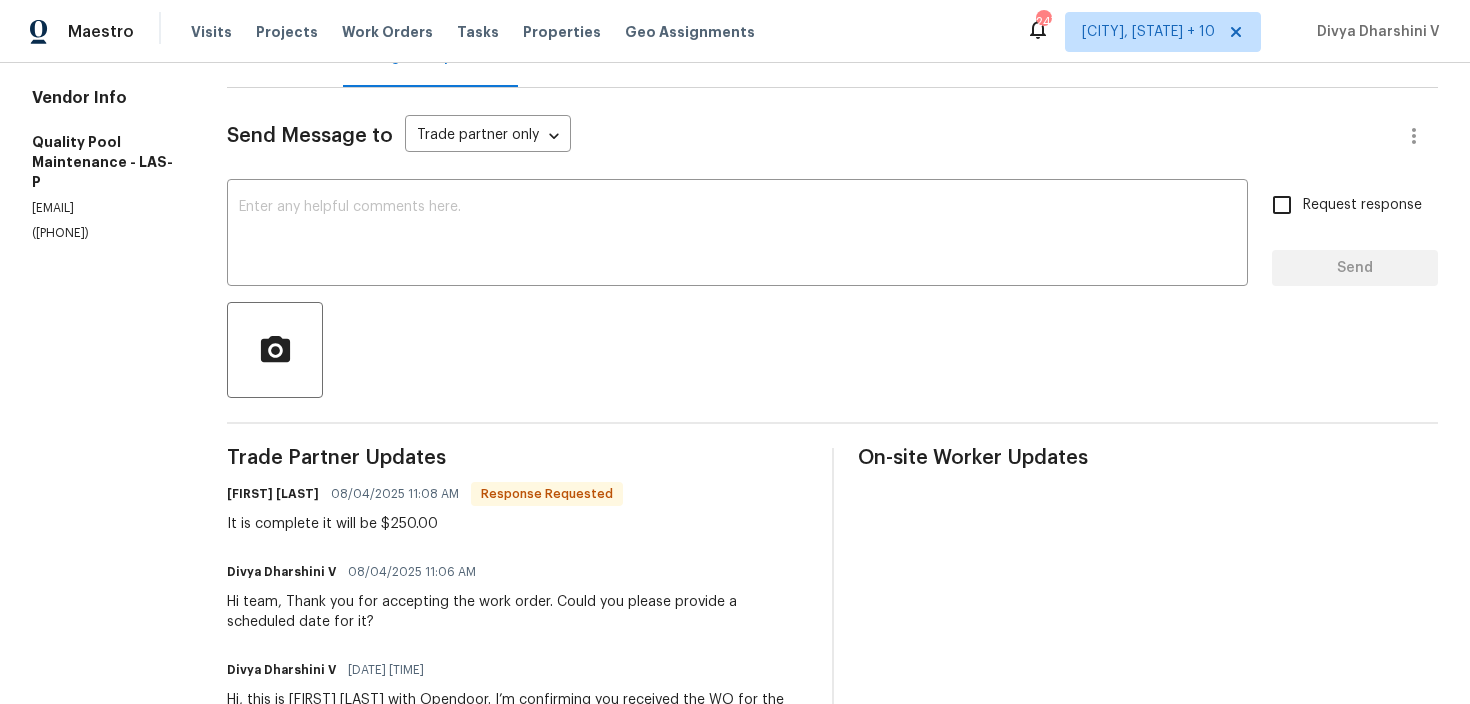 scroll, scrollTop: 0, scrollLeft: 0, axis: both 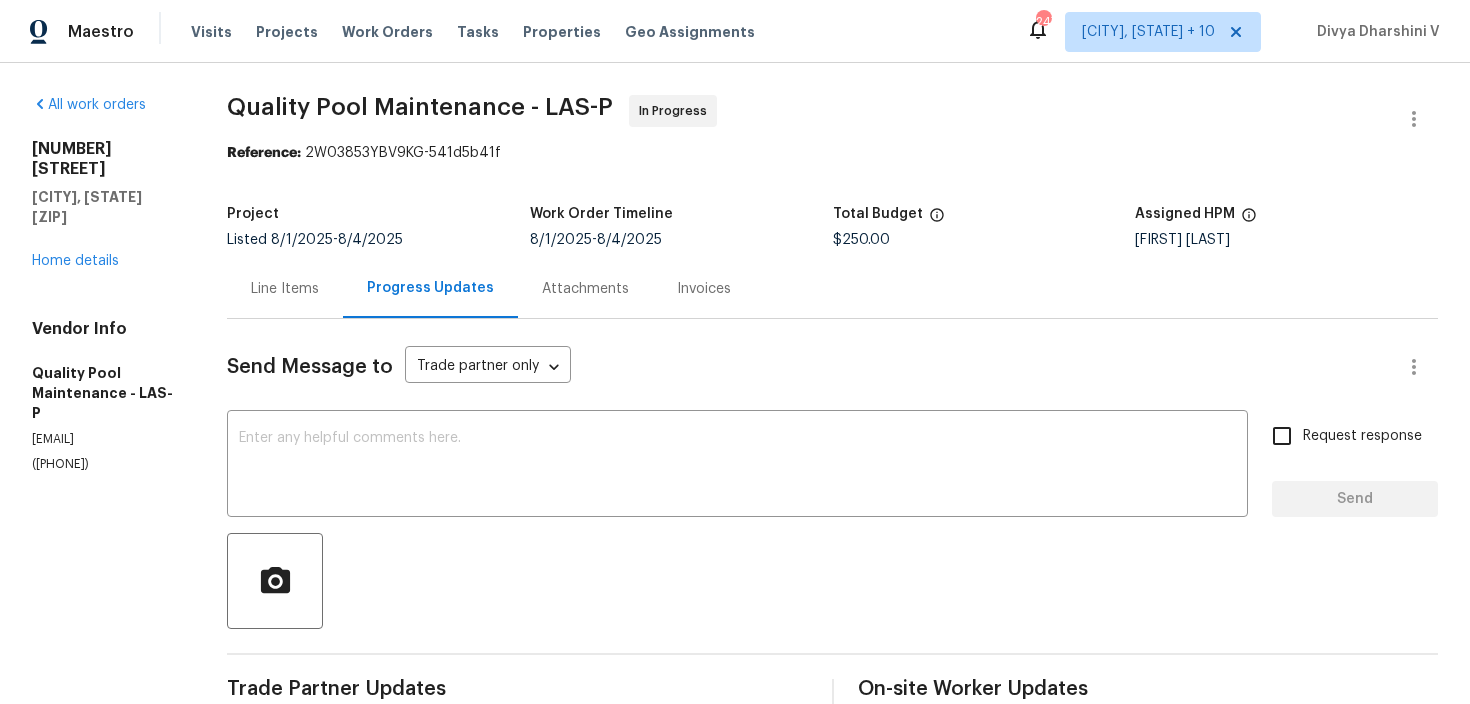click on "Send Message to Trade partner only Trade partner only ​ x ​ Request response Send Trade Partner Updates [FIRST] [LAST] [DATE] [TIME] Response Requested It is complete it will be $250.00 [FIRST] [LAST] [DATE] [TIME] Hi team, Thank you for accepting the work order. Could you please provide a scheduled date for it? [FIRST] [LAST] [DATE] [TIME] Hi, this is [FIRST] [LAST] with Opendoor. I’m confirming you received the WO for the property at [NUMBER] [STREET], [CITY], [STATE] [ZIP]. Please review and accept the WO within 24 hours and provide a schedule date. Please disregard the contact information for the HPM included in the WO. Our Centralised LWO Team is responsible for Listed WOs. On-site Worker Updates" at bounding box center (832, 682) 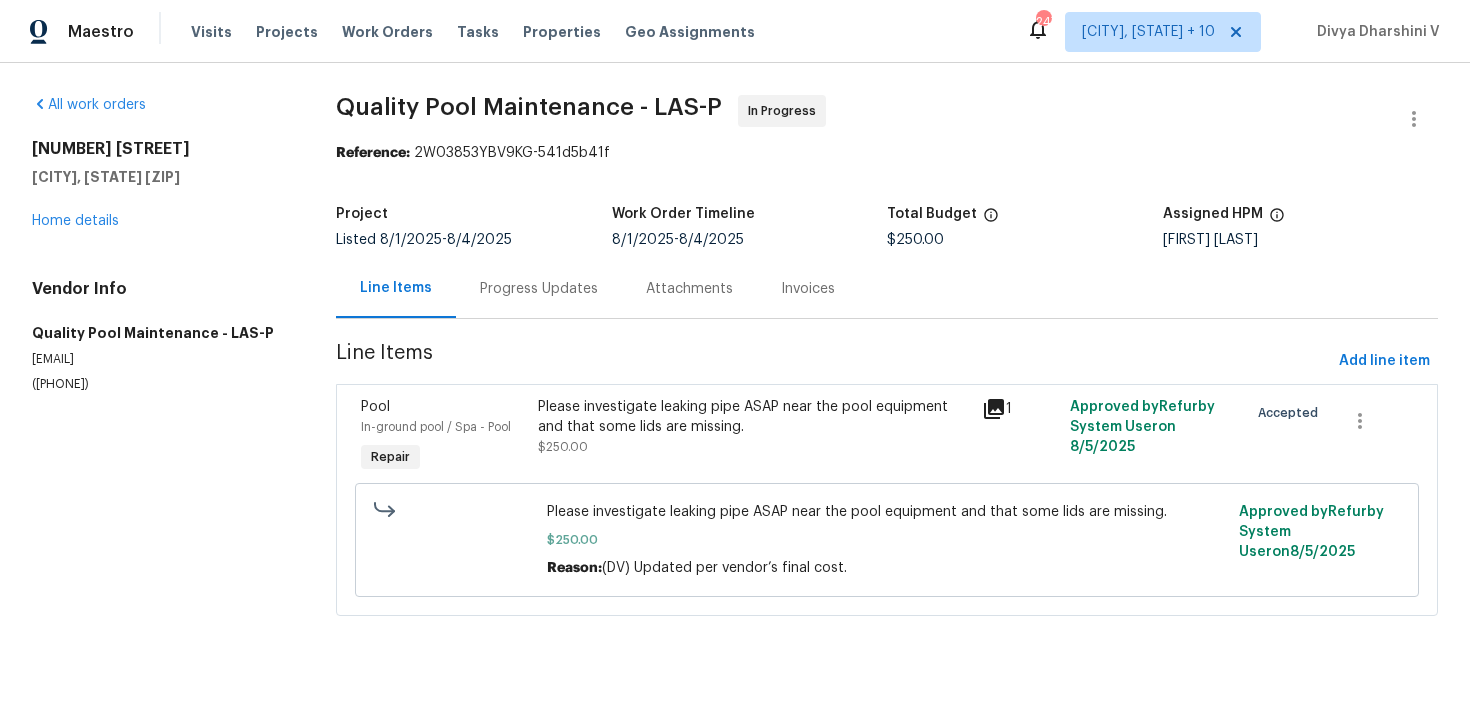 click on "Please investigate leaking pipe ASAP near the pool equipment and that some lids are missing. $250.00" at bounding box center [753, 437] 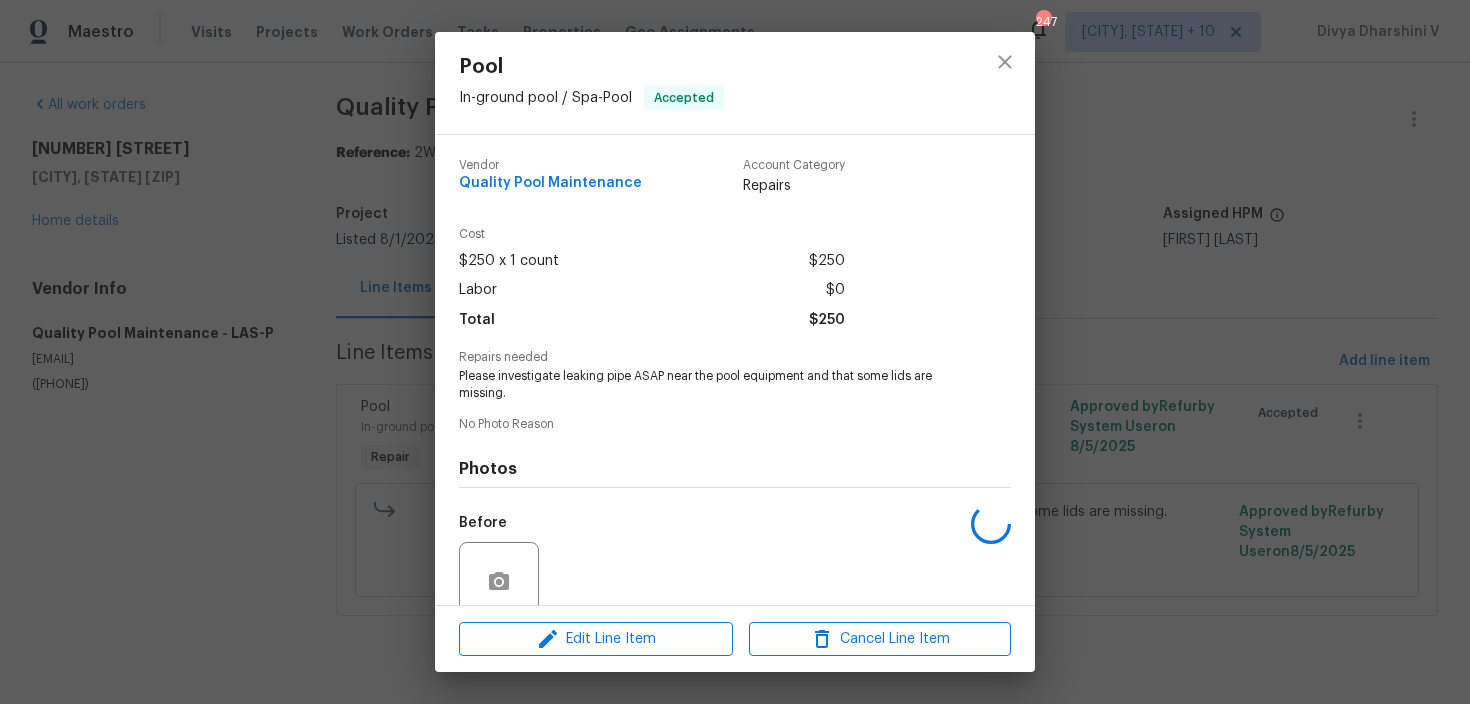 scroll, scrollTop: 166, scrollLeft: 0, axis: vertical 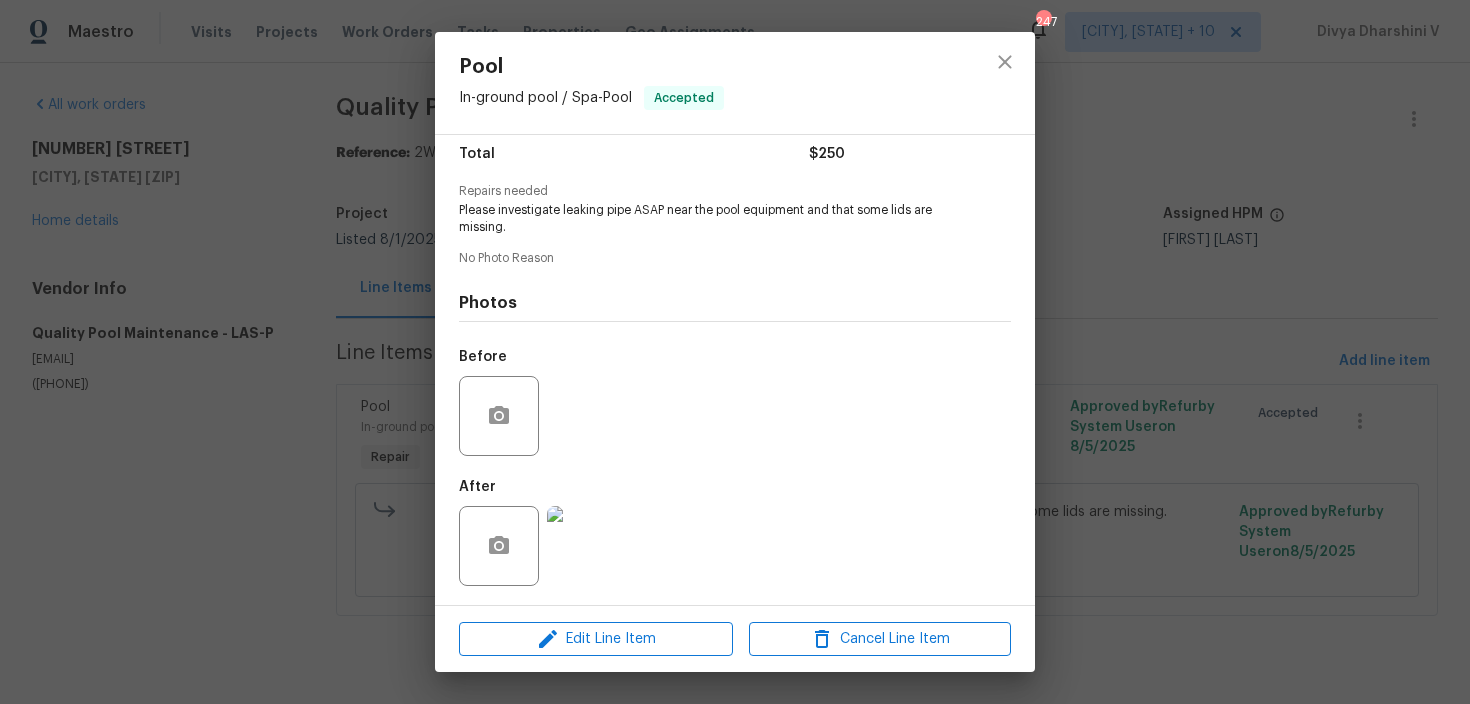 click at bounding box center (587, 546) 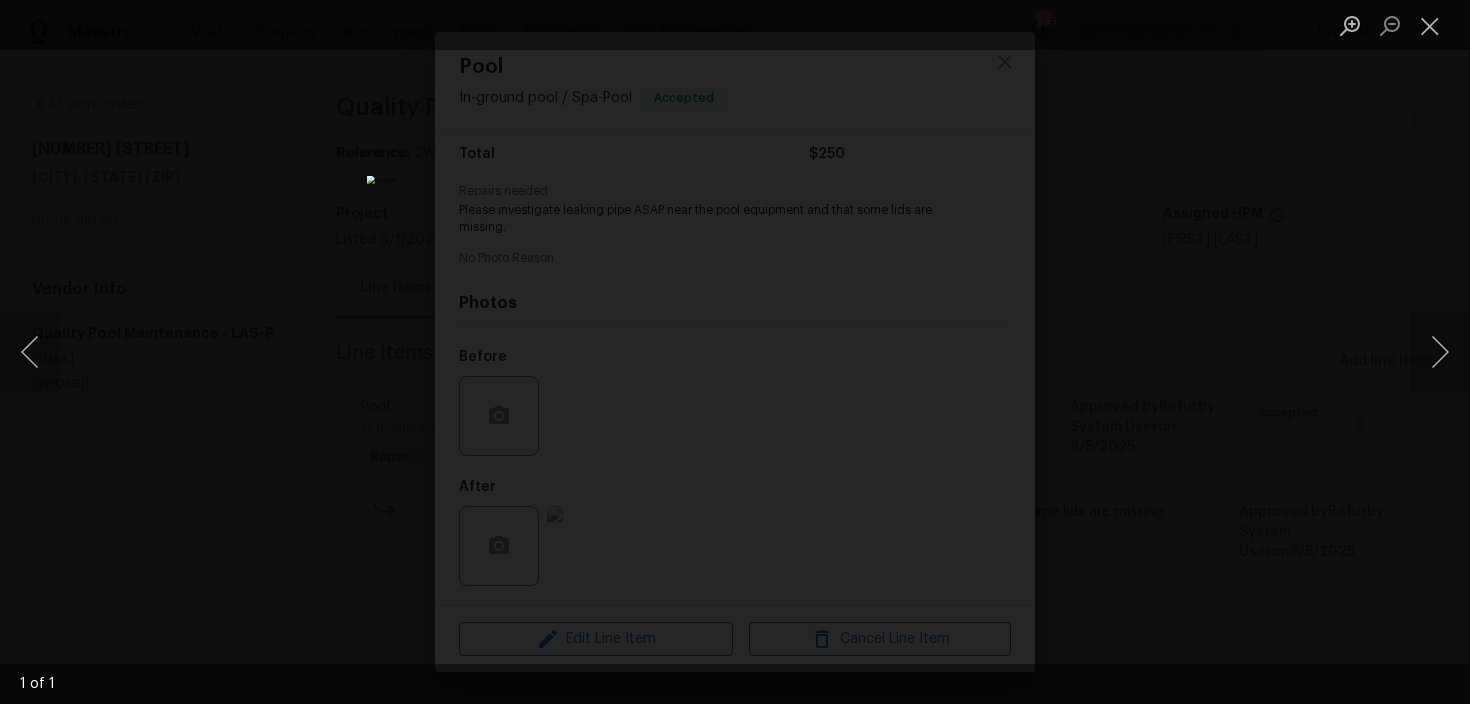 click at bounding box center (735, 352) 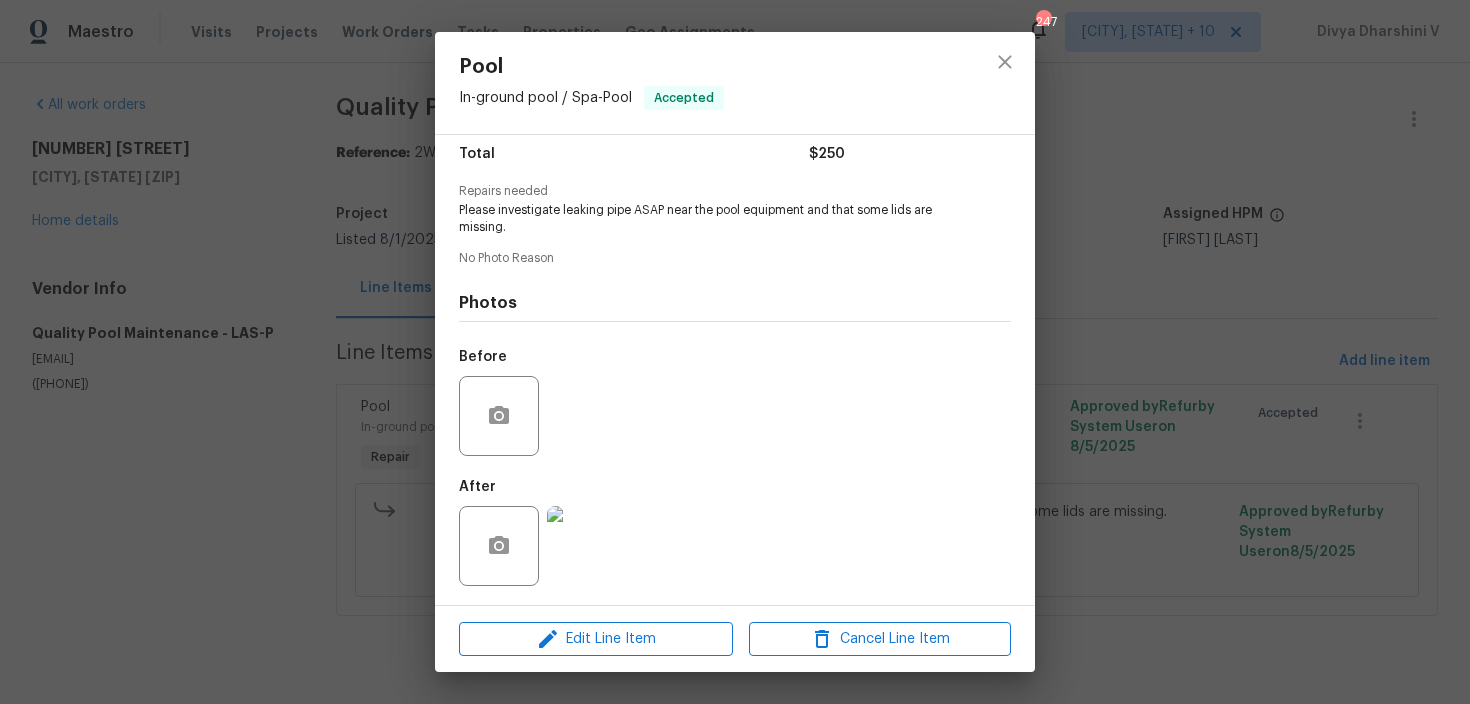 click on "Pool In-ground pool / Spa  -  Pool Accepted Vendor Quality Pool Maintenance Account Category Repairs Cost $250 x 1 count $250 Labor $0 Total $250 Repairs needed Please investigate leaking pipe ASAP near the pool equipment and that some lids are missing. No Photo Reason   Photos Before After  Edit Line Item  Cancel Line Item" at bounding box center (735, 352) 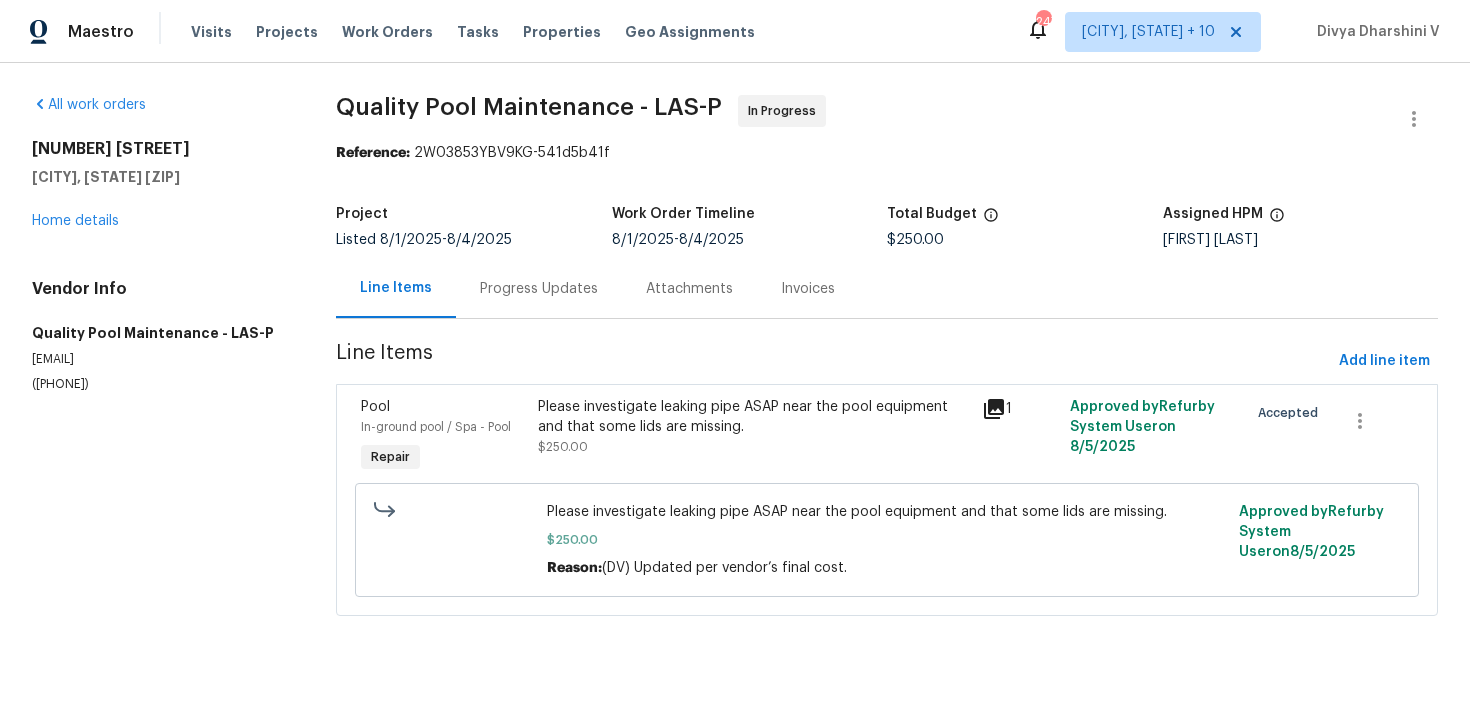 click on "Progress Updates" at bounding box center (539, 288) 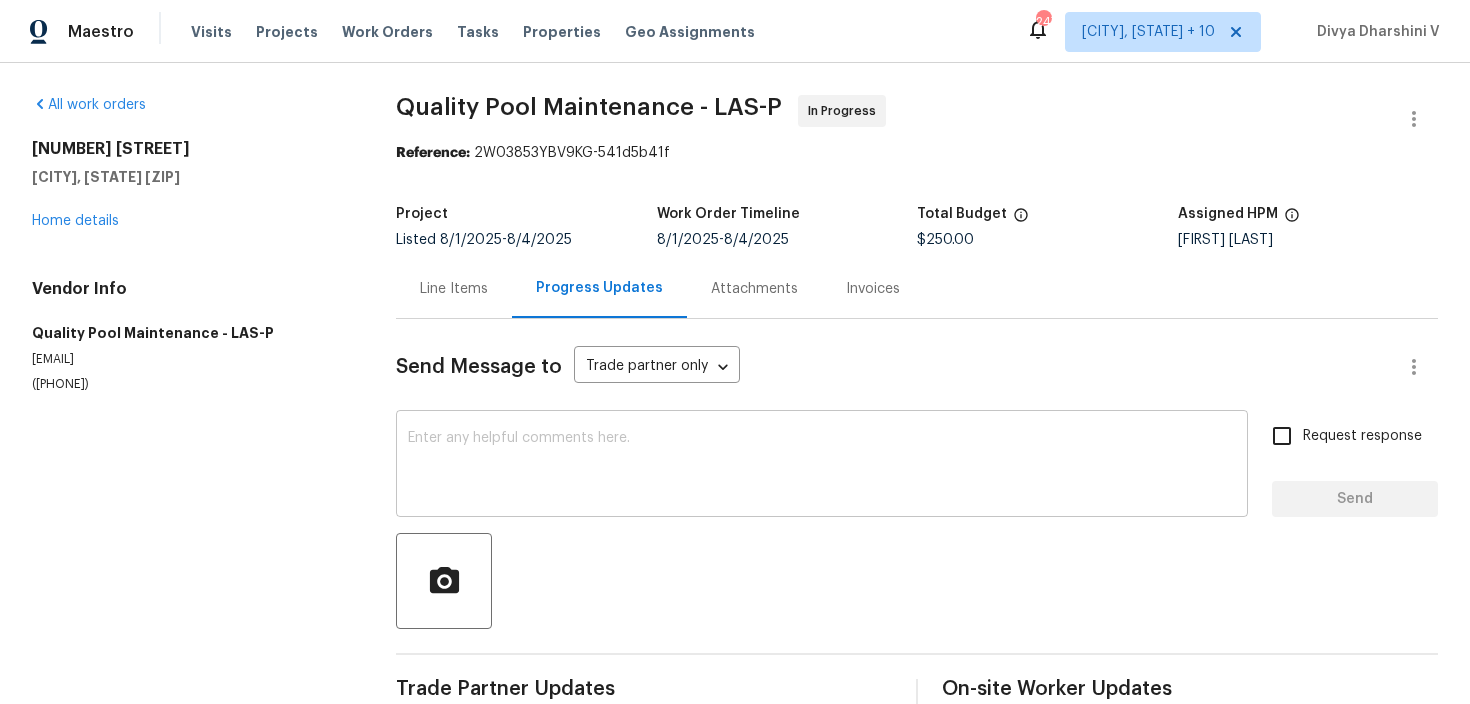 click at bounding box center (822, 466) 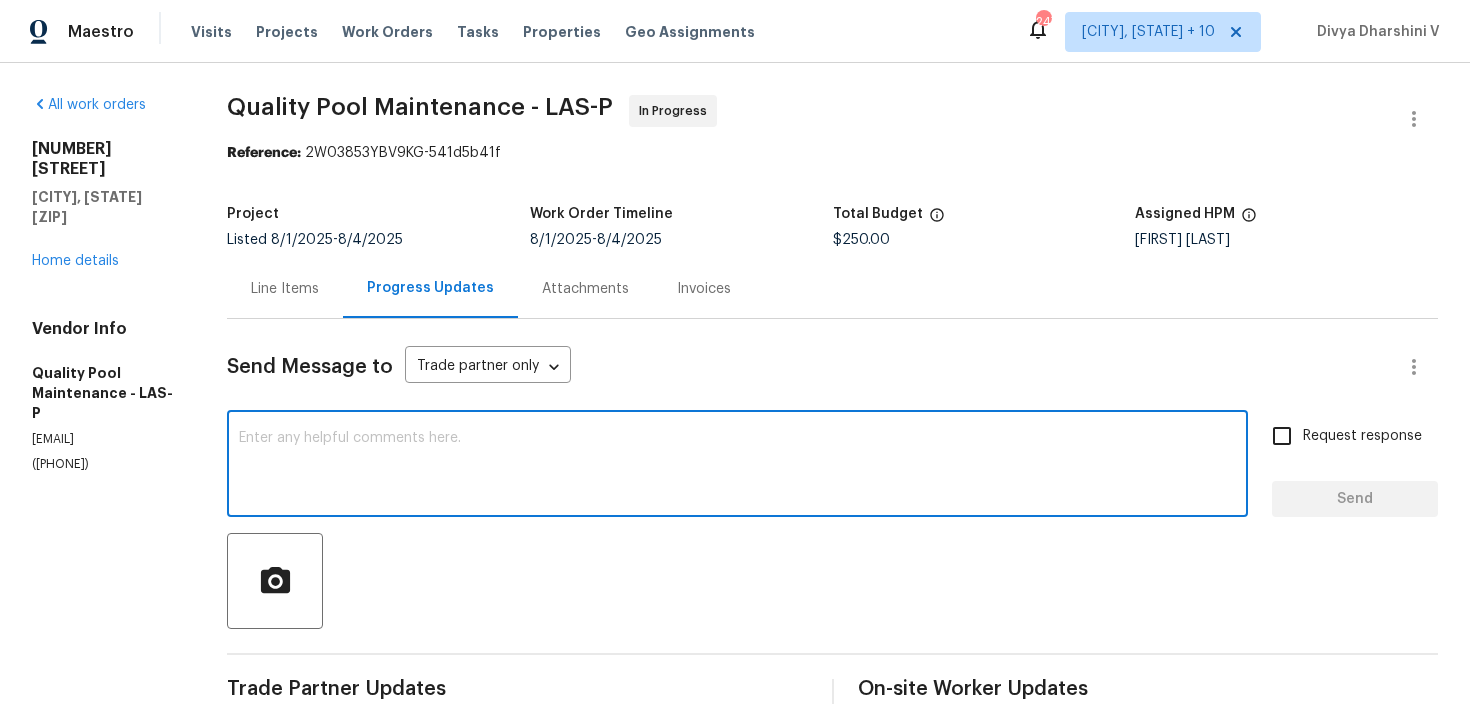 click at bounding box center (737, 466) 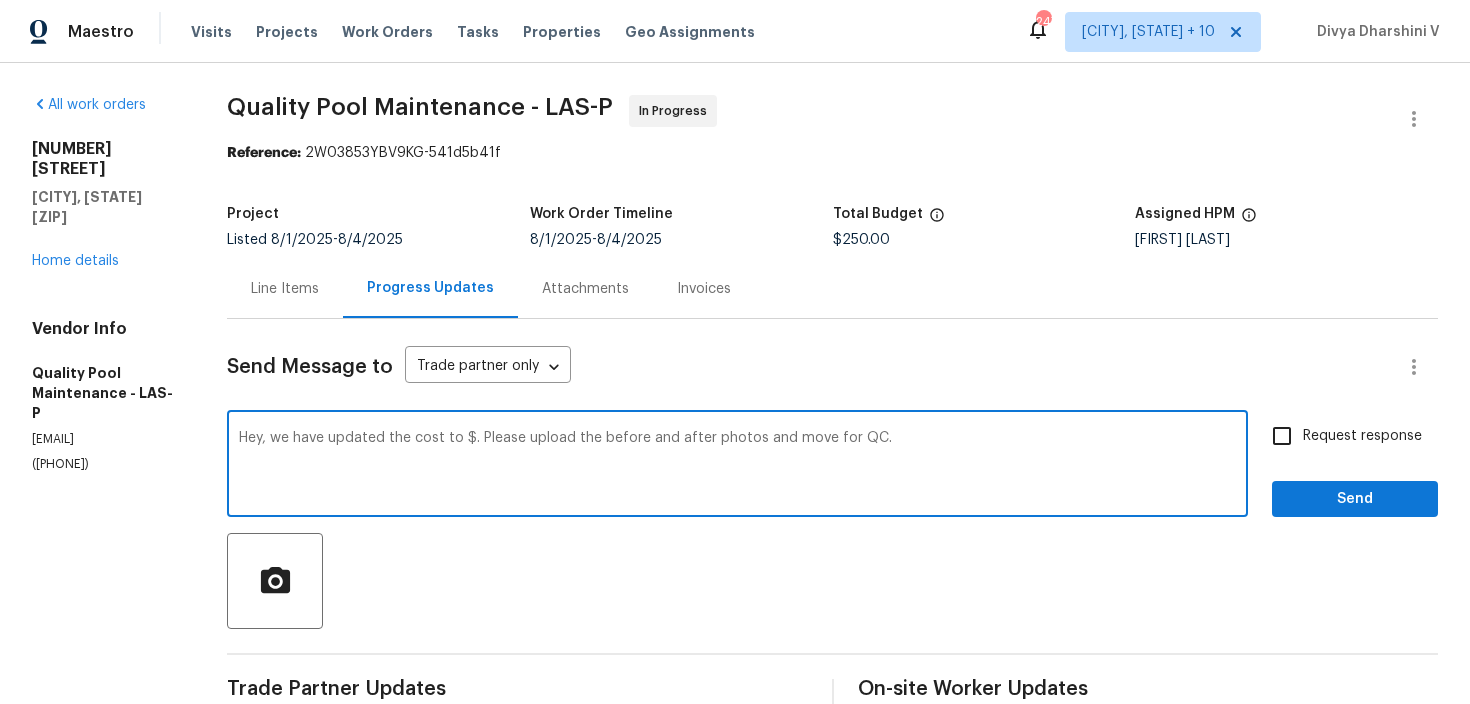 click on "Hey, we have updated the cost to $. Please upload the before and after photos and move for QC." at bounding box center (737, 466) 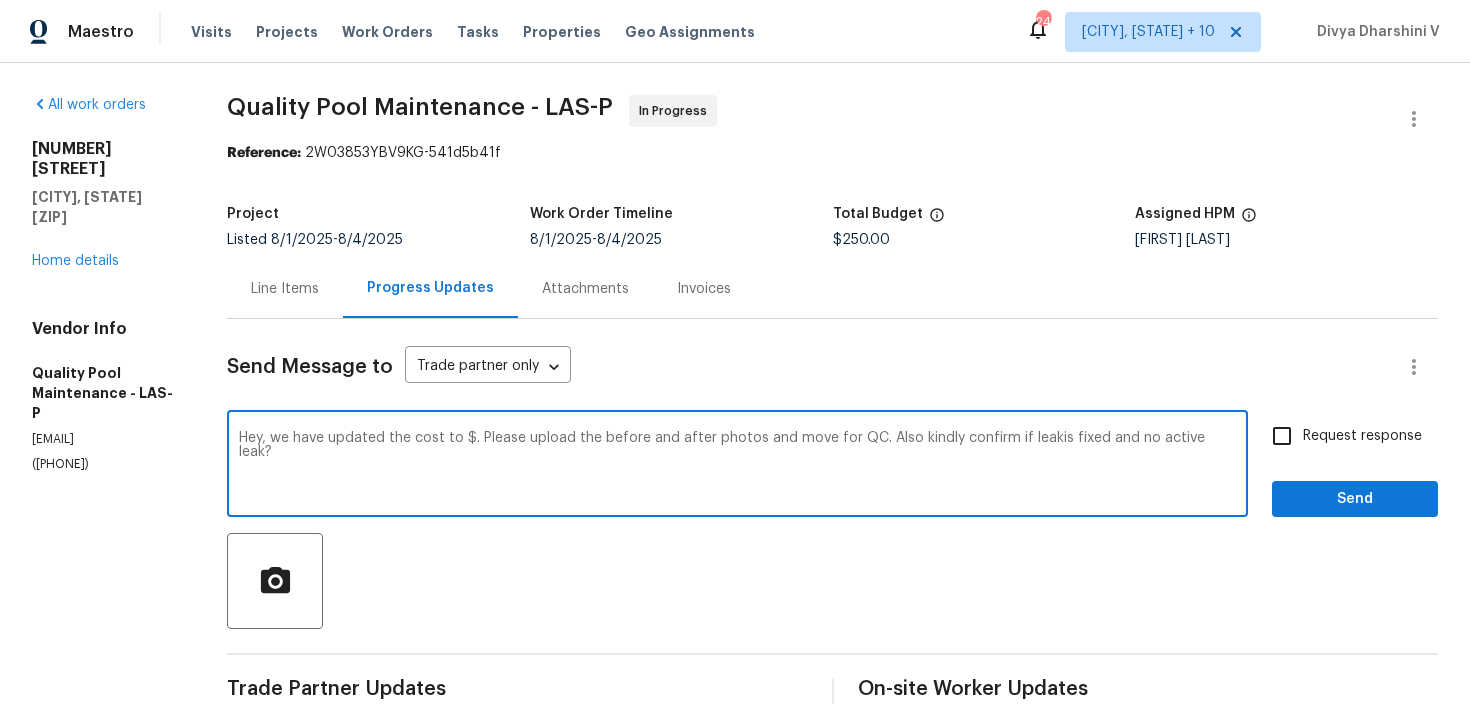 click on "Hey, we have updated the cost to $. Please upload the before and after photos and move for QC. Also kindly confirm if leakis fixed and no active leak?
x ​" at bounding box center [737, 466] 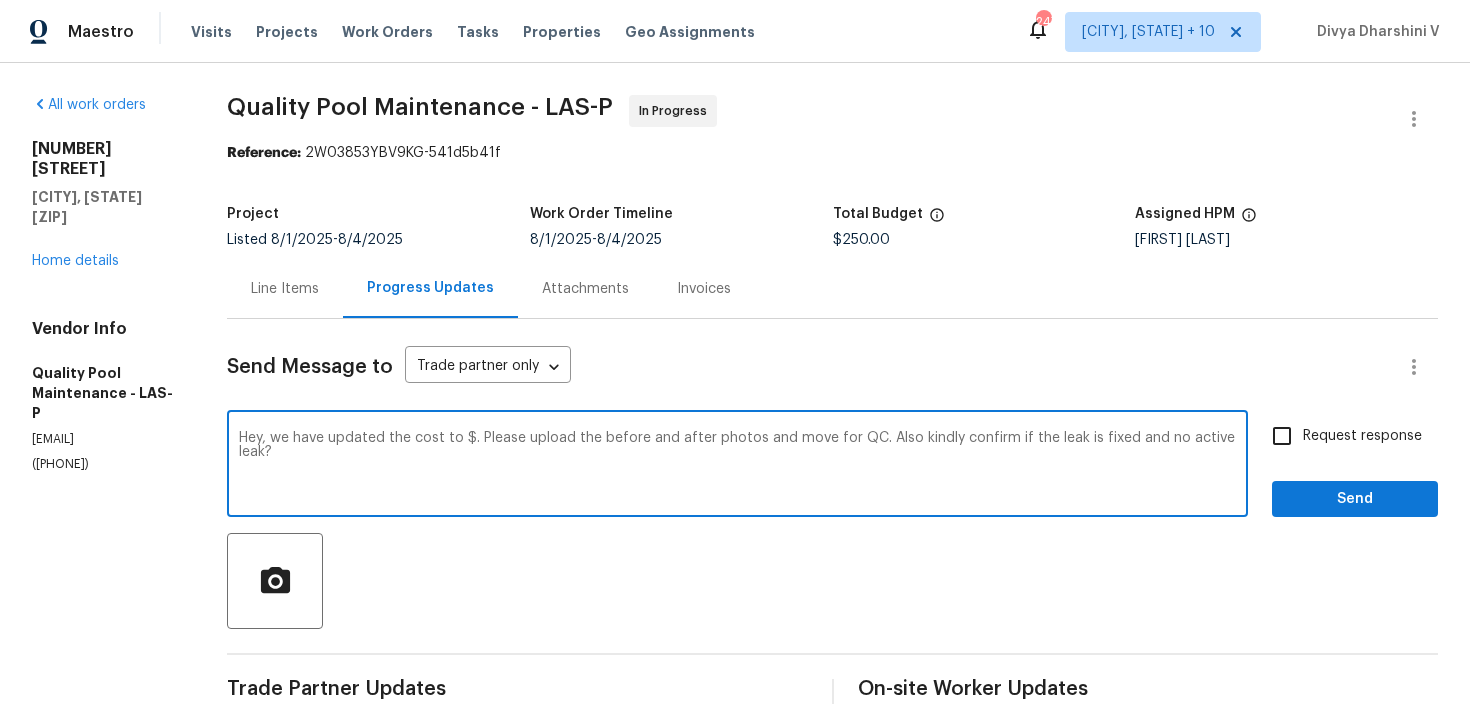 click on "Hey, we have updated the cost to $. Please upload the before and after photos and move for QC. Also kindly confirm if the leak is fixed and no active leak?" at bounding box center (737, 466) 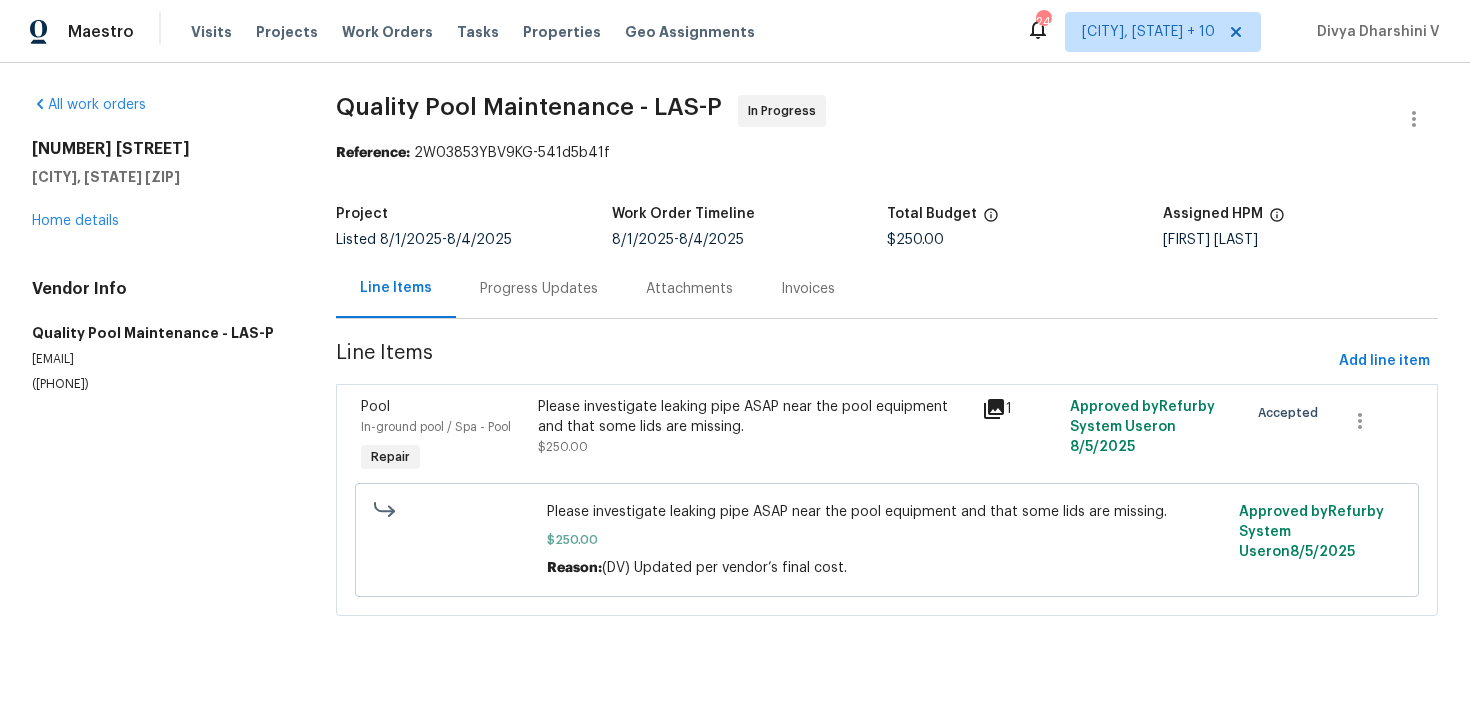click on "Progress Updates" at bounding box center [539, 289] 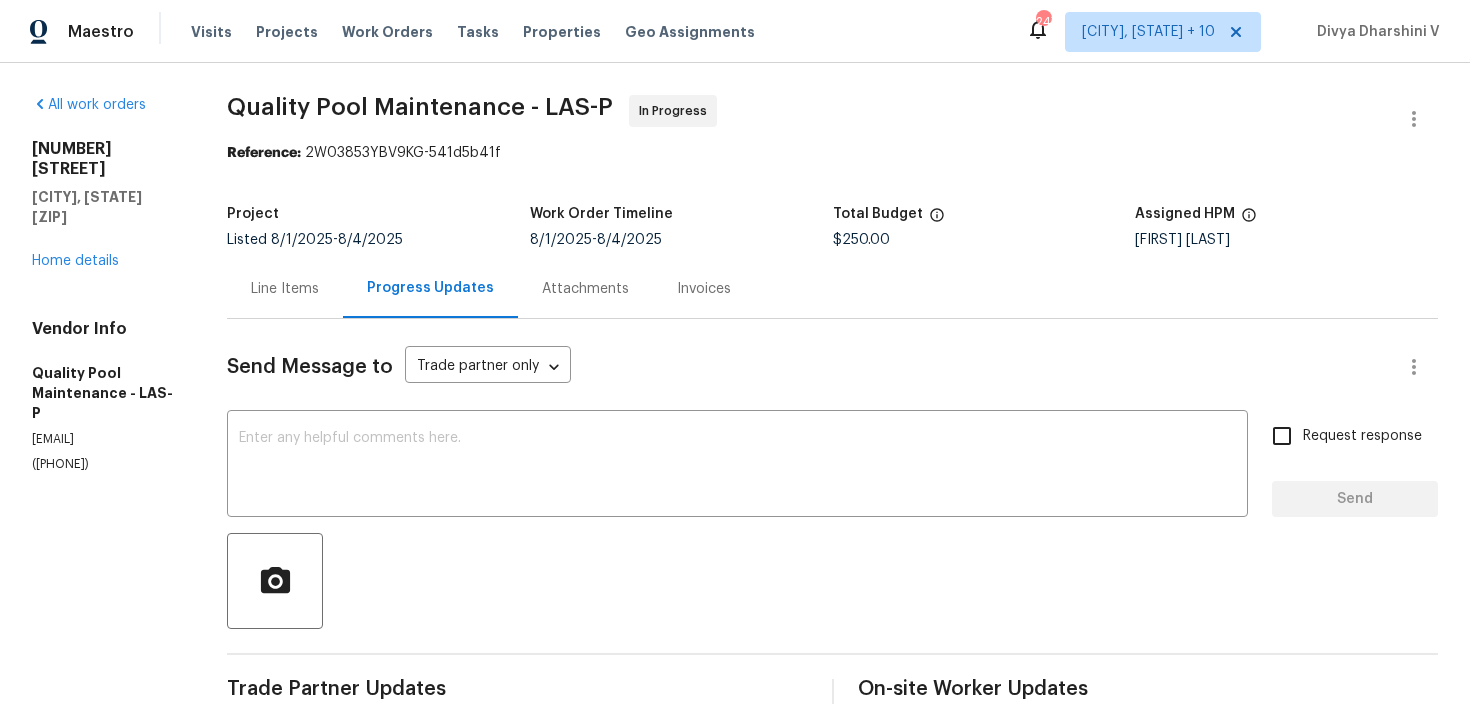 click on "Line Items" at bounding box center [285, 288] 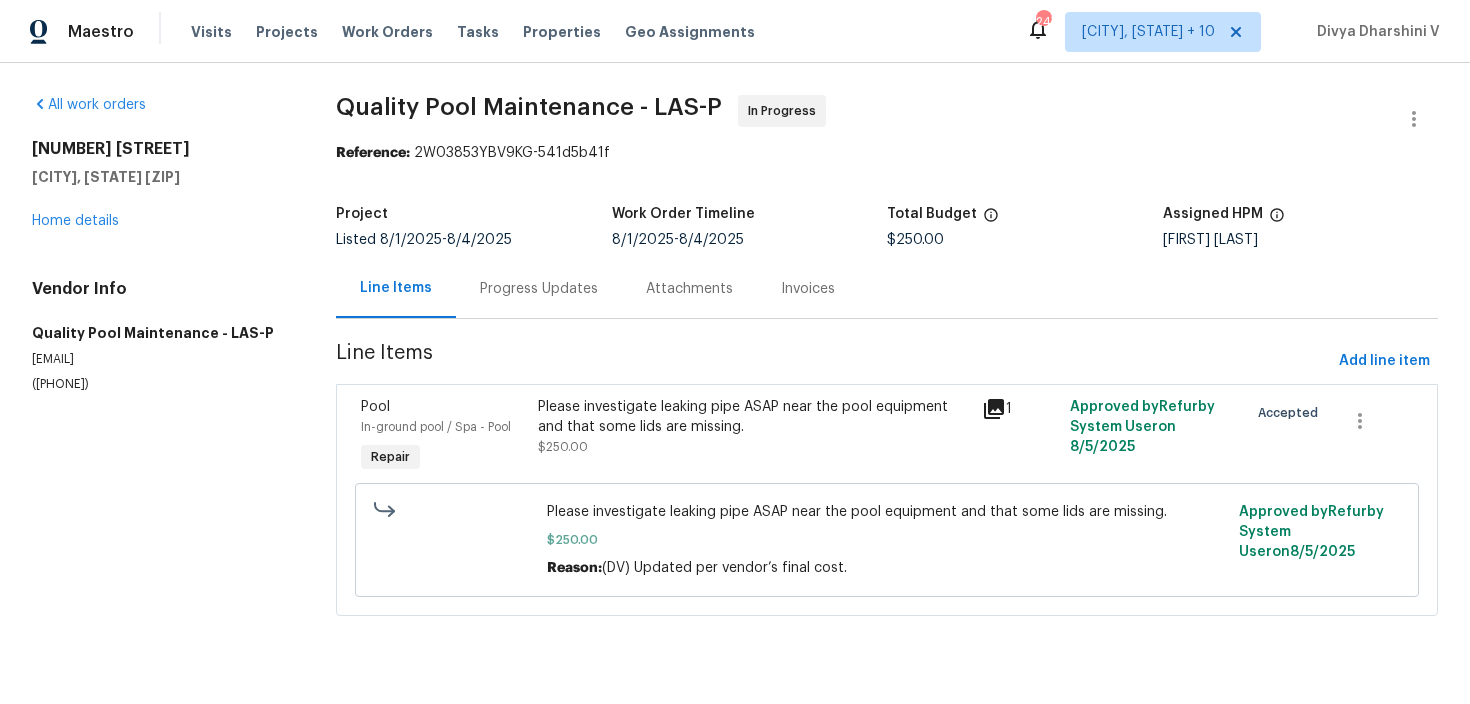 click on "Progress Updates" at bounding box center (539, 288) 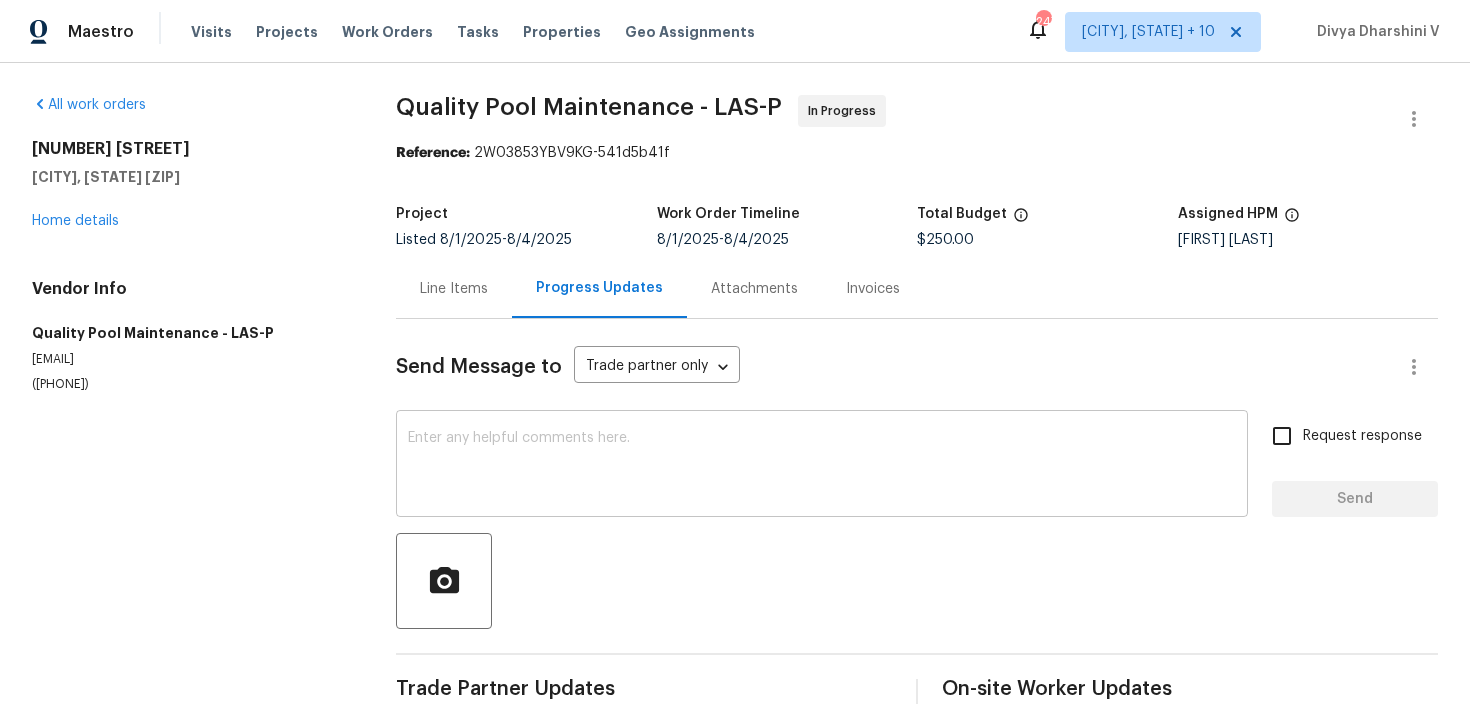 click at bounding box center [822, 466] 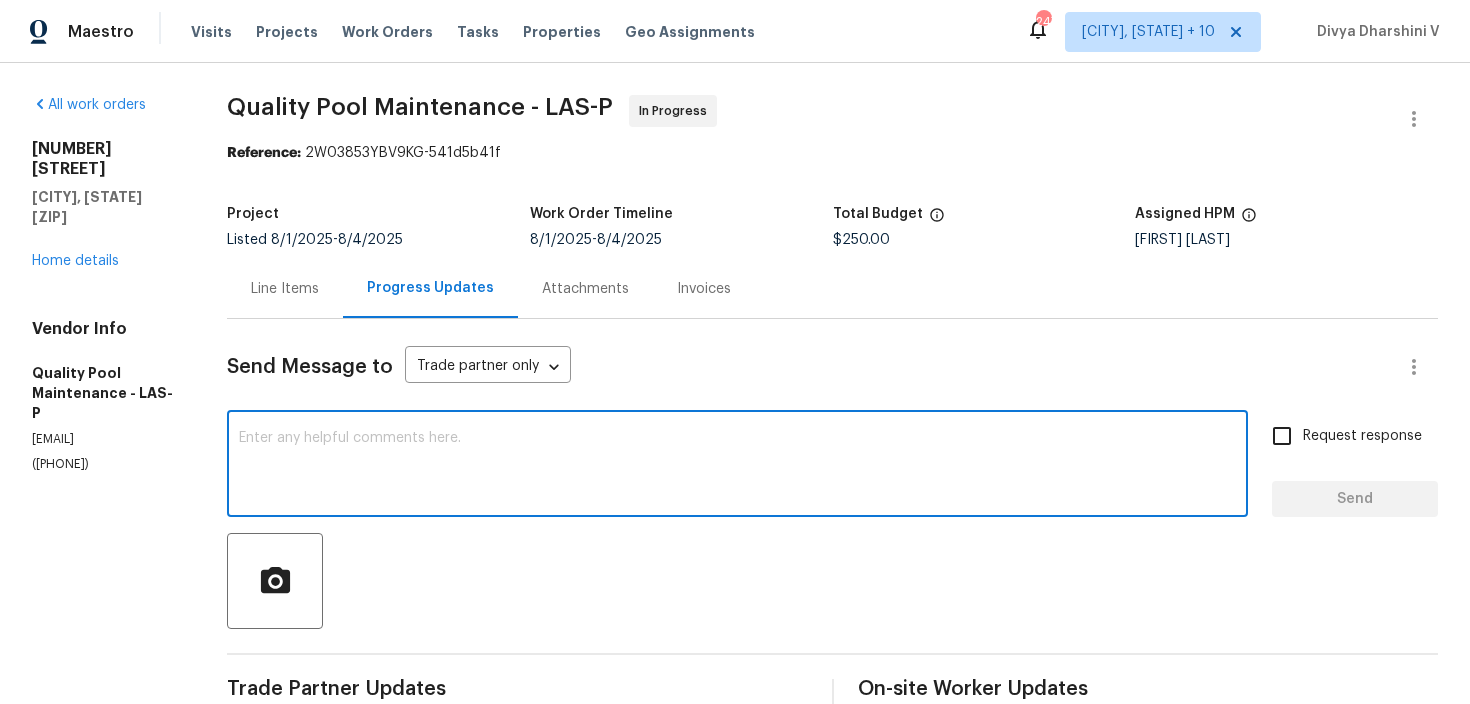 paste on "Hey, we have updated the cost to $. Please upload the before and after photos and move for QC. Also kindly confirm if the leak is fixed and no active leak?" 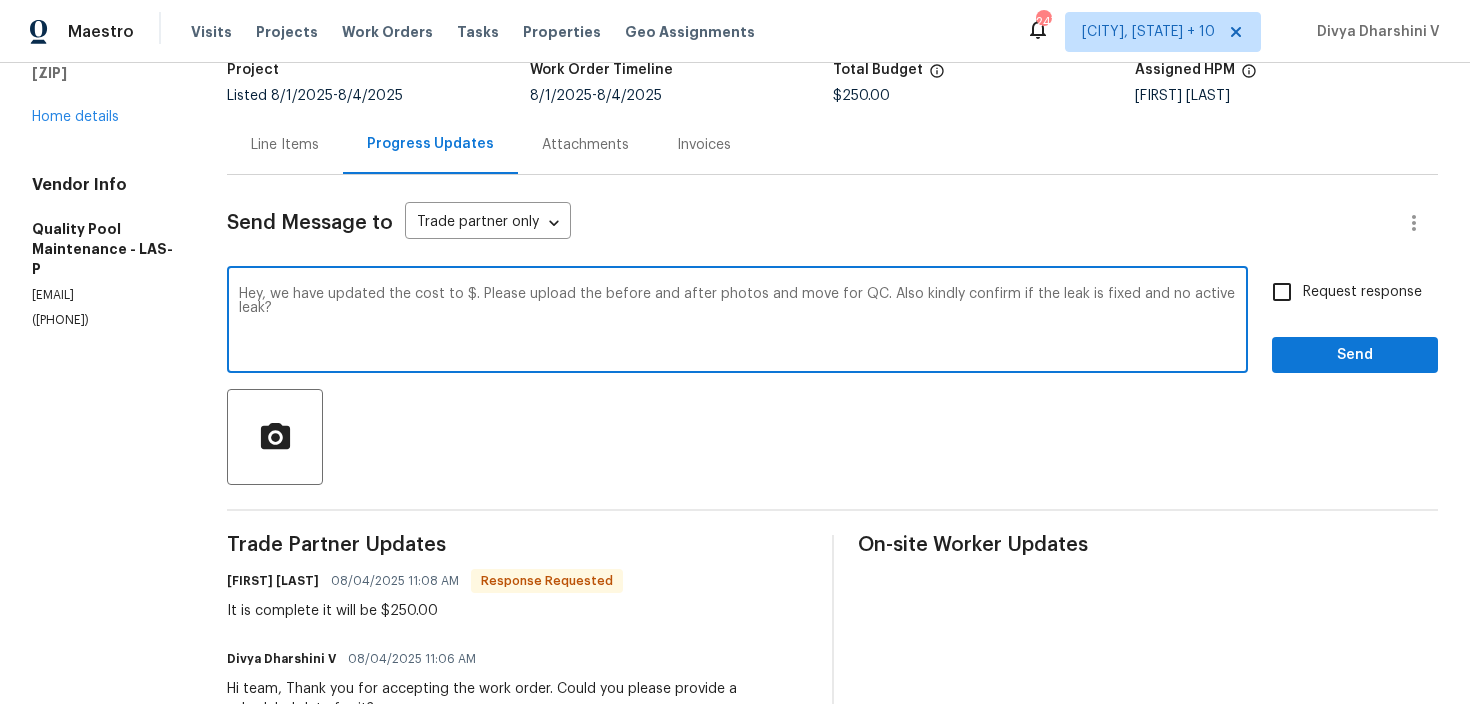 scroll, scrollTop: 155, scrollLeft: 0, axis: vertical 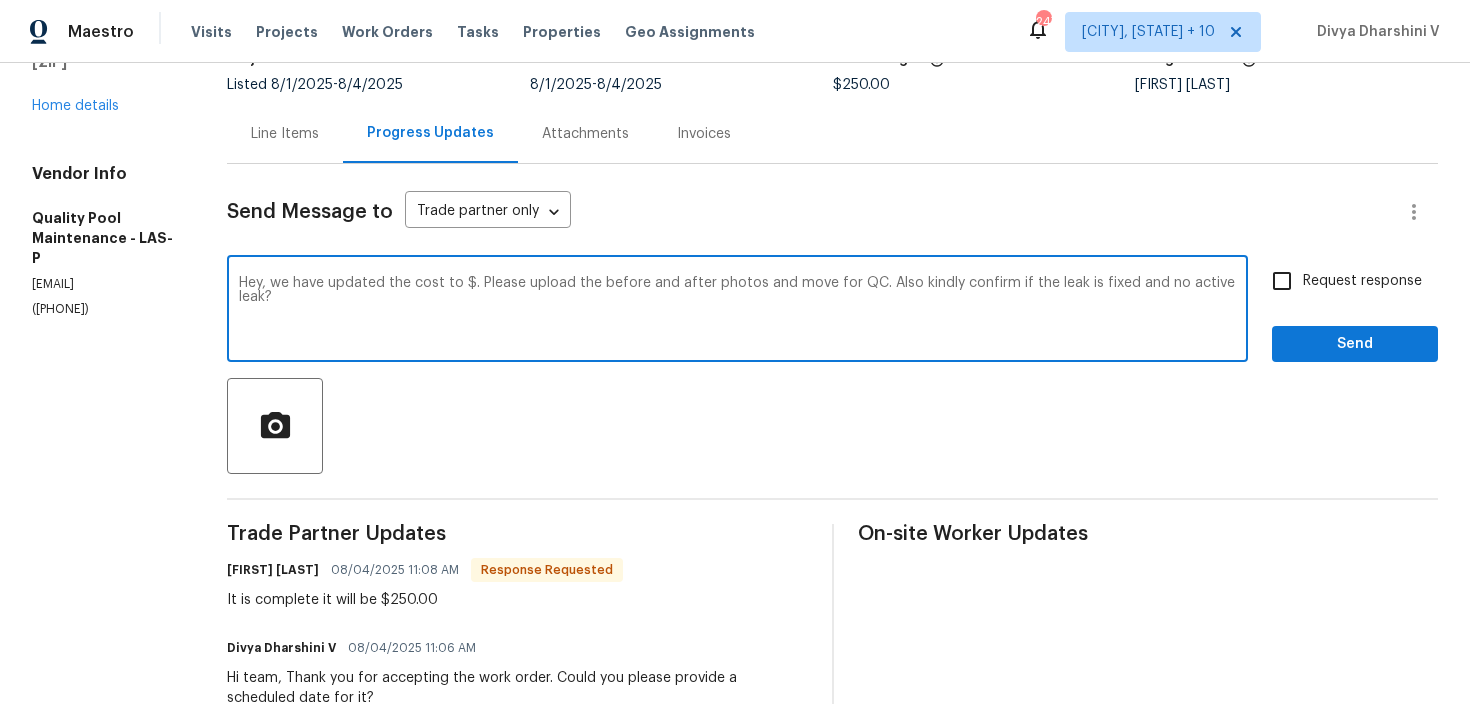 click on "Hey, we have updated the cost to $. Please upload the before and after photos and move for QC. Also kindly confirm if the leak is fixed and no active leak?" at bounding box center (737, 311) 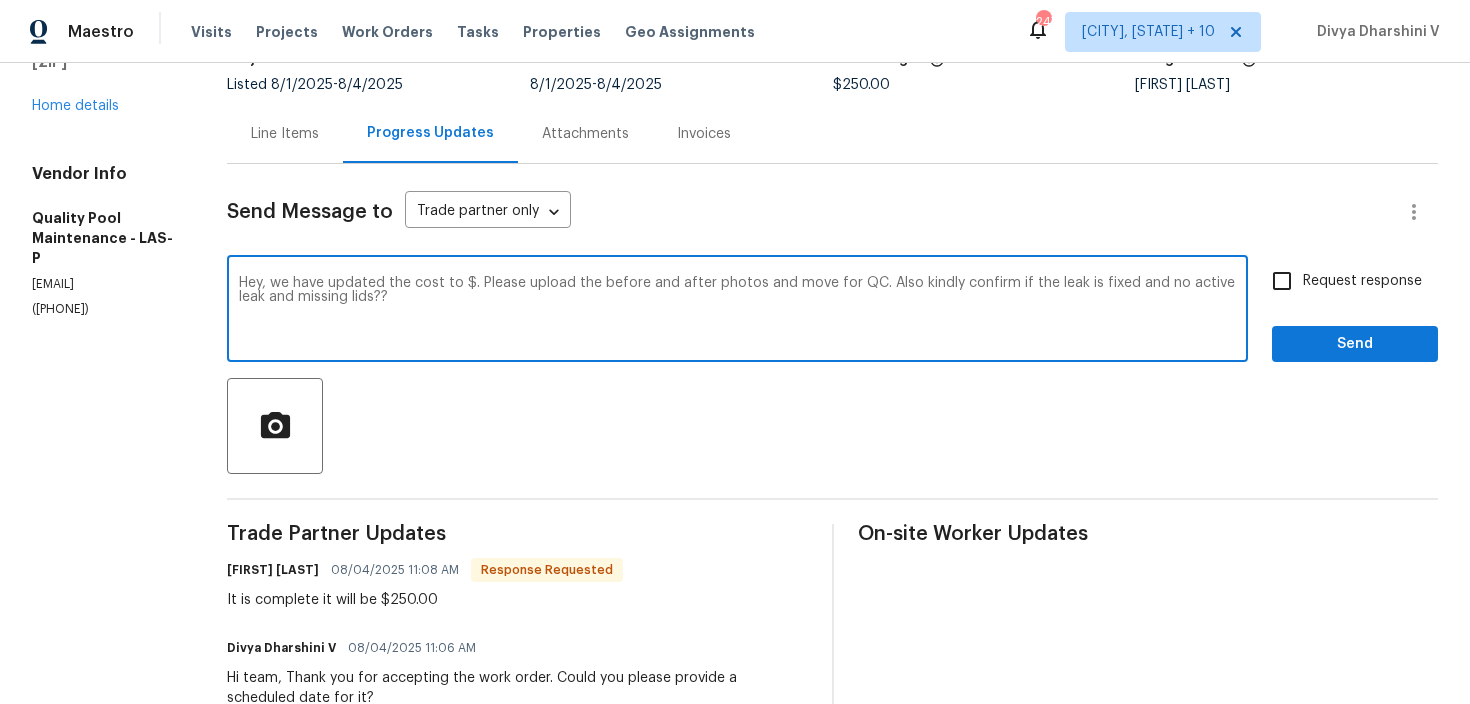 click on "Hey, we have updated the cost to $. Please upload the before and after photos and move for QC. Also kindly confirm if the leak is fixed and no active leak and missing lids??" at bounding box center (737, 311) 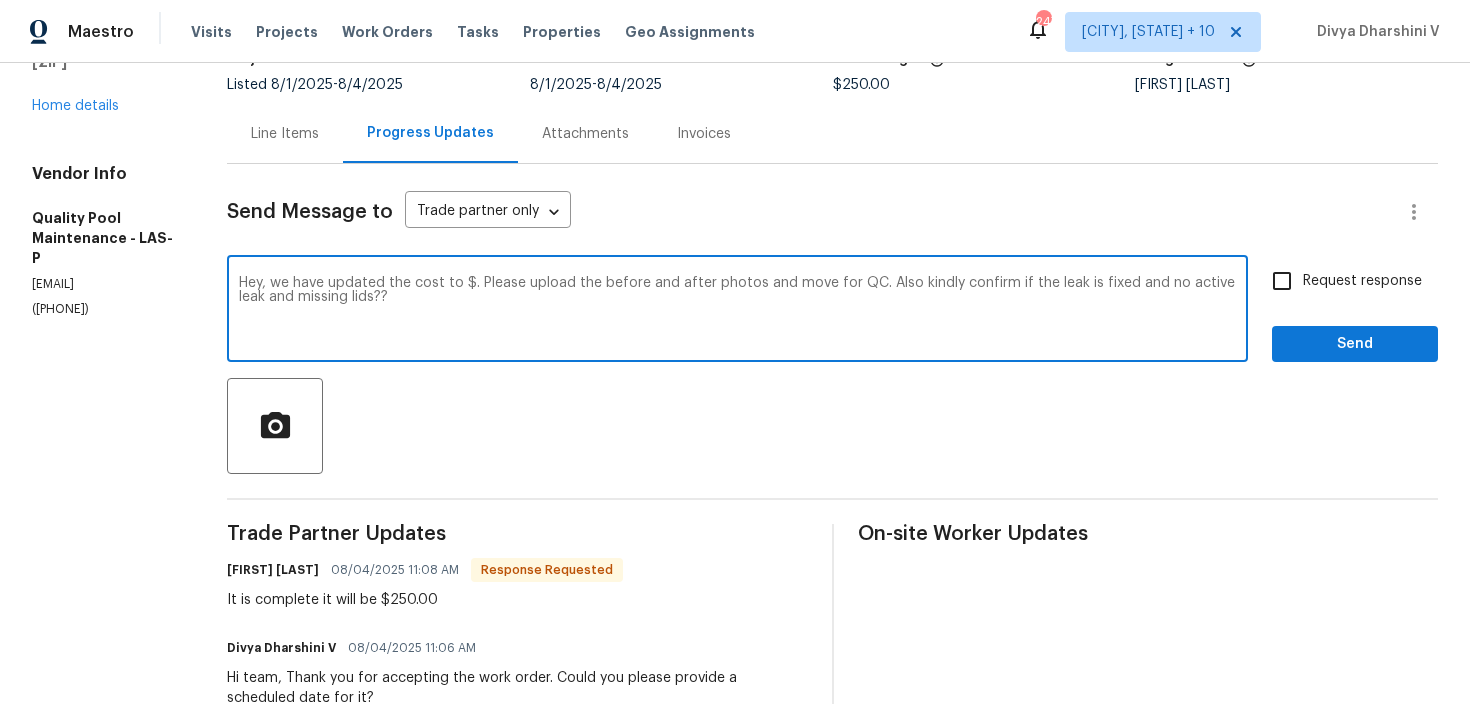 click on "Line Items" at bounding box center [285, 134] 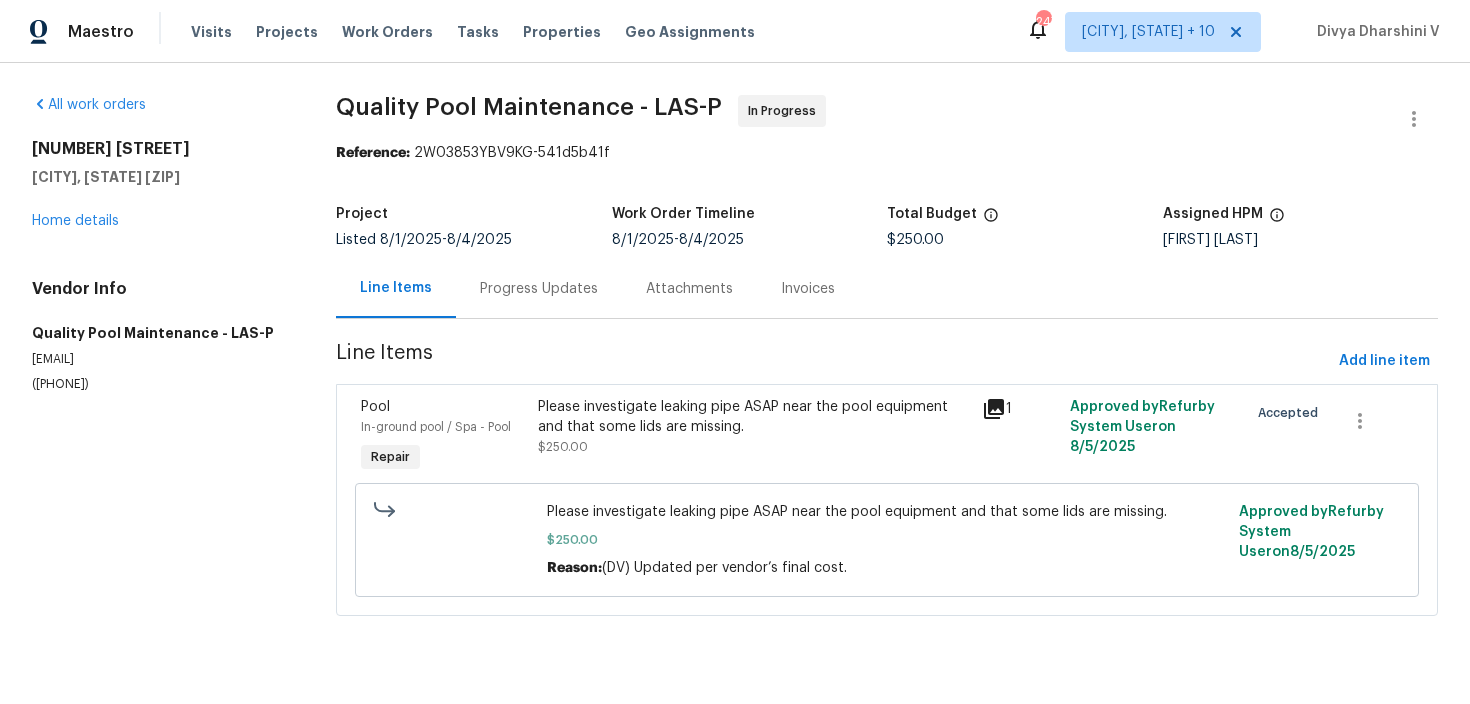 scroll, scrollTop: 0, scrollLeft: 0, axis: both 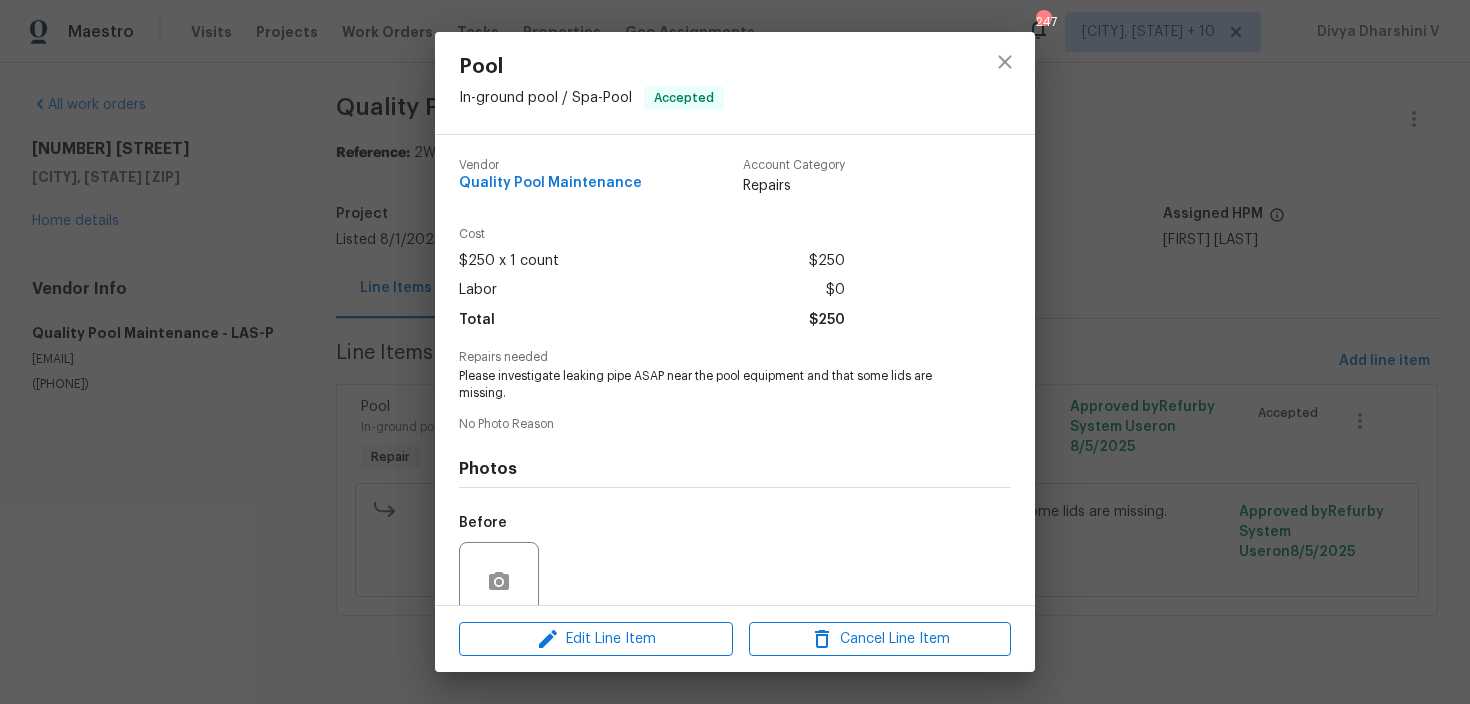 click on "Please investigate leaking pipe ASAP near the pool equipment and that some lids are missing." at bounding box center (707, 385) 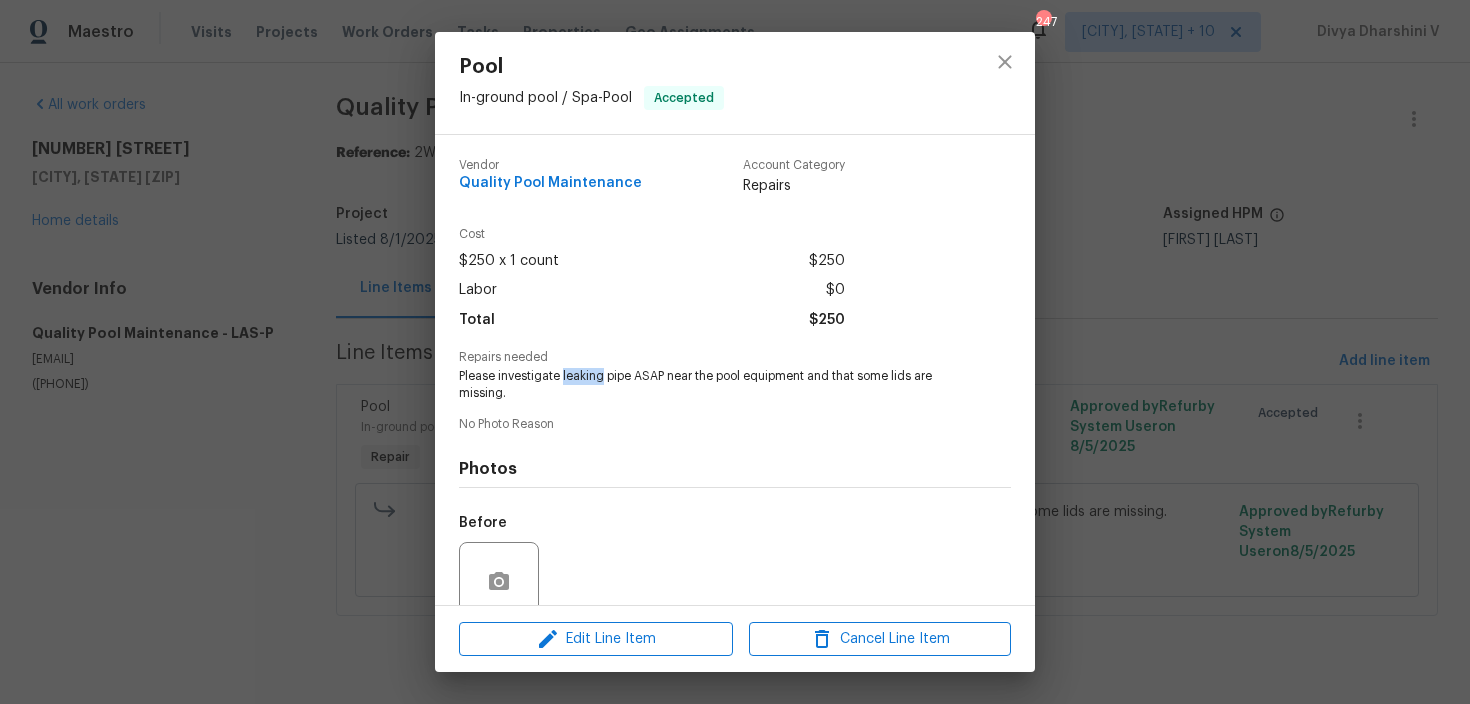 click on "Please investigate leaking pipe ASAP near the pool equipment and that some lids are missing." at bounding box center [707, 385] 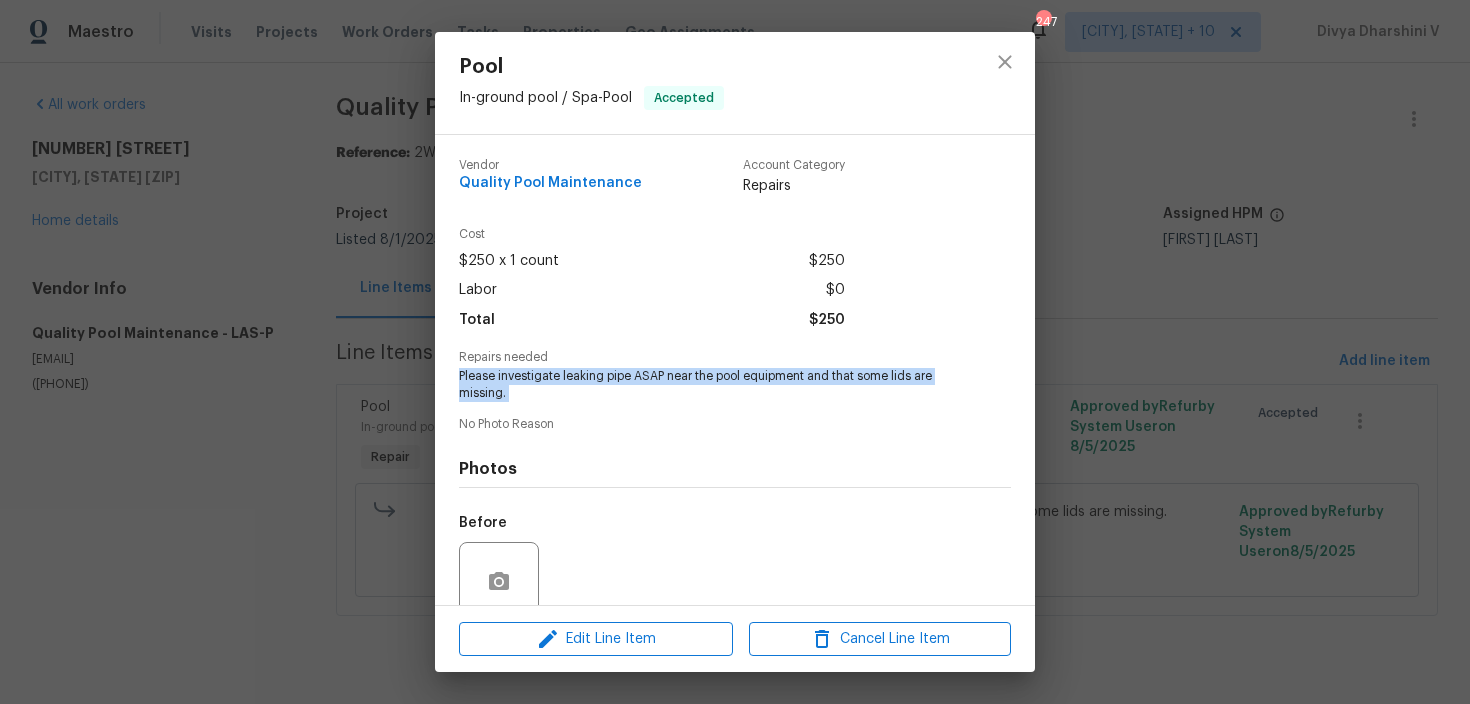 copy on "Please investigate leaking pipe ASAP near the pool equipment and that some lids are missing." 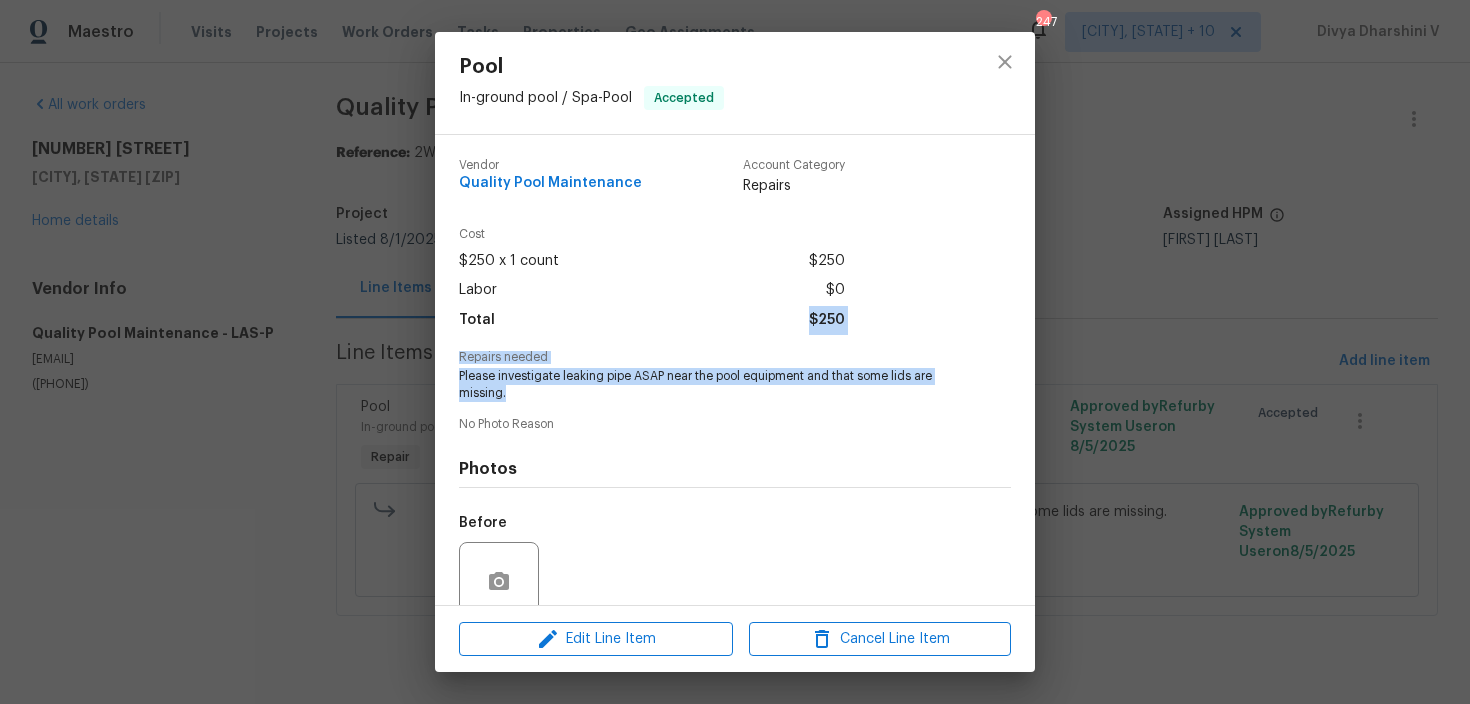 drag, startPoint x: 454, startPoint y: 348, endPoint x: 531, endPoint y: 395, distance: 90.21086 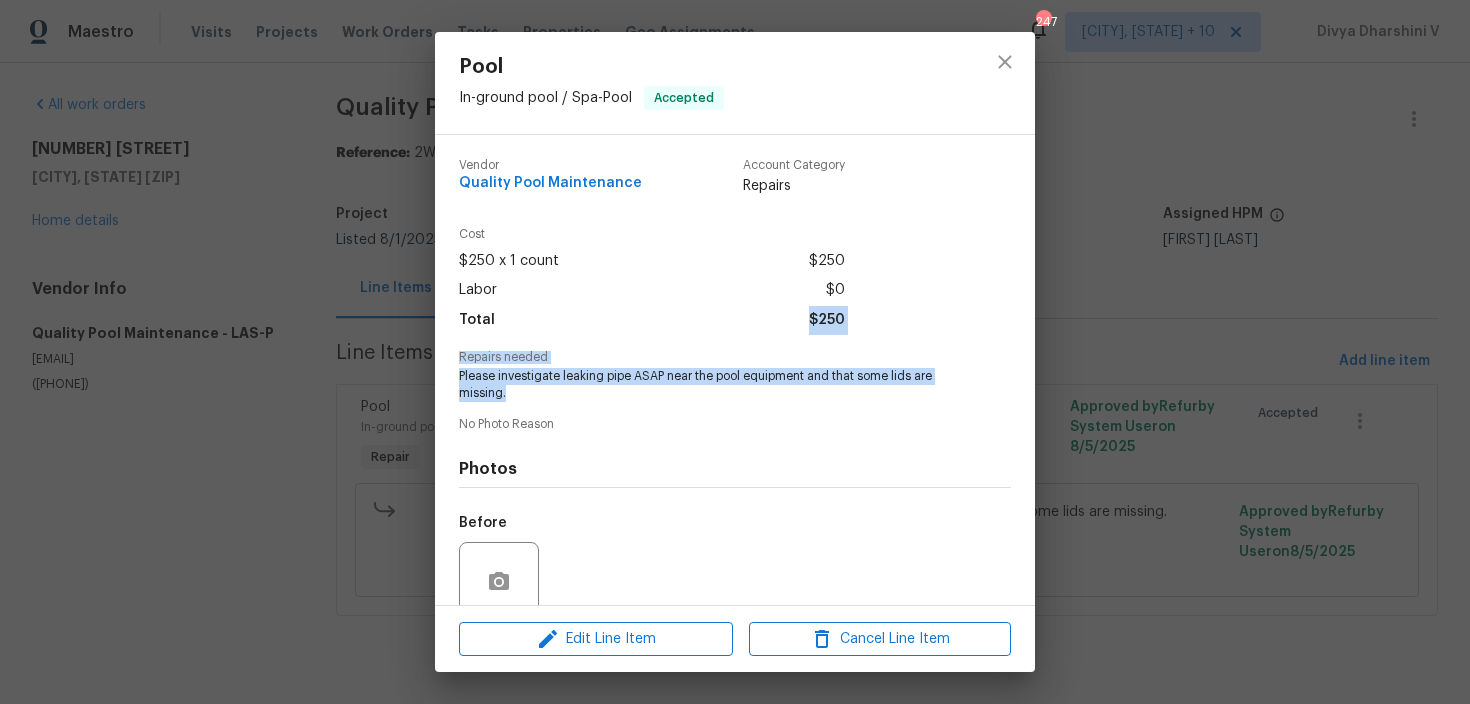 click on "Pool In-ground pool / Spa  -  Pool Accepted Vendor Quality Pool Maintenance Account Category Repairs Cost $250 x 1 count $250 Labor $0 Total $250 Repairs needed Please investigate leaking pipe ASAP near the pool equipment and that some lids are missing. No Photo Reason   Photos Before After  Edit Line Item  Cancel Line Item" at bounding box center [735, 352] 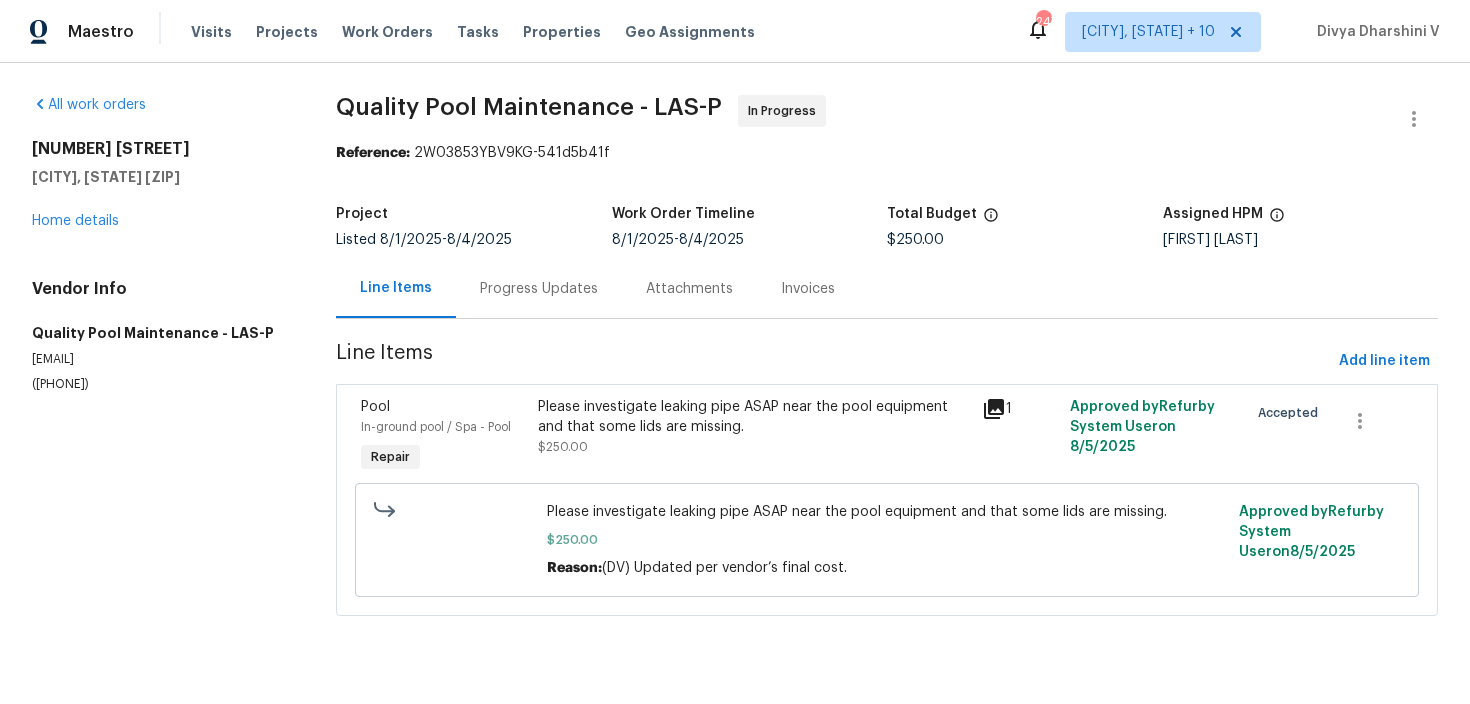click on "Quality Pool Maintenance - LAS-P In Progress Reference:   2W03853YBV9KG-541d5b41f Project Listed   8/1/2025  -  8/4/2025 Work Order Timeline 8/1/2025  -  8/4/2025 Total Budget $250.00 Assigned HPM Ana Ortiz Line Items Progress Updates Attachments Invoices Line Items Add line item Pool In-ground pool / Spa - Pool Repair Please investigate leaking pipe ASAP near the pool equipment and that some lids are missing. $250.00   1 Approved by  Refurby System User  on   8/5/2025 Accepted Please investigate leaking pipe ASAP near the pool equipment and that some lids are missing. $250.00 Reason:  (DV) Updated per vendor’s final cost. Approved by  Refurby System User  on  8/5/2025" at bounding box center (887, 367) 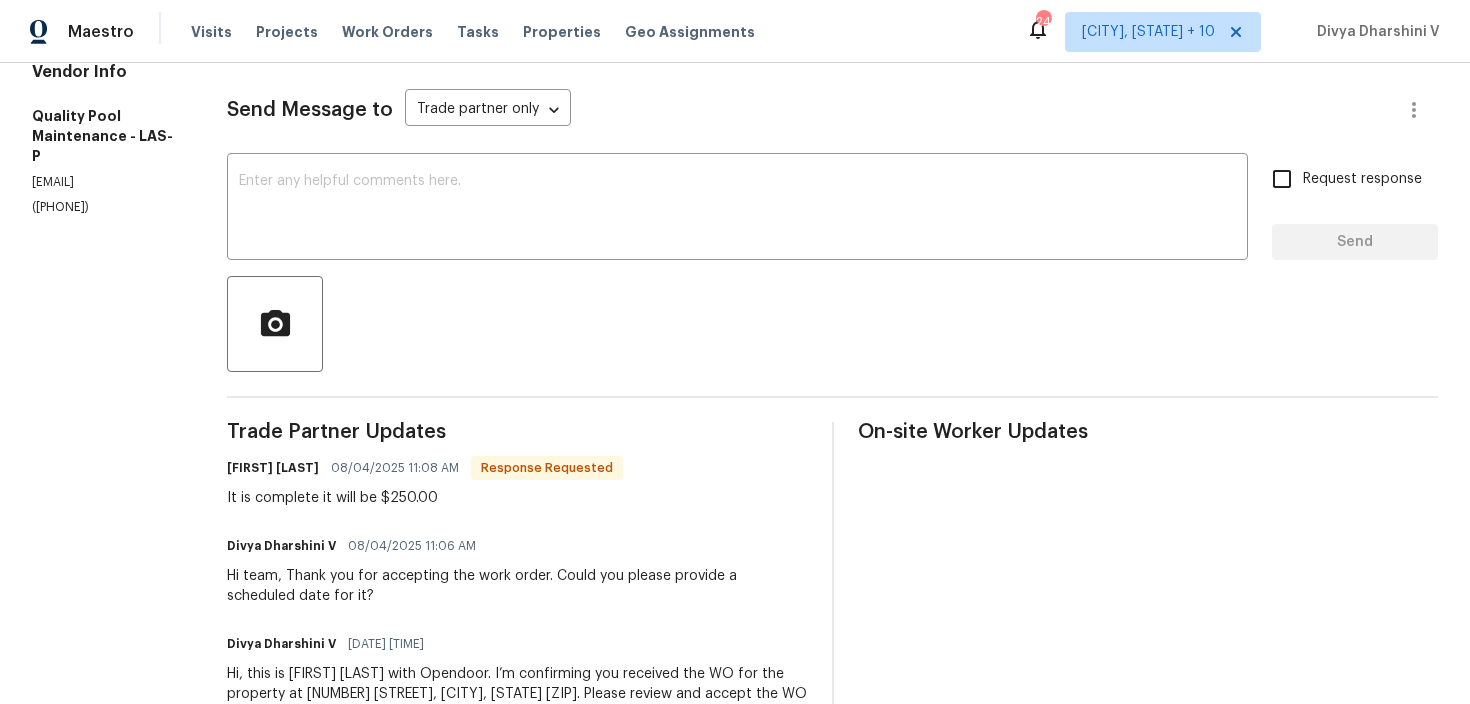 scroll, scrollTop: 283, scrollLeft: 0, axis: vertical 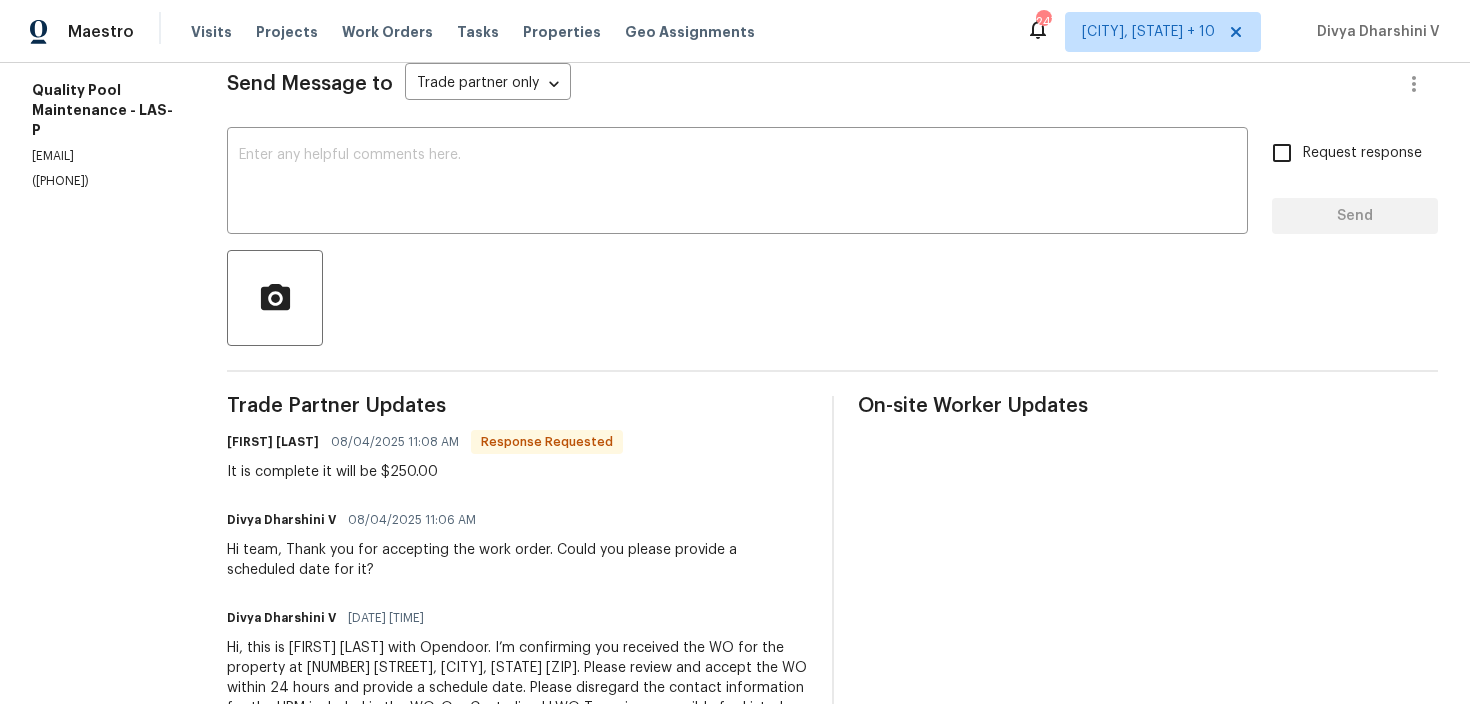 drag, startPoint x: 204, startPoint y: 437, endPoint x: 560, endPoint y: 454, distance: 356.40567 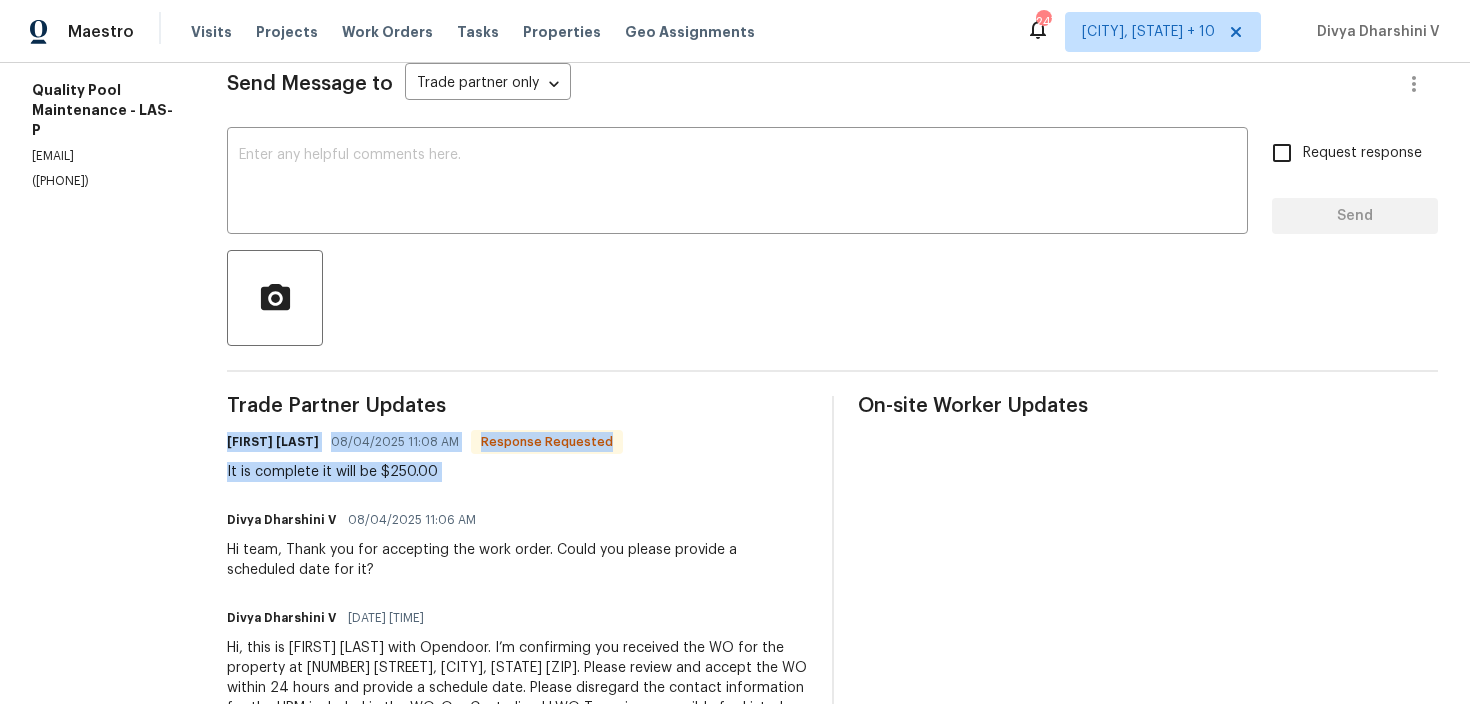drag, startPoint x: 445, startPoint y: 476, endPoint x: 231, endPoint y: 448, distance: 215.824 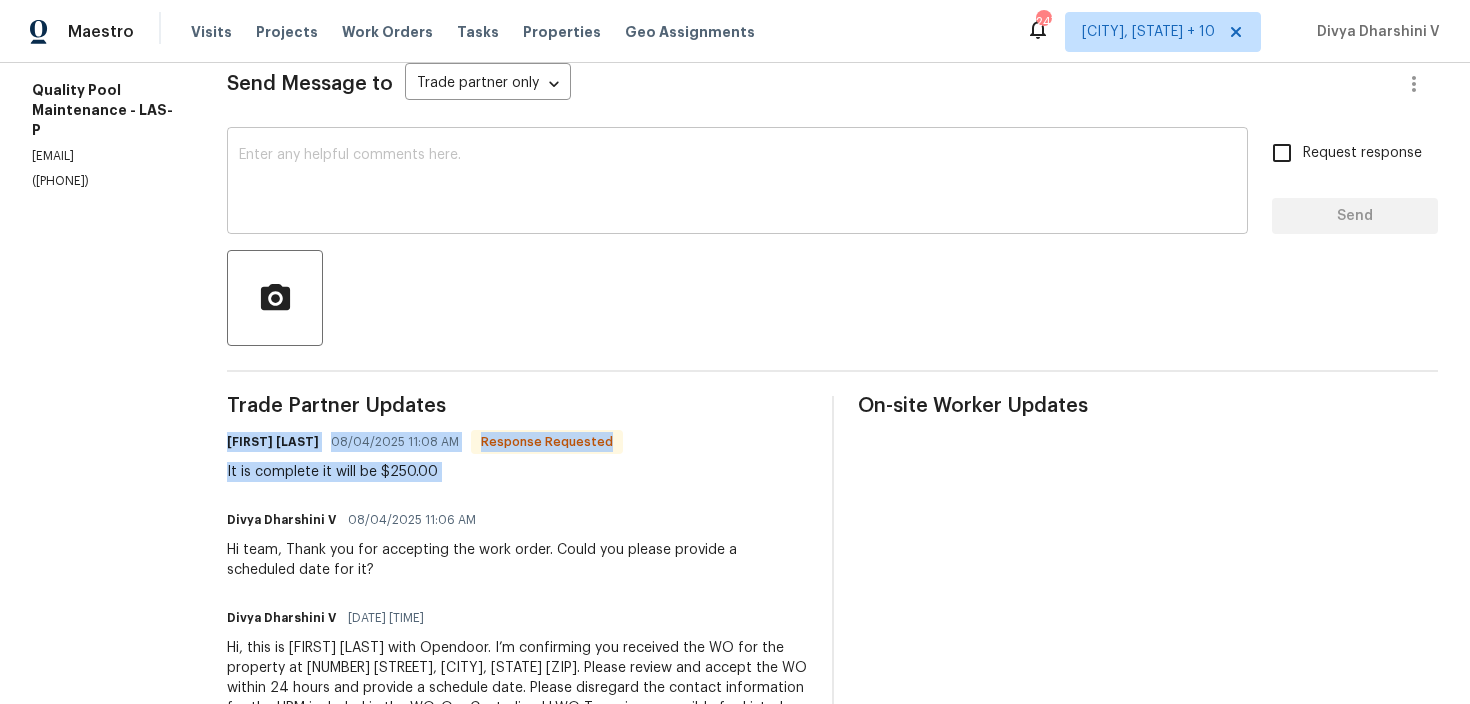 click at bounding box center (737, 183) 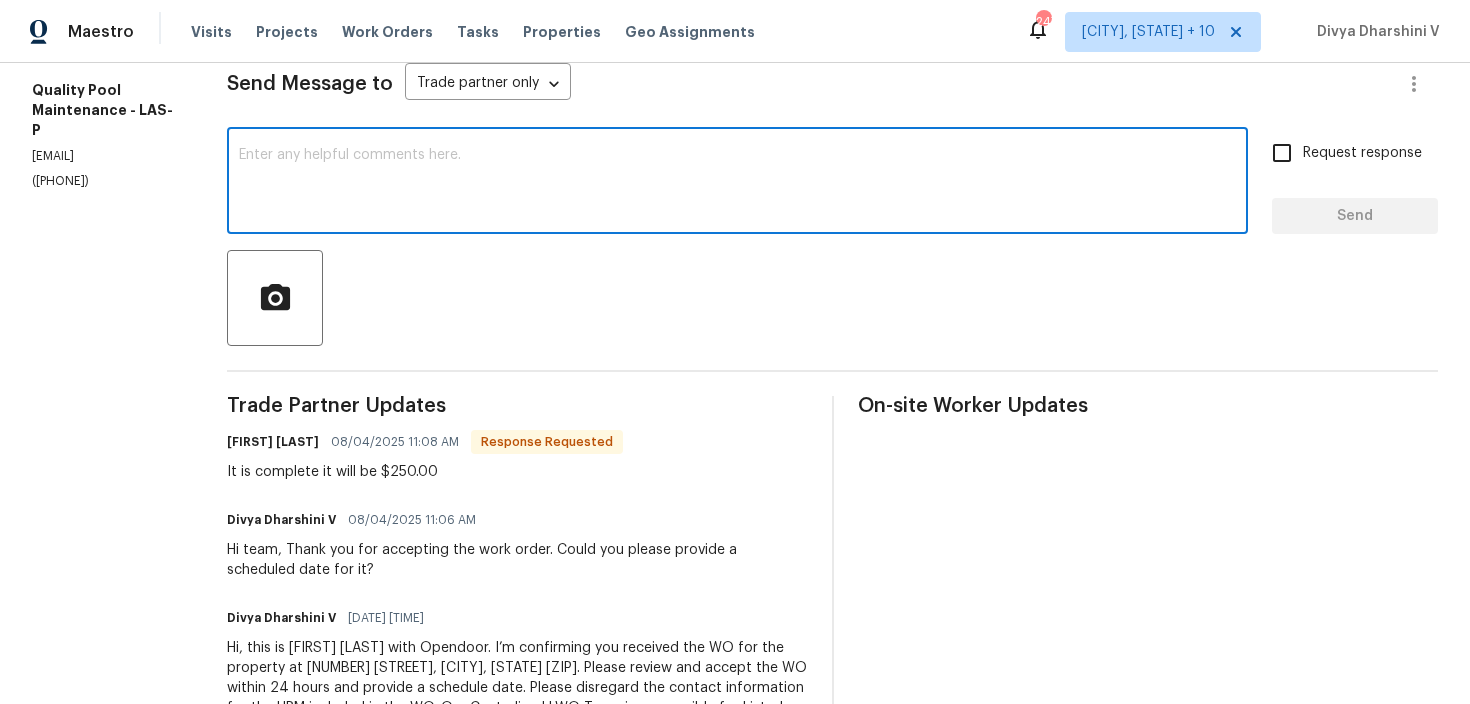paste on "Hey, we’ve updated the cost to $250 — please upload the before and after photos, move the WO for QC, and kindly confirm if the leak is fully fixed with no active leak and if the missing lids have been addressed.
Ask ChatGPT" 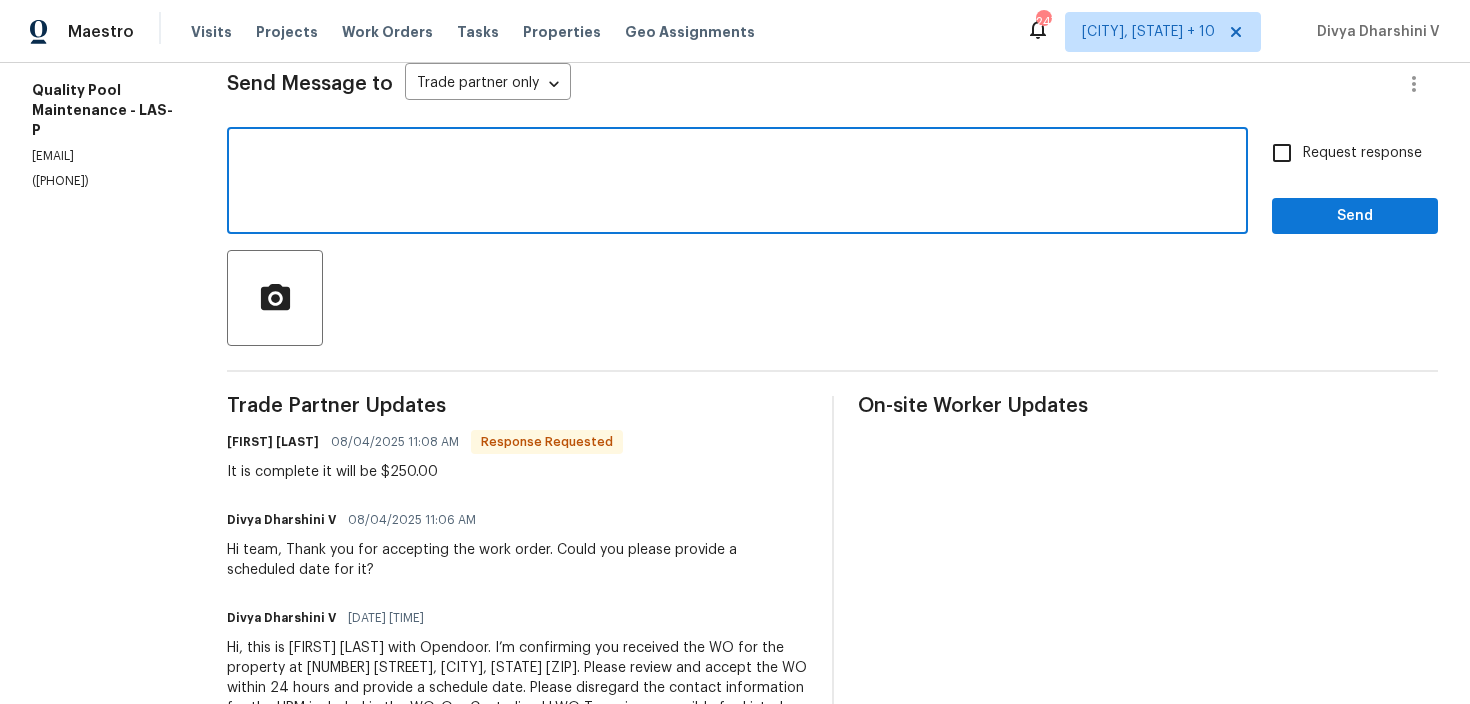 scroll, scrollTop: 18, scrollLeft: 0, axis: vertical 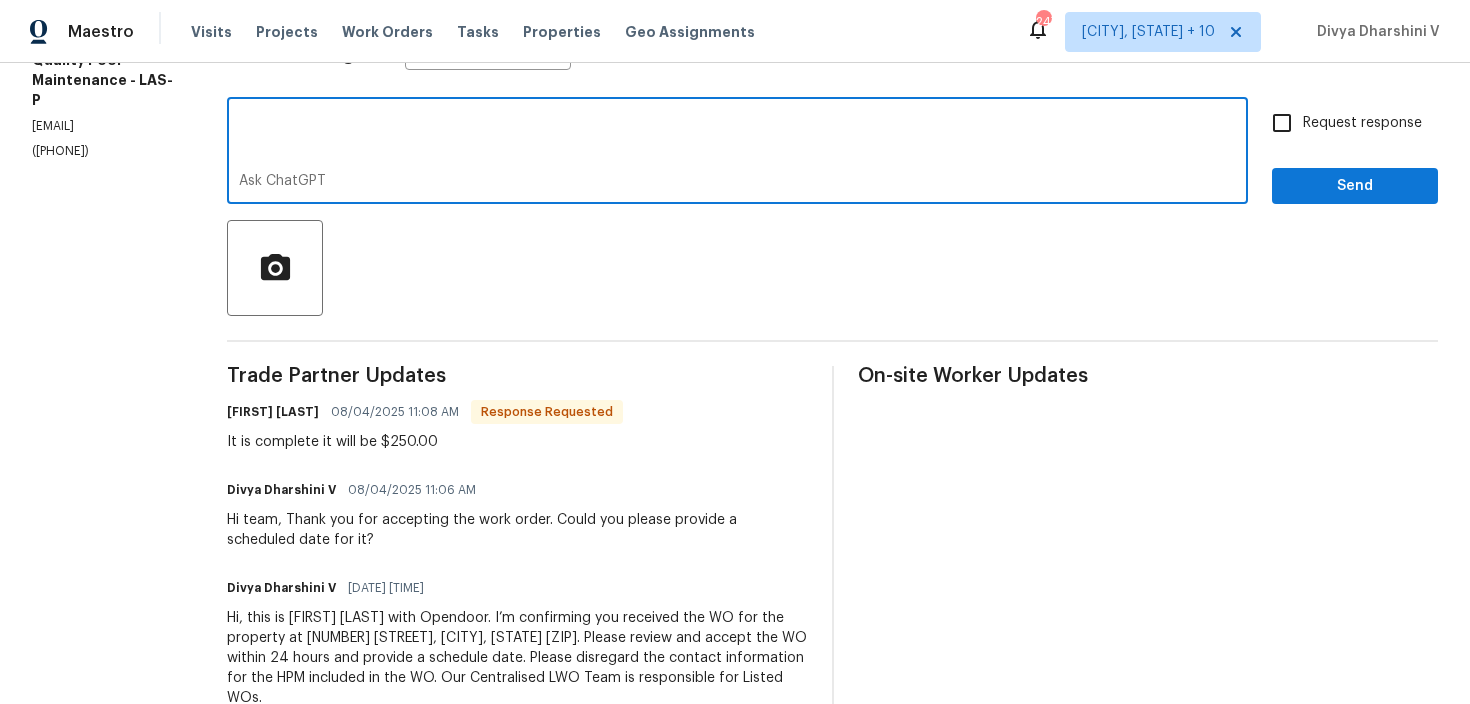 drag, startPoint x: 256, startPoint y: 153, endPoint x: 245, endPoint y: 383, distance: 230.2629 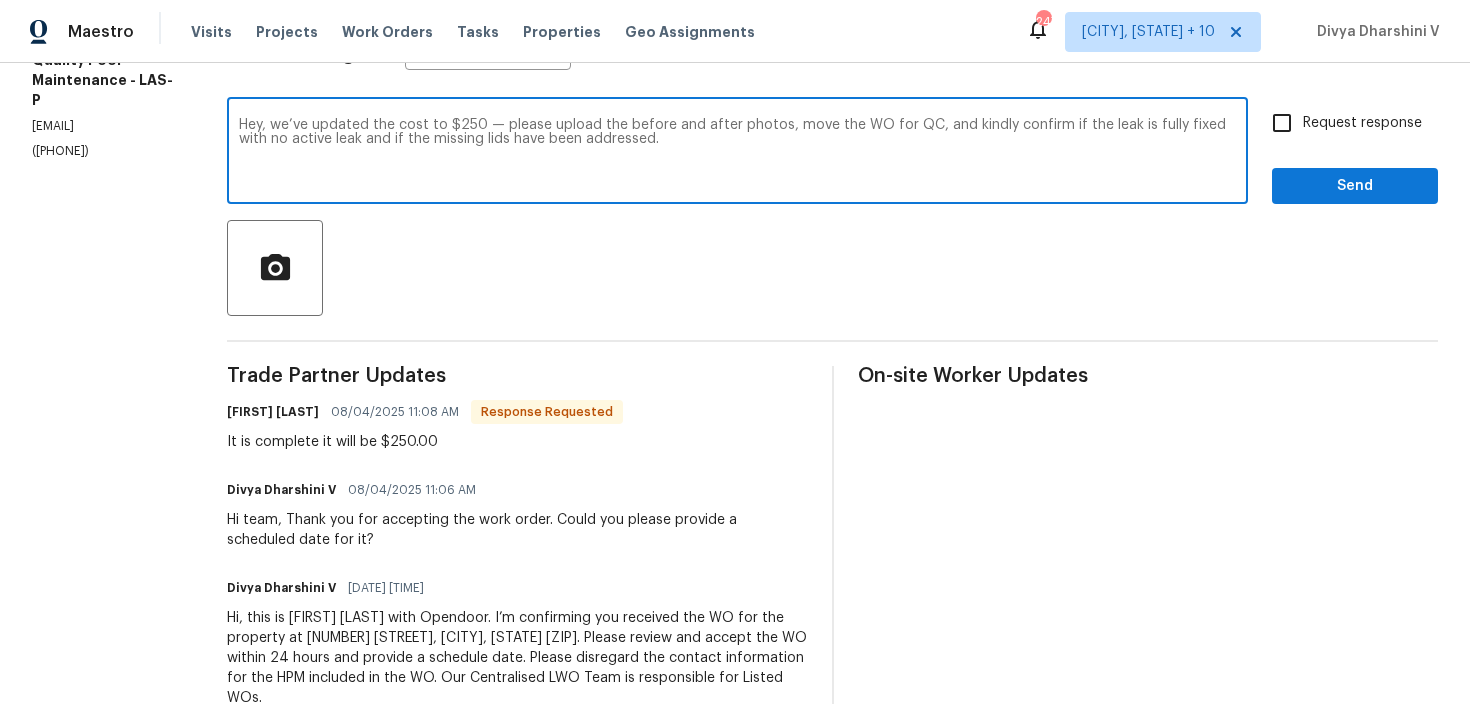 scroll, scrollTop: 0, scrollLeft: 0, axis: both 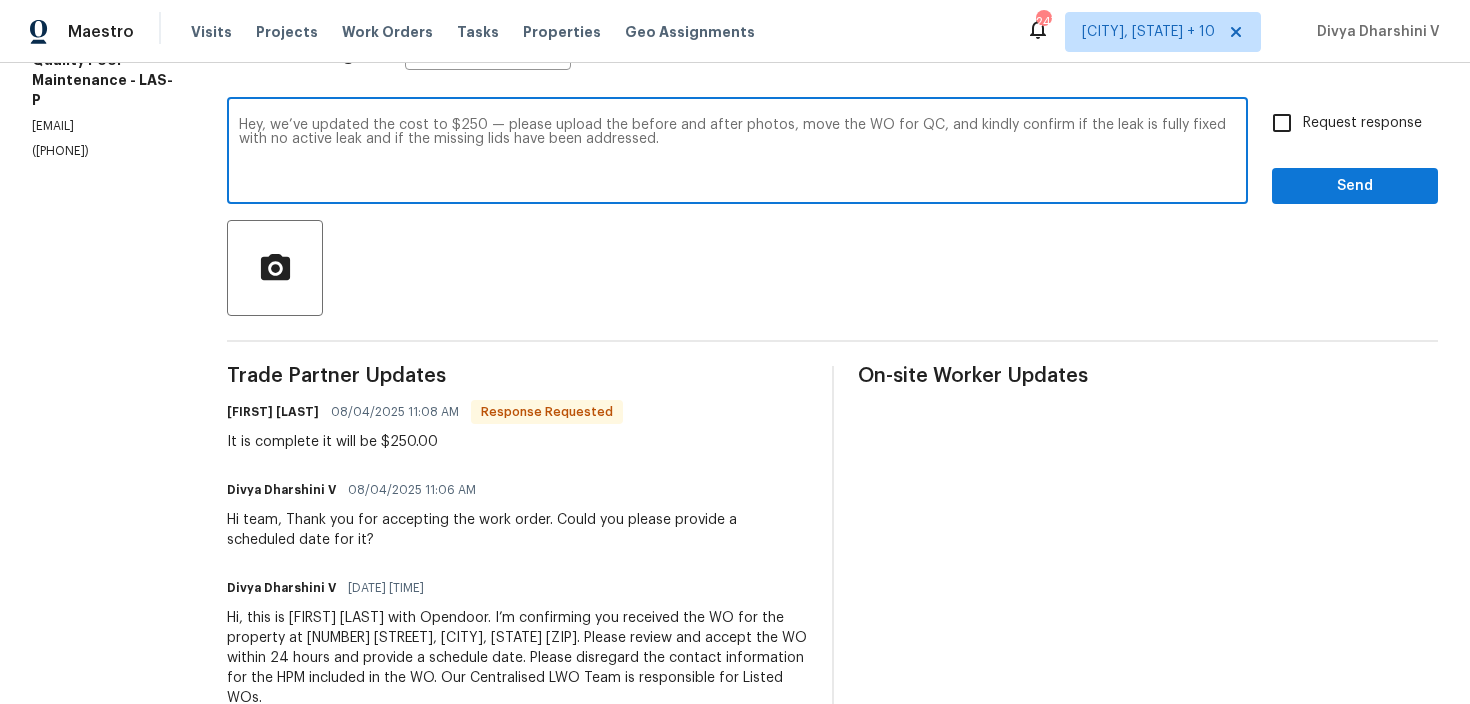 type on "Hey, we’ve updated the cost to $250 — please upload the before and after photos, move the WO for QC, and kindly confirm if the leak is fully fixed with no active leak and if the missing lids have been addressed." 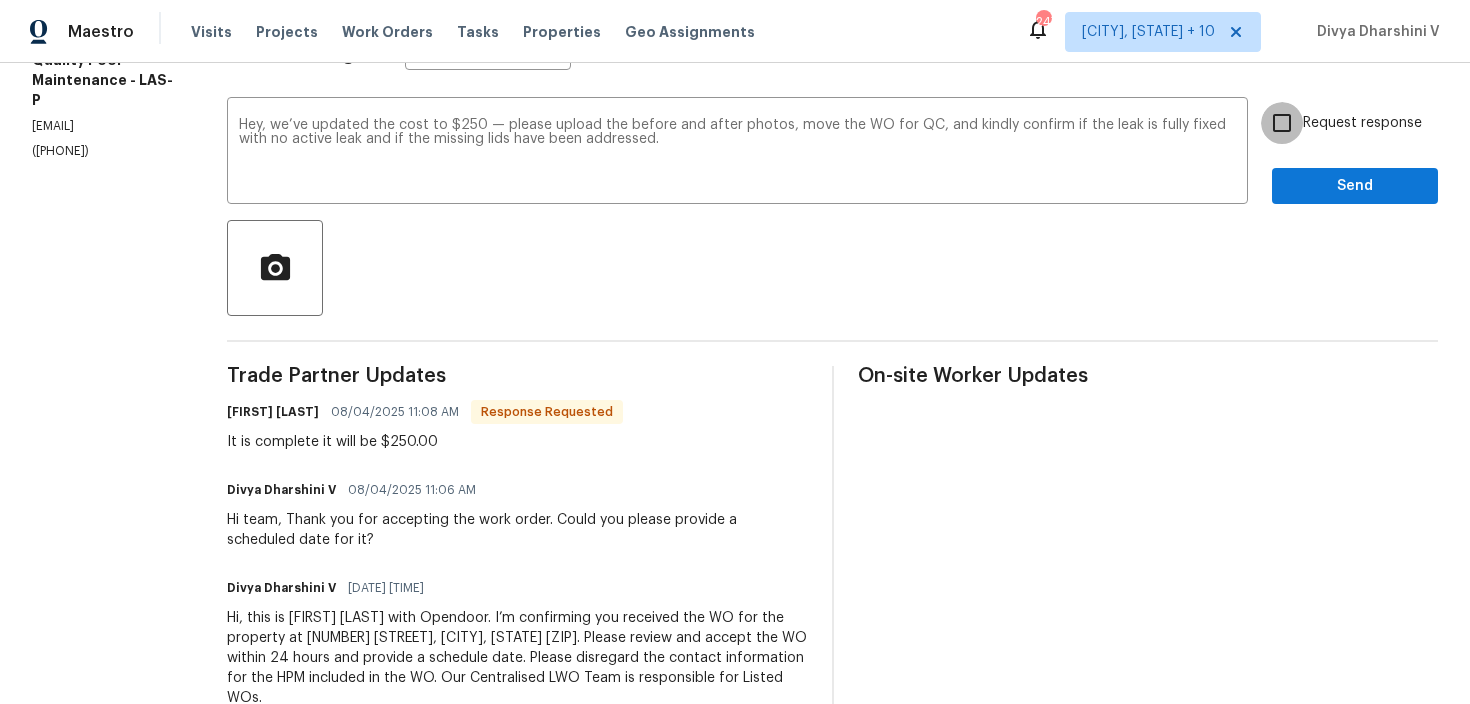 click on "Request response" at bounding box center [1282, 123] 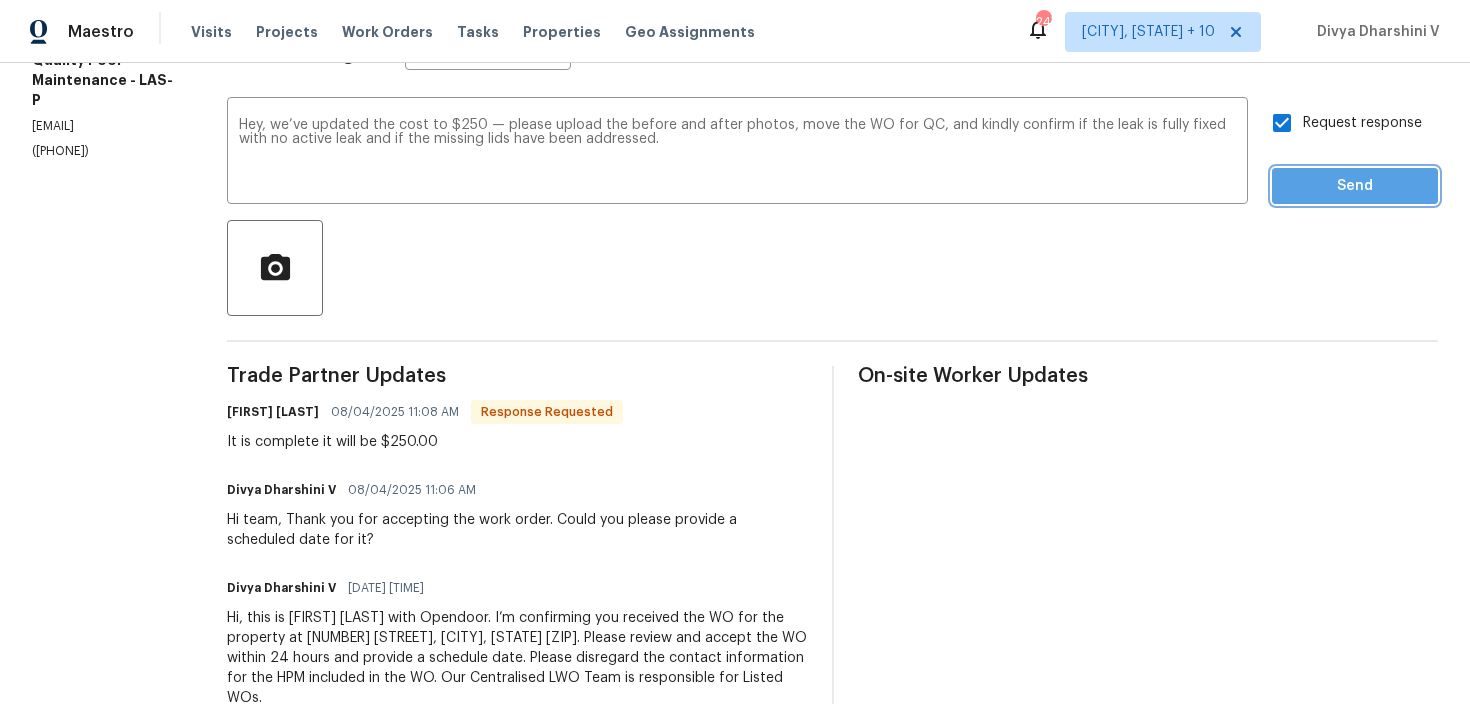 click on "Send" at bounding box center [1355, 186] 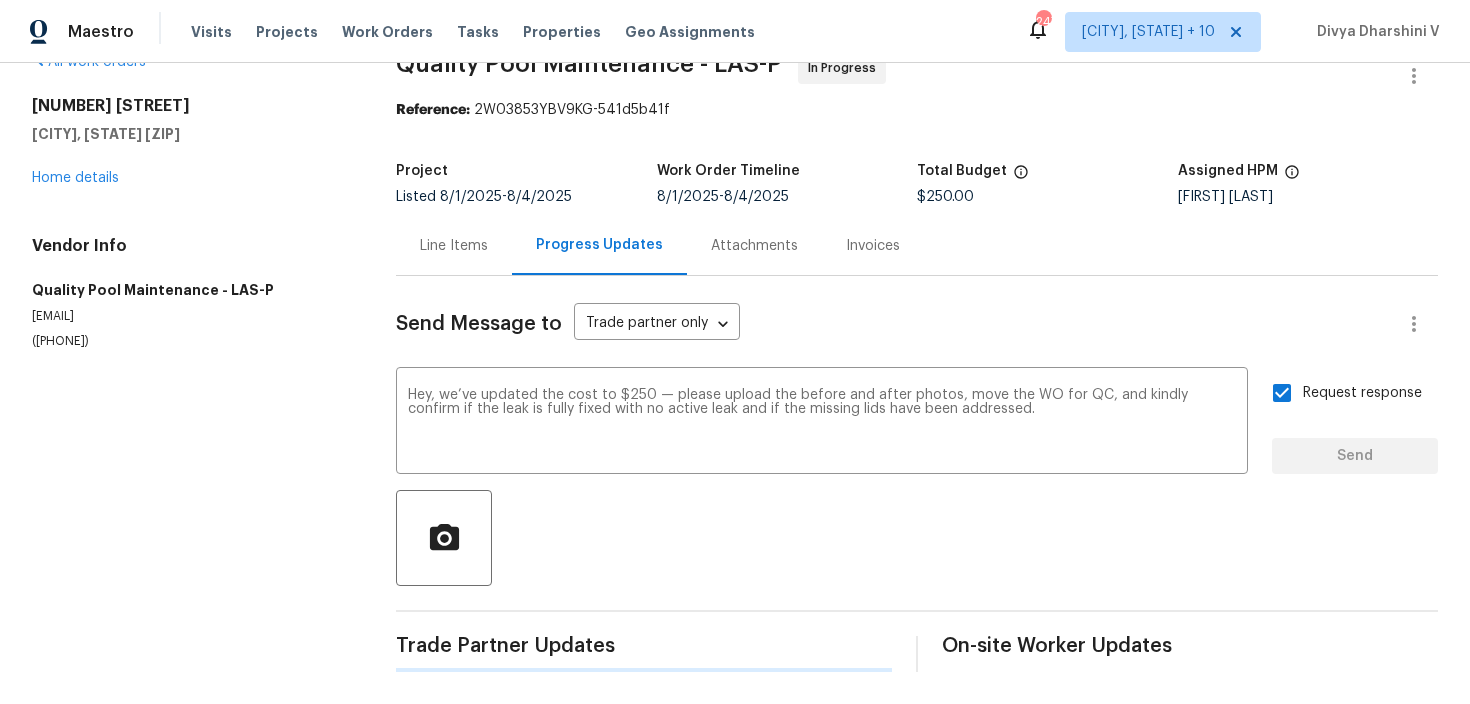 type 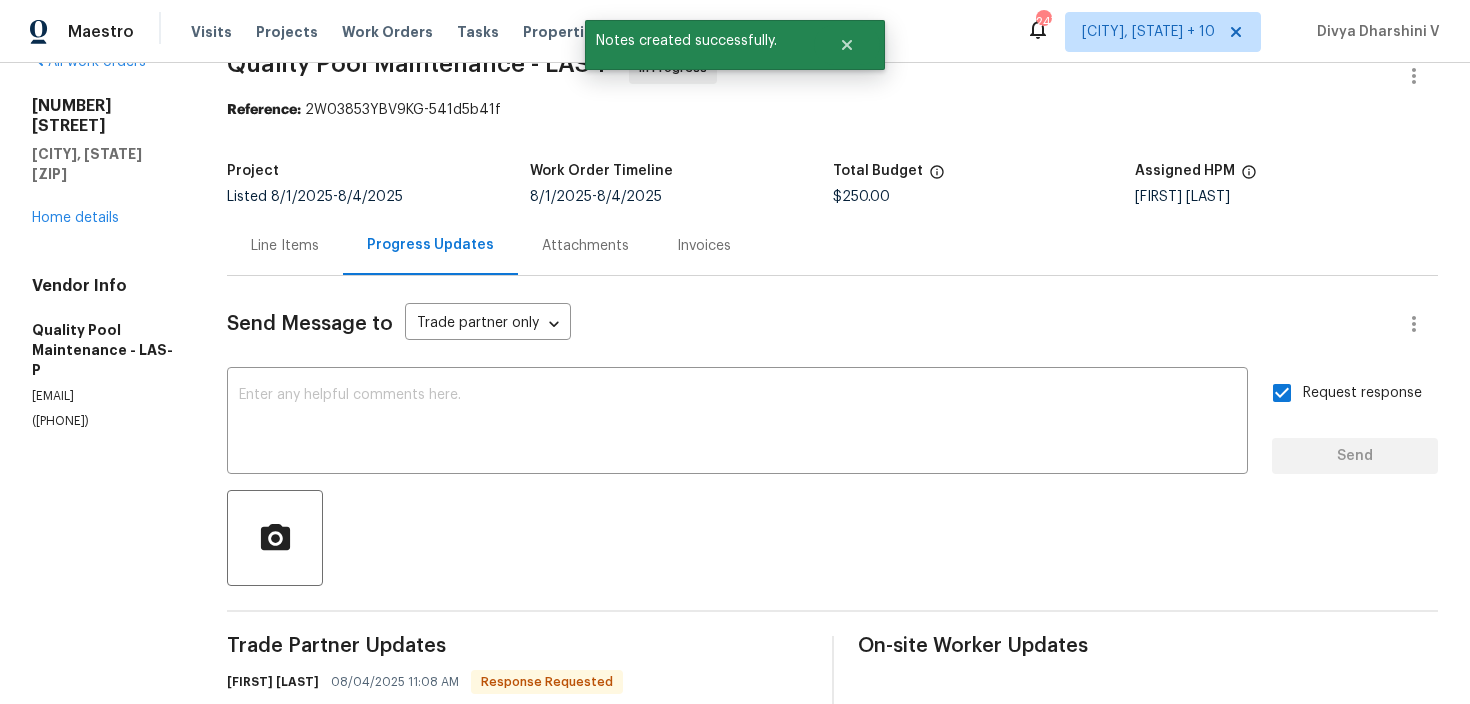 scroll, scrollTop: 313, scrollLeft: 0, axis: vertical 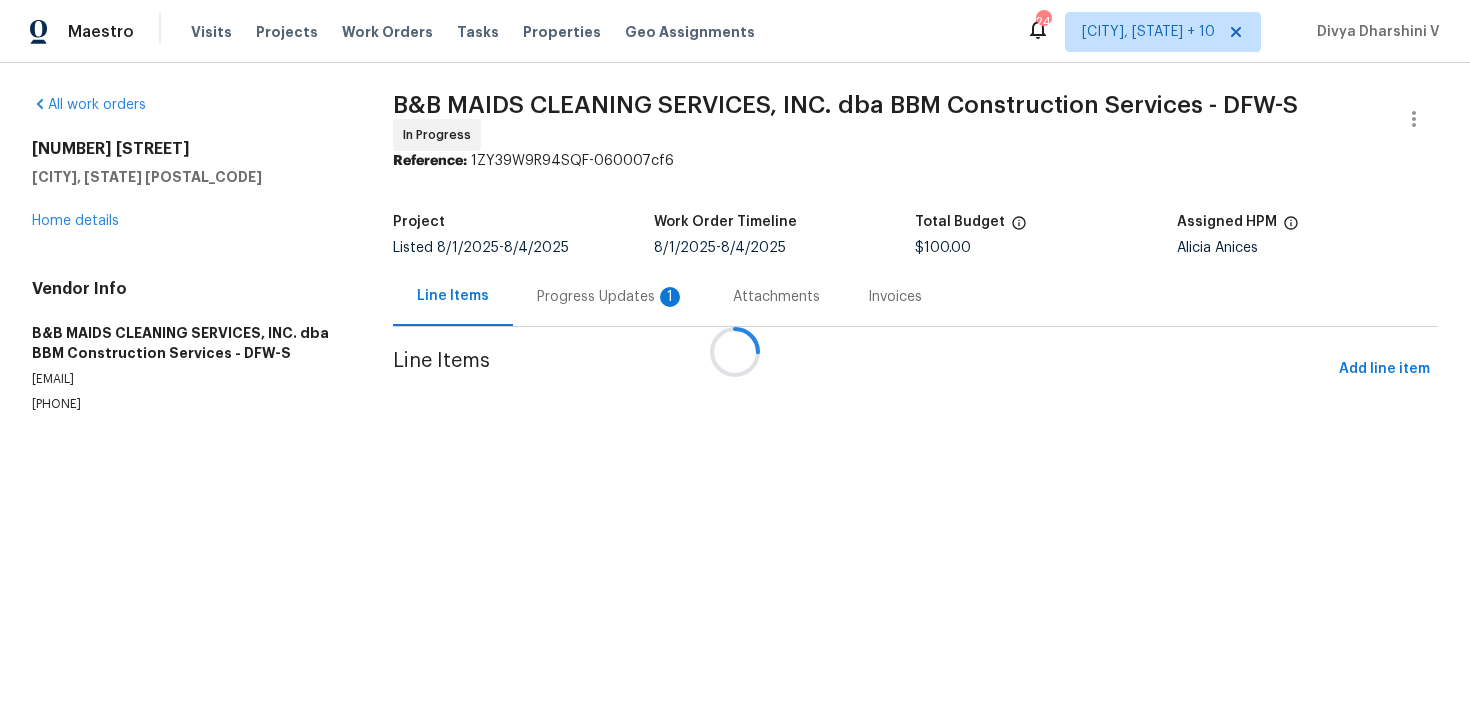 click at bounding box center (735, 352) 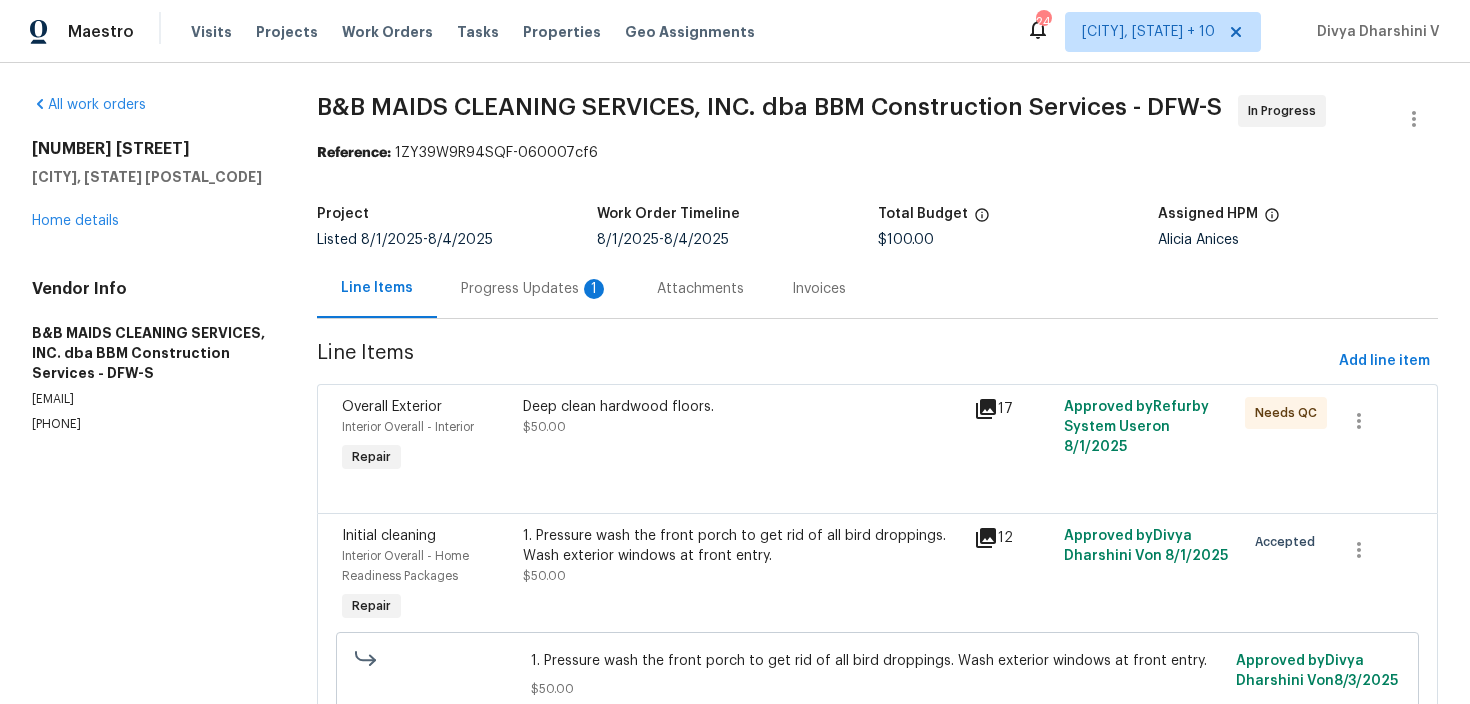 click on "Progress Updates 1" at bounding box center [535, 288] 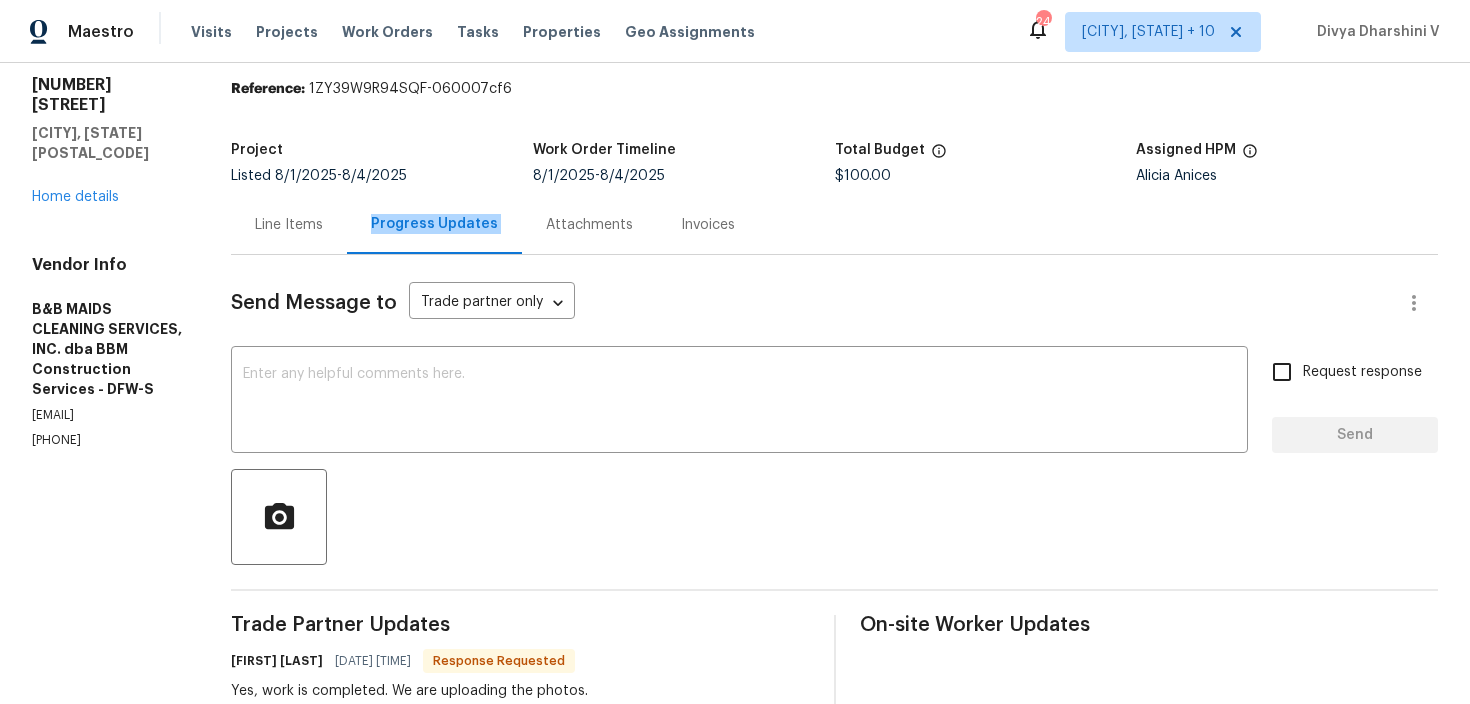 scroll, scrollTop: 0, scrollLeft: 0, axis: both 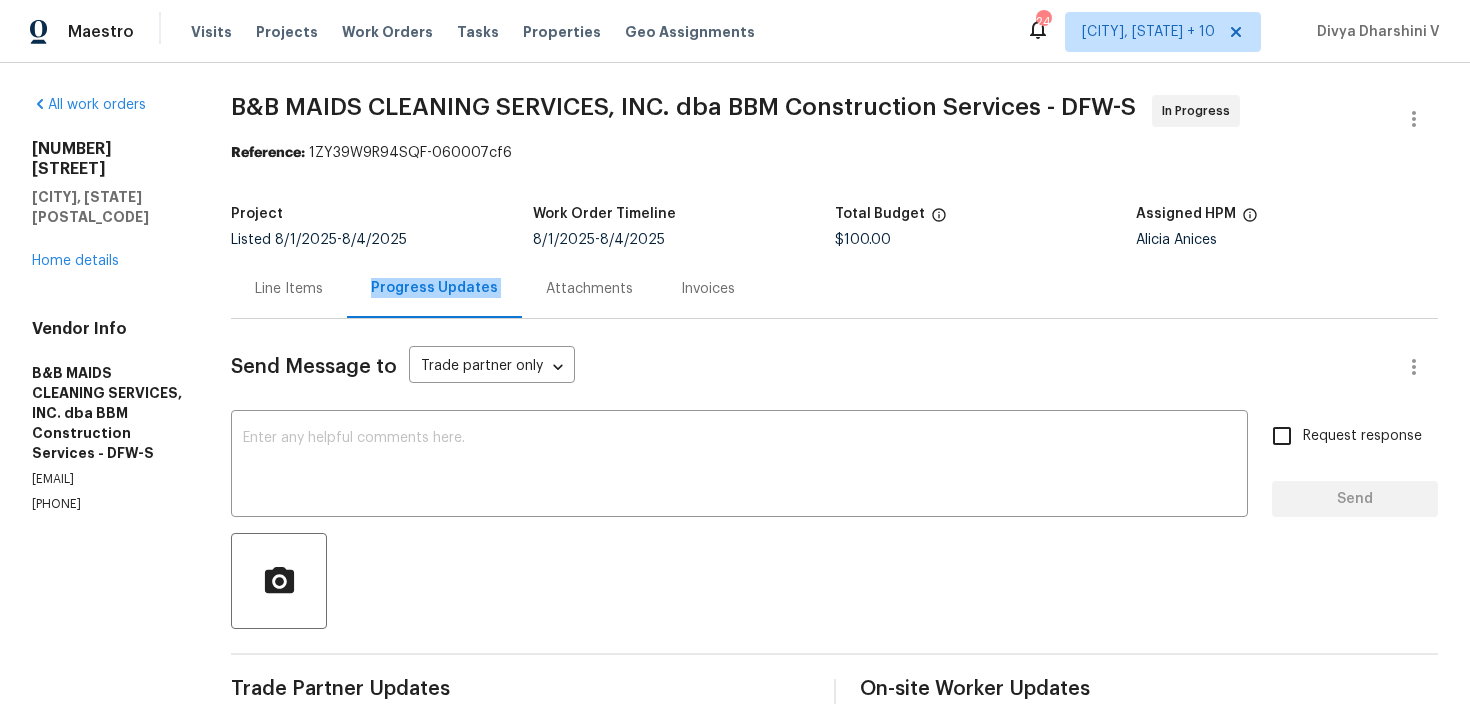 click on "Line Items" at bounding box center (289, 289) 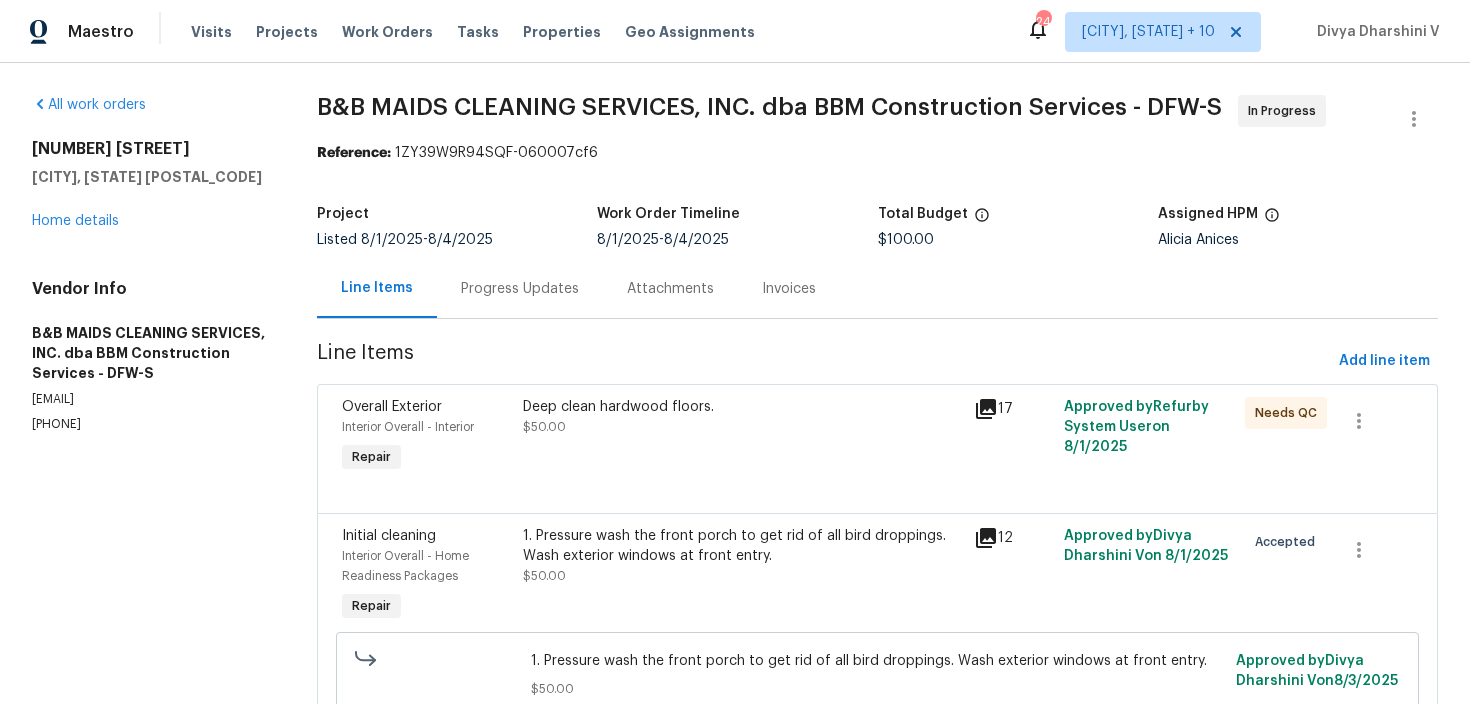 scroll, scrollTop: 90, scrollLeft: 0, axis: vertical 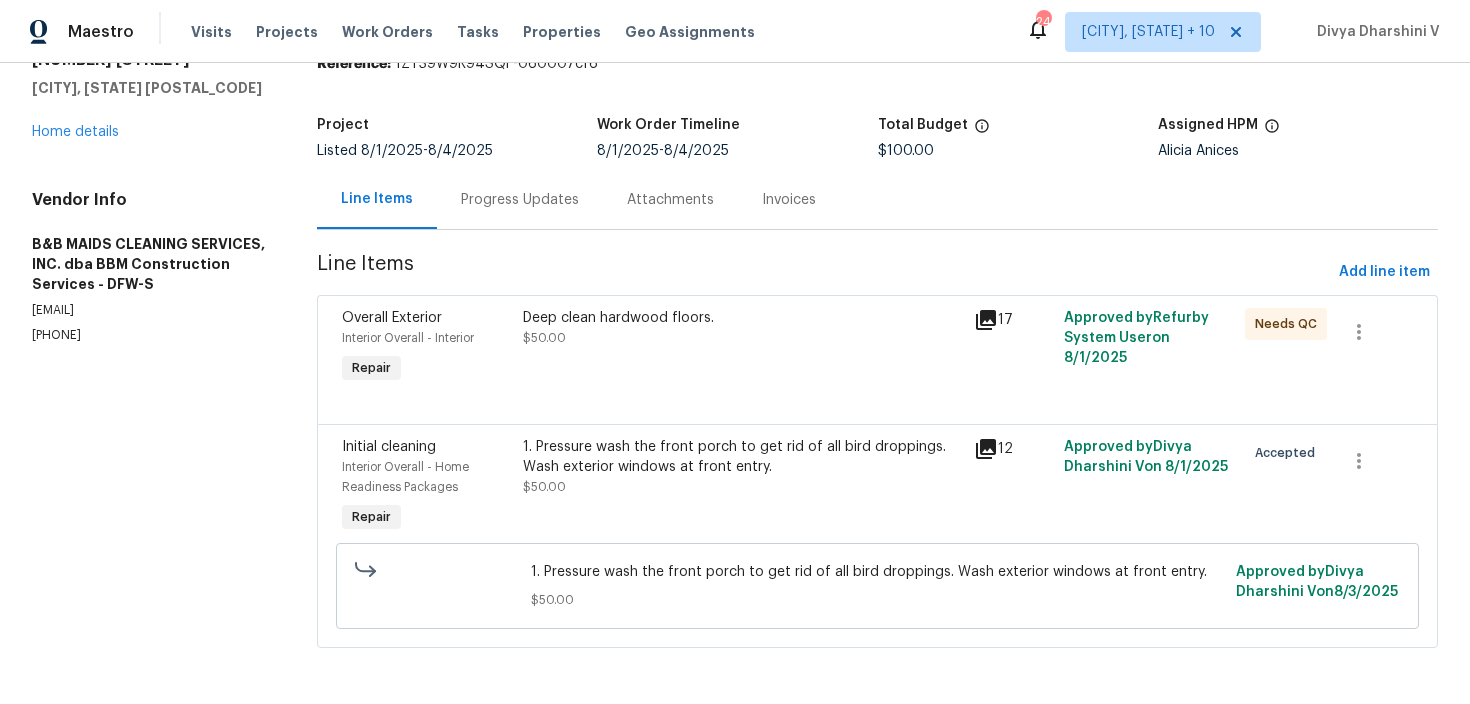 click on "Progress Updates" at bounding box center (520, 200) 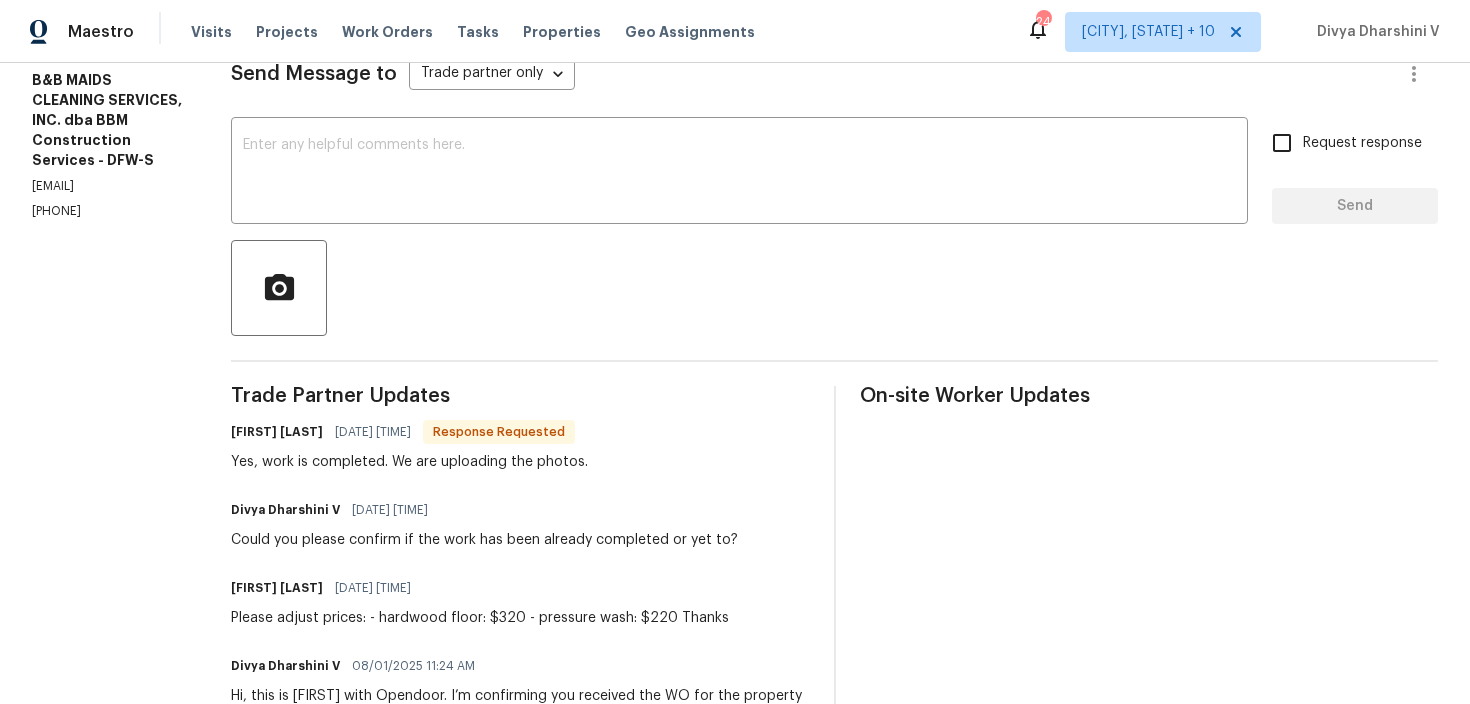 scroll, scrollTop: 239, scrollLeft: 0, axis: vertical 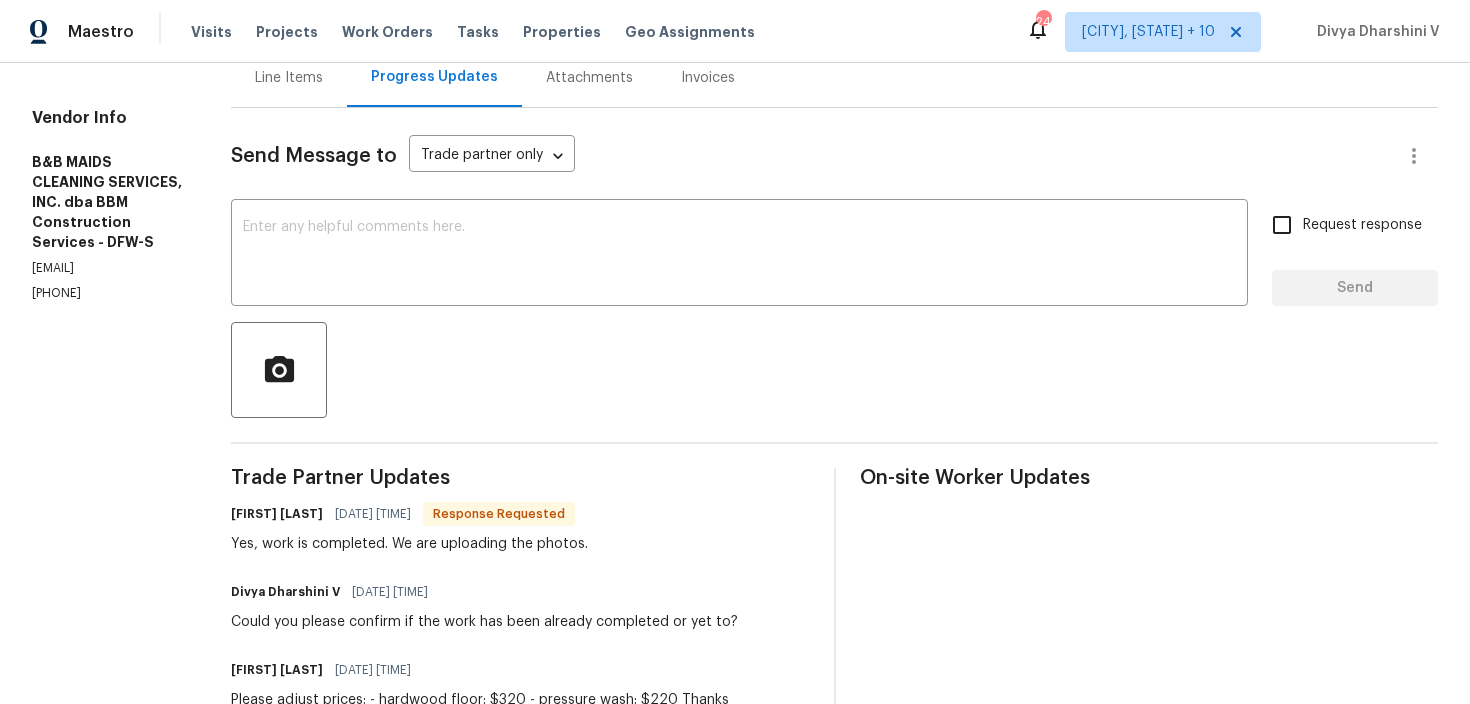 click on "Line Items" at bounding box center (289, 77) 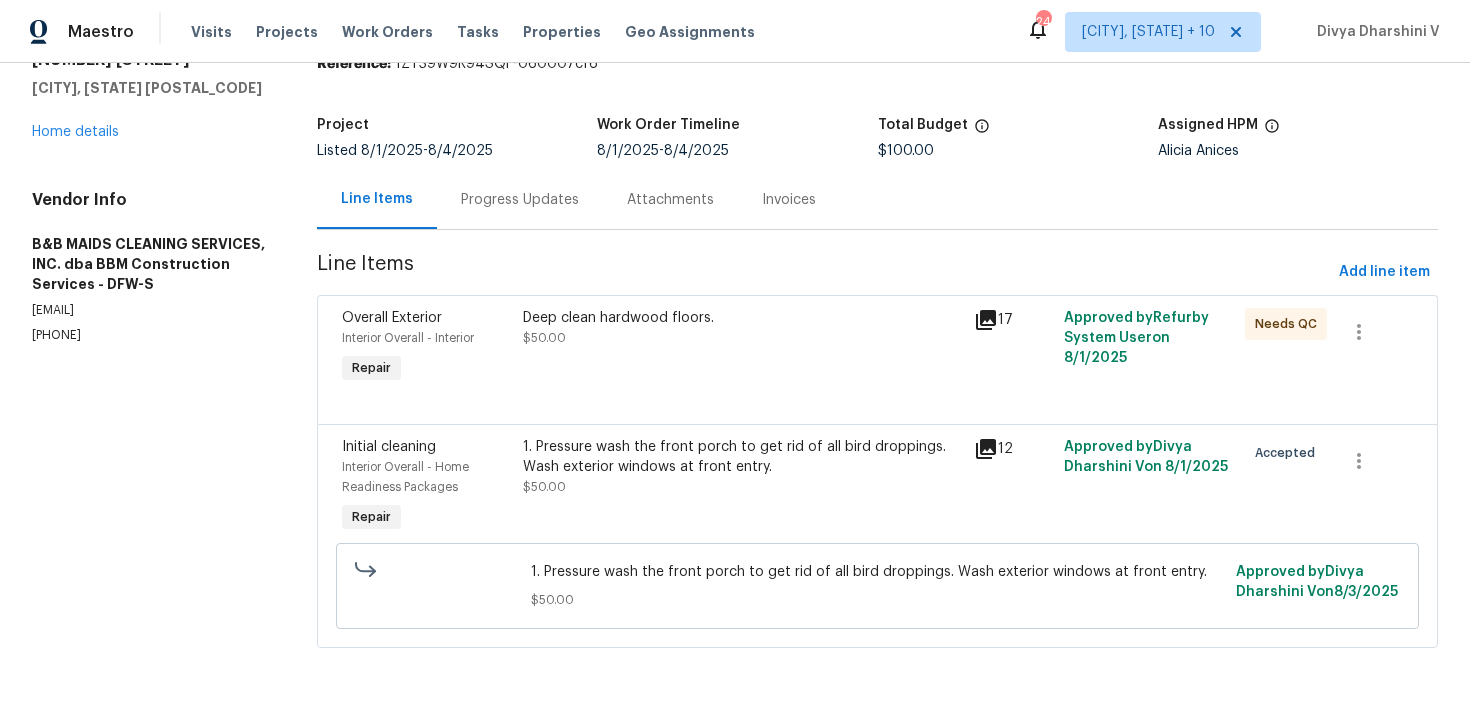 click on "Progress Updates" at bounding box center (520, 199) 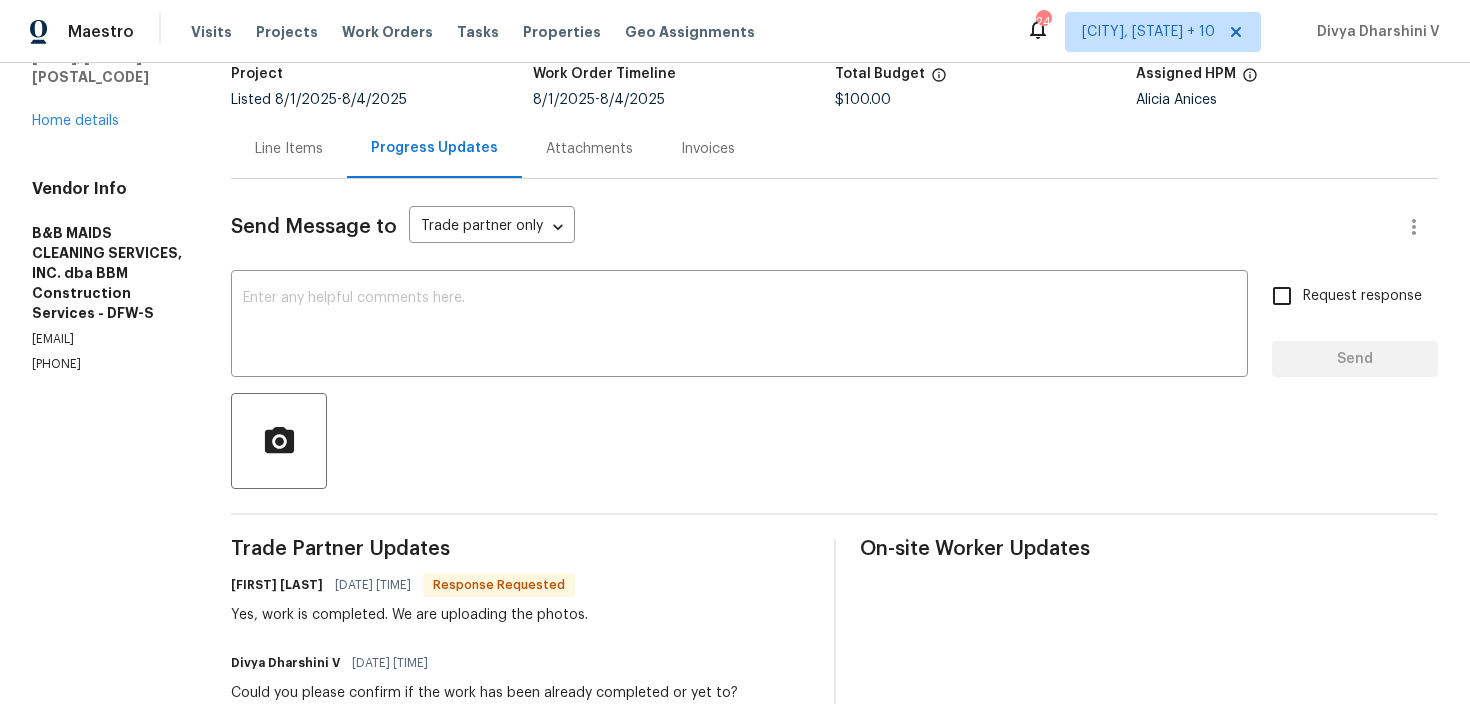 click on "Line Items" at bounding box center [289, 149] 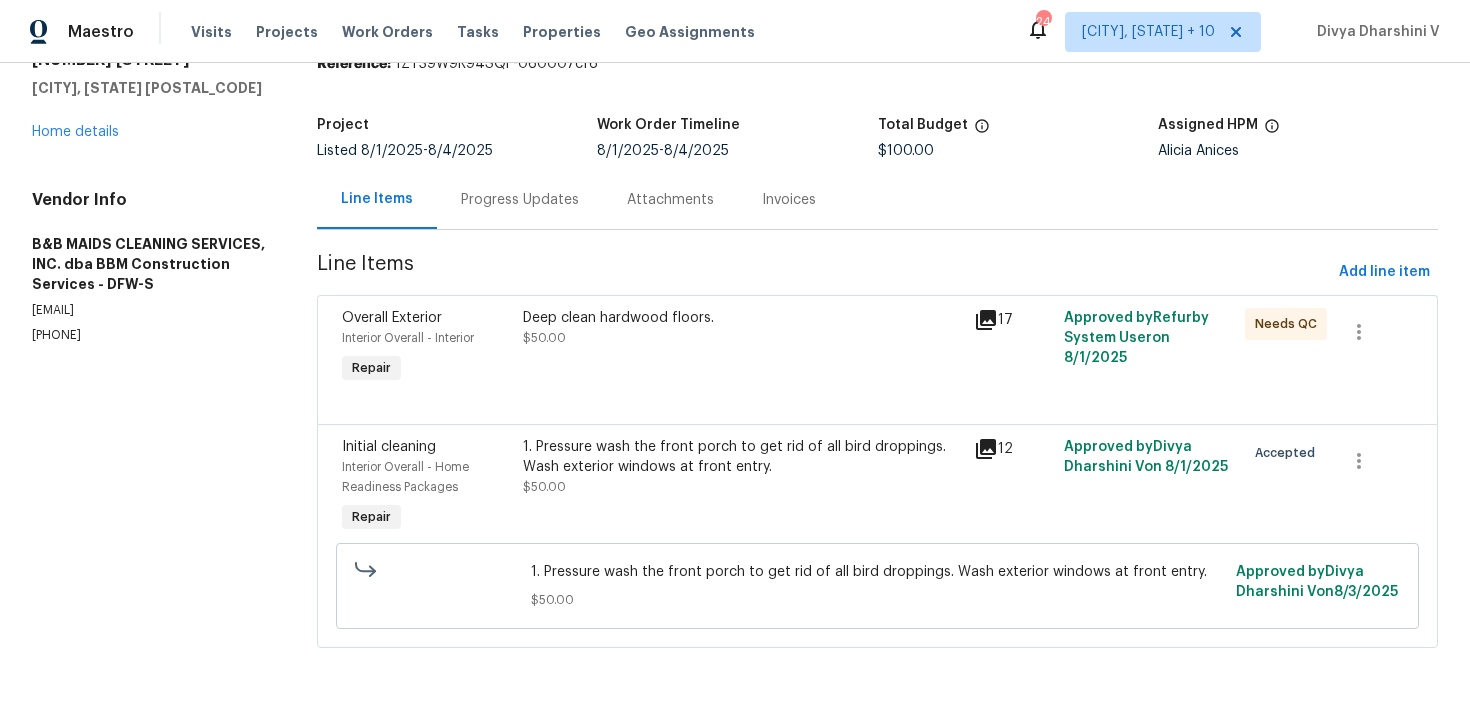 scroll, scrollTop: 90, scrollLeft: 0, axis: vertical 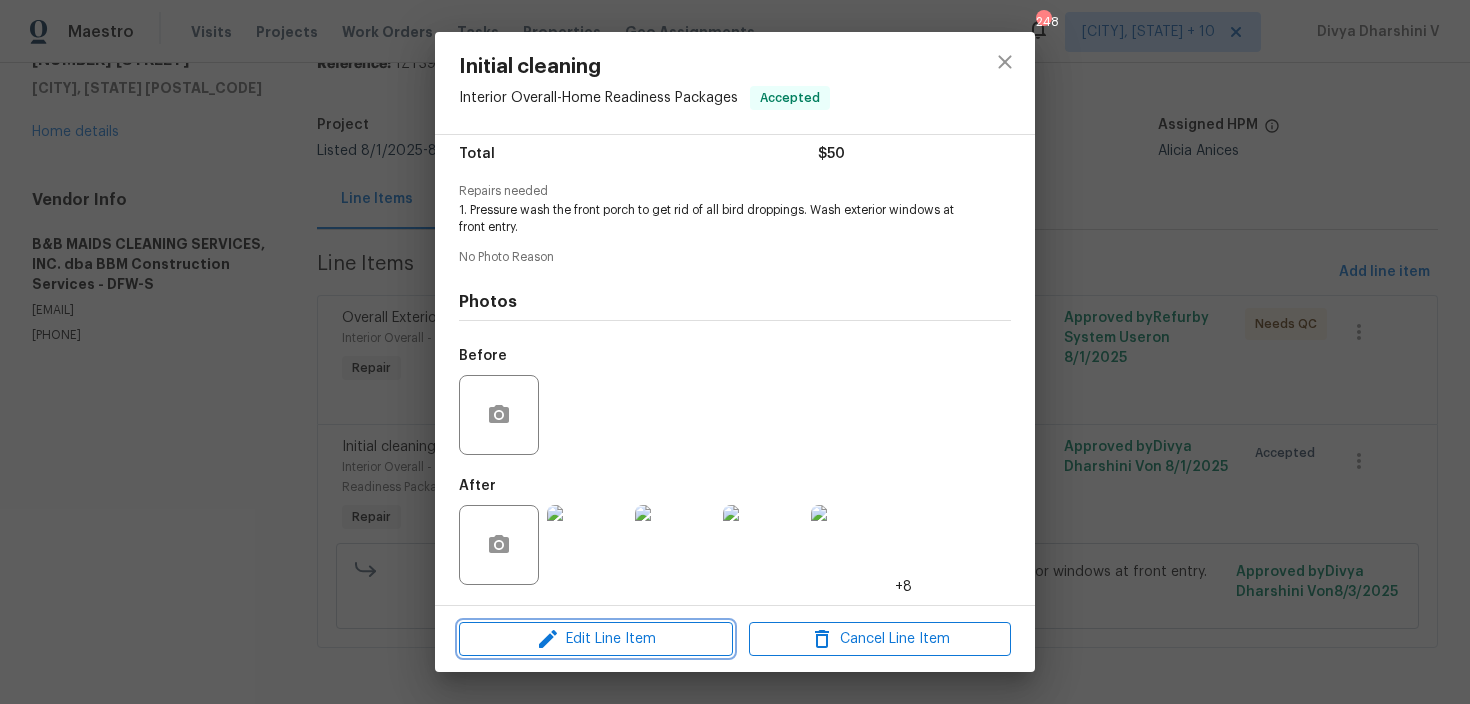 click 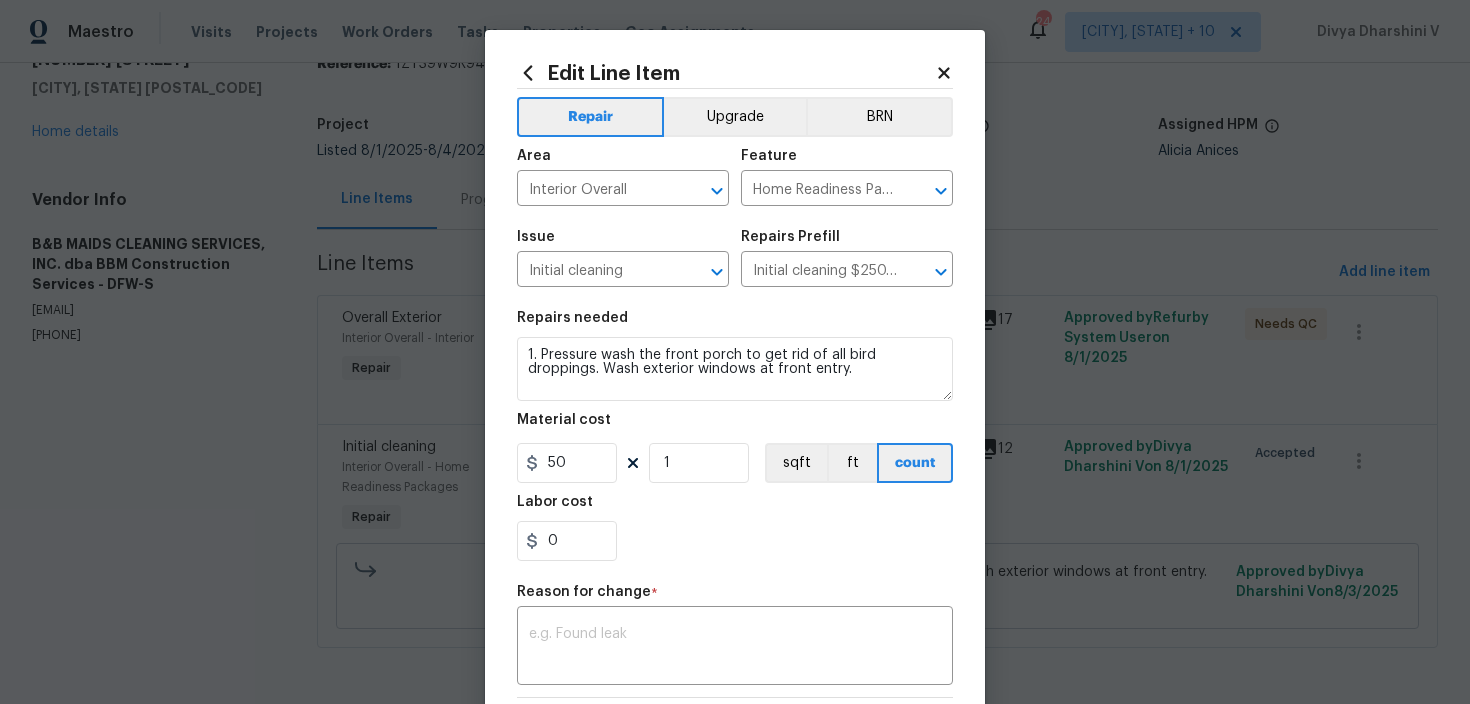 click on "Repairs needed 1. Pressure wash the front porch to get rid of all bird droppings. Wash exterior windows at front entry. Material cost 50 1 sqft ft count Labor cost 0" at bounding box center [735, 436] 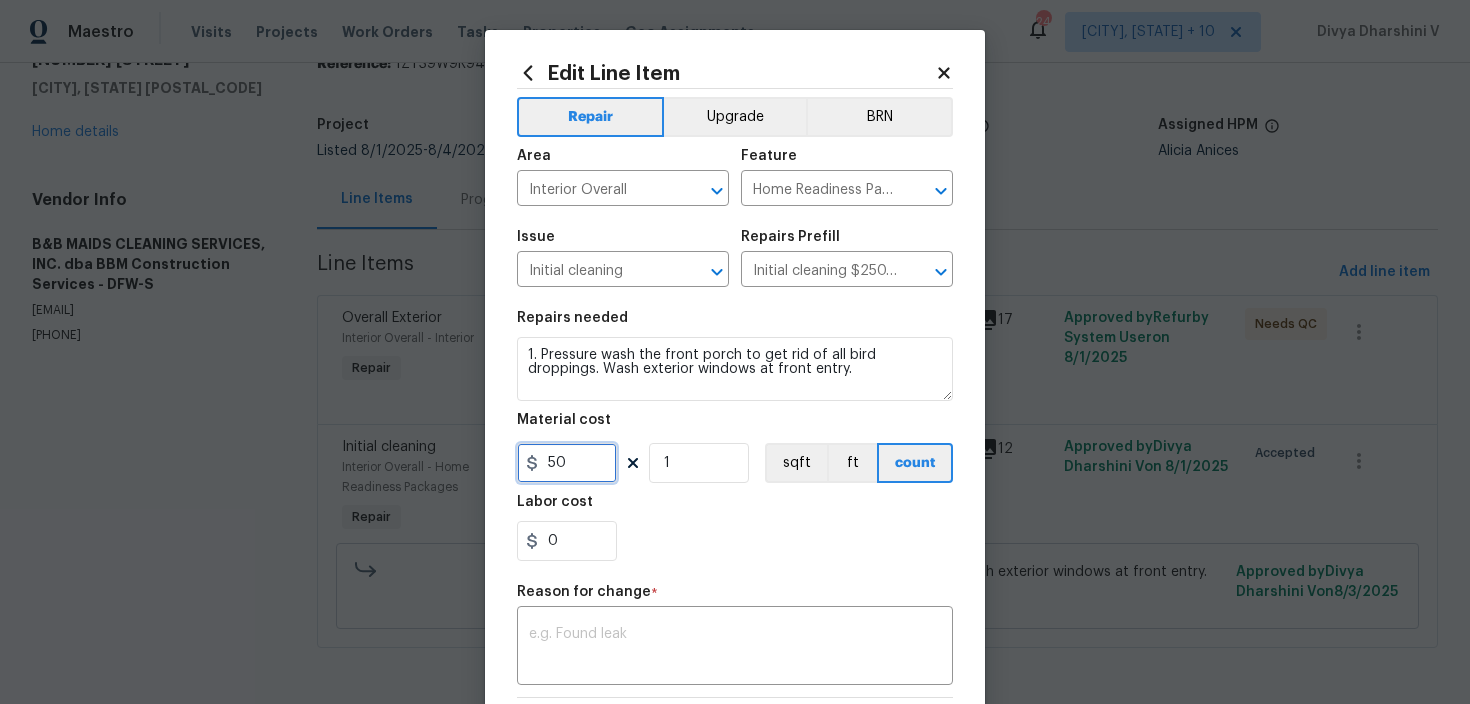 click on "50" at bounding box center (567, 463) 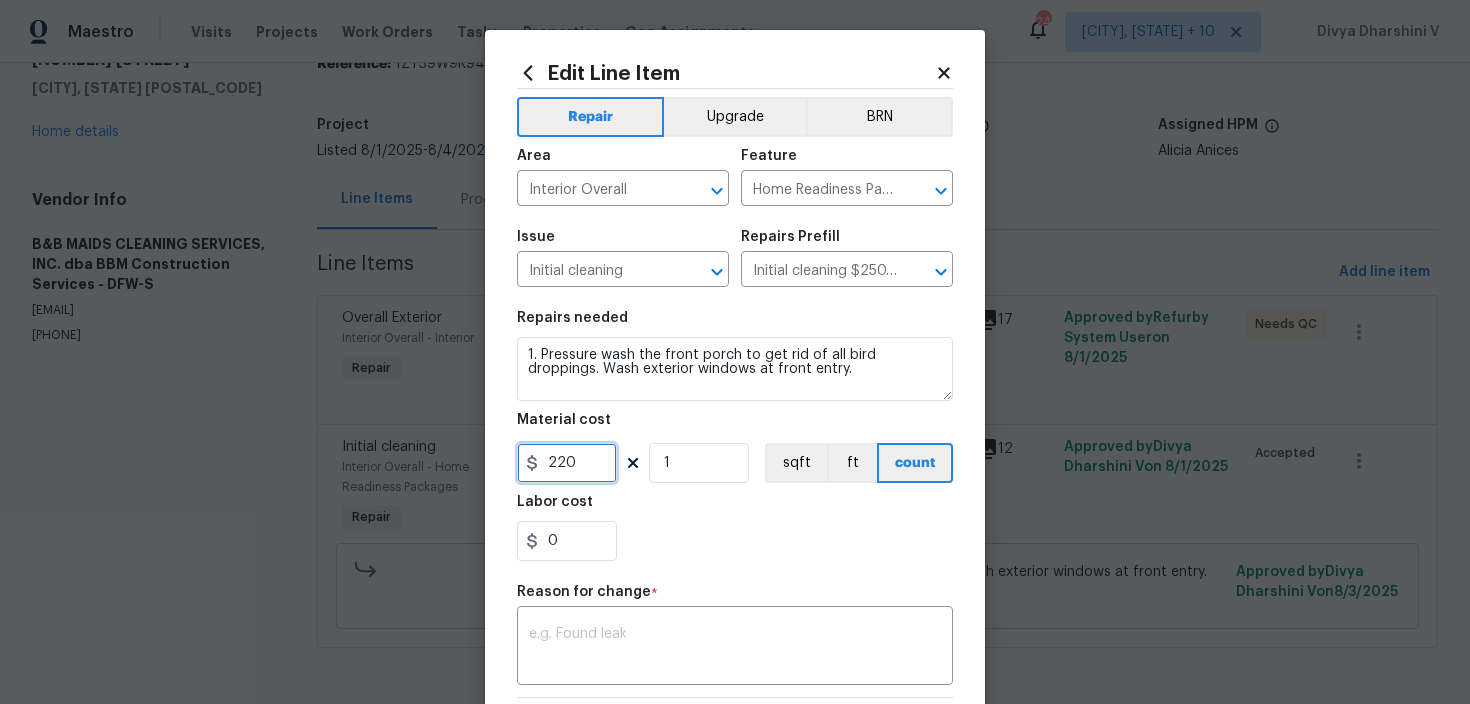 type on "220" 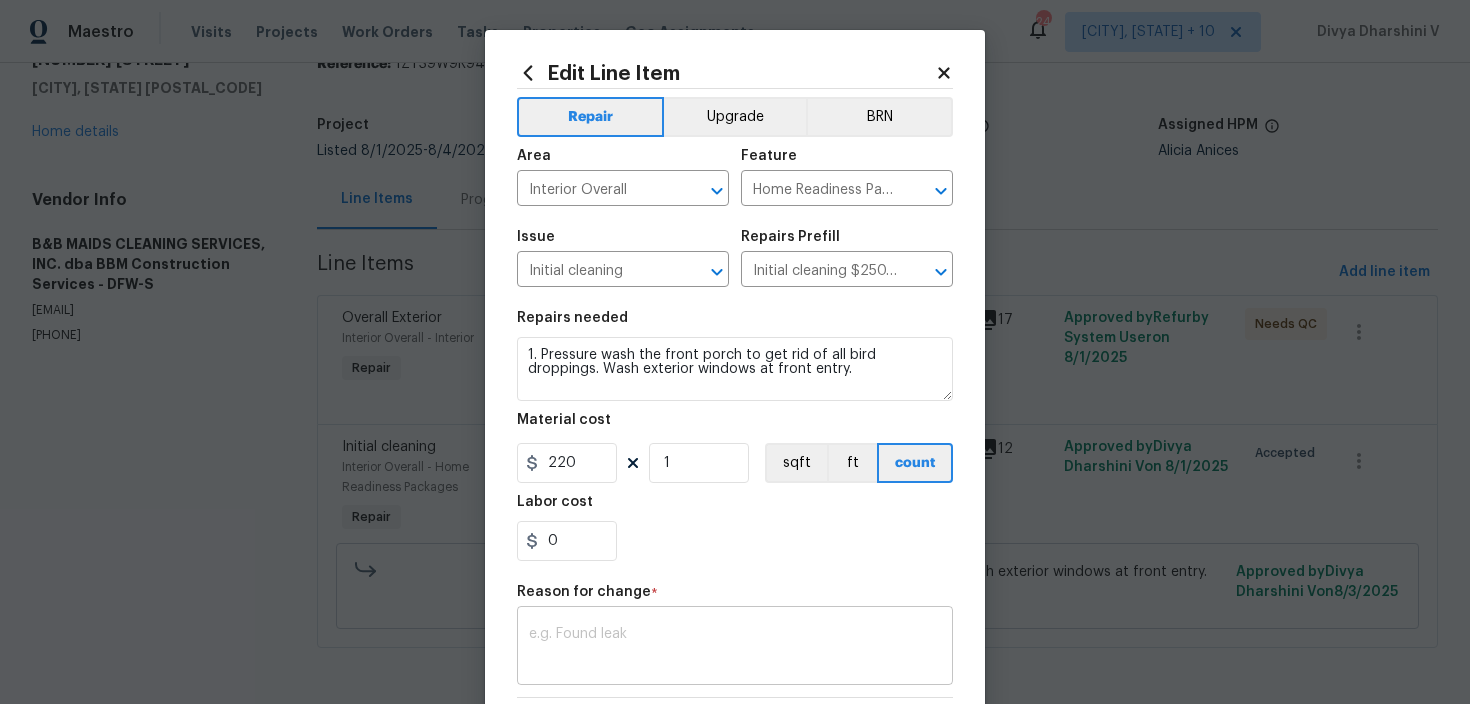 click at bounding box center [735, 648] 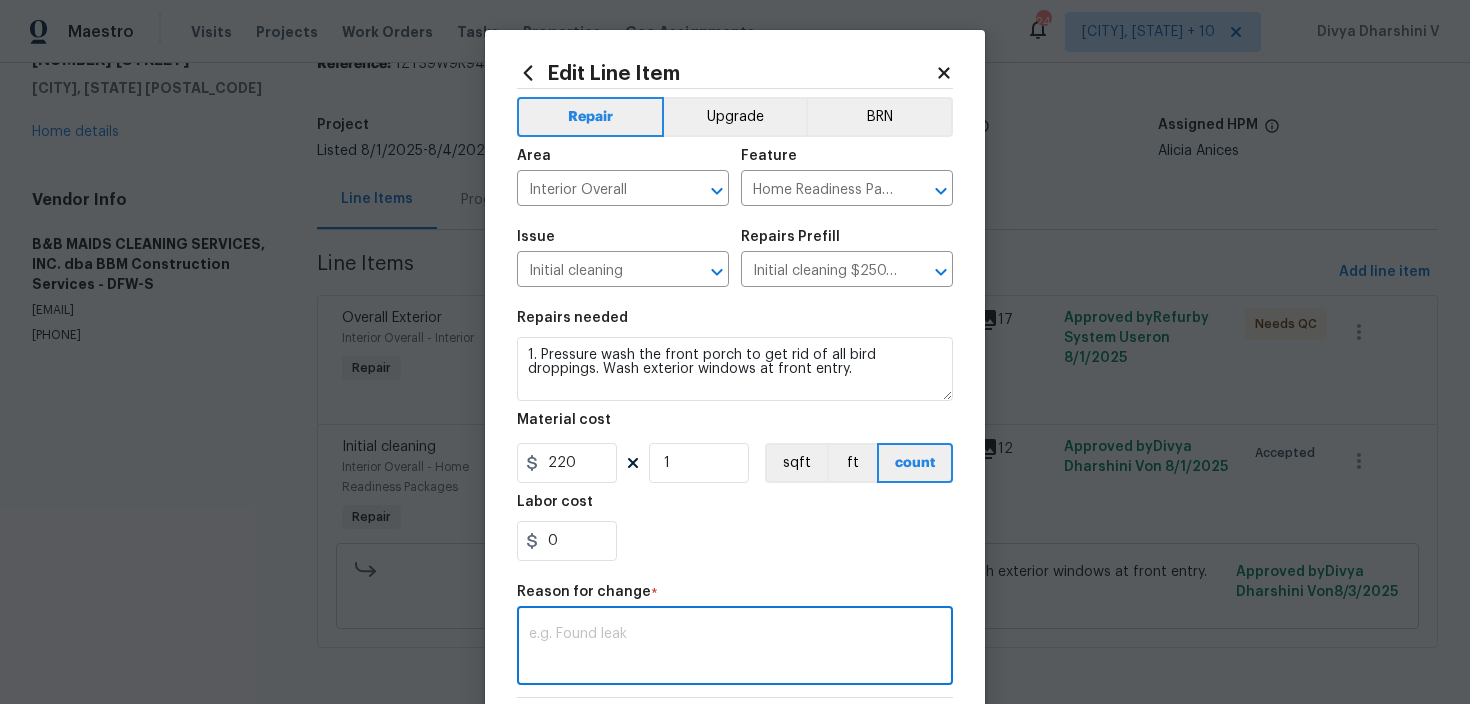 paste on "(DV) Updated per vendor’s final cost." 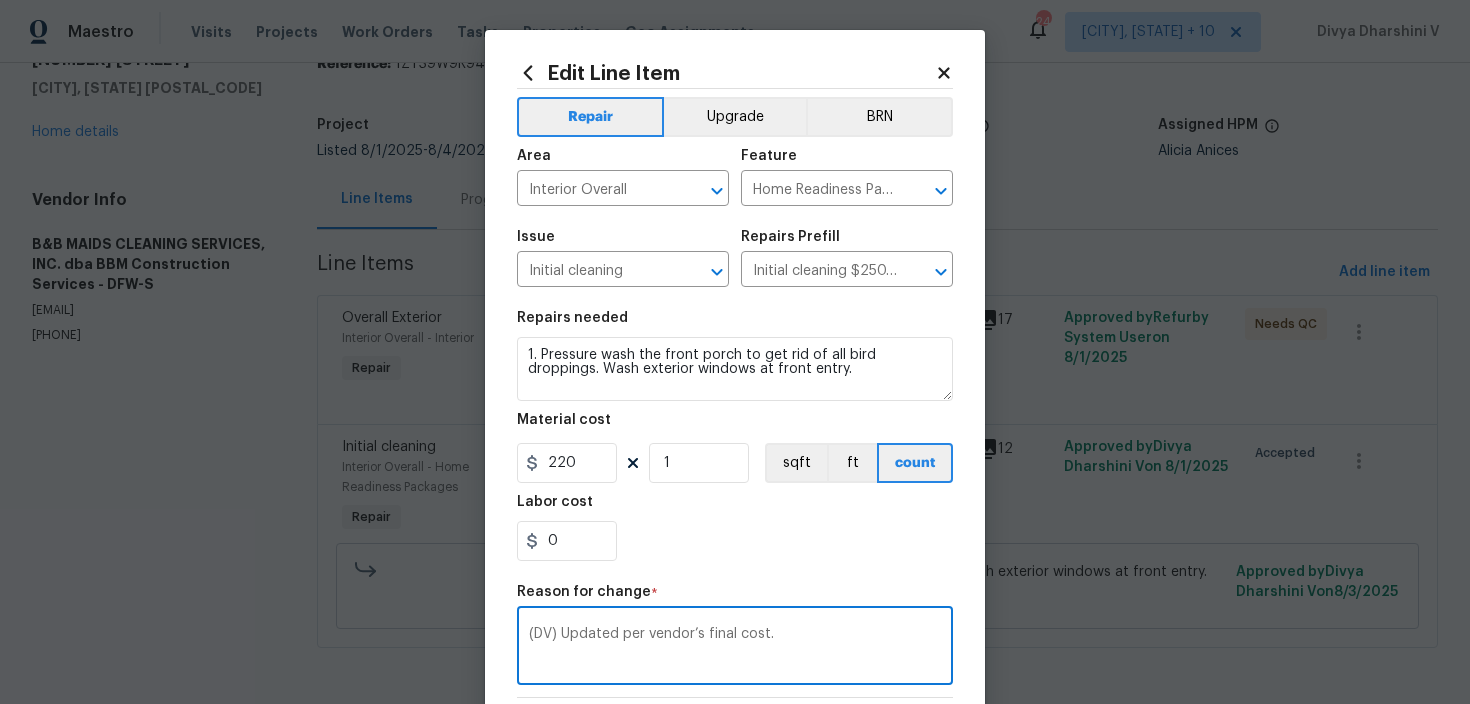 scroll, scrollTop: 302, scrollLeft: 0, axis: vertical 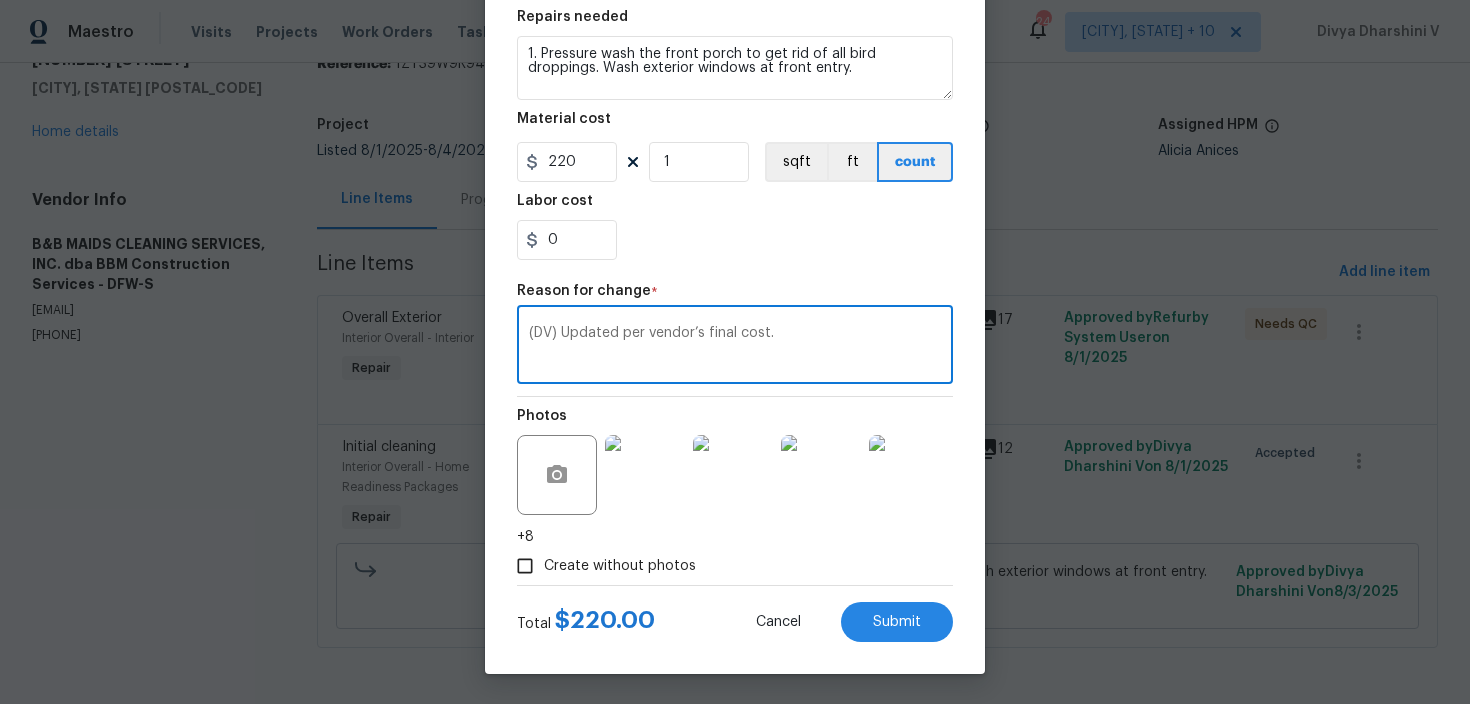 type on "(DV) Updated per vendor’s final cost." 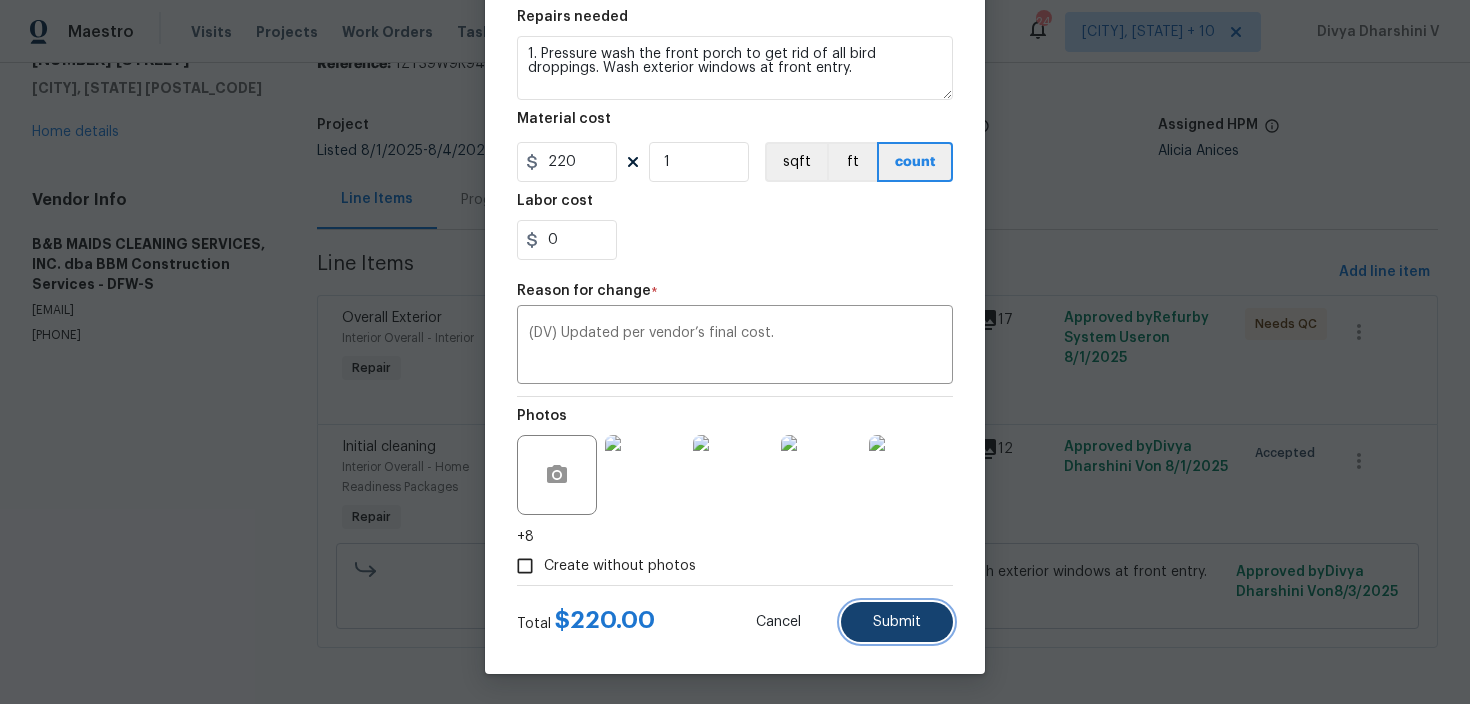 click on "Submit" at bounding box center [897, 622] 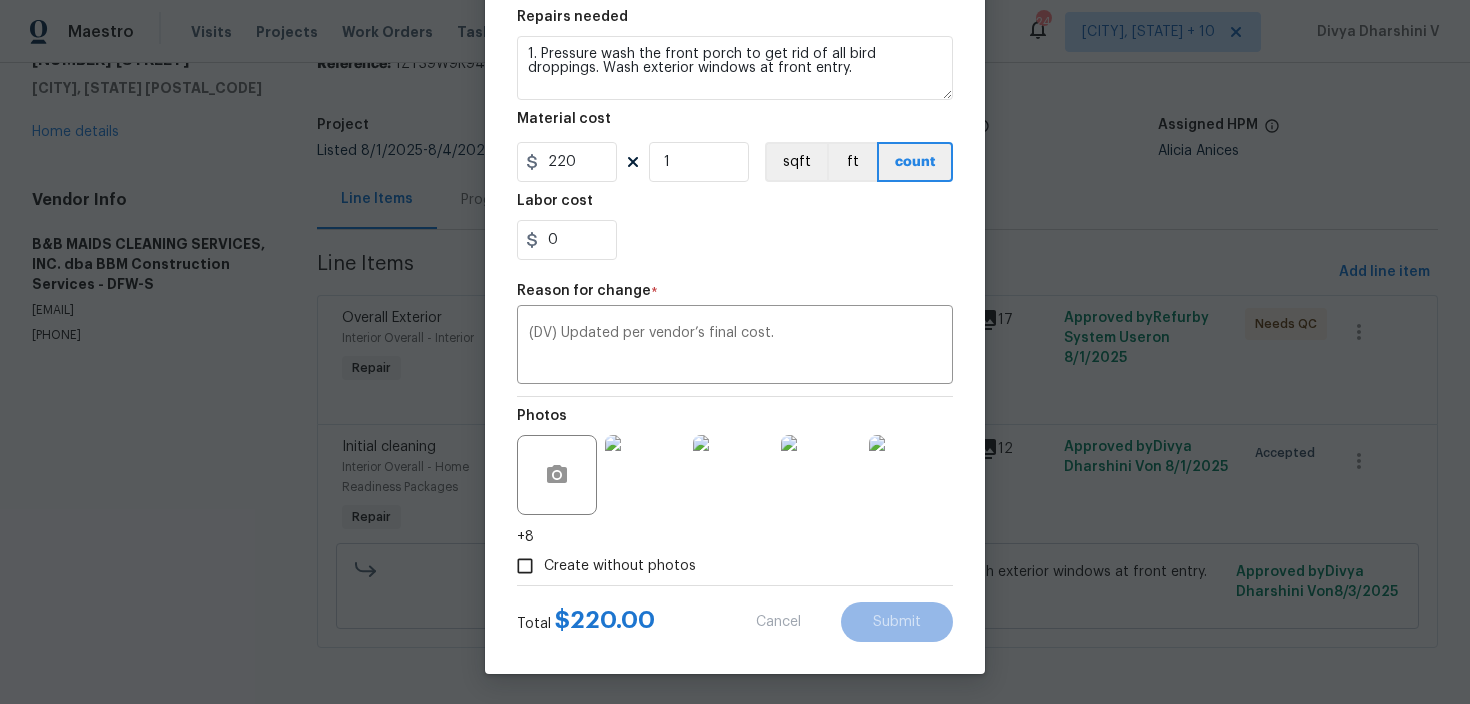 type on "50" 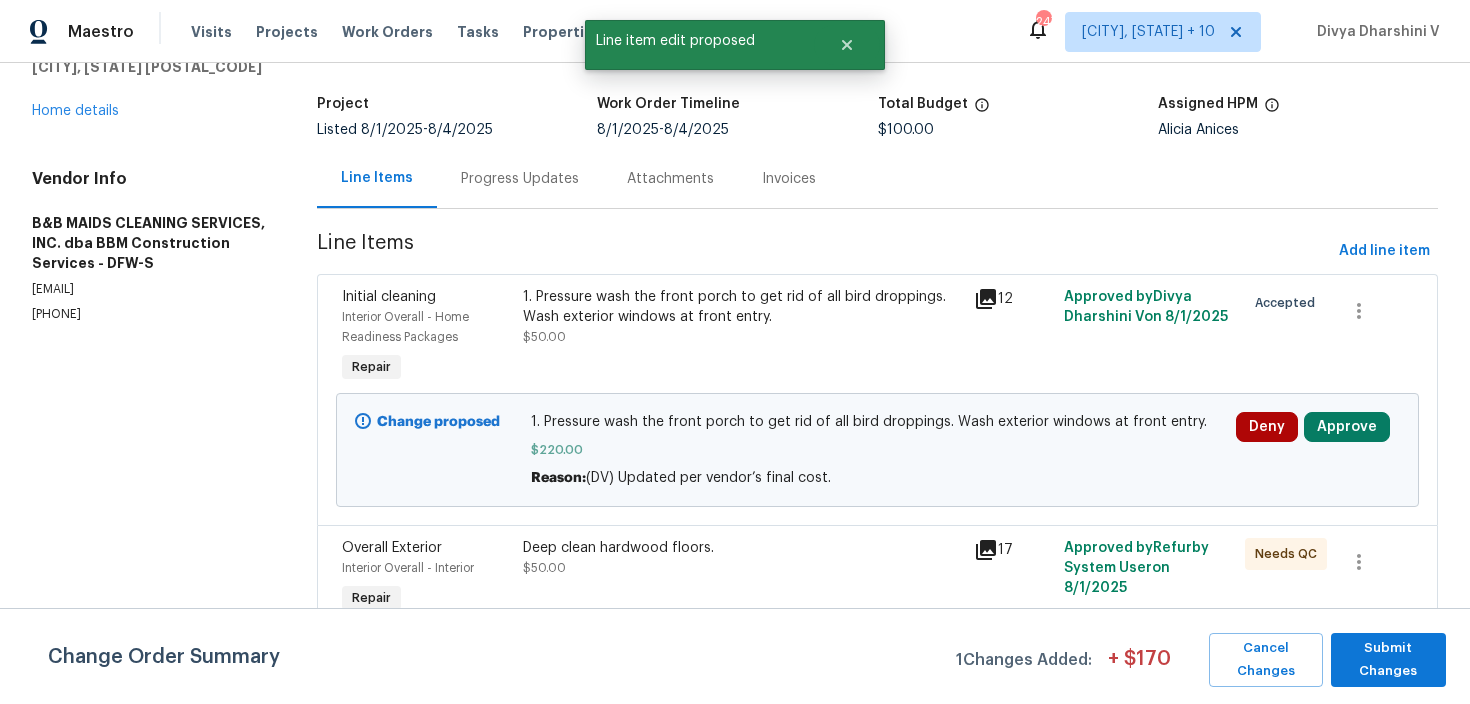 scroll, scrollTop: 119, scrollLeft: 0, axis: vertical 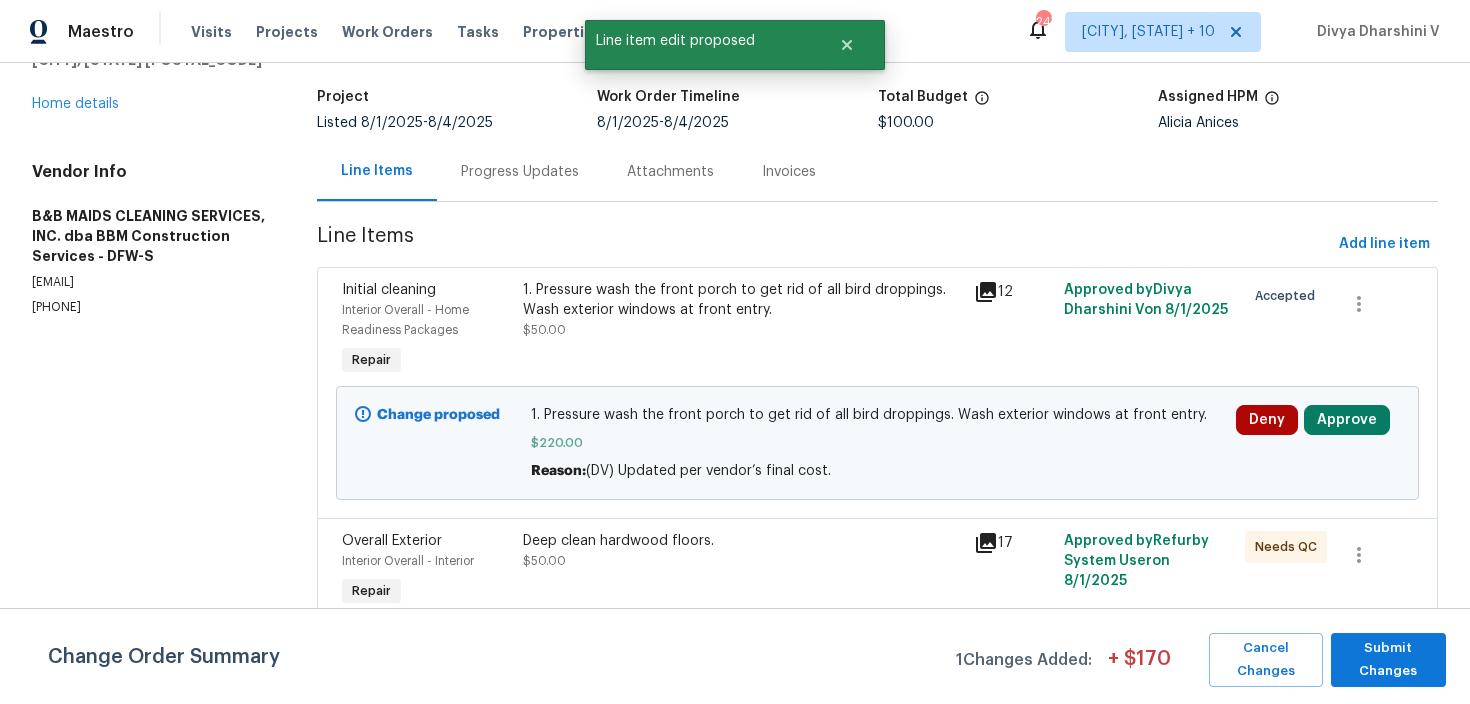 click on "Deep clean hardwood floors." at bounding box center (742, 541) 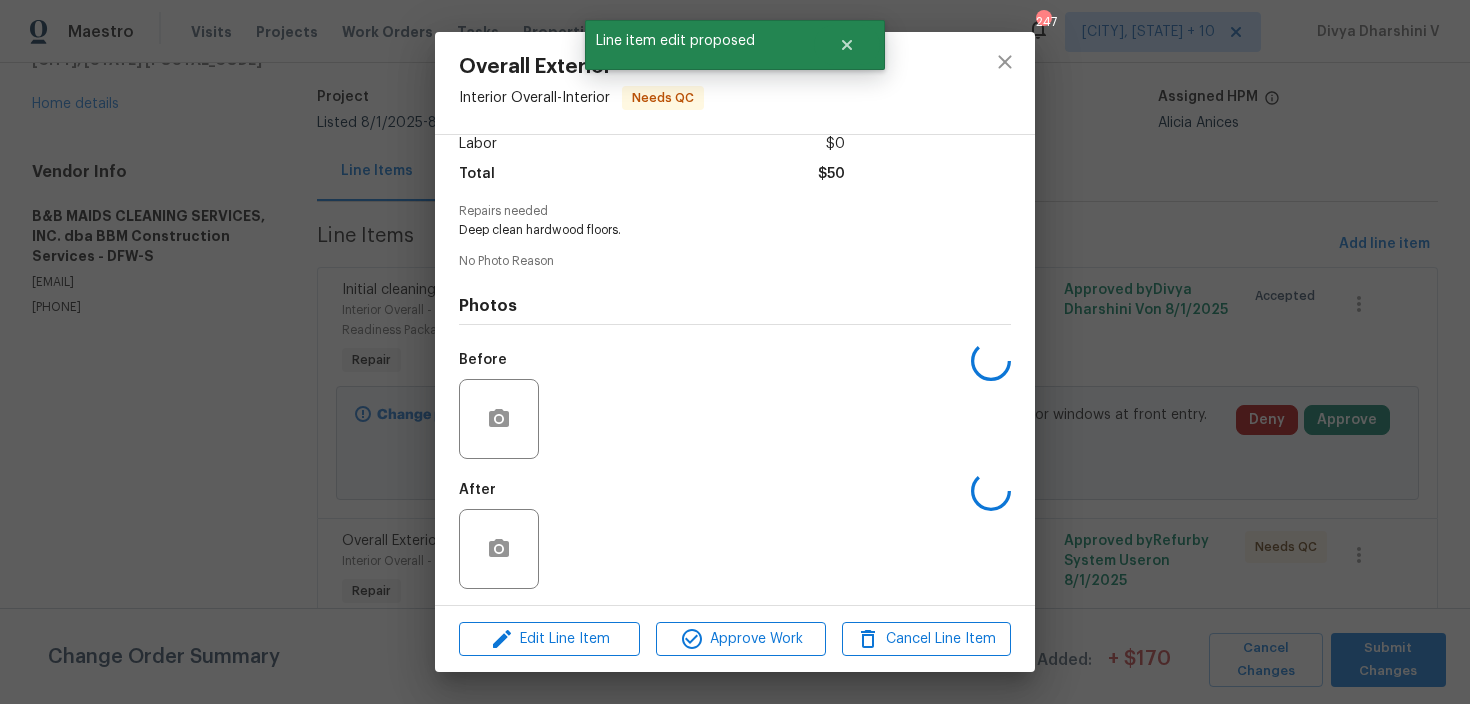 scroll, scrollTop: 162, scrollLeft: 0, axis: vertical 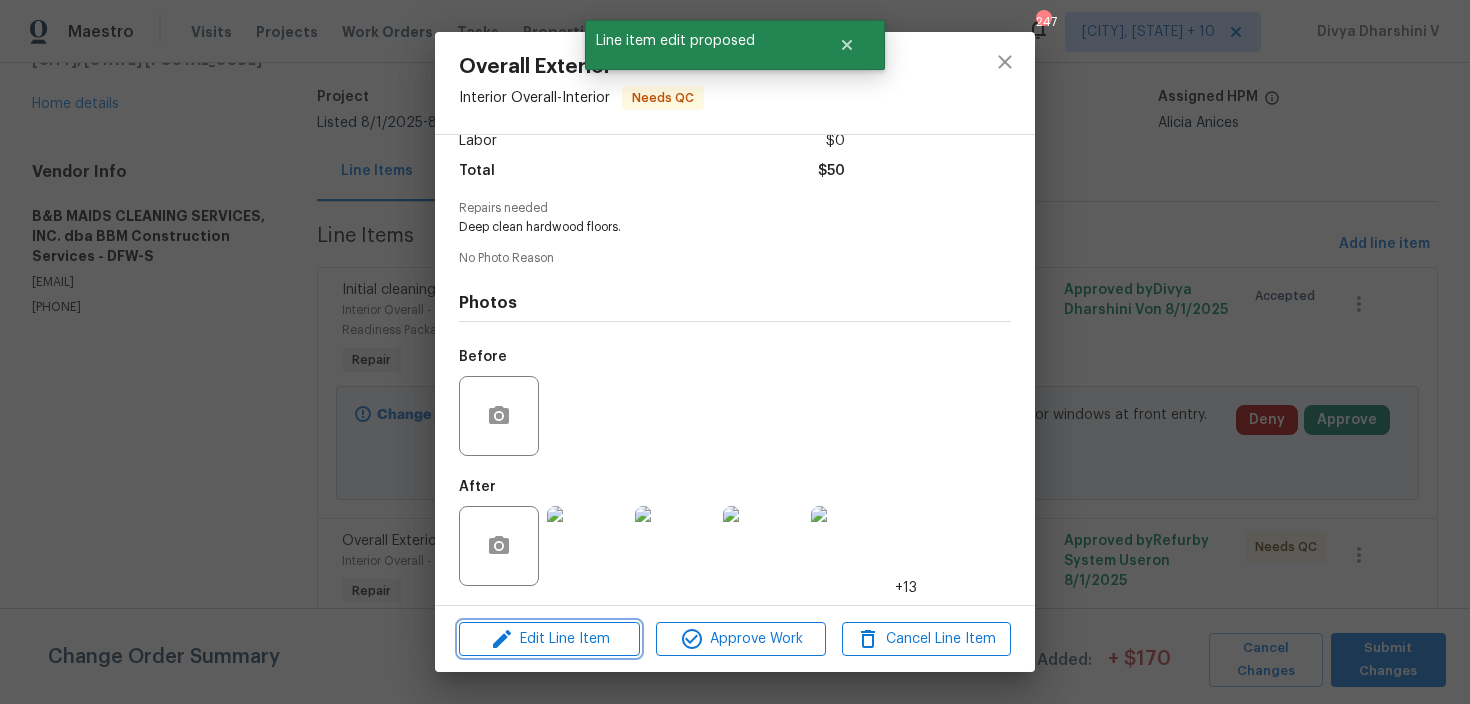 click on "Edit Line Item" at bounding box center [549, 639] 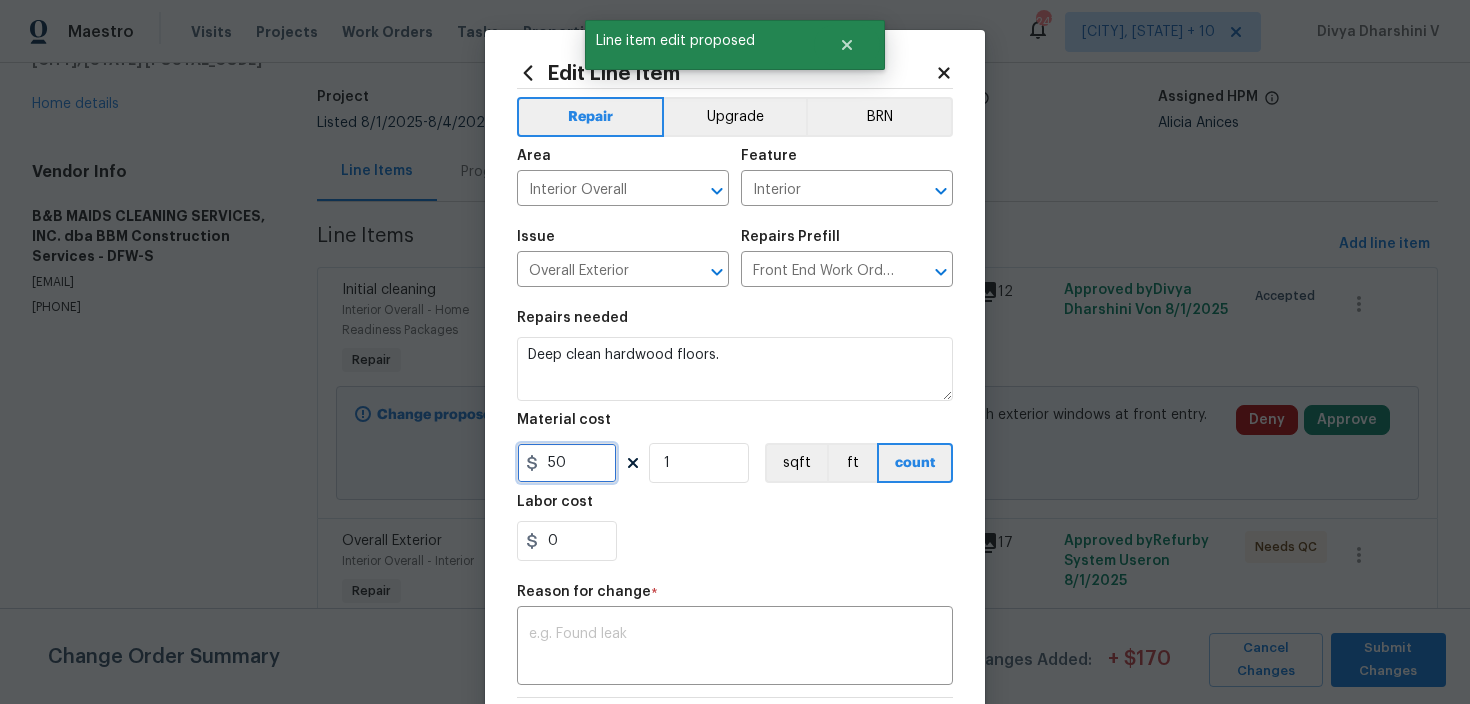 click on "50" at bounding box center [567, 463] 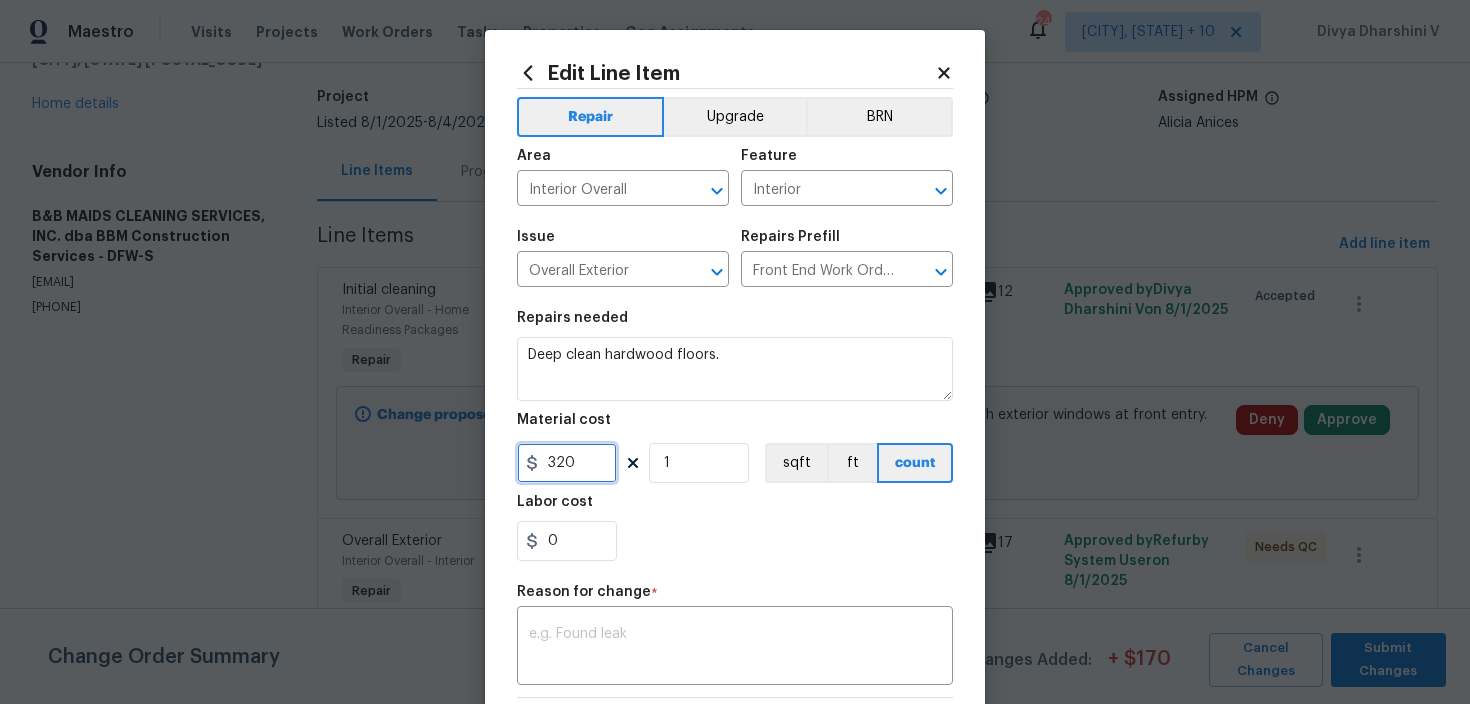 type on "320" 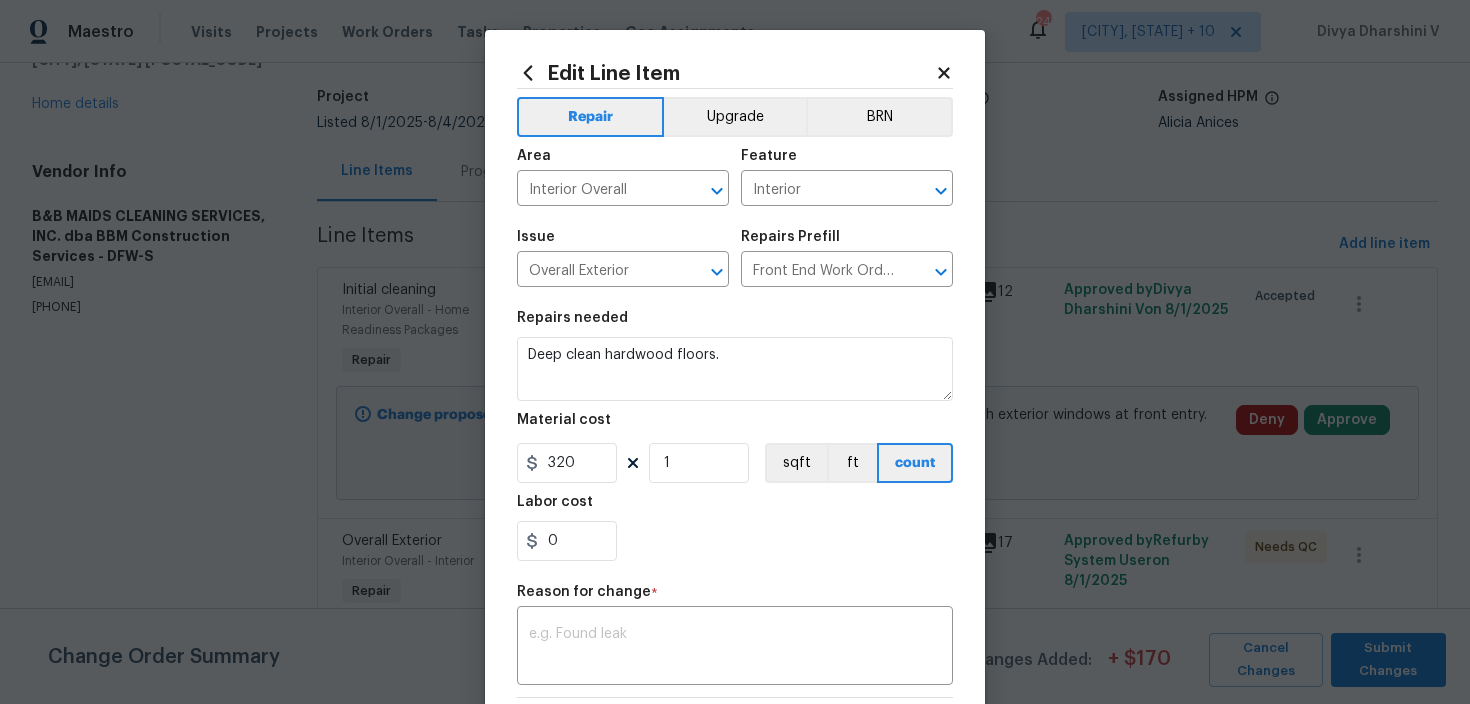 click on "Repair Upgrade BRN Area Interior Overall ​ Feature Interior ​ Issue Overall Exterior ​ Repairs Prefill Front End Work Order $1.00 ​ Repairs needed Deep clean hardwood floors. Material cost 320 1 sqft ft count Labor cost 0 Reason for change * x ​ Photos  +13 Create without photos" at bounding box center [735, 487] 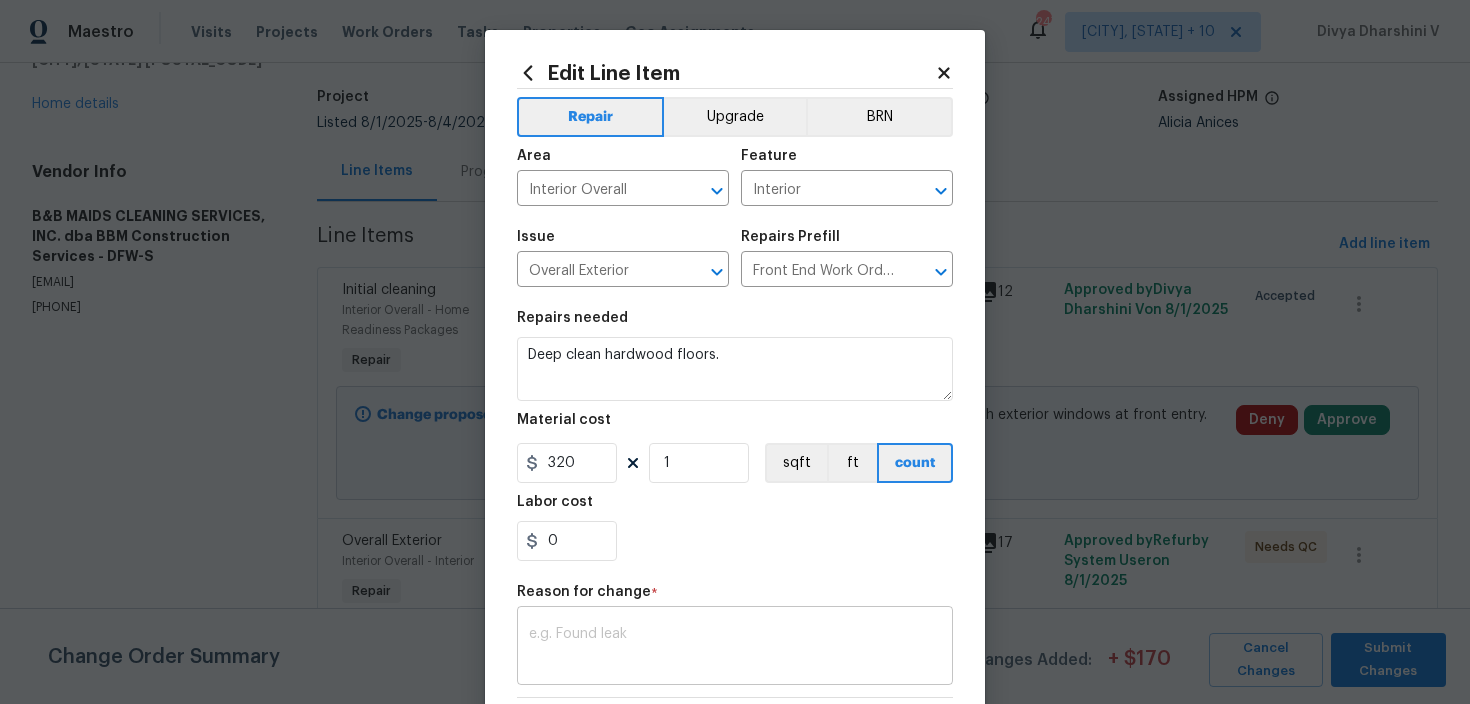 click at bounding box center (735, 648) 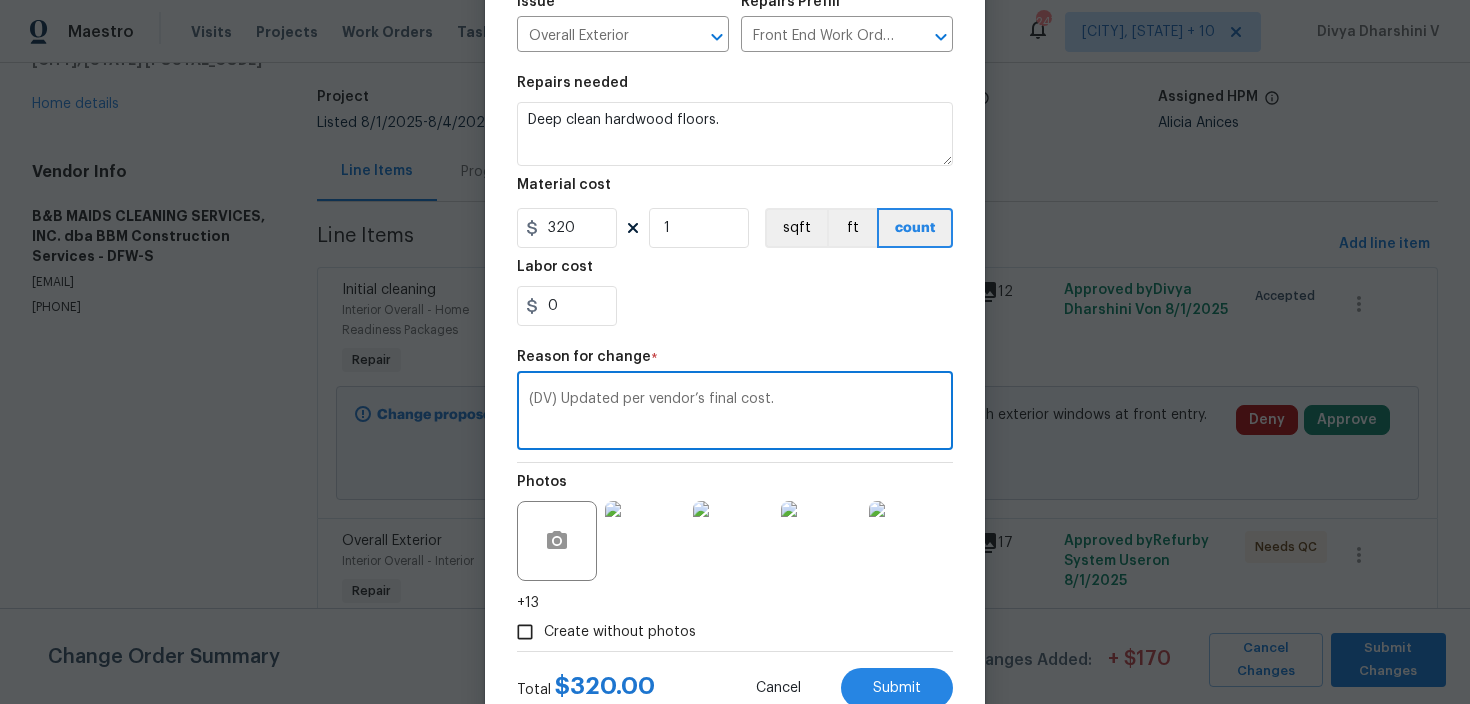 scroll, scrollTop: 302, scrollLeft: 0, axis: vertical 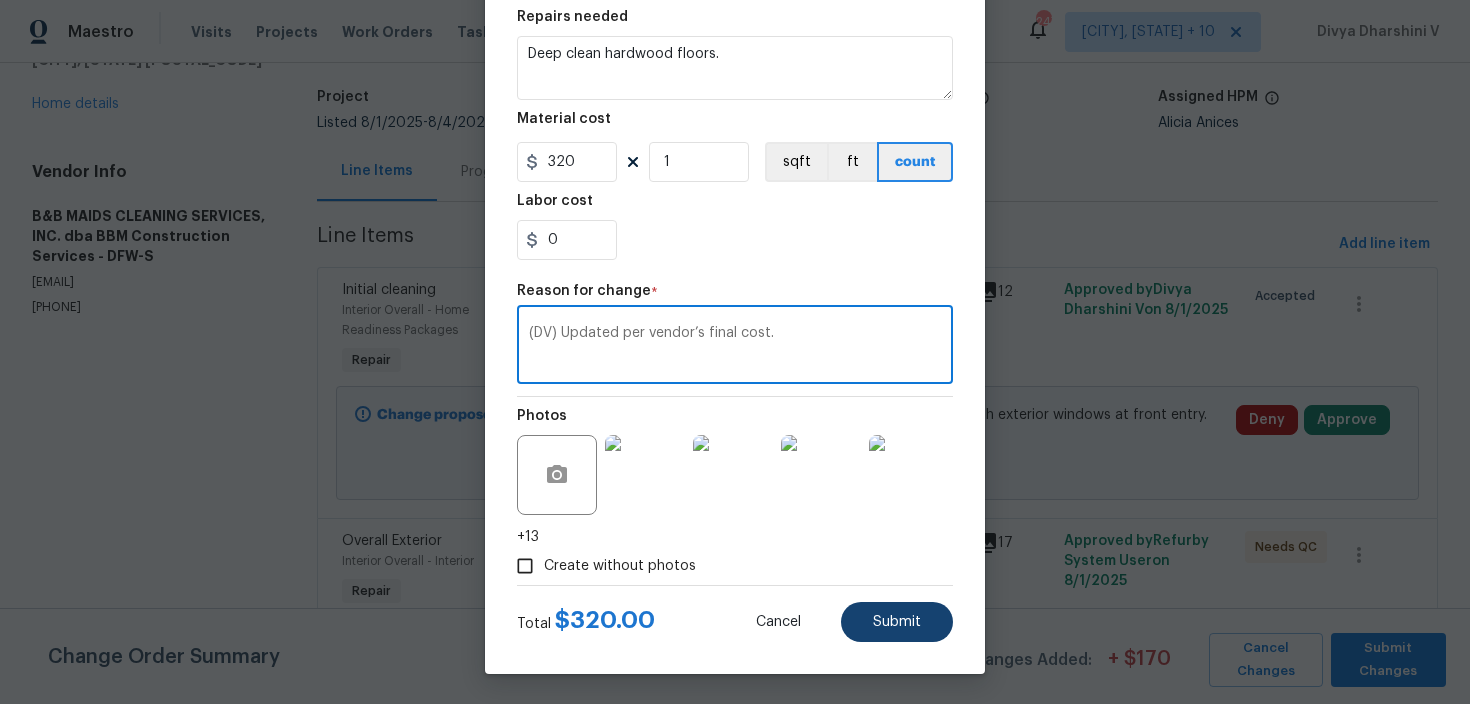 type on "(DV) Updated per vendor’s final cost." 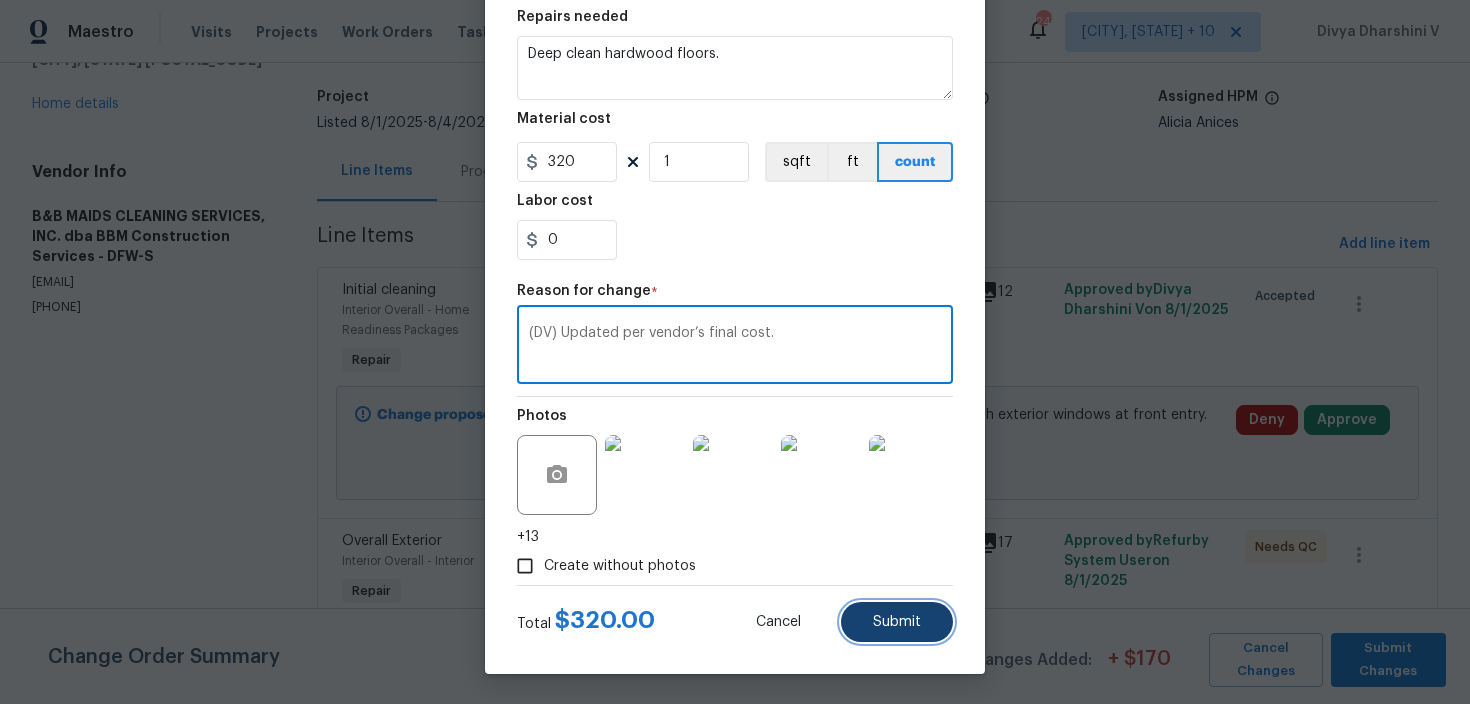 click on "Submit" at bounding box center (897, 622) 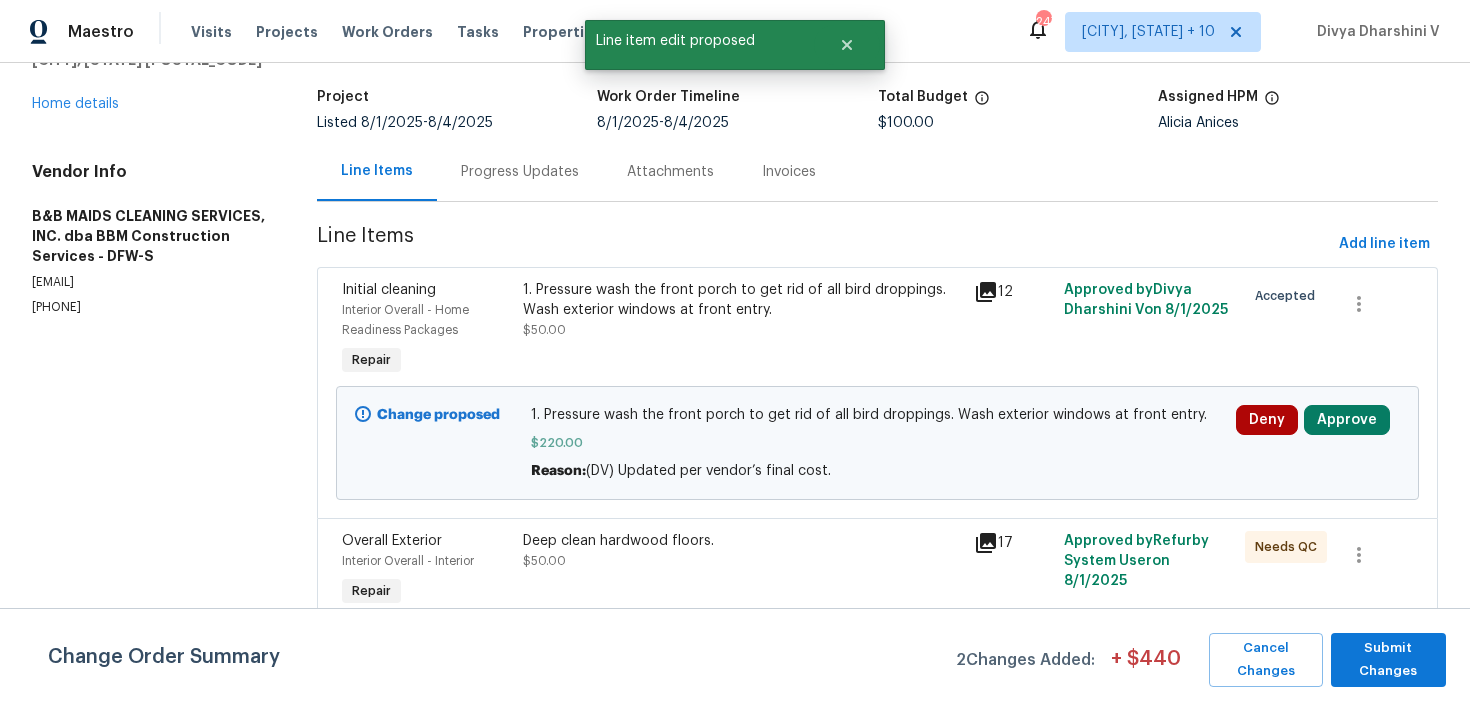 scroll, scrollTop: 0, scrollLeft: 0, axis: both 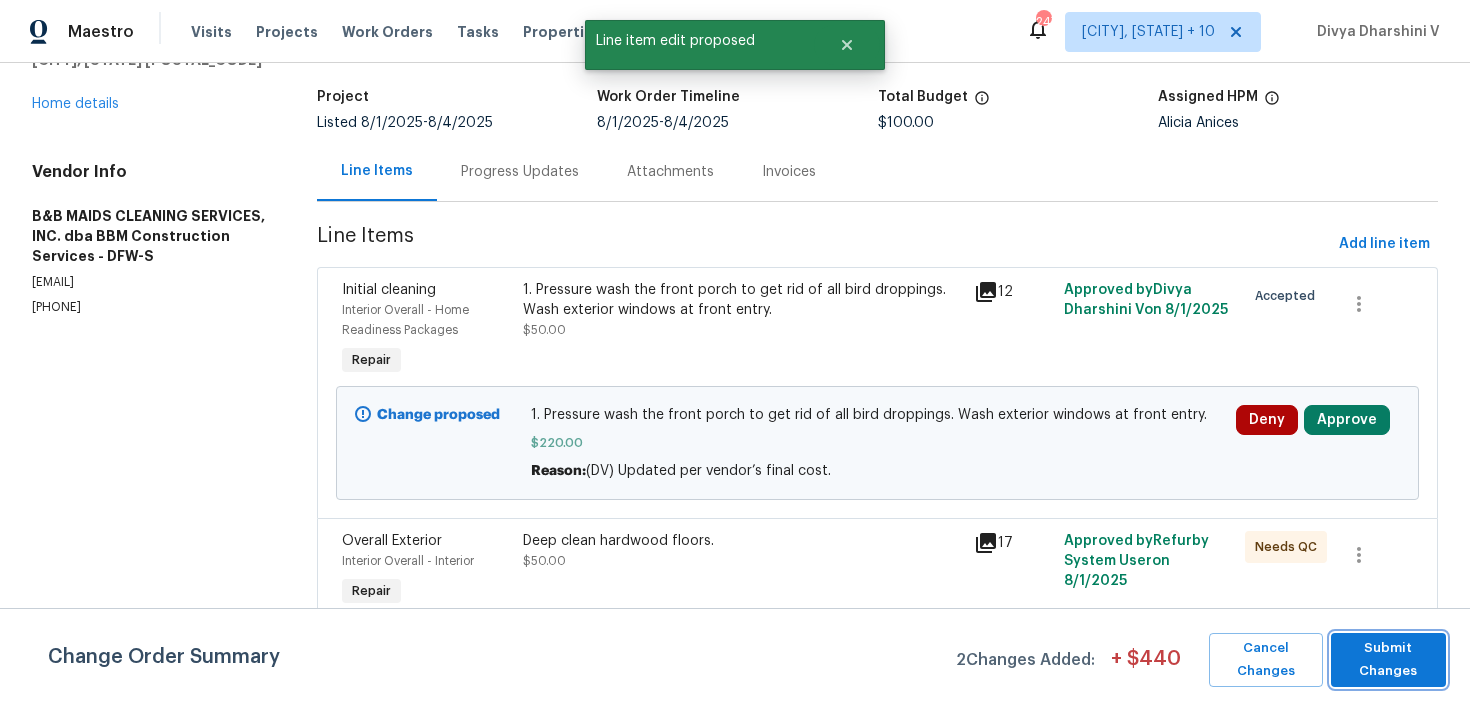 click on "Submit Changes" at bounding box center (1388, 660) 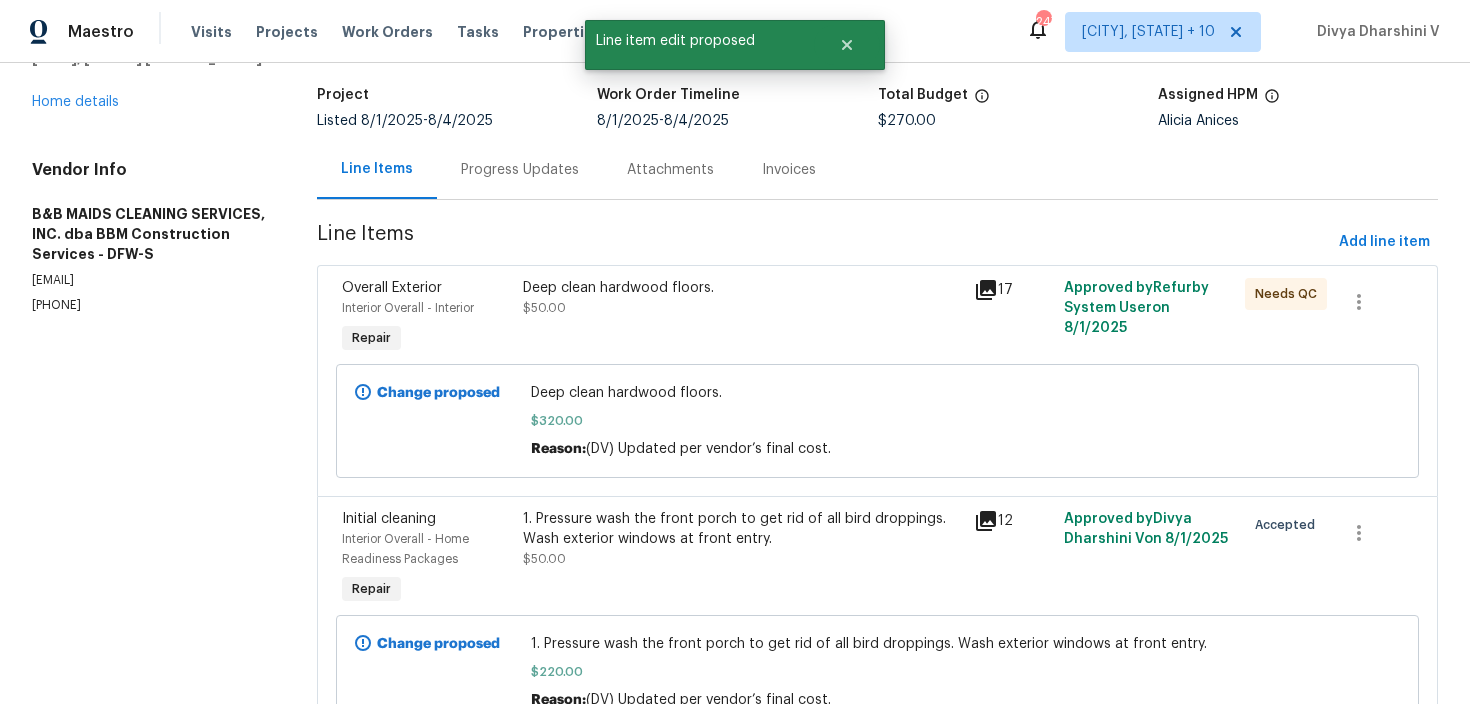click on "Progress Updates" at bounding box center [520, 169] 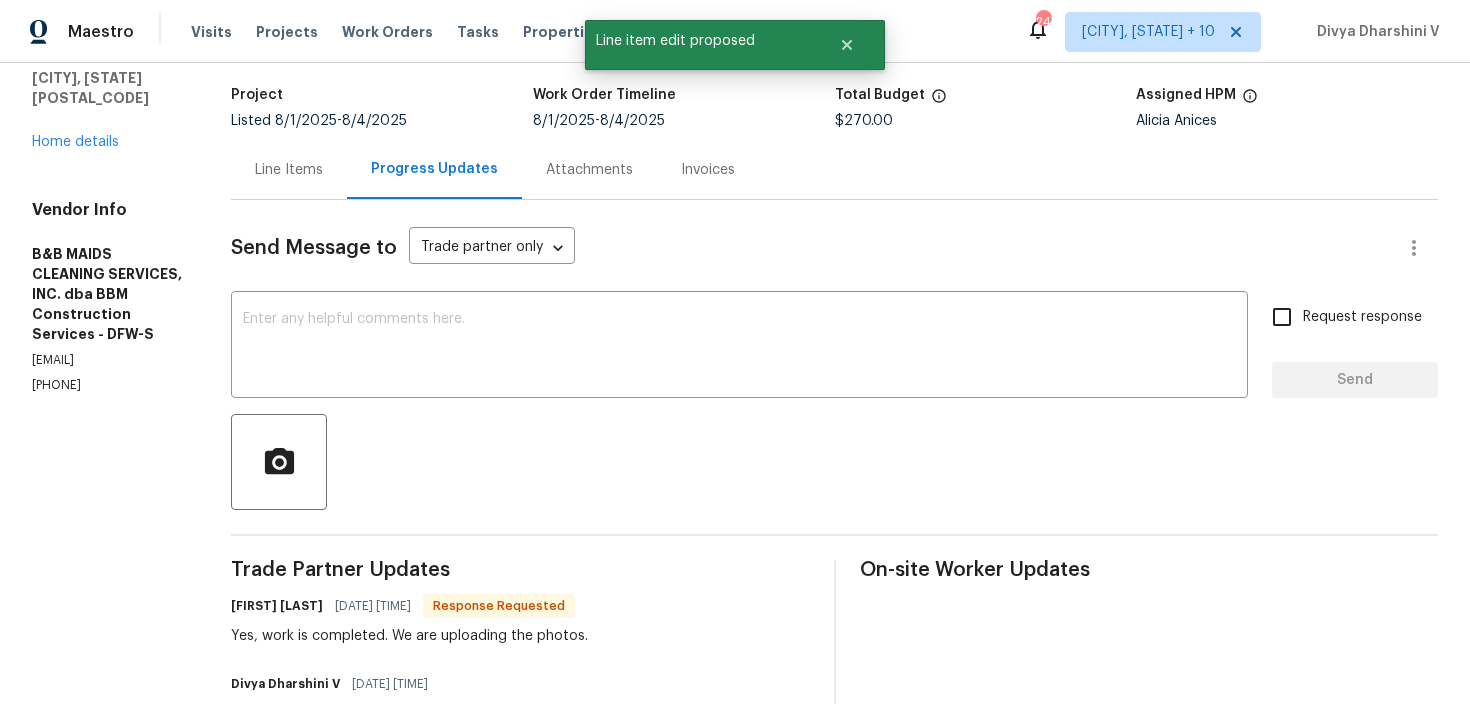 scroll, scrollTop: 0, scrollLeft: 0, axis: both 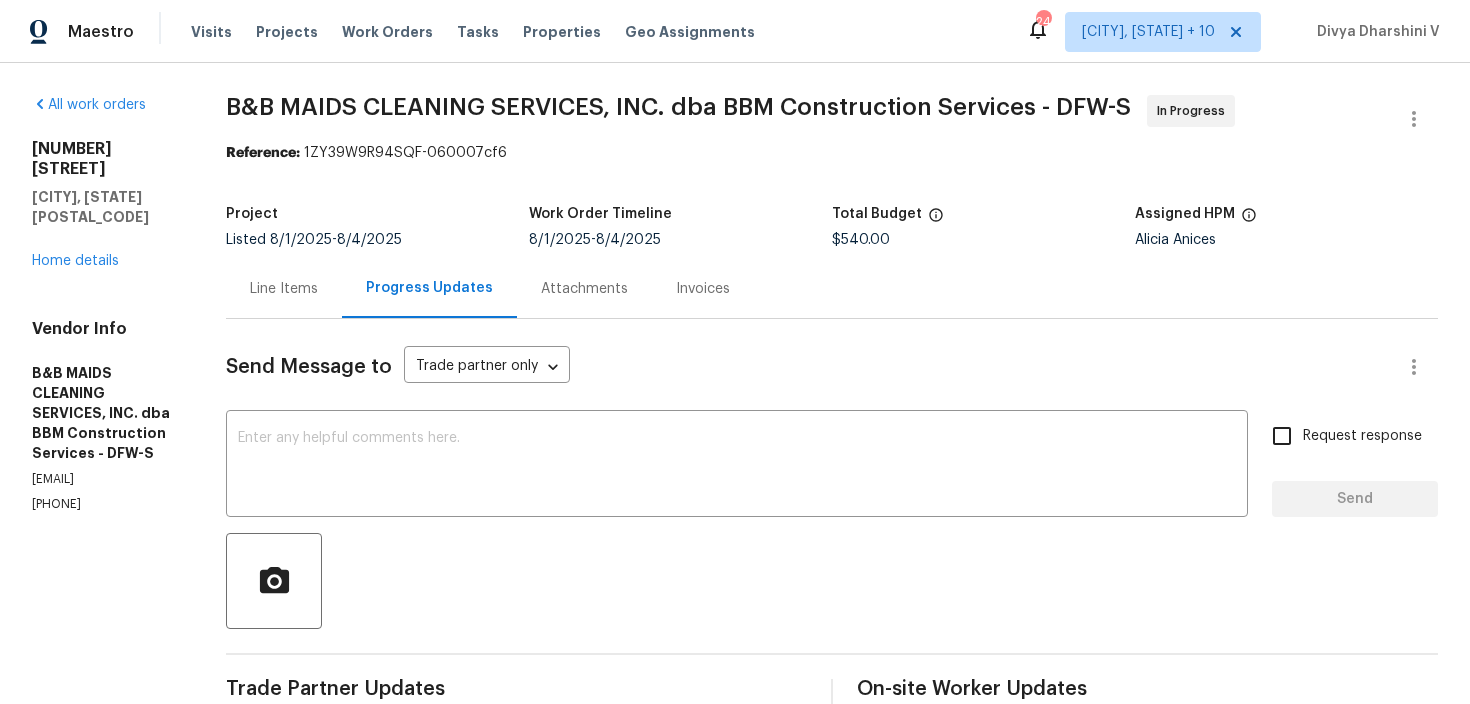 click on "Line Items" at bounding box center [284, 288] 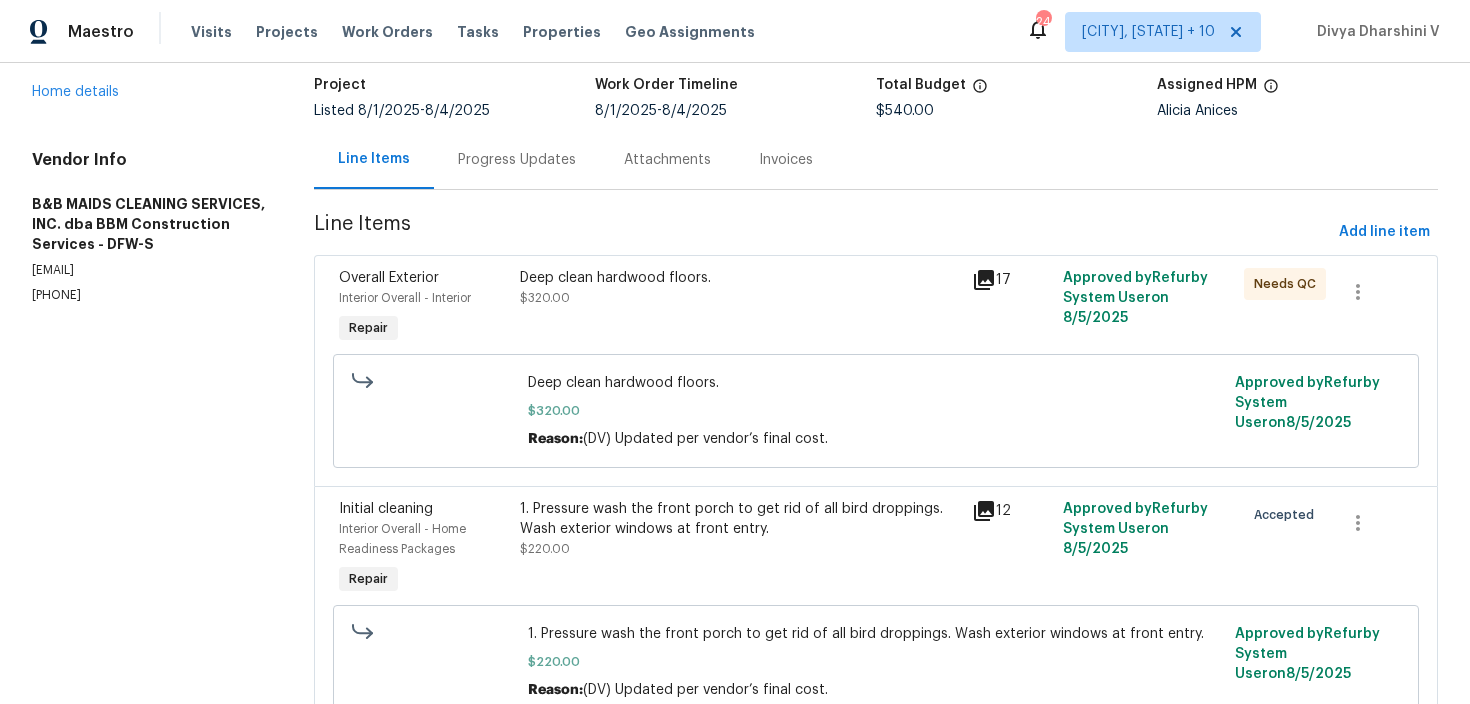 scroll, scrollTop: 221, scrollLeft: 0, axis: vertical 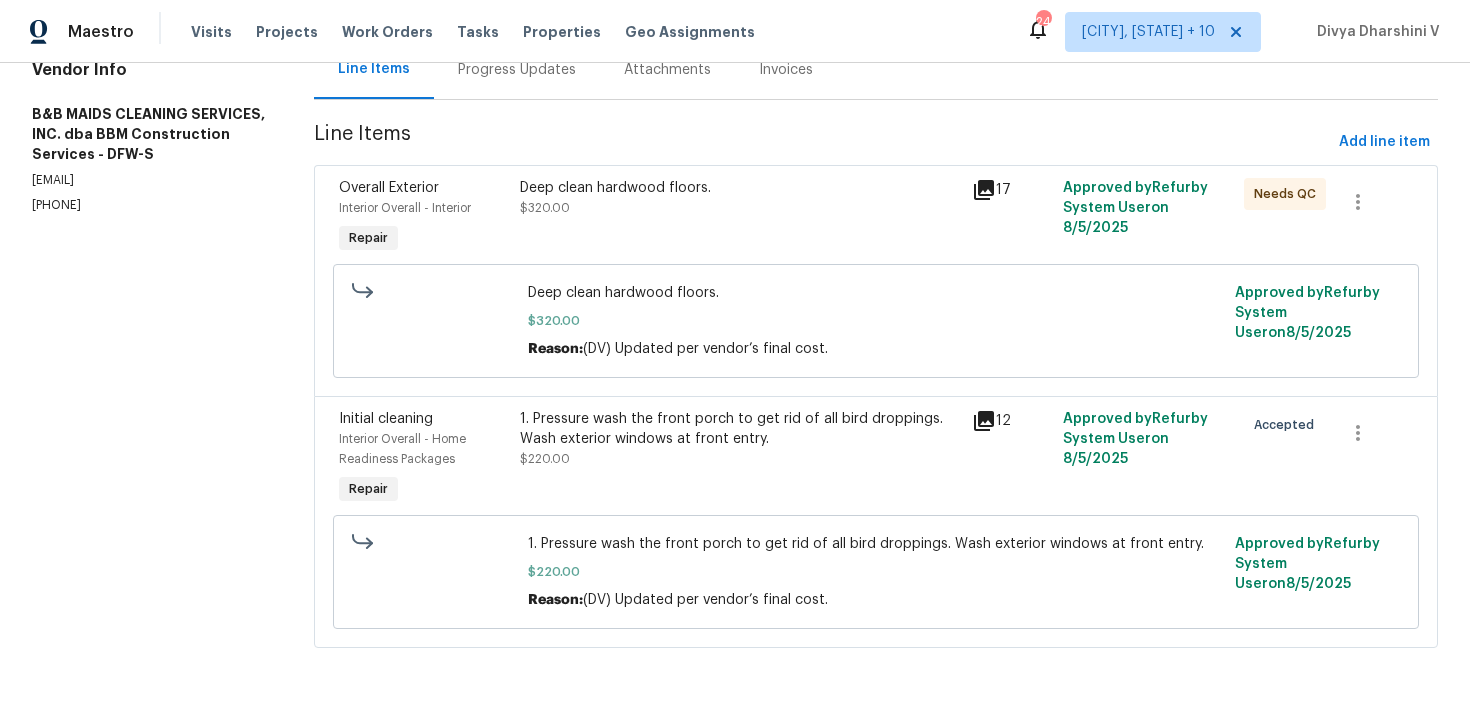 click on "1. Pressure wash the front porch to get rid of all bird droppings. Wash exterior windows at front entry." at bounding box center (740, 429) 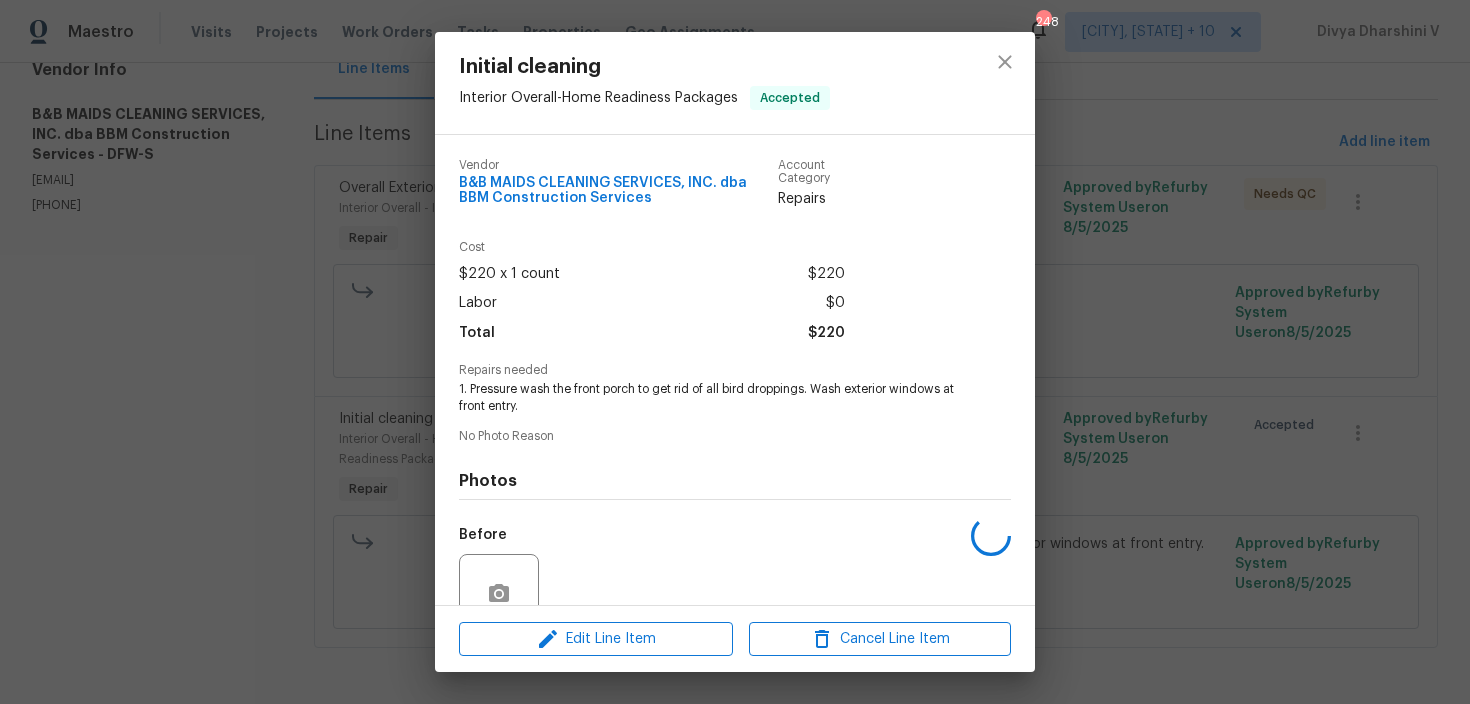 scroll, scrollTop: 179, scrollLeft: 0, axis: vertical 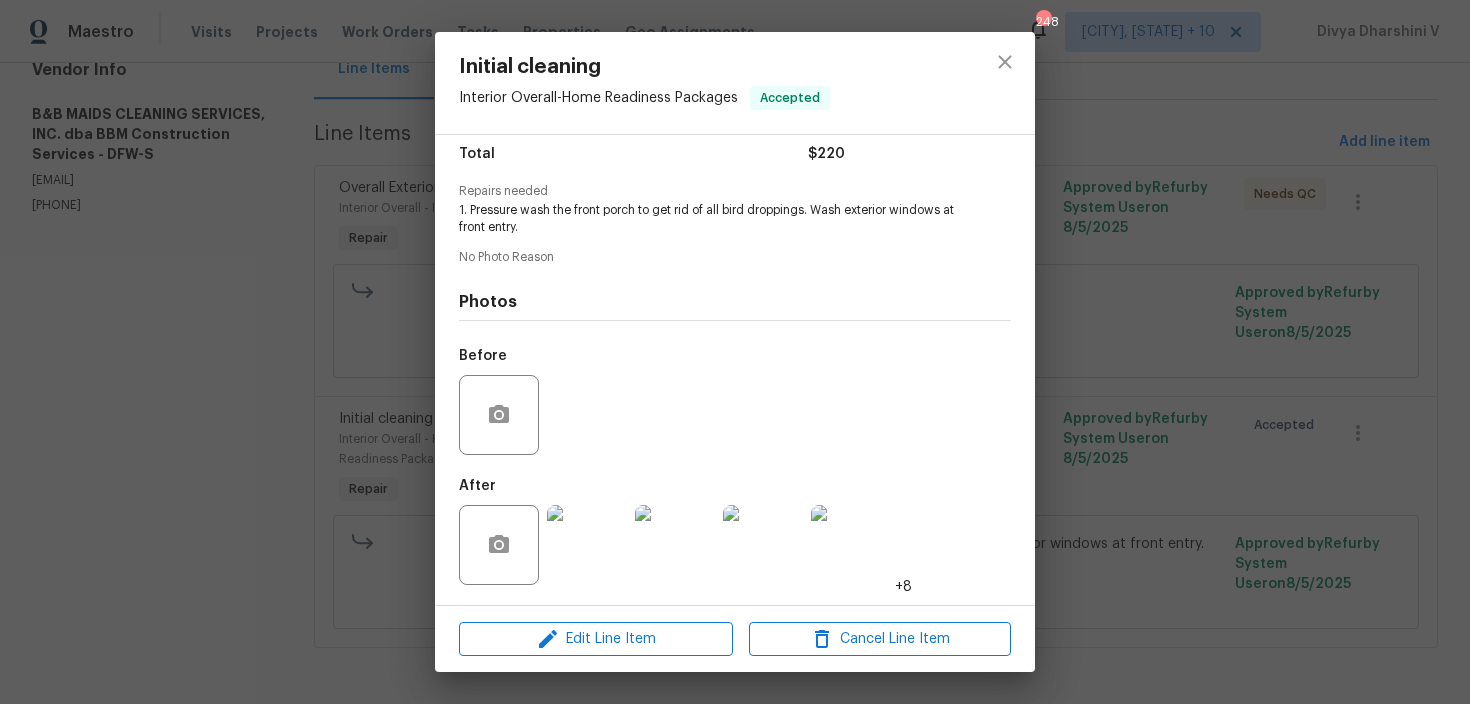 click on "Initial cleaning Interior Overall  -  Home Readiness Packages Accepted Vendor B&B MAIDS CLEANING SERVICES, INC. dba BBM Construction Services Account Category Repairs Cost $220 x 1 count $220 Labor $0 Total $220 Repairs needed 1. Pressure wash the front porch to get rid of all bird droppings. Wash exterior windows at front entry. No Photo Reason   Photos Before After  +8  Edit Line Item  Cancel Line Item" at bounding box center (735, 352) 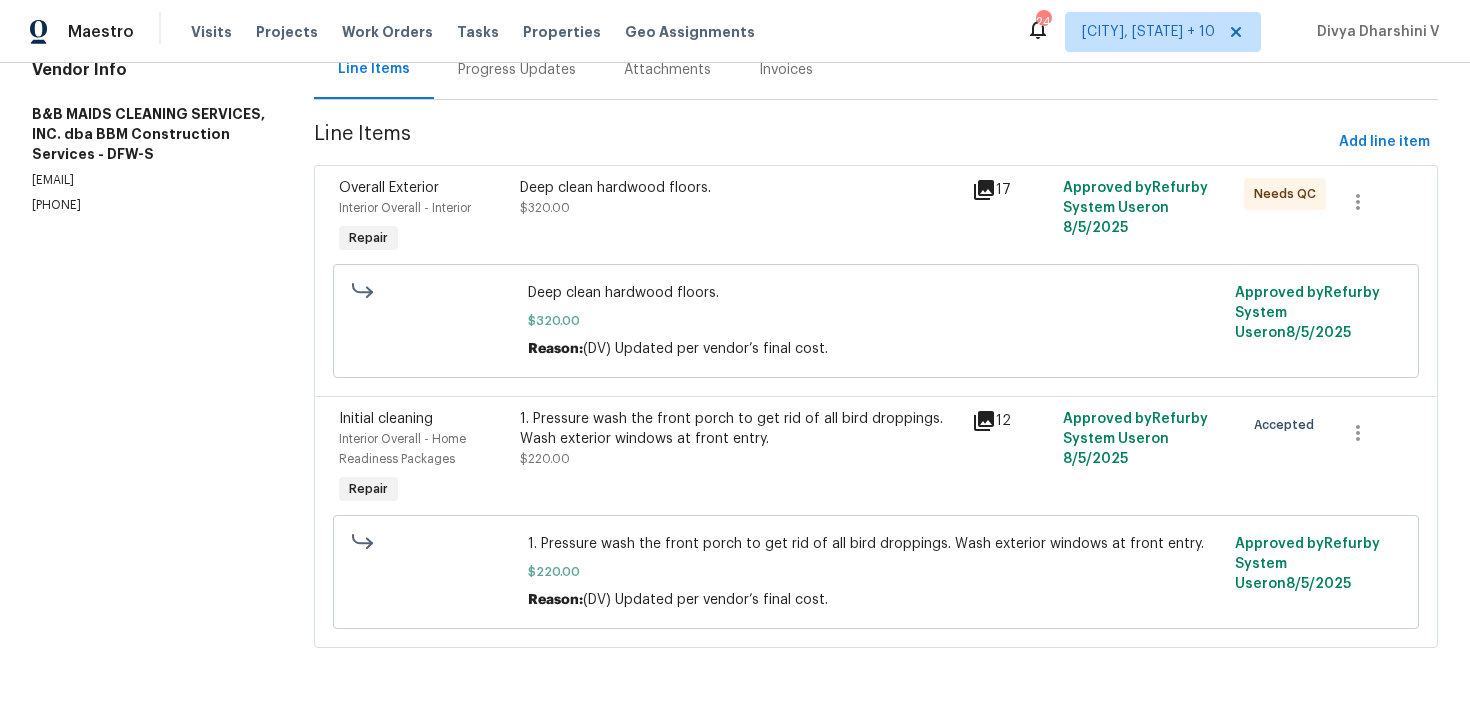 click on "Deep clean hardwood floors. $320.00" at bounding box center [740, 198] 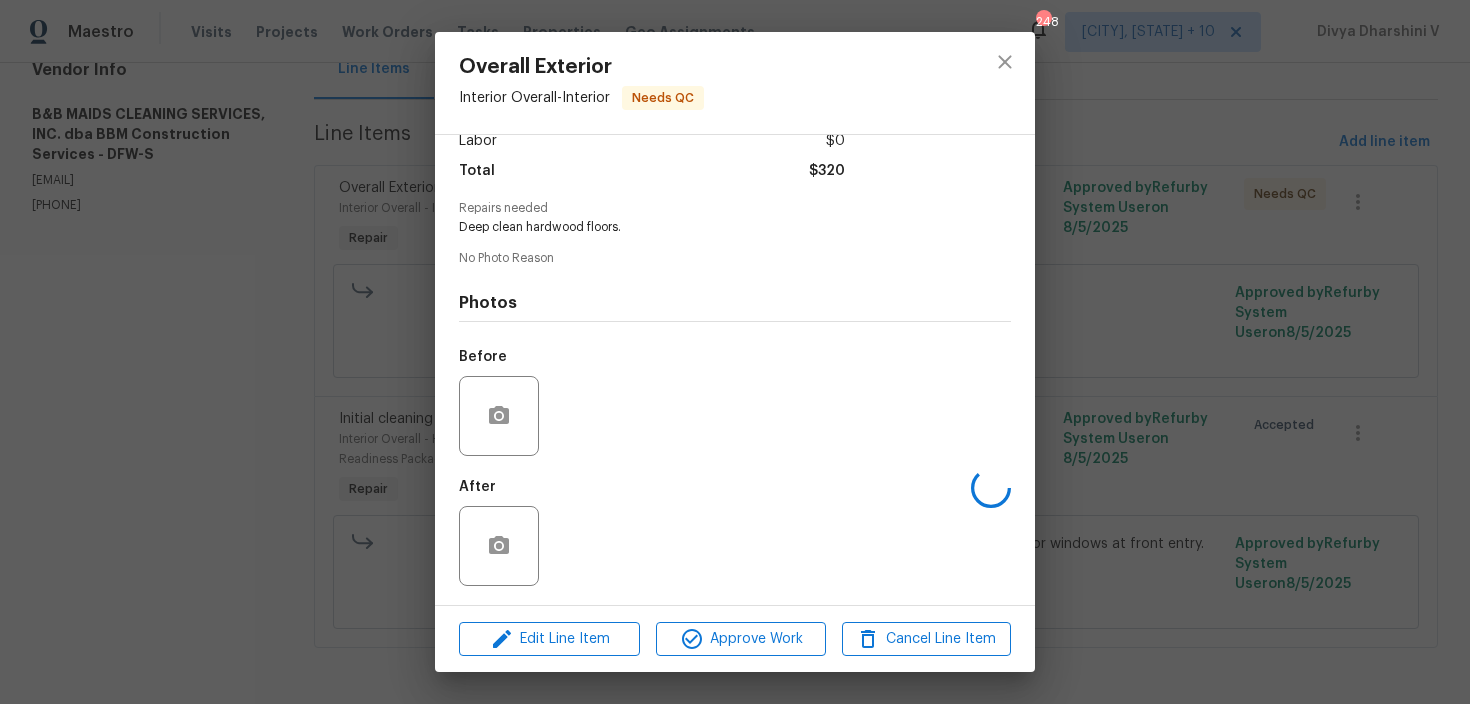 scroll, scrollTop: 162, scrollLeft: 0, axis: vertical 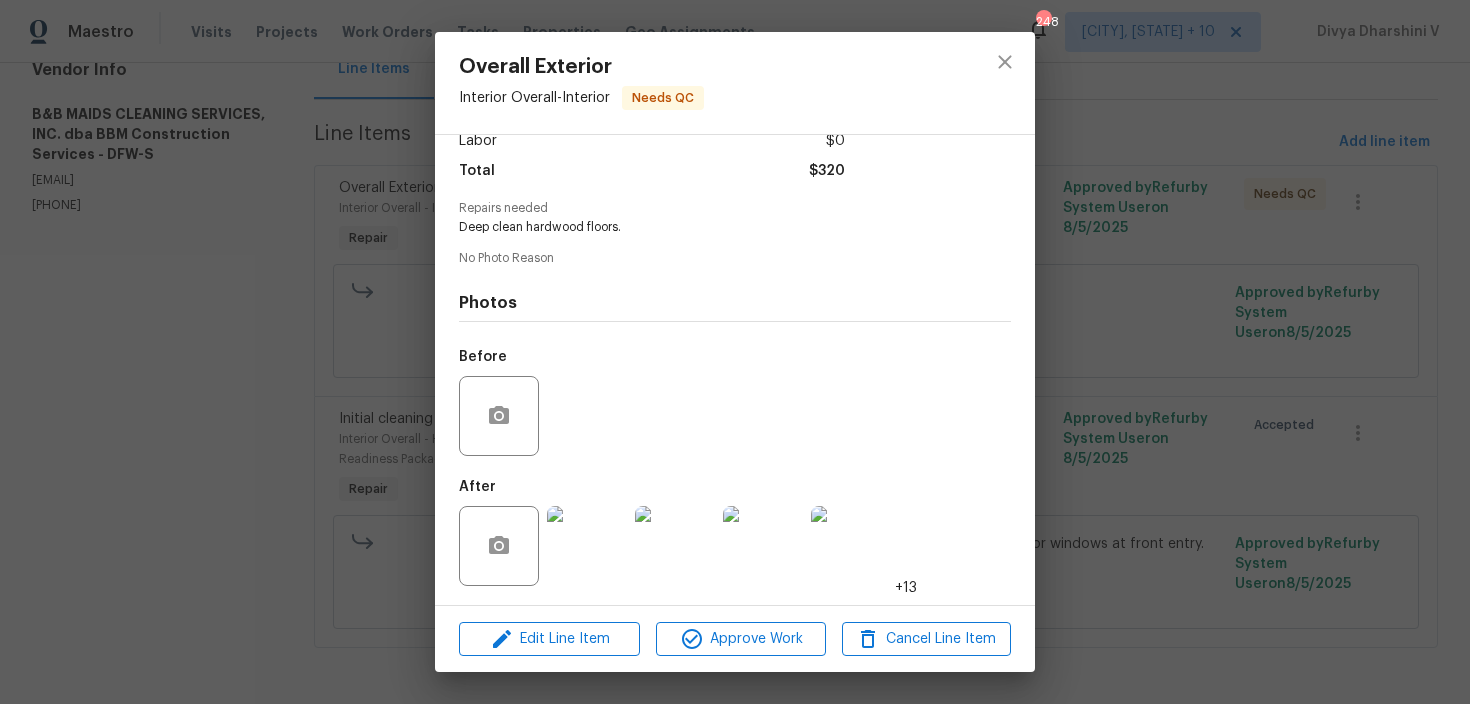 click on "Vendor B&B MAIDS CLEANING SERVICES, INC. dba BBM Construction Services Account Category Repairs Cost $320 x 1 count $320 Labor $0 Total $320 Repairs needed Deep clean hardwood floors. No Photo Reason   Photos Before After  +[PHONE]" at bounding box center [735, 370] 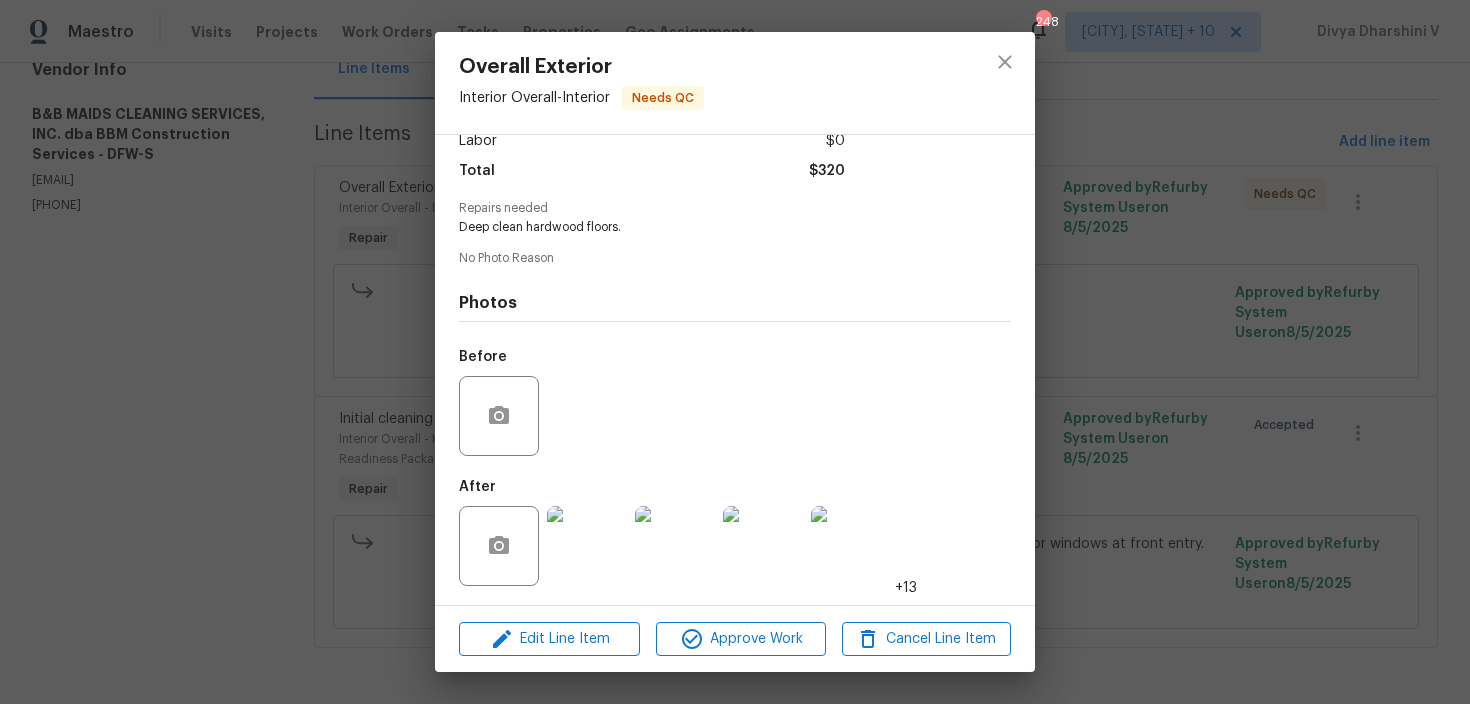 click on "Overall Exterior Interior Overall  -  Interior Needs QC Vendor B&B MAIDS CLEANING SERVICES, INC. dba BBM Construction Services Account Category Repairs Cost $320 x 1 count $320 Labor $0 Total $320 Repairs needed Deep clean hardwood floors. No Photo Reason   Photos Before After  +13  Edit Line Item  Approve Work  Cancel Line Item" at bounding box center (735, 352) 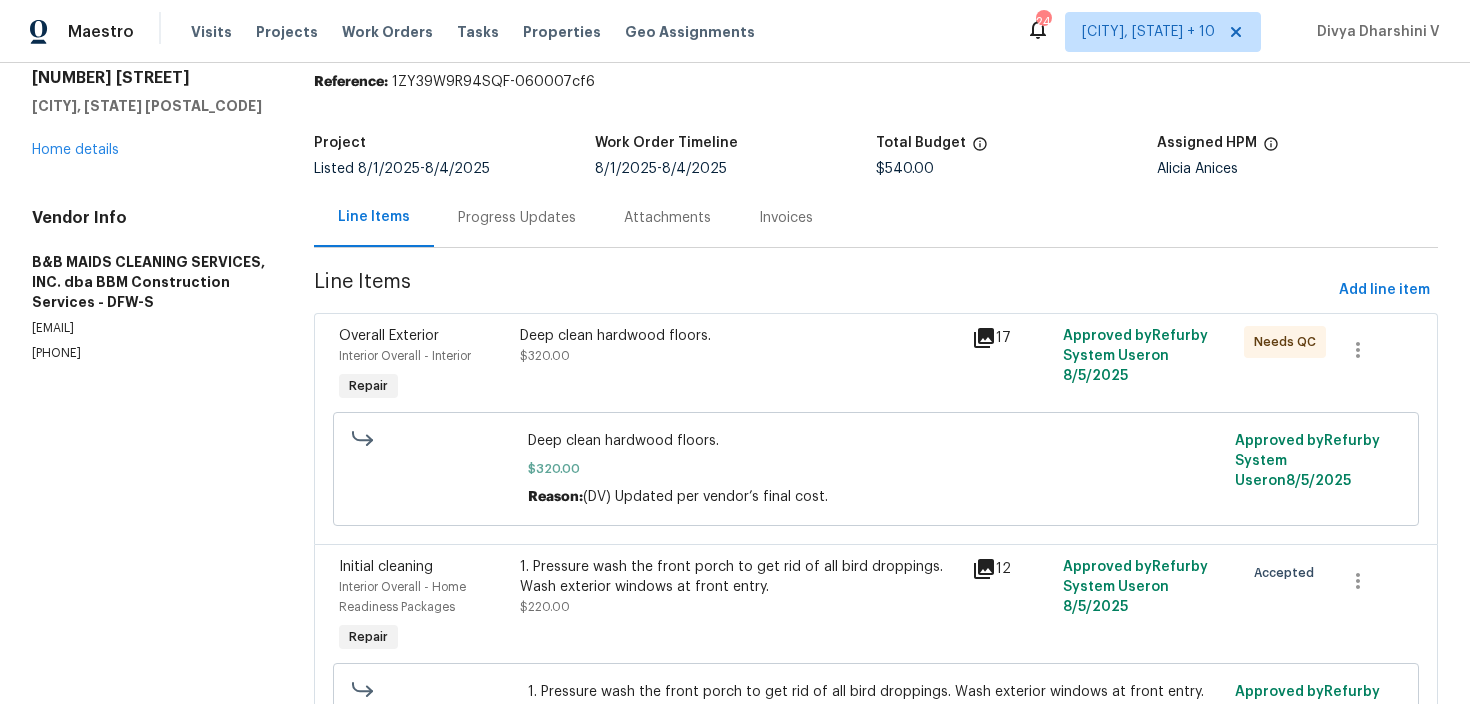 click on "Progress Updates" at bounding box center [517, 218] 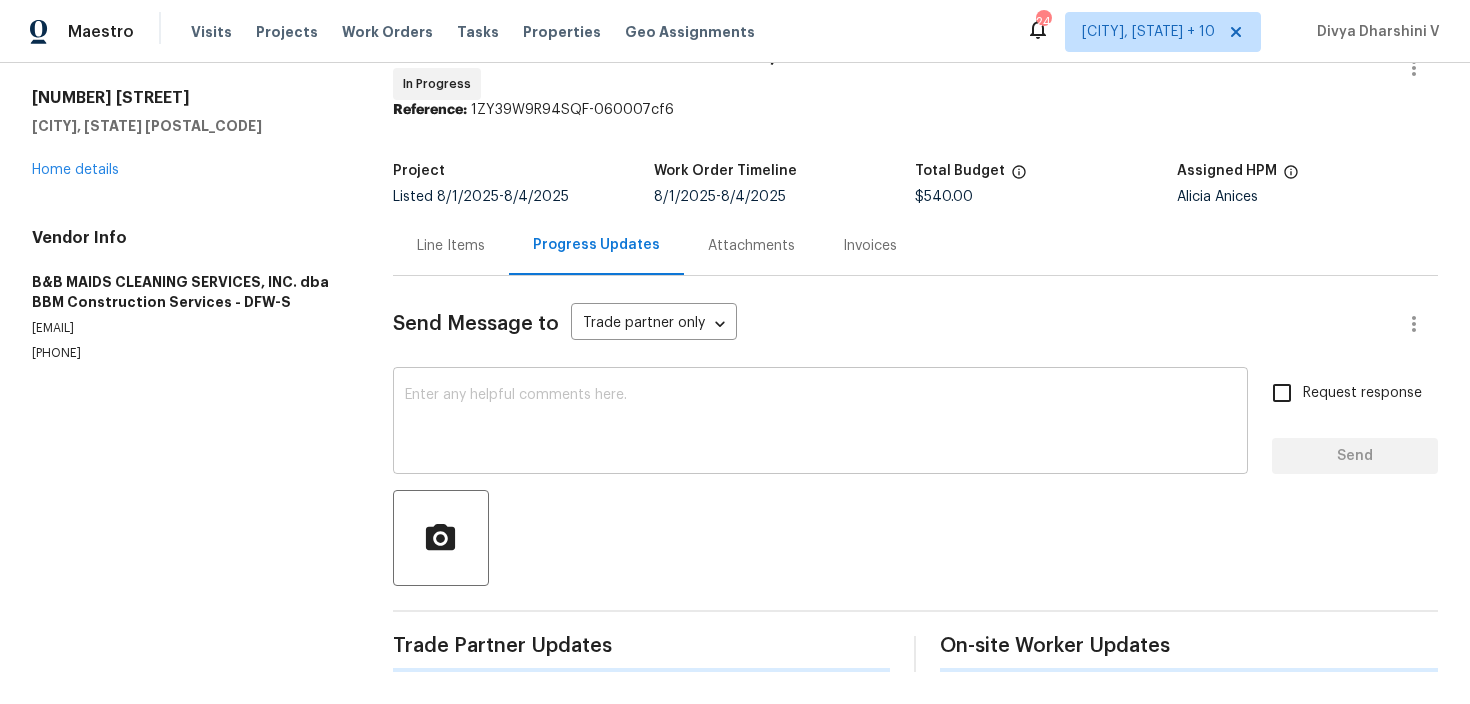 scroll, scrollTop: 50, scrollLeft: 0, axis: vertical 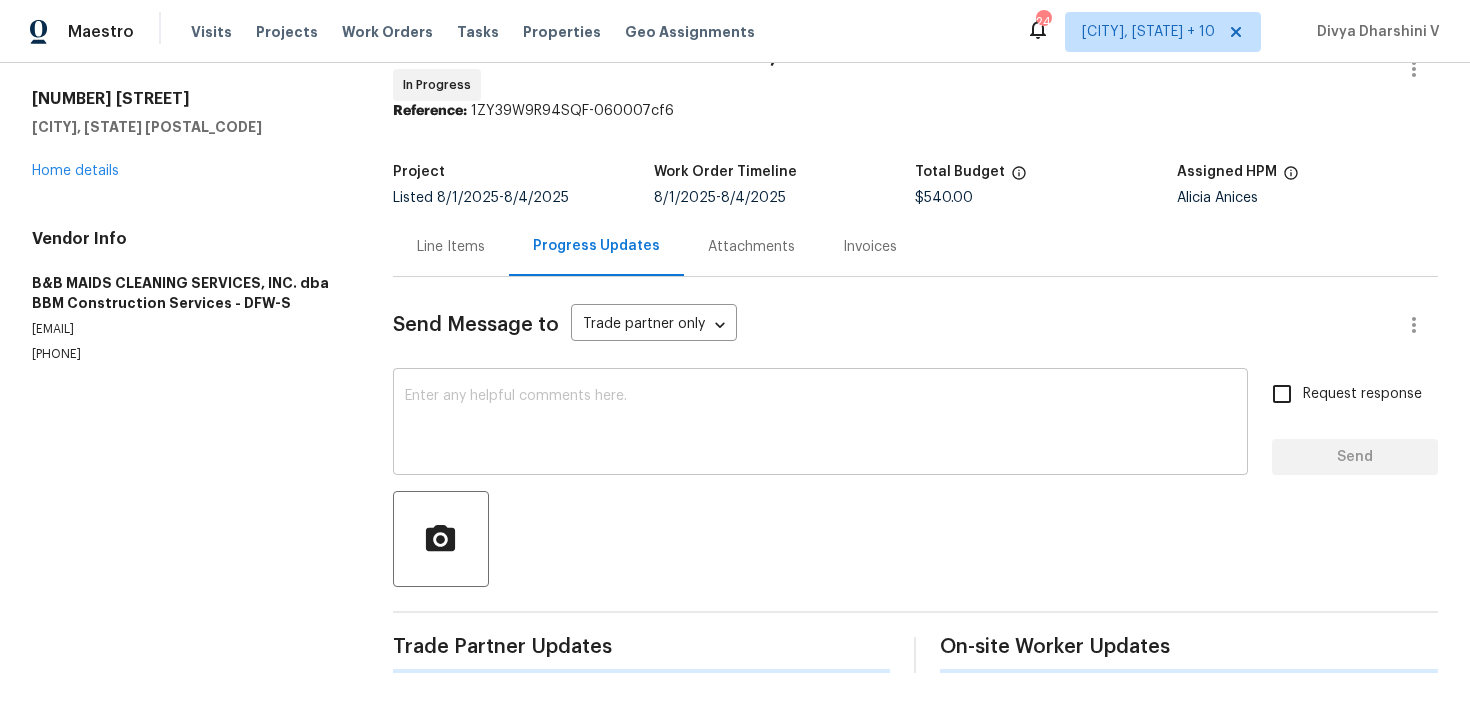 click at bounding box center (820, 424) 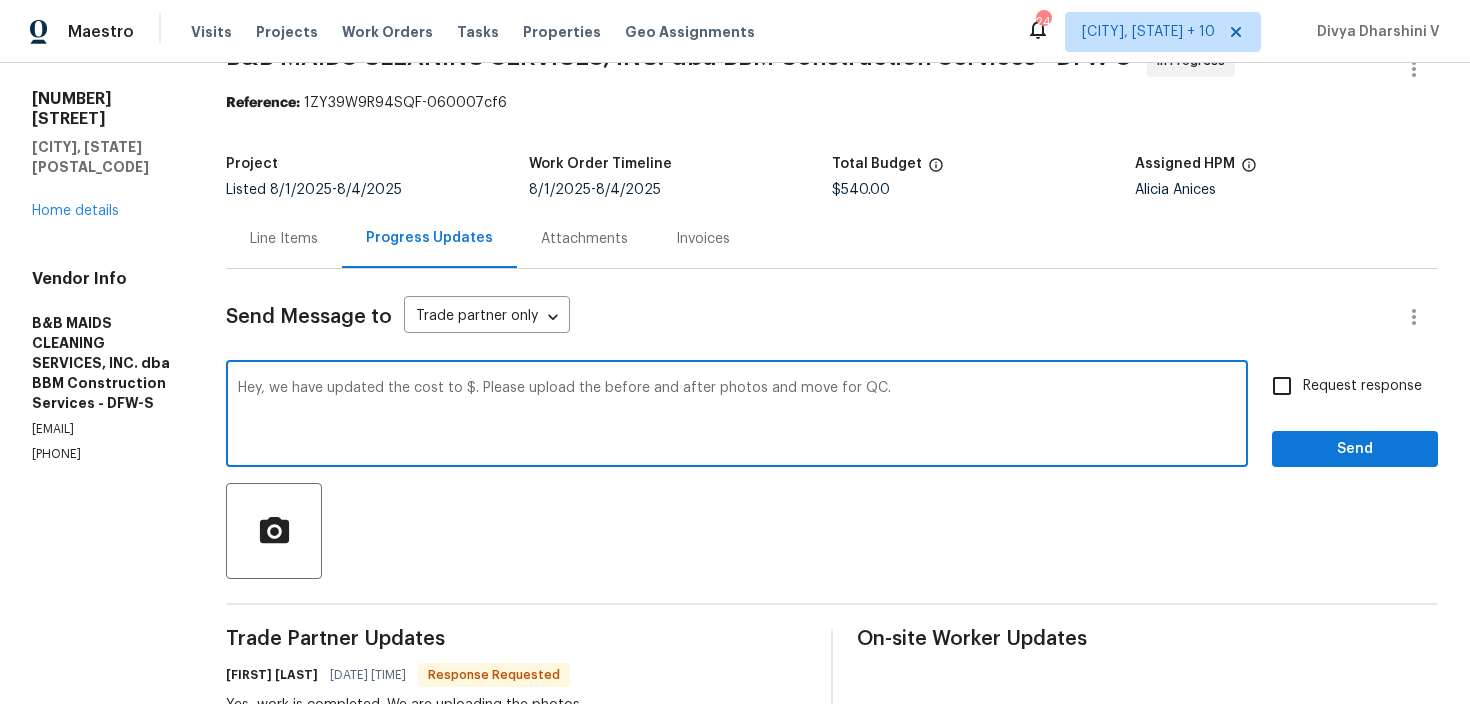 click on "Hey, we have updated the cost to $. Please upload the before and after photos and move for QC." at bounding box center (737, 416) 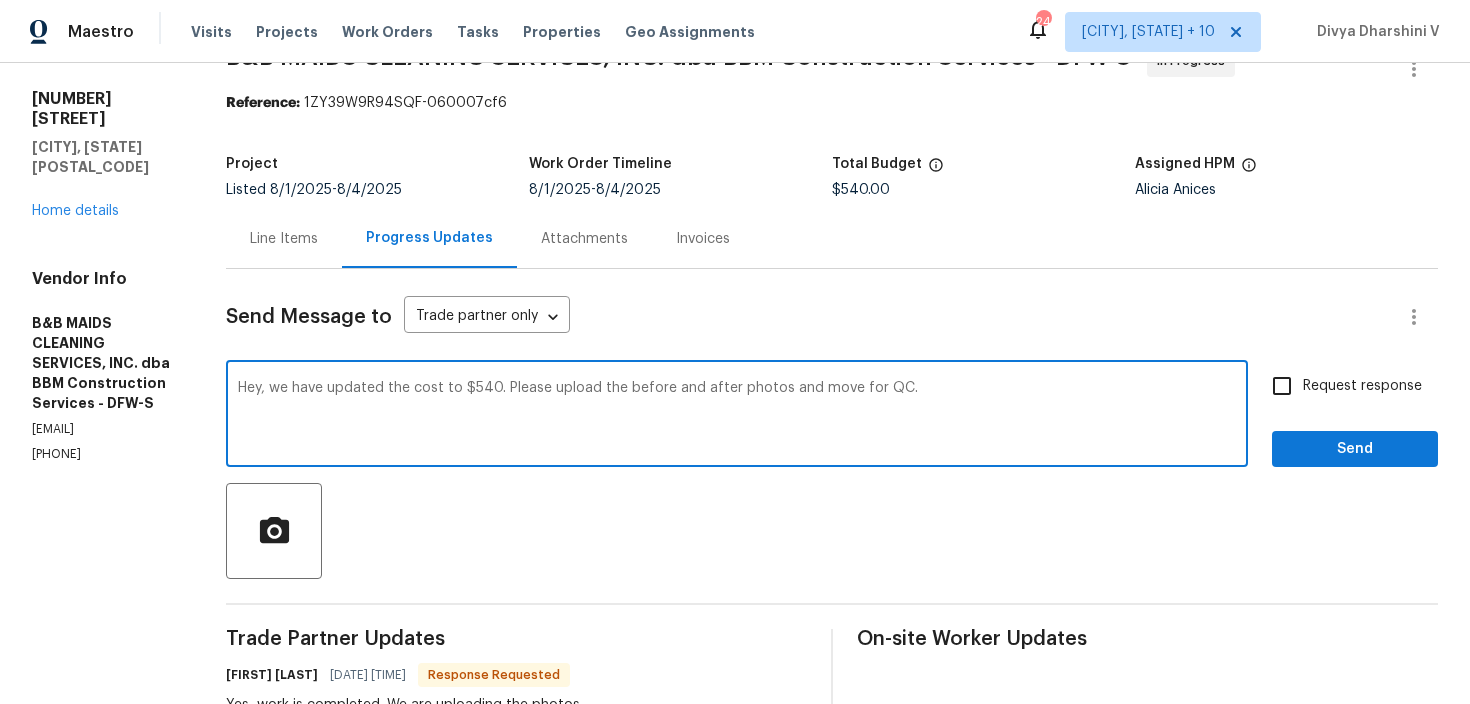 type on "Hey, we have updated the cost to $540. Please upload the before and after photos and move for QC." 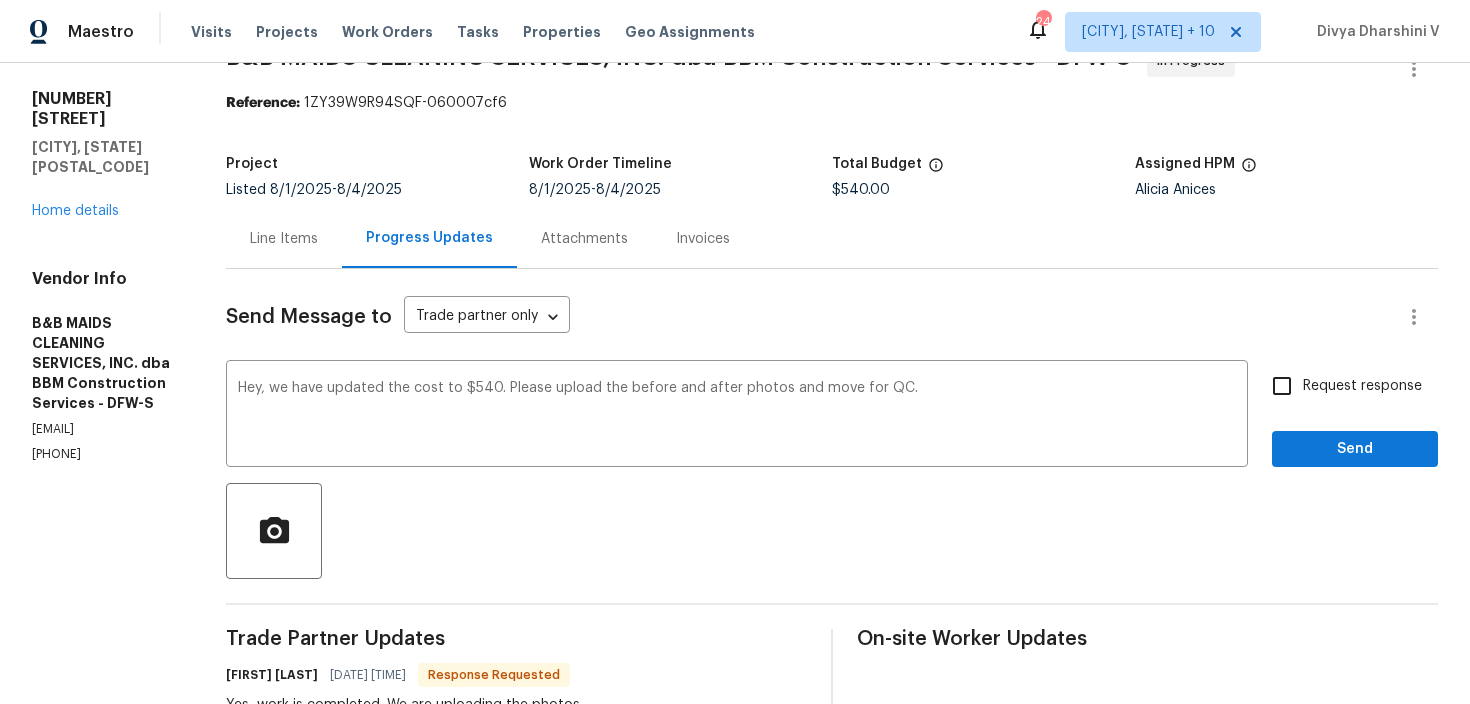 click on "Request response" at bounding box center [1362, 386] 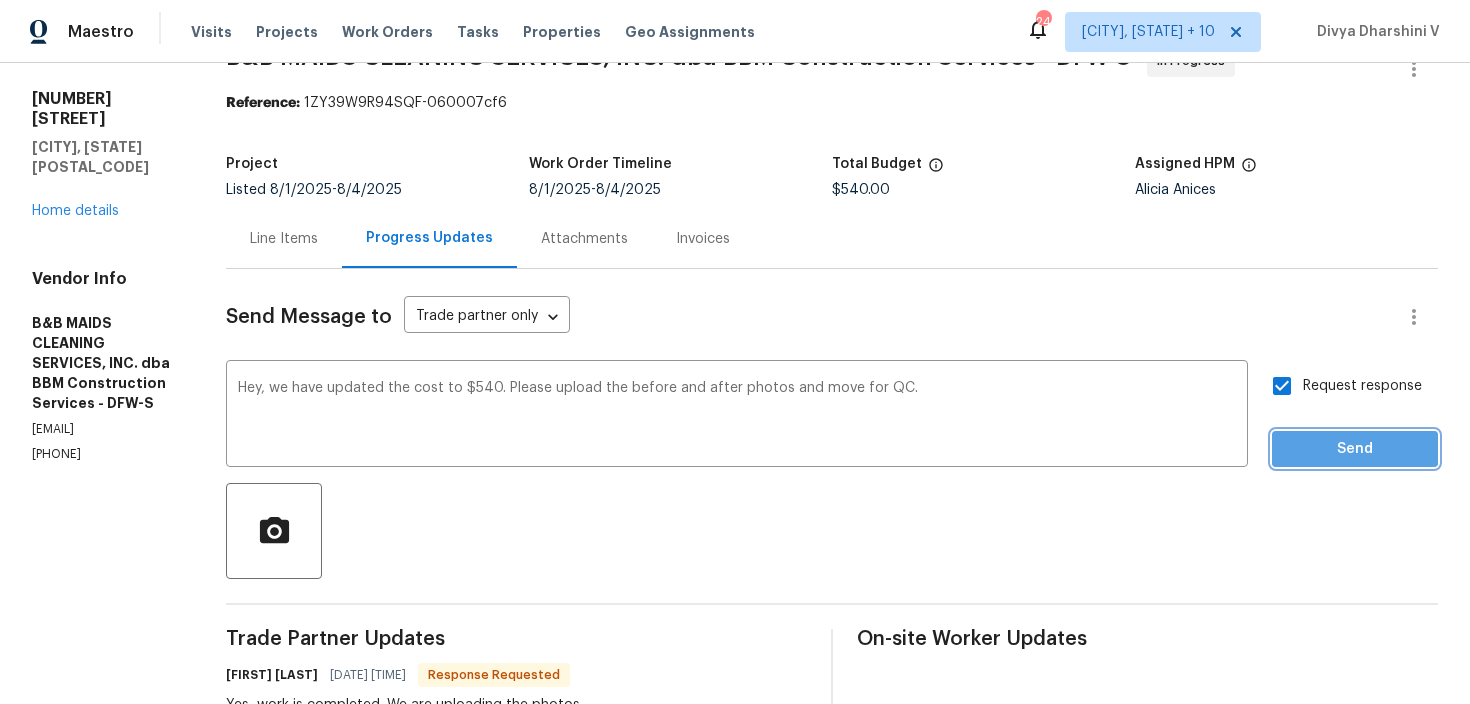 click on "Send" at bounding box center (1355, 449) 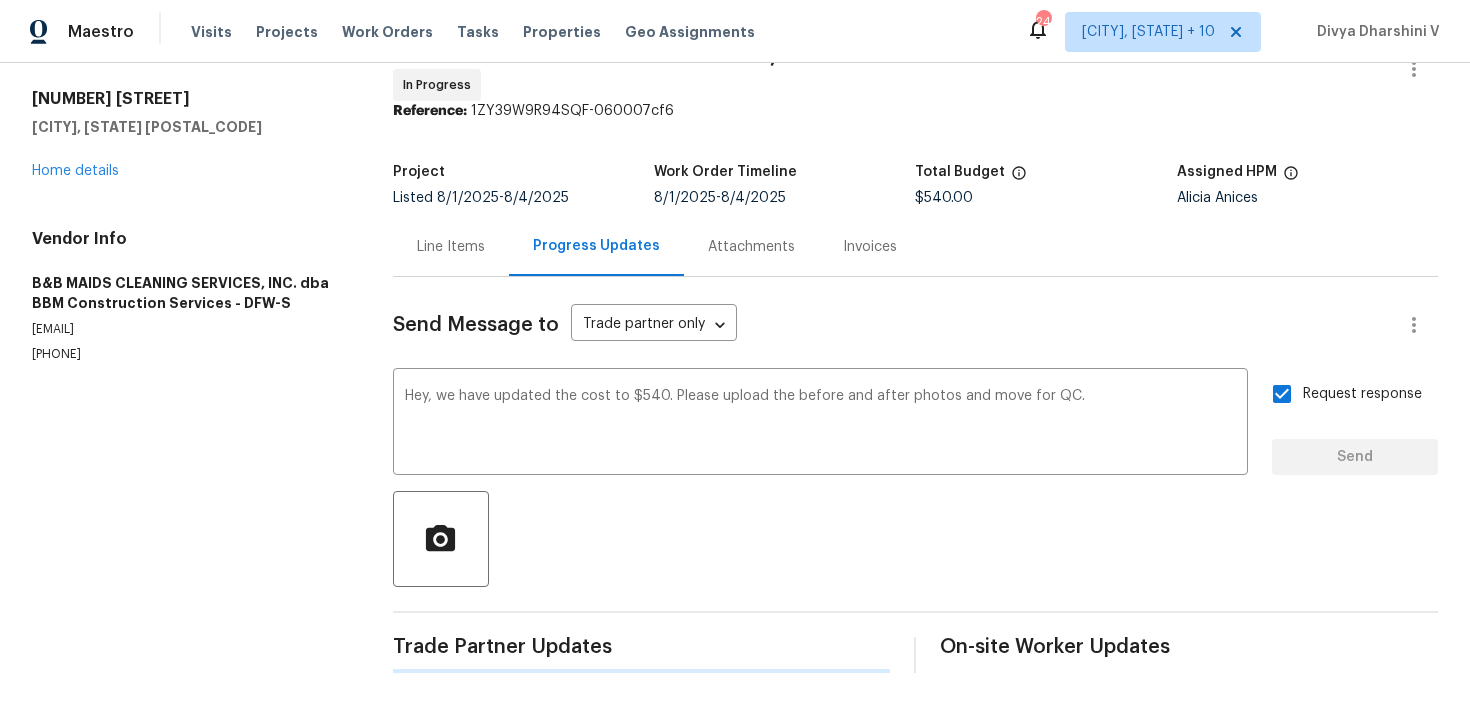 type 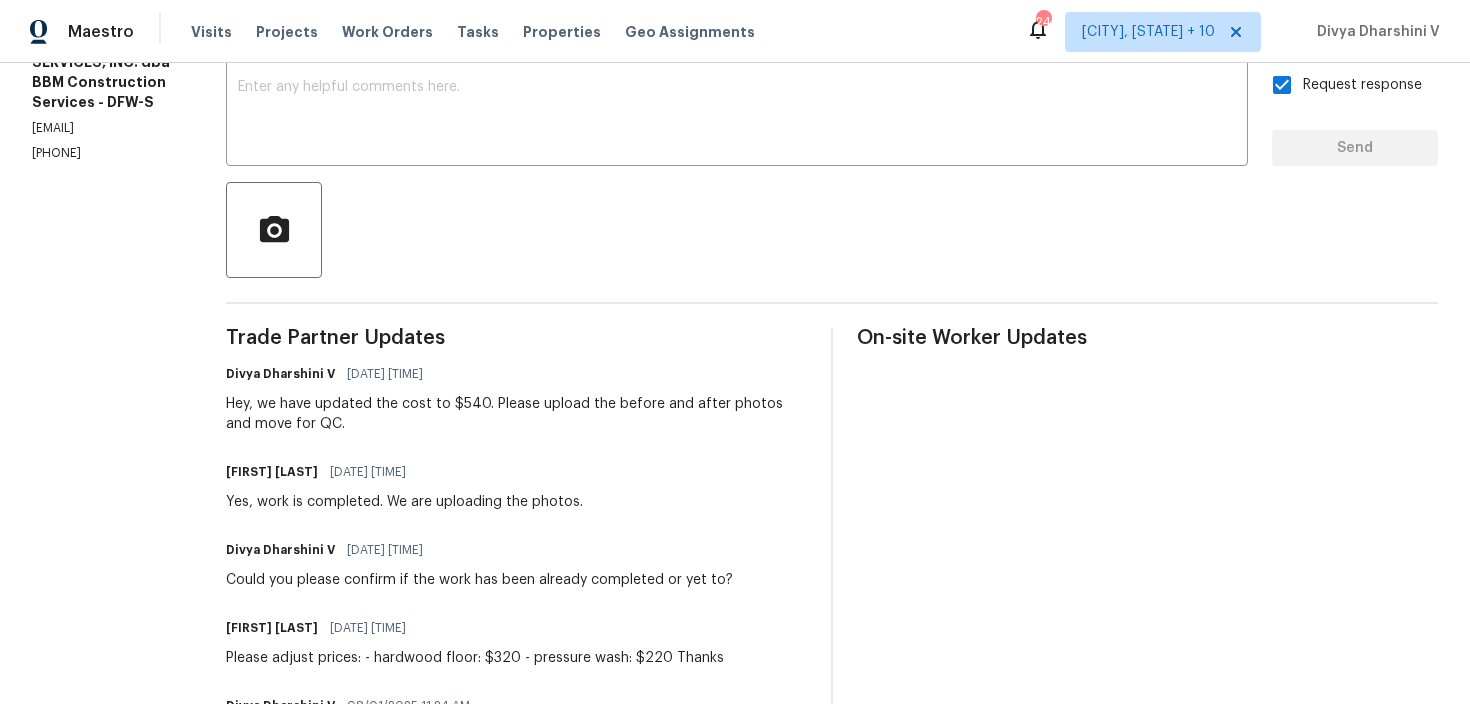 scroll, scrollTop: 0, scrollLeft: 0, axis: both 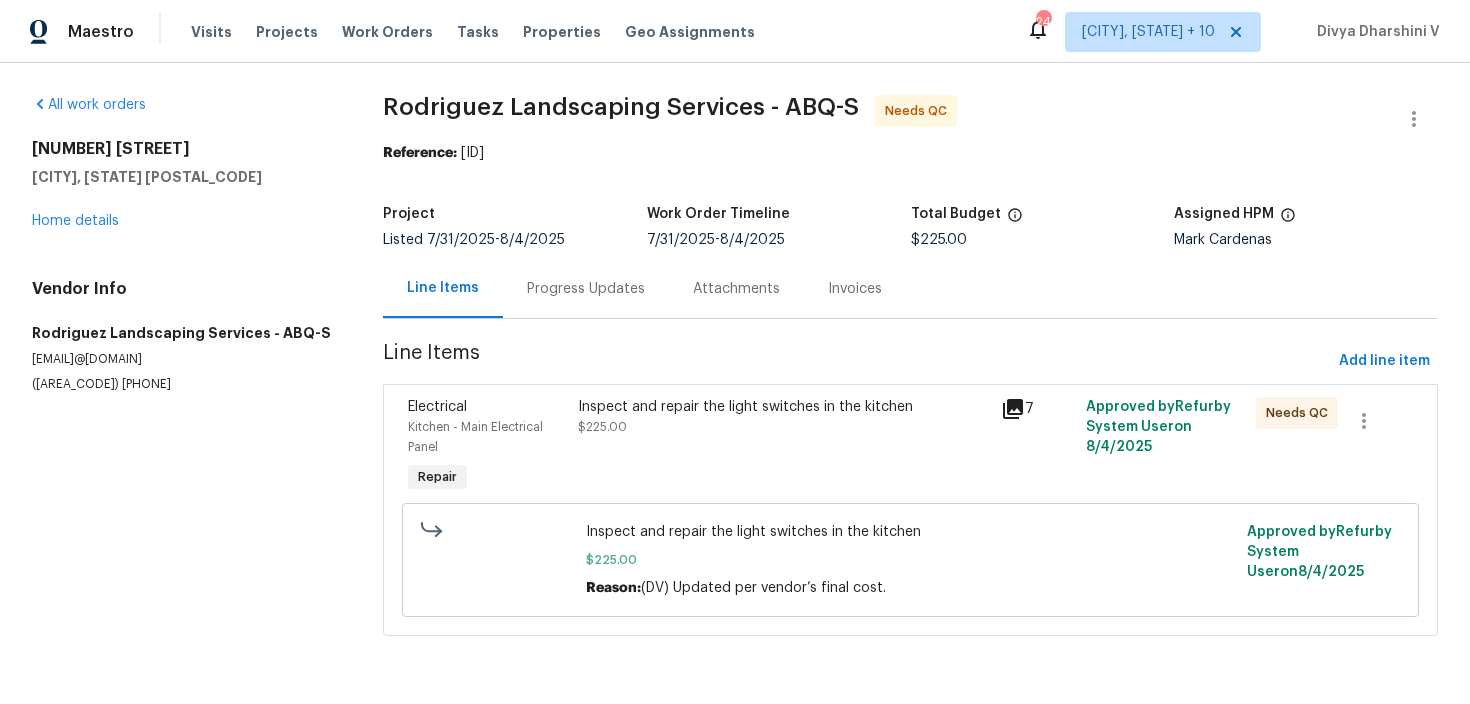 click on "Progress Updates" at bounding box center [586, 288] 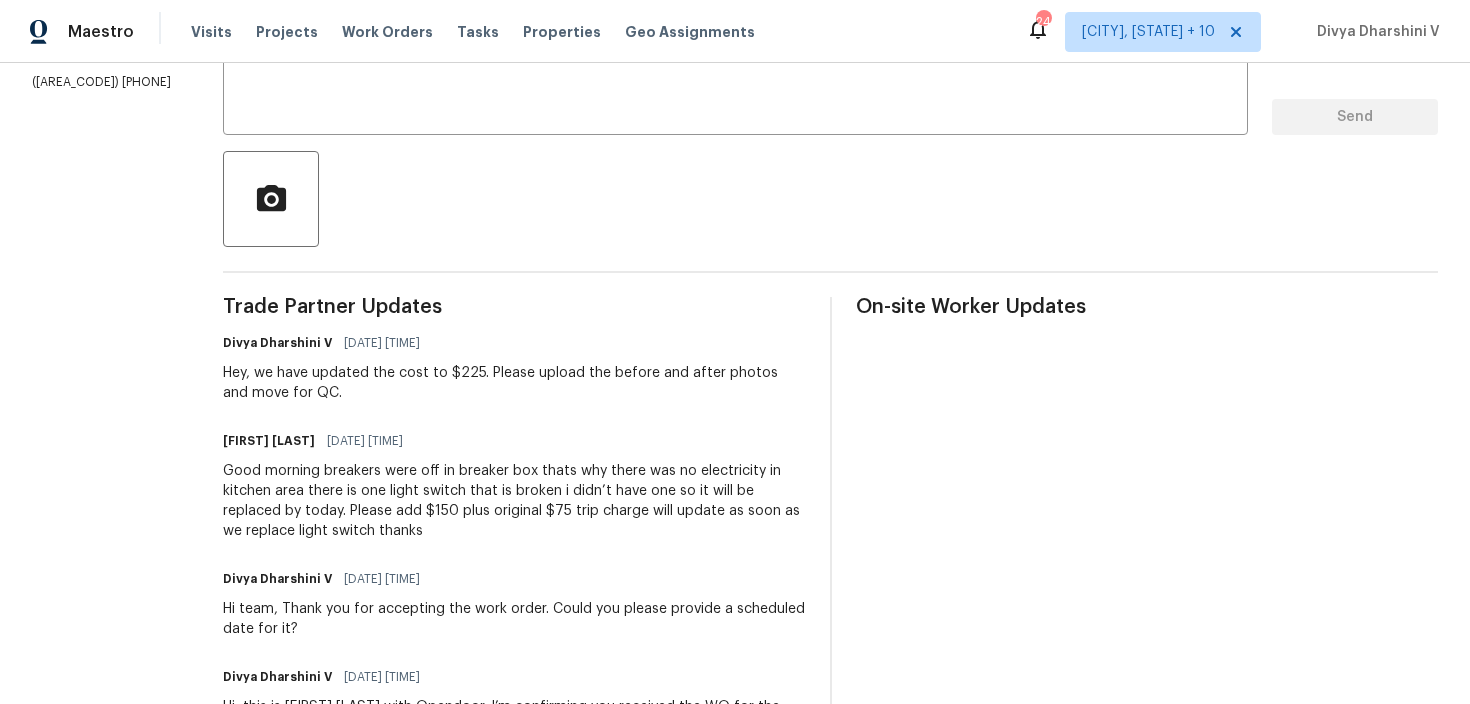 scroll, scrollTop: 53, scrollLeft: 0, axis: vertical 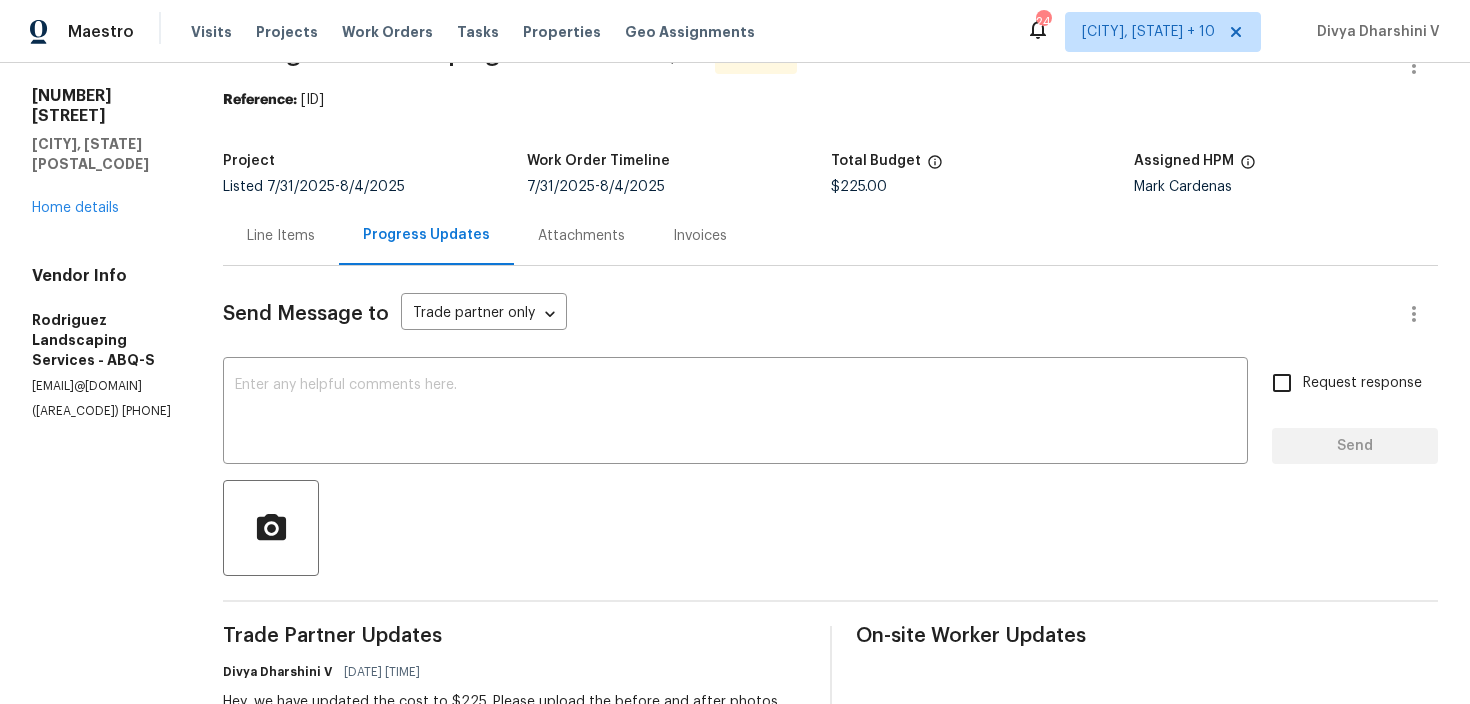 click on "Send Message to Trade partner only Trade partner only ​ x ​ Request response Send Trade Partner Updates [FIRST] [LAST] [DATE] [TIME] Hey, we have updated the cost to $225. Please upload the before and after photos and move for QC. [FIRST] [LAST] [DATE] [TIME] Good morning breakers were off in breaker box thats why there was no electricity in kitchen area there is one light switch that is broken i didn’t have one so it will be replaced by today. Please add $150 plus original $75 trip charge will update as soon as we replace light switch thanks [FIRST] [LAST] [DATE] [TIME] Hi team, Thank you for accepting the work order. Could you please provide a scheduled date for it? [FIRST] [LAST] [DATE] [TIME] On-site Worker Updates" at bounding box center (830, 708) 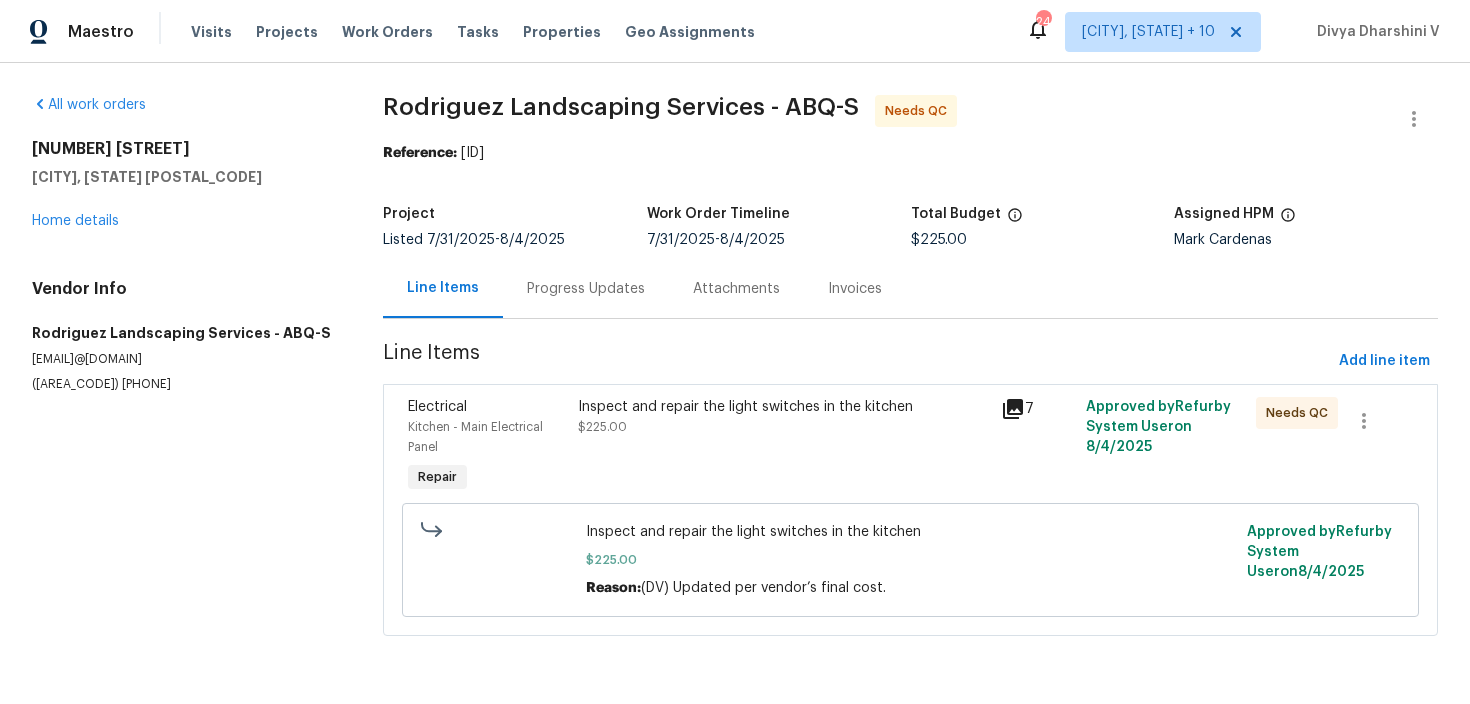 scroll, scrollTop: 0, scrollLeft: 0, axis: both 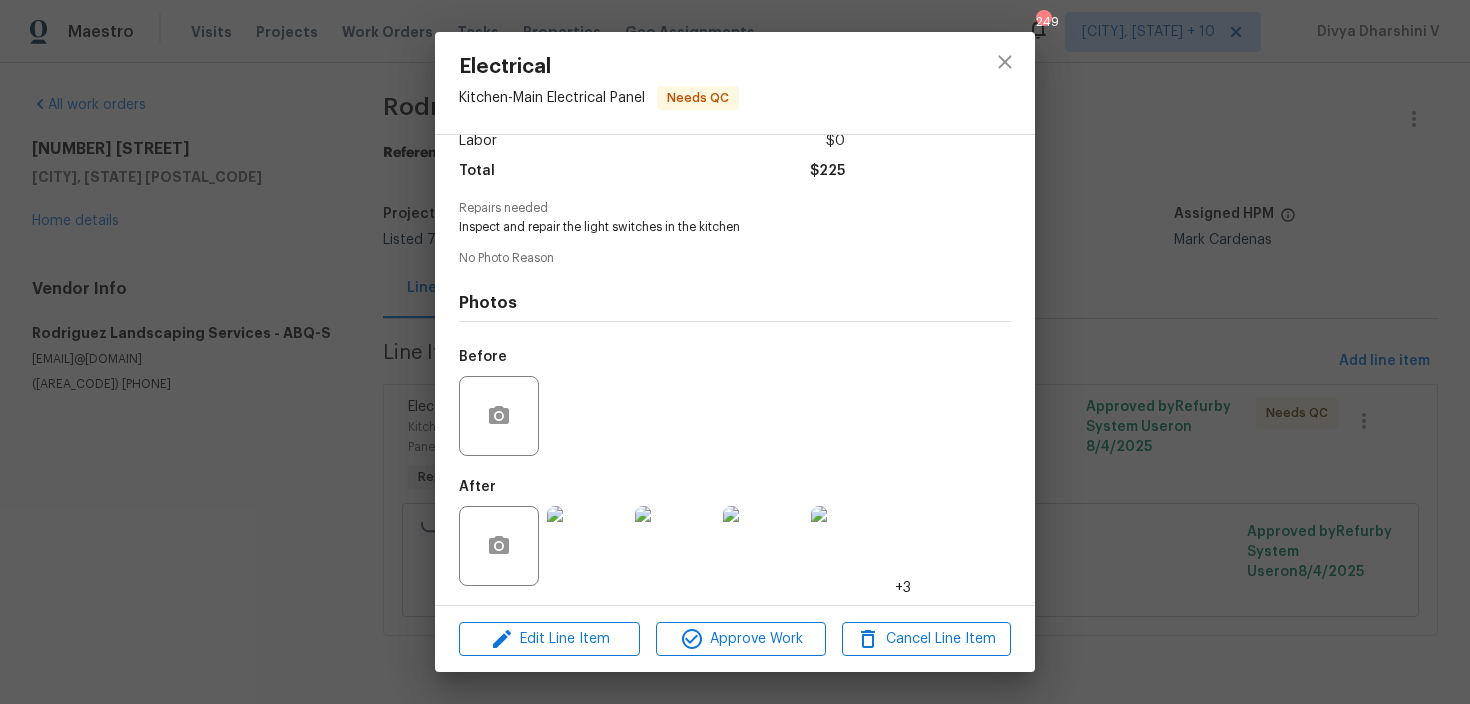 click at bounding box center (587, 546) 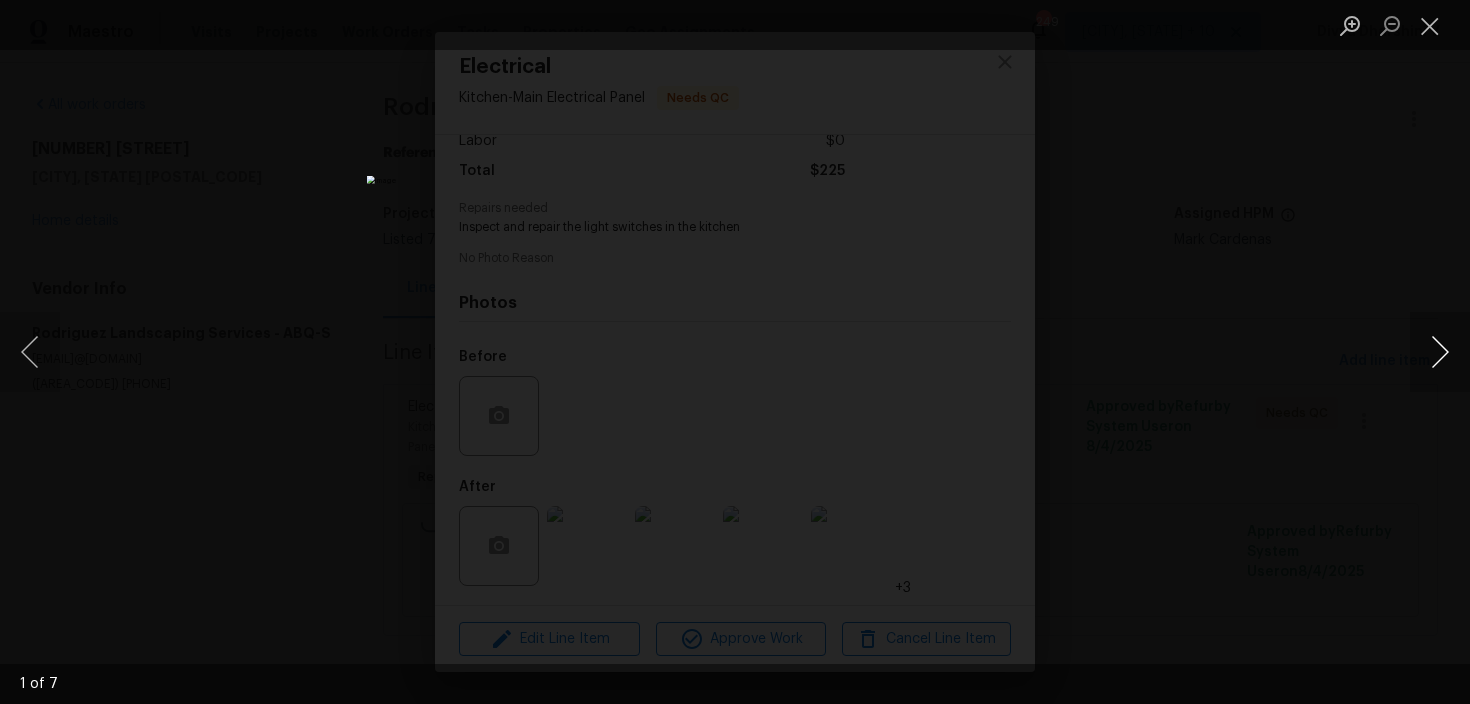 click at bounding box center [1440, 352] 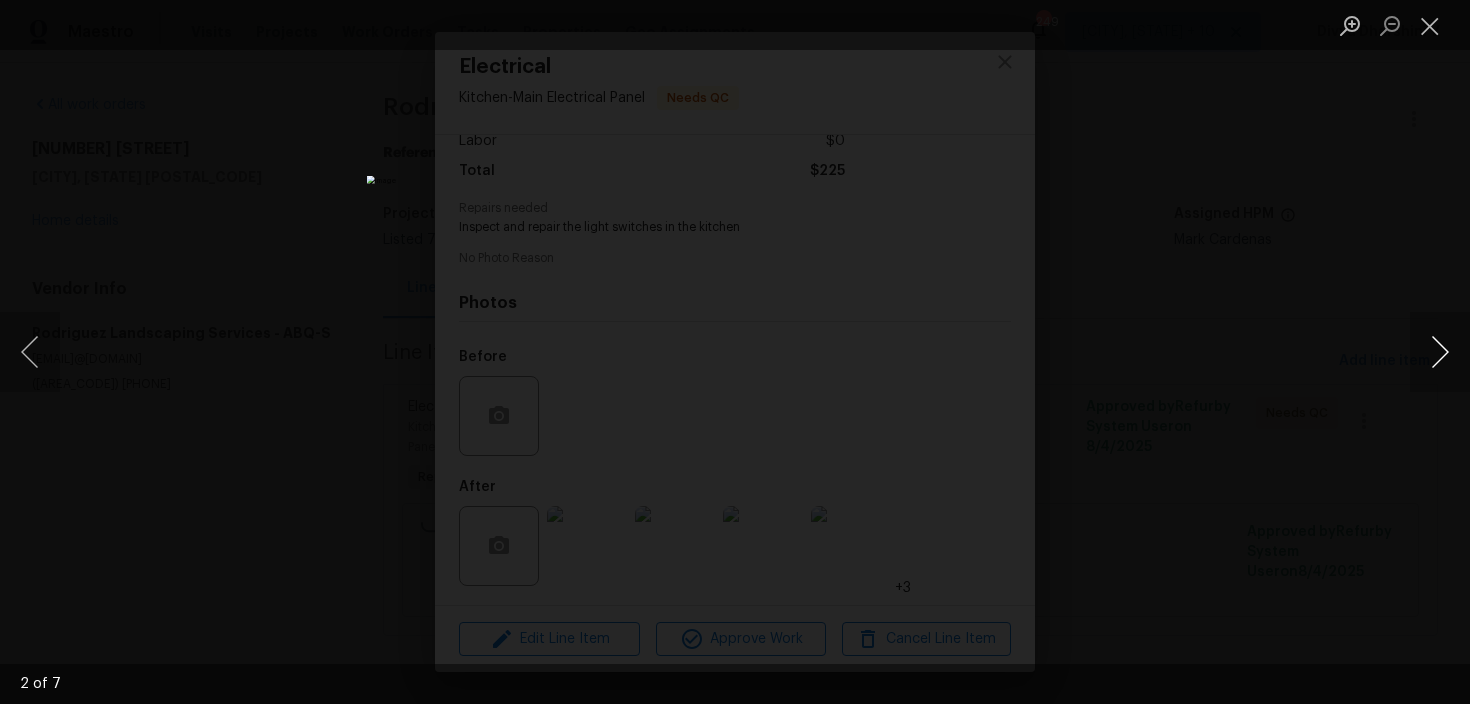 click at bounding box center [1440, 352] 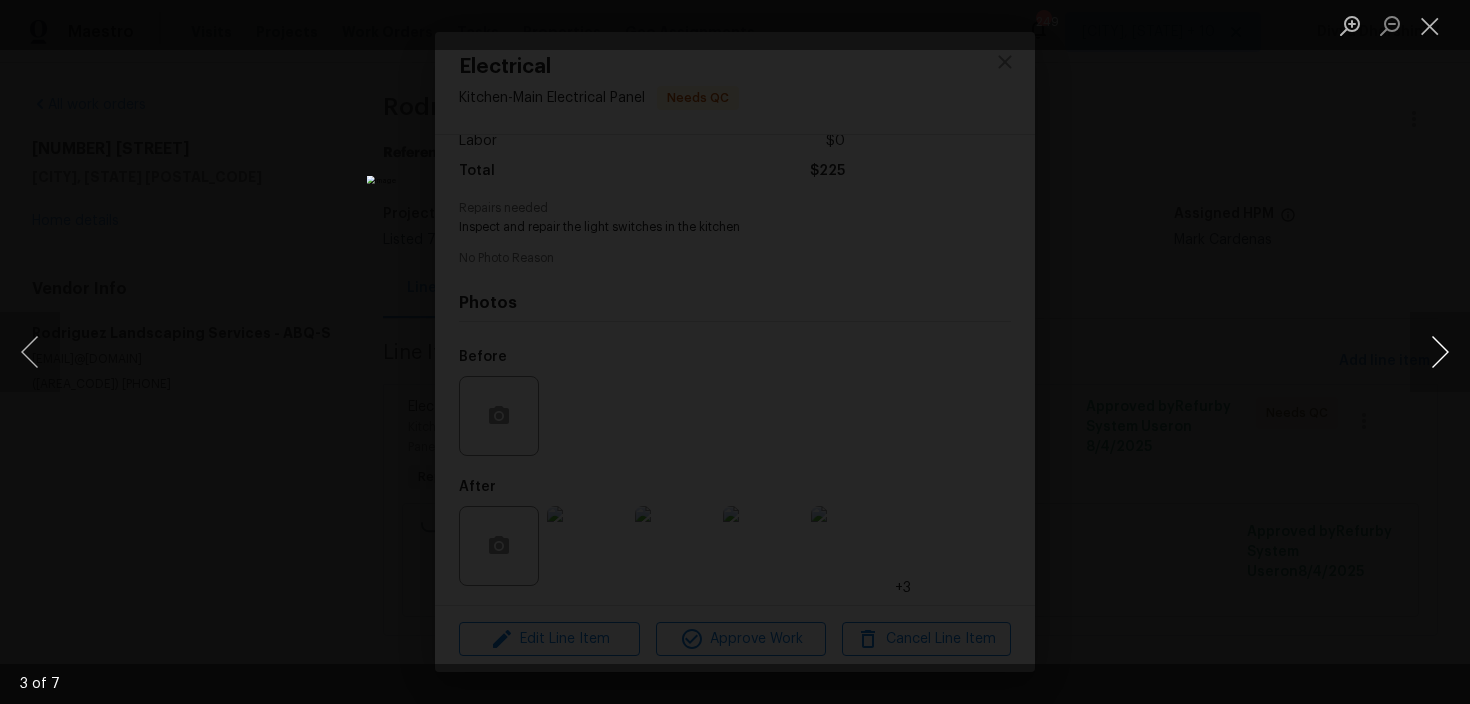 click at bounding box center [1440, 352] 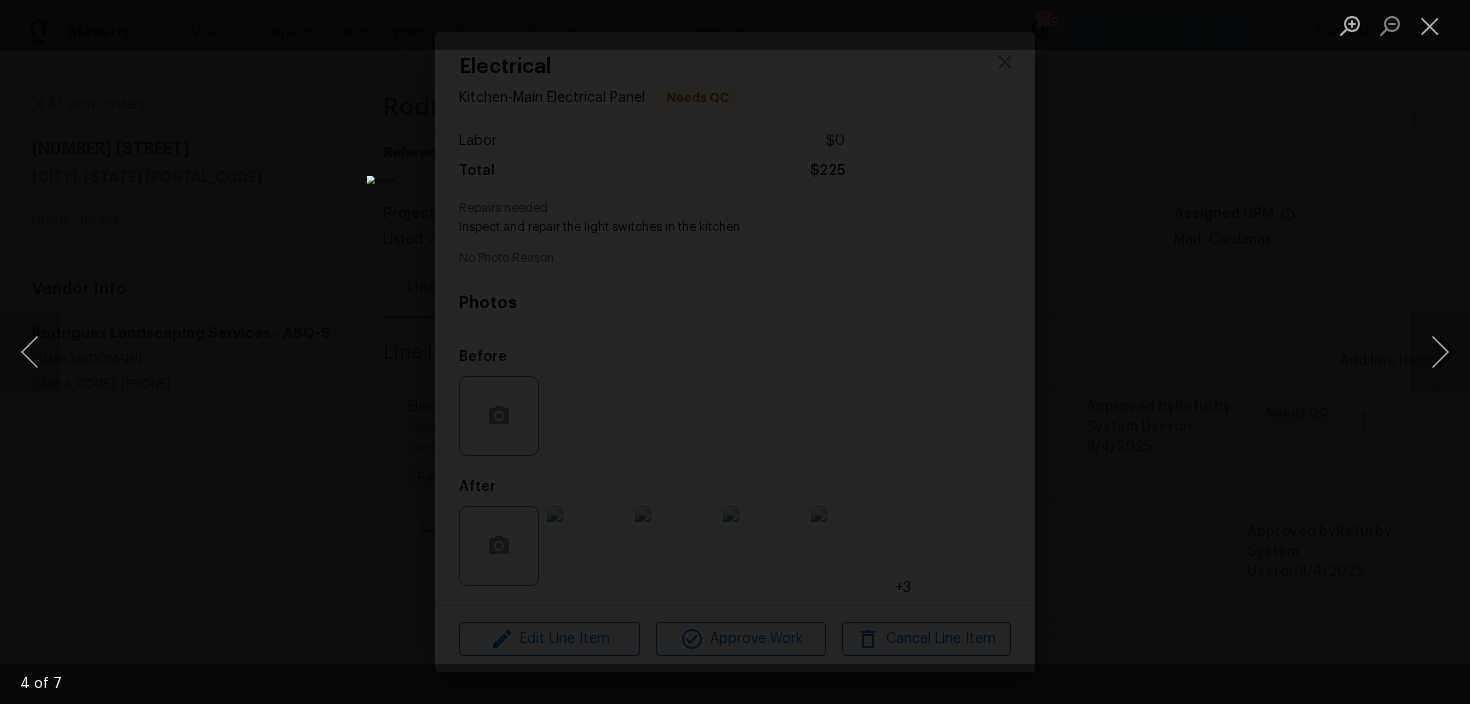 click at bounding box center [735, 352] 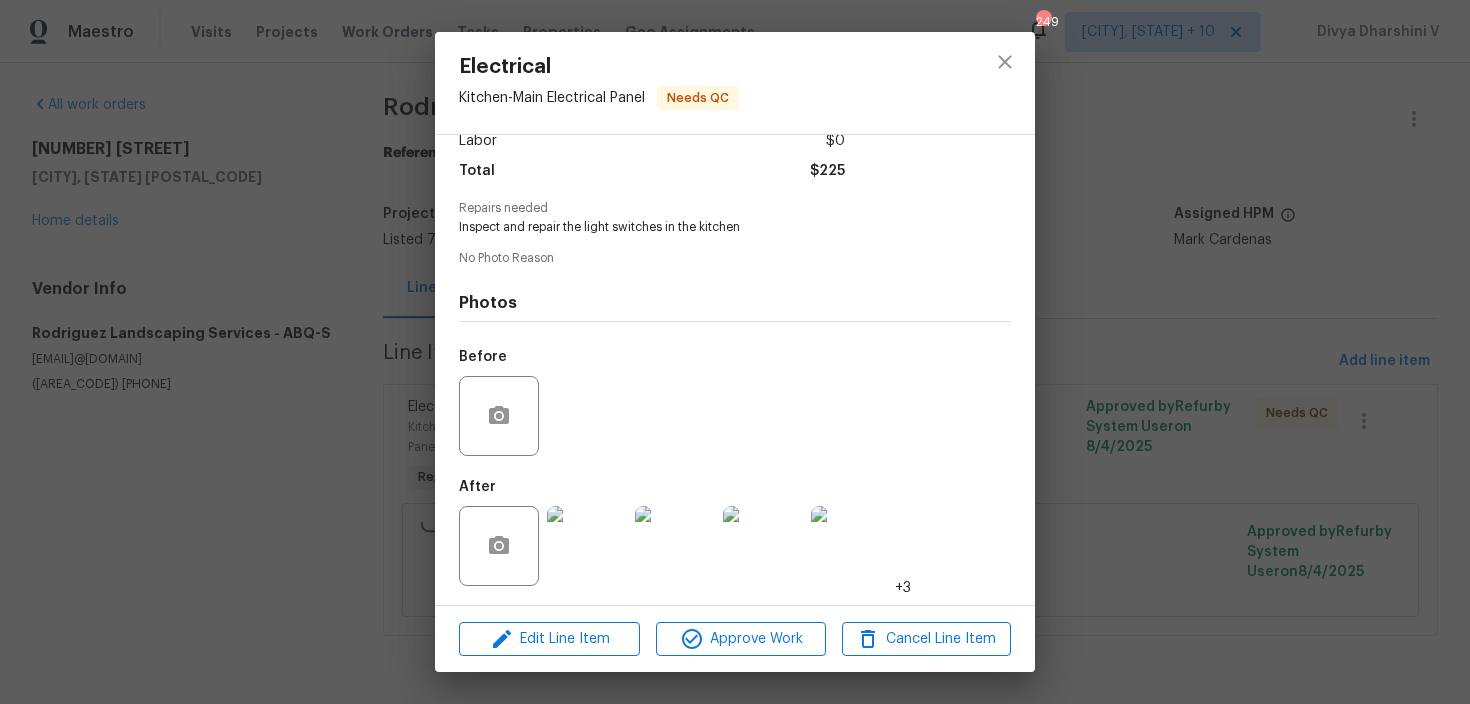 click at bounding box center [587, 546] 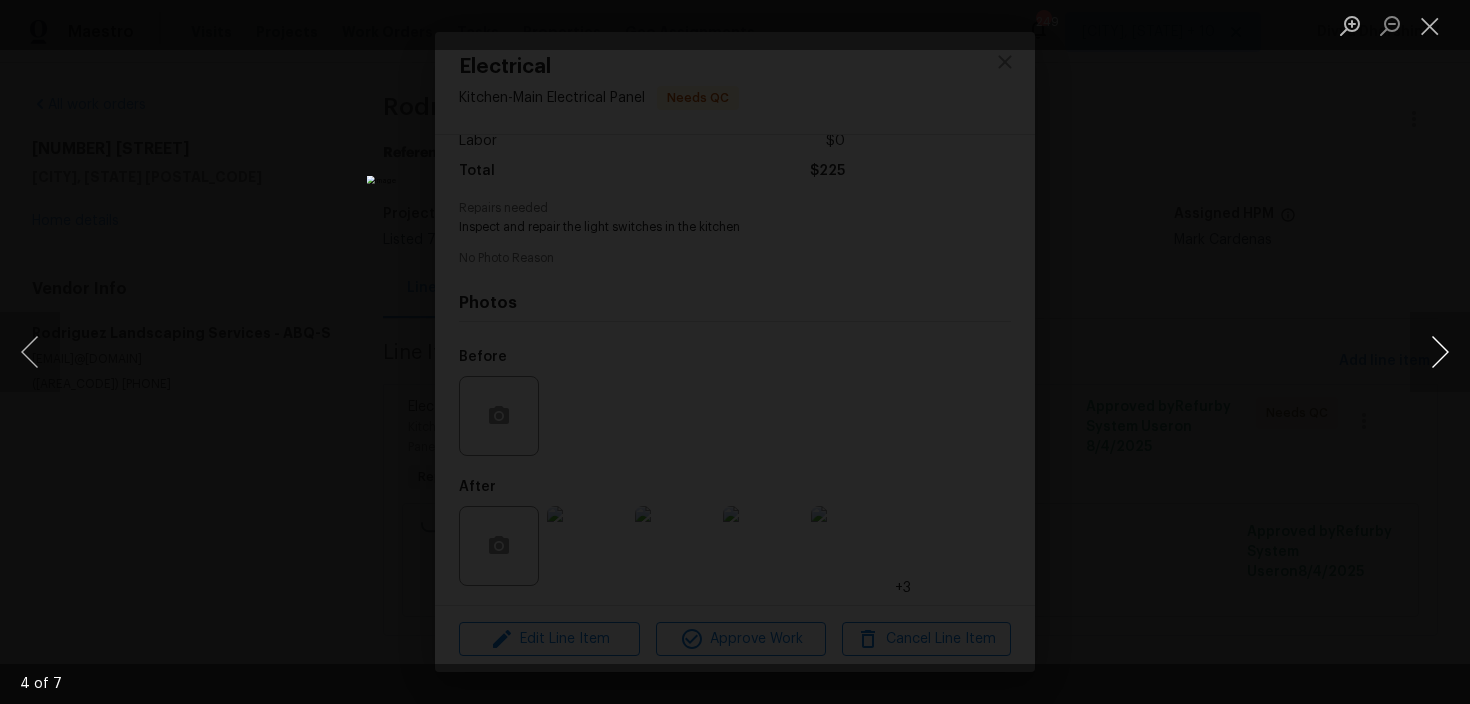 click at bounding box center (1440, 352) 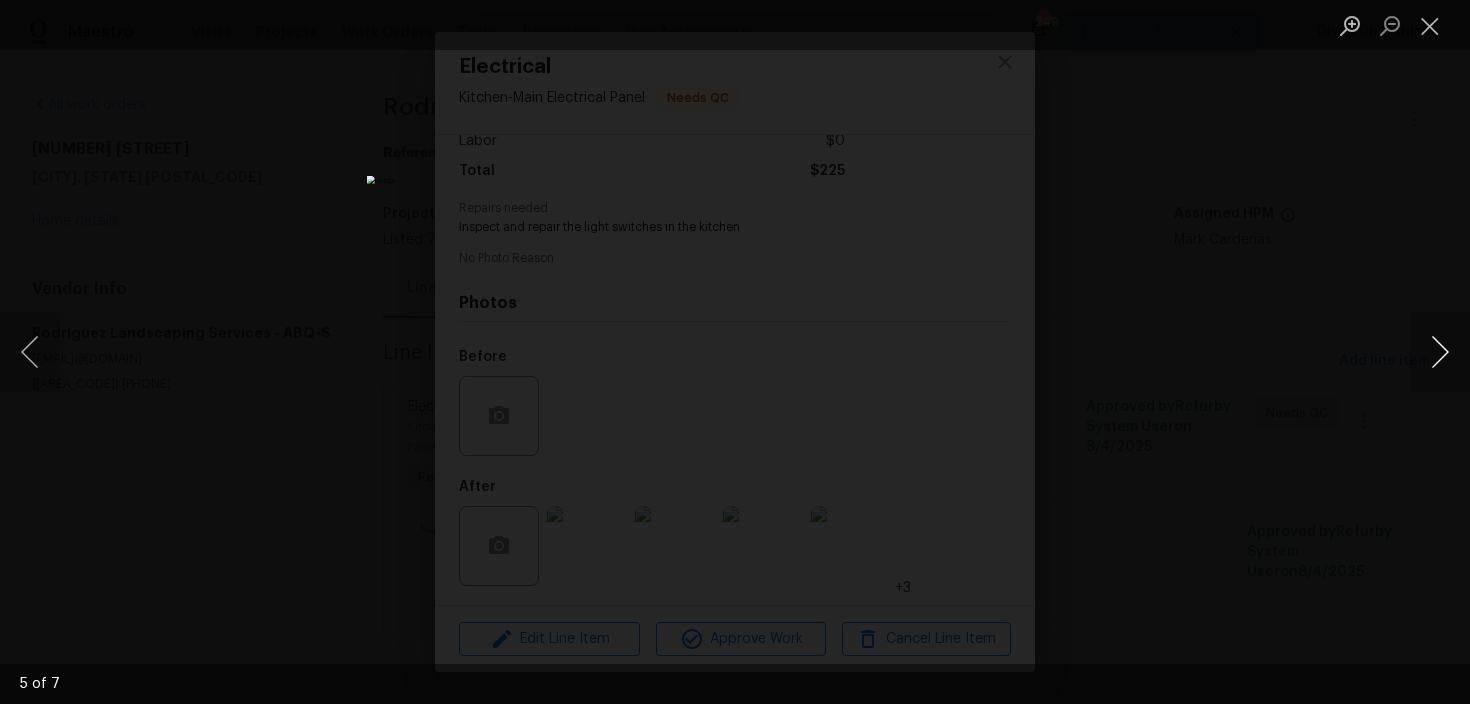 click at bounding box center [1440, 352] 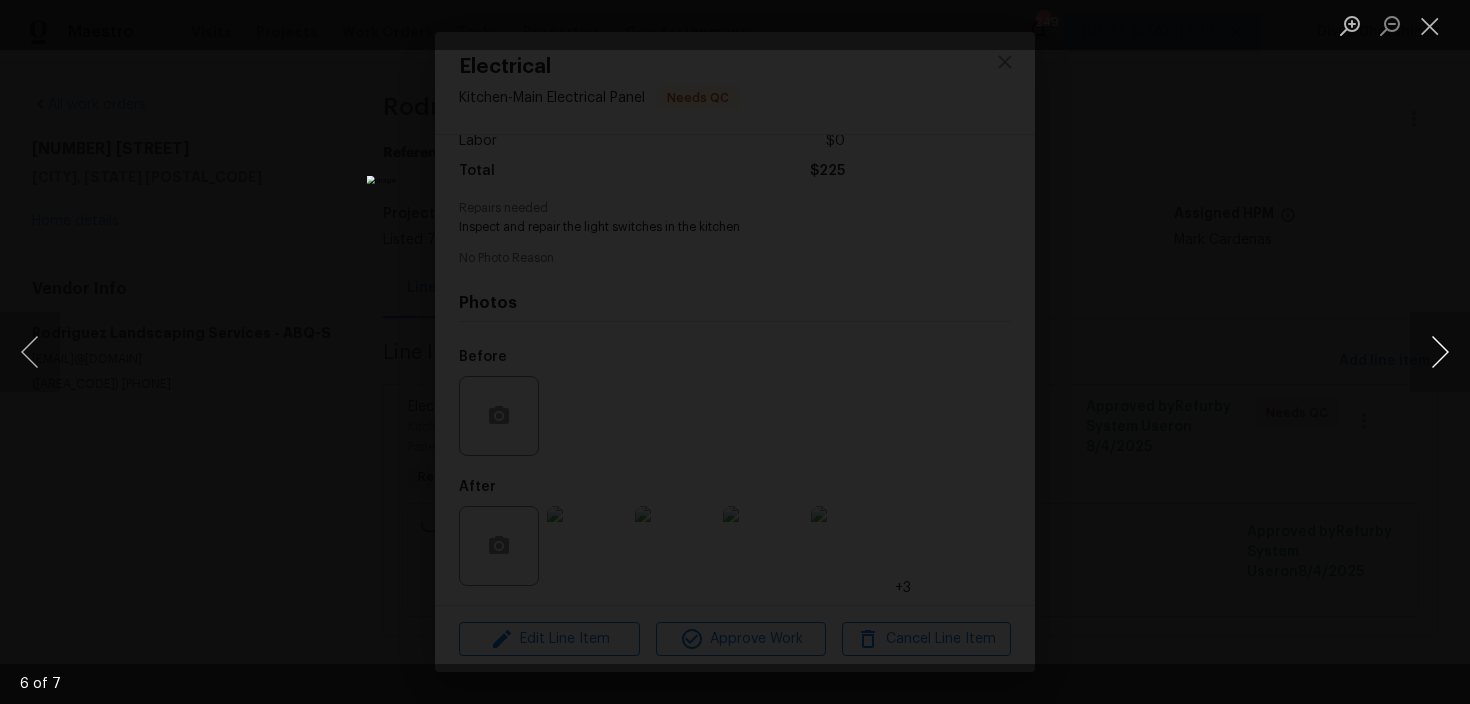 click at bounding box center (1440, 352) 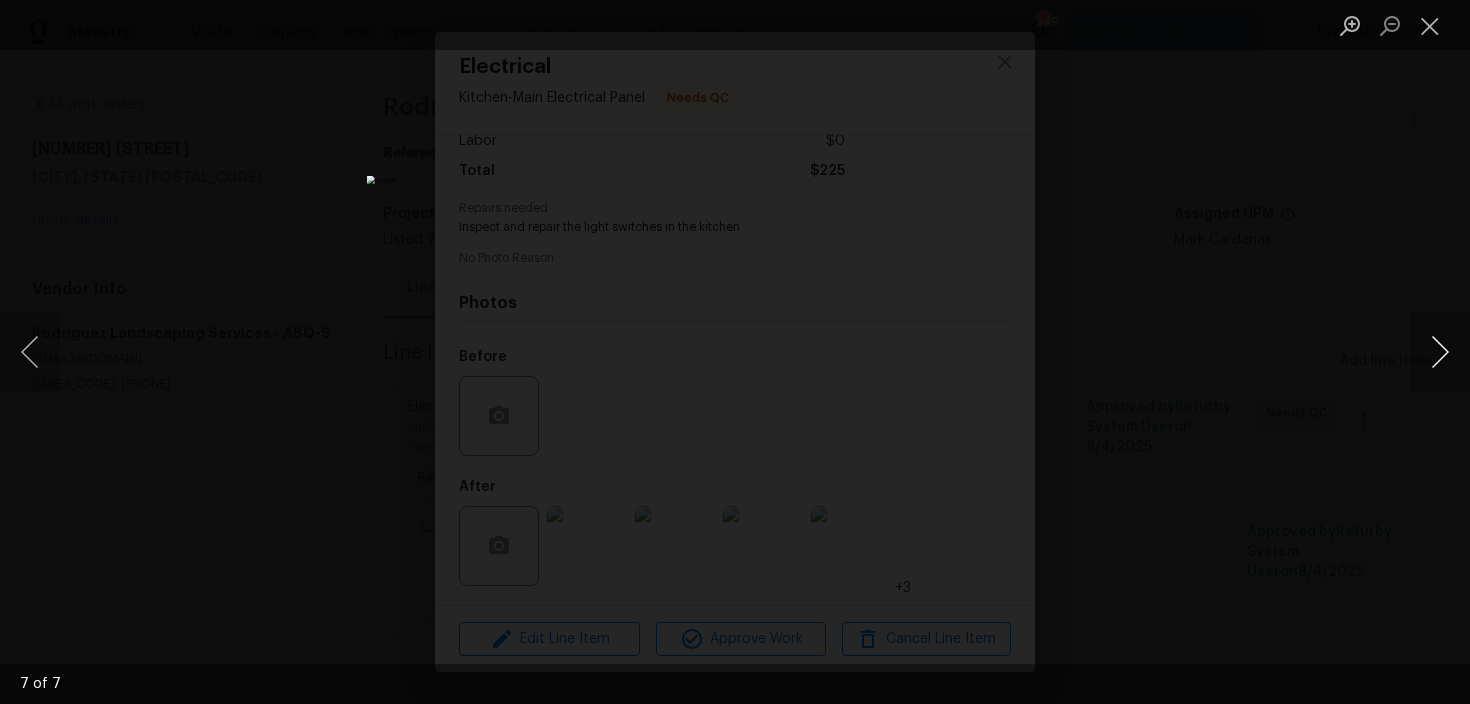 click at bounding box center (1440, 352) 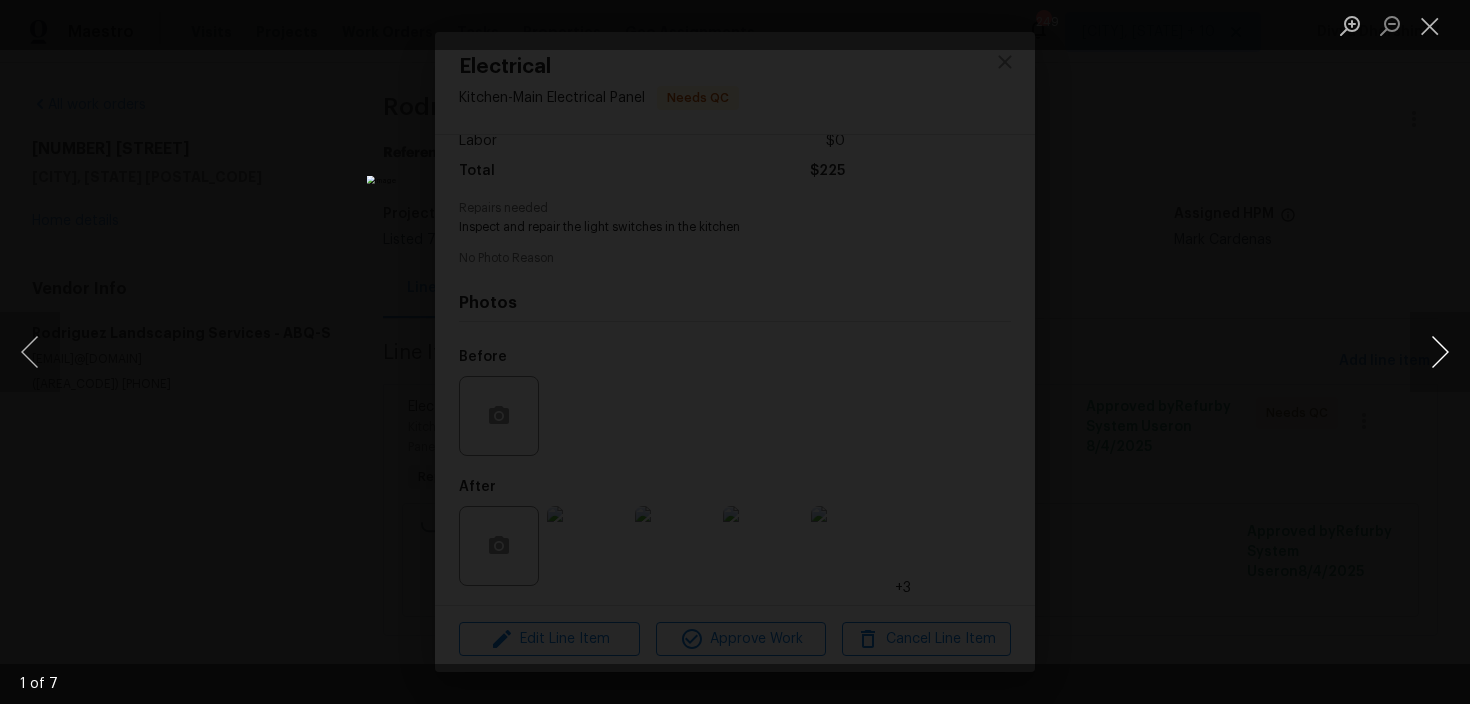 click at bounding box center [1440, 352] 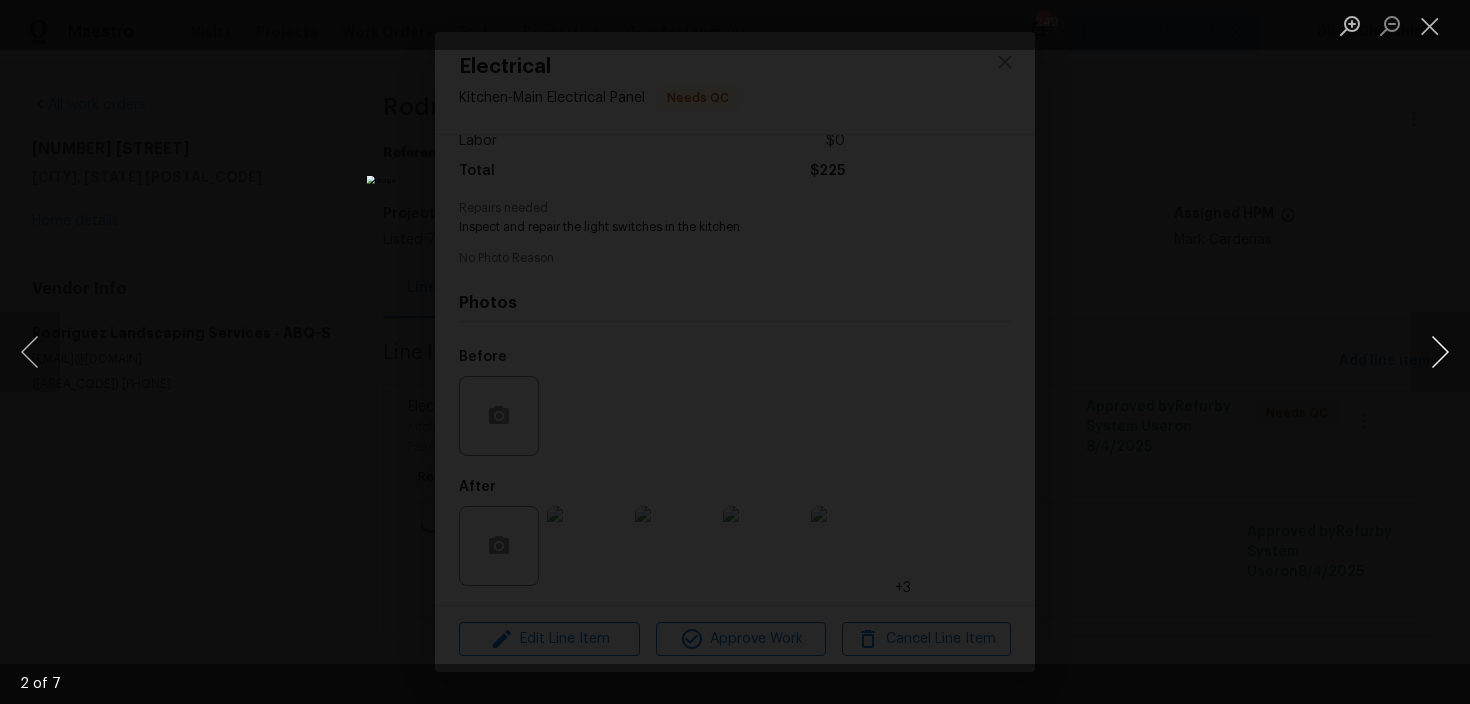 click at bounding box center (1440, 352) 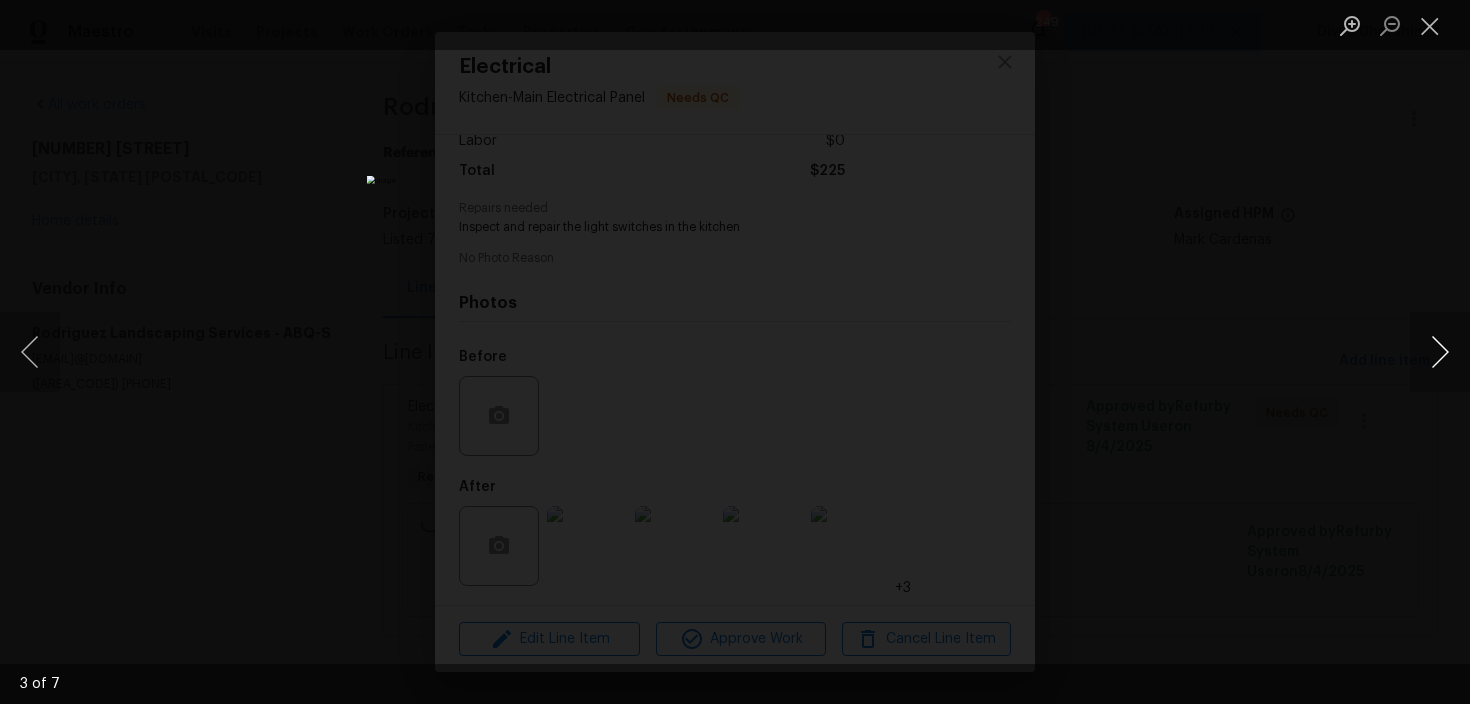 click at bounding box center [1440, 352] 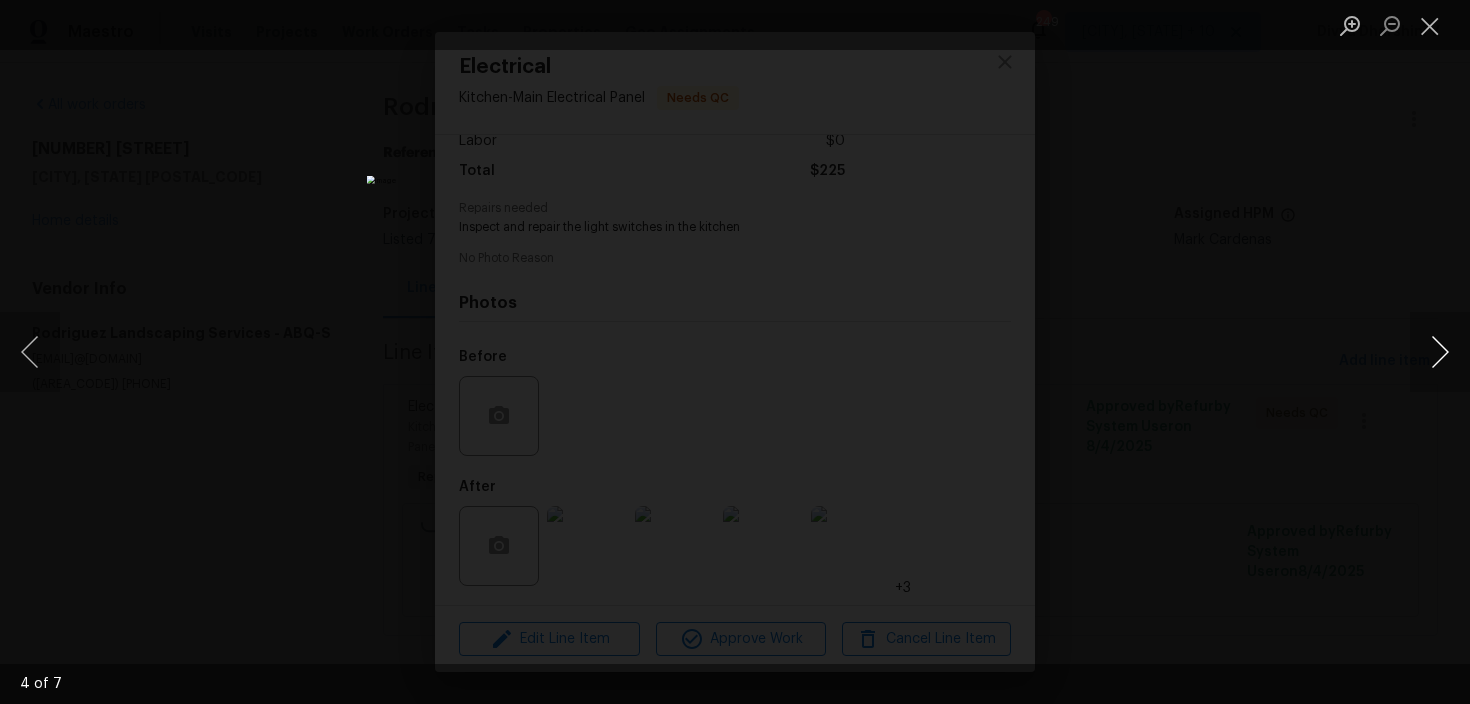 click at bounding box center [1440, 352] 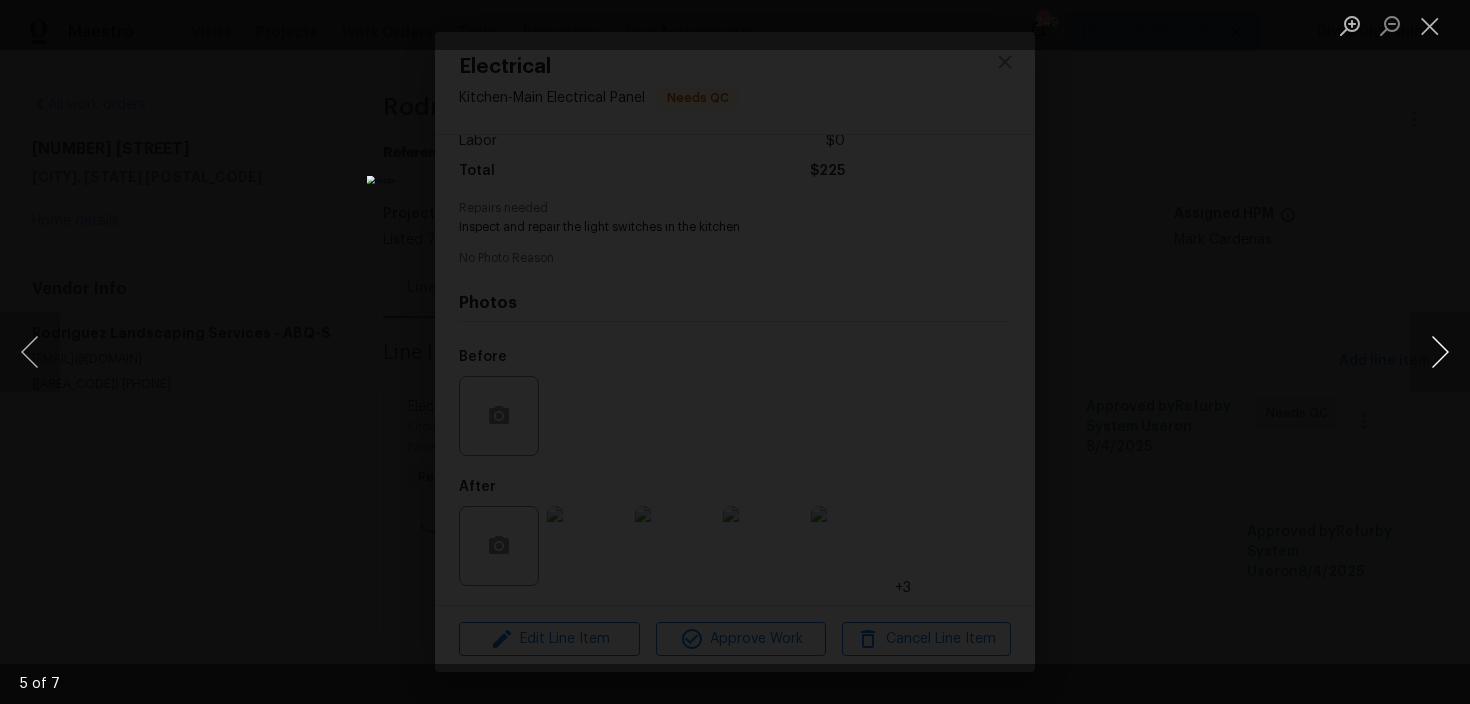 click at bounding box center [1440, 352] 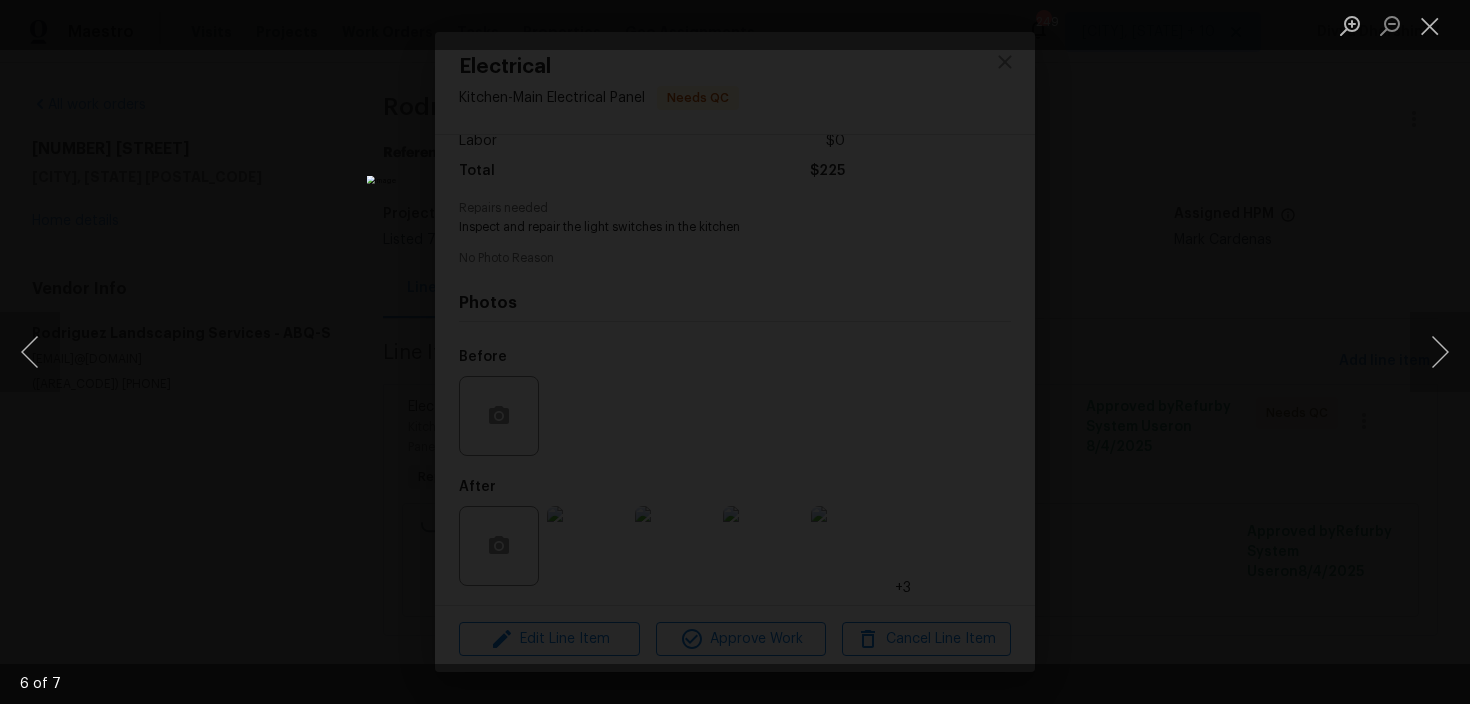 click at bounding box center [735, 352] 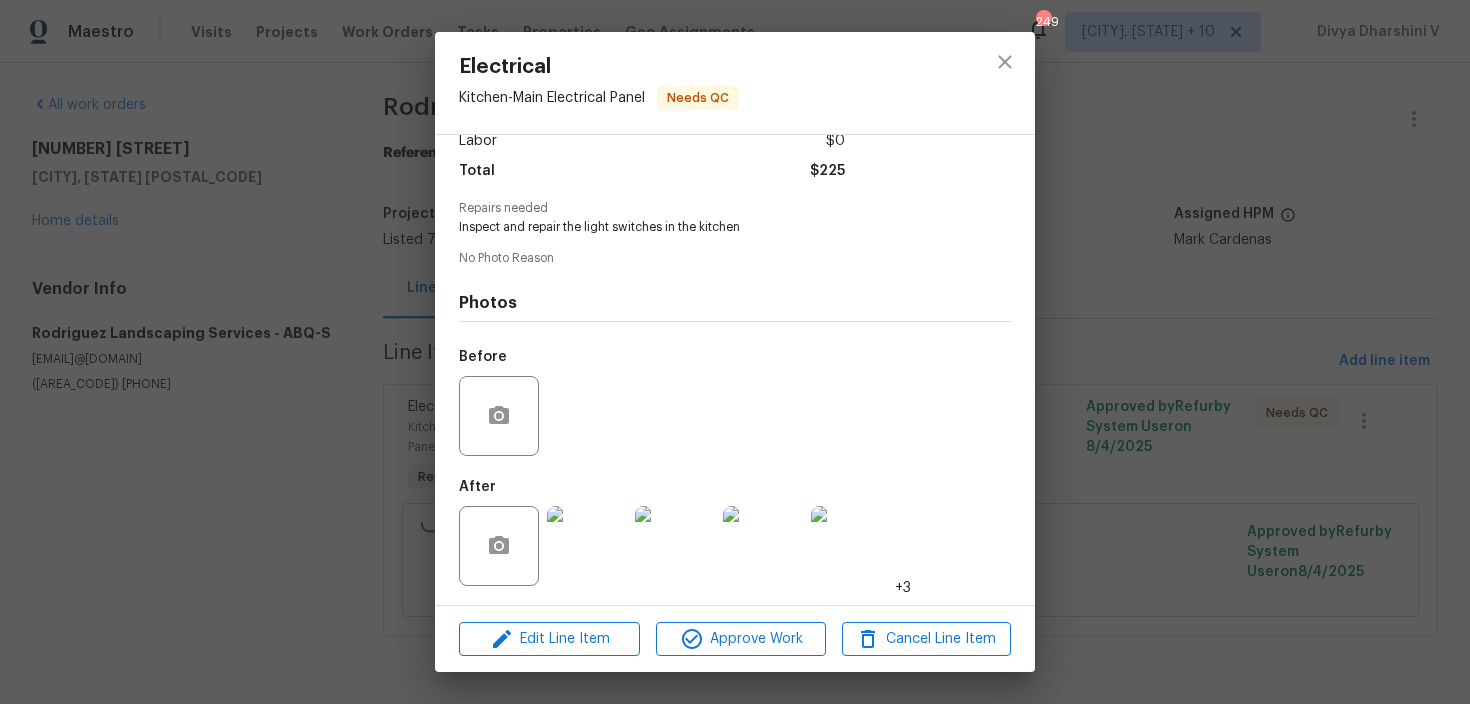 click on "Electrical Kitchen  -  Main Electrical Panel Needs QC Vendor Rodriguez Landscaping Services Account Category Repairs Cost $225 x 1 count $225 Labor $0 Total $225 Repairs needed Inspect and repair the light switches in the kitchen No Photo Reason   Photos Before After  +3  Edit Line Item  Approve Work  Cancel Line Item" at bounding box center [735, 352] 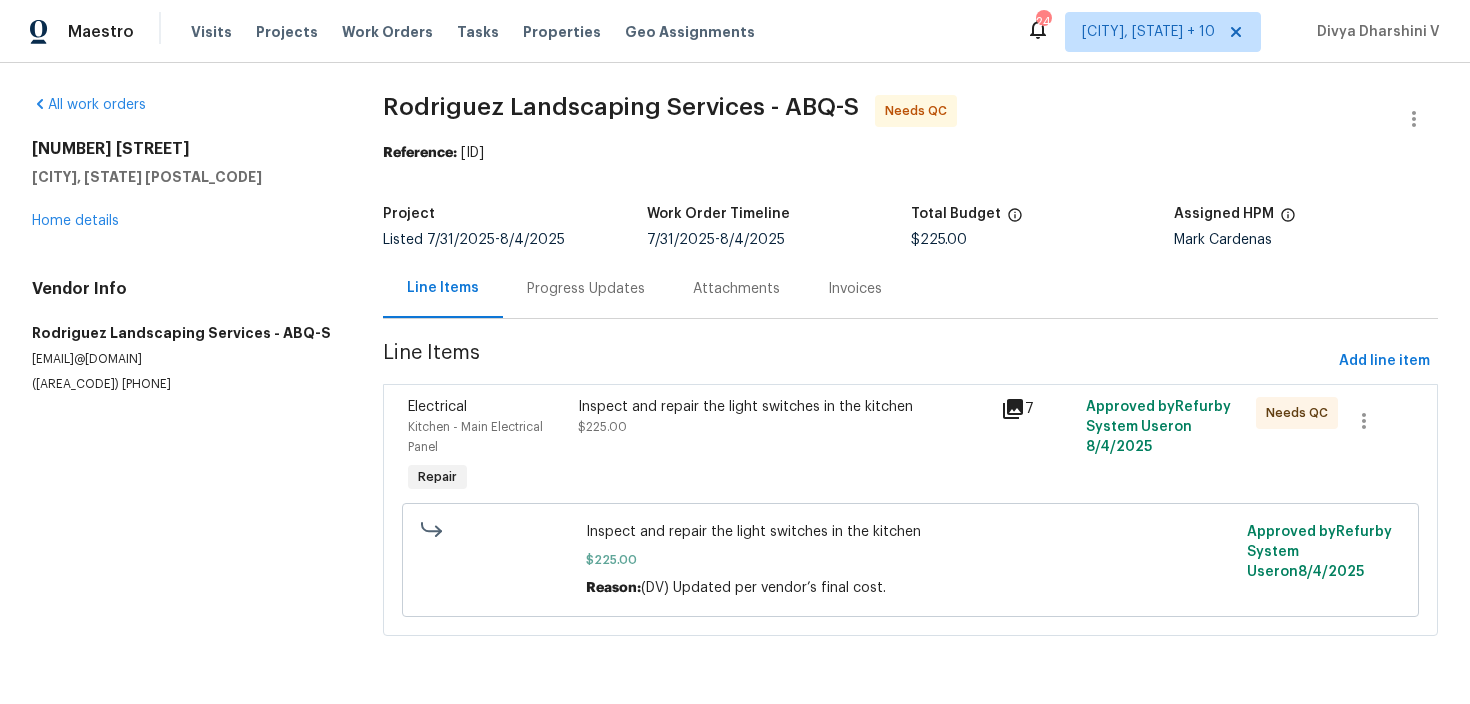 click on "Rodriguez Landscaping Services - ABQ-S Needs QC Reference:   6MQ3EYT2EBHCM-057d62217 Project Listed   7/31/2025  -  8/4/2025 Work Order Timeline 7/31/2025  -  8/4/2025 Total Budget $225.00 Assigned HPM Mark Cardenas Line Items Progress Updates Attachments Invoices Line Items Add line item Electrical Kitchen - Main Electrical Panel Repair Inspect and repair the light switches in the kitchen $225.00   7 Approved by  Refurby System User  on   8/4/2025 Needs QC Inspect and repair the light switches in the kitchen $225.00 Reason:  (DV) Updated per vendor’s final cost. Approved by  Refurby System User  on  8/4/2025" at bounding box center [910, 377] 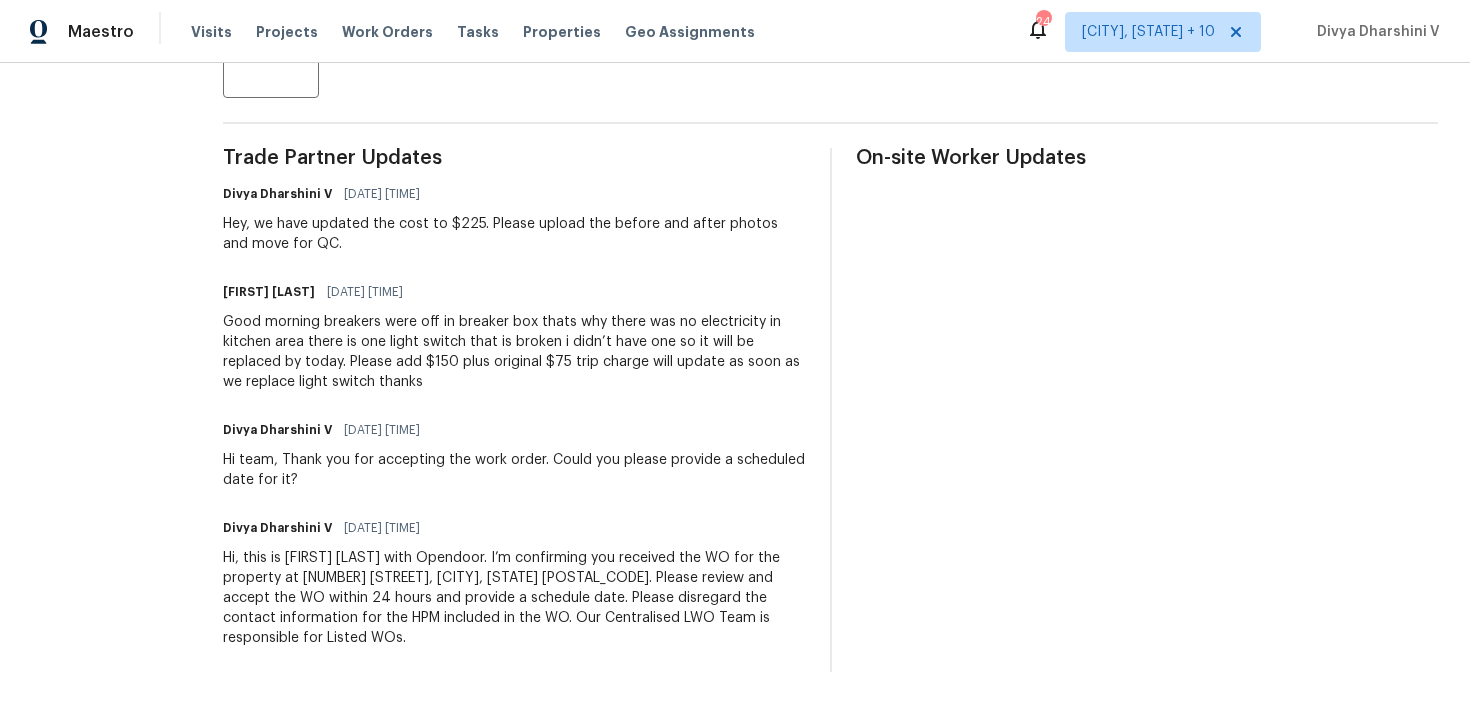 scroll, scrollTop: 0, scrollLeft: 0, axis: both 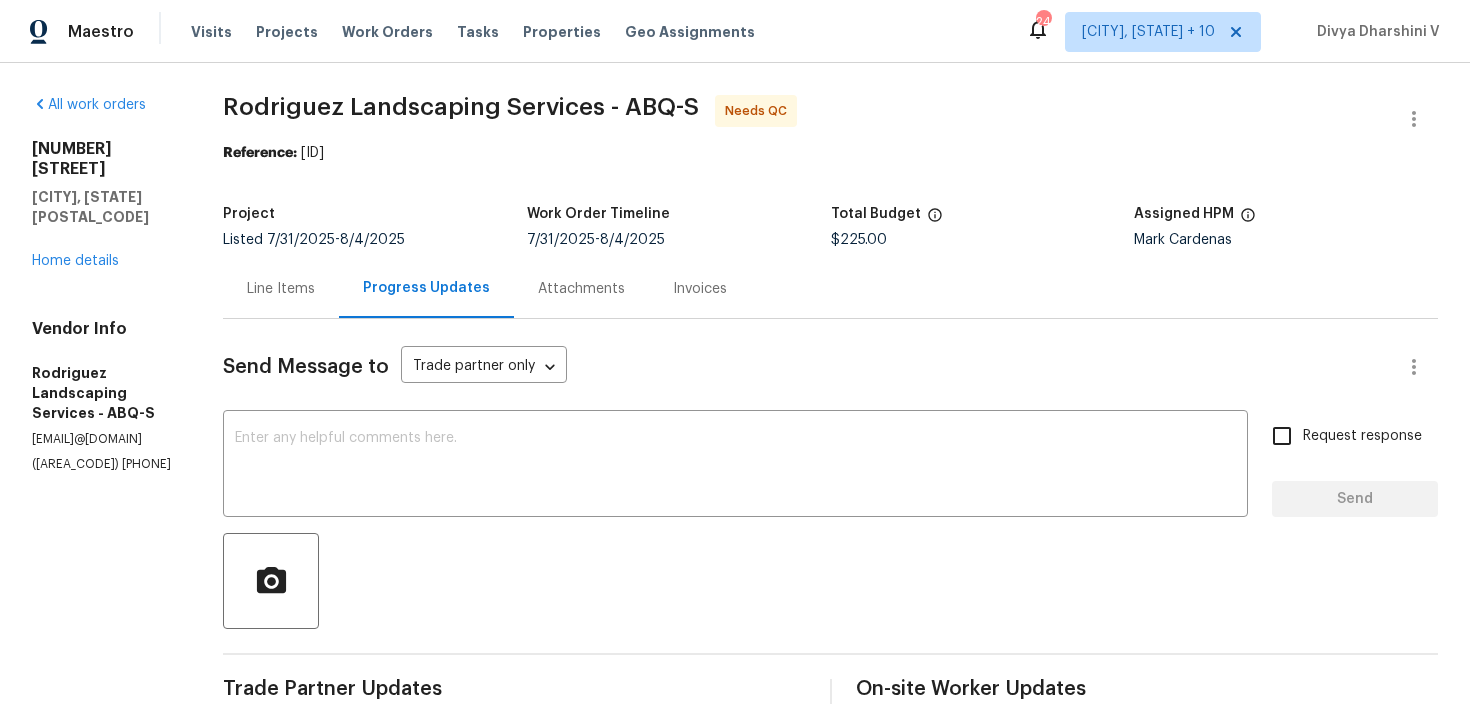 click on "Line Items" at bounding box center (281, 288) 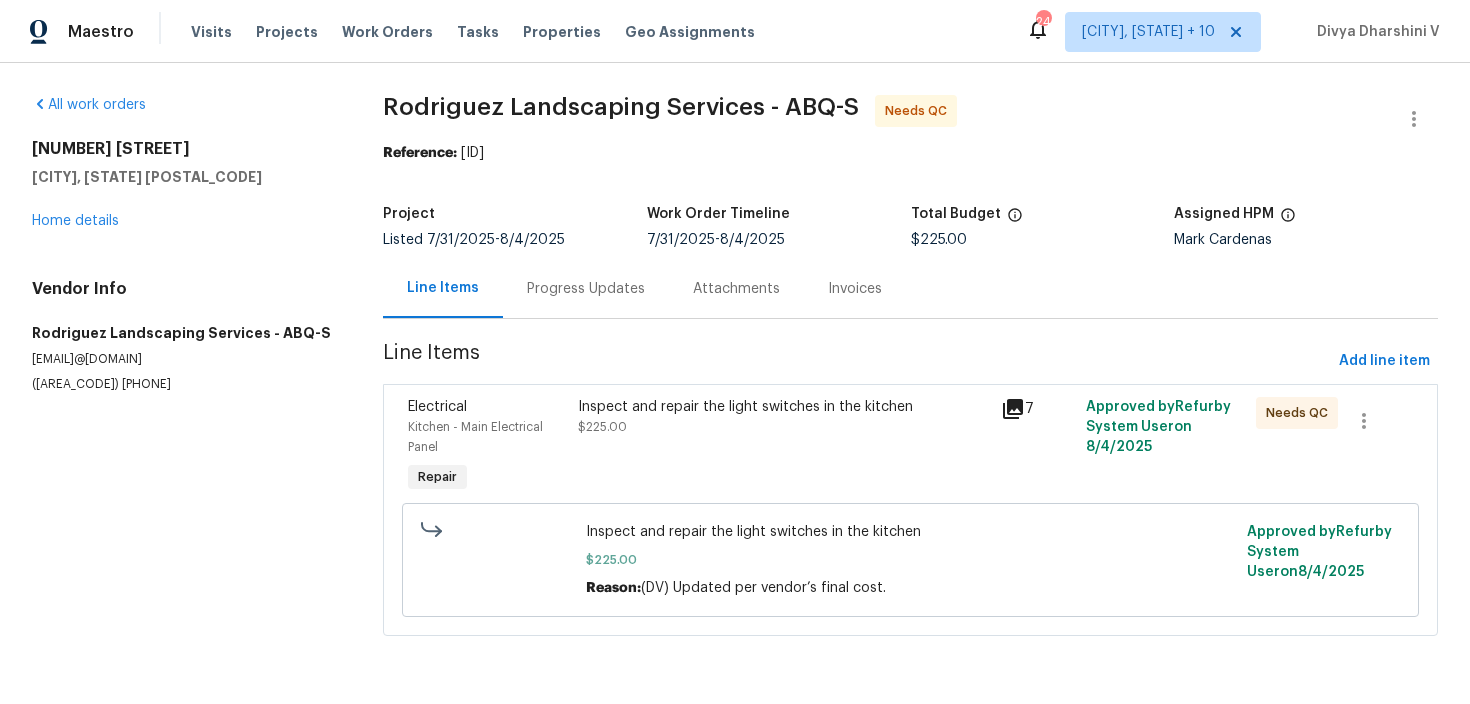 click on "Inspect and repair the light switches in the kitchen $225.00" at bounding box center (784, 417) 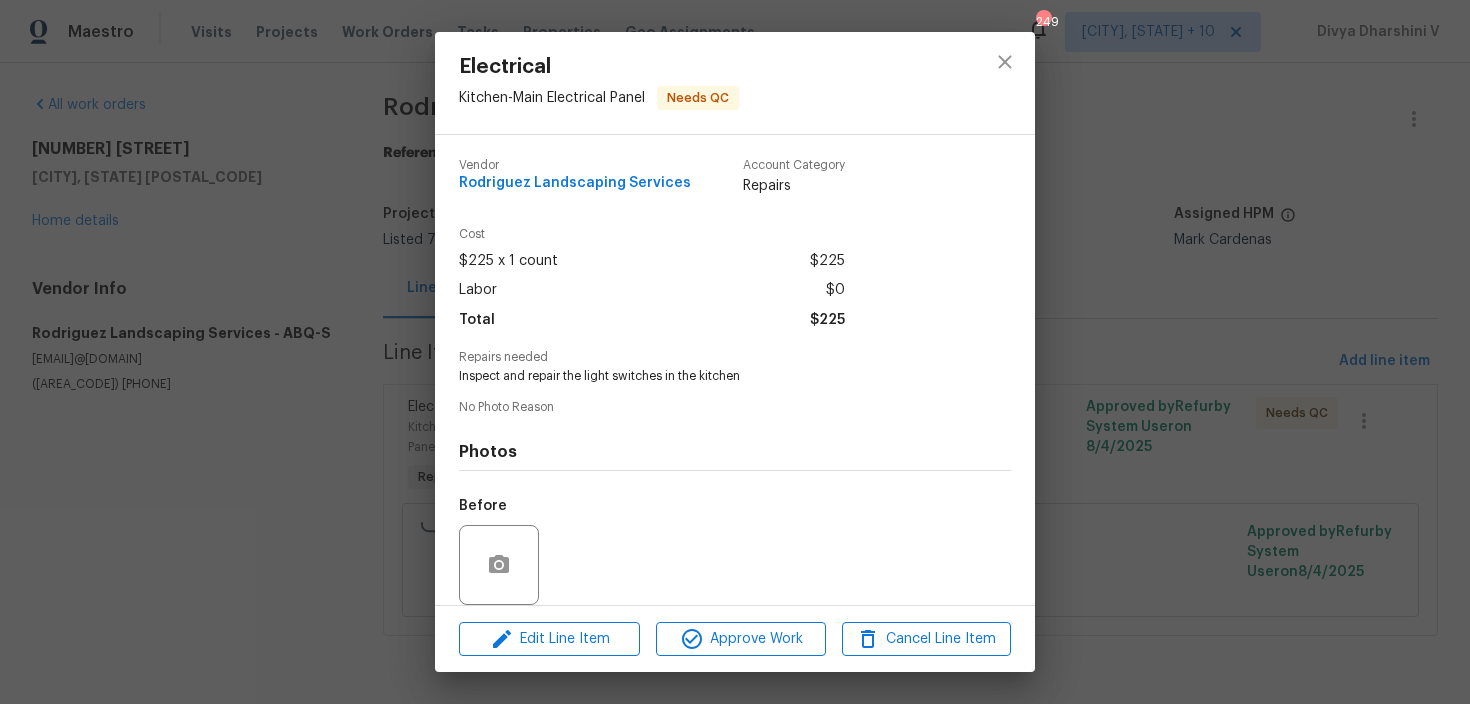 scroll, scrollTop: 149, scrollLeft: 0, axis: vertical 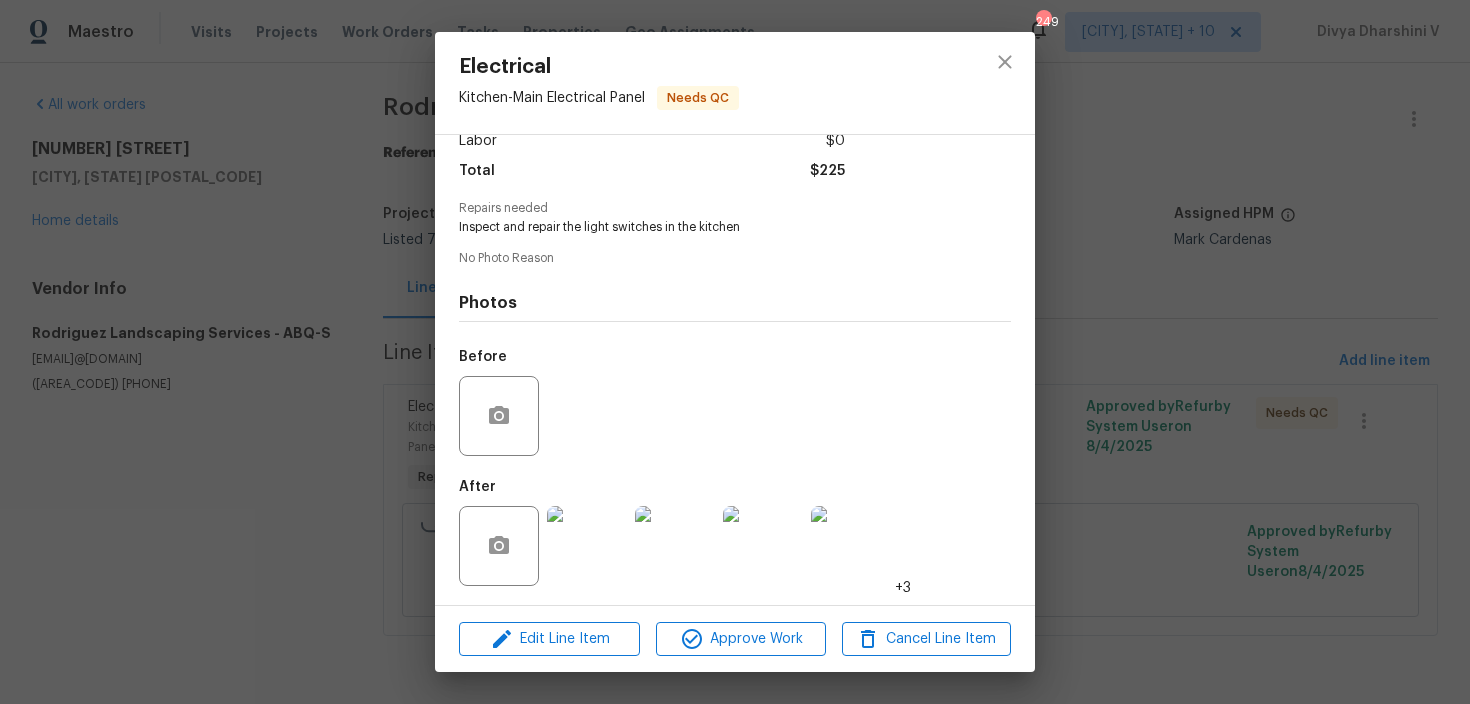 click at bounding box center (587, 546) 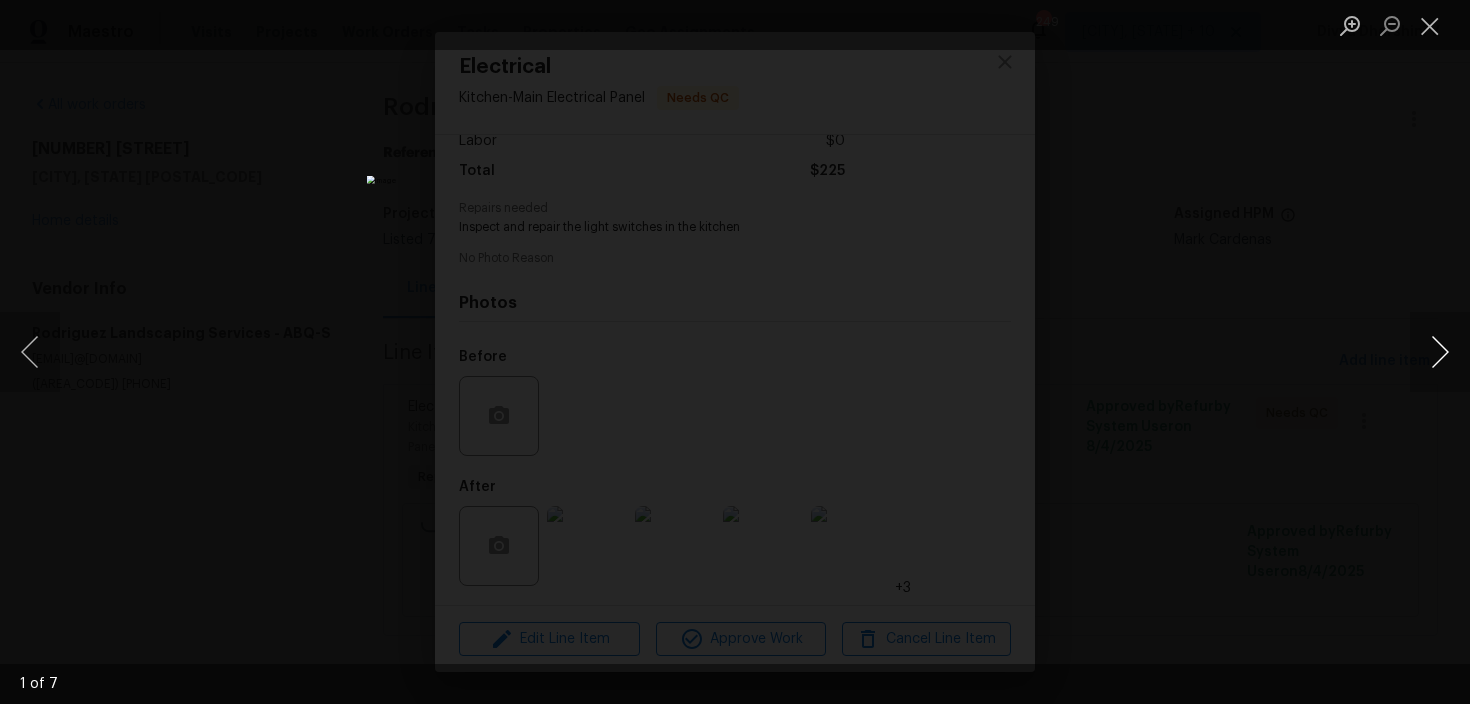 click at bounding box center [1440, 352] 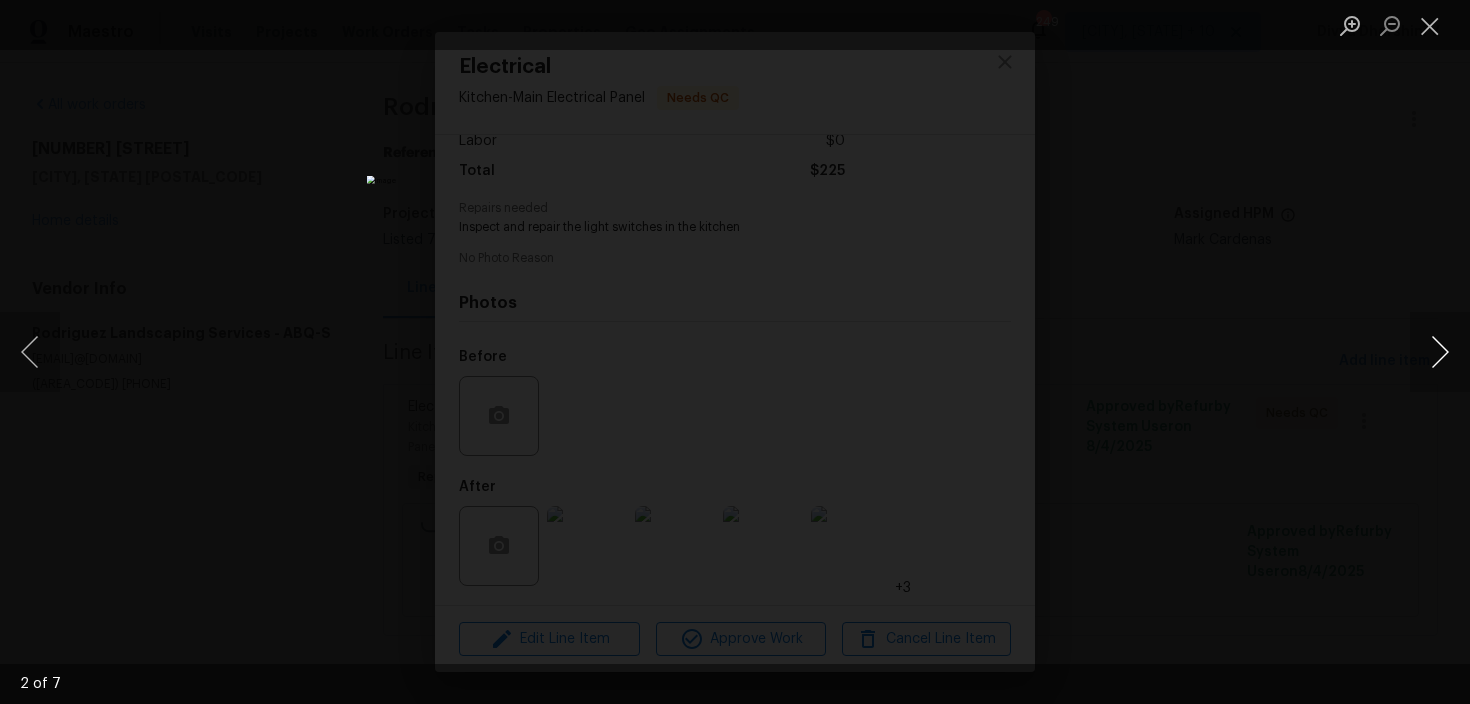 click at bounding box center (1440, 352) 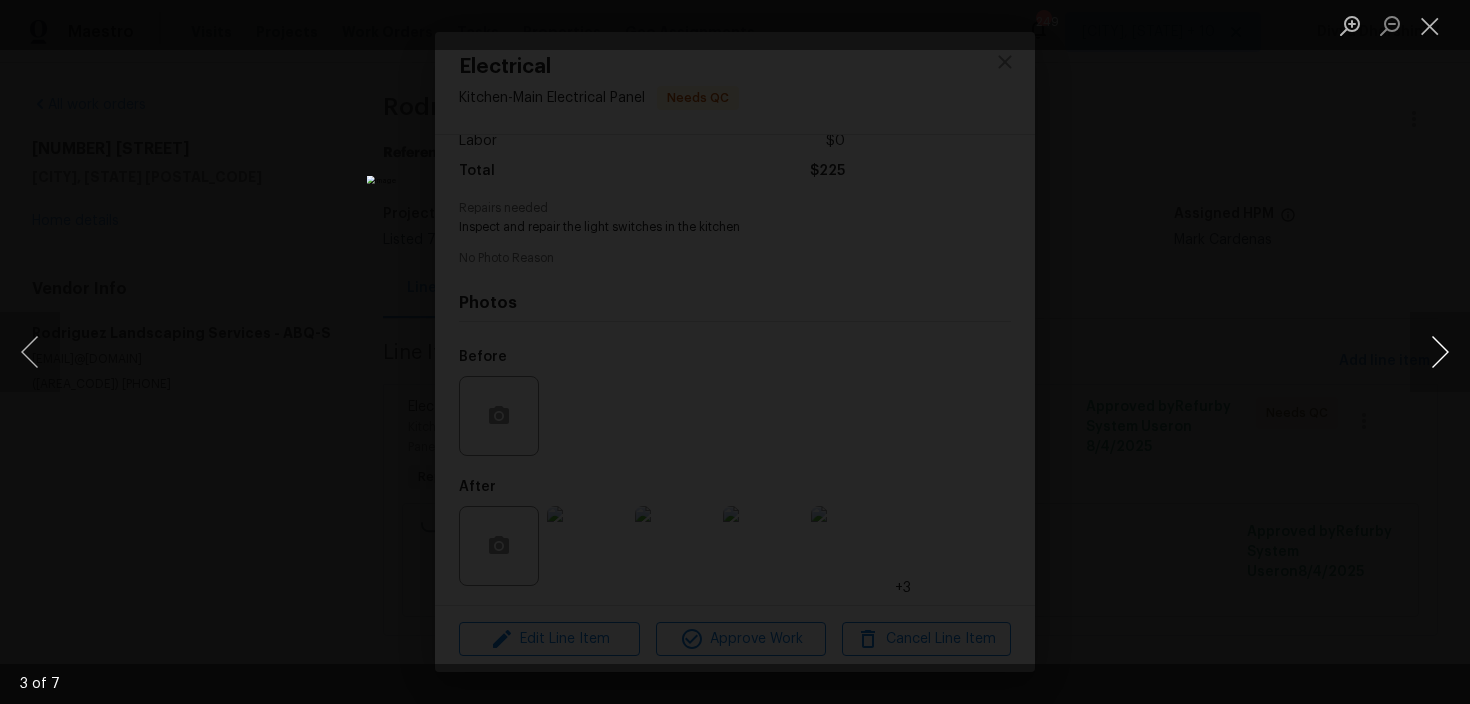 click at bounding box center [1440, 352] 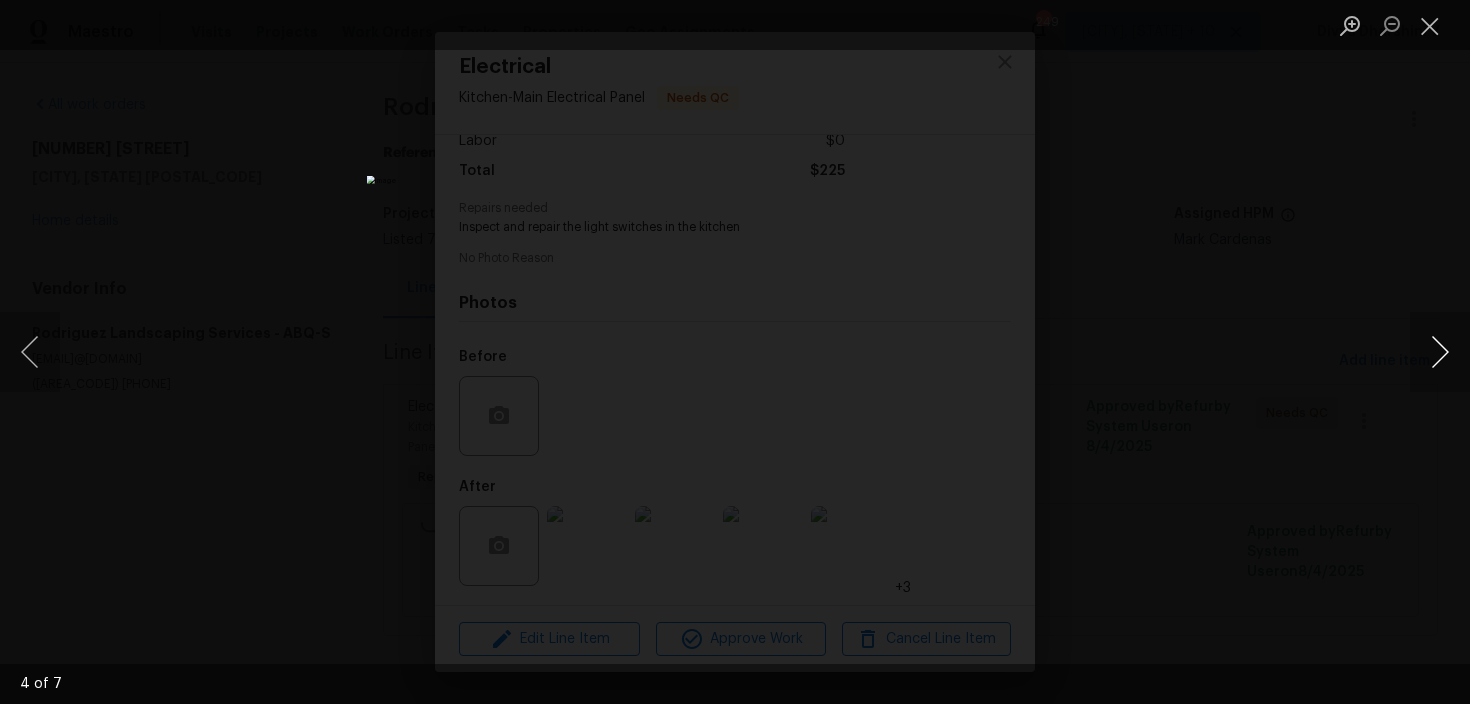 click at bounding box center [1440, 352] 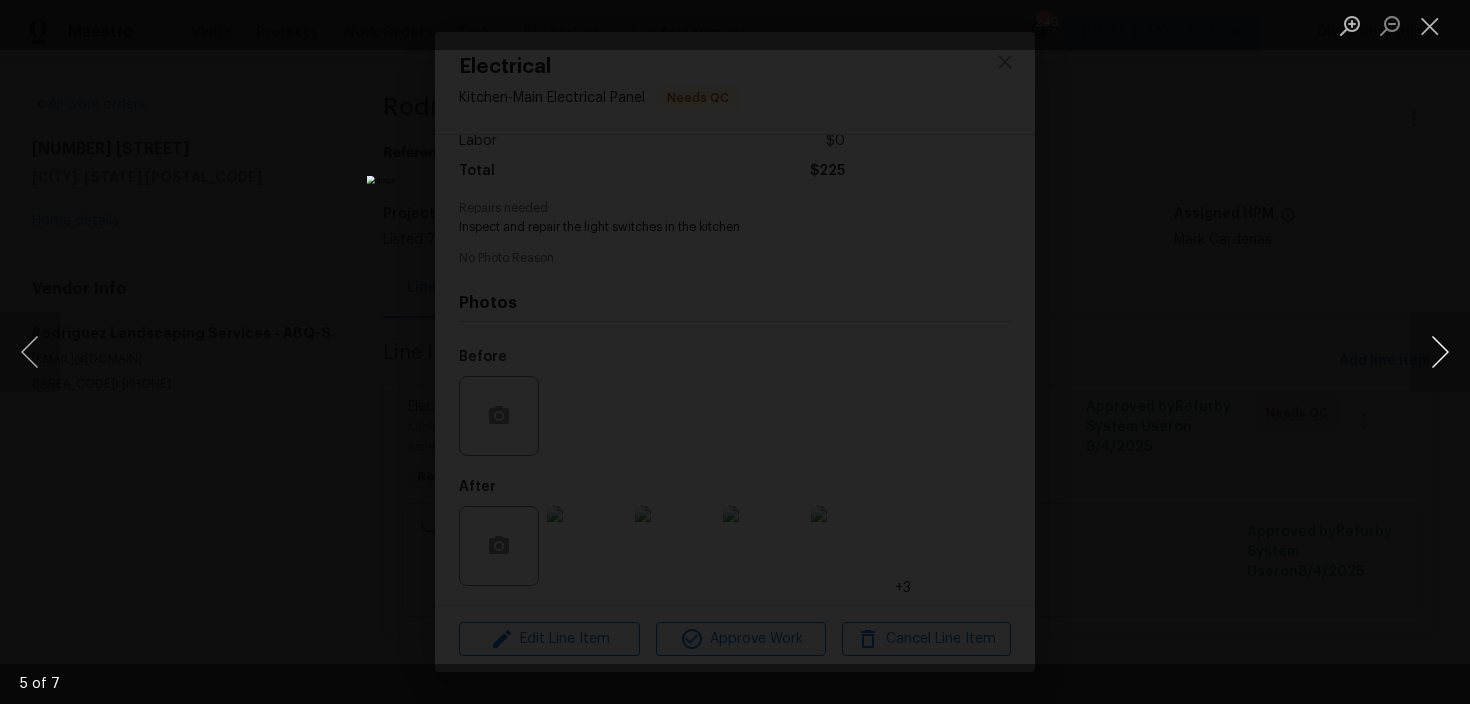 click at bounding box center [1440, 352] 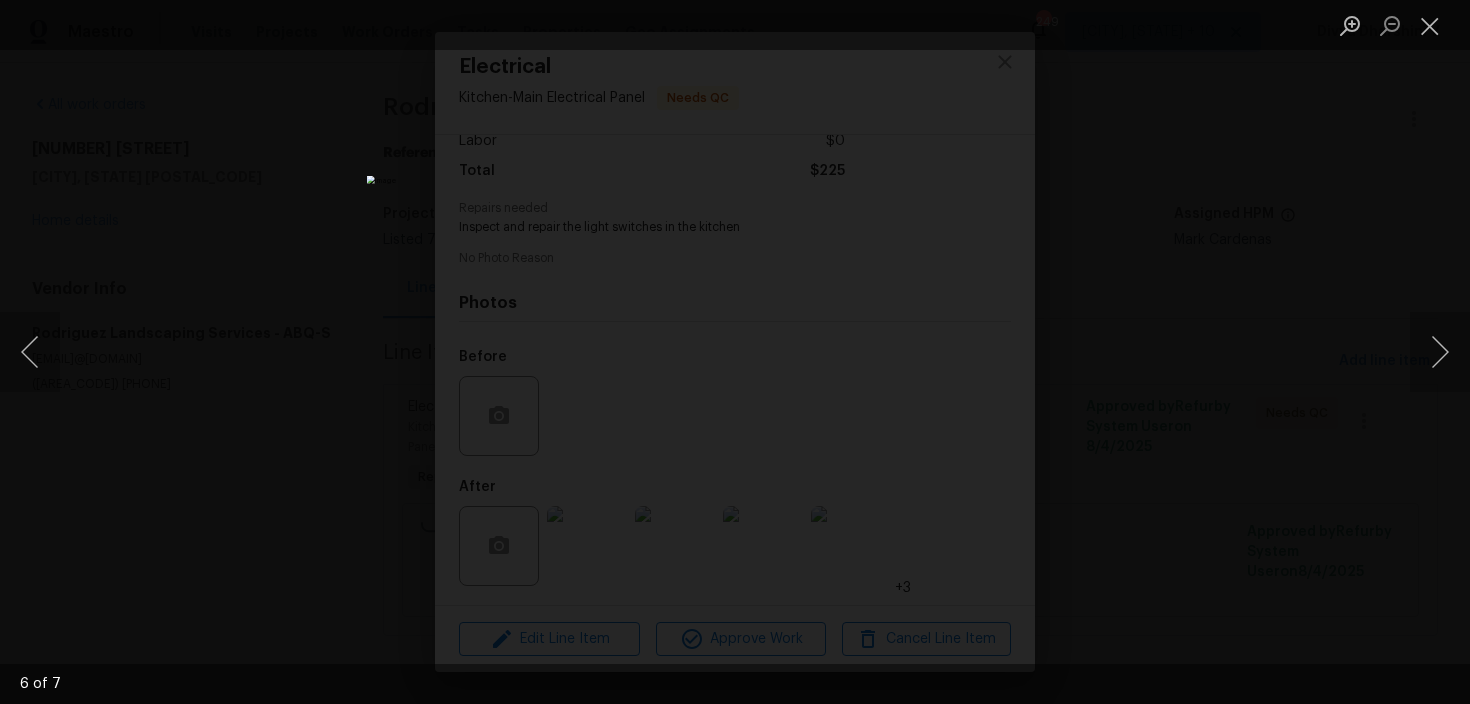 click at bounding box center [735, 352] 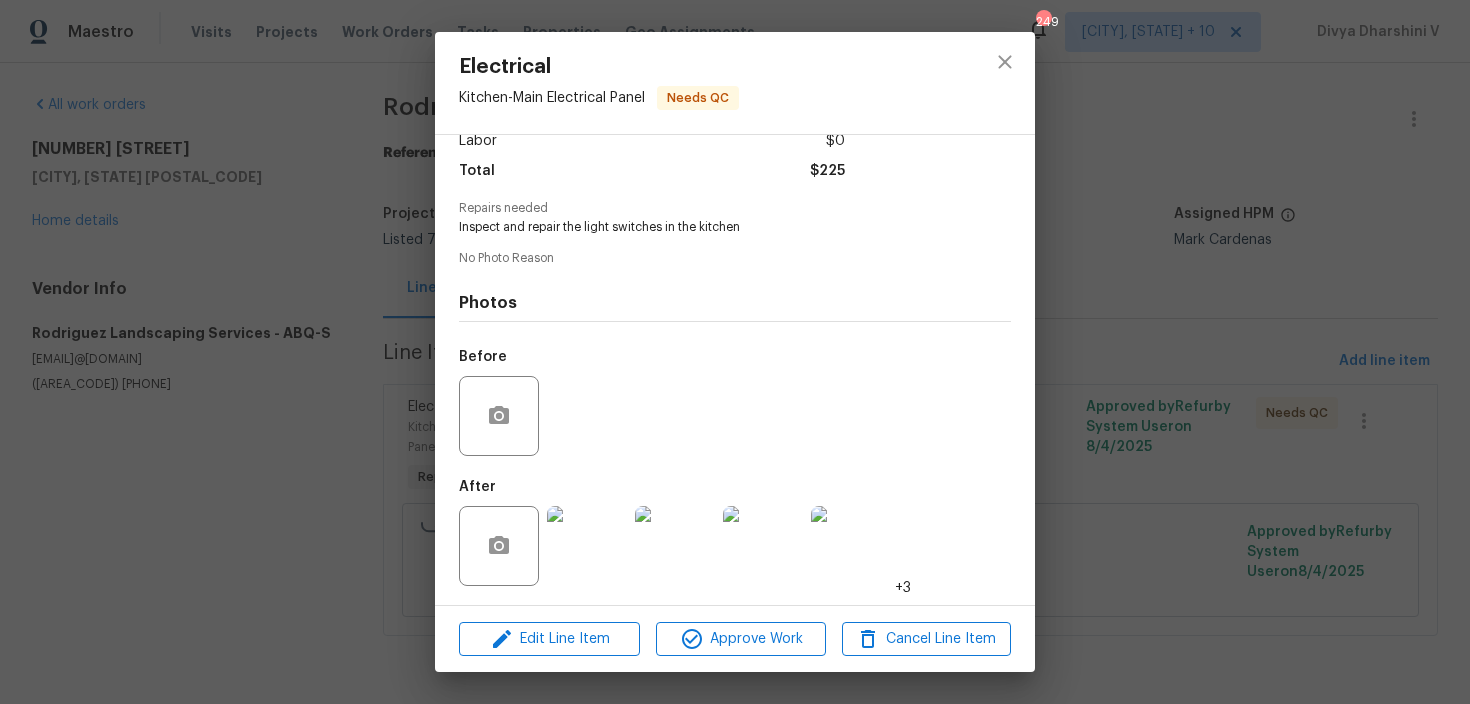 click on "Electrical Kitchen  -  Main Electrical Panel Needs QC Vendor Rodriguez Landscaping Services Account Category Repairs Cost $225 x 1 count $225 Labor $0 Total $225 Repairs needed Inspect and repair the light switches in the kitchen No Photo Reason   Photos Before After  +3  Edit Line Item  Approve Work  Cancel Line Item" at bounding box center (735, 352) 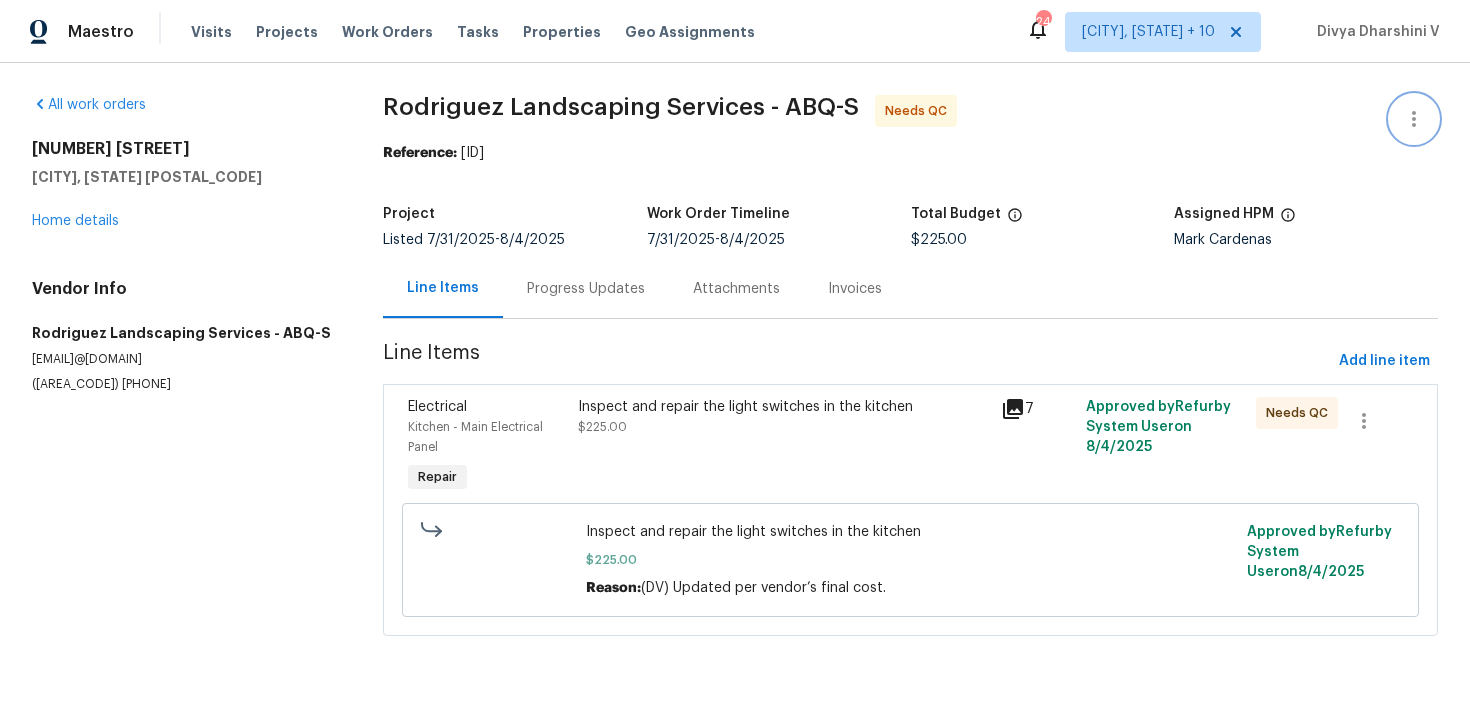 click 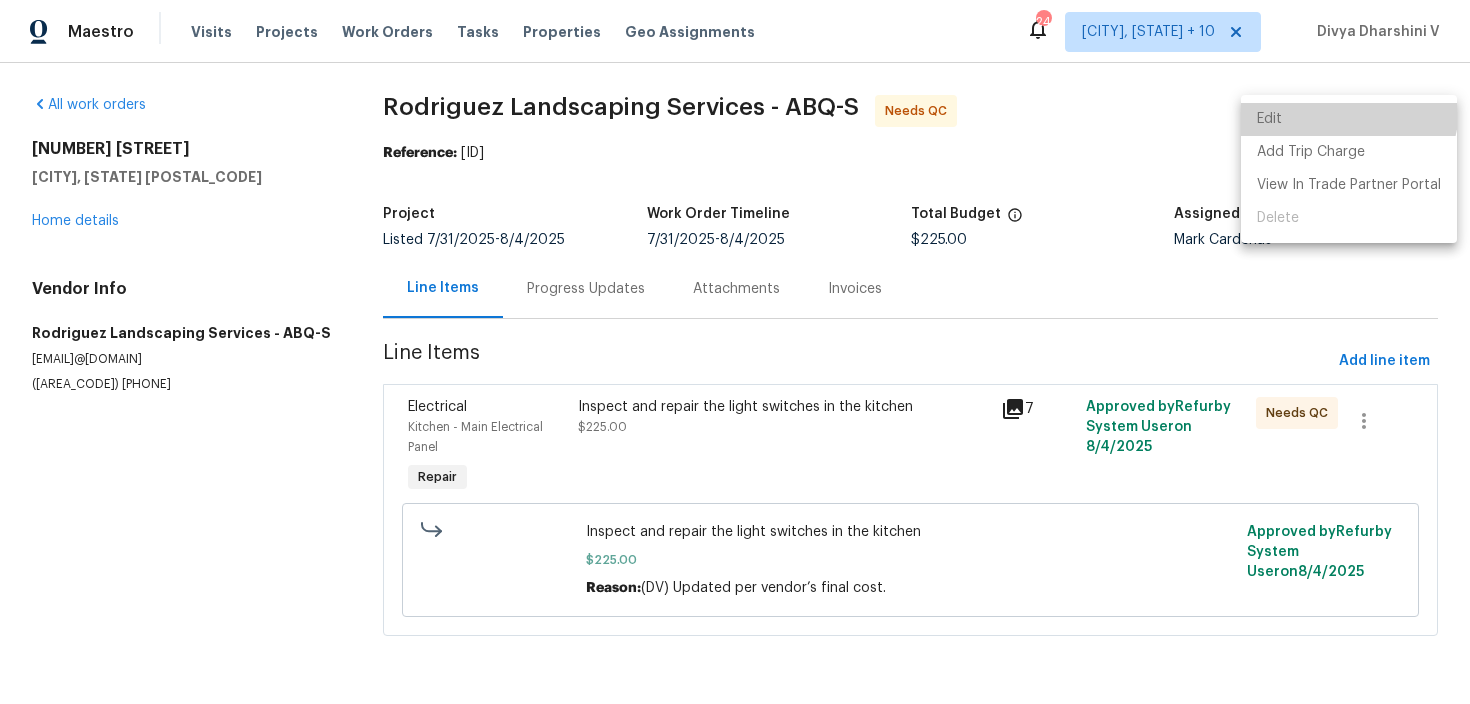 click on "Edit" at bounding box center [1349, 119] 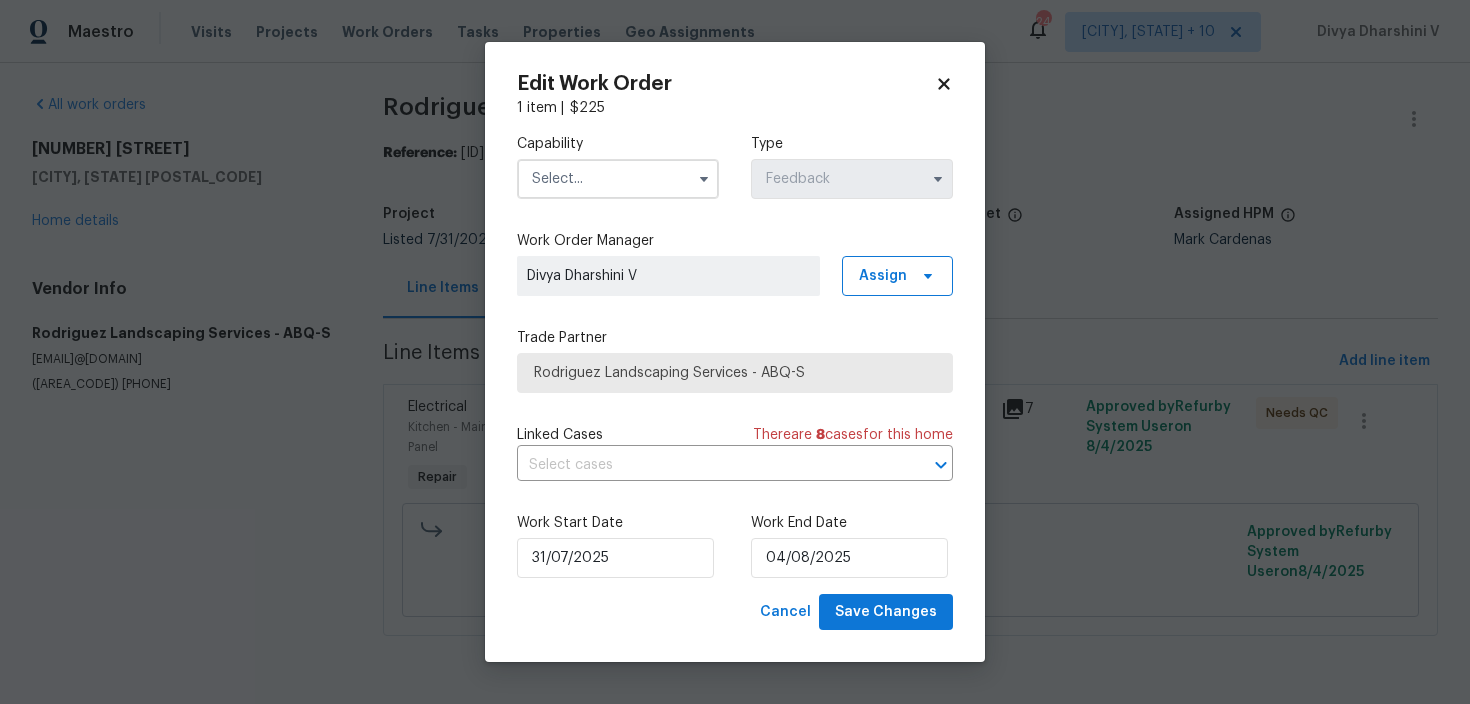 click at bounding box center [618, 179] 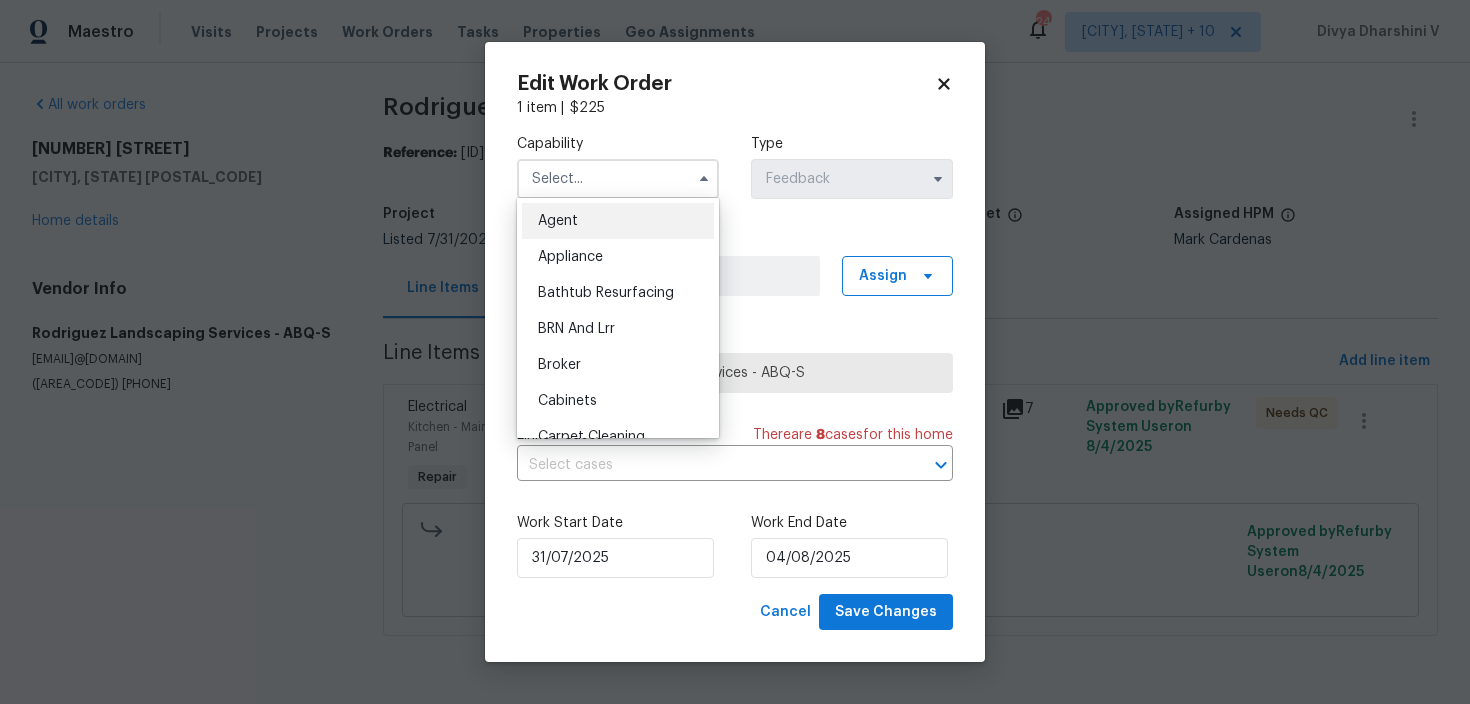 click on "Agent" at bounding box center (558, 221) 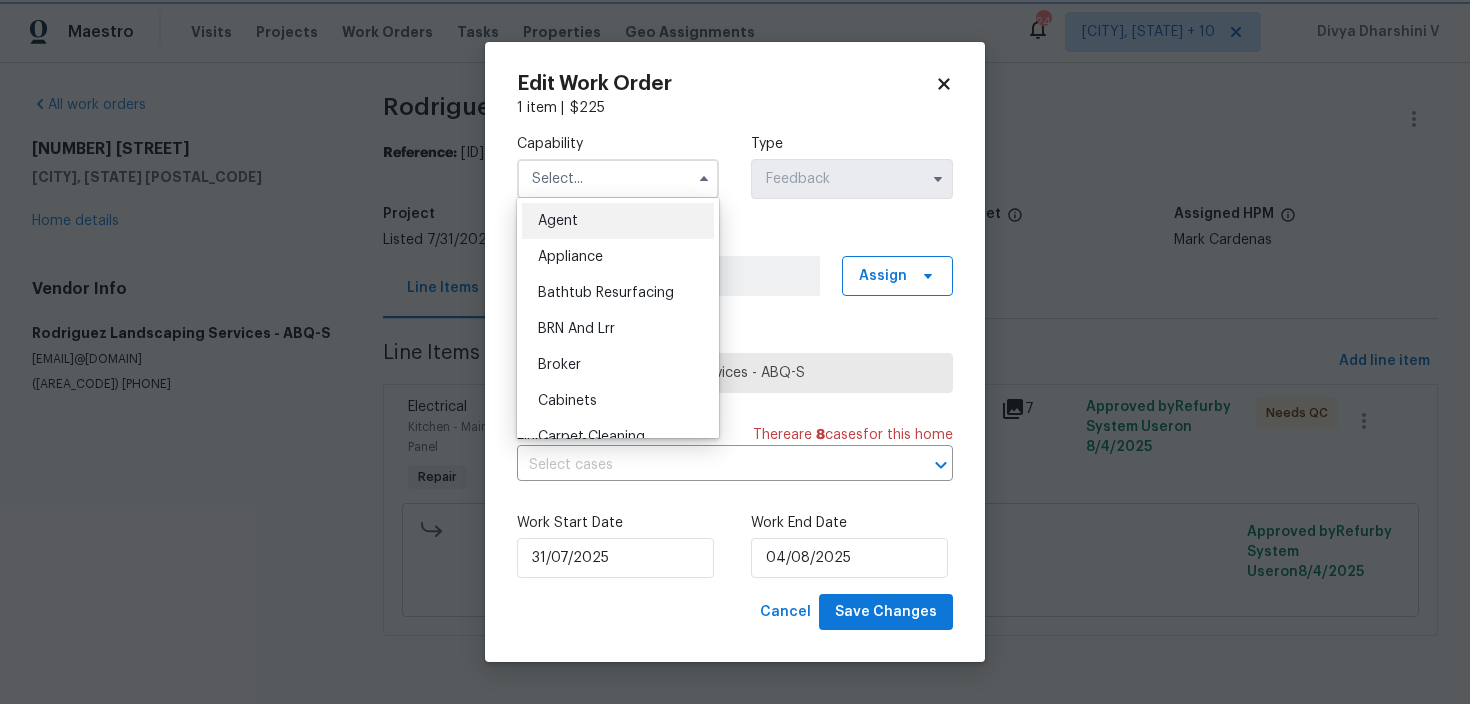 type on "Agent" 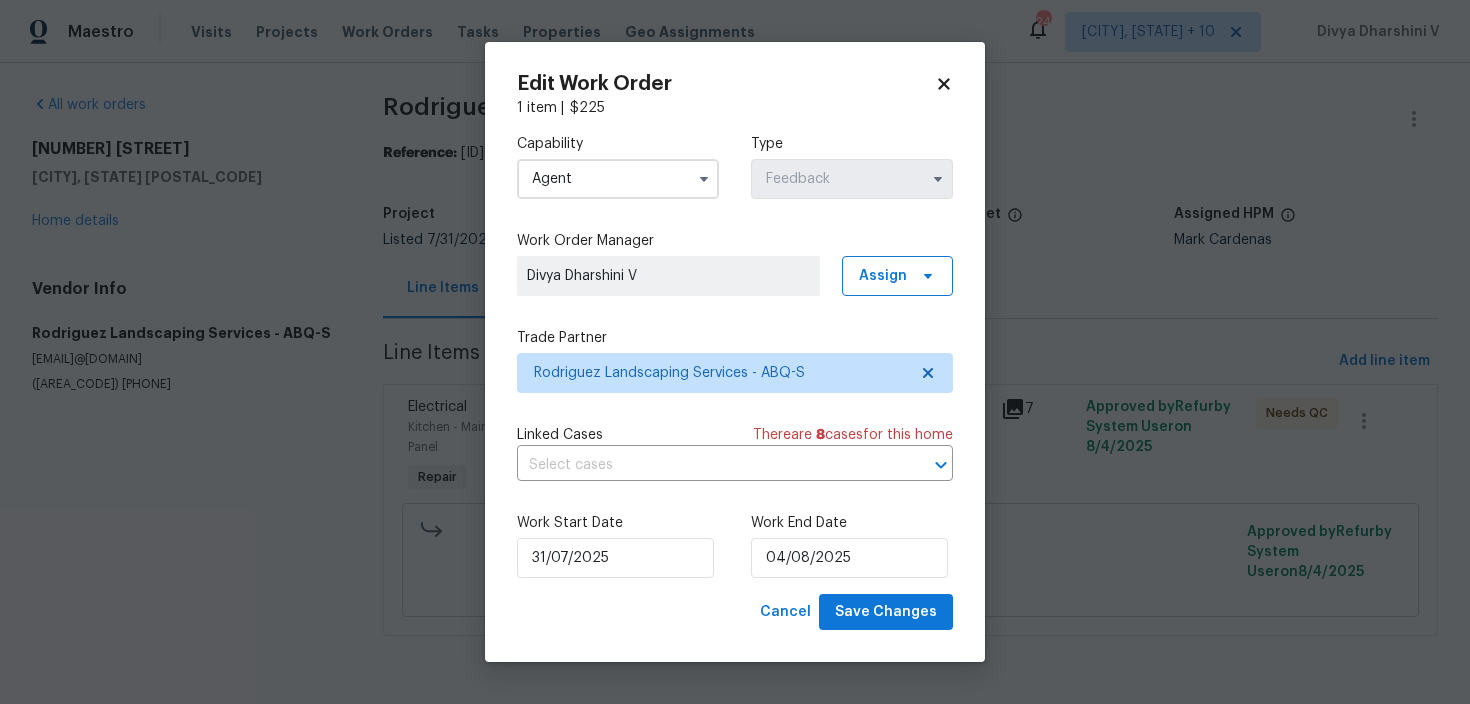 click on "Work Start Date   31/07/2025 Work End Date   04/08/2025" at bounding box center (735, 545) 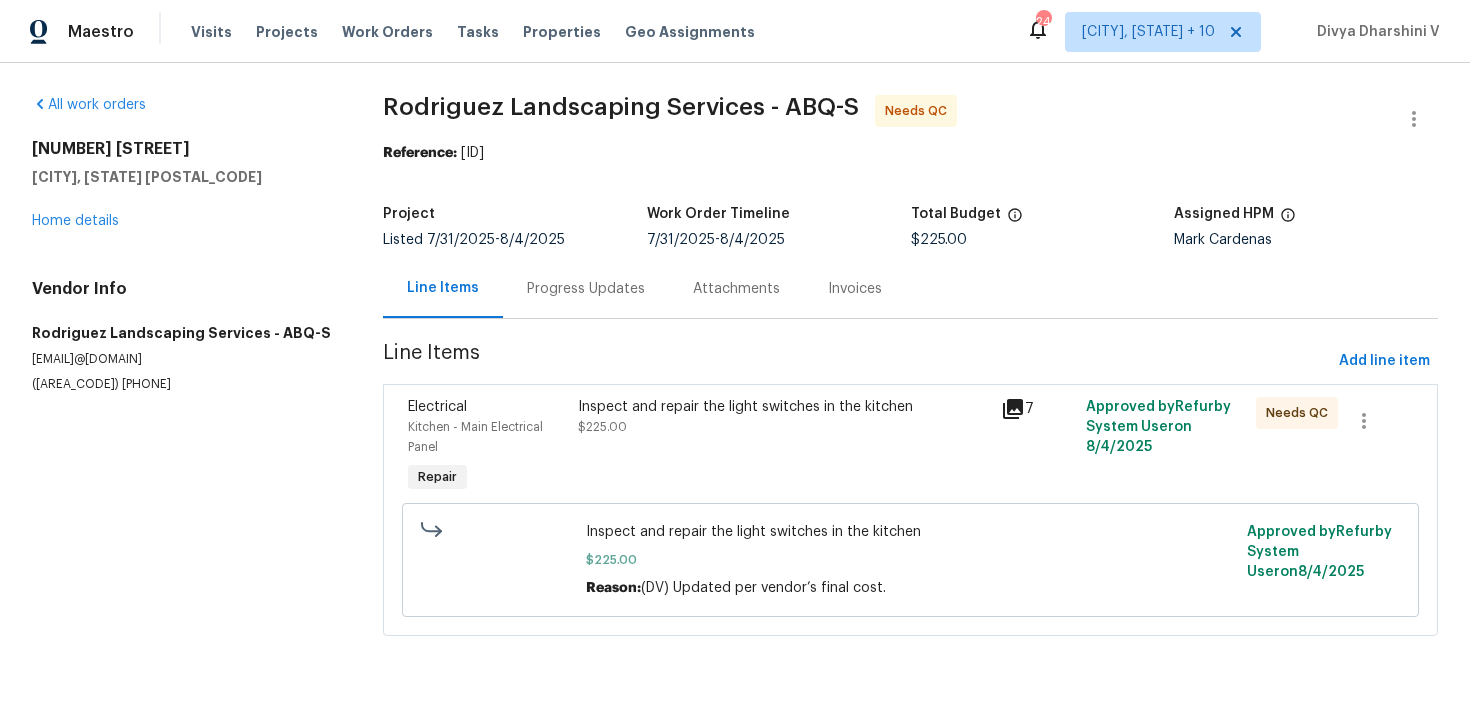 click on "Progress Updates" at bounding box center (586, 289) 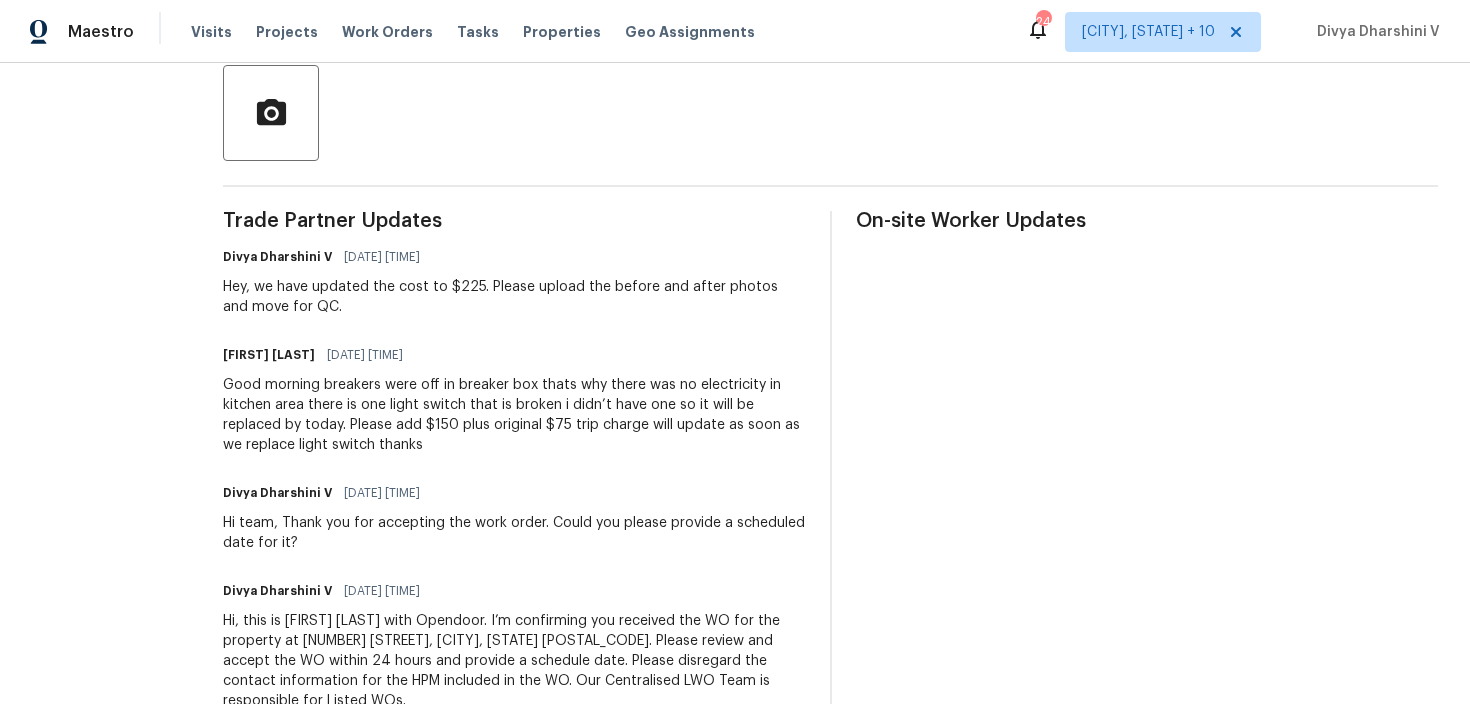 scroll, scrollTop: 0, scrollLeft: 0, axis: both 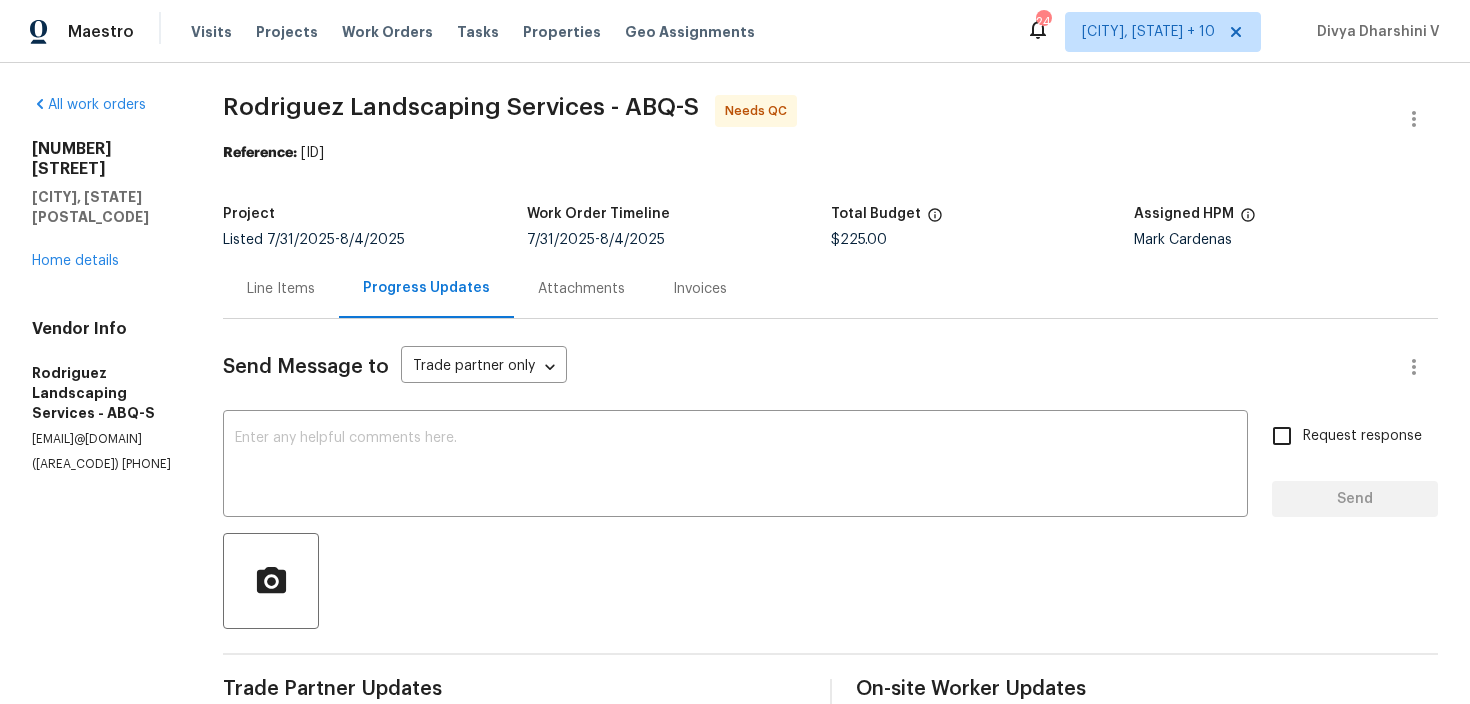 click on "Project Listed   7/31/2025  -  8/4/2025 Work Order Timeline 7/31/2025  -  8/4/2025 Total Budget $225.00 Assigned HPM Mark Cardenas" at bounding box center (830, 227) 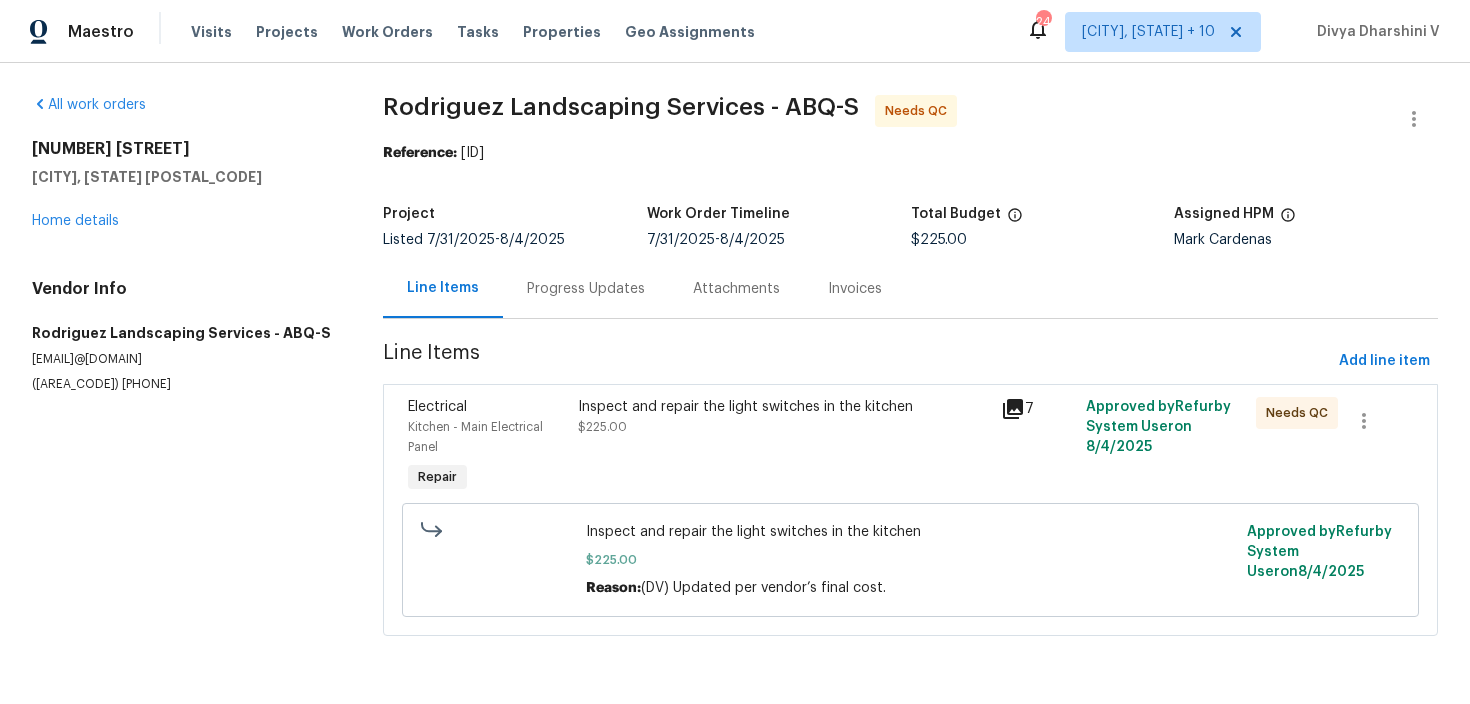 click on "Inspect and repair the light switches in the kitchen $225.00" at bounding box center (784, 417) 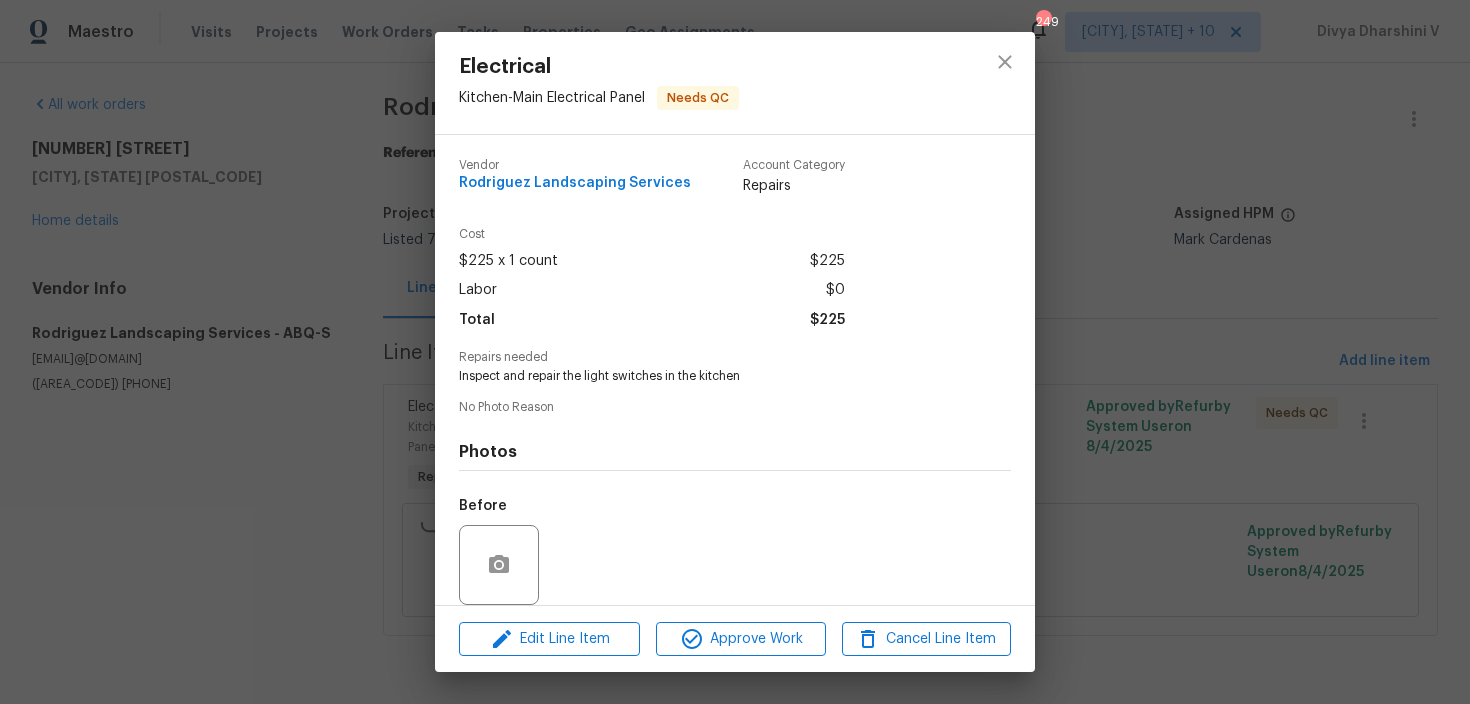scroll, scrollTop: 149, scrollLeft: 0, axis: vertical 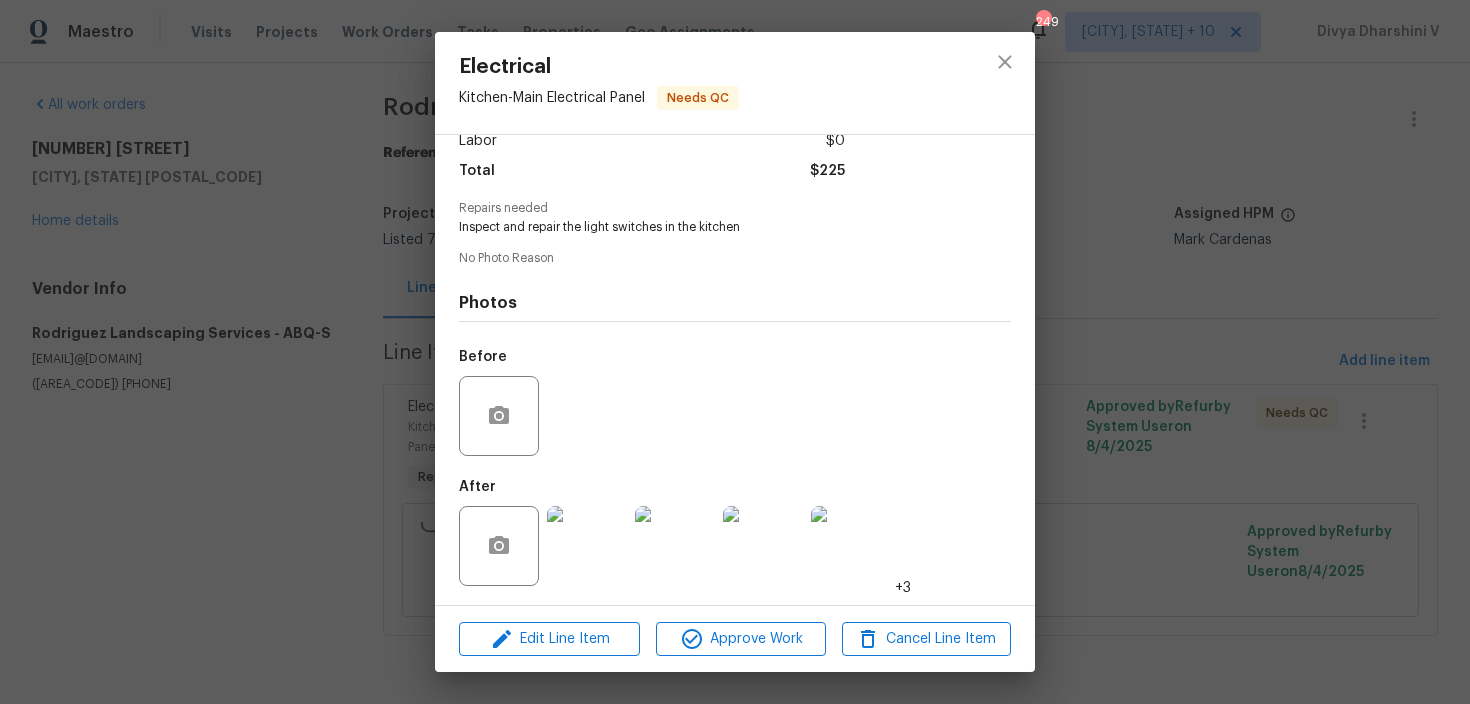 click on "Edit Line Item  Approve Work  Cancel Line Item" at bounding box center [735, 639] 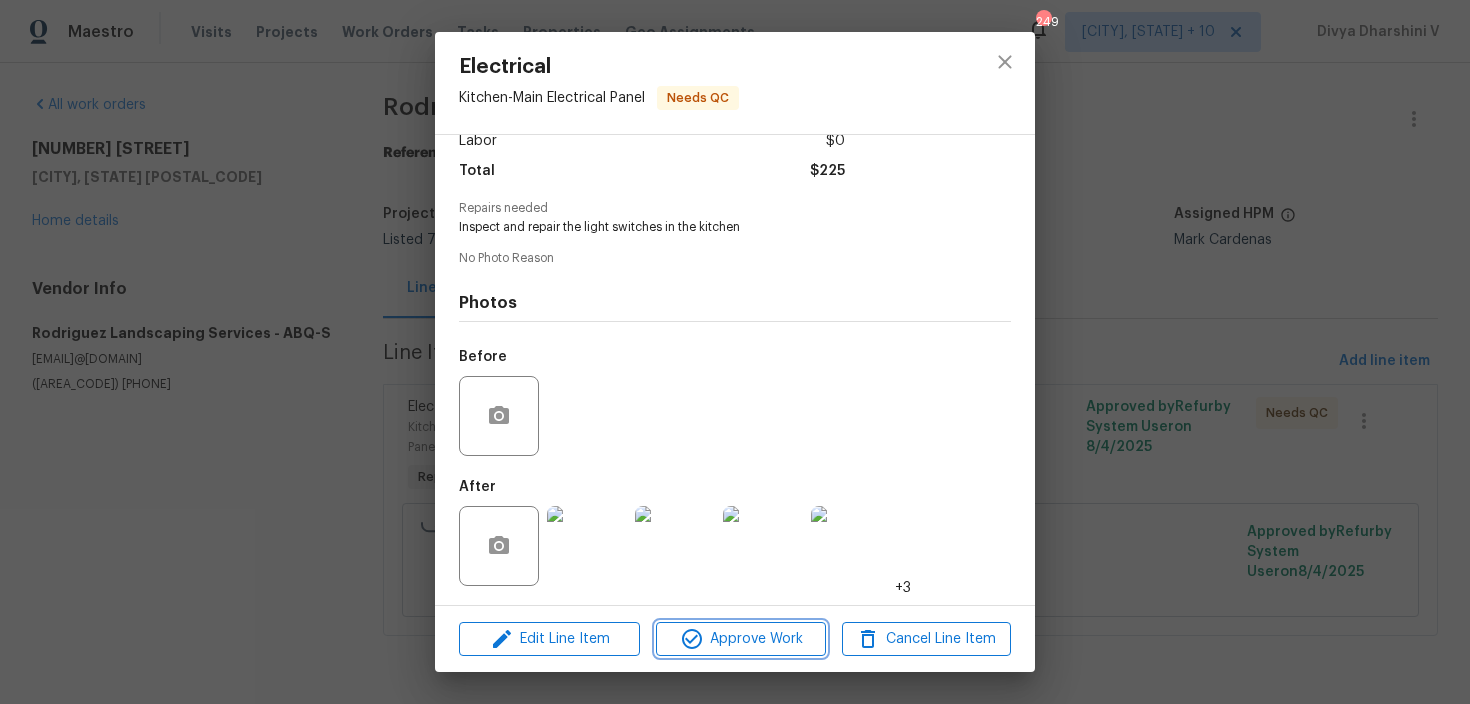 click on "Approve Work" at bounding box center (740, 639) 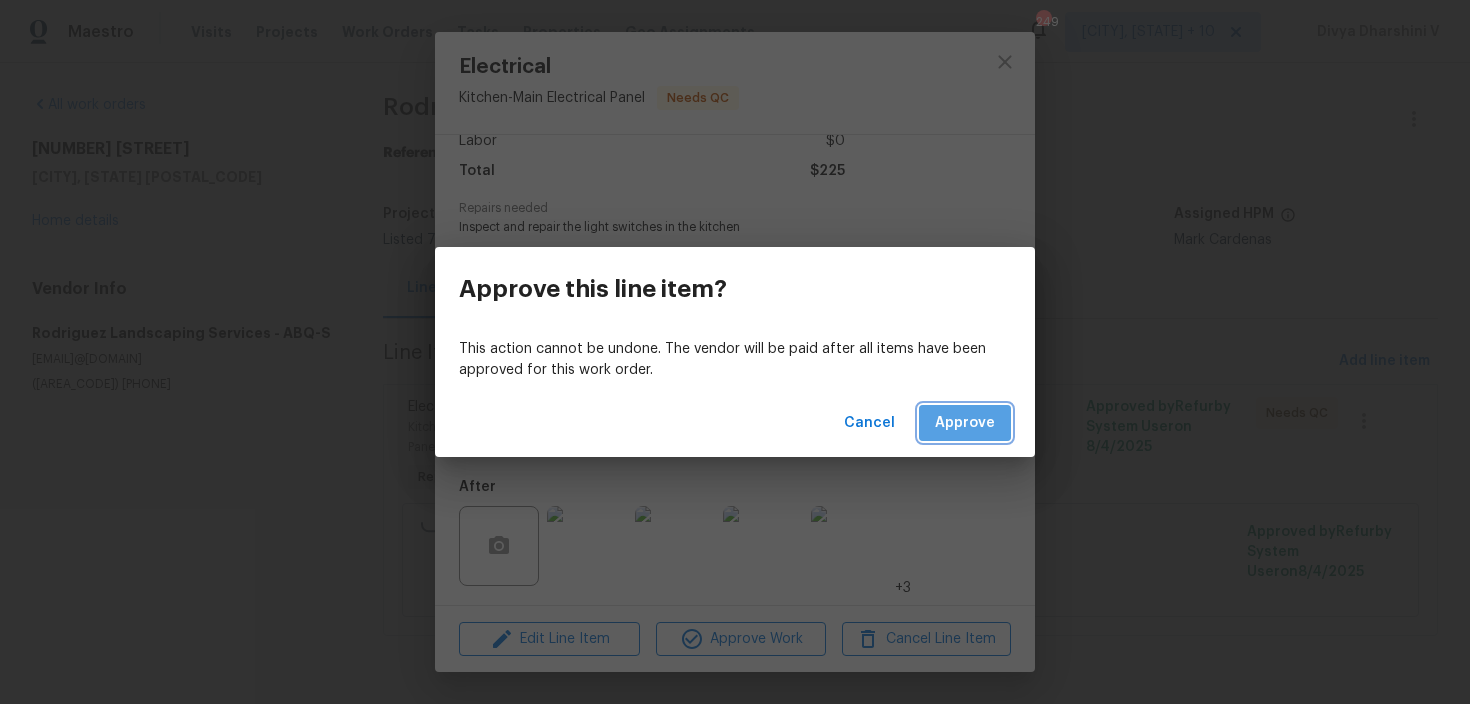 click on "Approve" at bounding box center (965, 423) 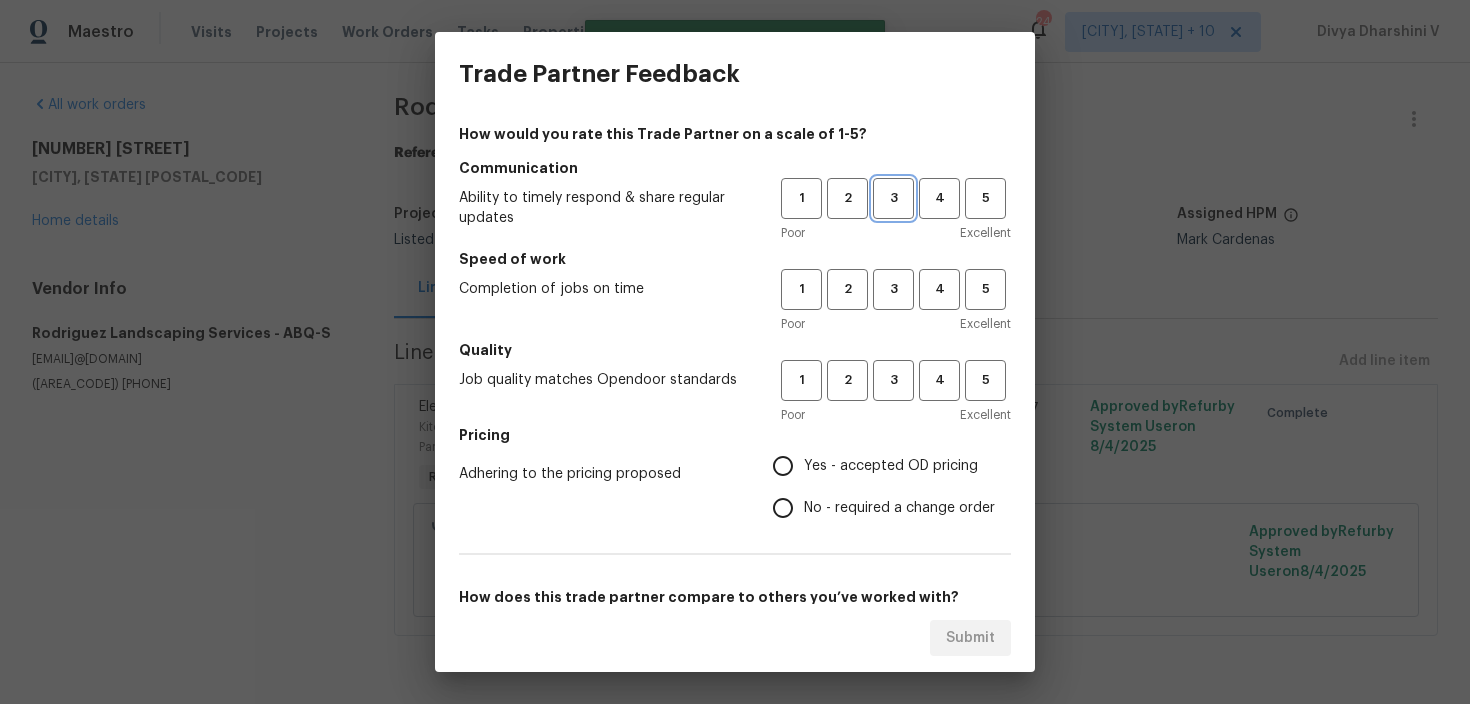 click on "3" at bounding box center [893, 198] 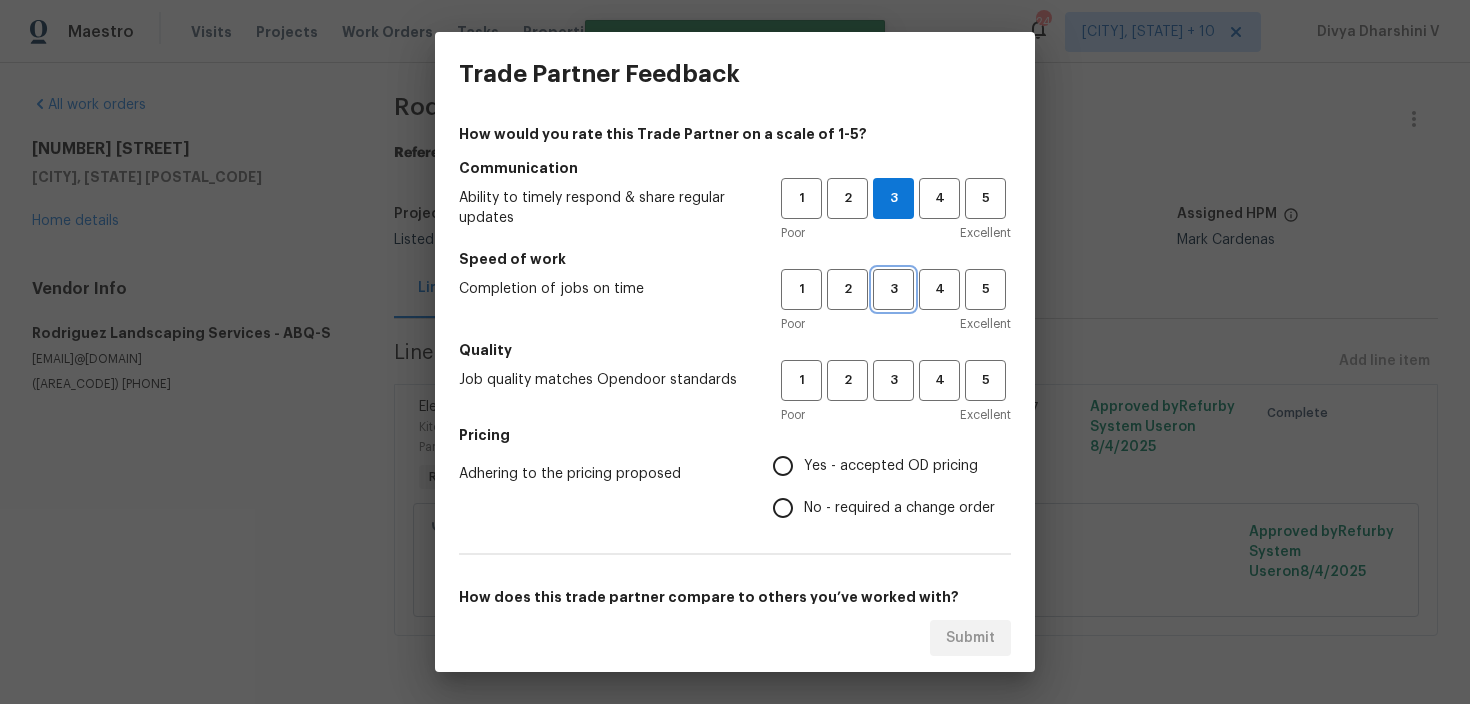 click on "3" at bounding box center (893, 289) 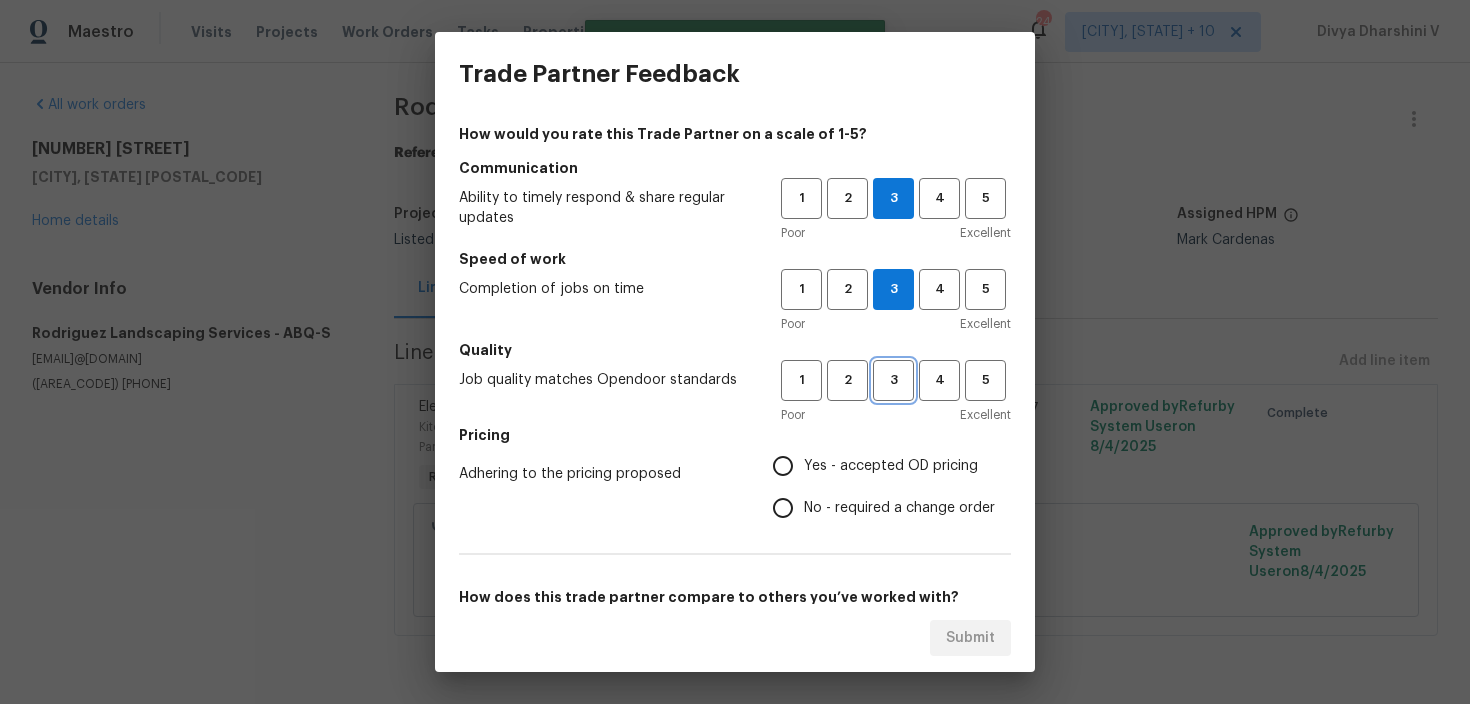 click on "3" at bounding box center (893, 380) 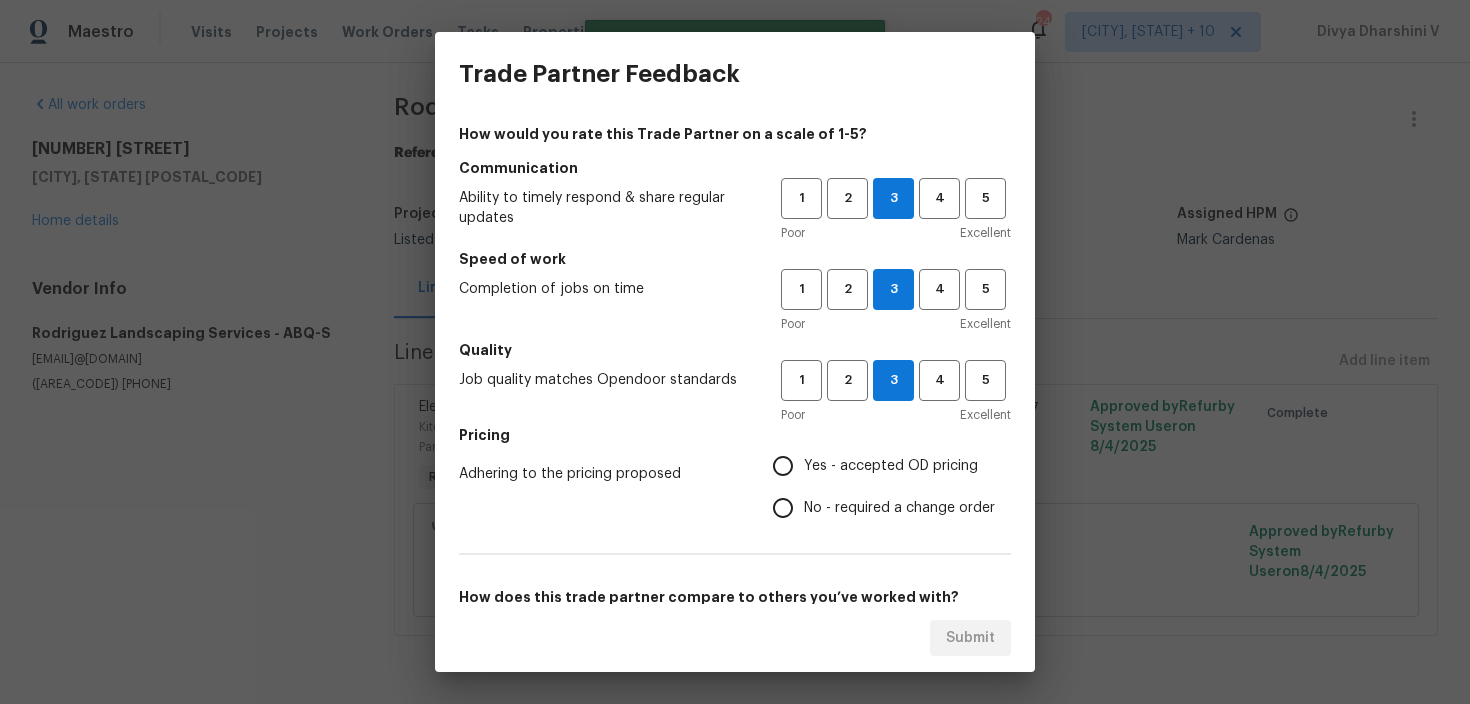 click on "Yes - accepted OD pricing" at bounding box center (783, 466) 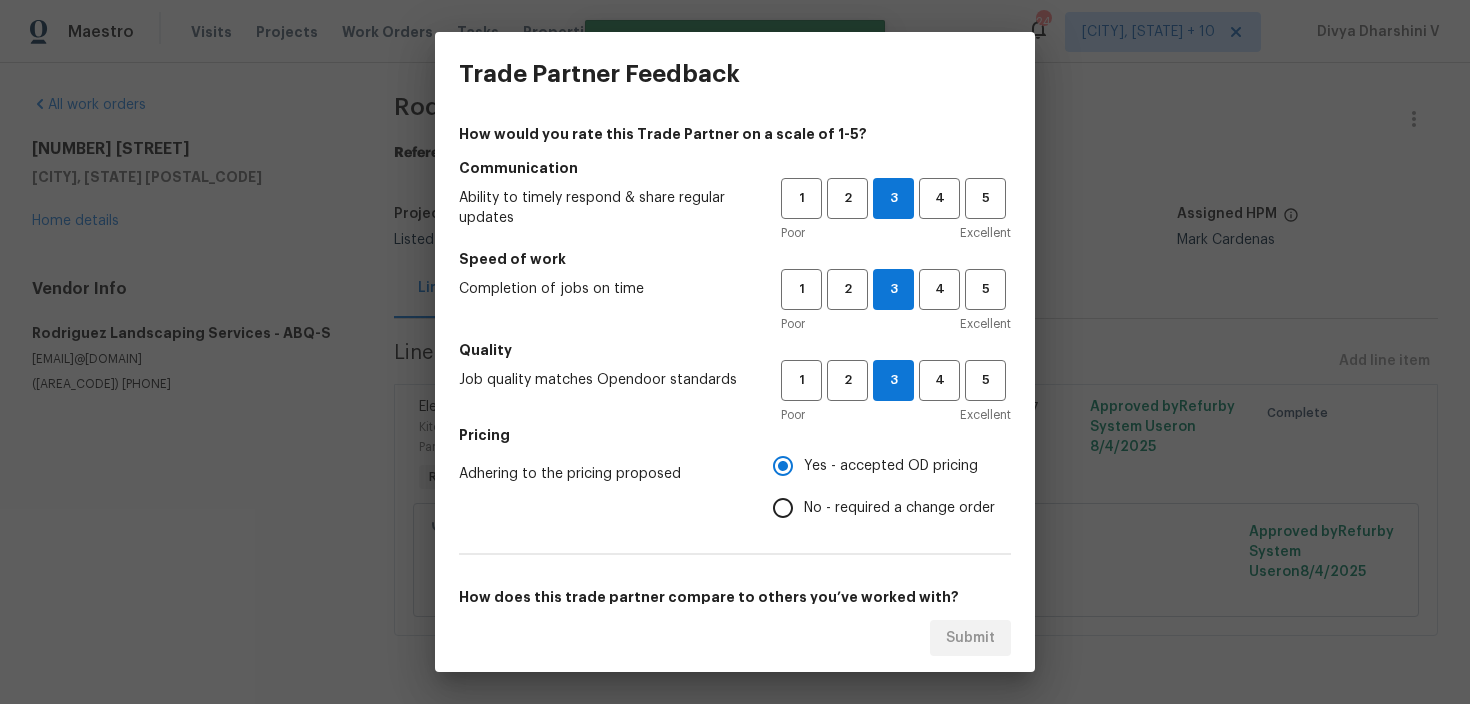 click on "No - required a change order" at bounding box center (783, 508) 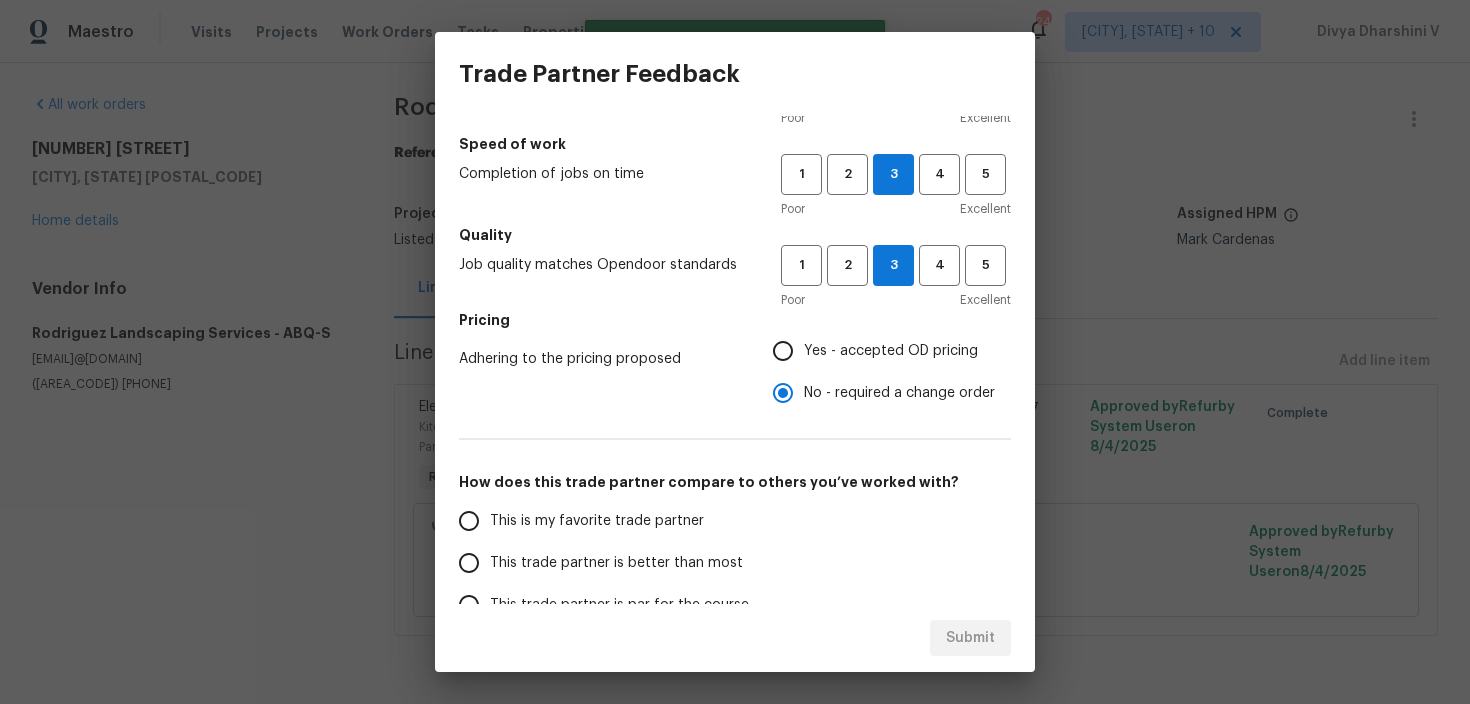 scroll, scrollTop: 130, scrollLeft: 0, axis: vertical 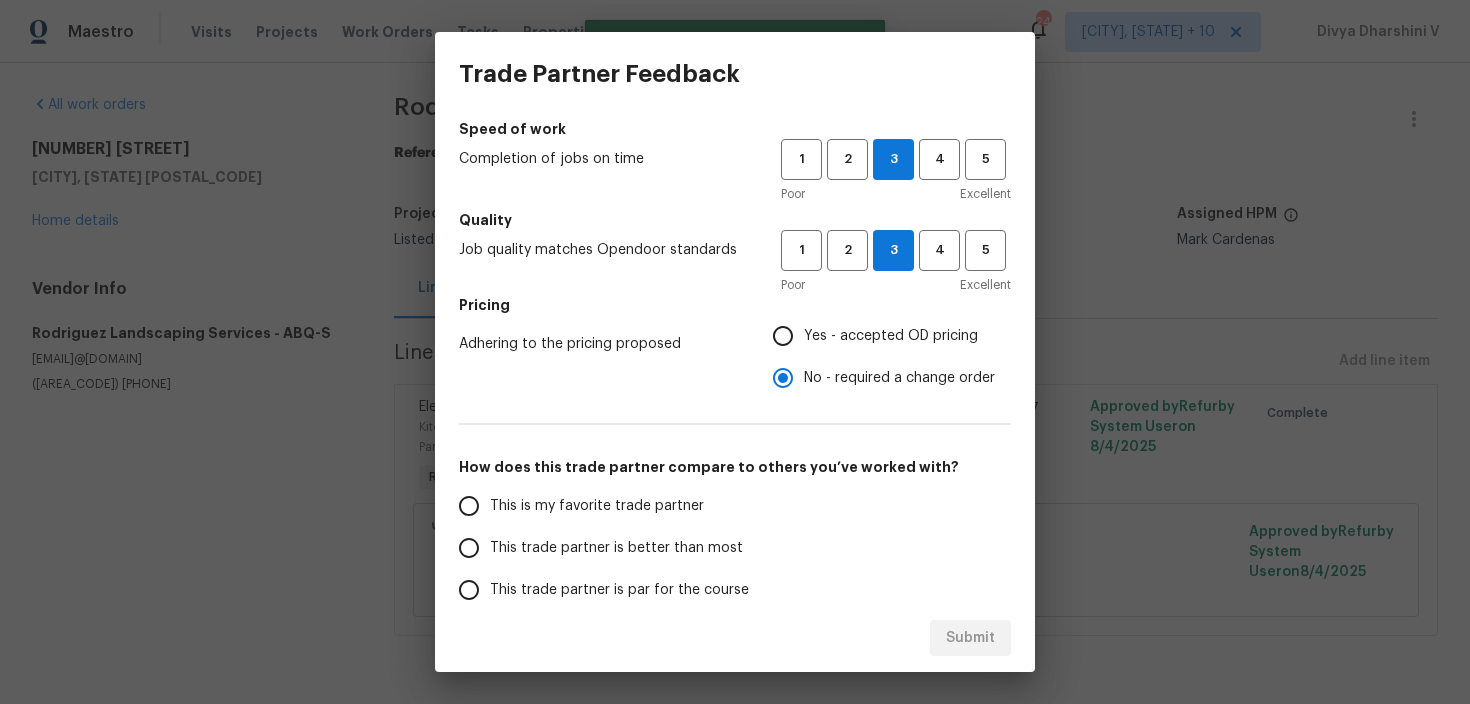 click on "This trade partner is better than most" at bounding box center (606, 548) 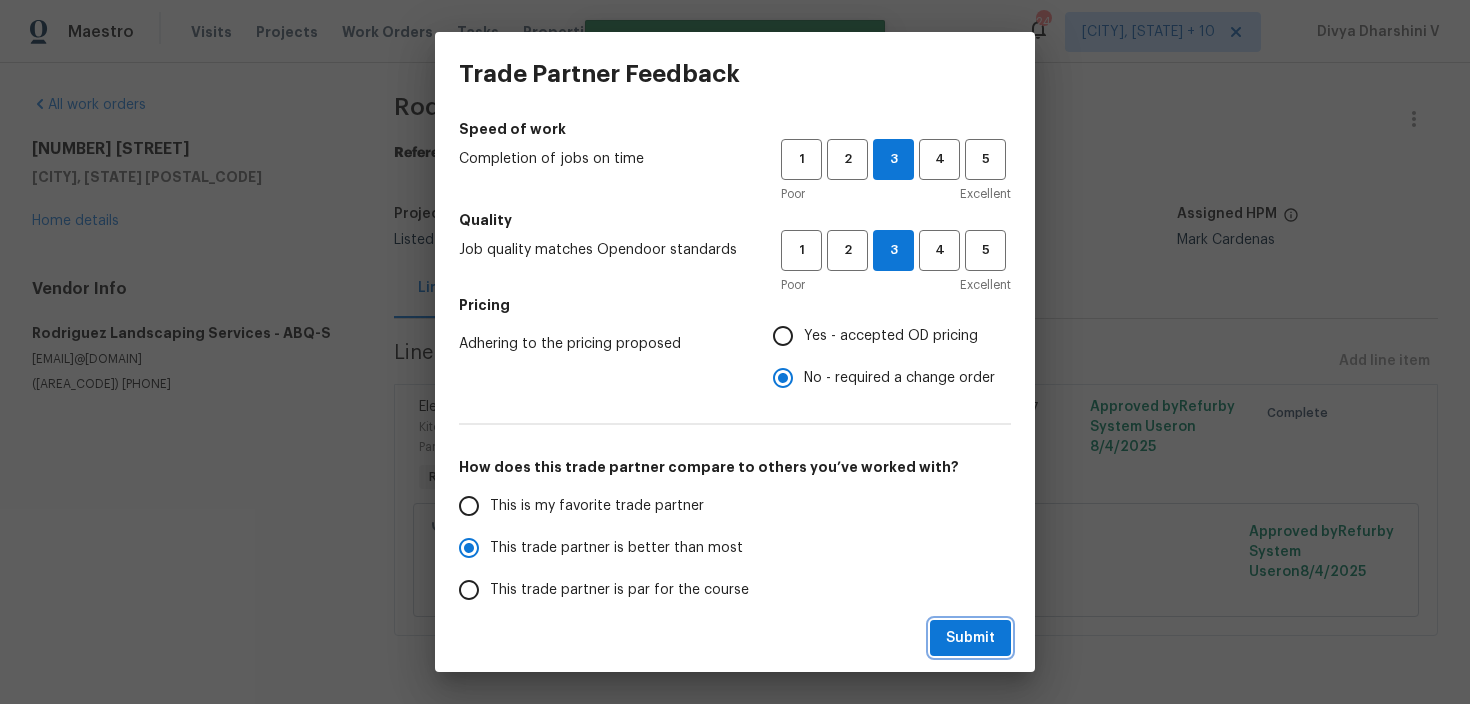 click on "Submit" at bounding box center (970, 638) 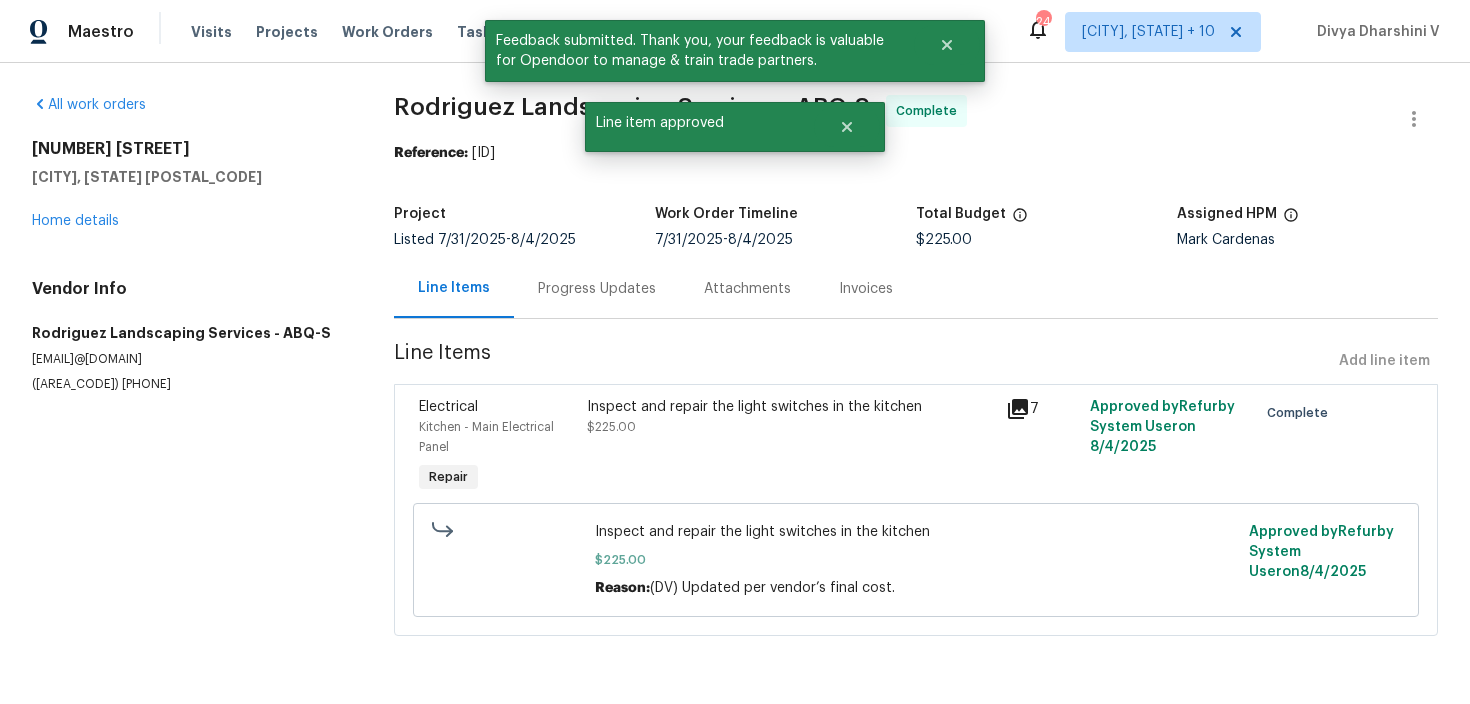 click on "Progress Updates" at bounding box center [597, 288] 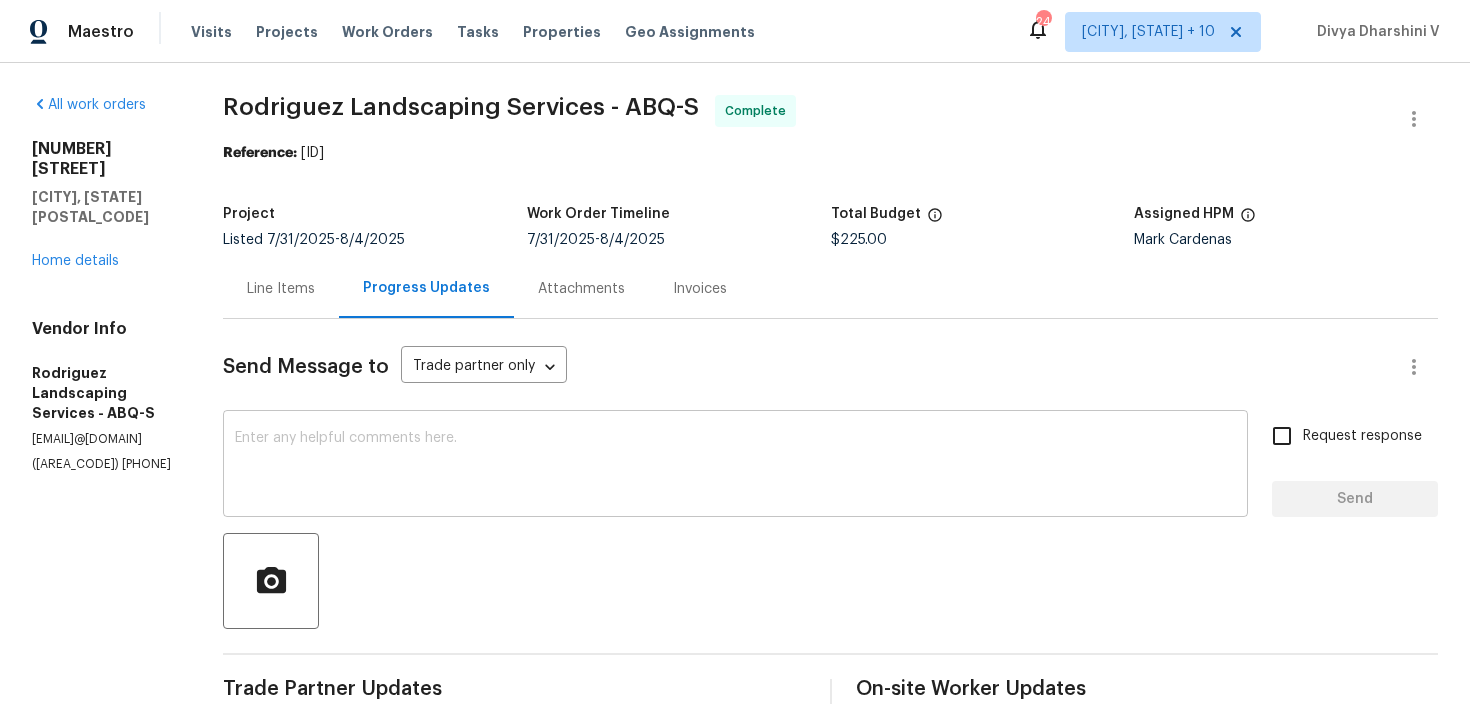click at bounding box center (735, 466) 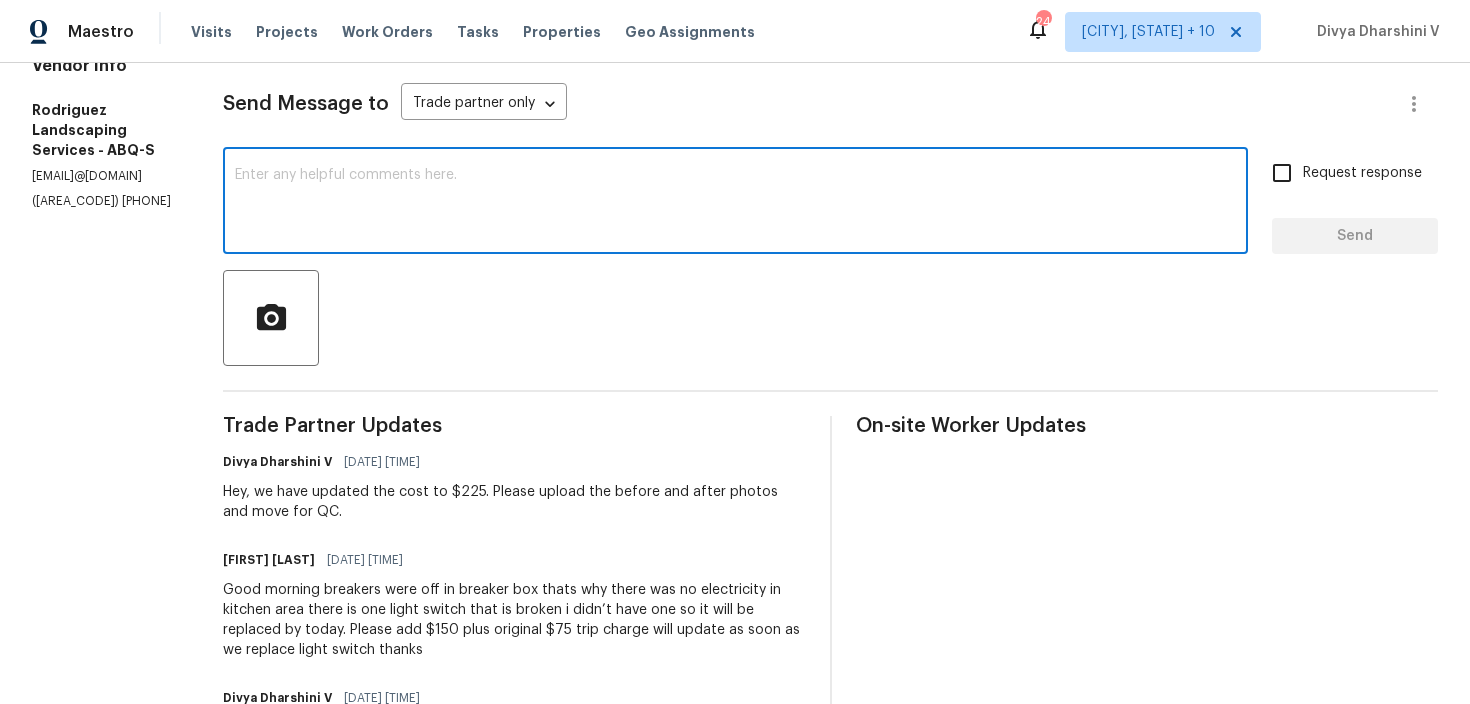 paste on "Hey, the work order has been approved. Thanks for the job :)" 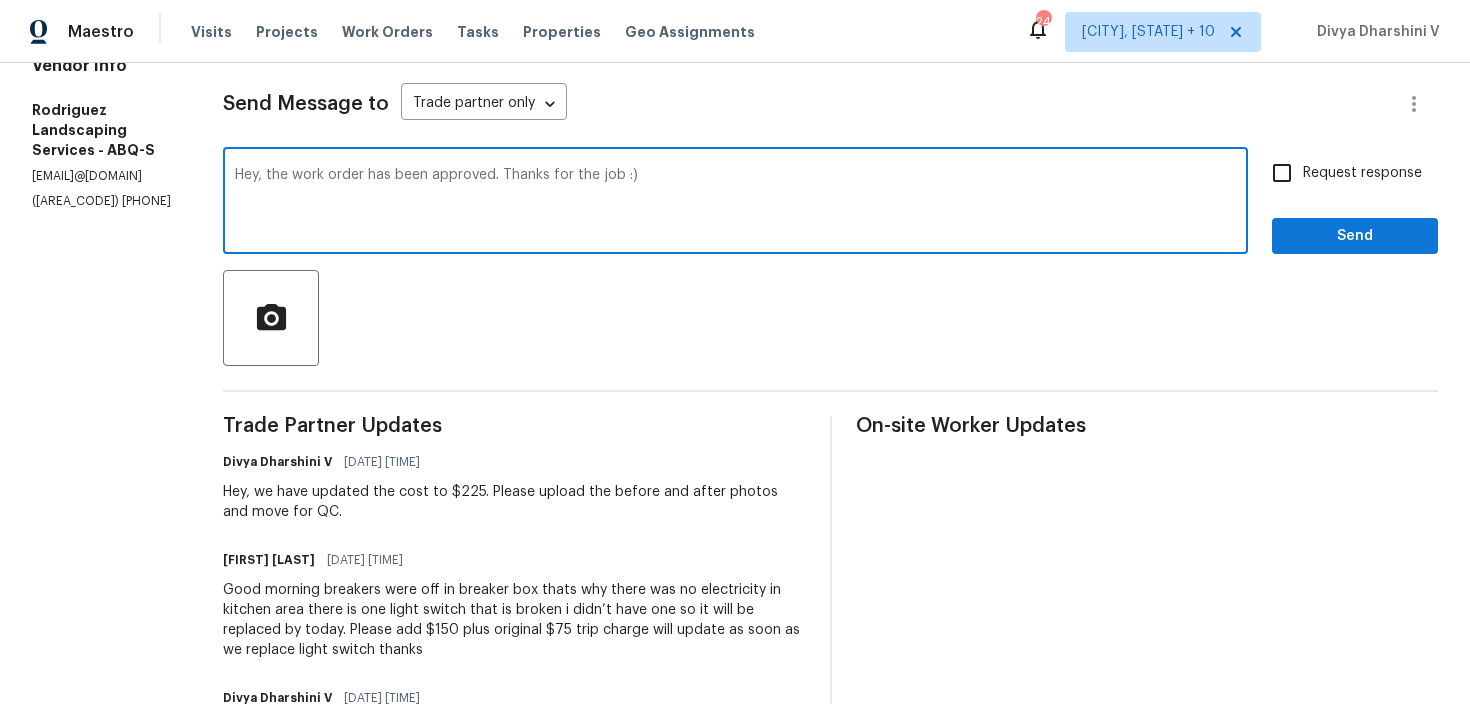 scroll, scrollTop: 271, scrollLeft: 0, axis: vertical 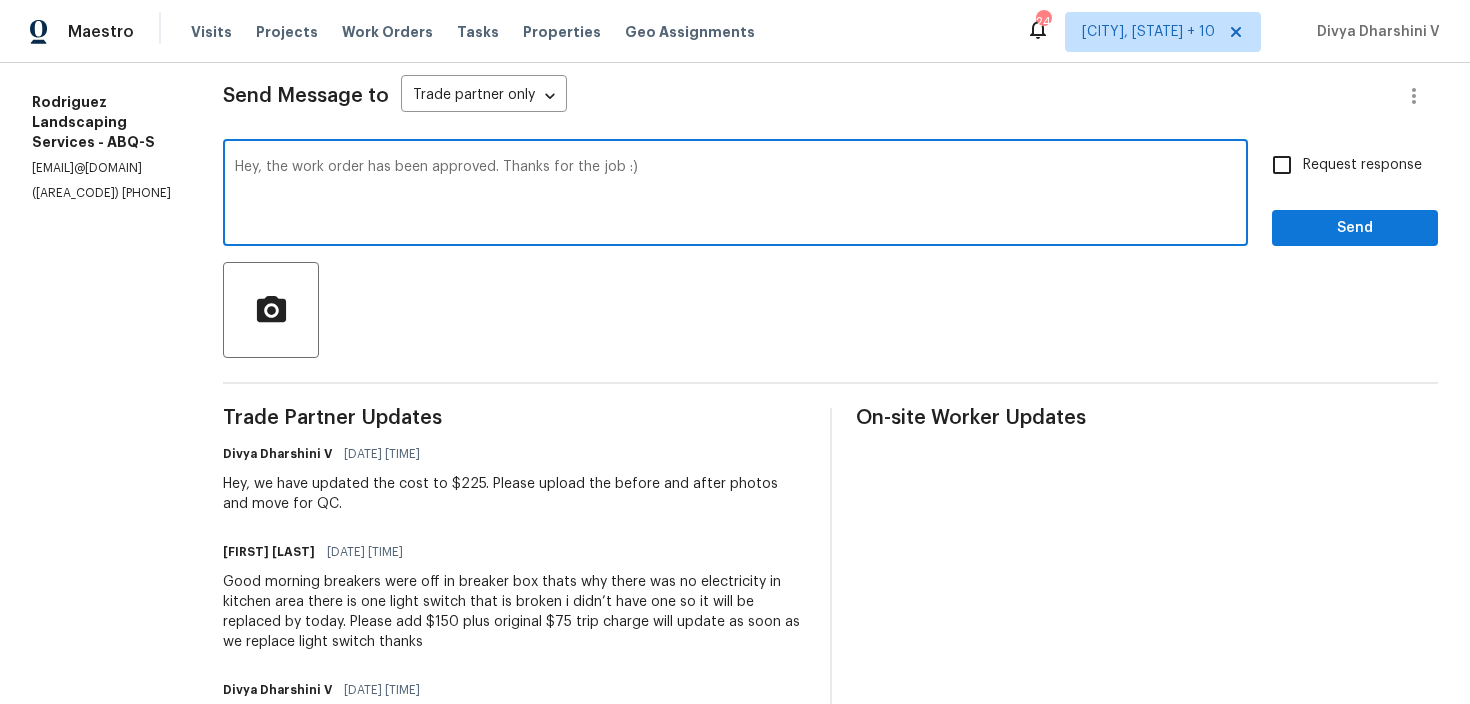 type on "Hey, the work order has been approved. Thanks for the job :)" 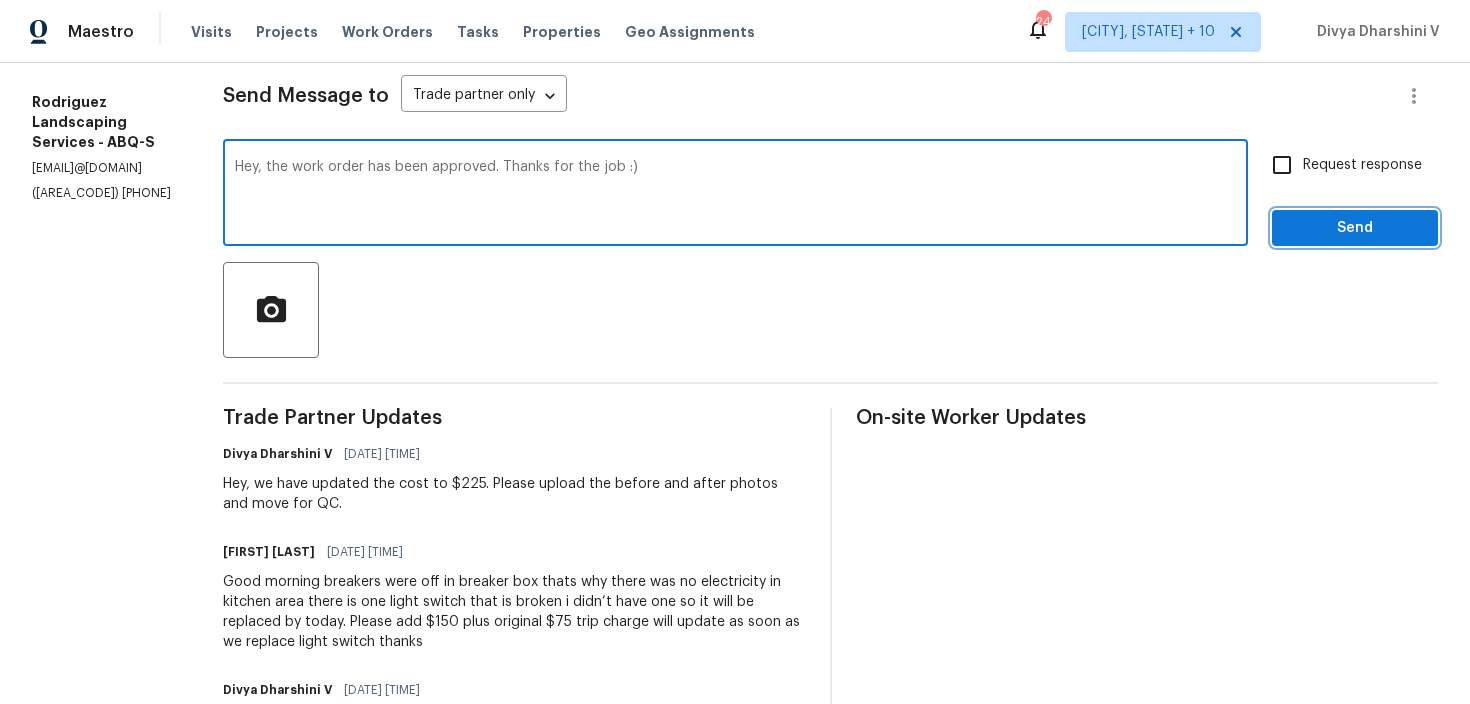 click on "Send" at bounding box center [1355, 228] 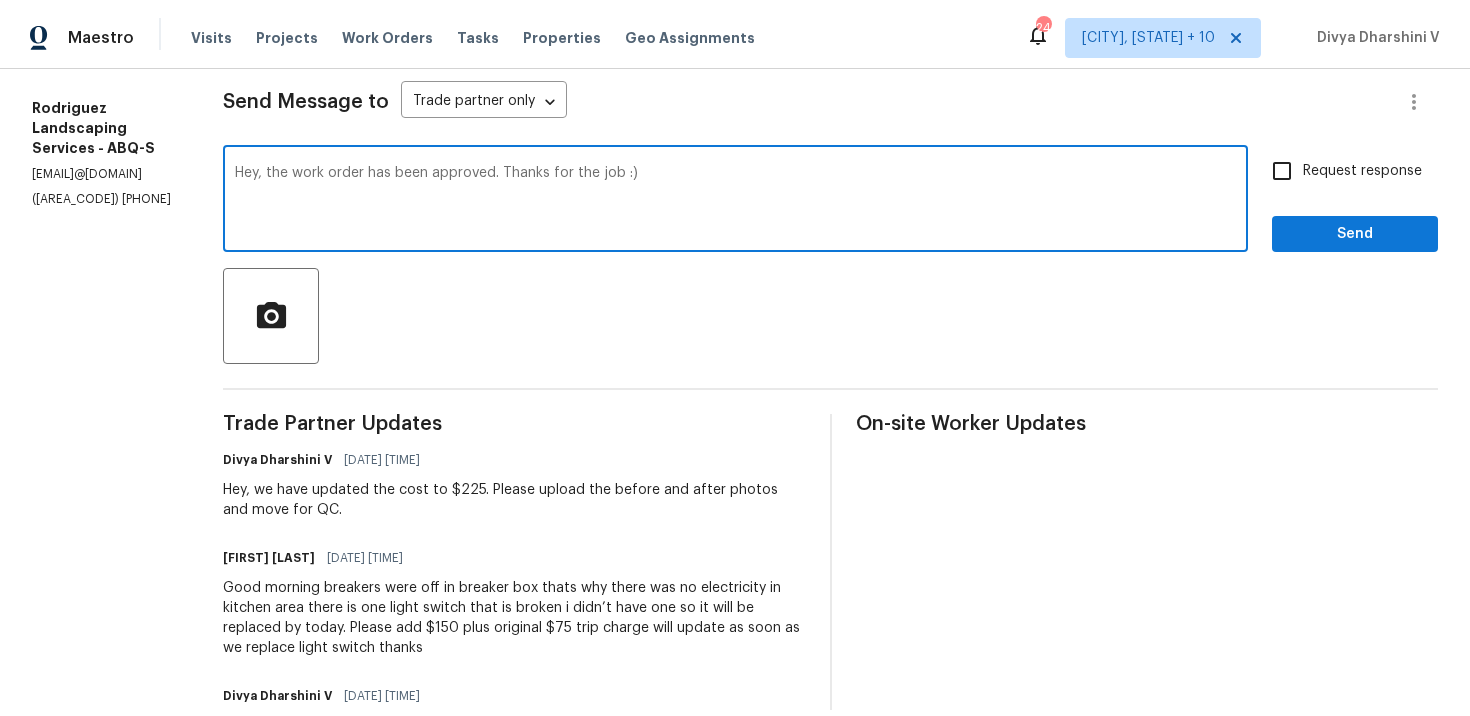 scroll, scrollTop: 43, scrollLeft: 0, axis: vertical 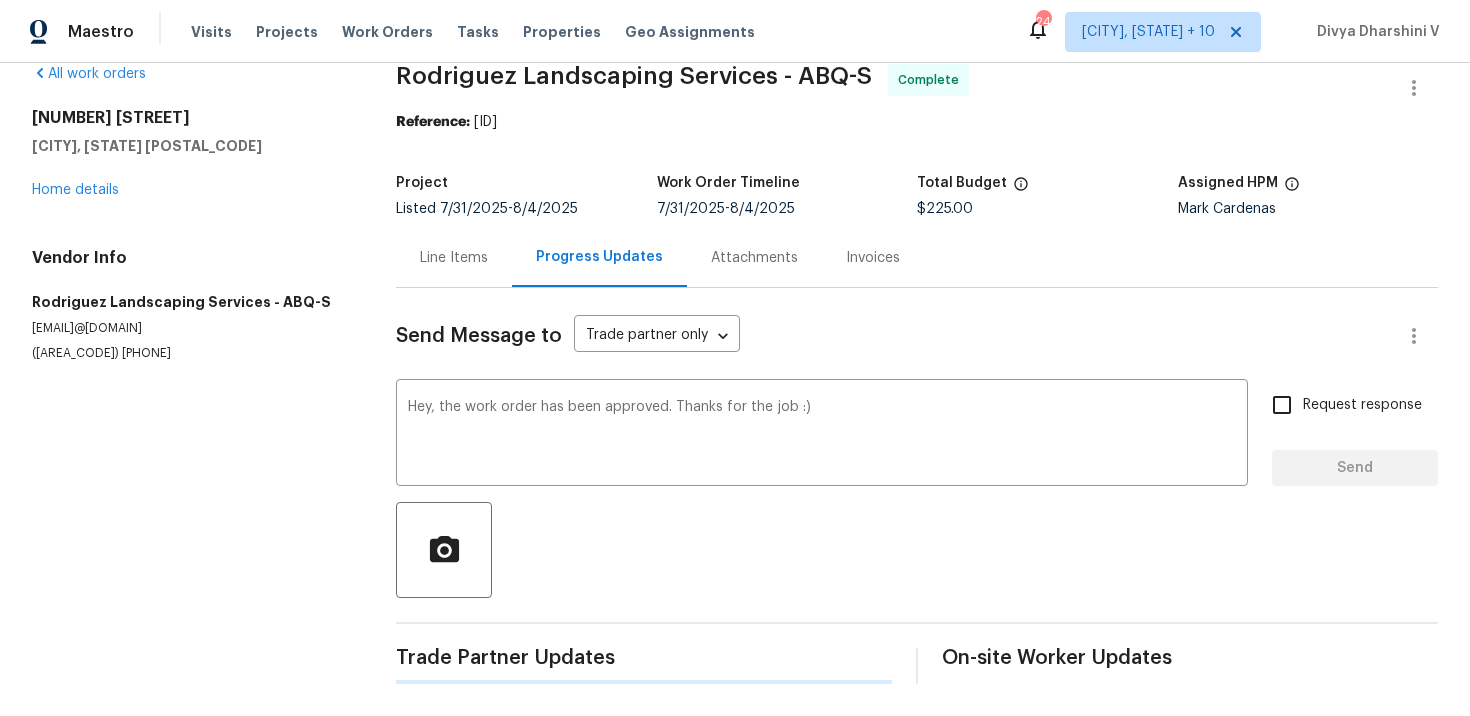 type 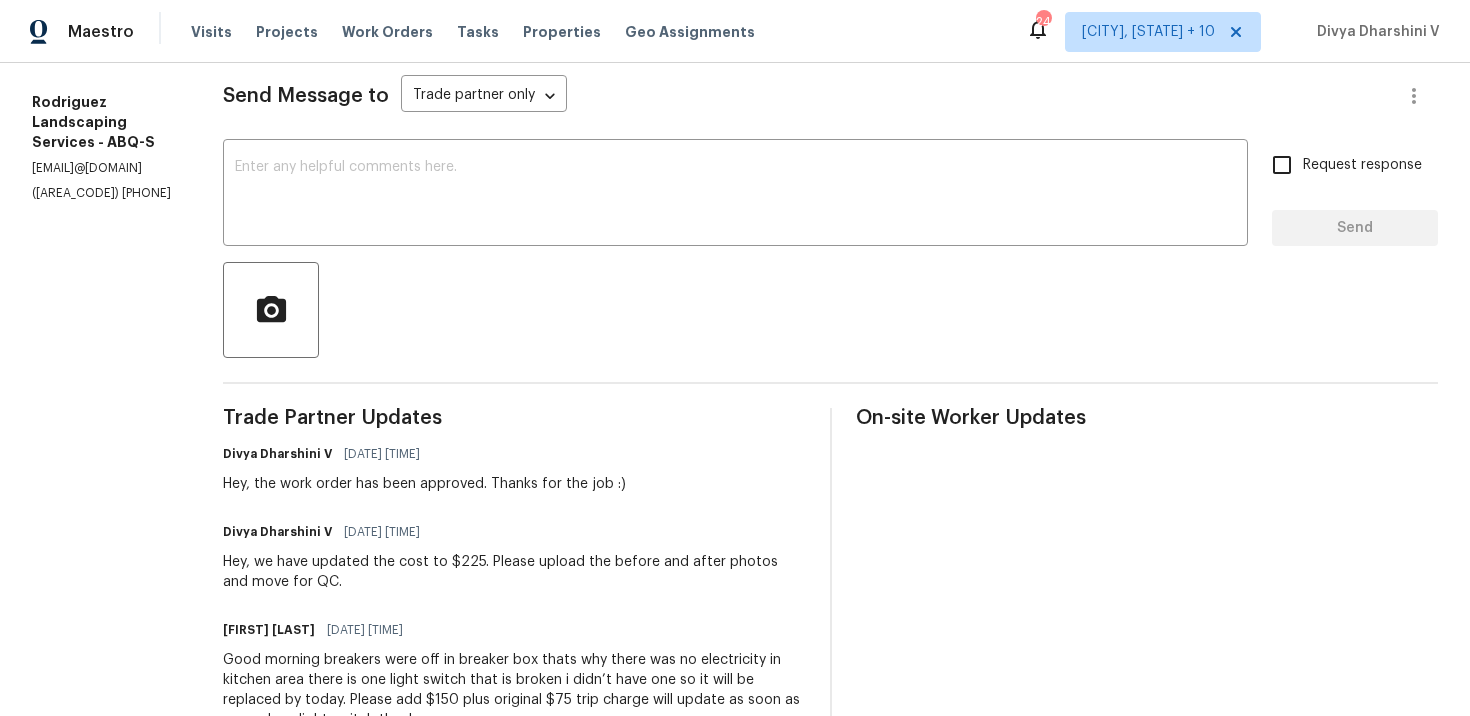 scroll, scrollTop: 0, scrollLeft: 0, axis: both 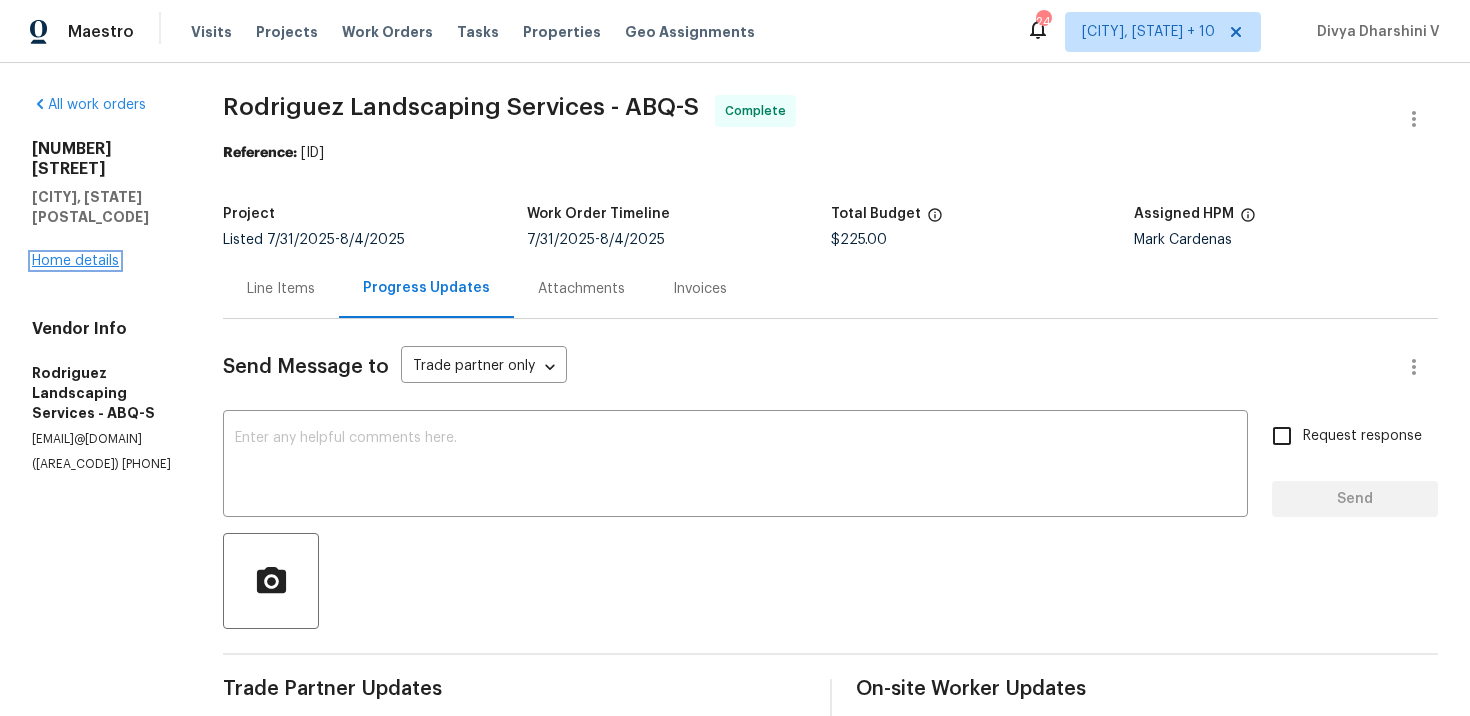 click on "Home details" at bounding box center [75, 261] 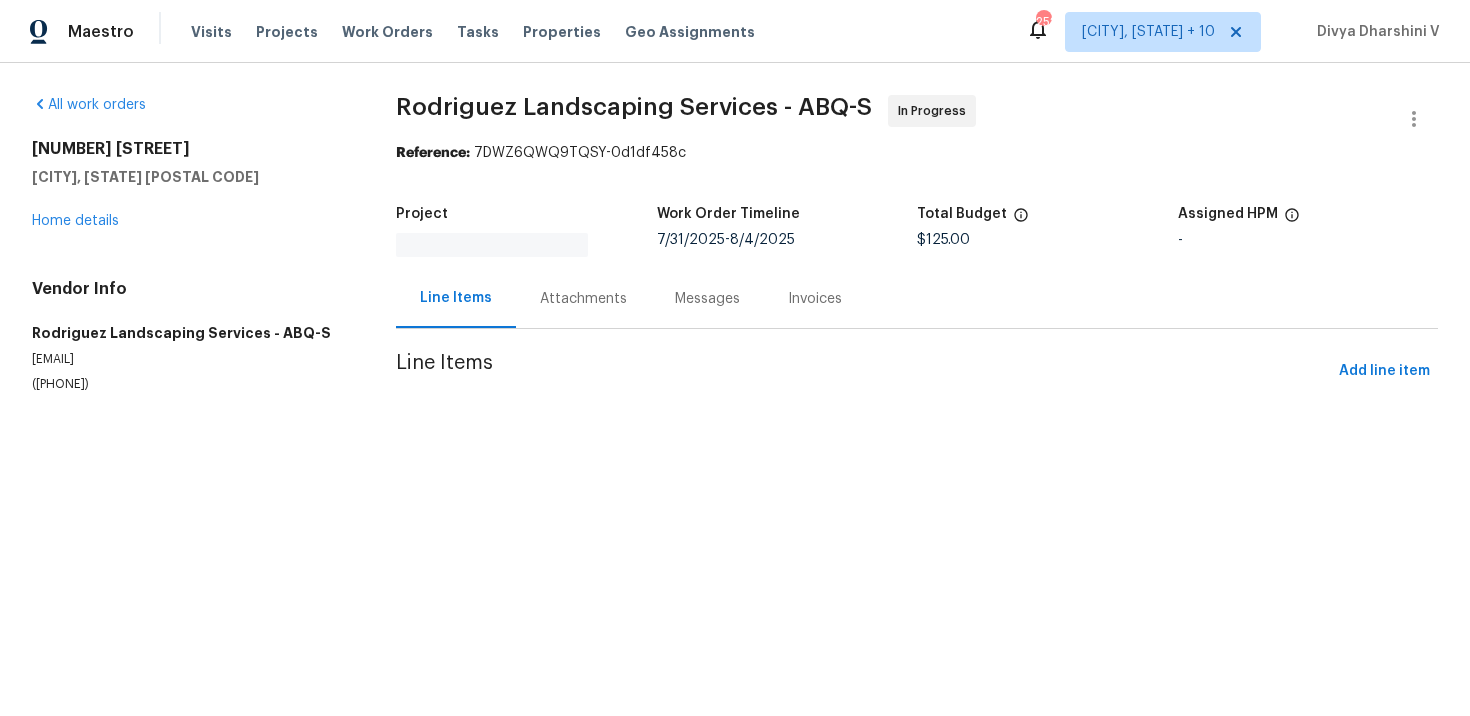 scroll, scrollTop: 0, scrollLeft: 0, axis: both 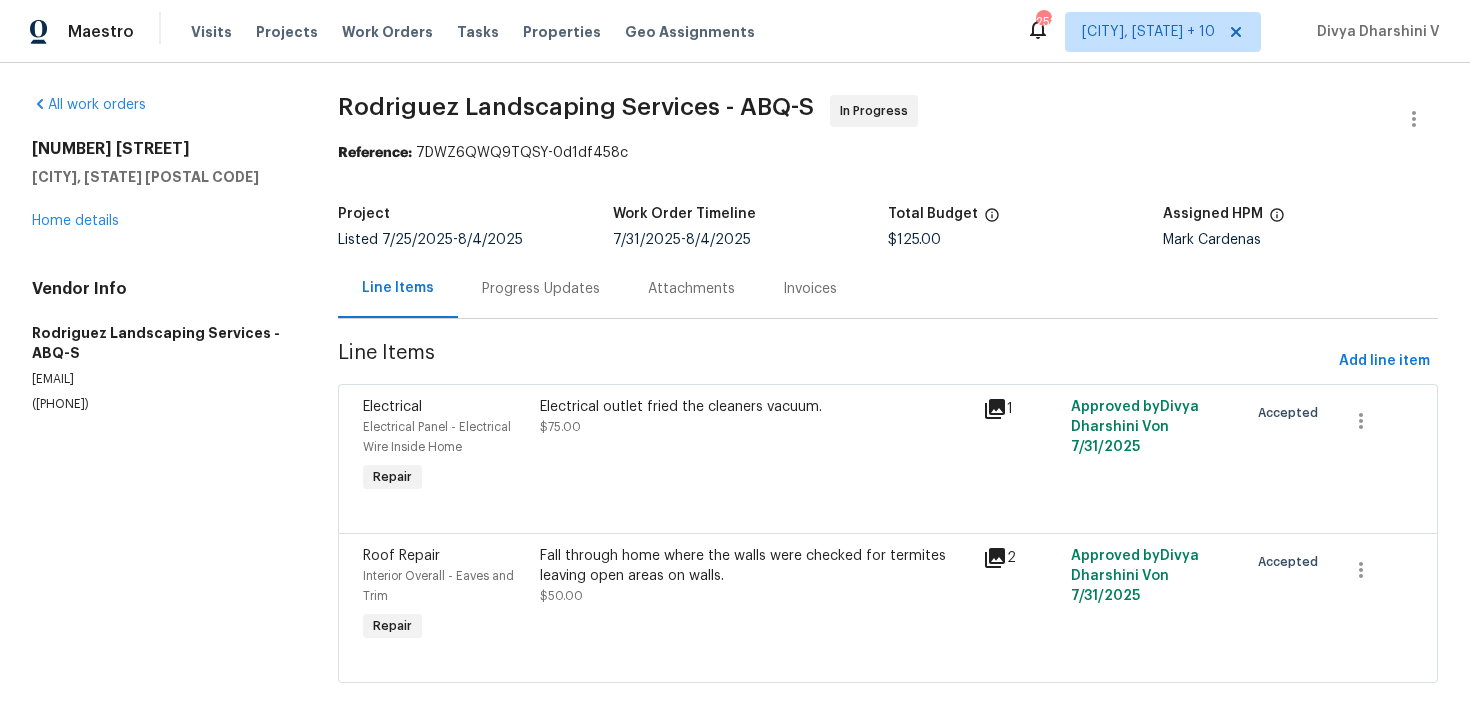 click on "Progress Updates" at bounding box center (541, 289) 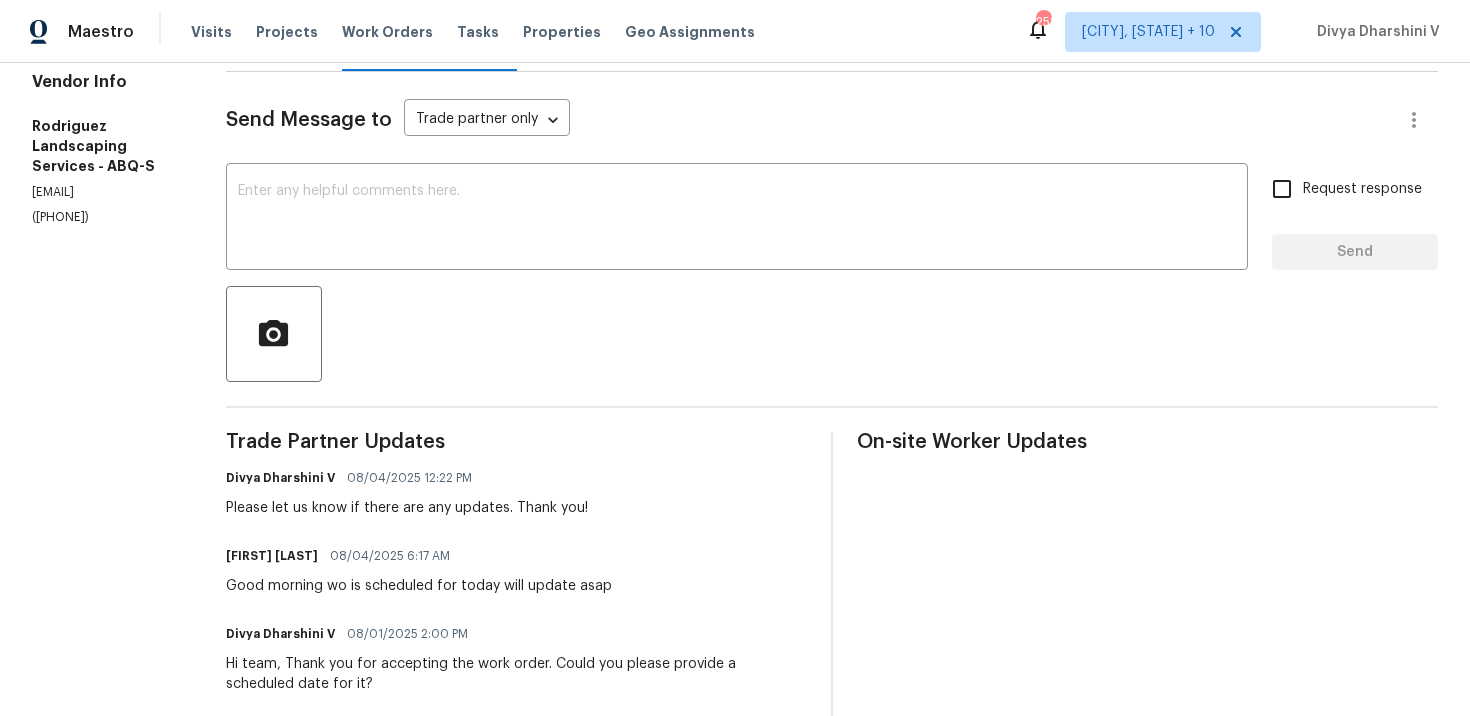 scroll, scrollTop: 349, scrollLeft: 0, axis: vertical 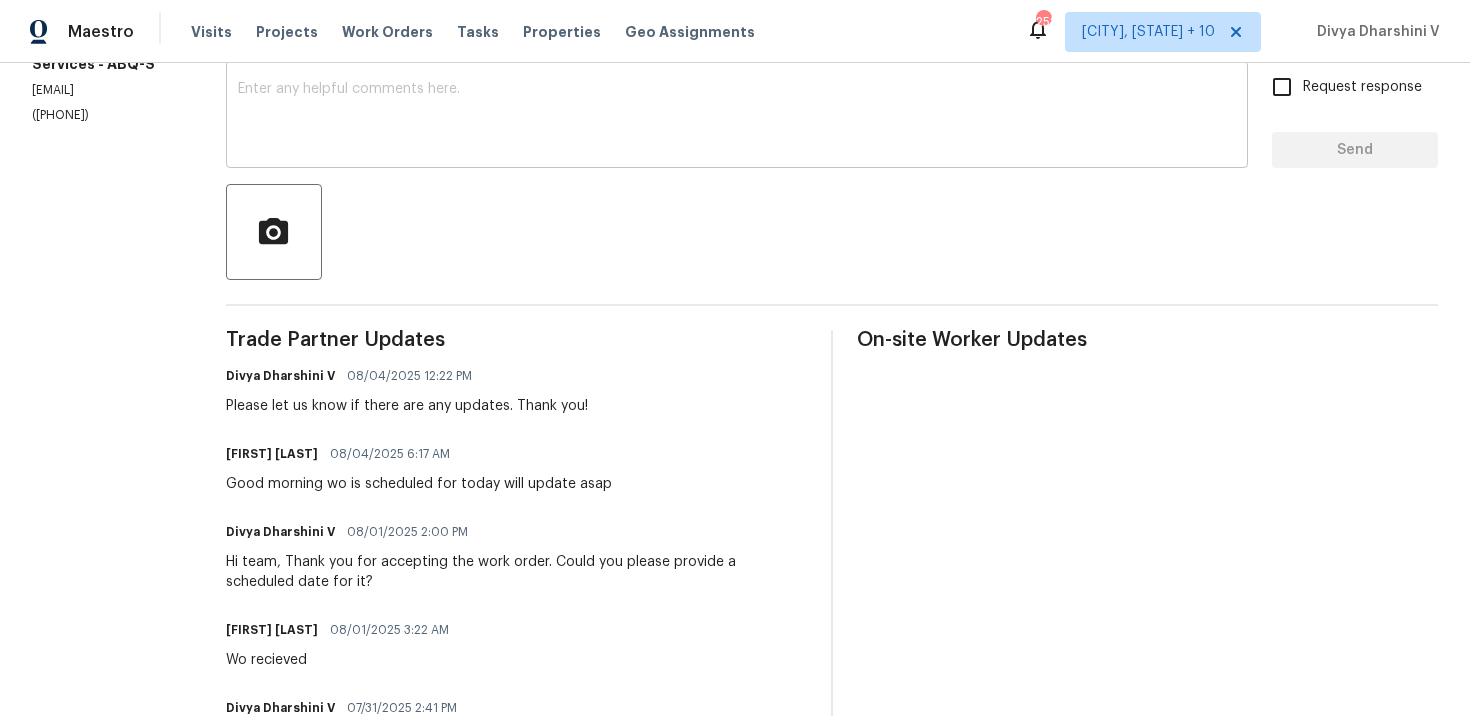 click at bounding box center (737, 117) 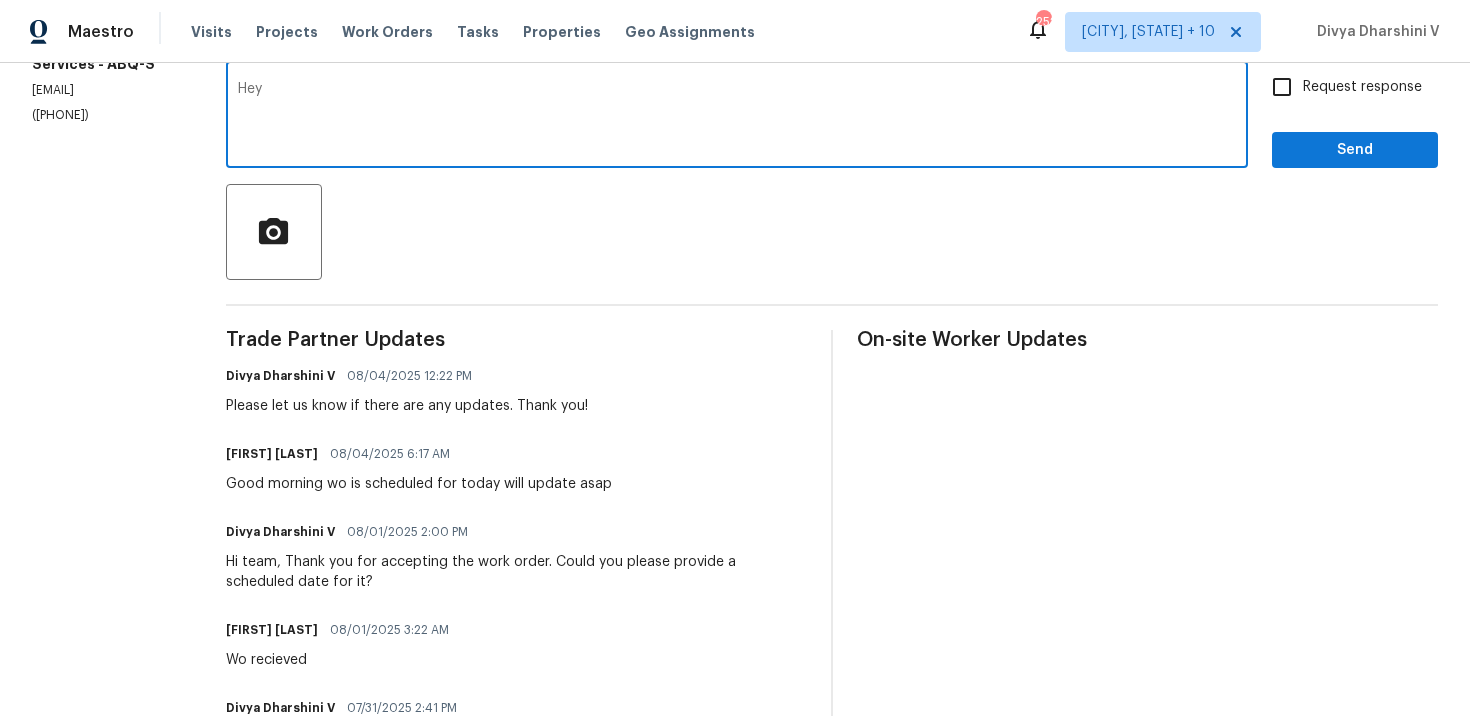 click on "[FIRST] [LAST]" at bounding box center [272, 454] 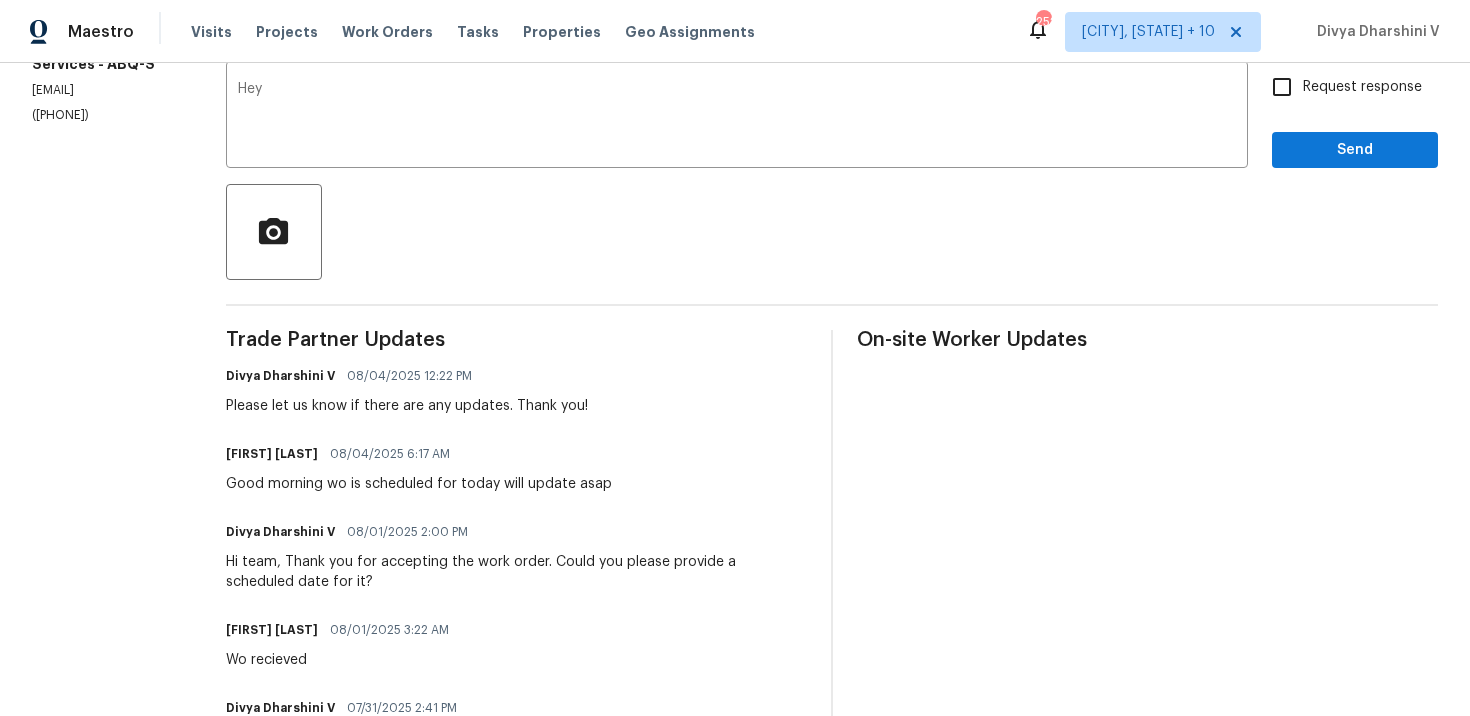 click on "[FIRST] [LAST]" at bounding box center (272, 454) 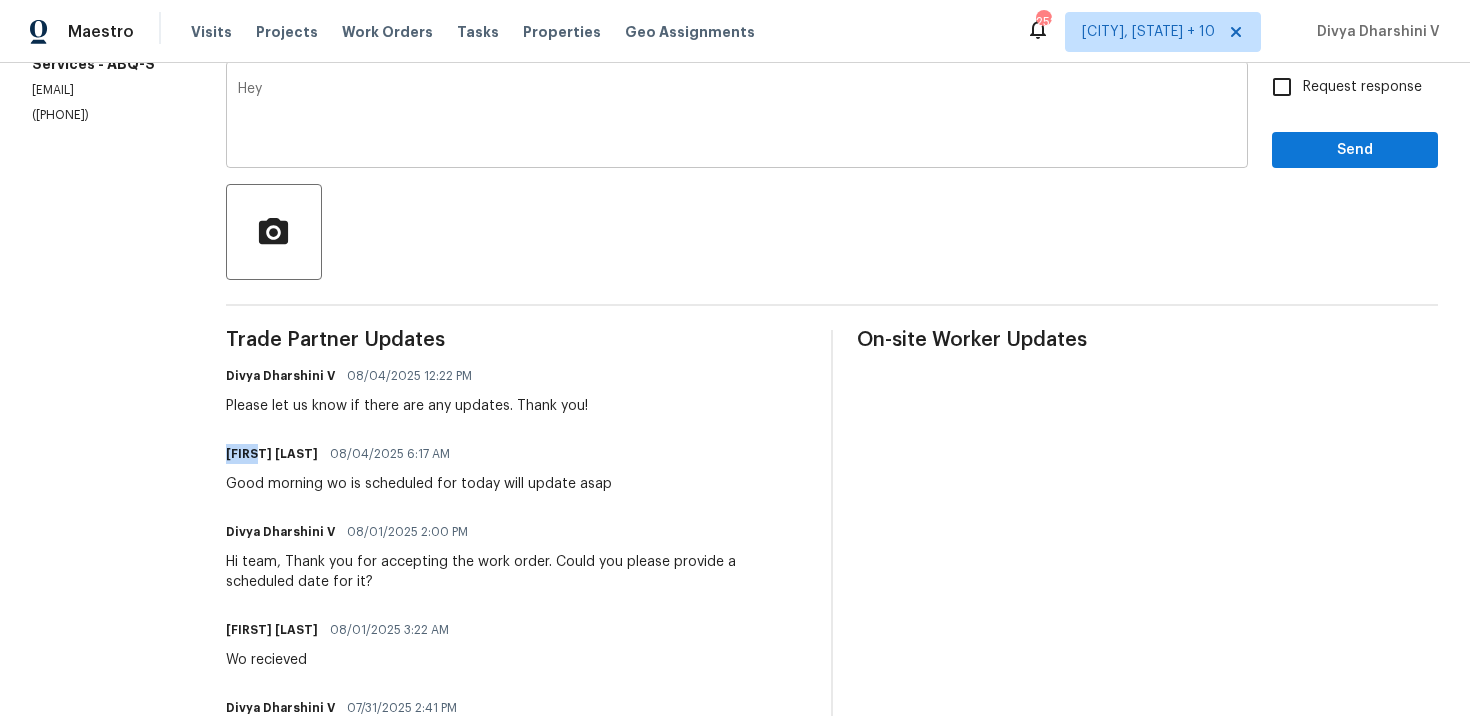 copy on "[FIRST]" 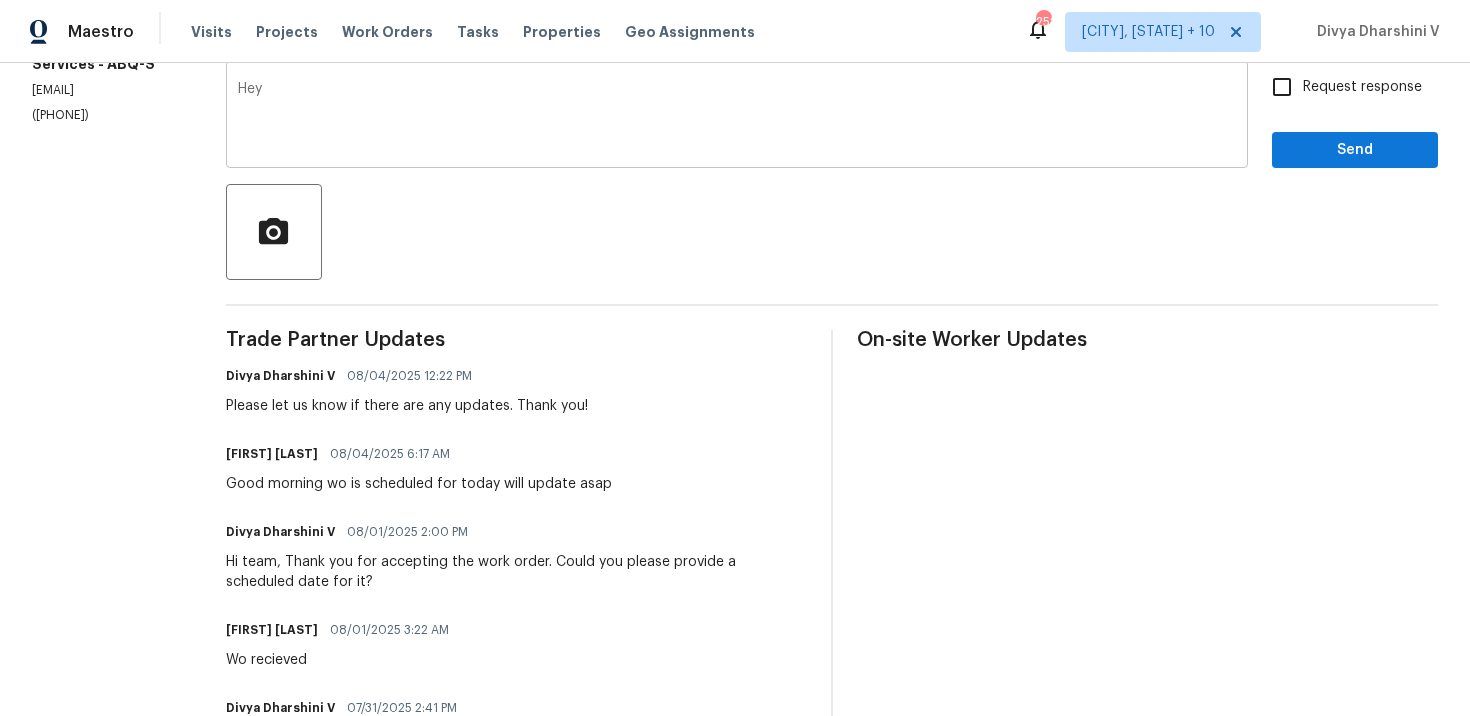click on "Hey" at bounding box center [737, 117] 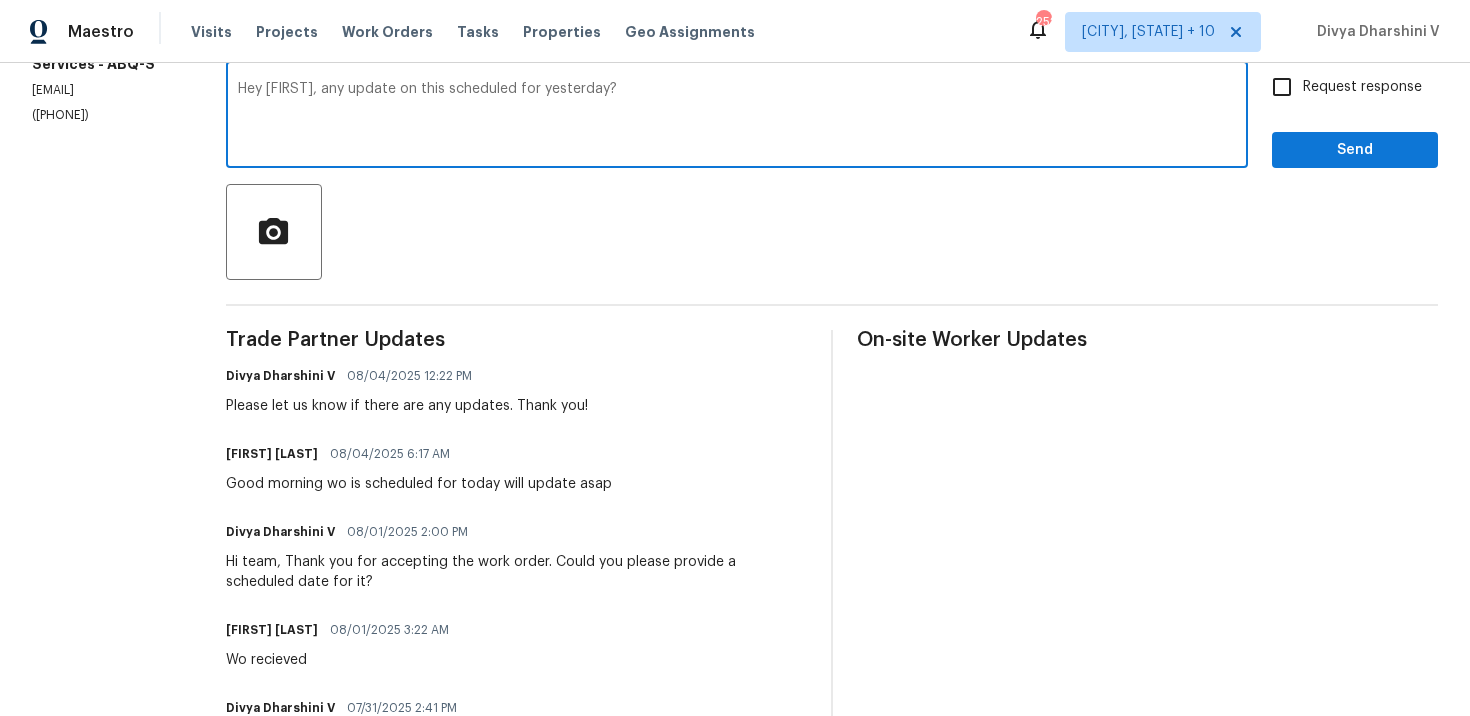 click on "Hey [FIRST], any update on this scheduled for yesterday?" at bounding box center (737, 117) 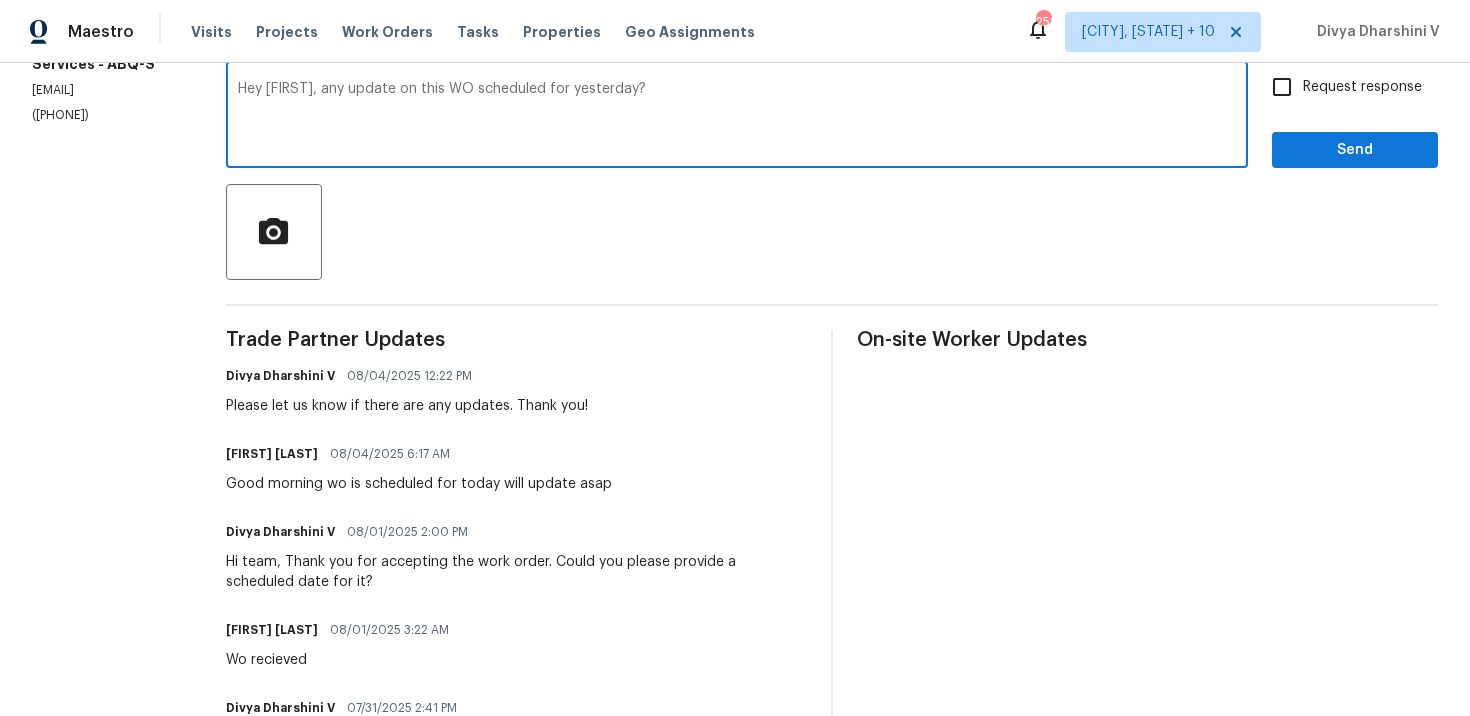 type on "Hey [FIRST], any update on this WO scheduled for yesterday?" 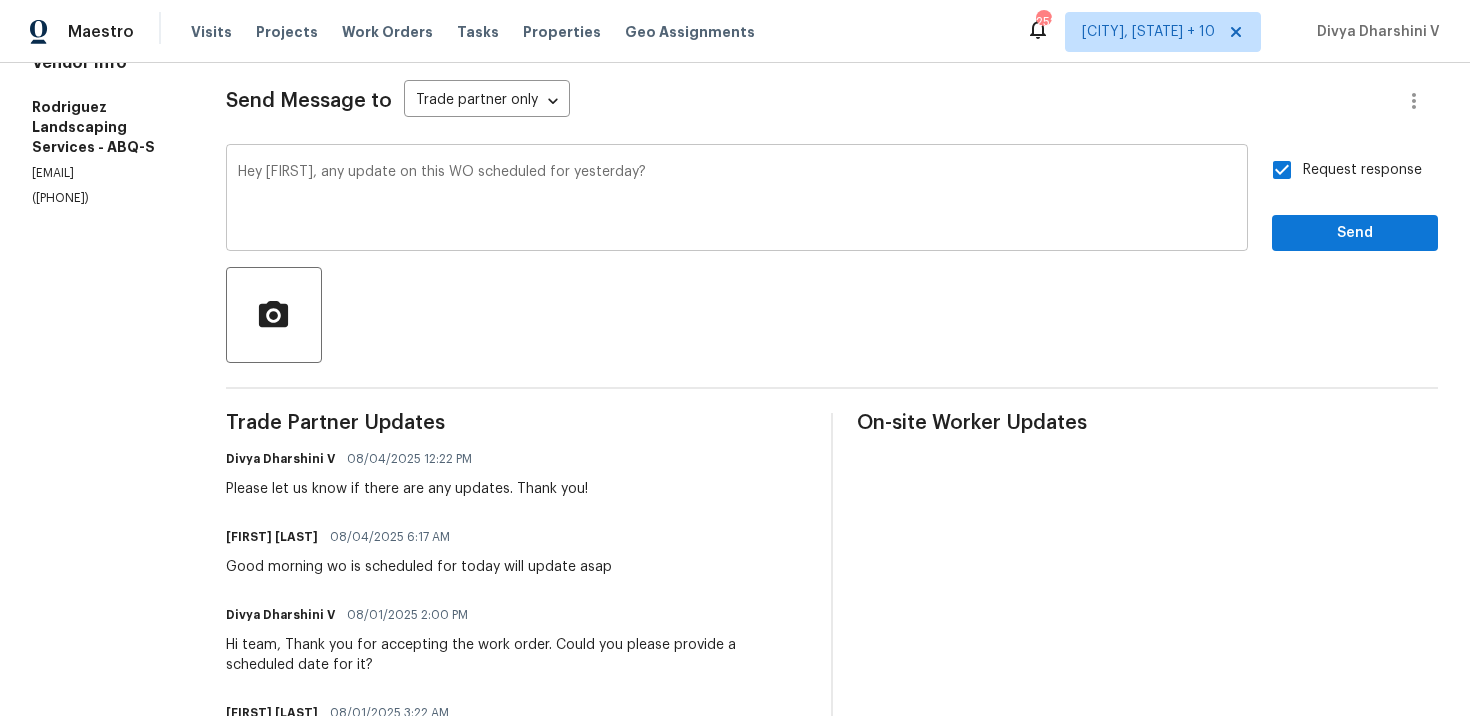 scroll, scrollTop: 226, scrollLeft: 0, axis: vertical 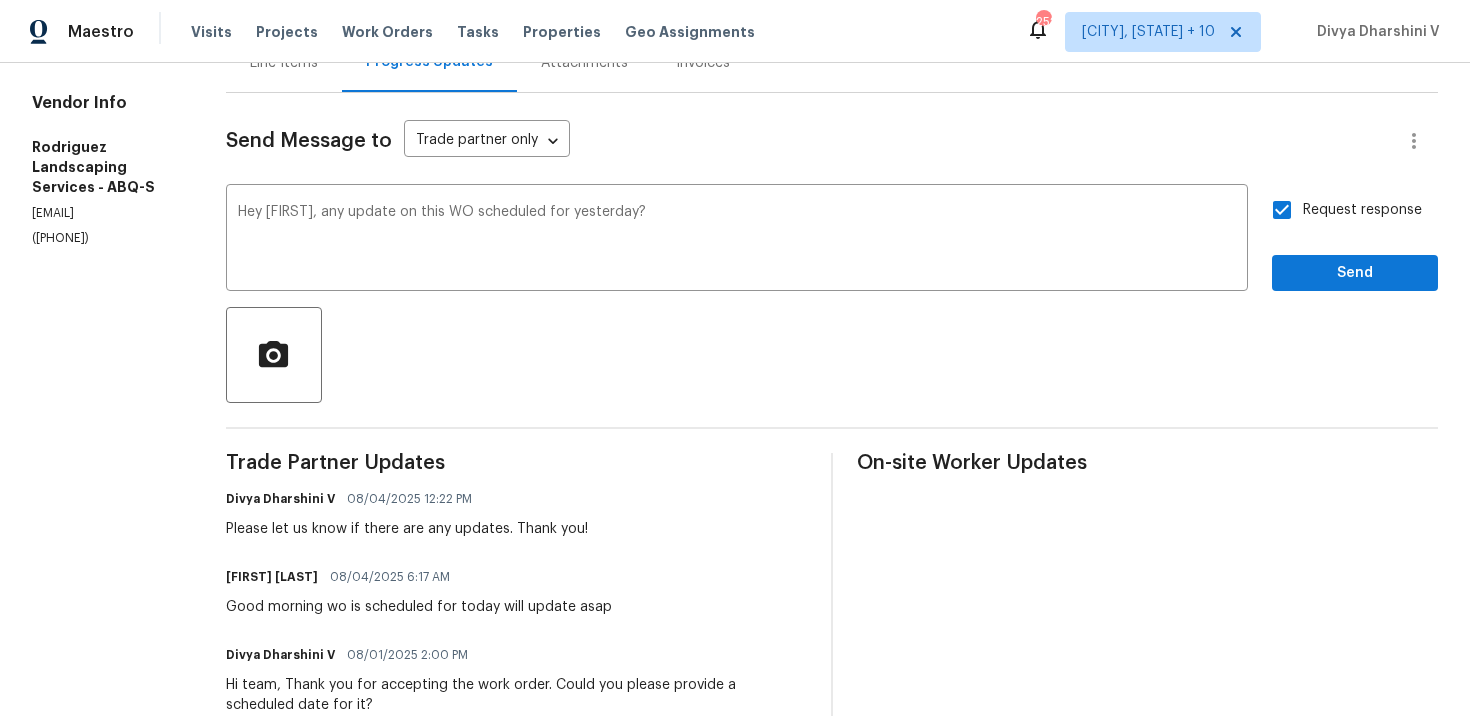 click on "([PHONE])" at bounding box center (105, 238) 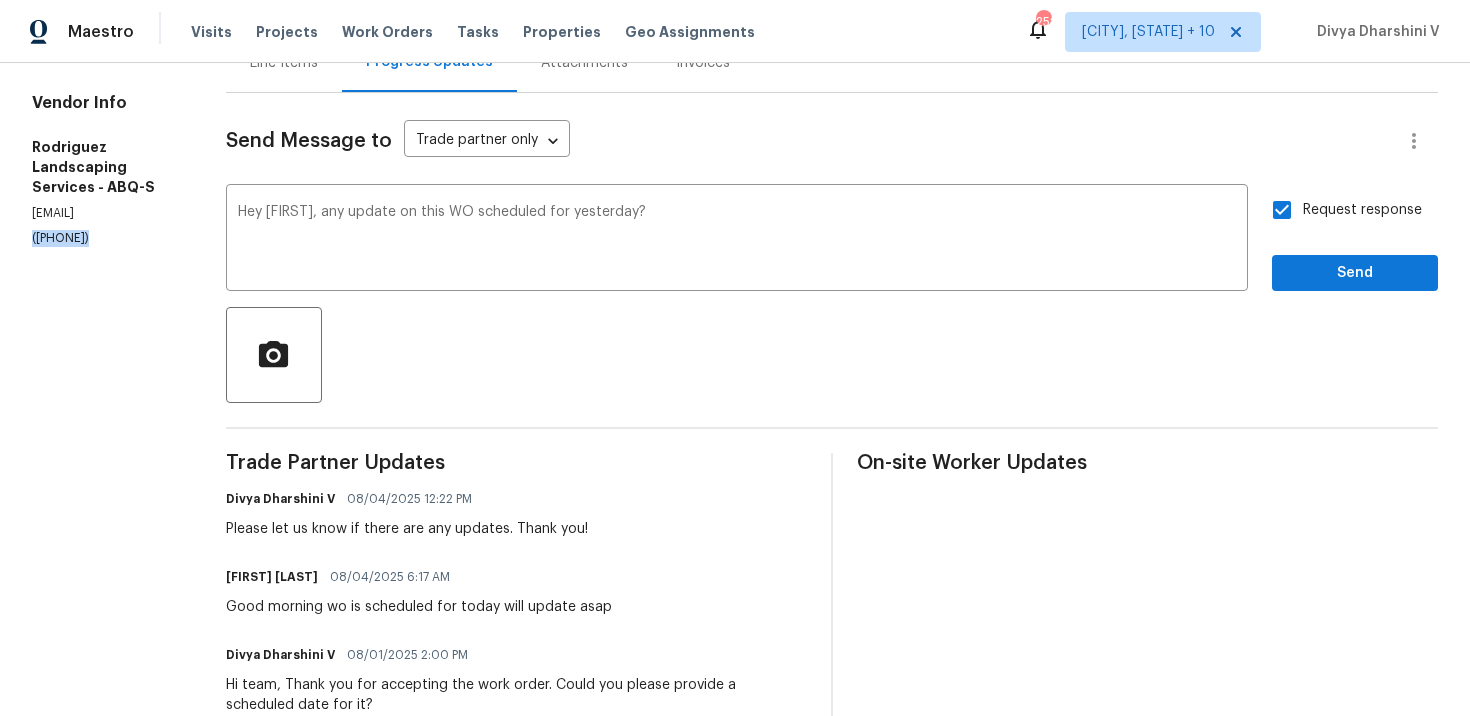 copy on "([PHONE])" 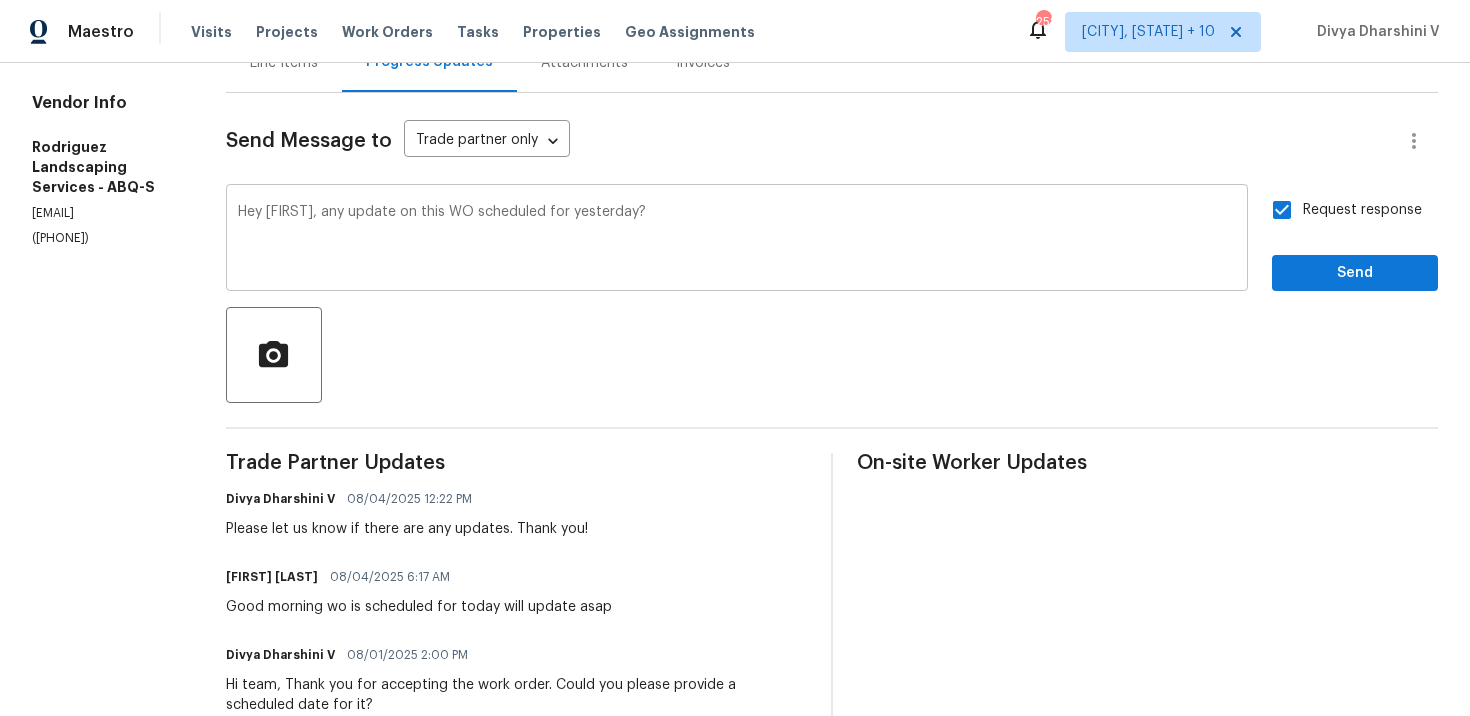 click on "Hey [FIRST], any update on this WO scheduled for yesterday?" at bounding box center (737, 240) 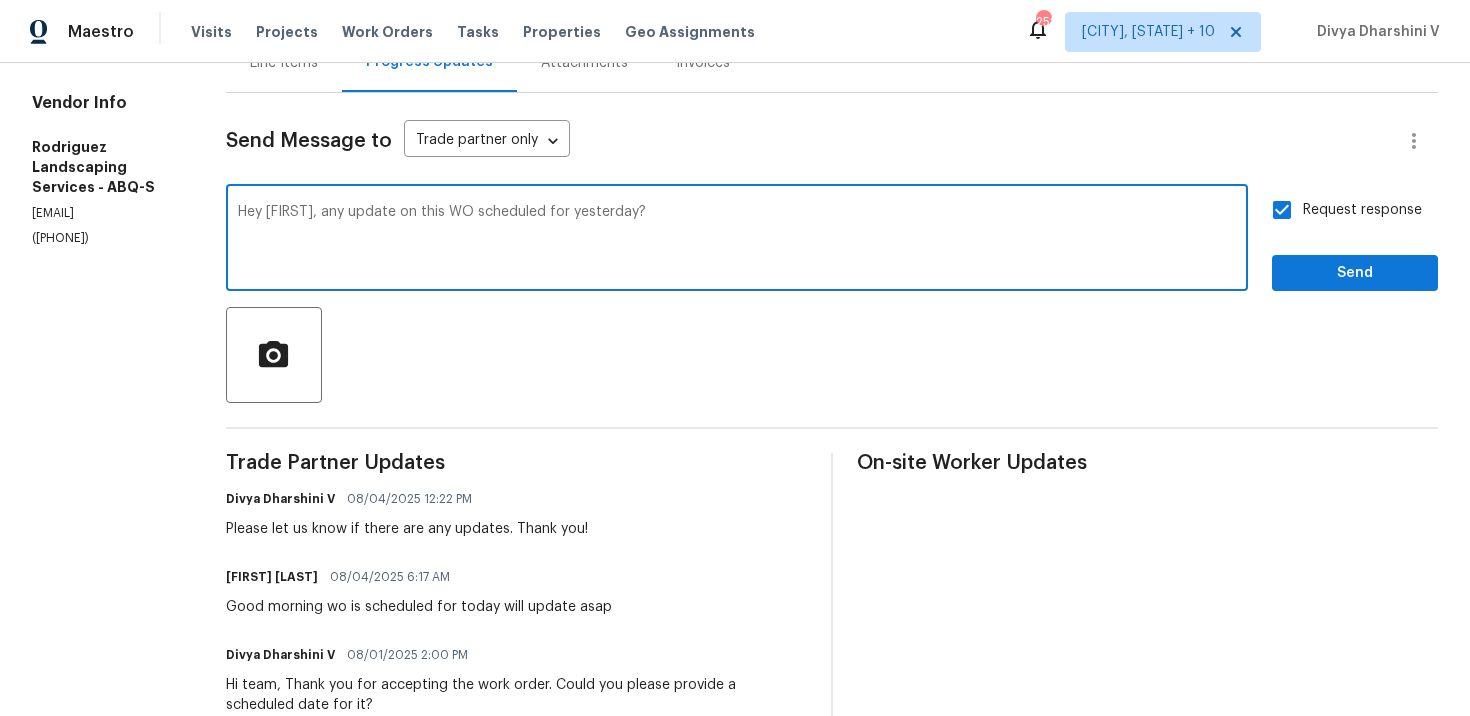 click on "Hey Josue, any update on this WO scheduled for yesterday?" at bounding box center (737, 240) 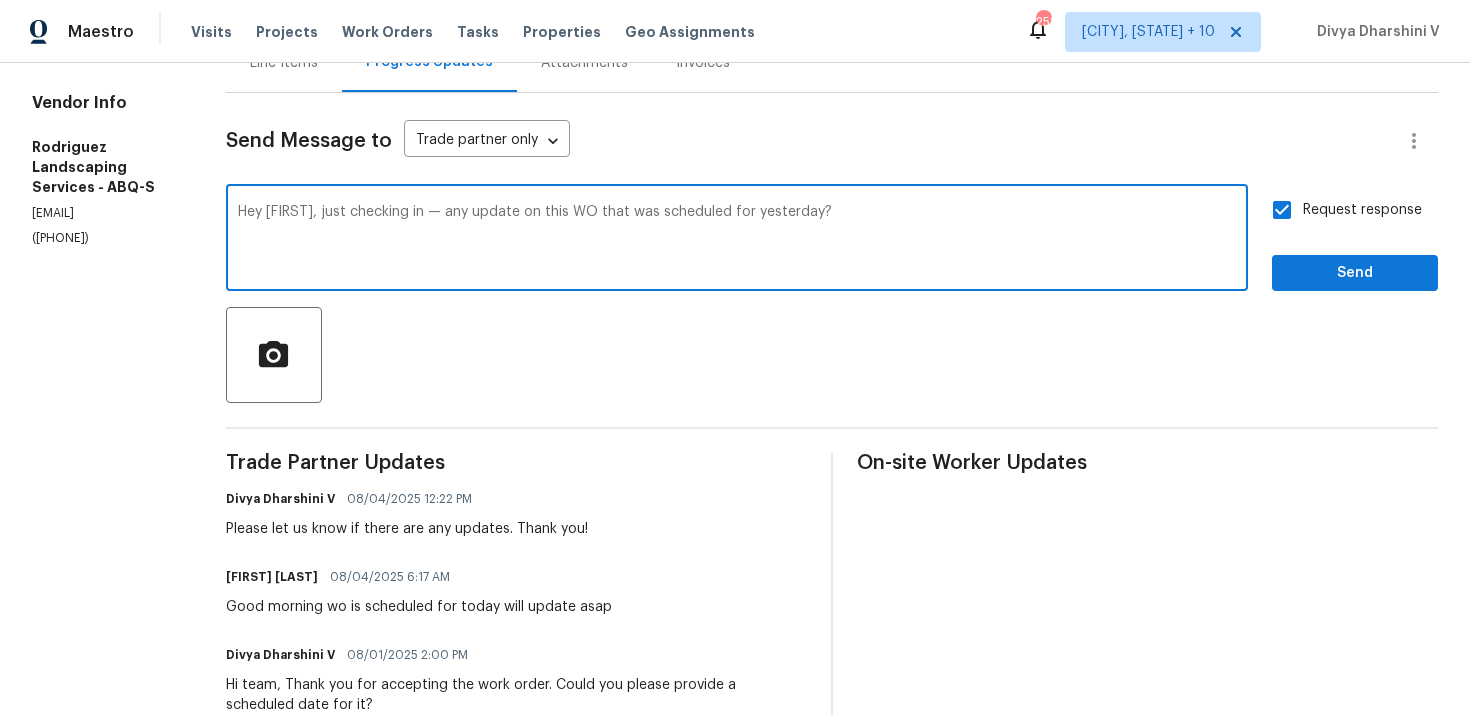 scroll, scrollTop: 112, scrollLeft: 0, axis: vertical 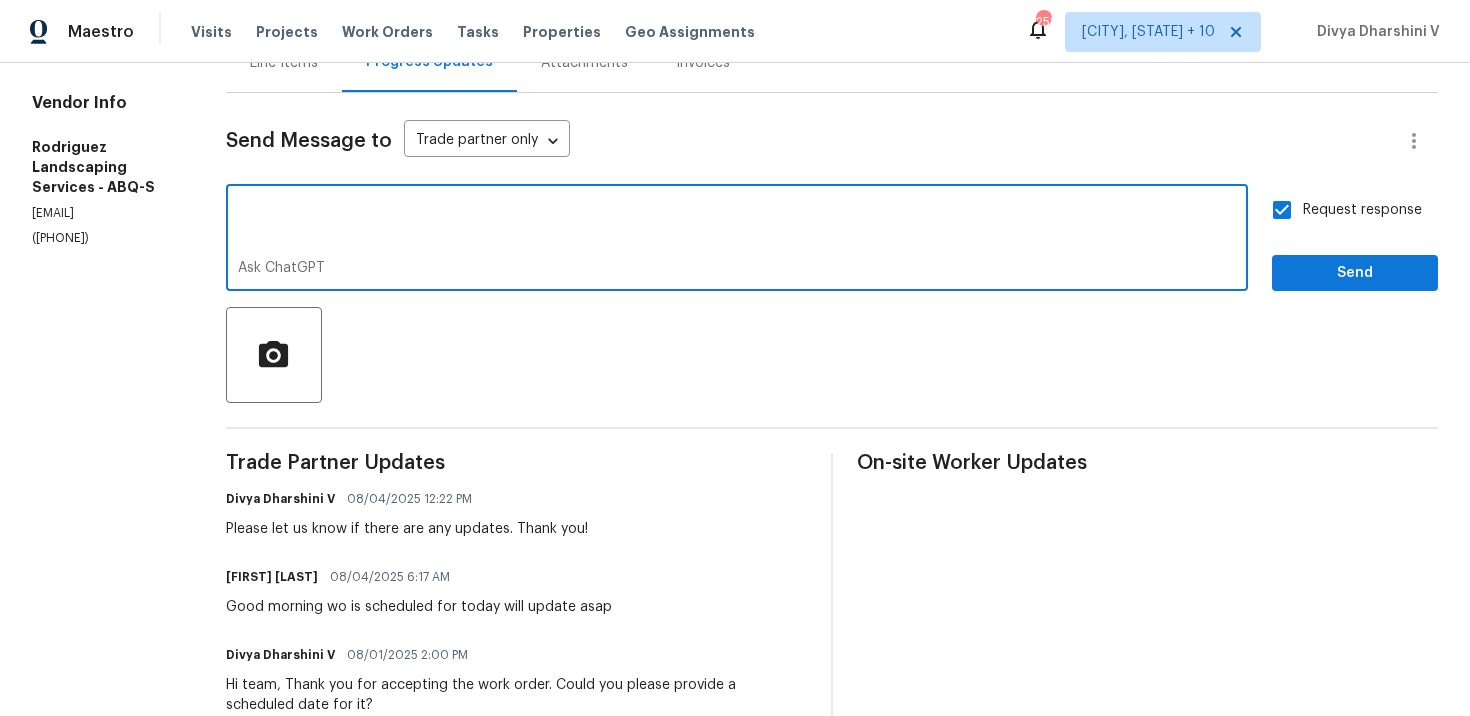 drag, startPoint x: 305, startPoint y: 214, endPoint x: 278, endPoint y: 523, distance: 310.17737 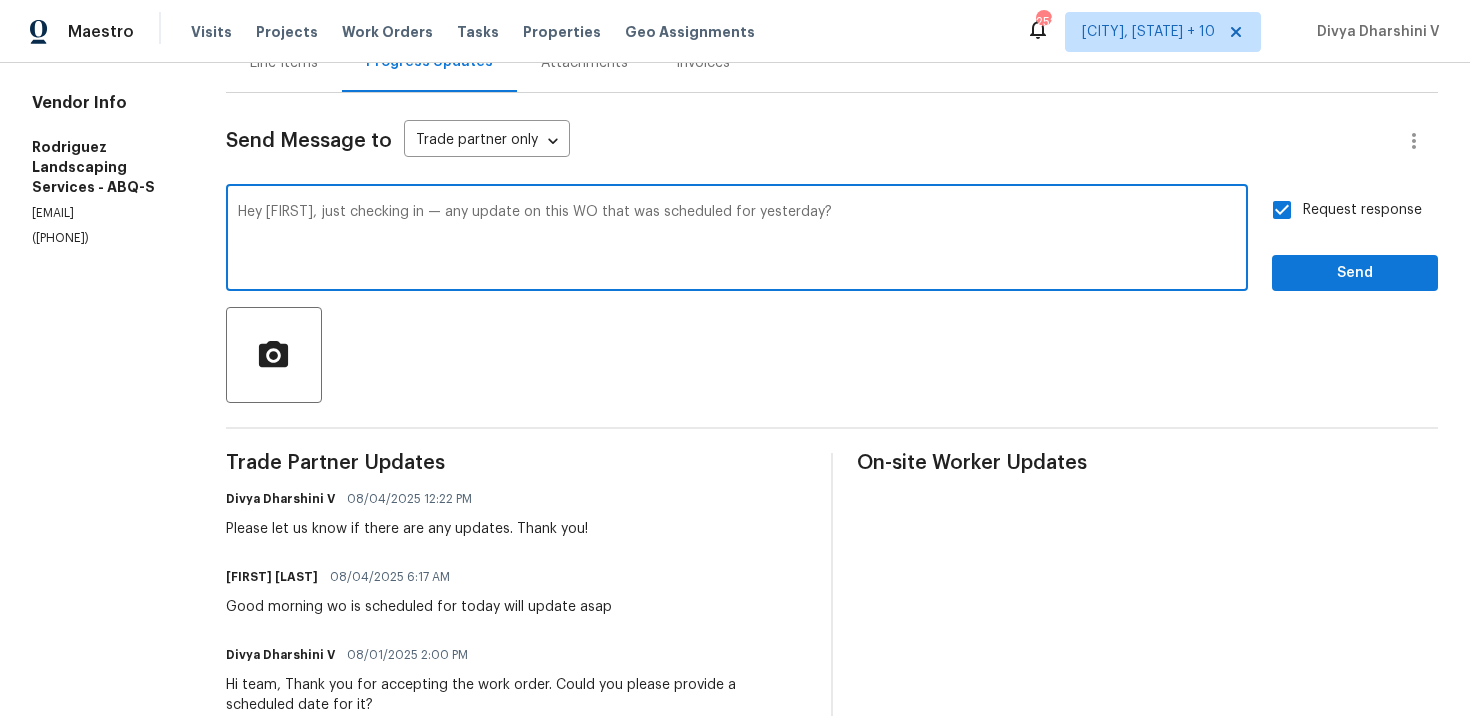 scroll, scrollTop: 0, scrollLeft: 0, axis: both 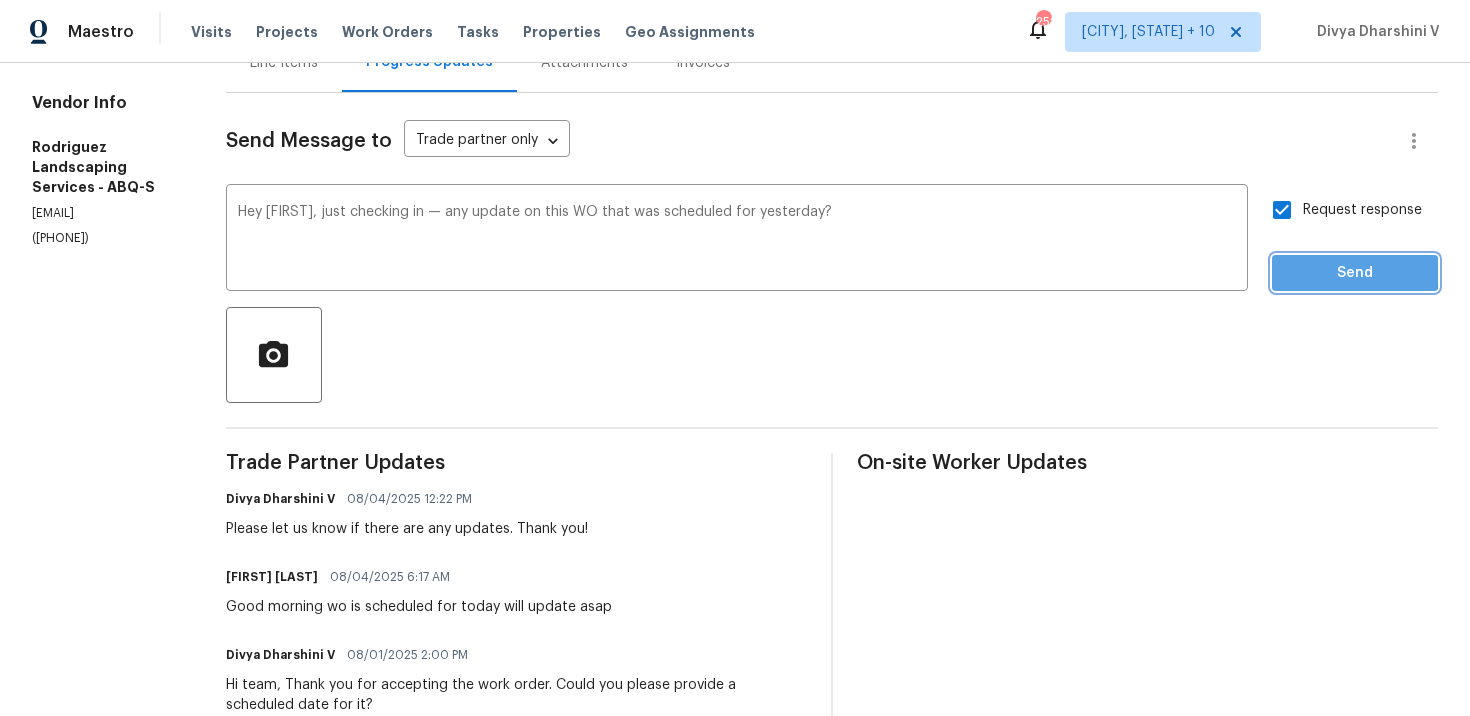 click on "Send" at bounding box center [1355, 273] 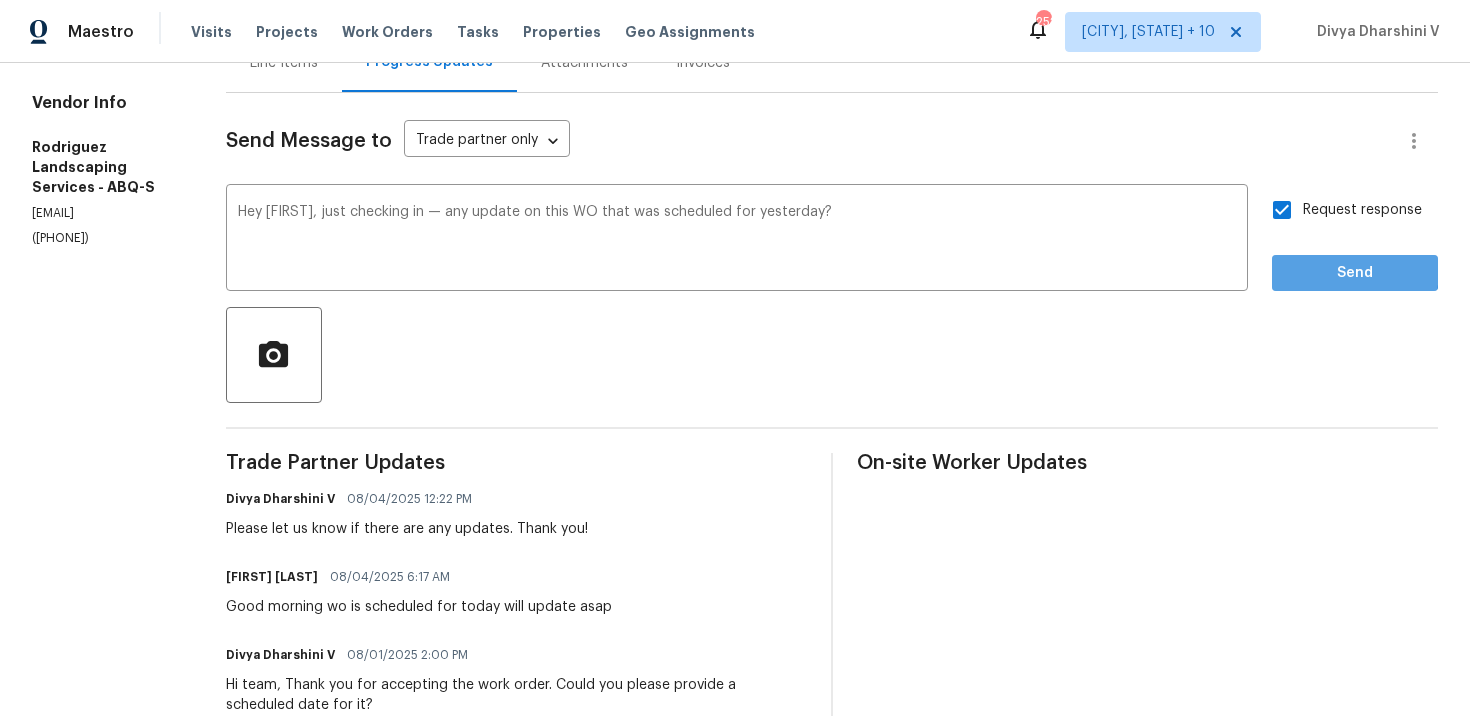 scroll, scrollTop: 31, scrollLeft: 0, axis: vertical 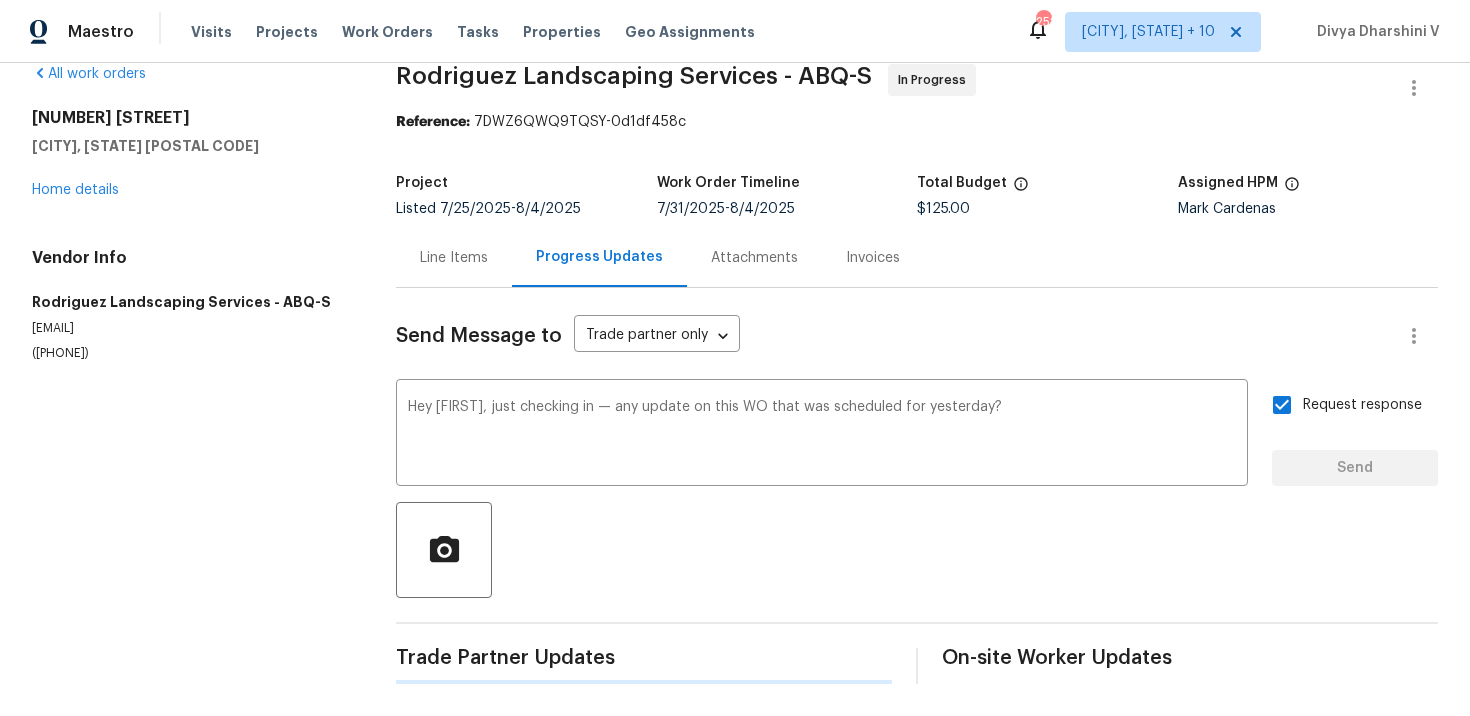 type 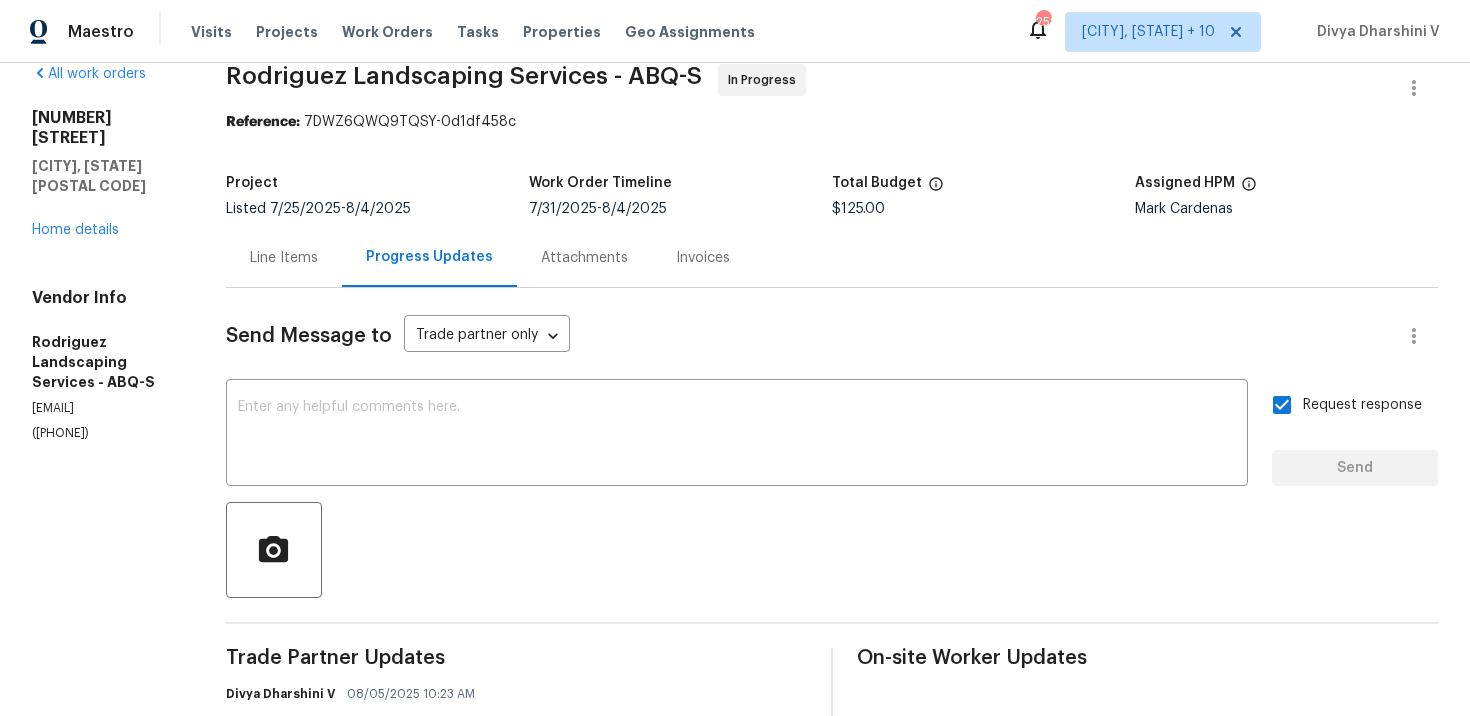 scroll, scrollTop: 226, scrollLeft: 0, axis: vertical 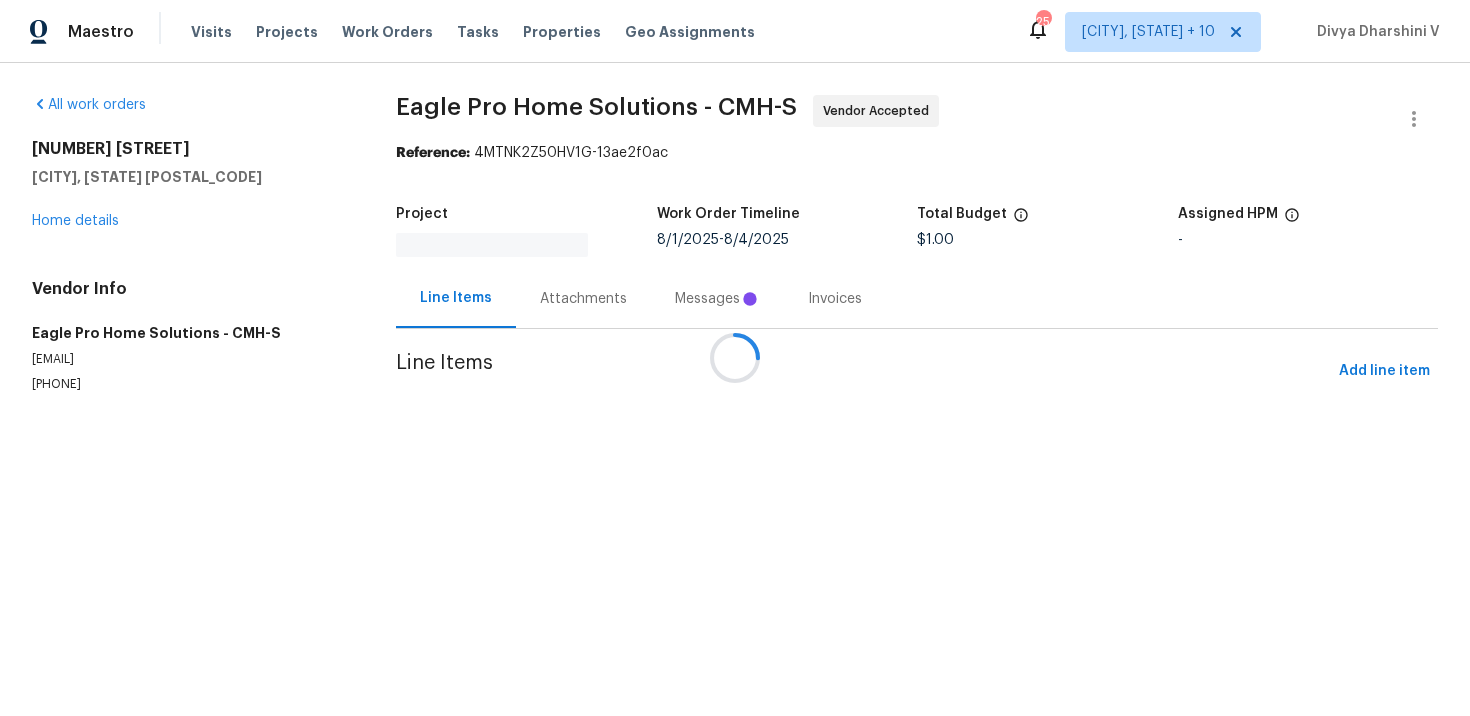 click at bounding box center [735, 358] 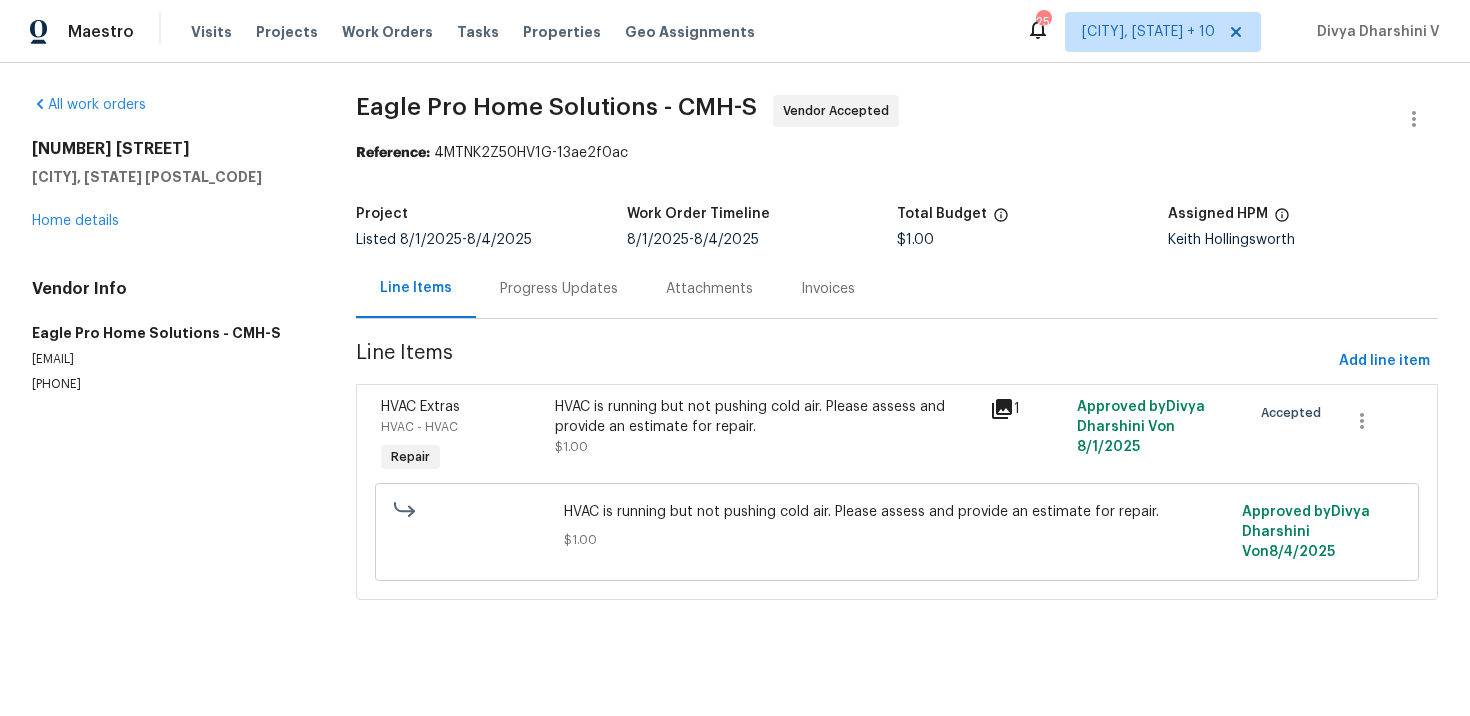 click on "Progress Updates" at bounding box center (559, 289) 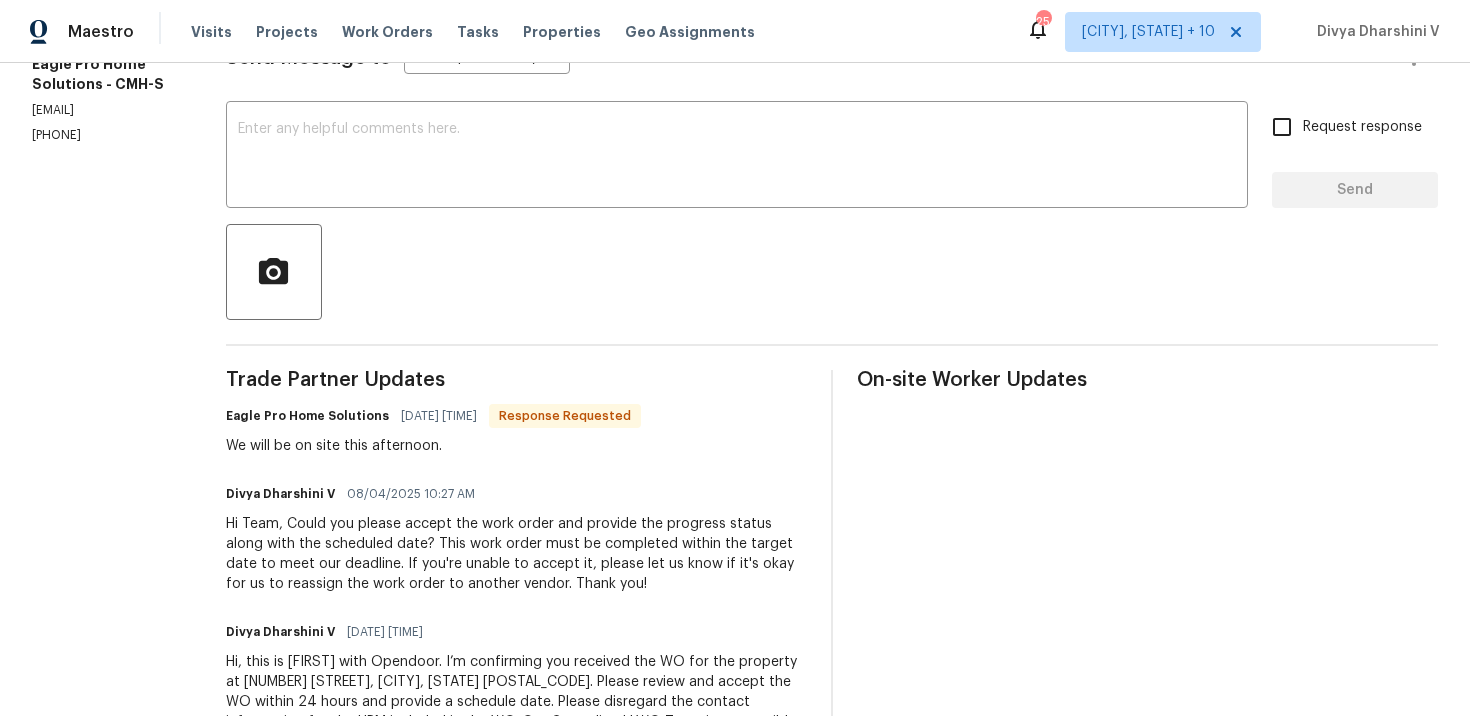 scroll, scrollTop: 274, scrollLeft: 0, axis: vertical 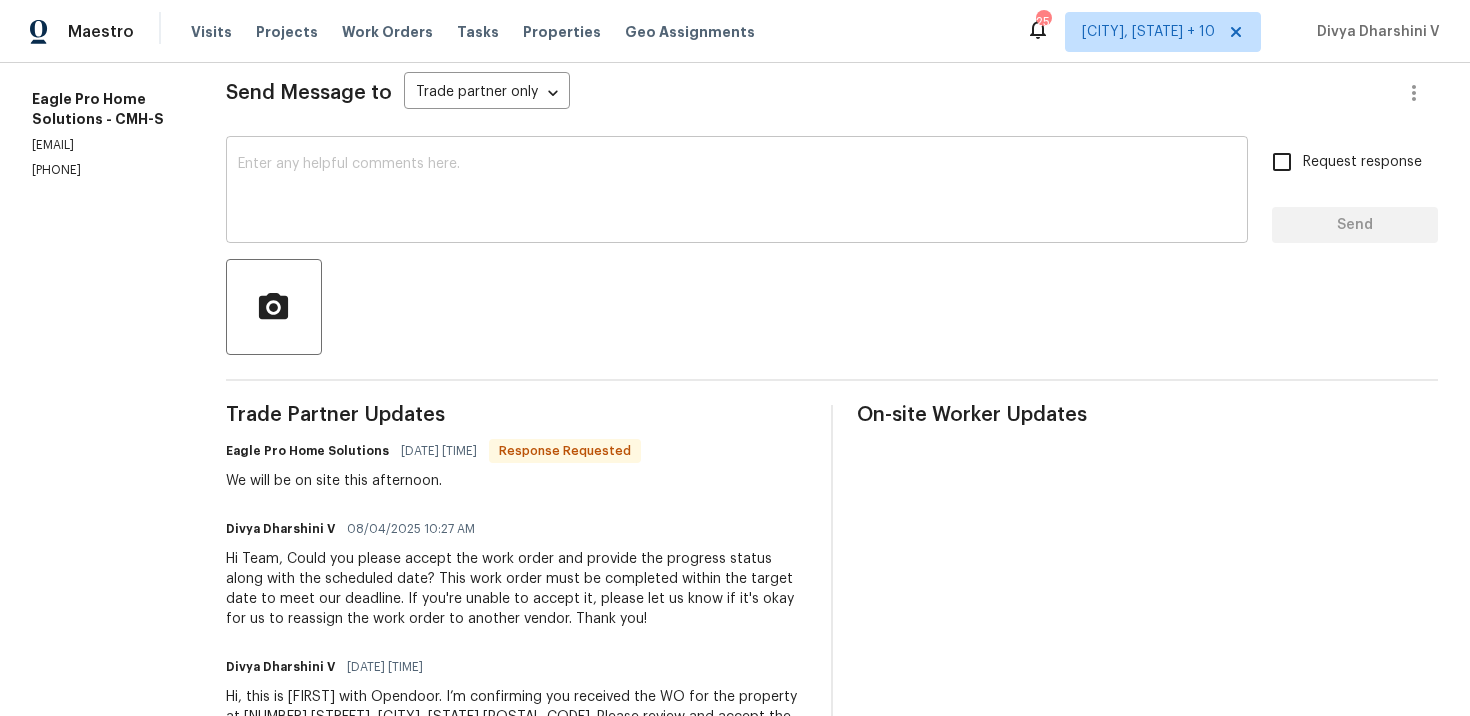 click at bounding box center (737, 192) 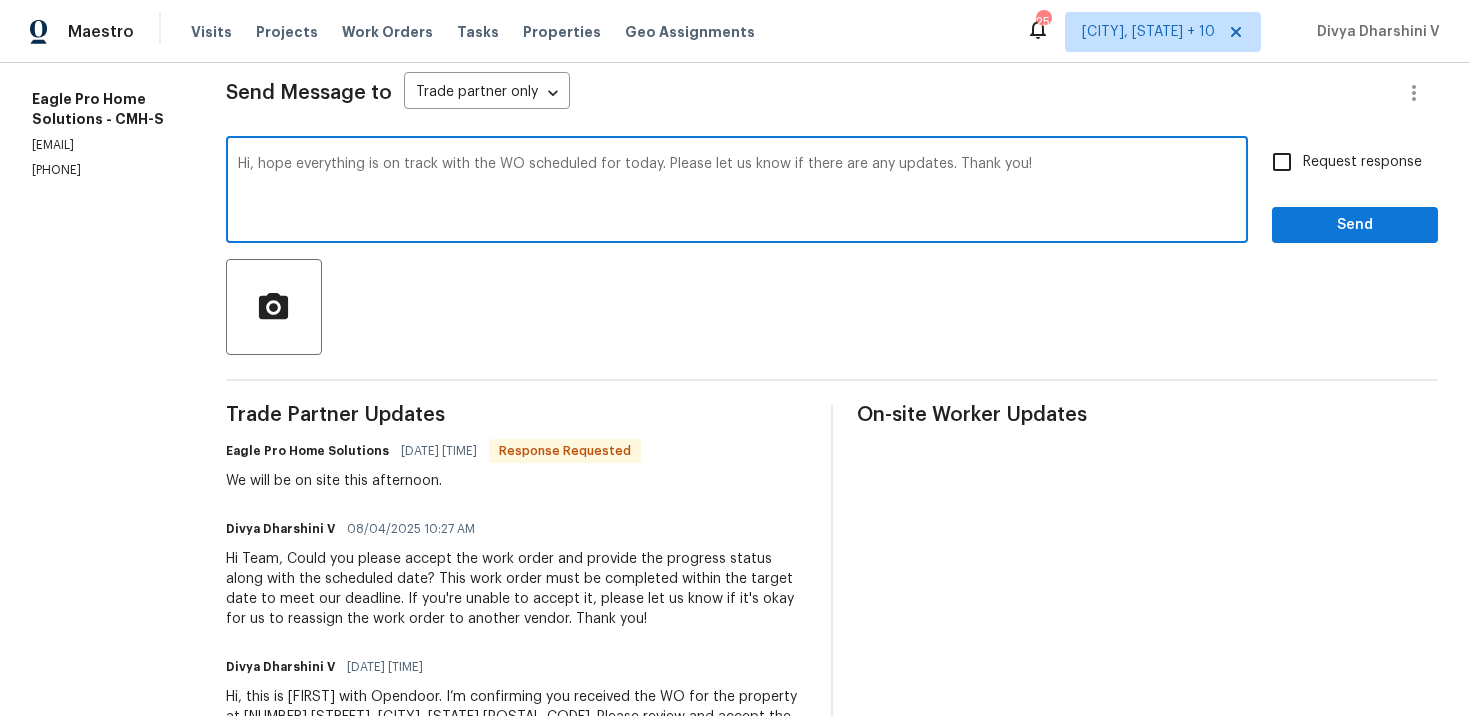 type on "Hi, hope everything is on track with the WO scheduled for today. Please let us know if there are any updates. Thank you!" 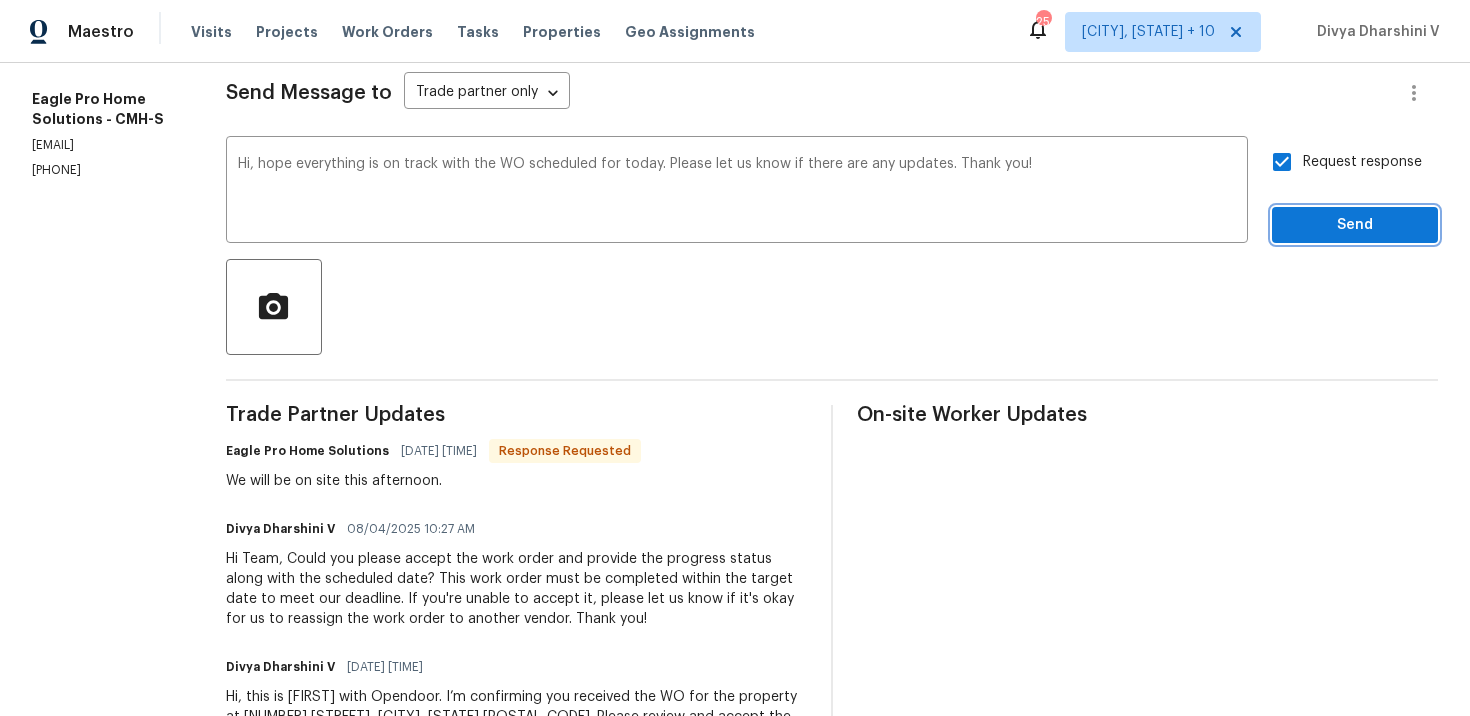 click on "Send" at bounding box center [1355, 225] 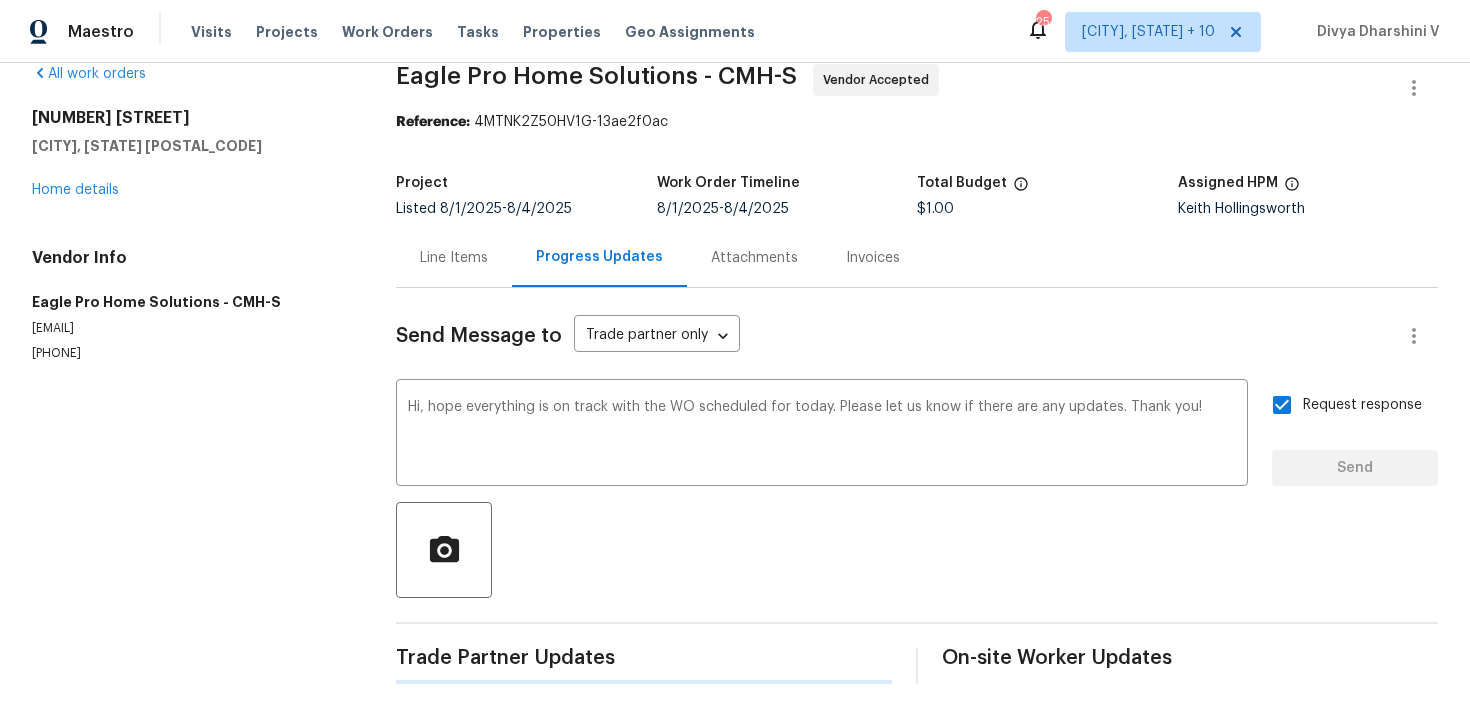 type 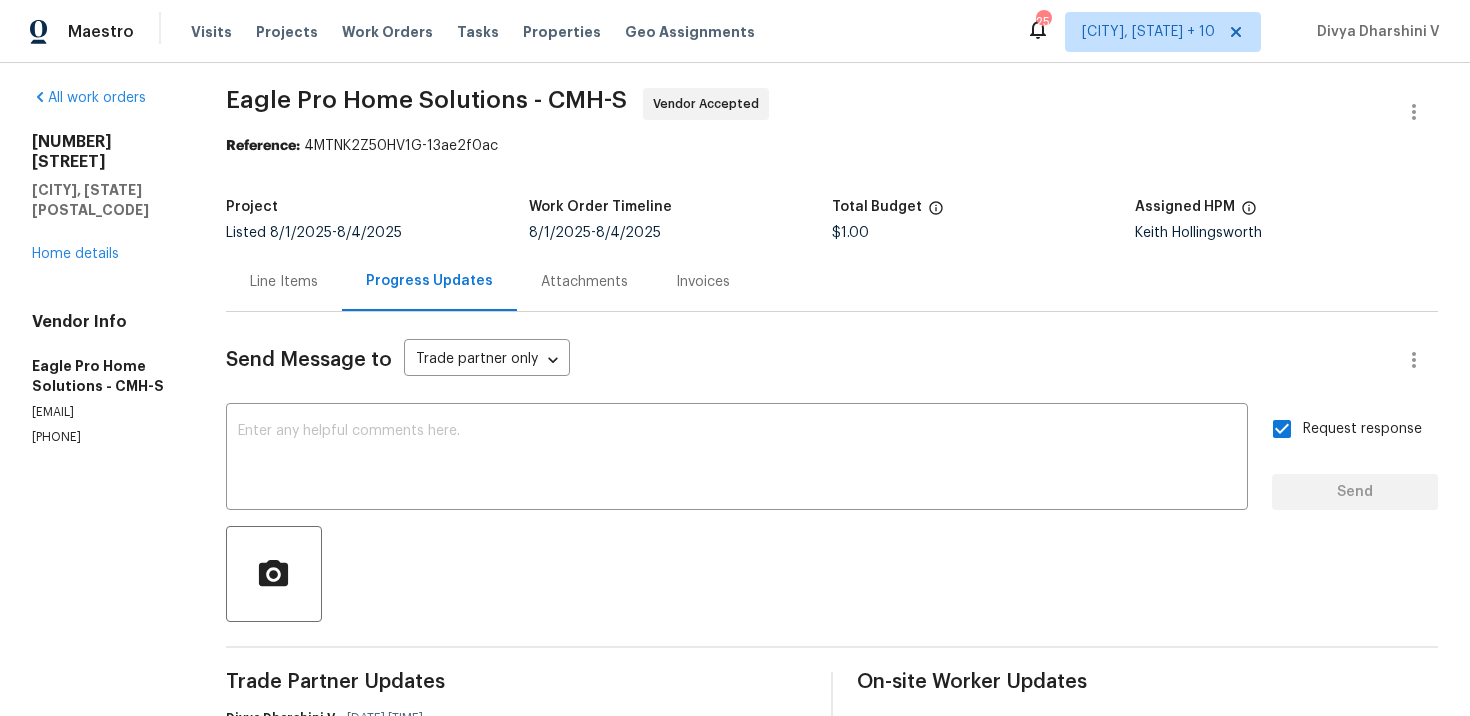 scroll, scrollTop: 0, scrollLeft: 0, axis: both 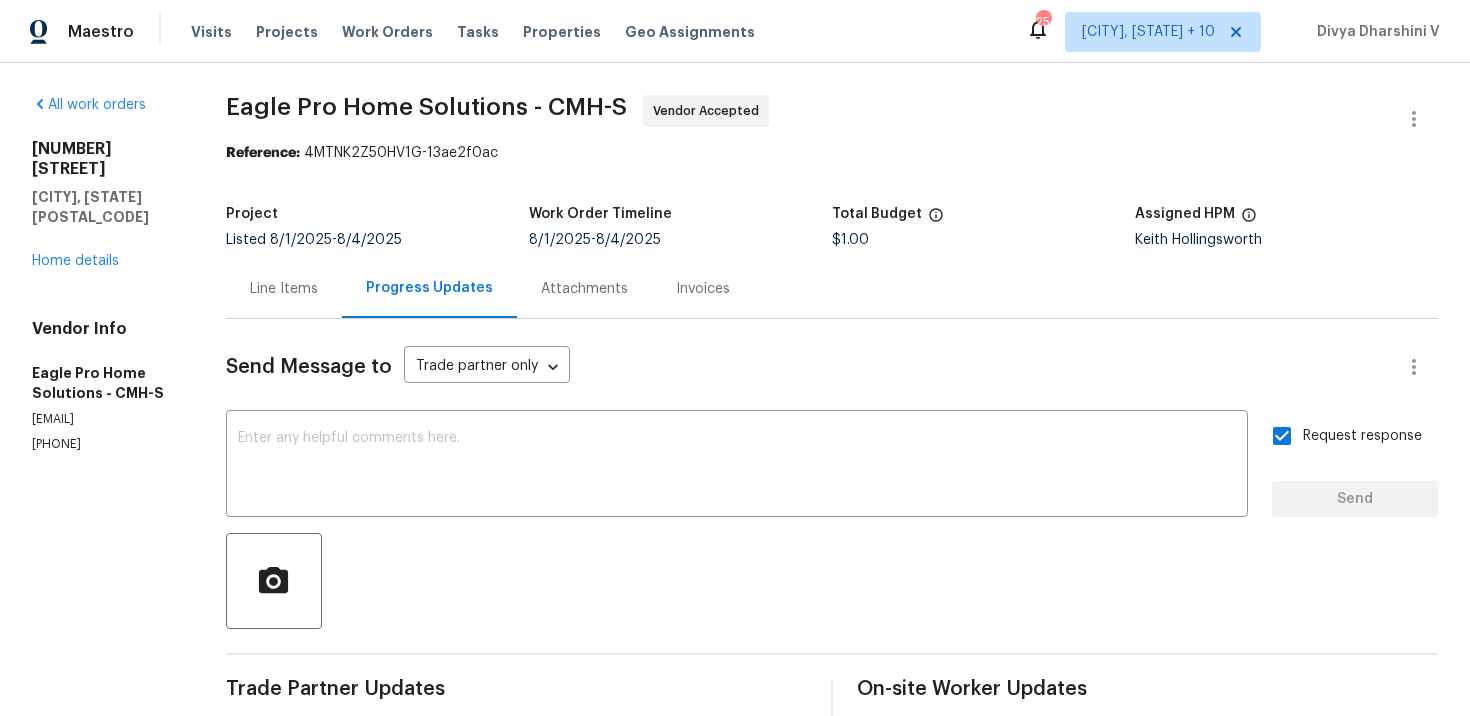 click on "All work orders 3526 Rue De Fleur Columbus, OH 43221 Home details Vendor Info Eagle Pro Home Solutions - CMH-S maint@eagleprohomesolutions.com (614) 696-5556" at bounding box center (105, 274) 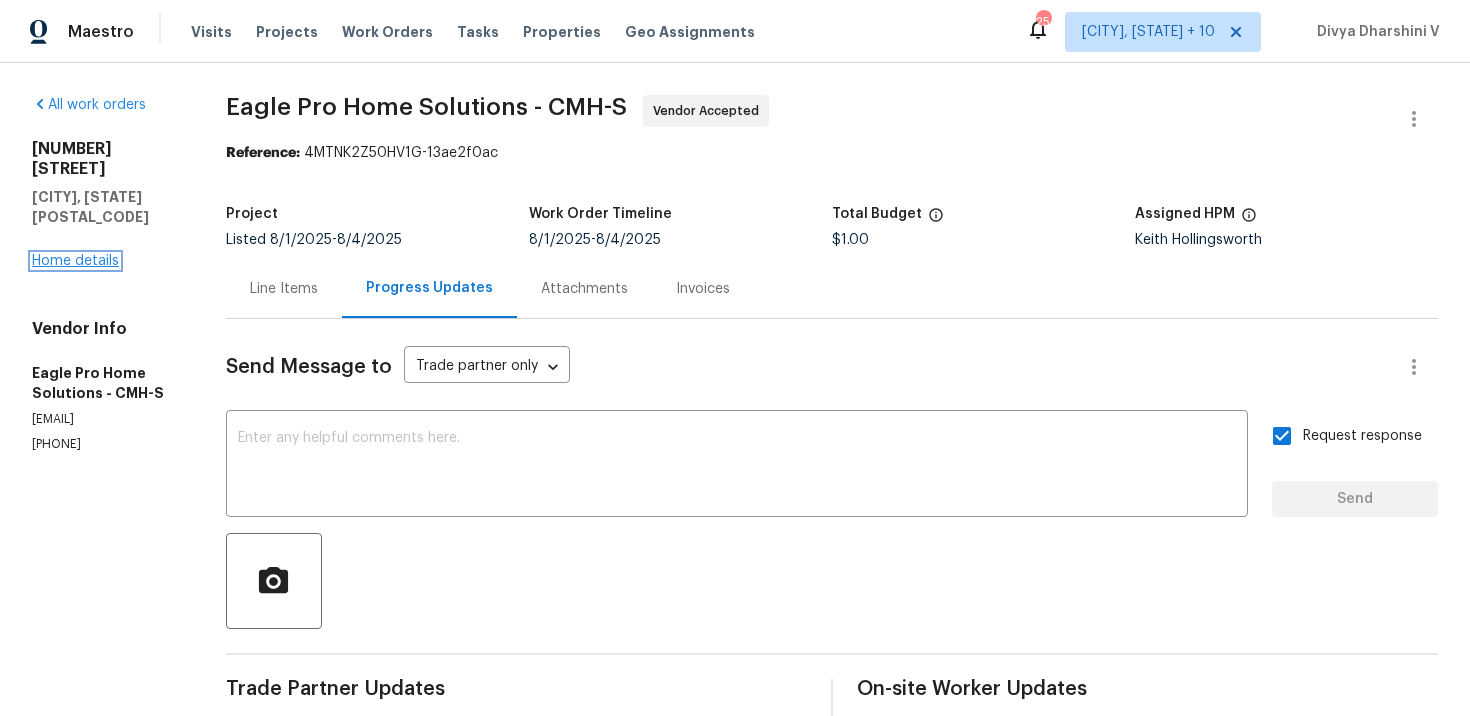 click on "Home details" at bounding box center (75, 261) 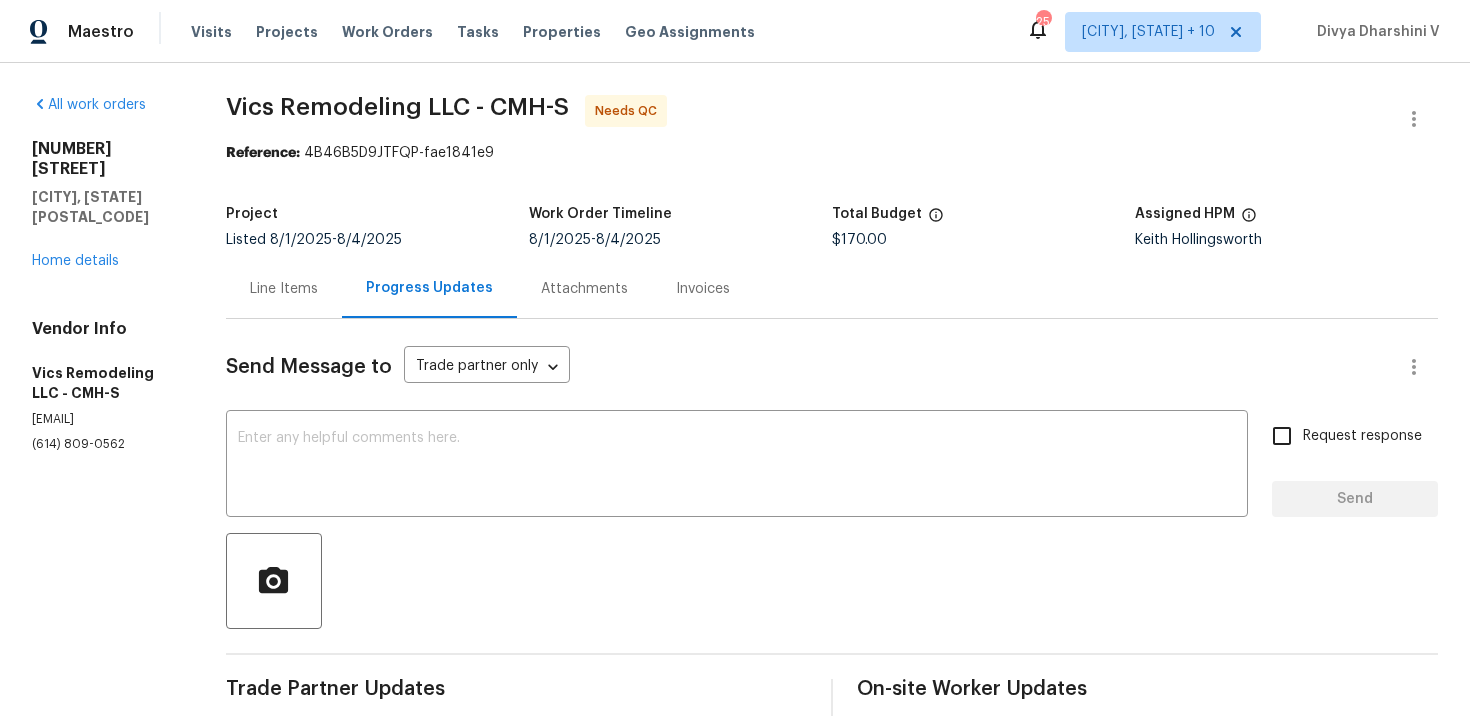 scroll, scrollTop: 0, scrollLeft: 0, axis: both 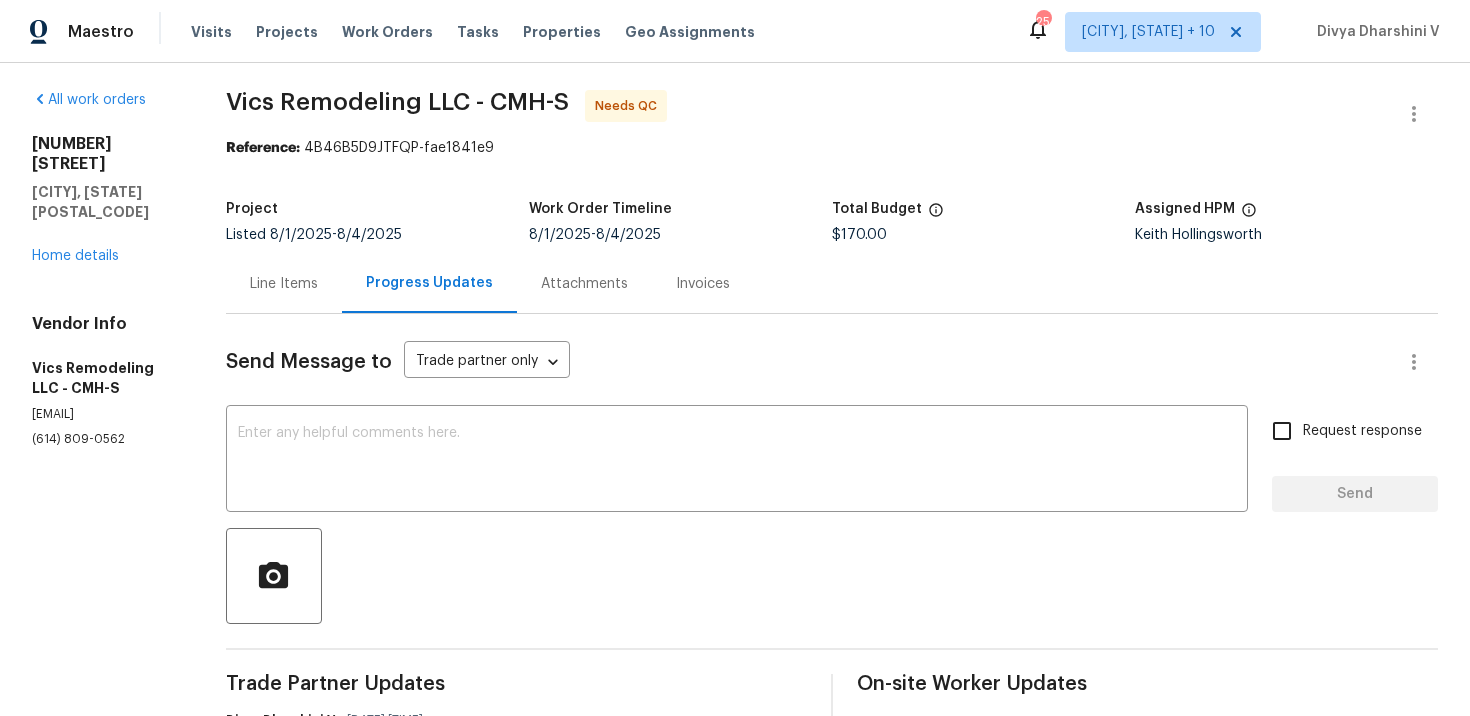 click on "Line Items" at bounding box center (284, 283) 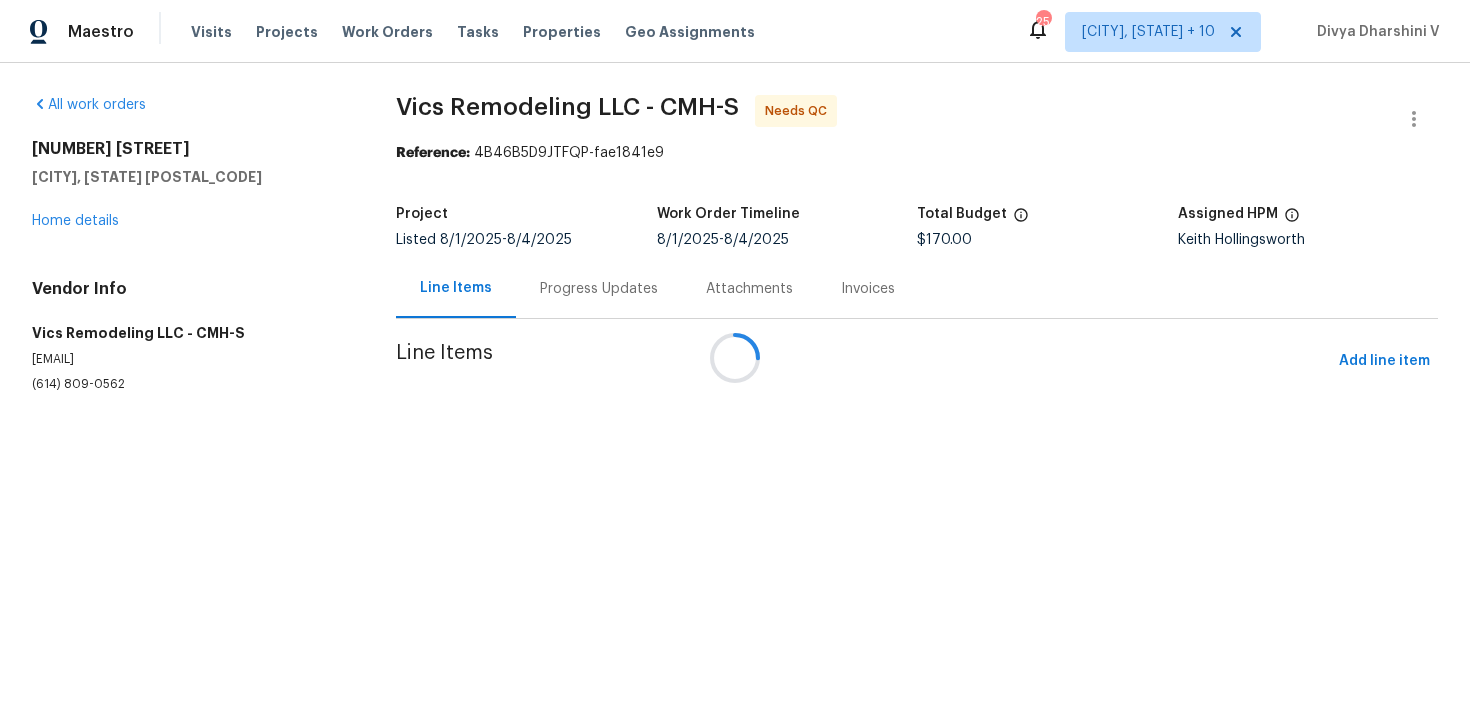 scroll, scrollTop: 0, scrollLeft: 0, axis: both 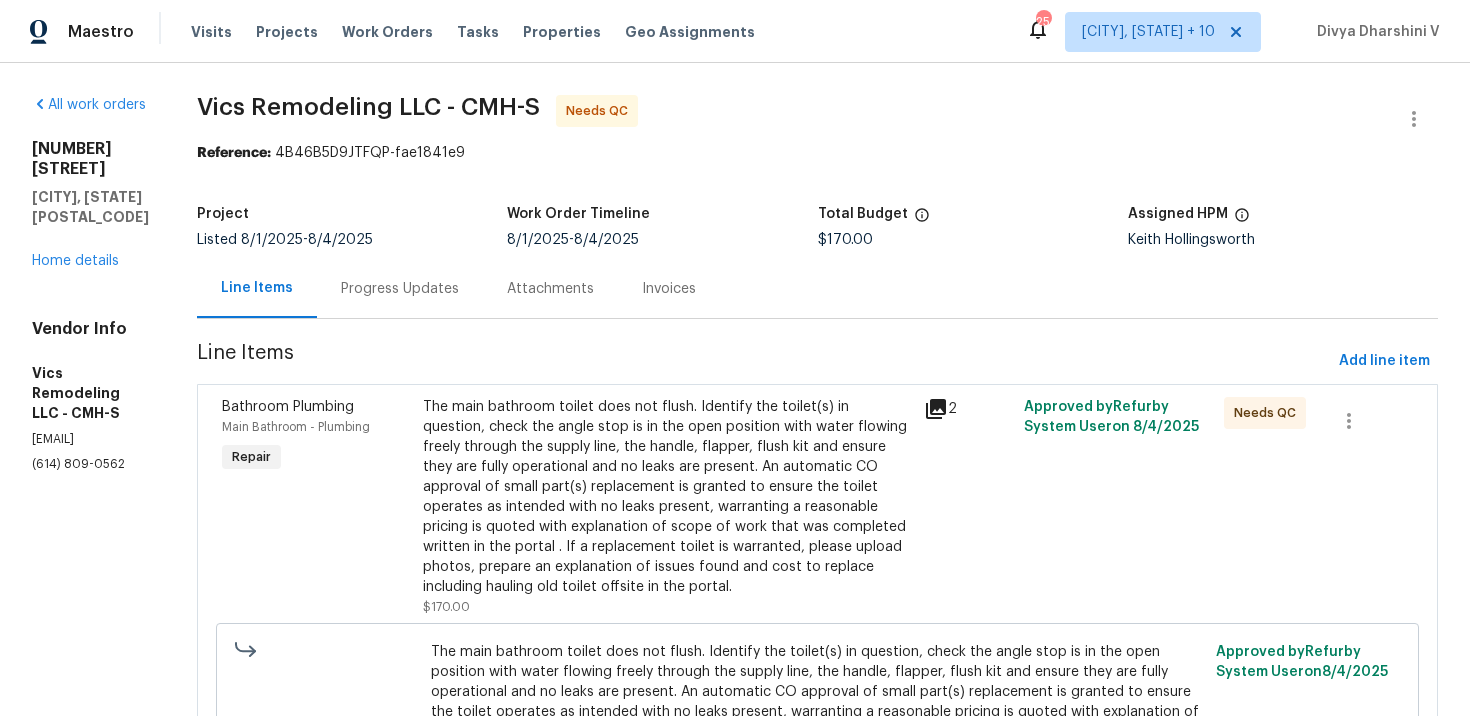 click on "The main bathroom toilet does not flush. Identify the toilet(s) in question, check the angle stop is in the open position with water flowing freely through the supply line, the handle, flapper, flush kit and ensure they are fully operational and no leaks are present. An automatic CO approval of small part(s) replacement is granted to ensure the toilet operates as intended with no leaks present, warranting a reasonable pricing is quoted with explanation of scope of work that was completed written in the portal . If a replacement toilet is warranted, please upload photos, prepare an explanation of issues found and cost to replace including hauling old toilet offsite in the portal." at bounding box center (667, 497) 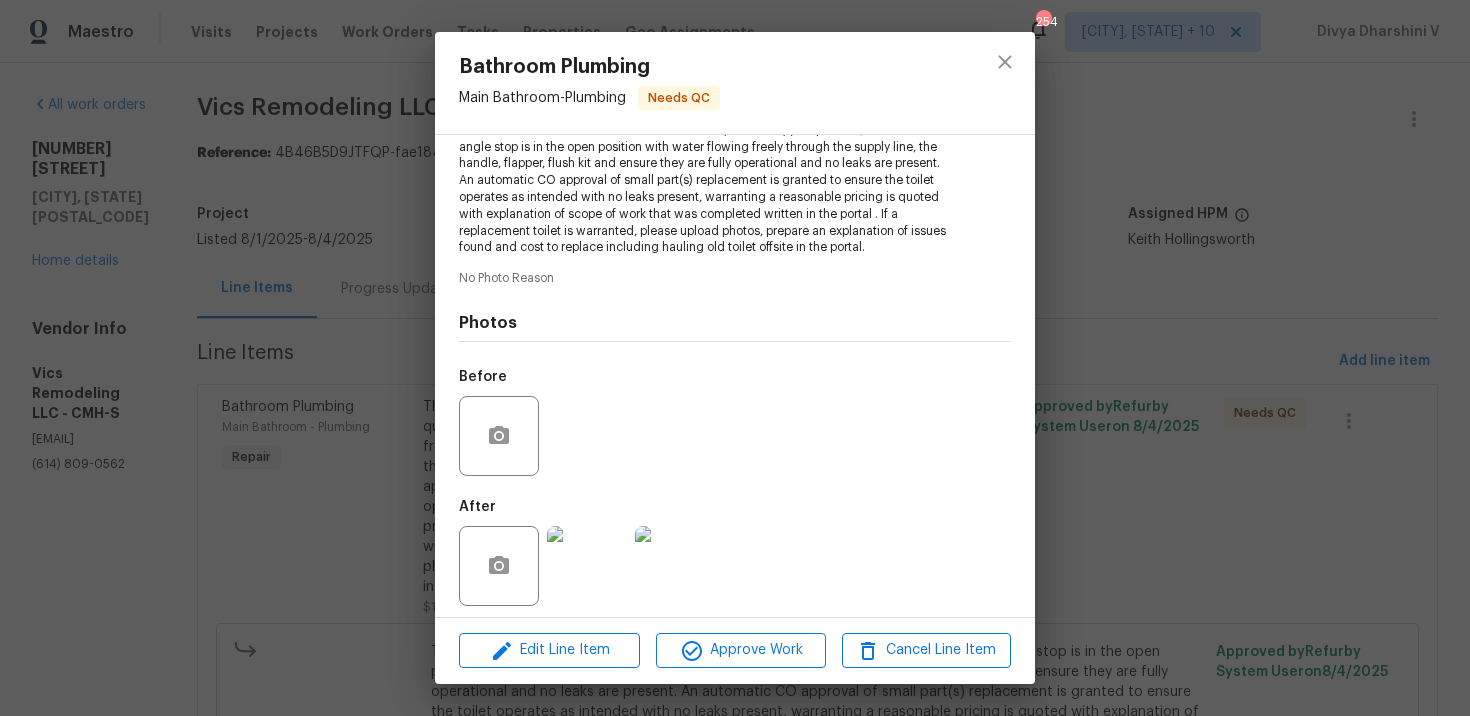 scroll, scrollTop: 255, scrollLeft: 0, axis: vertical 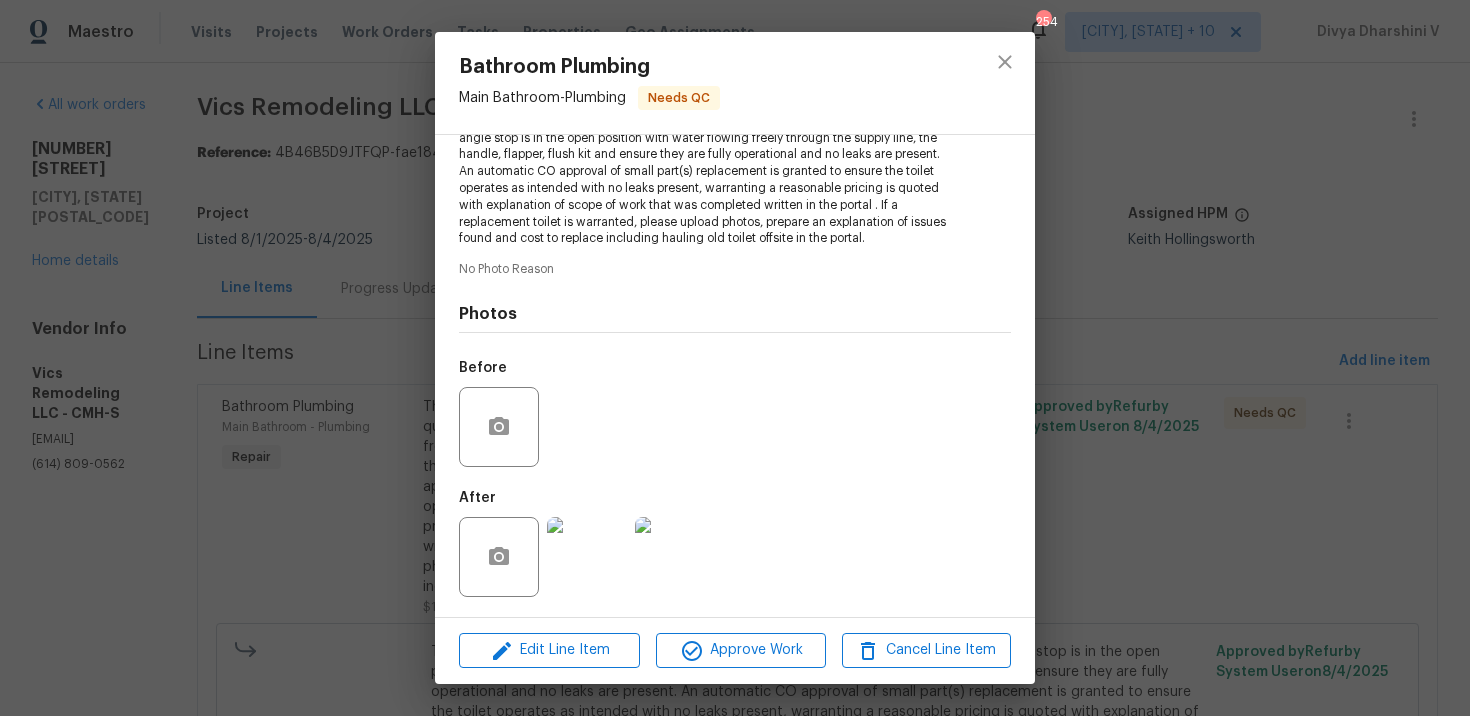 click at bounding box center (587, 557) 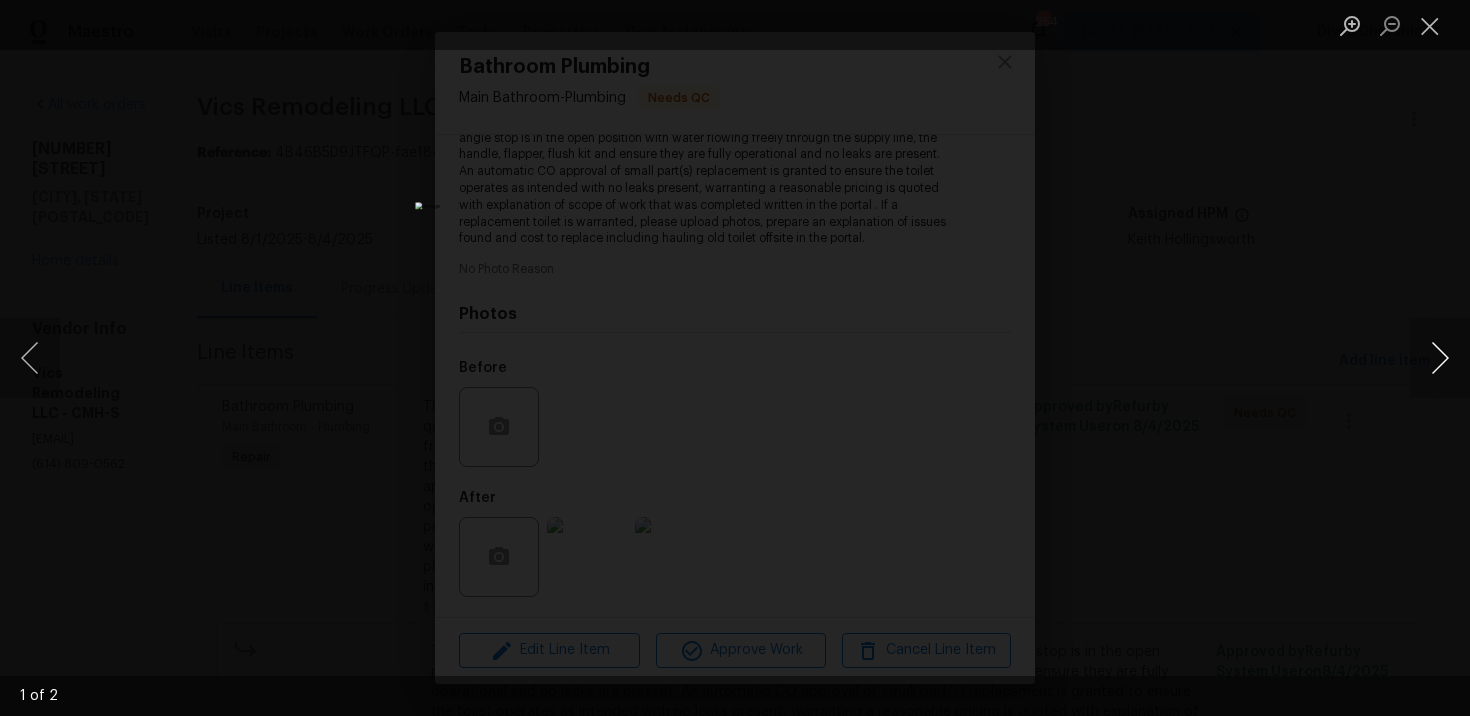 click at bounding box center (1440, 358) 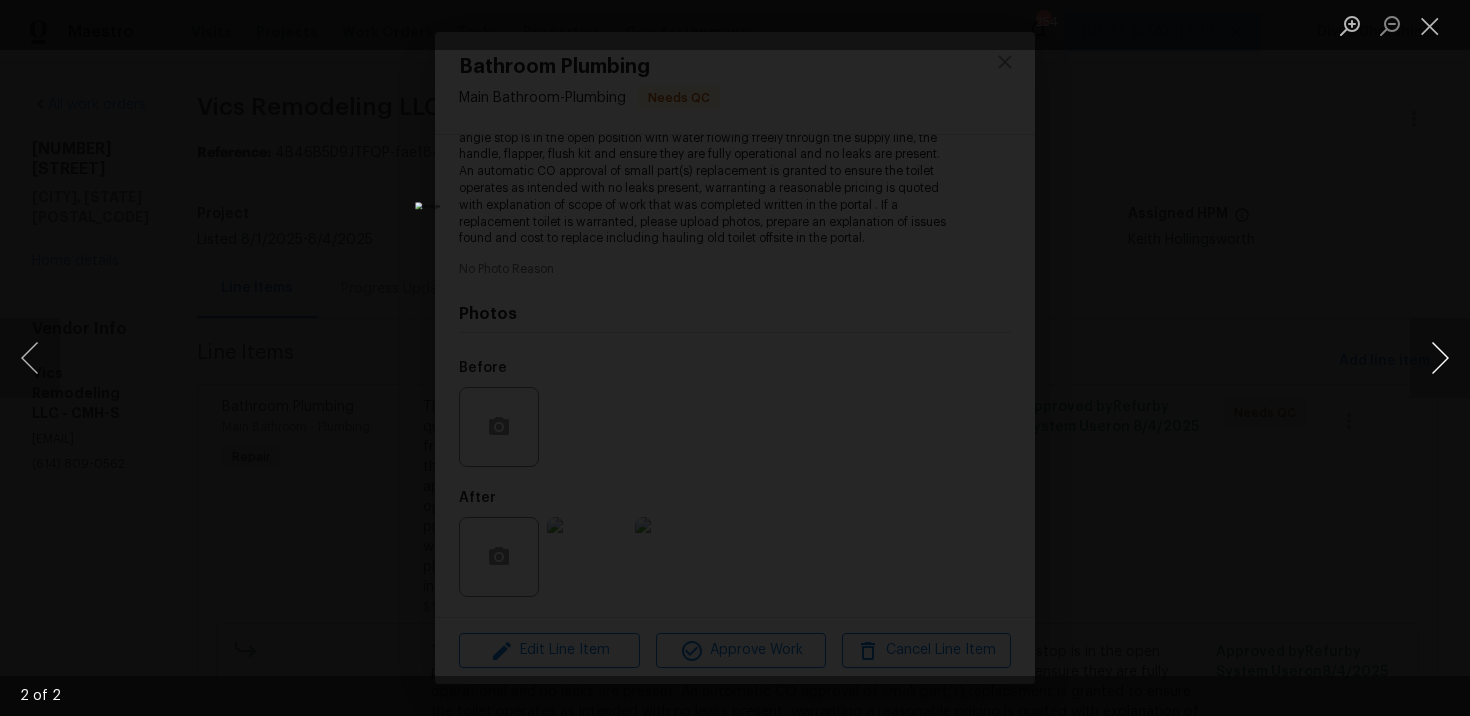 click at bounding box center (1440, 358) 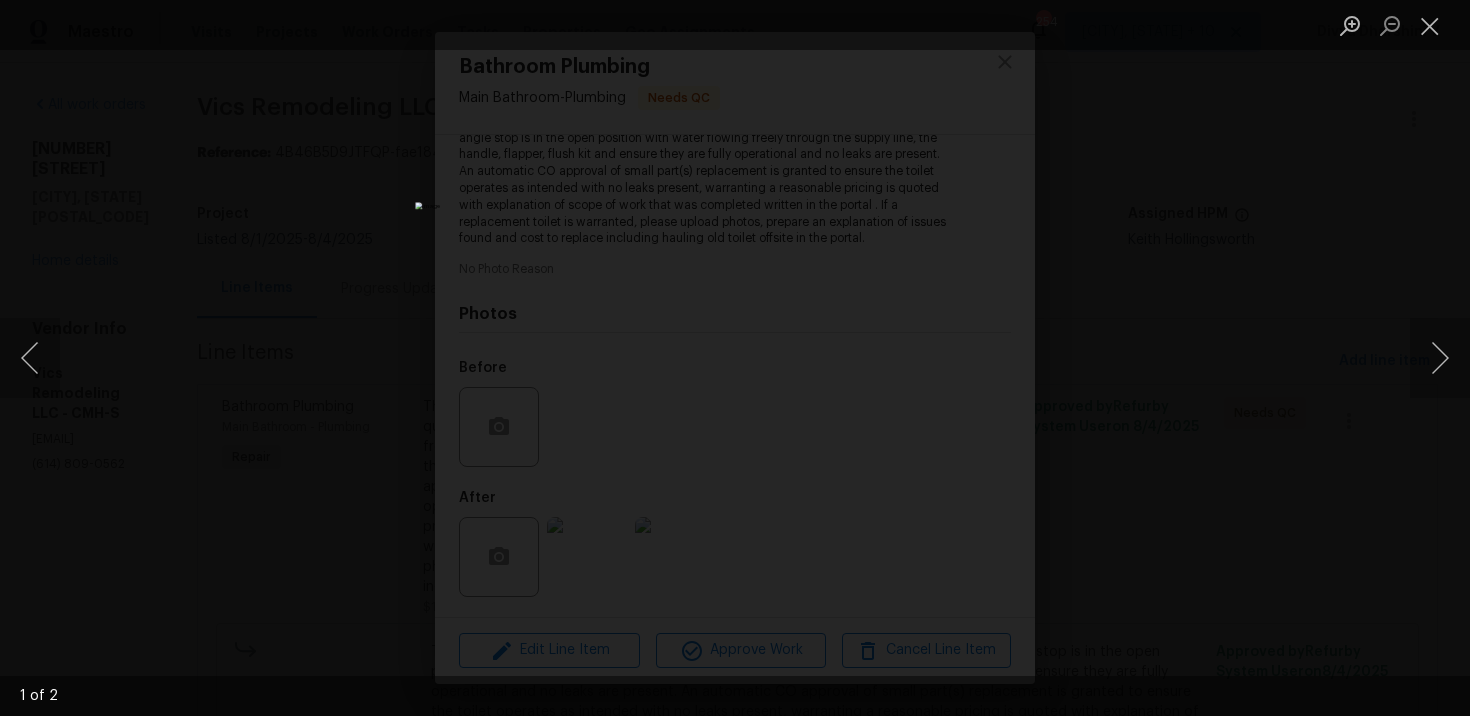 click at bounding box center (735, 358) 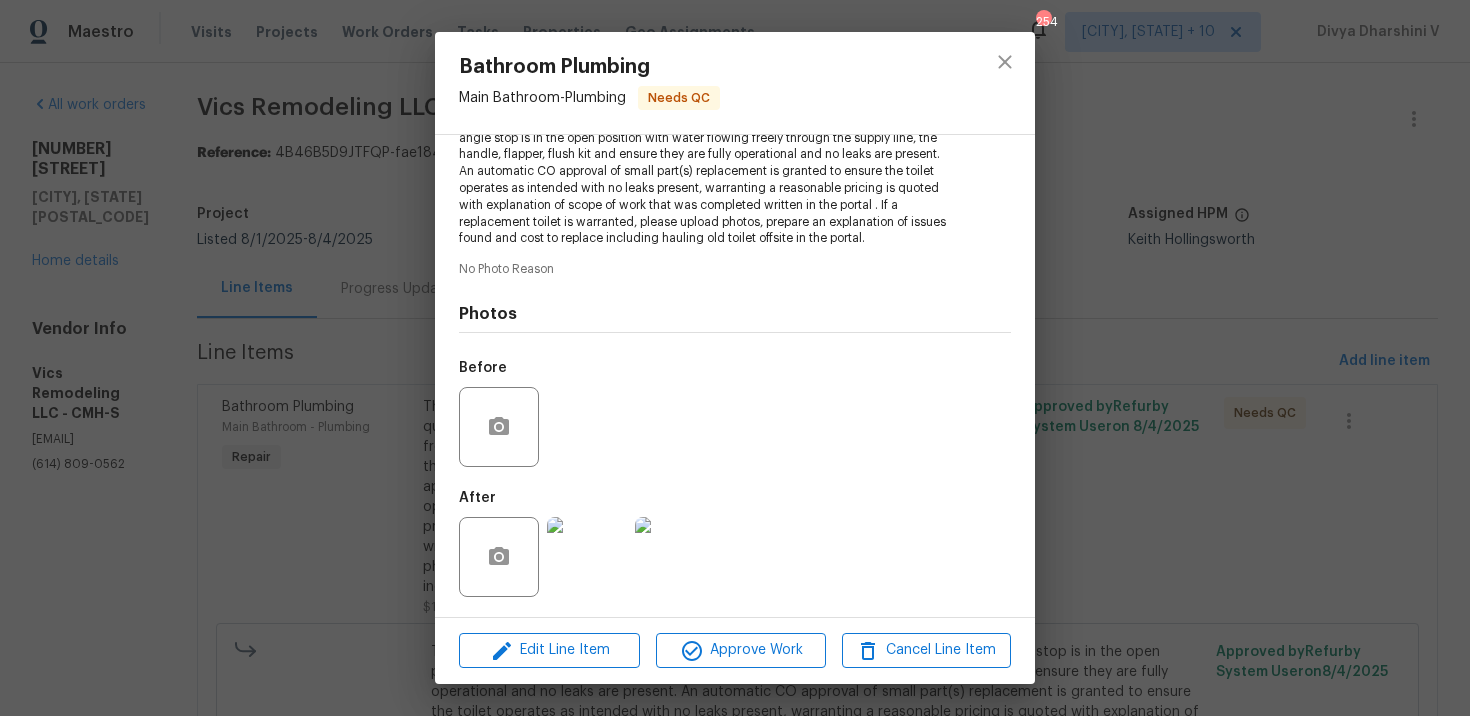 click on "Bathroom Plumbing Main Bathroom  -  Plumbing Needs QC Vendor Vics Remodeling LLC Account Category Repairs Cost $170 x 1 count $170 Labor $0 Total $170 Repairs needed The main bathroom toilet does not flush. Identify the toilet(s) in question, check the angle stop is in the open position with water flowing freely through the supply line, the handle, flapper, flush kit and ensure they are fully operational and no leaks are present. An automatic CO approval of small part(s) replacement is granted to ensure the toilet operates as intended with no leaks present, warranting a reasonable pricing is quoted with explanation of scope of work that was completed written in the portal . If a replacement toilet is warranted, please upload photos, prepare an explanation of issues found and cost to replace including hauling old toilet offsite in the portal. No Photo Reason   Photos Before After  Edit Line Item  Approve Work  Cancel Line Item" at bounding box center (735, 358) 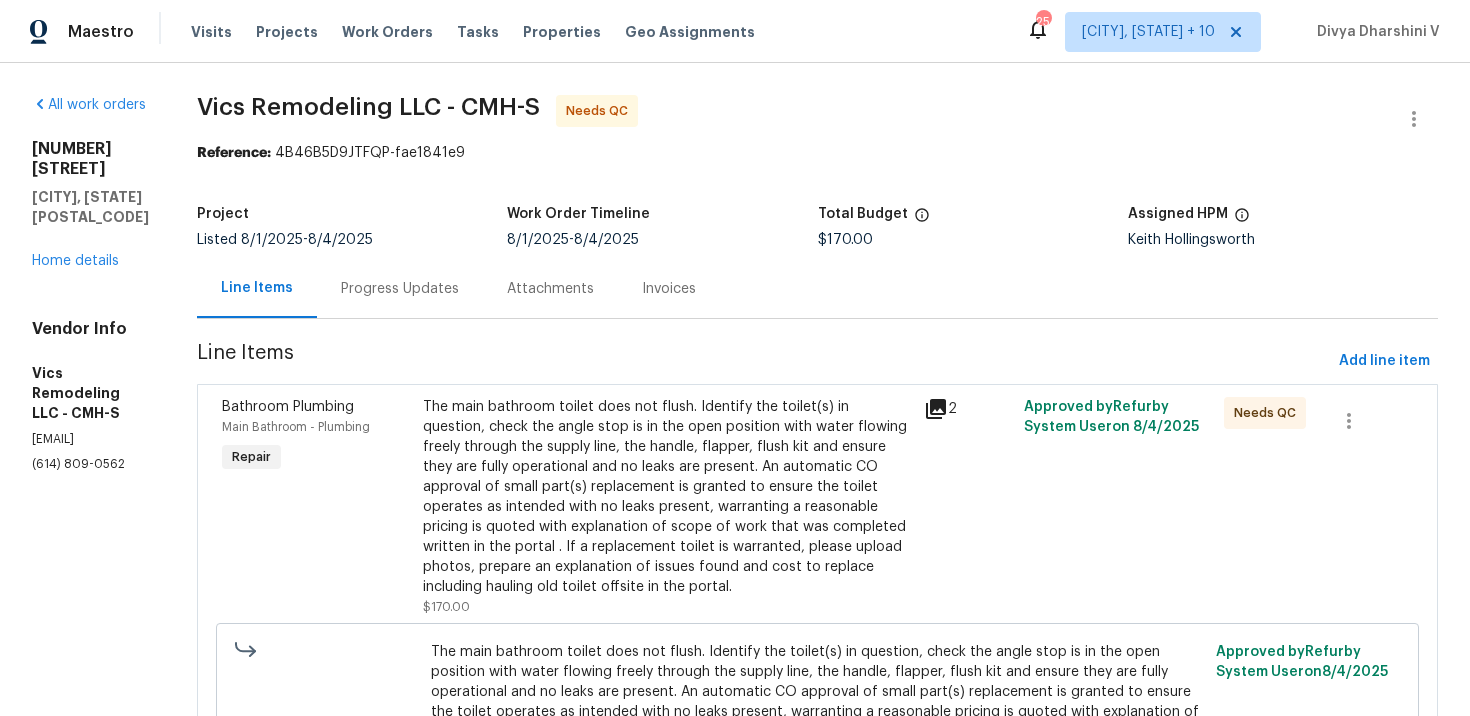 click on "Progress Updates" at bounding box center [400, 289] 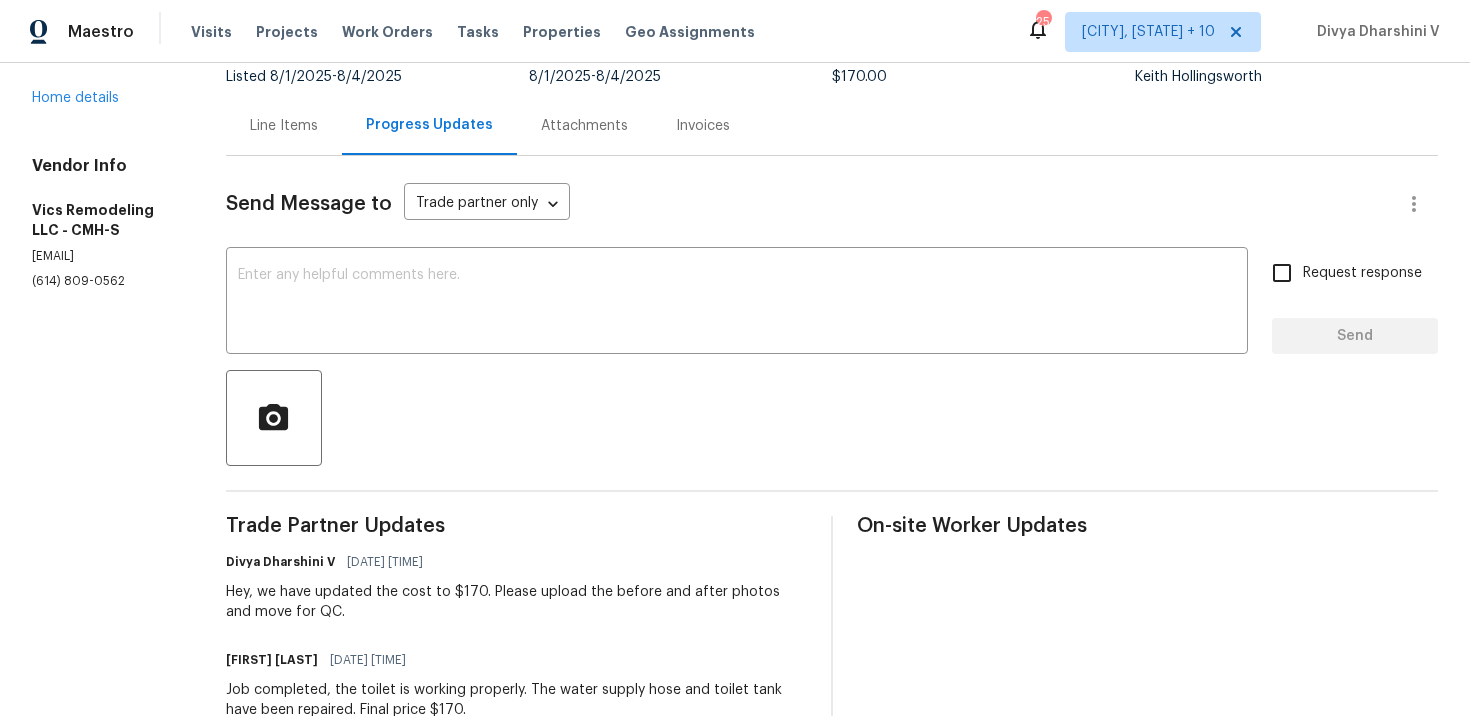 scroll, scrollTop: 195, scrollLeft: 0, axis: vertical 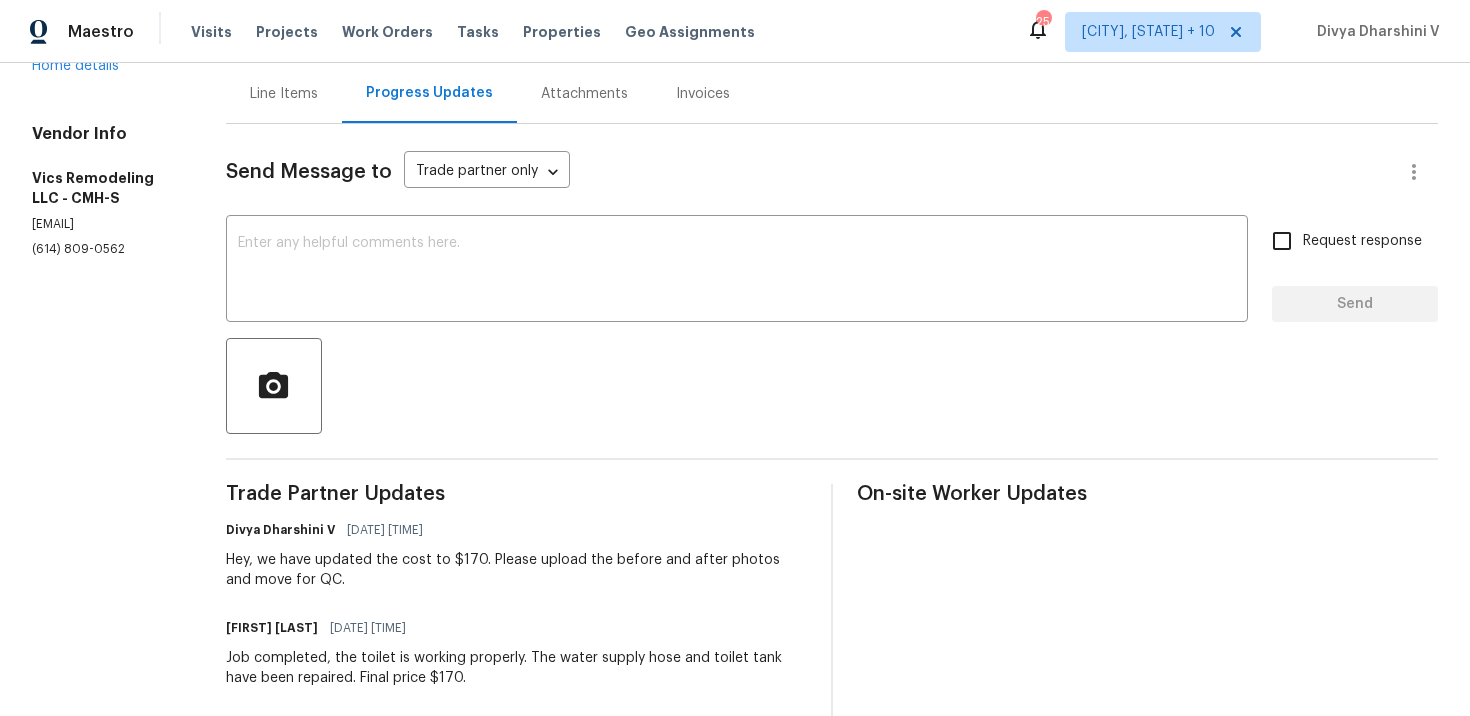 click on "Line Items" at bounding box center (284, 93) 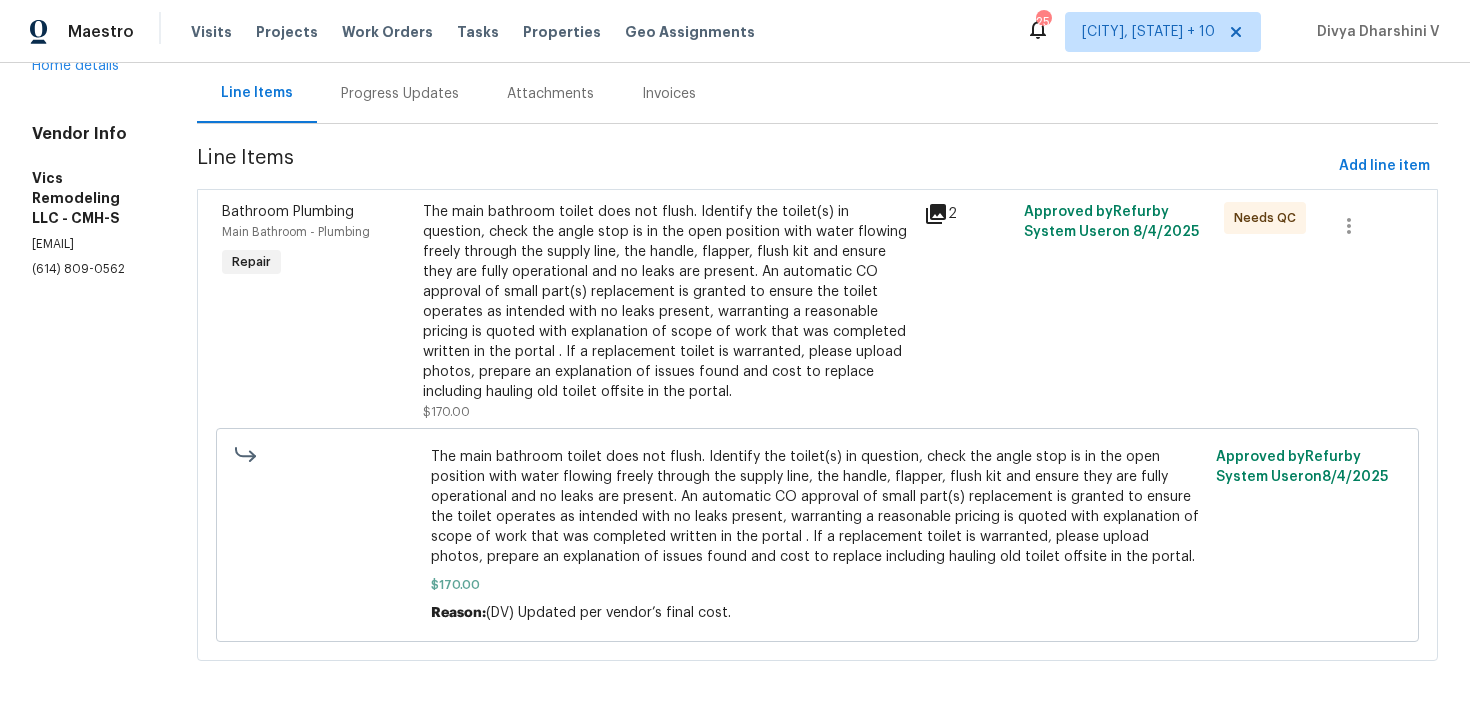 scroll, scrollTop: 0, scrollLeft: 0, axis: both 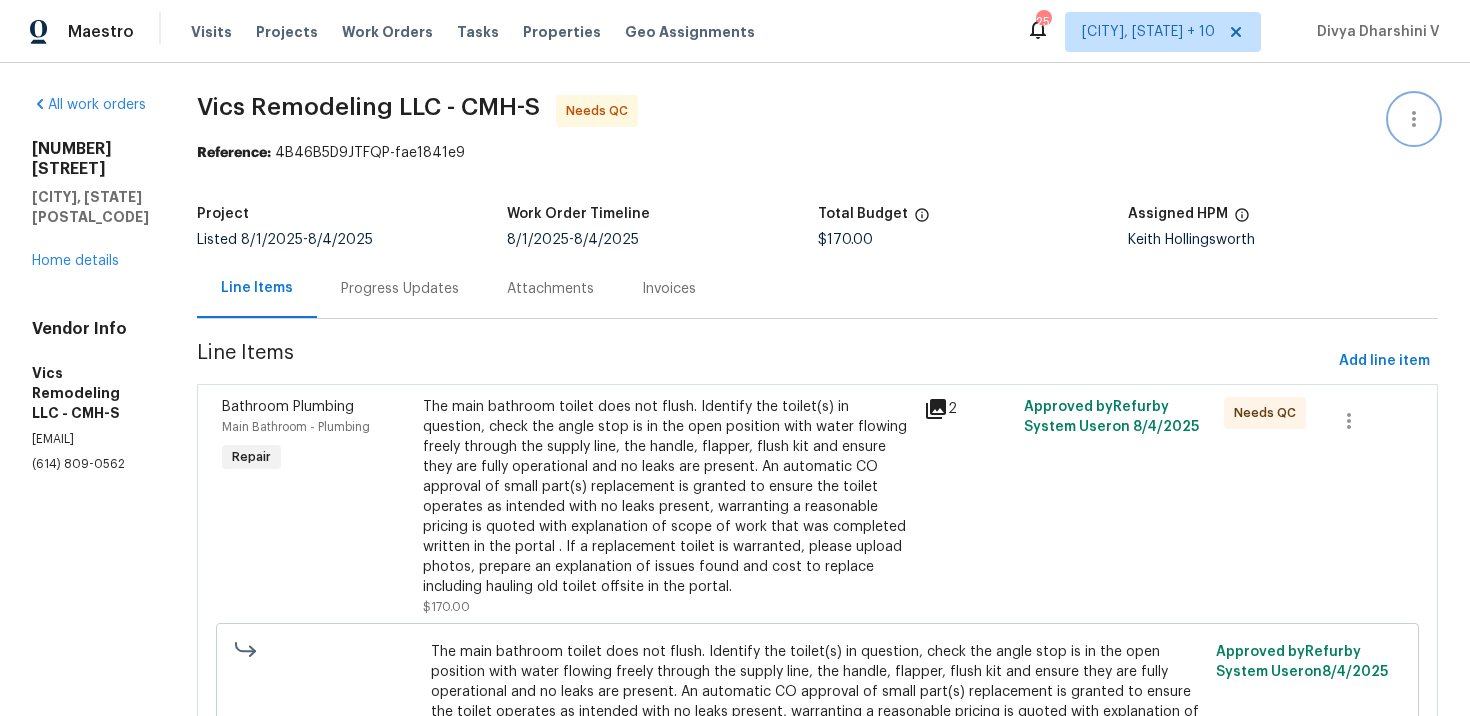 click at bounding box center (1414, 119) 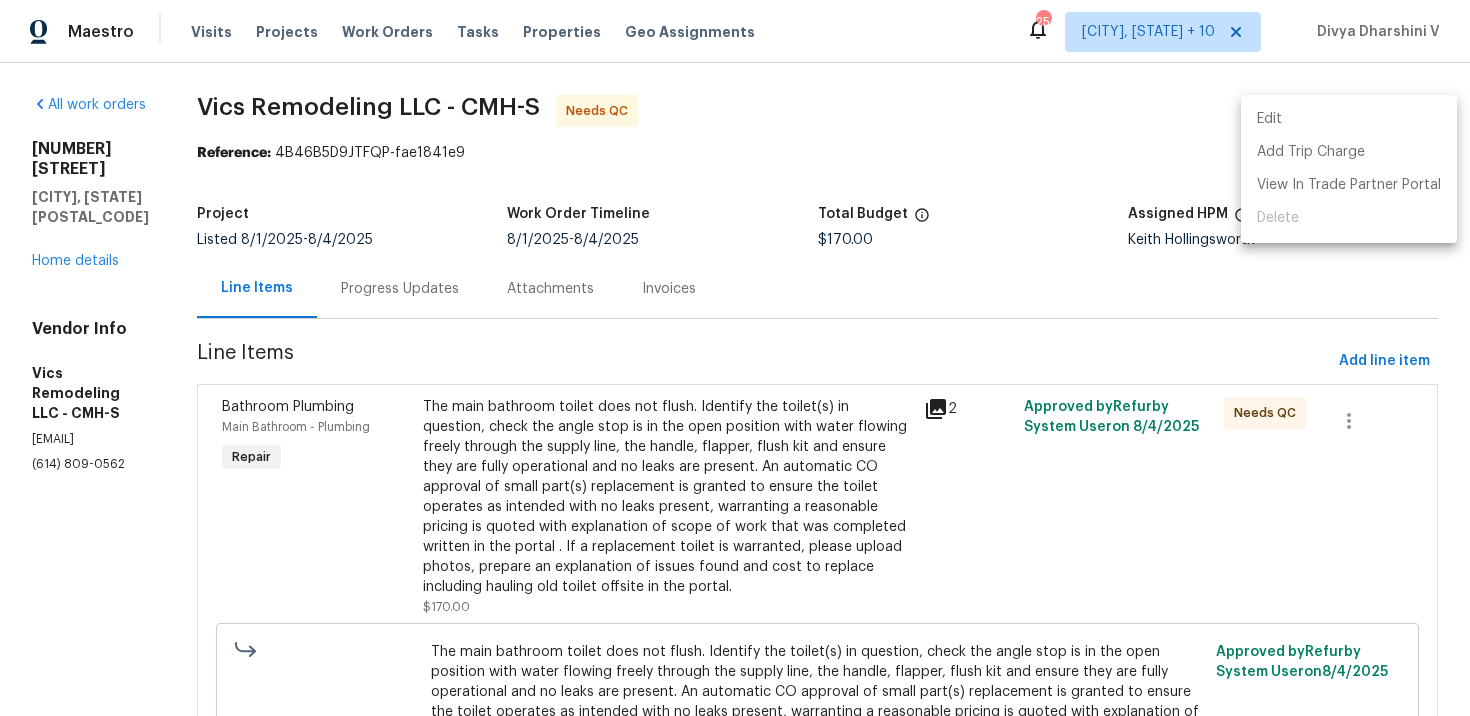 click on "Edit Add Trip Charge View In Trade Partner Portal Delete" at bounding box center [1349, 169] 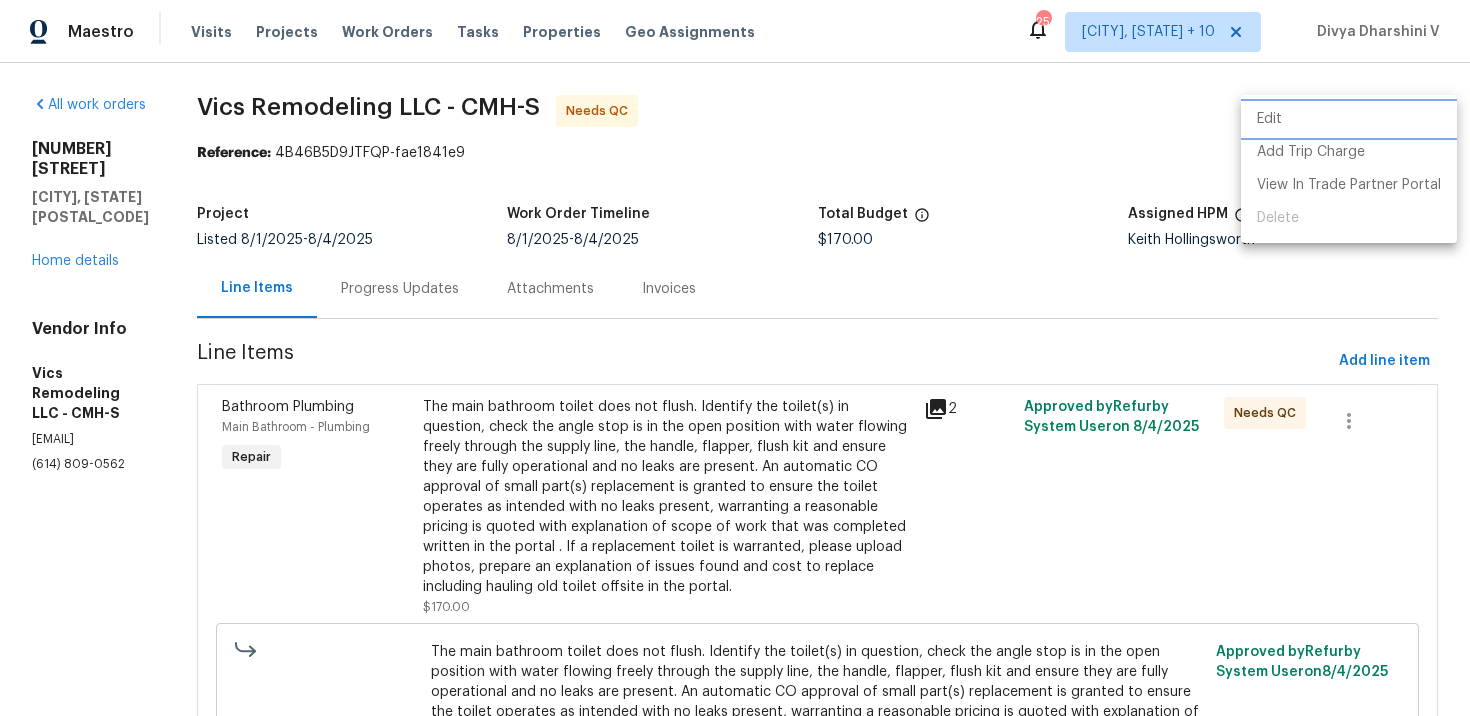 click on "Edit" at bounding box center [1349, 119] 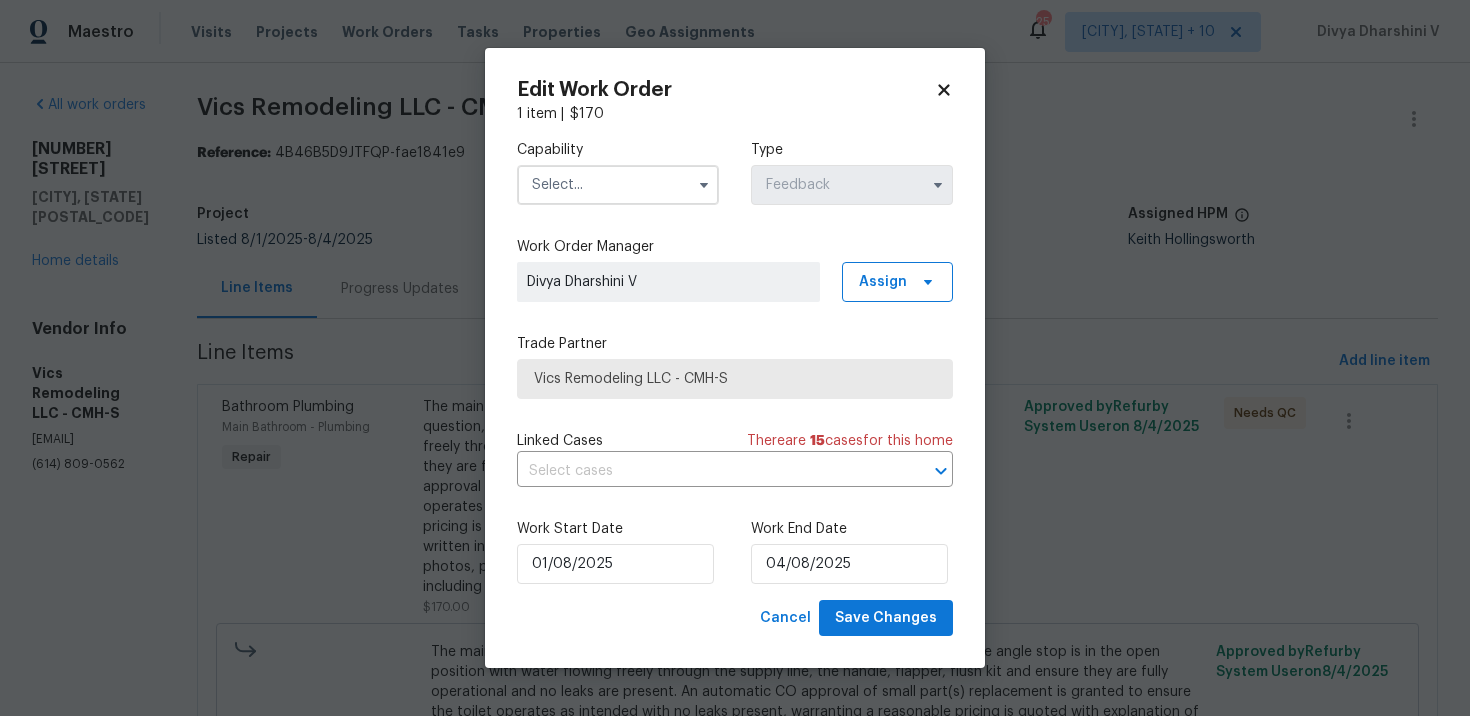 click at bounding box center [618, 185] 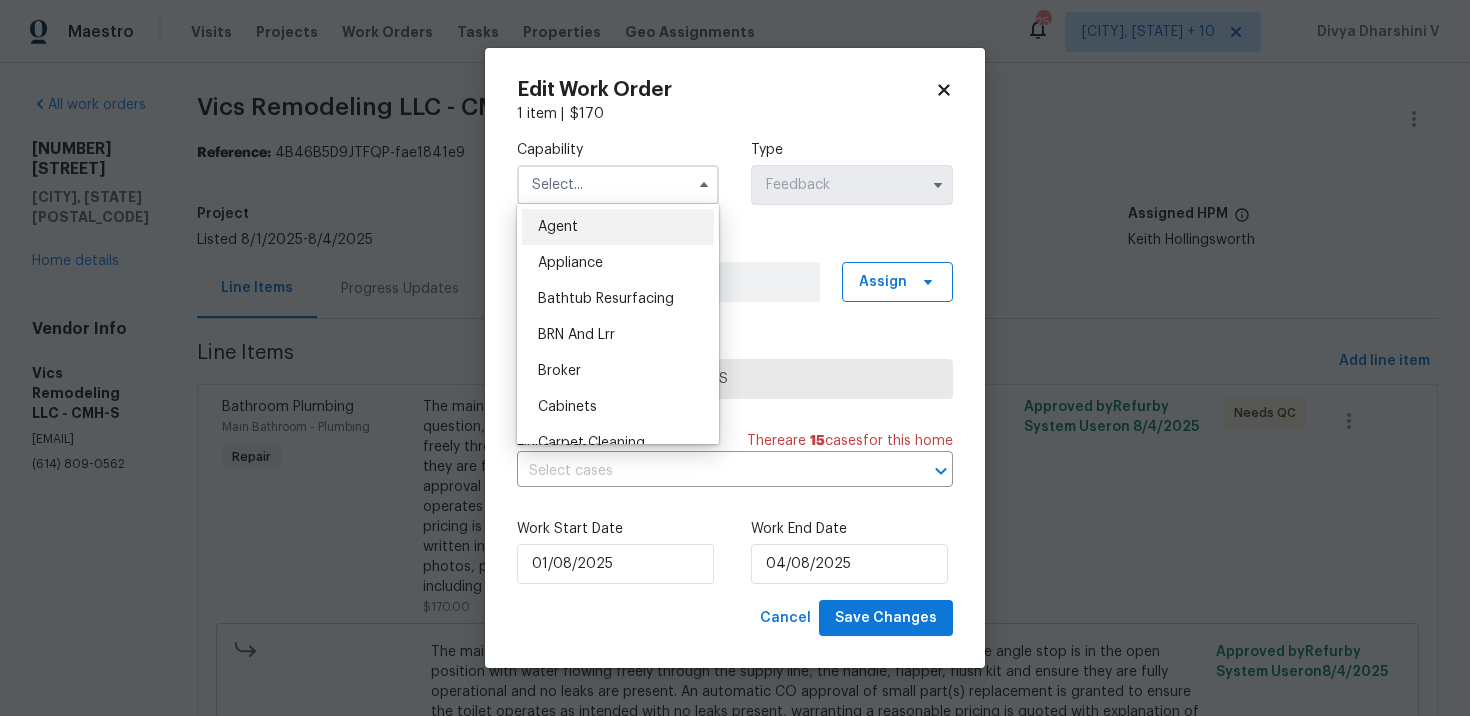 click on "Agent" at bounding box center [618, 227] 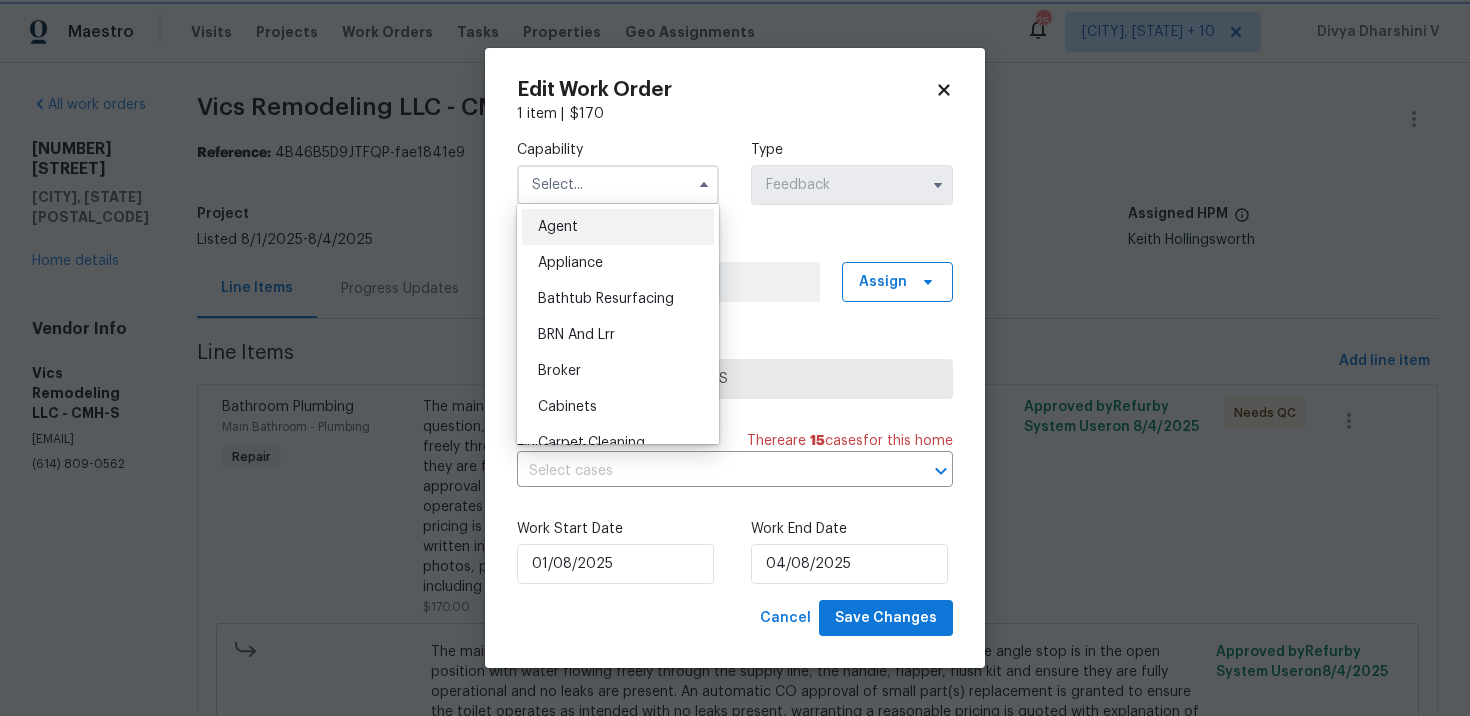 type on "Agent" 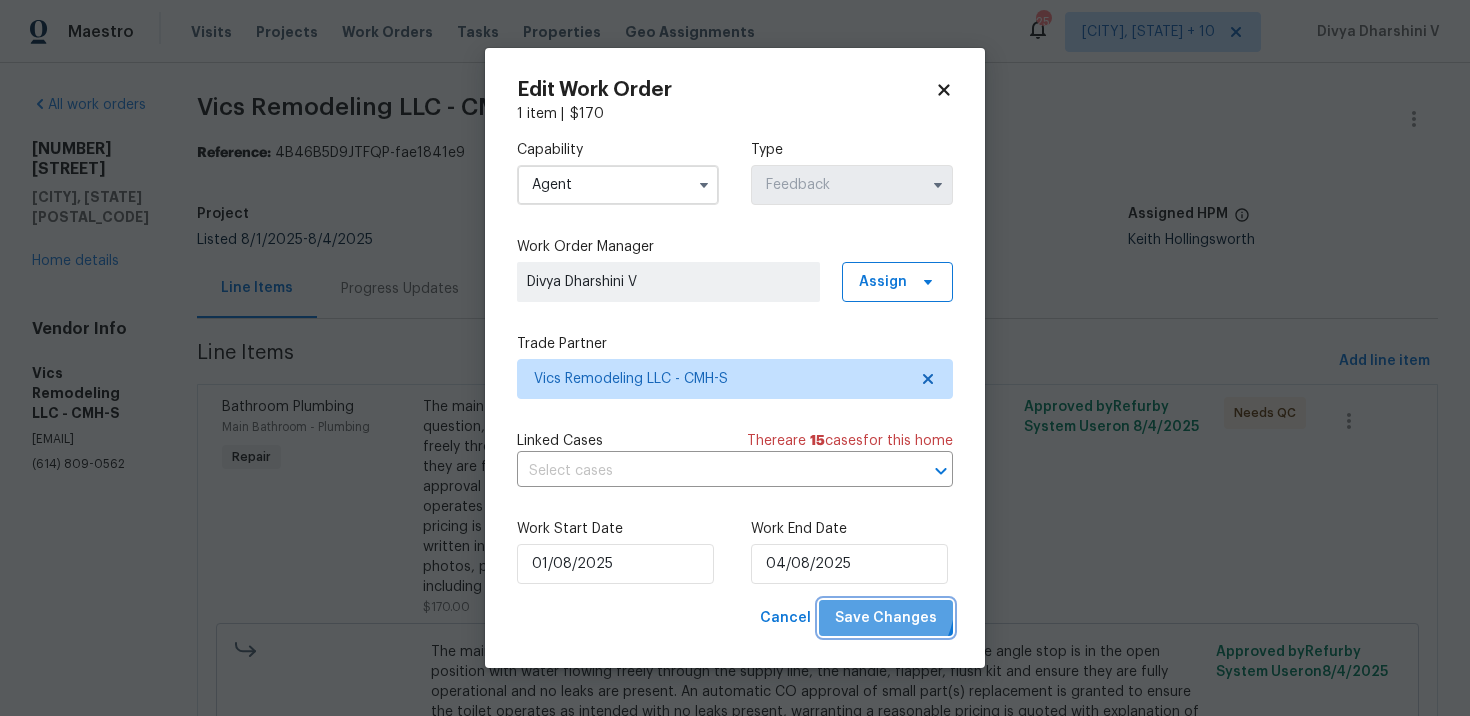 click on "Save Changes" at bounding box center (886, 618) 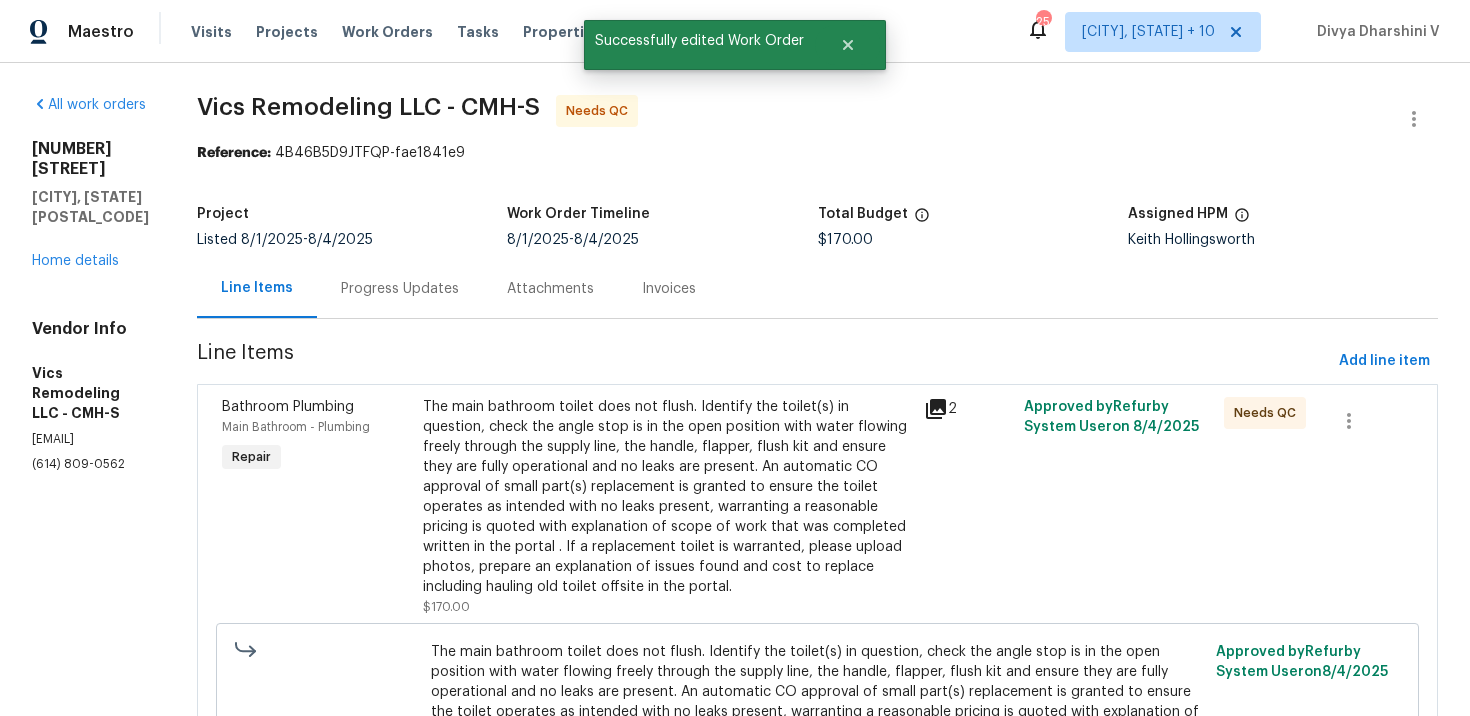 click on "Progress Updates" at bounding box center [400, 289] 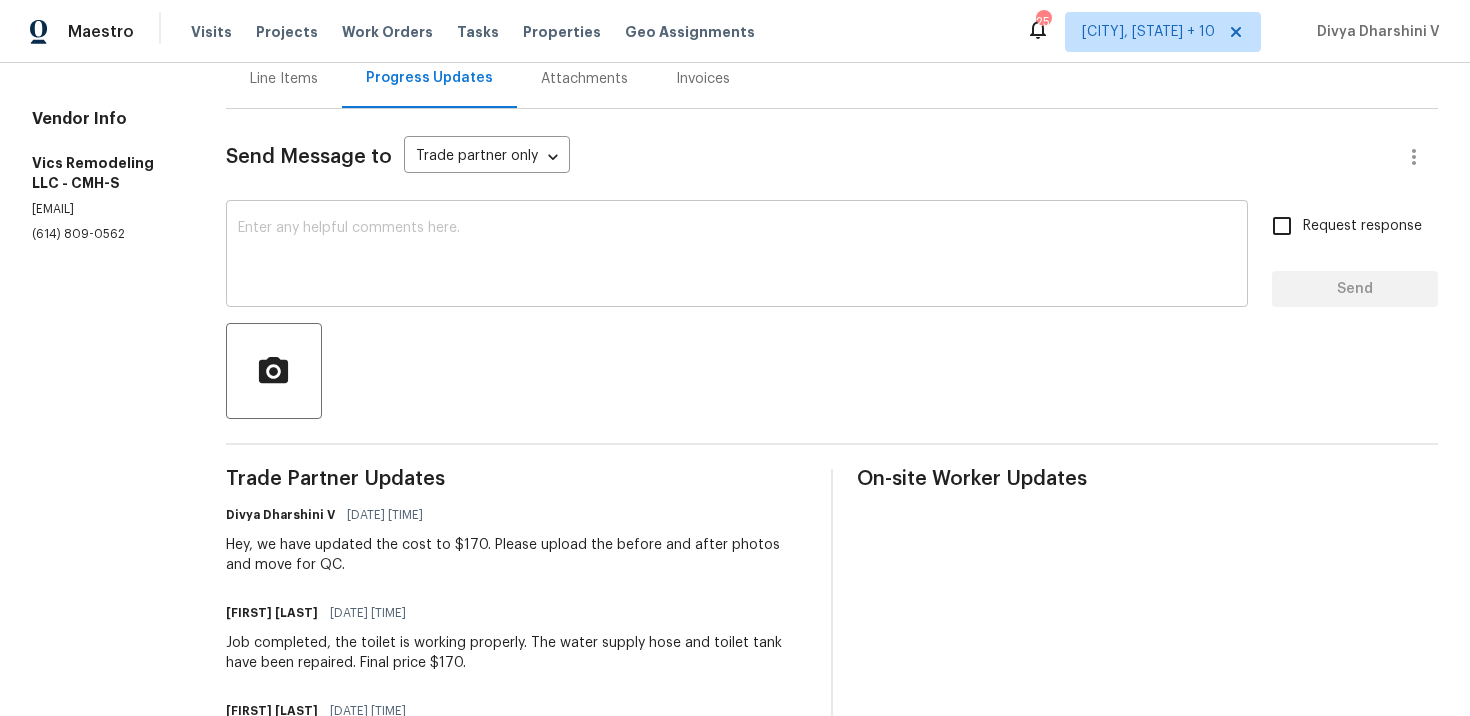 scroll, scrollTop: 0, scrollLeft: 0, axis: both 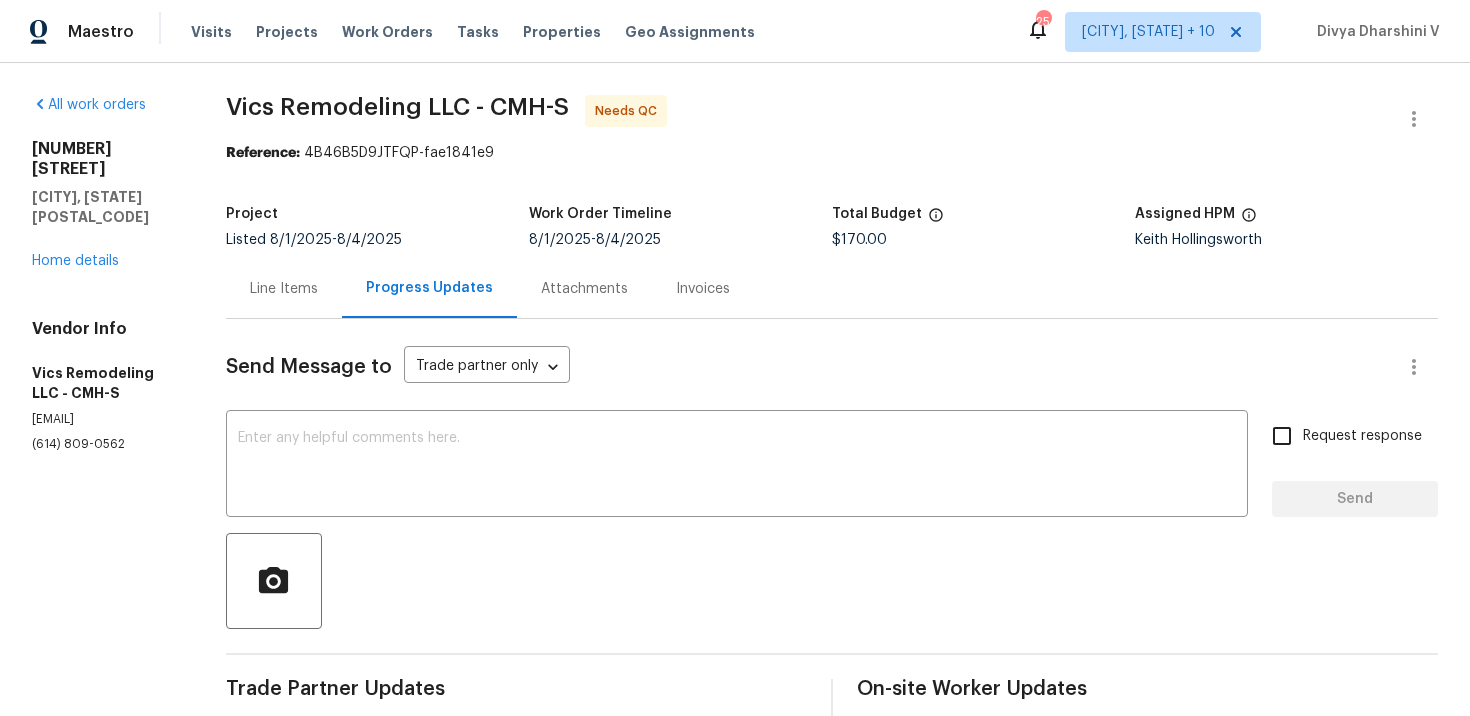 click on "Line Items" at bounding box center [284, 289] 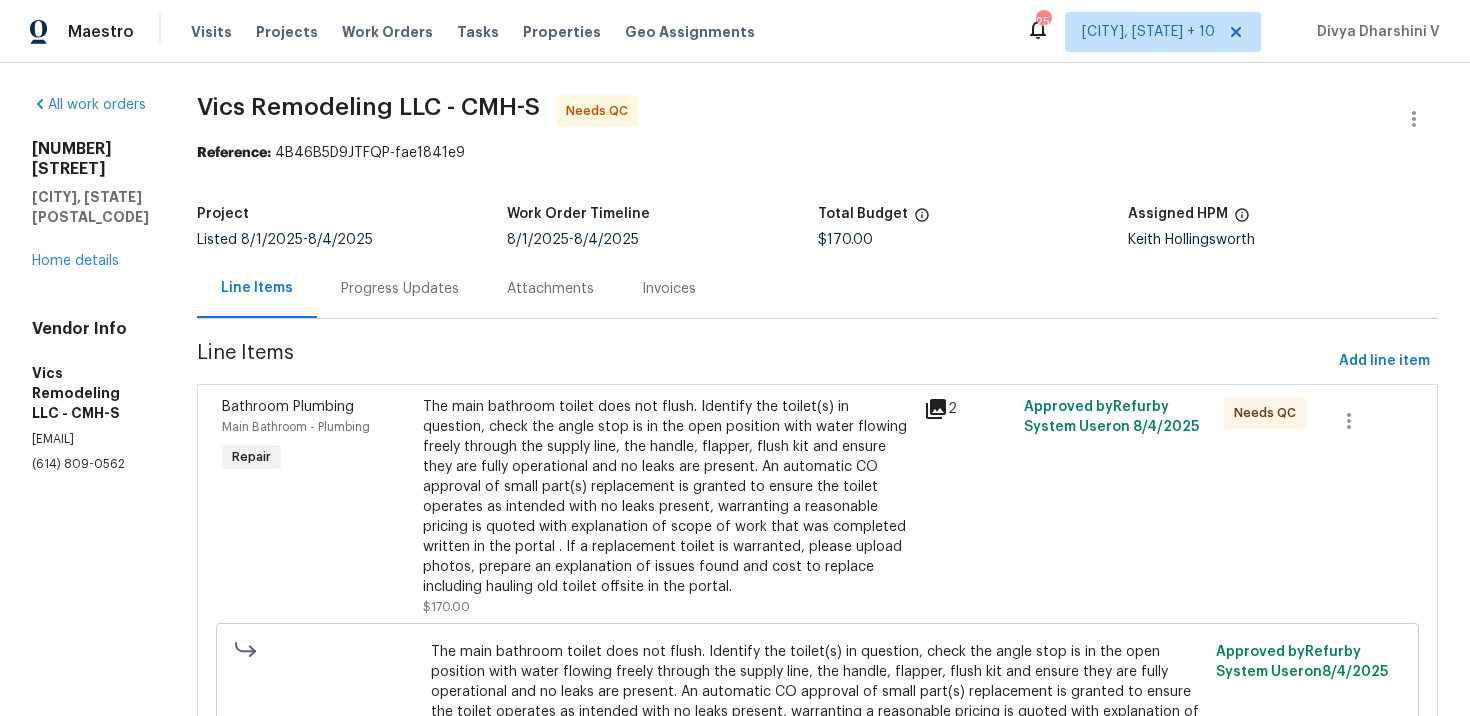 click on "The main bathroom toilet does not flush. Identify the toilet(s) in question, check the angle stop is in the open position with water flowing freely through the supply line, the handle, flapper, flush kit and ensure they are fully operational and no leaks are present. An automatic CO approval of small part(s) replacement is granted to ensure the toilet operates as intended with no leaks present, warranting a reasonable pricing is quoted with explanation of scope of work that was completed written in the portal . If a replacement toilet is warranted, please upload photos, prepare an explanation of issues found and cost to replace including hauling old toilet offsite in the portal." at bounding box center [667, 497] 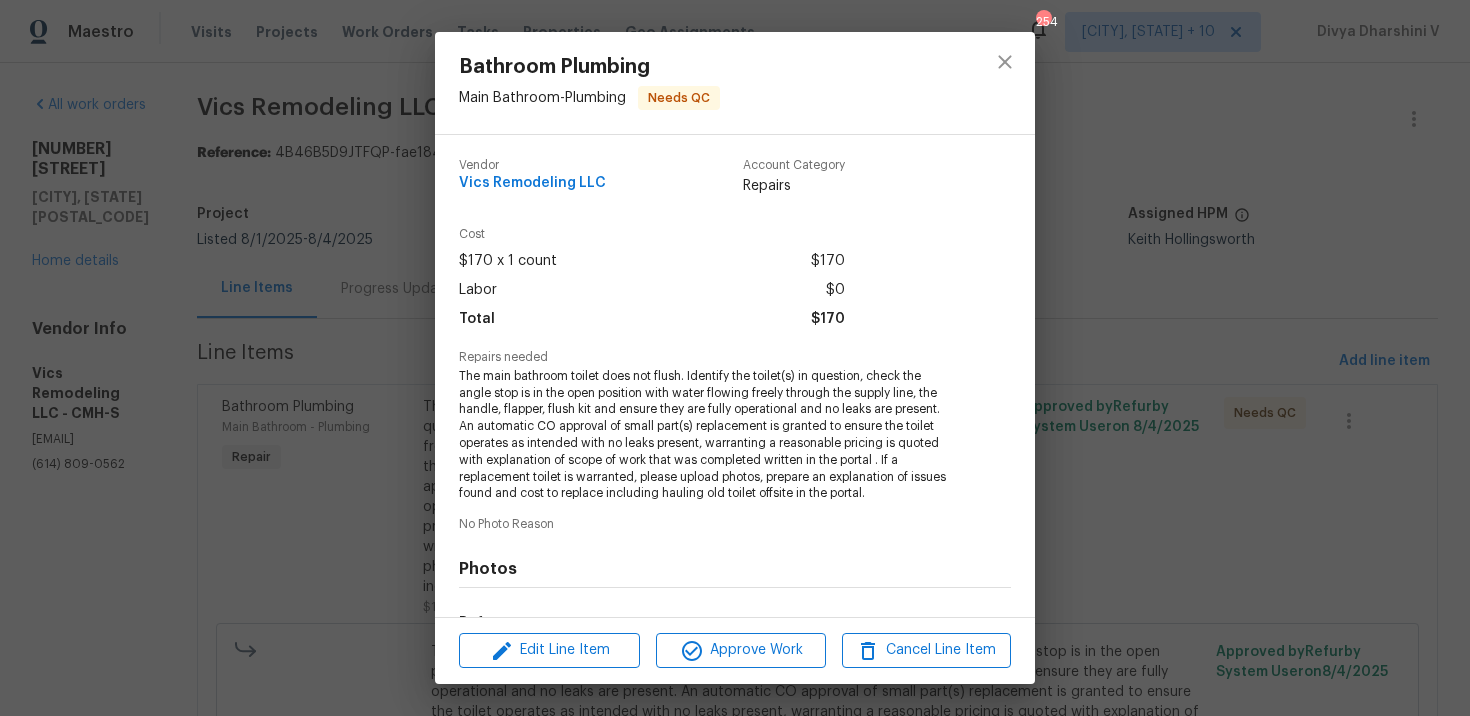 scroll, scrollTop: 255, scrollLeft: 0, axis: vertical 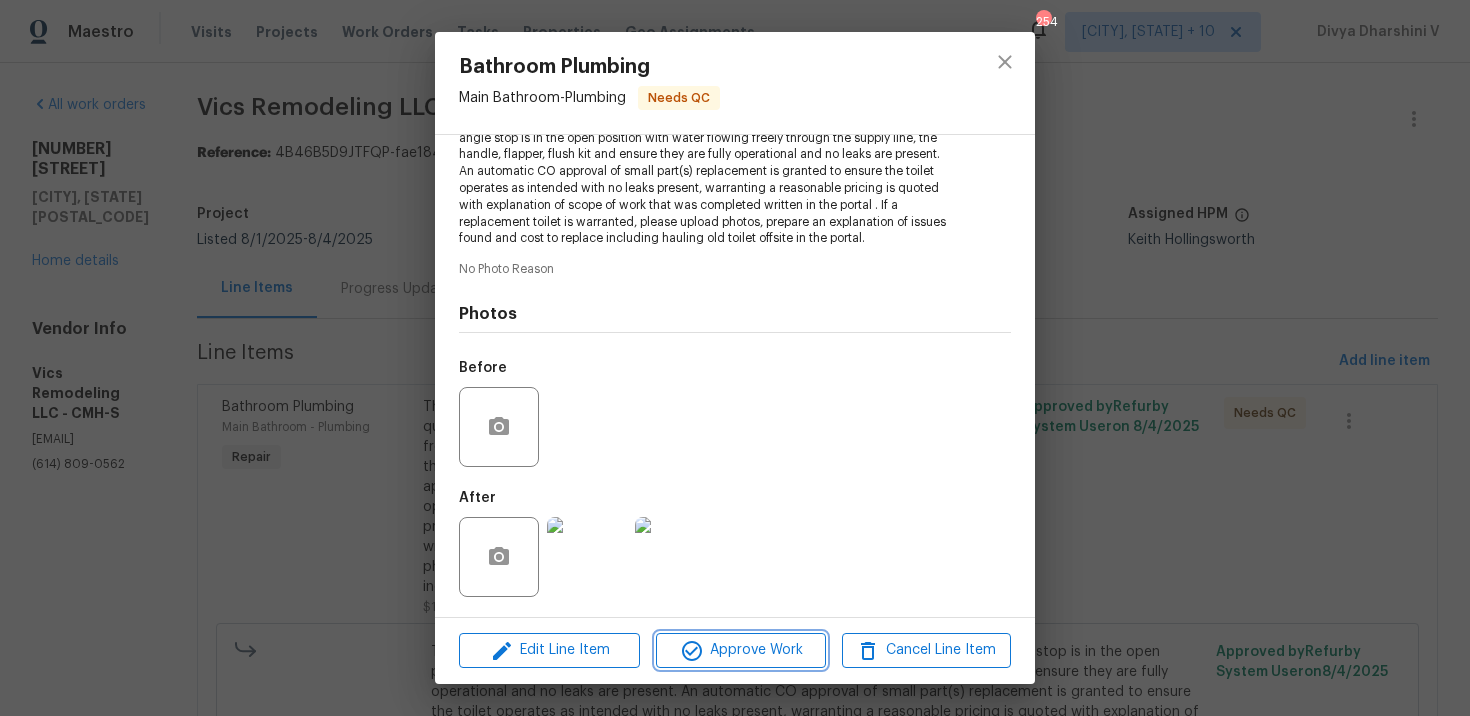 click on "Approve Work" at bounding box center (740, 650) 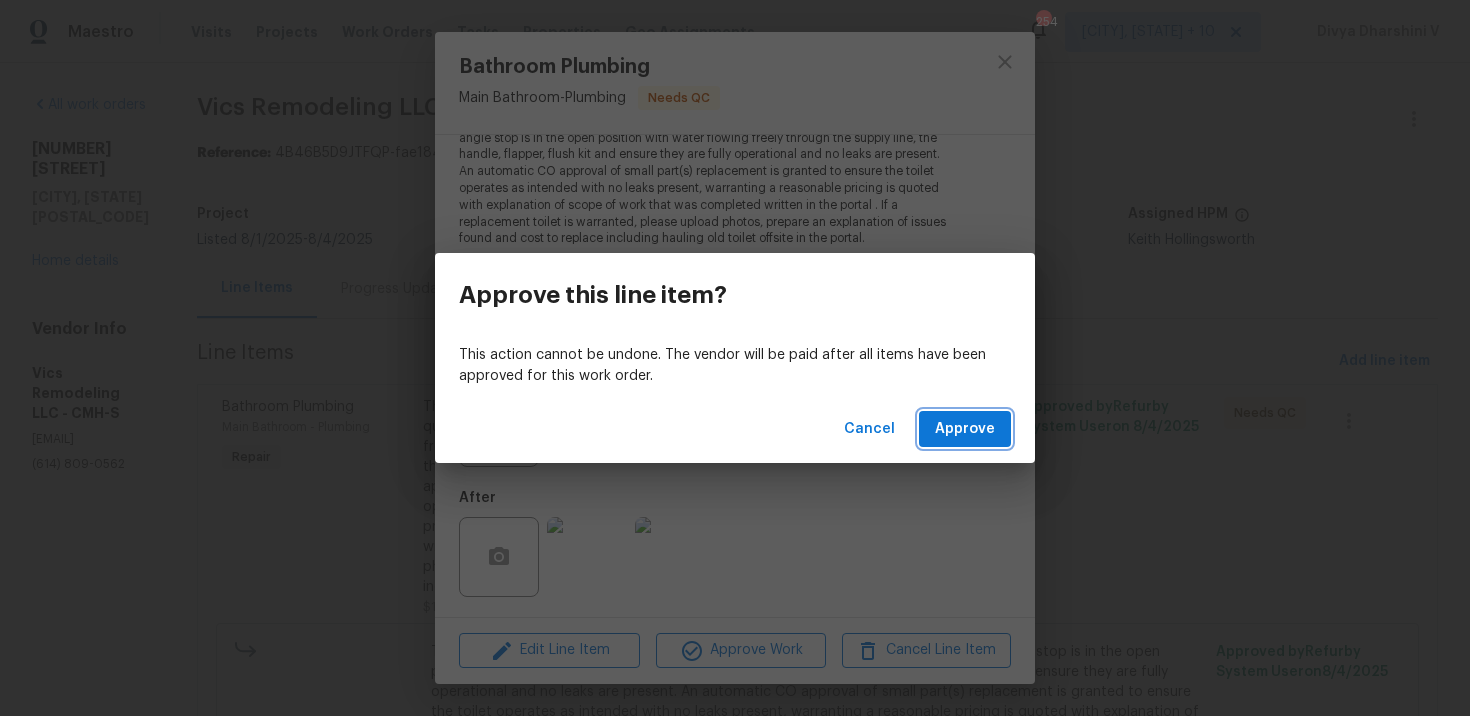 click on "Approve" at bounding box center [965, 429] 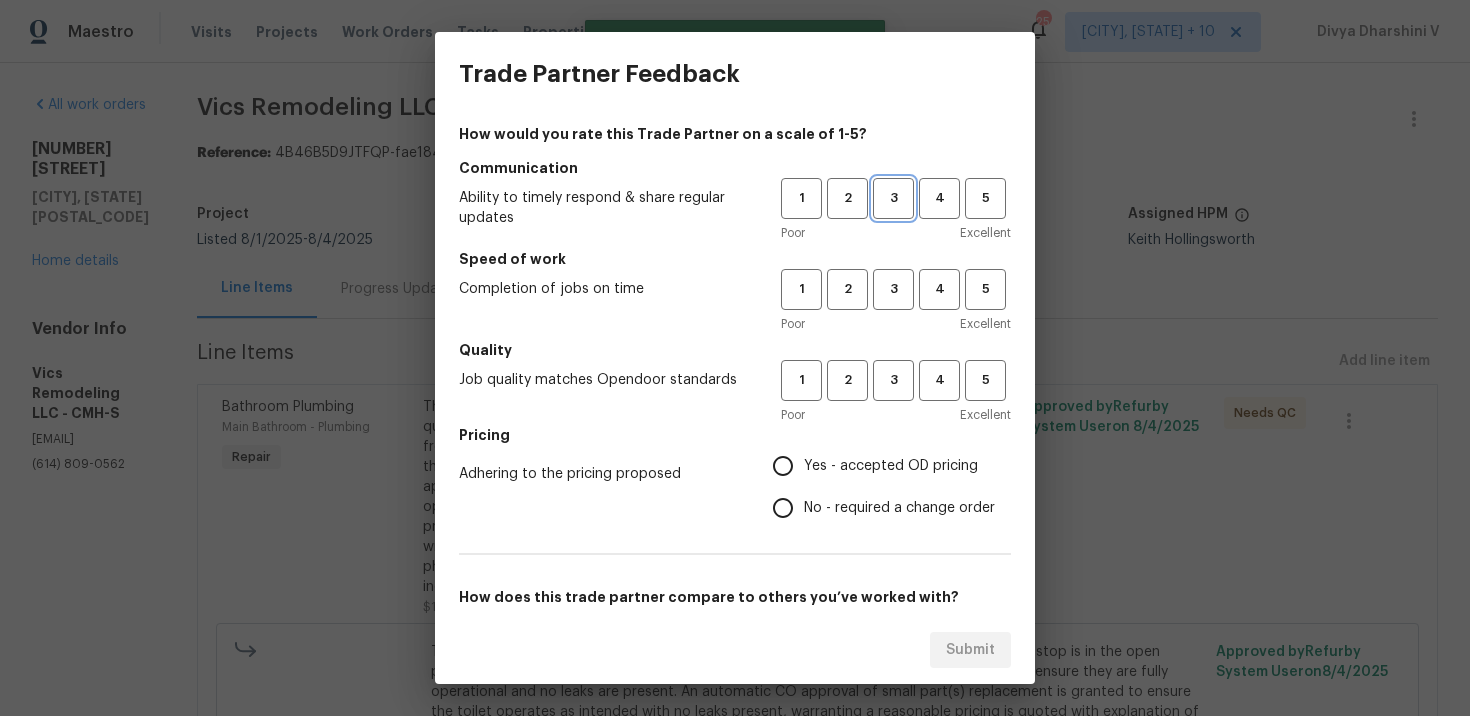 click on "3" at bounding box center [893, 198] 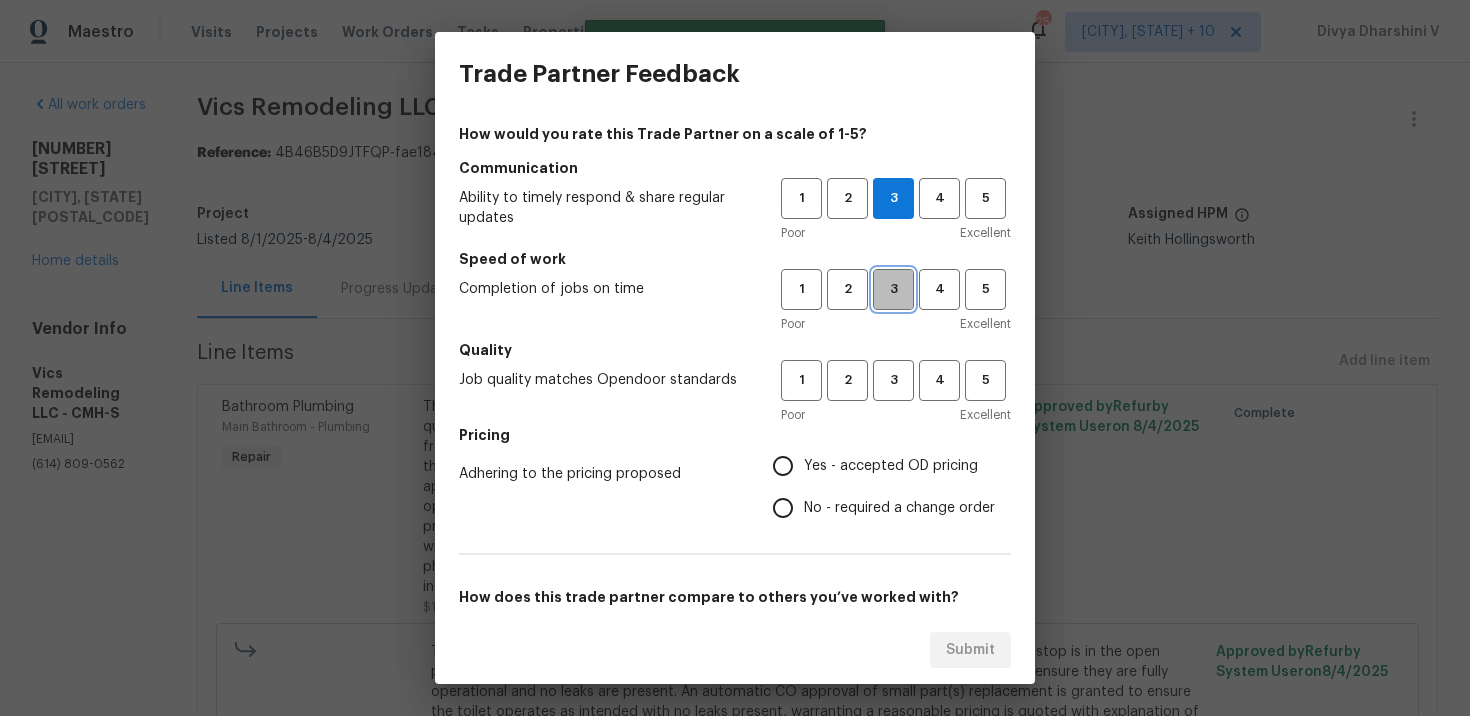 click on "3" at bounding box center [893, 289] 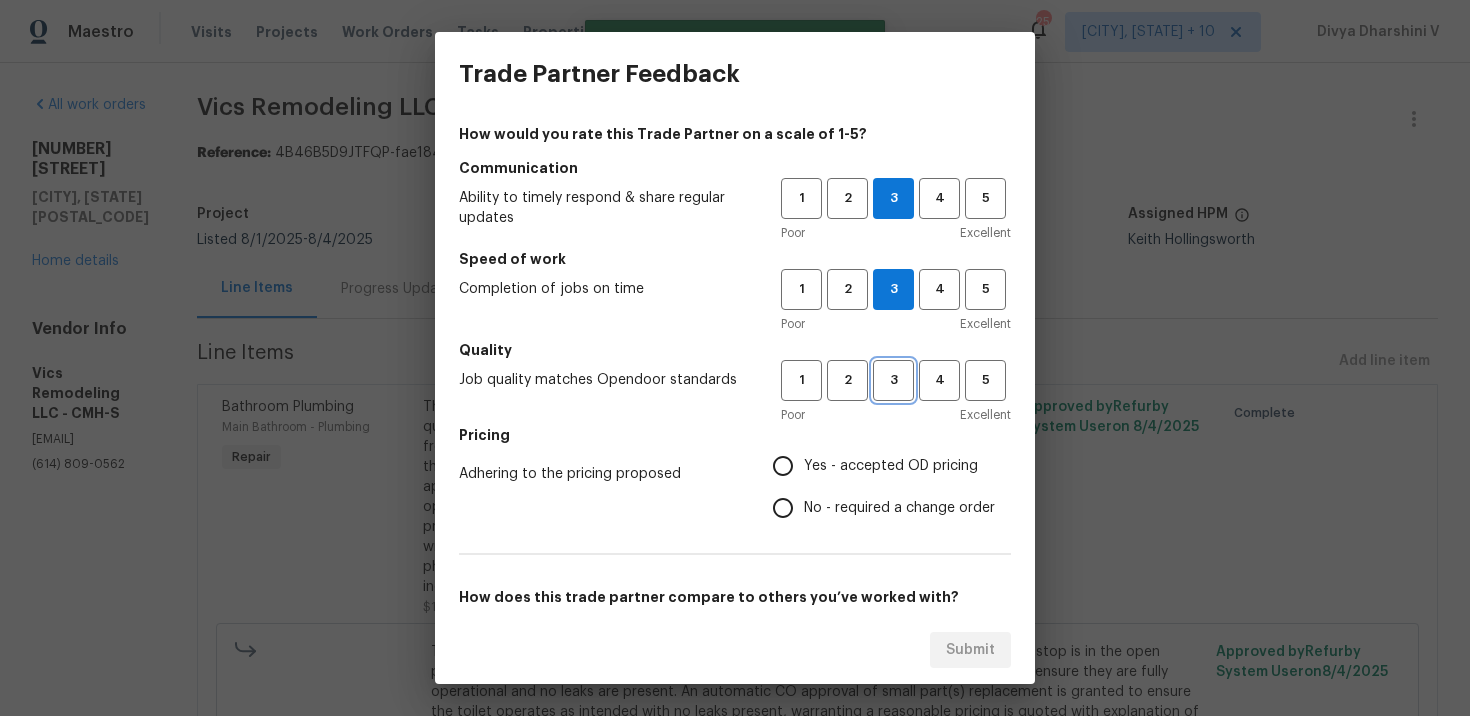 click on "3" at bounding box center (893, 380) 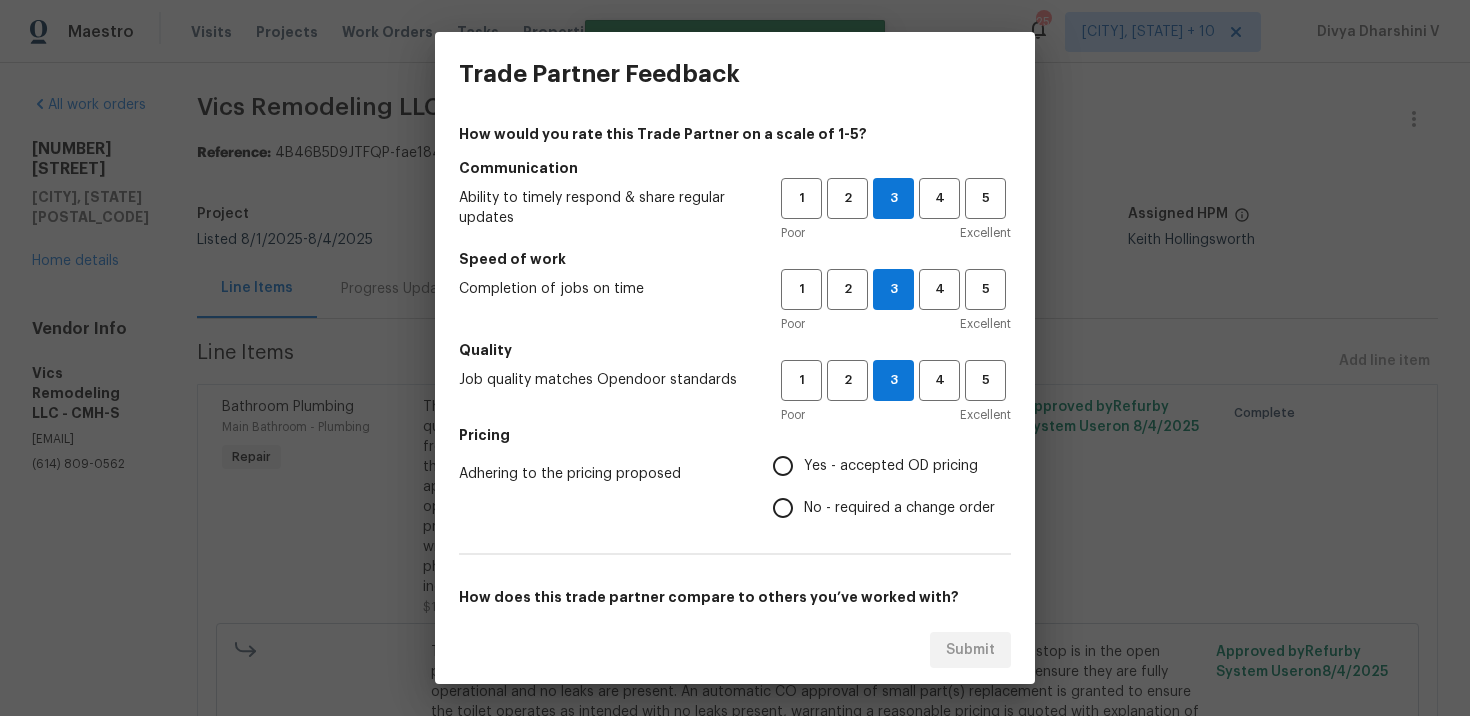 click on "No - required a change order" at bounding box center (783, 508) 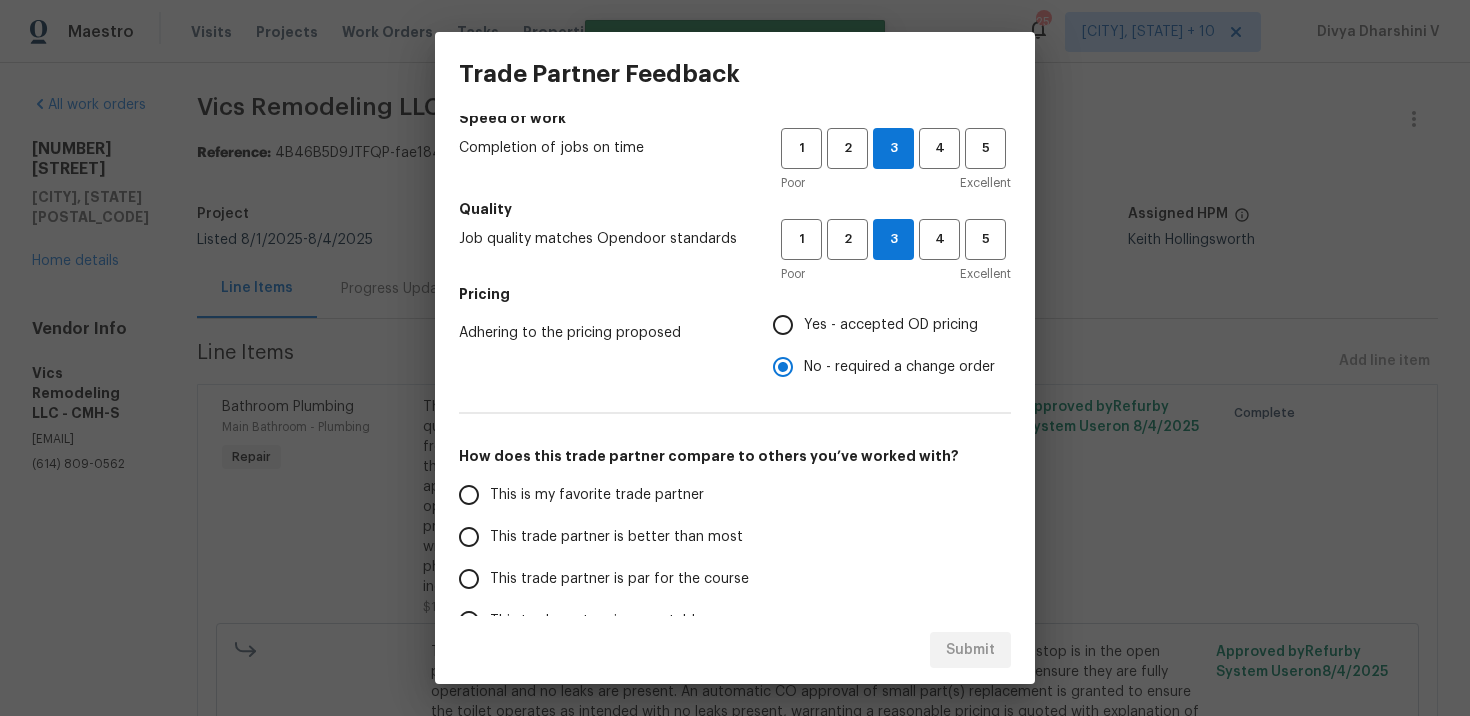 scroll, scrollTop: 157, scrollLeft: 0, axis: vertical 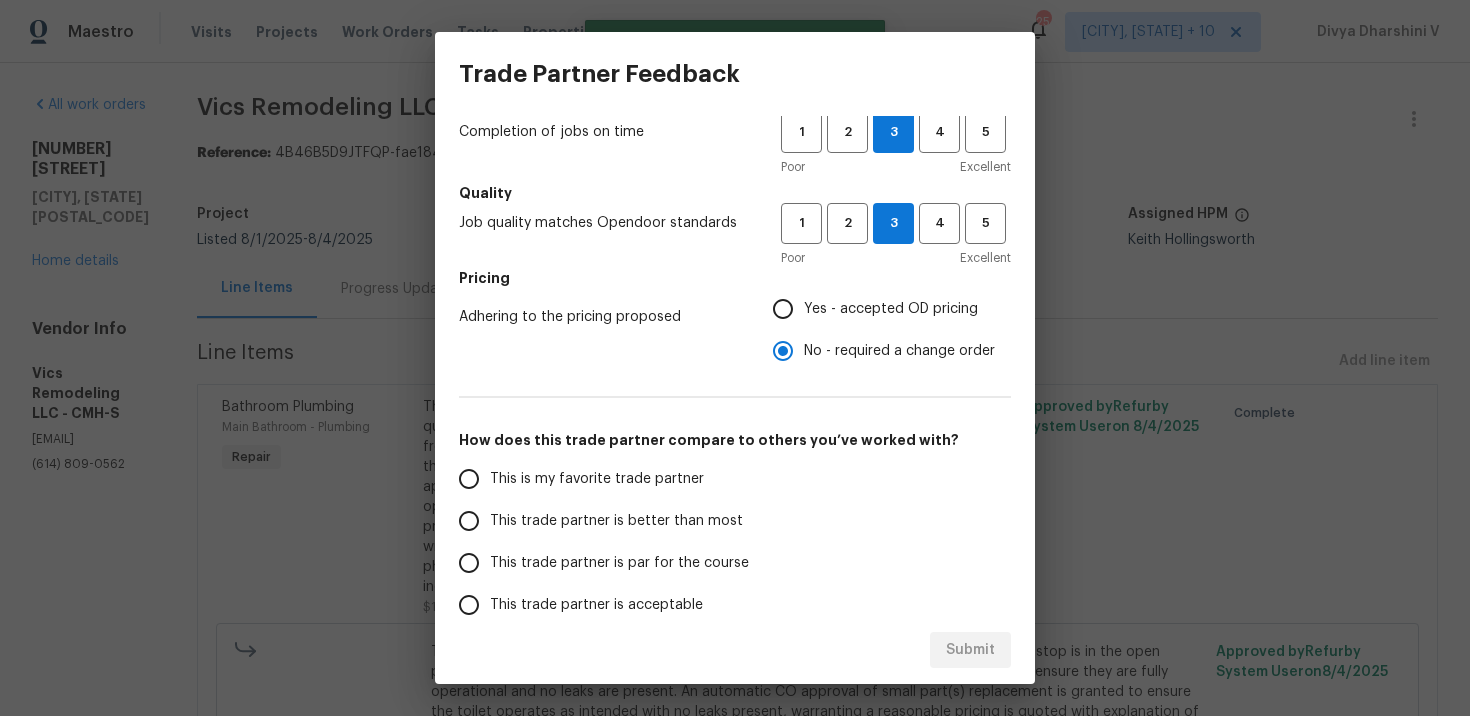 click on "This trade partner is better than most" at bounding box center [606, 521] 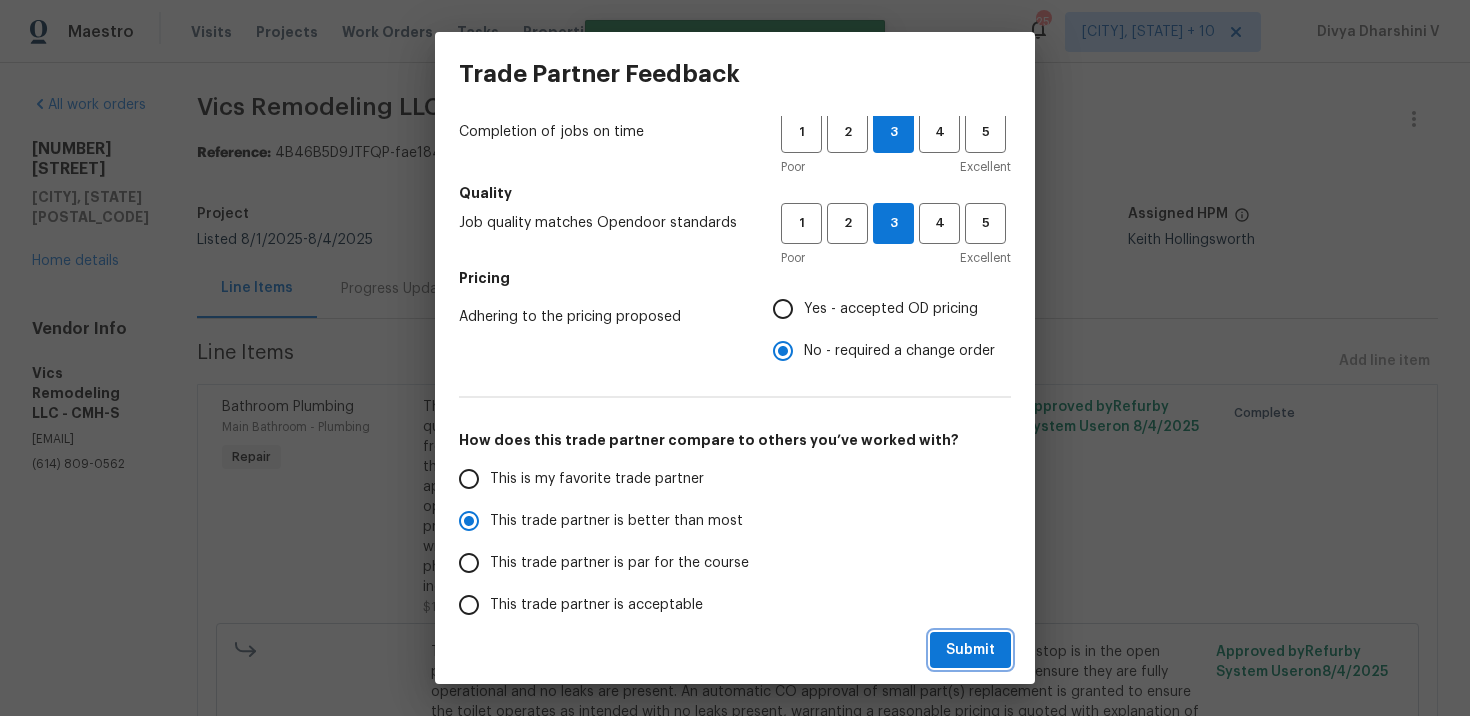 click on "Submit" at bounding box center [970, 650] 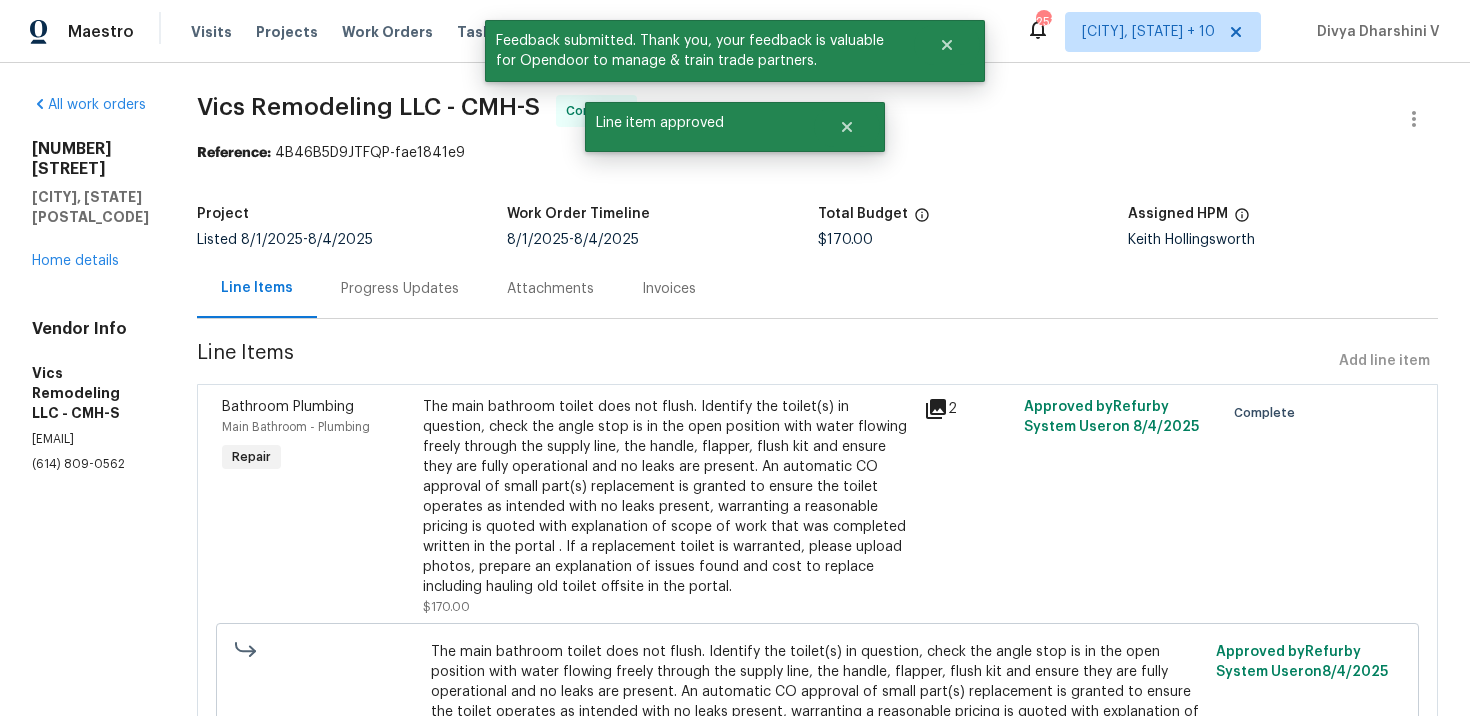 click on "Progress Updates" at bounding box center [400, 289] 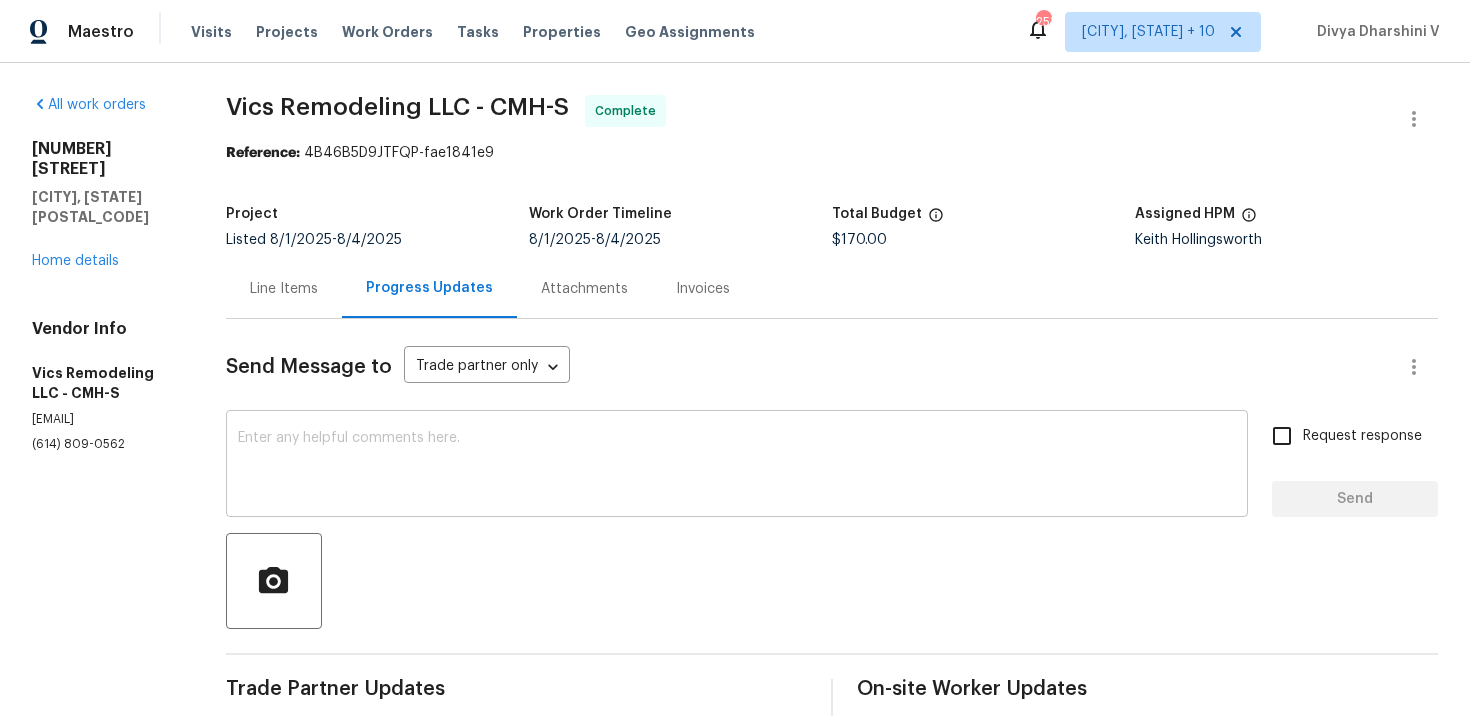 click at bounding box center [737, 466] 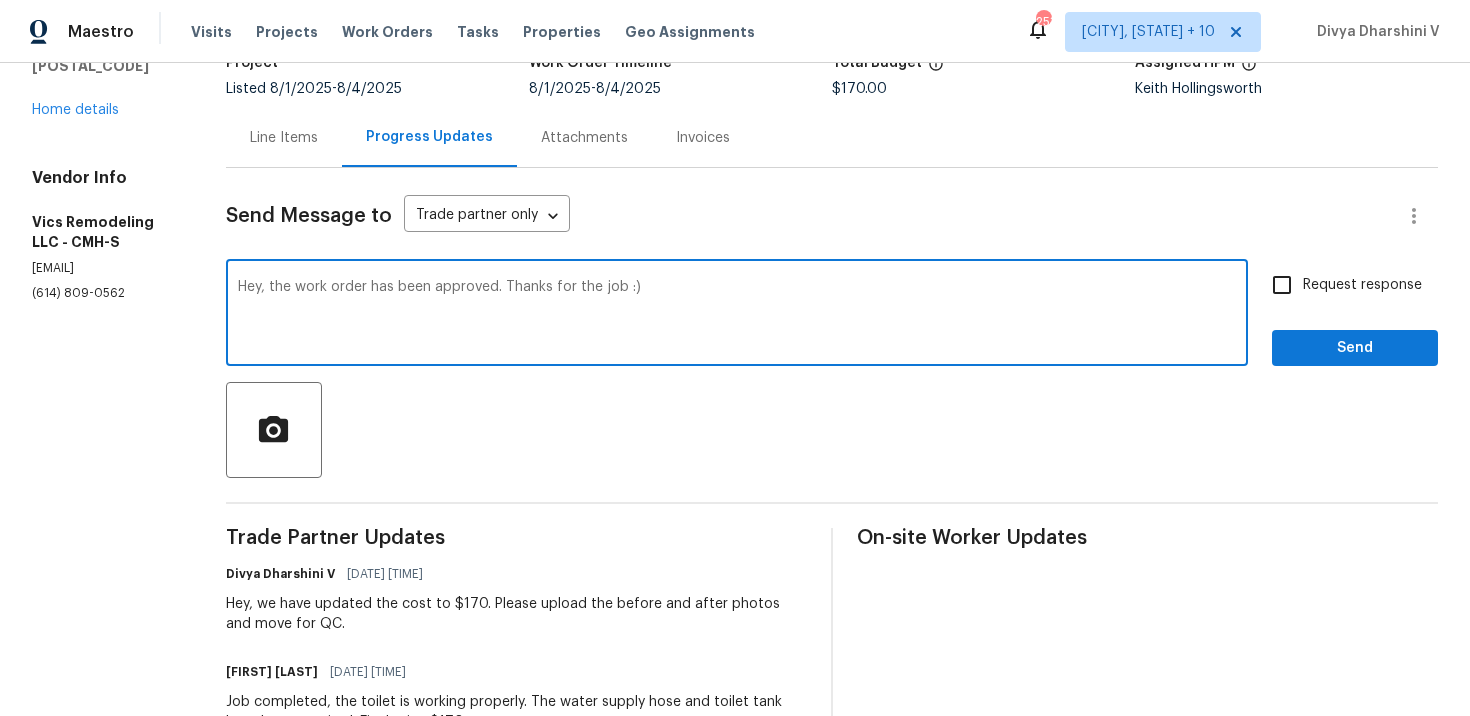 type on "Hey, the work order has been approved. Thanks for the job :)" 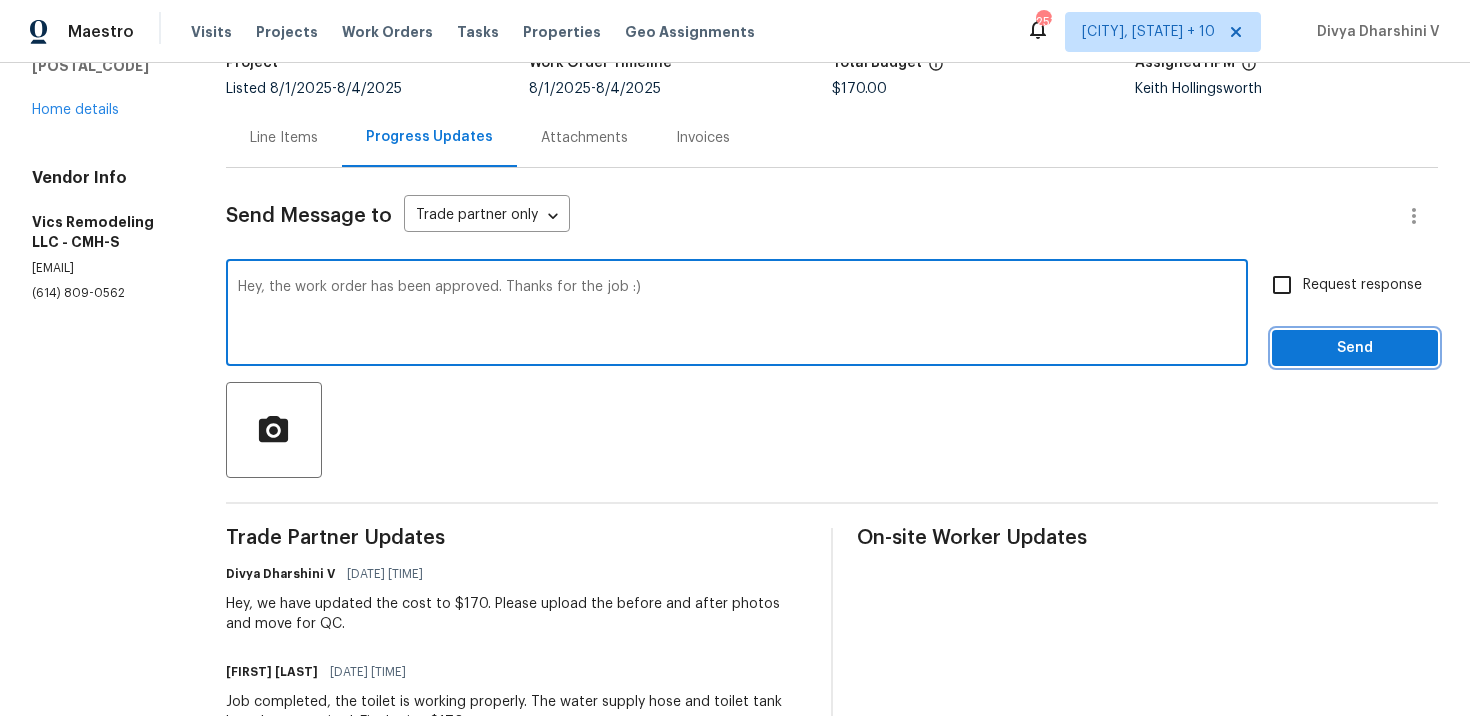 click on "Send" at bounding box center [1355, 348] 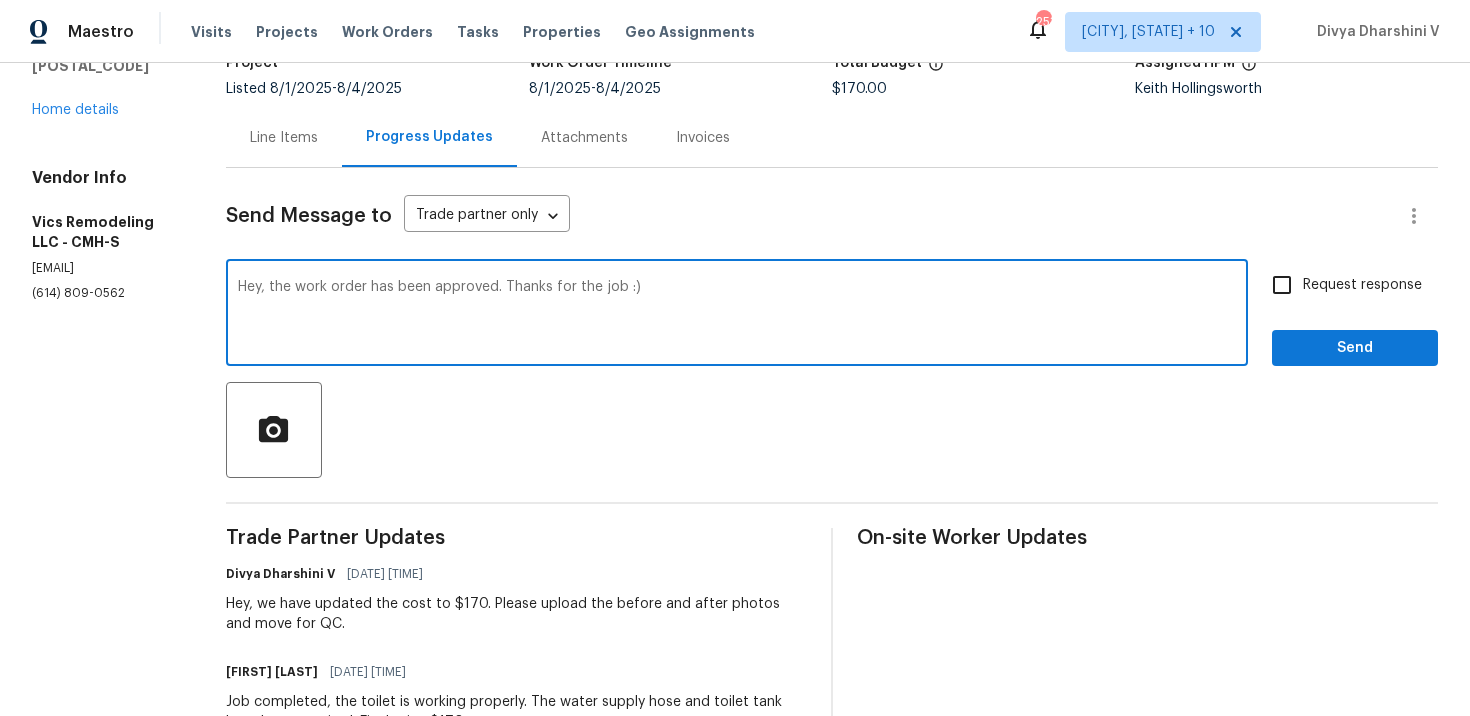 scroll, scrollTop: 31, scrollLeft: 0, axis: vertical 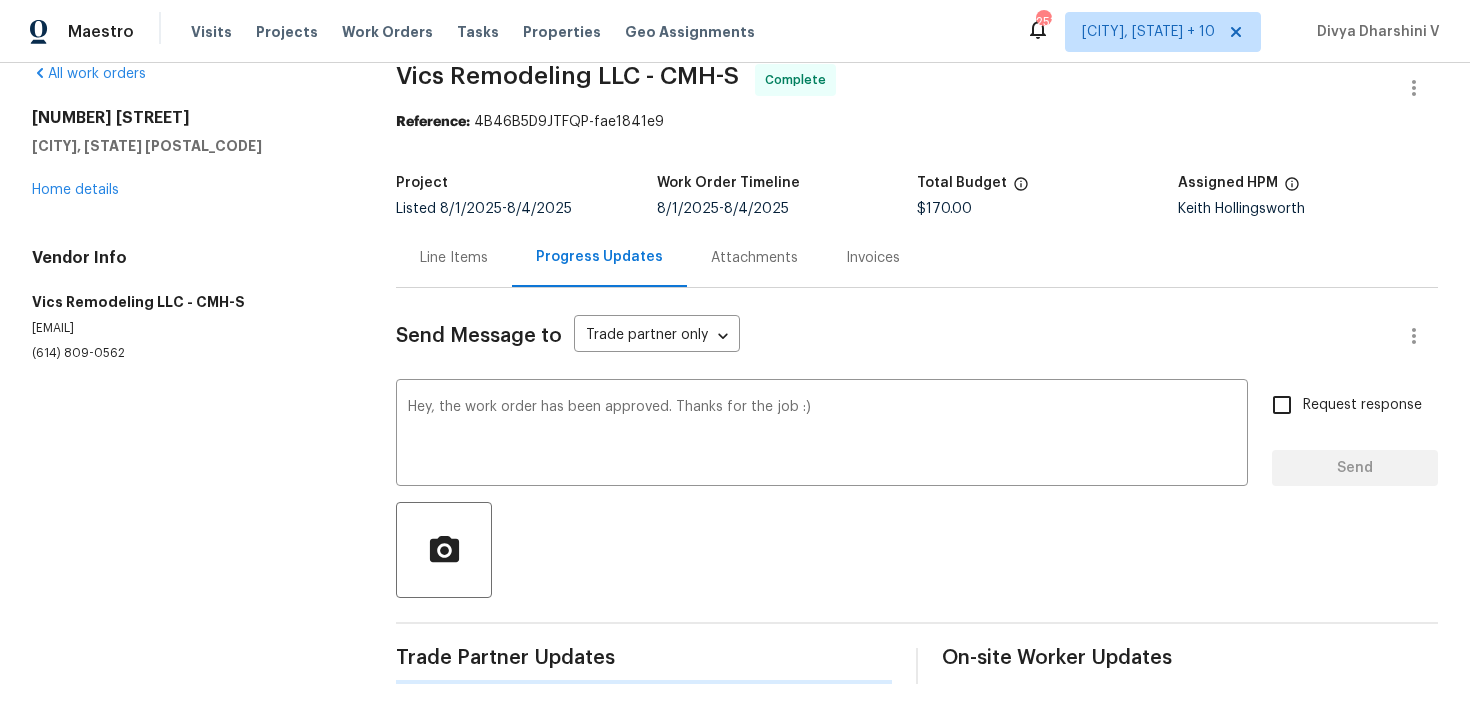 type 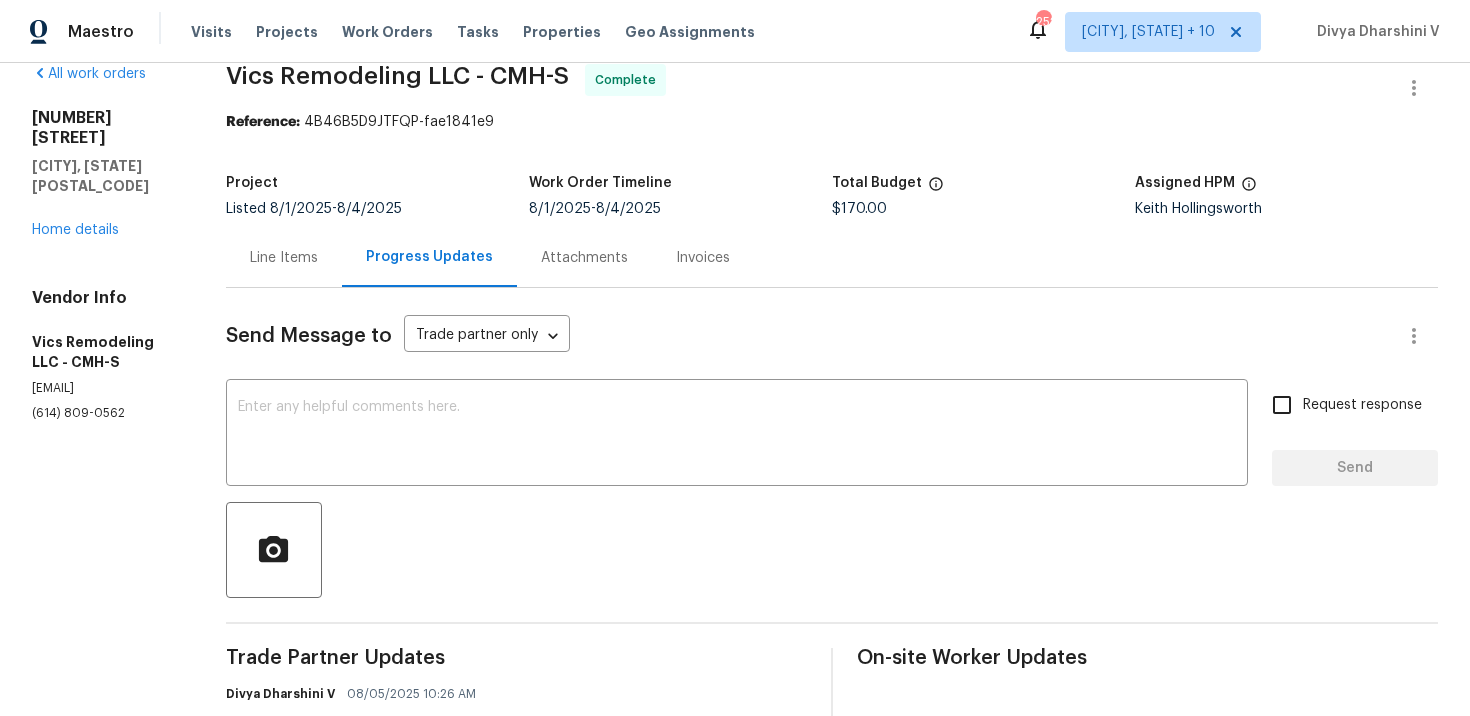 scroll, scrollTop: 151, scrollLeft: 0, axis: vertical 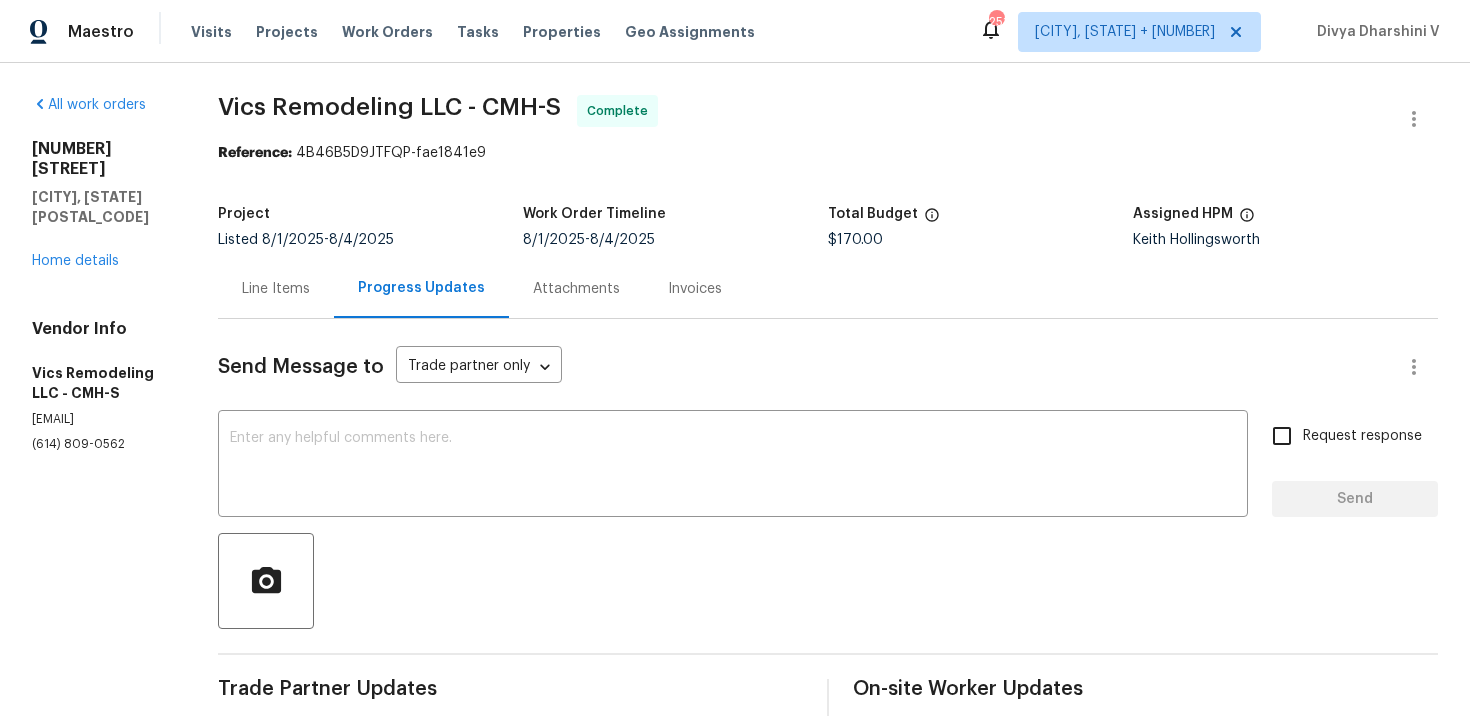 click on "[NUMBER] [STREET] [CITY], [STATE] [POSTAL_CODE] Home details" at bounding box center (101, 205) 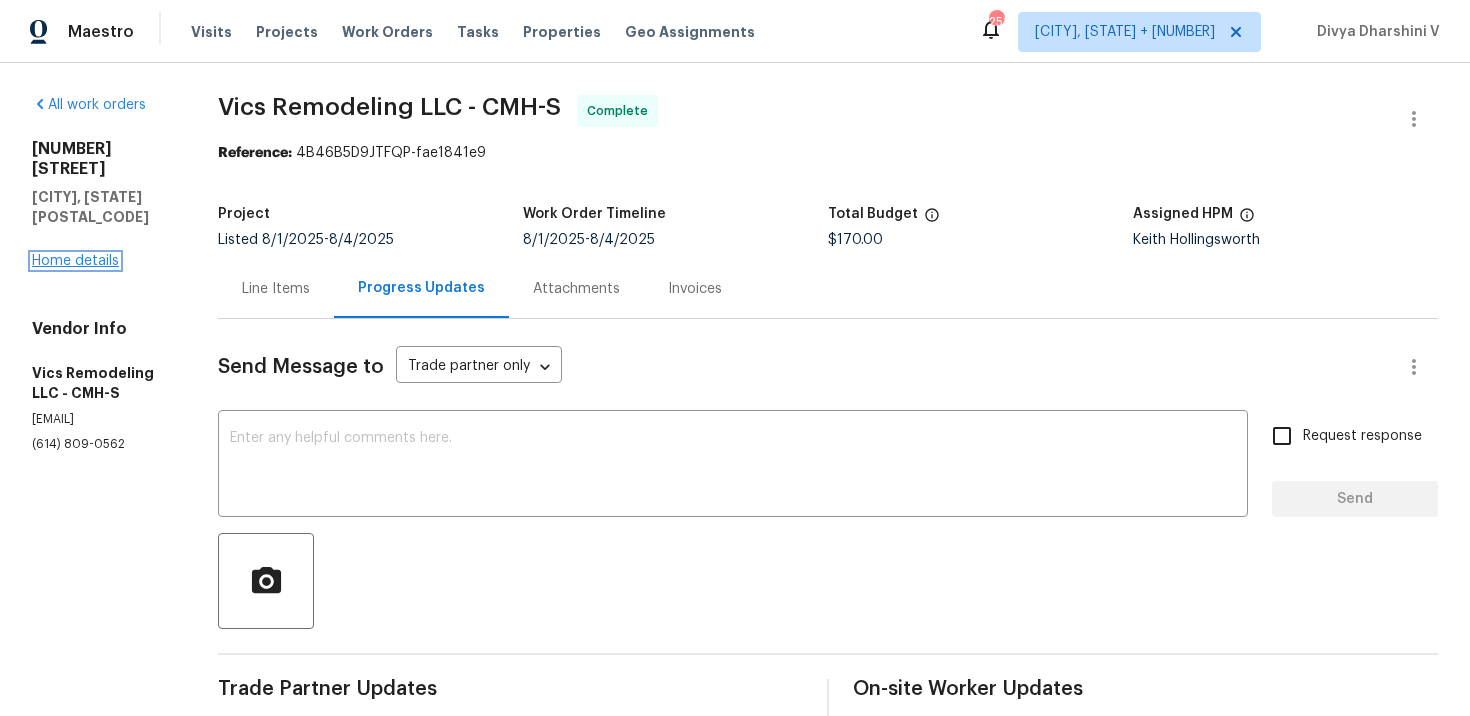 click on "Home details" at bounding box center [75, 261] 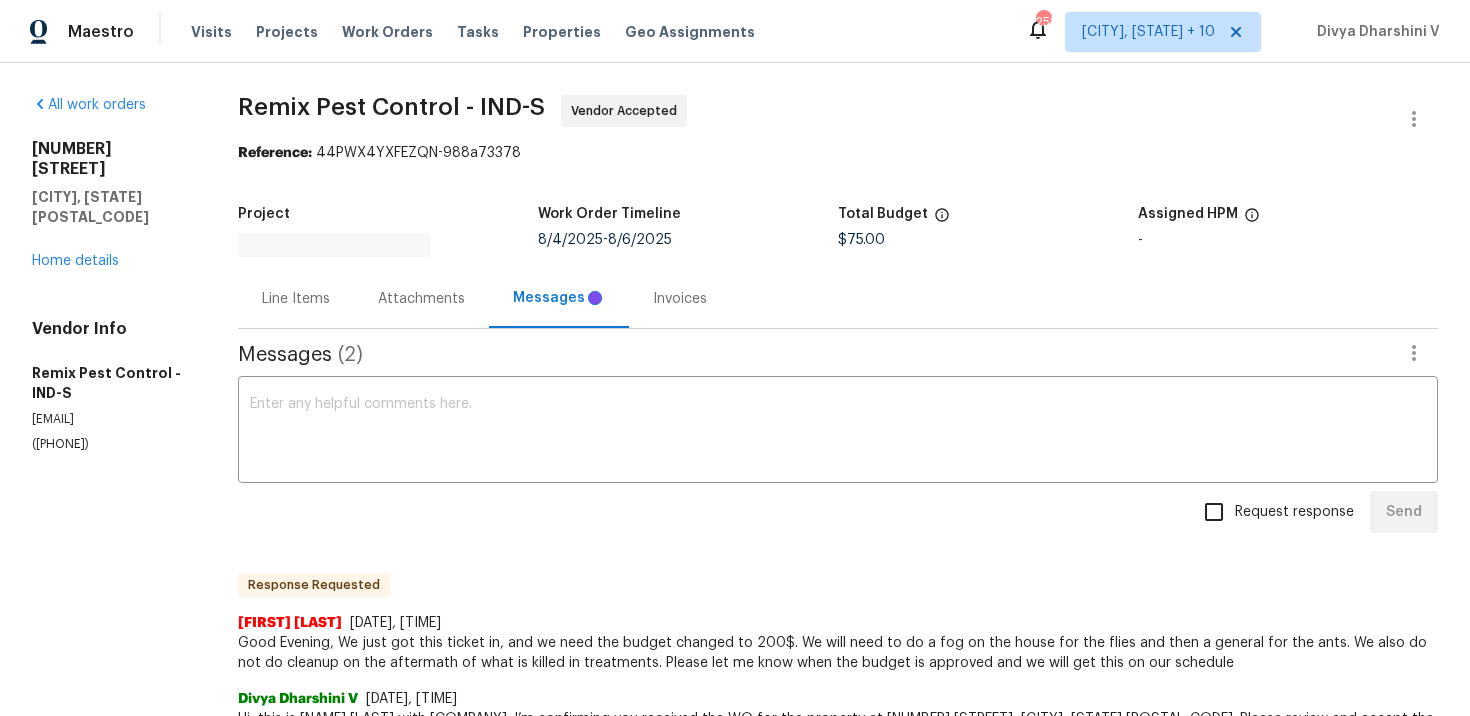 scroll, scrollTop: 0, scrollLeft: 0, axis: both 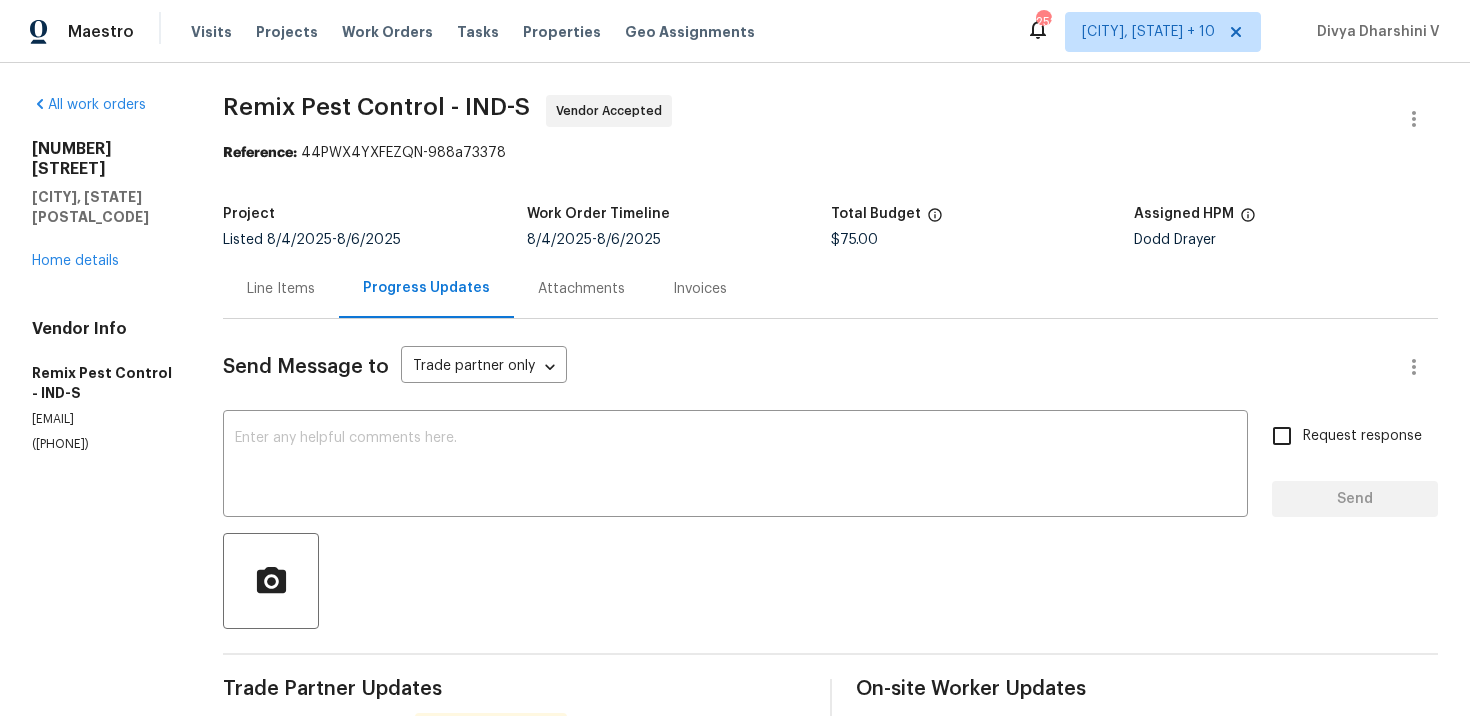 click on "Line Items" at bounding box center [281, 288] 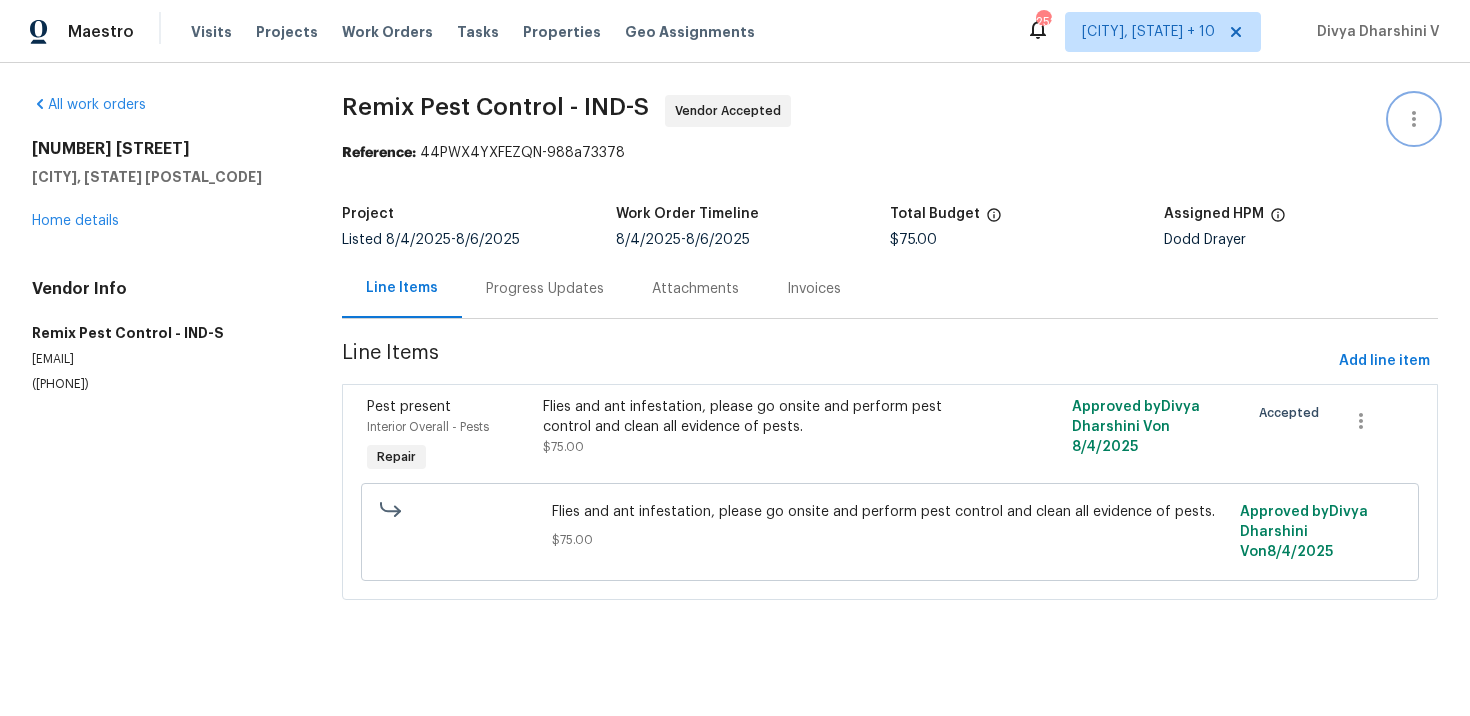 click 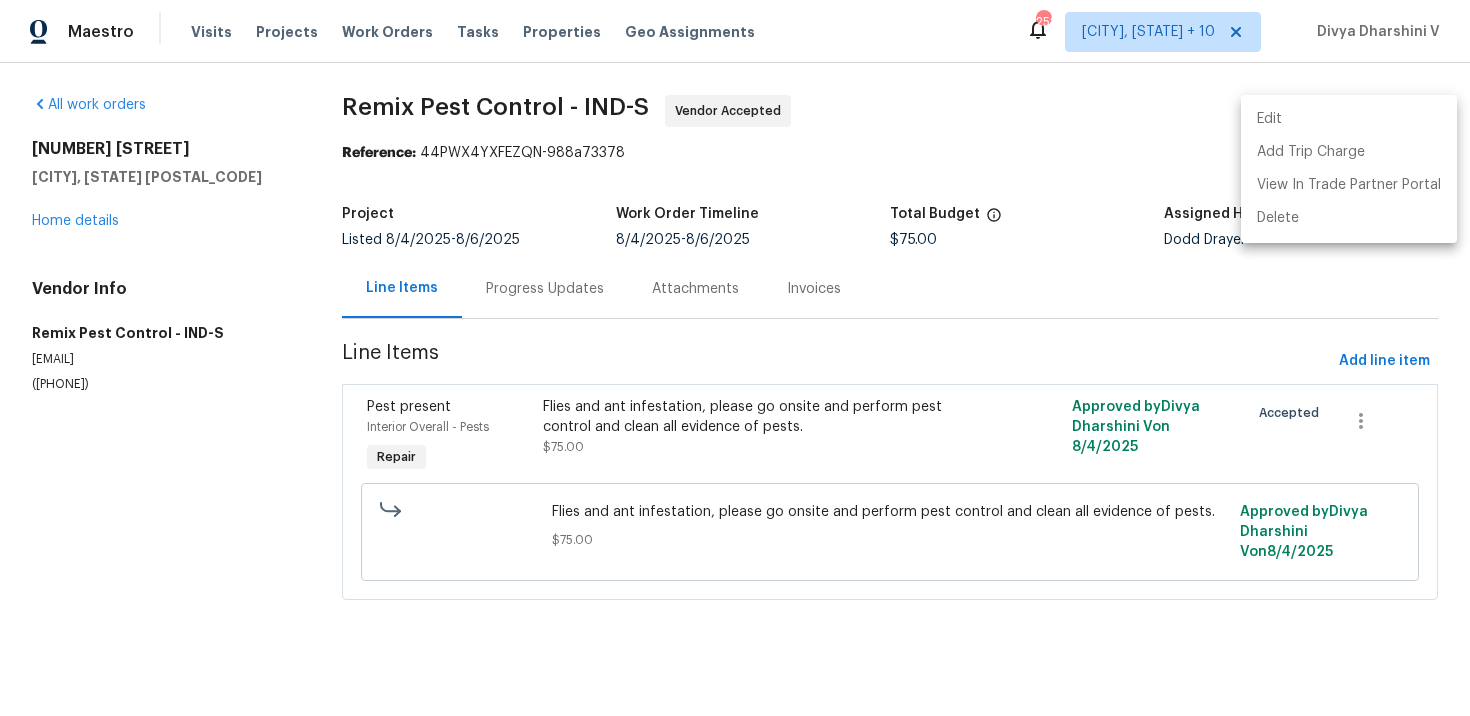 click on "Edit" at bounding box center (1349, 119) 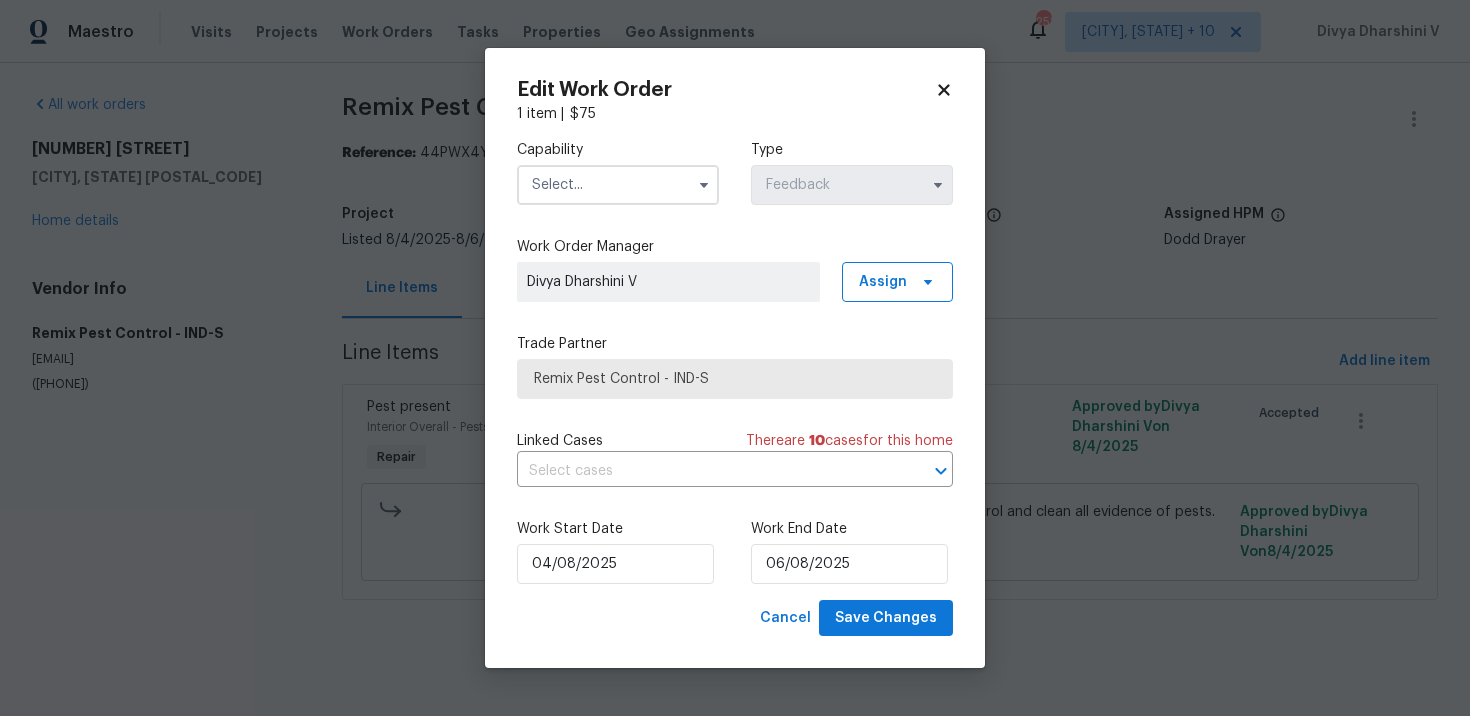 click at bounding box center (618, 185) 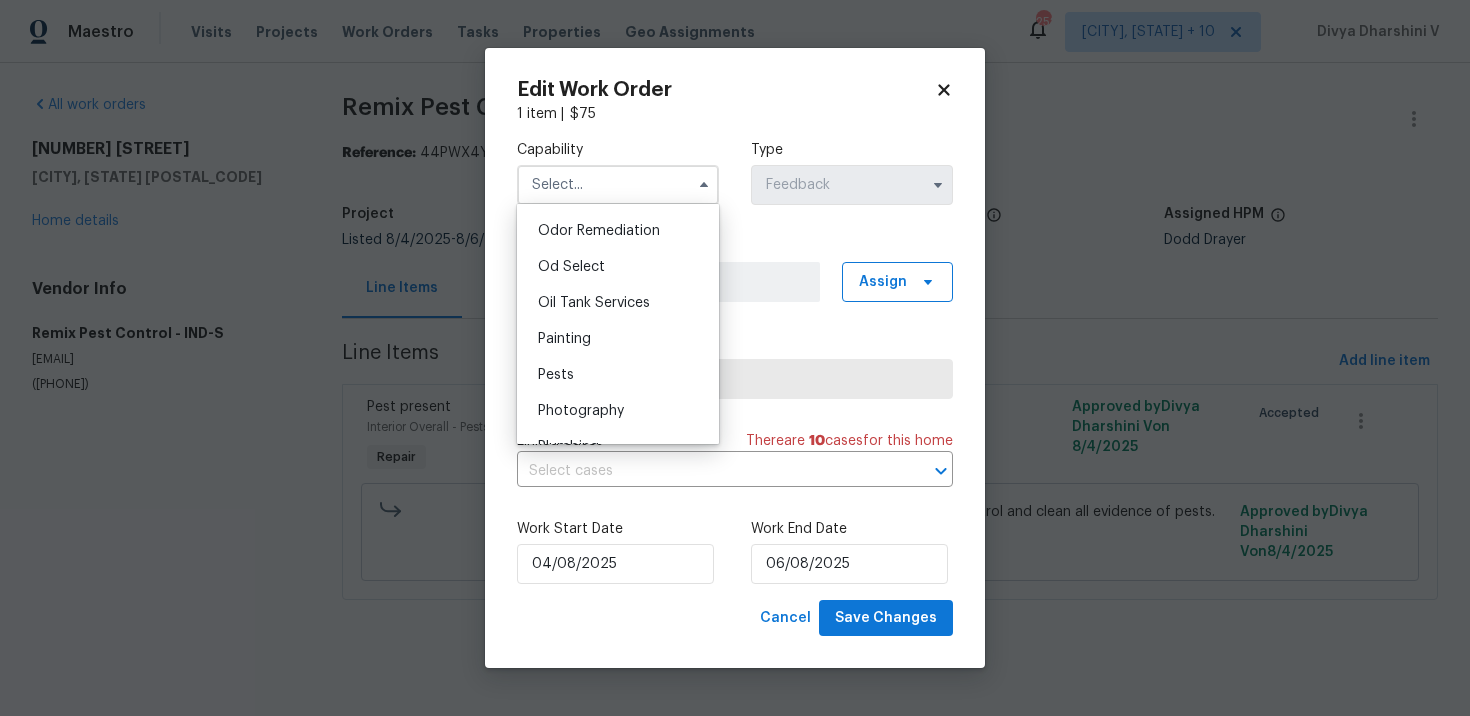 scroll, scrollTop: 1604, scrollLeft: 0, axis: vertical 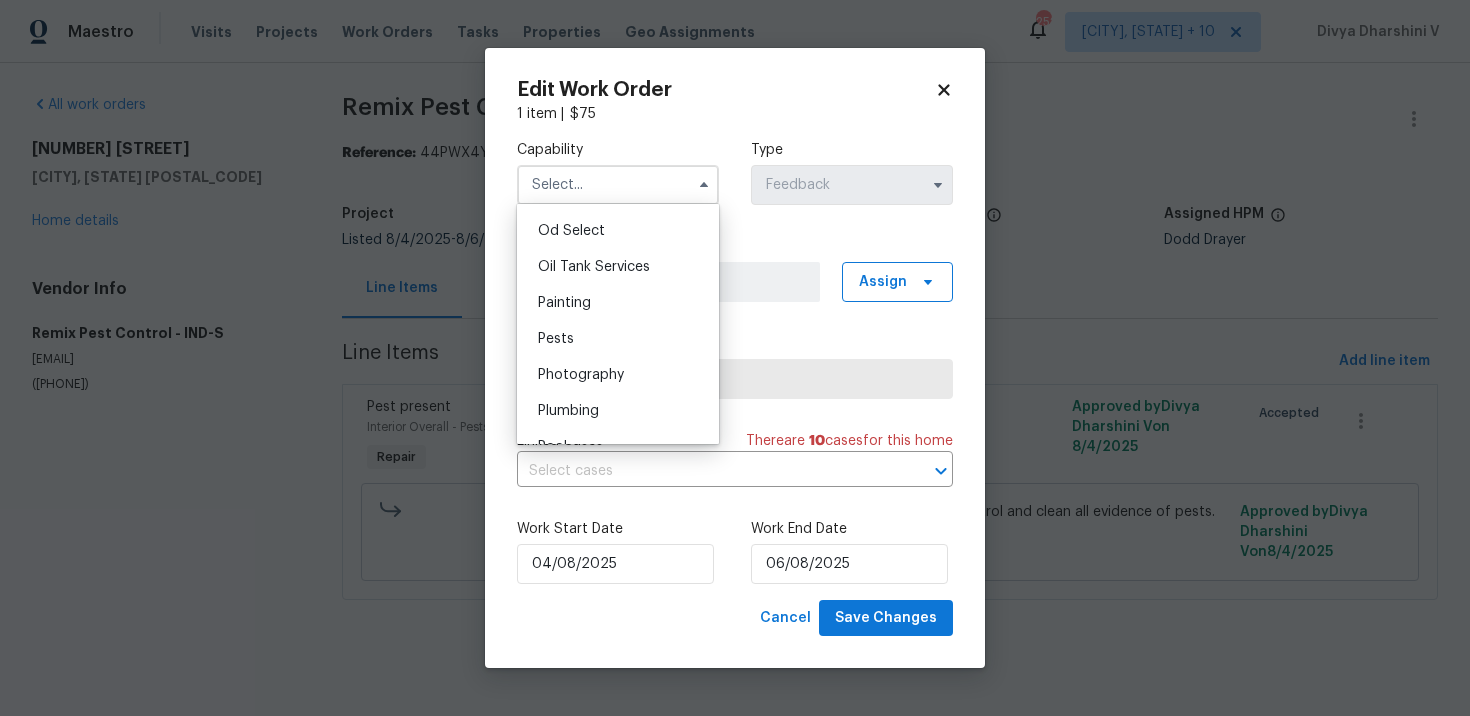 click on "Pests" at bounding box center (618, 339) 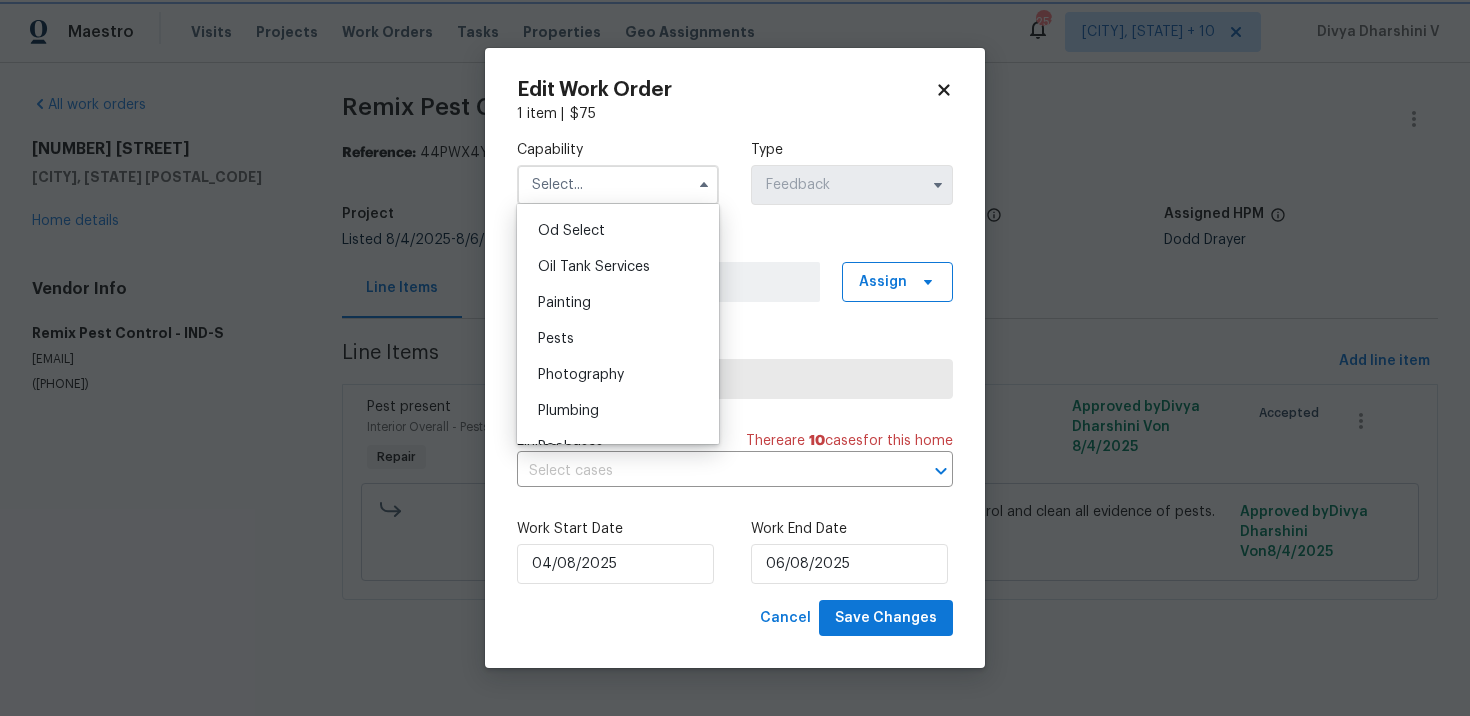 type on "Pests" 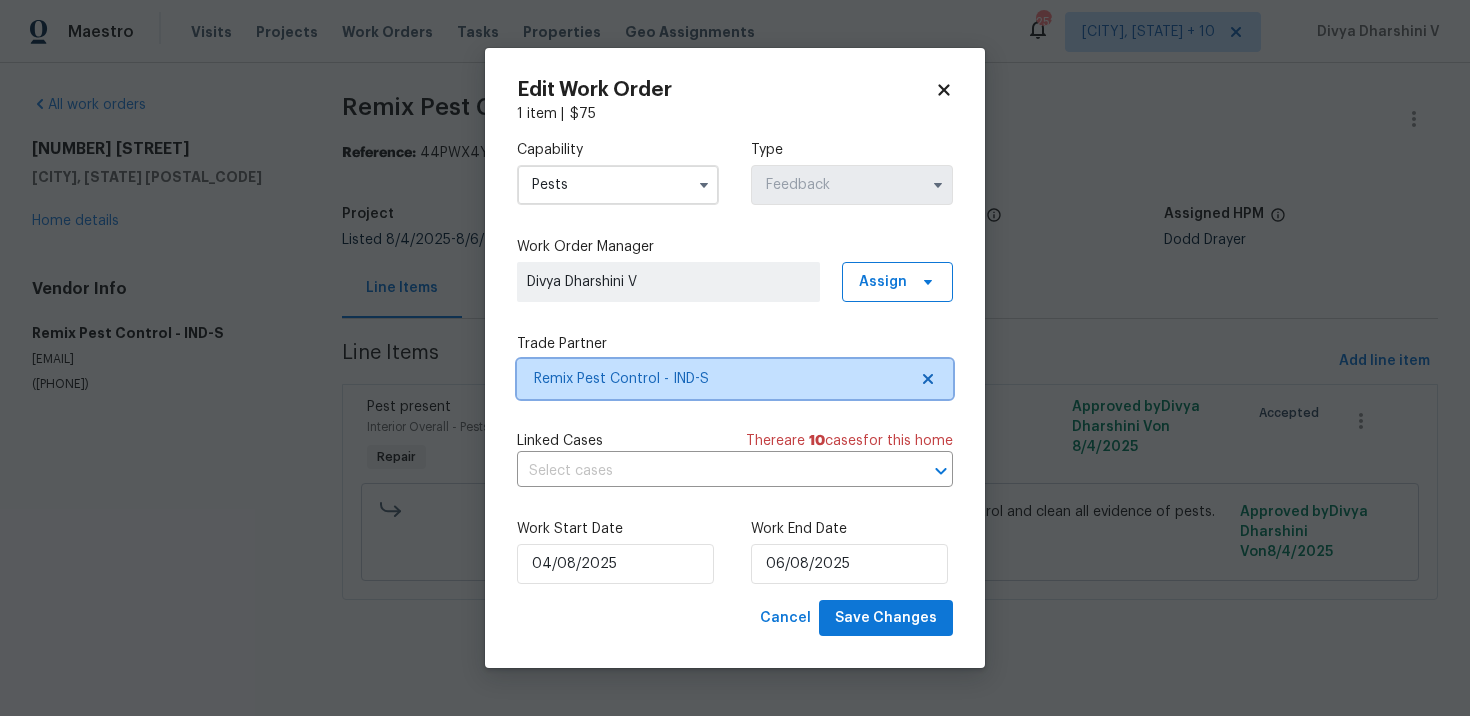 click 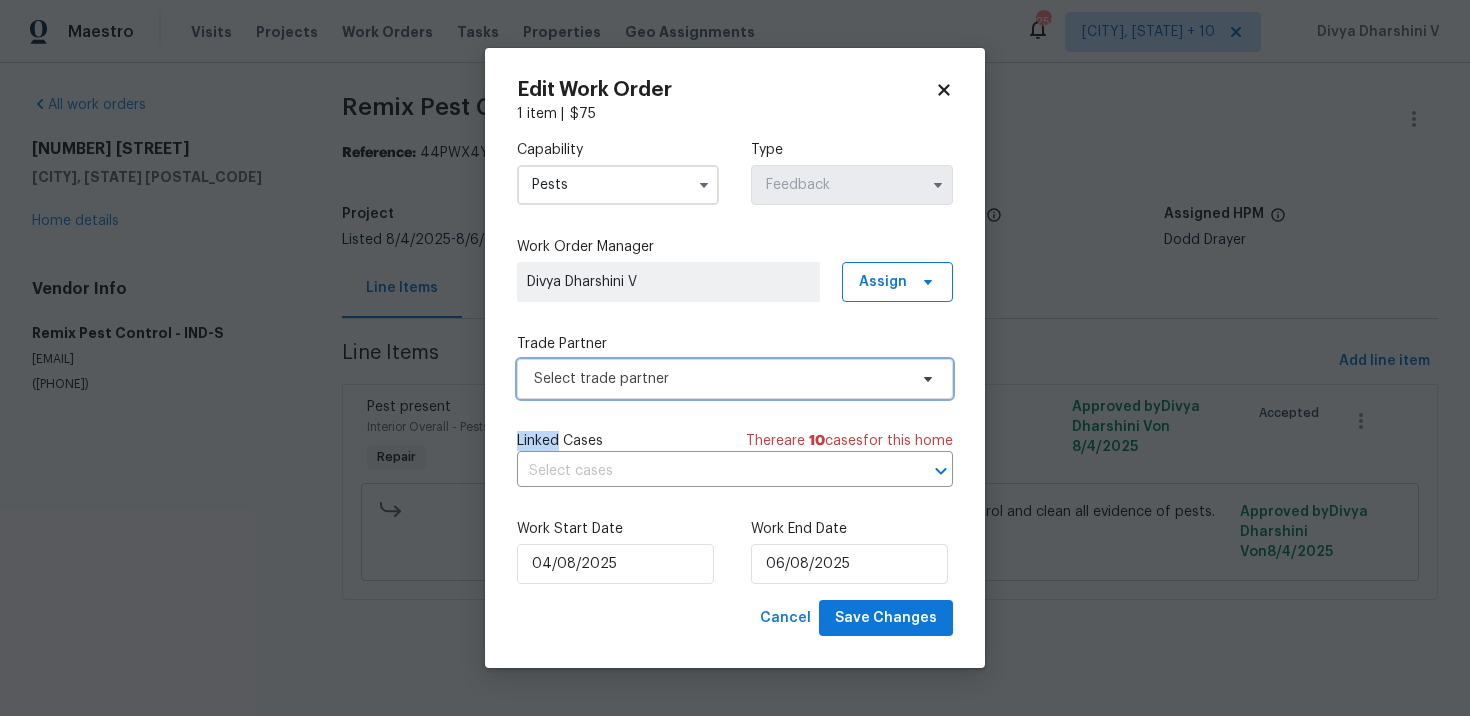 click 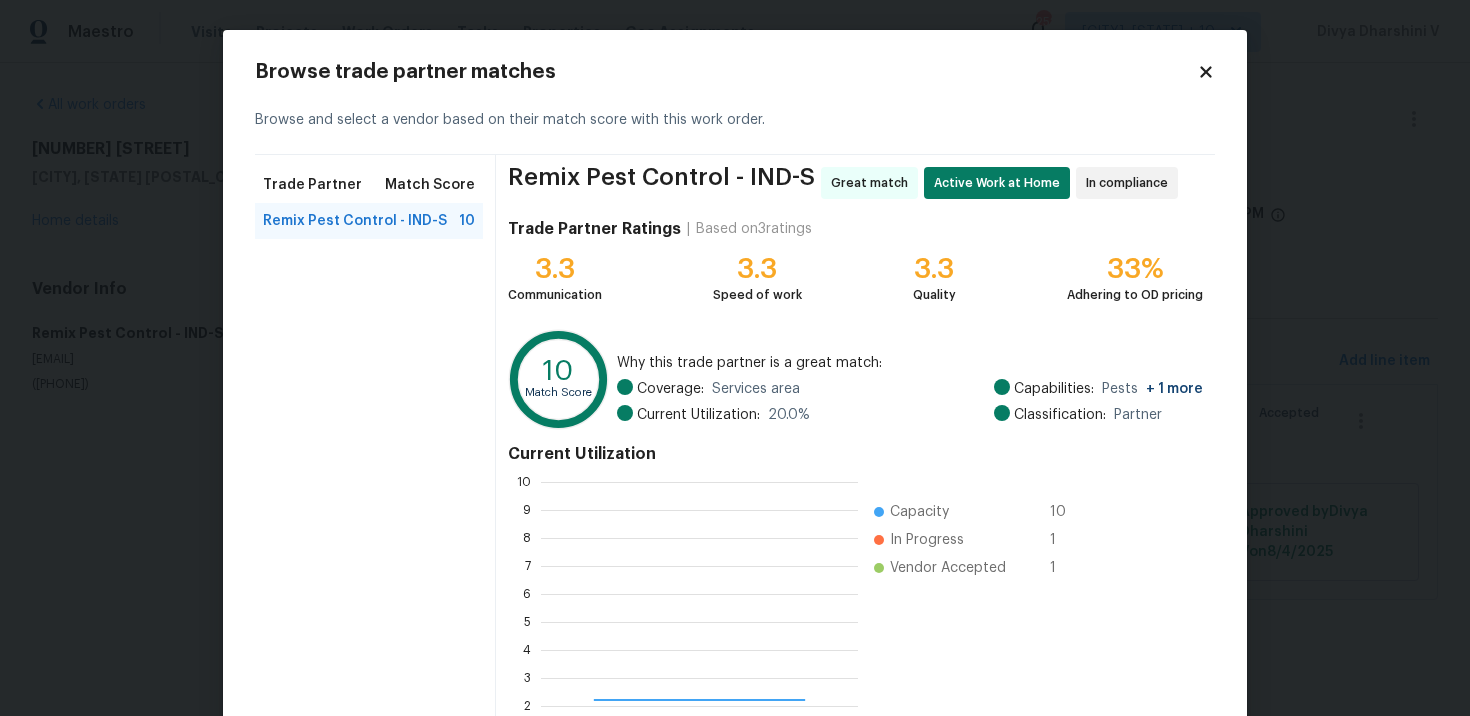 scroll, scrollTop: 2, scrollLeft: 2, axis: both 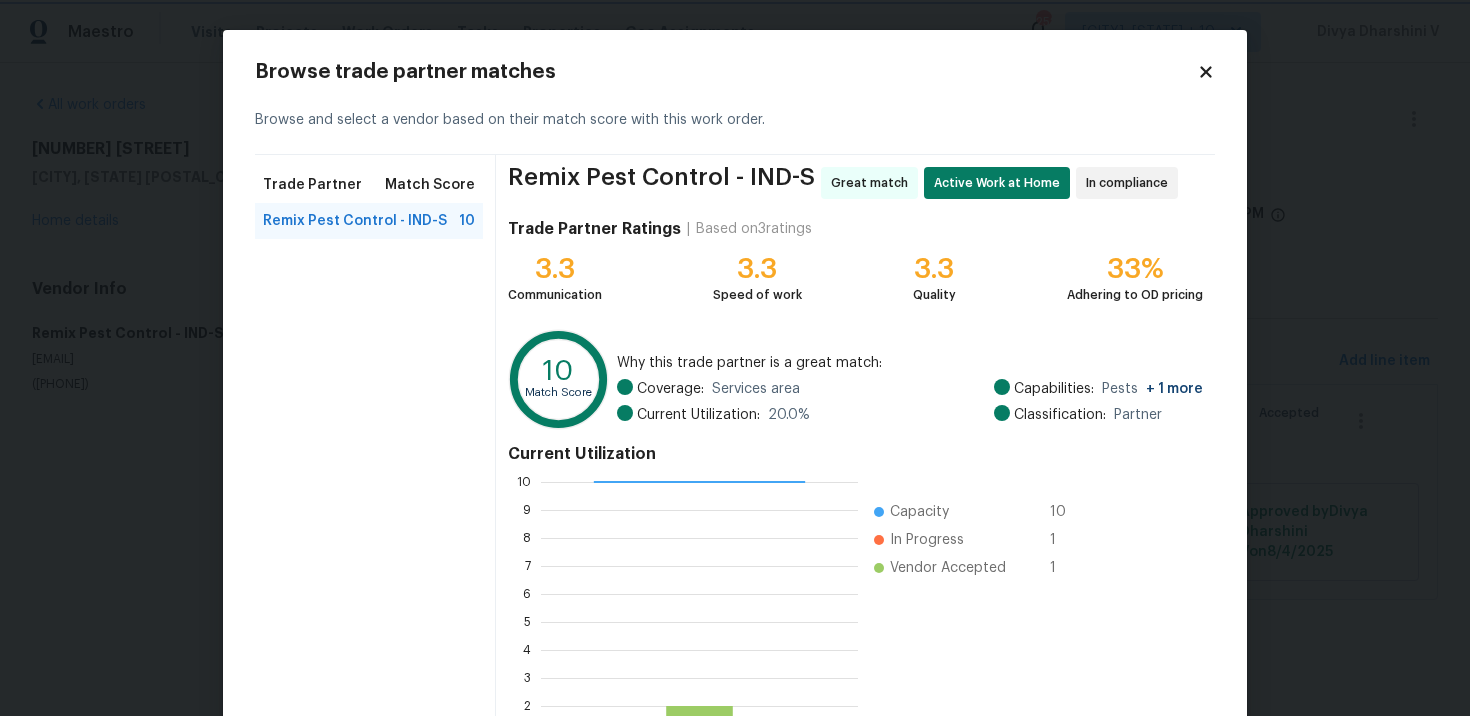 click on "Maestro Visits Projects Work Orders Tasks Properties Geo Assignments 252 Cincinnati, OH + 10 Divya Dharshini V All work orders 12355 Bearsdale Dr Indianapolis, IN 46235 Home details Vendor Info Remix Pest Control - IND-S remixpestcontrol@gmail.com (317) 771-1294 Remix Pest Control - IND-S Vendor Accepted Reference:   44PWX4YXFEZQN-988a73378 Project Listed   8/4/2025  -  8/6/2025 Work Order Timeline 8/4/2025  -  8/6/2025 Total Budget $75.00 Assigned HPM Dodd Drayer Line Items Progress Updates Attachments Invoices Line Items Add line item Pest present Interior Overall - Pests Repair Flies and ant infestation, please go onsite and perform pest control and clean all evidence of pests. $75.00 Approved by  Divya Dharshini V  on   8/4/2025 Accepted Flies and ant infestation, please go onsite and perform pest control and clean all evidence of pests. $75.00 Approved by  Divya Dharshini V  on  8/4/2025
Edit Work Order 1 item | $ 75 Capability   Pests Type   Feedback Work Order Manager   Divya Dharshini V Assign" at bounding box center [735, 328] 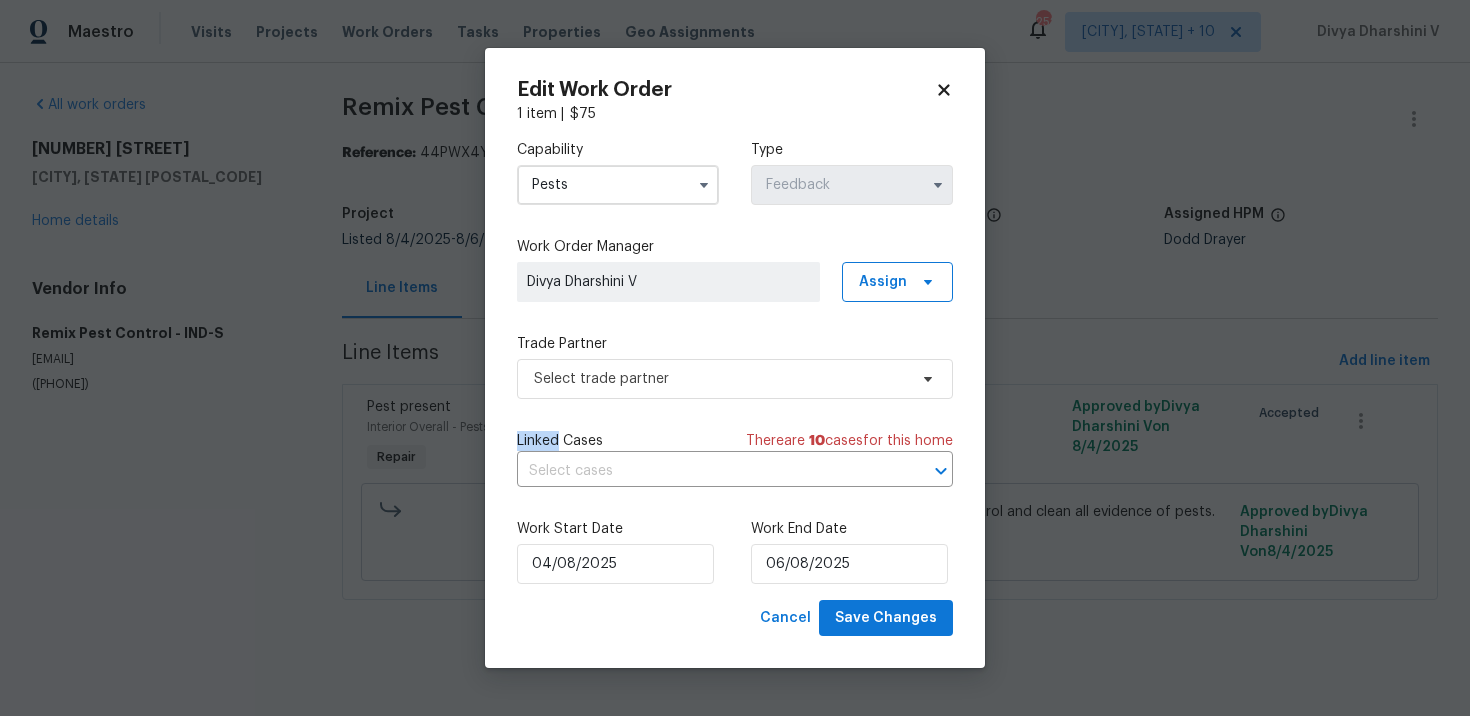 click on "Maestro Visits Projects Work Orders Tasks Properties Geo Assignments 252 Cincinnati, OH + 10 Divya Dharshini V All work orders 12355 Bearsdale Dr Indianapolis, IN 46235 Home details Vendor Info Remix Pest Control - IND-S remixpestcontrol@gmail.com (317) 771-1294 Remix Pest Control - IND-S Vendor Accepted Reference:   44PWX4YXFEZQN-988a73378 Project Listed   8/4/2025  -  8/6/2025 Work Order Timeline 8/4/2025  -  8/6/2025 Total Budget $75.00 Assigned HPM Dodd Drayer Line Items Progress Updates Attachments Invoices Line Items Add line item Pest present Interior Overall - Pests Repair Flies and ant infestation, please go onsite and perform pest control and clean all evidence of pests. $75.00 Approved by  Divya Dharshini V  on   8/4/2025 Accepted Flies and ant infestation, please go onsite and perform pest control and clean all evidence of pests. $75.00 Approved by  Divya Dharshini V  on  8/4/2025
Edit Work Order 1 item | $ 75 Capability   Pests Type   Feedback Work Order Manager   Divya Dharshini V Assign" at bounding box center (735, 328) 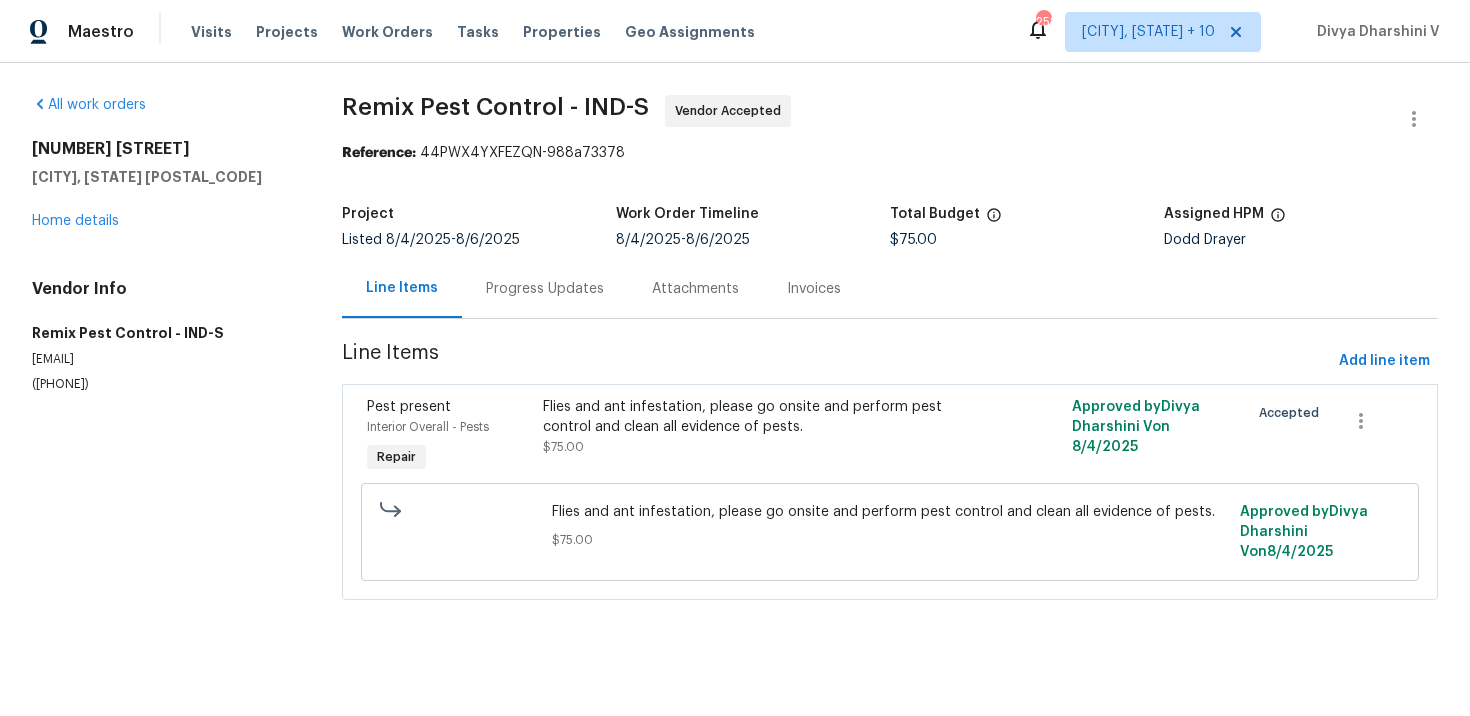 click on "Progress Updates" at bounding box center [545, 289] 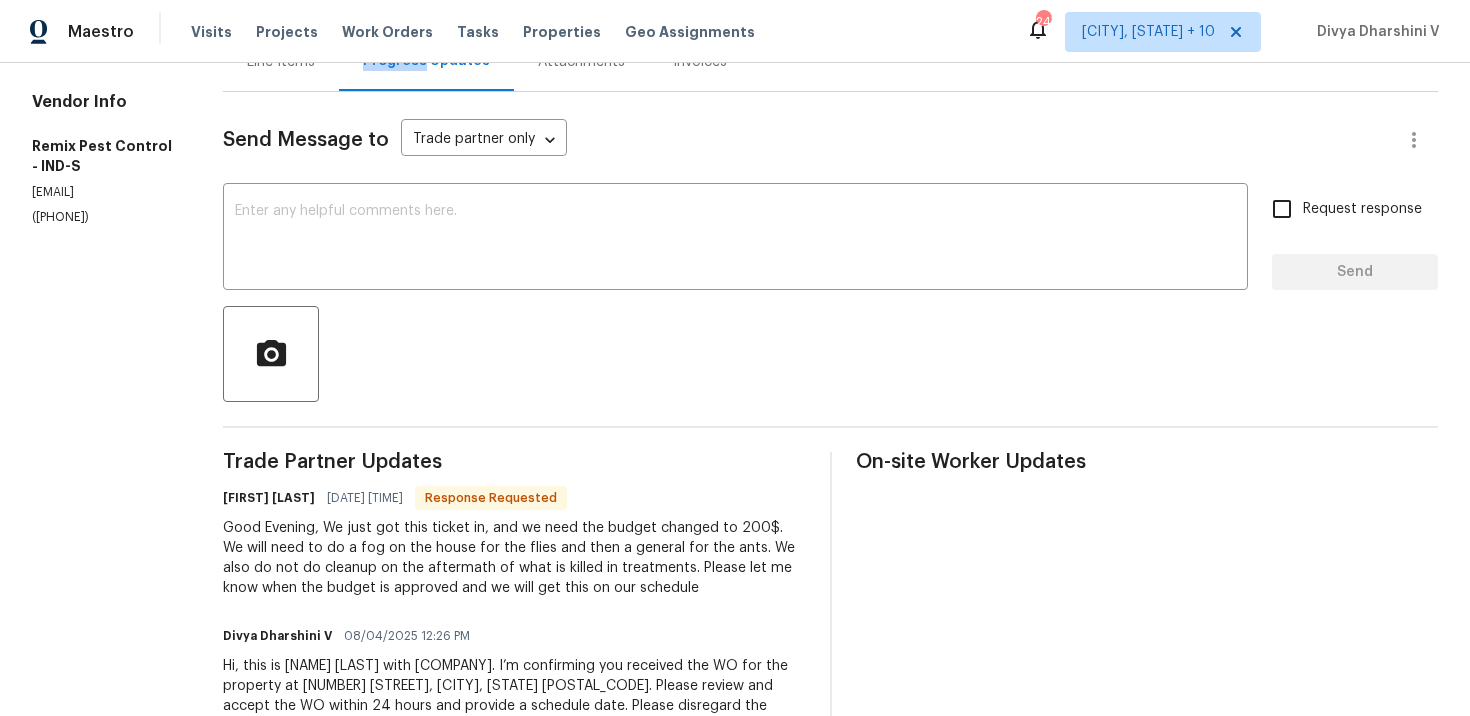 scroll, scrollTop: 0, scrollLeft: 0, axis: both 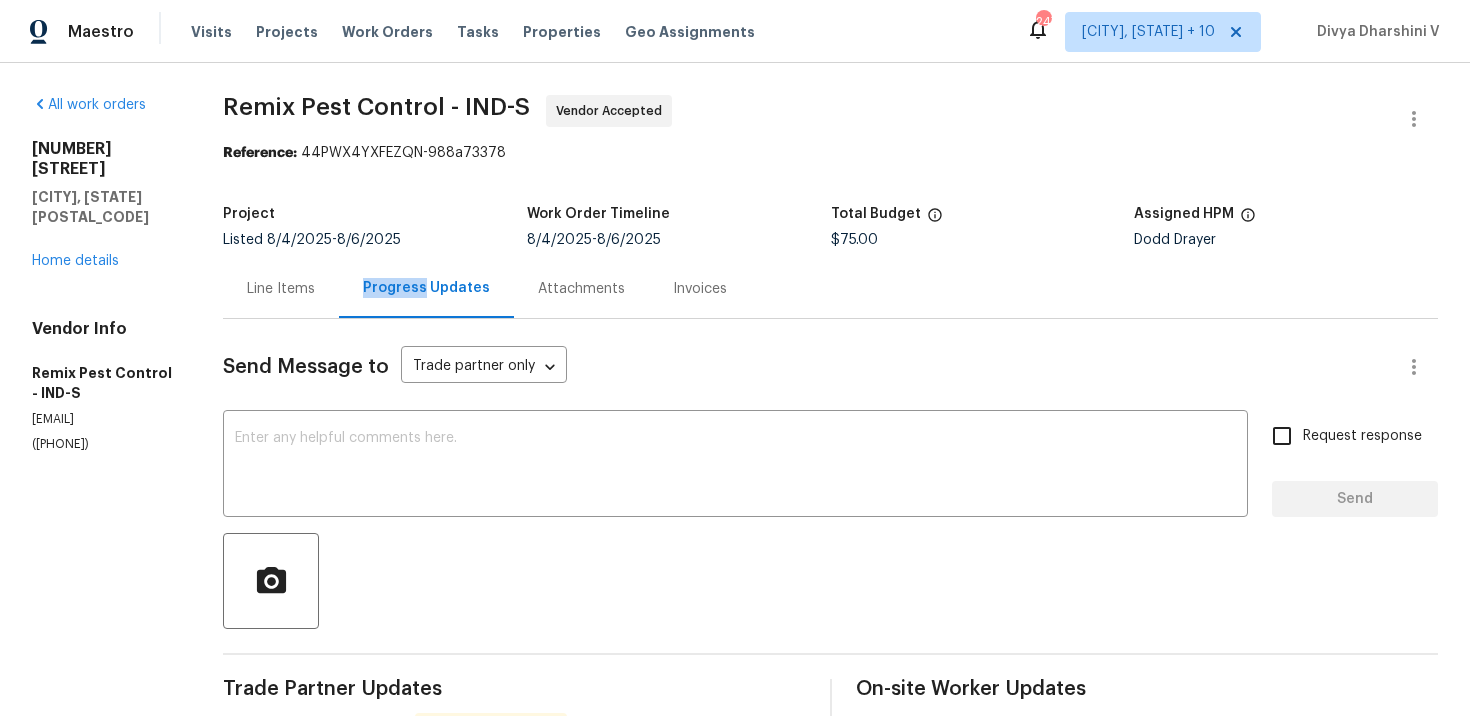 click on "Line Items" at bounding box center [281, 289] 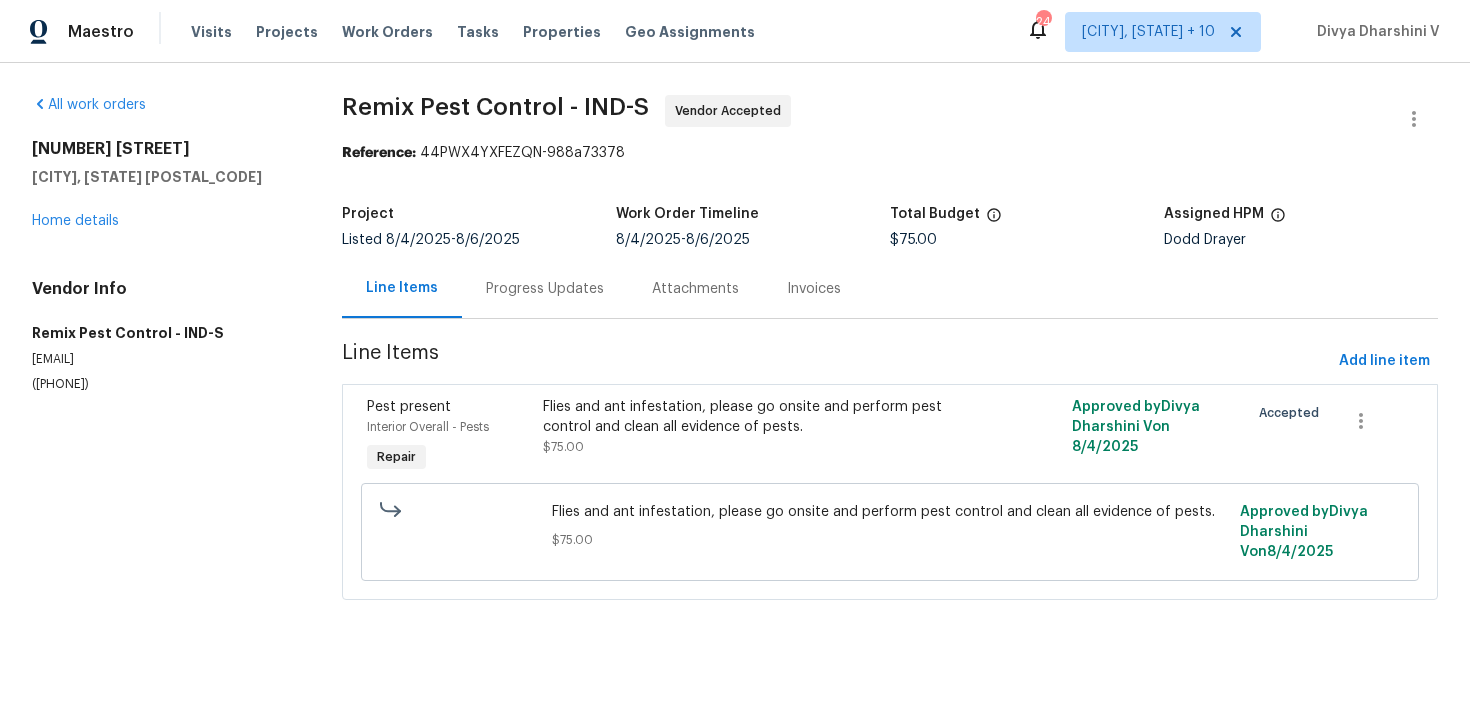 click on "Progress Updates" at bounding box center [545, 288] 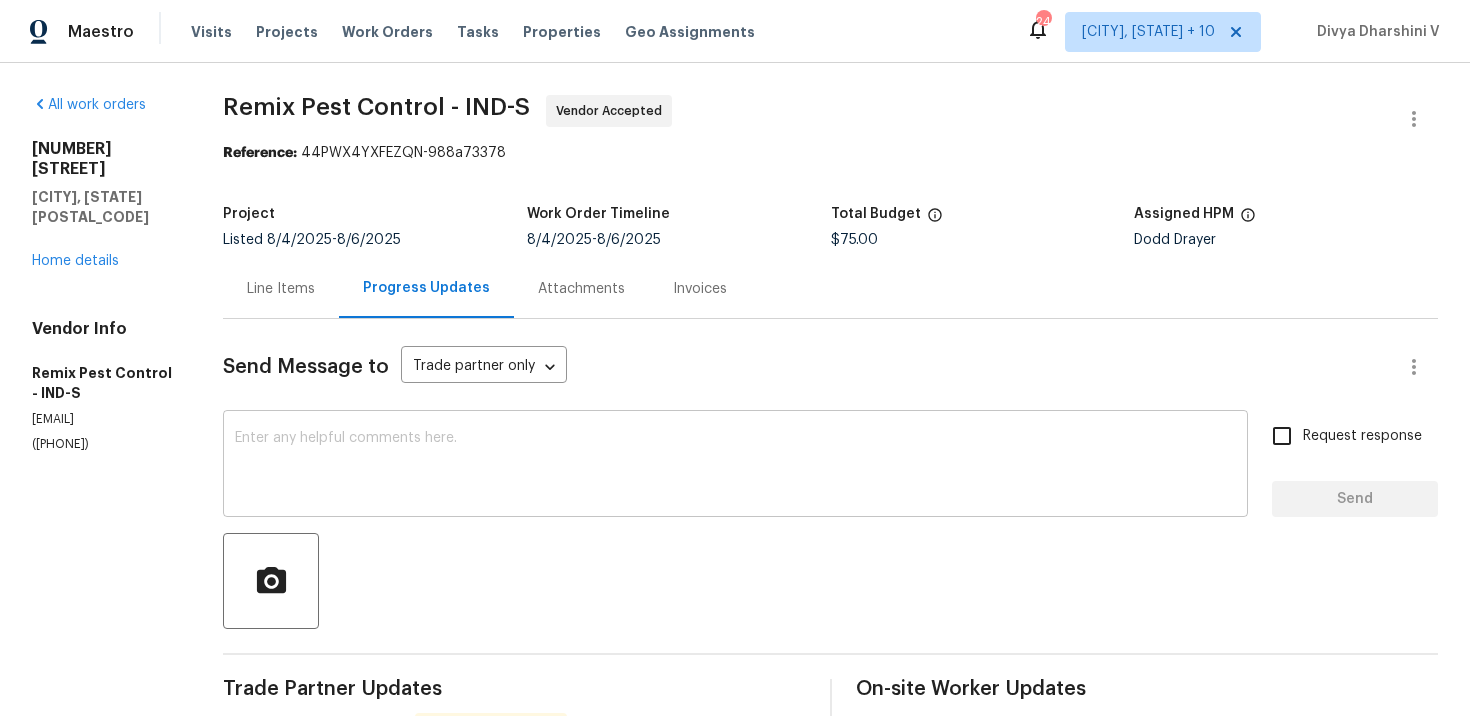 click at bounding box center (735, 466) 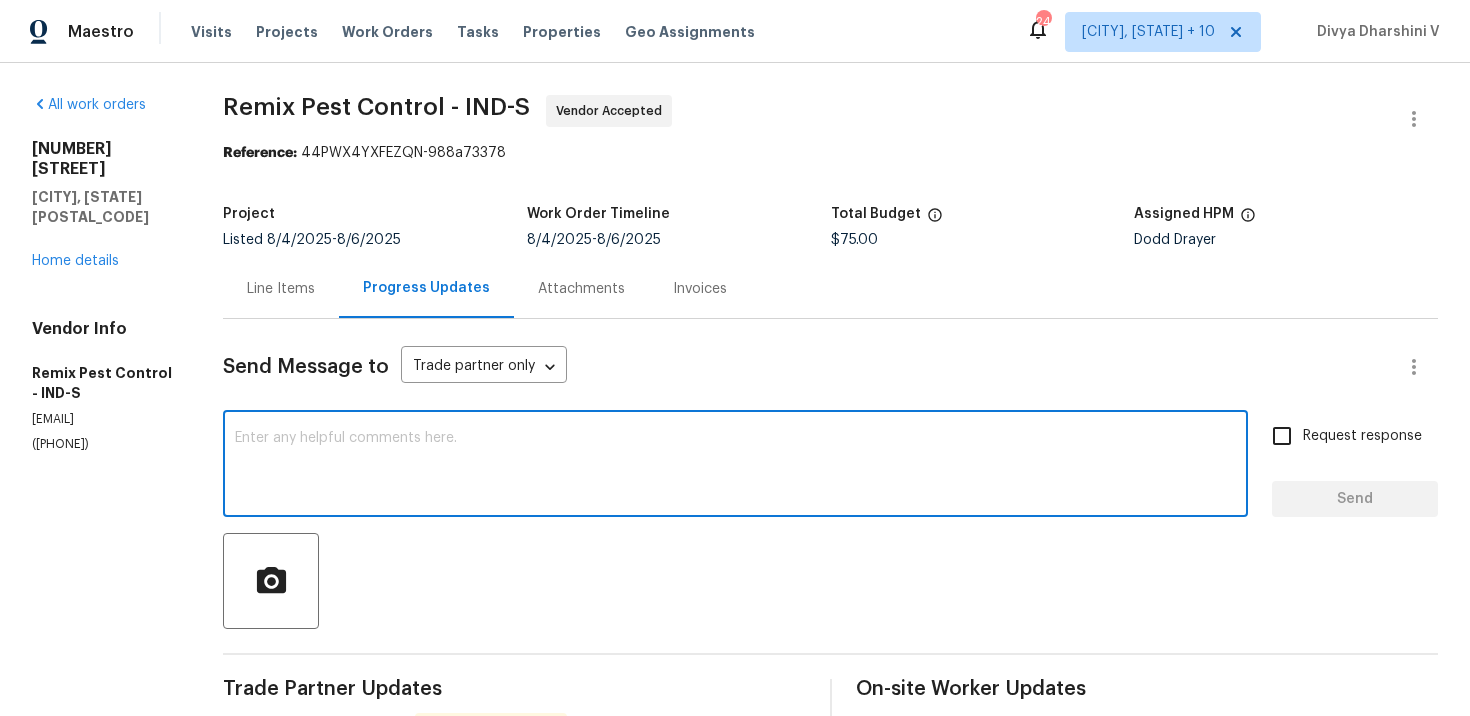 click at bounding box center (735, 466) 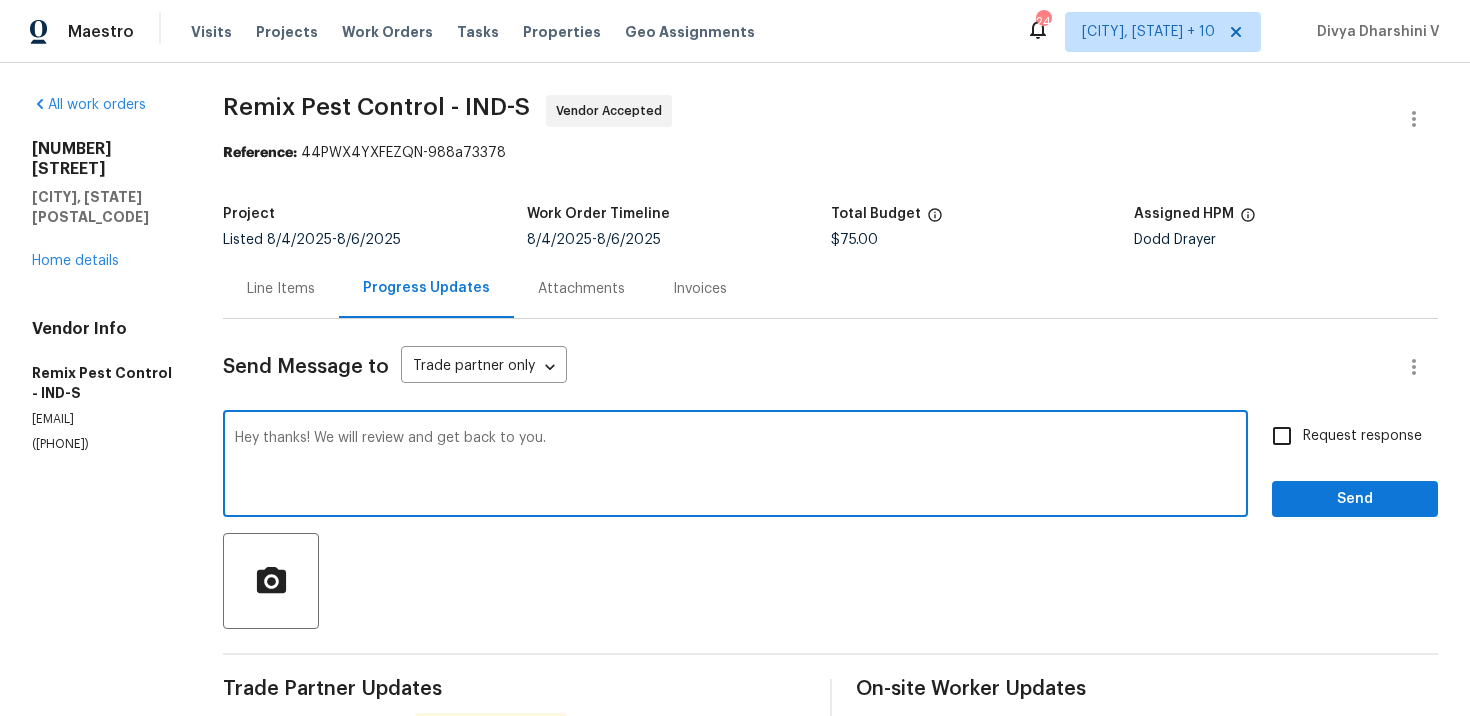 drag, startPoint x: 387, startPoint y: 438, endPoint x: 459, endPoint y: 434, distance: 72.11102 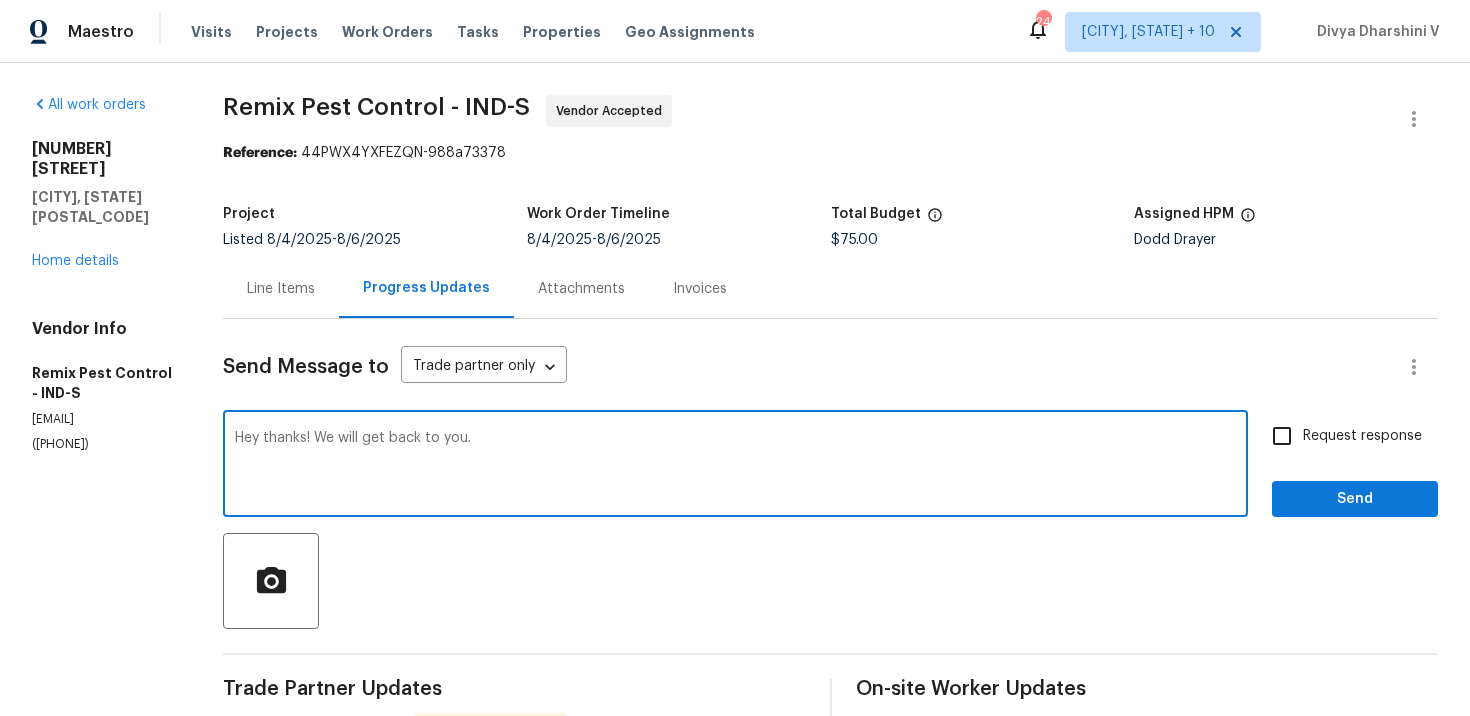 type on "Hey thanks! We will get back to you." 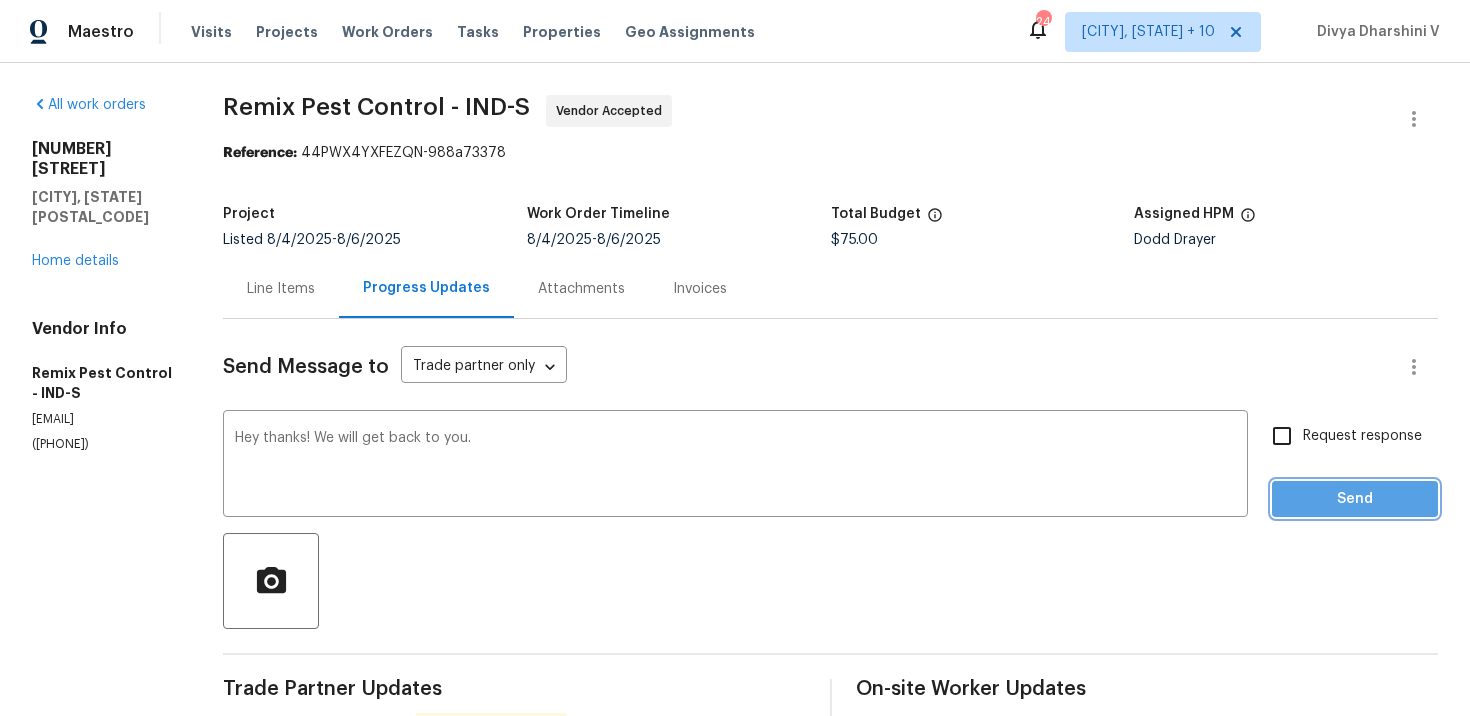click on "Send" at bounding box center (1355, 499) 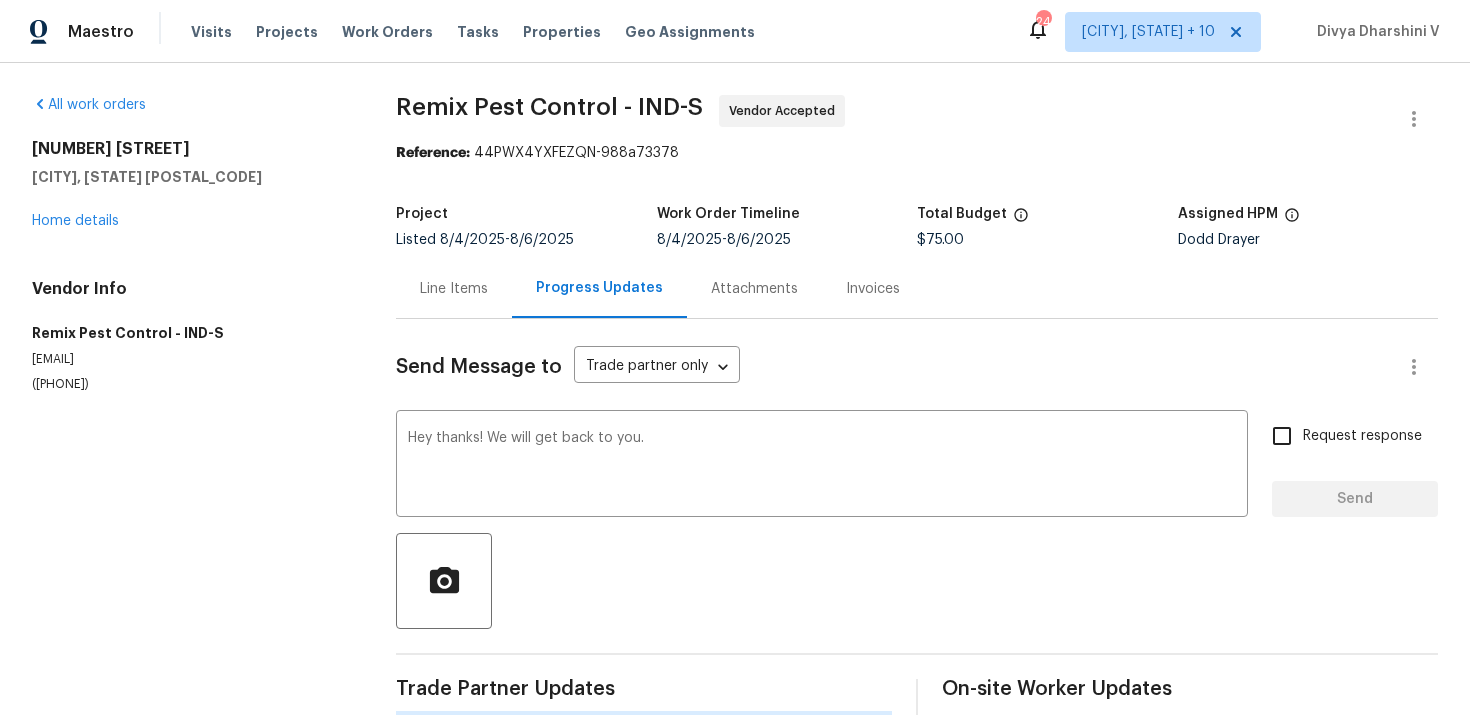 type 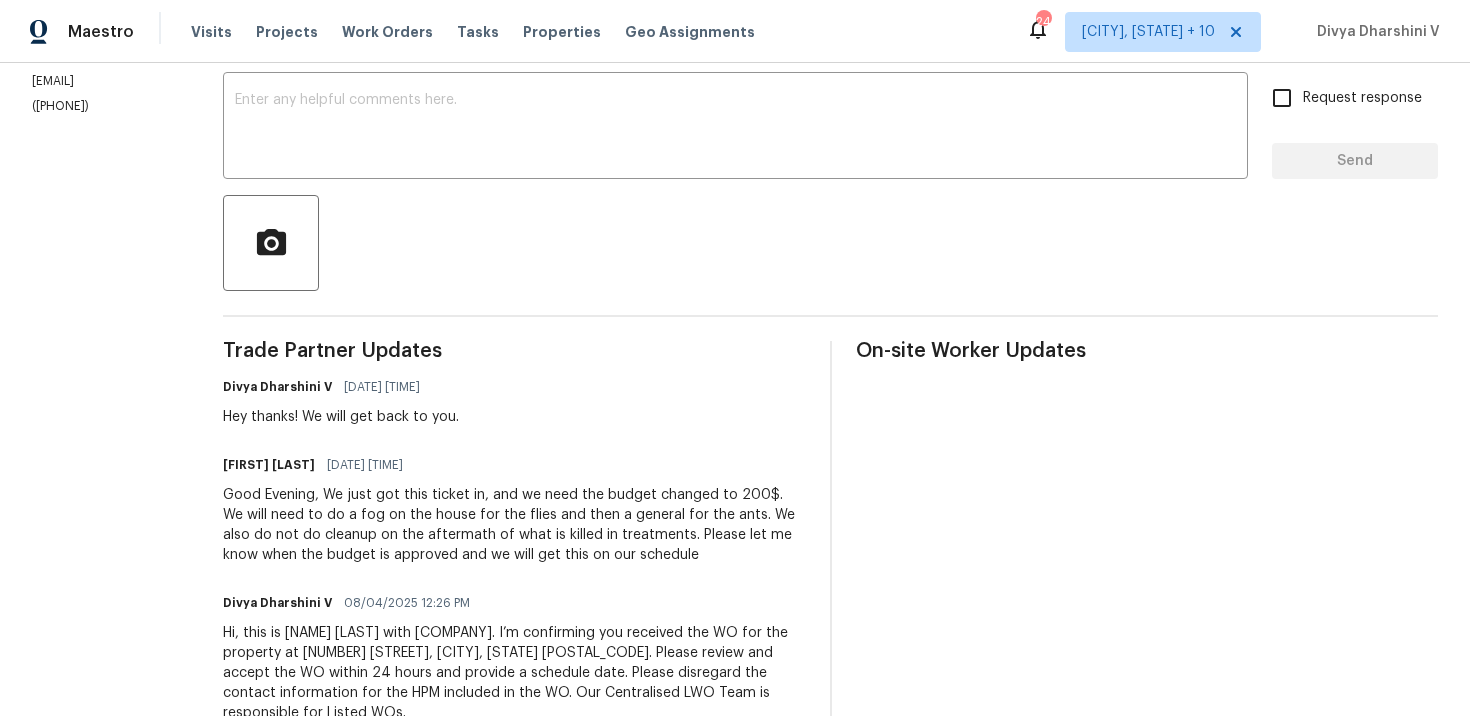 scroll, scrollTop: 358, scrollLeft: 0, axis: vertical 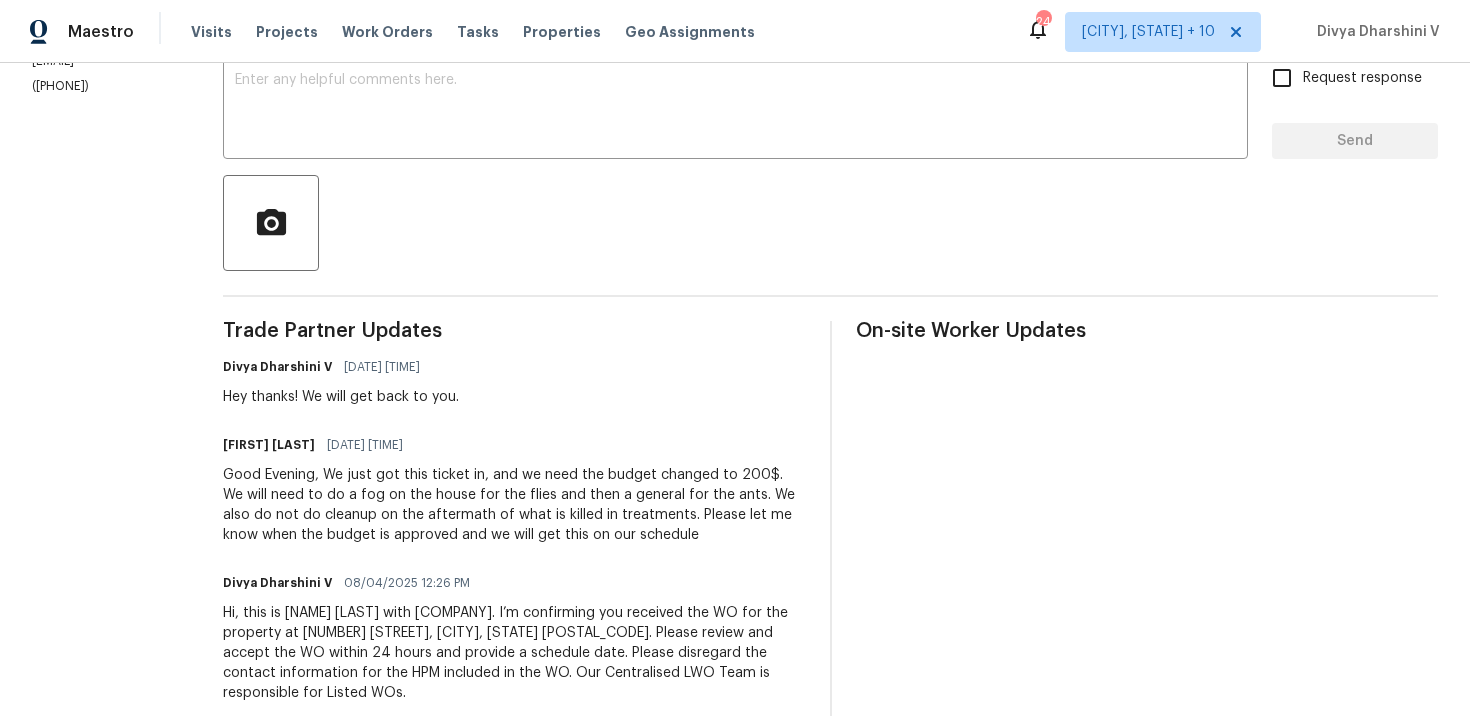 click on "Good Evening,
We just got this ticket in, and we need the budget changed to 200$. We will need to do a fog on the house for the flies and then a general for the ants. We also do not do cleanup on the aftermath of what is killed in treatments. Please let me know when the budget is approved and we will get this on our schedule" at bounding box center [514, 505] 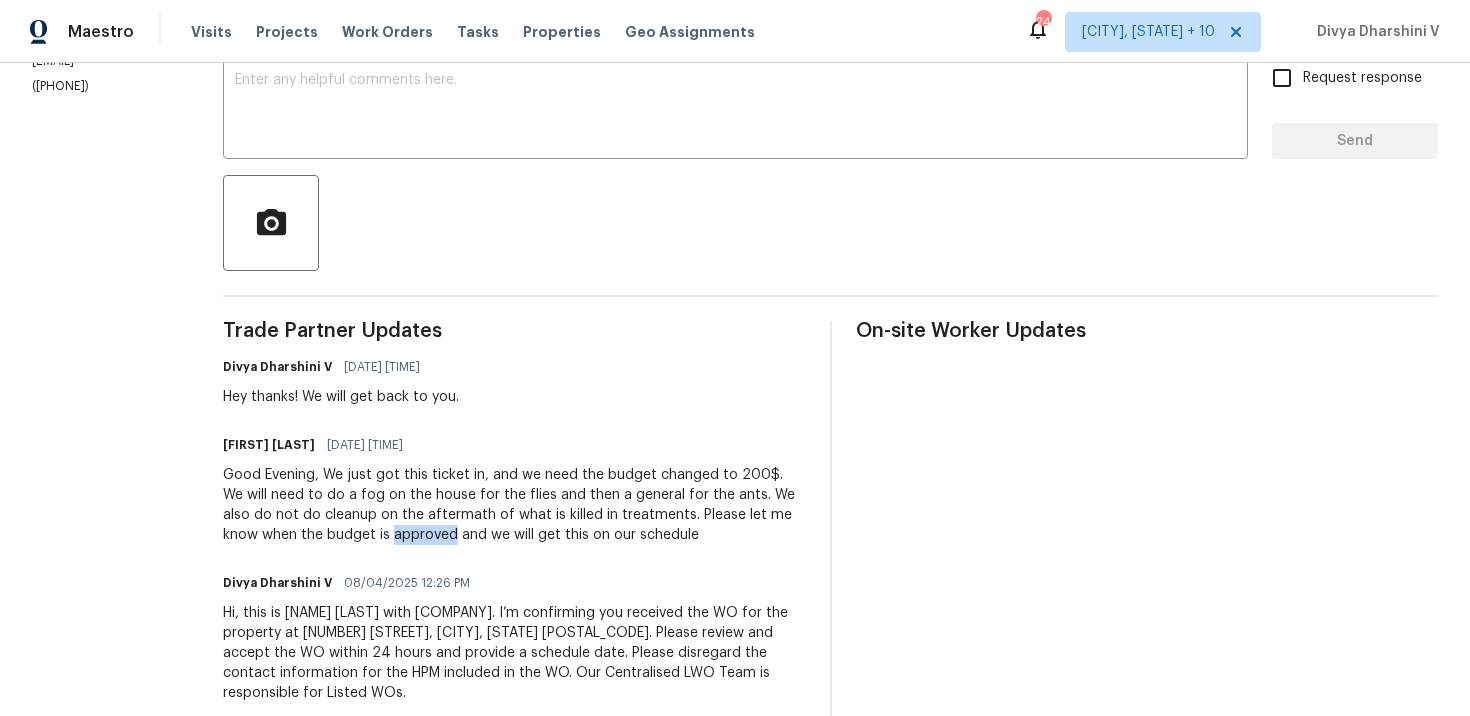 click on "Good Evening,
We just got this ticket in, and we need the budget changed to 200$. We will need to do a fog on the house for the flies and then a general for the ants. We also do not do cleanup on the aftermath of what is killed in treatments. Please let me know when the budget is approved and we will get this on our schedule" at bounding box center [514, 505] 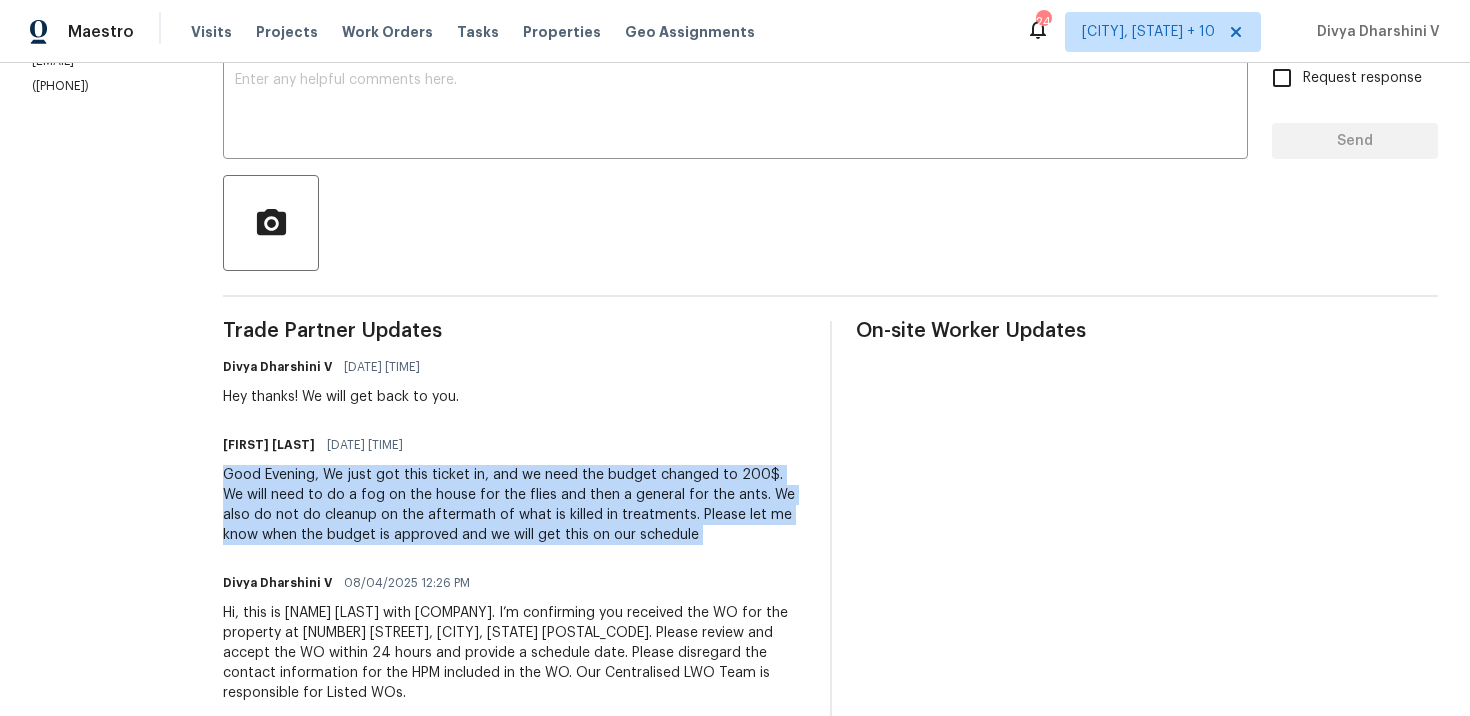 copy on "Good Evening,
We just got this ticket in, and we need the budget changed to 200$. We will need to do a fog on the house for the flies and then a general for the ants. We also do not do cleanup on the aftermath of what is killed in treatments. Please let me know when the budget is approved and we will get this on our schedule" 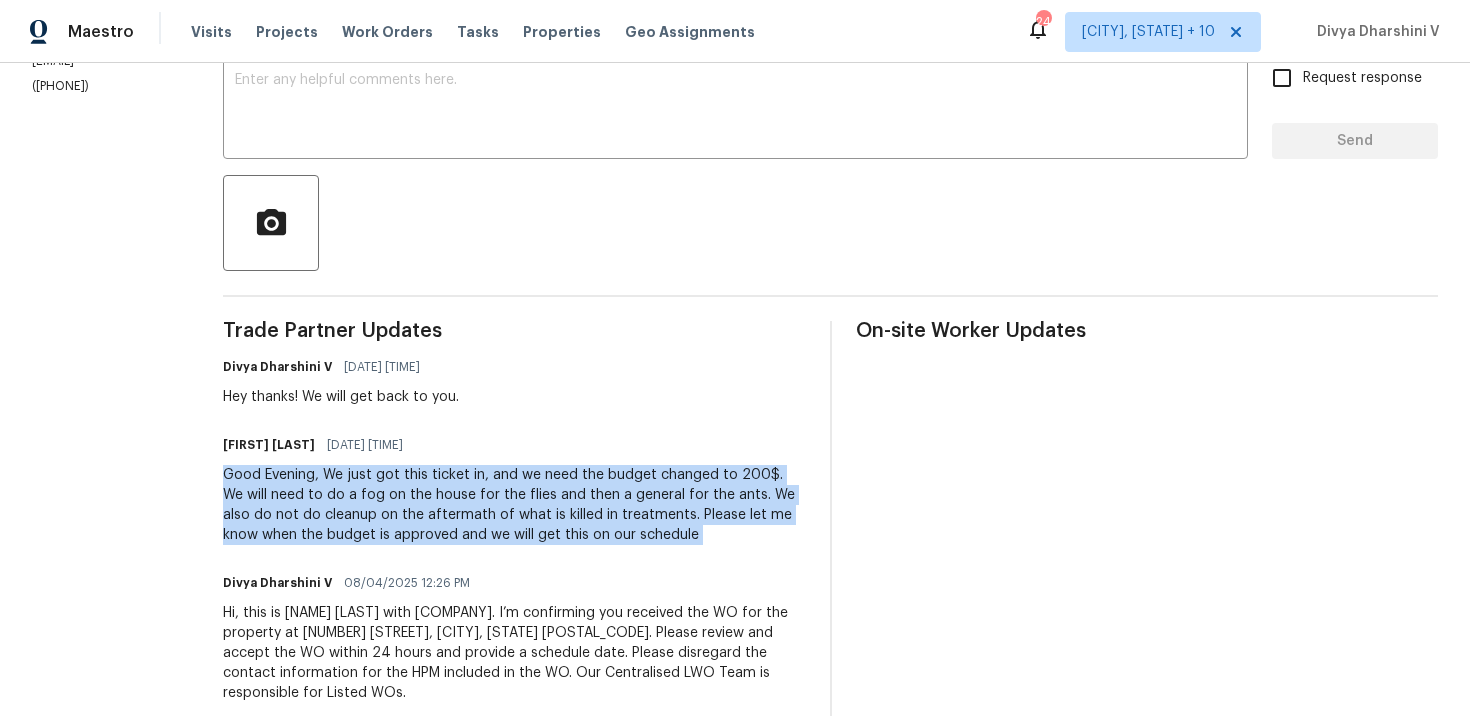 scroll, scrollTop: 0, scrollLeft: 0, axis: both 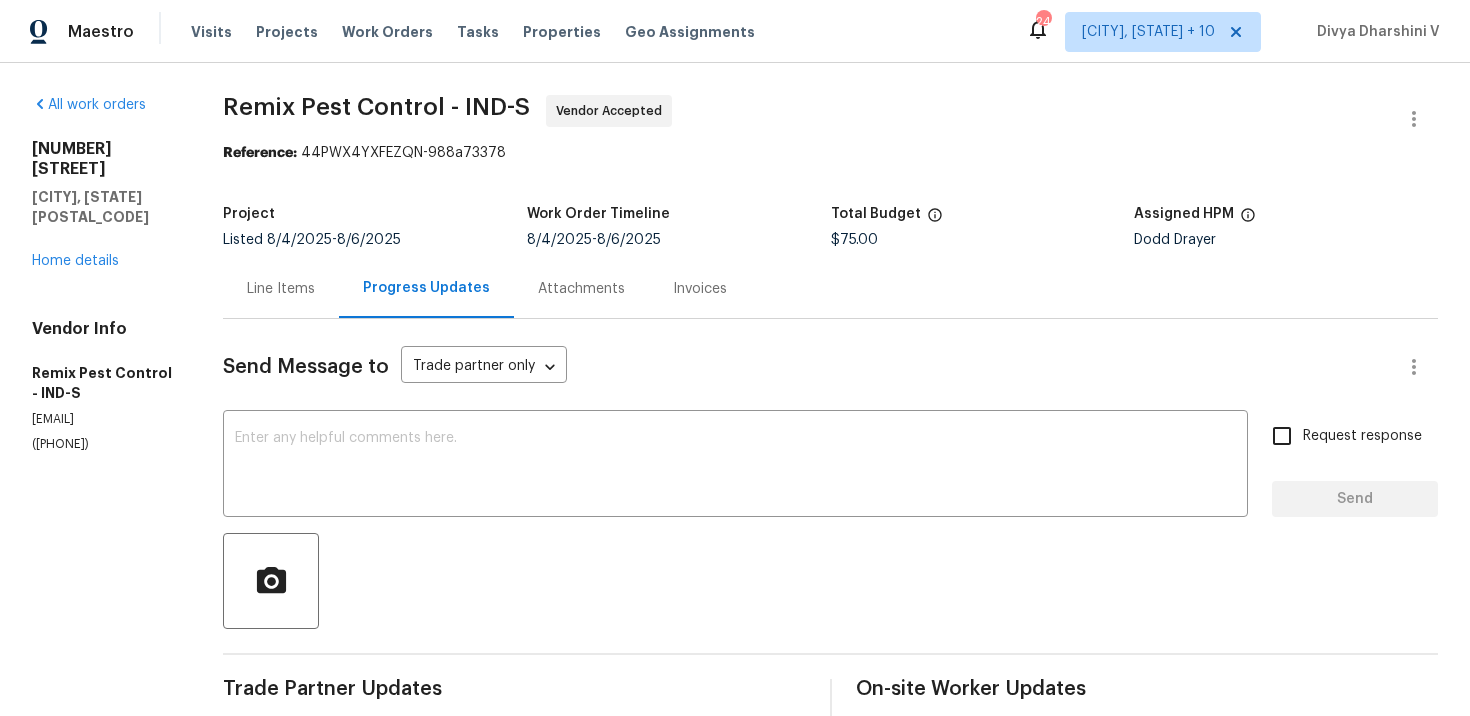 click on "Line Items" at bounding box center (281, 289) 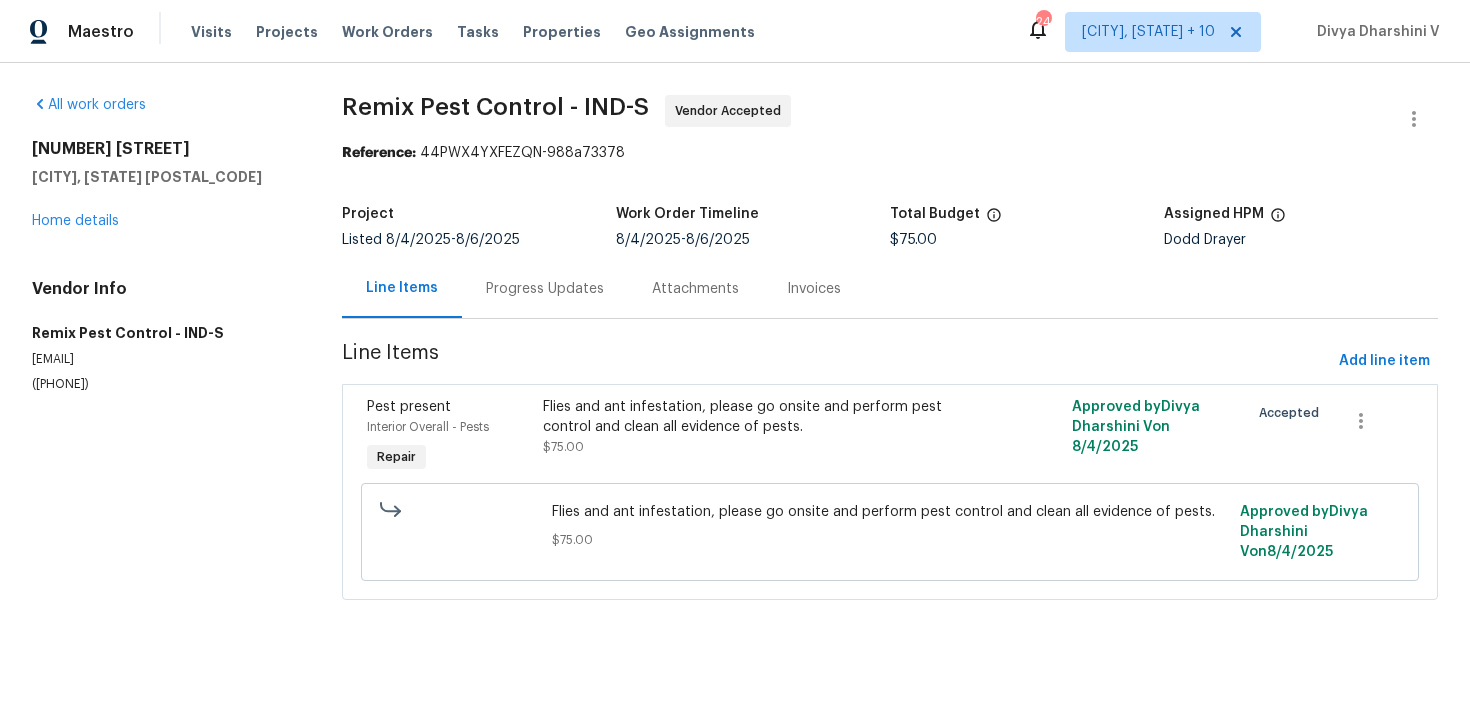 click on "Flies and ant infestation, please go onsite and perform pest control and clean all evidence of pests." at bounding box center [757, 417] 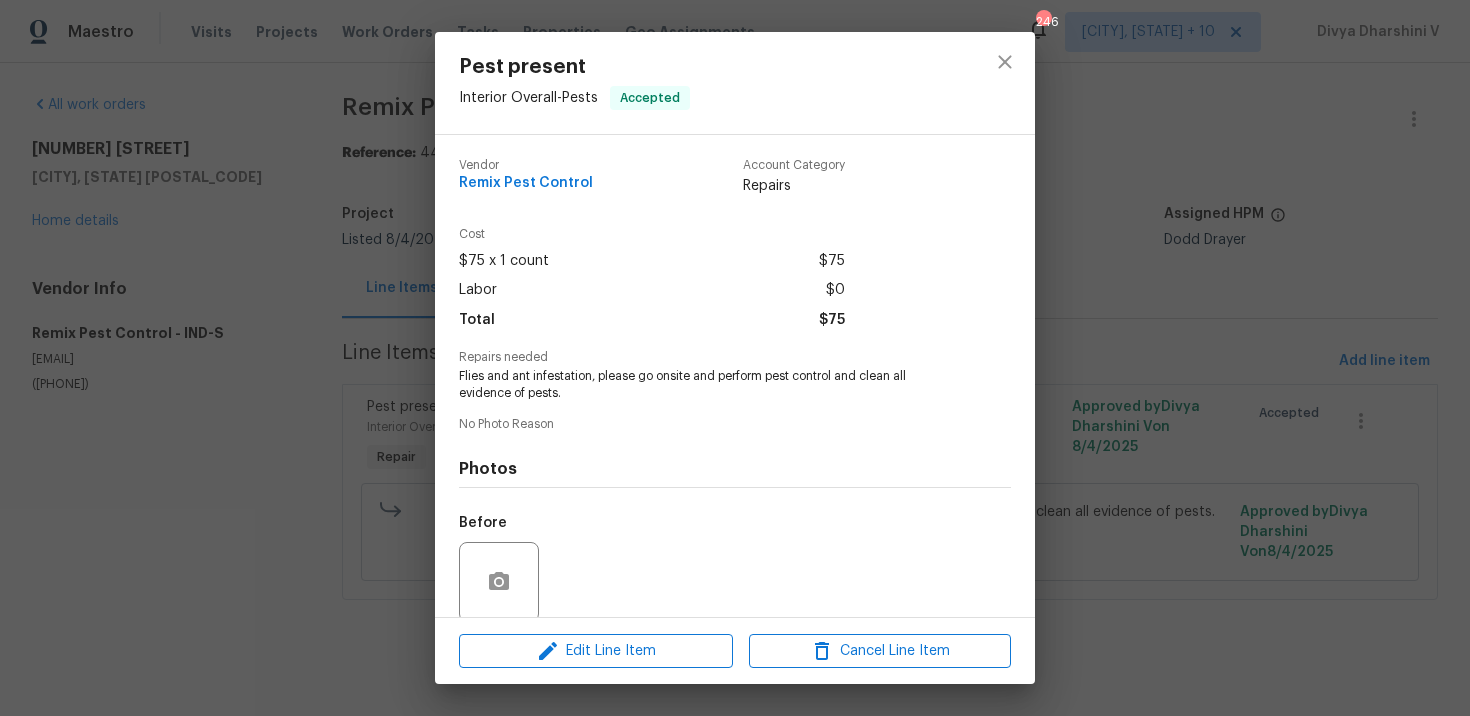 click on "Flies and ant infestation, please go onsite and perform pest control and clean all evidence of pests." at bounding box center (707, 385) 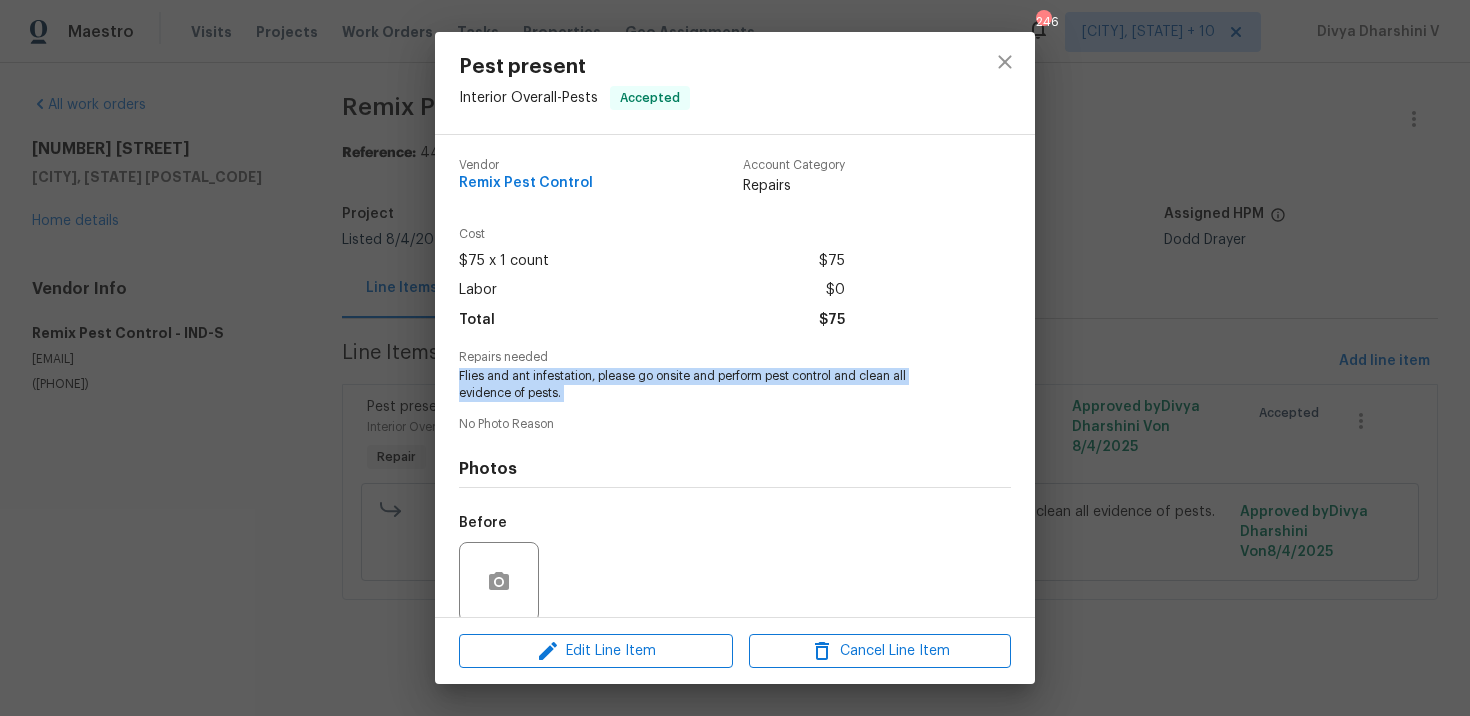 copy on "Flies and ant infestation, please go onsite and perform pest control and clean all evidence of pests." 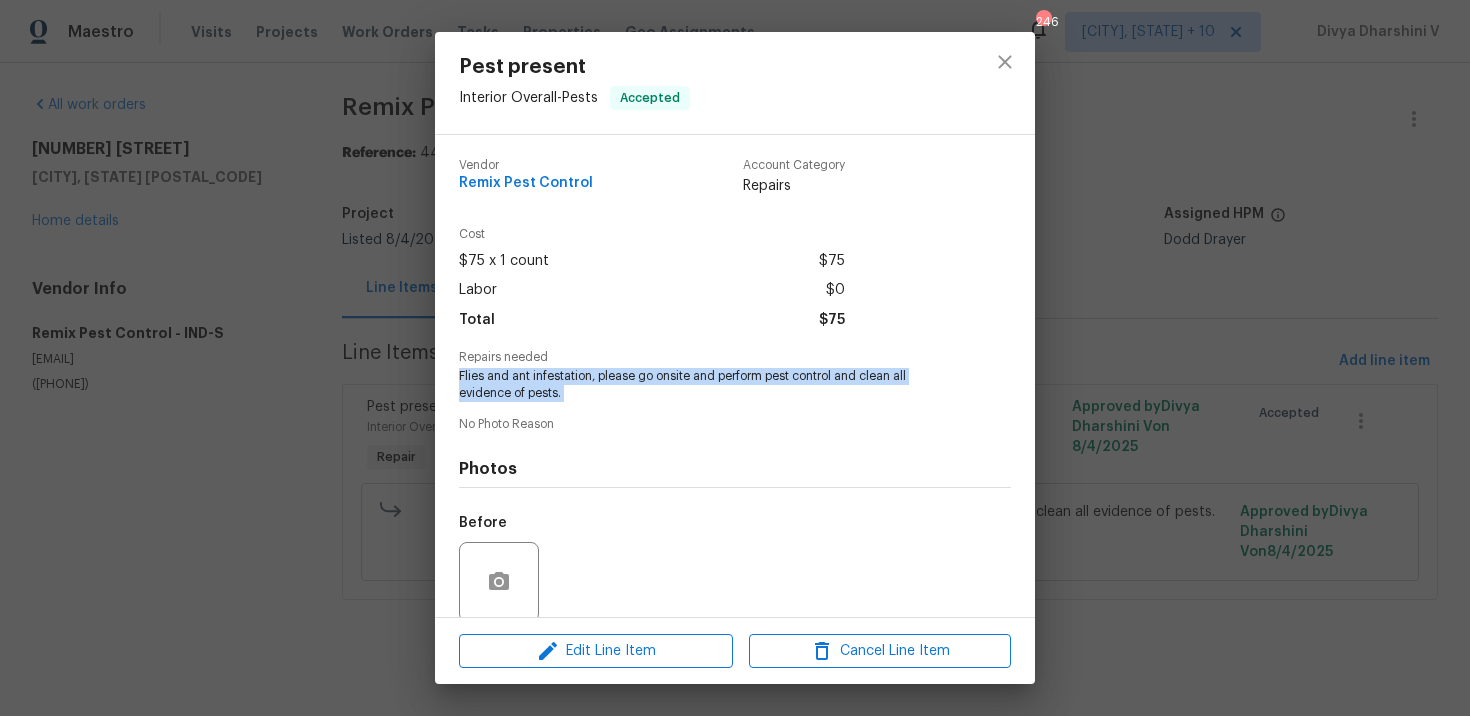 click on "Pest present Interior Overall  -  Pests Accepted Vendor Remix Pest Control Account Category Repairs Cost $75 x 1 count $75 Labor $0 Total $75 Repairs needed Flies and ant infestation, please go onsite and perform pest control and clean all evidence of pests. No Photo Reason   Photos Before After  Edit Line Item  Cancel Line Item" at bounding box center [735, 358] 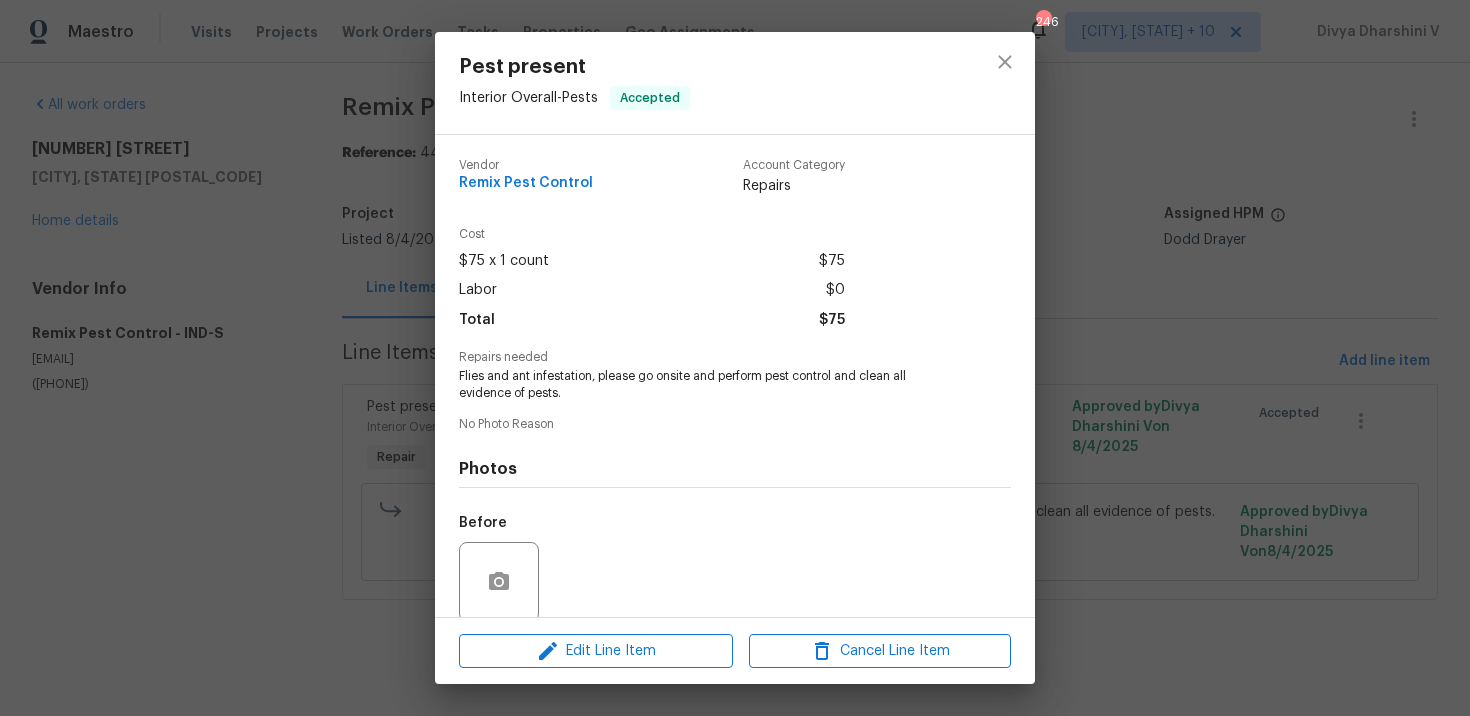 click on "Pest present Interior Overall  -  Pests Accepted Vendor Remix Pest Control Account Category Repairs Cost $75 x 1 count $75 Labor $0 Total $75 Repairs needed Flies and ant infestation, please go onsite and perform pest control and clean all evidence of pests. No Photo Reason   Photos Before After  Edit Line Item  Cancel Line Item" at bounding box center (735, 358) 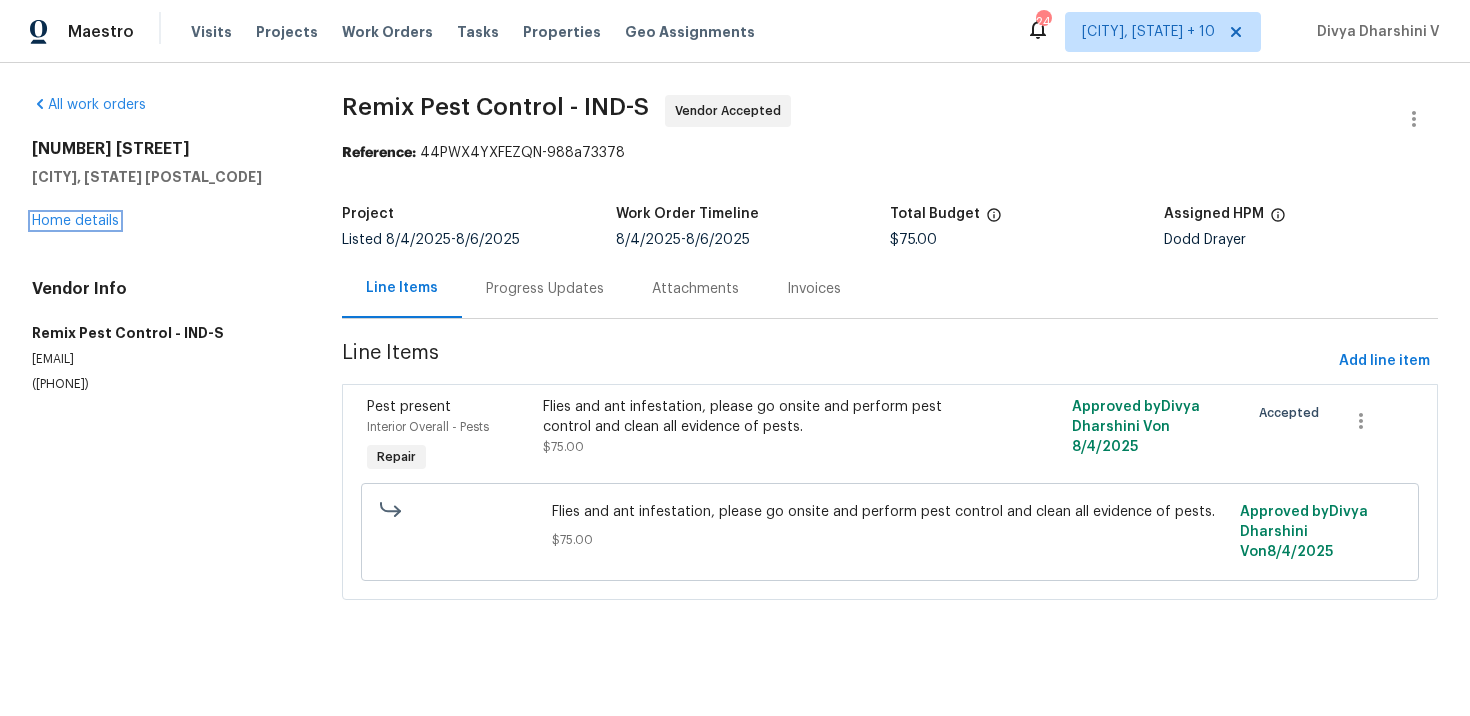 click on "Home details" at bounding box center [75, 221] 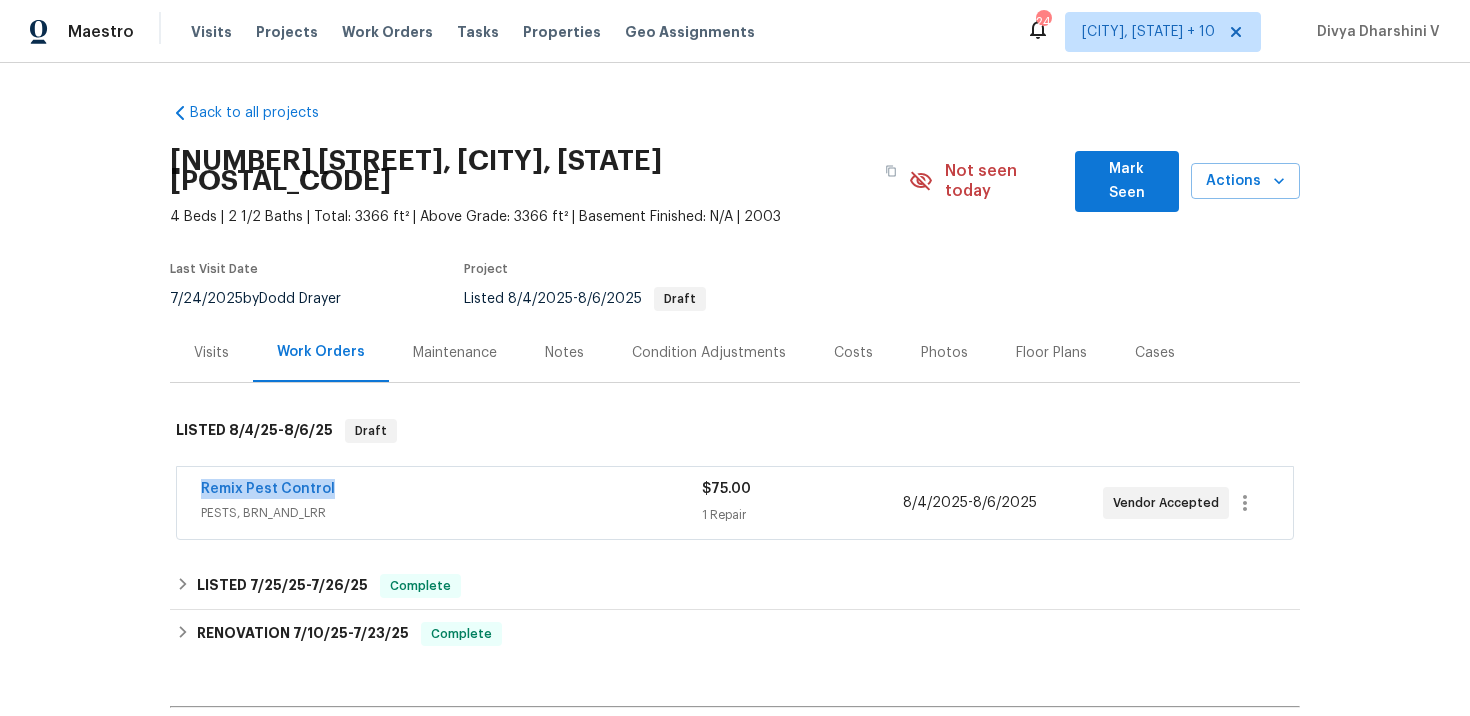 drag, startPoint x: 193, startPoint y: 461, endPoint x: 449, endPoint y: 461, distance: 256 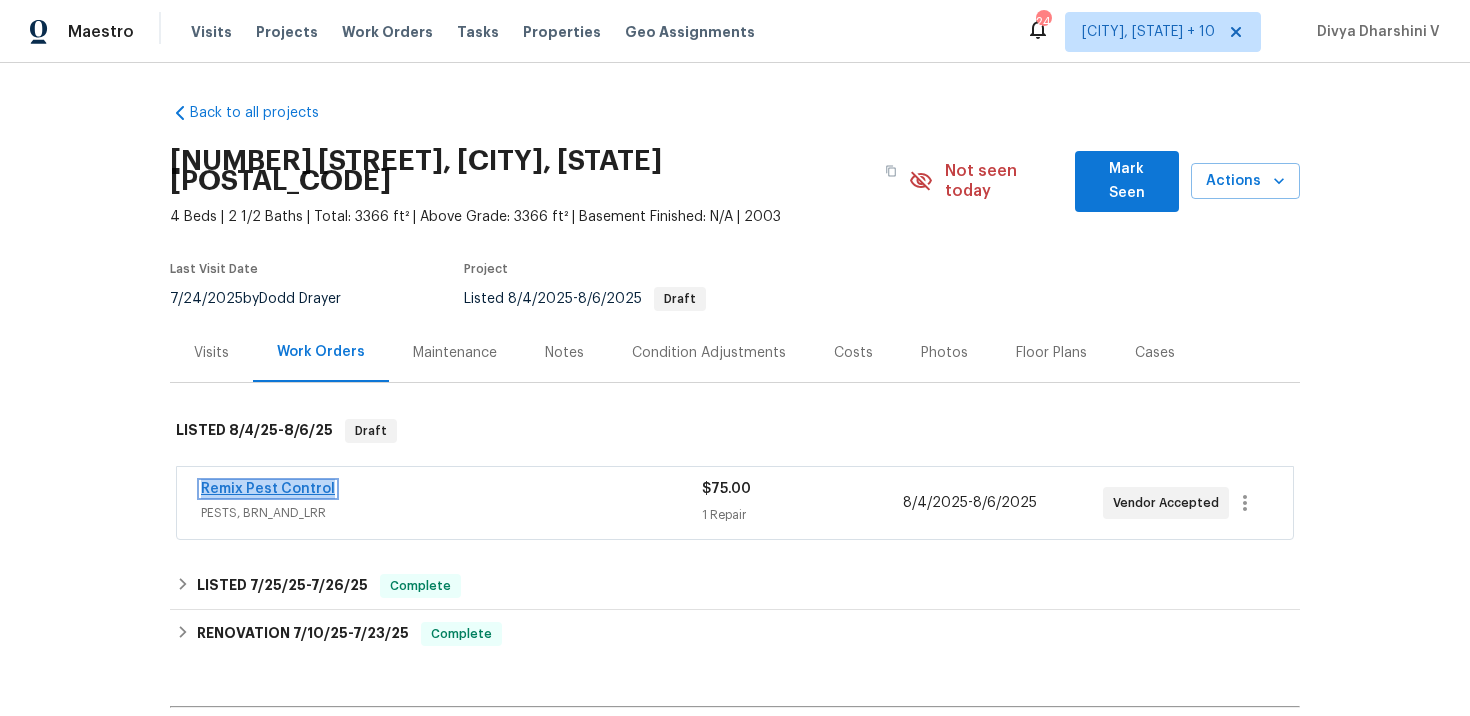 click on "Remix Pest Control" at bounding box center (268, 489) 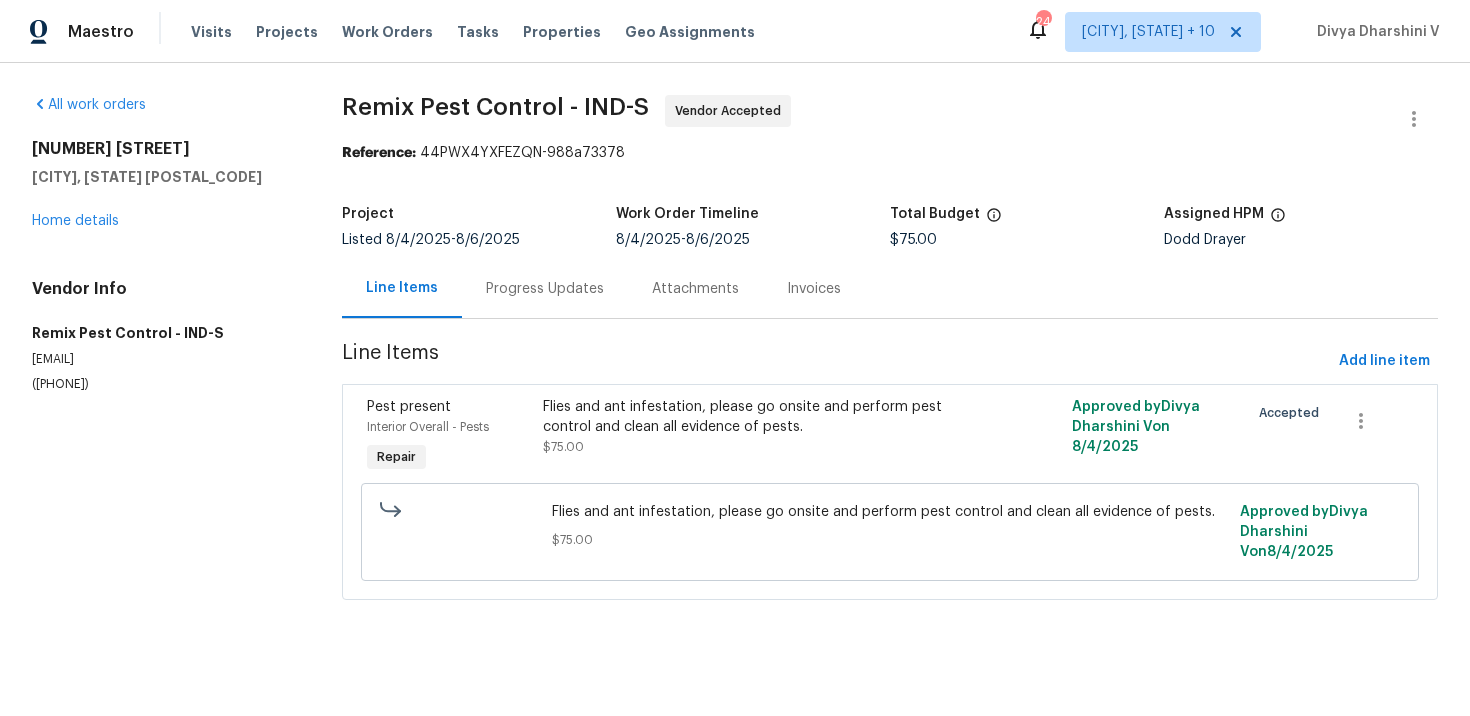 click on "Progress Updates" at bounding box center [545, 288] 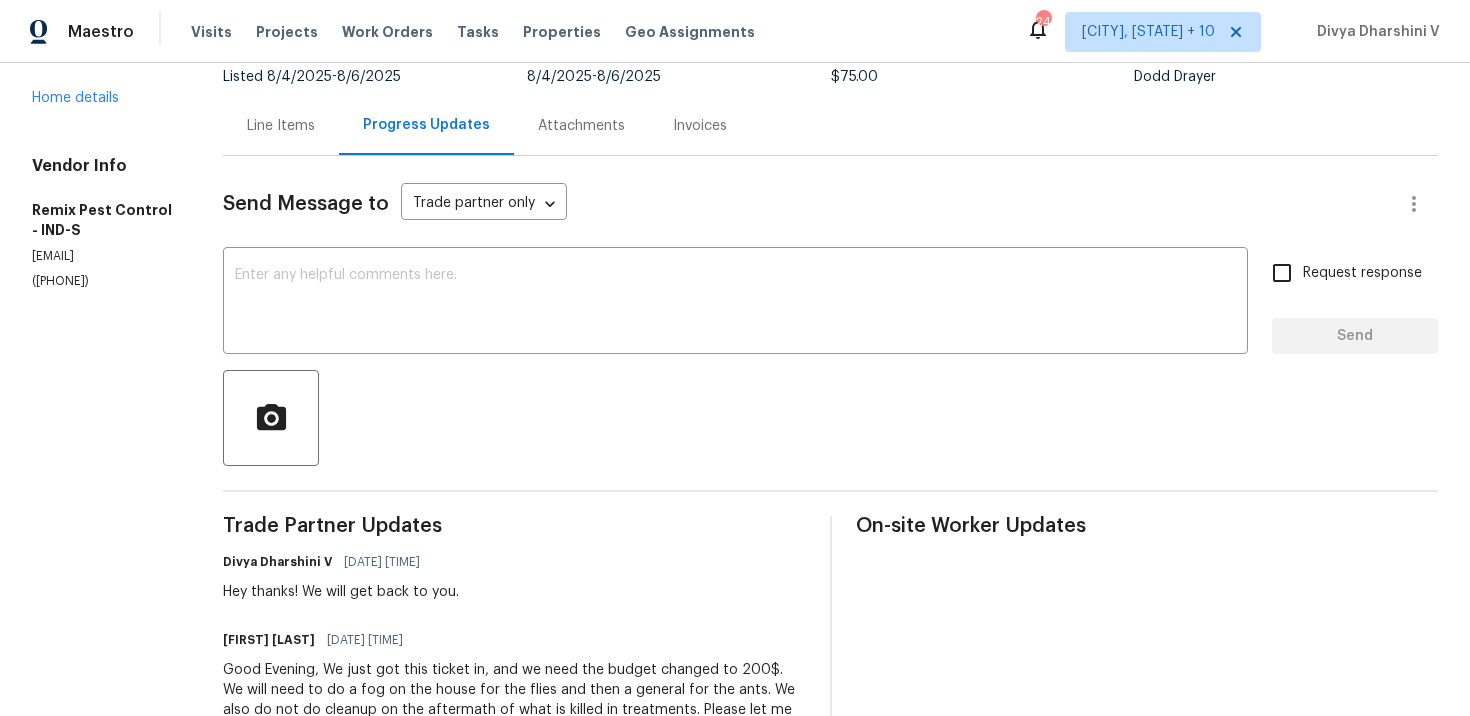 scroll, scrollTop: 219, scrollLeft: 0, axis: vertical 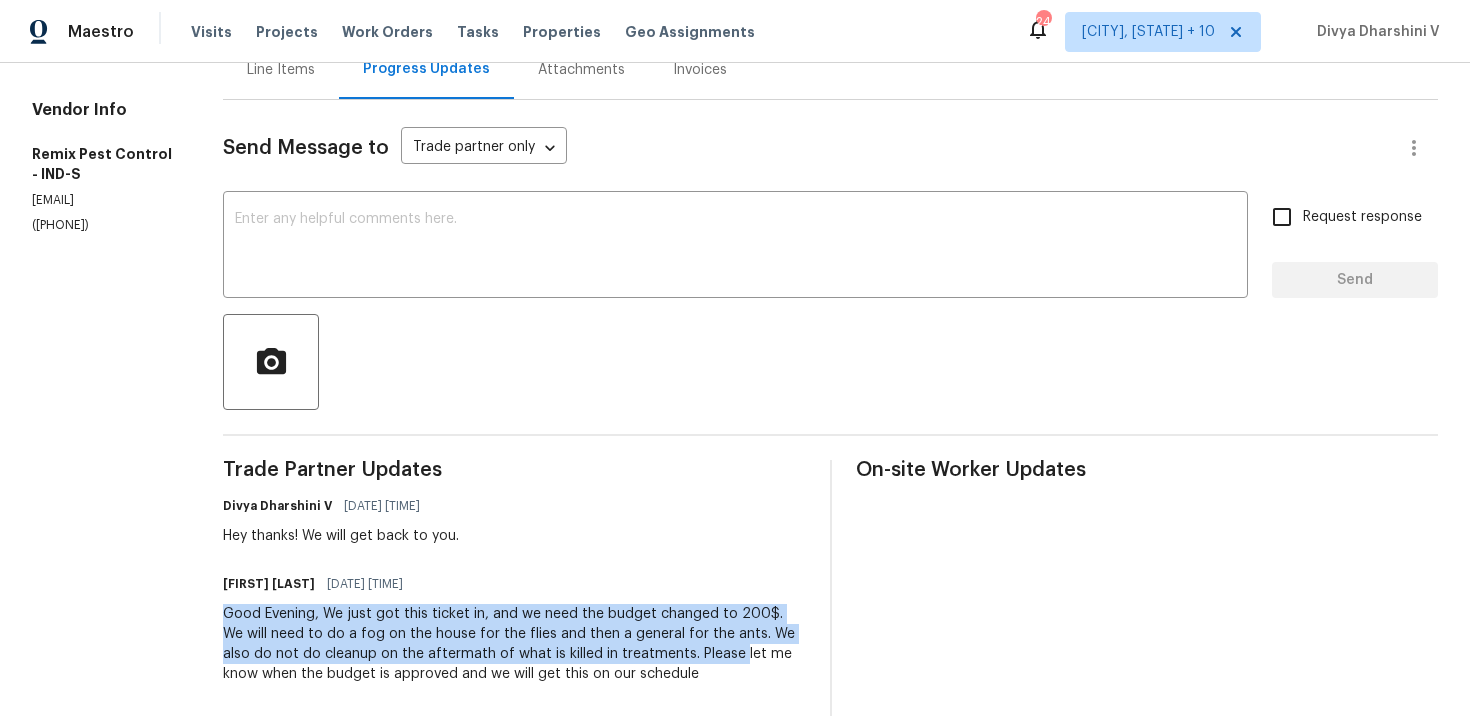 drag, startPoint x: 243, startPoint y: 610, endPoint x: 729, endPoint y: 663, distance: 488.88138 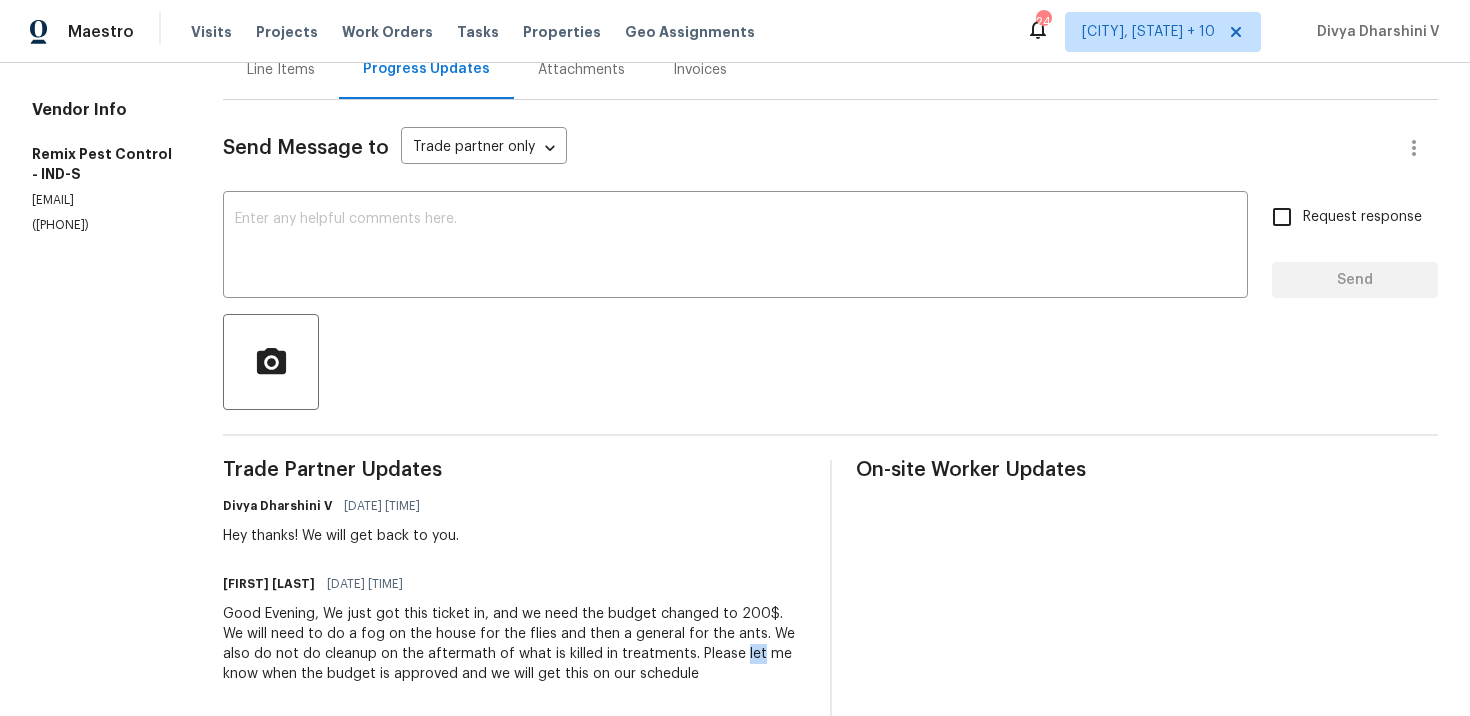 click on "Good Evening,
We just got this ticket in, and we need the budget changed to 200$. We will need to do a fog on the house for the flies and then a general for the ants. We also do not do cleanup on the aftermath of what is killed in treatments. Please let me know when the budget is approved and we will get this on our schedule" at bounding box center (514, 644) 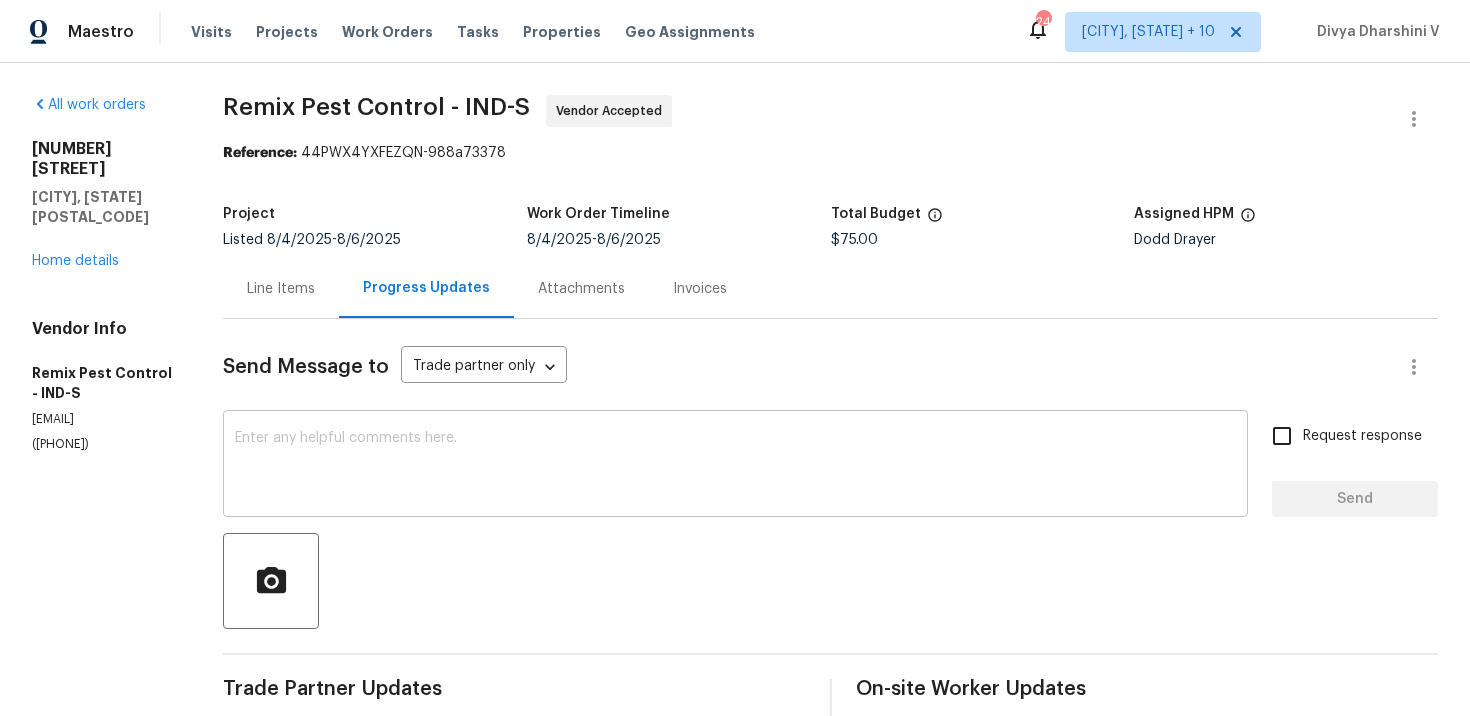 scroll, scrollTop: 381, scrollLeft: 0, axis: vertical 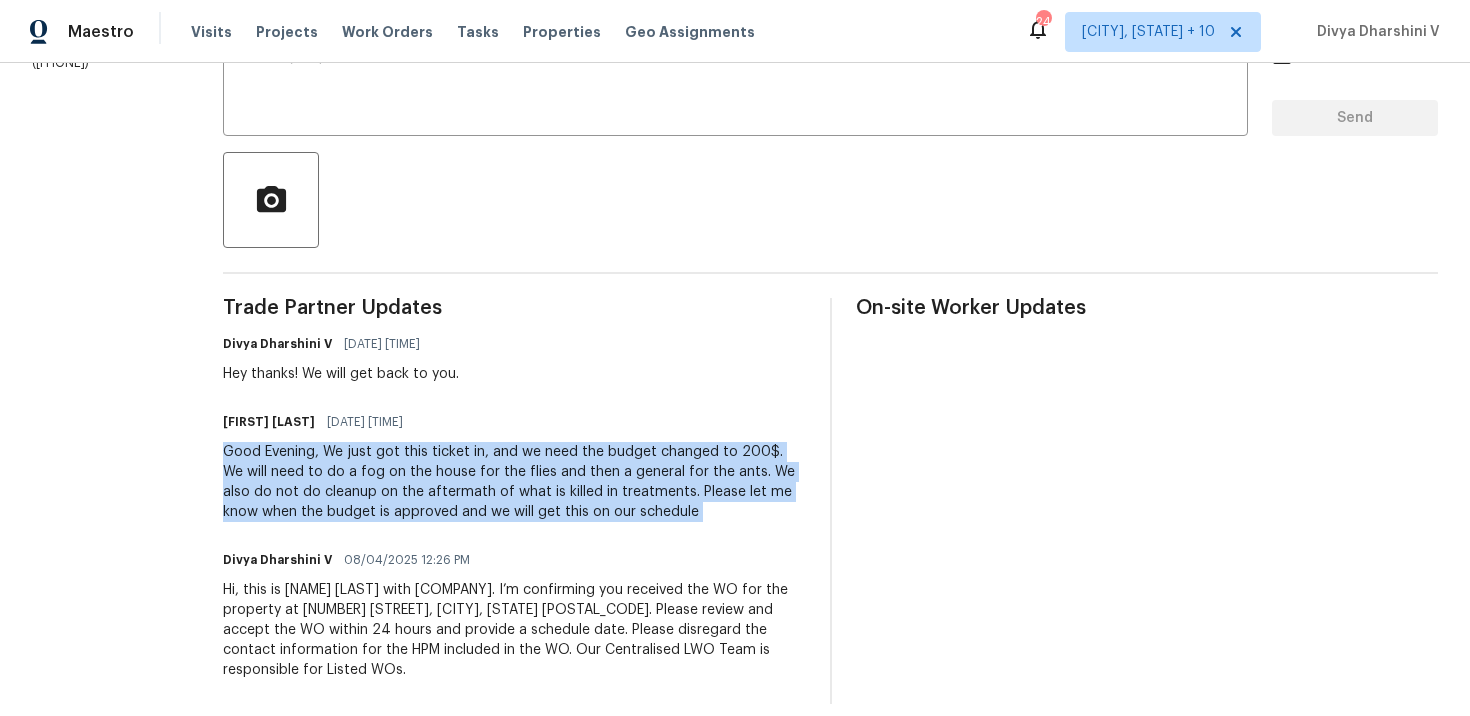 click on "Good Evening,
We just got this ticket in, and we need the budget changed to 200$. We will need to do a fog on the house for the flies and then a general for the ants. We also do not do cleanup on the aftermath of what is killed in treatments. Please let me know when the budget is approved and we will get this on our schedule" at bounding box center [514, 482] 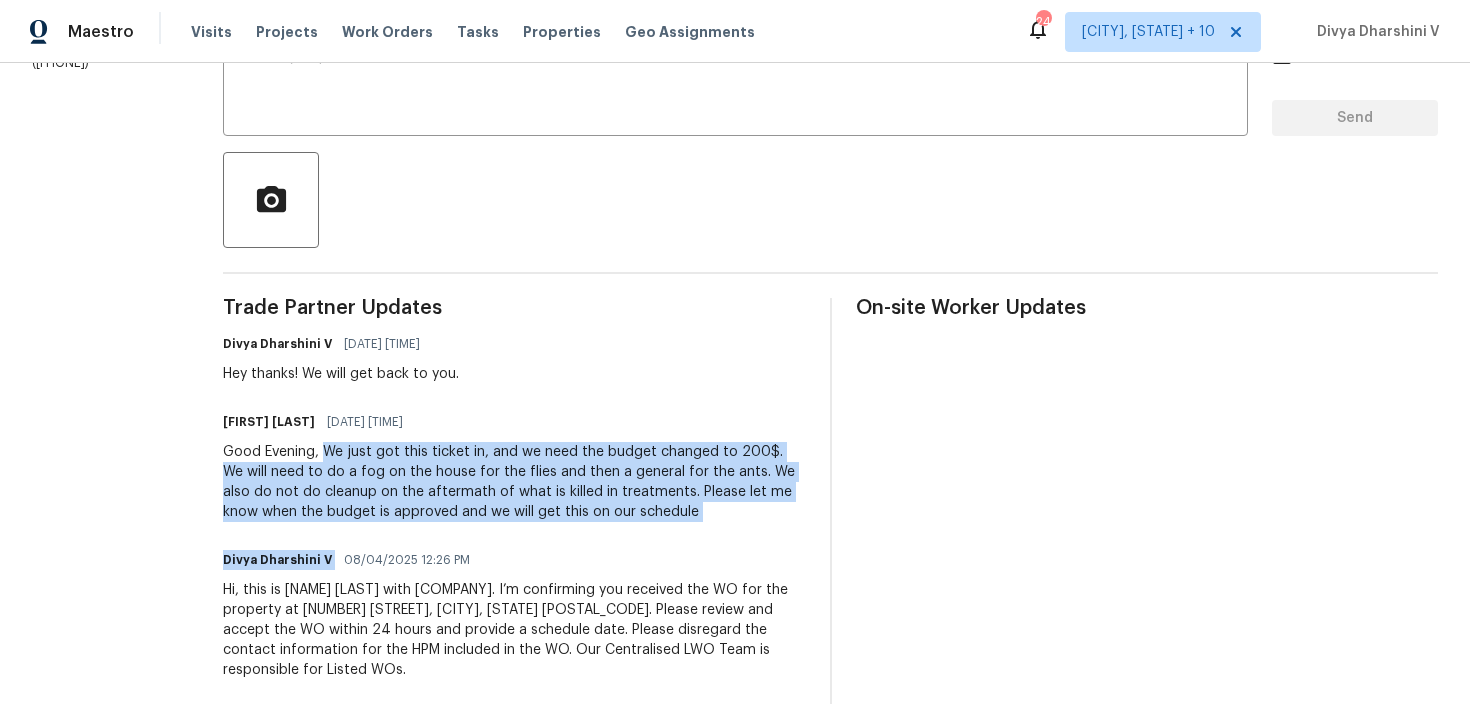 drag, startPoint x: 347, startPoint y: 448, endPoint x: 691, endPoint y: 535, distance: 354.83093 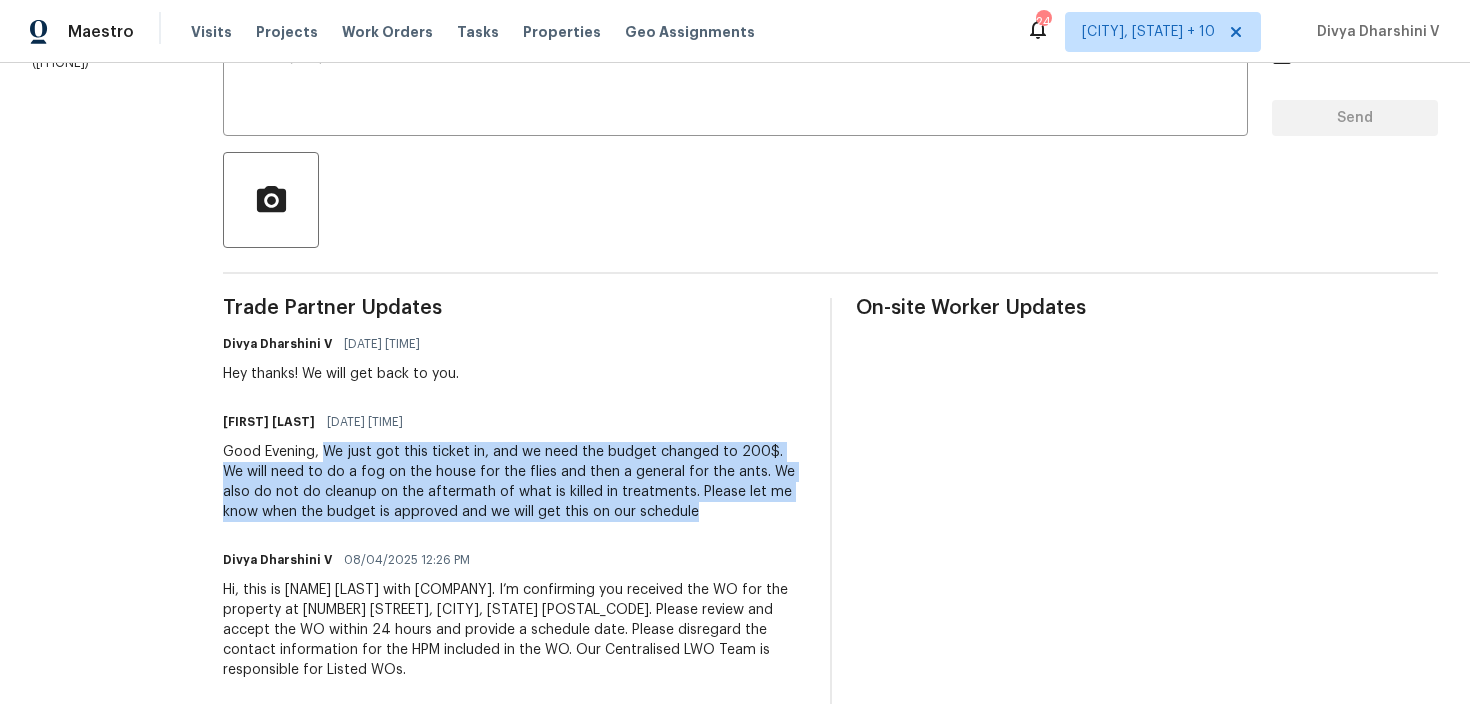 drag, startPoint x: 345, startPoint y: 448, endPoint x: 700, endPoint y: 512, distance: 360.7229 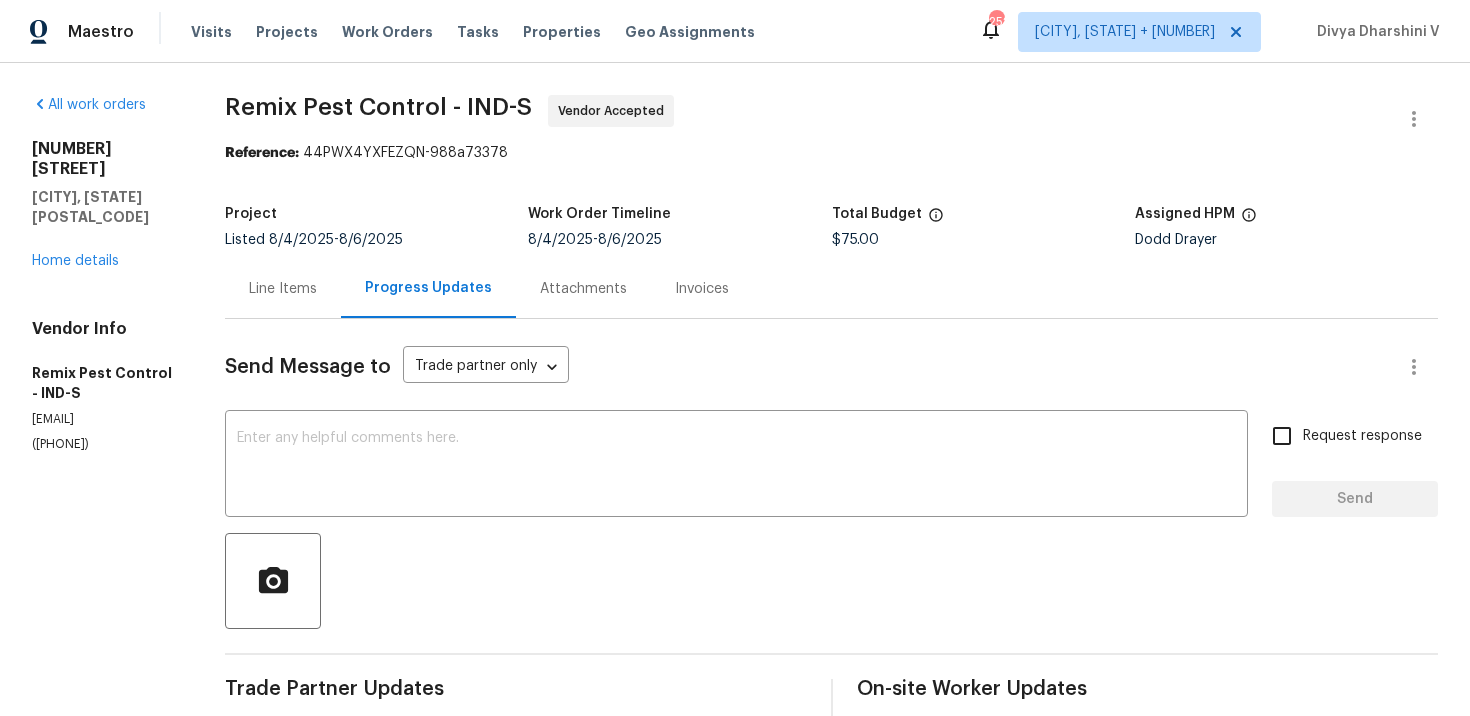 scroll, scrollTop: 0, scrollLeft: 0, axis: both 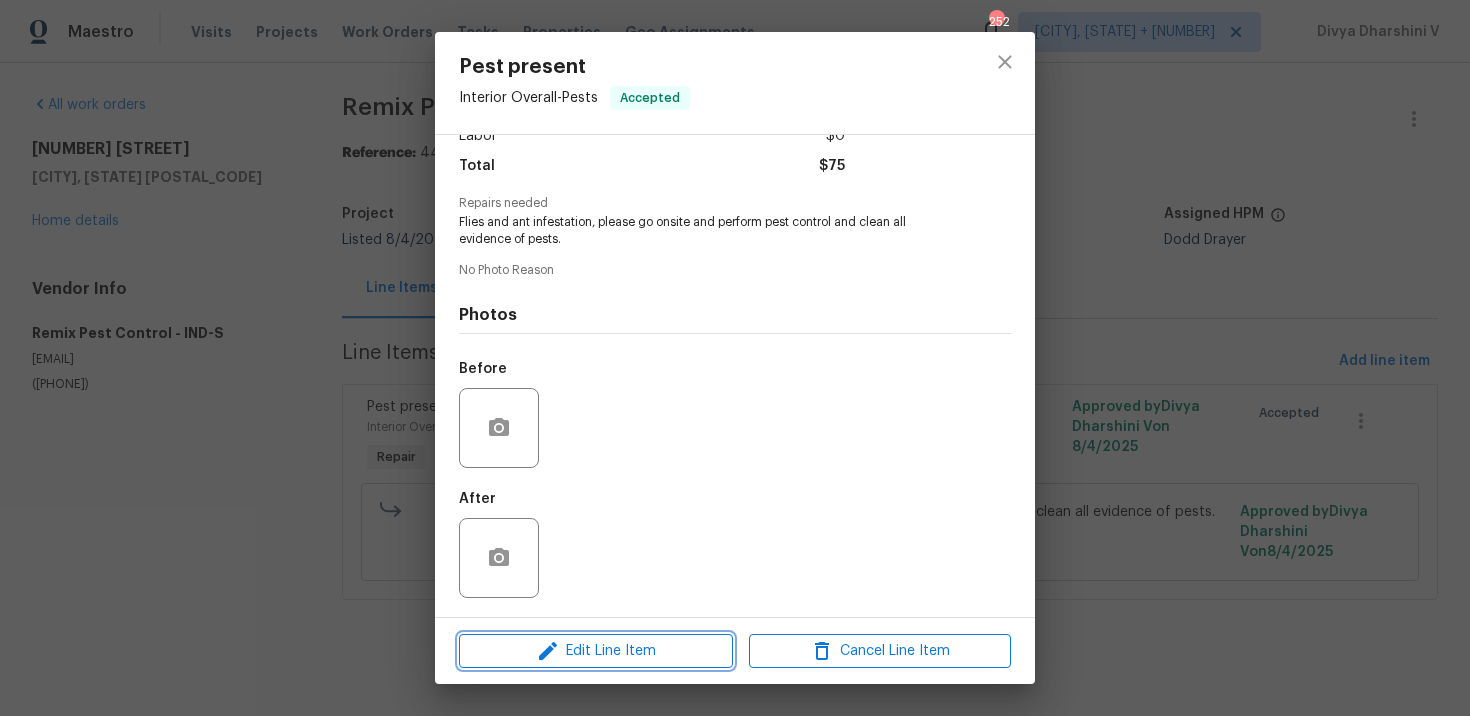 click 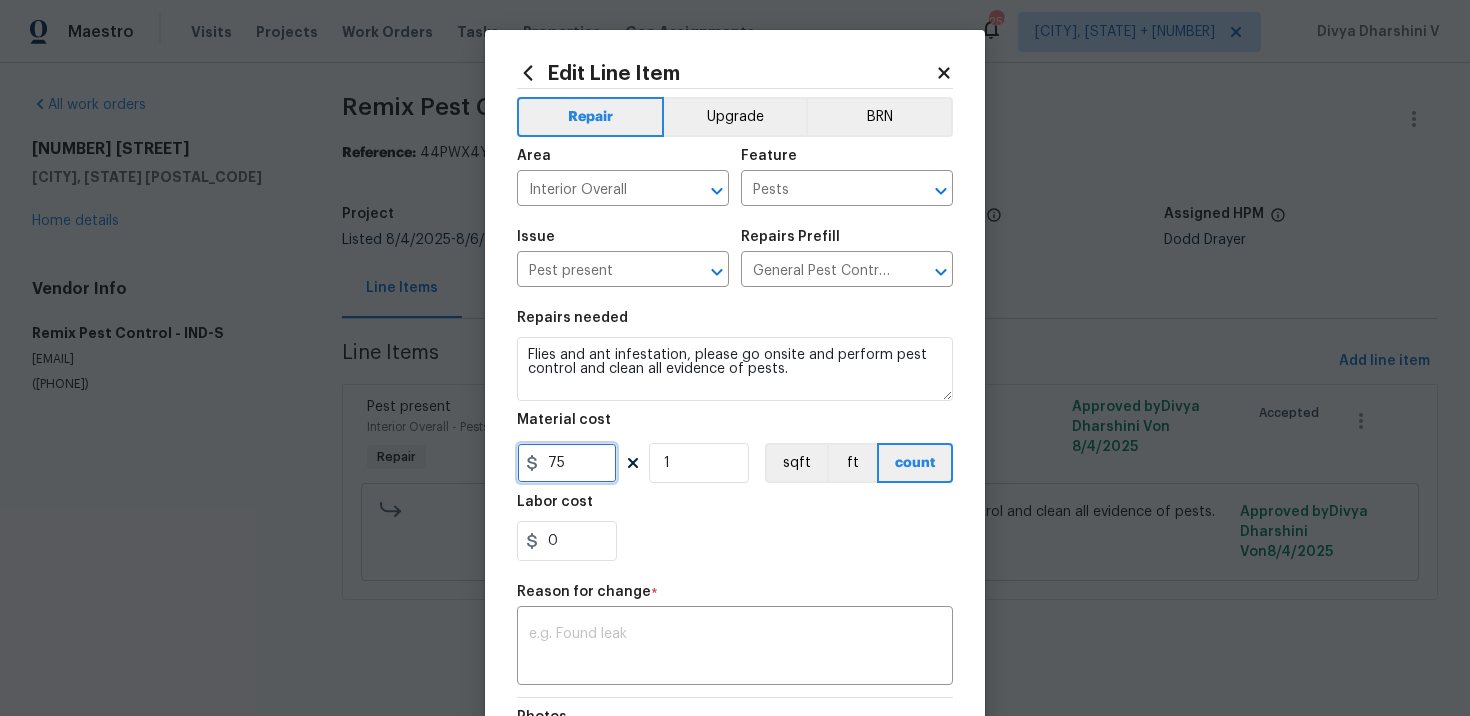 click on "75" at bounding box center [567, 463] 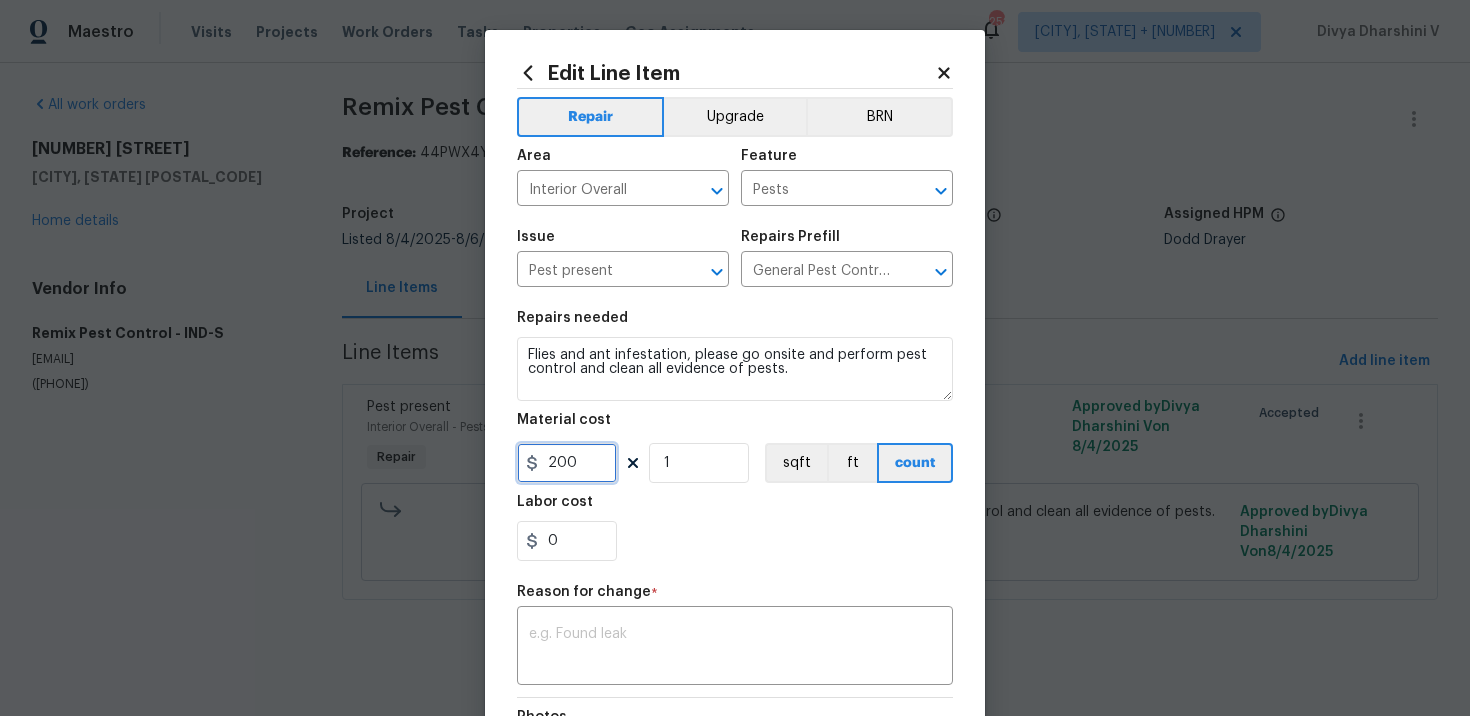 type on "200" 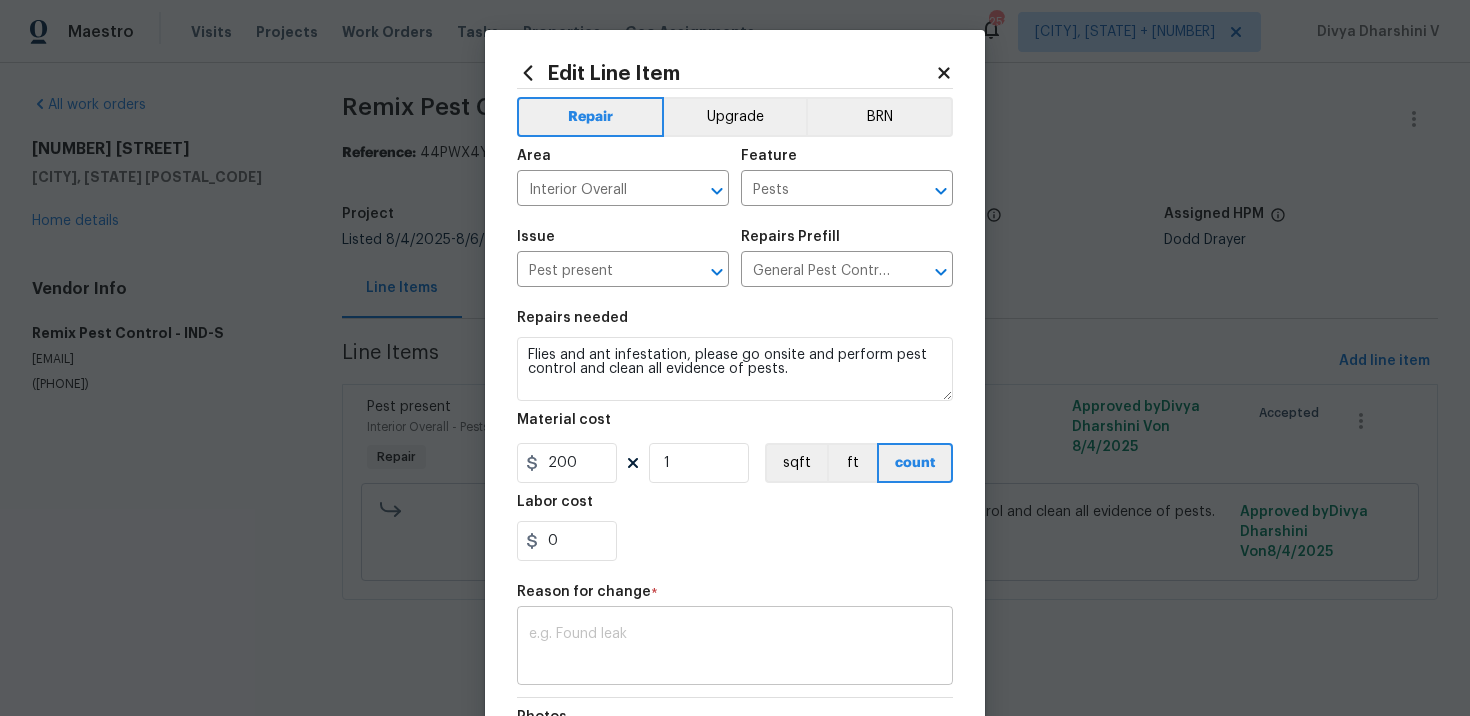 click on "x ​" at bounding box center [735, 648] 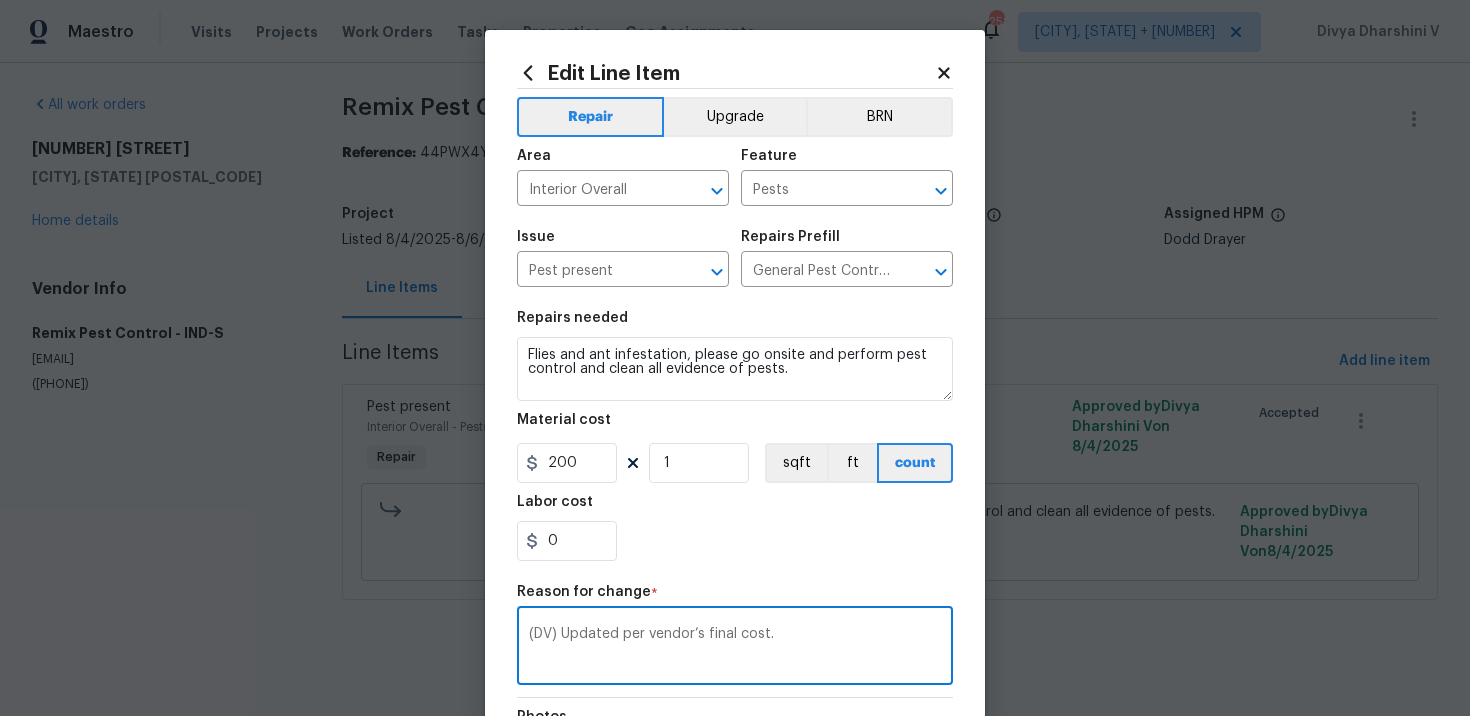scroll, scrollTop: 270, scrollLeft: 0, axis: vertical 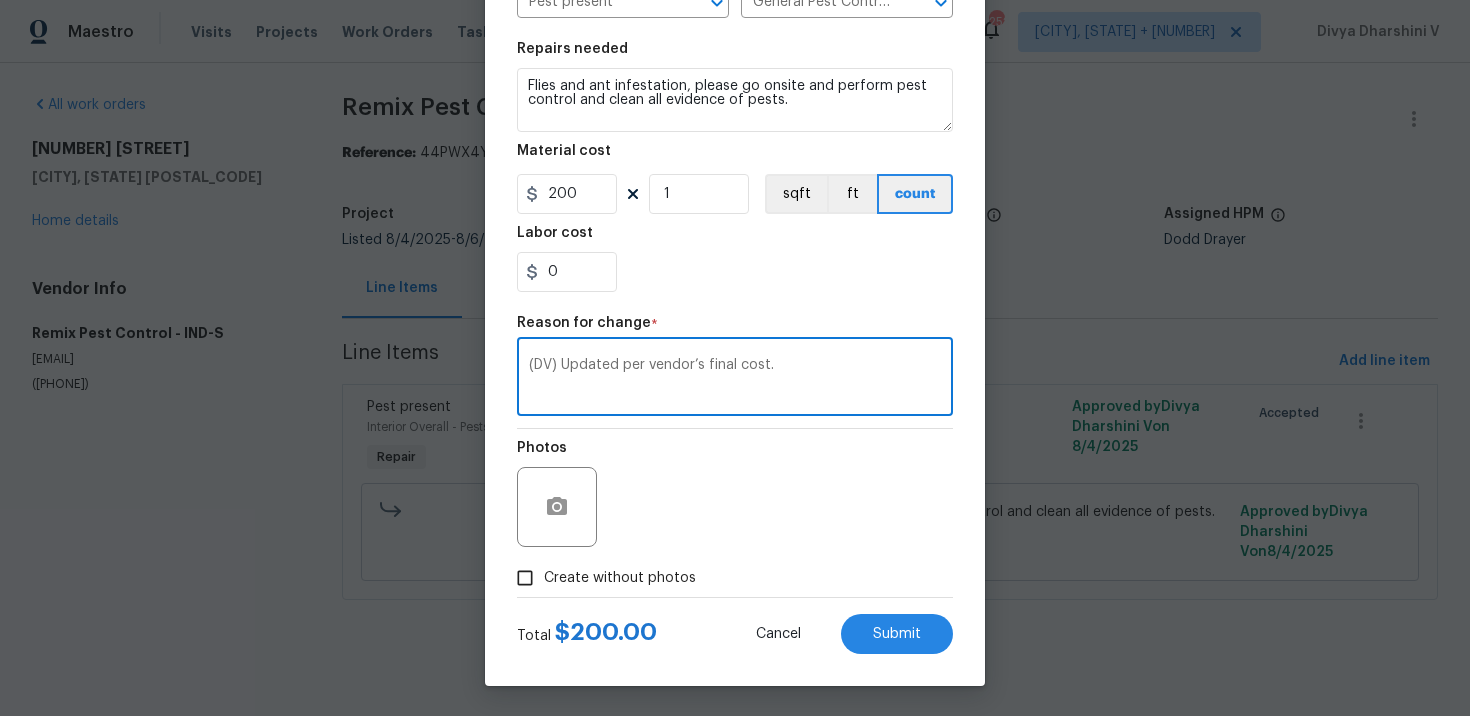 click on "(DV) Updated per vendor’s final cost." at bounding box center (735, 379) 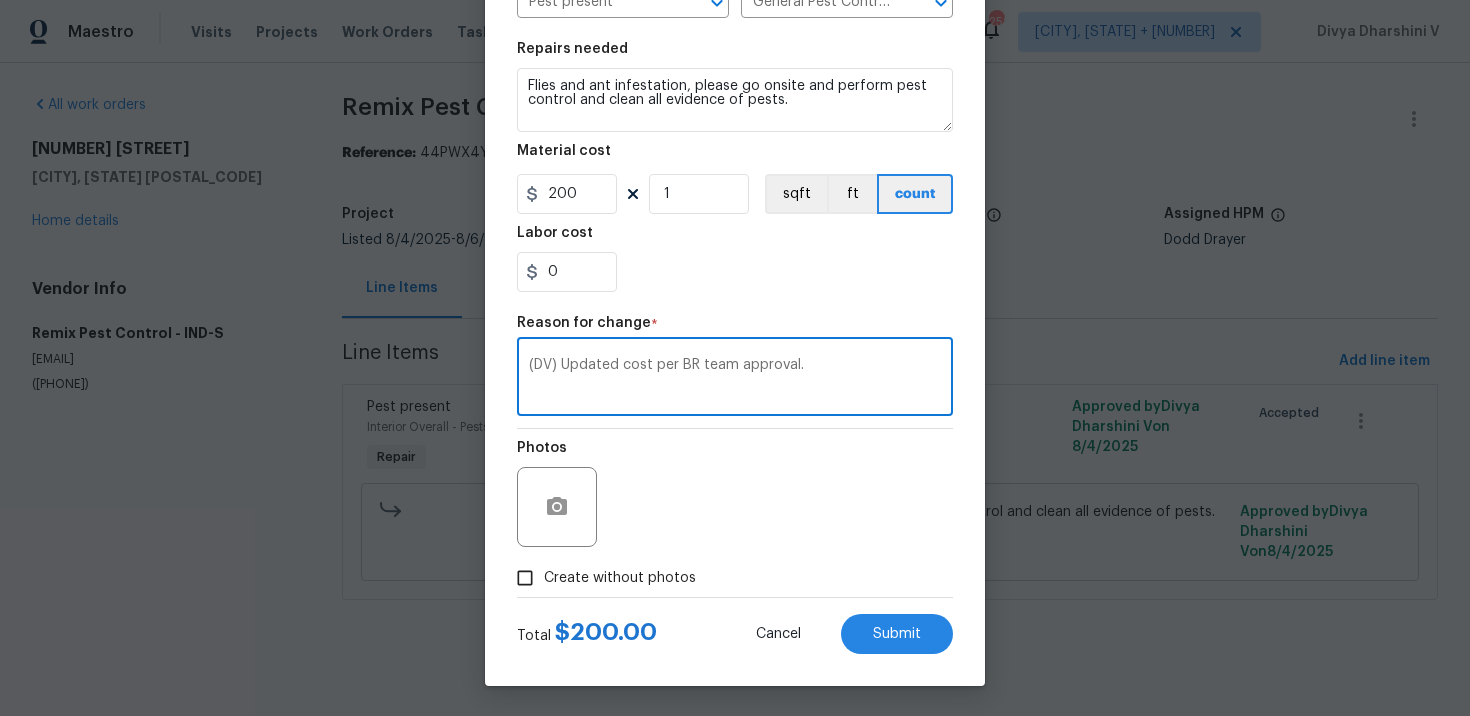 type on "(DV) Updated cost per BR team approval." 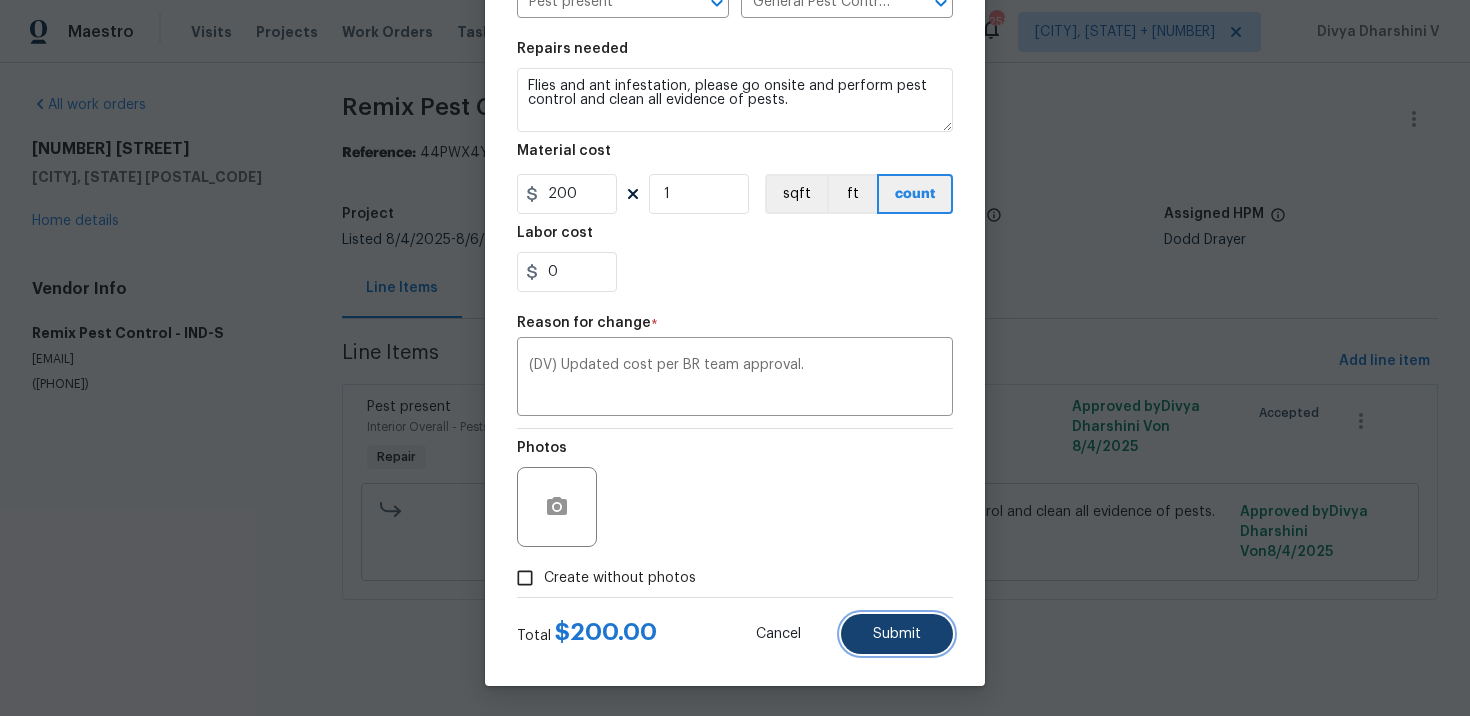 click on "Submit" at bounding box center (897, 634) 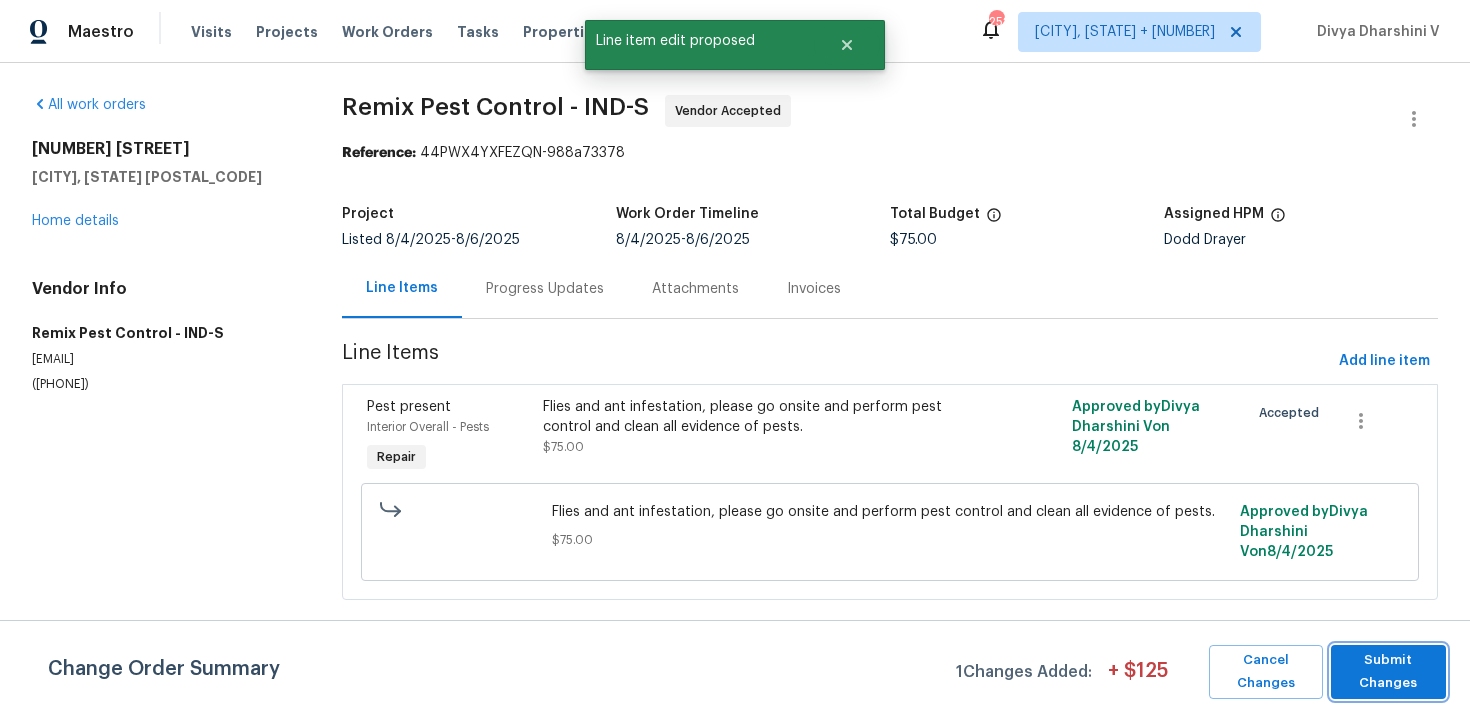 click on "Submit Changes" at bounding box center (1388, 672) 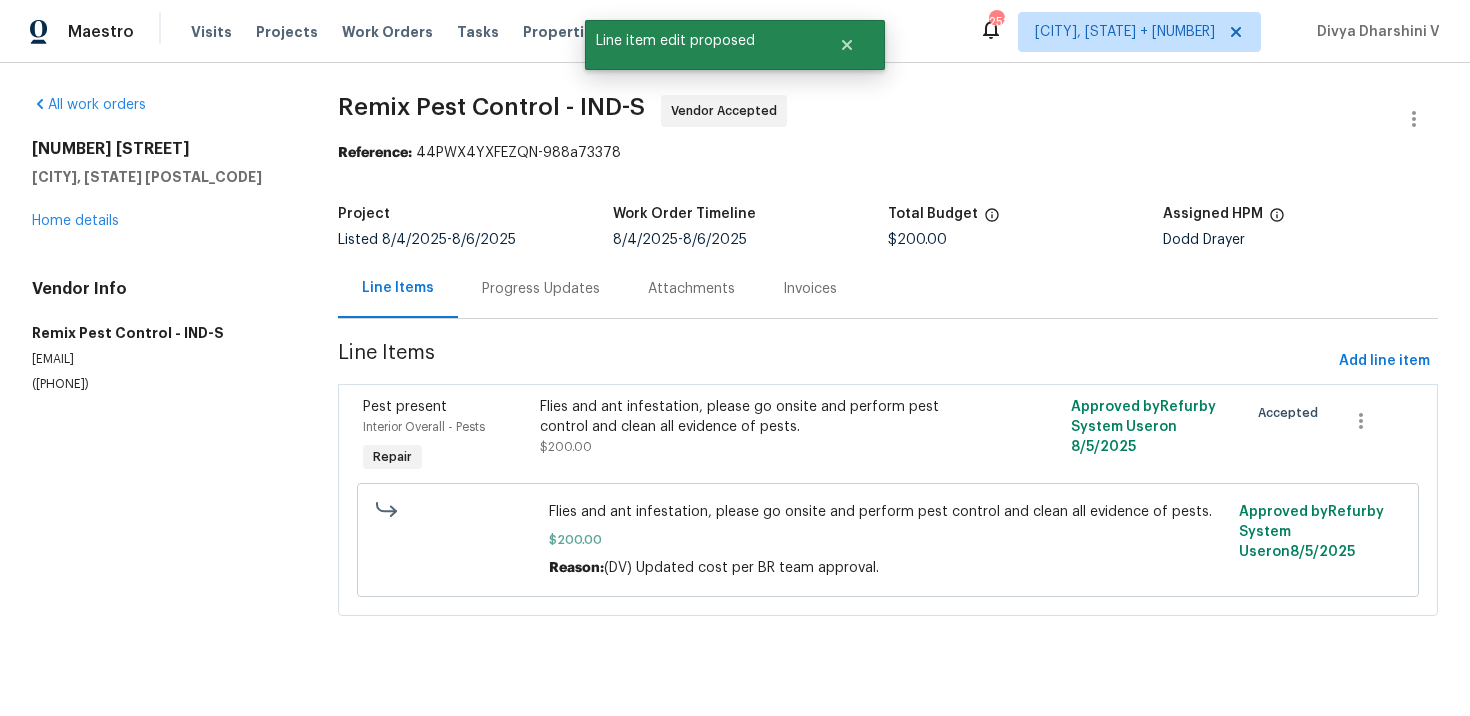 click on "Progress Updates" at bounding box center [541, 288] 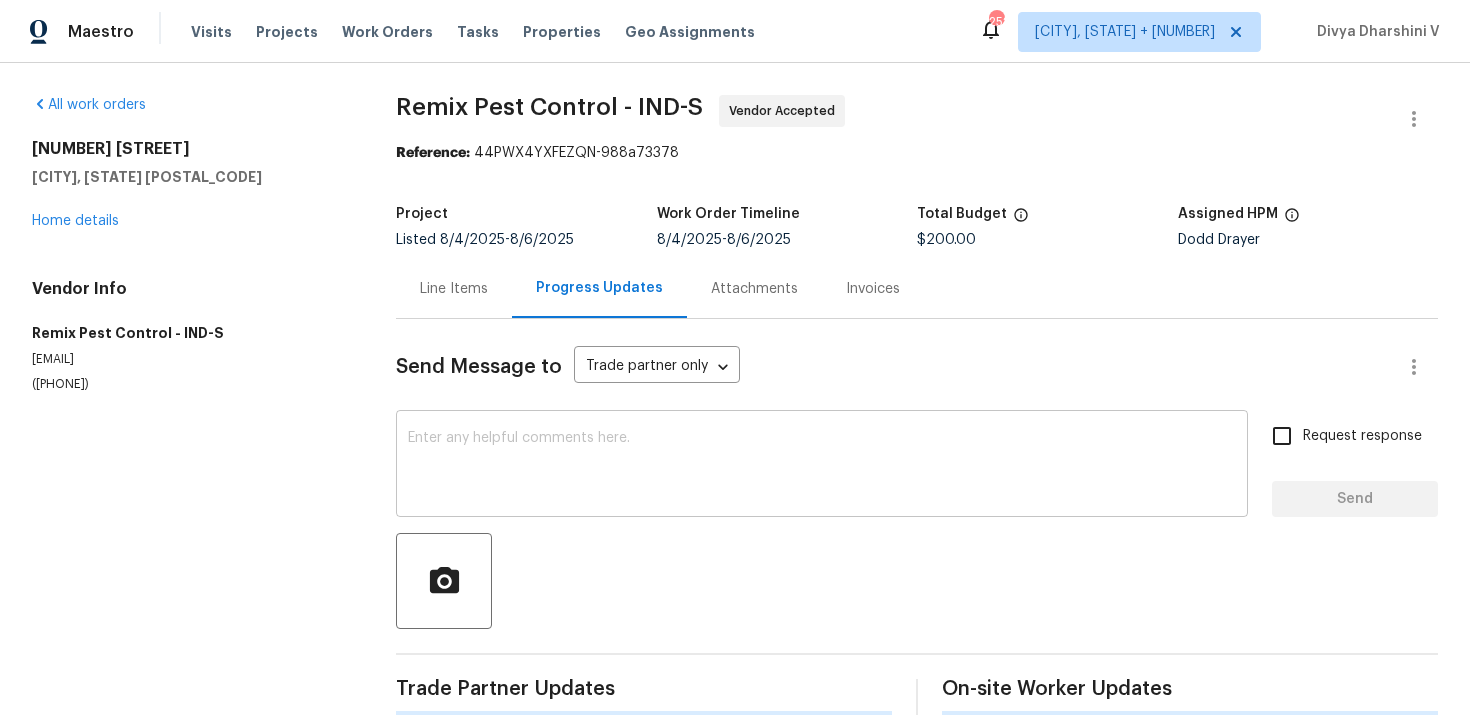 click on "x ​" at bounding box center (822, 466) 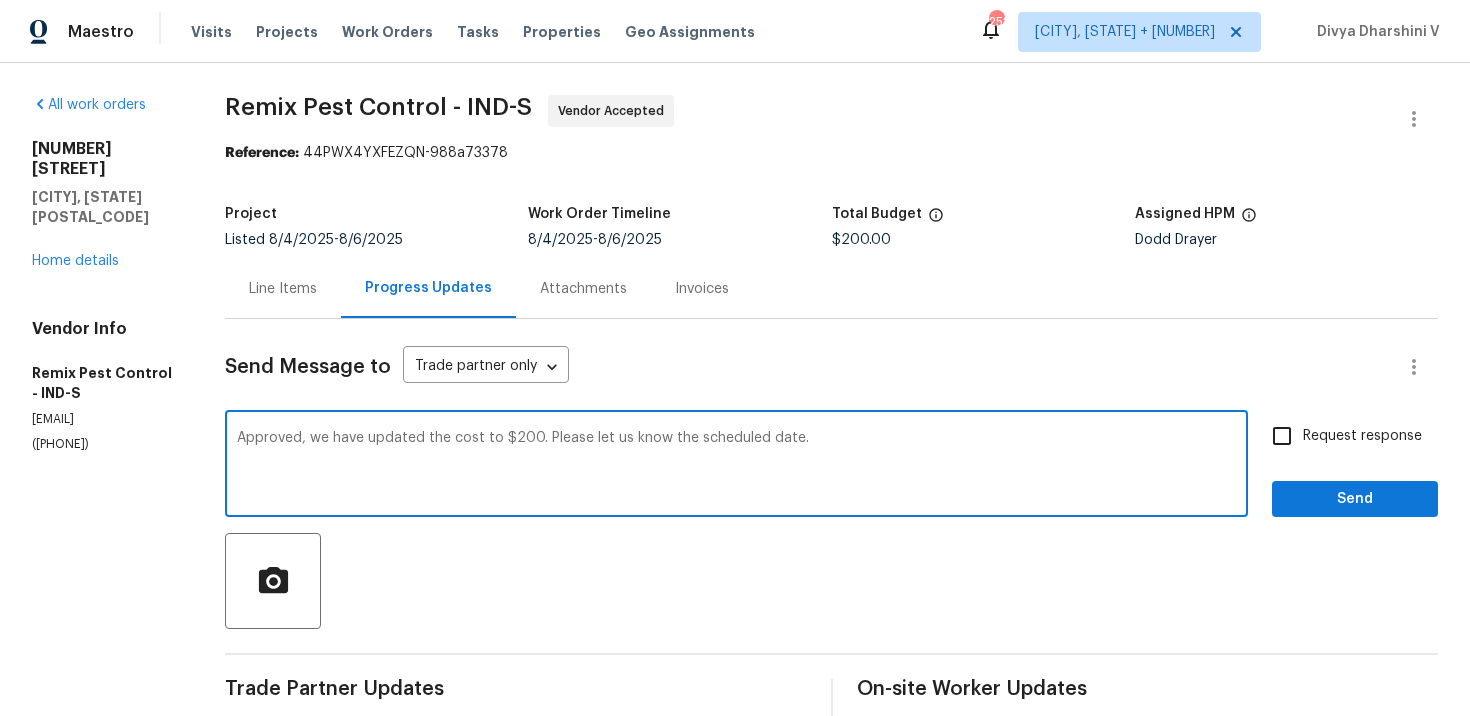 type on "Approved, we have updated the cost to $200. Please let us know the scheduled date." 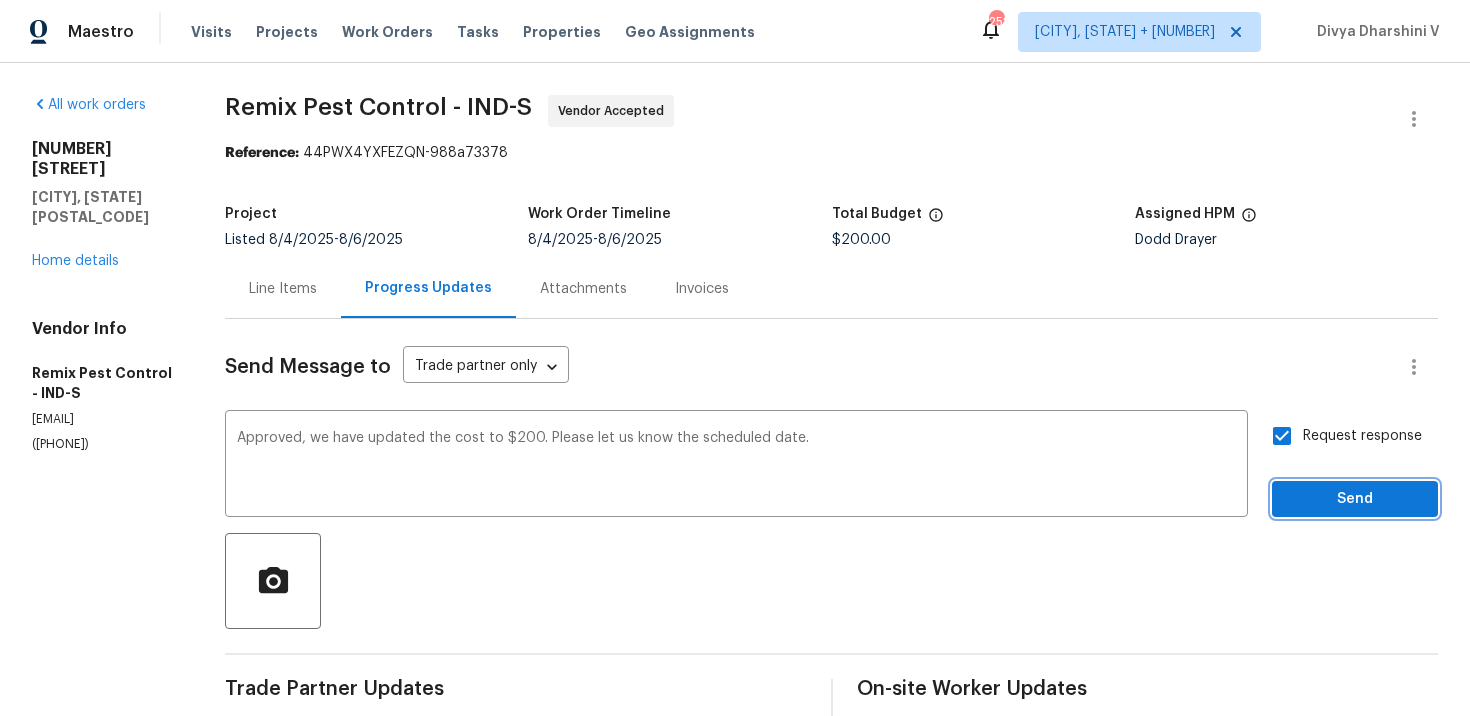 click on "Send" at bounding box center (1355, 499) 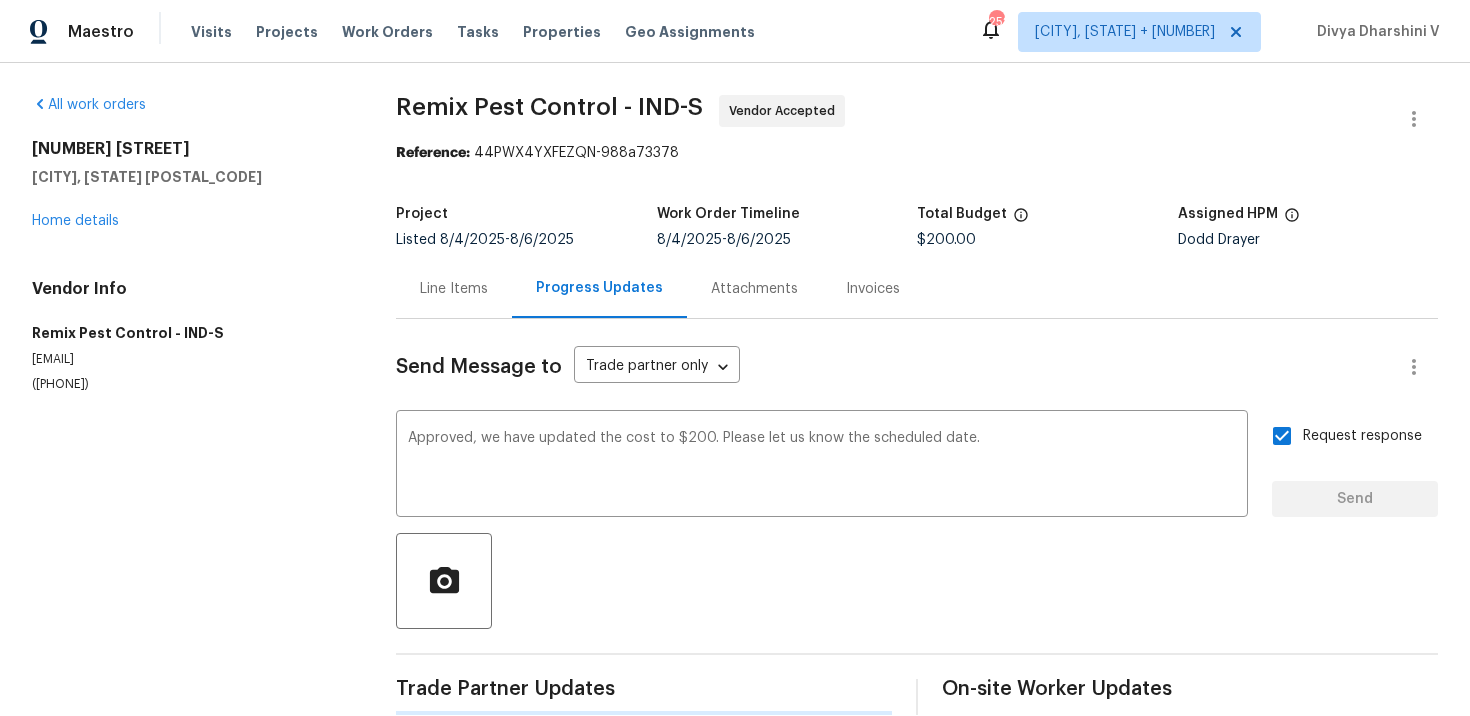 type 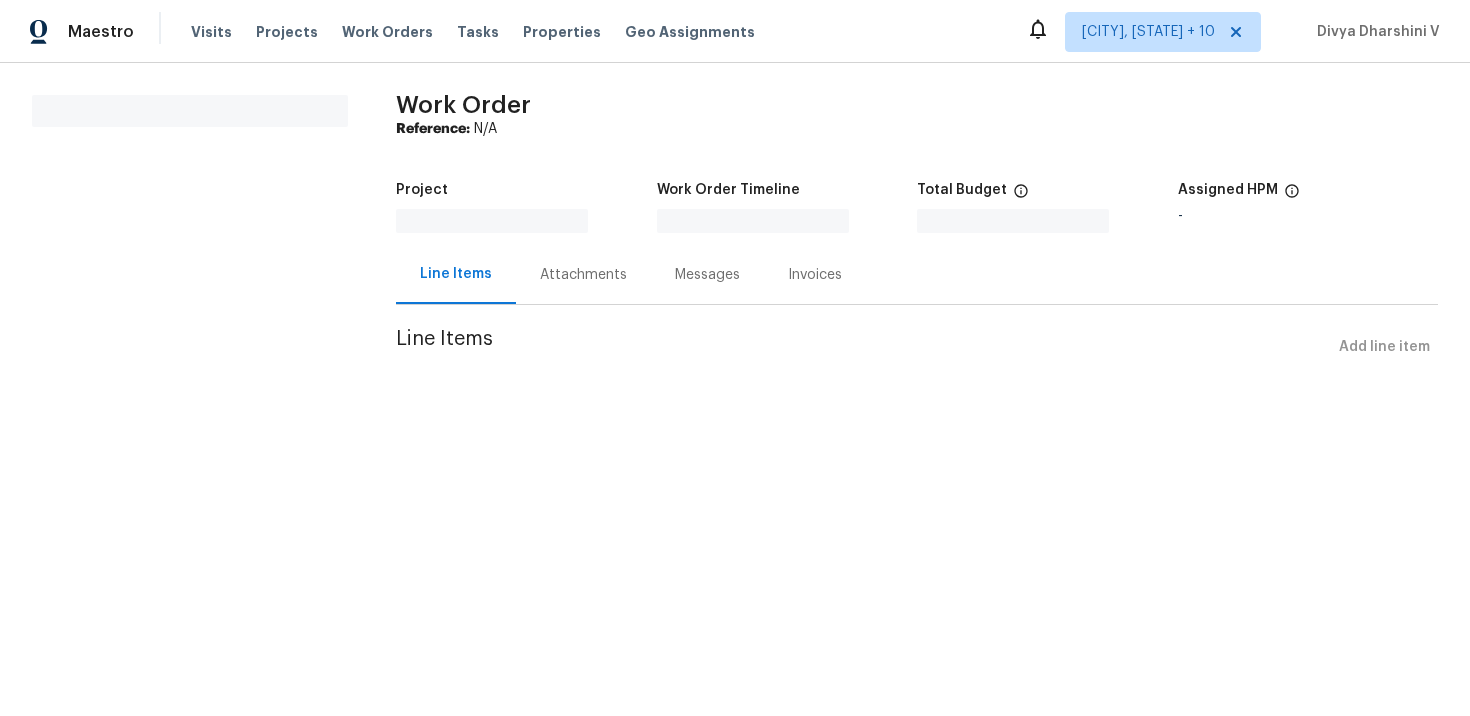 scroll, scrollTop: 0, scrollLeft: 0, axis: both 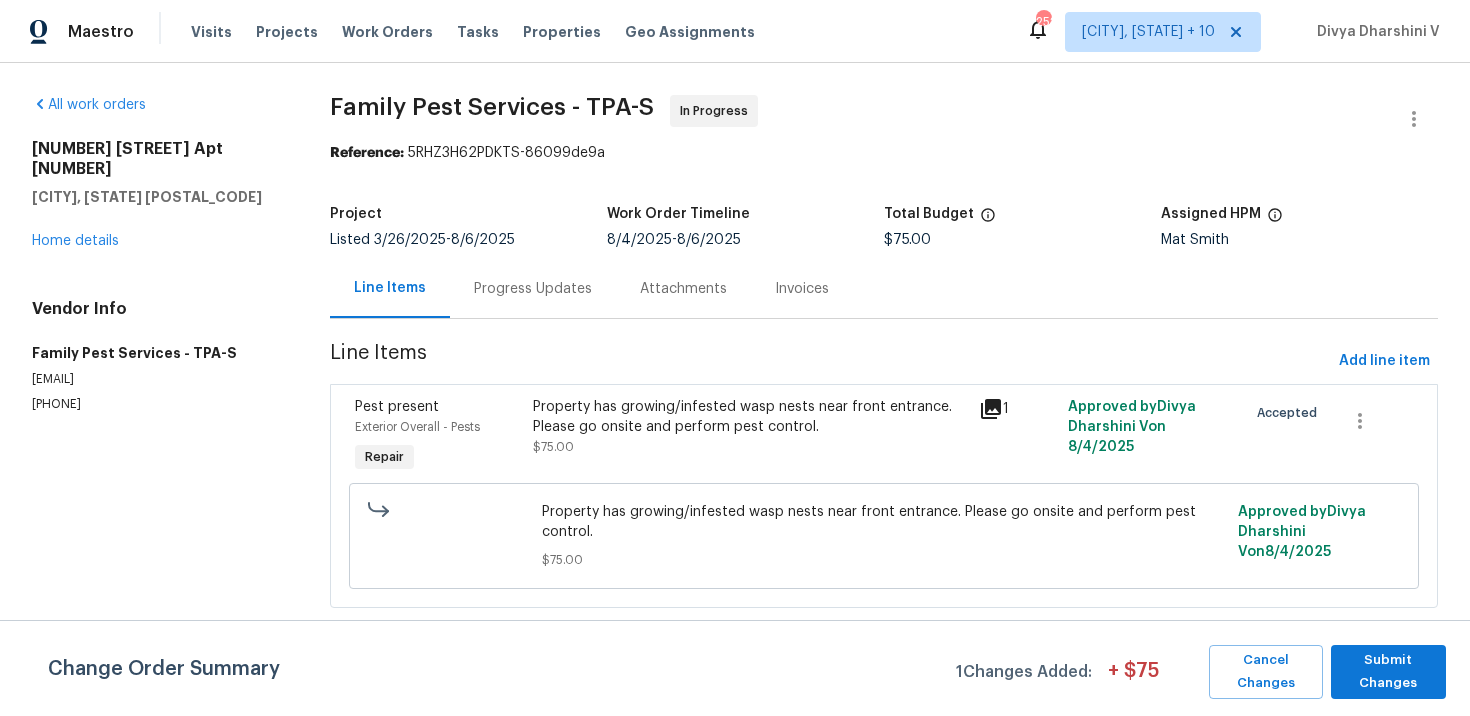 click on "Progress Updates" at bounding box center [533, 289] 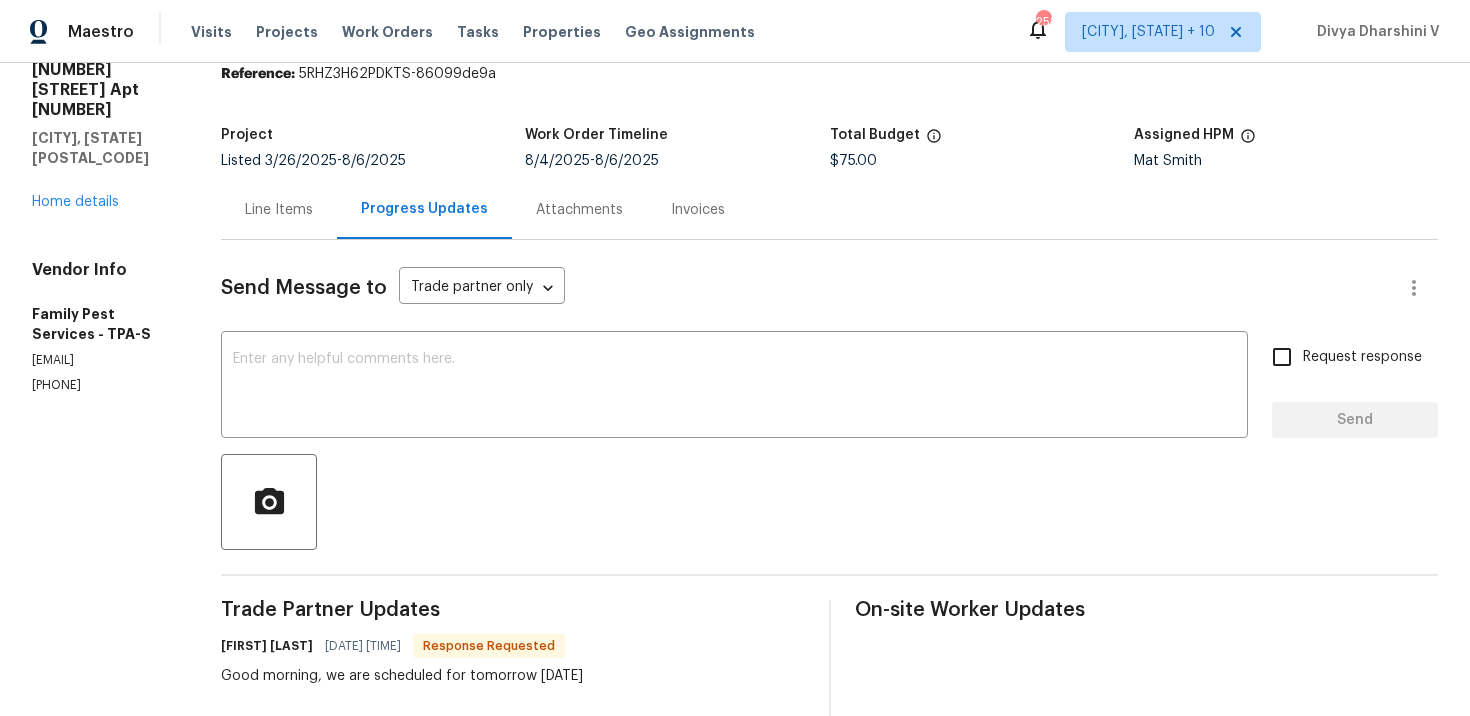 scroll, scrollTop: 243, scrollLeft: 0, axis: vertical 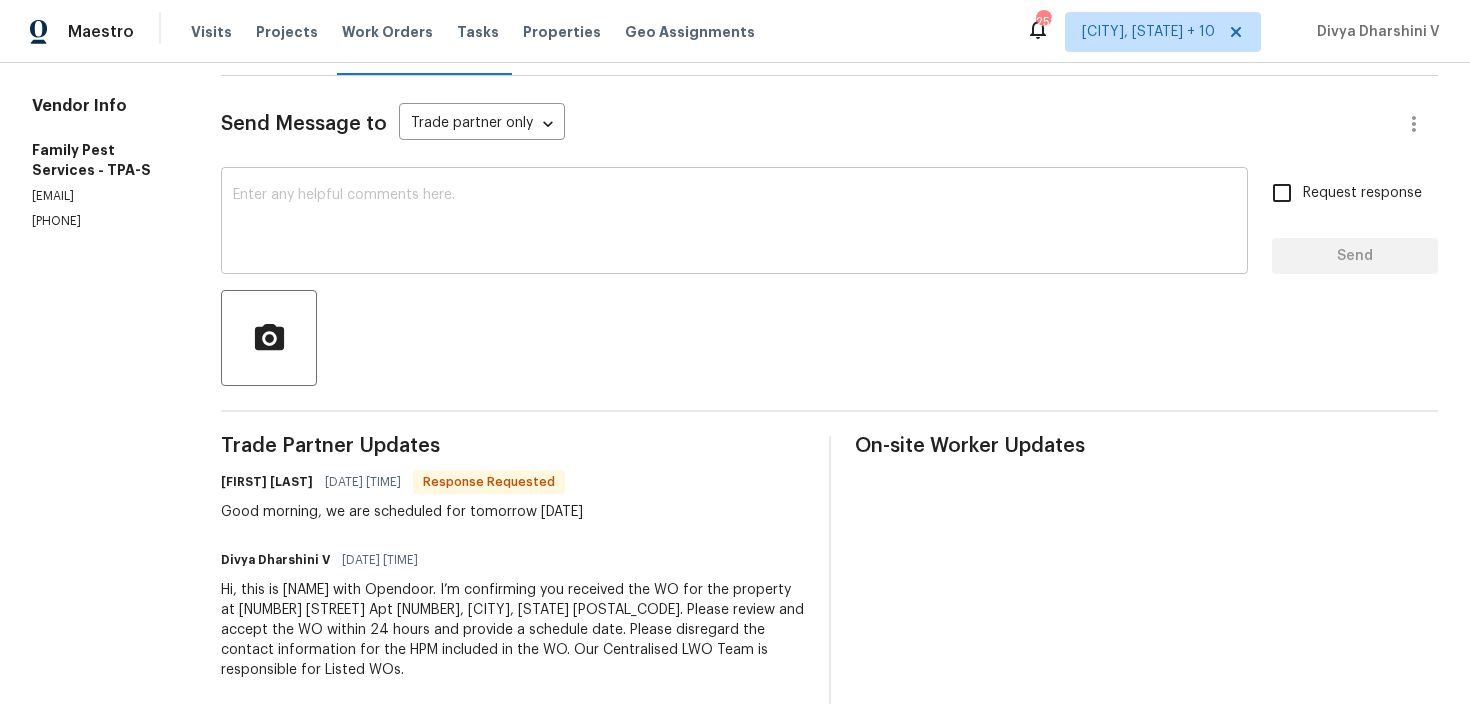 click at bounding box center [734, 223] 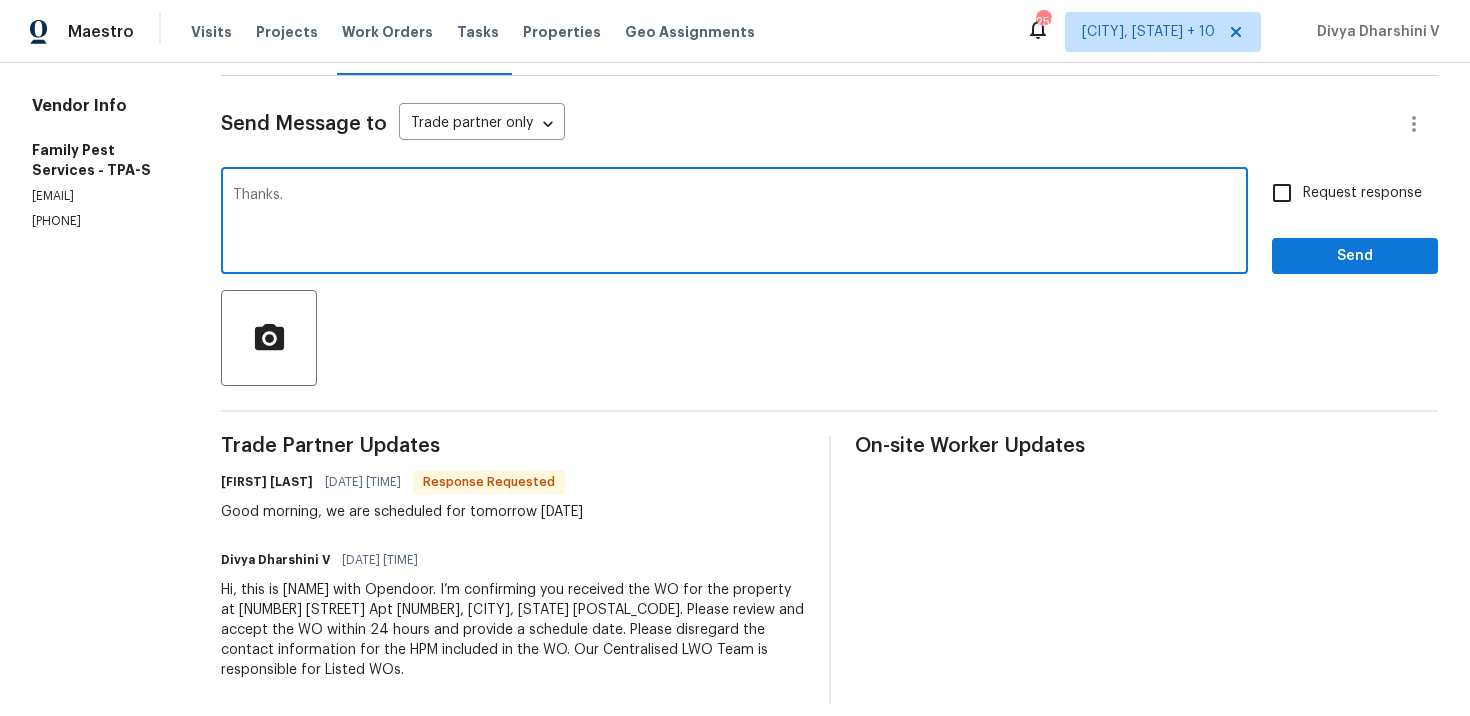 type on "Thanks." 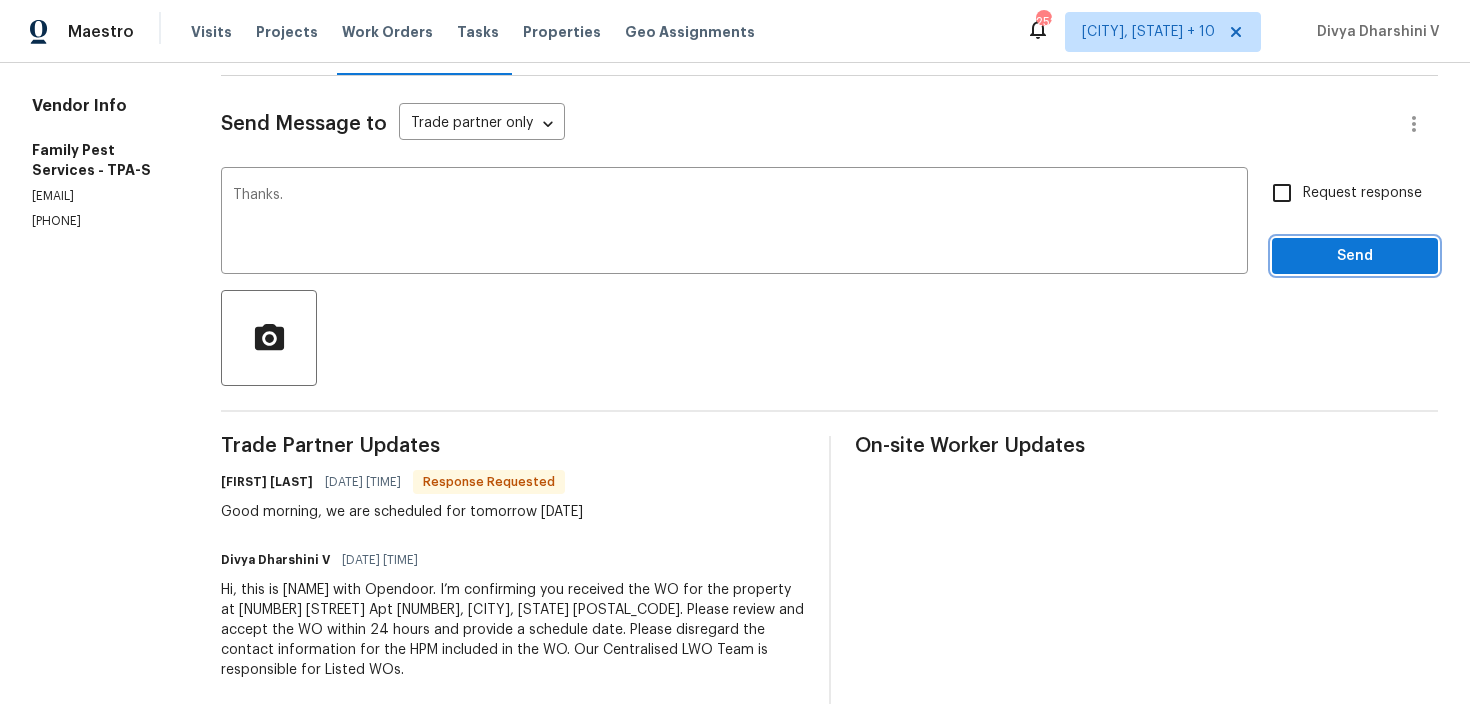 click on "Send" at bounding box center [1355, 256] 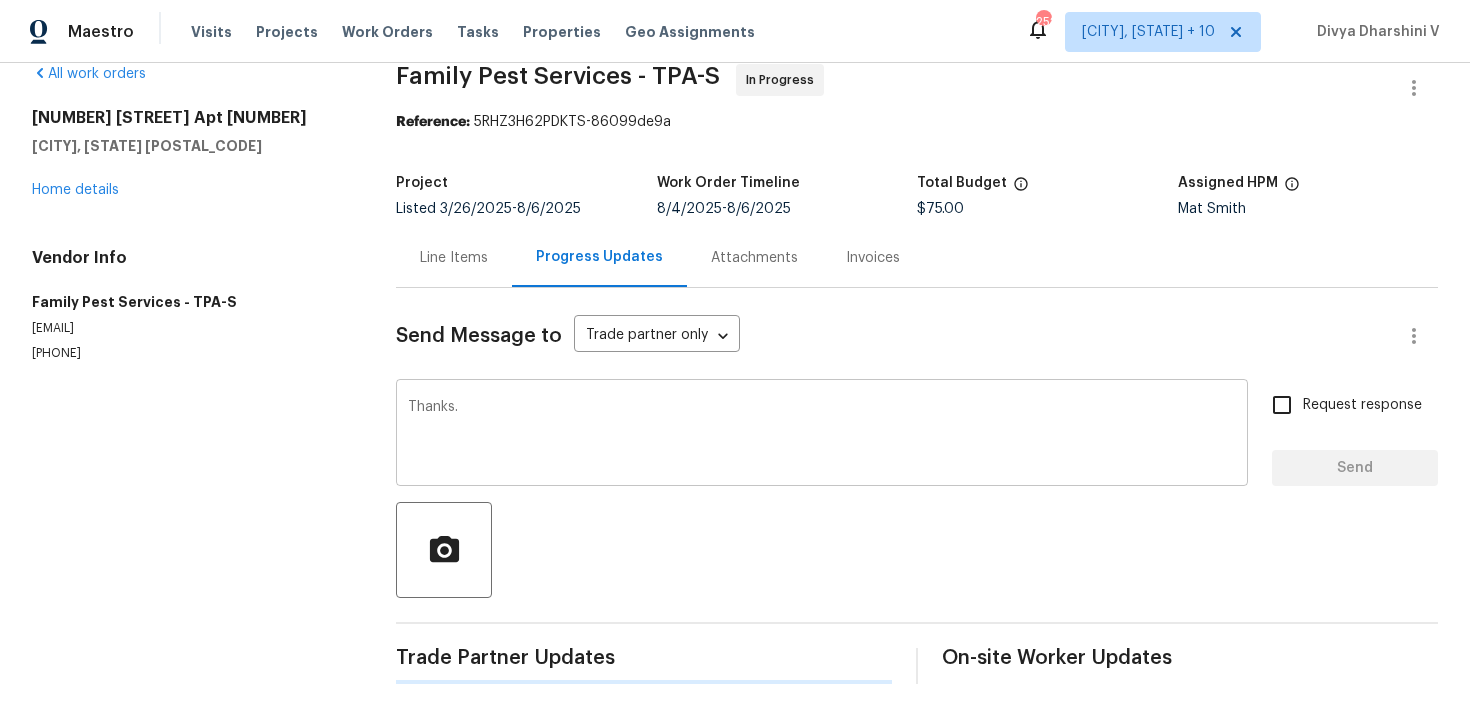 type 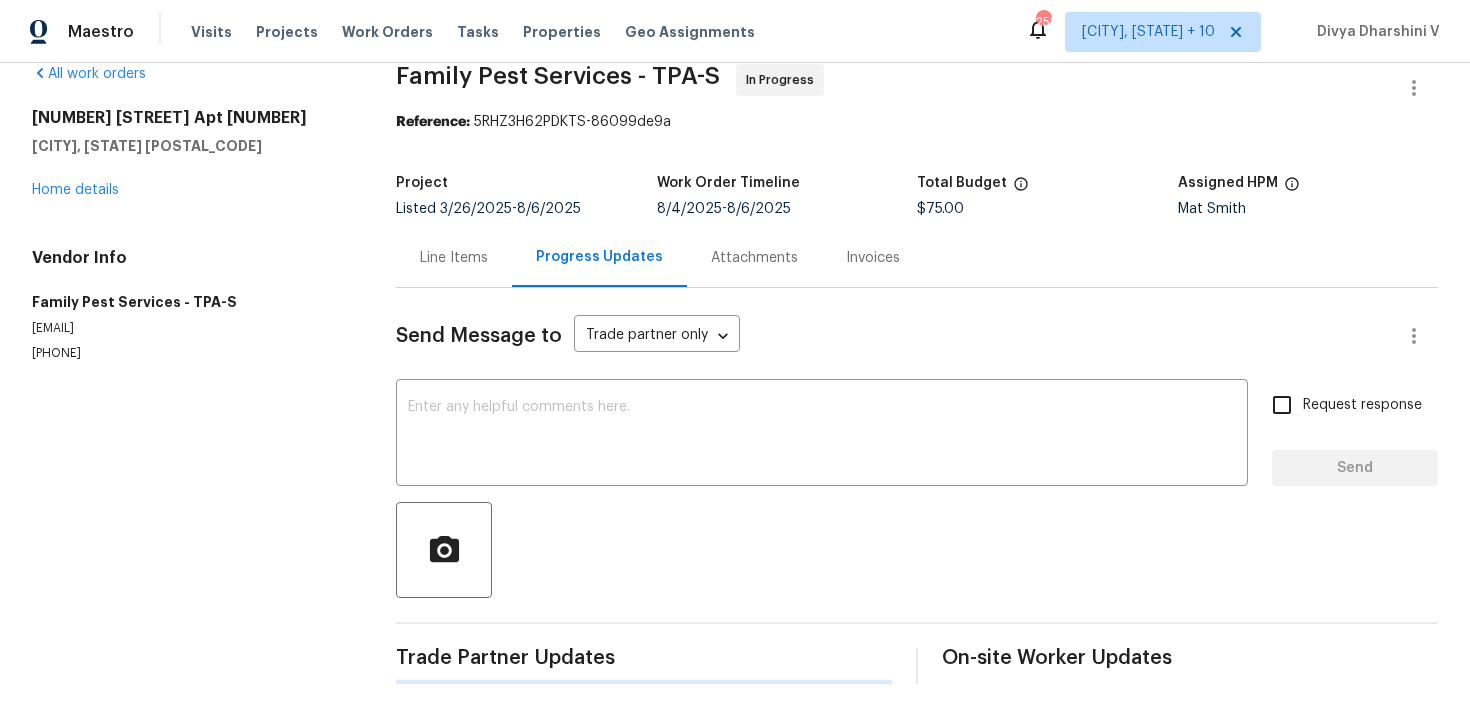 scroll, scrollTop: 243, scrollLeft: 0, axis: vertical 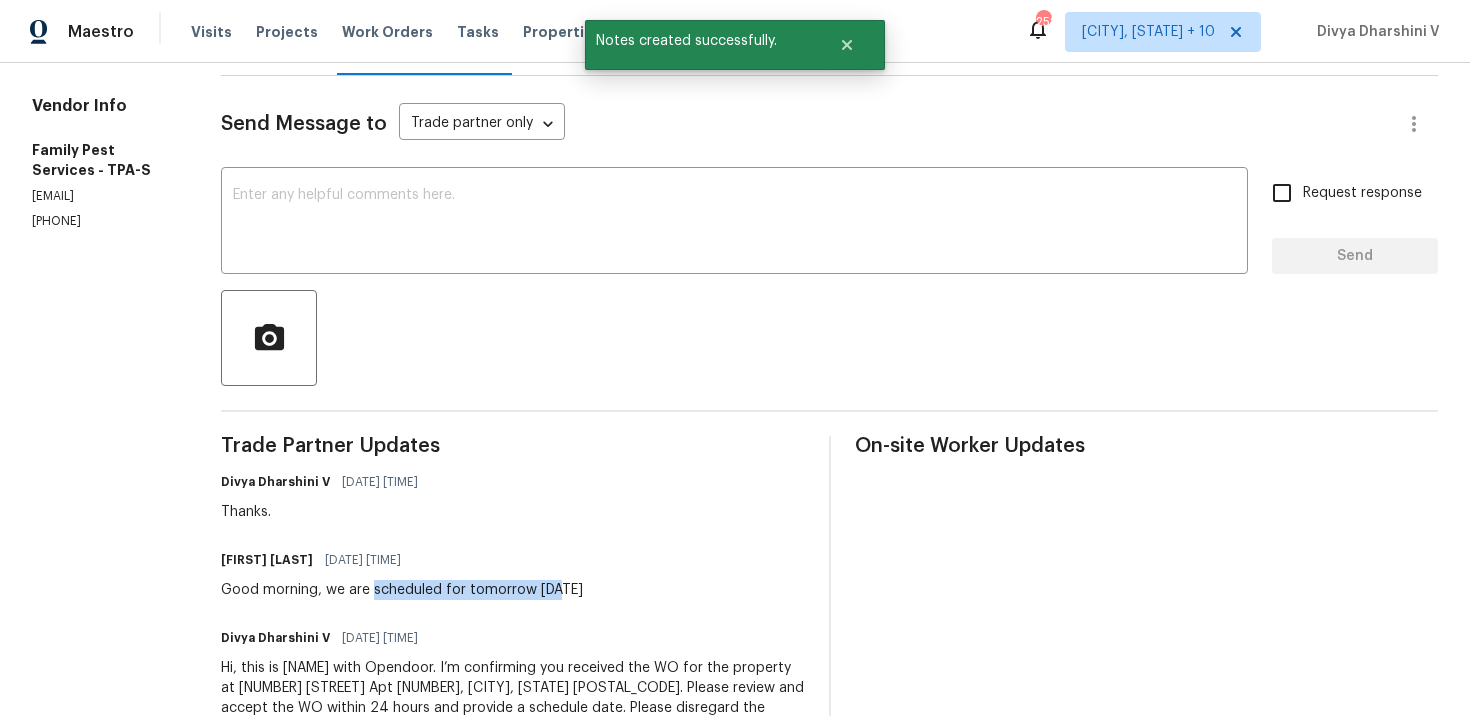 drag, startPoint x: 393, startPoint y: 591, endPoint x: 675, endPoint y: 590, distance: 282.00177 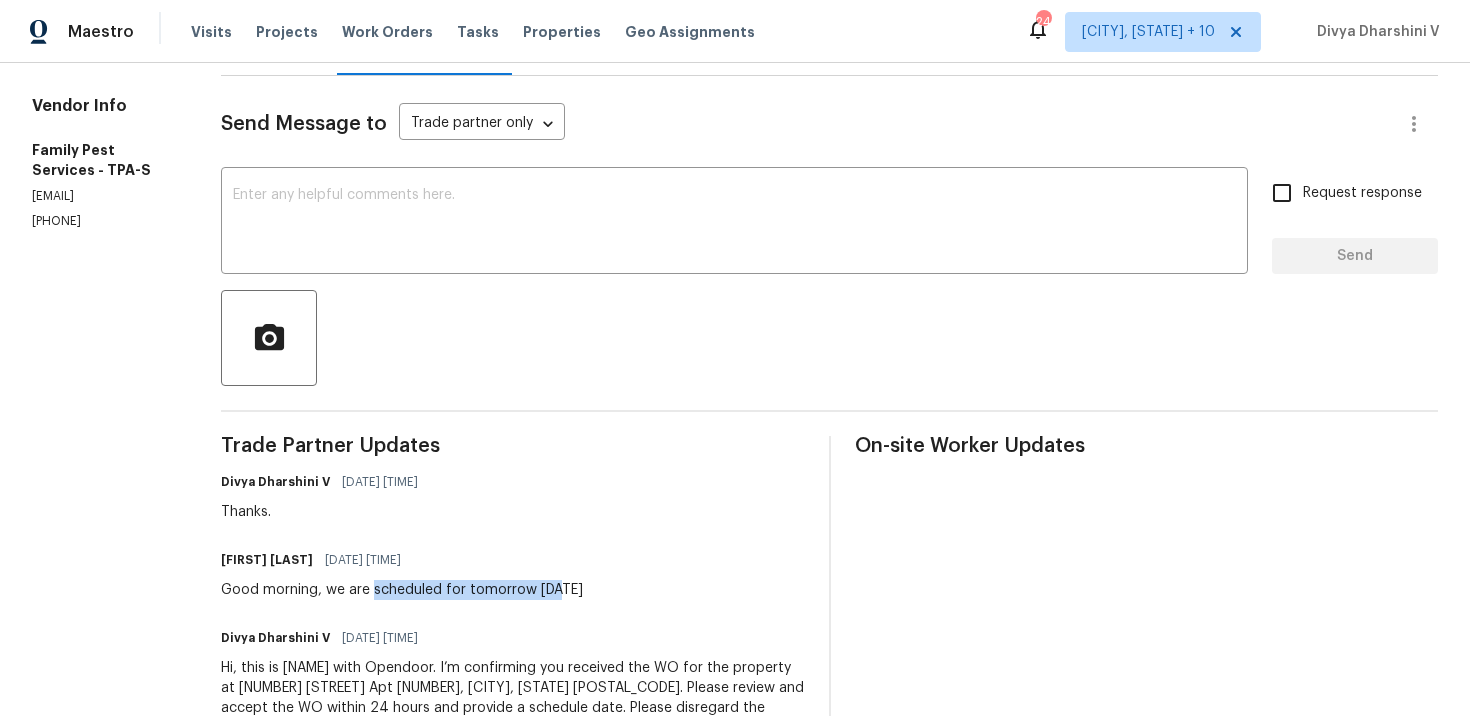 scroll, scrollTop: 0, scrollLeft: 0, axis: both 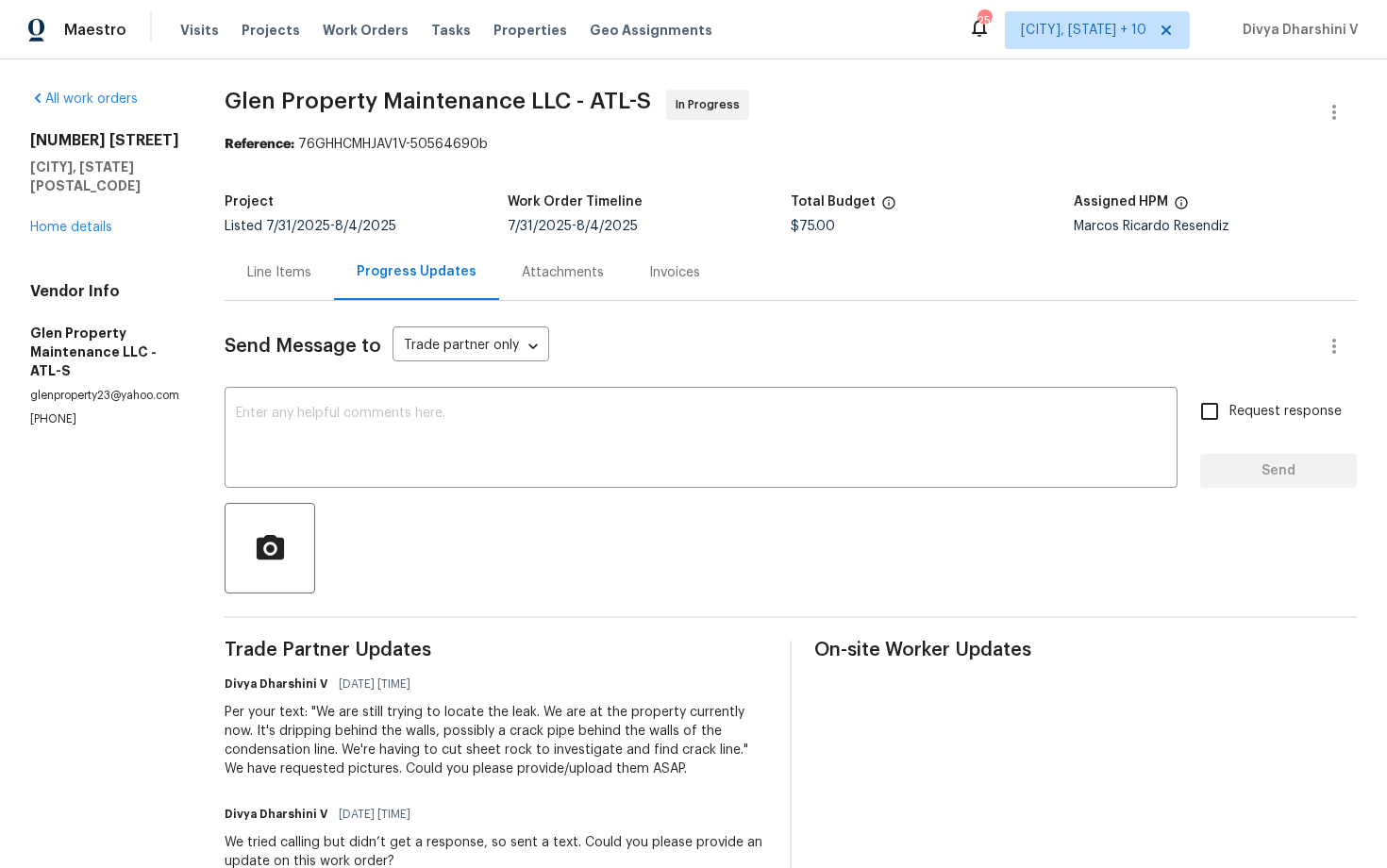 click on "Send Message to Trade partner only Trade partner only ​ x ​ Request response Send Trade Partner Updates [FIRST] [LAST] [DATE] [TIME] Per your text: "We are still trying to locate the leak. We are at the property currently now.  It's dripping behind the walls, possibly a crack pipe behind the walls of the condensation line. We're having to cut sheet rock to investigate and find crack line."
We have requested pictures. Could you please provide/upload them ASAP. [FIRST] [LAST] [DATE] [TIME] We tried calling but didn’t get a response, so sent a text. Could you please provide an update on this work order? [FIRST] [LAST] [DATE] [TIME] [FIRST] [LAST] [DATE] [TIME] We sent a message through via text currently and we are at Property fans have been in place and drying all weekend. Pictures are uploaded of current situation.
Sent from Yahoo Mail for iPhone [FIRST] [LAST] [DATE] [TIME] [FIRST] [LAST] [DATE] [TIME] [FIRST] [LAST] [DATE] [TIME]" at bounding box center [791, 1014] 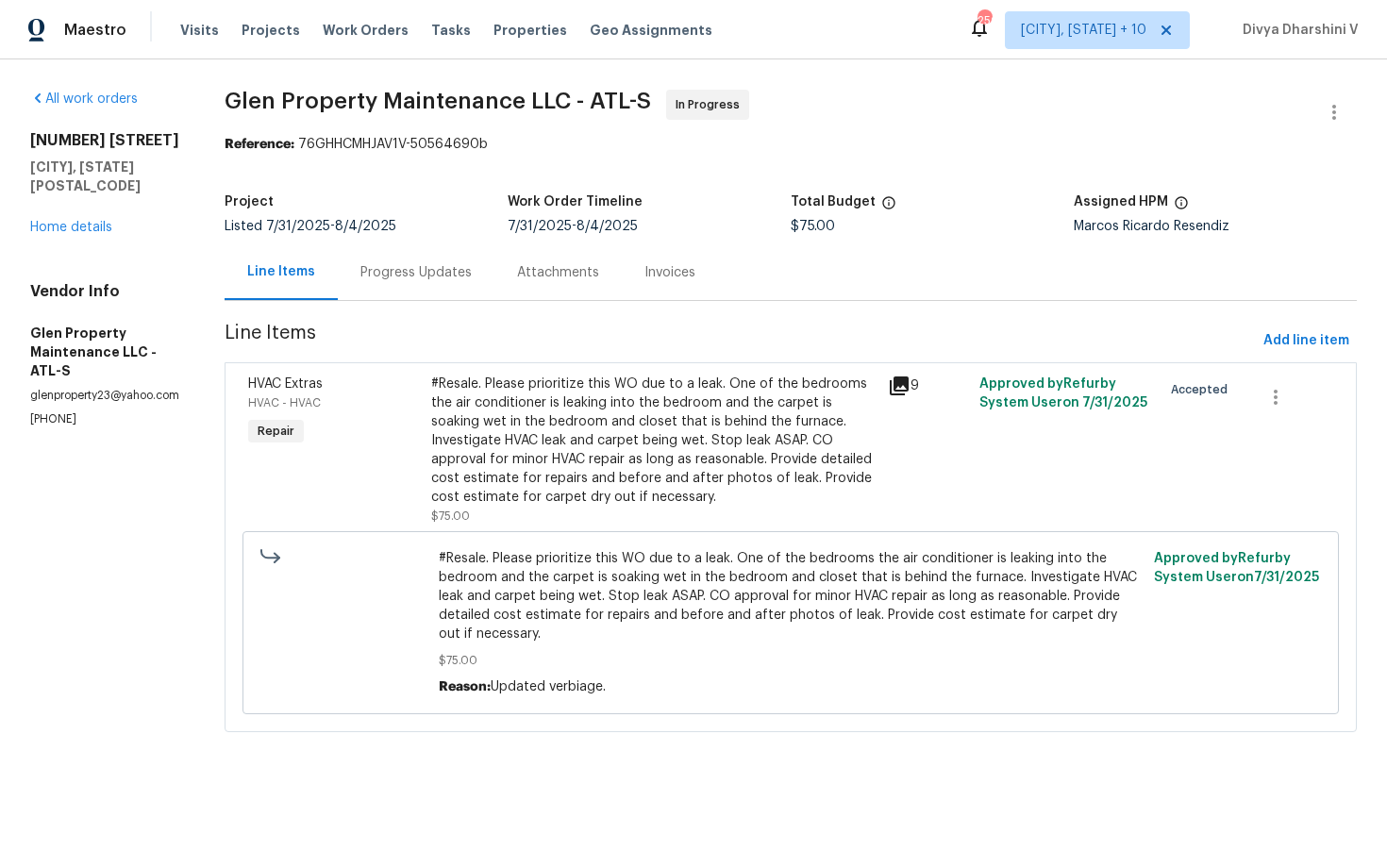 click on "#Resale. Please prioritize this WO due to a leak. One of the bedrooms the air conditioner is leaking into the bedroom and the carpet is soaking wet in the bedroom and closet that is behind the furnace. Investigate HVAC leak and carpet being wet. Stop leak ASAP. CO approval for minor HVAC repair as long as reasonable. Provide detailed cost estimate for repairs and before and after photos of leak. Provide cost estimate for carpet dry out if necessary." at bounding box center (654, 441) 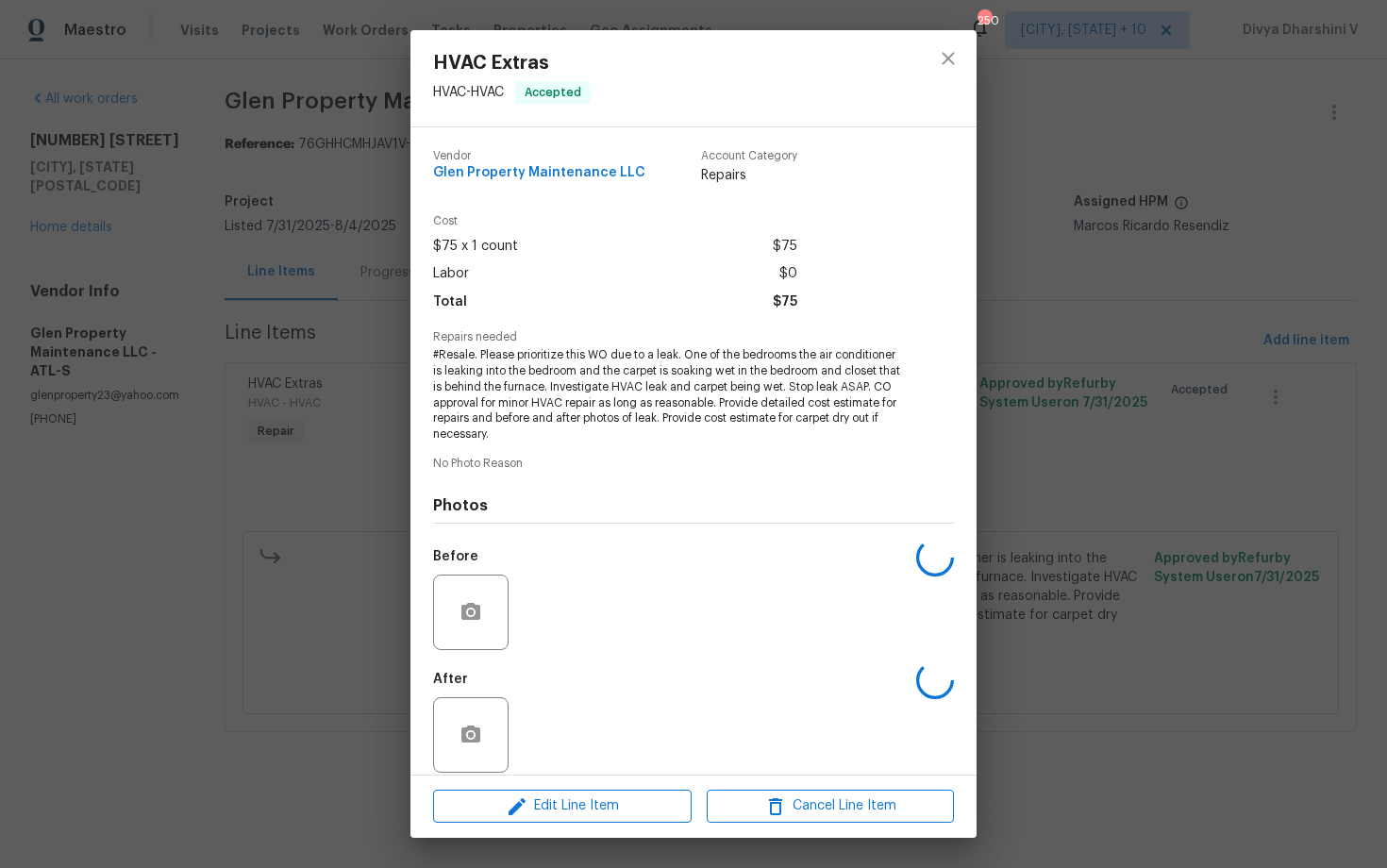 scroll, scrollTop: 17, scrollLeft: 0, axis: vertical 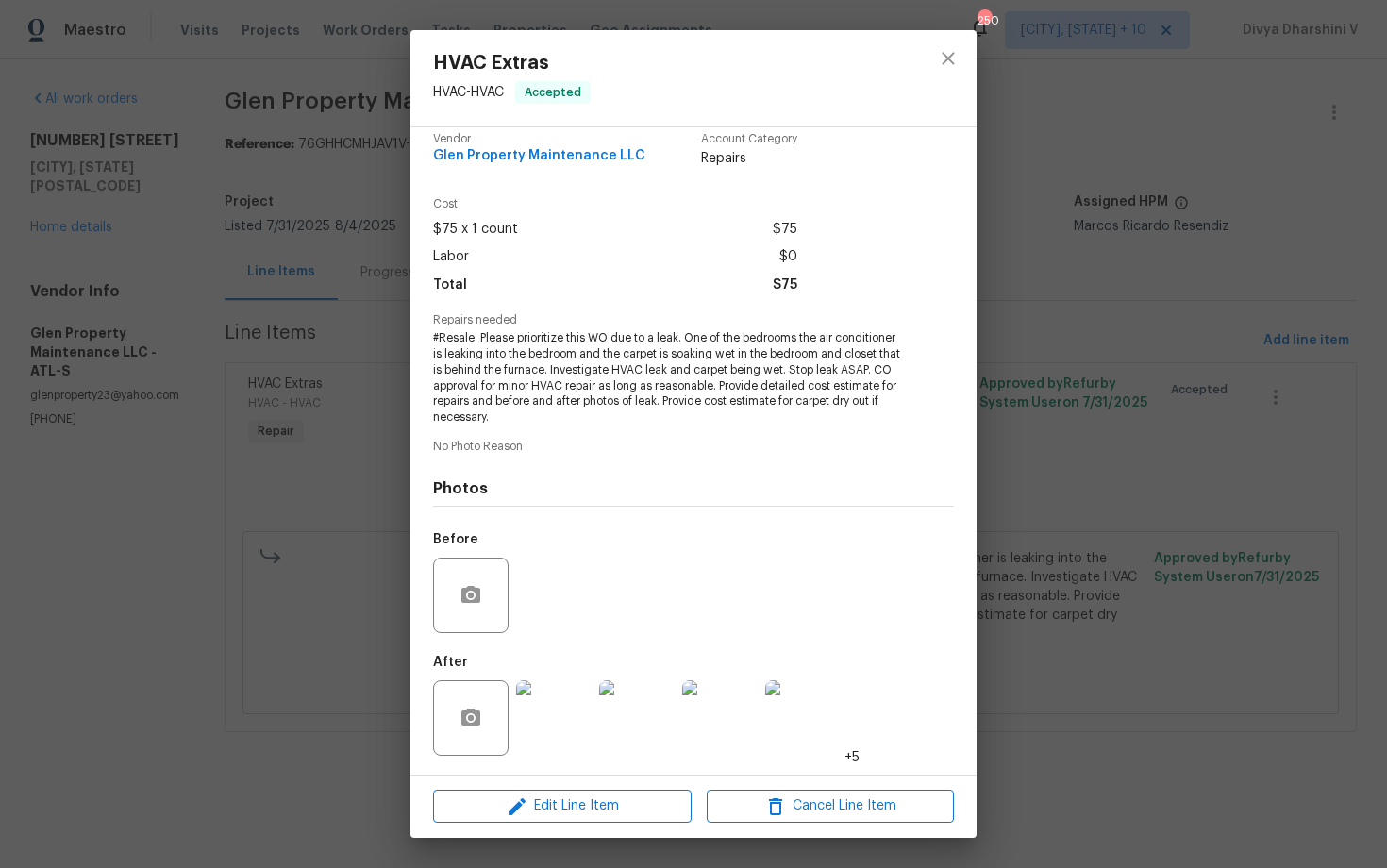 click on "HVAC Extras HVAC  -  HVAC Accepted Vendor Glen Property Maintenance LLC Account Category Repairs Cost $75 x 1 count $75 Labor $0 Total $75 Repairs needed #Resale. Please prioritize this WO due to a leak. One of the bedrooms the air conditioner is leaking into the bedroom and the carpet is soaking wet in the bedroom and closet that is behind the furnace. Investigate HVAC leak and carpet being wet. Stop leak ASAP. CO approval for minor HVAC repair as long as reasonable. Provide detailed cost estimate for repairs and before and after photos of leak. Provide cost estimate for carpet dry out if necessary. No Photo Reason   Photos Before After  +5  Edit Line Item  Cancel Line Item" at bounding box center (694, 434) 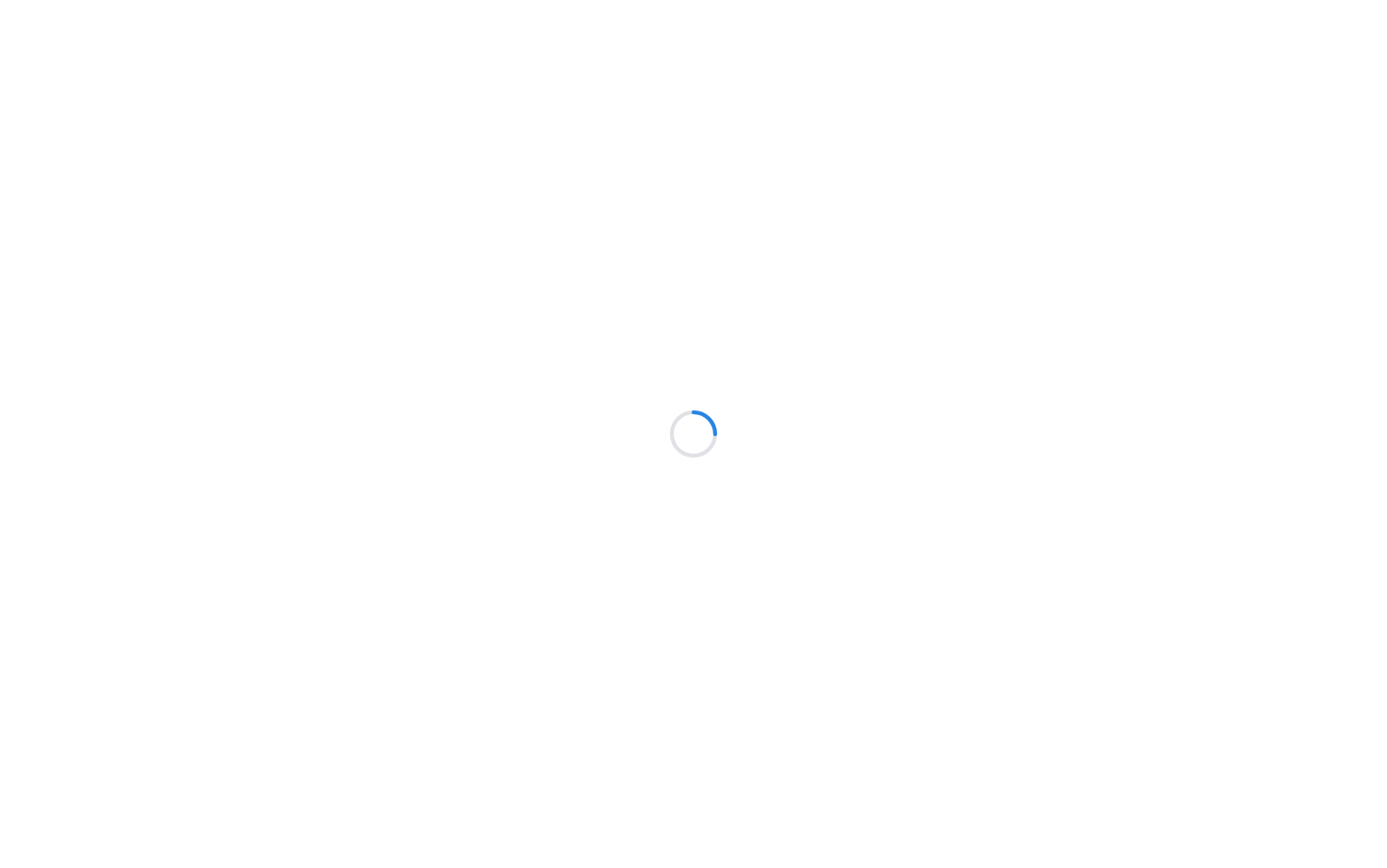 scroll, scrollTop: 0, scrollLeft: 0, axis: both 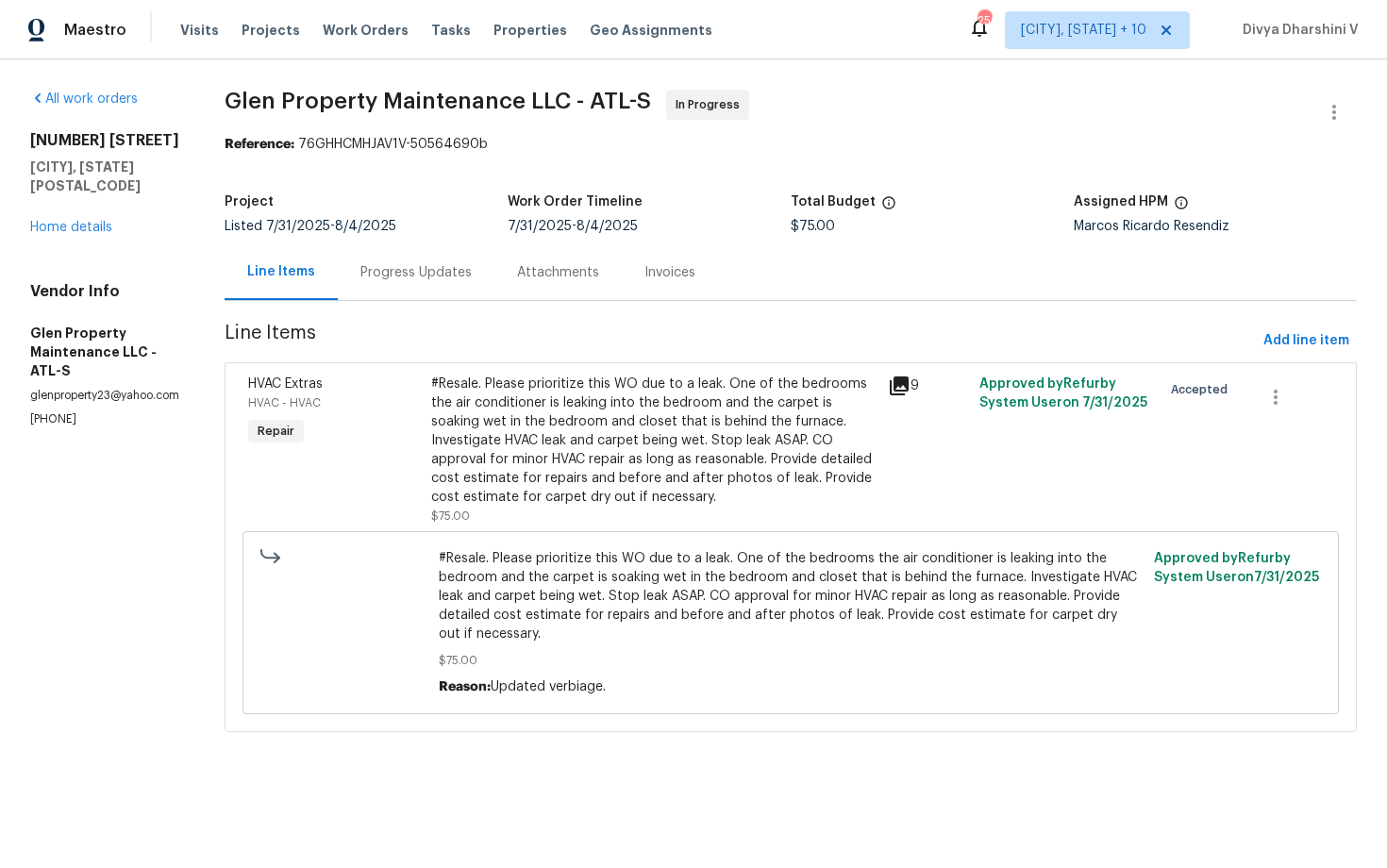 click on "HVAC Extras HVAC - HVAC Repair #Resale. Please prioritize this WO due to a leak. One of the bedrooms the air conditioner is leaking into the bedroom and the carpet is soaking wet in the bedroom and closet that is behind the furnace. Investigate HVAC leak and carpet being wet. Stop leak ASAP. CO approval for minor HVAC repair as long as reasonable. Provide detailed cost estimate for repairs and before and after photos of leak. Provide cost estimate for carpet dry out if necessary. $75.00   9 Approved by  [PERSON] on   [DATE] Accepted #Resale. Please prioritize this WO due to a leak. One of the bedrooms the air conditioner is leaking into the bedroom and the carpet is soaking wet in the bedroom and closet that is behind the furnace. Investigate HVAC leak and carpet being wet. Stop leak ASAP. CO approval for minor HVAC repair as long as reasonable. Provide detailed cost estimate for repairs and before and after photos of leak. Provide cost estimate for carpet dry out if necessary. $75.00 Reason:" at bounding box center [791, 547] 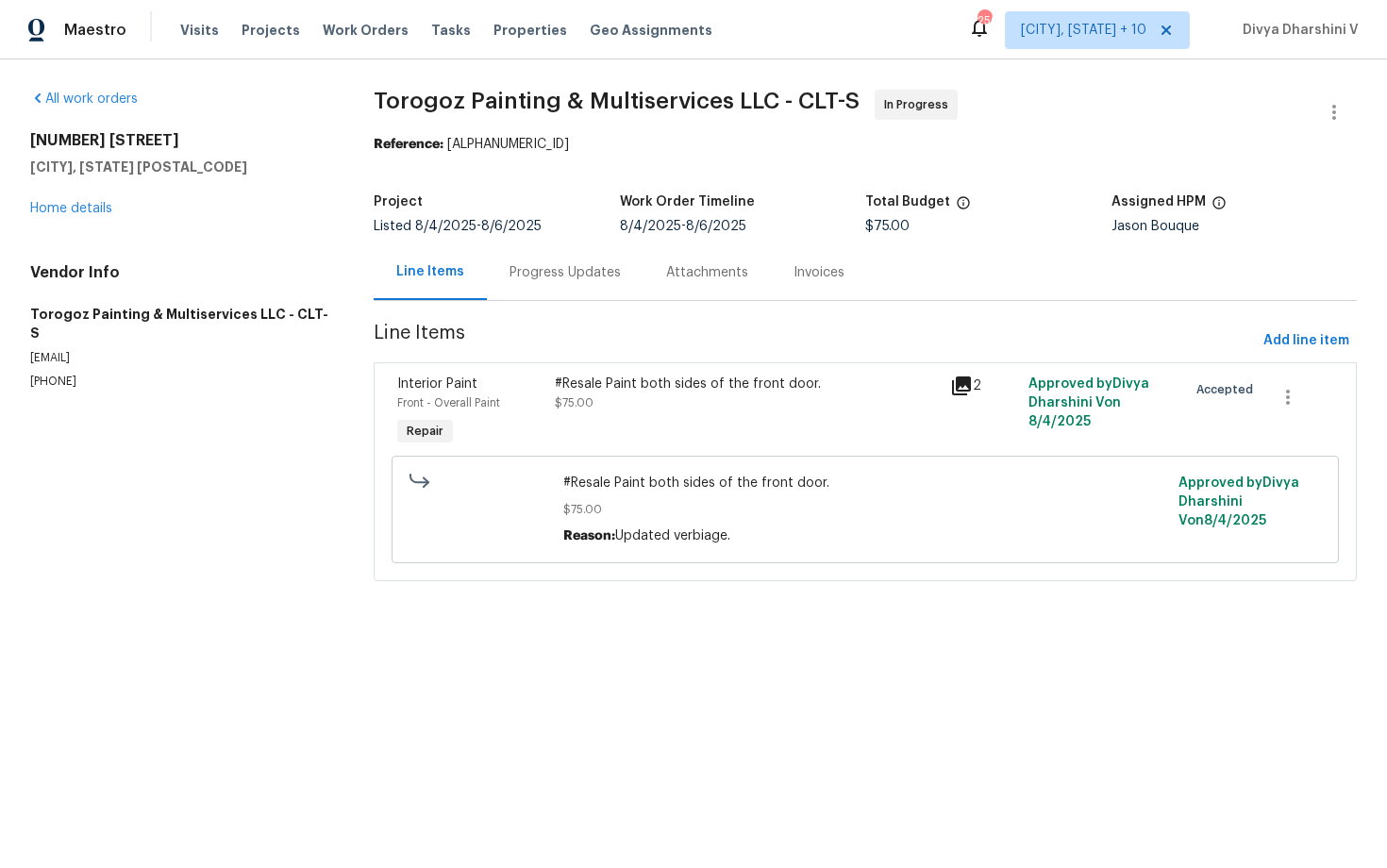 scroll, scrollTop: 0, scrollLeft: 0, axis: both 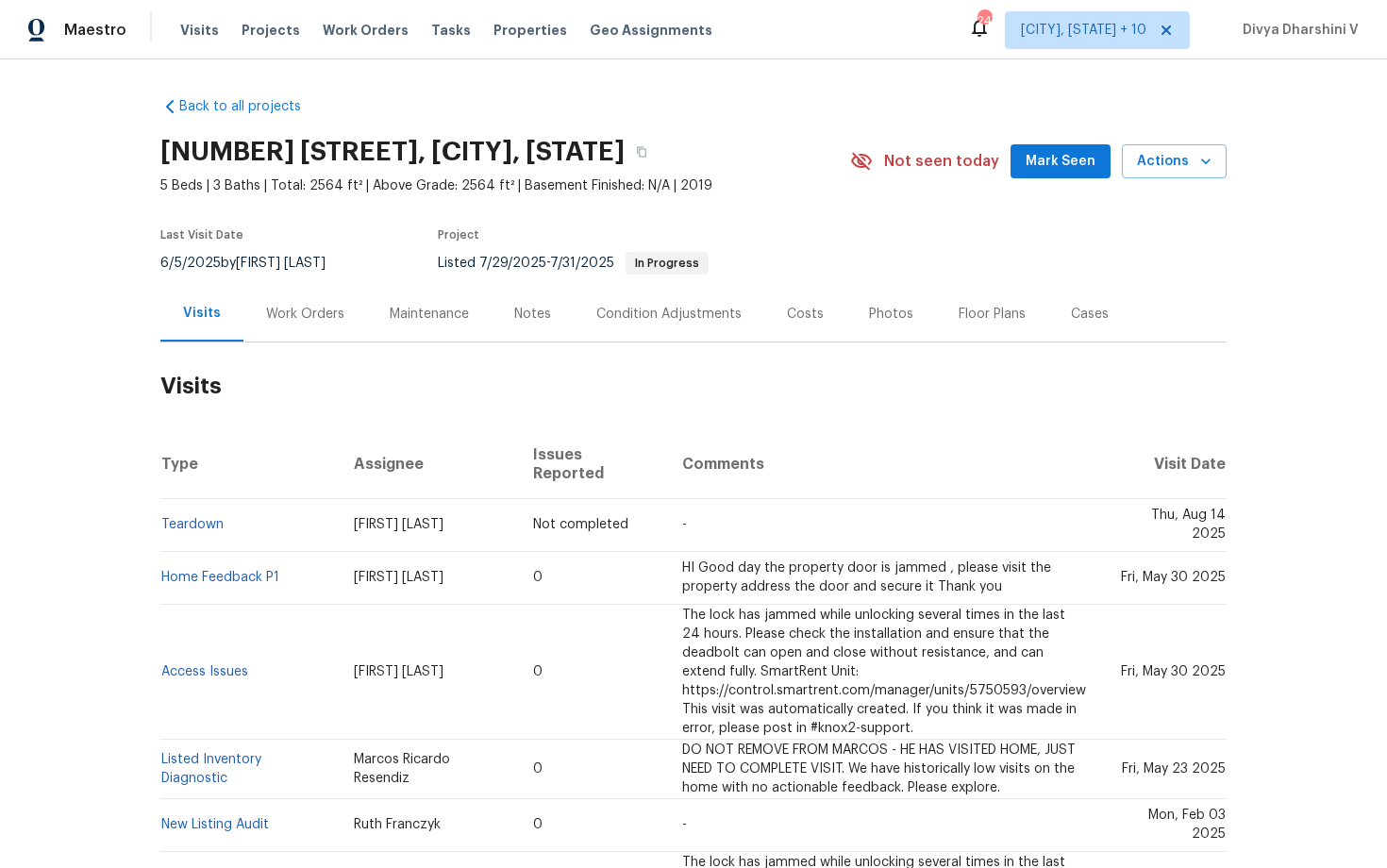 click on "Visits" at bounding box center [694, 386] 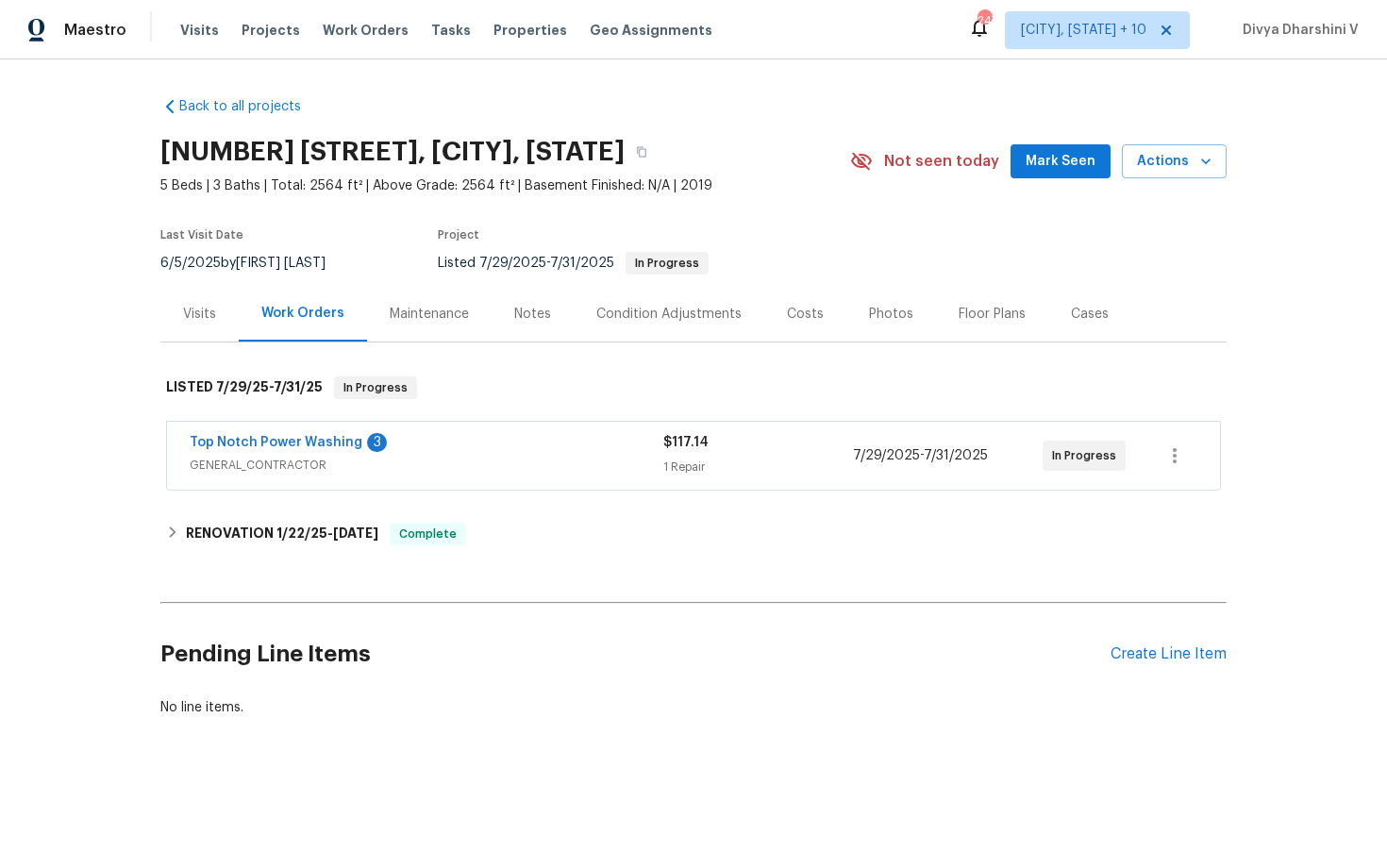 click on "GENERAL_CONTRACTOR" at bounding box center (426, 465) 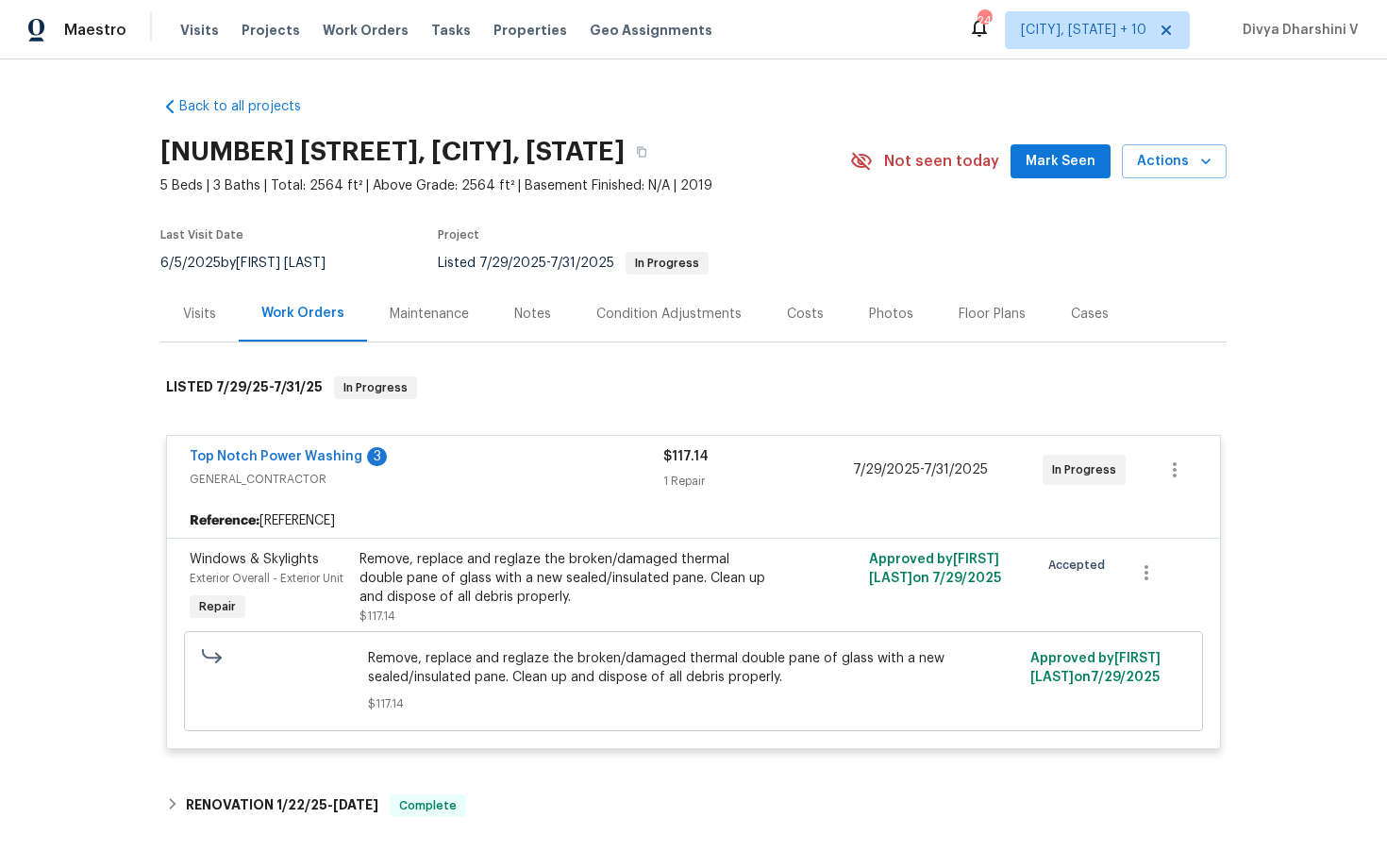 scroll, scrollTop: 249, scrollLeft: 0, axis: vertical 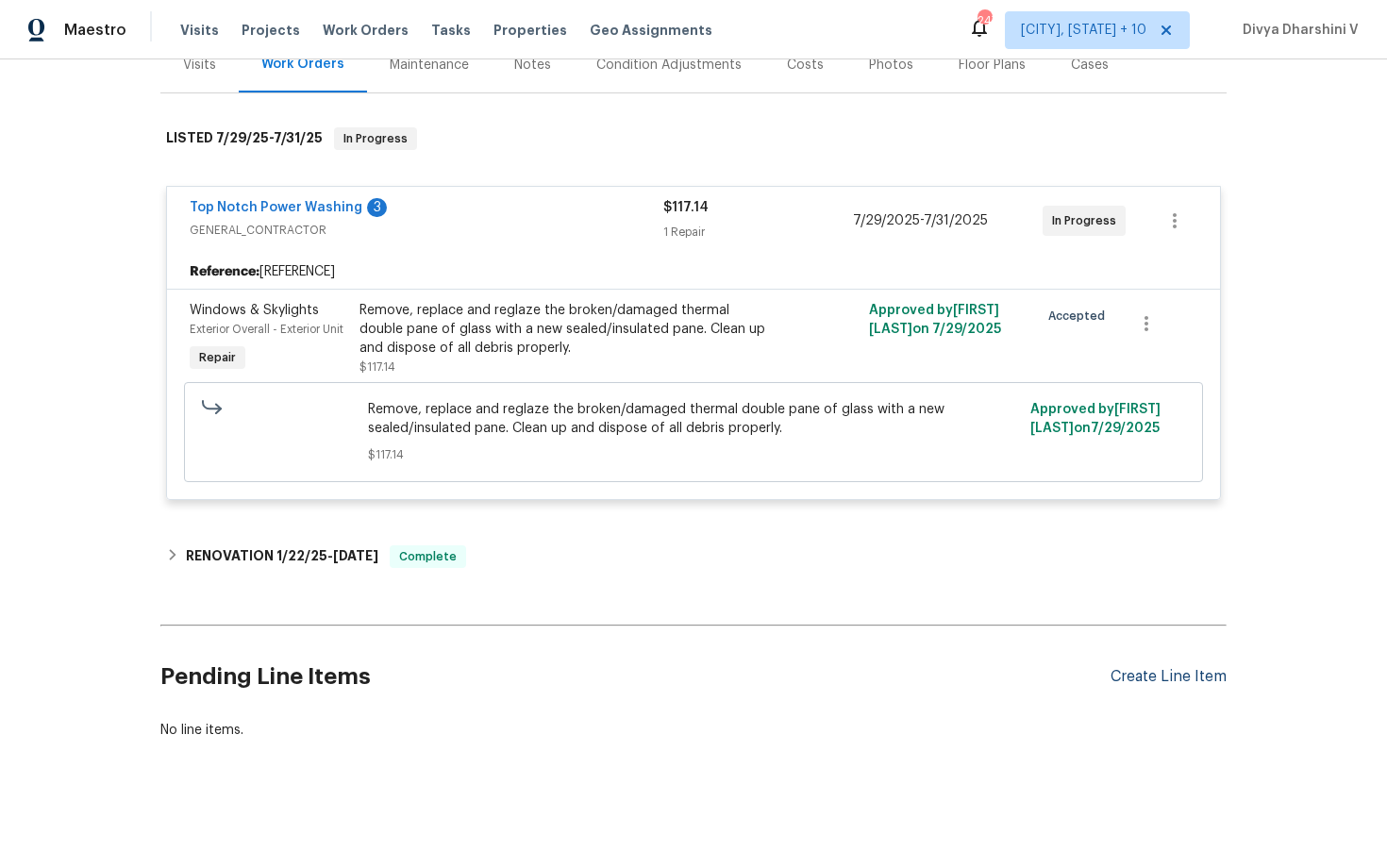 click on "Create Line Item" at bounding box center (1168, 676) 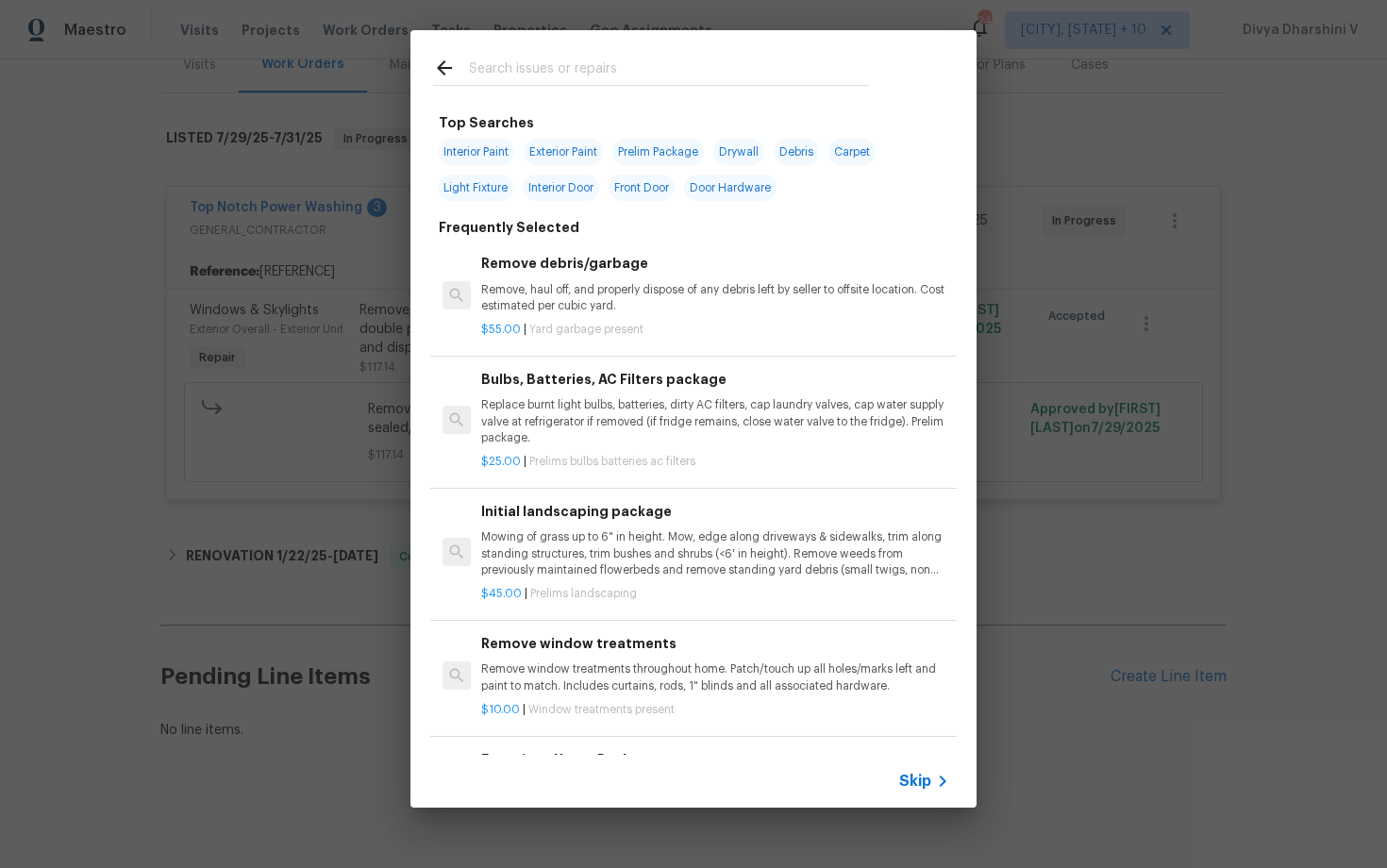 click on "Skip" at bounding box center (927, 781) 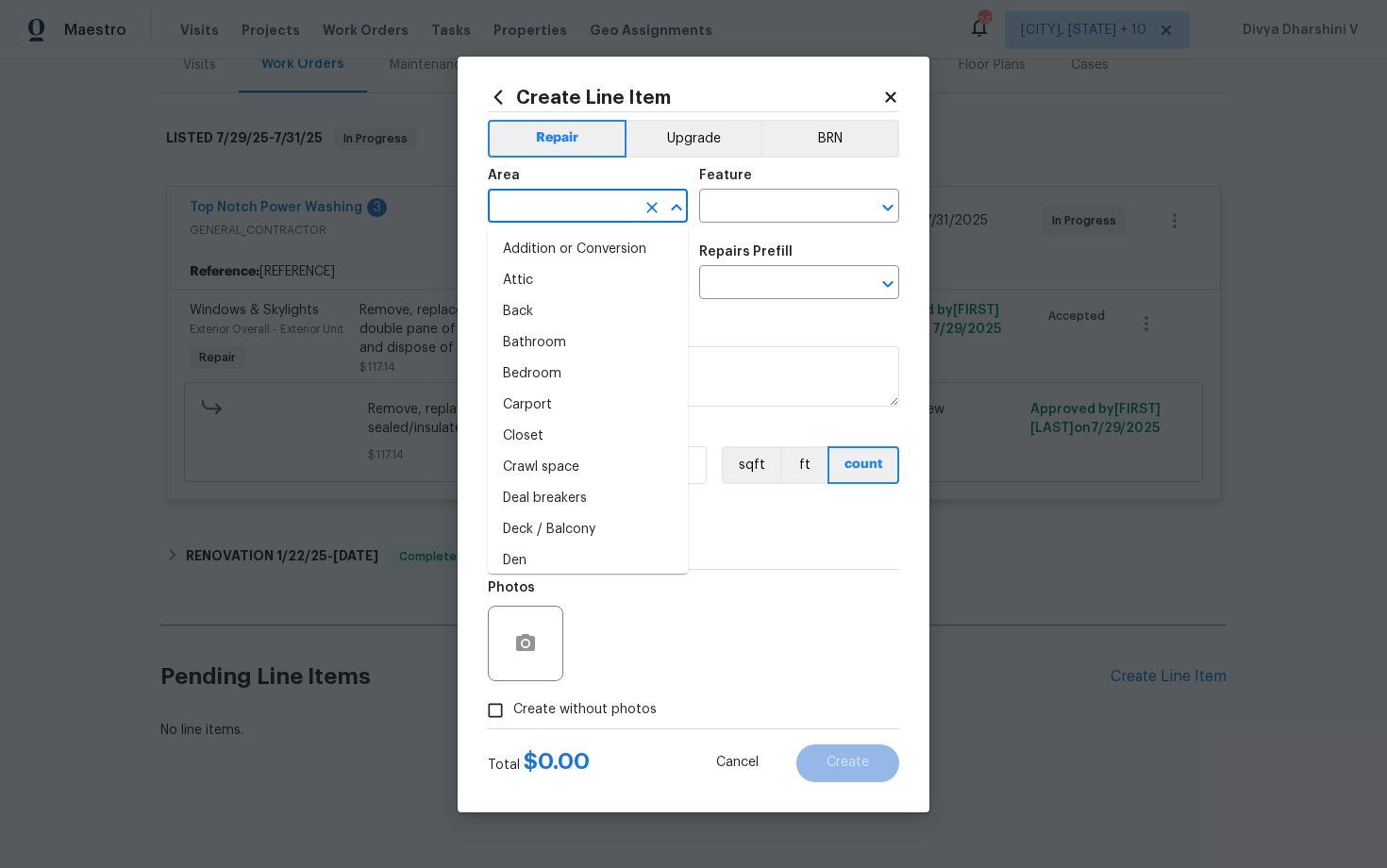 click at bounding box center [561, 208] 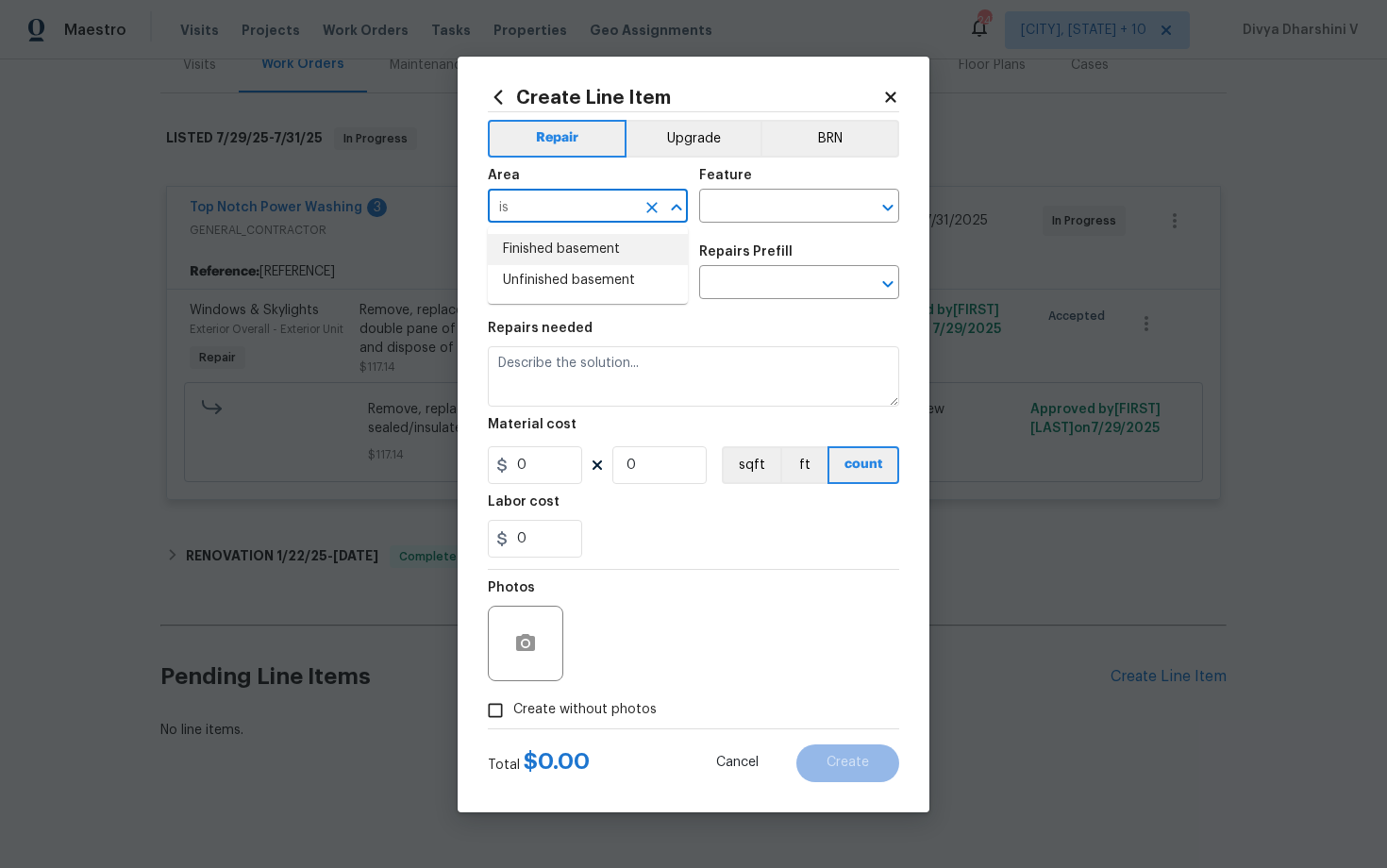 type on "is" 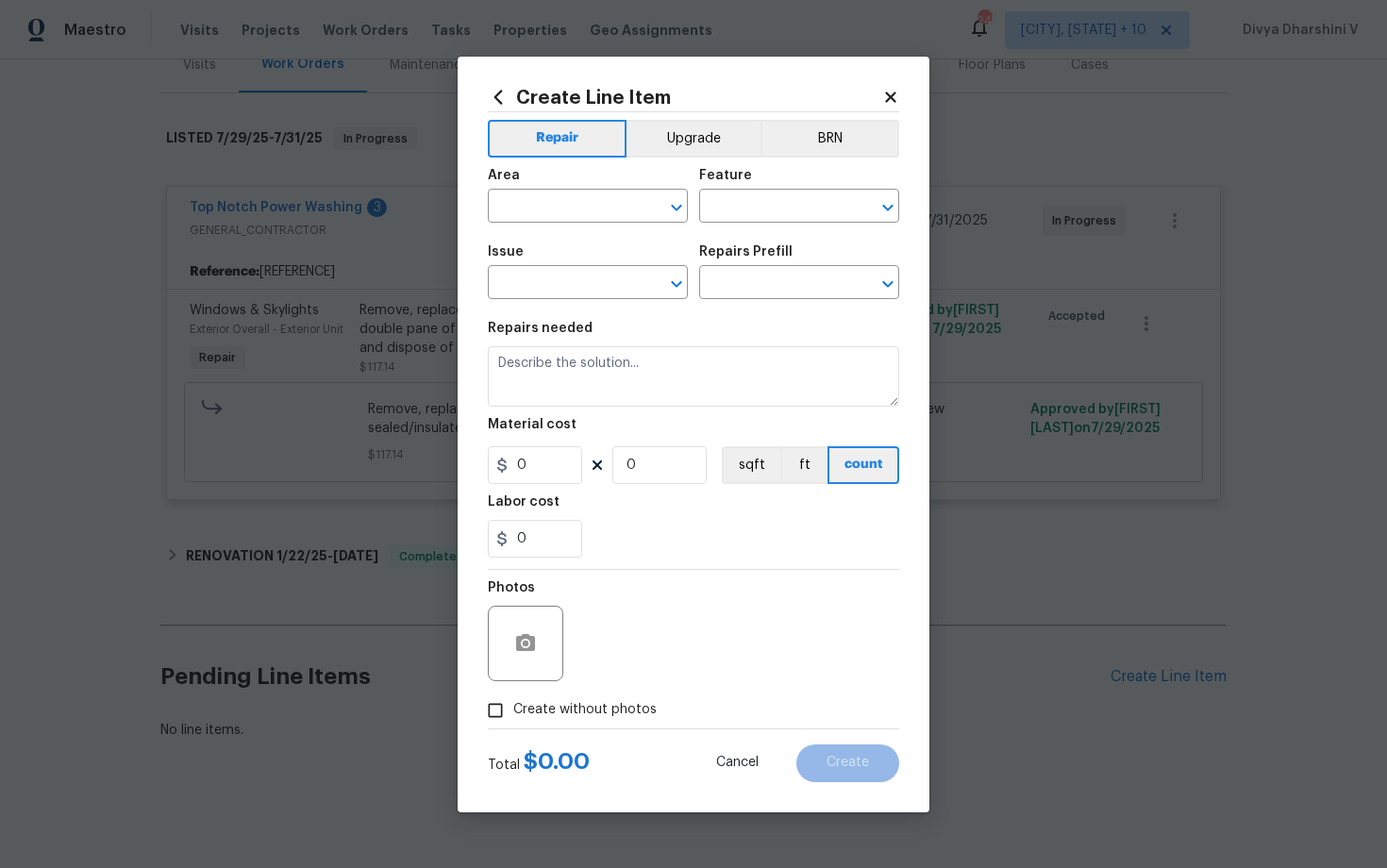 click on "Area ​" at bounding box center (588, 195) 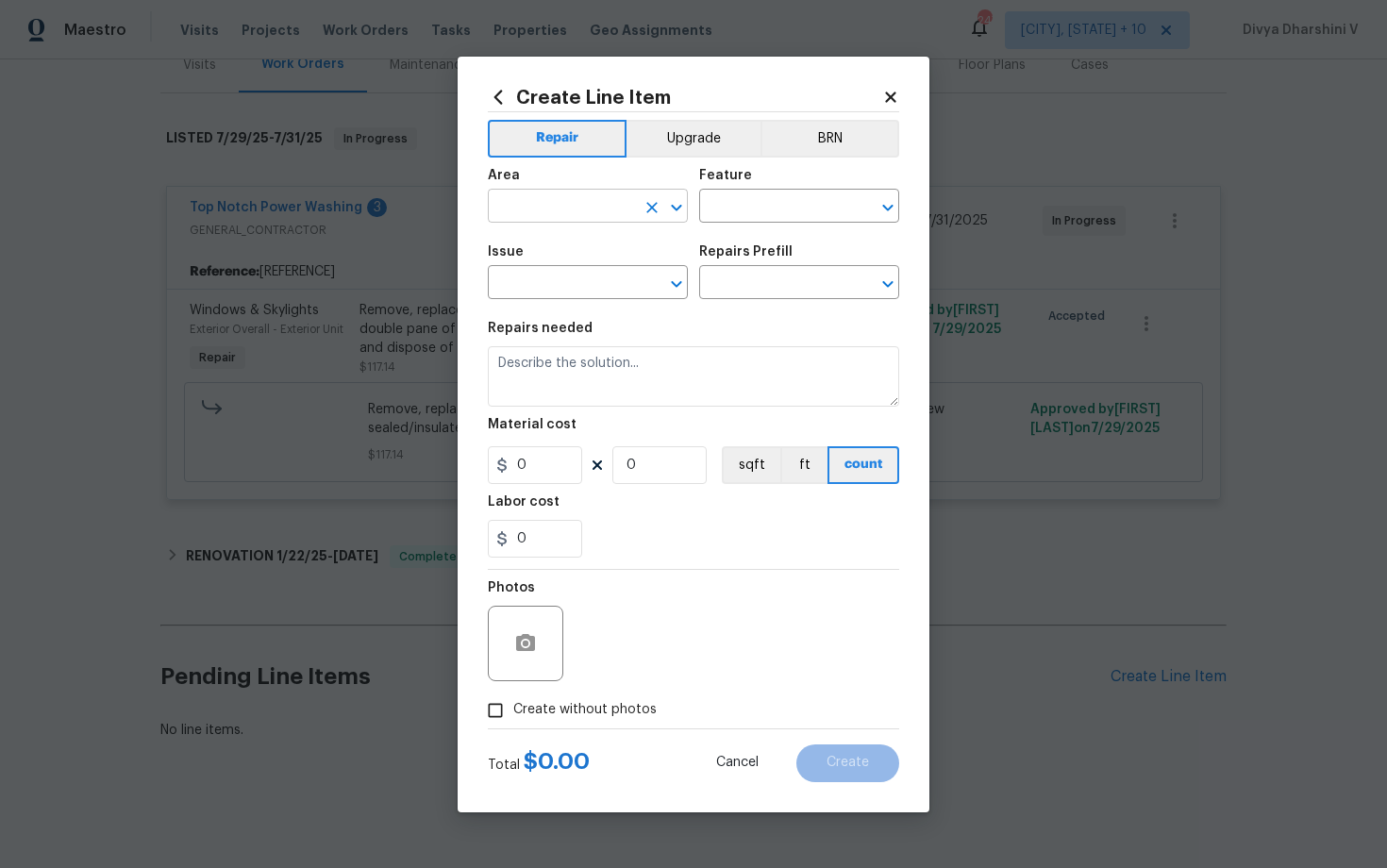 click at bounding box center [561, 208] 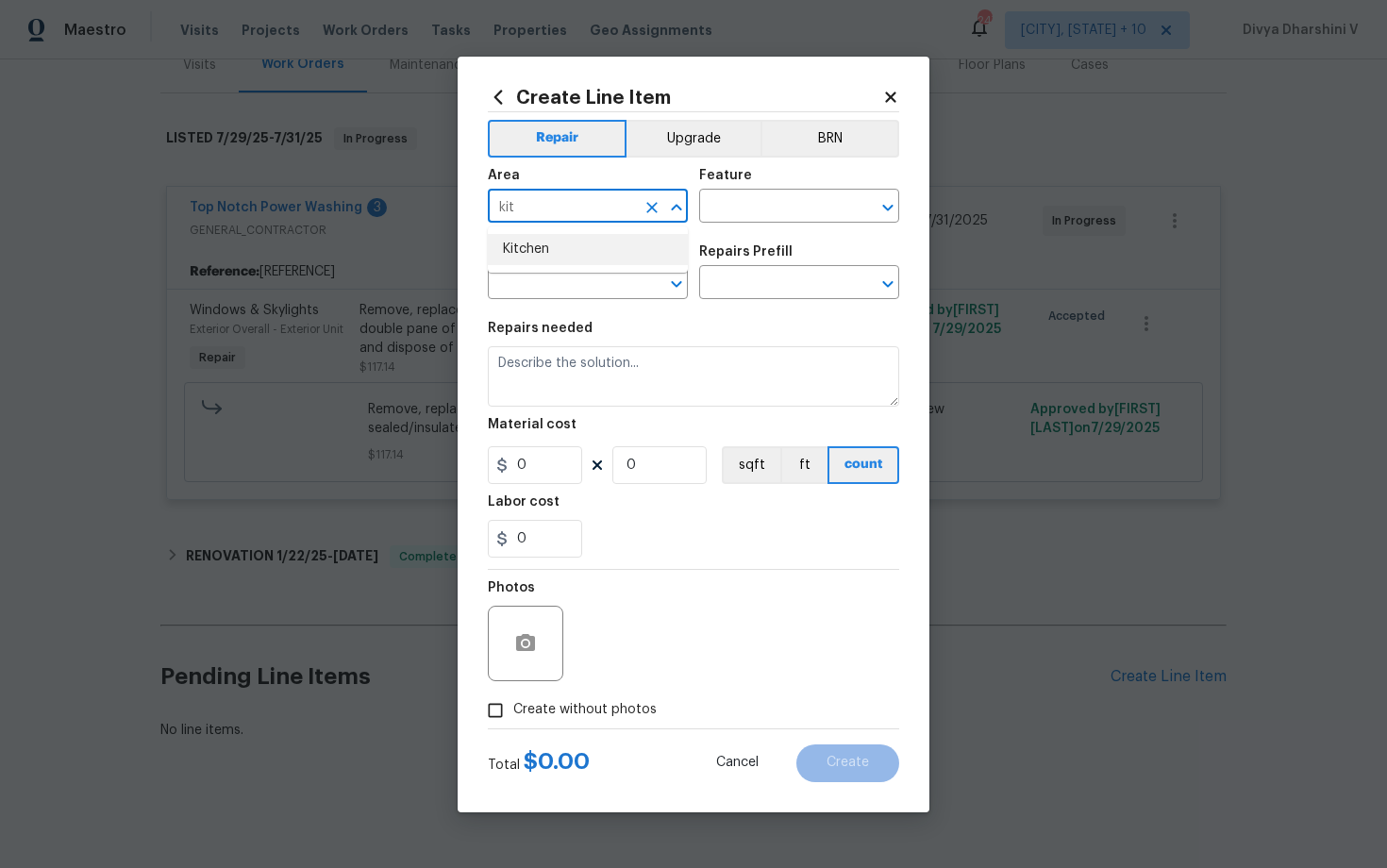 click on "Kitchen" at bounding box center [588, 249] 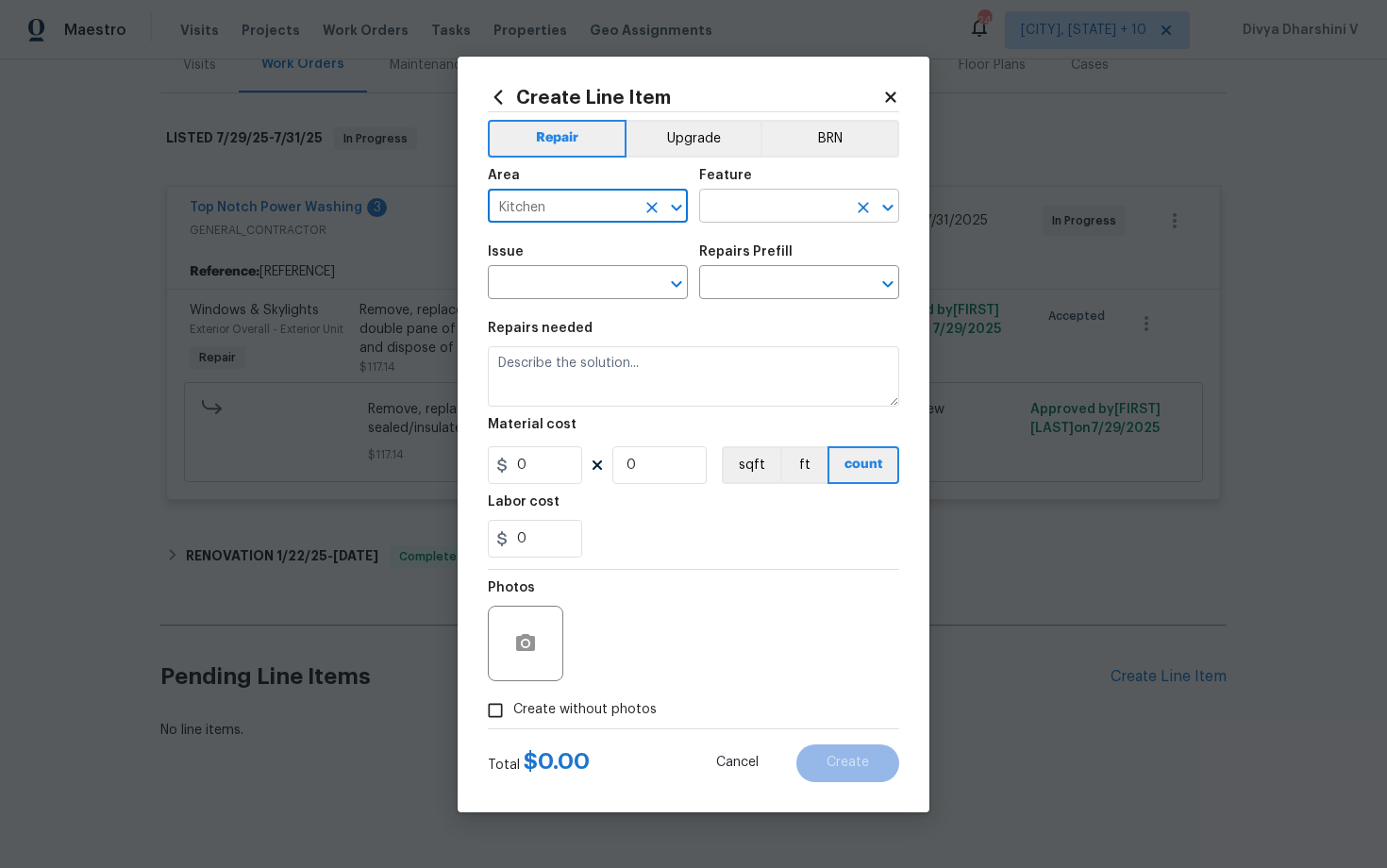 type on "Kitchen" 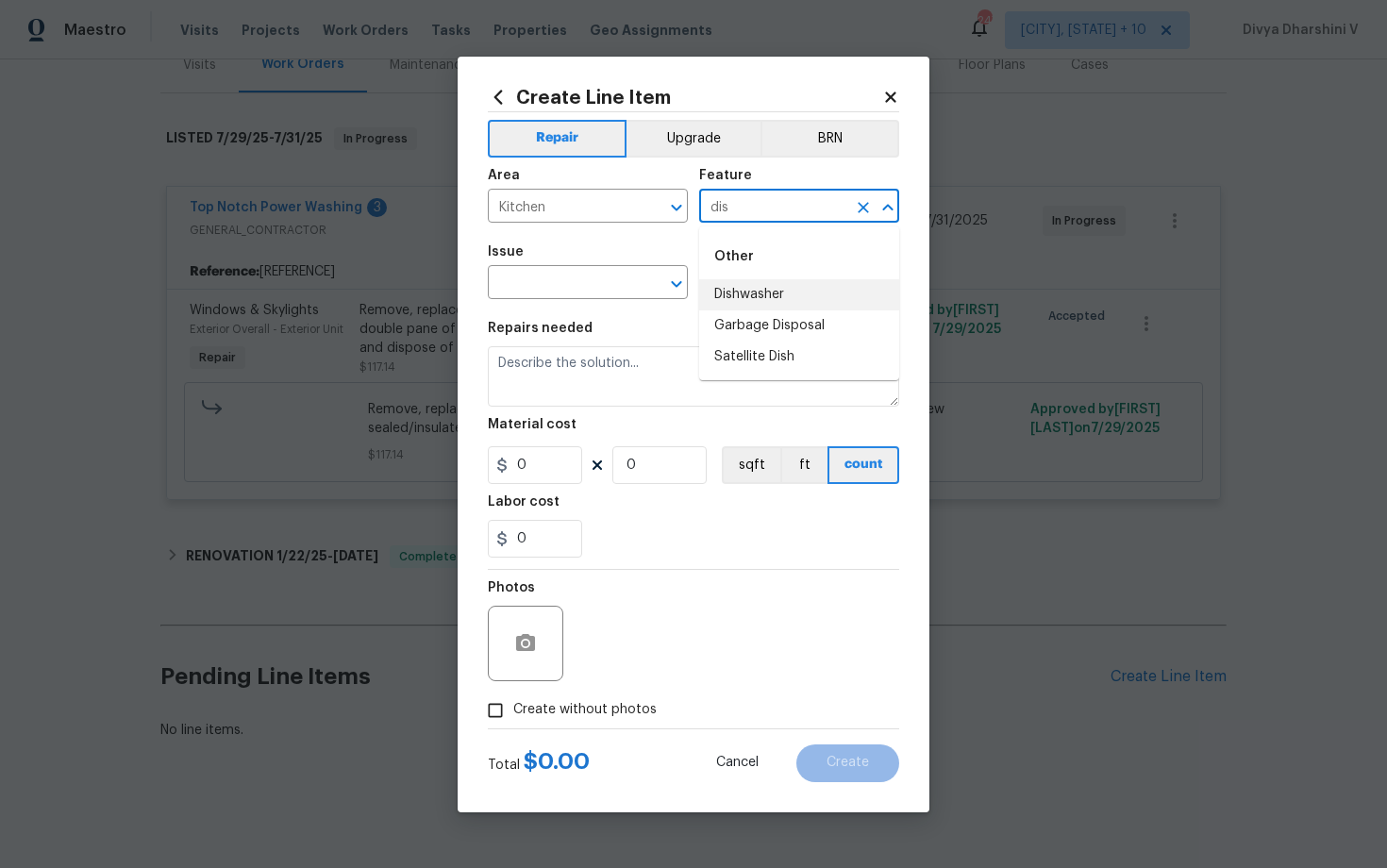 click on "Dishwasher" at bounding box center [799, 294] 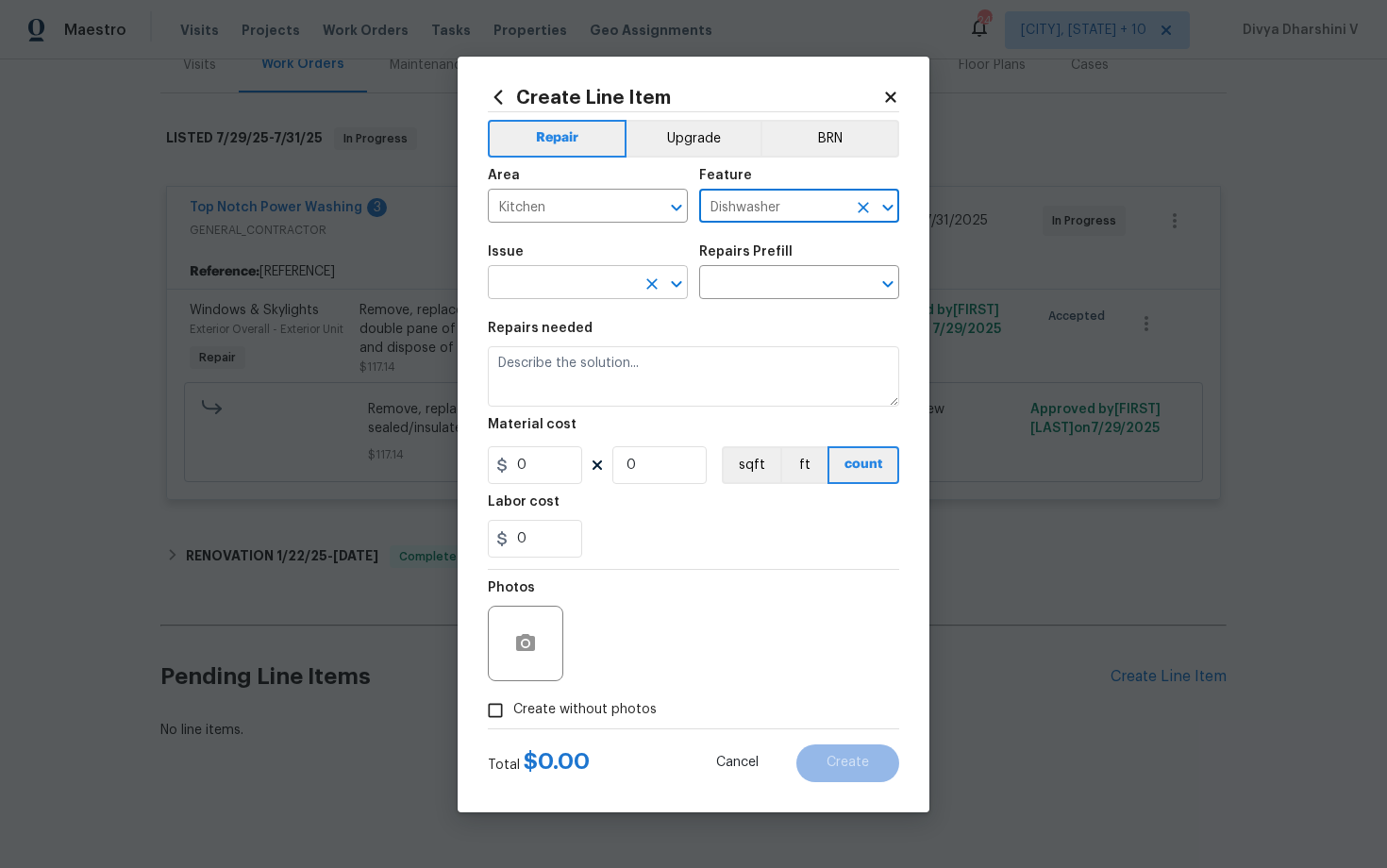 type on "Dishwasher" 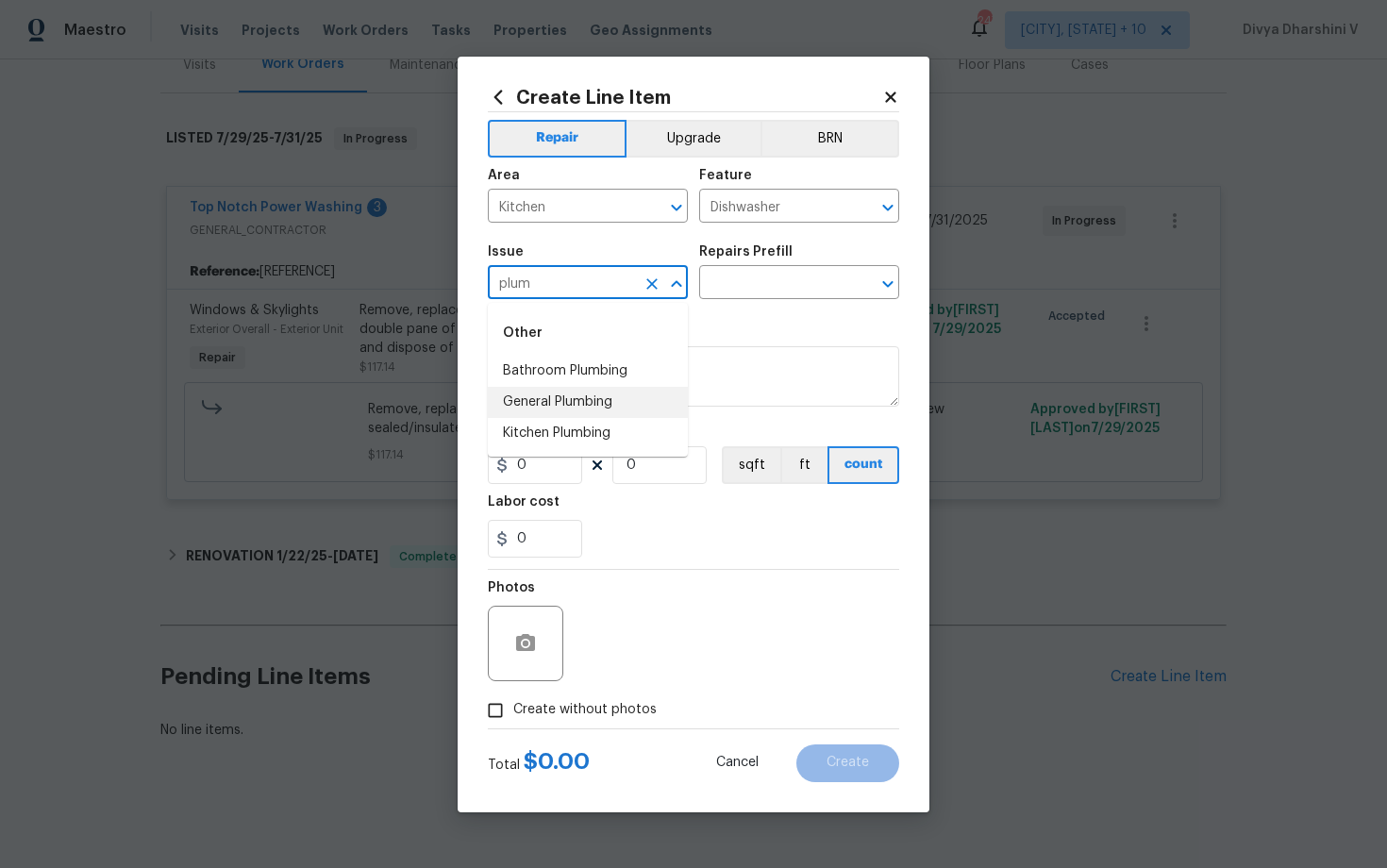click on "General Plumbing" at bounding box center (588, 402) 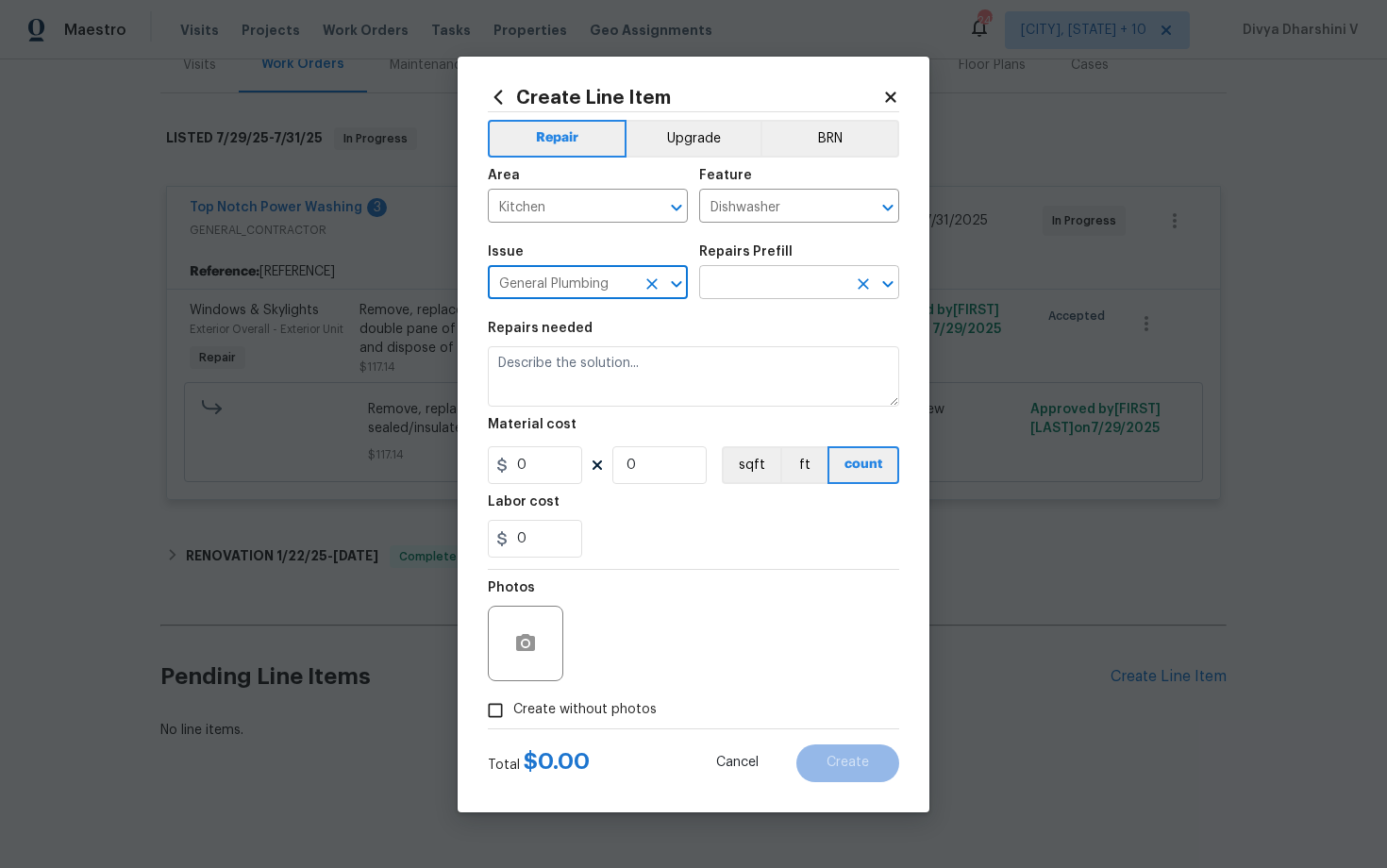 type on "General Plumbing" 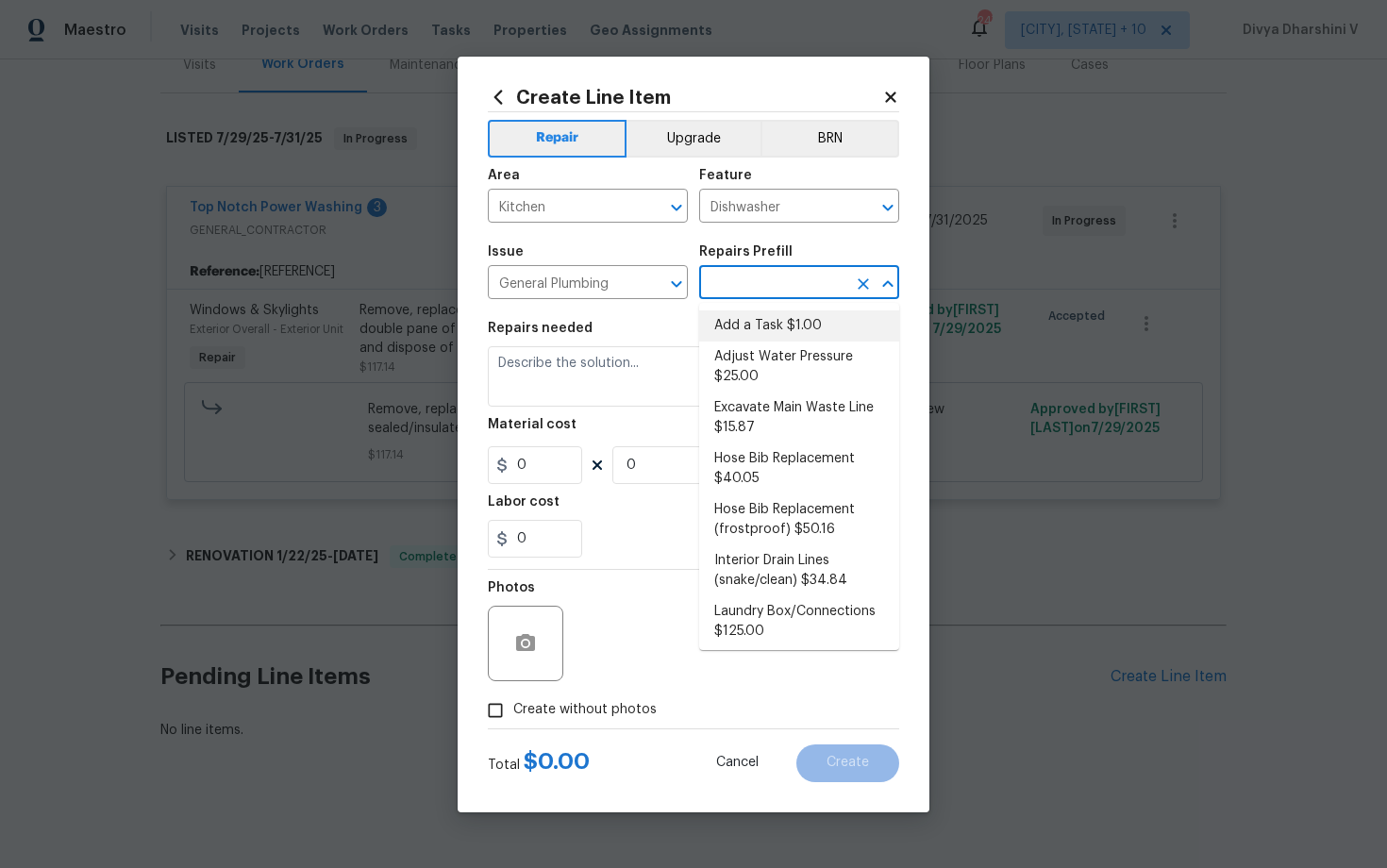 click on "Add a Task $1.00" at bounding box center [799, 326] 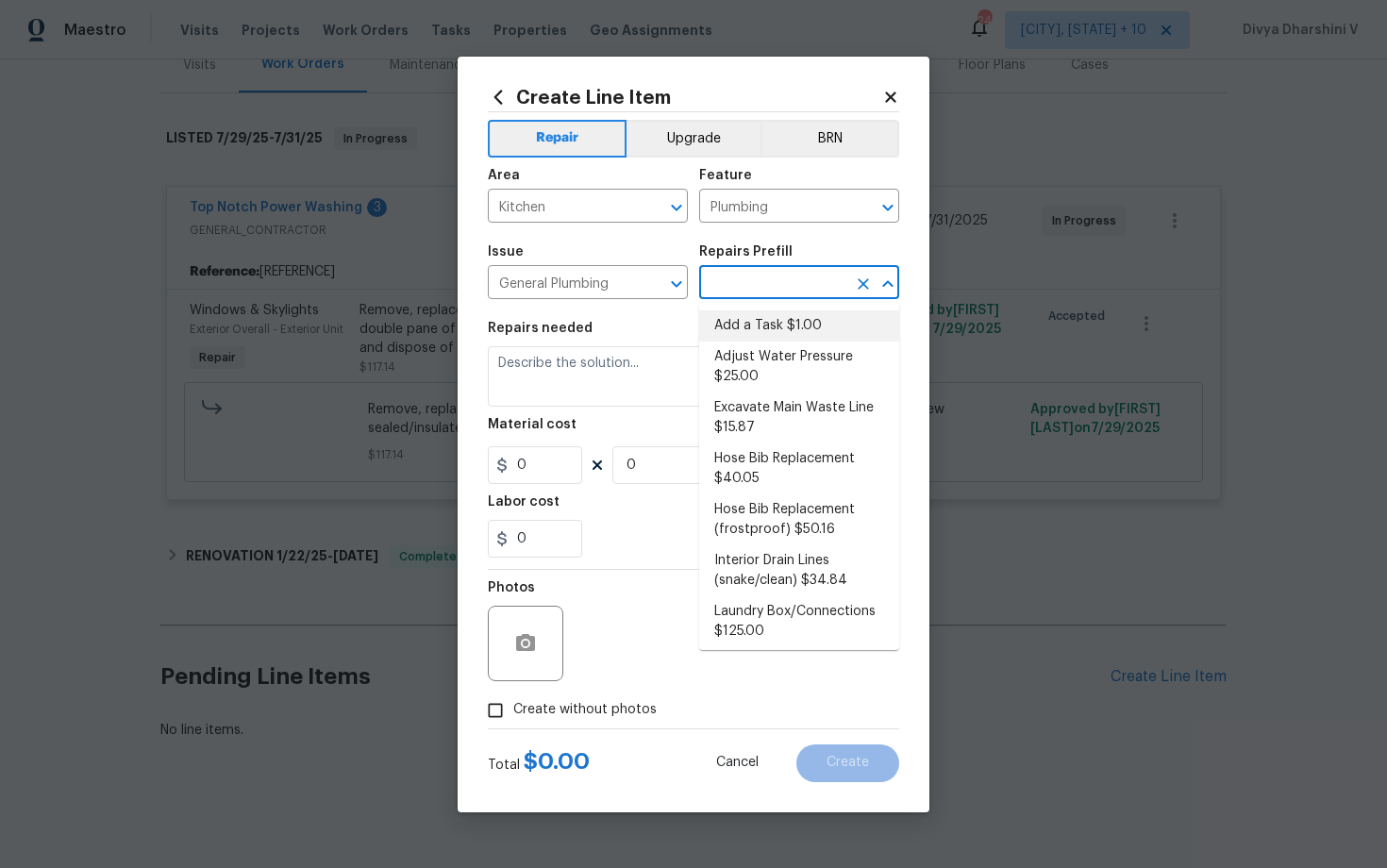 type on "Add a Task $1.00" 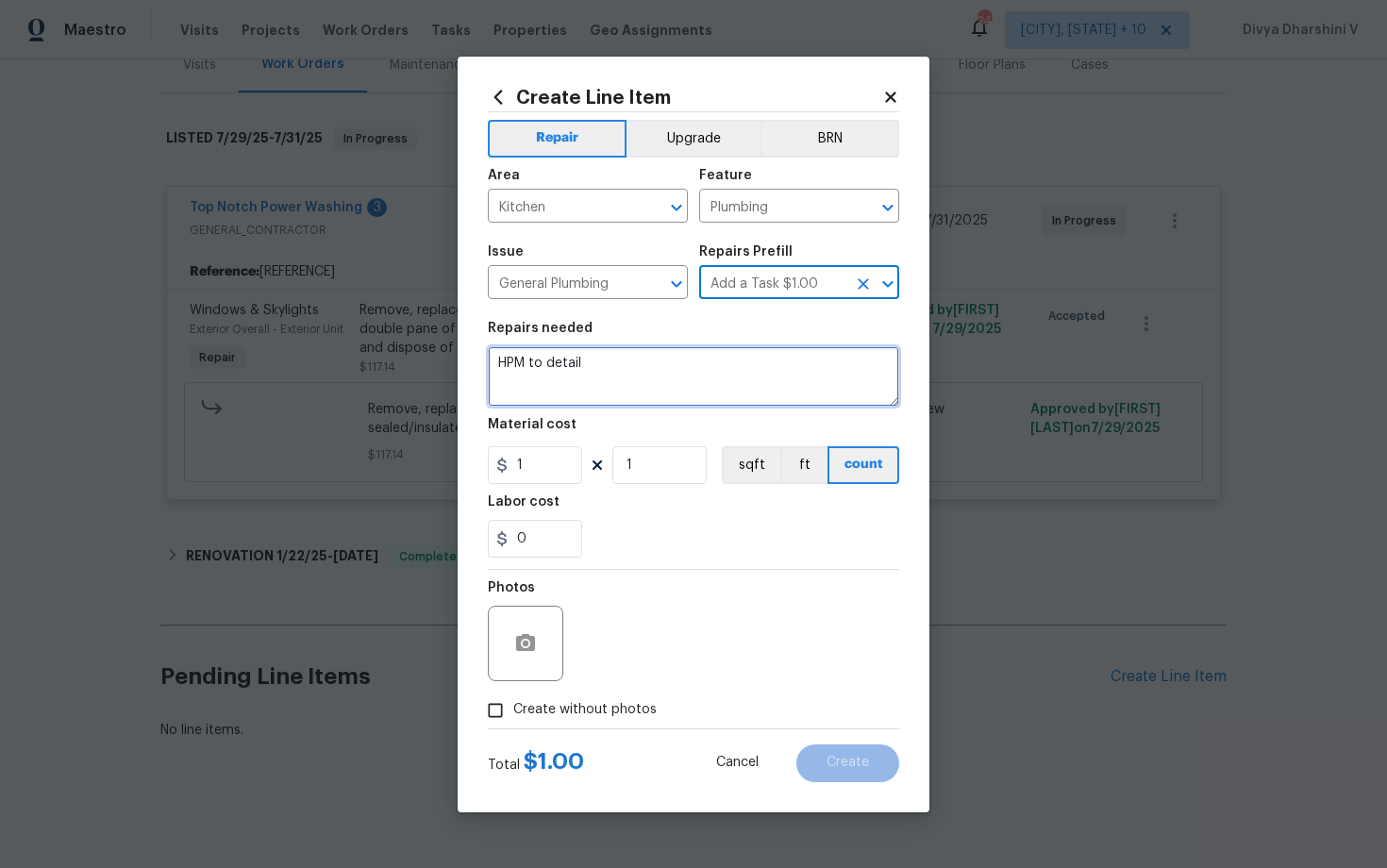 click on "HPM to detail" at bounding box center [694, 376] 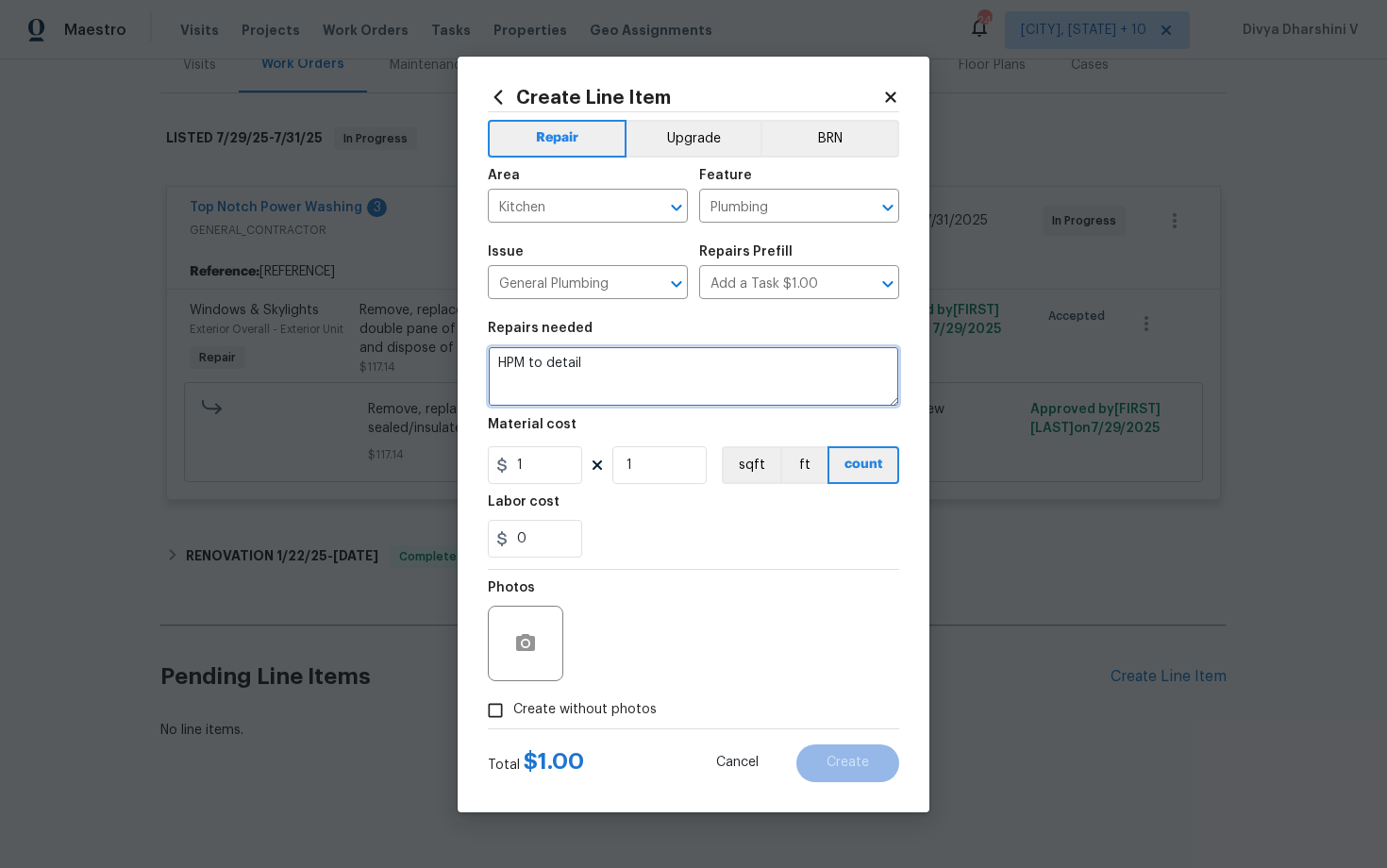 click on "HPM to detail" at bounding box center (694, 376) 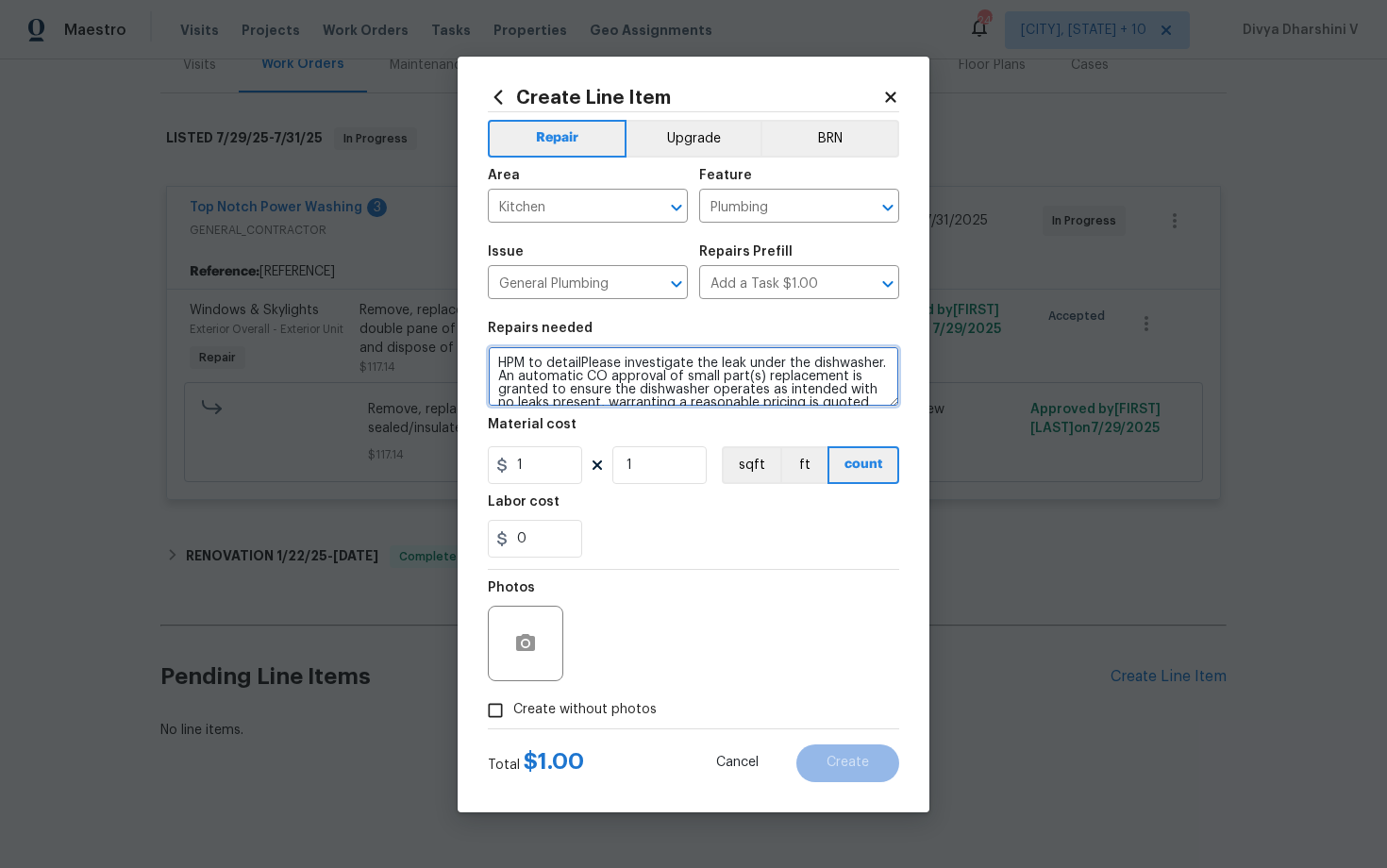 scroll, scrollTop: 30, scrollLeft: 0, axis: vertical 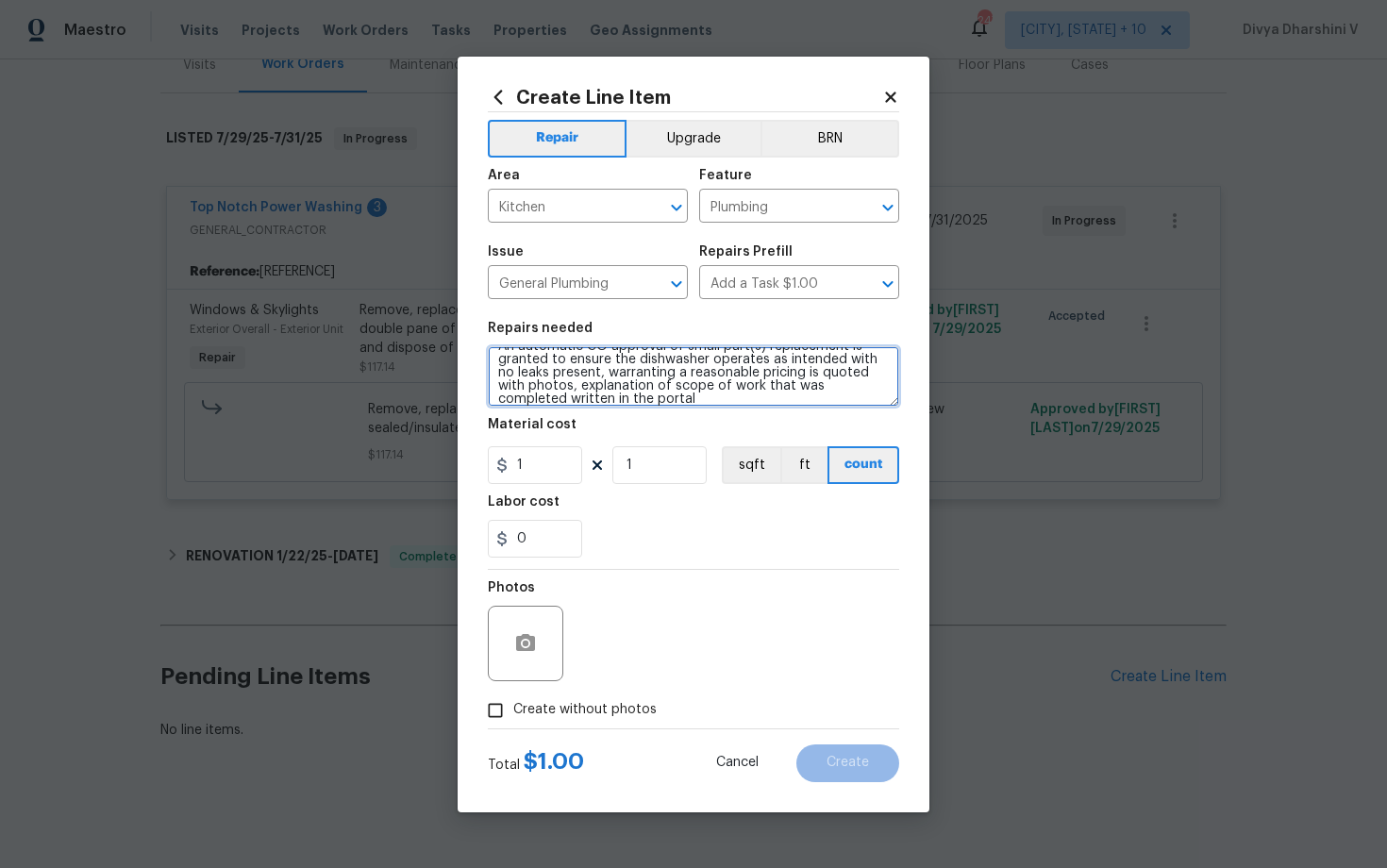 paste 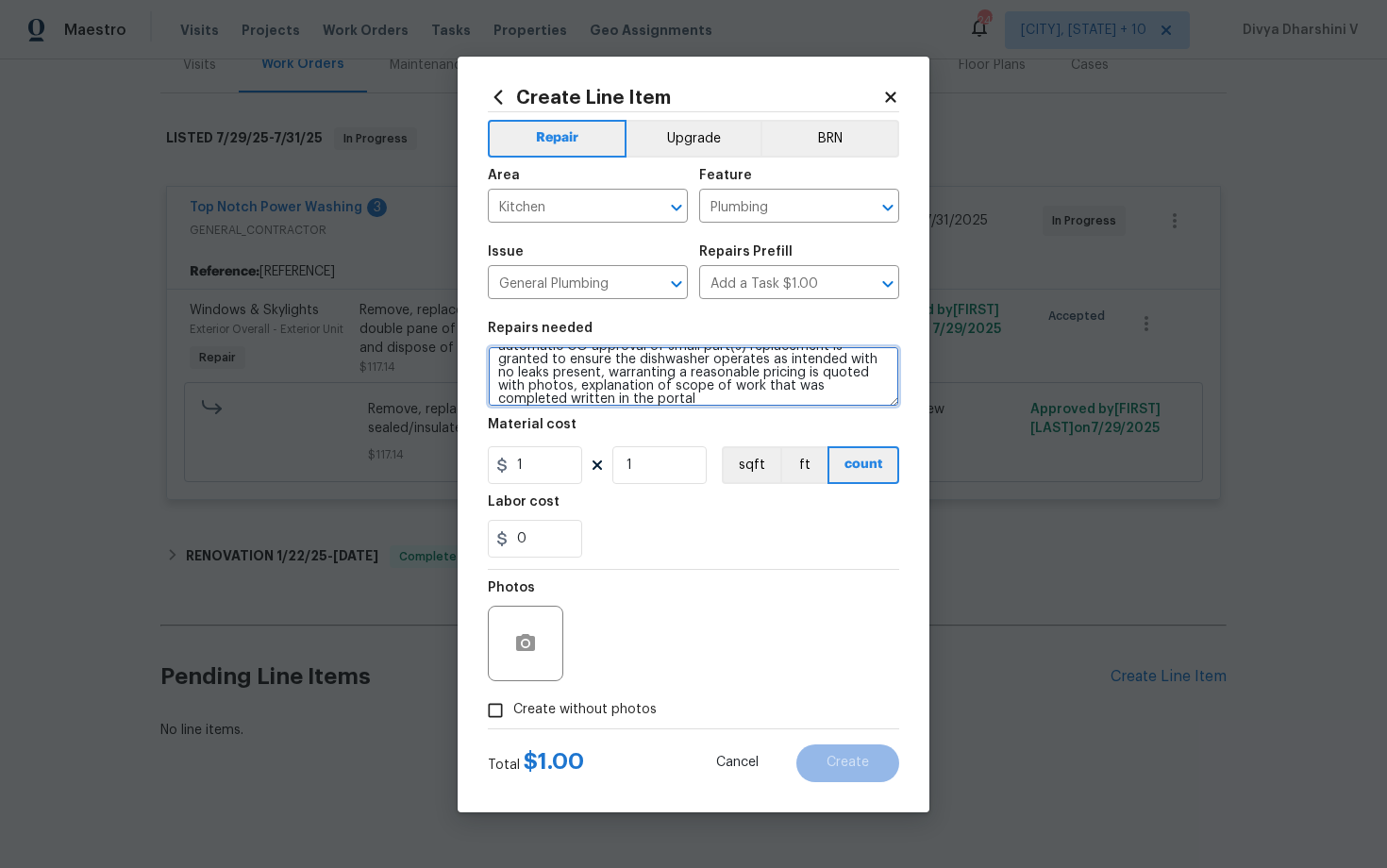 type on "Please investigate the leak under the dishwasher. An automatic CO approval of small part(s) replacement is granted to ensure the dishwasher operates as intended with no leaks present, warranting a reasonable pricing is quoted with photos, explanation of scope of work that was completed written in the portal" 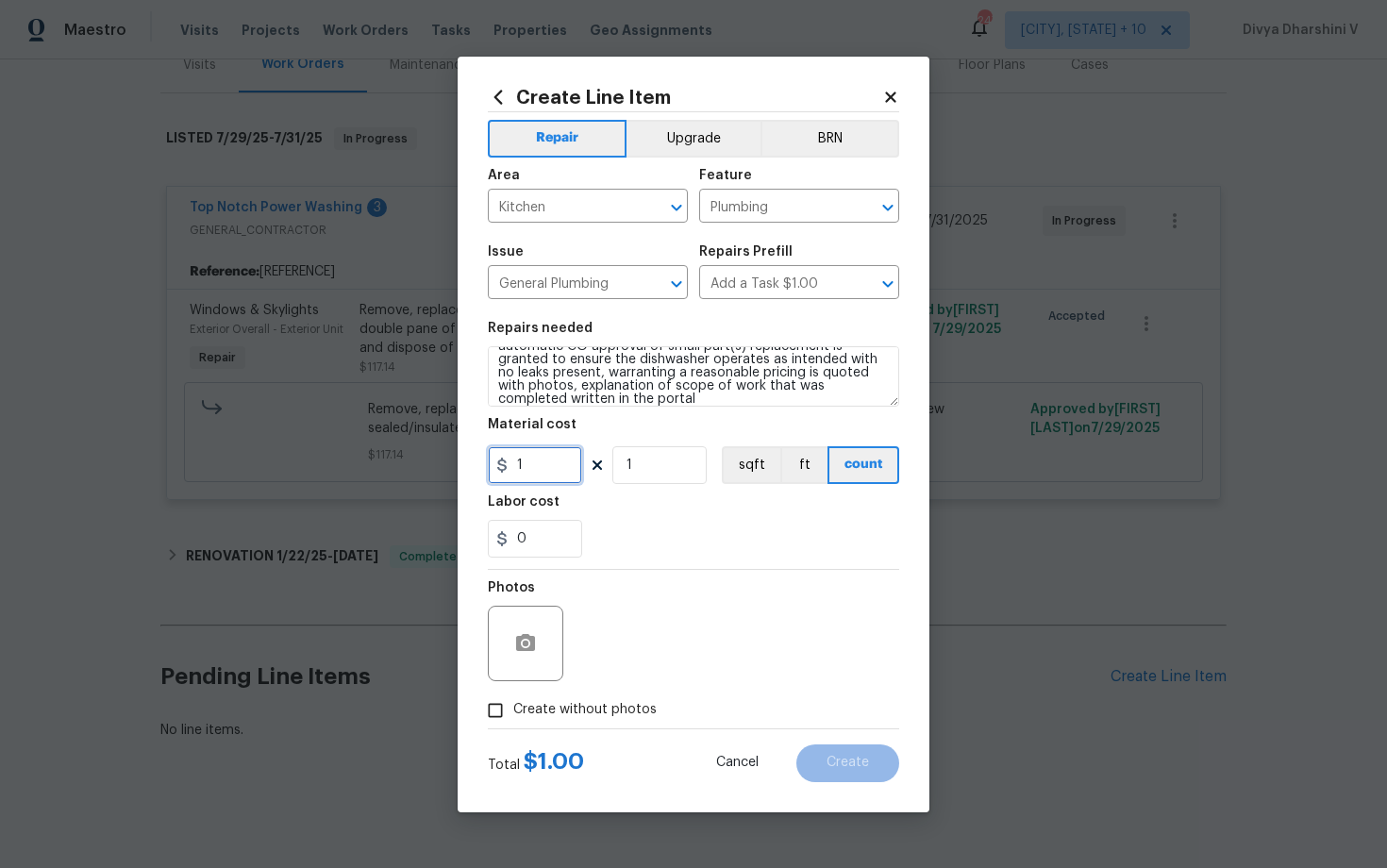 click on "1" at bounding box center (535, 465) 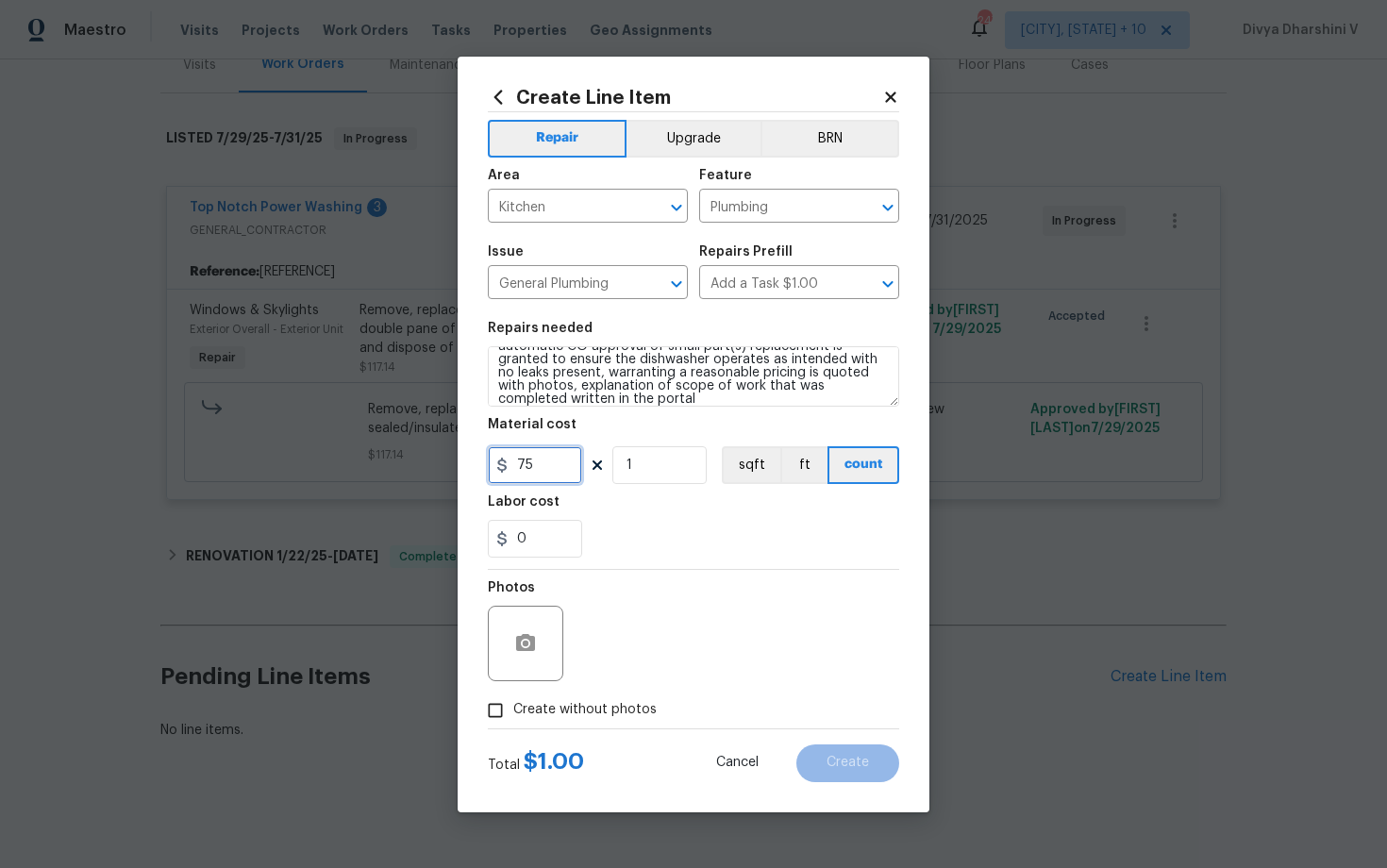 type on "75" 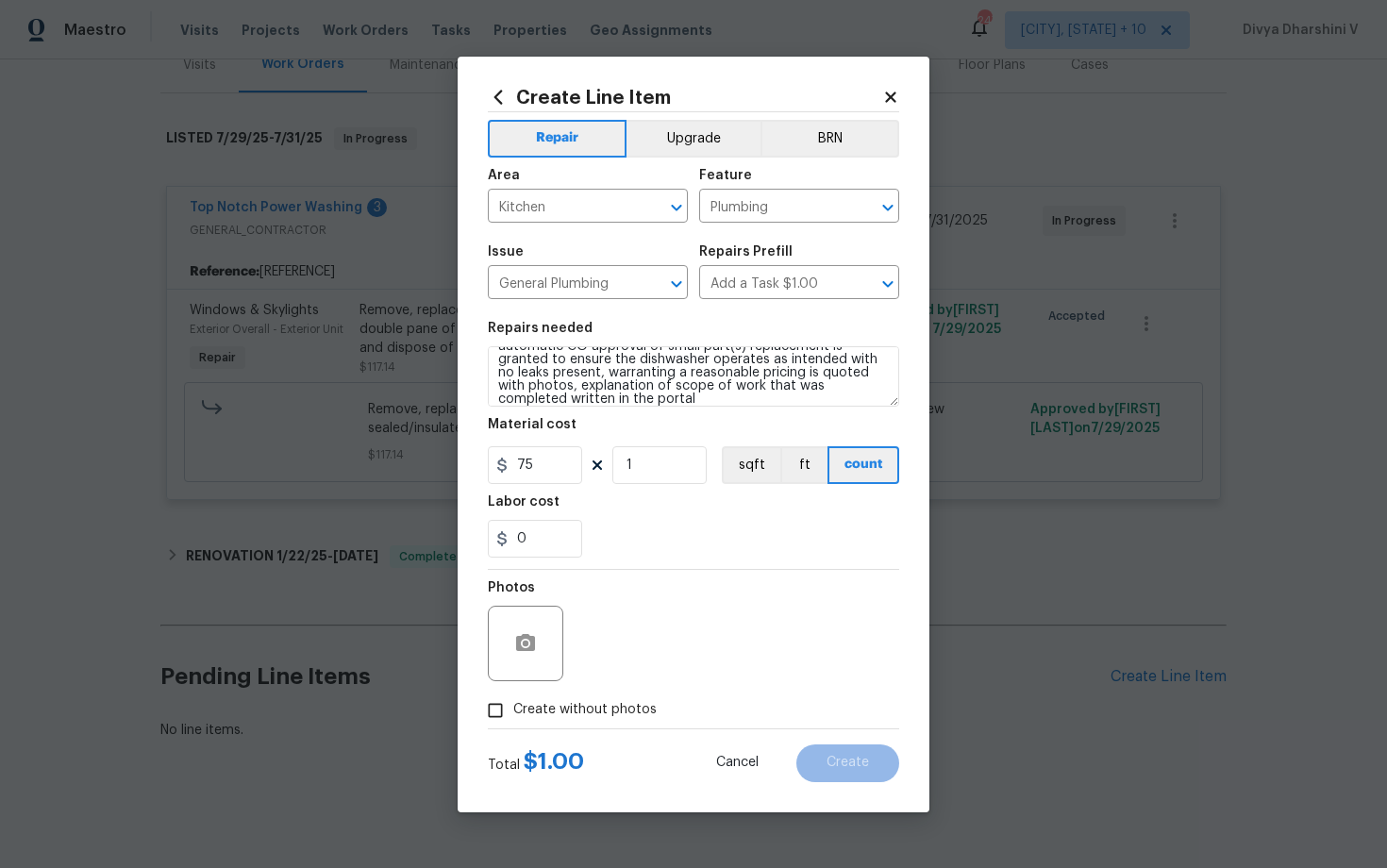click on "Create without photos" at bounding box center (567, 710) 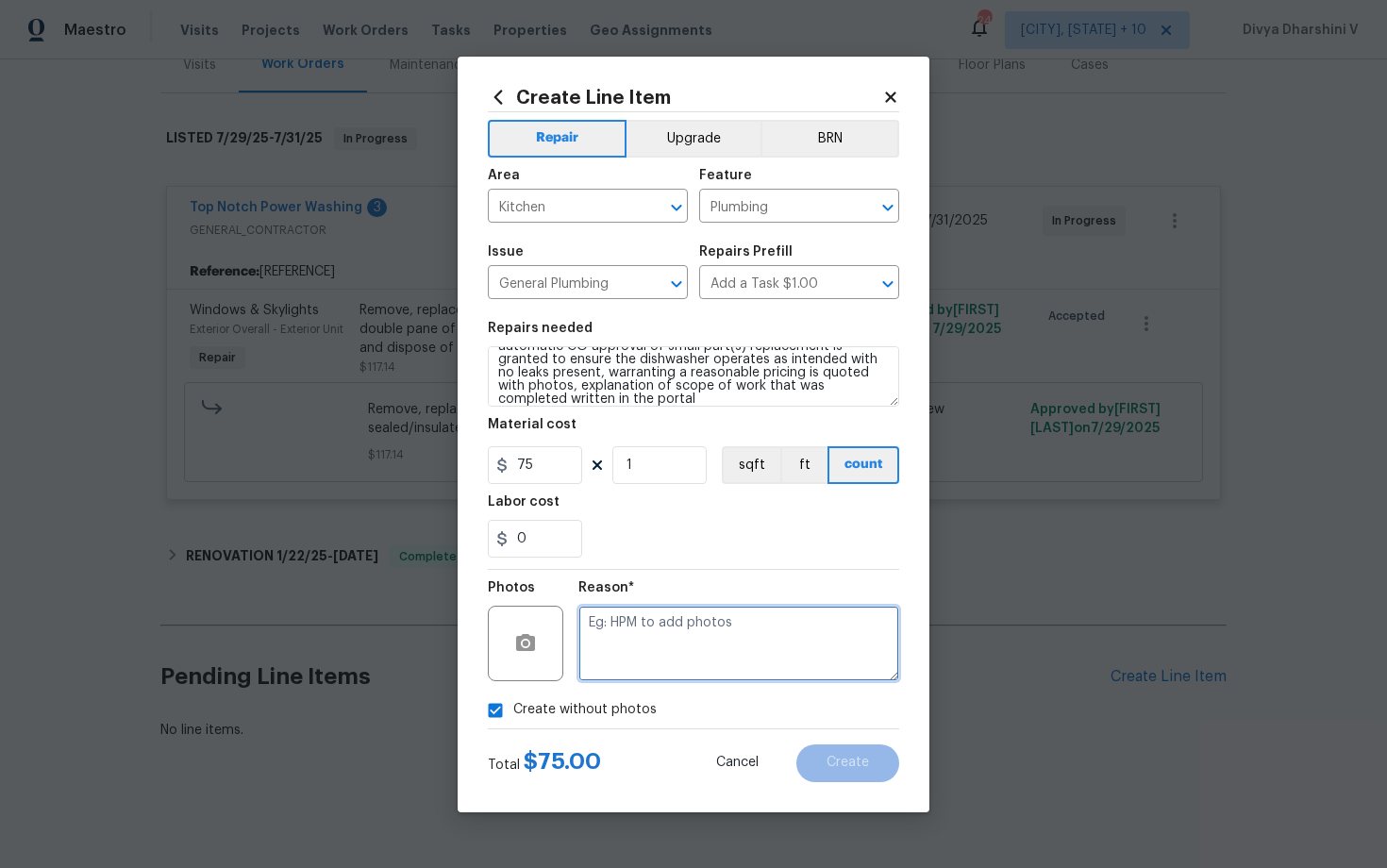 click at bounding box center [739, 643] 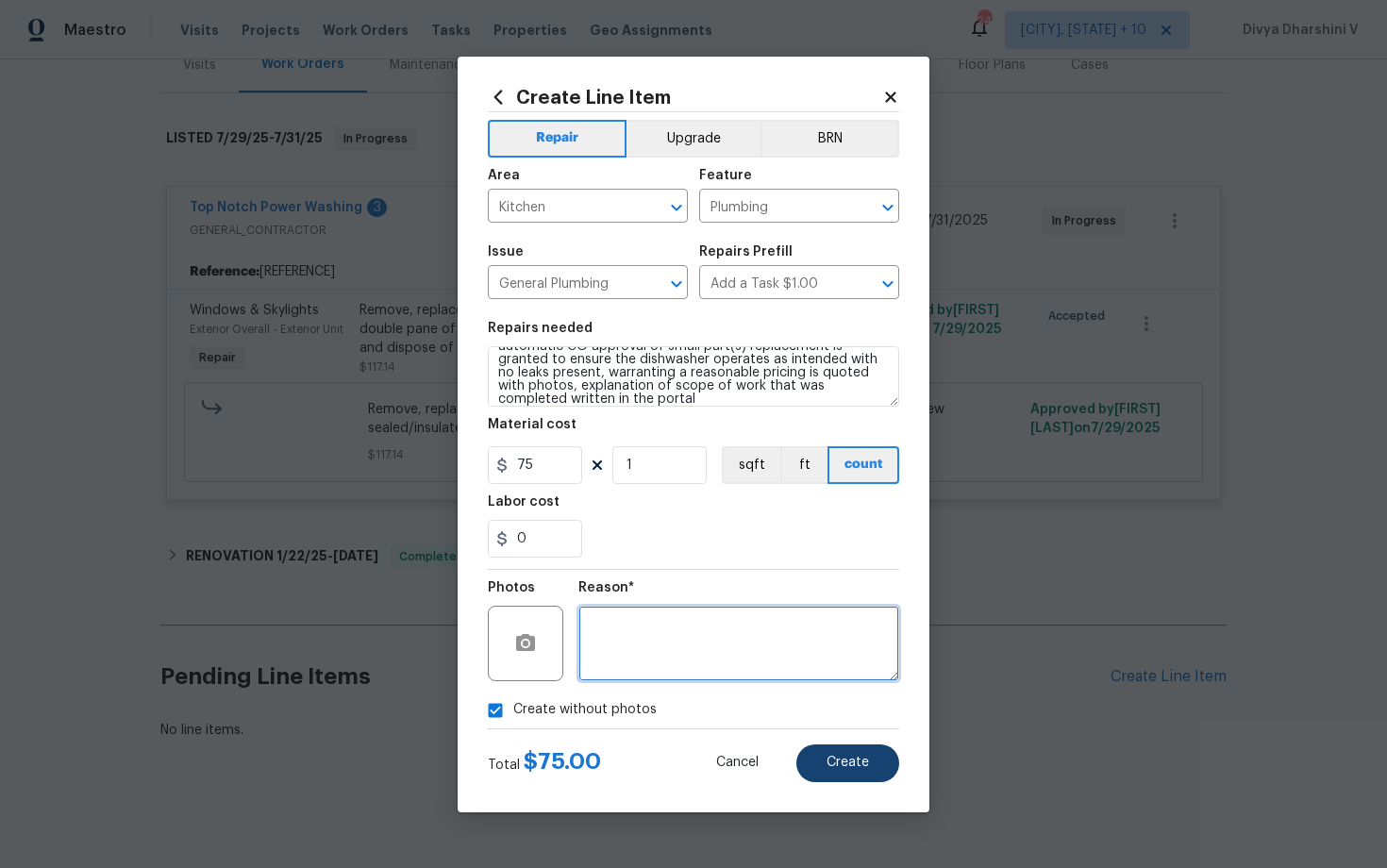 type 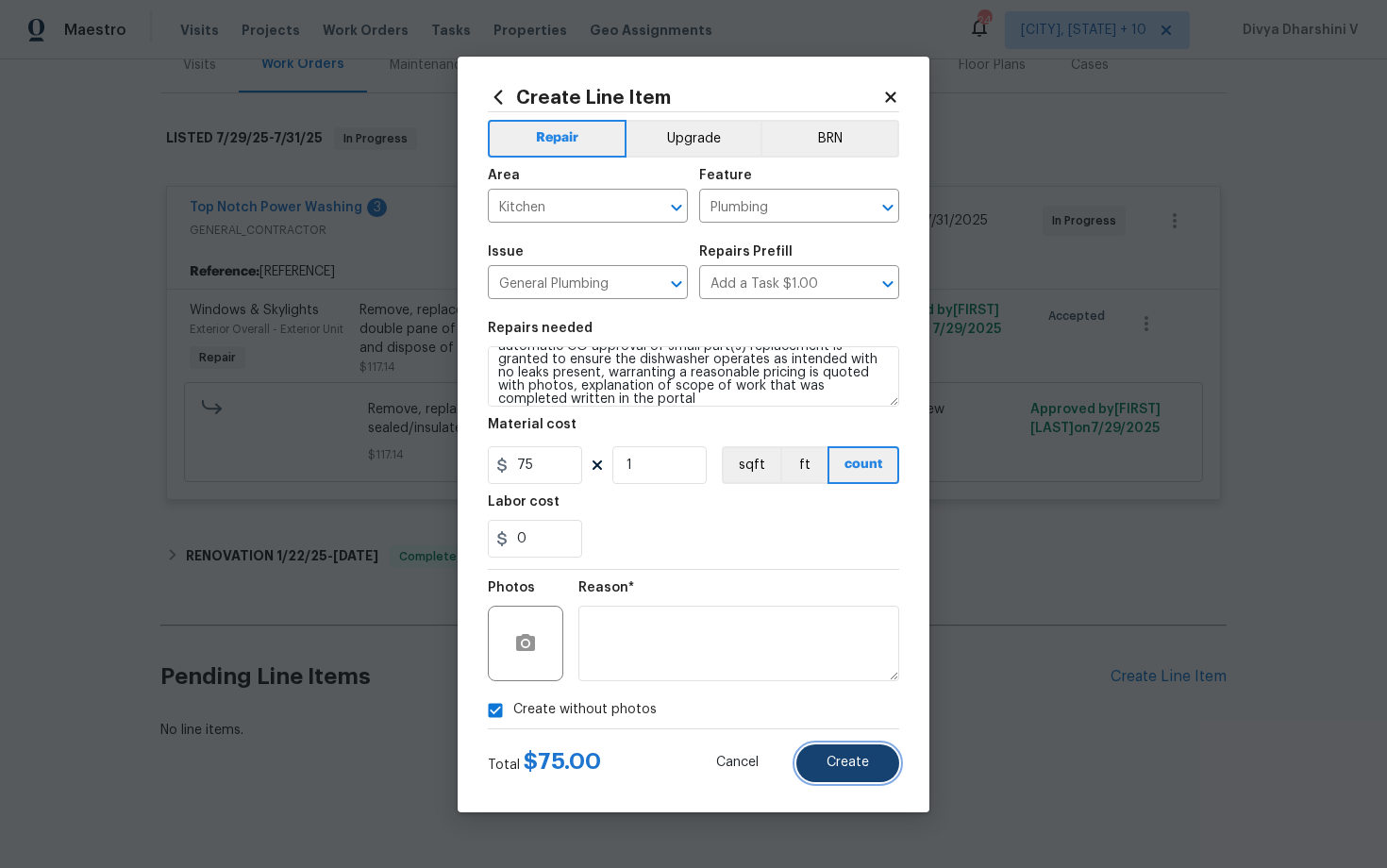 click on "Create" at bounding box center (847, 763) 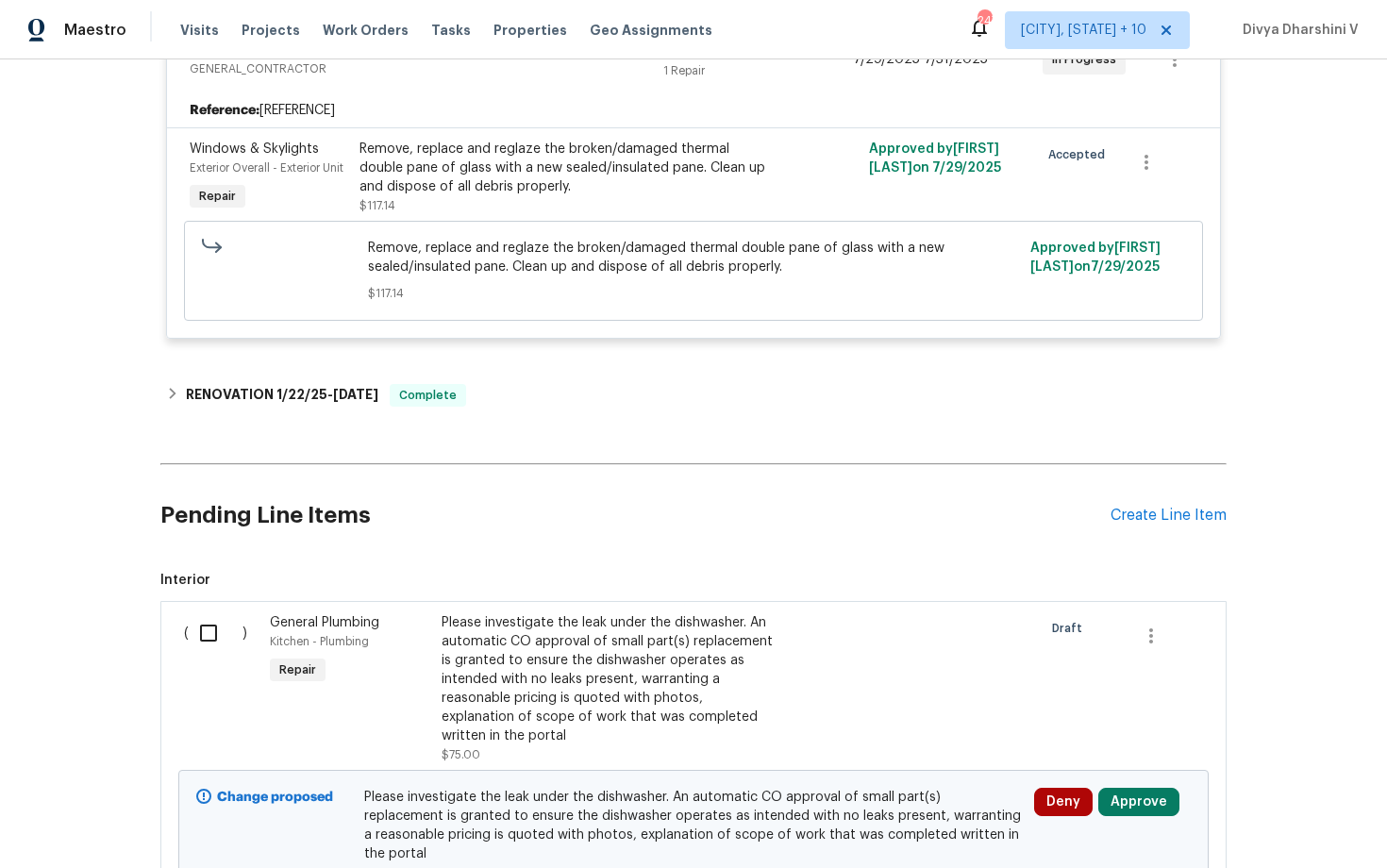 scroll, scrollTop: 439, scrollLeft: 0, axis: vertical 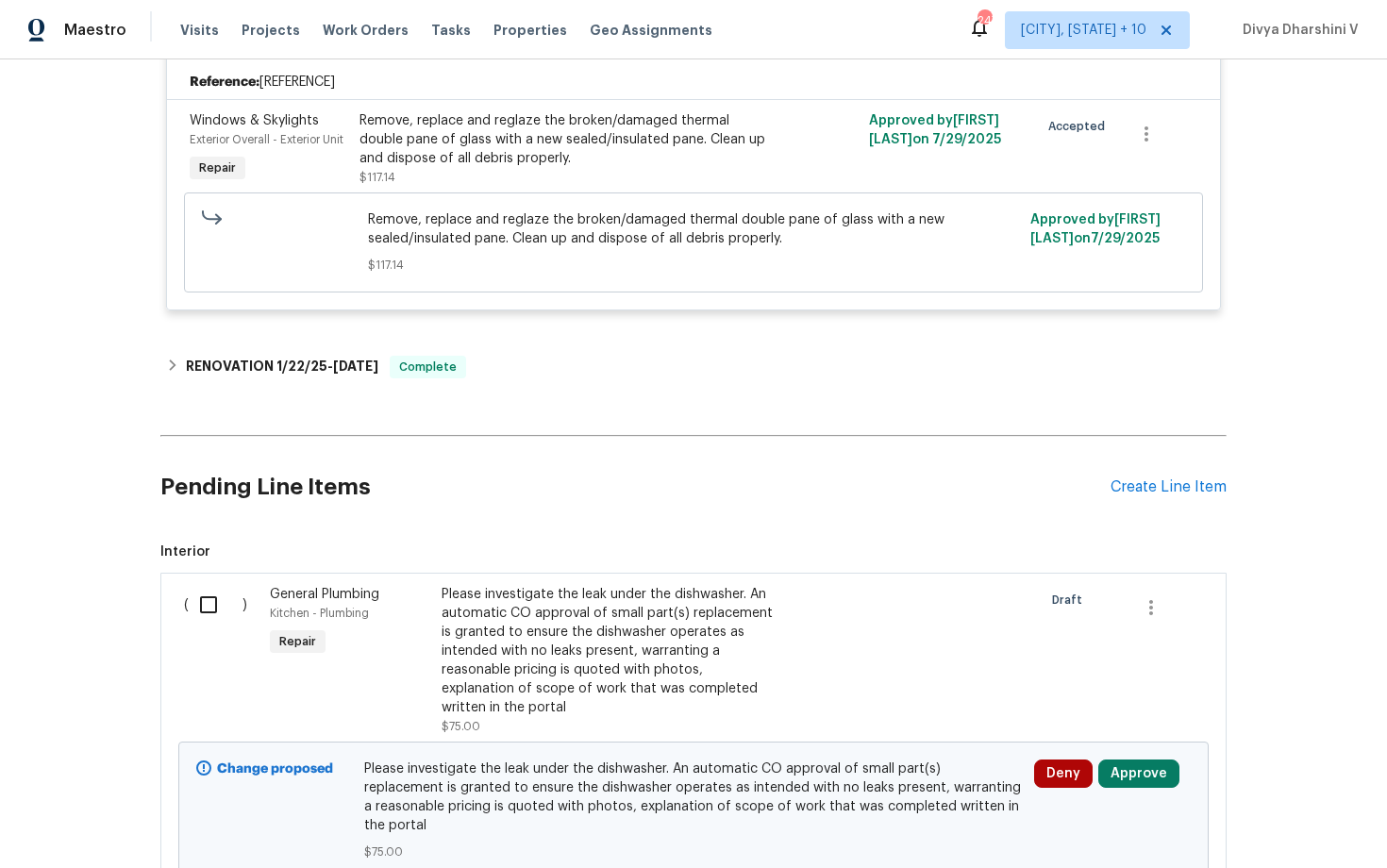 click on "( )" at bounding box center [221, 660] 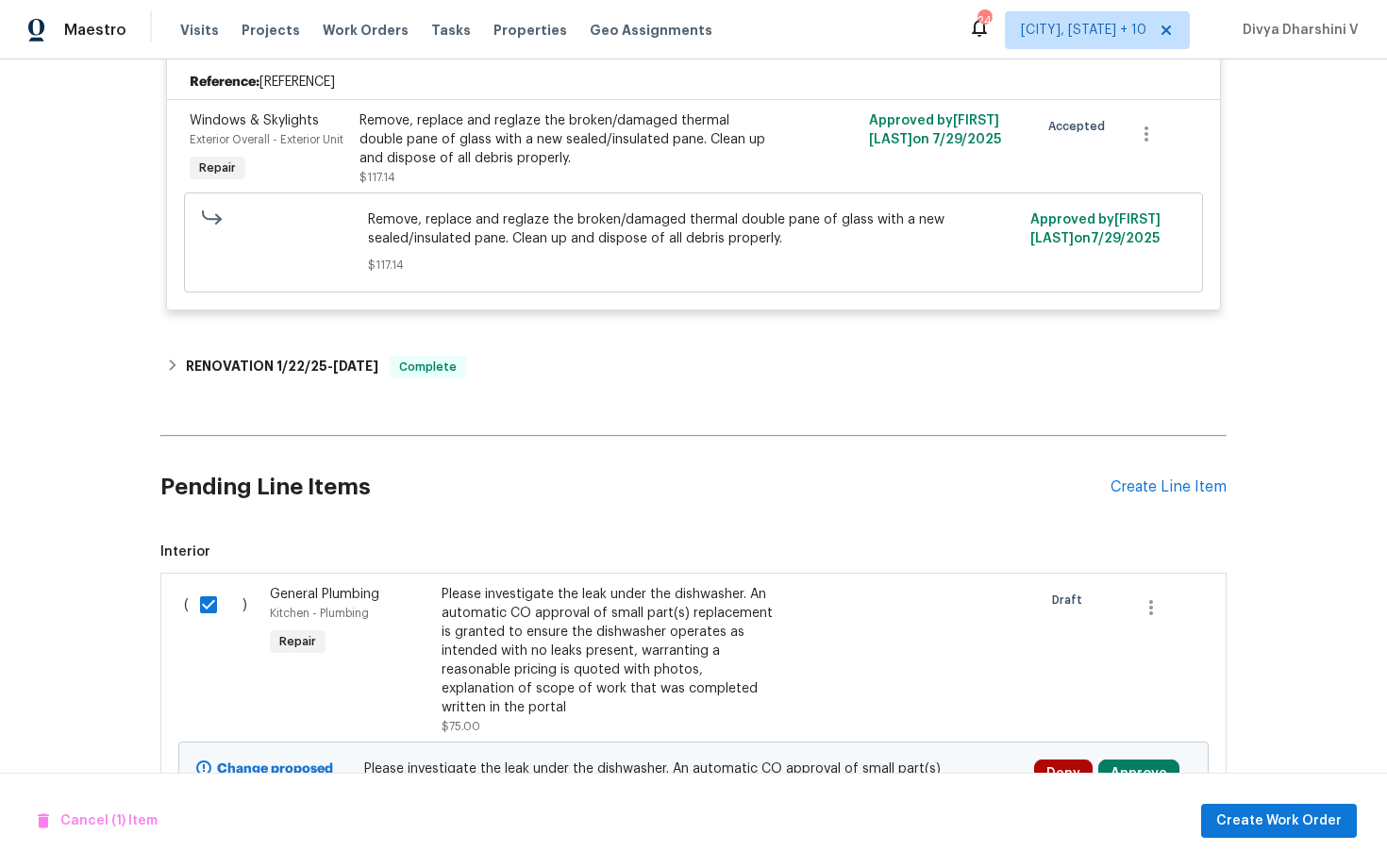 scroll, scrollTop: 524, scrollLeft: 0, axis: vertical 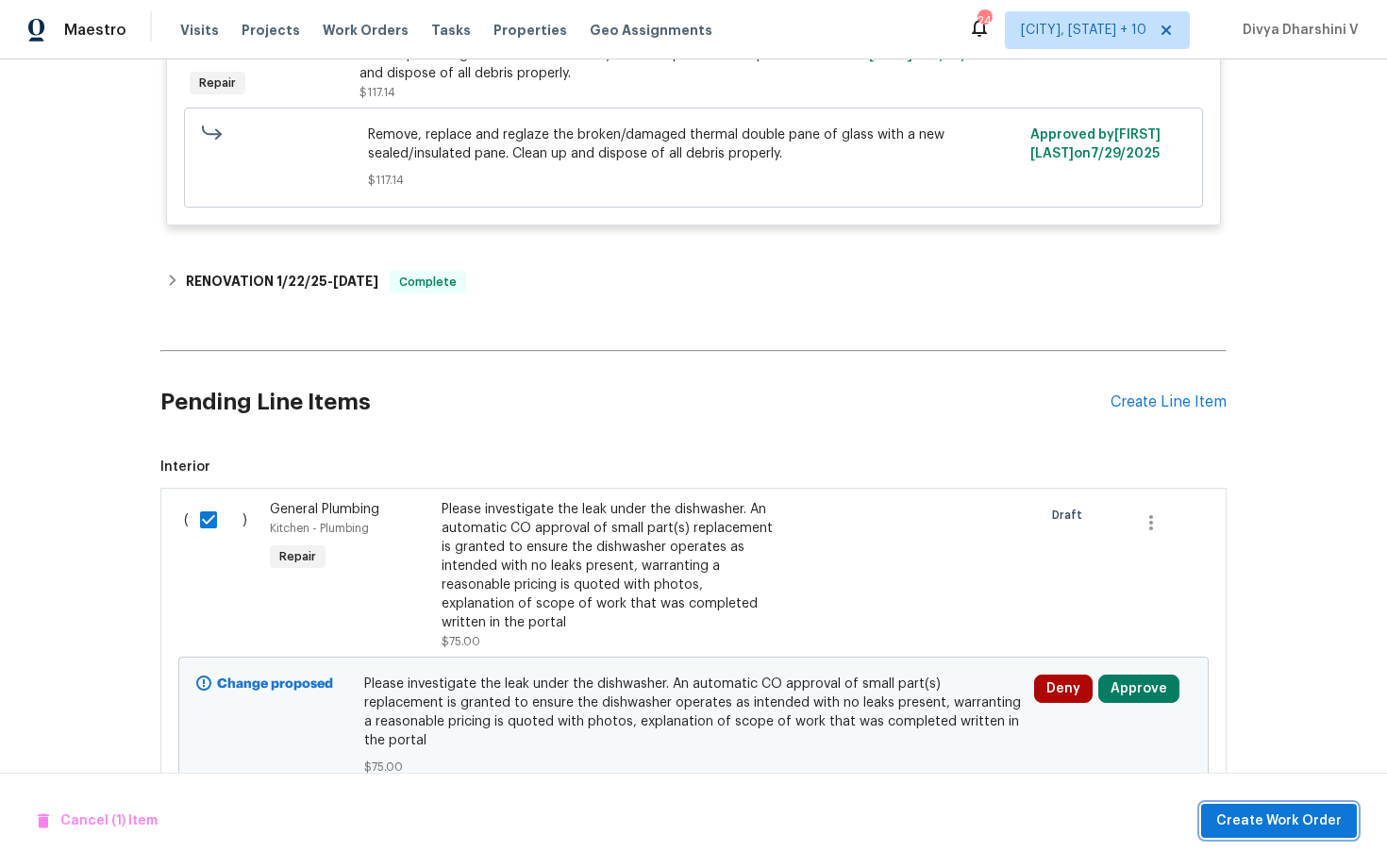 click on "Create Work Order" at bounding box center (1278, 821) 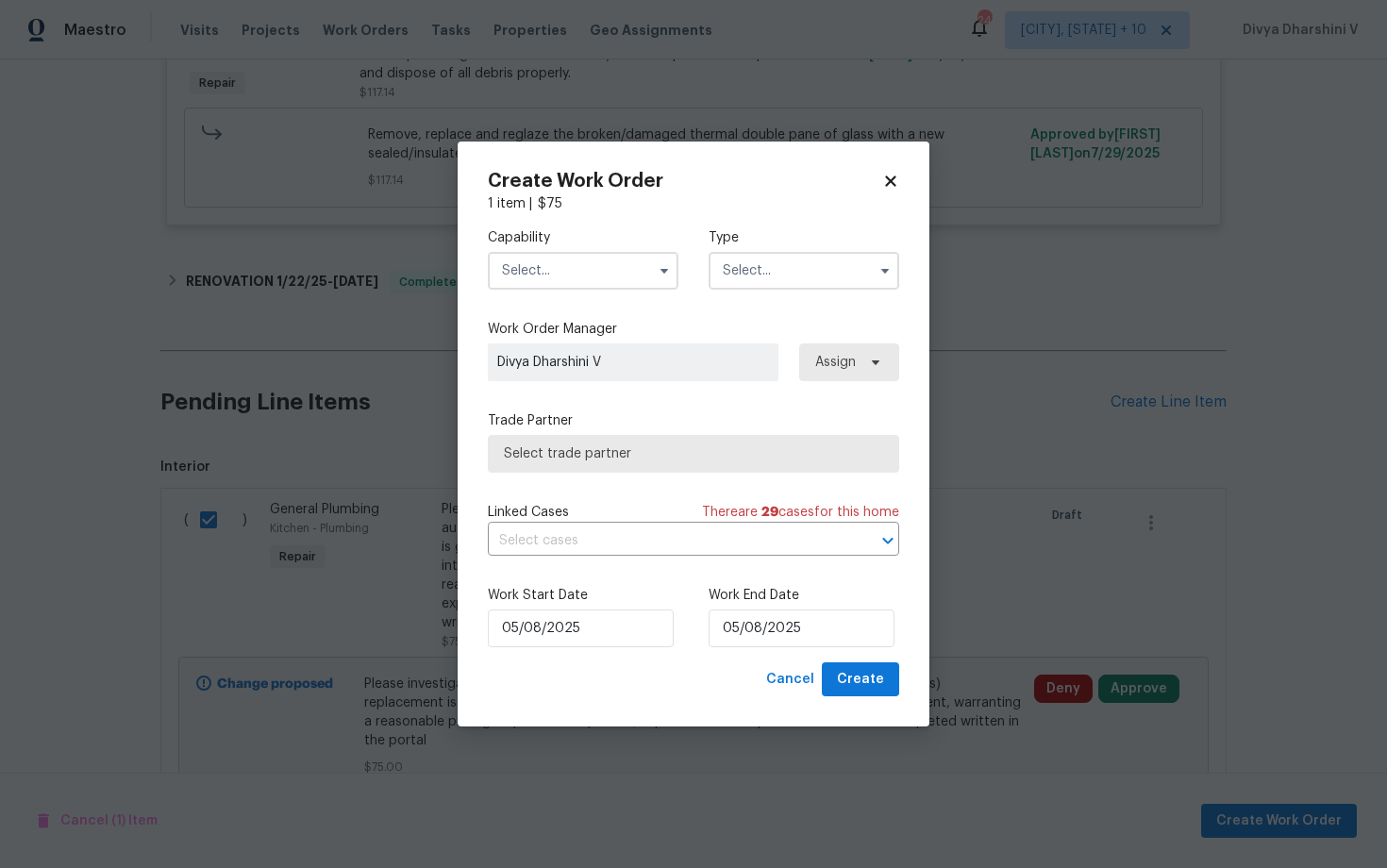 click at bounding box center [583, 271] 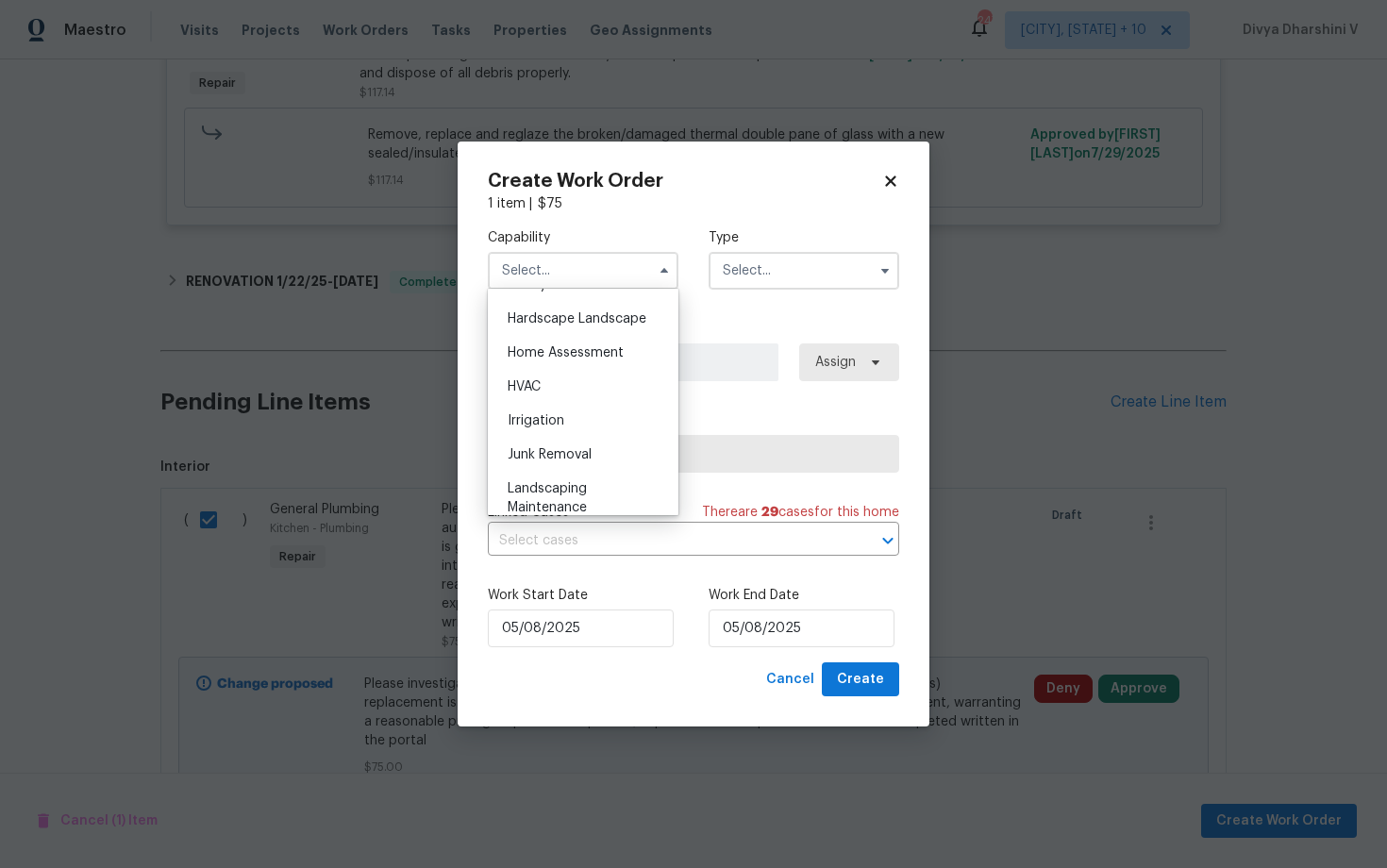 scroll, scrollTop: 976, scrollLeft: 0, axis: vertical 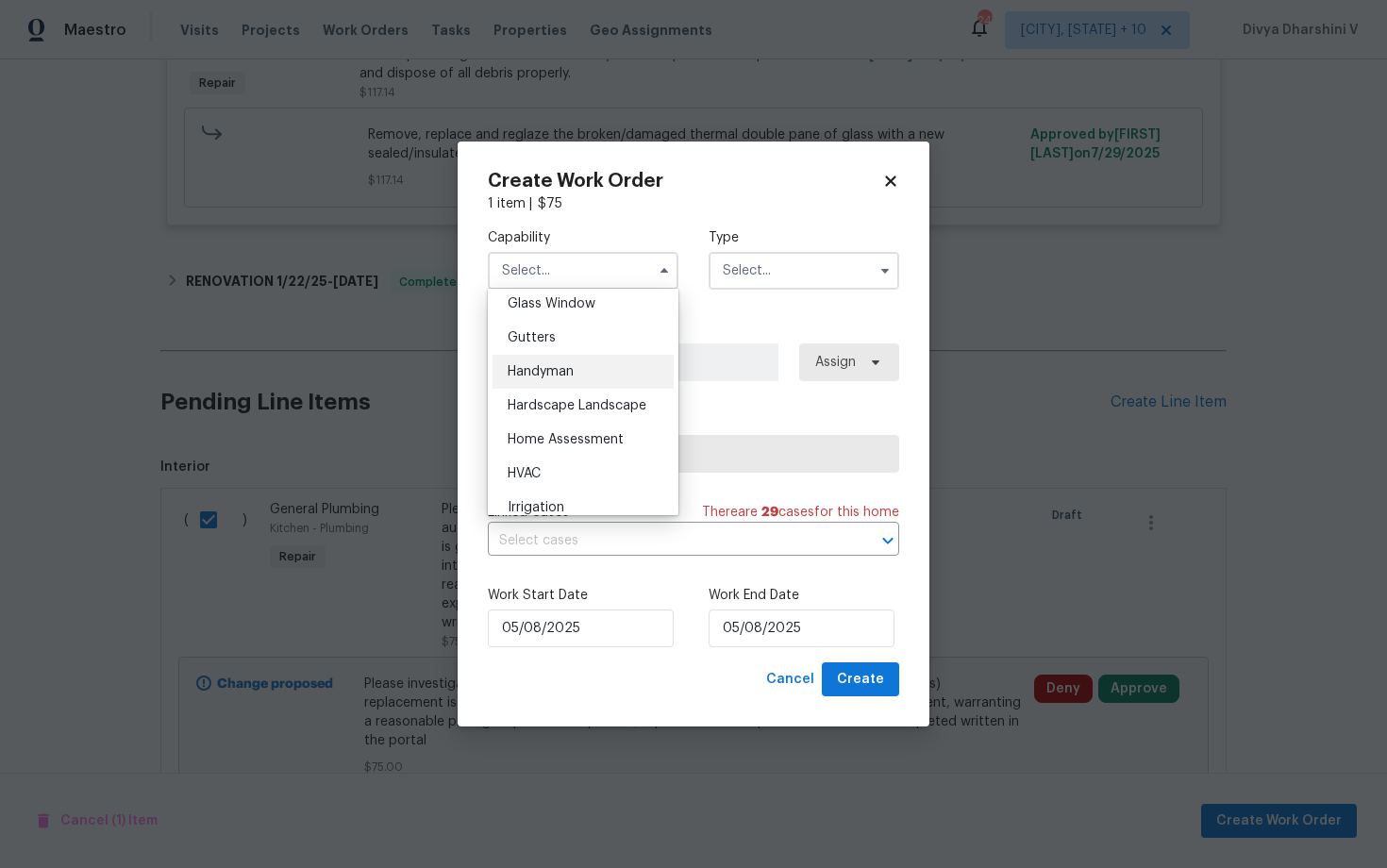 click on "Handyman" at bounding box center (541, 372) 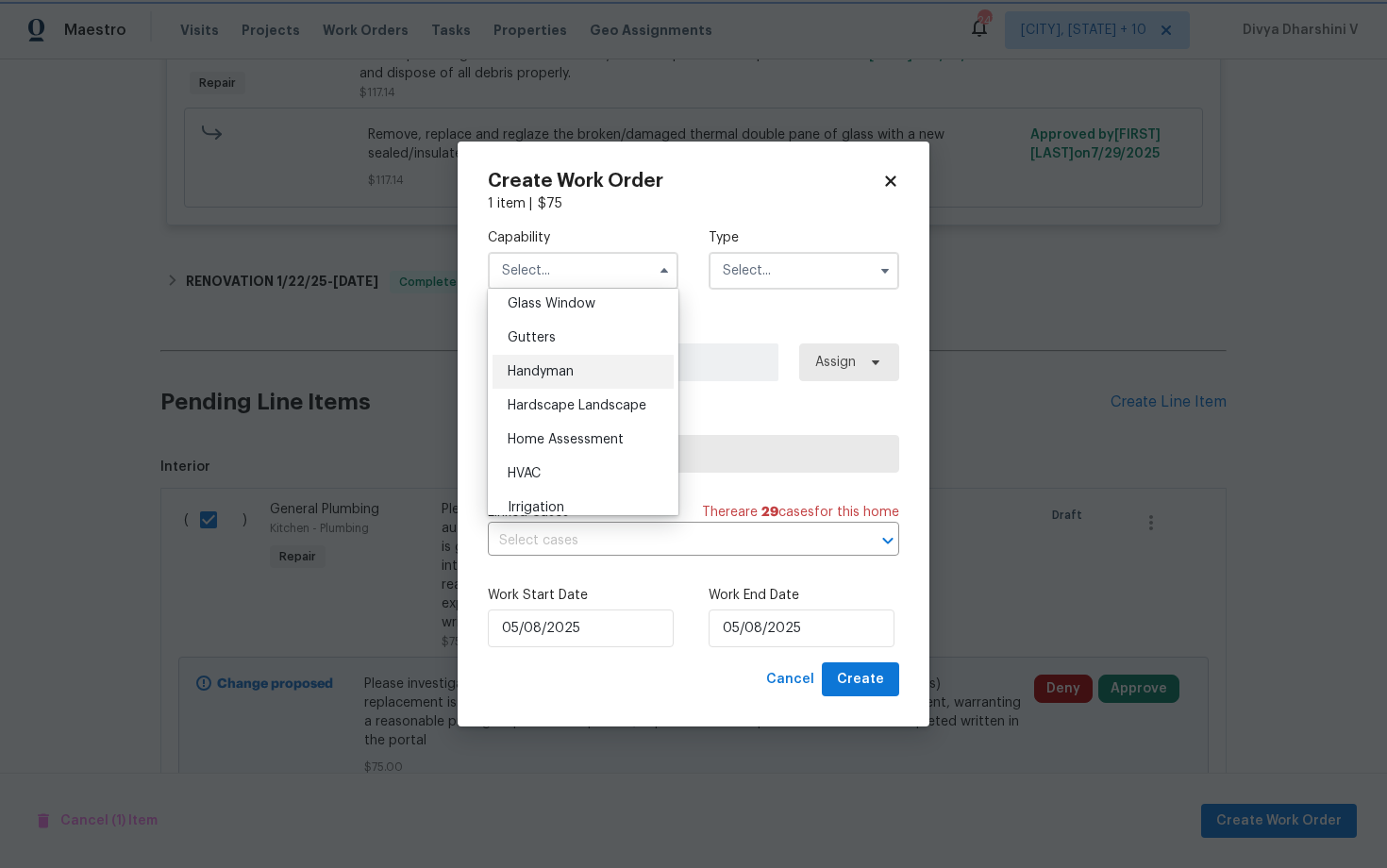 type on "Handyman" 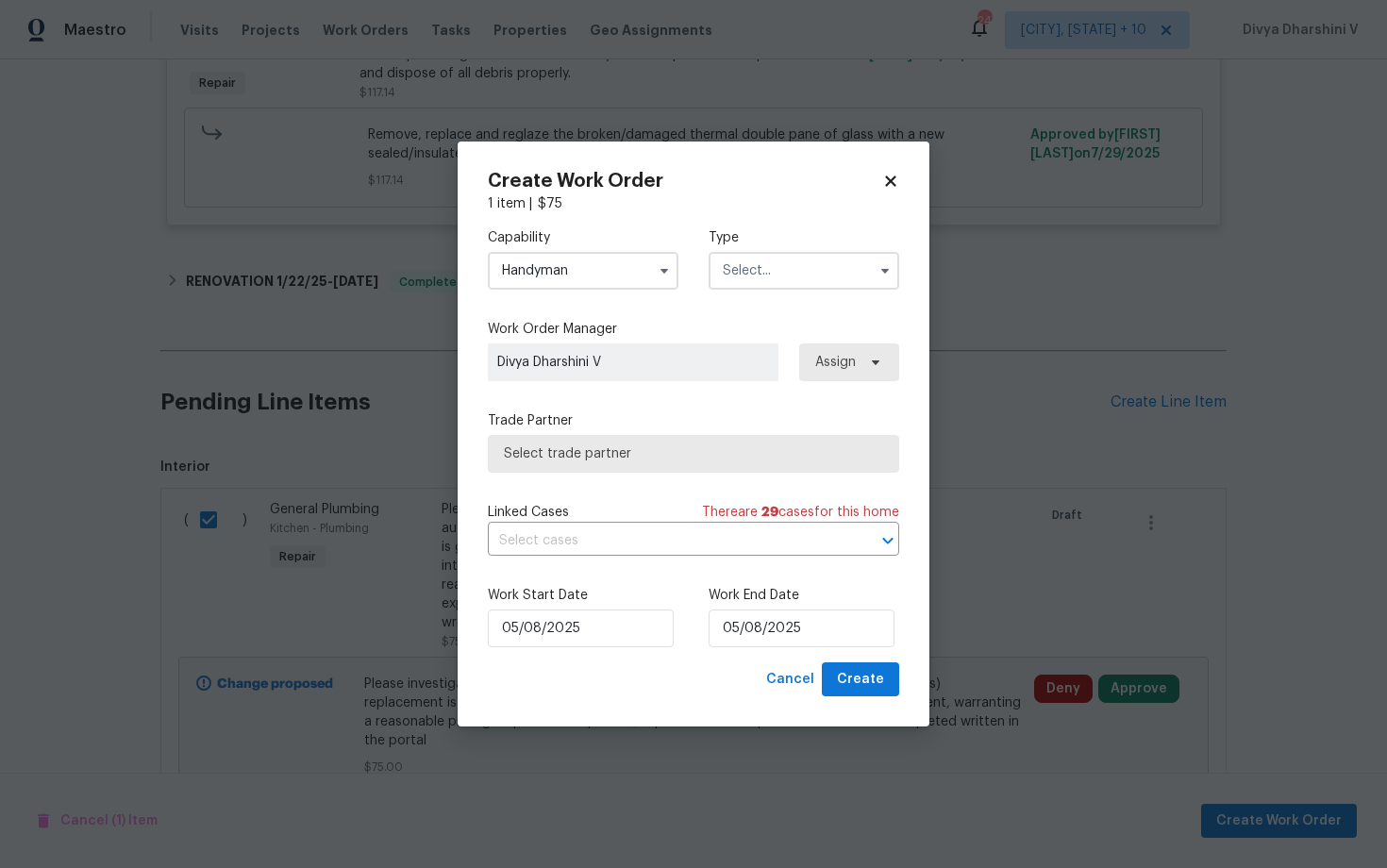 click on "Type" at bounding box center (804, 238) 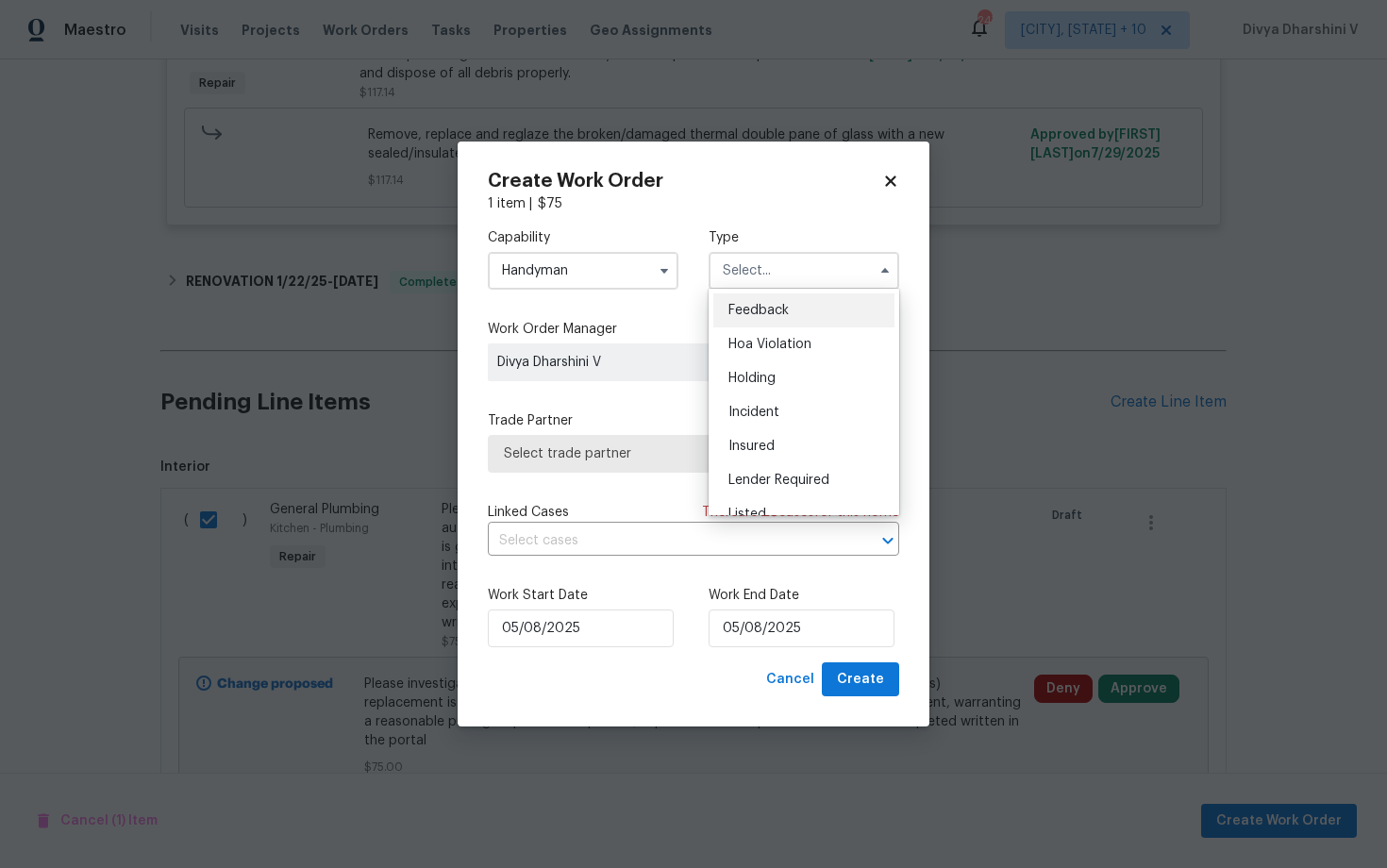 click on "Feedback Hoa Violation Holding Incident Insured Lender Required Listed Lite Lwod Maintenance Marketplace Other Preliminary Reit Renovation Renovation Resale Rework Sold Test" at bounding box center [804, 402] 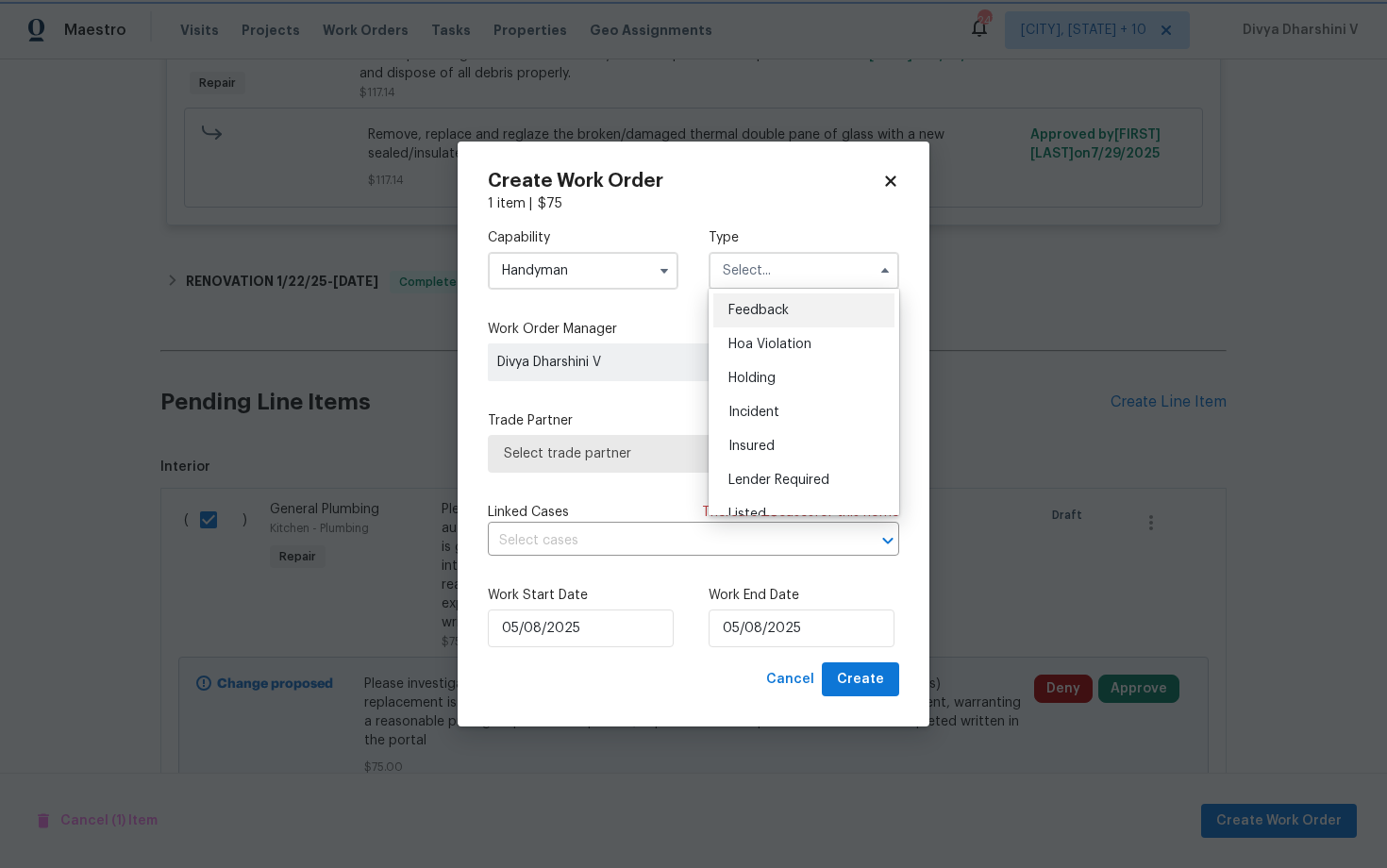 type on "Feedback" 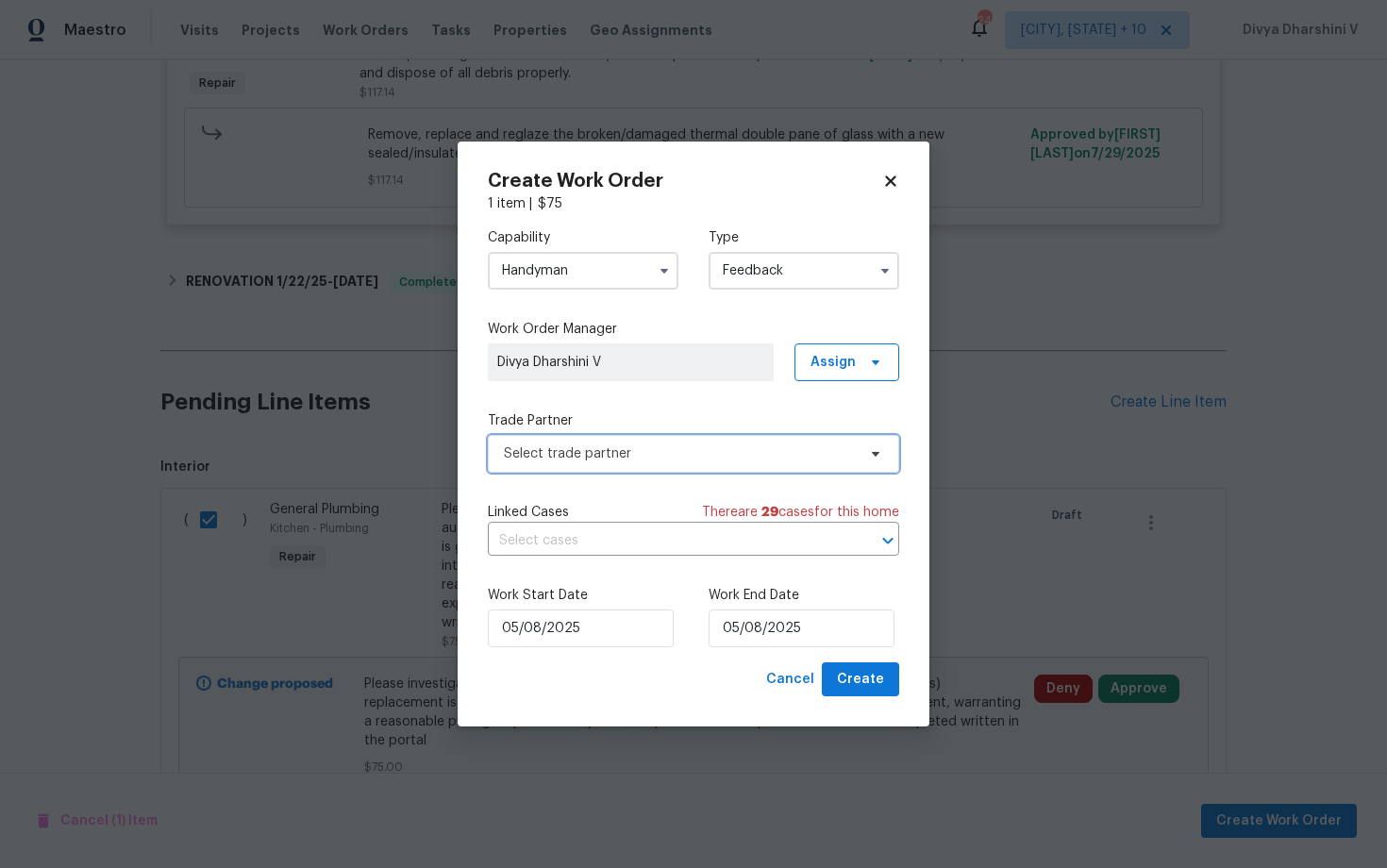 click on "Select trade partner" at bounding box center [679, 454] 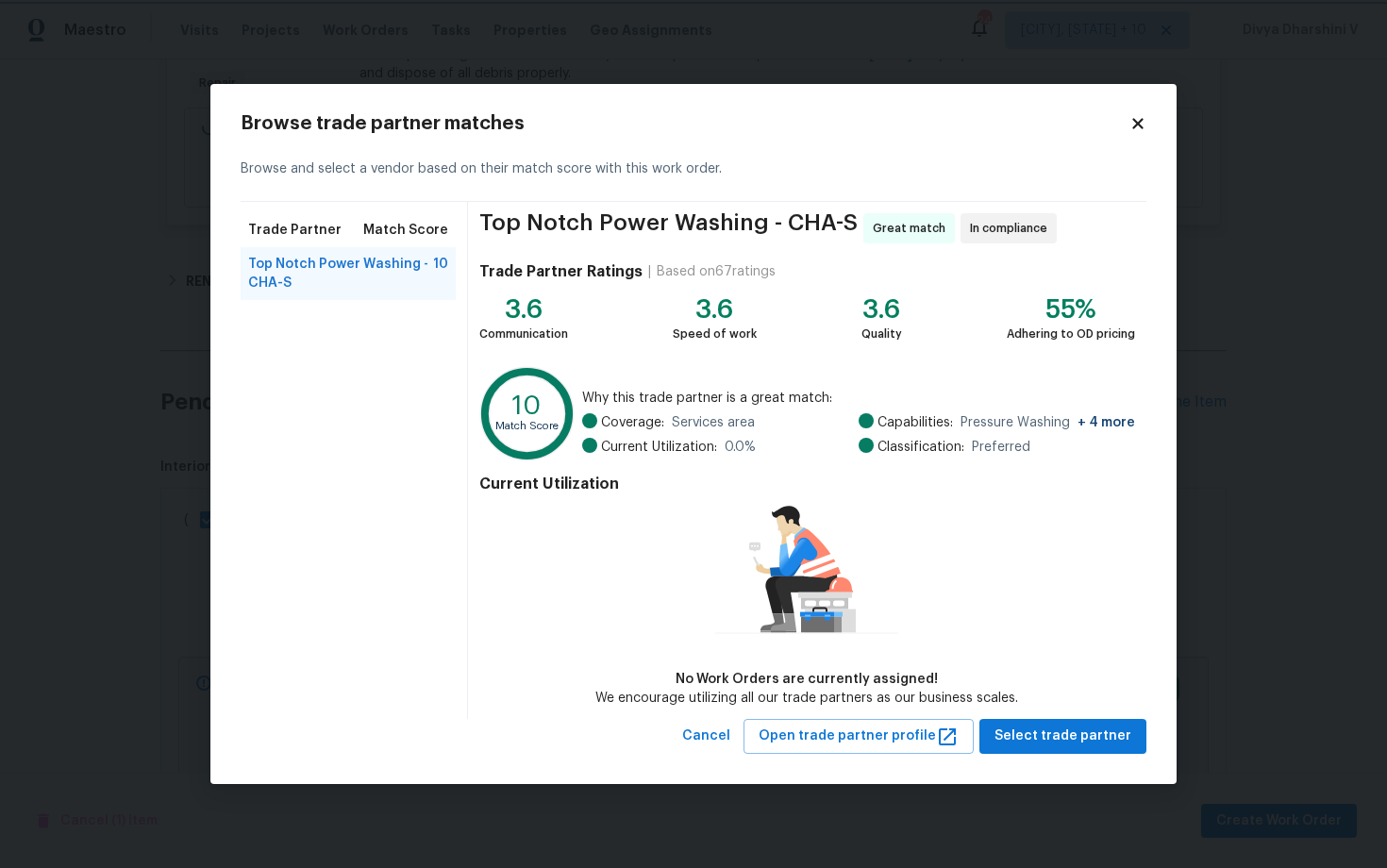 click on "Maestro Visits Projects Work Orders Tasks Properties Geo Assignments 247 [CITY], [STATE] + 10 [FIRST] [LAST] Back to all projects [NUMBER] [STREET], [CITY], [STATE] [BEDS] Beds | [BATHS] Baths | Total: [SQFT] ft² | Above Grade: [SQFT] ft² | Basement Finished: N/A | [YEAR] Not seen today Mark Seen Actions Last Visit Date 6/5/2025 by [FIRST] [LAST] Project Listed 7/29/2025 - 7/31/2025 In Progress Visits Work Orders Maintenance Notes Condition Adjustments Costs Photos Floor Plans Cases LISTED 7/29/25 - 7/31/25 In Progress Top Notch Power Washing 3 GENERAL_CONTRACTOR $[PRICE] 1 Repair 7/29/2025 - 7/31/2025 In Progress Reference: [REFERENCE] Windows & Skylights Exterior Overall - Exterior Unit Repair Remove, replace and reglaze the broken/damaged thermal double pane of glass with a new sealed/insulated pane. Clean up and dispose of all debris properly. $[PRICE] Approved by [FIRST] [LAST] on 7/29/2025 Accepted $[PRICE] Approved by [FIRST] [LAST] on 7/29/2025 RENOVATION 1/22/25 - 1/27/25 Complete - (" at bounding box center [694, 434] 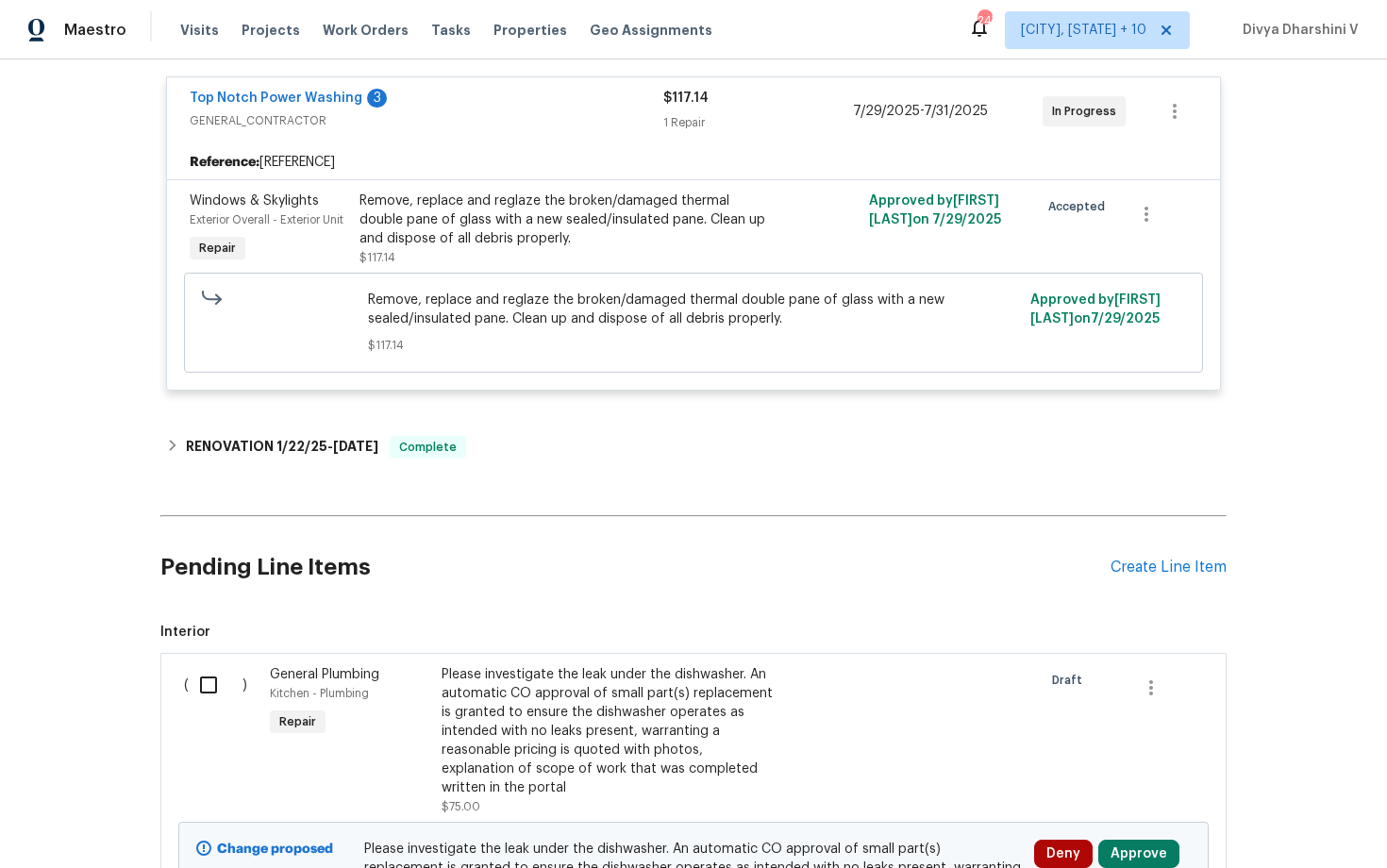 scroll, scrollTop: 363, scrollLeft: 0, axis: vertical 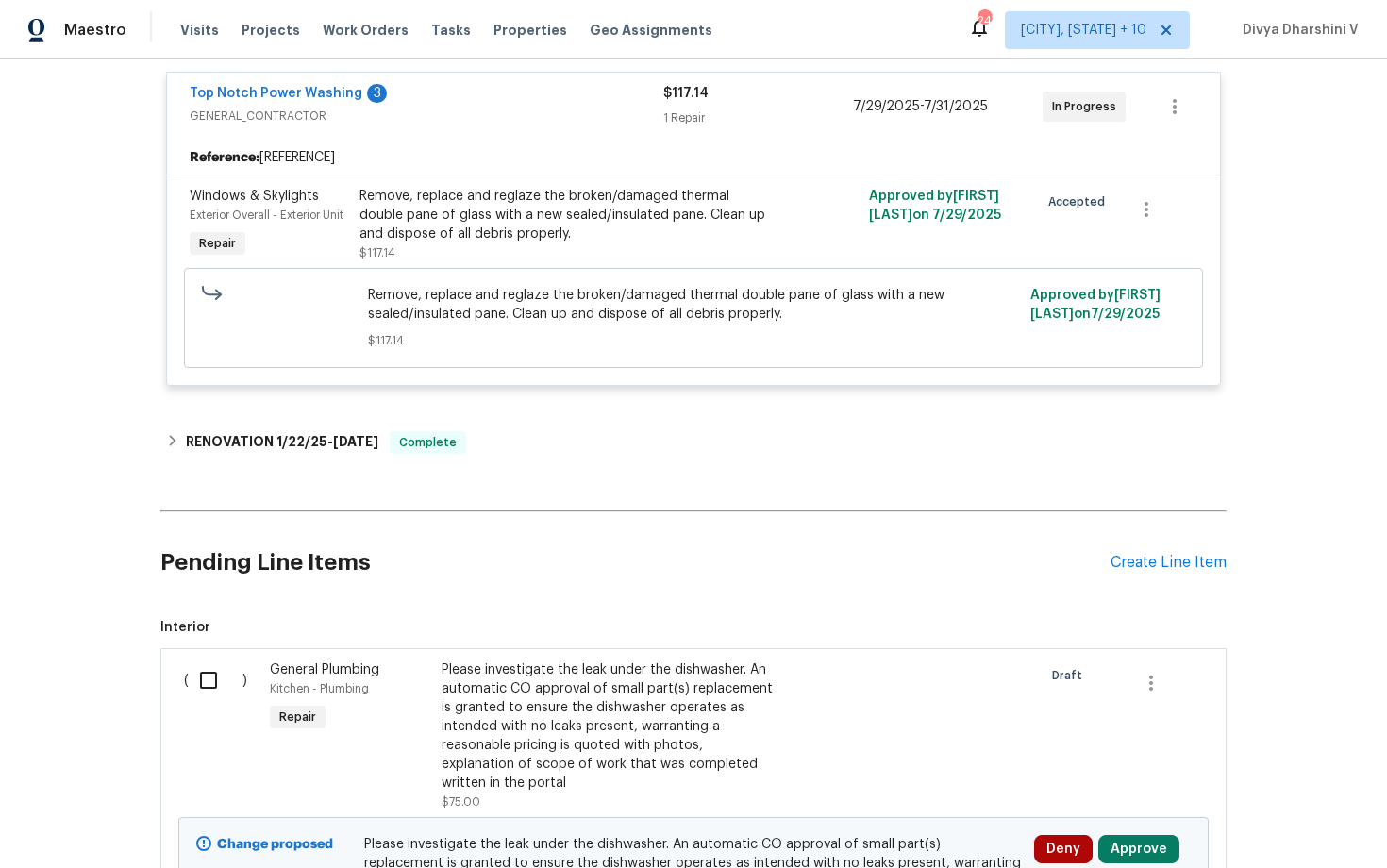 click at bounding box center [215, 680] 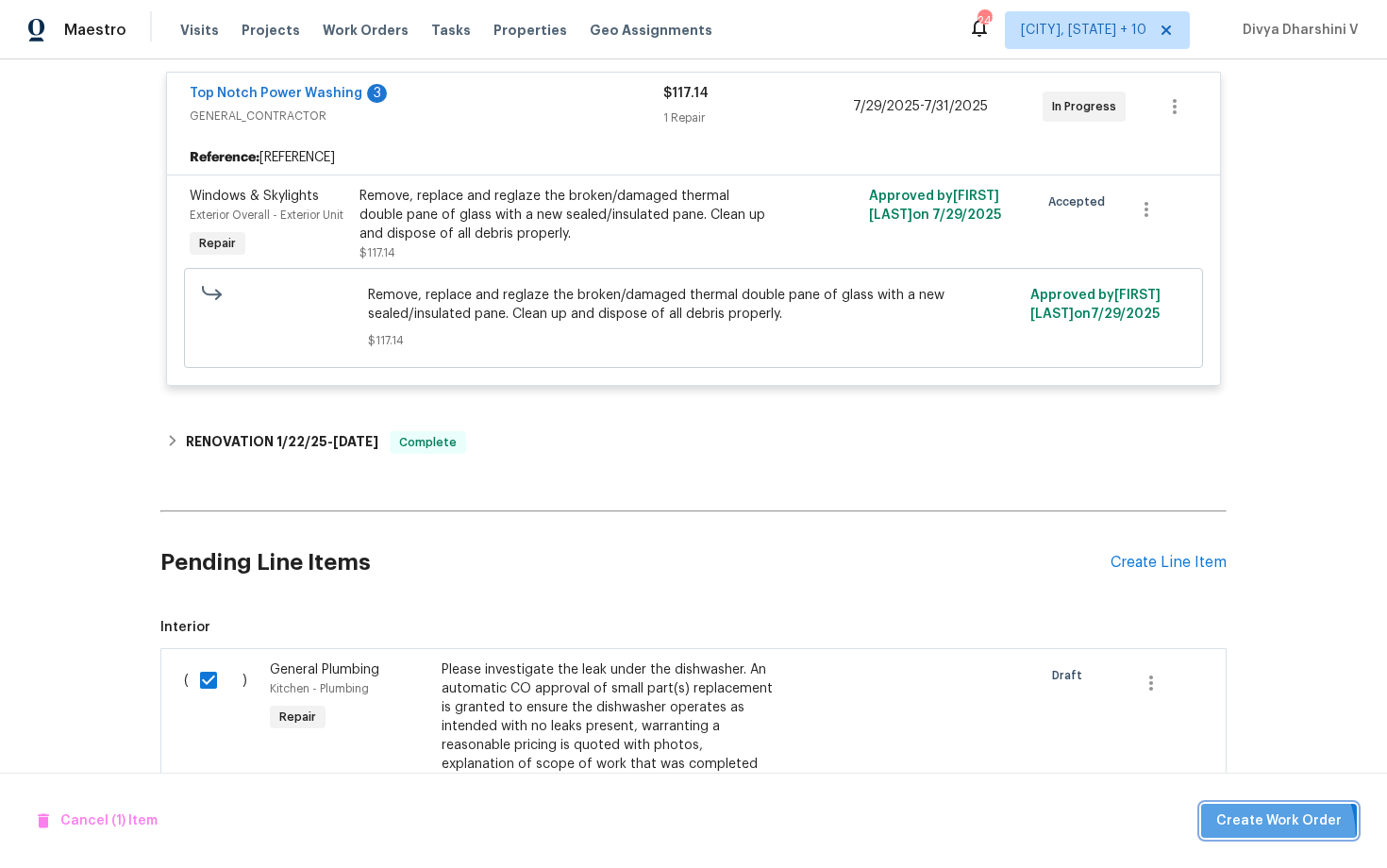 click on "Create Work Order" at bounding box center [1278, 821] 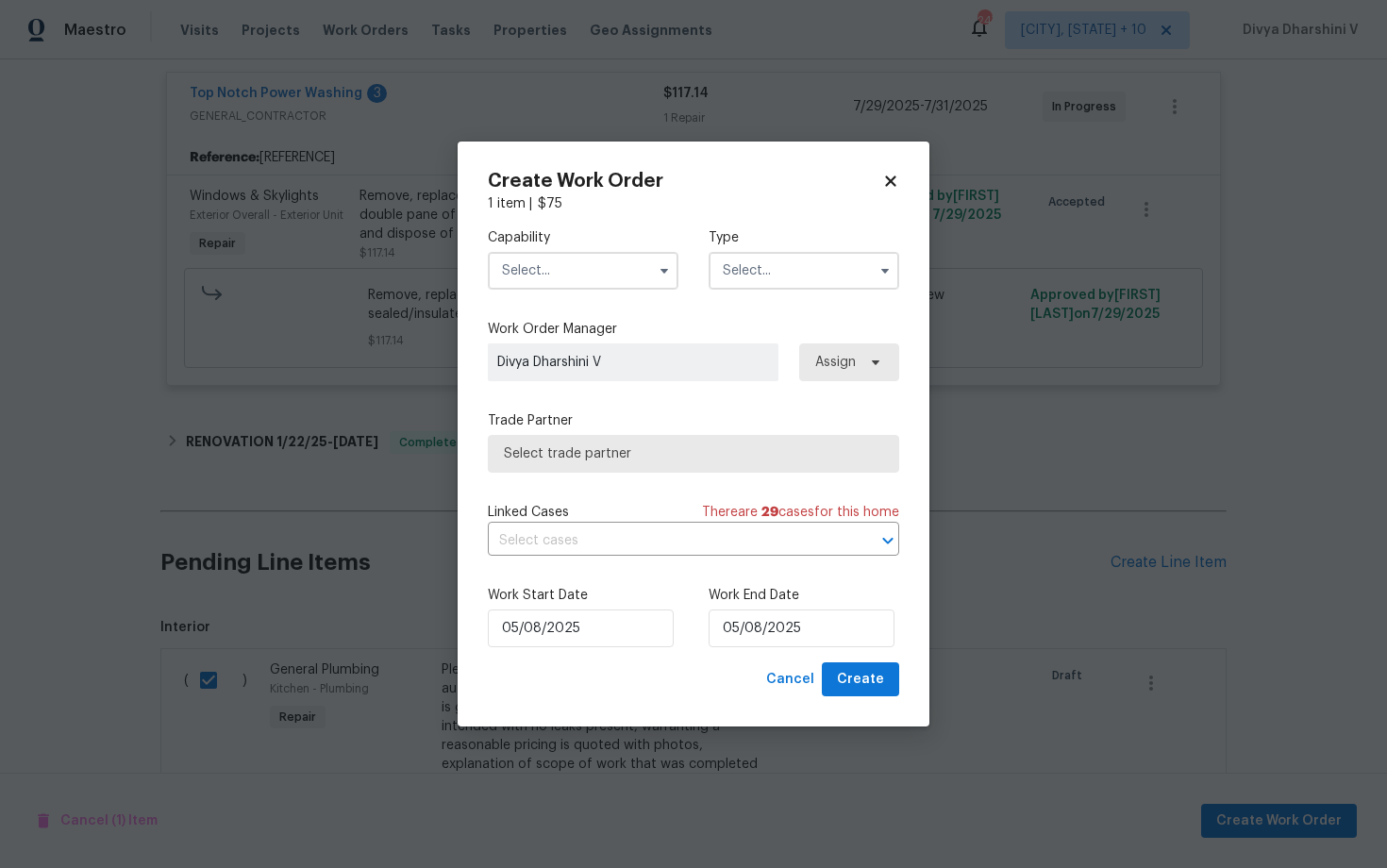 click on "Capability   Type" at bounding box center (694, 259) 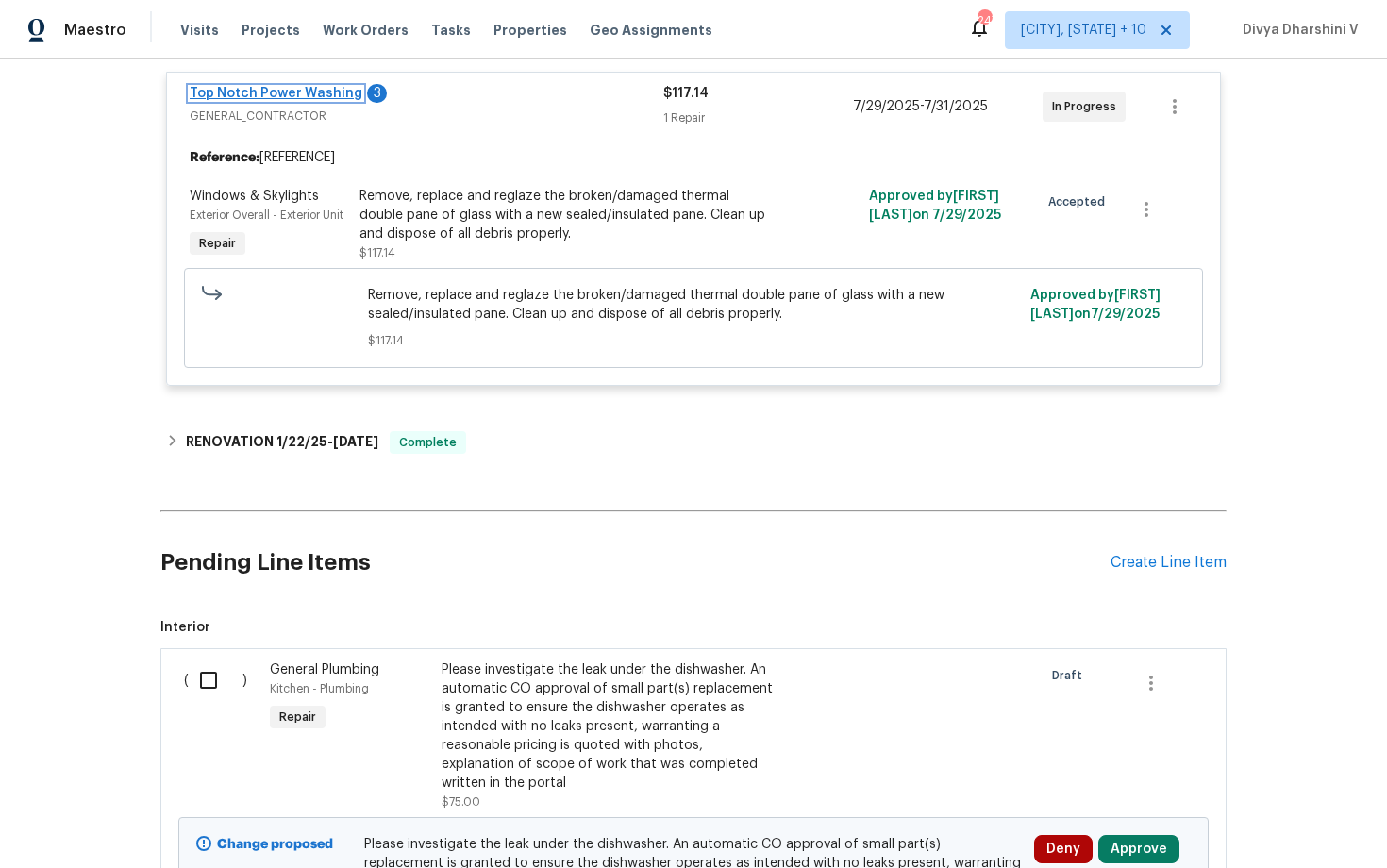 click on "Top Notch Power Washing" at bounding box center (276, 93) 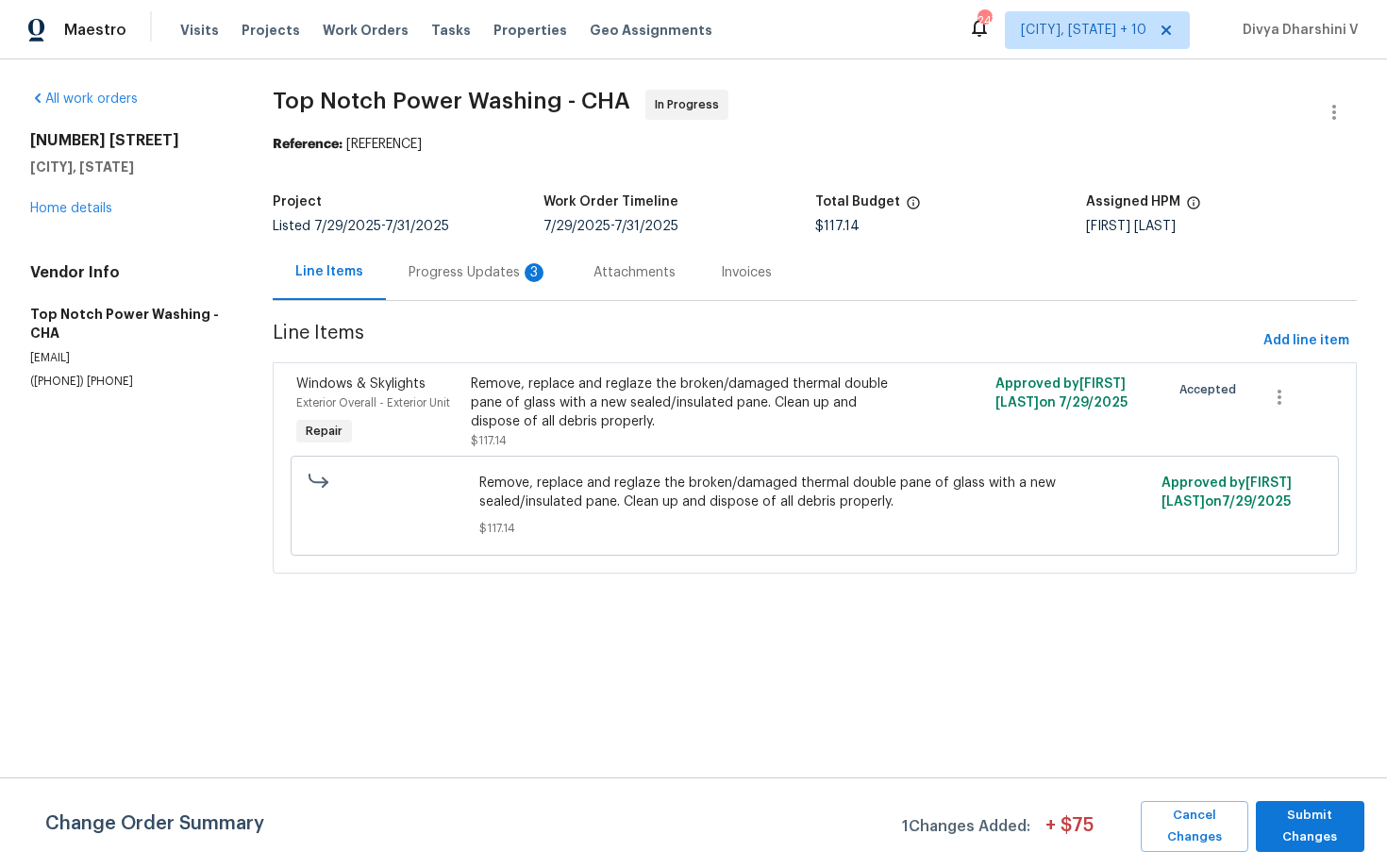 click on "Progress Updates 3" at bounding box center (478, 273) 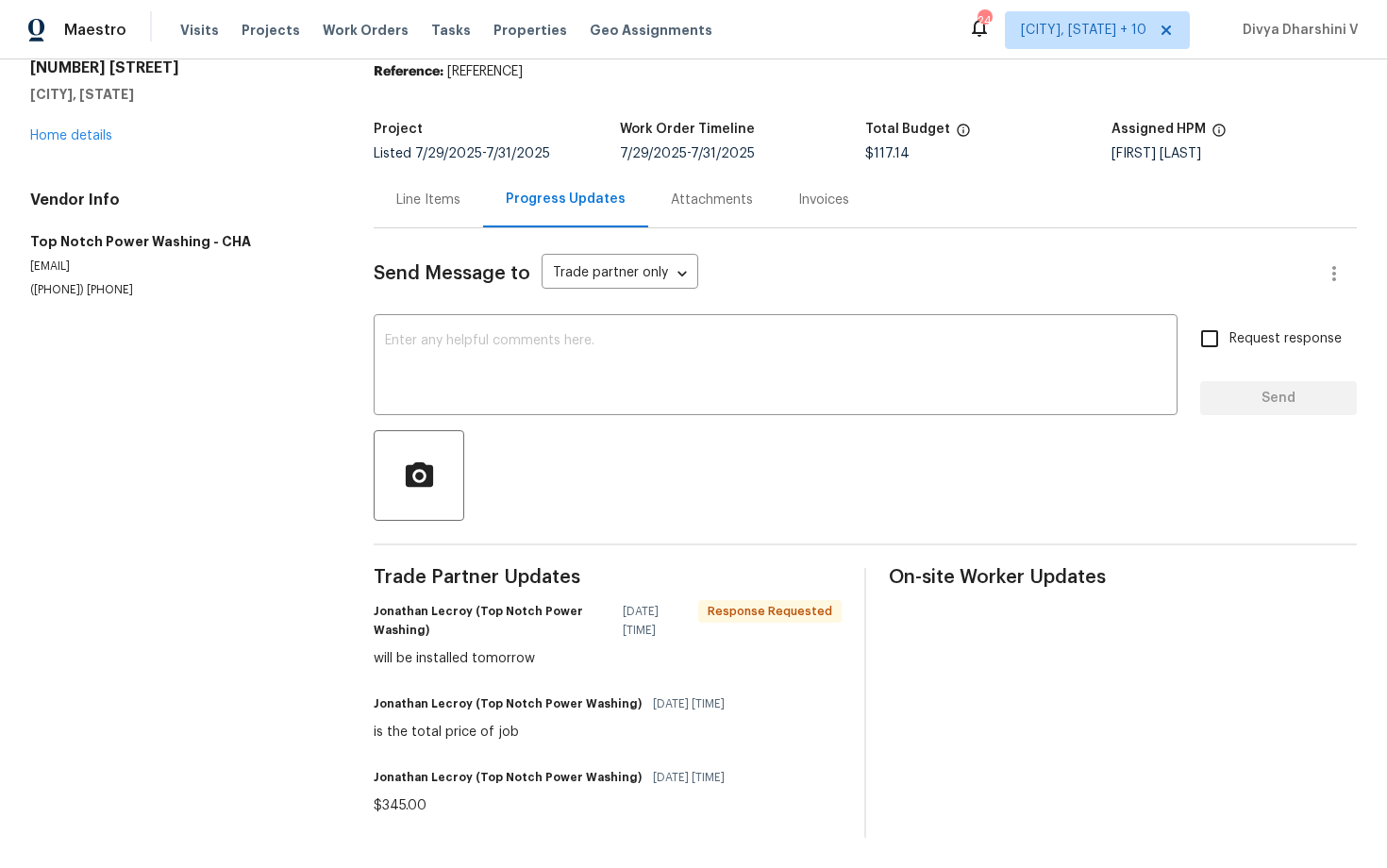 scroll, scrollTop: 0, scrollLeft: 0, axis: both 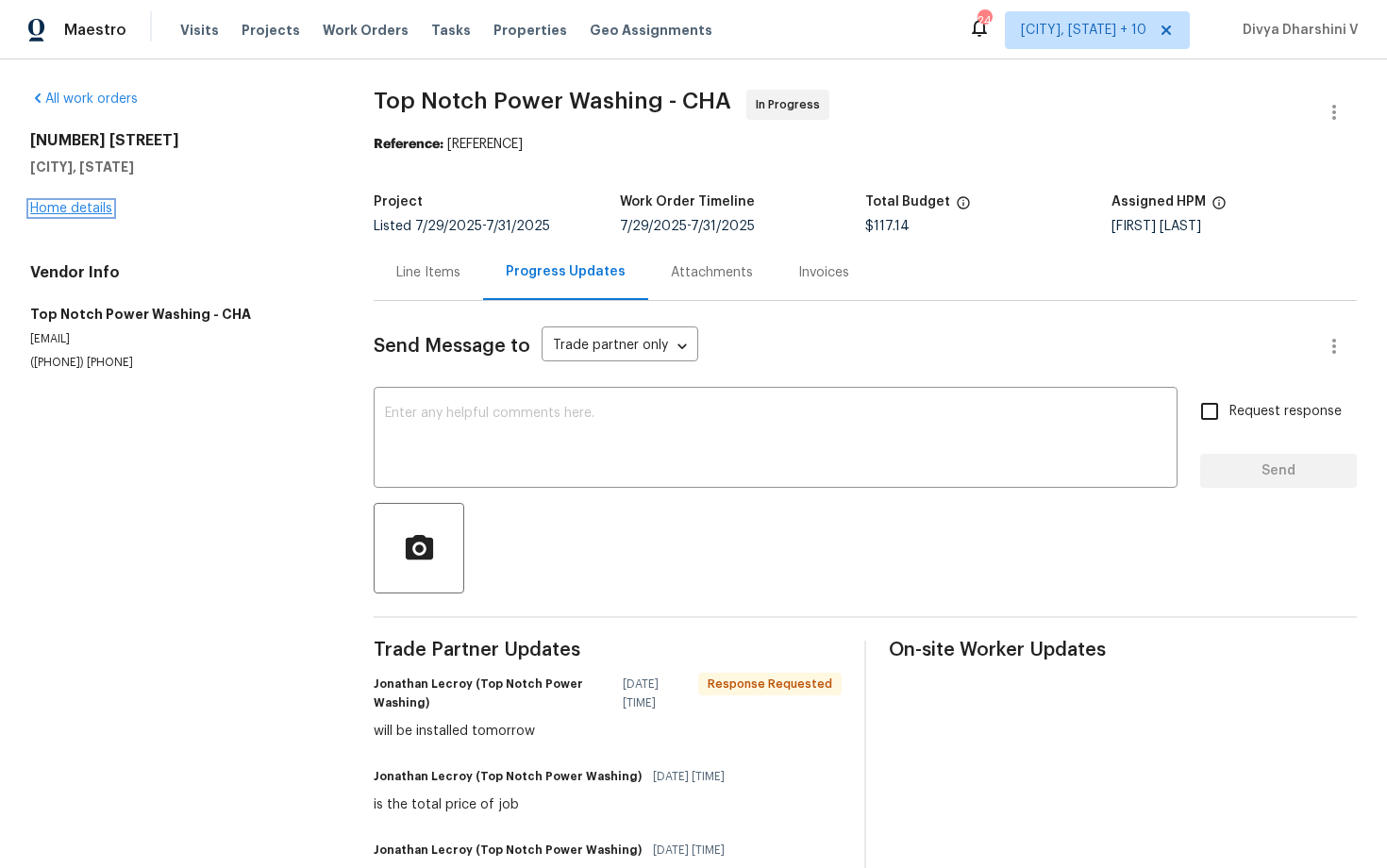 click on "Home details" at bounding box center (71, 209) 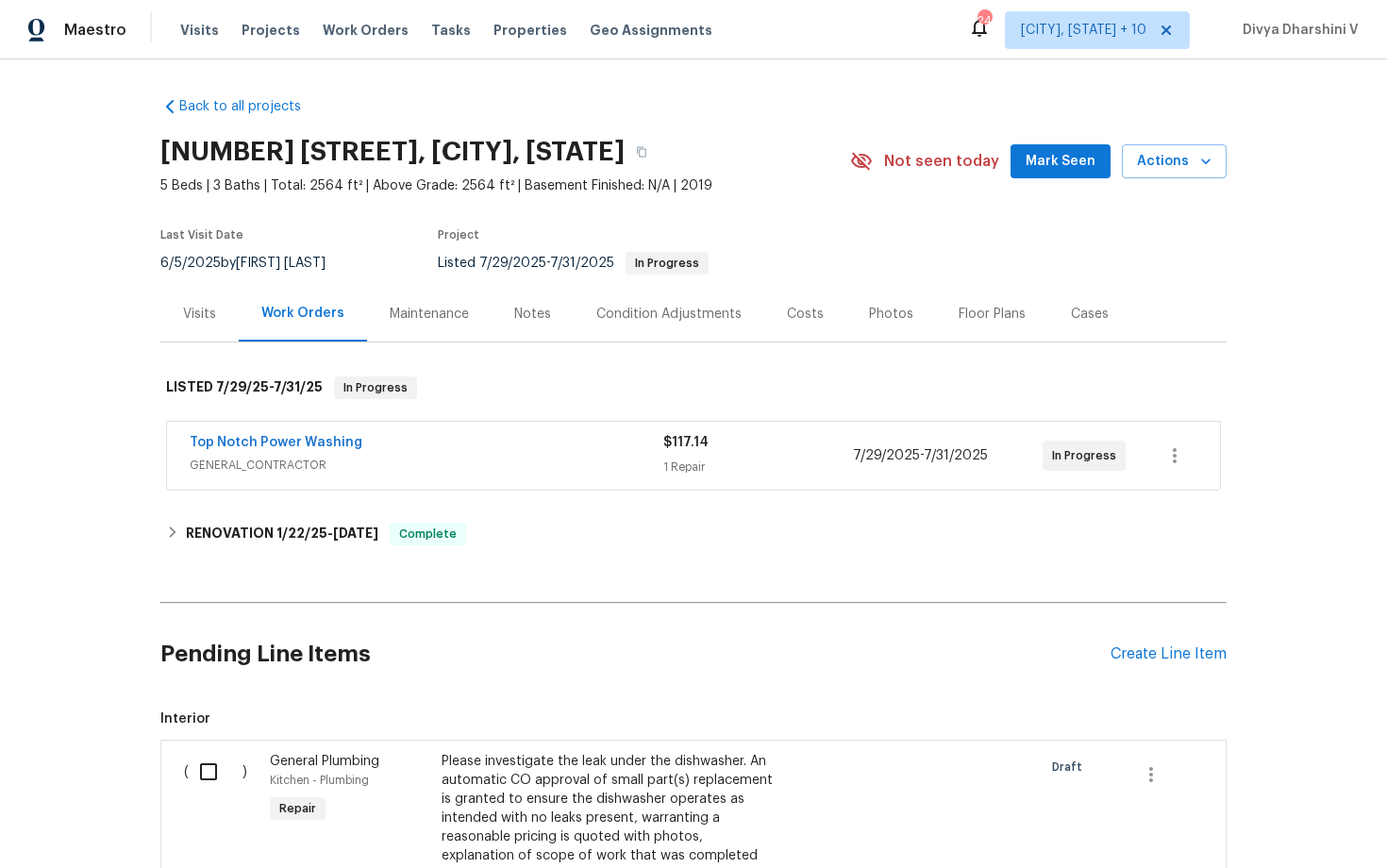 scroll, scrollTop: 216, scrollLeft: 0, axis: vertical 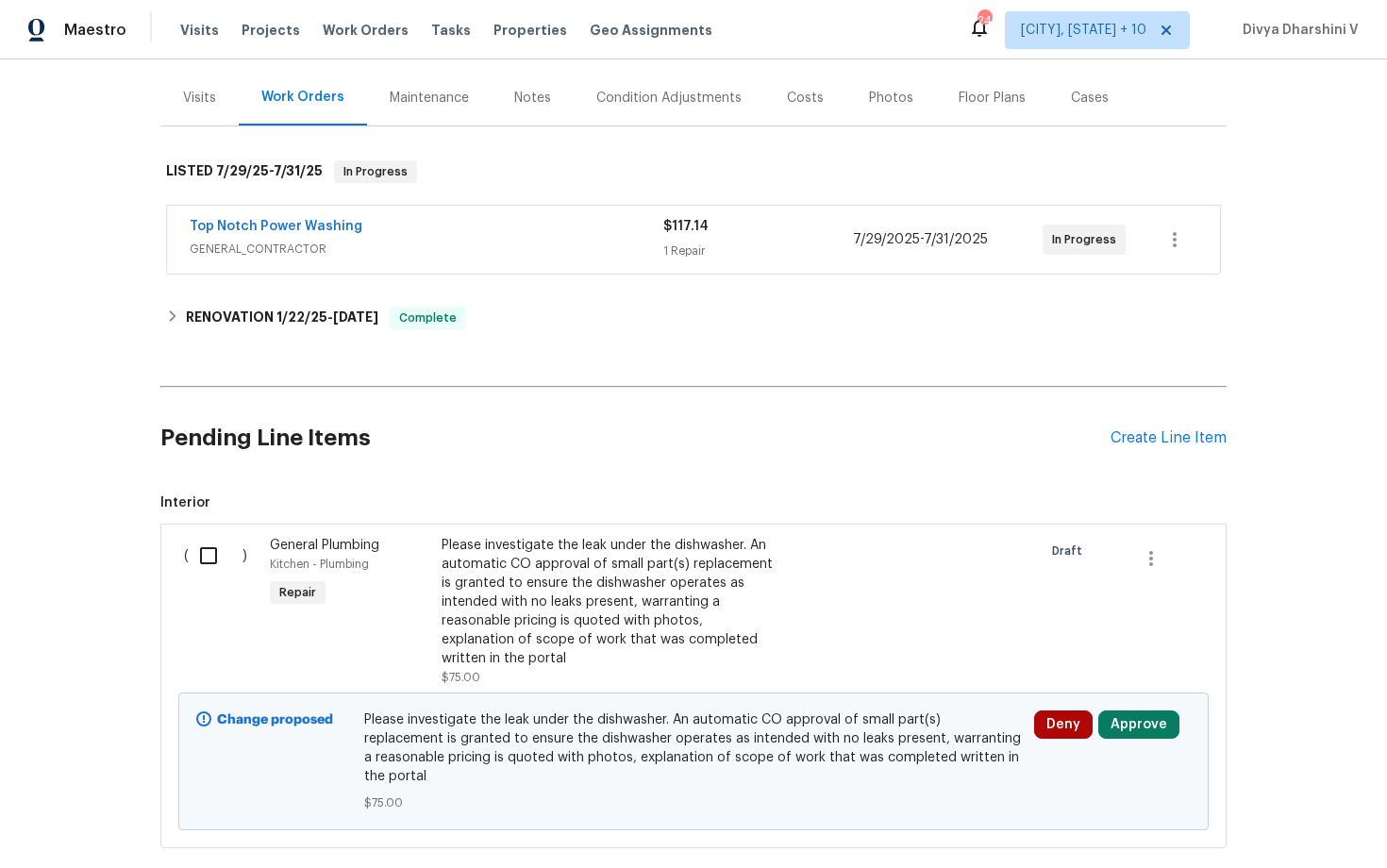 click at bounding box center [215, 556] 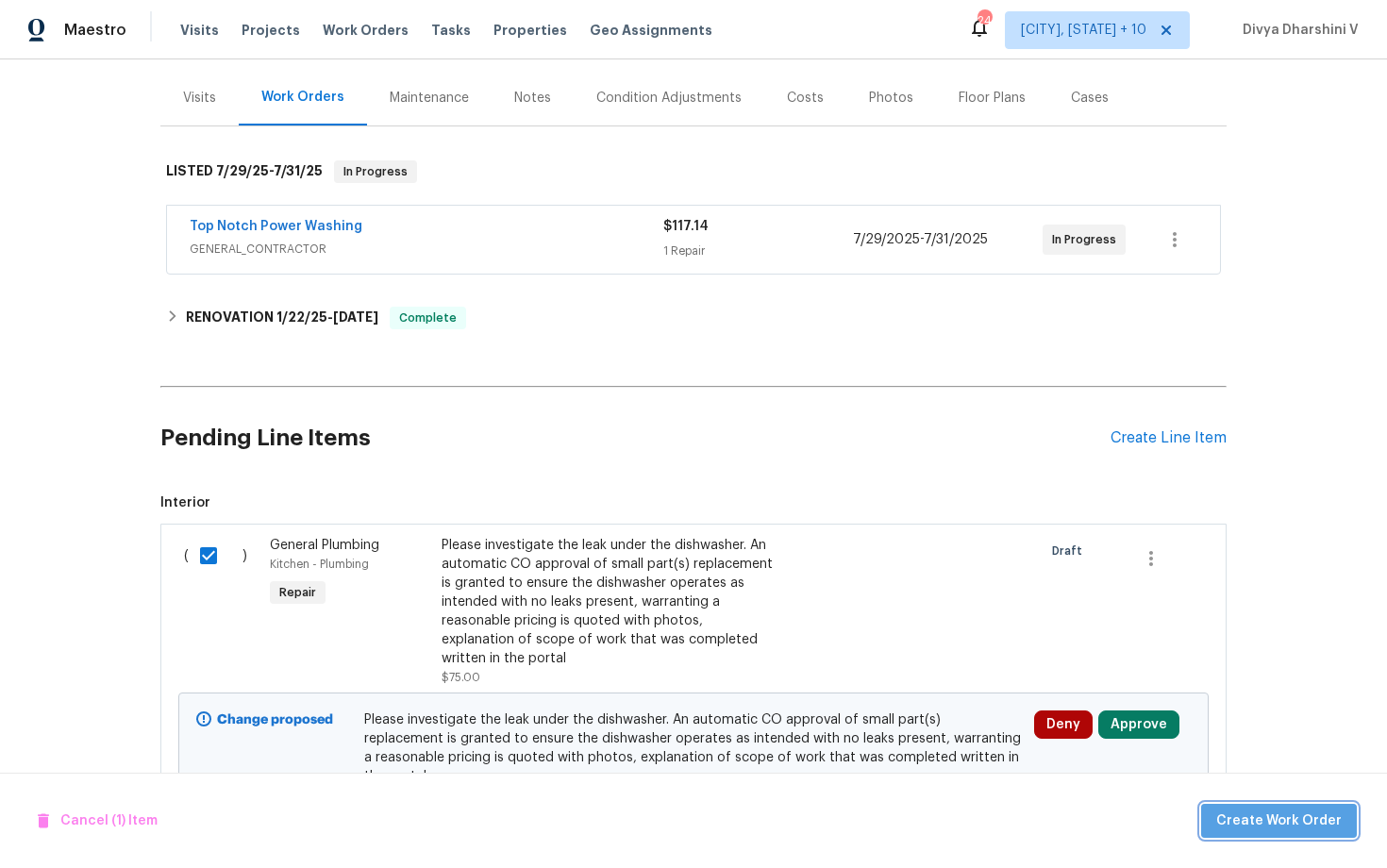click on "Create Work Order" at bounding box center (1278, 821) 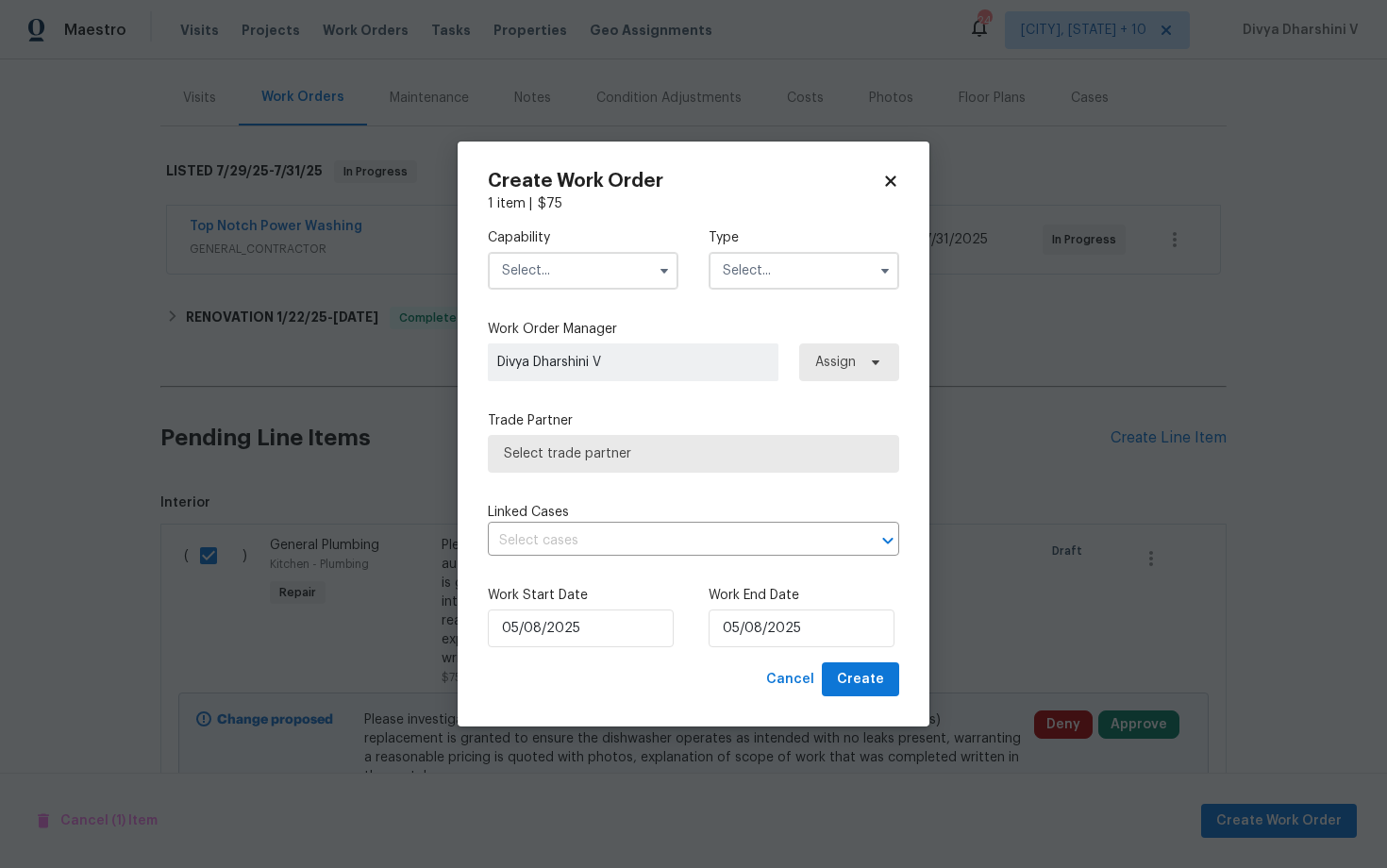 click at bounding box center [583, 271] 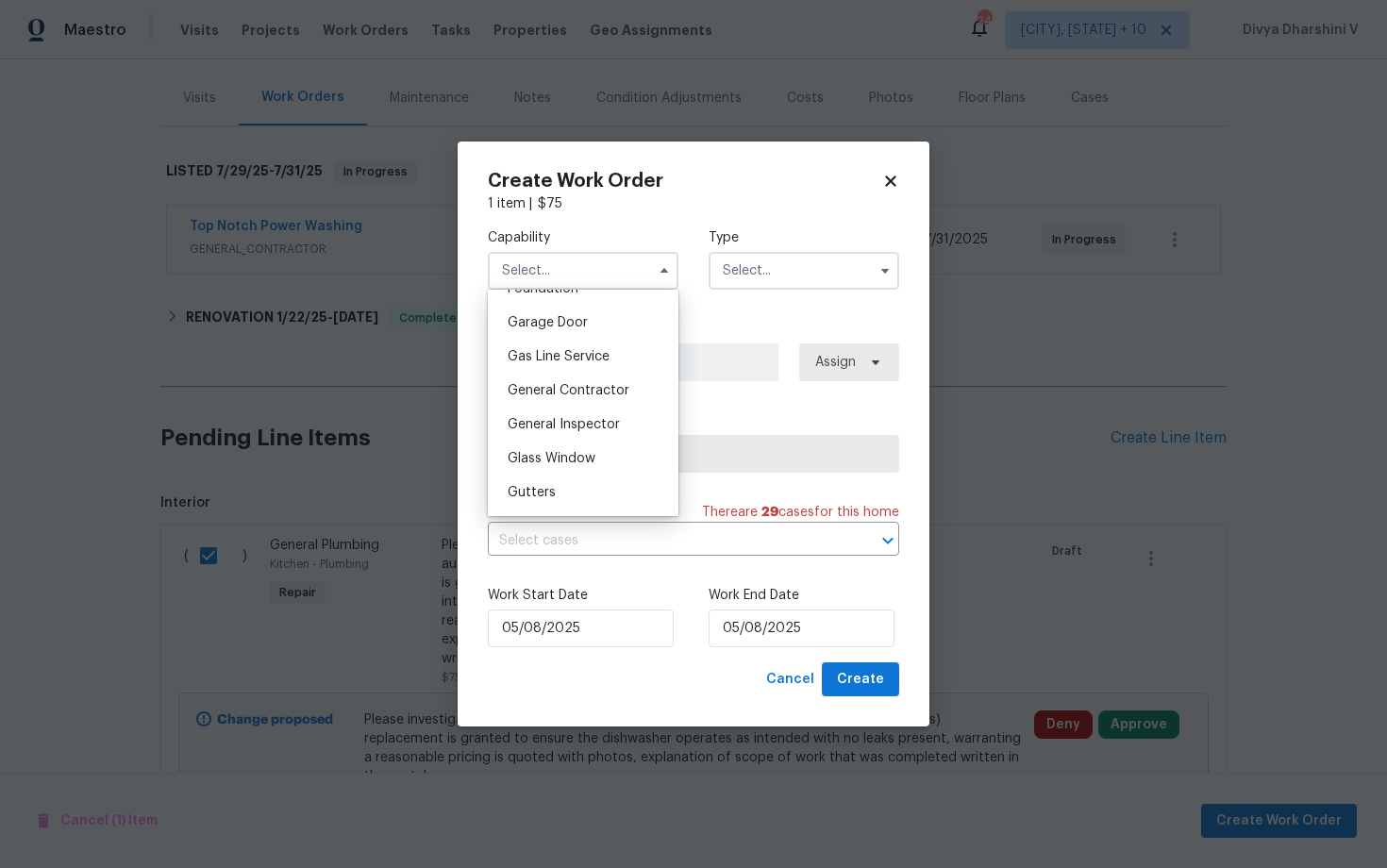 scroll, scrollTop: 887, scrollLeft: 0, axis: vertical 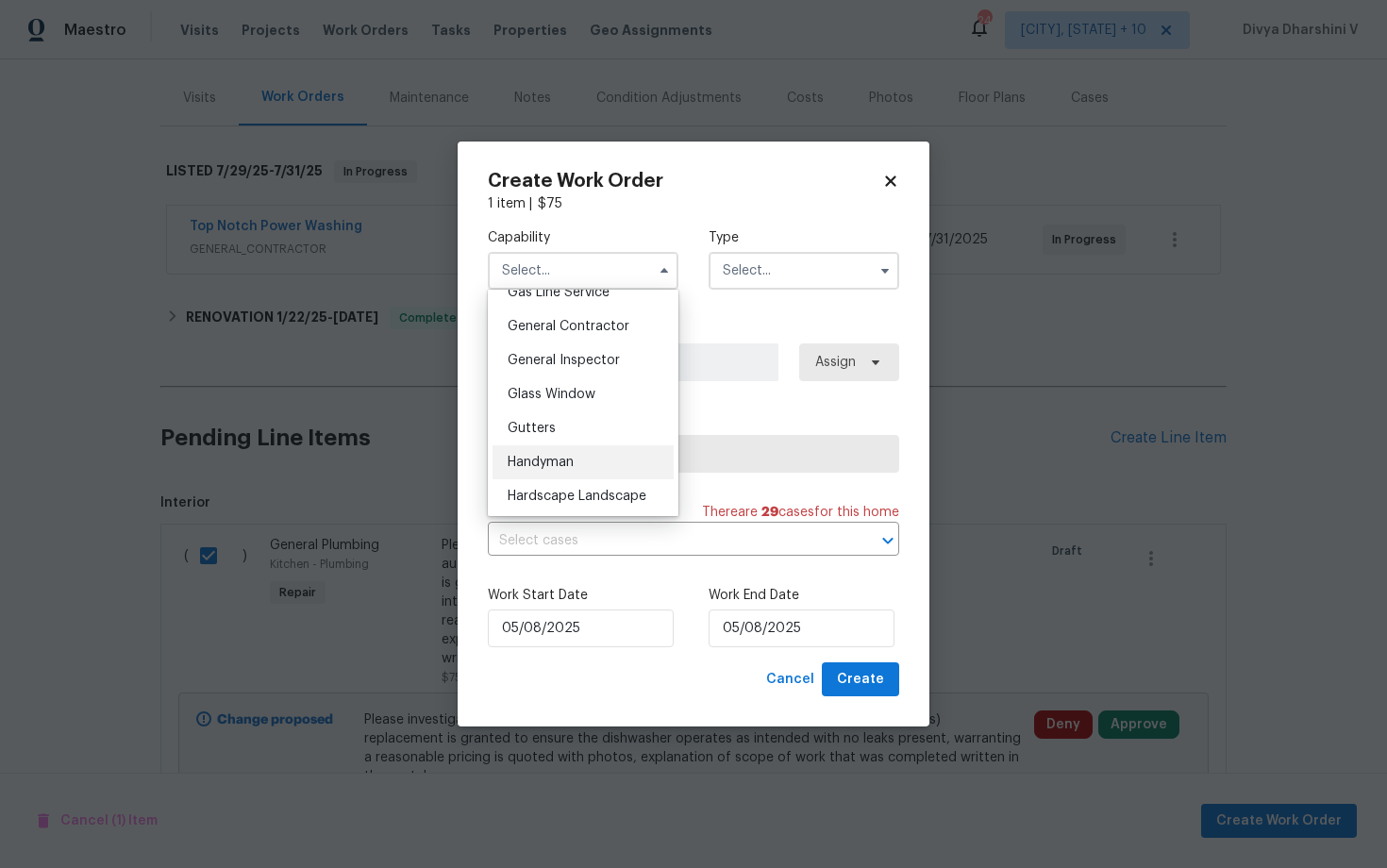 click on "Handyman" at bounding box center [583, 462] 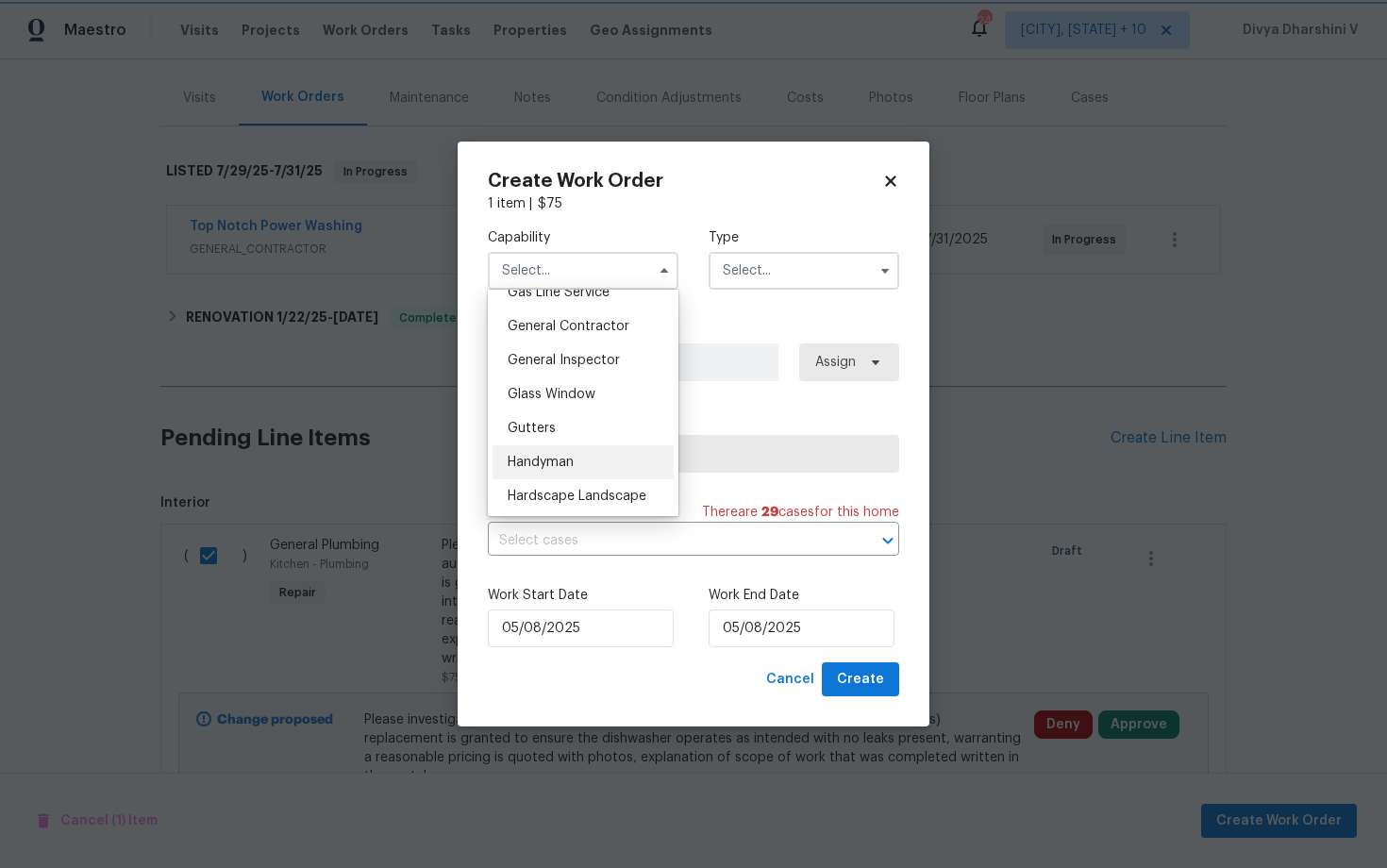 type on "Handyman" 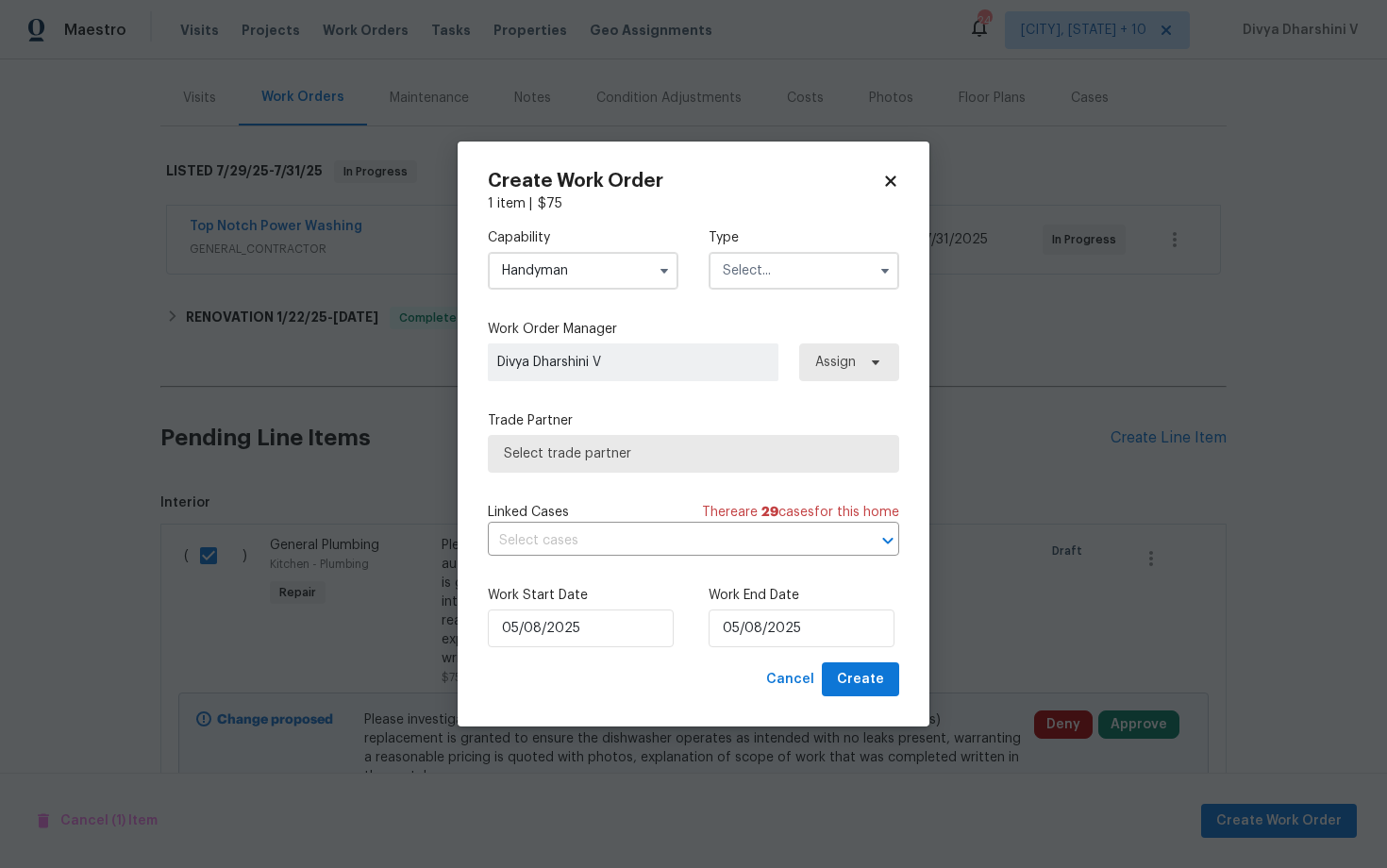 click on "Capability   Handyman Type" at bounding box center [694, 259] 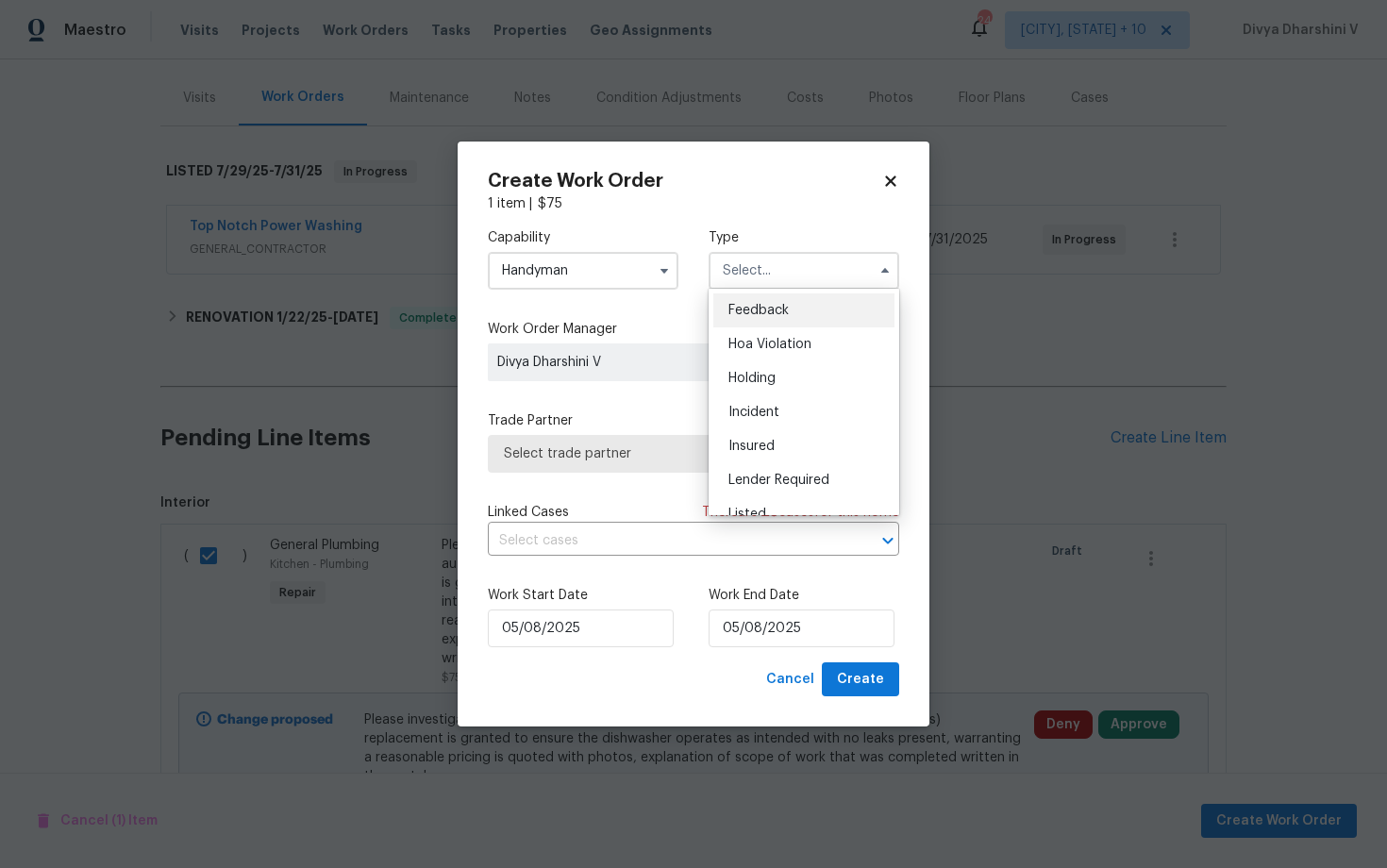 click on "Feedback" at bounding box center [759, 310] 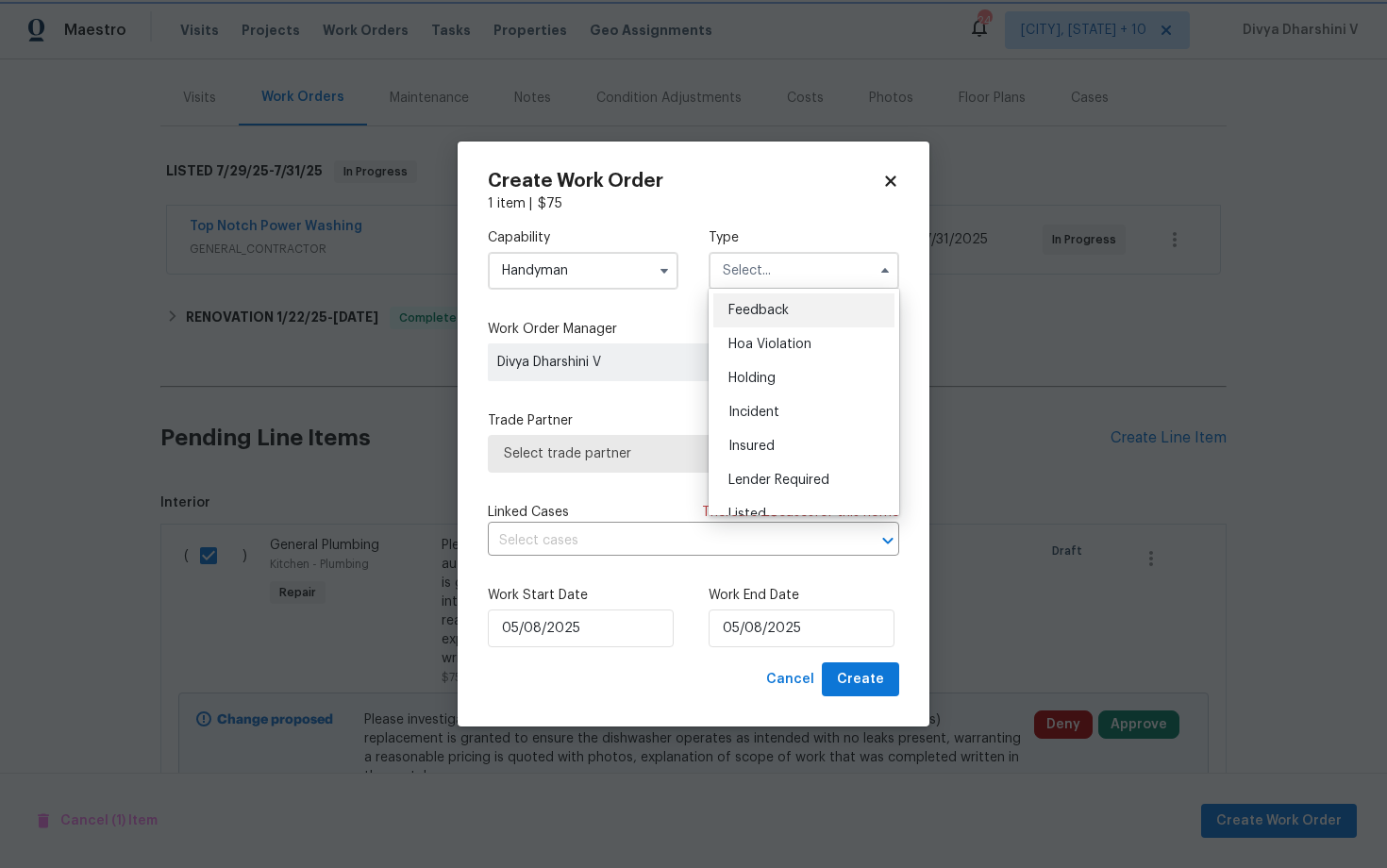 type on "Feedback" 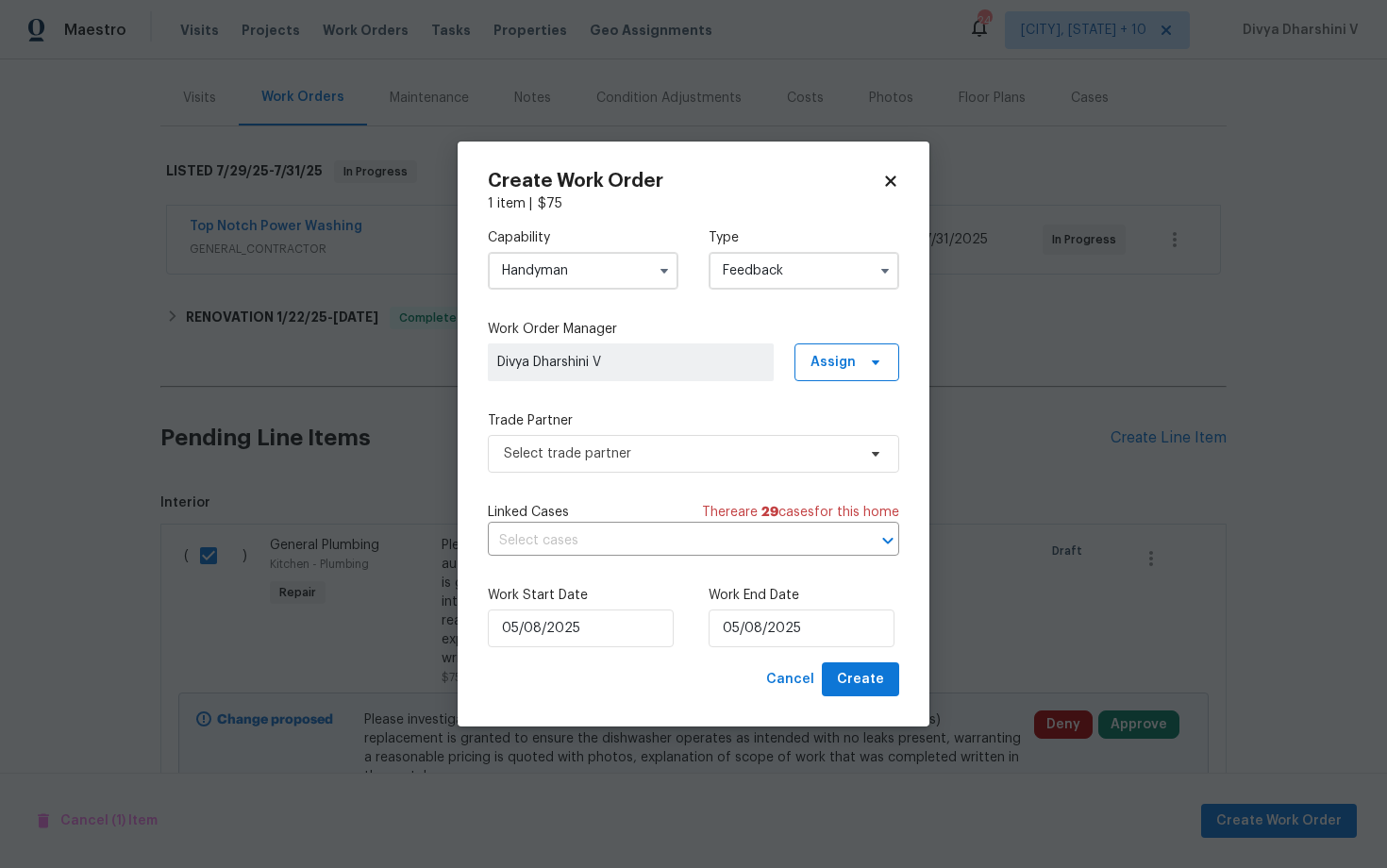 click on "Capability   Handyman Type   Feedback Work Order Manager   [FIRST] [LAST] Assign Trade Partner   Select trade partner Linked Cases There  are   29  case s  for this home   ​ Work Start Date   [DATE] Work End Date   [DATE]" at bounding box center (694, 438) 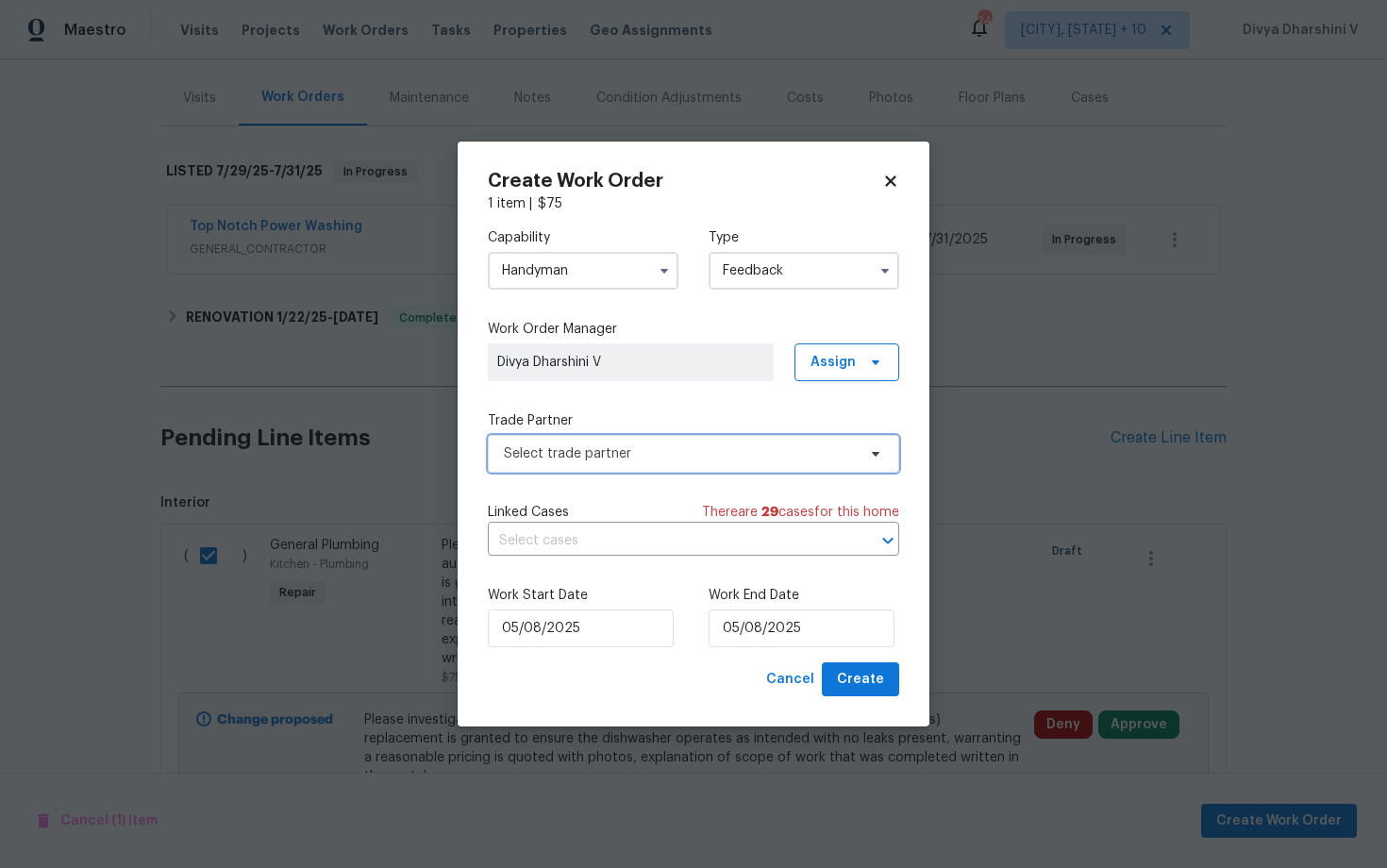 click on "Select trade partner" at bounding box center [694, 454] 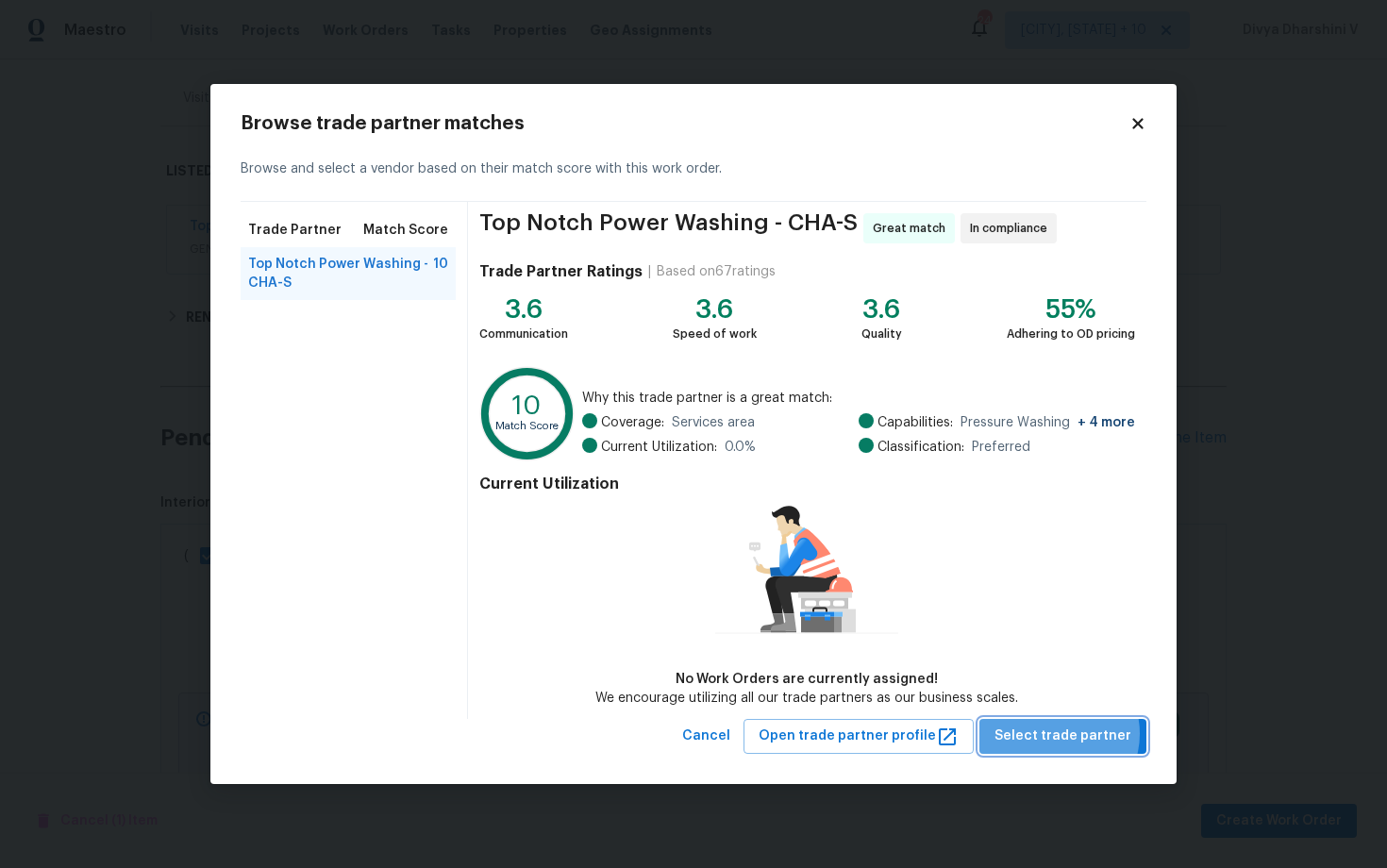 click on "Select trade partner" at bounding box center [1062, 736] 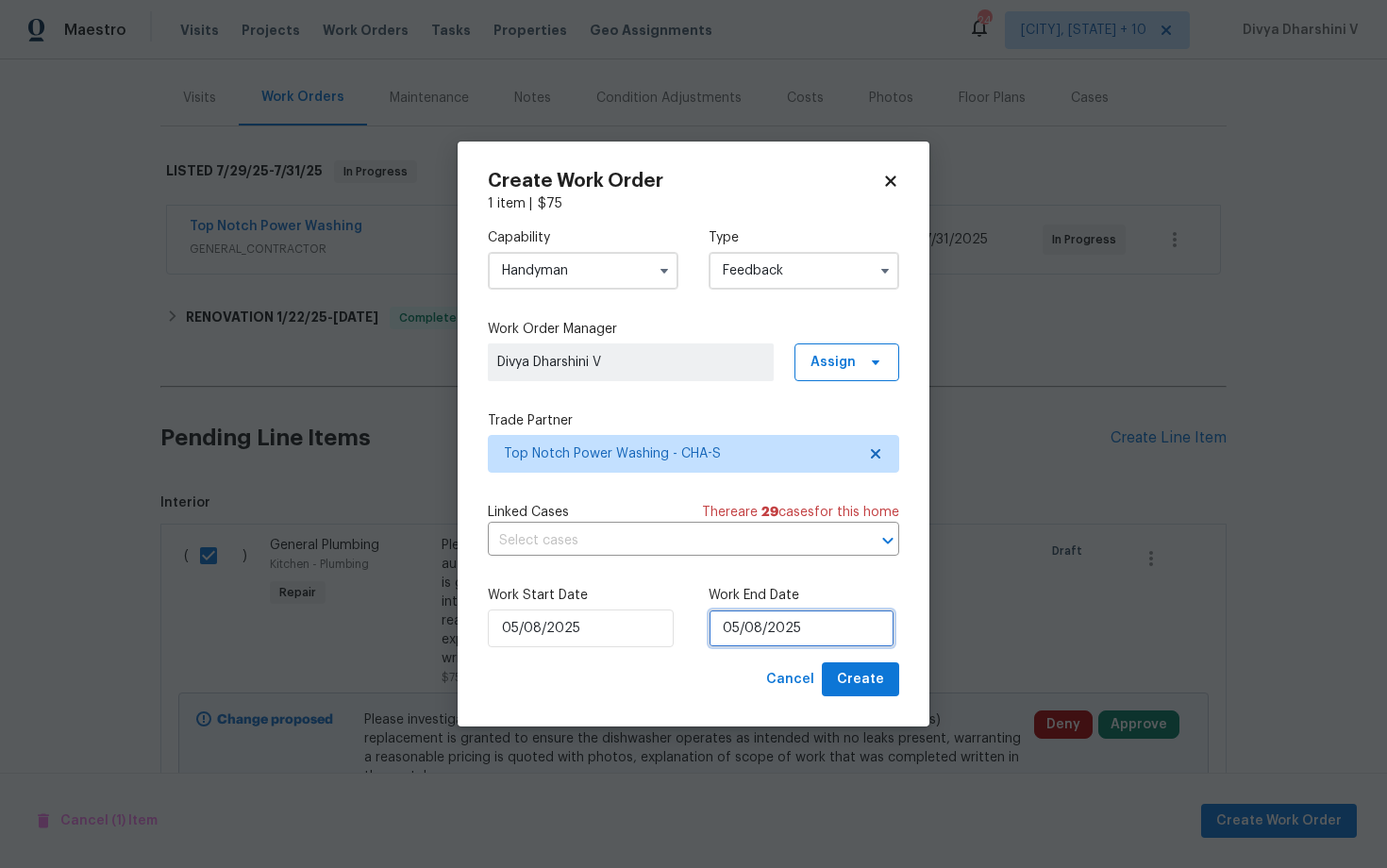 click on "05/08/2025" at bounding box center [801, 628] 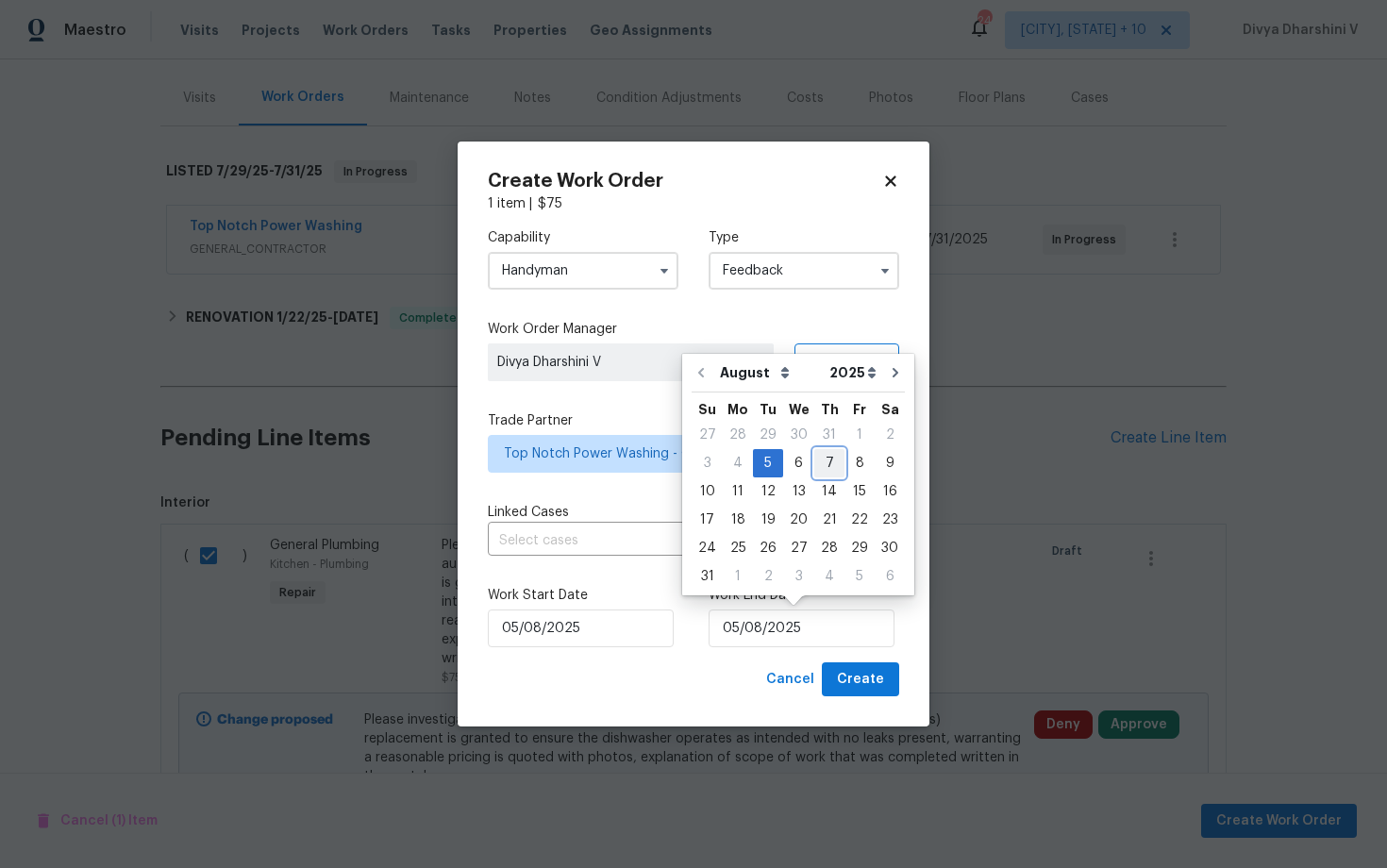 click on "7" at bounding box center [829, 463] 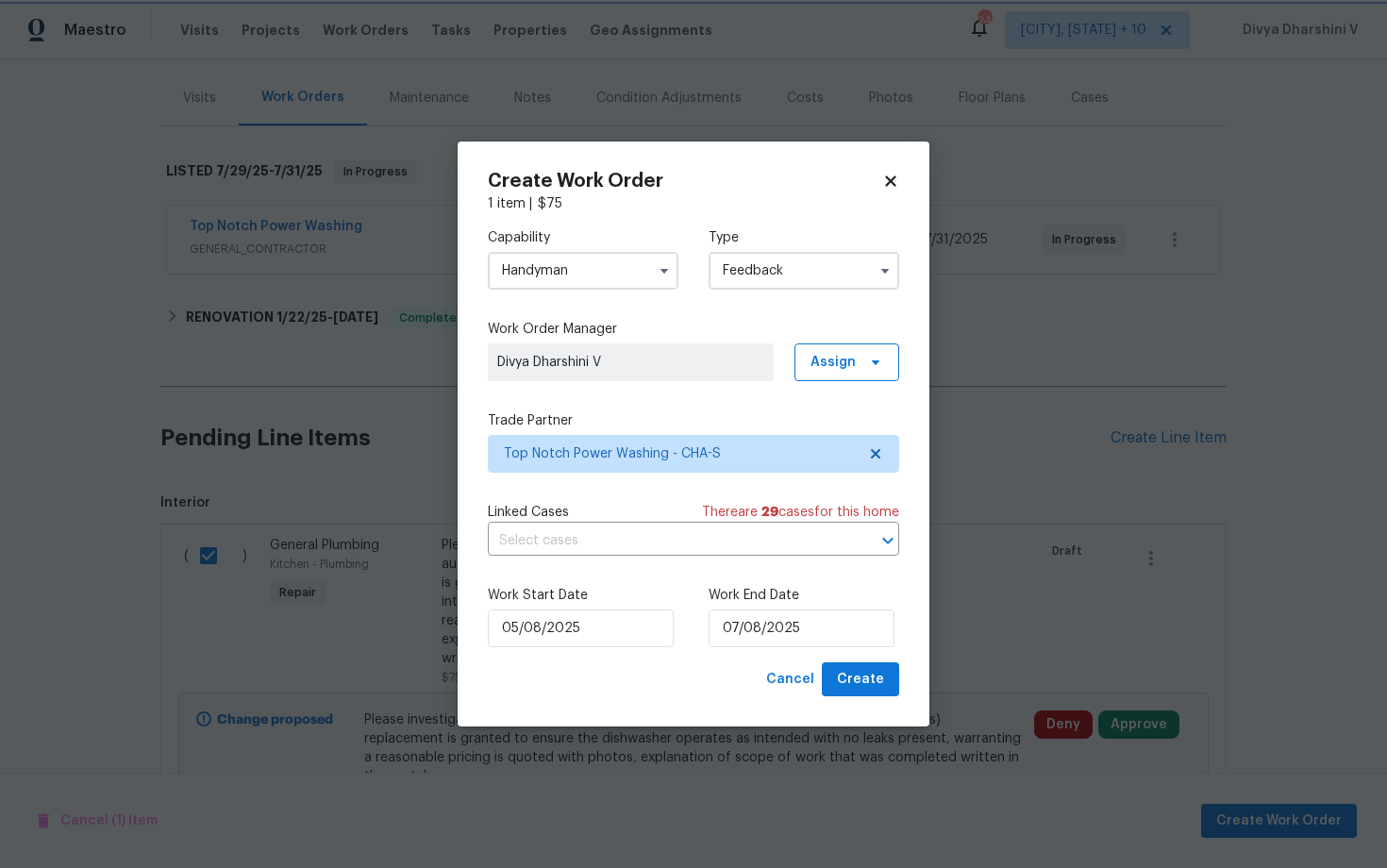 type on "07/08/2025" 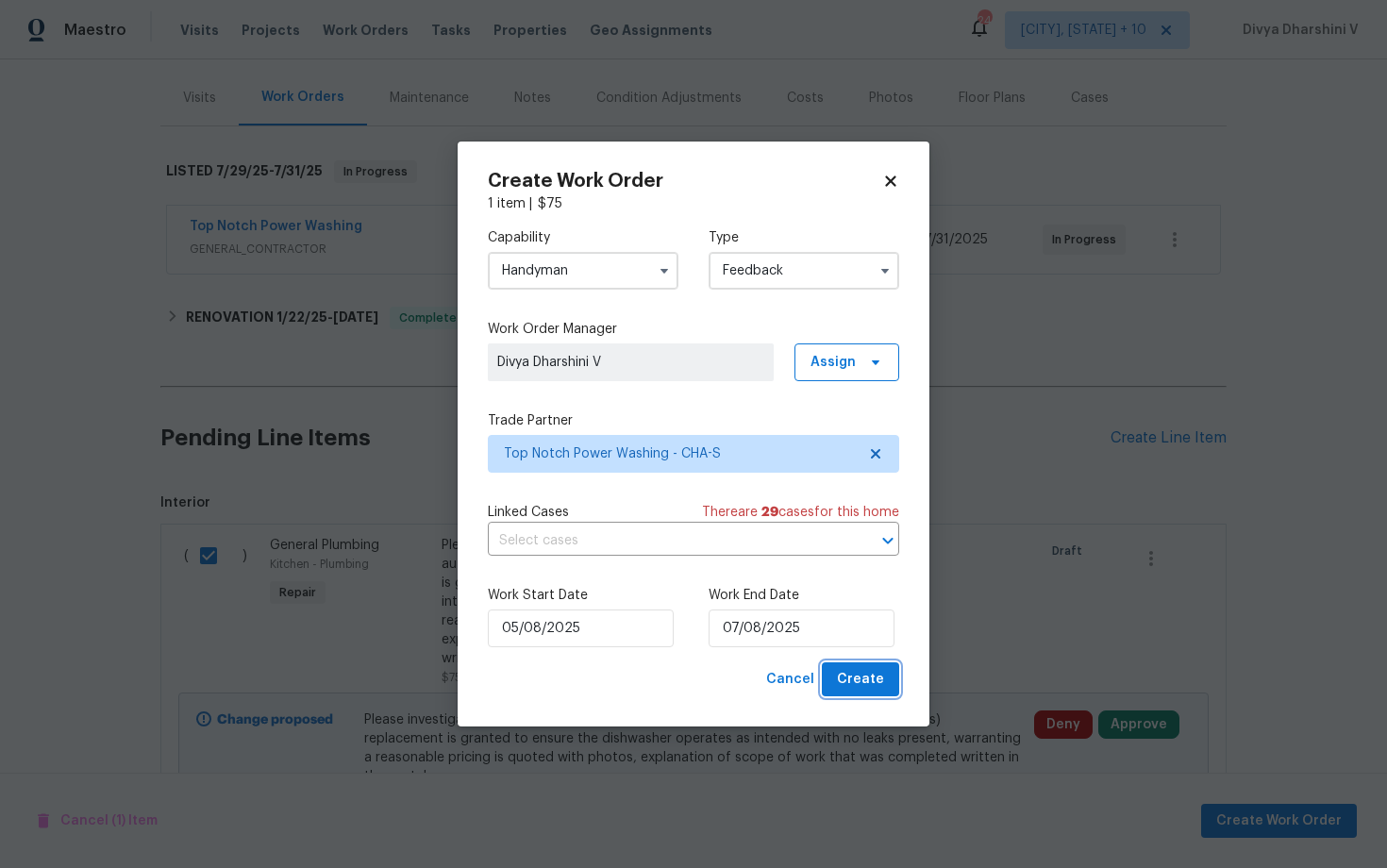 click on "Create" at bounding box center (861, 679) 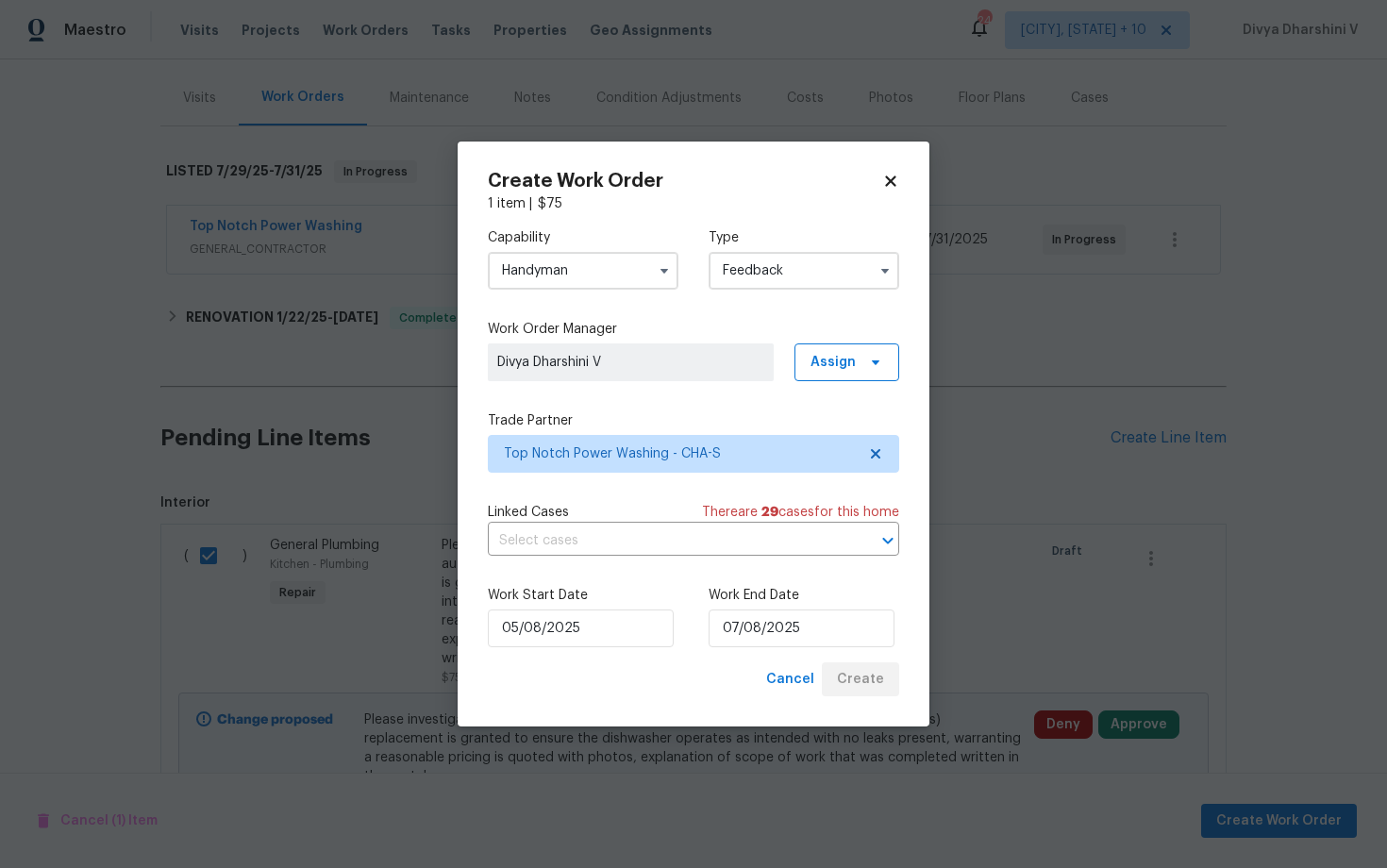 checkbox on "false" 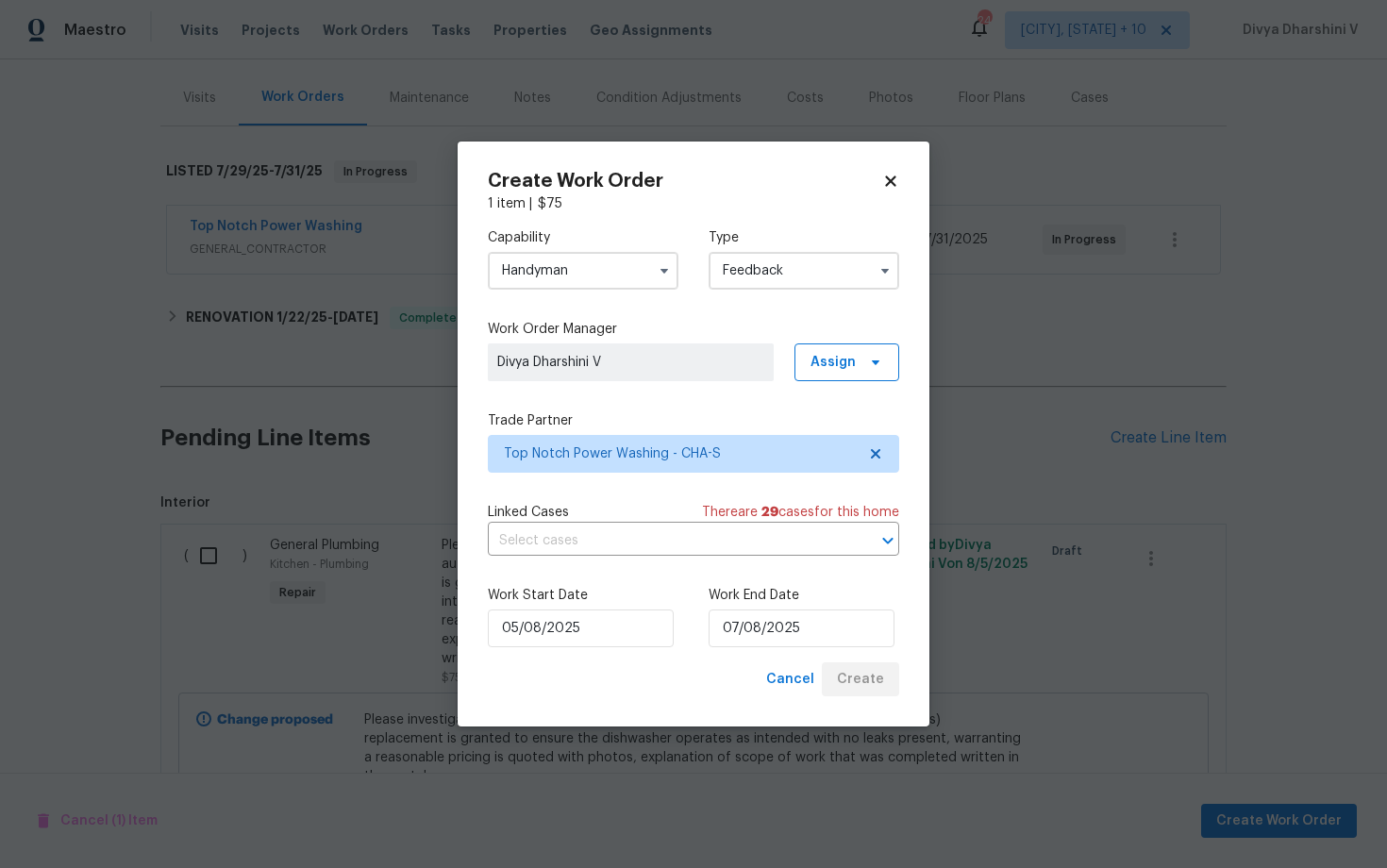 scroll, scrollTop: 46, scrollLeft: 0, axis: vertical 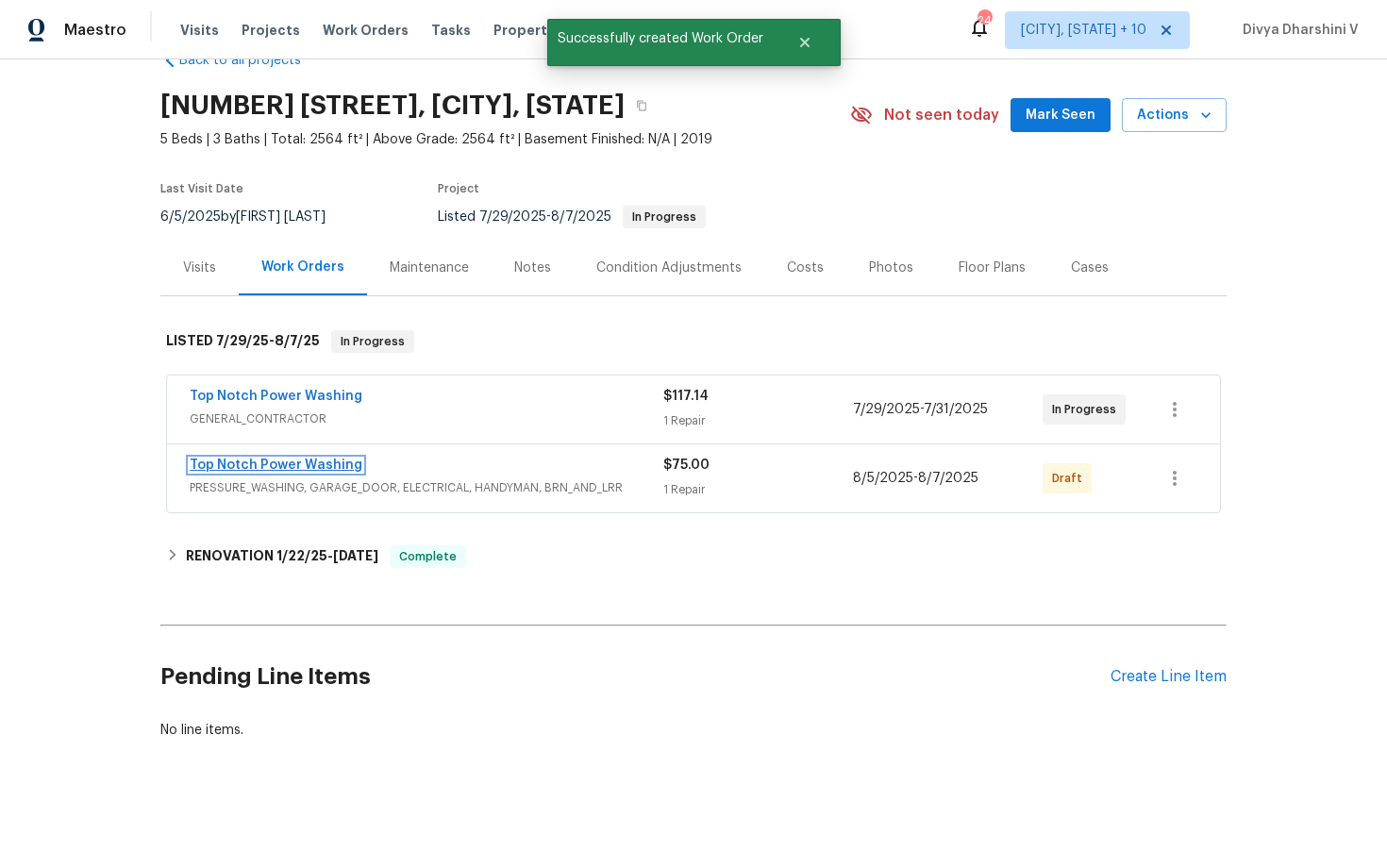 click on "Top Notch Power Washing" at bounding box center [276, 465] 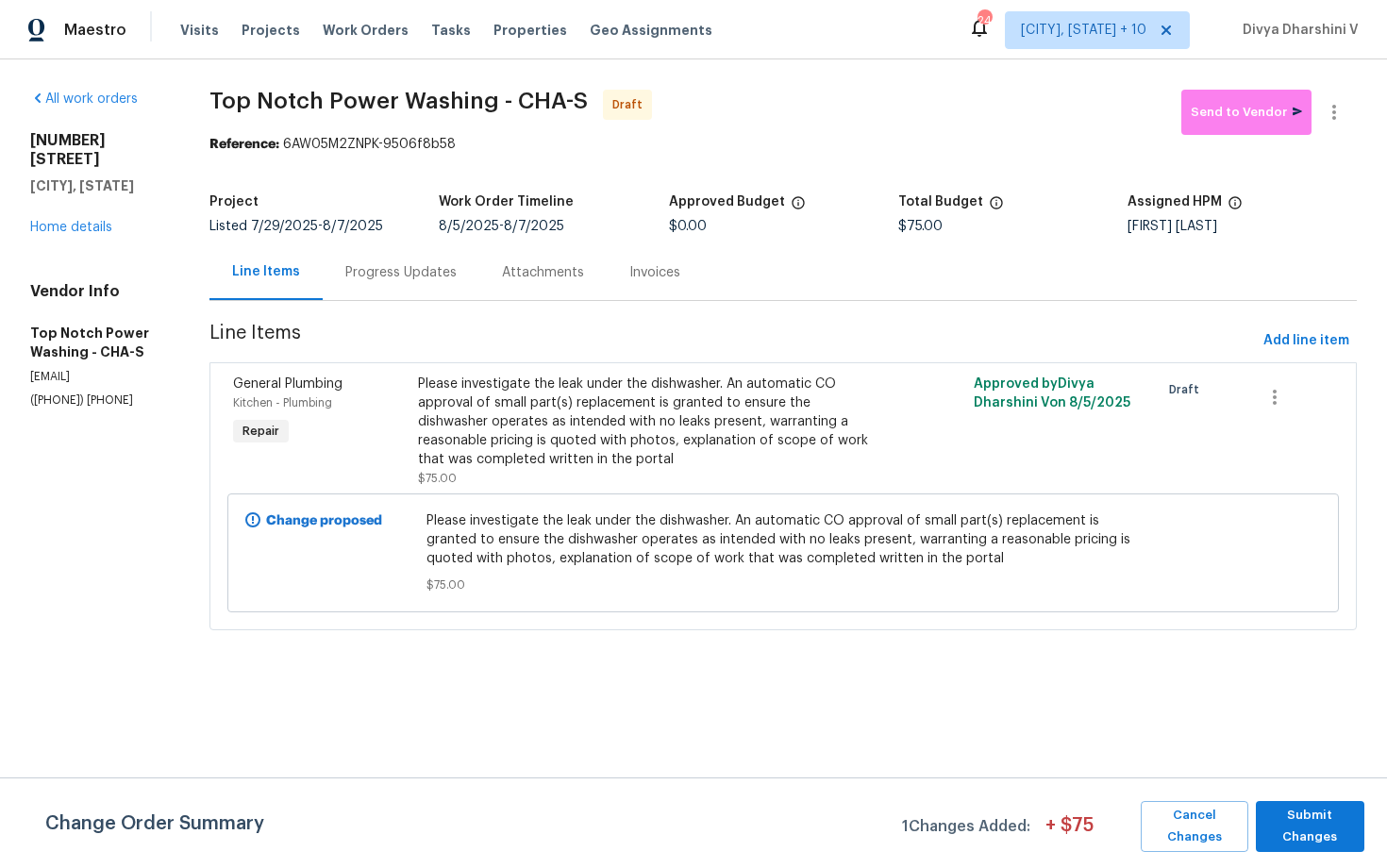 click on "Progress Updates" at bounding box center (401, 272) 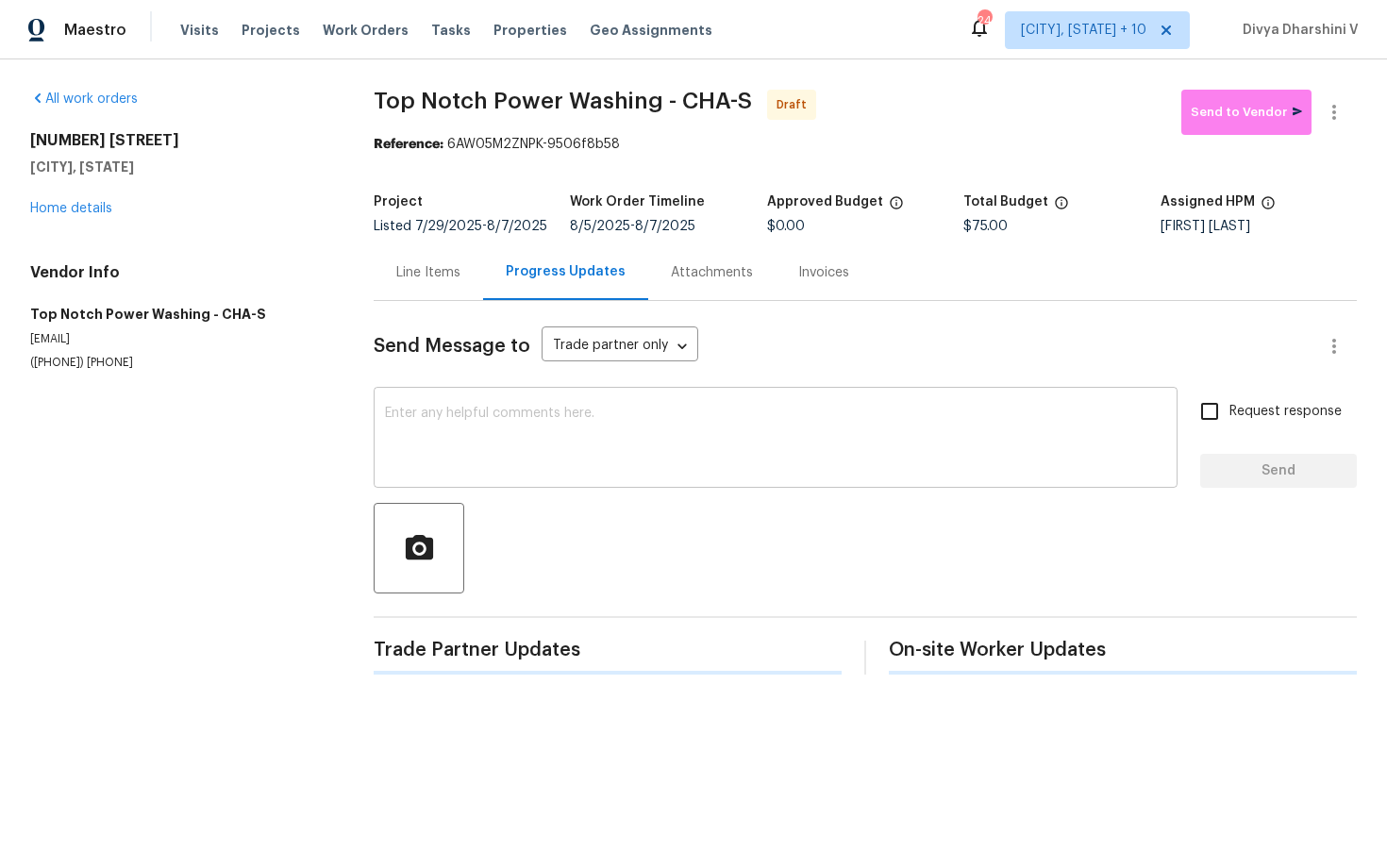 click on "x ​" at bounding box center (776, 440) 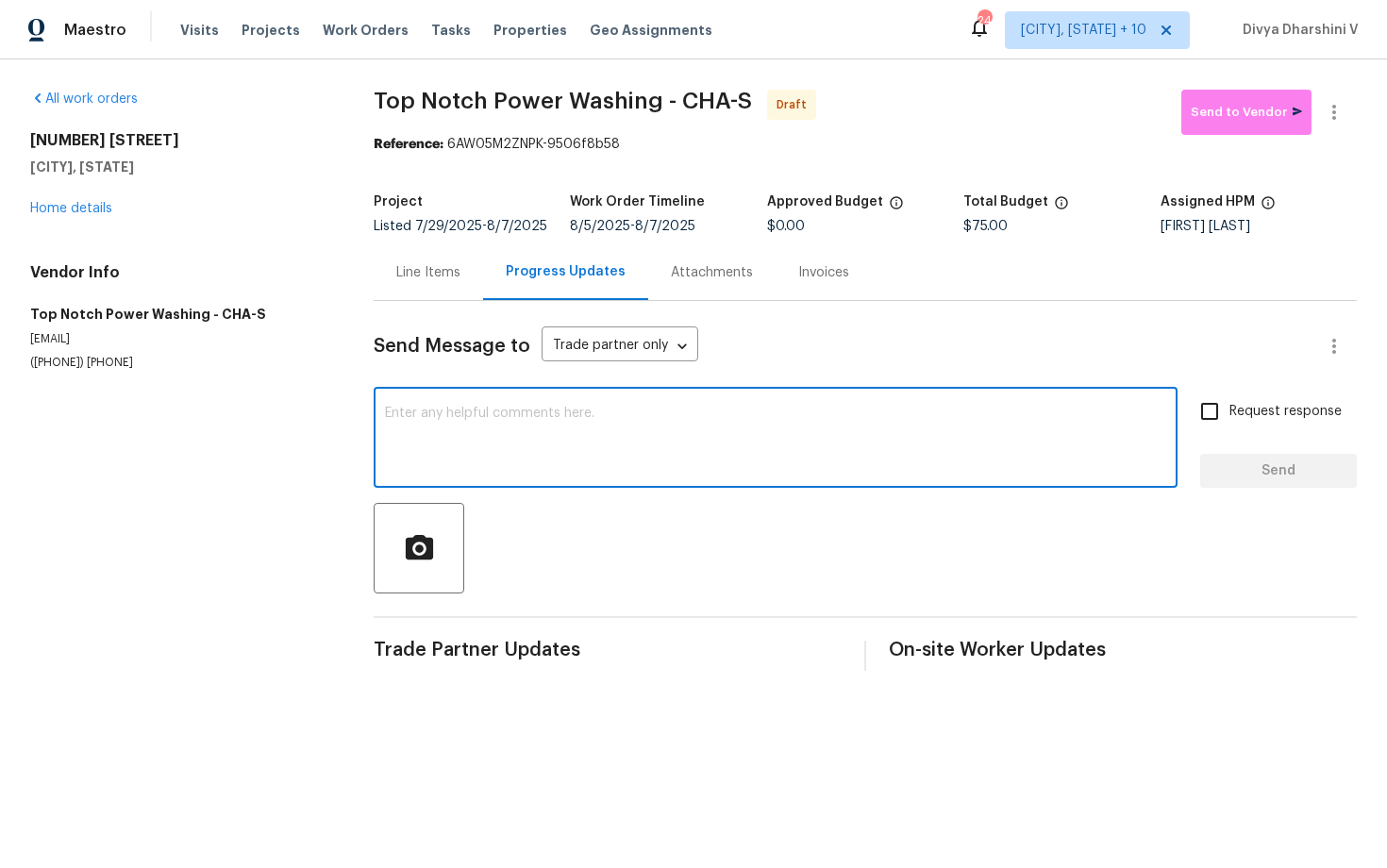 paste on "Hi, this is [FIRST] with Opendoor. I’m confirming you received the WO for the property at . Please review and accept the WO within 24 hours and provide a schedule date. Please disregard the contact information for the HPM included in the WO. Our Centralised LWO Team is responsible for Listed WOs." 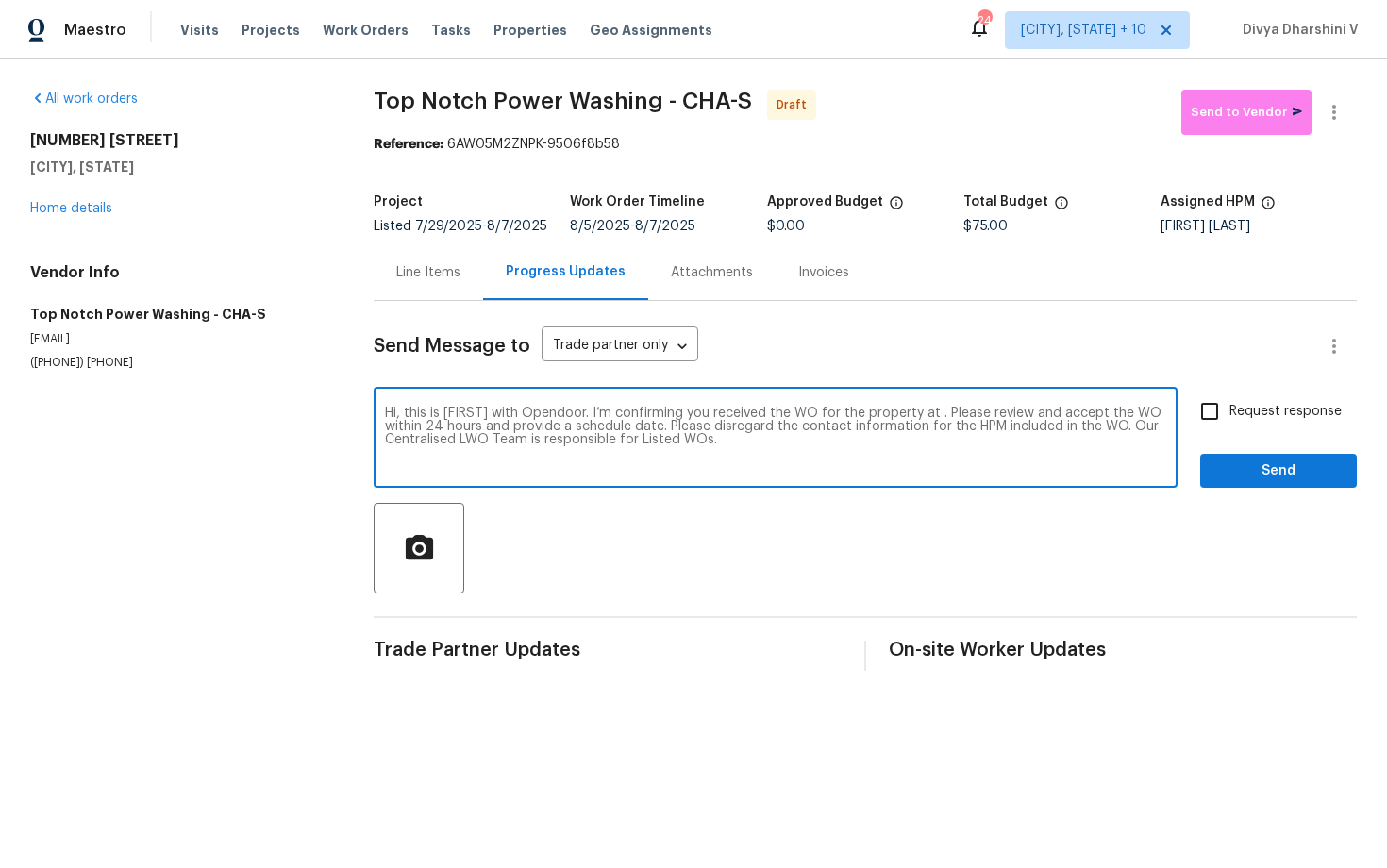 click on "Hi, this is [FIRST] with Opendoor. I’m confirming you received the WO for the property at . Please review and accept the WO within 24 hours and provide a schedule date. Please disregard the contact information for the HPM included in the WO. Our Centralised LWO Team is responsible for Listed WOs." at bounding box center [776, 440] 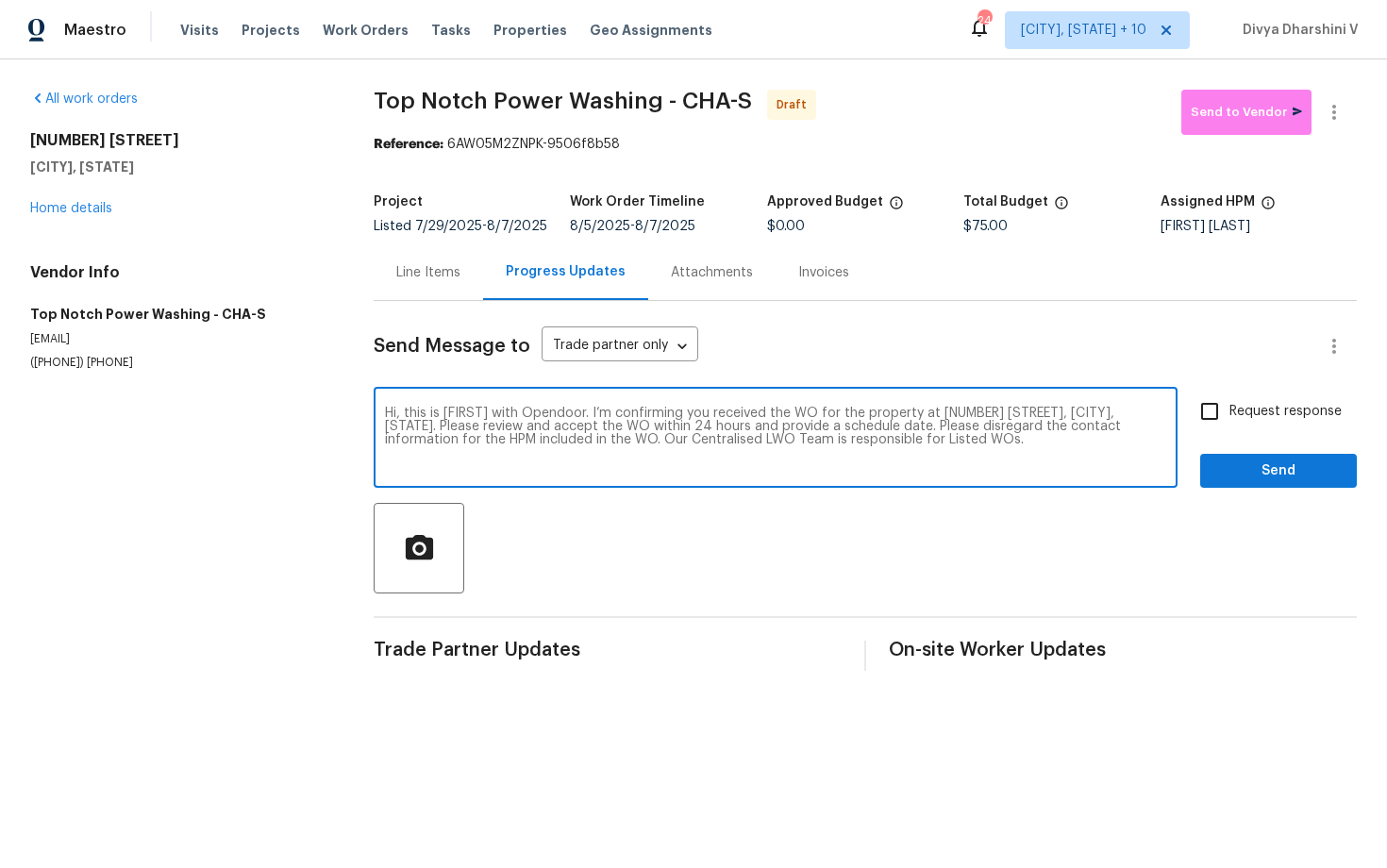 type on "Hi, this is [FIRST] with Opendoor. I’m confirming you received the WO for the property at [NUMBER] [STREET], [CITY], [STATE]. Please review and accept the WO within 24 hours and provide a schedule date. Please disregard the contact information for the HPM included in the WO. Our Centralised LWO Team is responsible for Listed WOs." 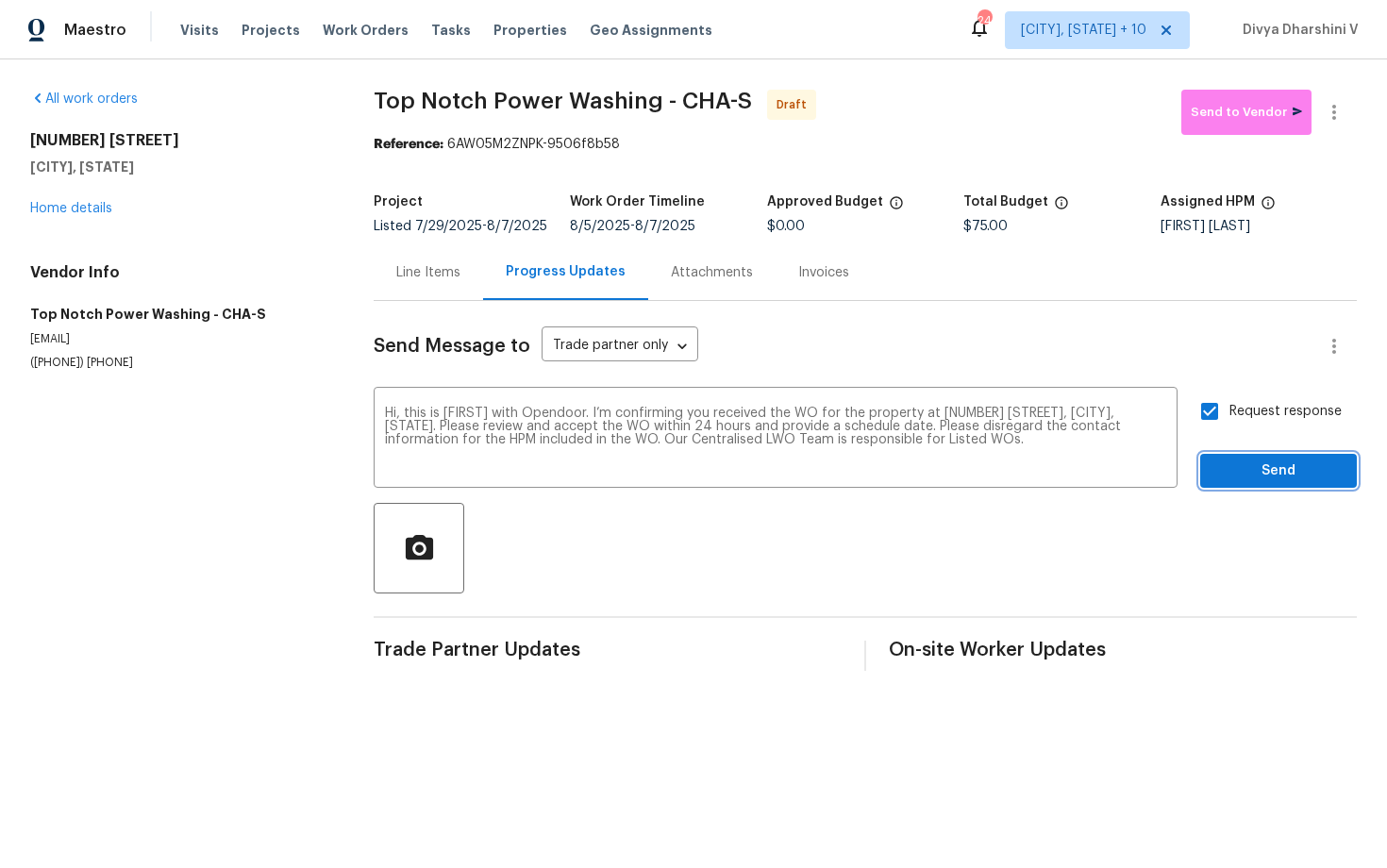 click on "Send" at bounding box center (1278, 471) 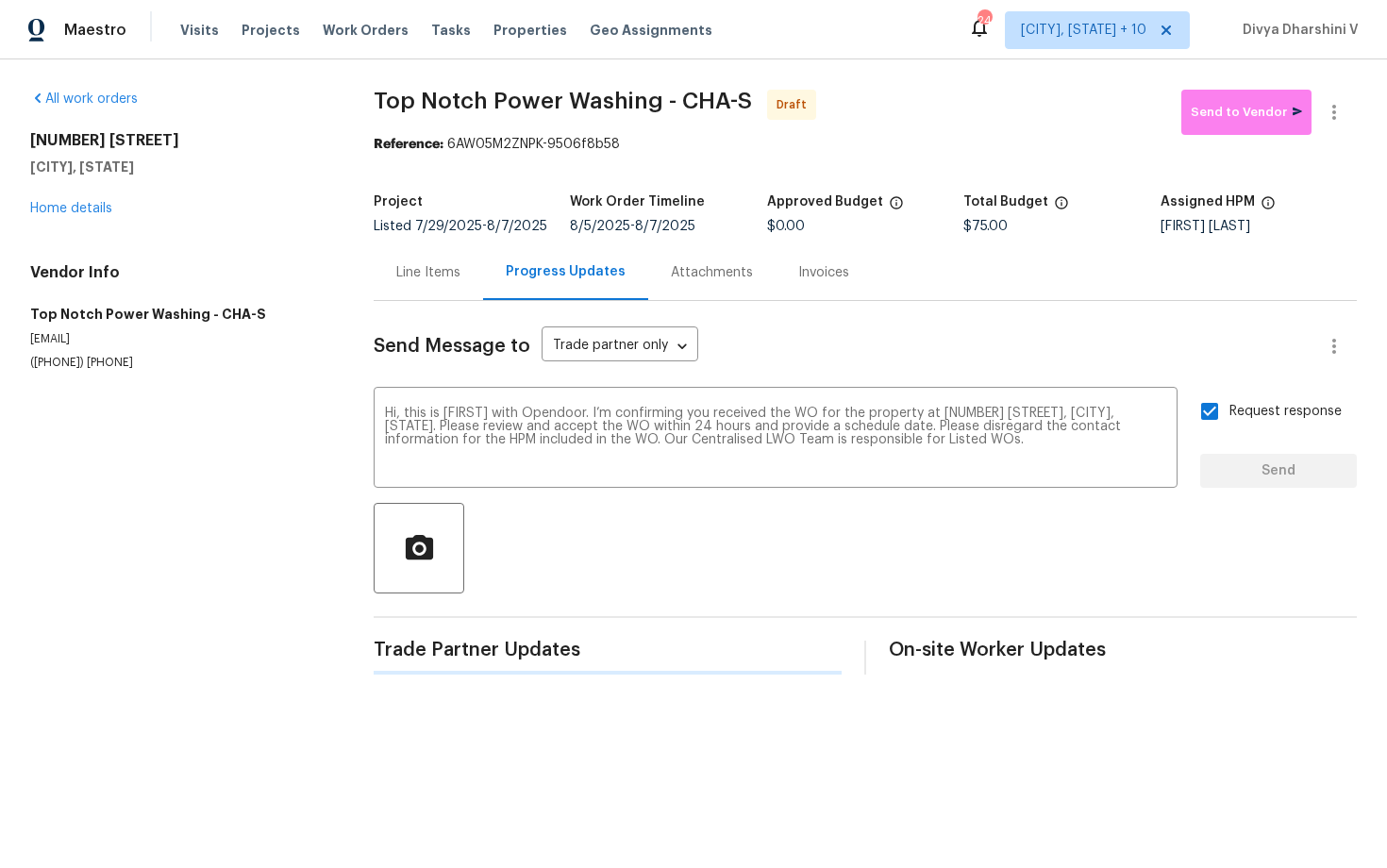 type 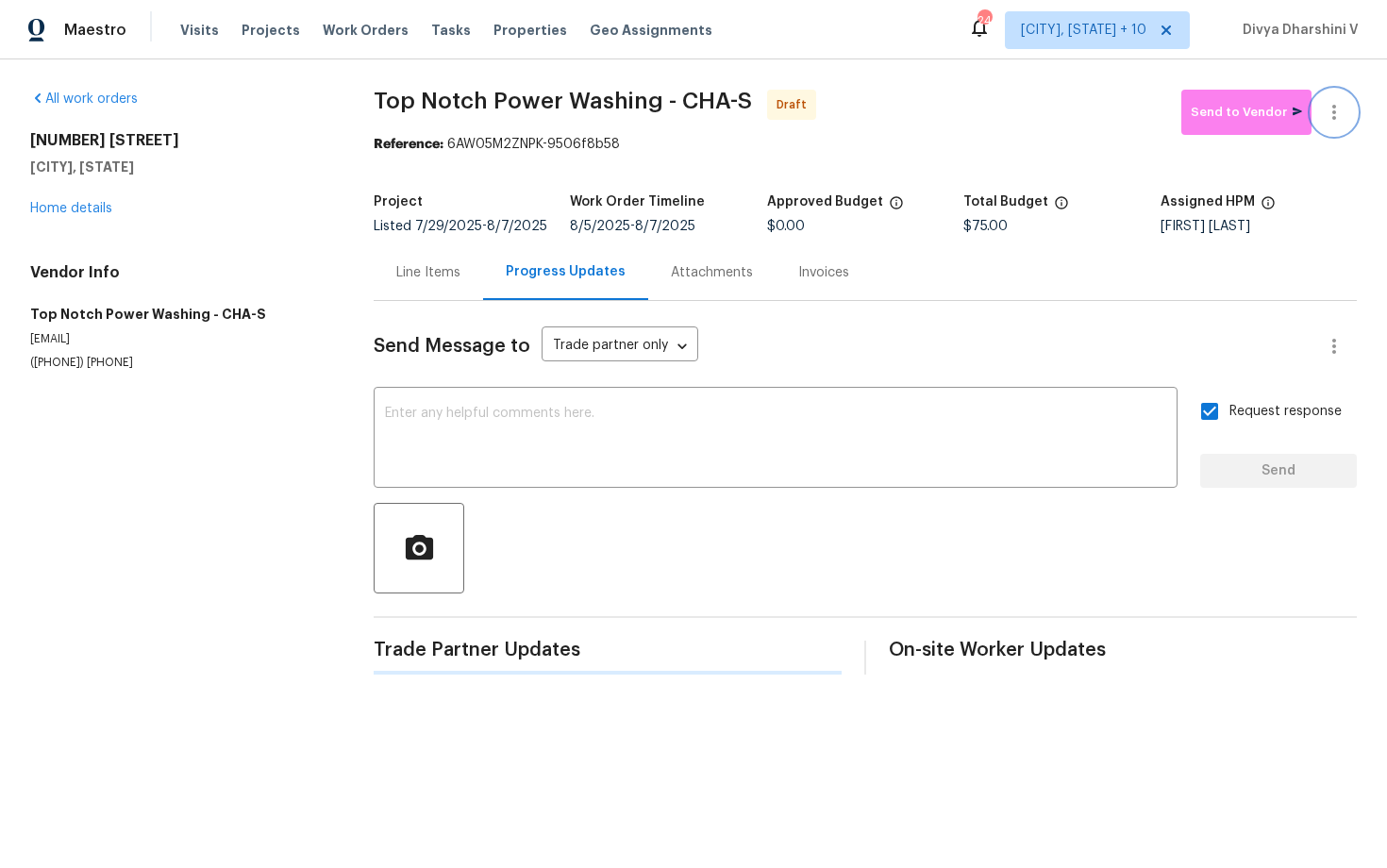 click at bounding box center (1334, 112) 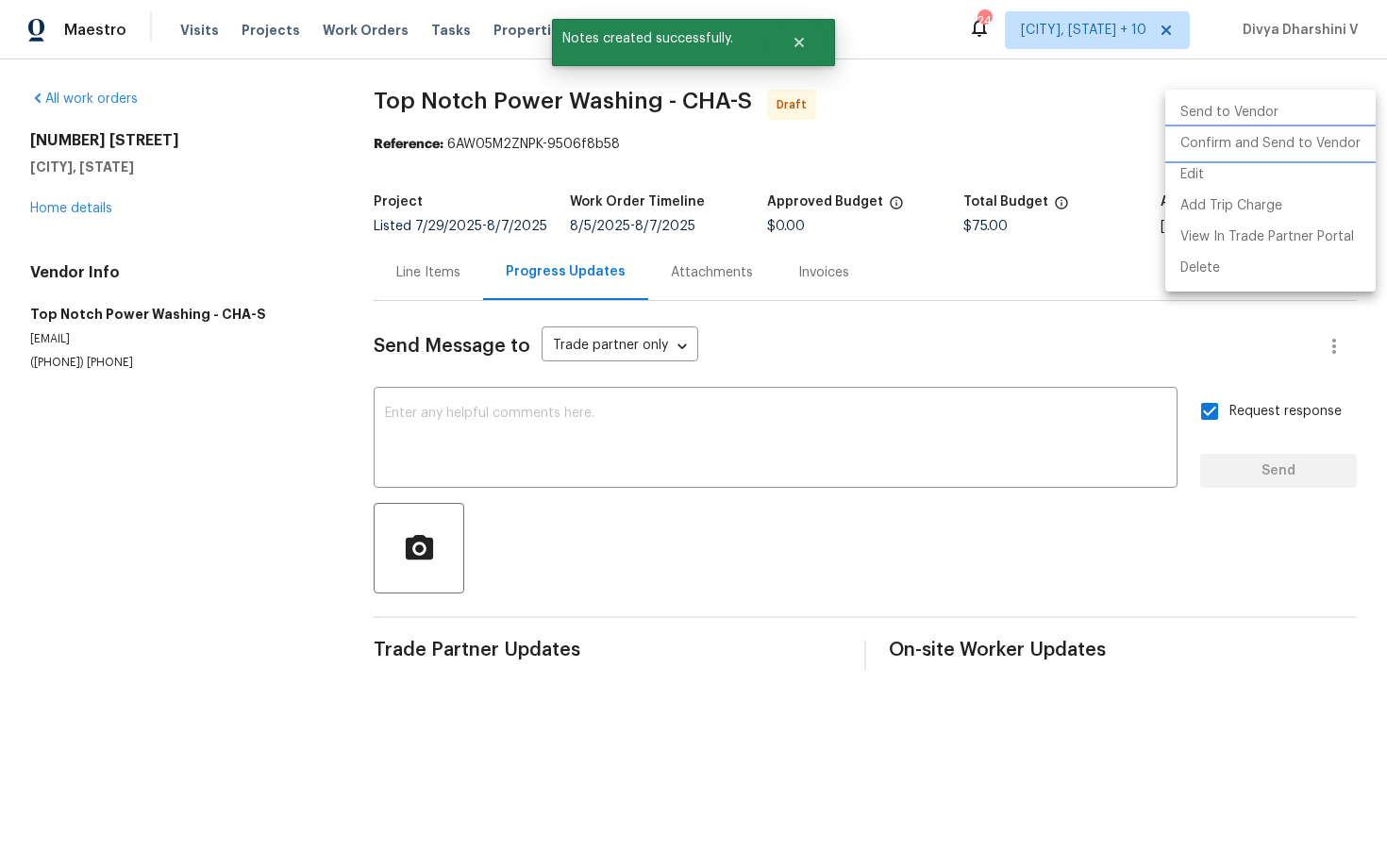 click on "Confirm and Send to Vendor" at bounding box center (1270, 143) 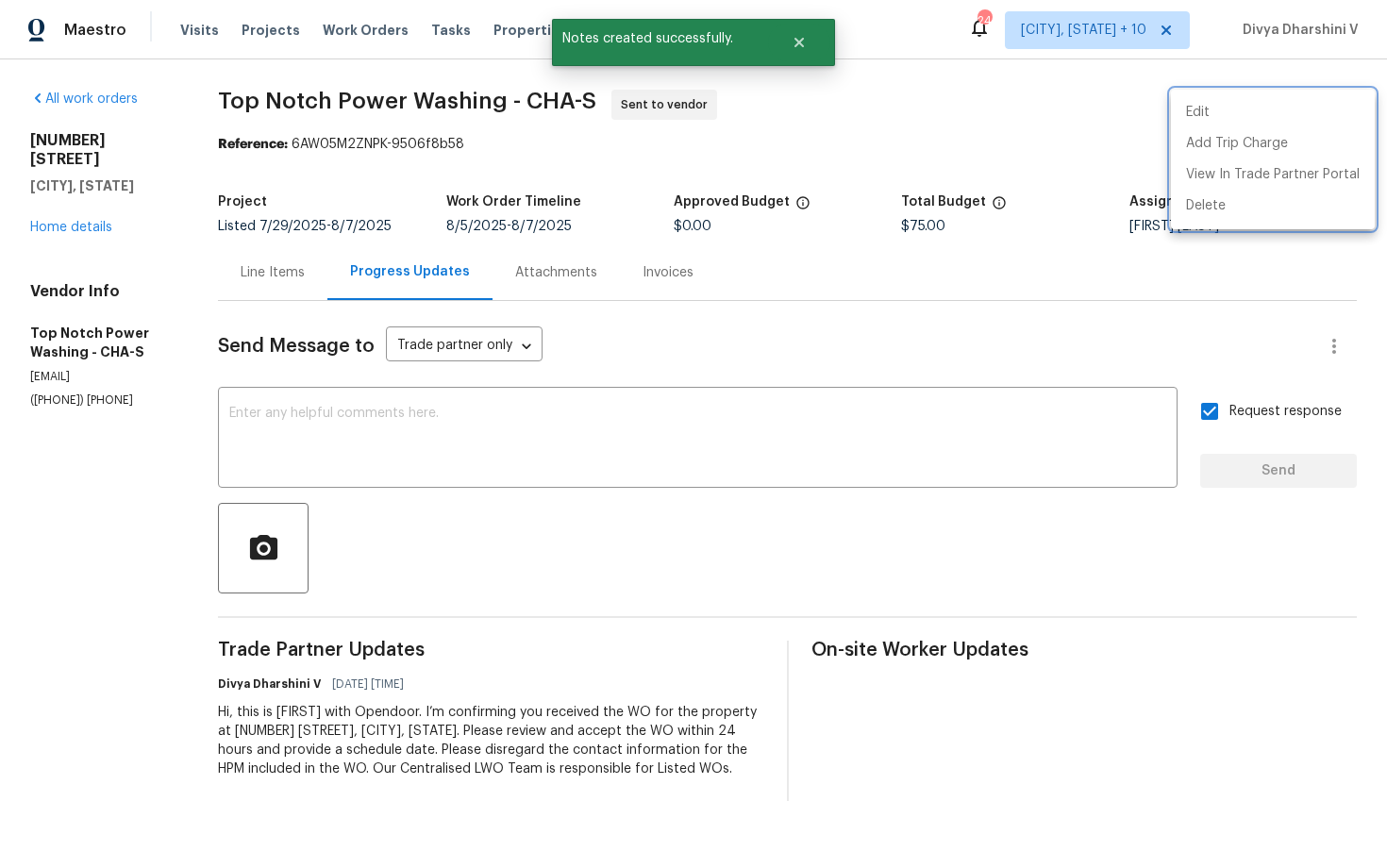 click at bounding box center (694, 434) 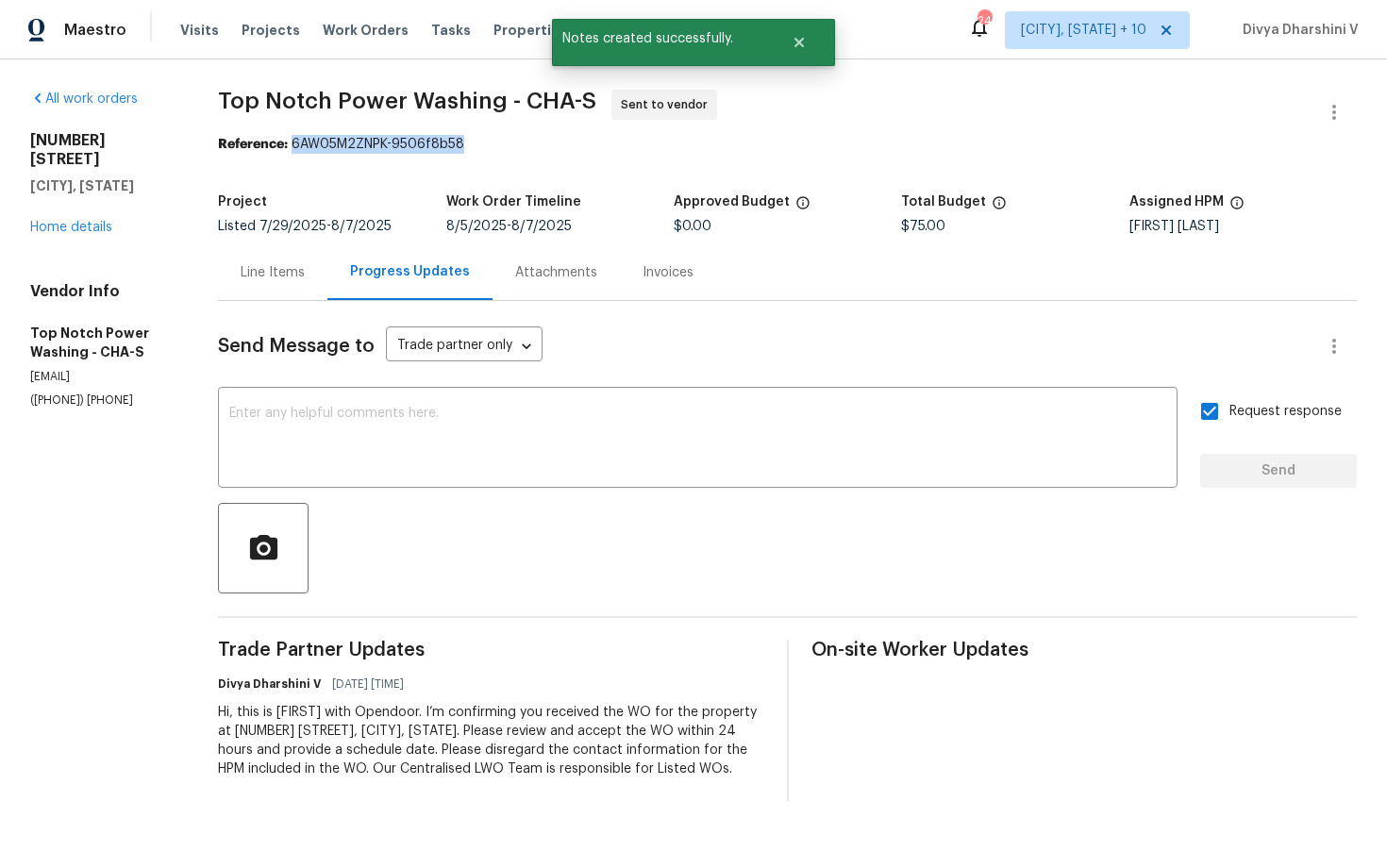 drag, startPoint x: 295, startPoint y: 145, endPoint x: 550, endPoint y: 142, distance: 255.01765 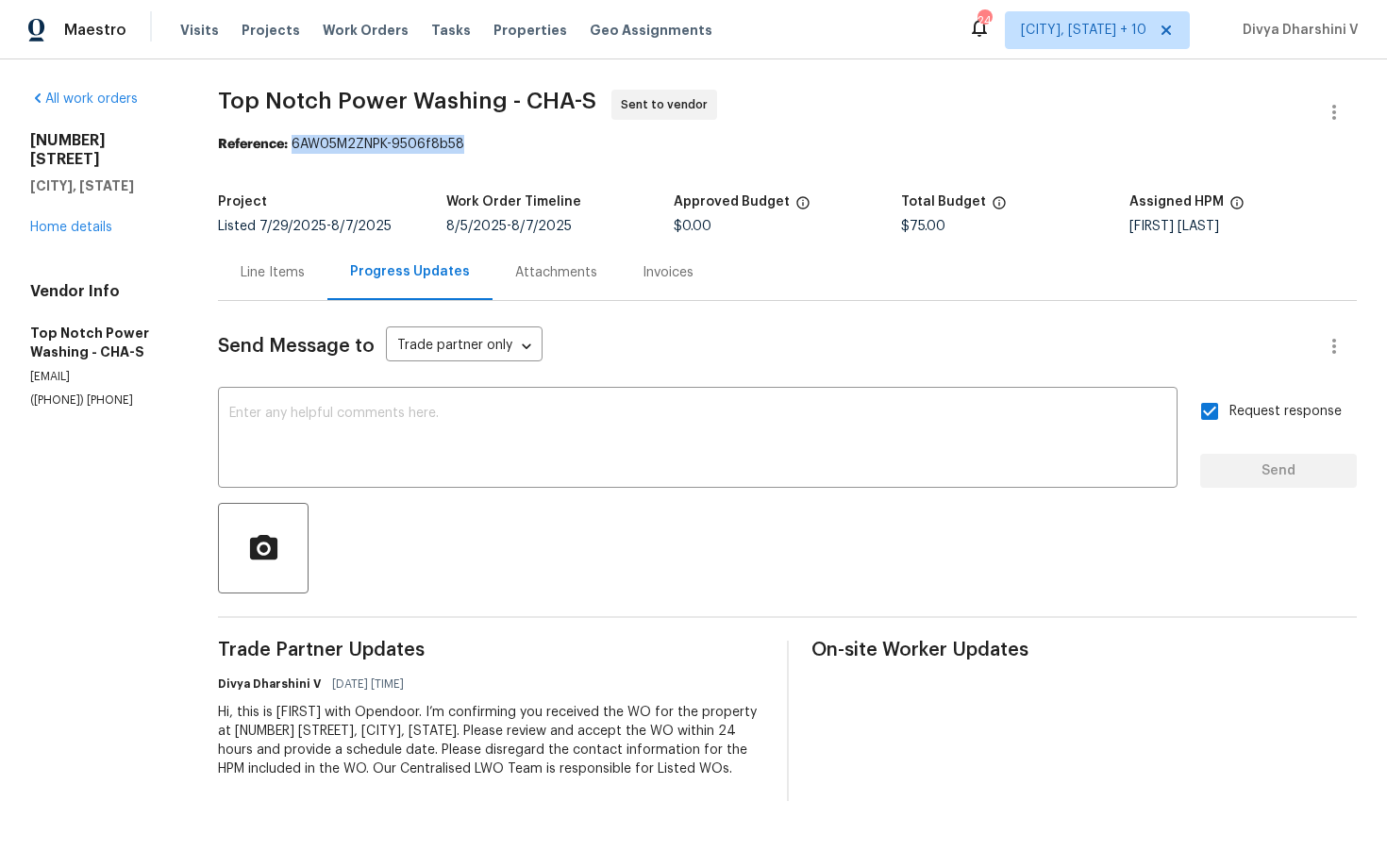 click on "Send Message to" at bounding box center [296, 346] 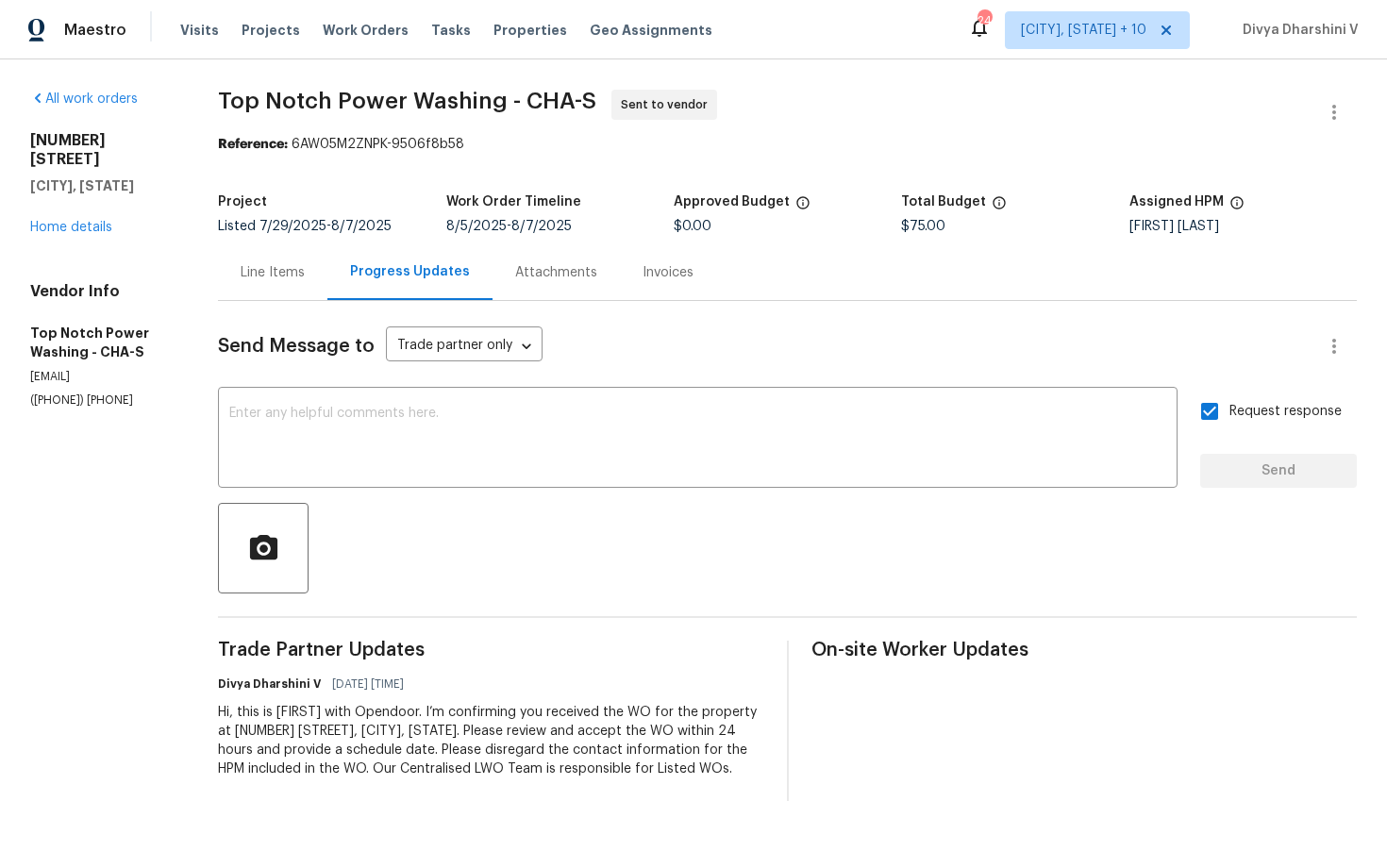 click on "Top Notch Power Washing - CHA-S Sent to vendor Reference: [REFERENCE] Project Listed 7/29/2025 - 8/7/2025 Work Order Timeline 8/5/2025 - 8/7/2025 Approved Budget $[PRICE] Total Budget $[PRICE] Assigned HPM [FIRST] [LAST] Line Items Progress Updates Attachments Invoices Send Message to Trade partner only Trade partner only ​ x ​ Request response Send Trade Partner Updates [FIRST] [LAST] [DATE] [TIME] Hi, this is [FIRST] with Opendoor. I’m confirming you received the WO for the property at [NUMBER] [STREET], [CITY], [STATE]. Please review and accept the WO within 24 hours and provide a schedule date. Please disregard the contact information for the HPM included in the WO. Our Centralised LWO Team is responsible for Listed WOs. On-site Worker Updates" at bounding box center (787, 445) 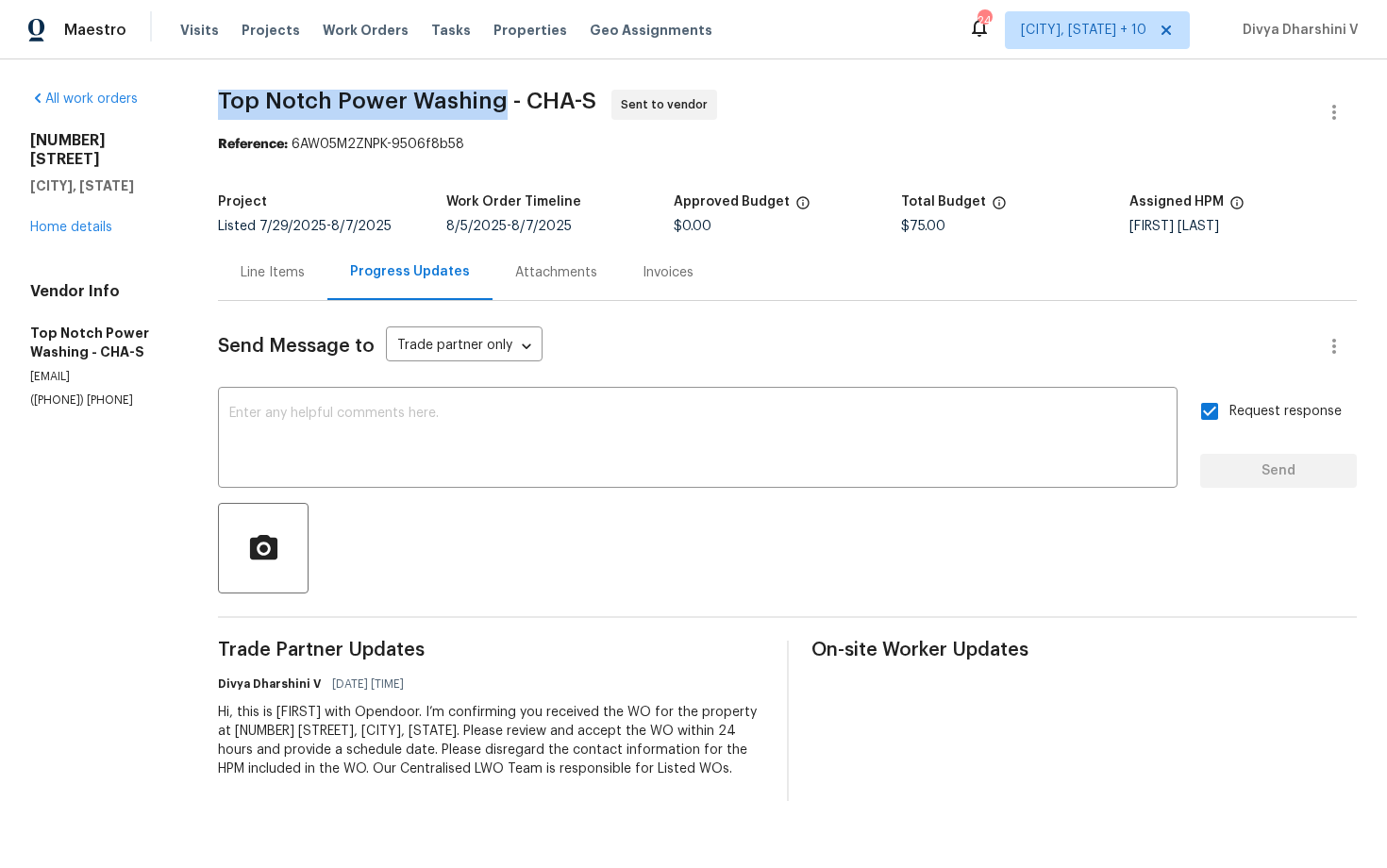 drag, startPoint x: 216, startPoint y: 98, endPoint x: 498, endPoint y: 91, distance: 282.087 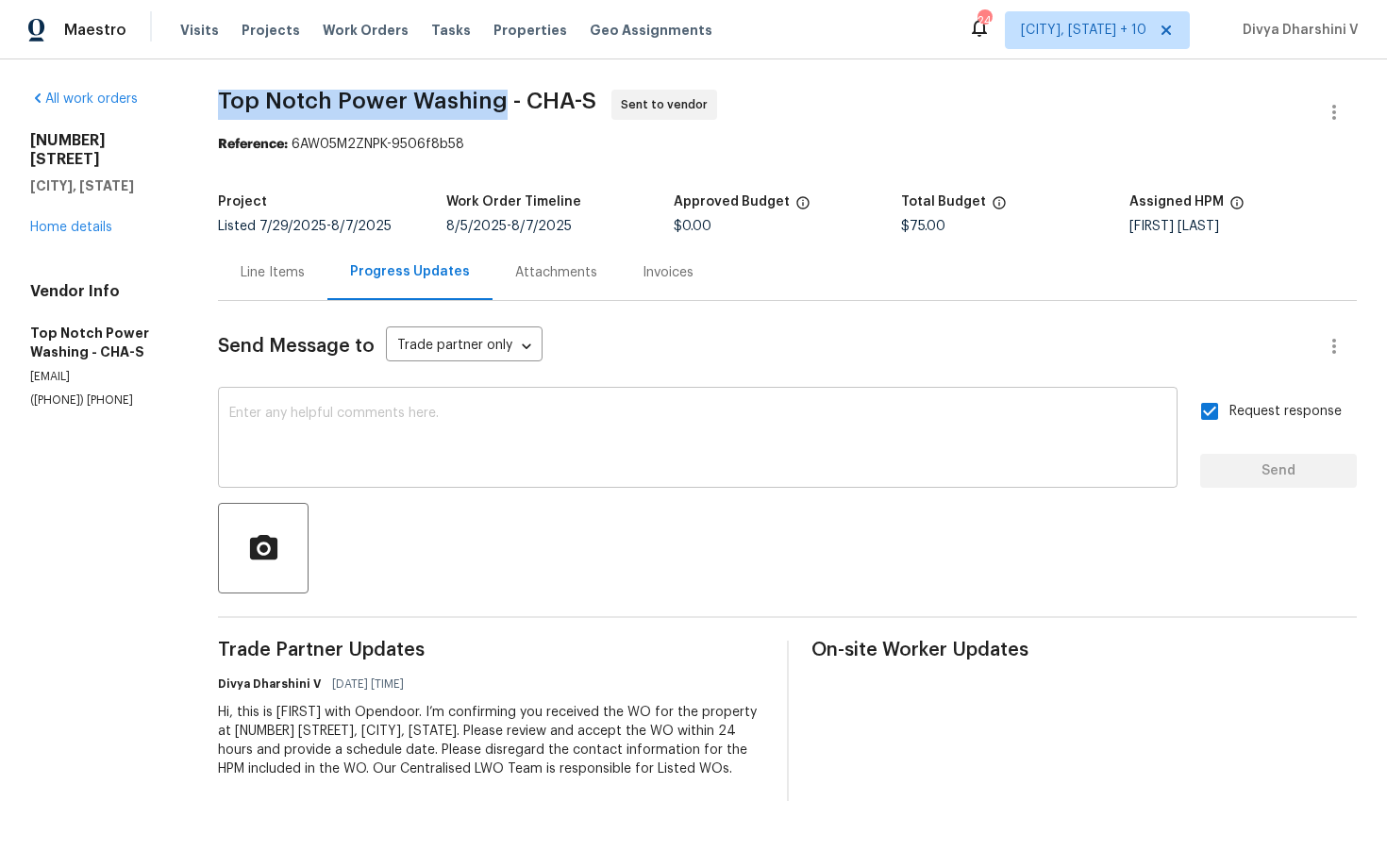 click at bounding box center (697, 440) 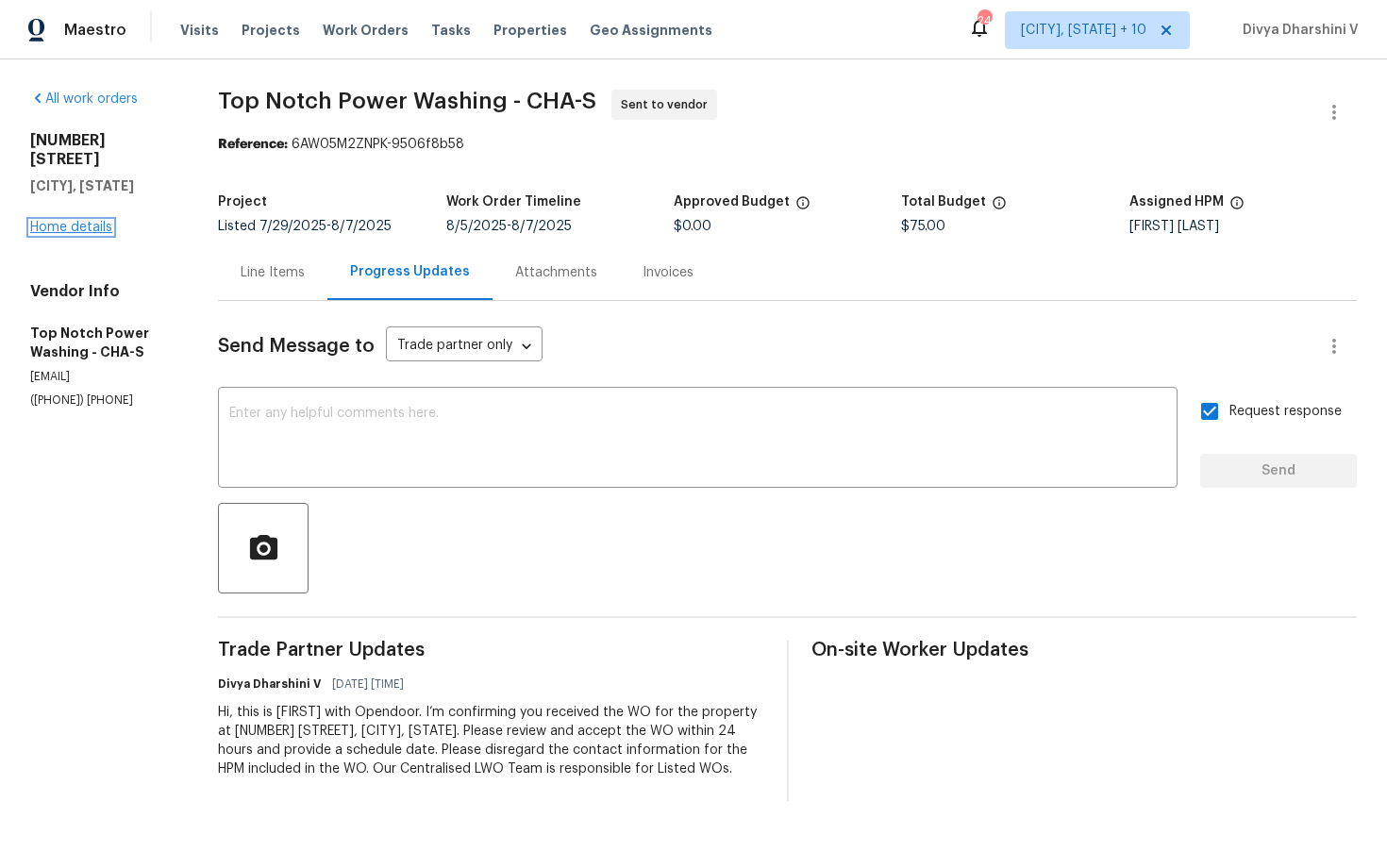 click on "Home details" at bounding box center [71, 227] 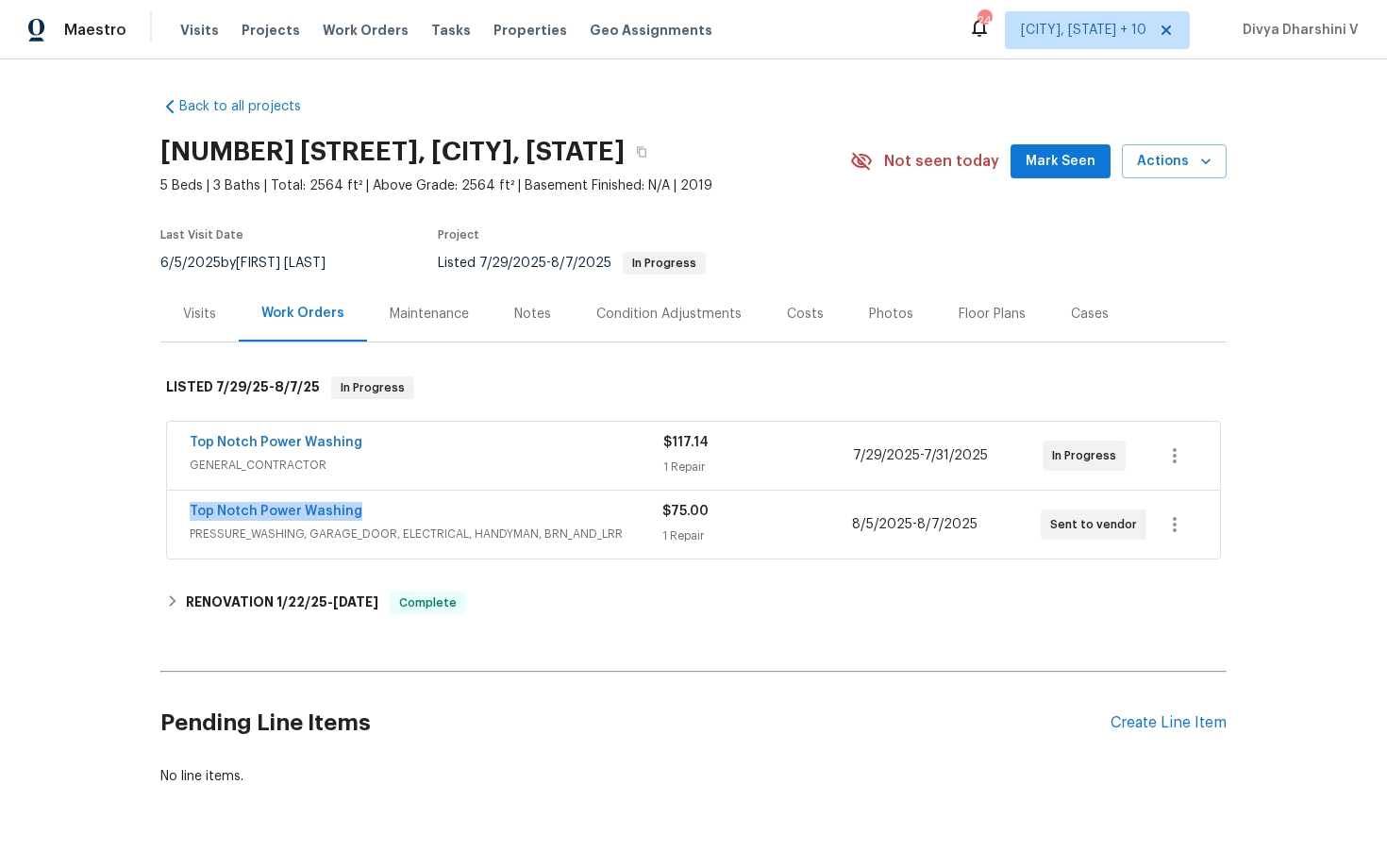 drag, startPoint x: 175, startPoint y: 516, endPoint x: 526, endPoint y: 515, distance: 351.00142 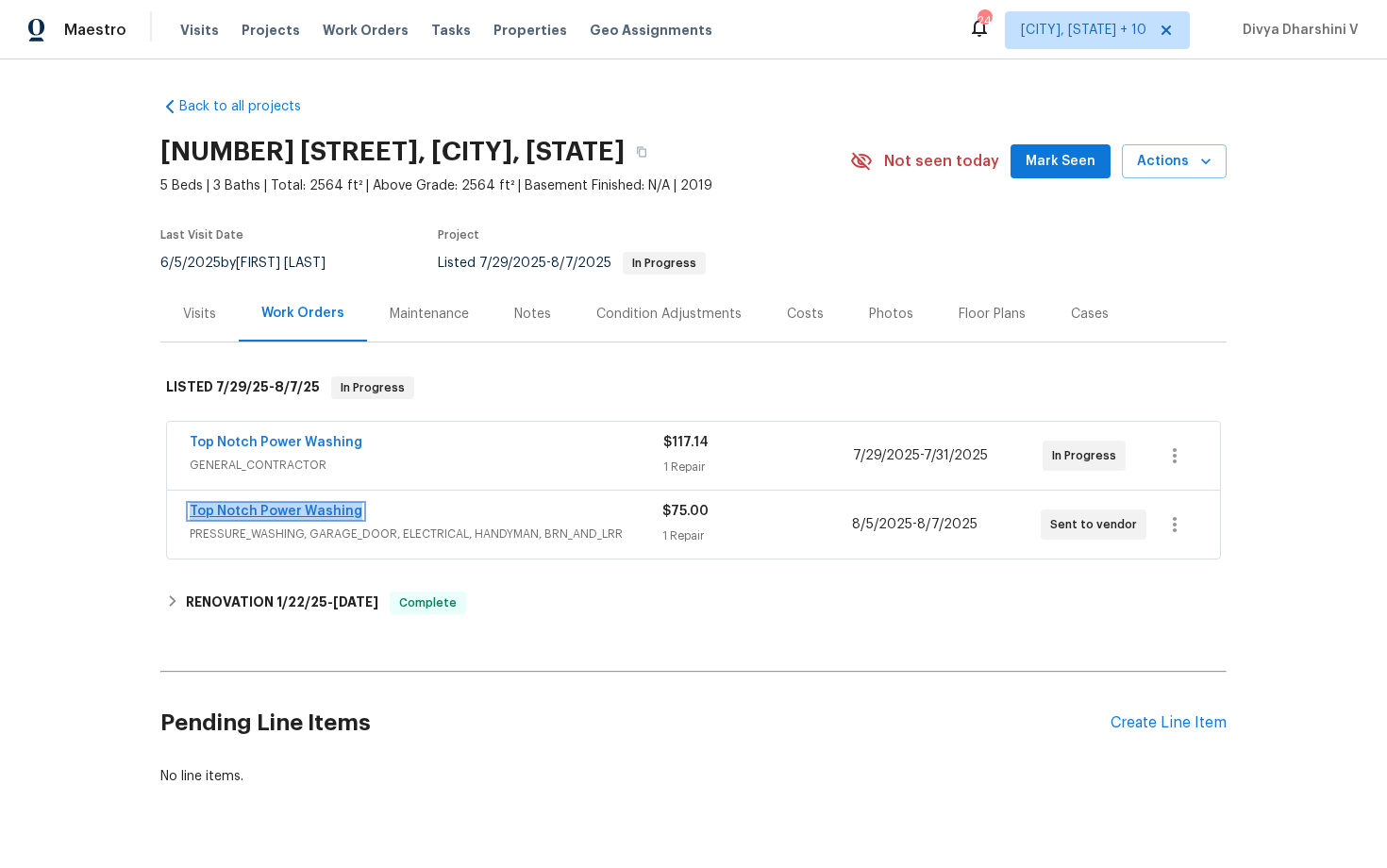 click on "Top Notch Power Washing" at bounding box center [276, 511] 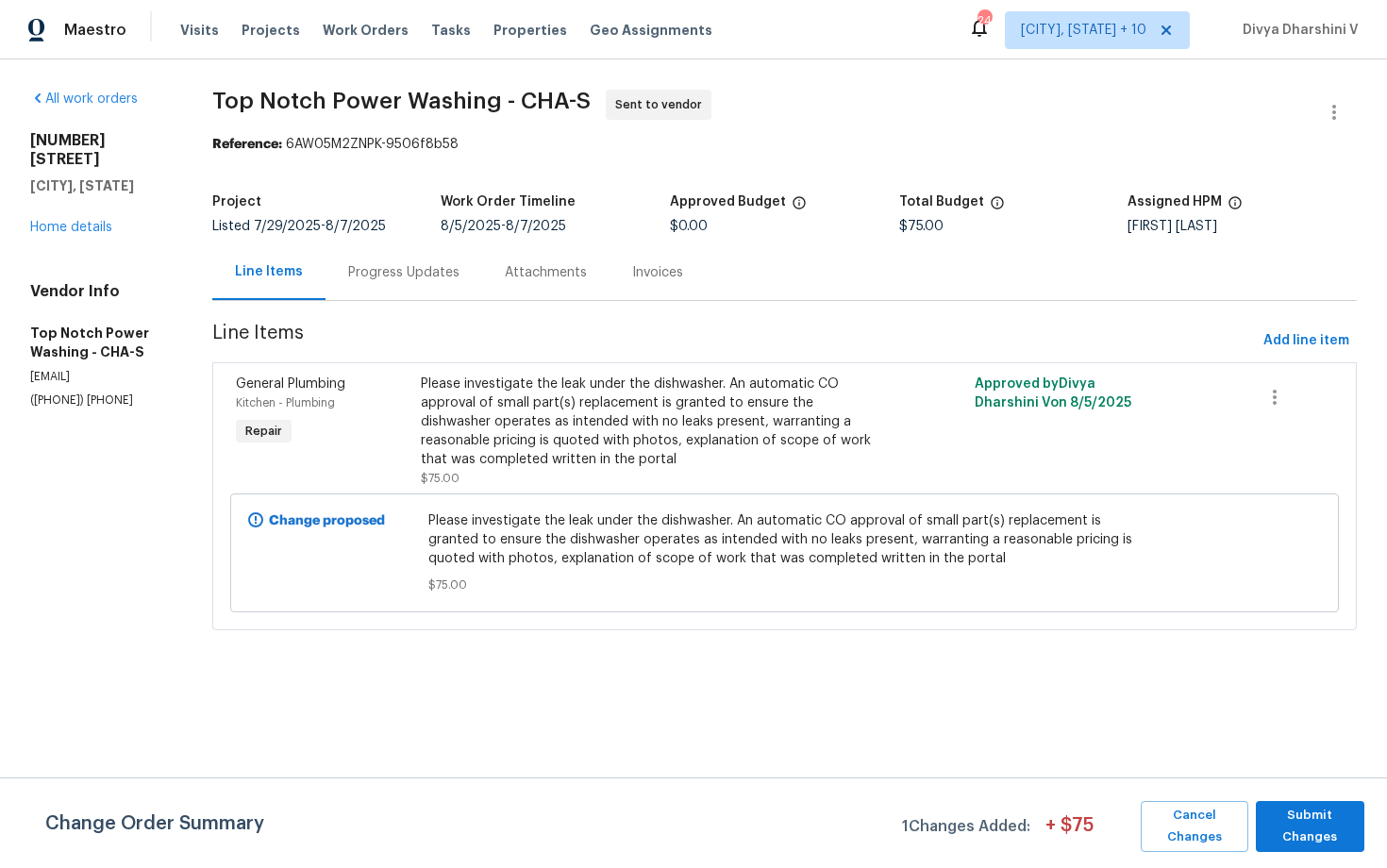 click on "Please investigate the leak under the dishwasher. An automatic CO approval of small part(s) replacement is granted to ensure the dishwasher operates as intended with no leaks present, warranting a reasonable pricing is quoted with photos, explanation of scope of work that was completed written in the portal" at bounding box center [646, 422] 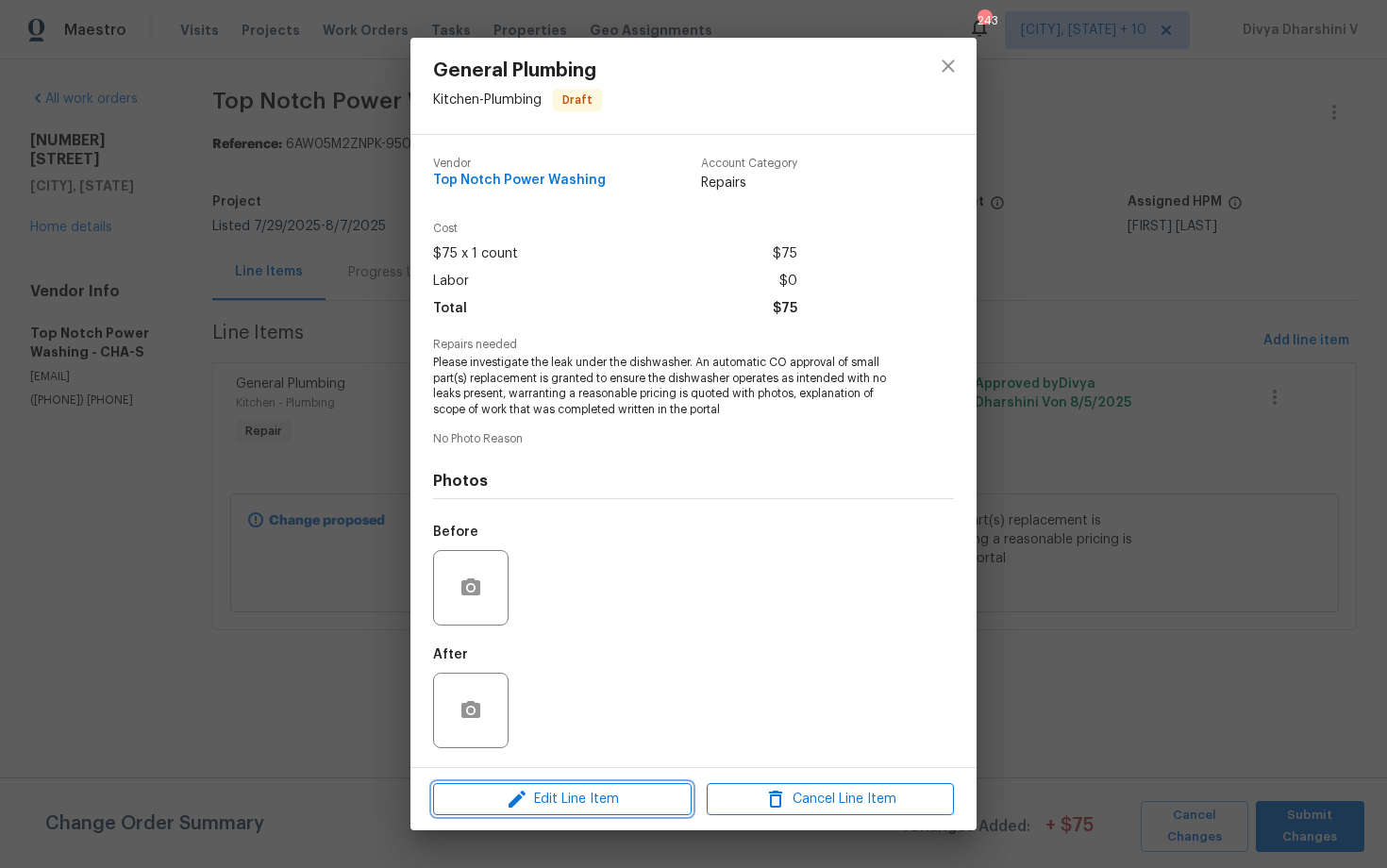 click on "Edit Line Item" at bounding box center [562, 799] 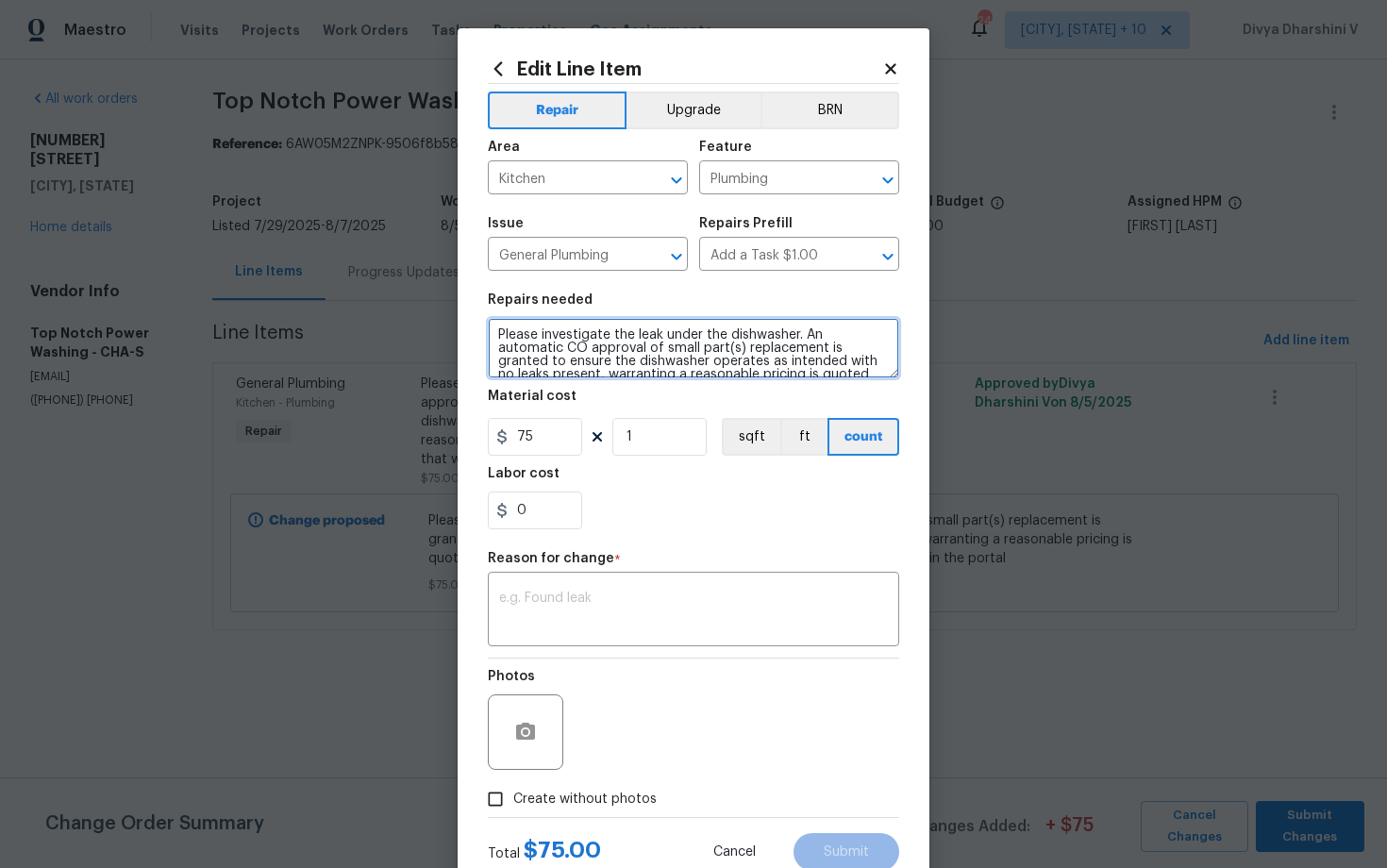click on "Please investigate the leak under the dishwasher. An automatic CO approval of small part(s) replacement is granted to ensure the dishwasher operates as intended with no leaks present, warranting a reasonable pricing is quoted with photos, explanation of scope of work that was completed written in the portal" at bounding box center (694, 348) 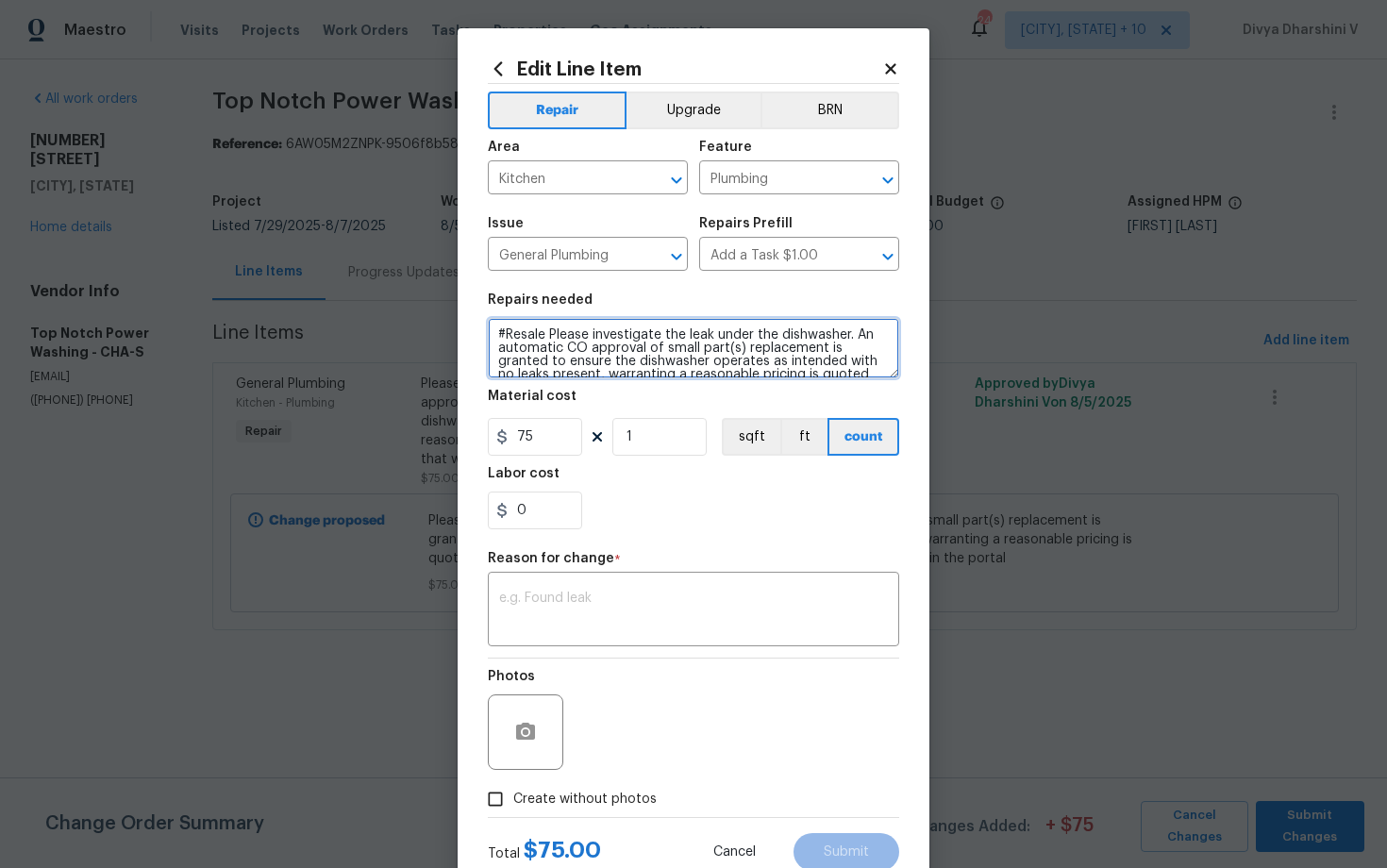 scroll, scrollTop: 62, scrollLeft: 0, axis: vertical 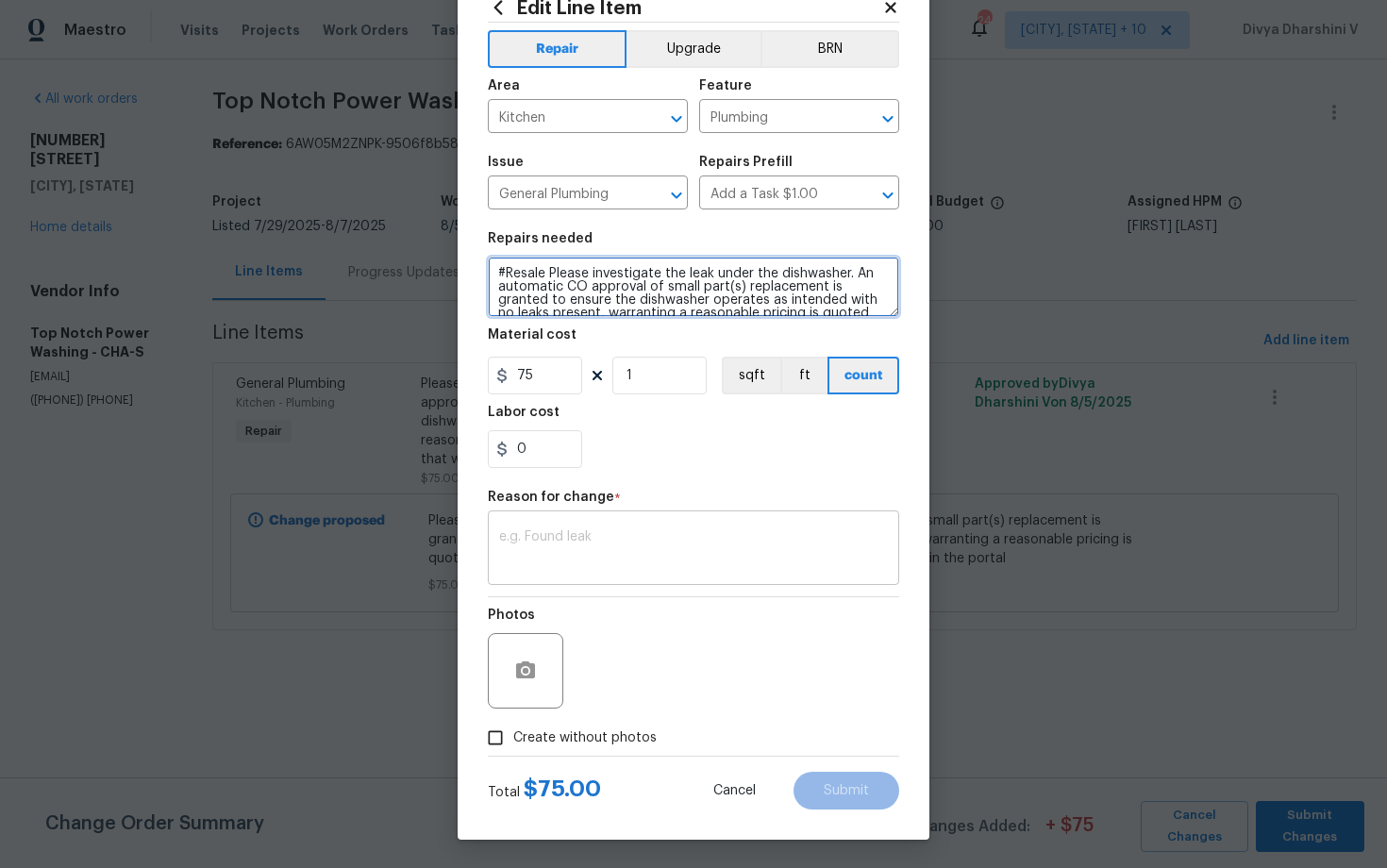 type on "#Resale Please investigate the leak under the dishwasher. An automatic CO approval of small part(s) replacement is granted to ensure the dishwasher operates as intended with no leaks present, warranting a reasonable pricing is quoted with photos, explanation of scope of work that was completed written in the portal" 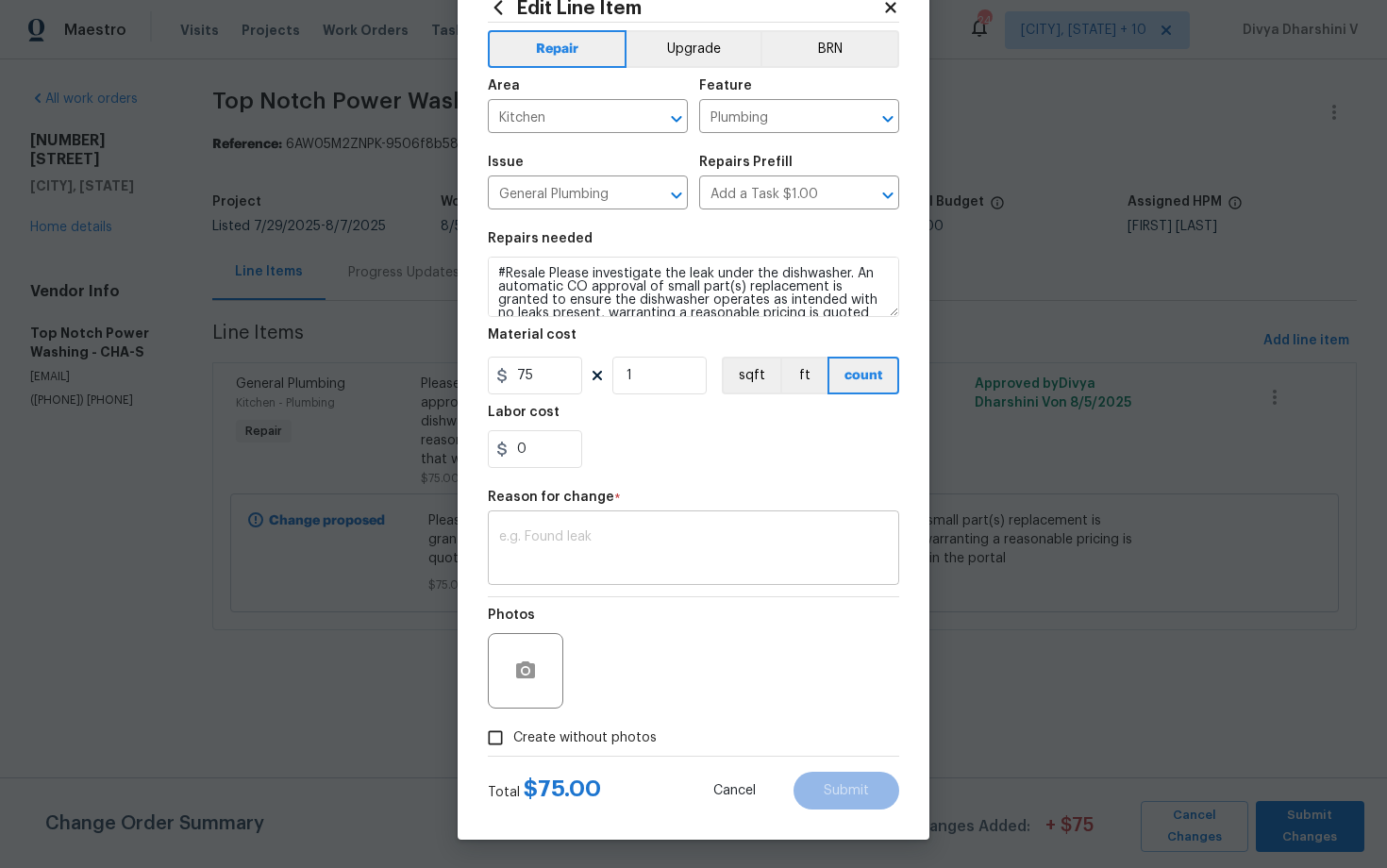 click at bounding box center [694, 550] 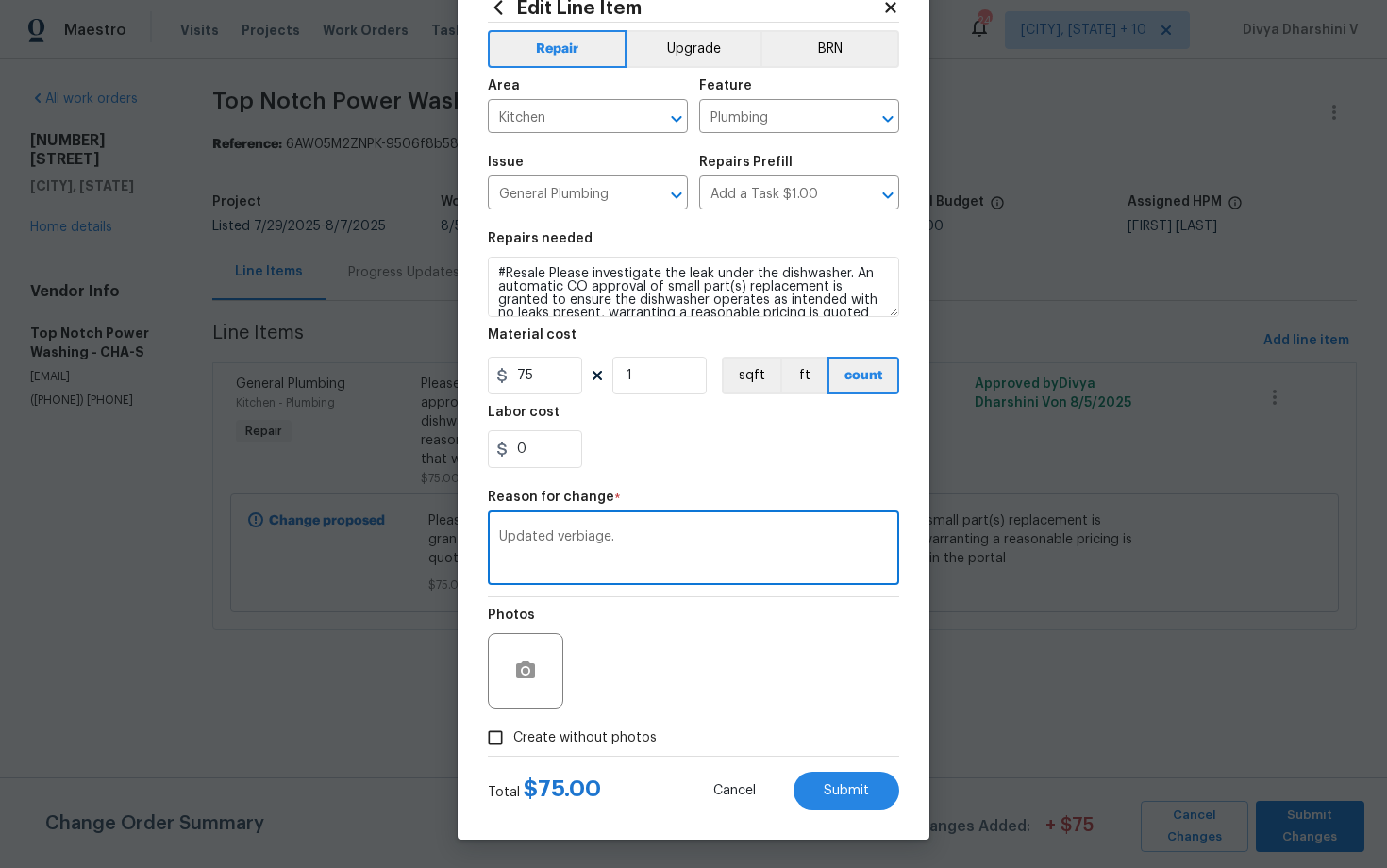 type on "Updated verbiage." 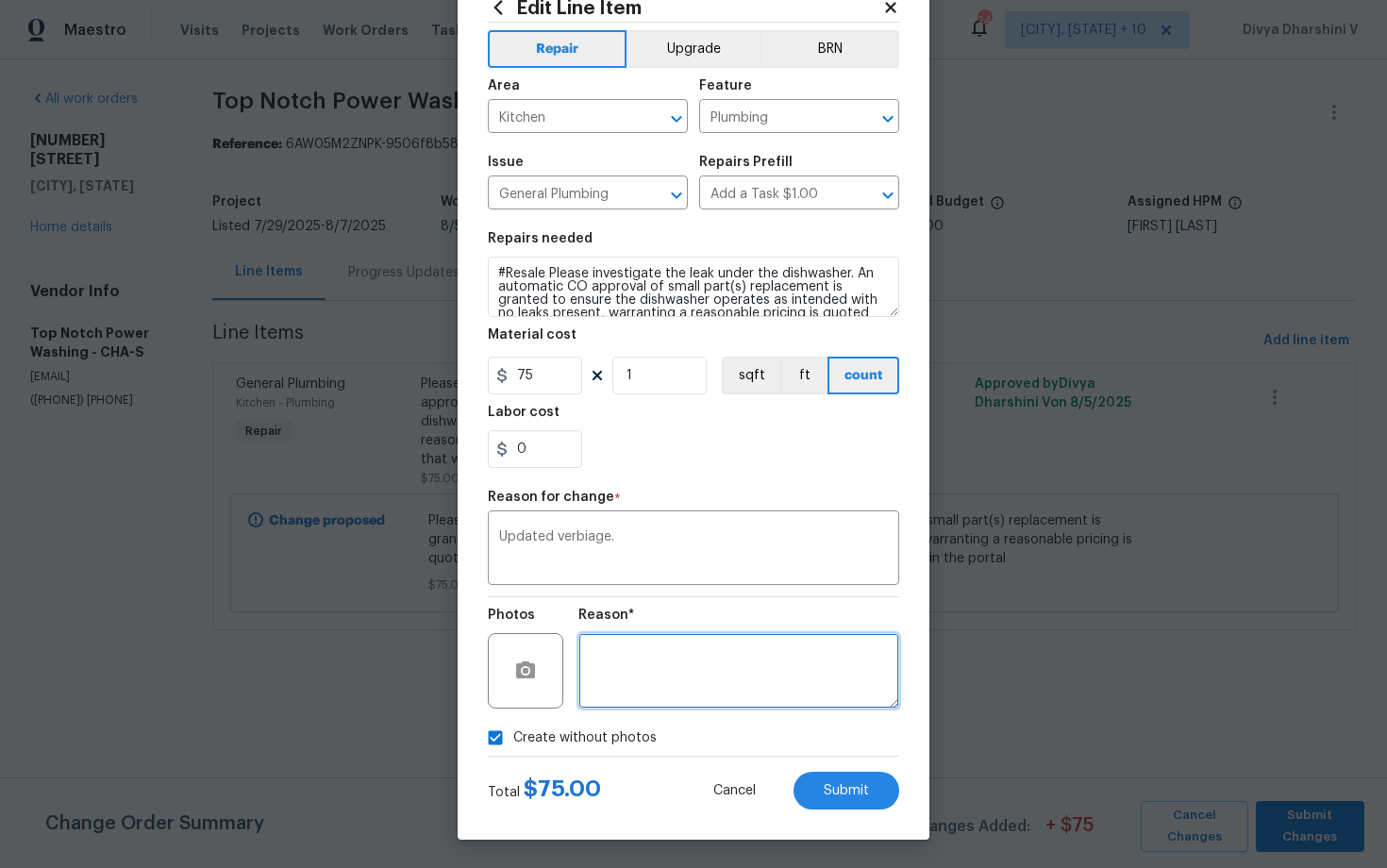click at bounding box center (739, 671) 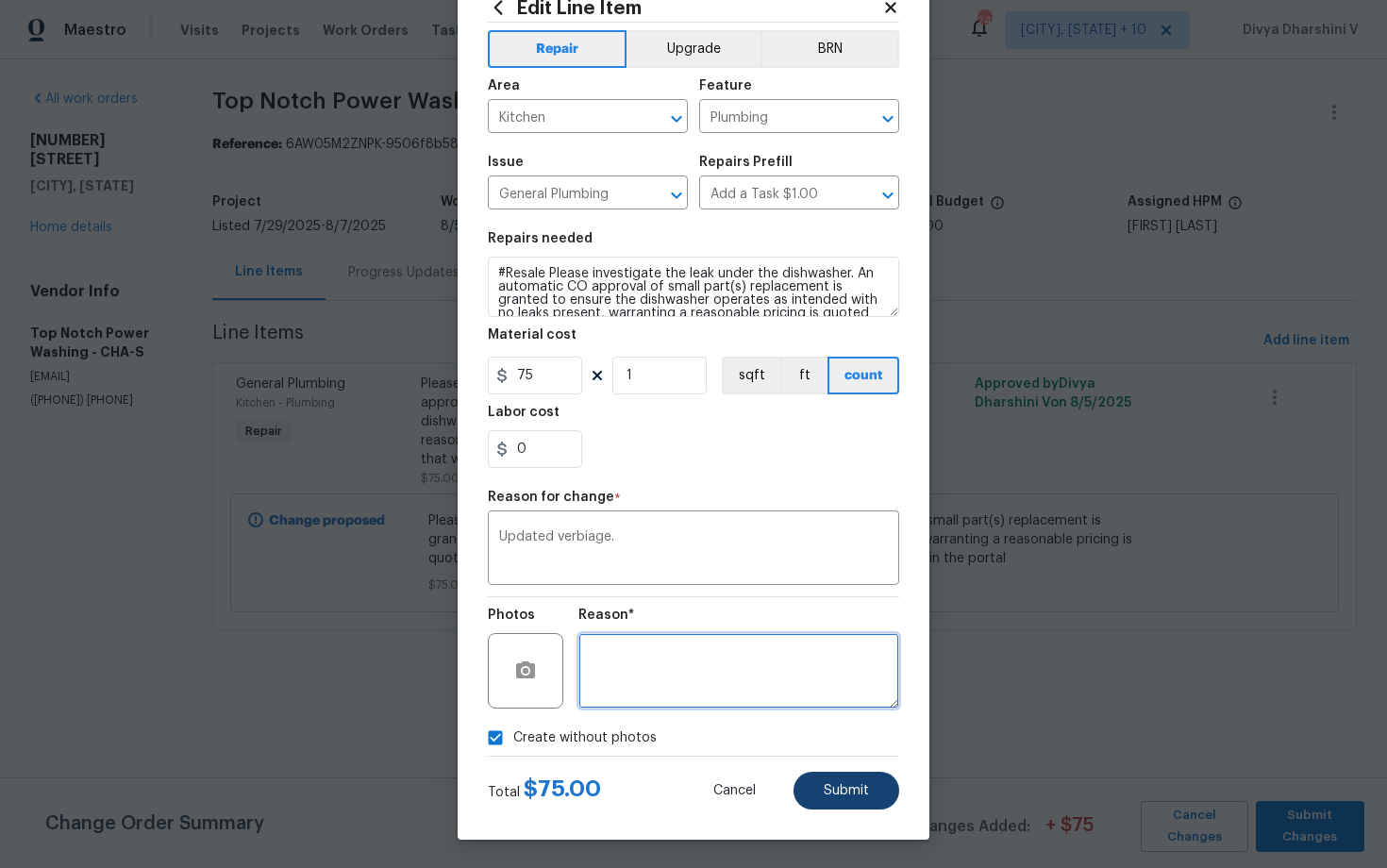 type 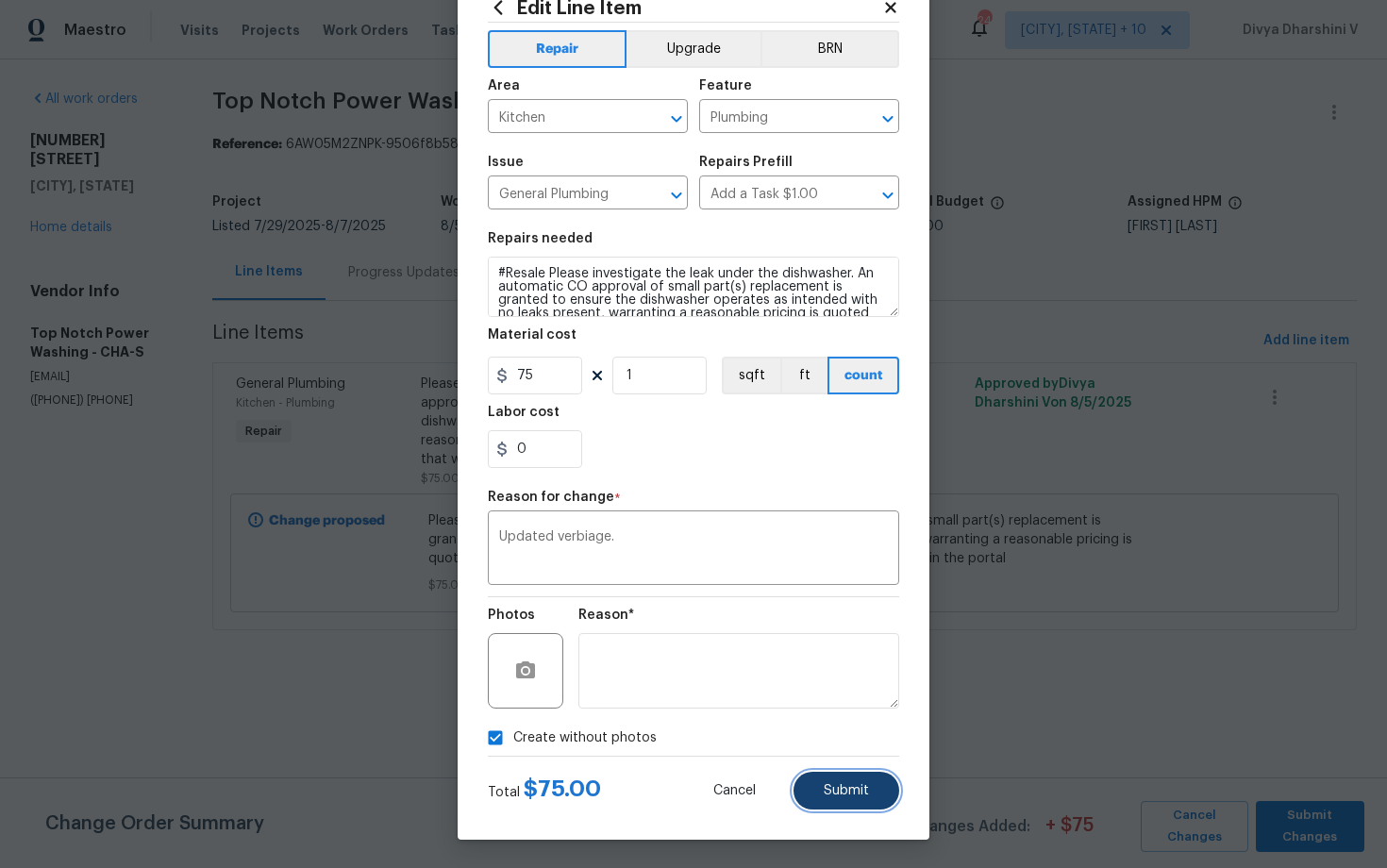 click on "Submit" at bounding box center (846, 791) 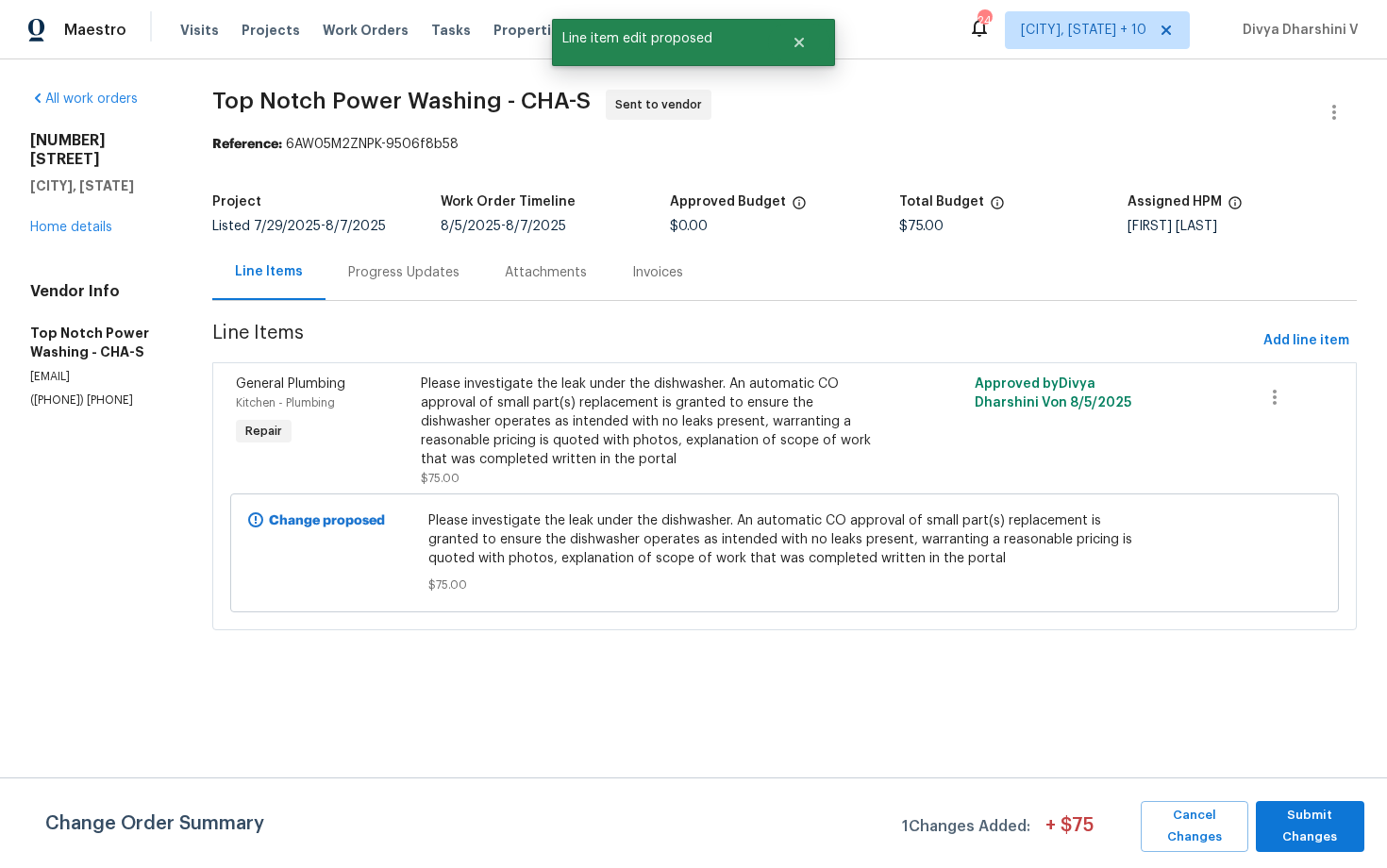scroll, scrollTop: 0, scrollLeft: 0, axis: both 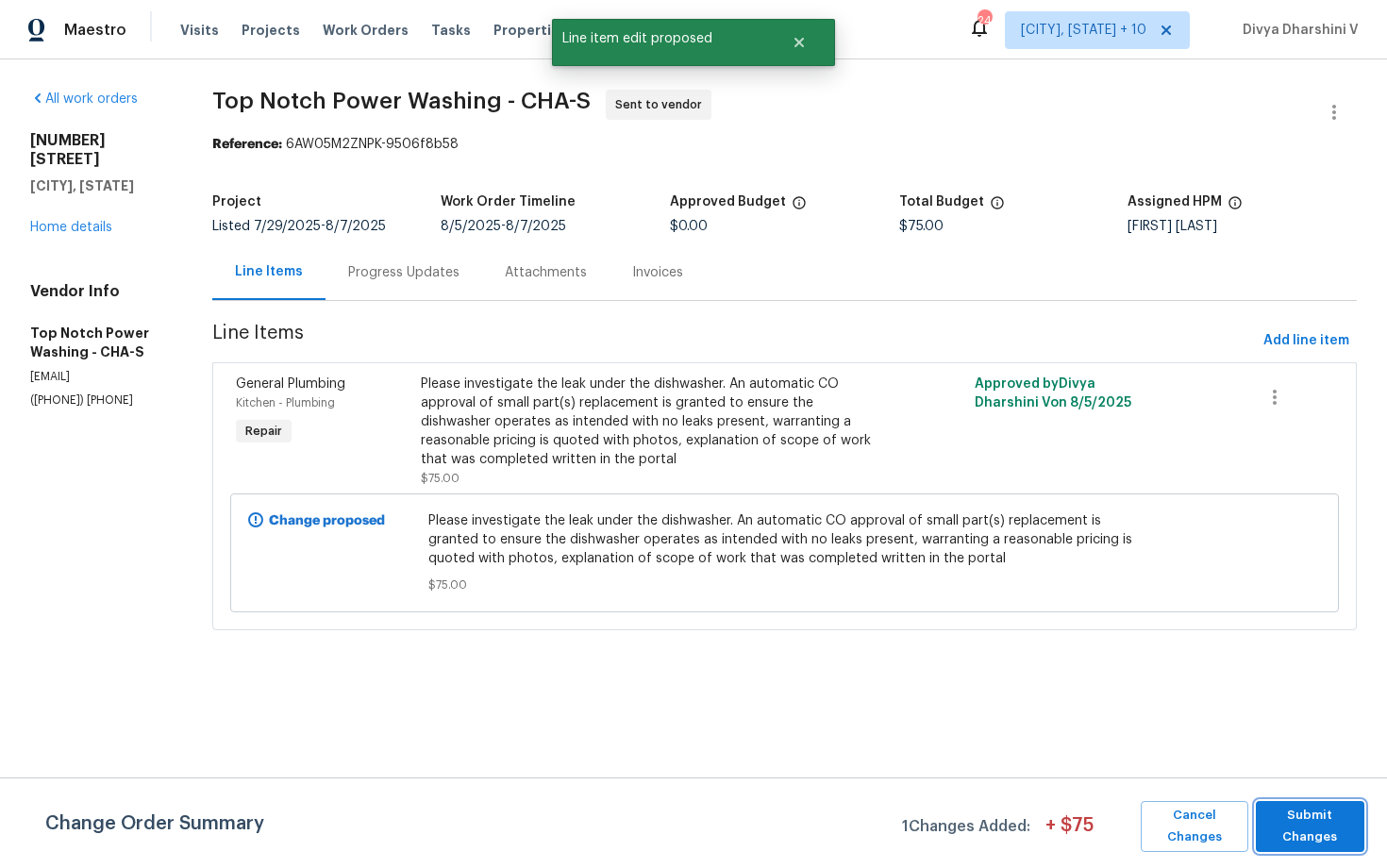 click on "Submit Changes" at bounding box center [1310, 826] 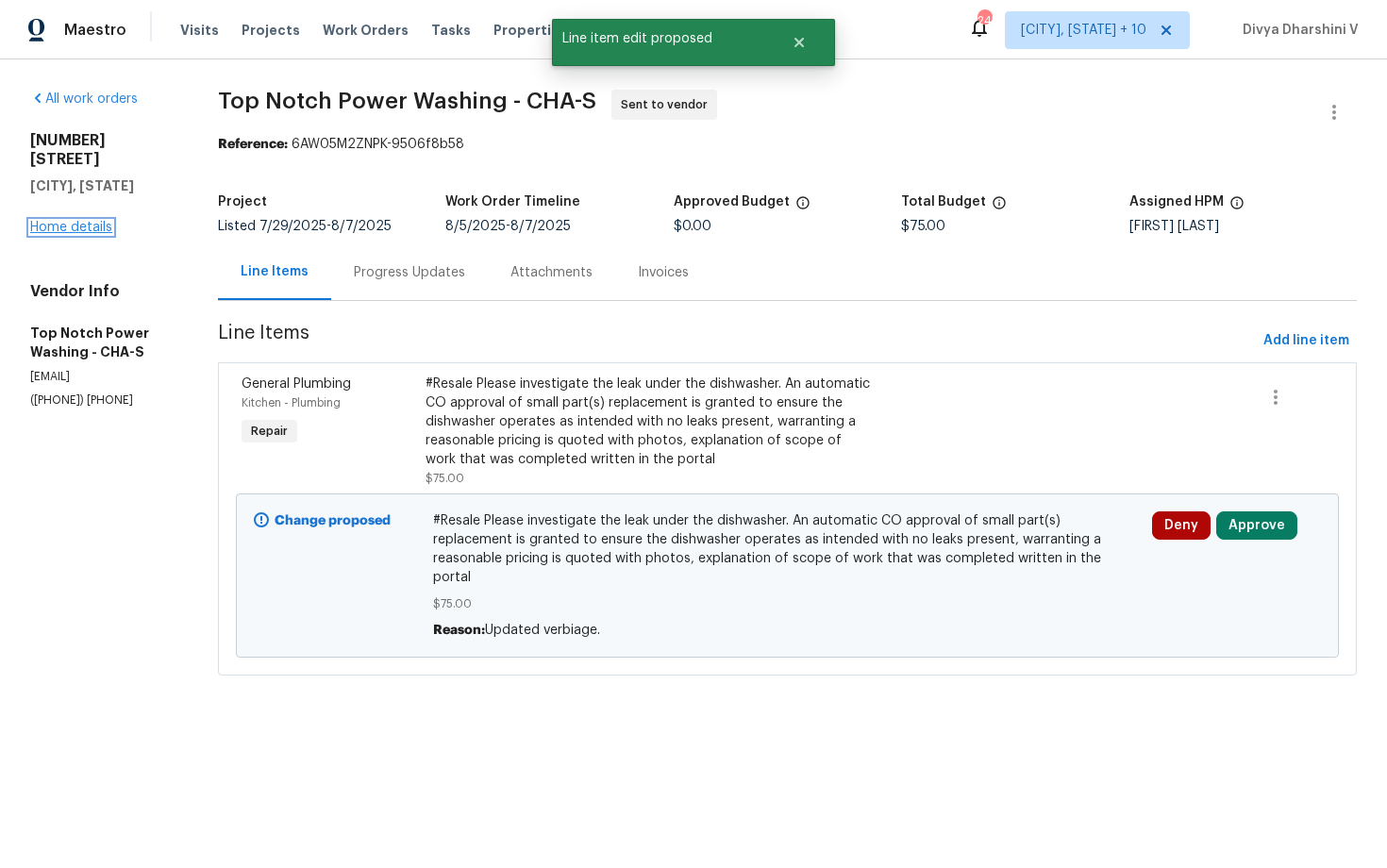 click on "Home details" at bounding box center [71, 227] 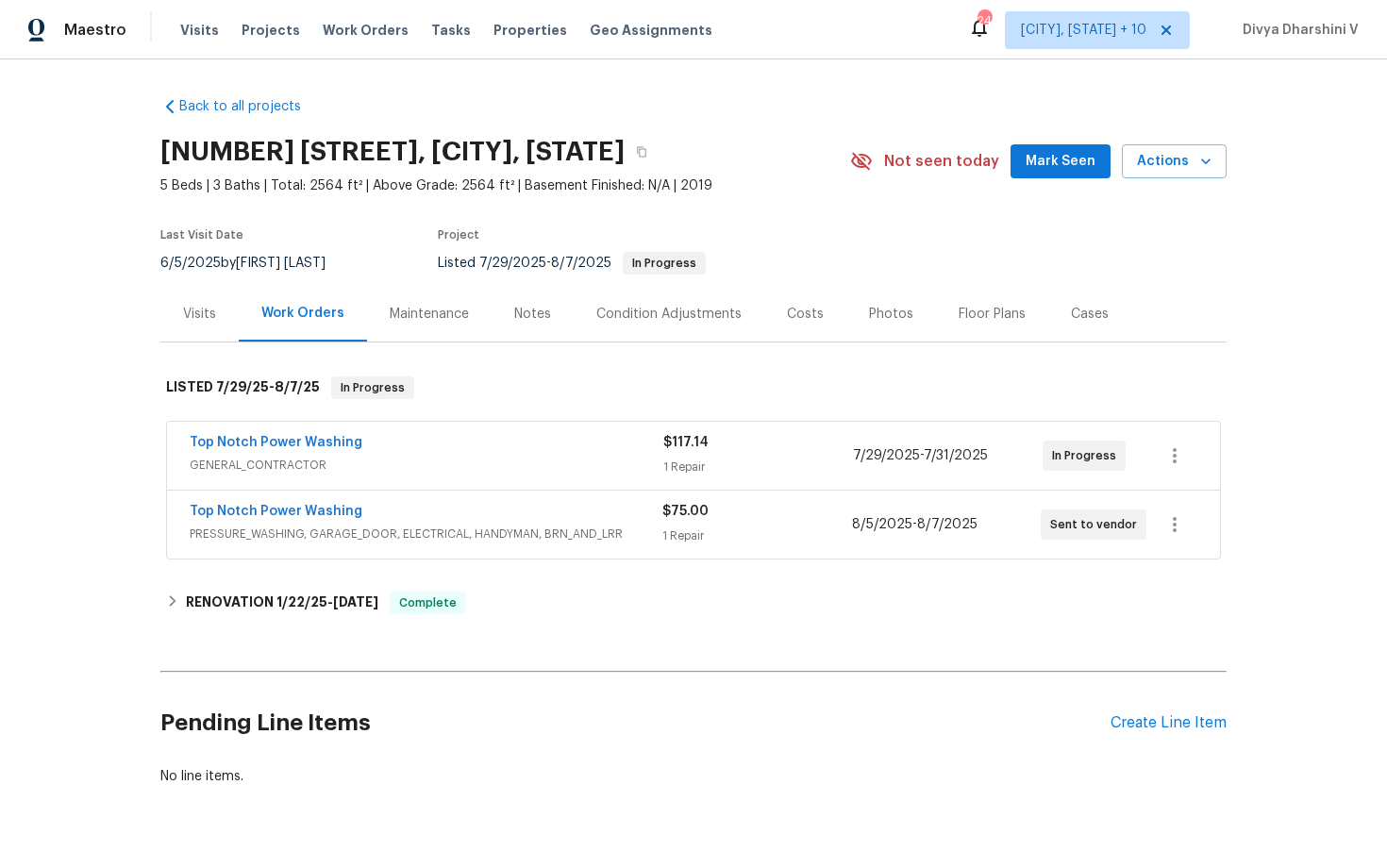 click on "Top Notch Power Washing" at bounding box center [426, 513] 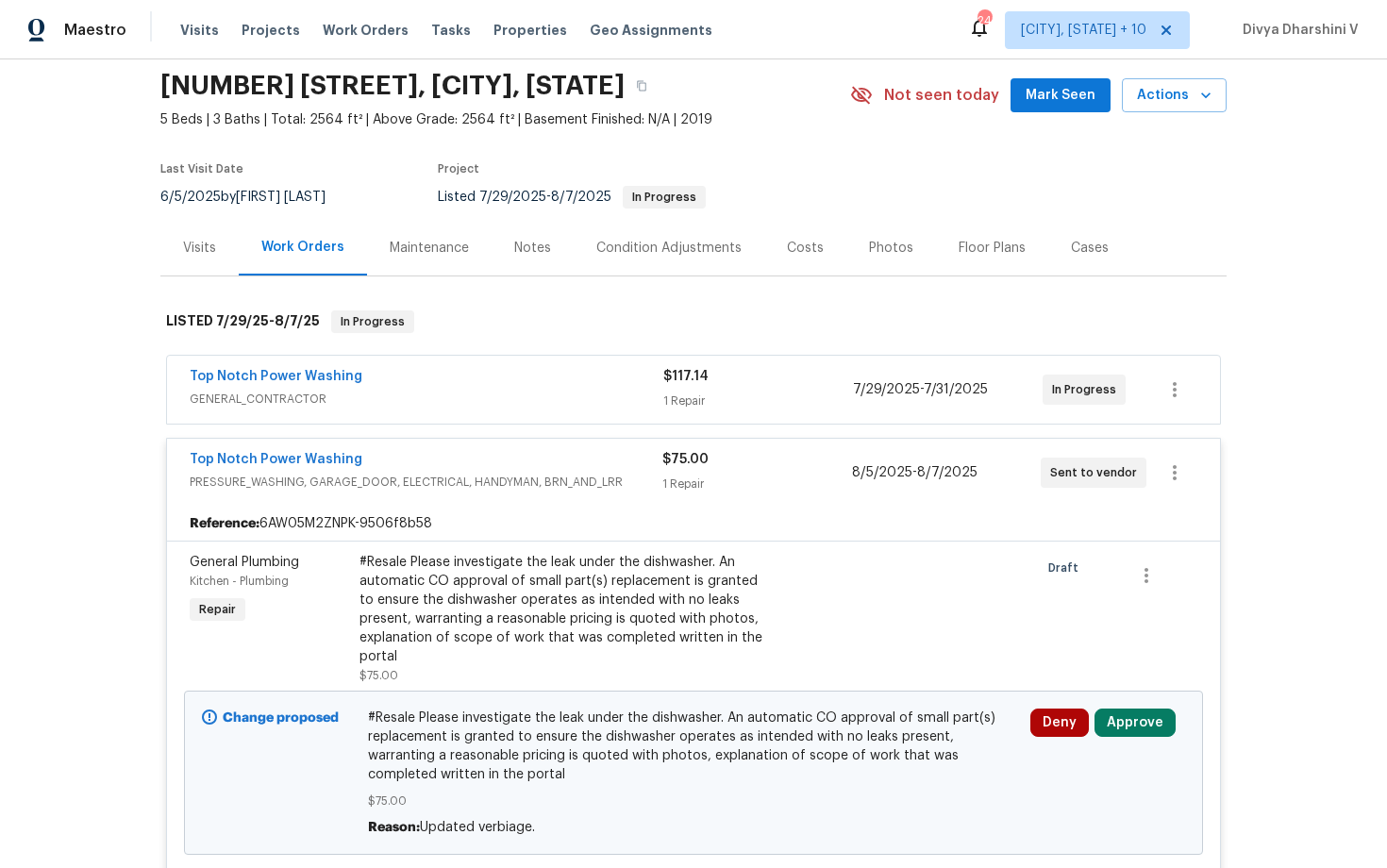 scroll, scrollTop: 70, scrollLeft: 0, axis: vertical 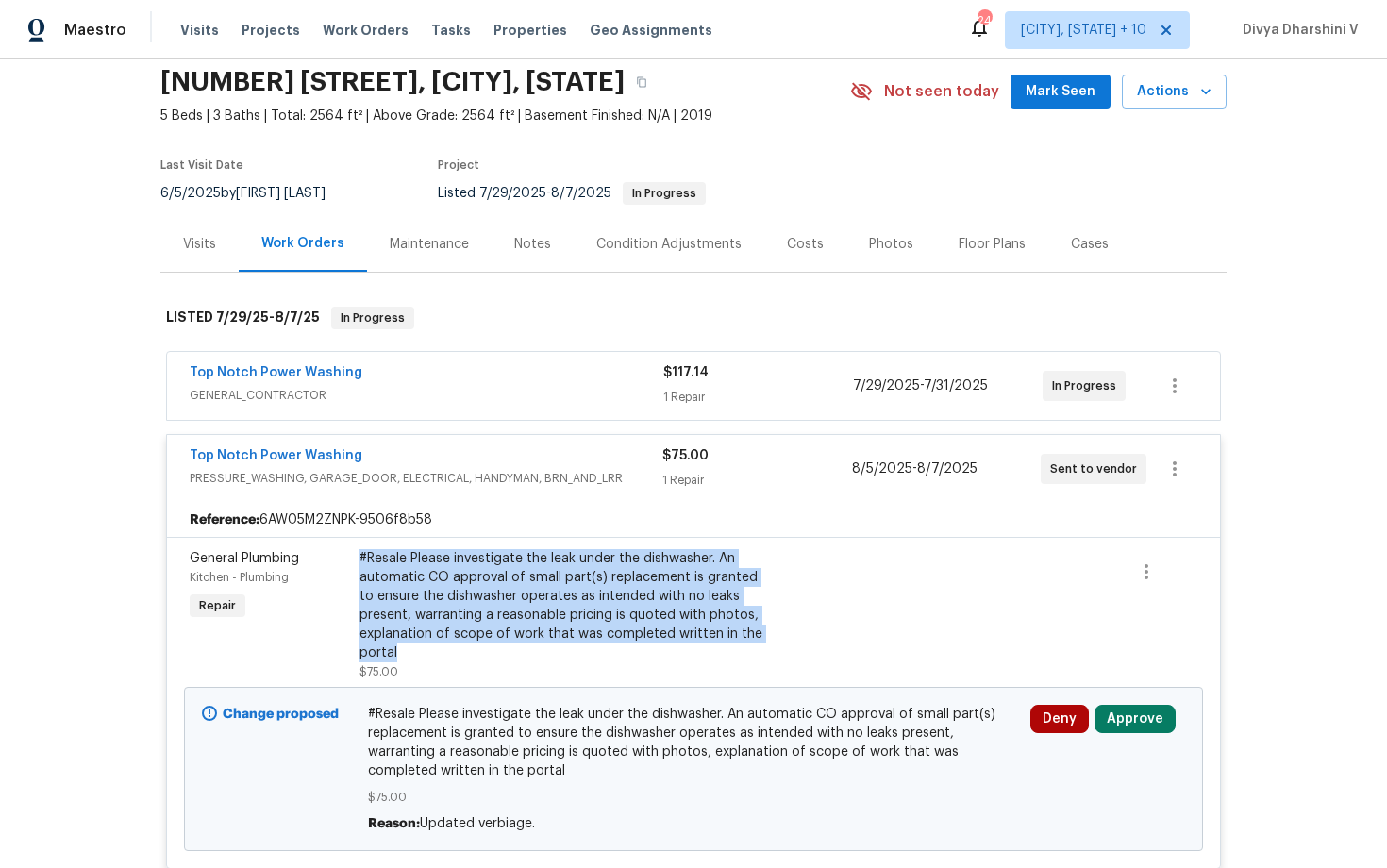 drag, startPoint x: 356, startPoint y: 553, endPoint x: 716, endPoint y: 626, distance: 367.3268 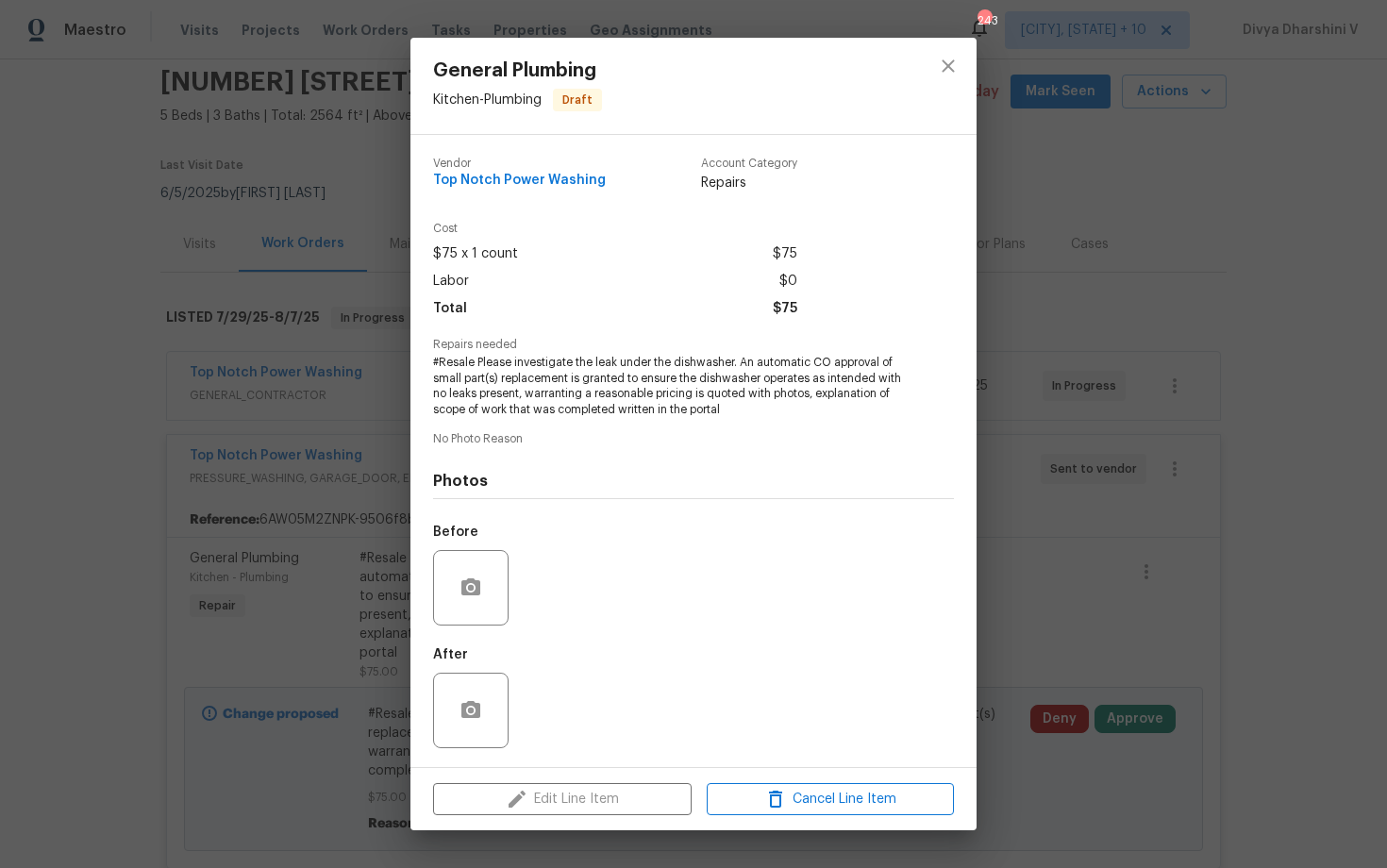 click on "General Plumbing Kitchen  -  Plumbing Draft Vendor Top Notch Power Washing Account Category Repairs Cost $[PRICE] x 1 count $[PRICE] Labor $[PRICE] Total $[PRICE] Repairs needed #Resale Please investigate the leak under the dishwasher. An automatic CO approval of small part(s) replacement is granted to ensure the dishwasher operates as intended with no leaks present, warranting a reasonable pricing is quoted with photos, explanation of scope of work that was completed written in the portal No Photo Reason   Photos Before After  Edit Line Item  Cancel Line Item" at bounding box center (694, 434) 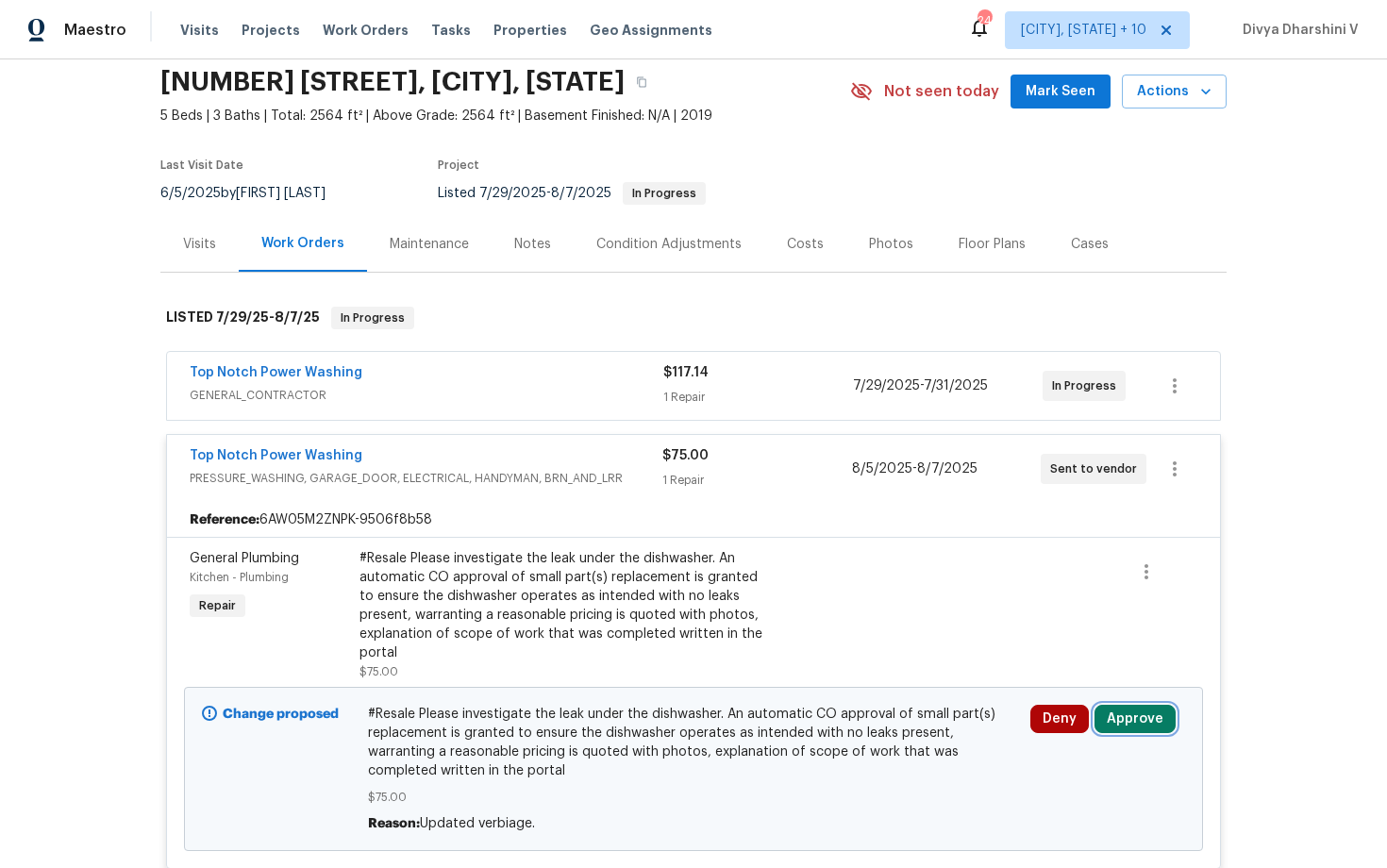 click on "Approve" at bounding box center (1135, 719) 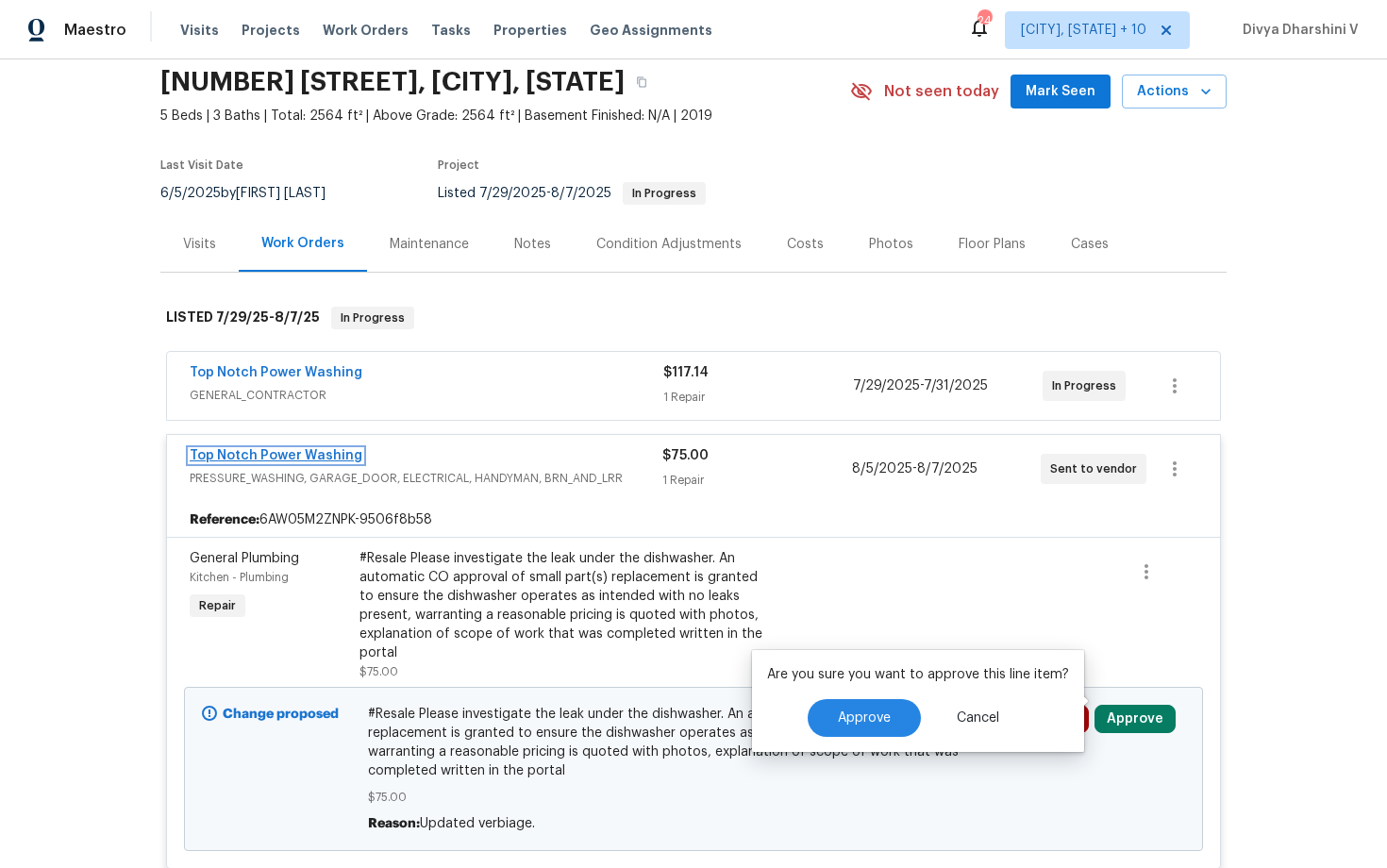 click on "Top Notch Power Washing" at bounding box center [276, 456] 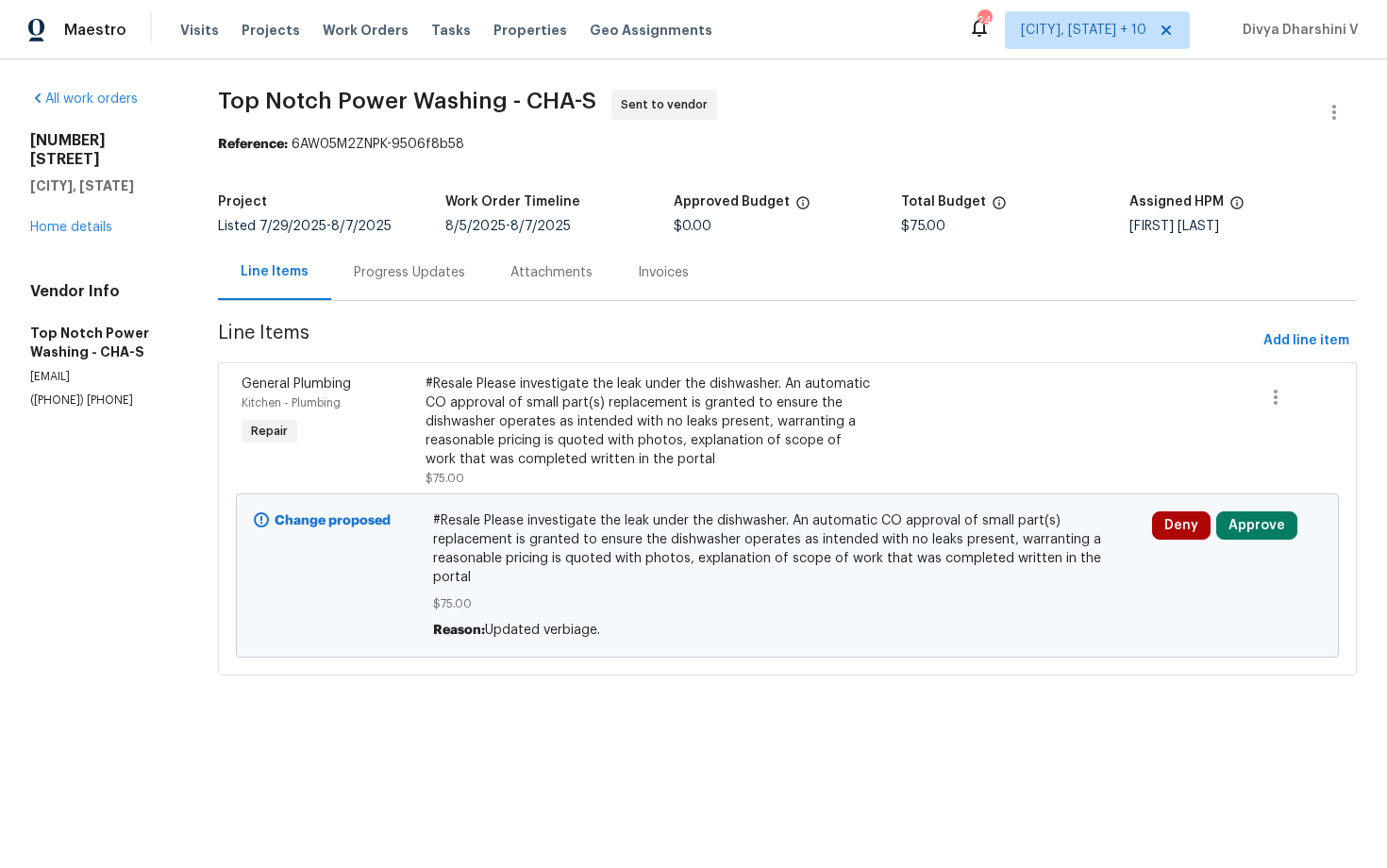 click on "Change proposed #Resale Please investigate the leak under the dishwasher. An automatic CO approval of small part(s) replacement is granted to ensure the dishwasher operates as intended with no leaks present, warranting a reasonable pricing is quoted with photos, explanation of scope of work that was completed written in the portal $75.00 Reason:  Updated verbiage. Deny Approve" at bounding box center (787, 576) 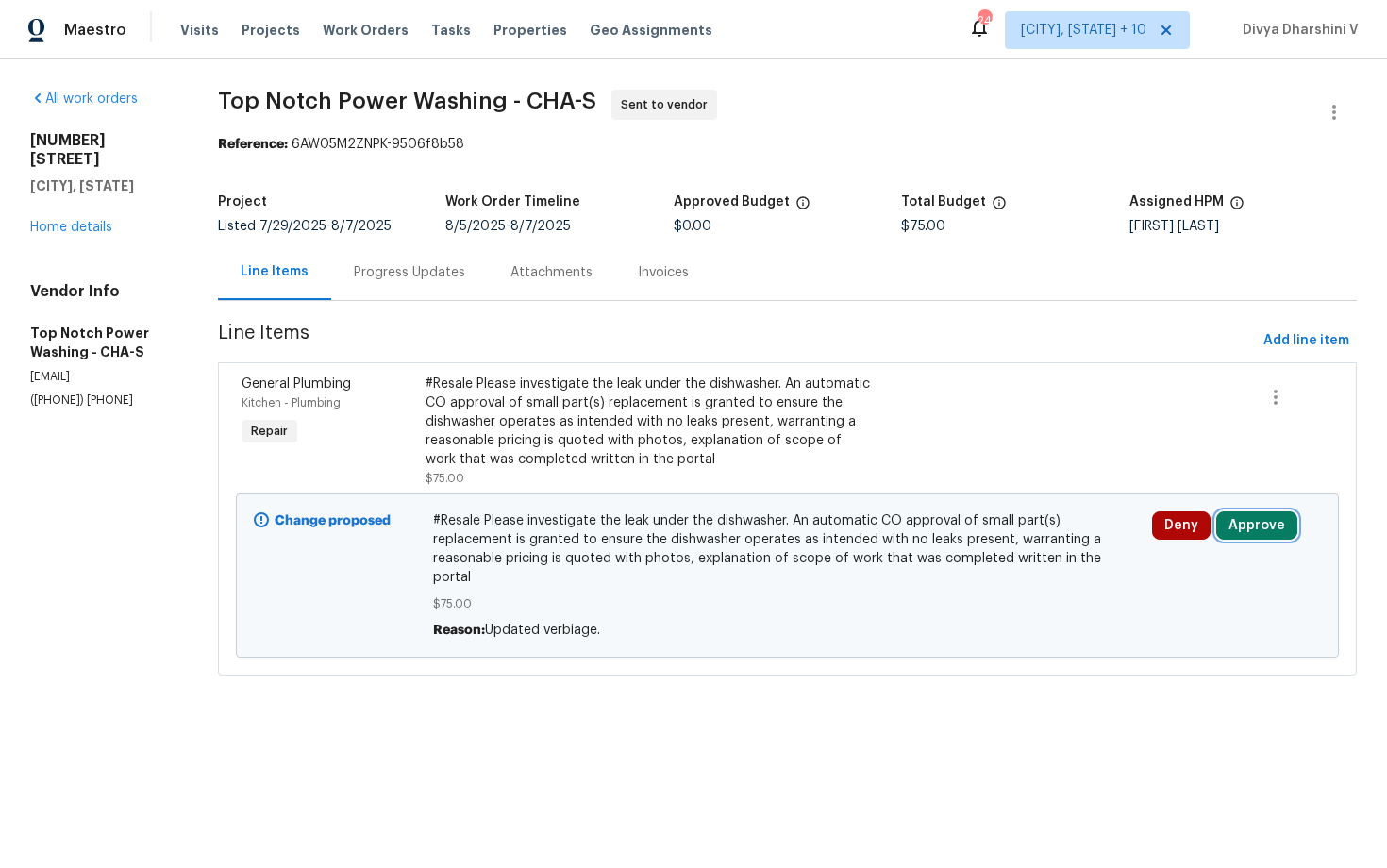 click on "Approve" at bounding box center [1257, 526] 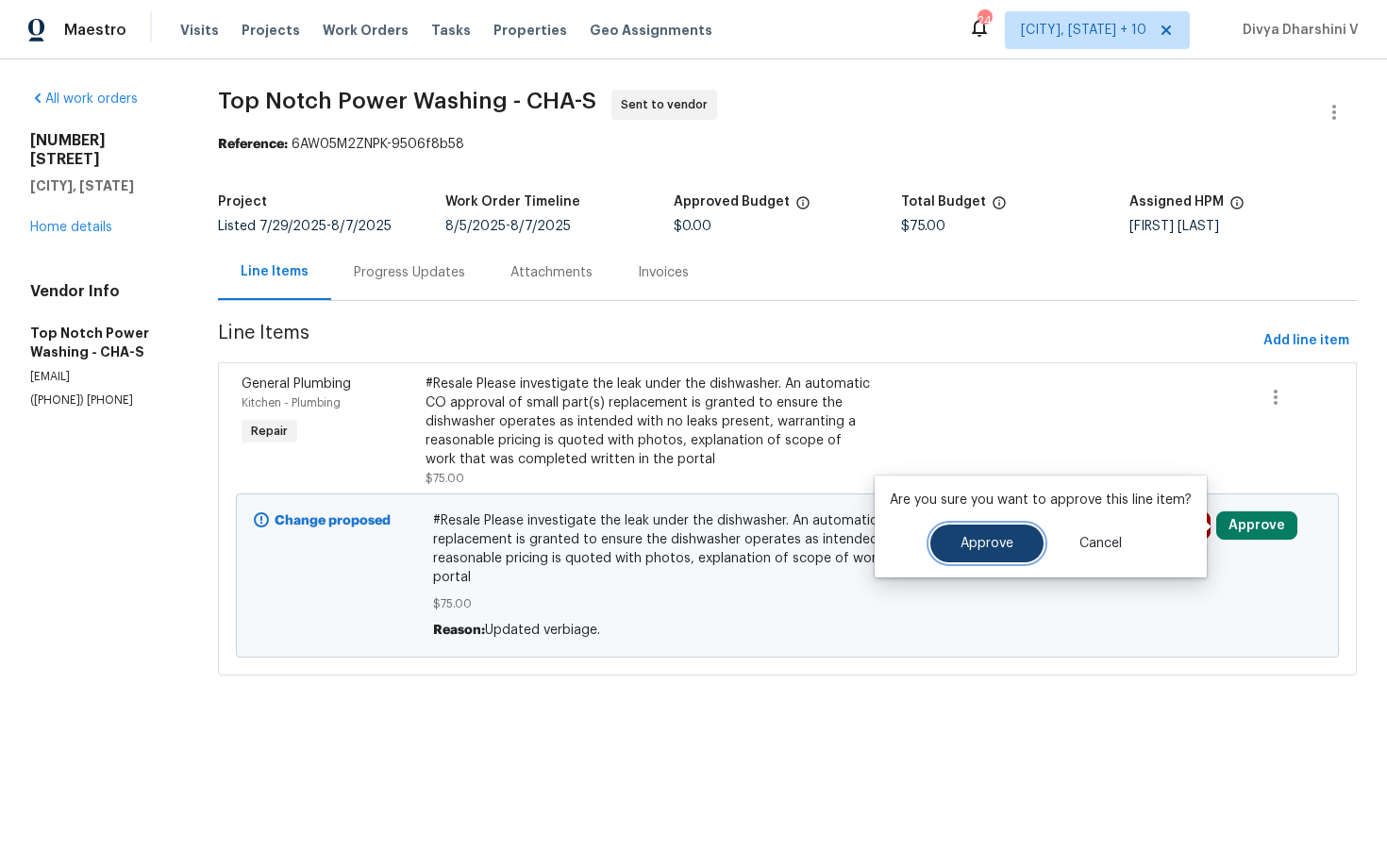 click on "Approve" at bounding box center (987, 543) 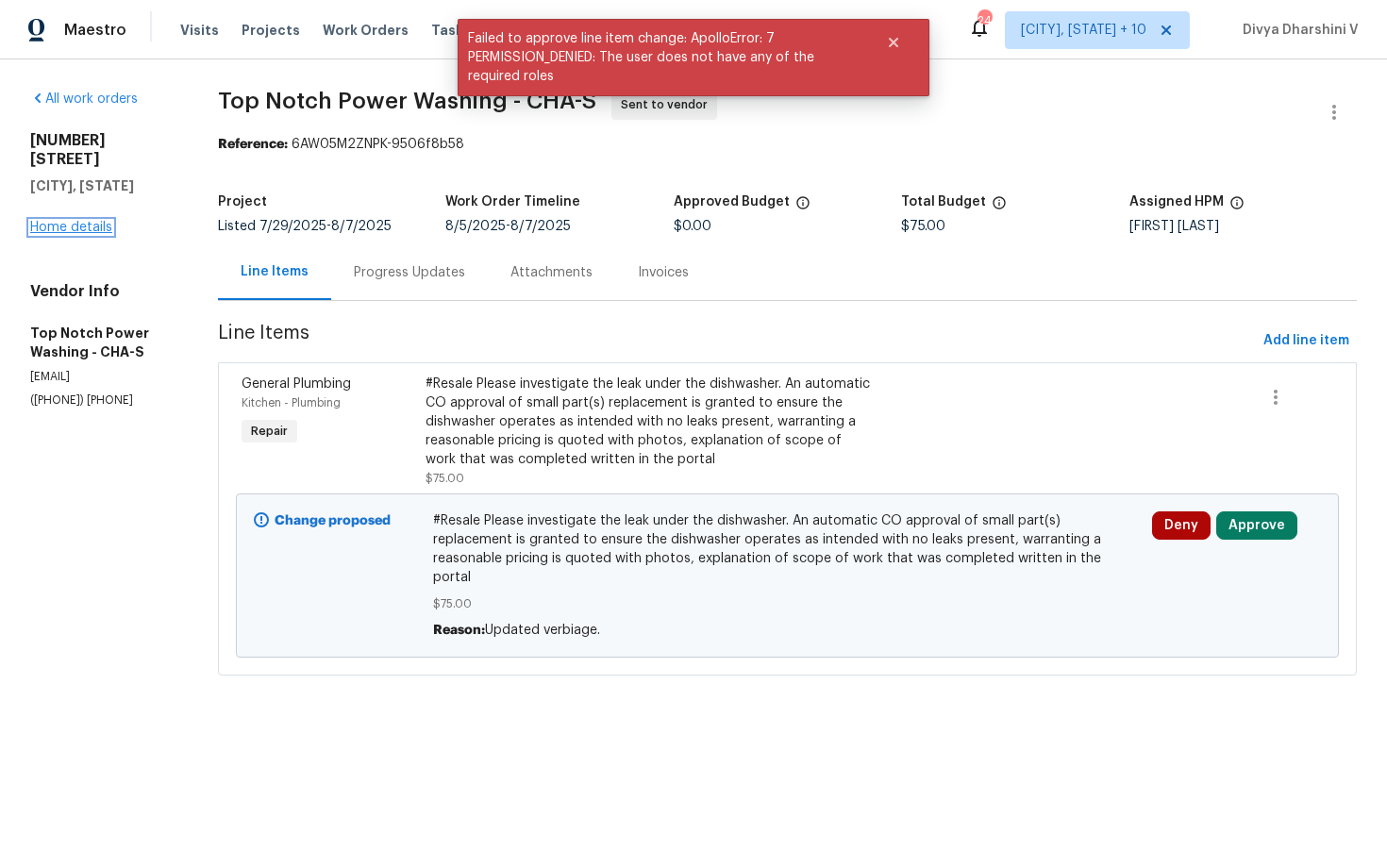 click on "Home details" at bounding box center [71, 227] 